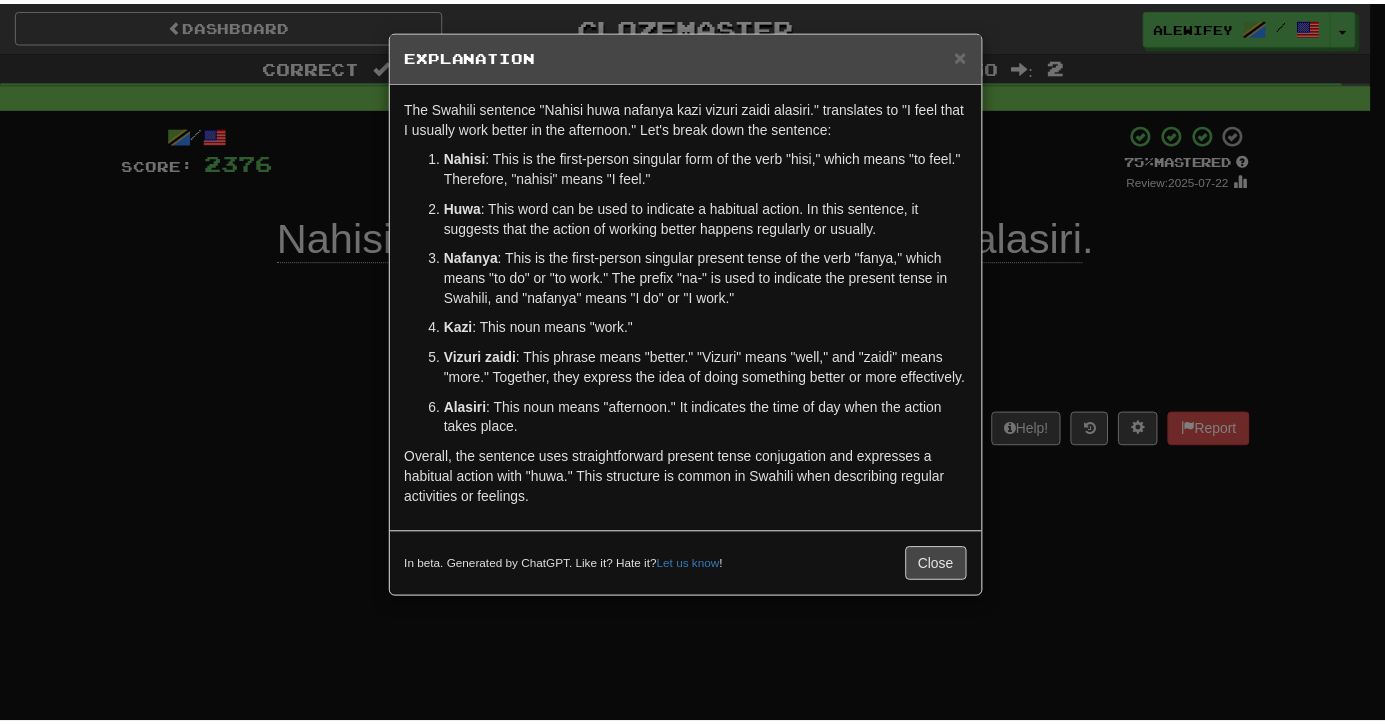 scroll, scrollTop: 0, scrollLeft: 0, axis: both 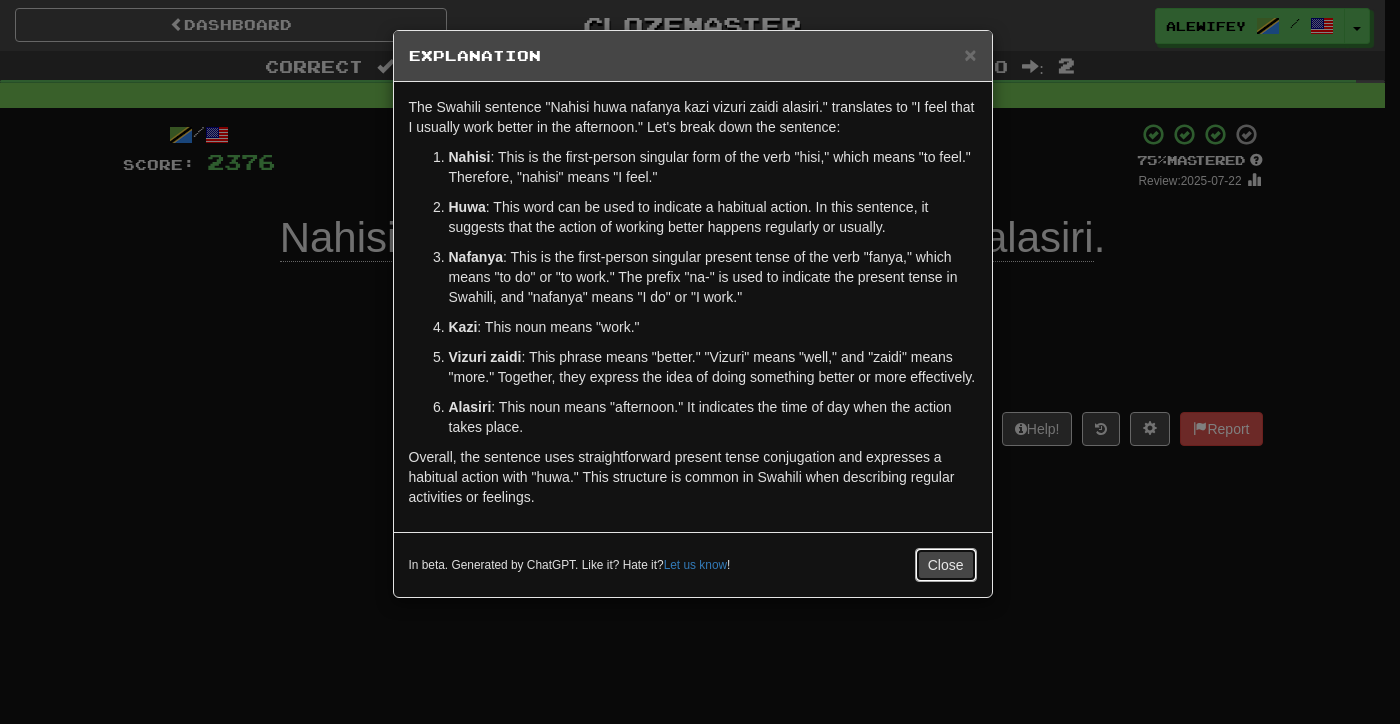 click on "Close" at bounding box center [946, 565] 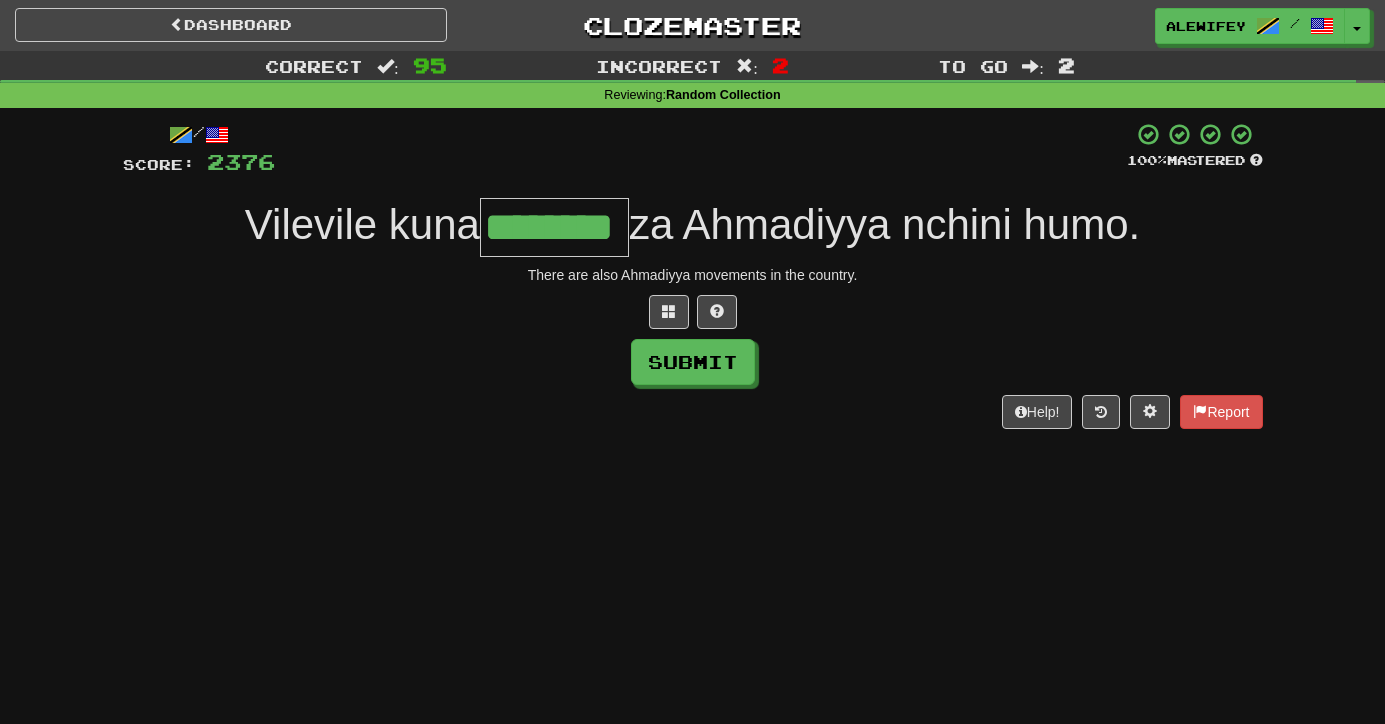 scroll, scrollTop: 0, scrollLeft: 9, axis: horizontal 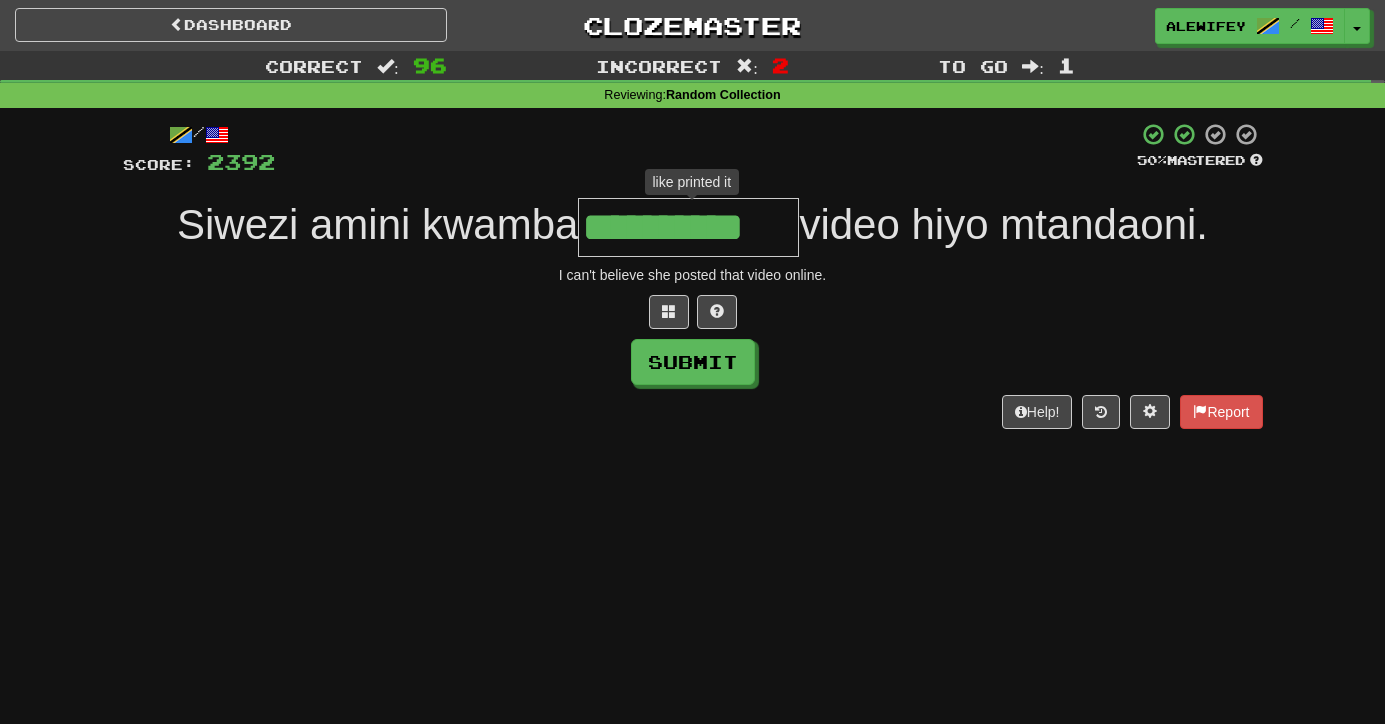 type on "**********" 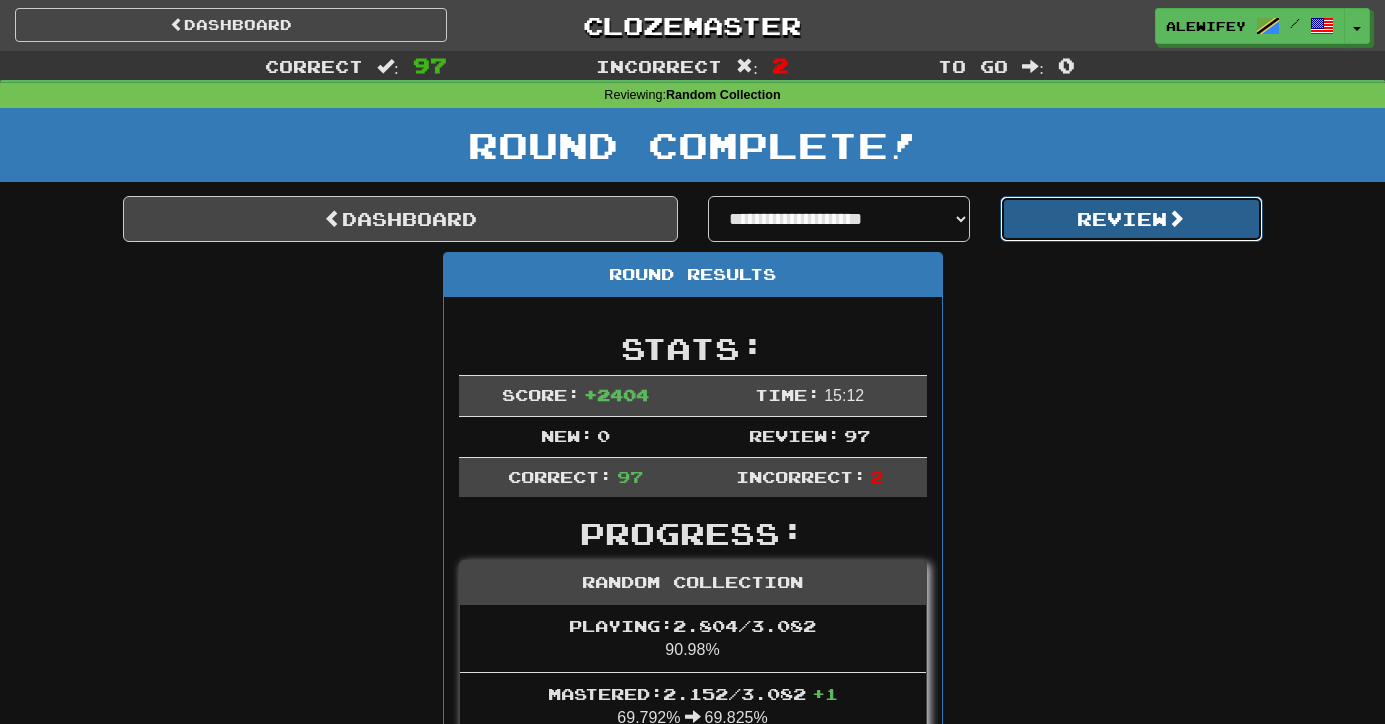 click on "Review" at bounding box center (1131, 219) 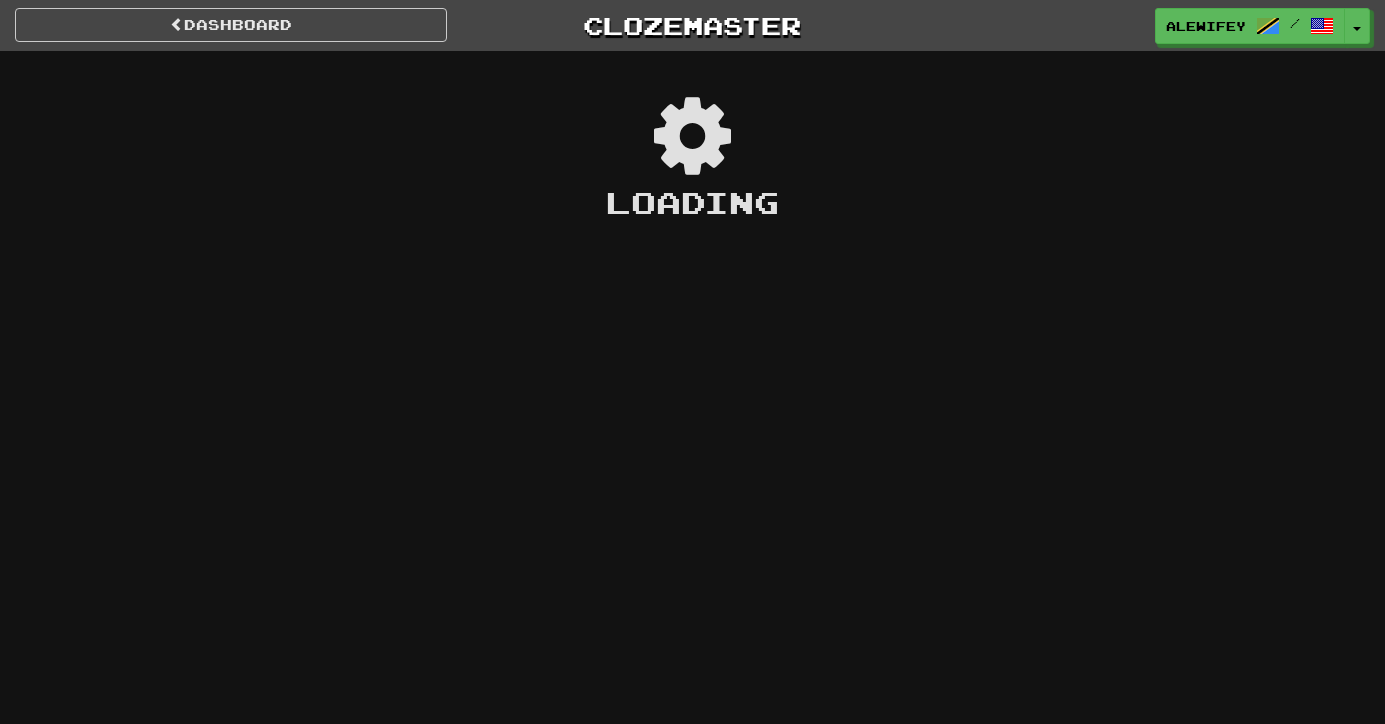 scroll, scrollTop: 0, scrollLeft: 0, axis: both 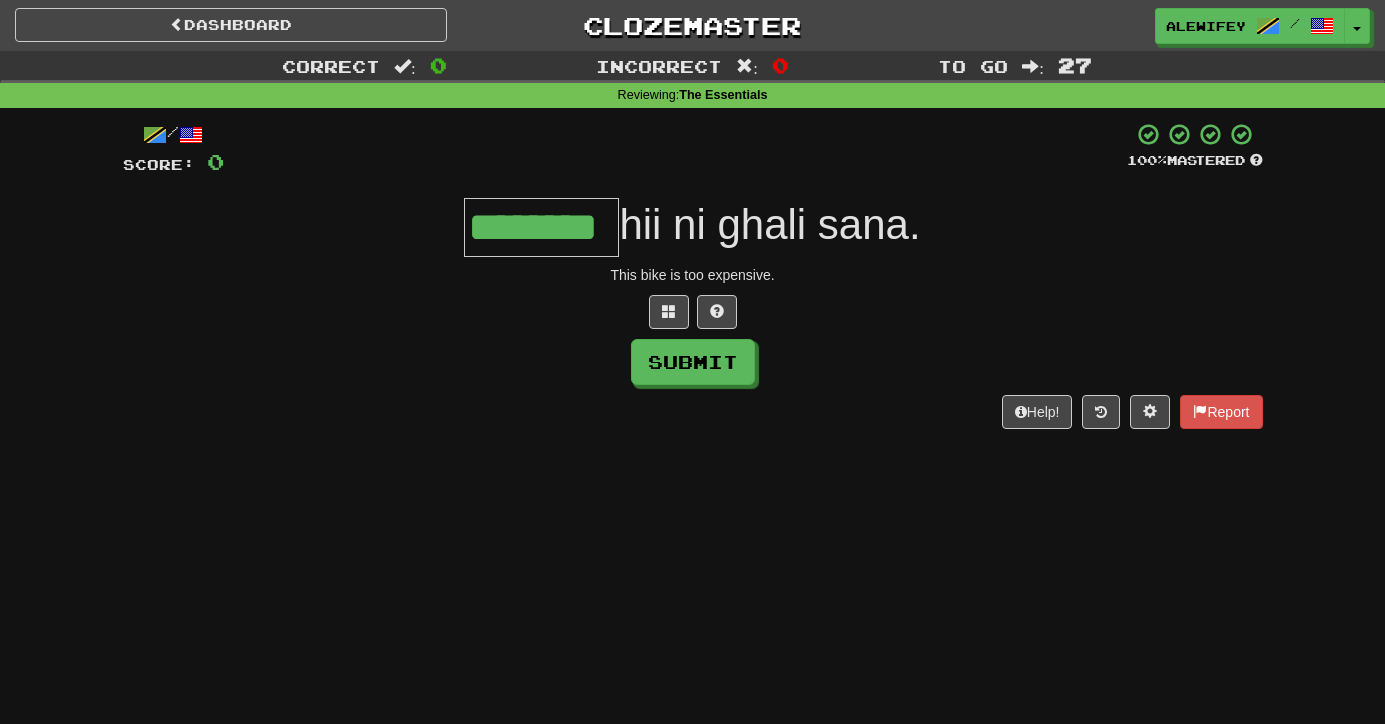 type on "********" 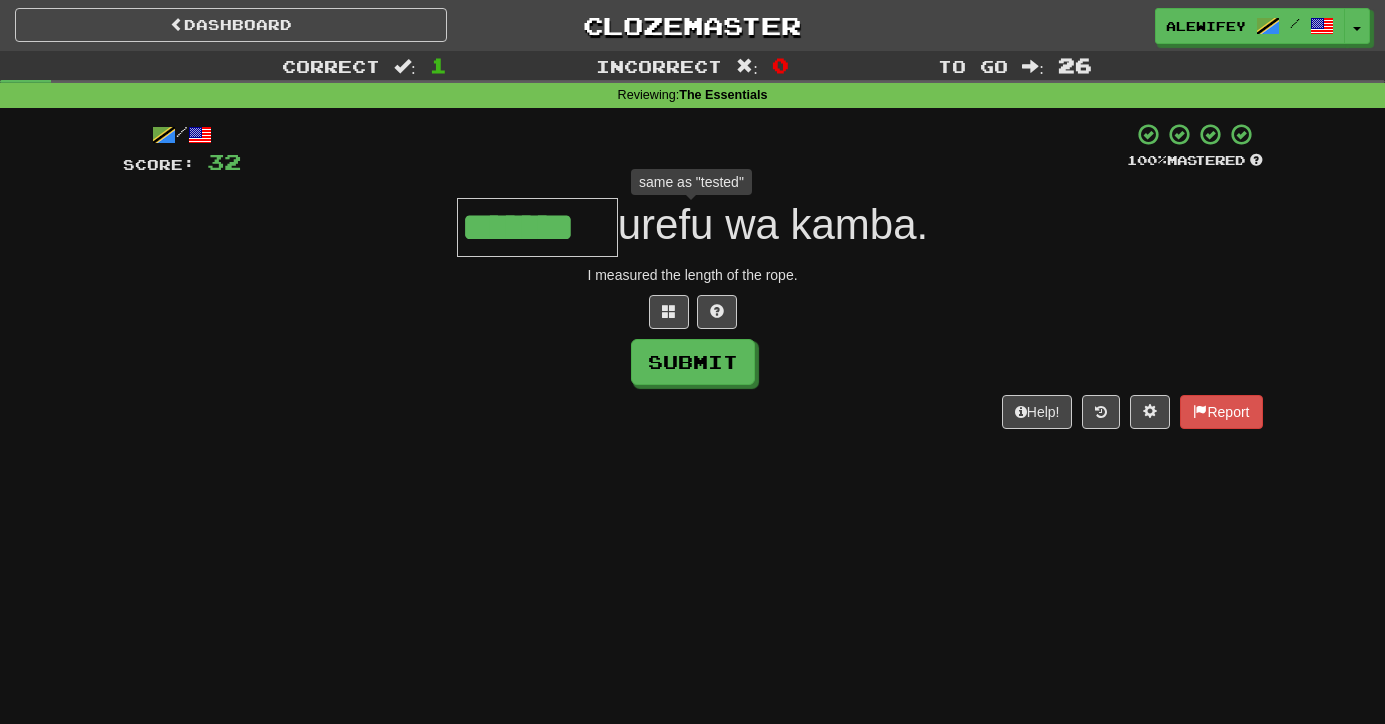 type on "********" 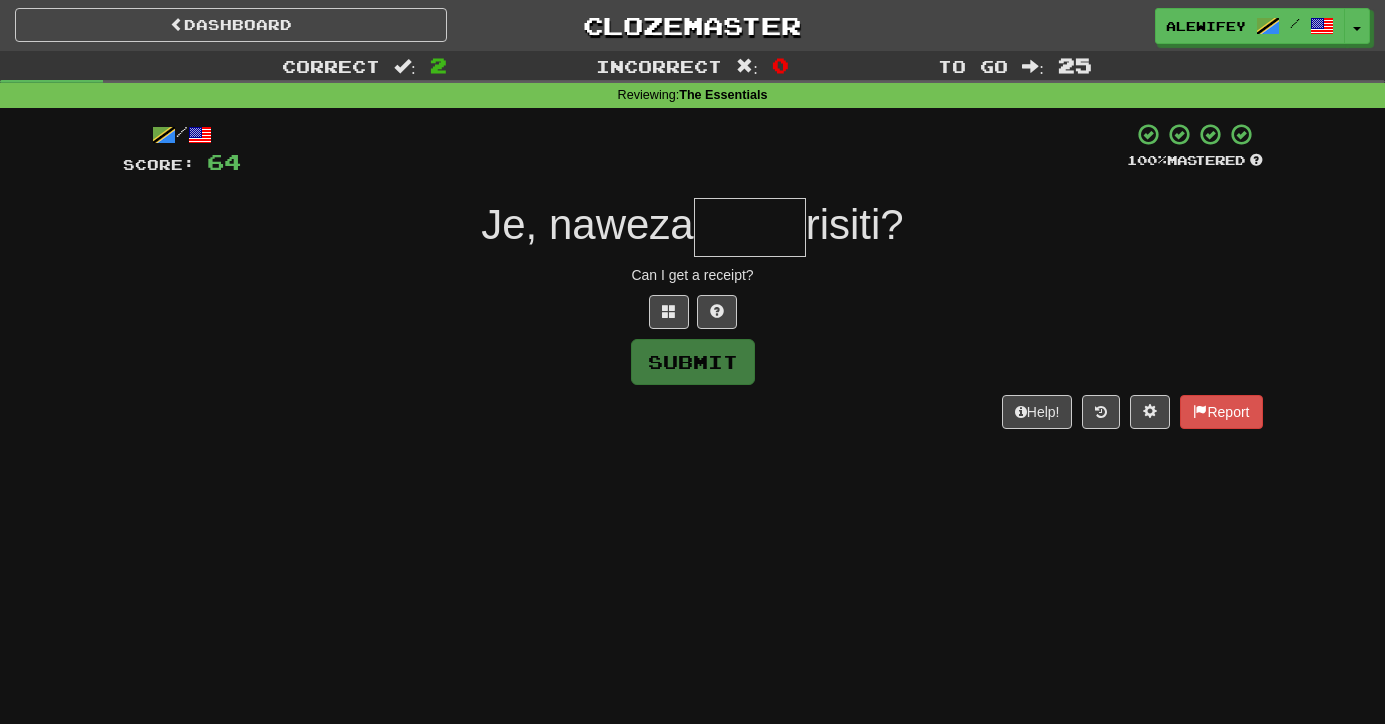 type on "*" 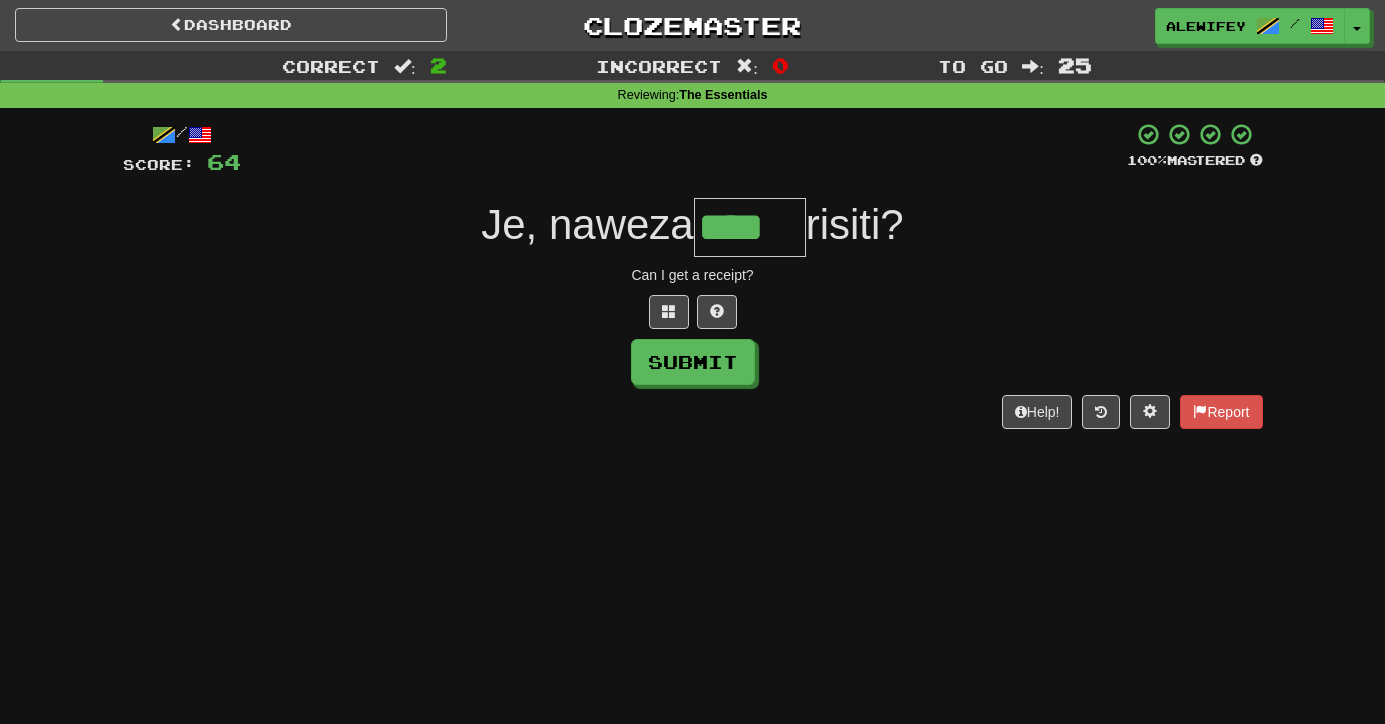 type on "****" 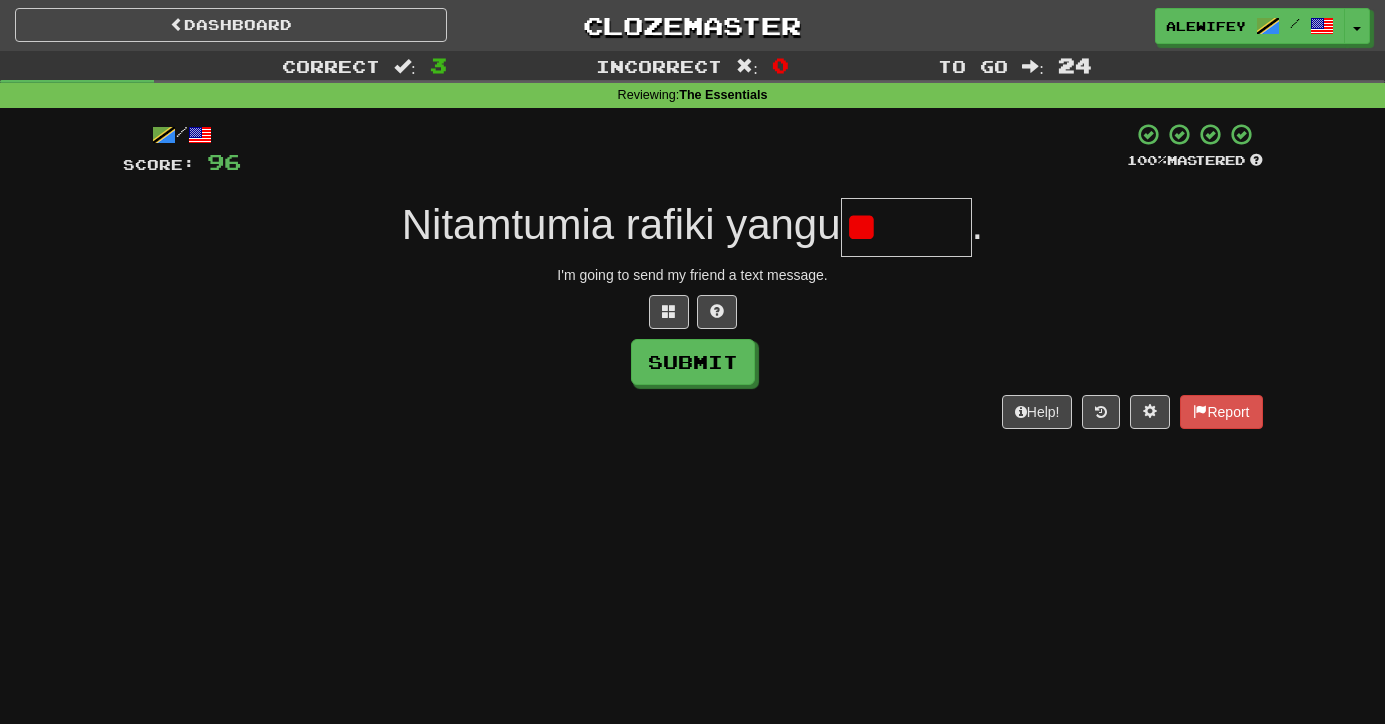 type on "*" 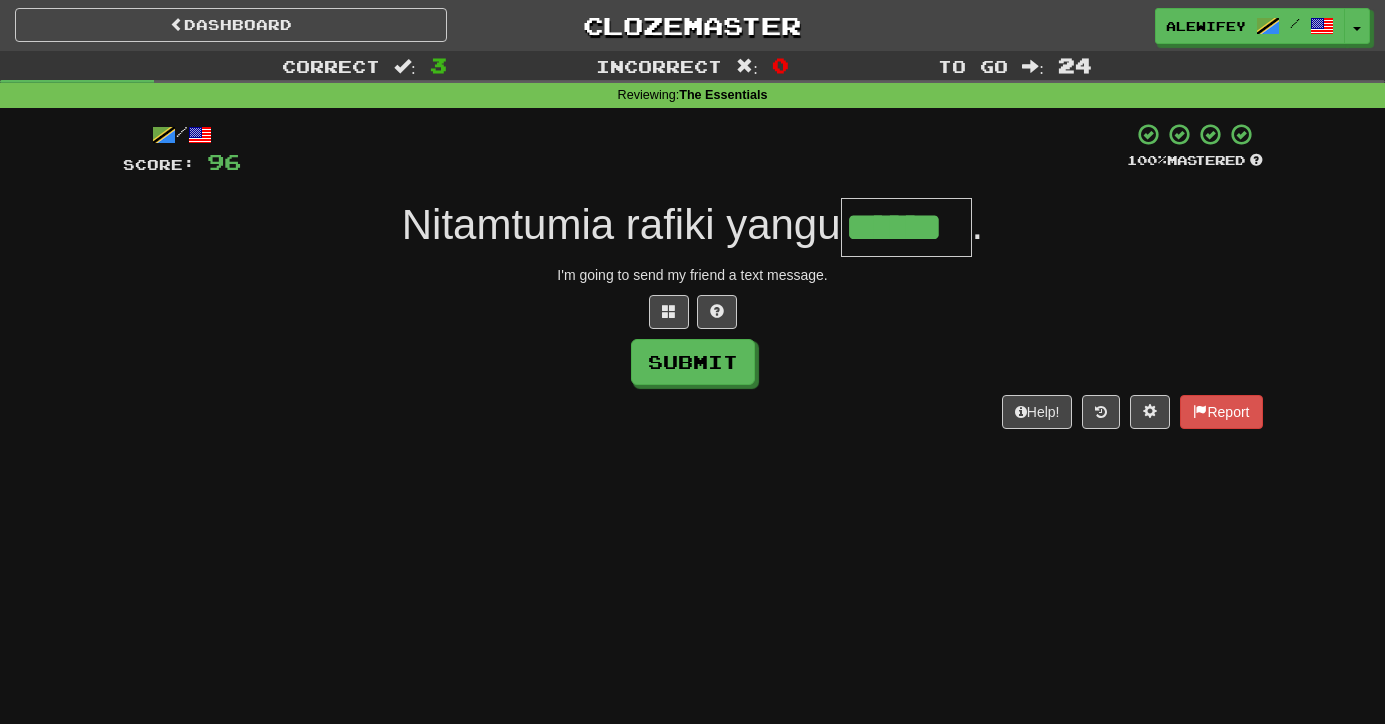 type on "******" 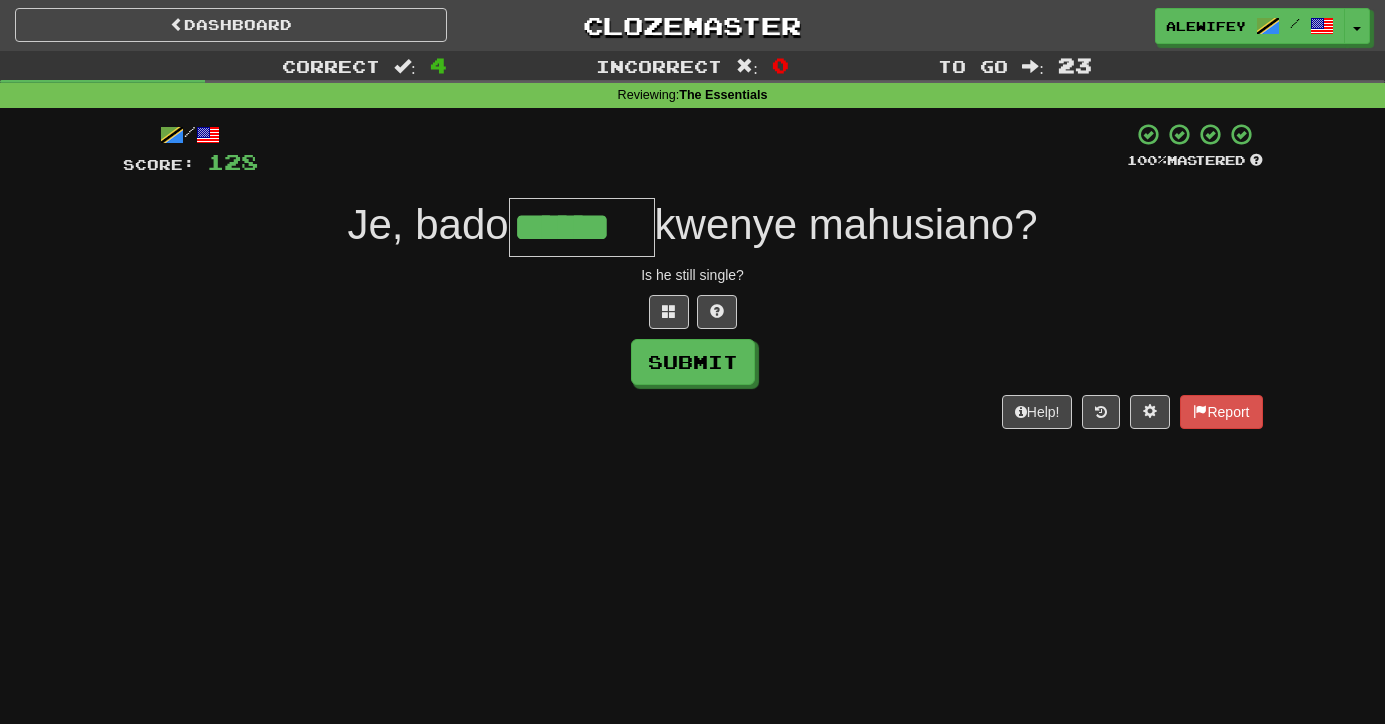 type on "******" 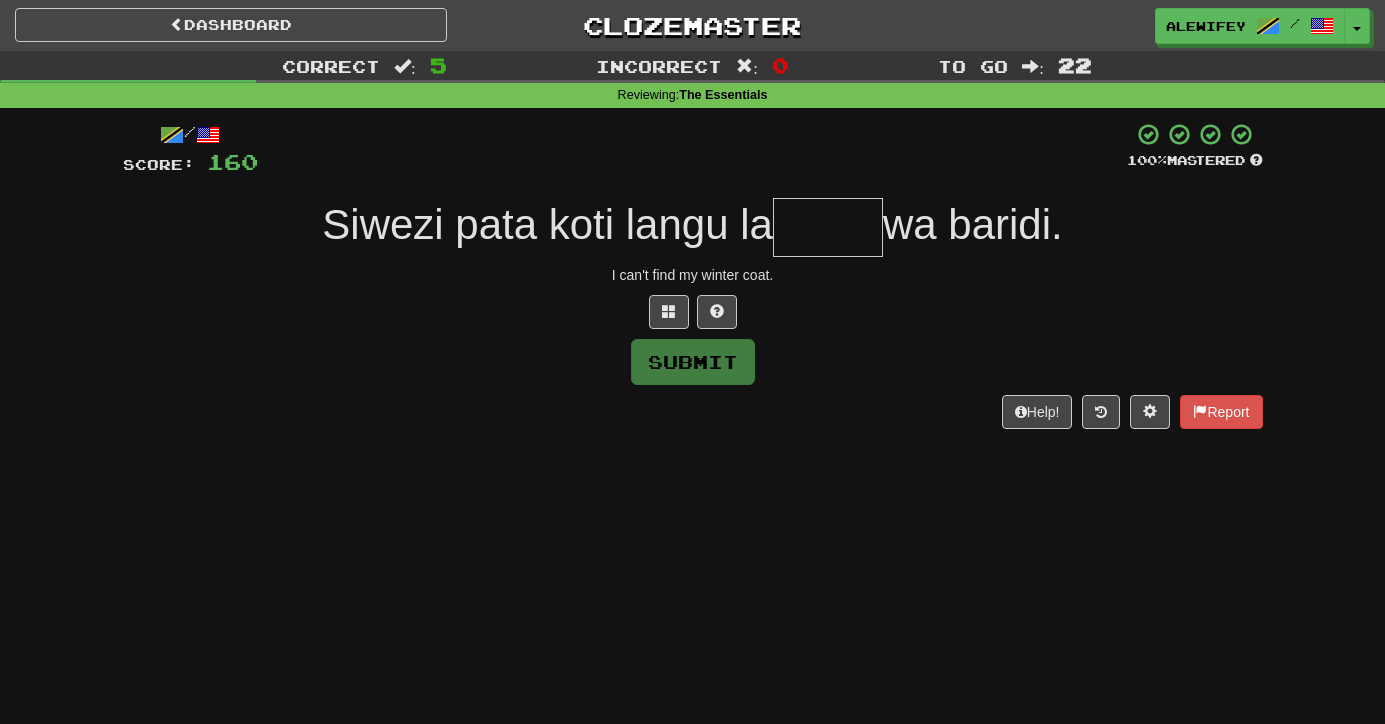 type on "*" 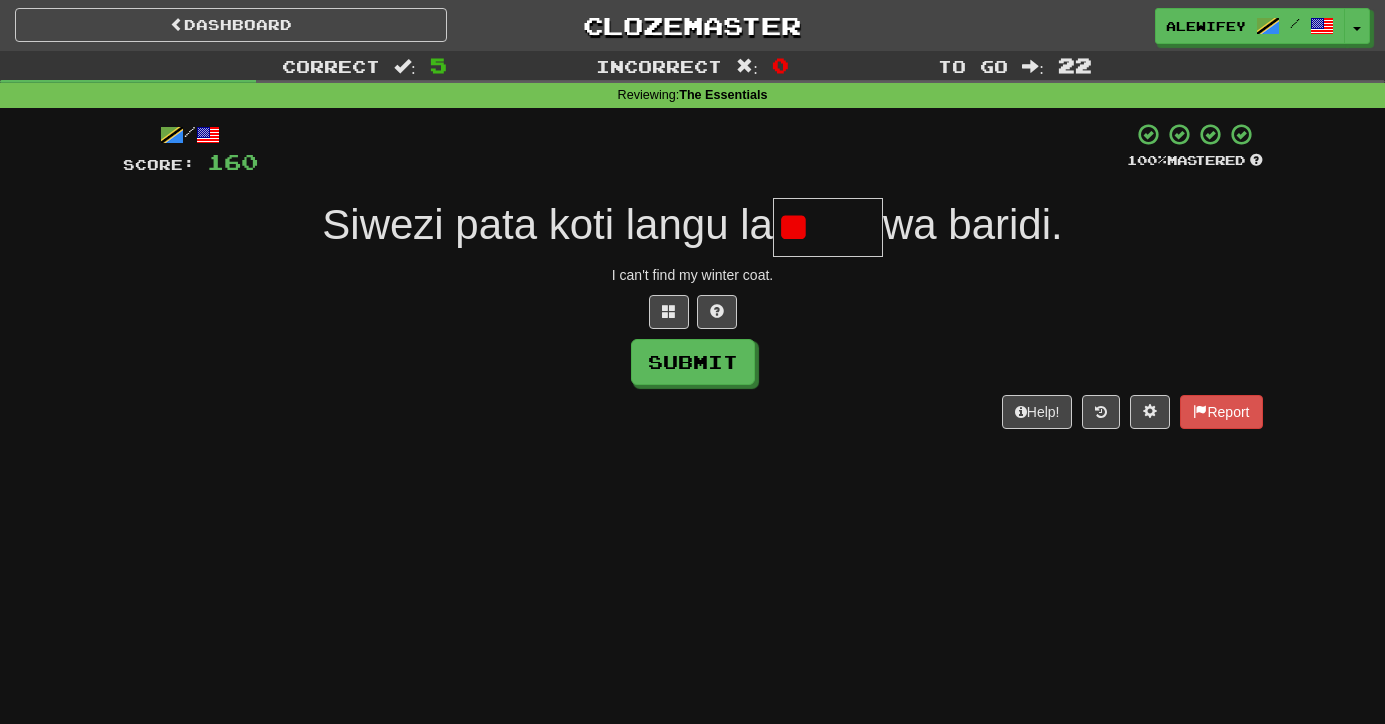 type on "*" 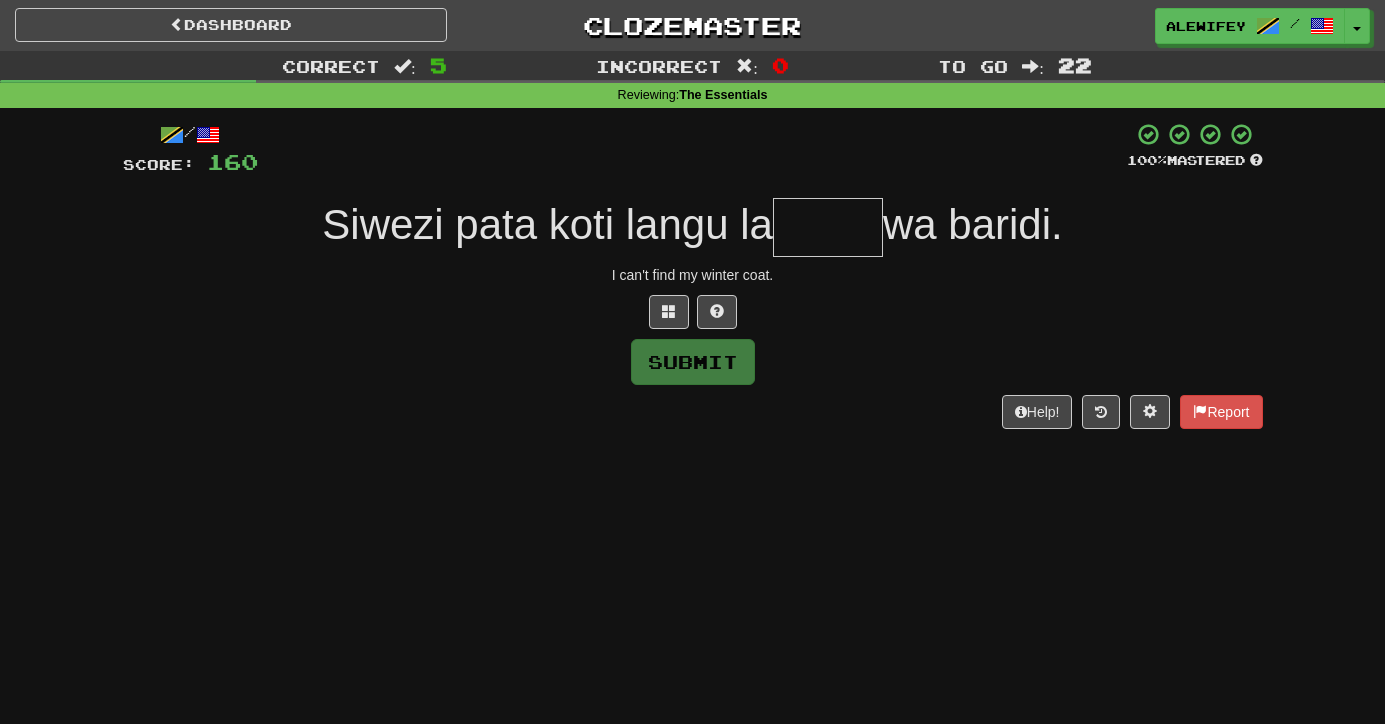 type on "*" 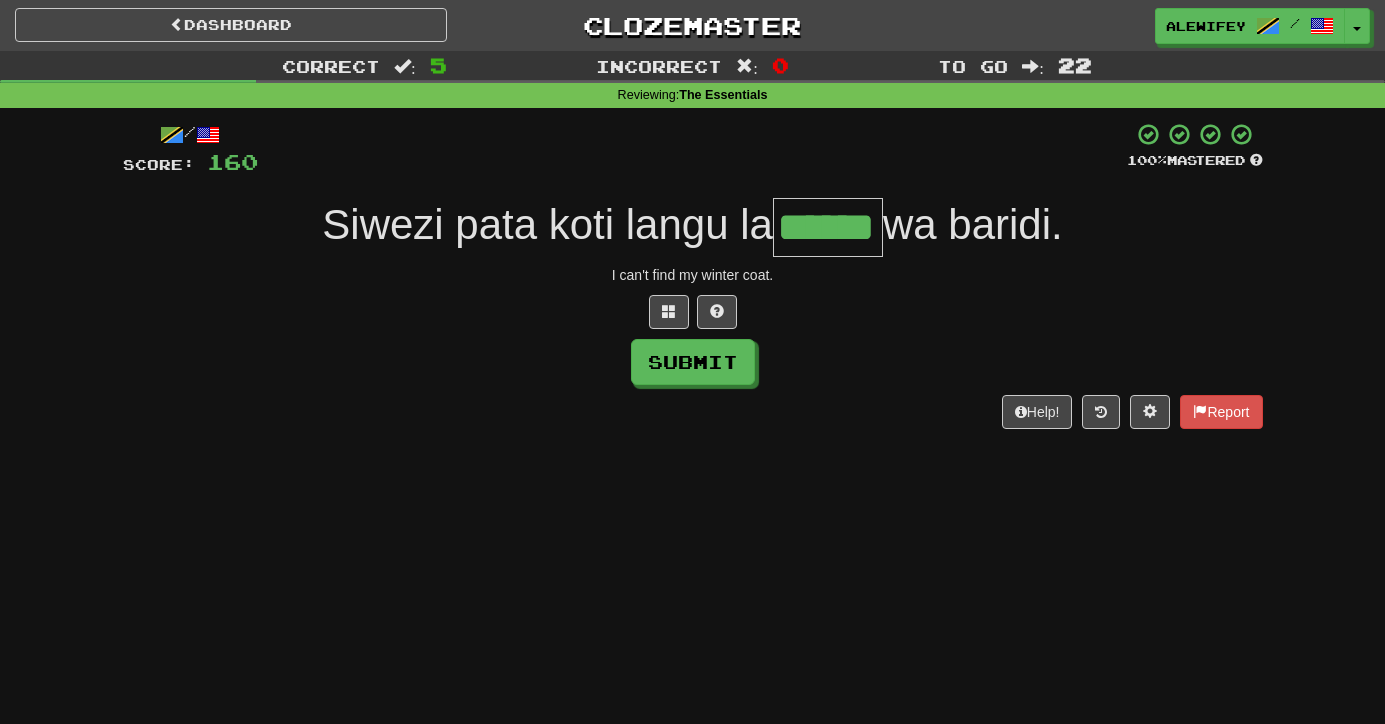 type on "******" 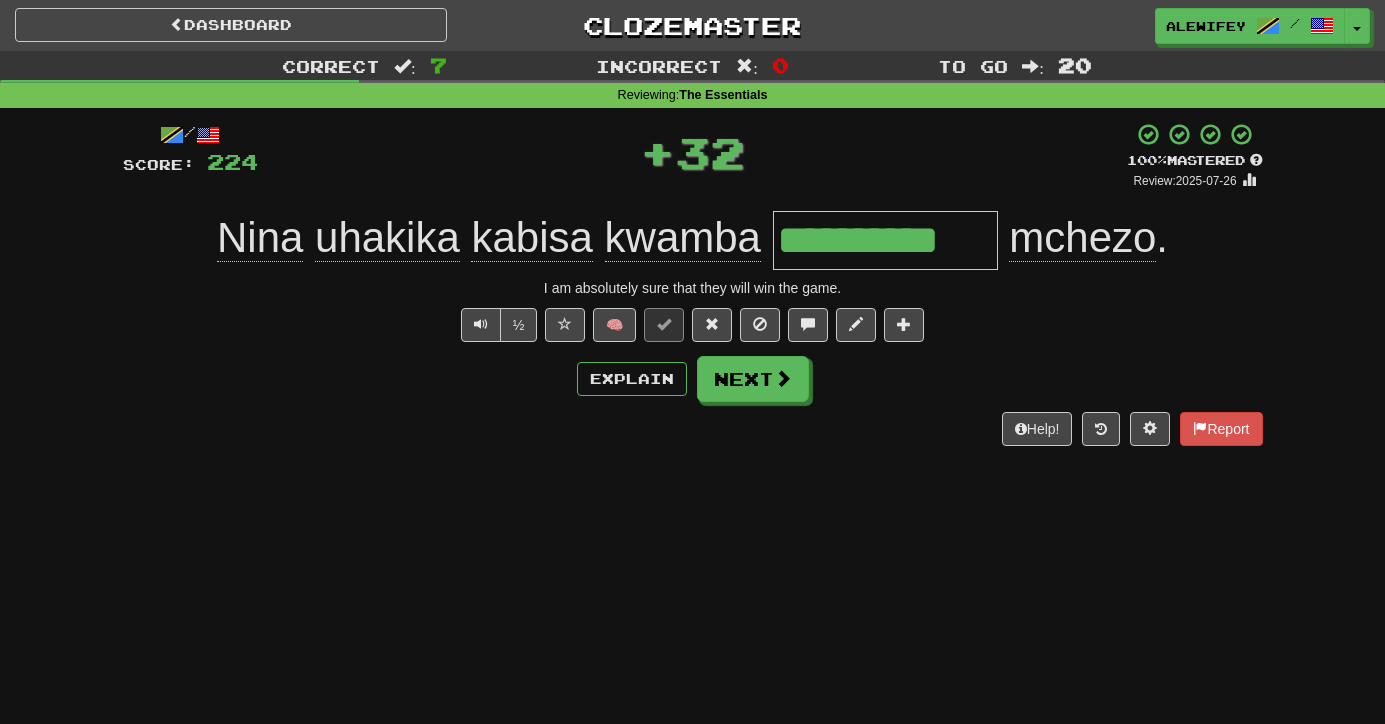 type on "**********" 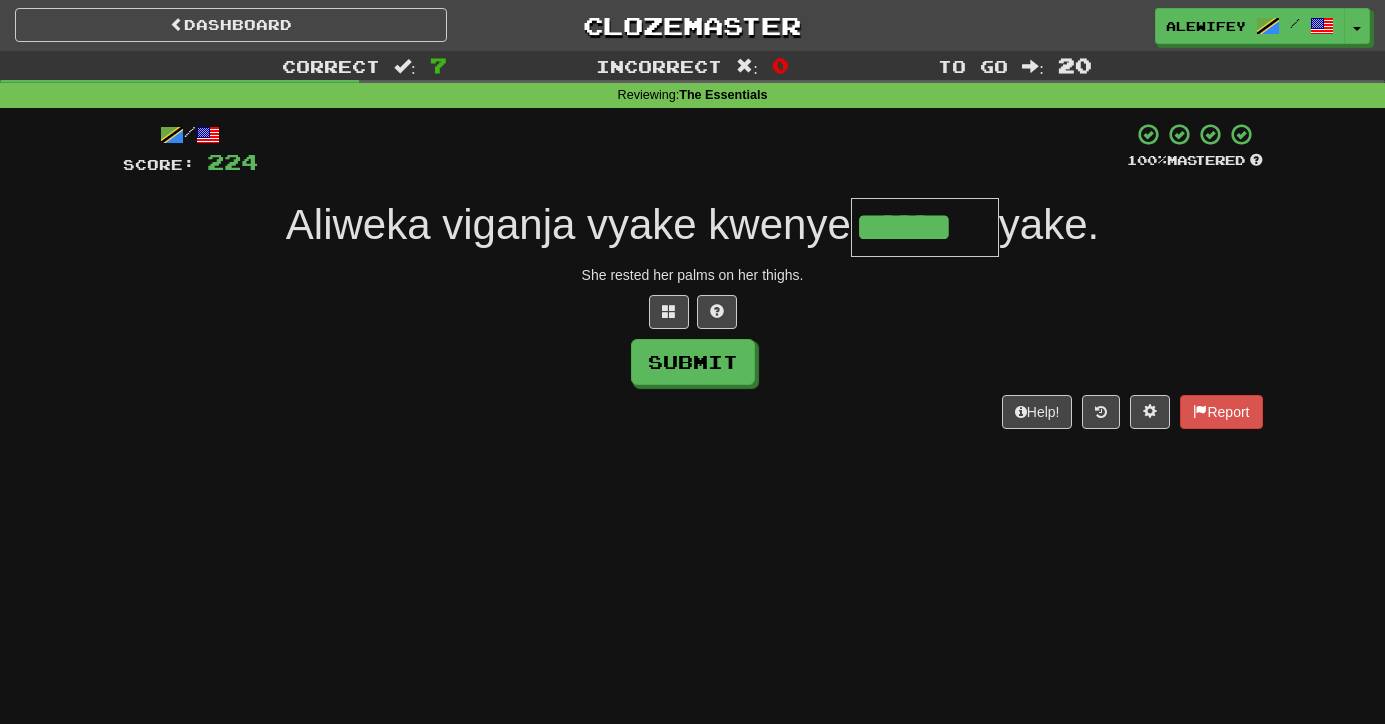 type on "******" 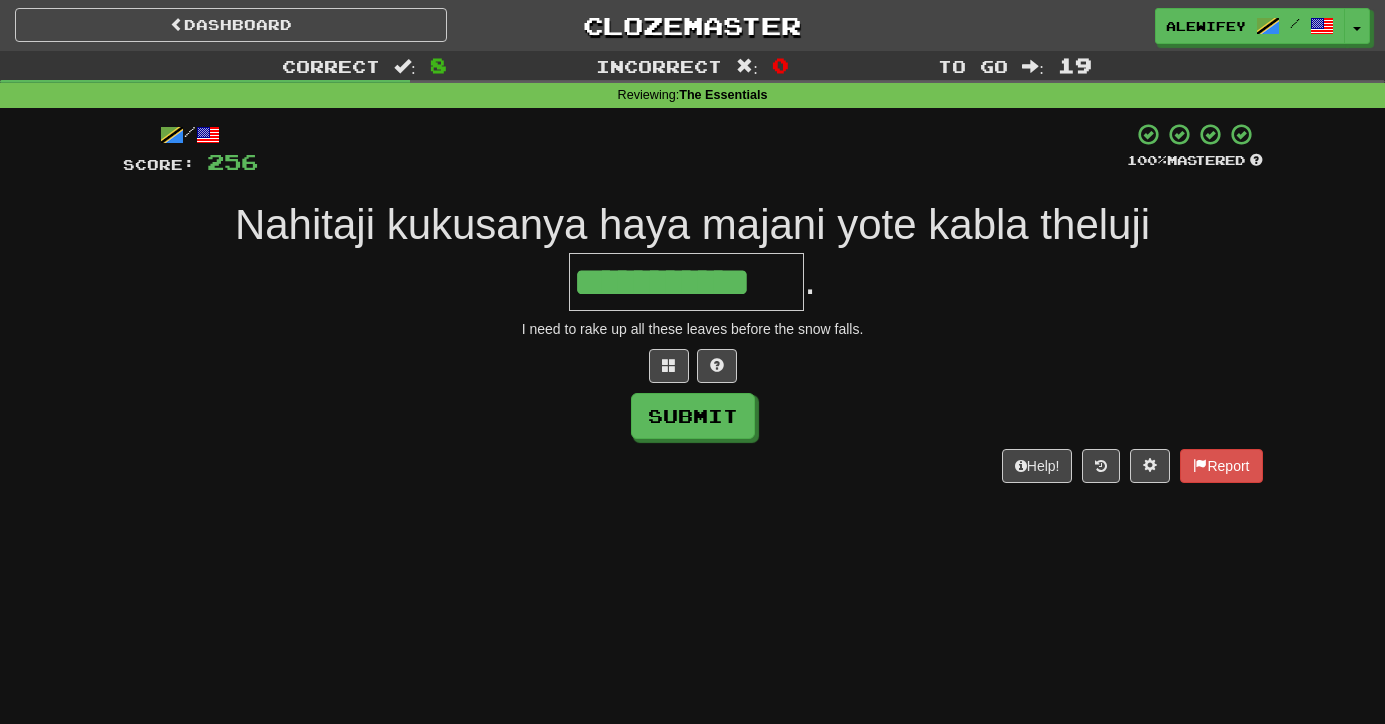 type on "**********" 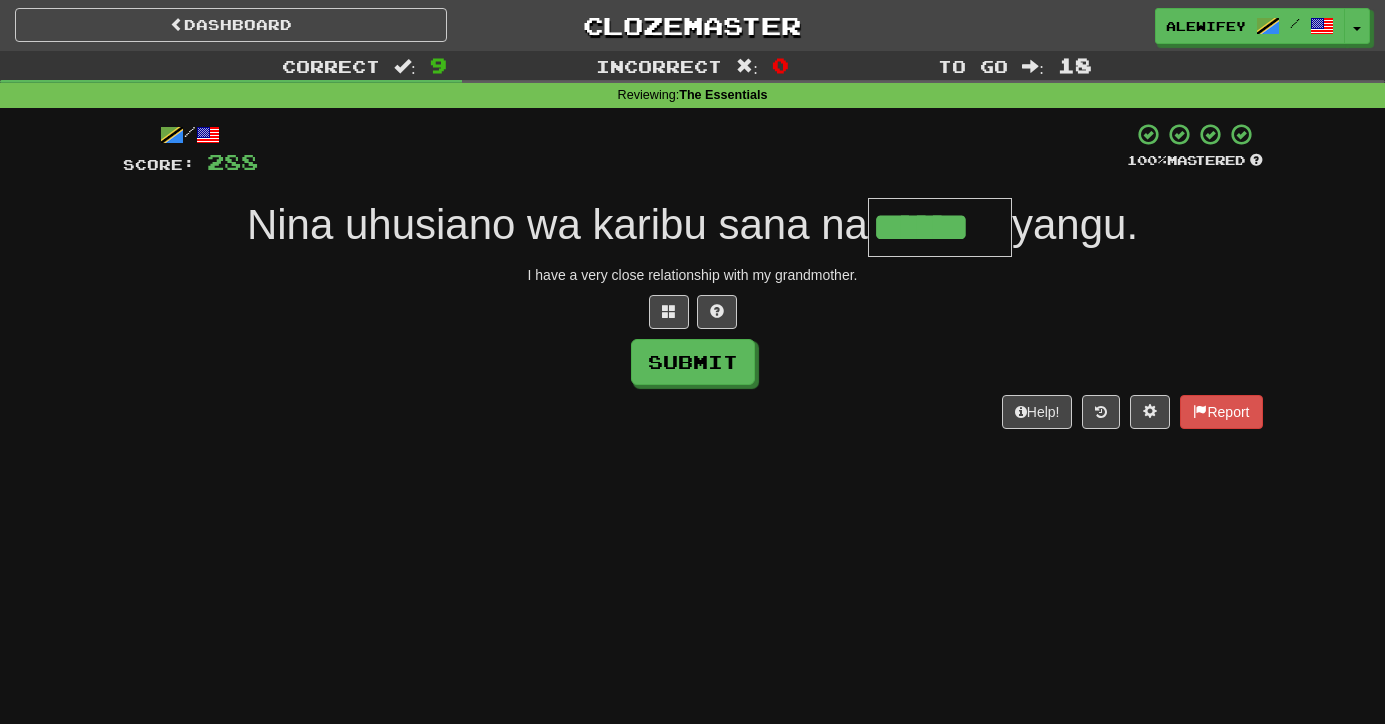 type on "******" 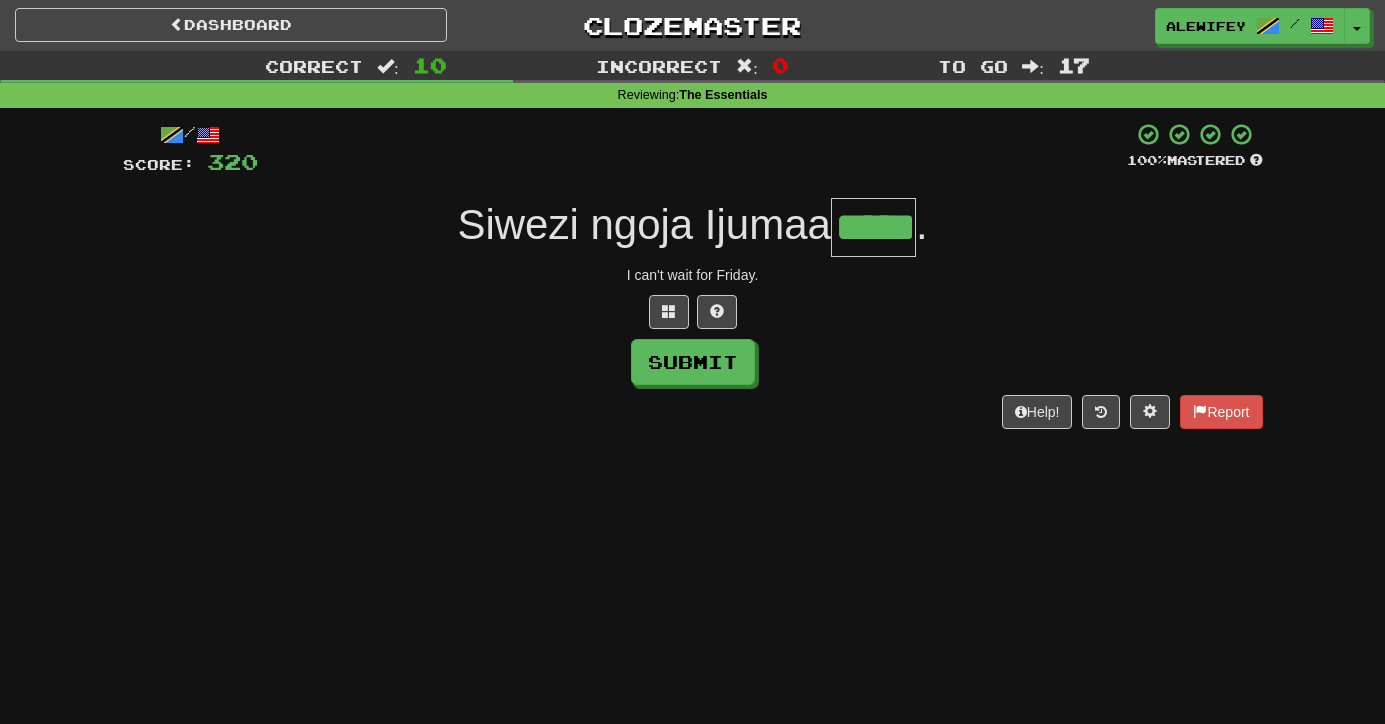 type on "*****" 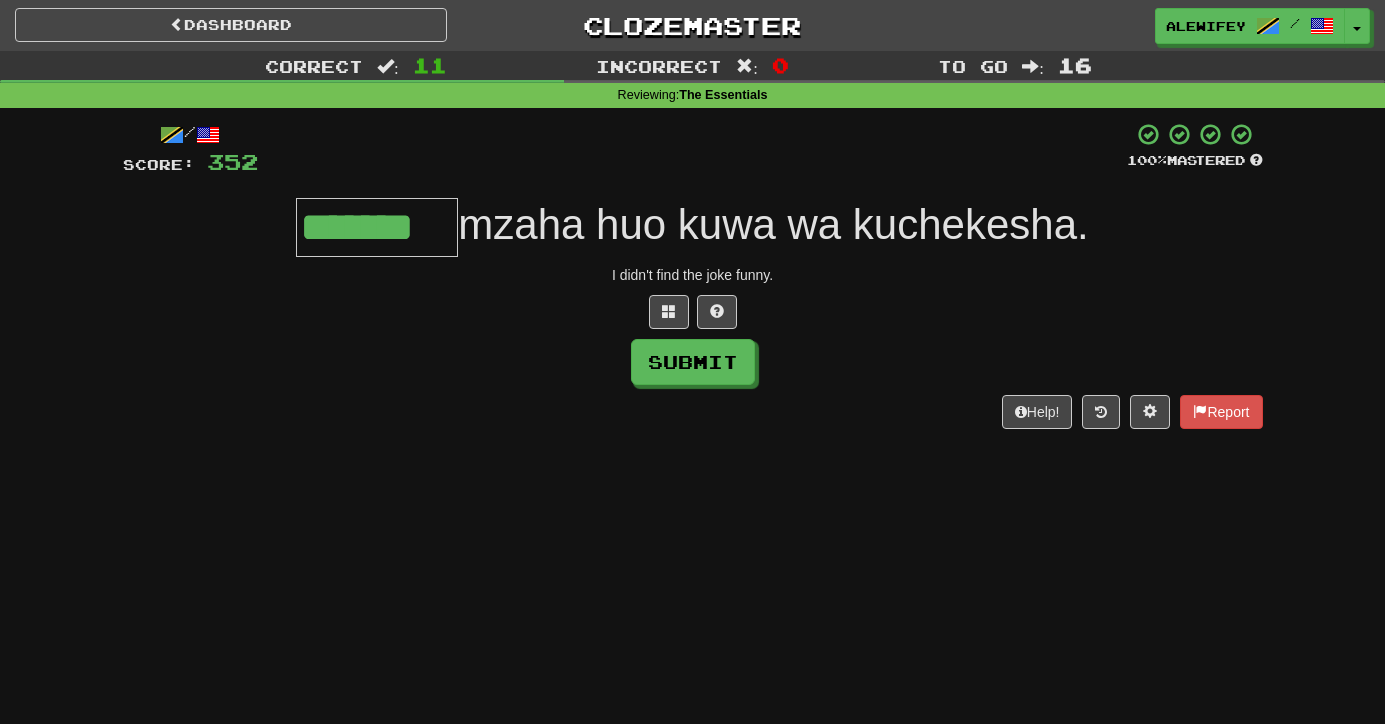 type on "*******" 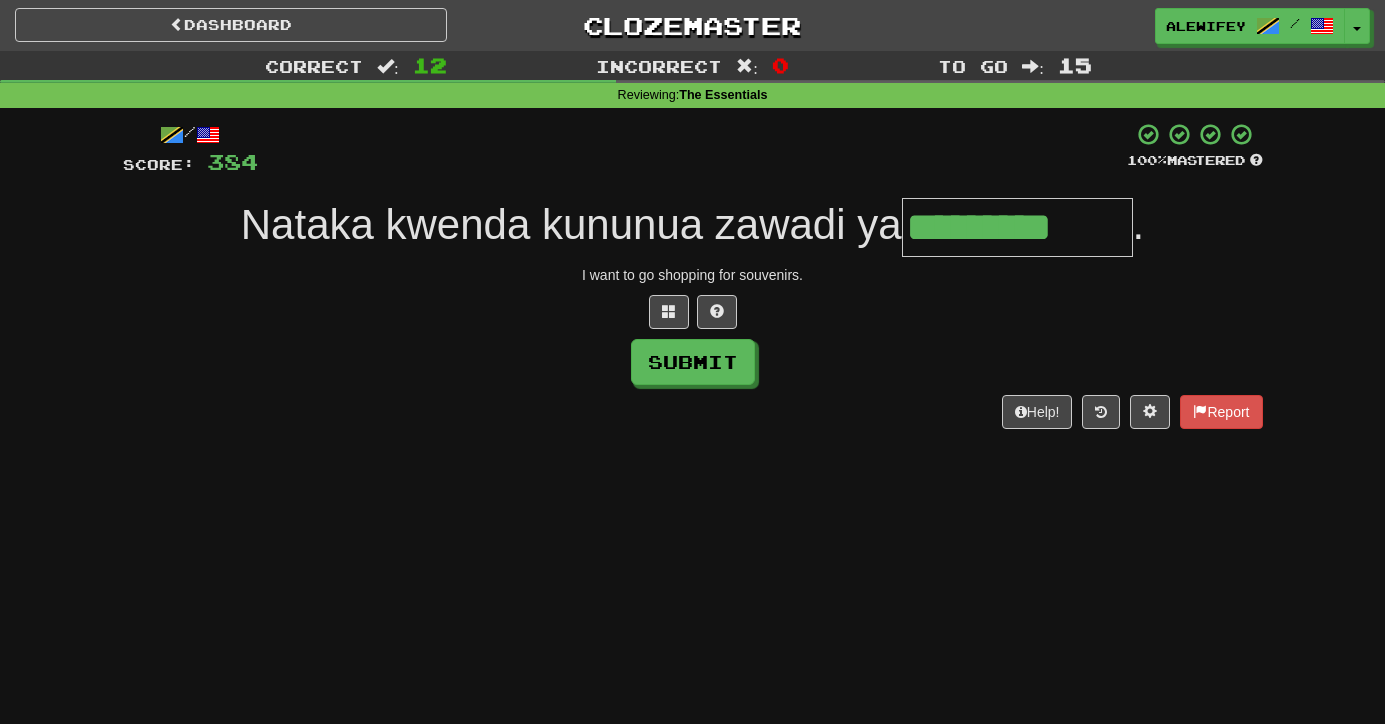 type on "*********" 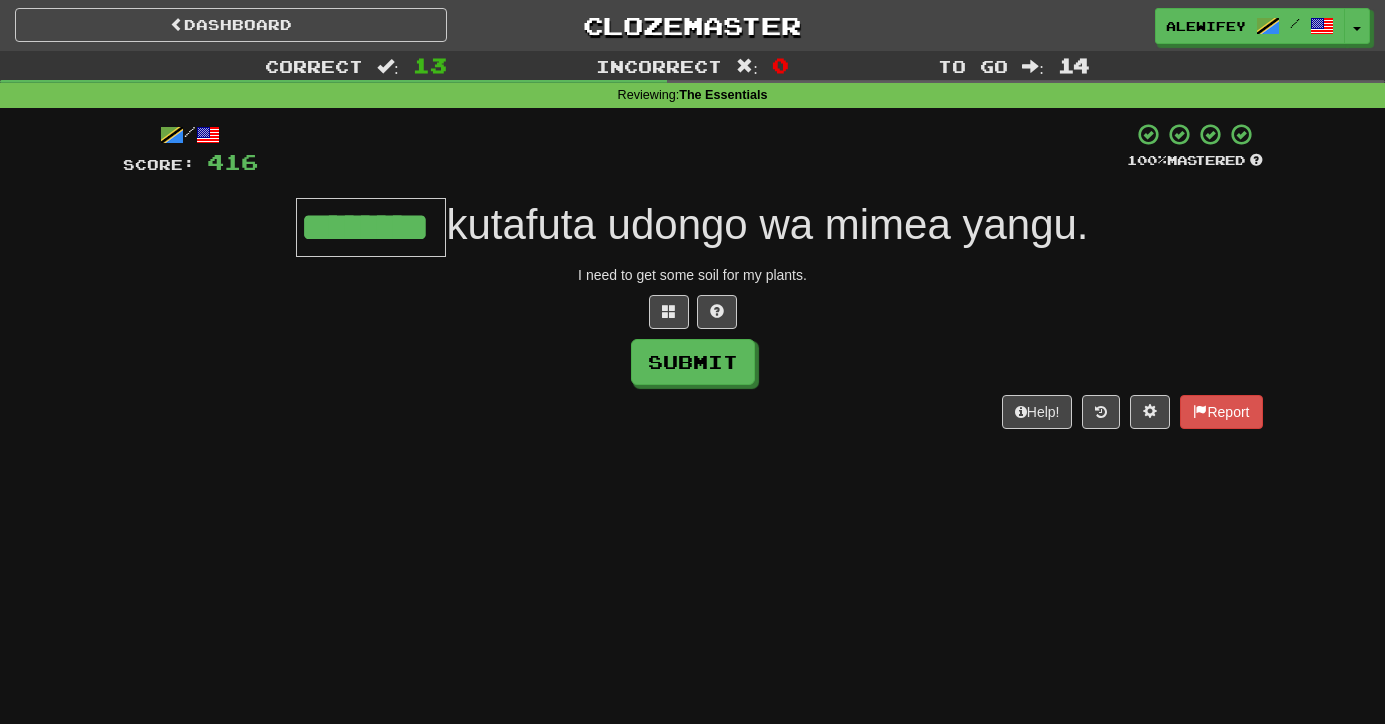 type on "********" 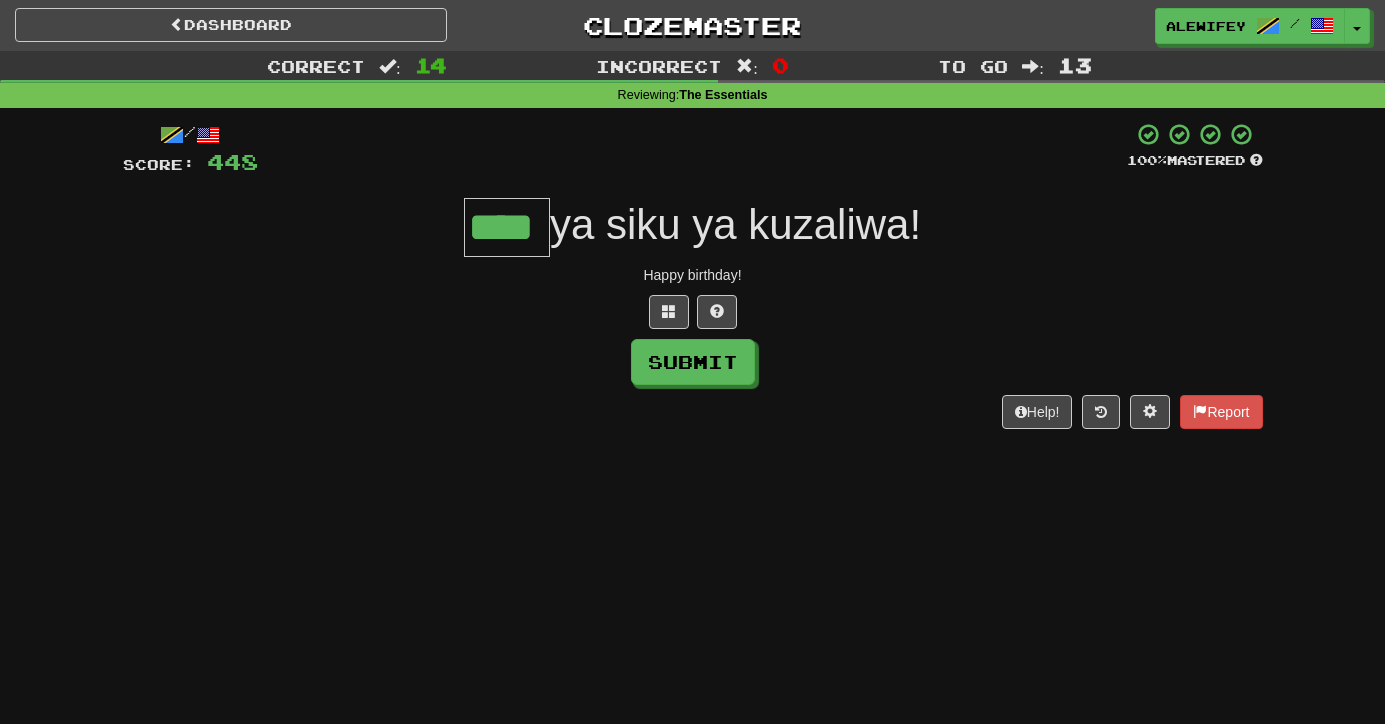 type on "****" 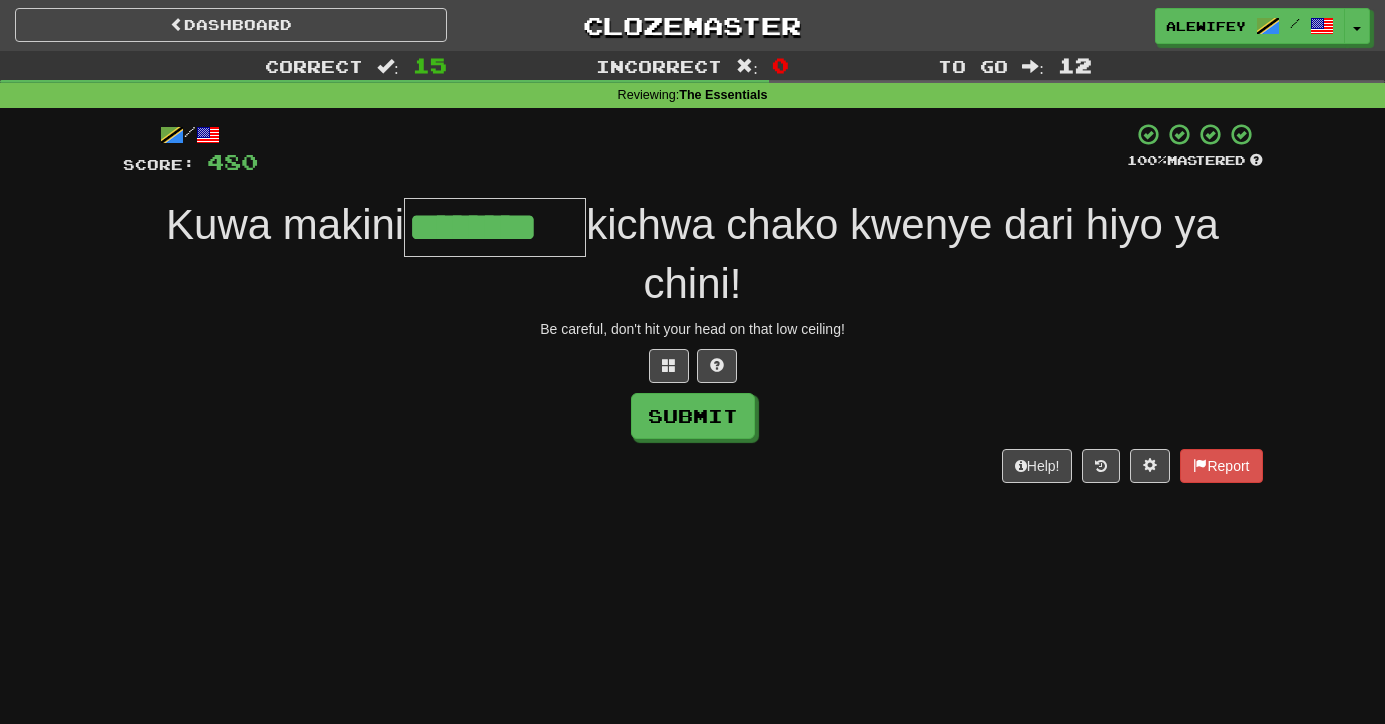 type on "********" 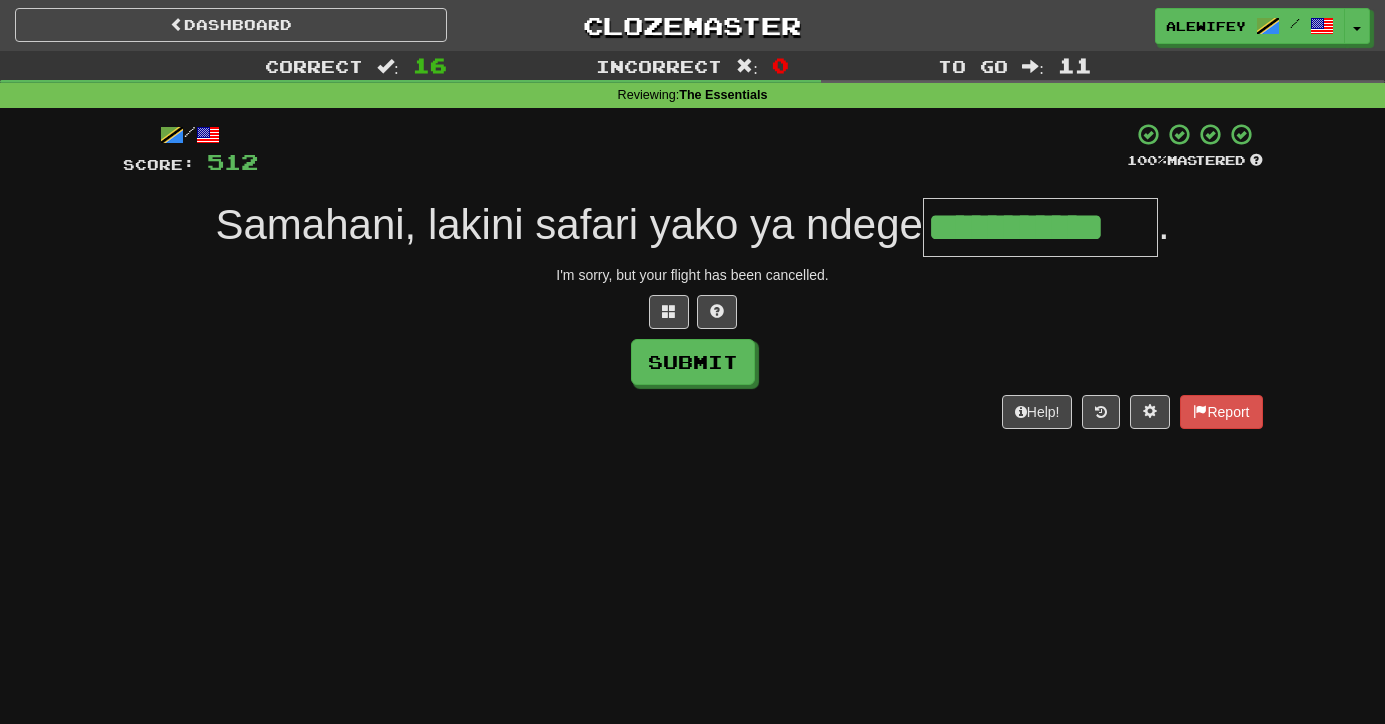type on "**********" 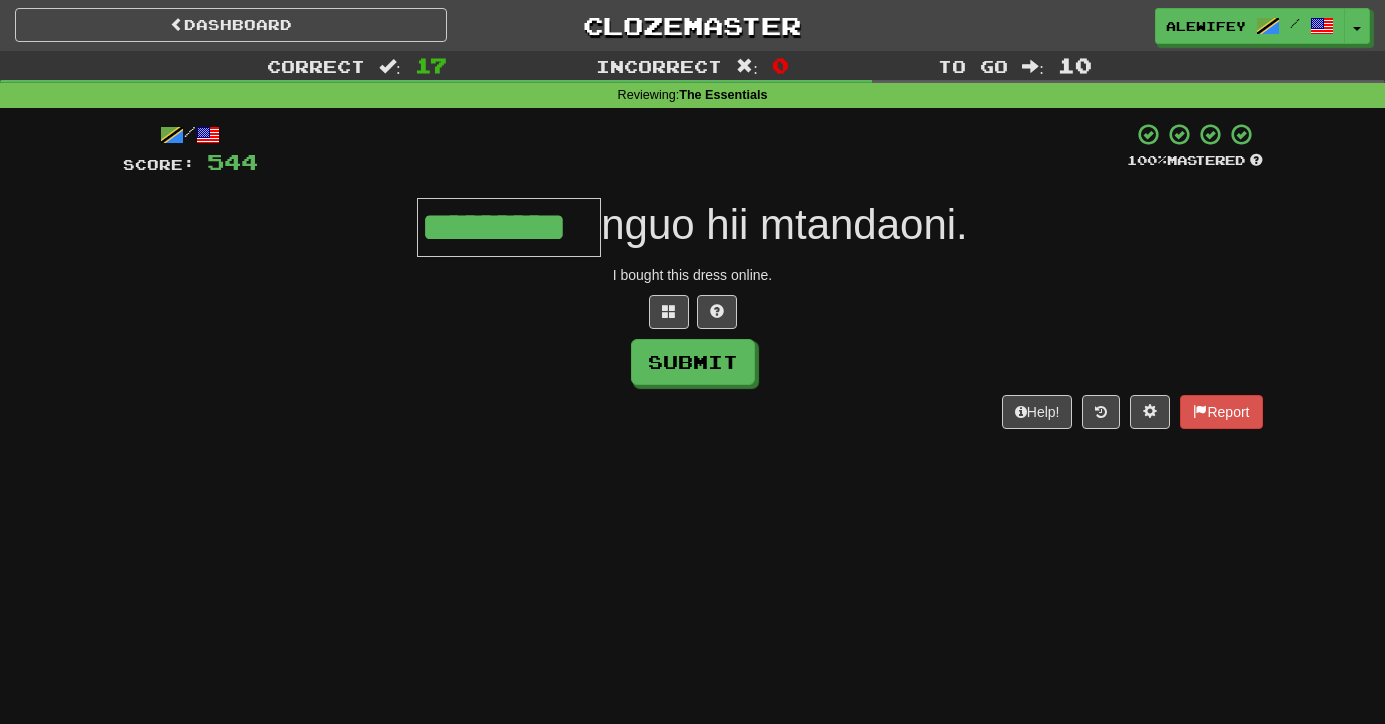 type on "*********" 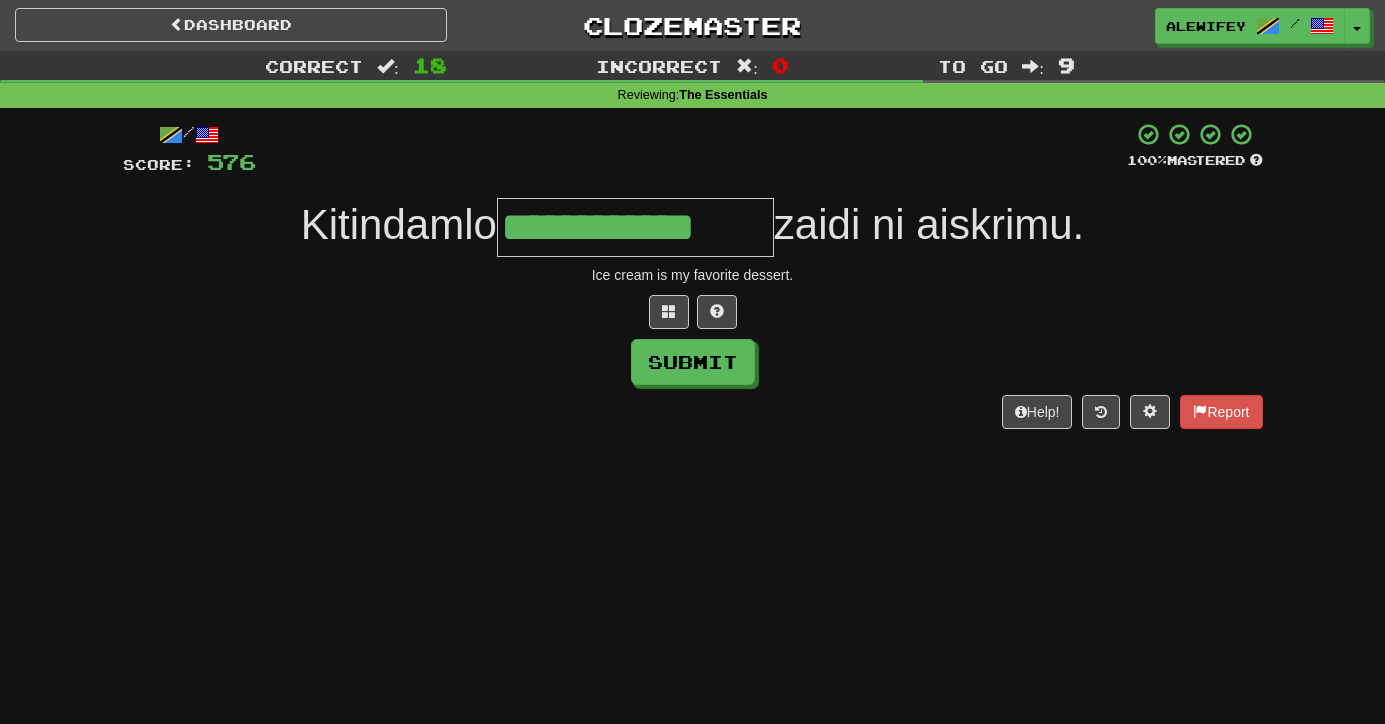 type on "**********" 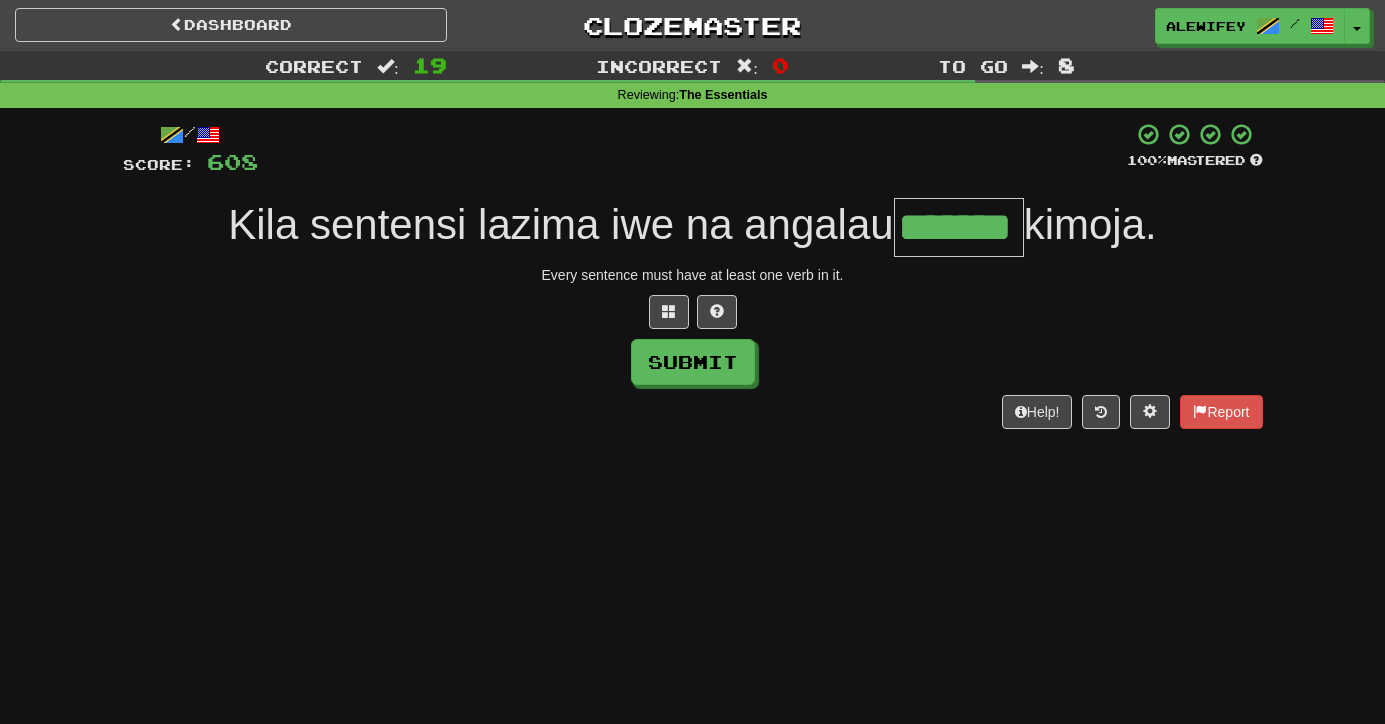 type on "*******" 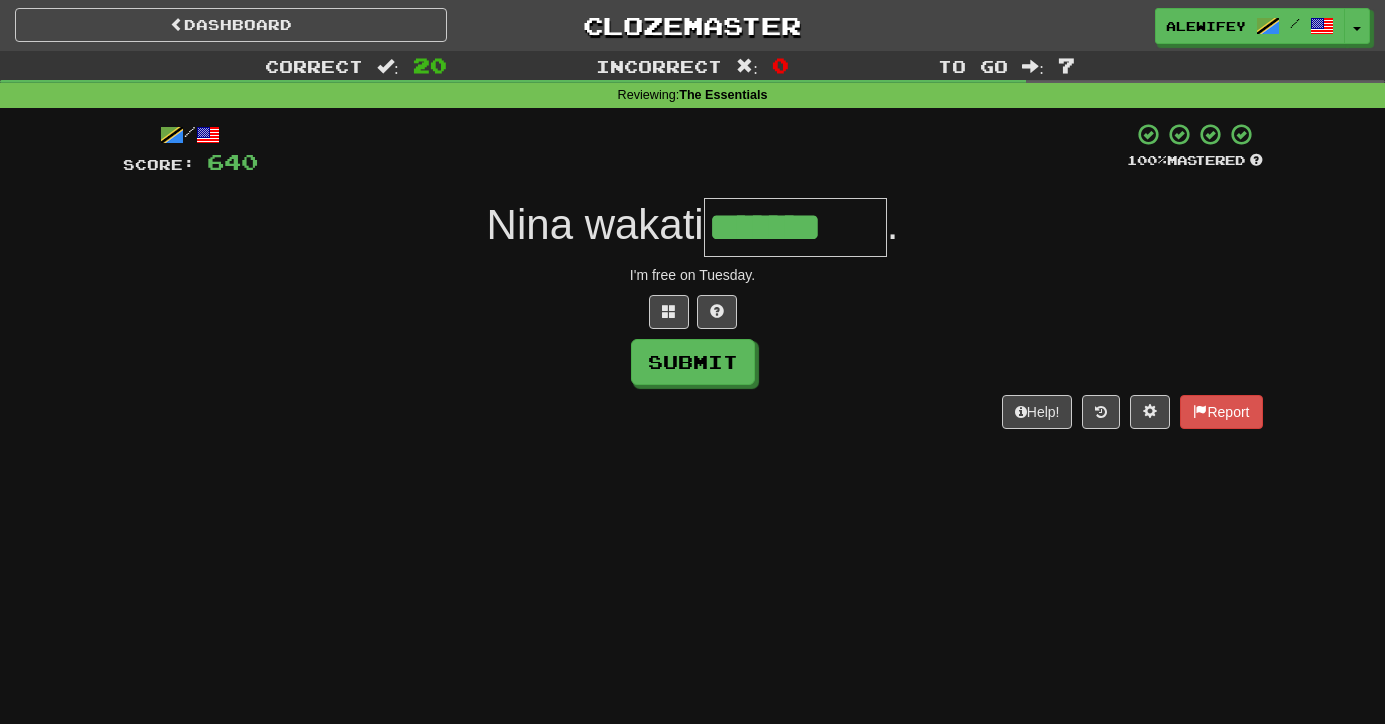 type on "*******" 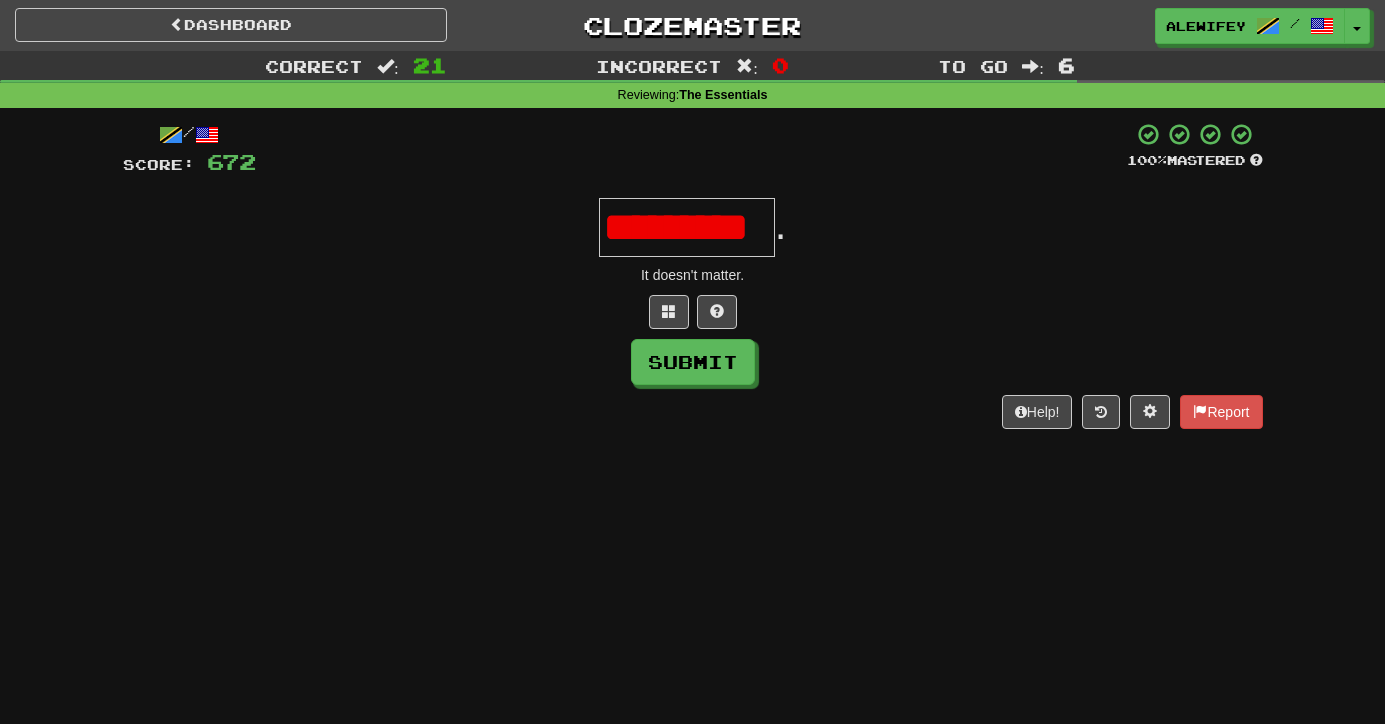 scroll, scrollTop: 0, scrollLeft: 0, axis: both 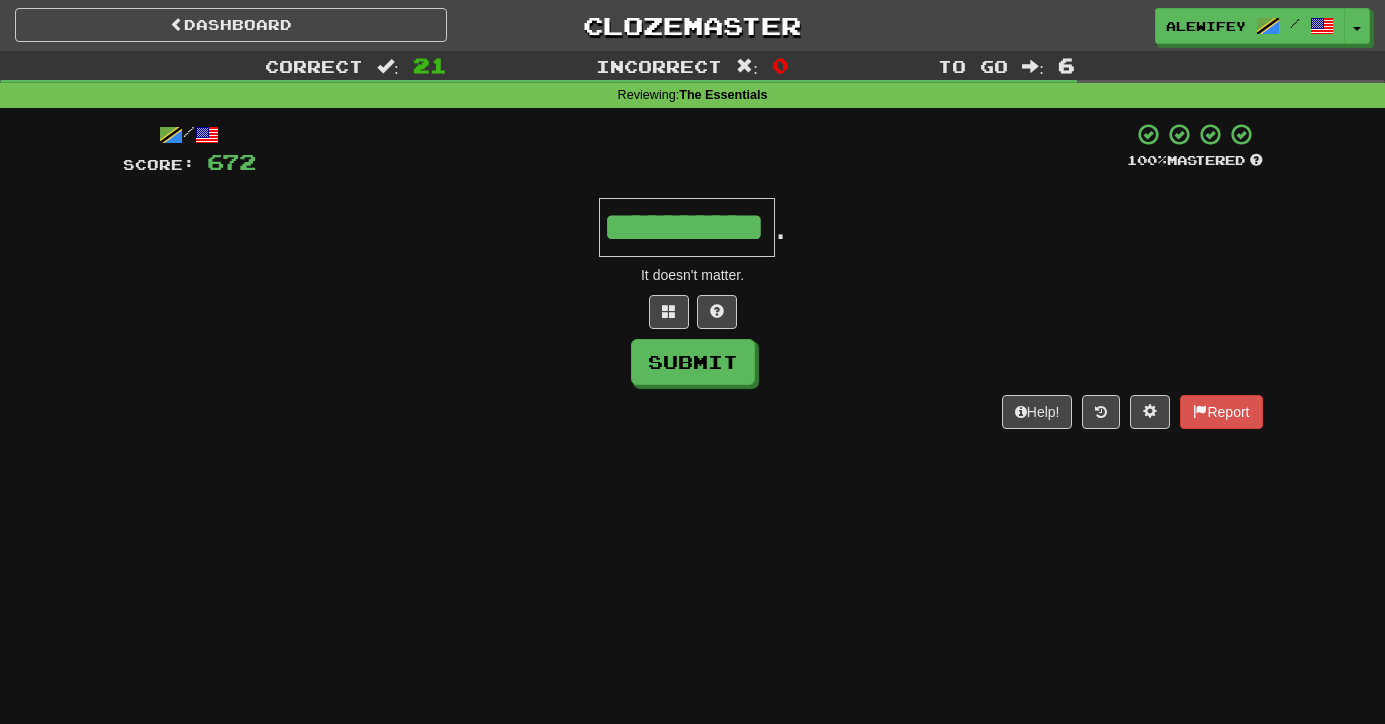 type on "**********" 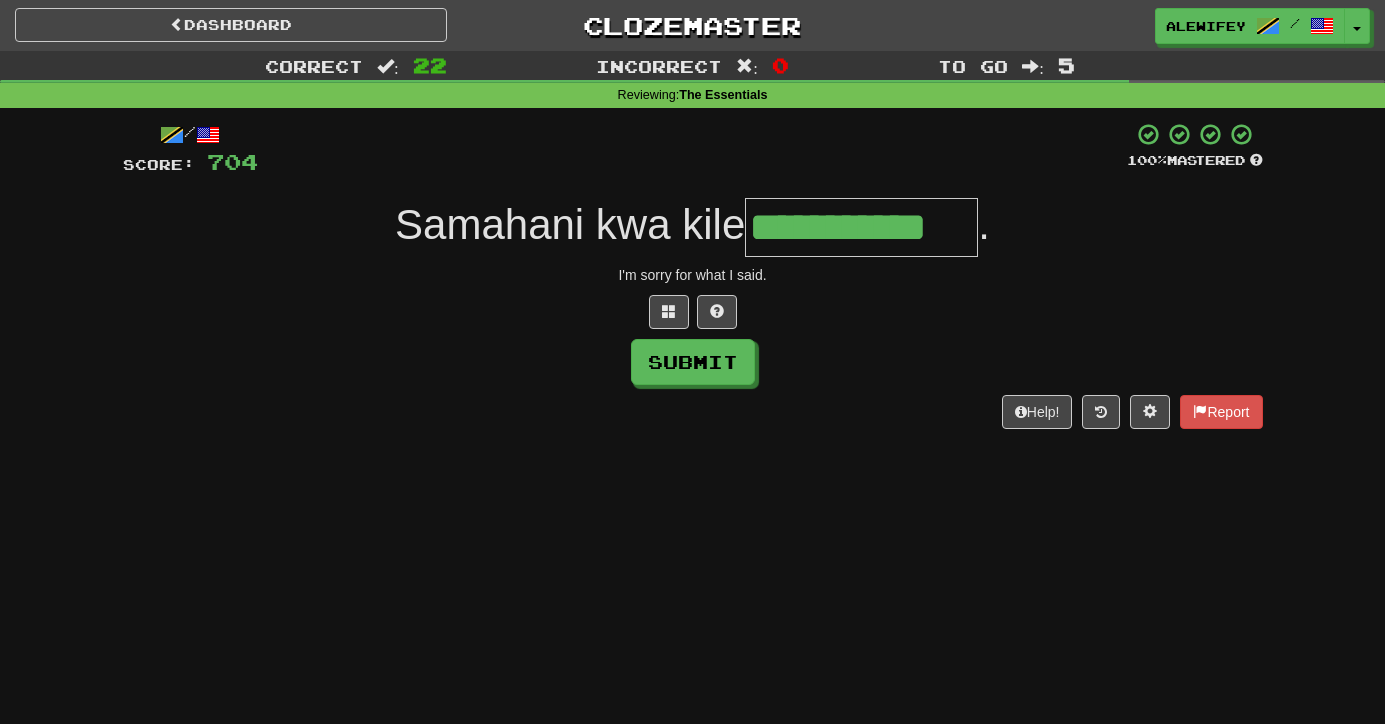 type on "**********" 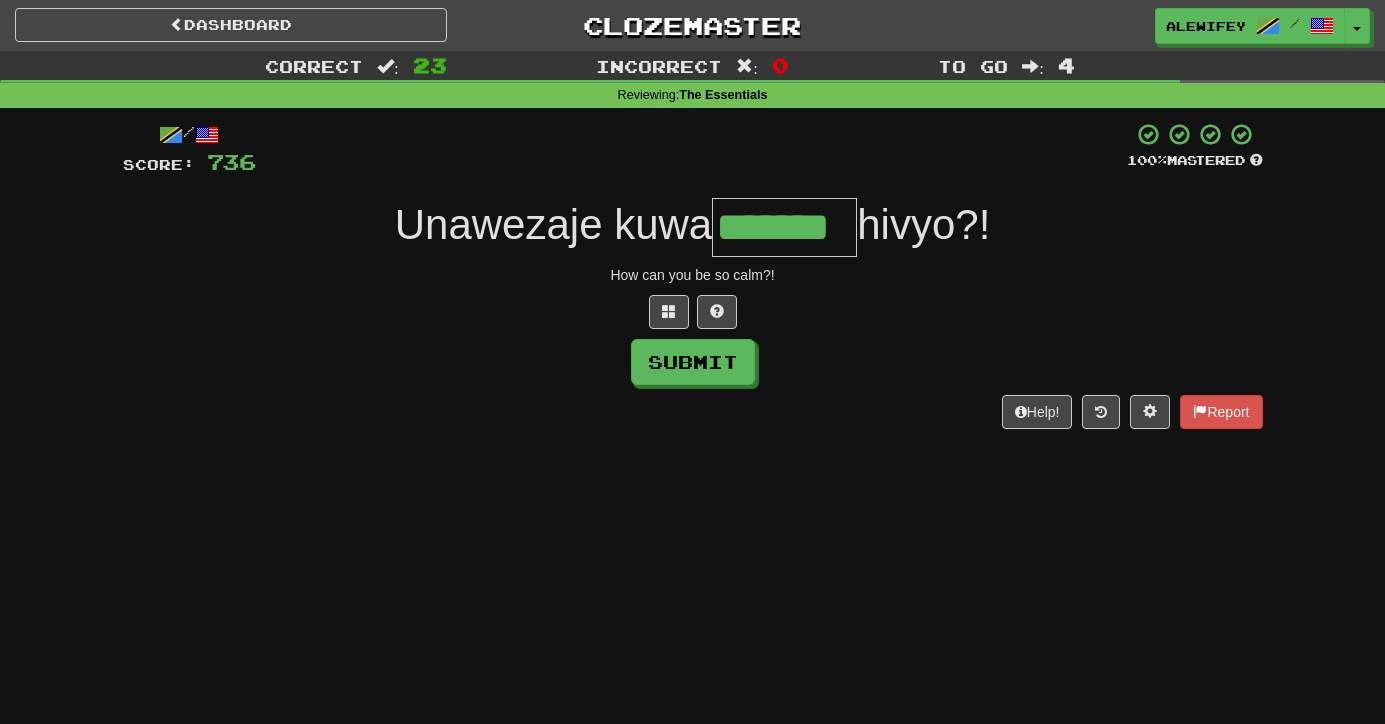 type on "*******" 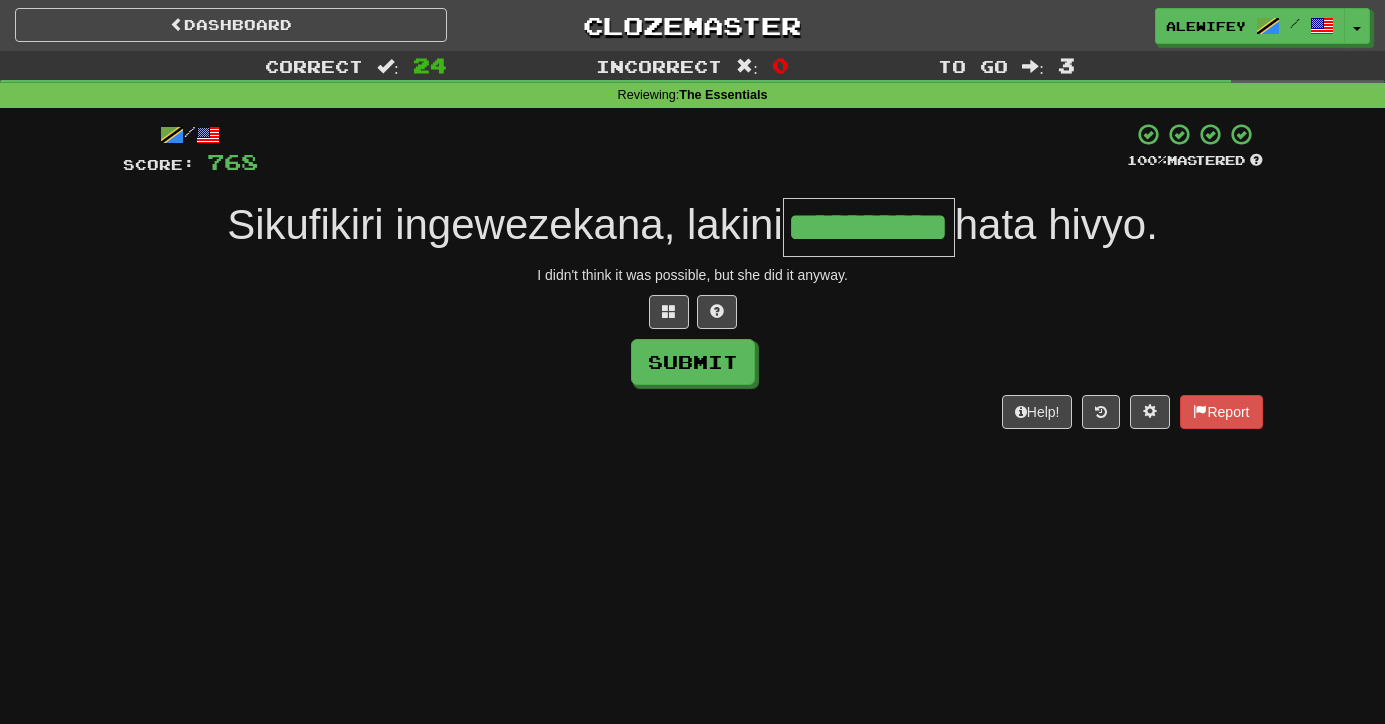 type on "**********" 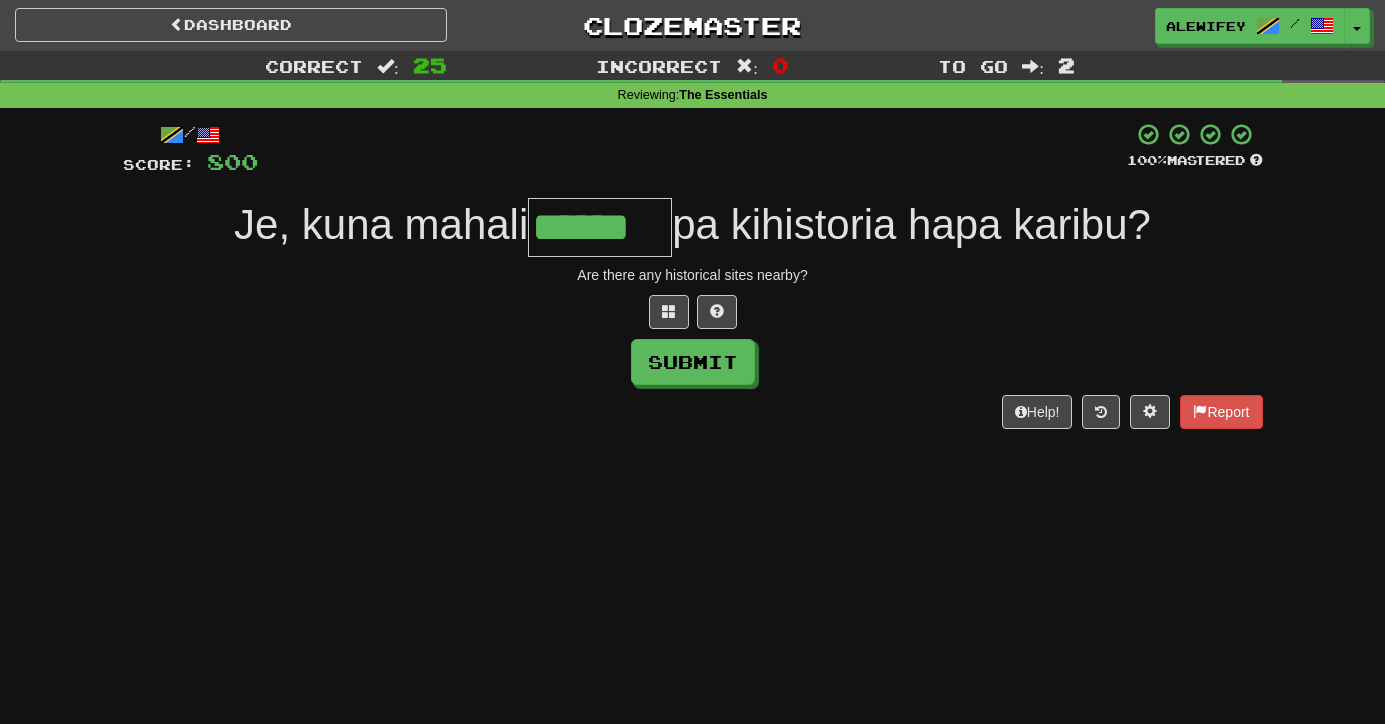 type on "******" 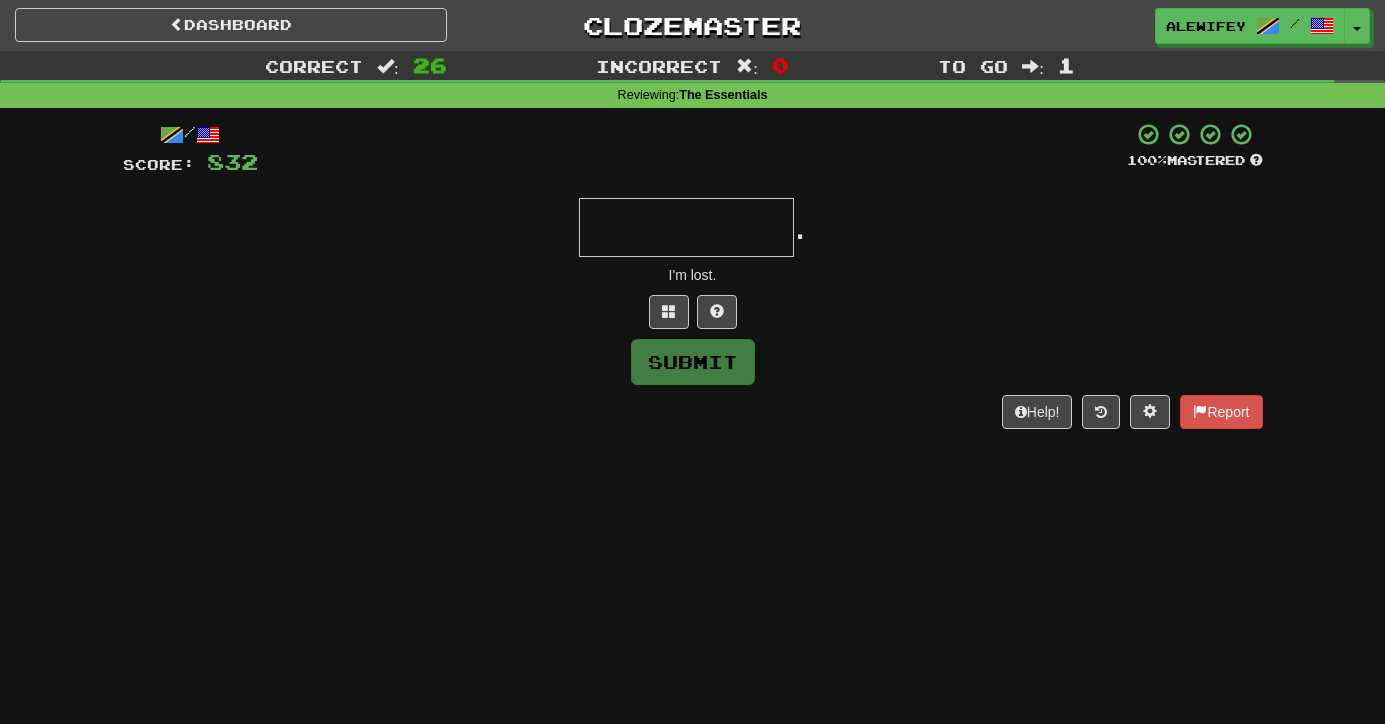 type on "*" 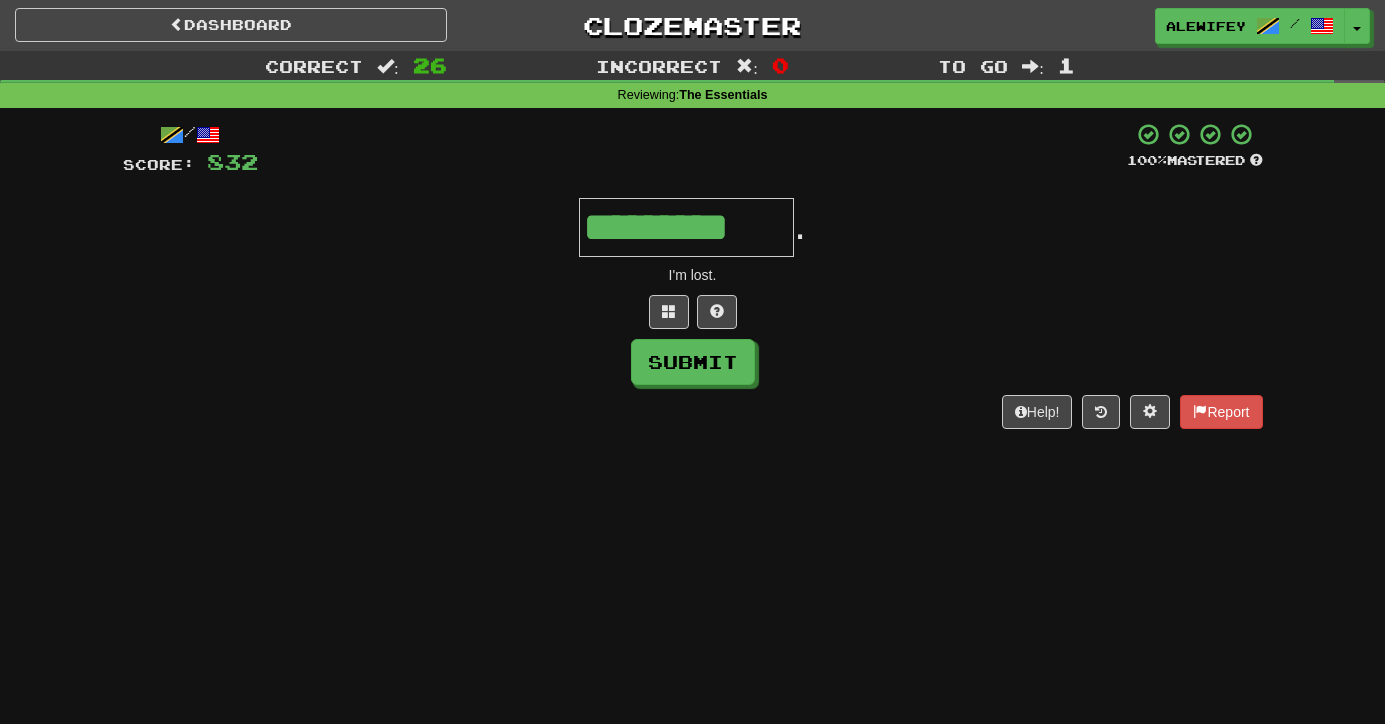 type on "*********" 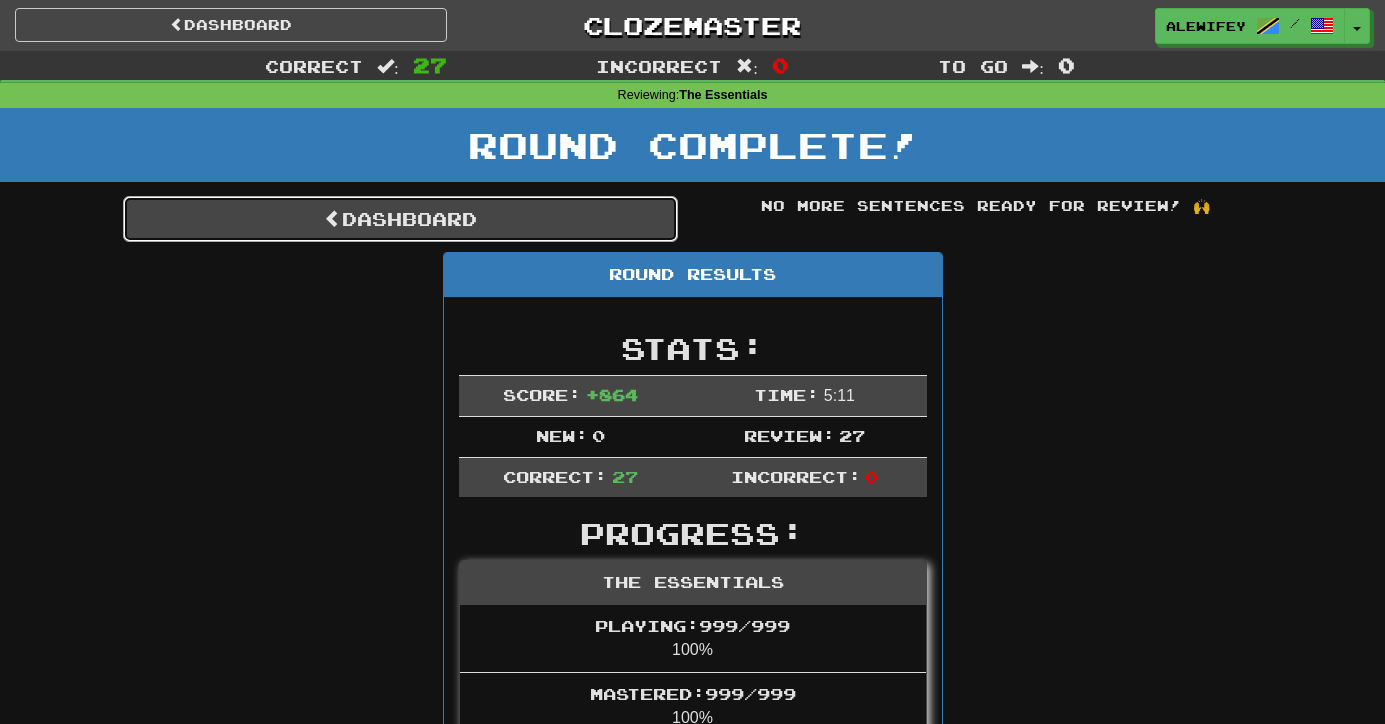 click on "Dashboard" at bounding box center [400, 219] 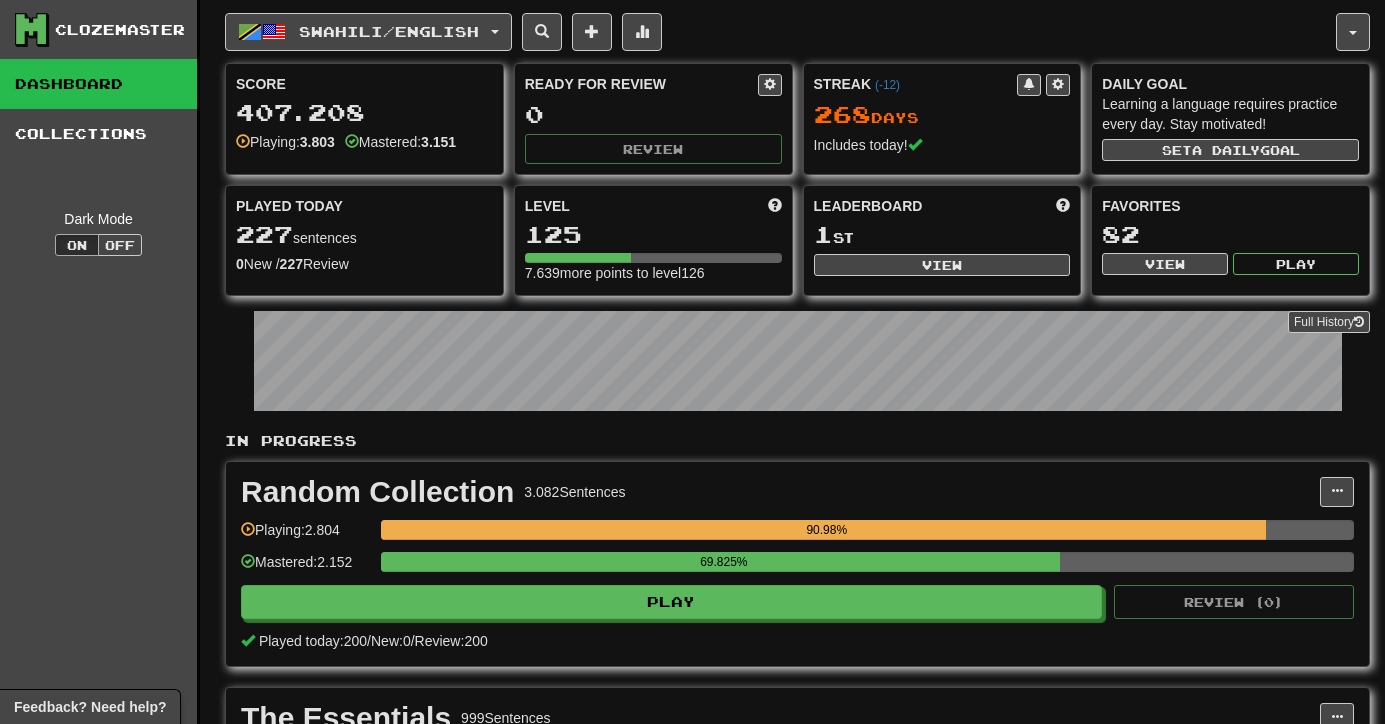 scroll, scrollTop: 0, scrollLeft: 0, axis: both 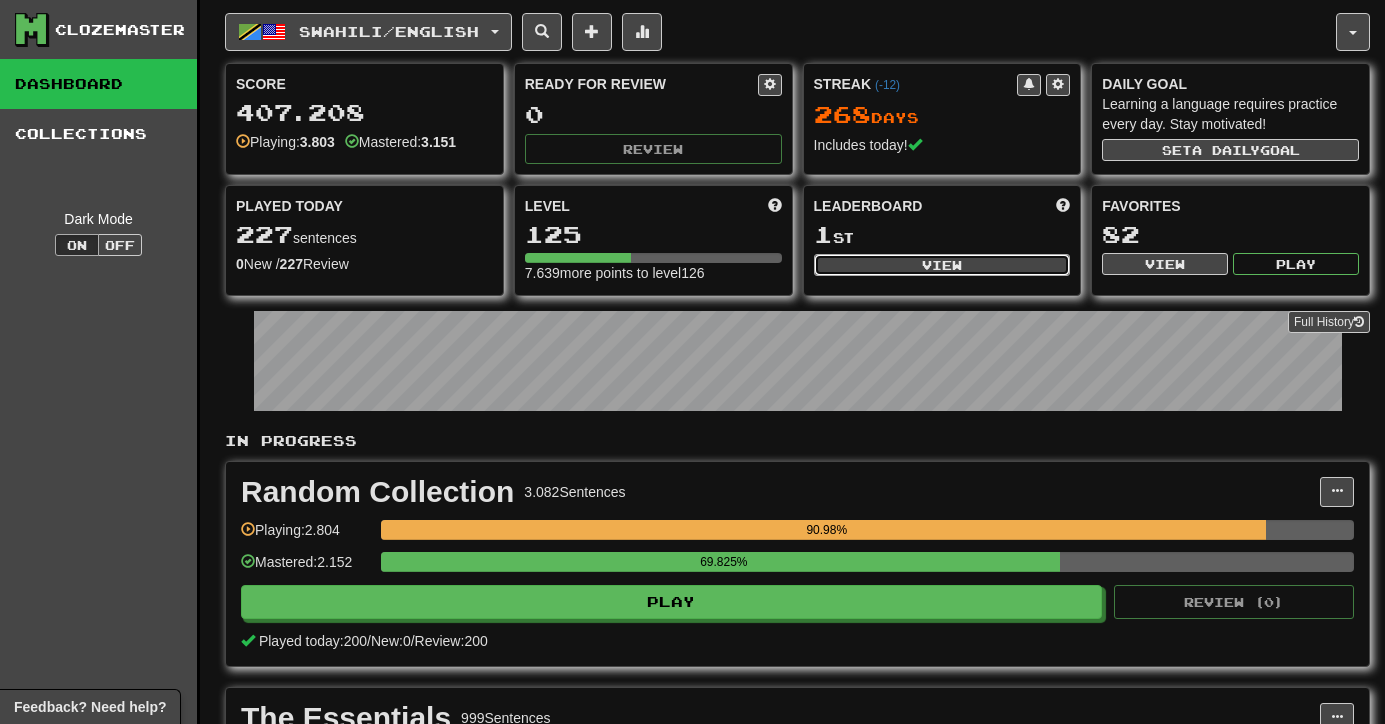 click on "View" at bounding box center [942, 265] 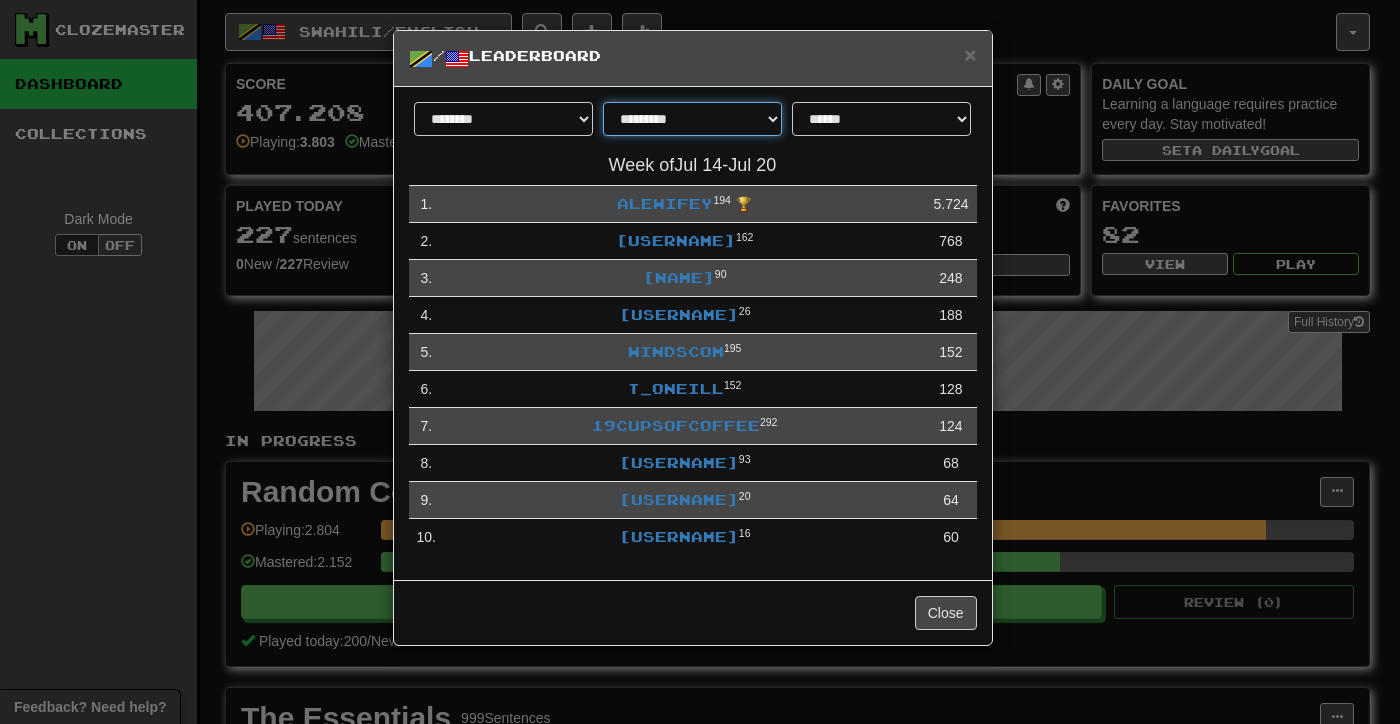 select on "********" 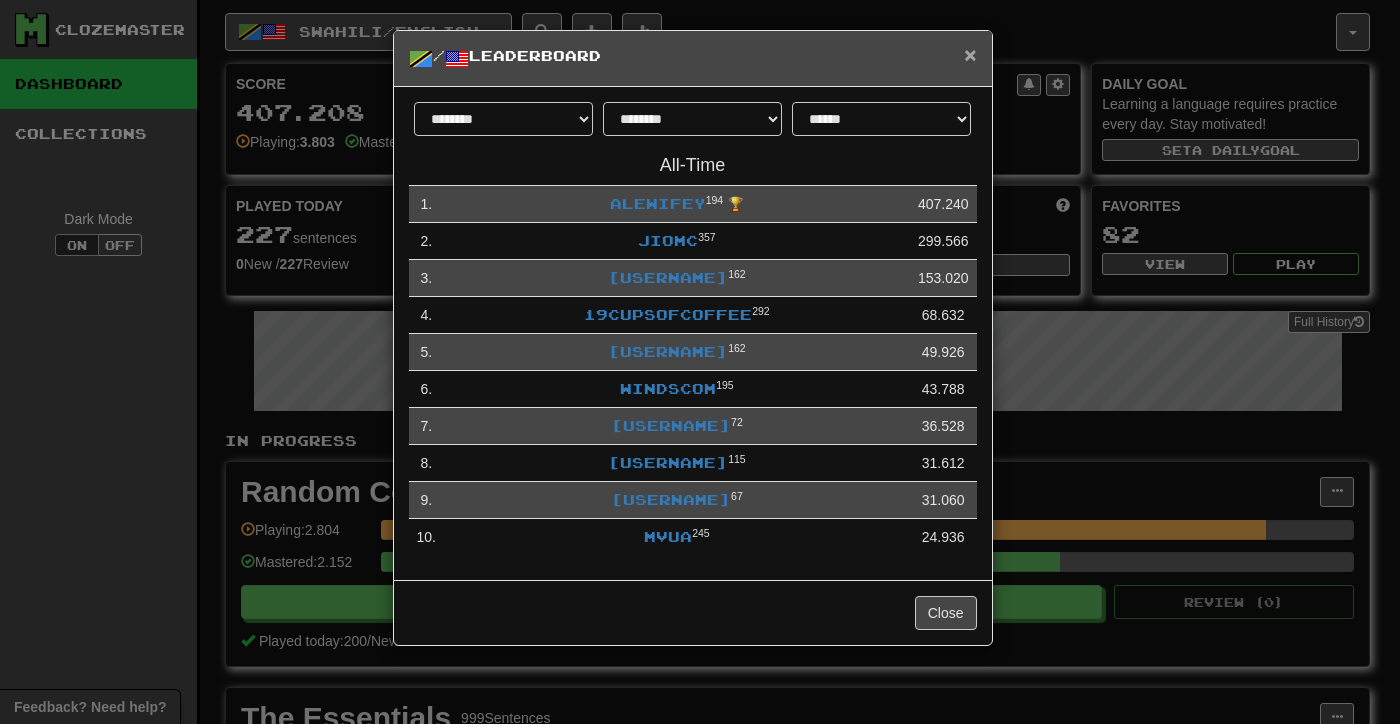 click on "×" at bounding box center (970, 54) 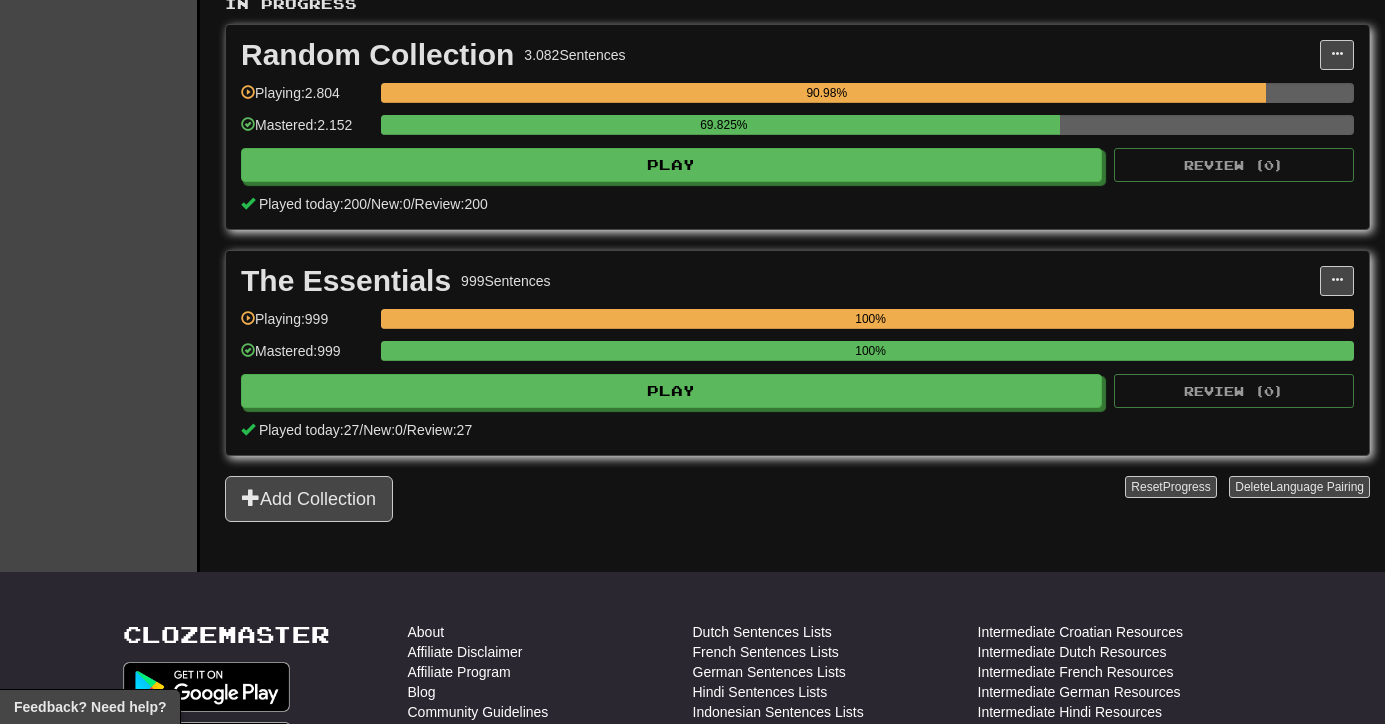 scroll, scrollTop: 0, scrollLeft: 0, axis: both 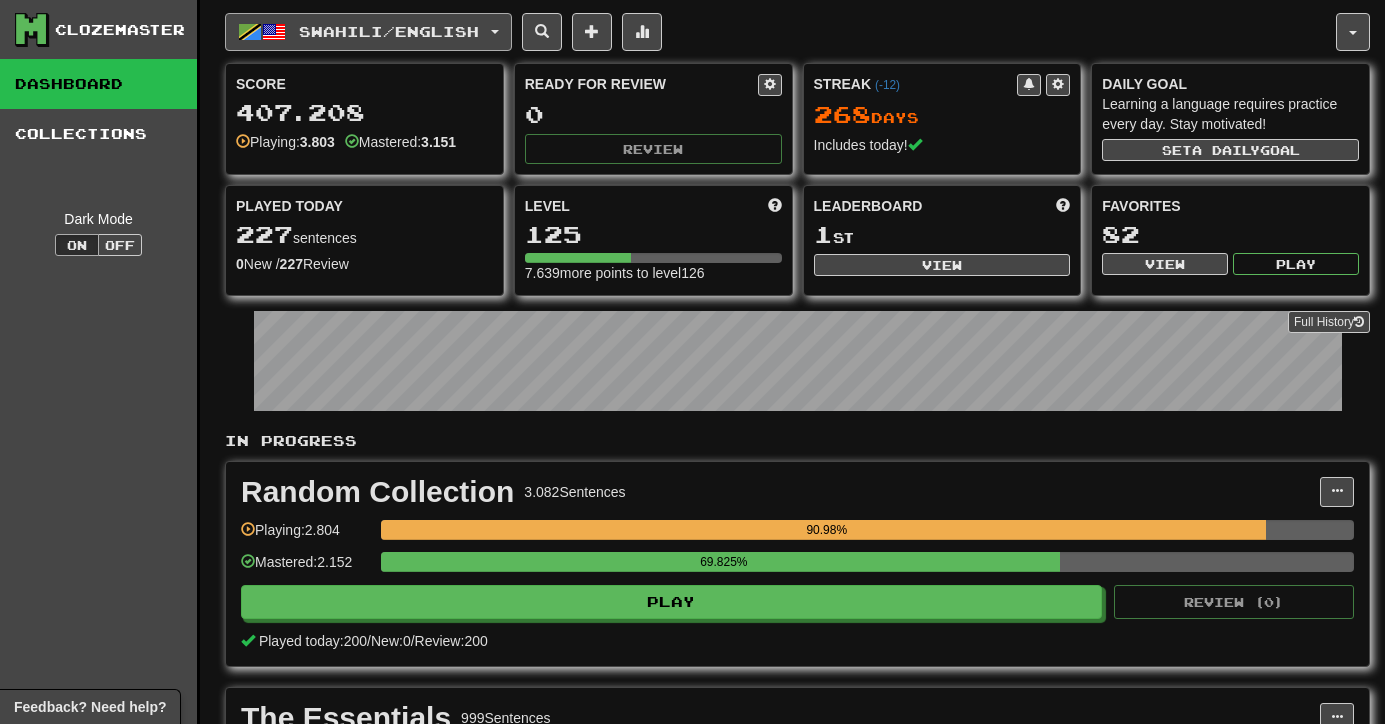 click on "Swahili  /  English" at bounding box center [389, 31] 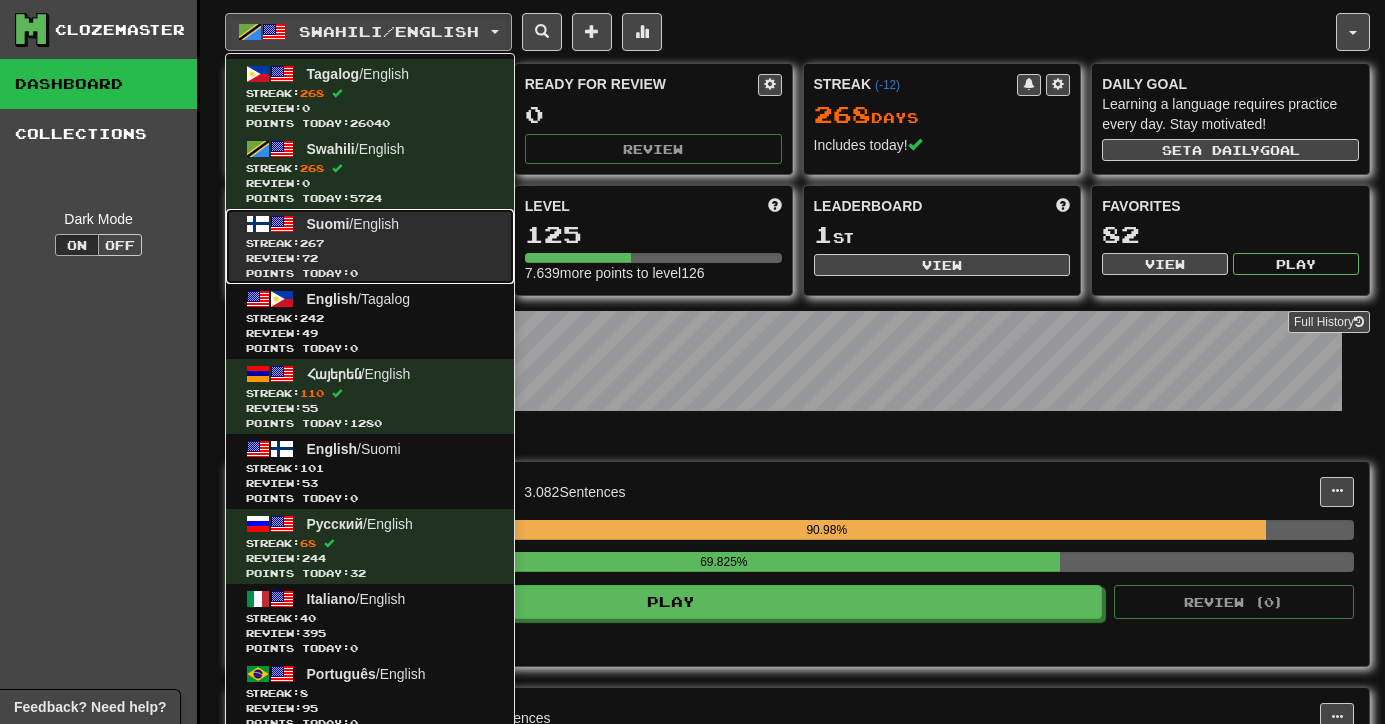click on "Streak:  267" at bounding box center (370, 243) 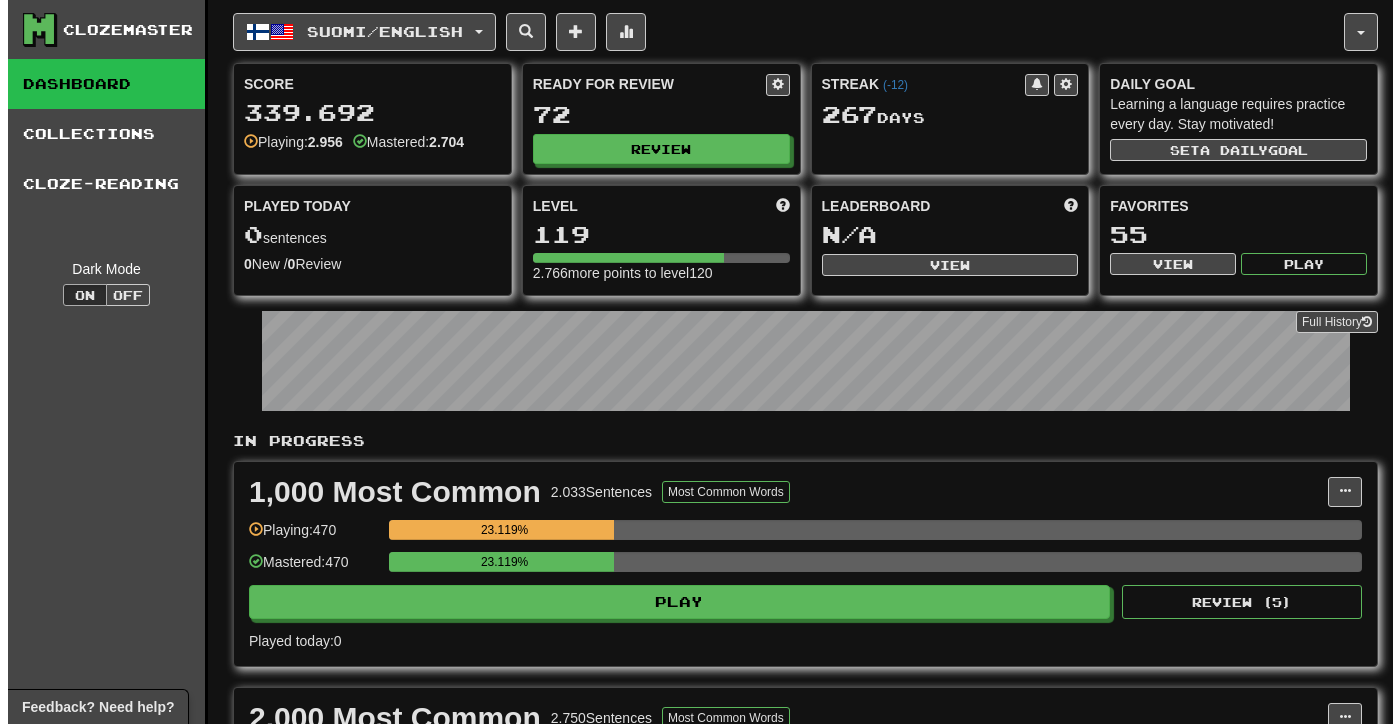 scroll, scrollTop: 0, scrollLeft: 0, axis: both 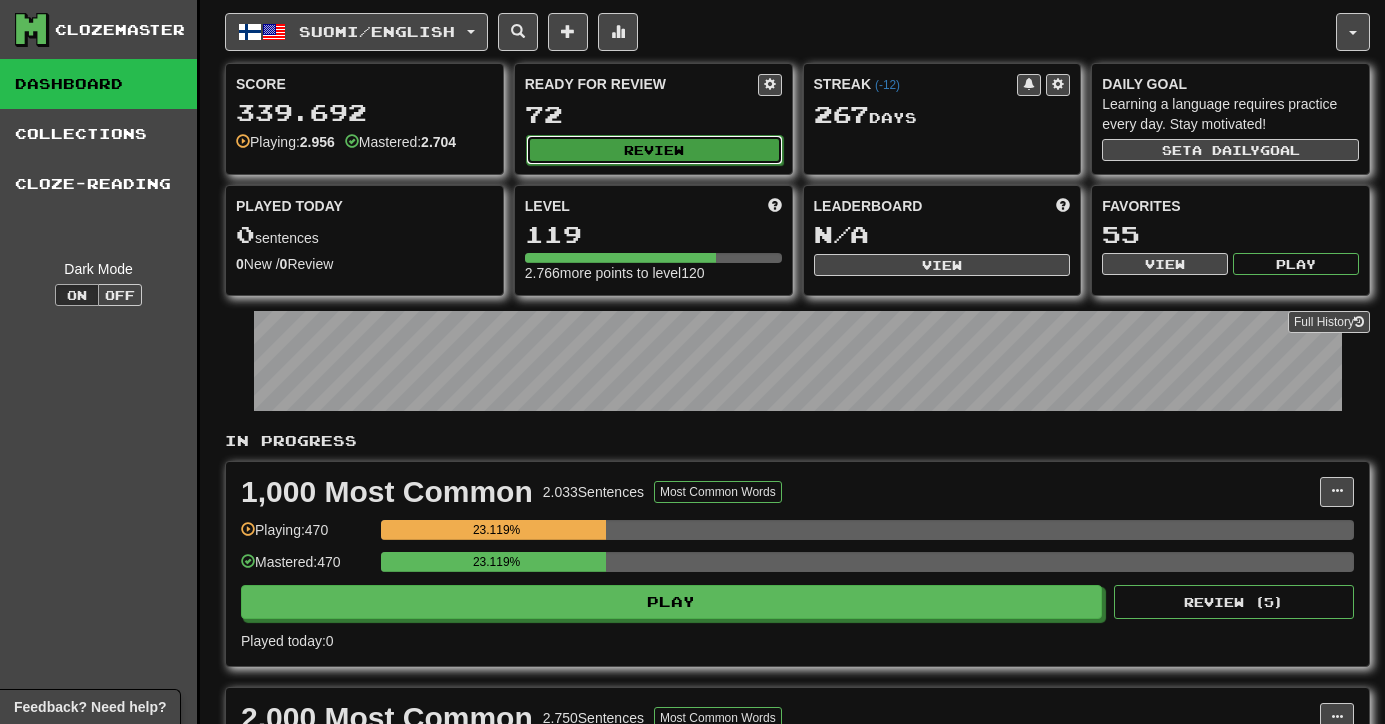 click on "Review" at bounding box center [654, 150] 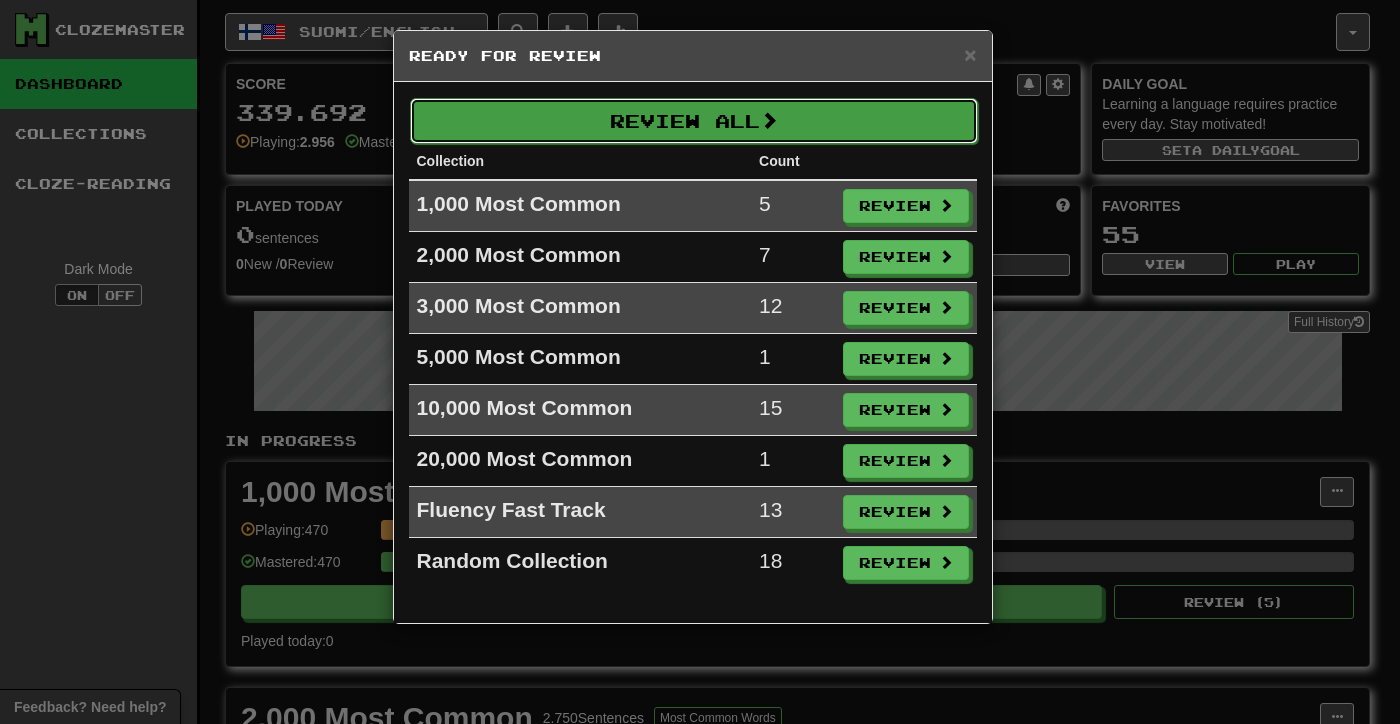 click on "Review All" at bounding box center [694, 121] 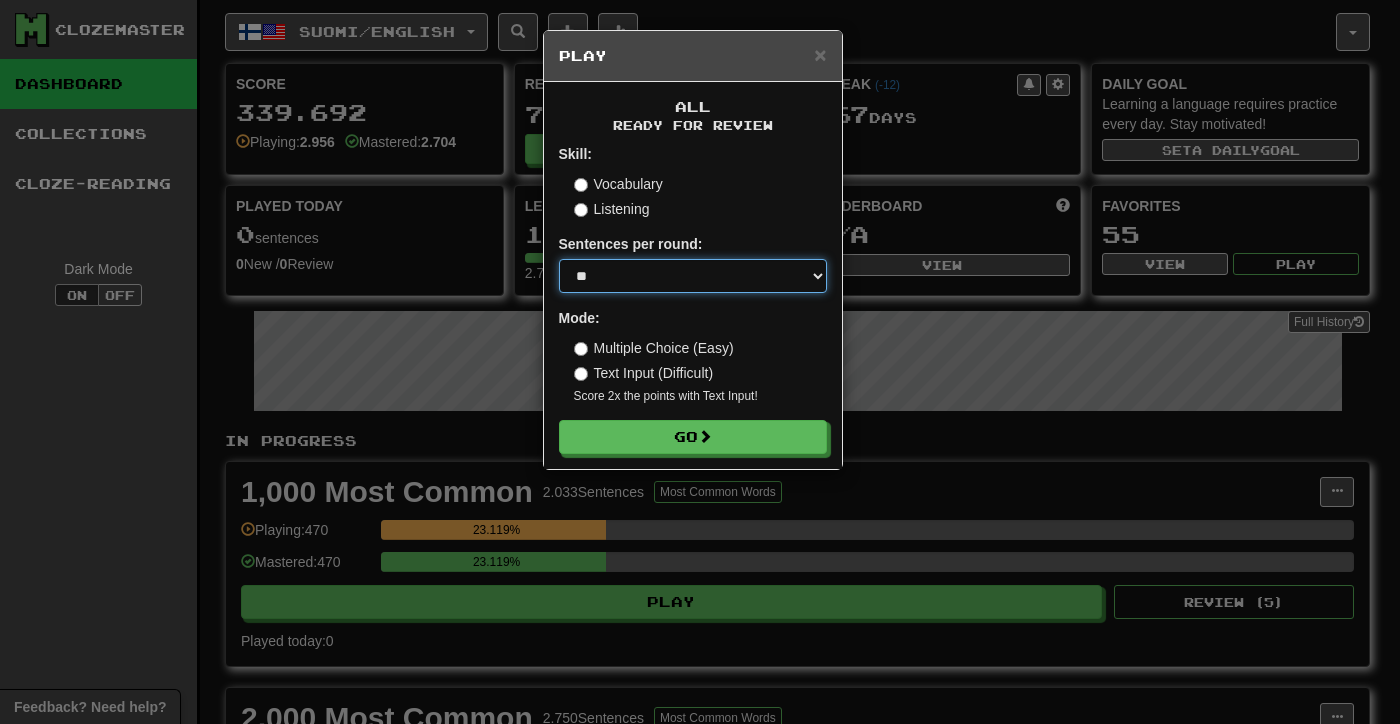 select on "***" 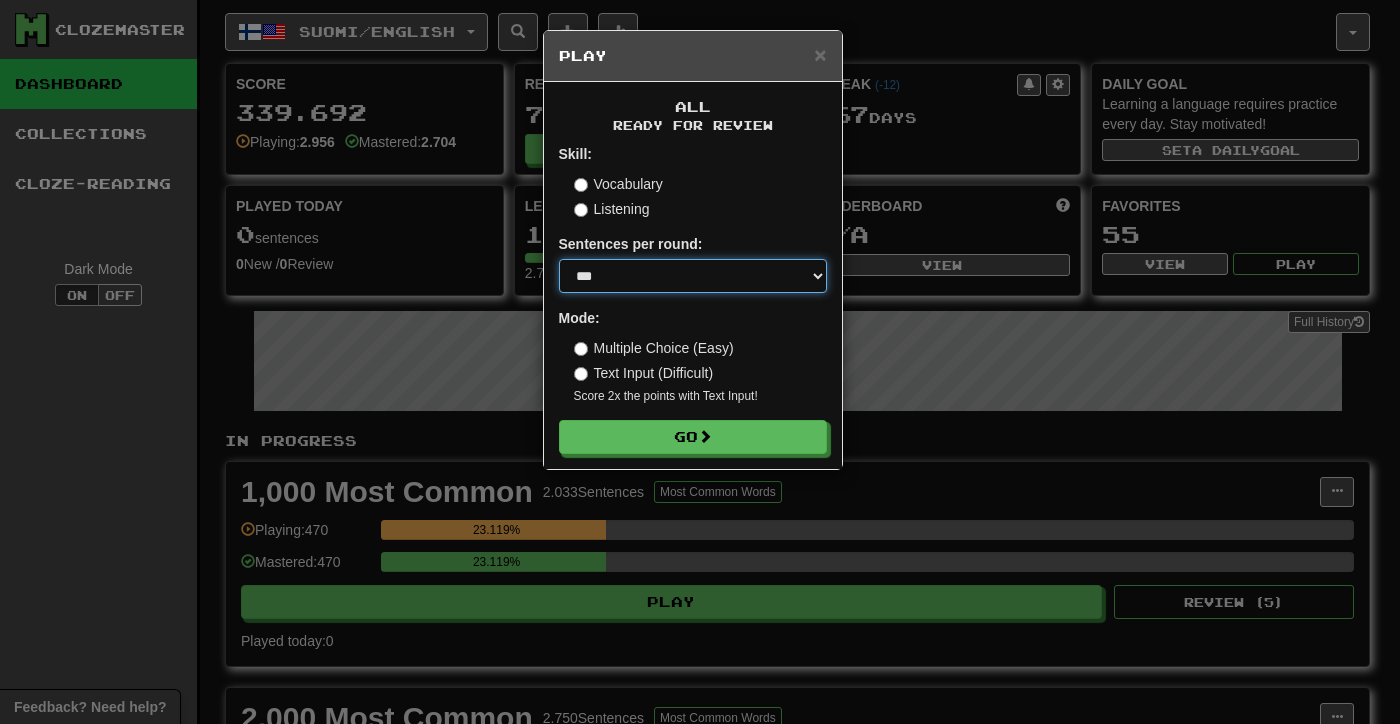 click on "***" at bounding box center [0, 0] 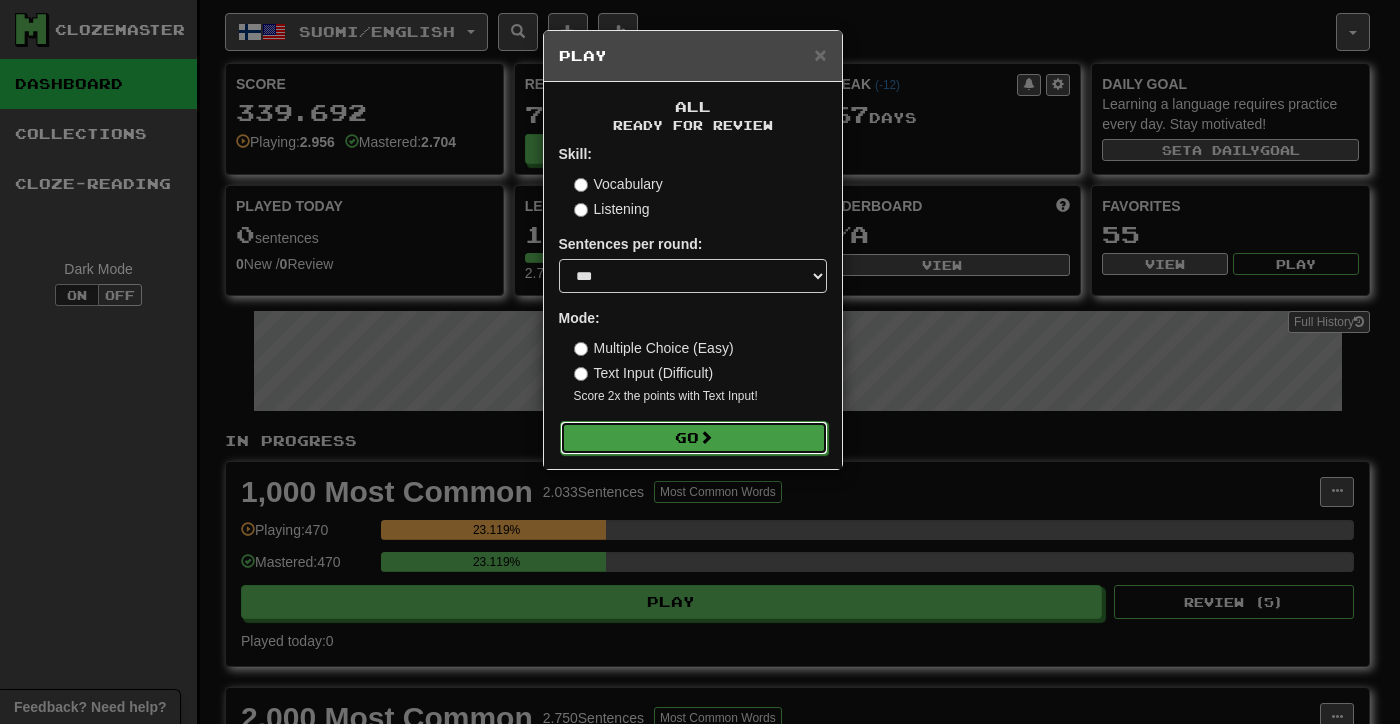 click on "Go" at bounding box center (694, 438) 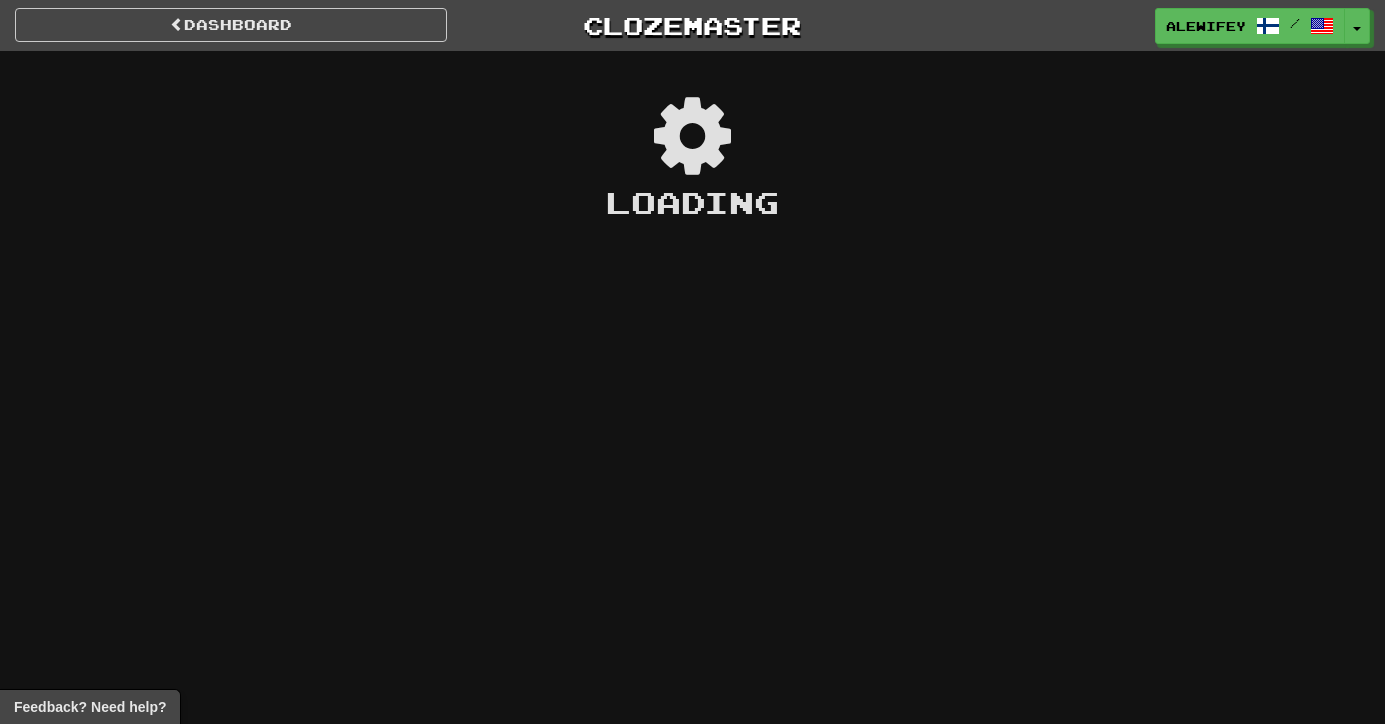 scroll, scrollTop: 0, scrollLeft: 0, axis: both 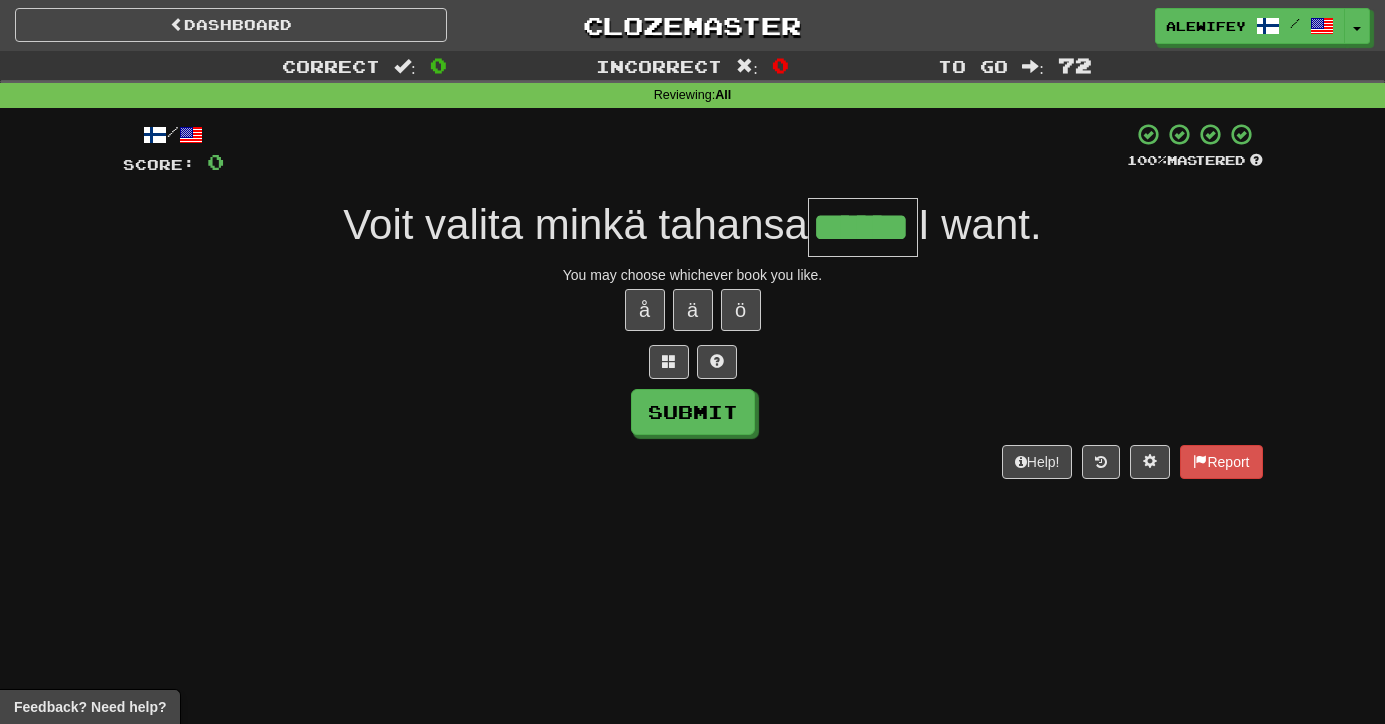 type on "******" 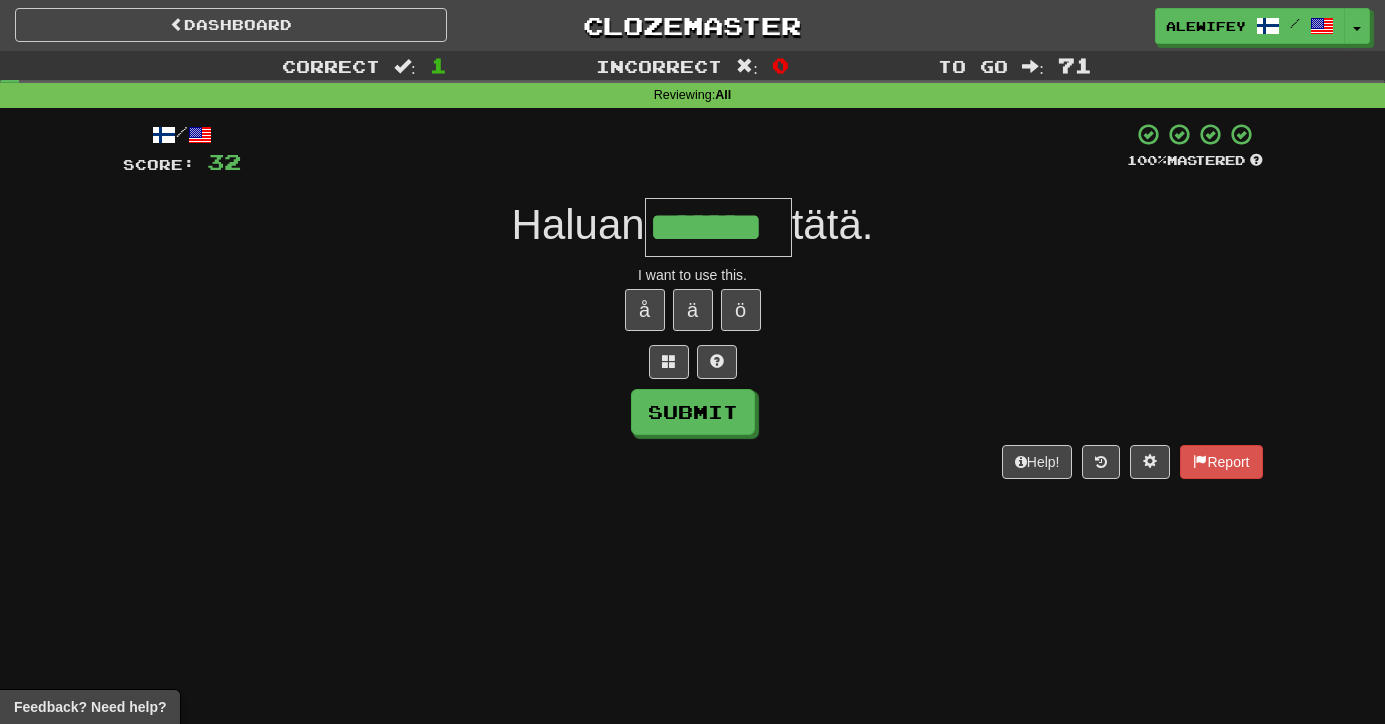 scroll, scrollTop: 0, scrollLeft: 0, axis: both 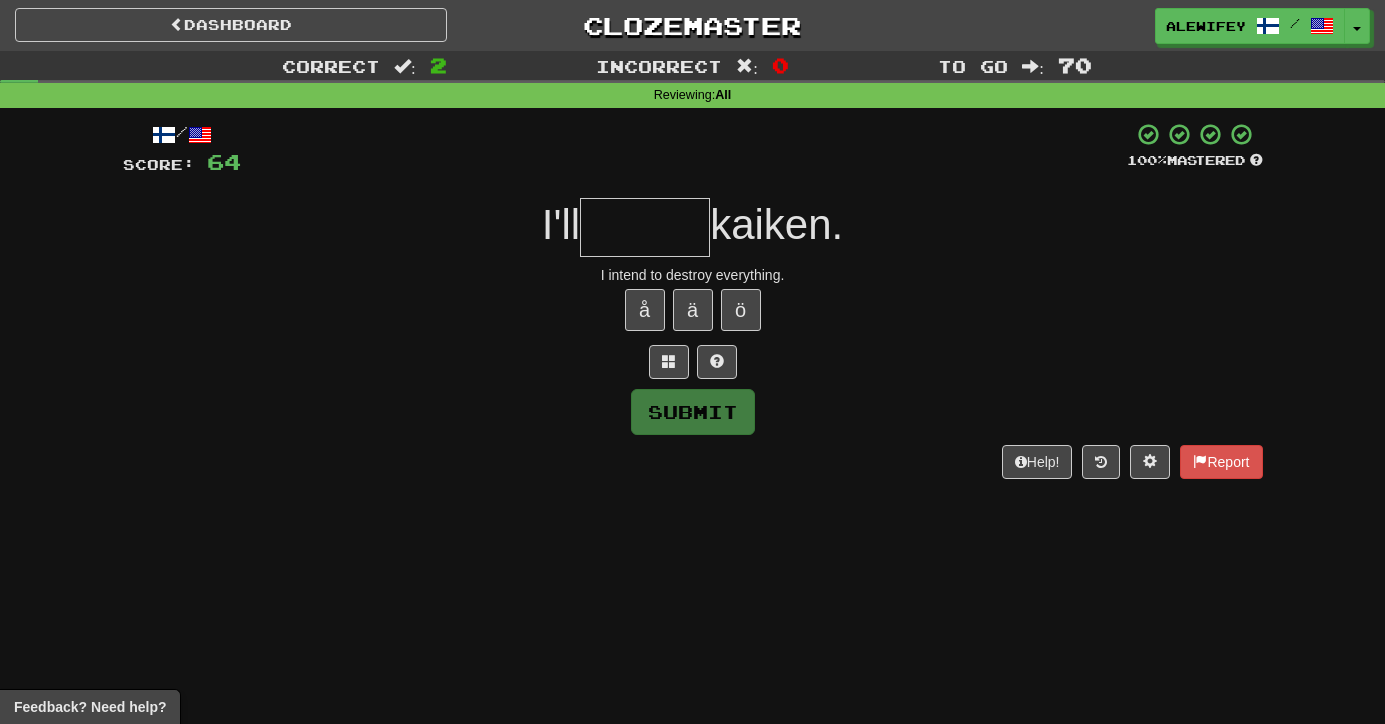 type on "*" 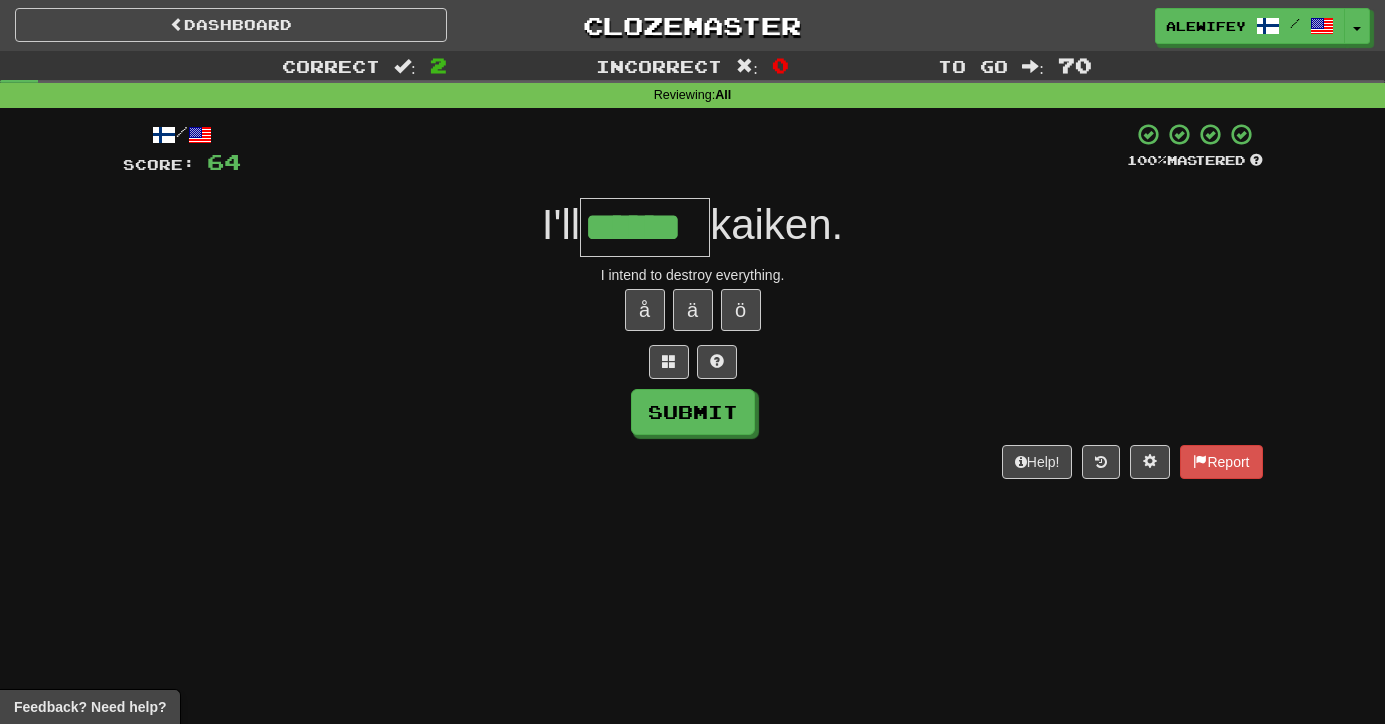 type on "******" 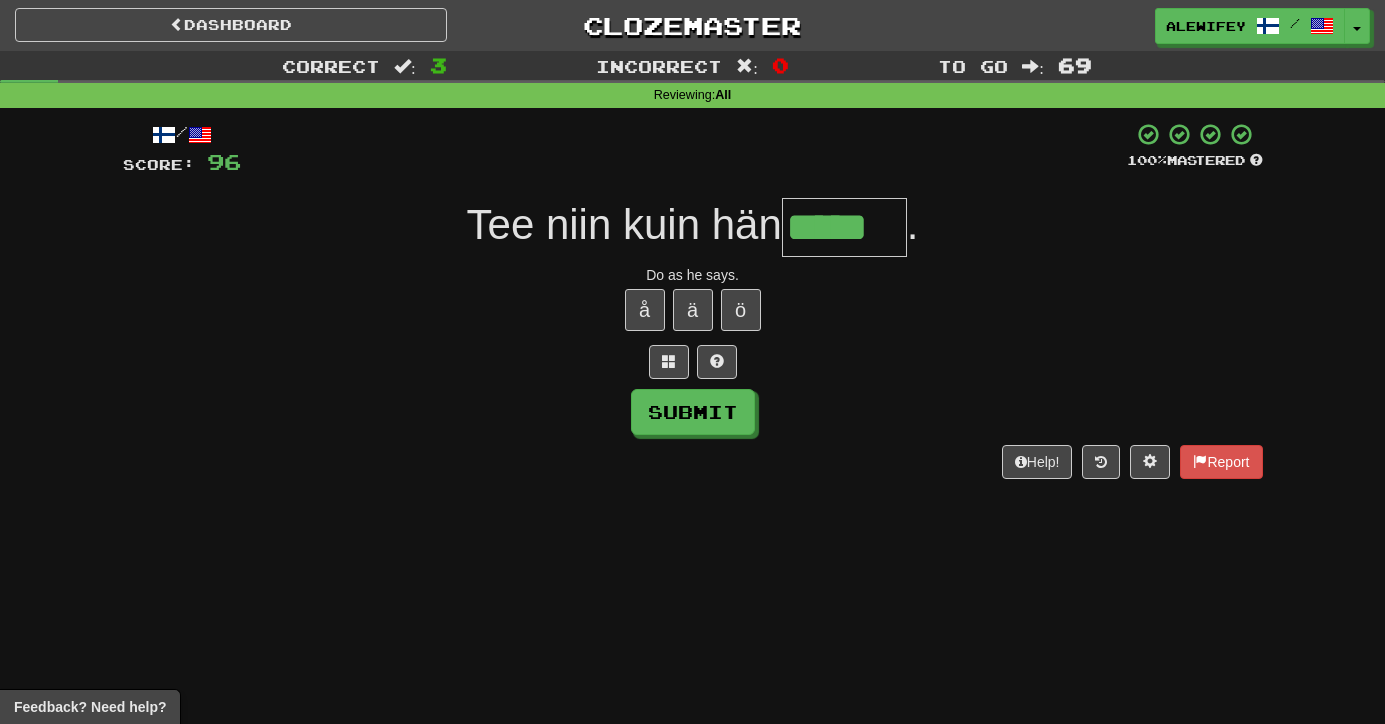 type on "*****" 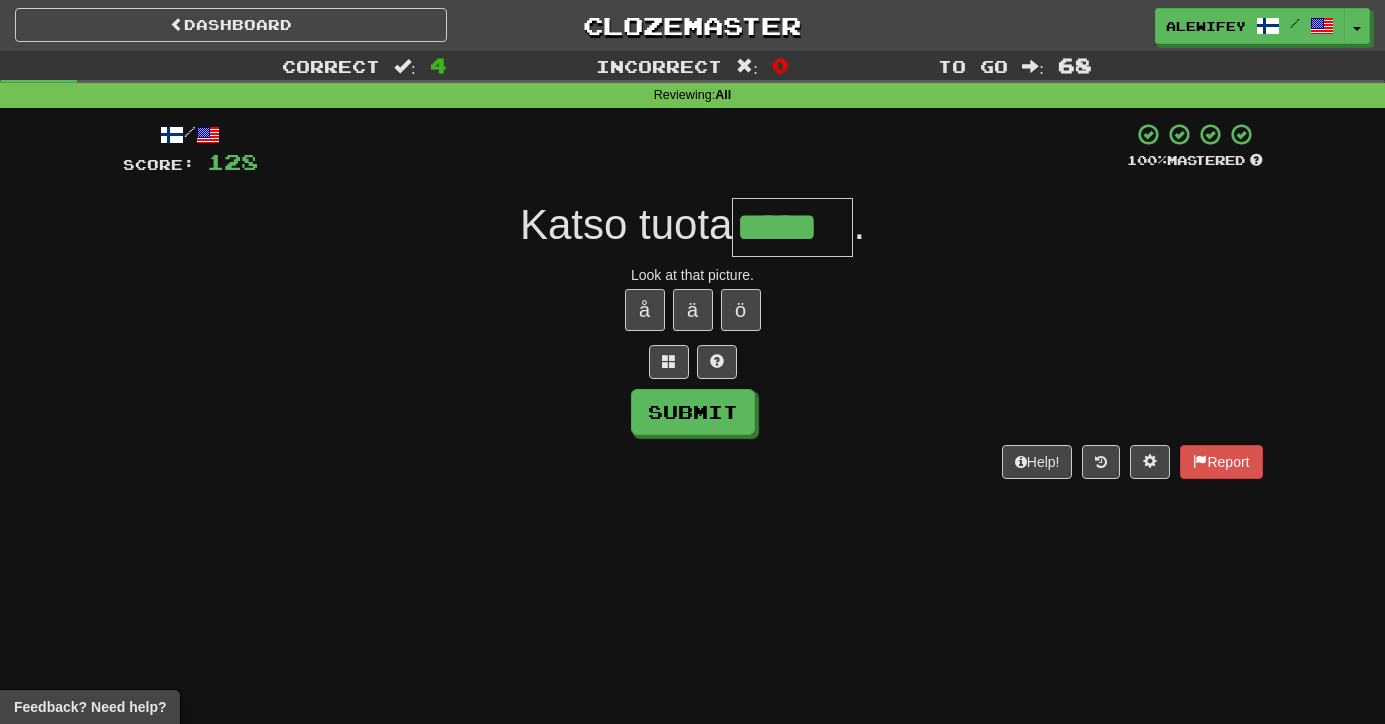 type on "*****" 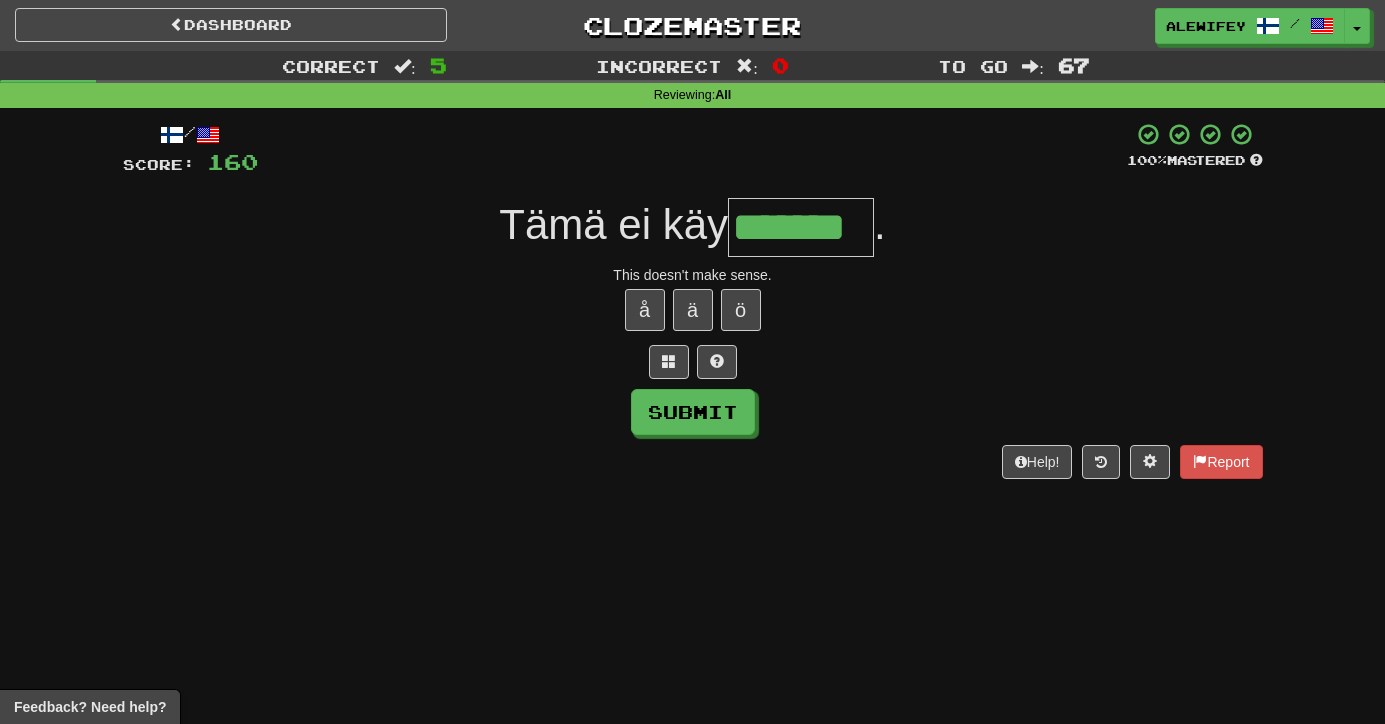 type on "*******" 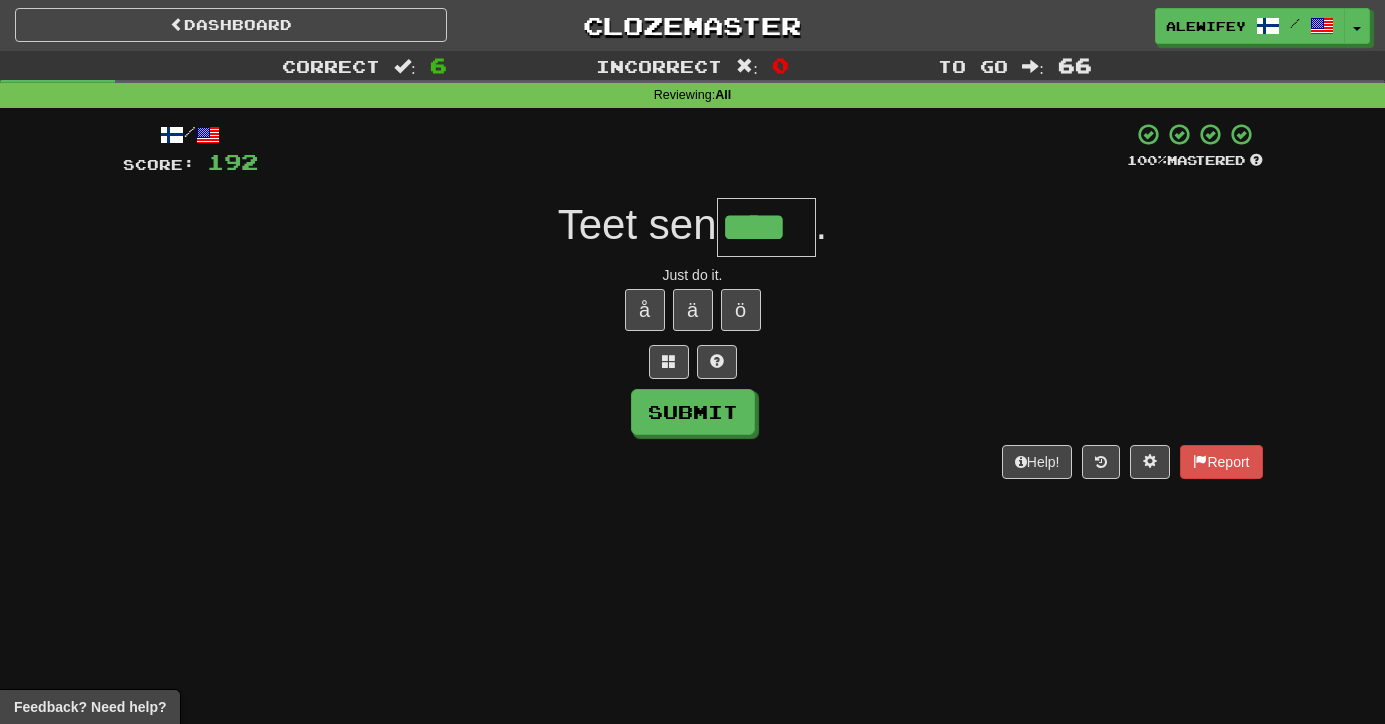 type on "****" 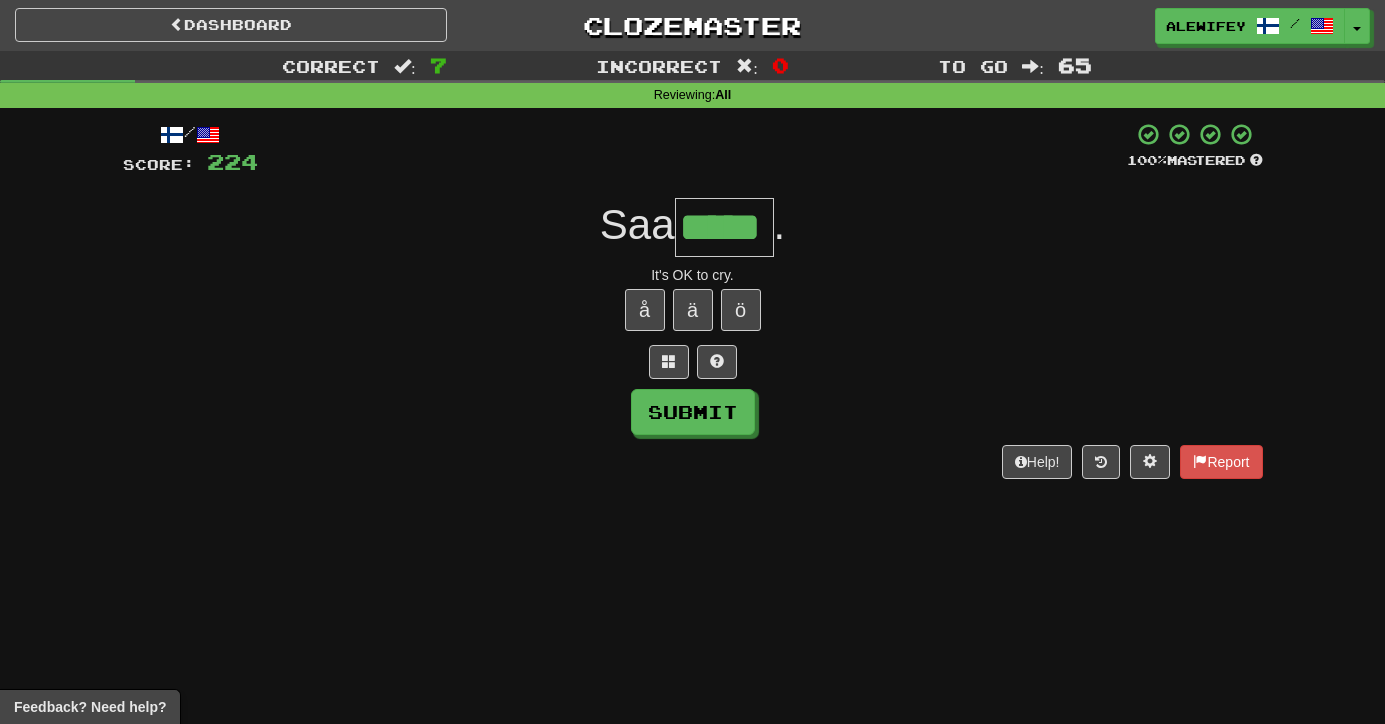 type on "*****" 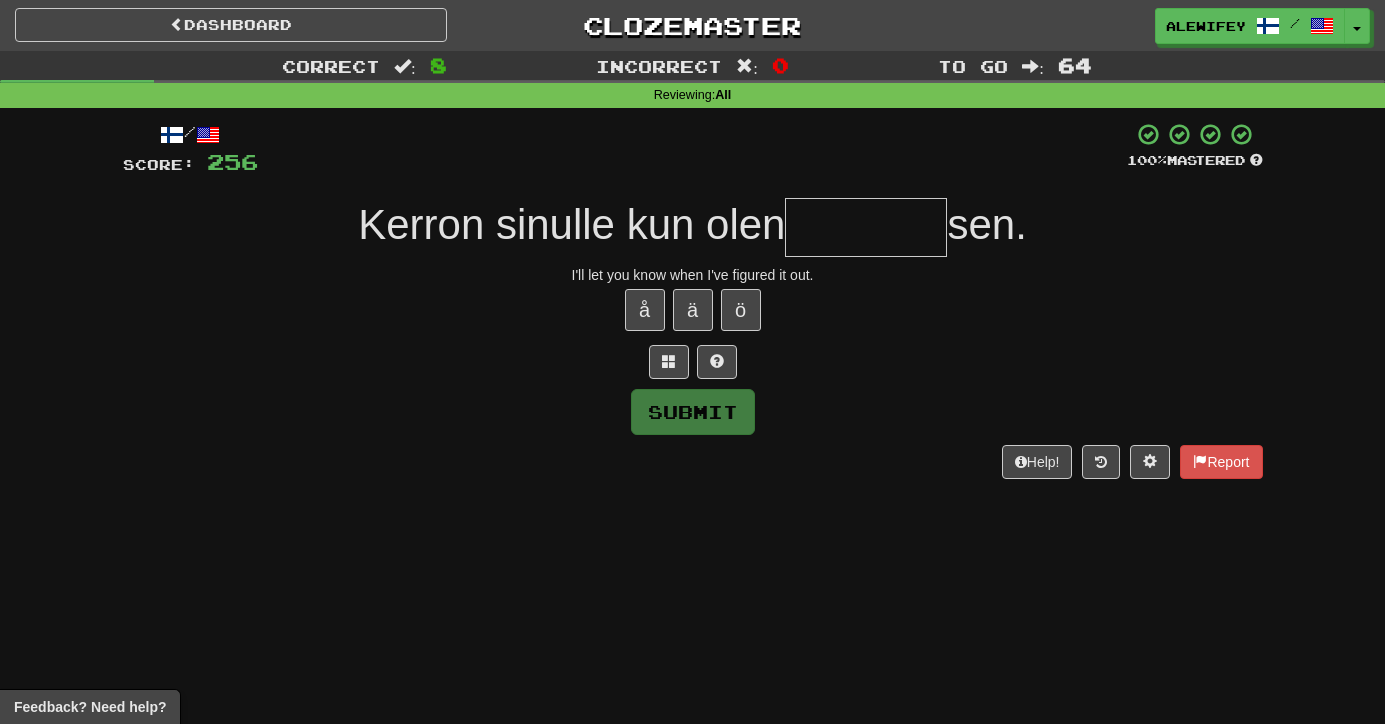 type on "*" 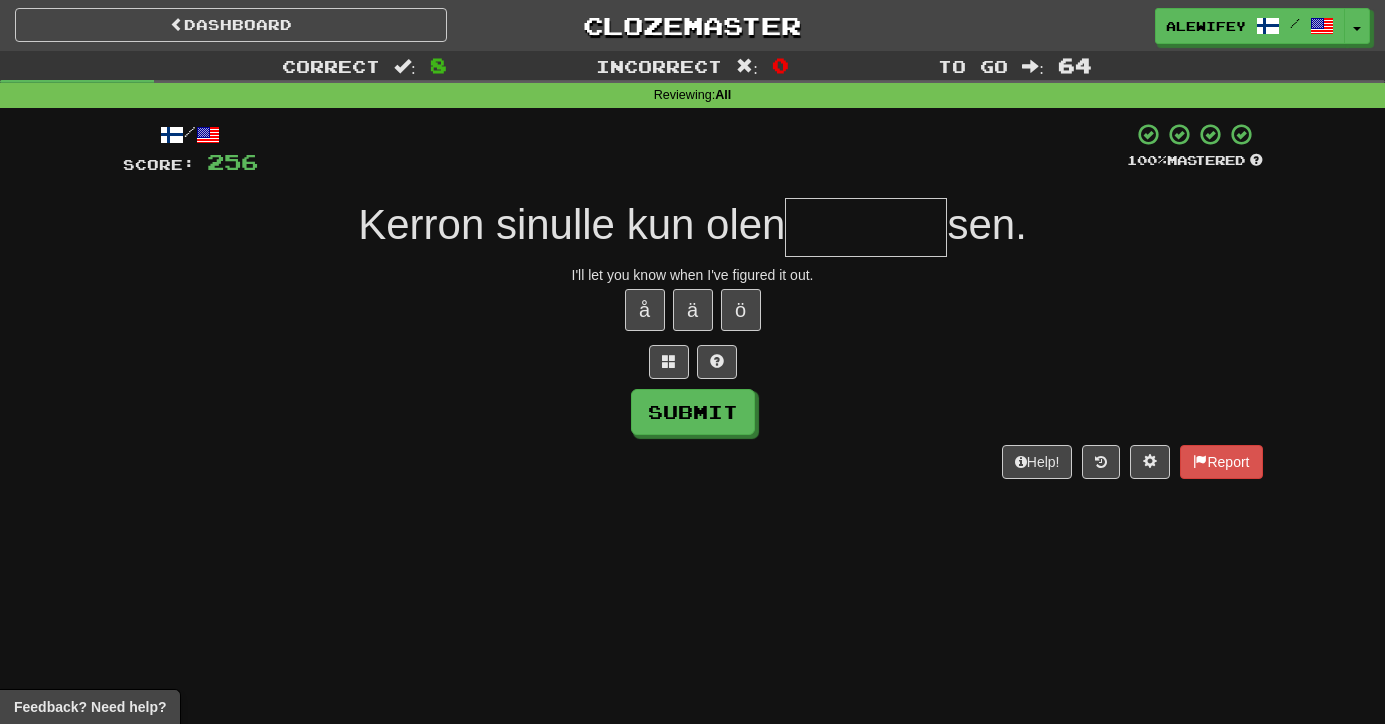 type on "*" 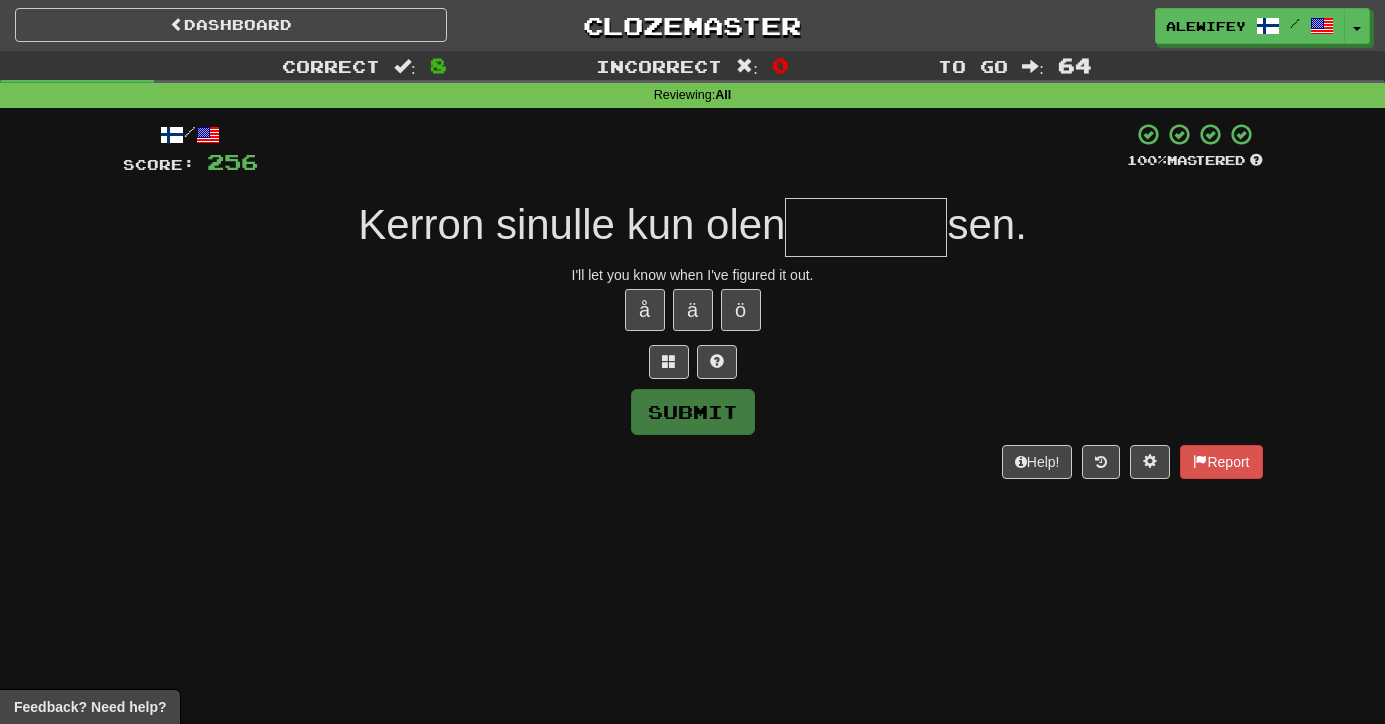type on "*" 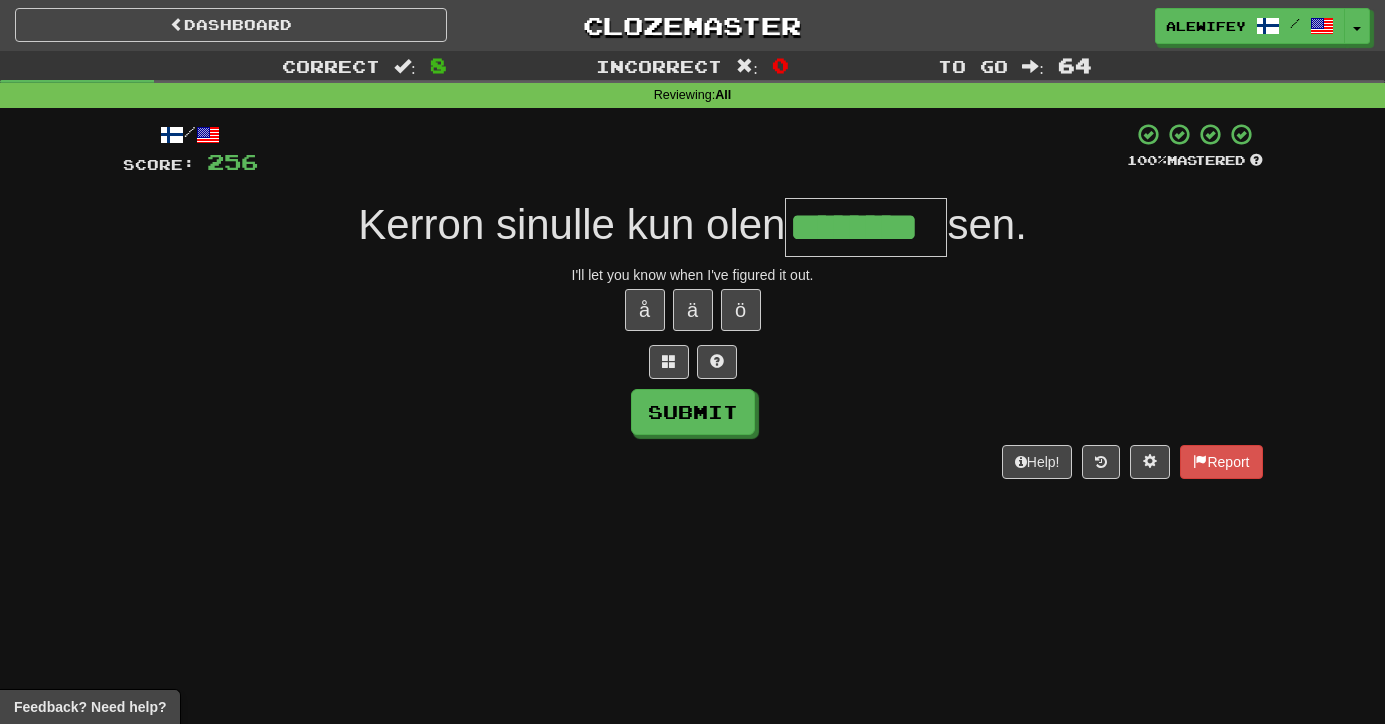 type on "********" 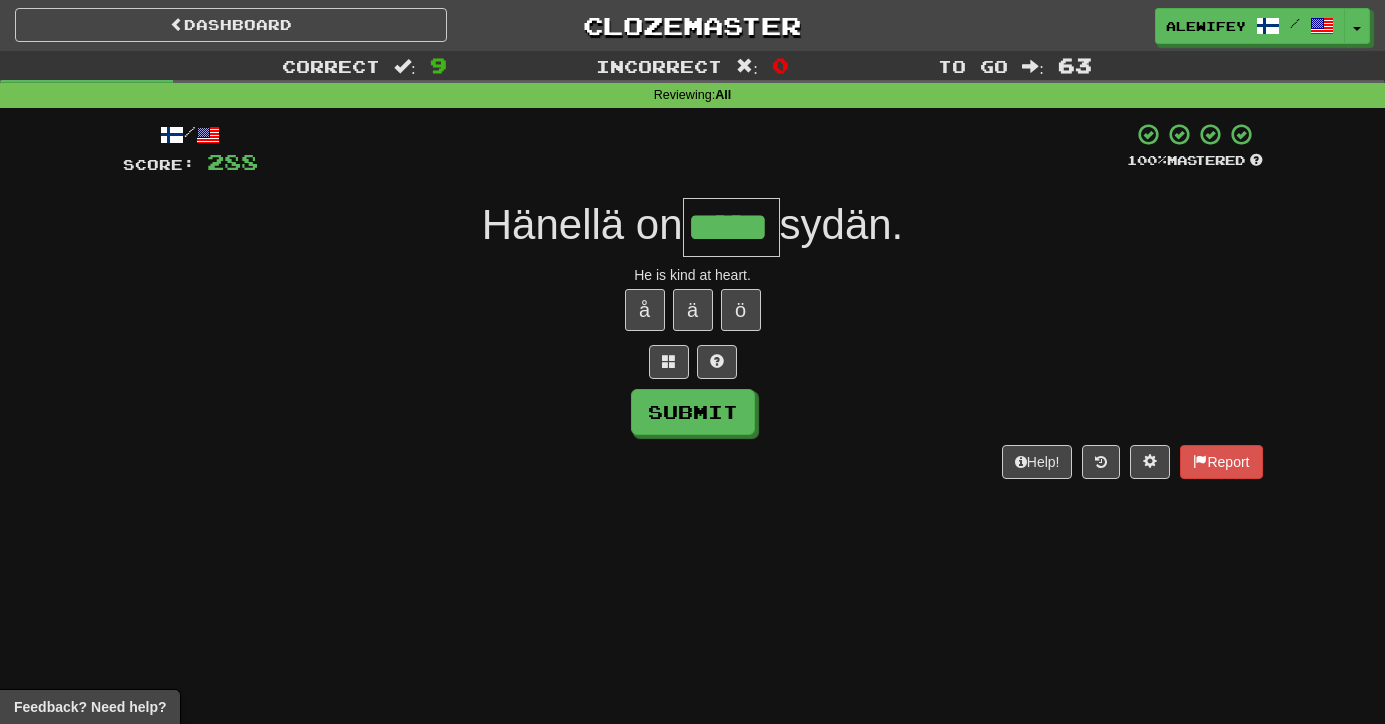 type on "*****" 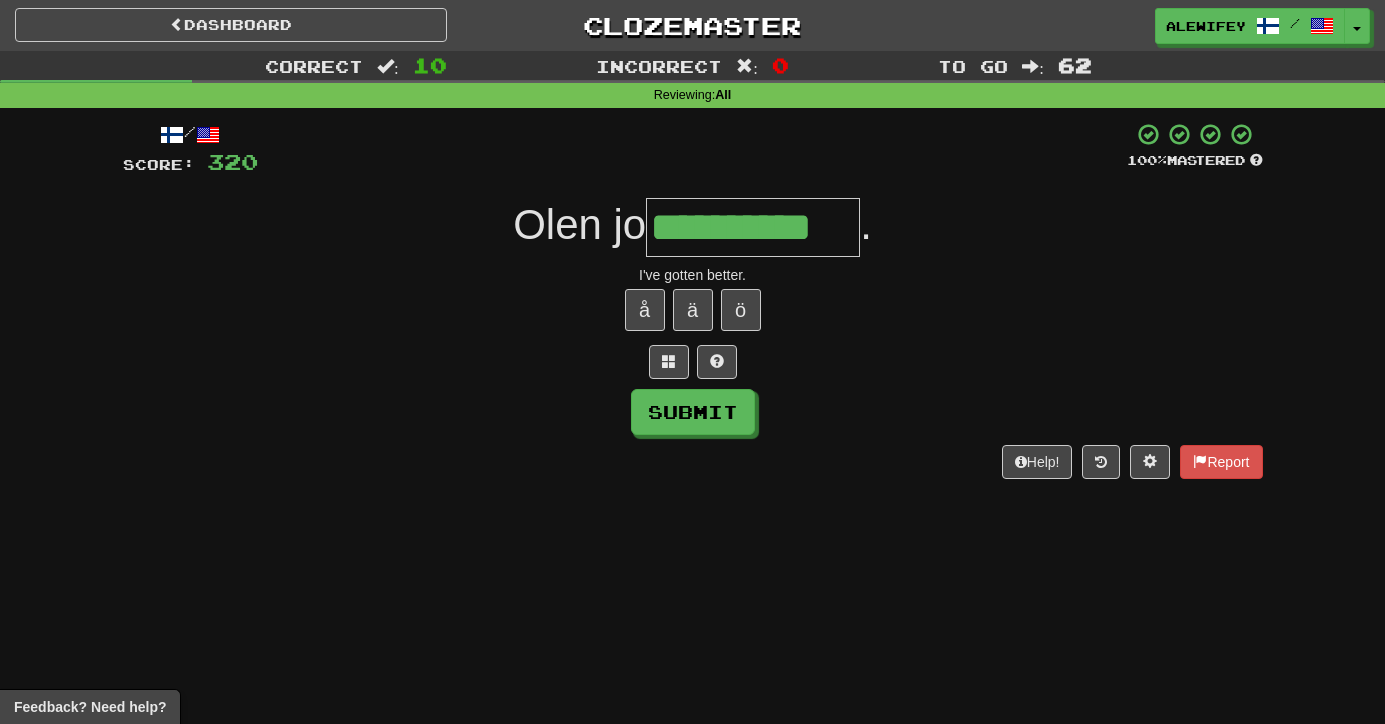 type on "**********" 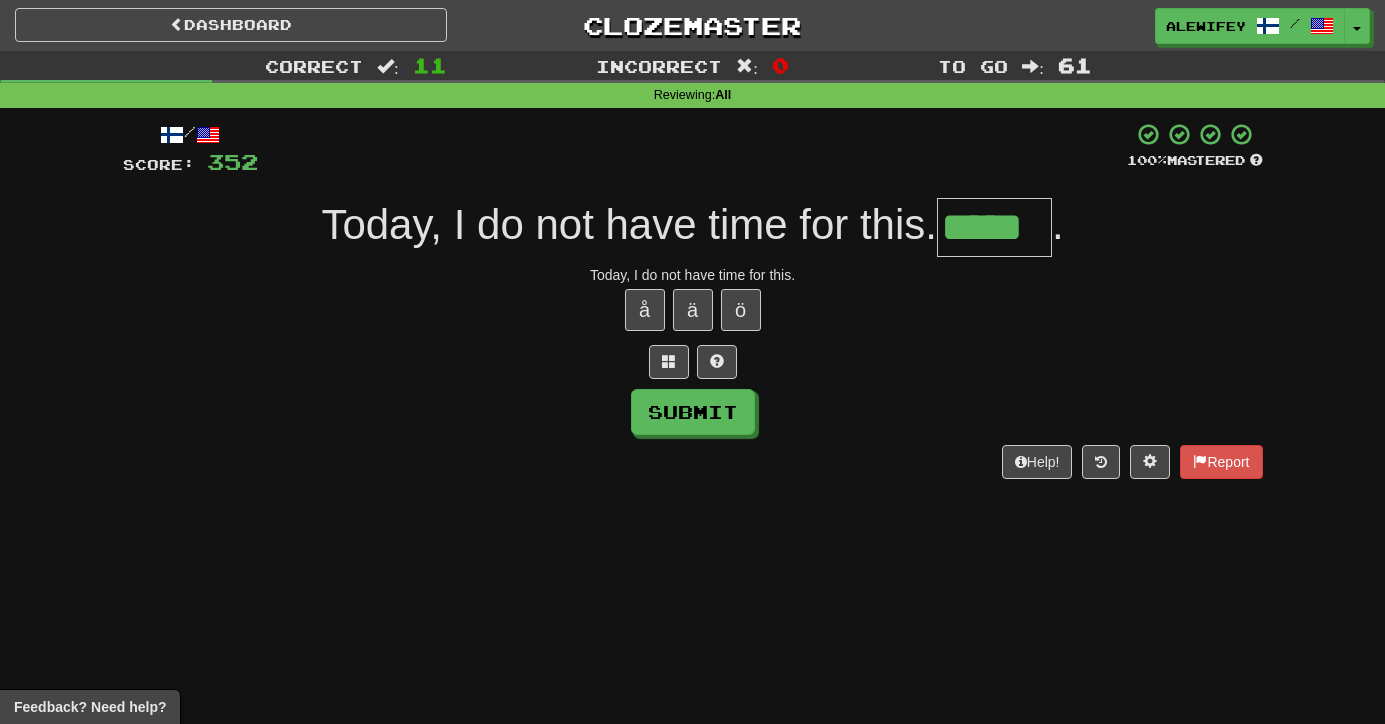 type on "*****" 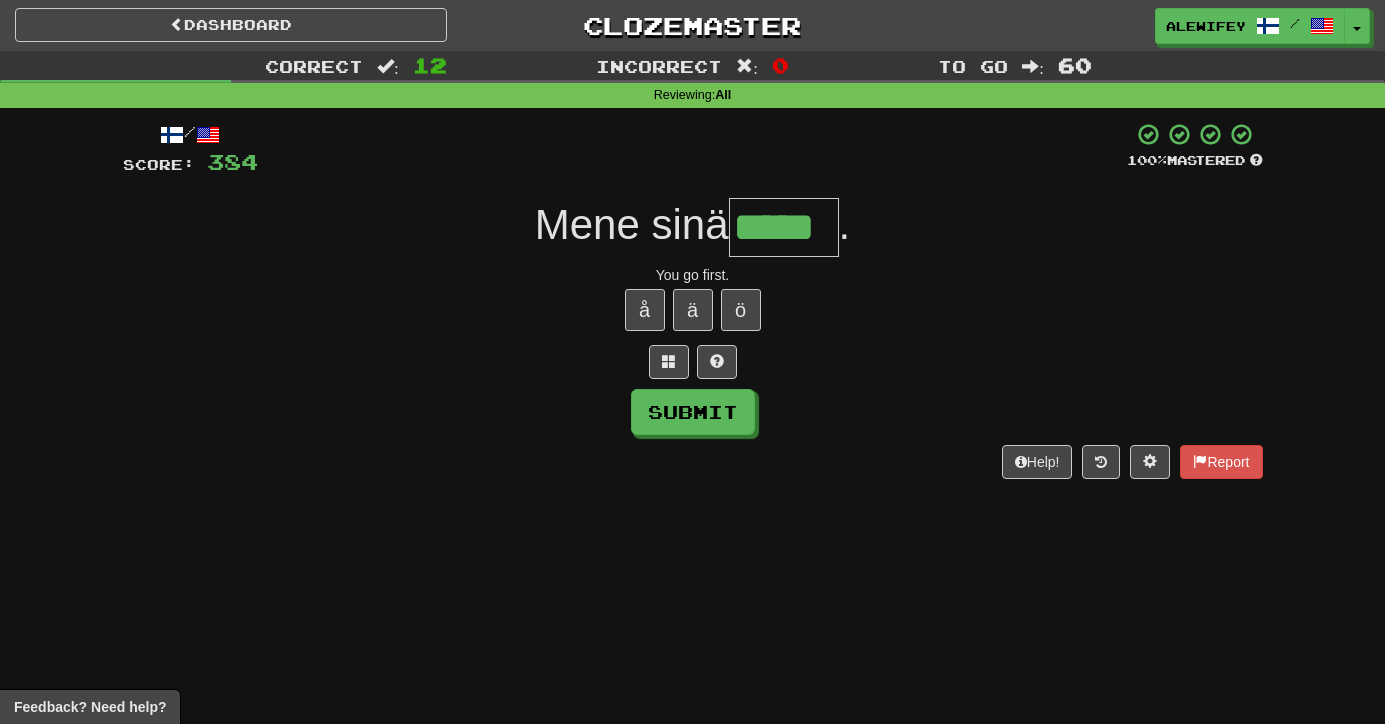 type on "*****" 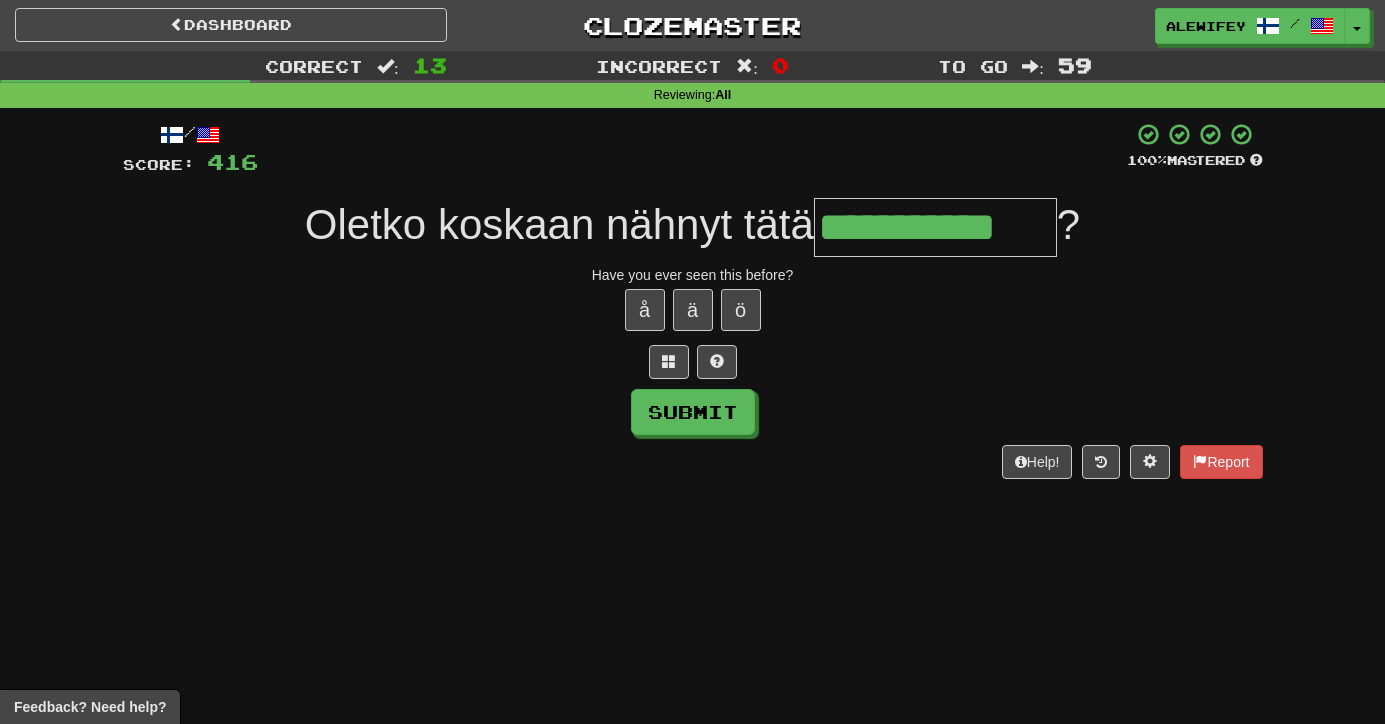 type on "**********" 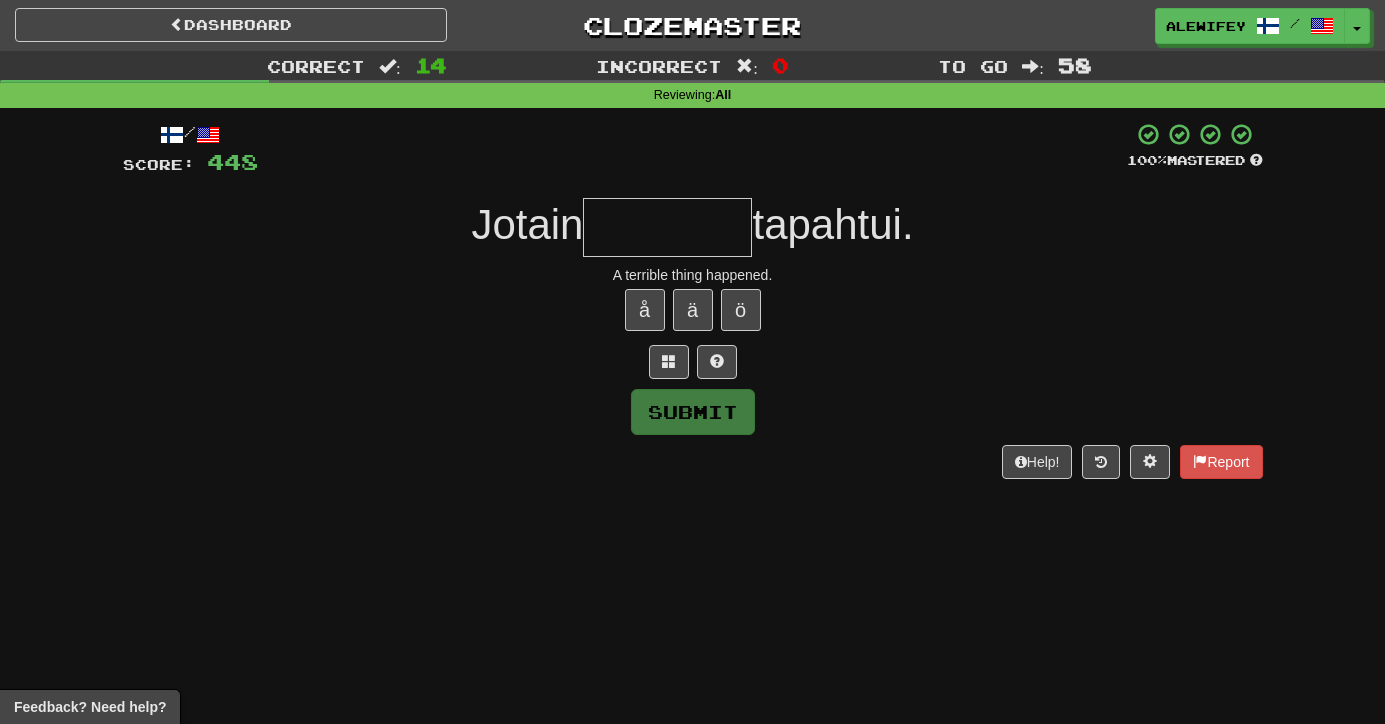 type on "*" 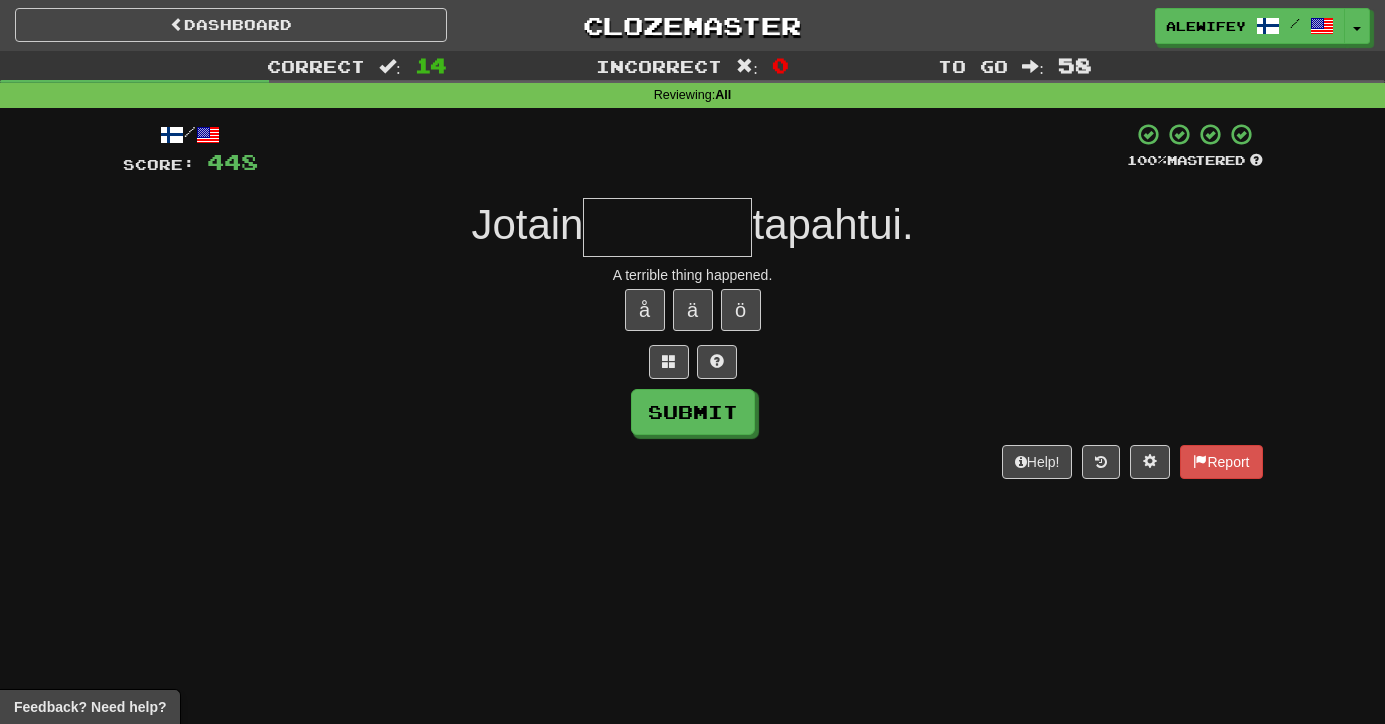 type on "*" 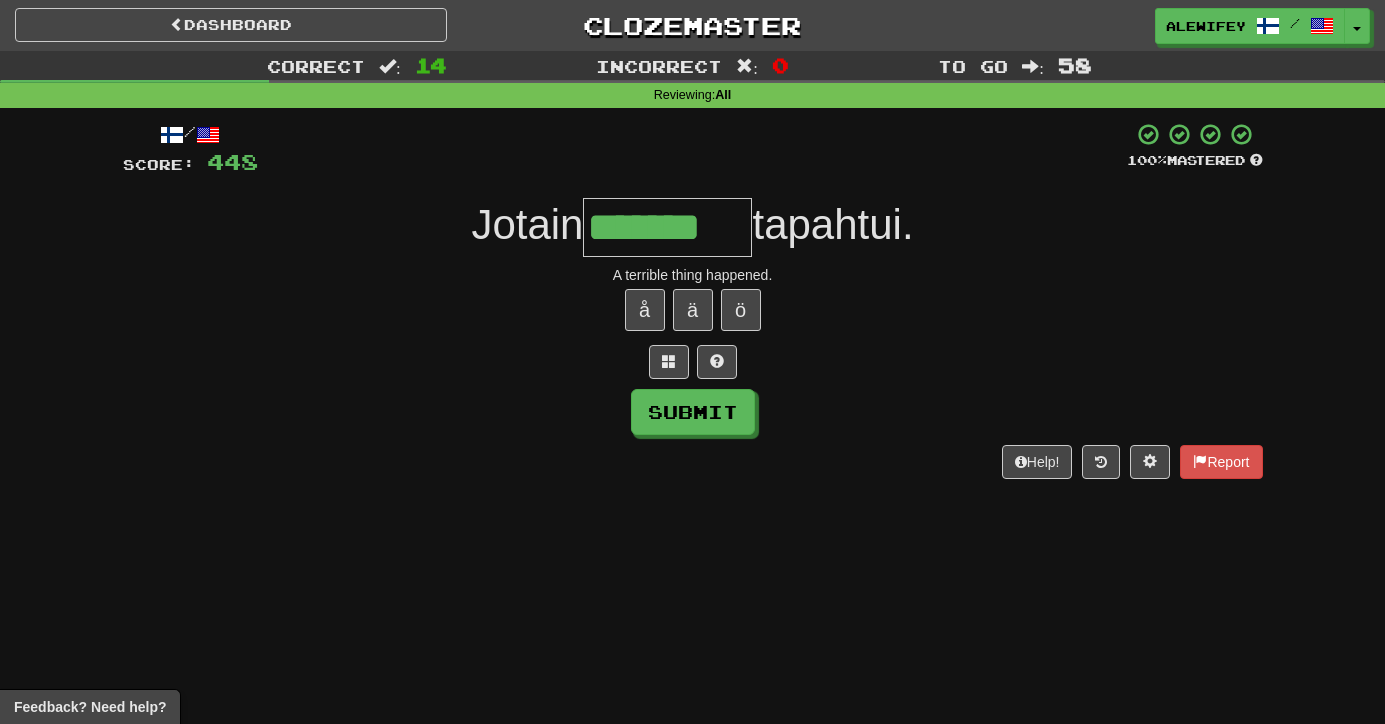 type on "*******" 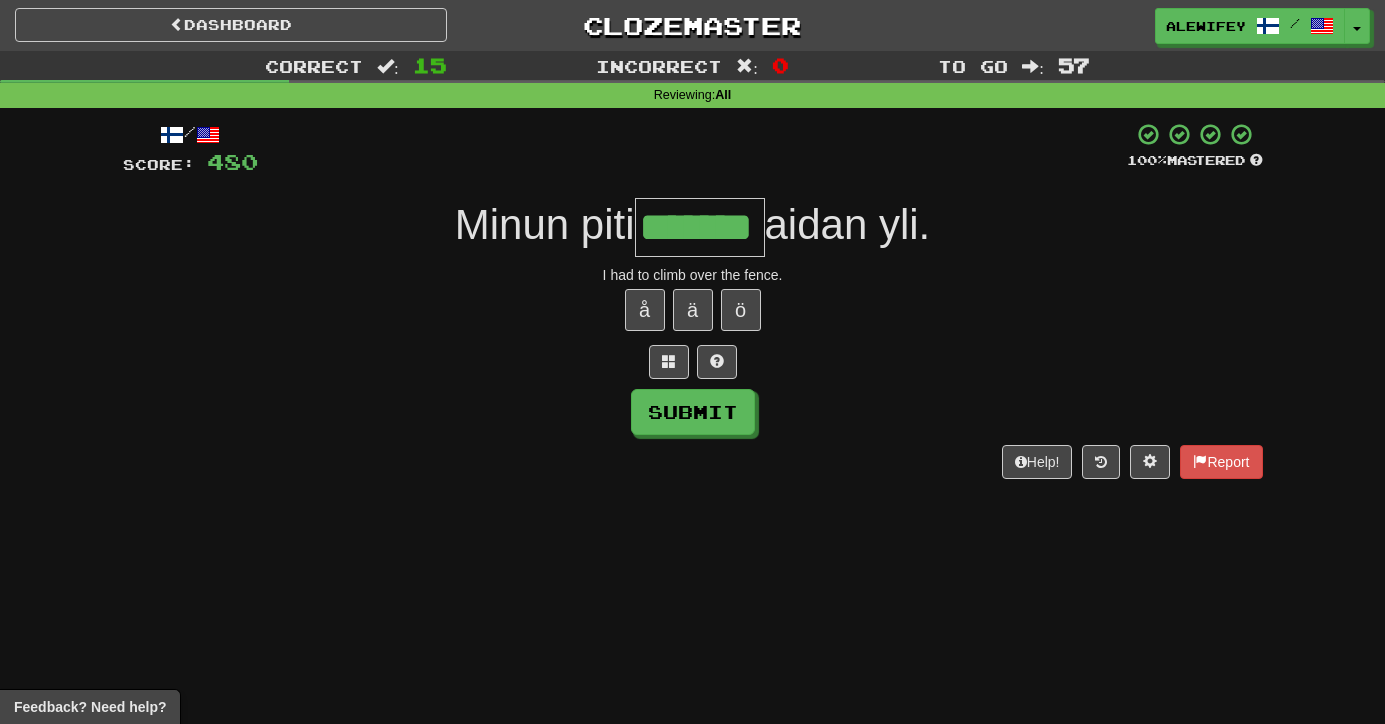 type on "*******" 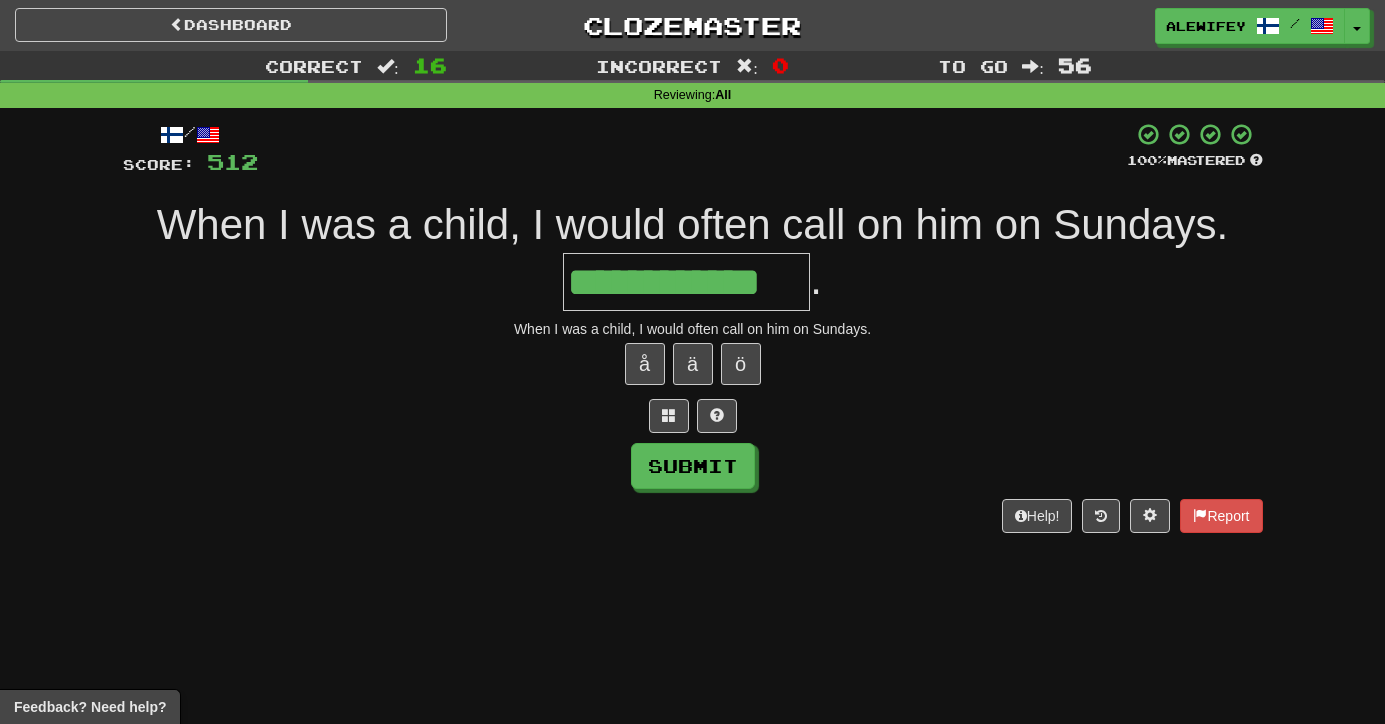 type on "**********" 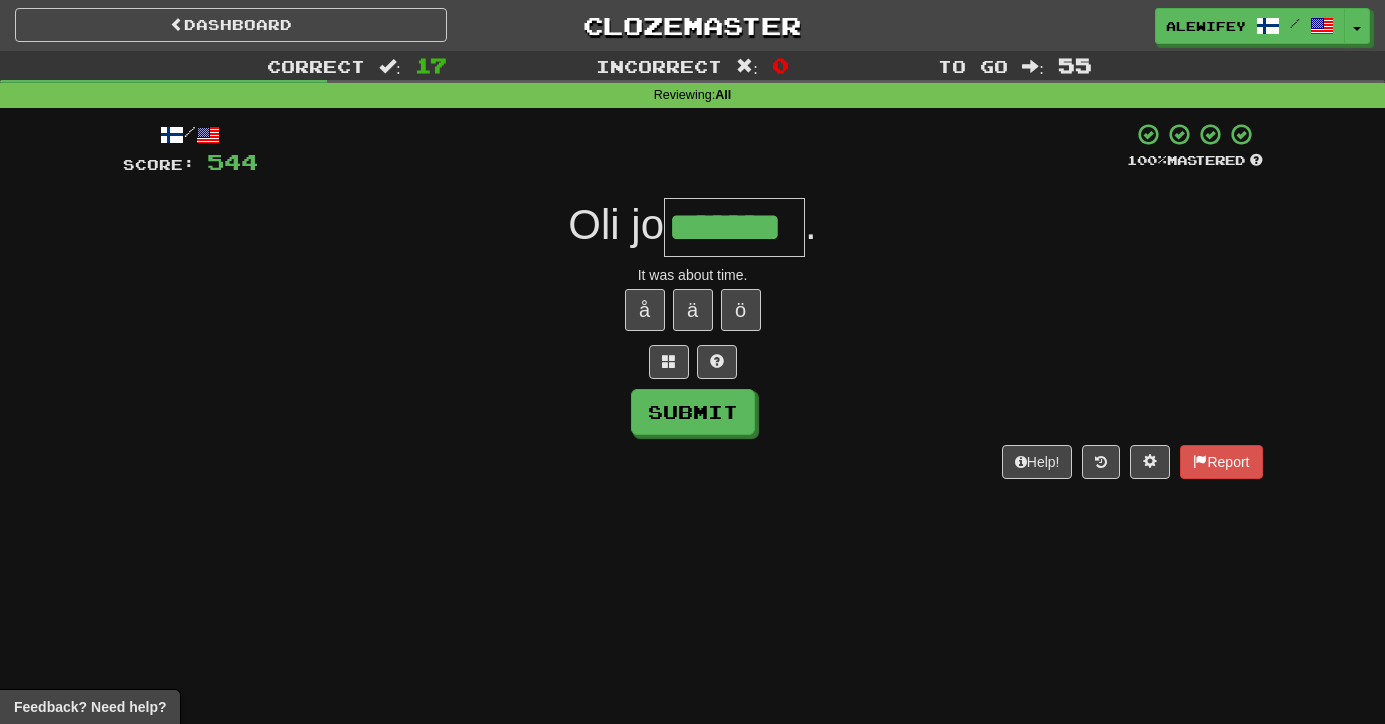 type on "*******" 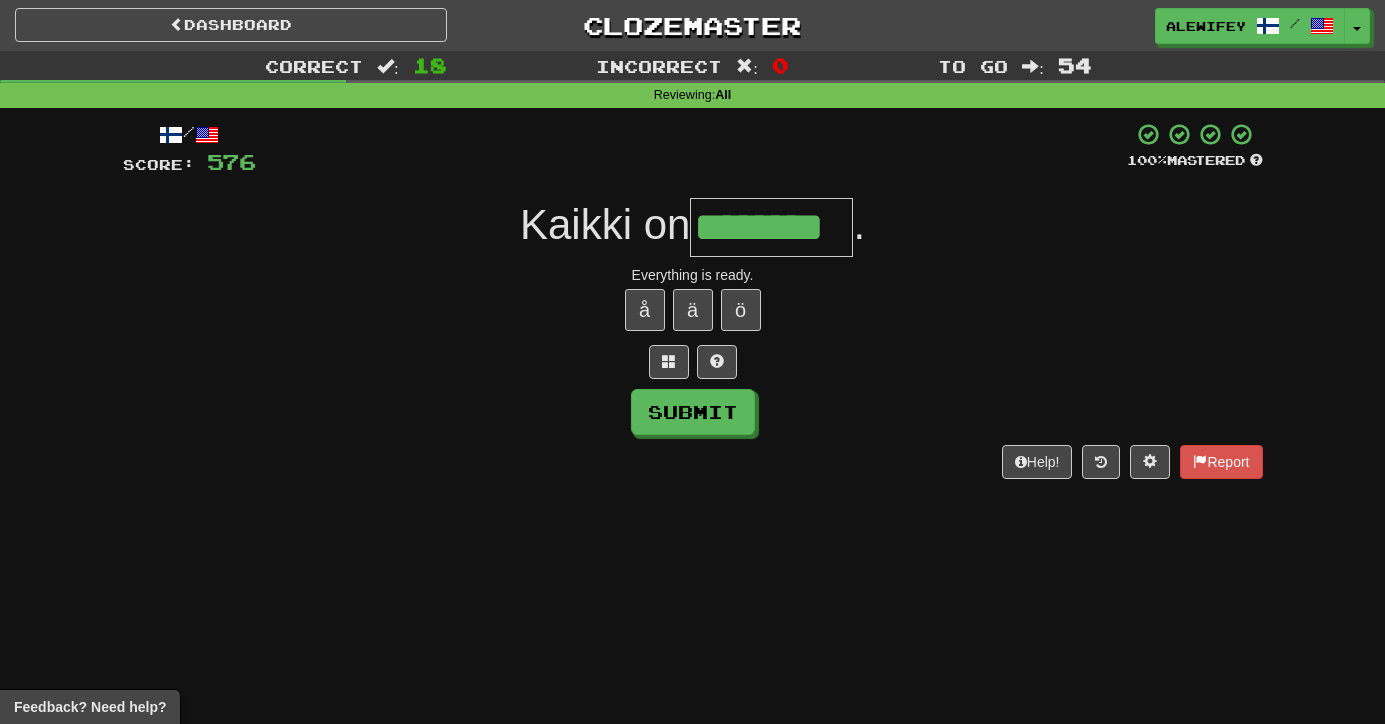 type on "********" 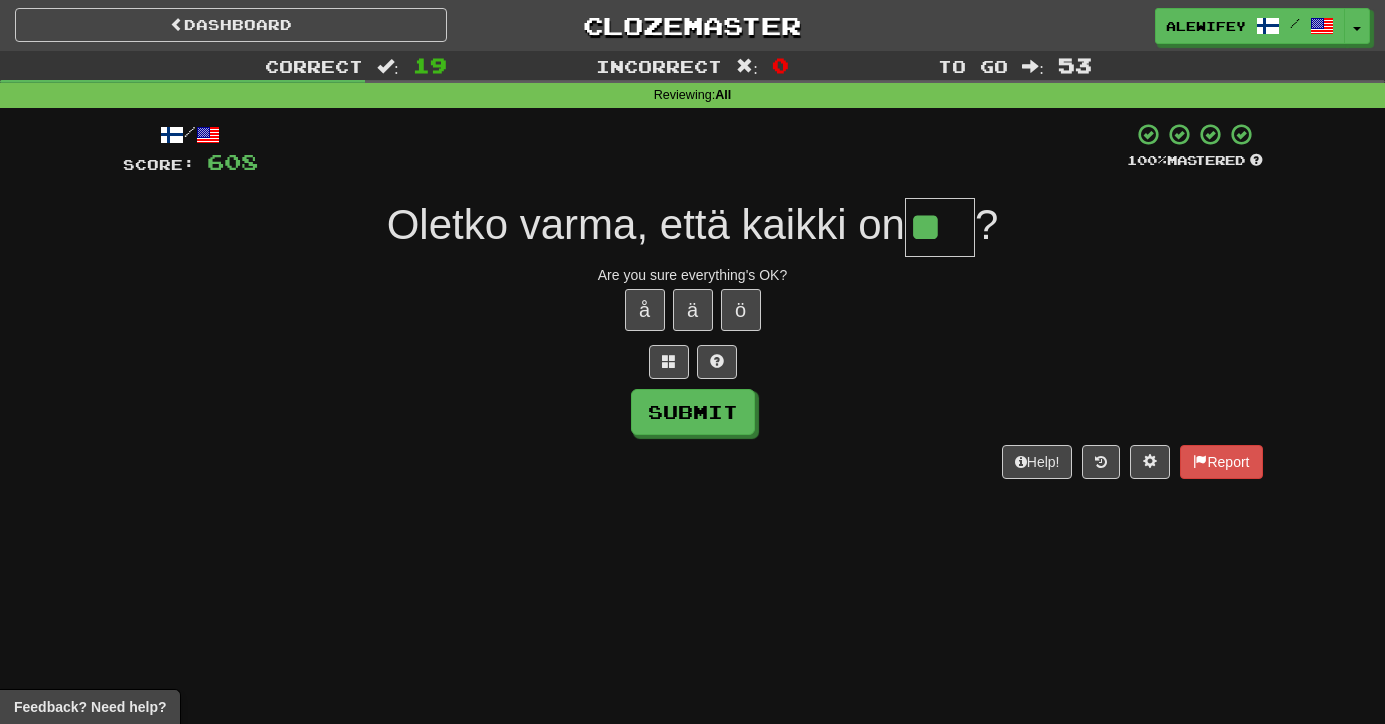 type on "**" 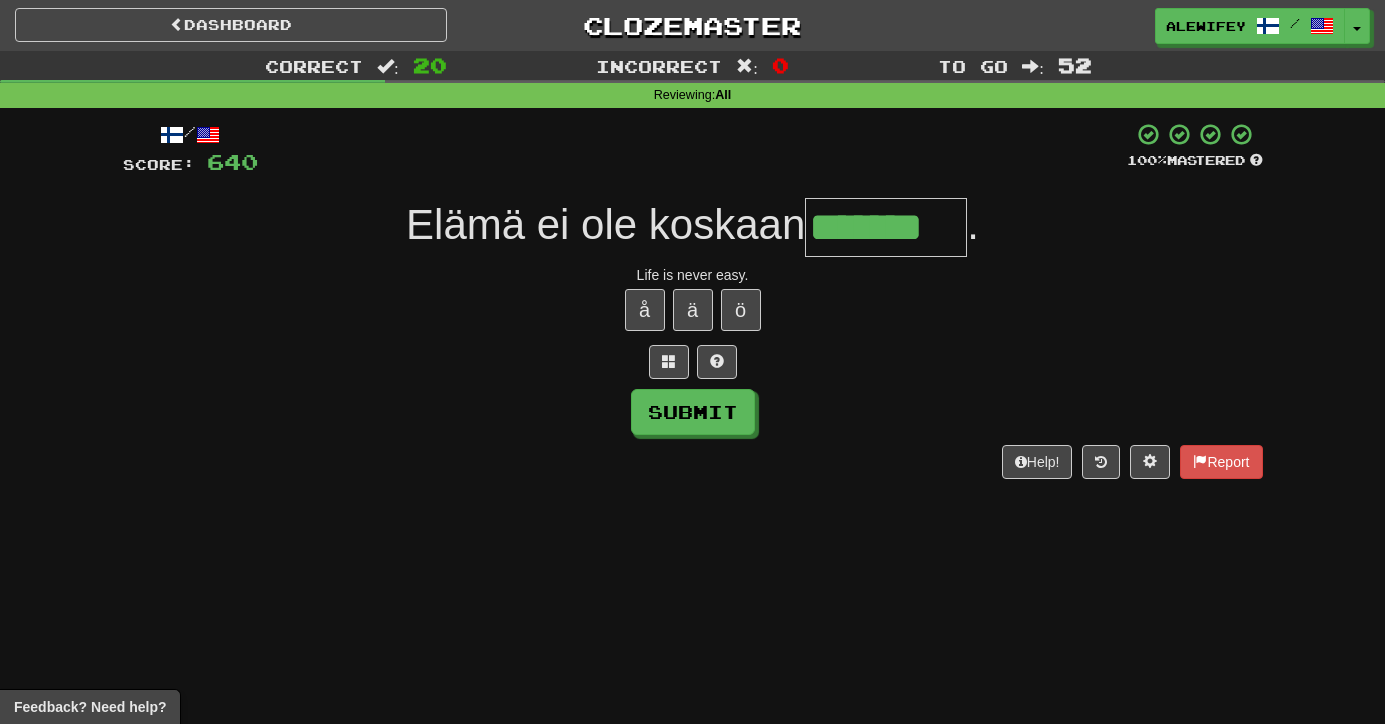 type on "*******" 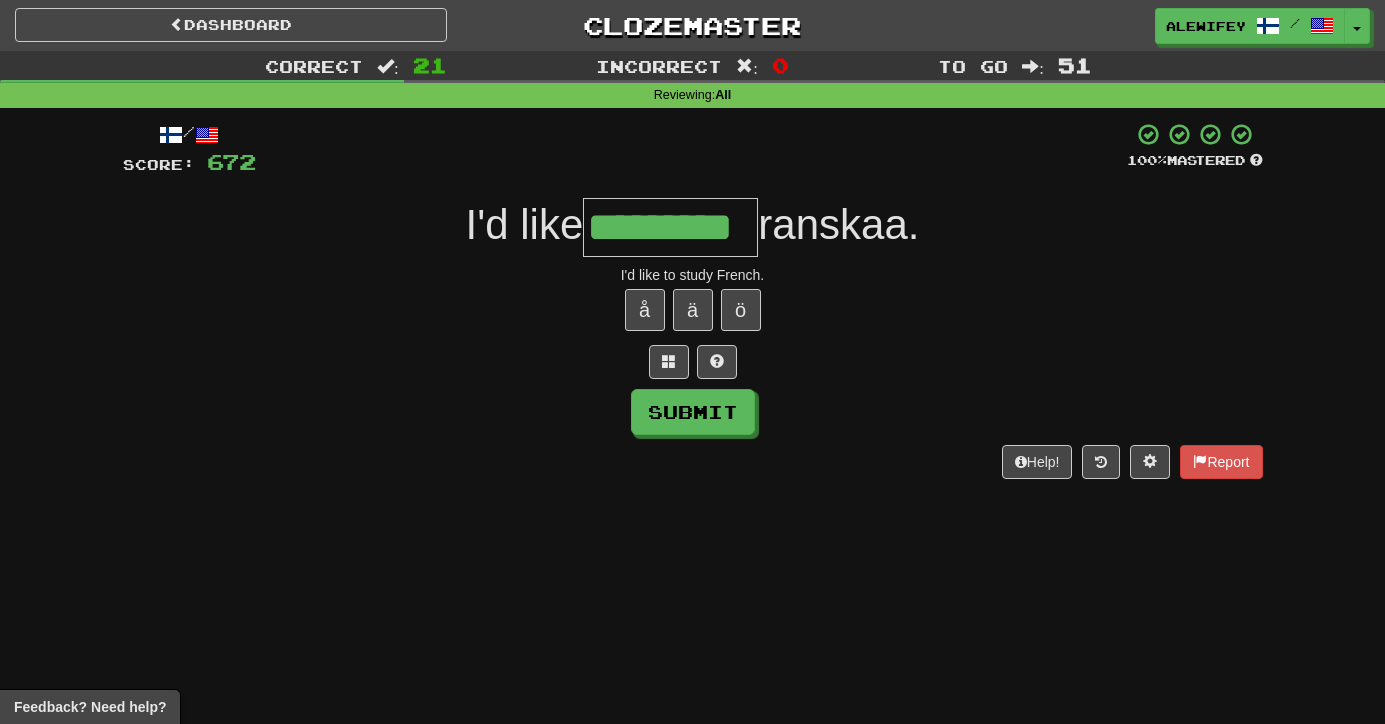 type on "*********" 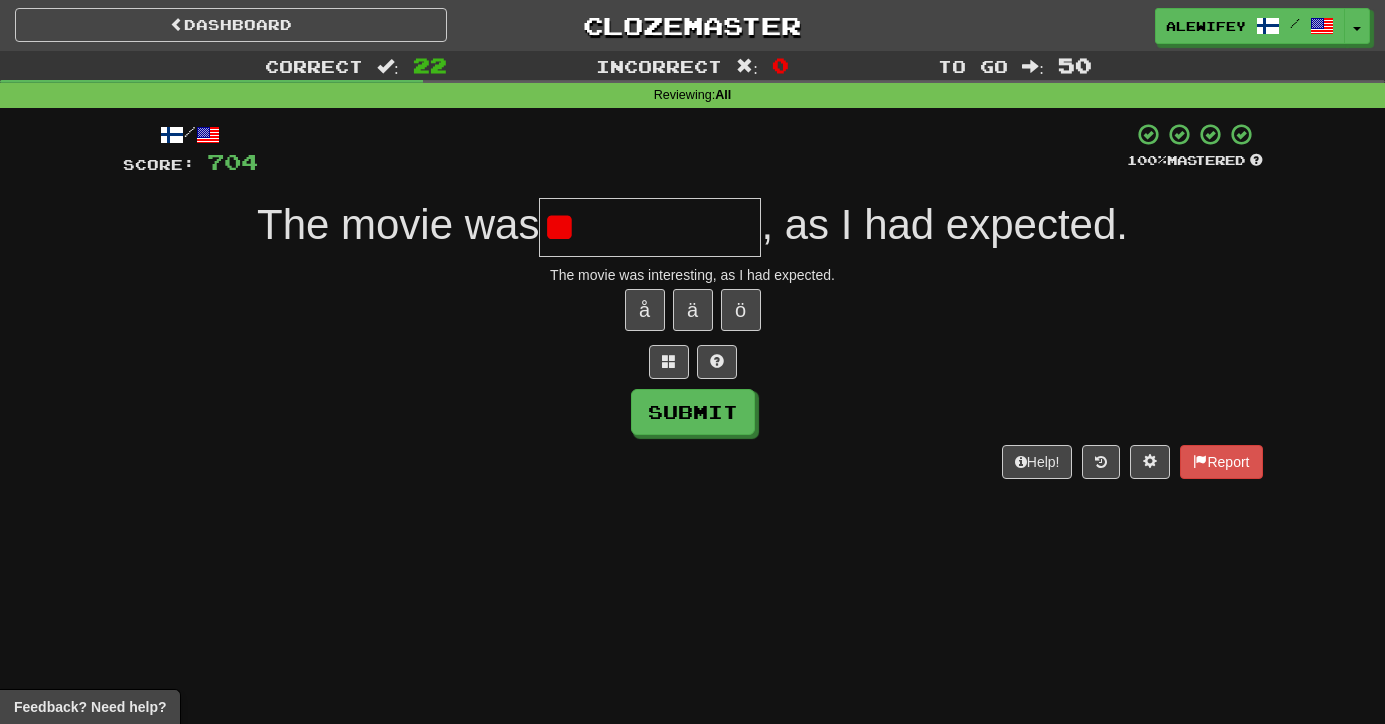 type on "*" 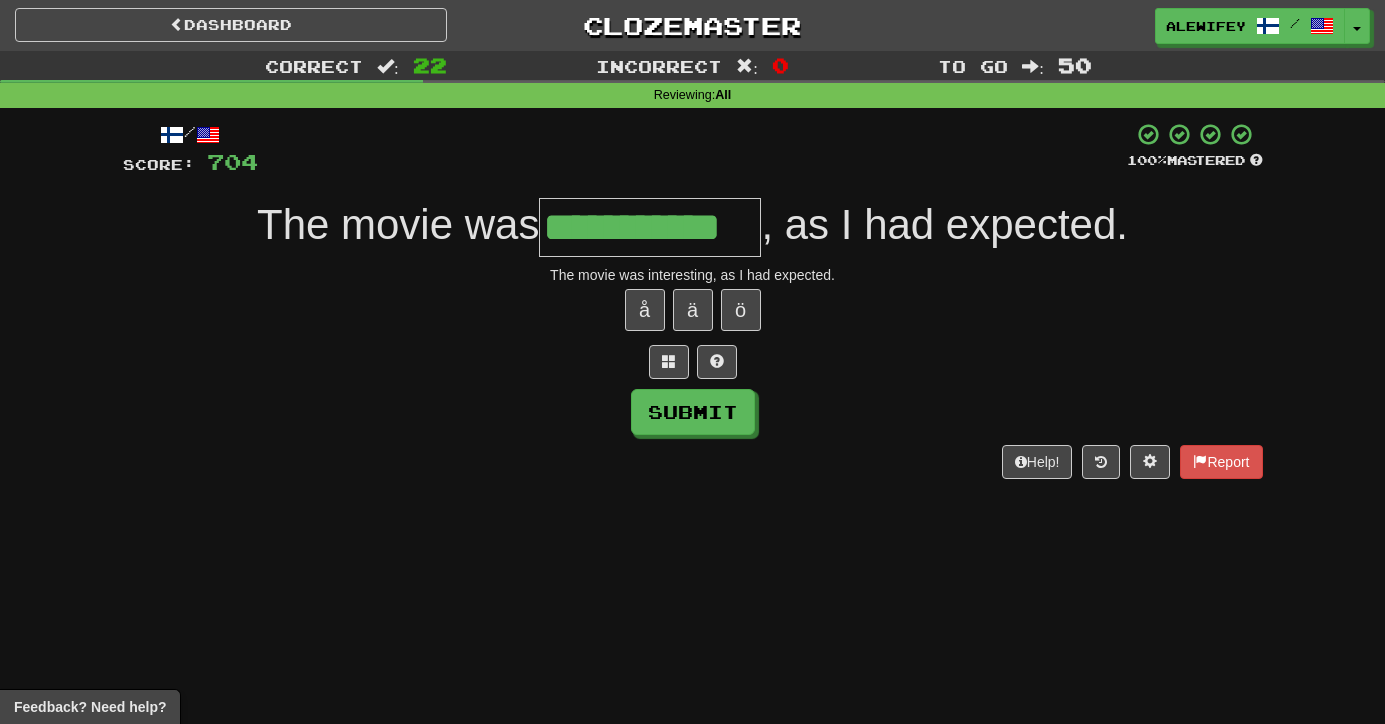 type on "**********" 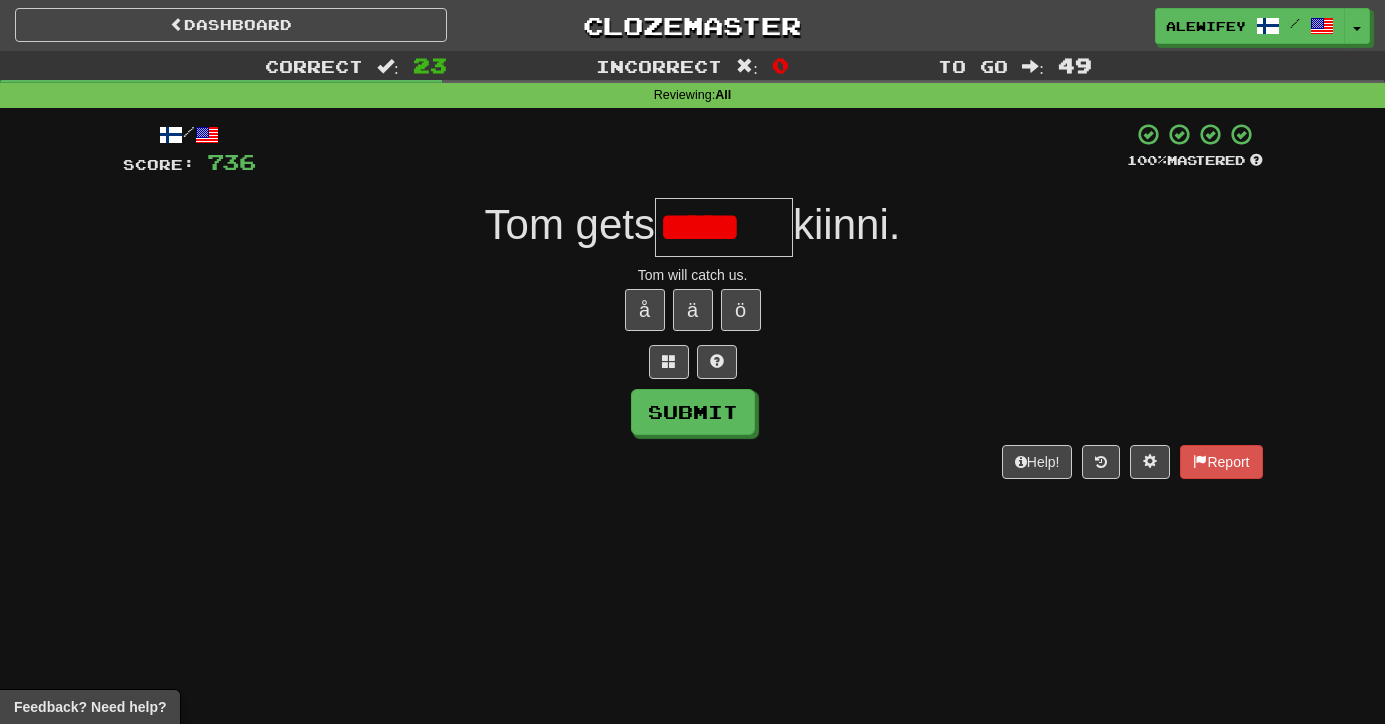 scroll, scrollTop: 0, scrollLeft: 0, axis: both 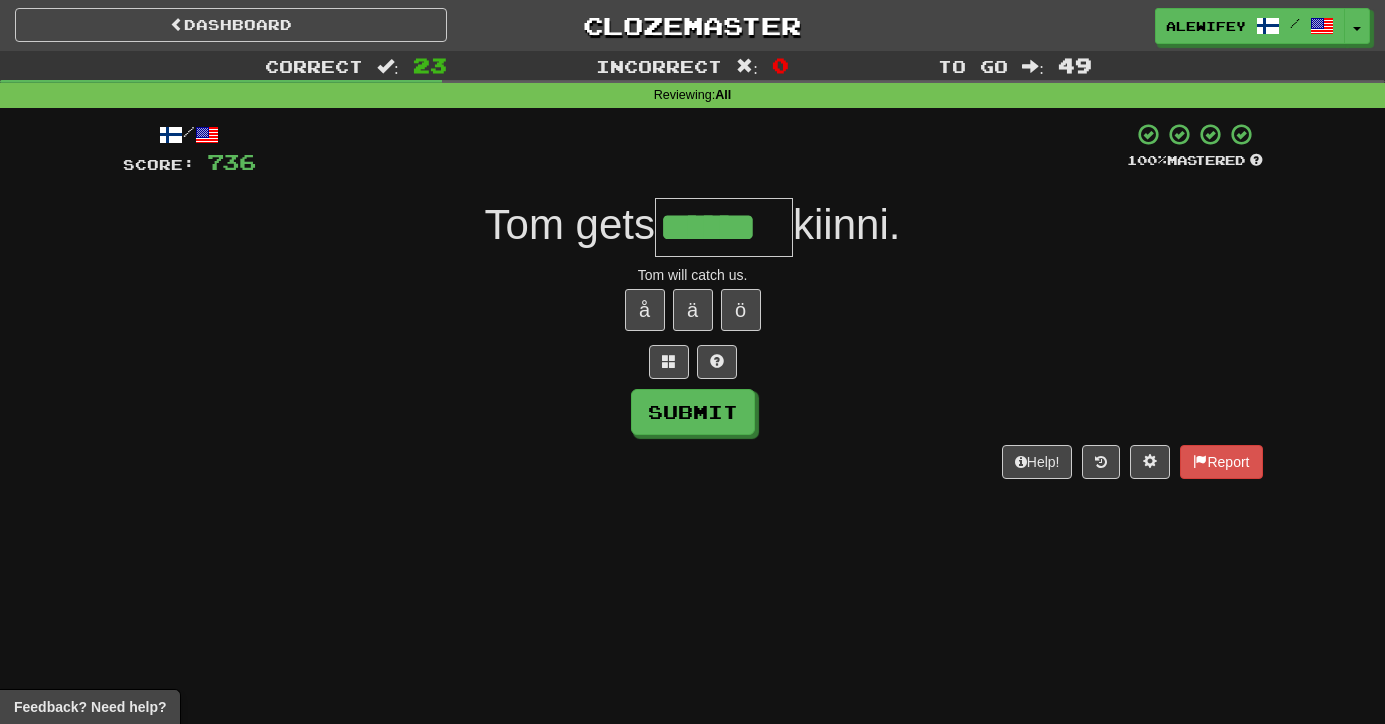 type on "******" 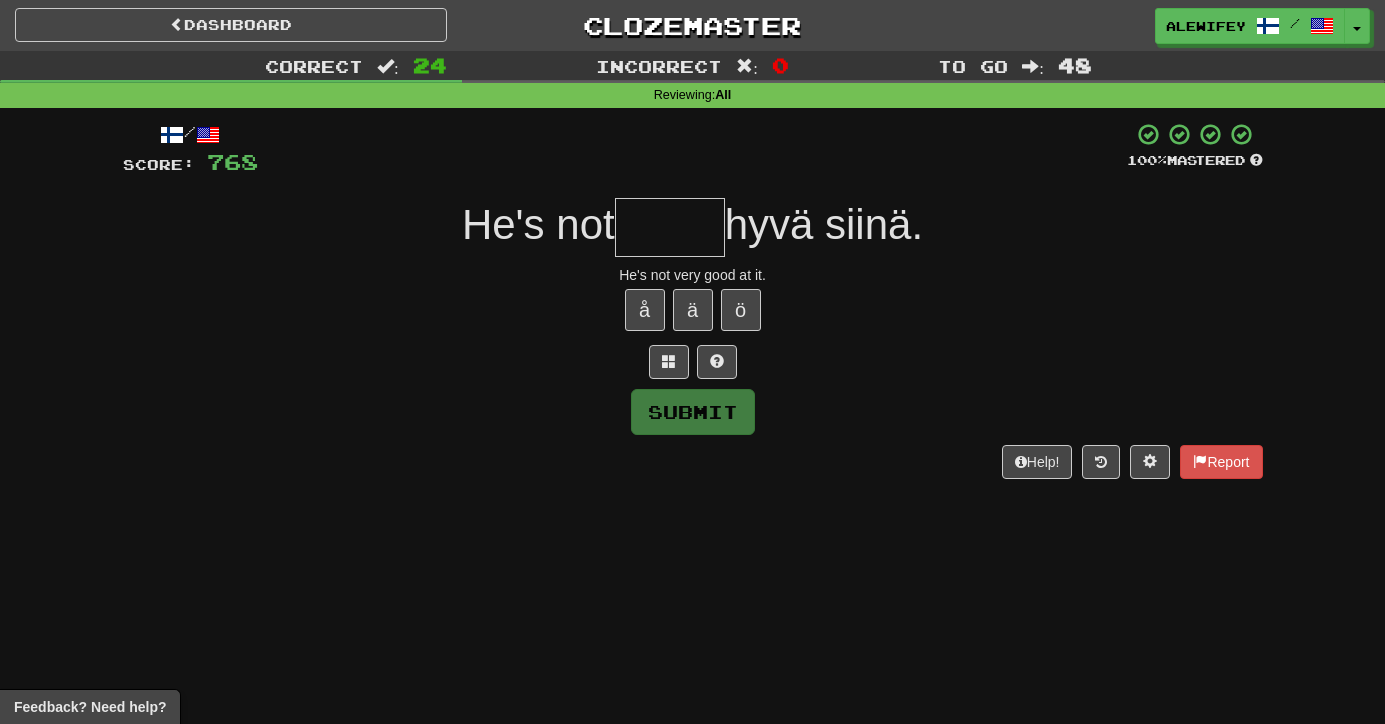 type on "*" 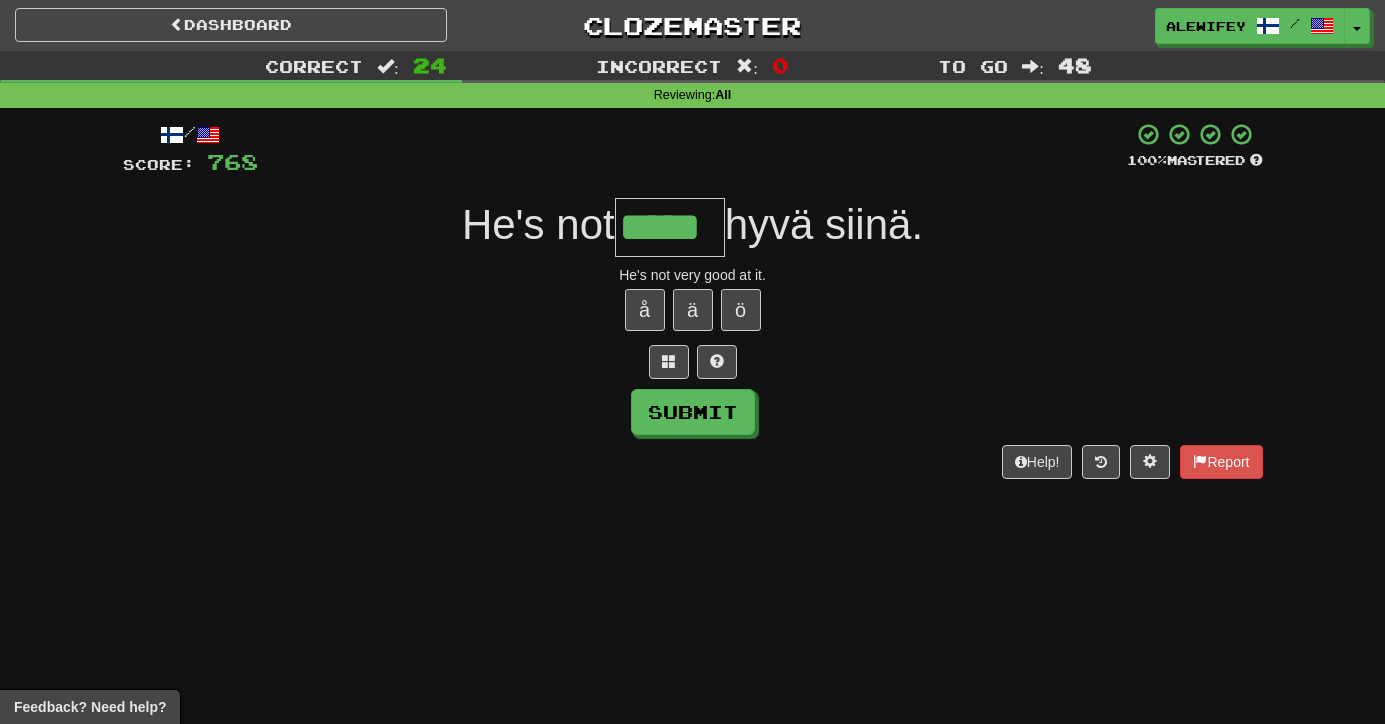 type on "*****" 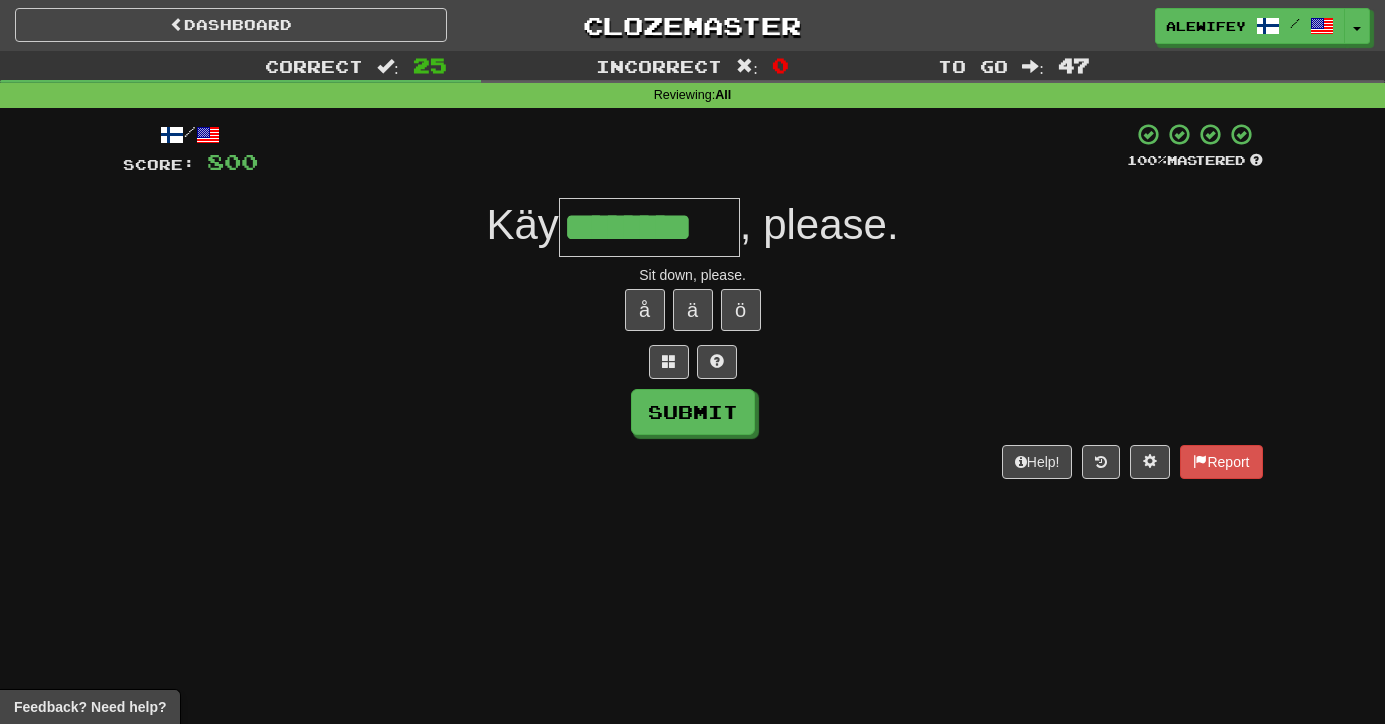 type on "********" 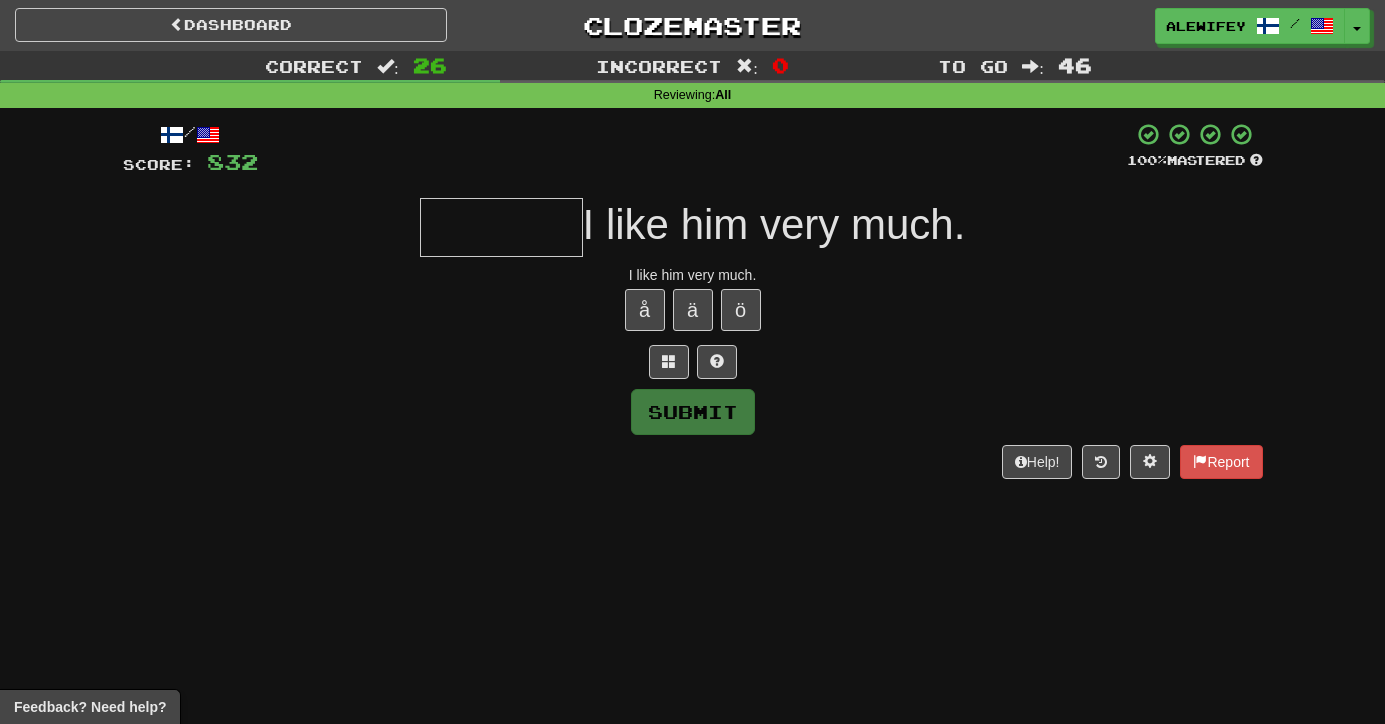 type on "*" 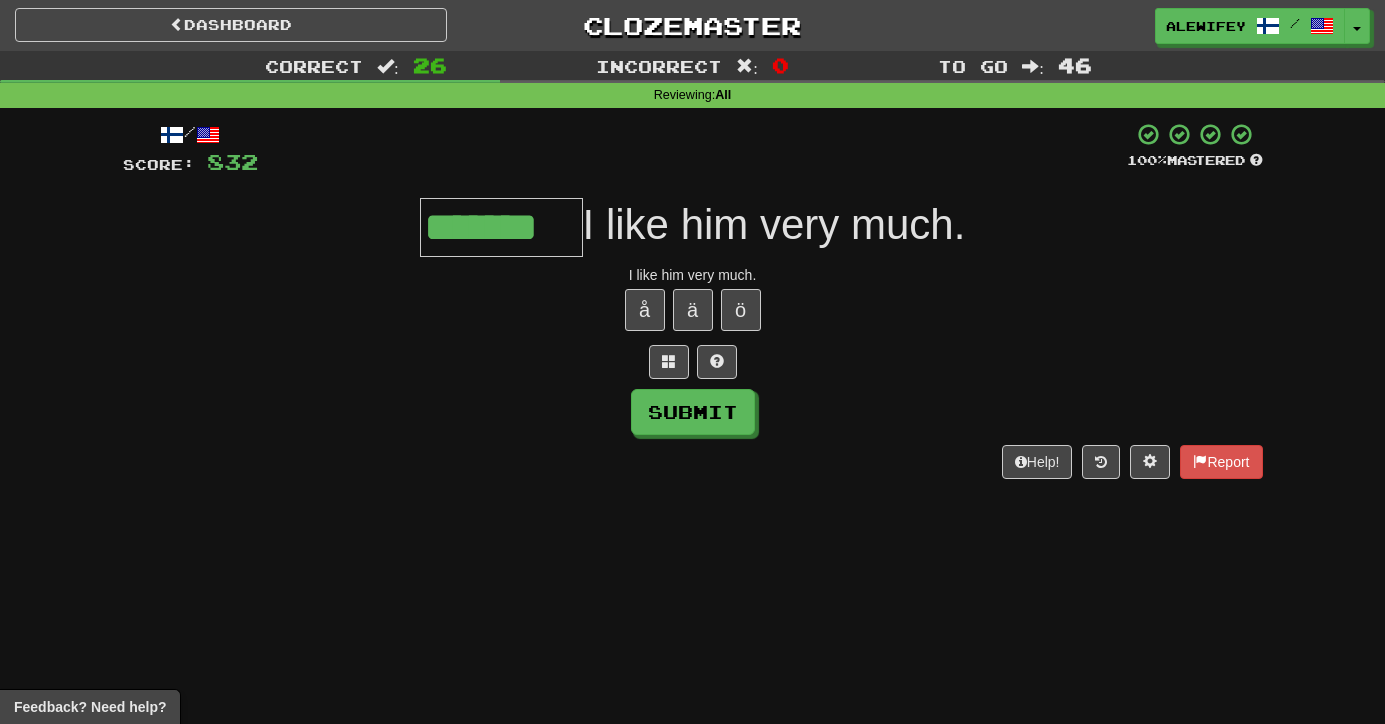 type on "*******" 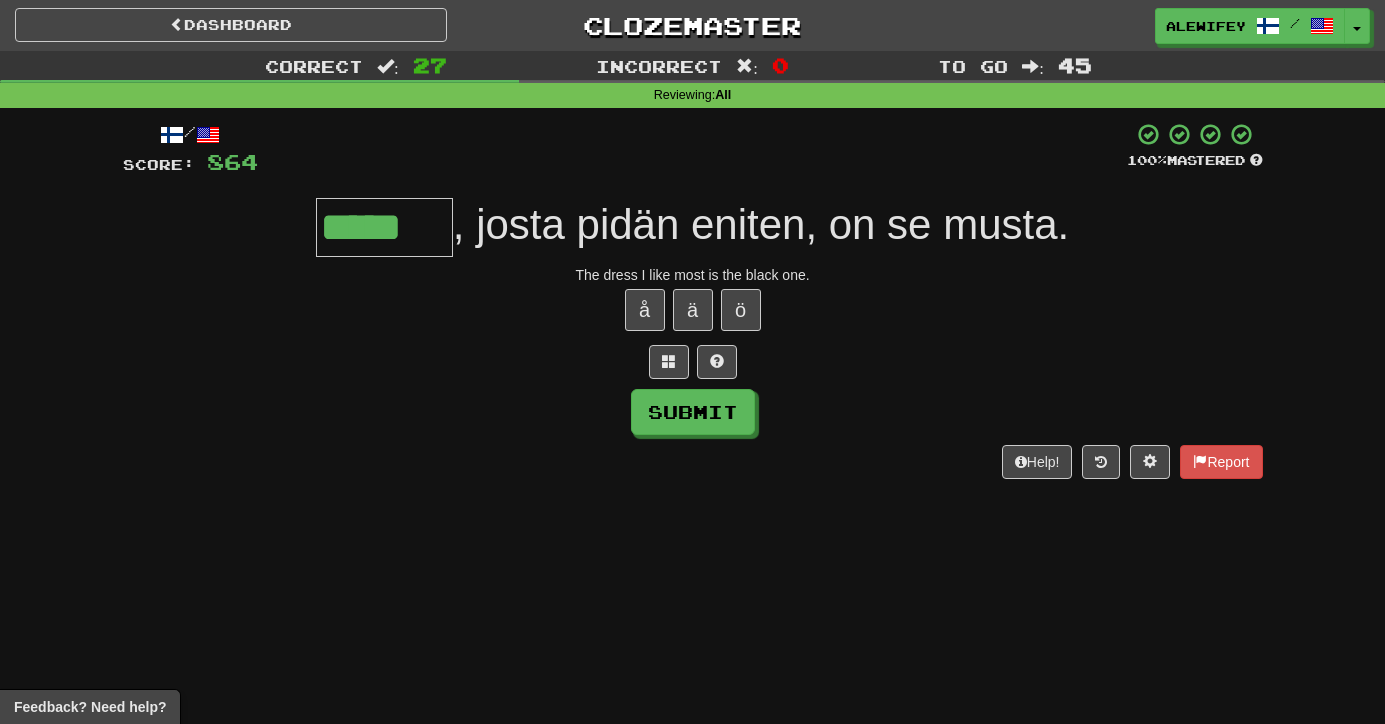 type on "*****" 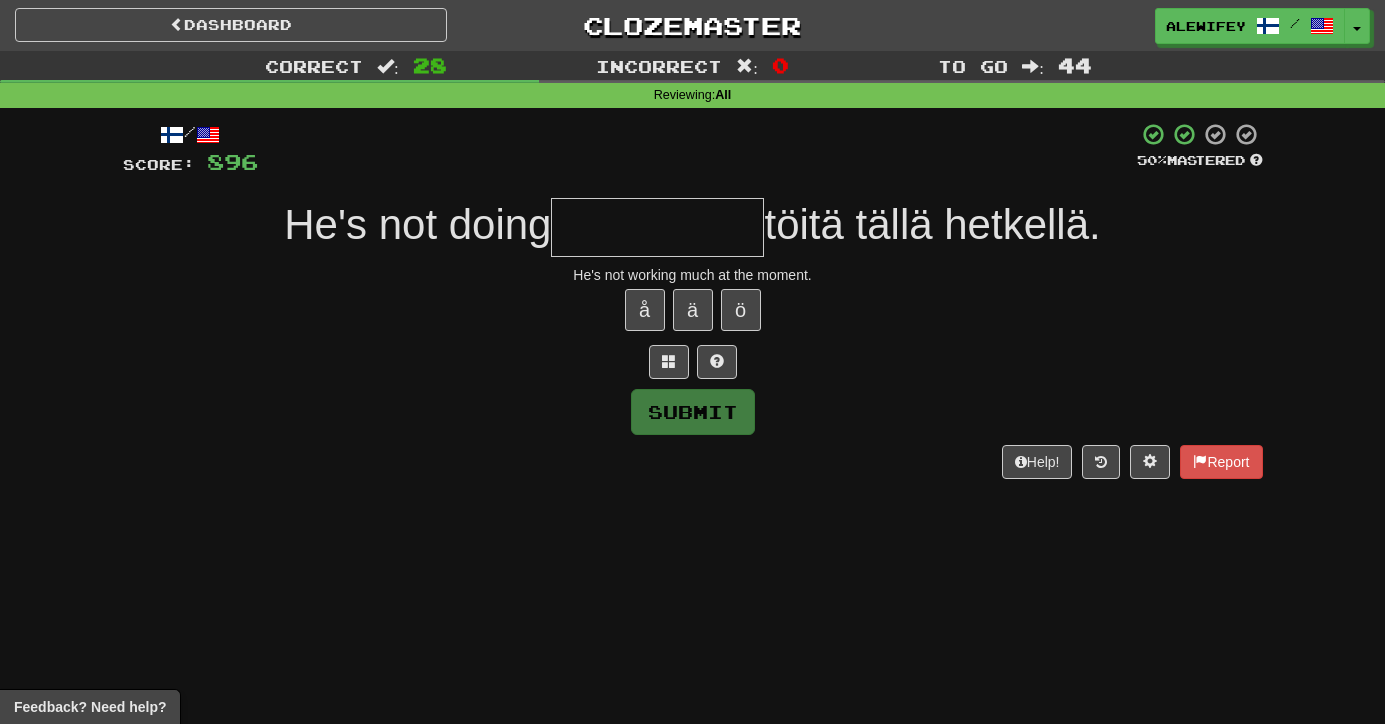 type on "*" 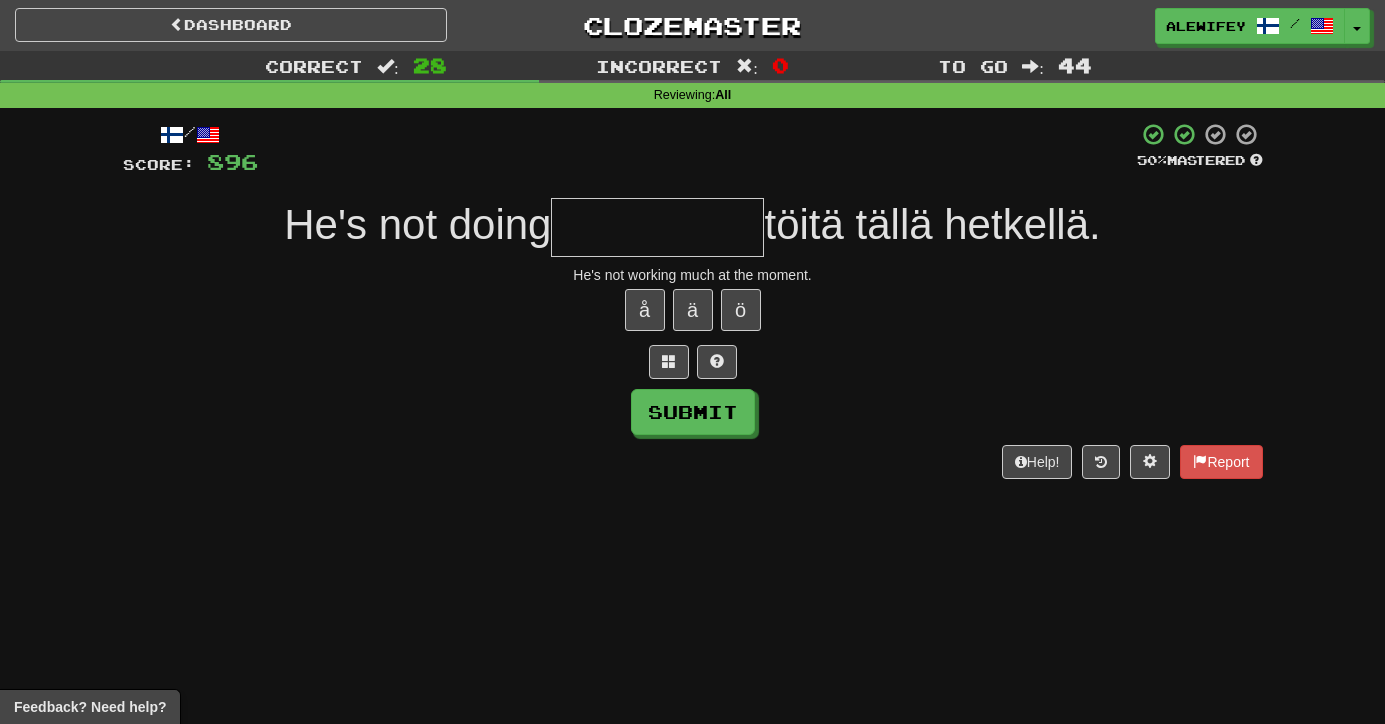 type on "*" 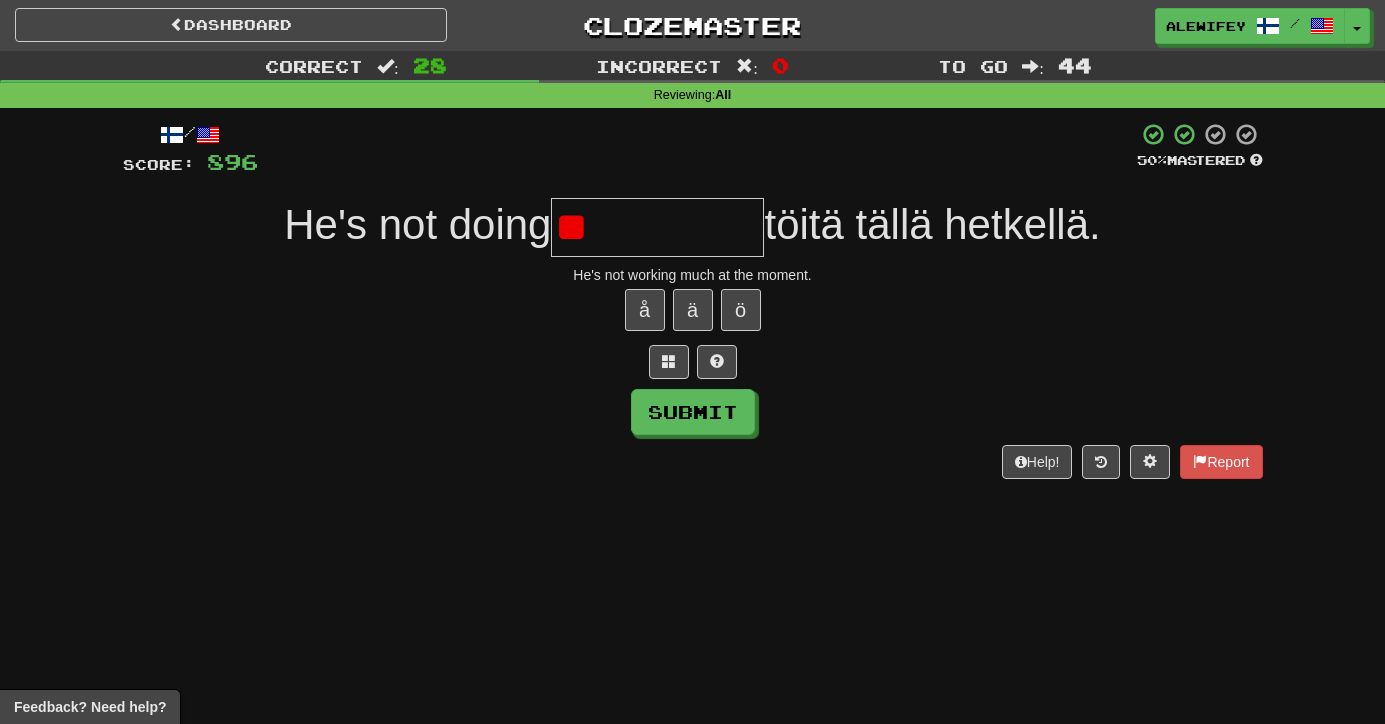 type on "*" 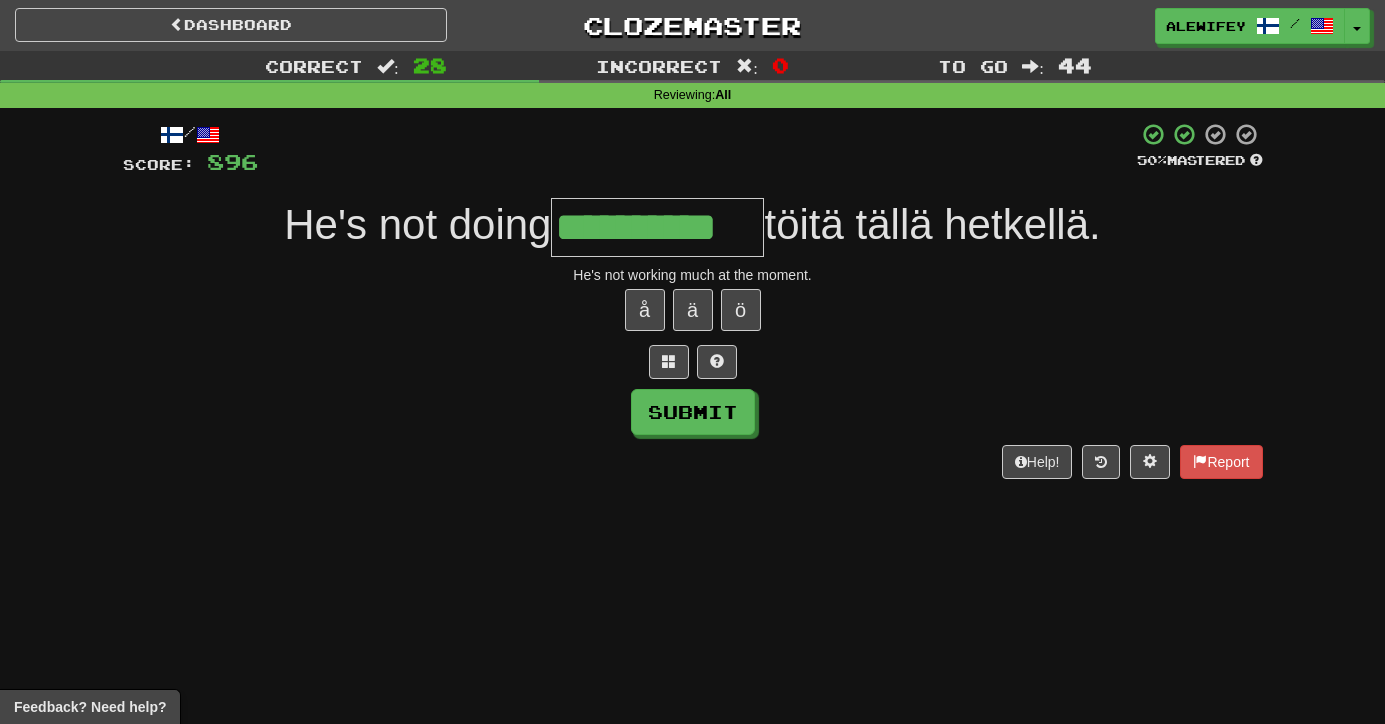 type on "**********" 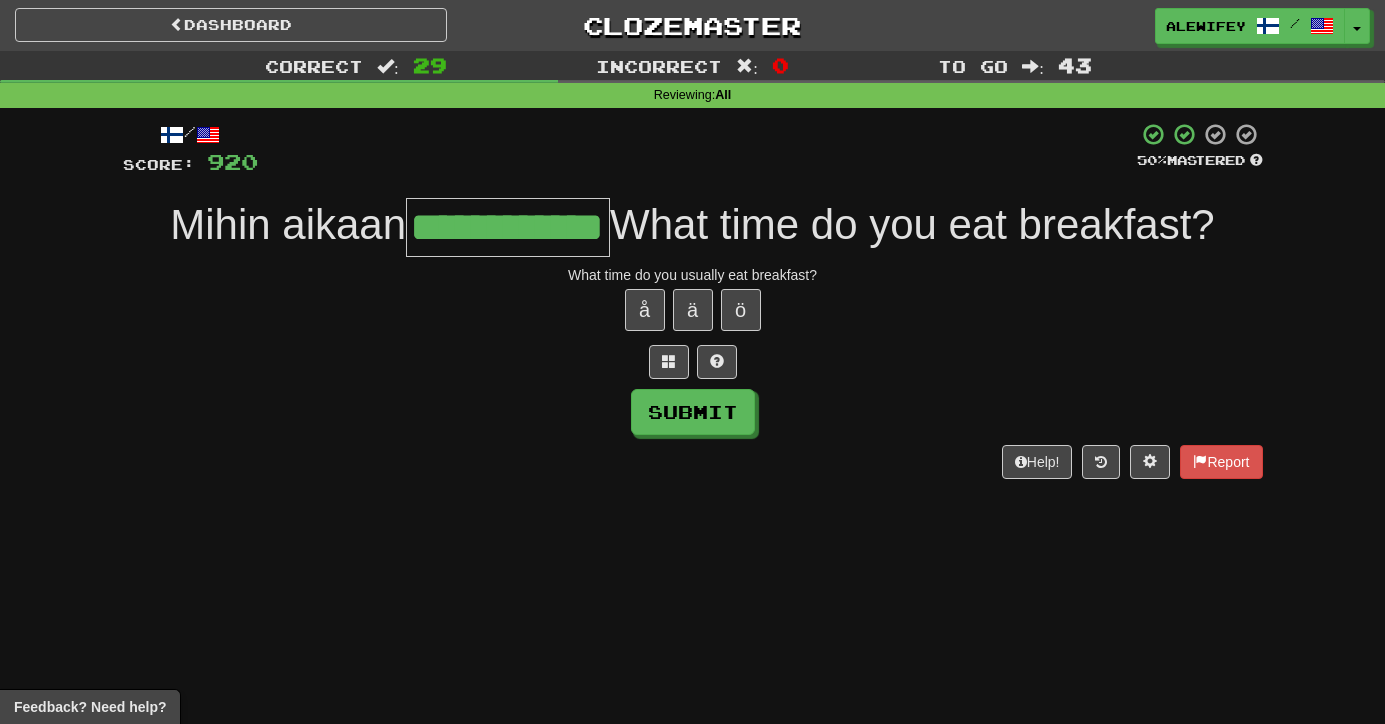 type on "**********" 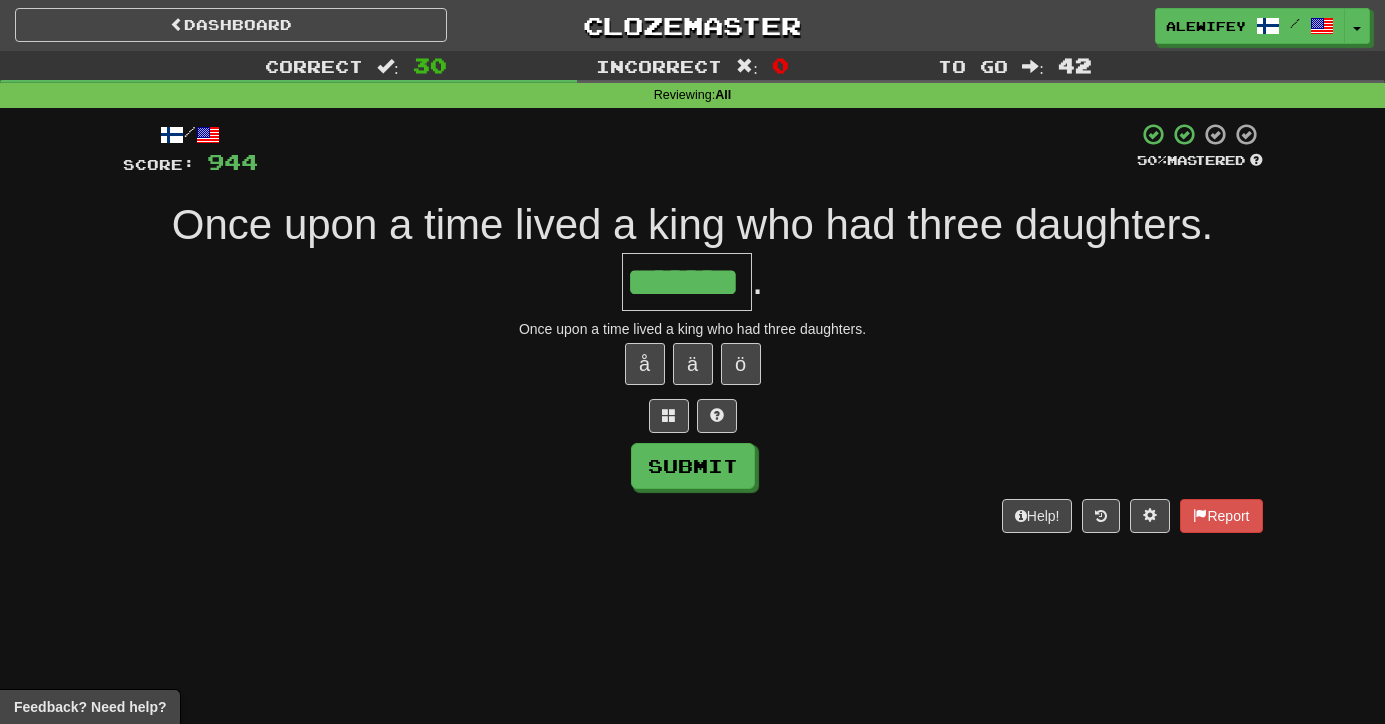 type on "*******" 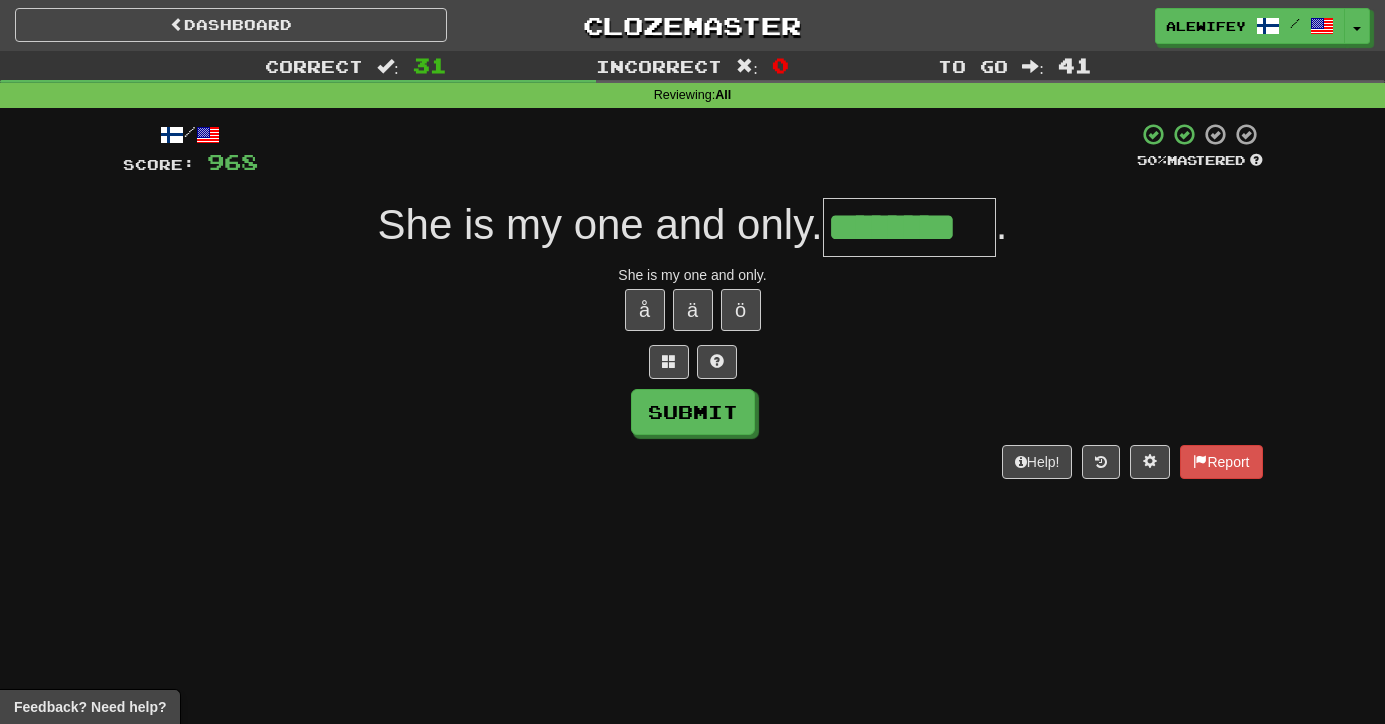 type on "********" 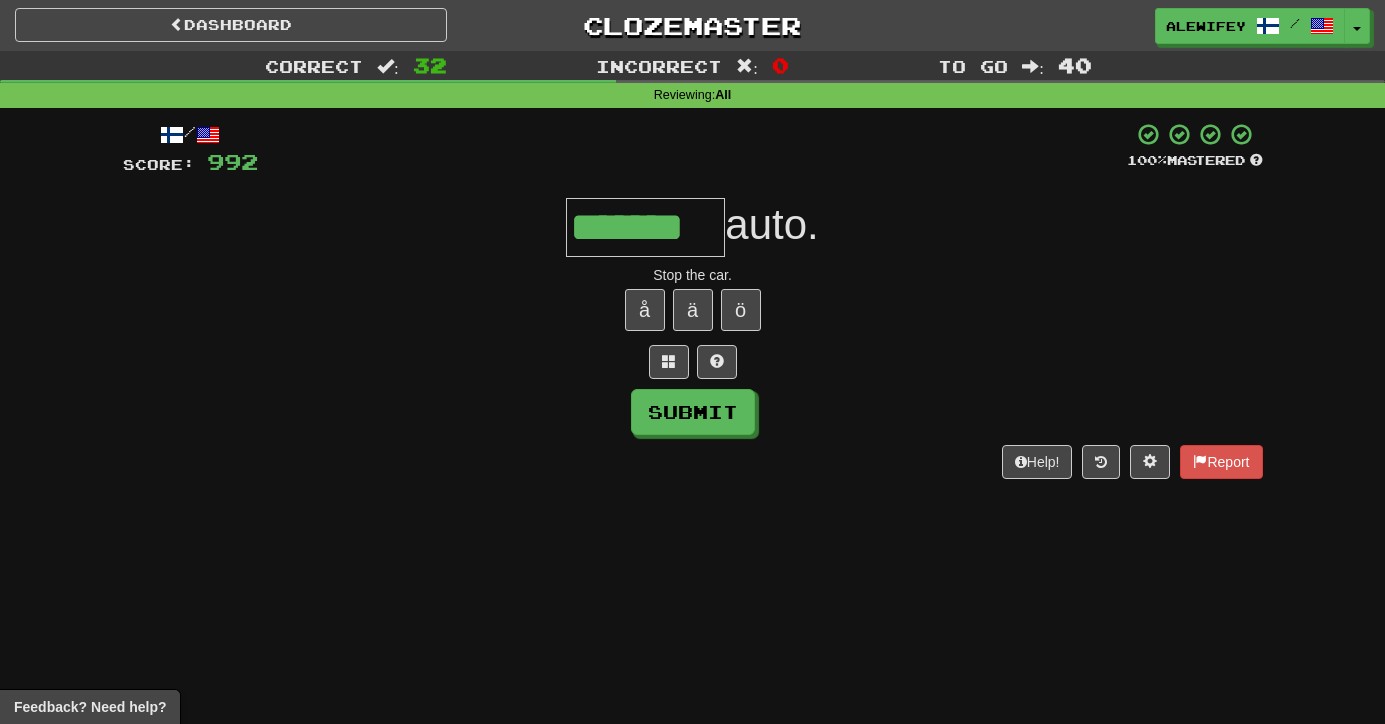 type on "*******" 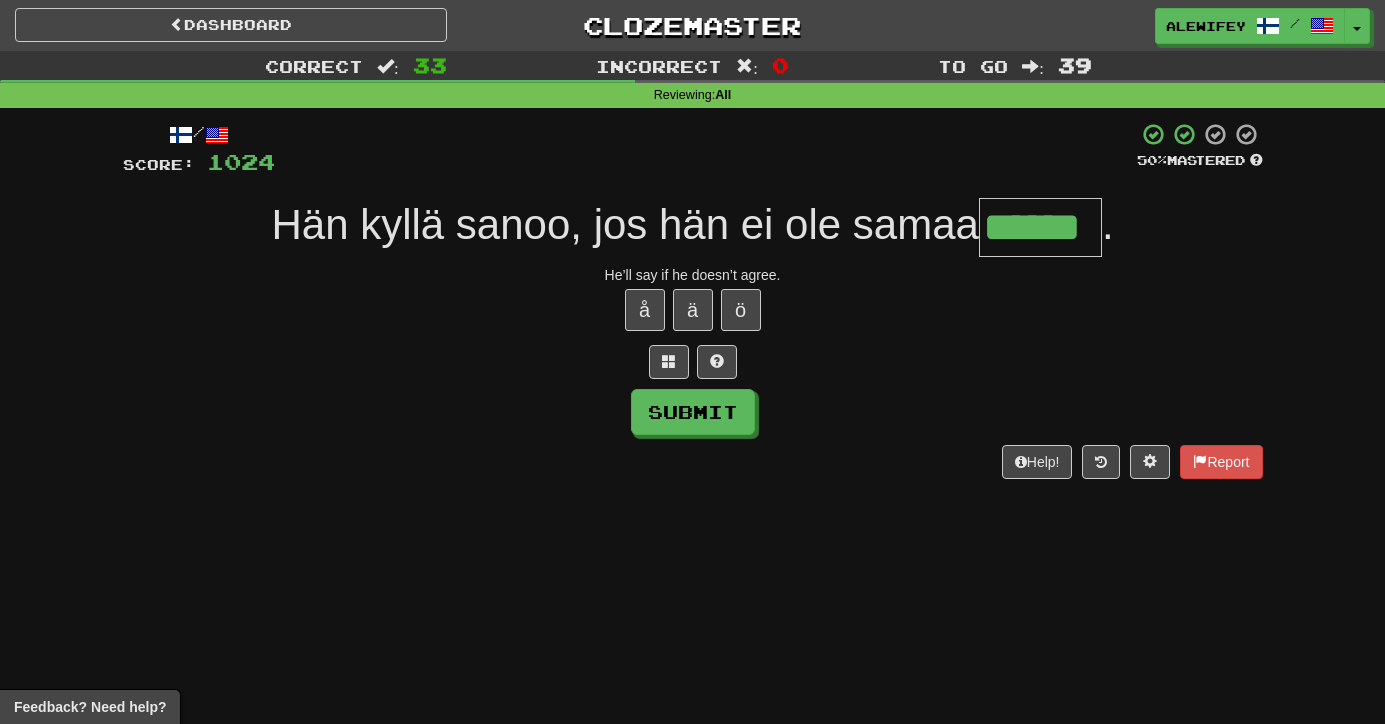 type on "******" 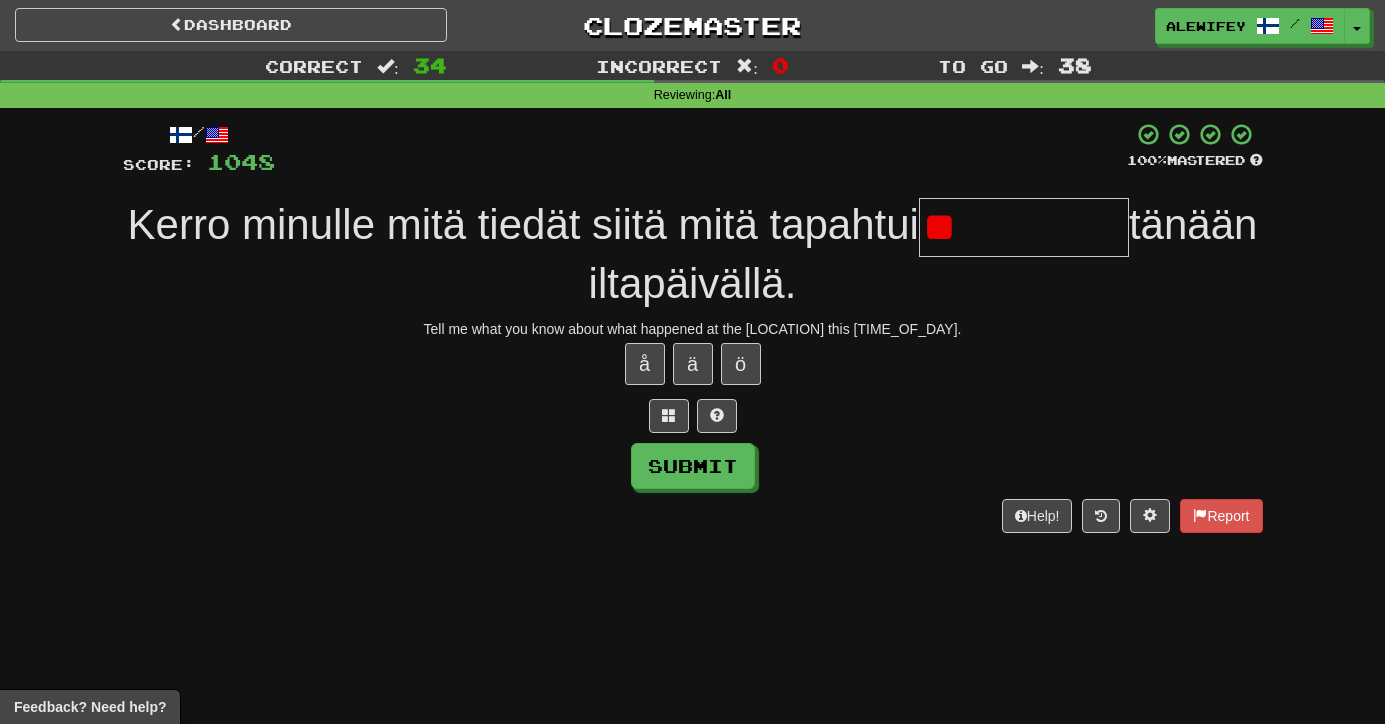 type on "*" 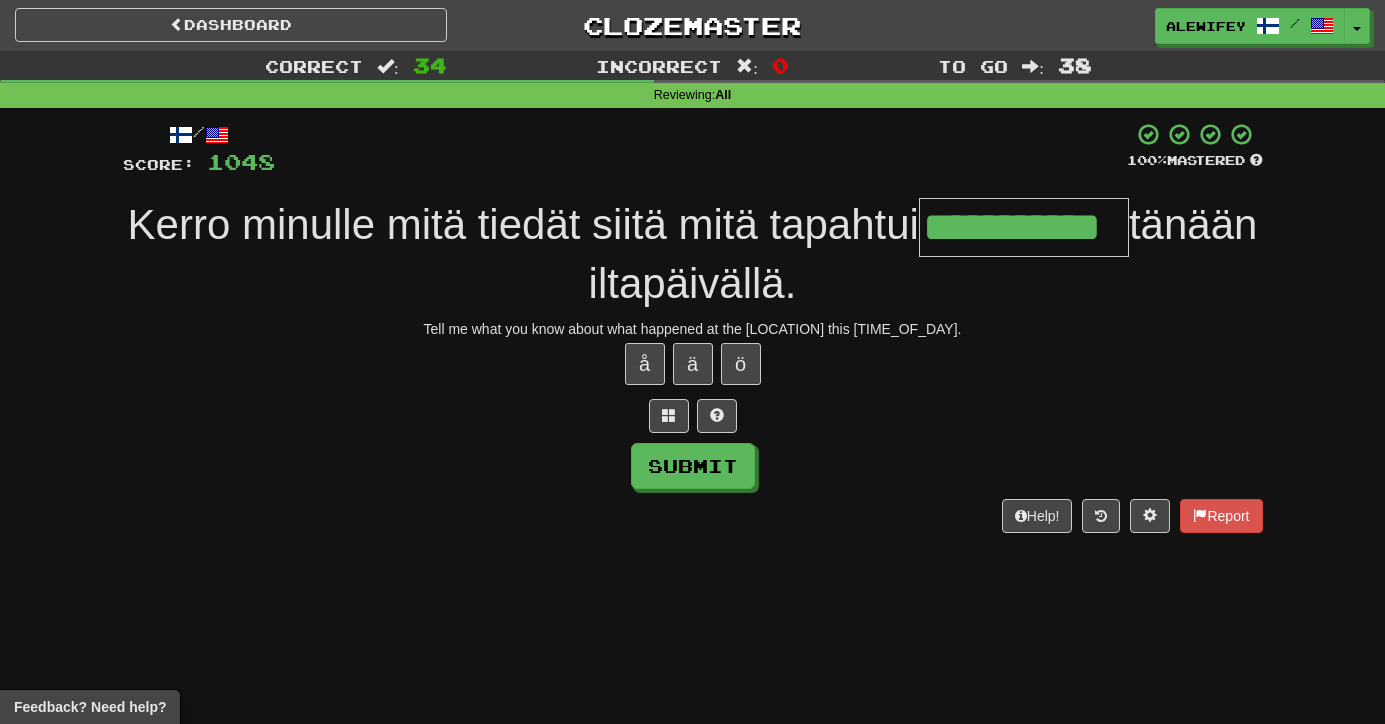 type on "**********" 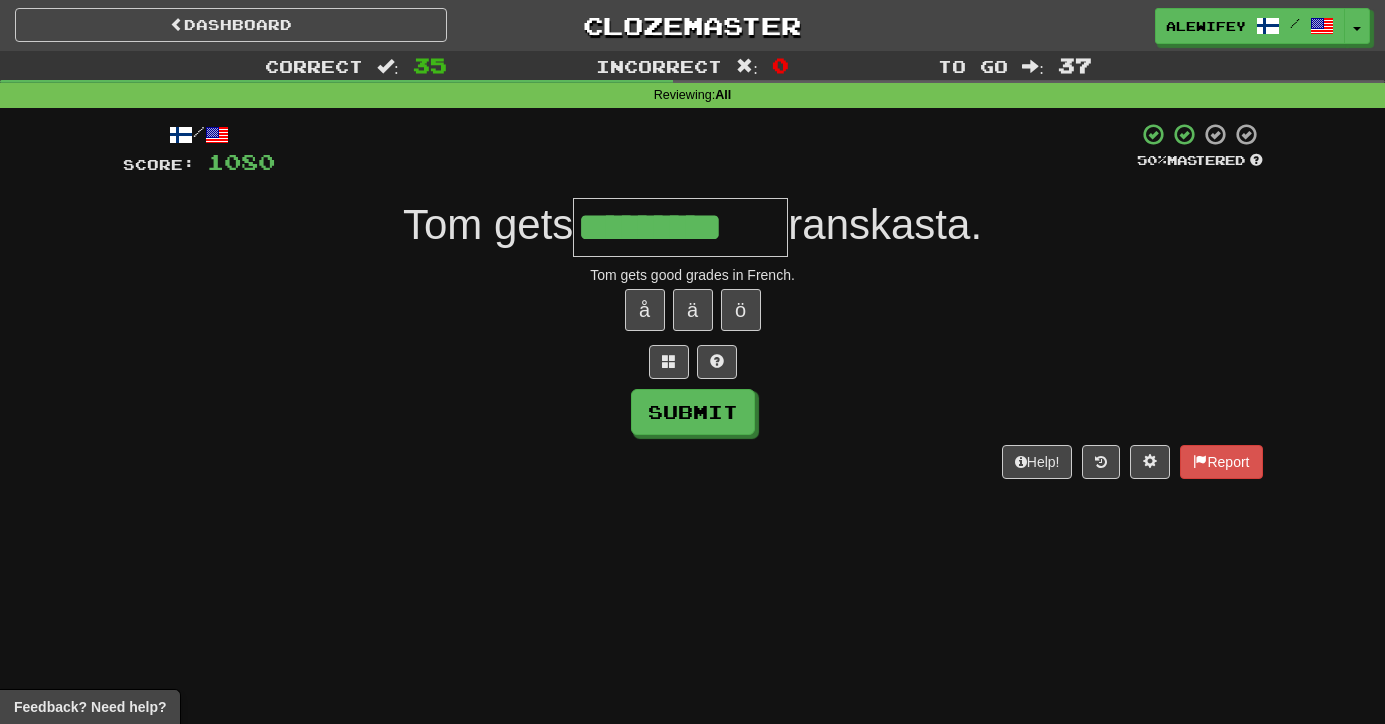 type on "**********" 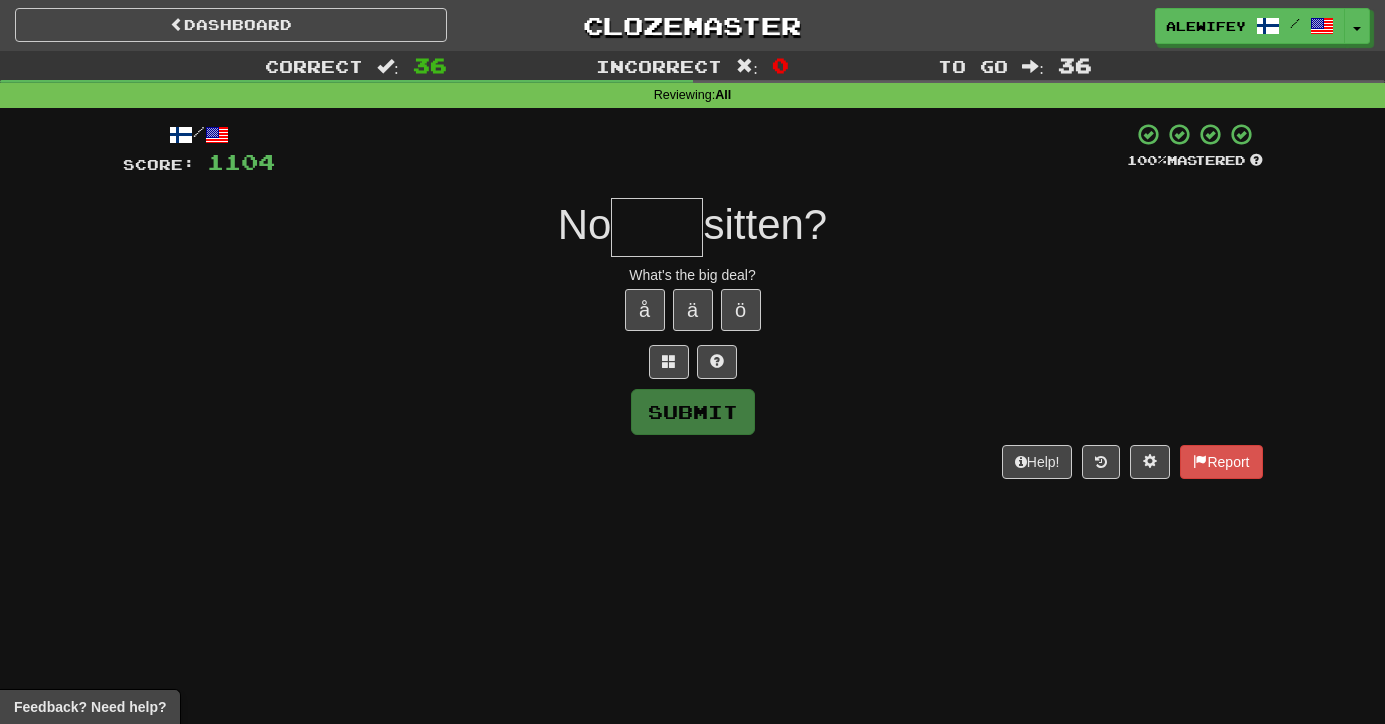 type on "*" 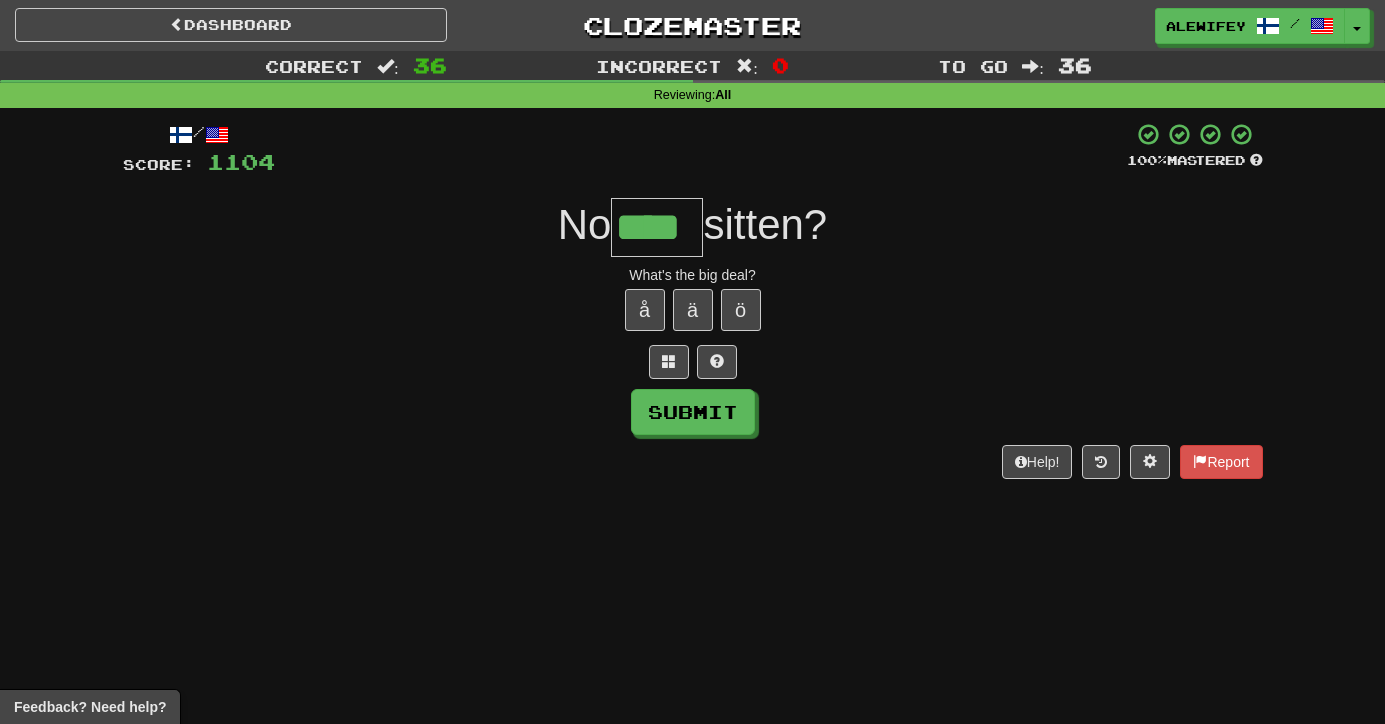 type on "****" 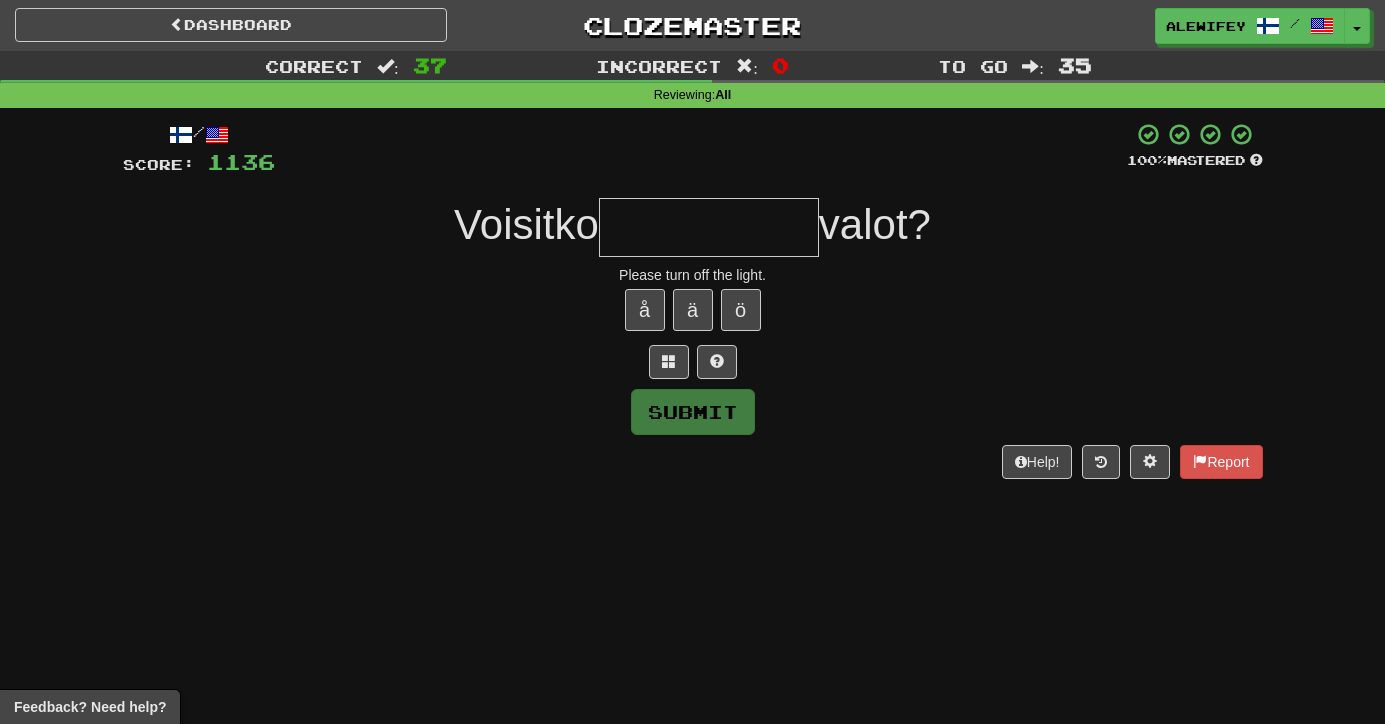 type on "*" 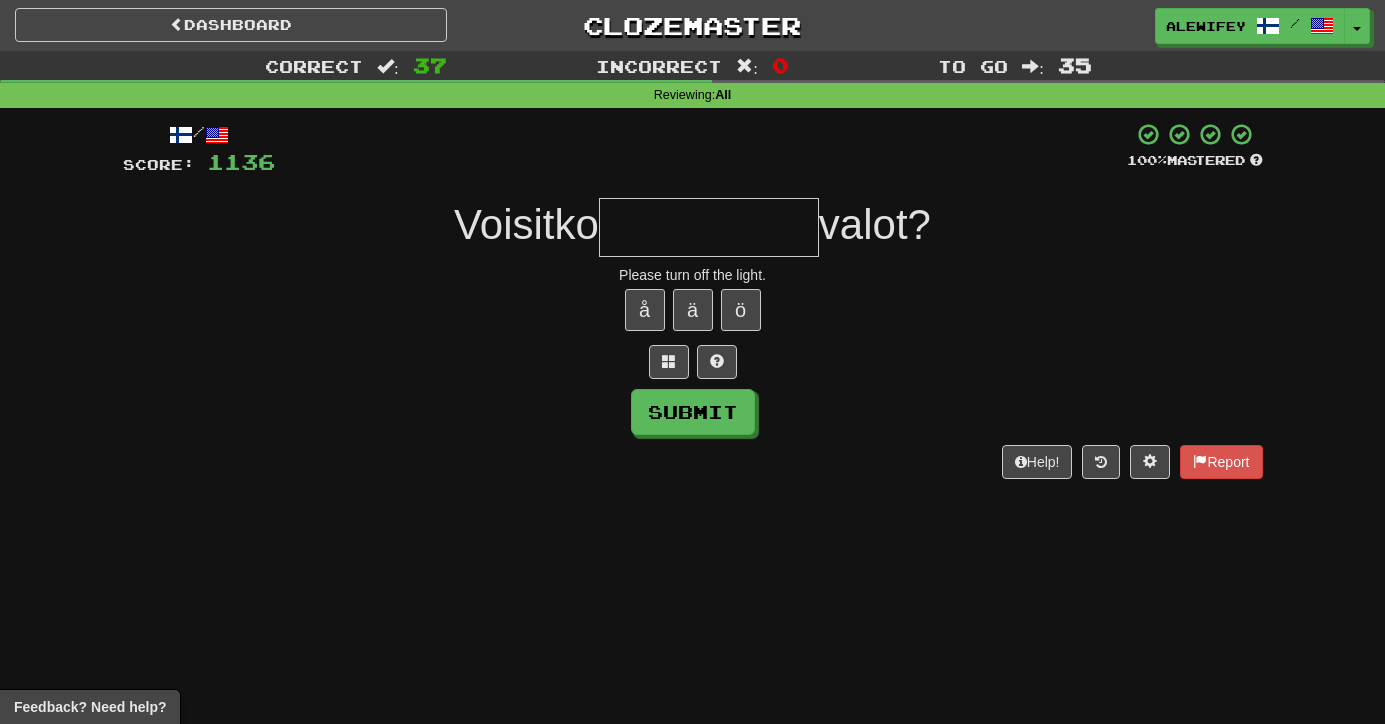 type on "*" 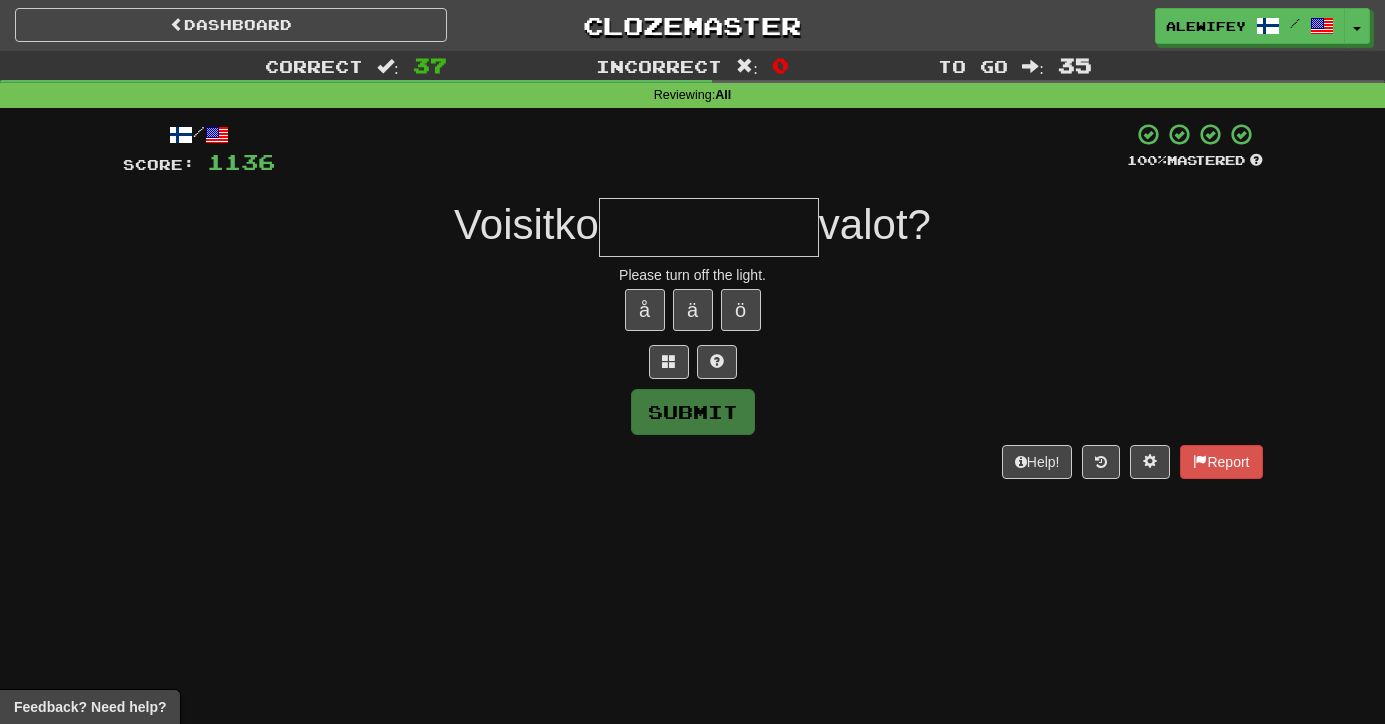 type on "*" 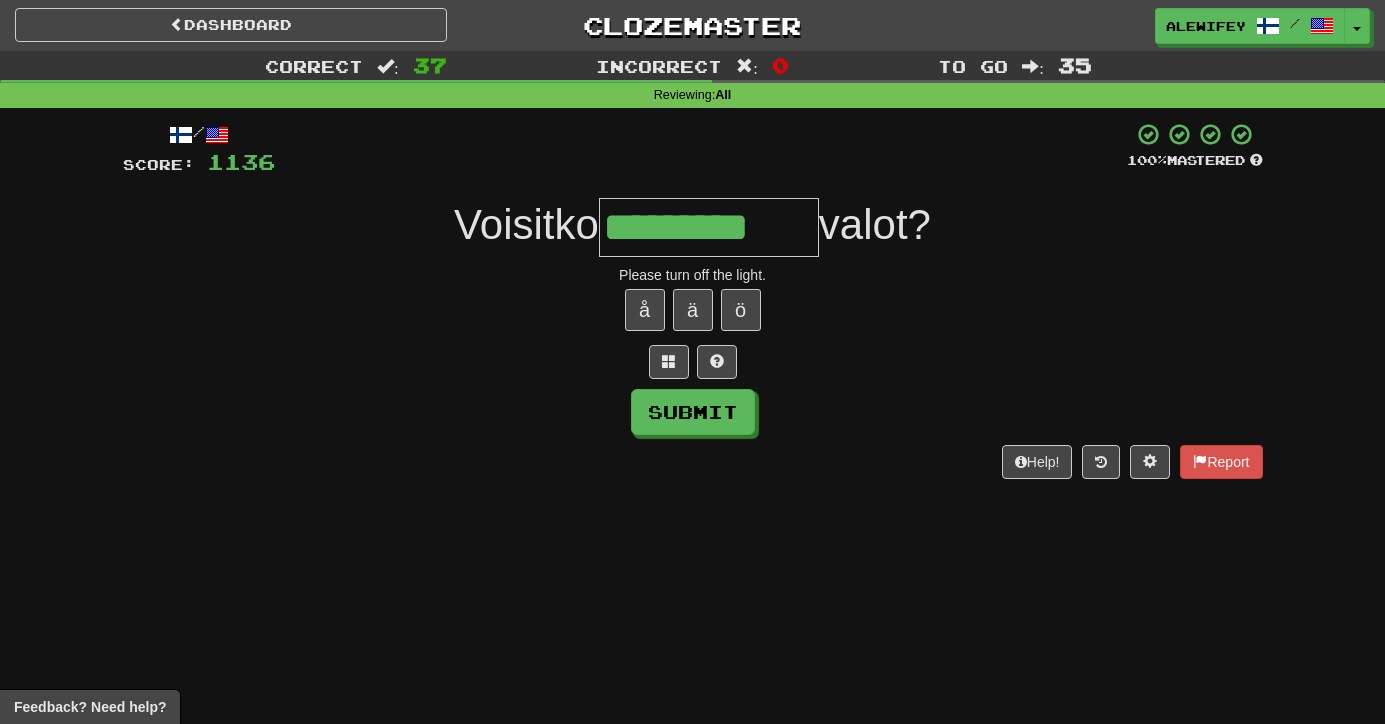 type on "*********" 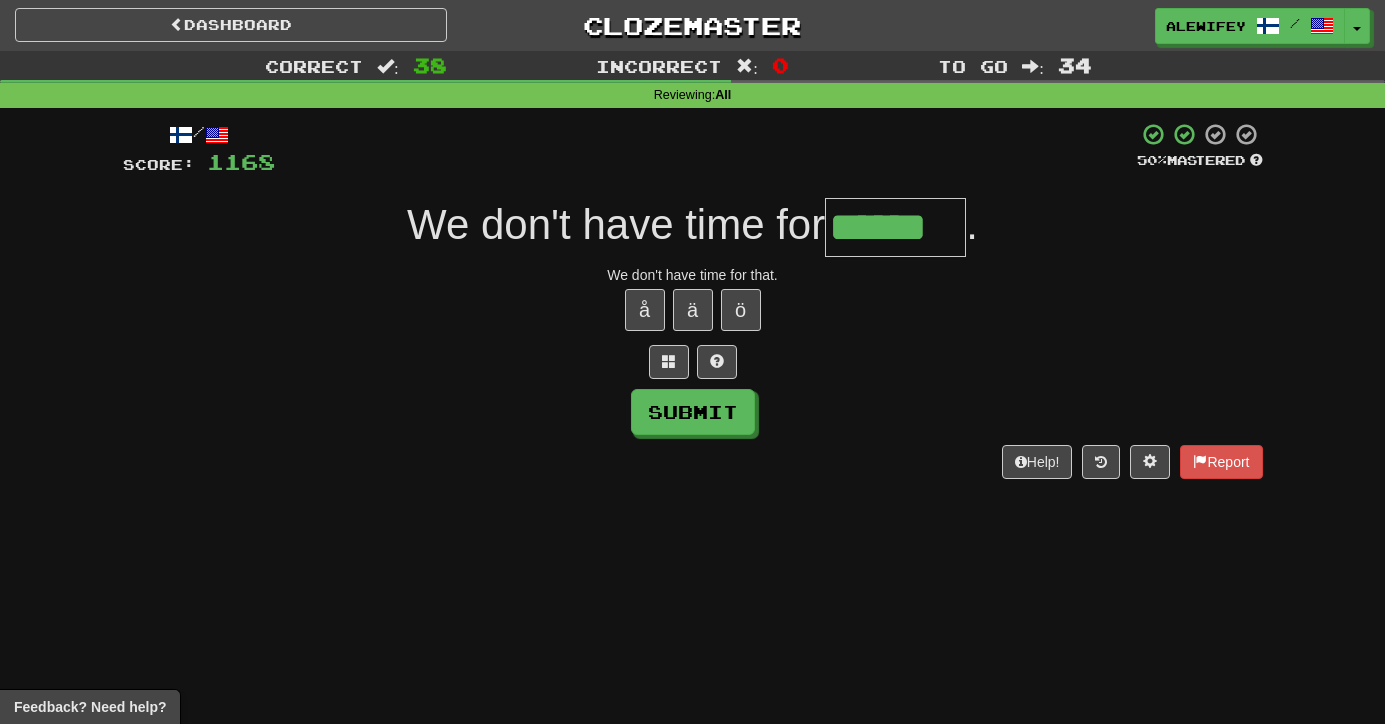 type on "******" 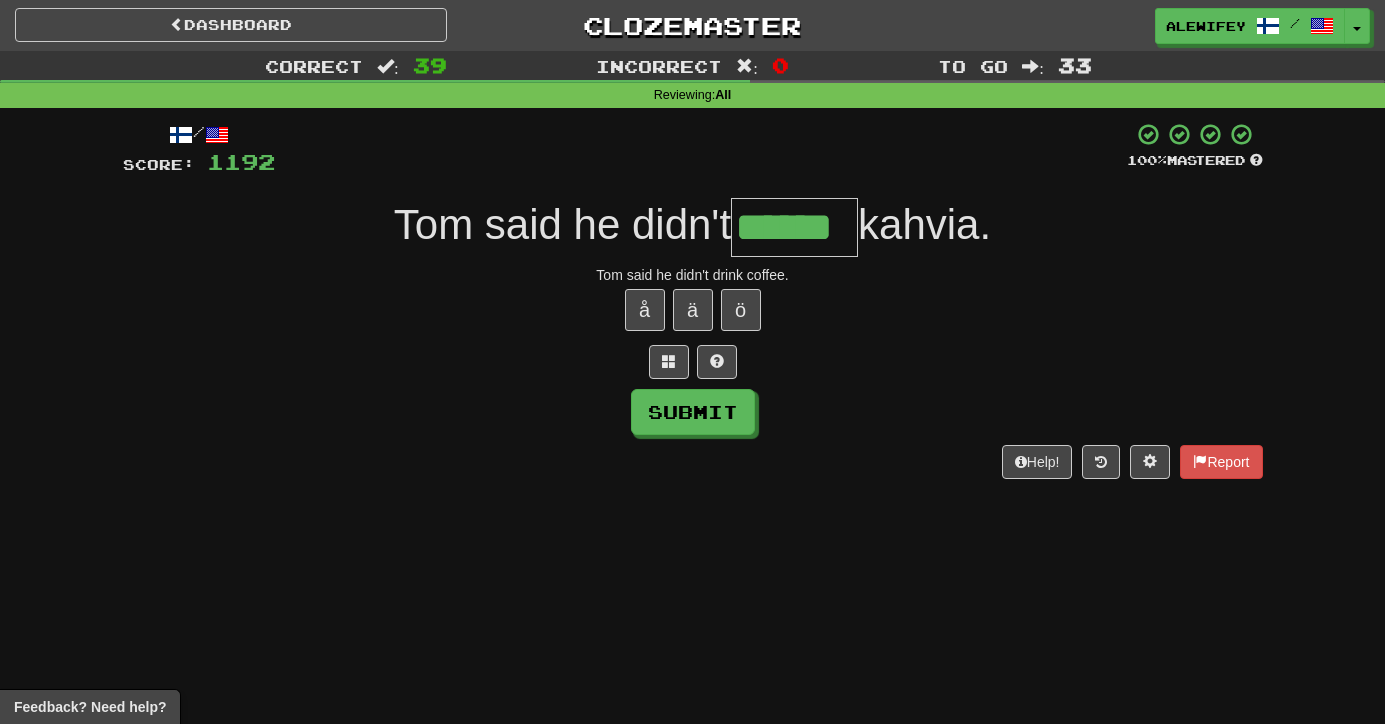 type on "******" 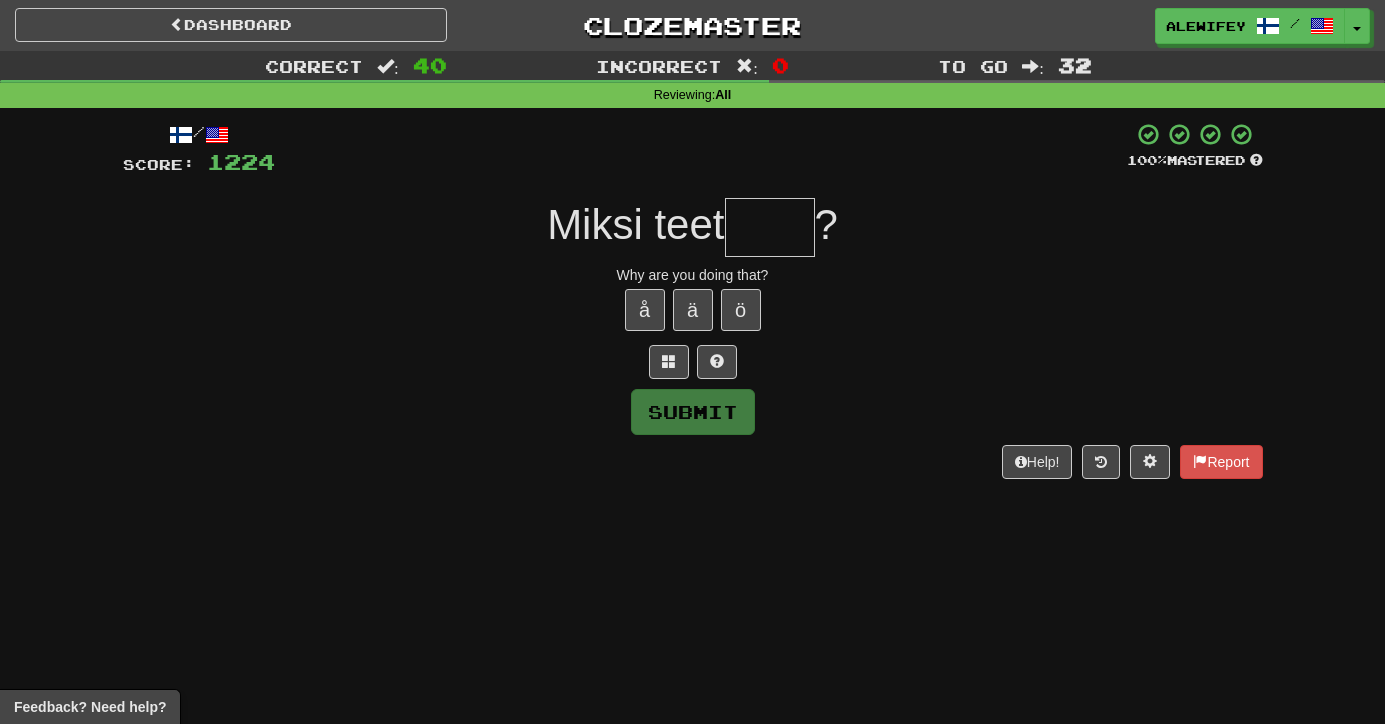 type on "*" 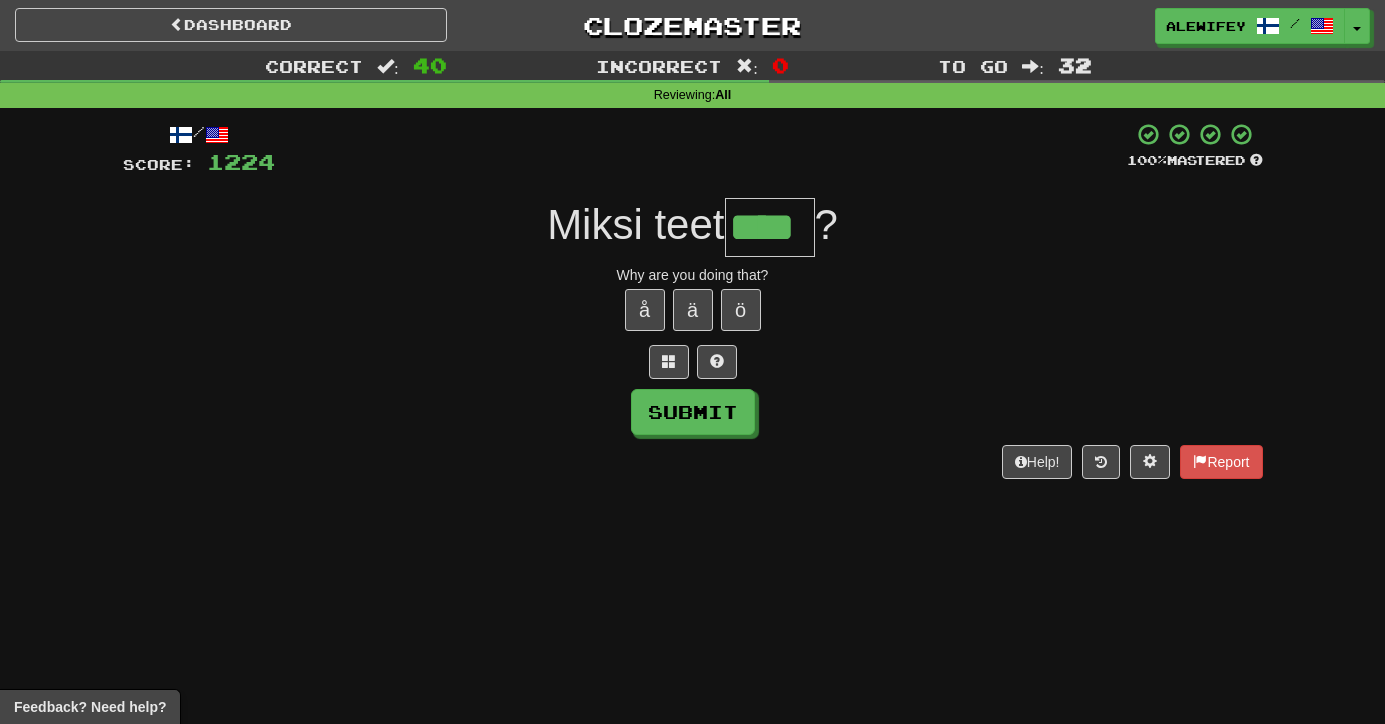 type on "****" 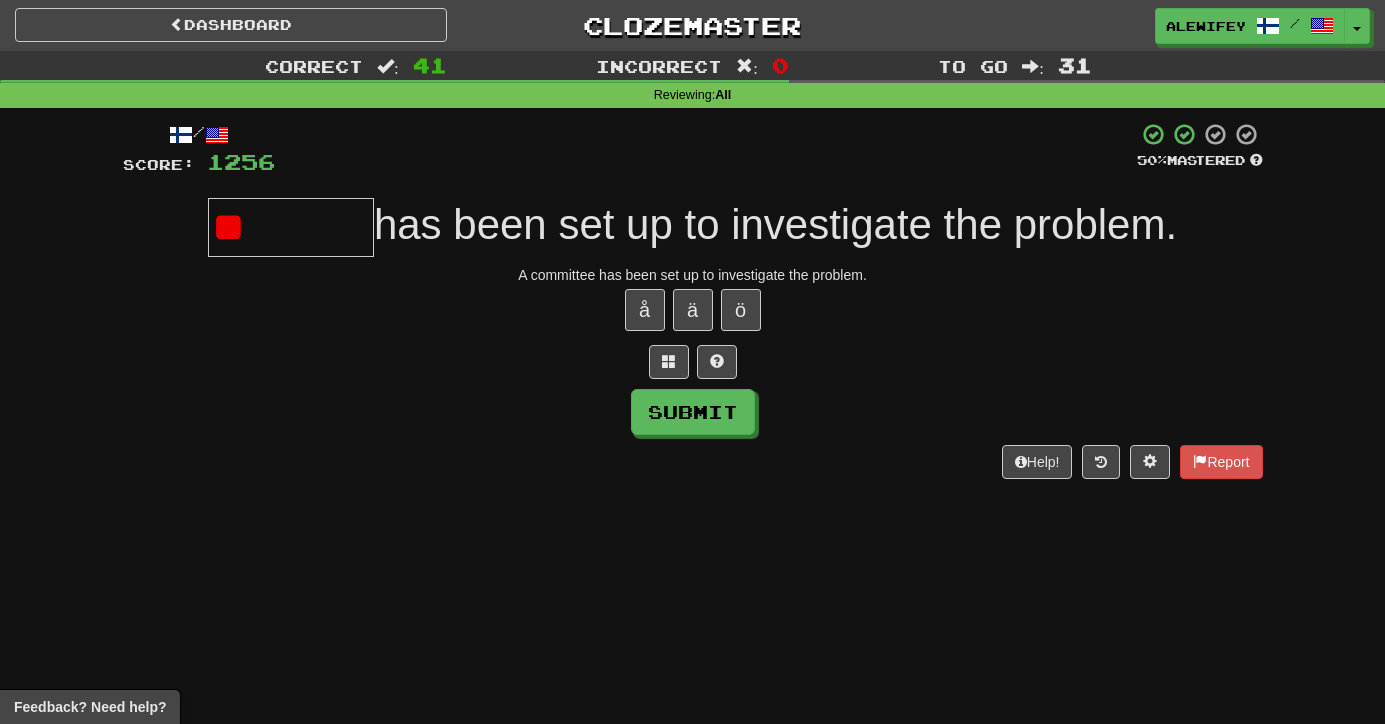 type on "*" 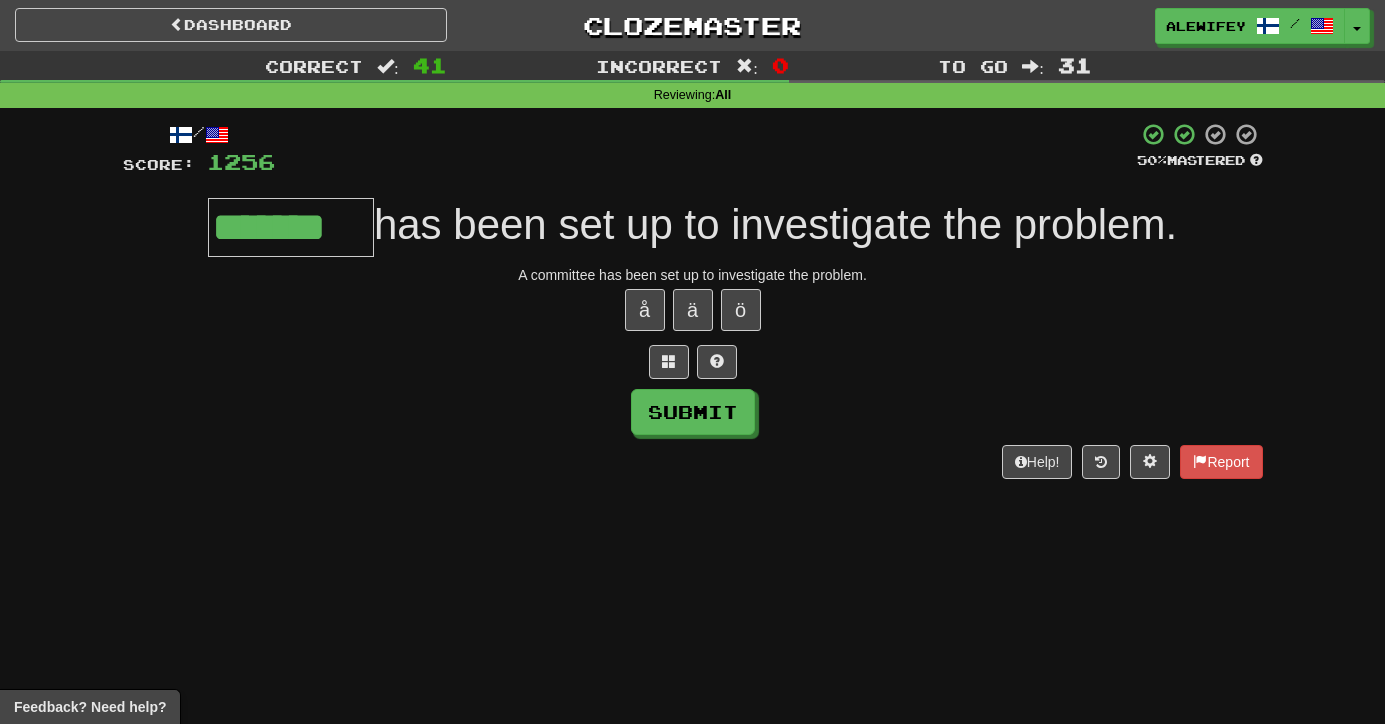 type on "*******" 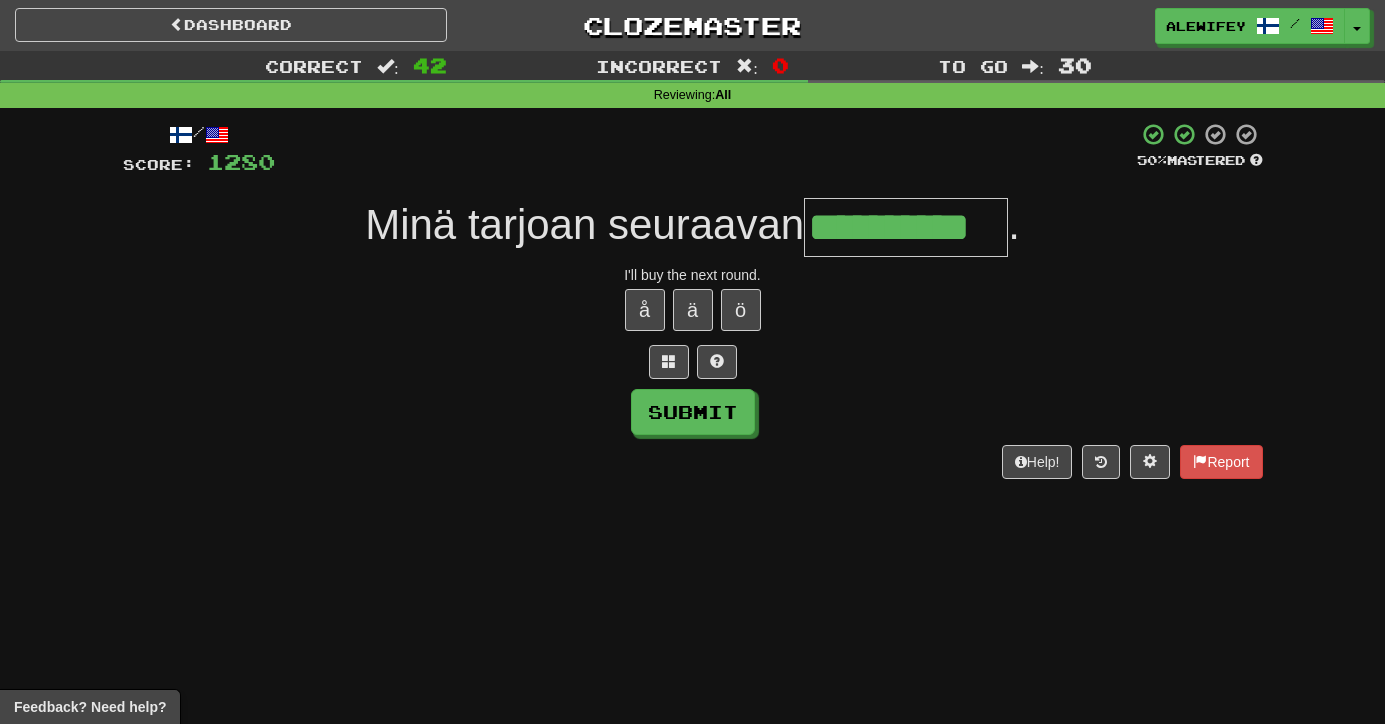 type on "**********" 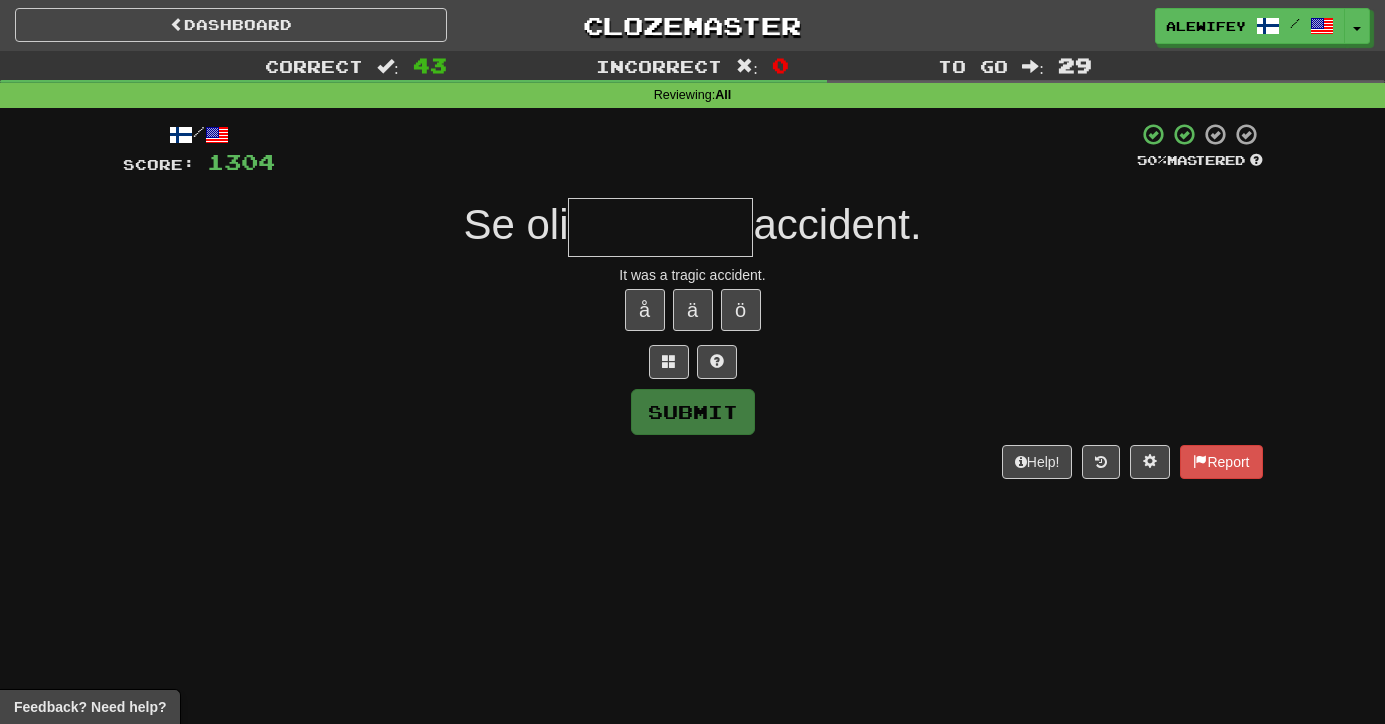type on "*" 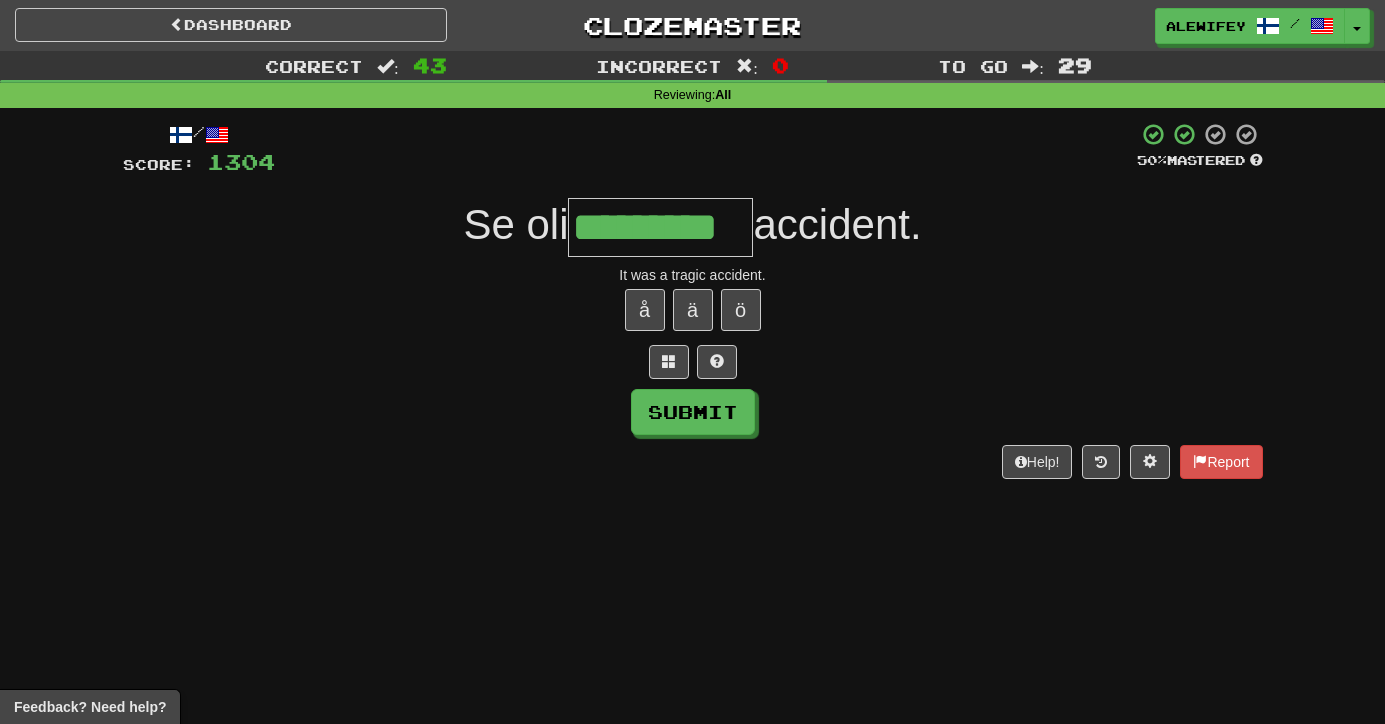 type on "*********" 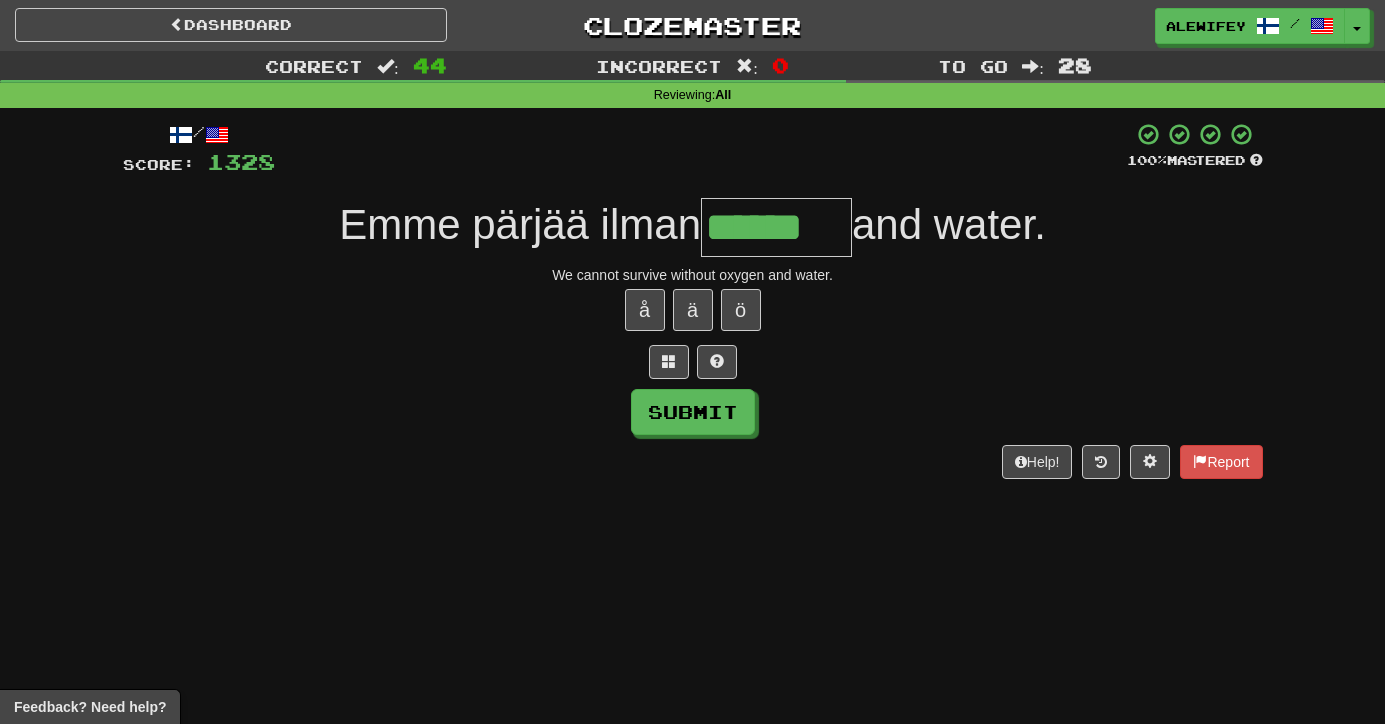 type on "******" 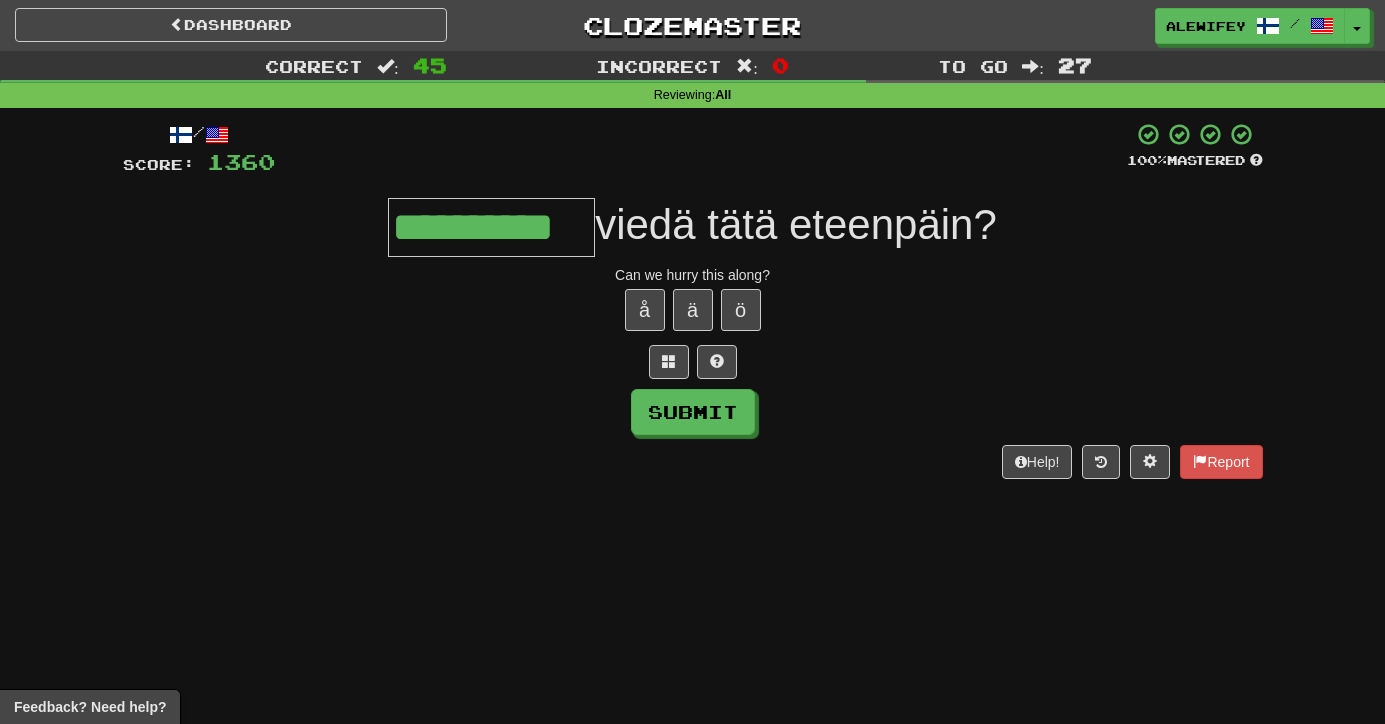 scroll, scrollTop: 0, scrollLeft: 26, axis: horizontal 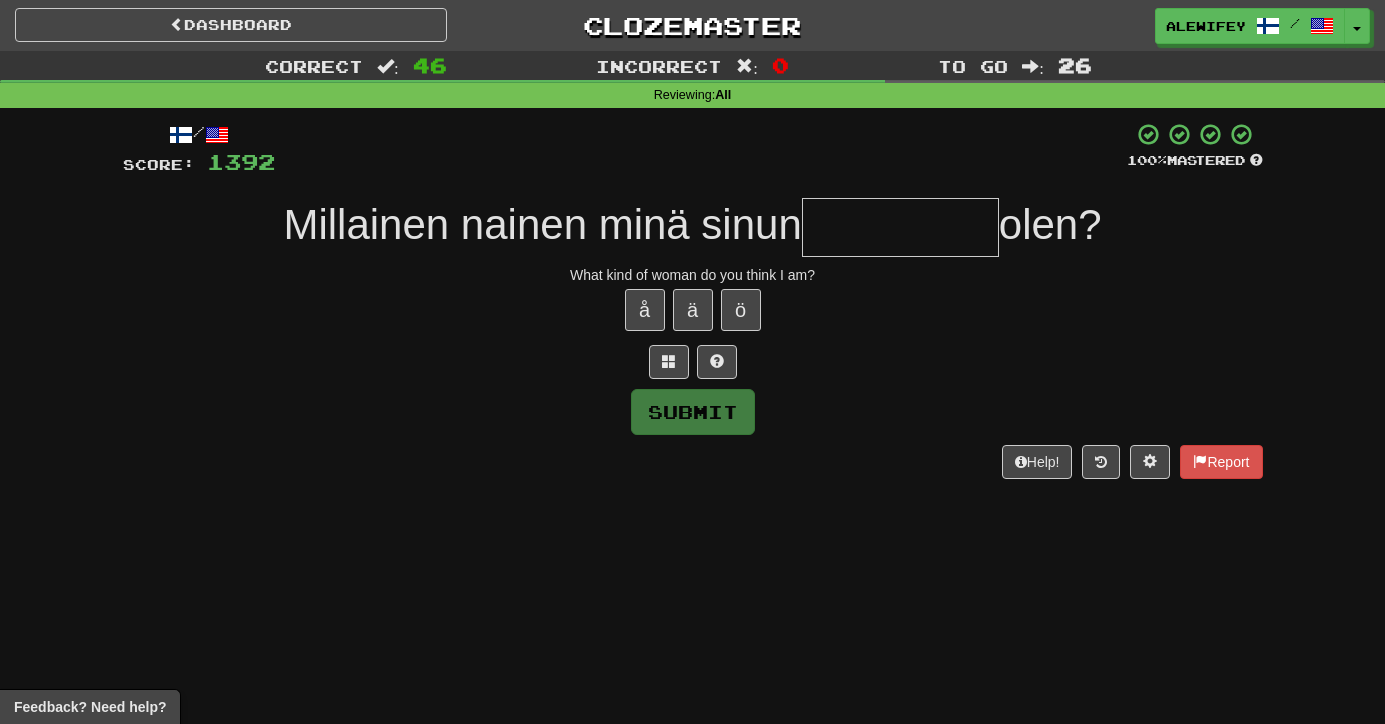 type on "*" 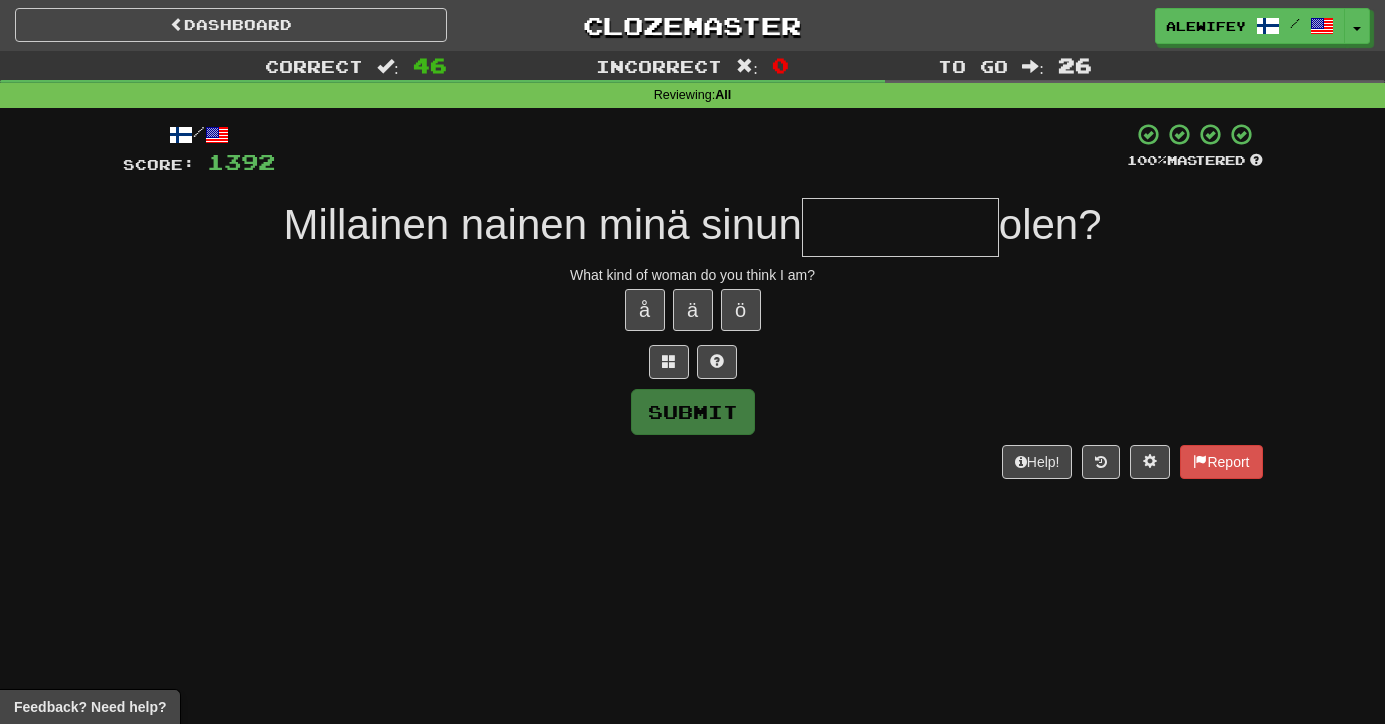 type on "*" 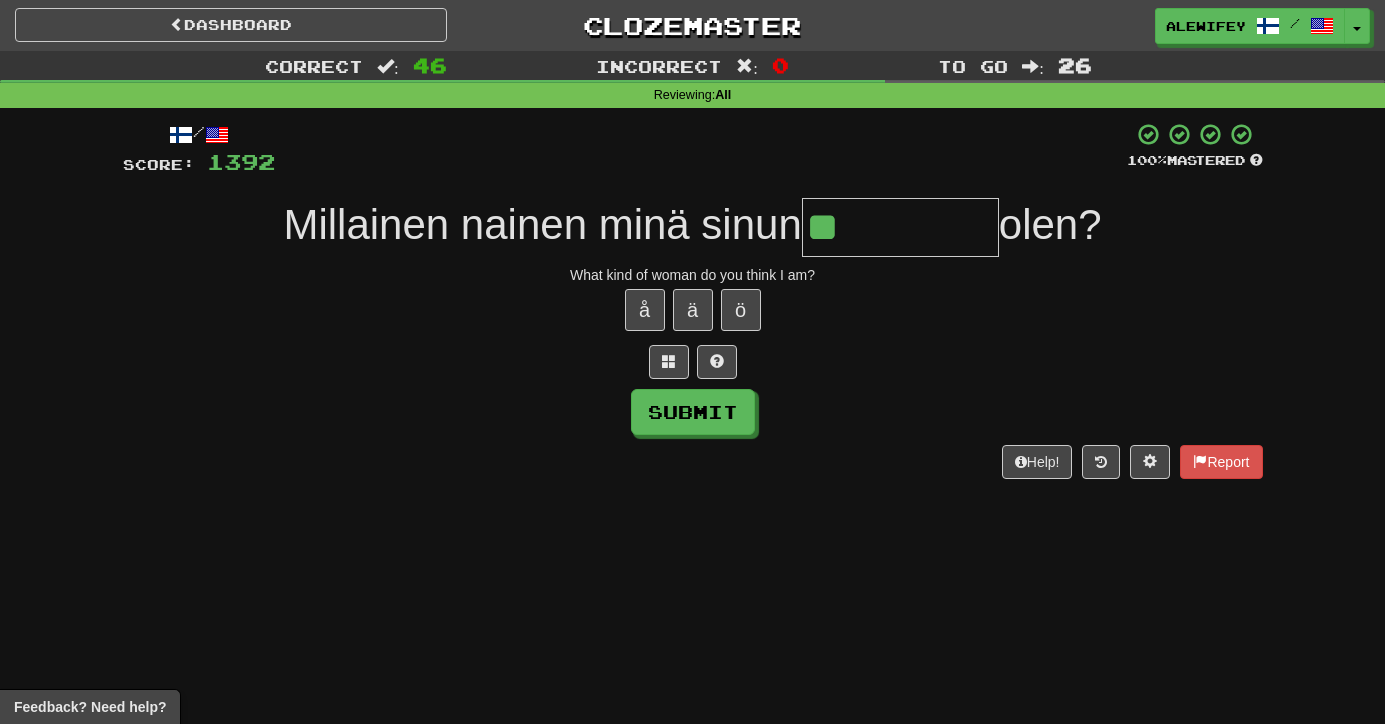 type on "*" 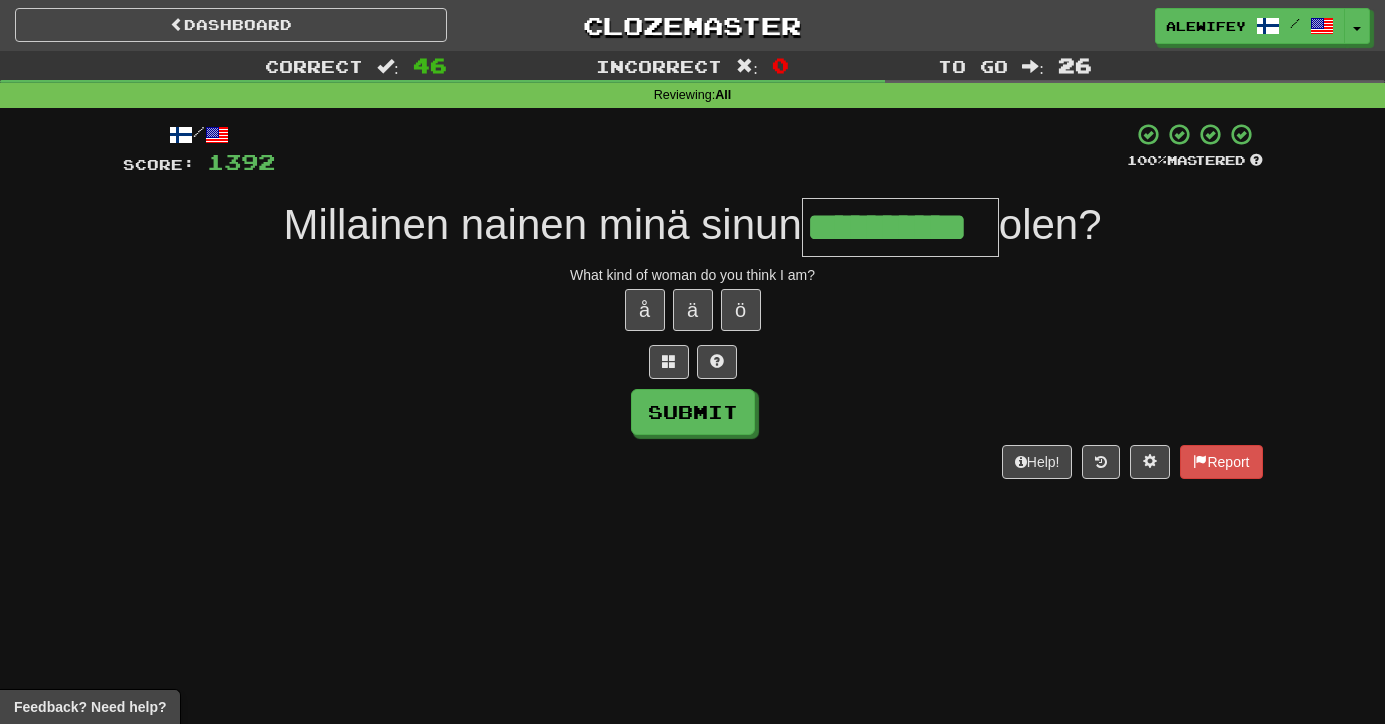 type on "**********" 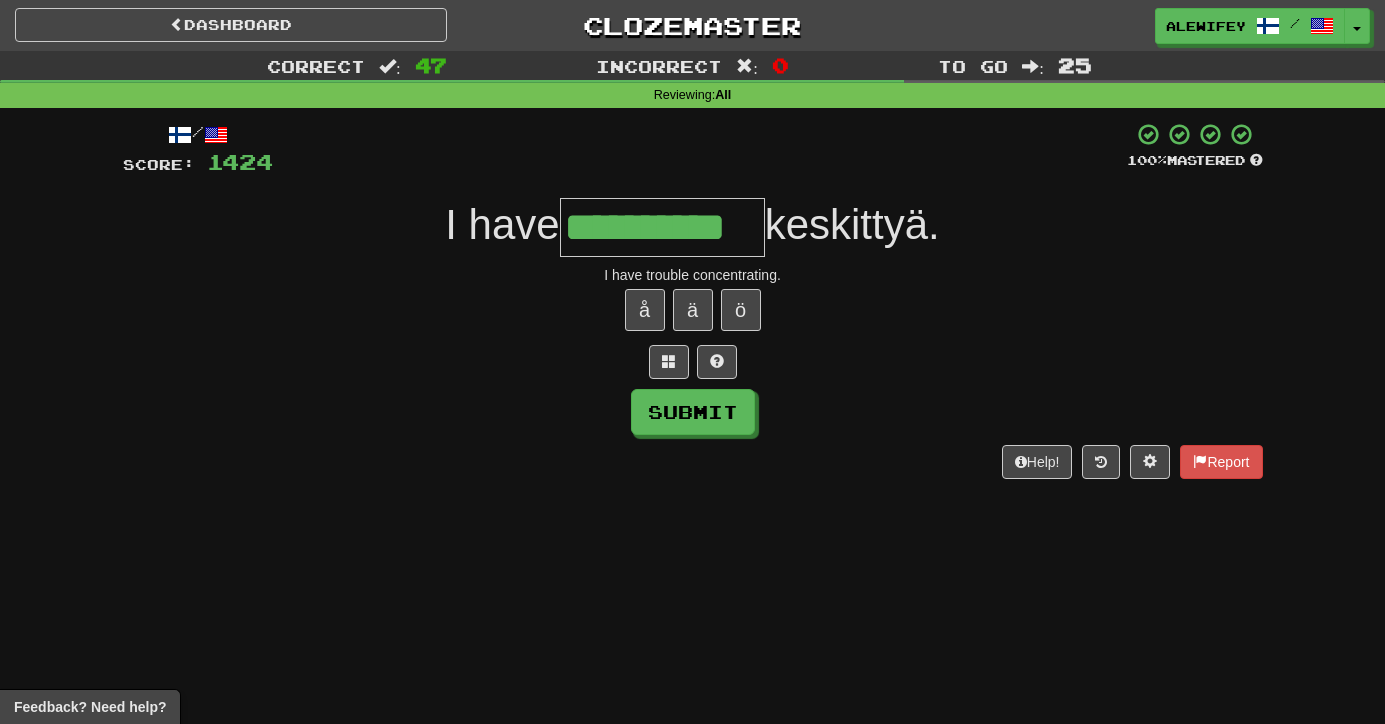 type on "**********" 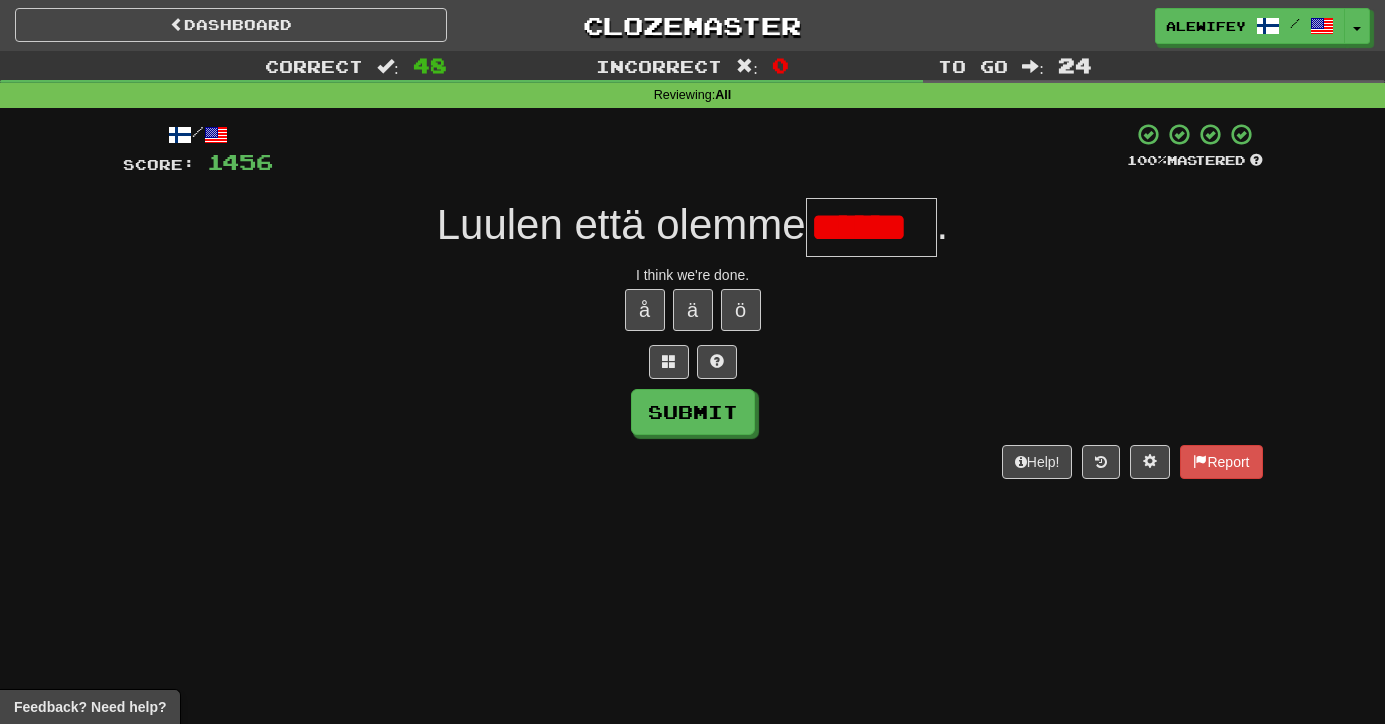 scroll, scrollTop: 0, scrollLeft: 0, axis: both 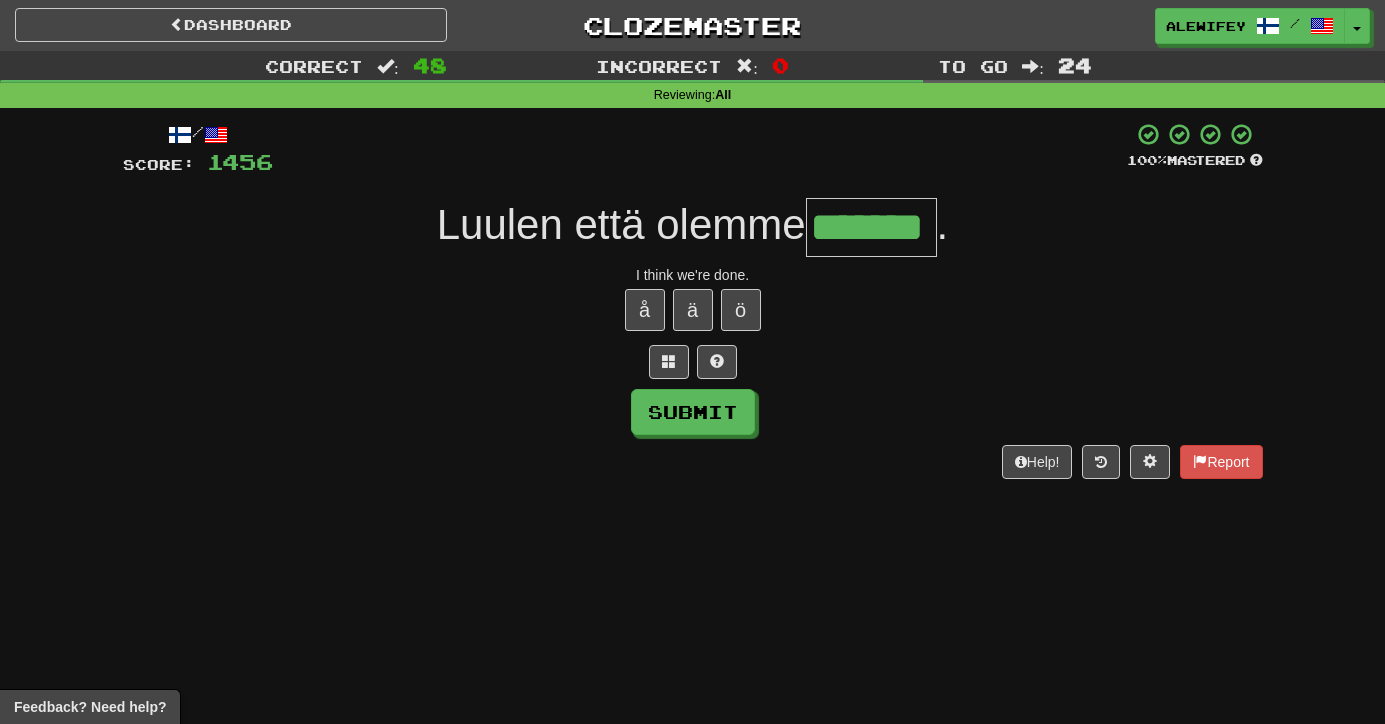type on "*******" 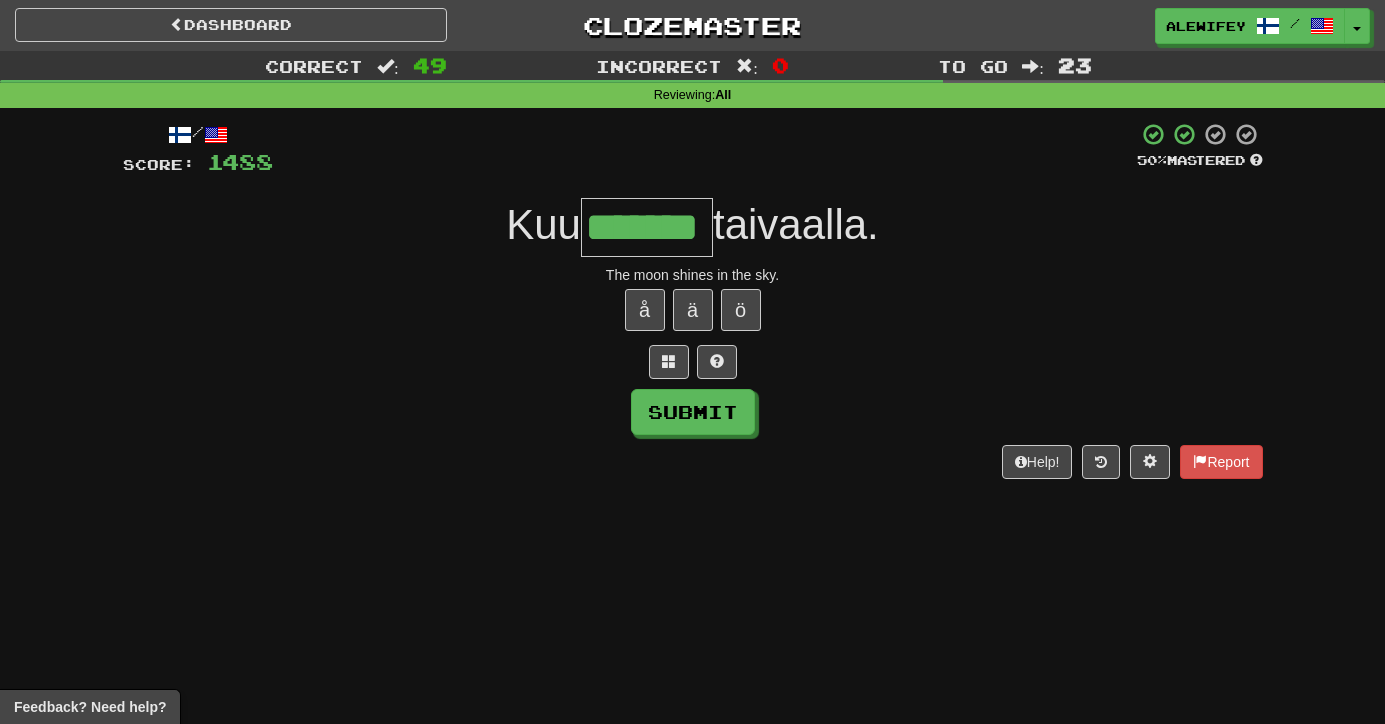scroll, scrollTop: 0, scrollLeft: 12, axis: horizontal 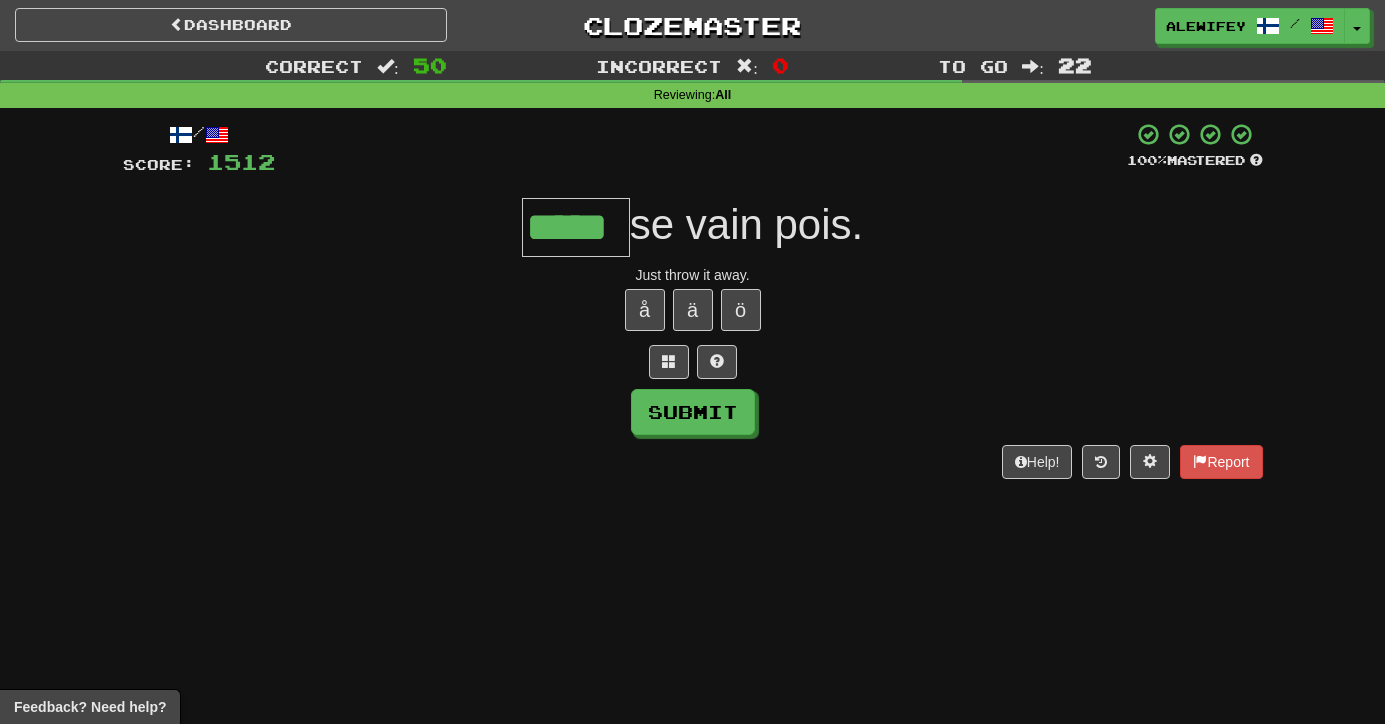 type on "*****" 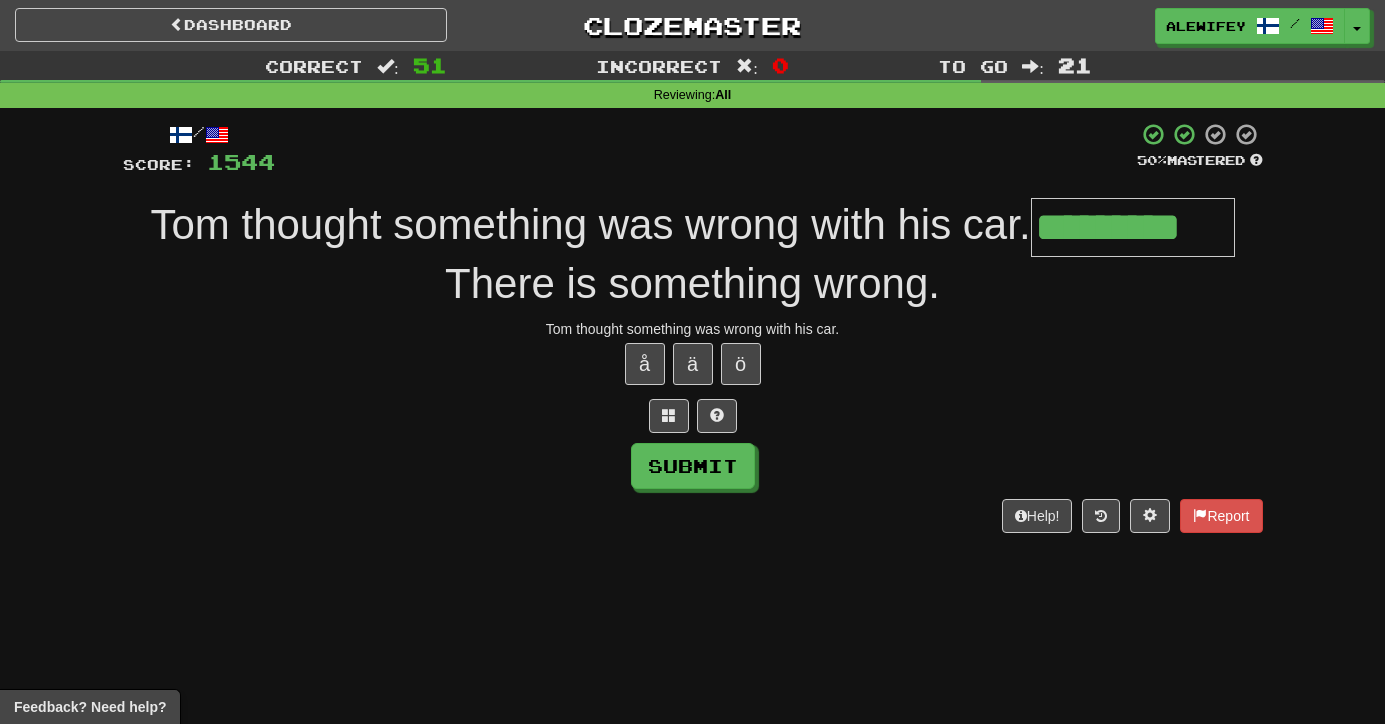 type on "*********" 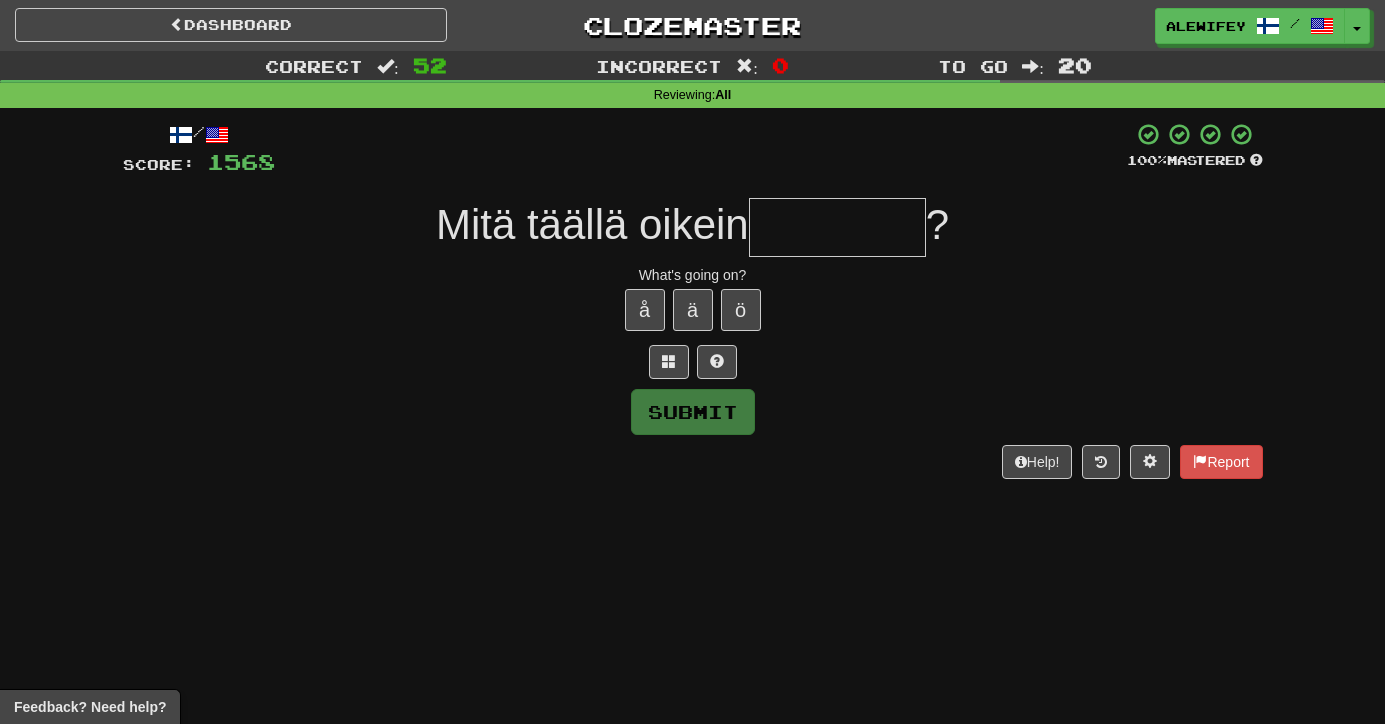 type on "*" 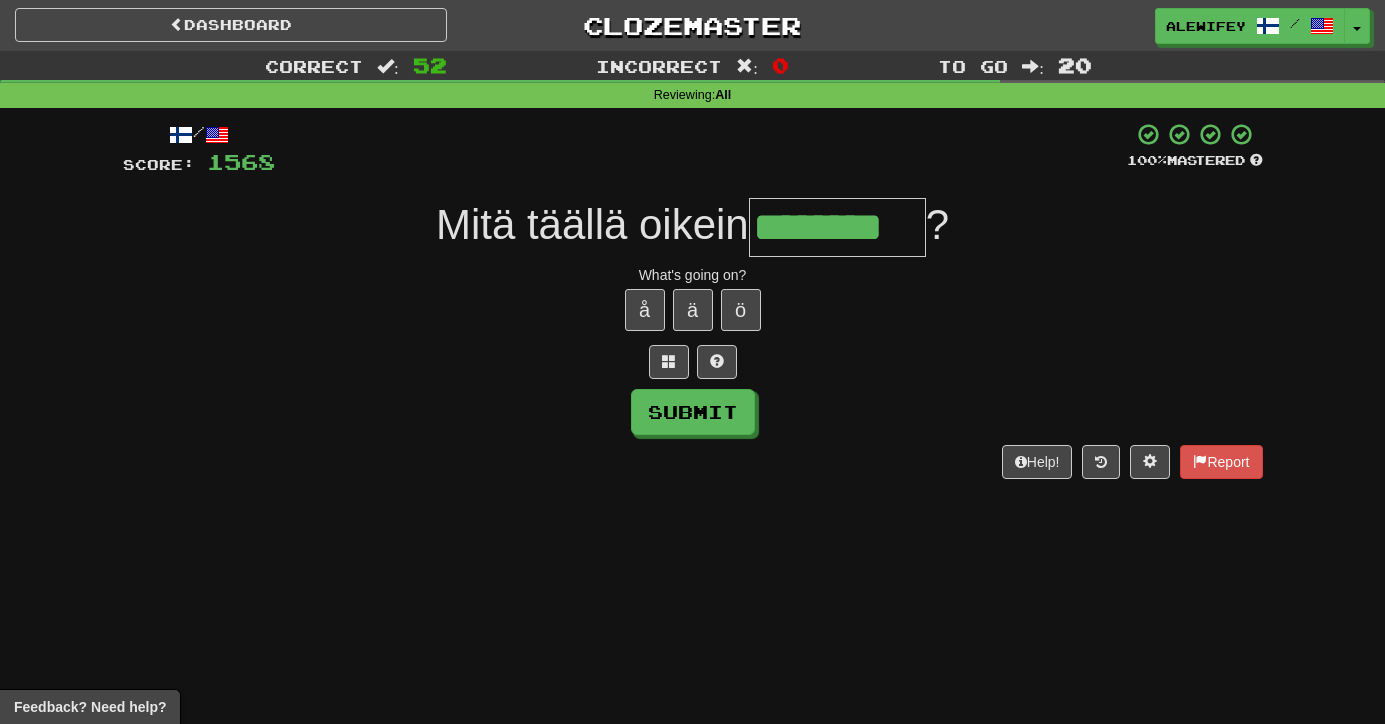 type on "********" 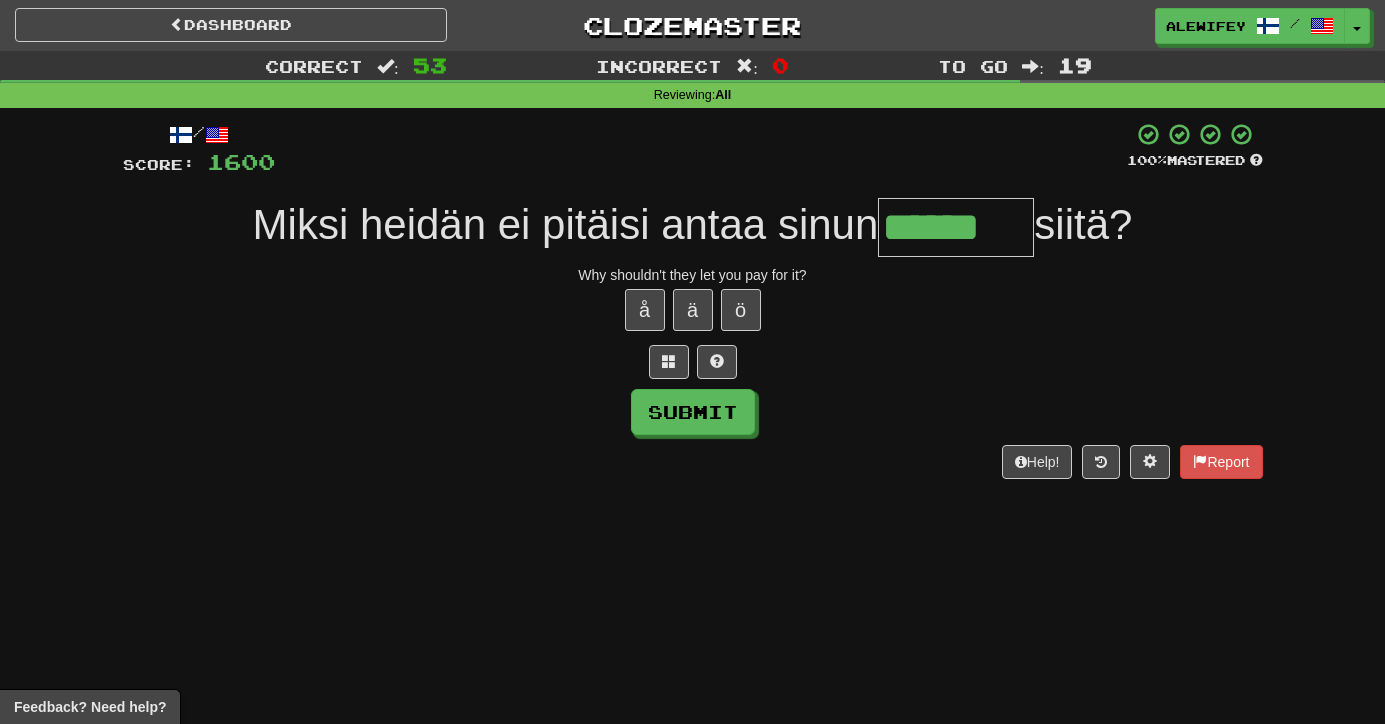 type on "******" 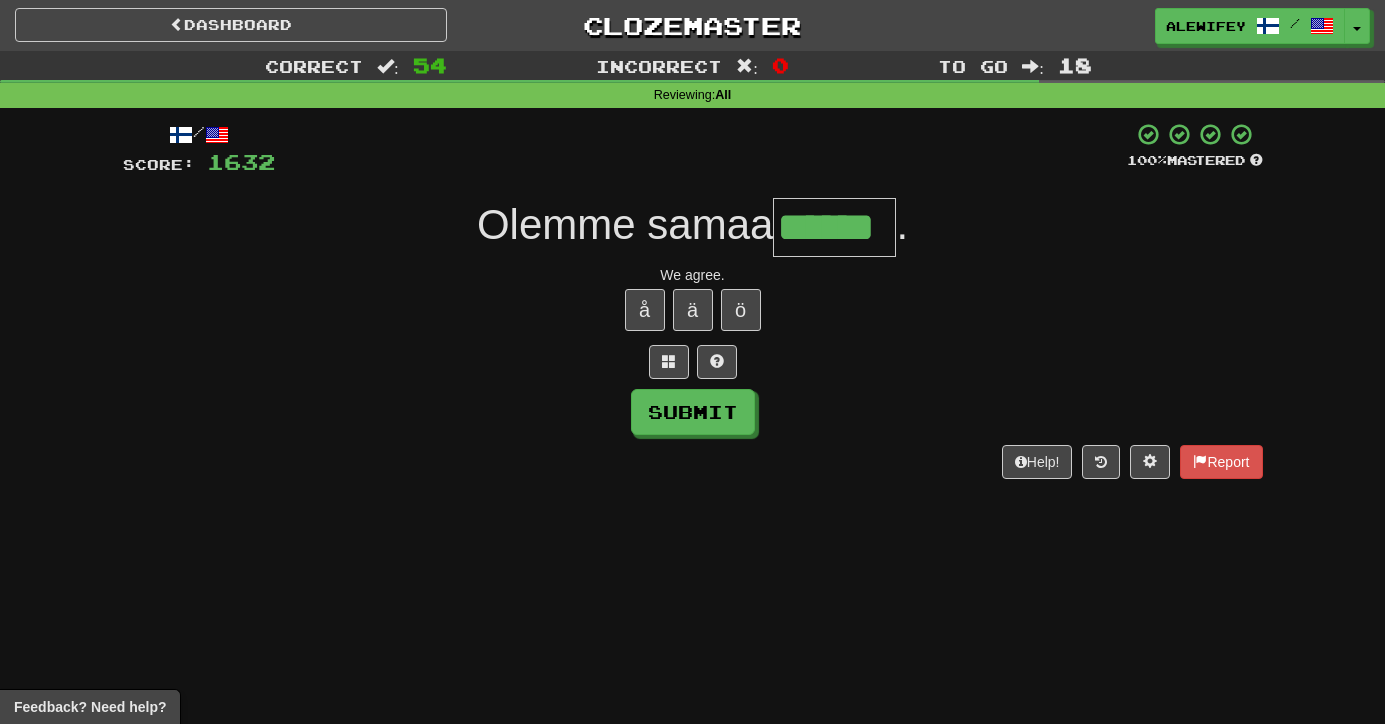 type on "******" 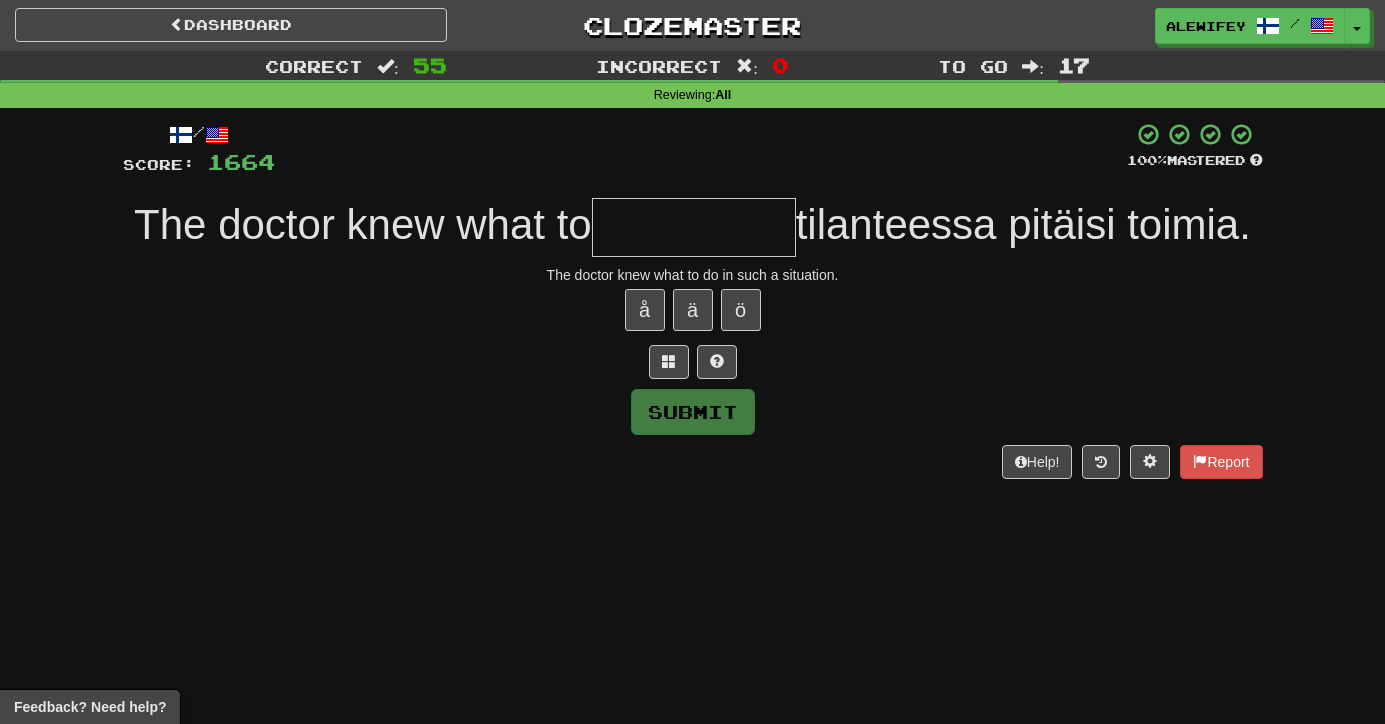 type on "*" 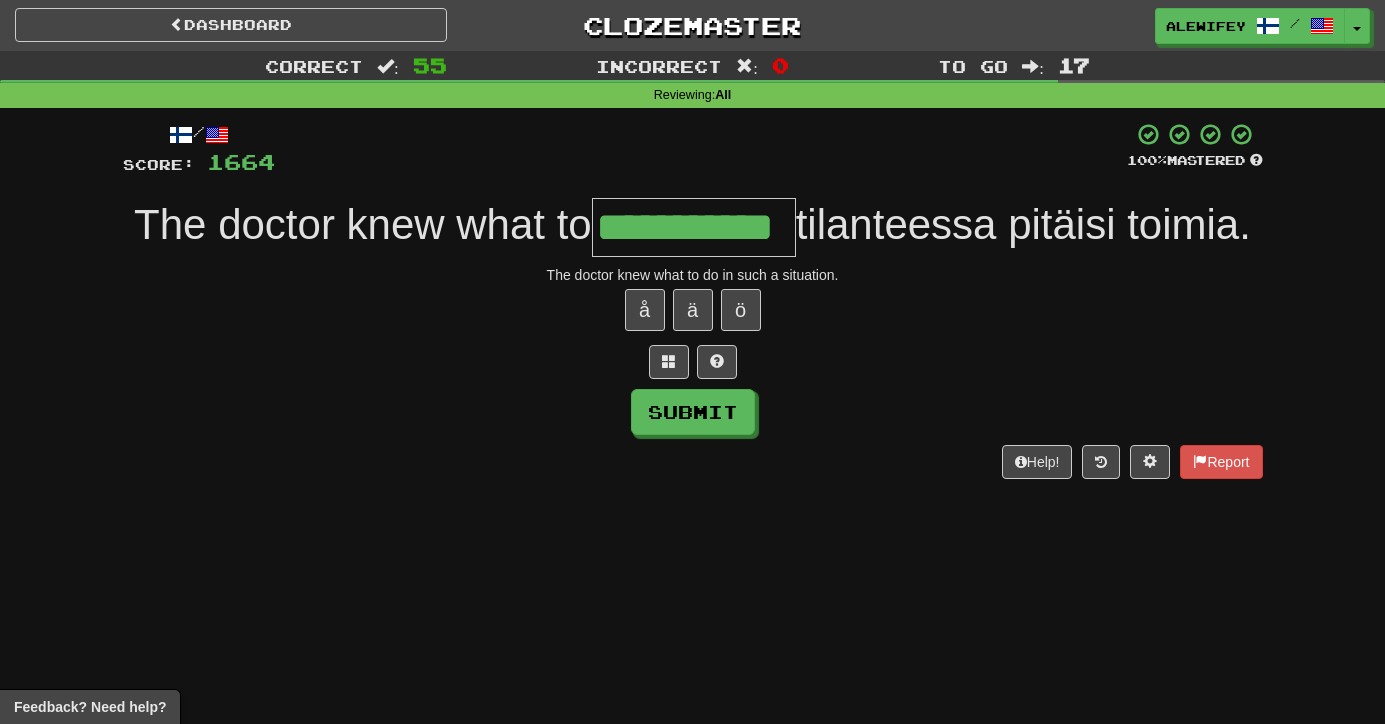 type on "**********" 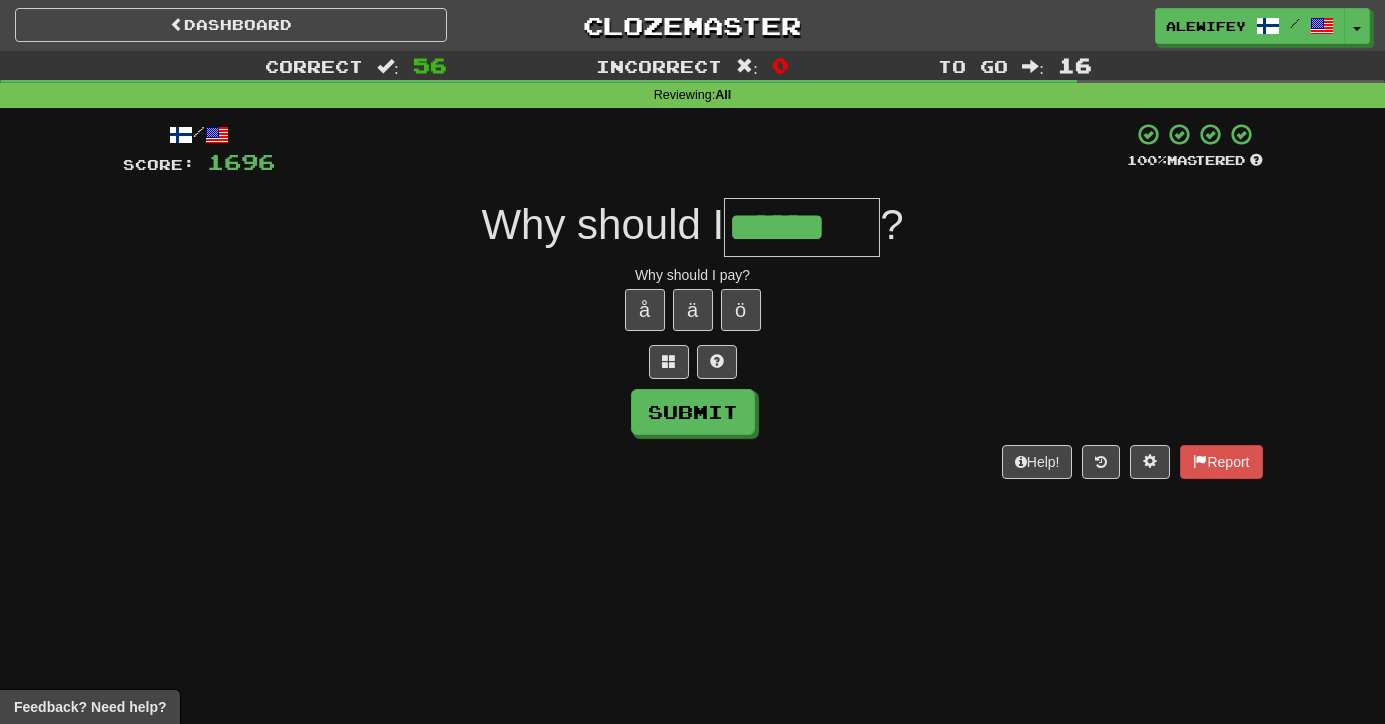 type on "******" 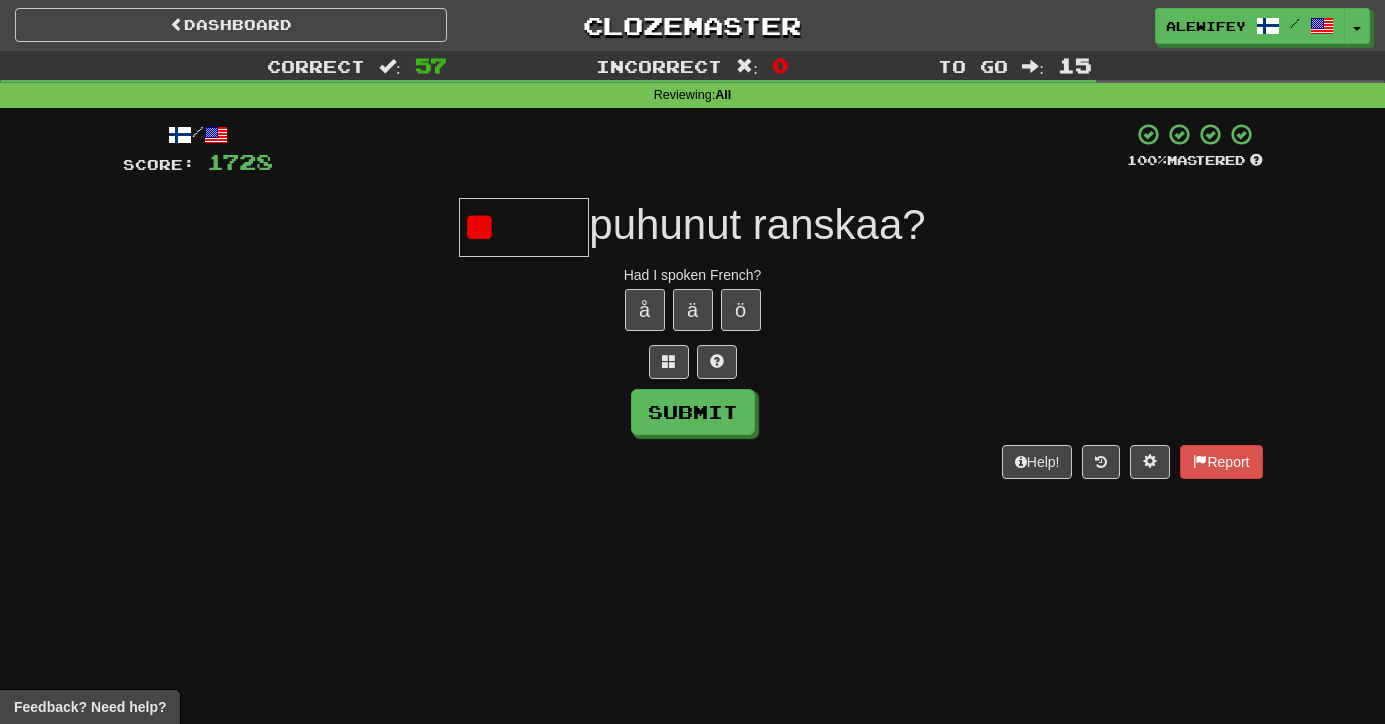 type on "*" 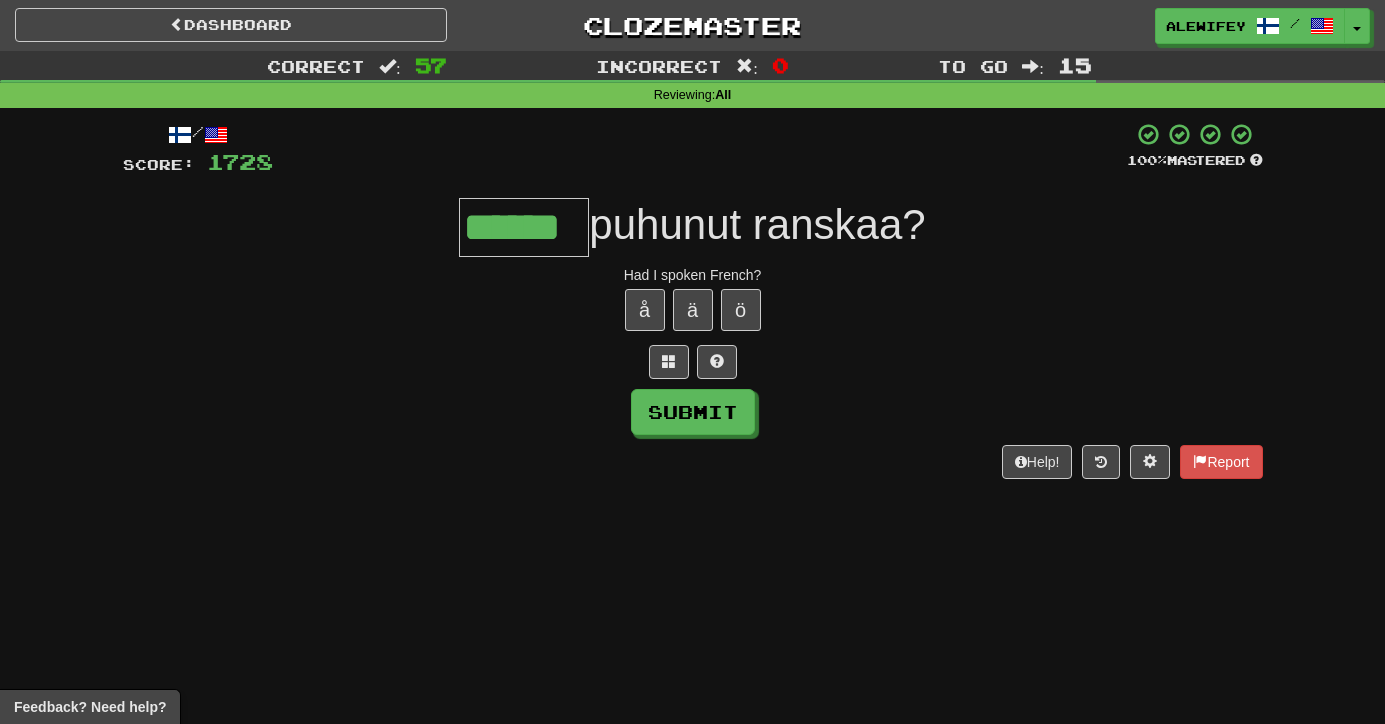 type on "******" 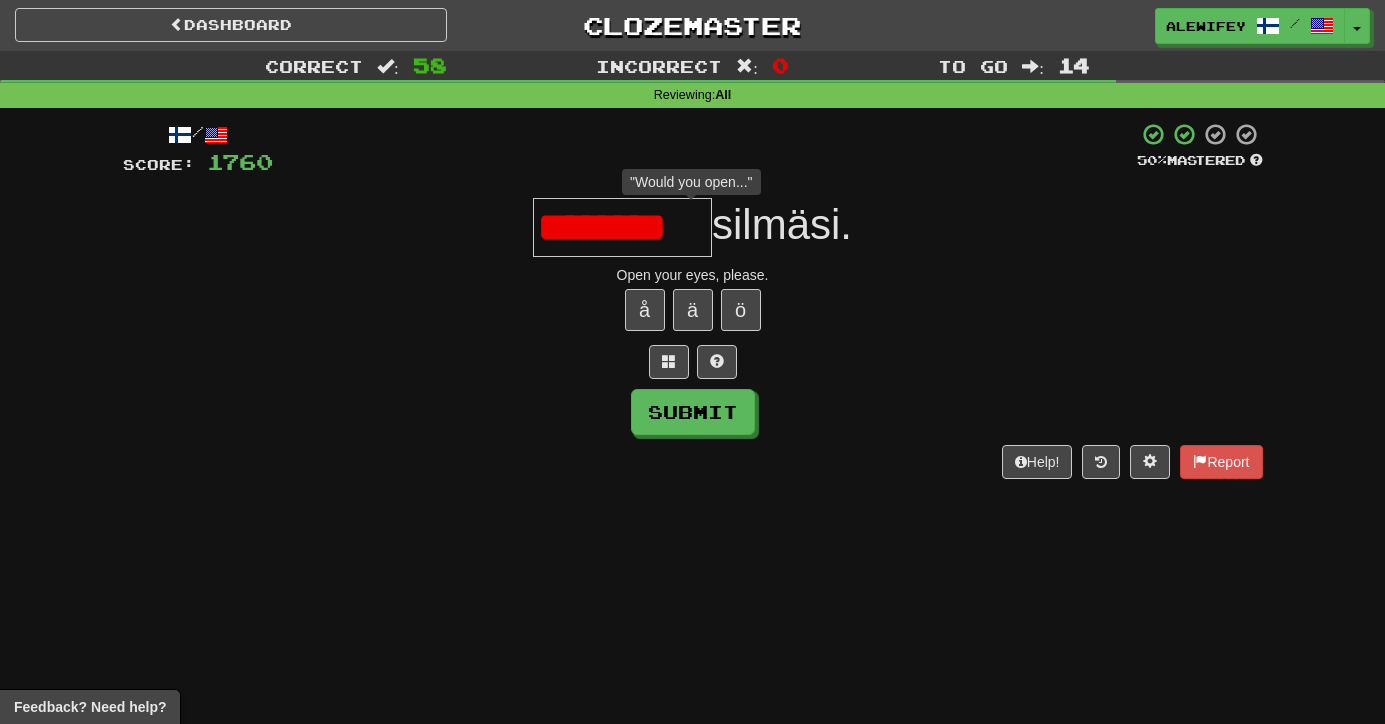 type on "*********" 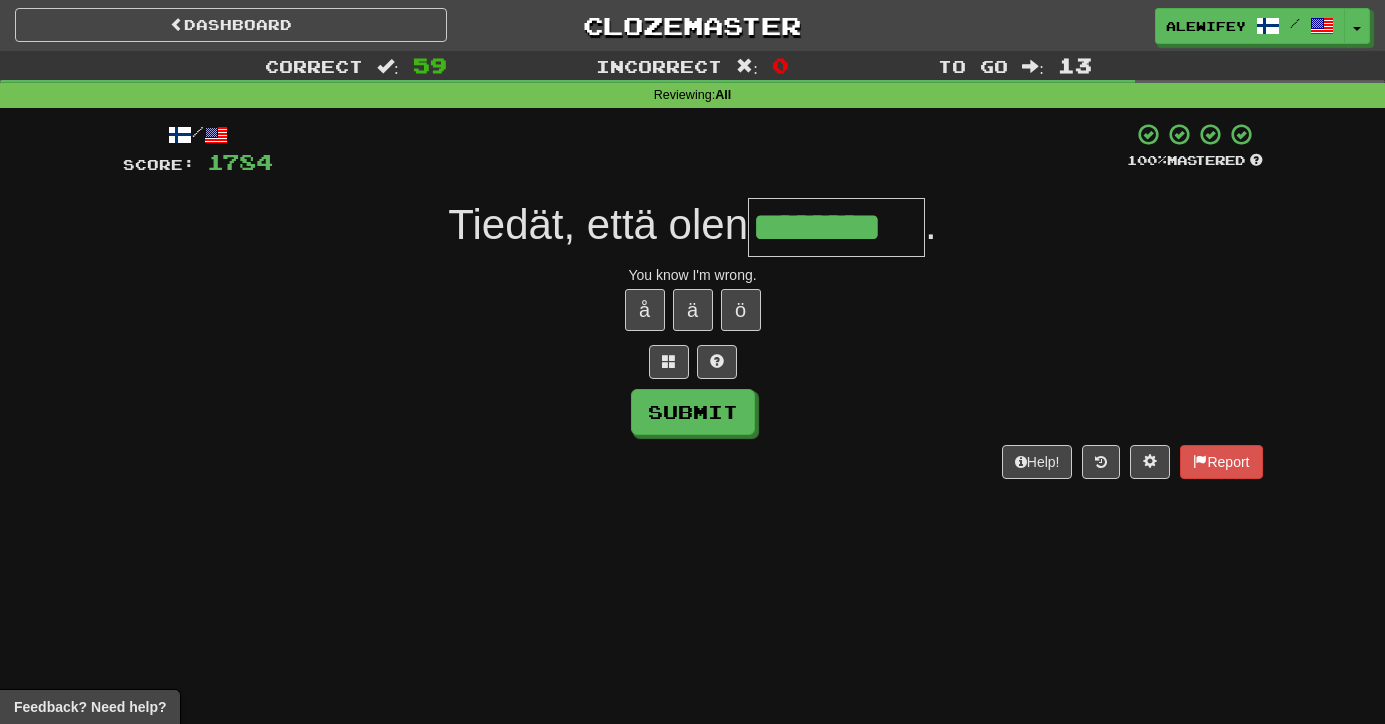 type on "********" 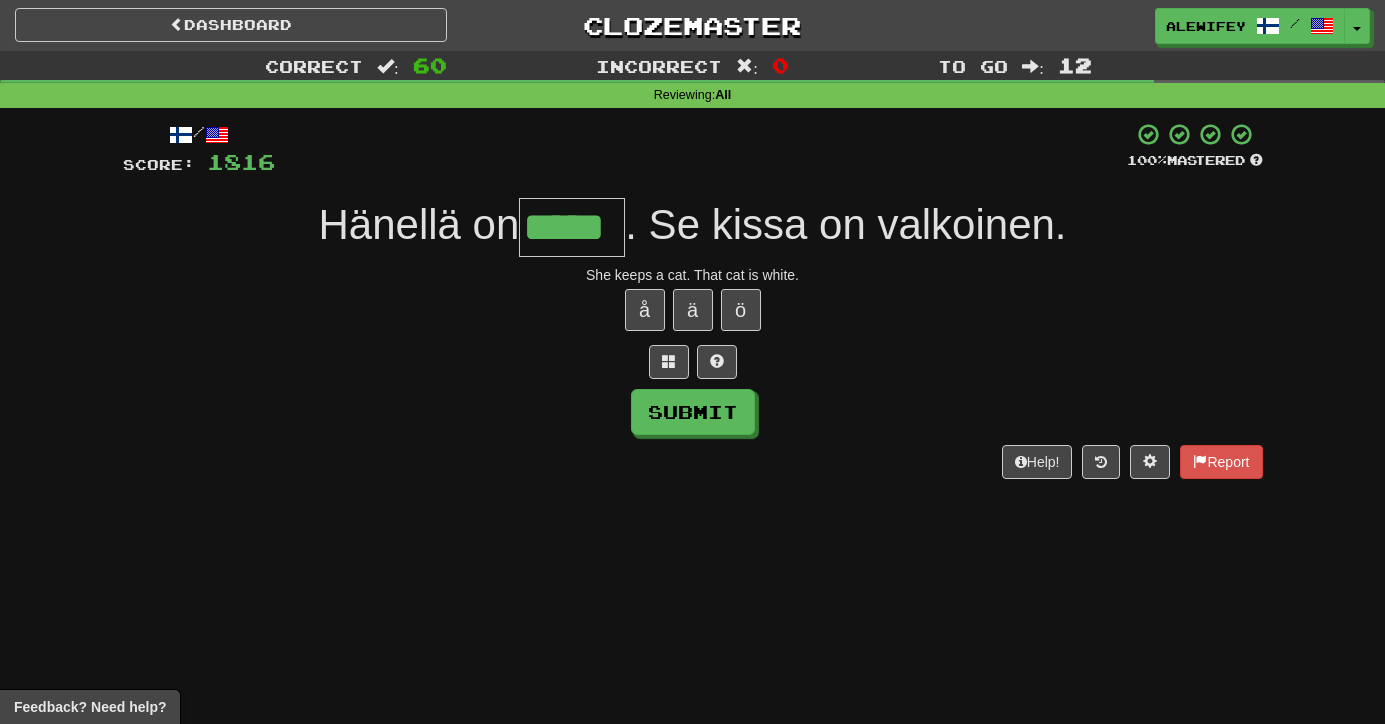 type on "*****" 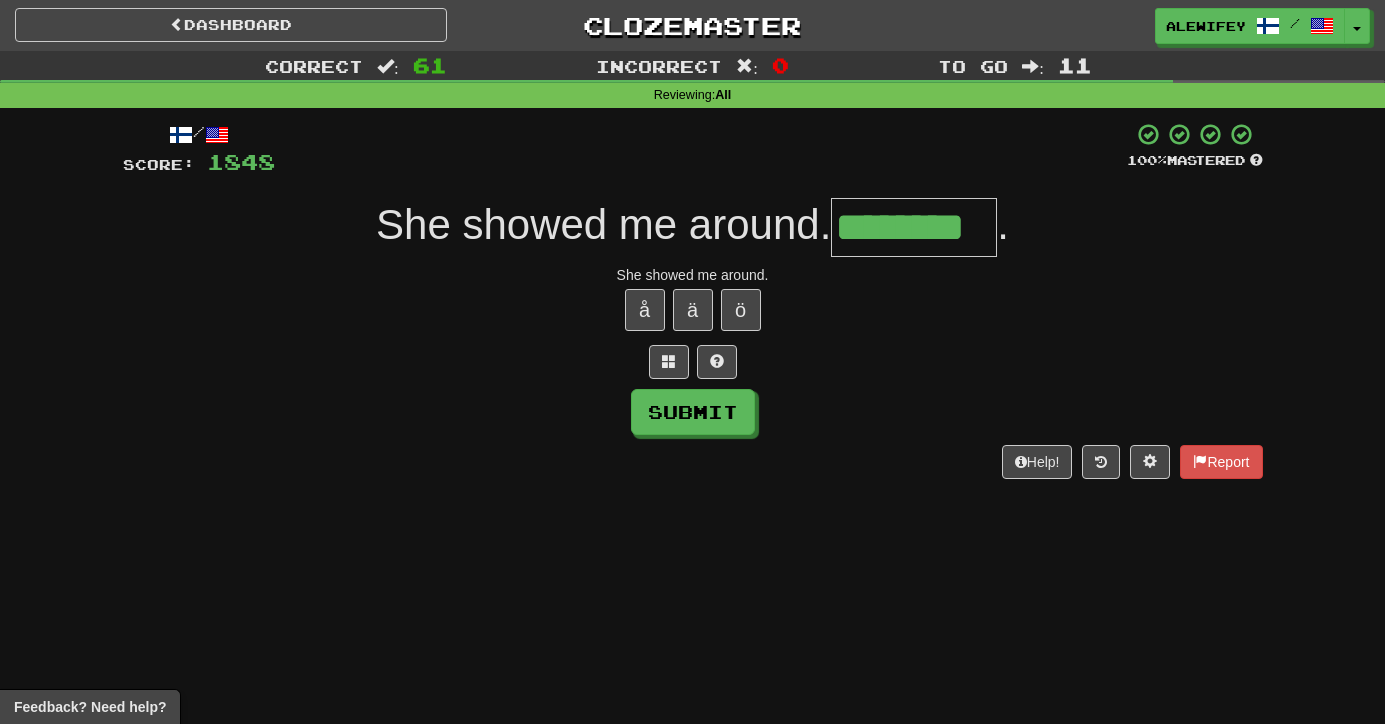 type on "********" 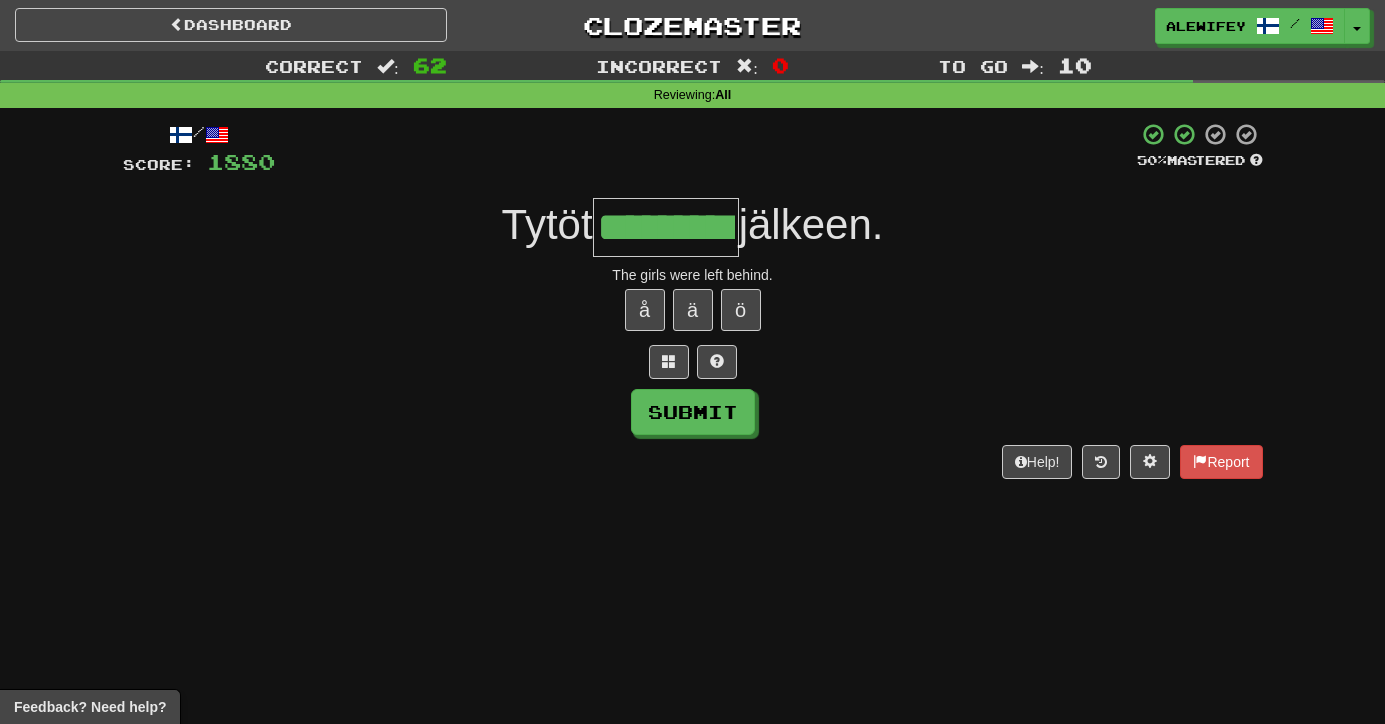 type on "*********" 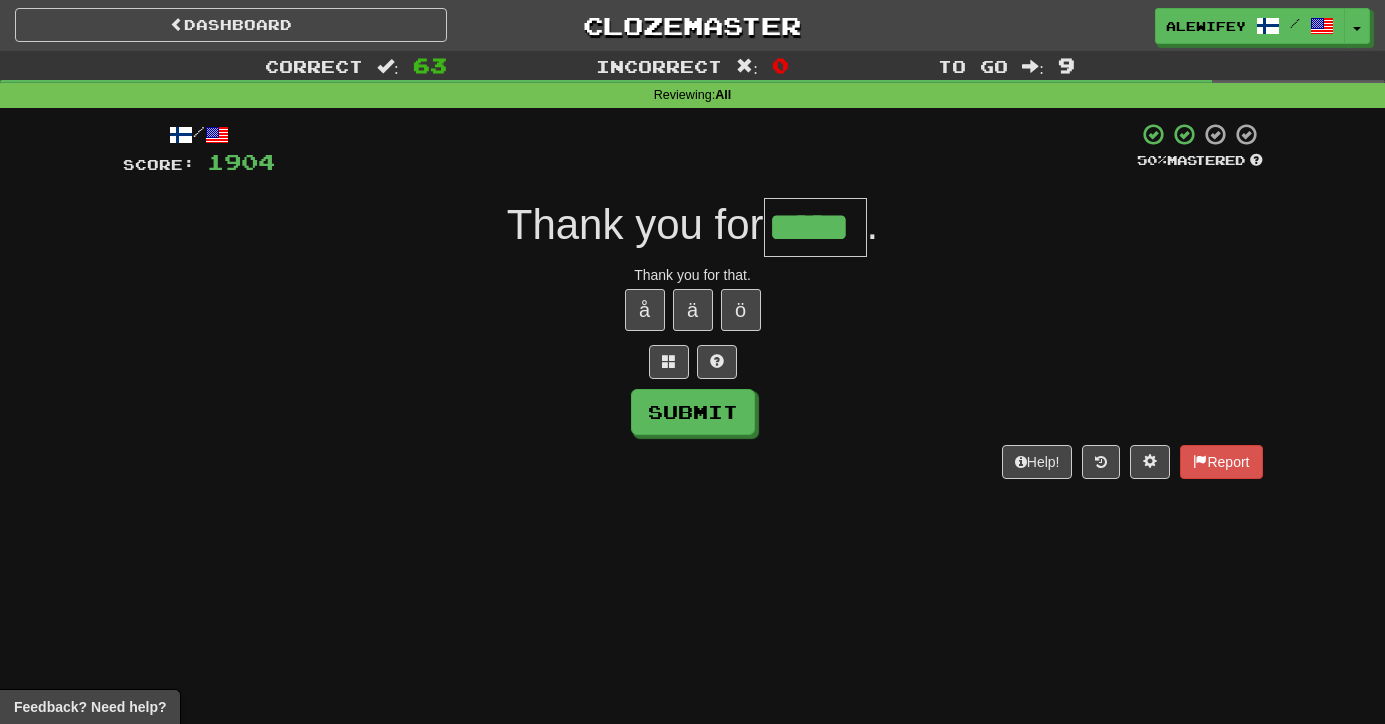 type on "*****" 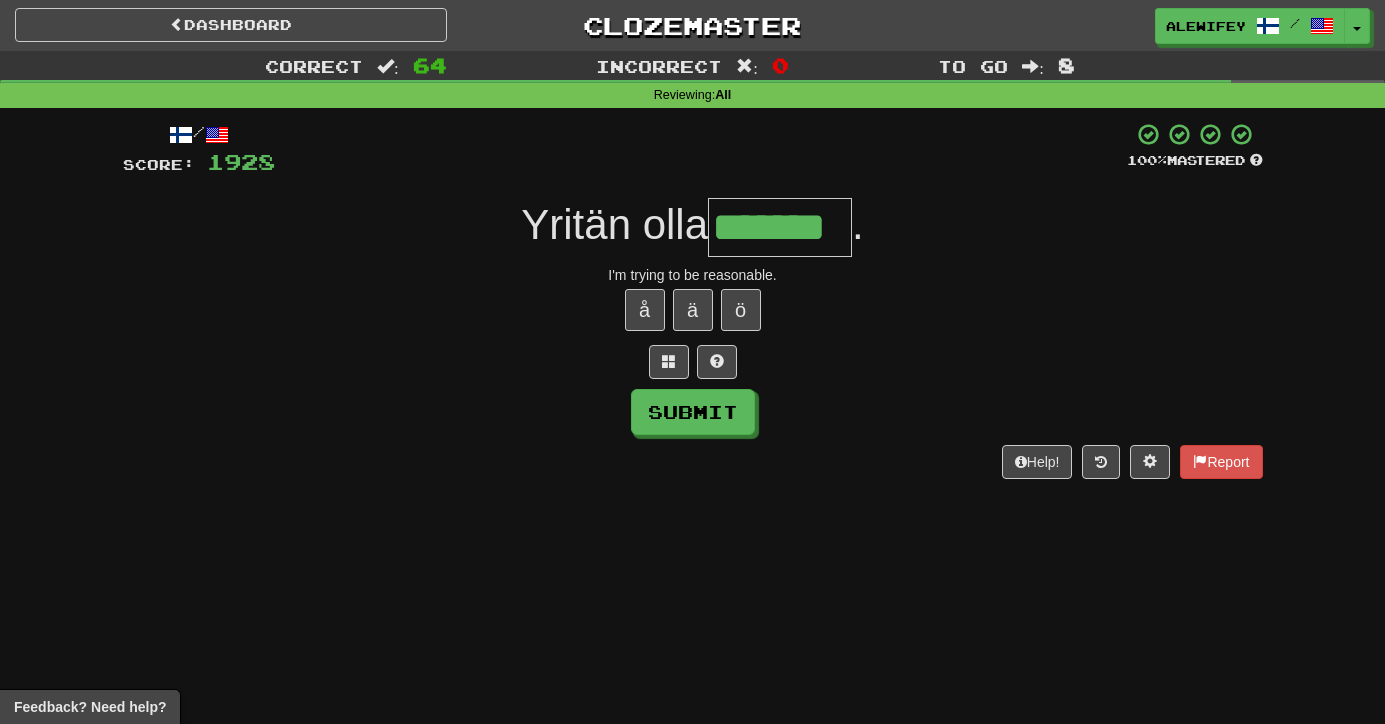 type on "*******" 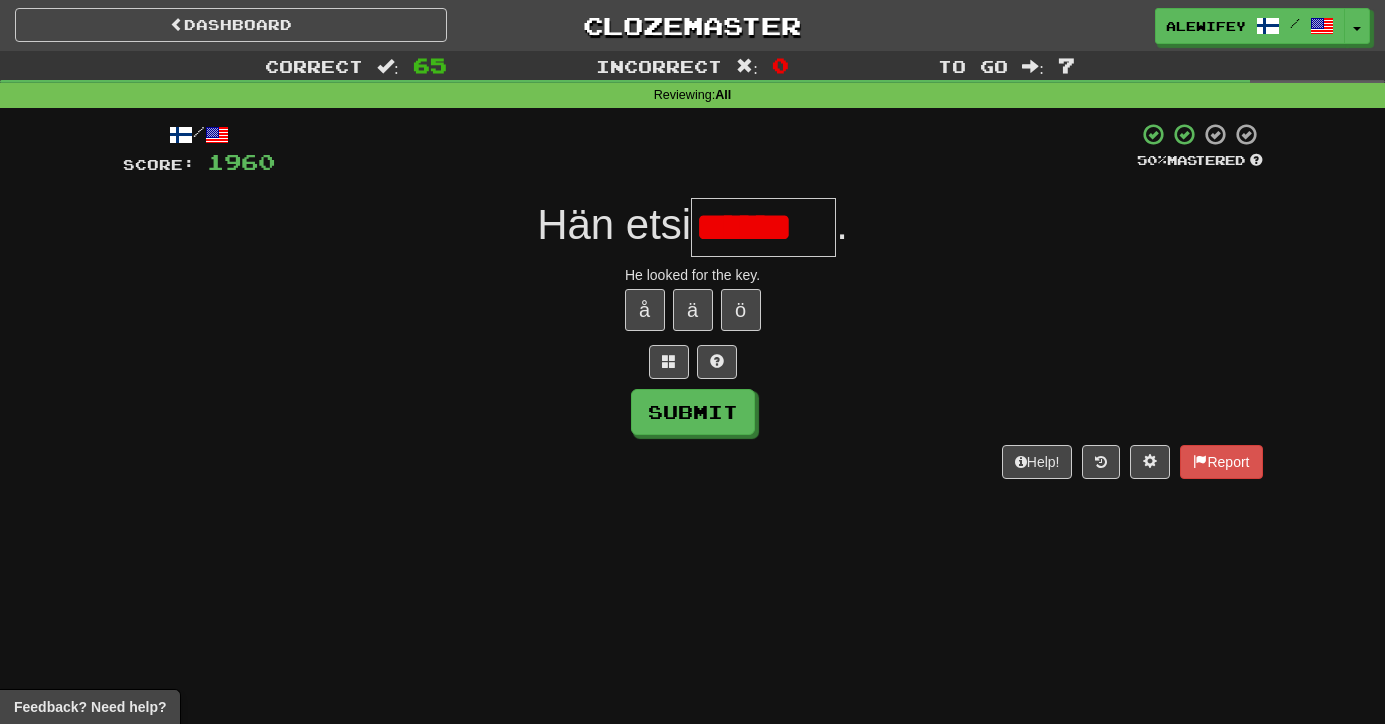 scroll, scrollTop: 0, scrollLeft: 0, axis: both 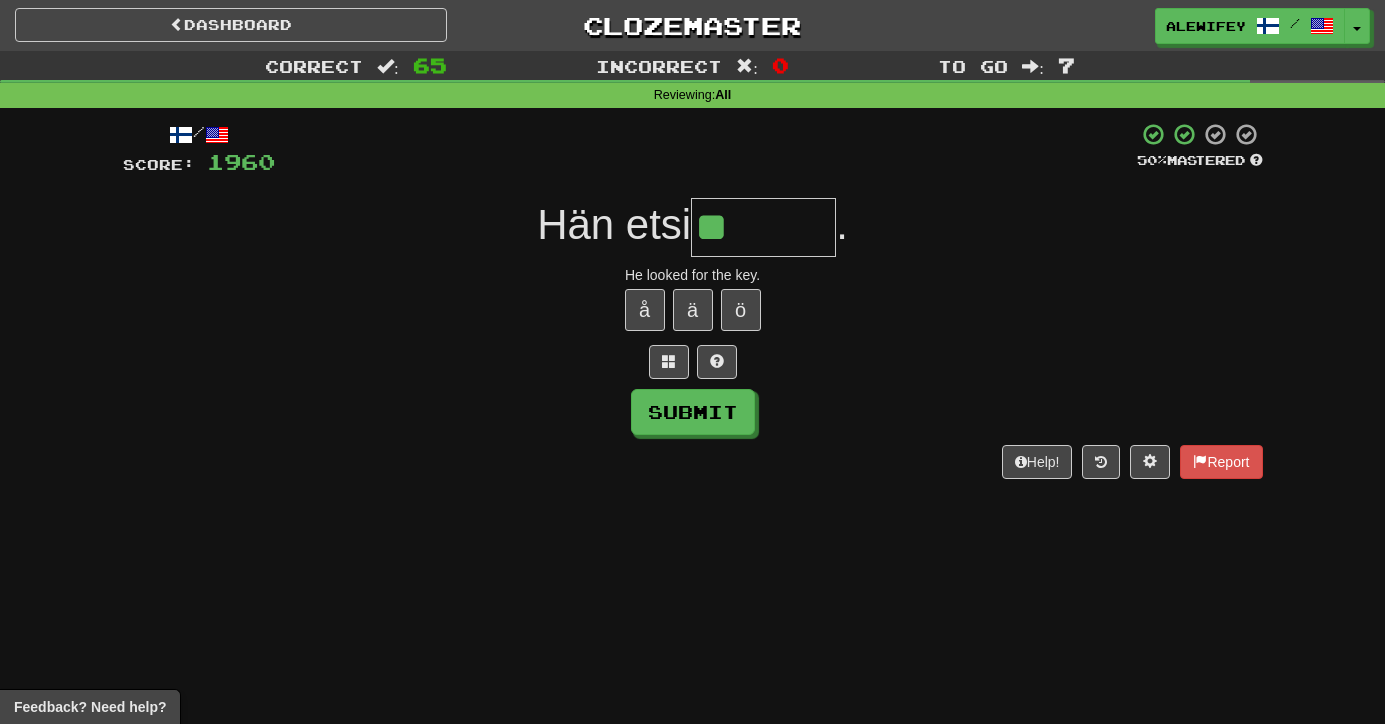 type on "*" 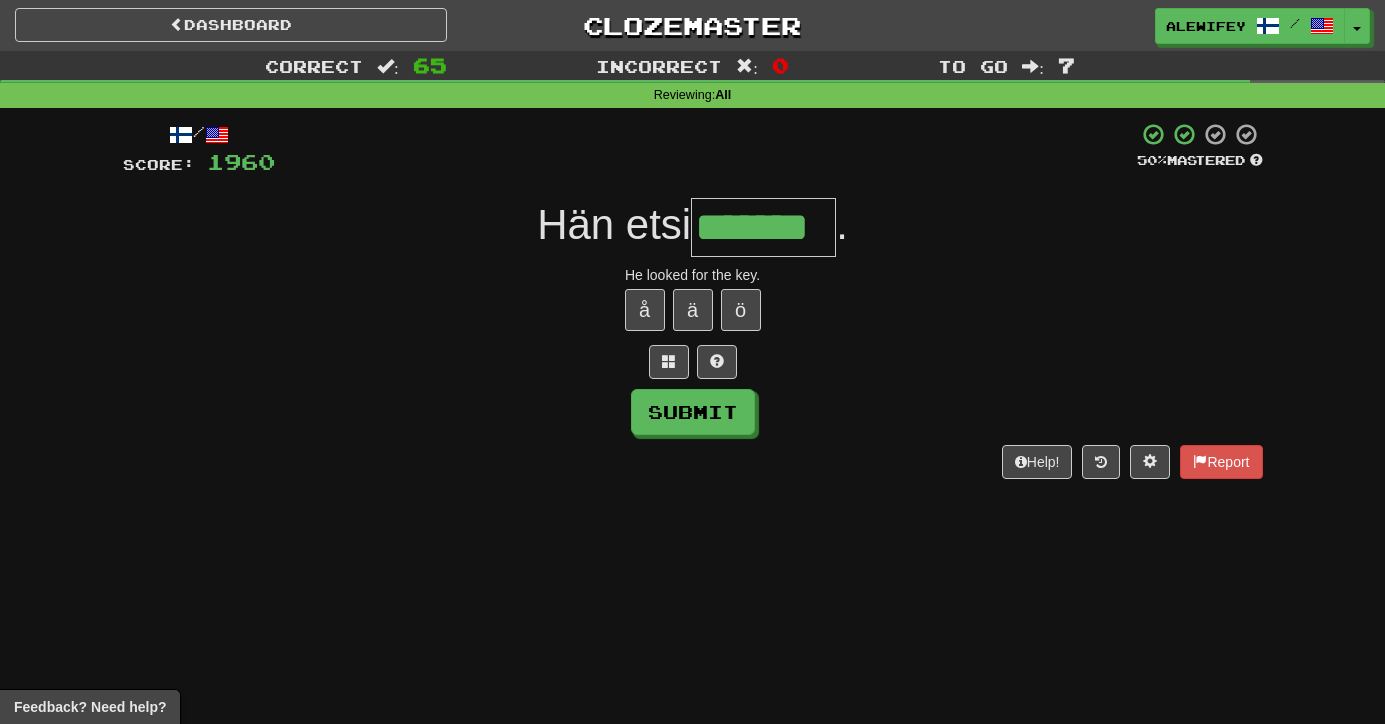 type on "*******" 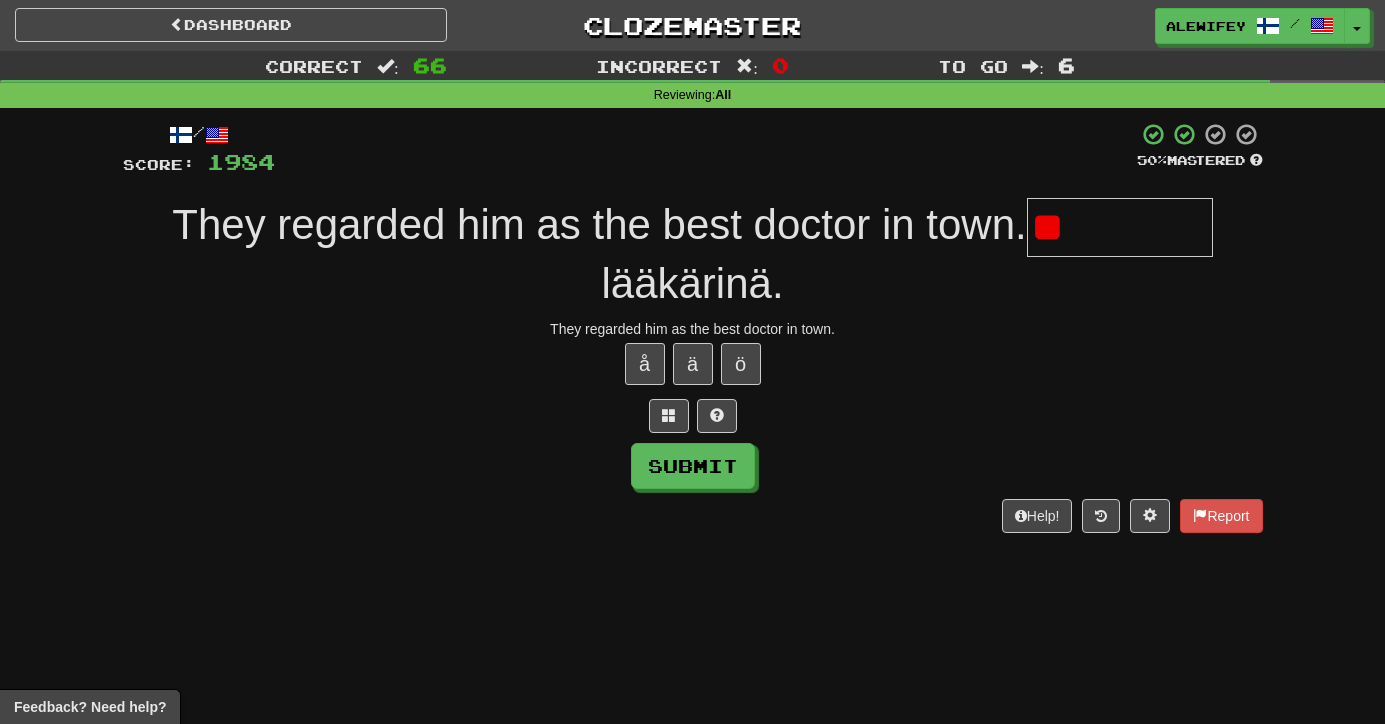 type on "*" 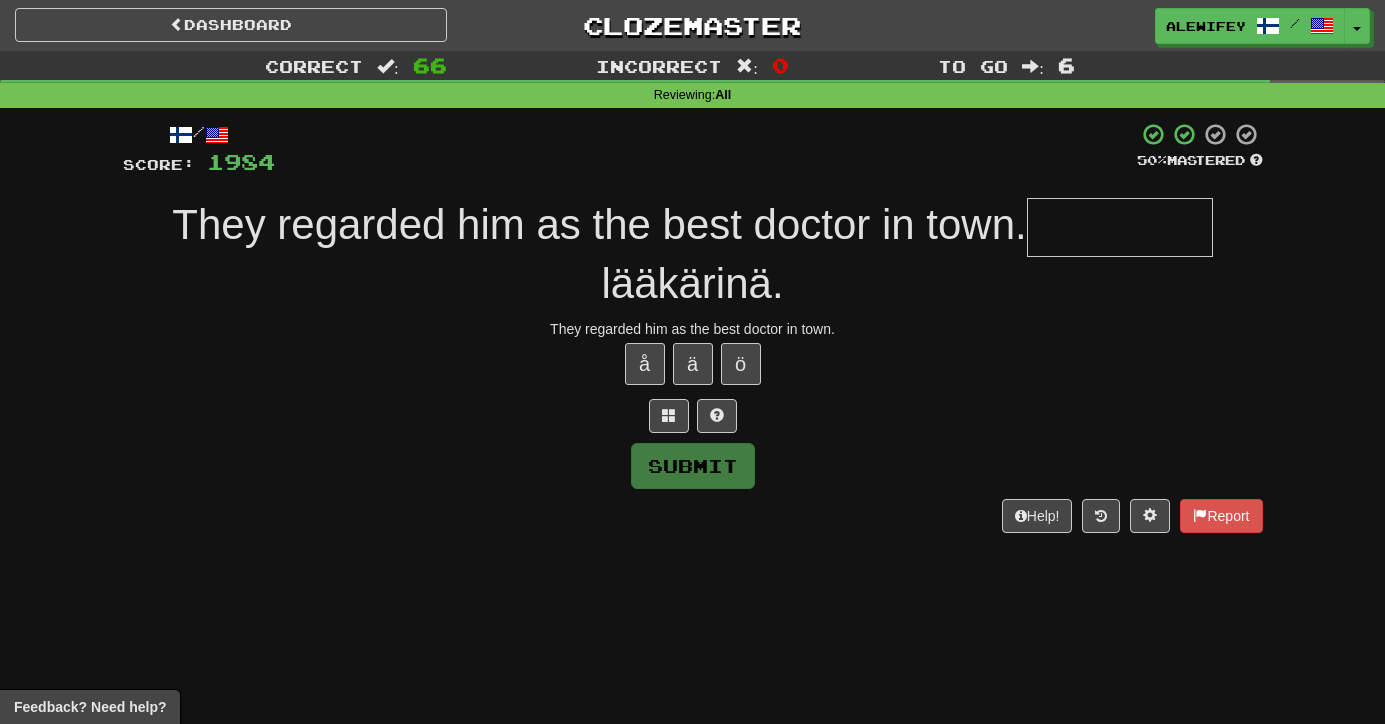 type on "*" 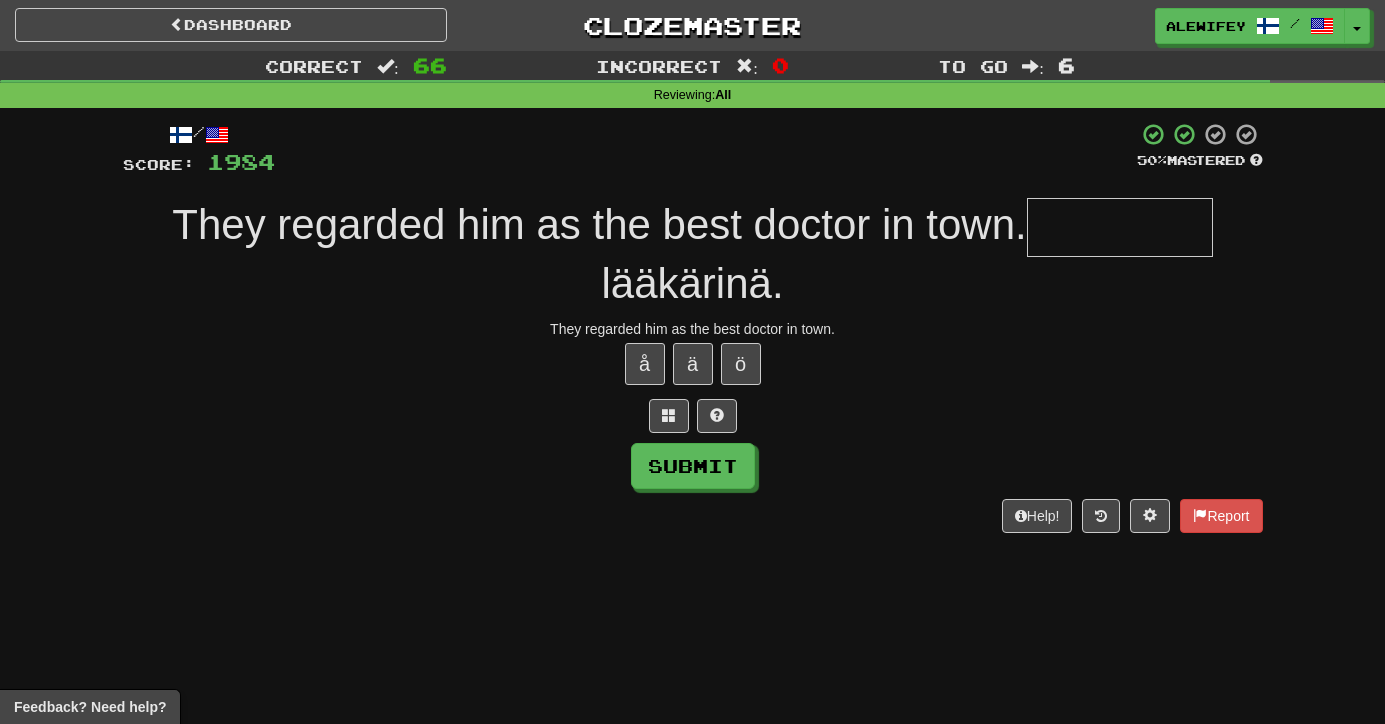 type on "*" 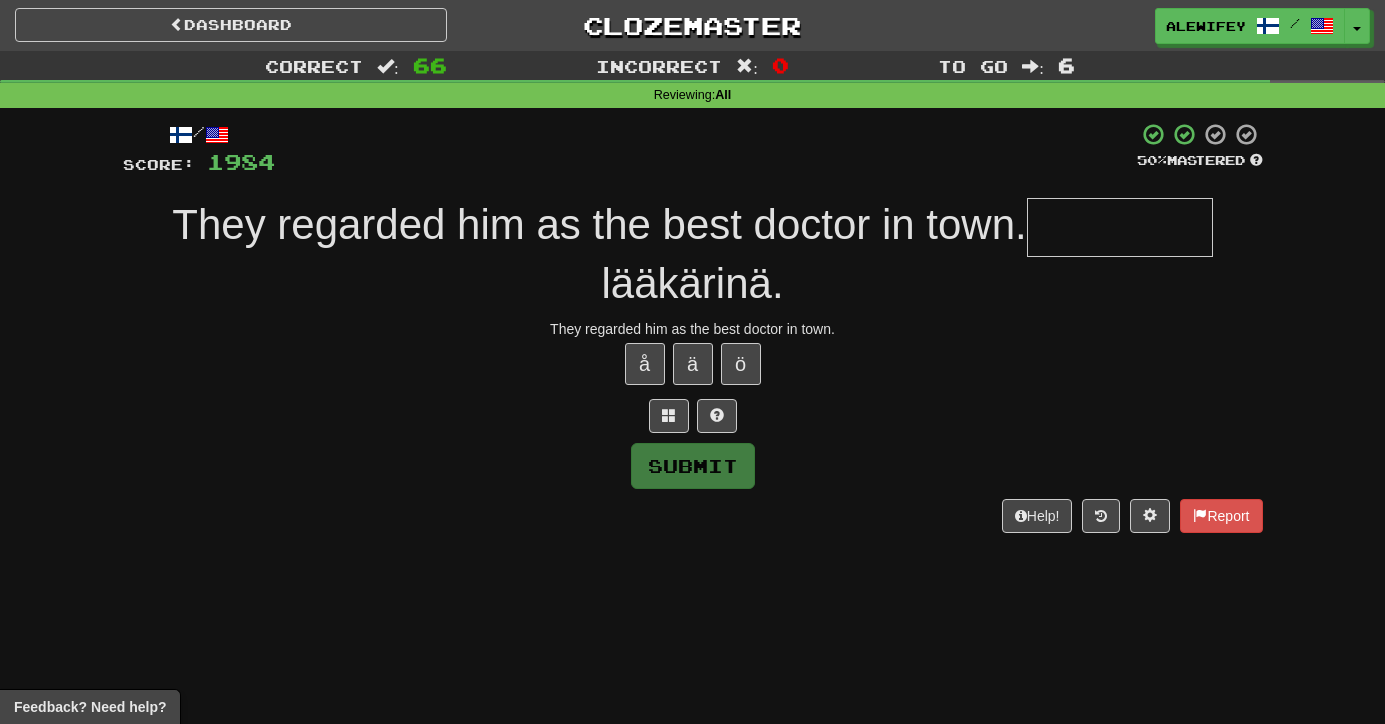 type on "*" 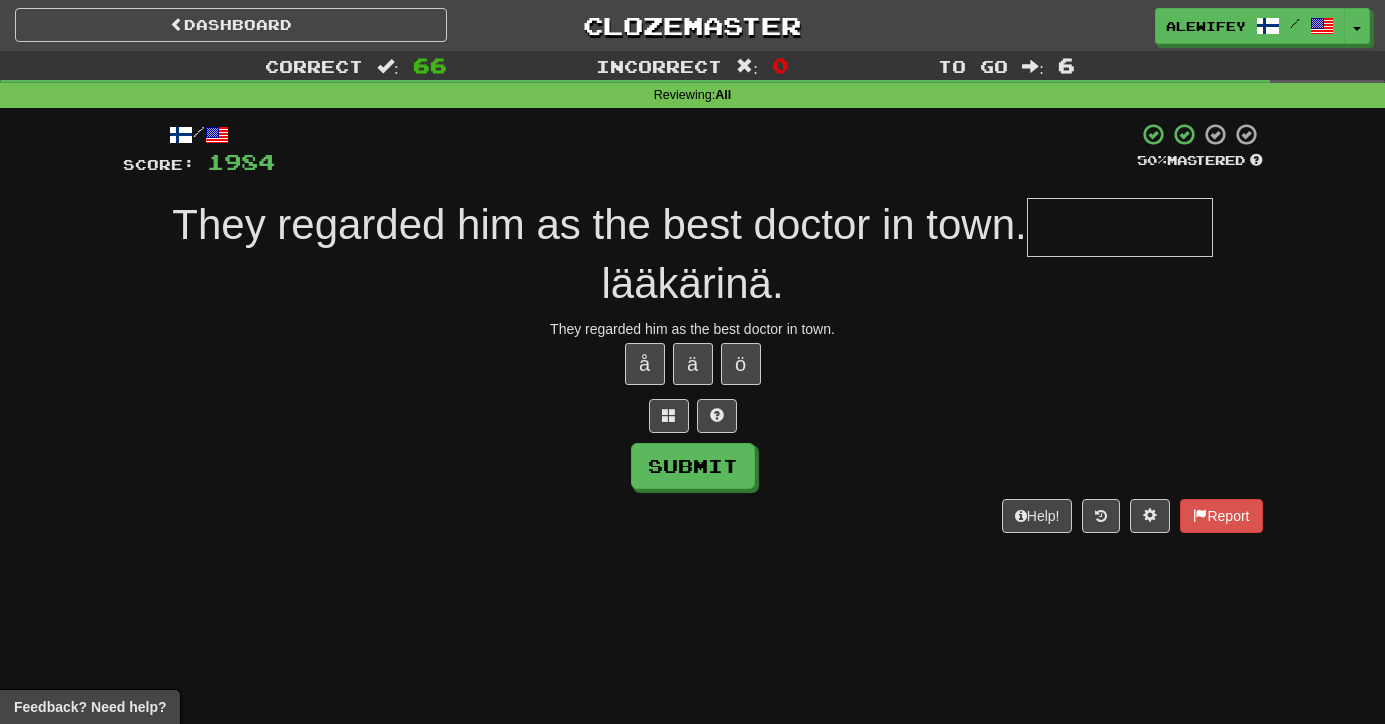 type on "*" 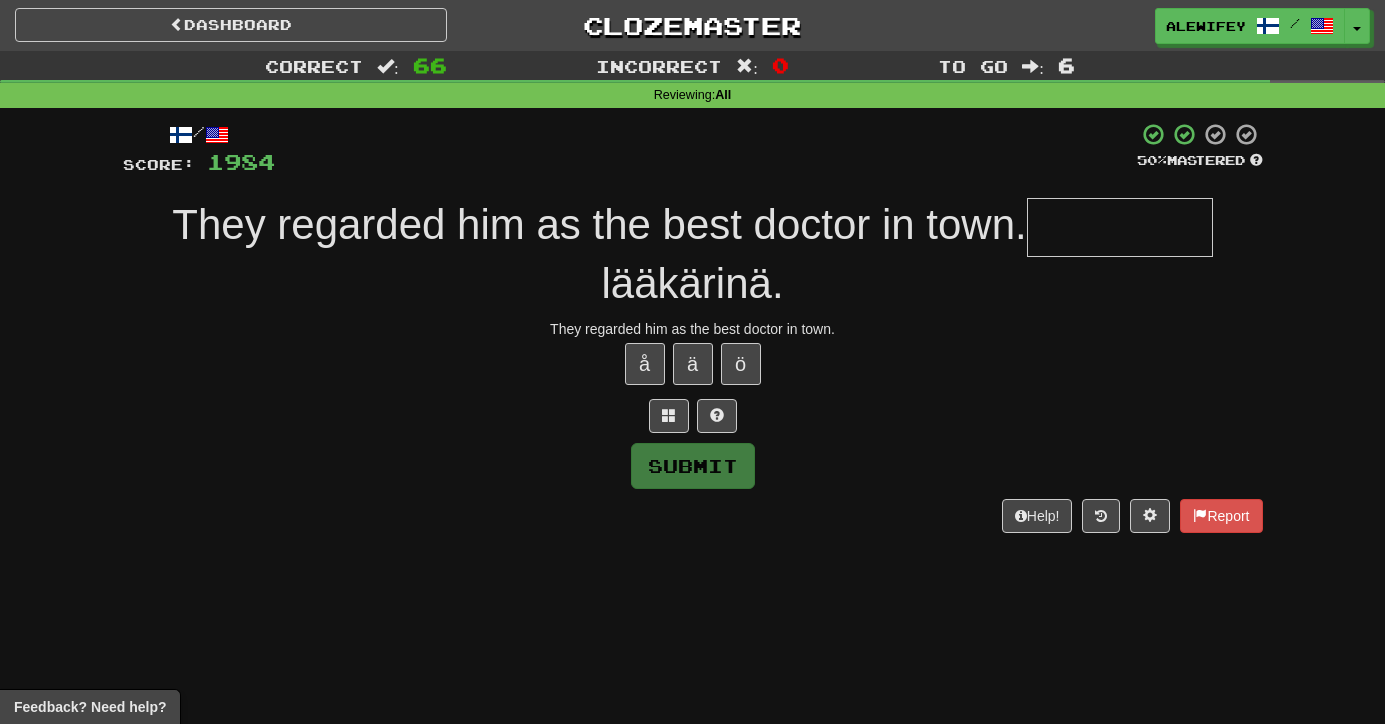 type on "*" 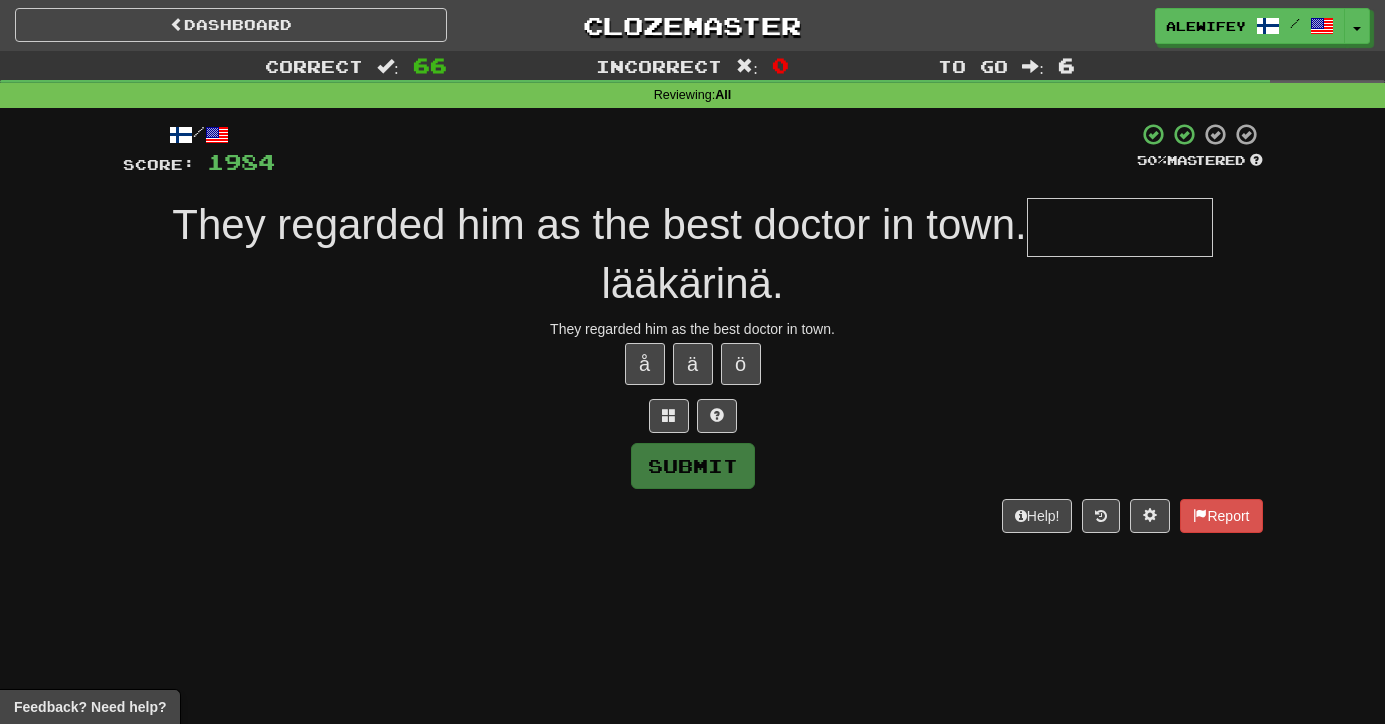 type on "*" 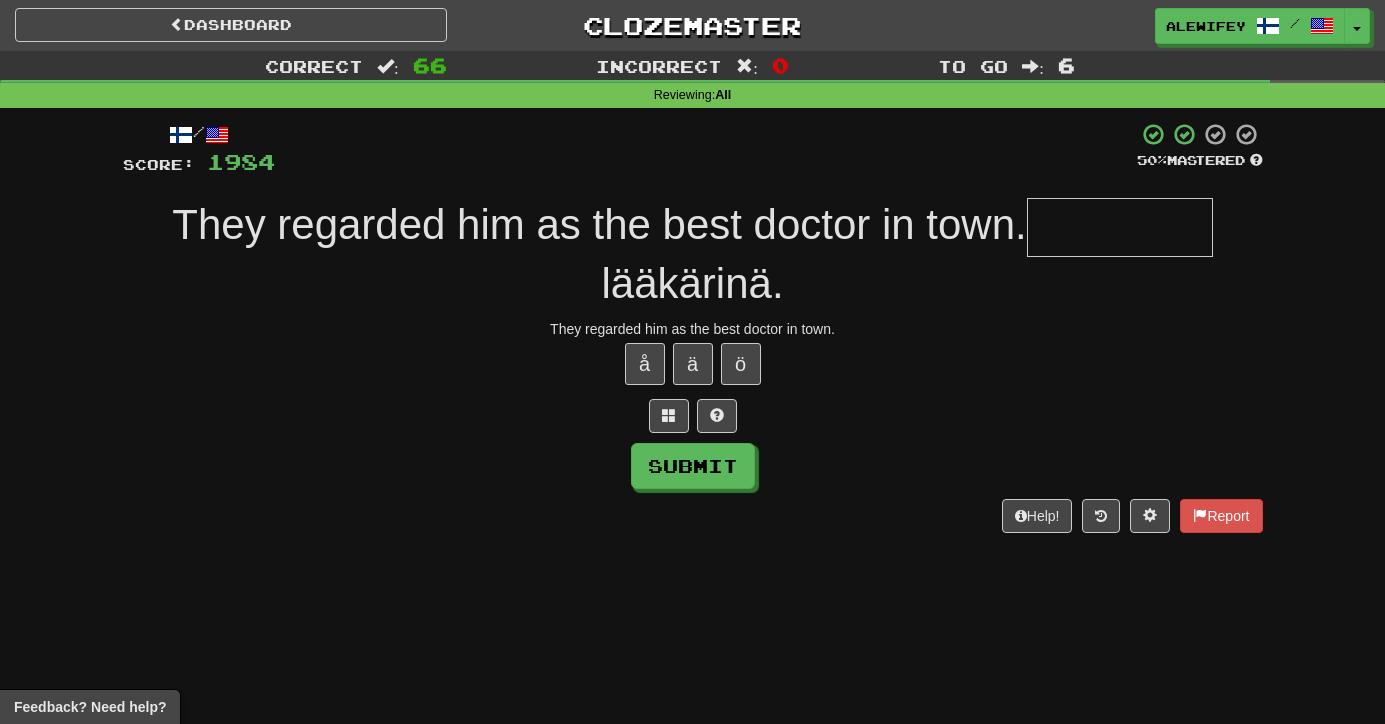 type on "*" 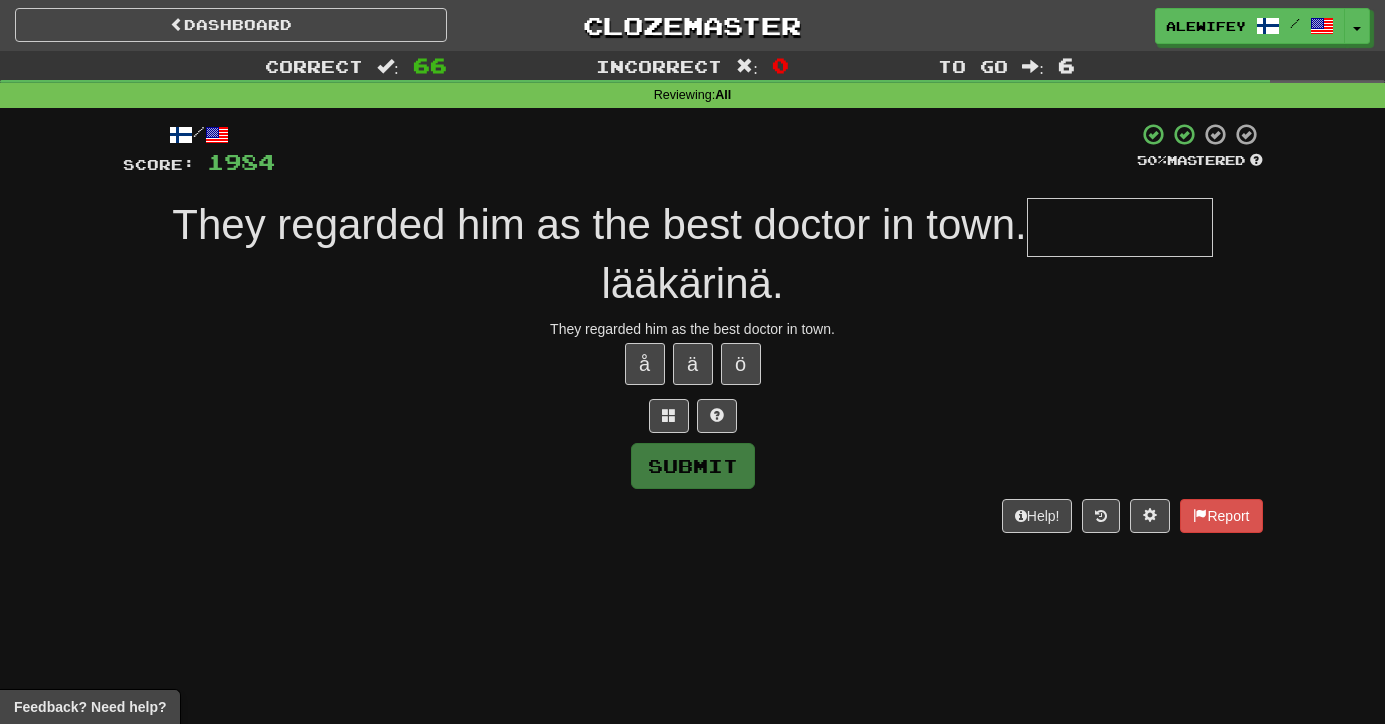 type on "*" 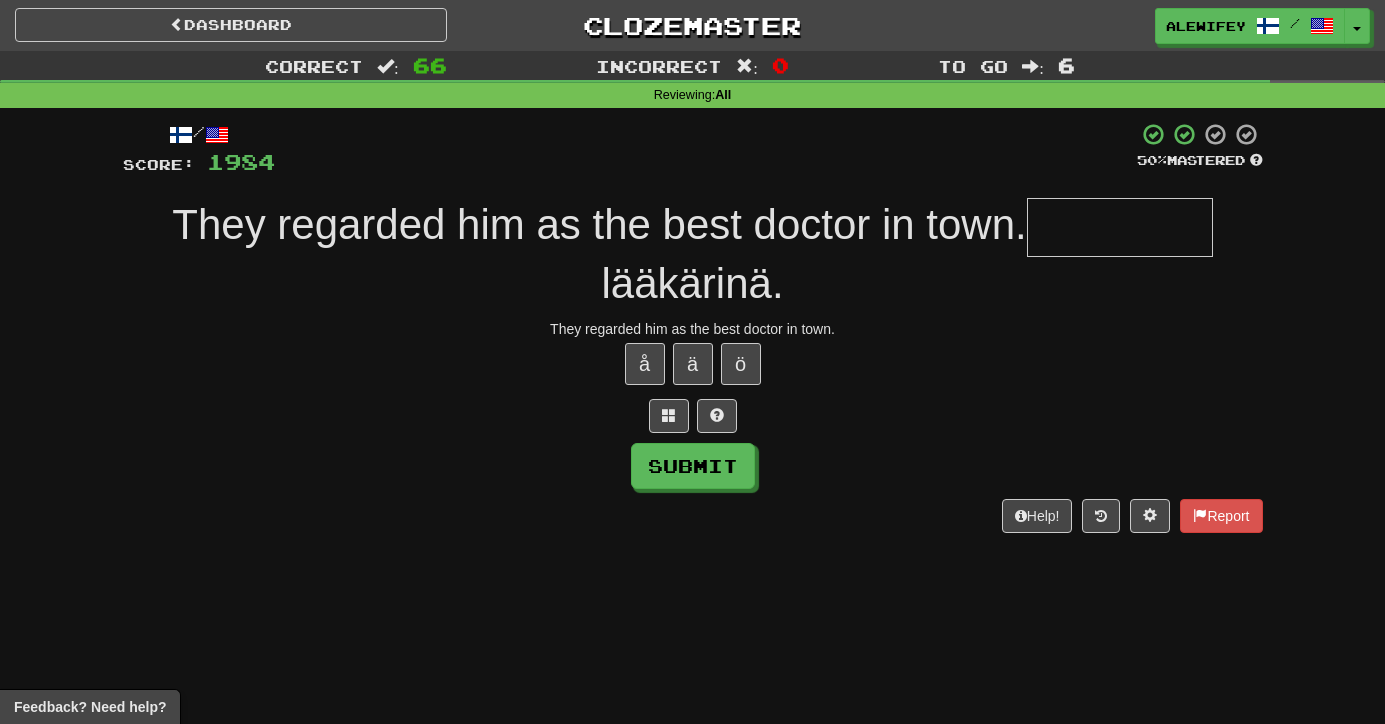 type on "*" 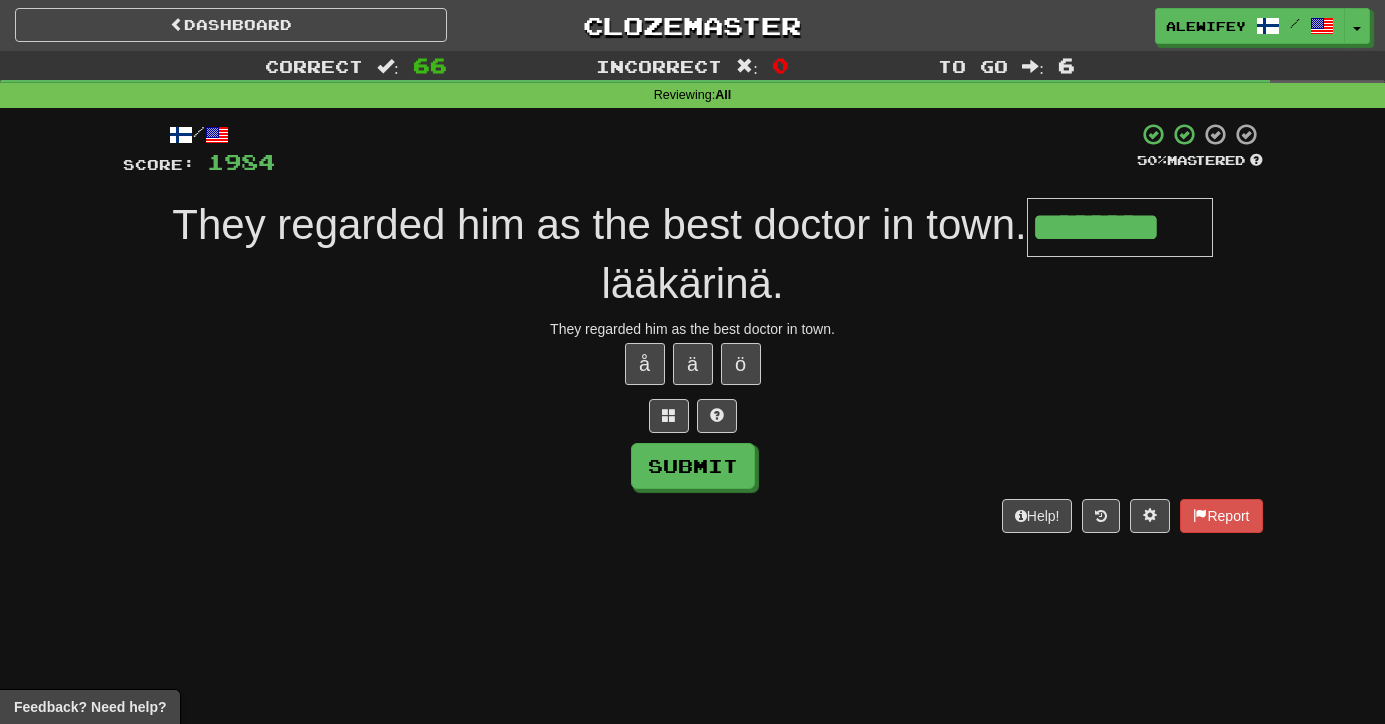 type on "********" 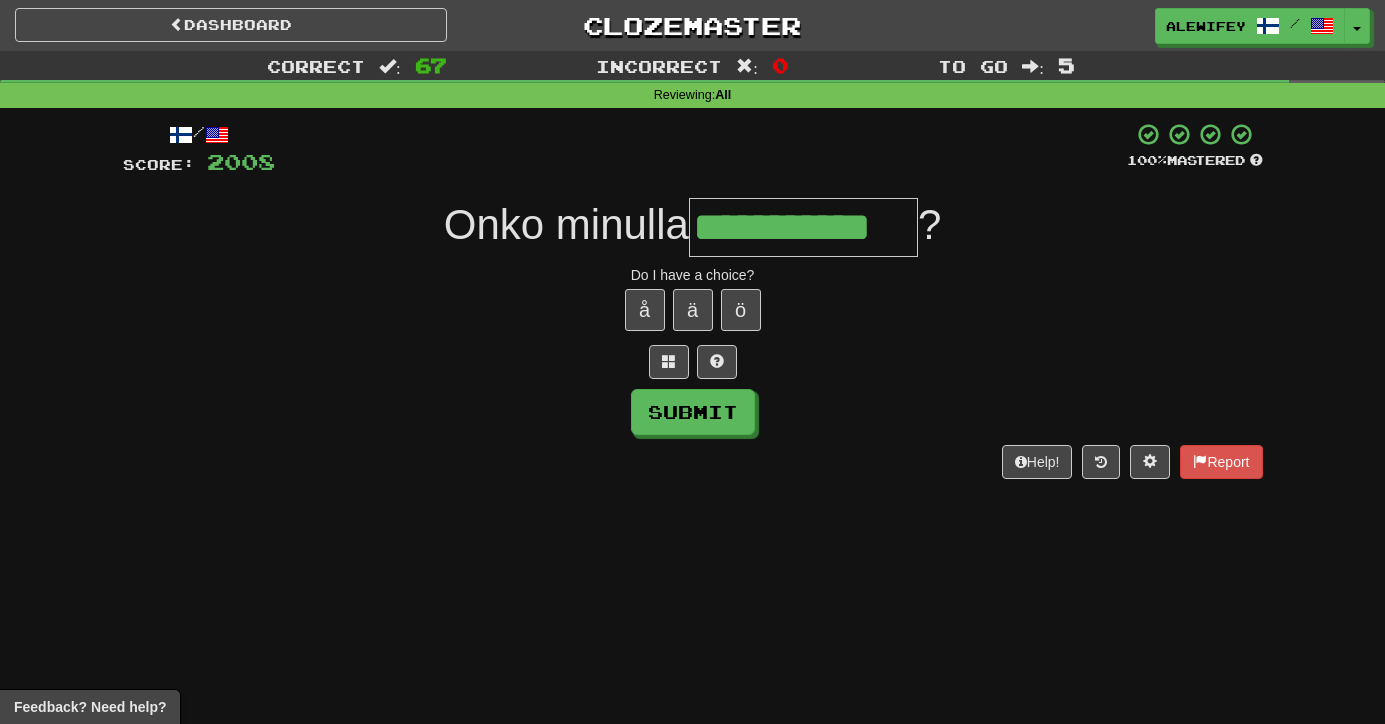 type on "**********" 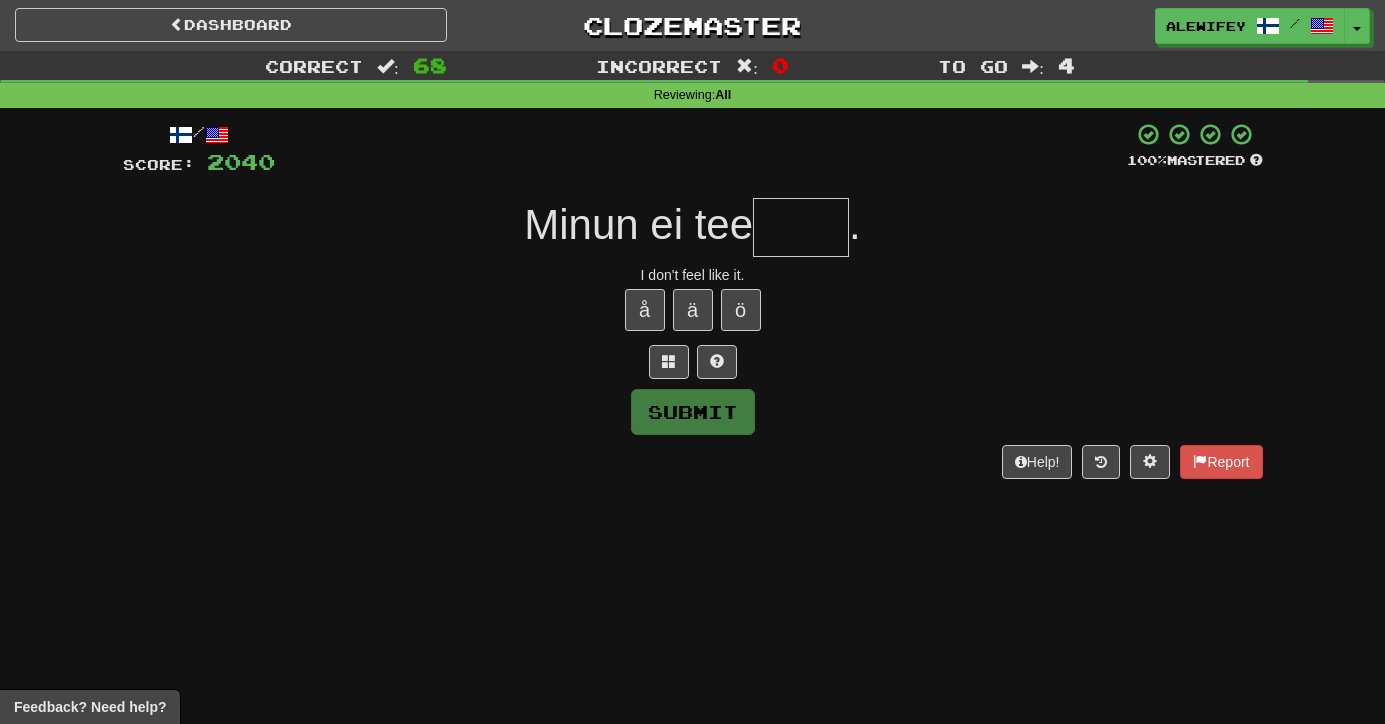 type on "*" 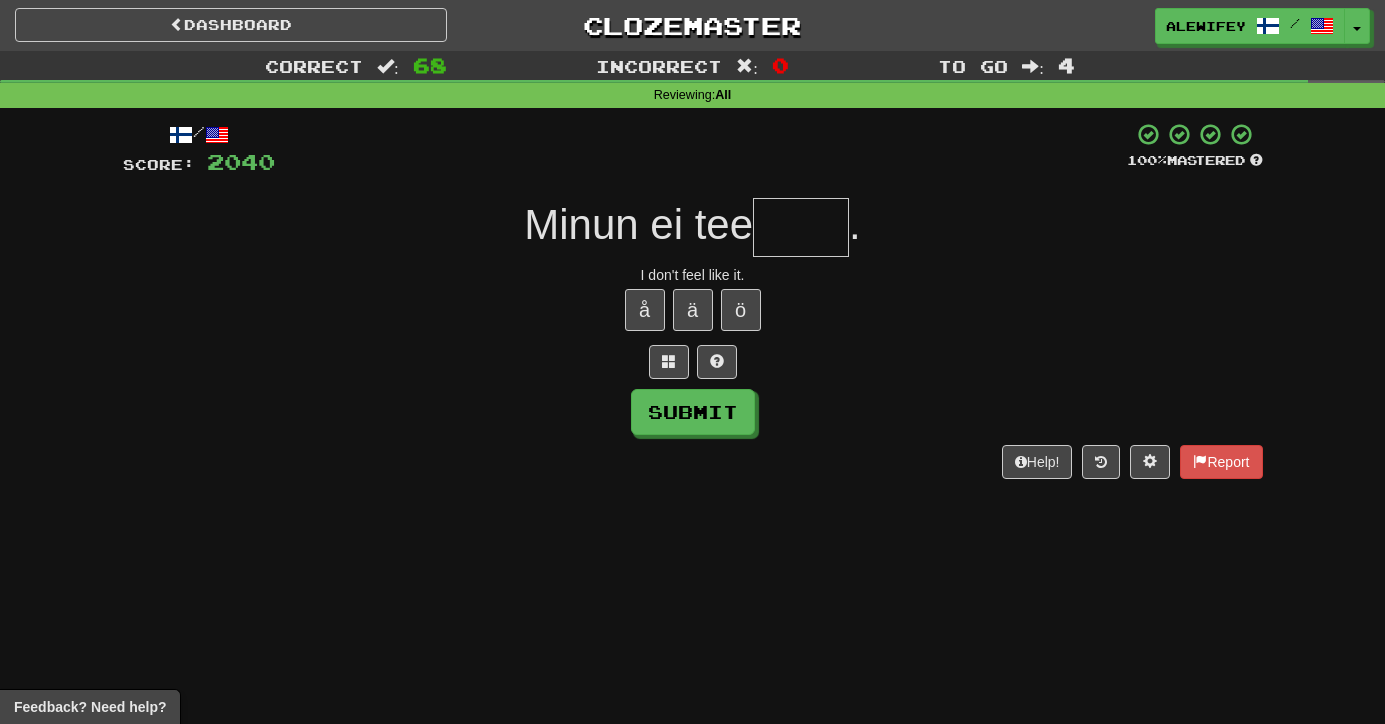 type on "*" 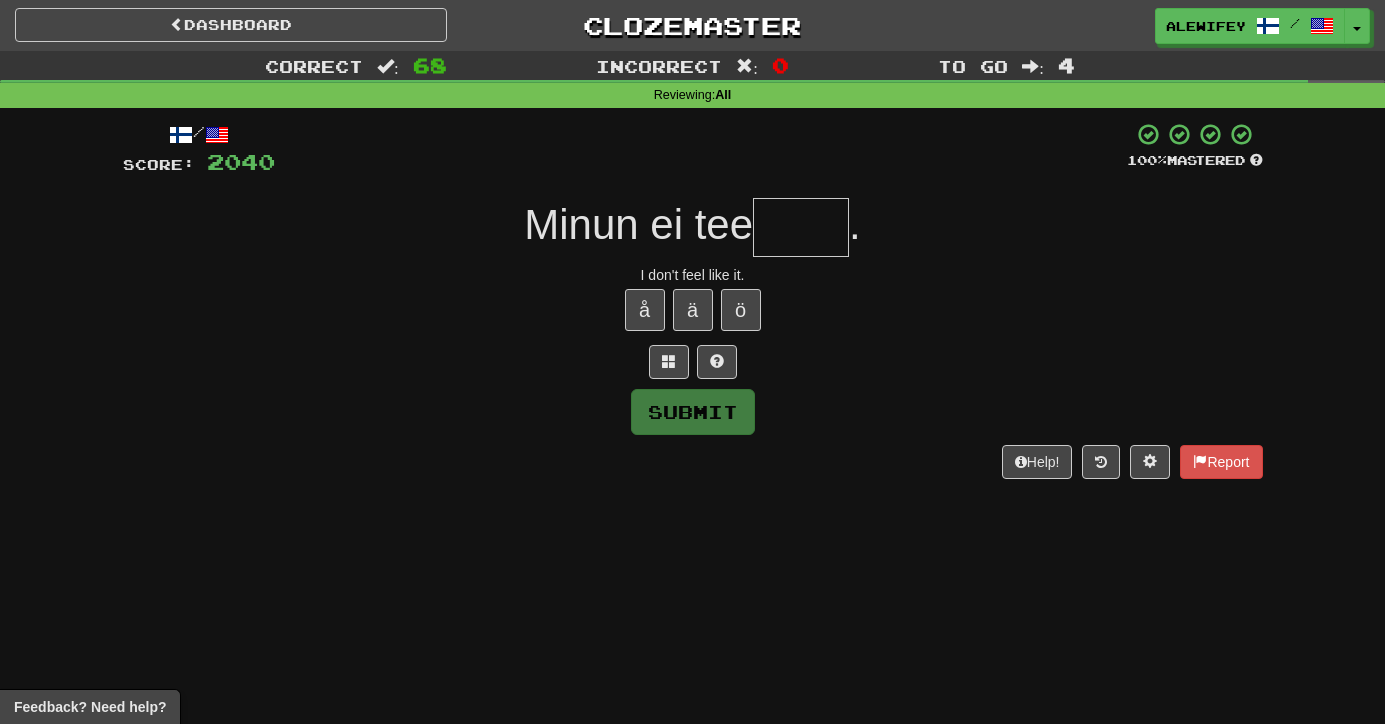 type on "*" 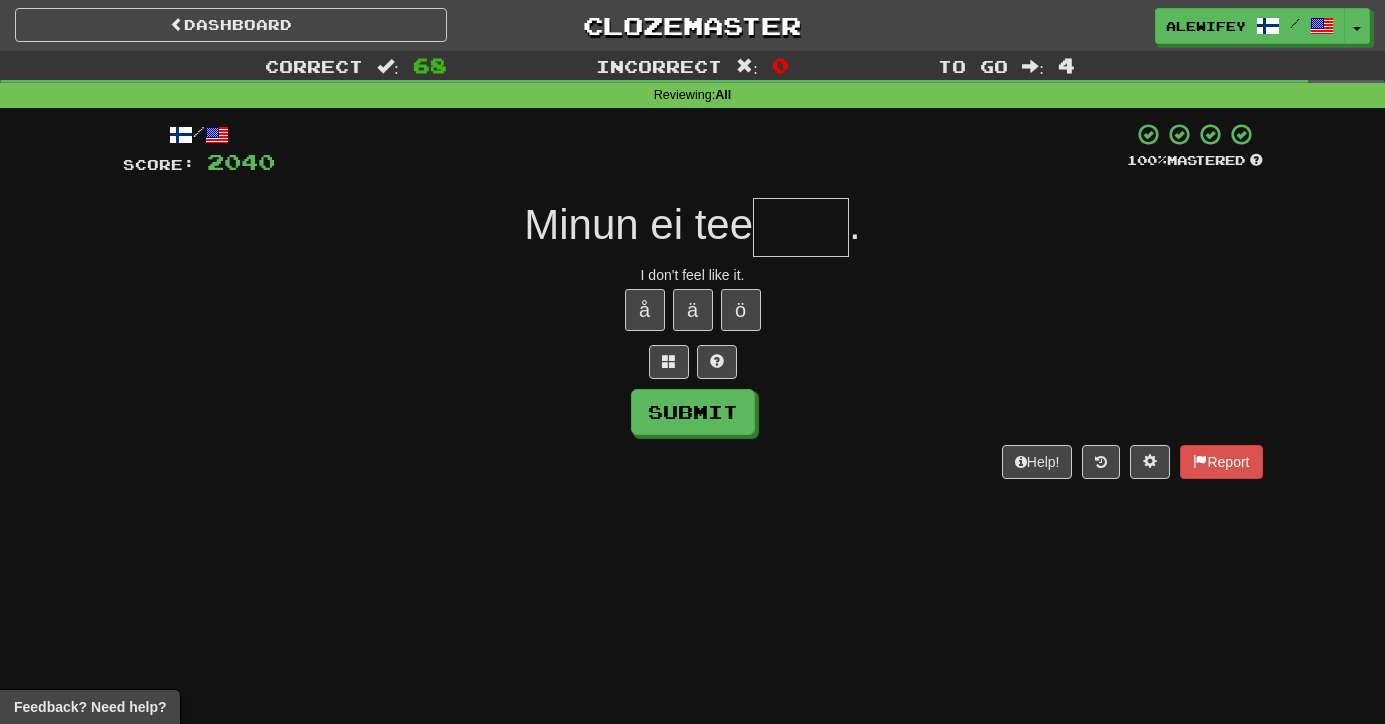 type on "*" 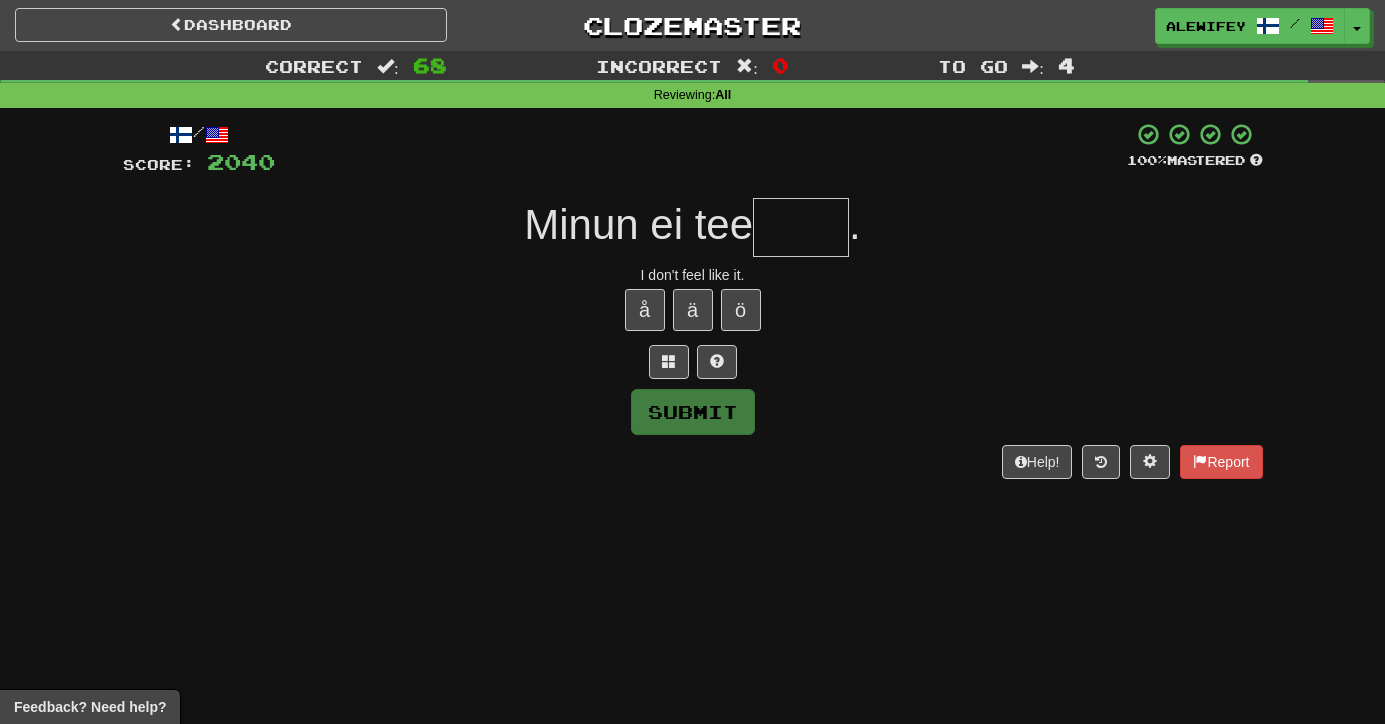 type on "*" 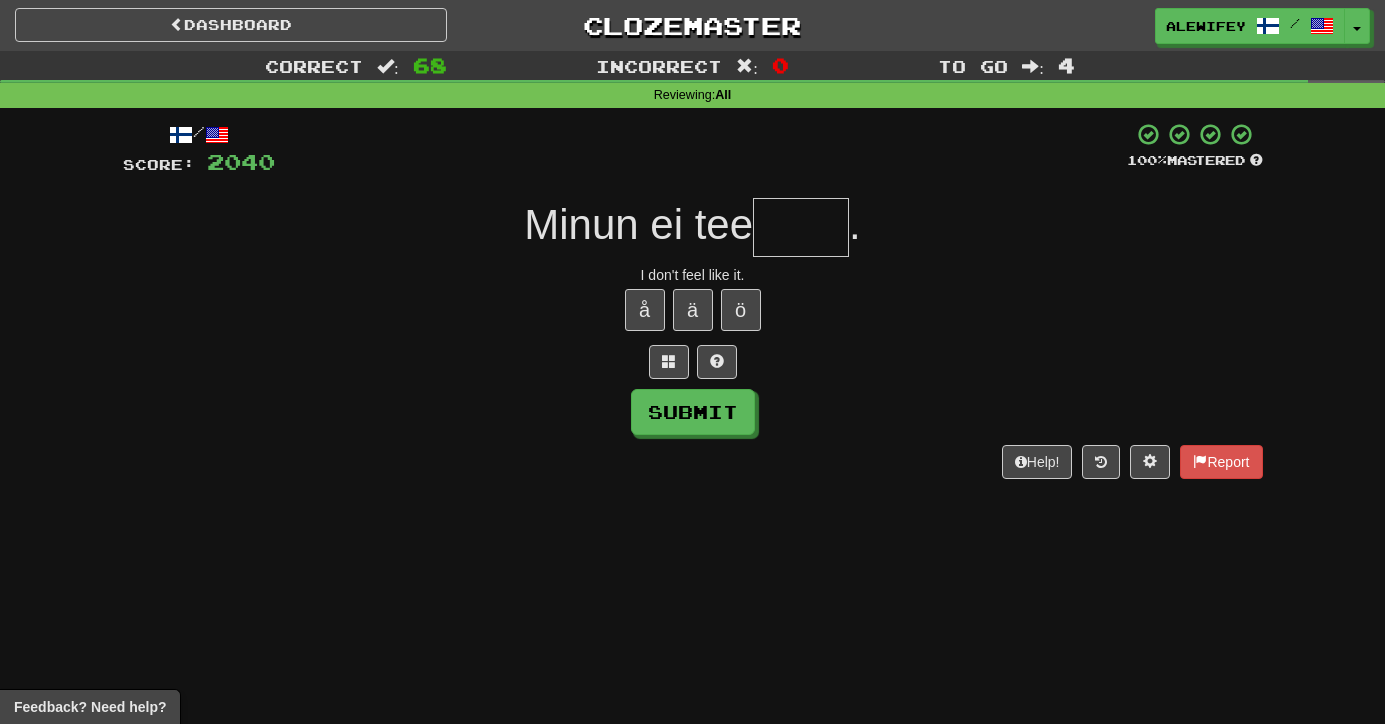 type on "*" 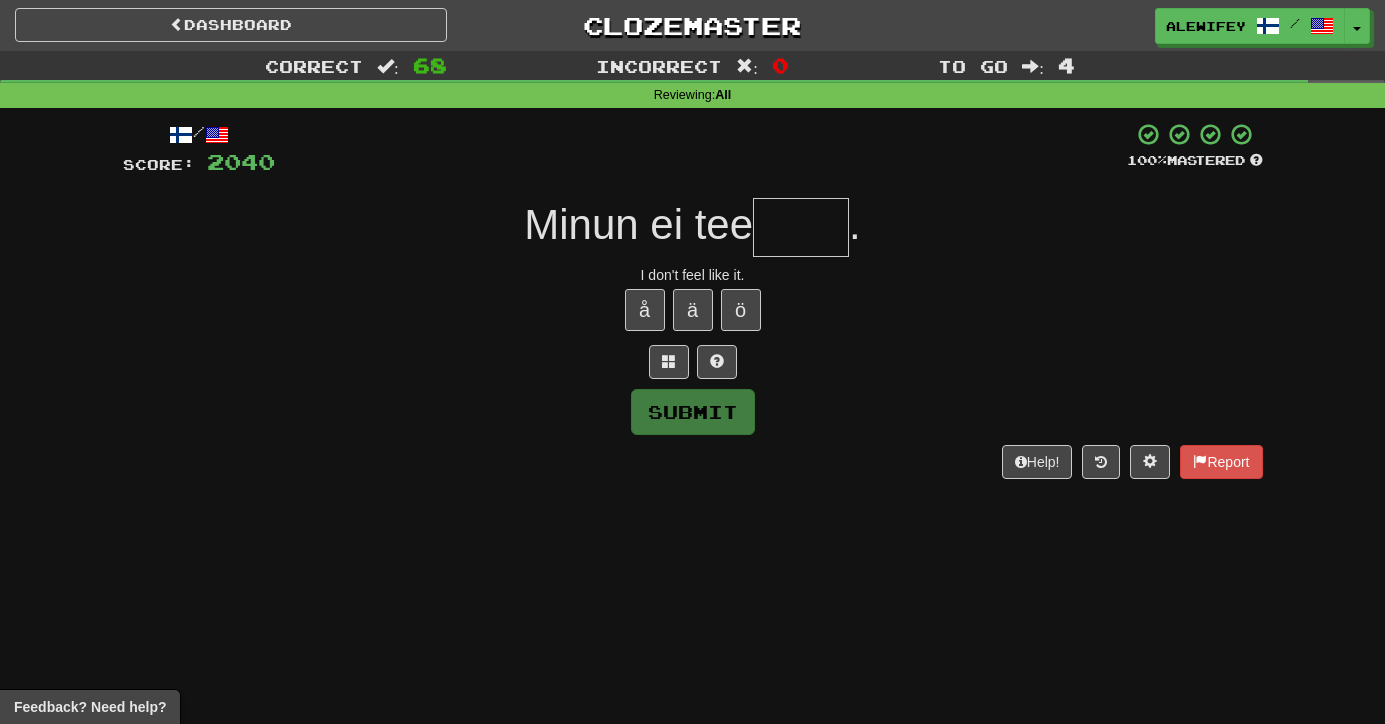 type on "*" 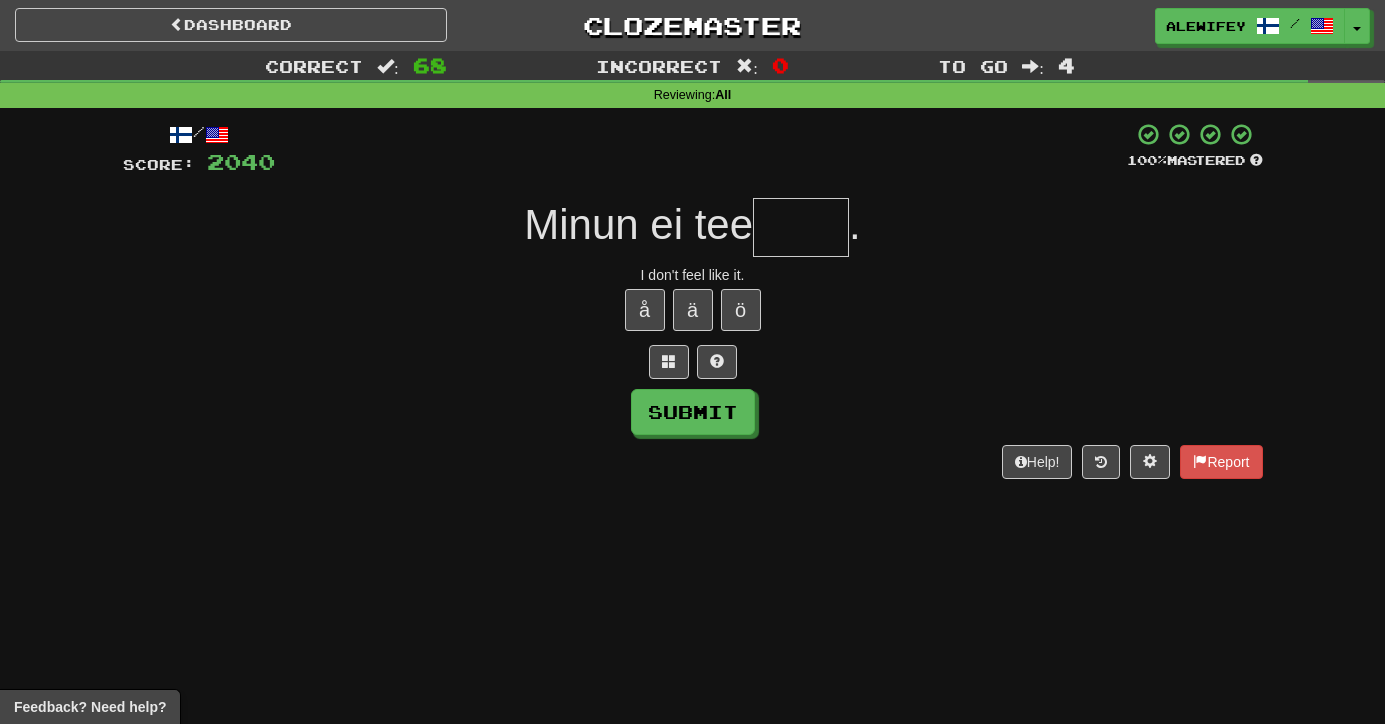 type on "*" 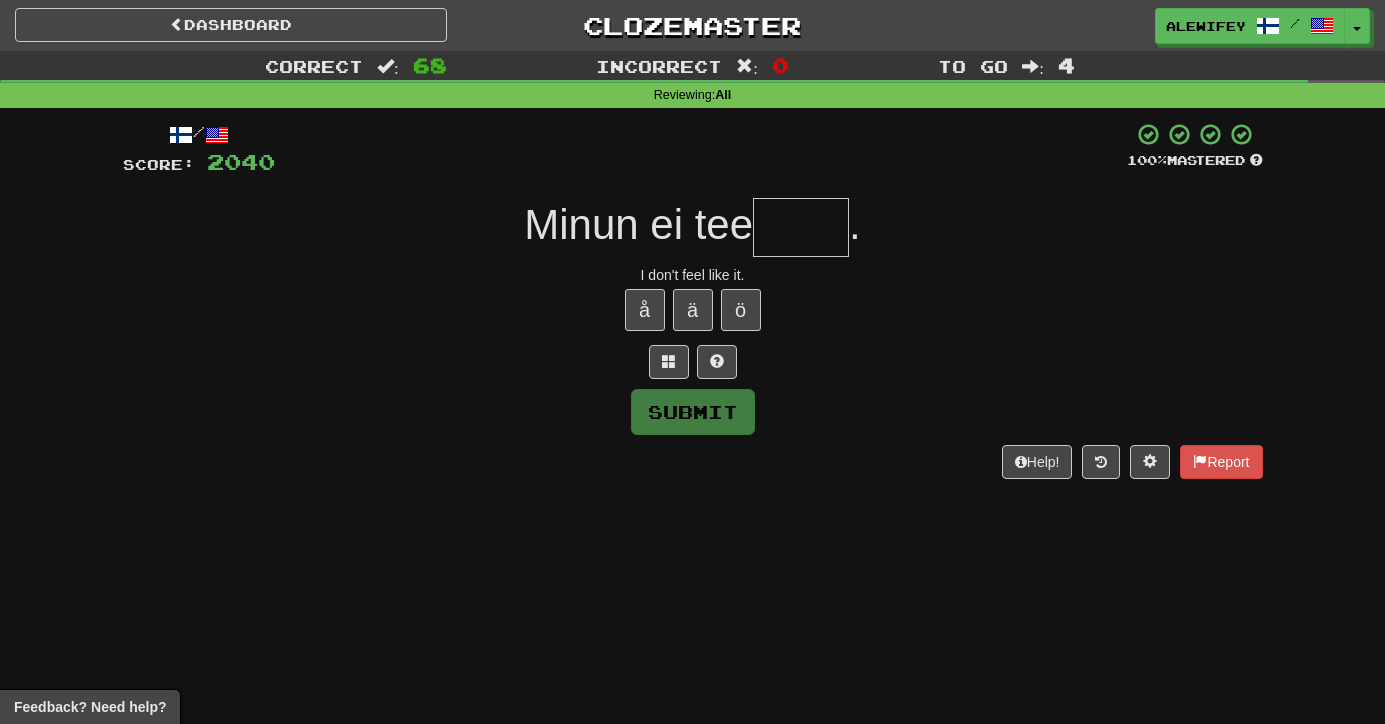 type on "*" 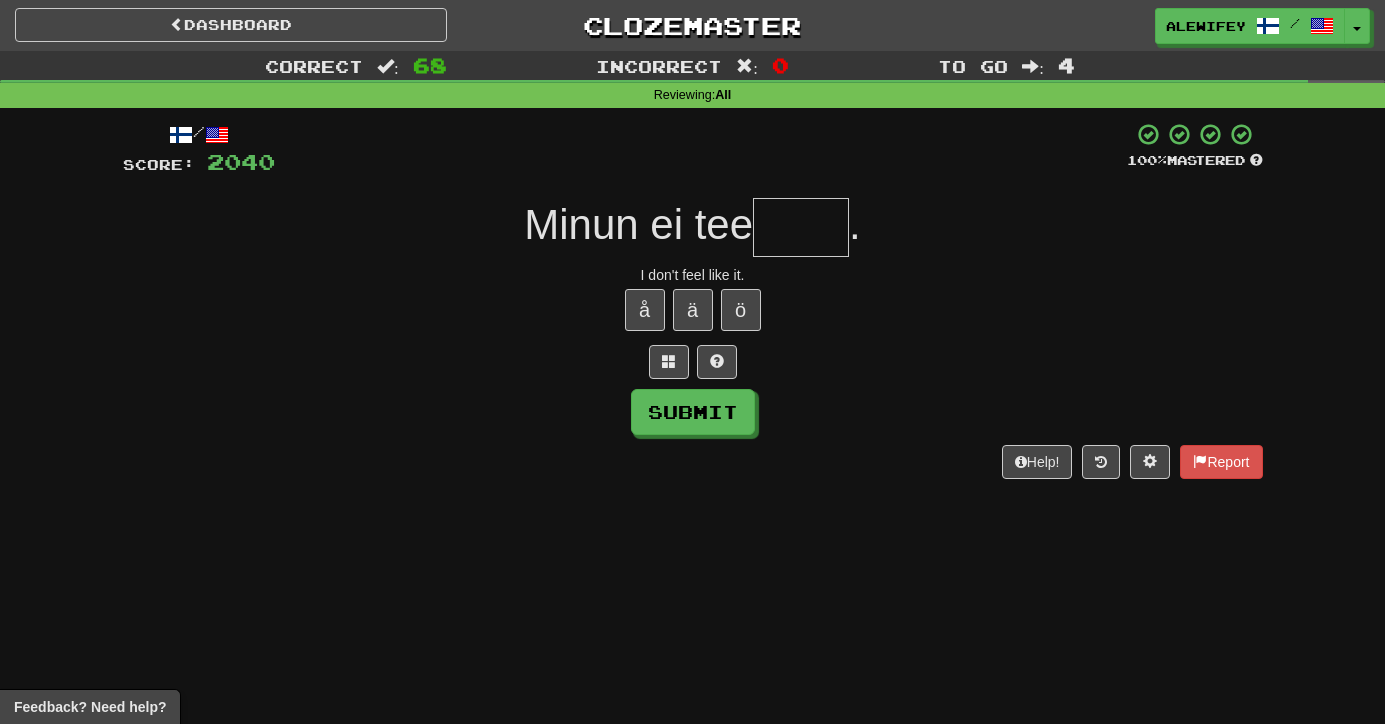 type on "*" 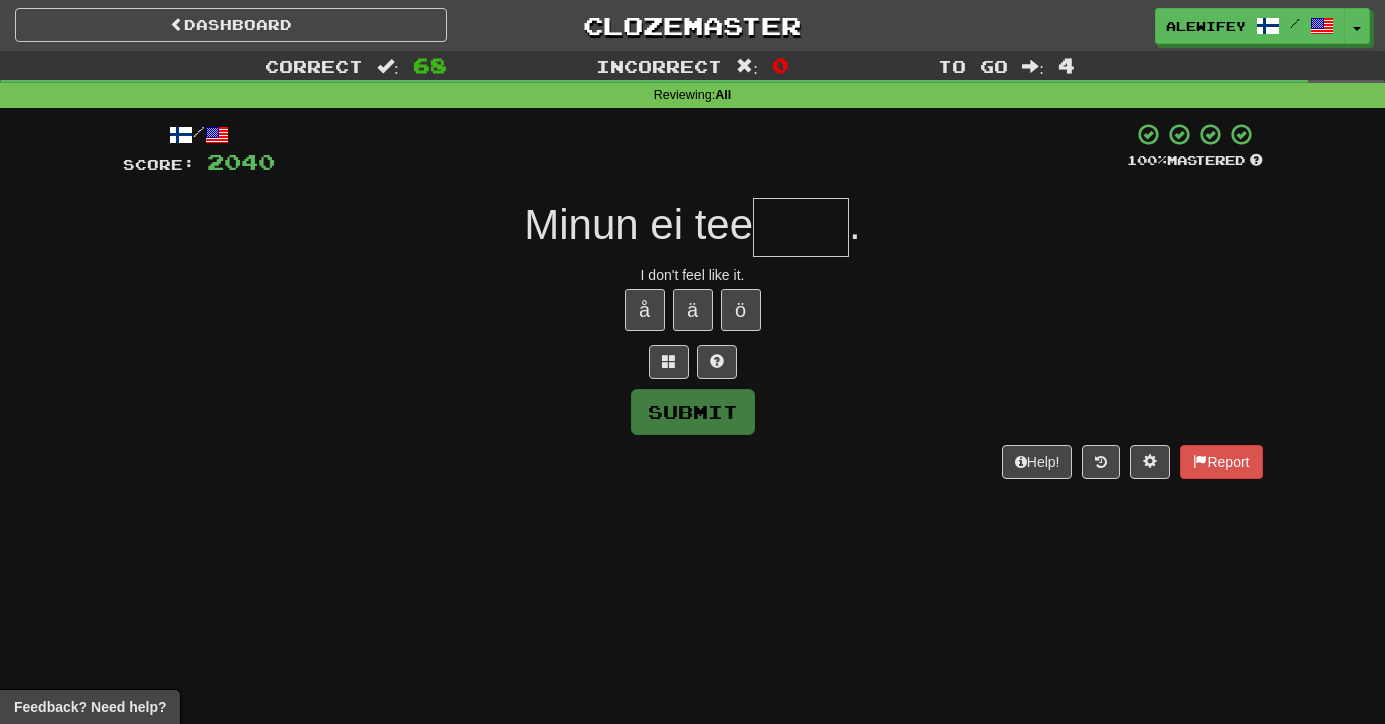 type on "*" 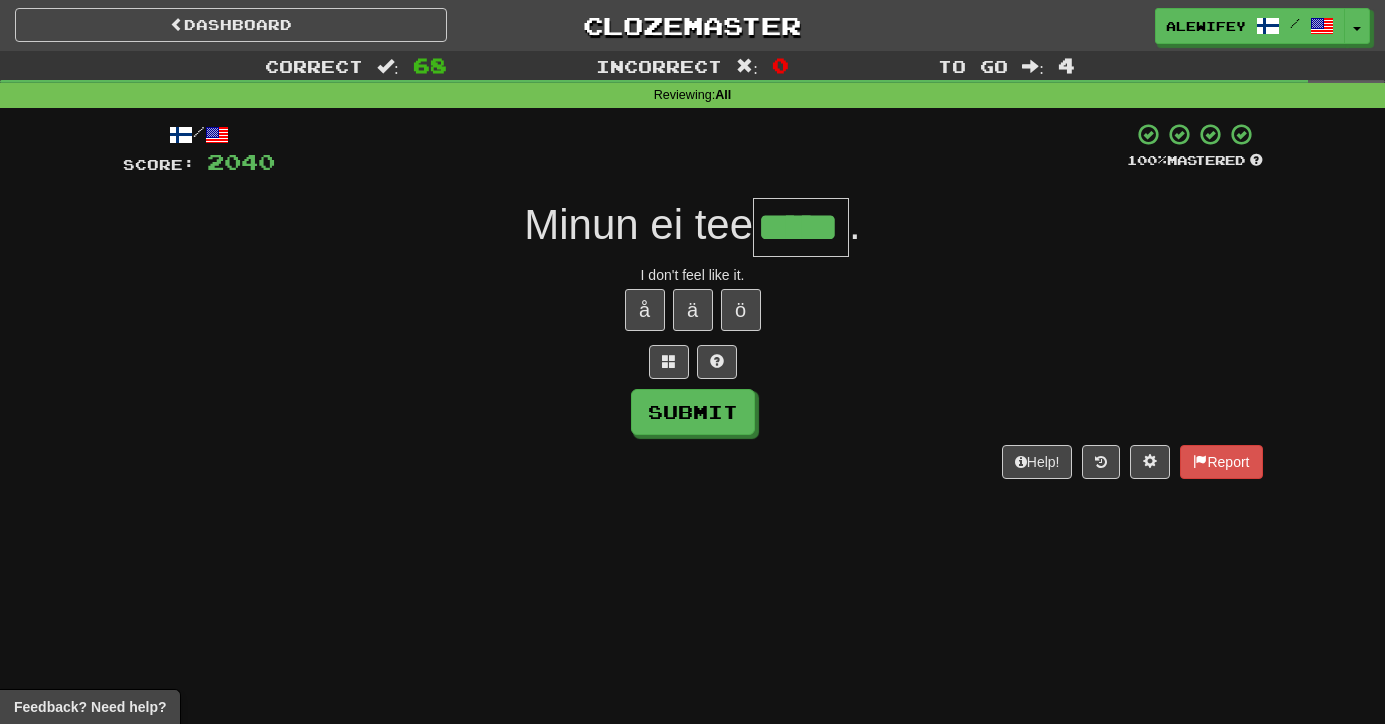 type on "*****" 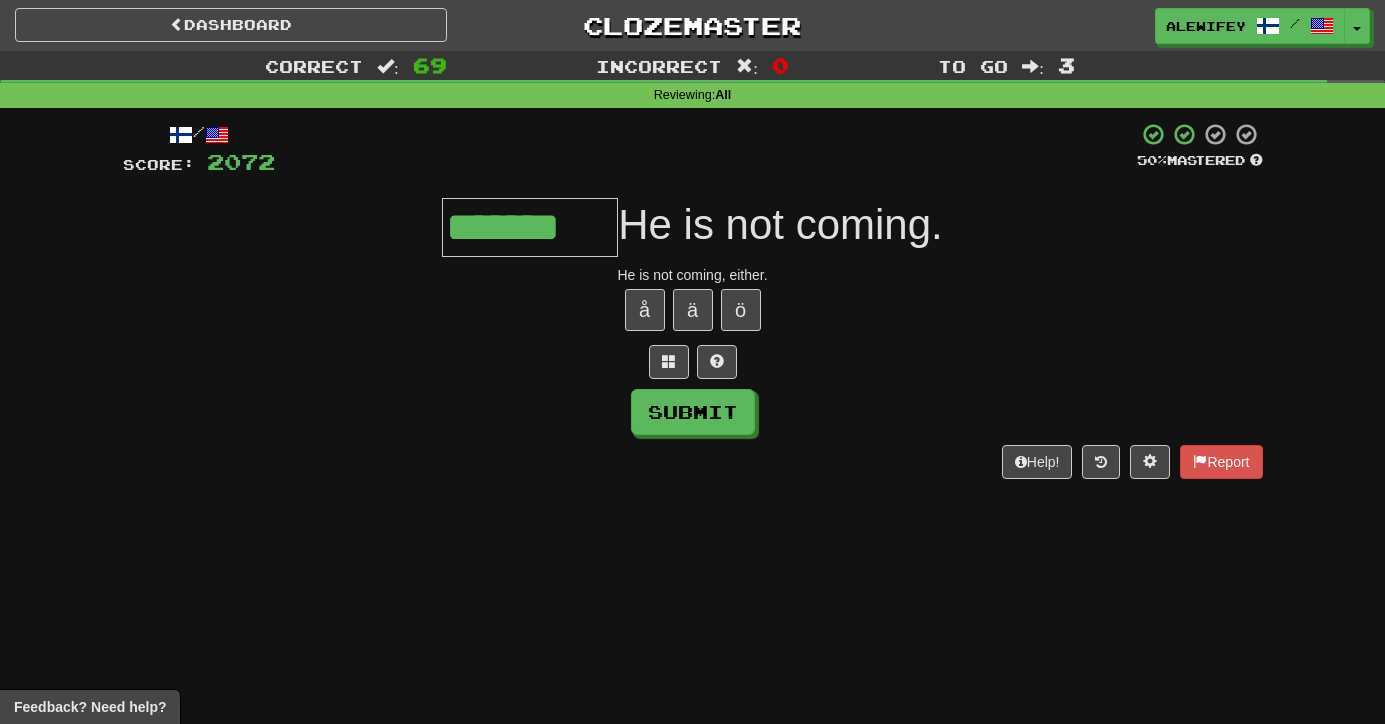 type on "*******" 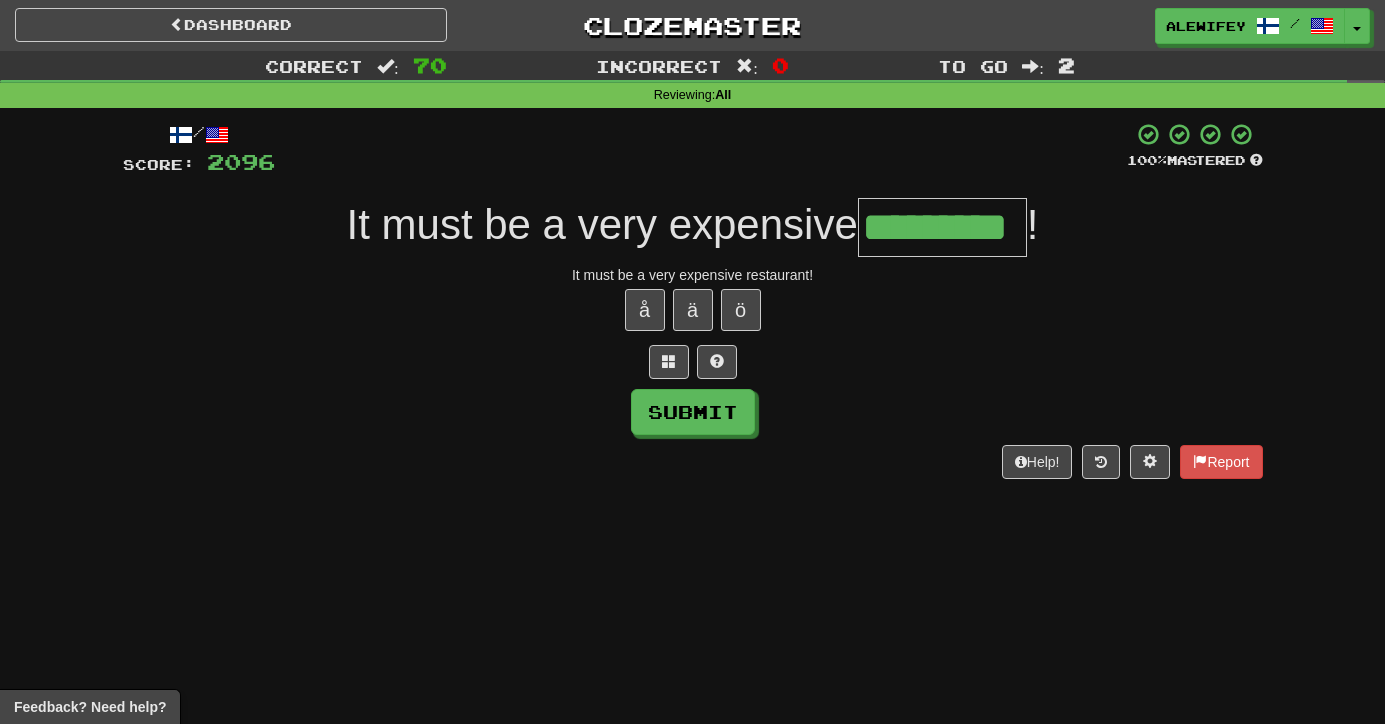 type on "*********" 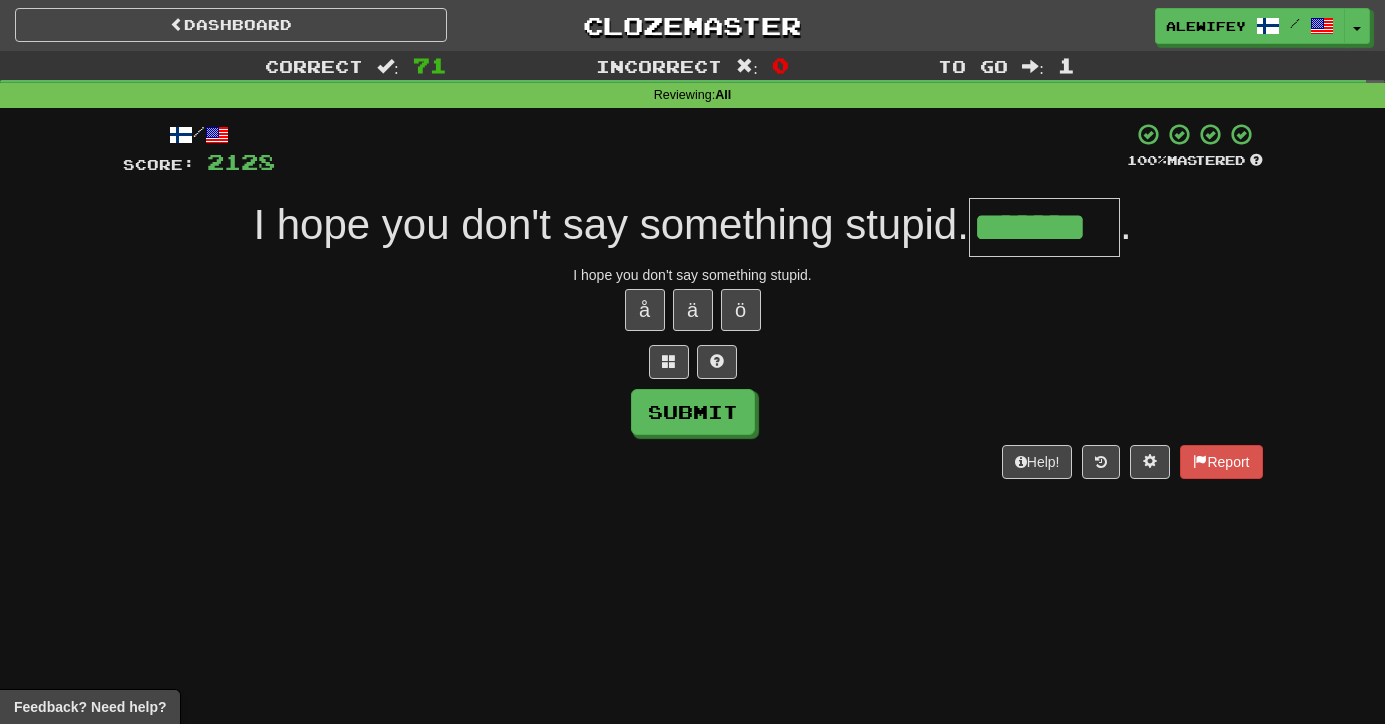 type on "*******" 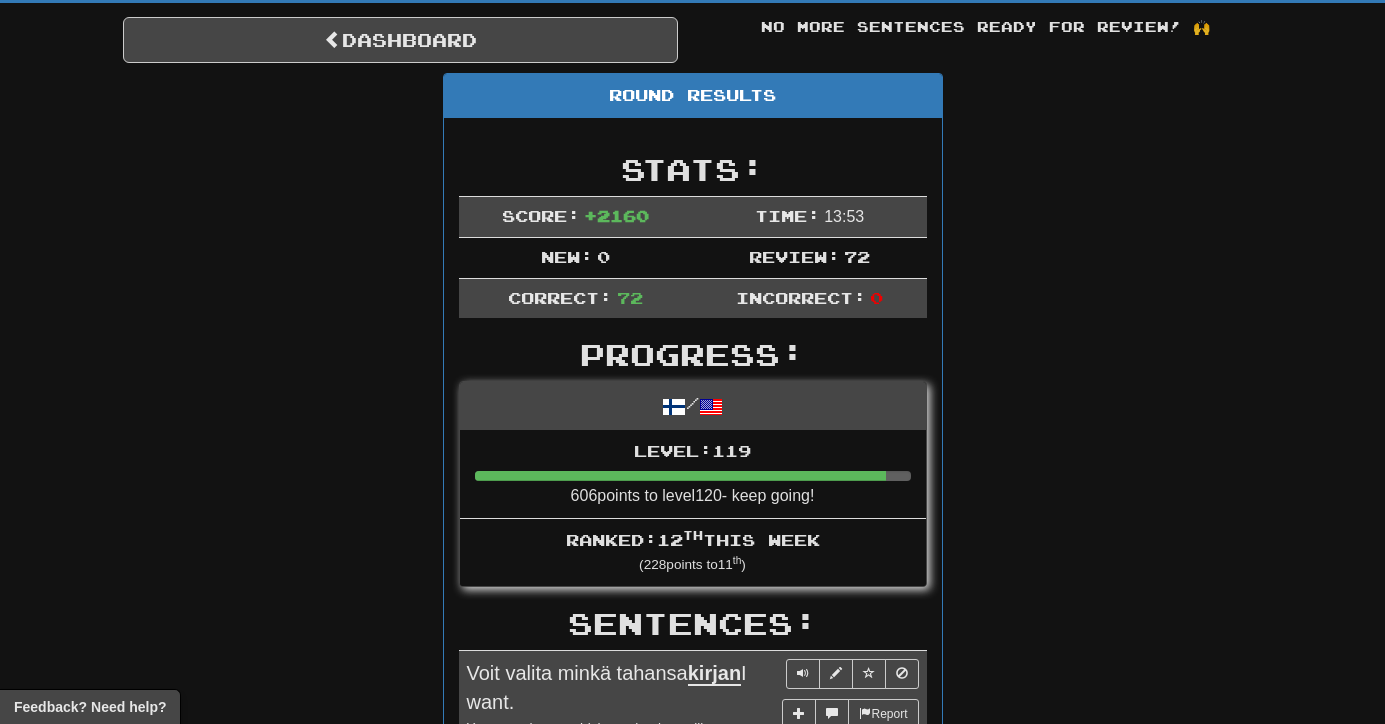 scroll, scrollTop: 184, scrollLeft: 0, axis: vertical 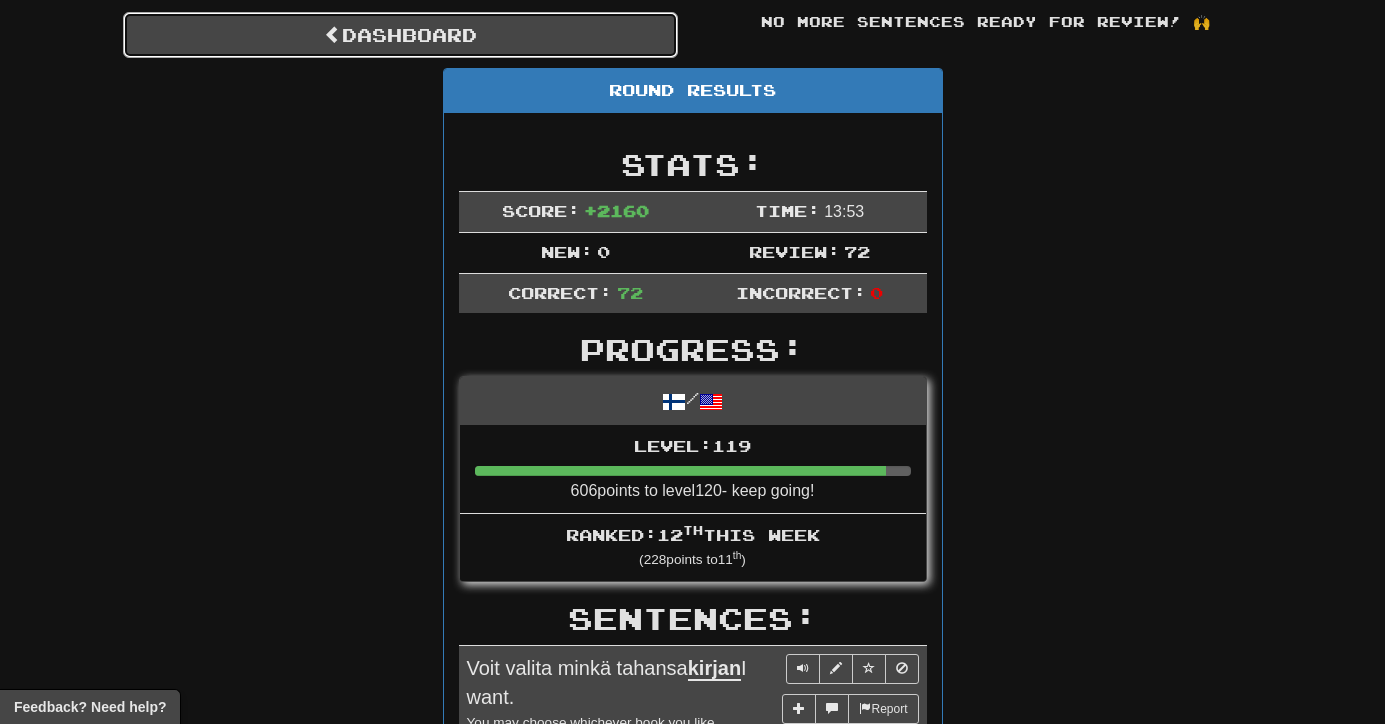 click on "Dashboard" at bounding box center (400, 35) 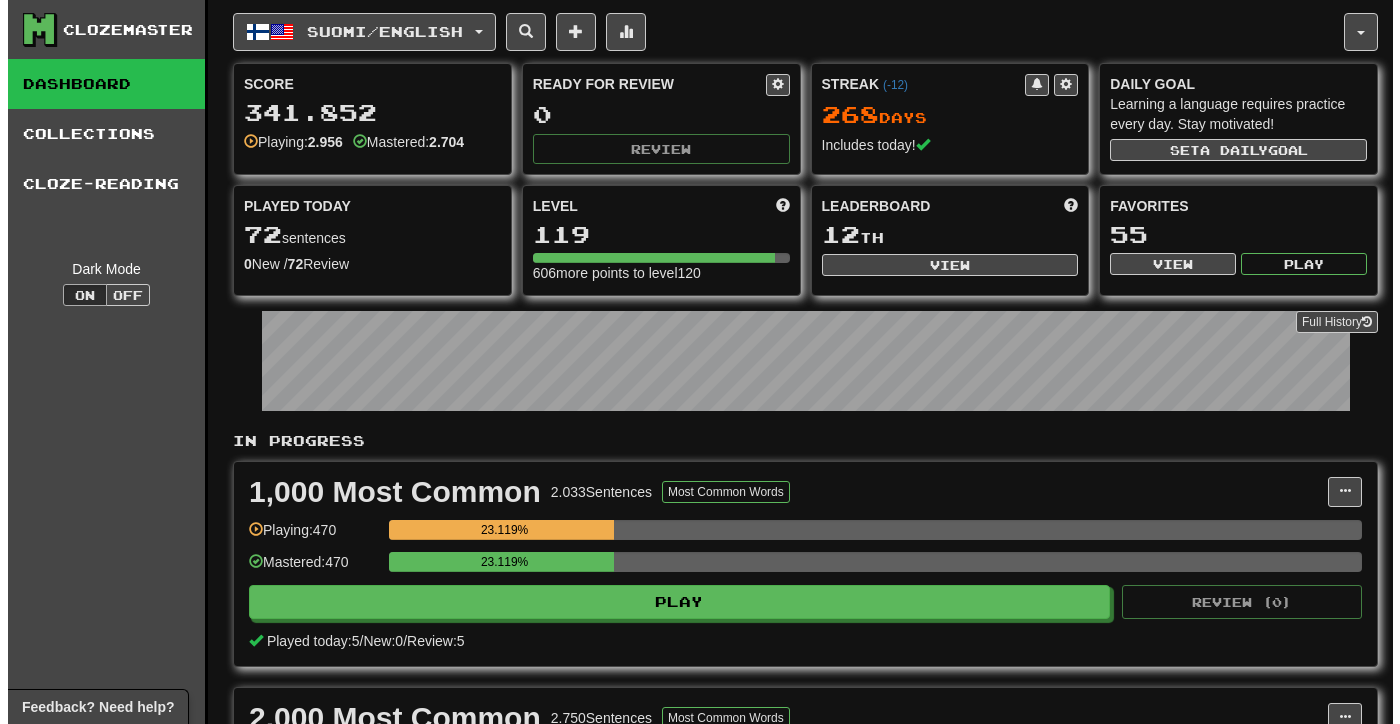 scroll, scrollTop: 0, scrollLeft: 0, axis: both 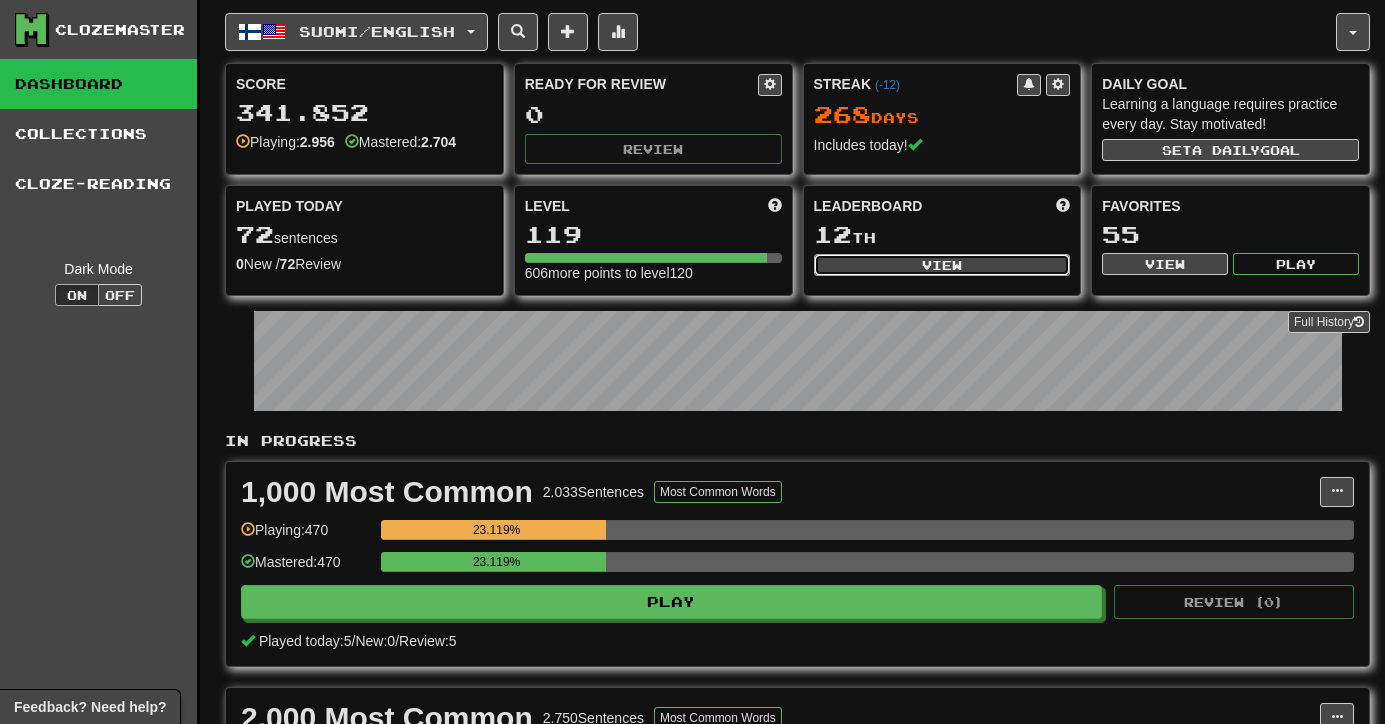 click on "View" at bounding box center (942, 265) 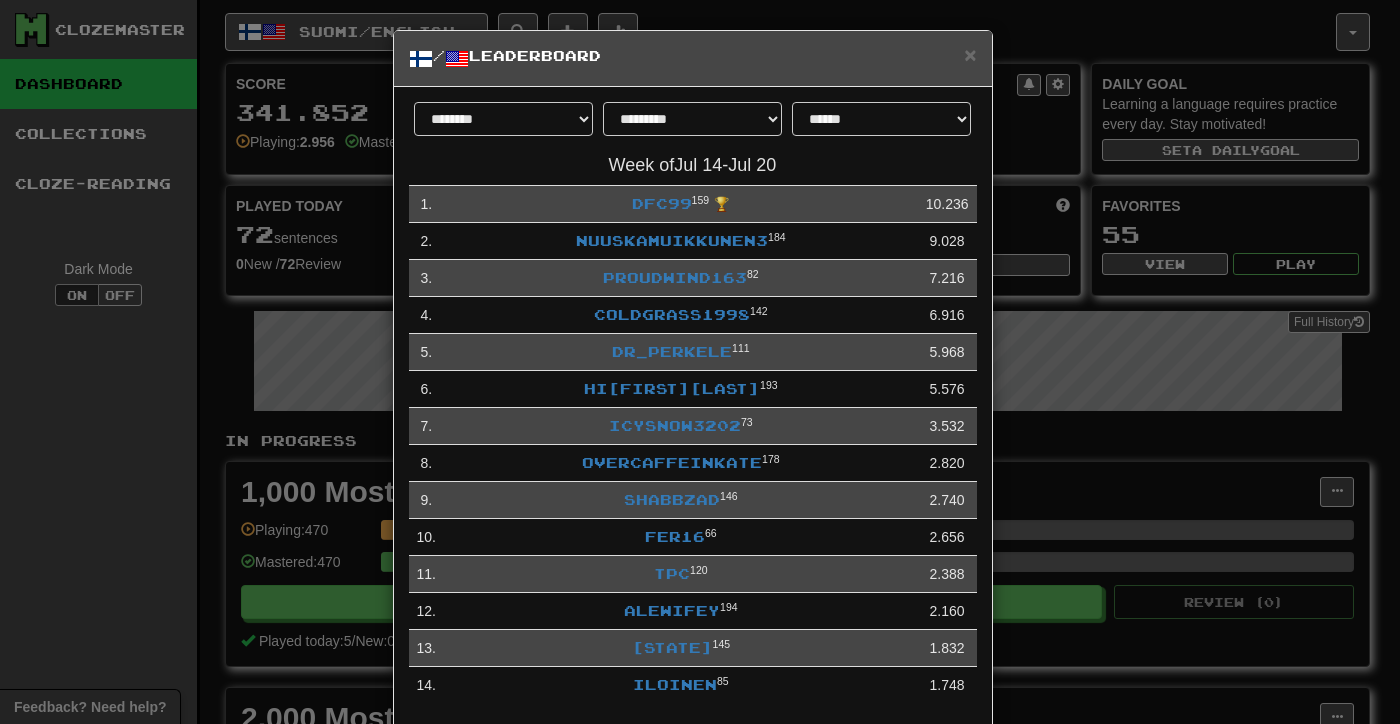 scroll, scrollTop: 9, scrollLeft: 0, axis: vertical 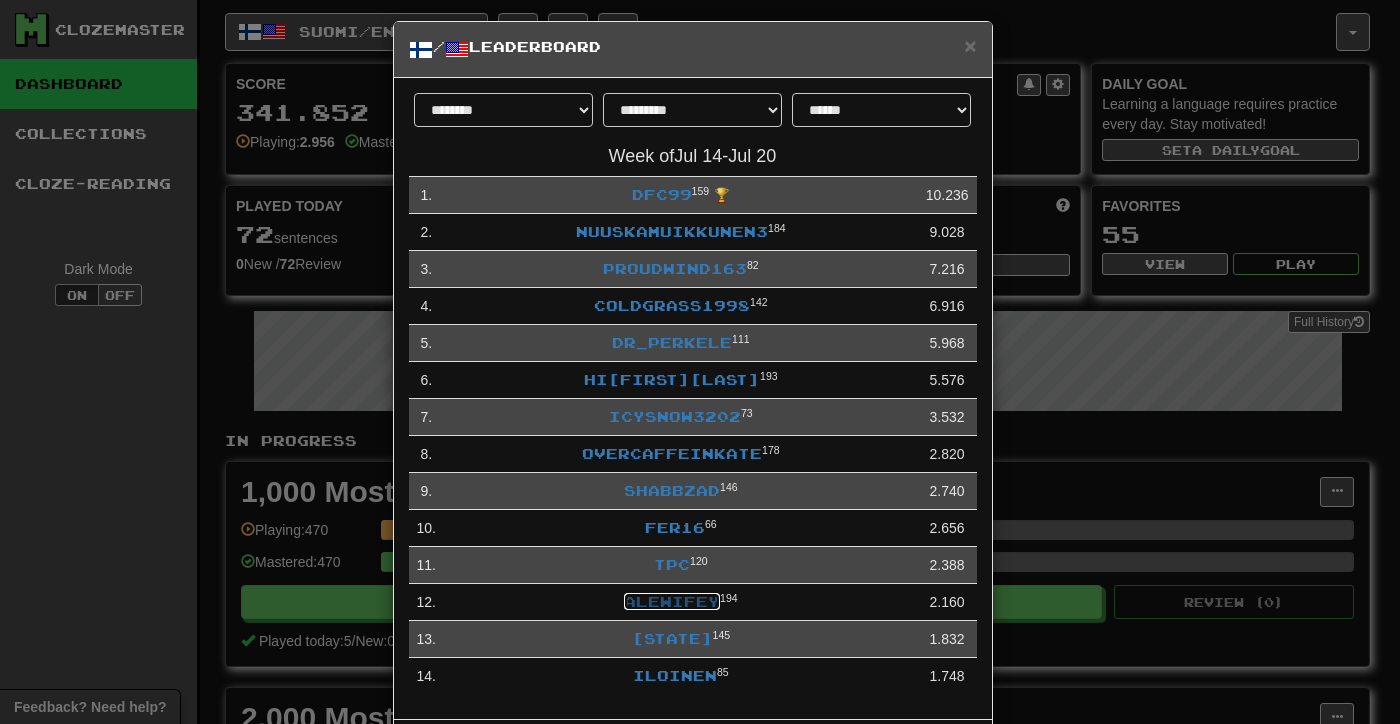 click on "alewifey" at bounding box center [672, 601] 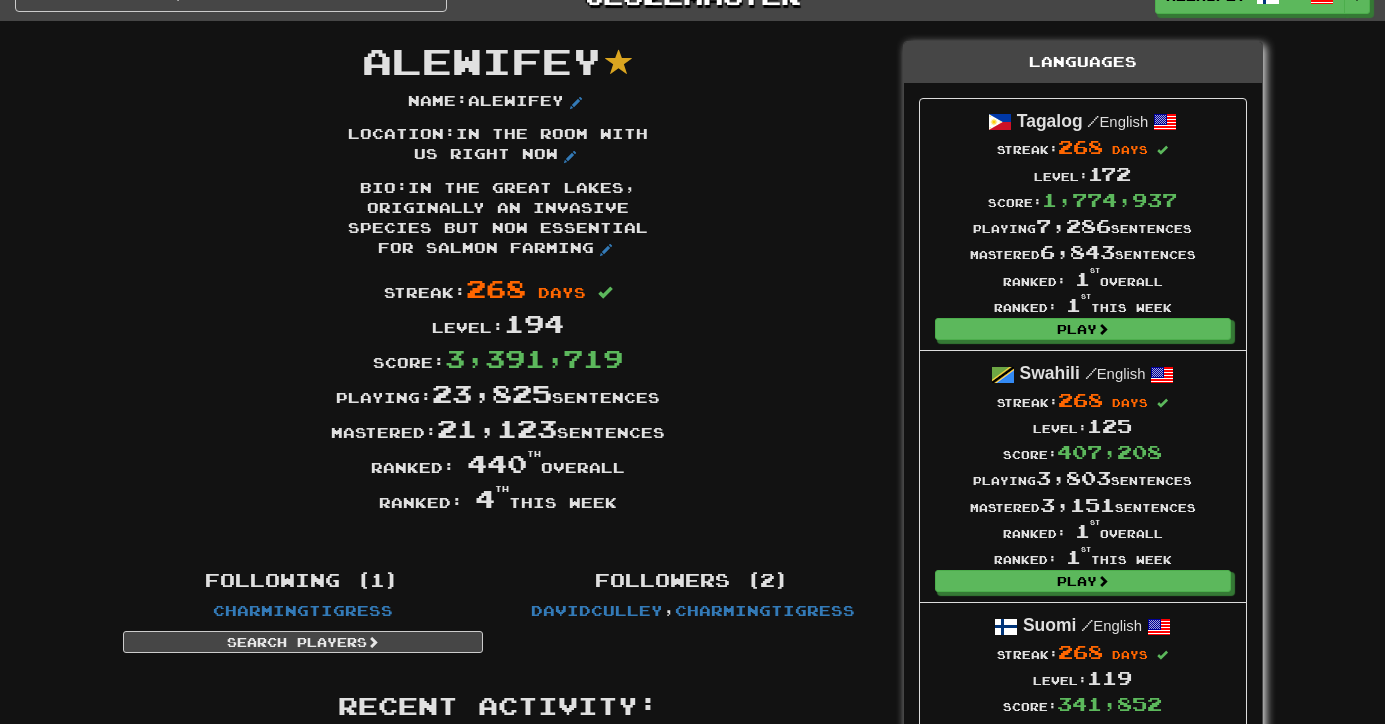 scroll, scrollTop: 35, scrollLeft: 0, axis: vertical 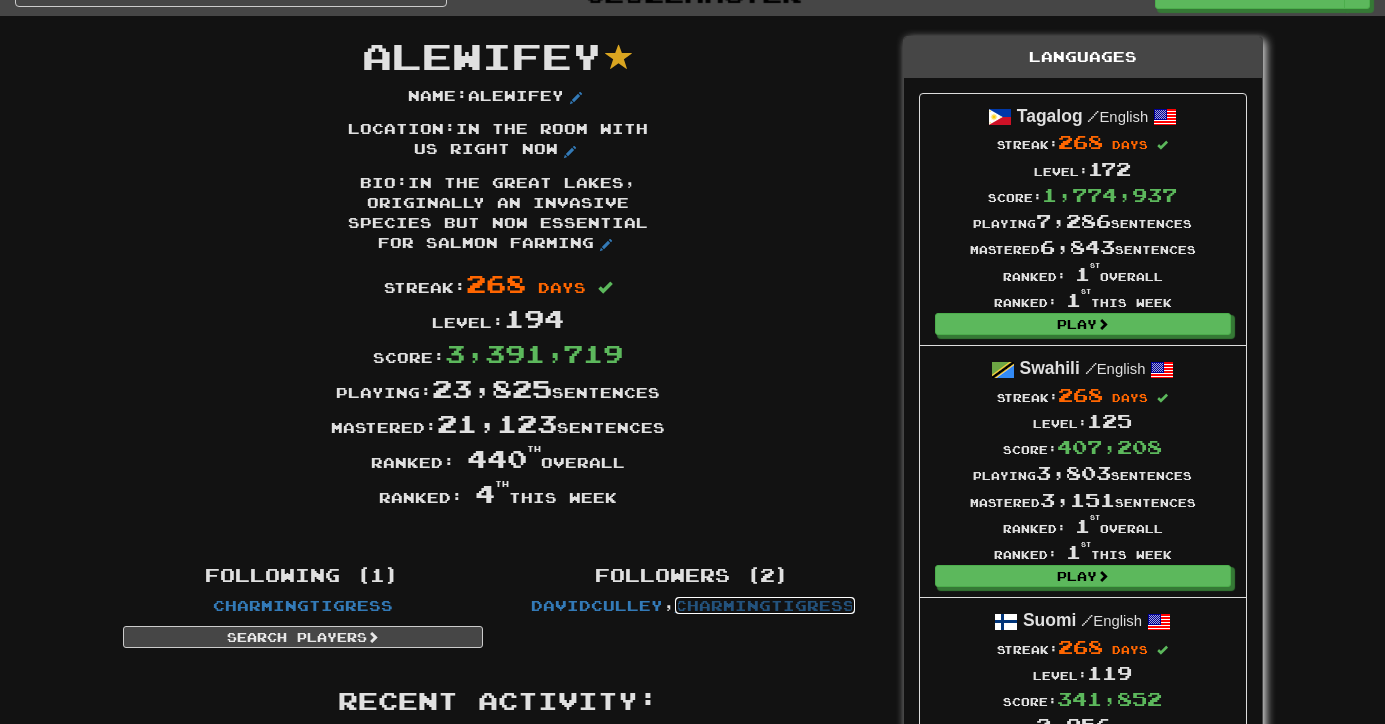 click on "CharmingTigress" at bounding box center (765, 605) 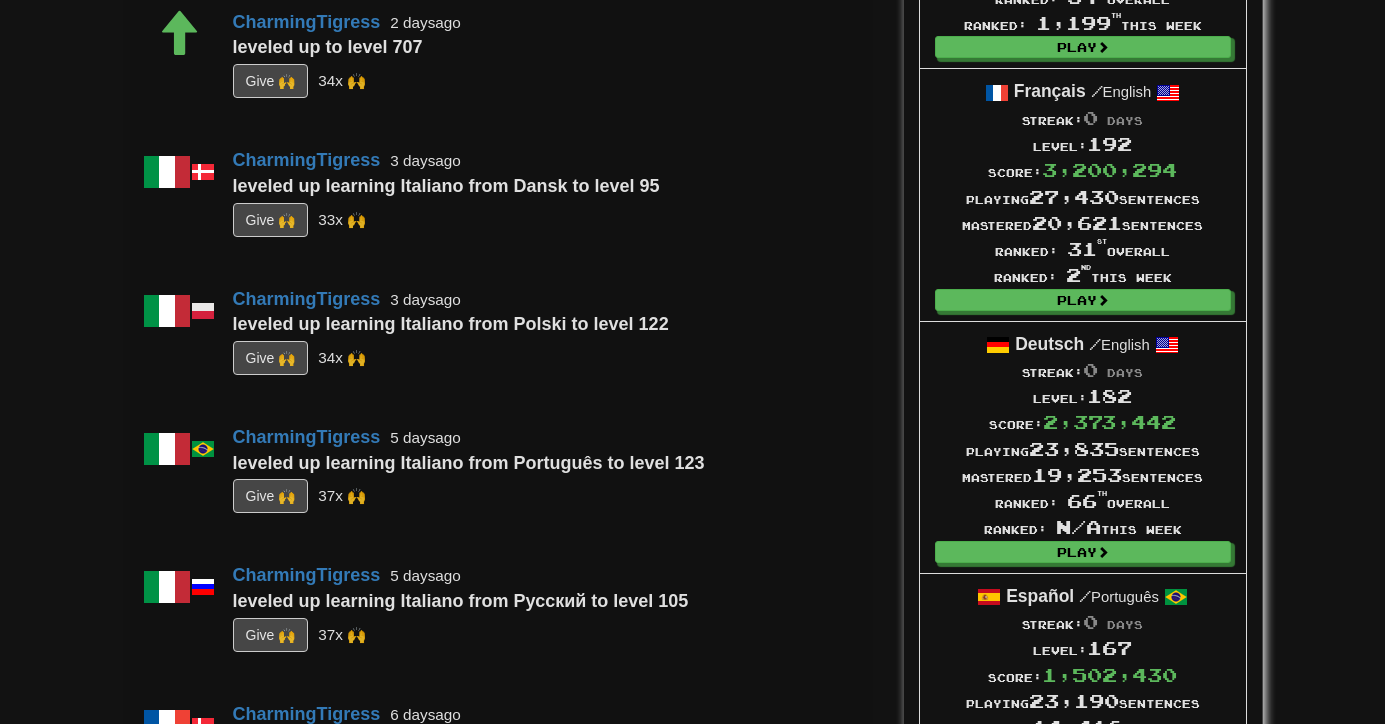 scroll, scrollTop: 0, scrollLeft: 0, axis: both 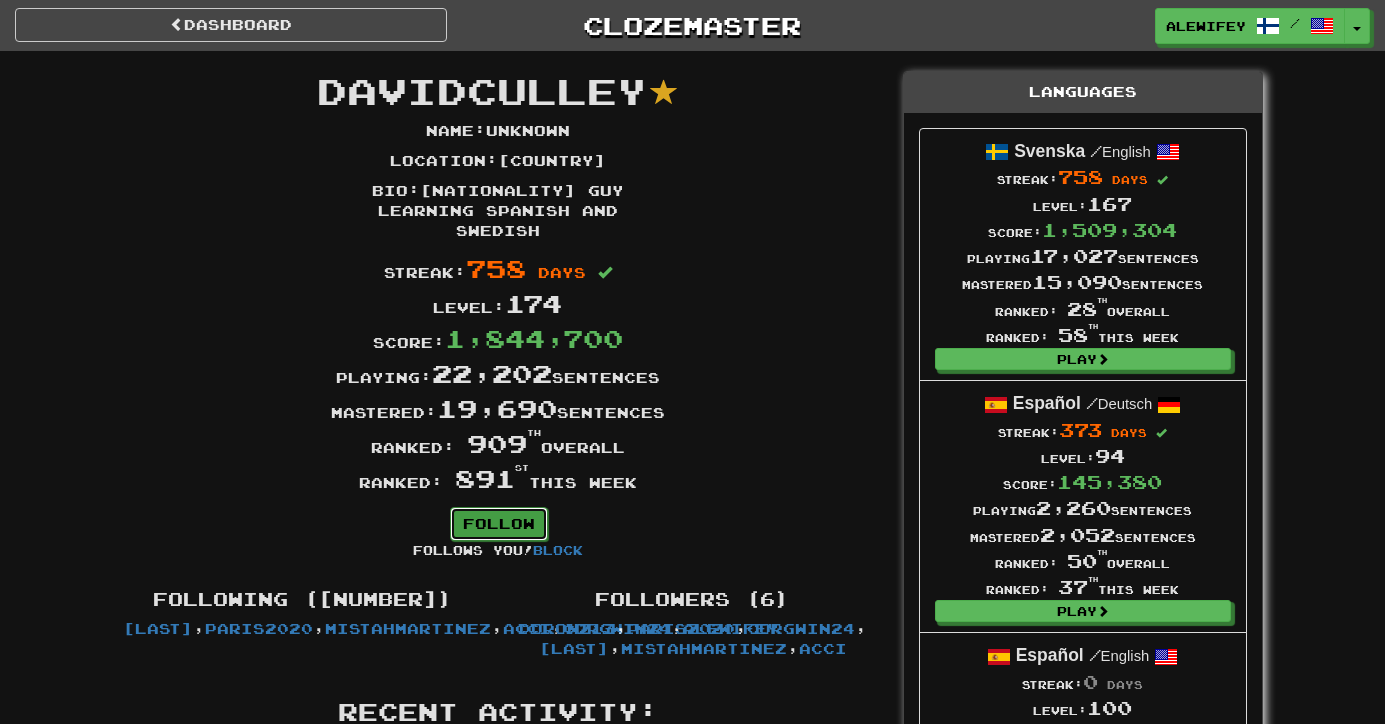 click on "Follow" at bounding box center (499, 524) 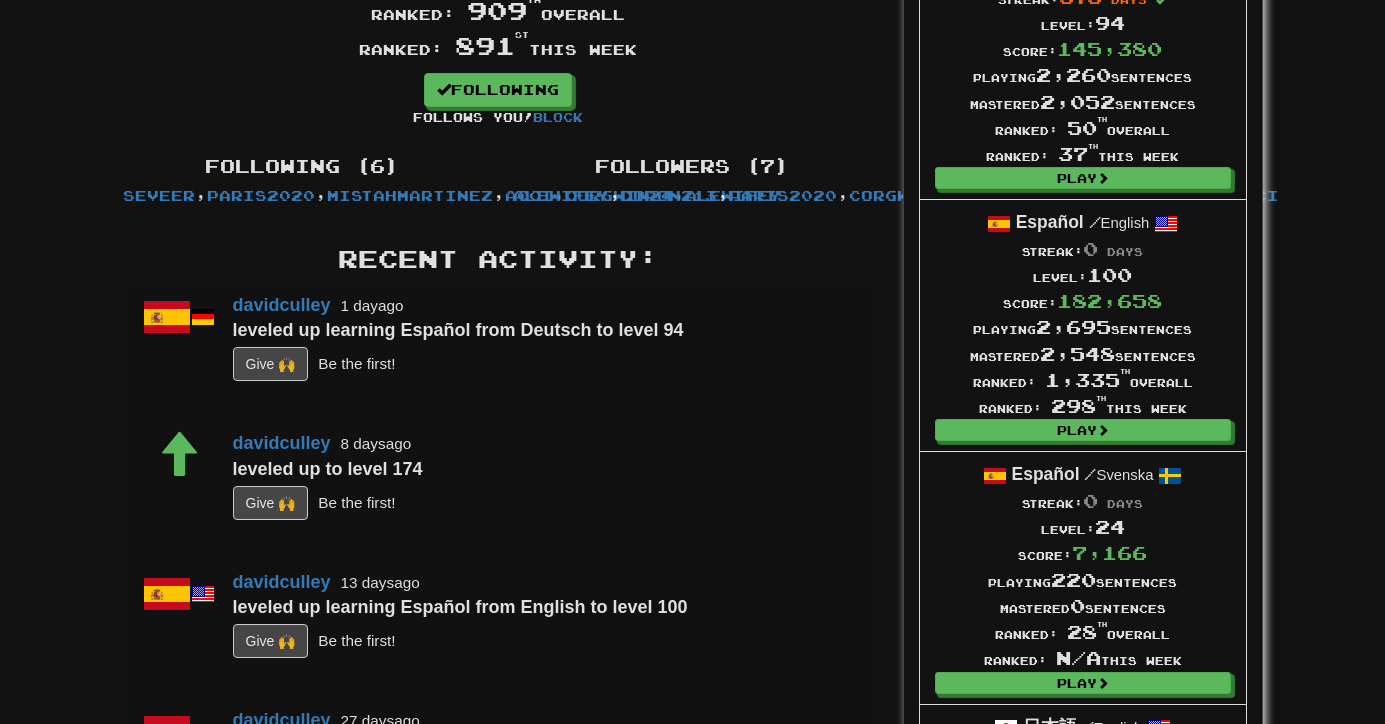 scroll, scrollTop: 357, scrollLeft: 0, axis: vertical 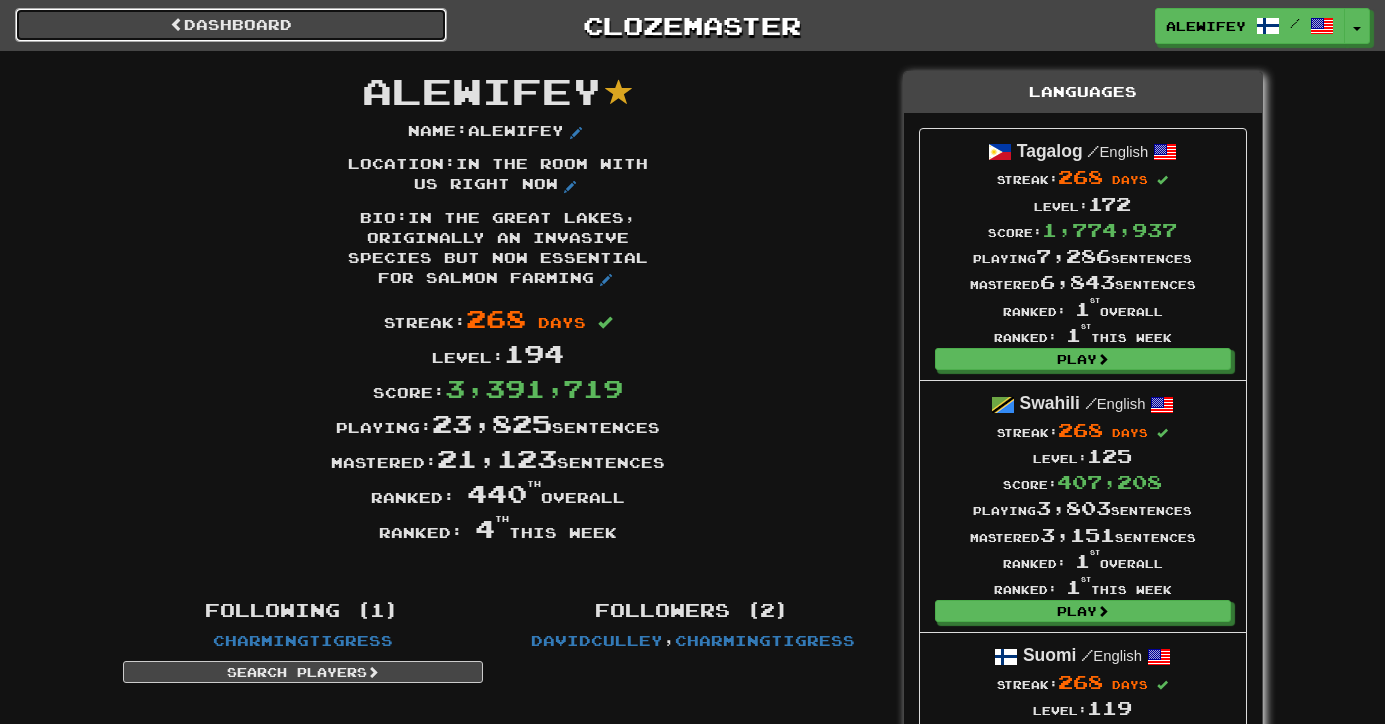 click on "Dashboard" at bounding box center (231, 25) 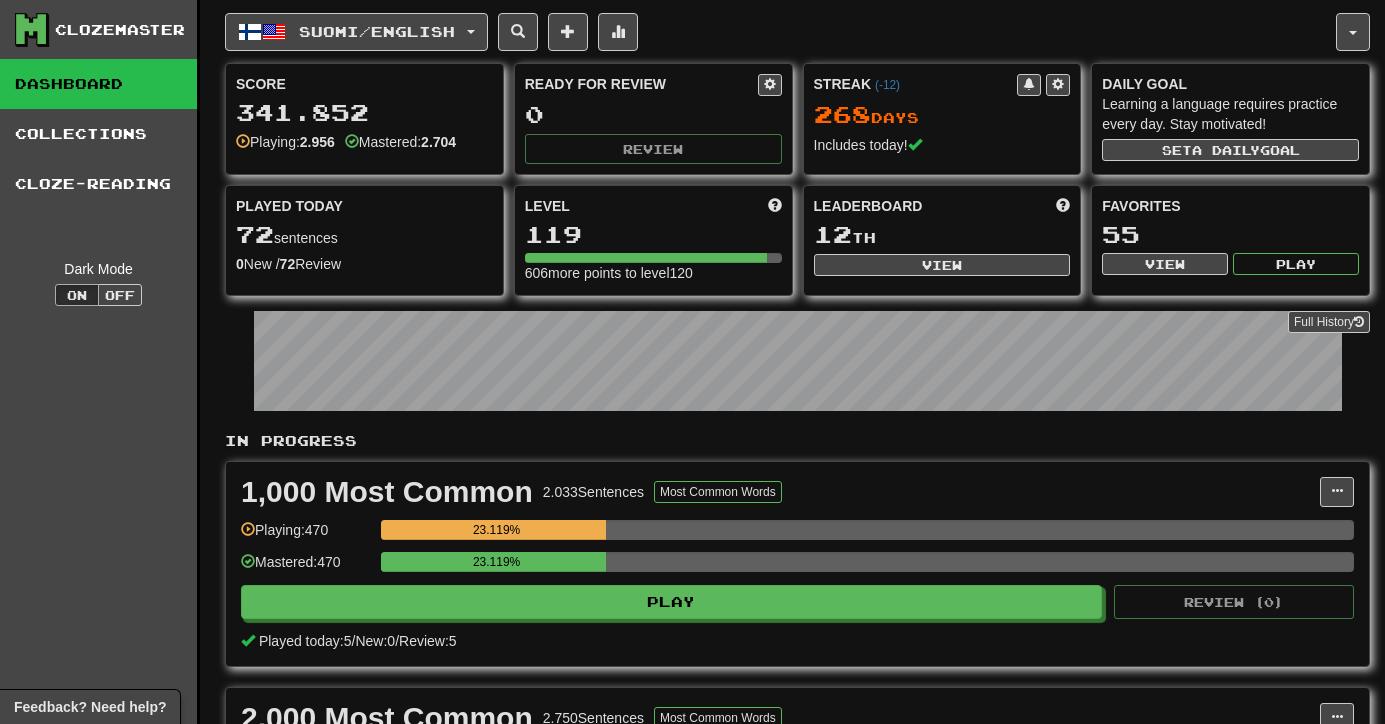 scroll, scrollTop: 0, scrollLeft: 0, axis: both 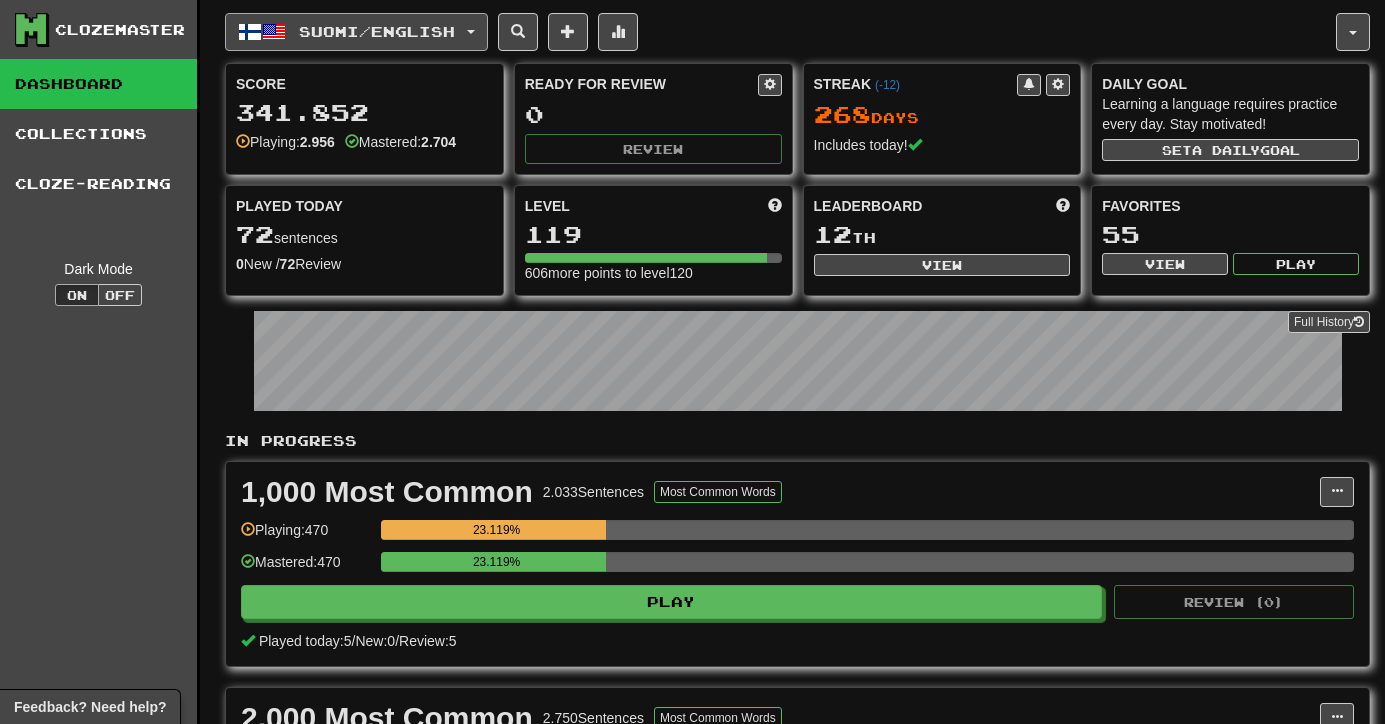 click on "Suomi  /  English" at bounding box center (356, 32) 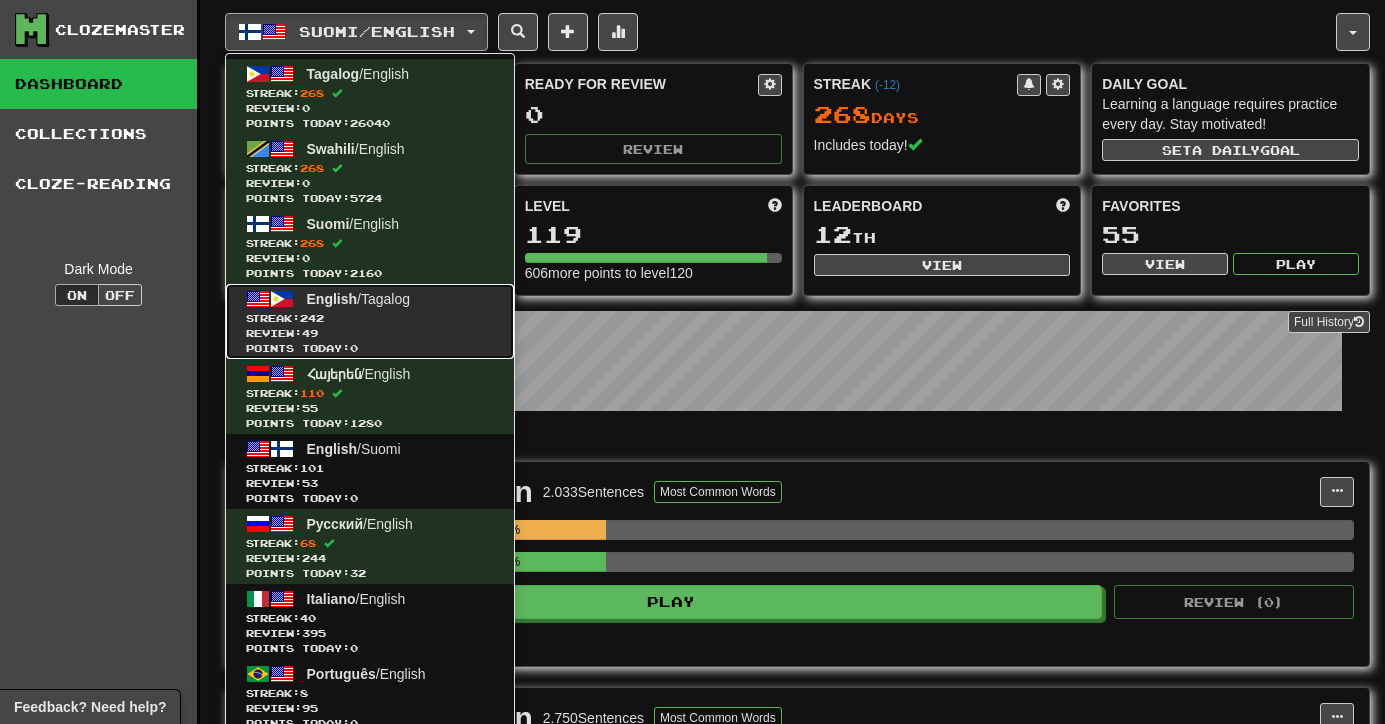click on "Points today:  0" at bounding box center (370, 348) 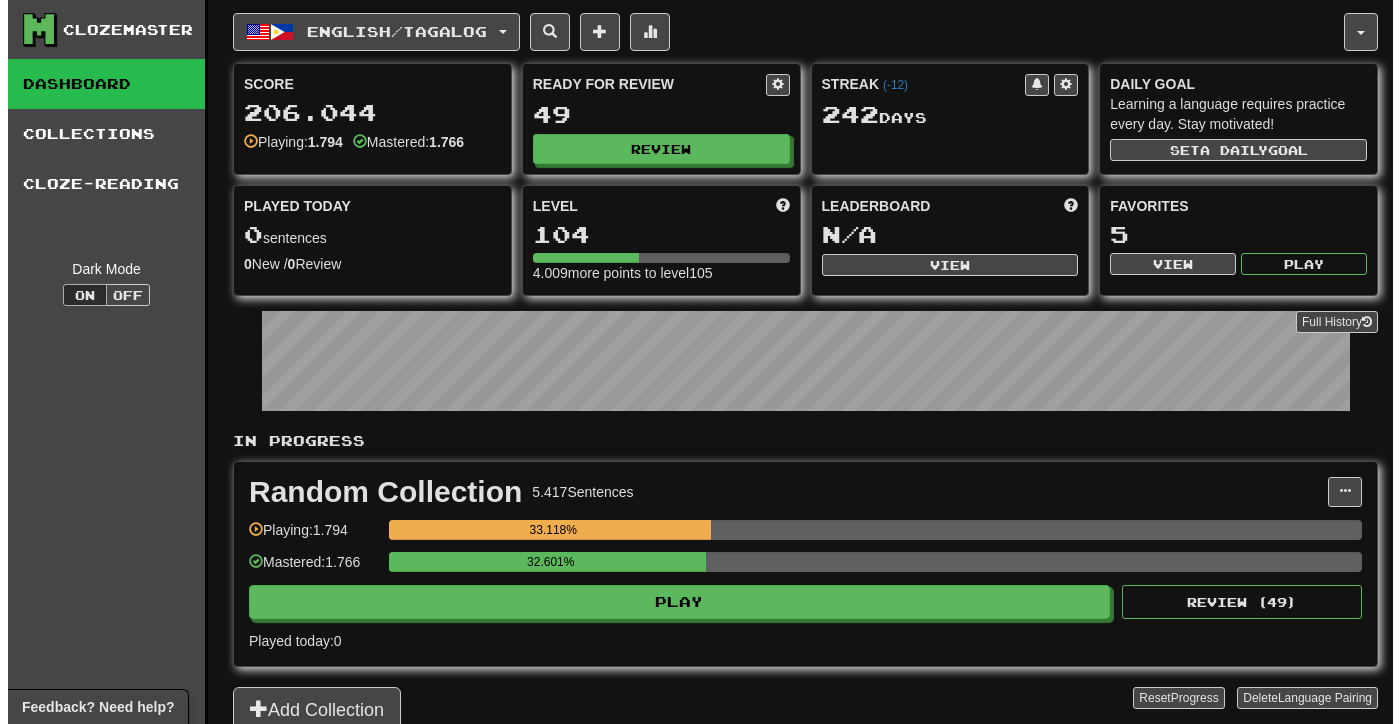 scroll, scrollTop: 0, scrollLeft: 0, axis: both 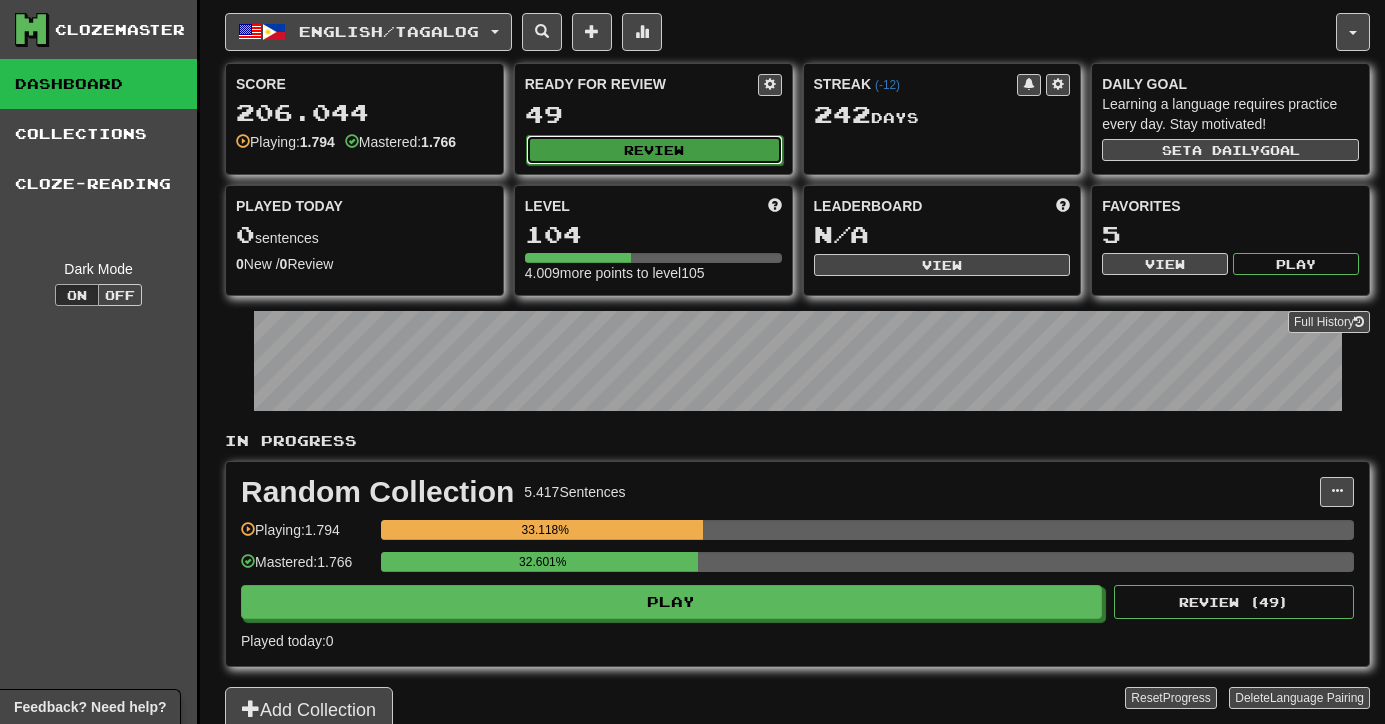 click on "Review" at bounding box center (654, 150) 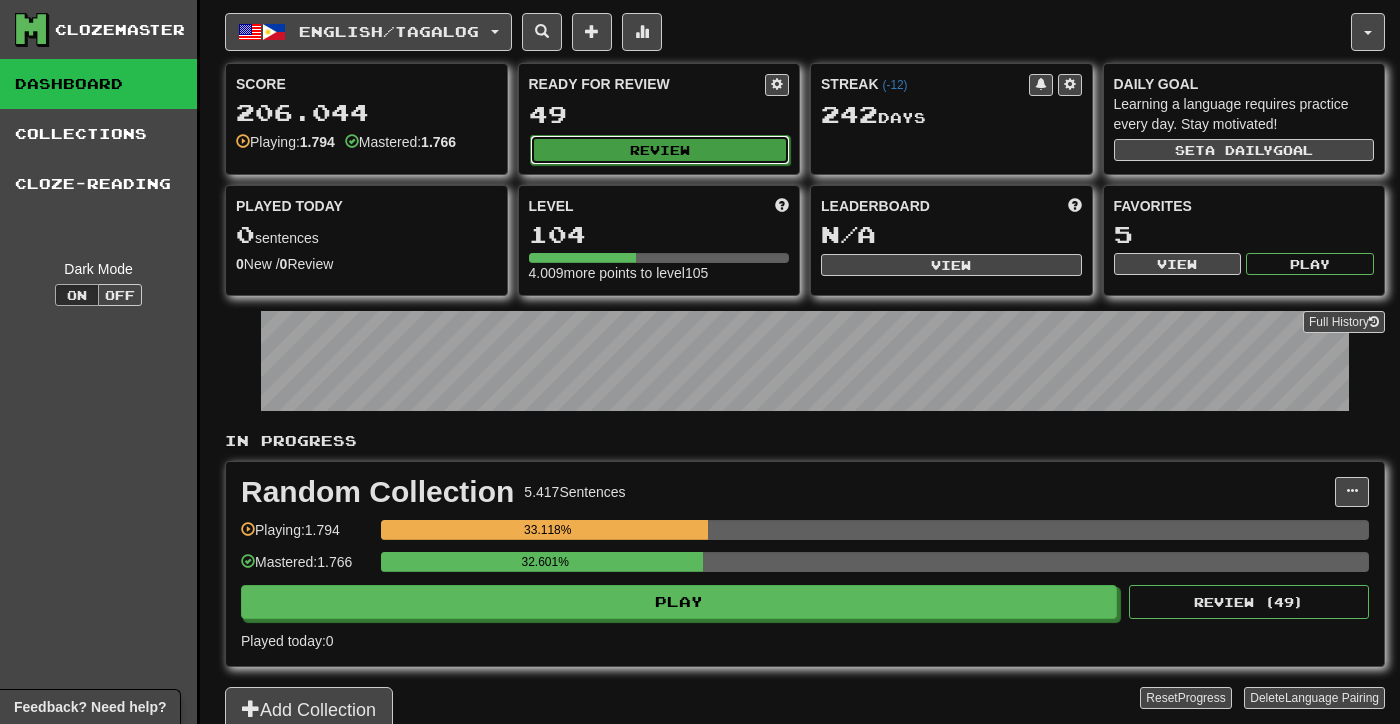 select on "***" 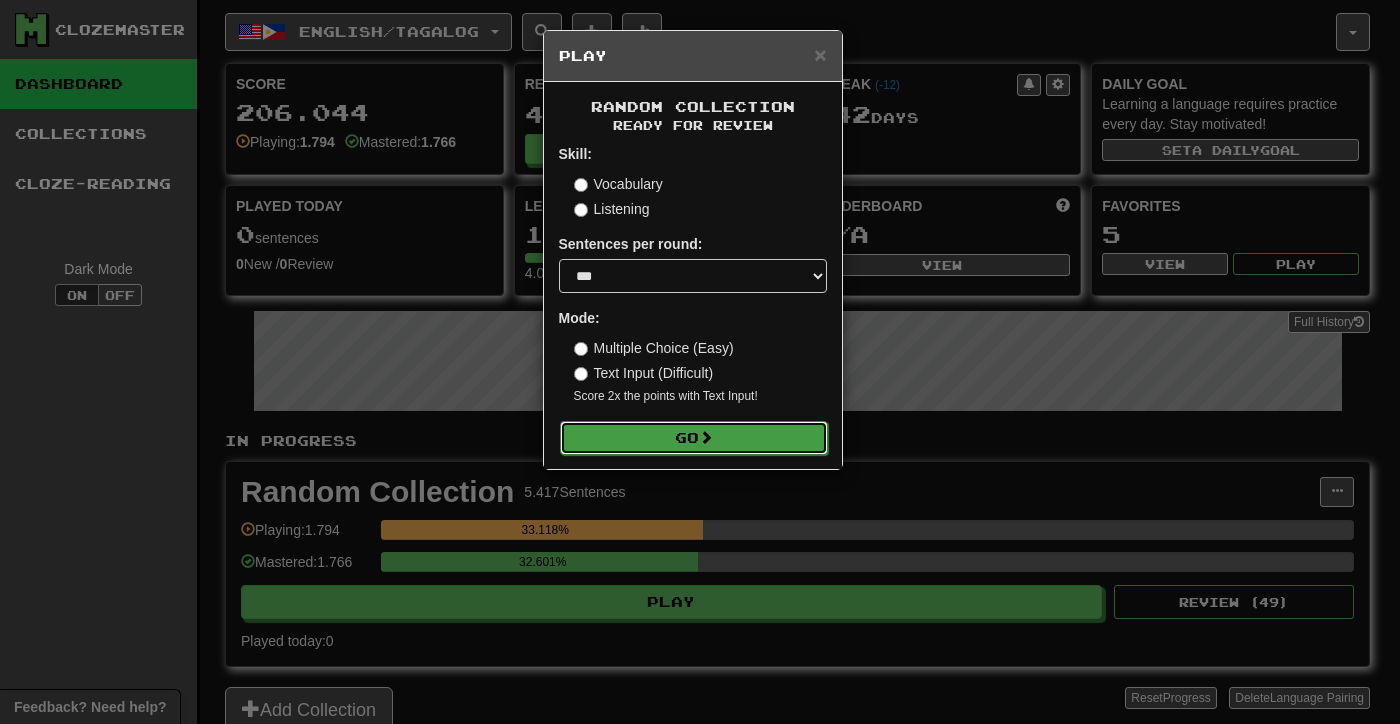 click on "Go" at bounding box center [694, 438] 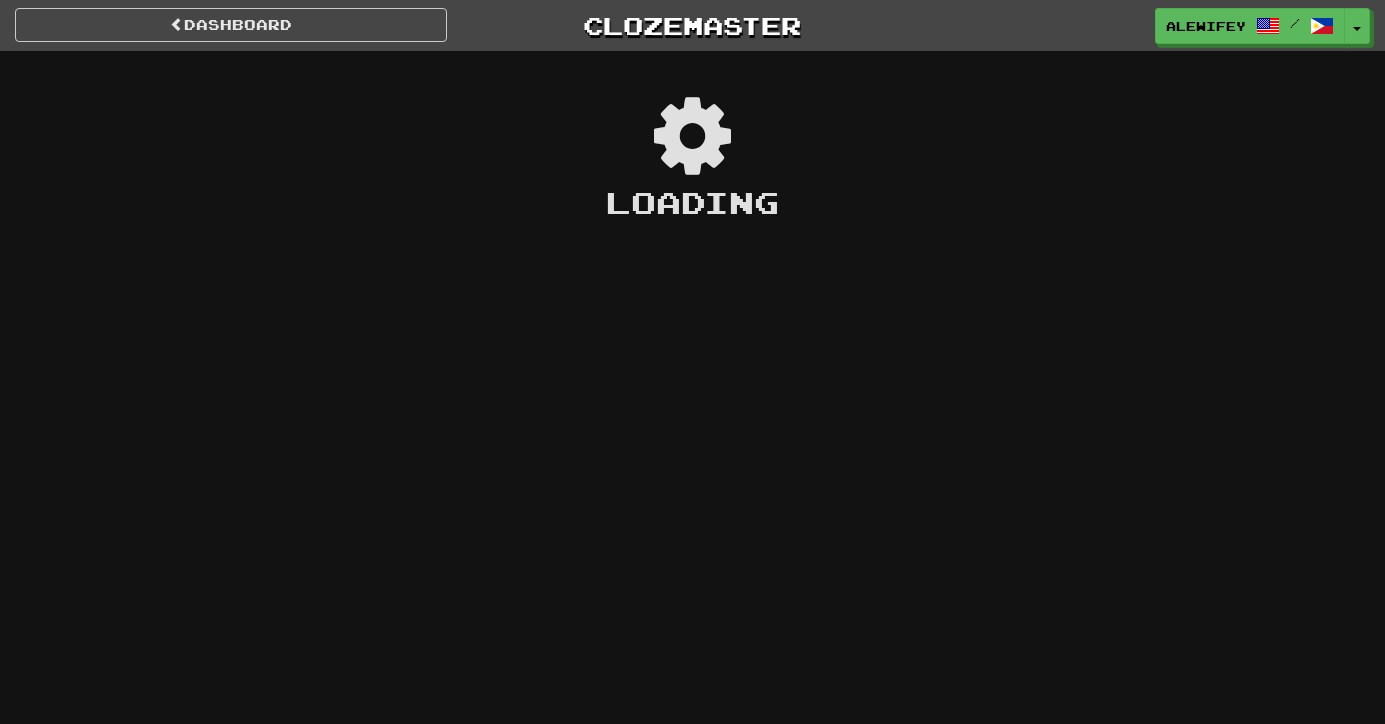scroll, scrollTop: 0, scrollLeft: 0, axis: both 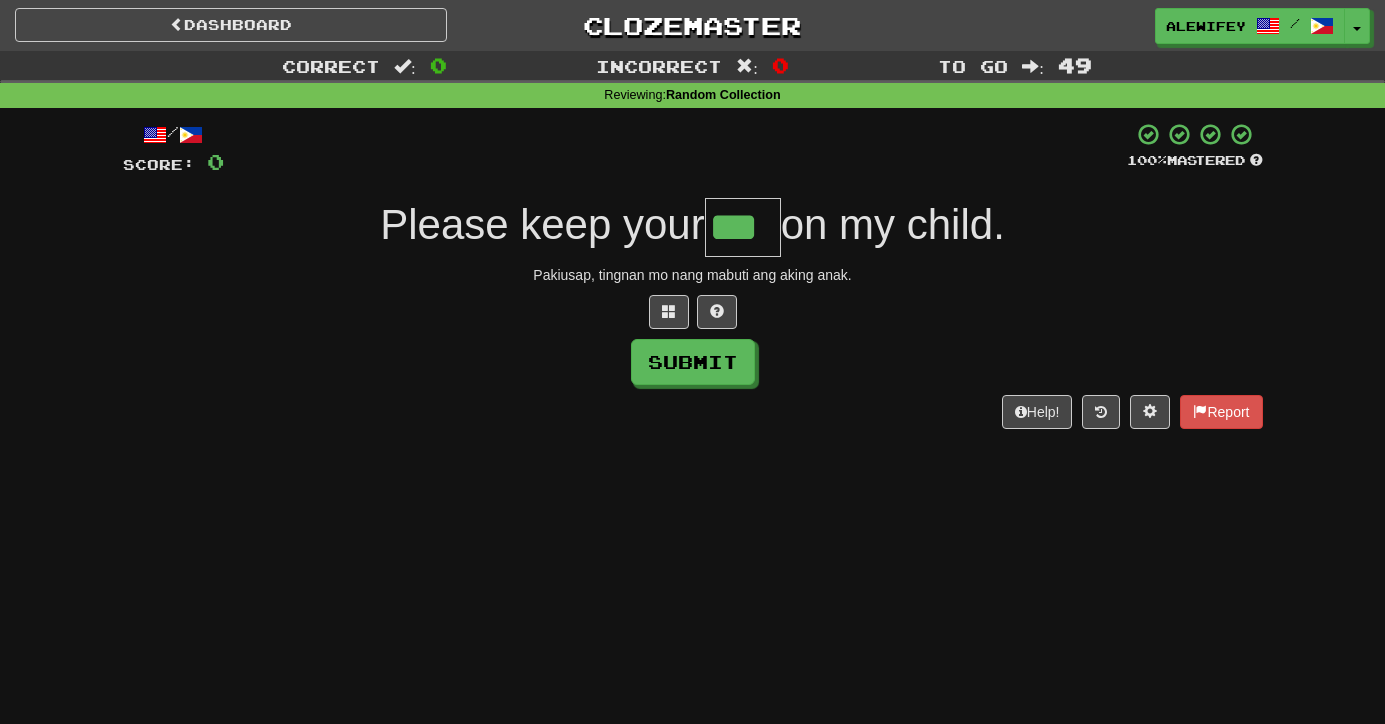 type on "***" 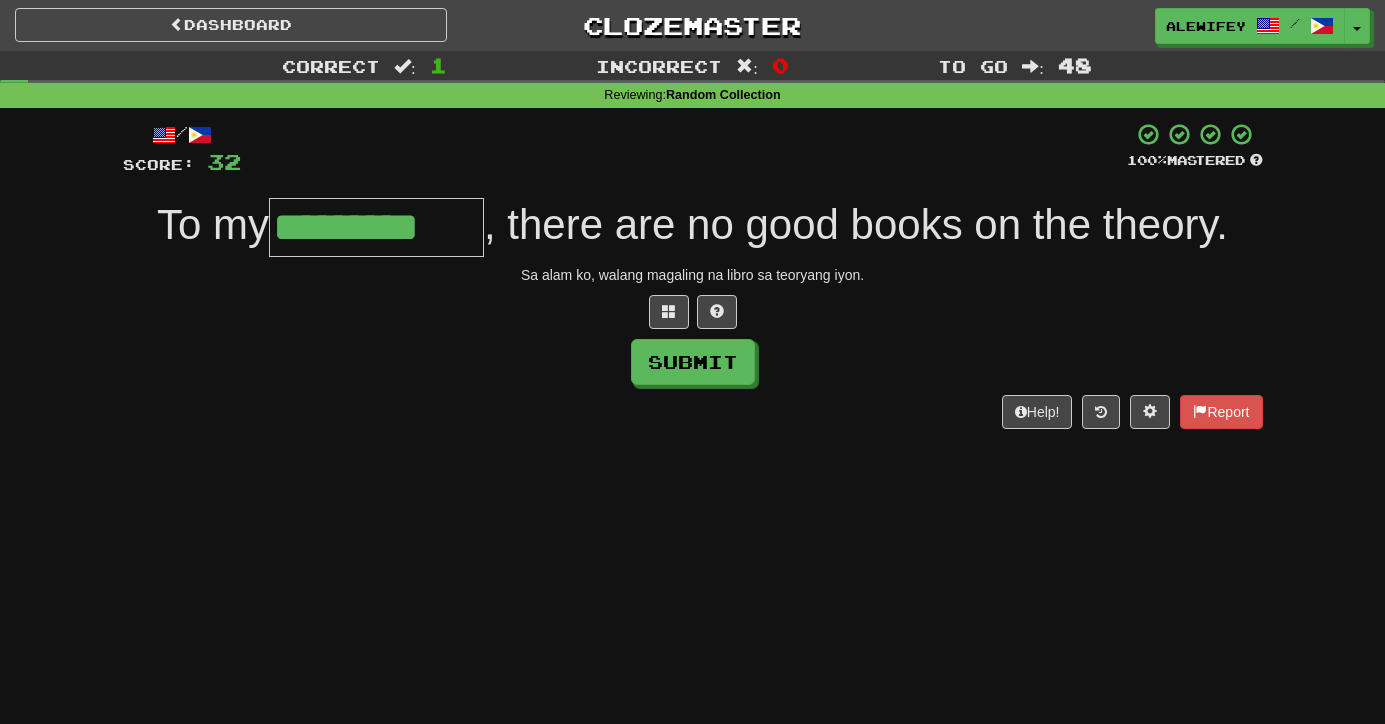 type on "*********" 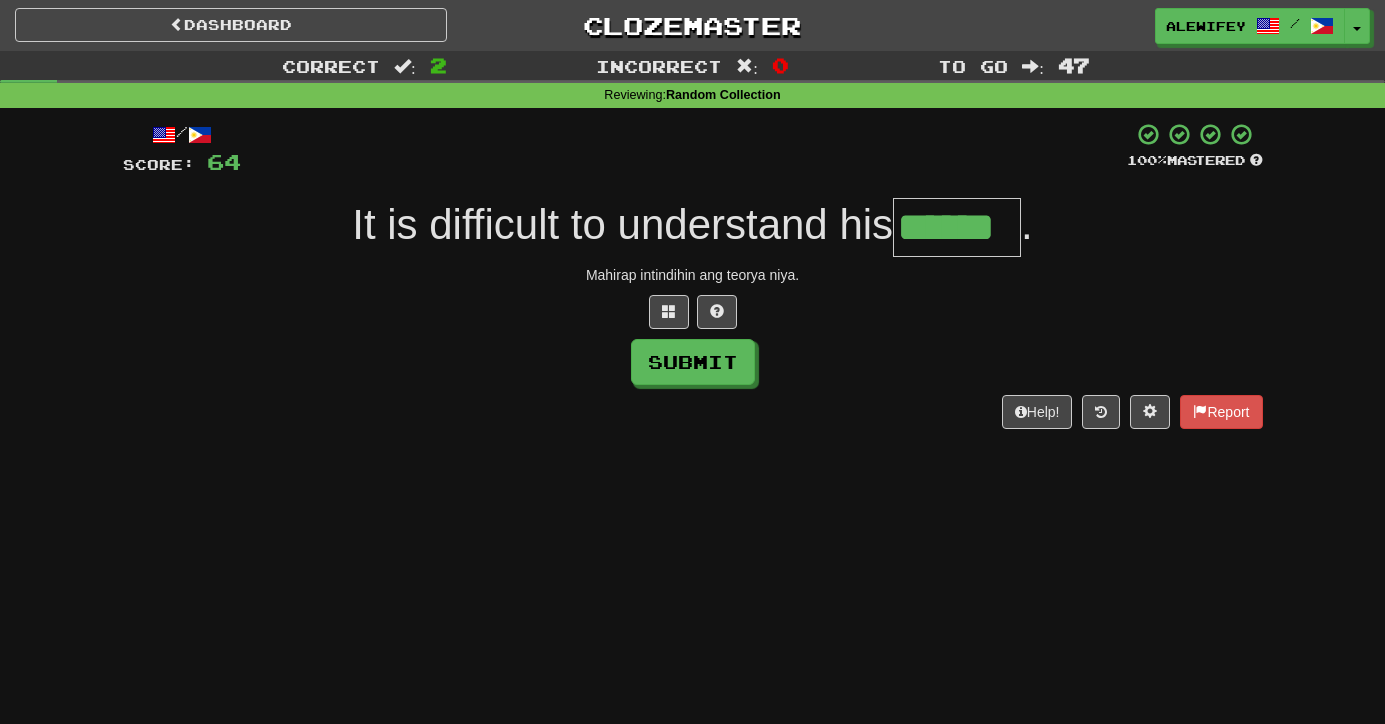 type on "******" 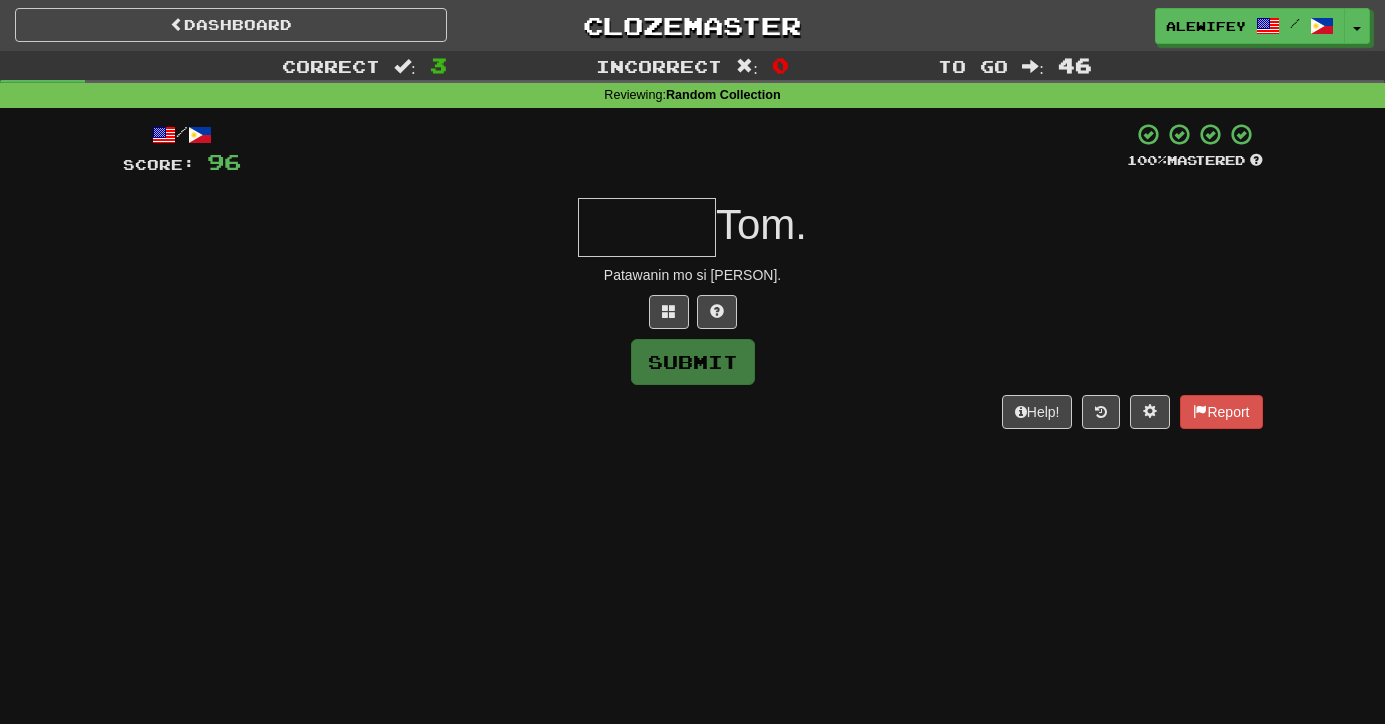 type on "*" 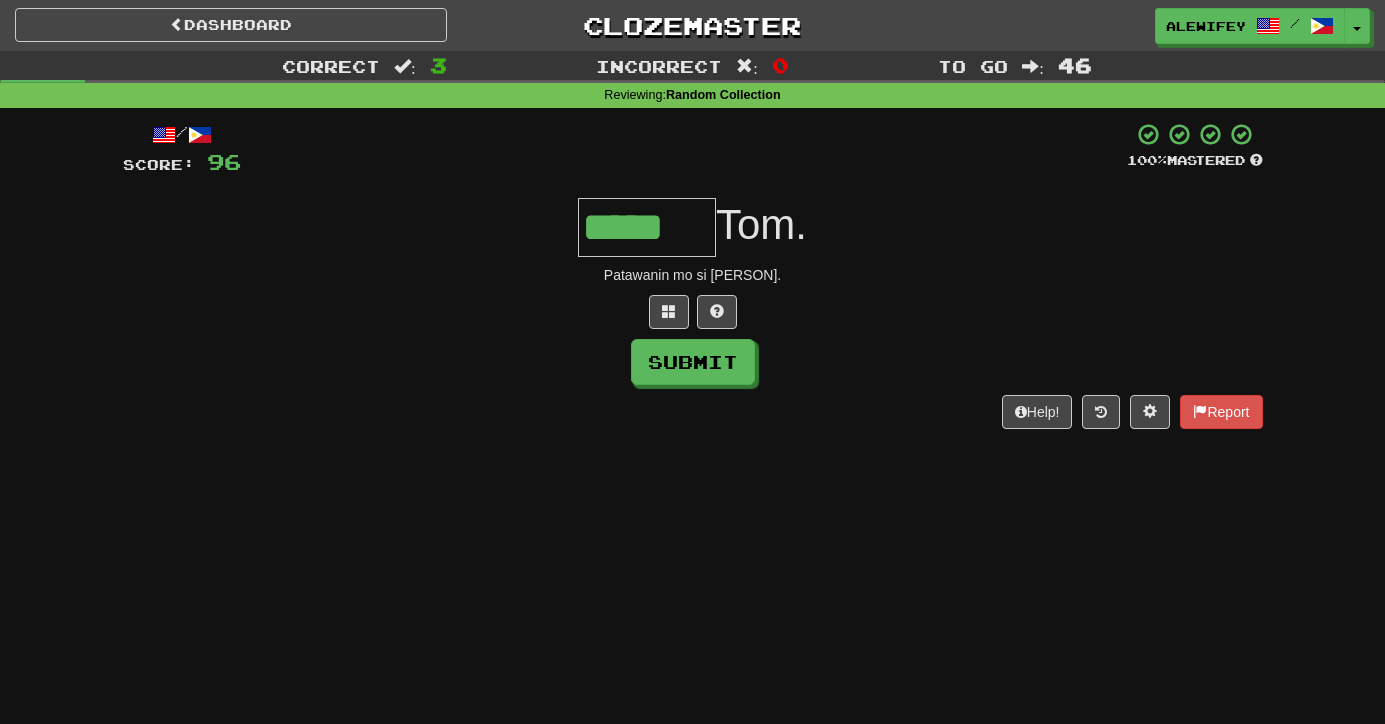 type on "*****" 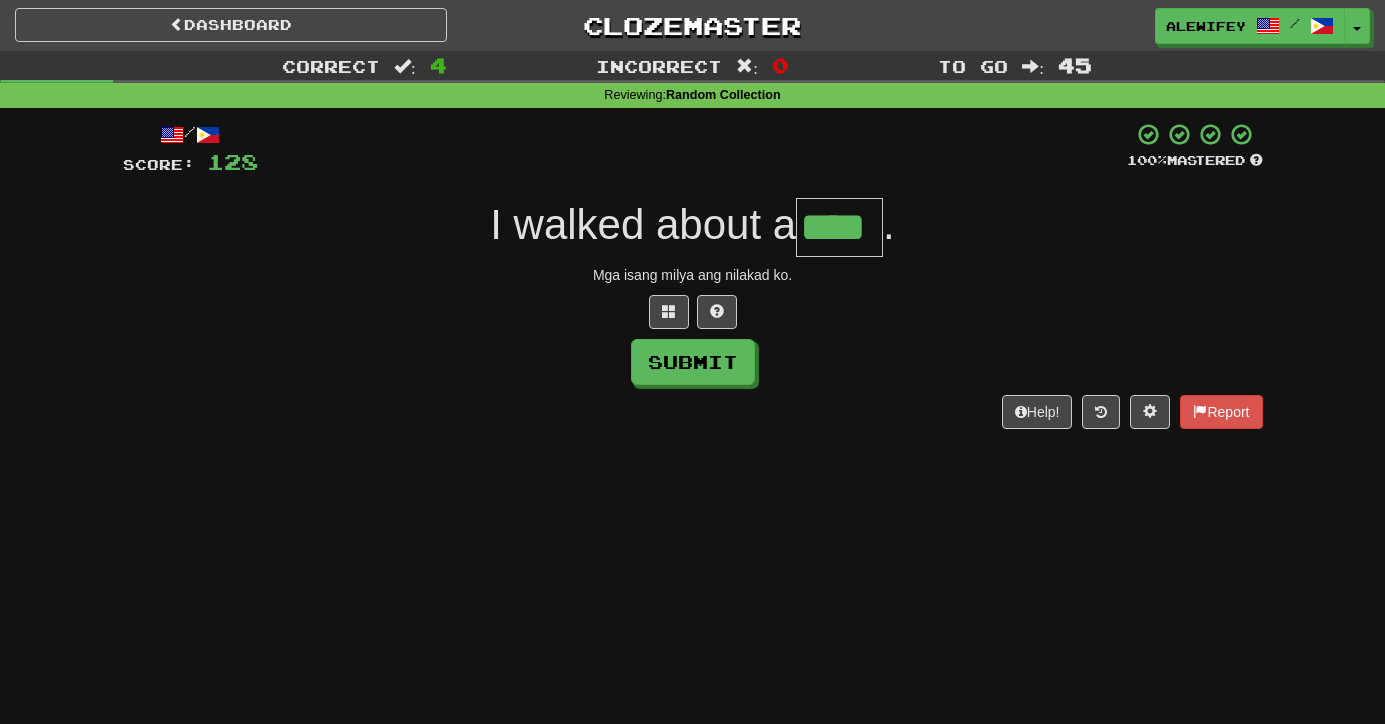 type on "****" 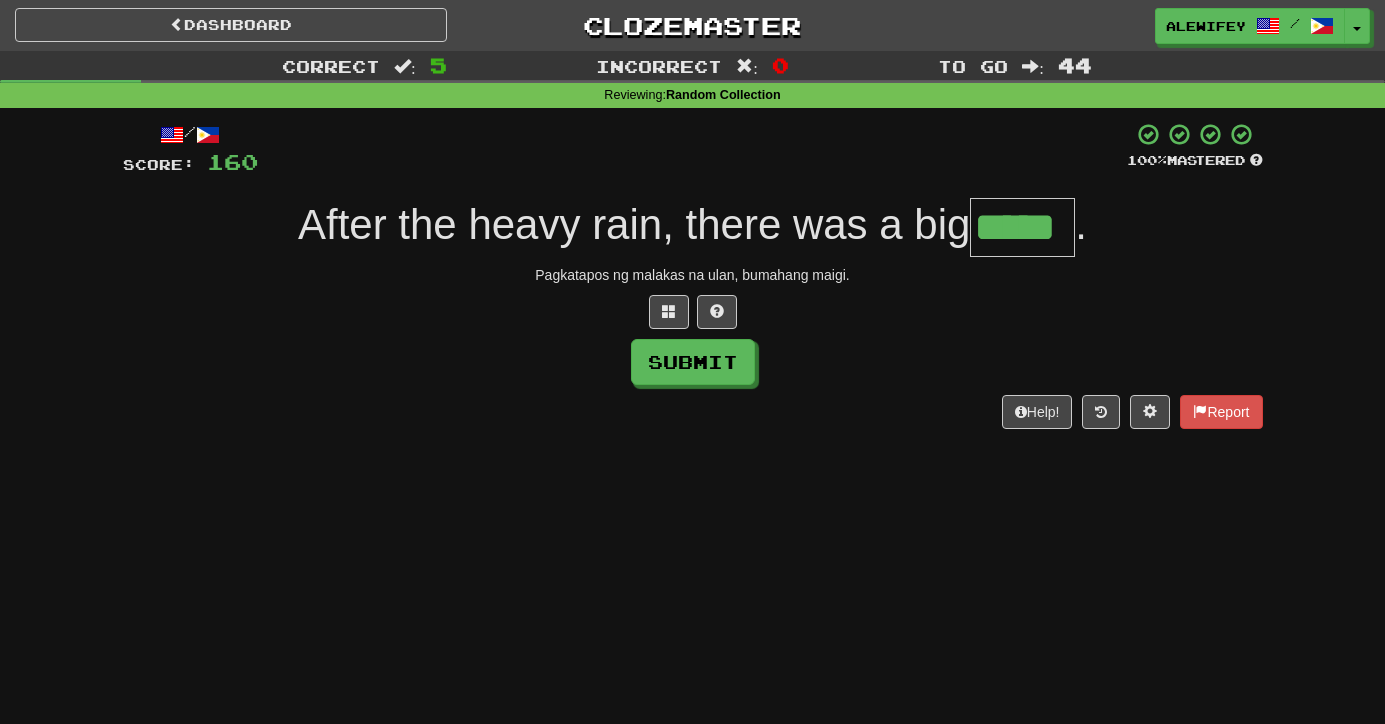 type on "*****" 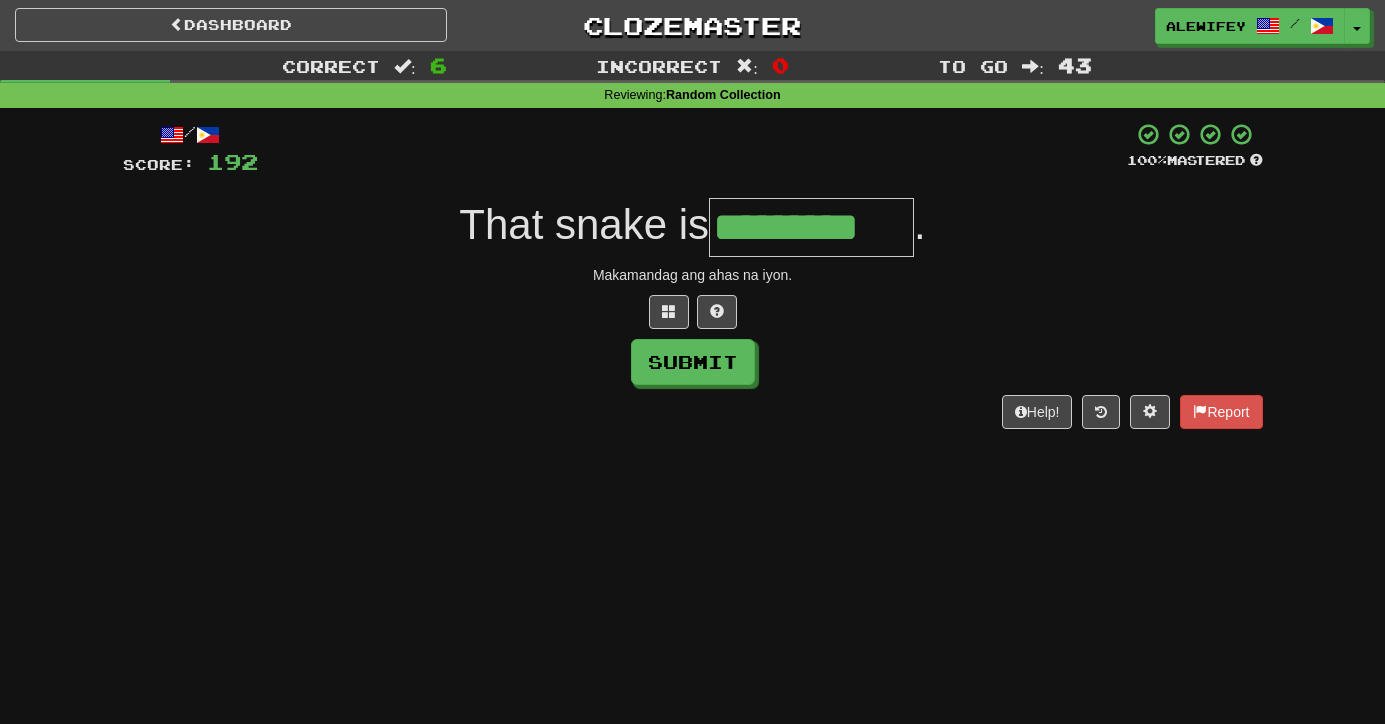 type on "*********" 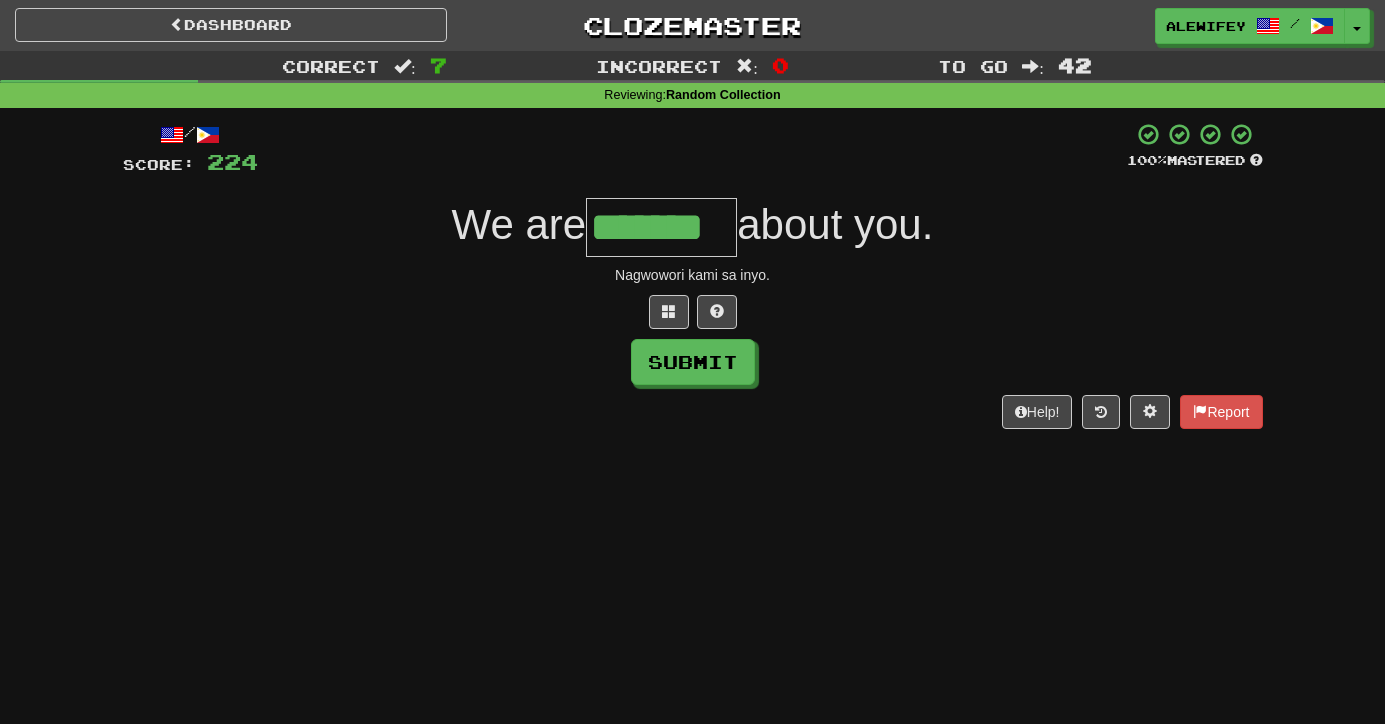 type on "*******" 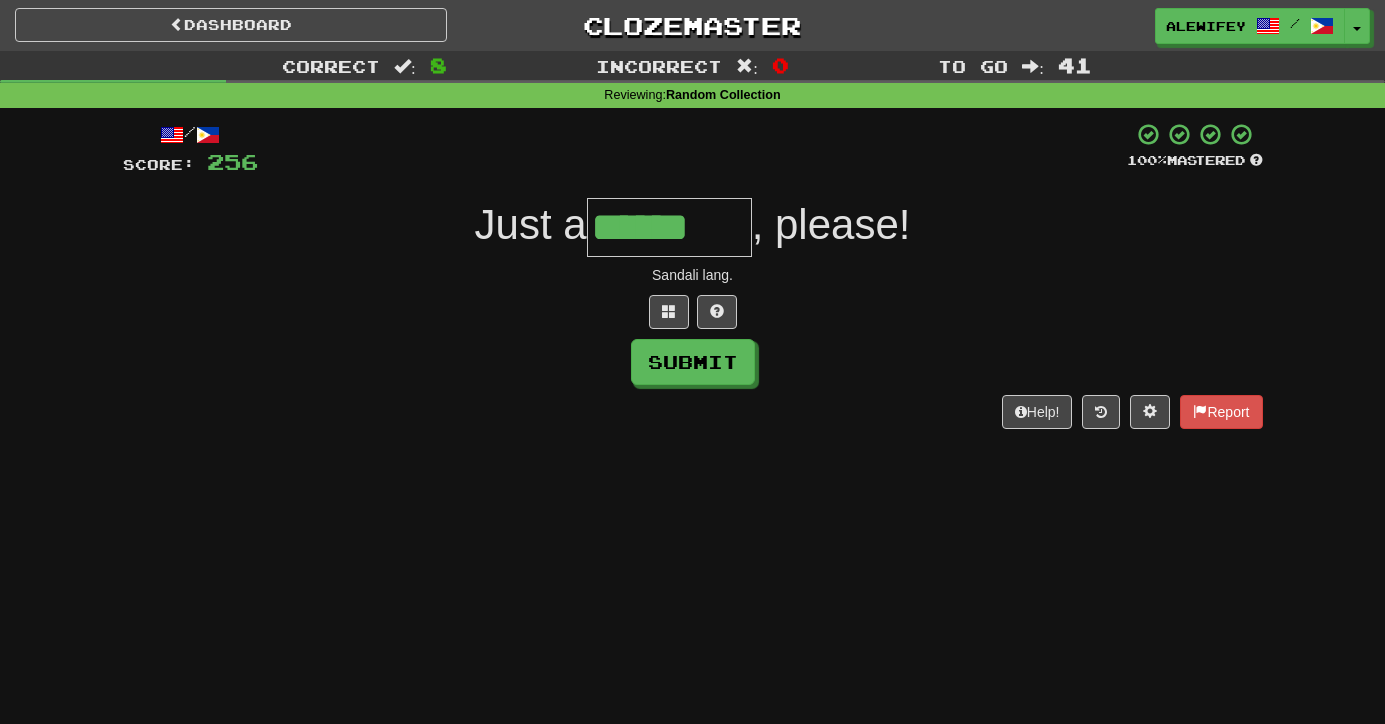 type on "******" 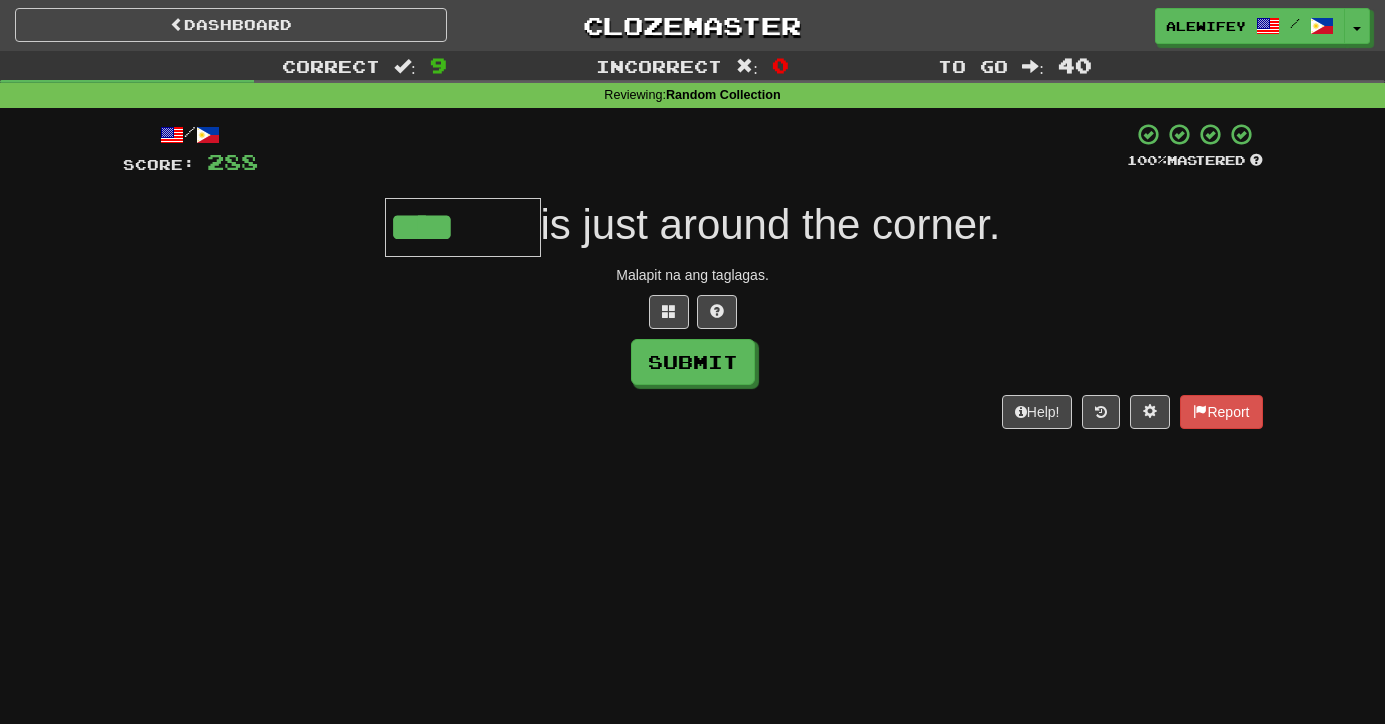 type on "******" 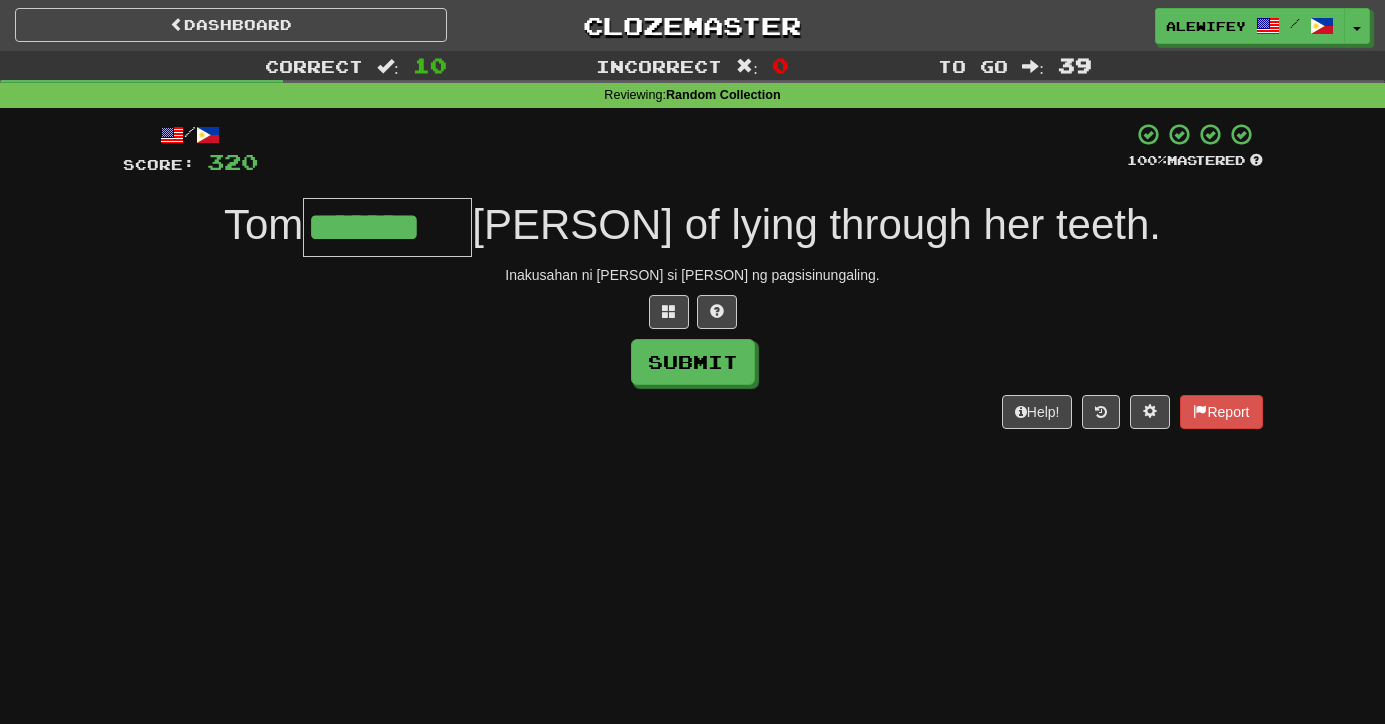 type on "*******" 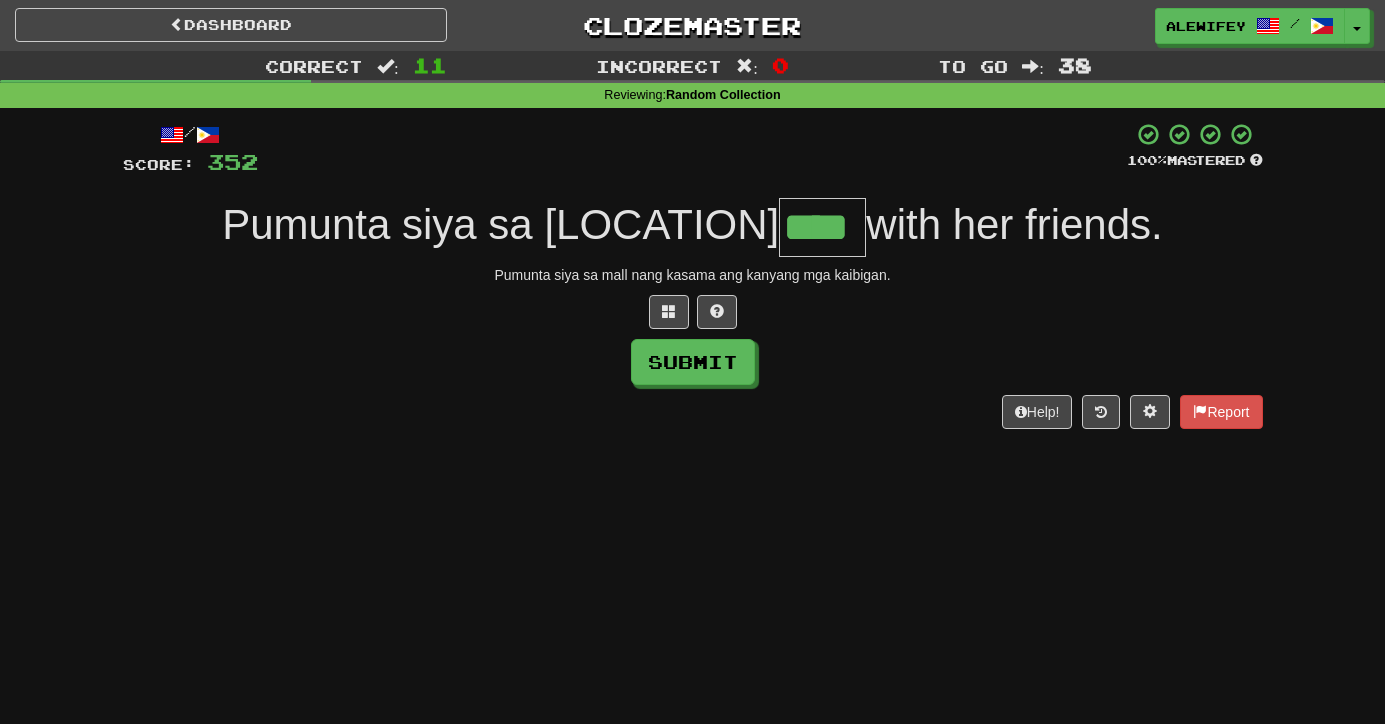 type on "****" 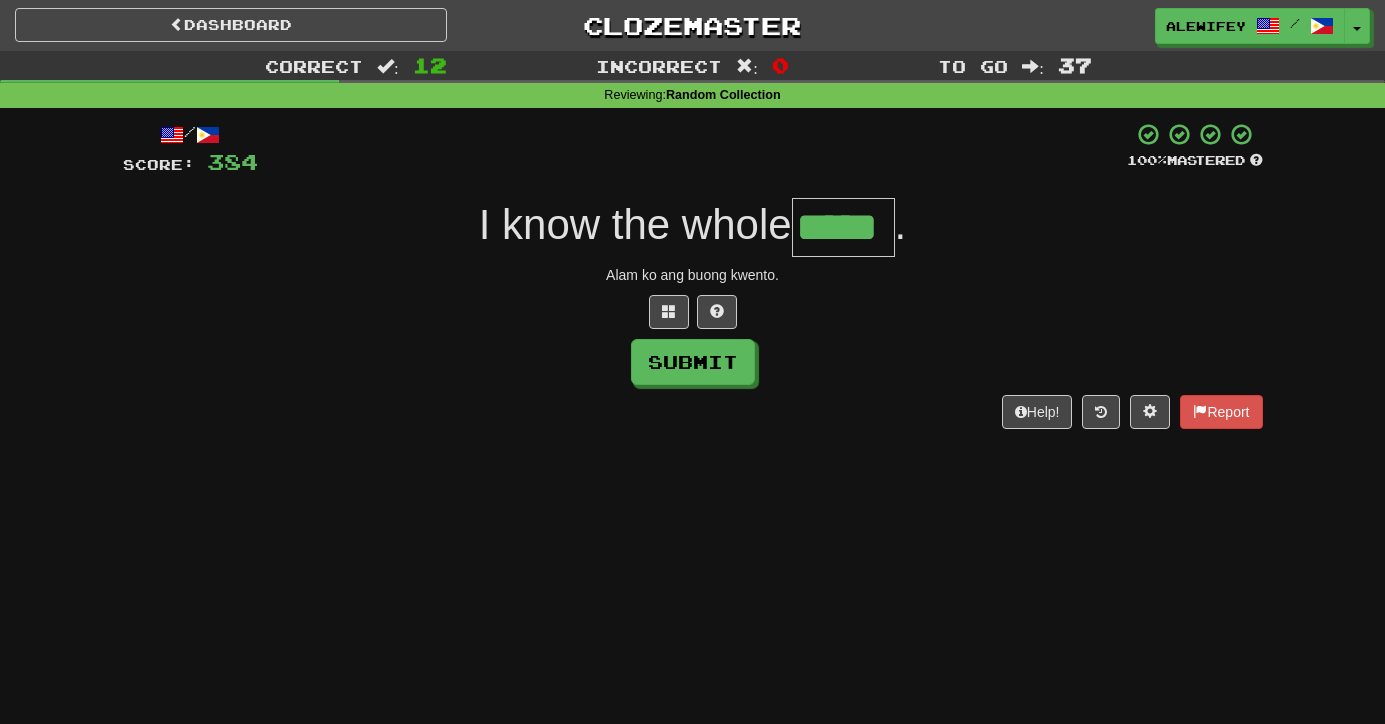 type on "*****" 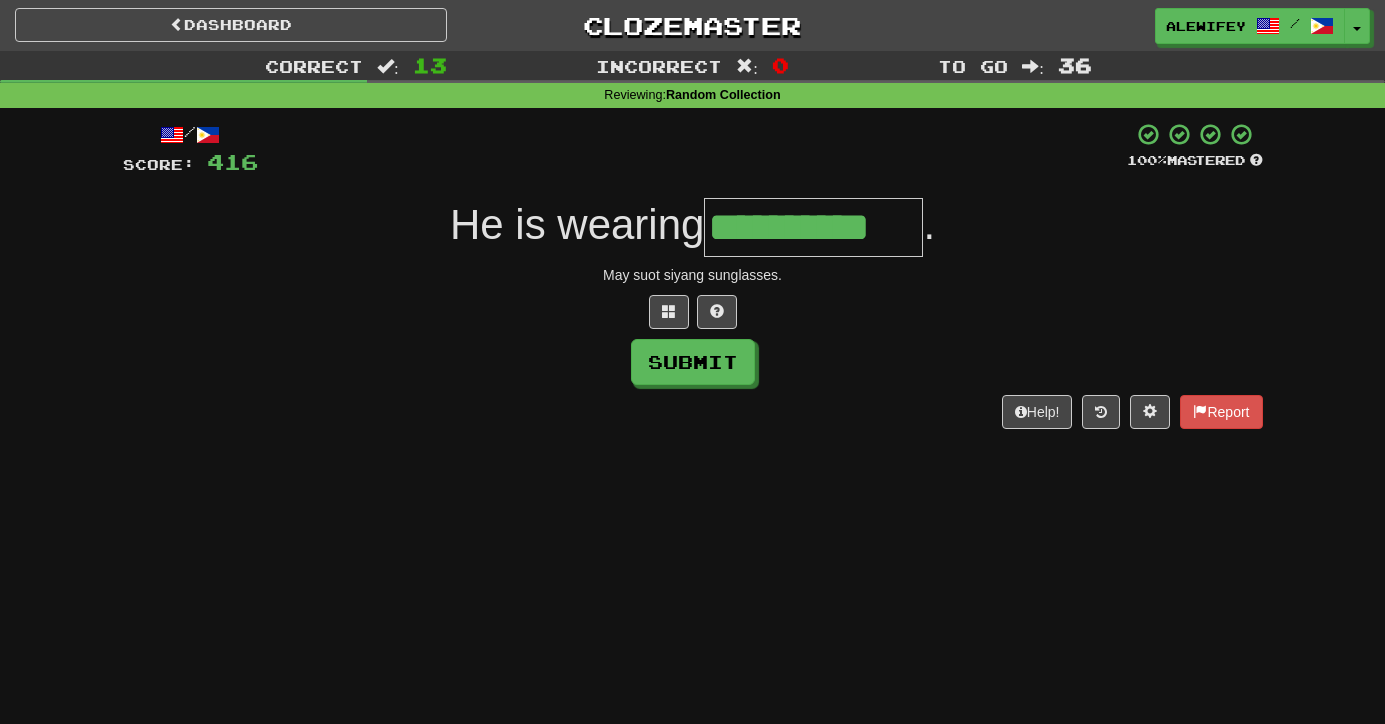 type on "**********" 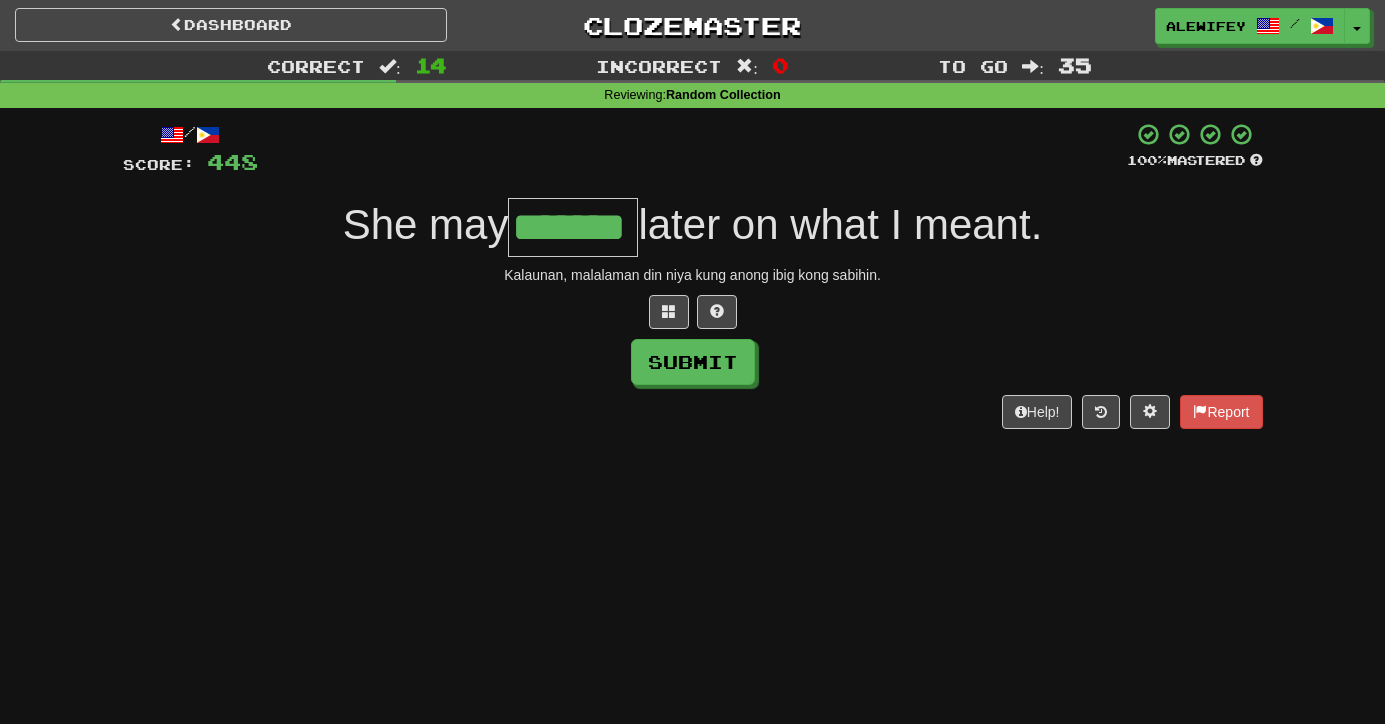 type on "*******" 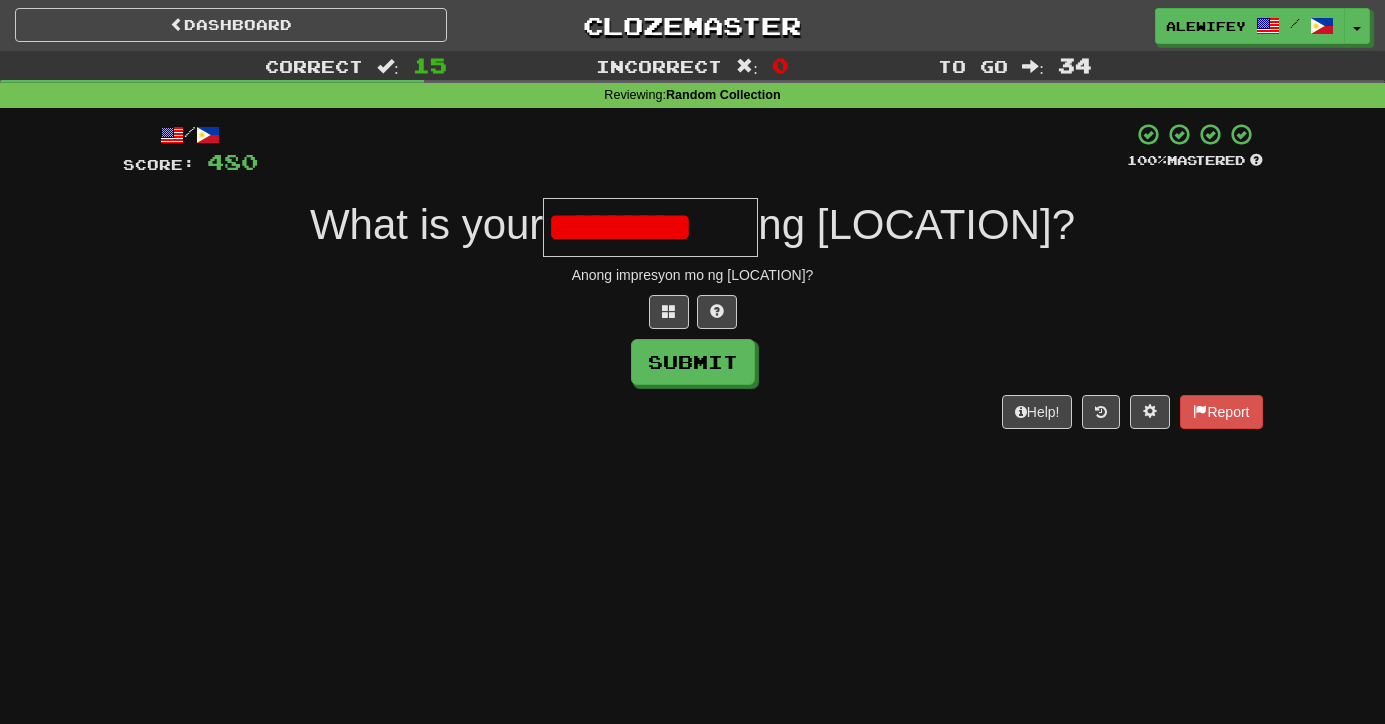 type on "*" 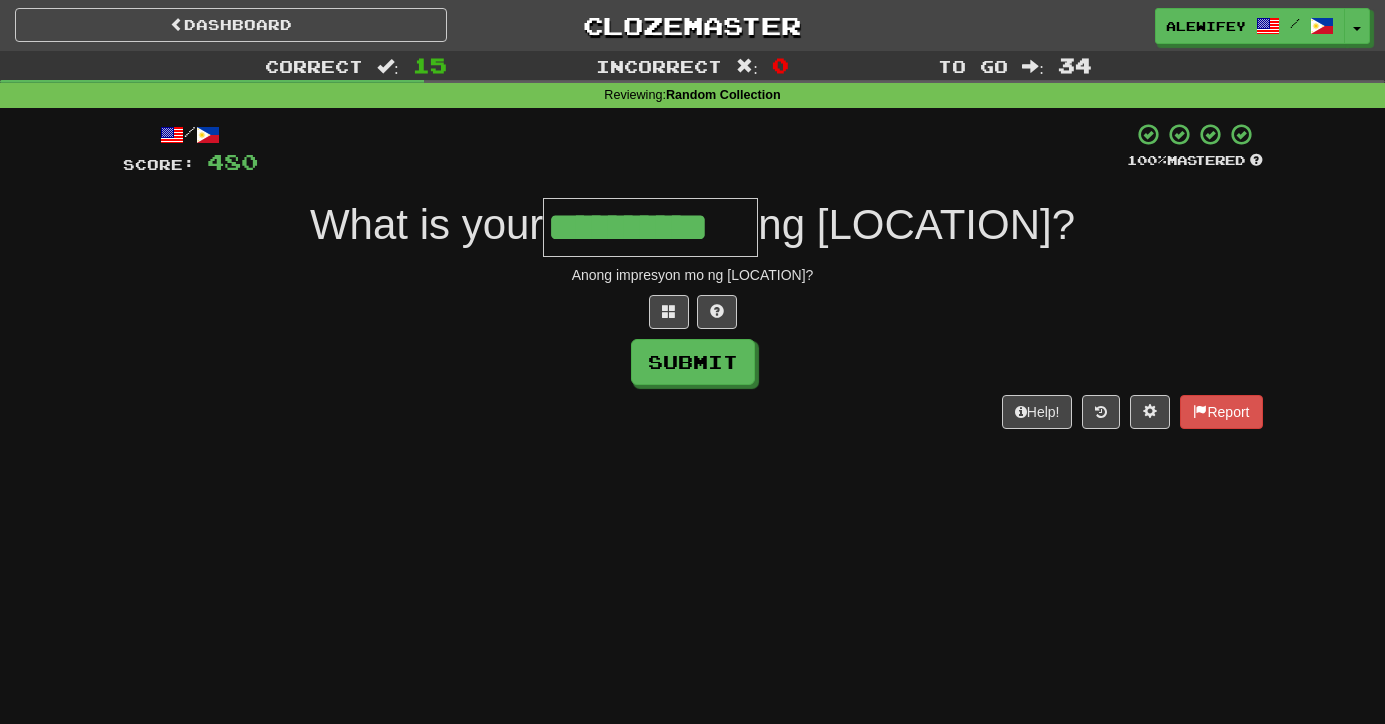 type on "**********" 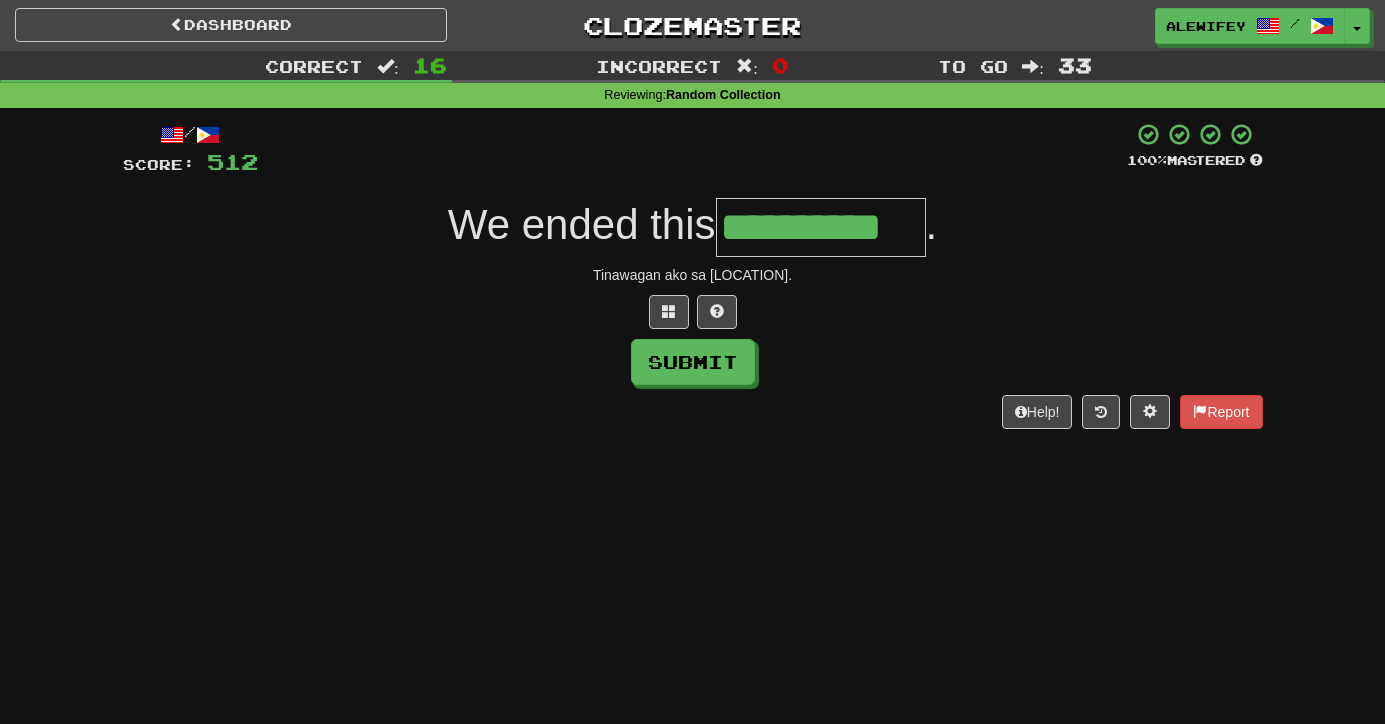 type on "**********" 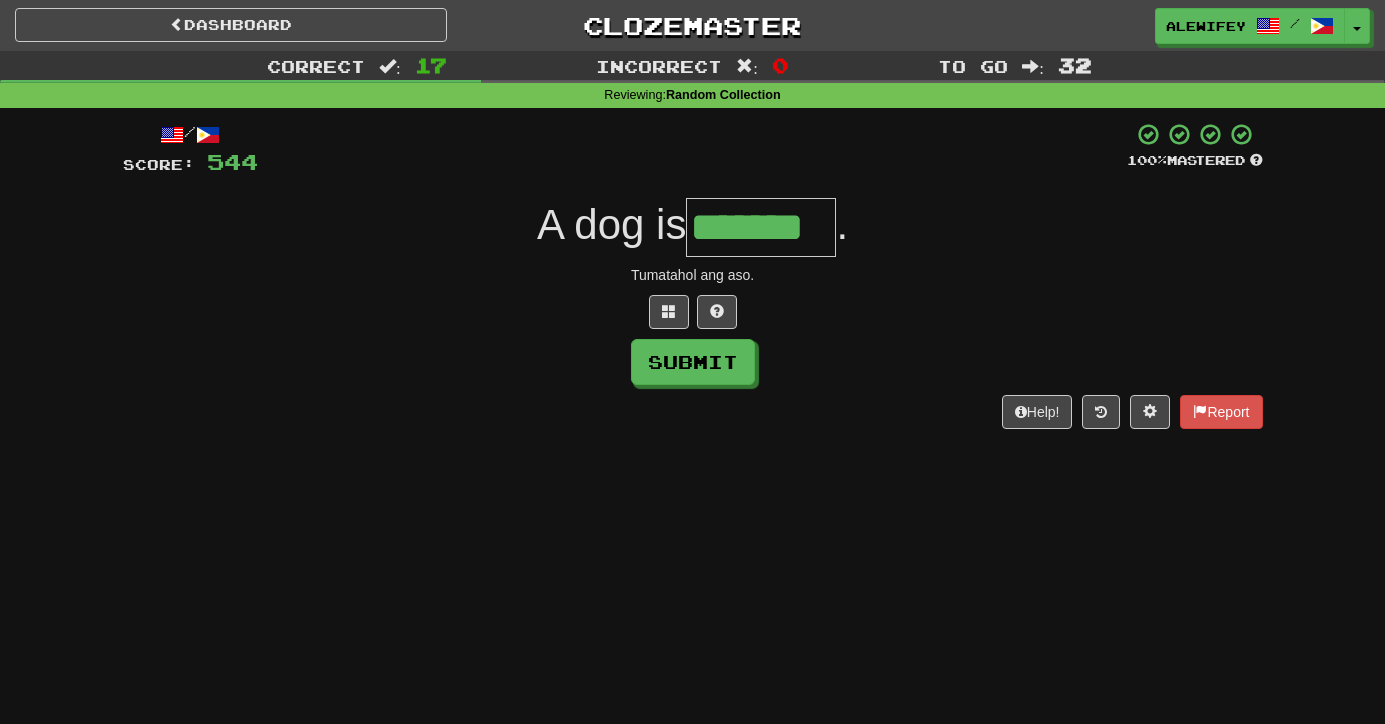 type on "*******" 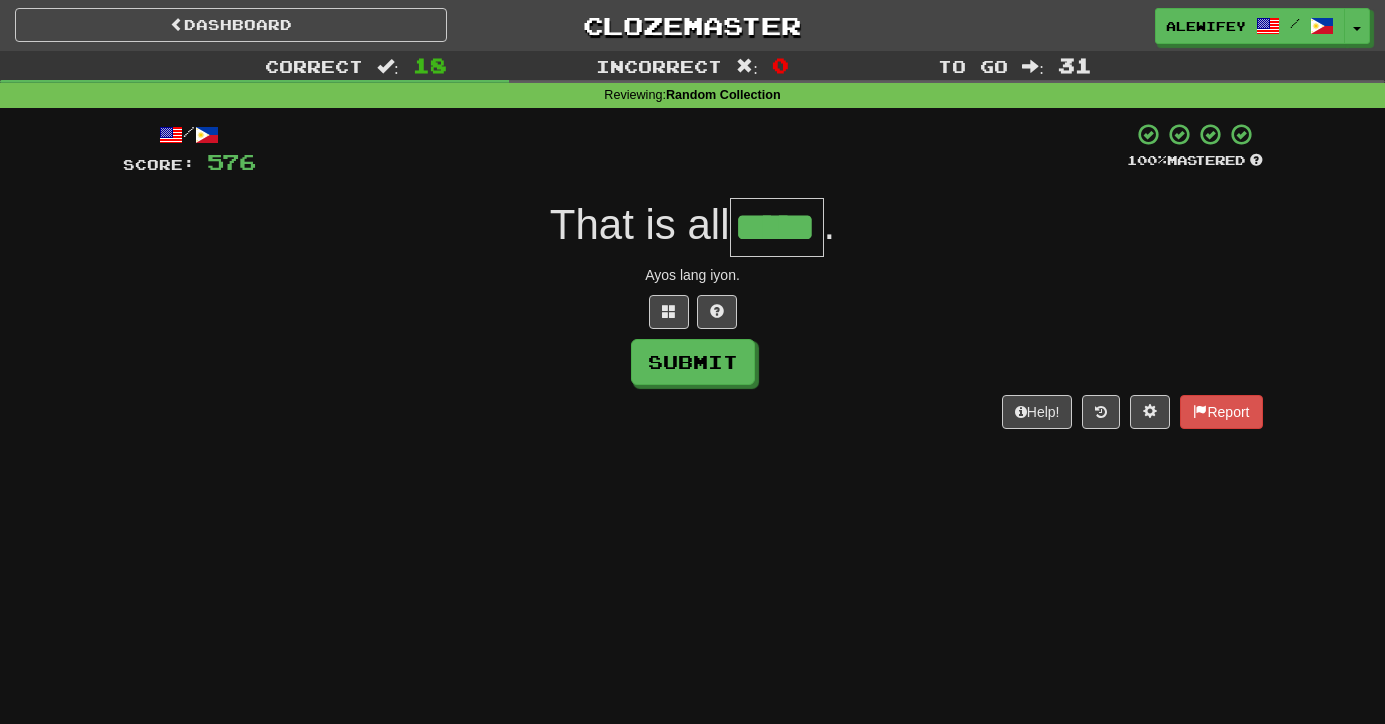 type on "*****" 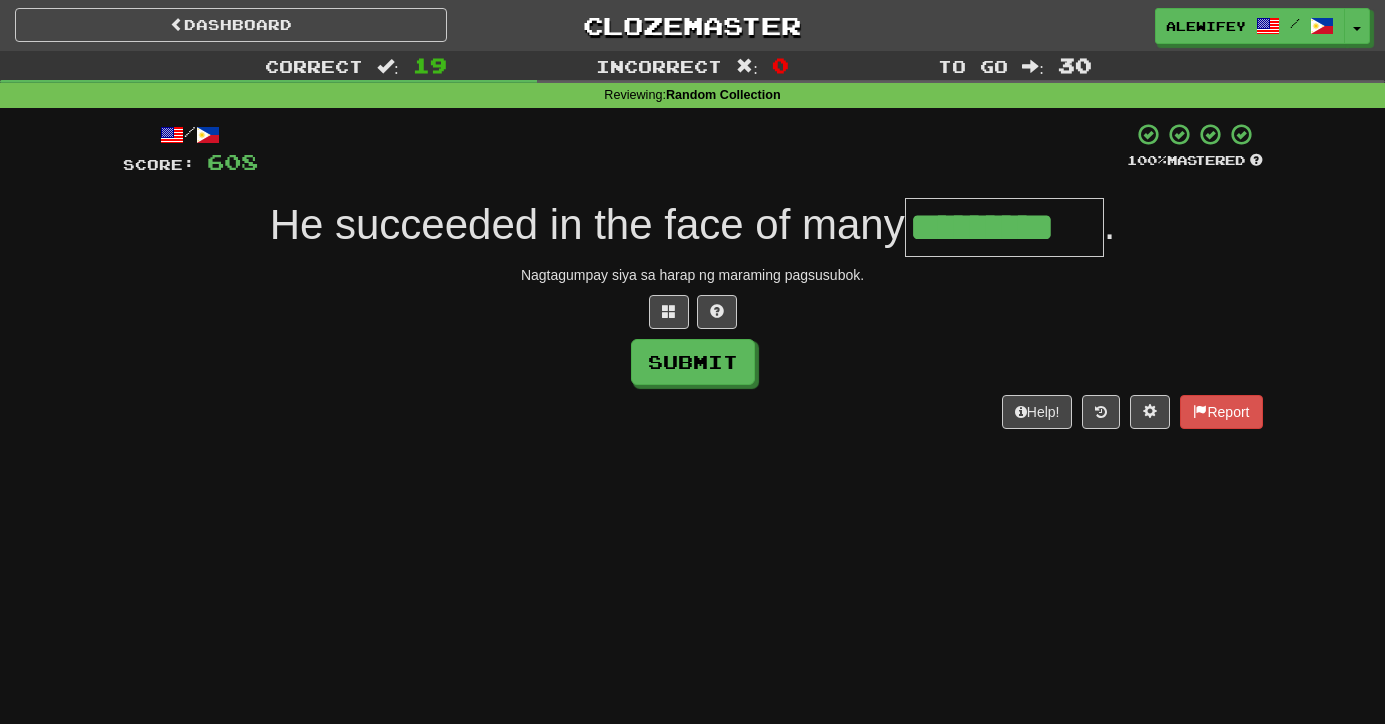 type on "**********" 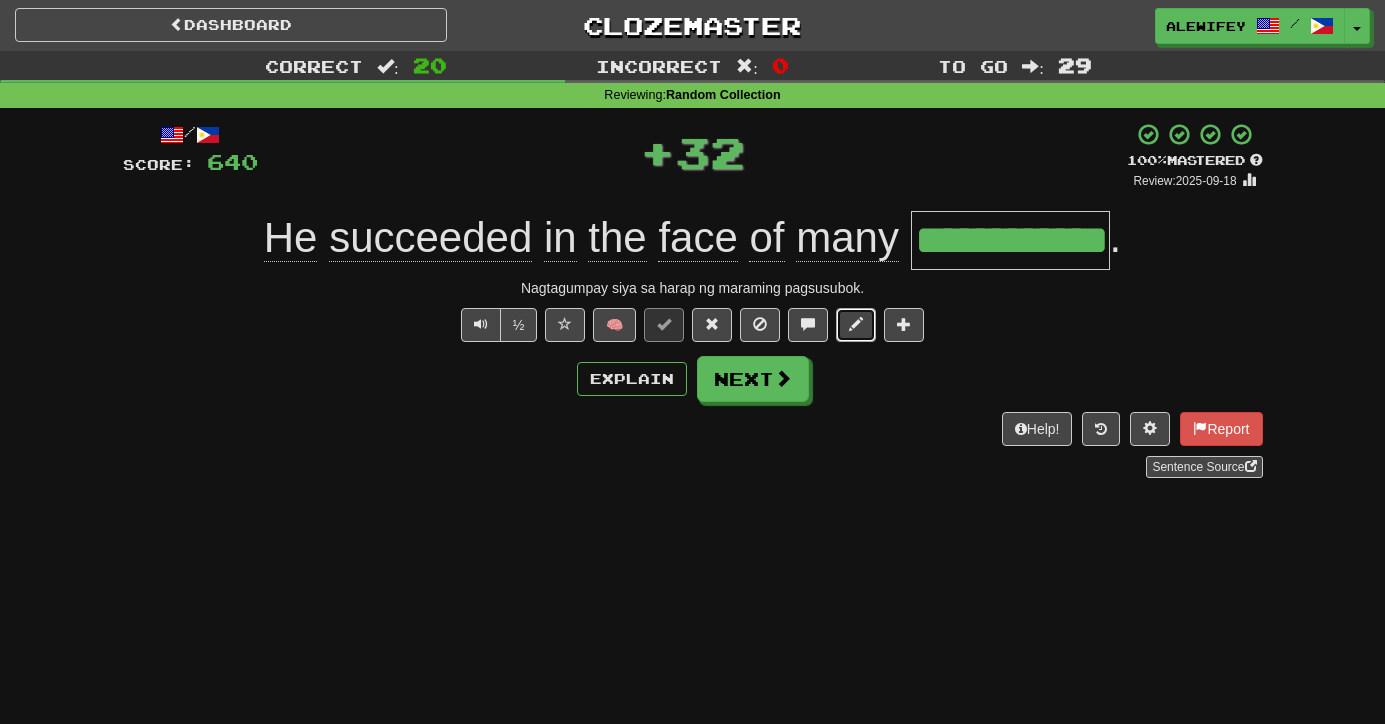click at bounding box center (856, 325) 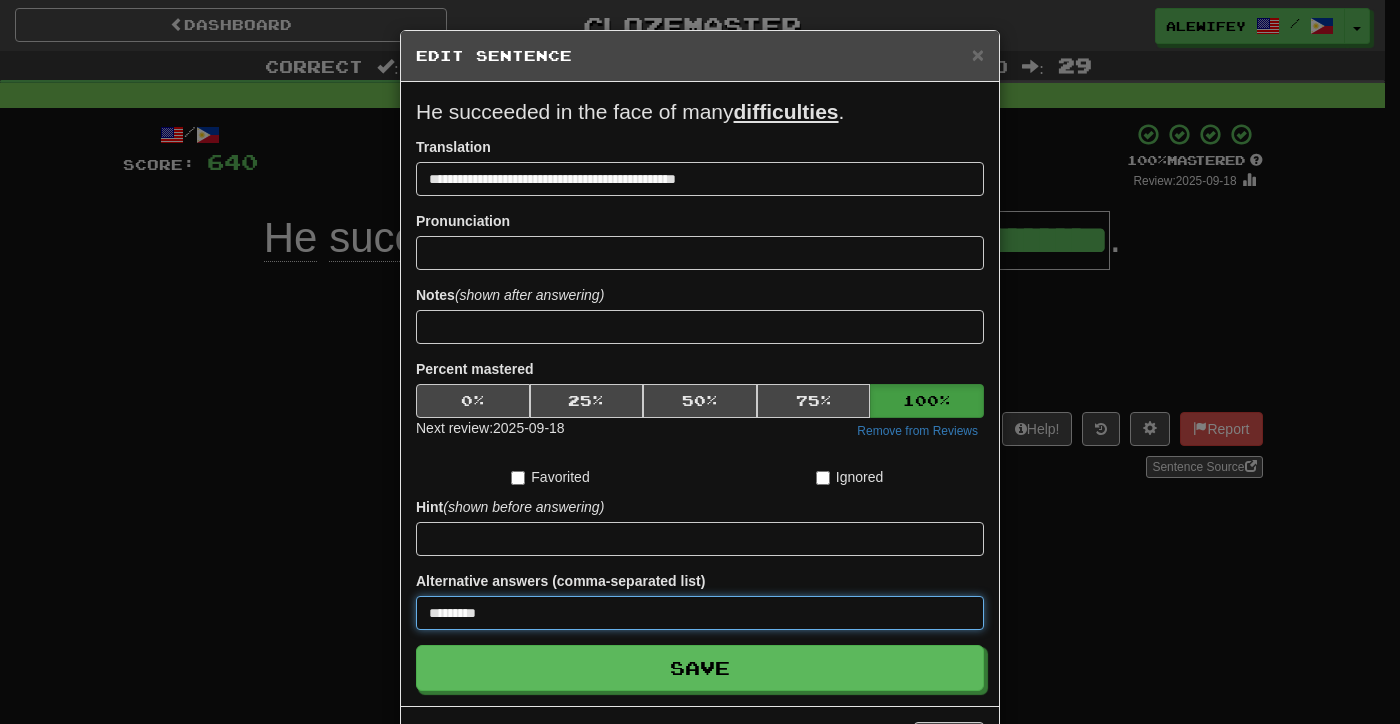 click on "*********" at bounding box center (700, 613) 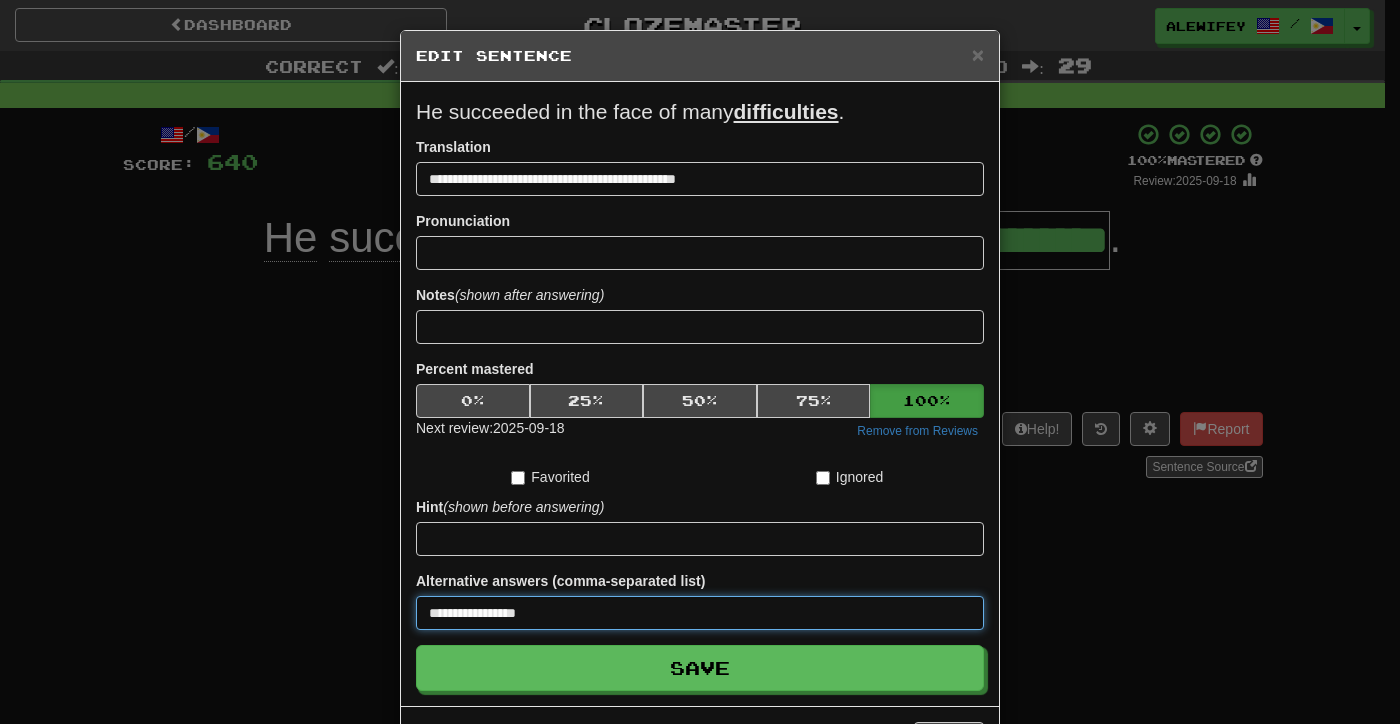 click on "Save" at bounding box center (700, 668) 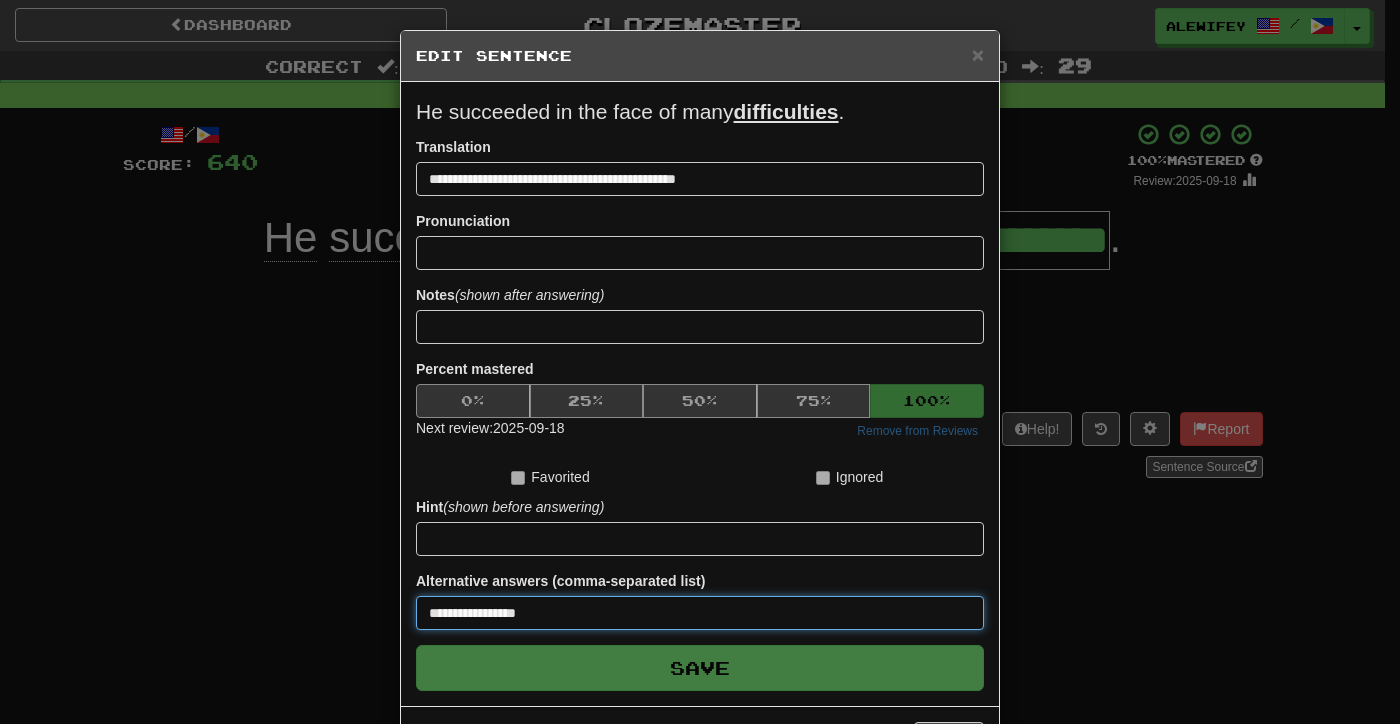 type on "**********" 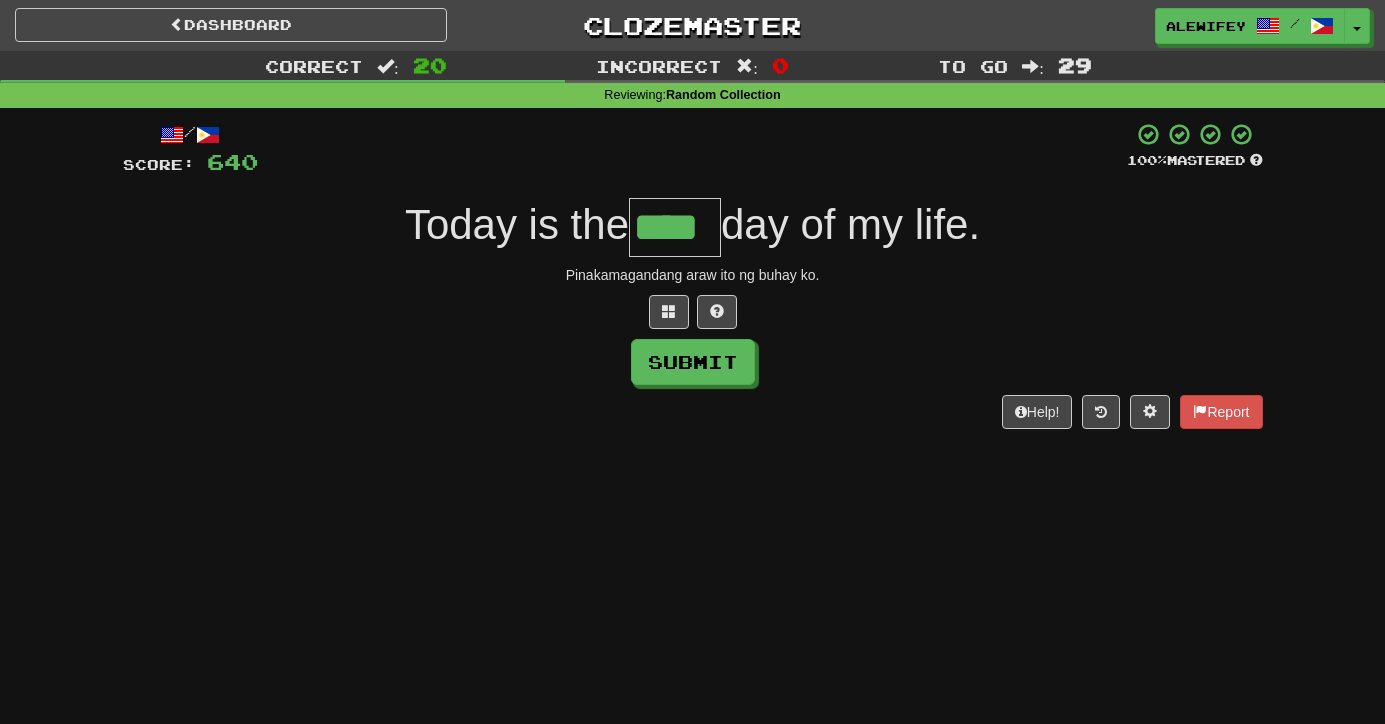 type on "****" 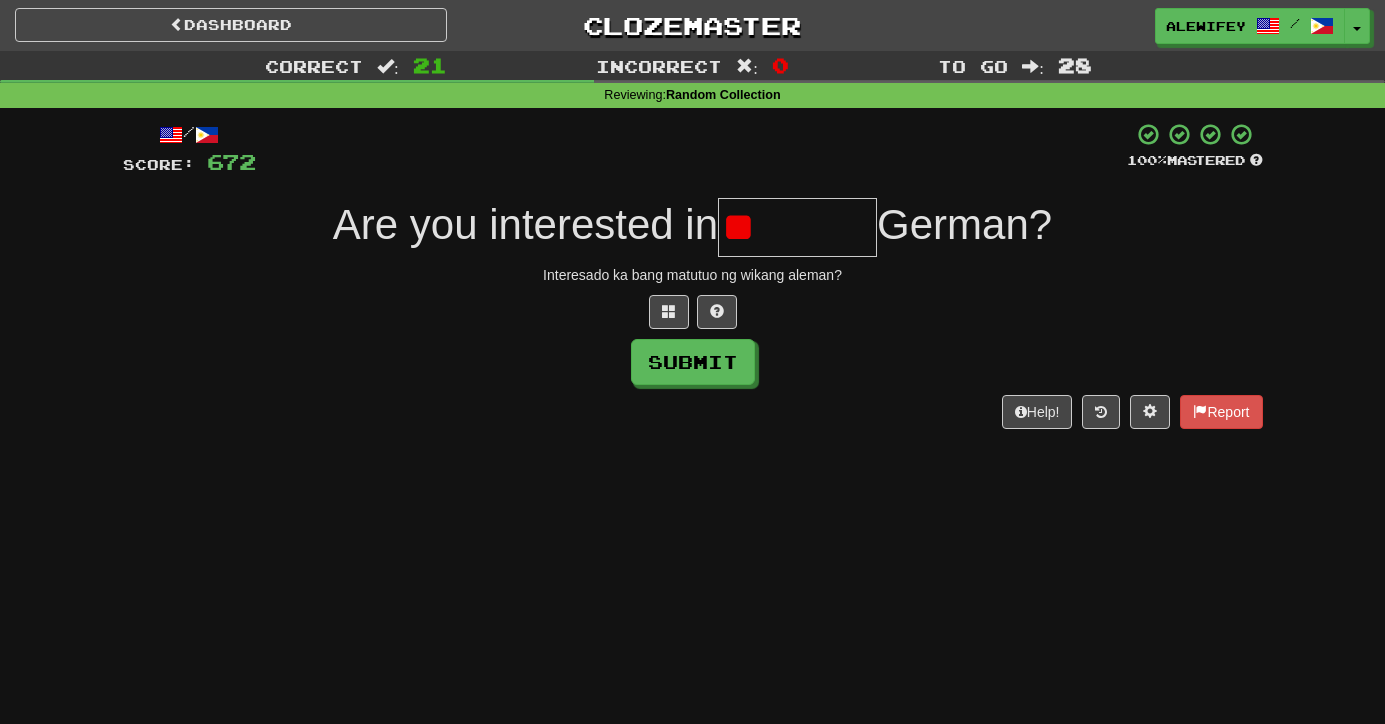 type on "*" 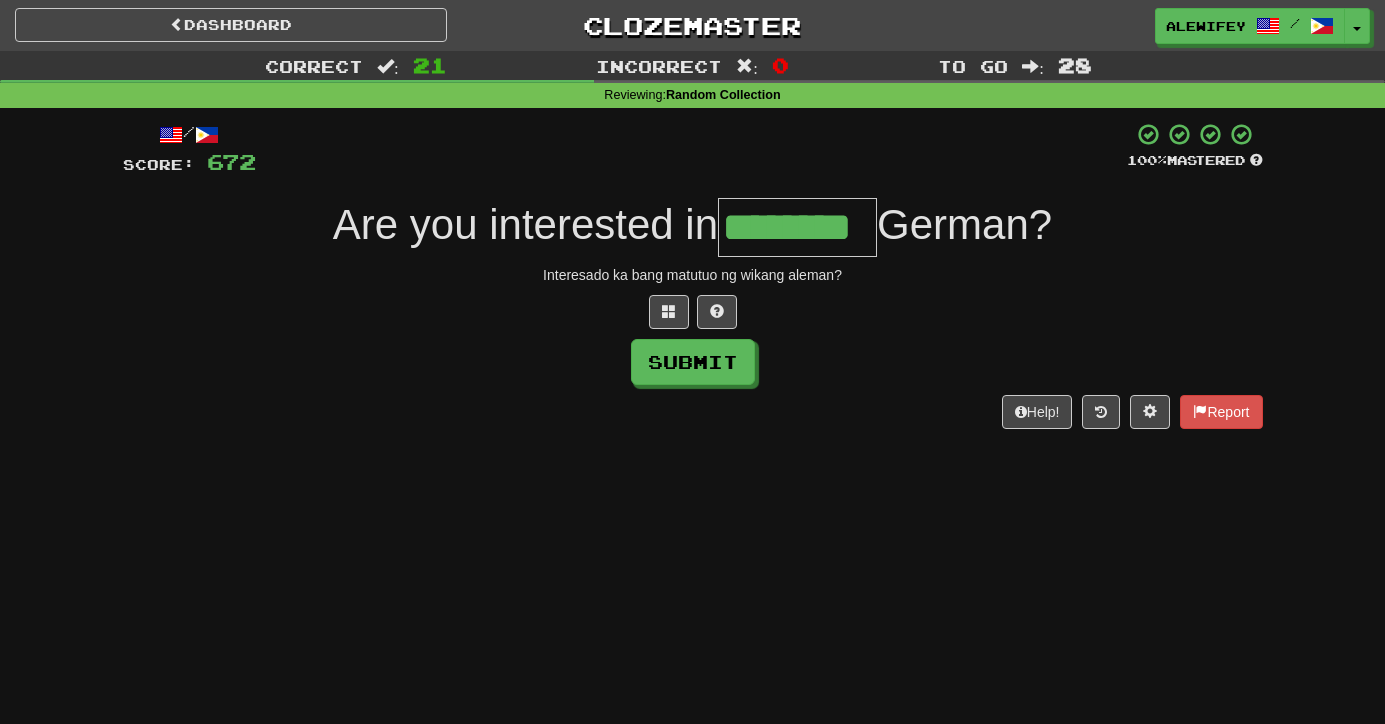 type on "********" 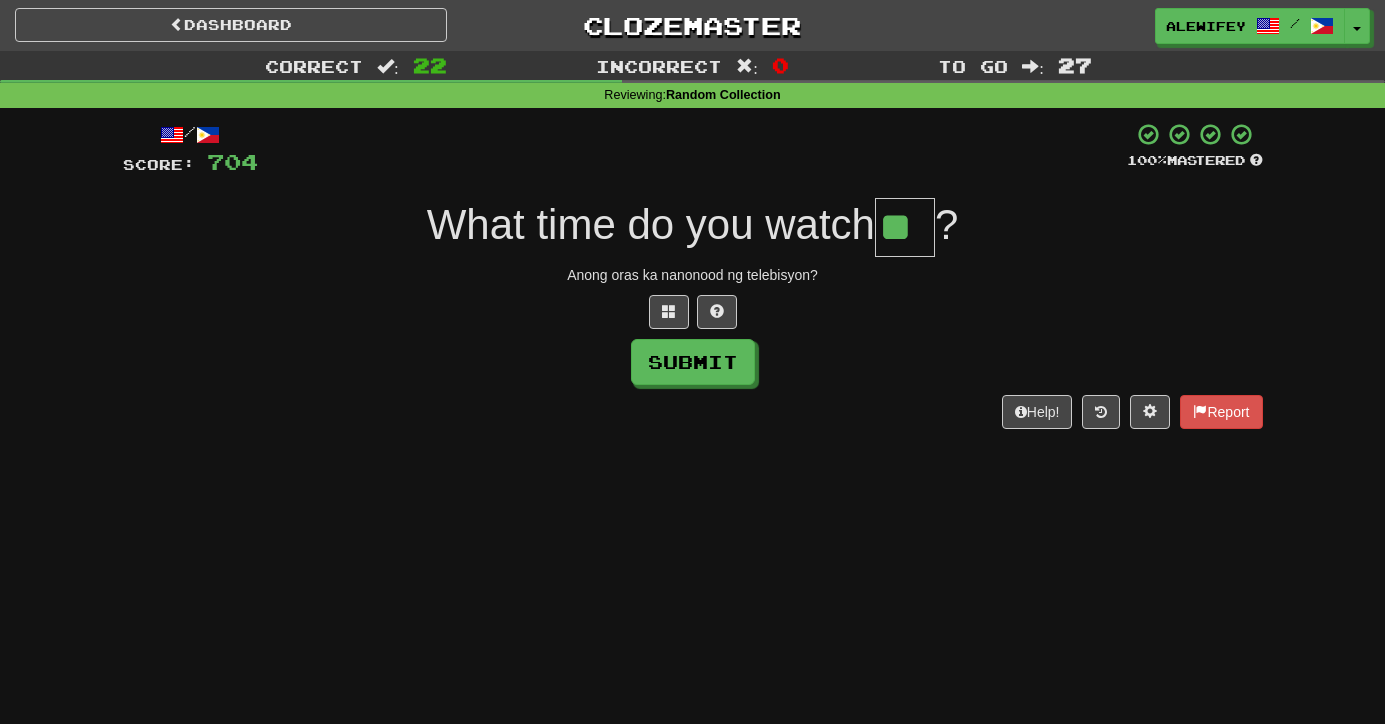 type on "**" 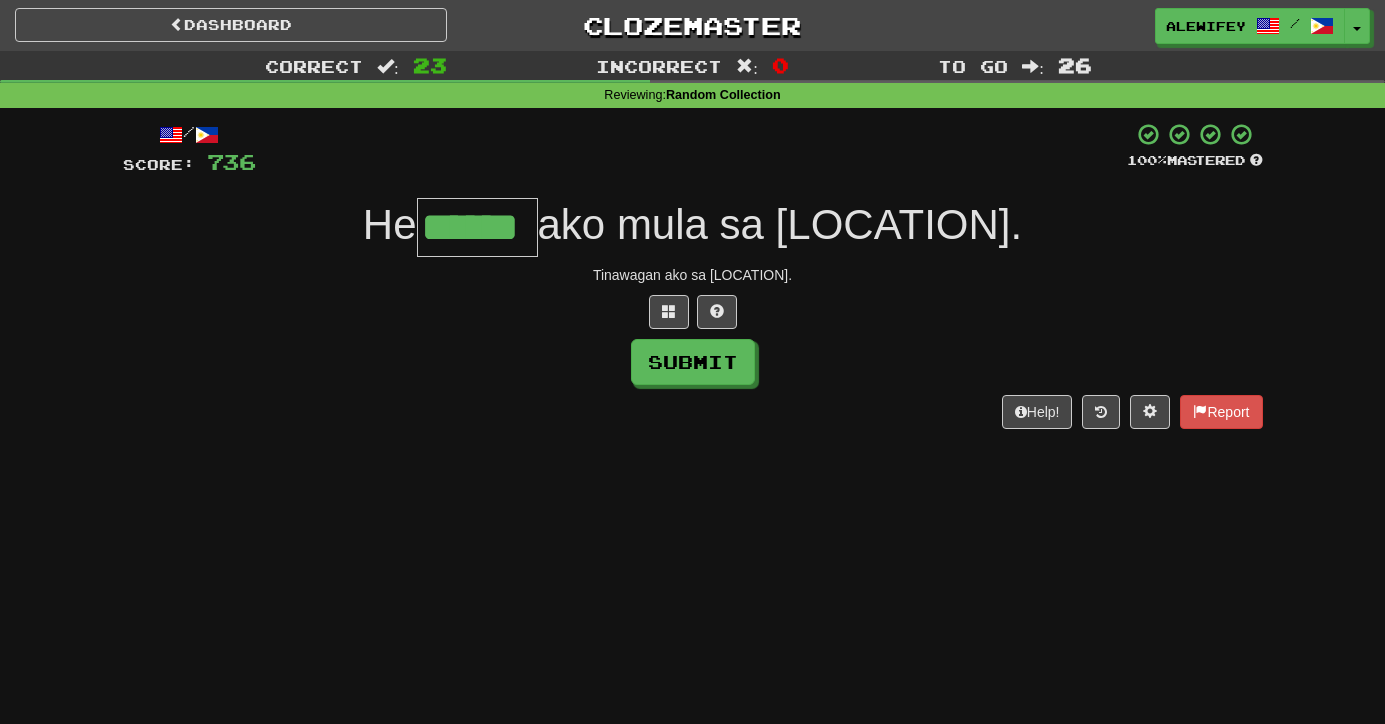 type on "******" 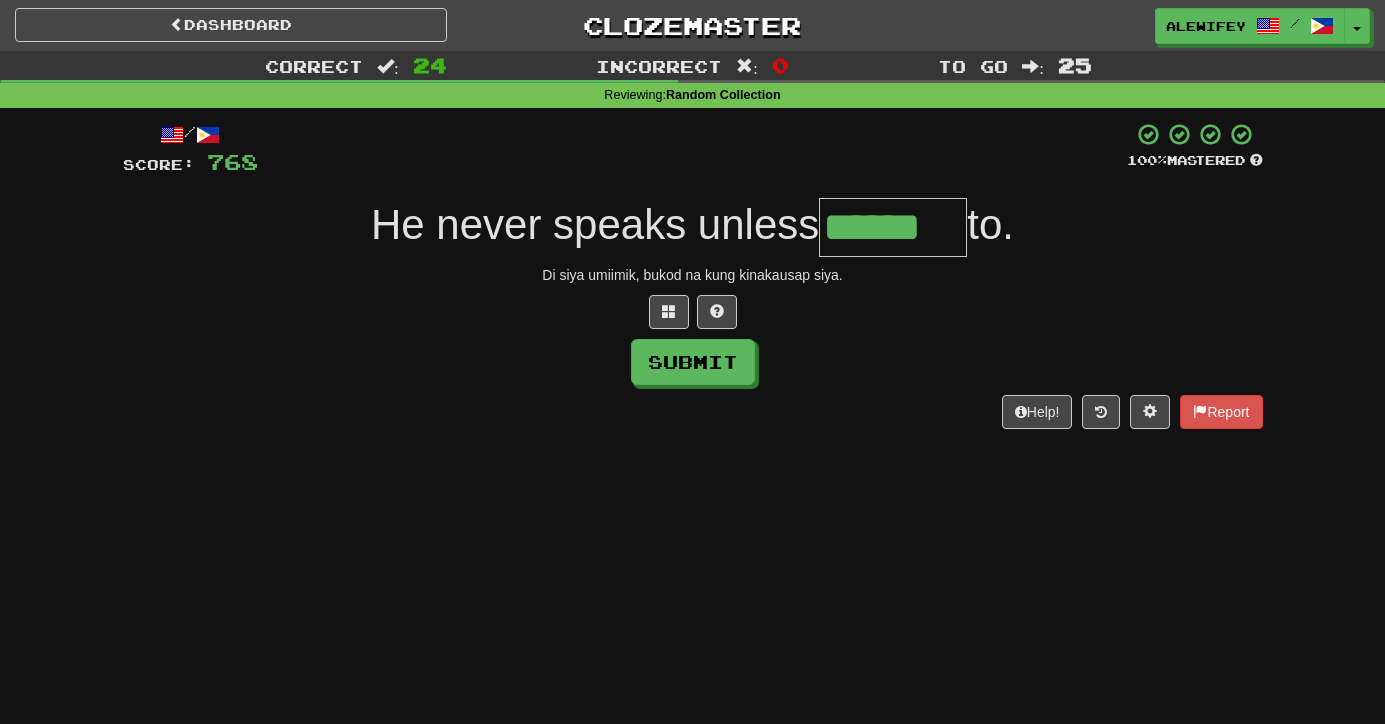 type on "******" 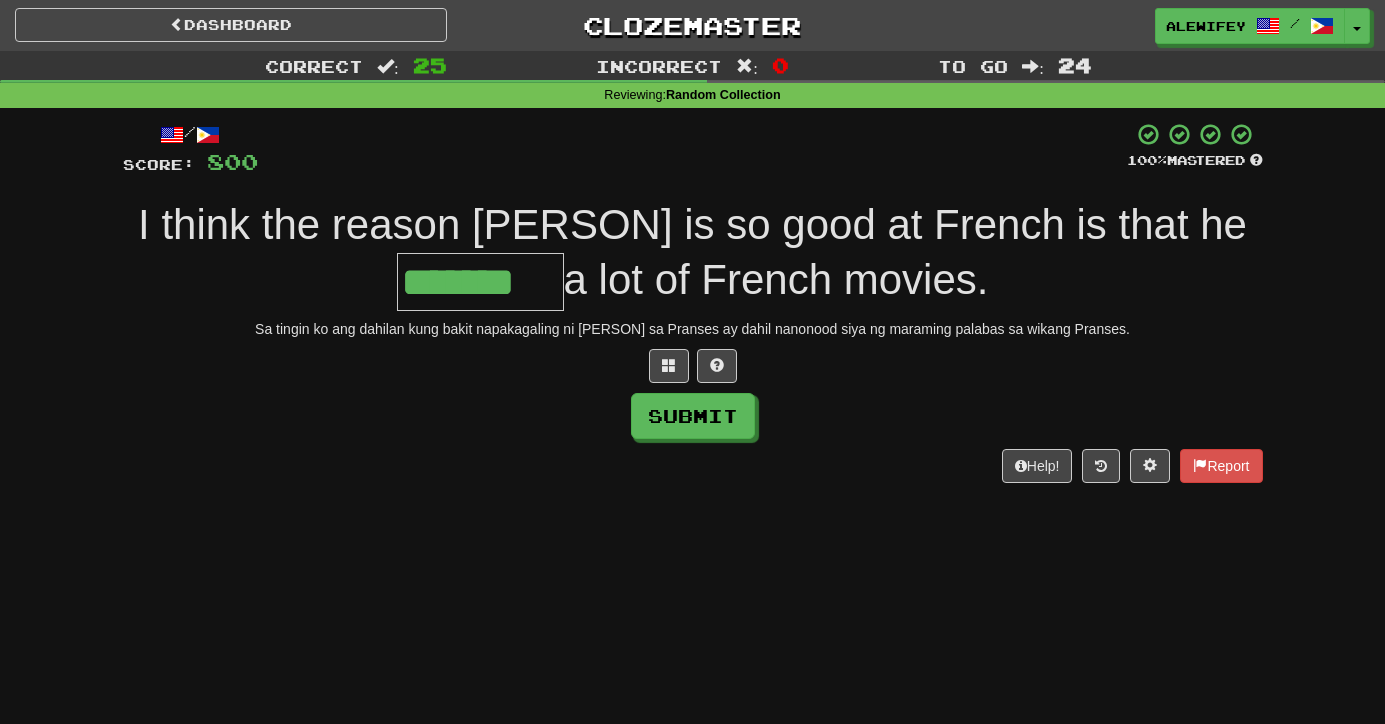 type on "*******" 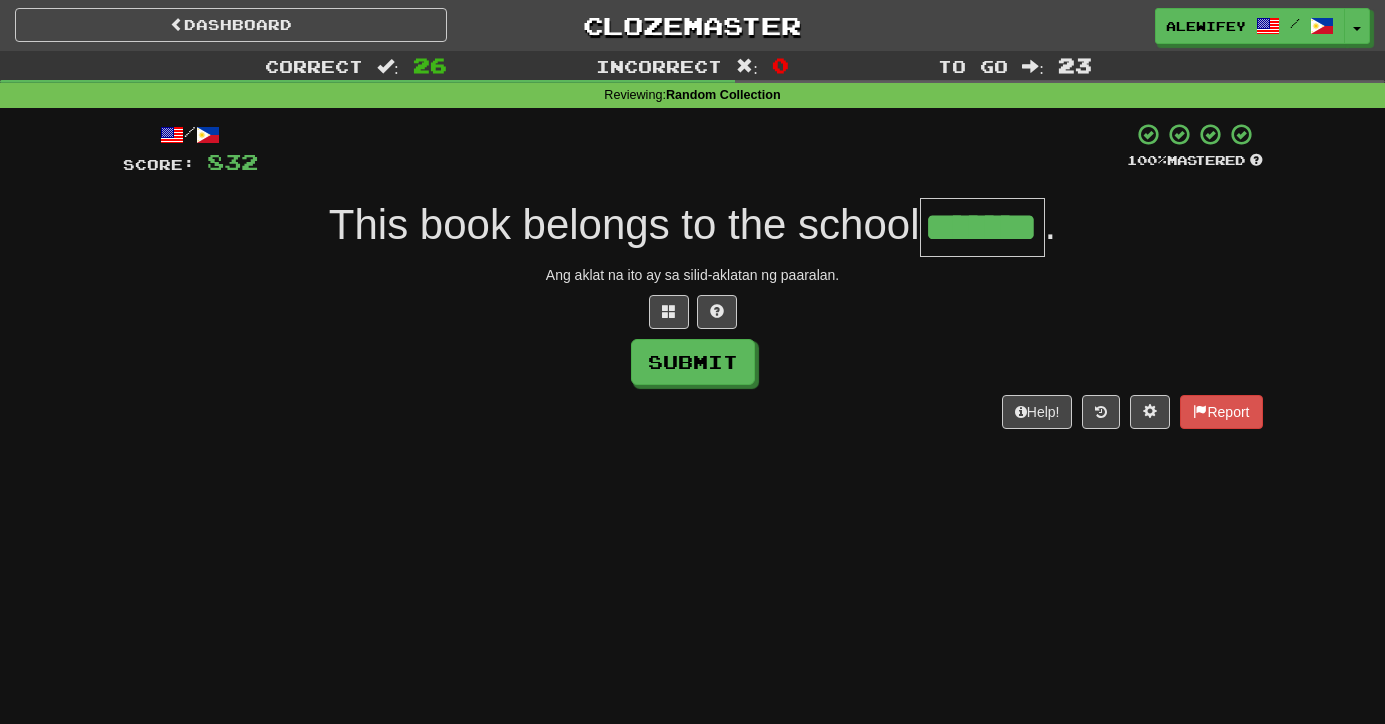 type on "*******" 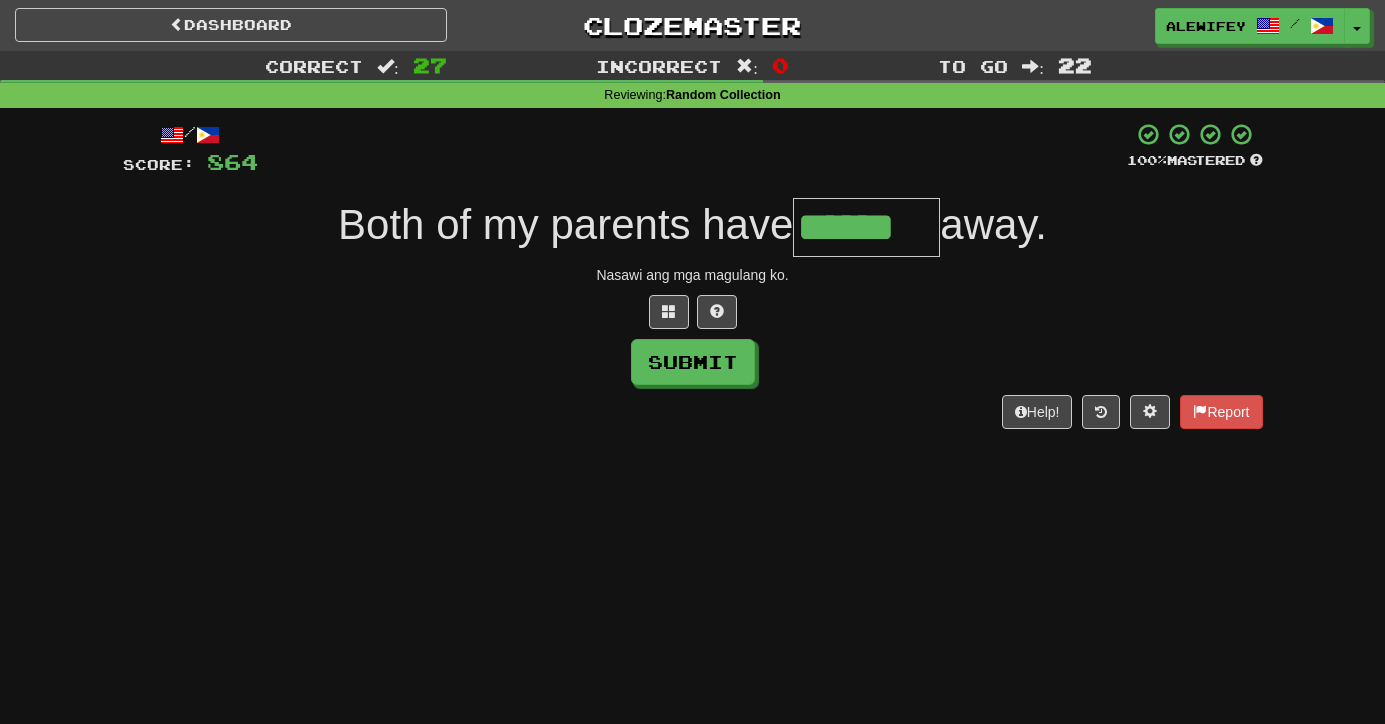 type on "******" 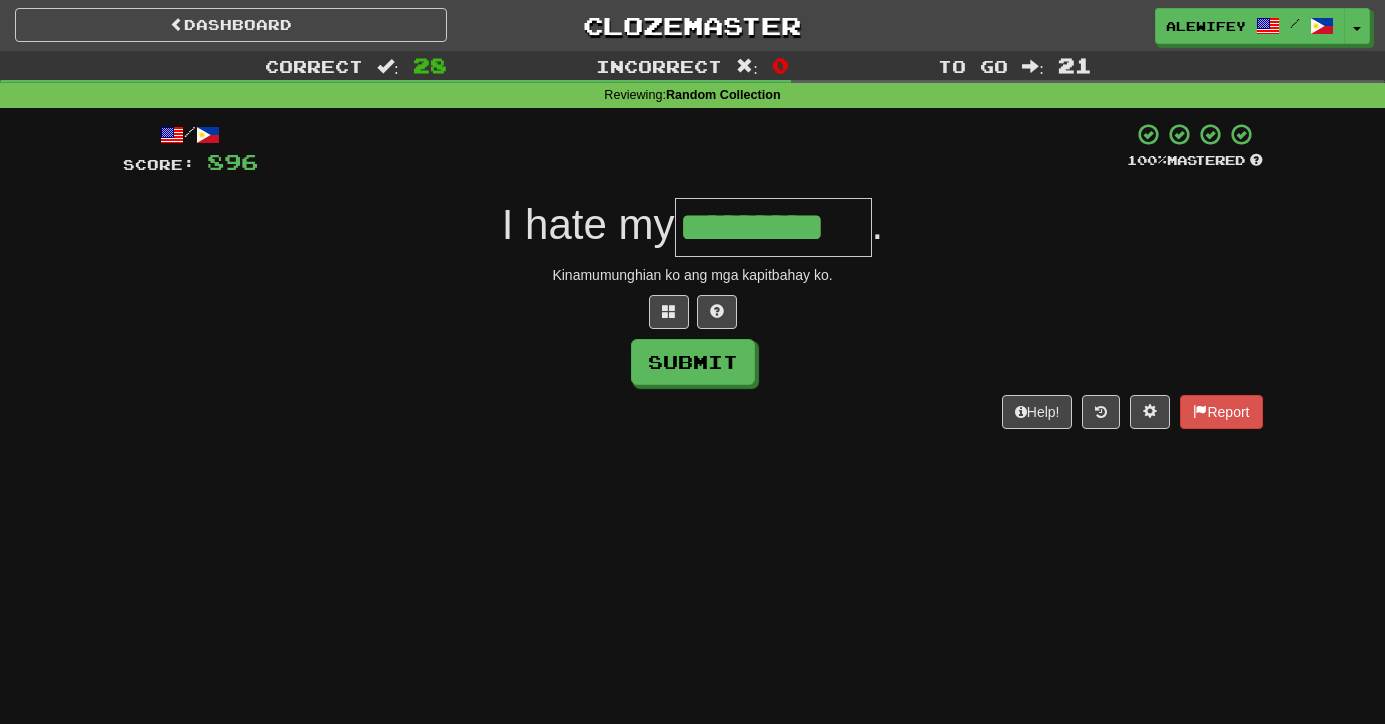 type on "*********" 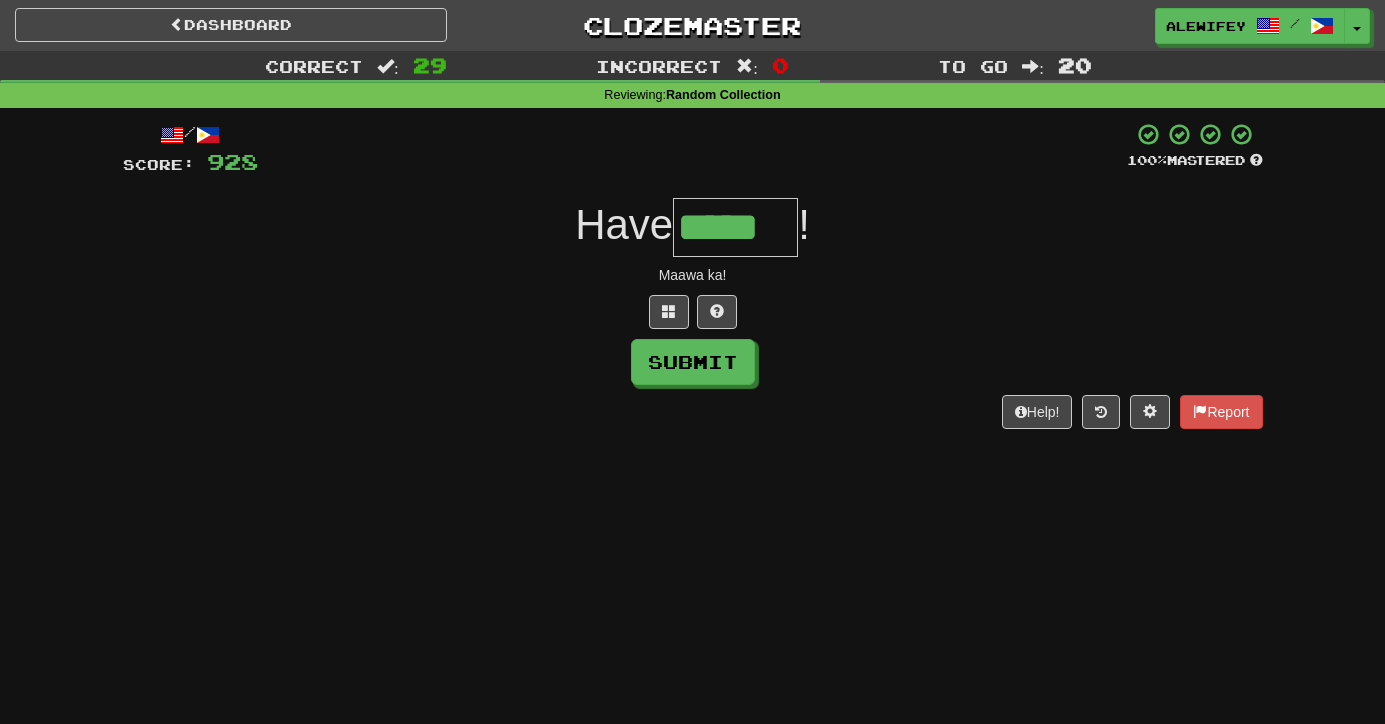 type on "*****" 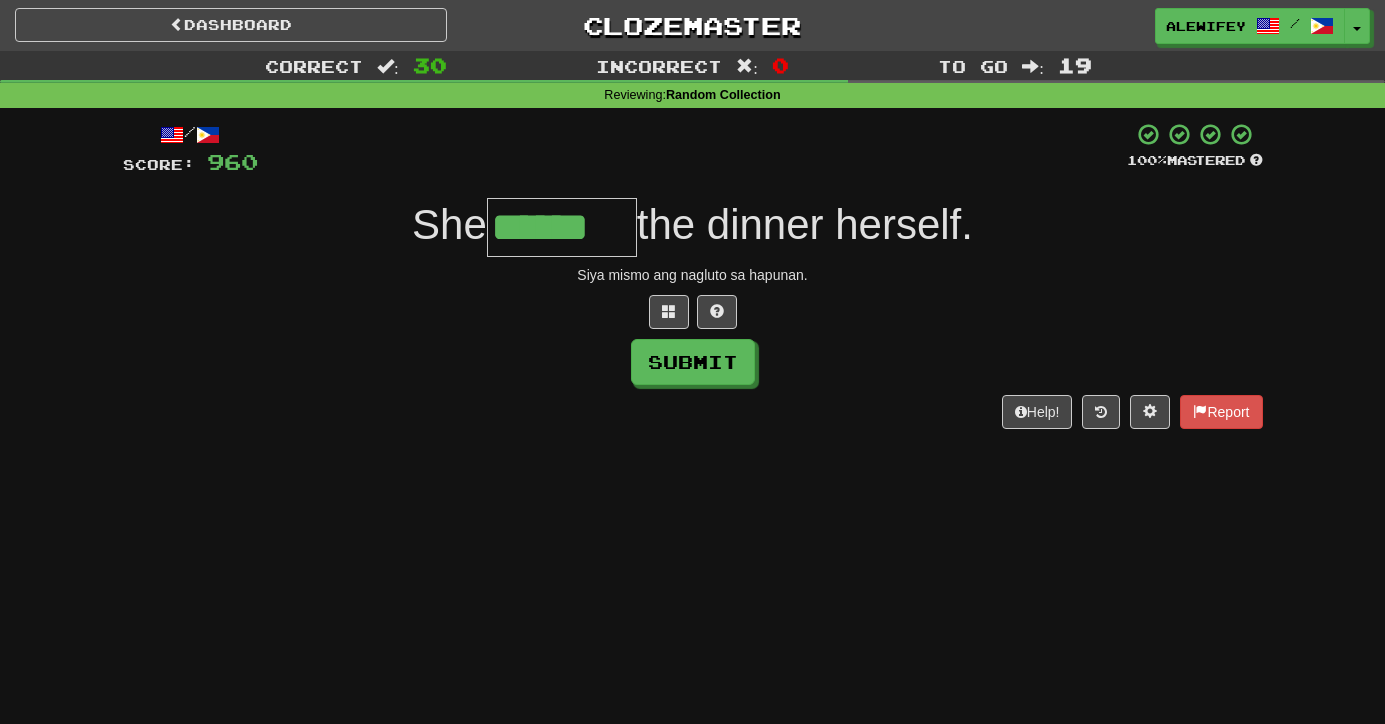 type on "******" 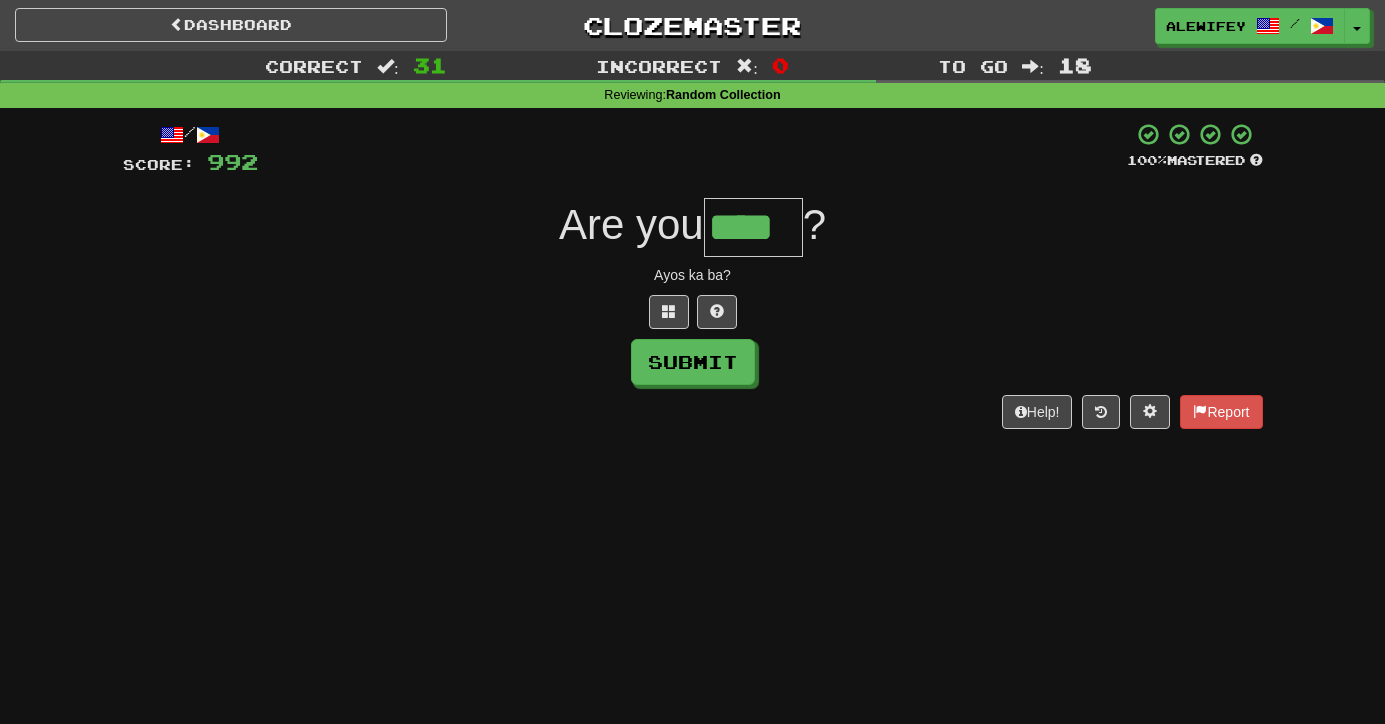 type on "****" 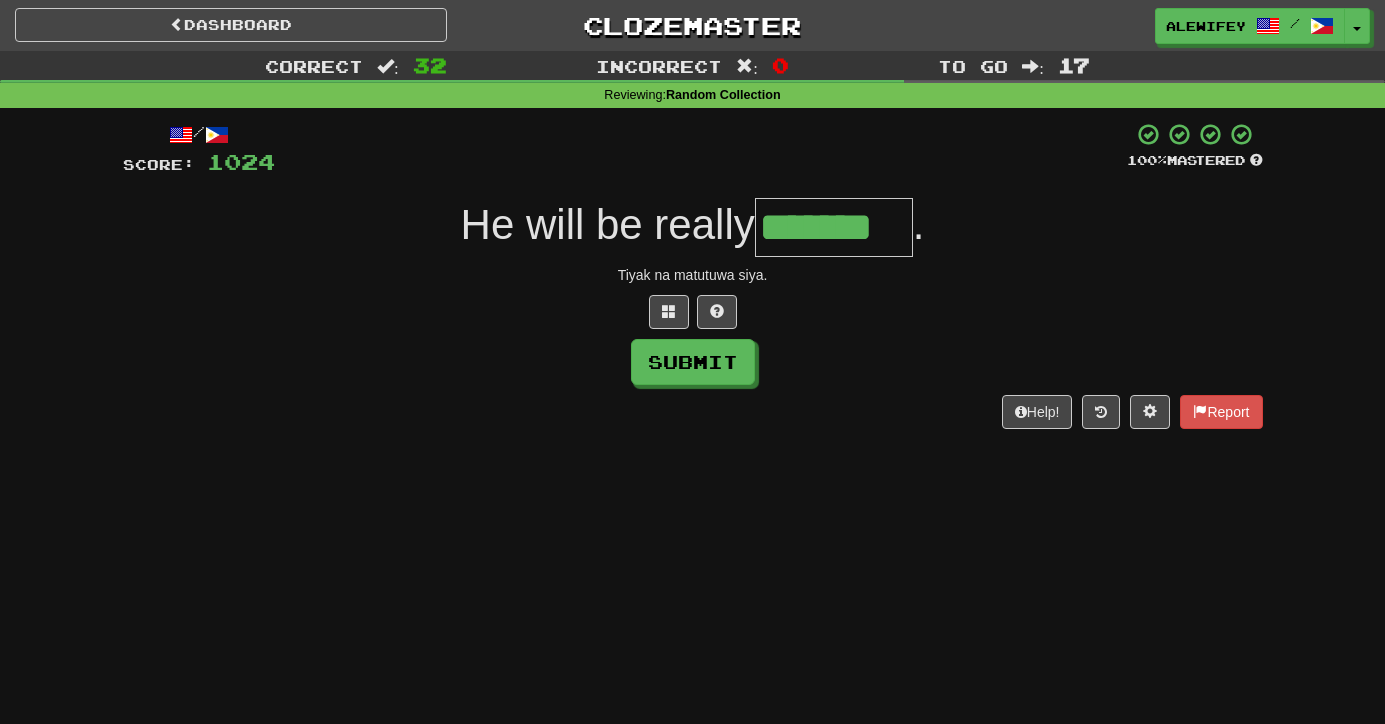 type on "*******" 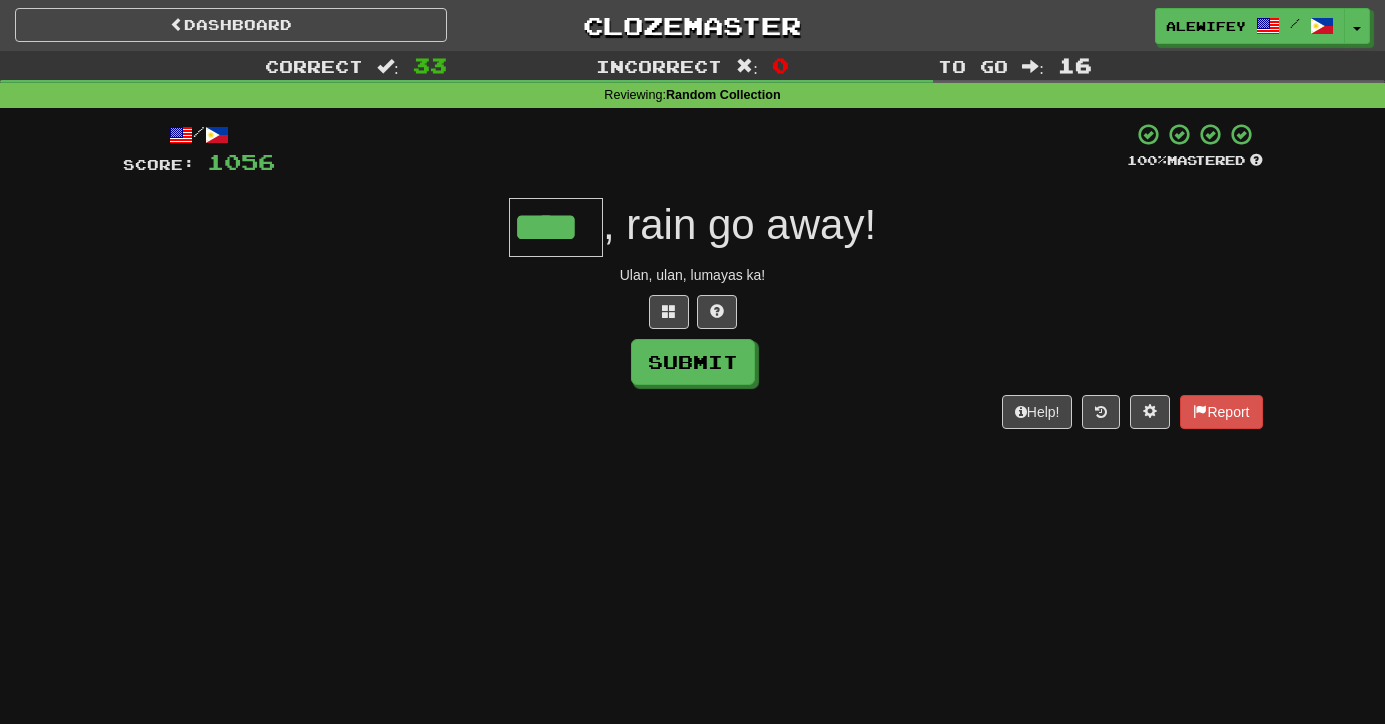 type on "****" 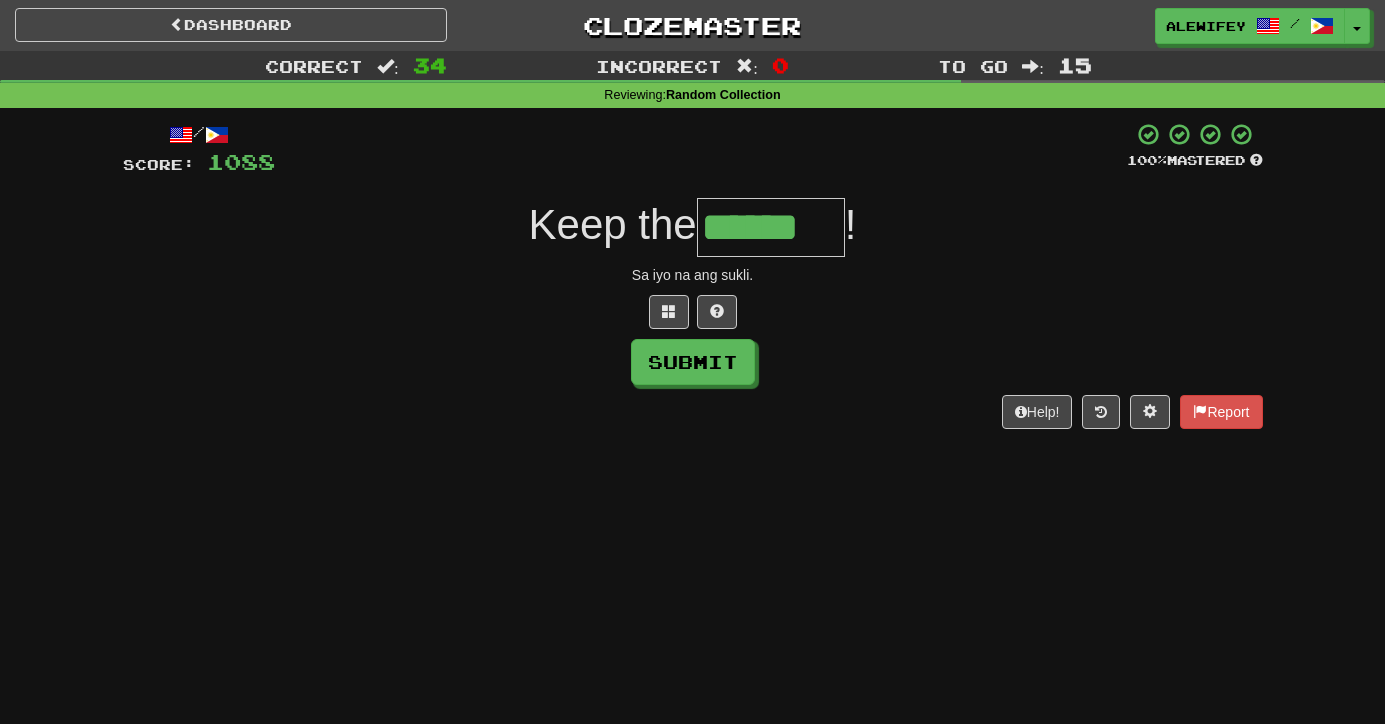 type on "******" 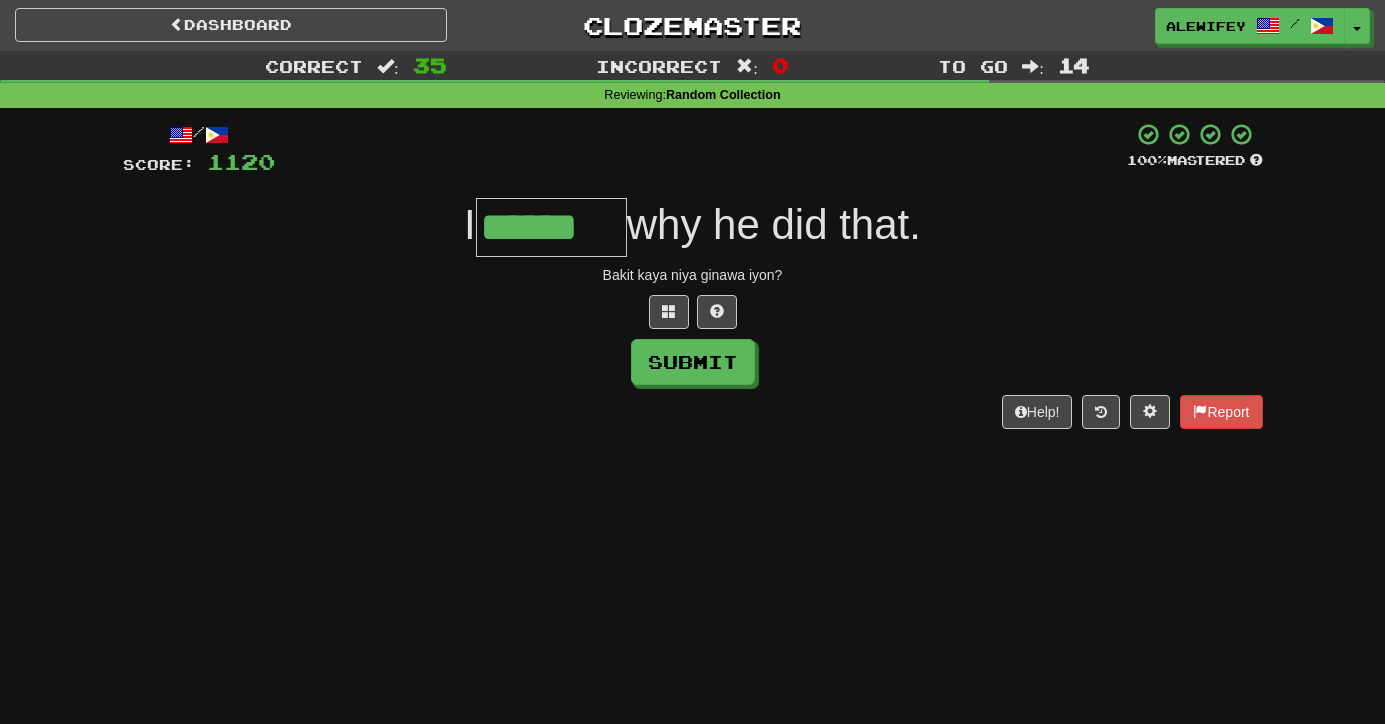 type on "******" 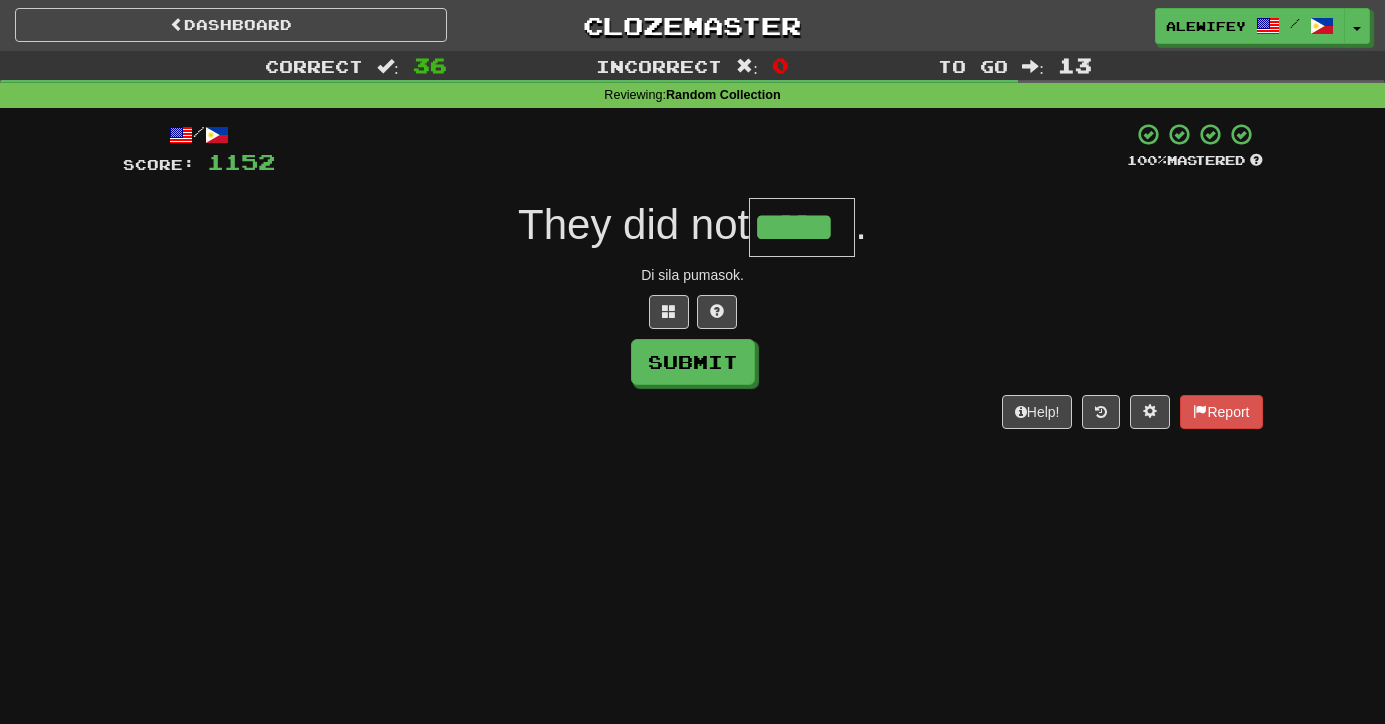 type on "*****" 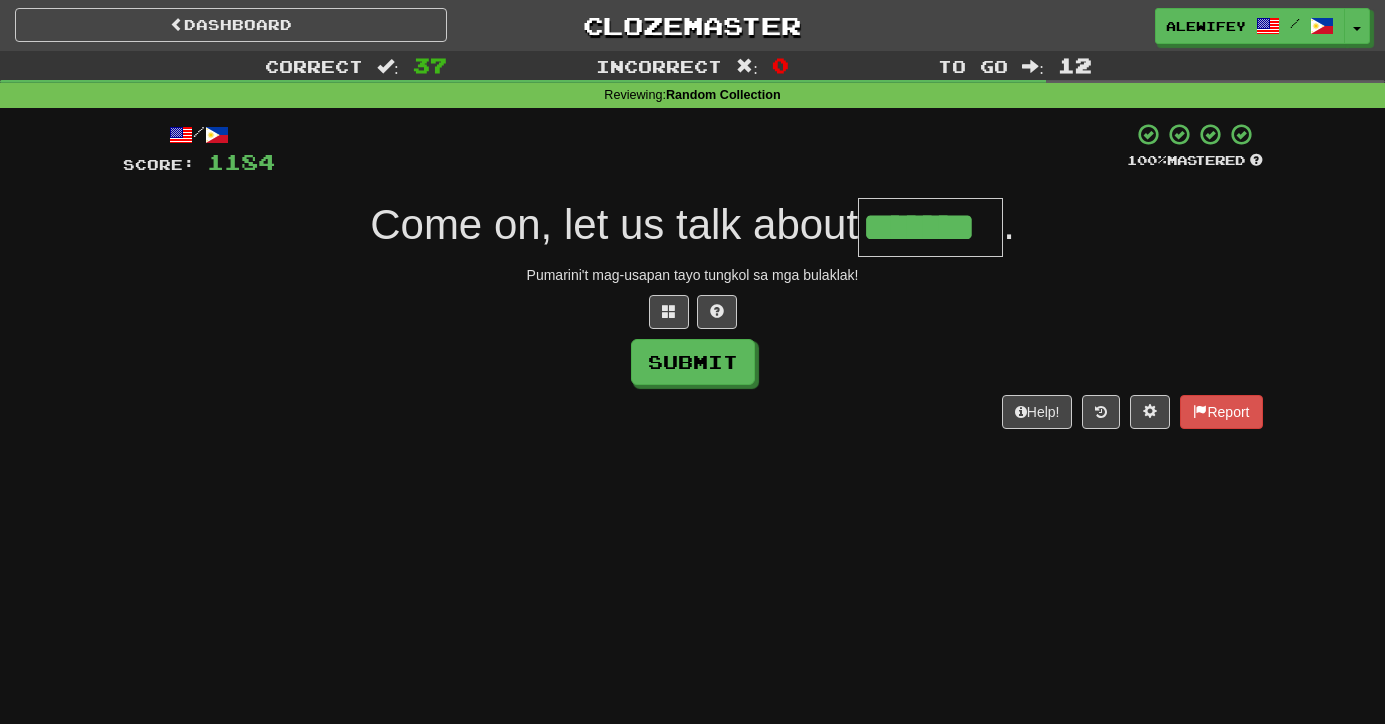 type on "*******" 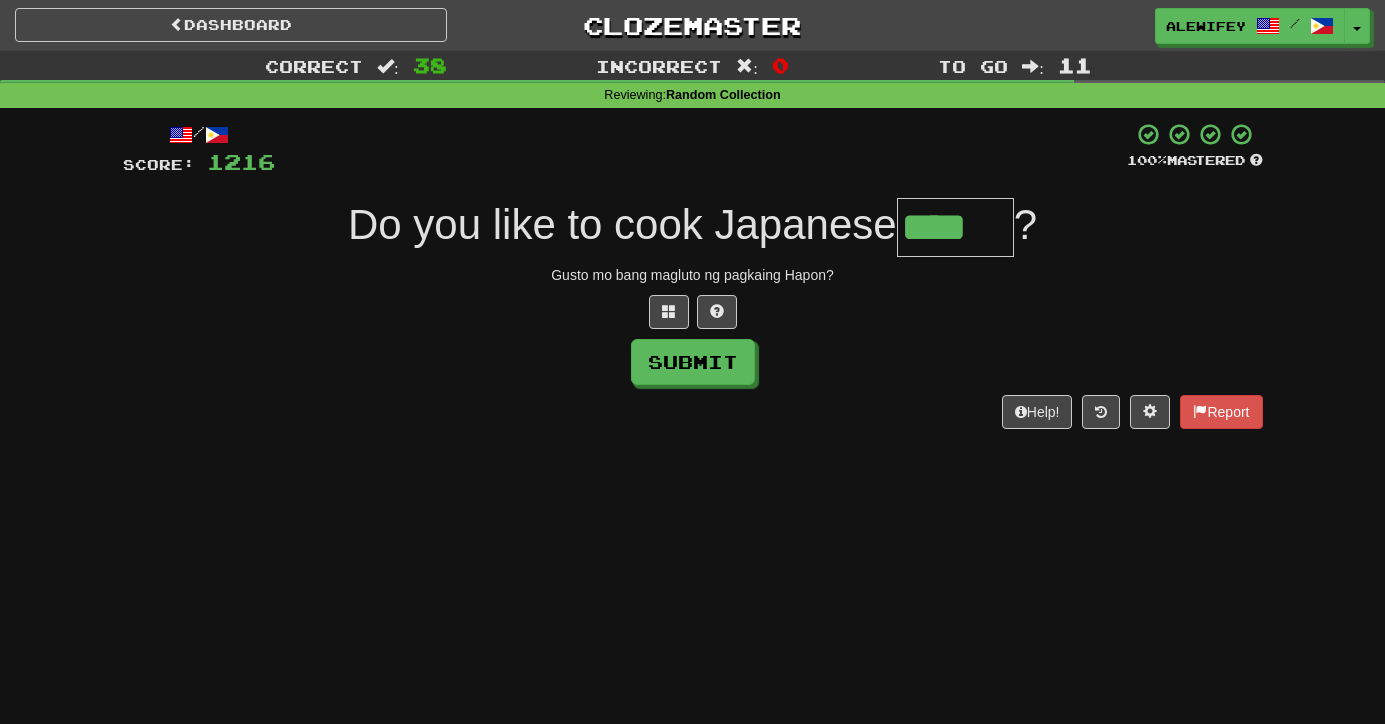 type on "*****" 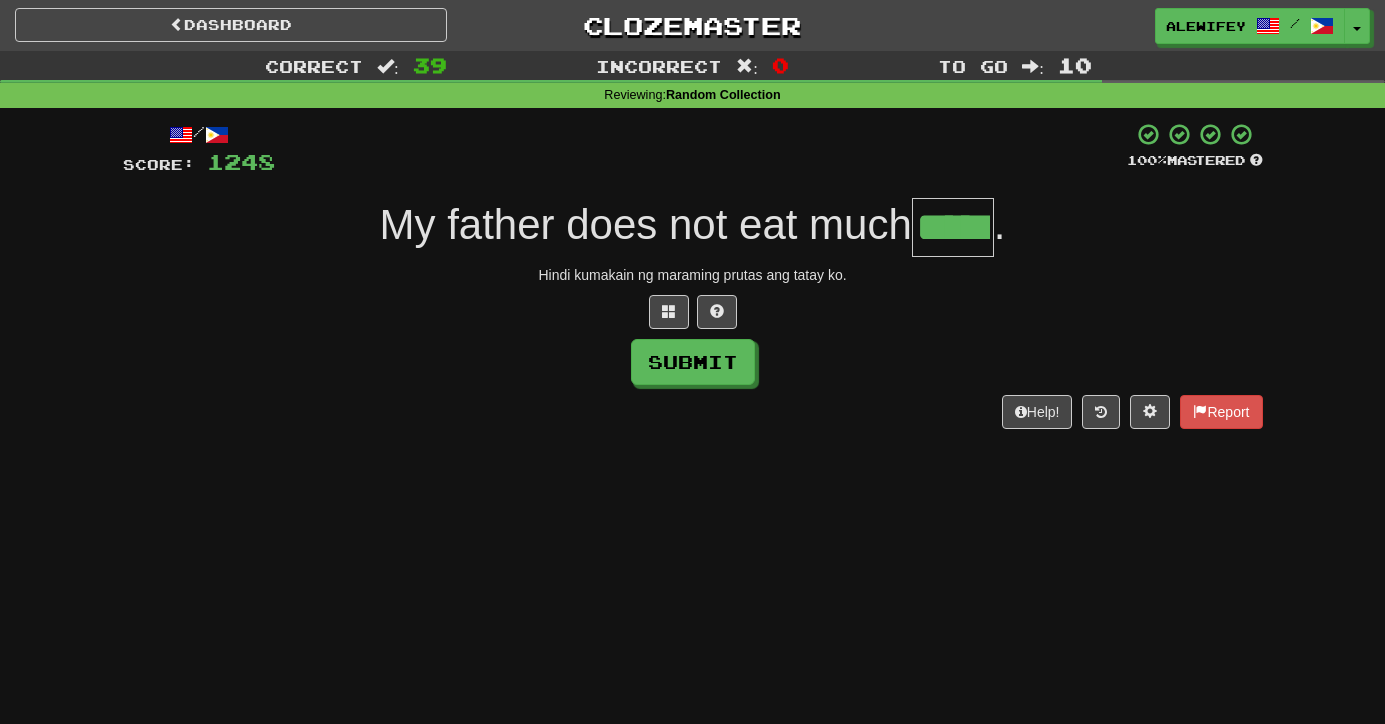 type on "*****" 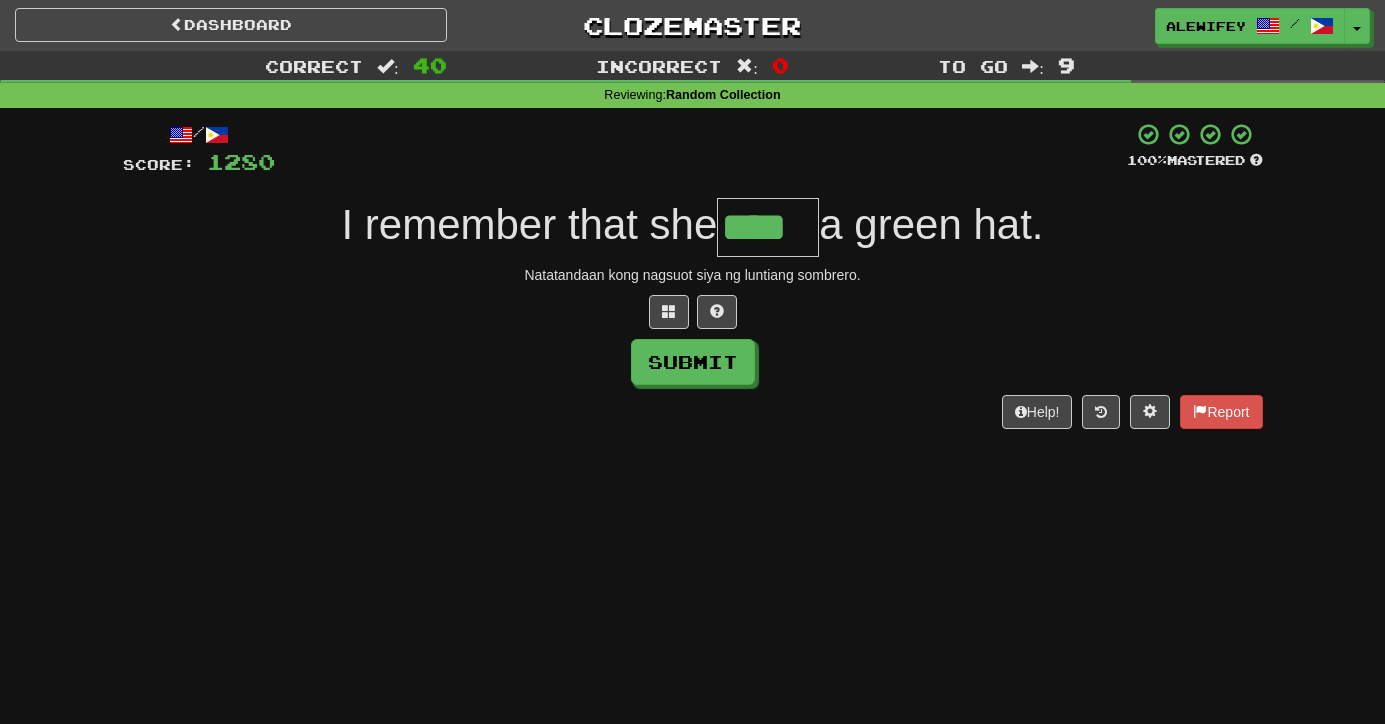 type on "****" 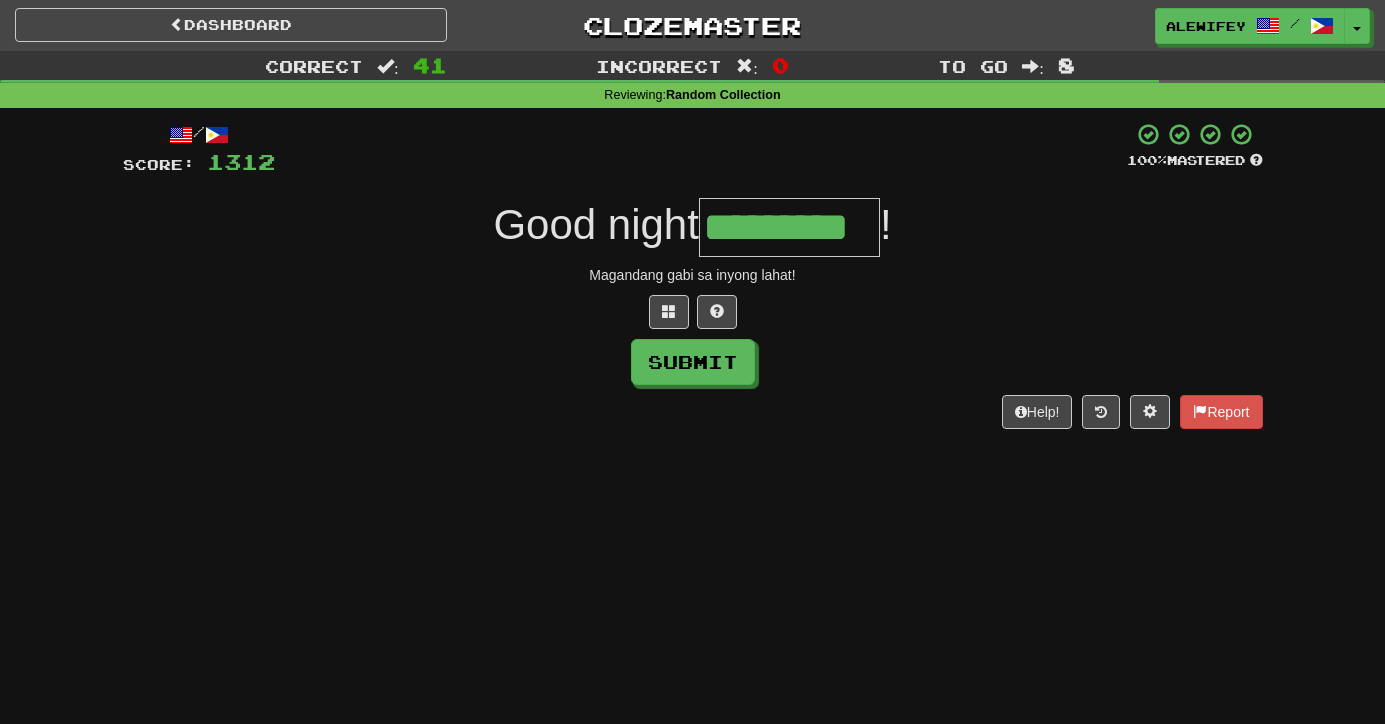 scroll, scrollTop: 0, scrollLeft: 23, axis: horizontal 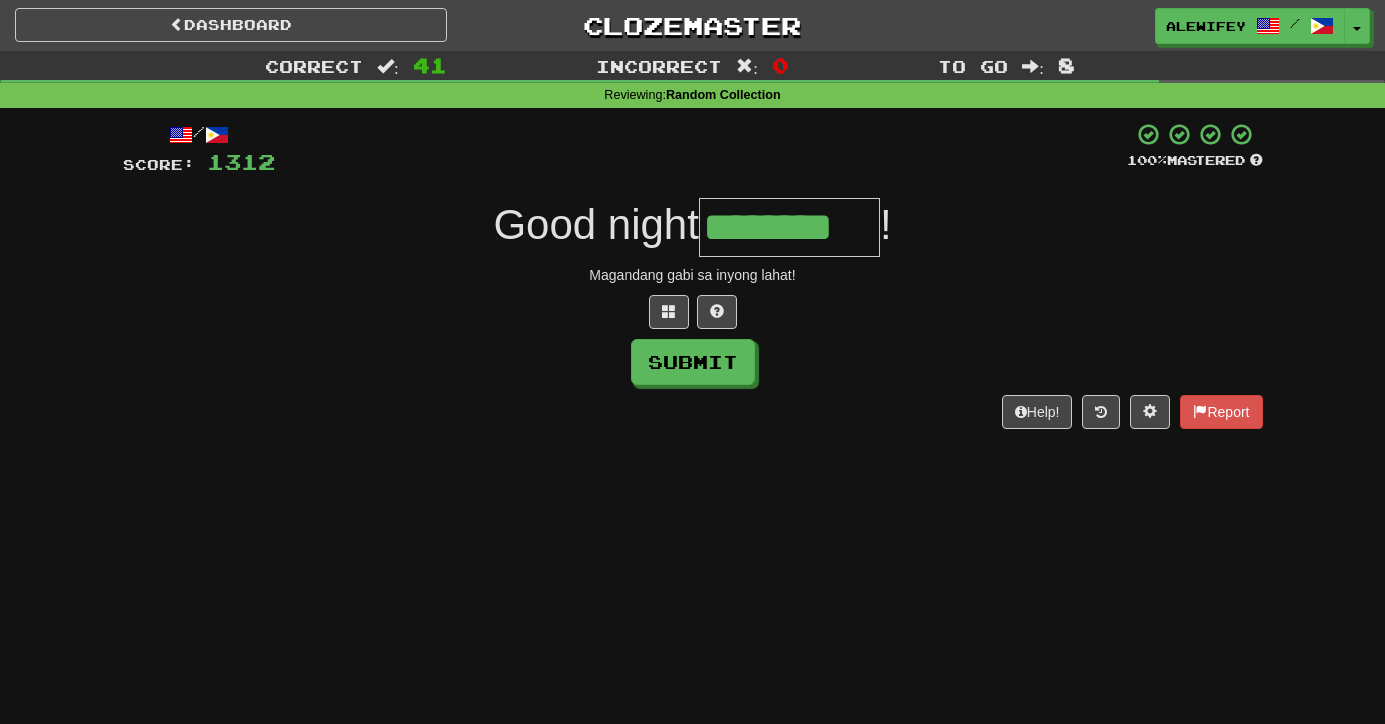 type on "********" 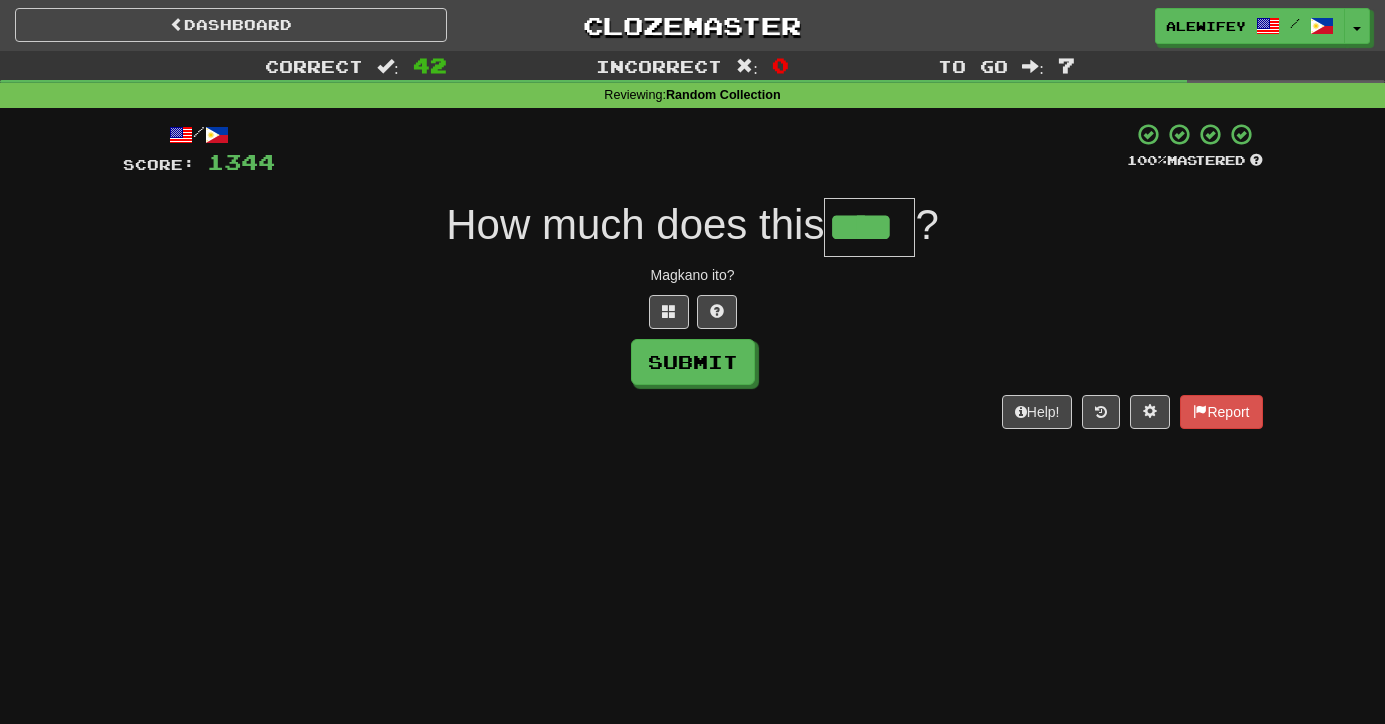 type on "****" 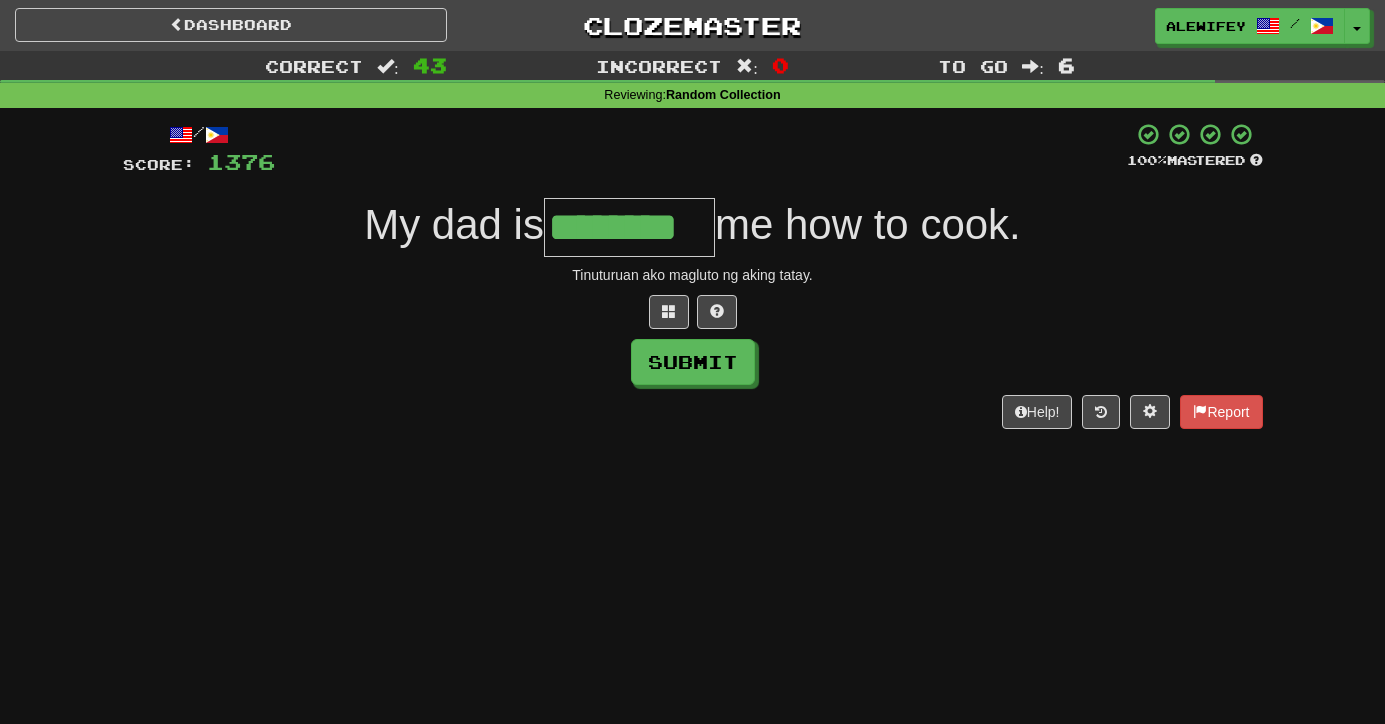 type on "********" 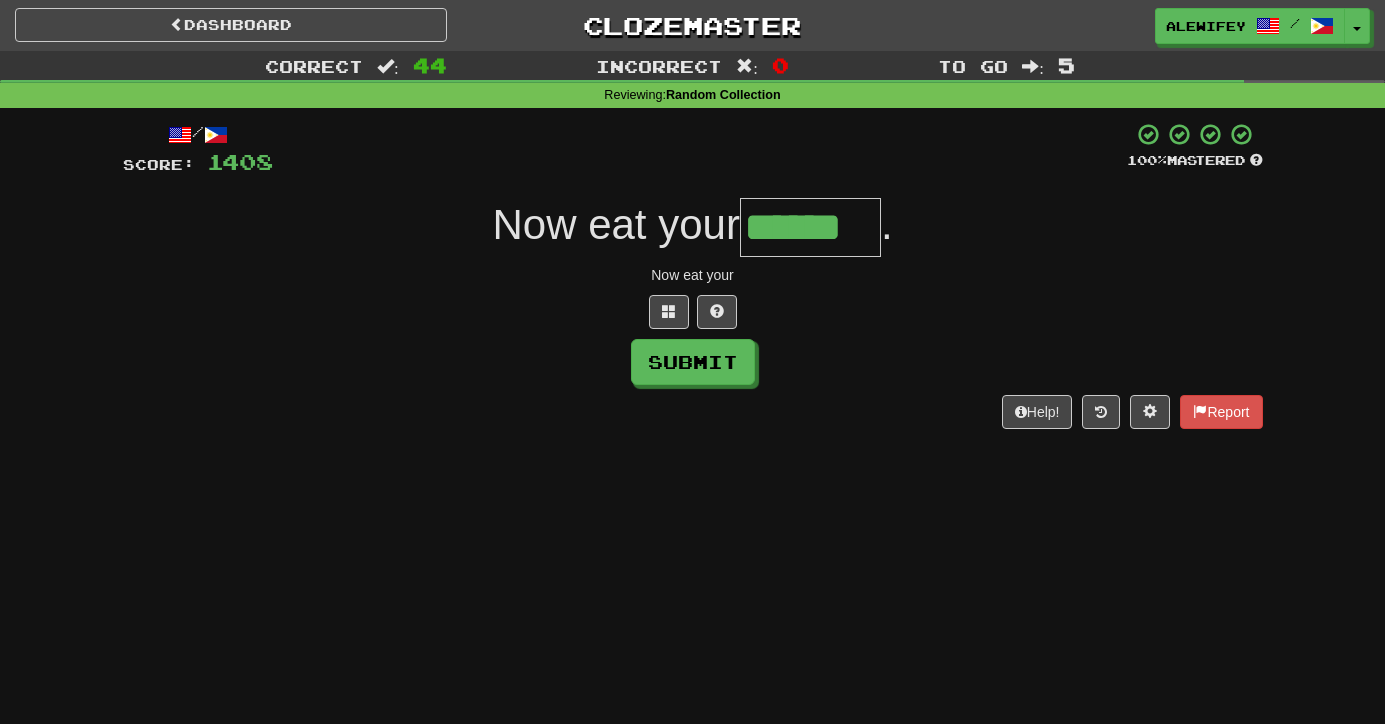 type on "******" 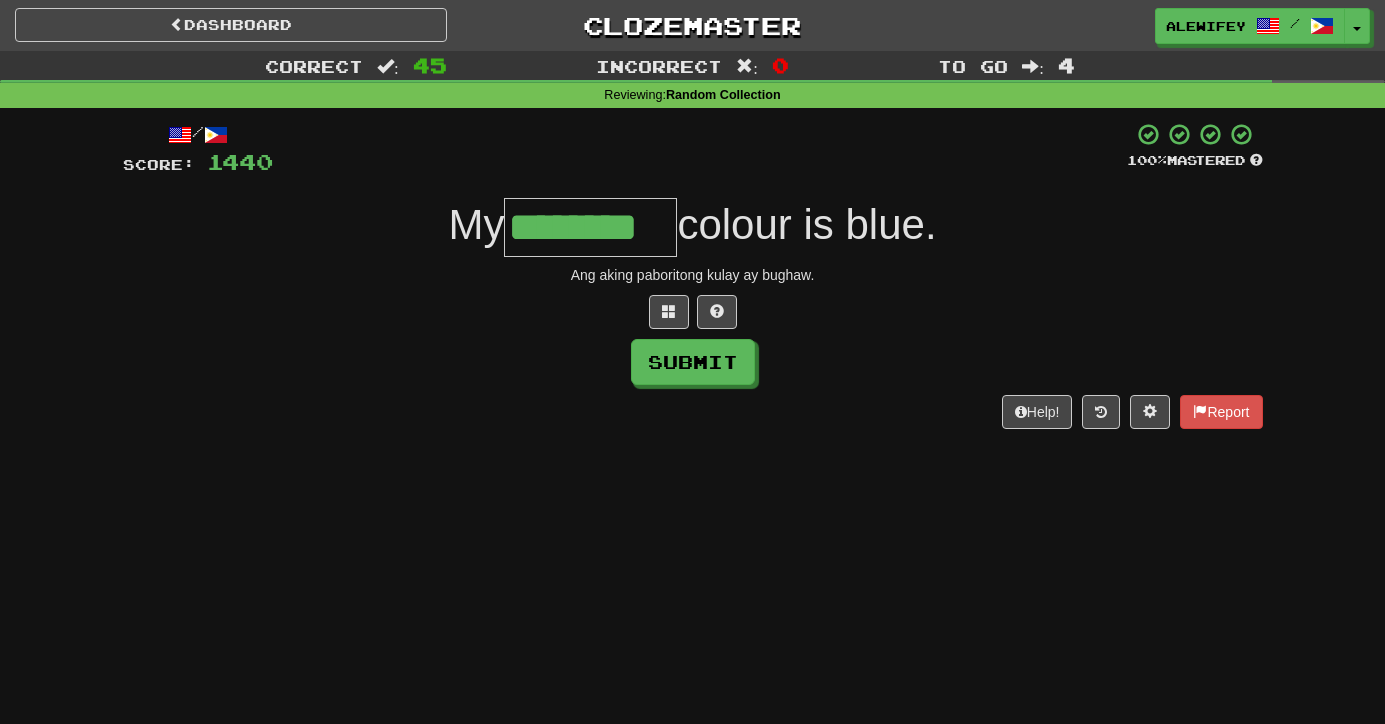 type on "*********" 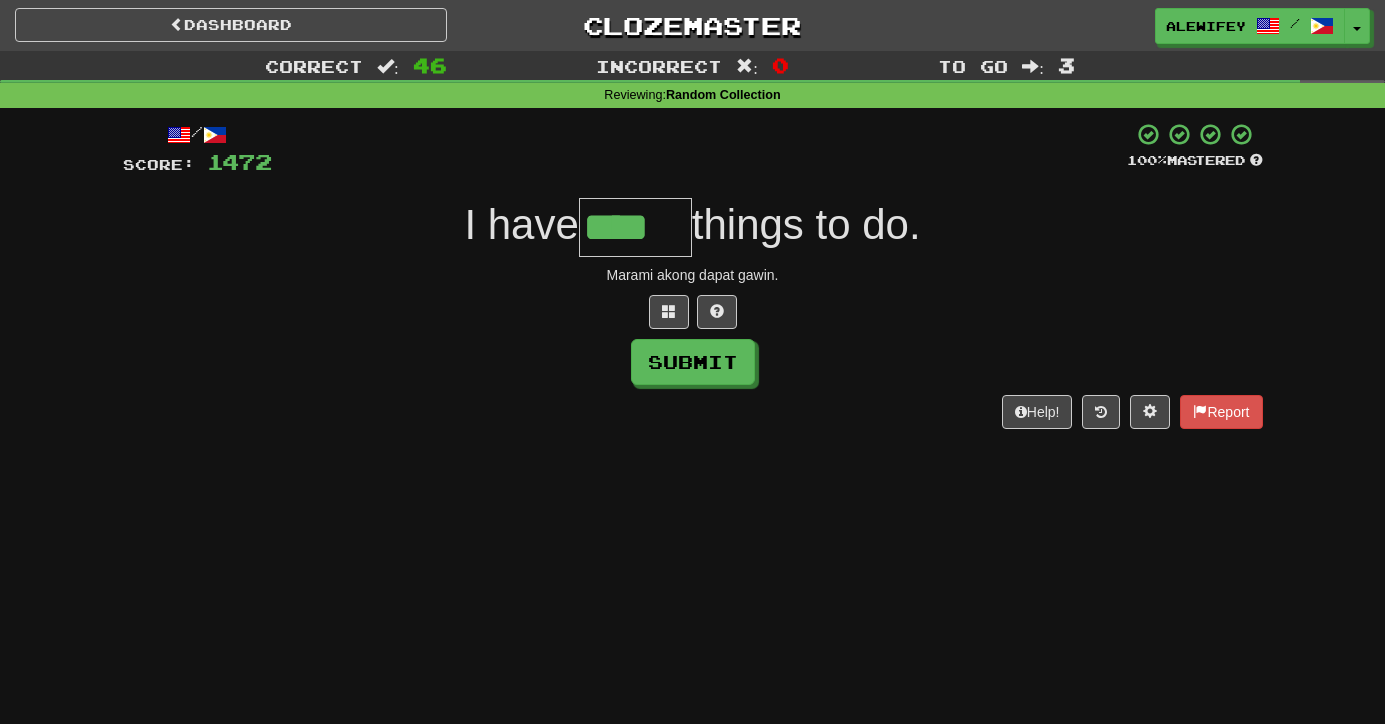 type on "****" 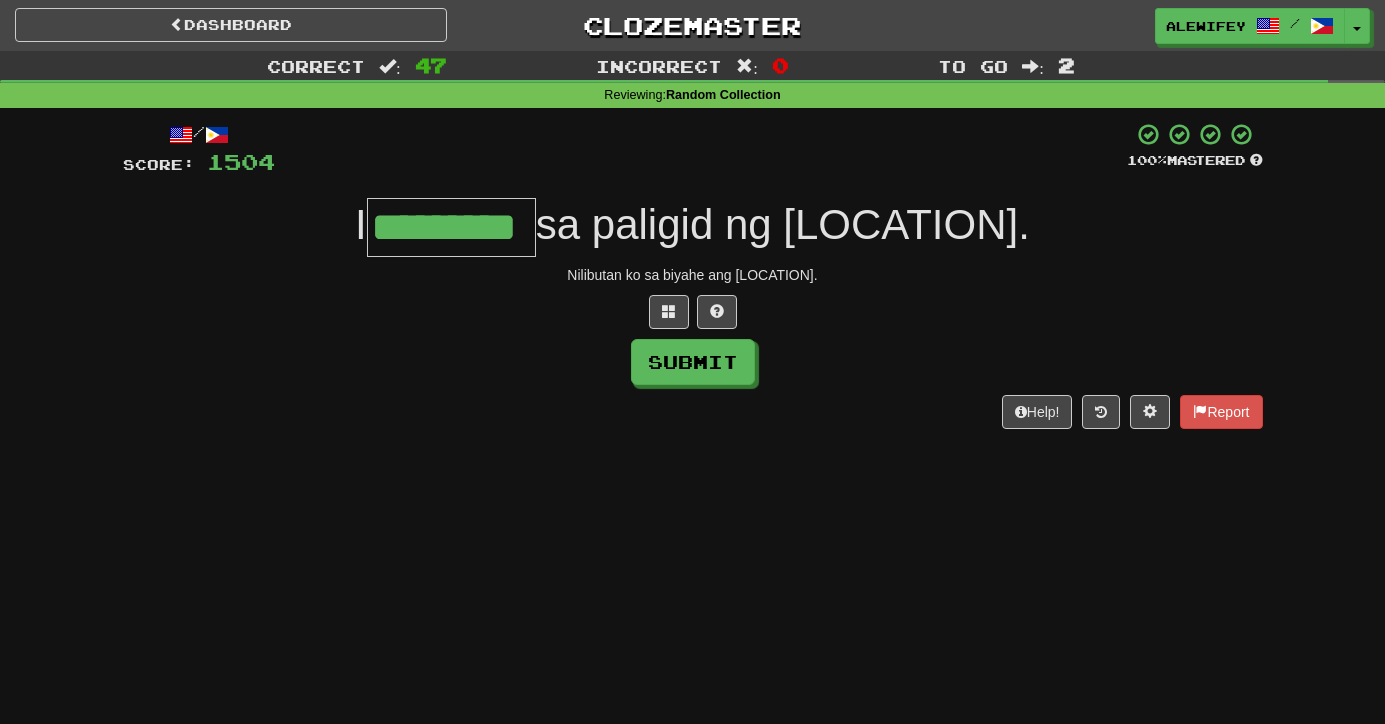 type on "*********" 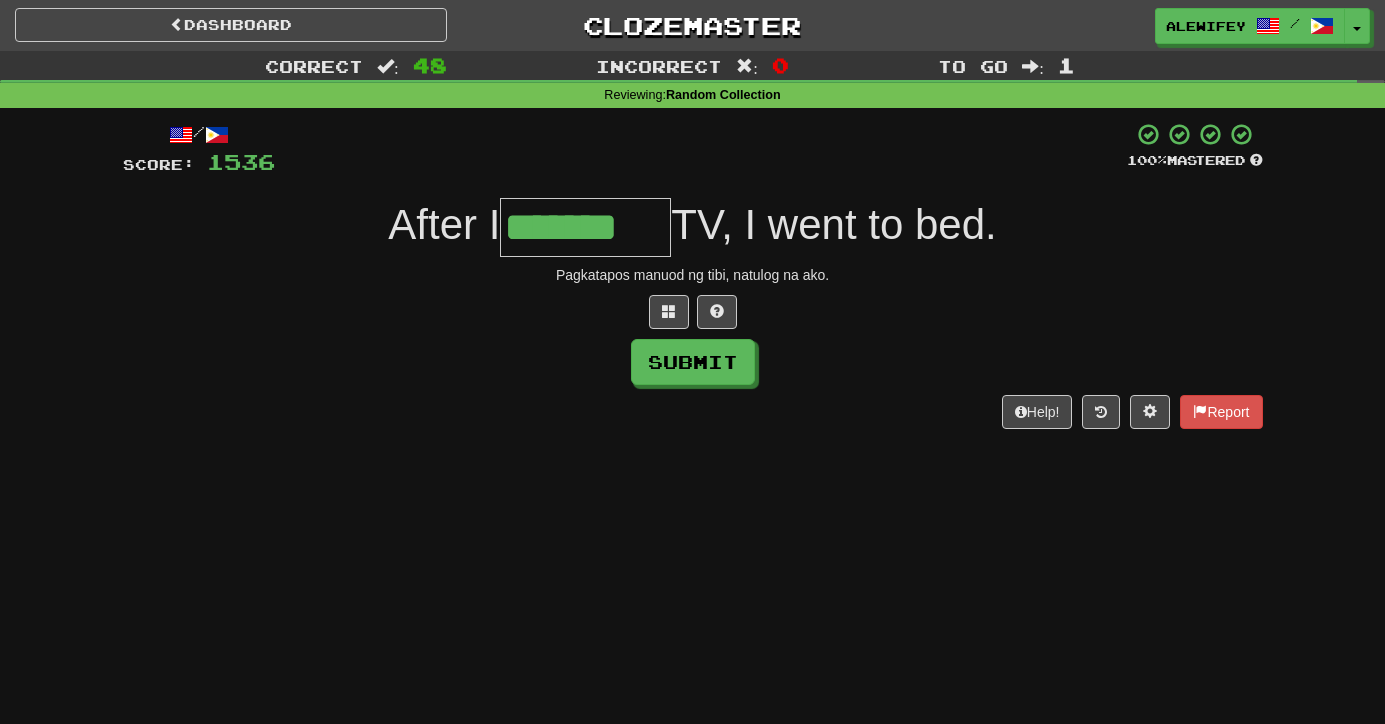 type on "*******" 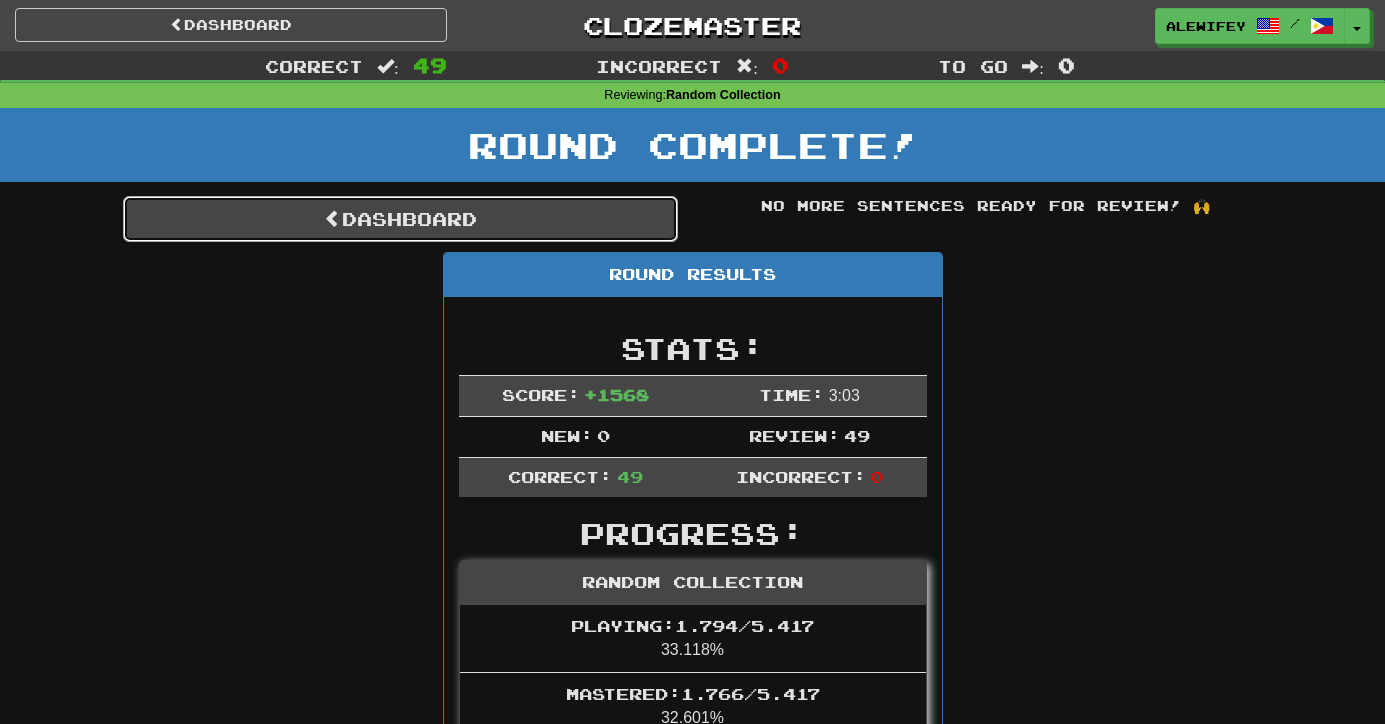 click on "Dashboard" at bounding box center (400, 219) 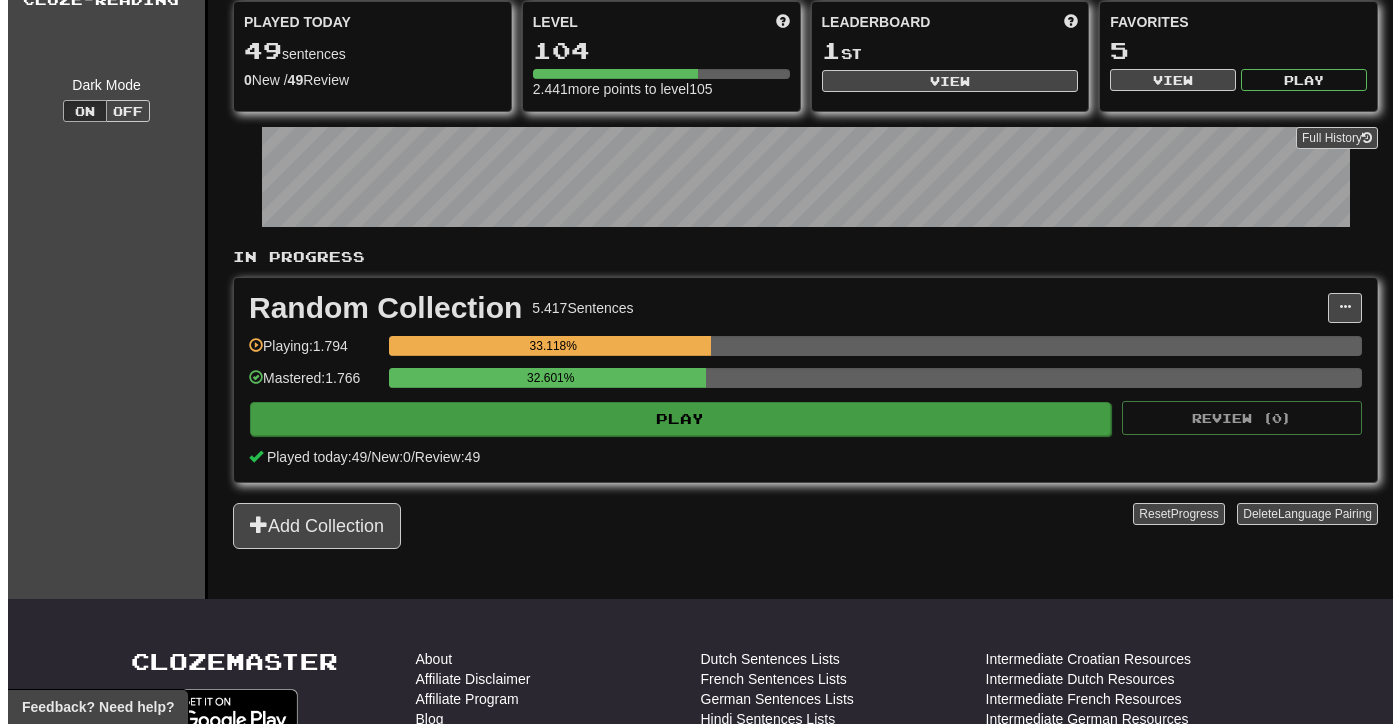 scroll, scrollTop: 181, scrollLeft: 0, axis: vertical 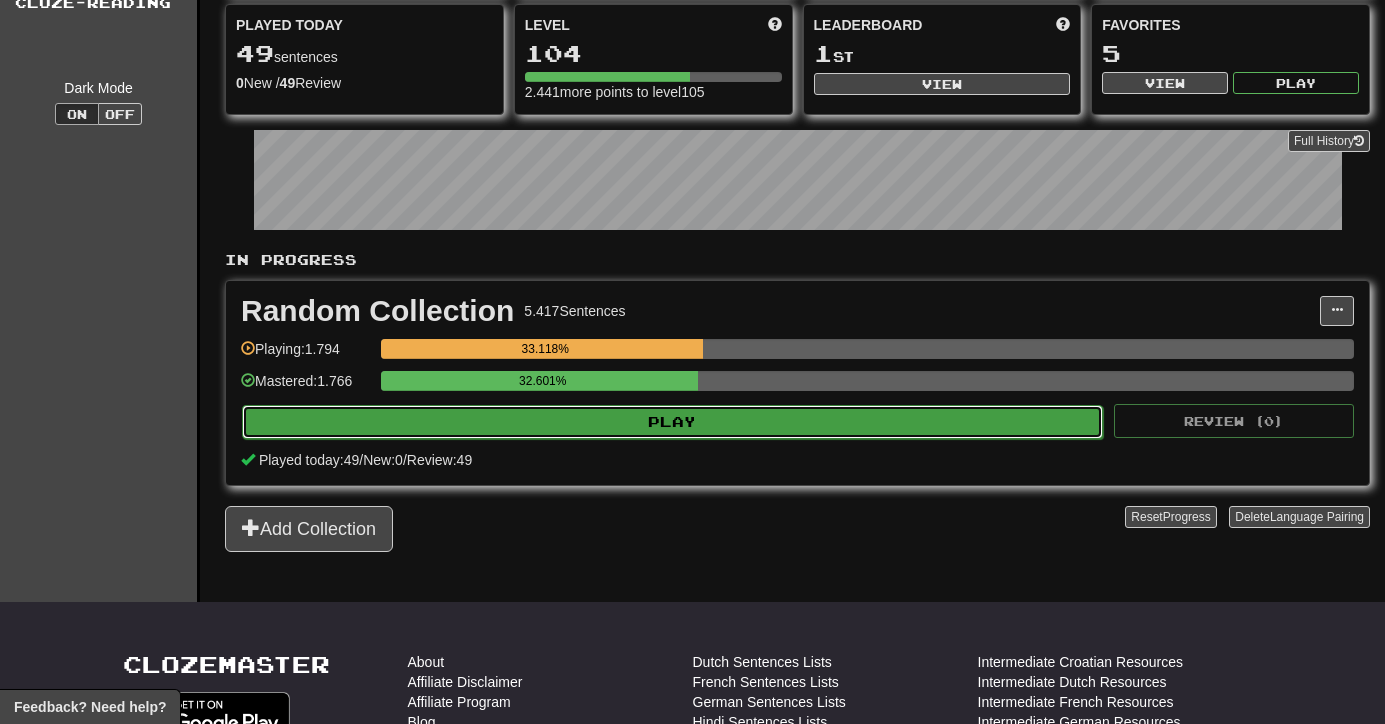 click on "Play" at bounding box center (672, 422) 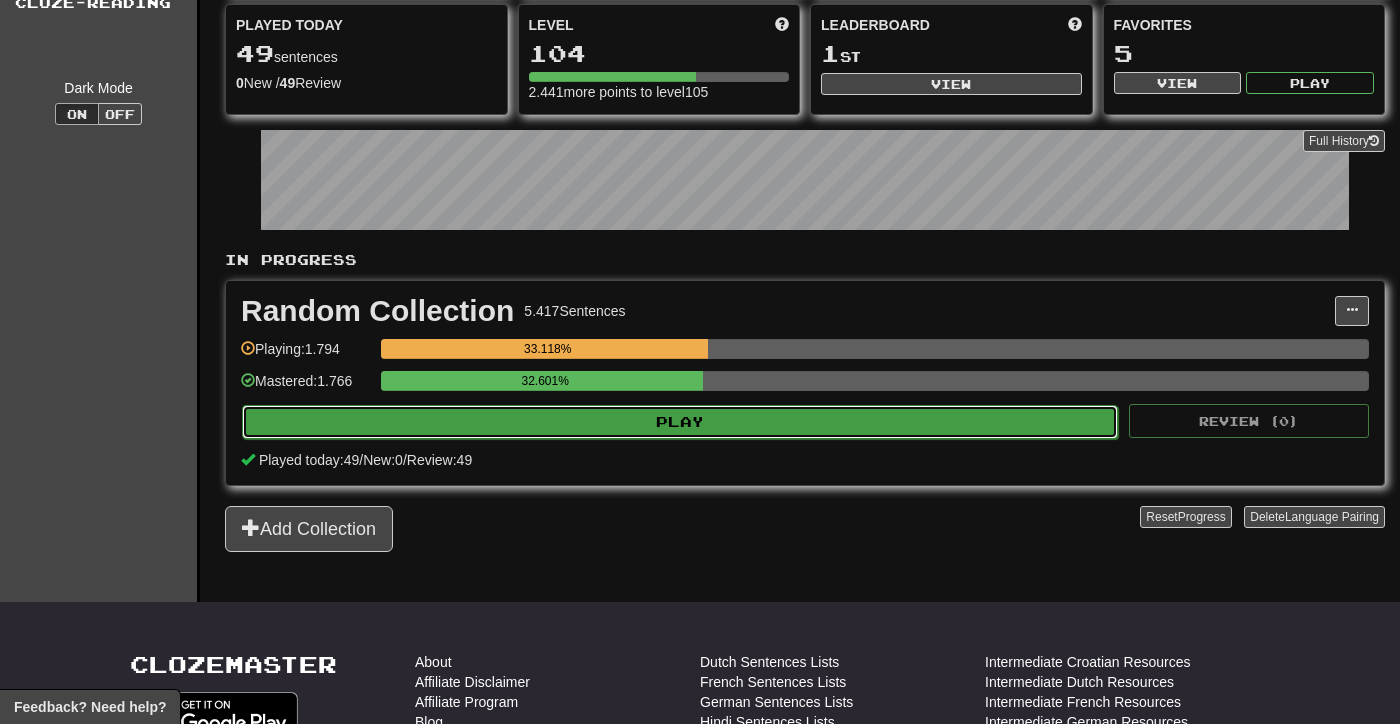 select on "***" 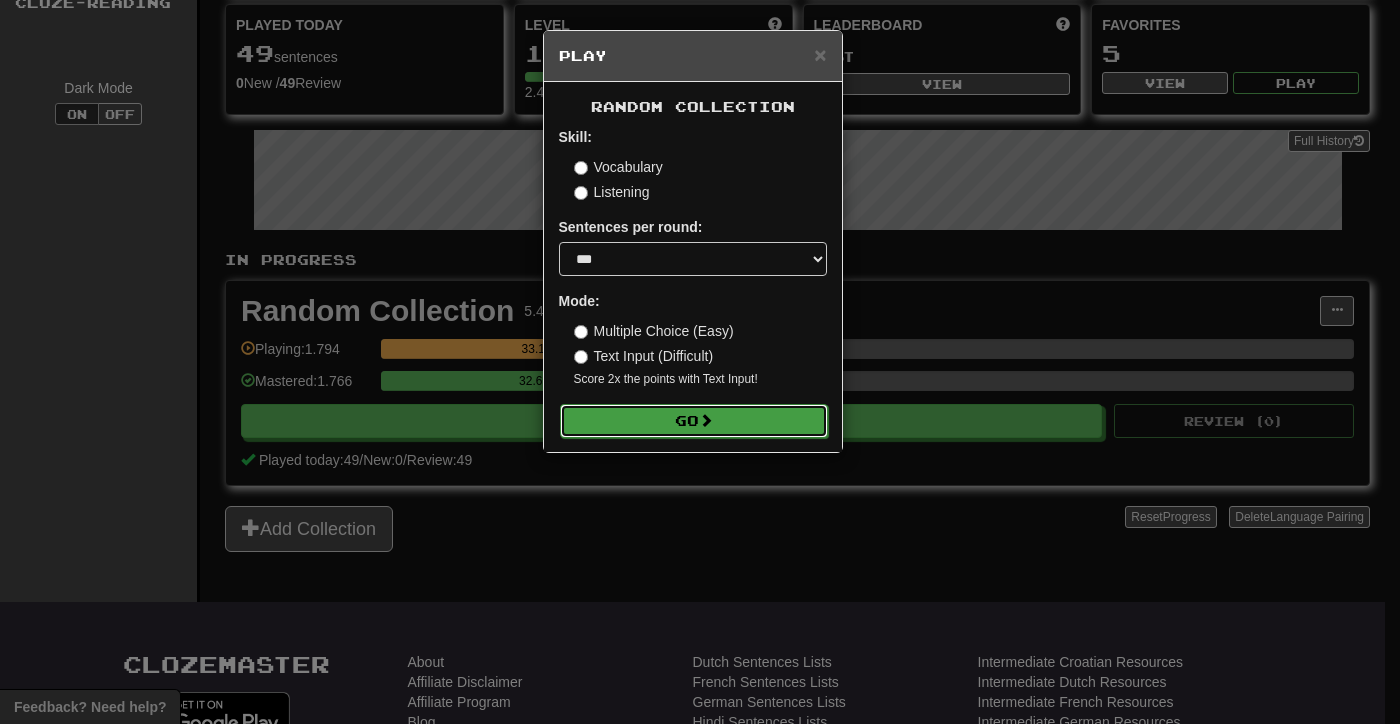 click on "Go" at bounding box center [694, 421] 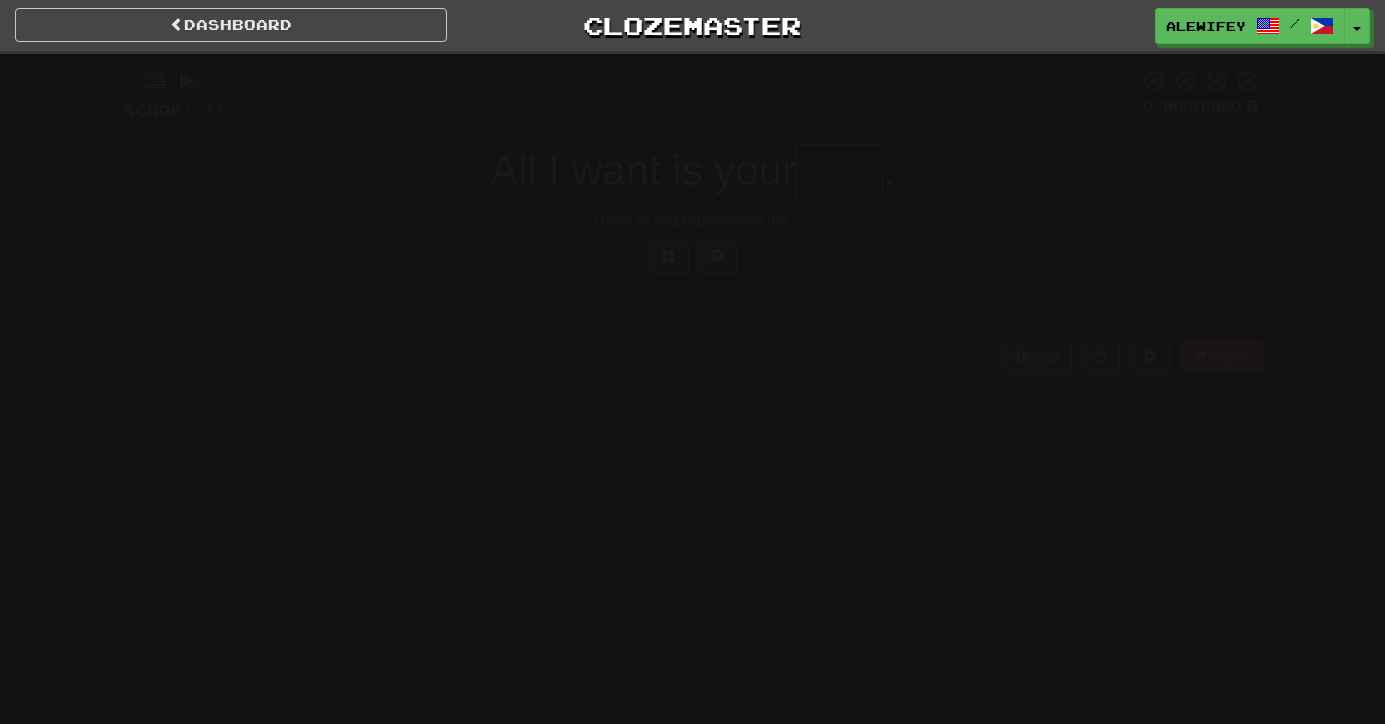 scroll, scrollTop: 0, scrollLeft: 0, axis: both 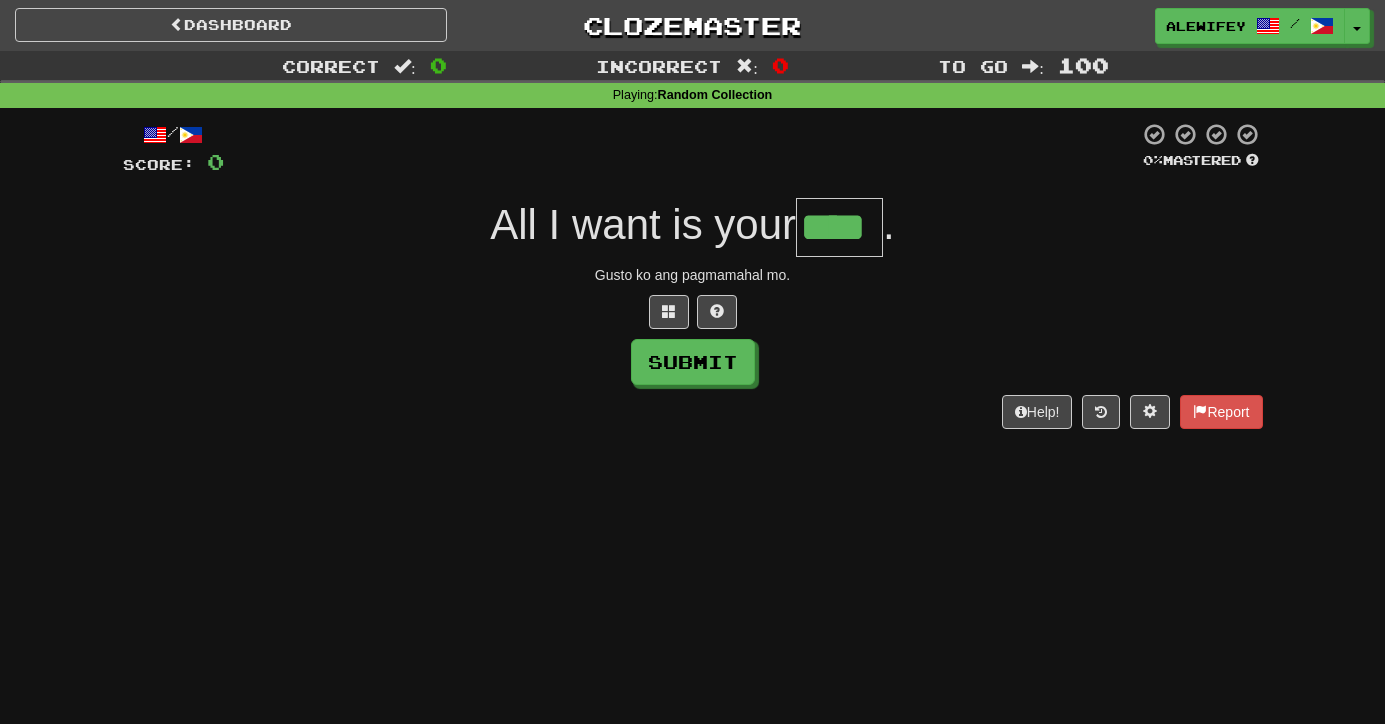 type on "****" 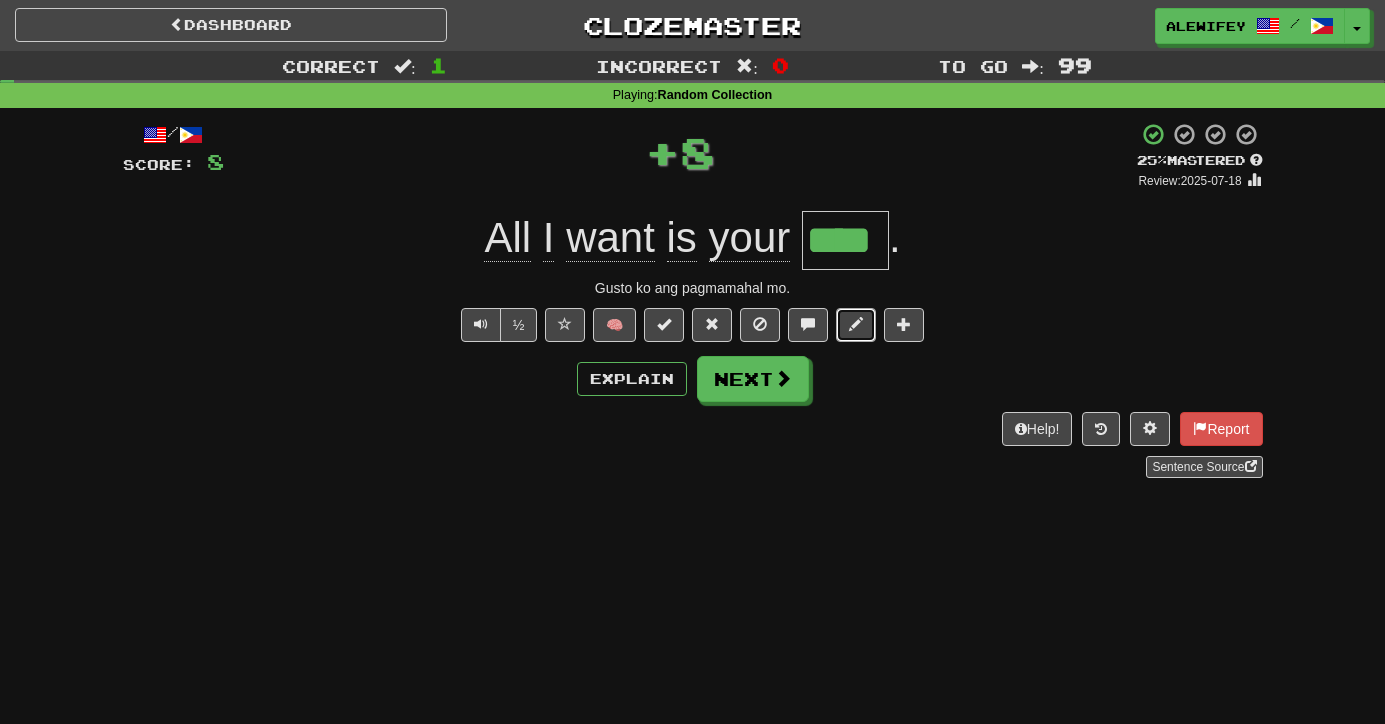 click at bounding box center [856, 324] 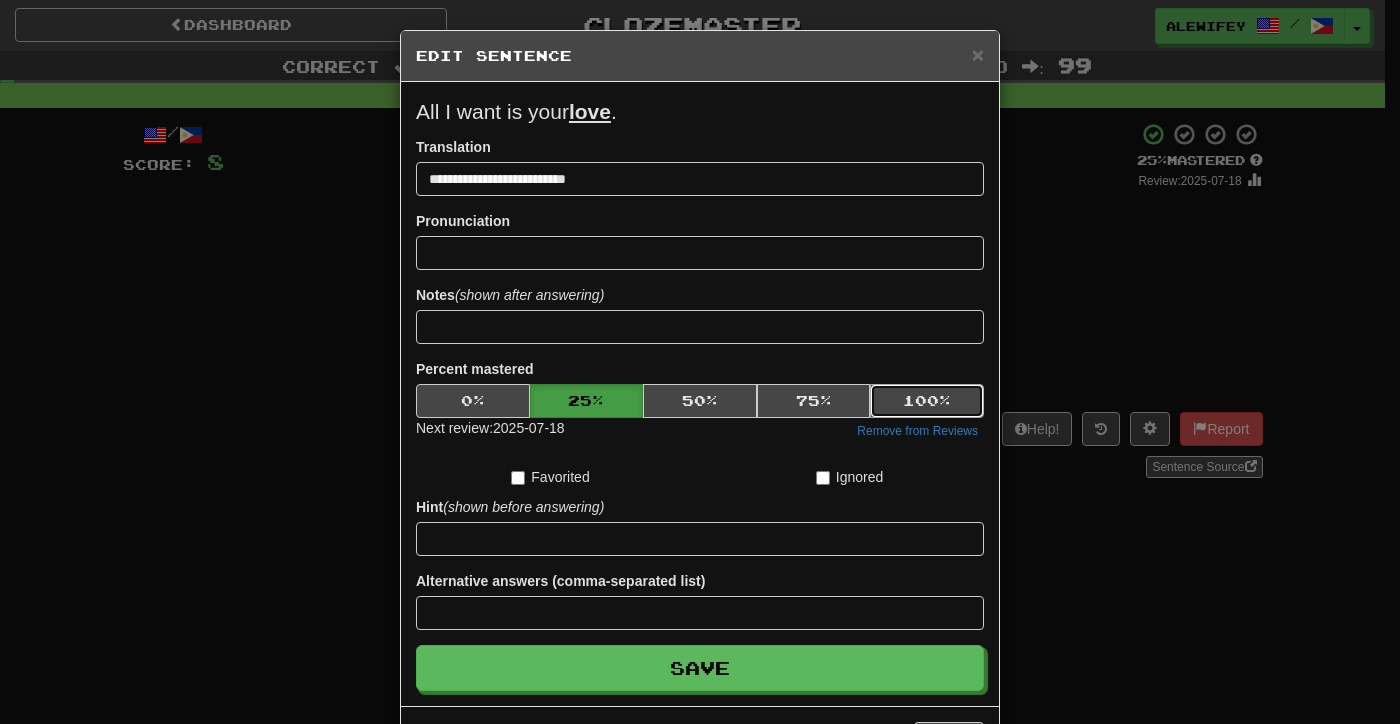click on "100 %" at bounding box center [927, 401] 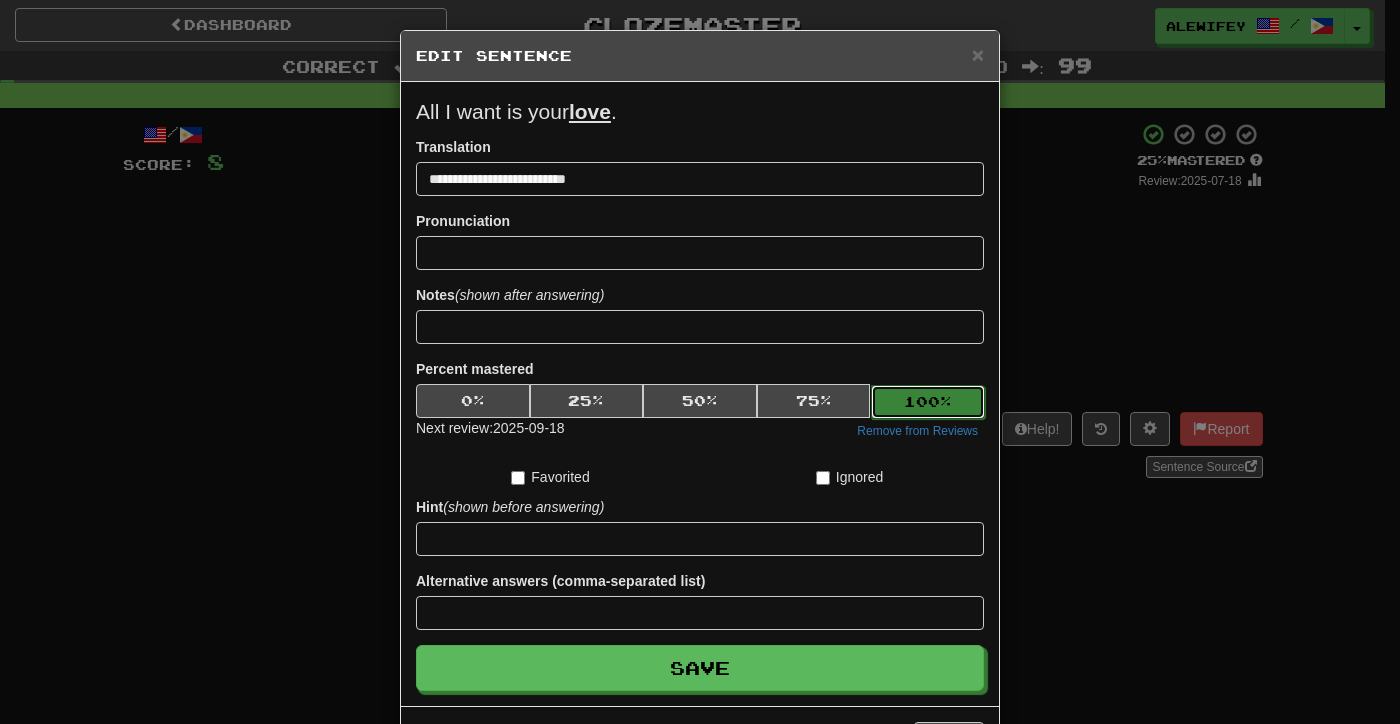 click on "100 %" at bounding box center [928, 402] 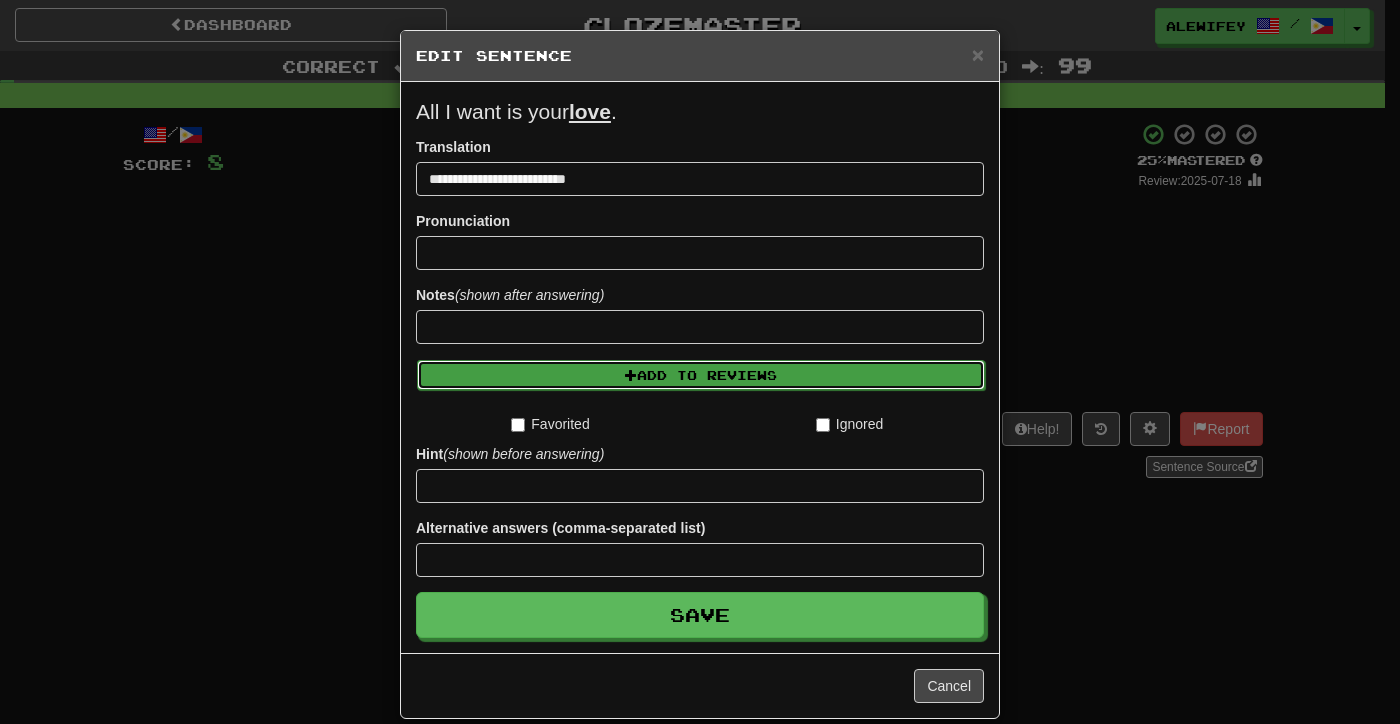 click on "Add to Reviews" at bounding box center [701, 375] 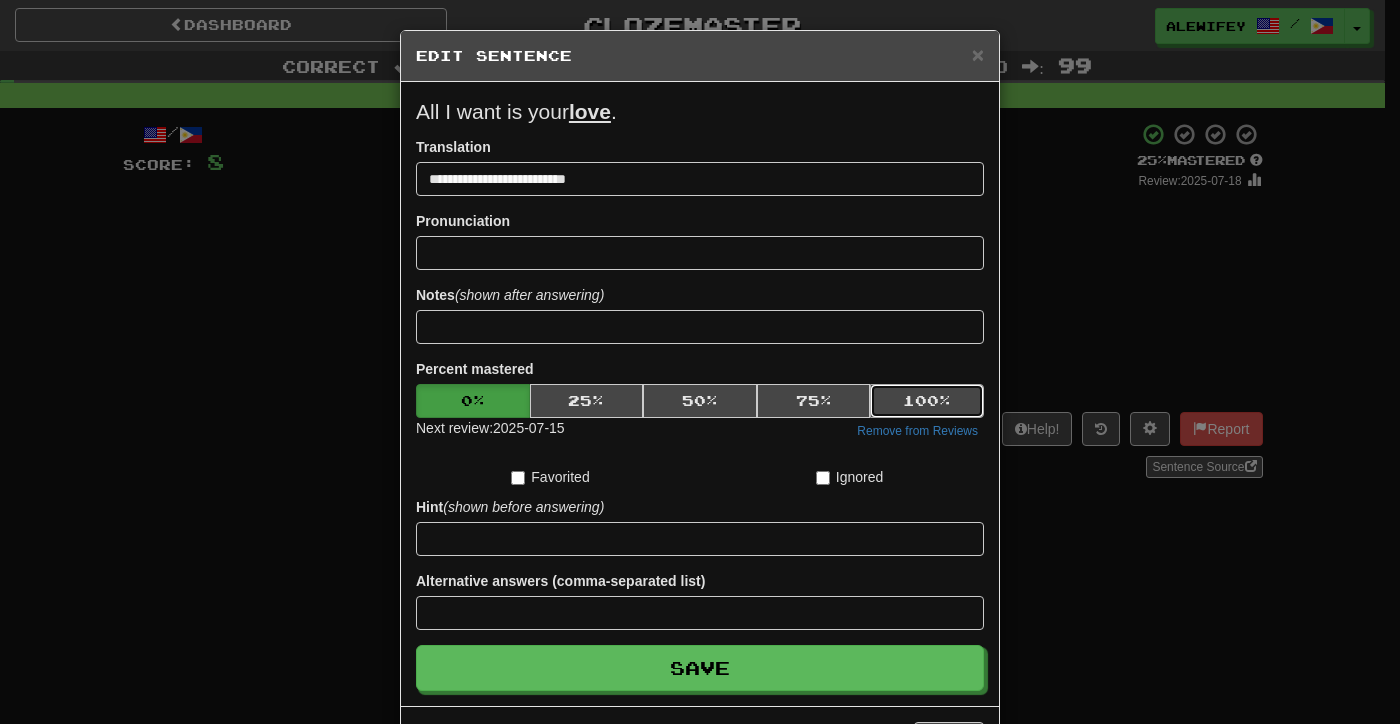 click on "100 %" at bounding box center [927, 401] 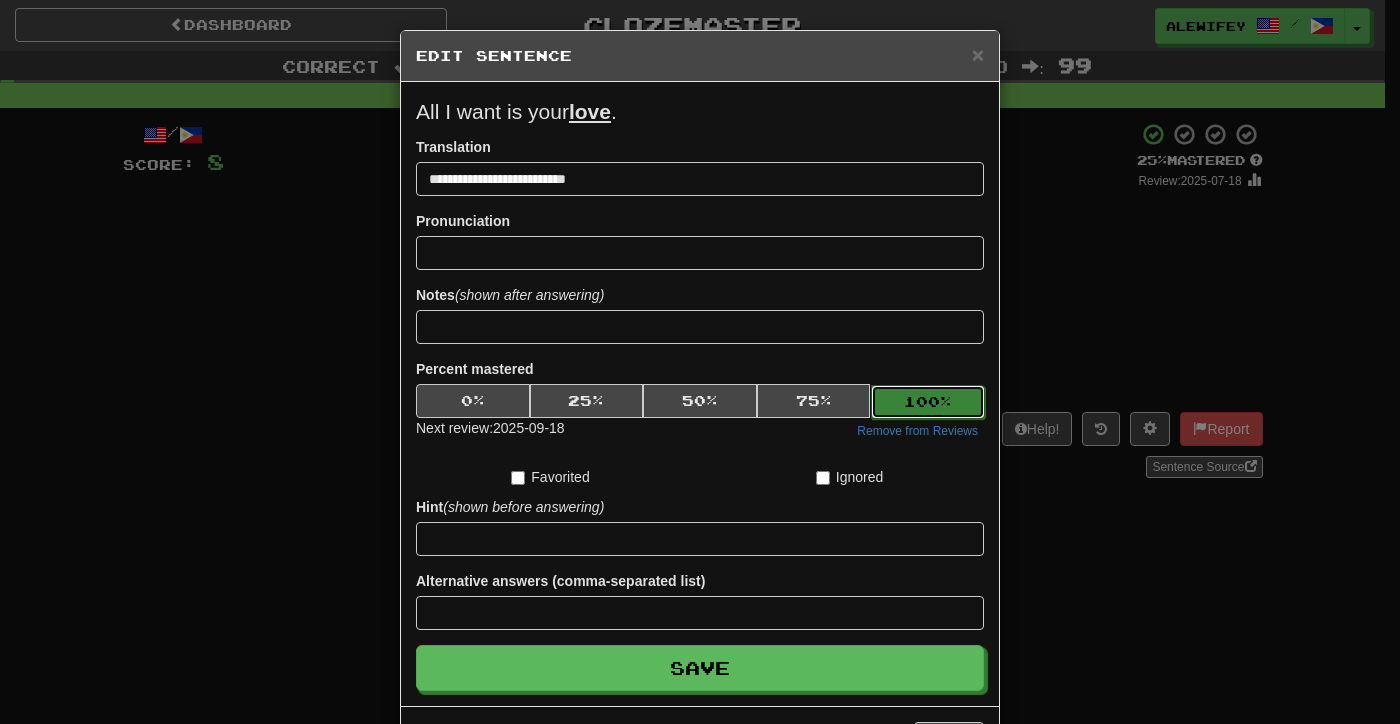 click on "100 %" at bounding box center [928, 402] 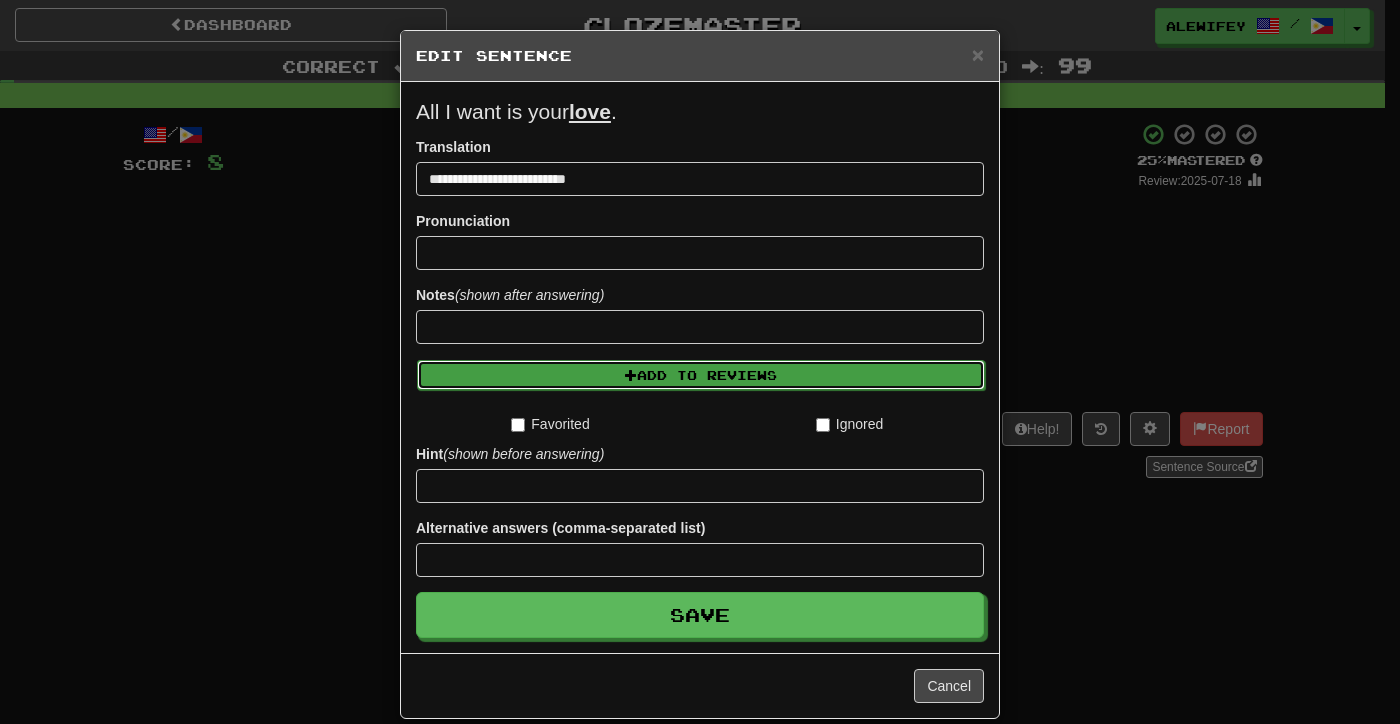click on "Add to Reviews" at bounding box center [701, 375] 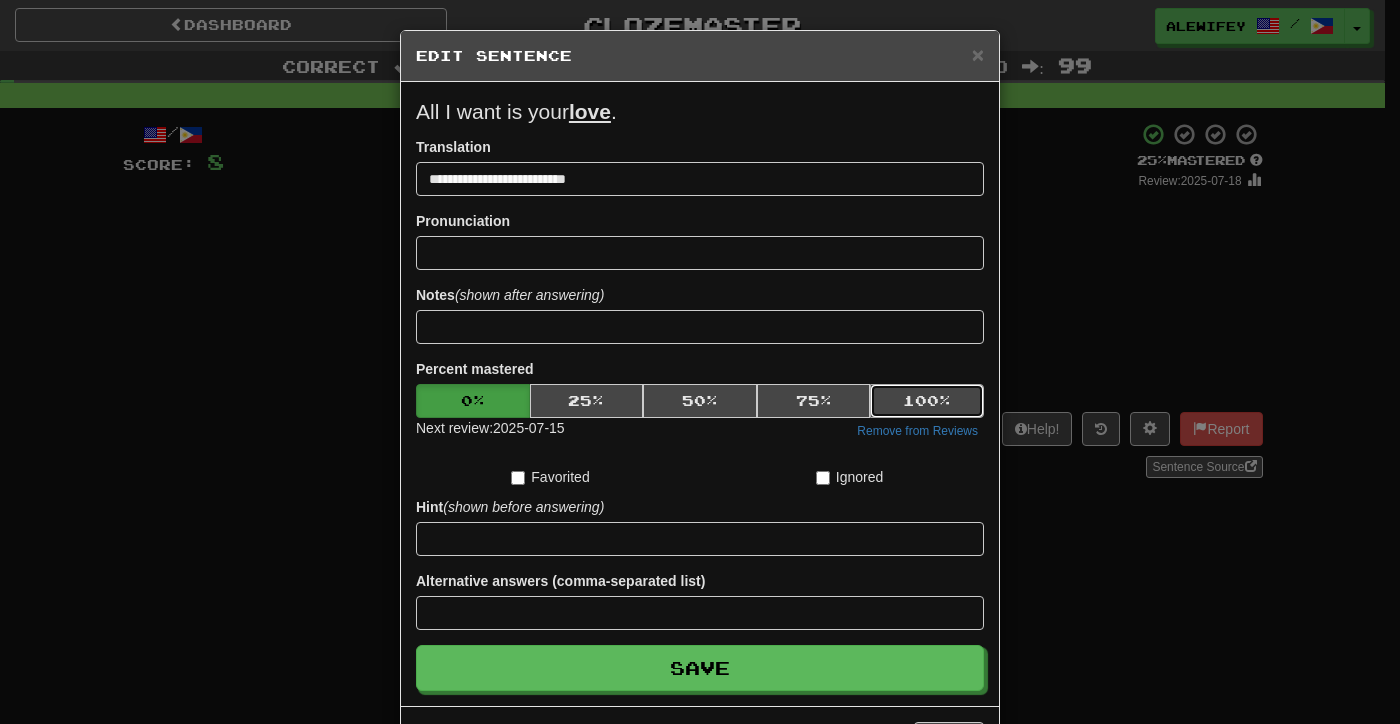 click on "100 %" at bounding box center [927, 401] 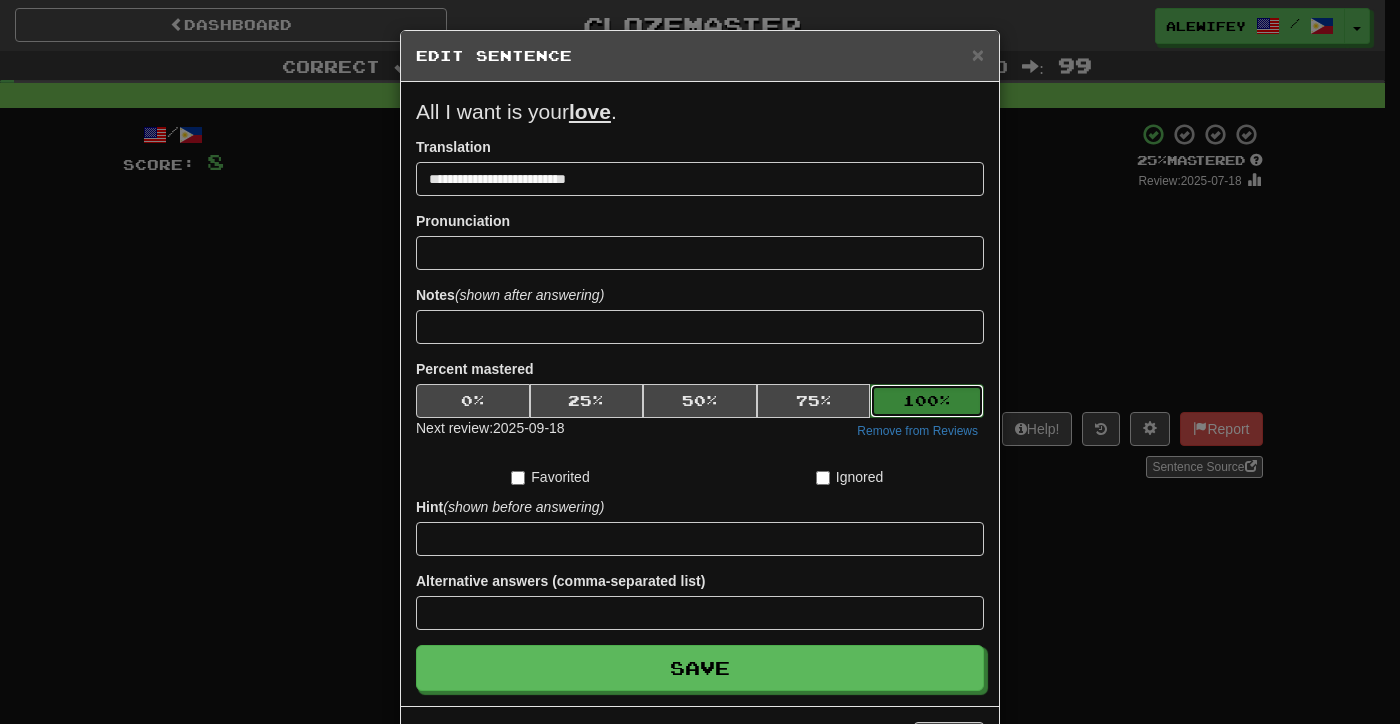 type 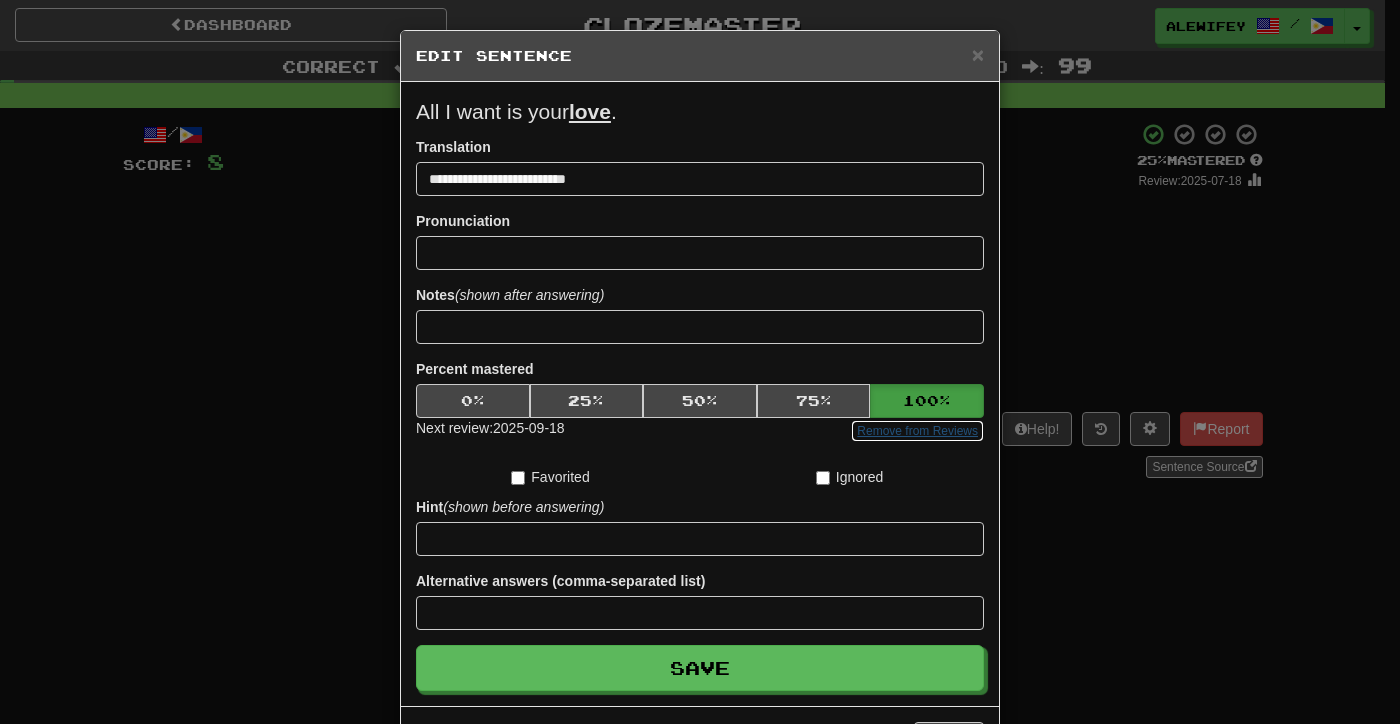 type 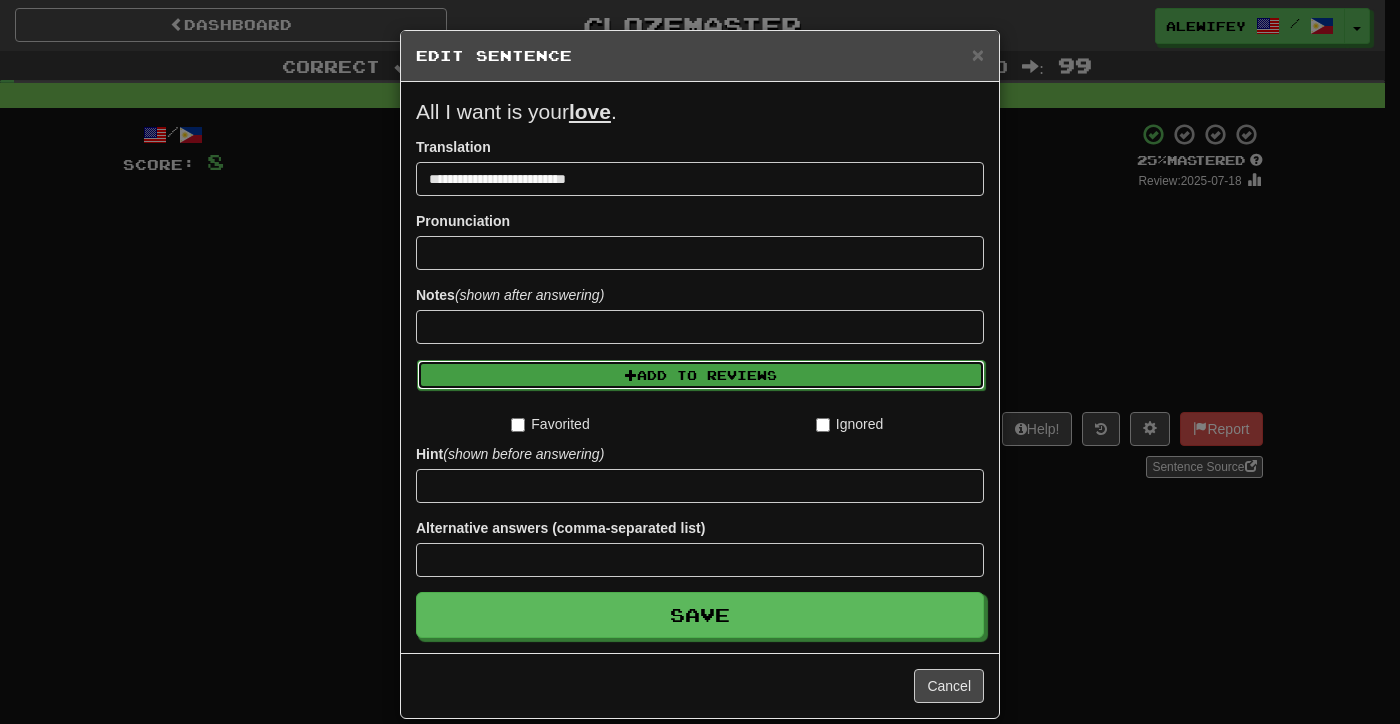 click on "Add to Reviews" at bounding box center (701, 375) 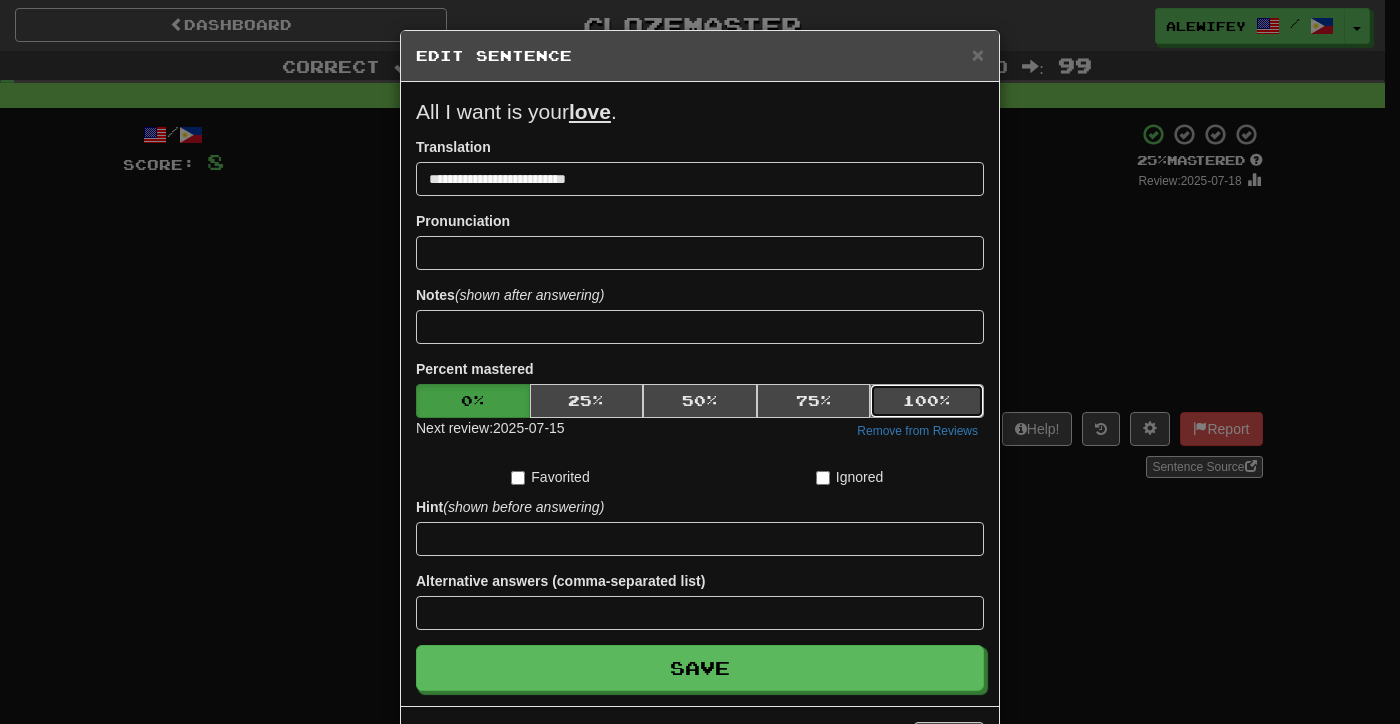 click on "100 %" at bounding box center (927, 401) 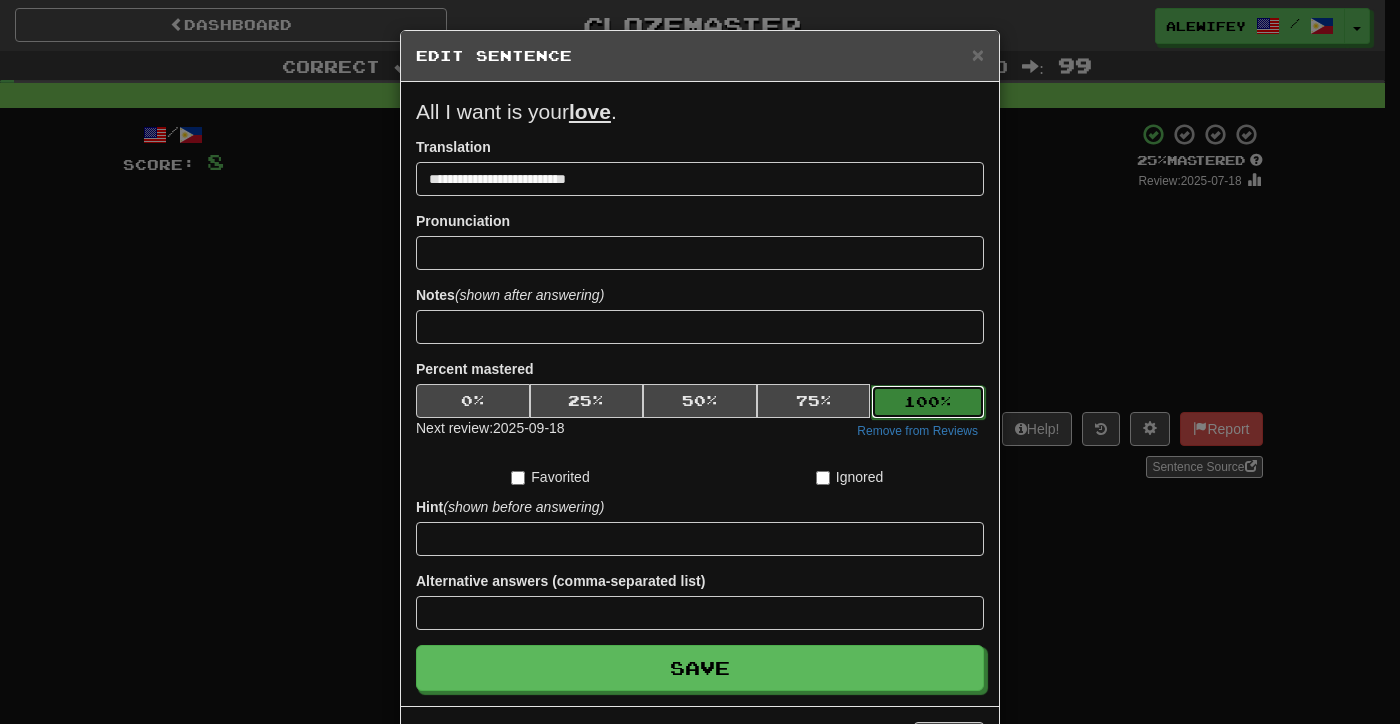 type 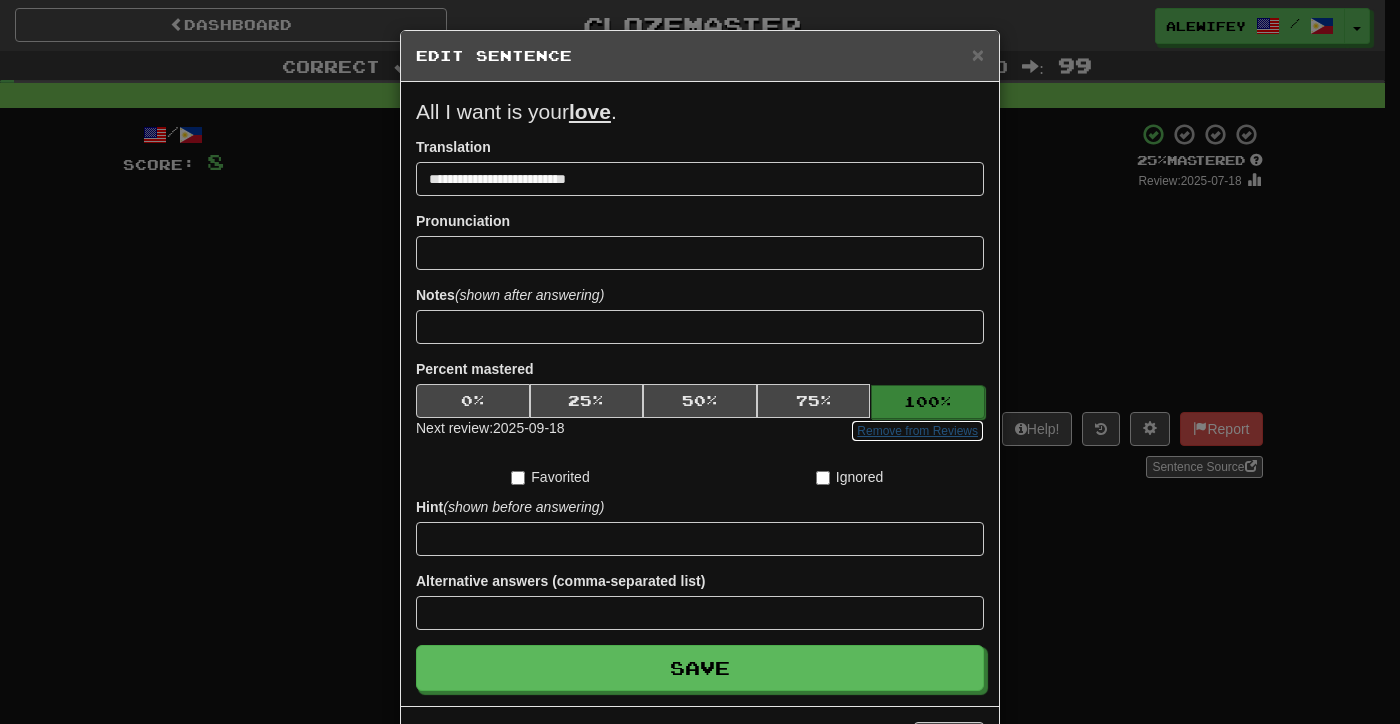 type 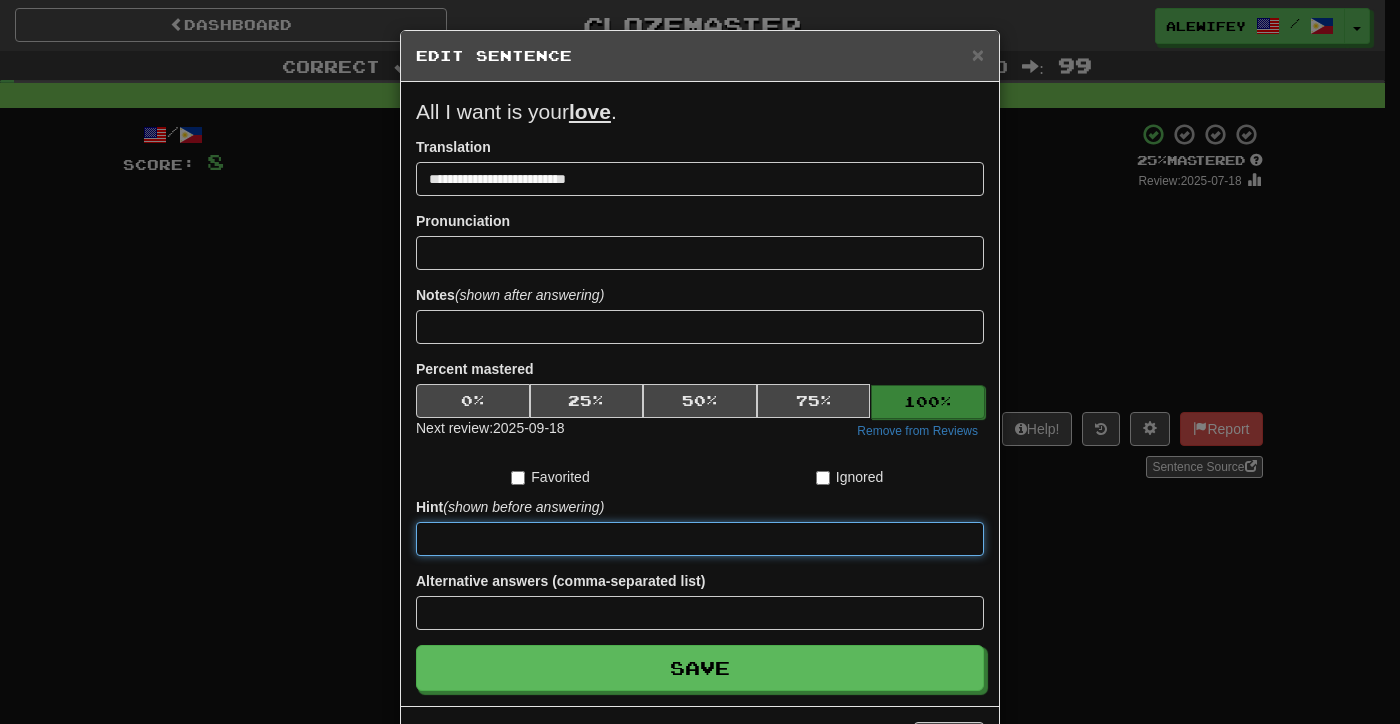 click on "Save" at bounding box center (700, 668) 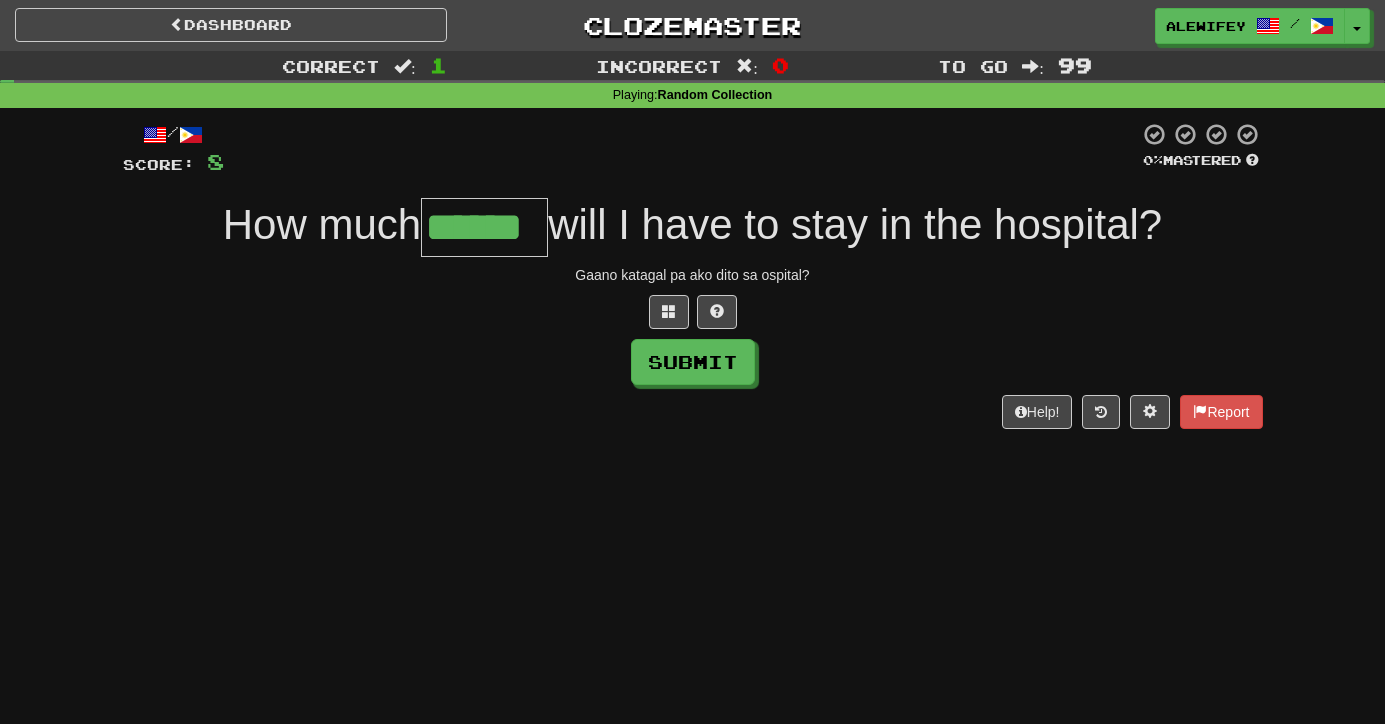 type on "******" 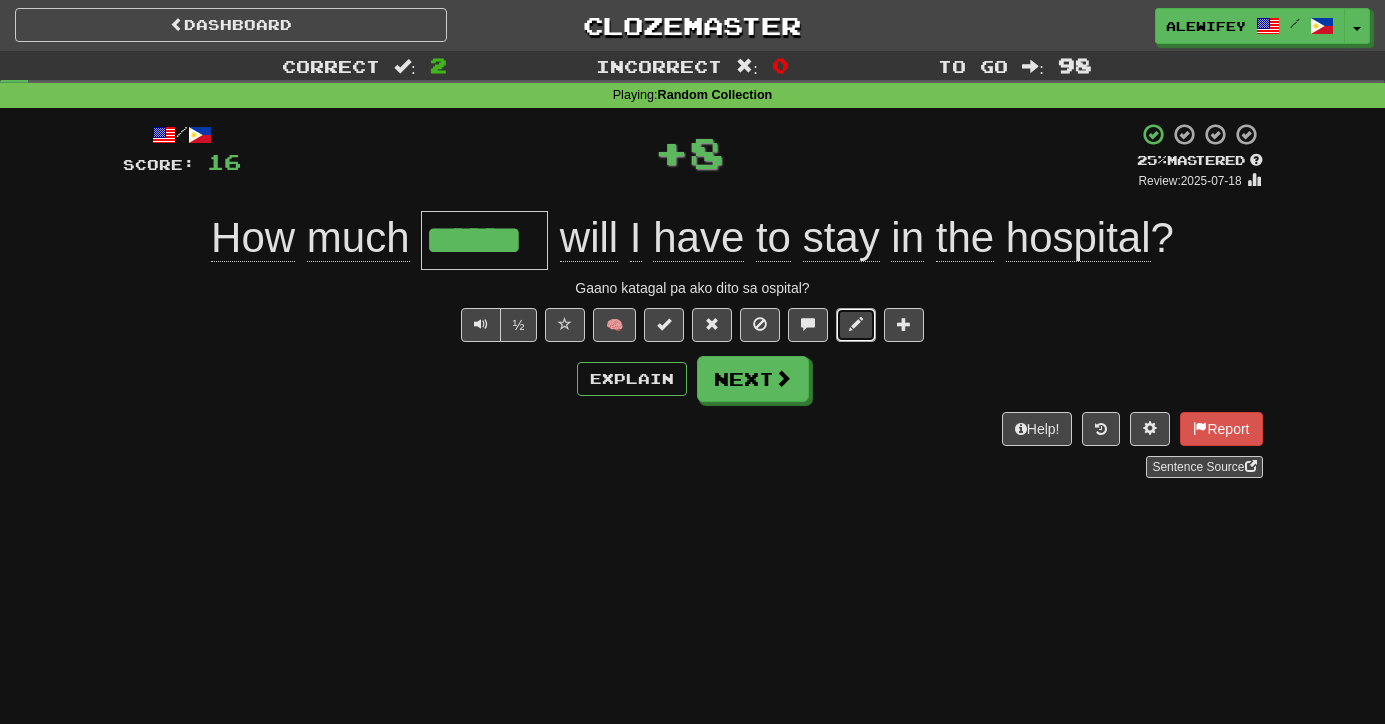 click at bounding box center [856, 325] 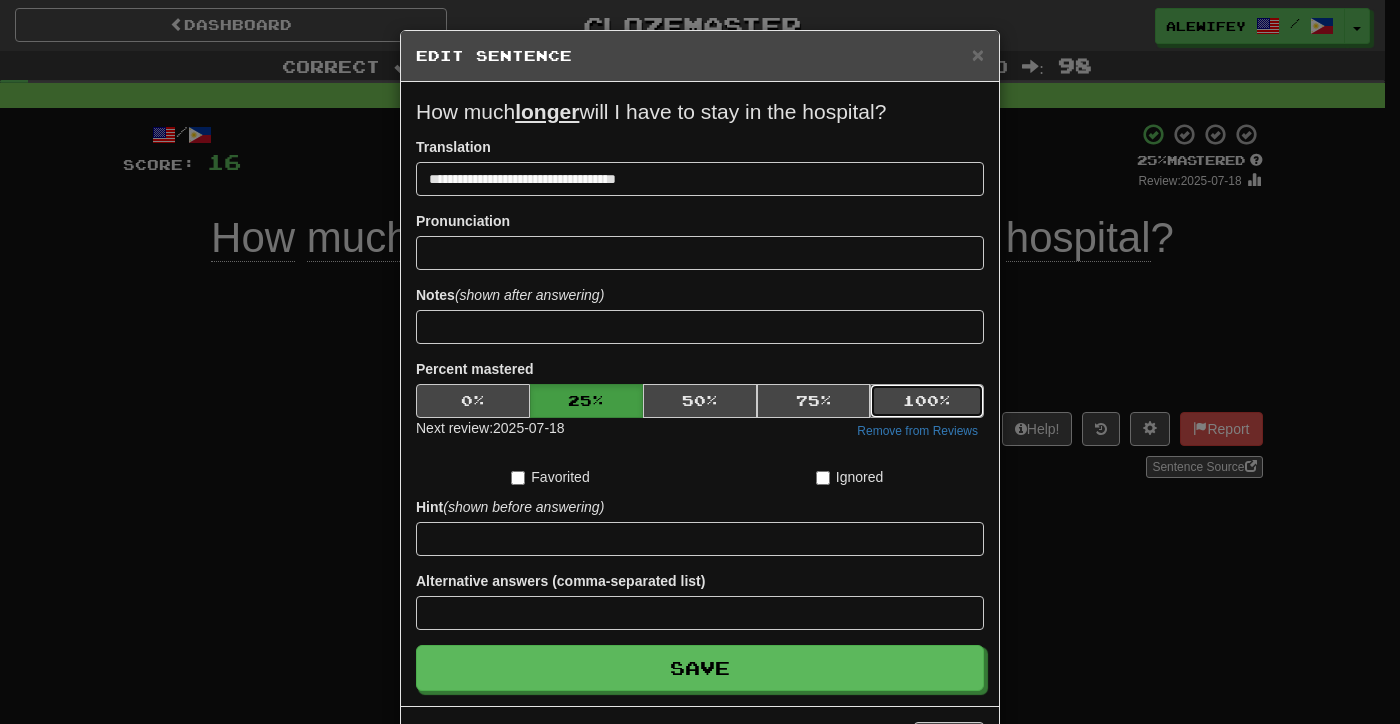 click on "100 %" at bounding box center [927, 401] 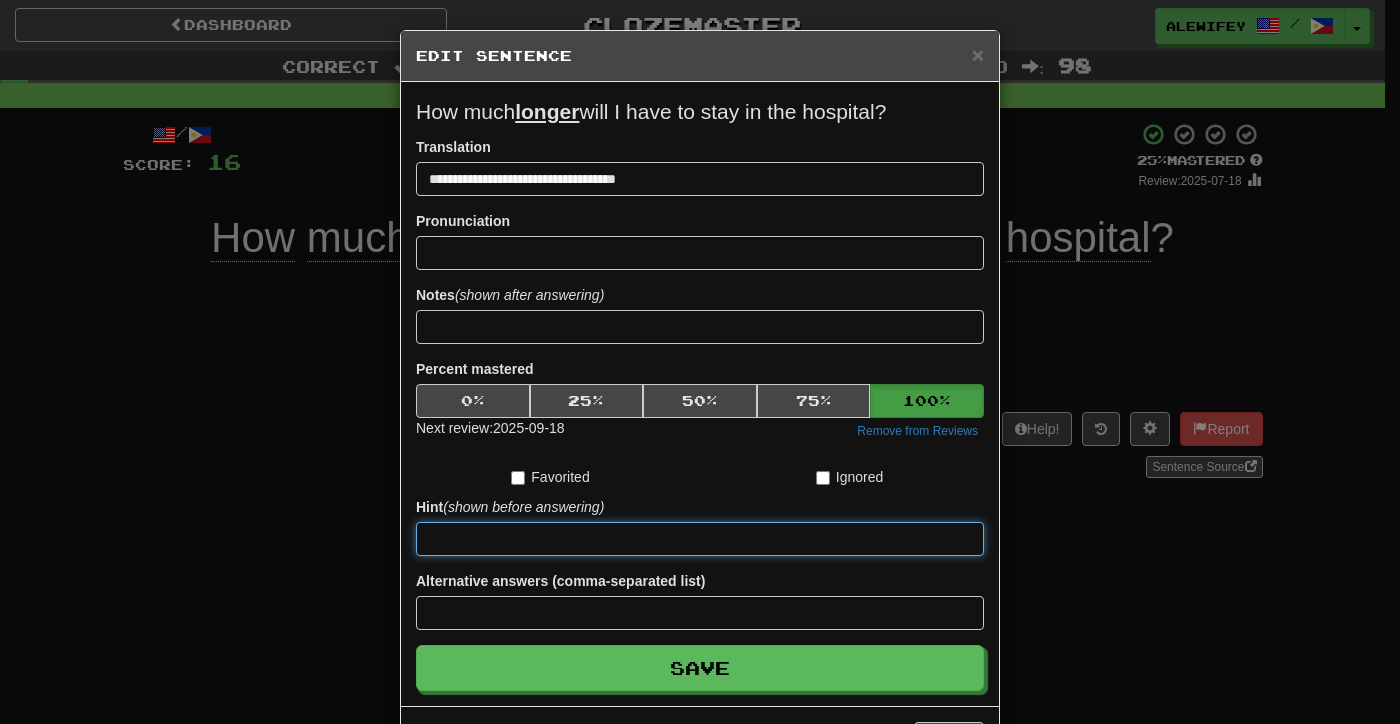 click at bounding box center [700, 539] 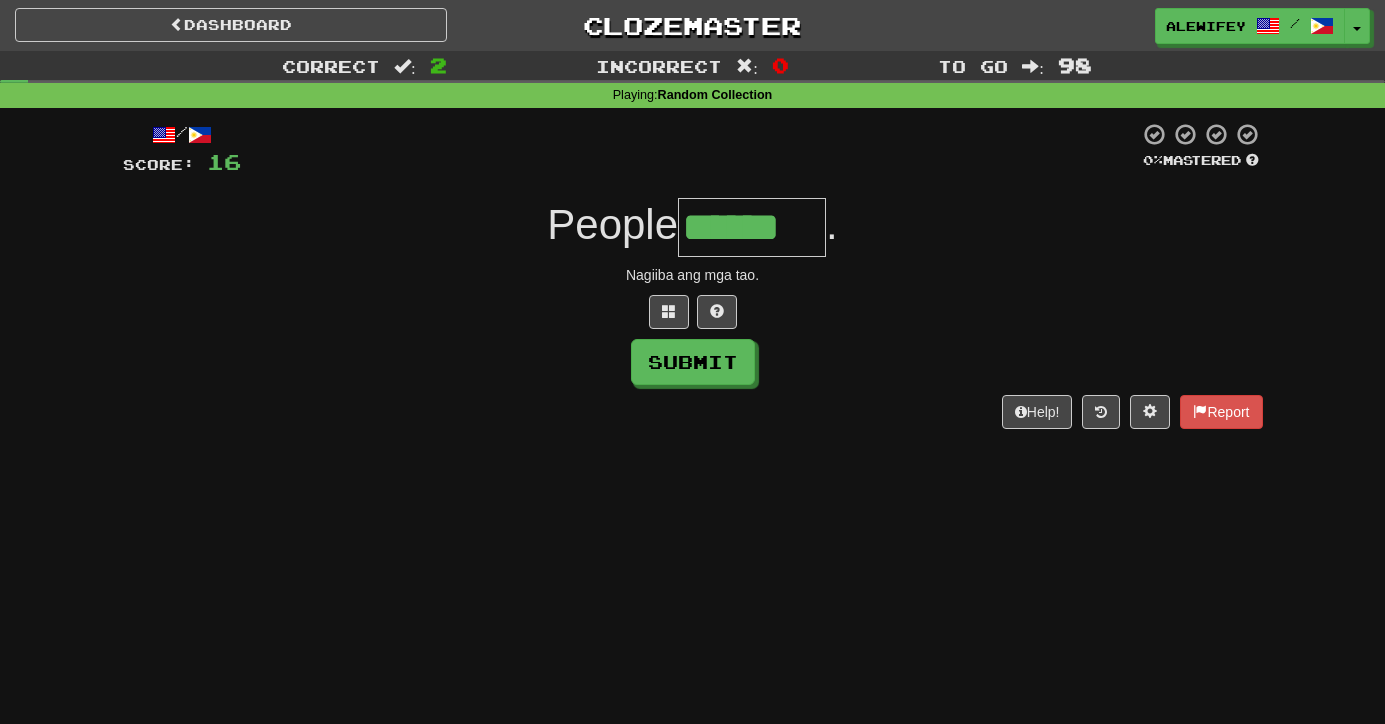 type on "******" 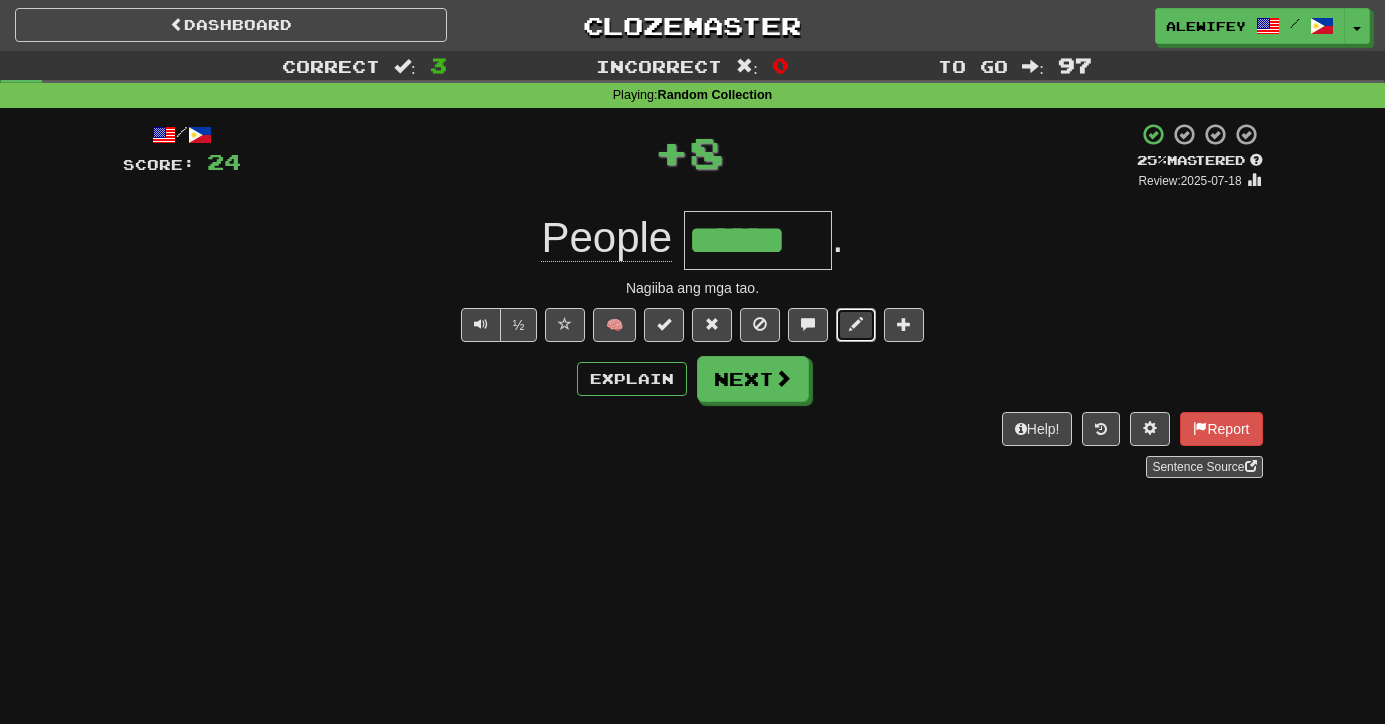 click at bounding box center (856, 325) 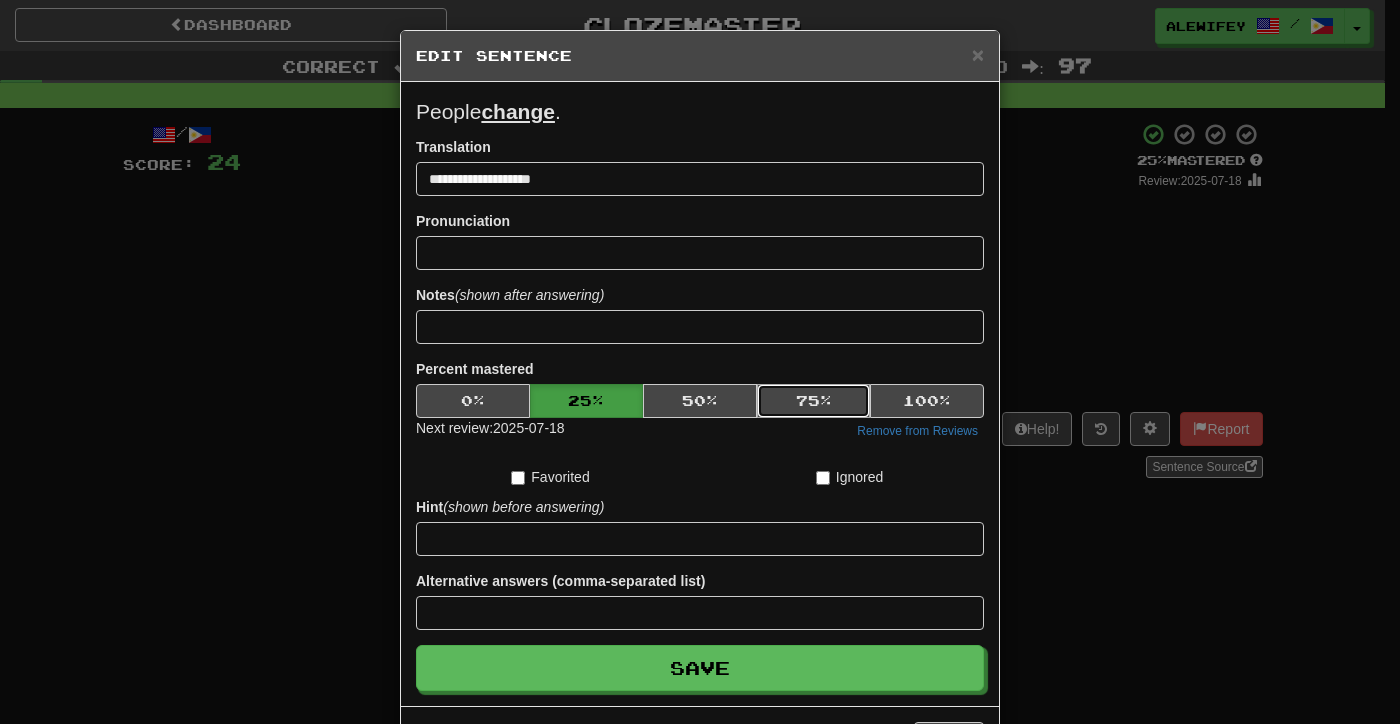 click on "75 %" at bounding box center [814, 401] 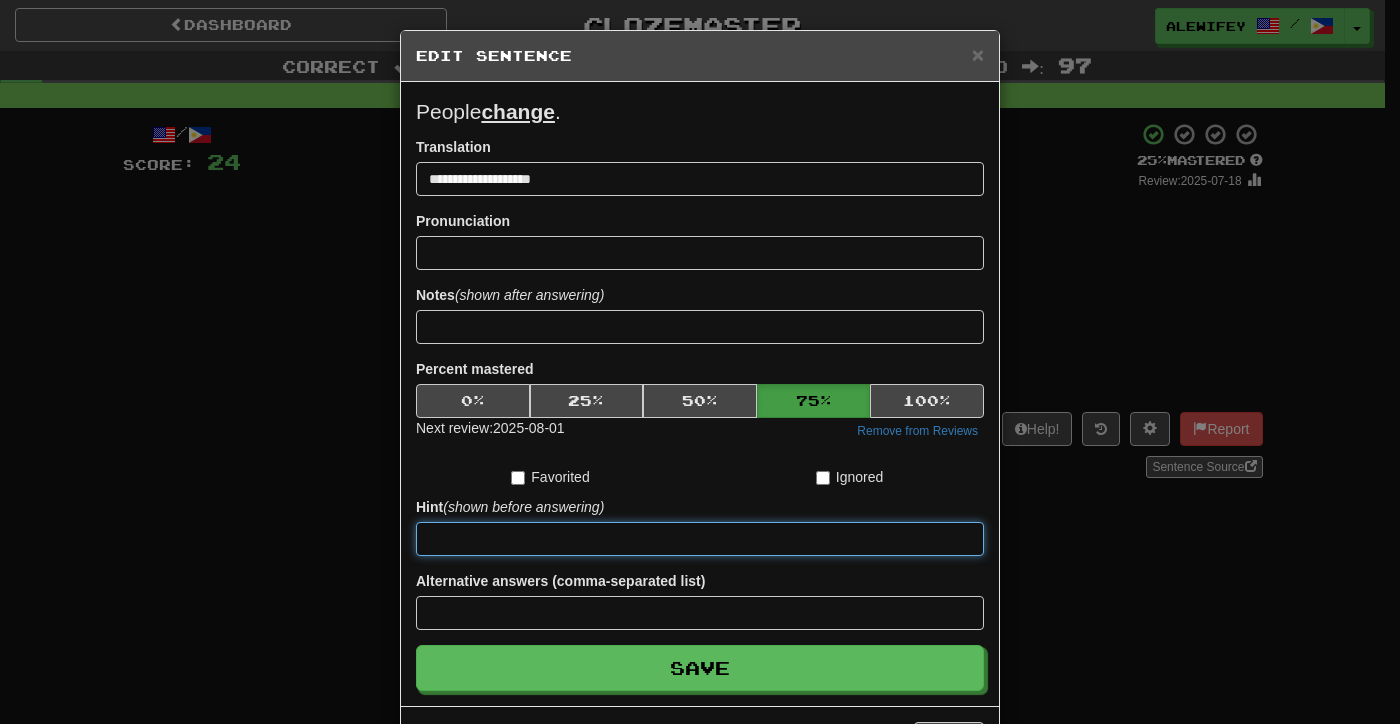 click at bounding box center (700, 539) 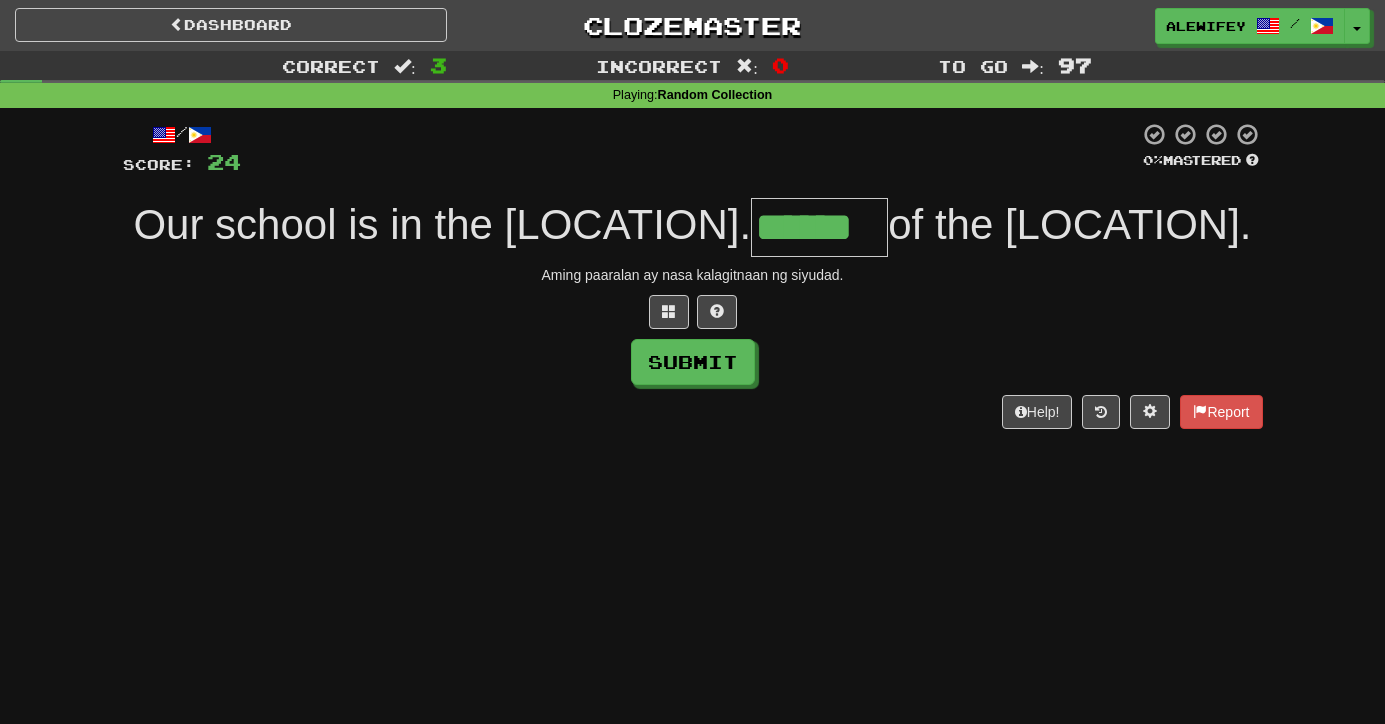 type on "******" 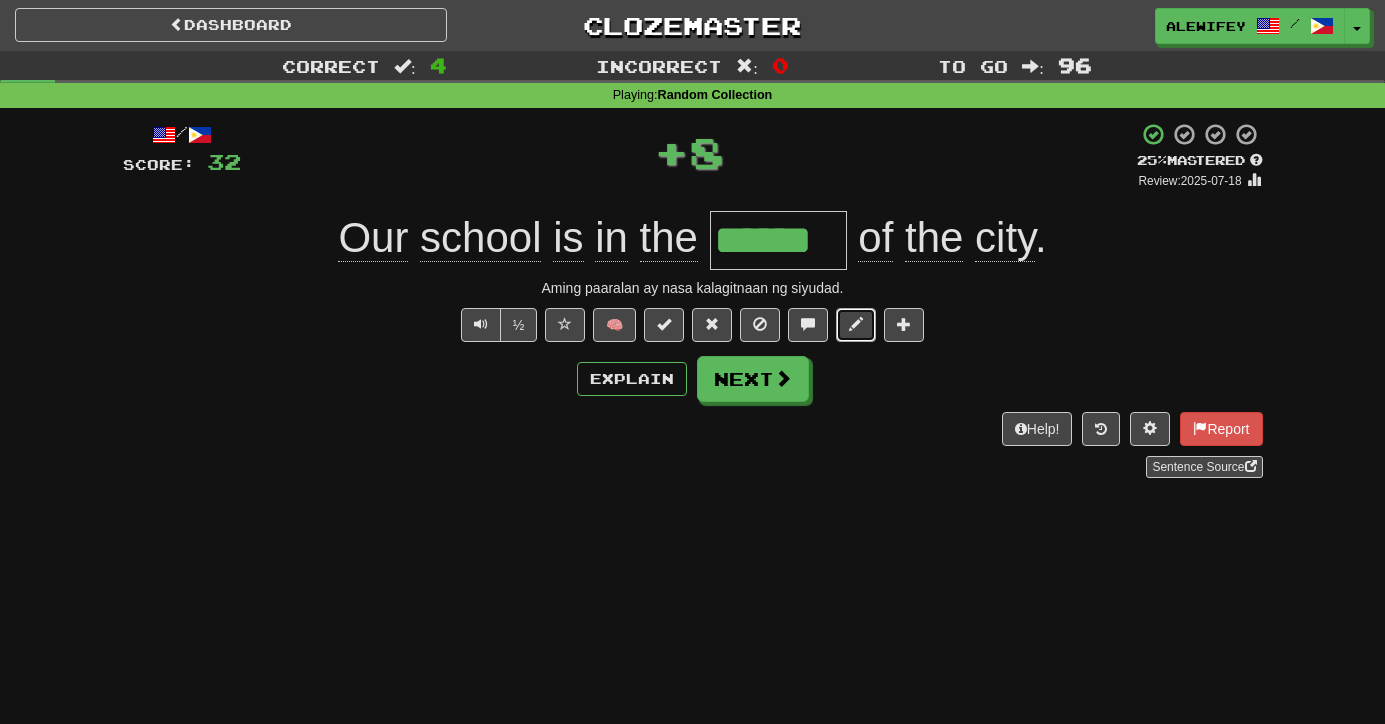 click at bounding box center [856, 325] 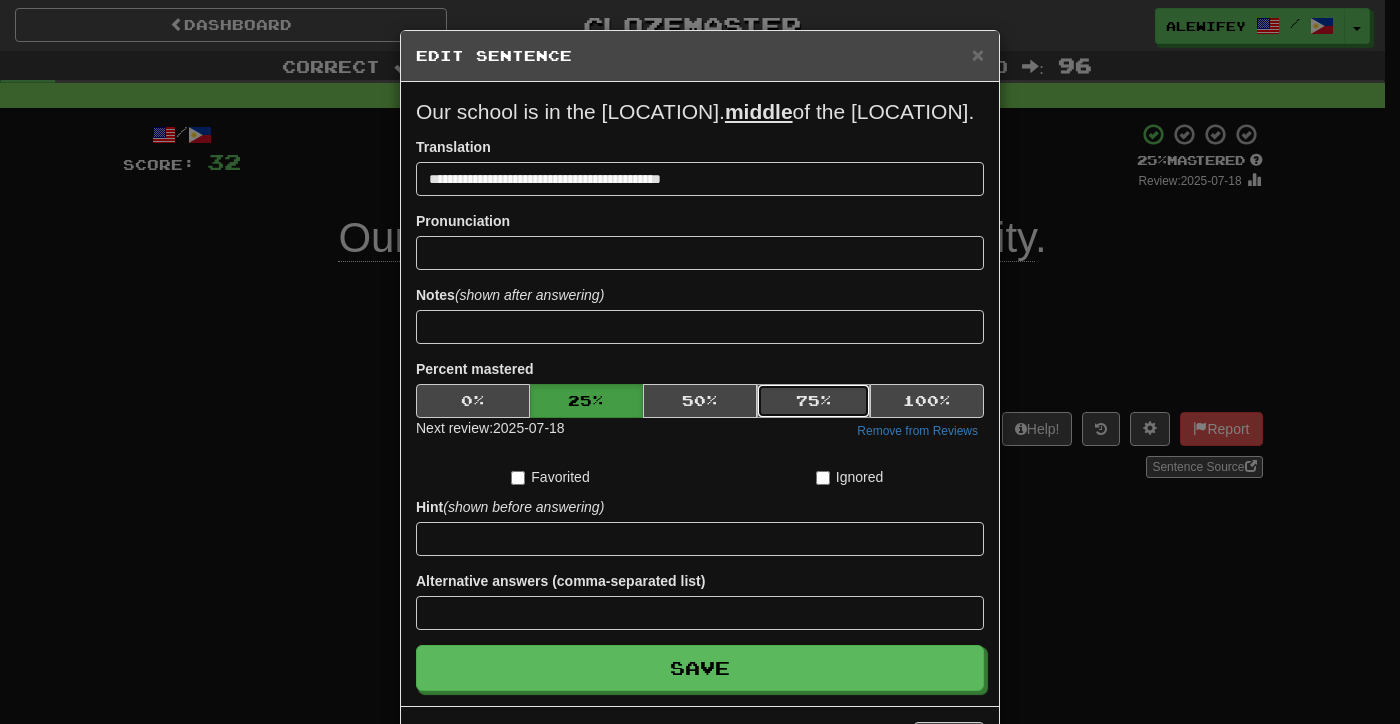 click on "75 %" at bounding box center [814, 401] 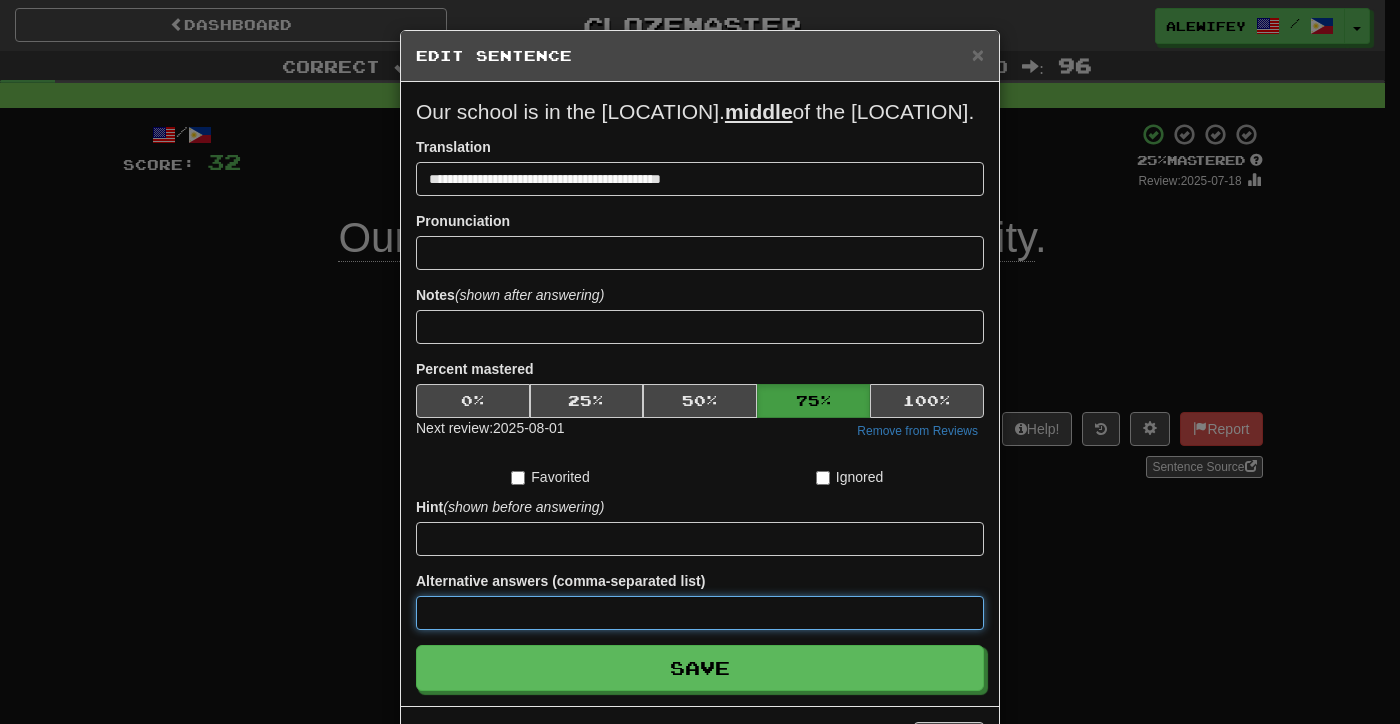 click at bounding box center (700, 613) 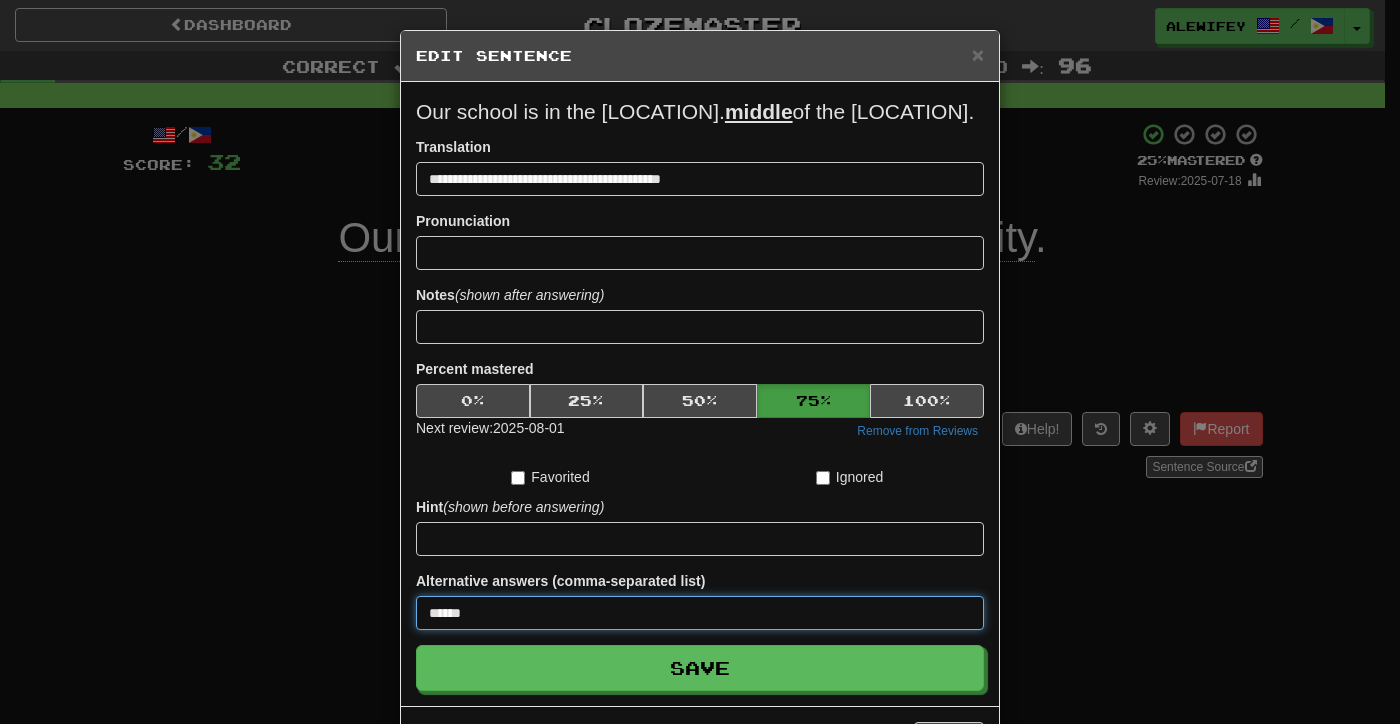 type on "******" 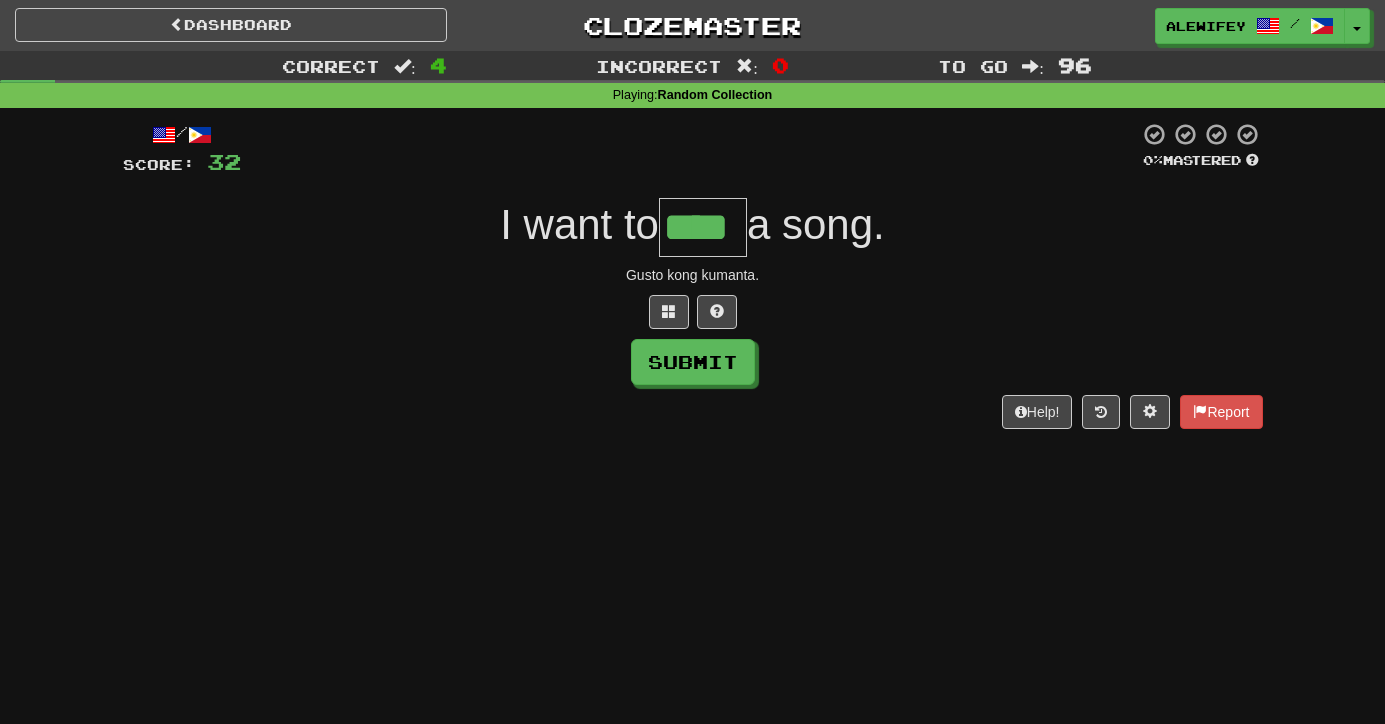 type on "****" 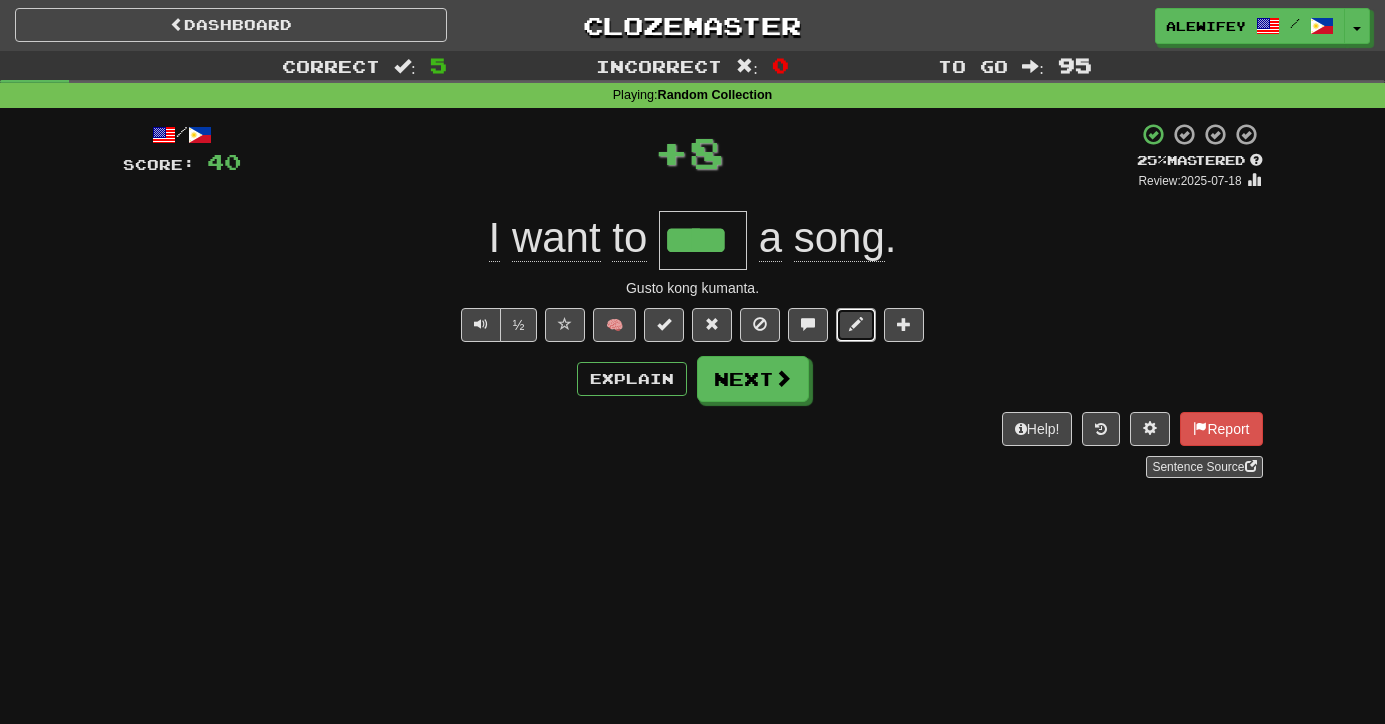 click at bounding box center [856, 325] 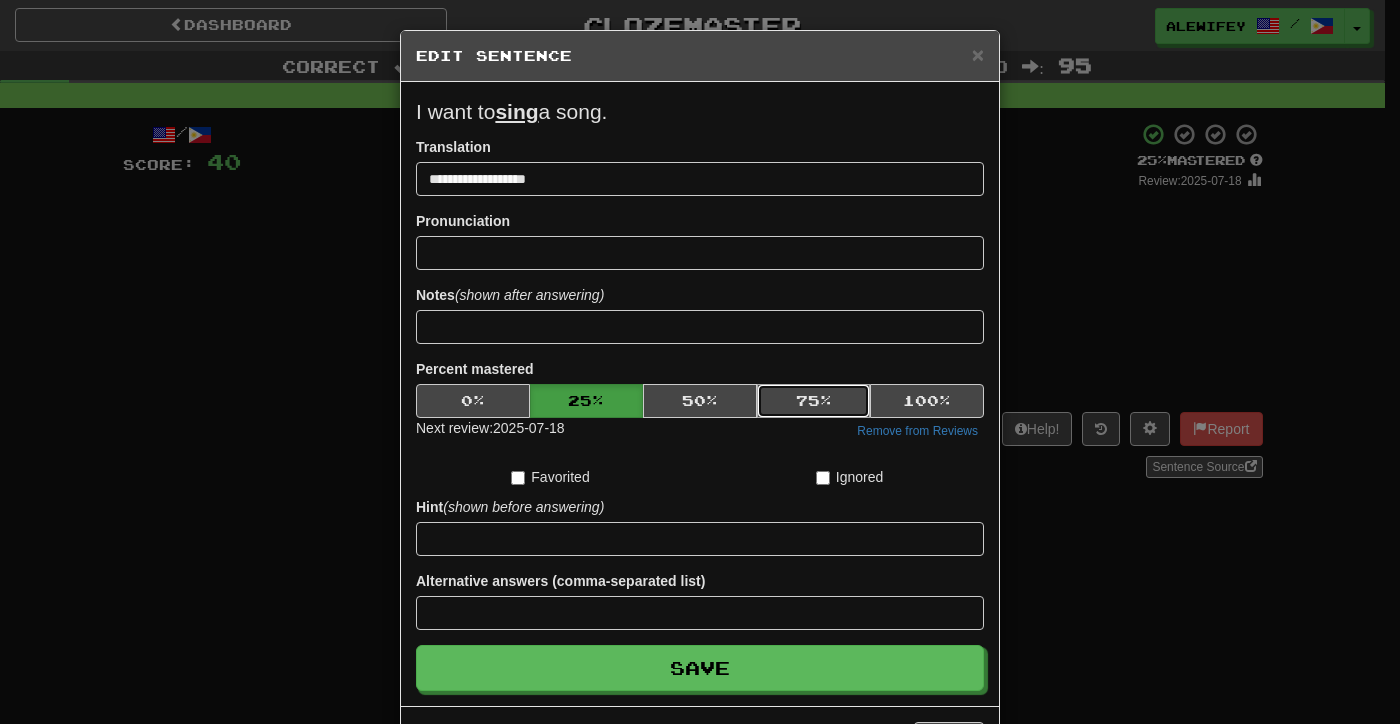 click on "75 %" at bounding box center [814, 401] 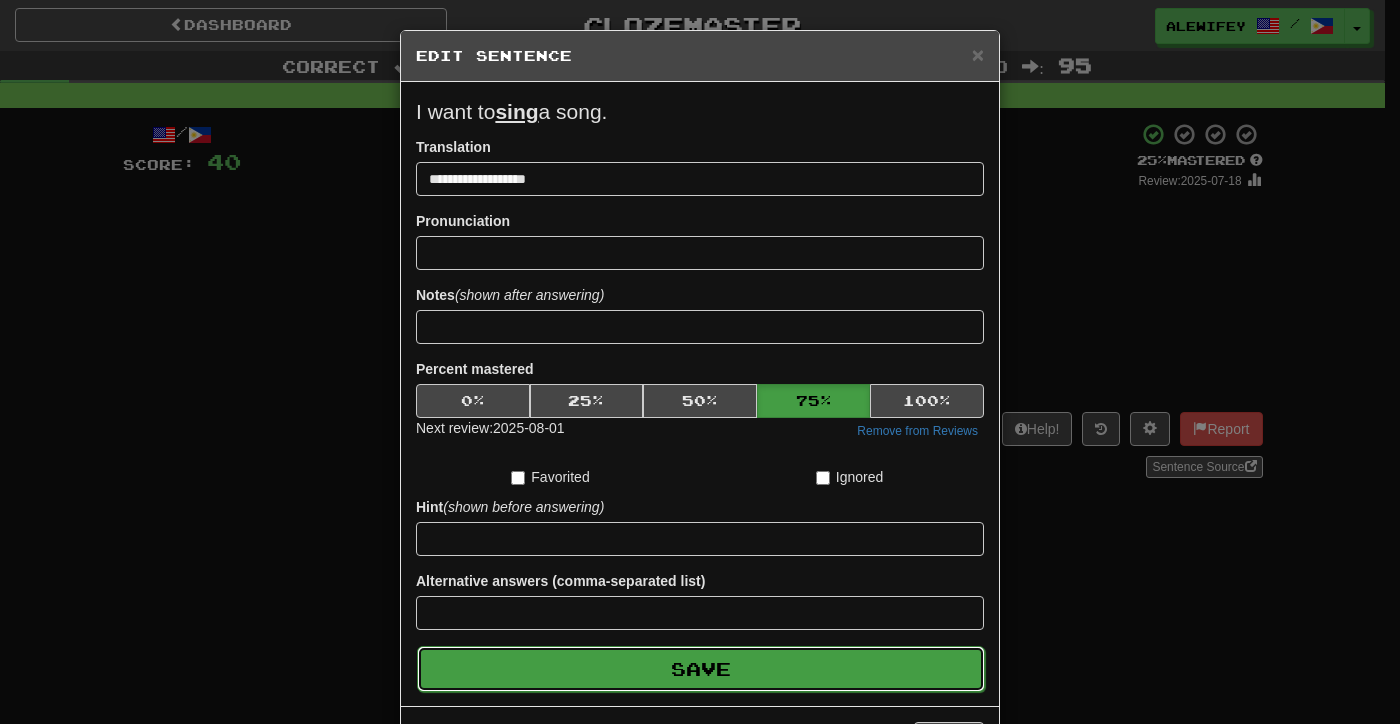 click on "Save" at bounding box center [701, 669] 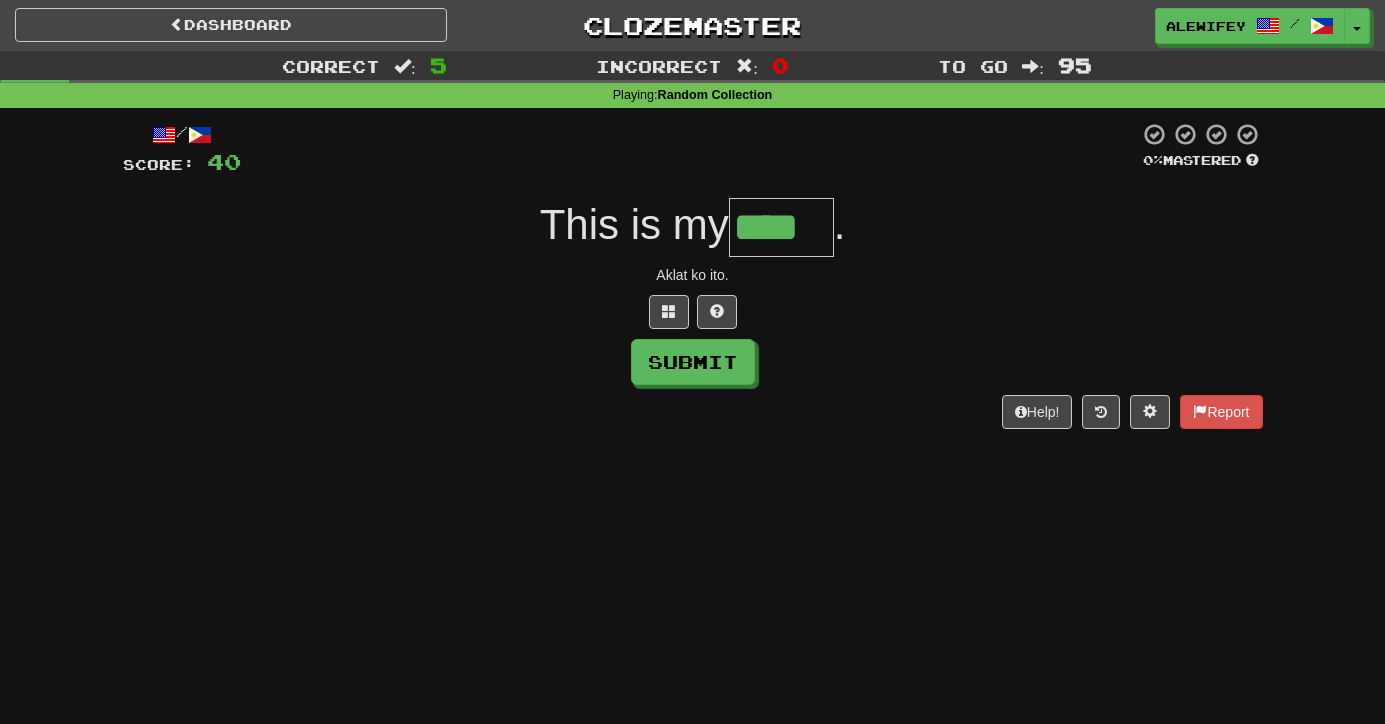 type on "****" 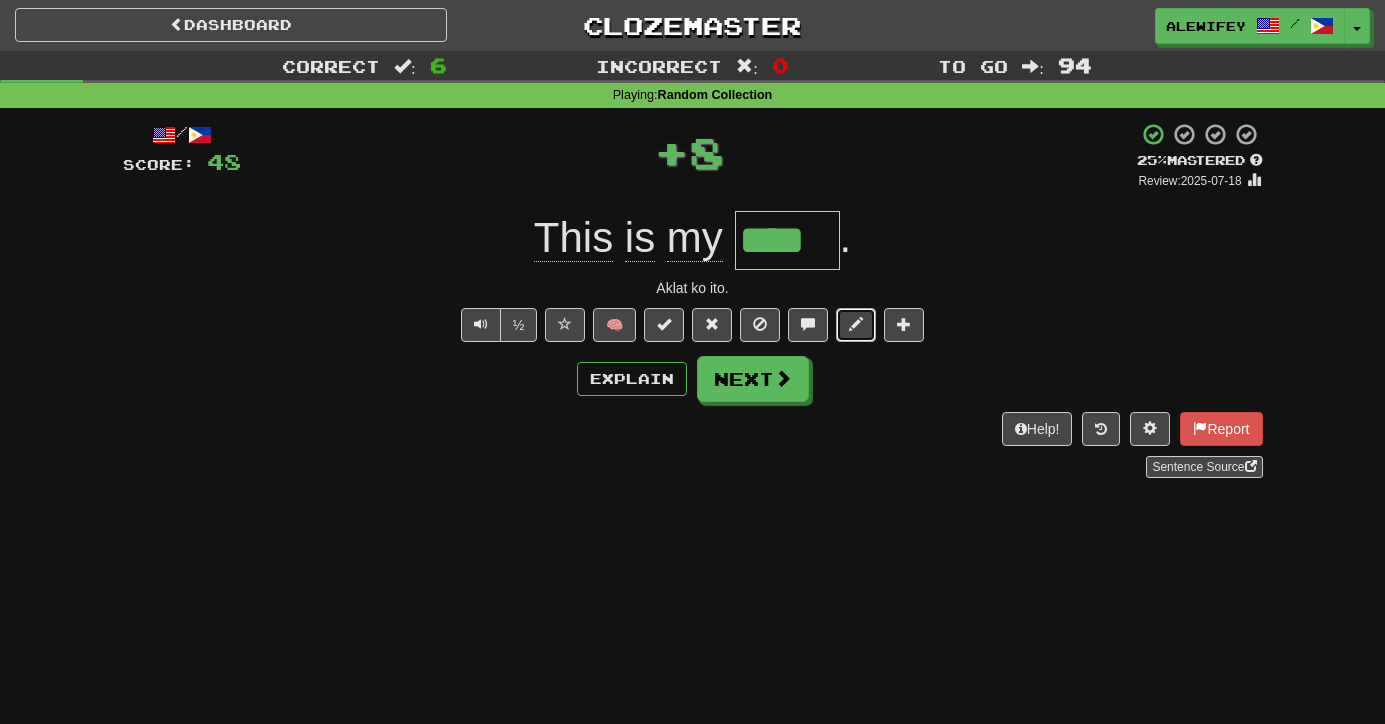 click at bounding box center (856, 325) 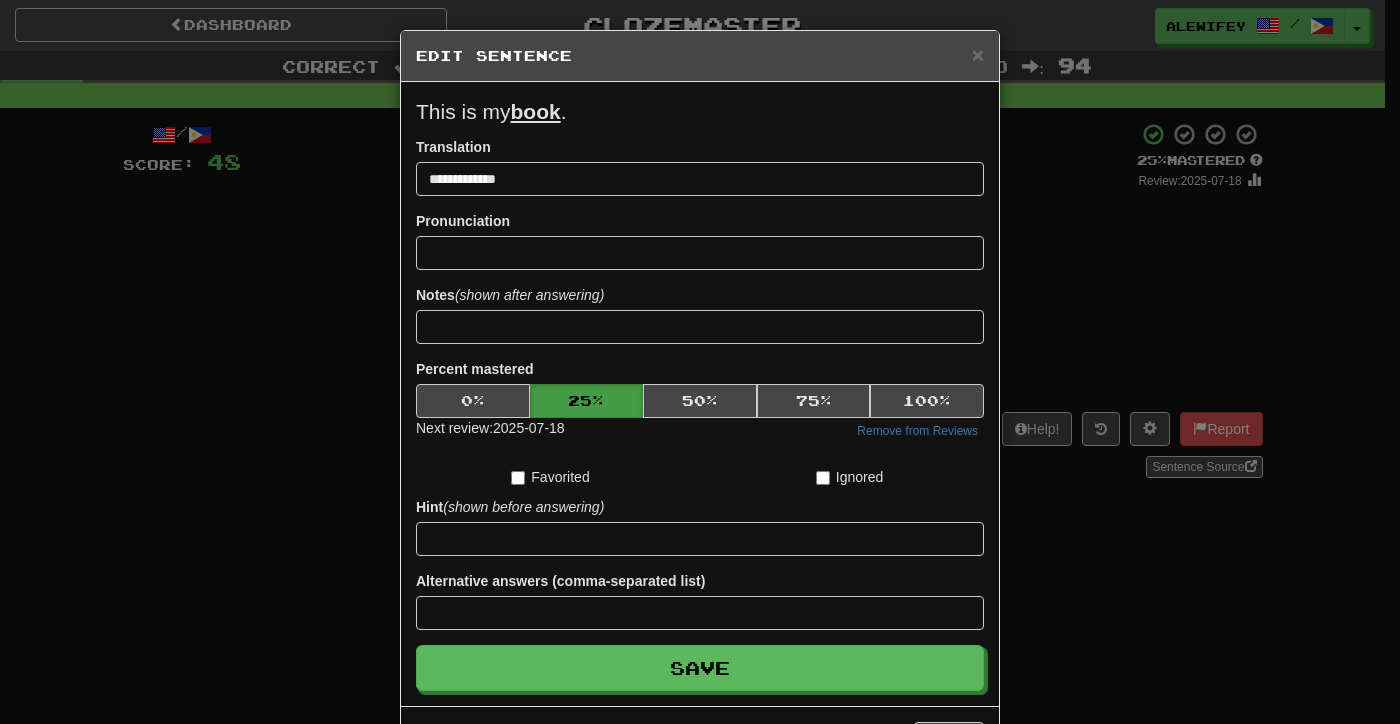 click on "Next review:  2025-07-18 Remove from Reviews" at bounding box center [700, 430] 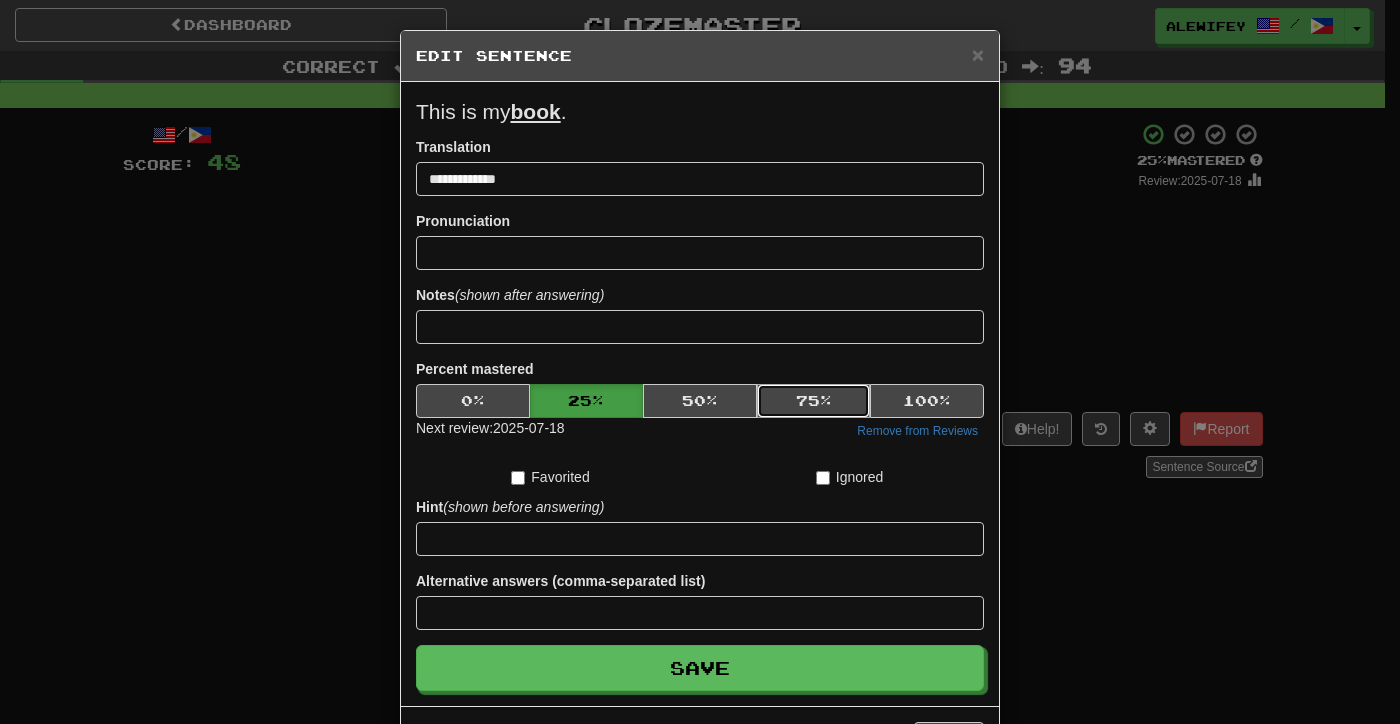 click on "75 %" at bounding box center (814, 401) 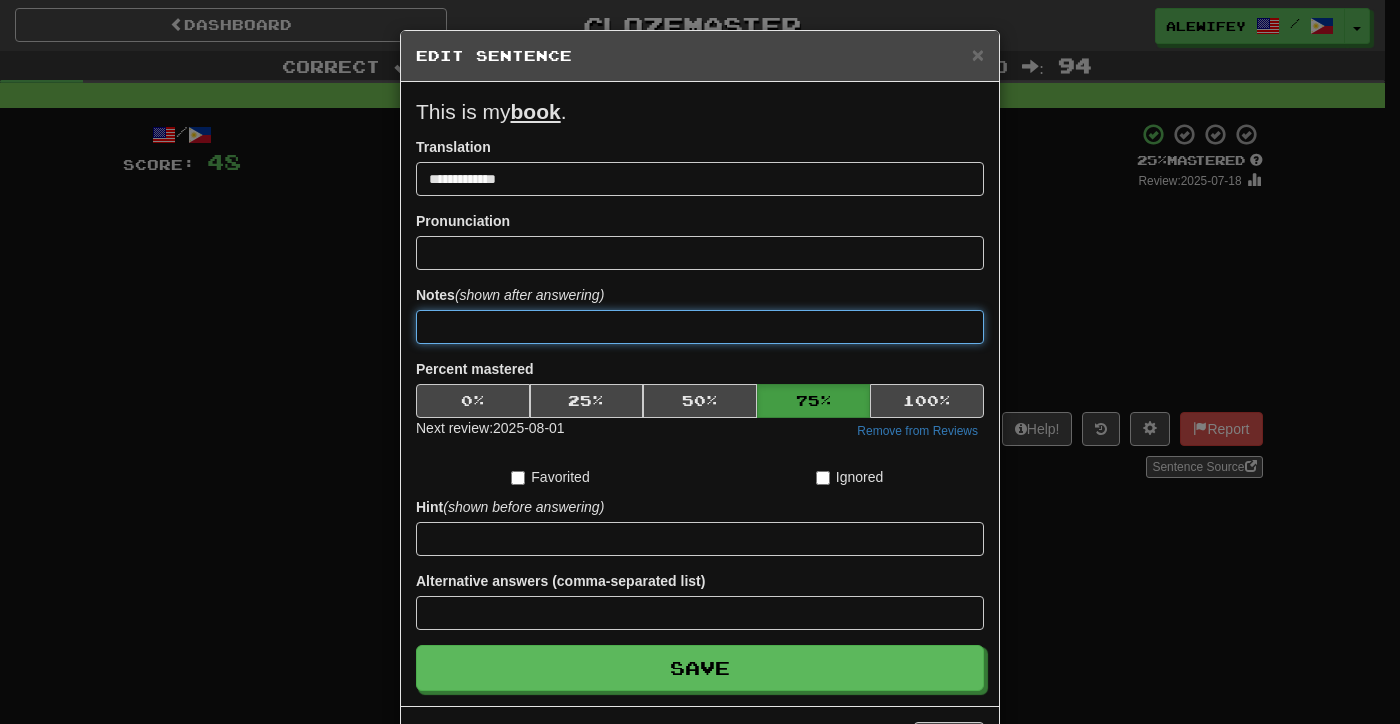 click at bounding box center (700, 327) 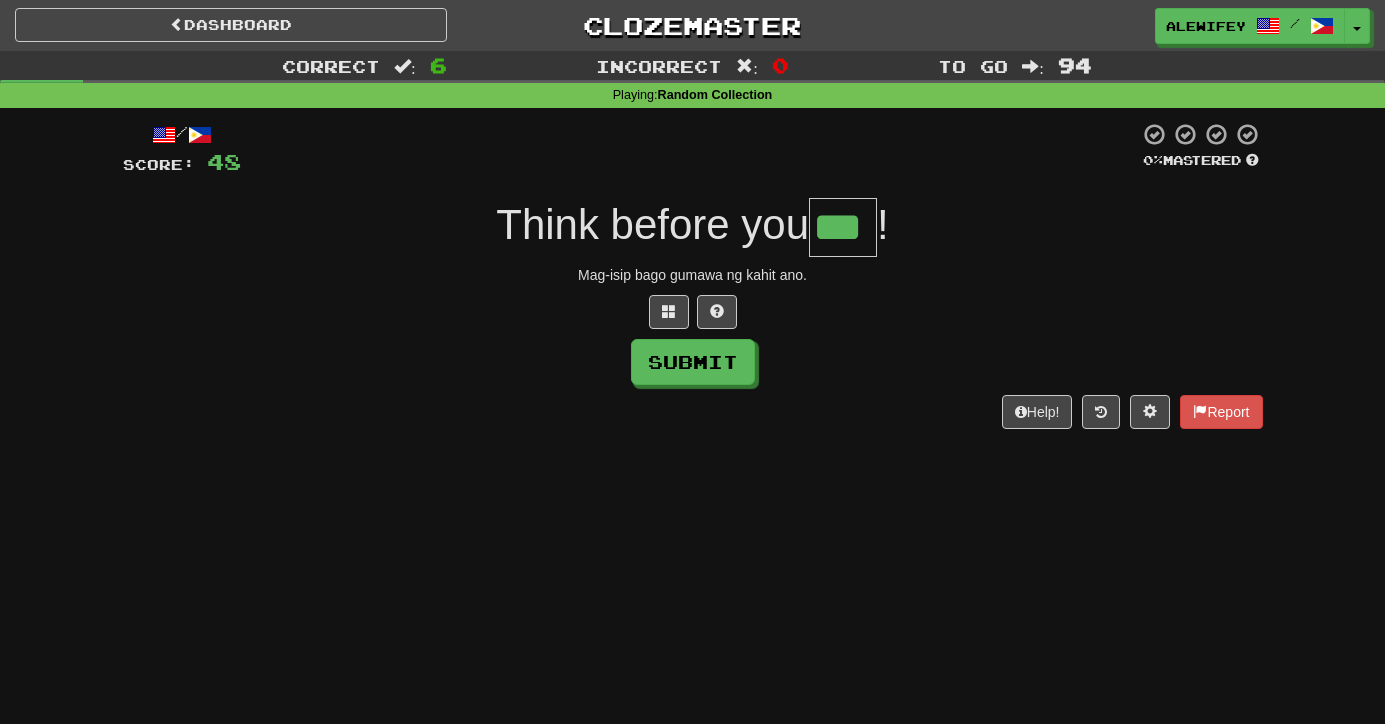 type on "***" 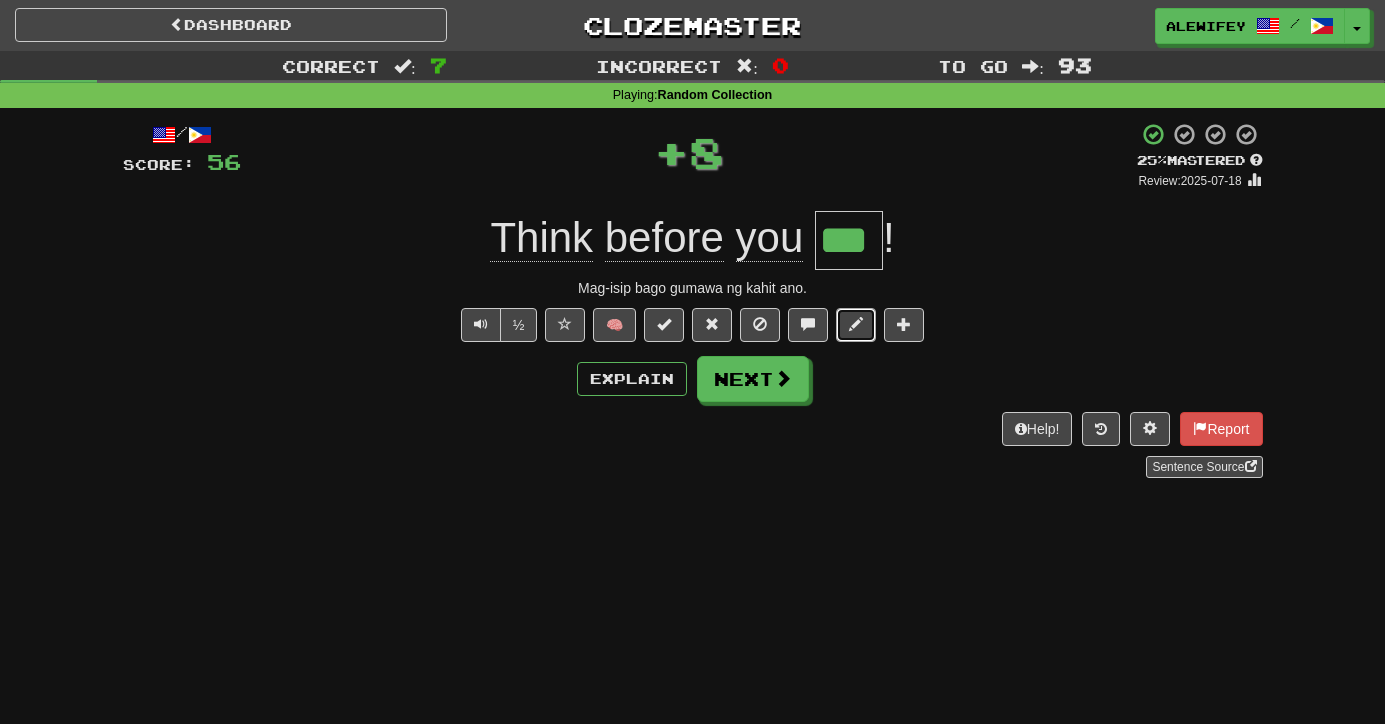 click at bounding box center (856, 324) 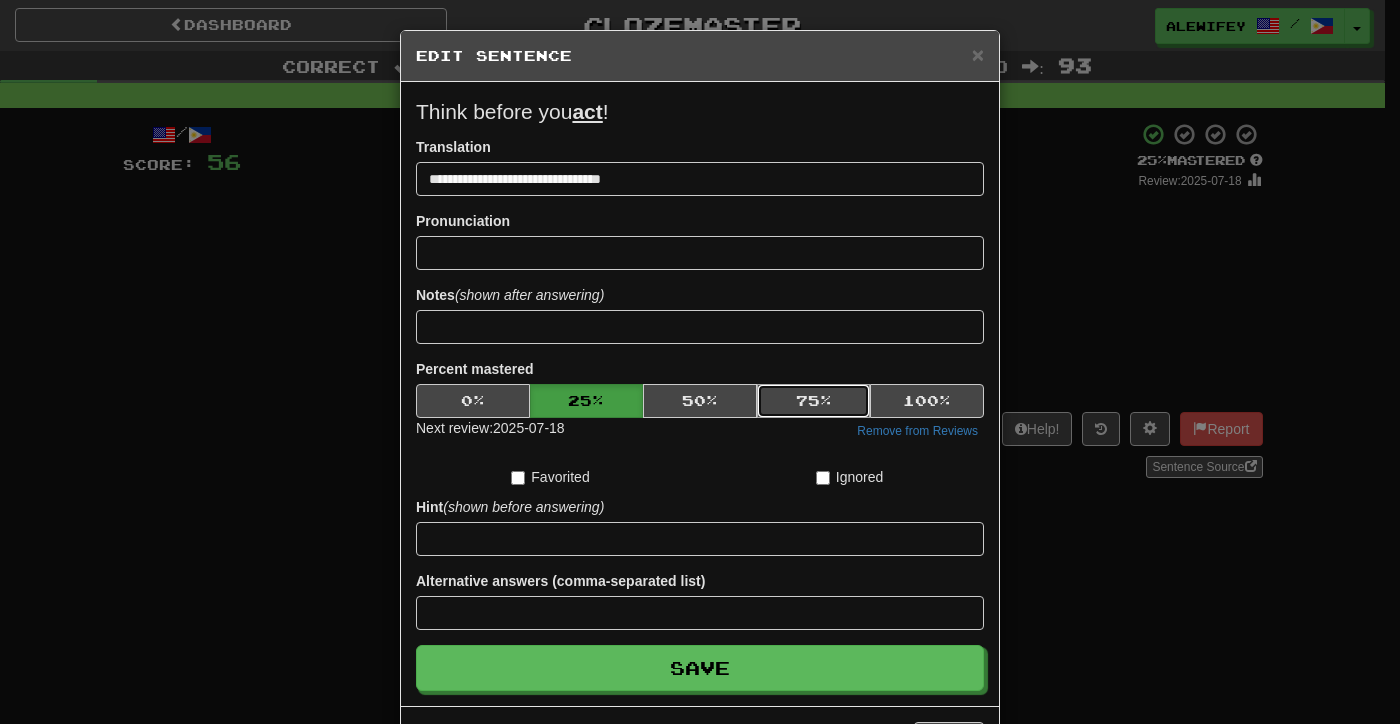 click on "75 %" at bounding box center (814, 401) 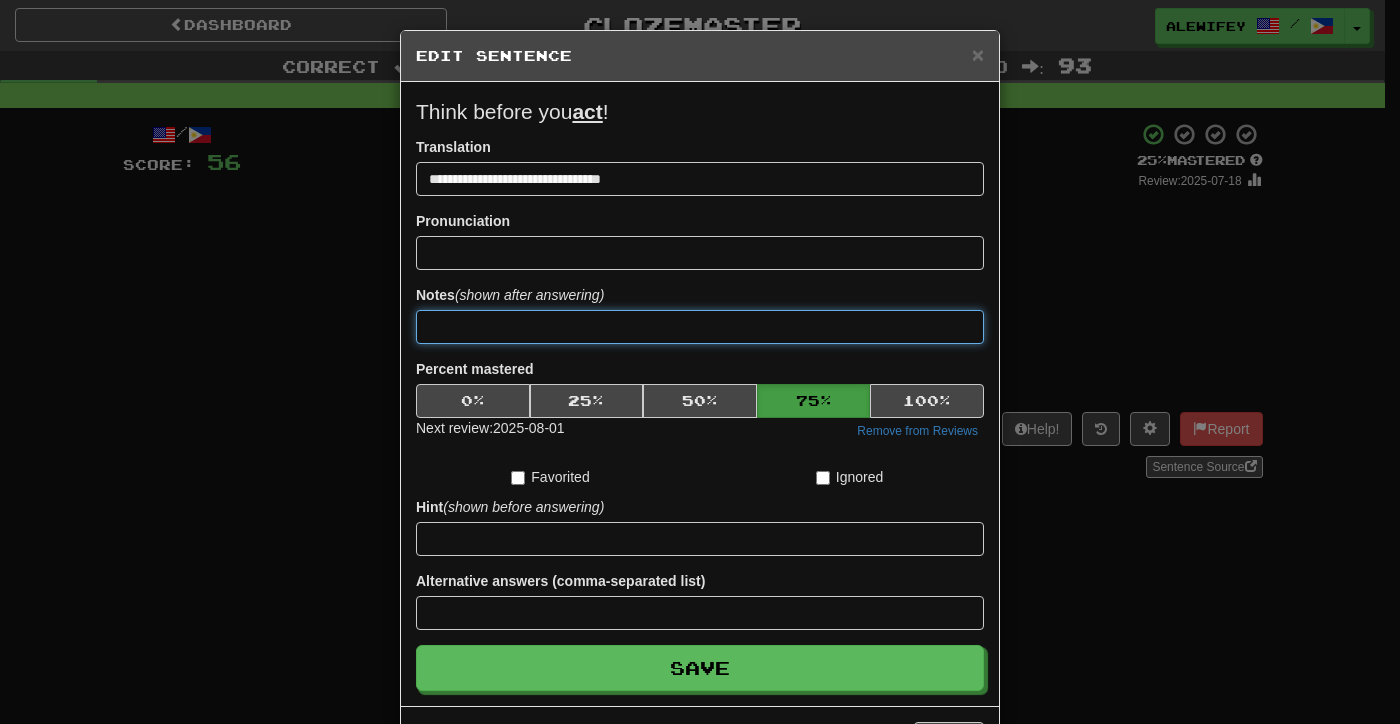 click at bounding box center [700, 327] 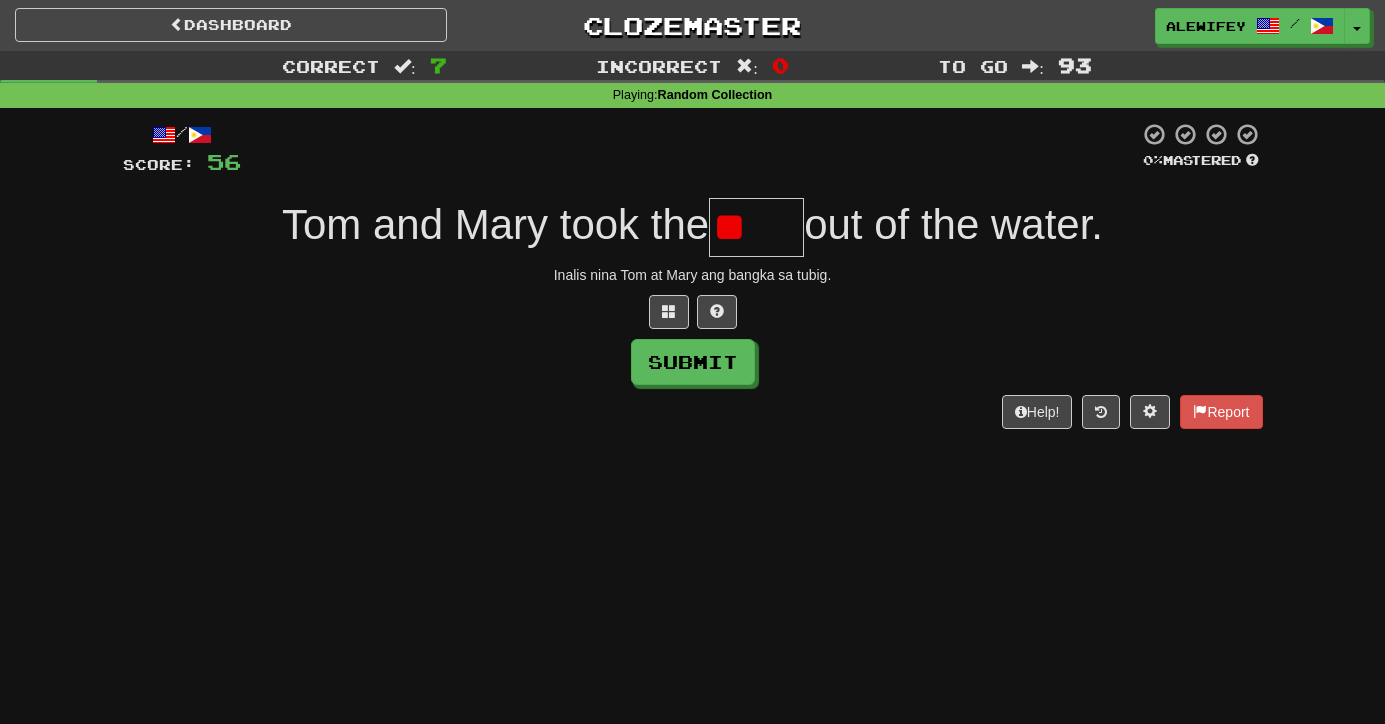 type on "*" 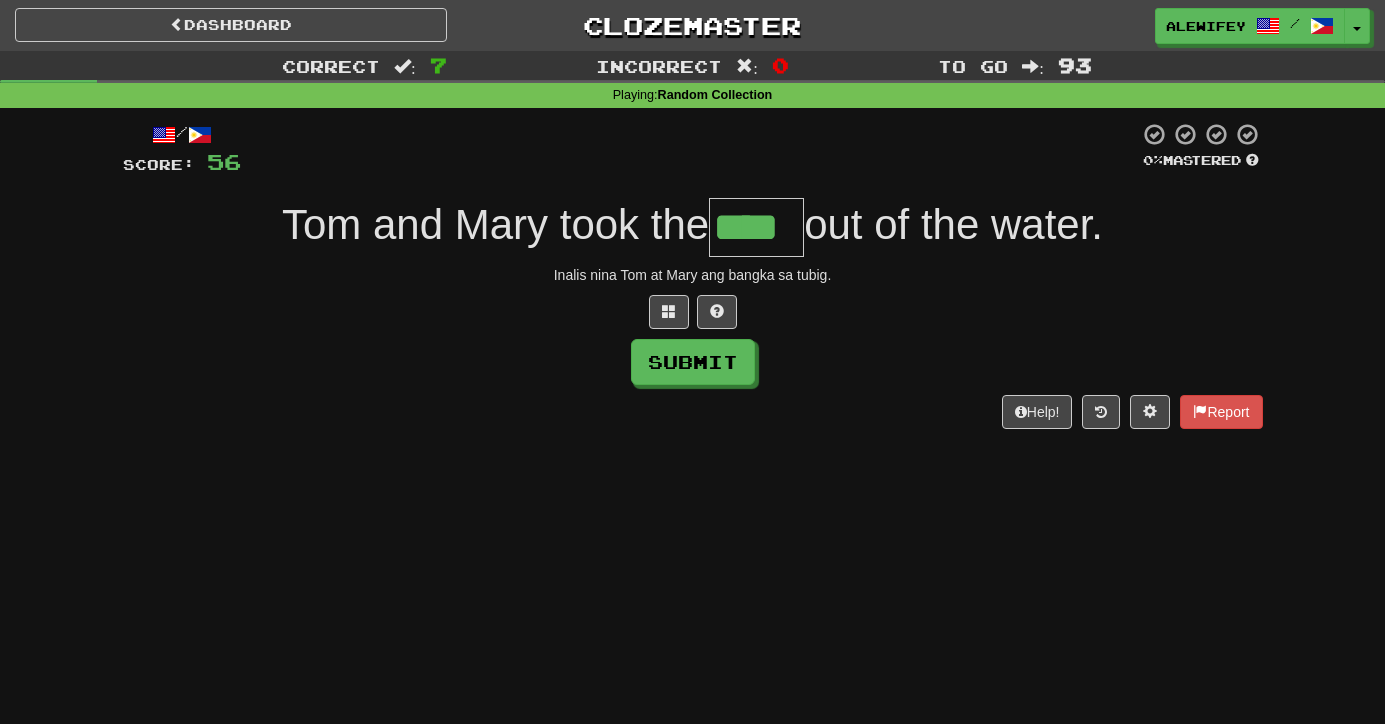 type on "****" 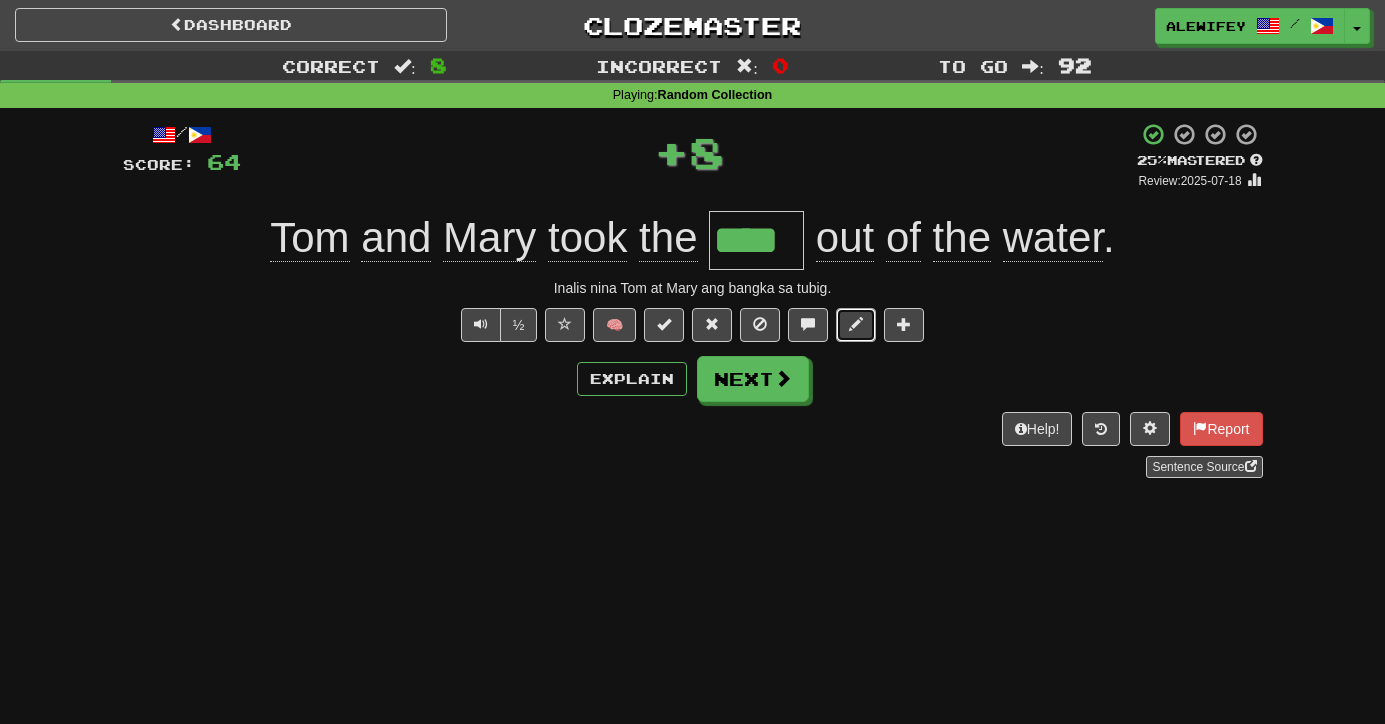 click at bounding box center (856, 325) 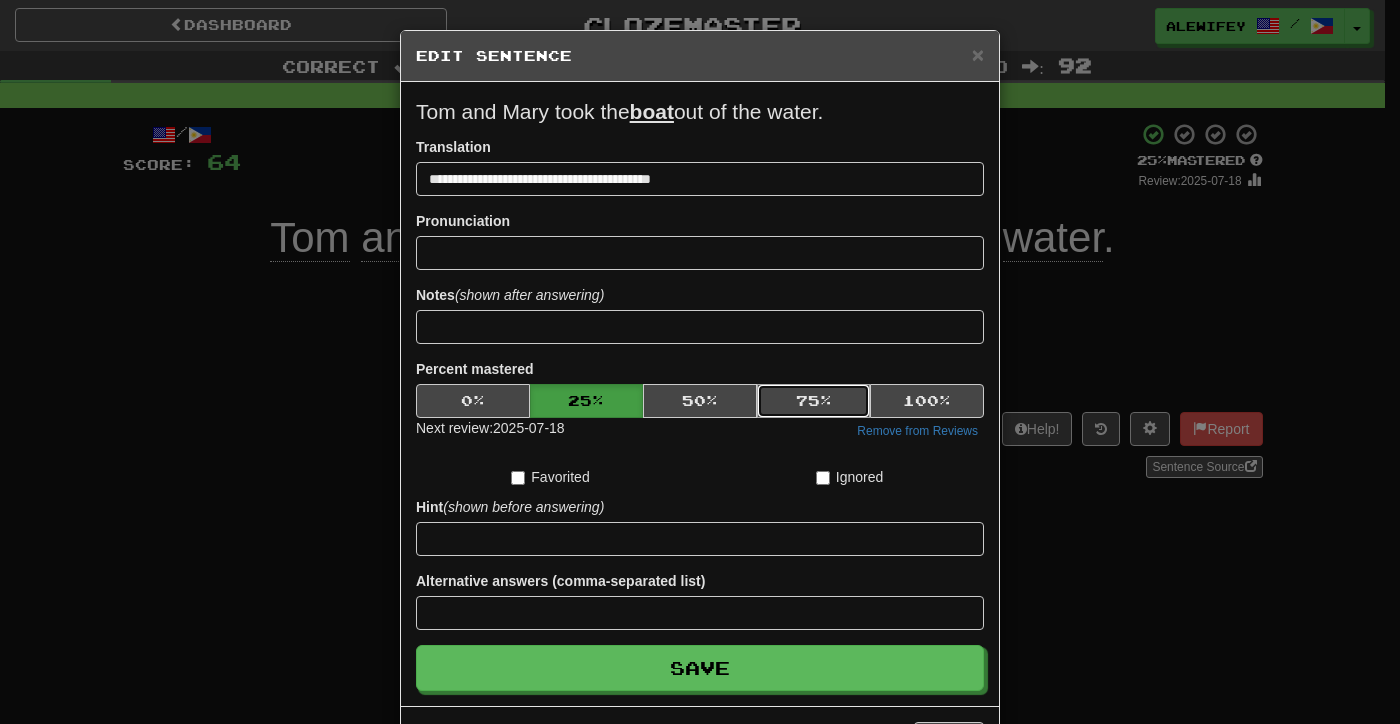 click on "75 %" at bounding box center [814, 401] 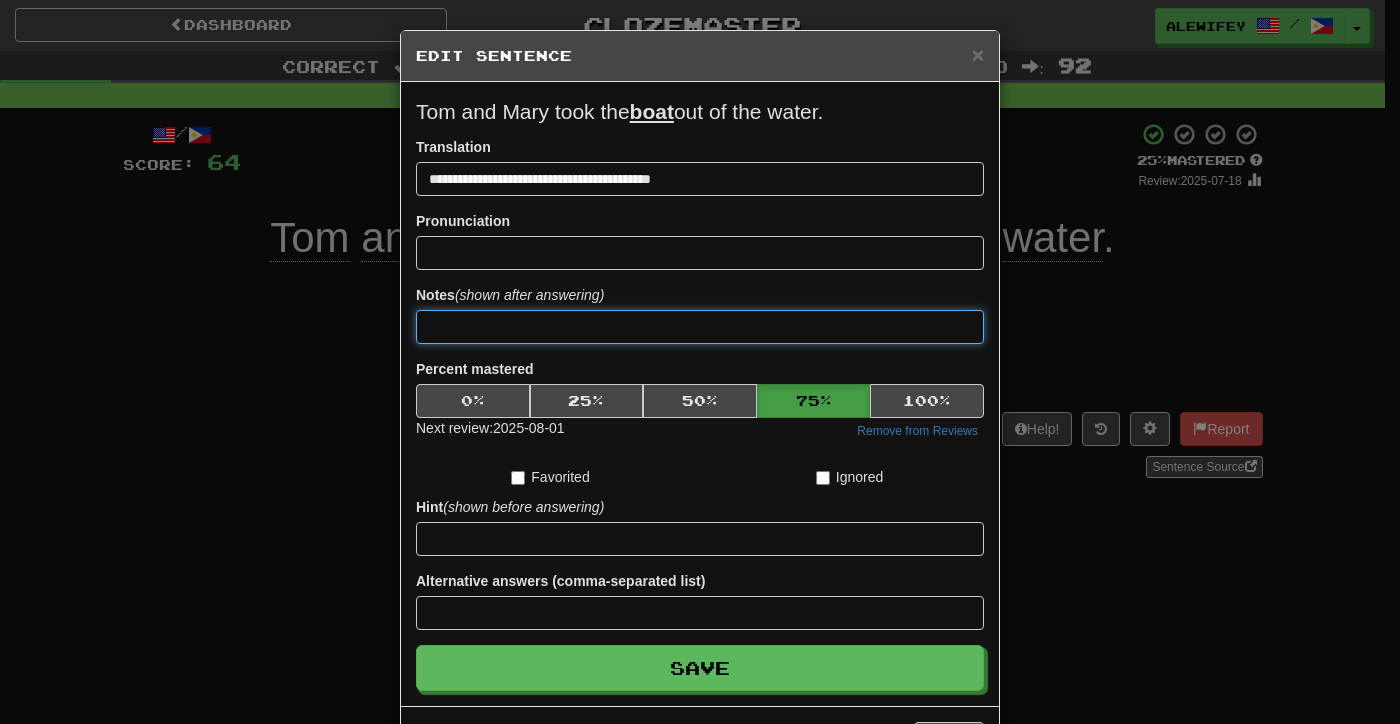 click at bounding box center [700, 327] 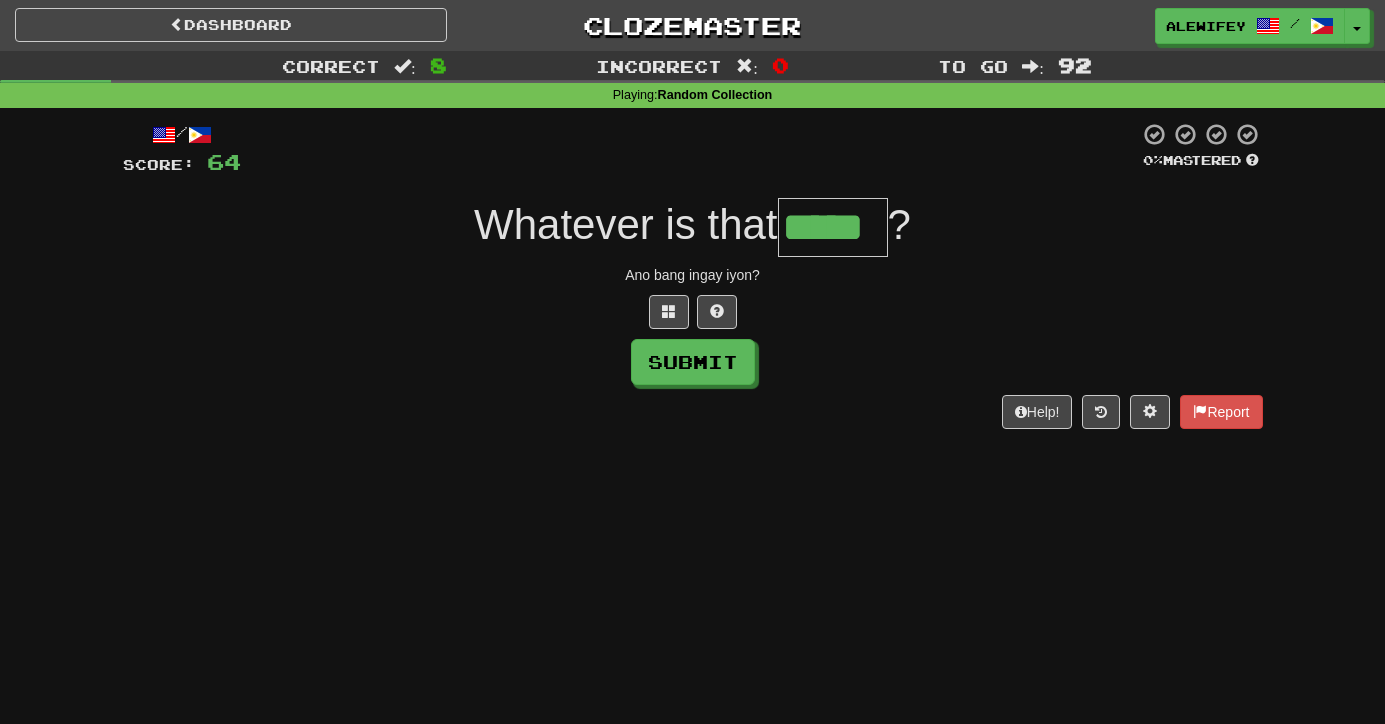 type on "*****" 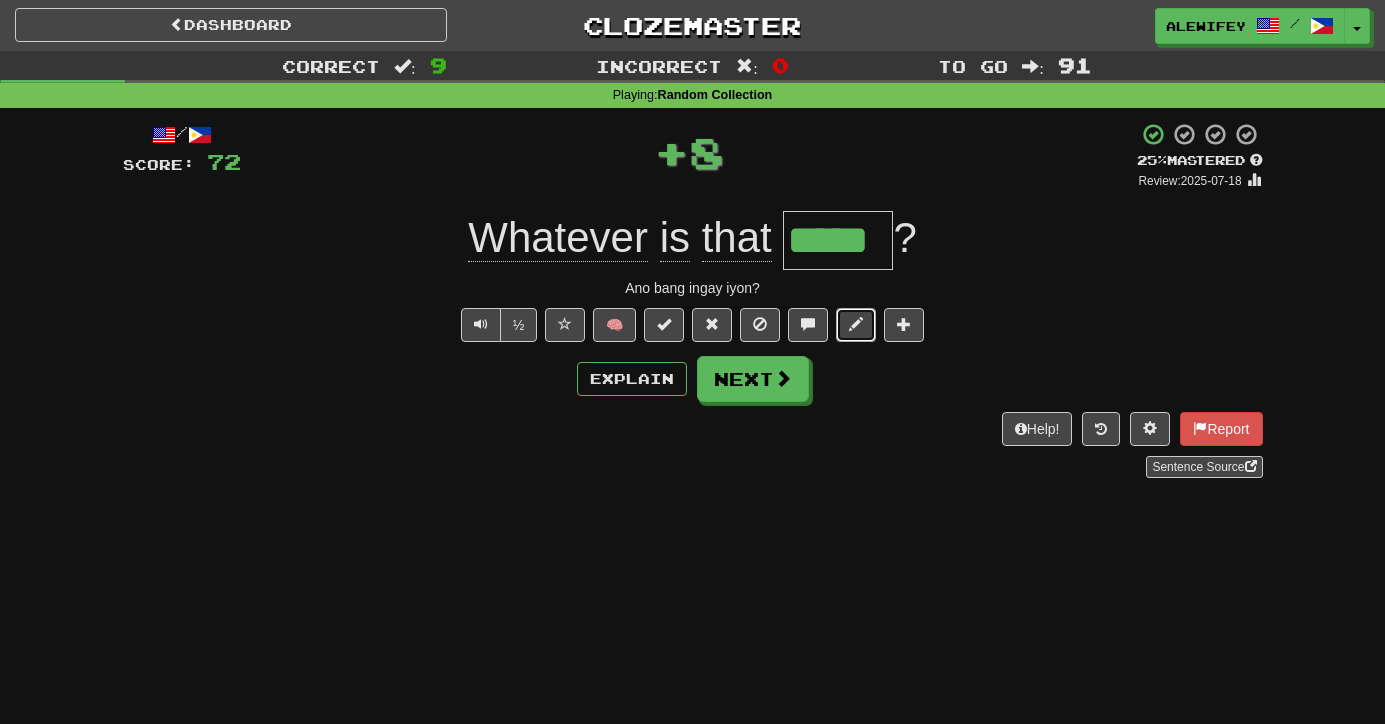 click at bounding box center [856, 325] 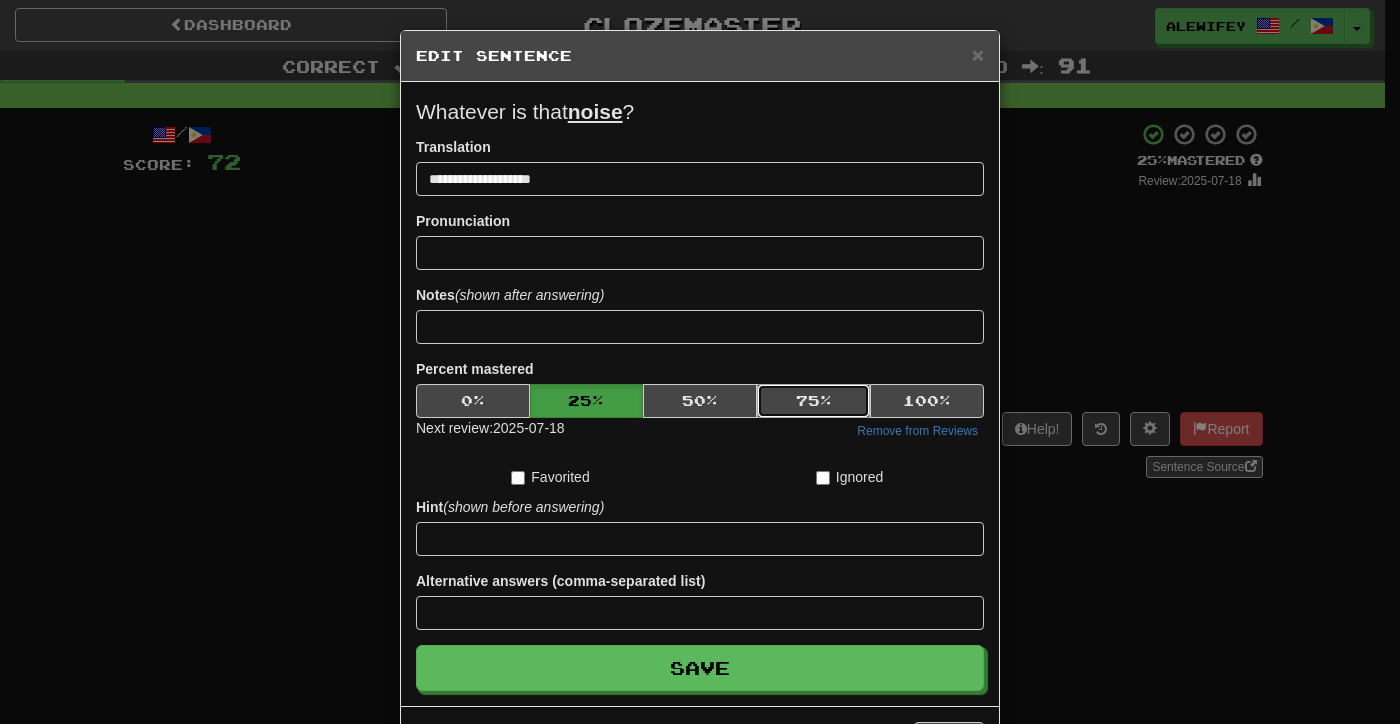 click on "75 %" at bounding box center (814, 401) 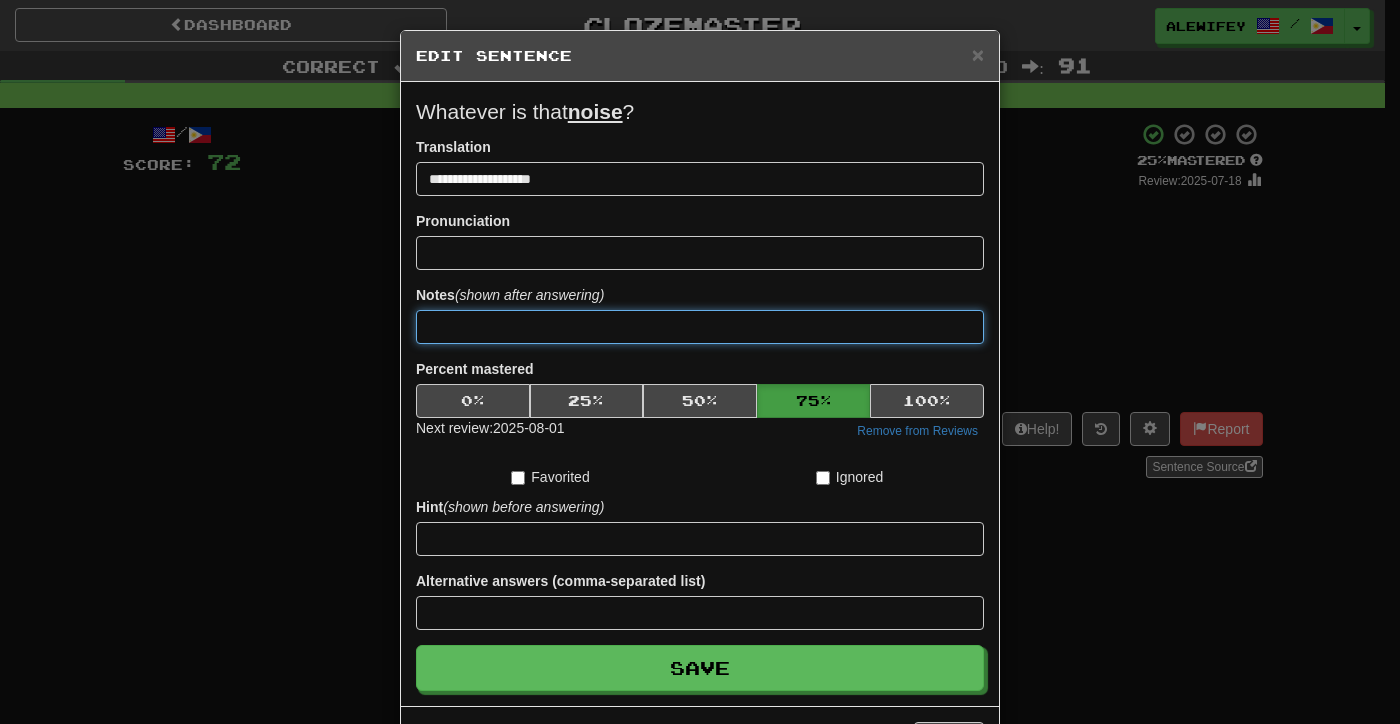 click at bounding box center (700, 327) 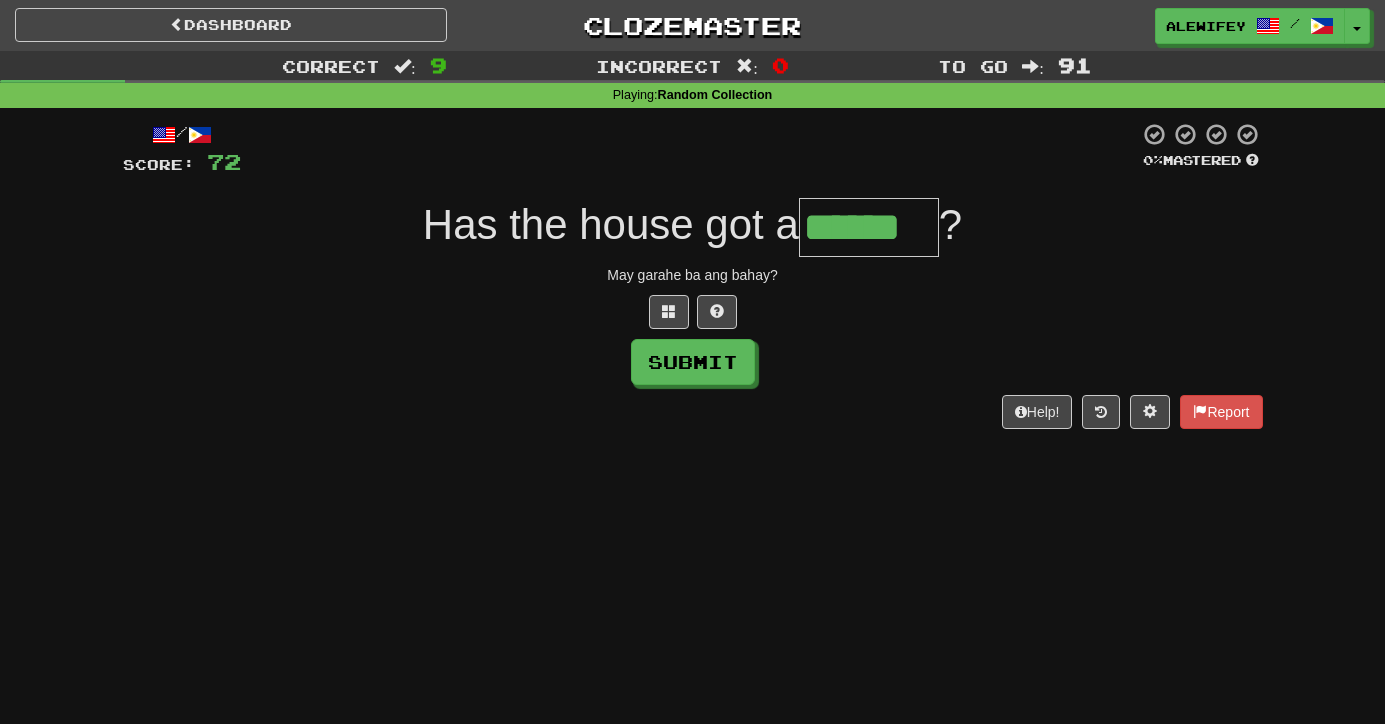 type on "******" 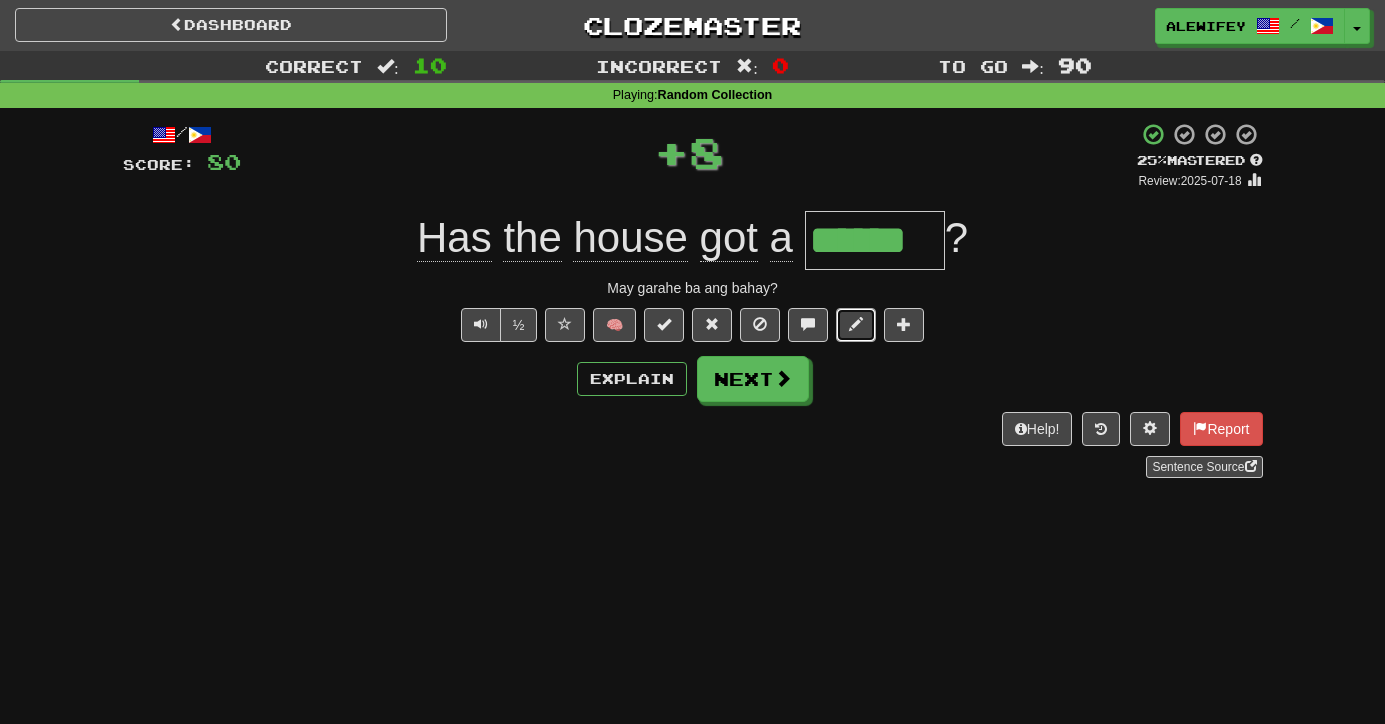 click at bounding box center [856, 325] 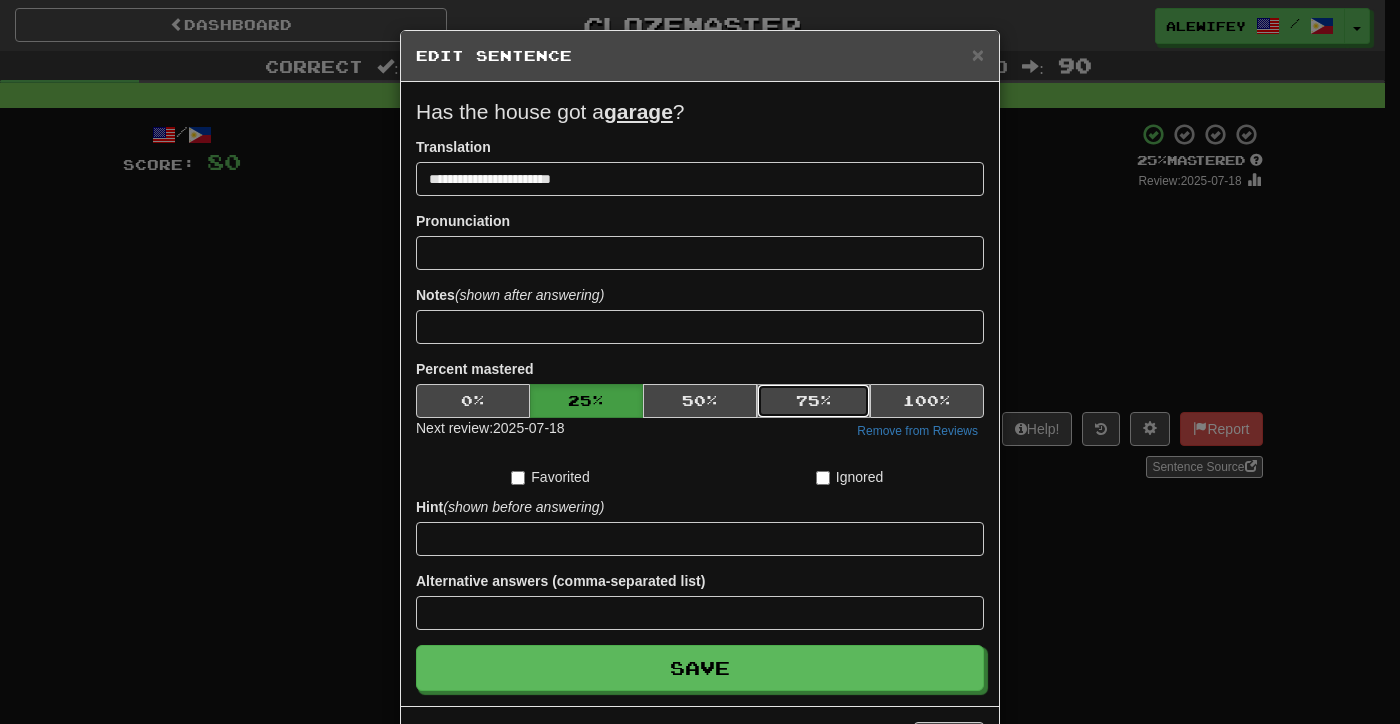 click on "75 %" at bounding box center (814, 401) 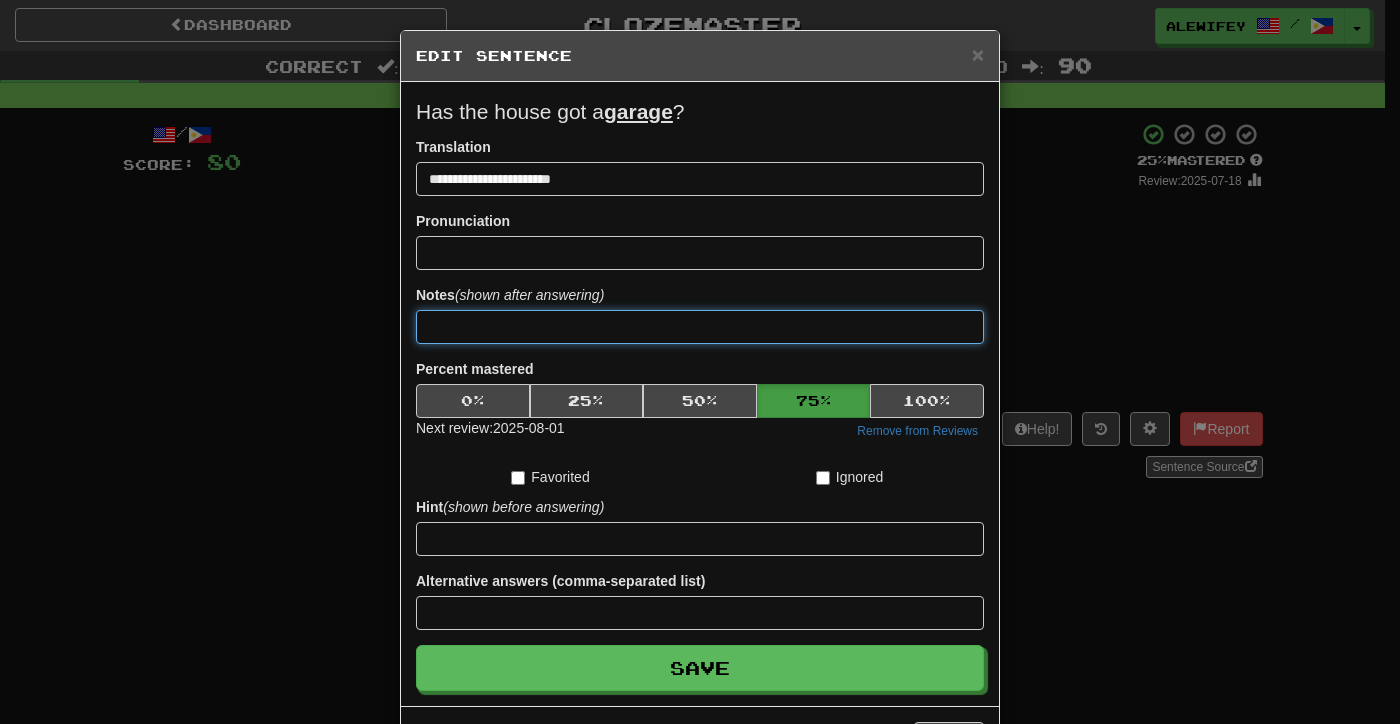 click at bounding box center [700, 327] 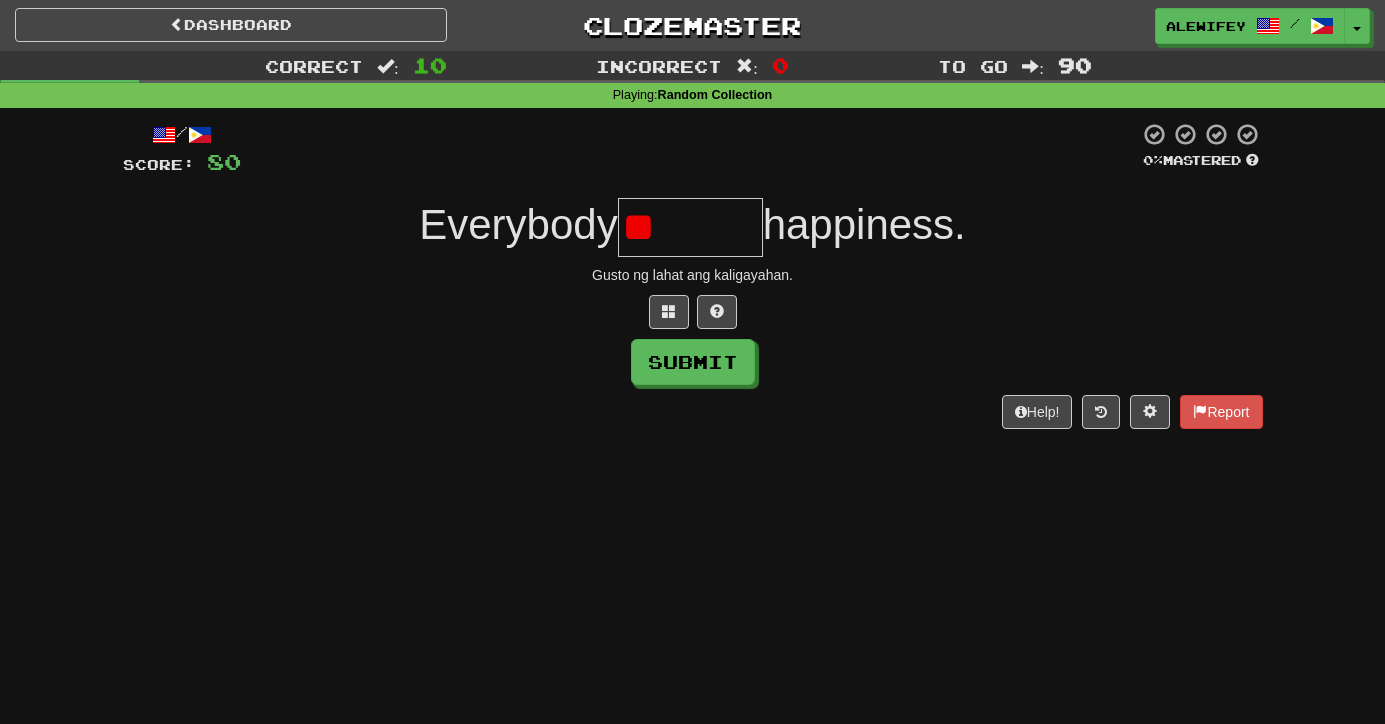 type on "*" 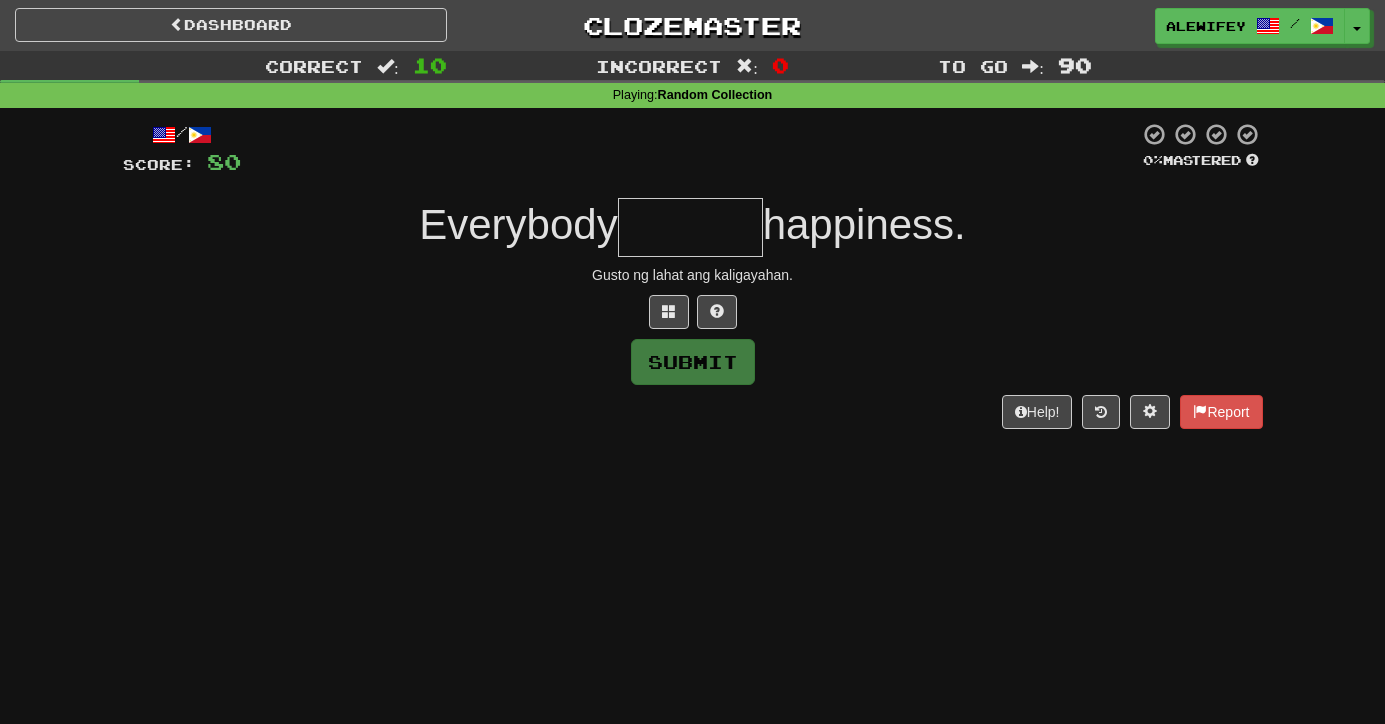 type on "*" 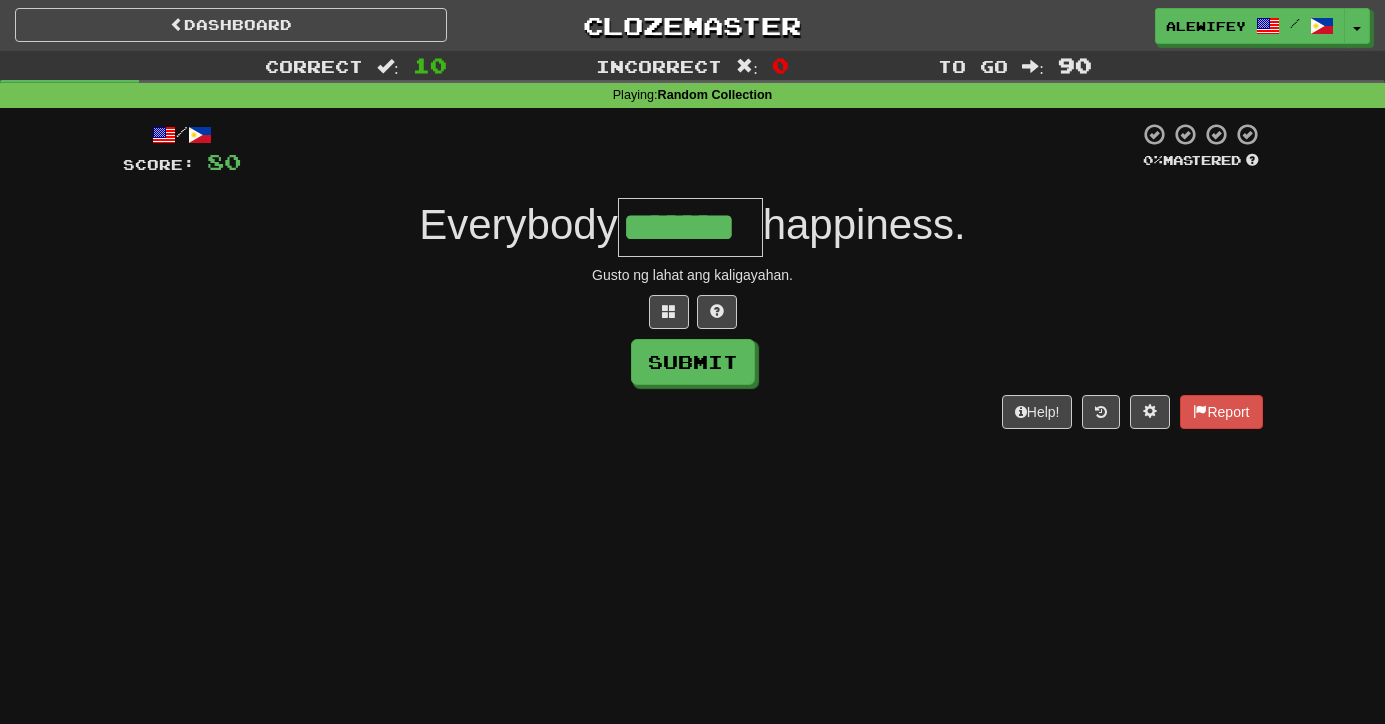 type on "*******" 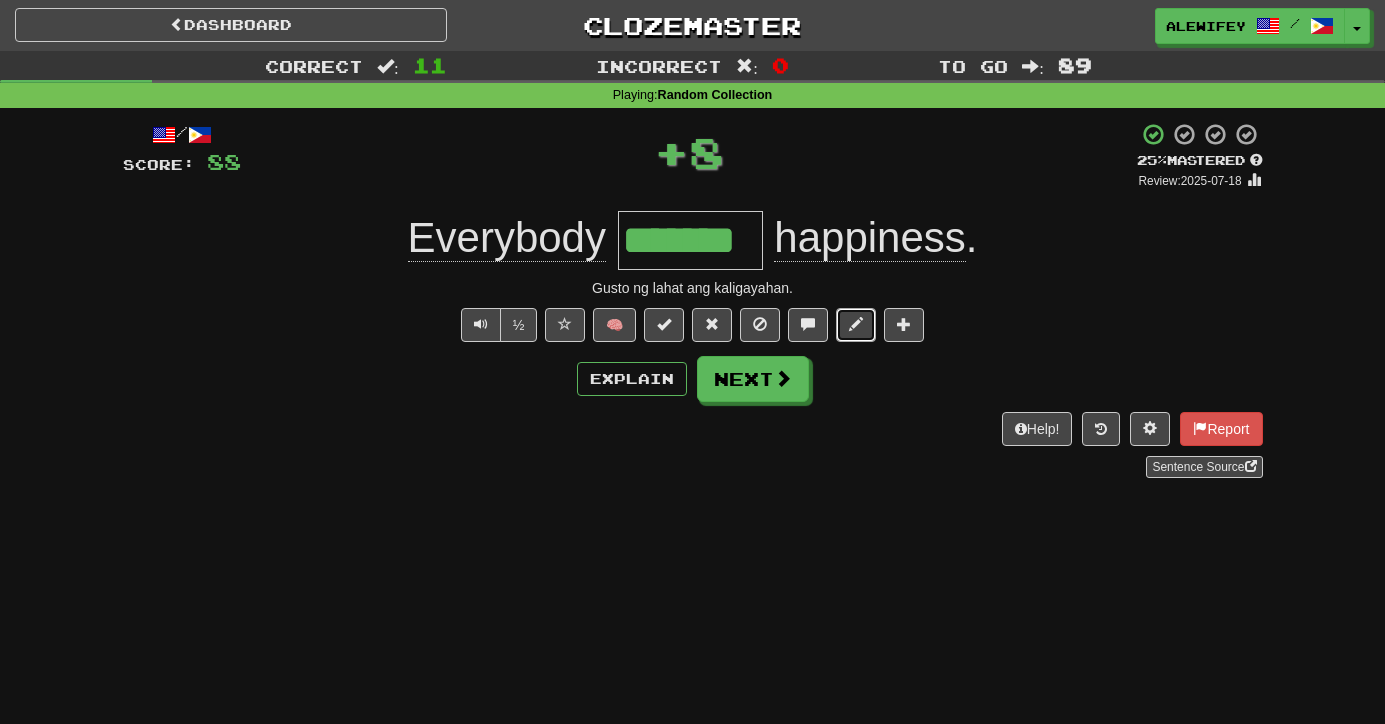 click at bounding box center [856, 325] 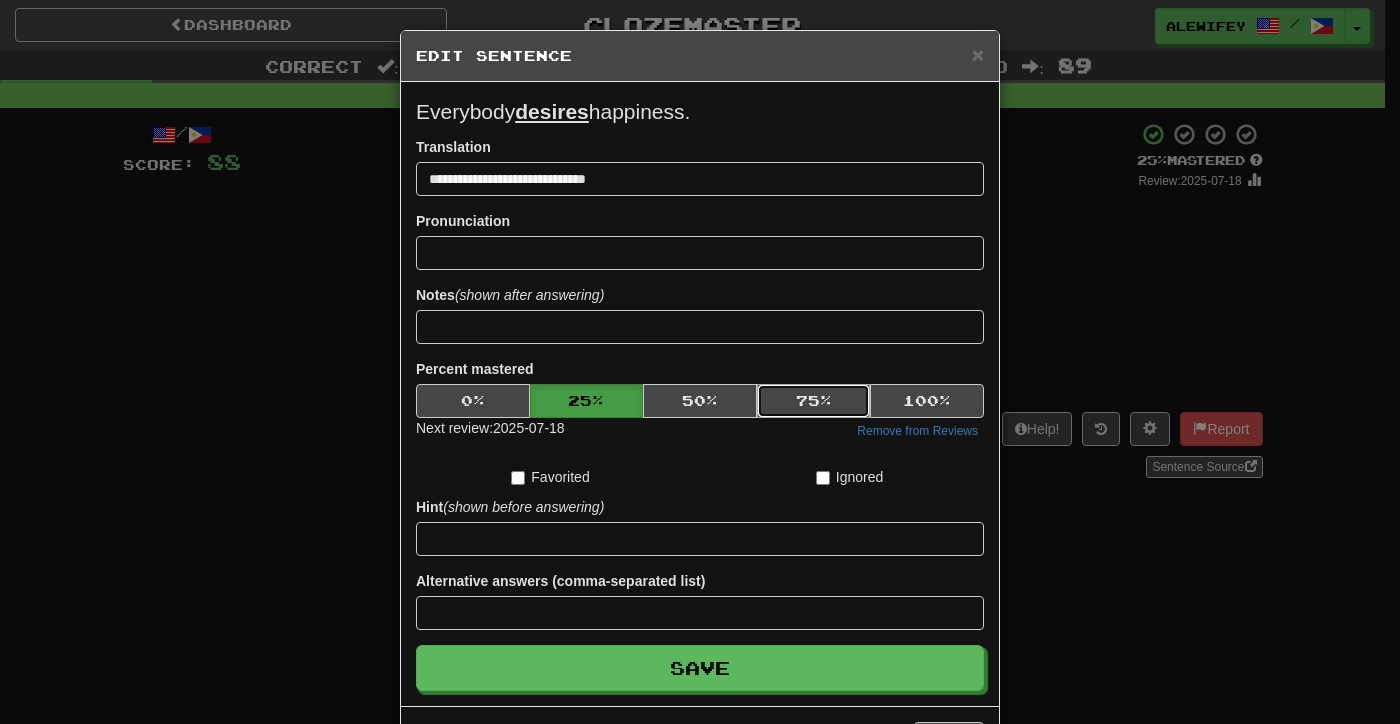 click on "75 %" at bounding box center (814, 401) 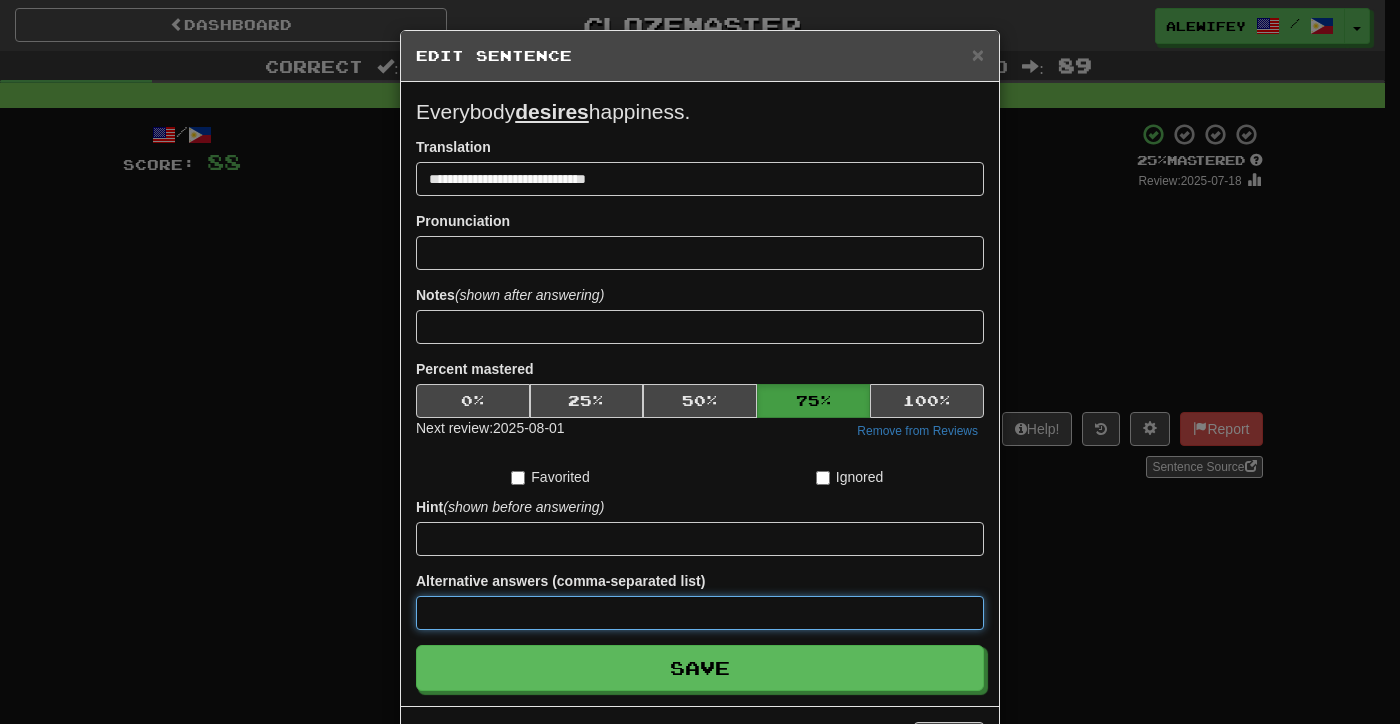 click at bounding box center [700, 613] 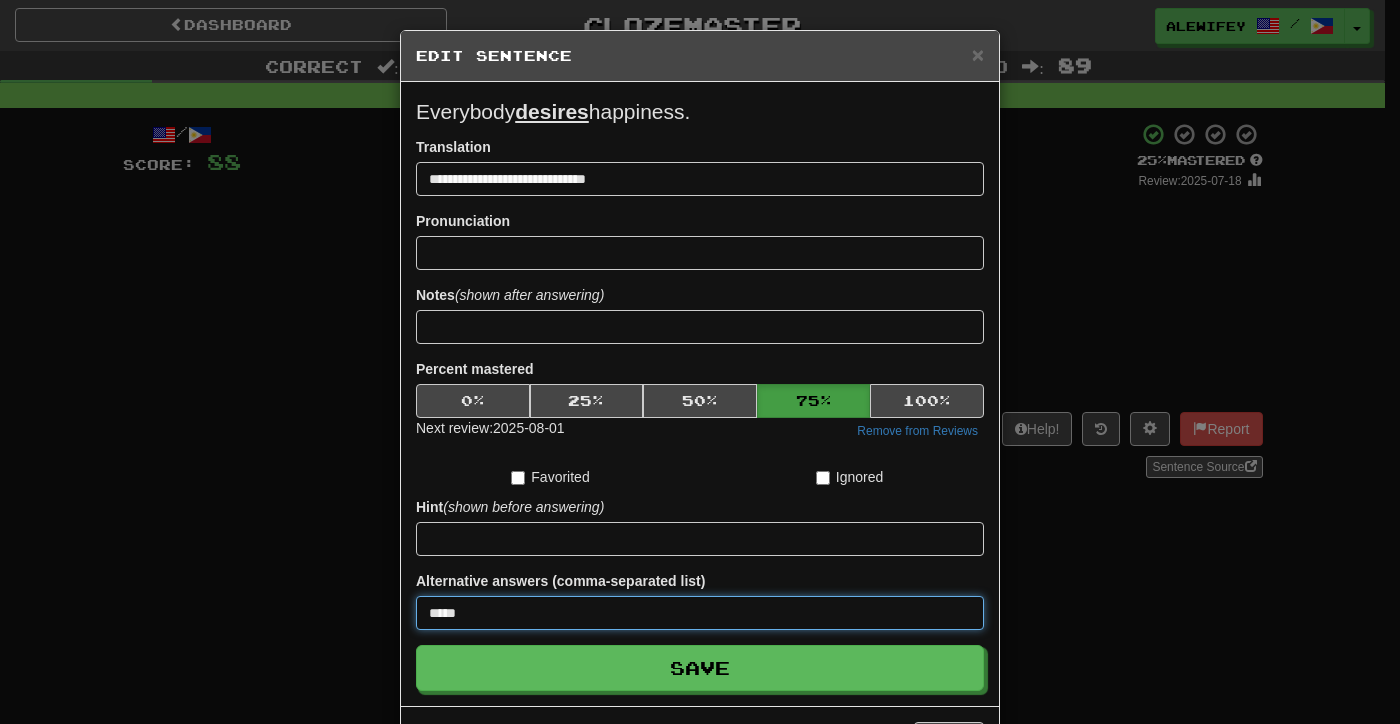 type on "*****" 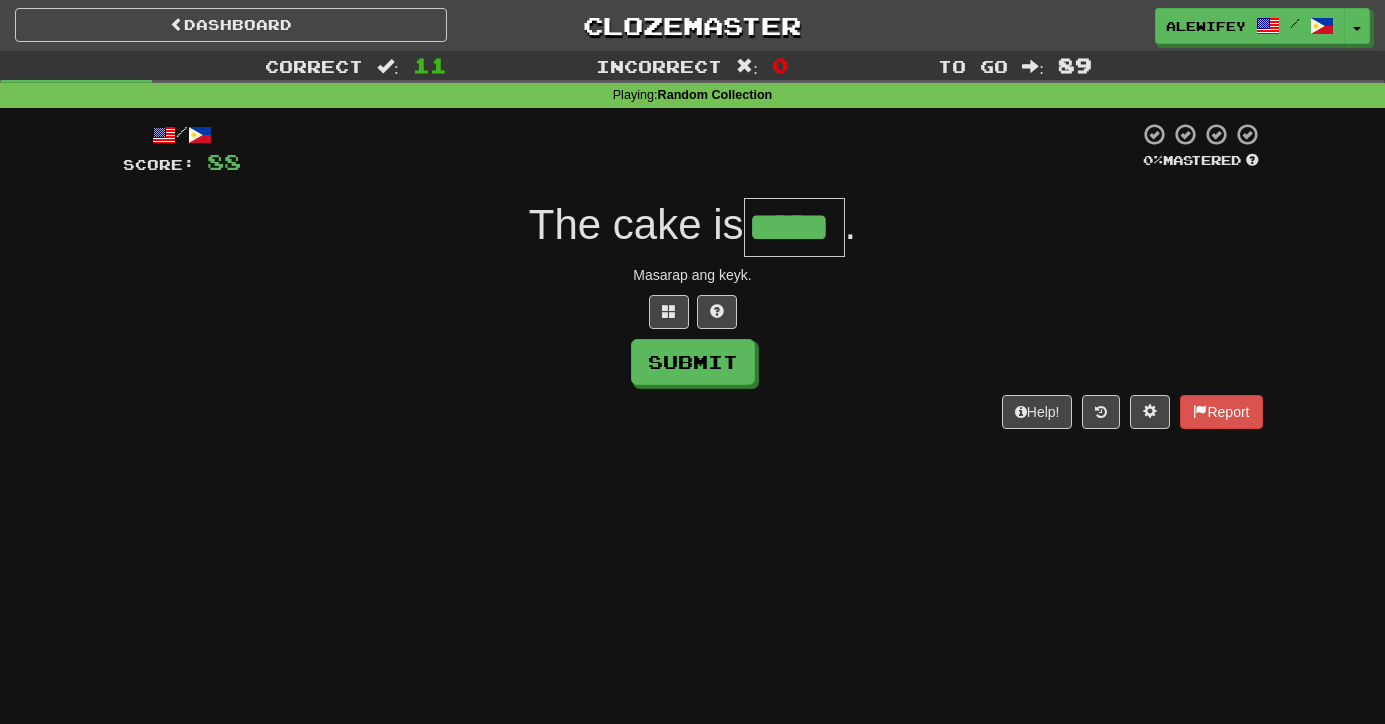 type on "*****" 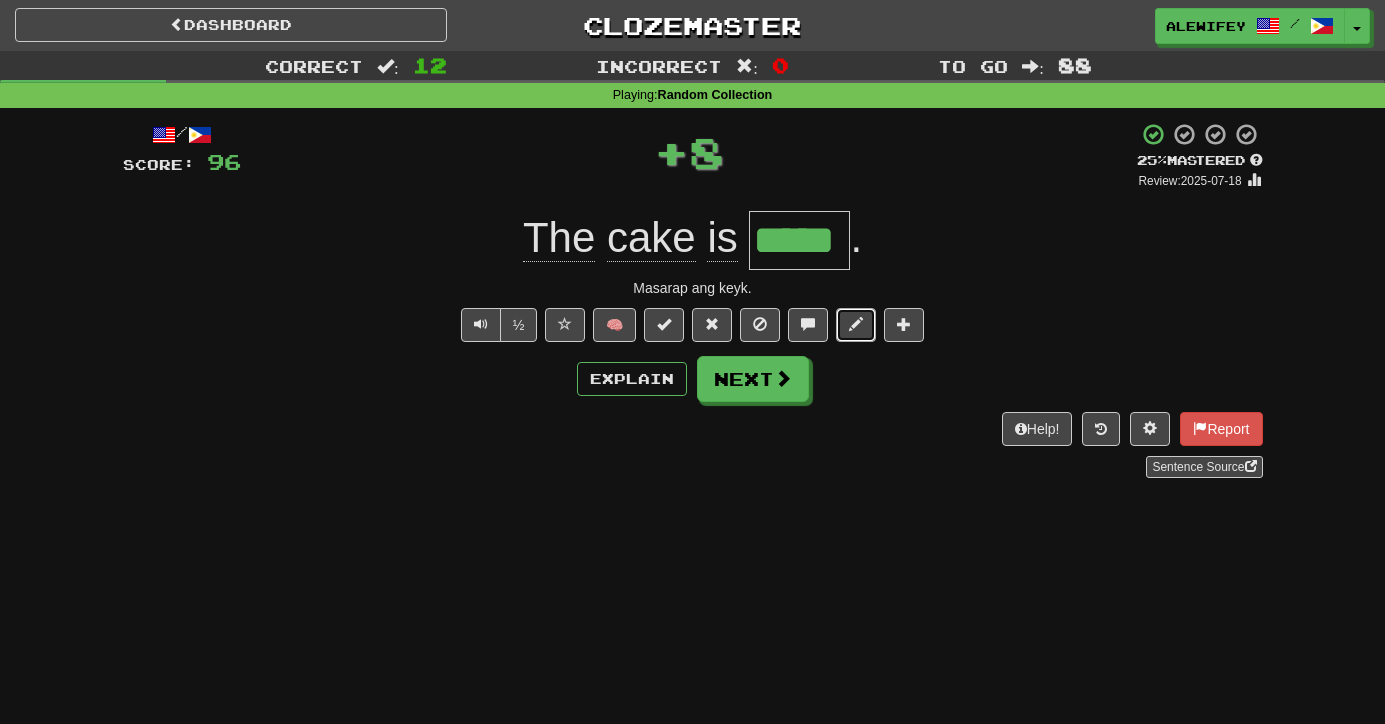 click at bounding box center (856, 325) 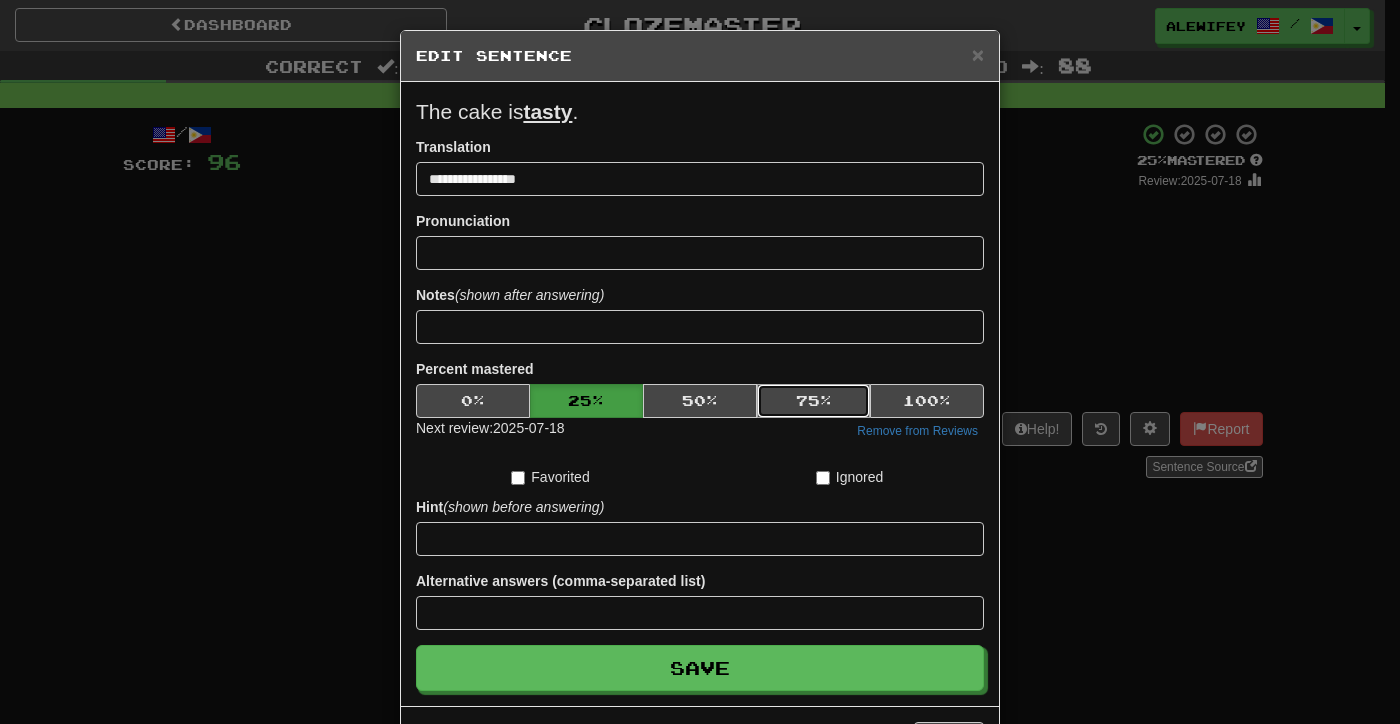 click on "75 %" at bounding box center [814, 401] 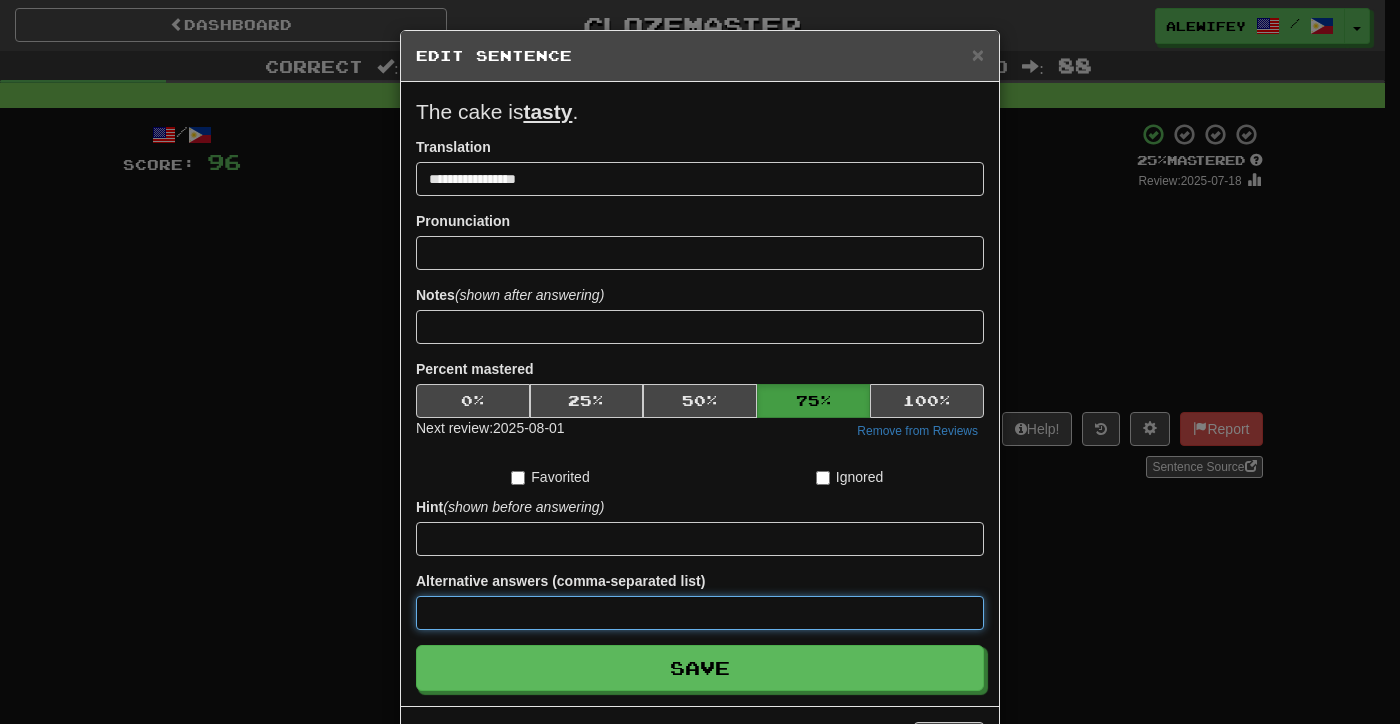 click at bounding box center [700, 613] 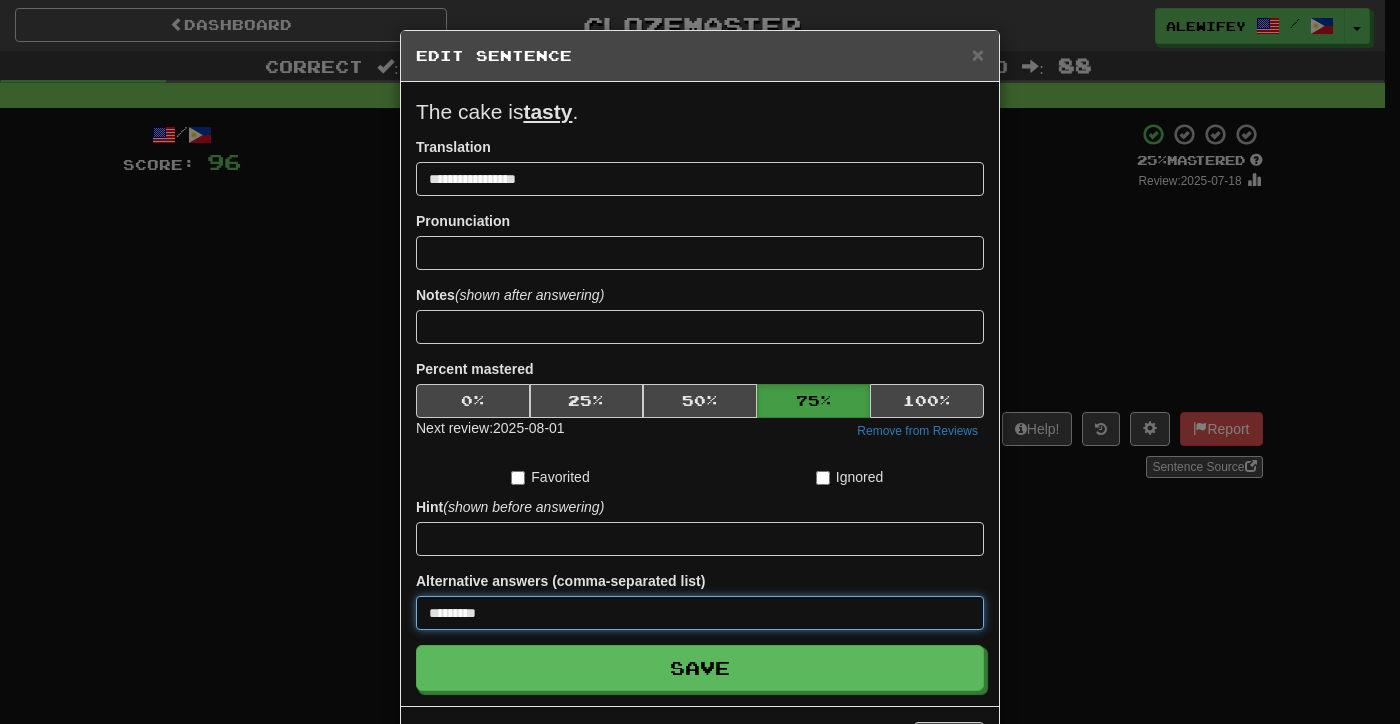type on "*********" 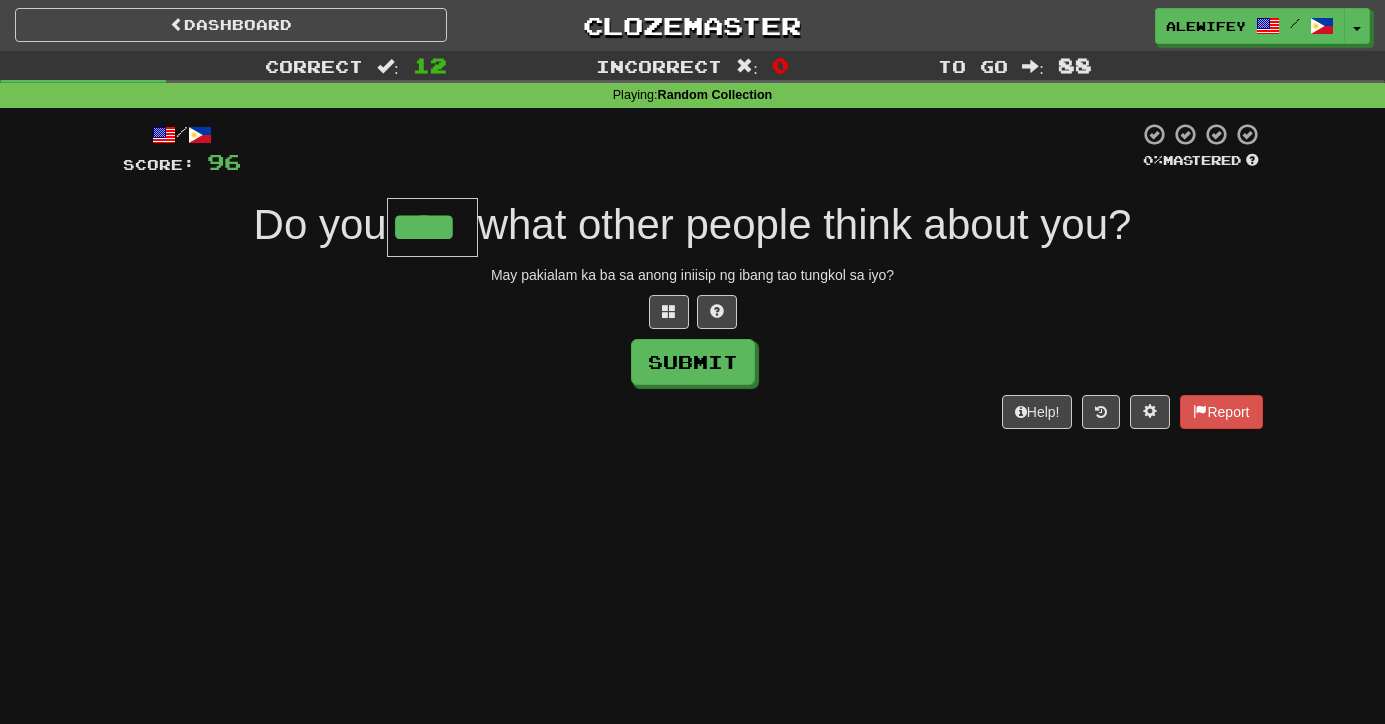 type on "****" 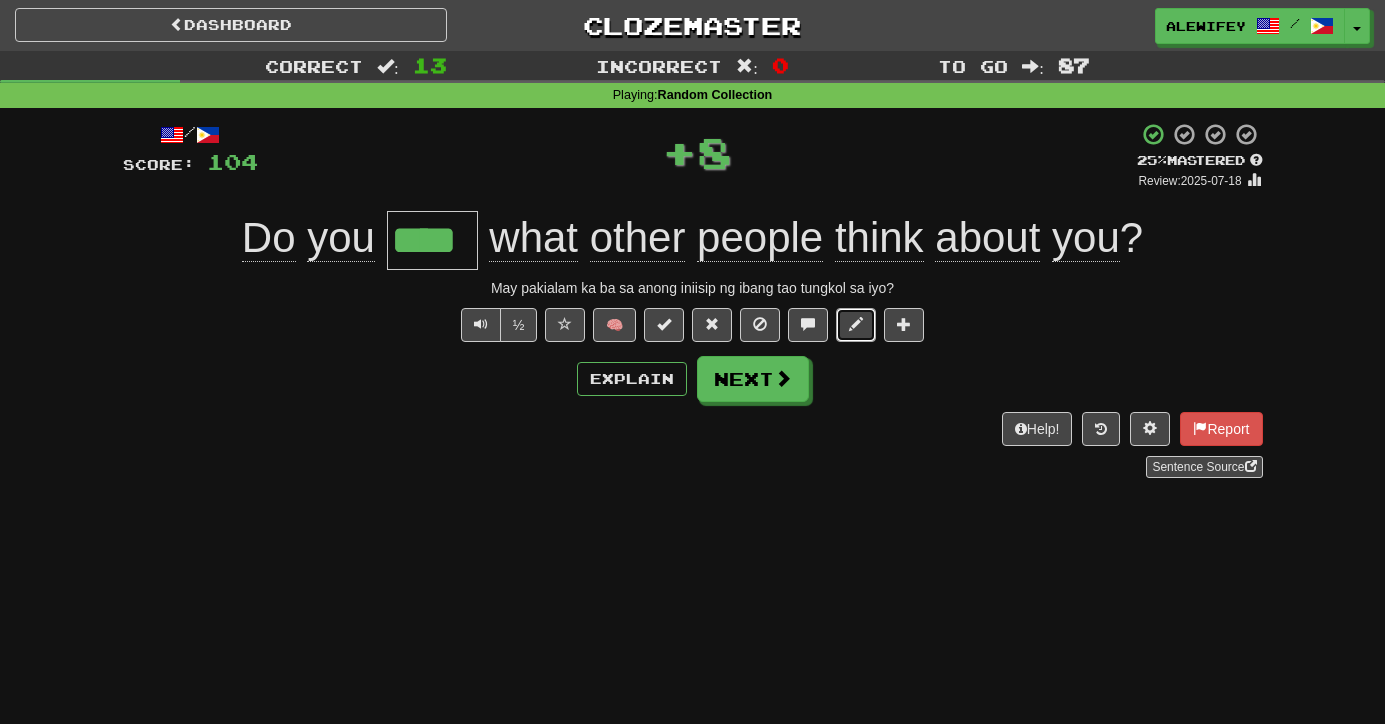 click at bounding box center [856, 325] 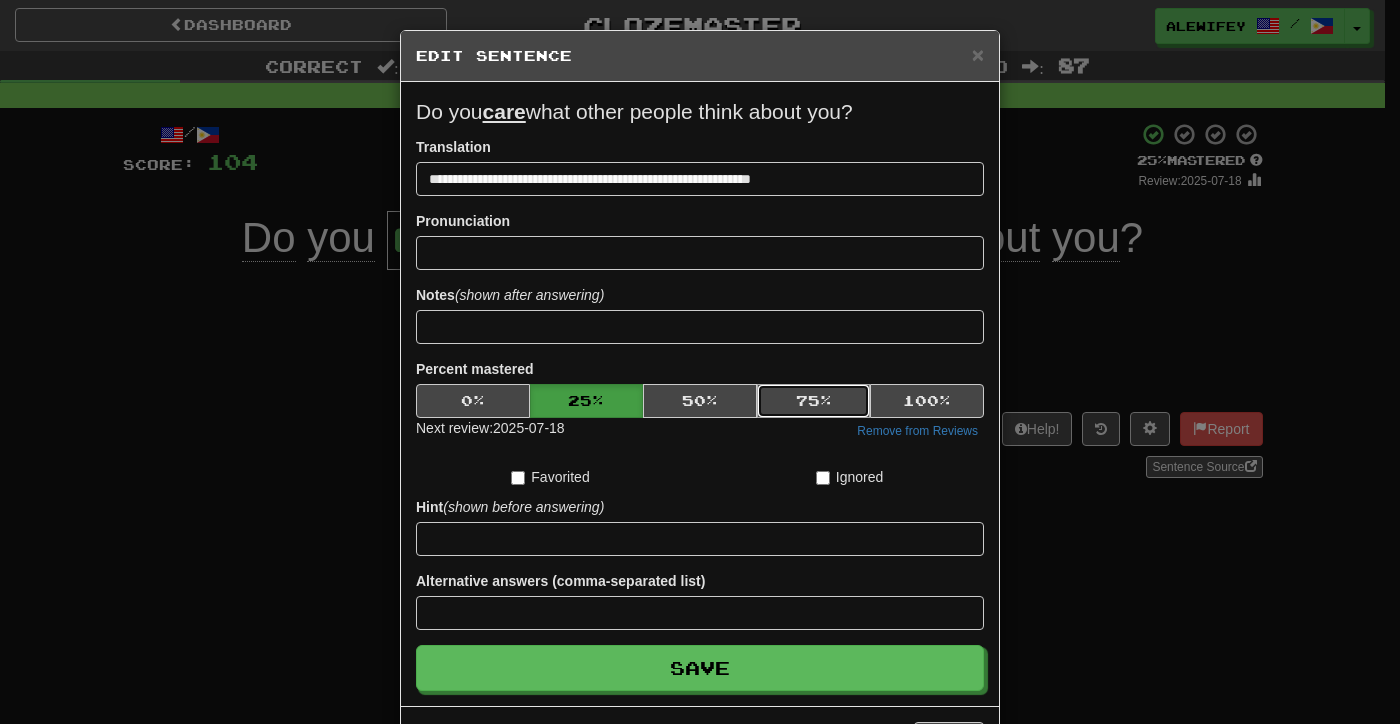 click on "75 %" at bounding box center (814, 401) 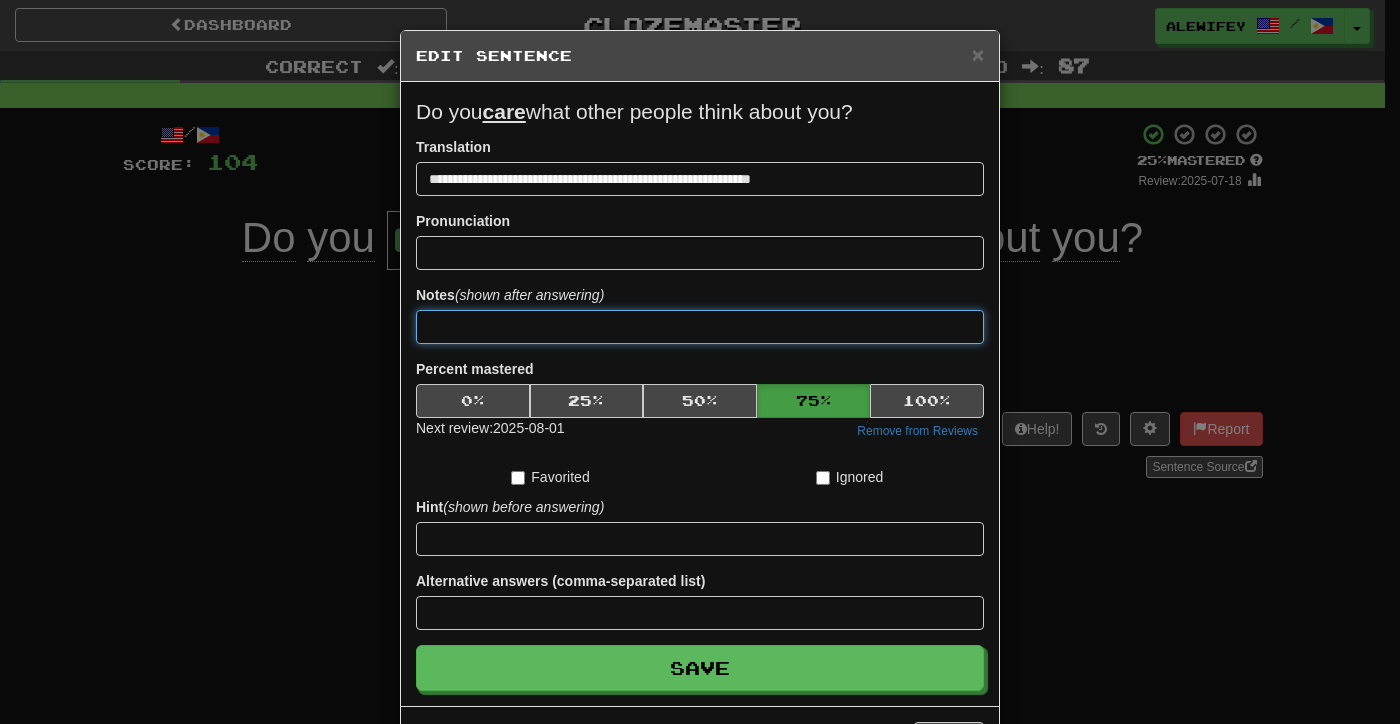 click at bounding box center (700, 327) 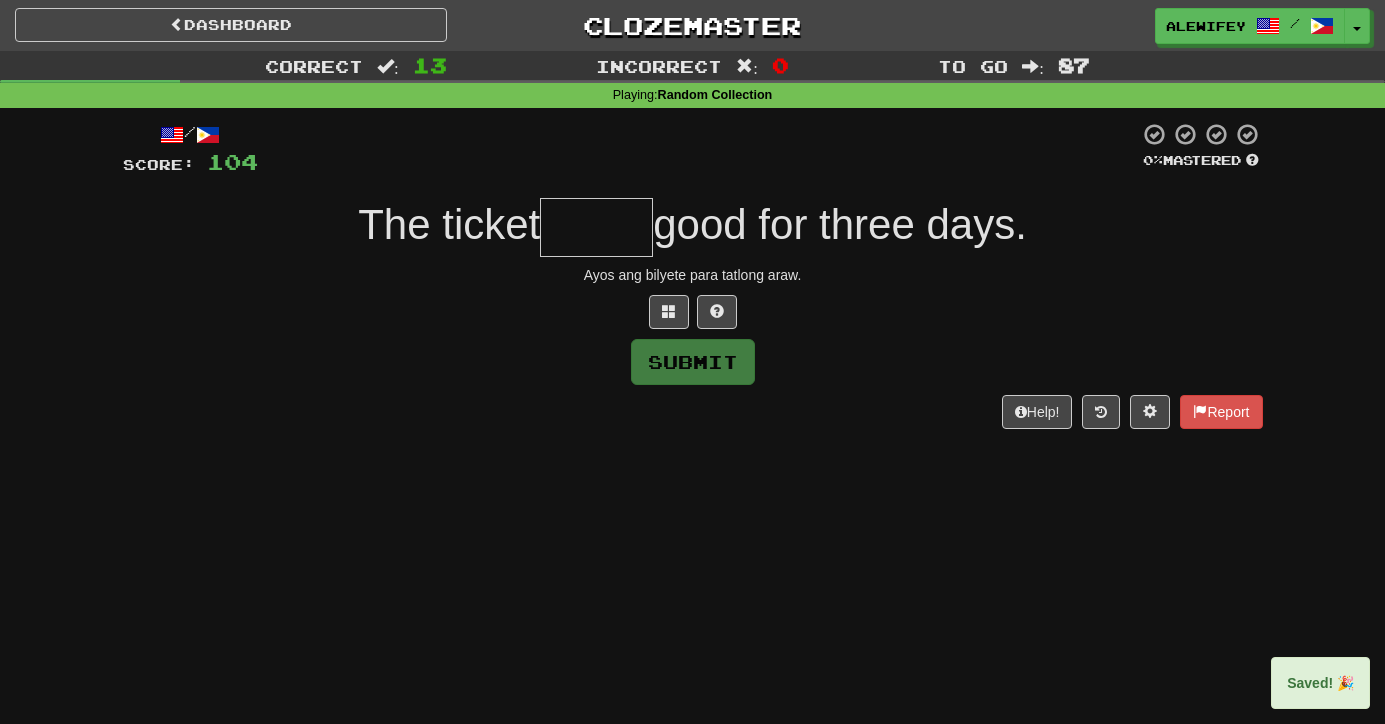 type on "*" 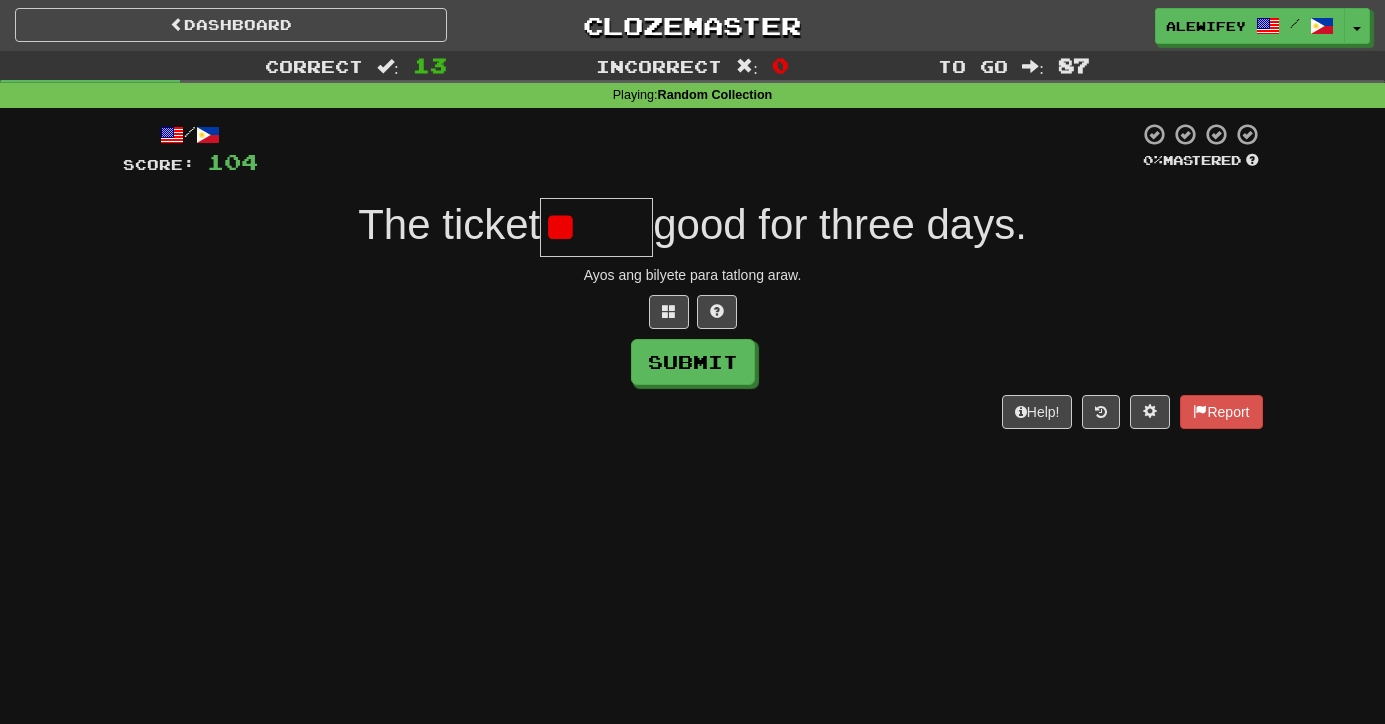 type on "*" 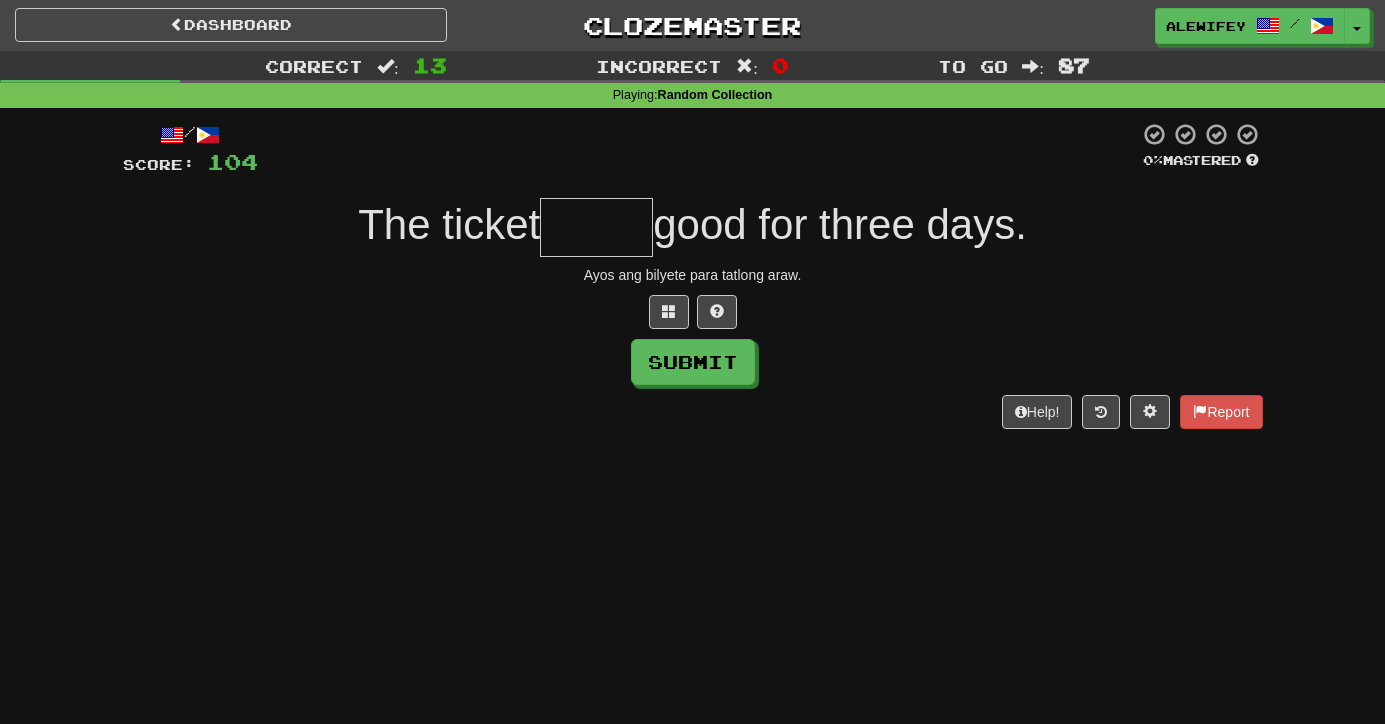 type on "*" 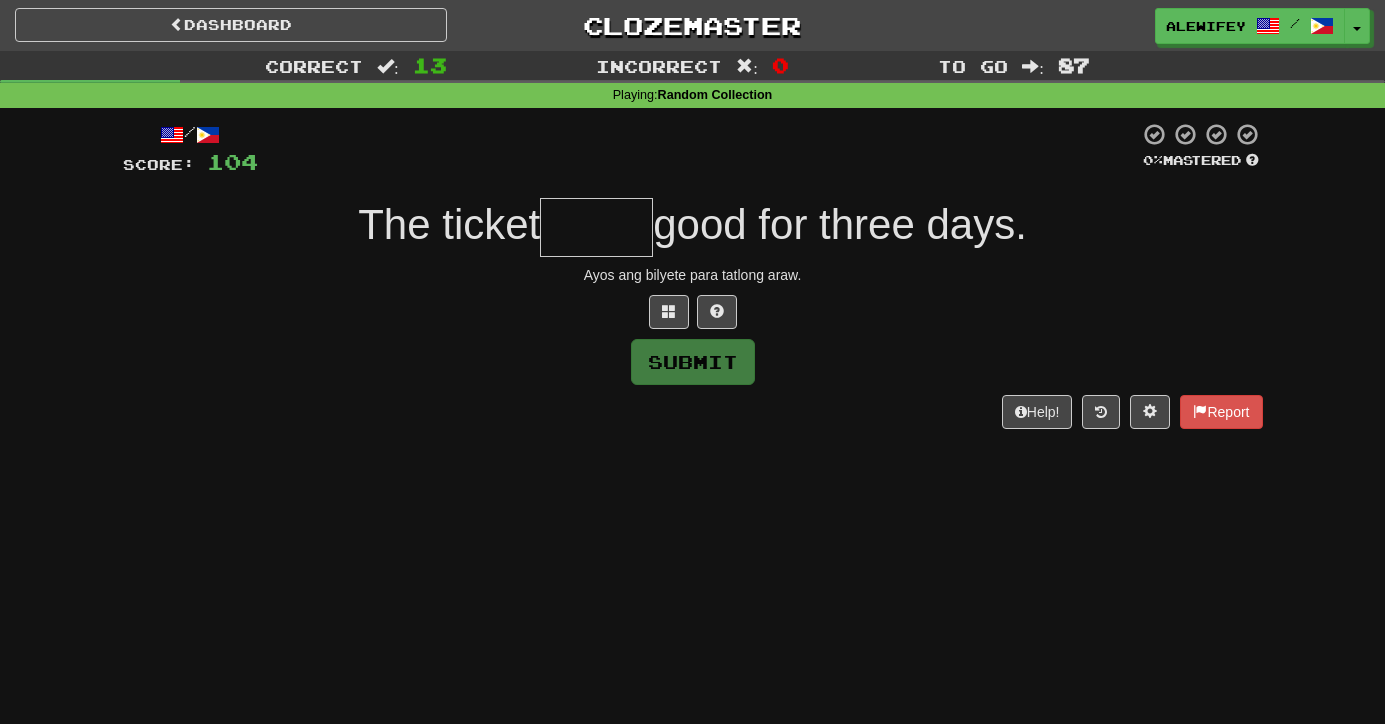 type on "*" 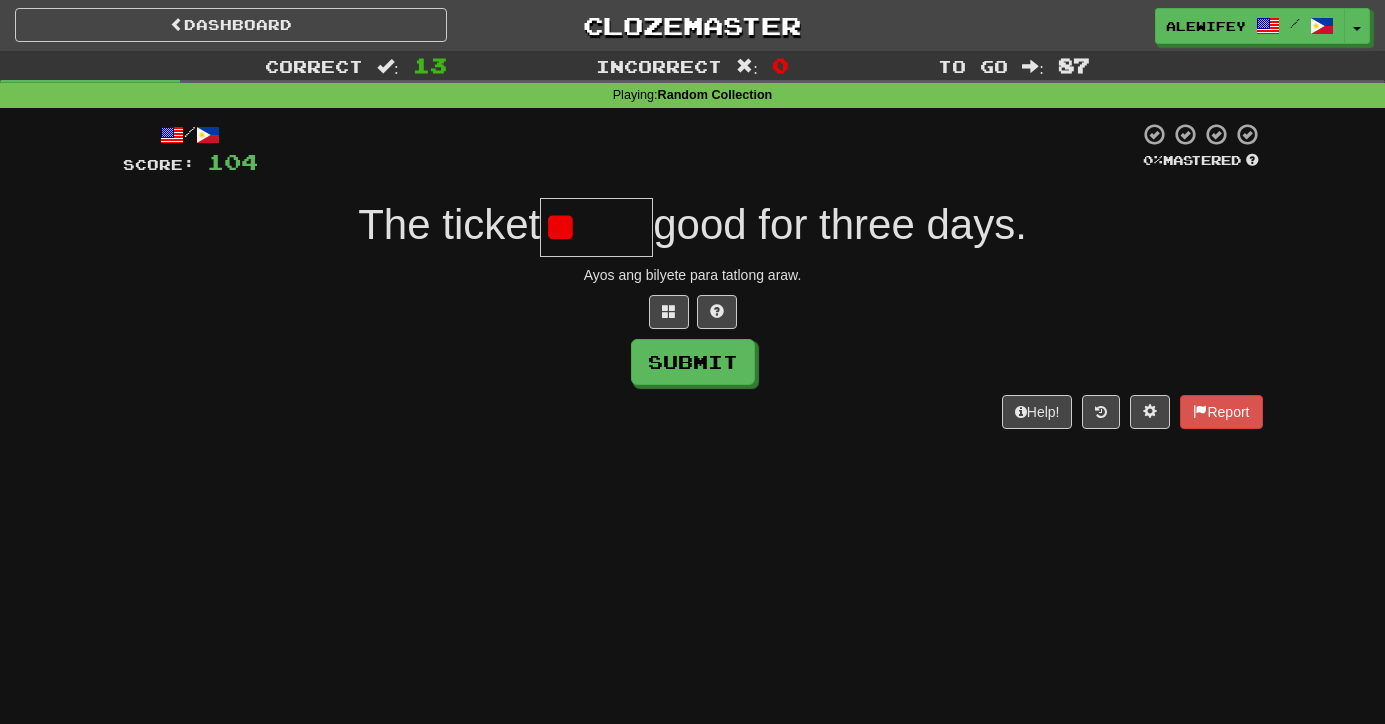 type on "*" 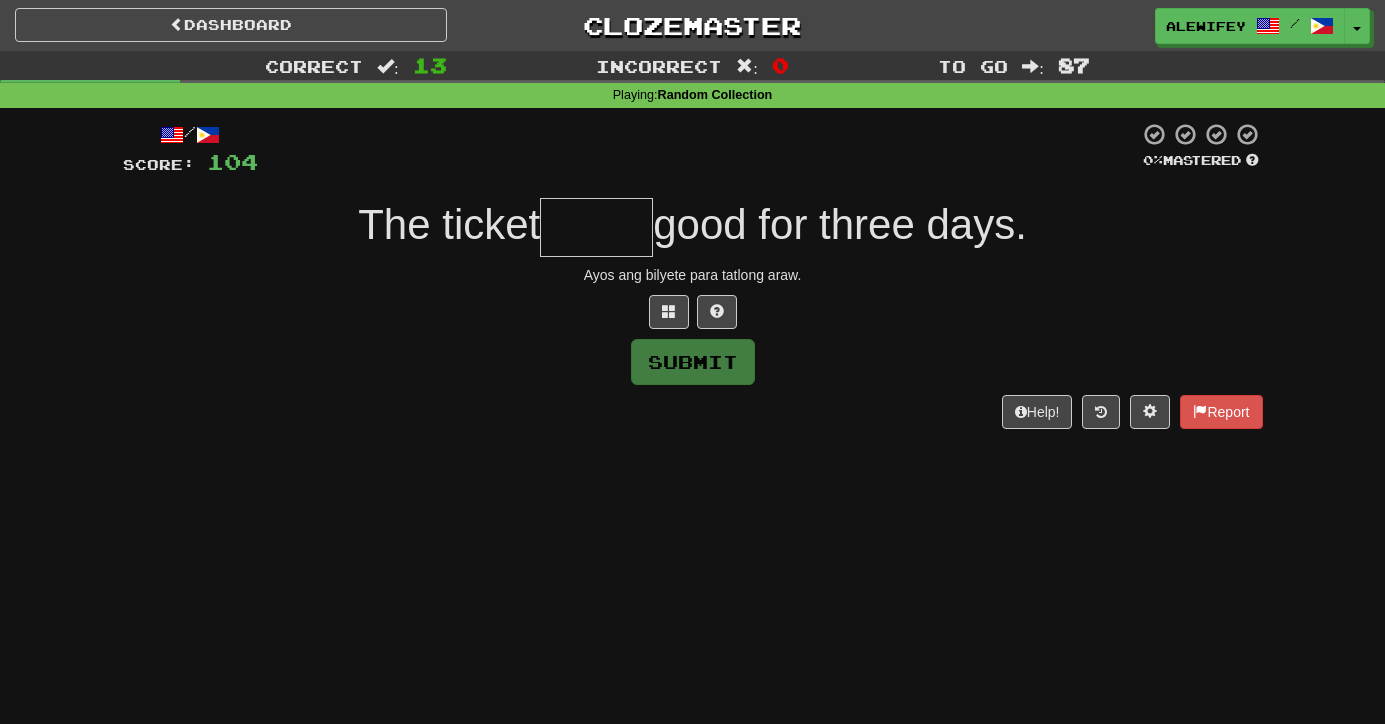 type on "*" 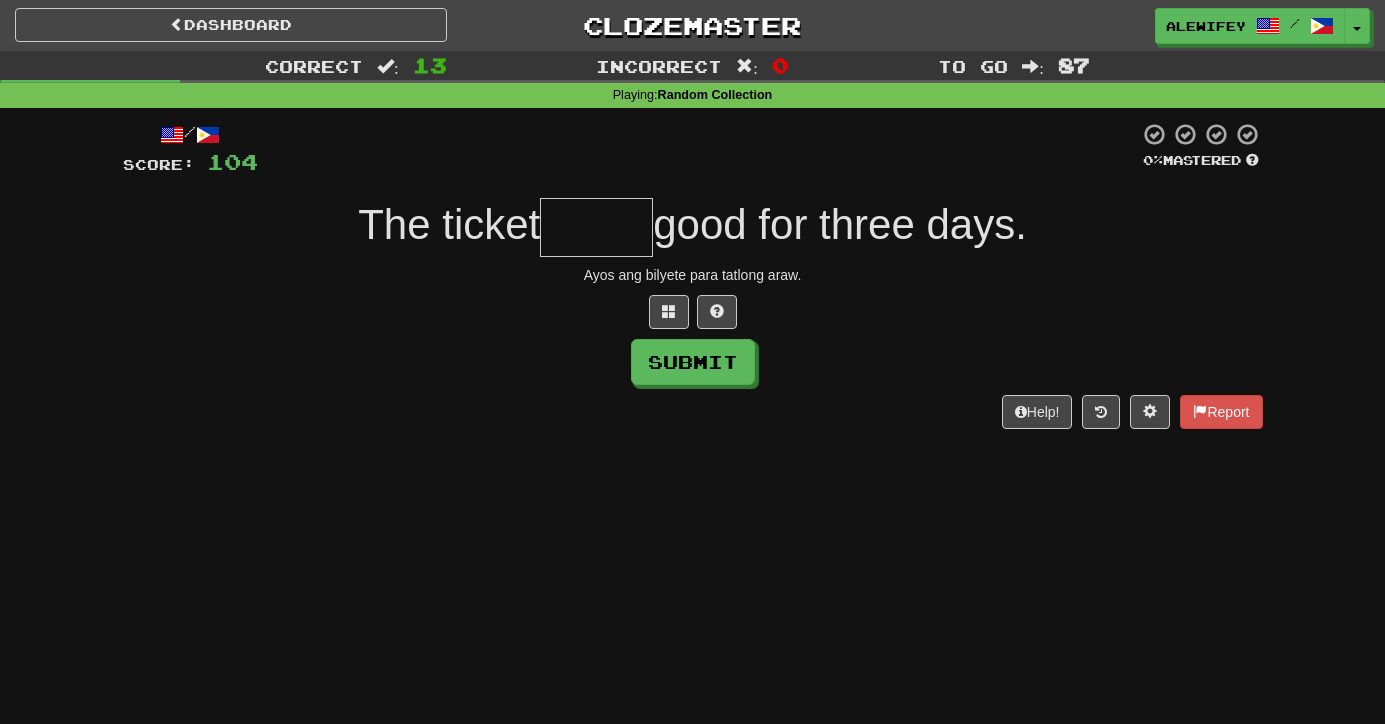 type on "*" 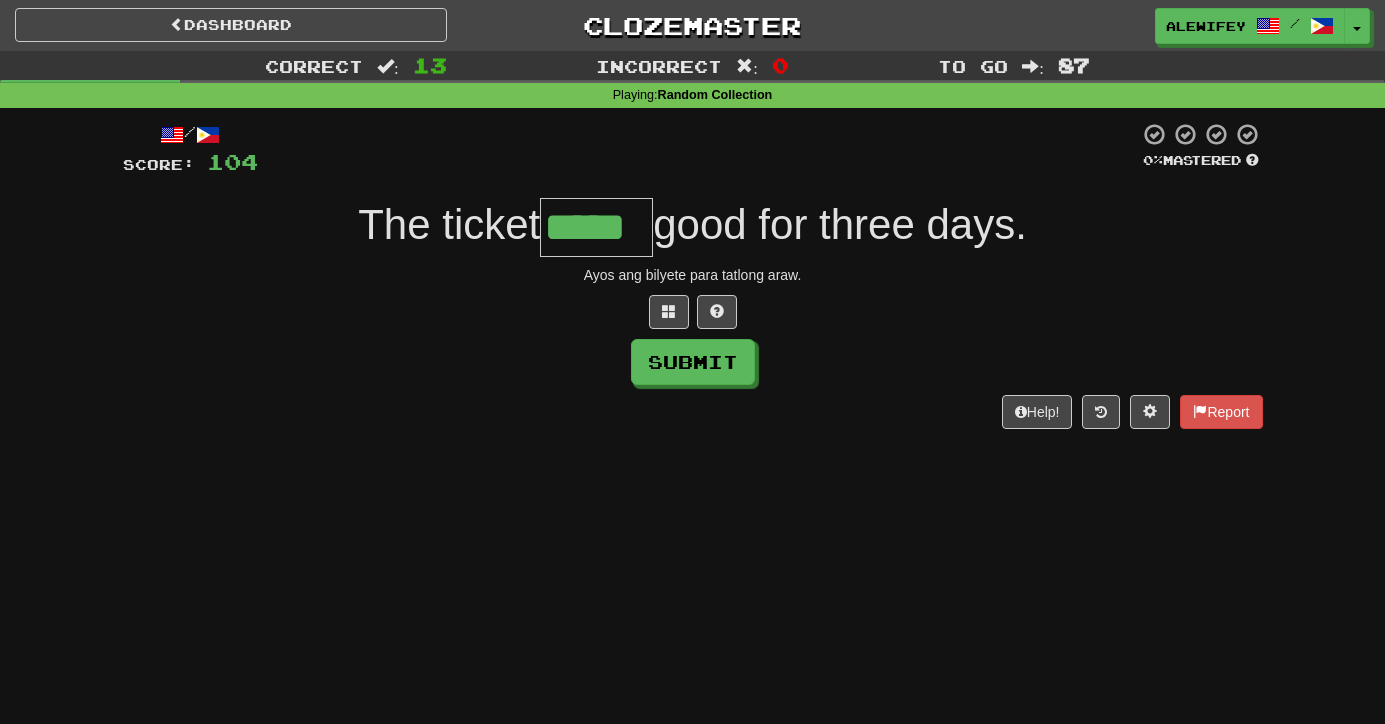 type on "*****" 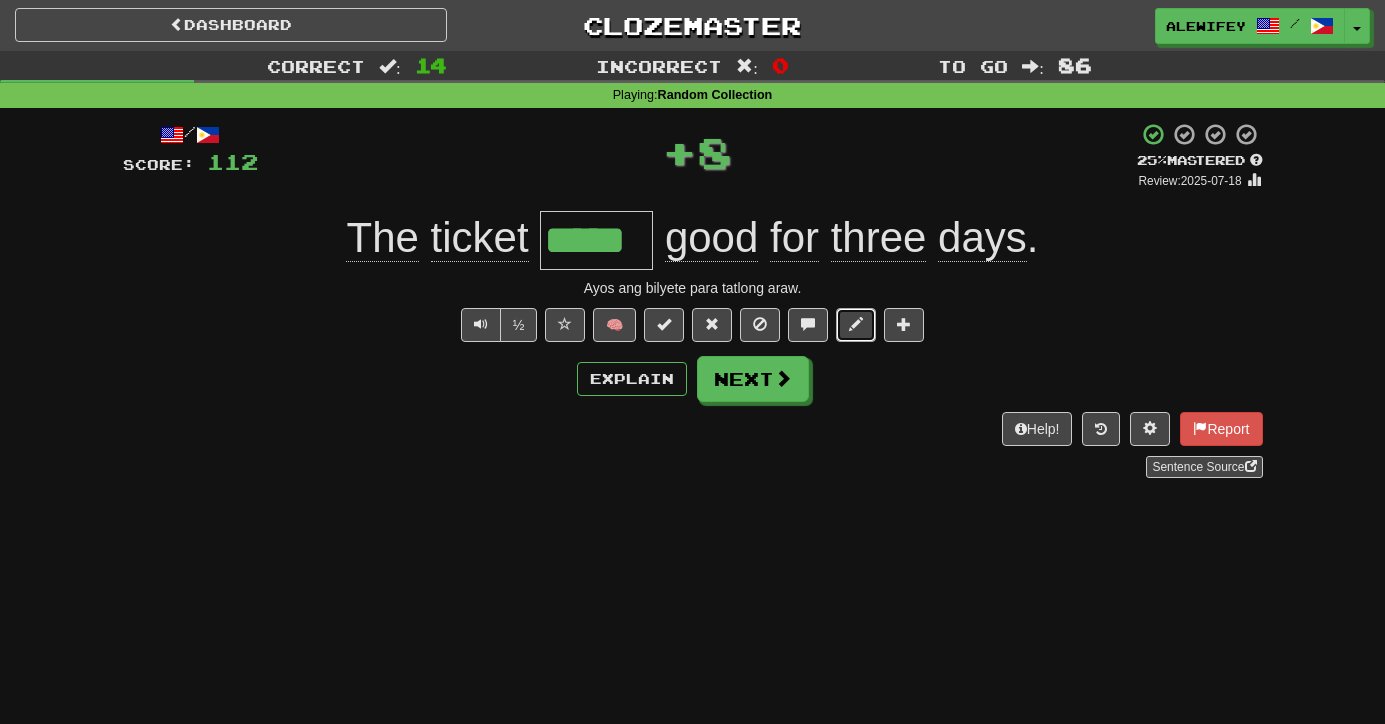 click at bounding box center (856, 325) 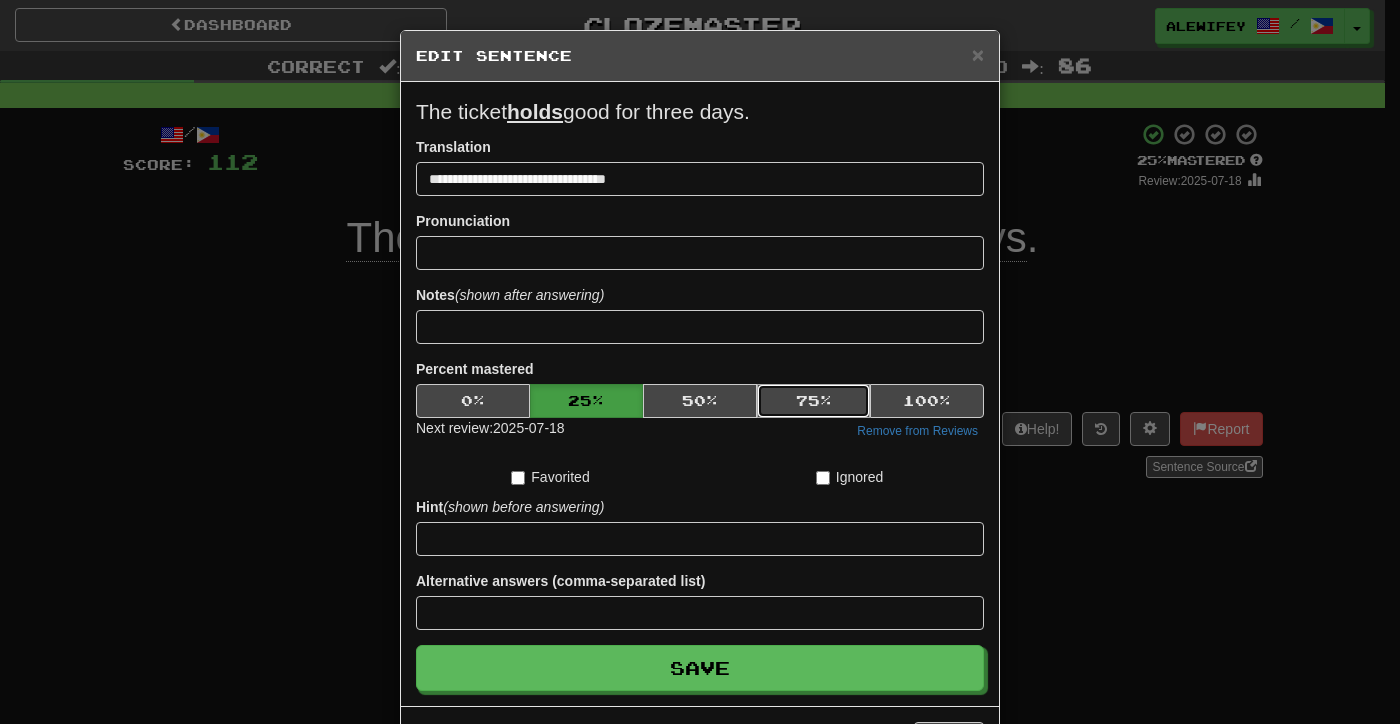 click on "75 %" at bounding box center (814, 401) 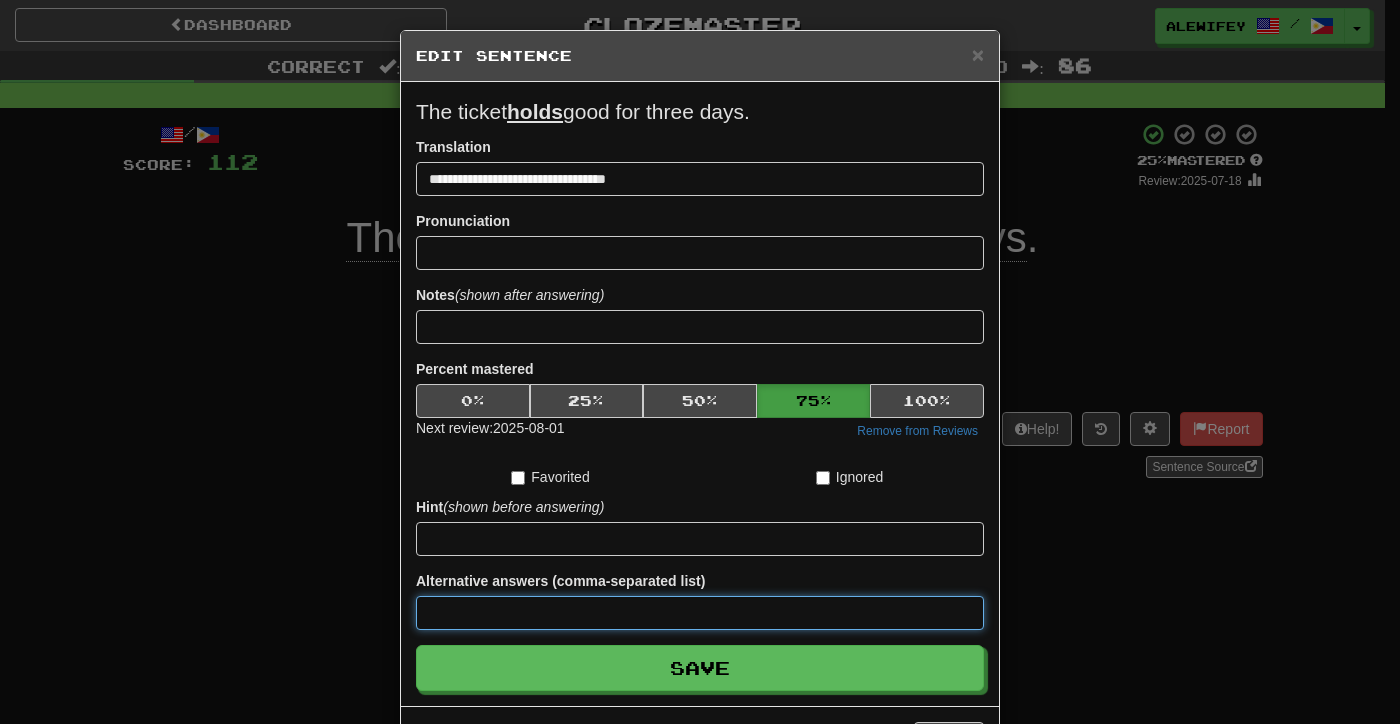 click at bounding box center [700, 613] 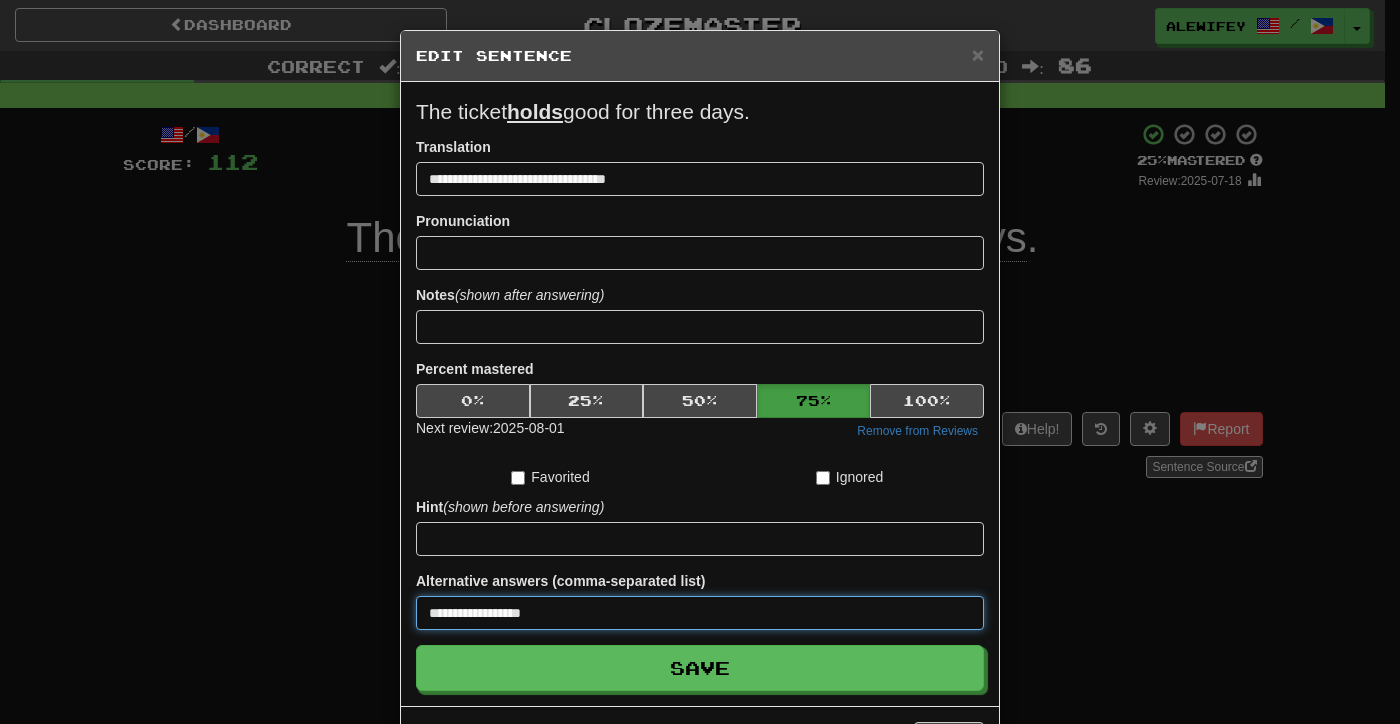 click on "Save" at bounding box center [700, 668] 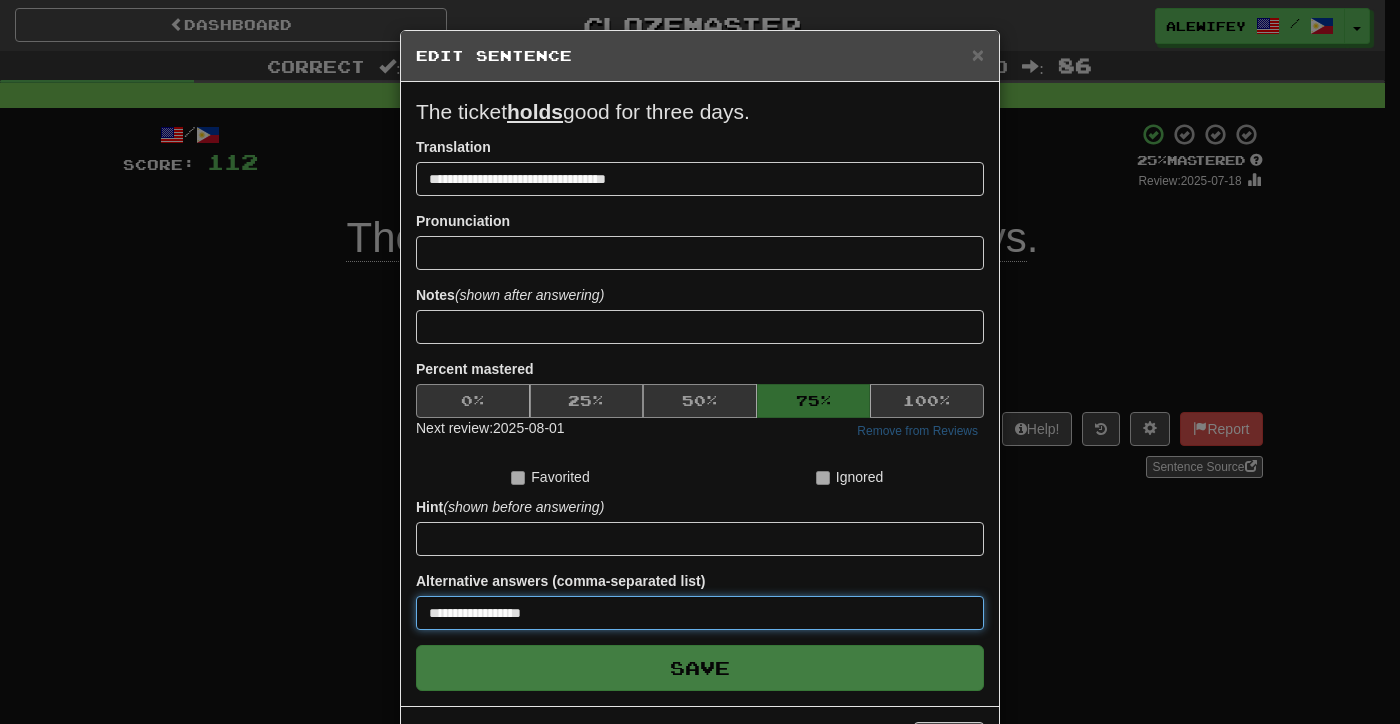 type on "**********" 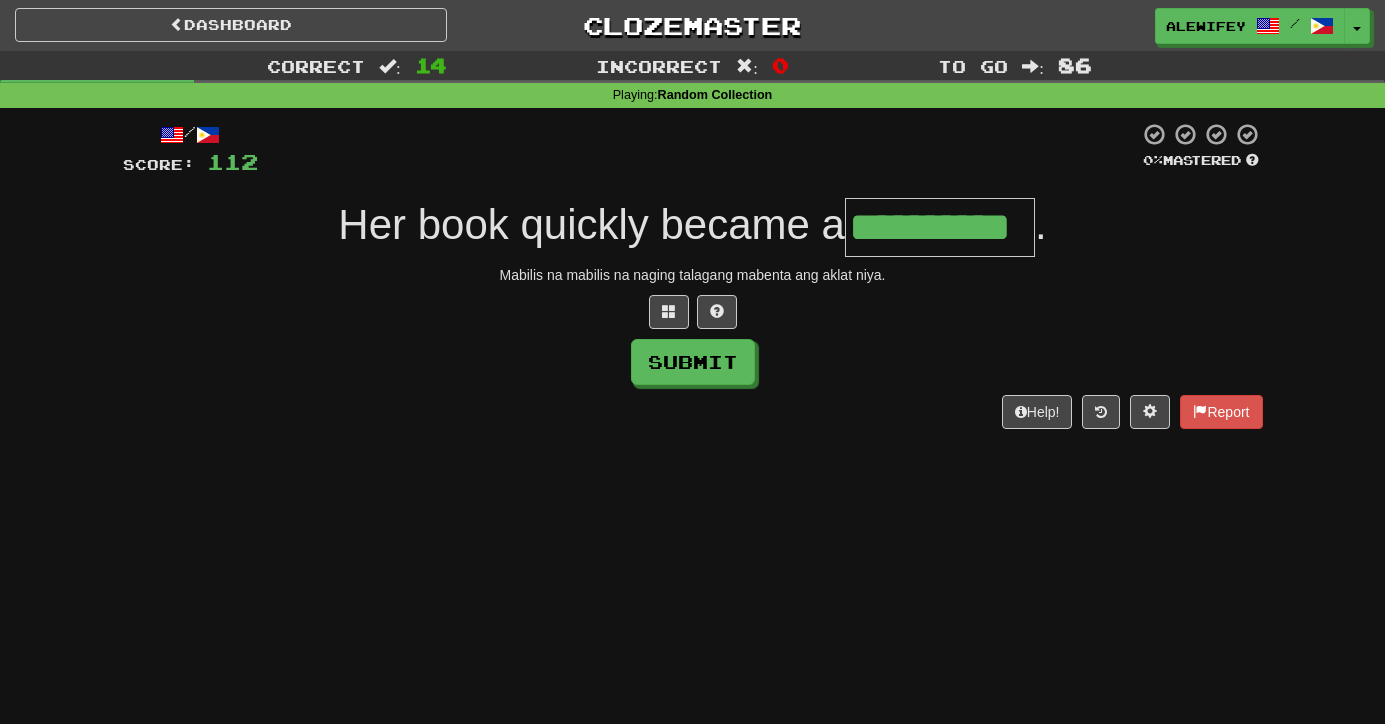 type on "**********" 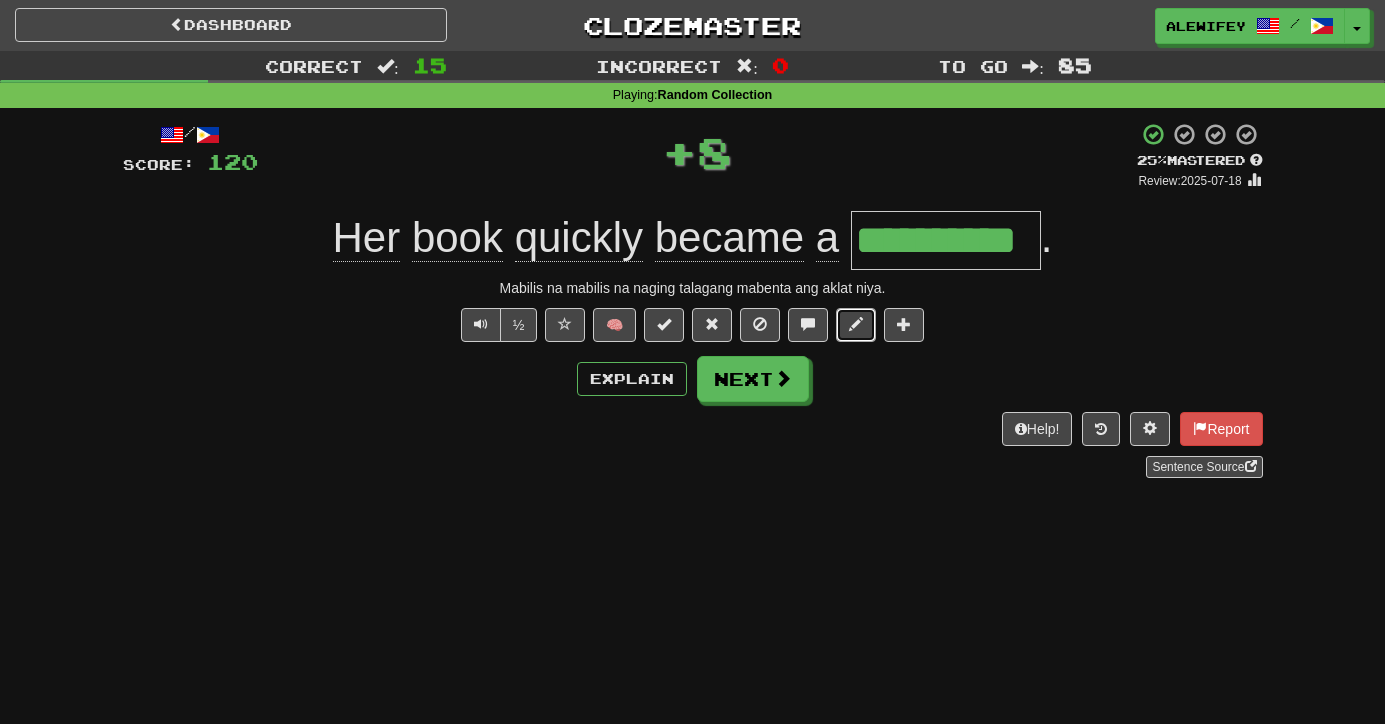 click at bounding box center [856, 325] 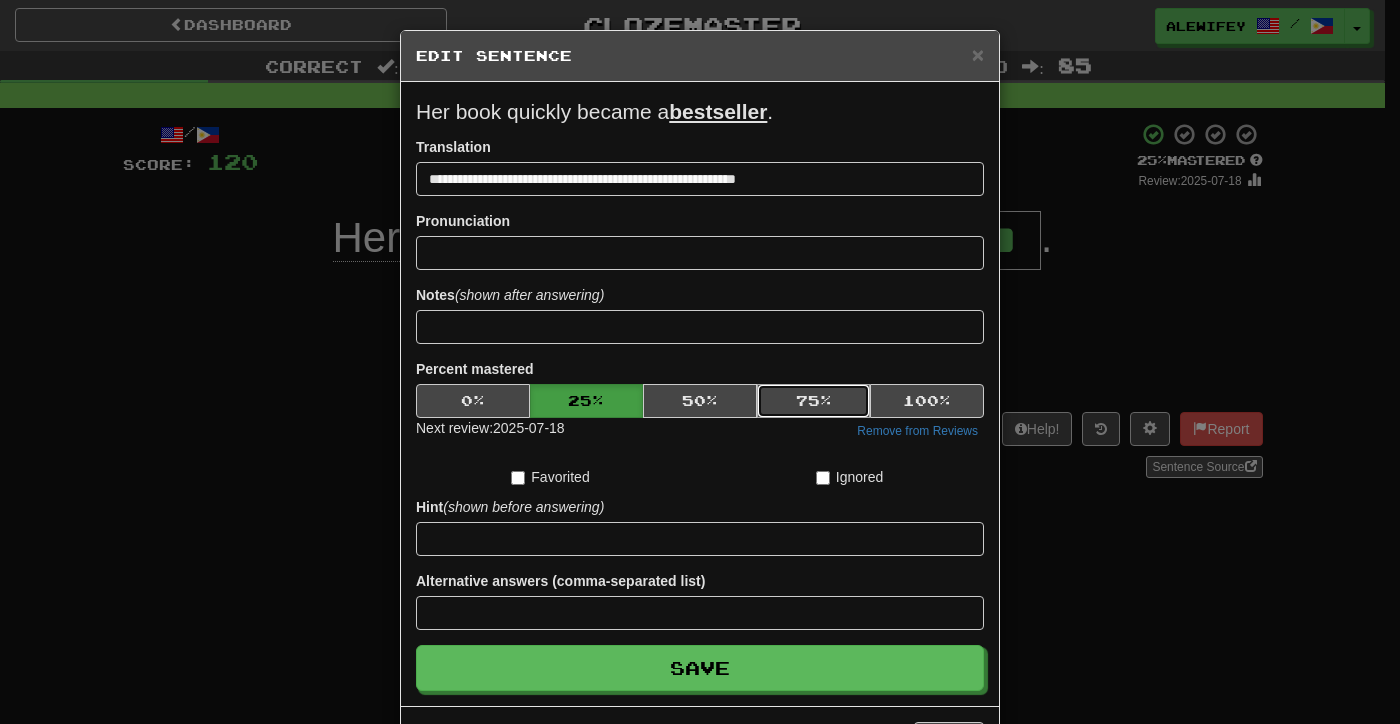 click on "75 %" at bounding box center (814, 401) 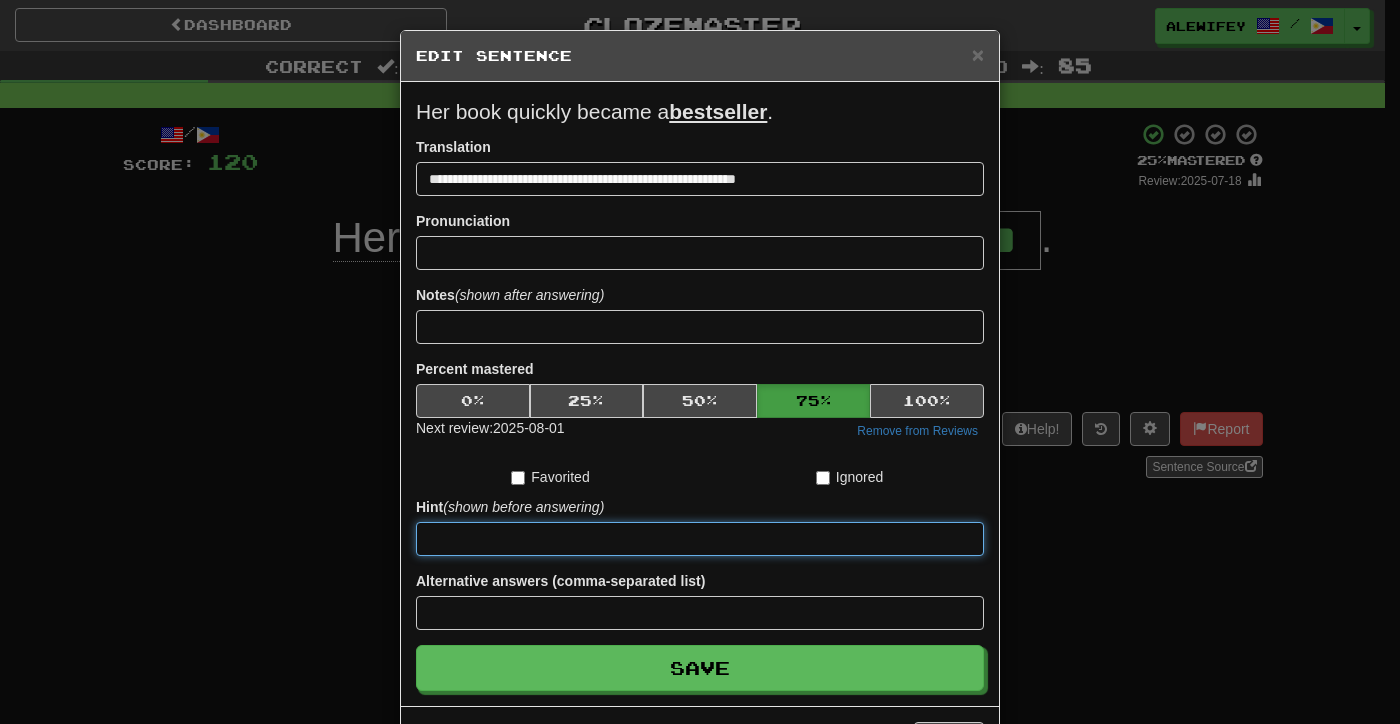 click at bounding box center [700, 539] 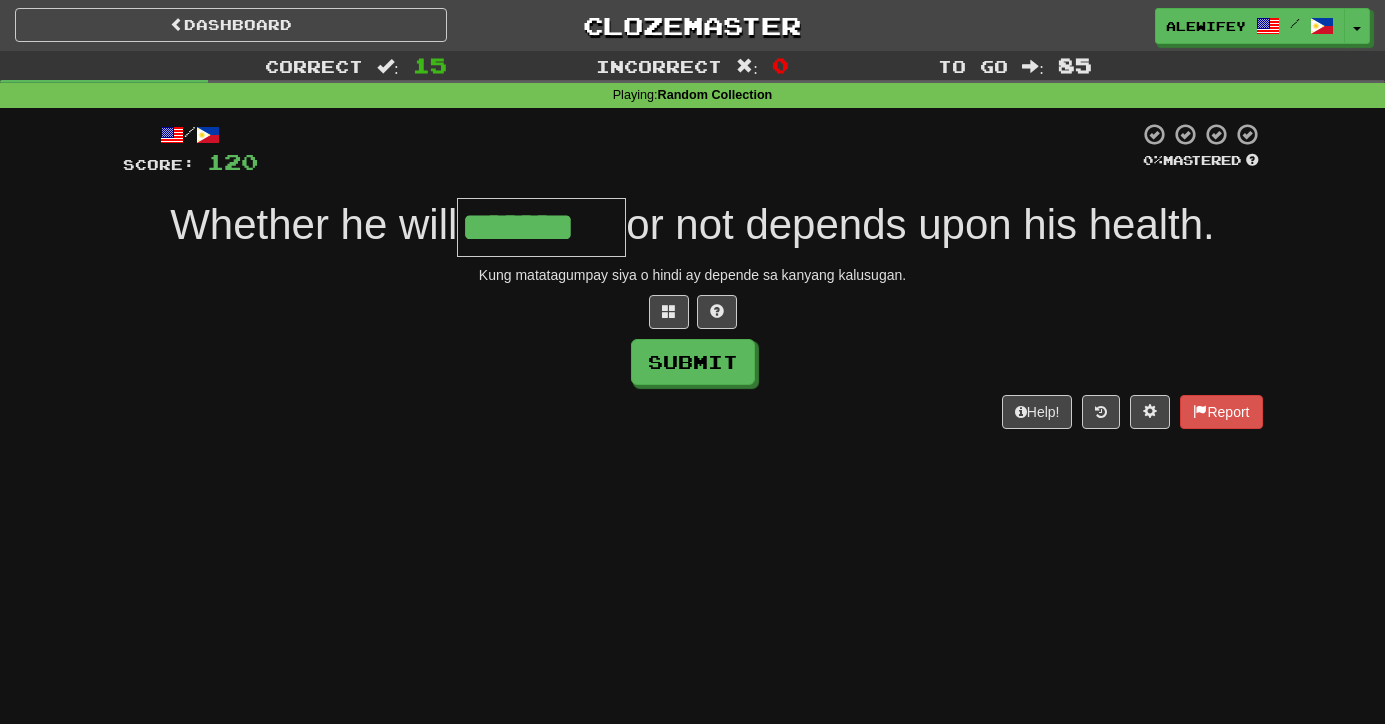 type on "*******" 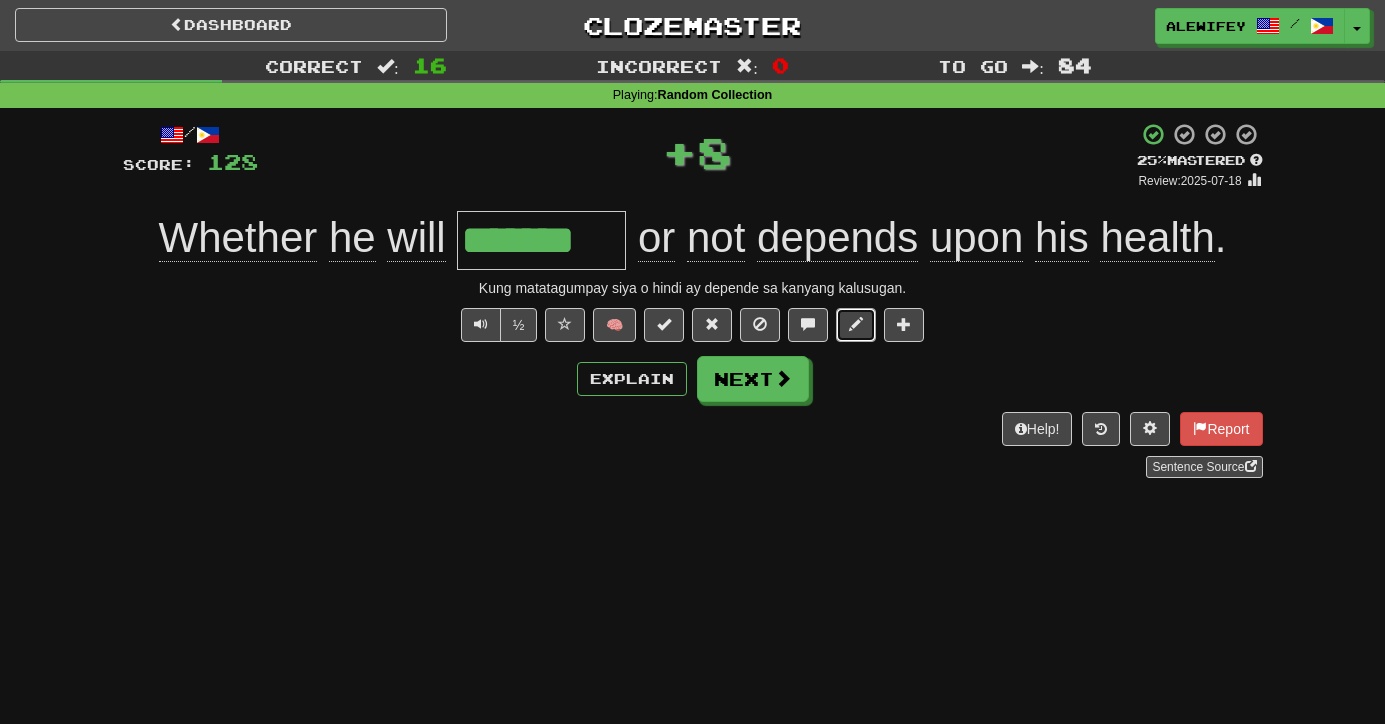 click at bounding box center [856, 325] 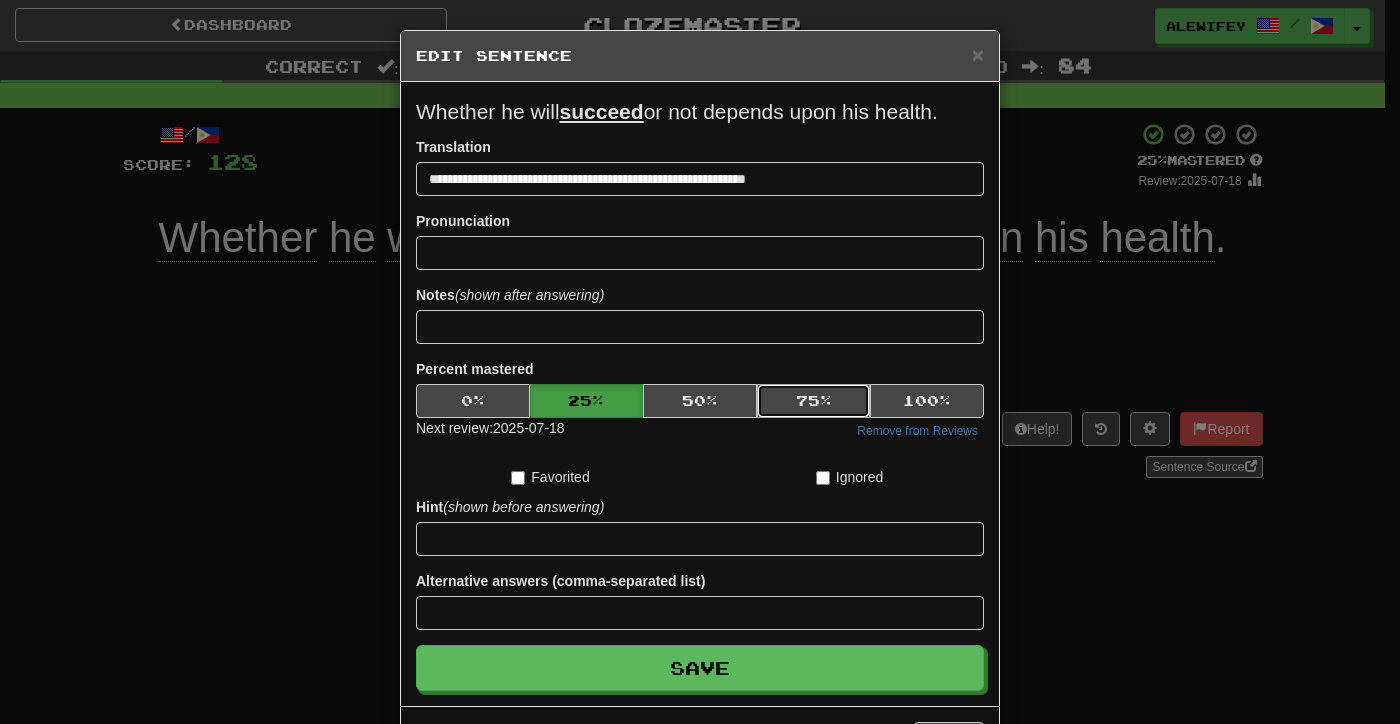 click on "75 %" at bounding box center (814, 401) 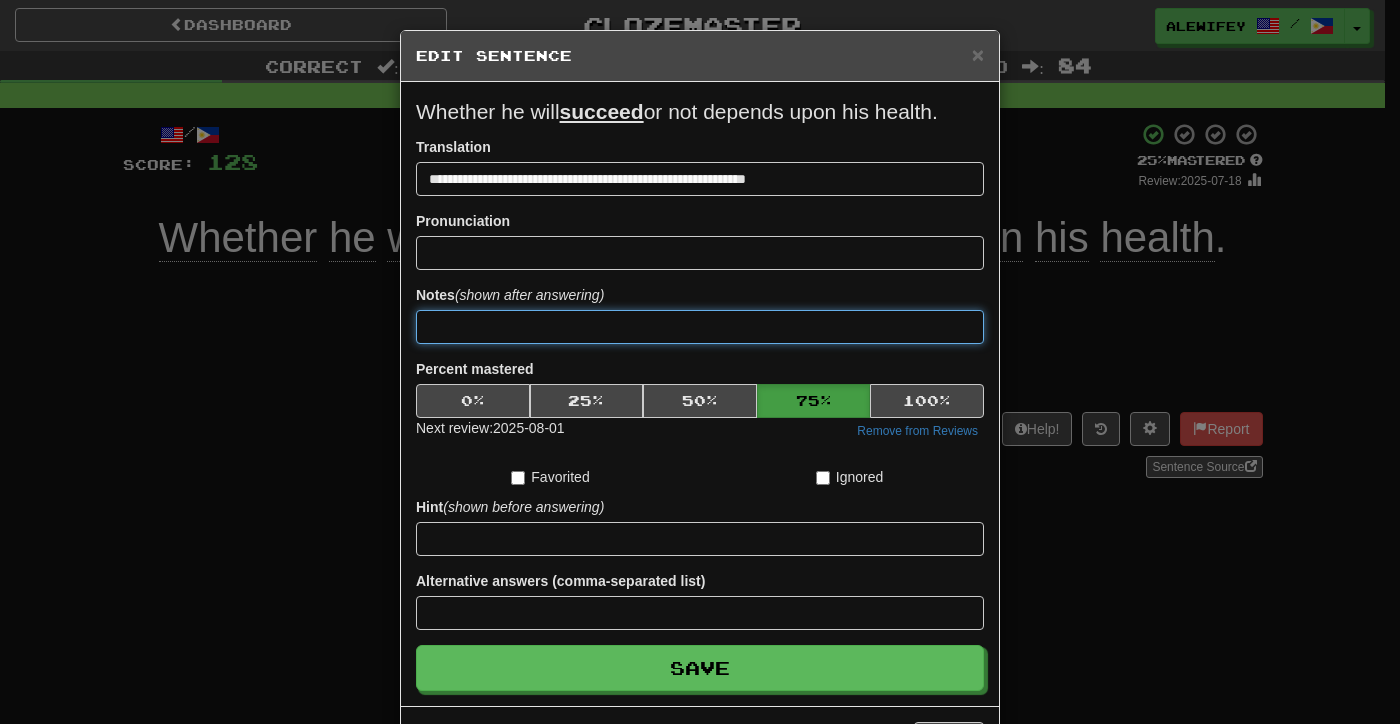 click at bounding box center (700, 327) 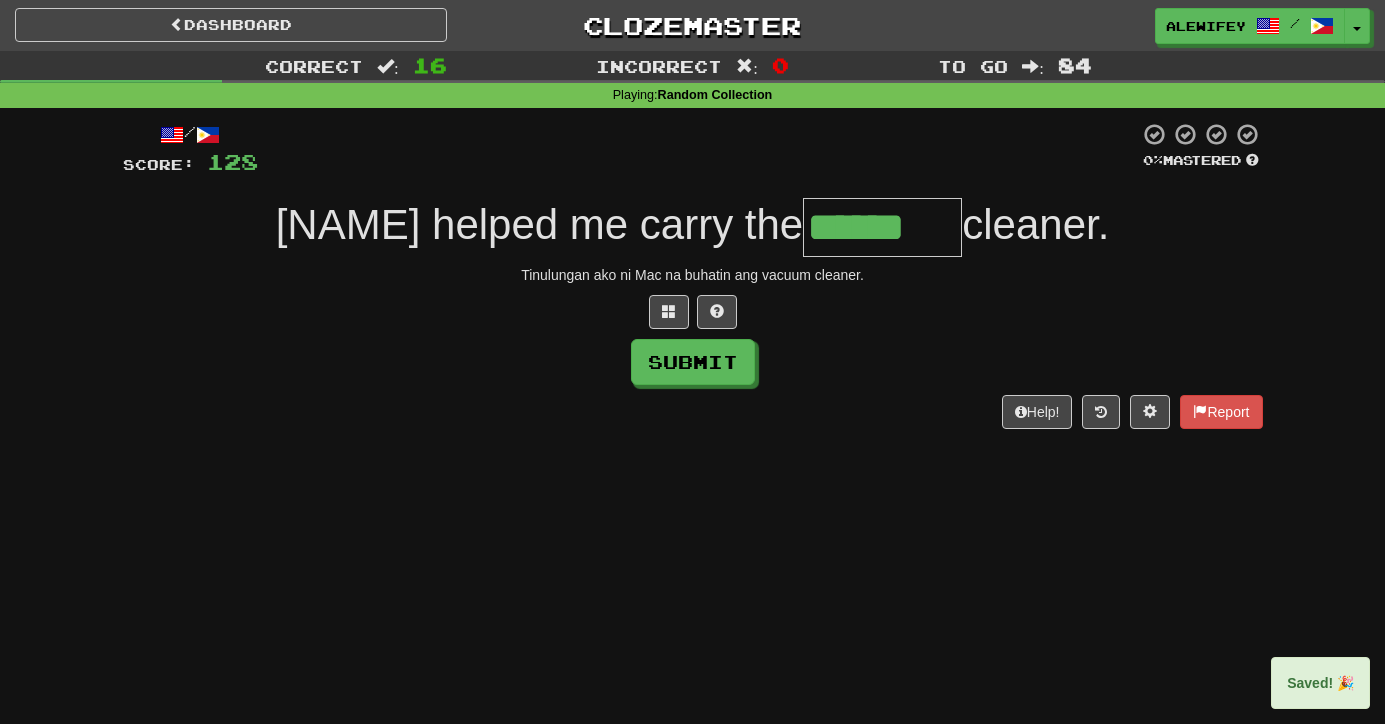 type on "******" 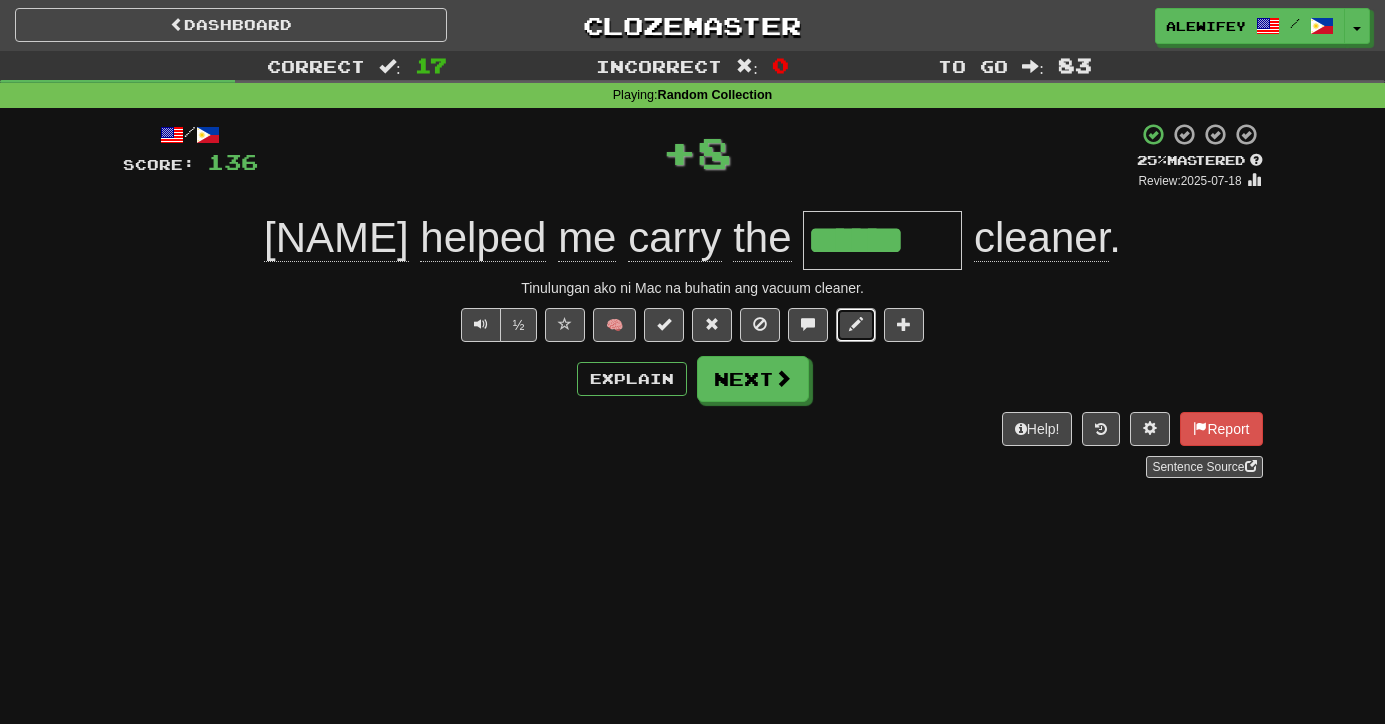 click at bounding box center [856, 324] 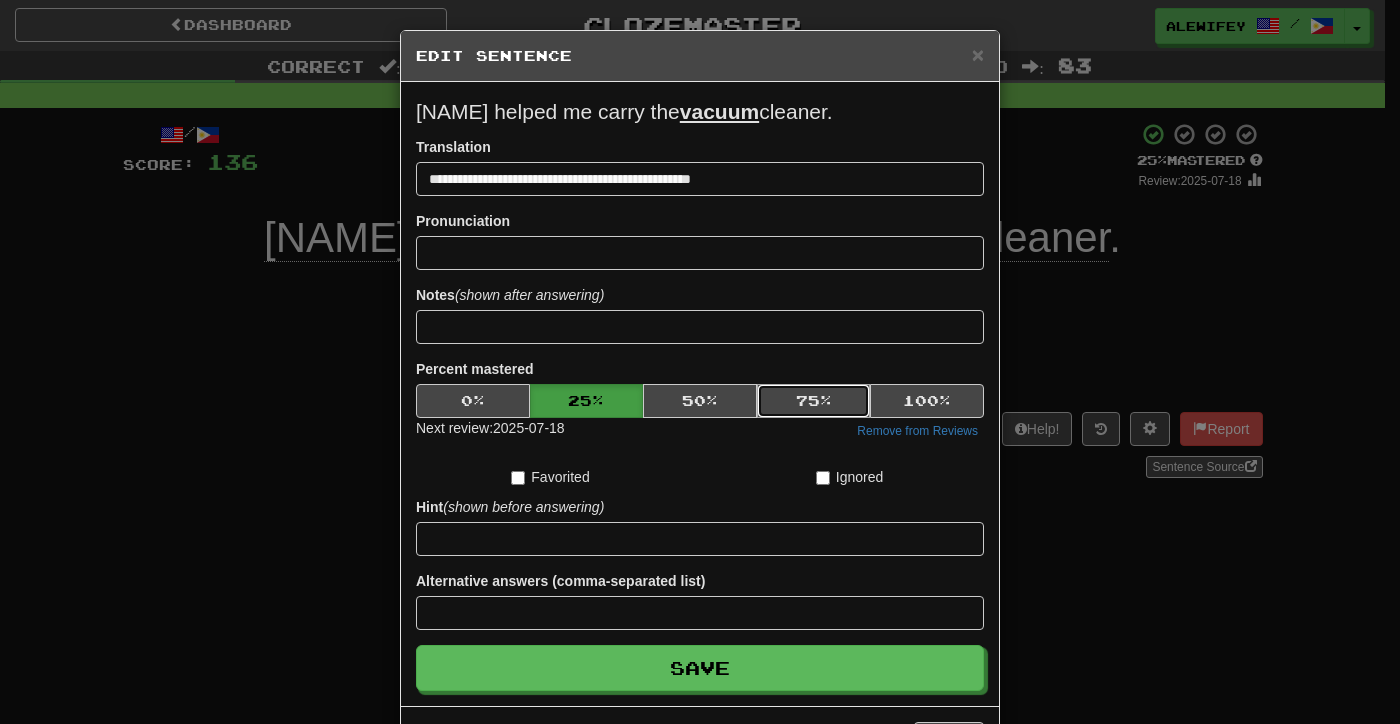 click on "75 %" at bounding box center [814, 401] 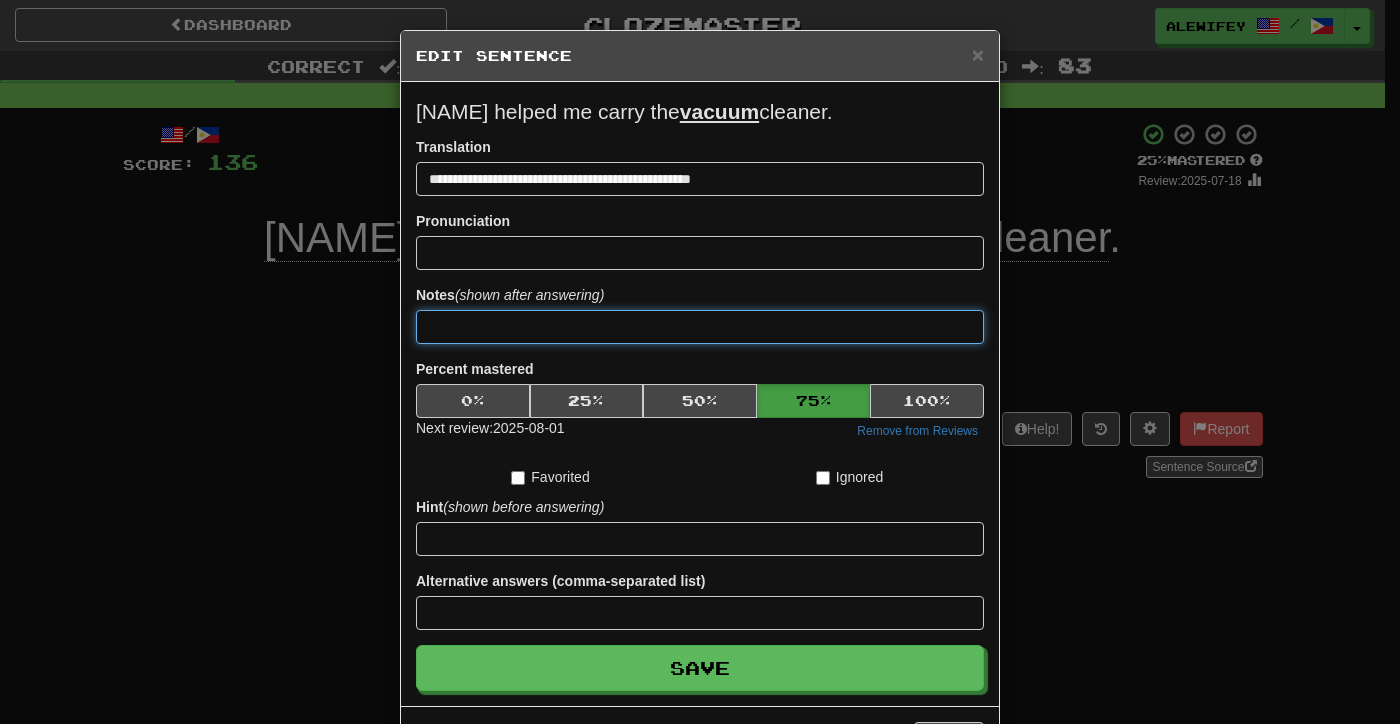 click at bounding box center (700, 327) 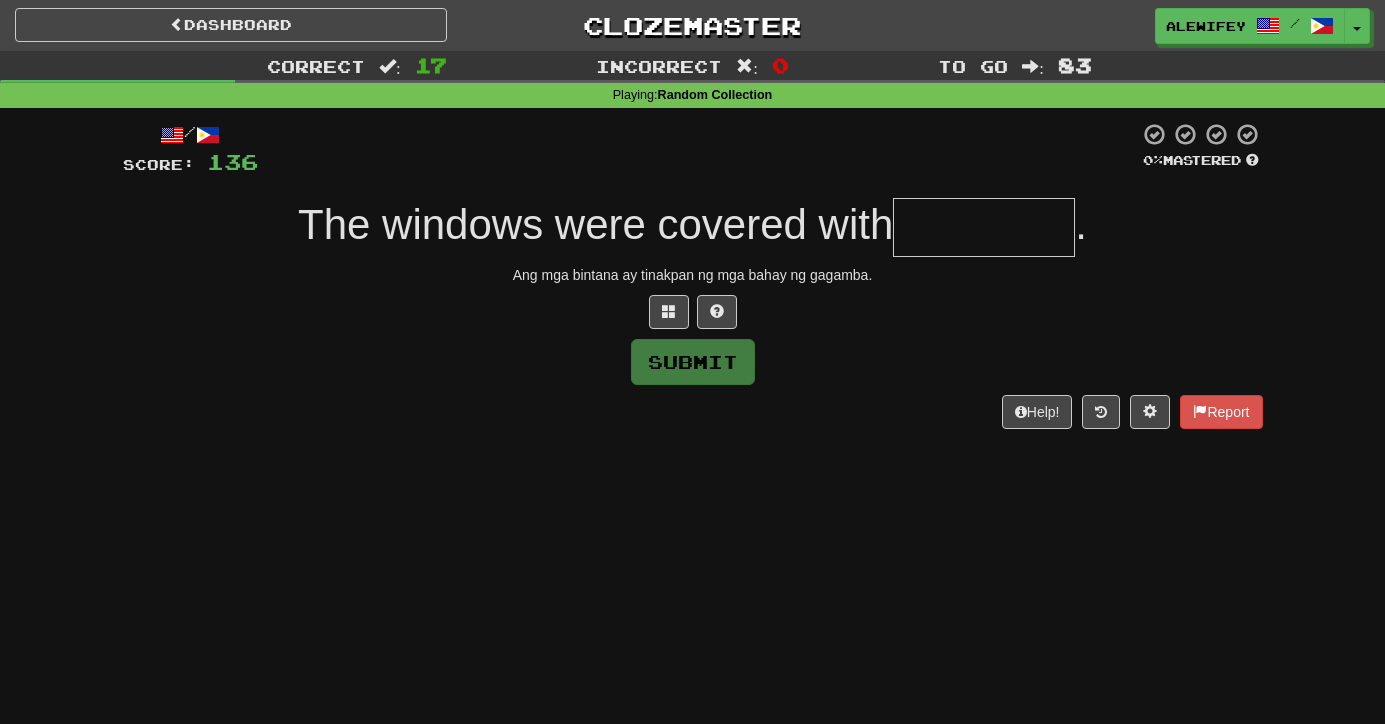 type on "*" 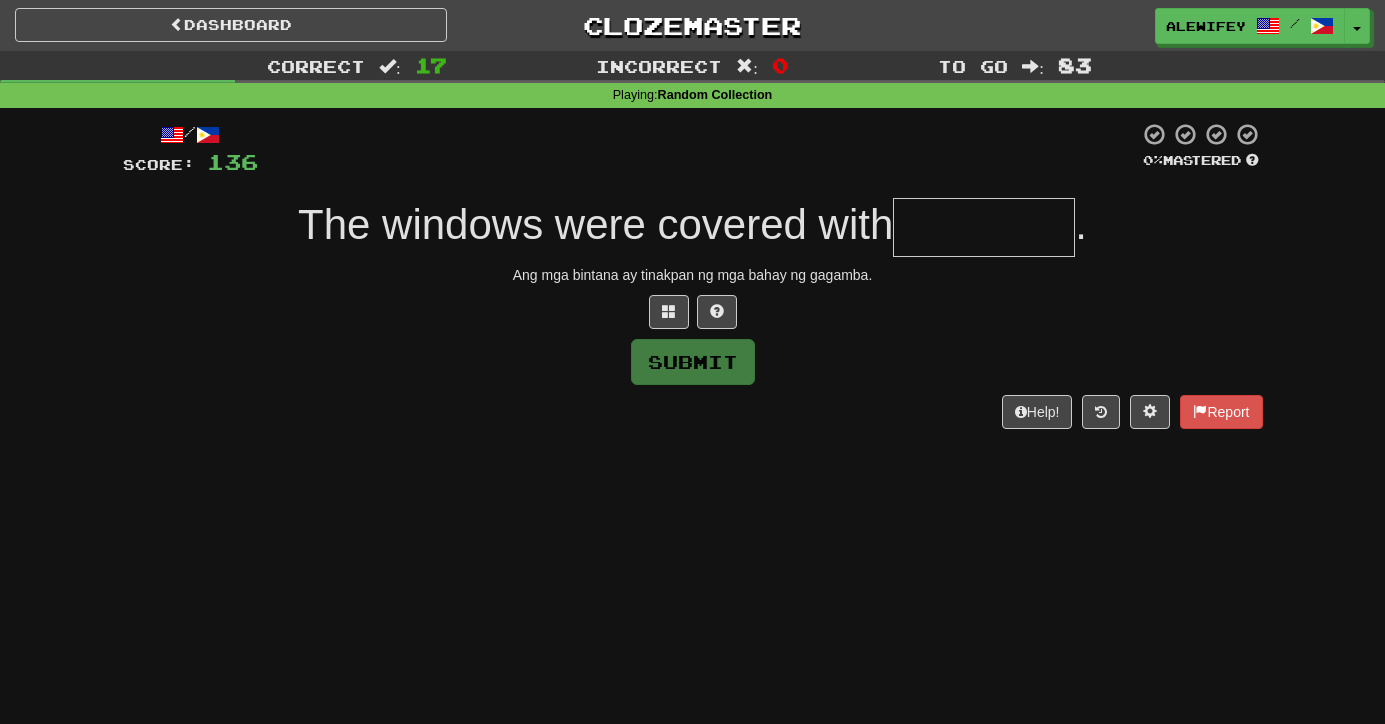 type on "*" 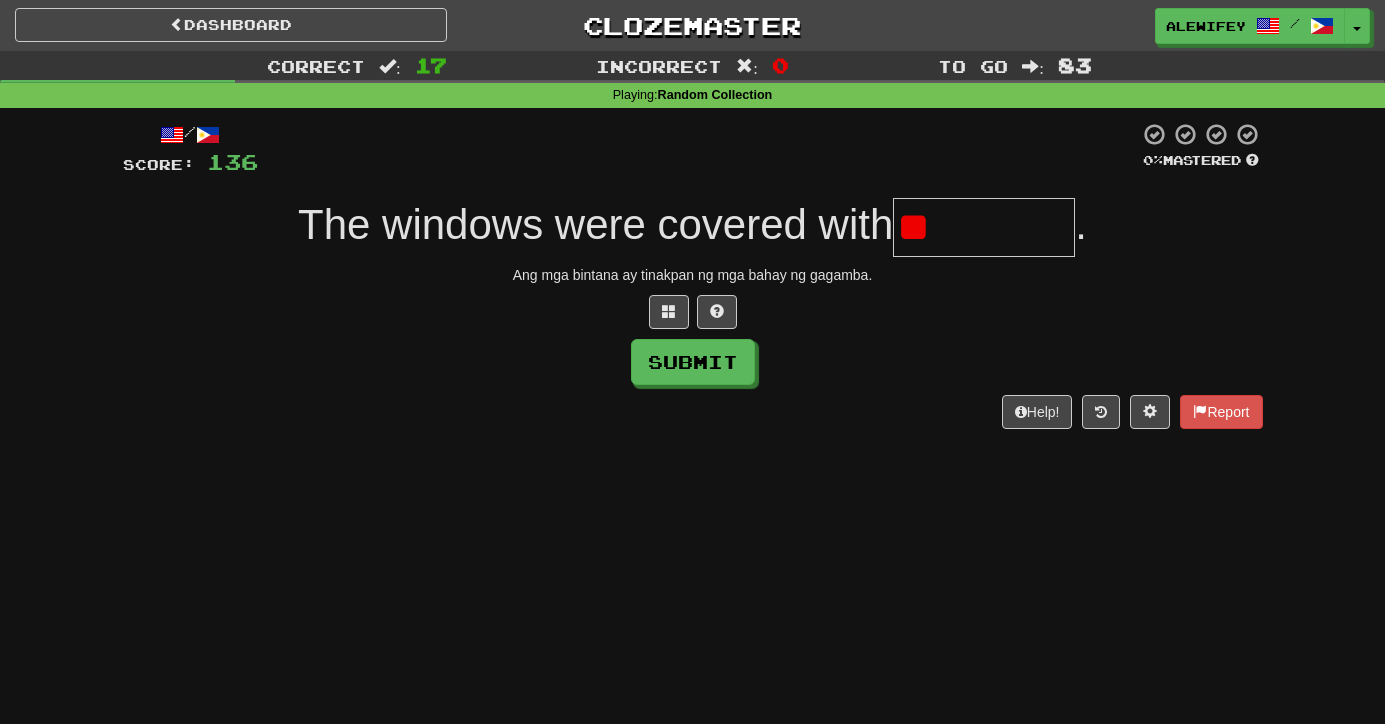 type on "*" 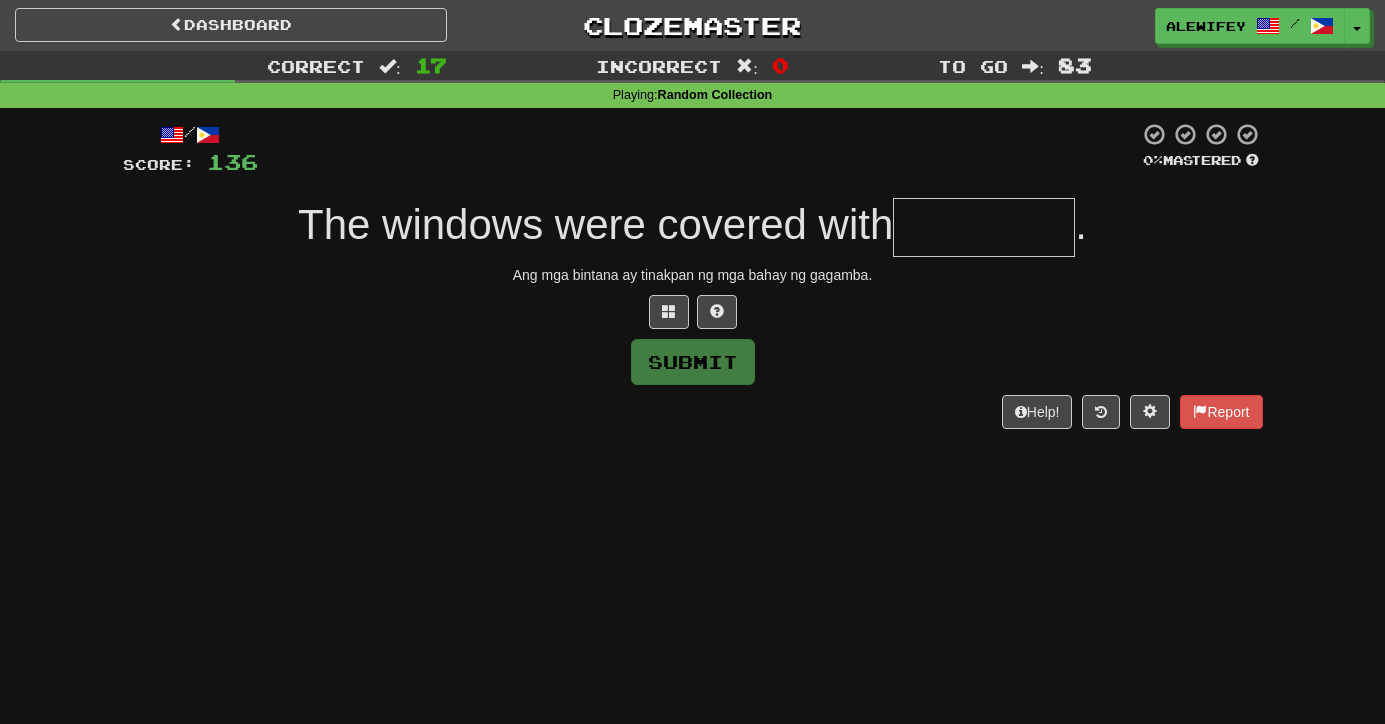 type on "*" 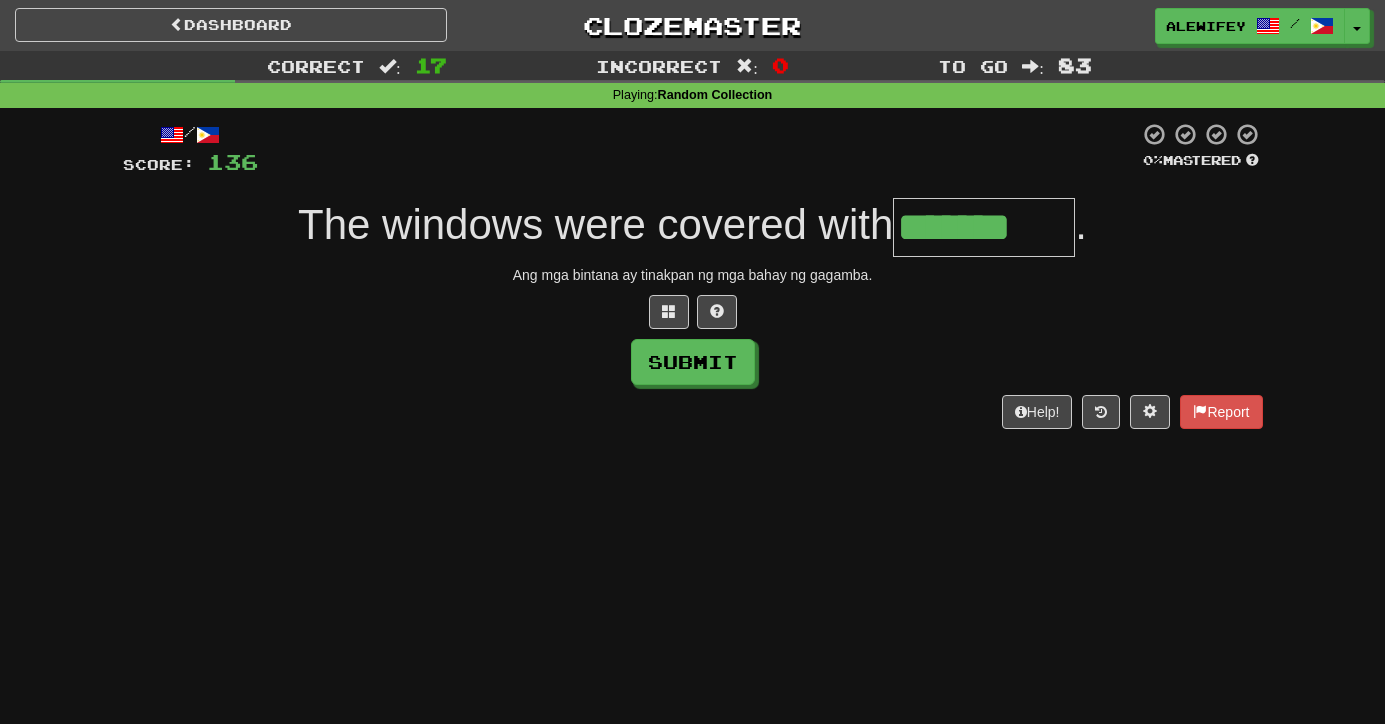 type on "*******" 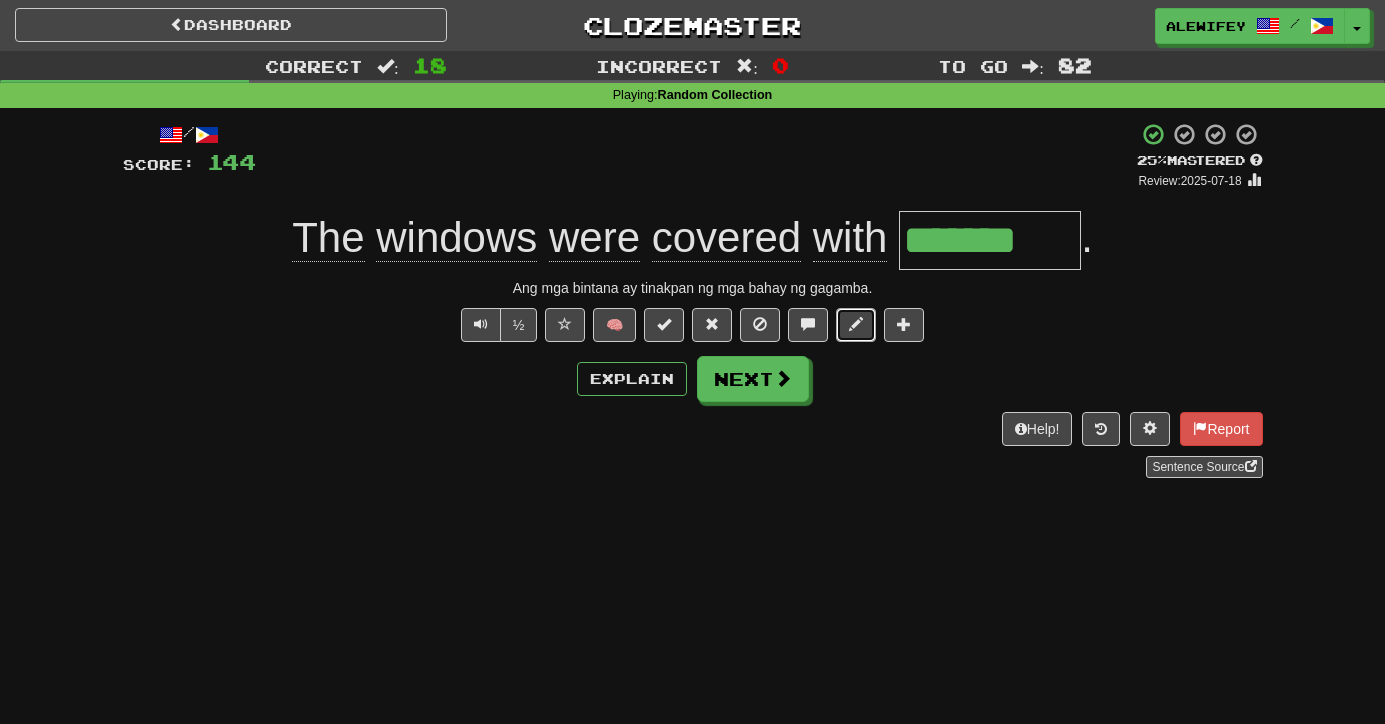 click at bounding box center [856, 325] 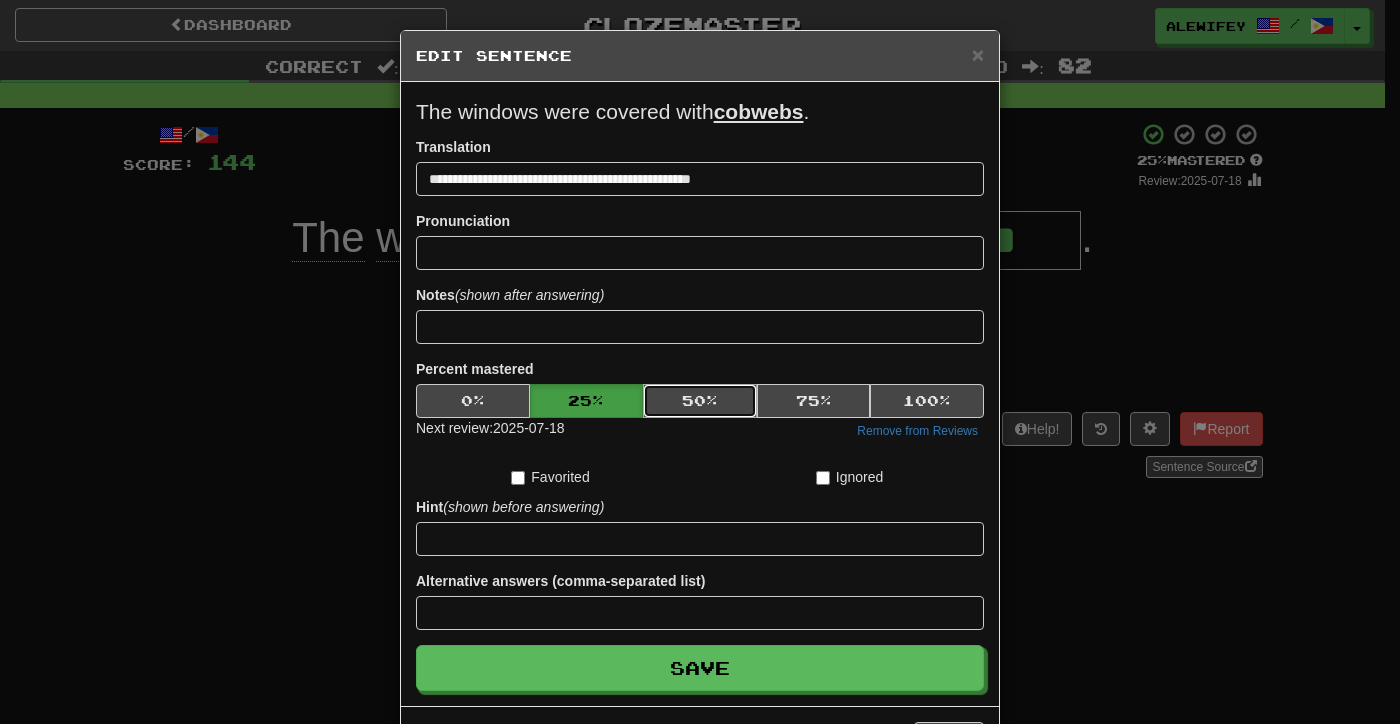 click on "50 %" at bounding box center [700, 401] 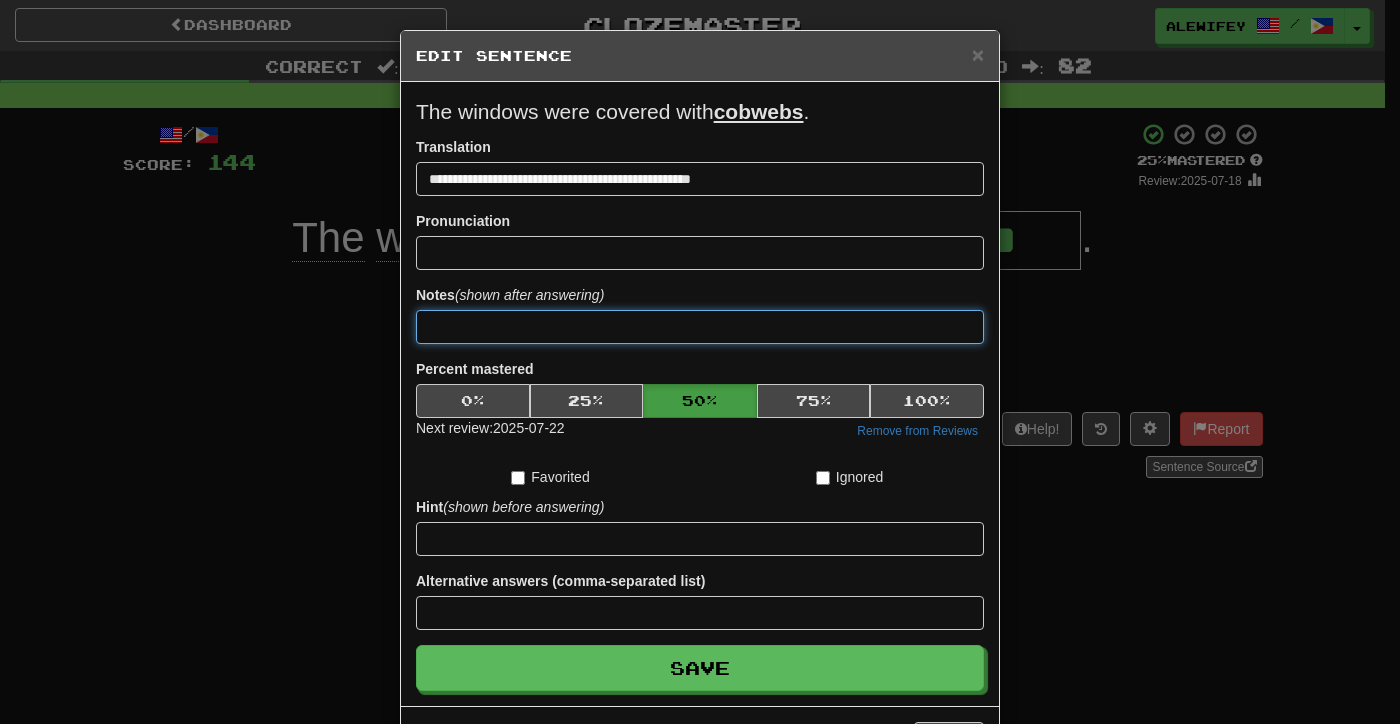 click at bounding box center [700, 327] 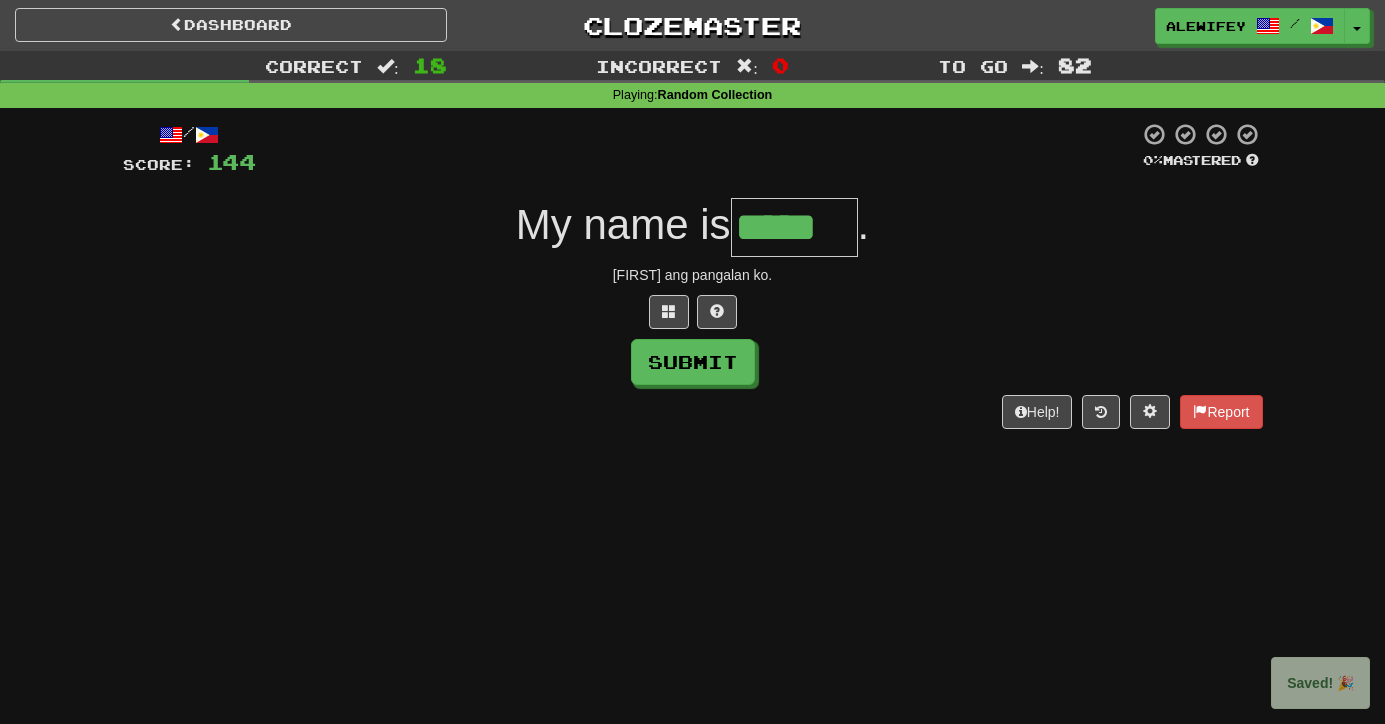 type on "*****" 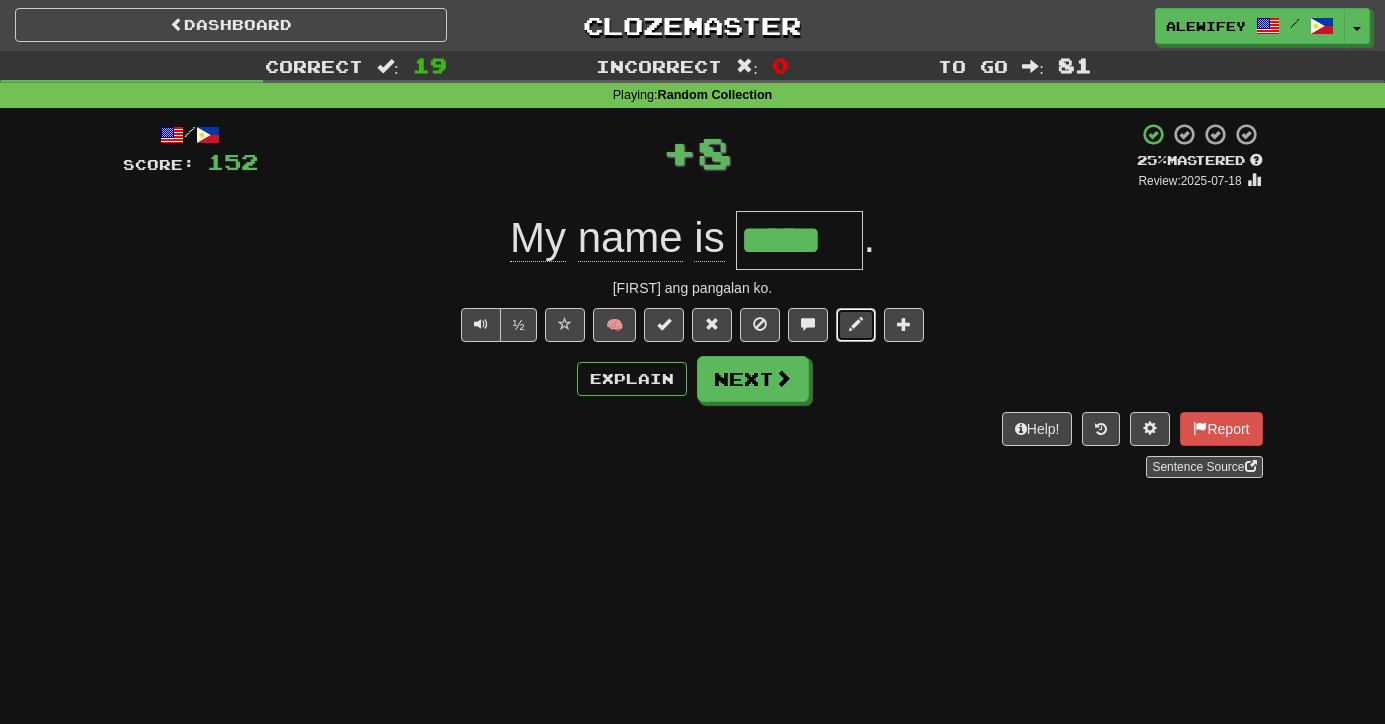 click at bounding box center (856, 325) 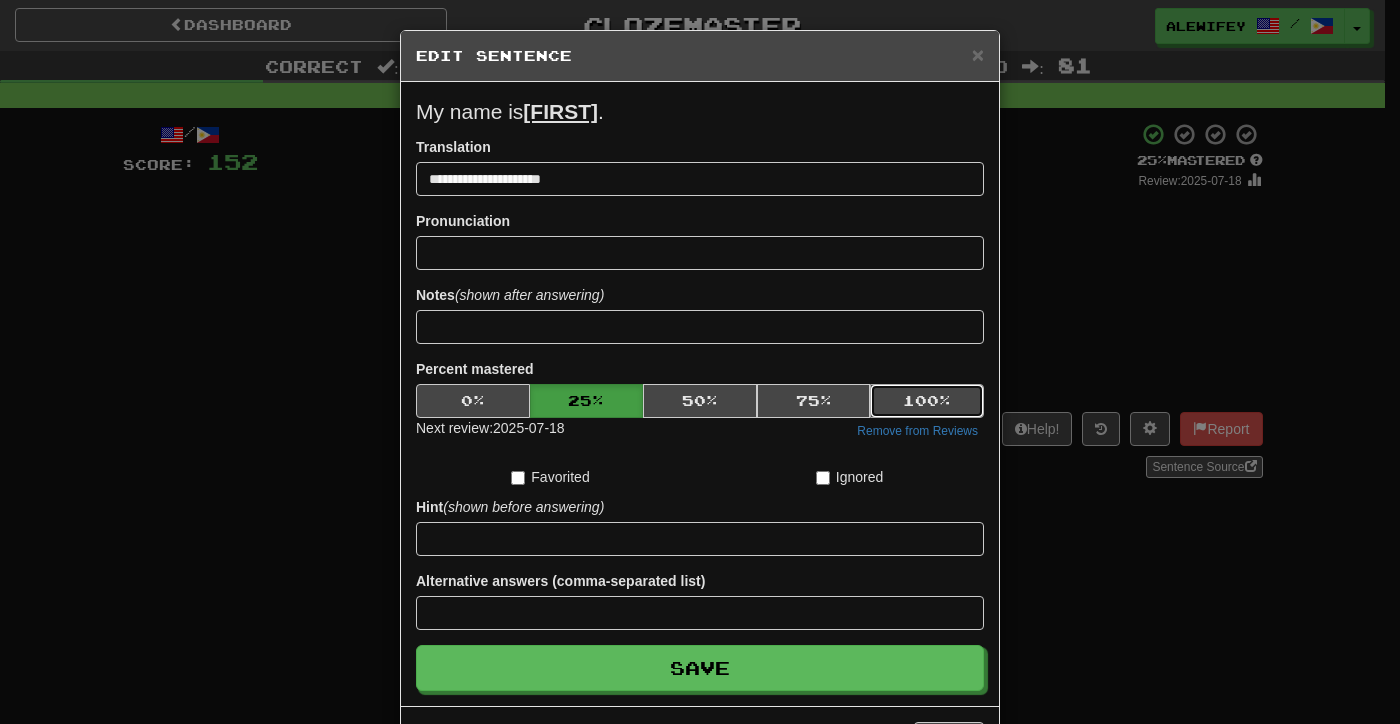 click on "100 %" at bounding box center (927, 401) 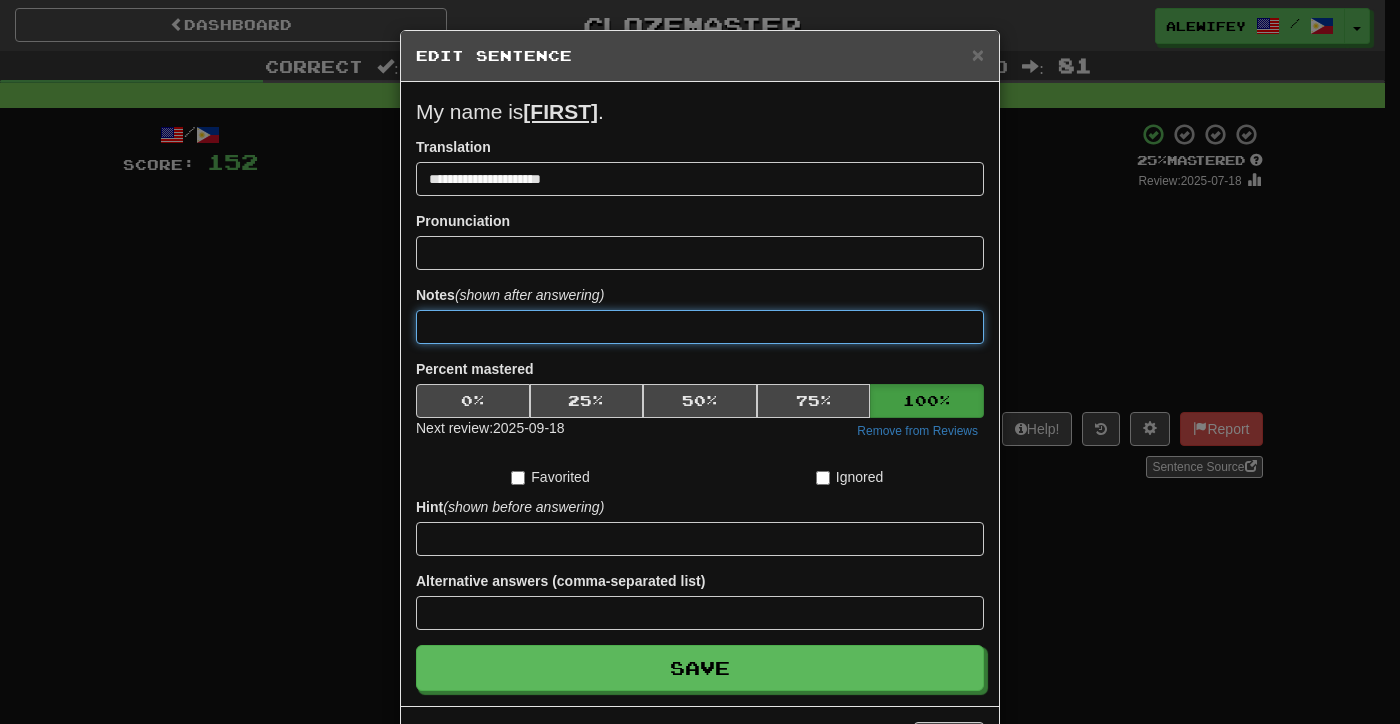 click at bounding box center (700, 327) 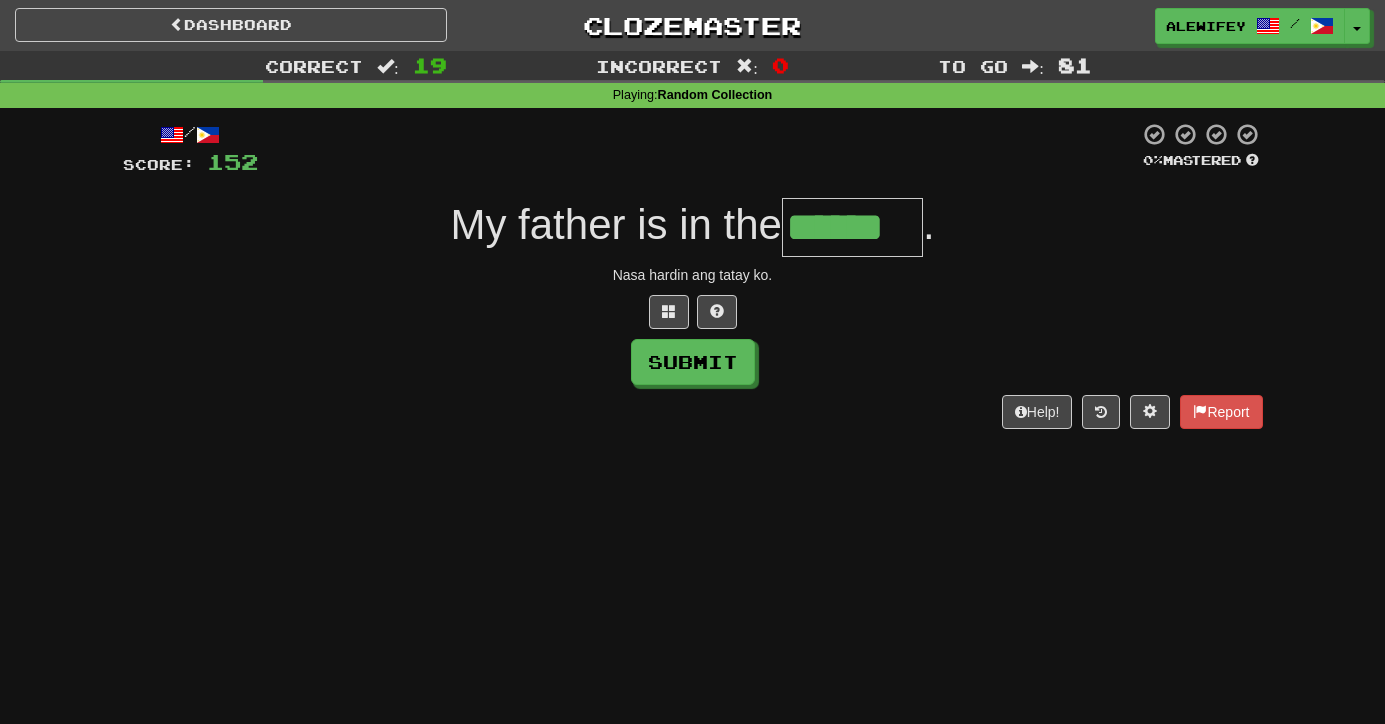 type on "******" 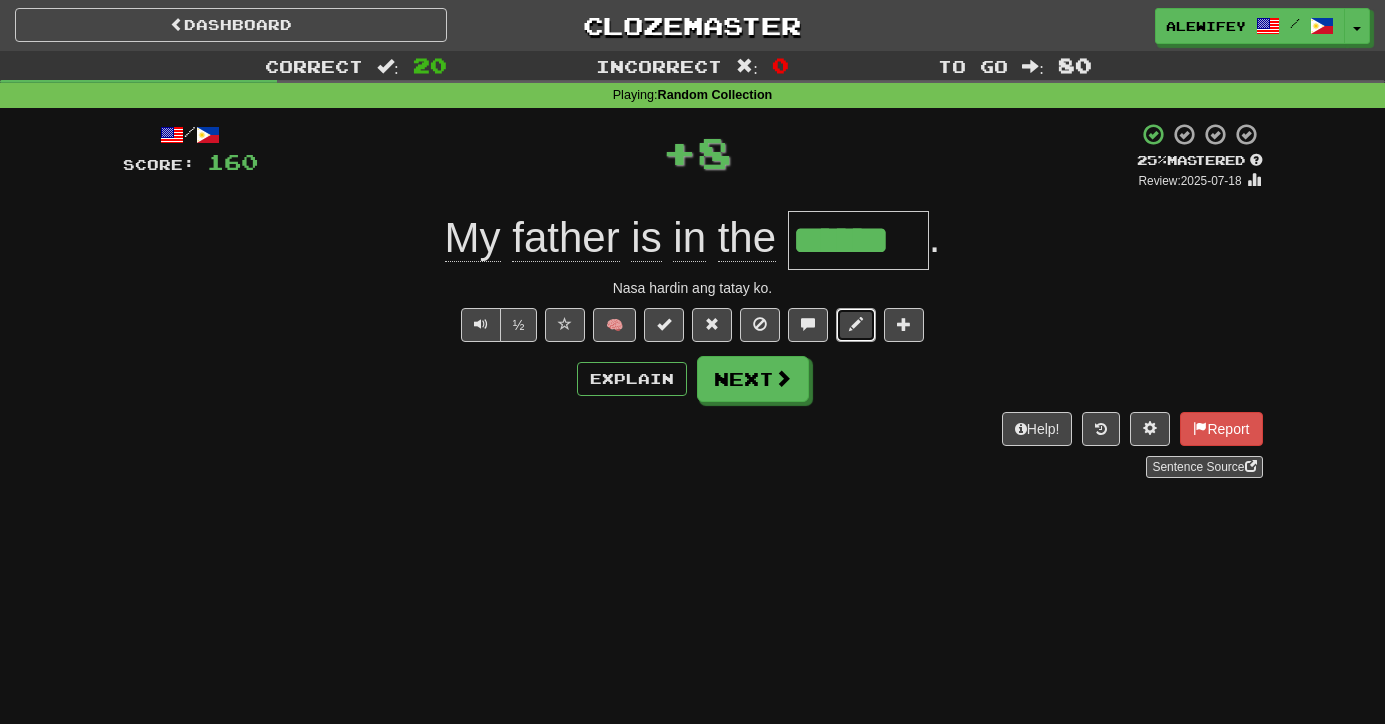 click at bounding box center (856, 325) 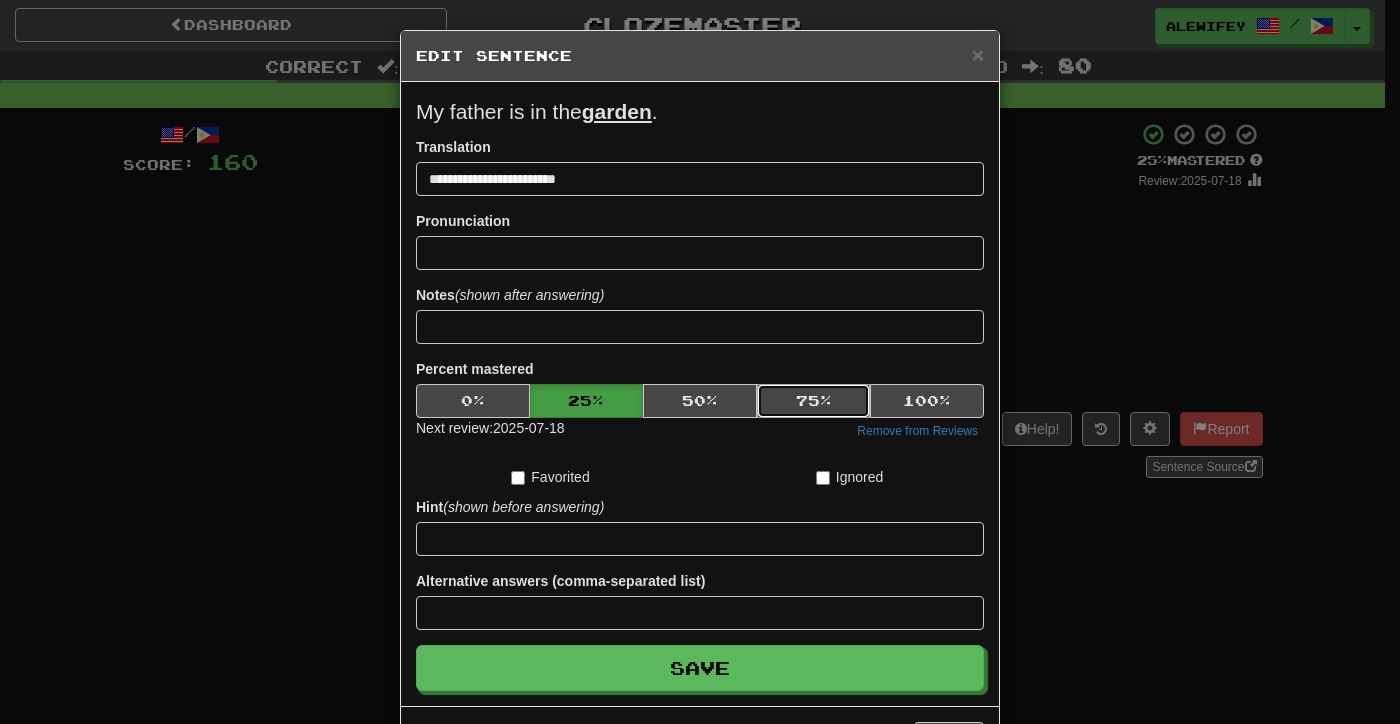 click on "75 %" at bounding box center [814, 401] 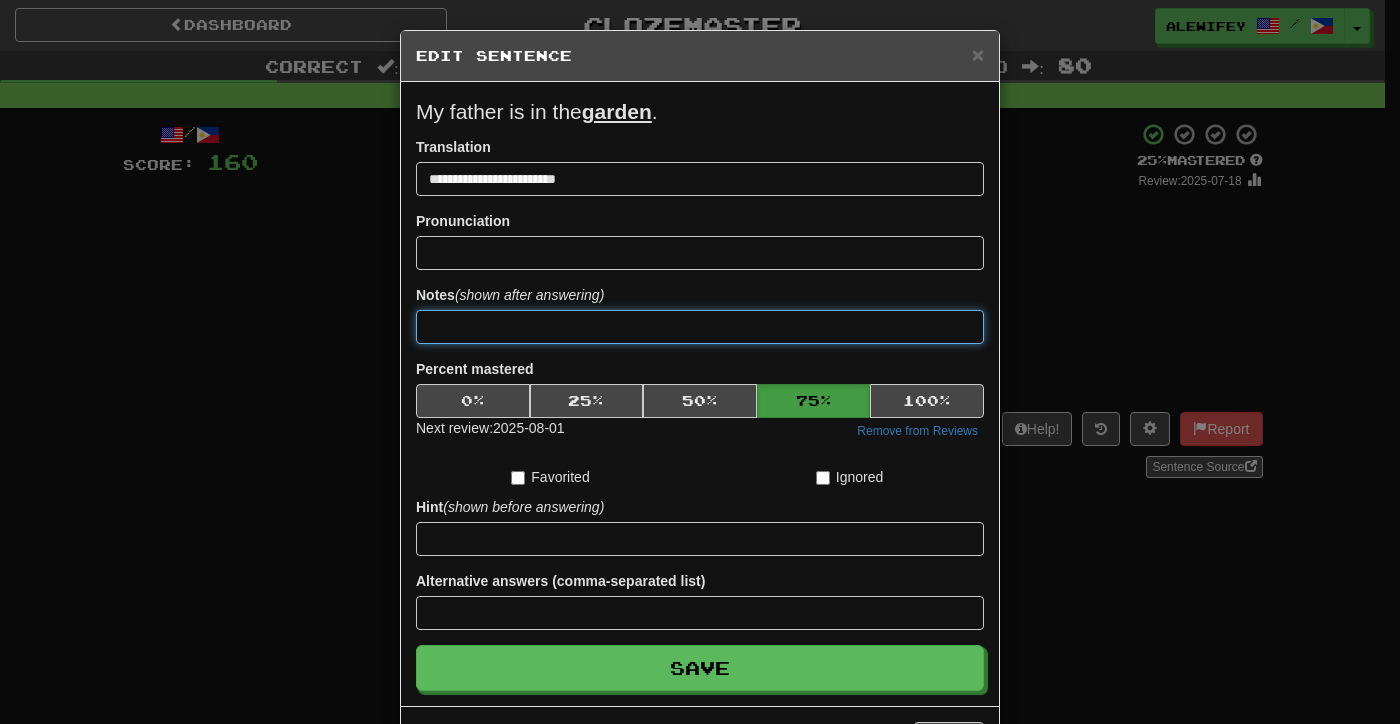 click at bounding box center (700, 327) 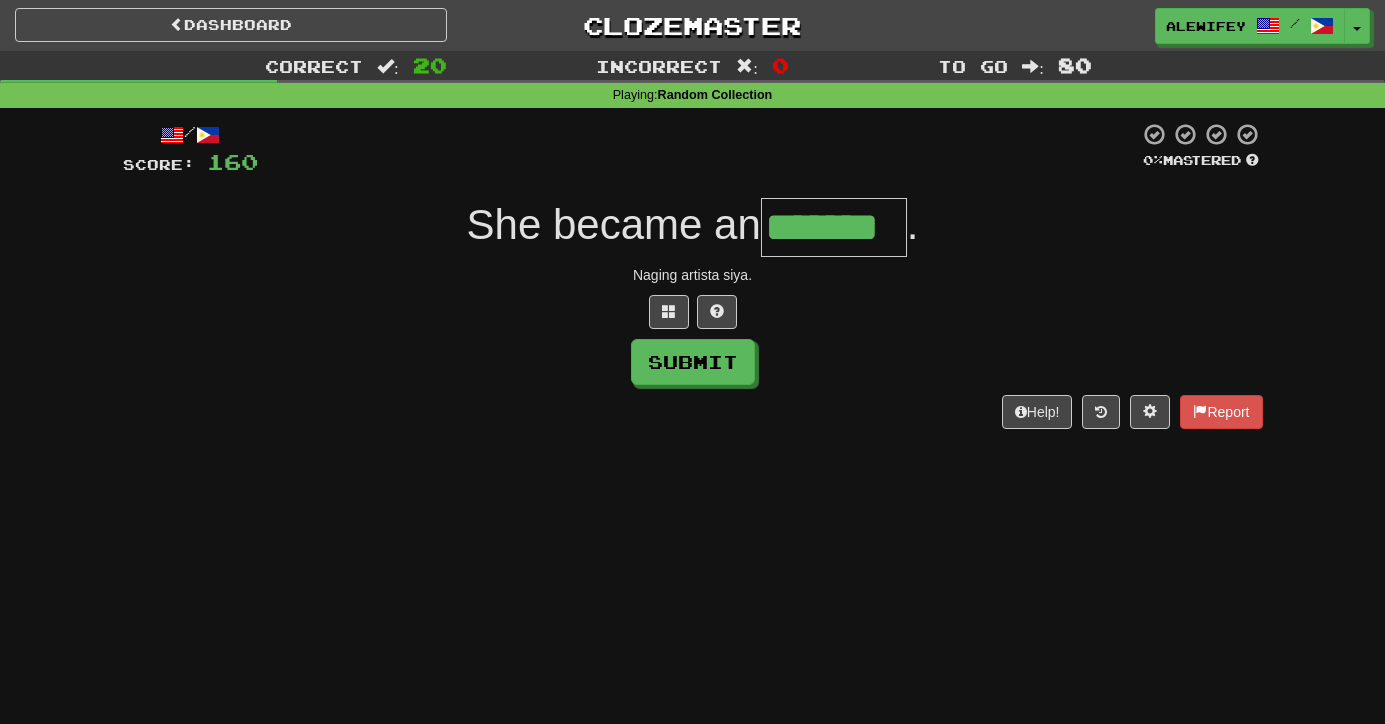 type on "*******" 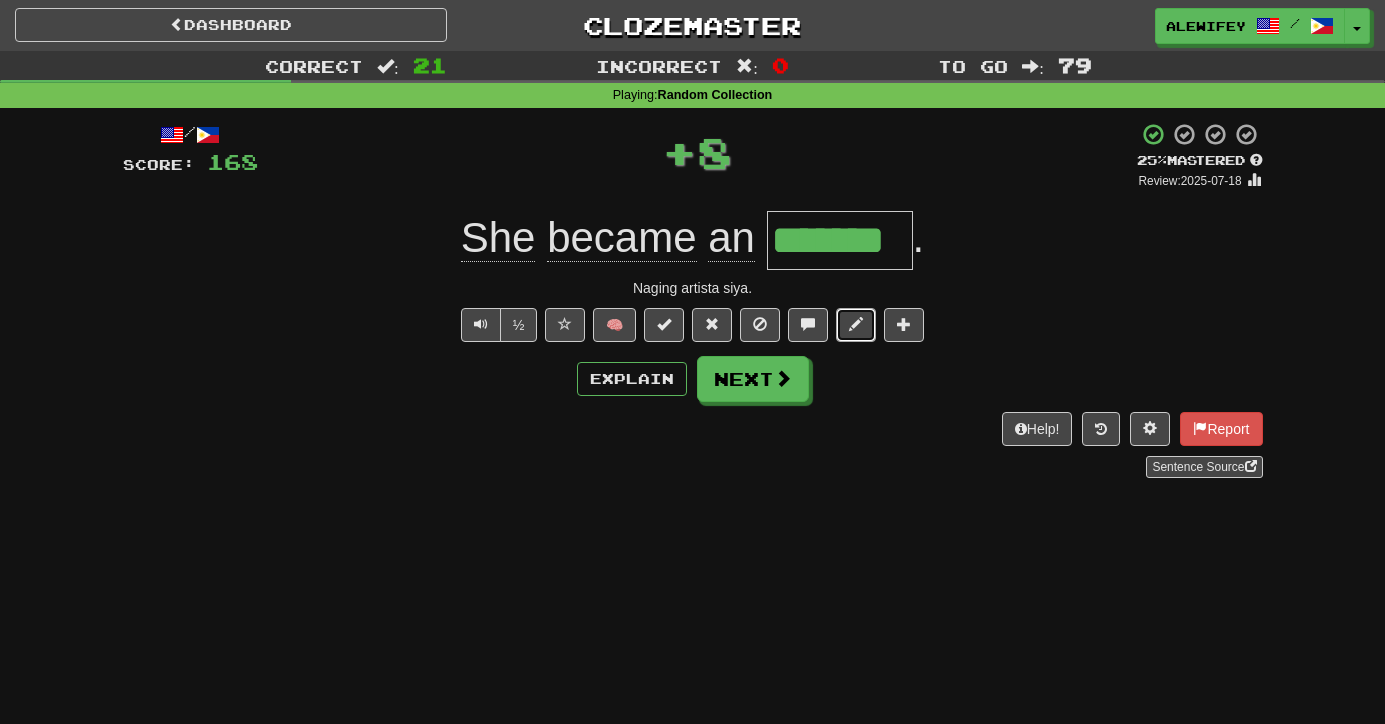 click at bounding box center [856, 325] 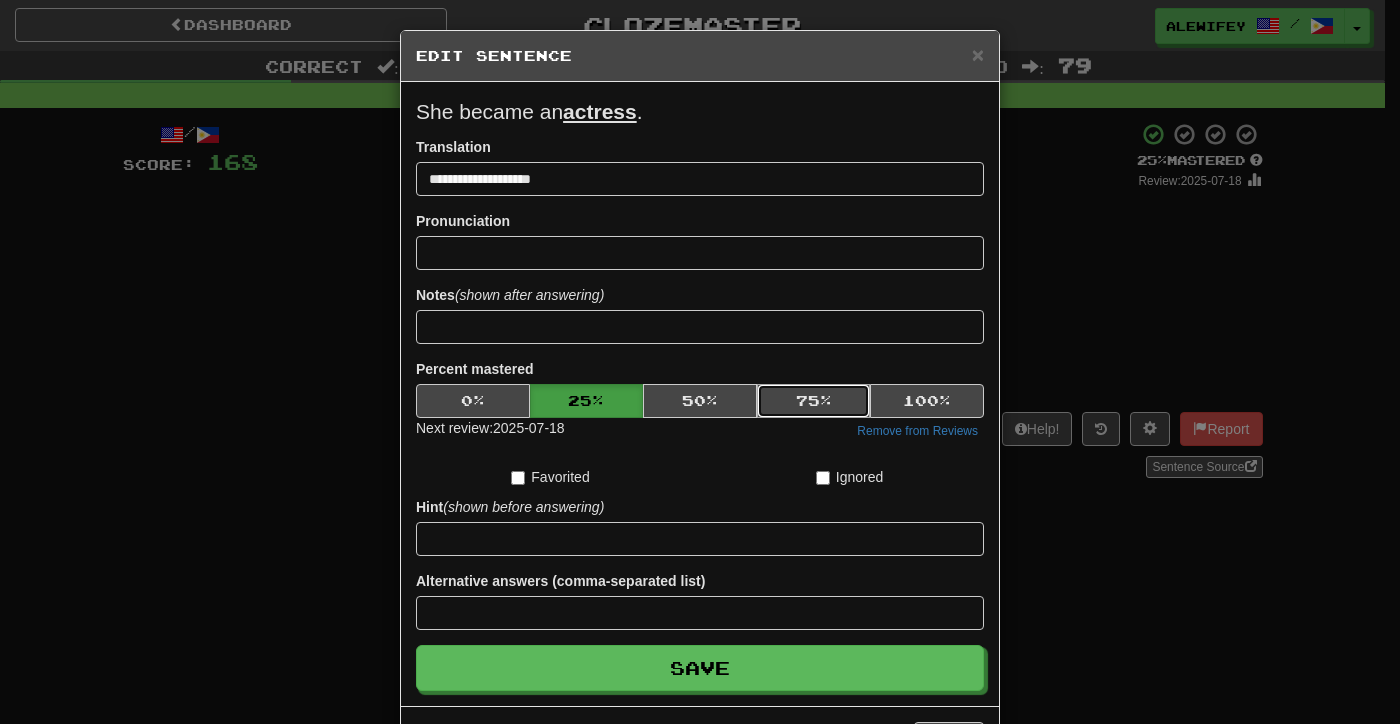 click on "75 %" at bounding box center (814, 401) 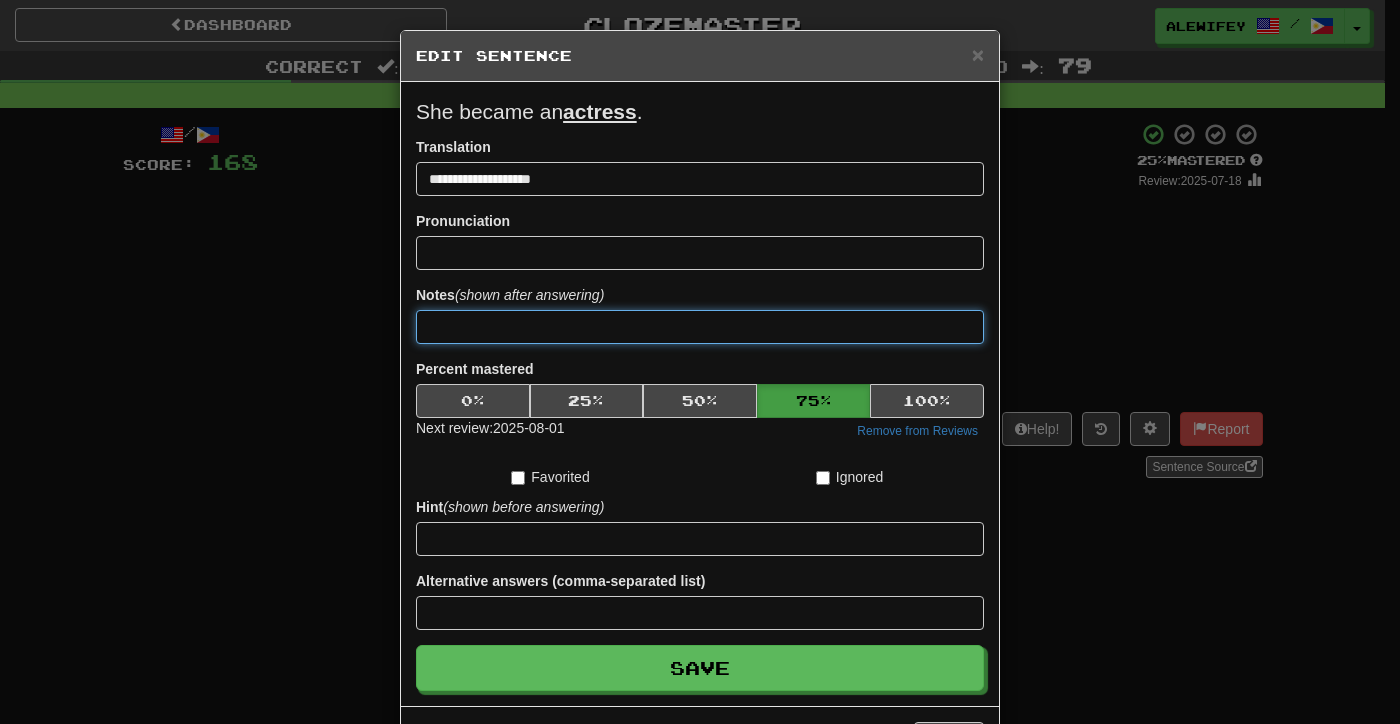 click at bounding box center (700, 327) 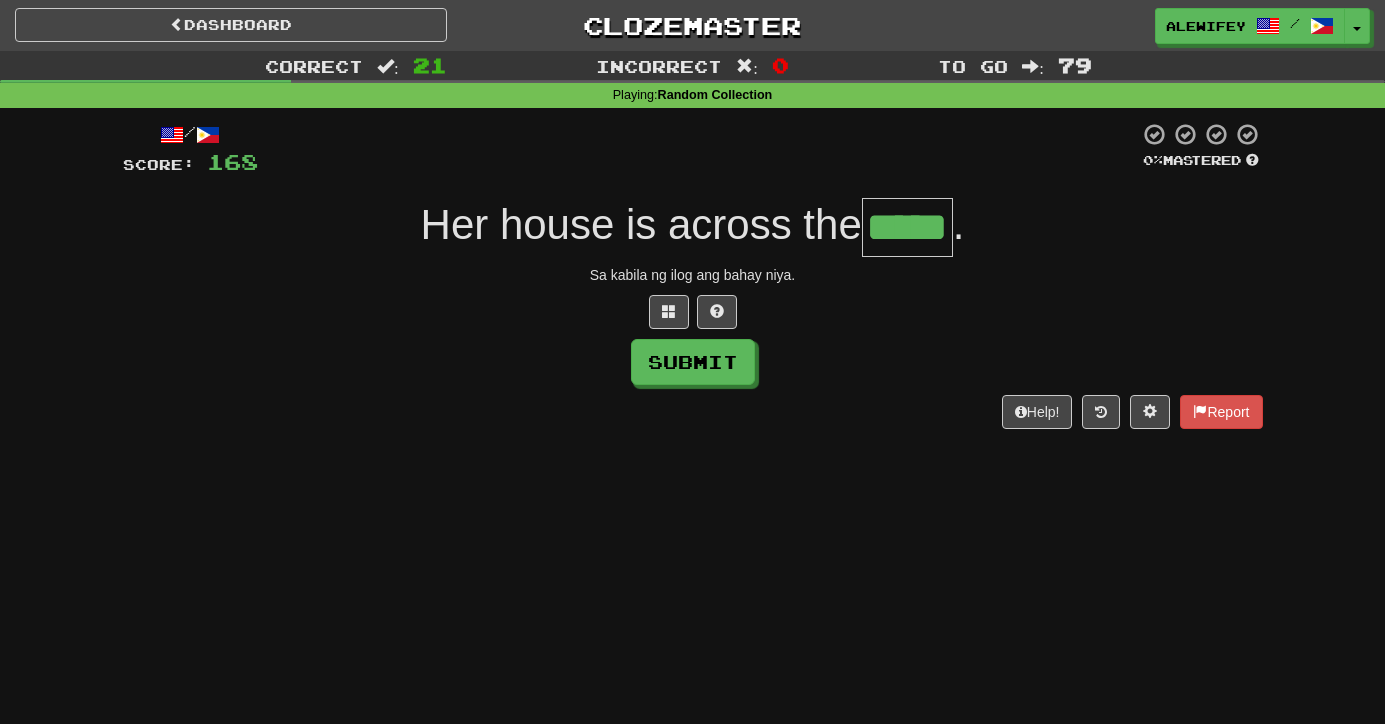 type on "*****" 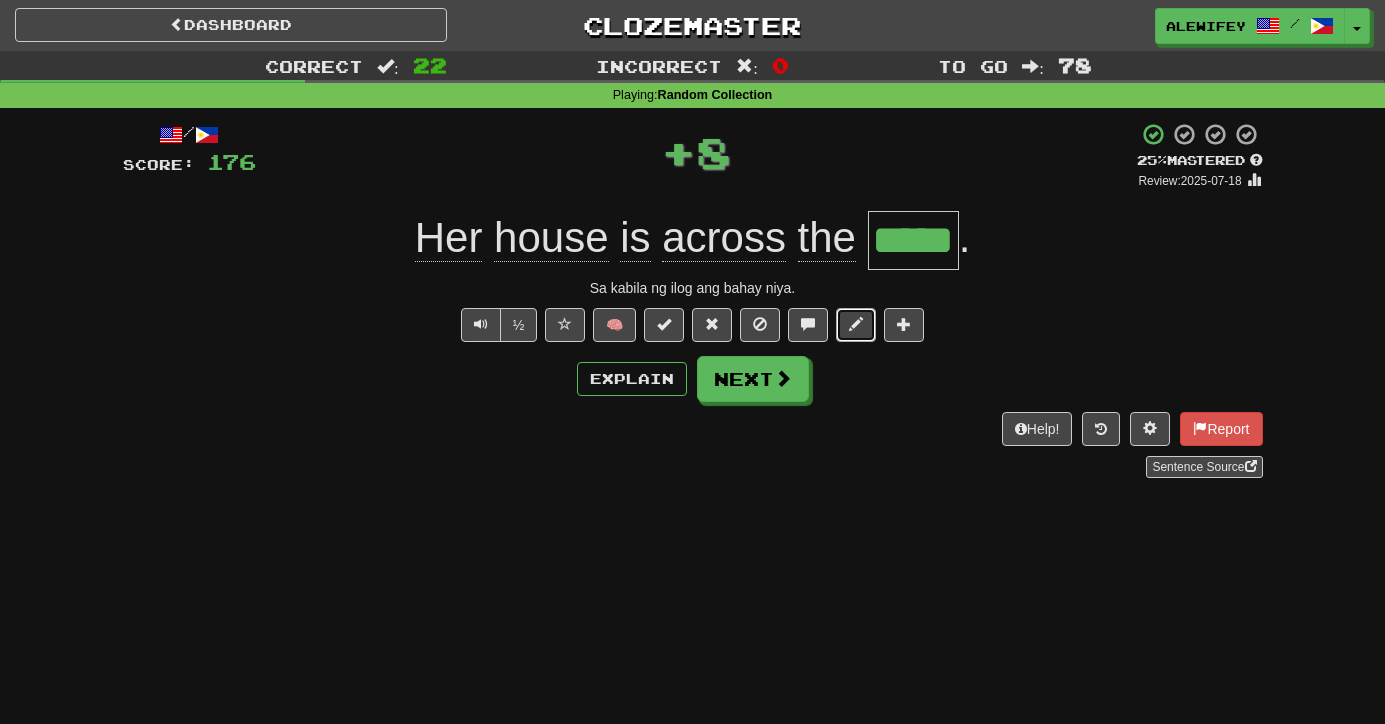 click at bounding box center [856, 324] 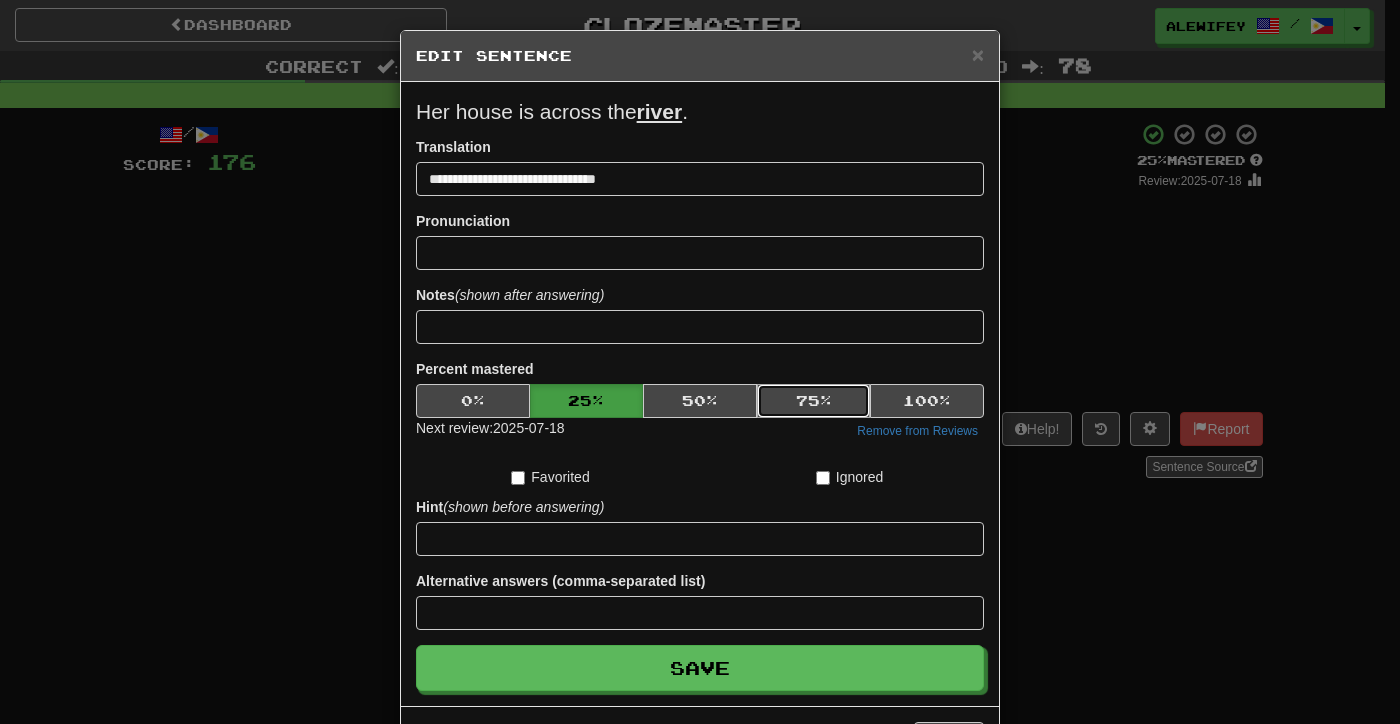 click on "75 %" at bounding box center [814, 401] 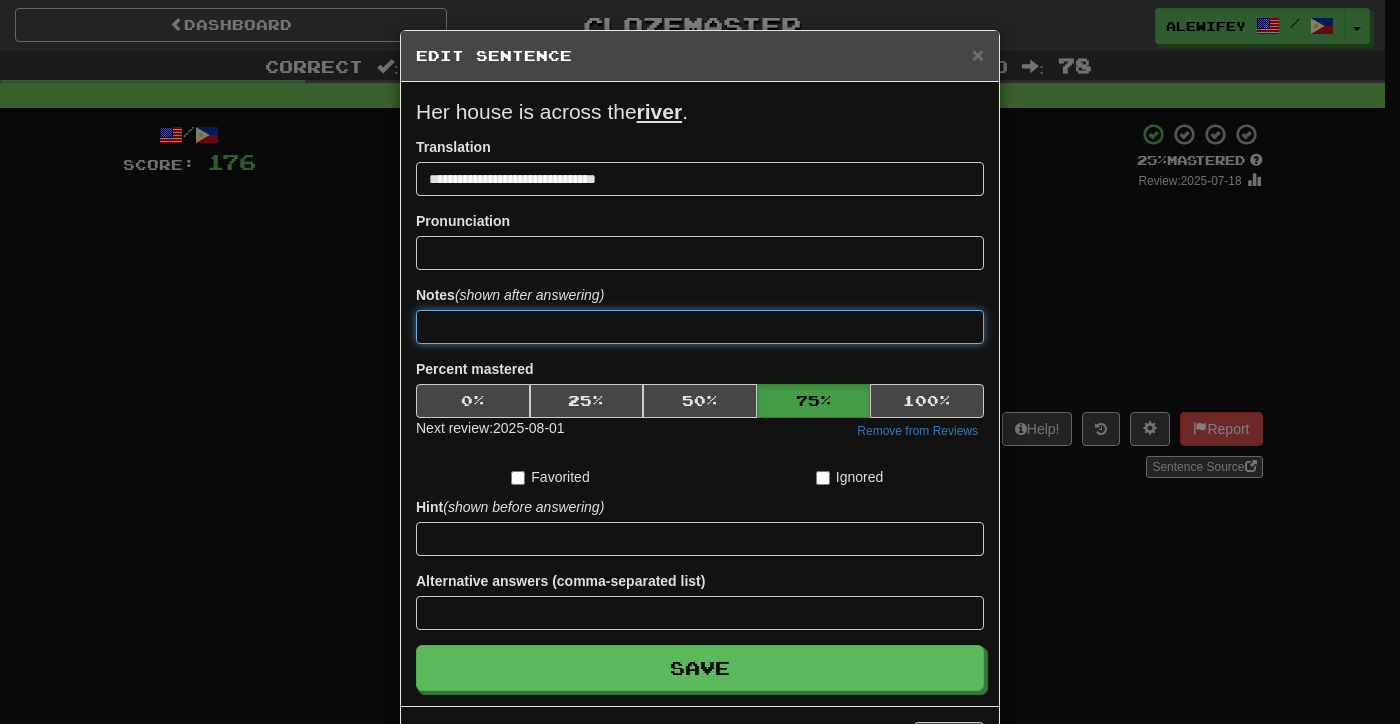 click at bounding box center (700, 327) 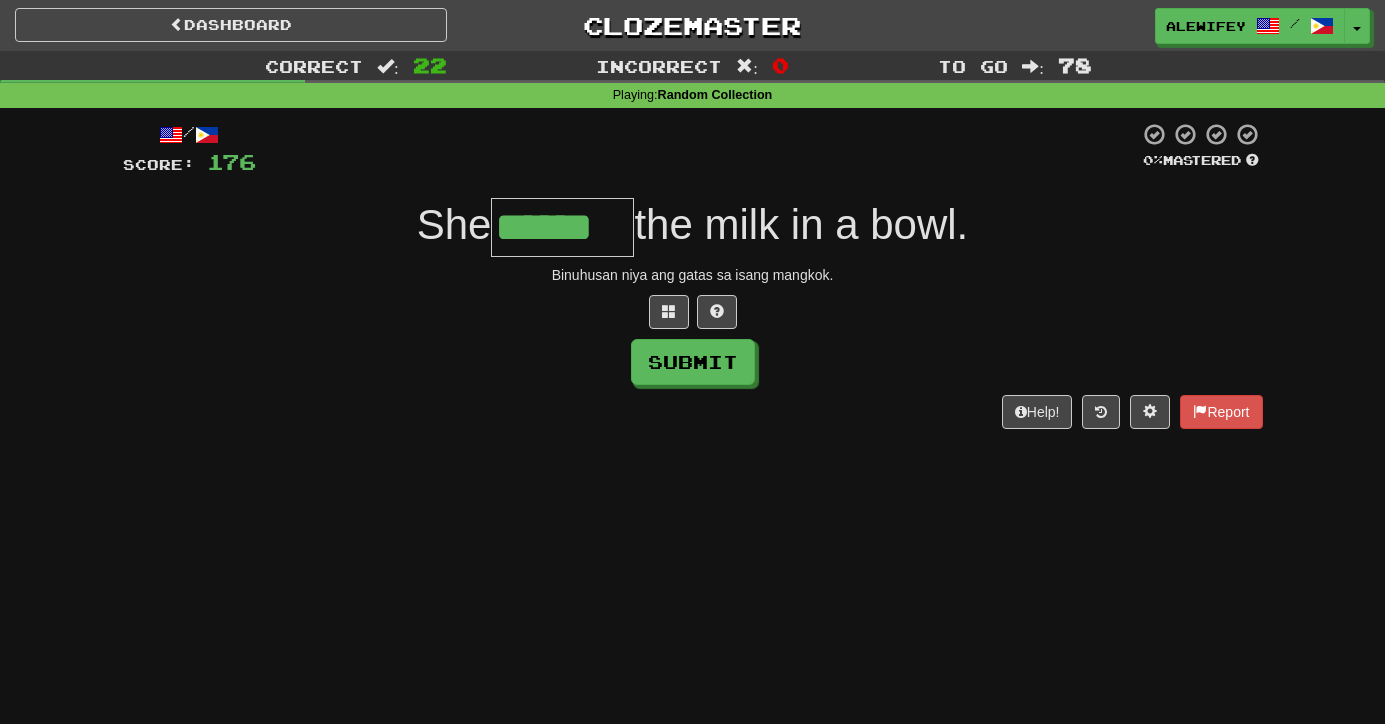 type on "******" 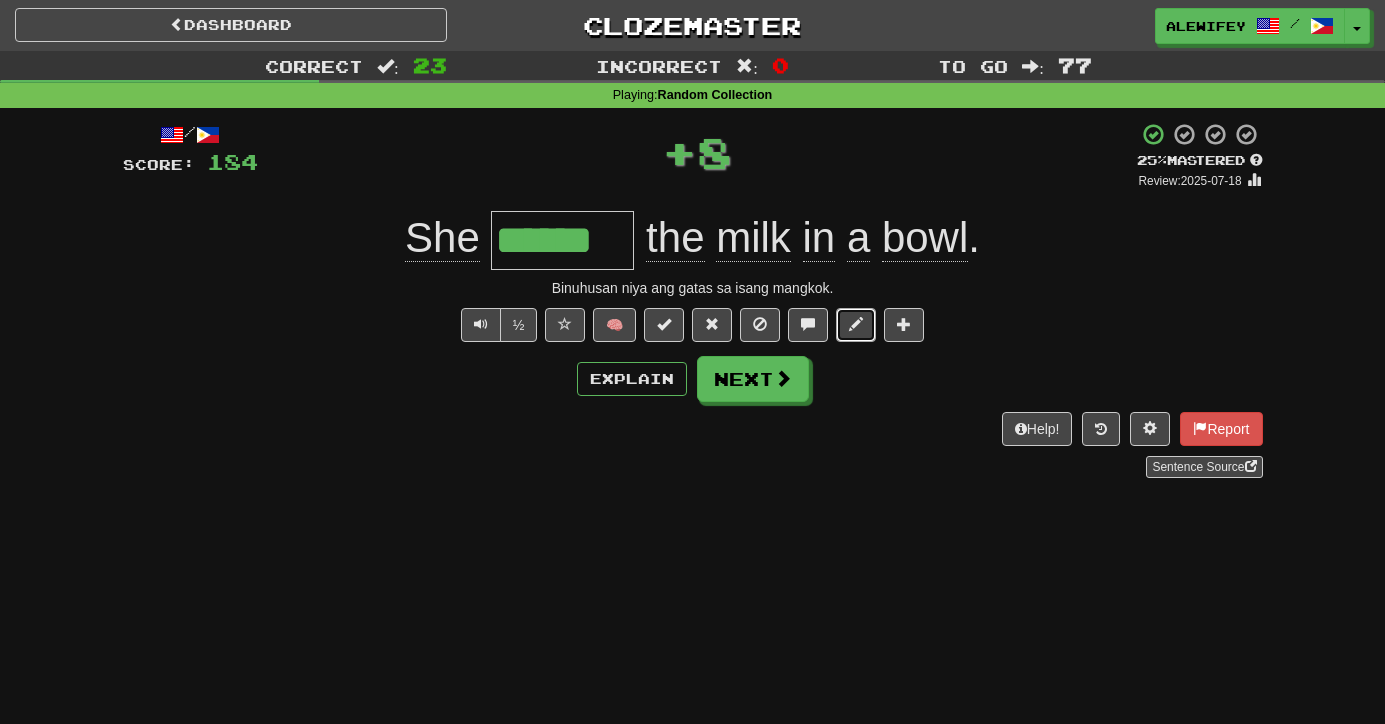 click at bounding box center [856, 325] 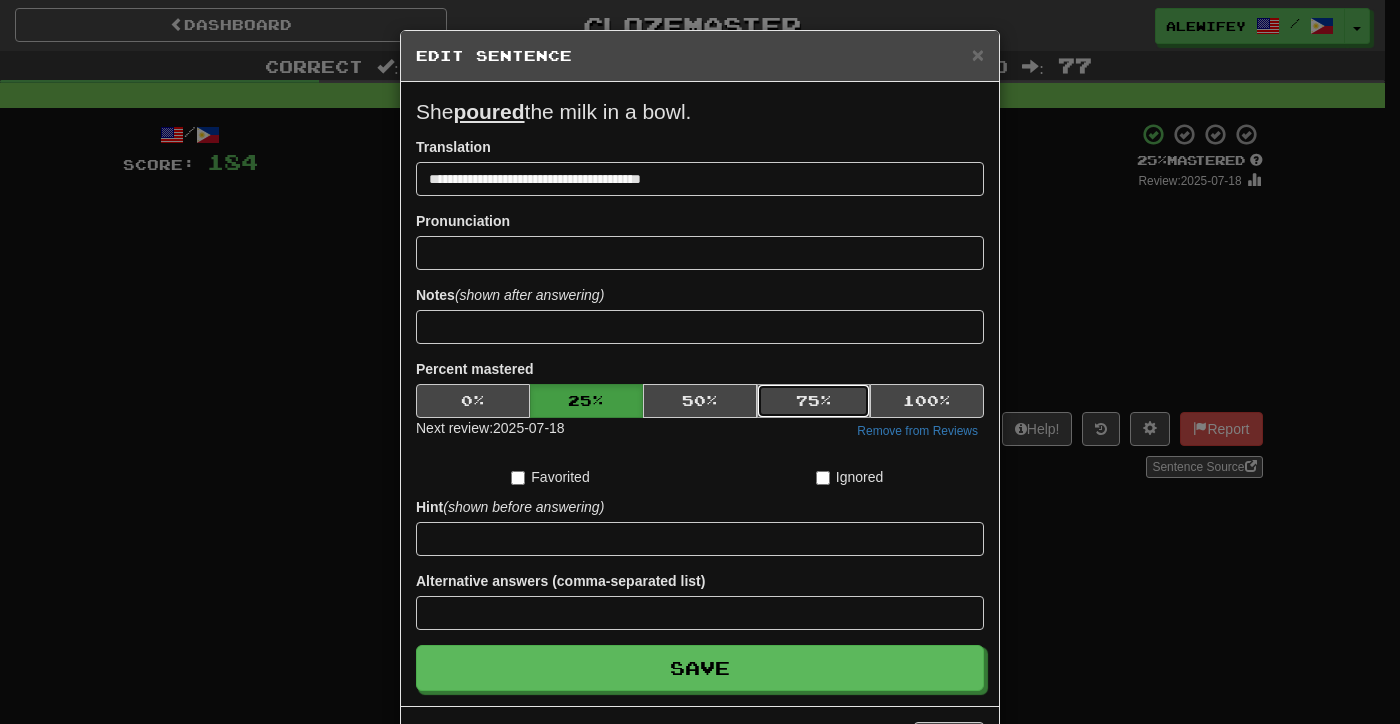 click on "75 %" at bounding box center (814, 401) 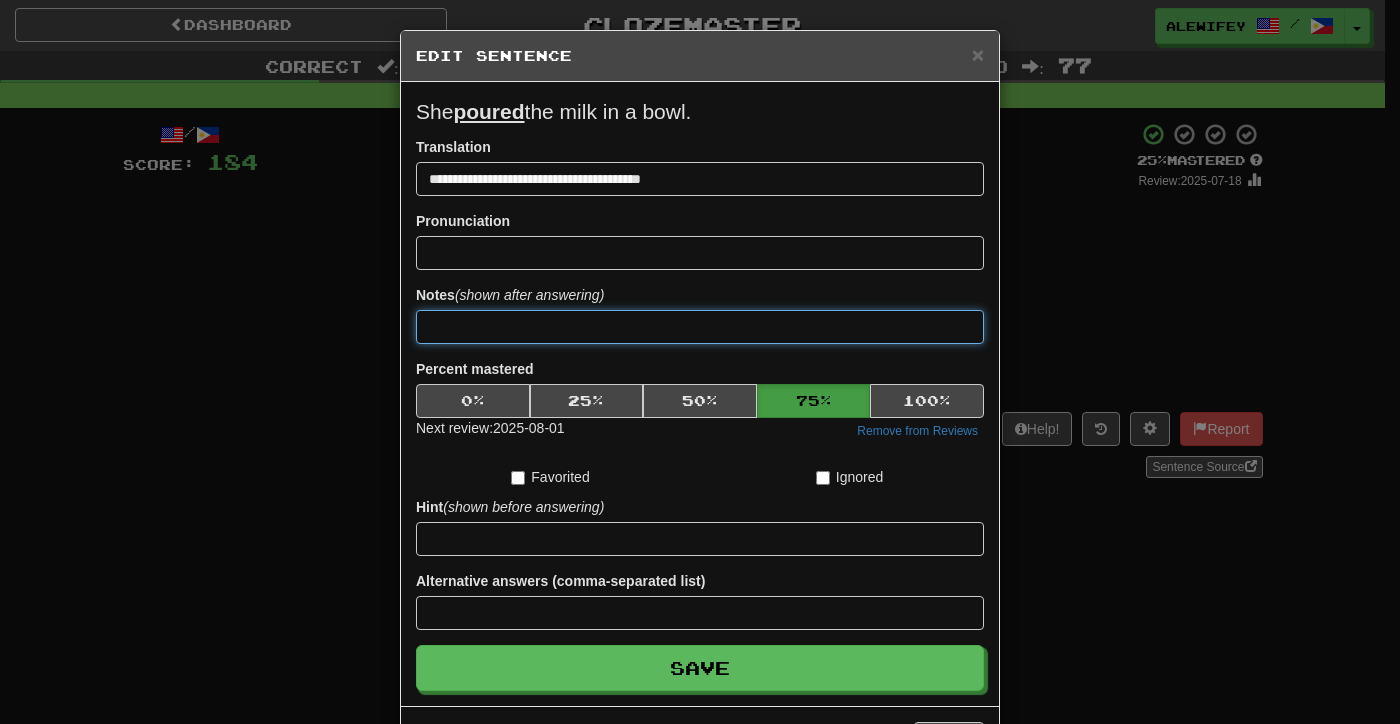 click at bounding box center [700, 327] 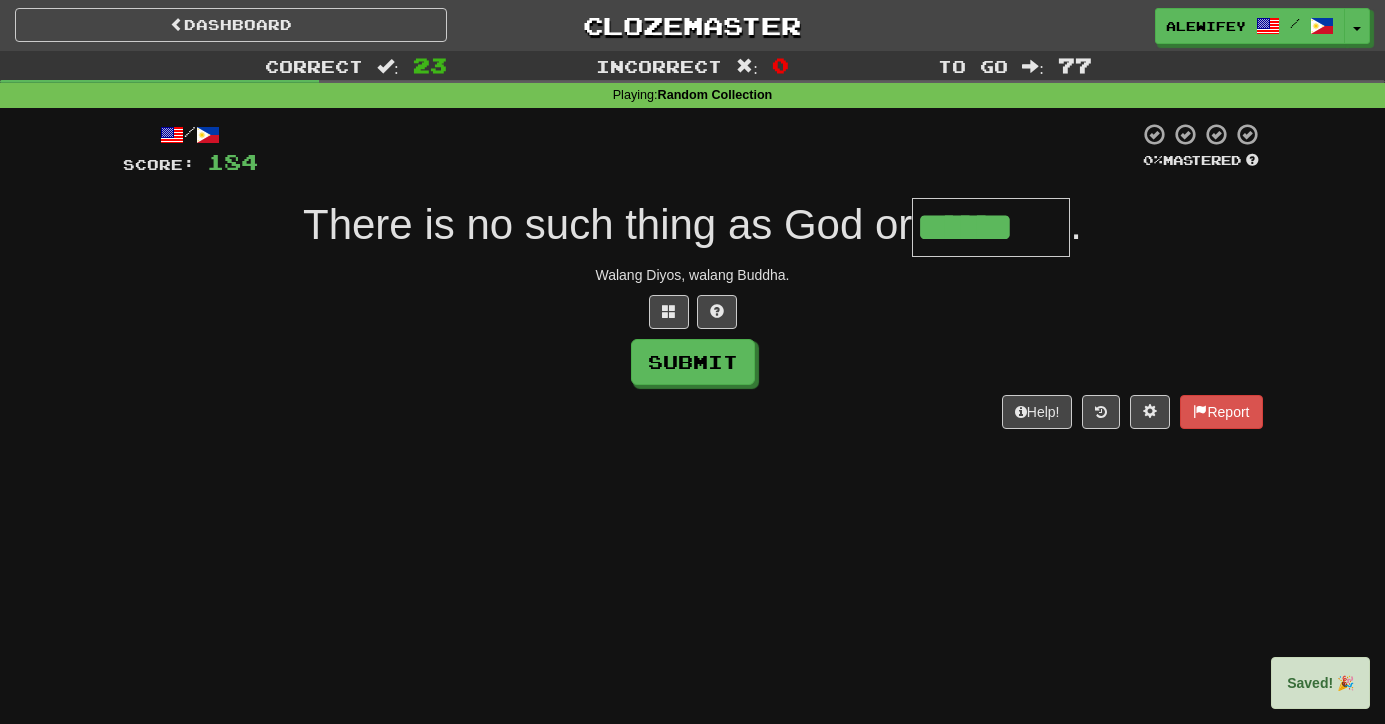 type on "******" 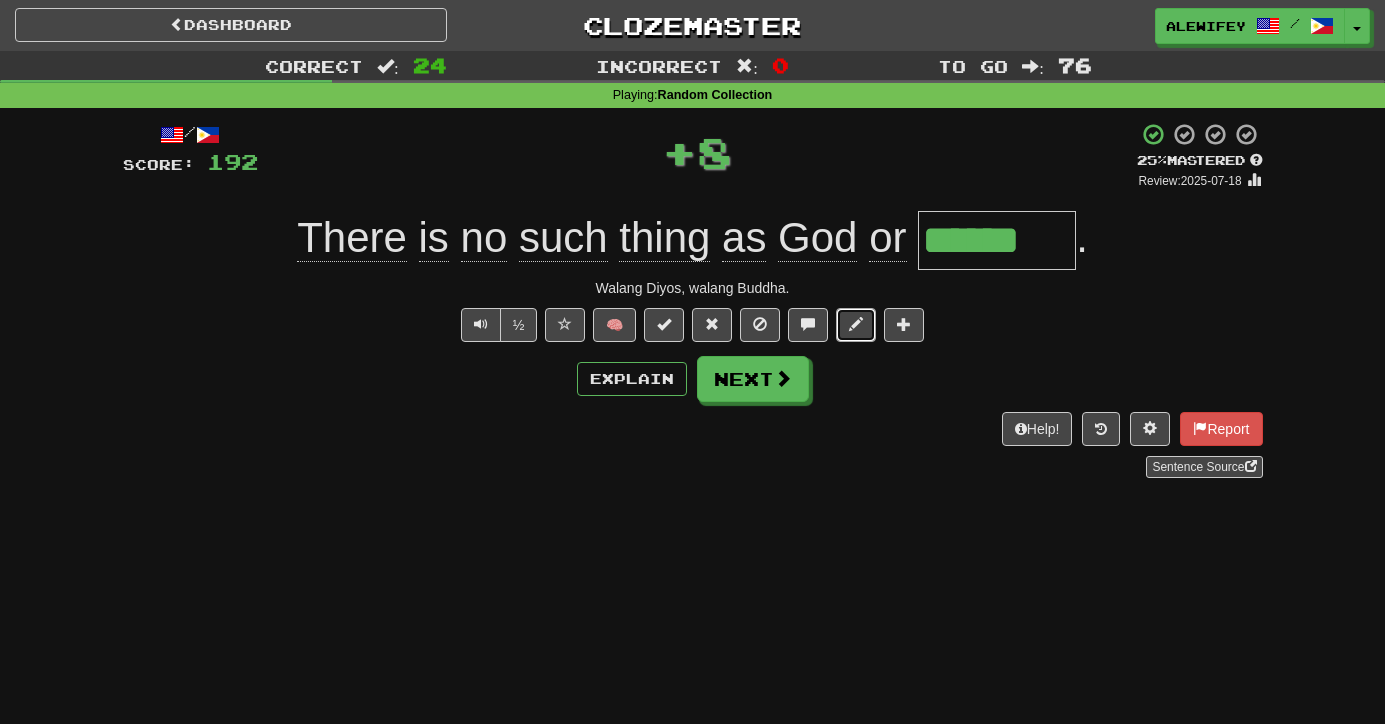 click at bounding box center (856, 325) 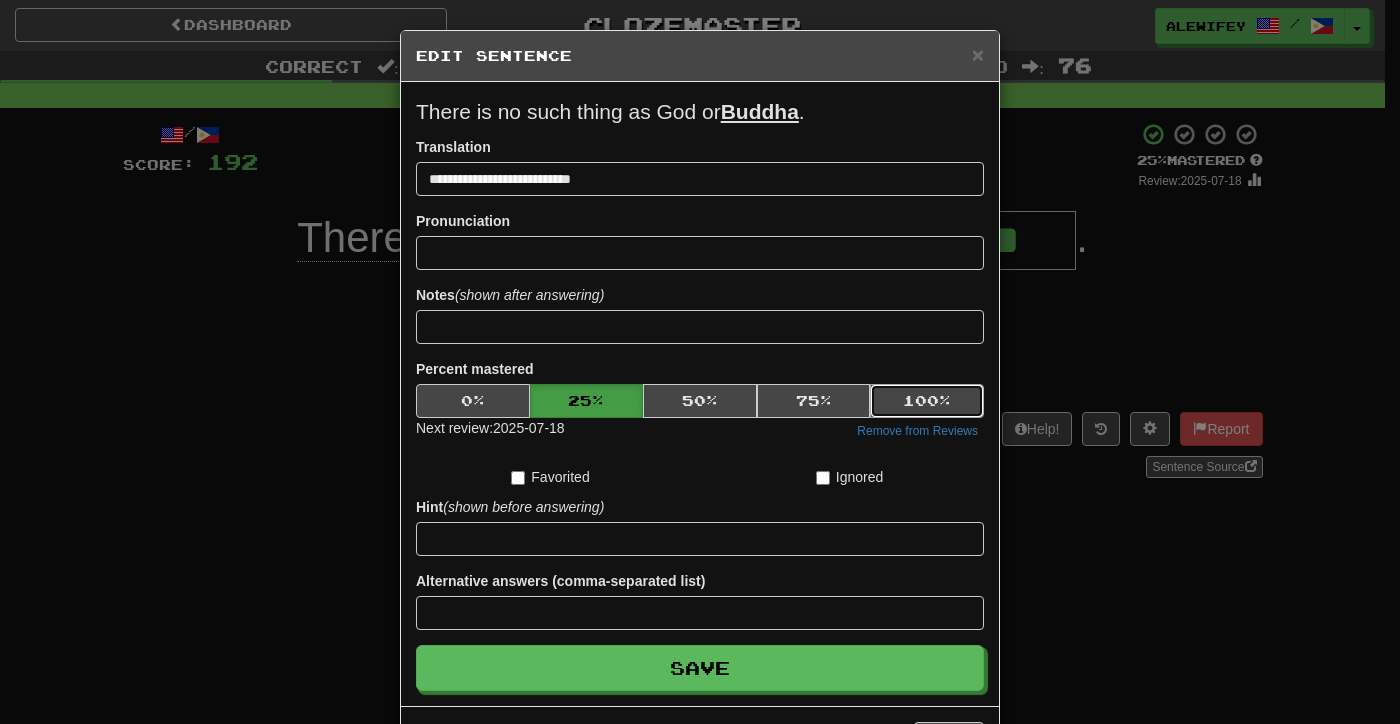 click on "100 %" at bounding box center (927, 401) 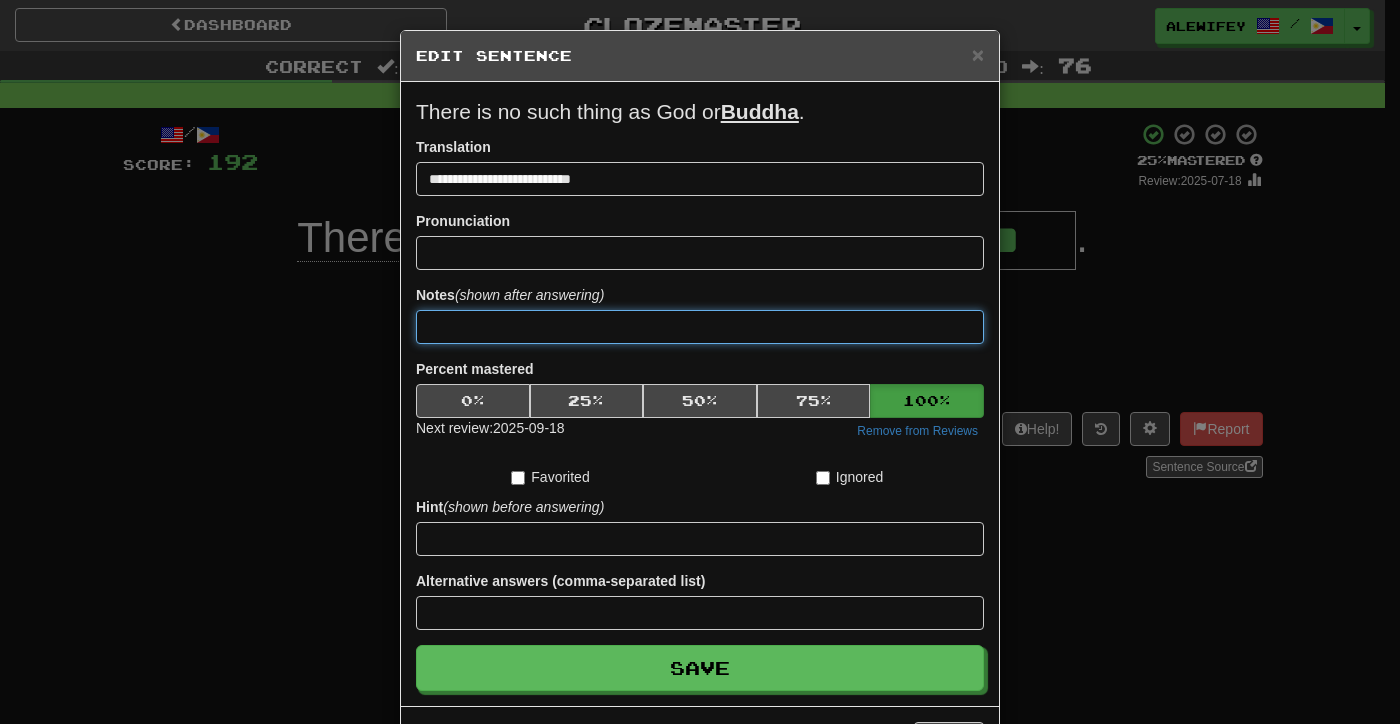 click at bounding box center [700, 327] 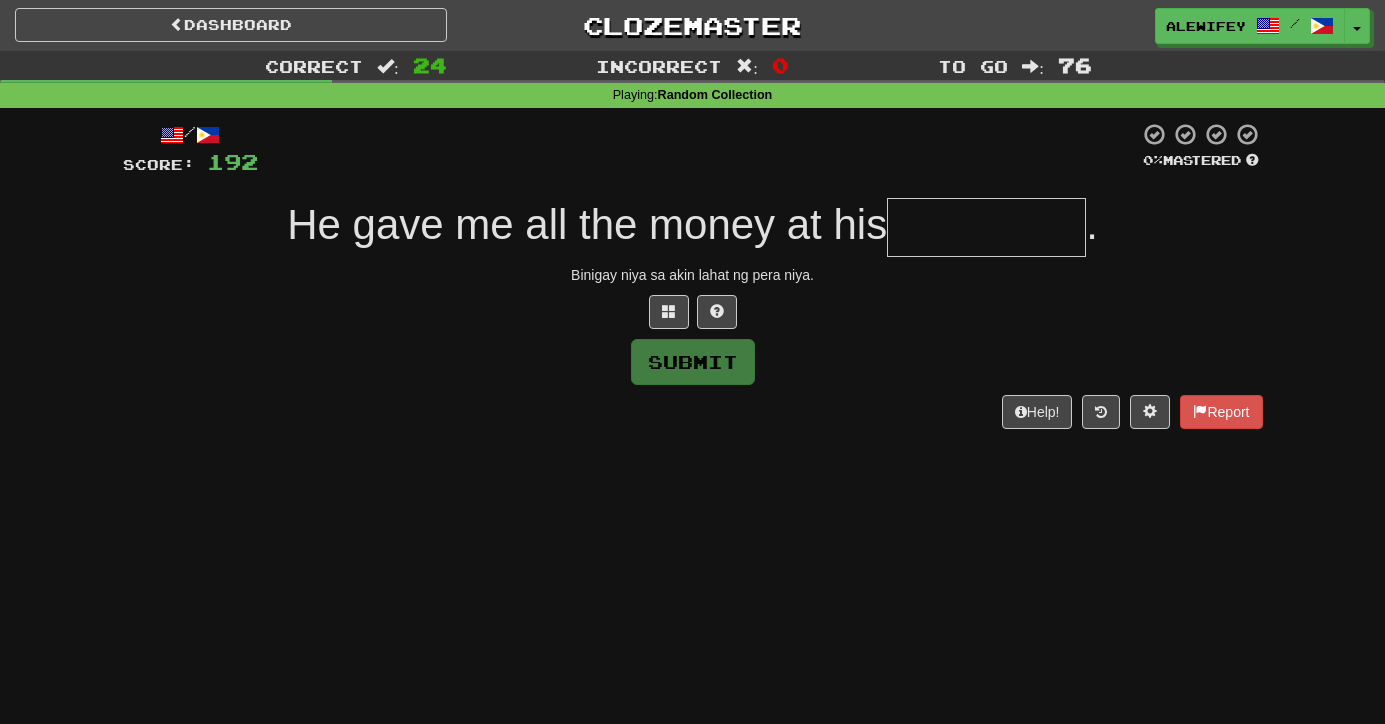 type on "*" 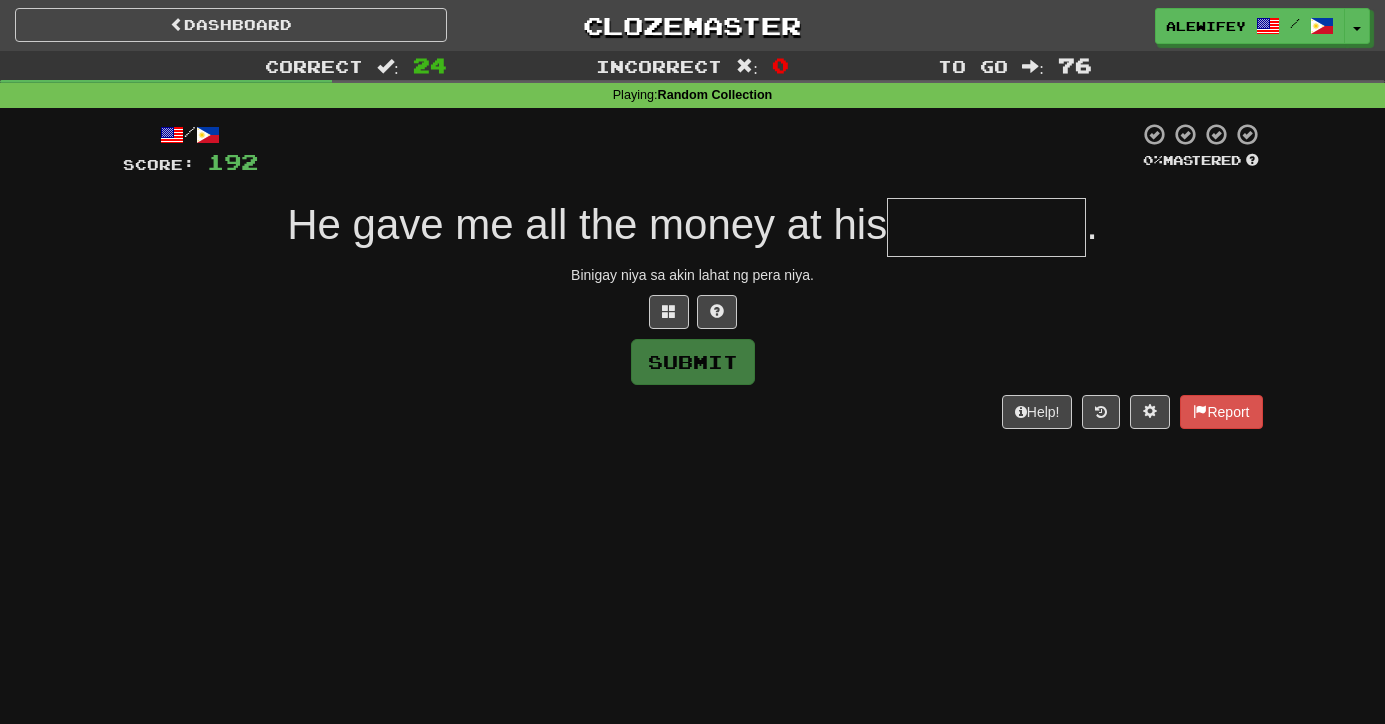 type on "*" 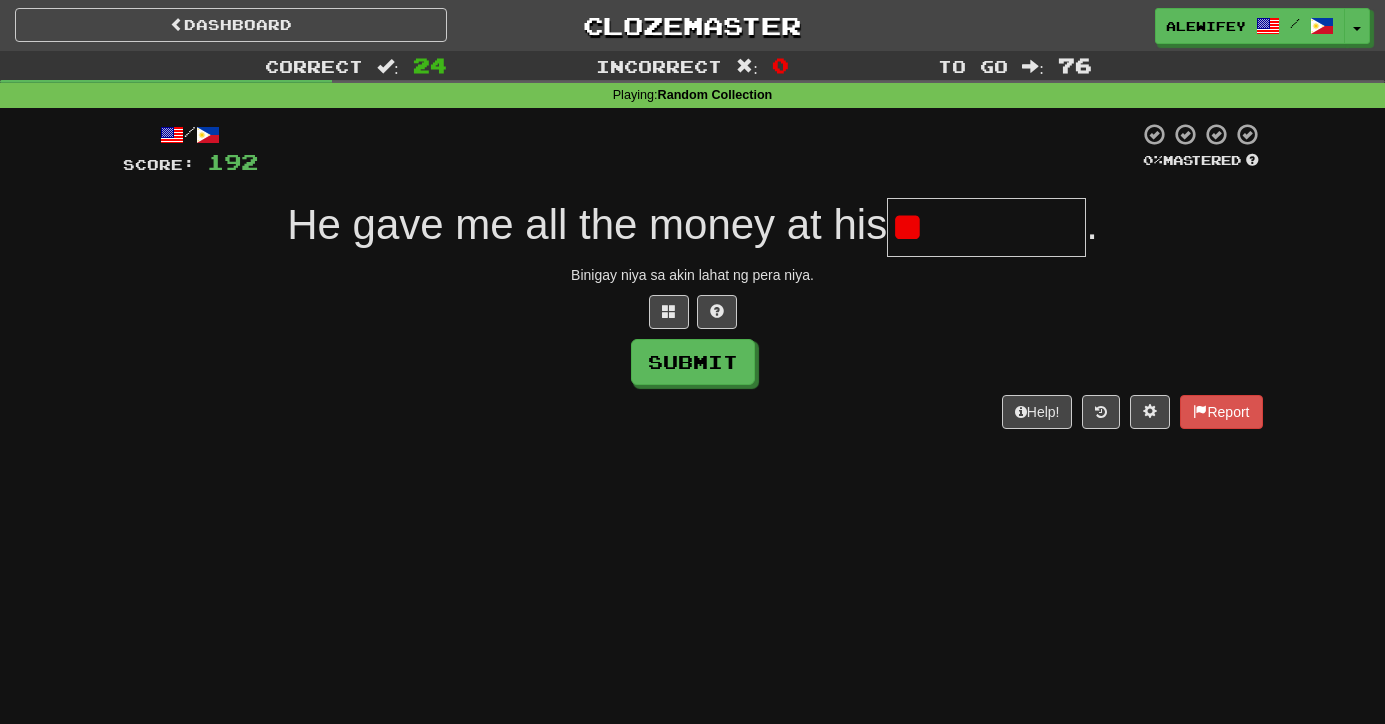 type on "*" 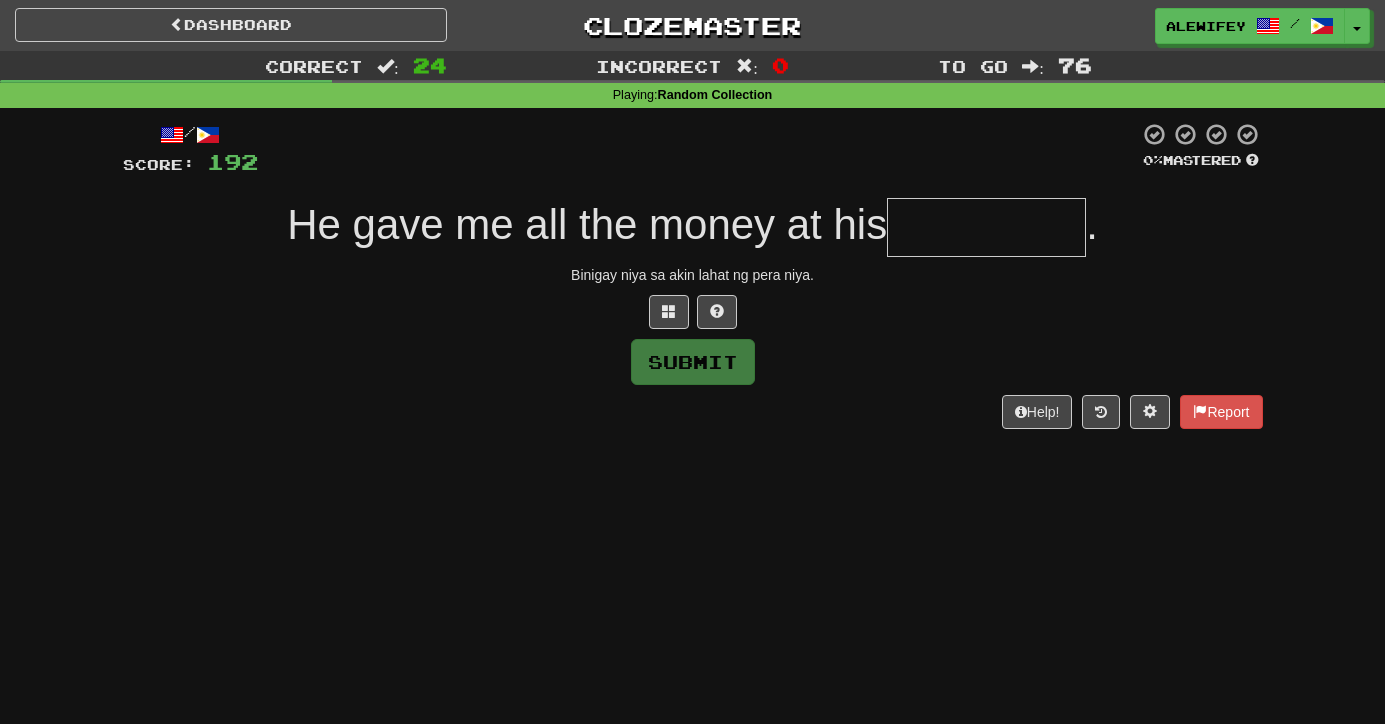 type on "*" 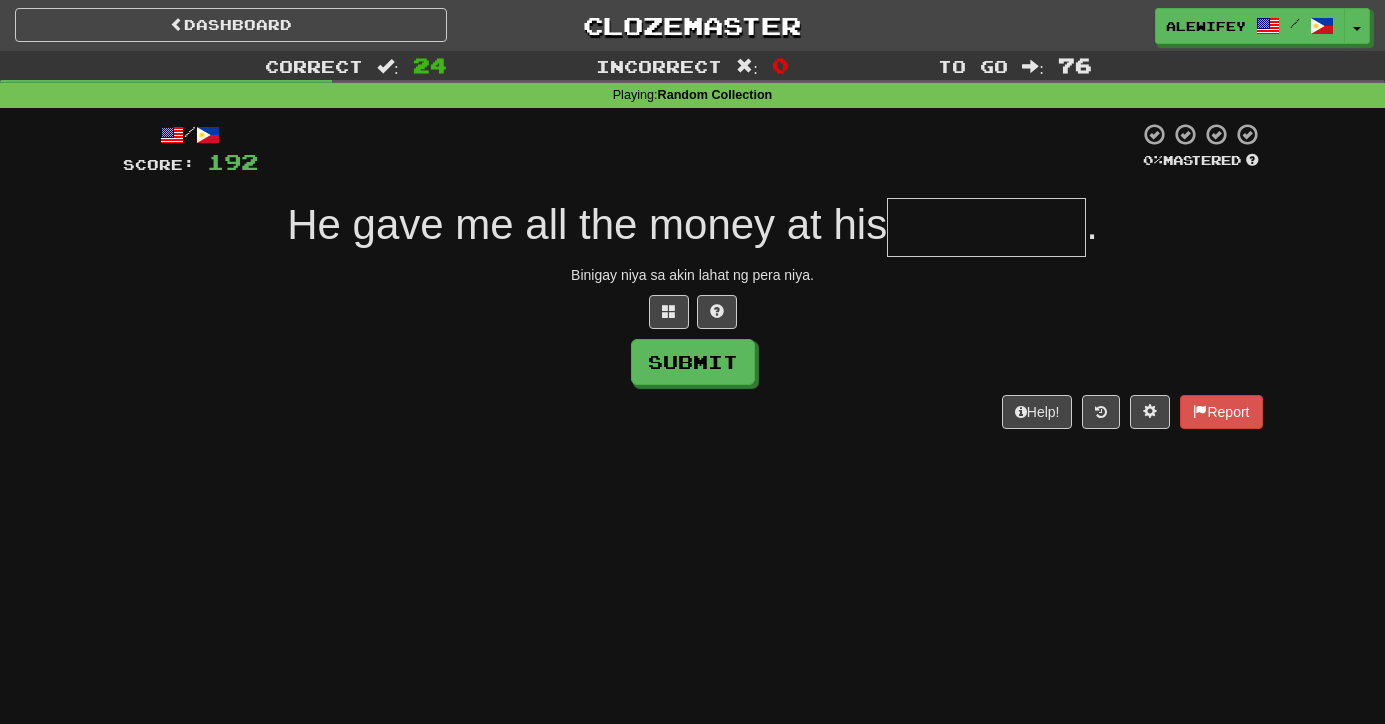 type on "*" 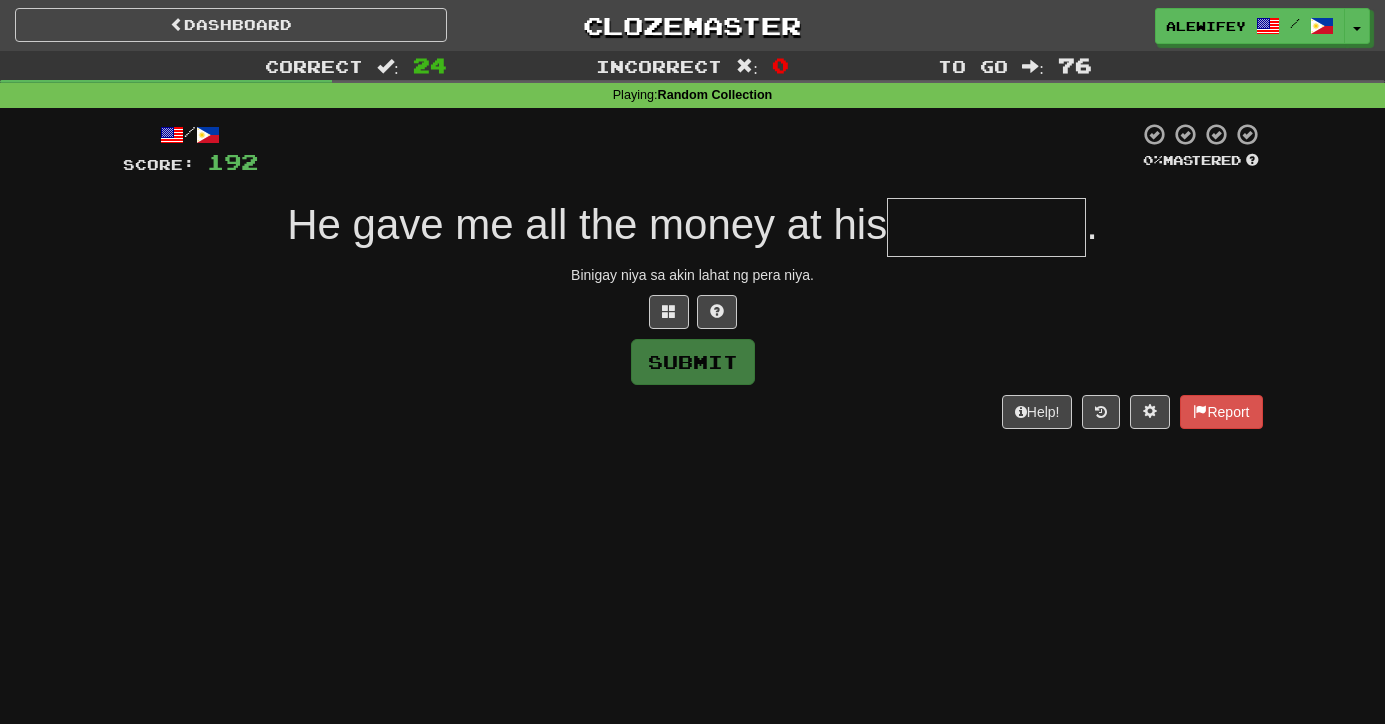 type on "*" 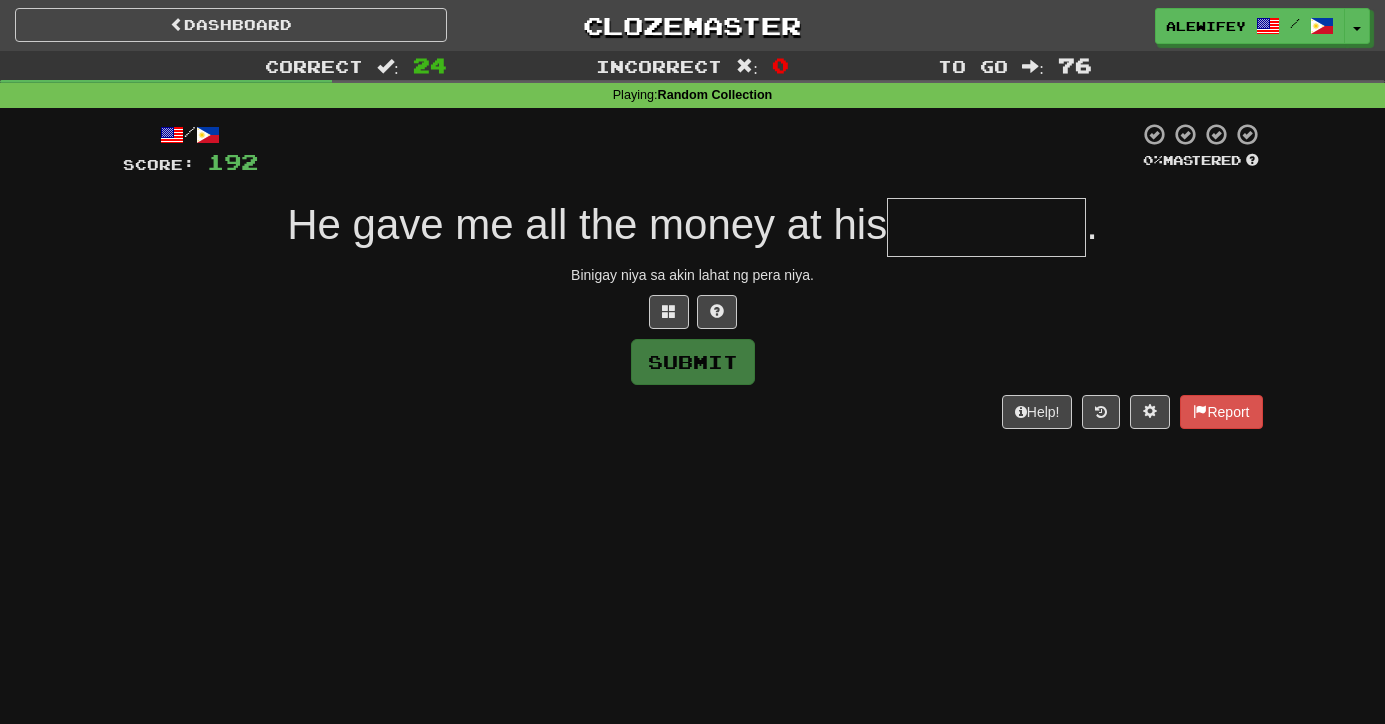 type on "*" 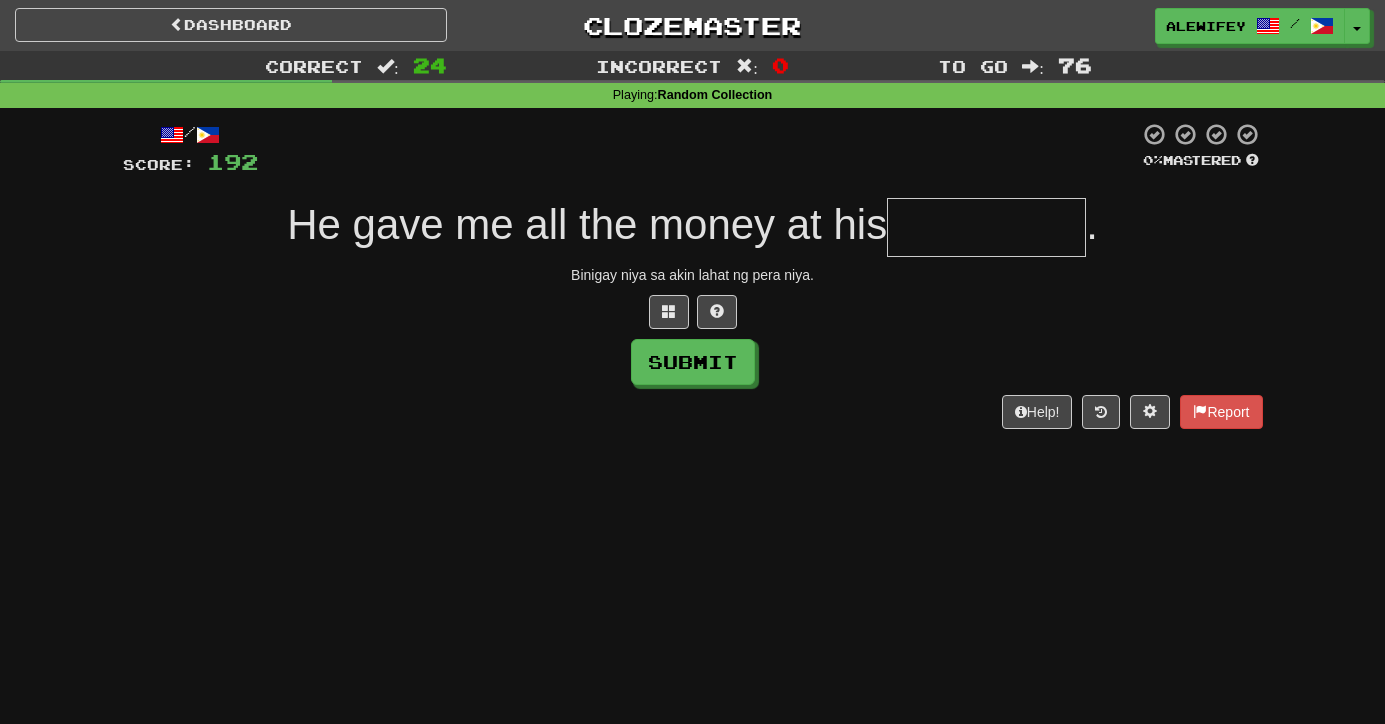 type on "*" 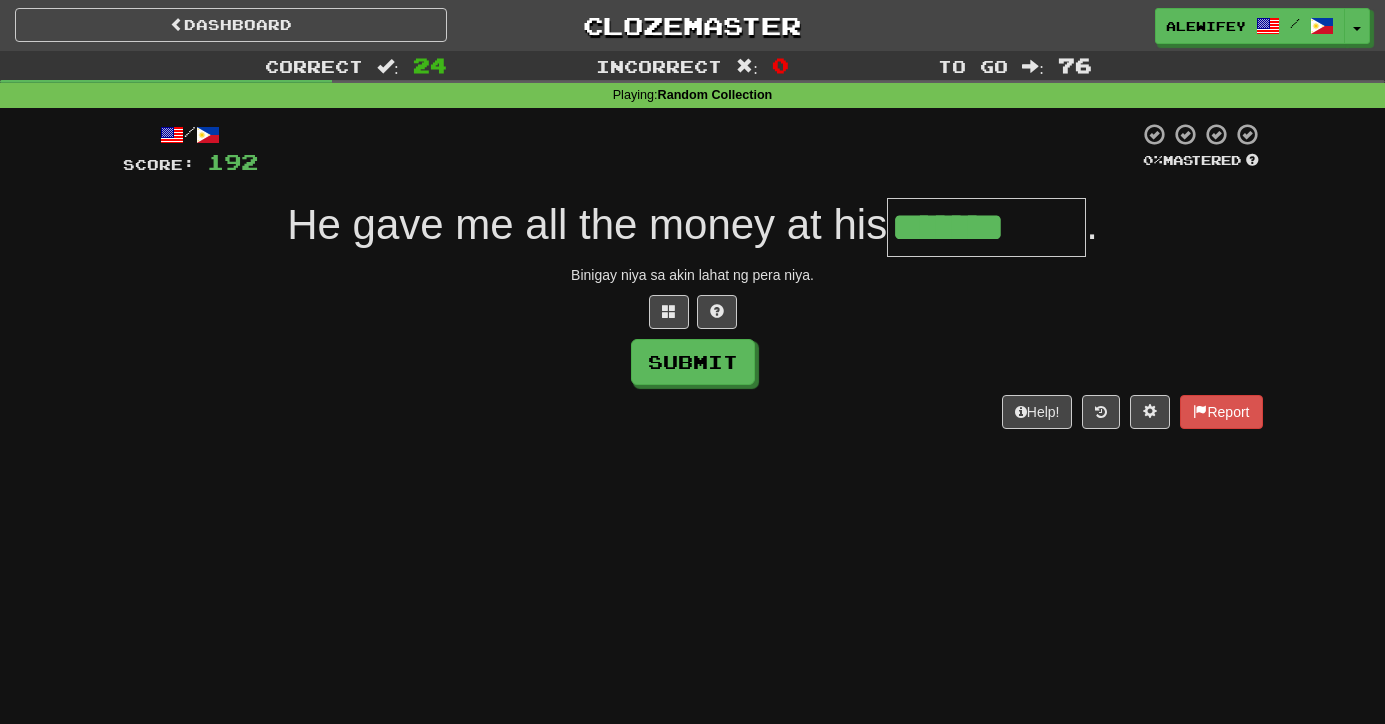 type on "*******" 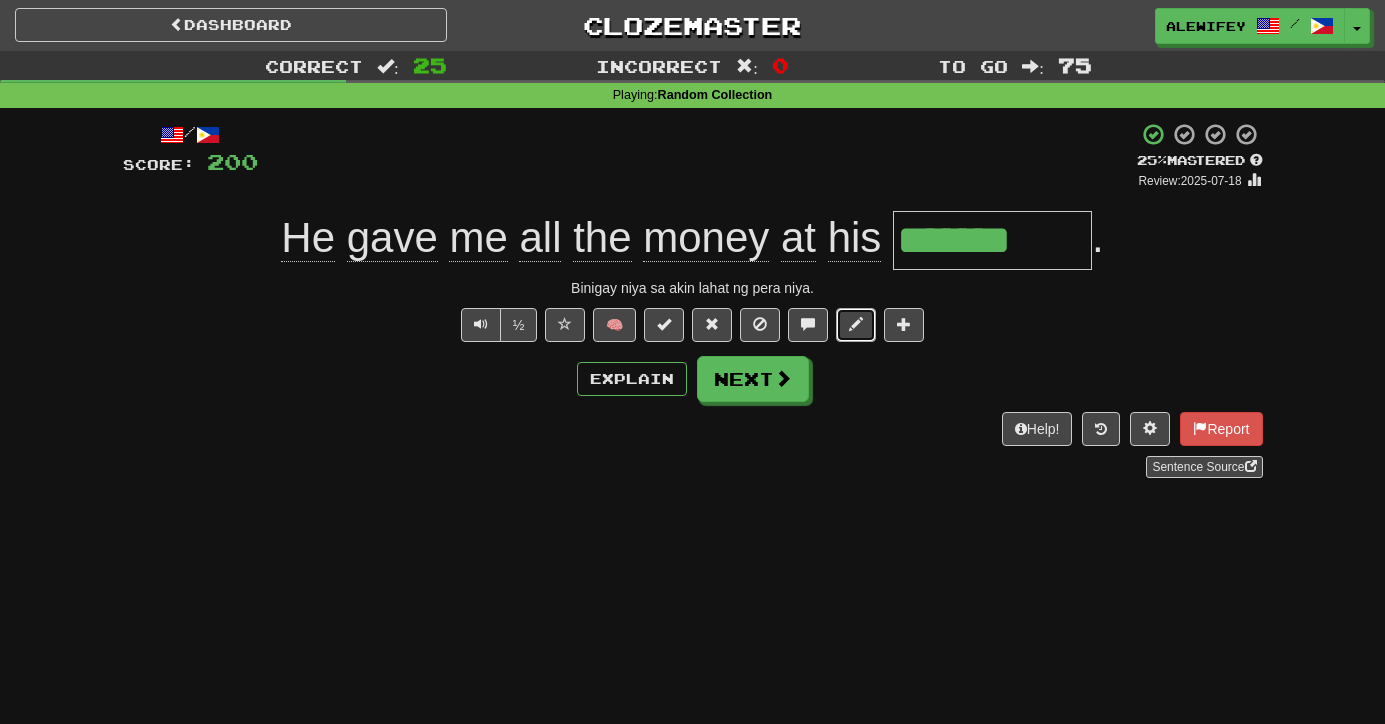 click at bounding box center (856, 325) 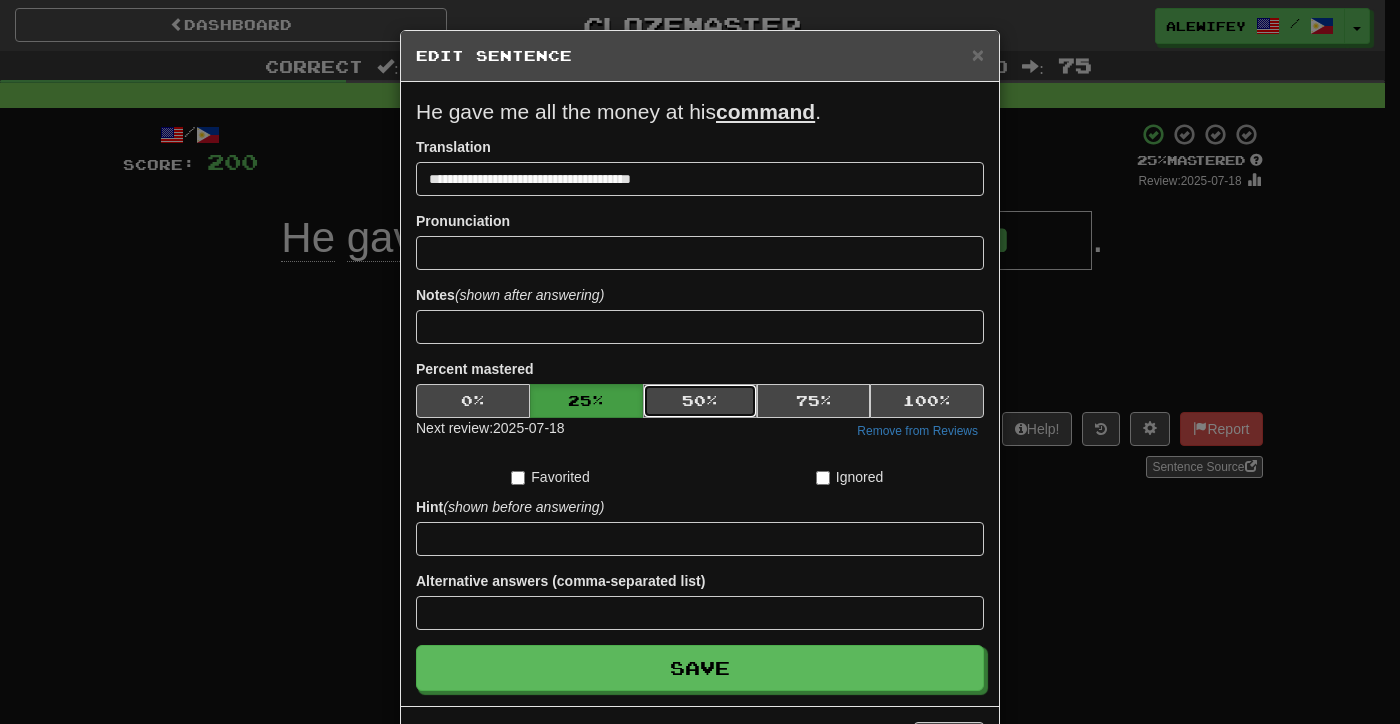 click on "50 %" at bounding box center (700, 401) 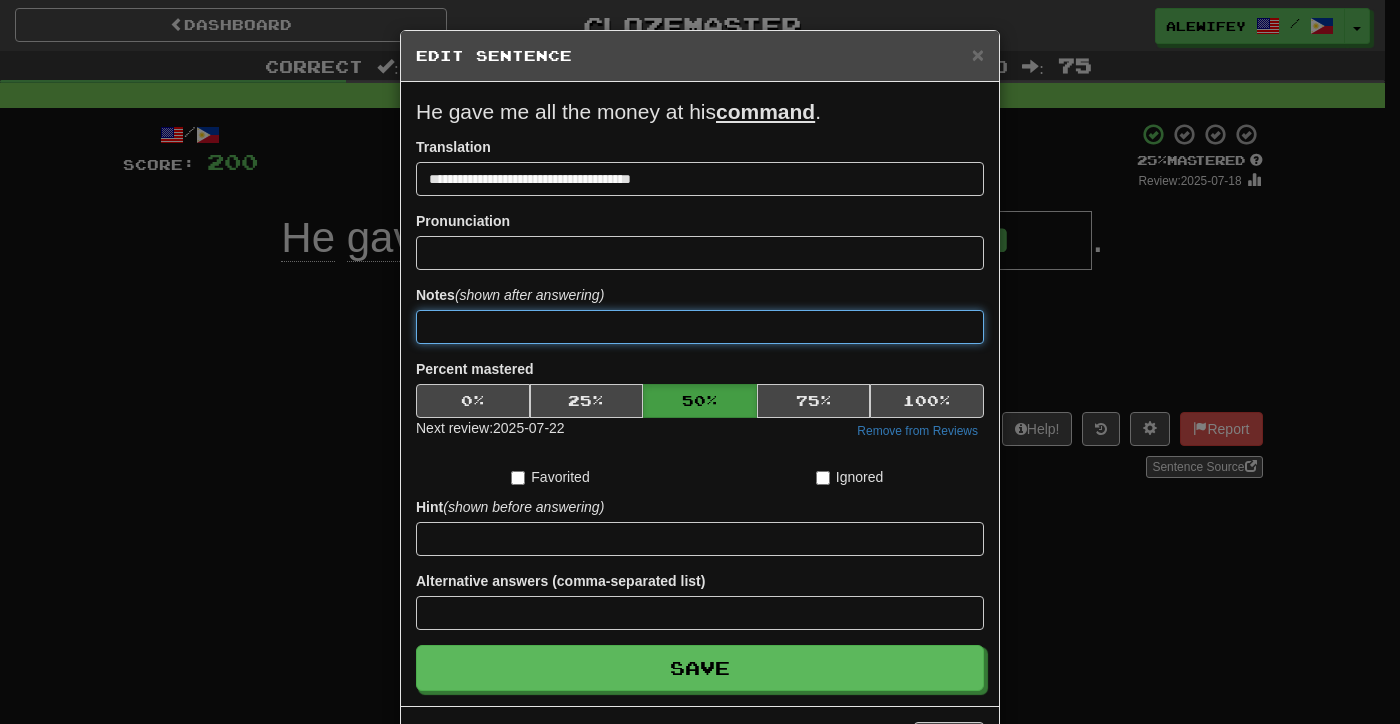 click at bounding box center [700, 327] 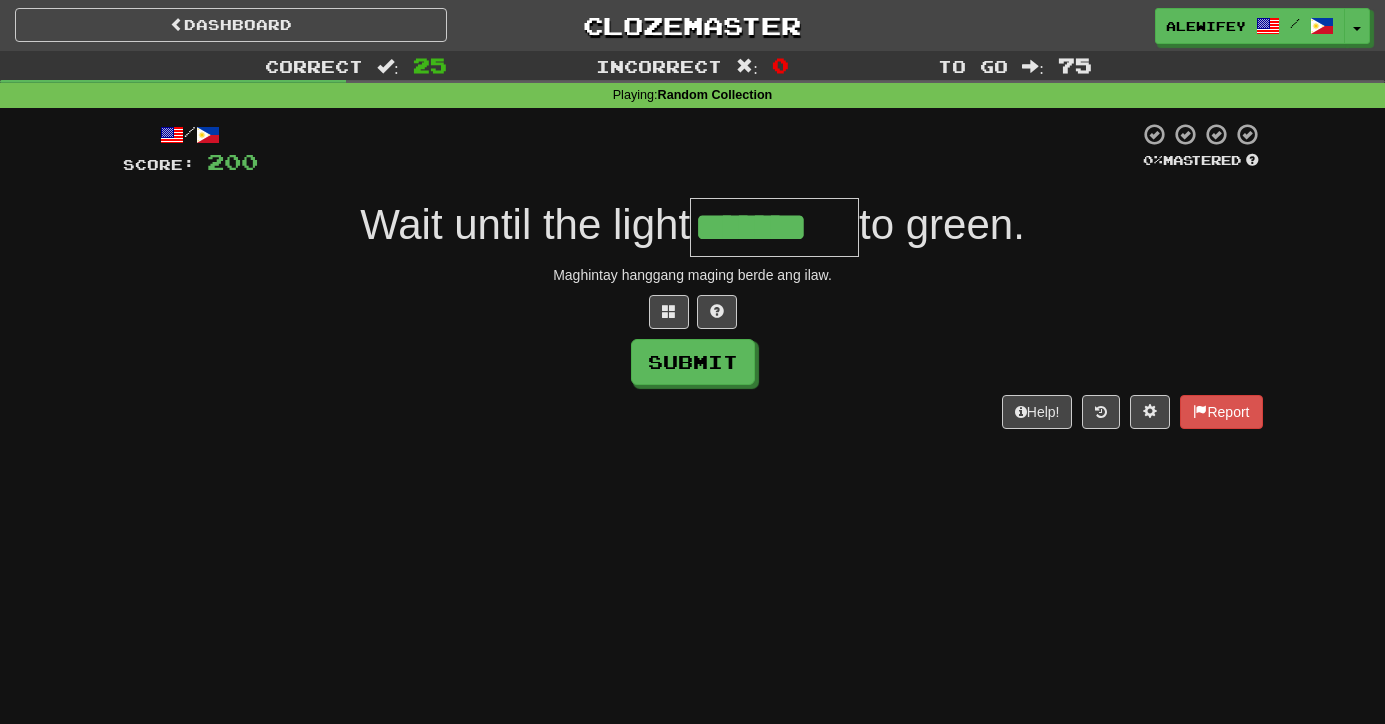 type on "*******" 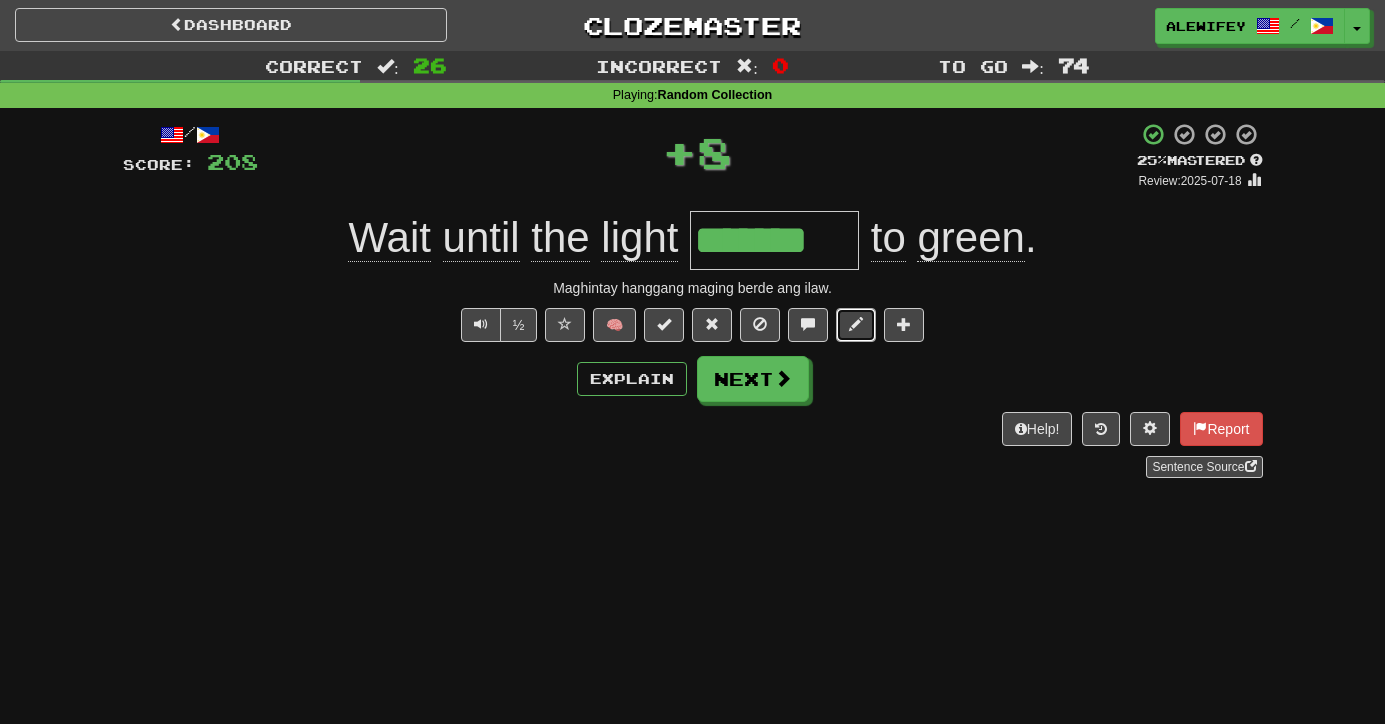 click at bounding box center [856, 325] 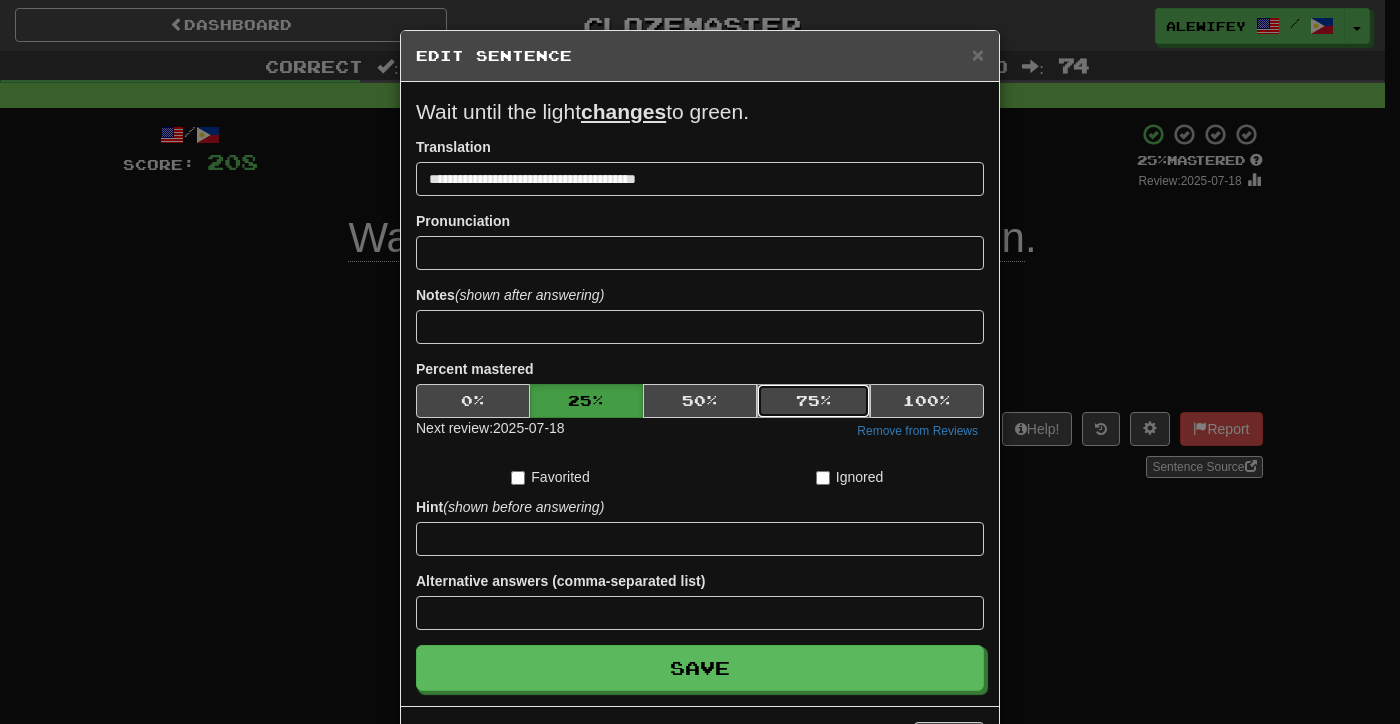click on "75 %" at bounding box center [814, 401] 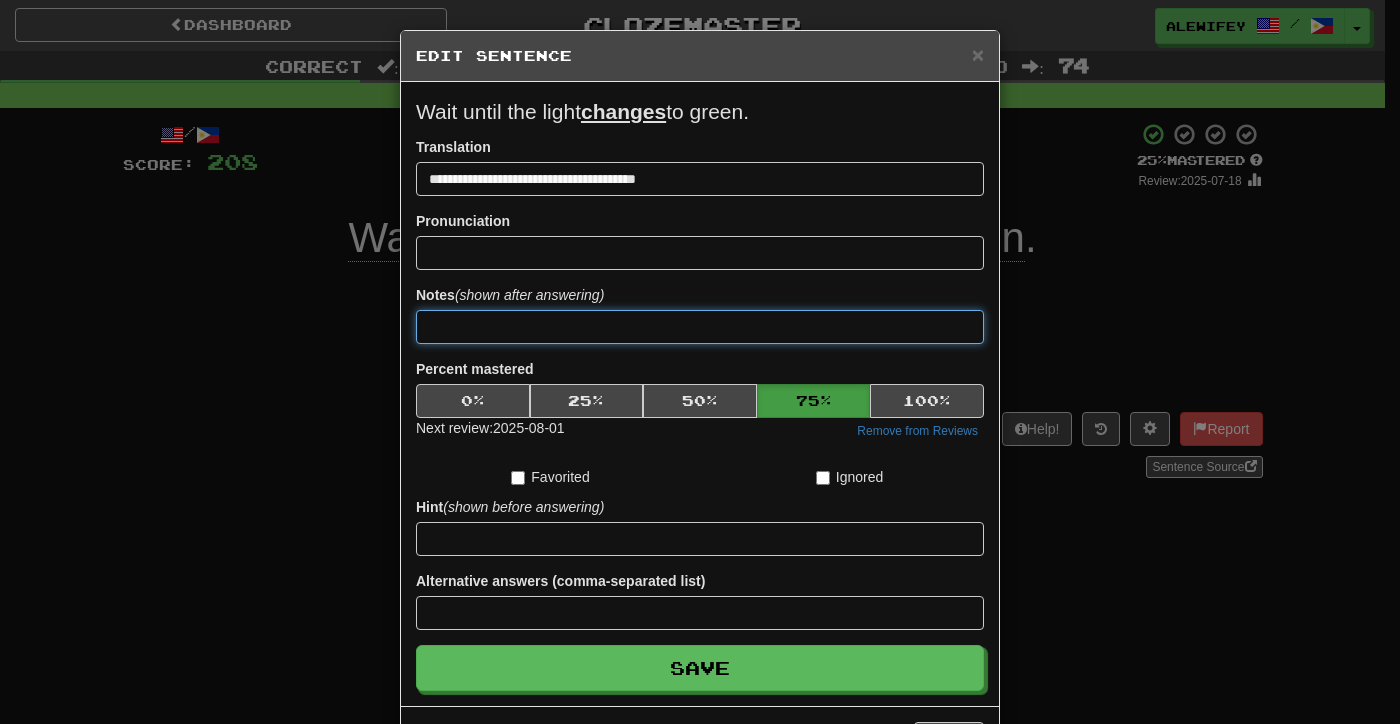 click at bounding box center [700, 327] 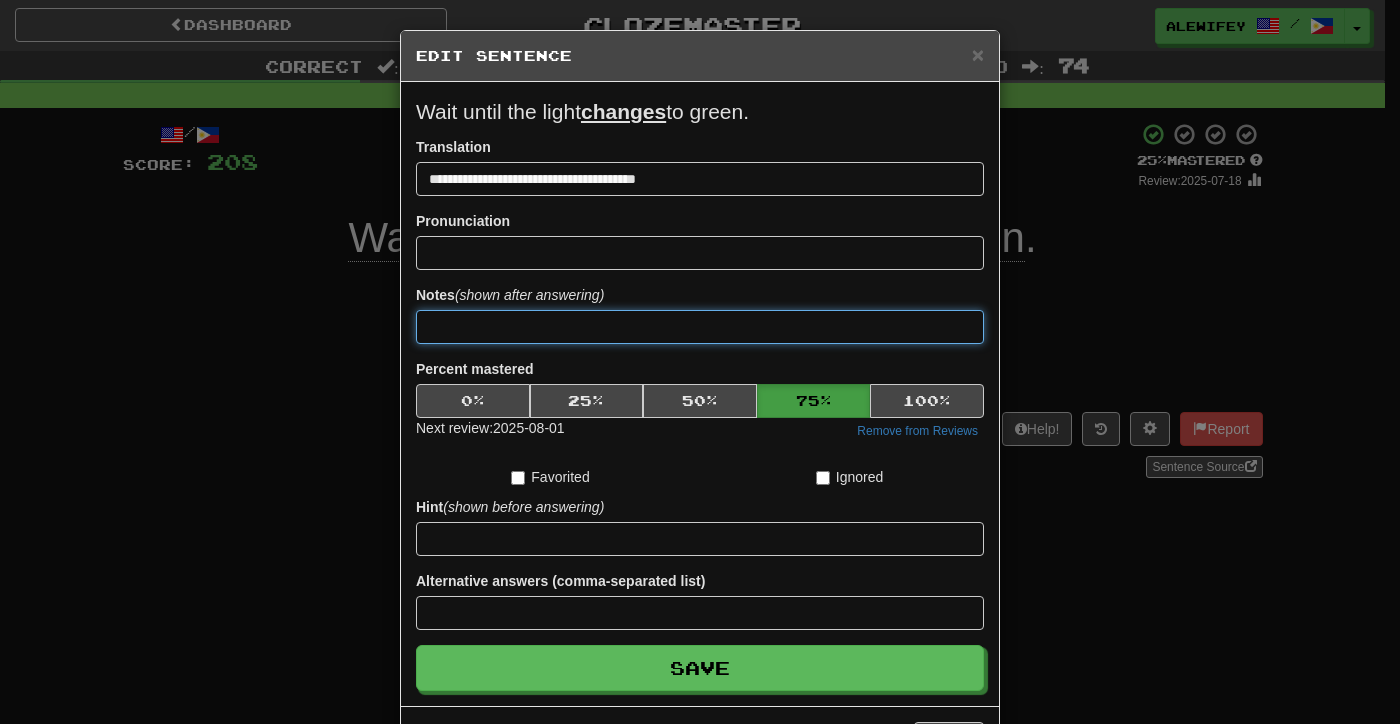 click on "Save" at bounding box center [700, 668] 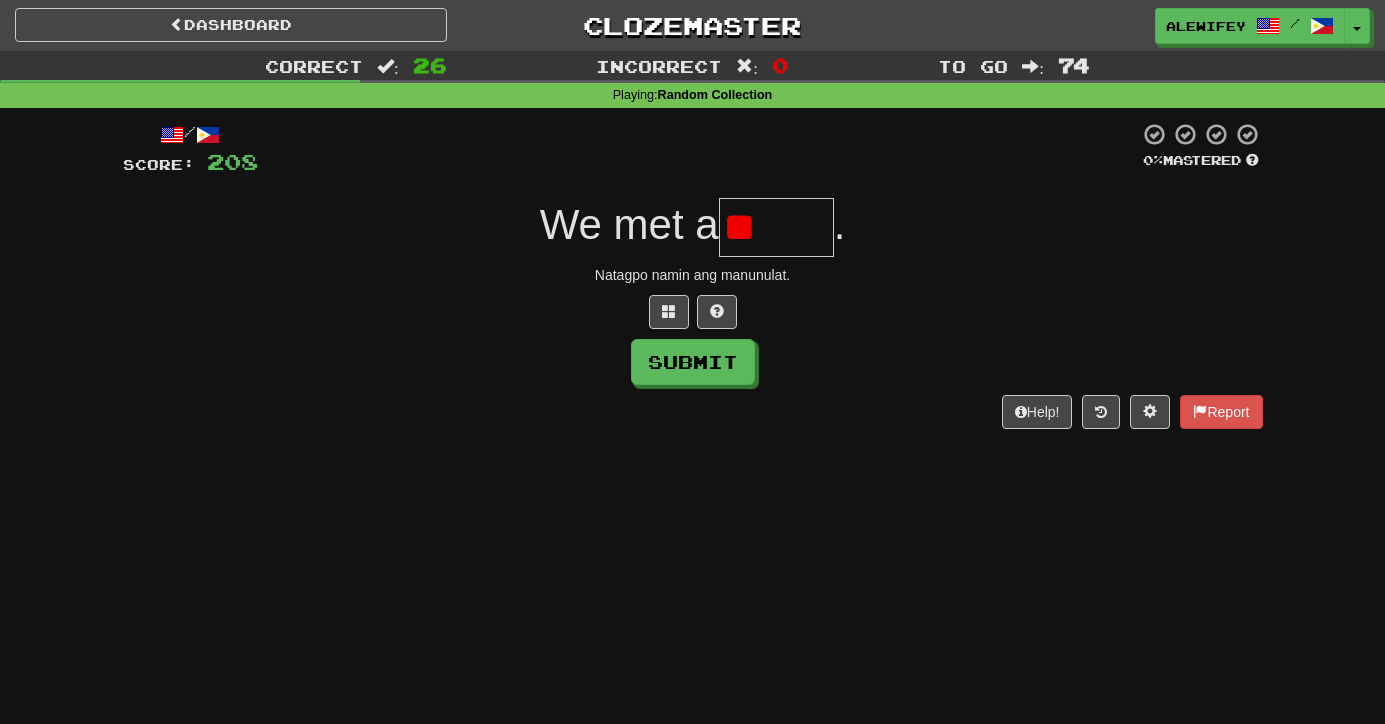 type on "*" 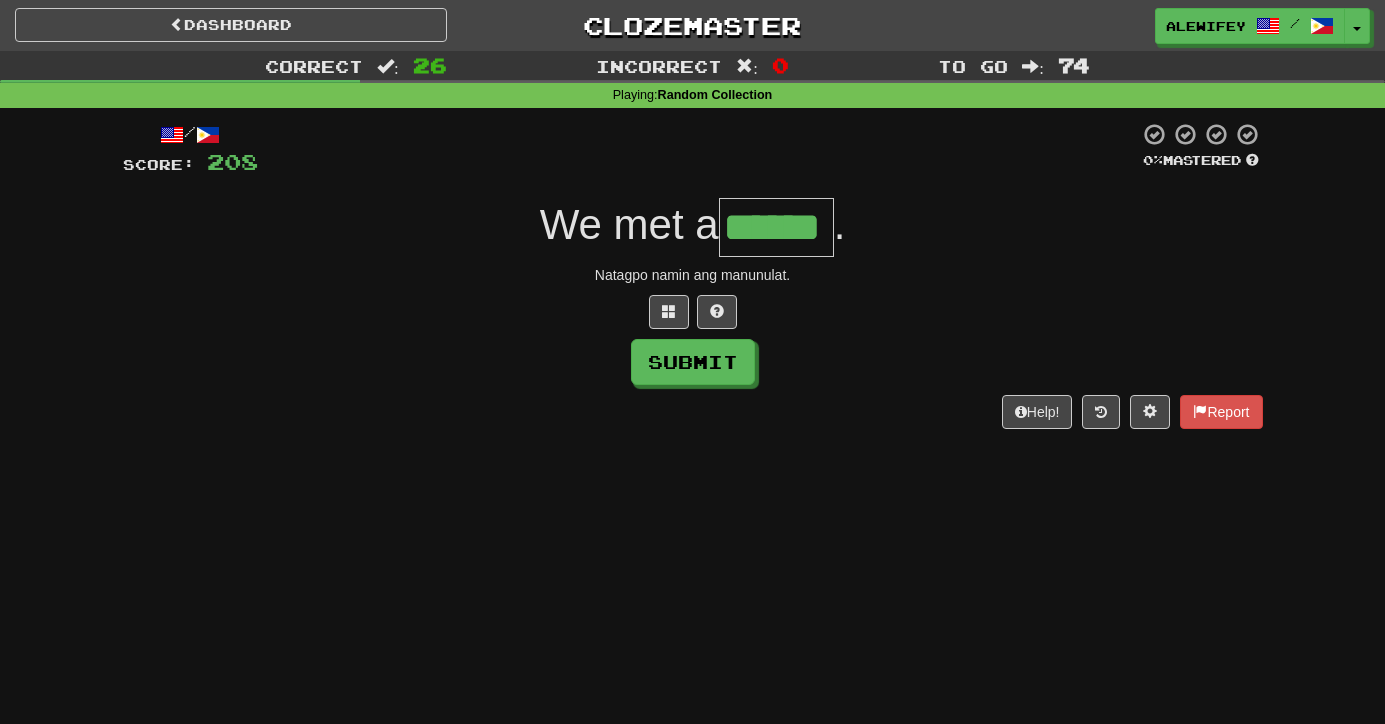 type on "******" 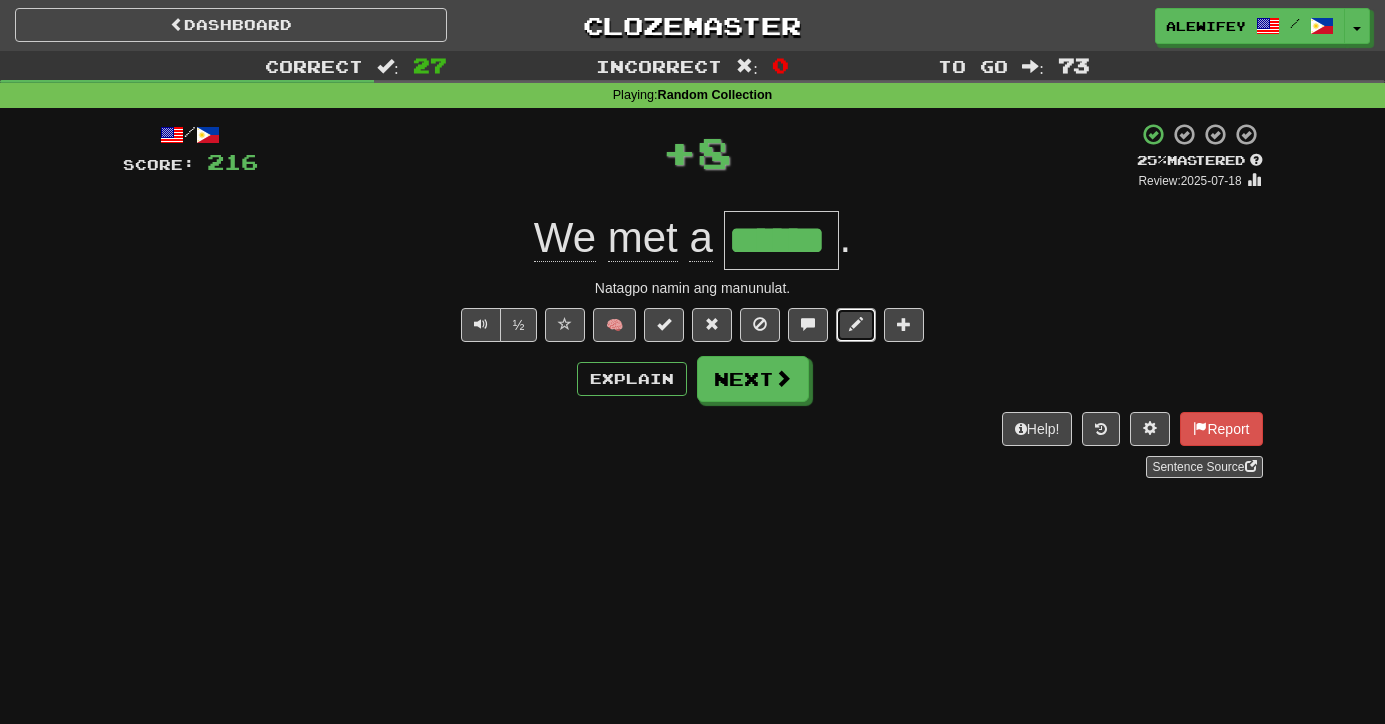 click at bounding box center (856, 325) 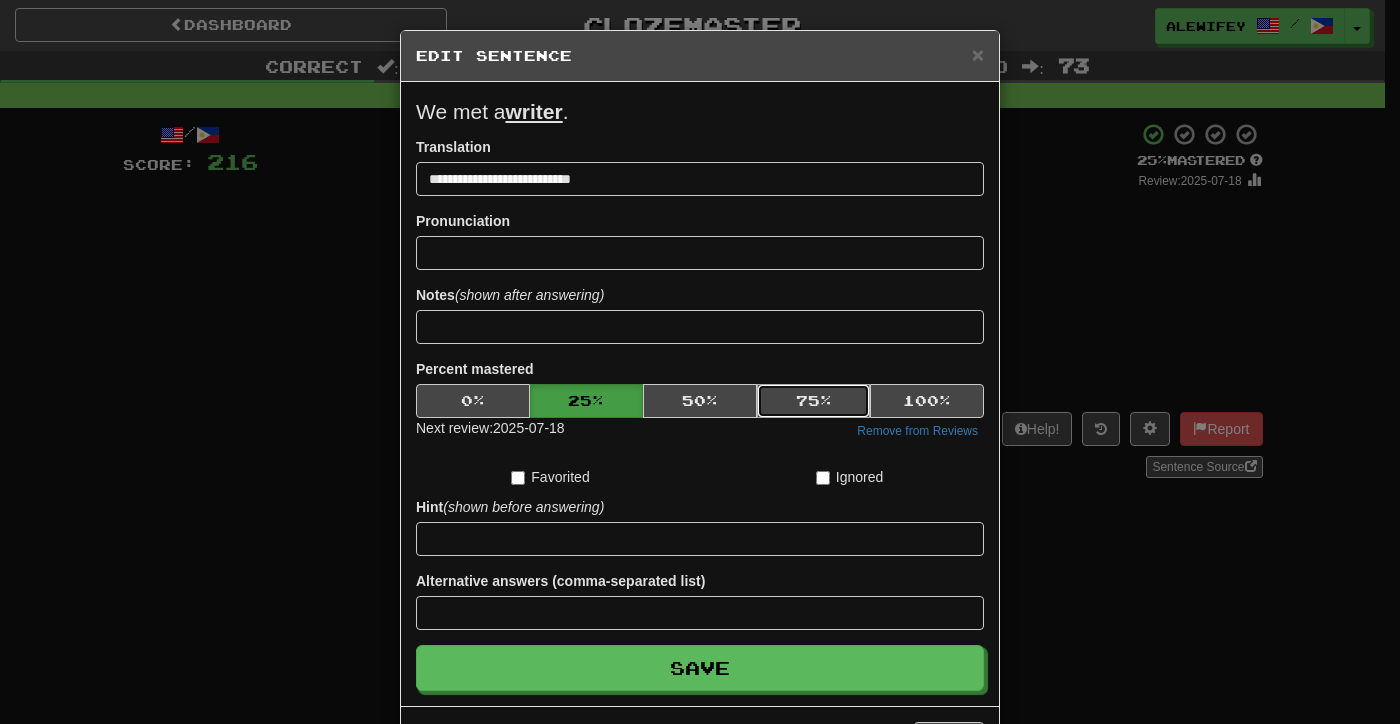 click on "75 %" at bounding box center [814, 401] 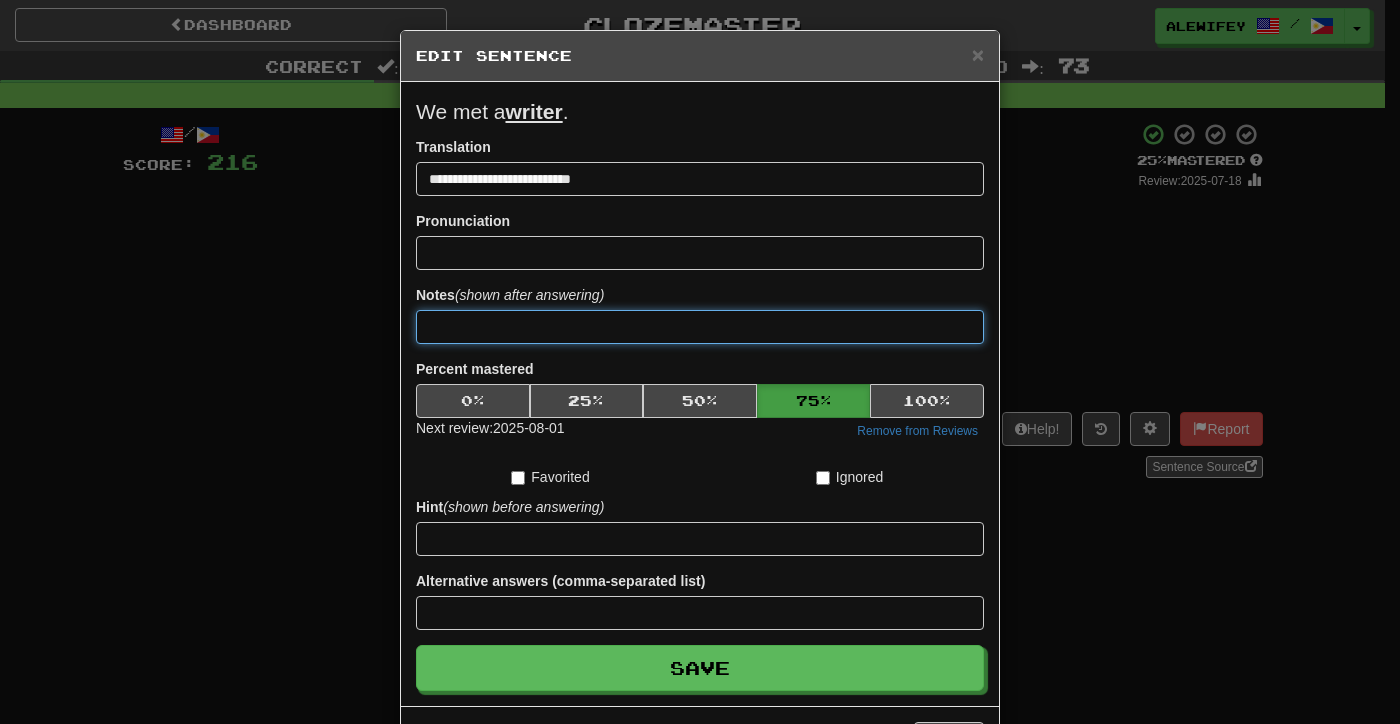 click at bounding box center (700, 327) 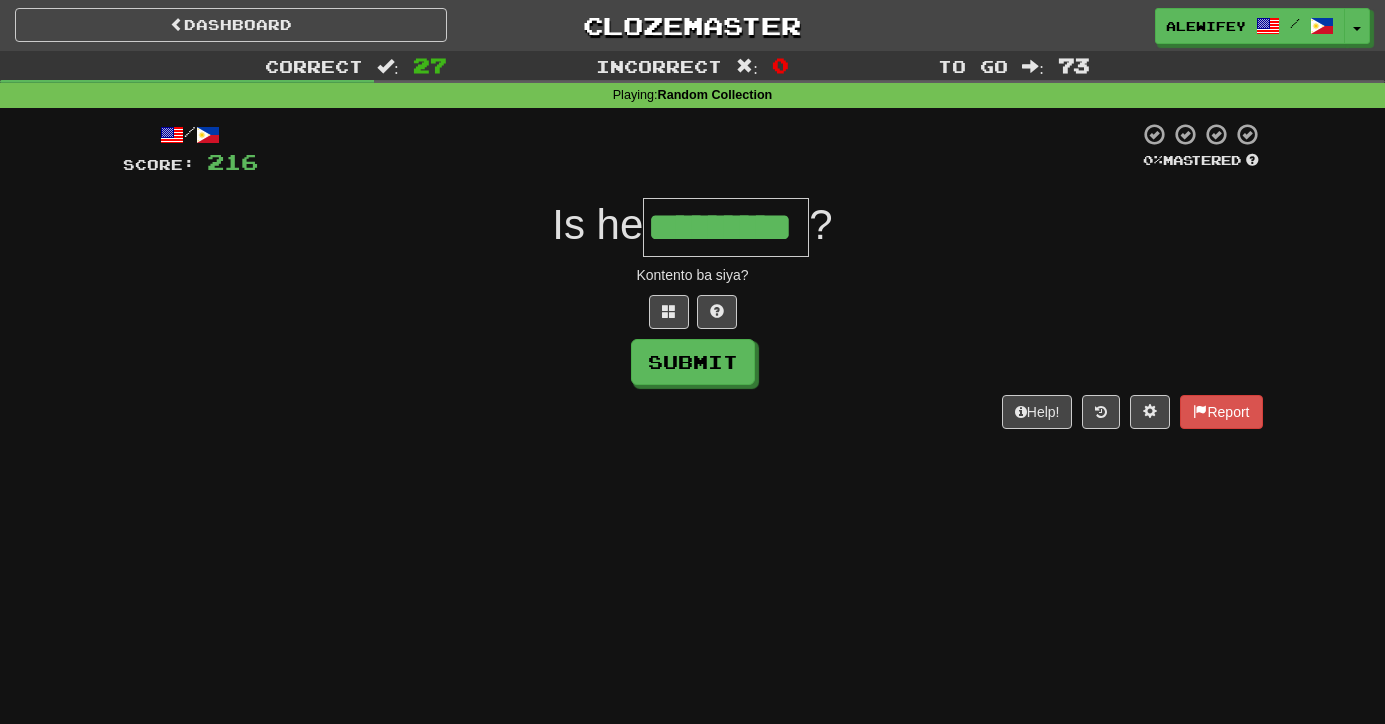 type on "*********" 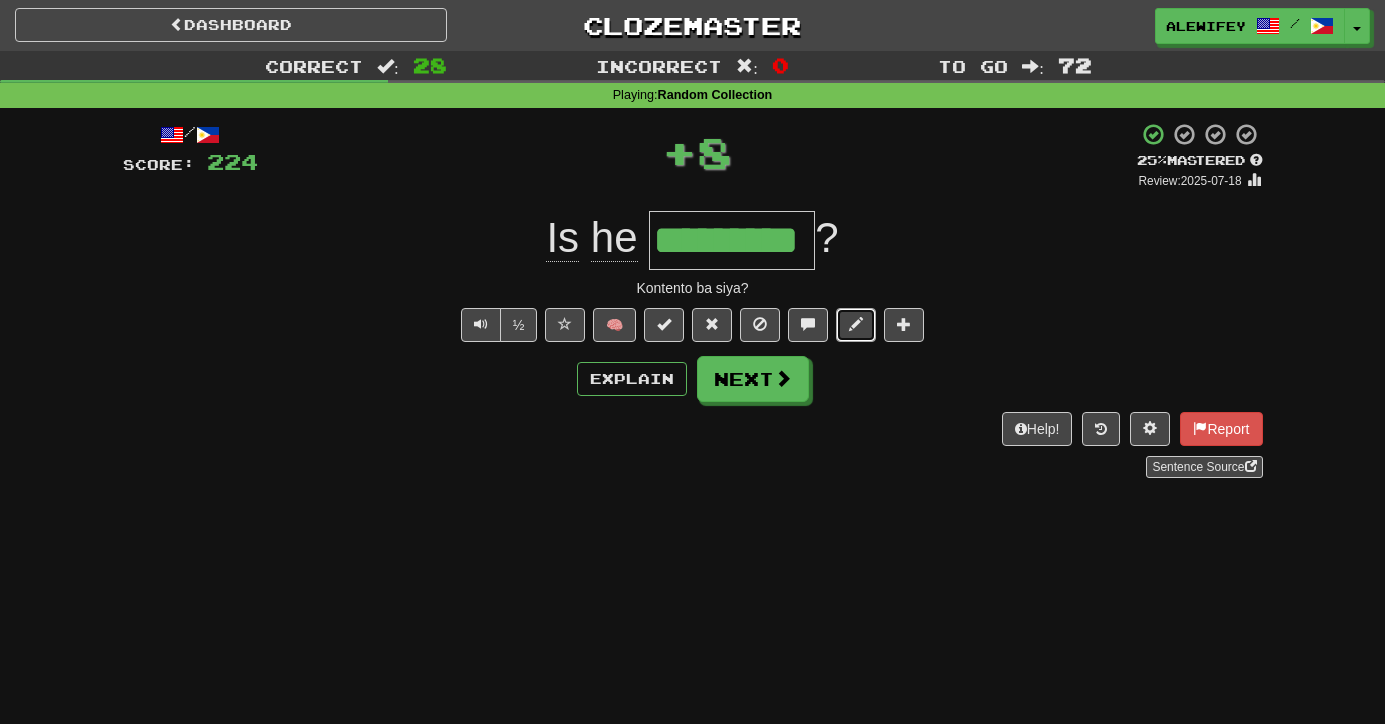 click at bounding box center (856, 325) 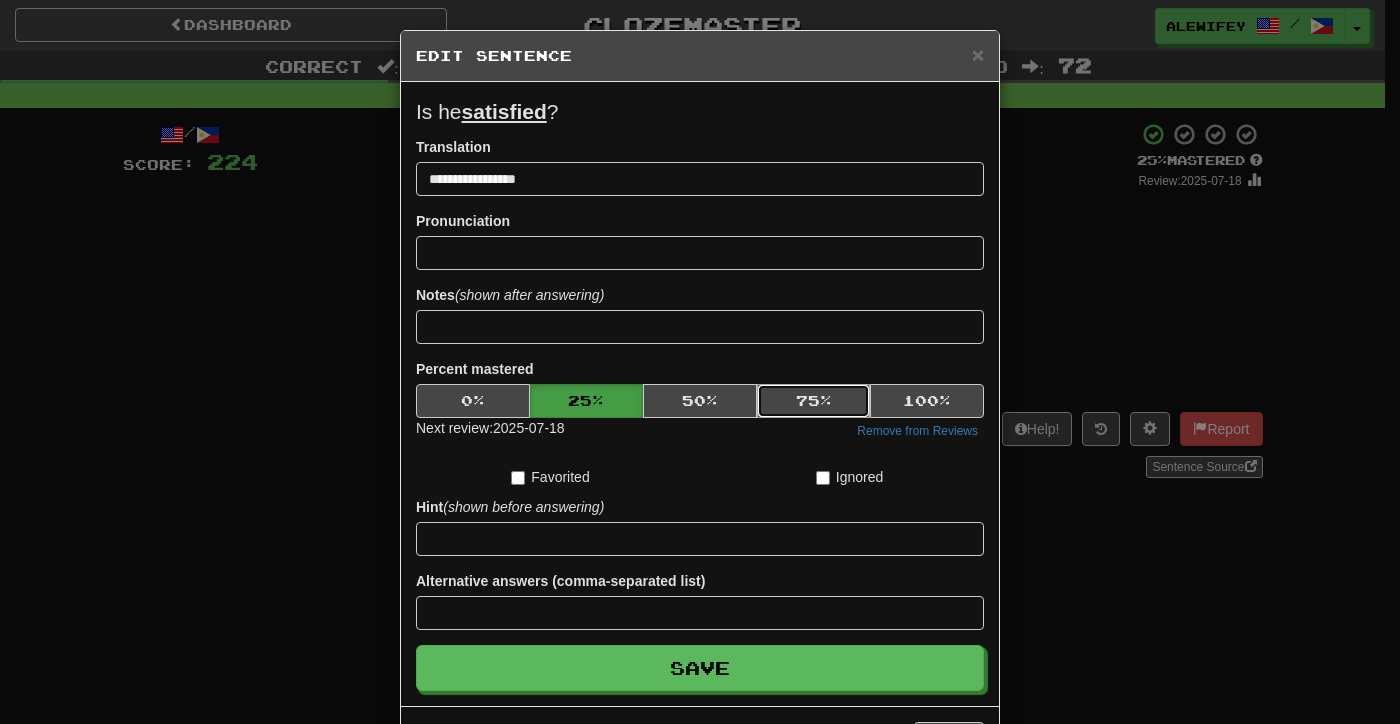 click on "75 %" at bounding box center [814, 401] 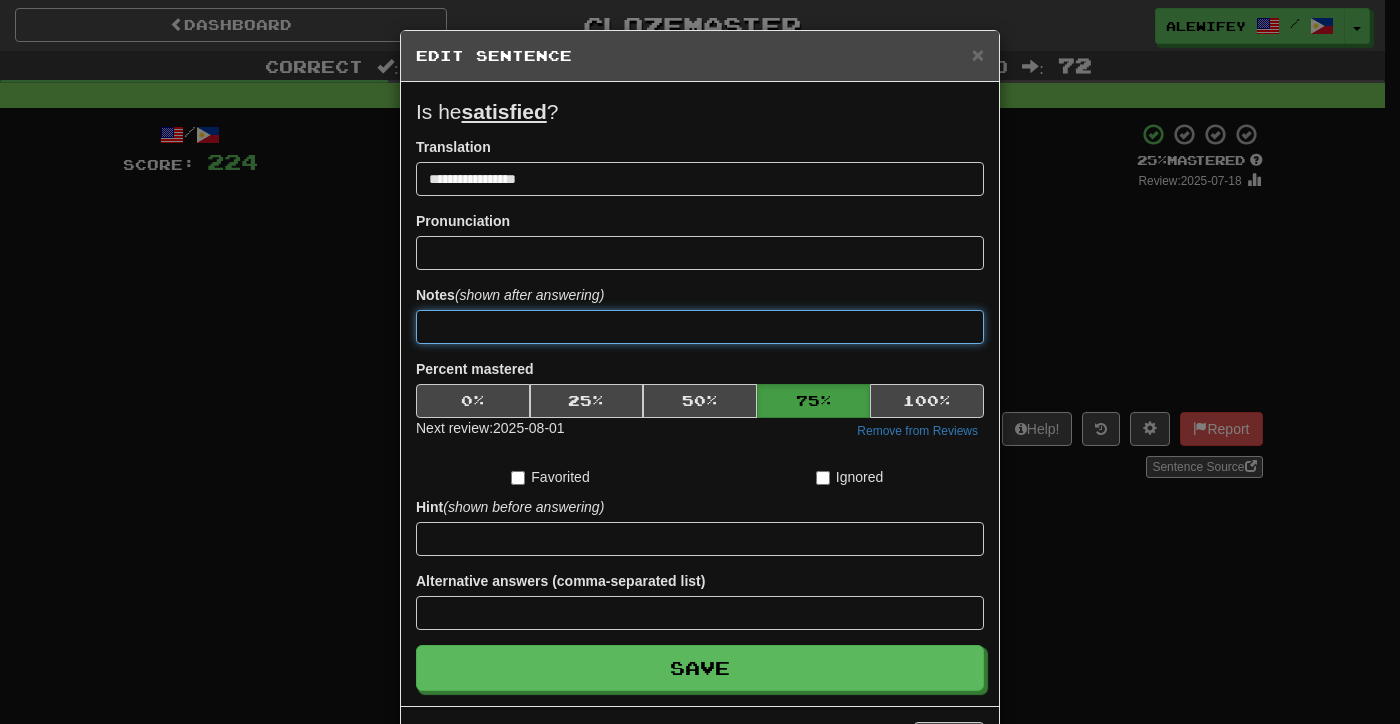 click at bounding box center (700, 327) 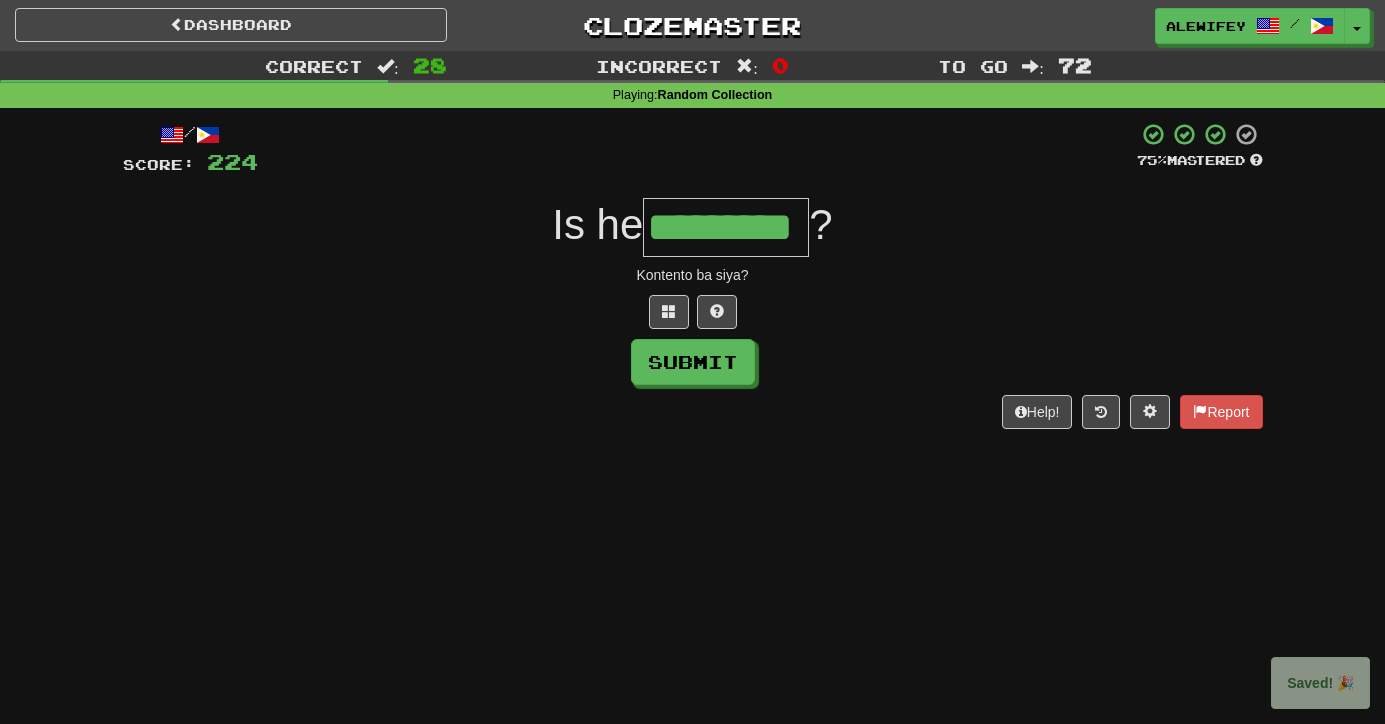 type on "*********" 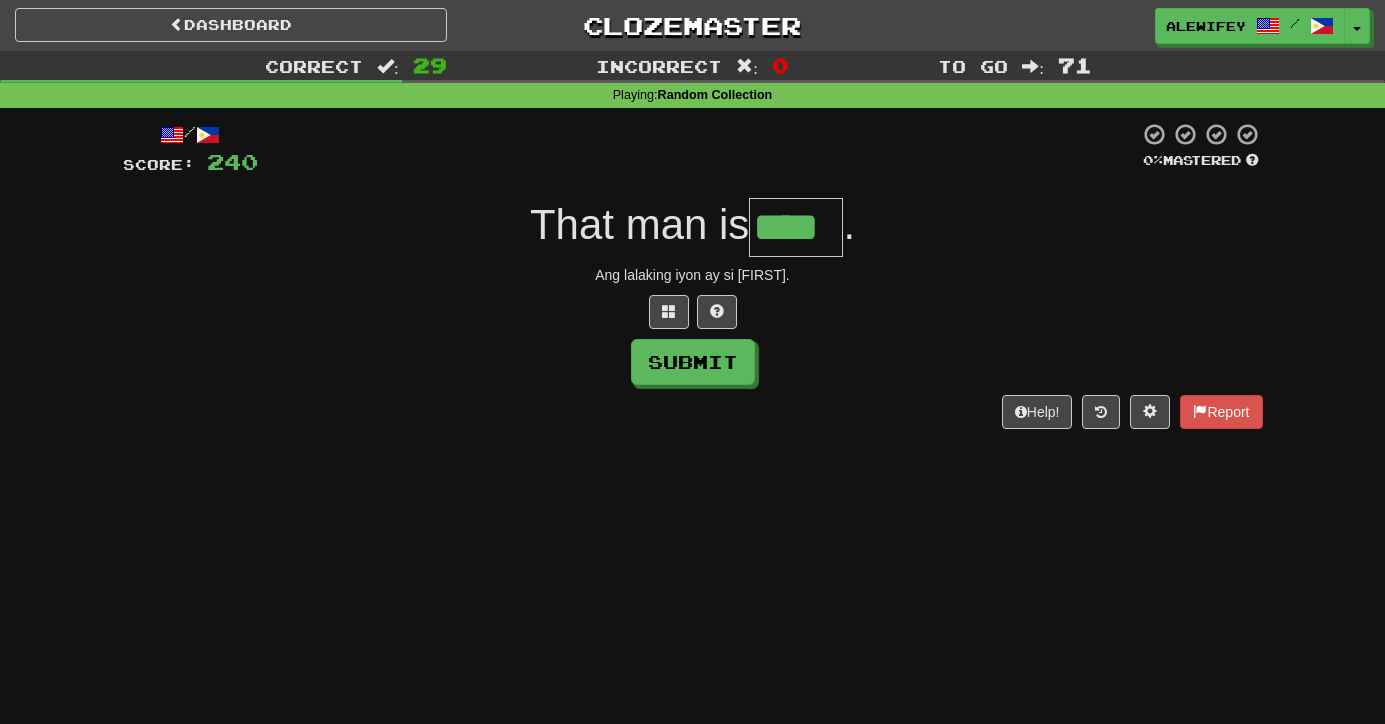 type on "****" 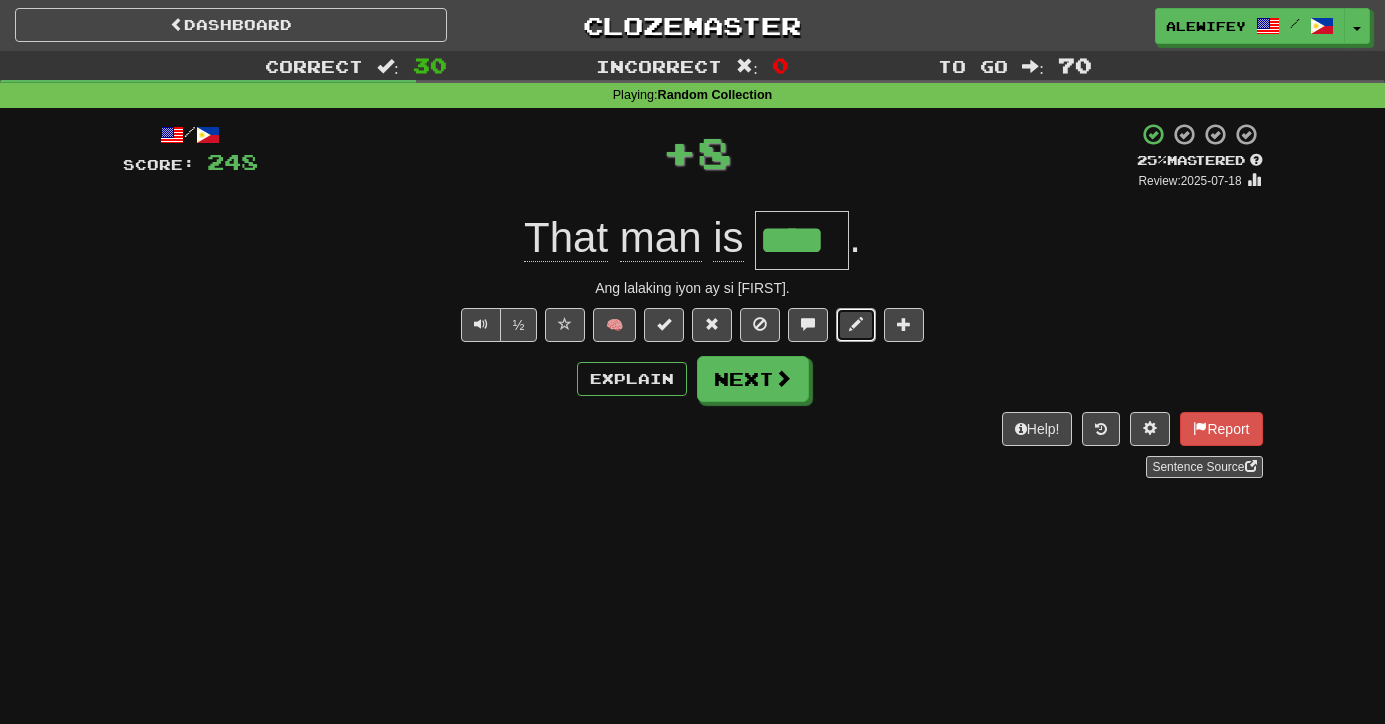 click at bounding box center [856, 325] 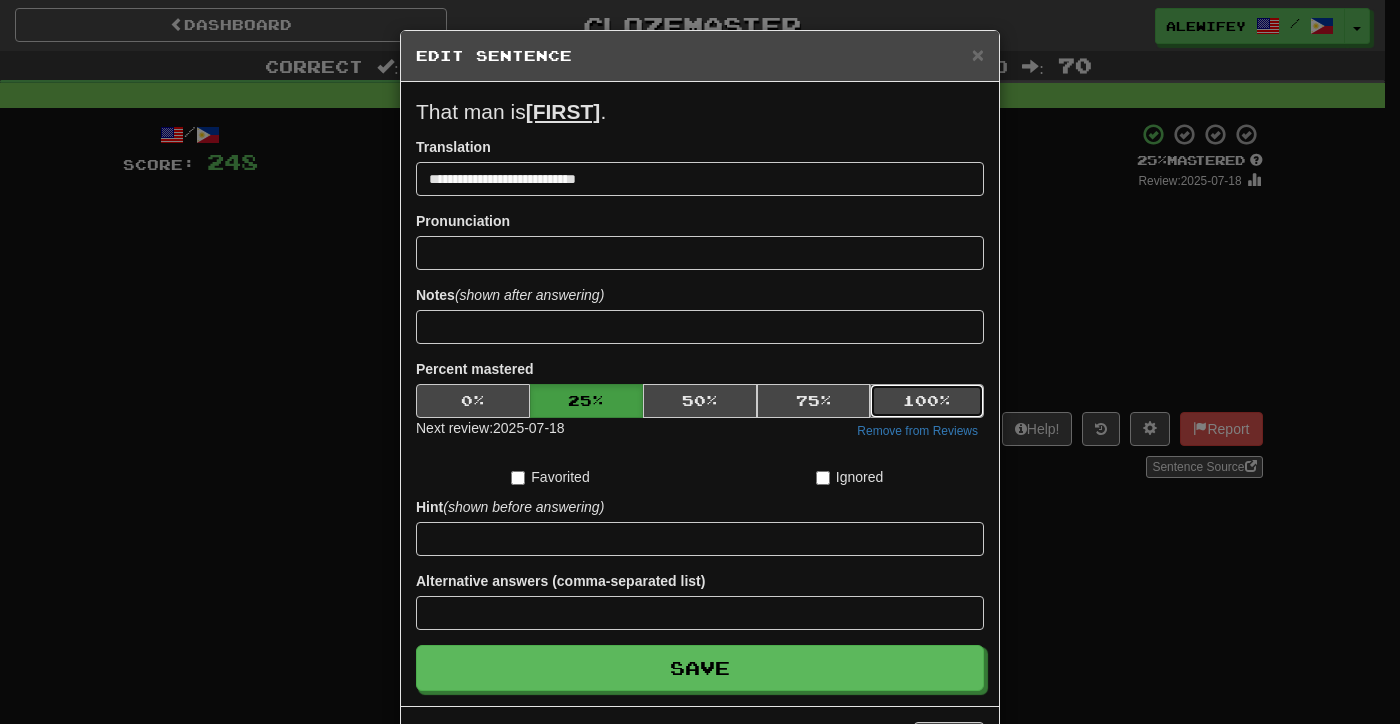 click on "100 %" at bounding box center (927, 401) 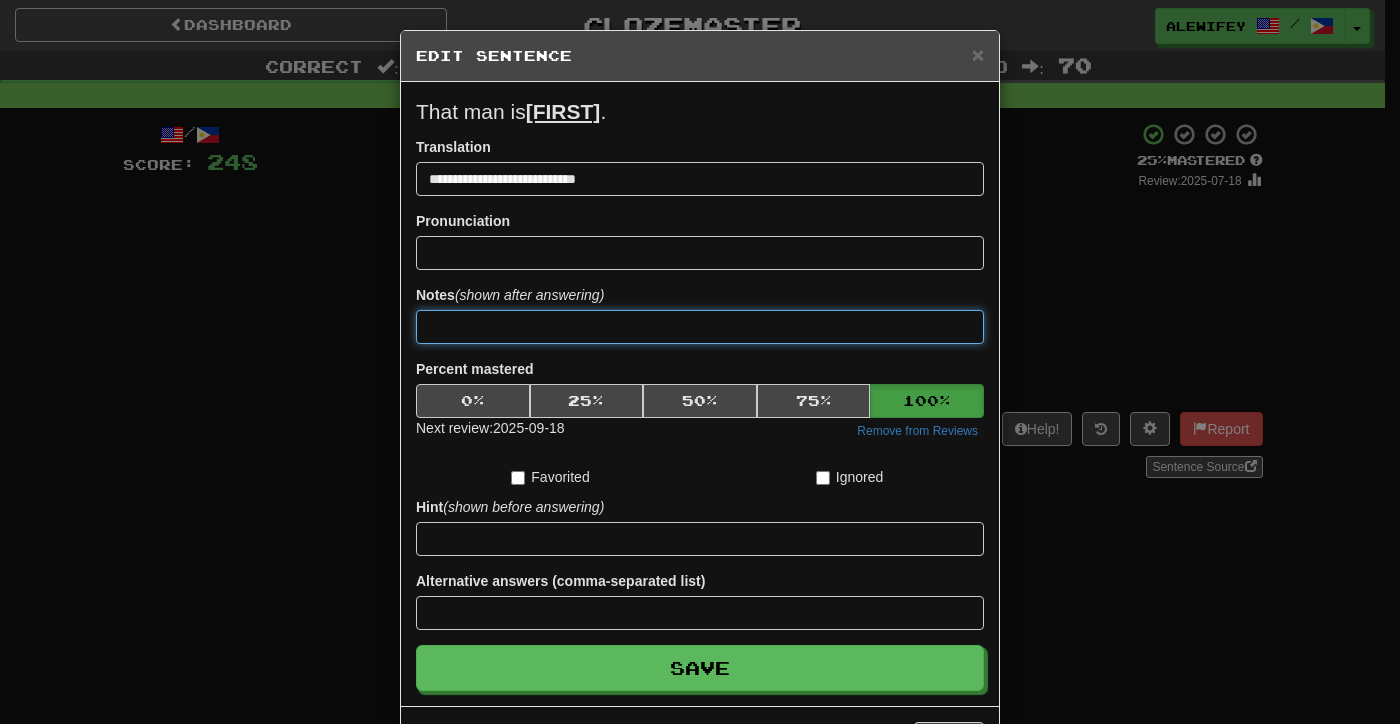 click at bounding box center (700, 327) 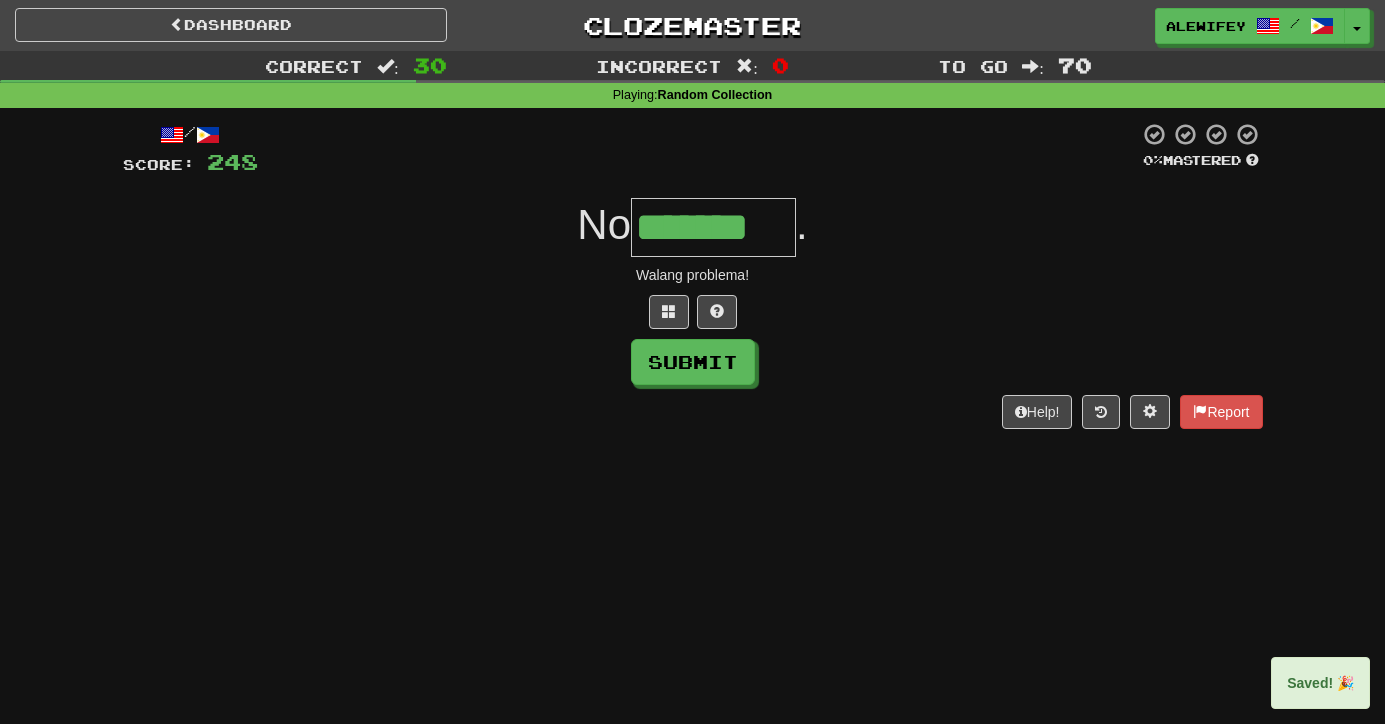 type on "*******" 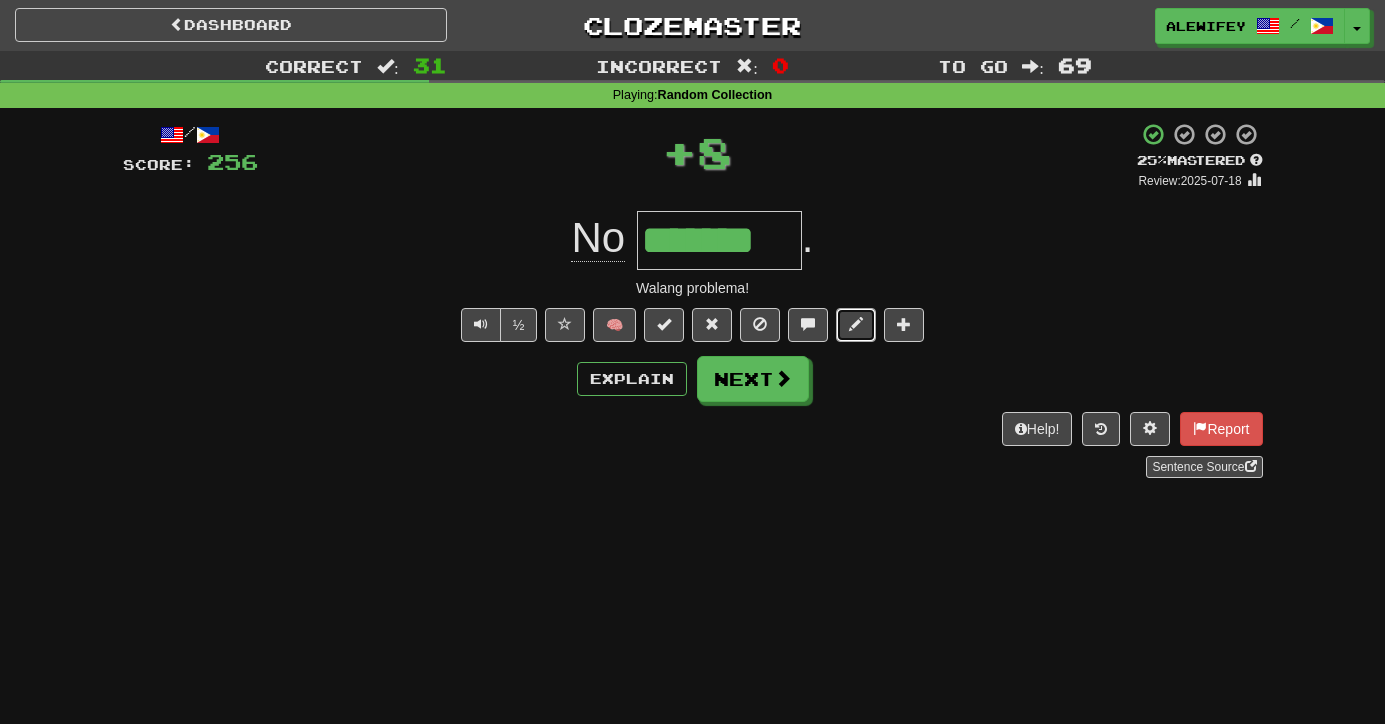 click at bounding box center [856, 325] 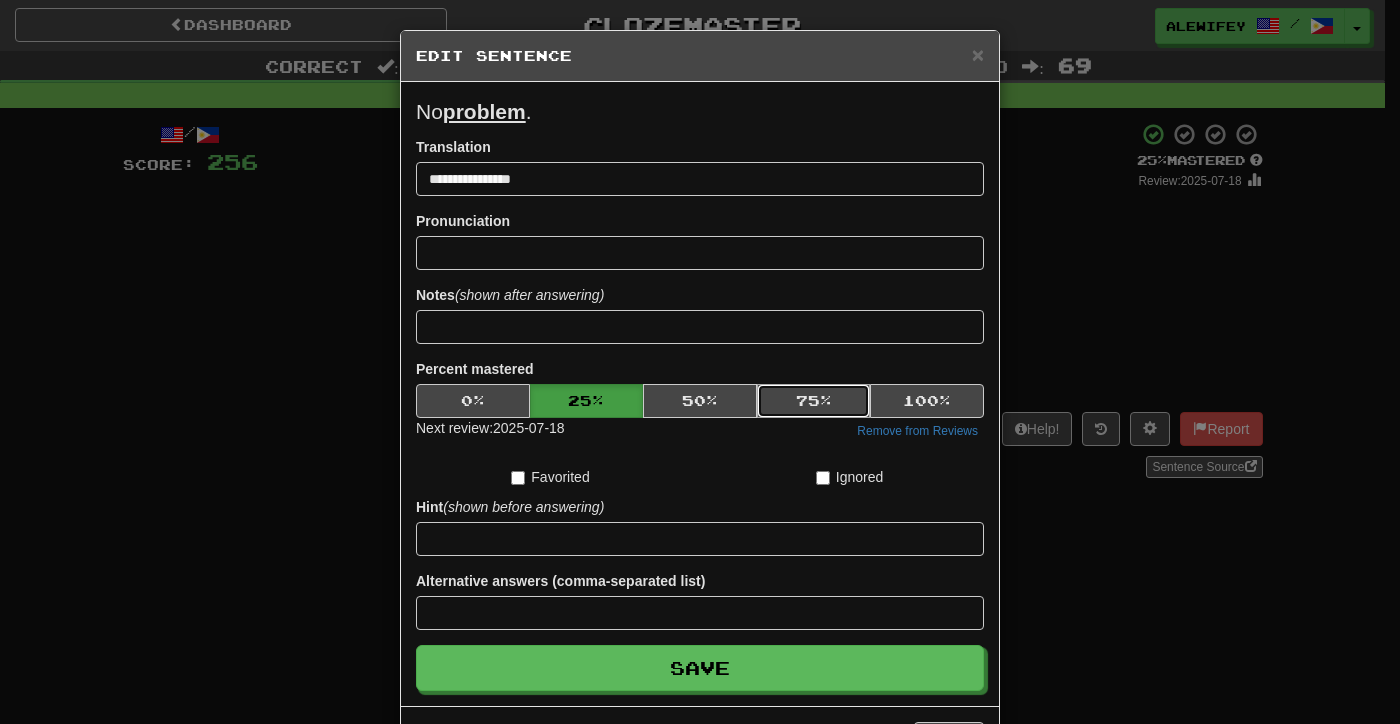 click on "75 %" at bounding box center (814, 401) 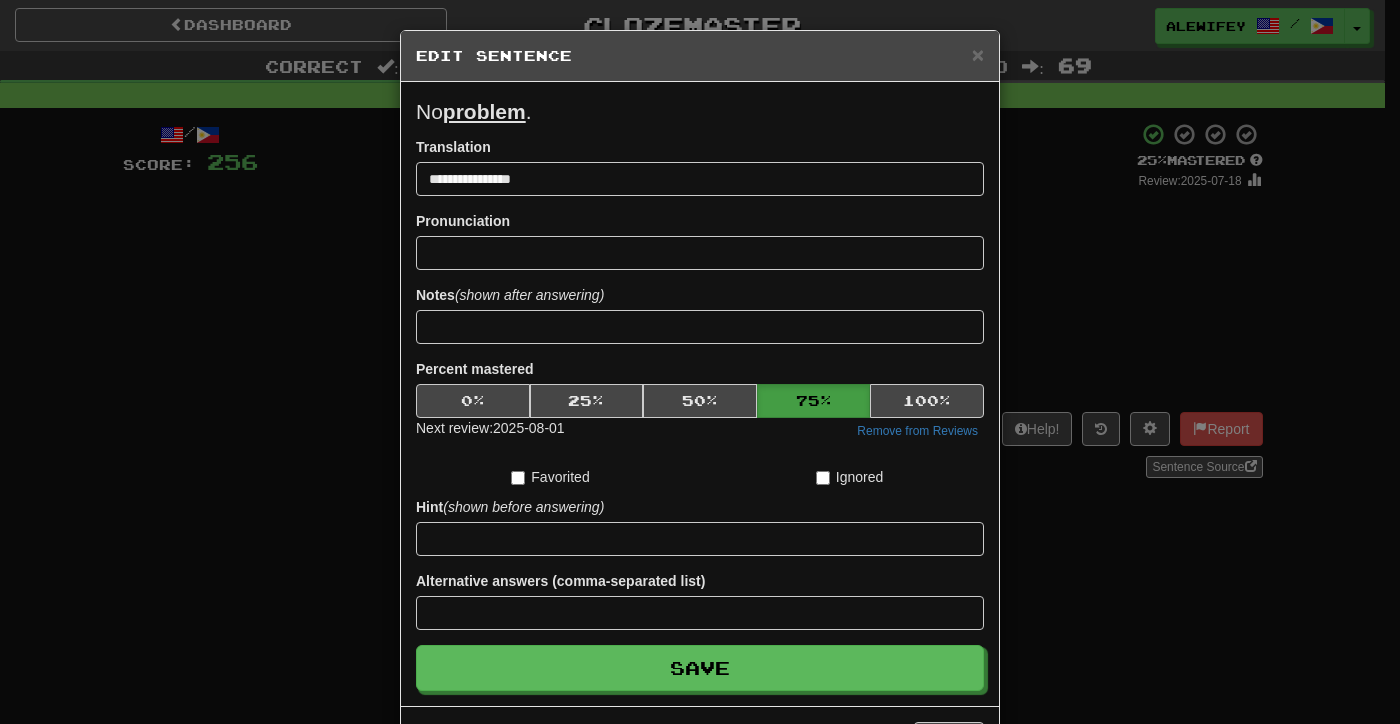 click on "**********" at bounding box center (700, 394) 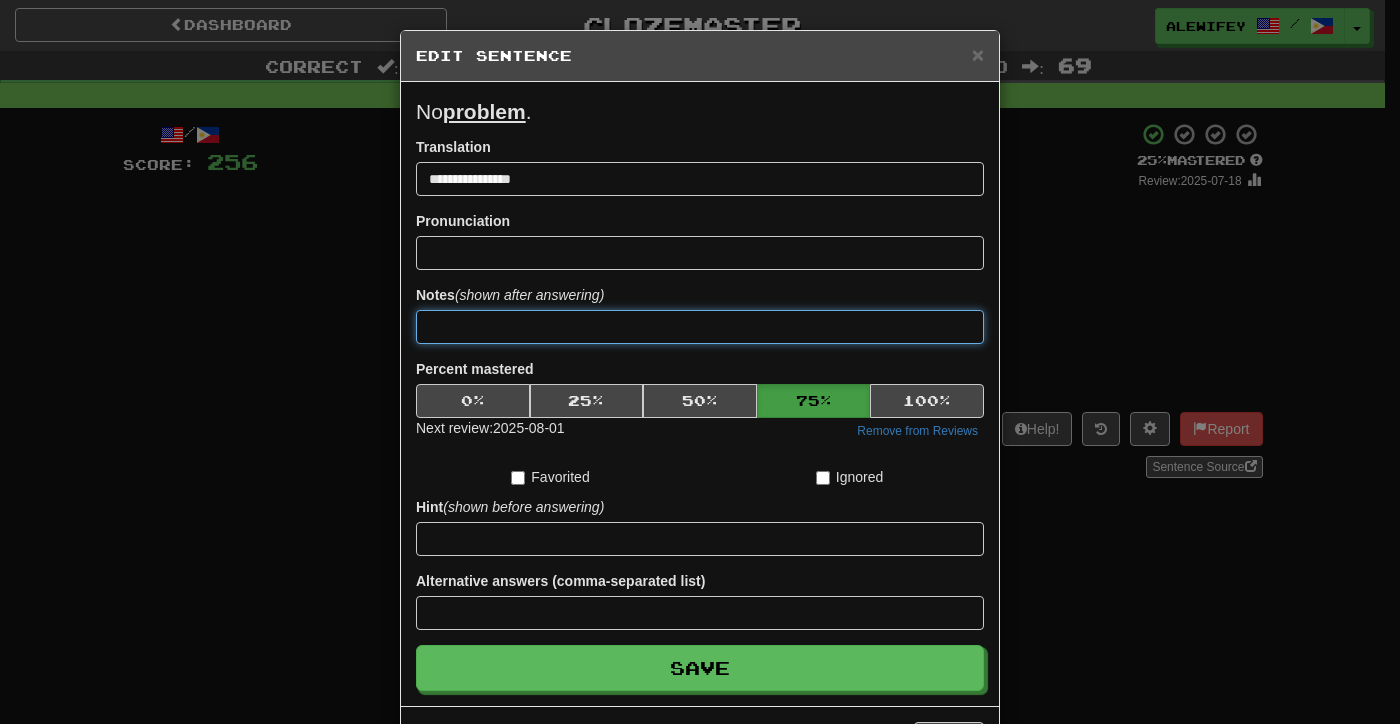 click at bounding box center (700, 327) 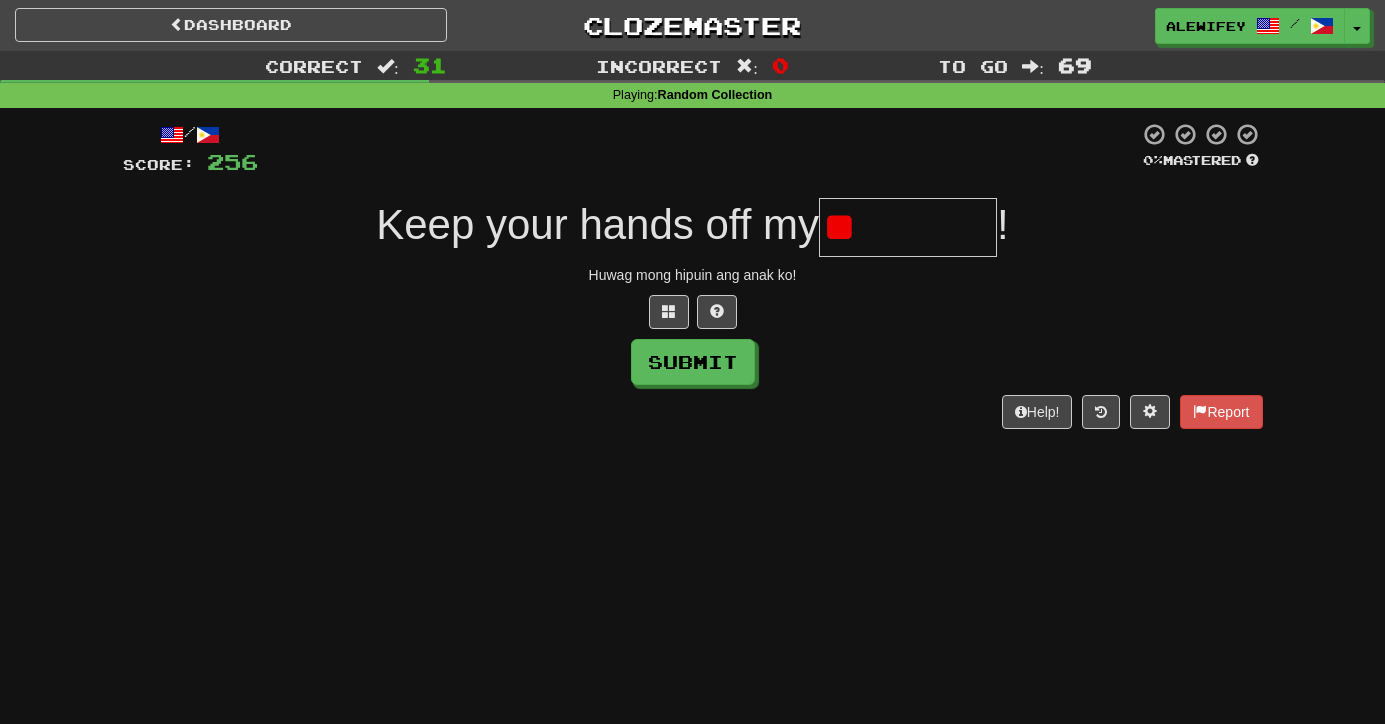 type on "*" 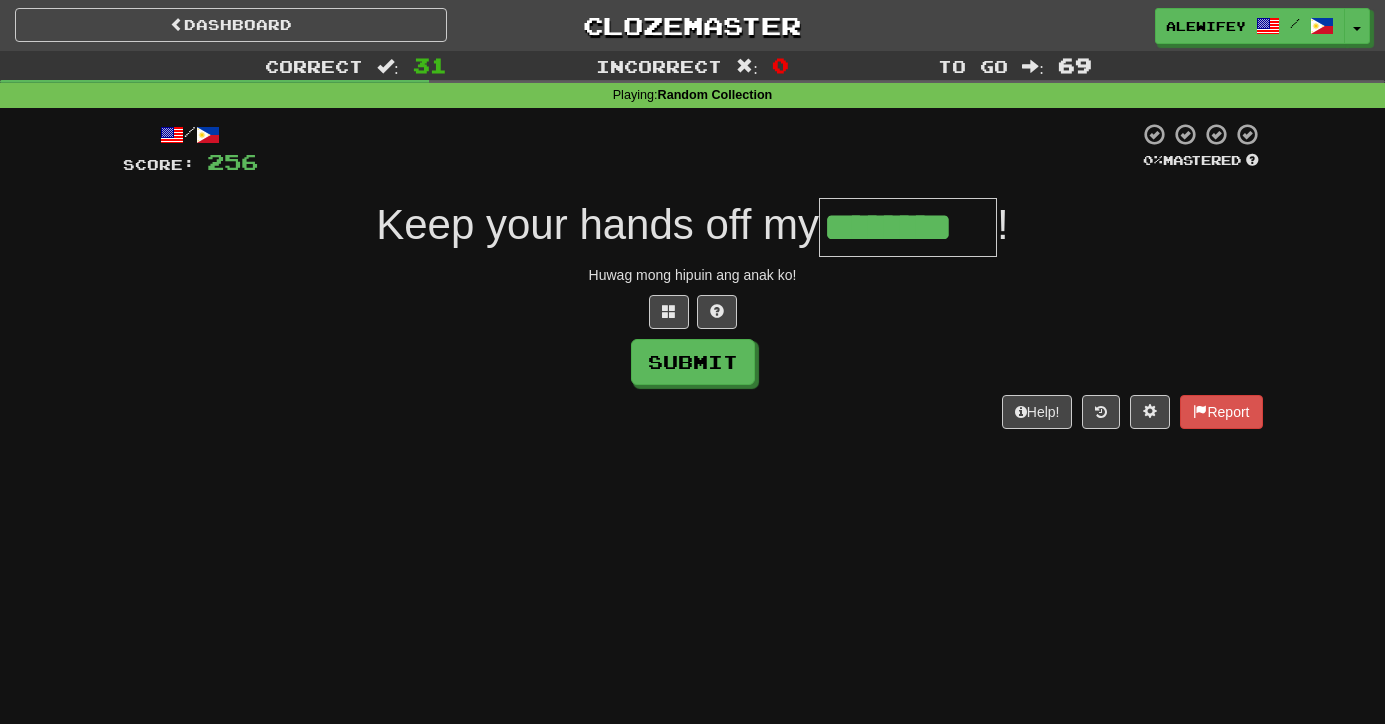 scroll, scrollTop: 0, scrollLeft: 3, axis: horizontal 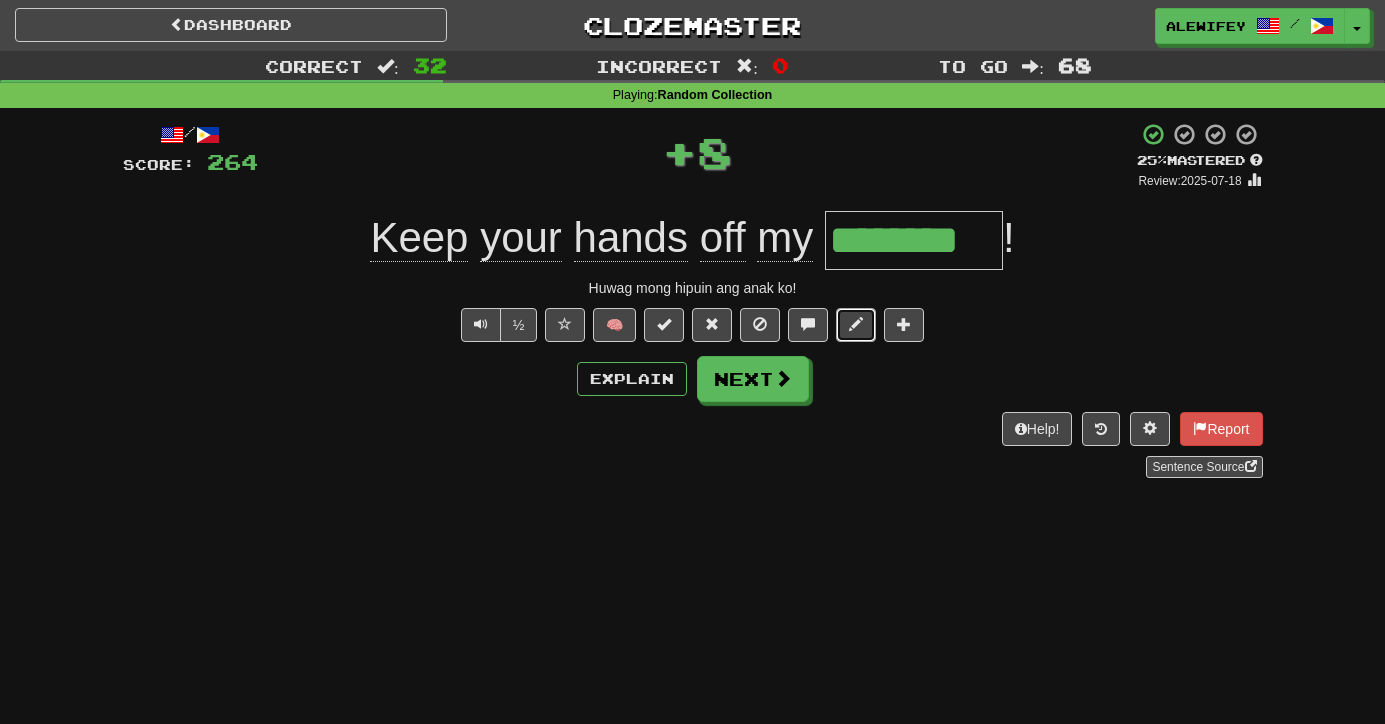 click at bounding box center [856, 324] 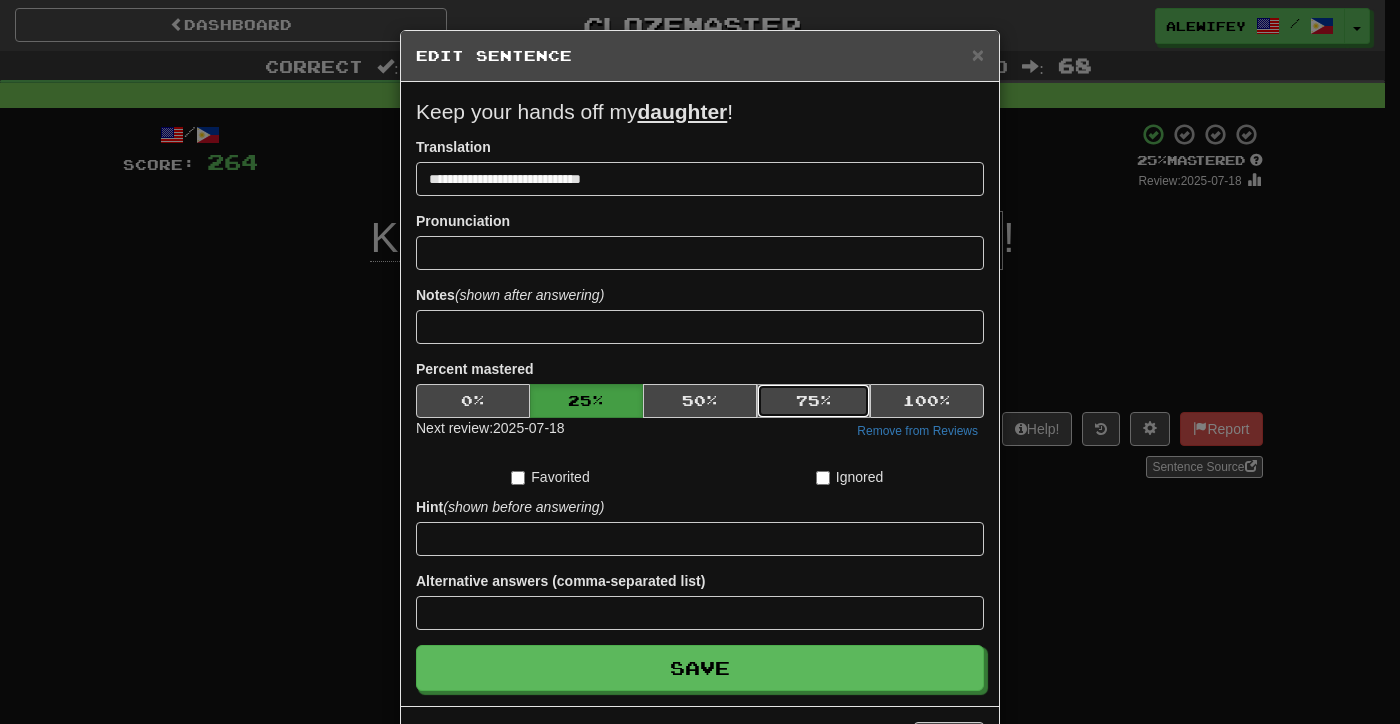 click on "75 %" at bounding box center [814, 401] 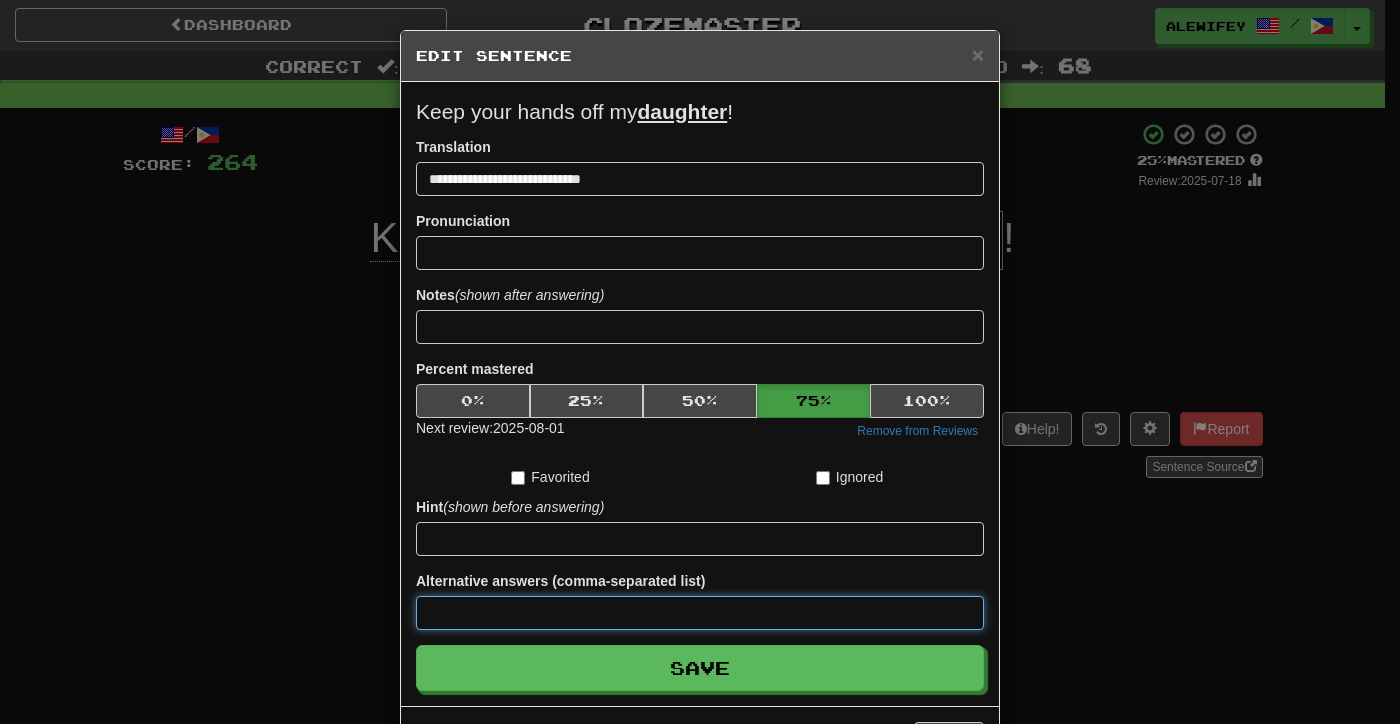 click at bounding box center (700, 613) 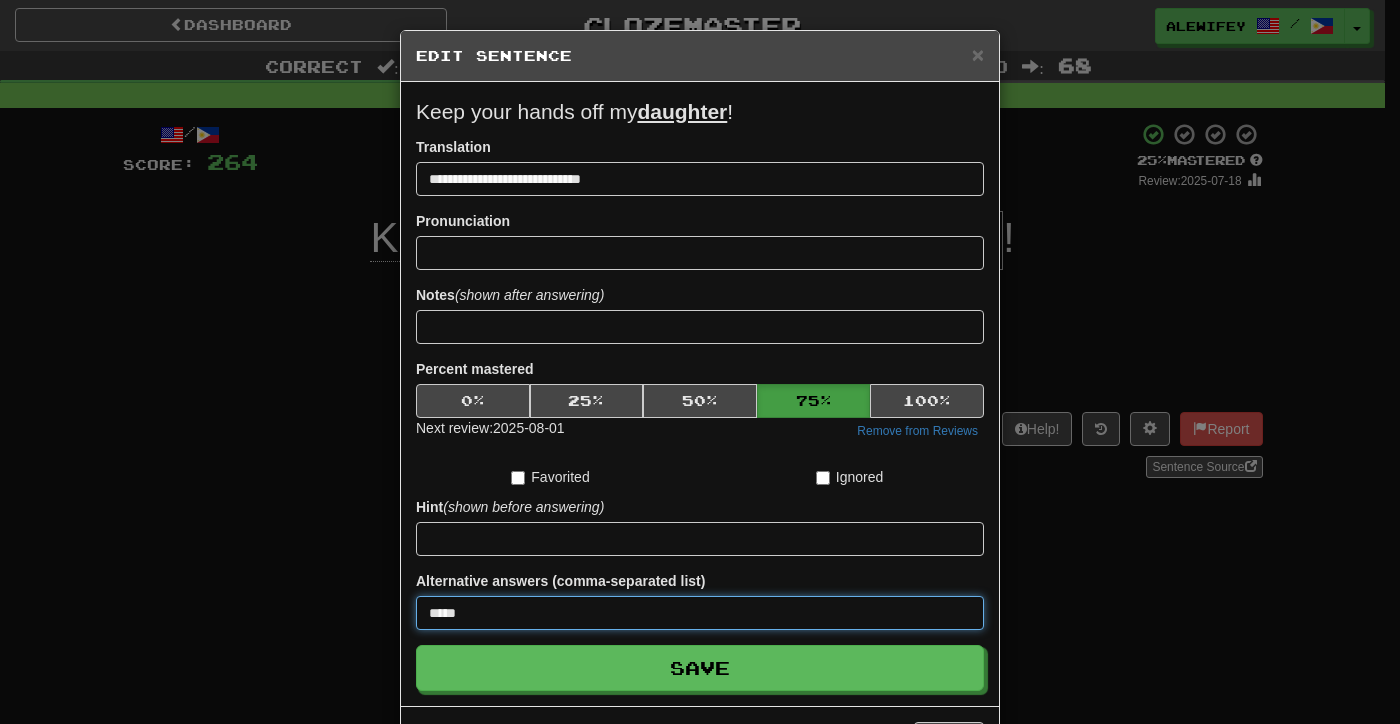 type on "*****" 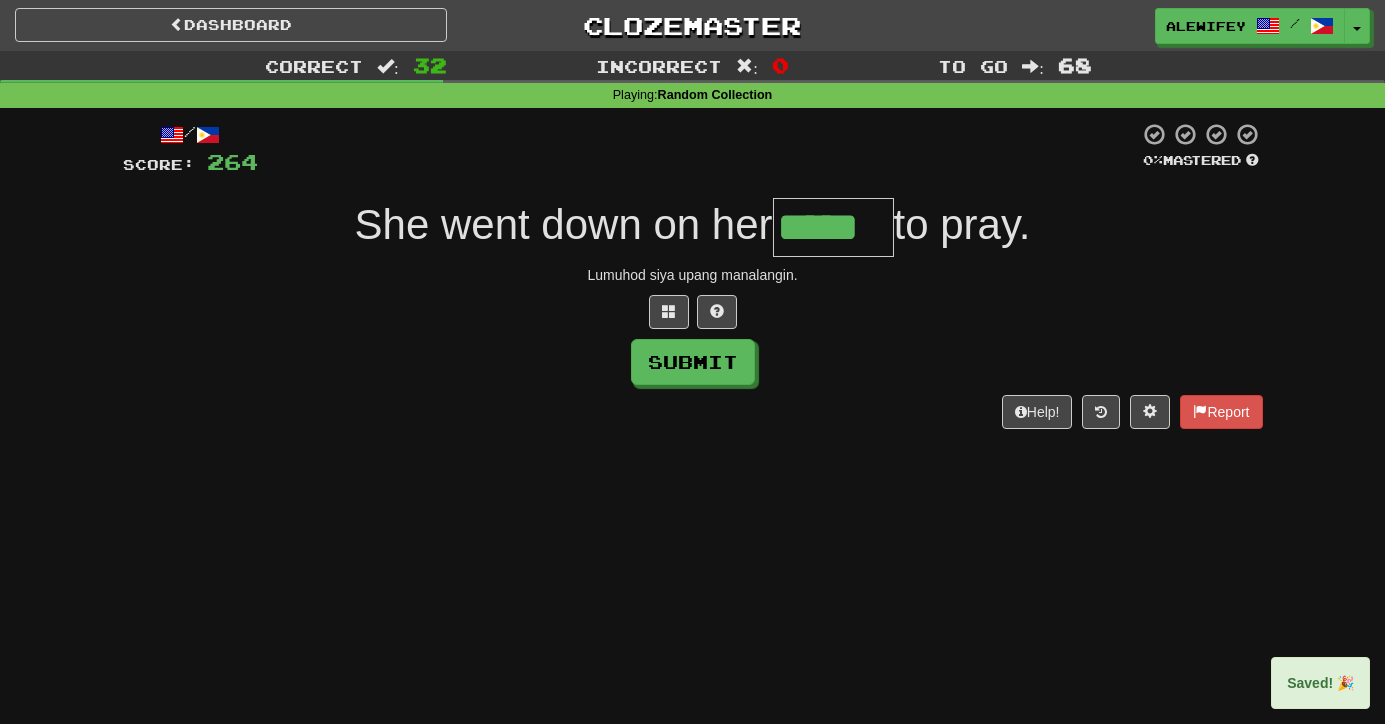 type on "*****" 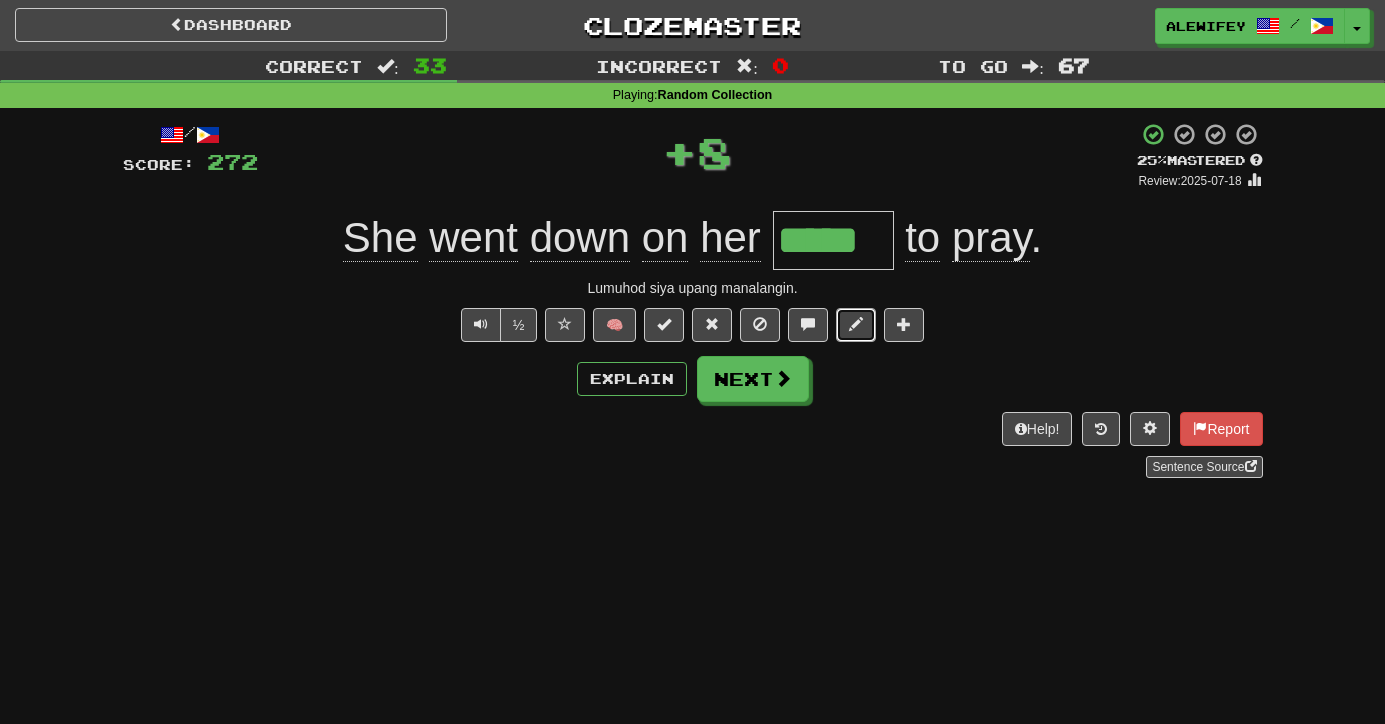 click at bounding box center [856, 324] 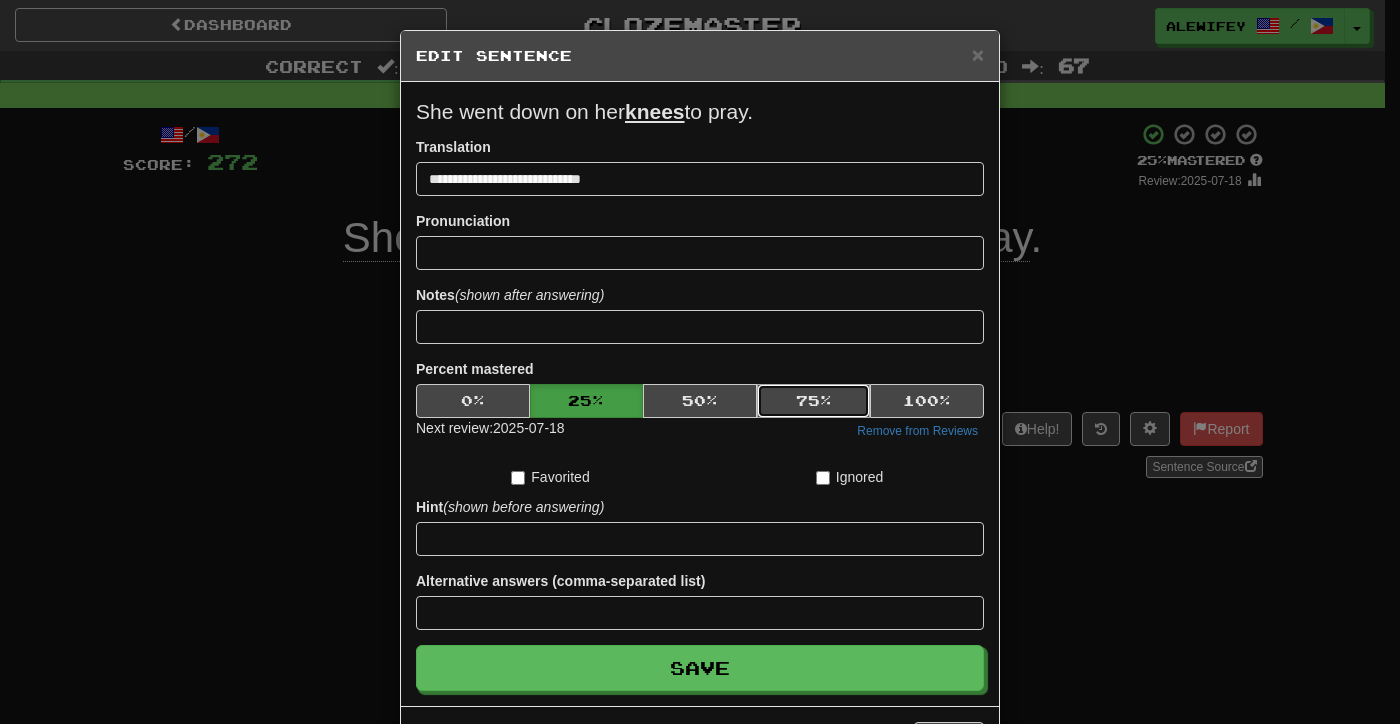click on "75 %" at bounding box center (814, 401) 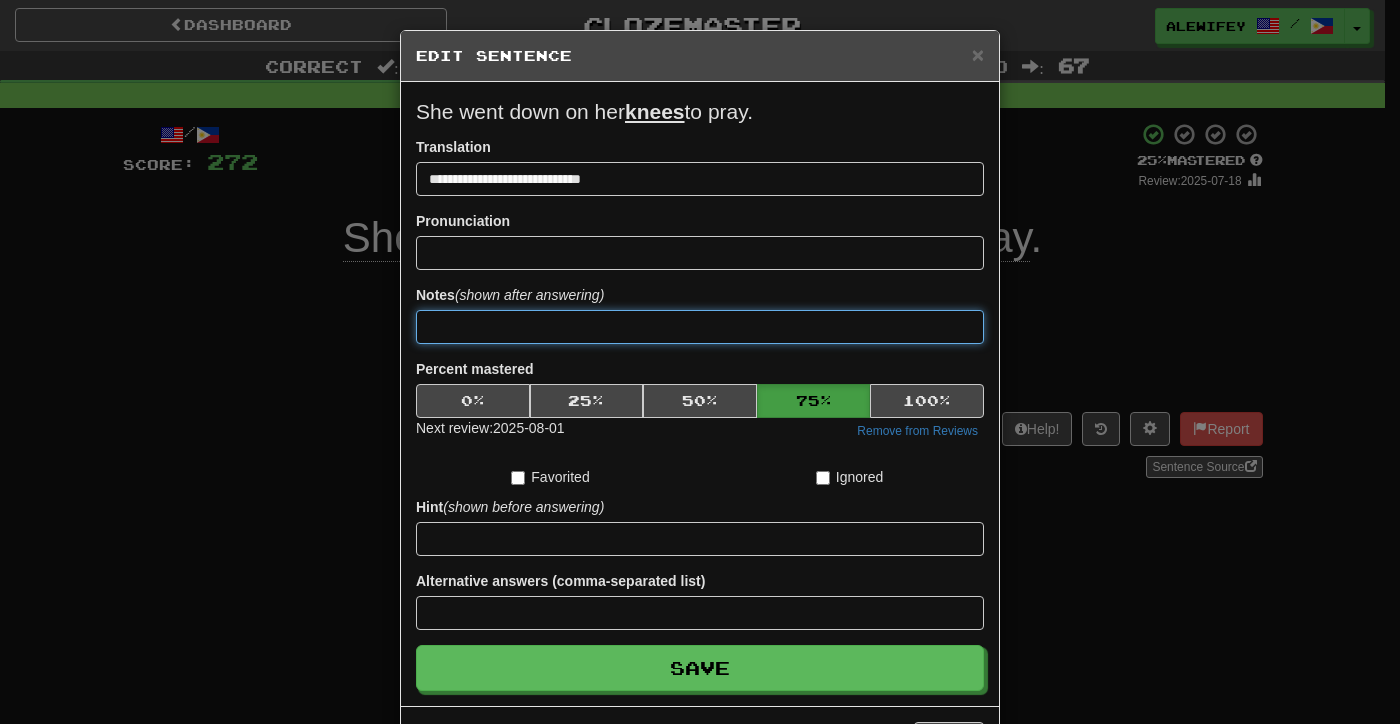 click at bounding box center (700, 327) 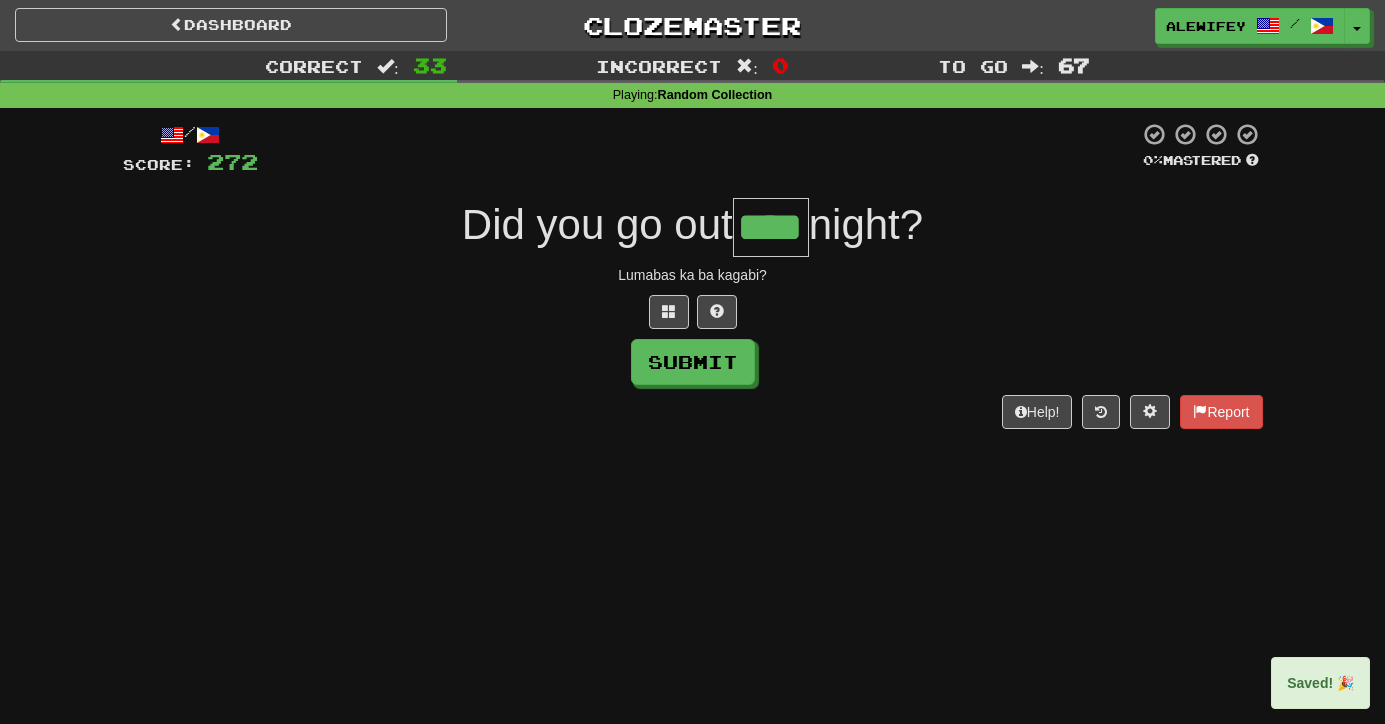 type on "****" 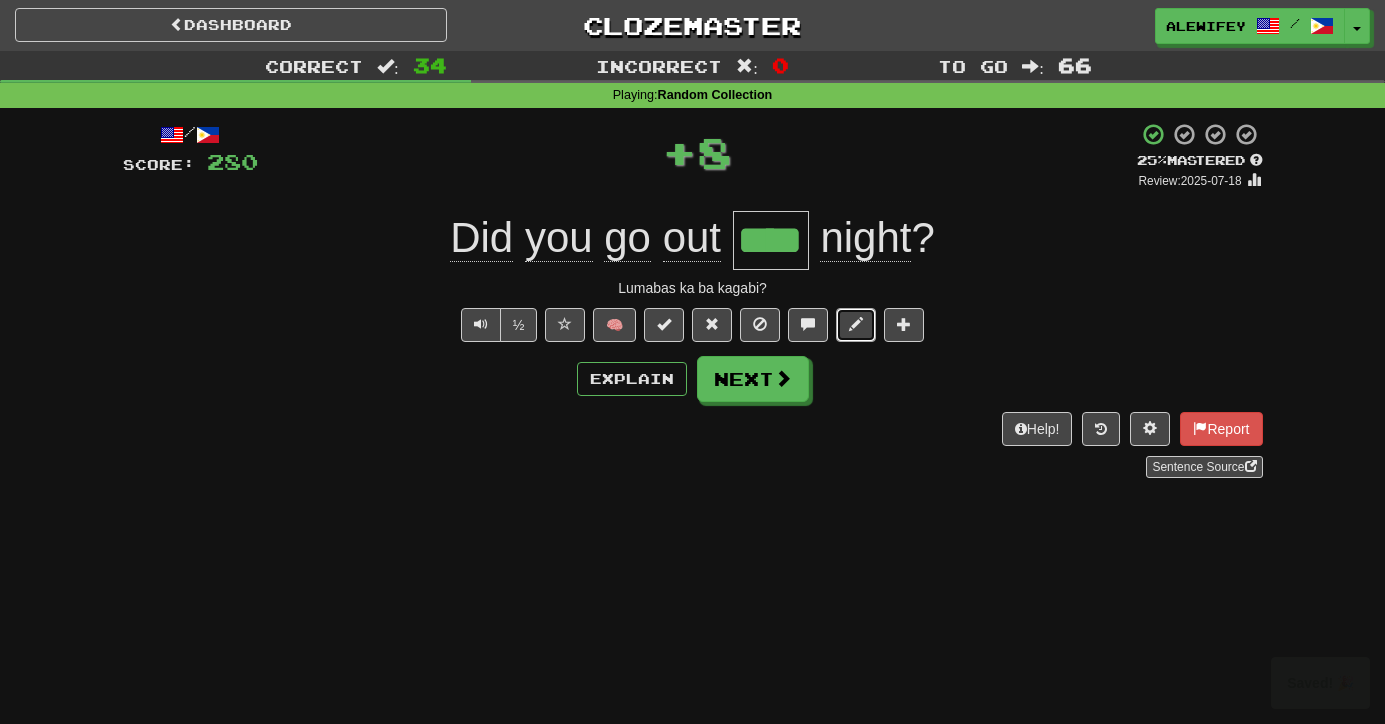 click at bounding box center (856, 325) 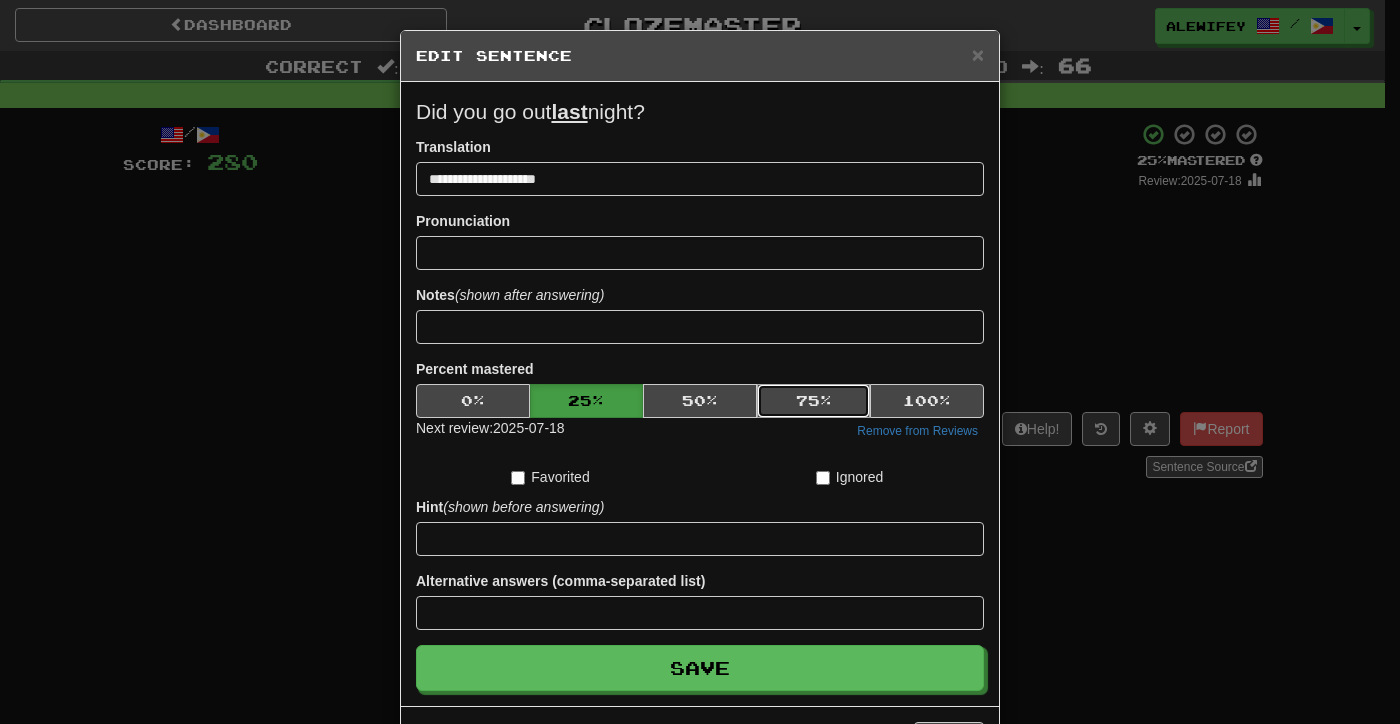 click on "75 %" at bounding box center (814, 401) 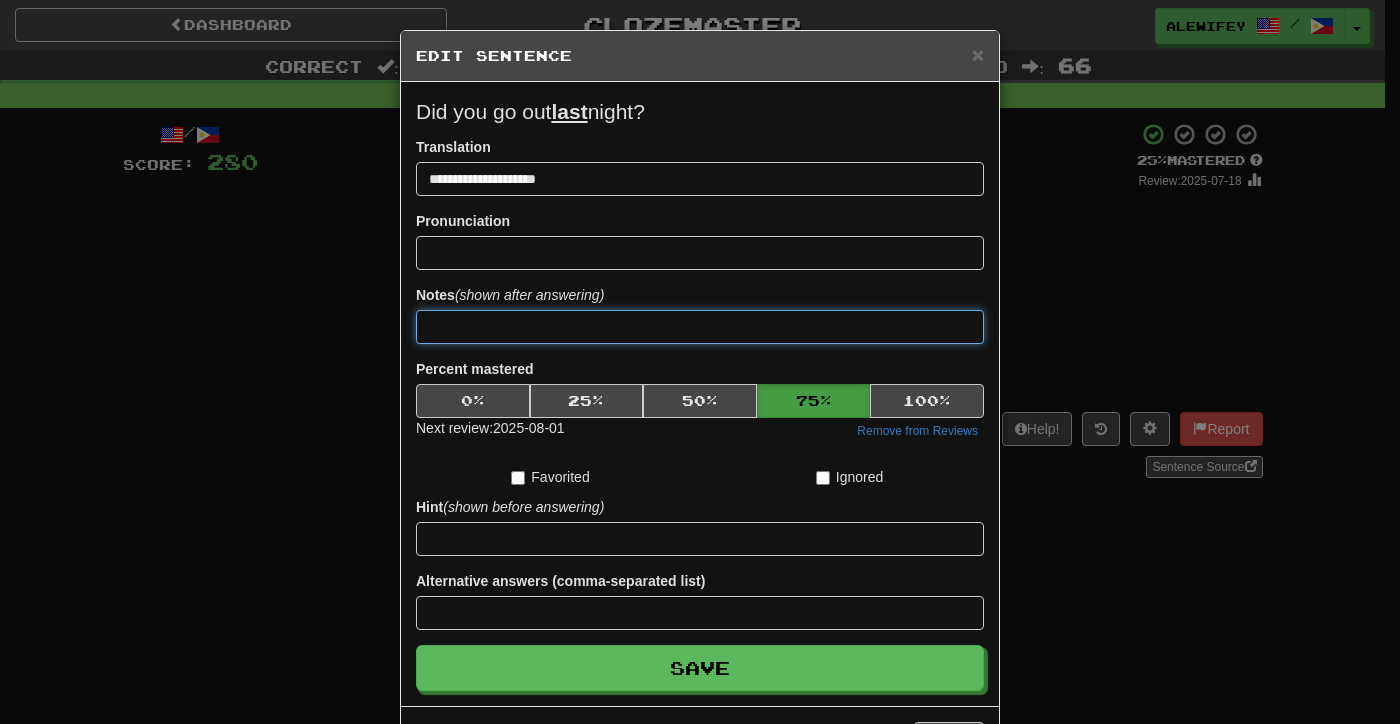 click at bounding box center (700, 327) 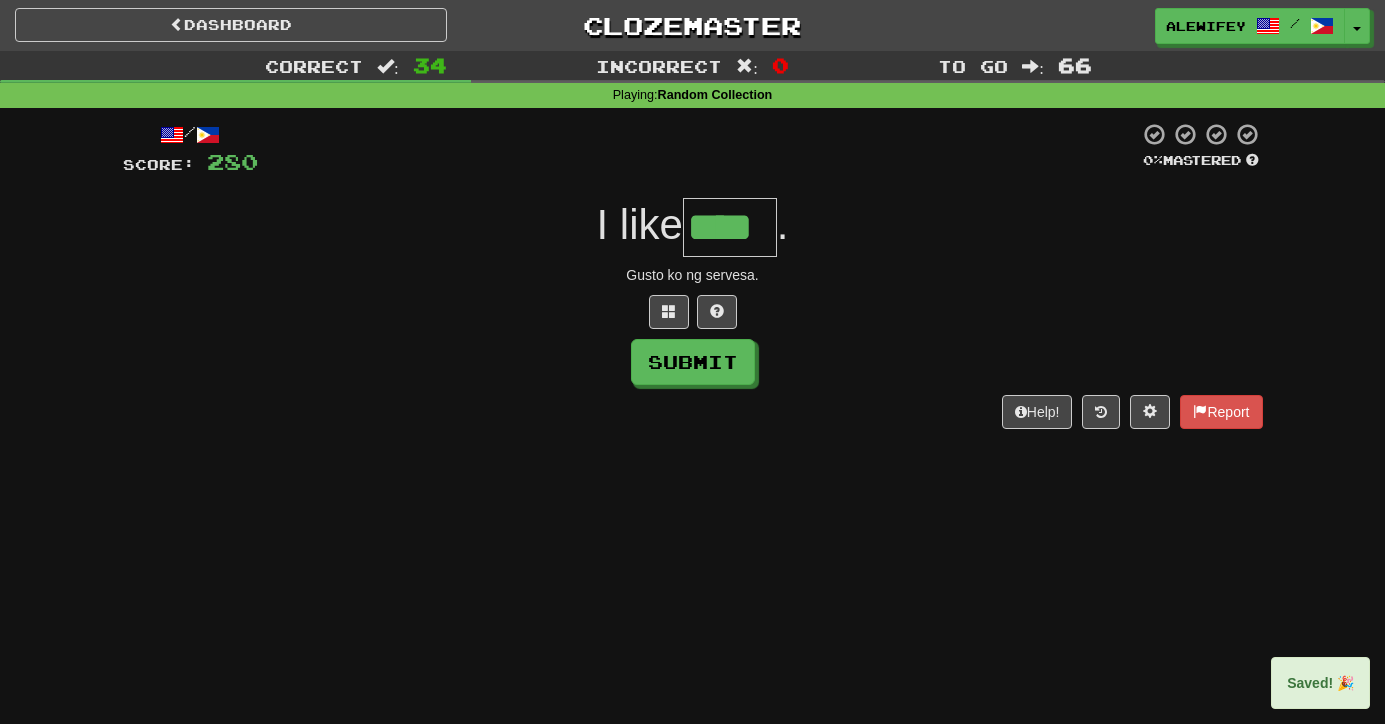 type on "****" 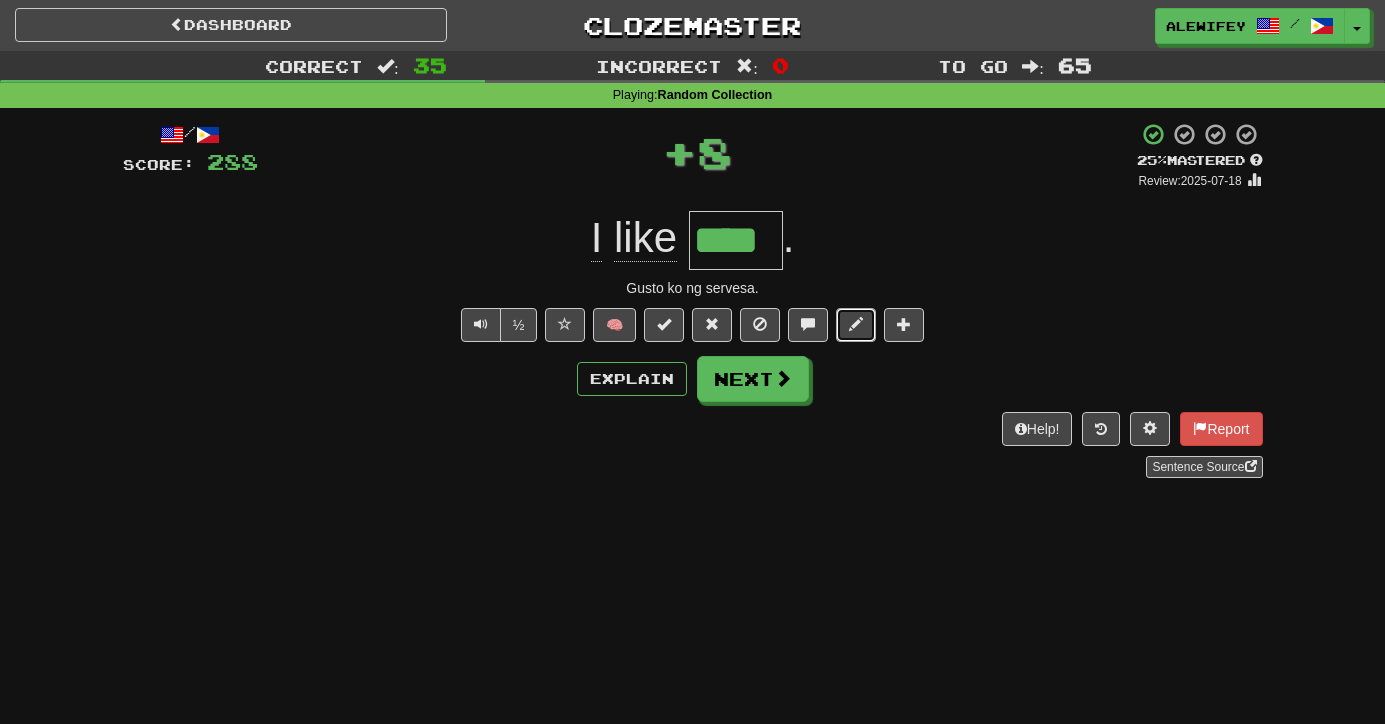 click at bounding box center (856, 324) 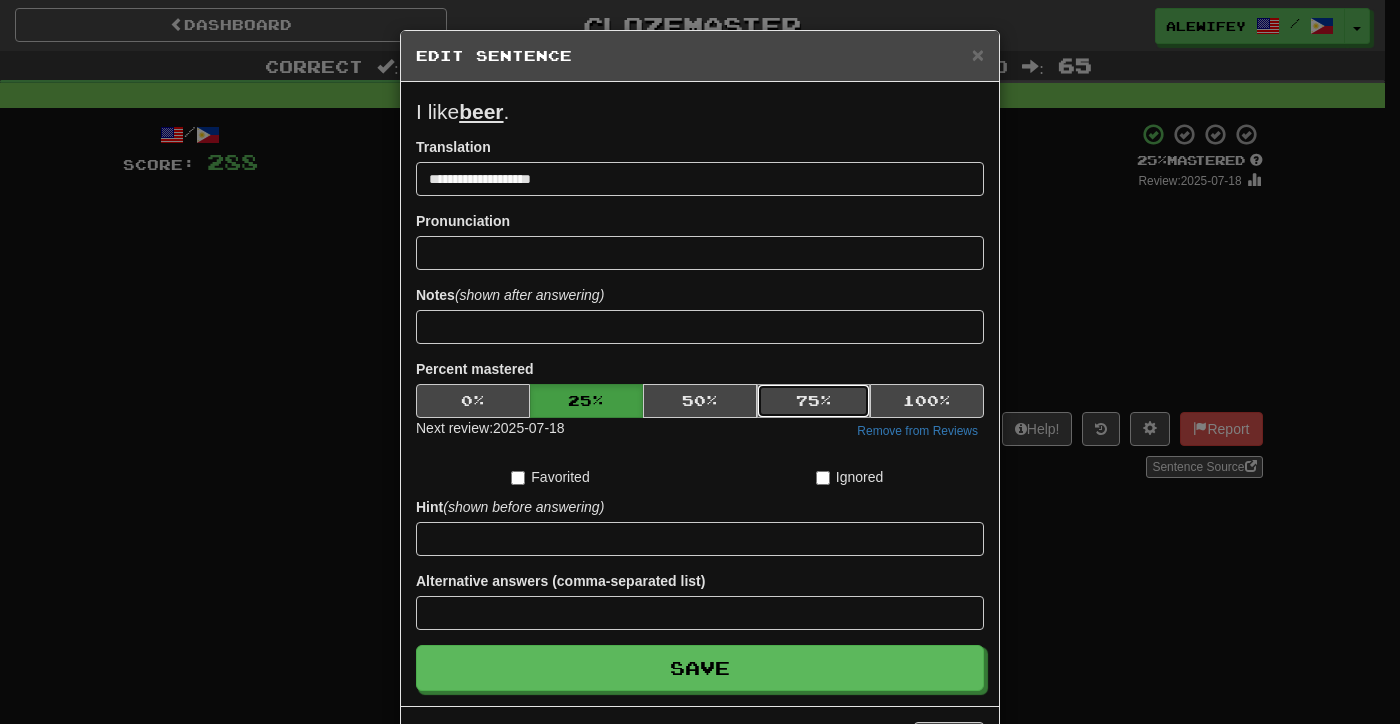 click on "75 %" at bounding box center (814, 401) 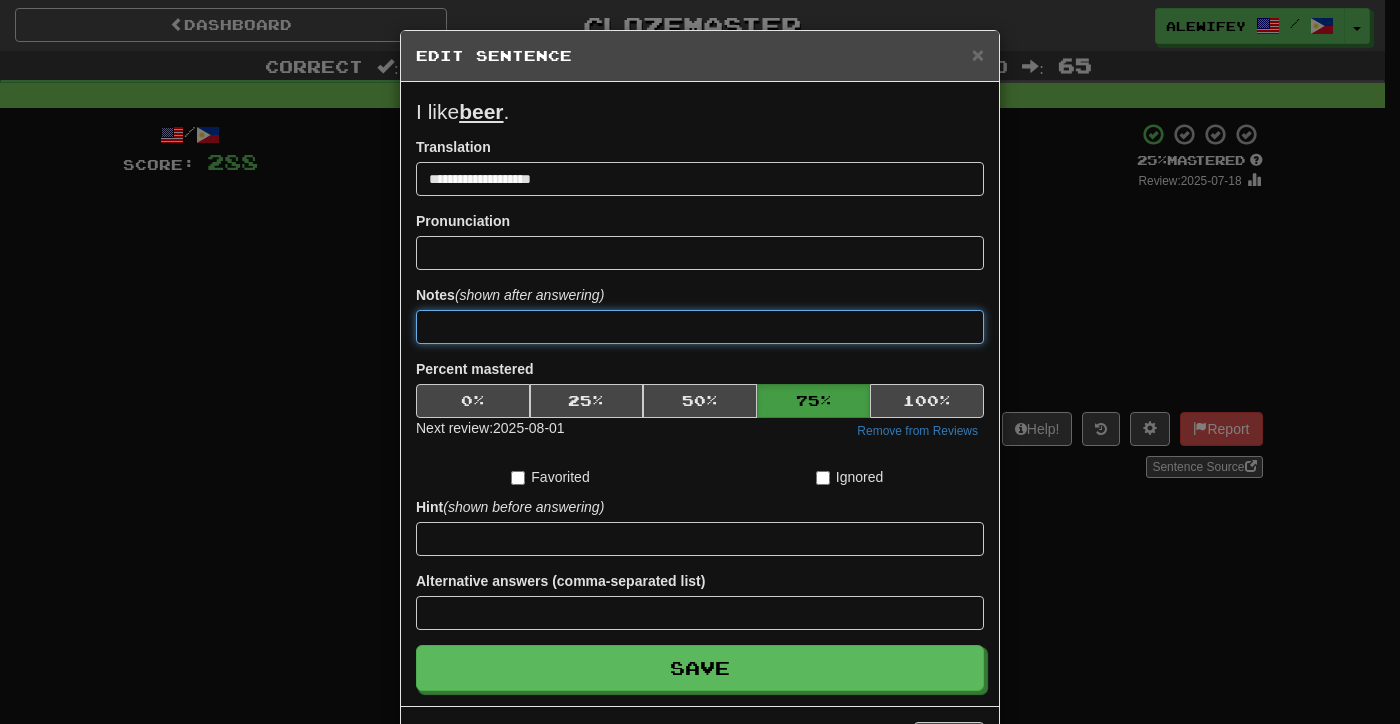 click at bounding box center (700, 327) 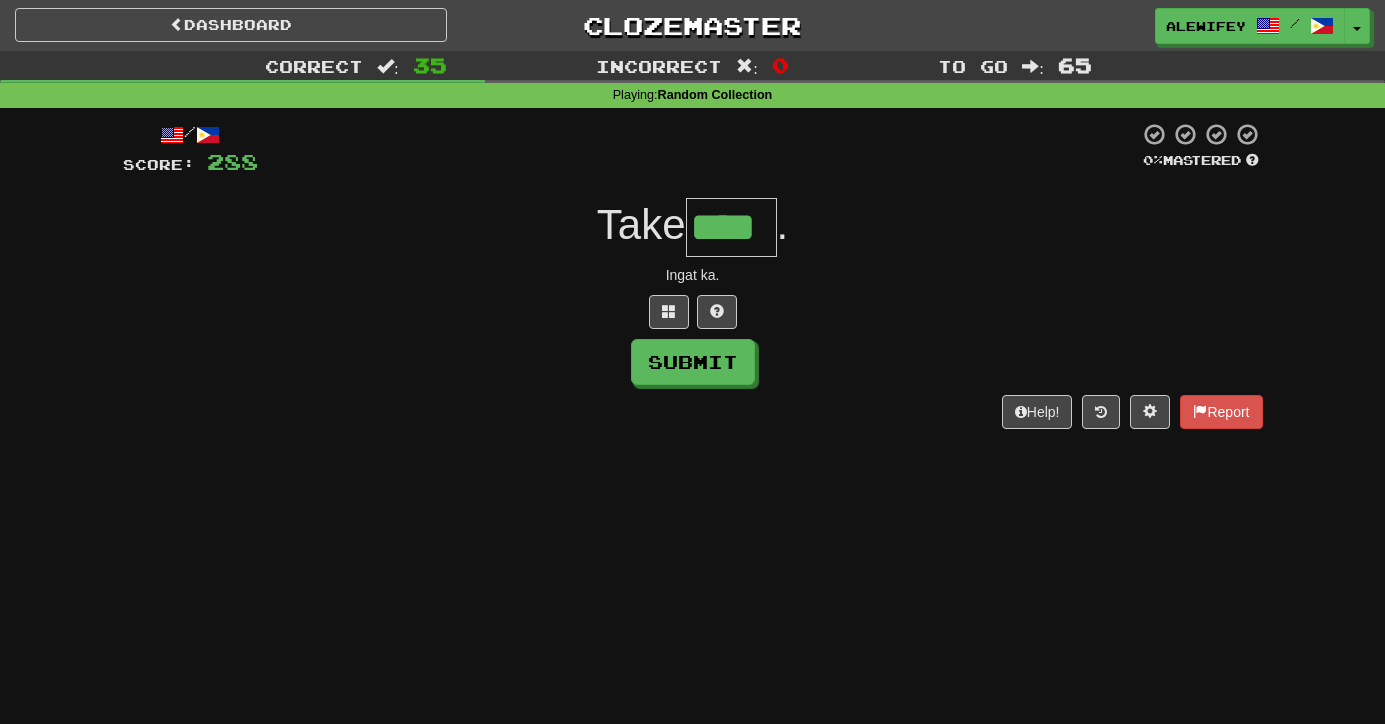 type on "****" 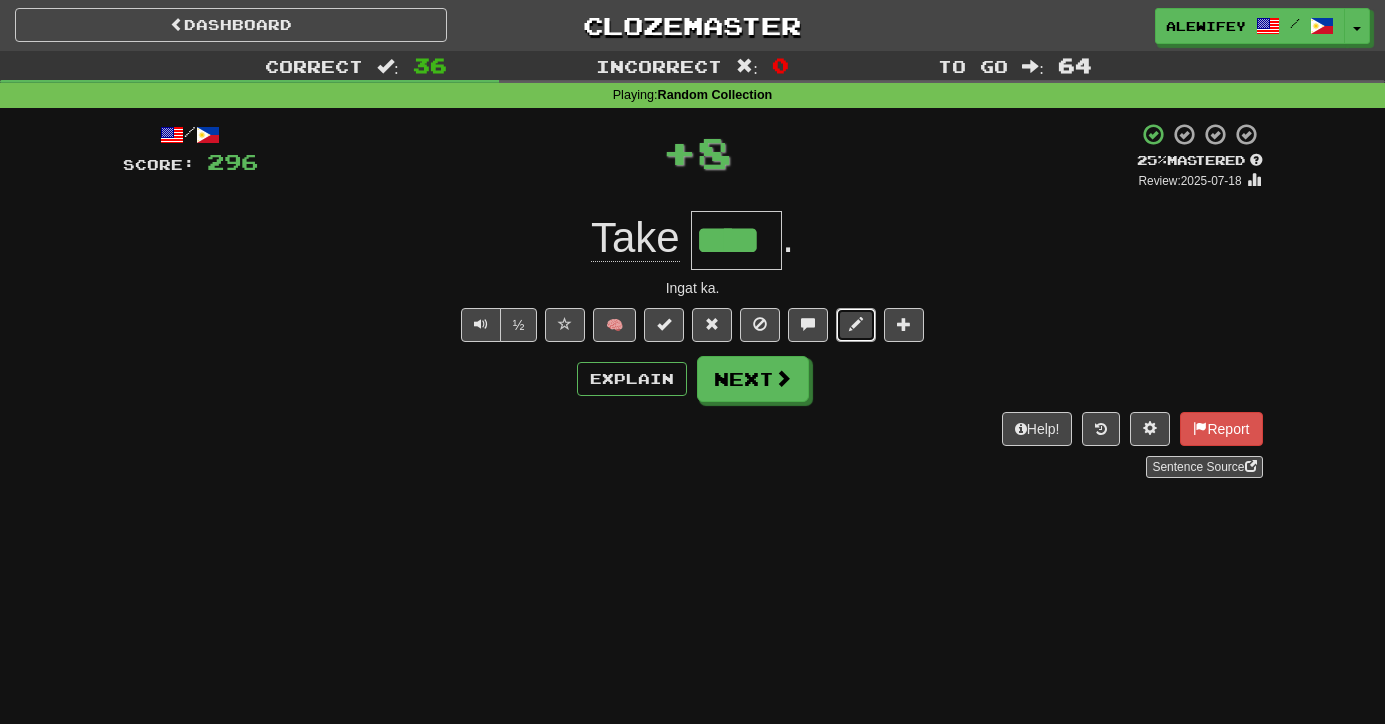 click at bounding box center [856, 324] 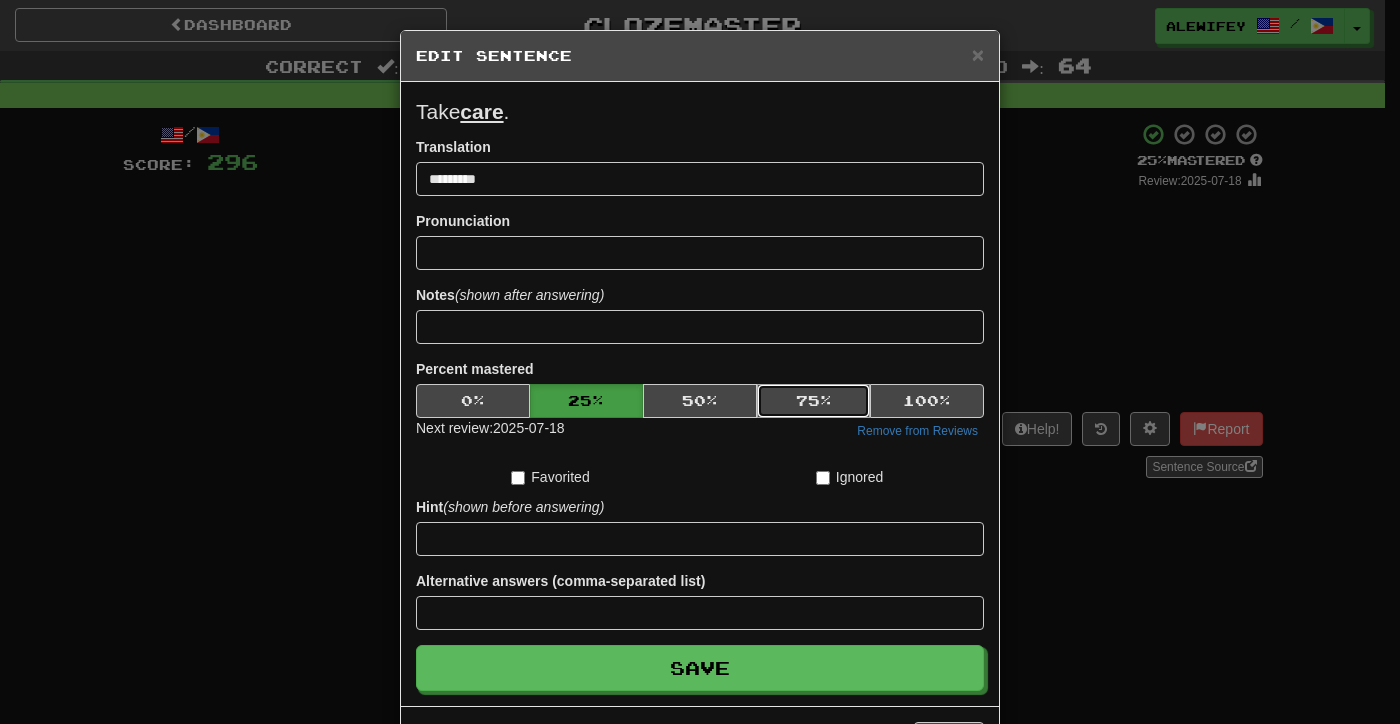 click on "75 %" at bounding box center (814, 401) 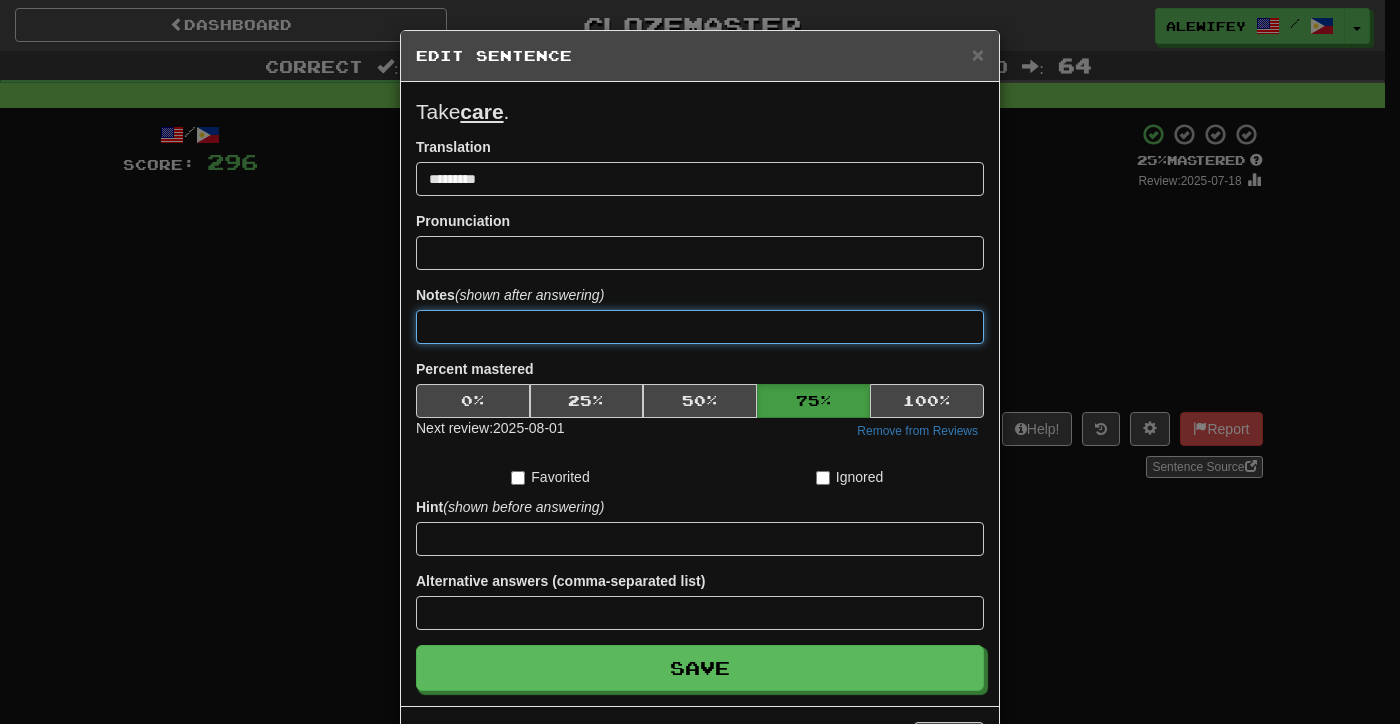 click at bounding box center (700, 327) 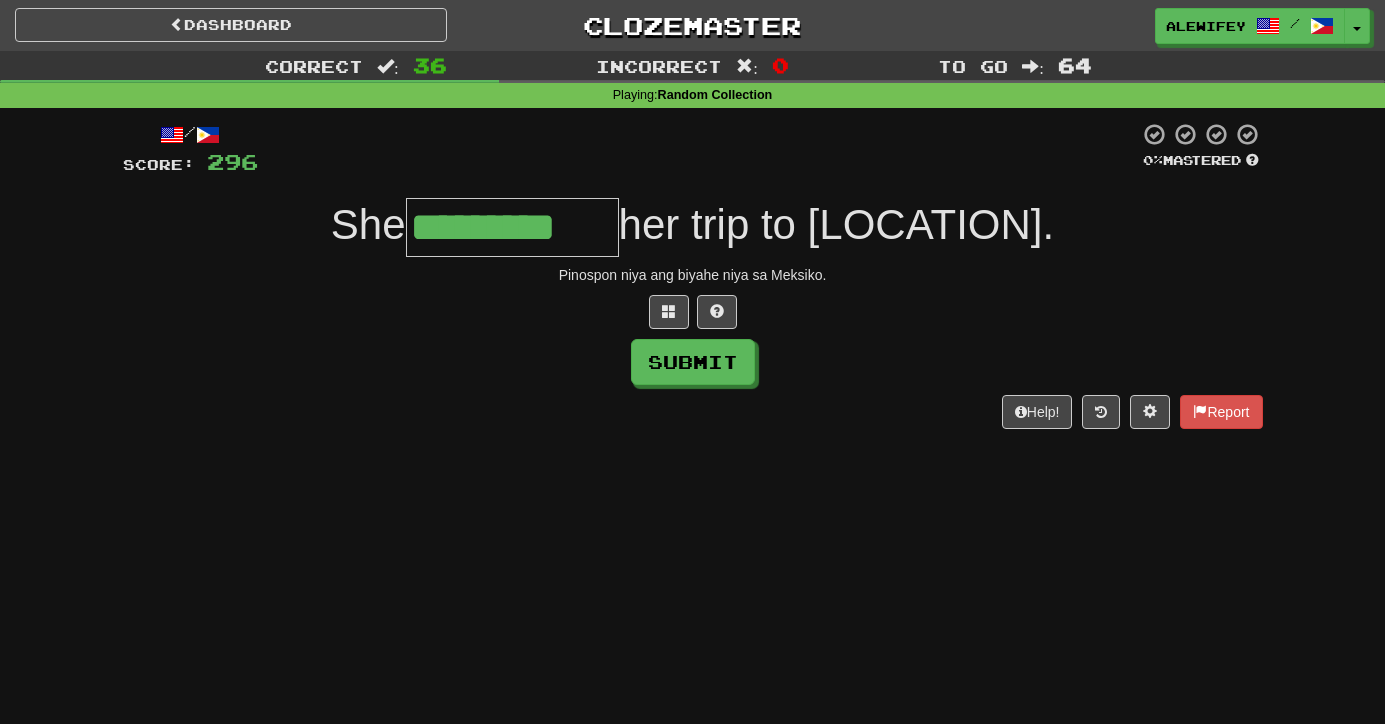 type on "*********" 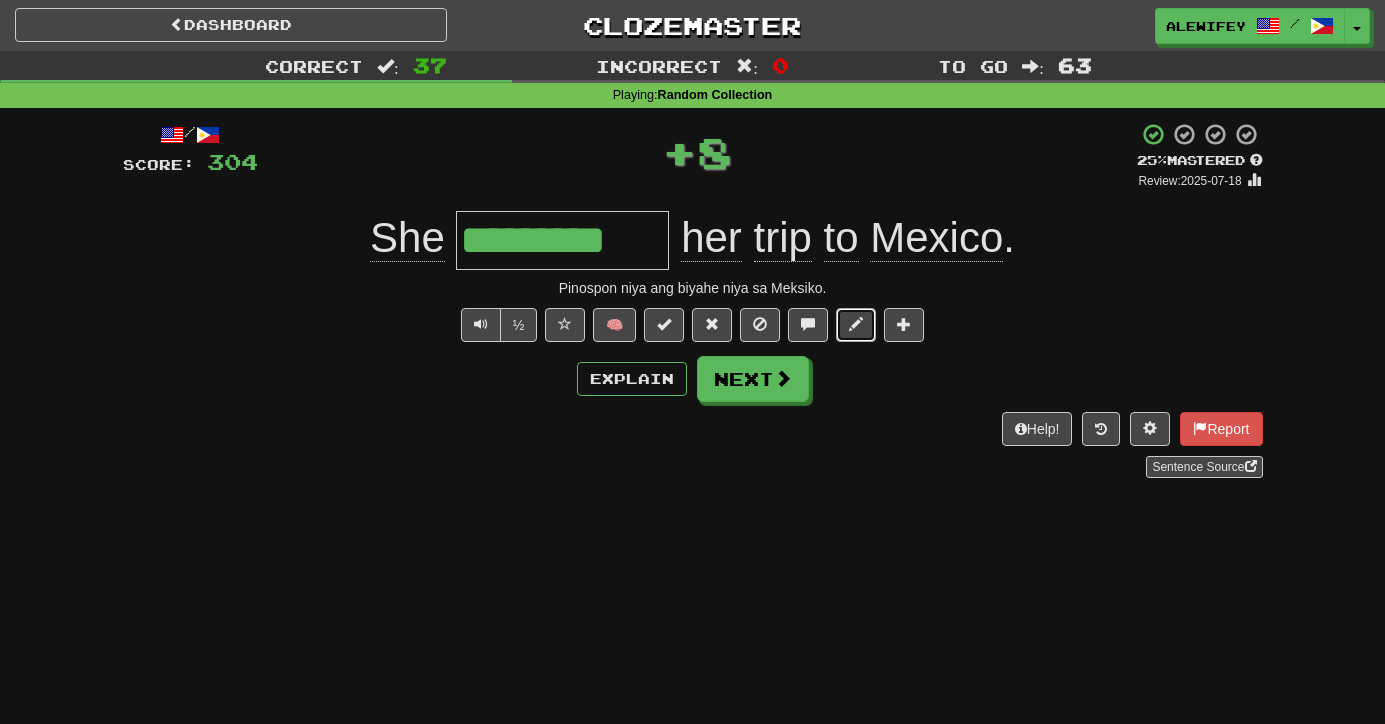click at bounding box center (856, 325) 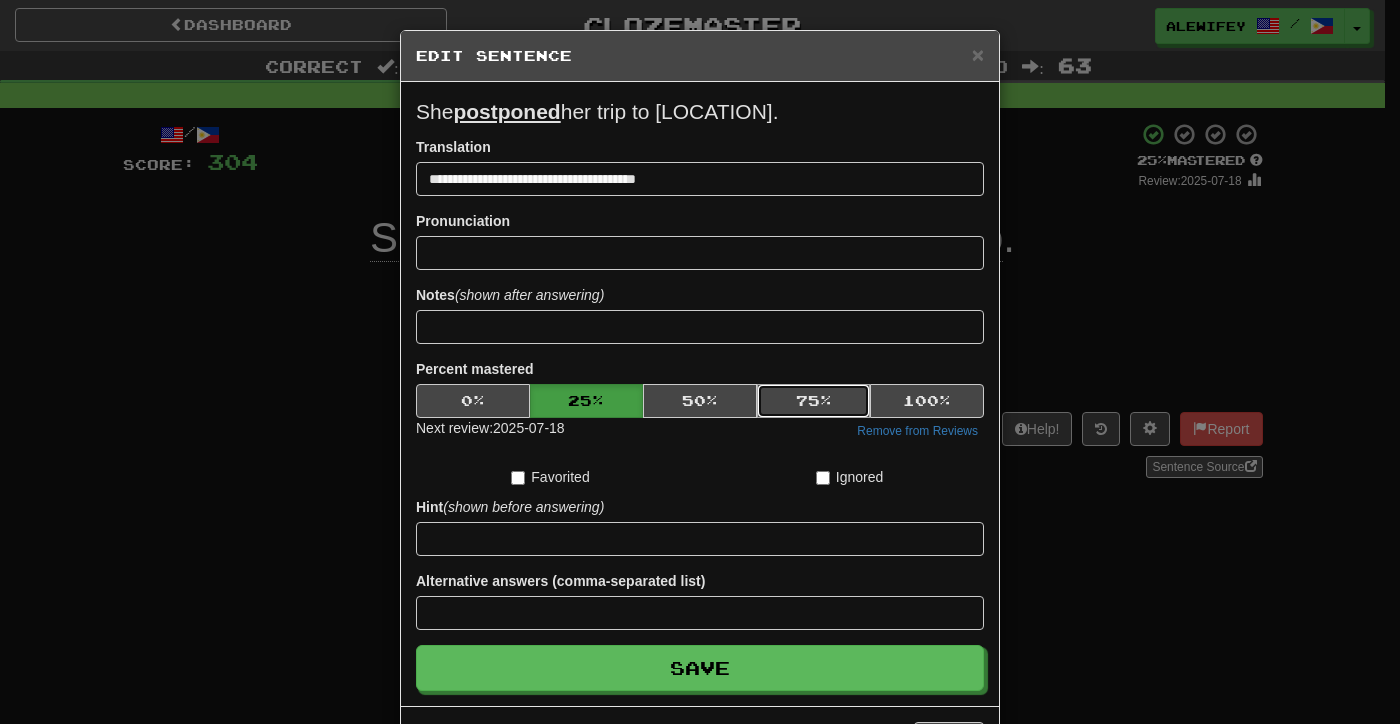 click on "75 %" at bounding box center (814, 401) 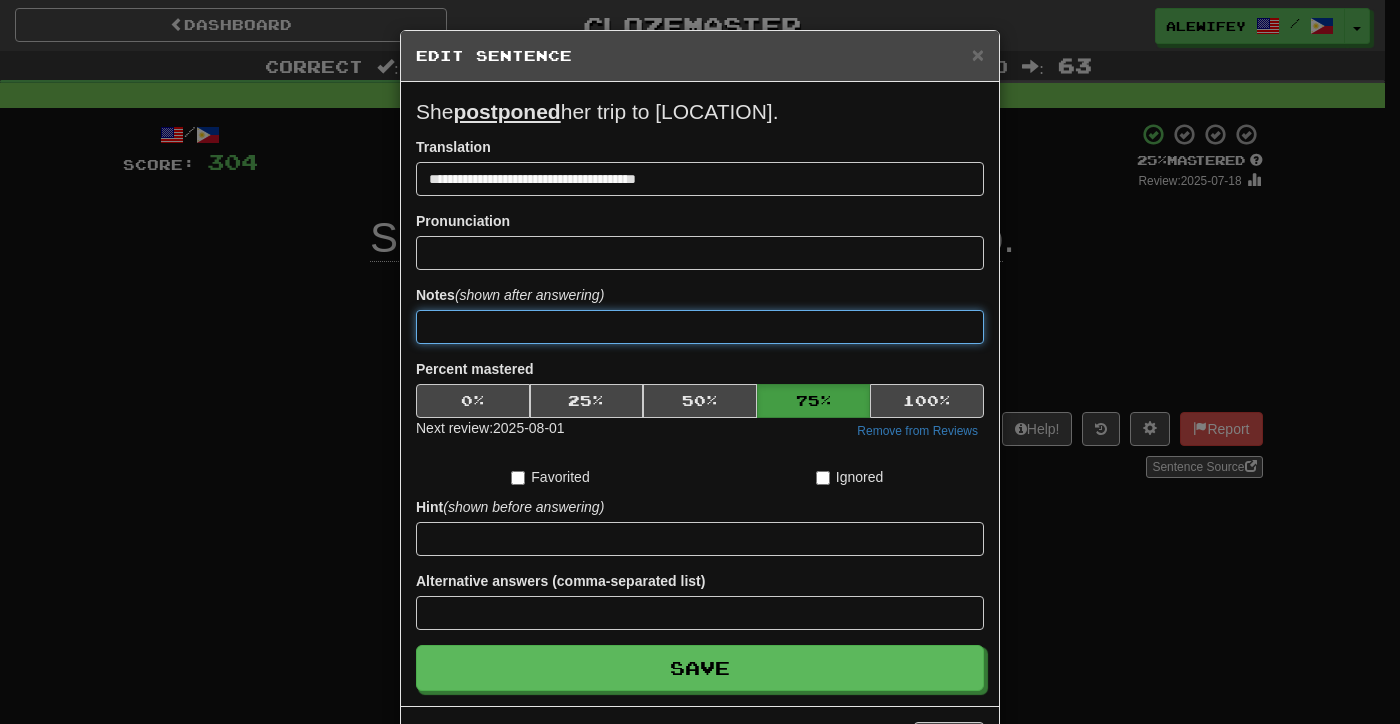 click at bounding box center [700, 327] 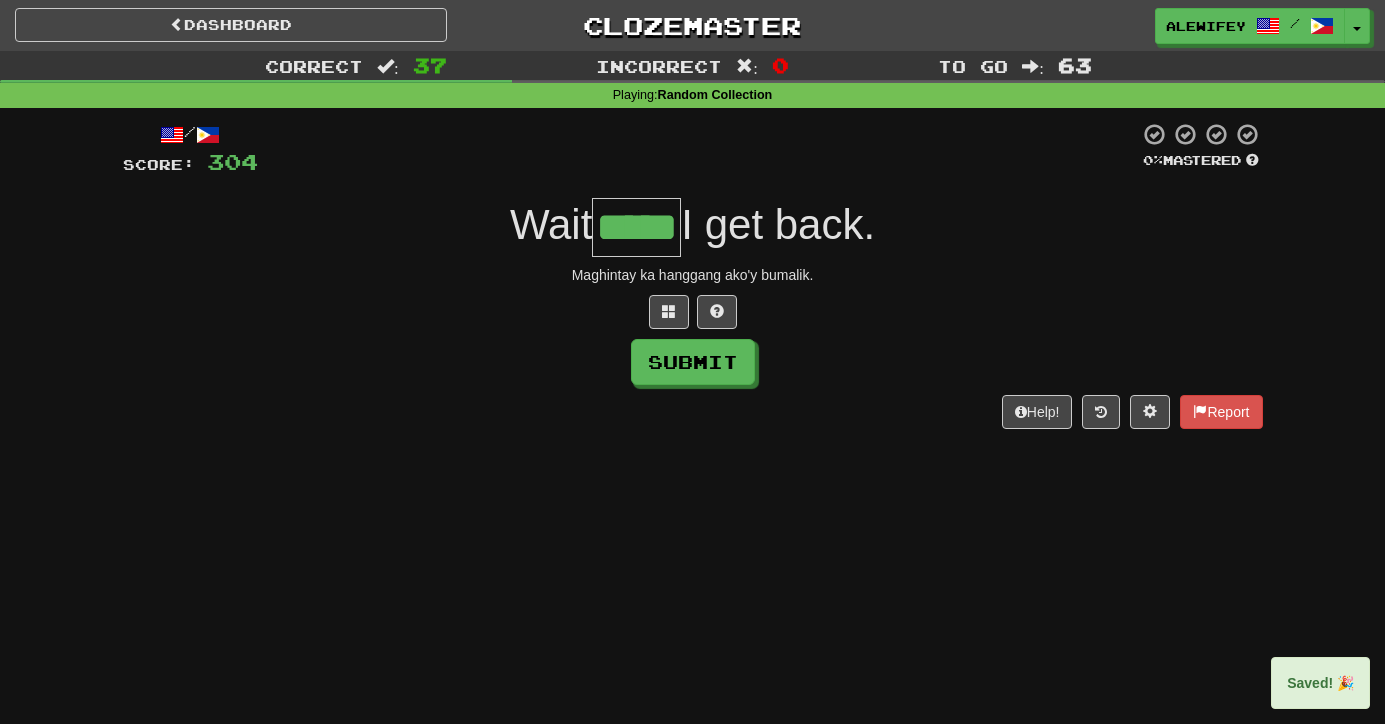 type on "*****" 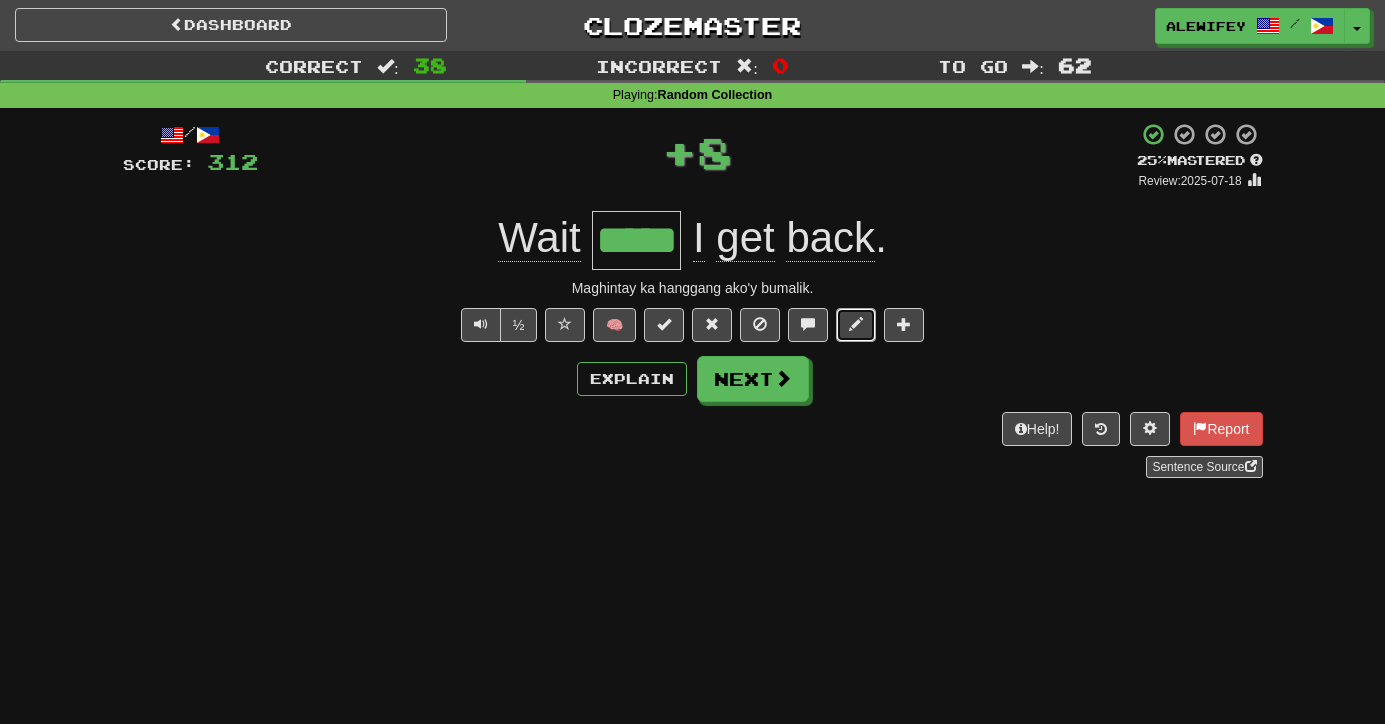 click at bounding box center (856, 324) 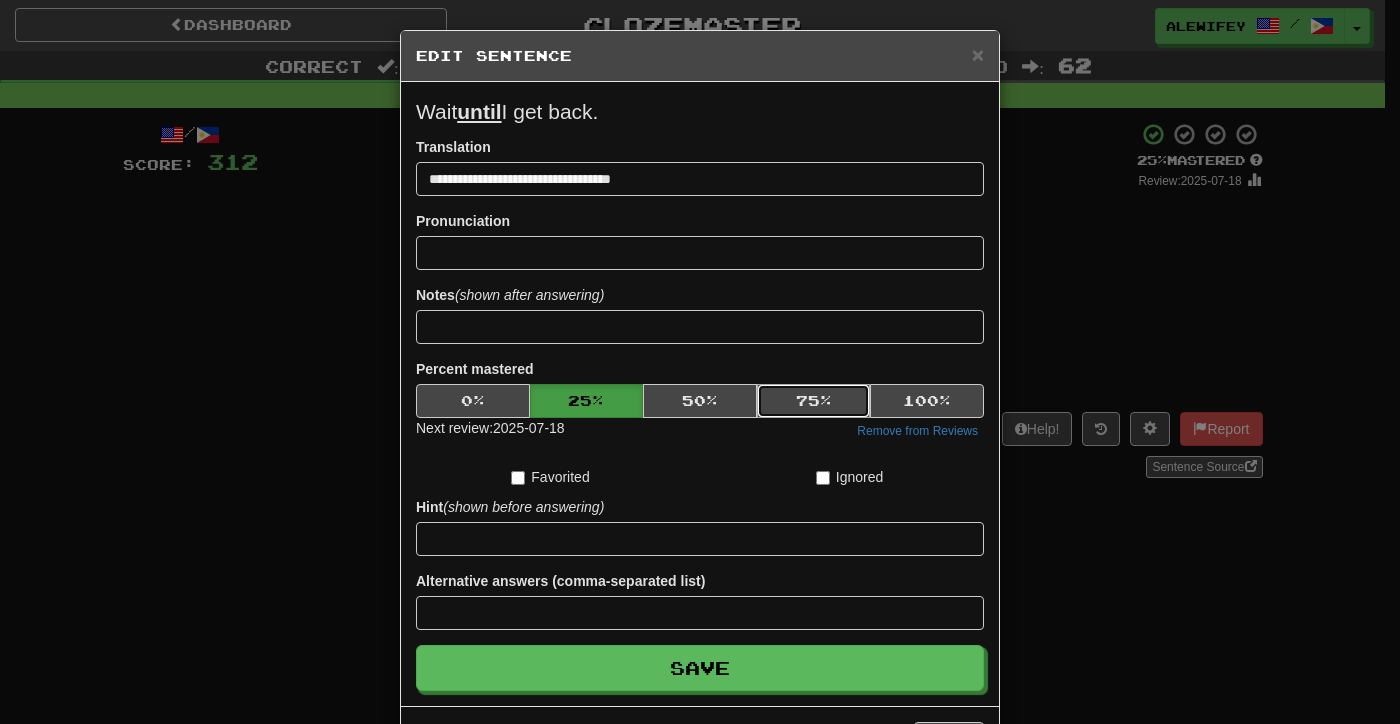 click on "75 %" at bounding box center (814, 401) 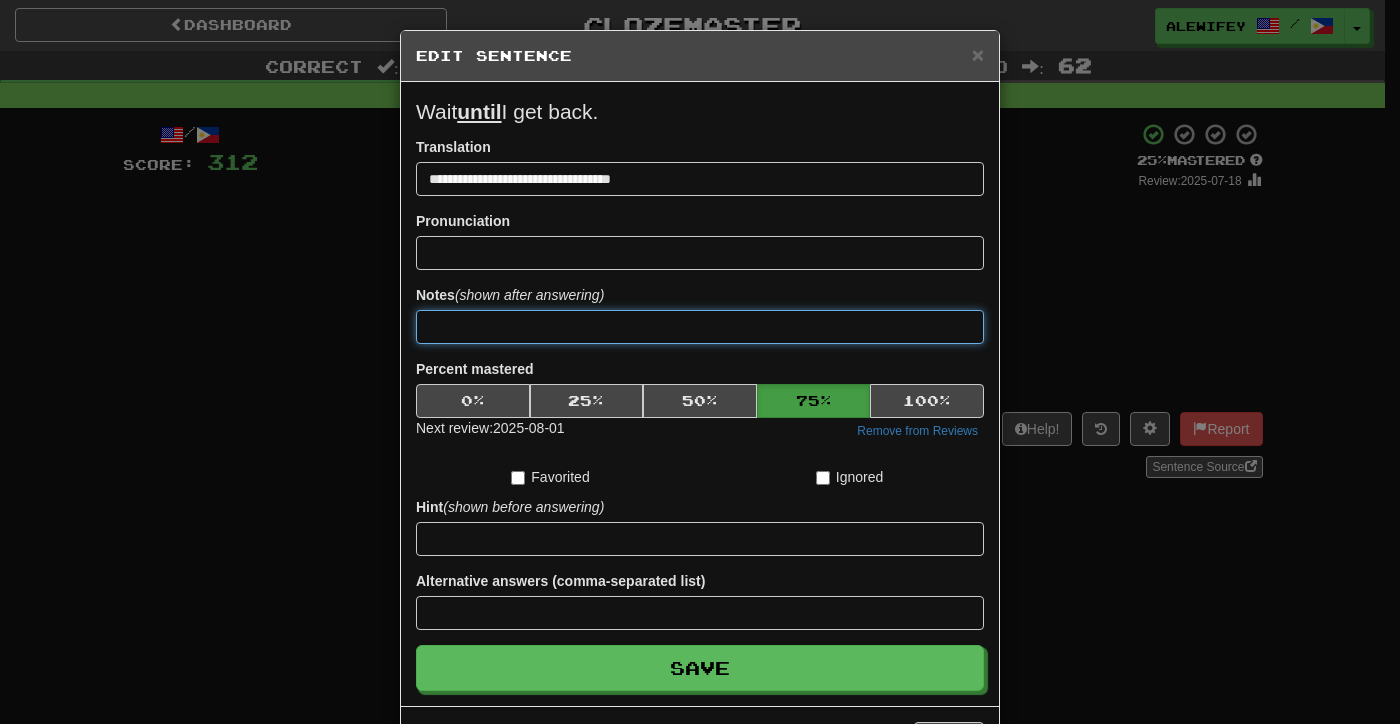 click at bounding box center (700, 327) 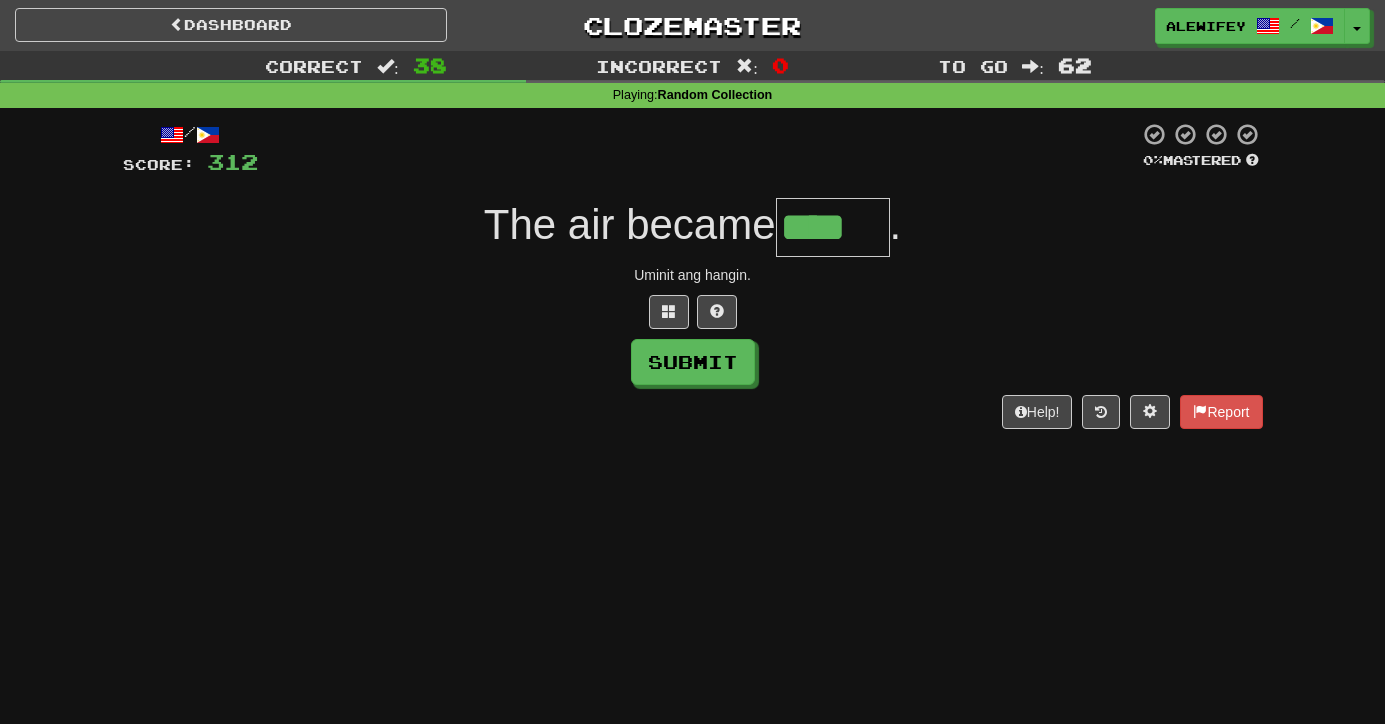 type on "****" 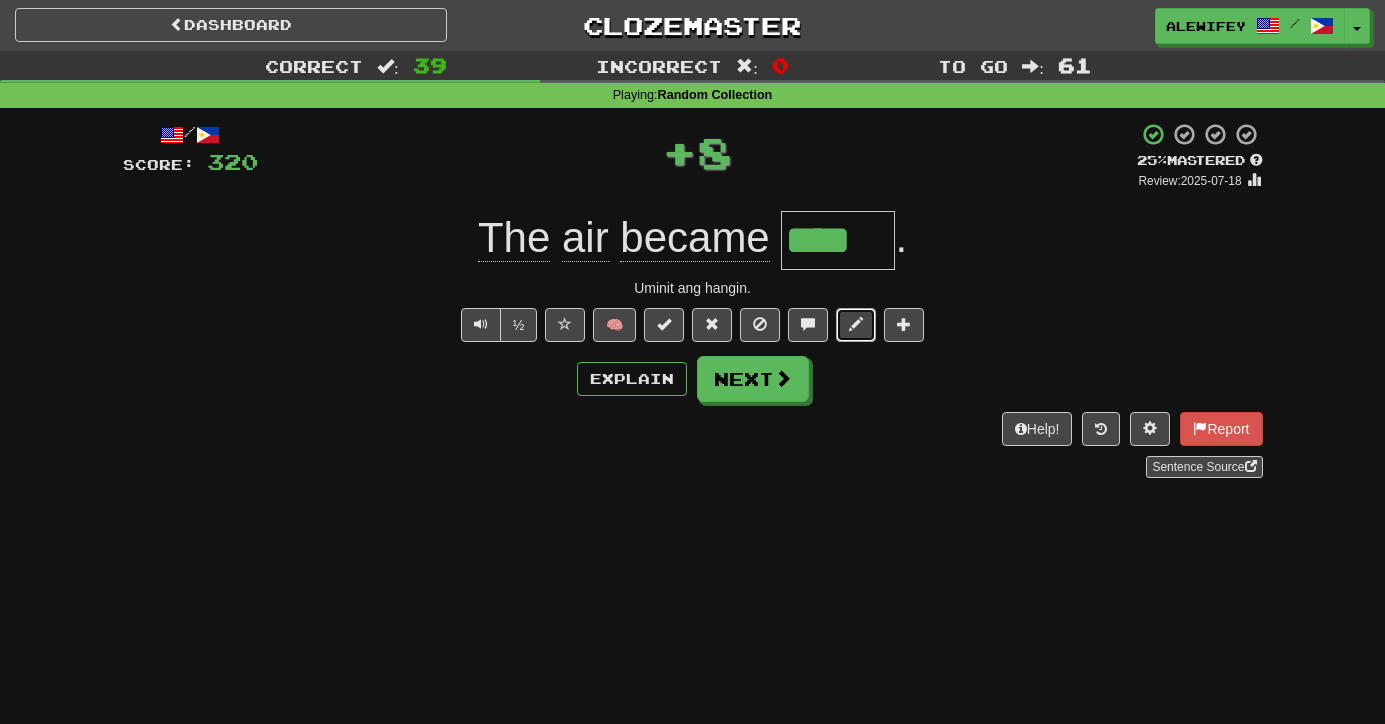 click at bounding box center (856, 325) 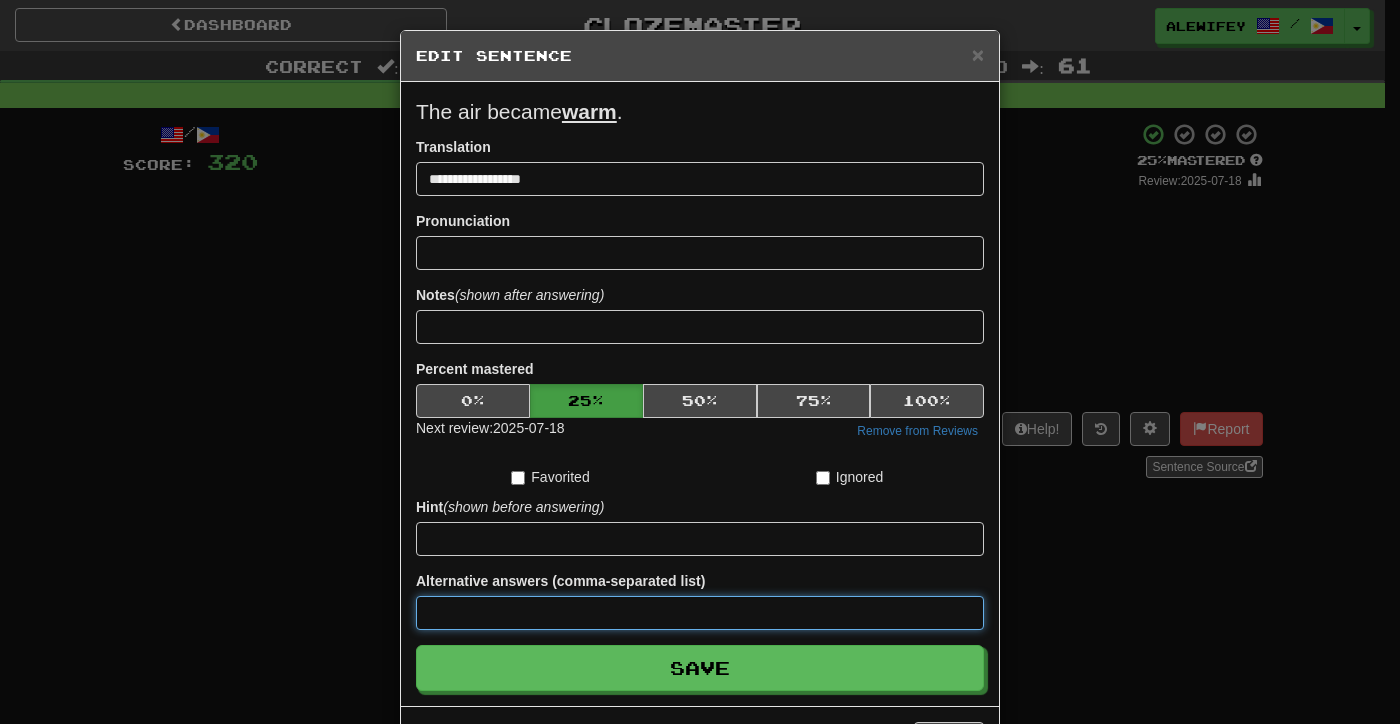 click at bounding box center [700, 613] 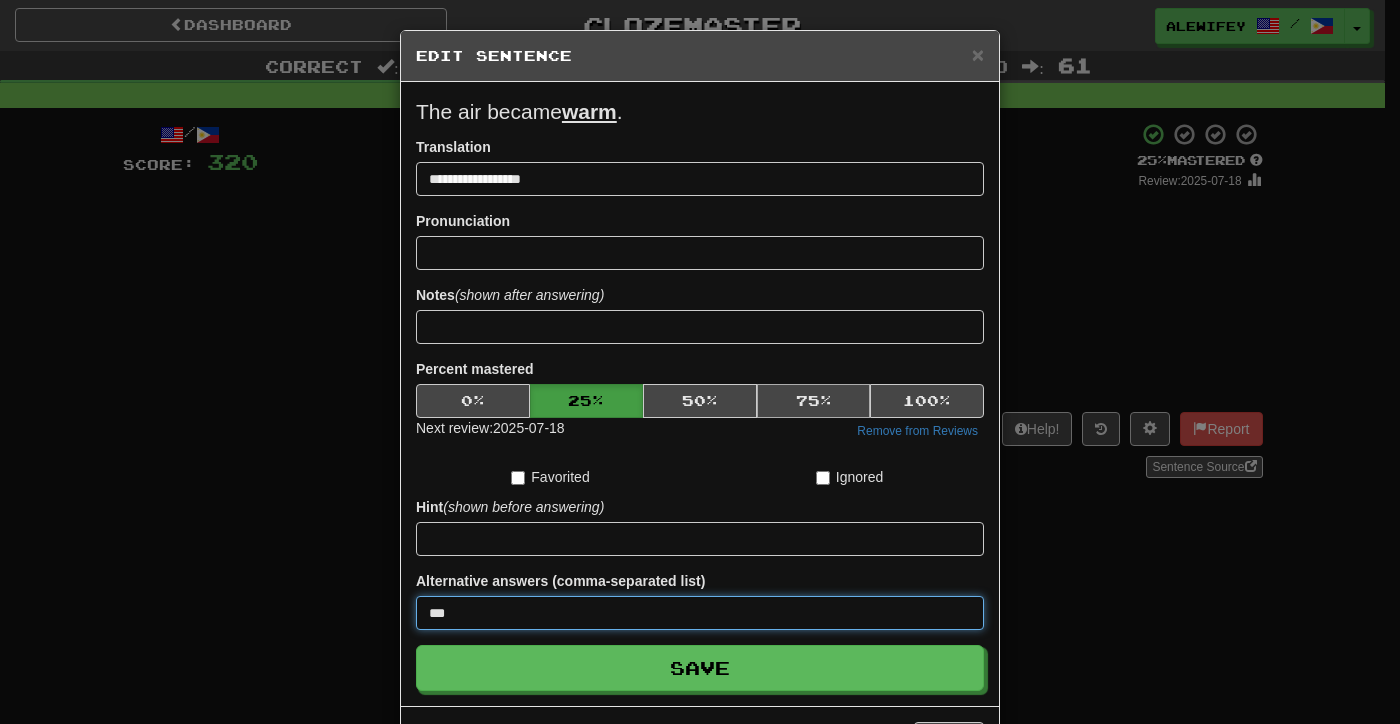 type on "***" 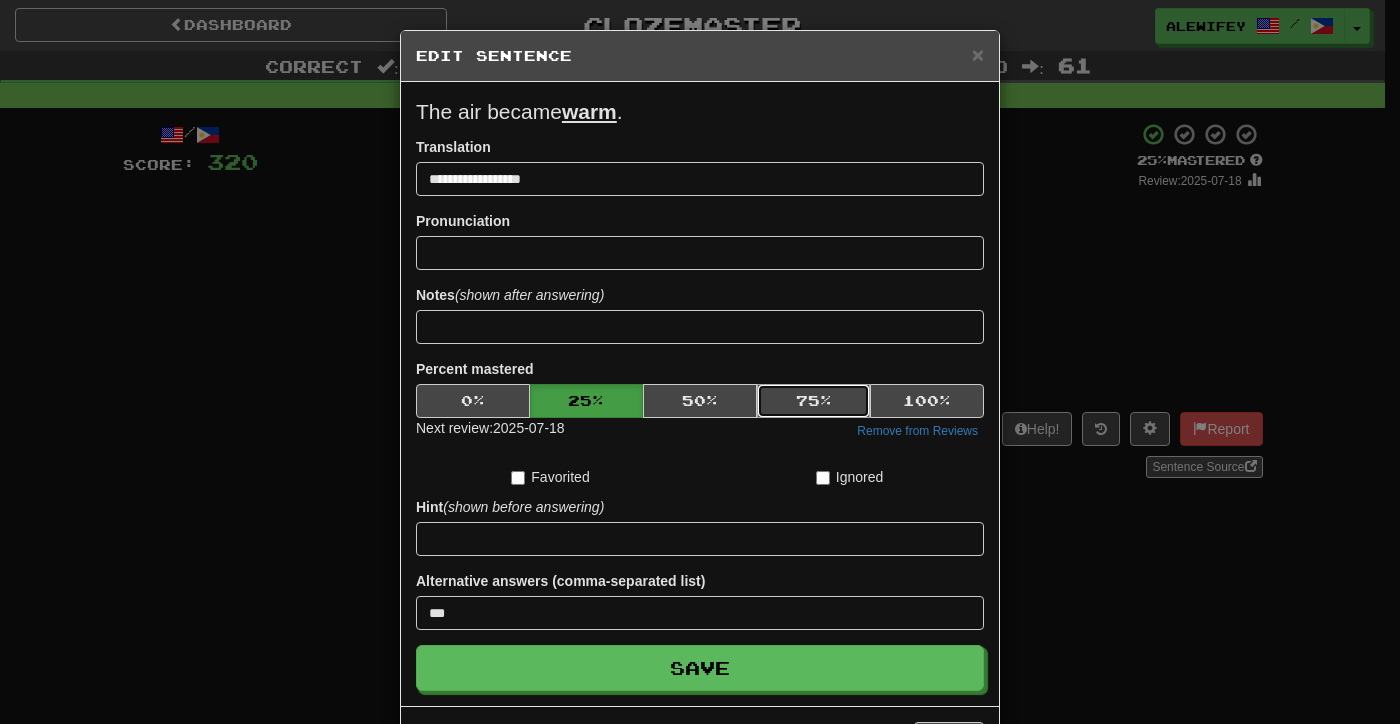 click on "75 %" at bounding box center [814, 401] 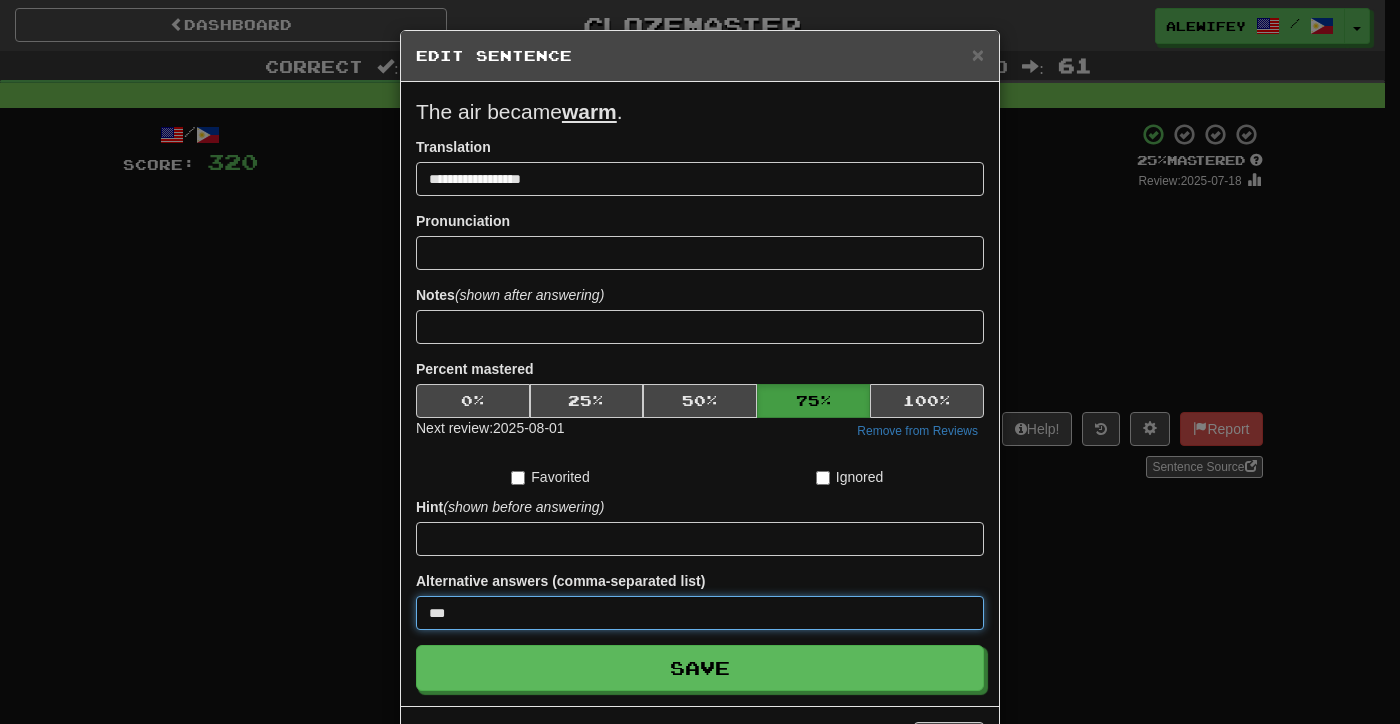 click on "***" at bounding box center (700, 613) 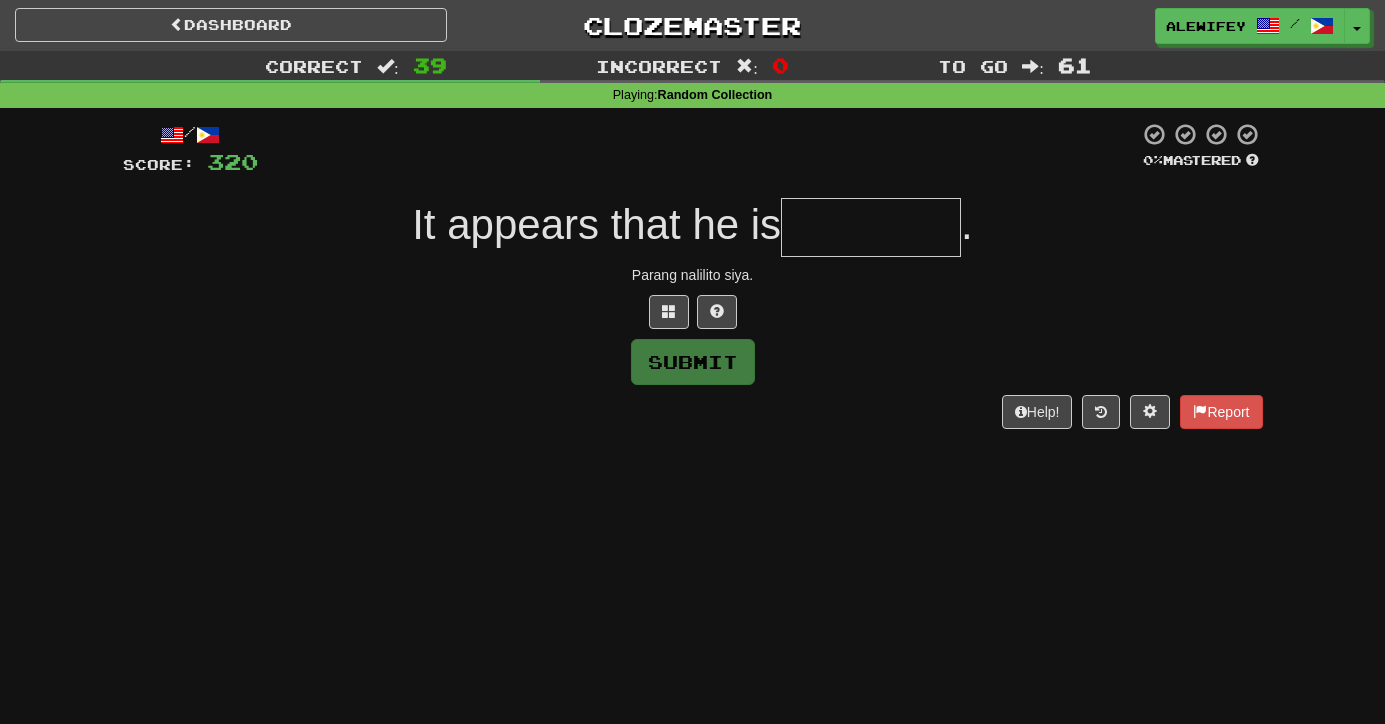 type on "*" 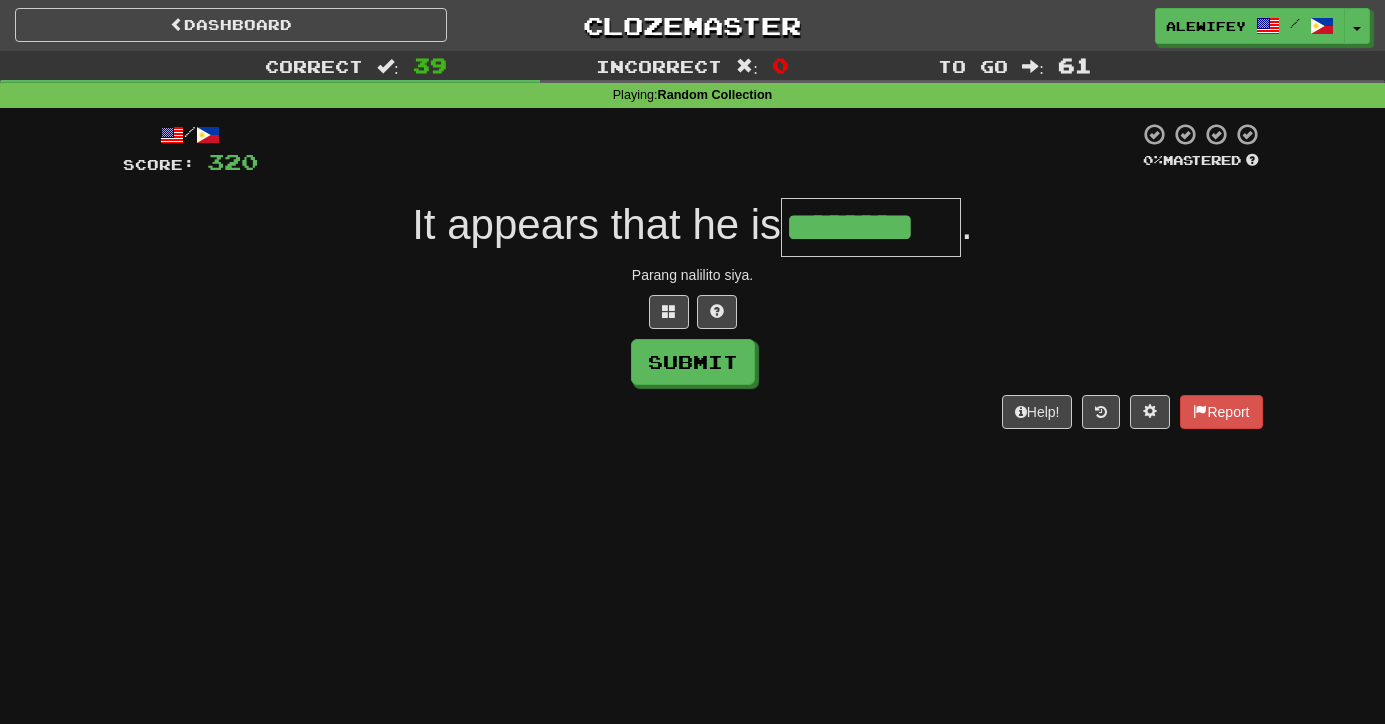type on "********" 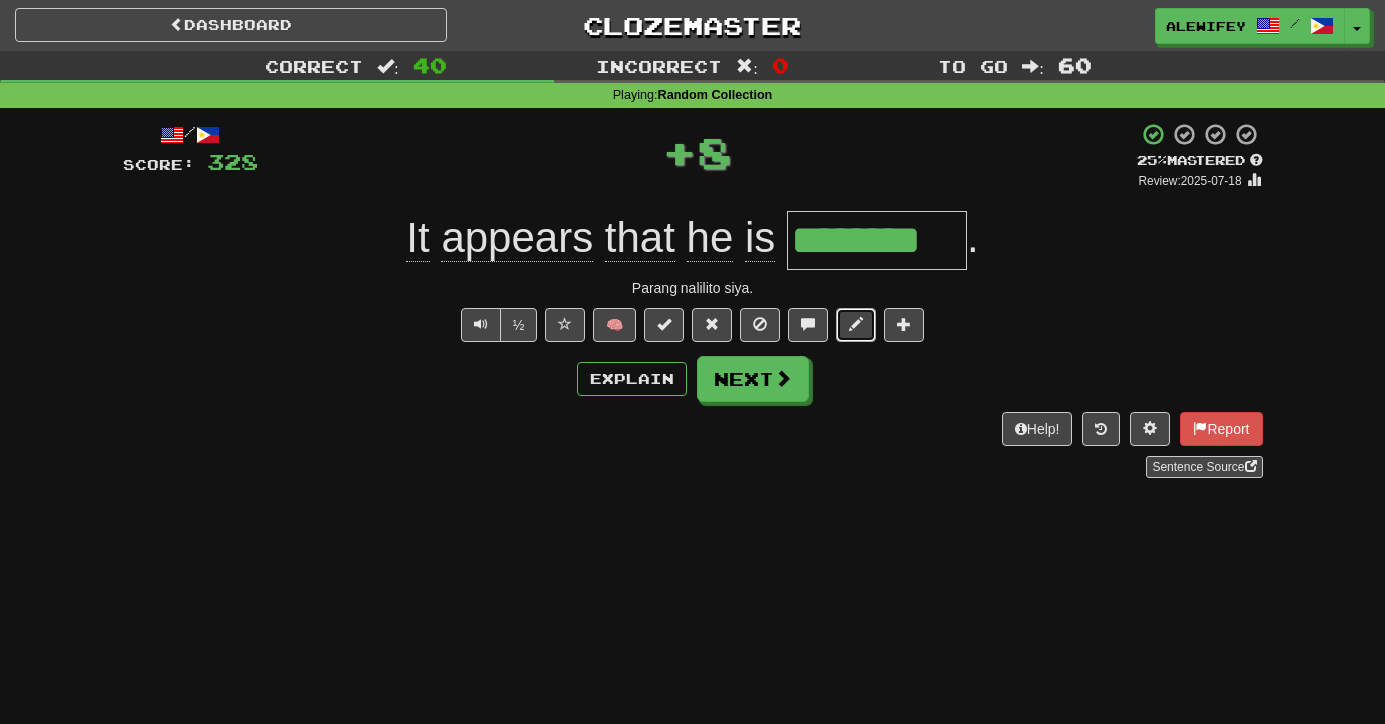 click at bounding box center (856, 325) 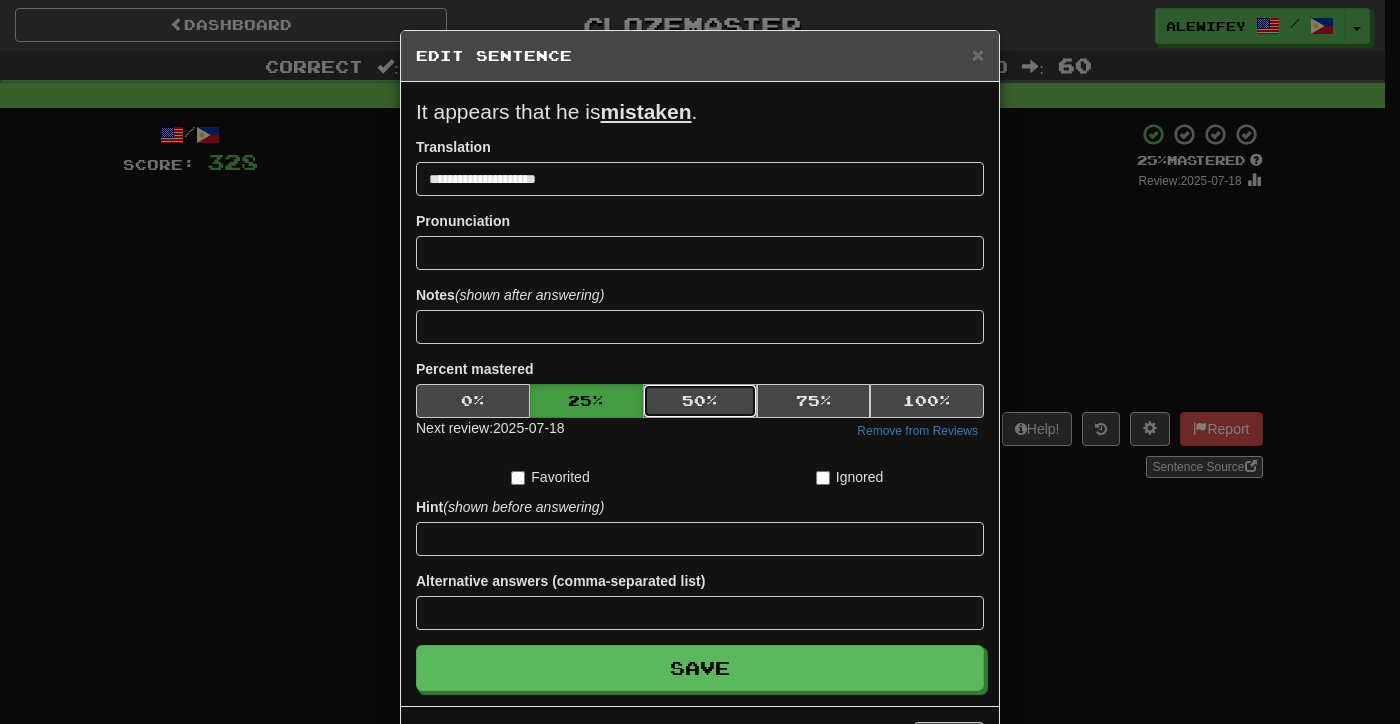 click on "50 %" at bounding box center [700, 401] 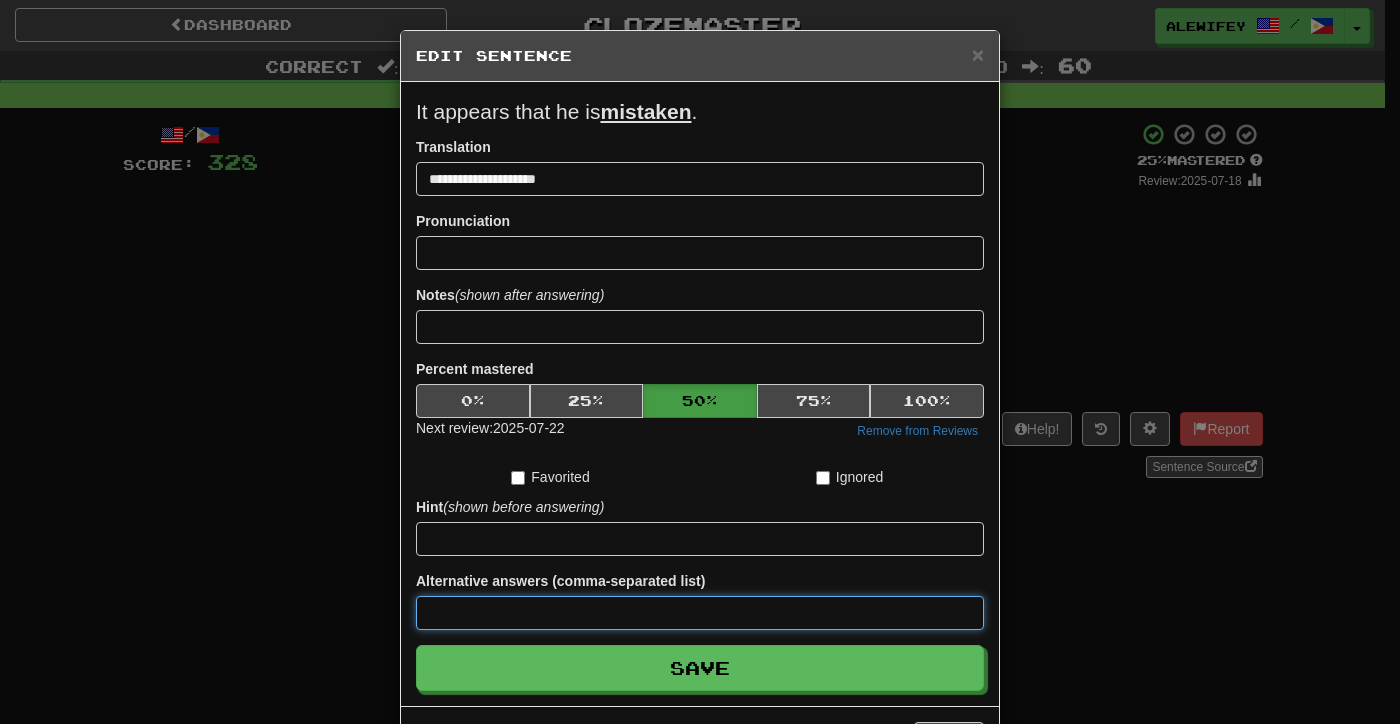 click at bounding box center (700, 613) 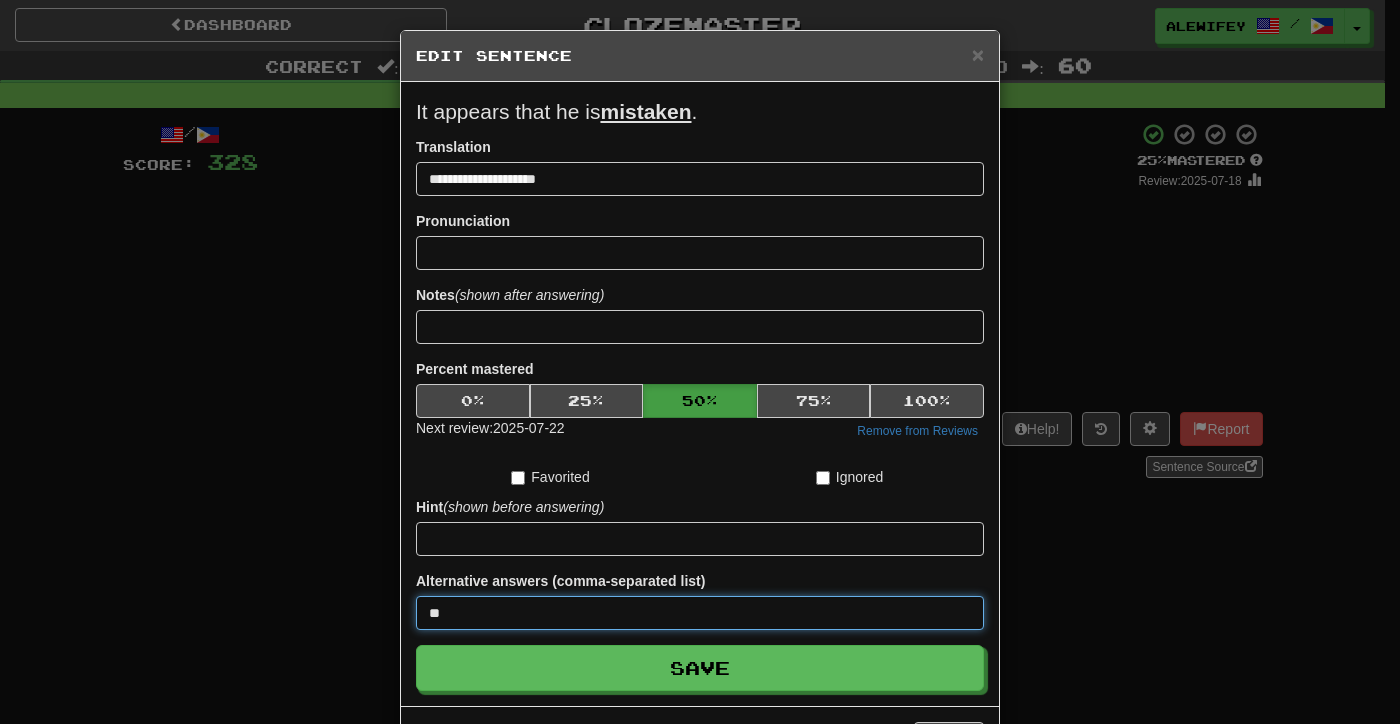 type on "*" 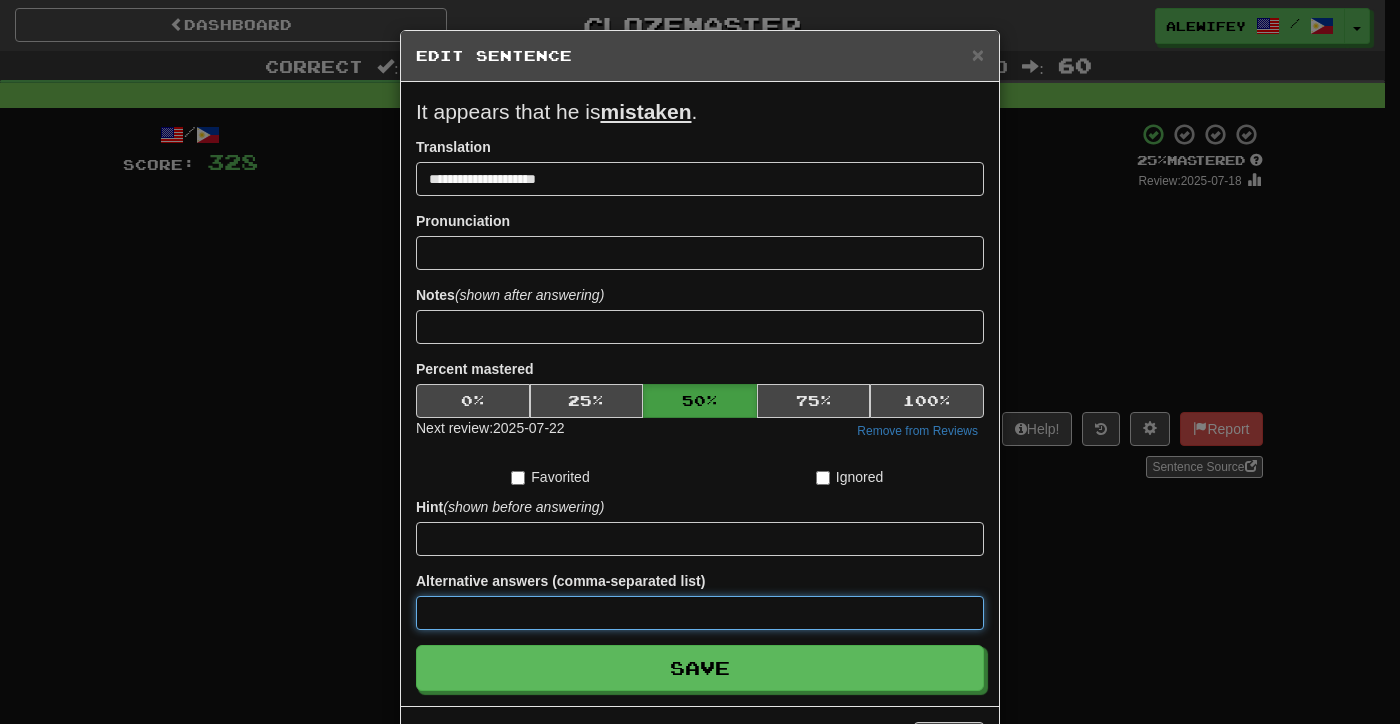 type on "*" 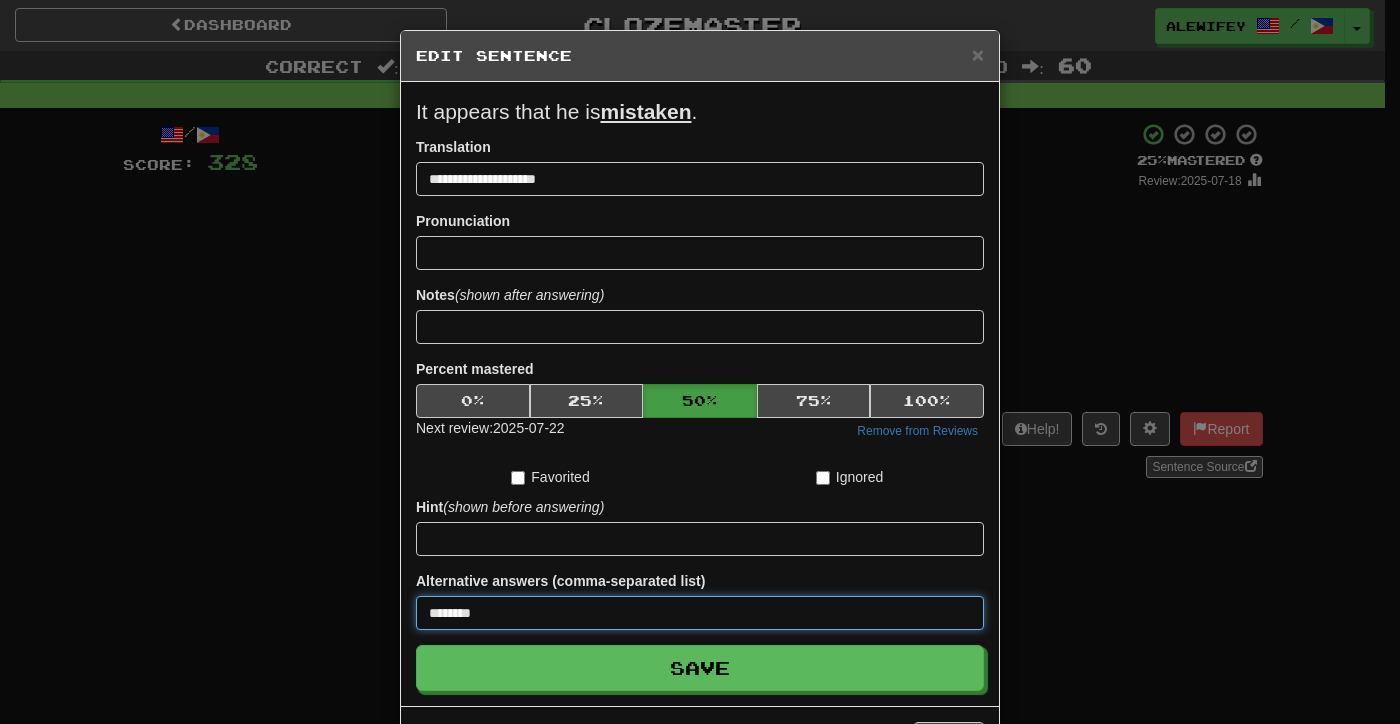 type on "********" 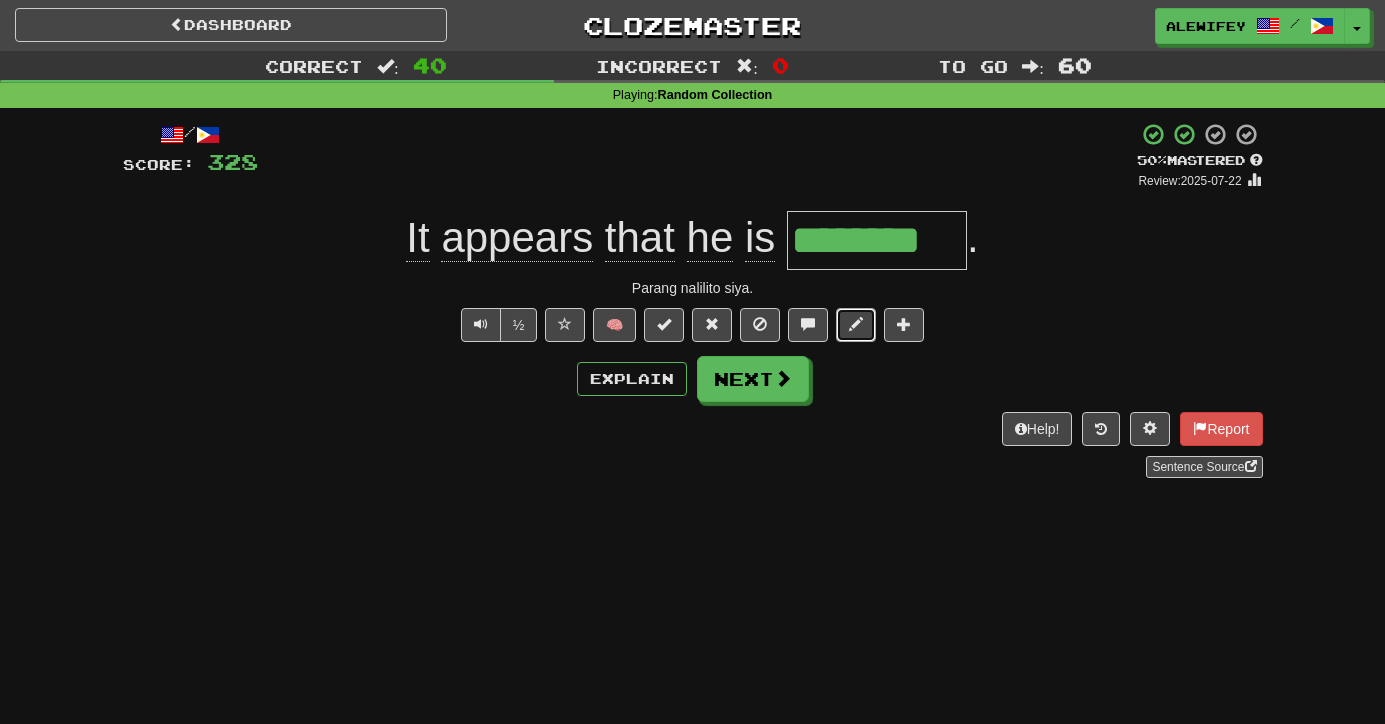 click at bounding box center (856, 324) 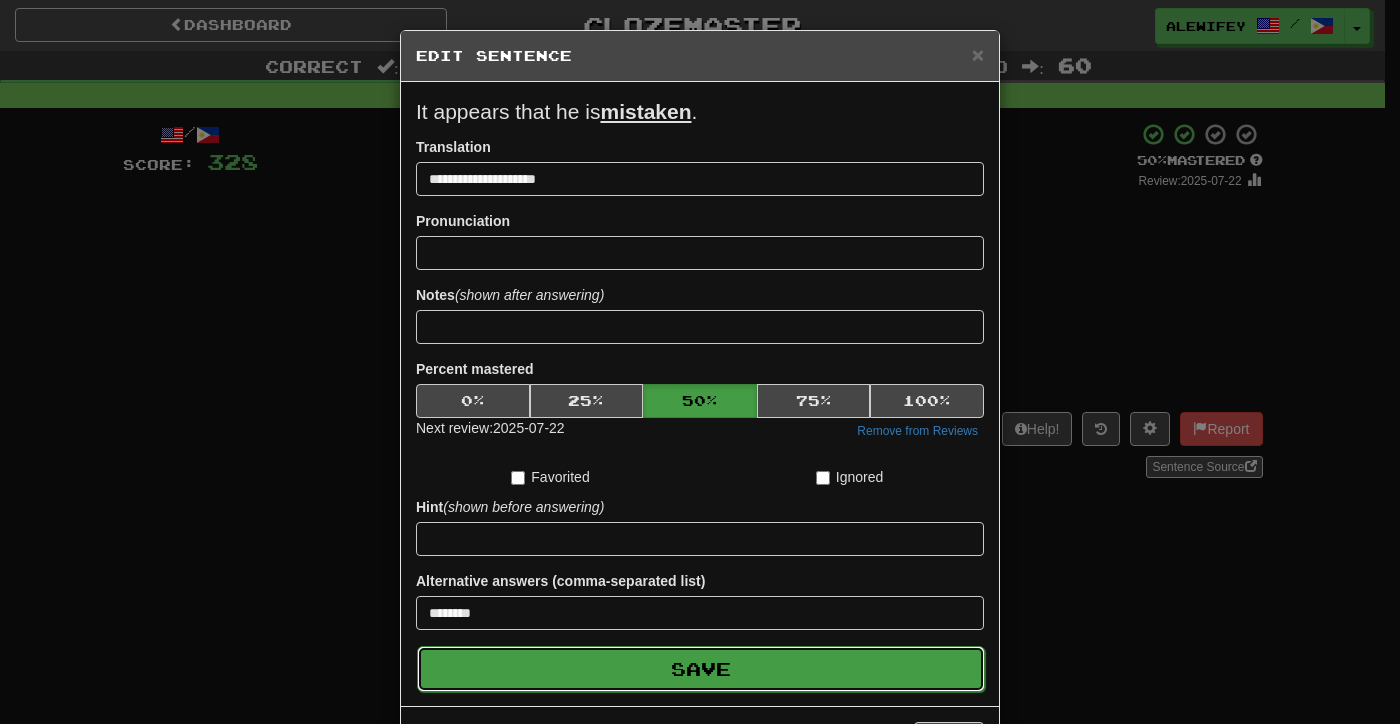 click on "Save" at bounding box center (701, 669) 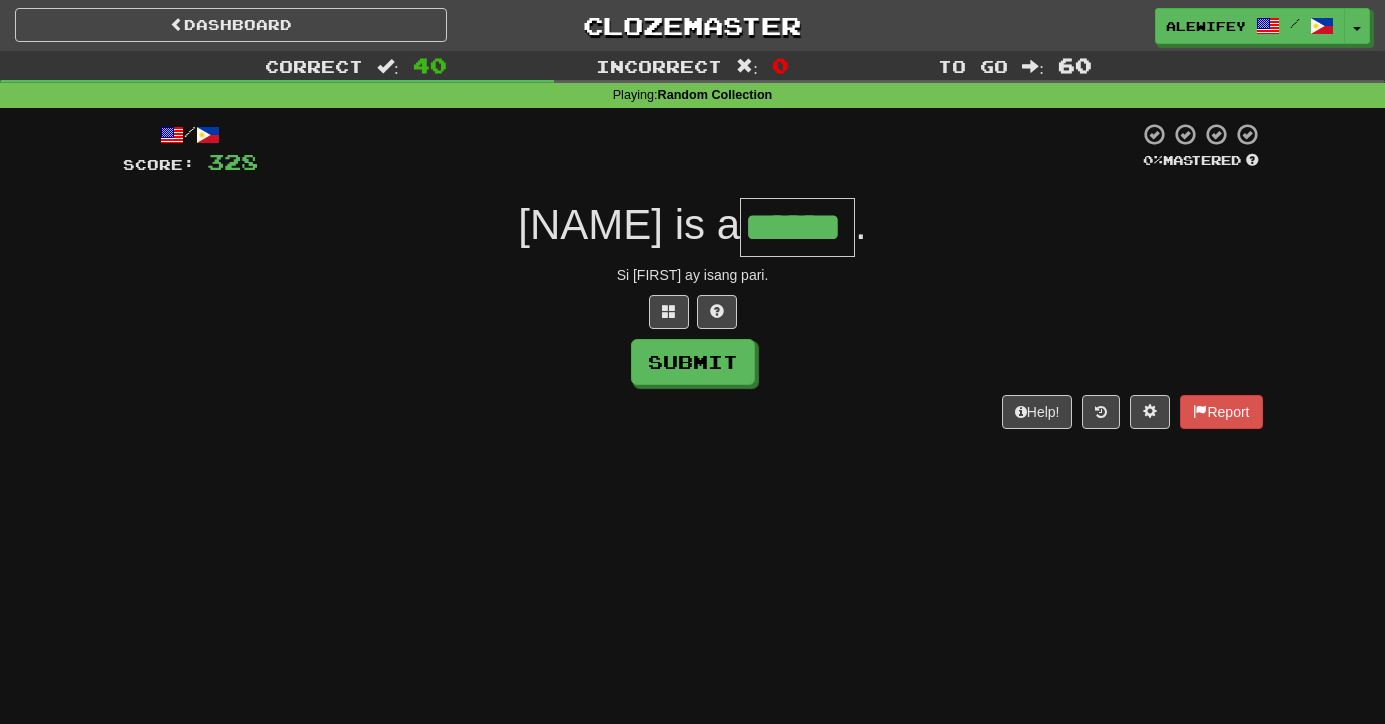 type on "******" 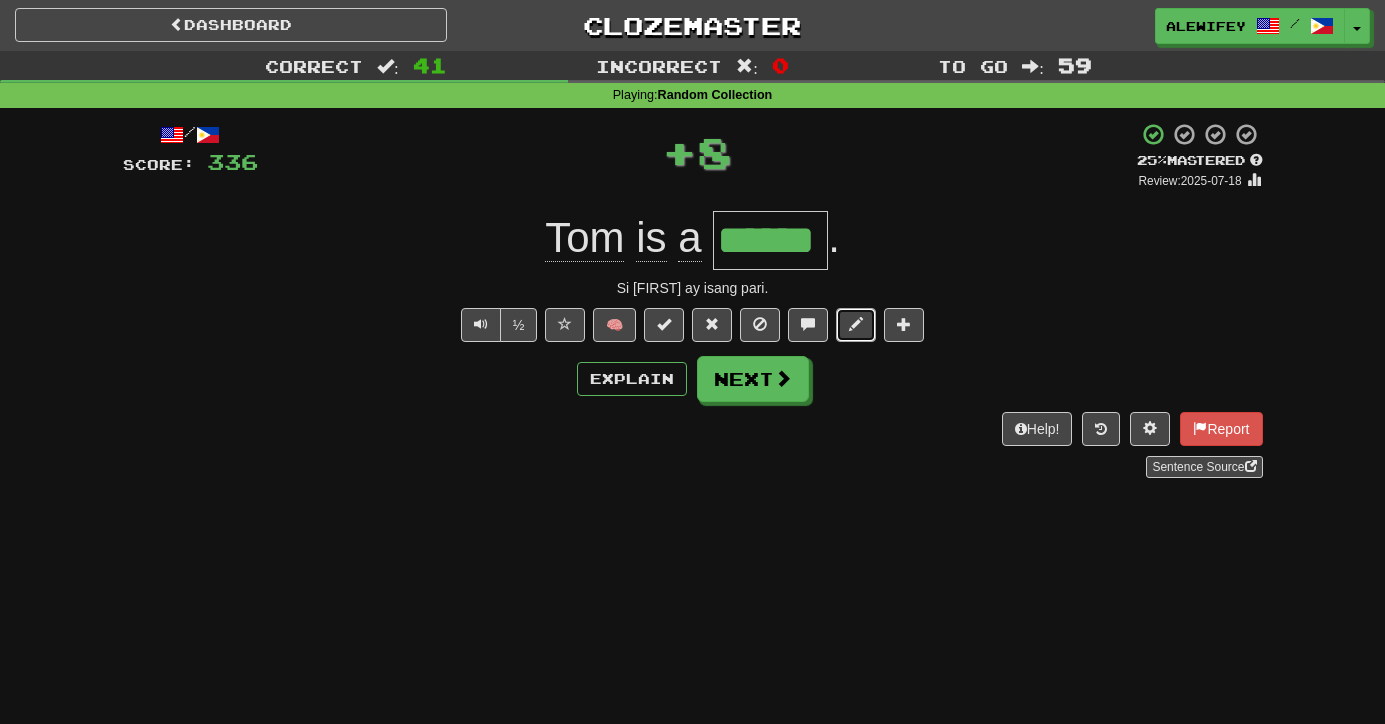 click at bounding box center (856, 325) 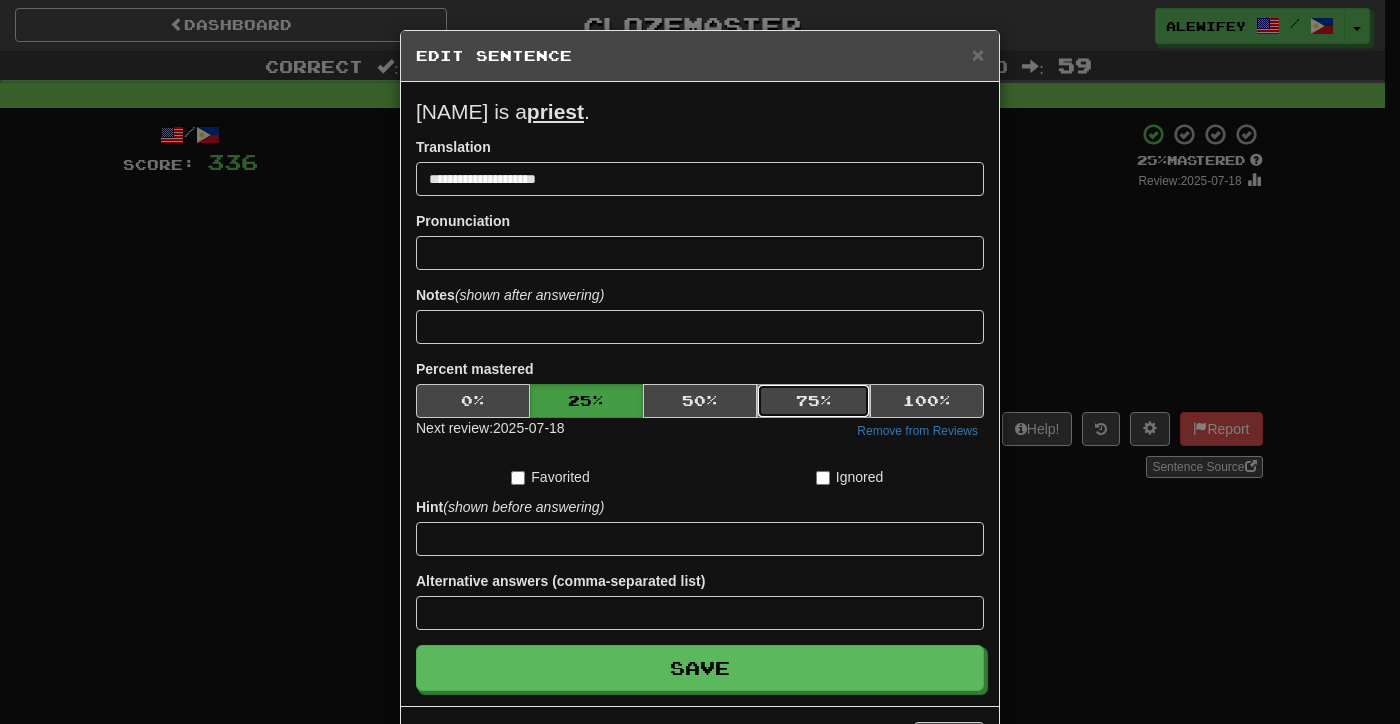 click on "75 %" at bounding box center (814, 401) 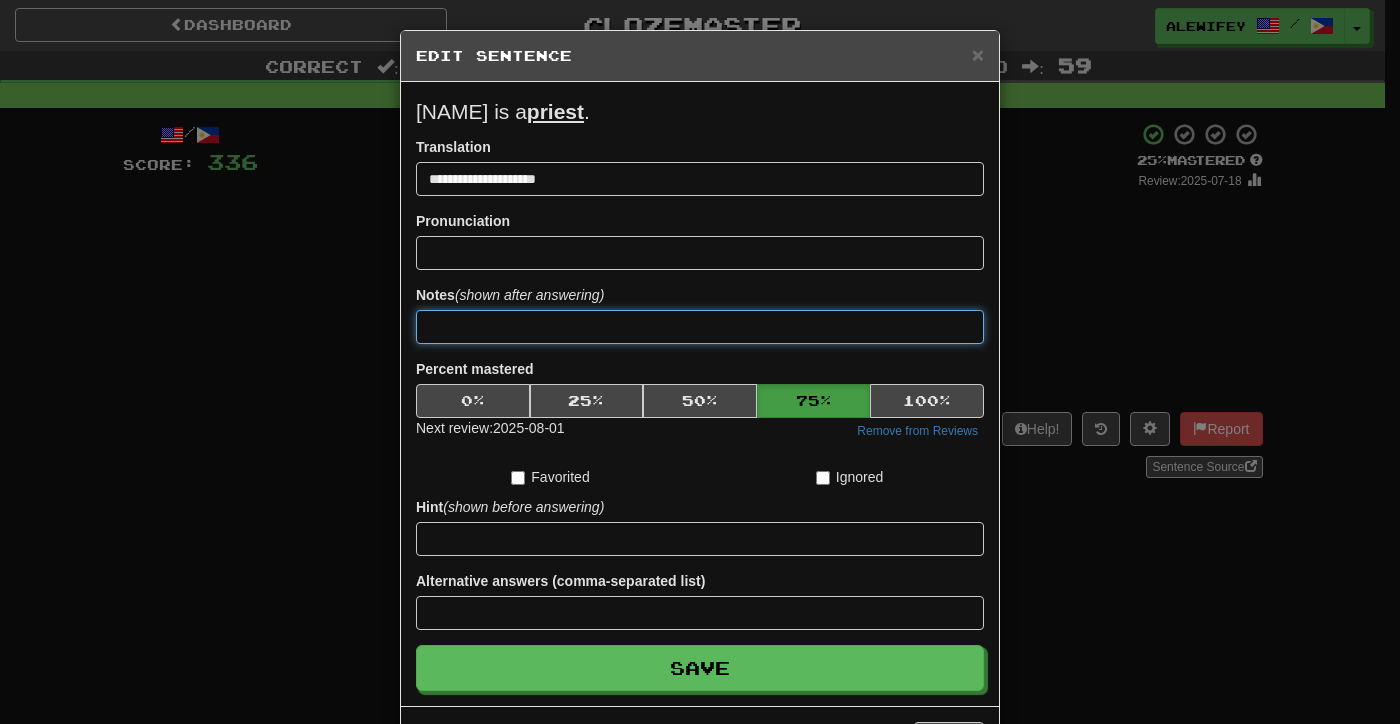 click at bounding box center (700, 327) 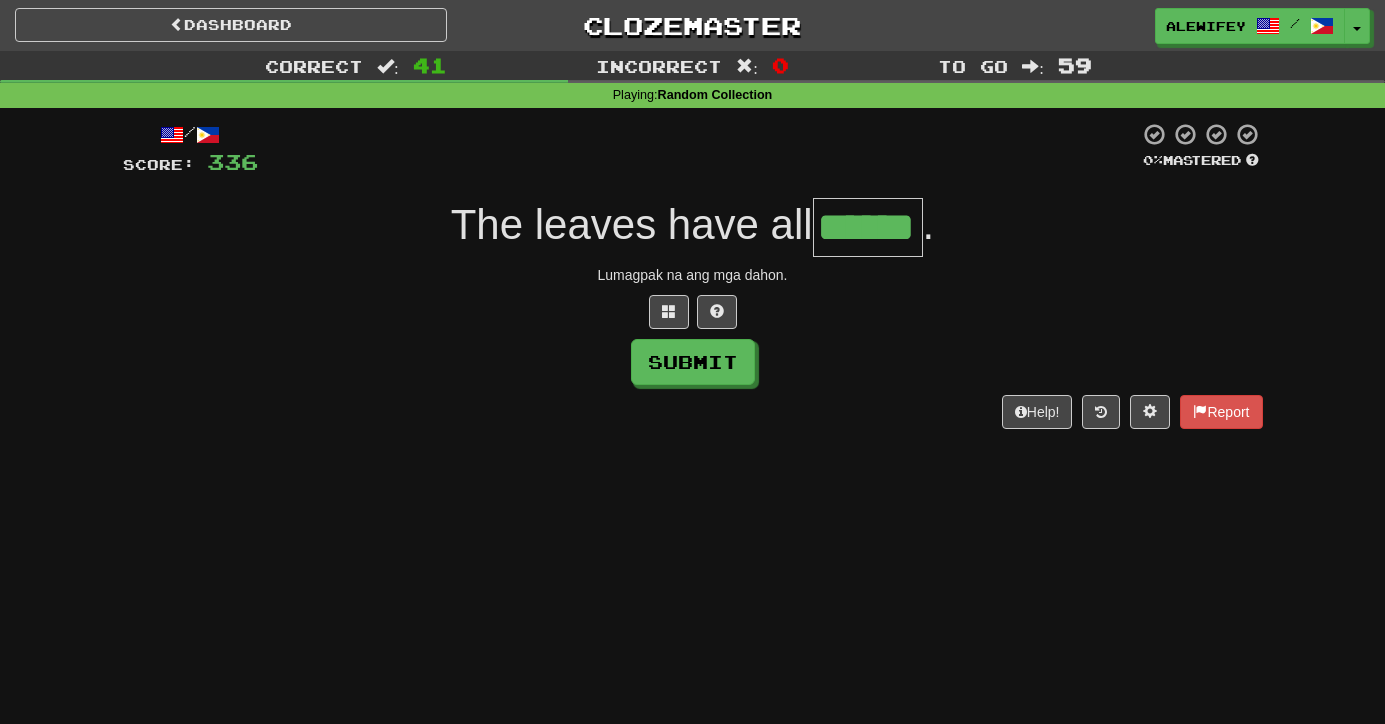 type on "******" 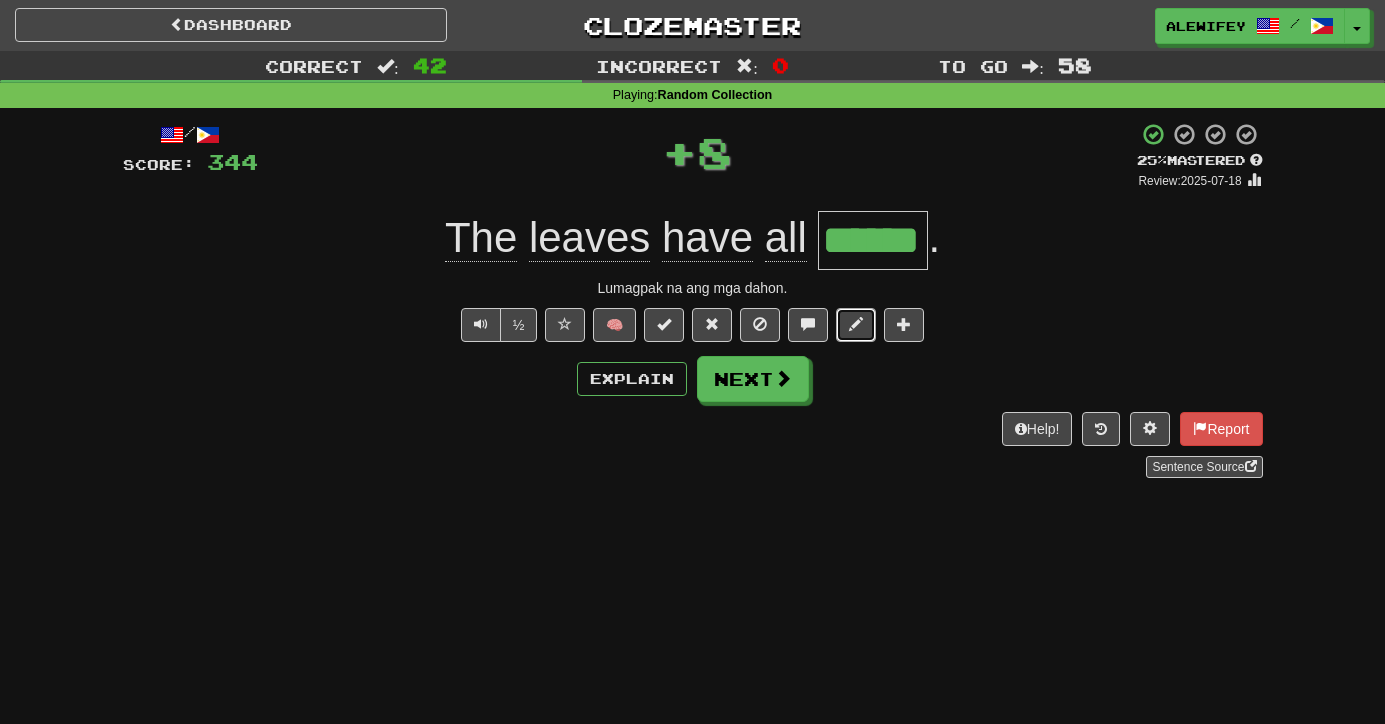 click at bounding box center [856, 325] 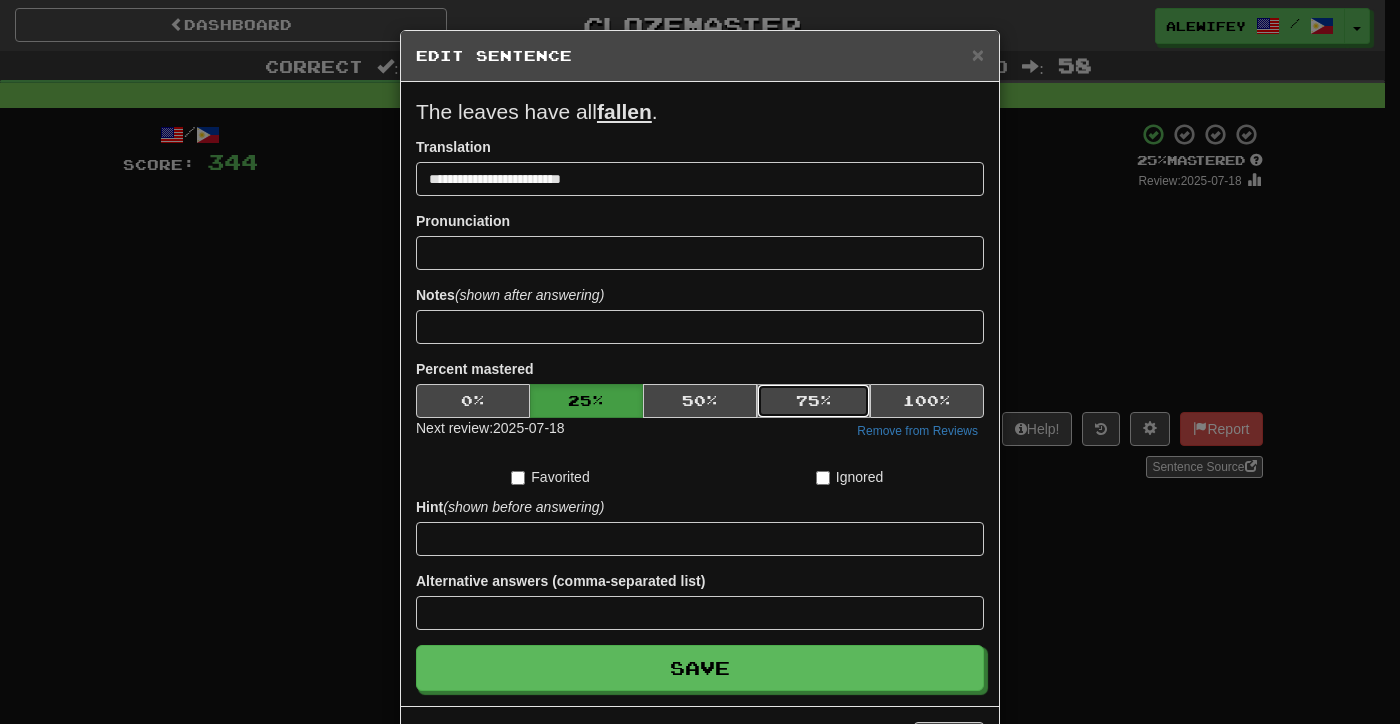 click on "75 %" at bounding box center [814, 401] 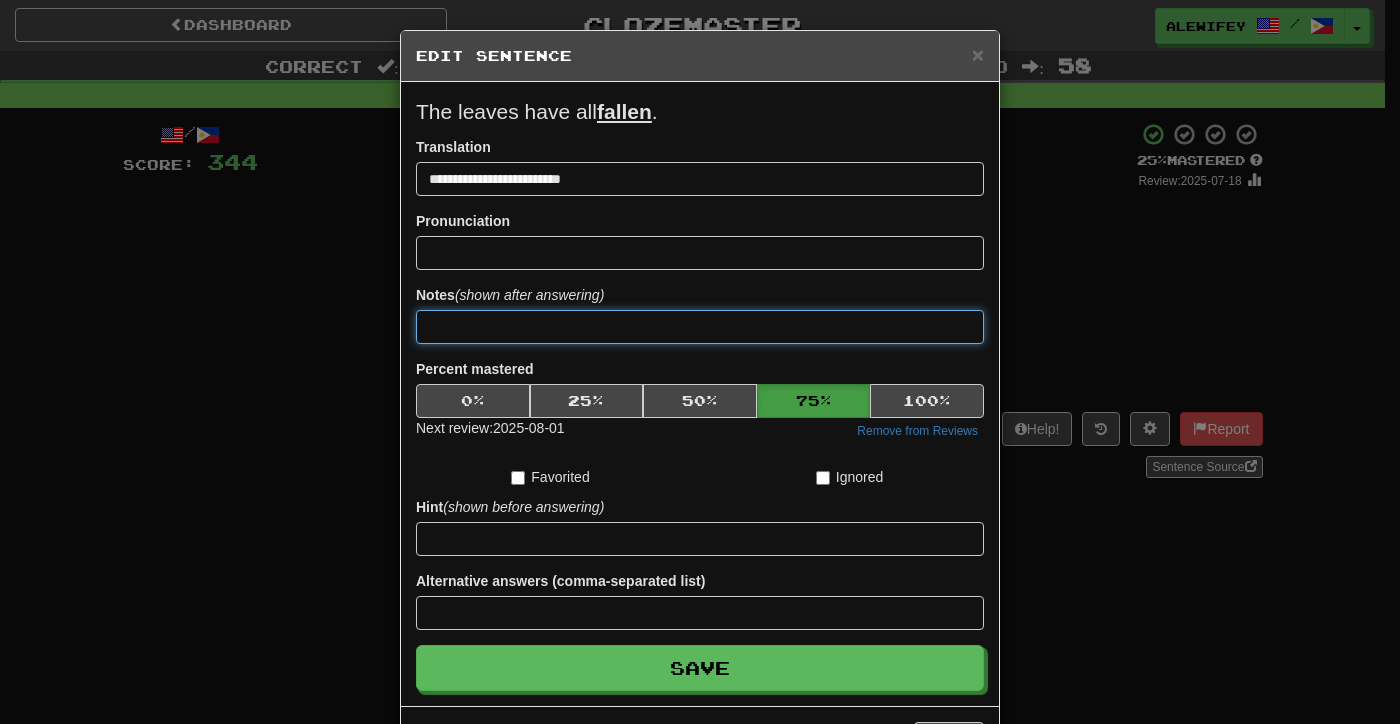 click at bounding box center [700, 327] 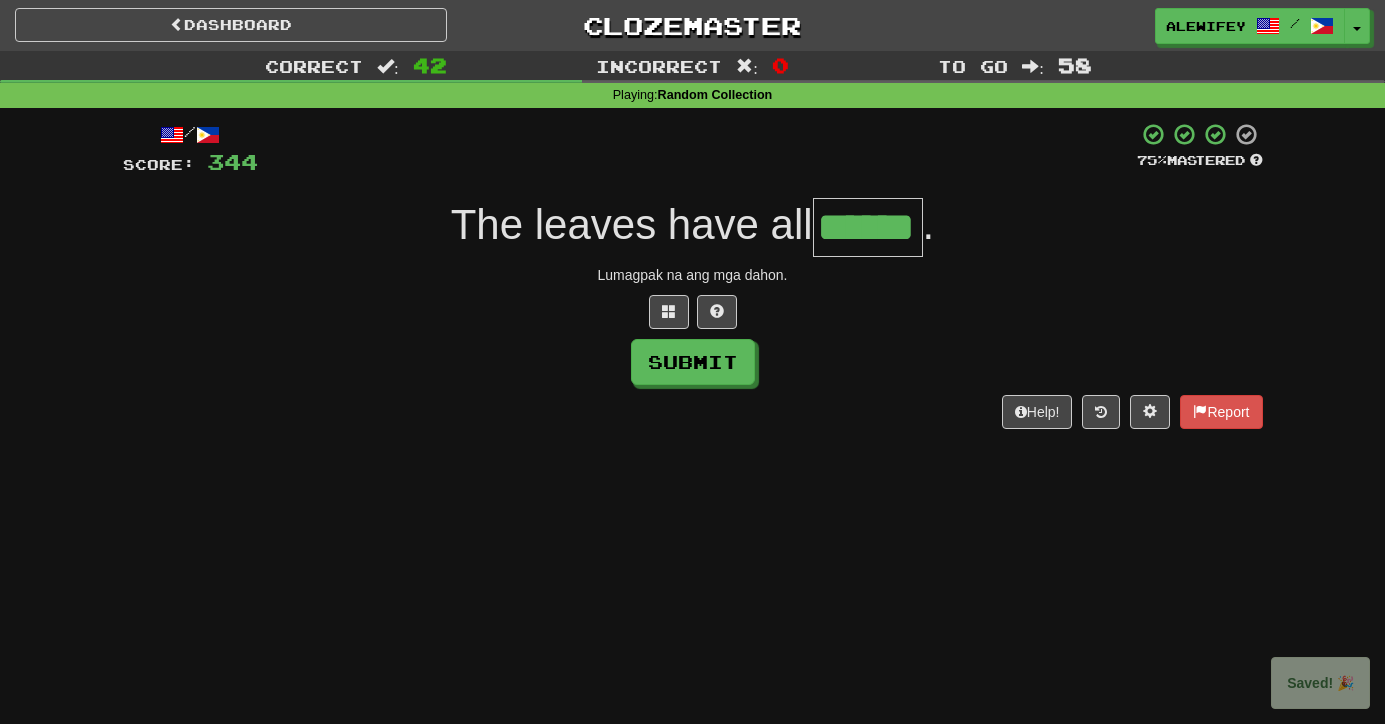 type on "******" 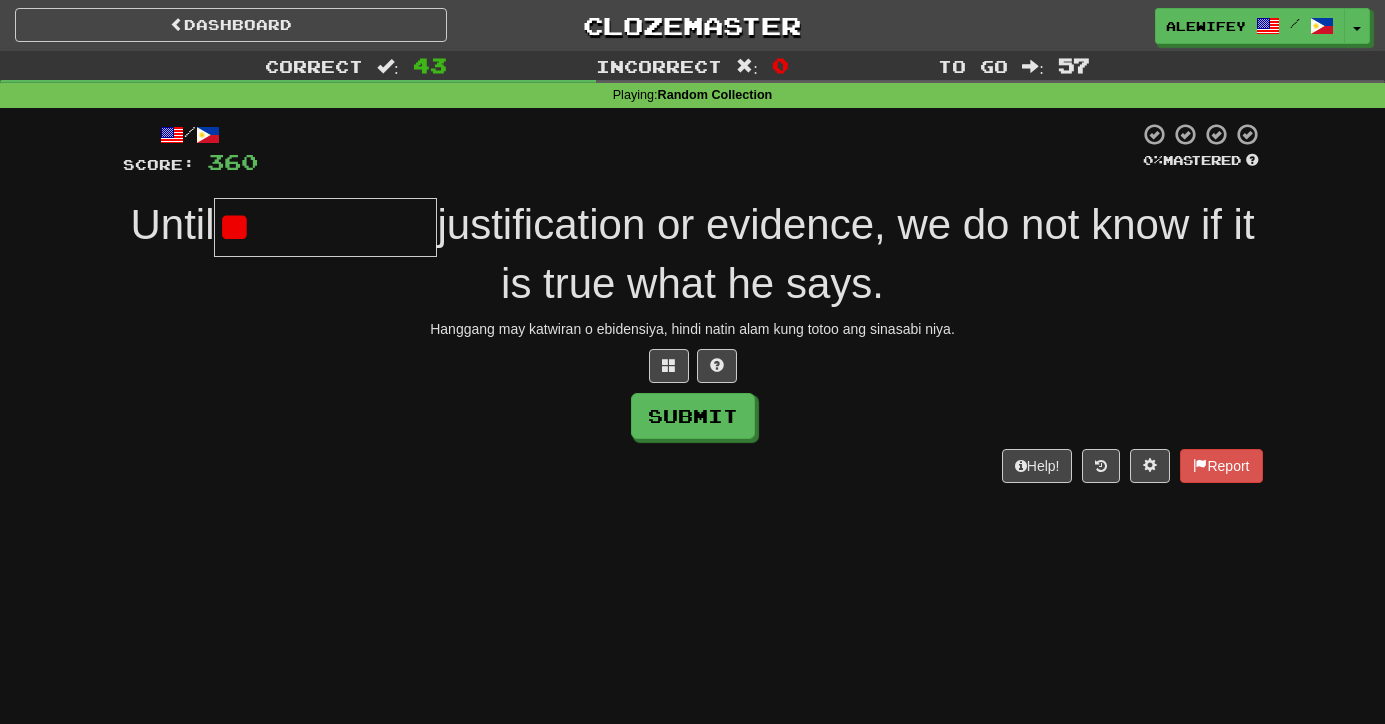 type on "*" 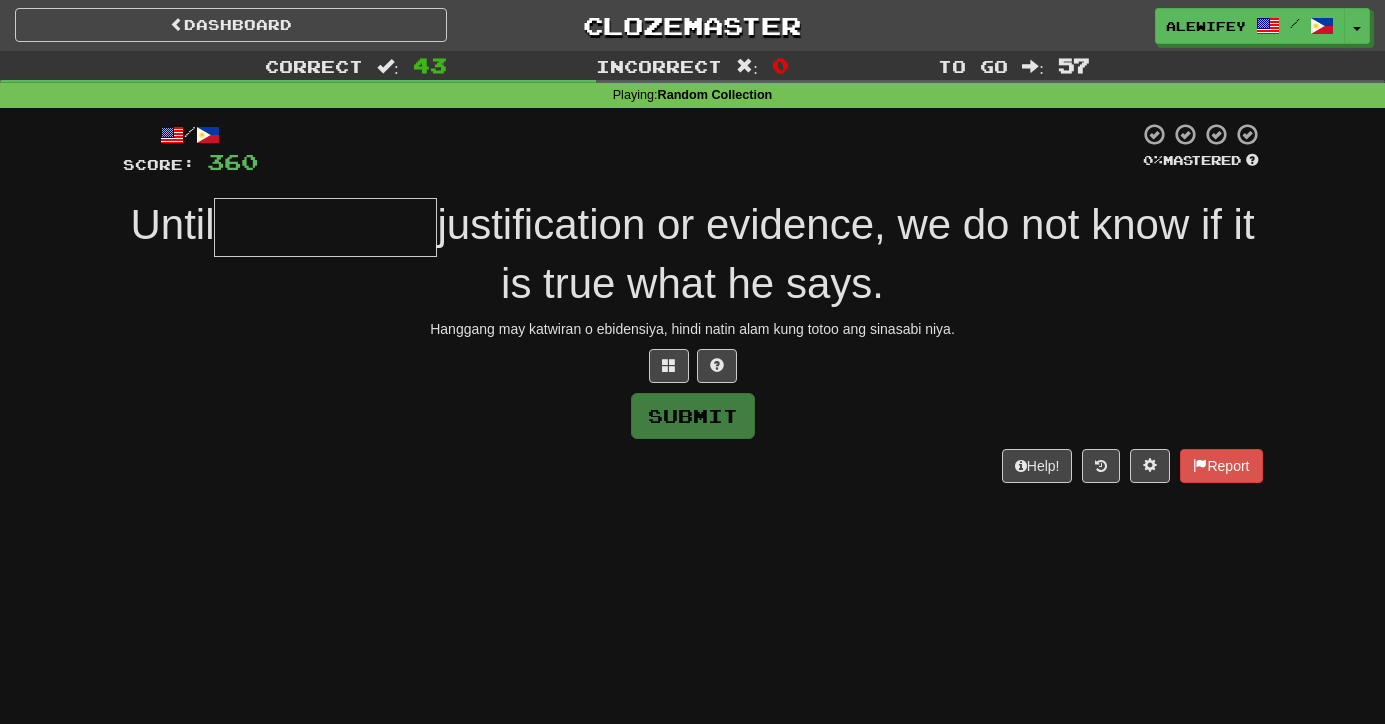 type on "*" 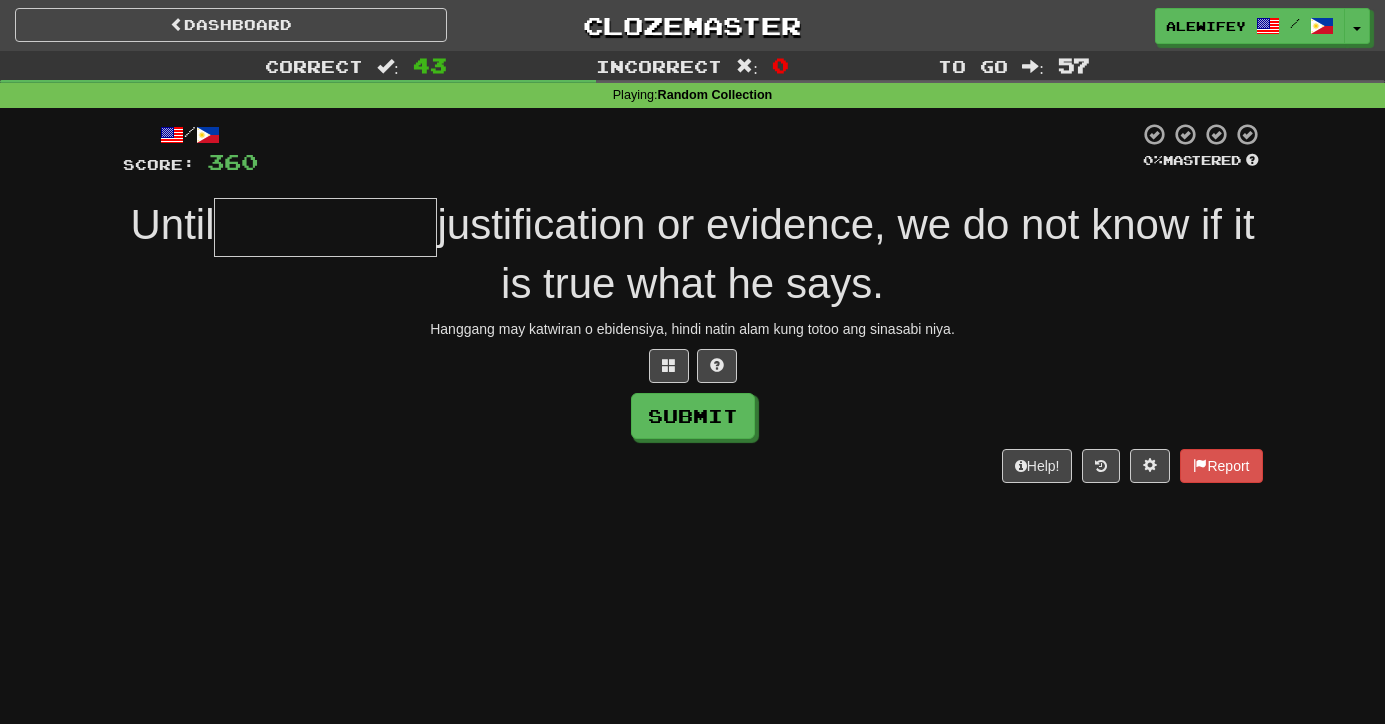 type on "*" 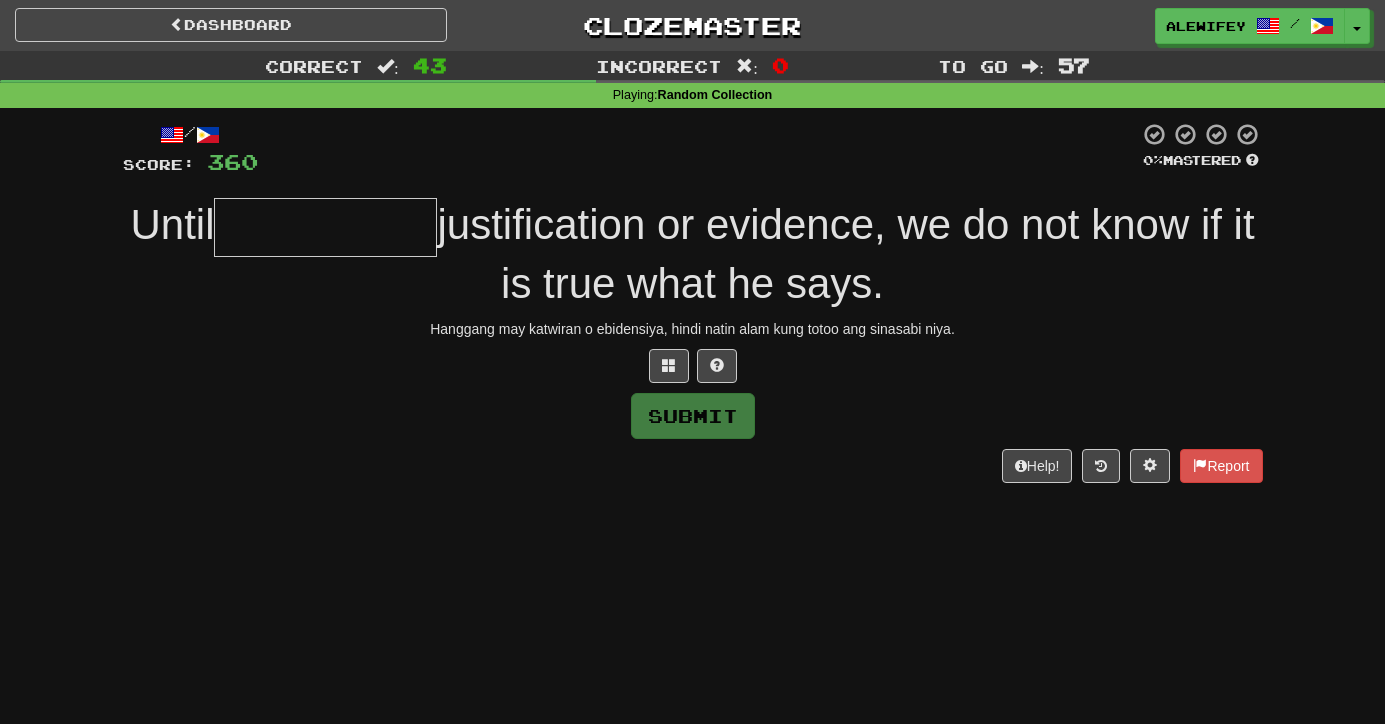 type on "*" 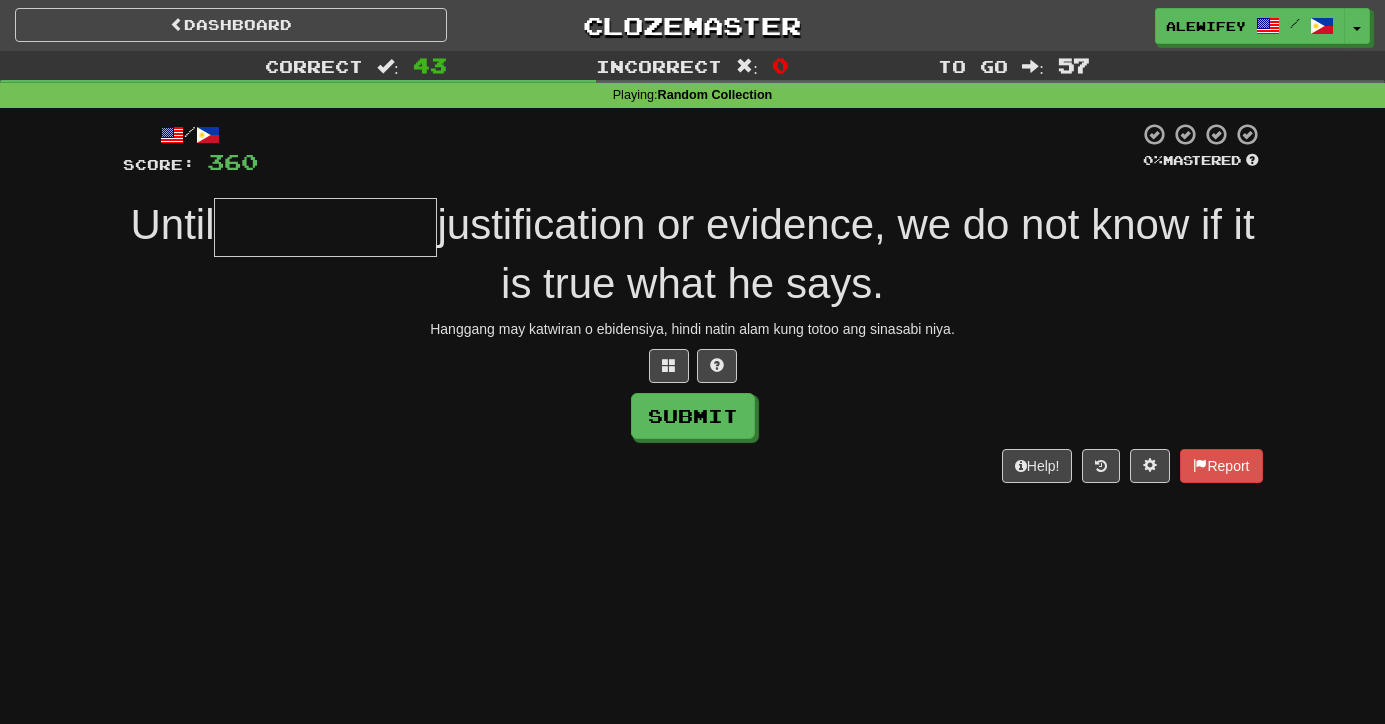 type on "*" 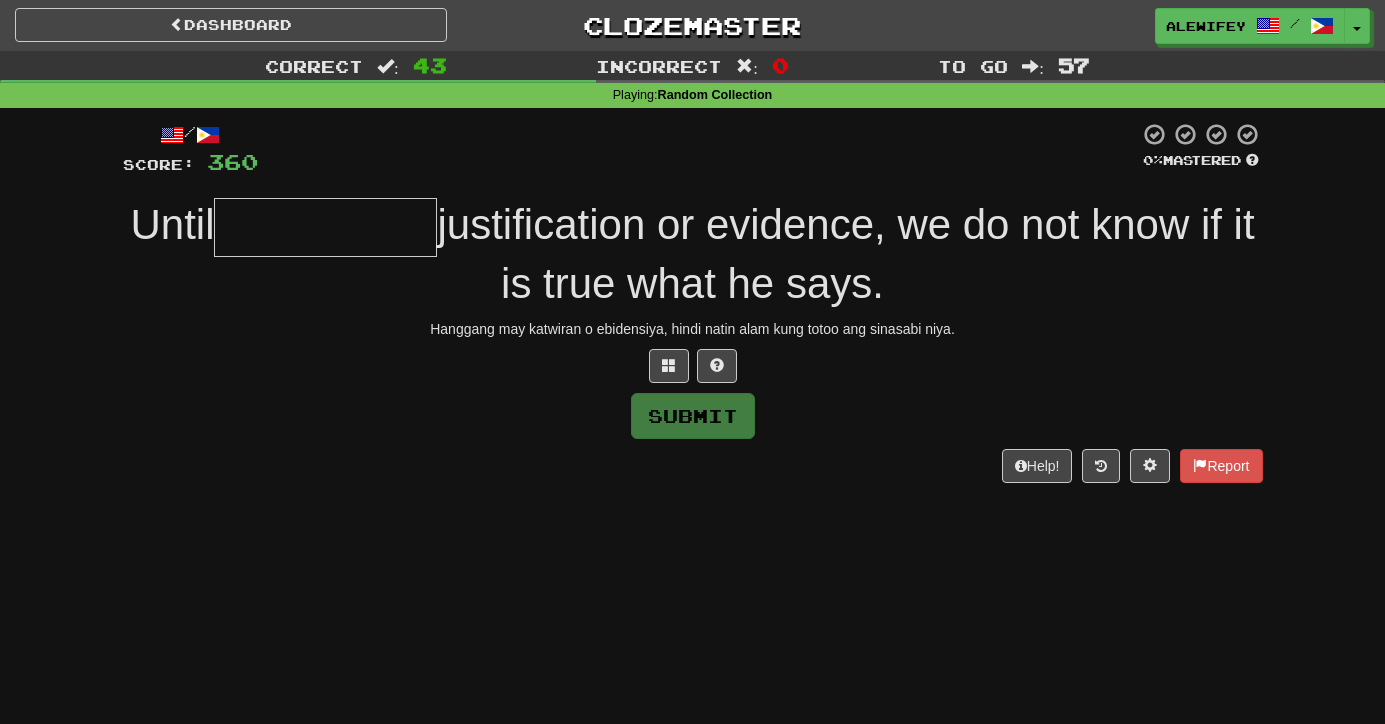 type on "*" 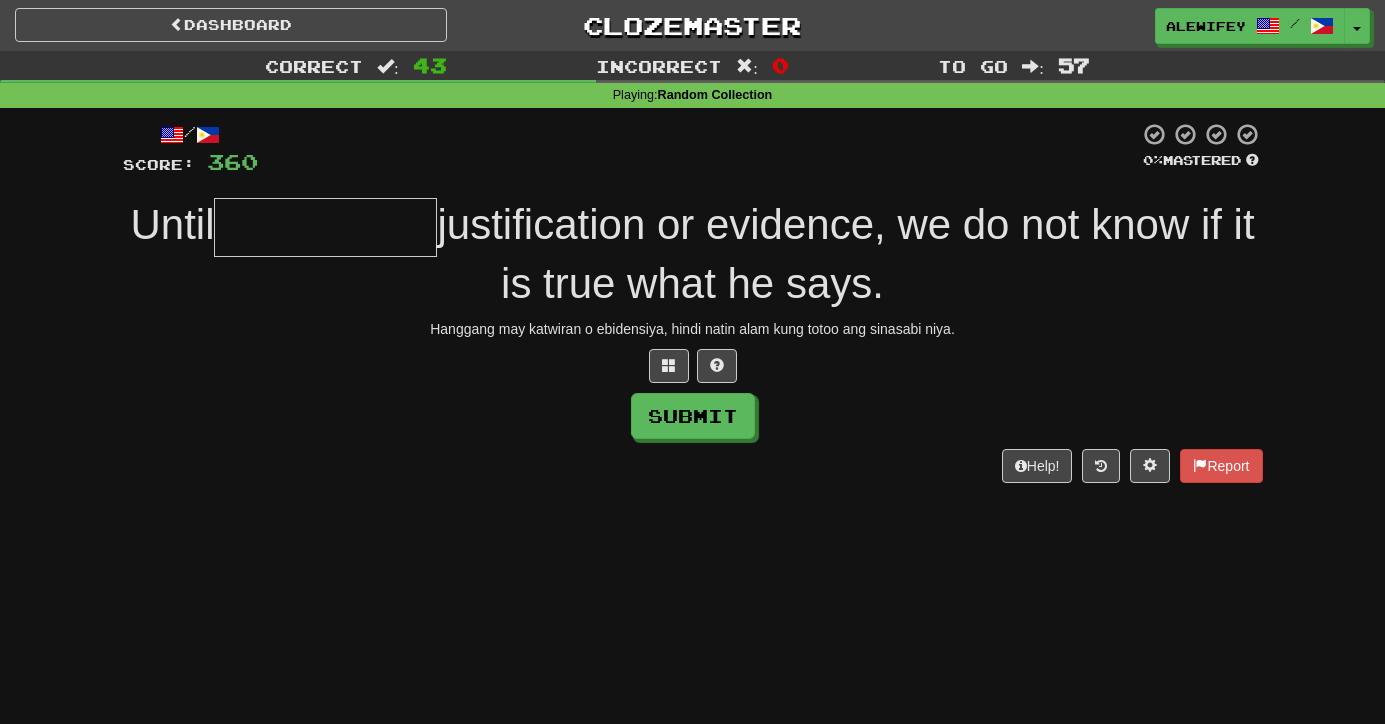 type on "*" 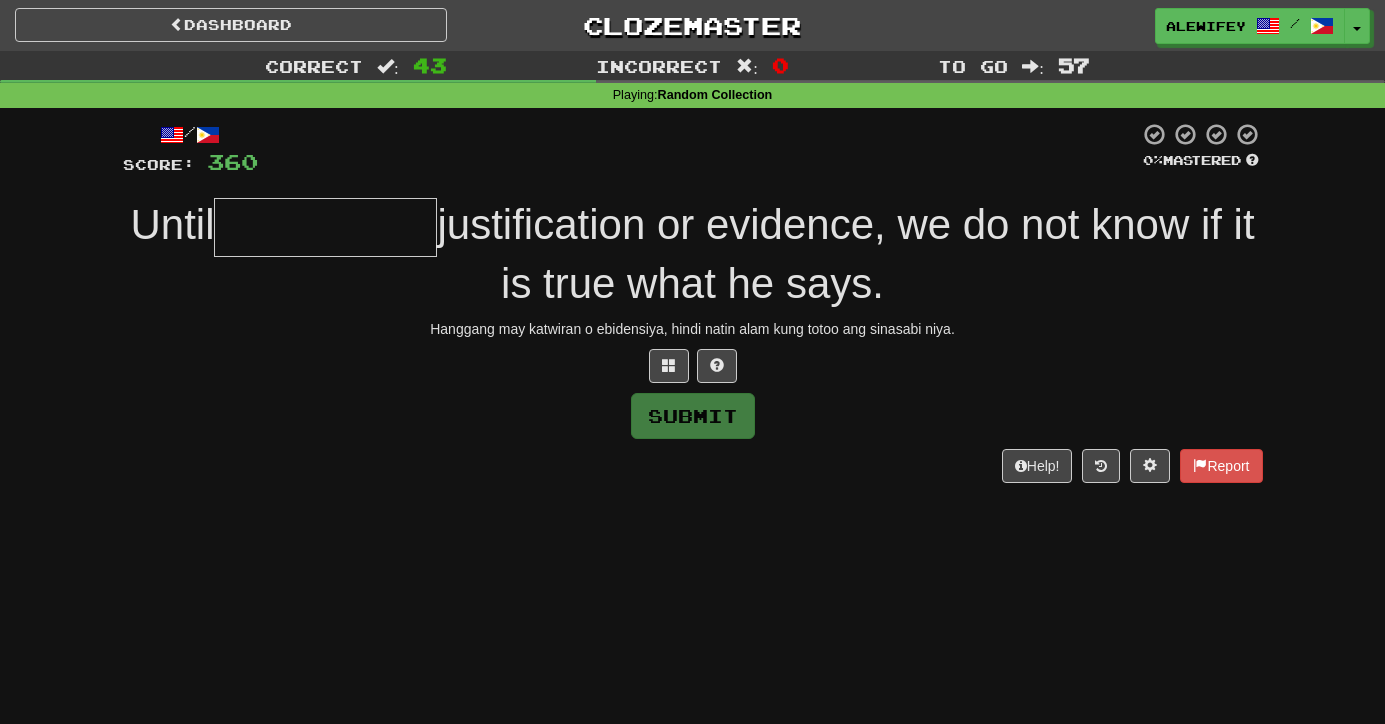 type on "*" 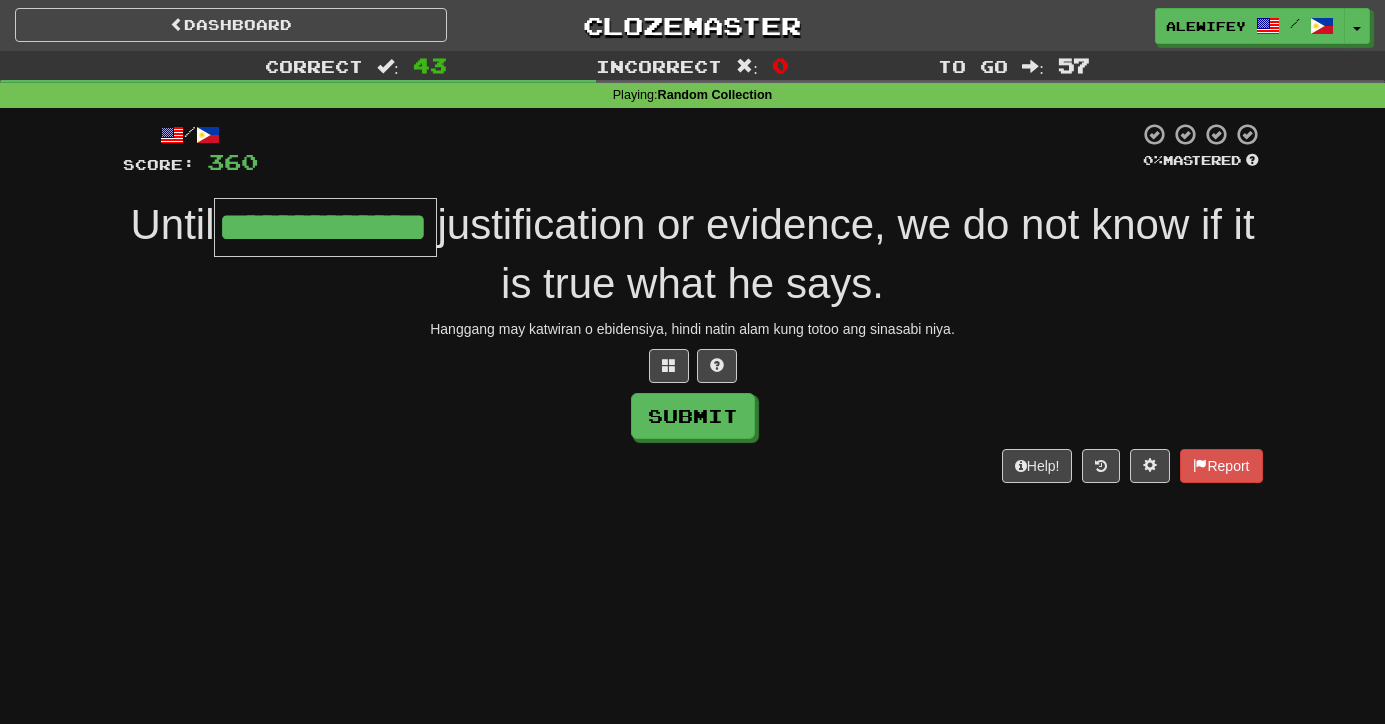 type on "**********" 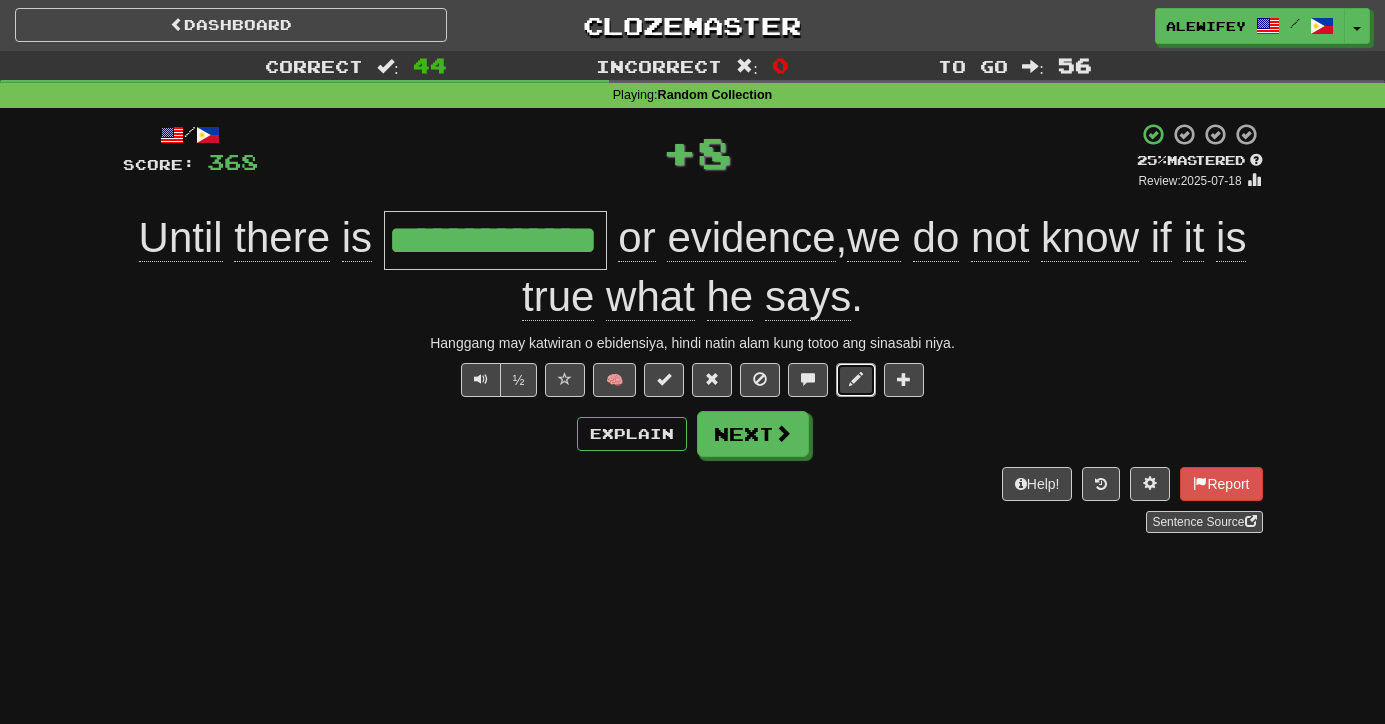 click at bounding box center [856, 379] 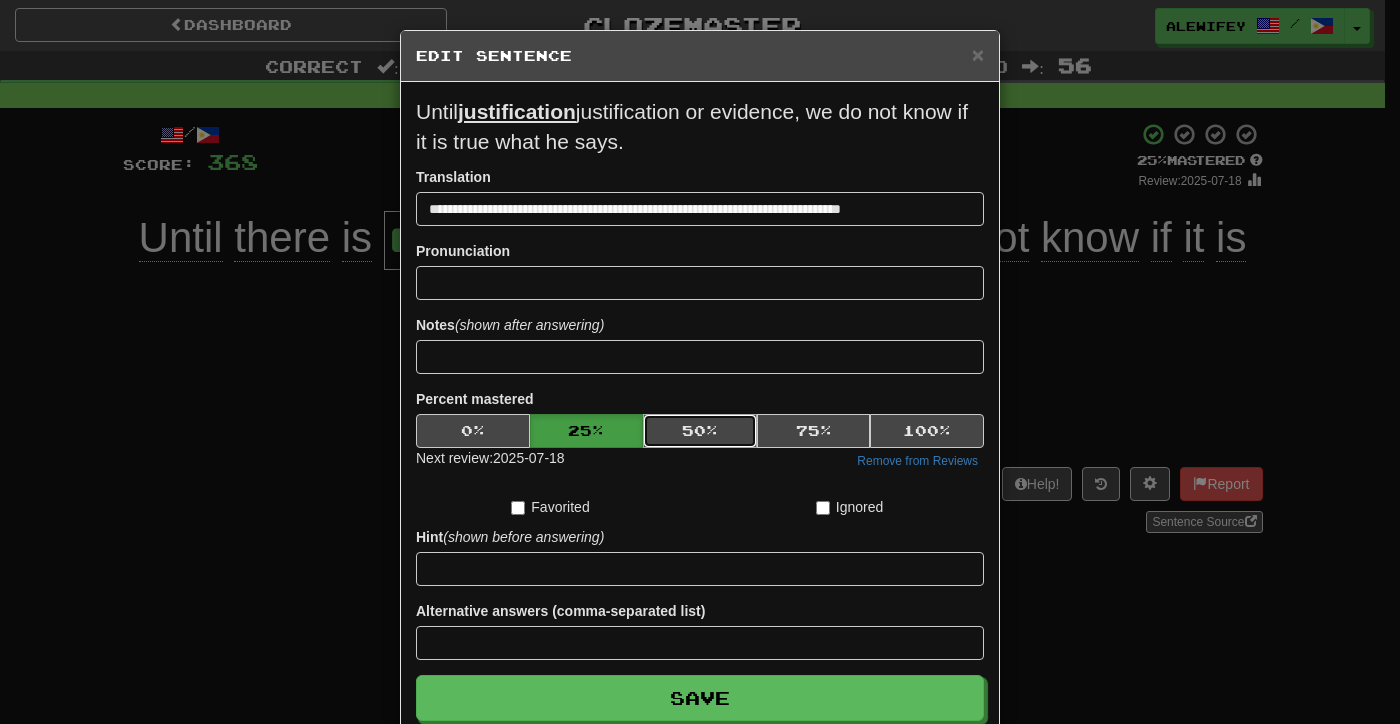 click on "50 %" at bounding box center (700, 431) 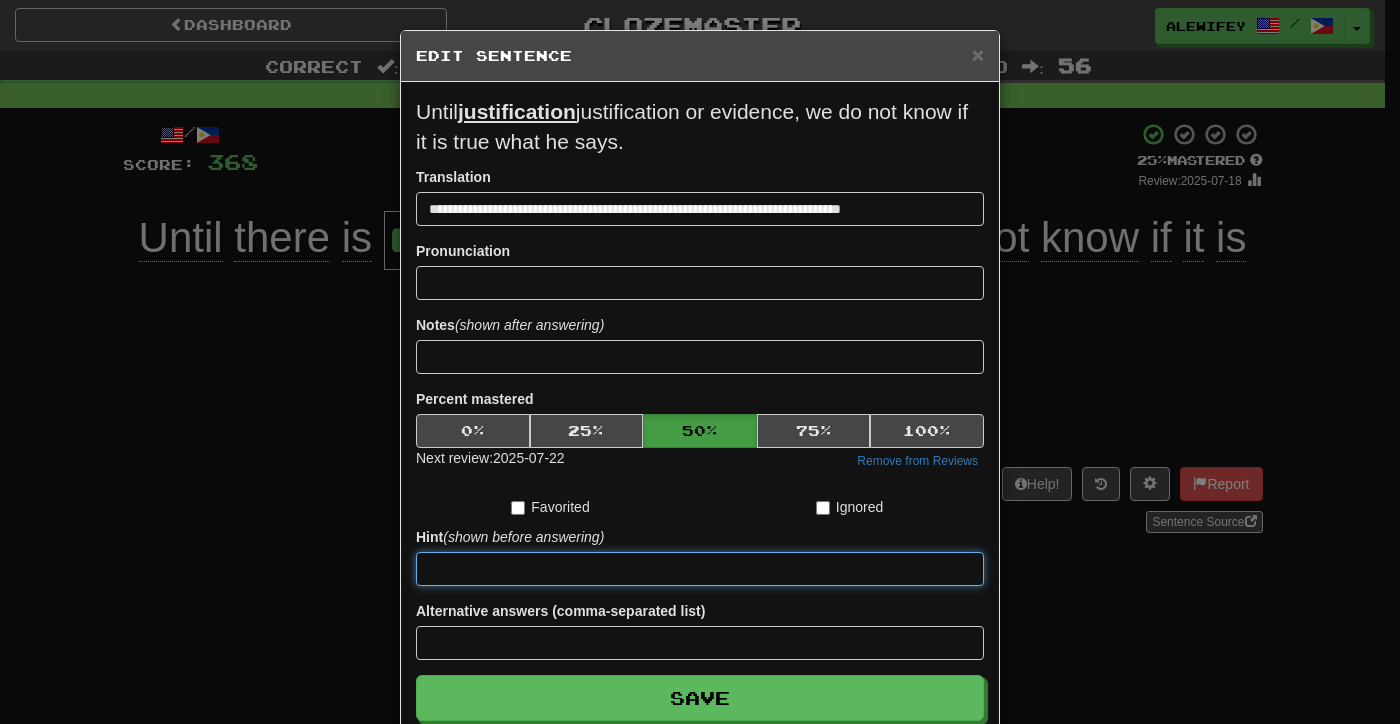 click at bounding box center [700, 569] 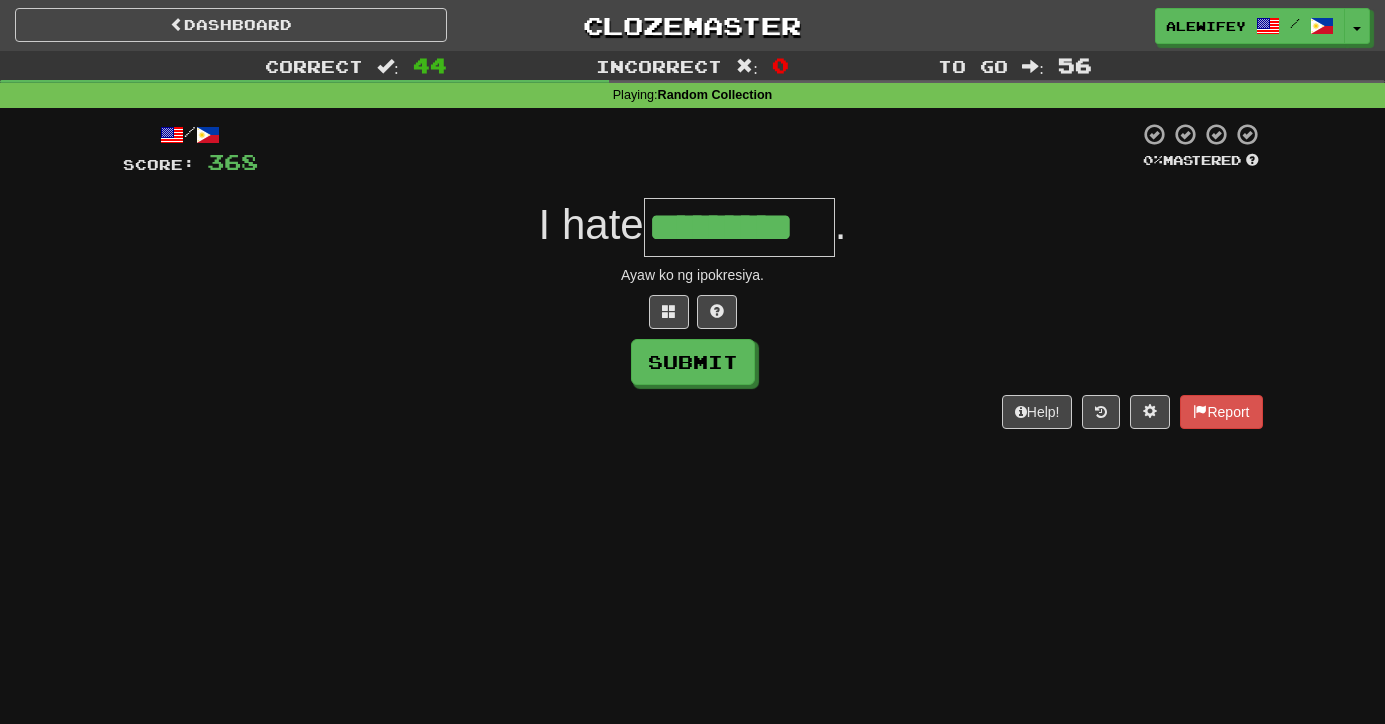 type on "*********" 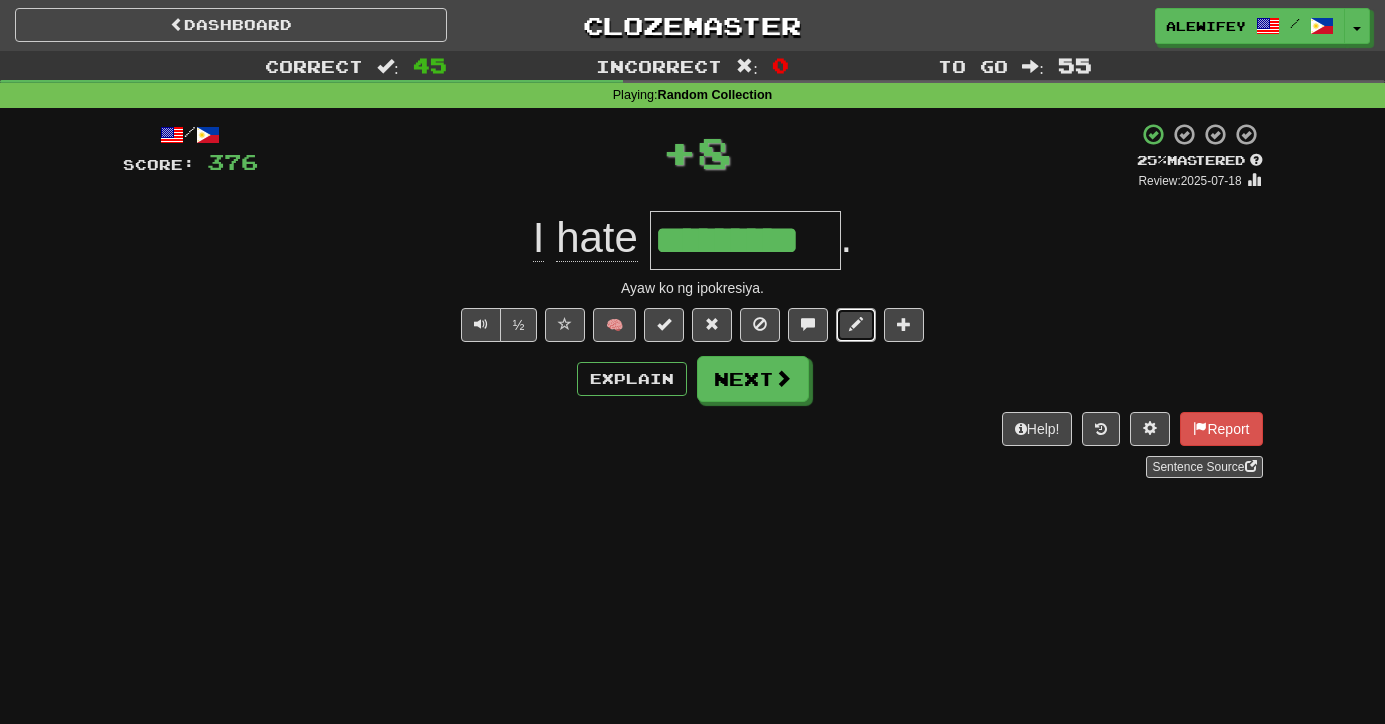 click at bounding box center (856, 324) 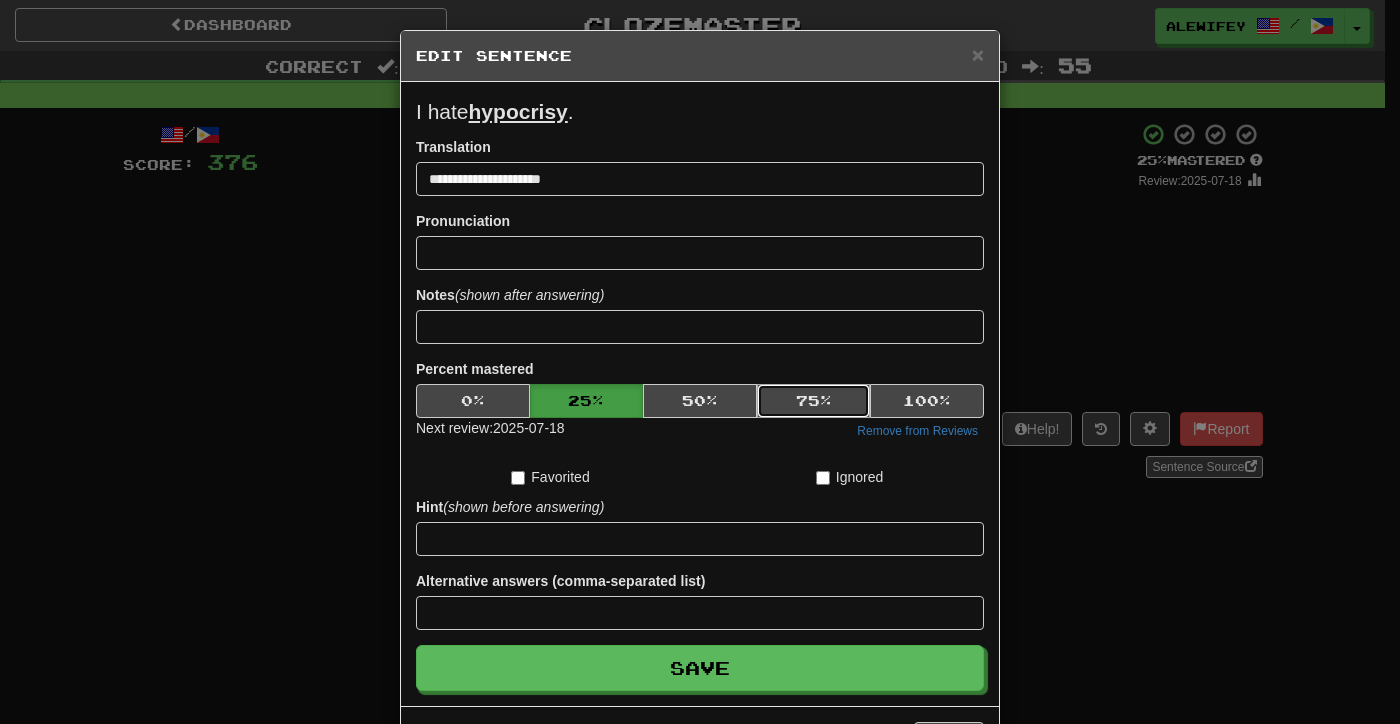 click on "75 %" at bounding box center (814, 401) 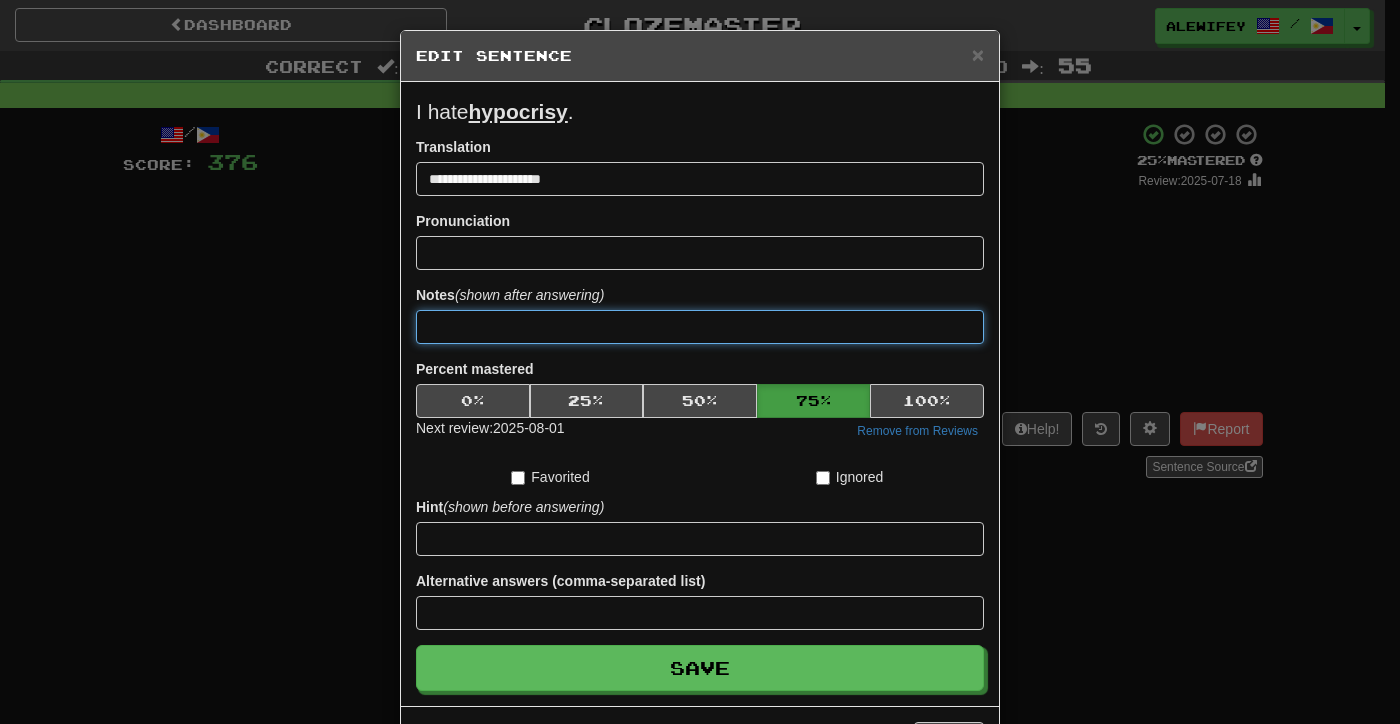 click at bounding box center (700, 327) 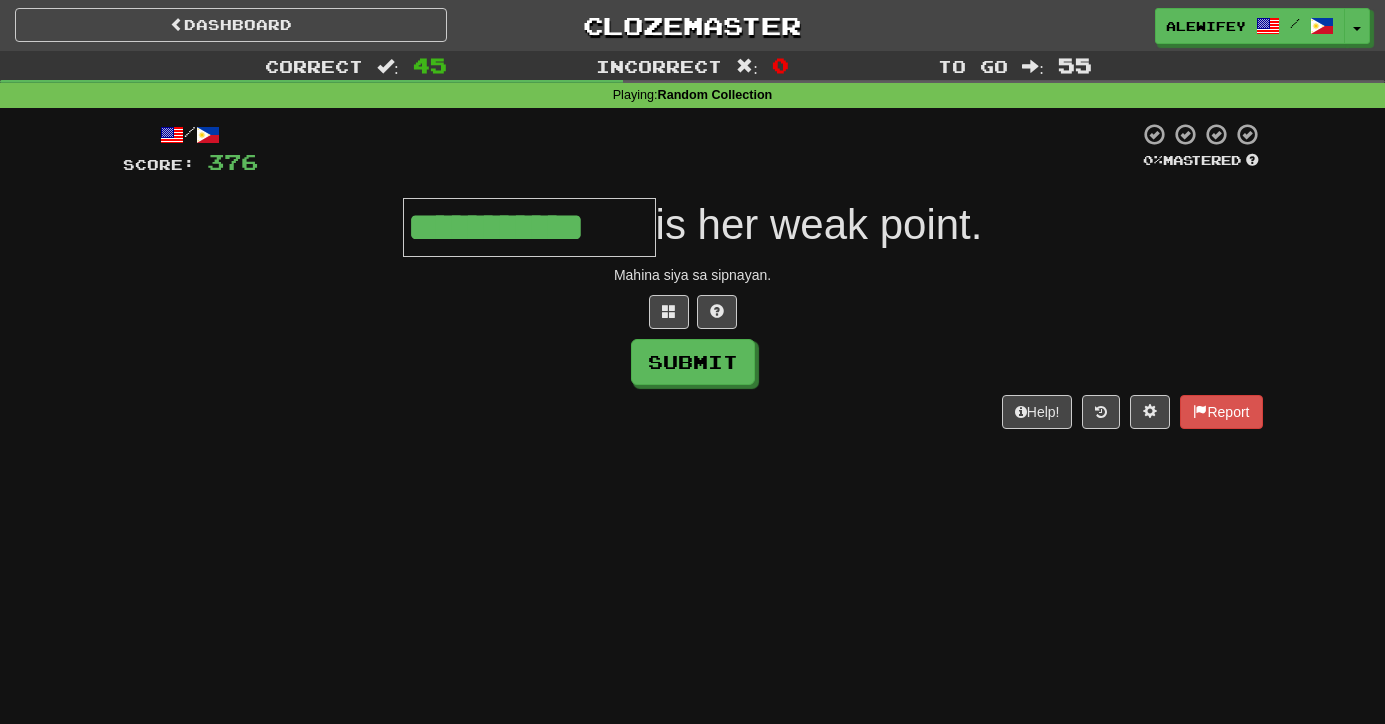 type on "**********" 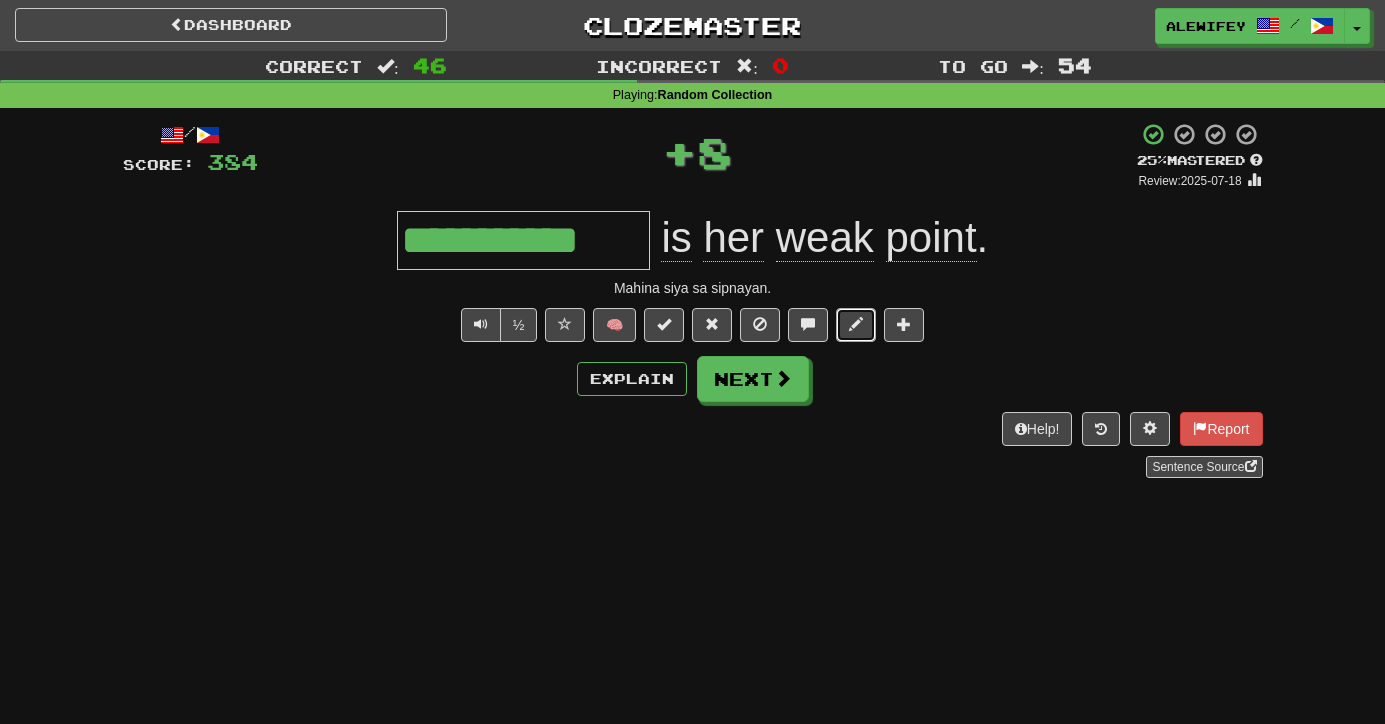 click at bounding box center [856, 325] 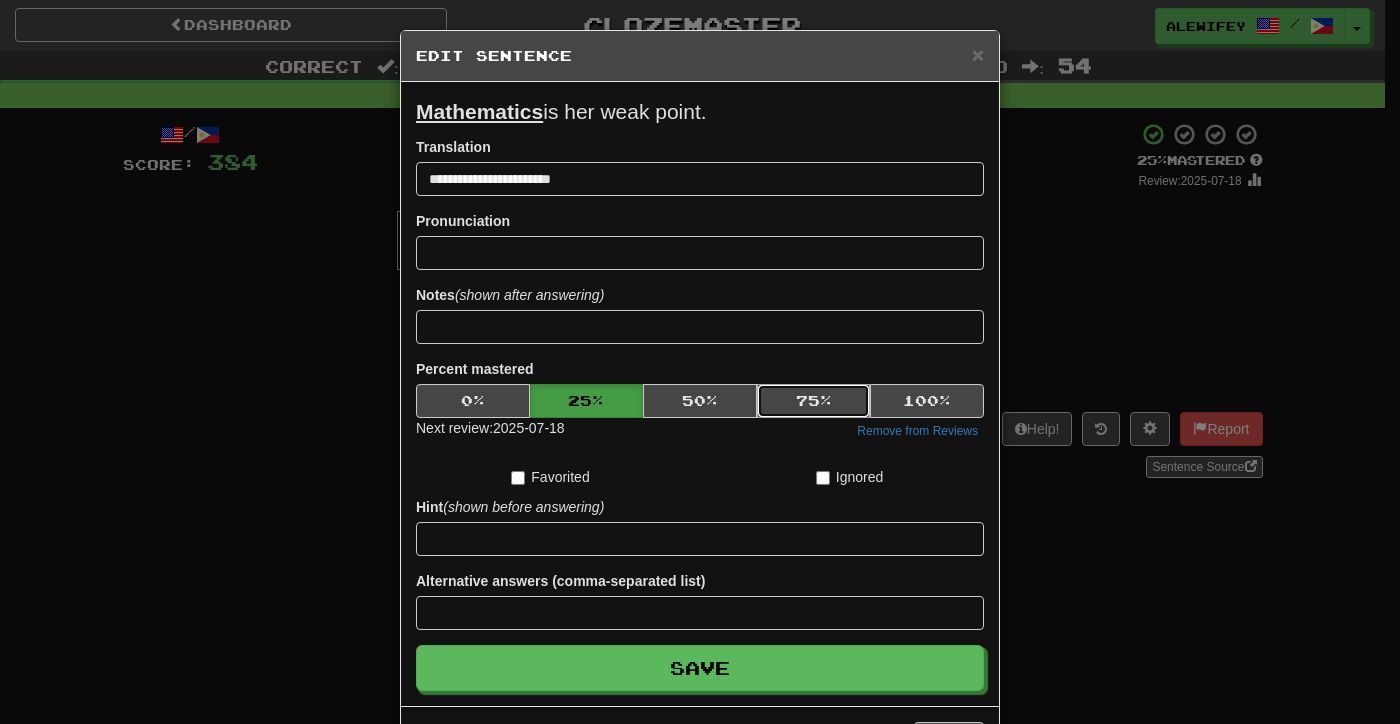 click on "75 %" at bounding box center (814, 401) 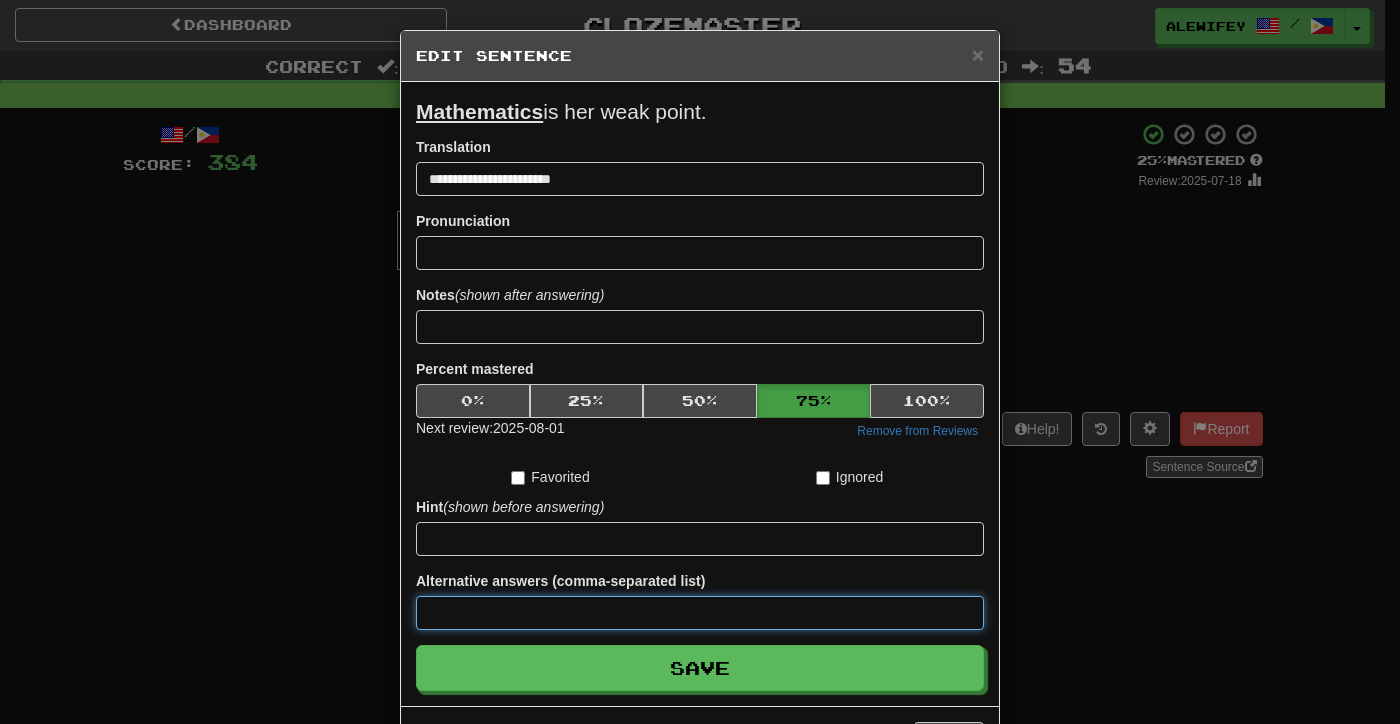 click at bounding box center (700, 613) 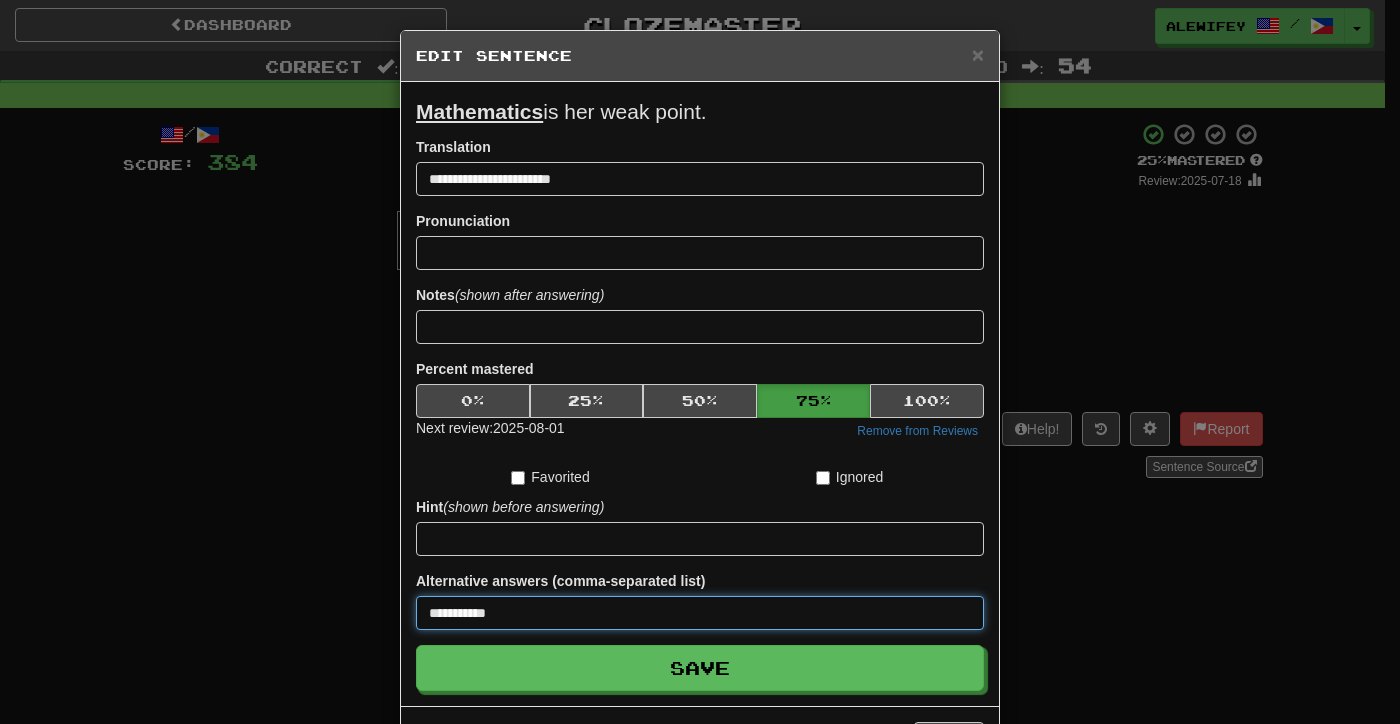 click on "Save" at bounding box center [700, 668] 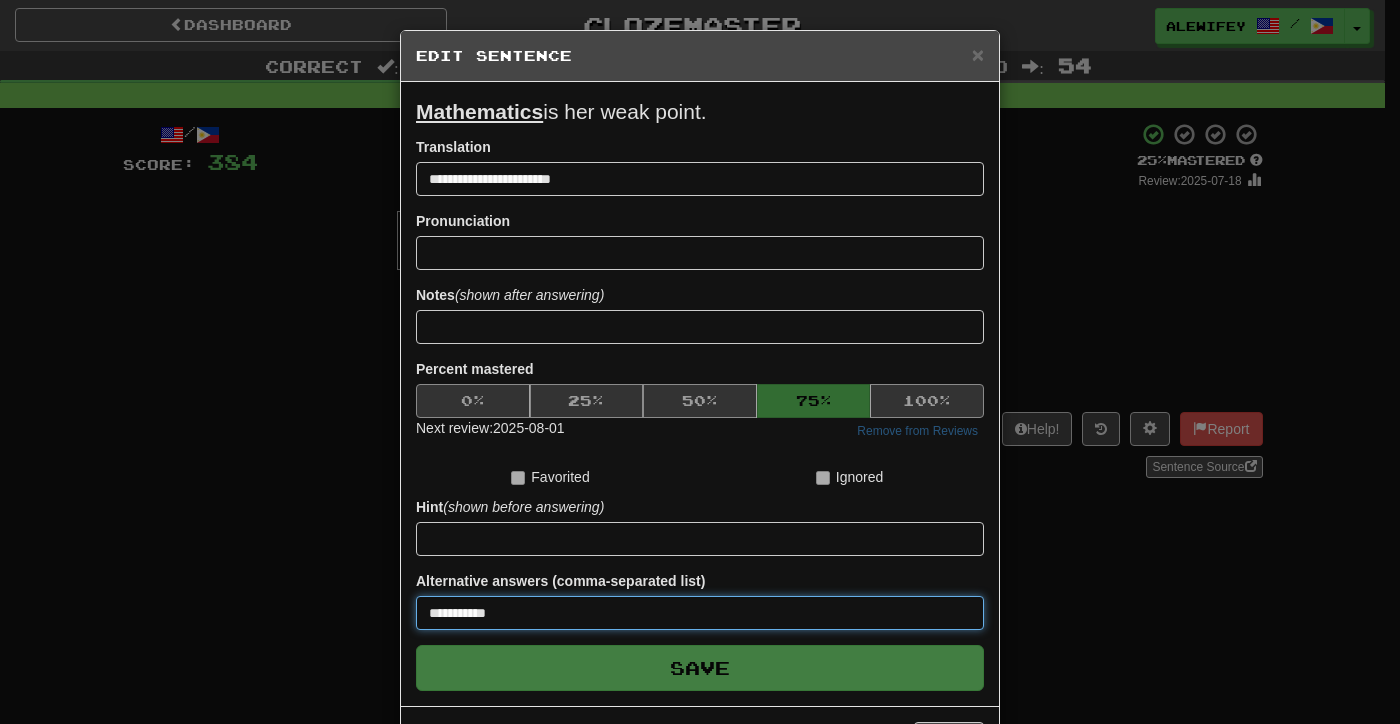 type on "**********" 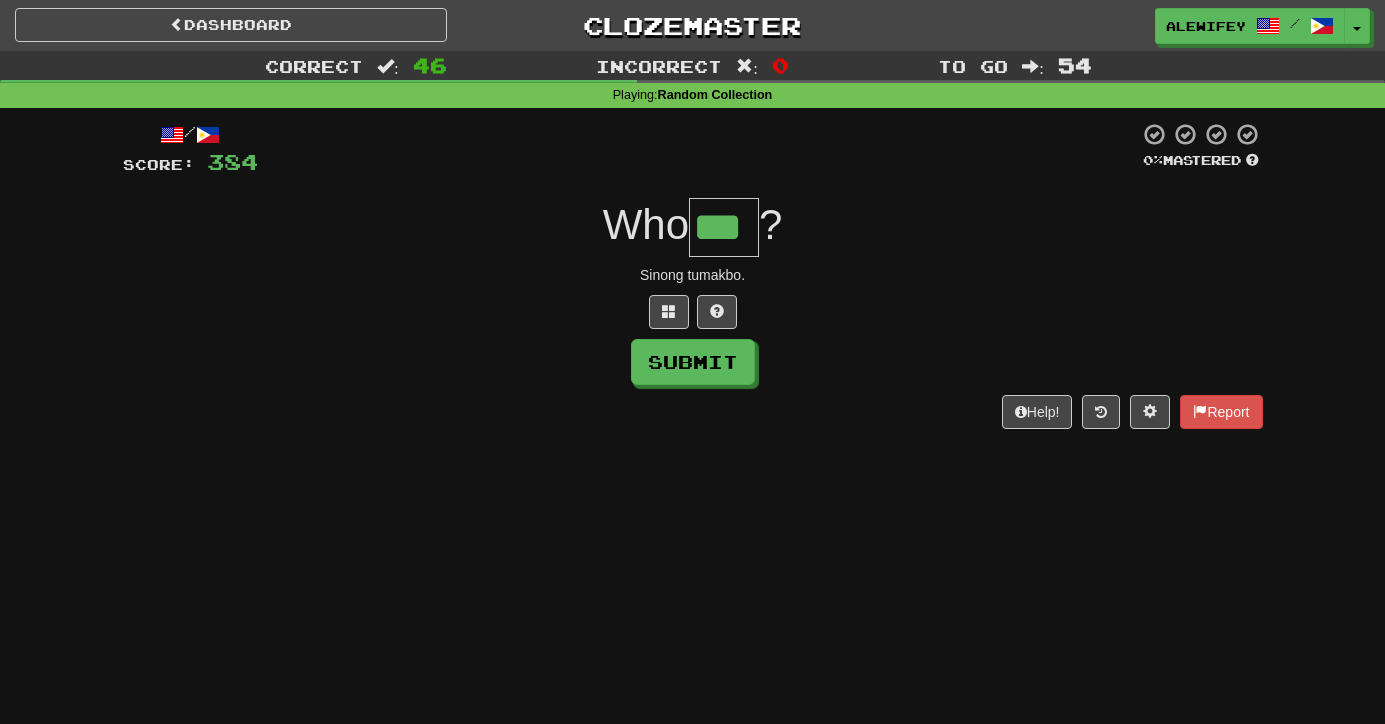 type on "***" 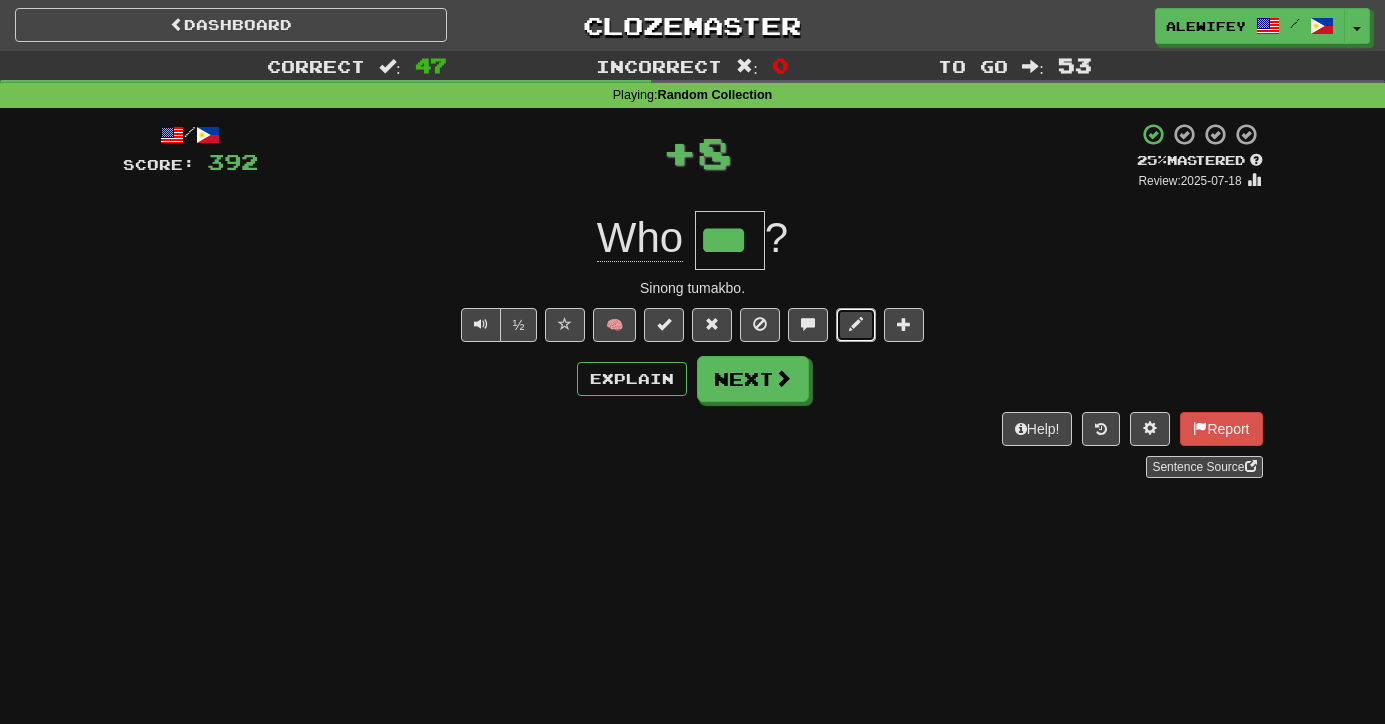 click at bounding box center (856, 324) 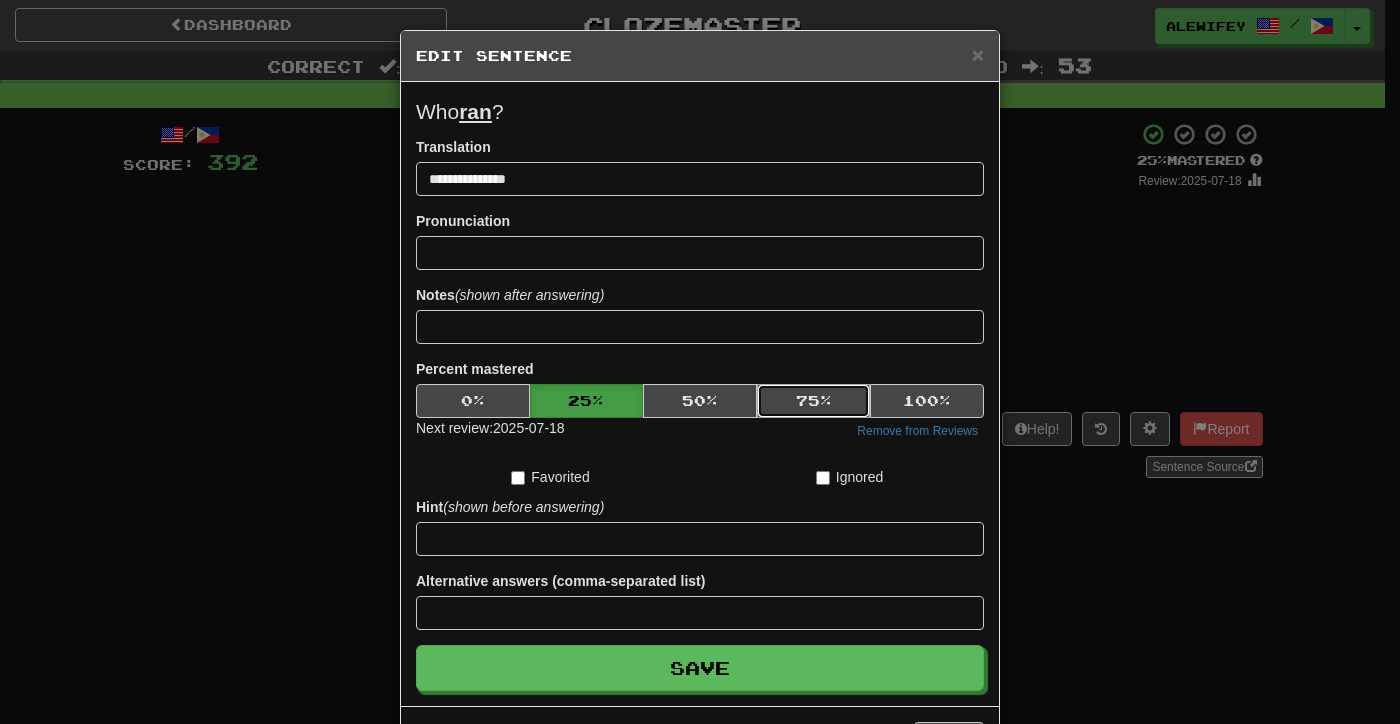 click on "75 %" at bounding box center (814, 401) 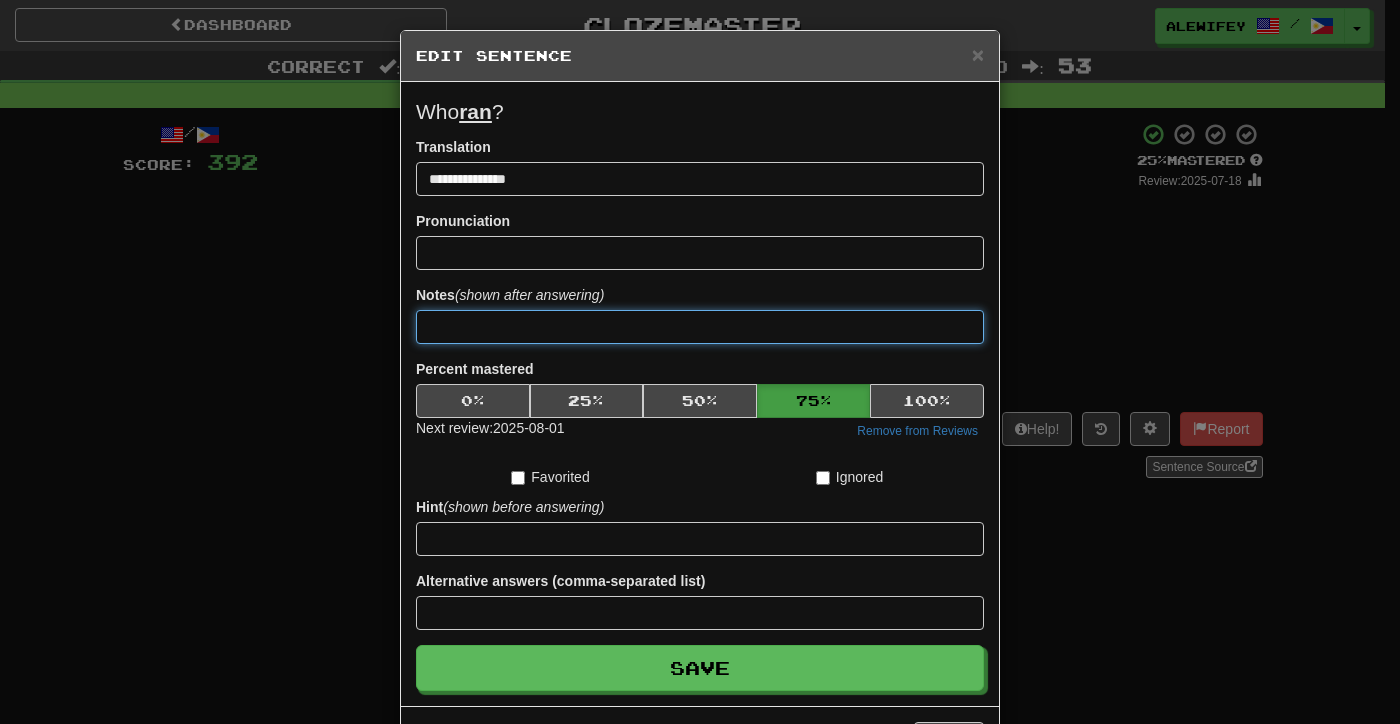 click at bounding box center [700, 327] 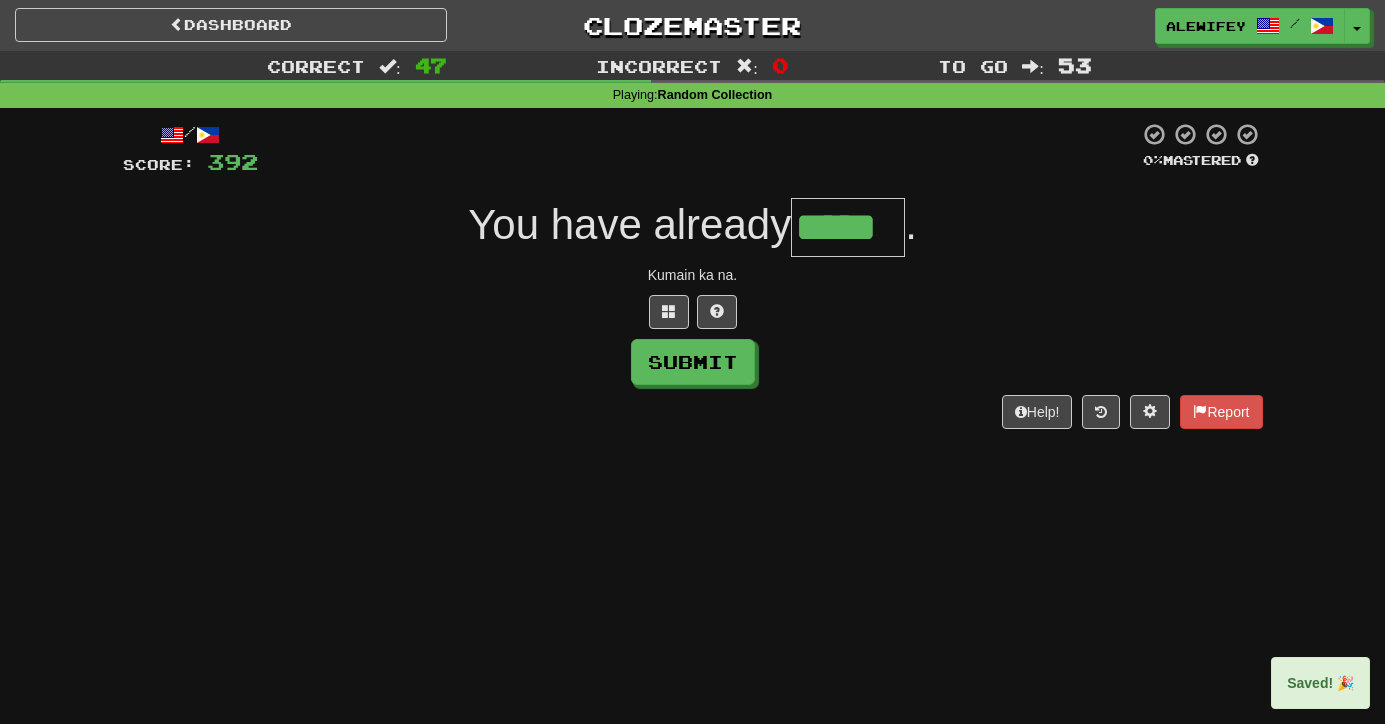 type on "*****" 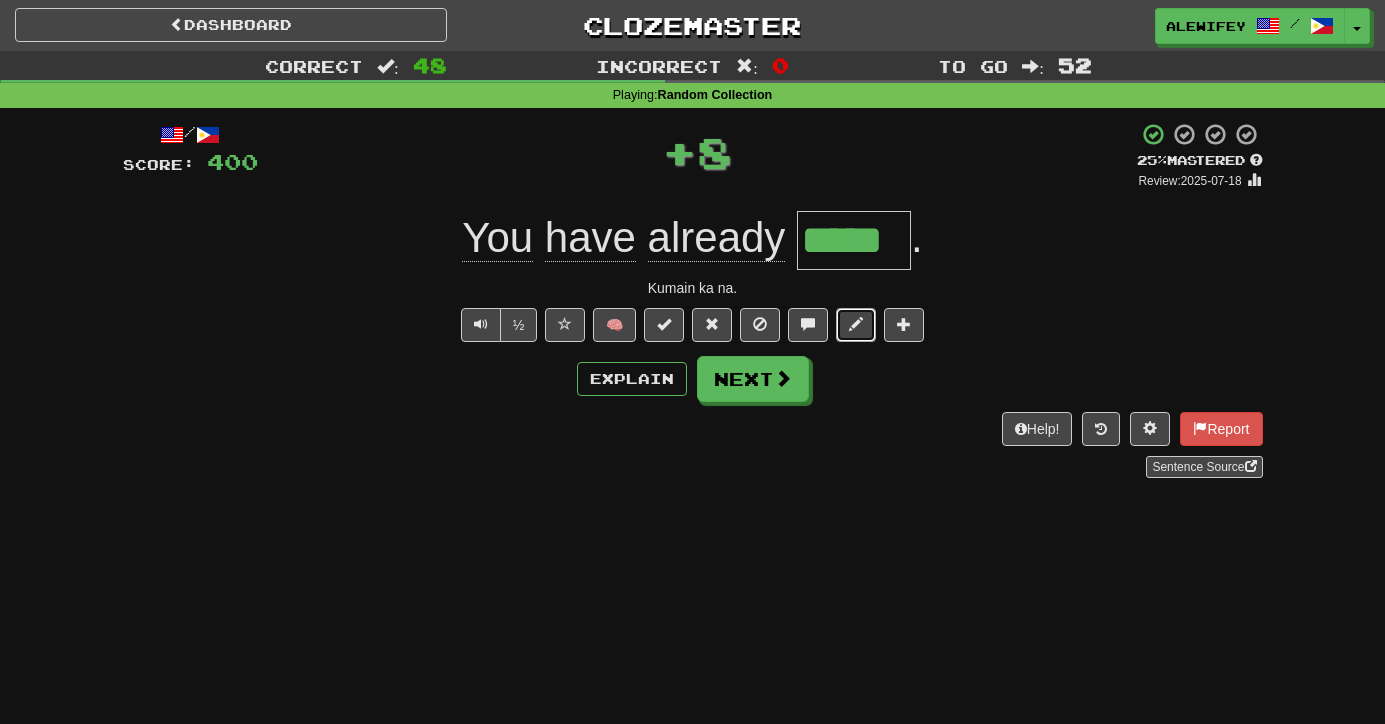 click at bounding box center (856, 324) 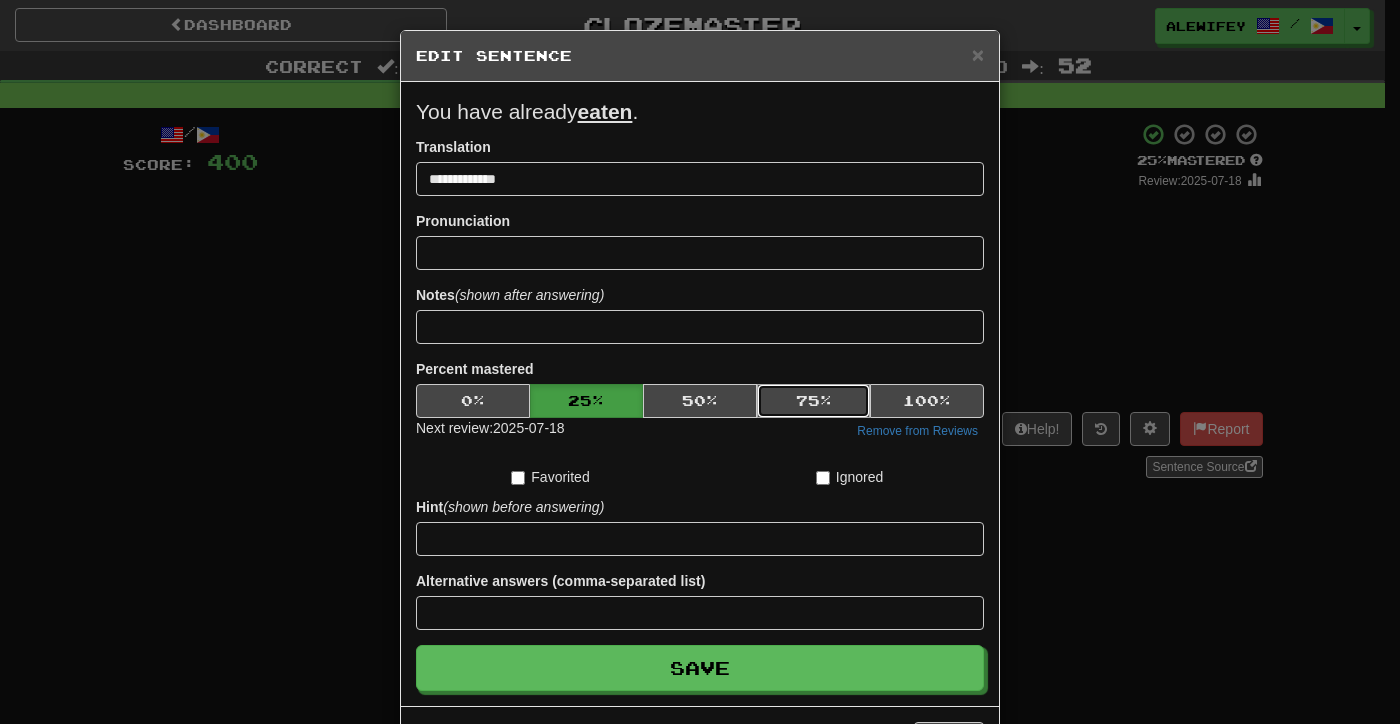 click on "75 %" at bounding box center [814, 401] 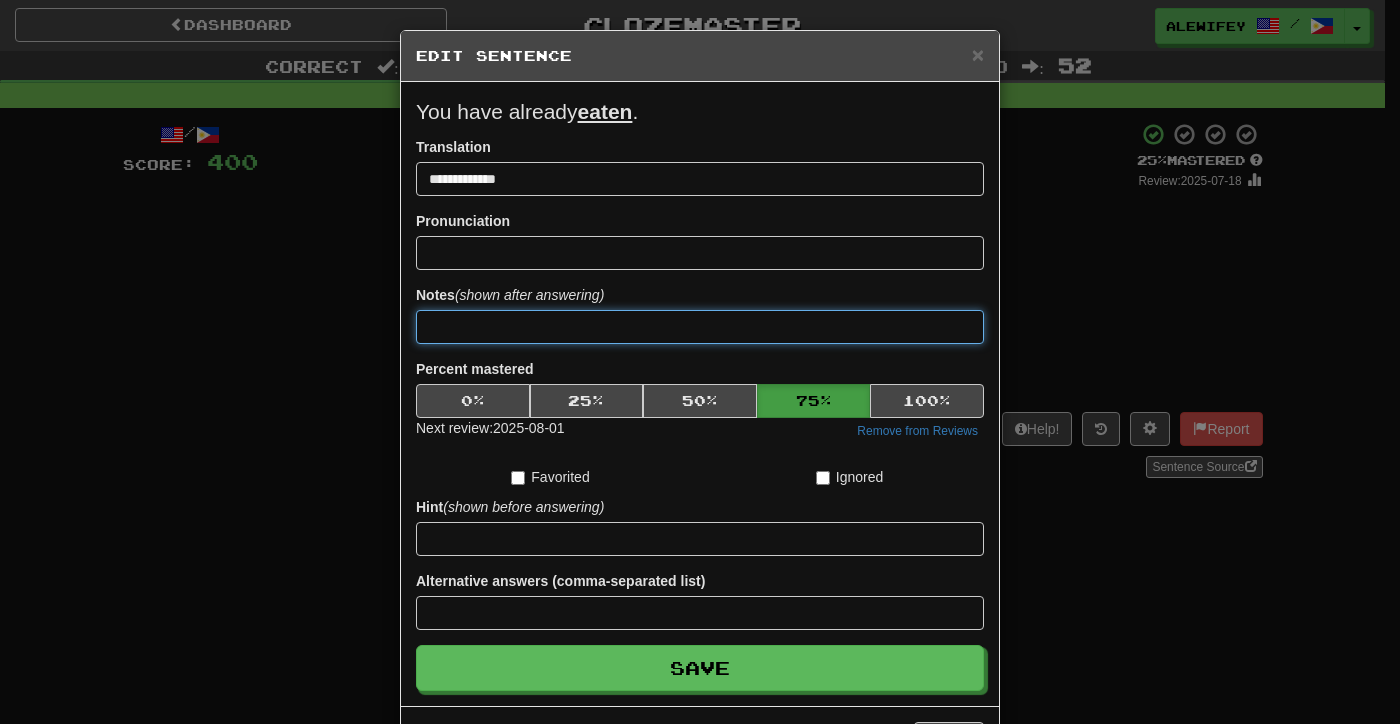 click at bounding box center [700, 327] 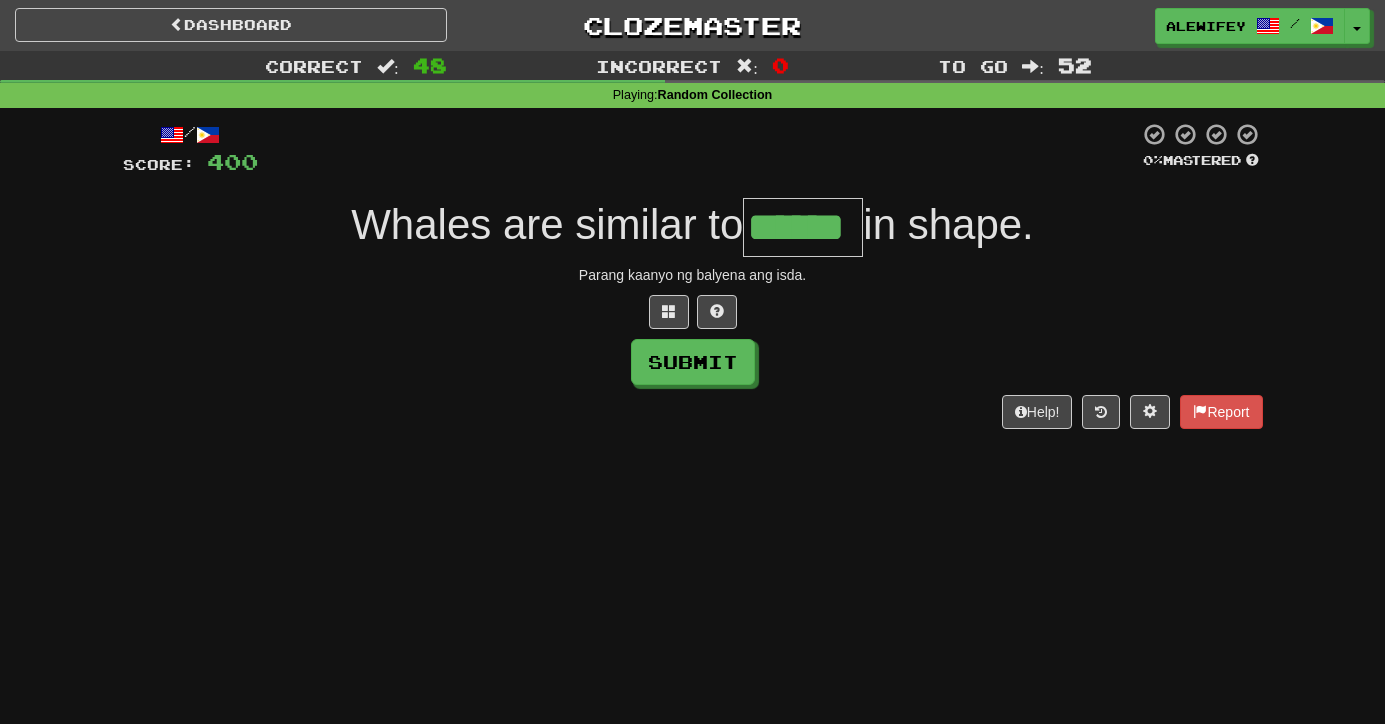 type on "******" 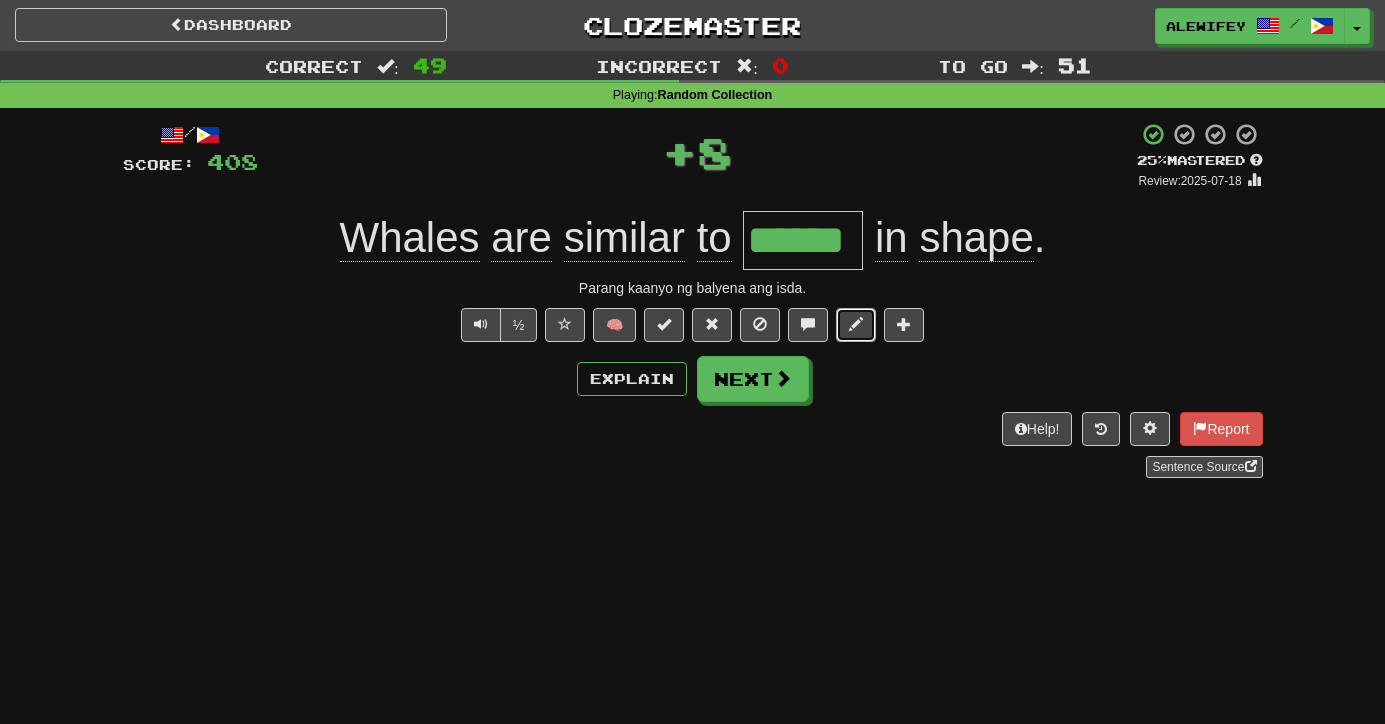 click at bounding box center [856, 324] 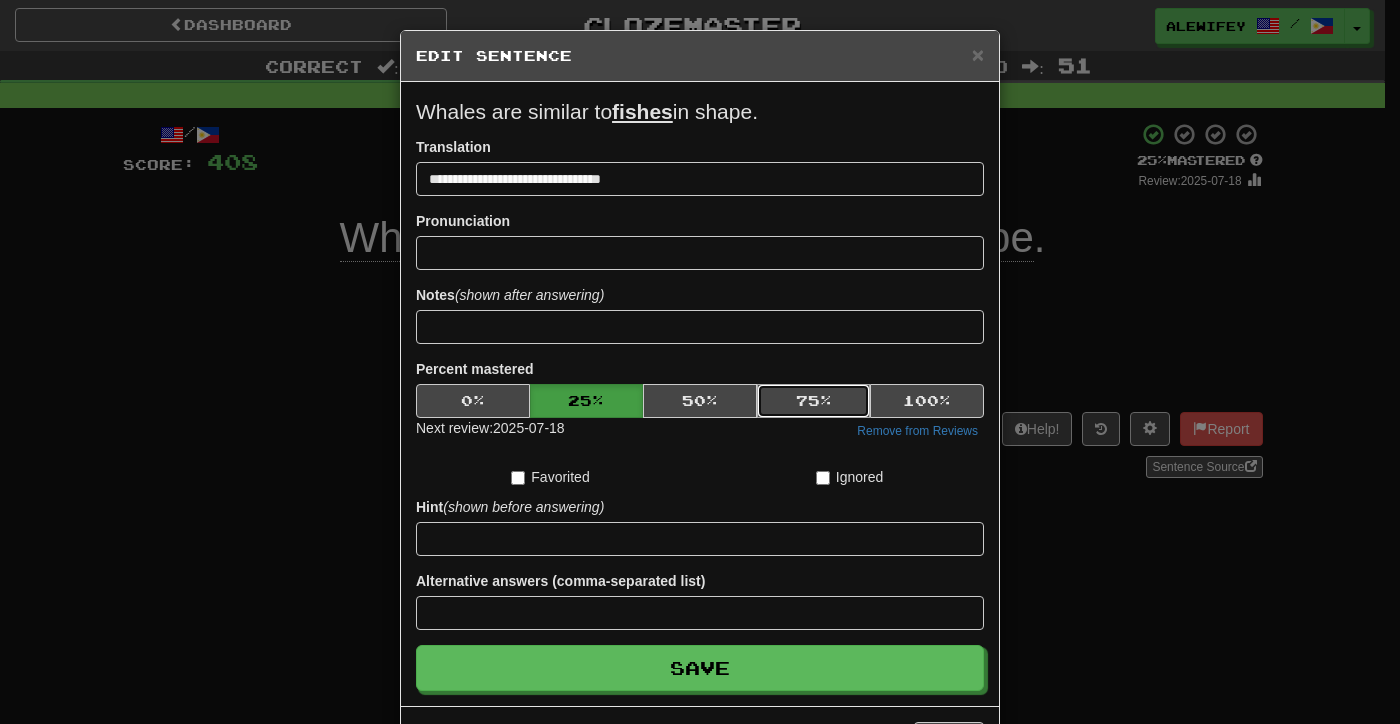 click on "75 %" at bounding box center [814, 401] 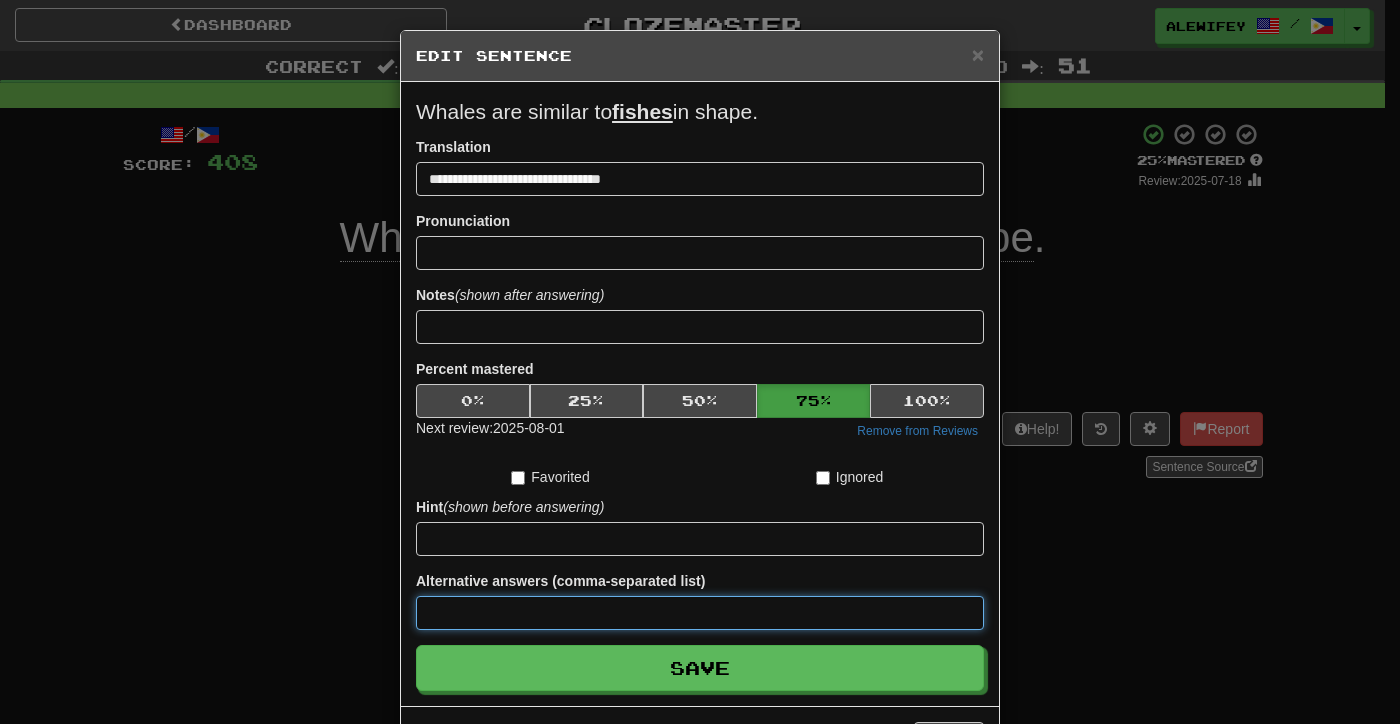 click at bounding box center [700, 613] 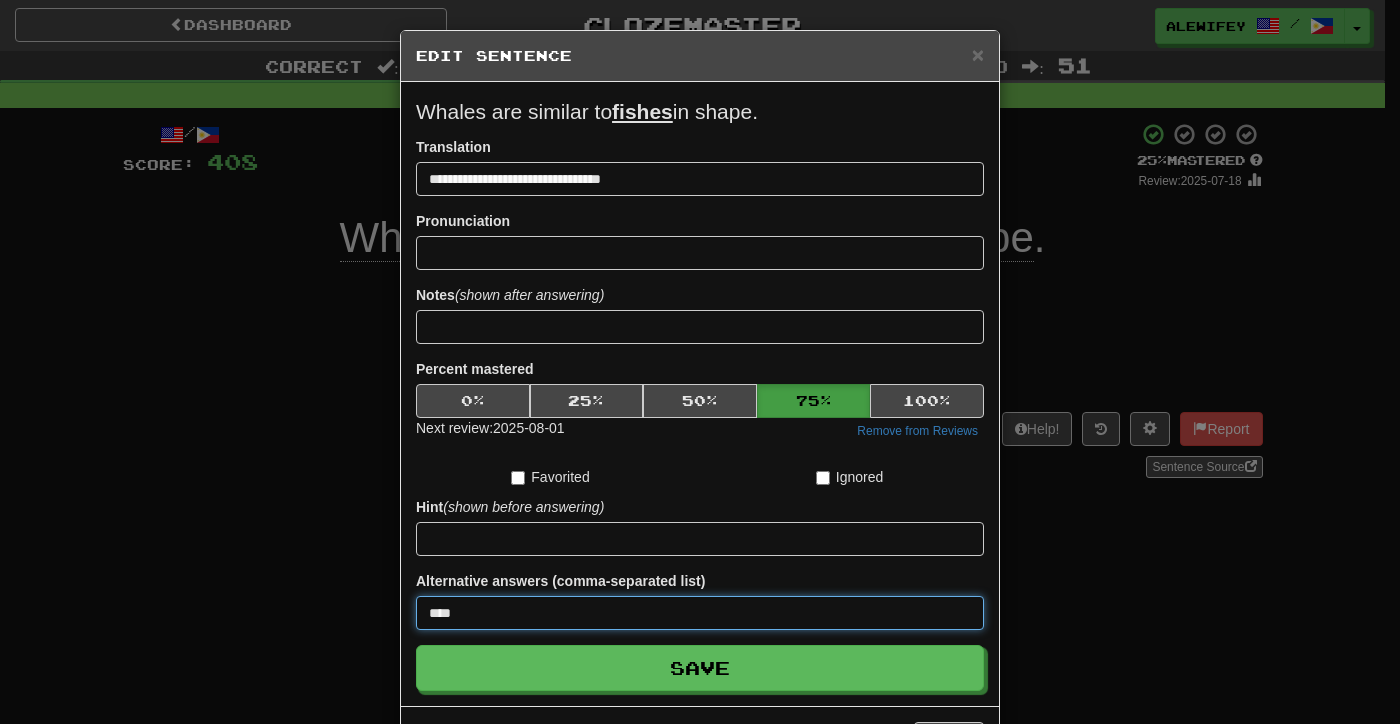 type on "****" 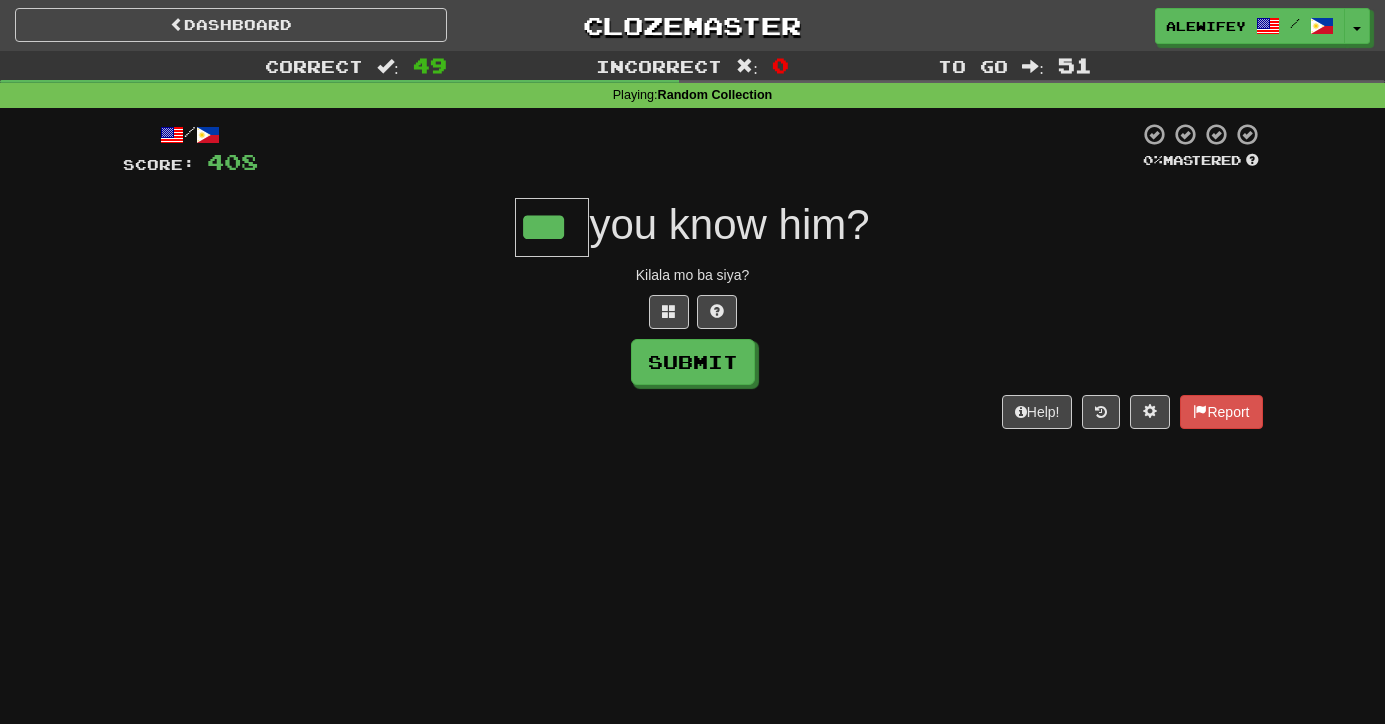 type on "***" 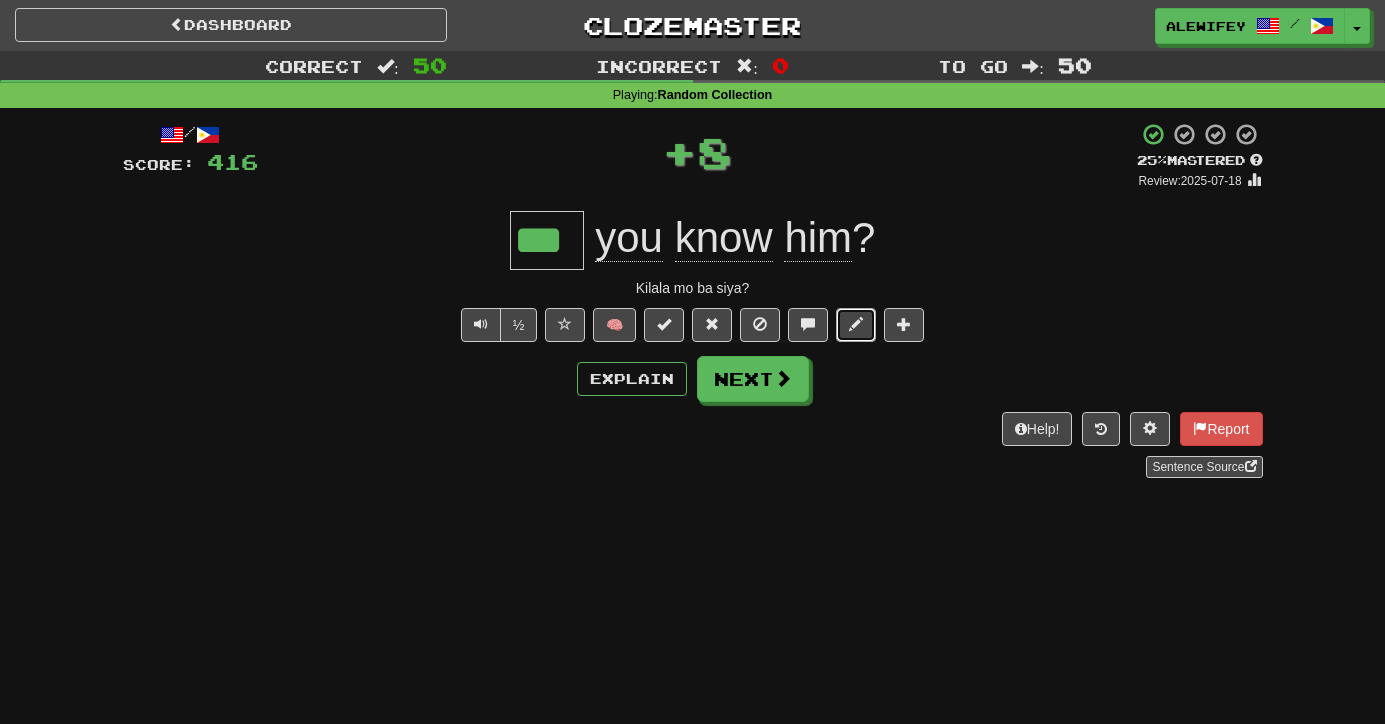 click at bounding box center (856, 324) 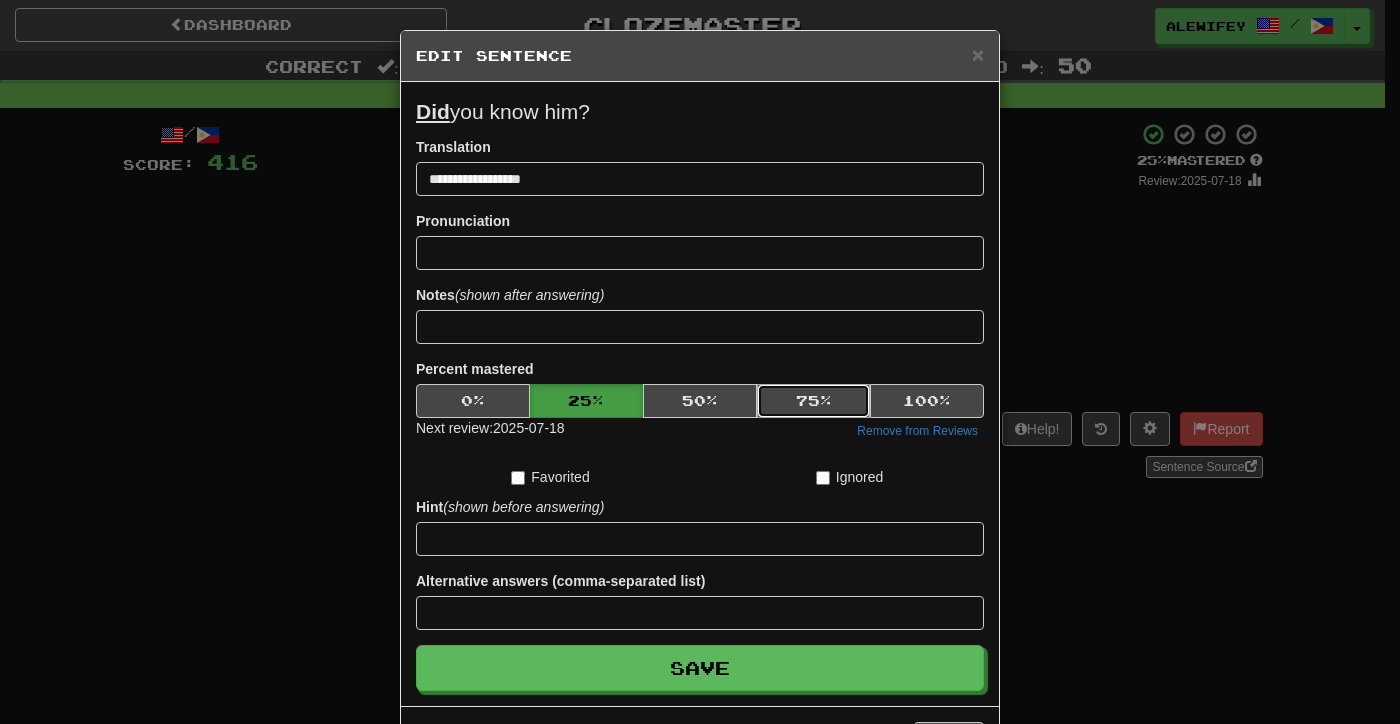 click on "75 %" at bounding box center (814, 401) 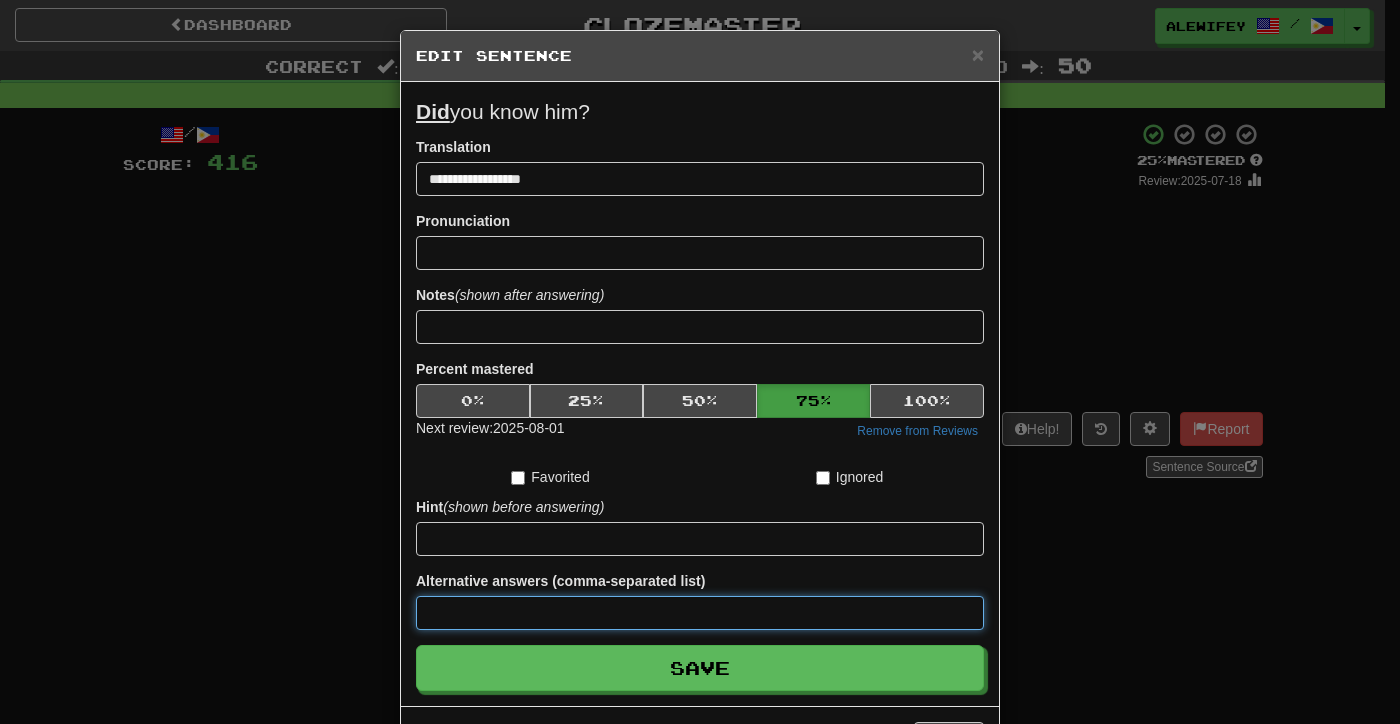 click at bounding box center [700, 613] 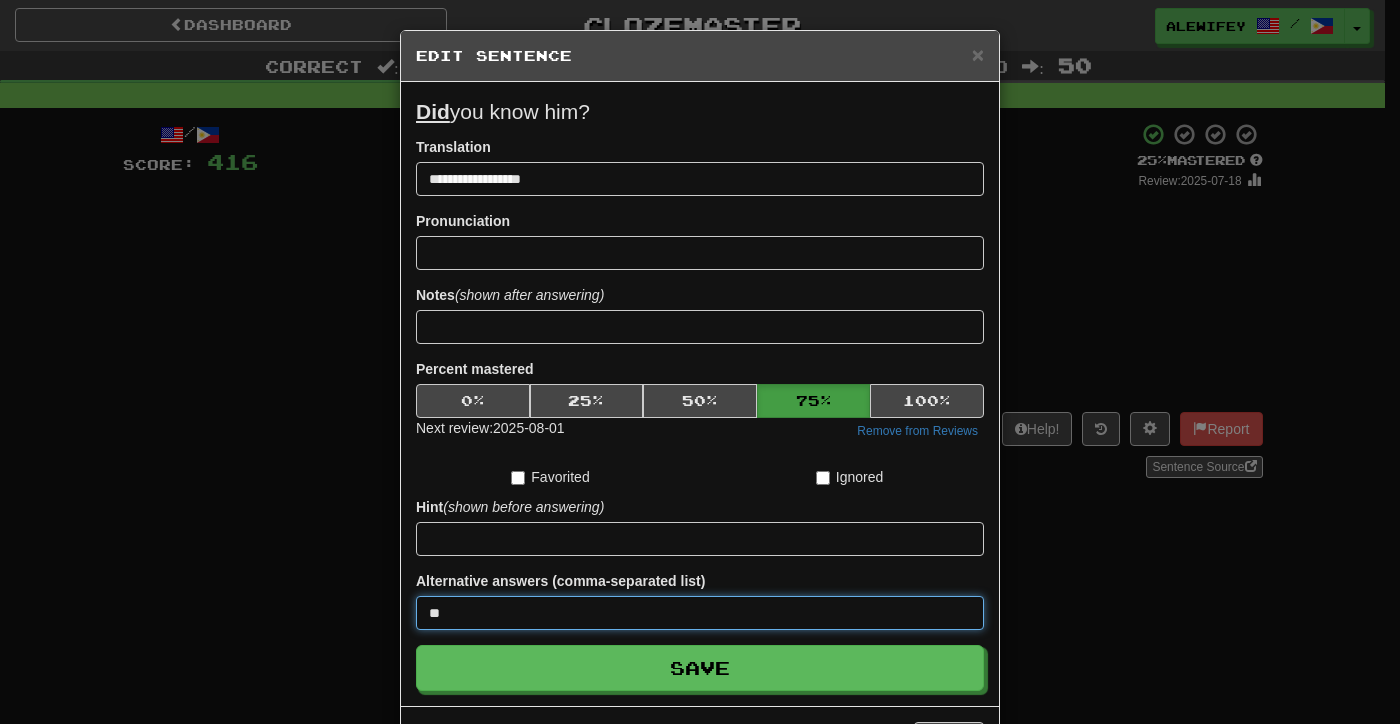 type on "**" 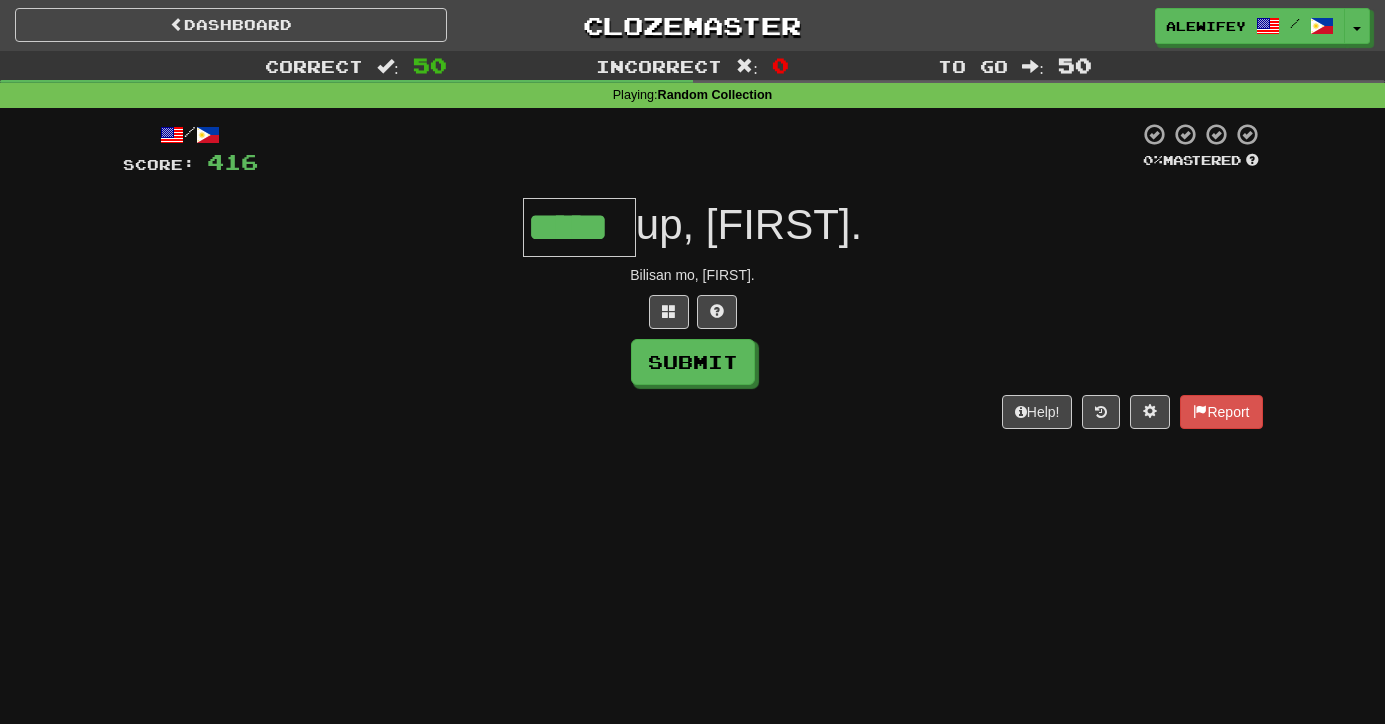 type on "*****" 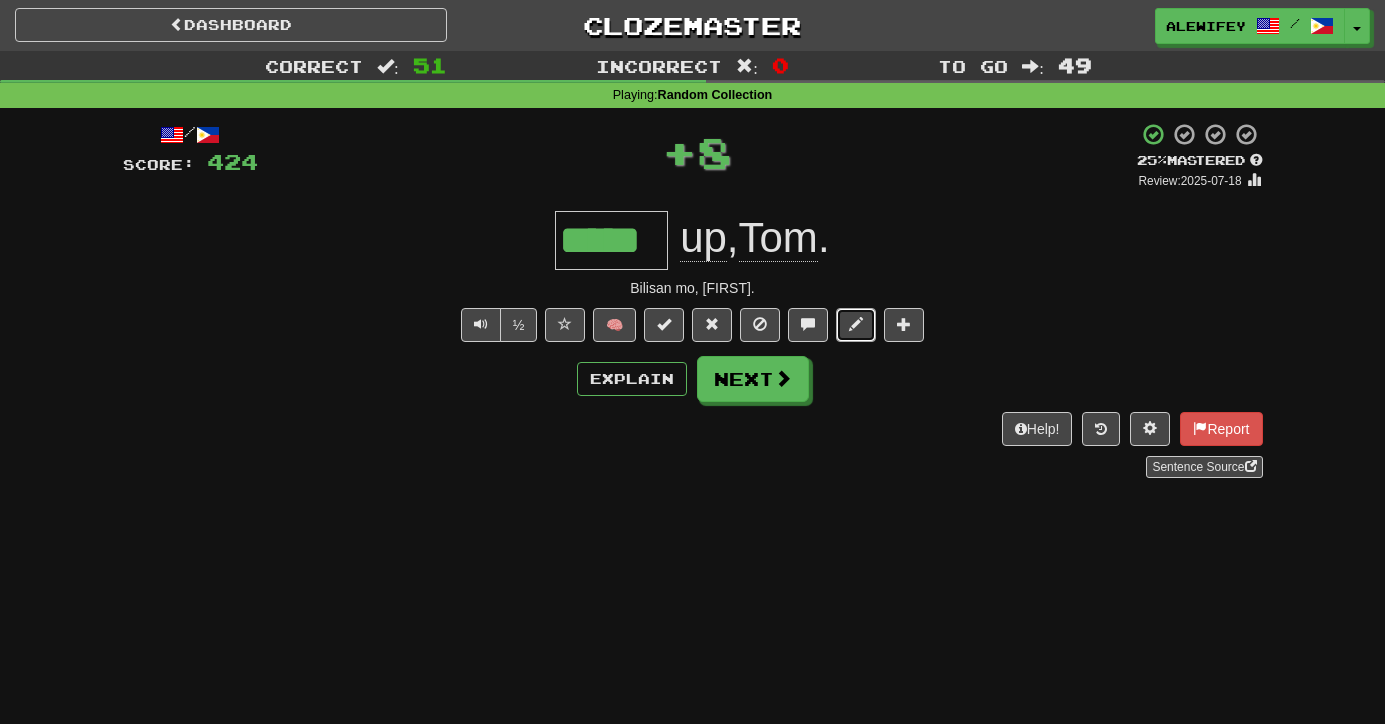 click at bounding box center [856, 325] 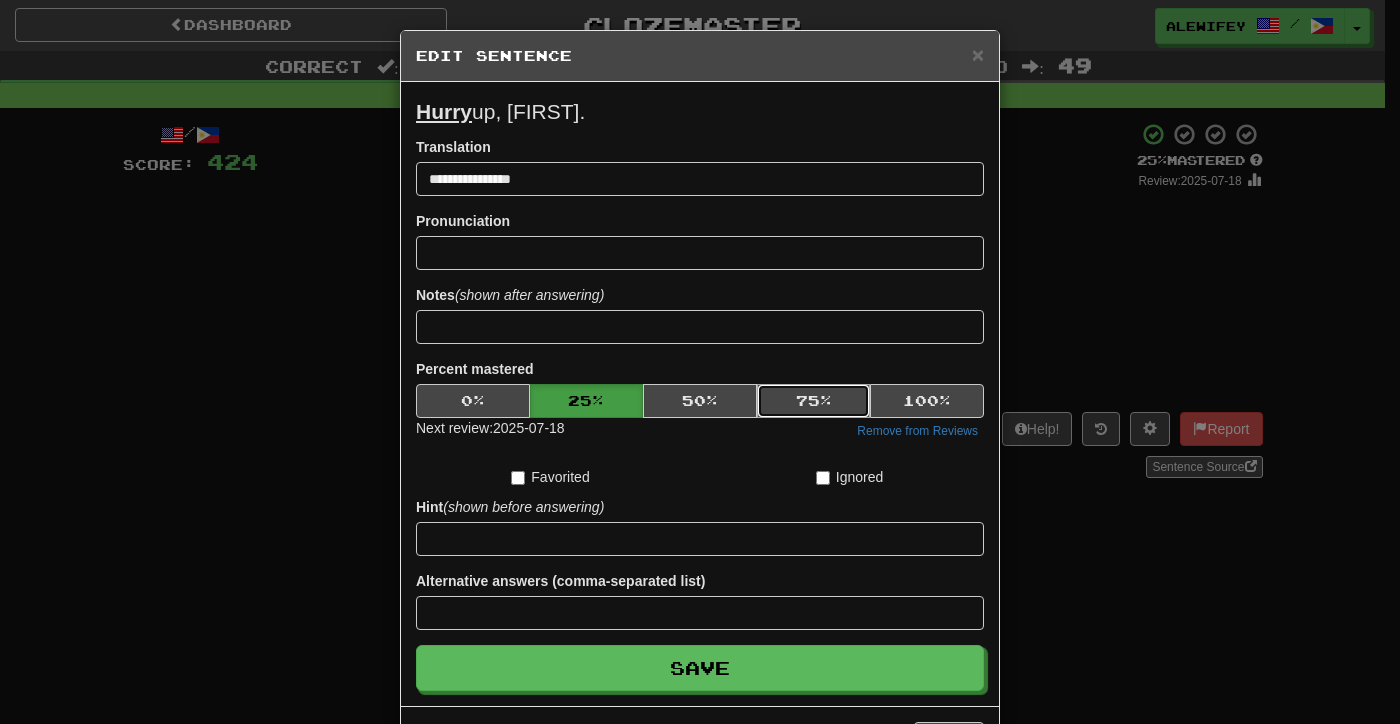 click on "75 %" at bounding box center [814, 401] 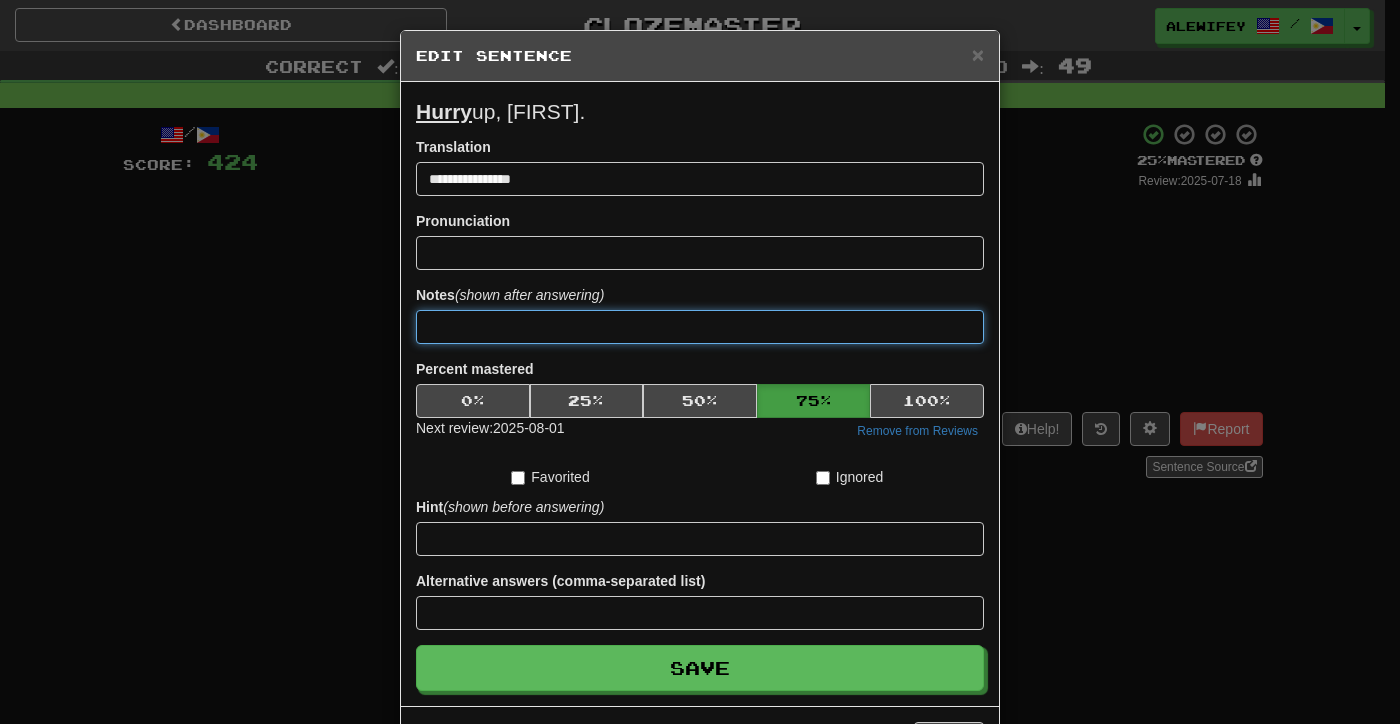 click at bounding box center [700, 327] 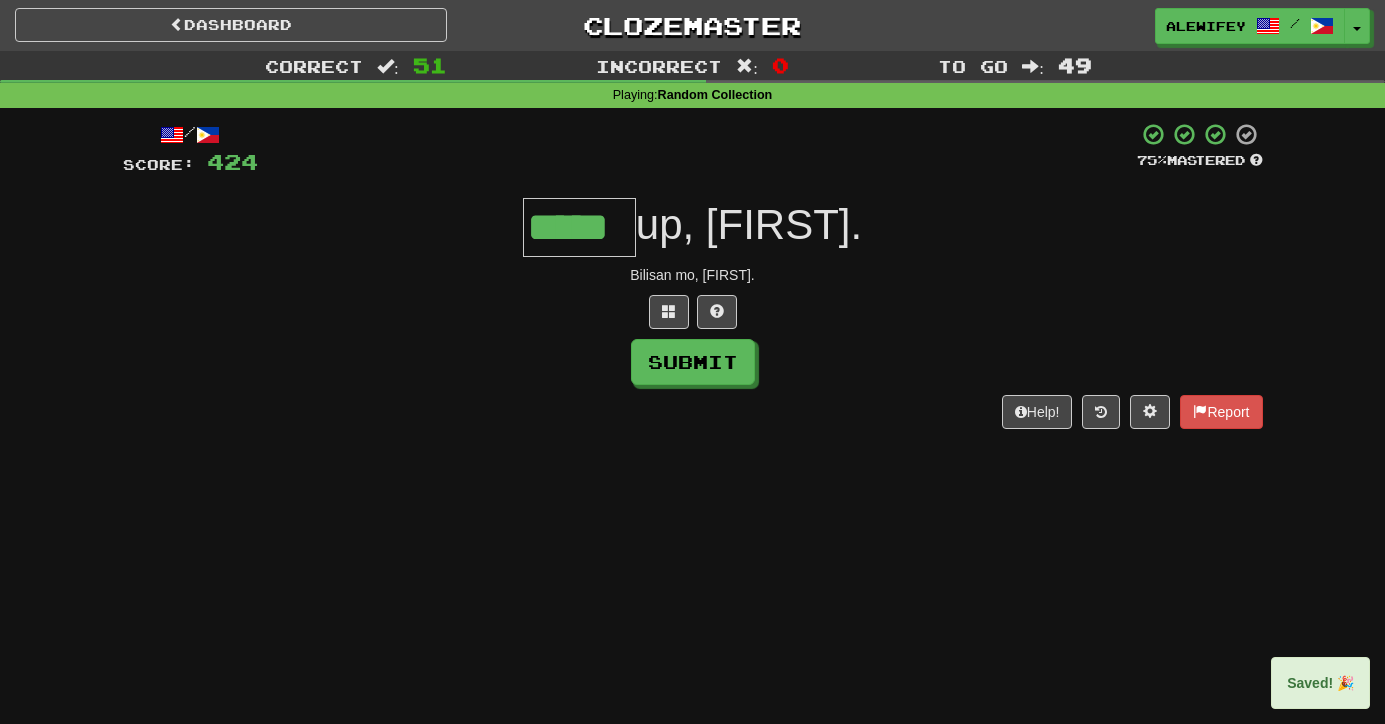 type on "*****" 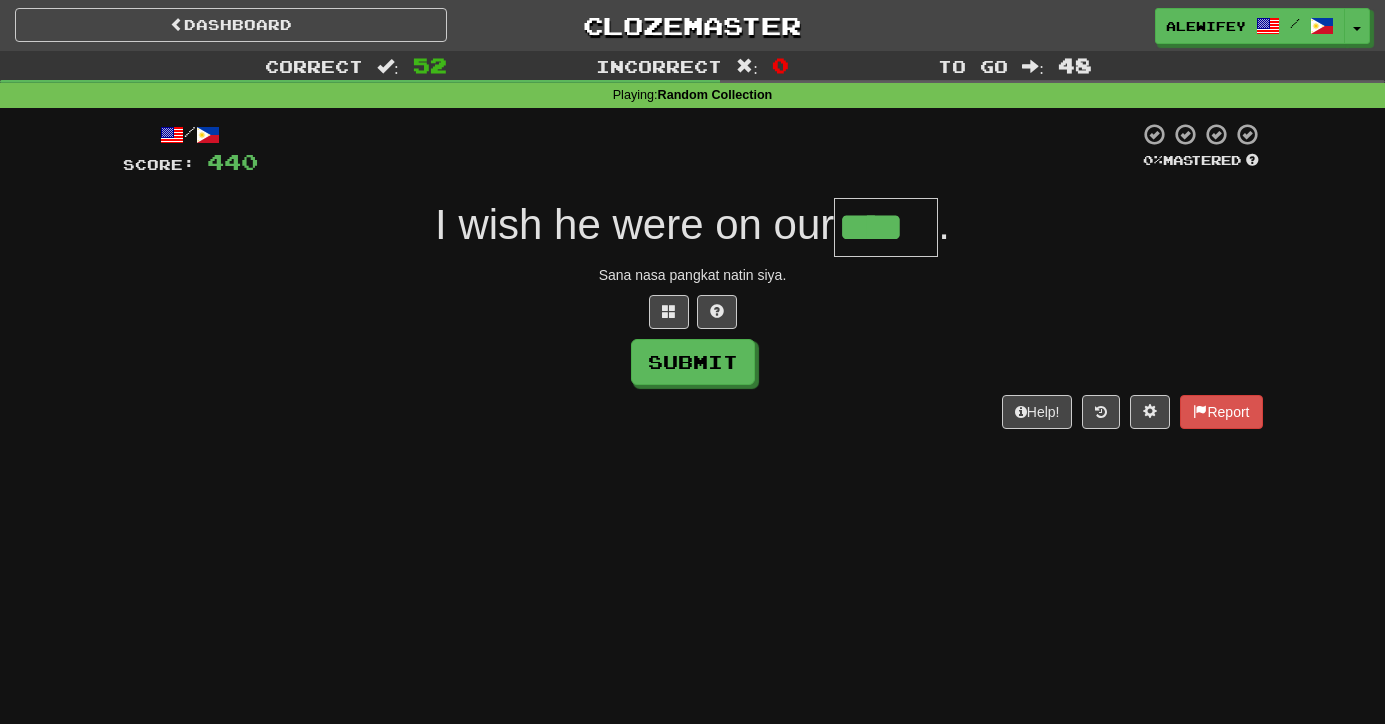 type on "****" 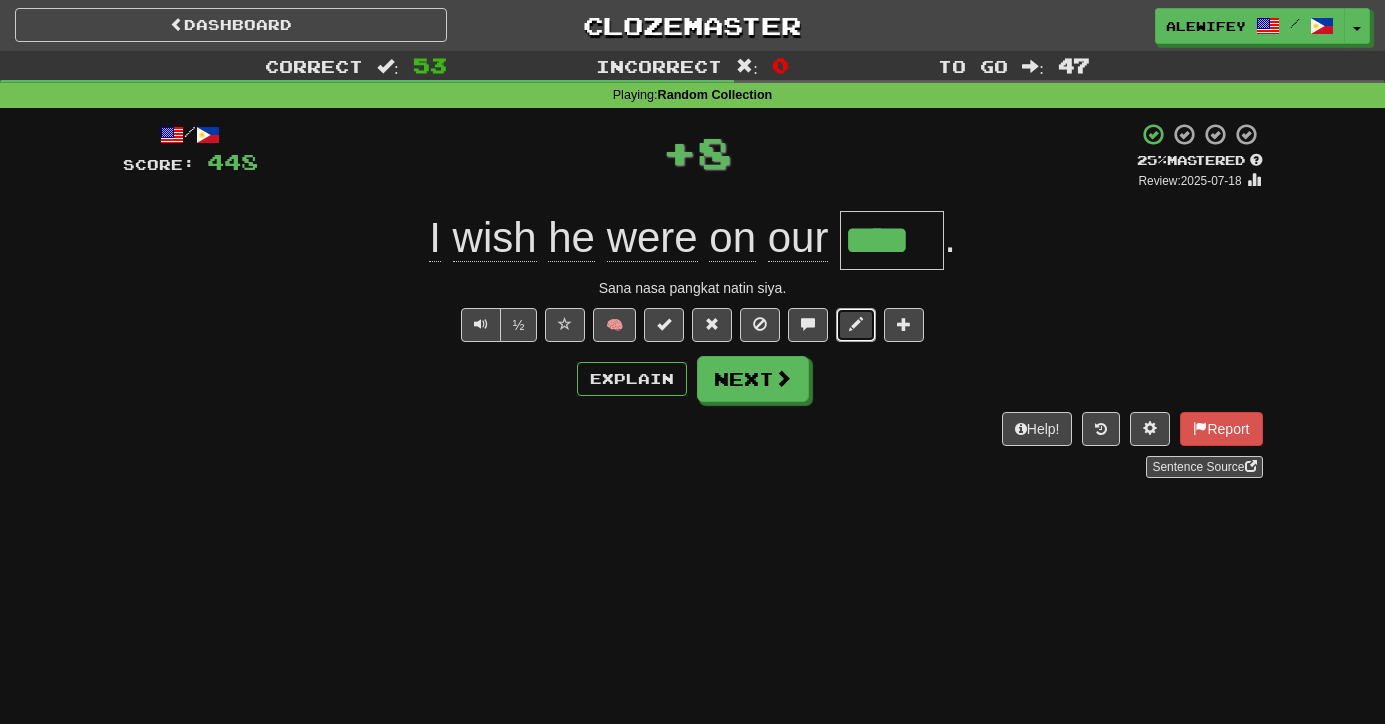 click at bounding box center (856, 324) 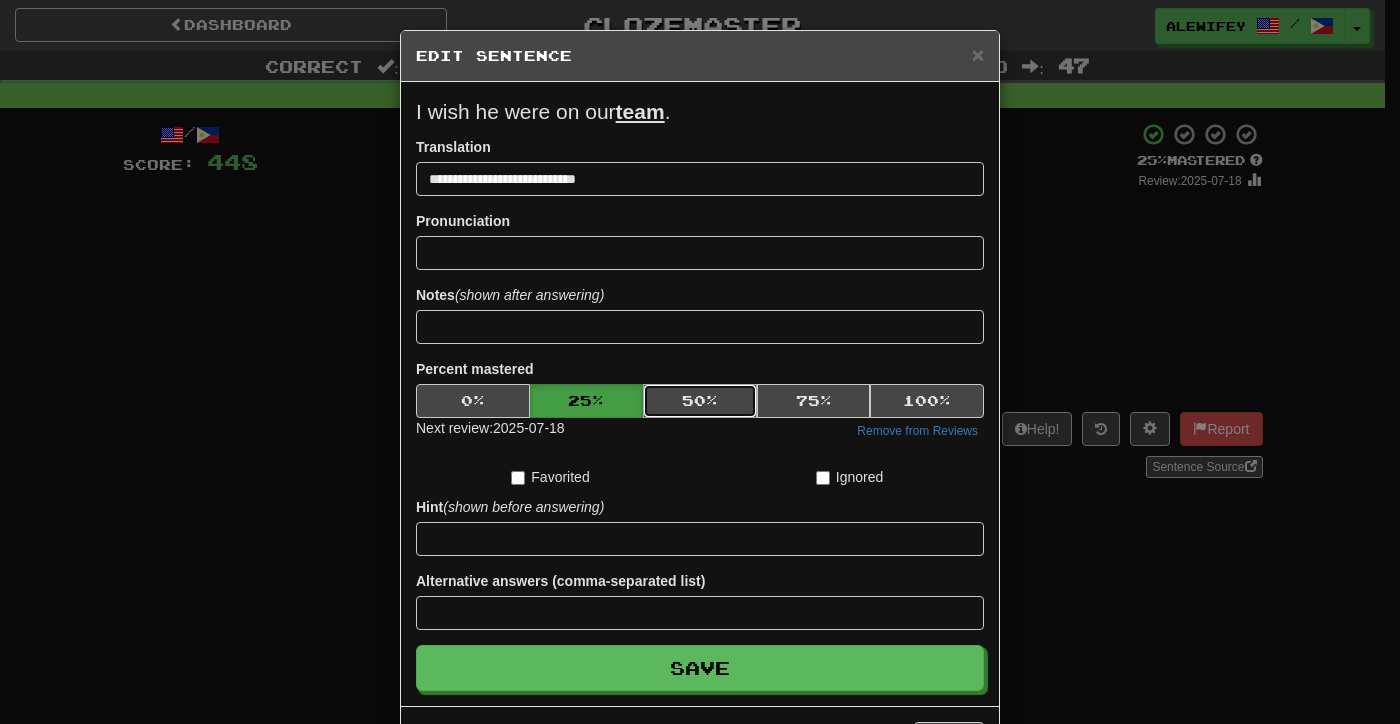 click on "50 %" at bounding box center [700, 401] 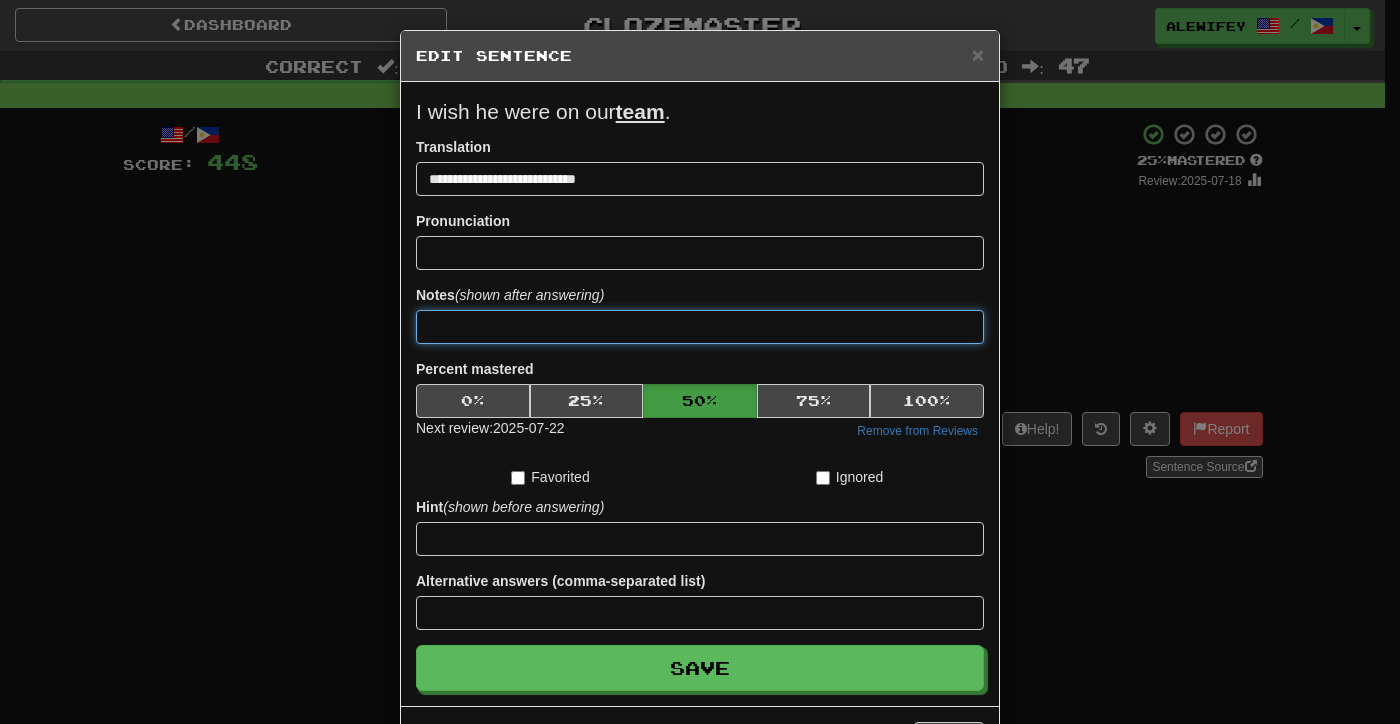 click at bounding box center [700, 327] 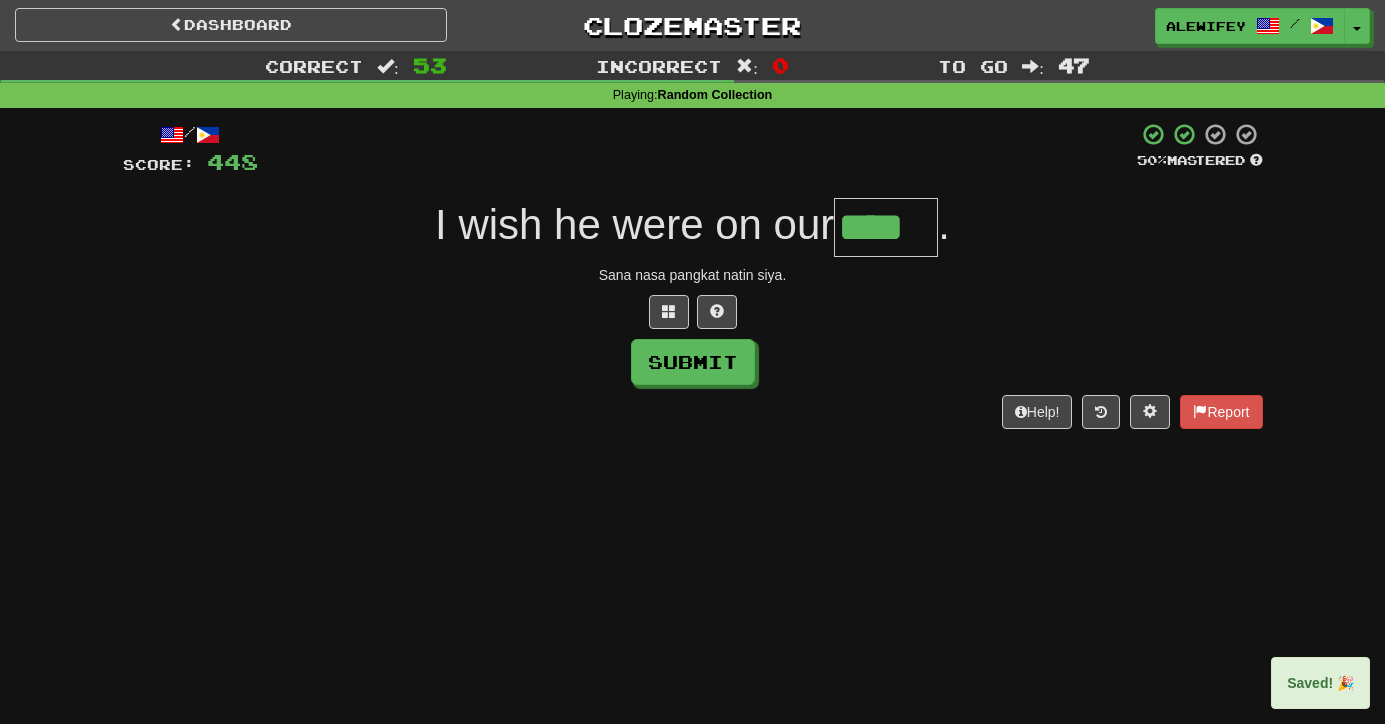 type on "****" 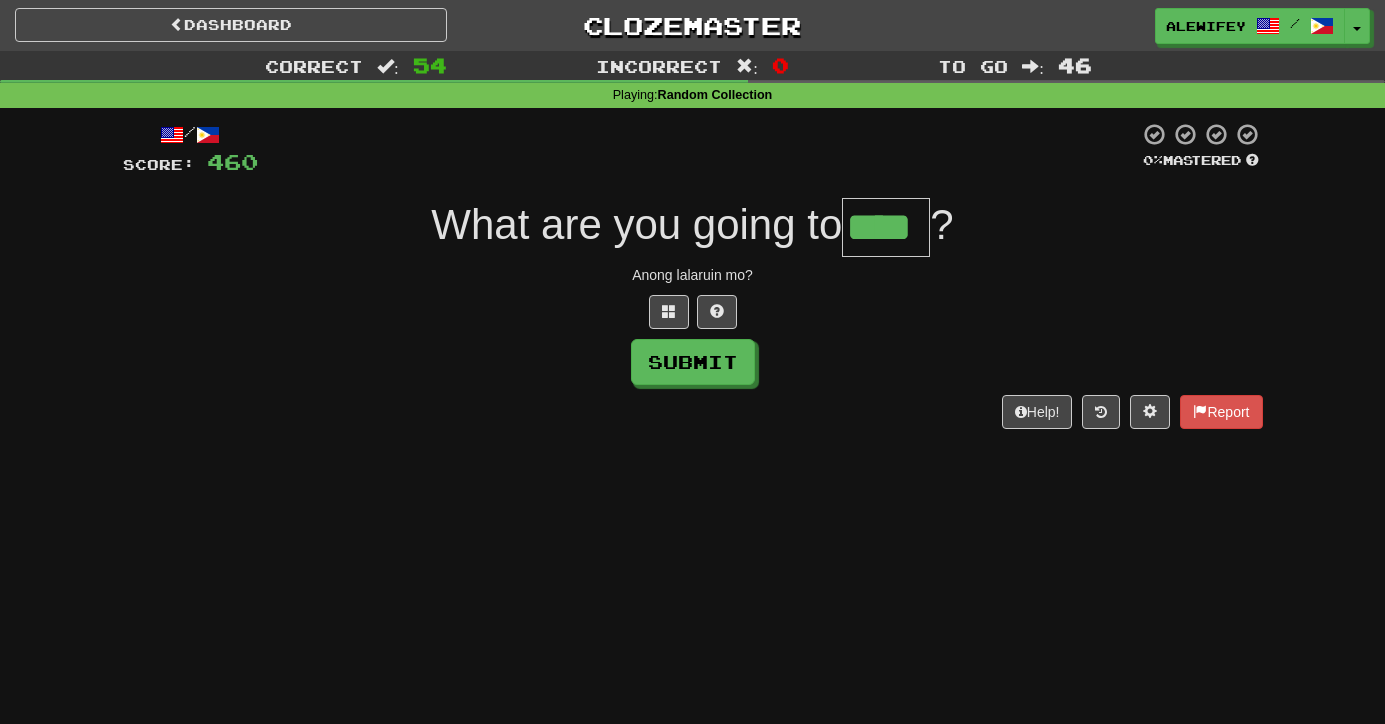 type on "****" 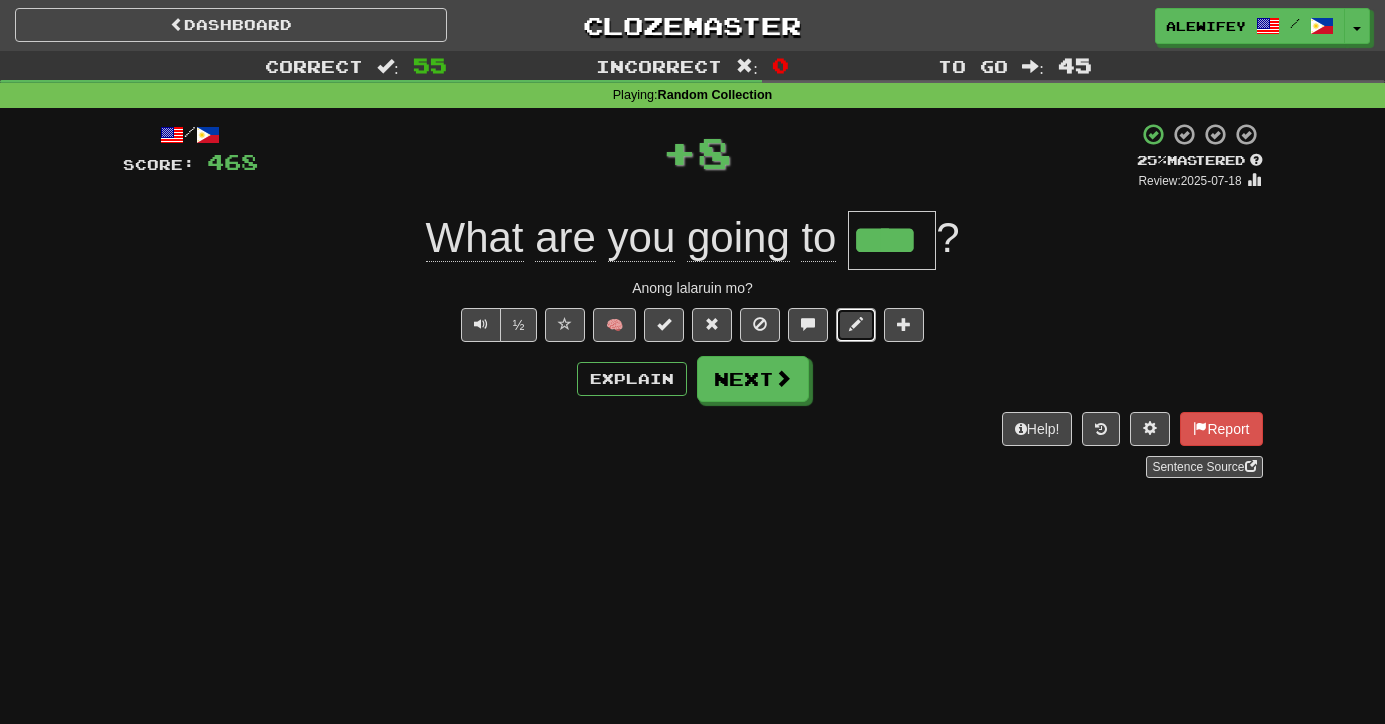 click at bounding box center (856, 325) 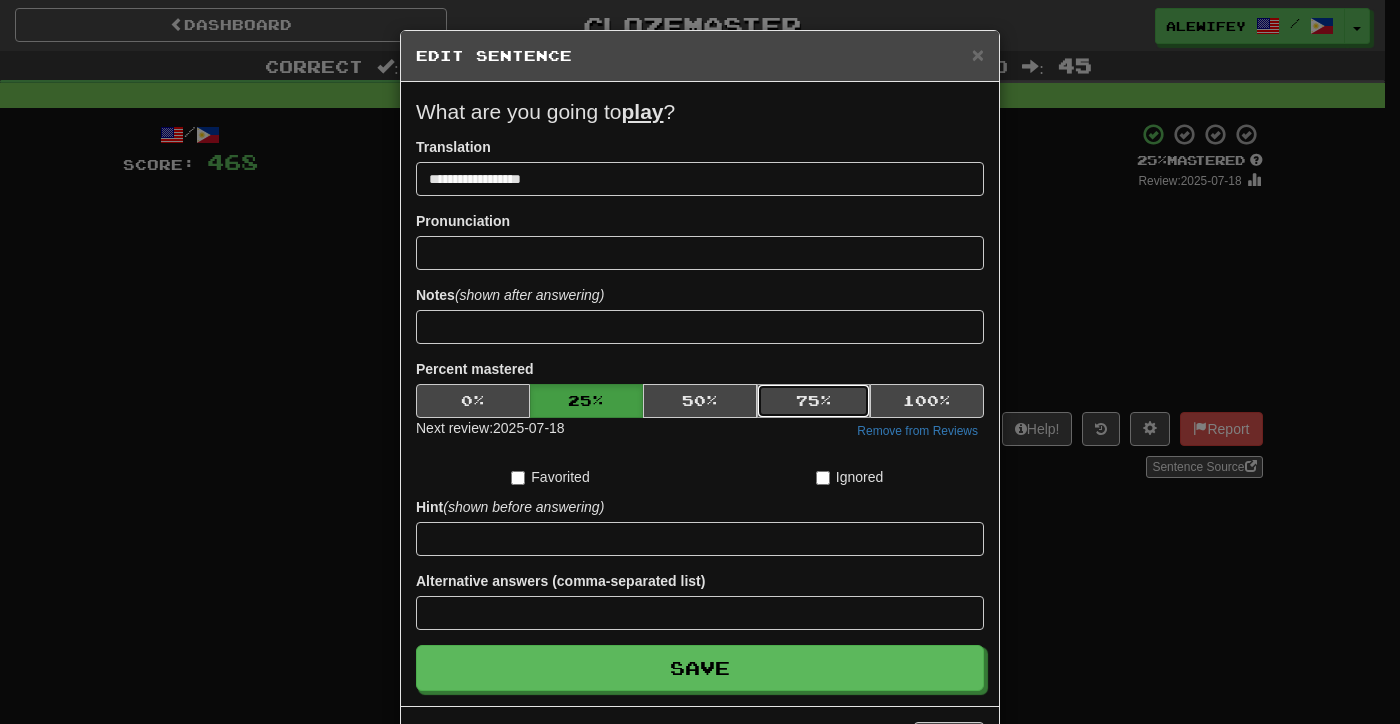 click on "75 %" at bounding box center [814, 401] 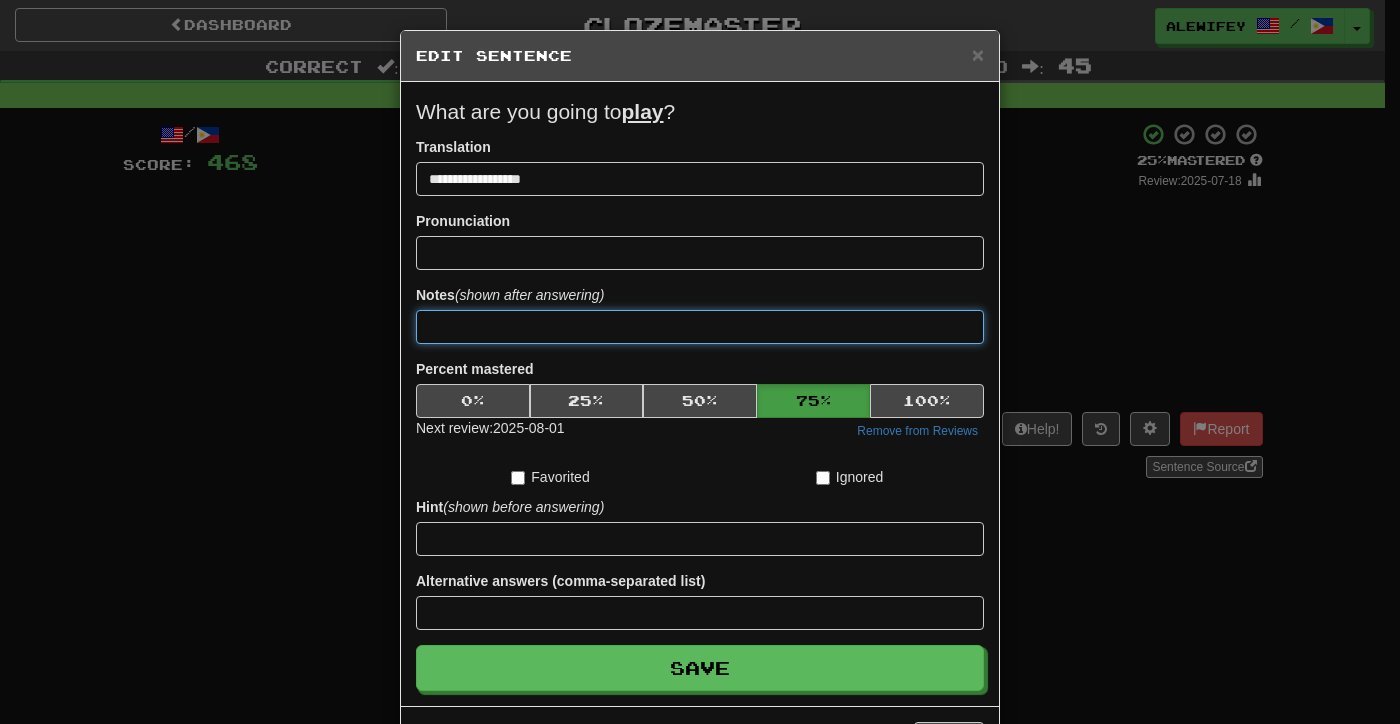 click at bounding box center [700, 327] 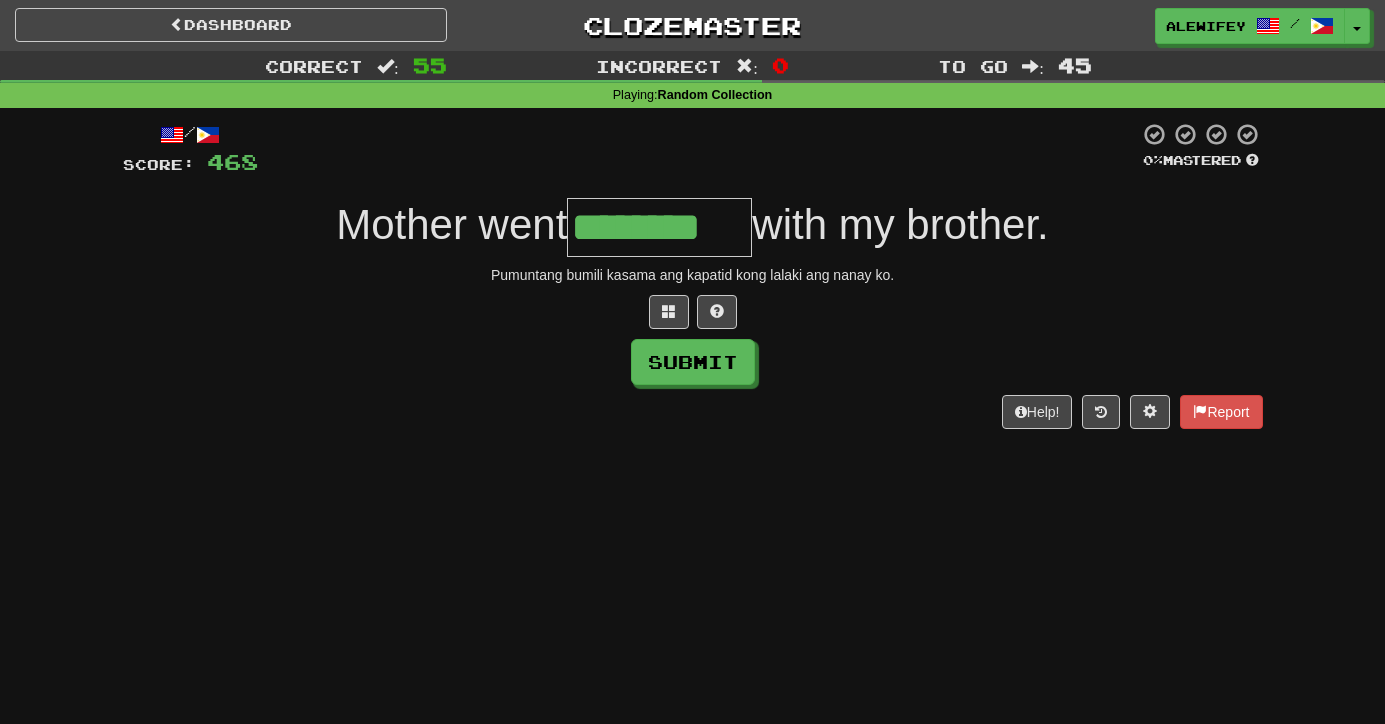 type on "********" 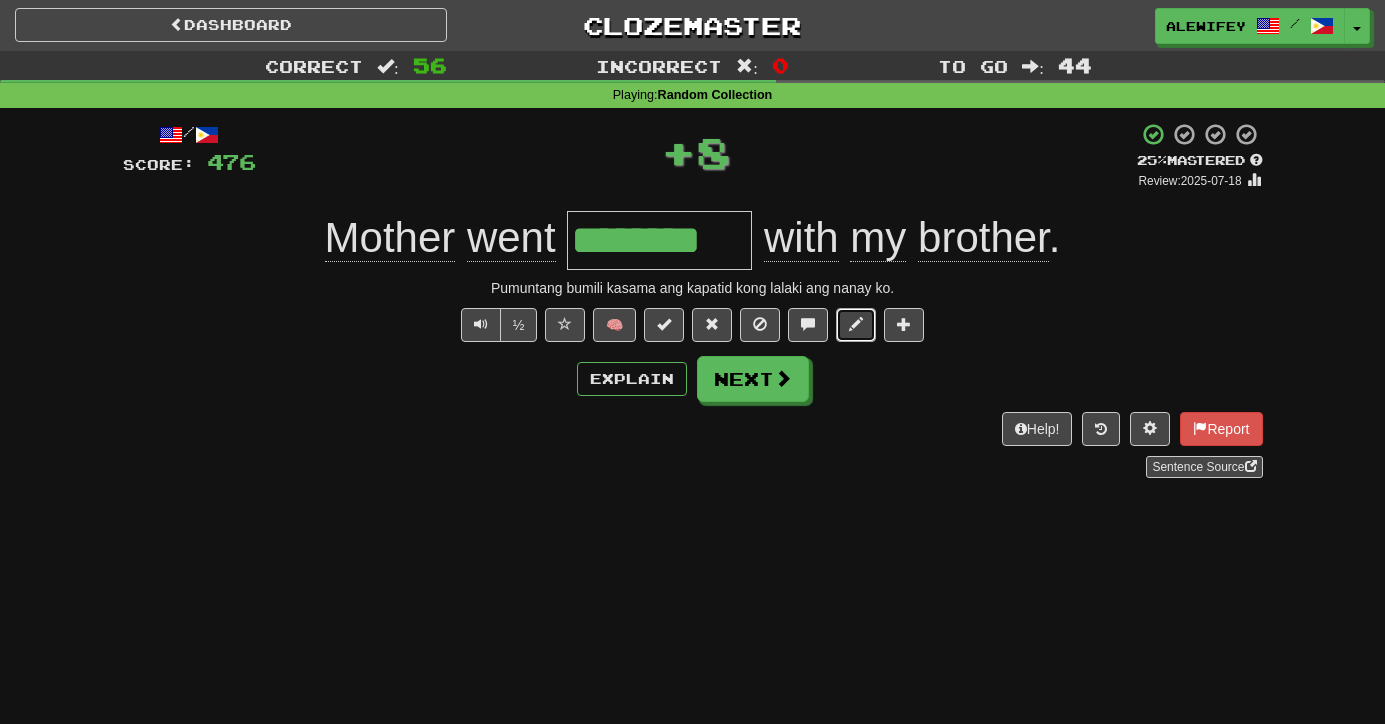 click at bounding box center [856, 325] 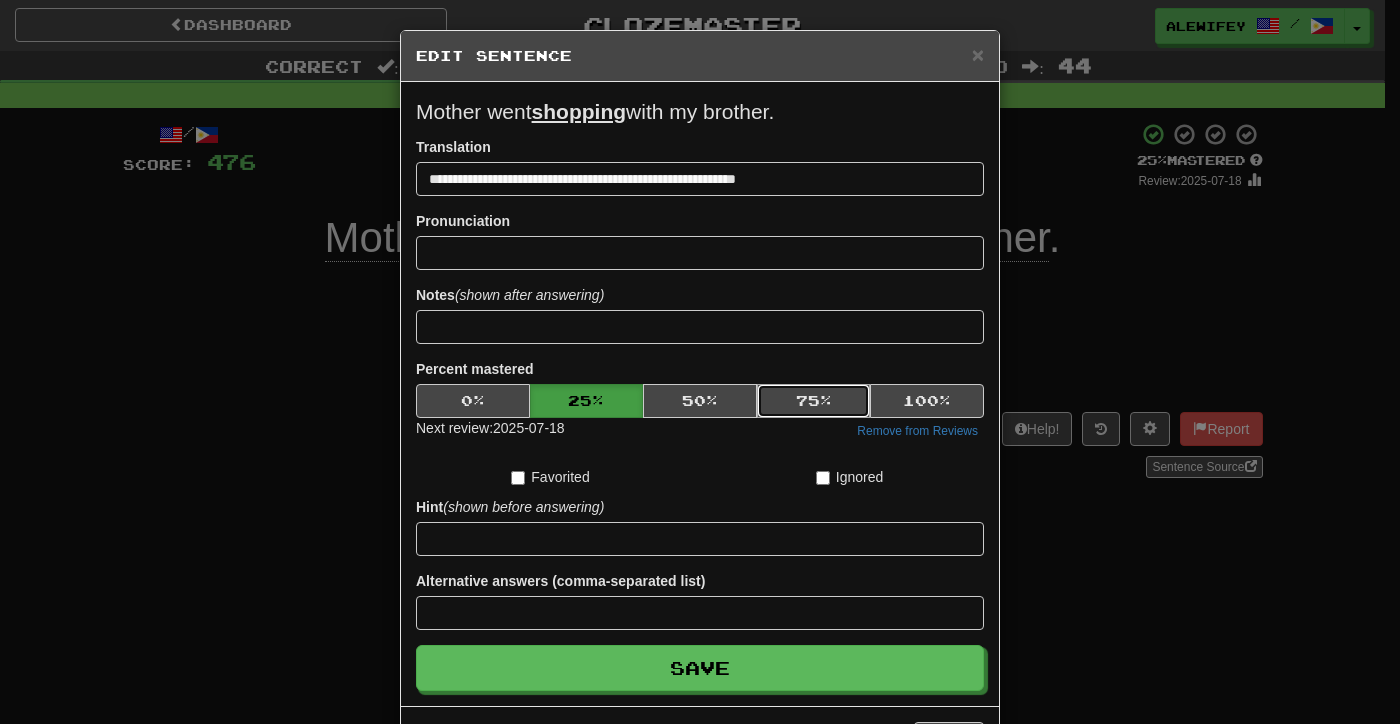 click on "75 %" at bounding box center (814, 401) 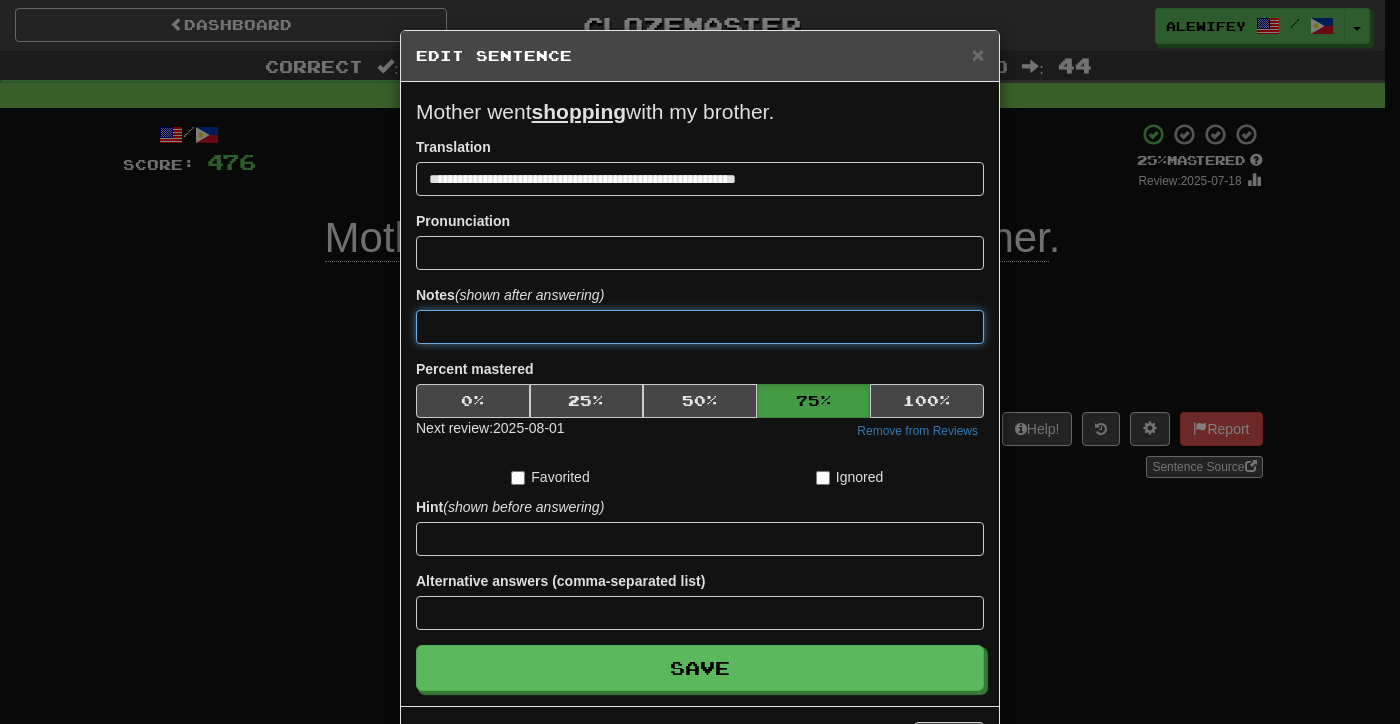 click at bounding box center (700, 327) 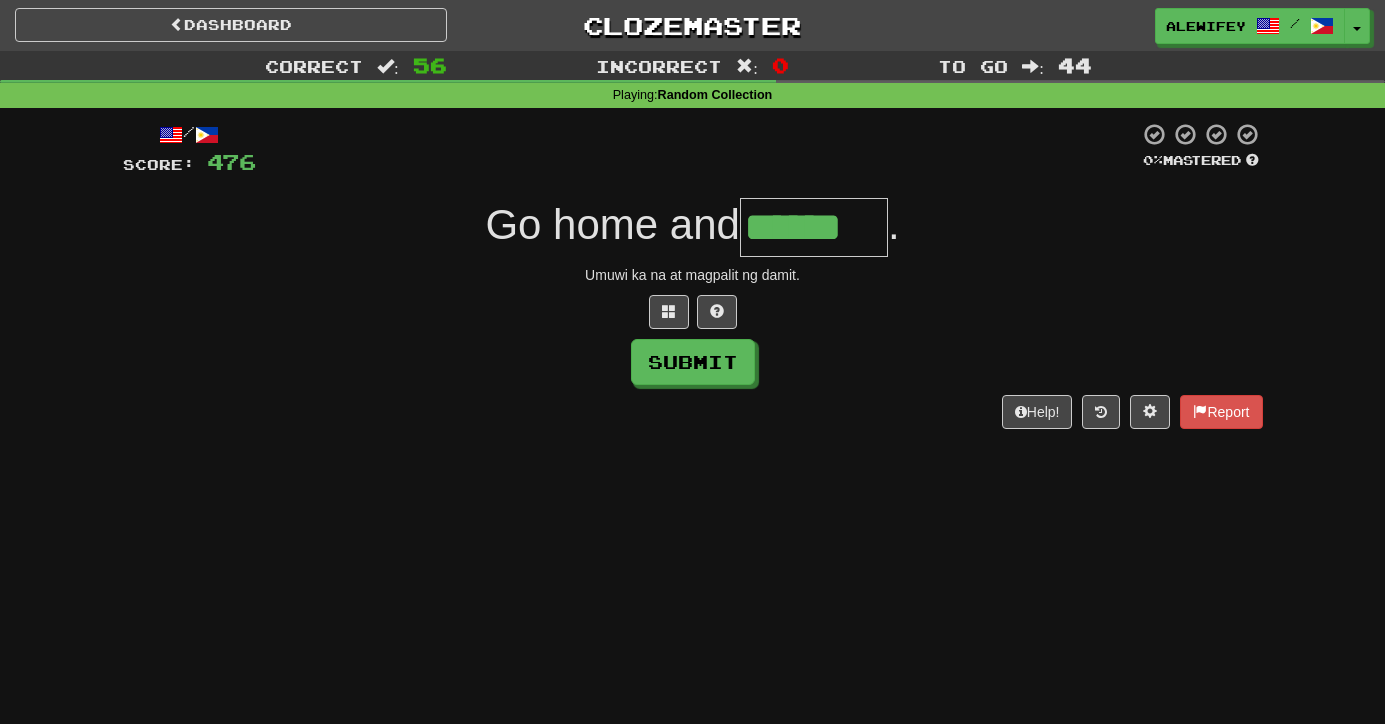 type on "******" 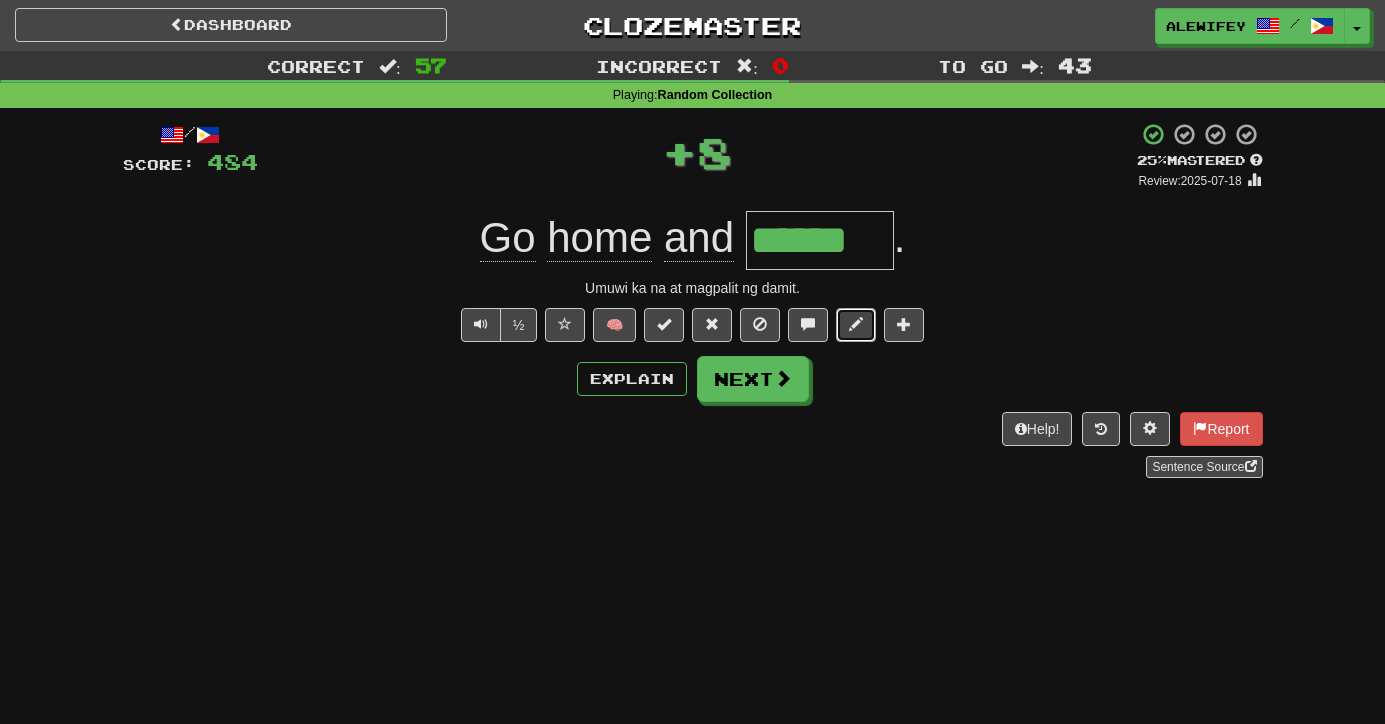 click at bounding box center (856, 324) 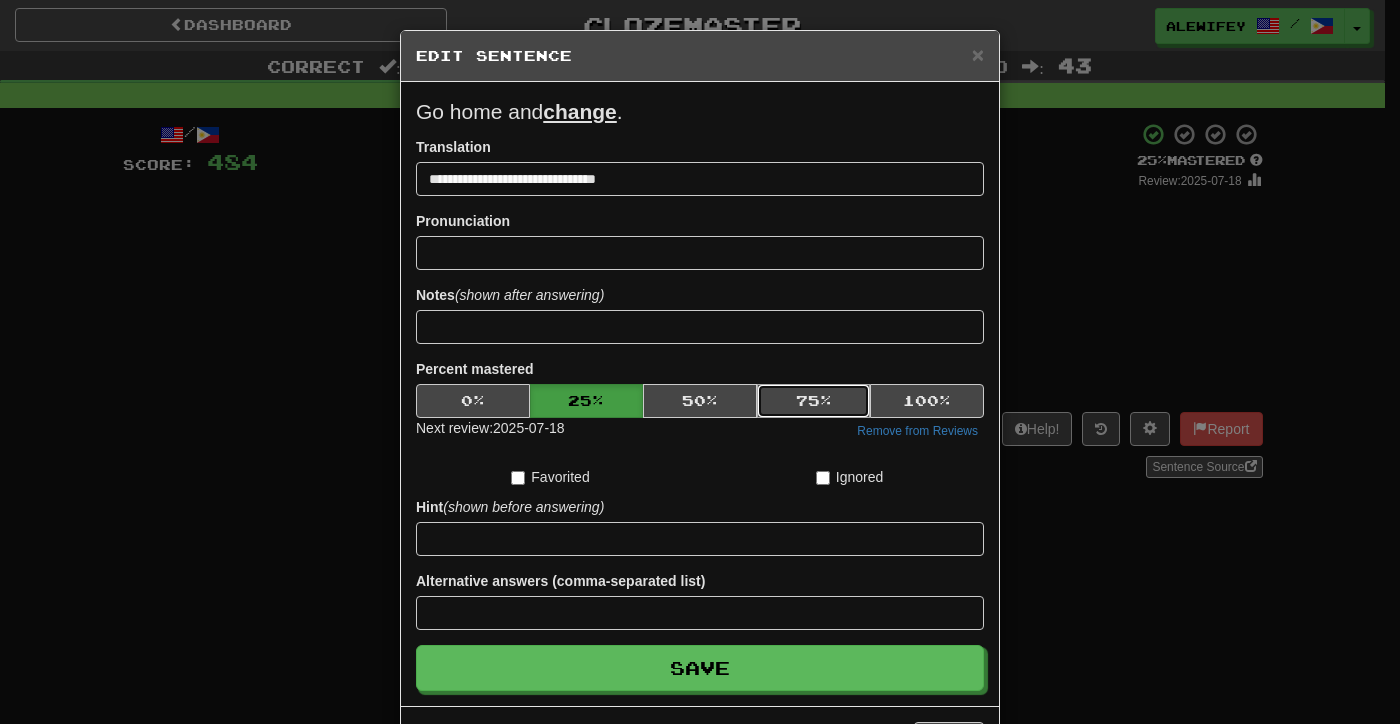 click on "75 %" at bounding box center [814, 401] 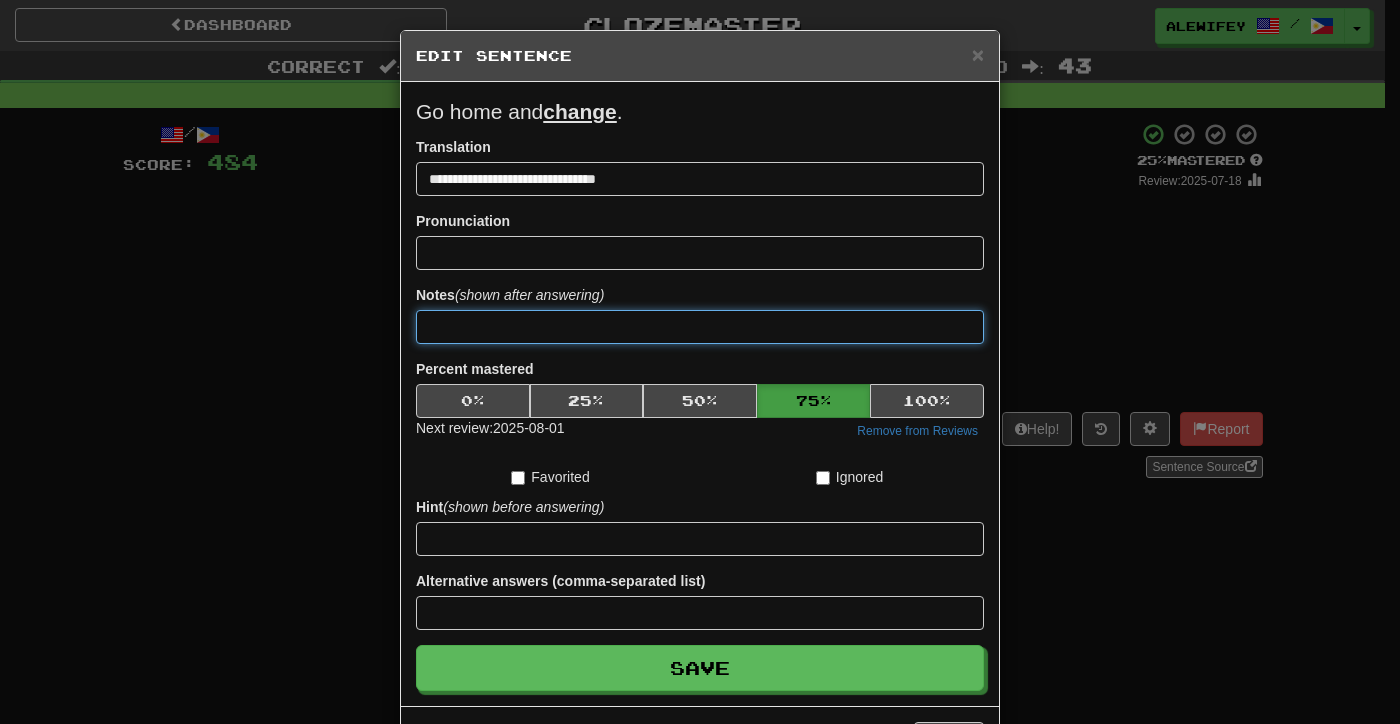 click at bounding box center (700, 327) 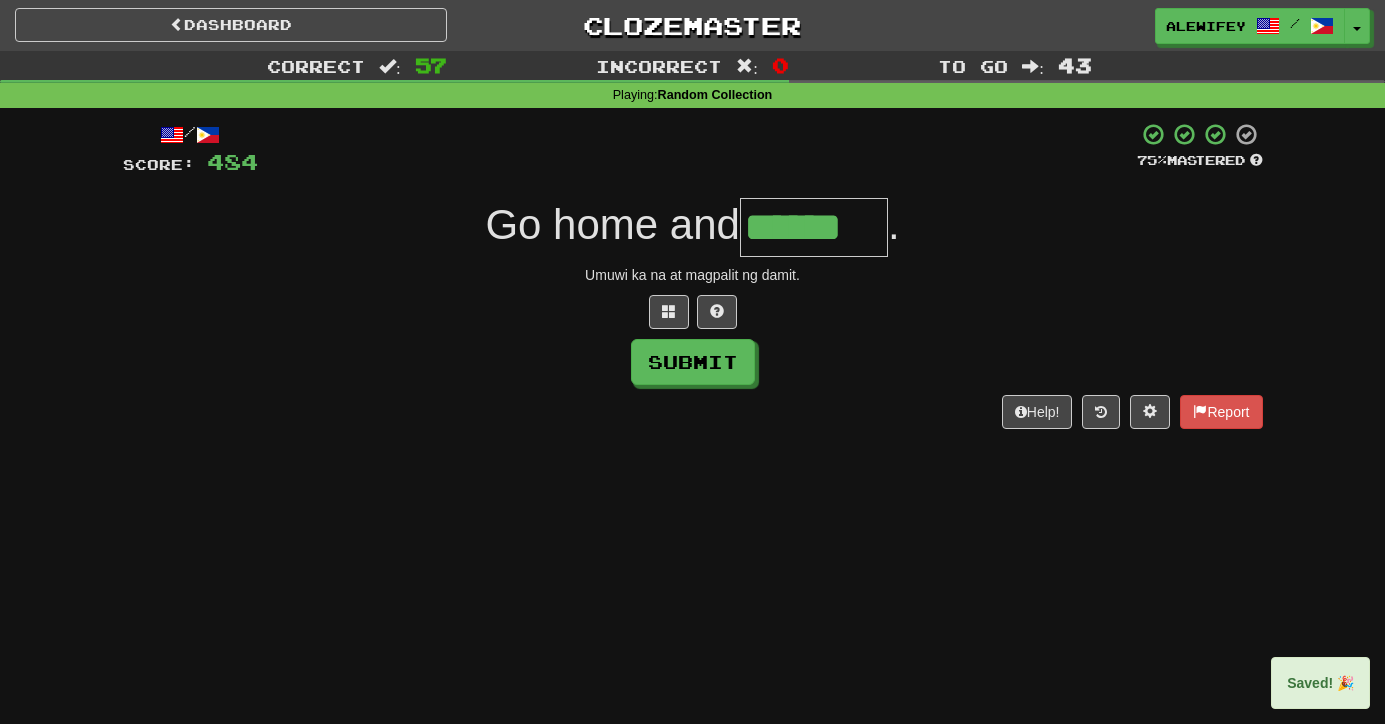 type on "******" 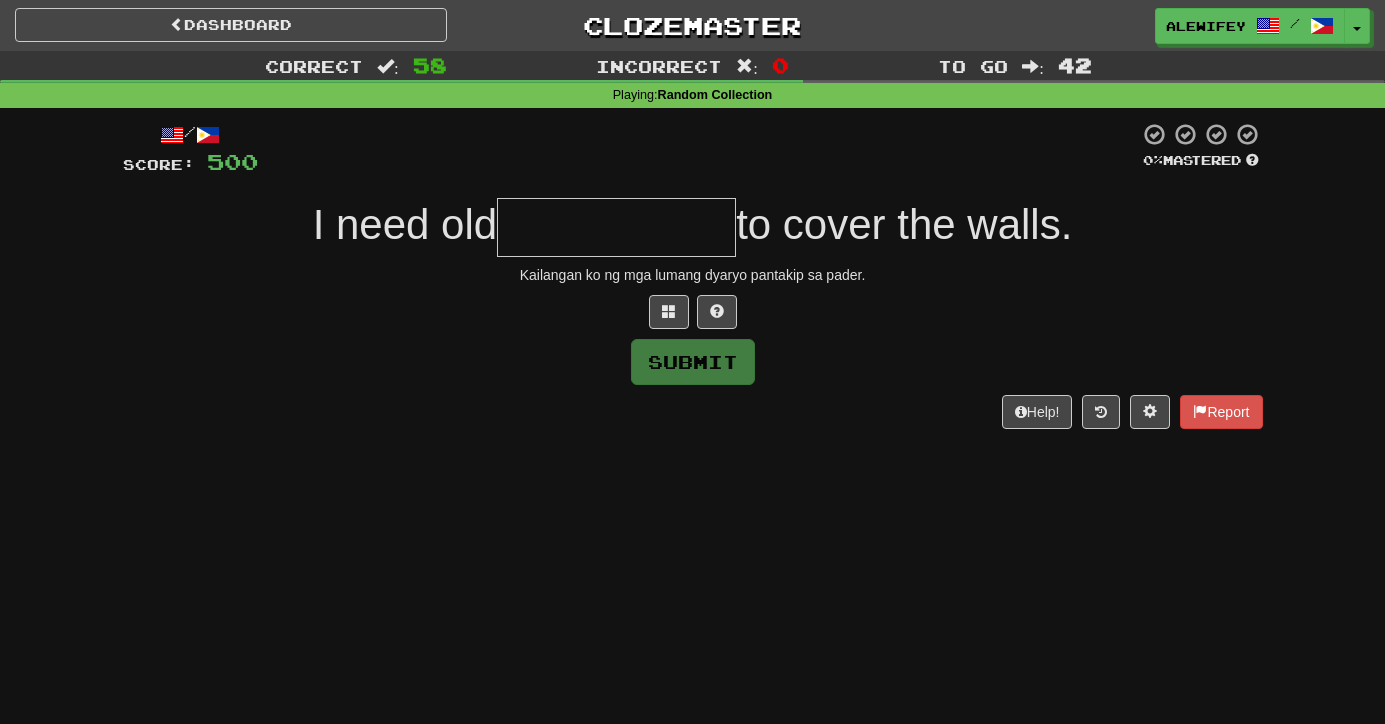 type on "*" 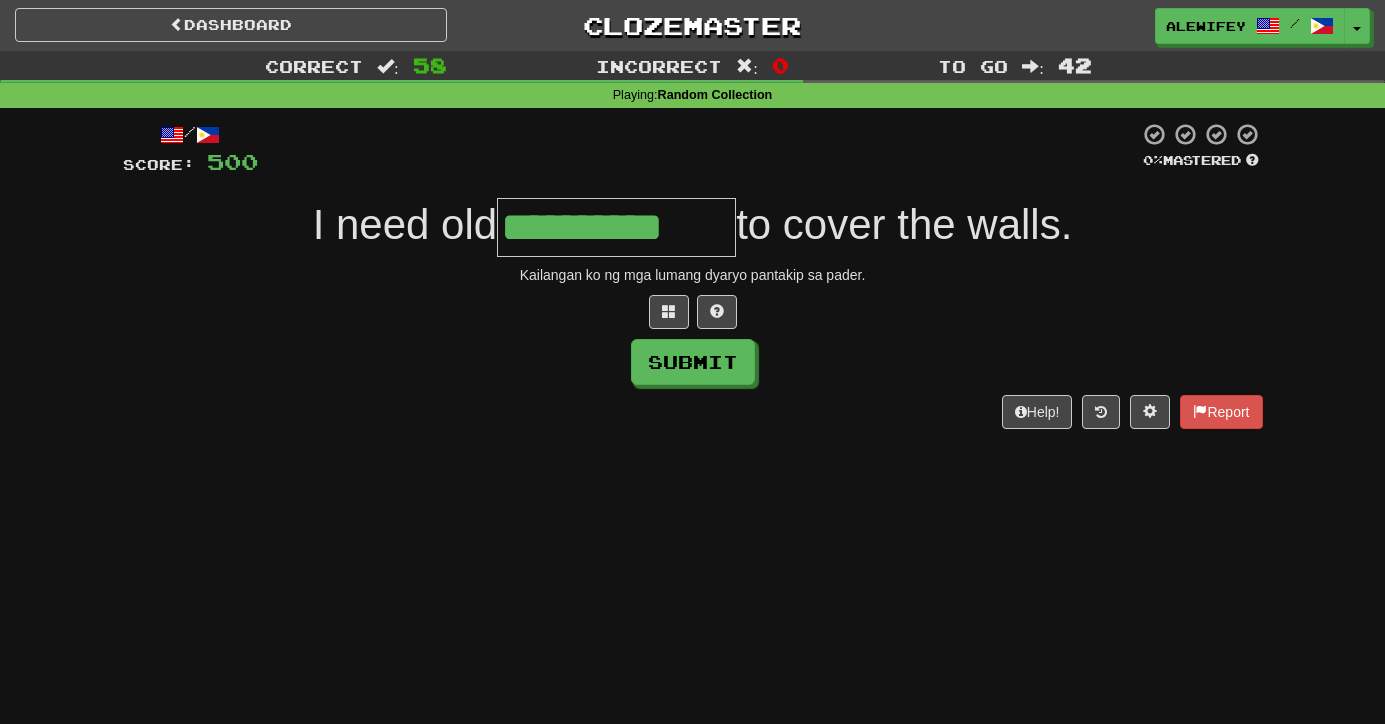 type on "**********" 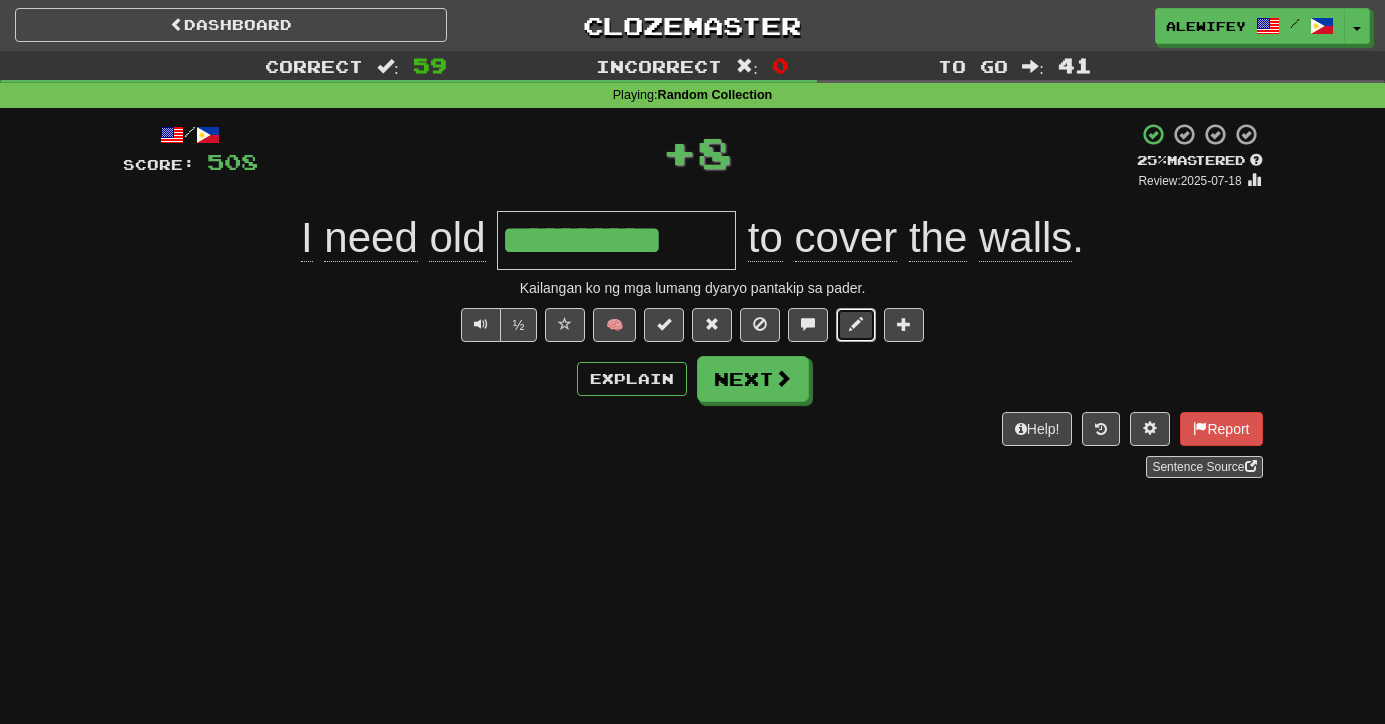 click at bounding box center (856, 324) 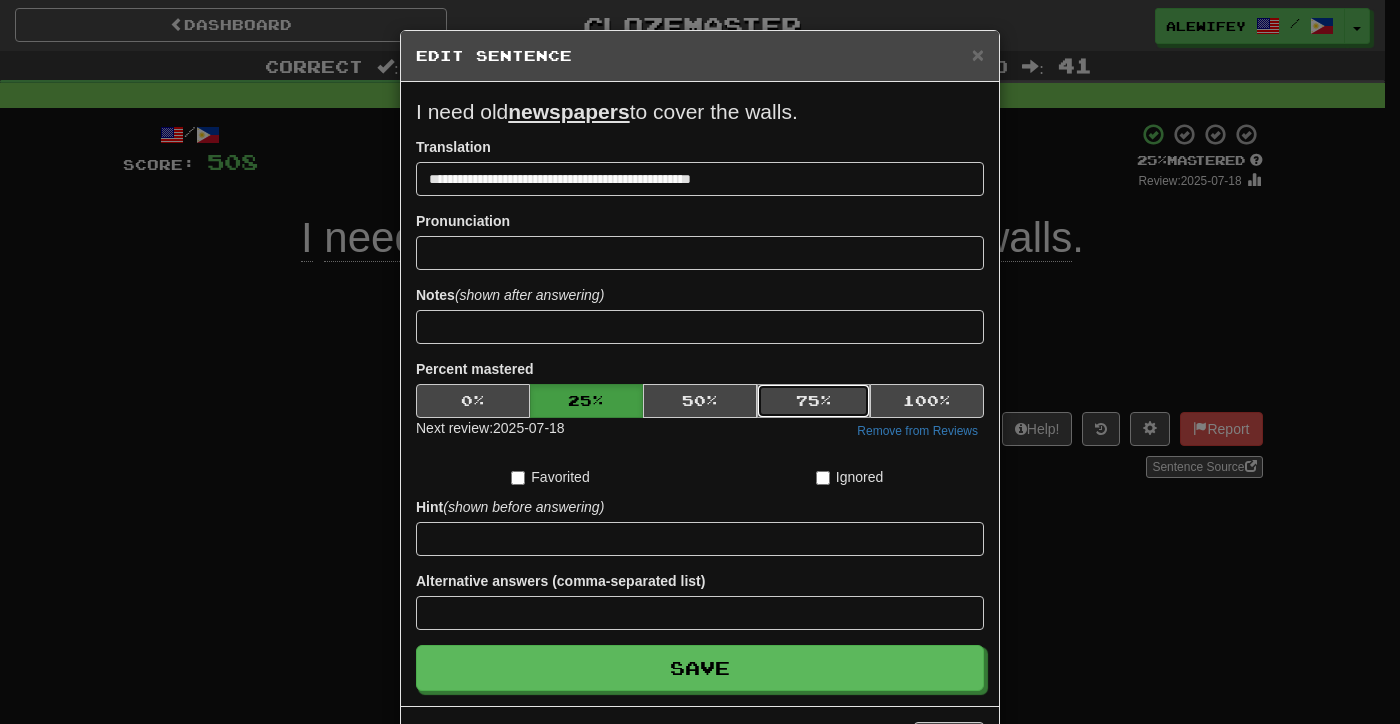 click on "75 %" at bounding box center (814, 401) 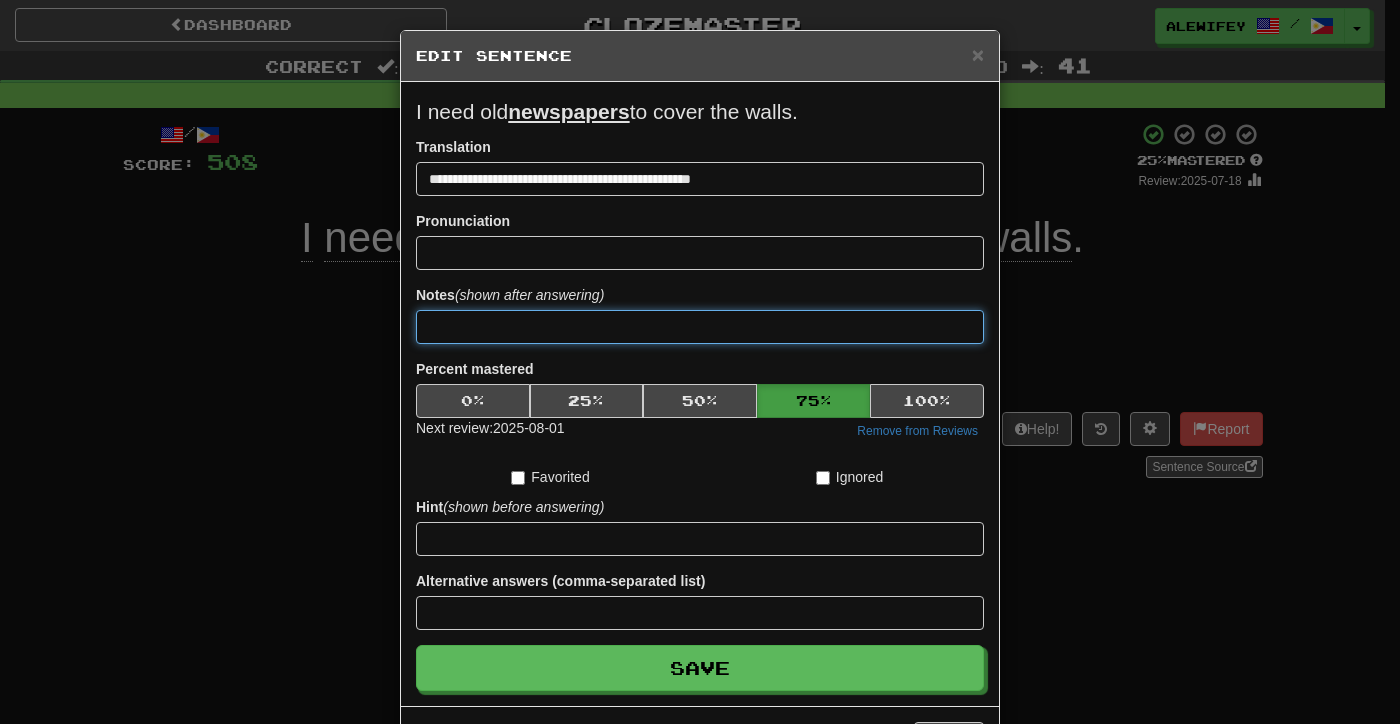 click at bounding box center (700, 327) 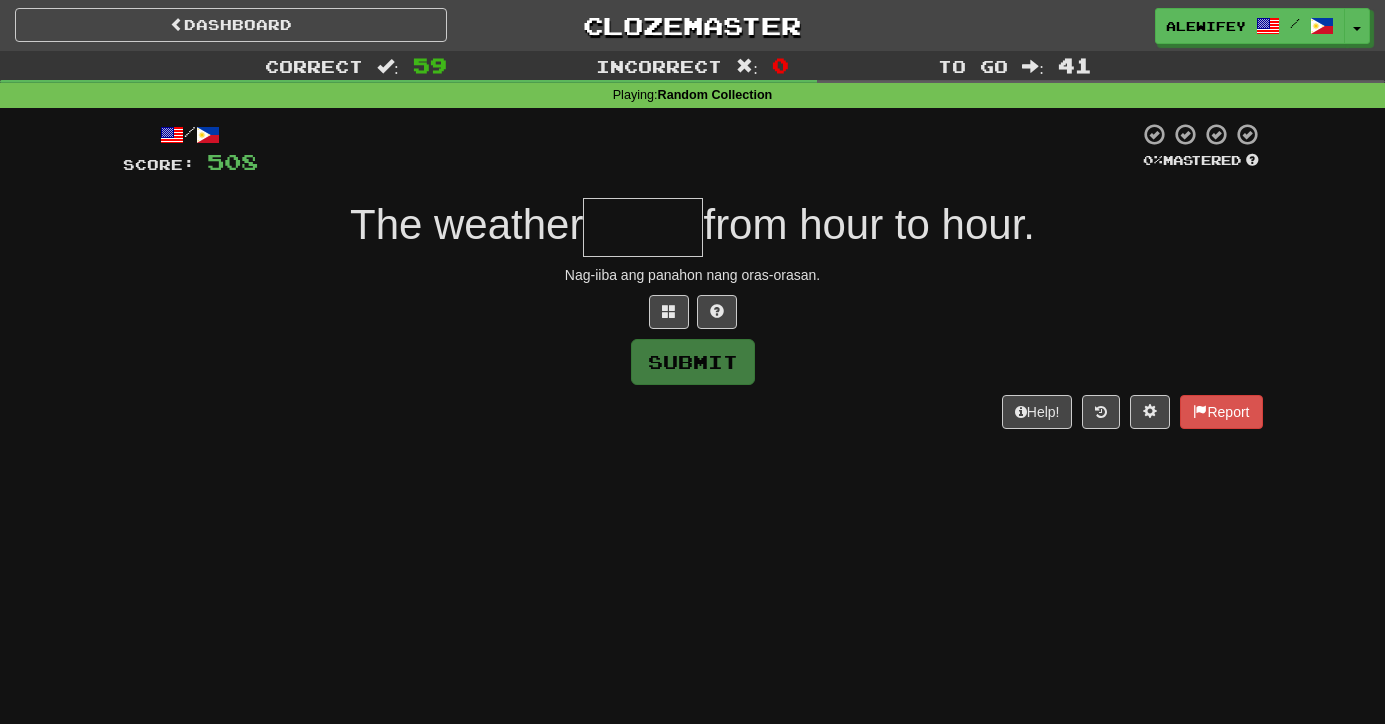 type on "*" 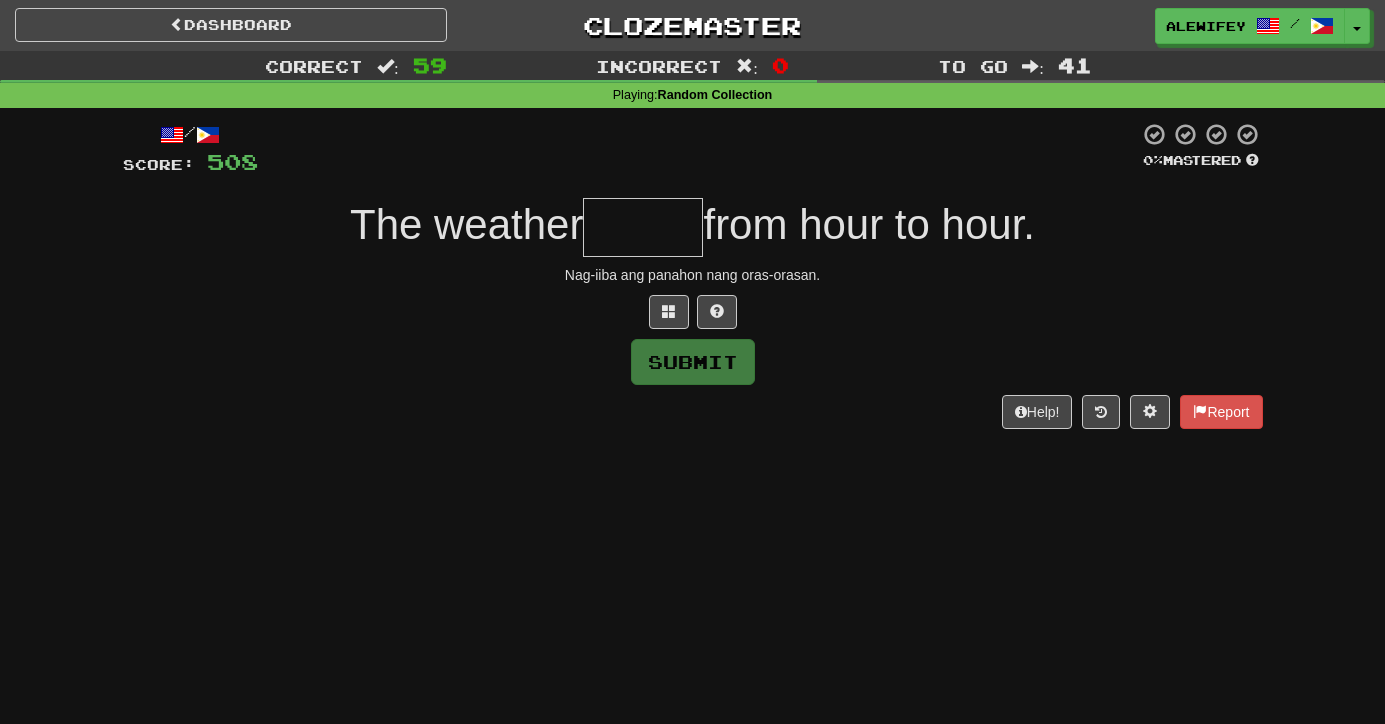 type on "*" 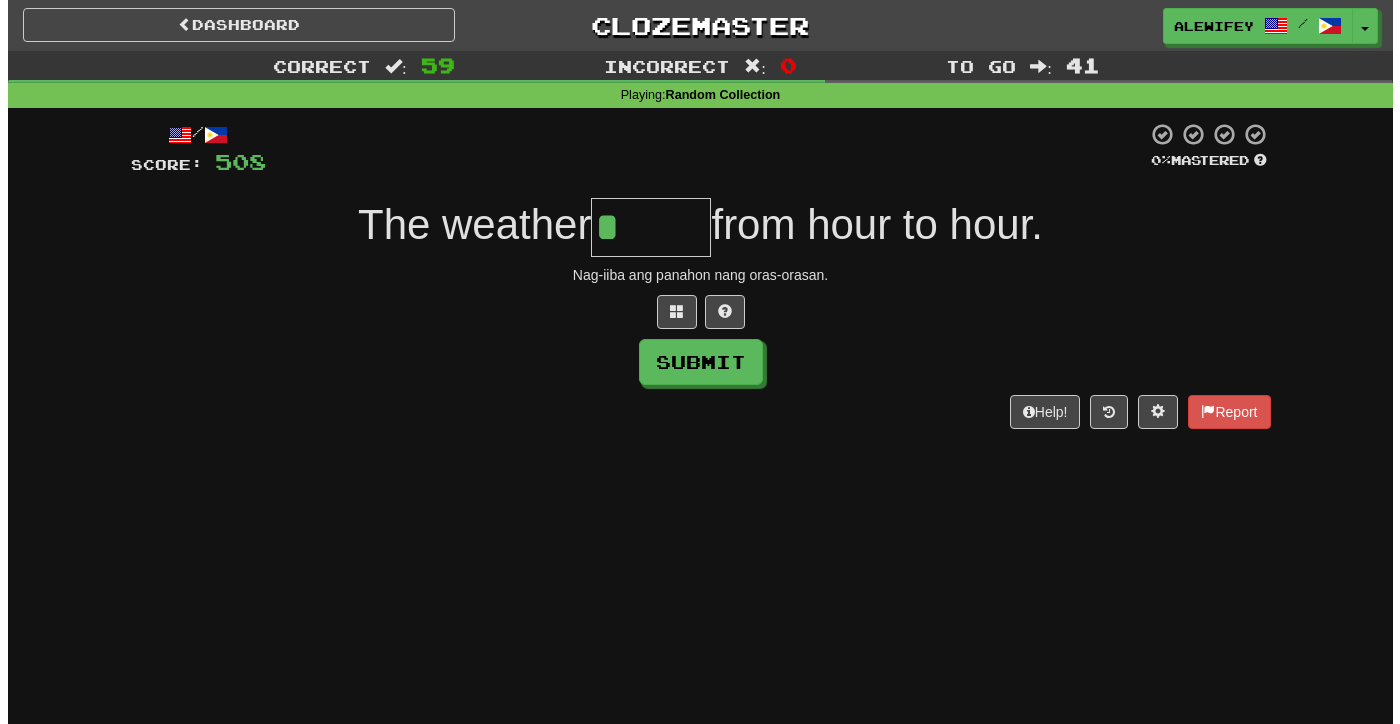 scroll, scrollTop: 0, scrollLeft: 0, axis: both 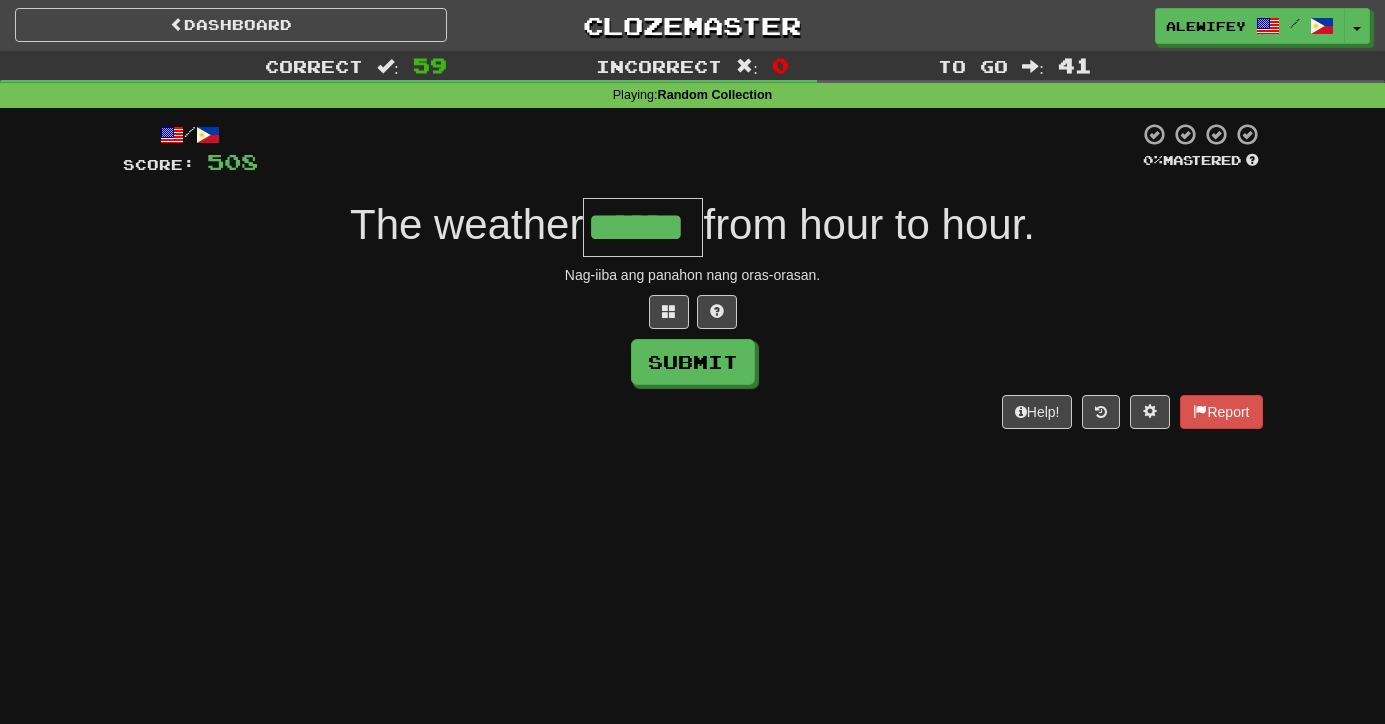 type on "******" 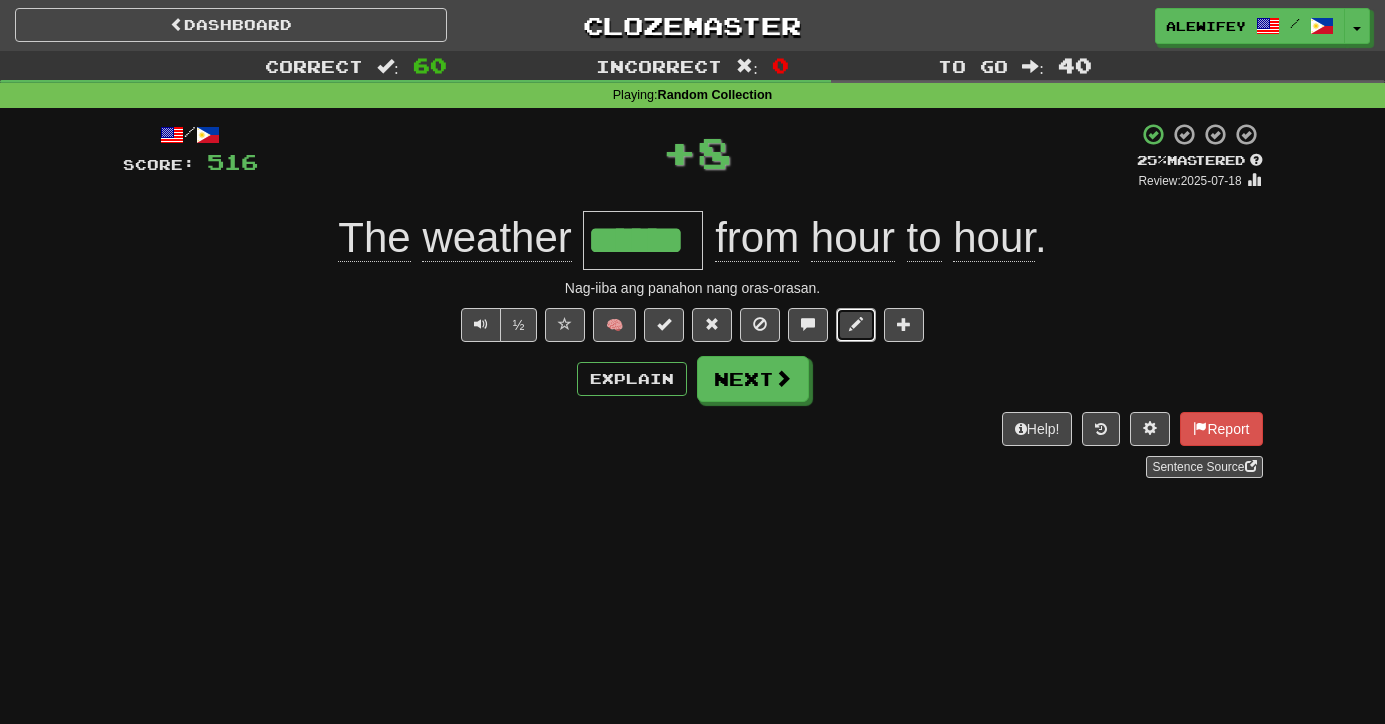 click at bounding box center (856, 324) 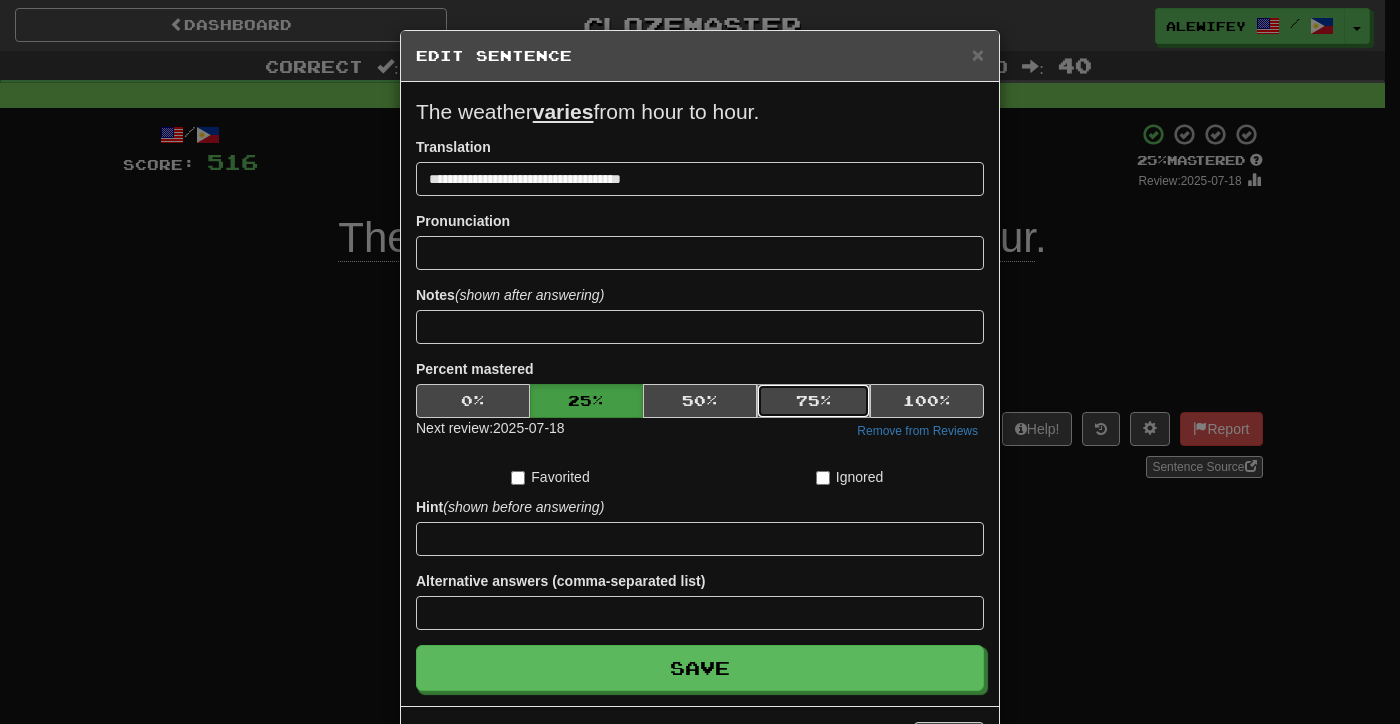 click on "75 %" at bounding box center [814, 401] 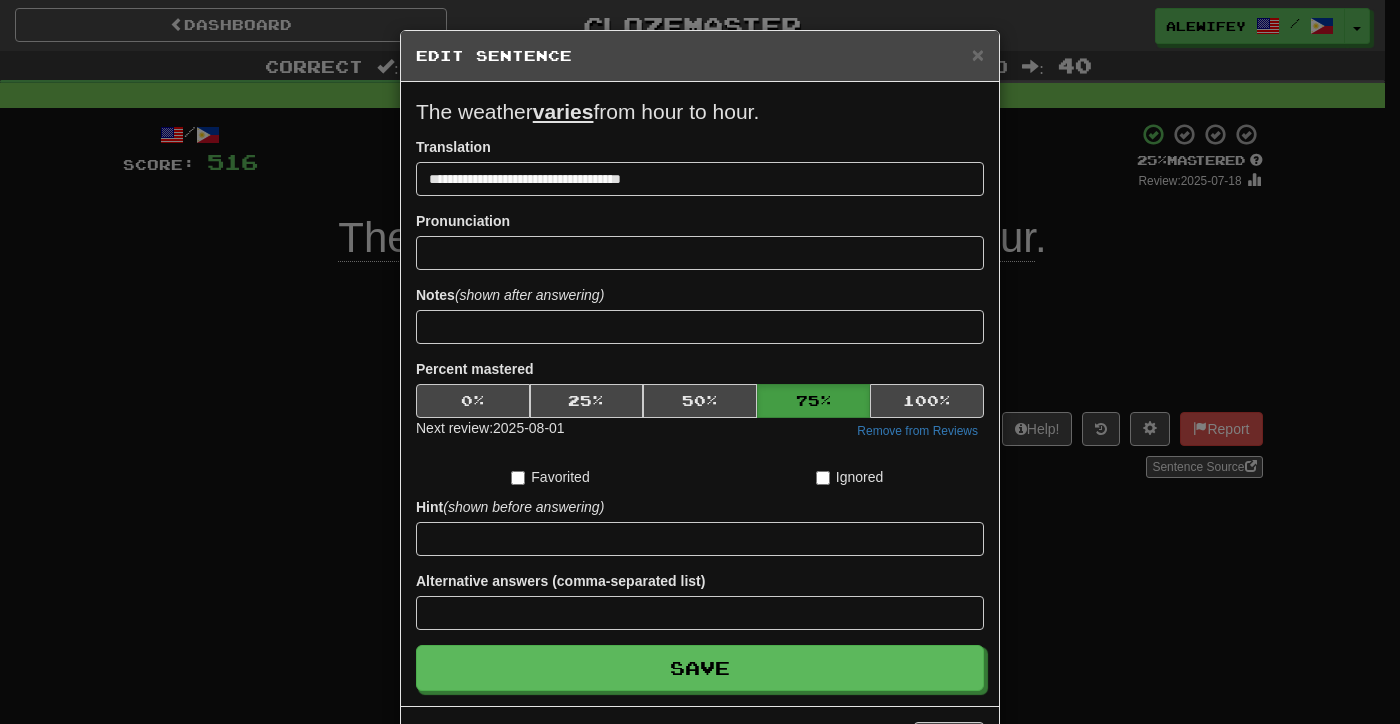 click on "Notes  (shown after answering)" at bounding box center (700, 314) 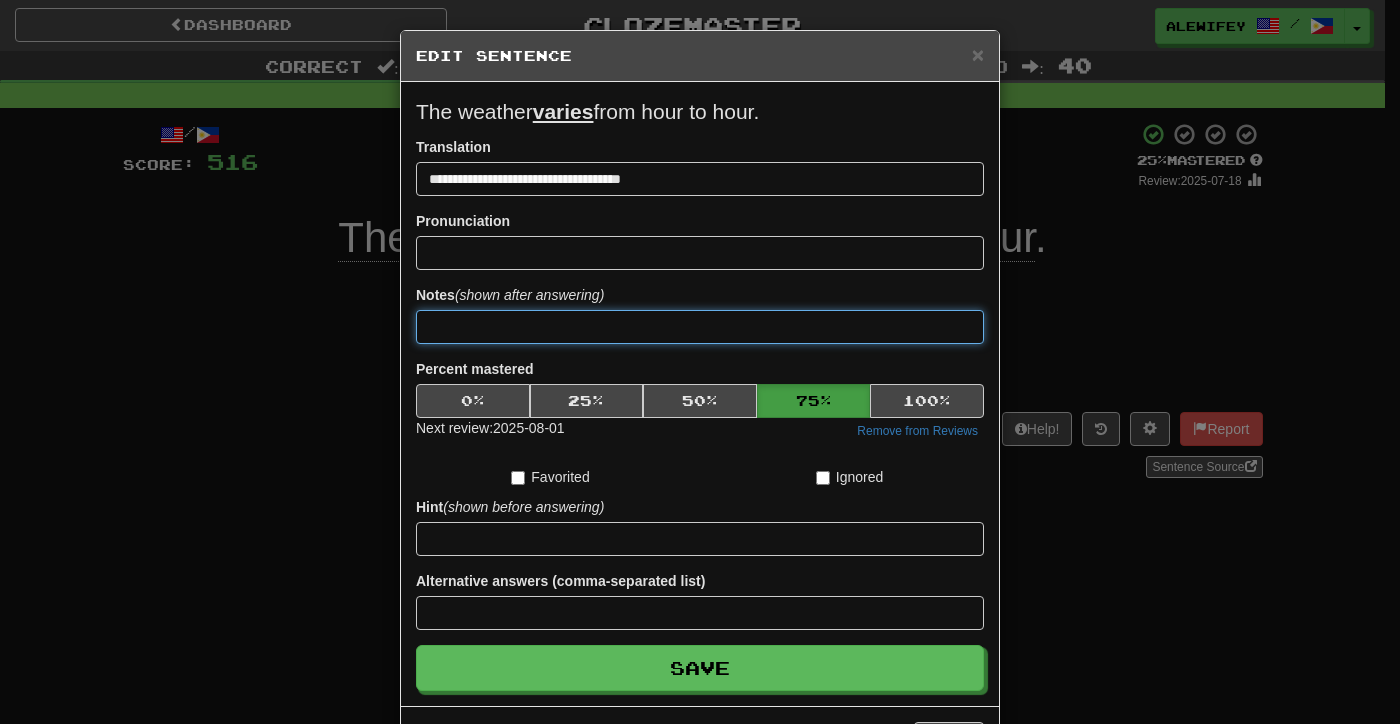 click at bounding box center (700, 327) 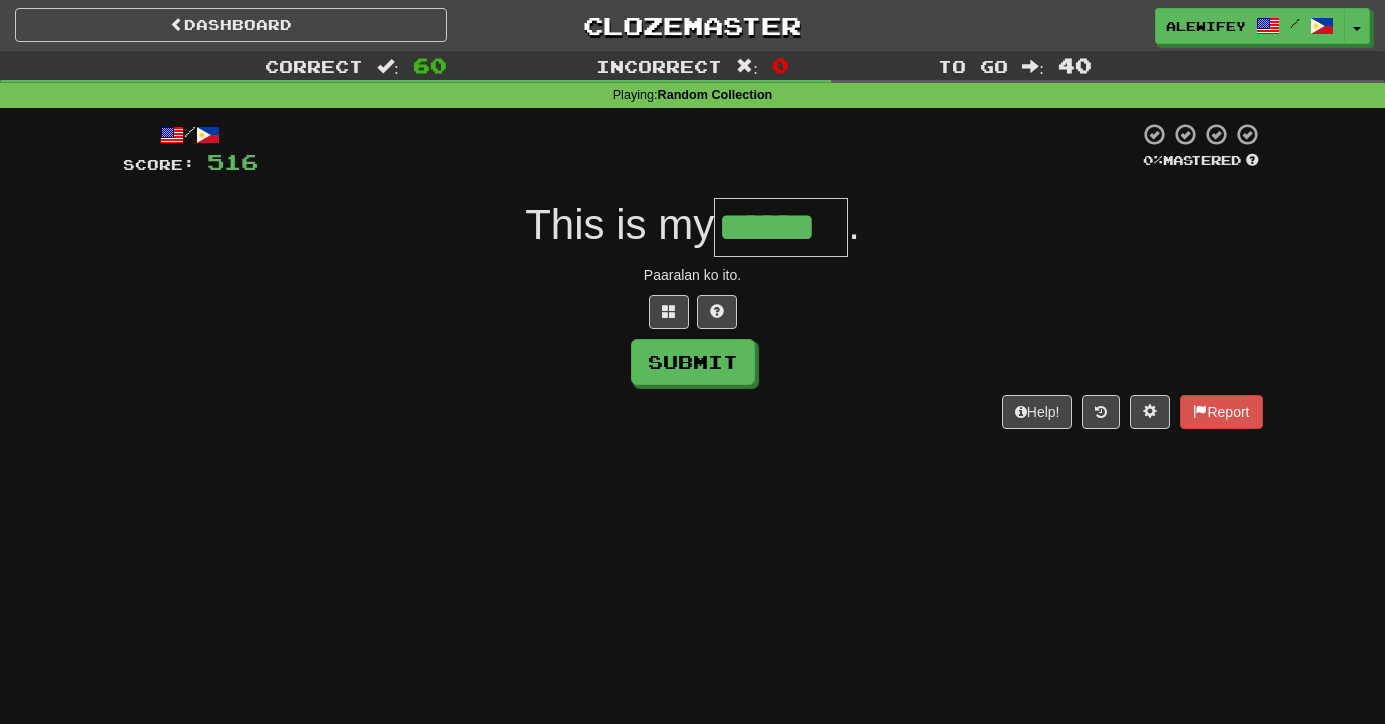 type on "******" 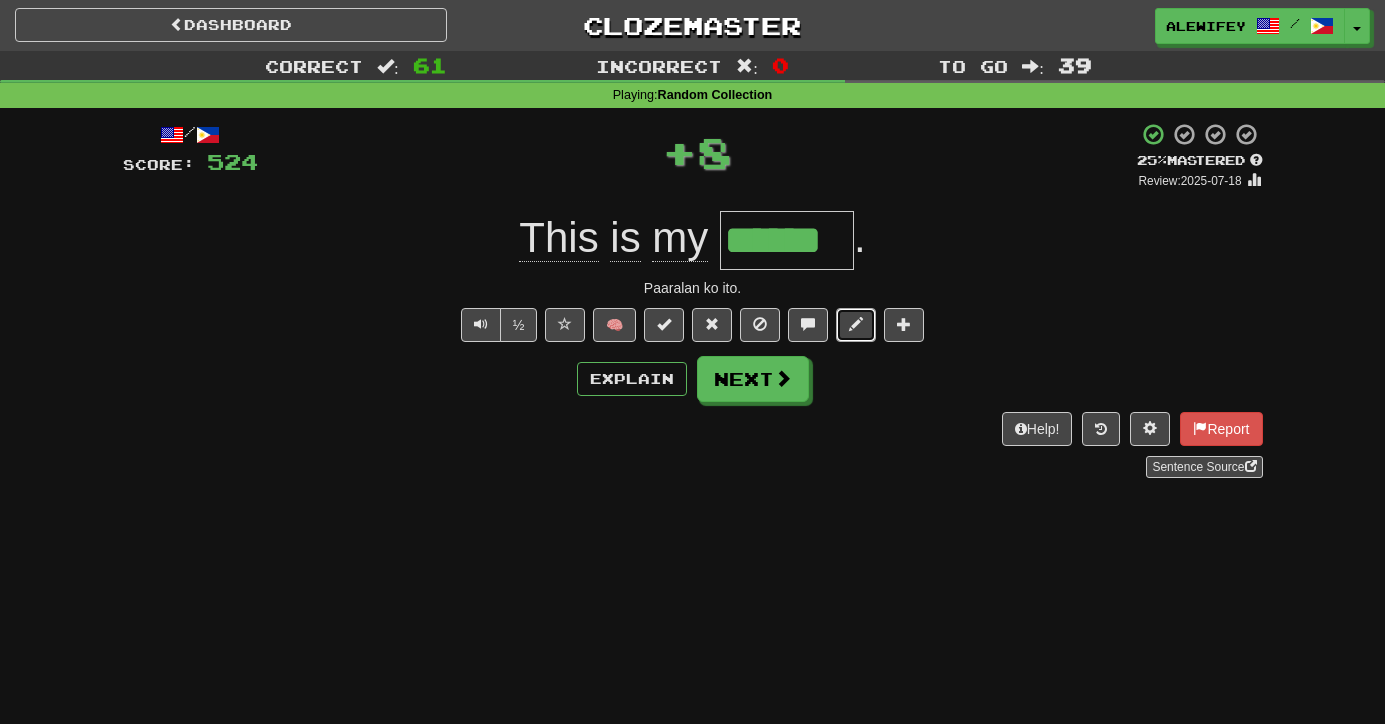 click at bounding box center (856, 324) 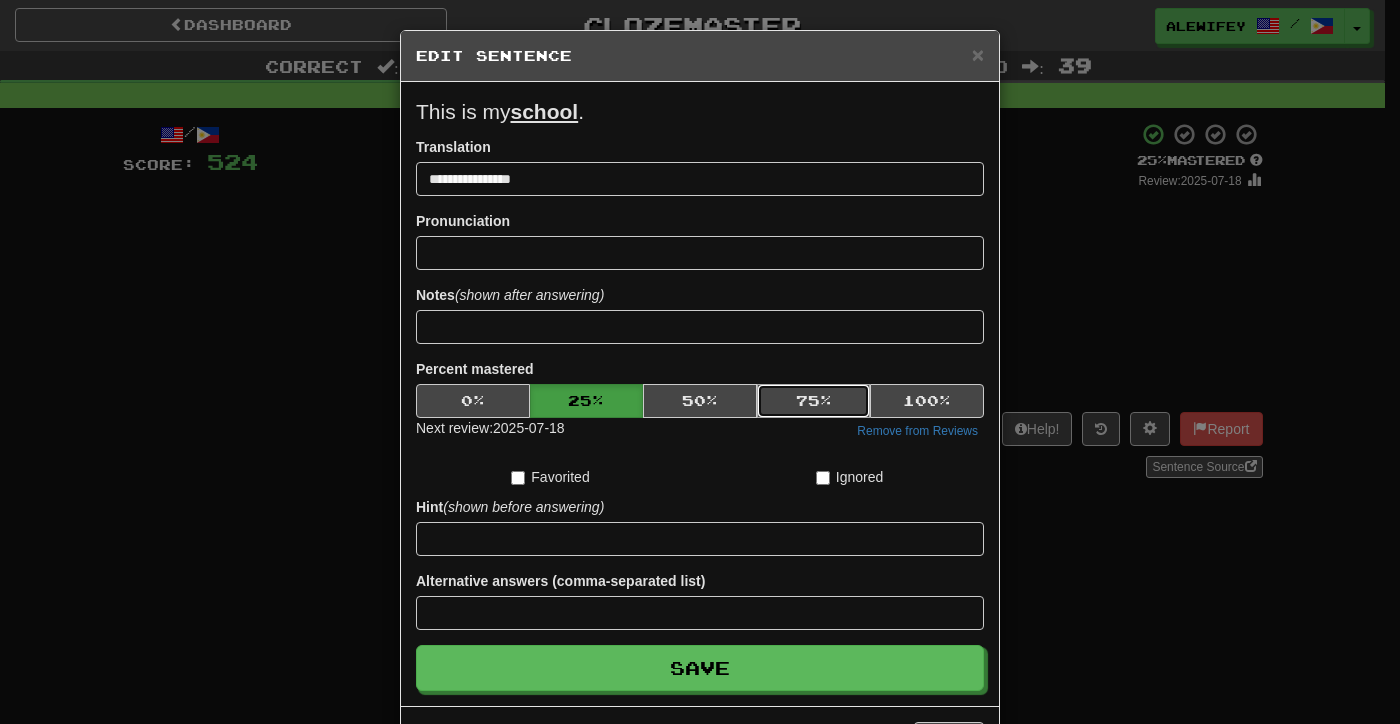 click on "75 %" at bounding box center (814, 401) 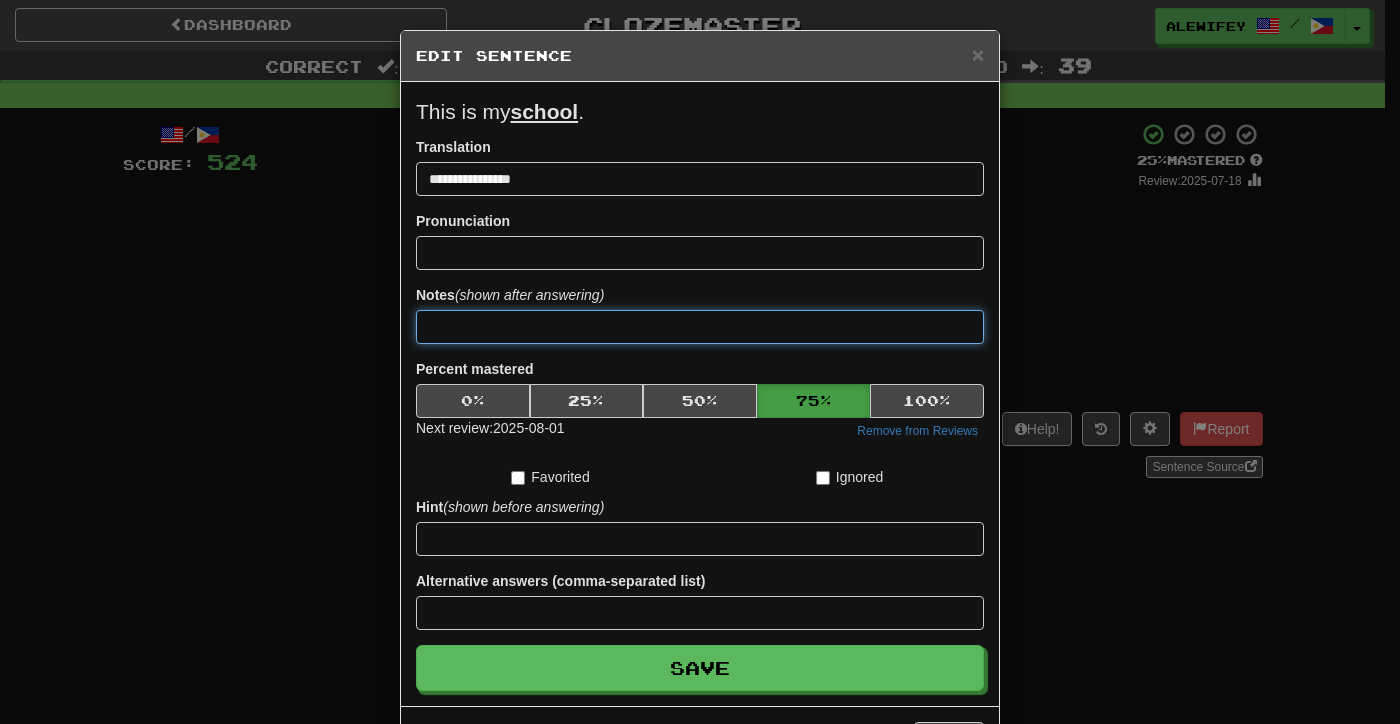 click at bounding box center [700, 327] 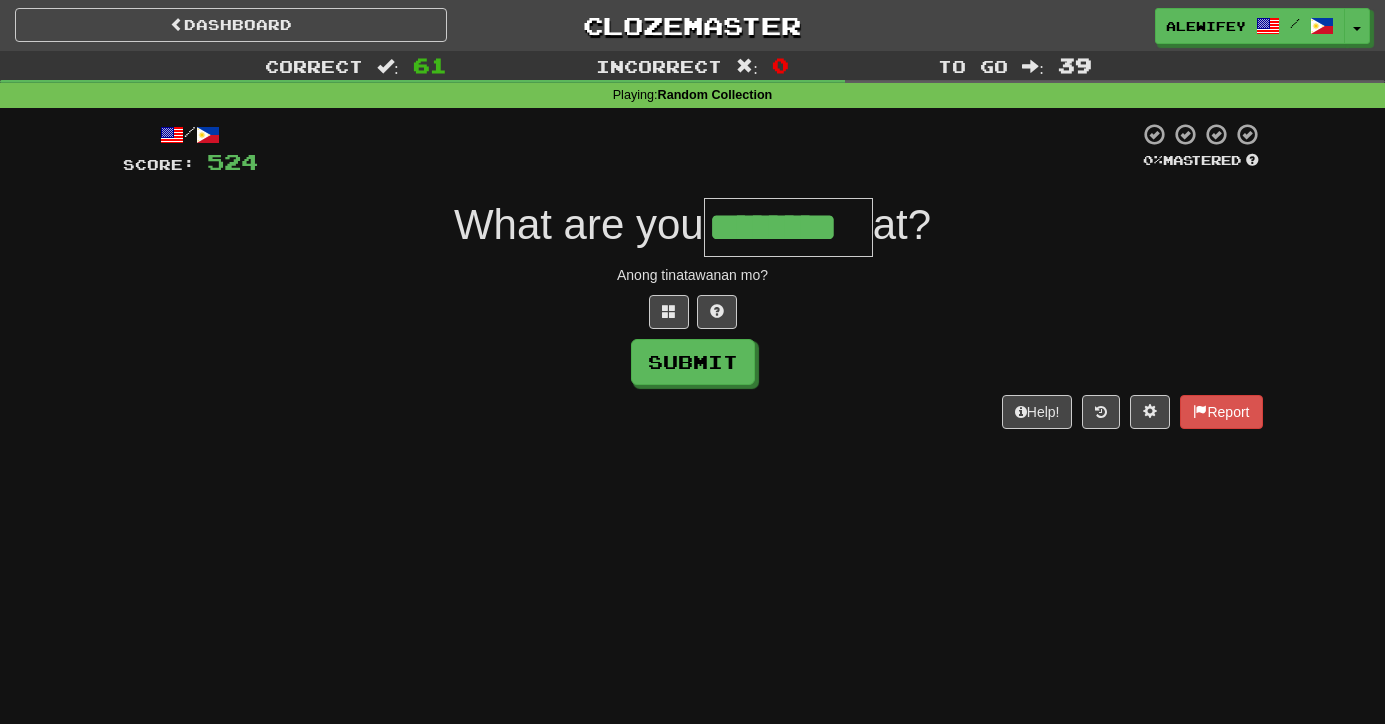 type on "********" 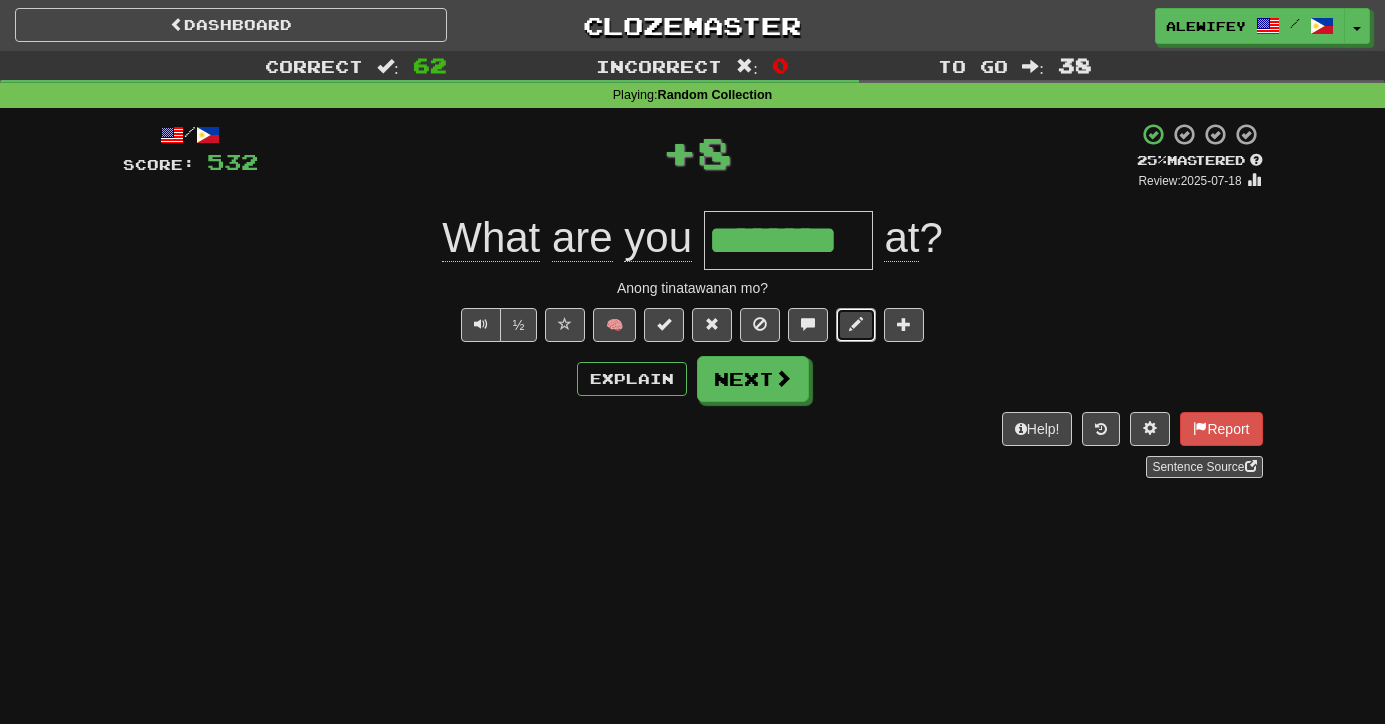 click at bounding box center (856, 325) 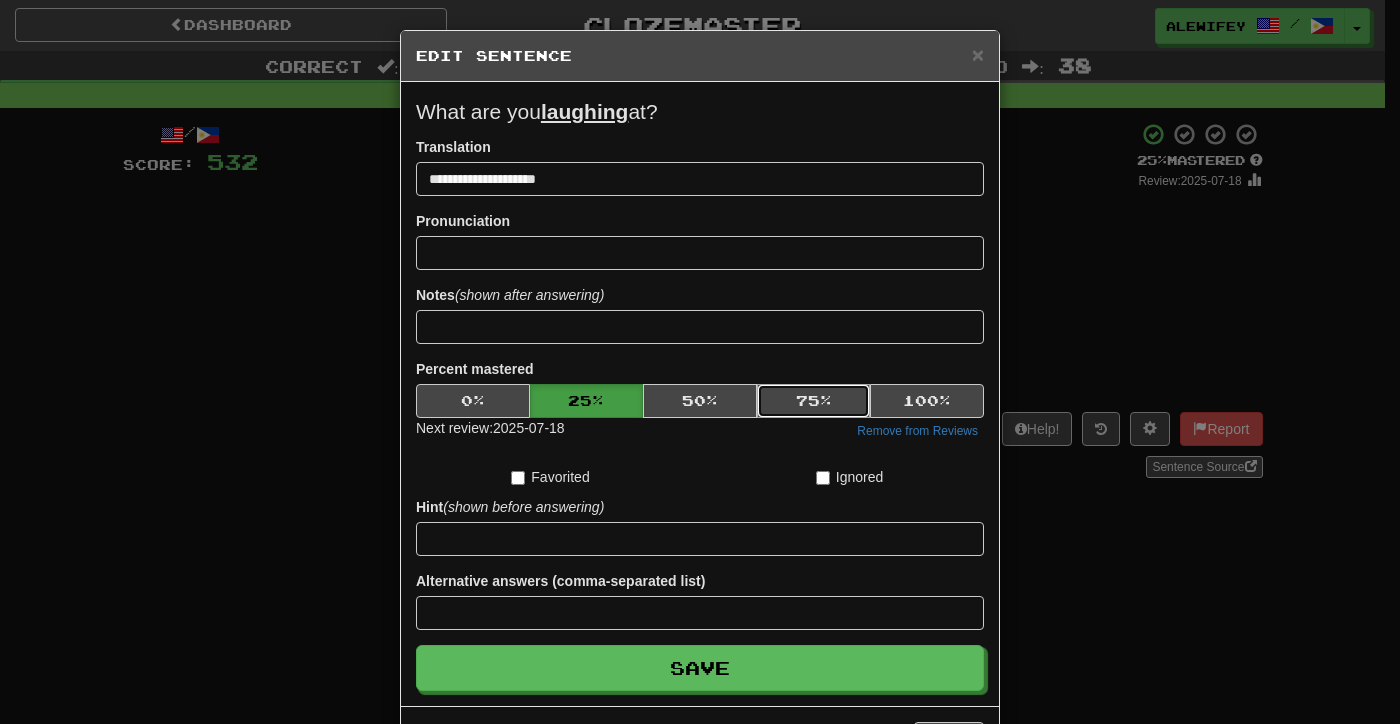 click on "75 %" at bounding box center (814, 401) 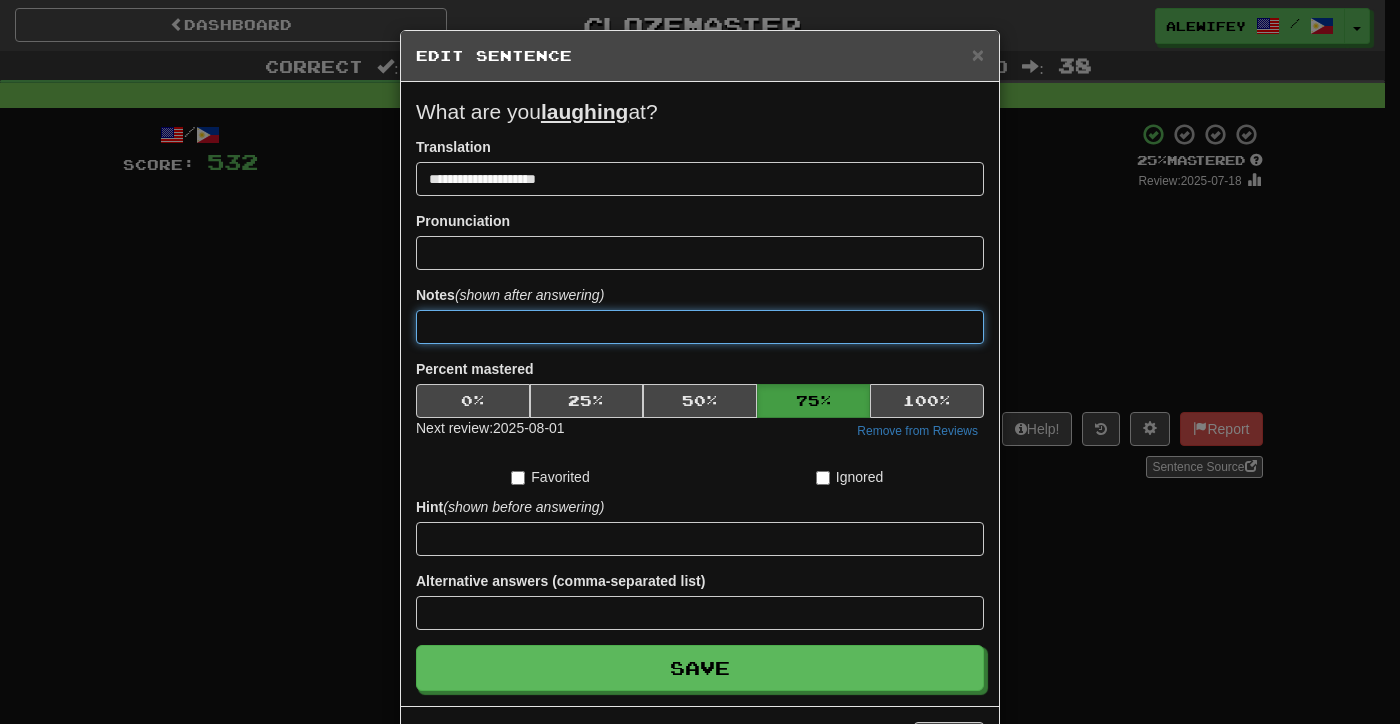 click at bounding box center [700, 327] 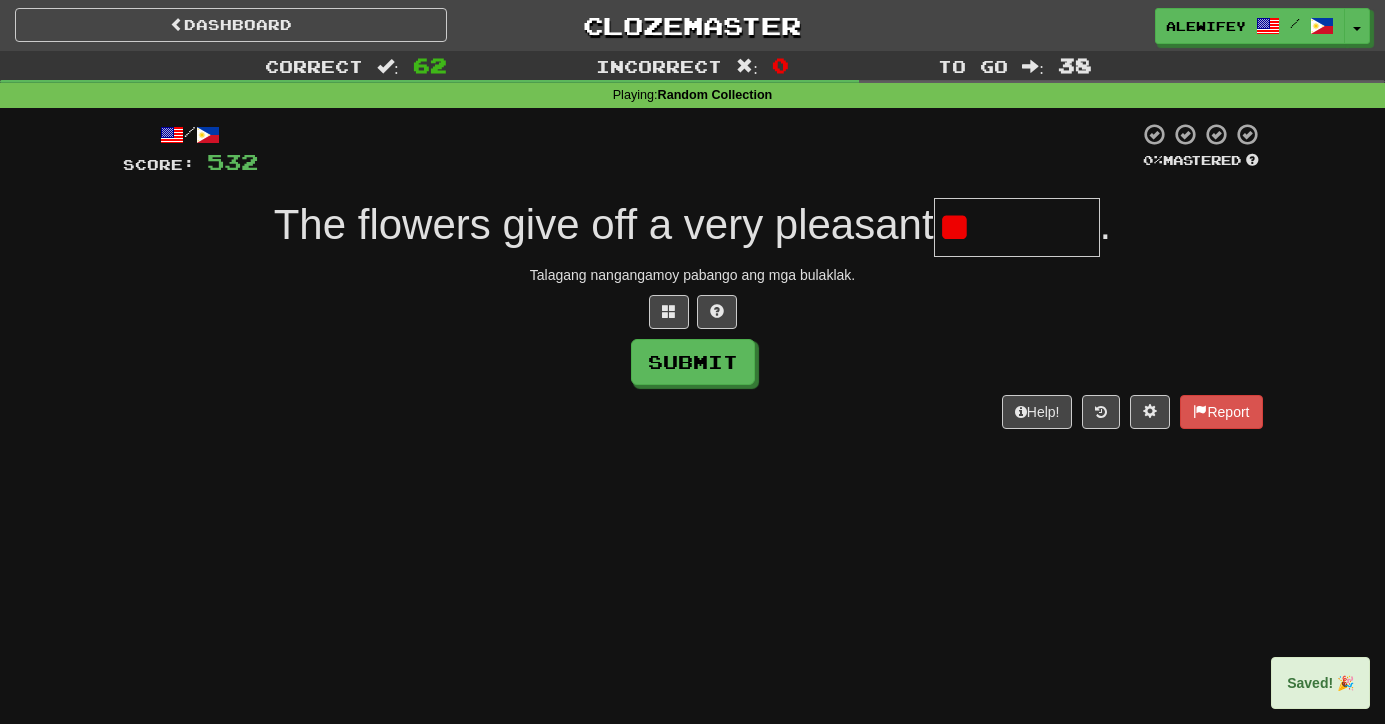 type on "*" 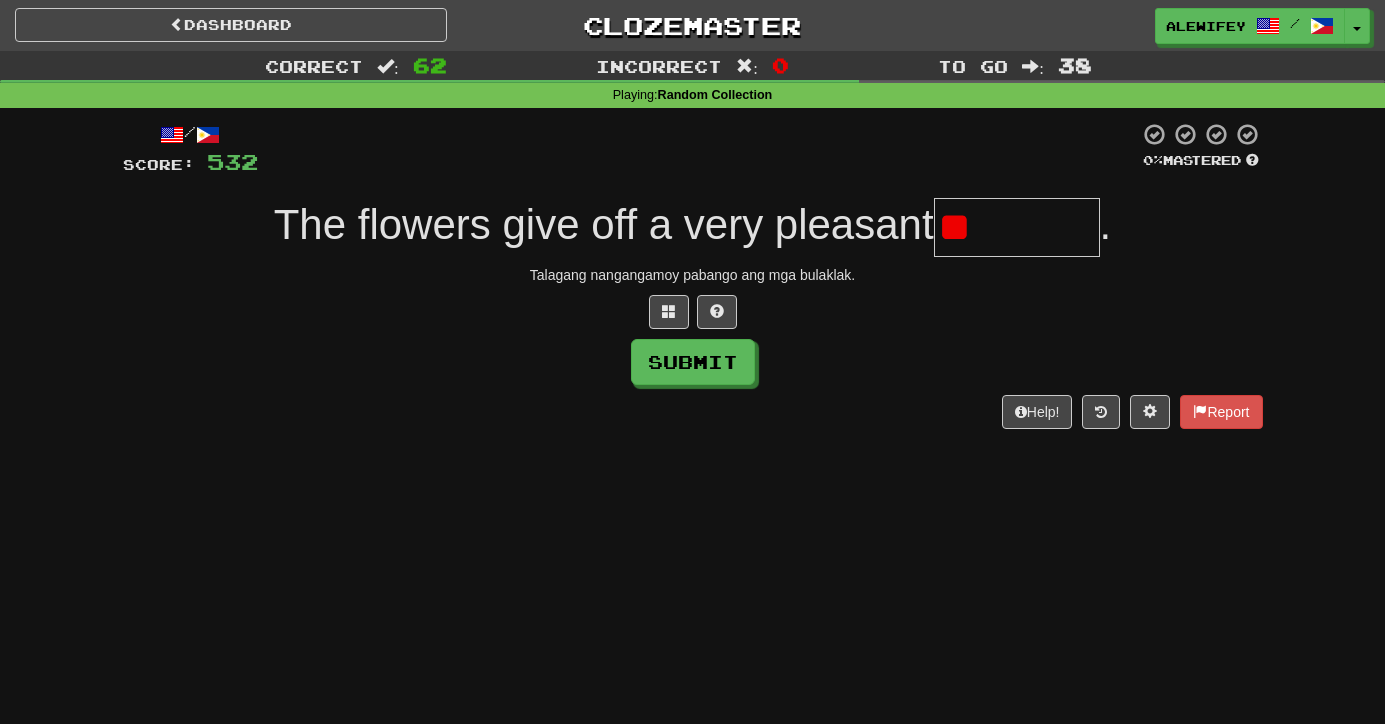 type on "*" 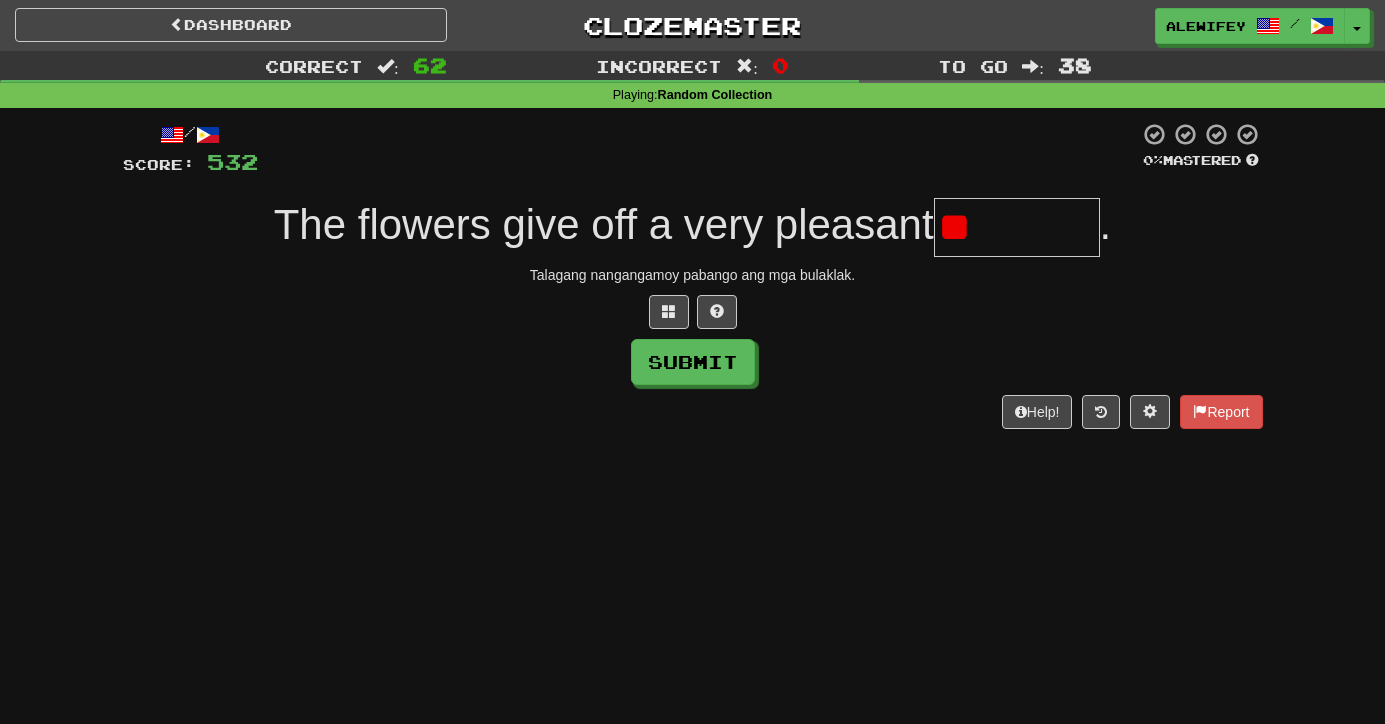 type on "*" 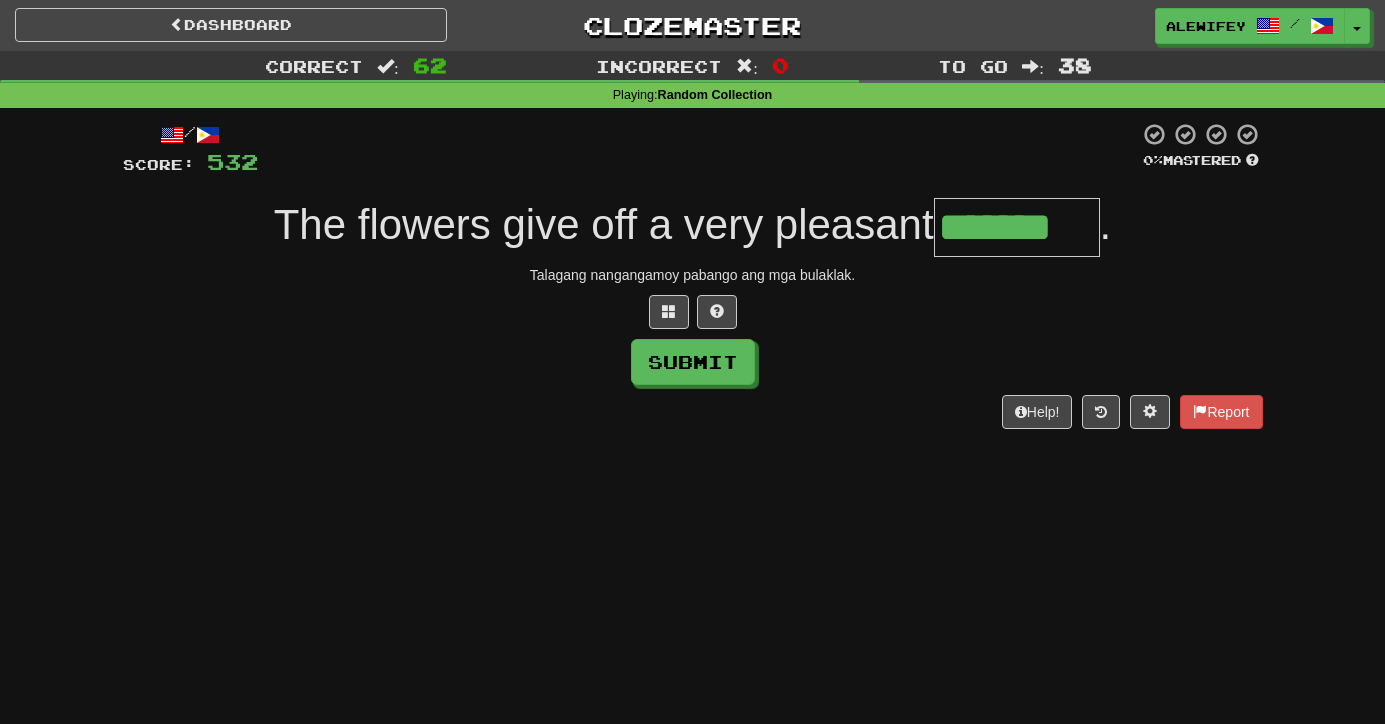 type on "*******" 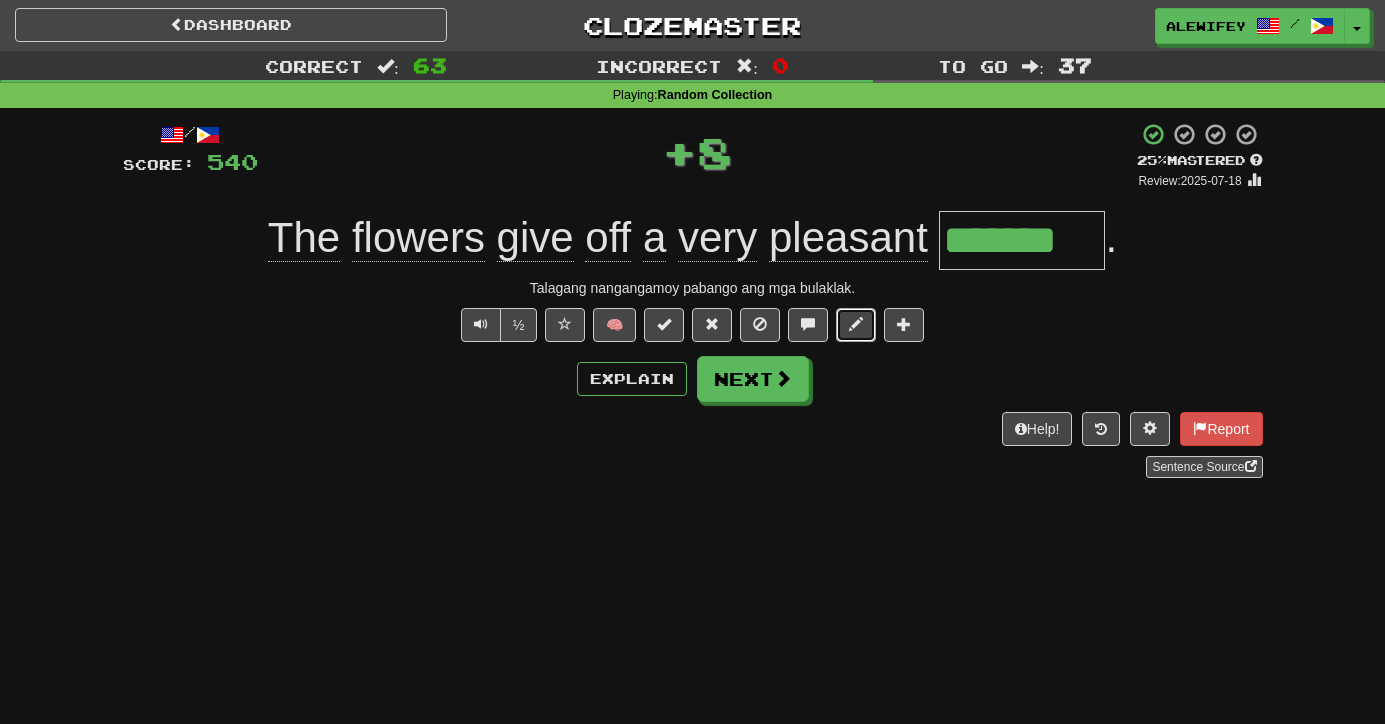 click at bounding box center [856, 325] 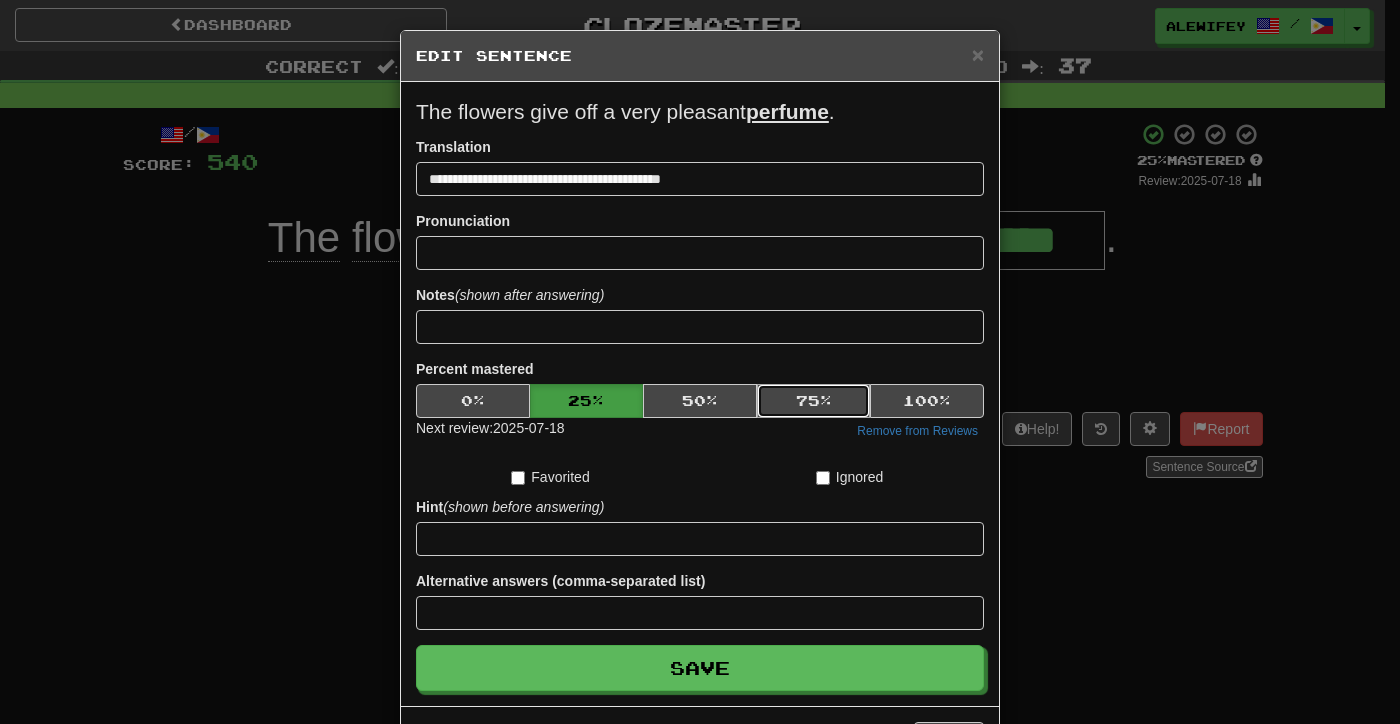 click on "75 %" at bounding box center (814, 401) 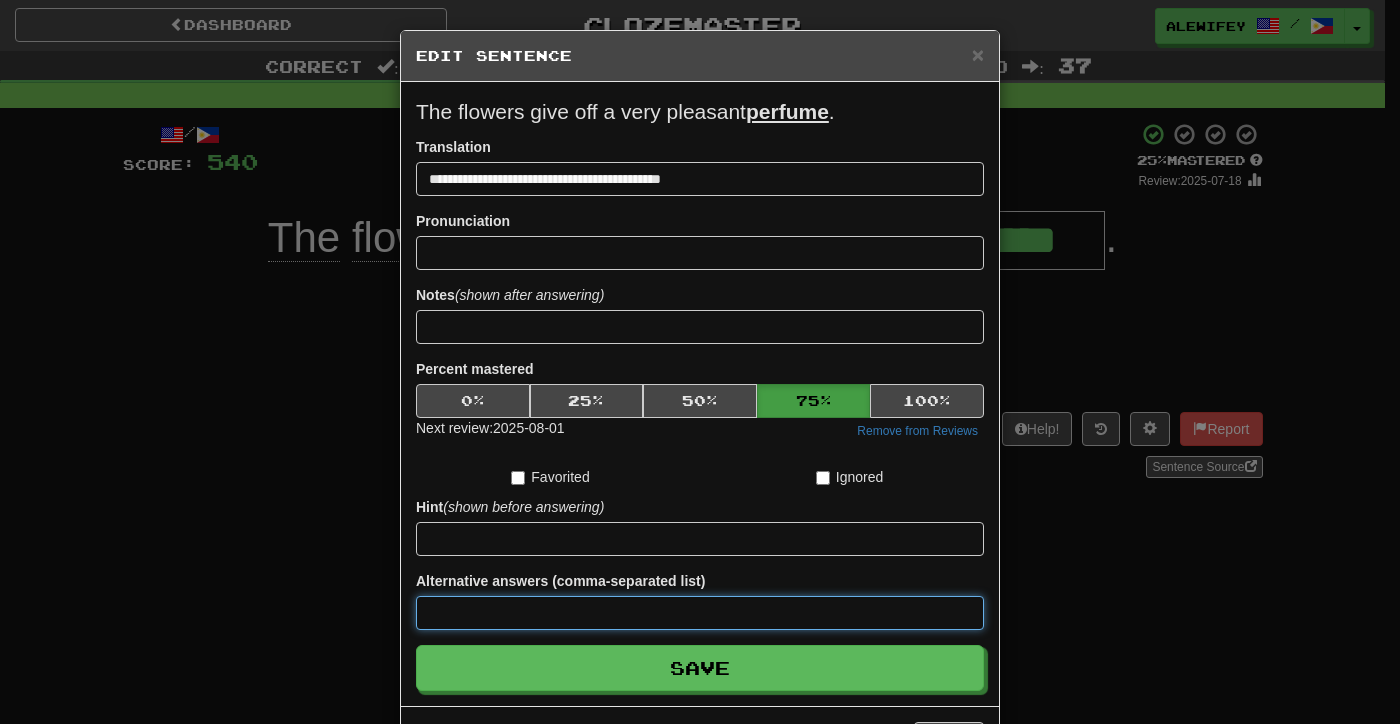 click at bounding box center (700, 613) 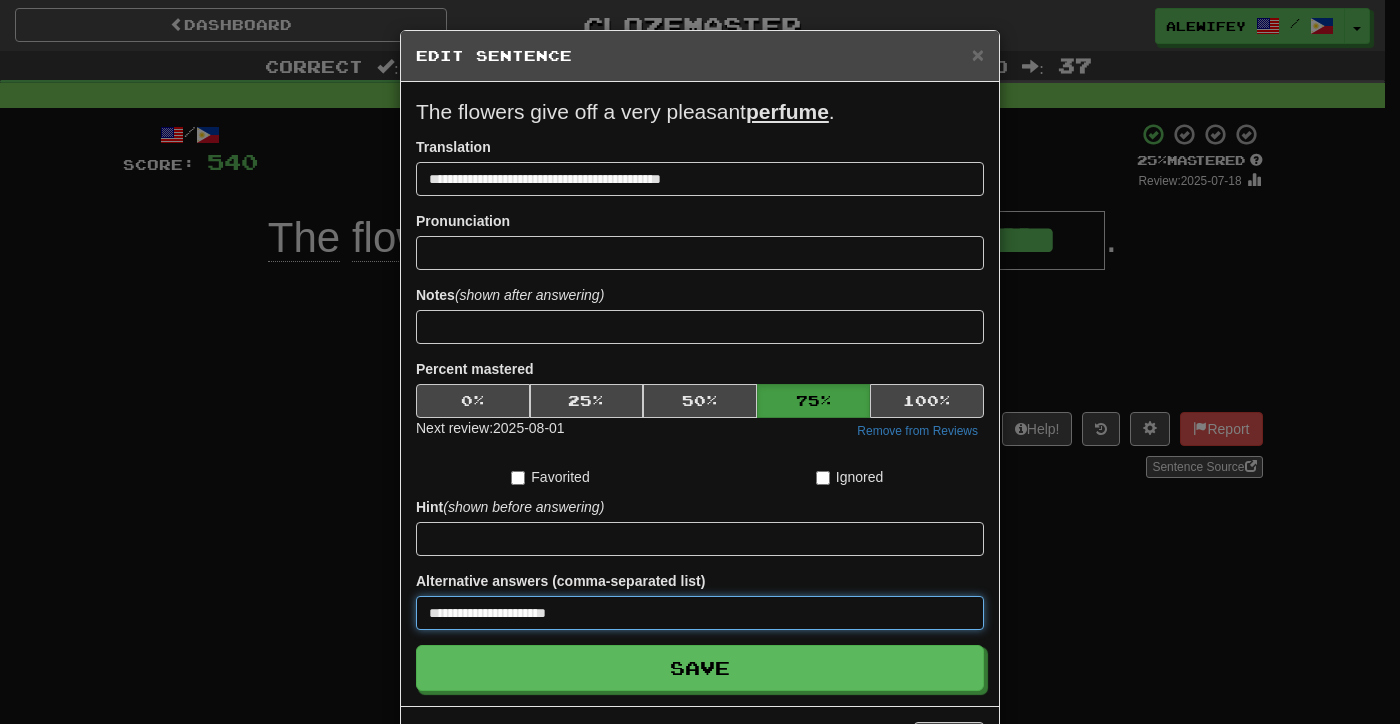click on "Save" at bounding box center (700, 668) 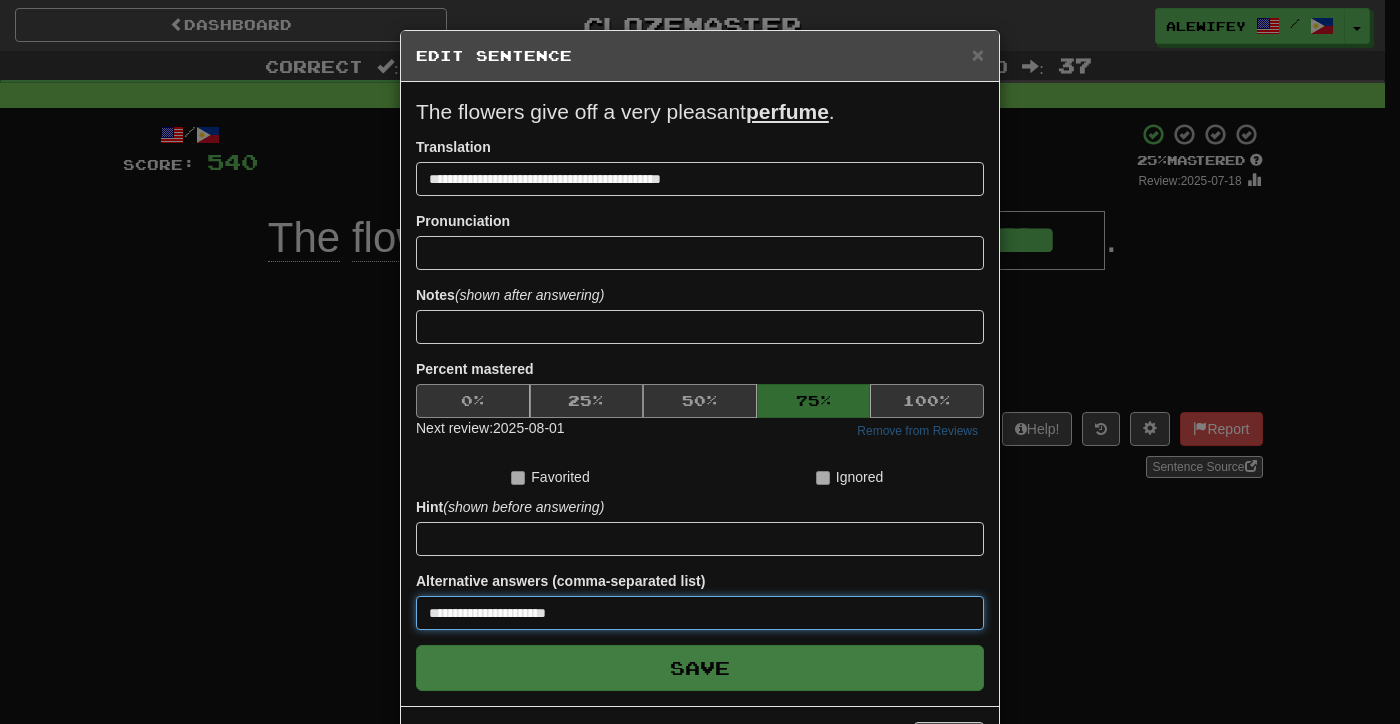 type on "**********" 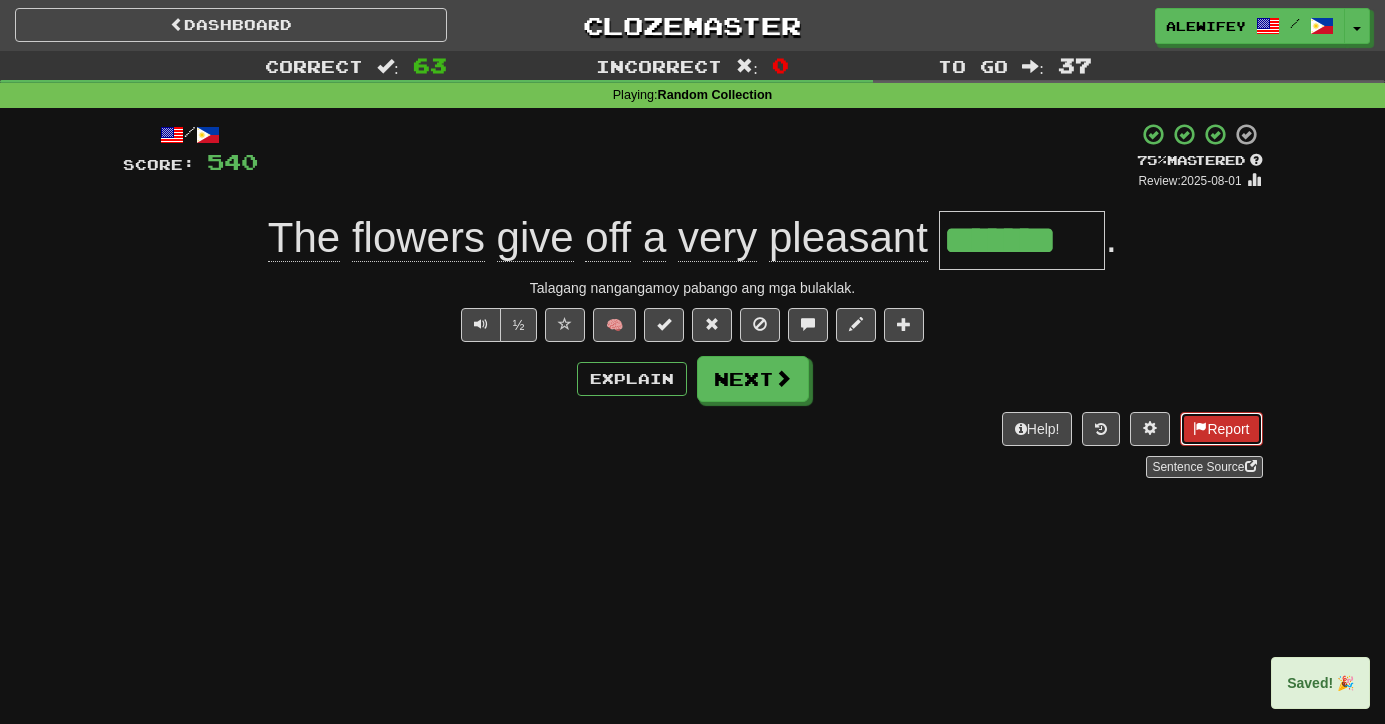 click on "Report" at bounding box center [1221, 429] 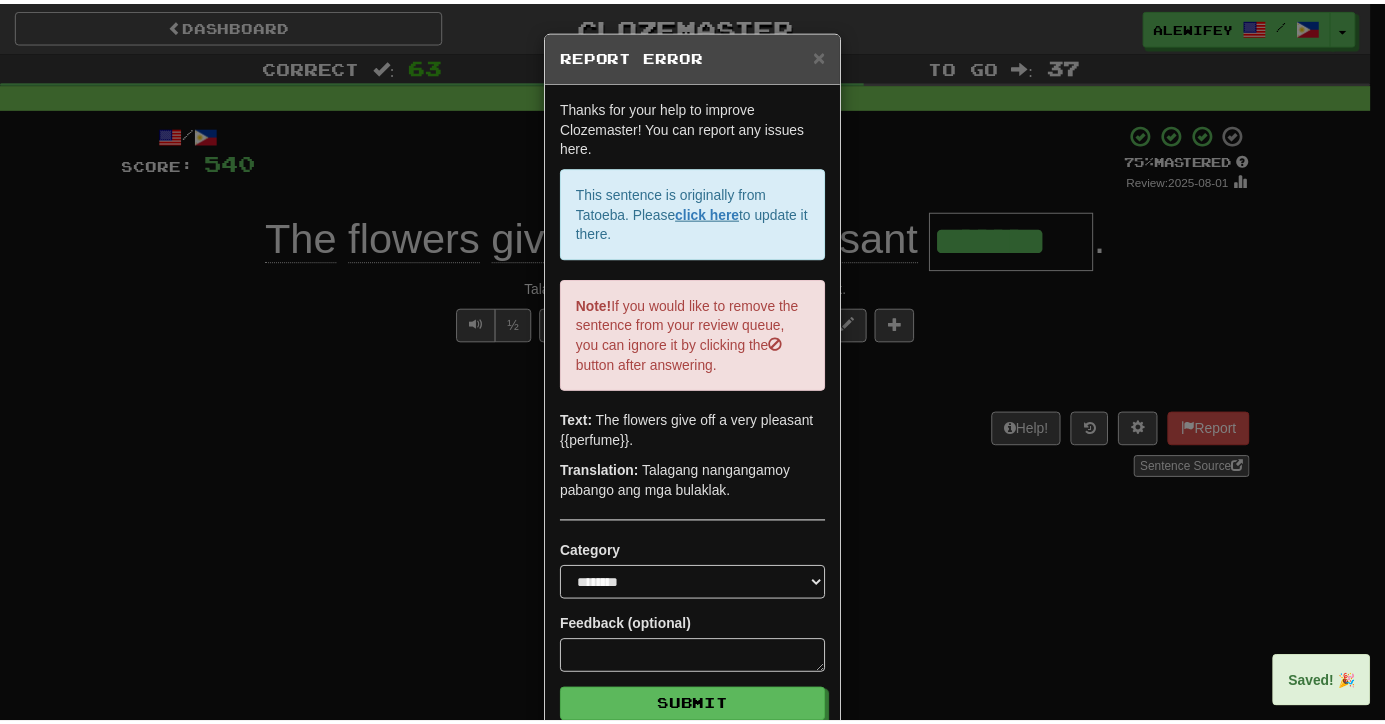 scroll, scrollTop: 53, scrollLeft: 0, axis: vertical 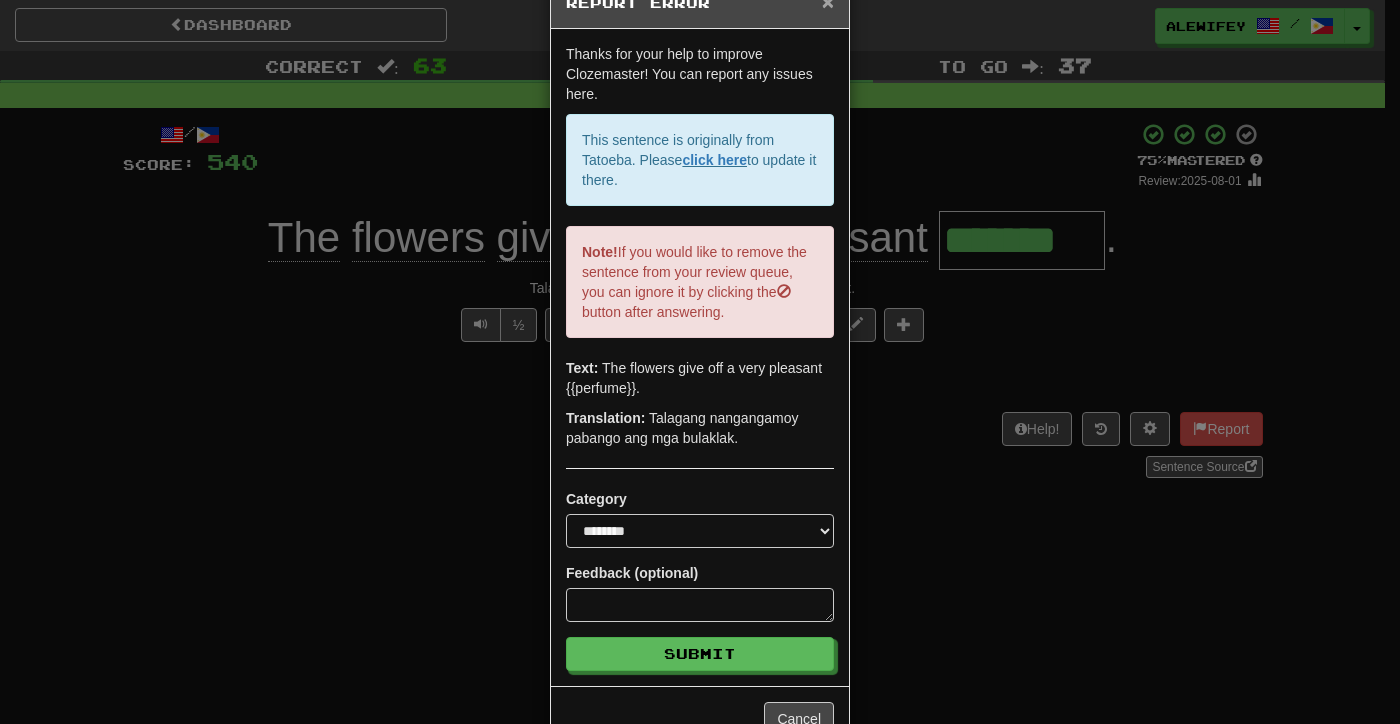 click on "×" at bounding box center [828, 1] 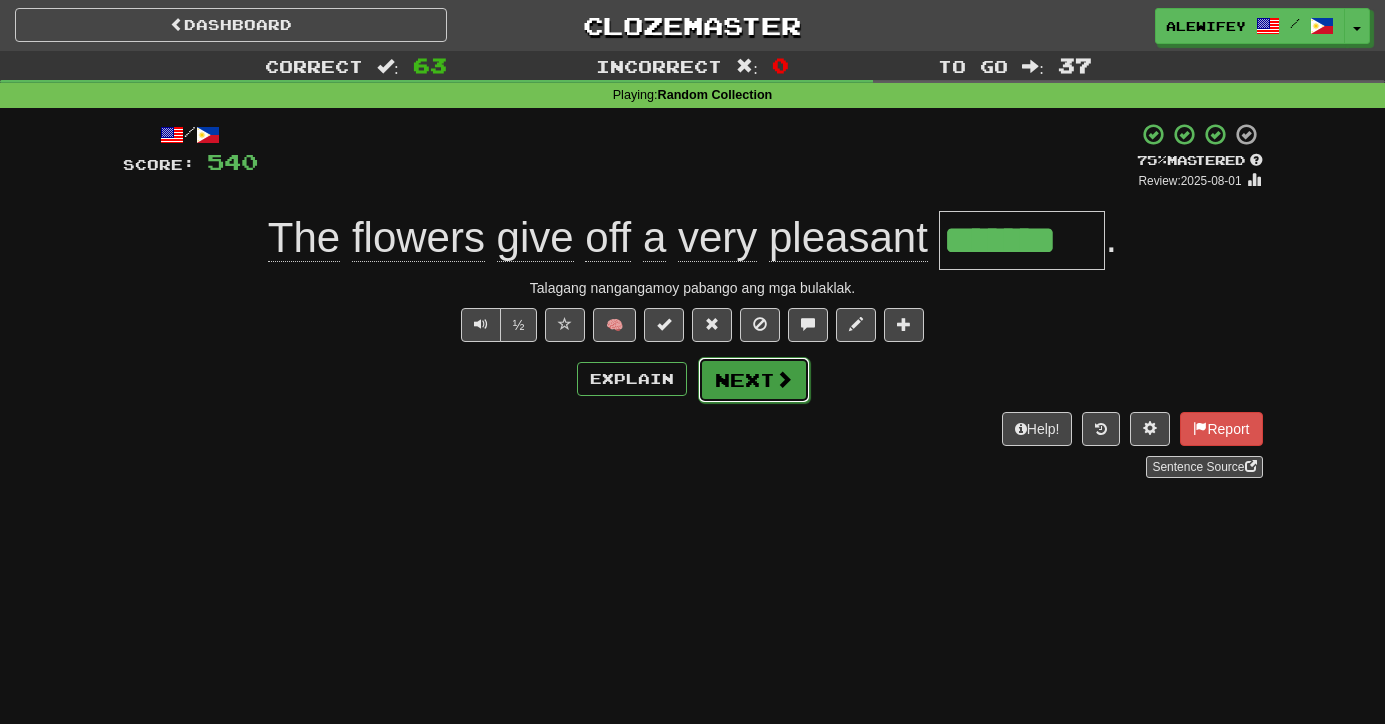 click on "Next" at bounding box center [754, 380] 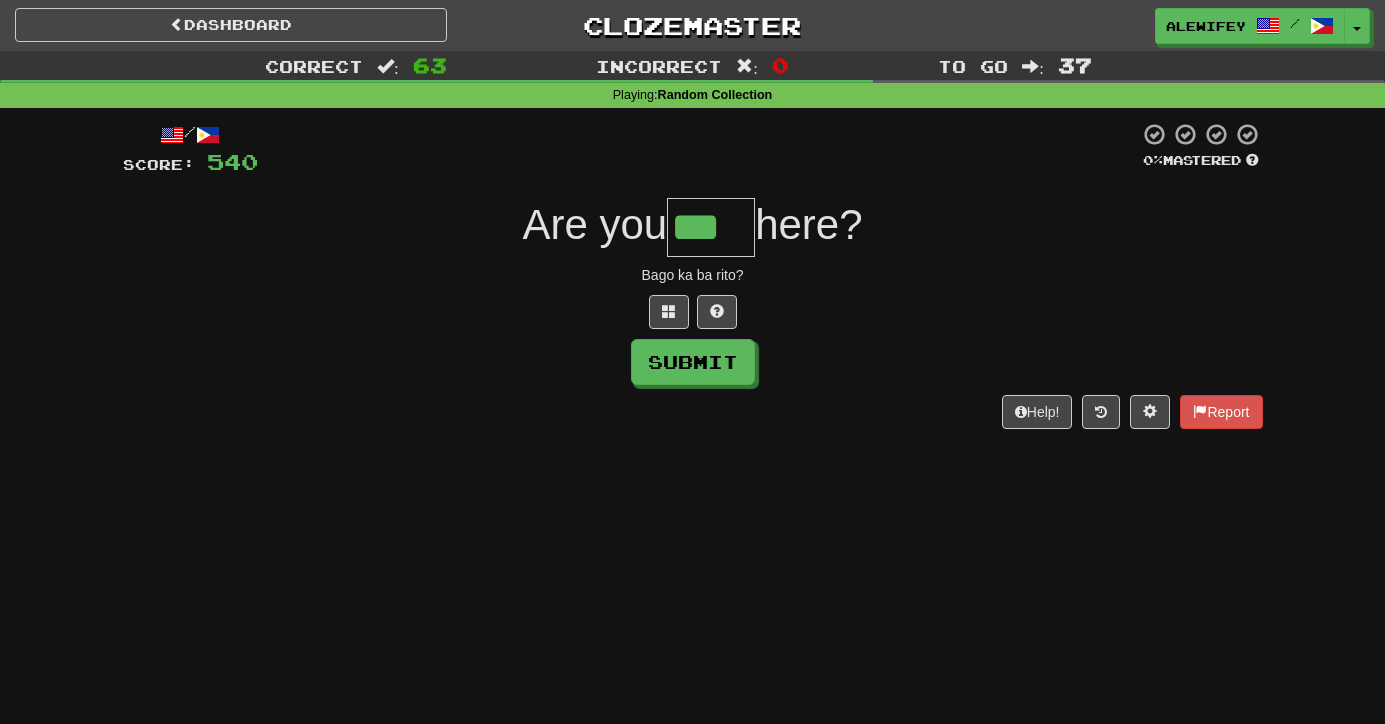 type on "***" 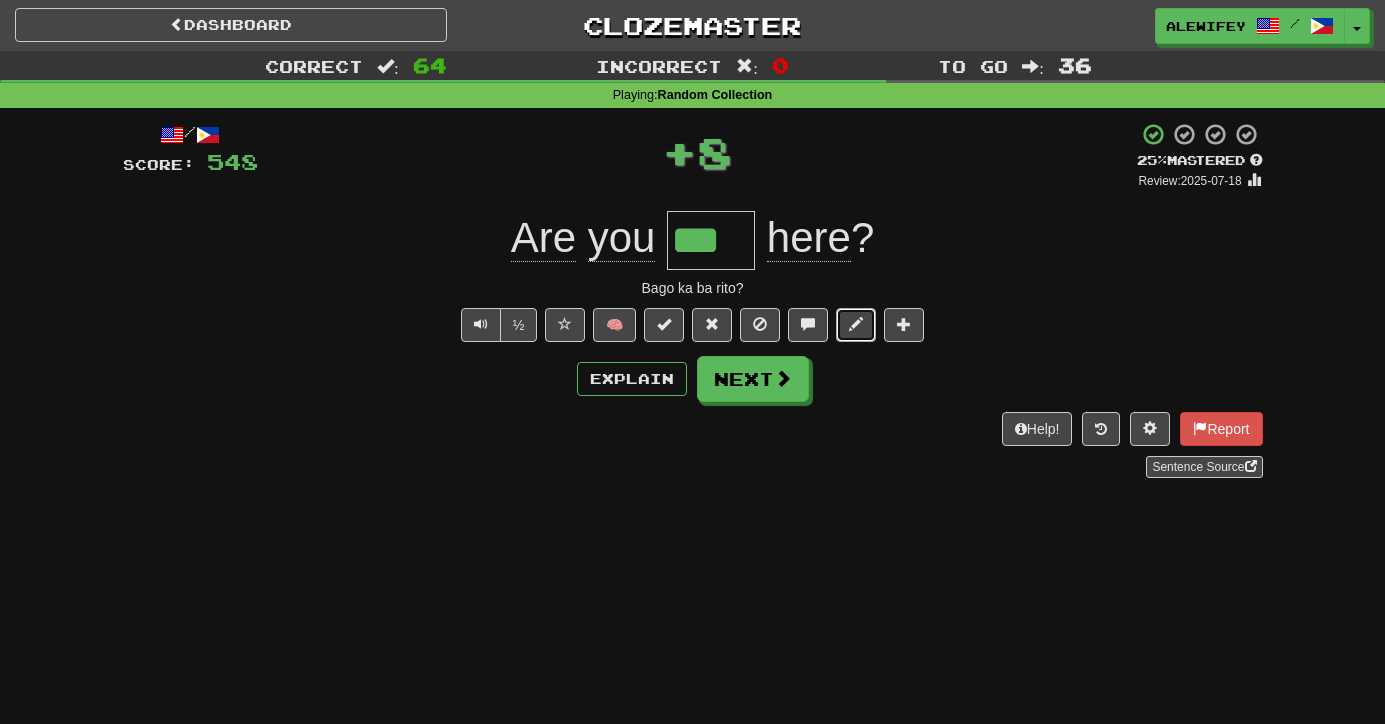 click at bounding box center (856, 324) 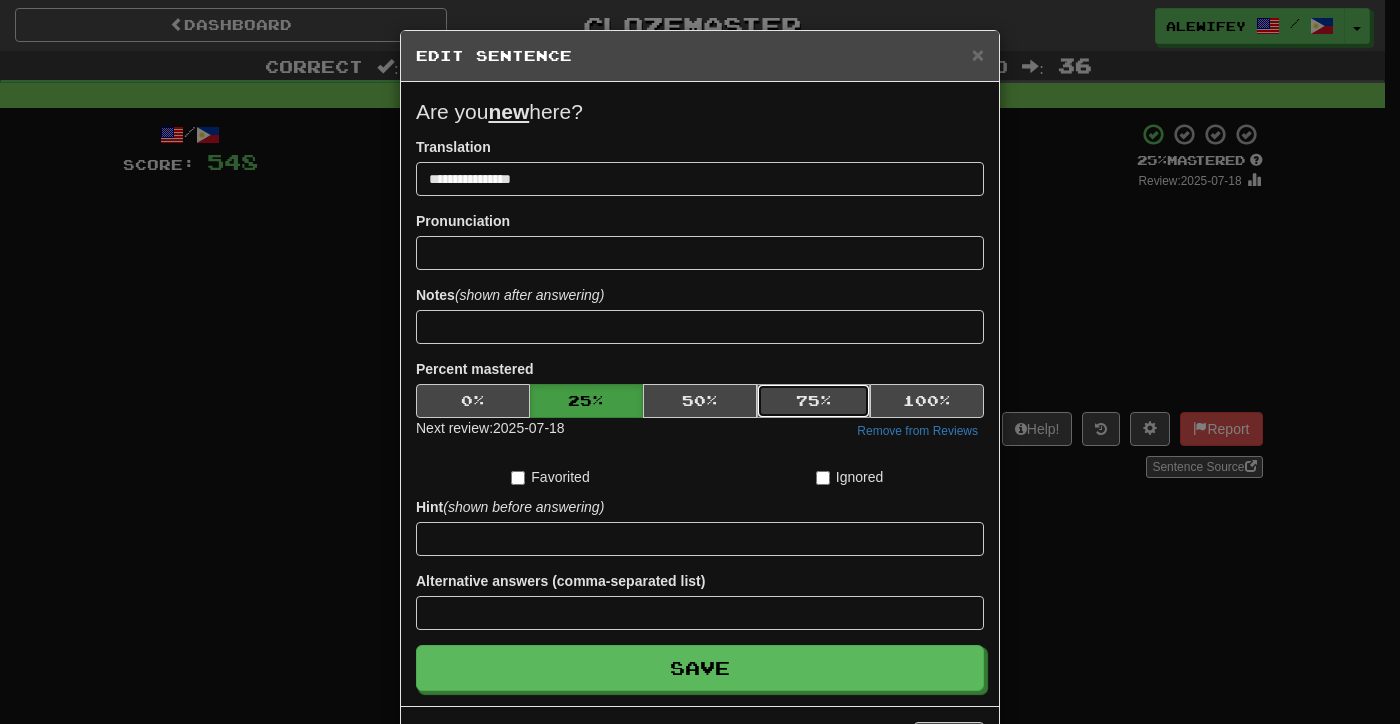 click on "75 %" at bounding box center (814, 401) 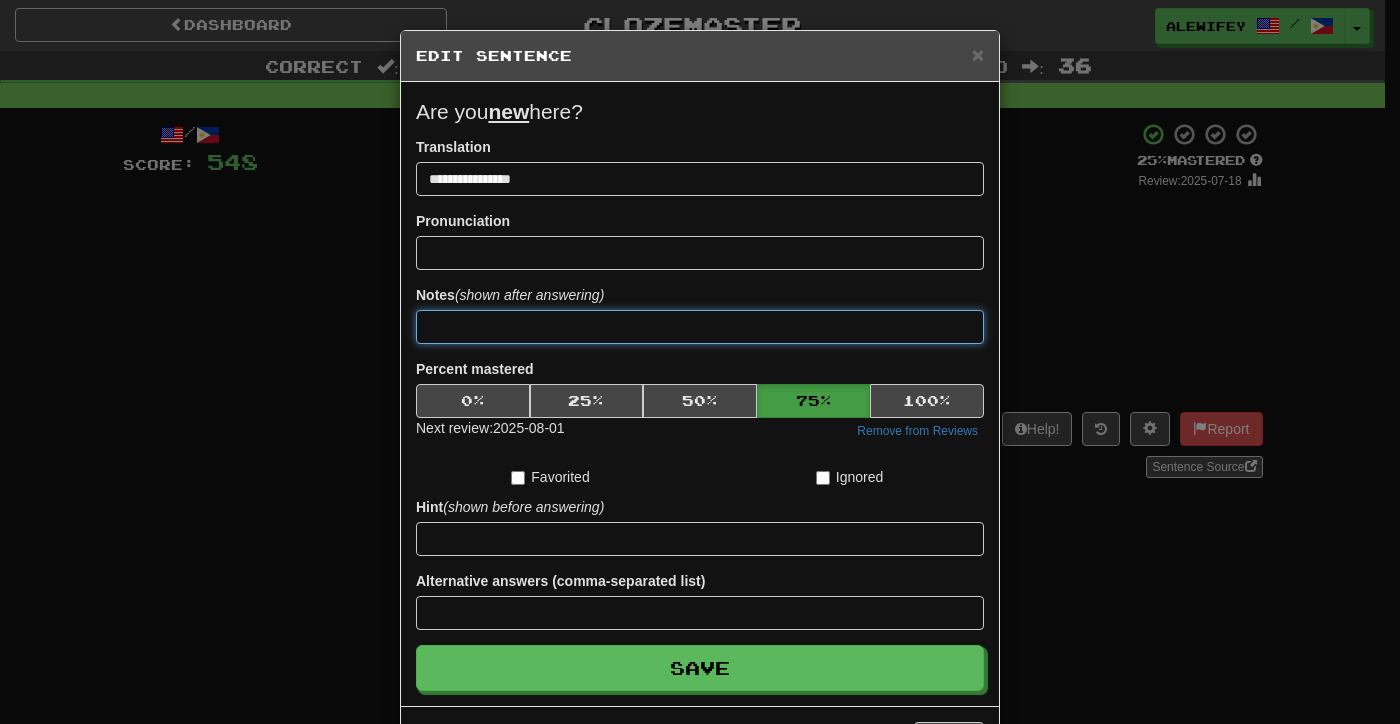 click at bounding box center (700, 327) 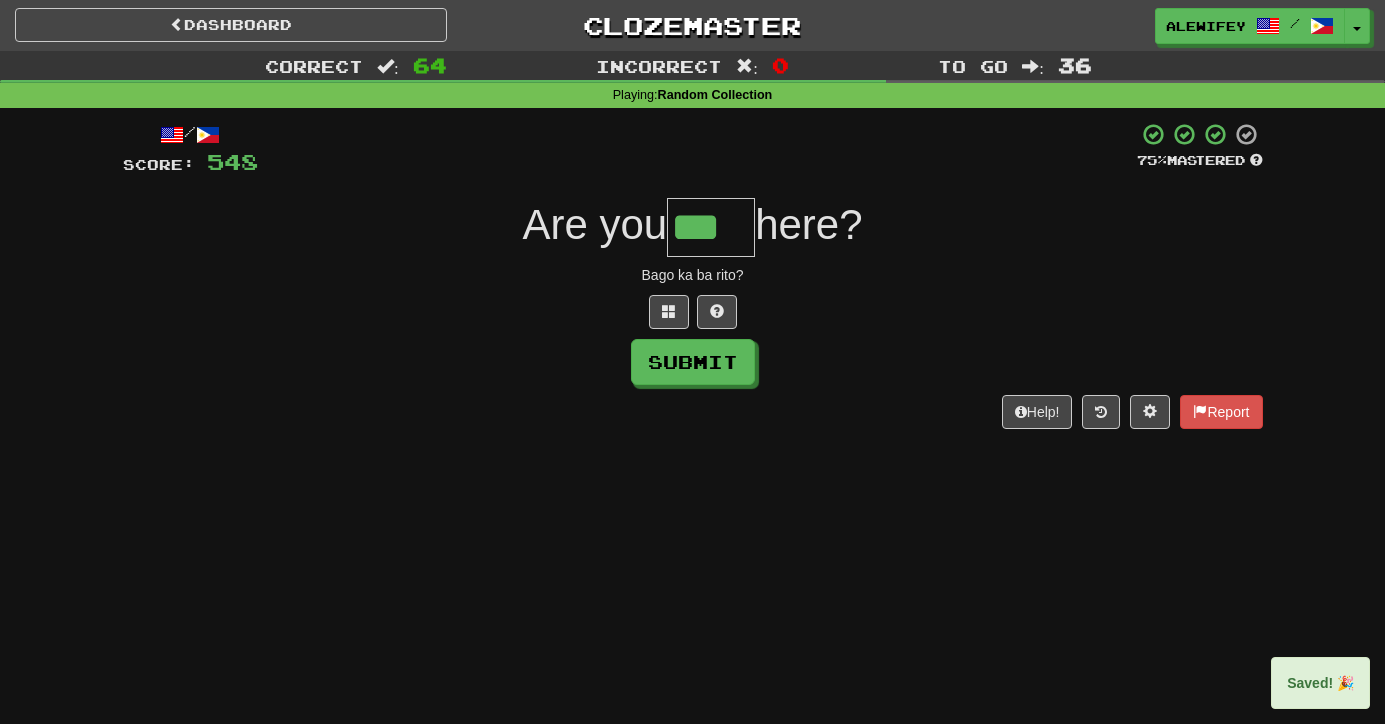 type on "***" 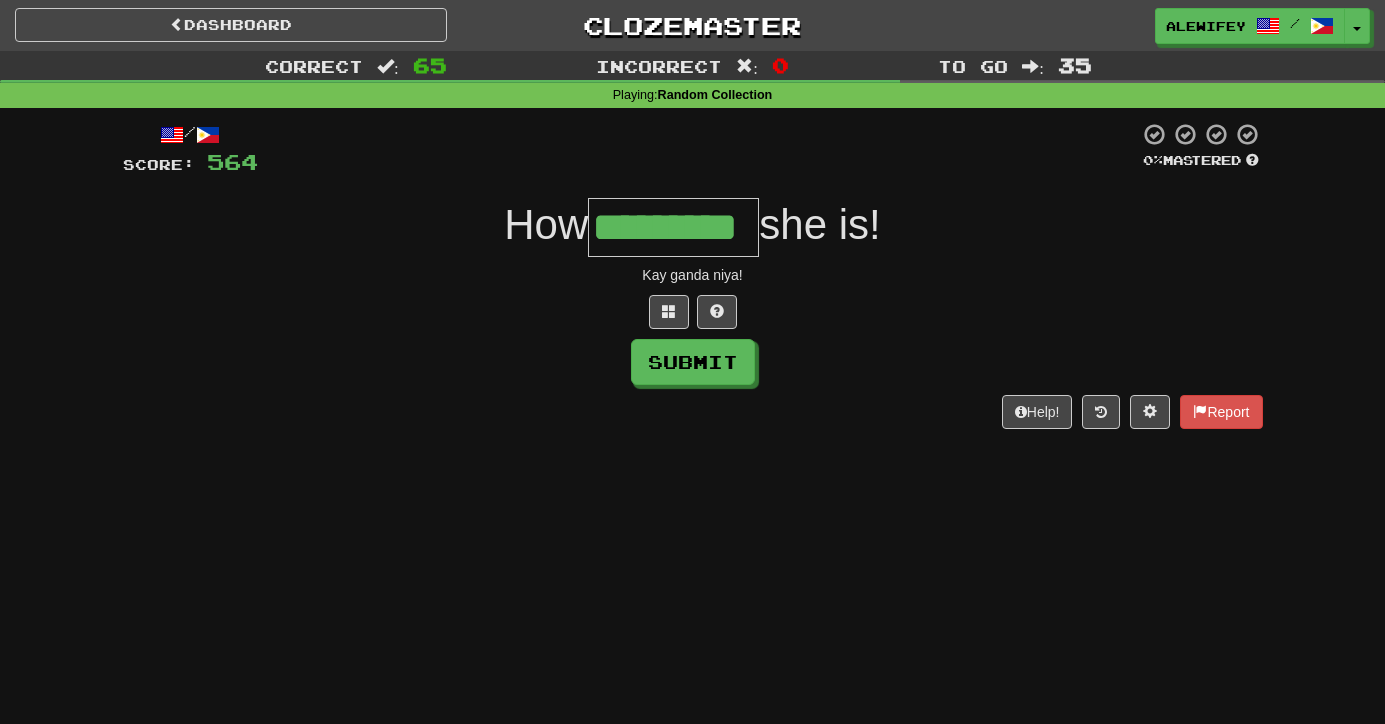 type on "*********" 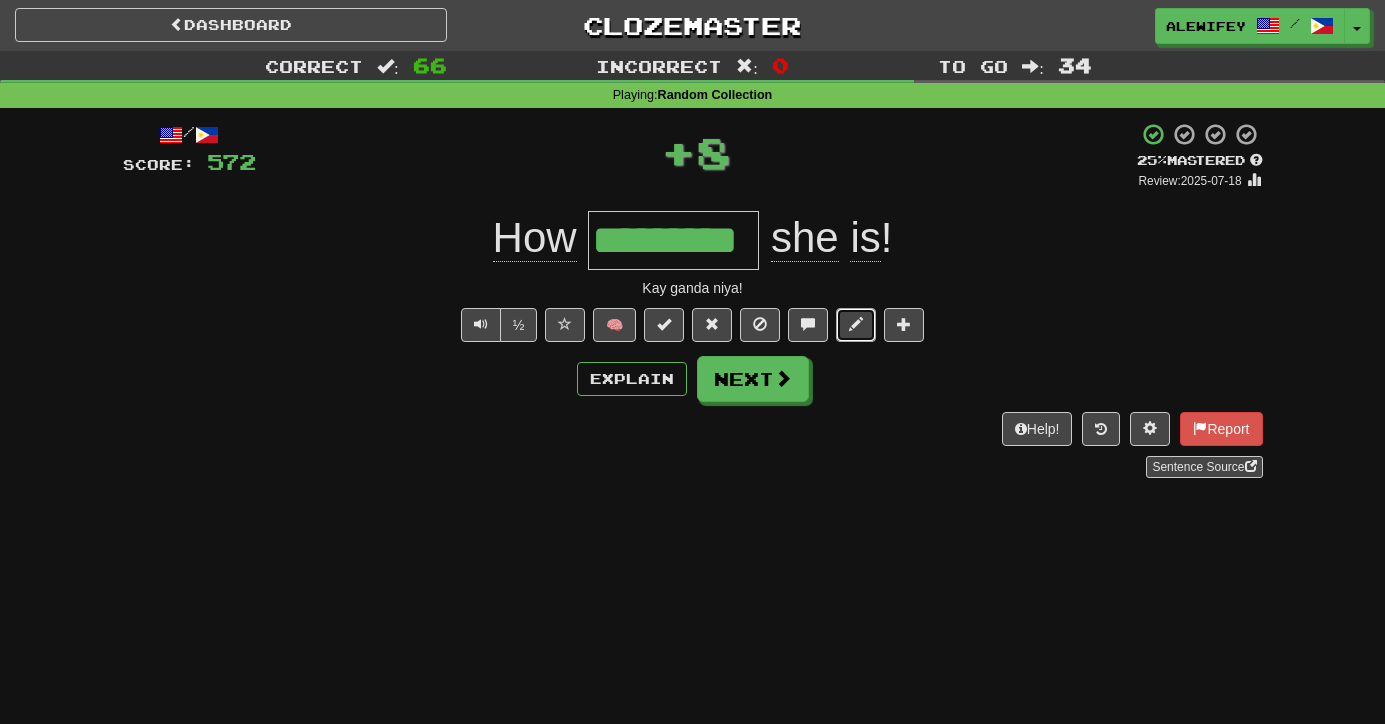 click at bounding box center [856, 324] 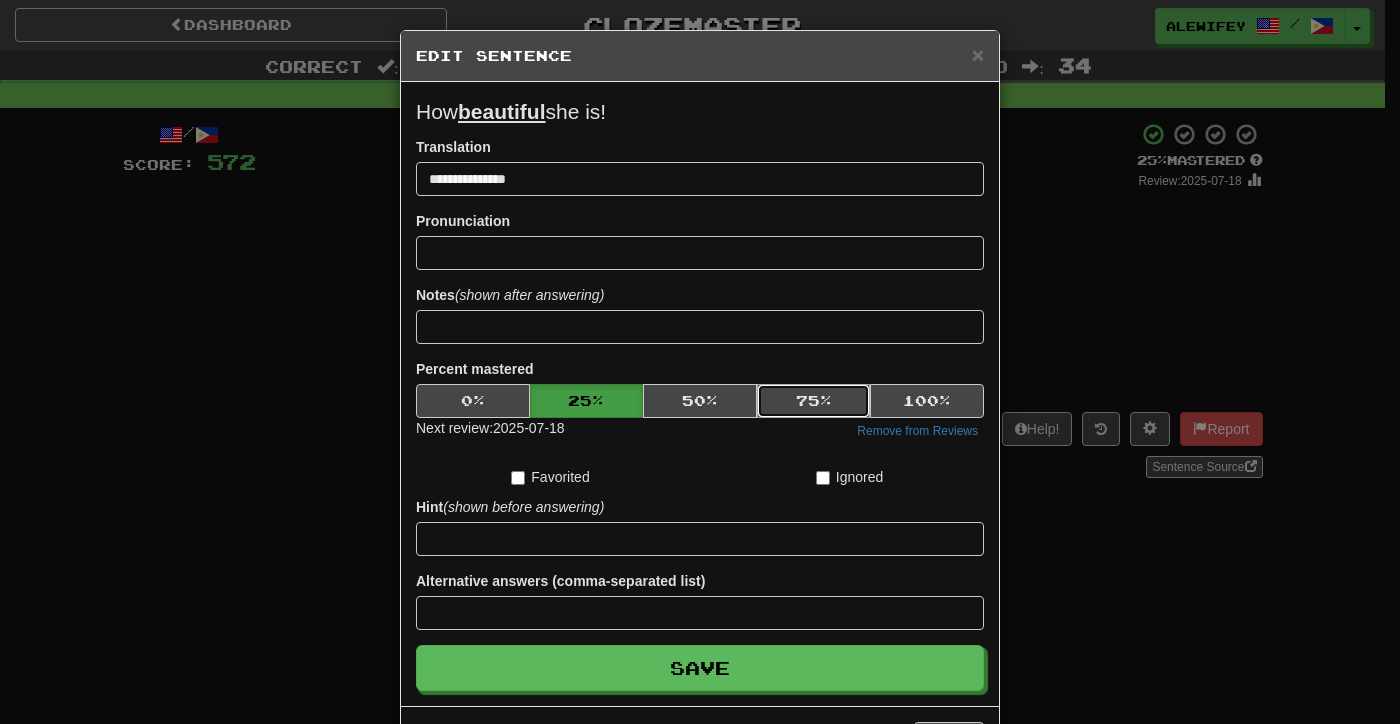 click on "75 %" at bounding box center (814, 401) 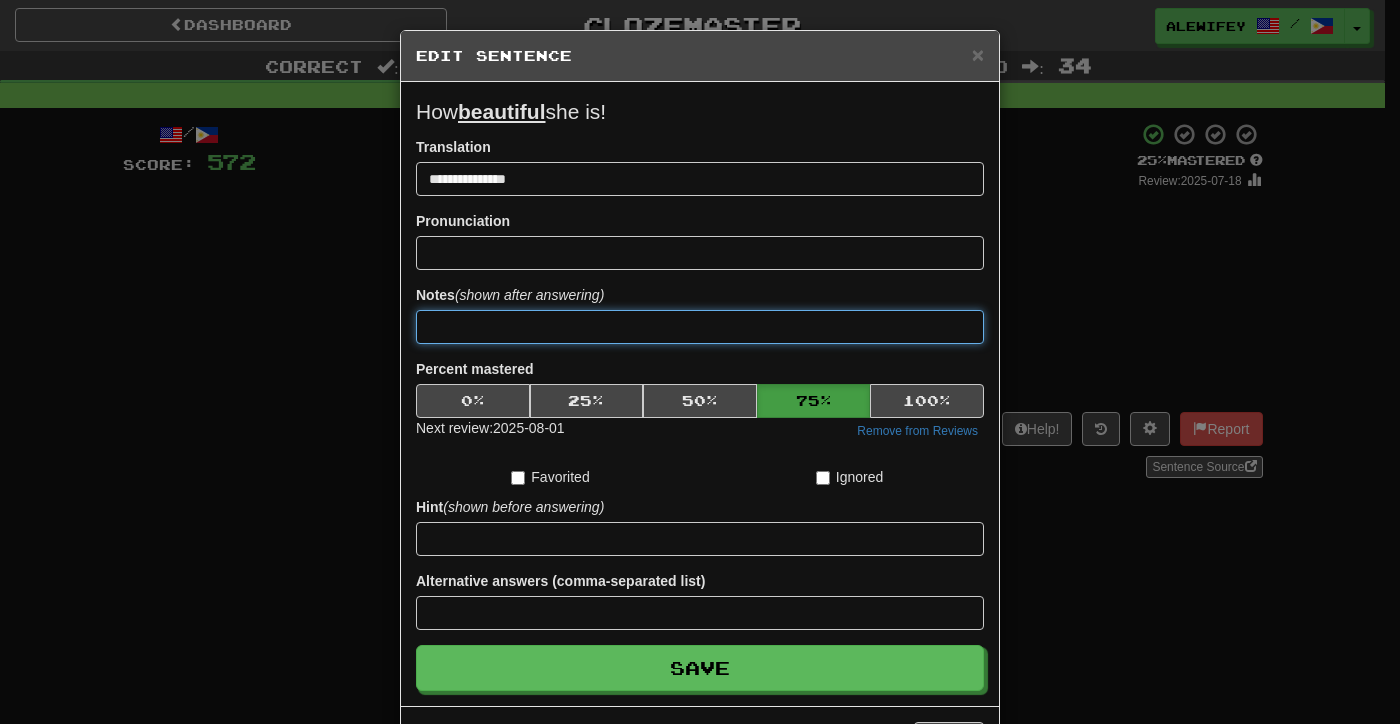 click at bounding box center (700, 327) 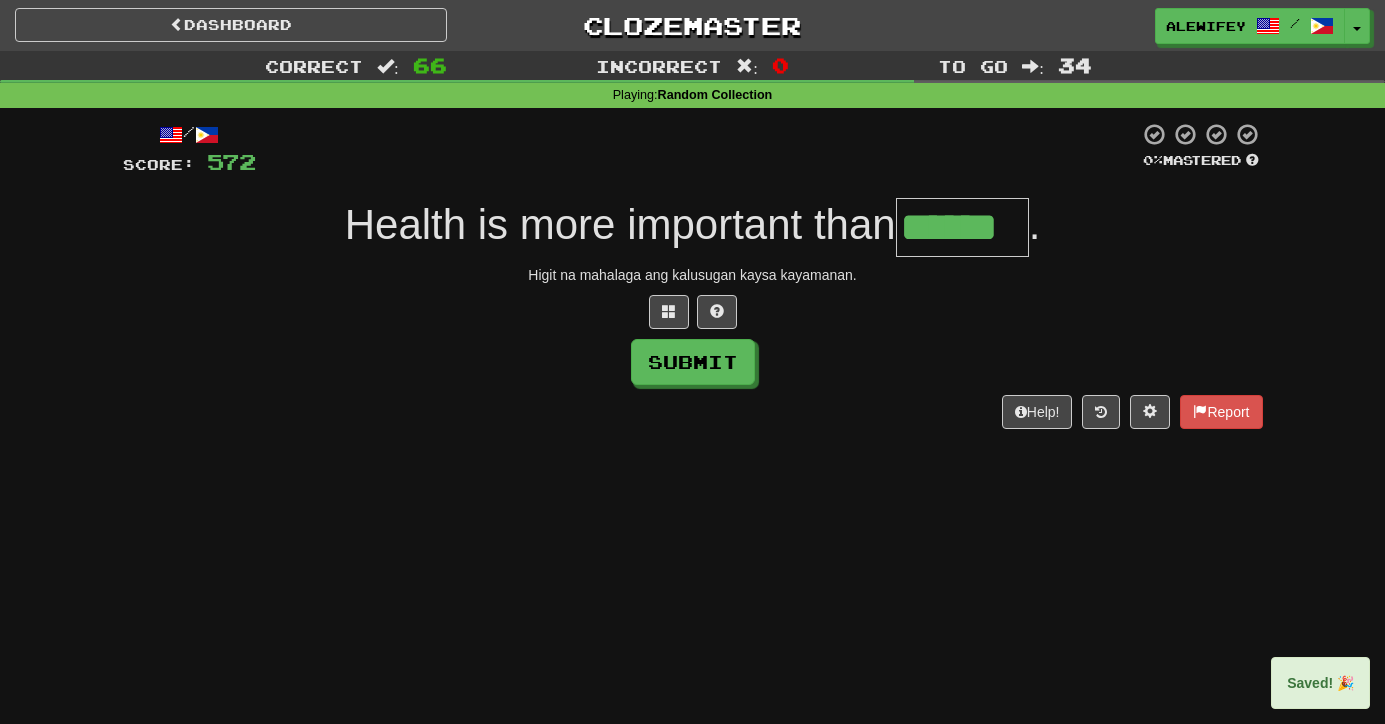 type on "******" 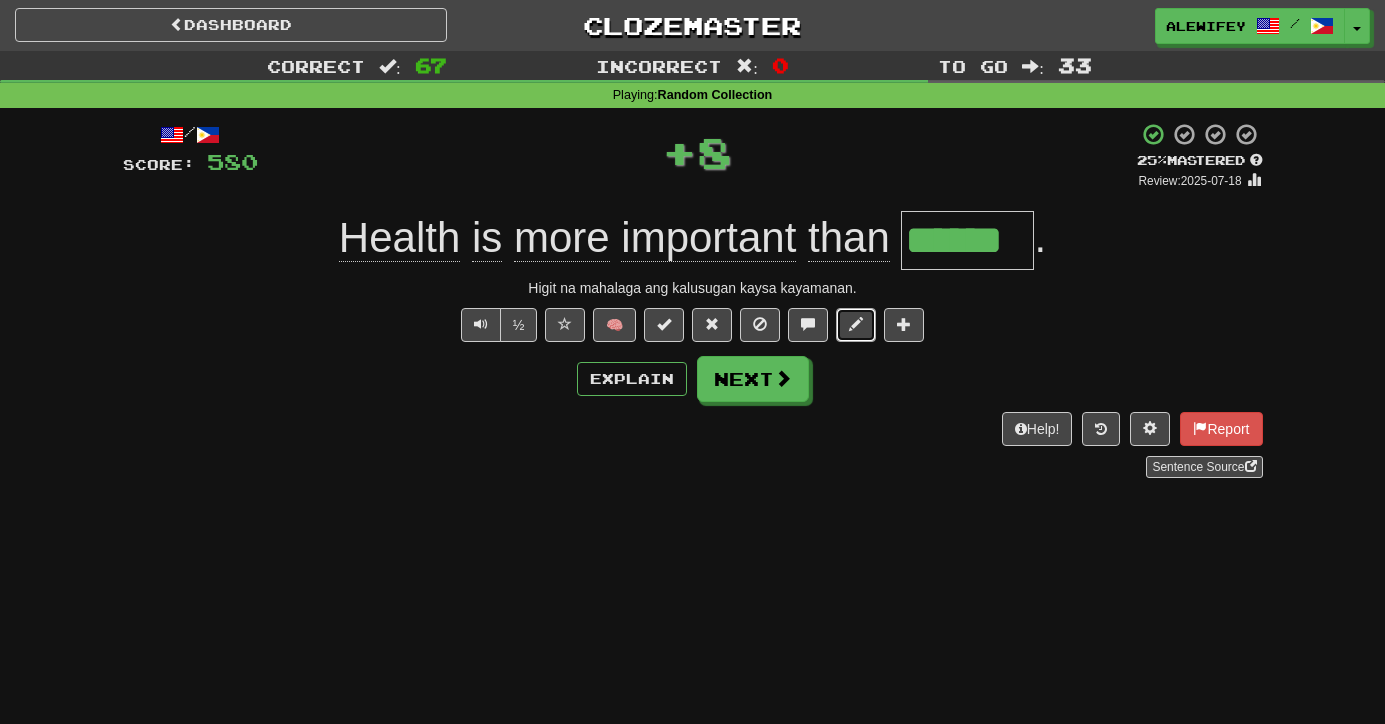 click at bounding box center (856, 325) 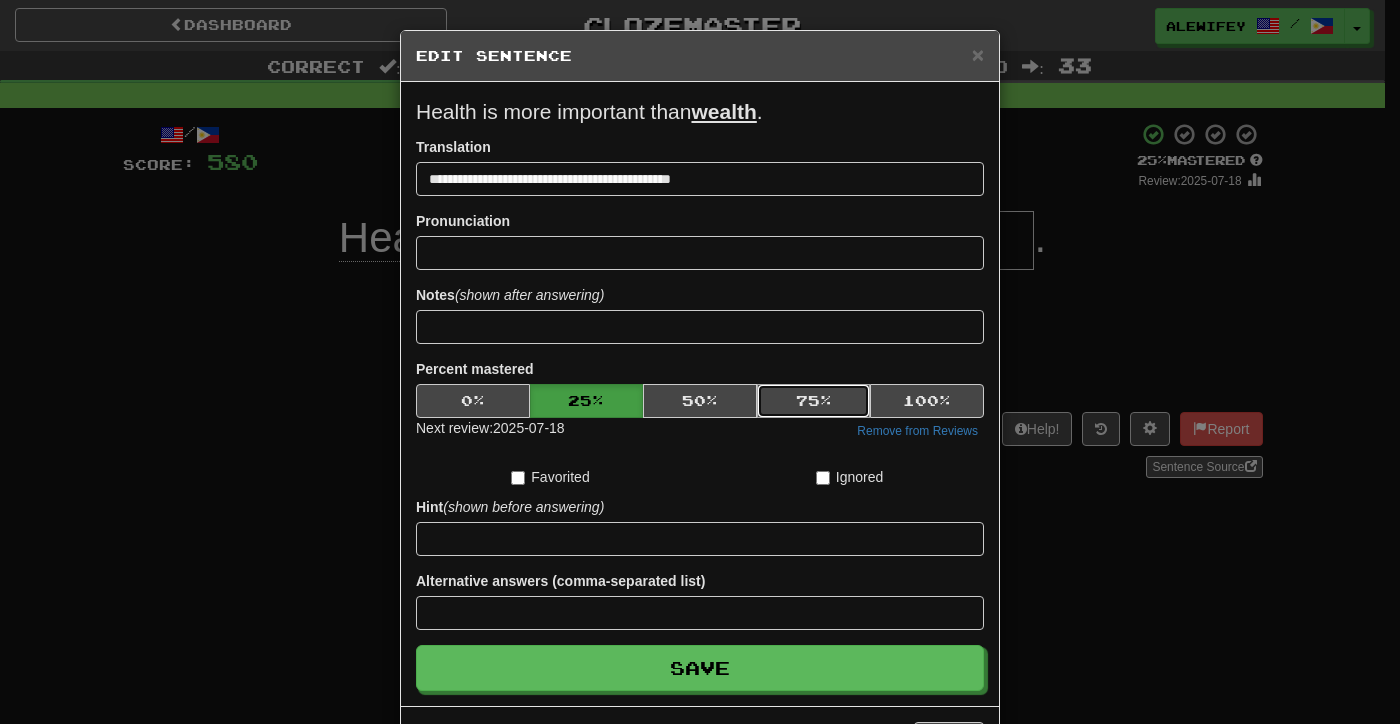 click on "75 %" at bounding box center (814, 401) 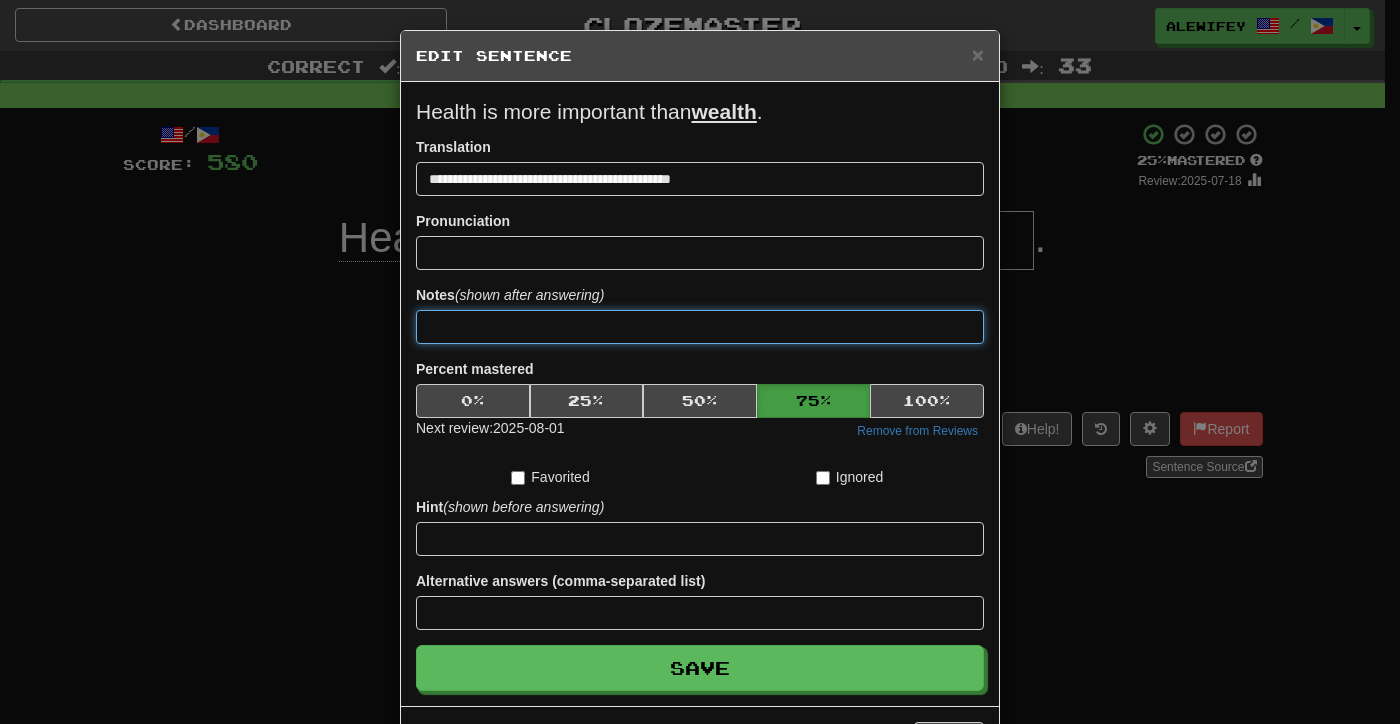 click at bounding box center [700, 327] 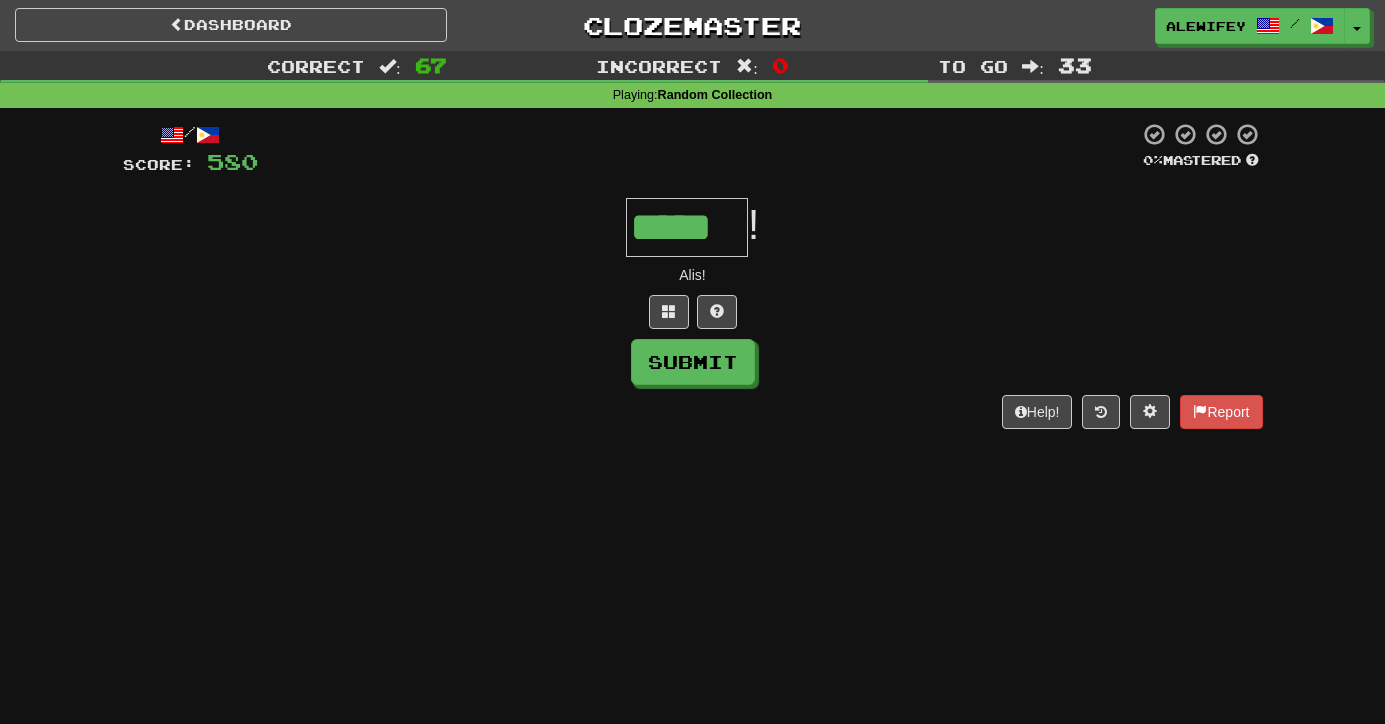 type on "*****" 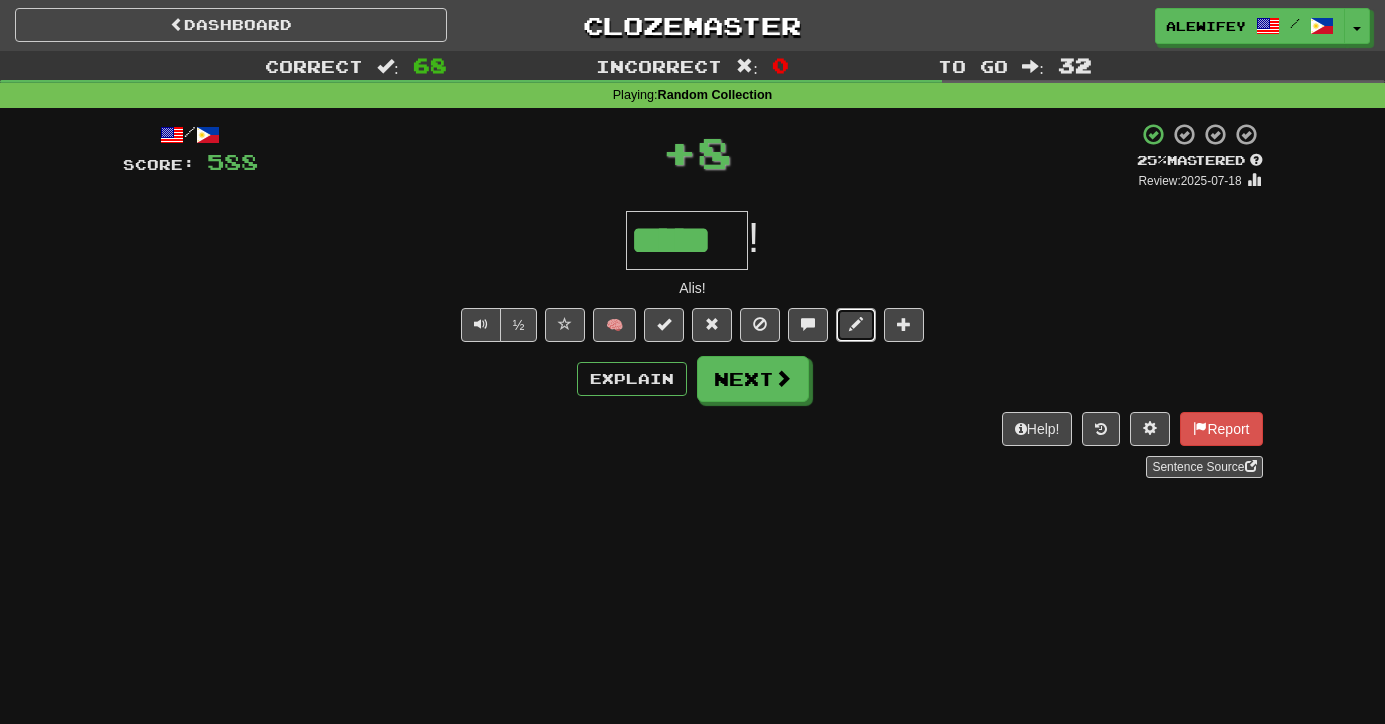 click at bounding box center [856, 325] 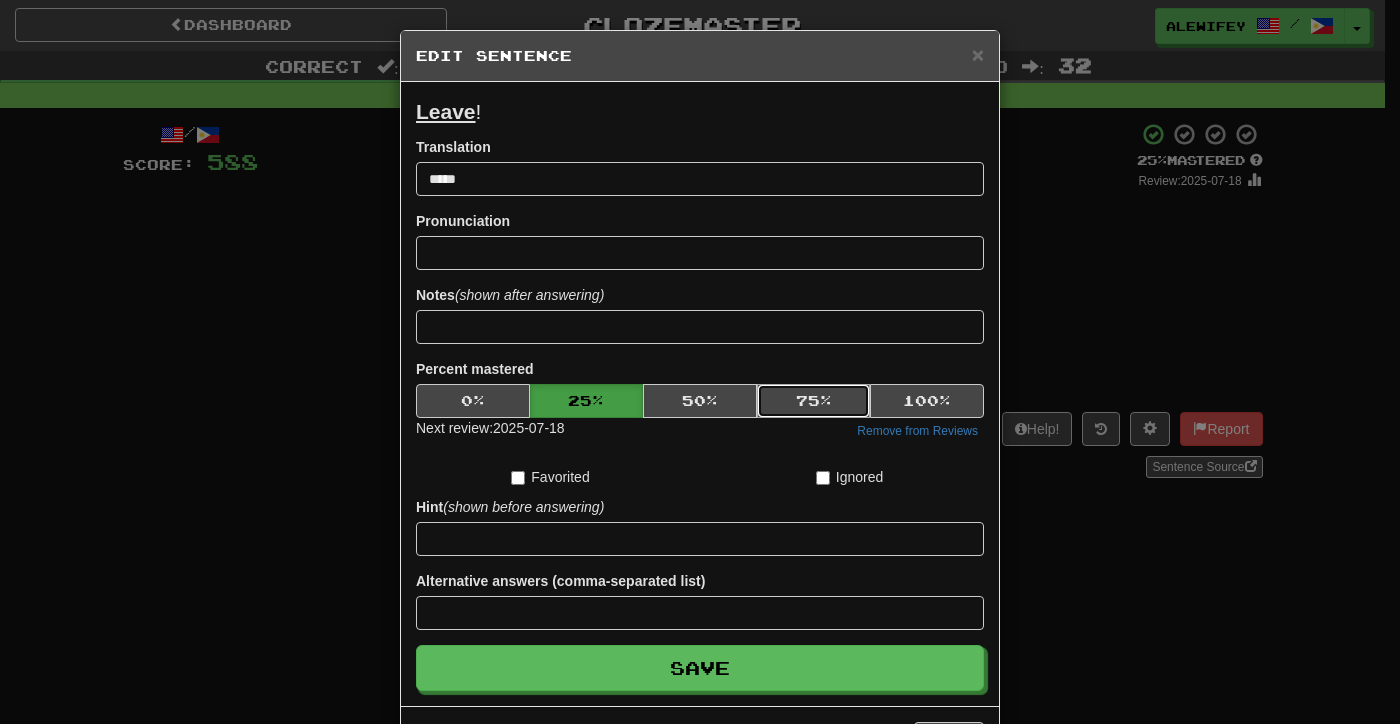 click on "75 %" at bounding box center (814, 401) 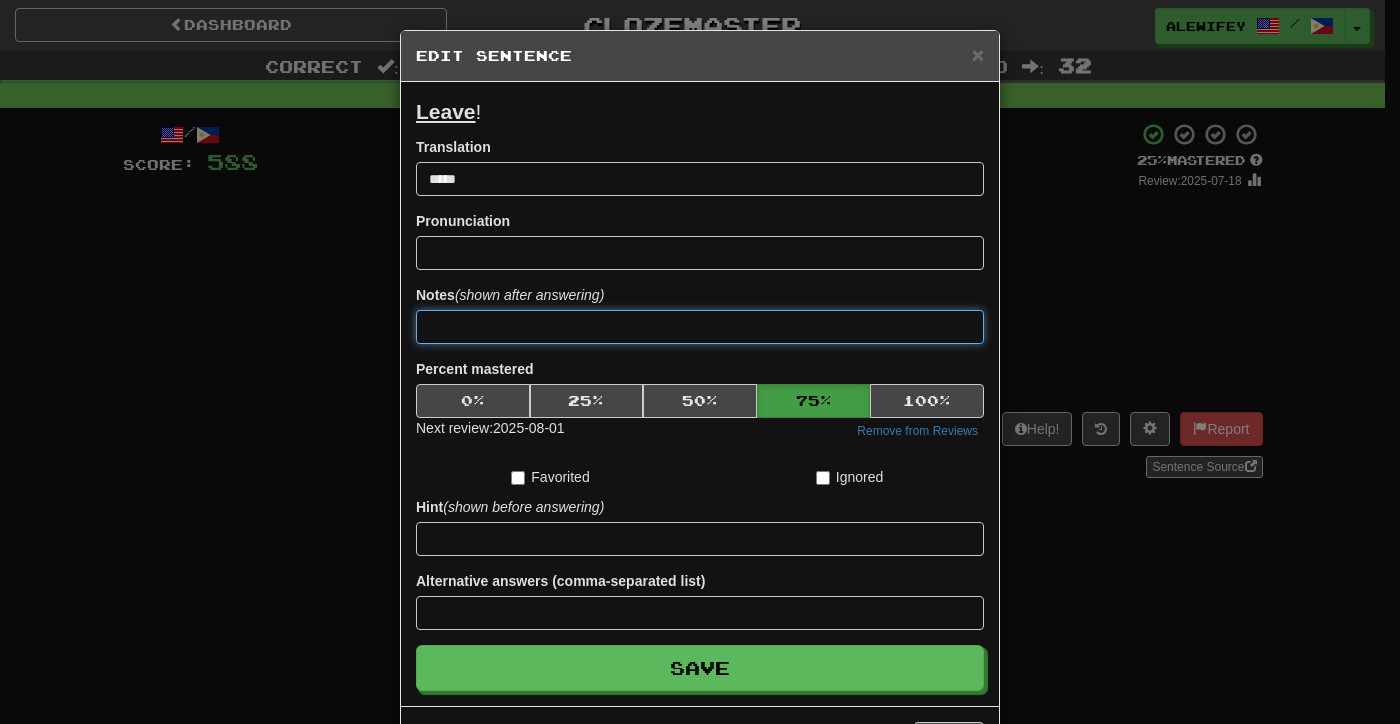 click at bounding box center (700, 327) 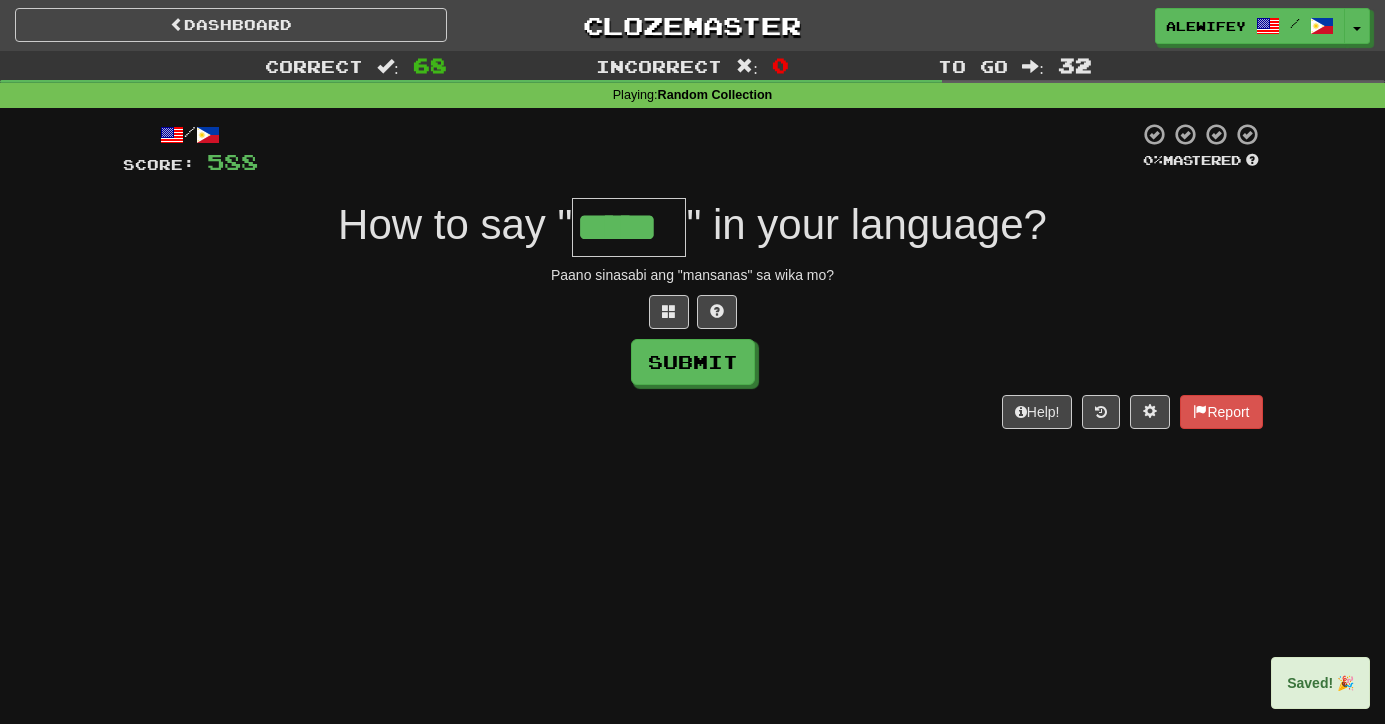 type on "*****" 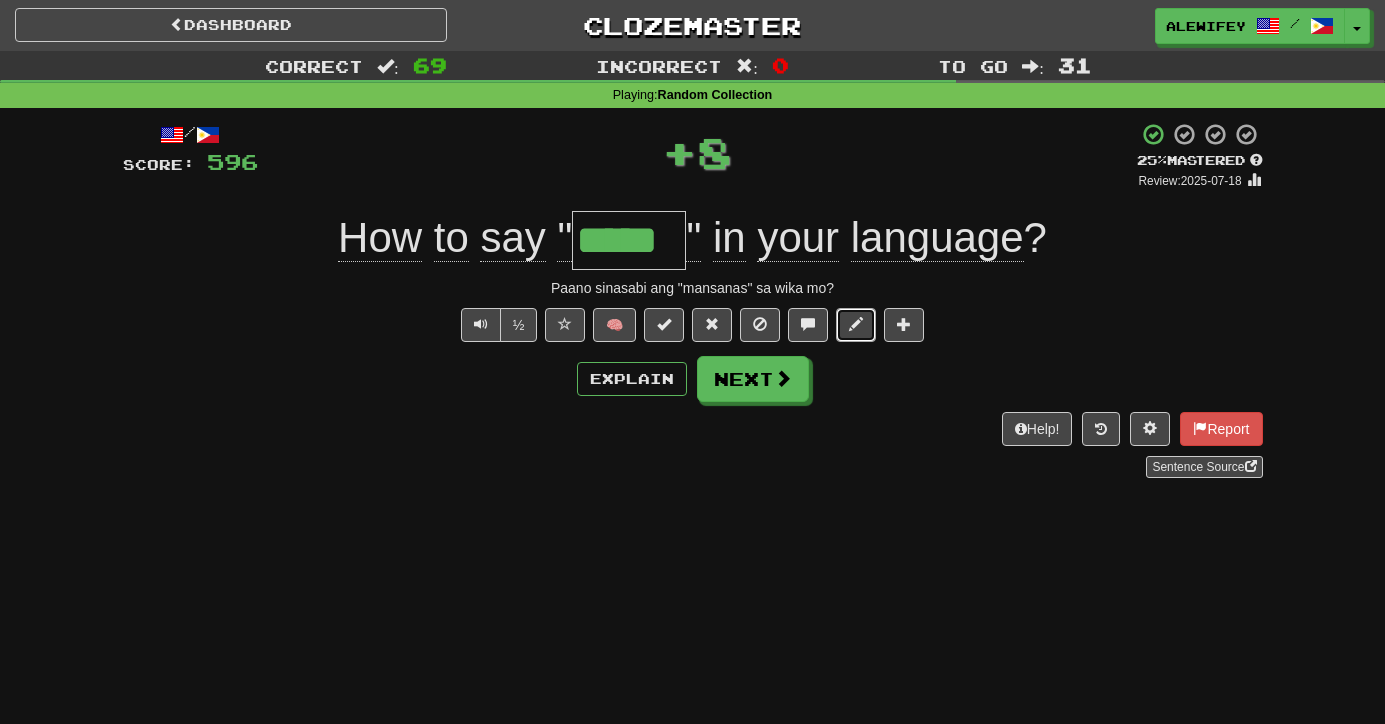 click at bounding box center [856, 325] 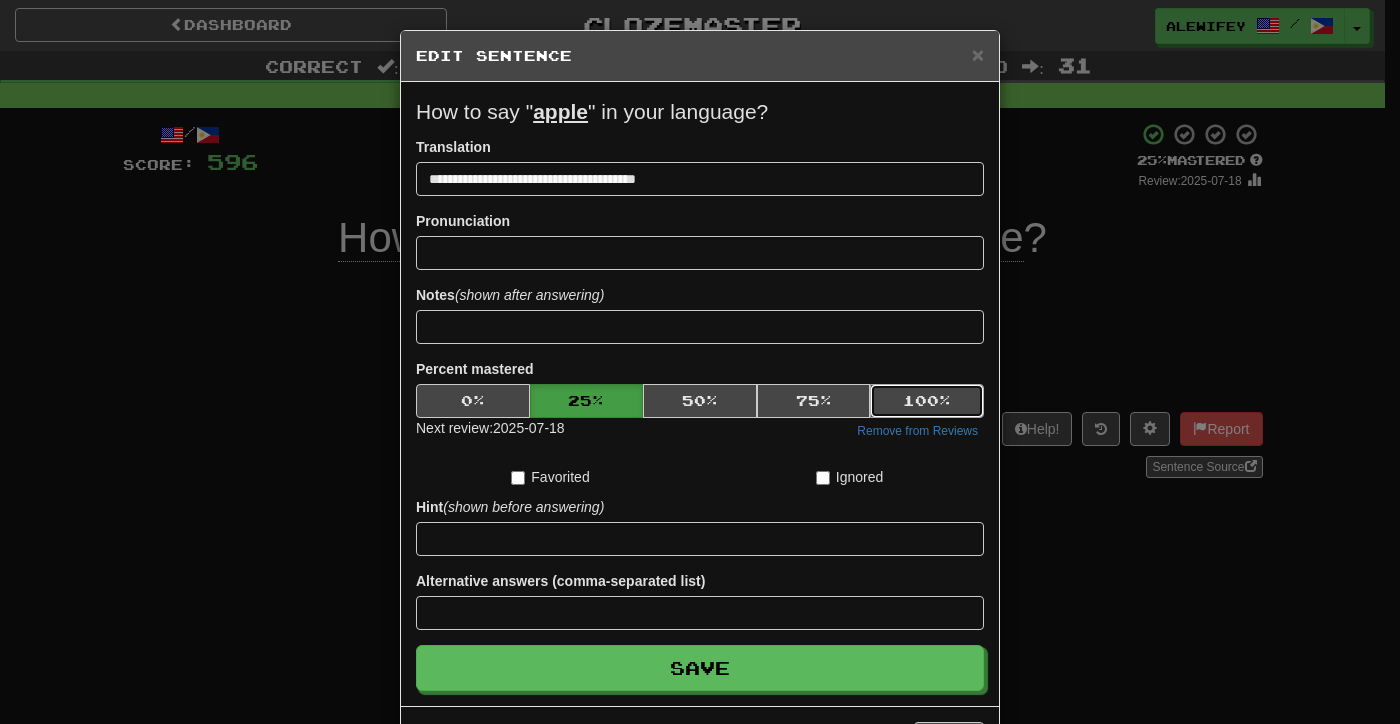 click on "100 %" at bounding box center [927, 401] 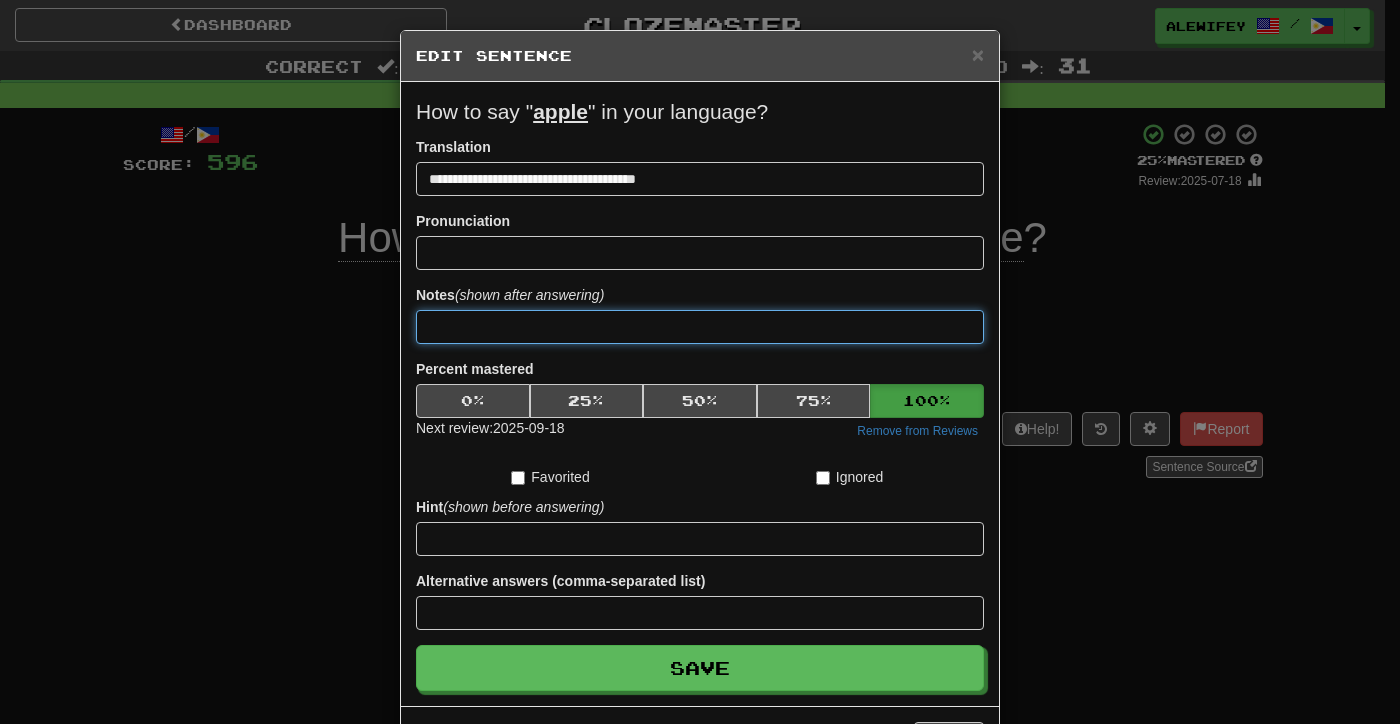 click at bounding box center (700, 327) 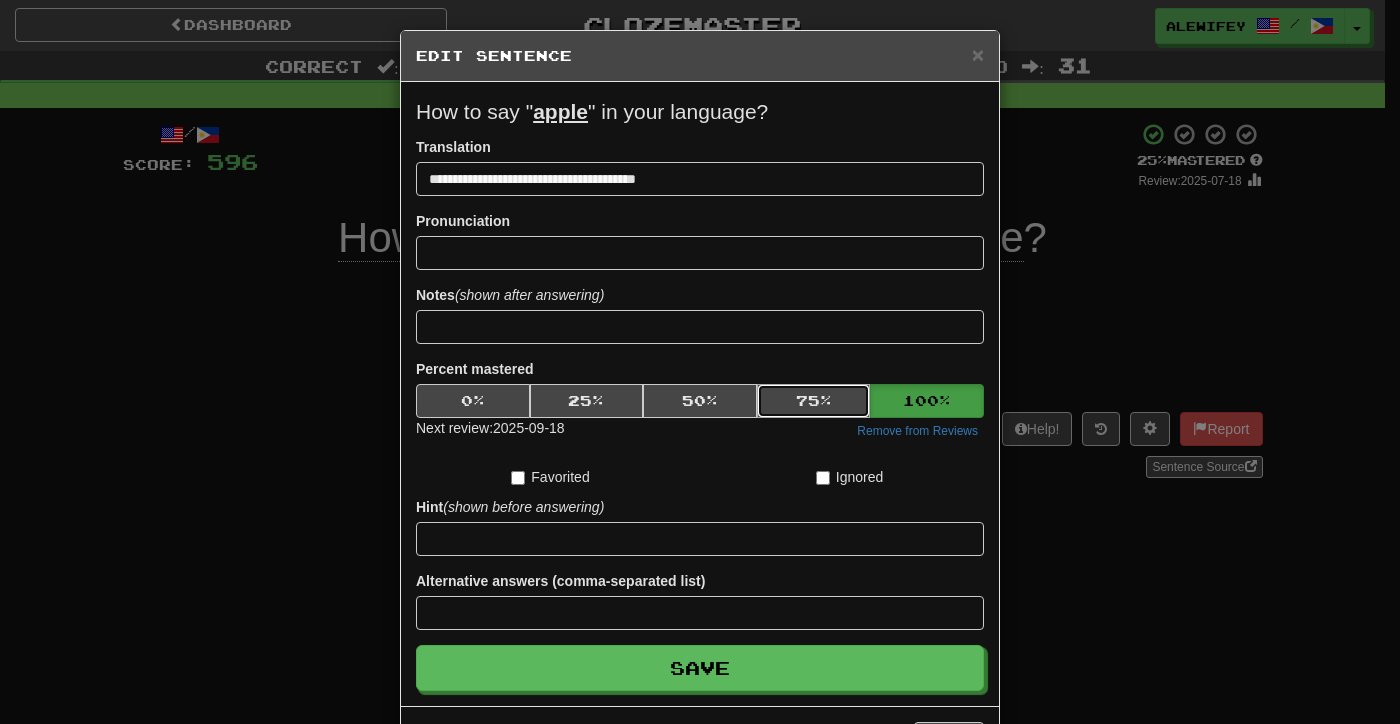 click on "75 %" at bounding box center (814, 401) 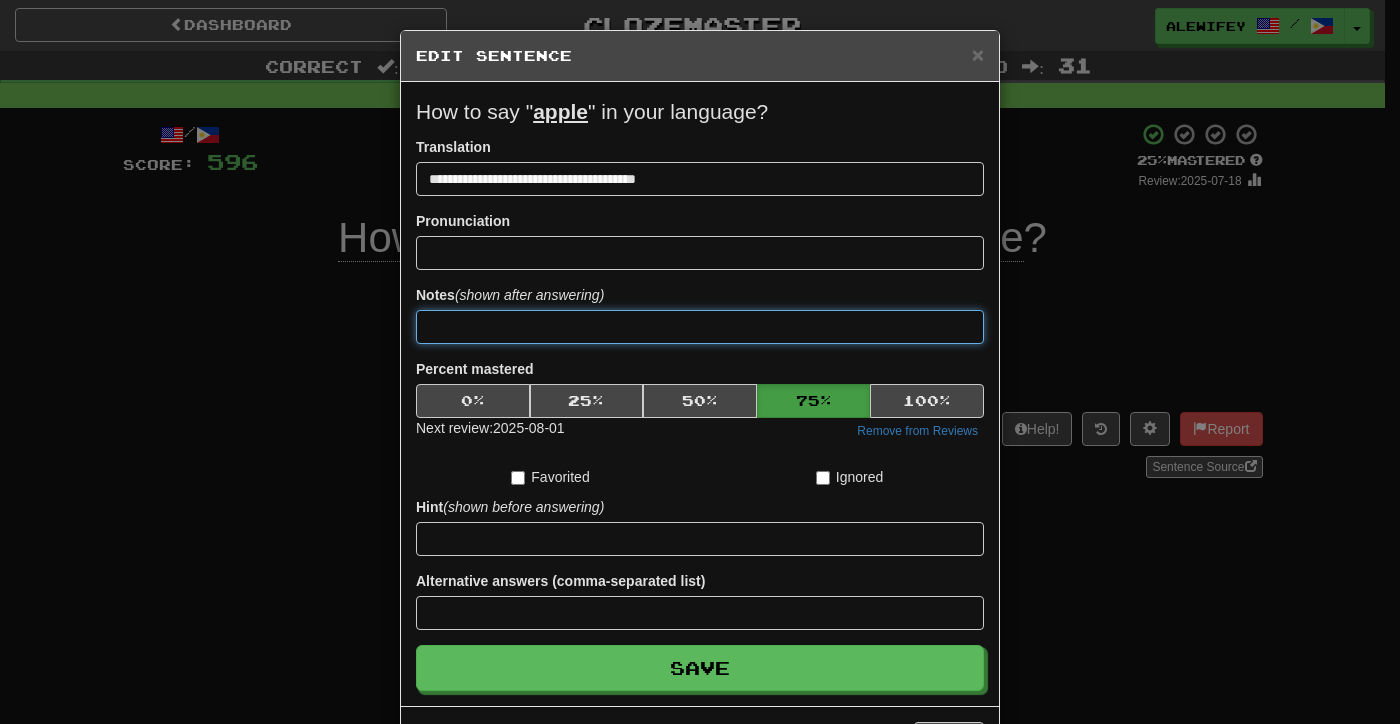 click at bounding box center (700, 327) 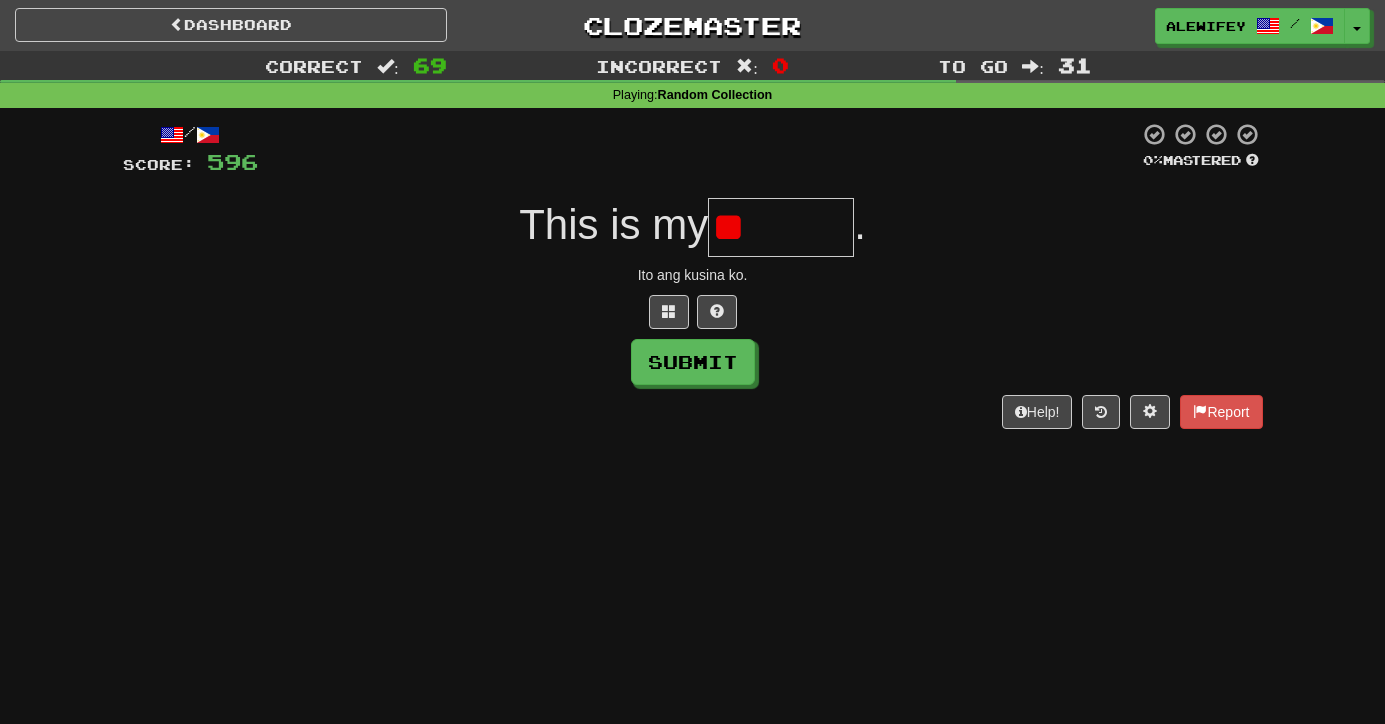 type on "*" 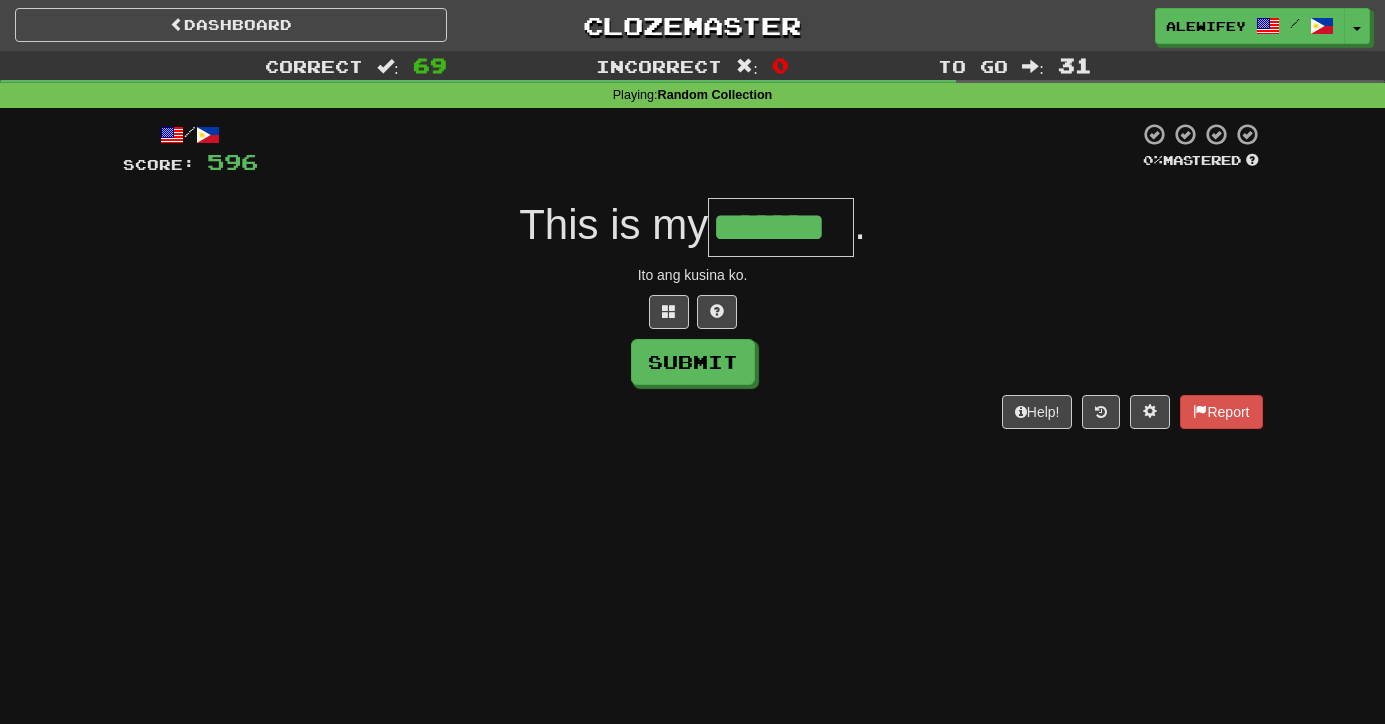 type on "*******" 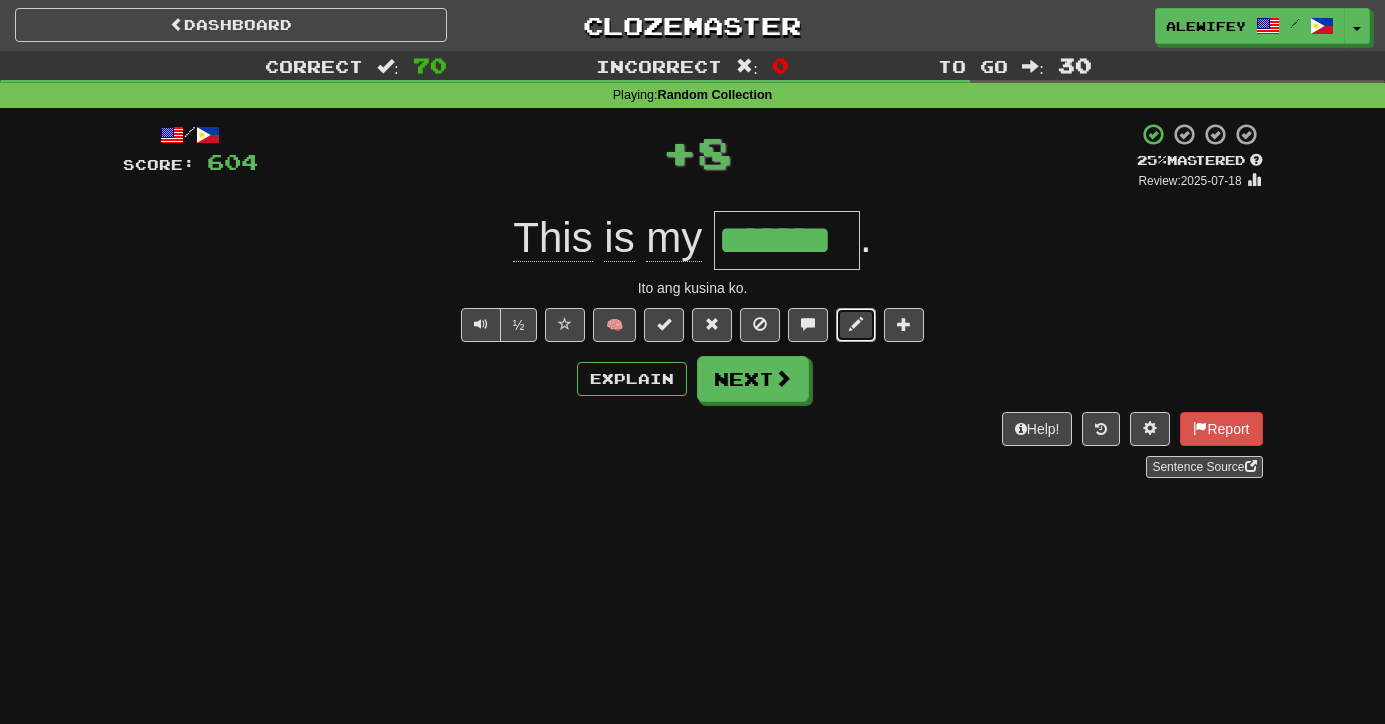 click at bounding box center [856, 325] 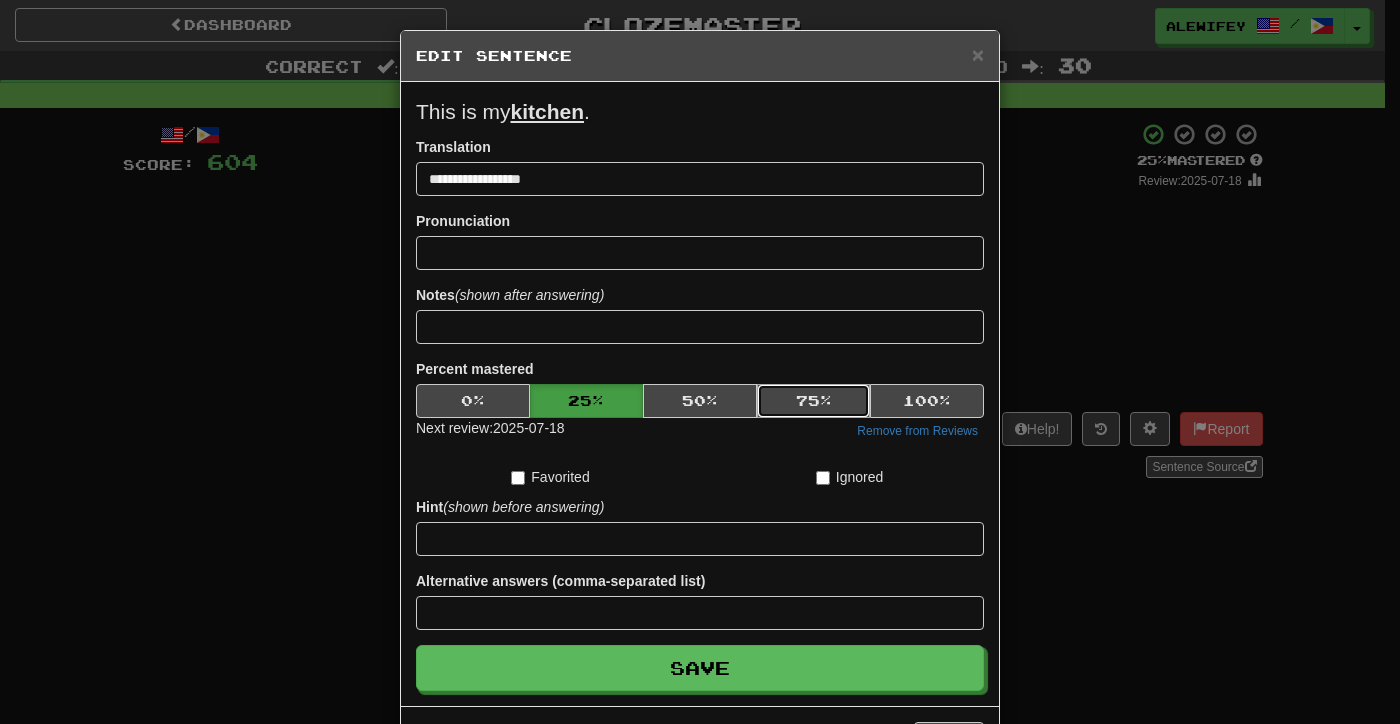 click on "75 %" at bounding box center [814, 401] 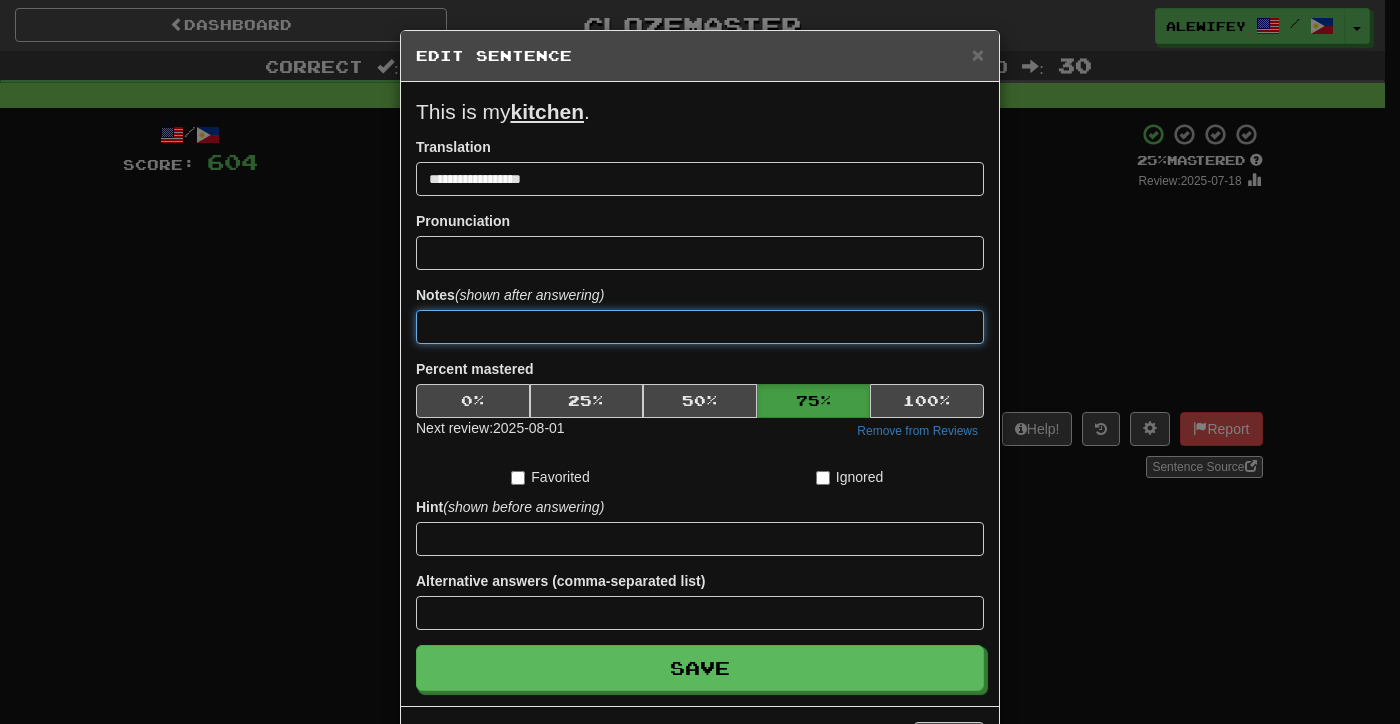 click at bounding box center (700, 327) 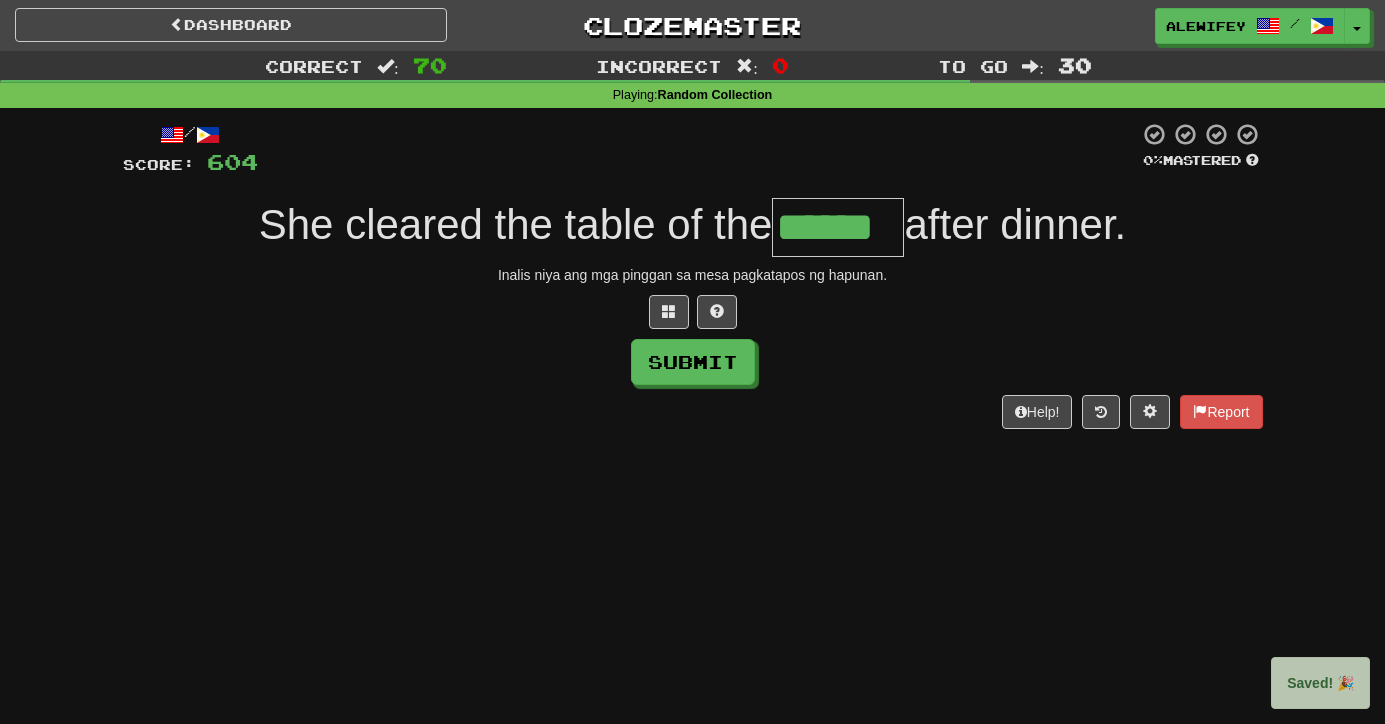 type on "******" 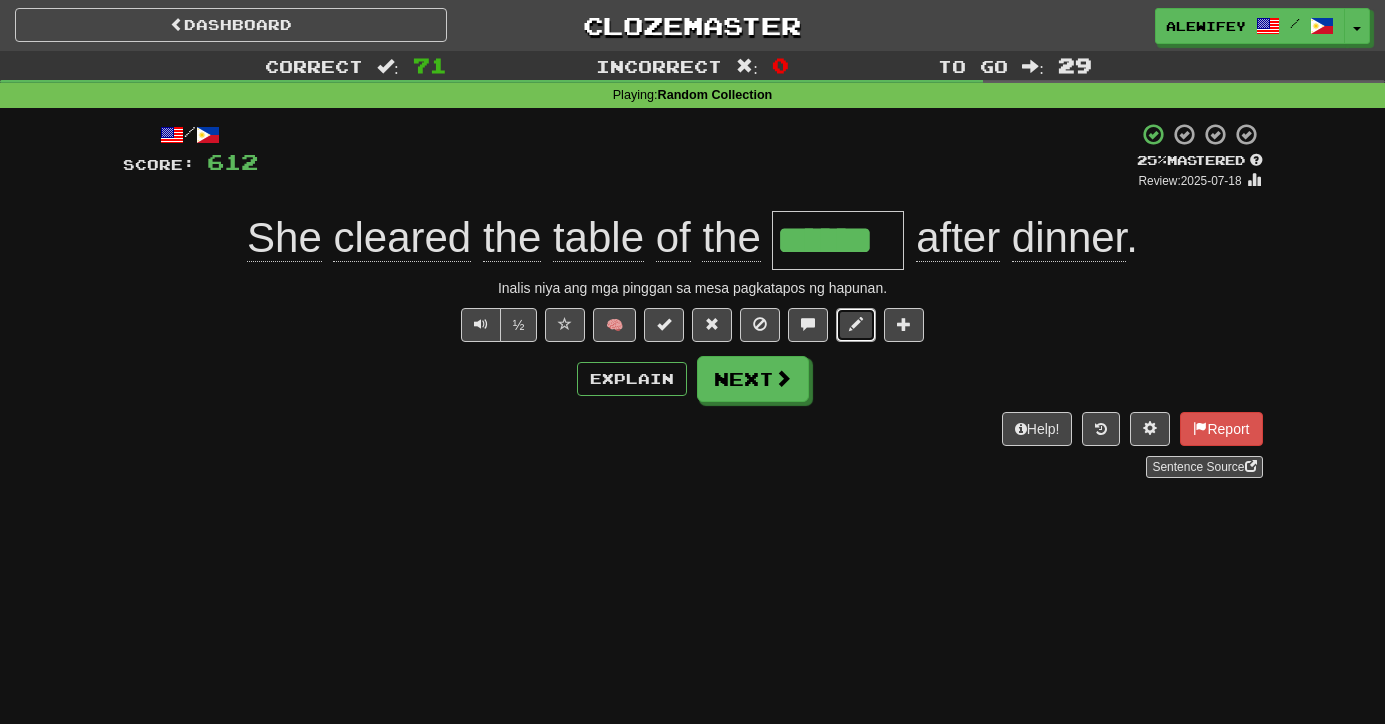 click at bounding box center (856, 325) 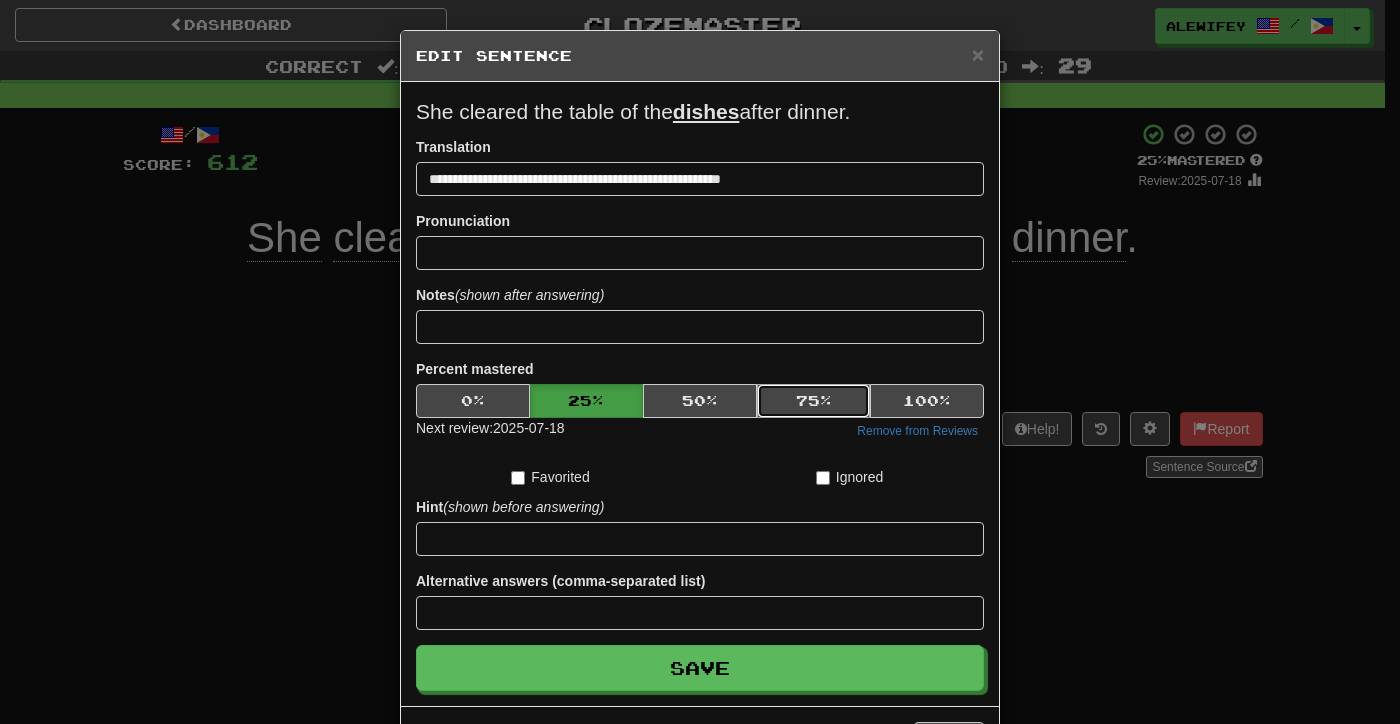 click on "75 %" at bounding box center [814, 401] 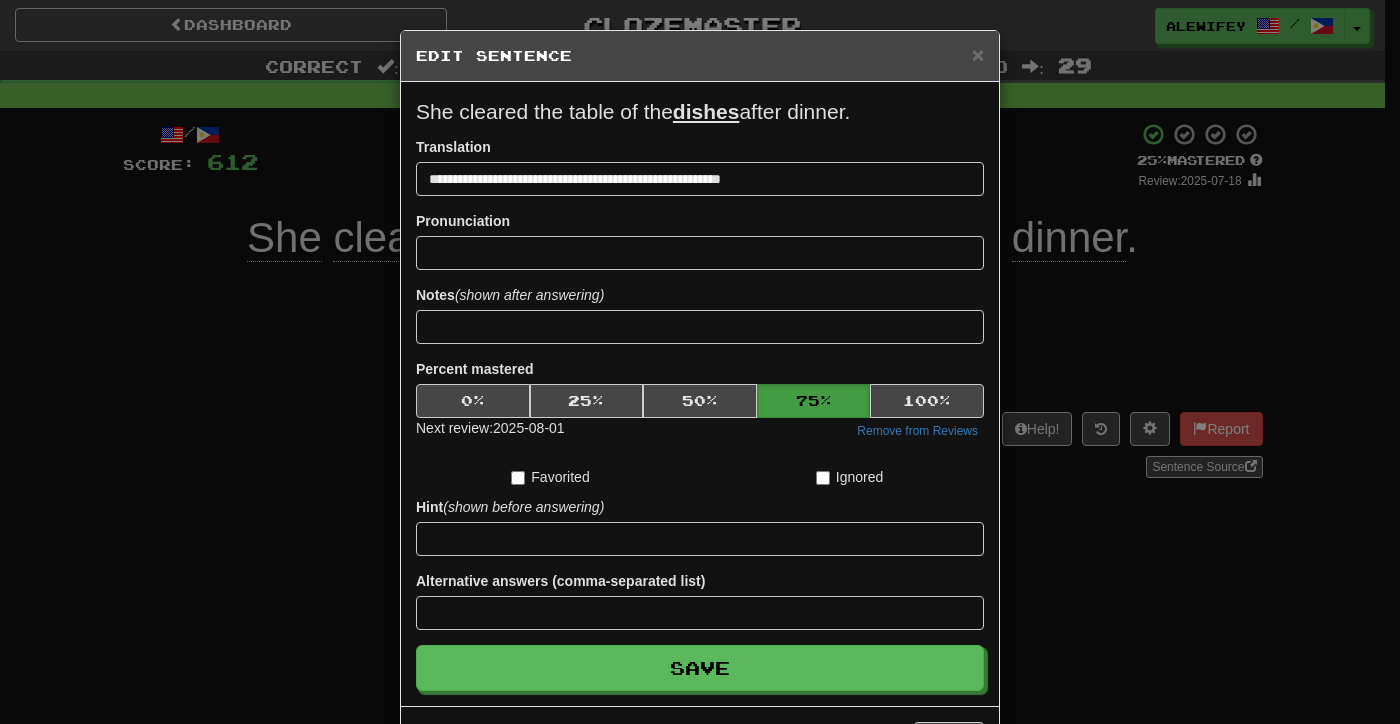 click on "**********" at bounding box center [700, 394] 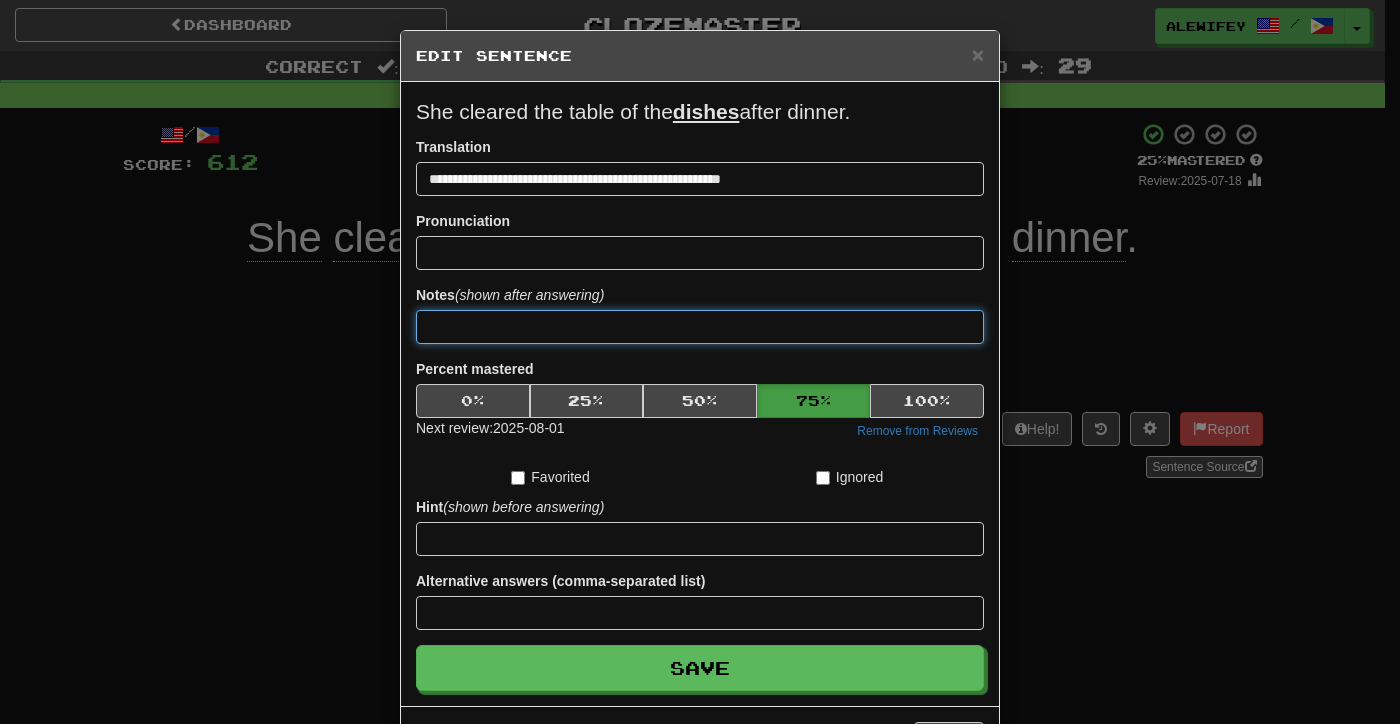 click at bounding box center [700, 327] 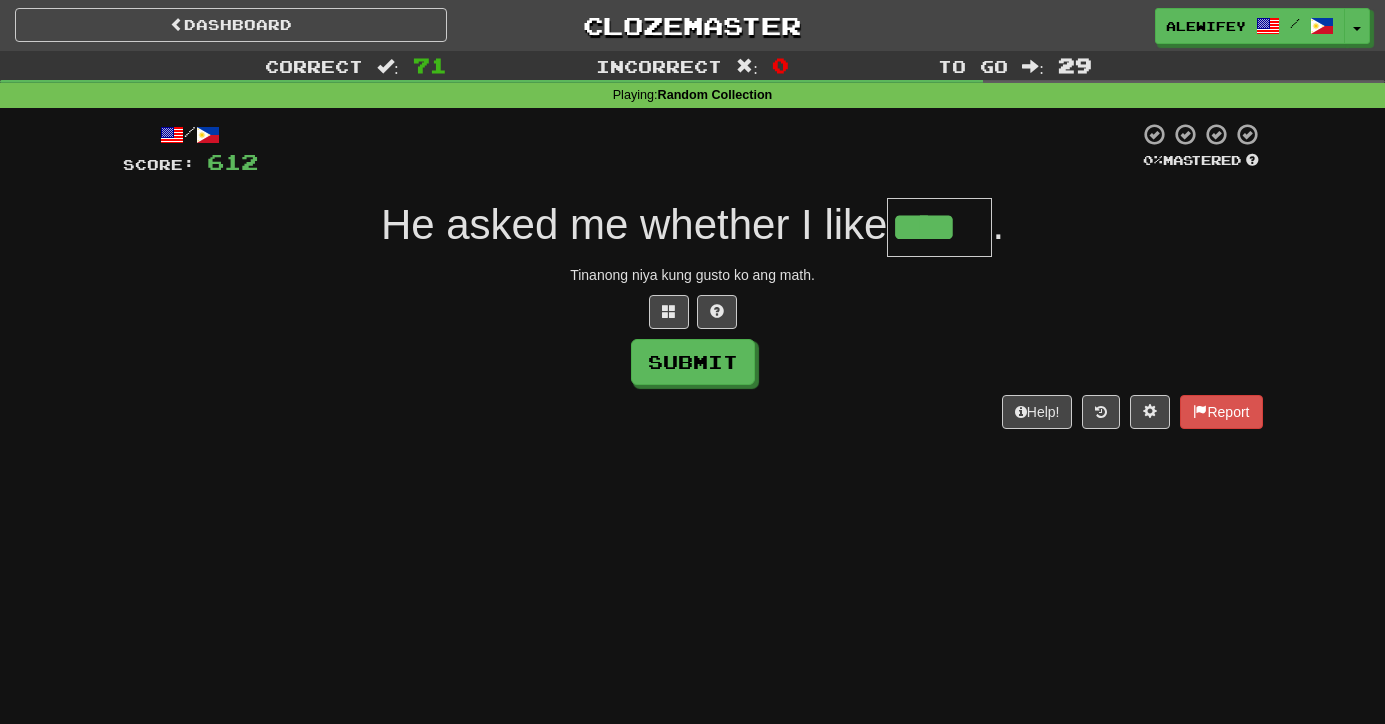 type on "****" 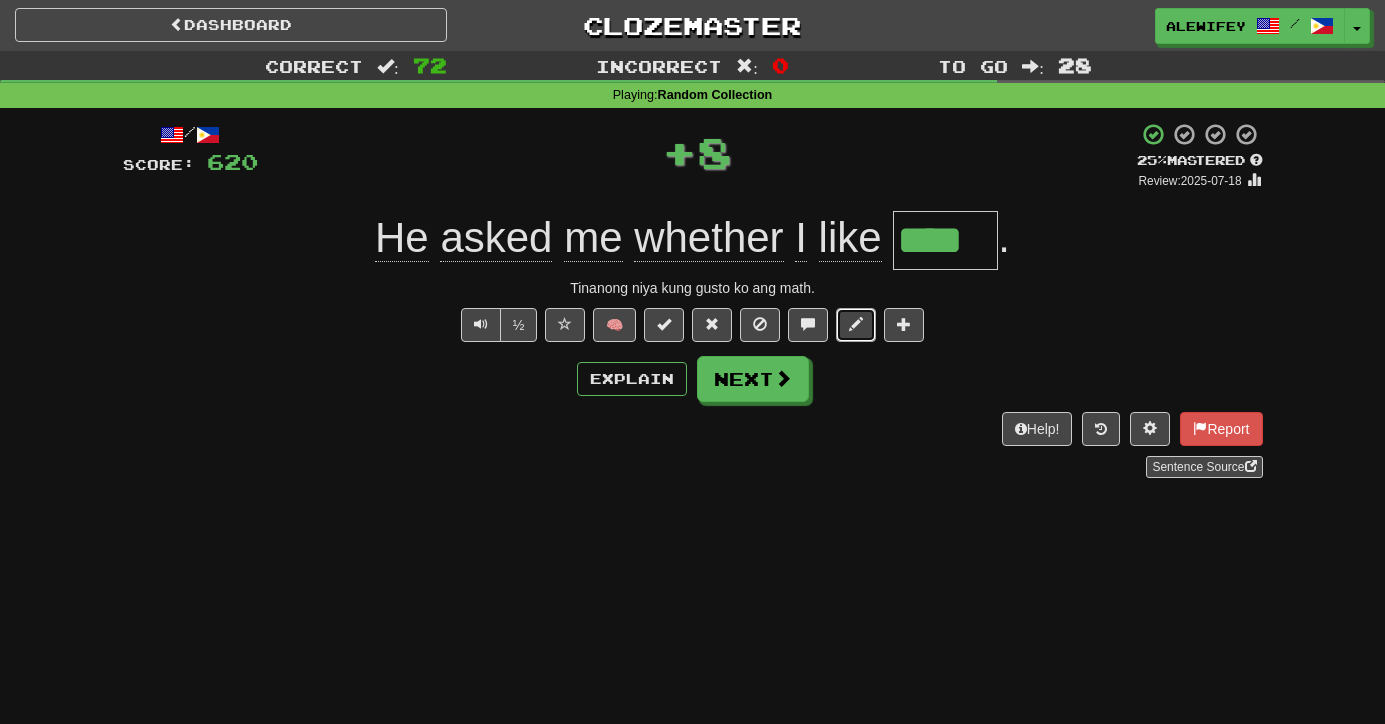click at bounding box center (856, 324) 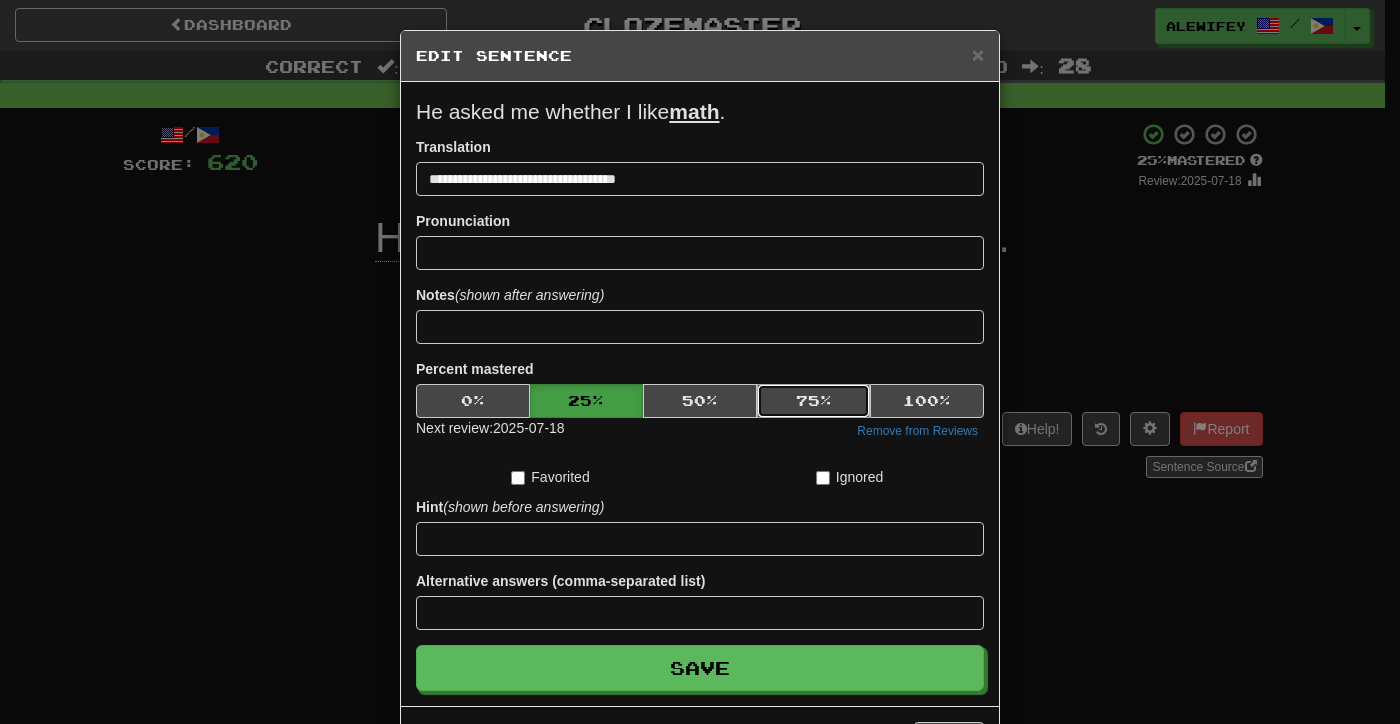 click on "75 %" at bounding box center (814, 401) 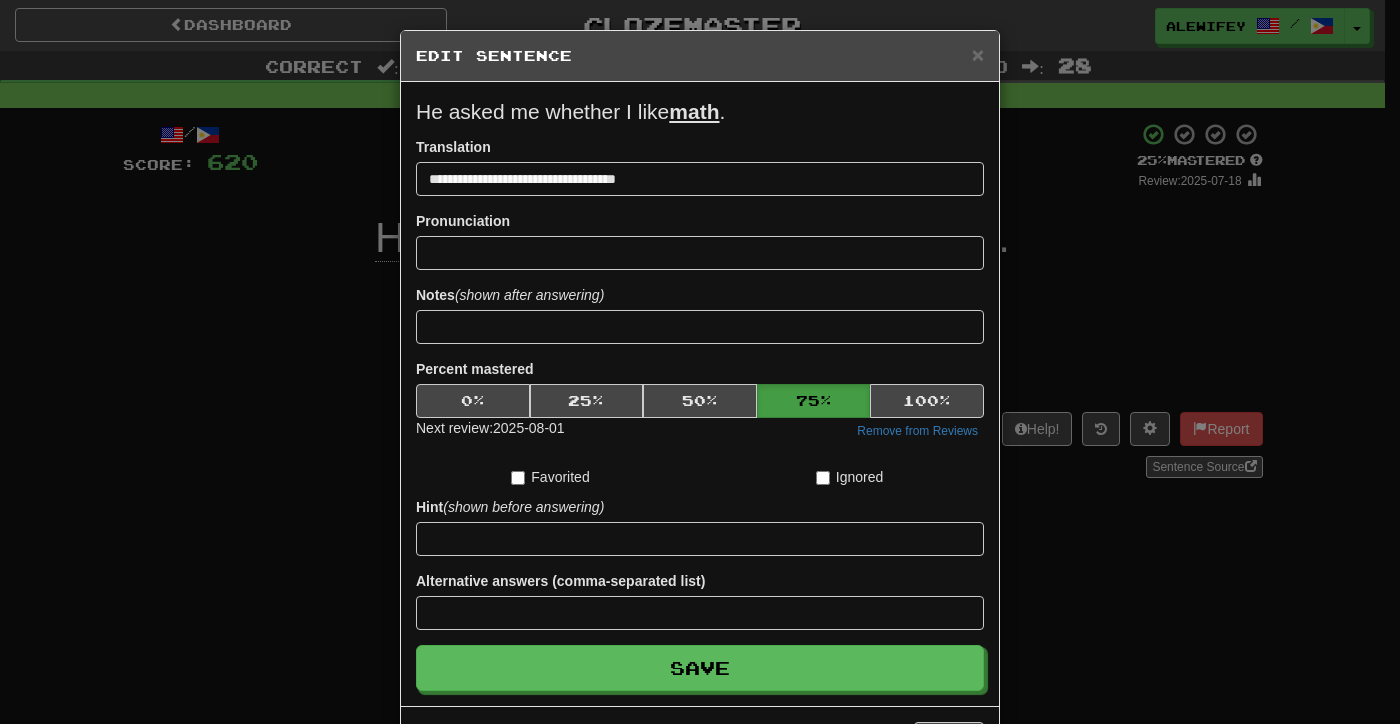click on "**********" at bounding box center [700, 394] 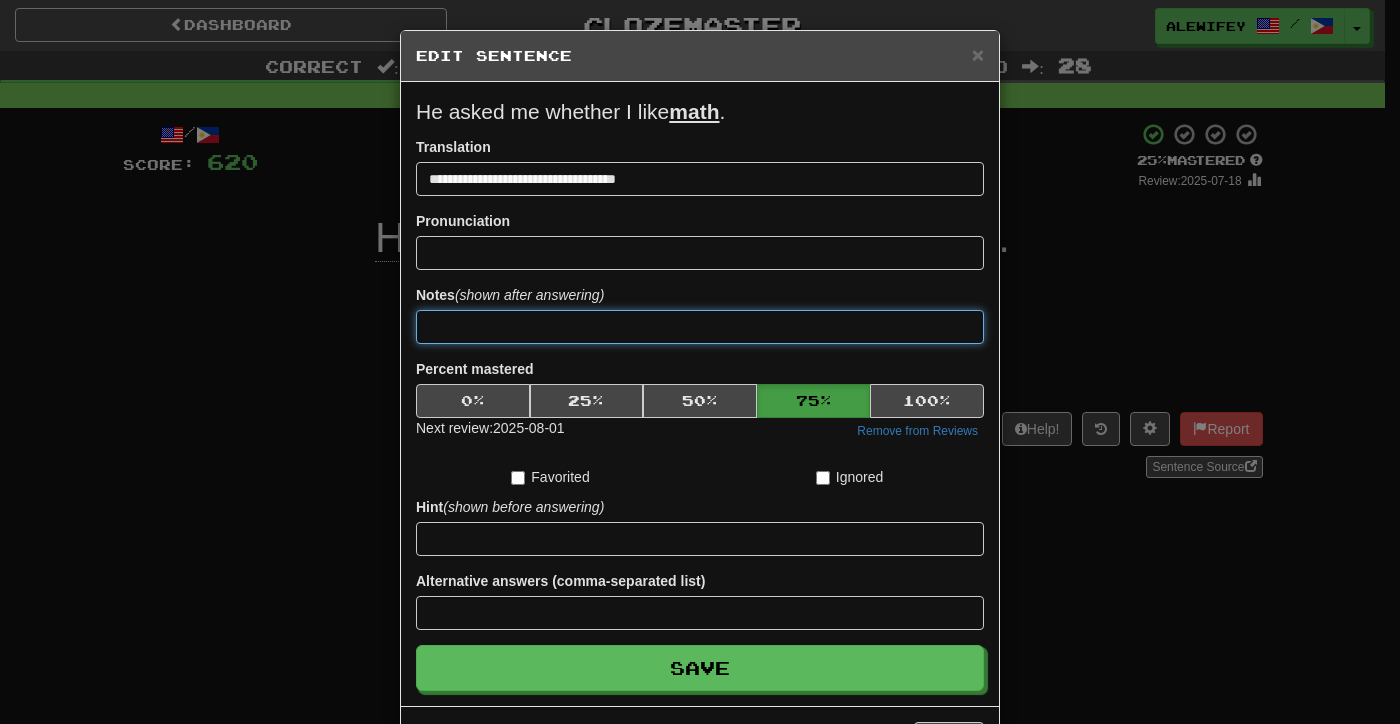 click at bounding box center [700, 327] 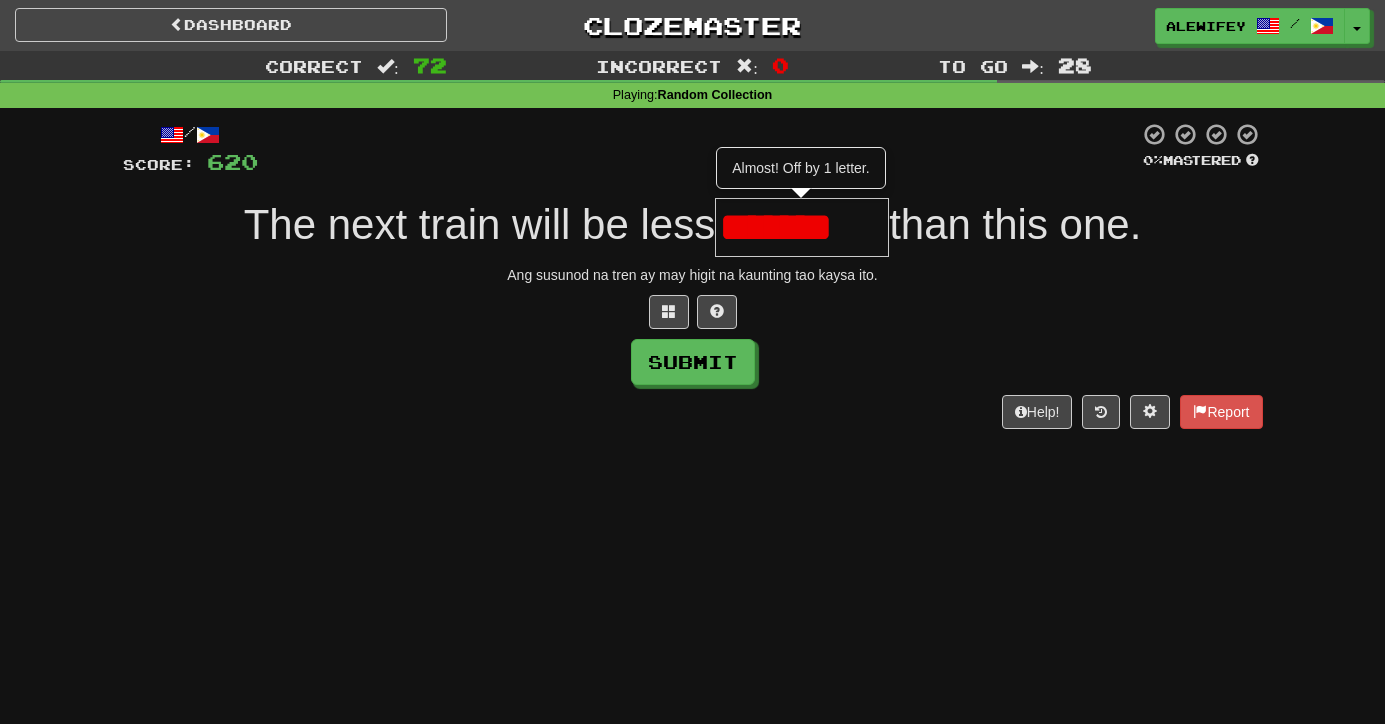scroll, scrollTop: 0, scrollLeft: 0, axis: both 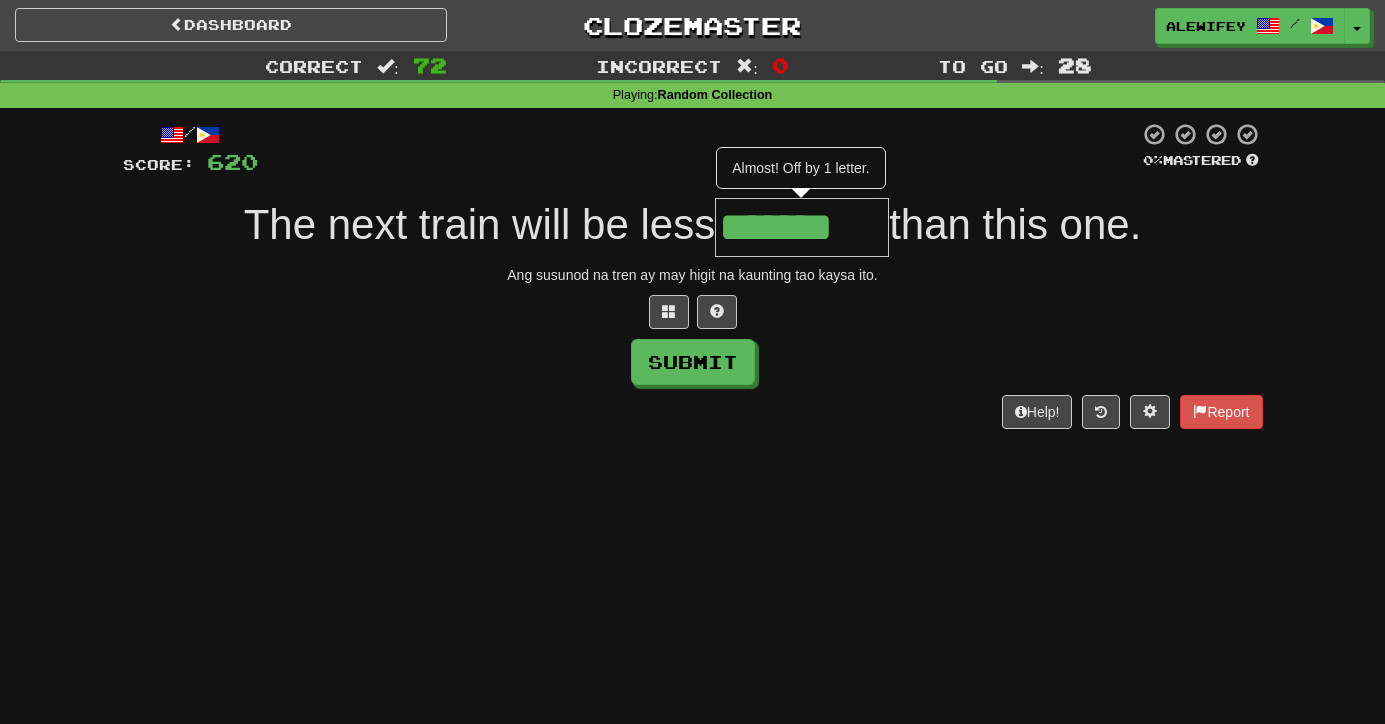 type on "*******" 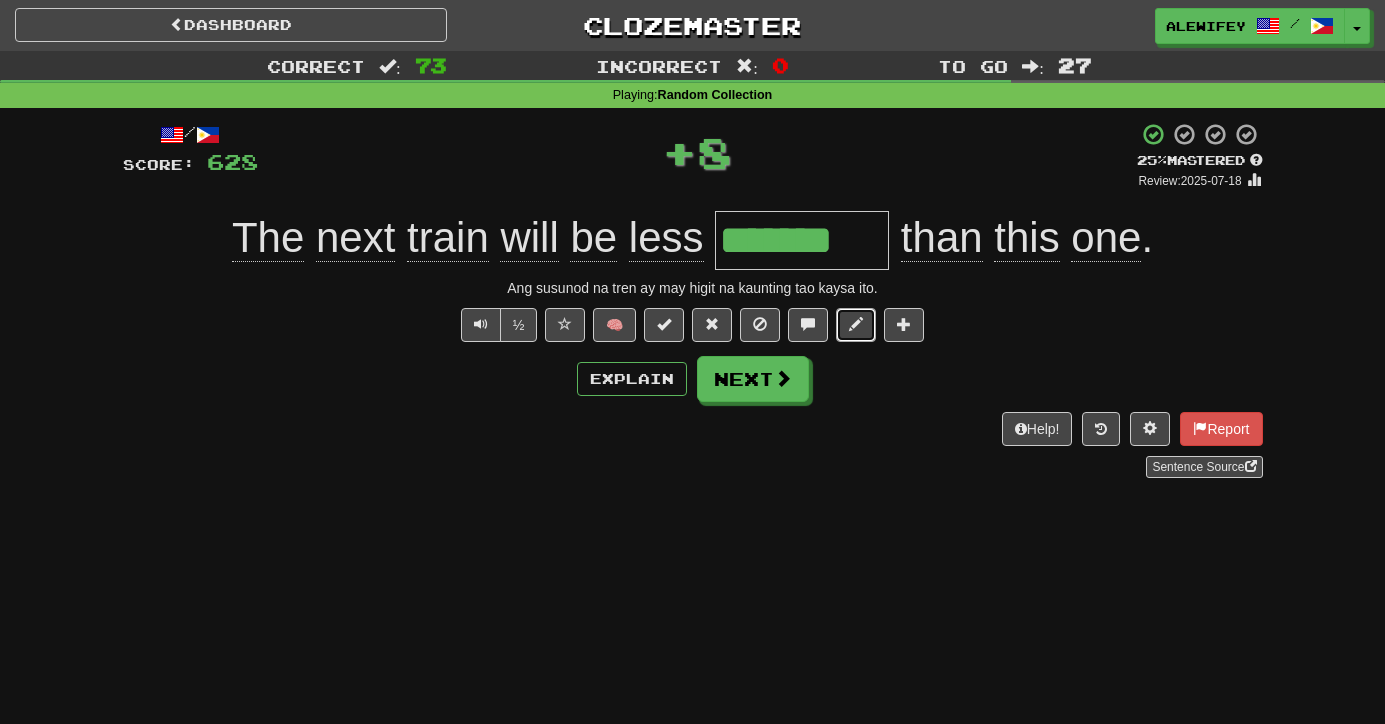 click at bounding box center [856, 324] 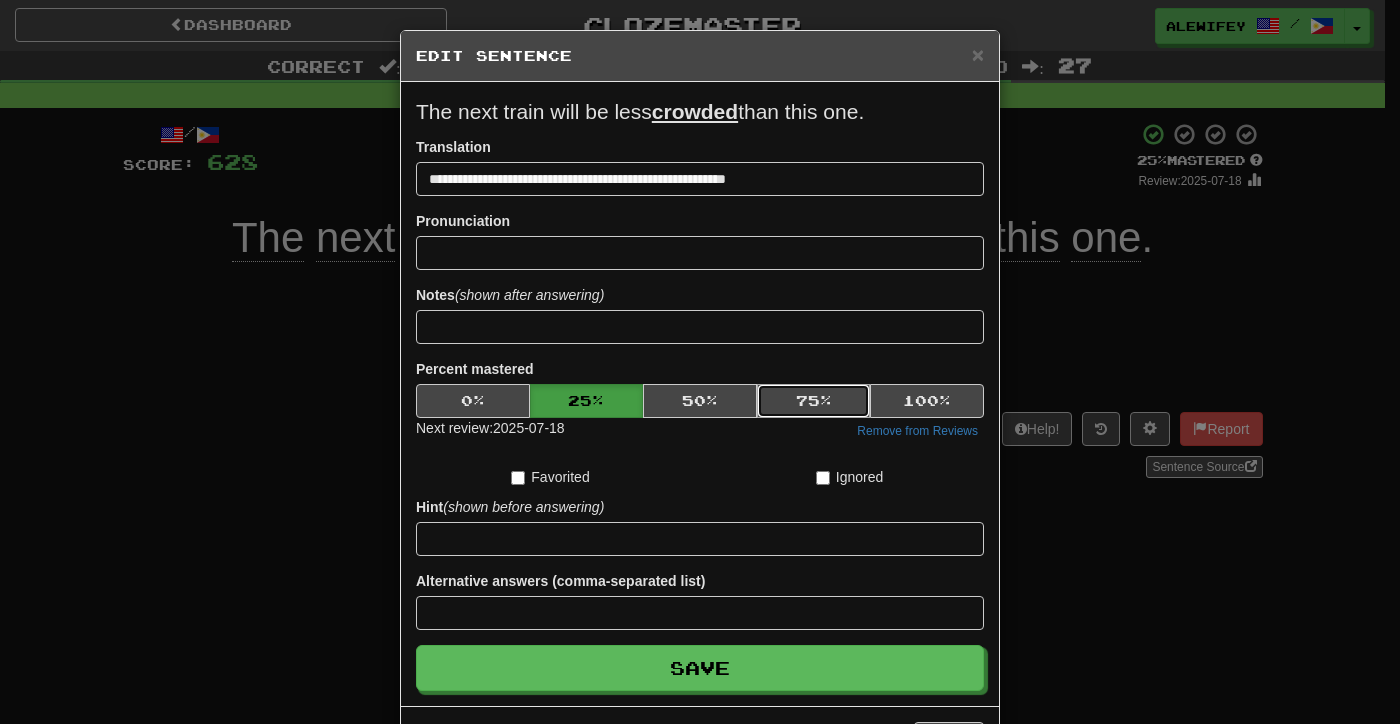 click on "75 %" at bounding box center (814, 401) 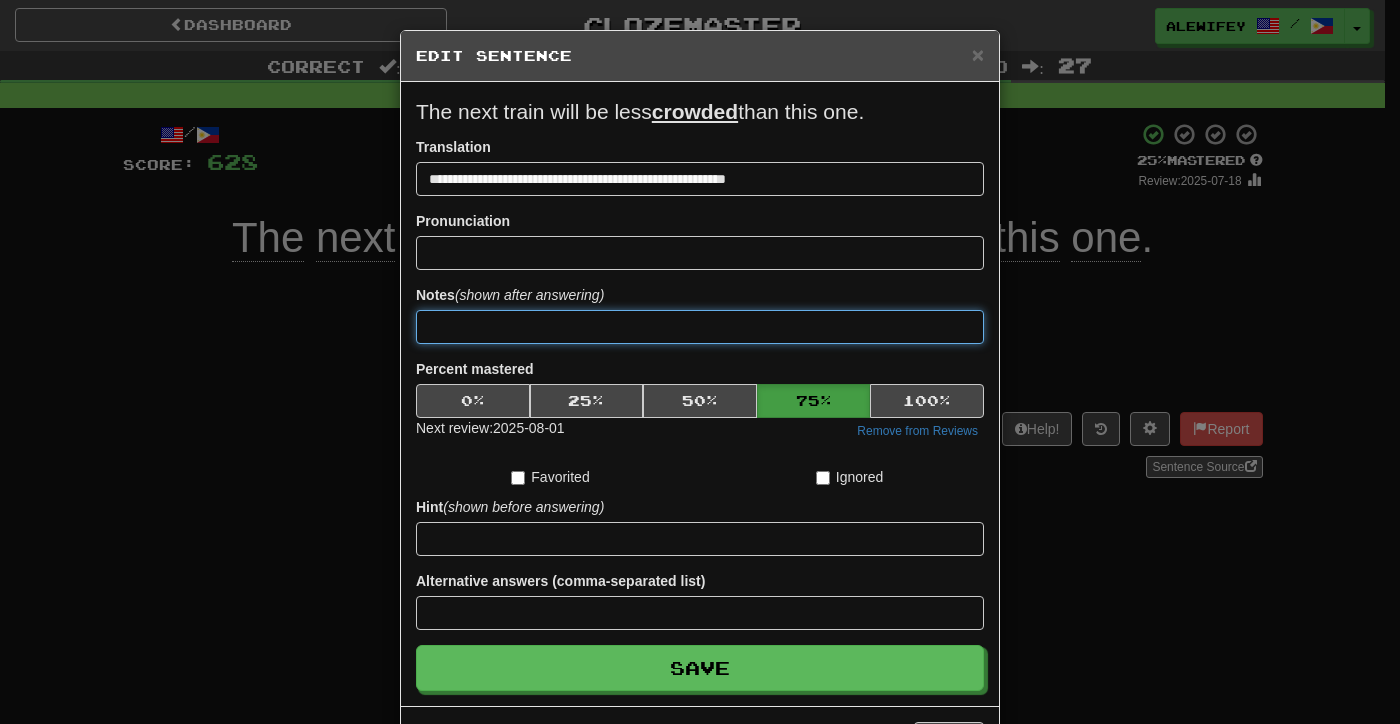 click at bounding box center (700, 327) 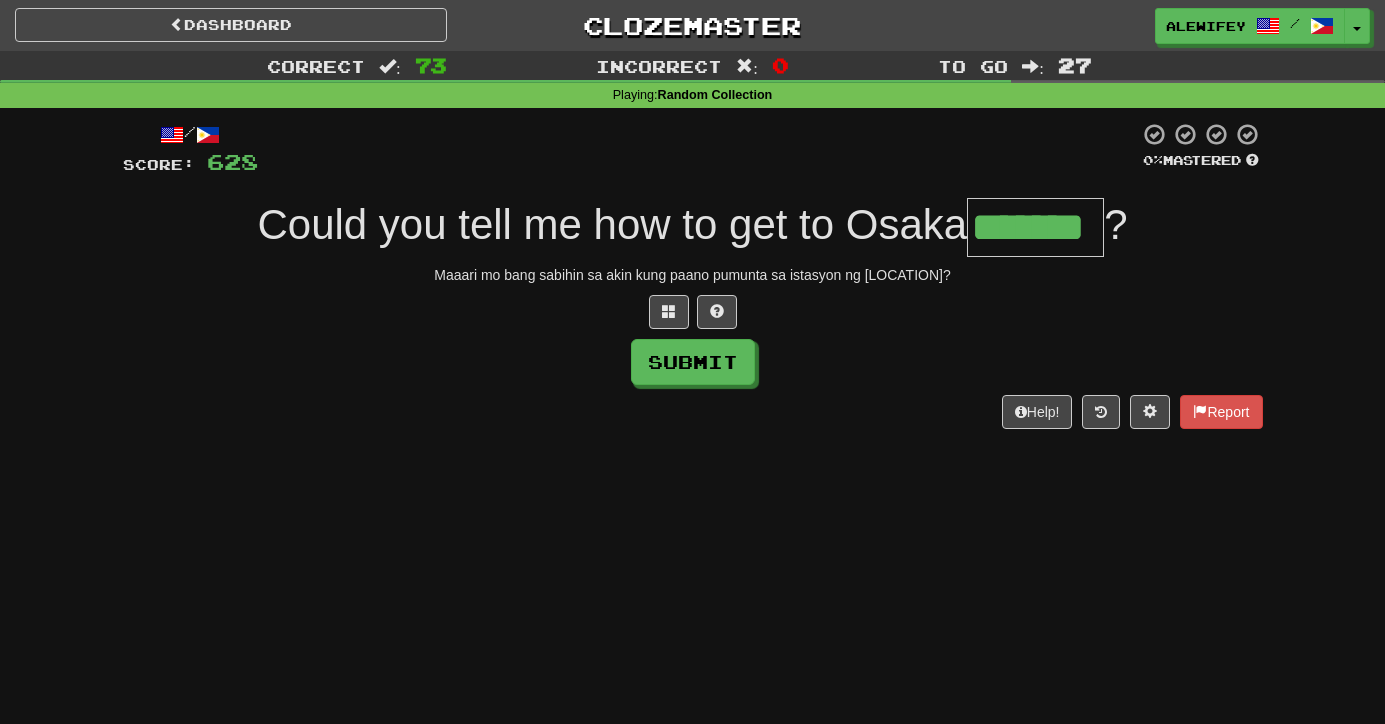type on "*******" 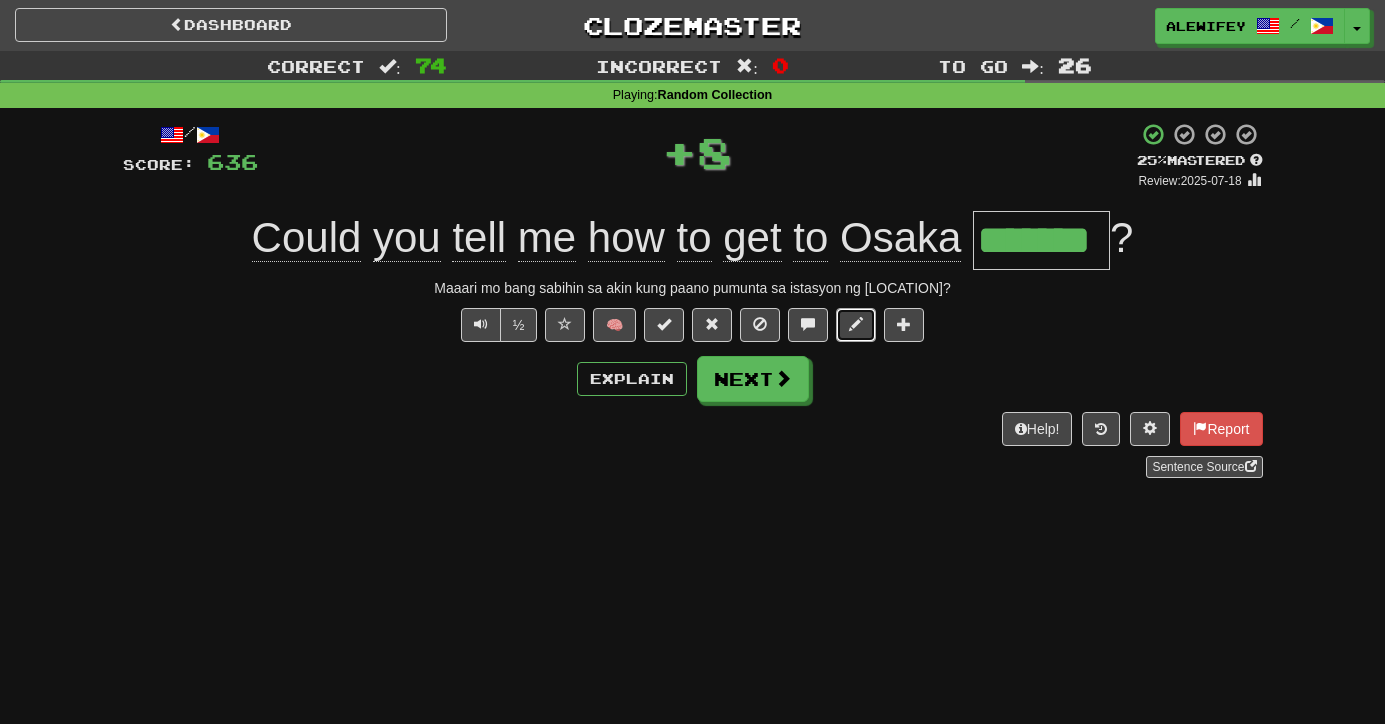 click at bounding box center [856, 324] 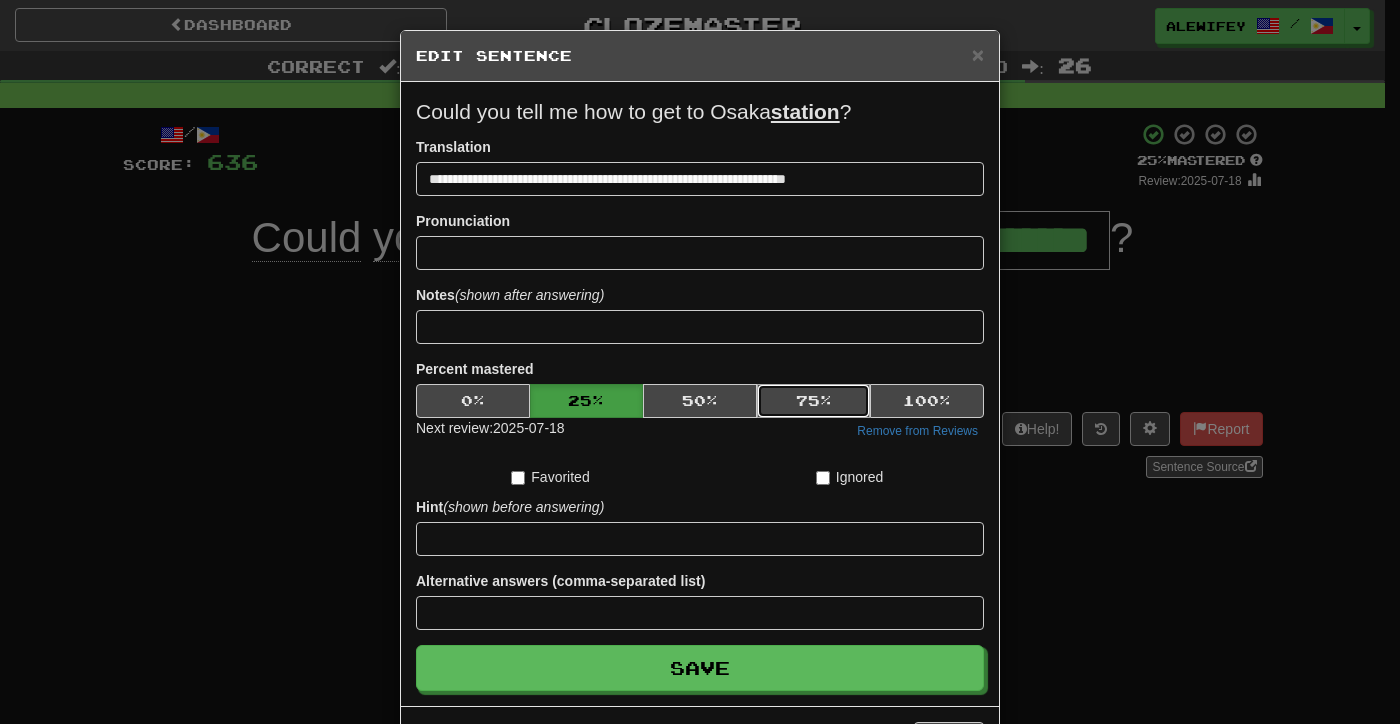 click on "75 %" at bounding box center (814, 401) 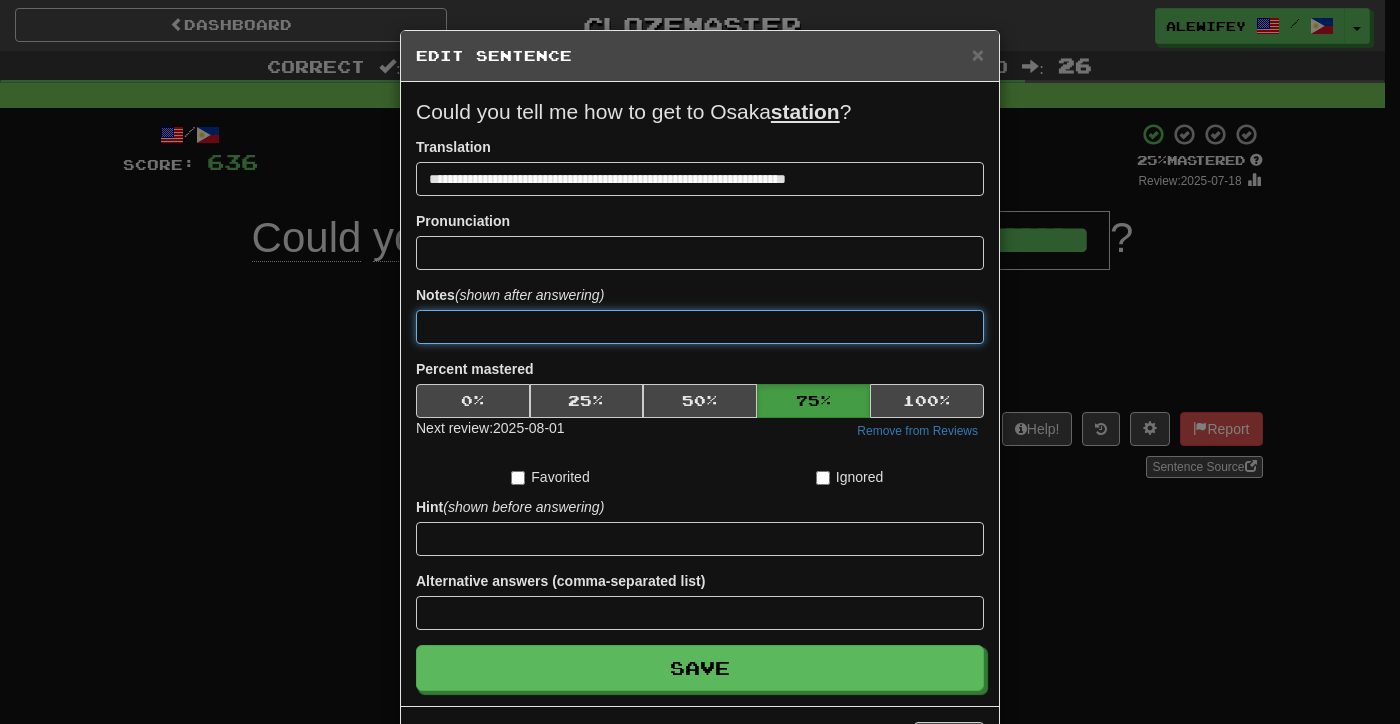 click at bounding box center (700, 327) 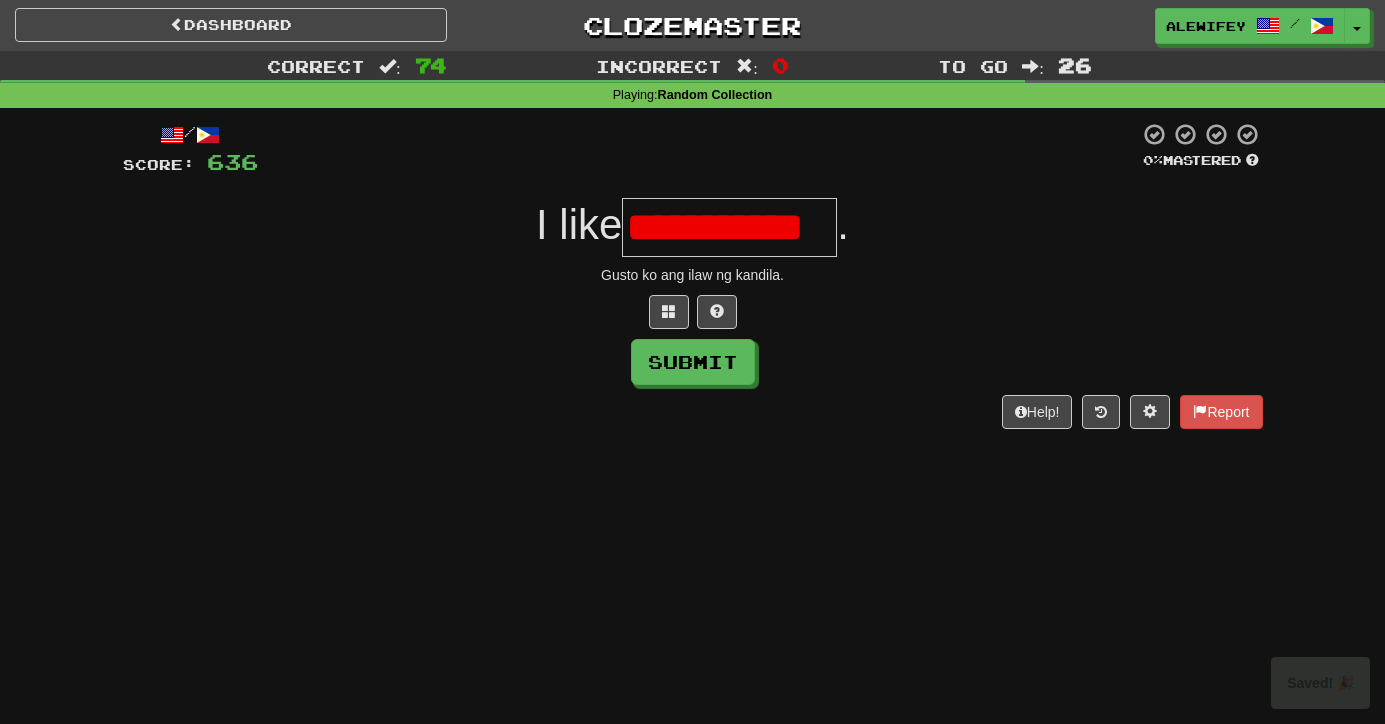 type on "**********" 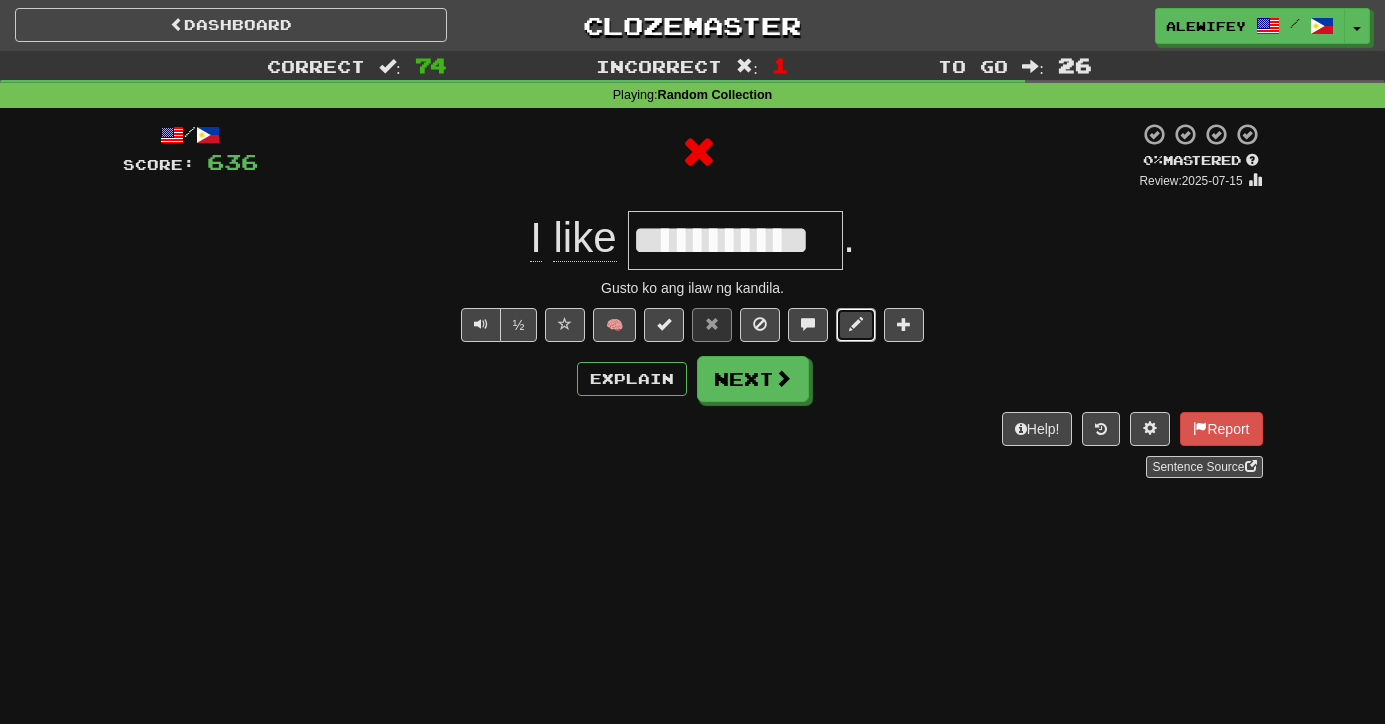 click at bounding box center (856, 325) 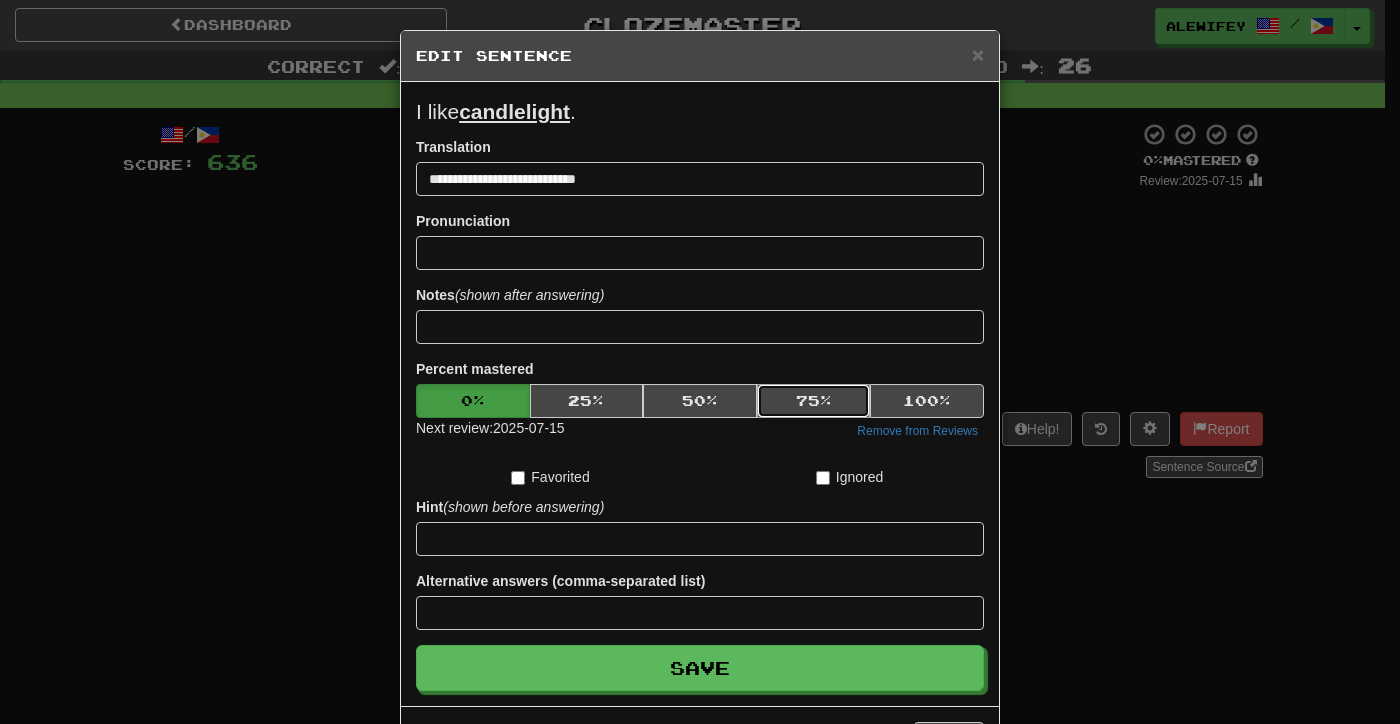 click on "75 %" at bounding box center [814, 401] 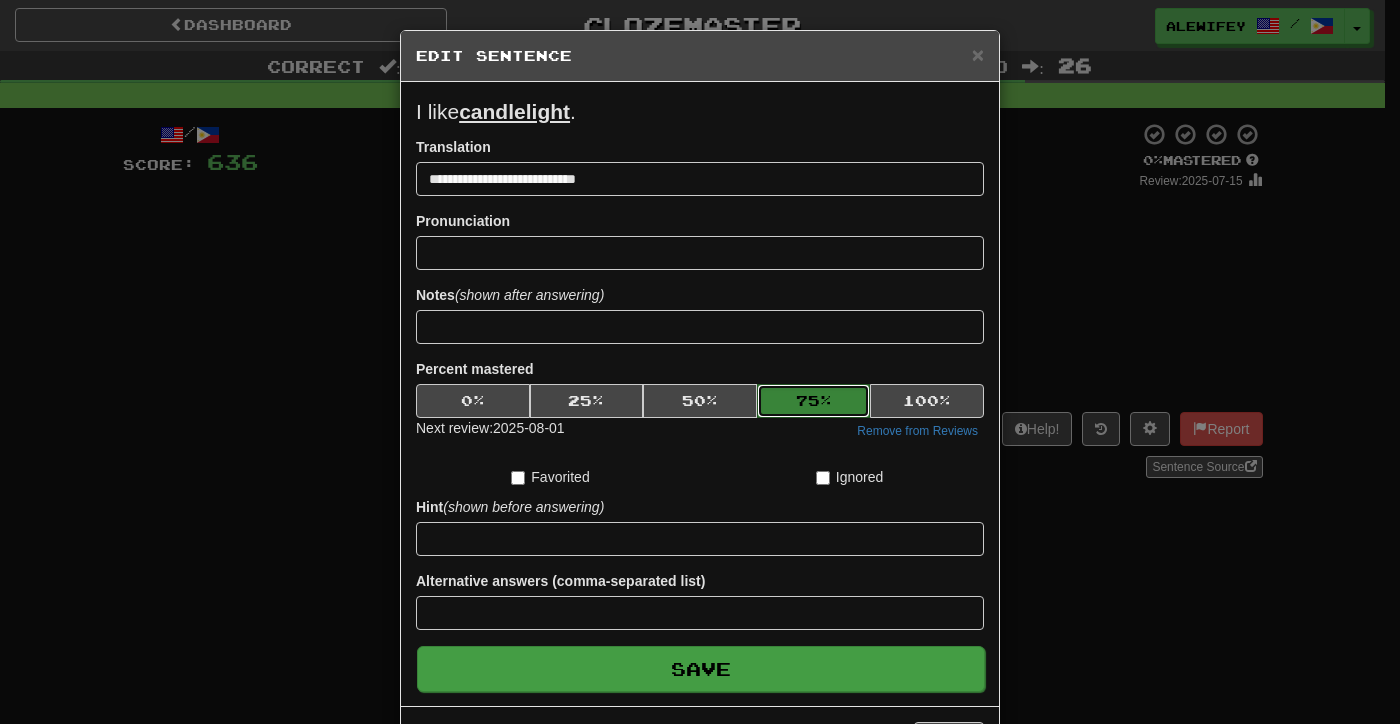 click on "75 %" at bounding box center (814, 401) 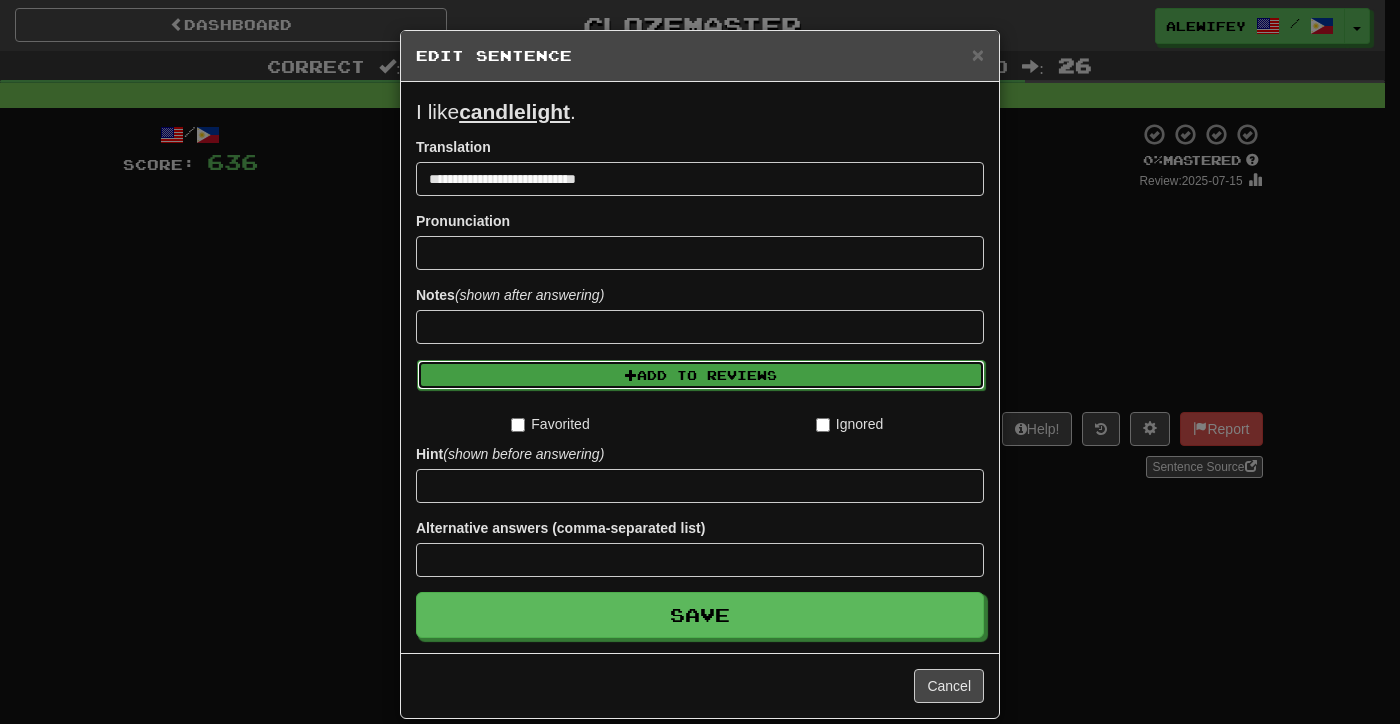 click on "Add to Reviews" at bounding box center [701, 375] 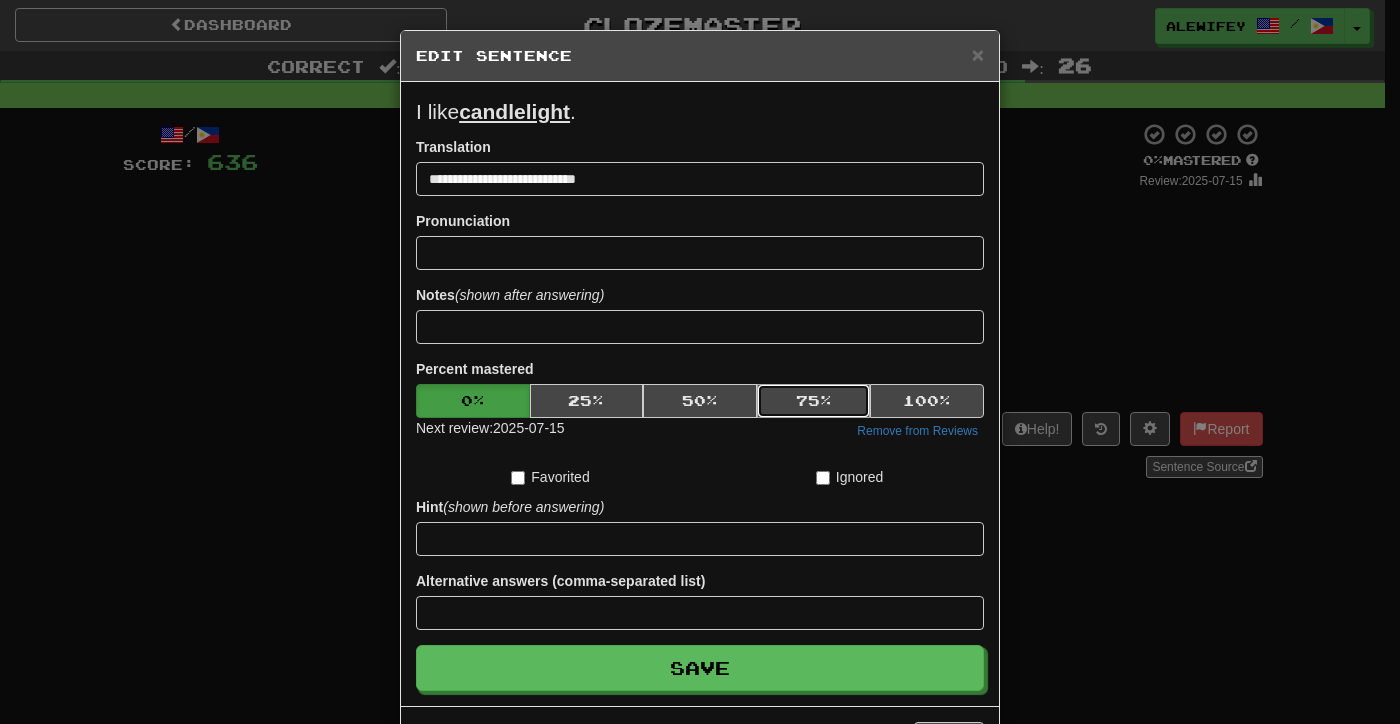 click on "75 %" at bounding box center (814, 401) 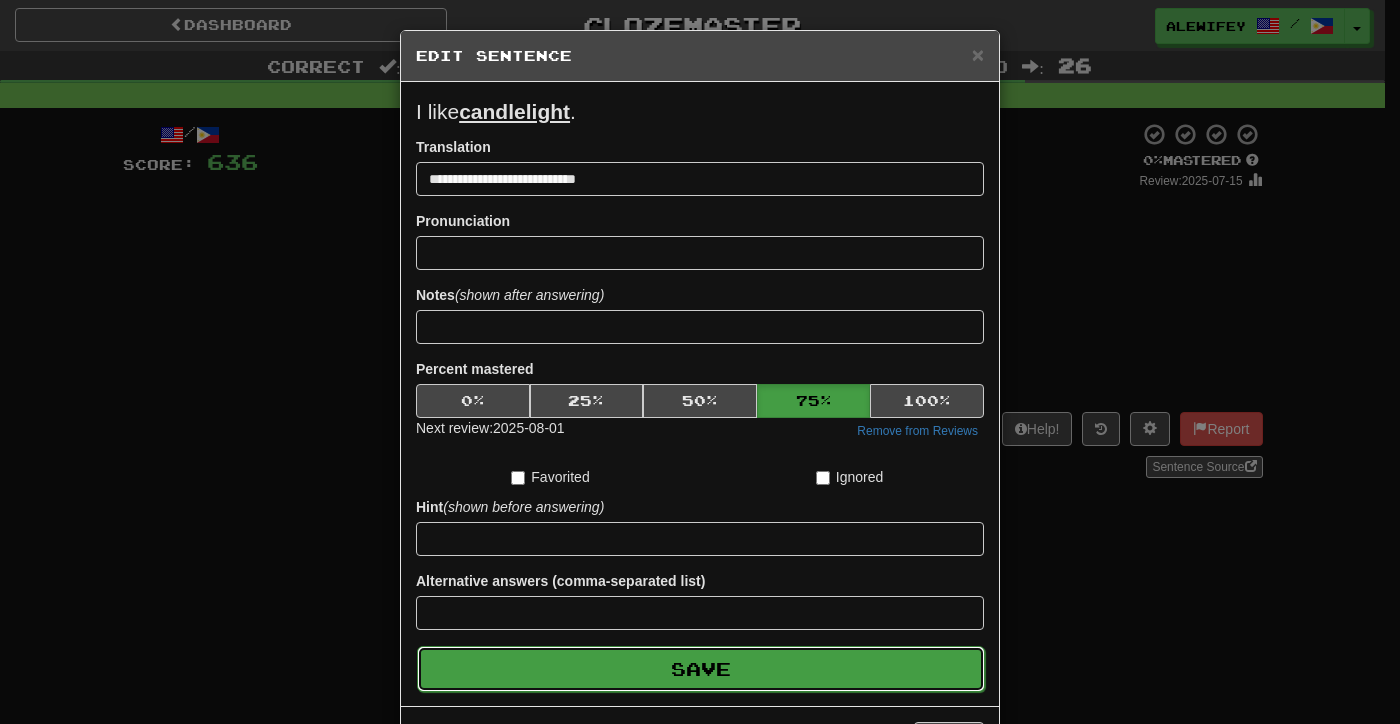 click on "Save" at bounding box center [701, 669] 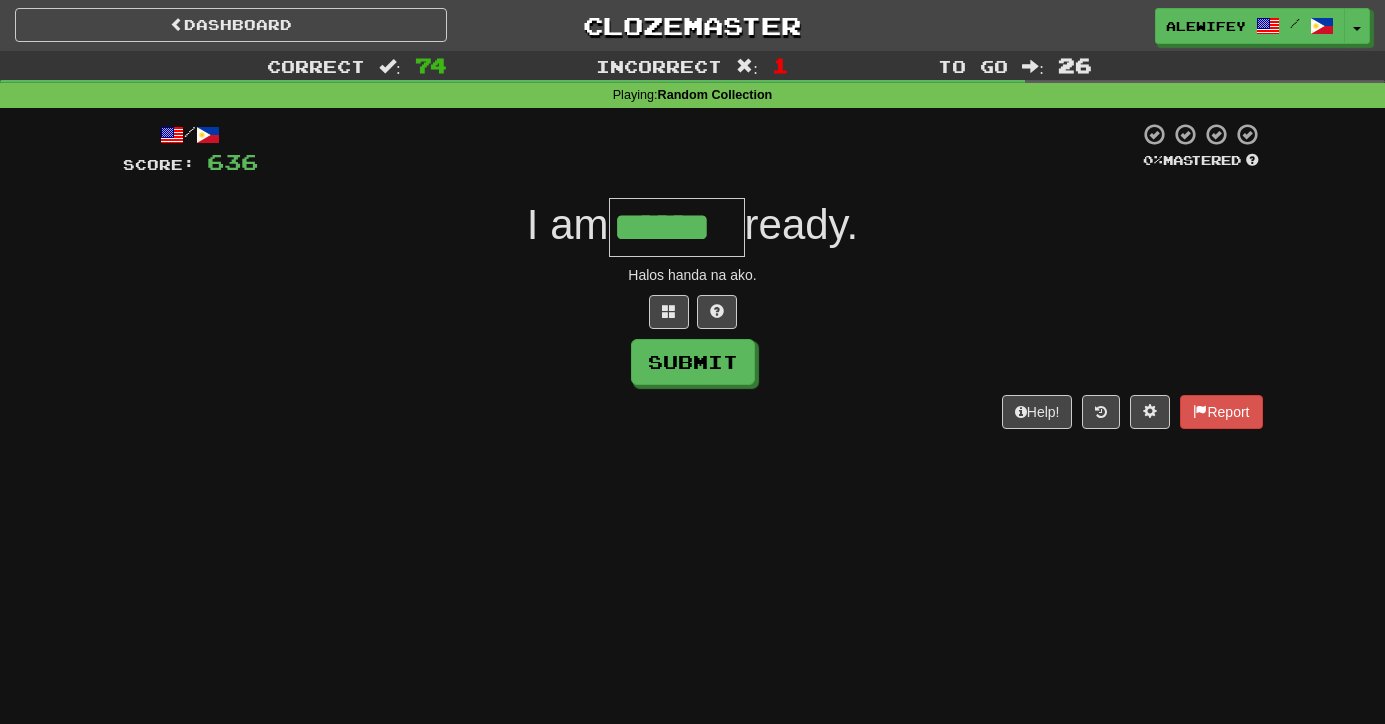type on "******" 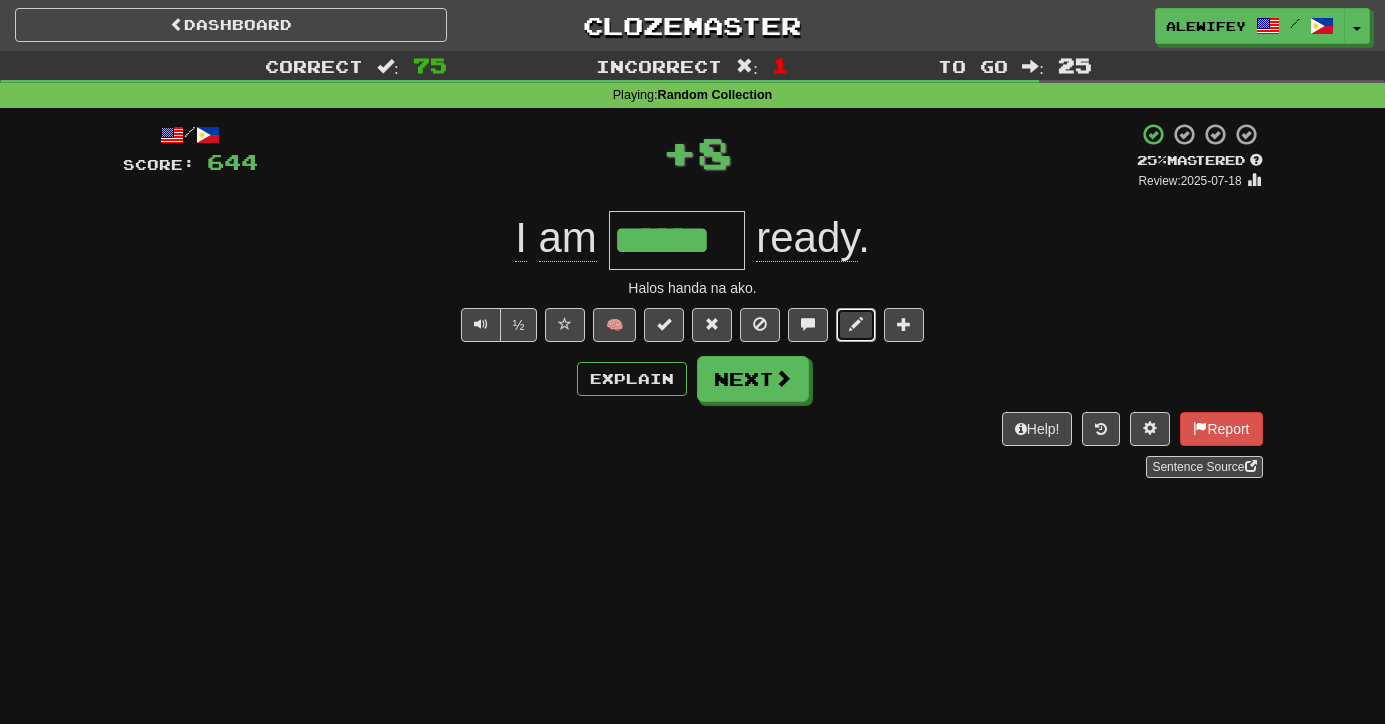click at bounding box center [856, 324] 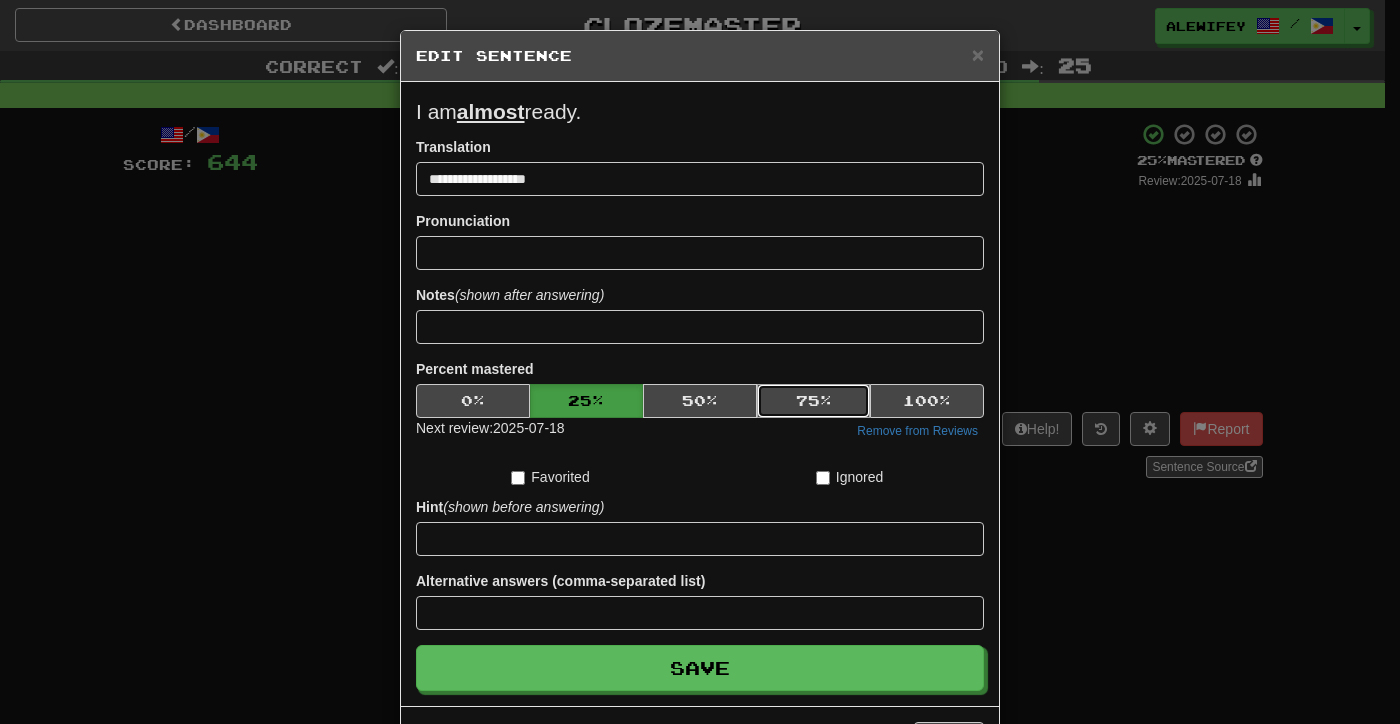 click on "75 %" at bounding box center (814, 401) 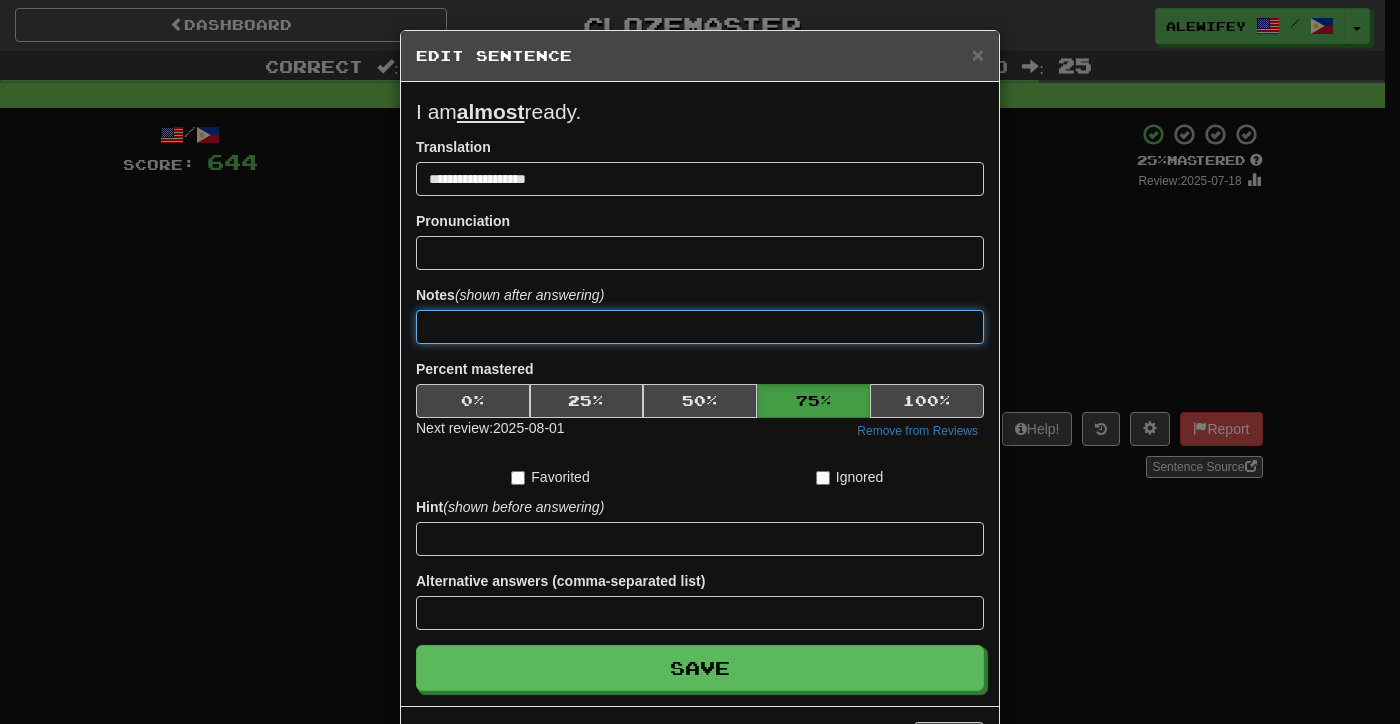 click at bounding box center (700, 327) 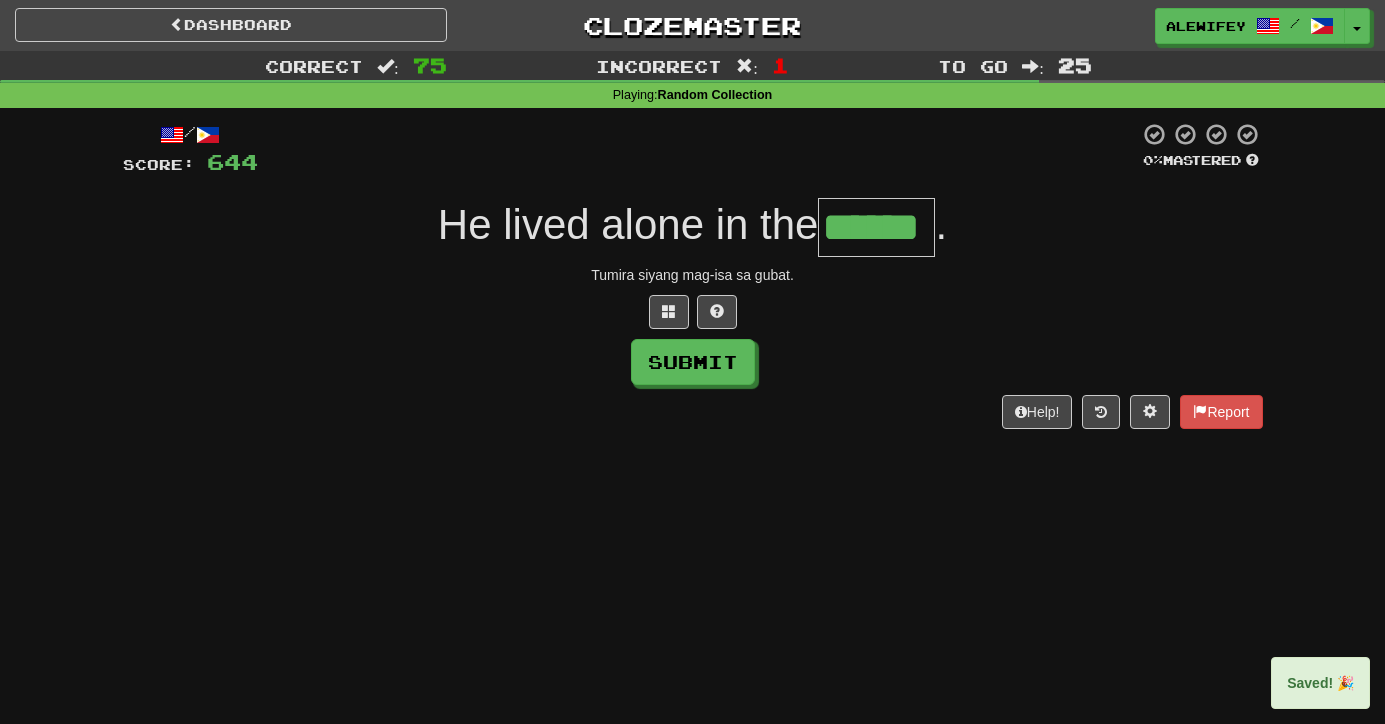 type on "******" 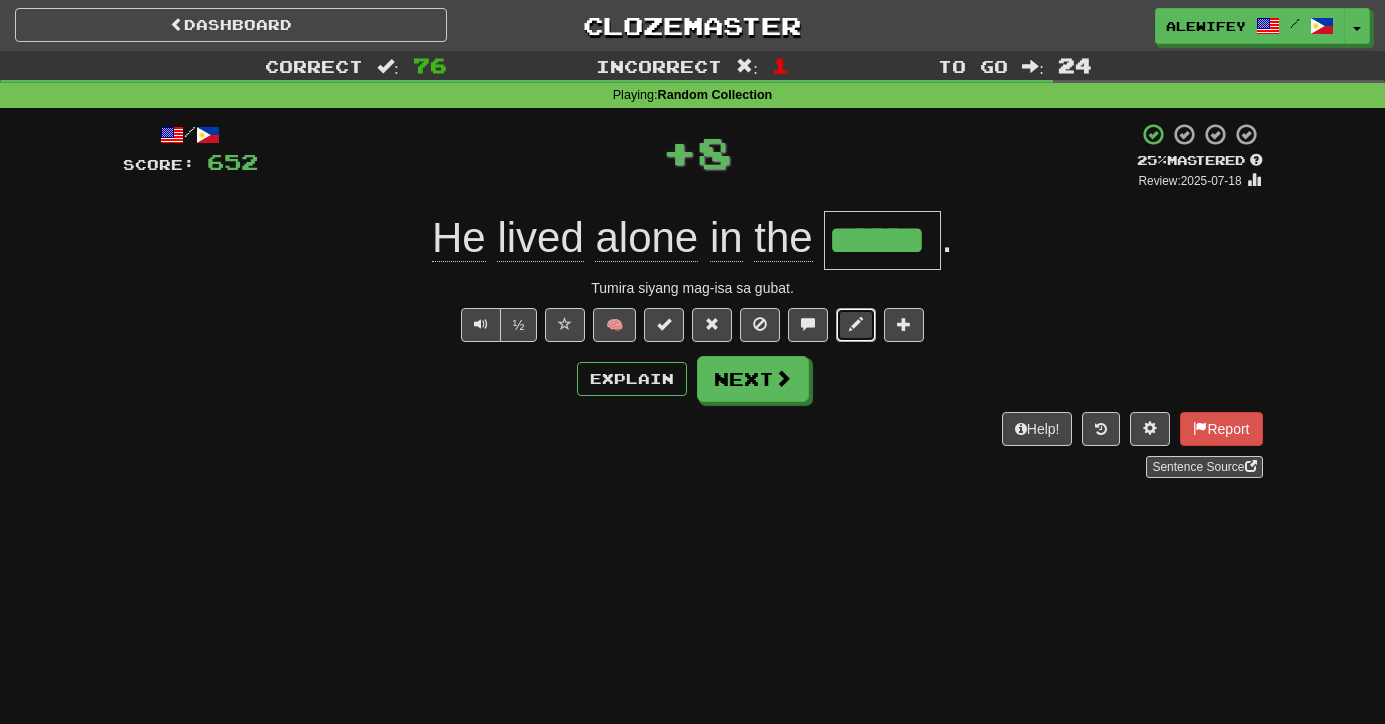 click at bounding box center [856, 325] 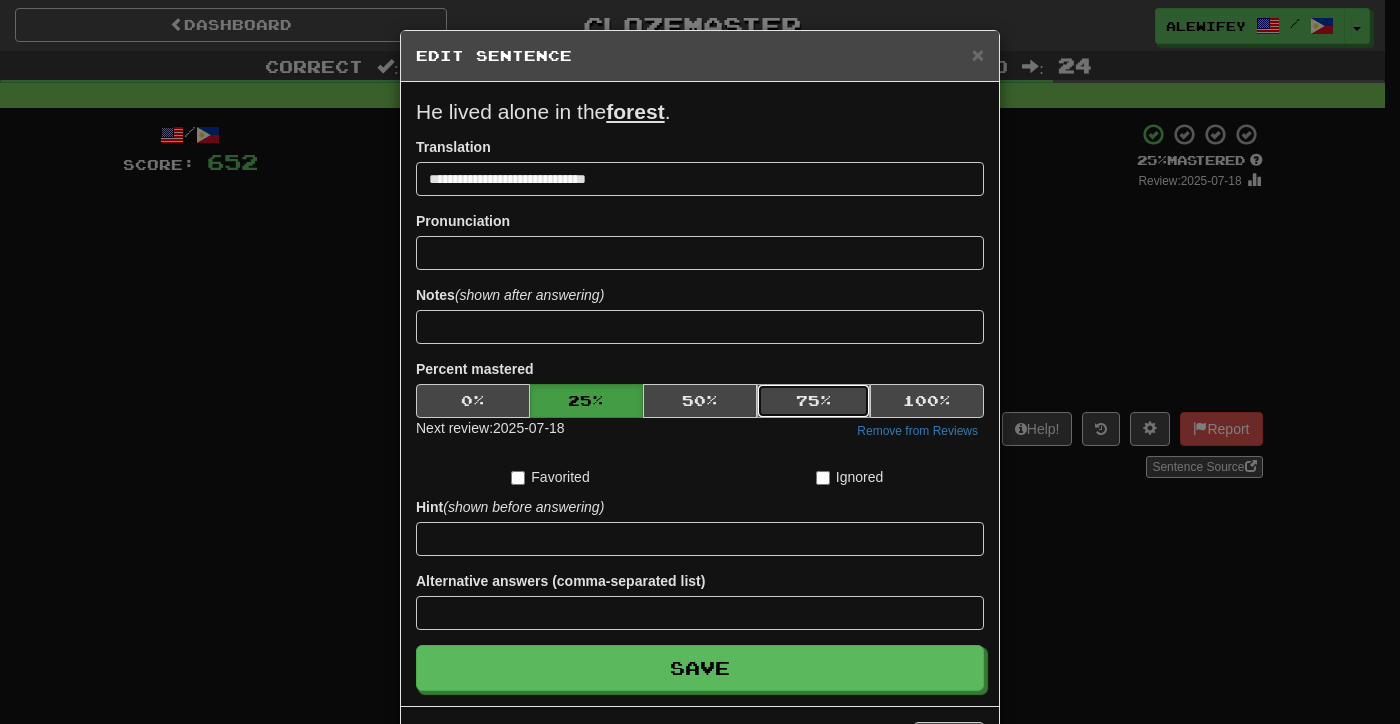 click on "75 %" at bounding box center [814, 401] 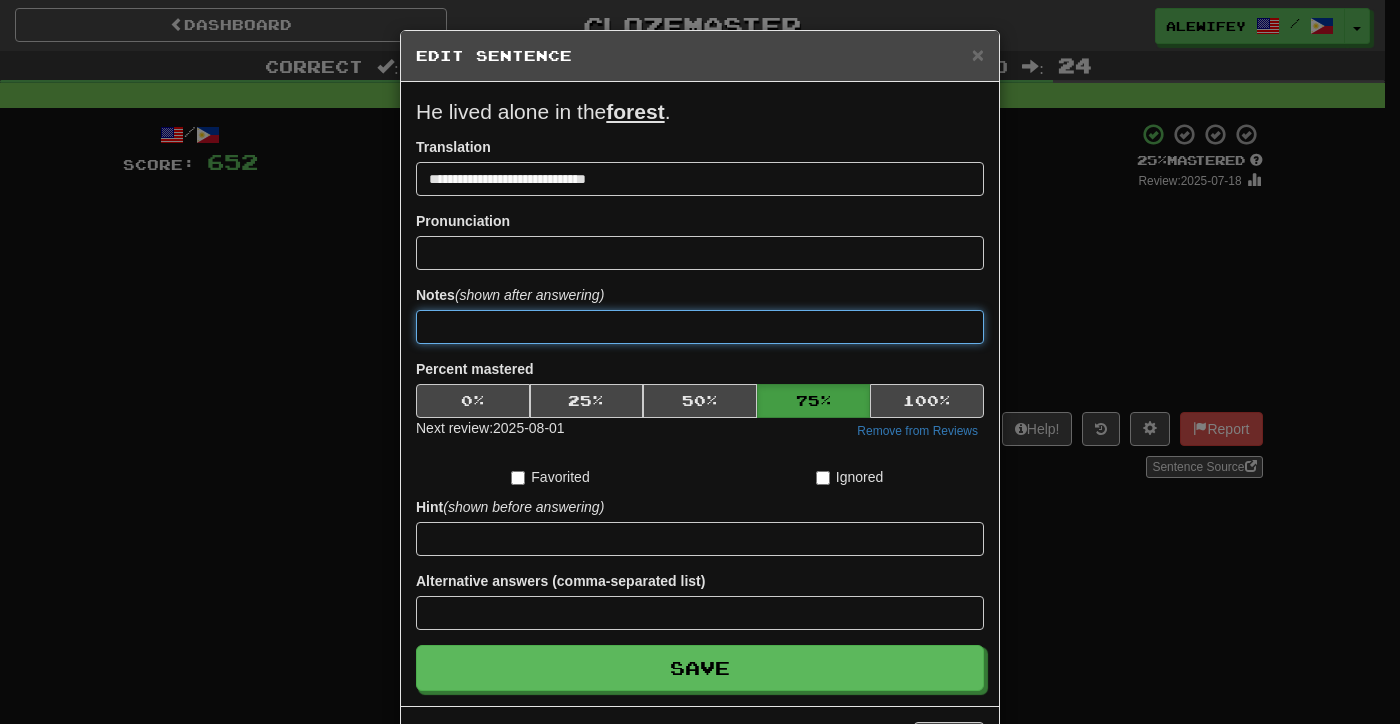 click at bounding box center (700, 327) 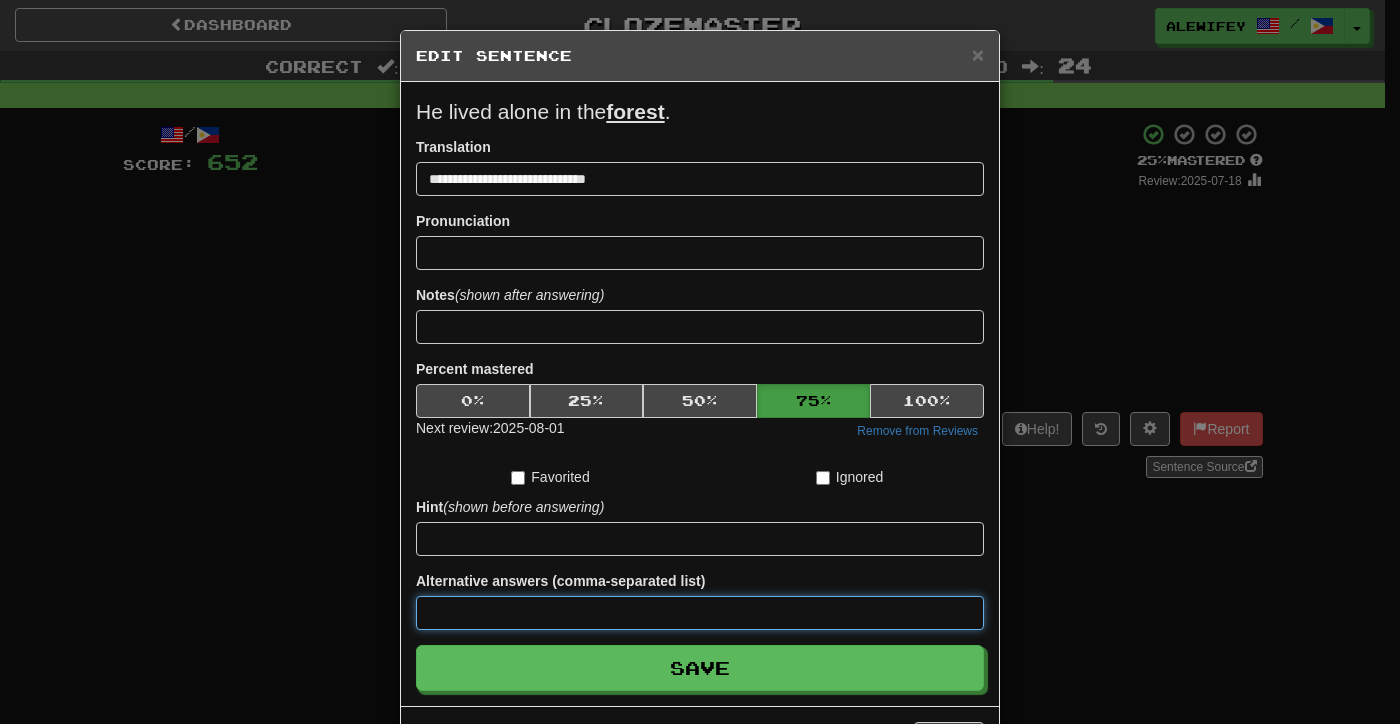 click at bounding box center (700, 613) 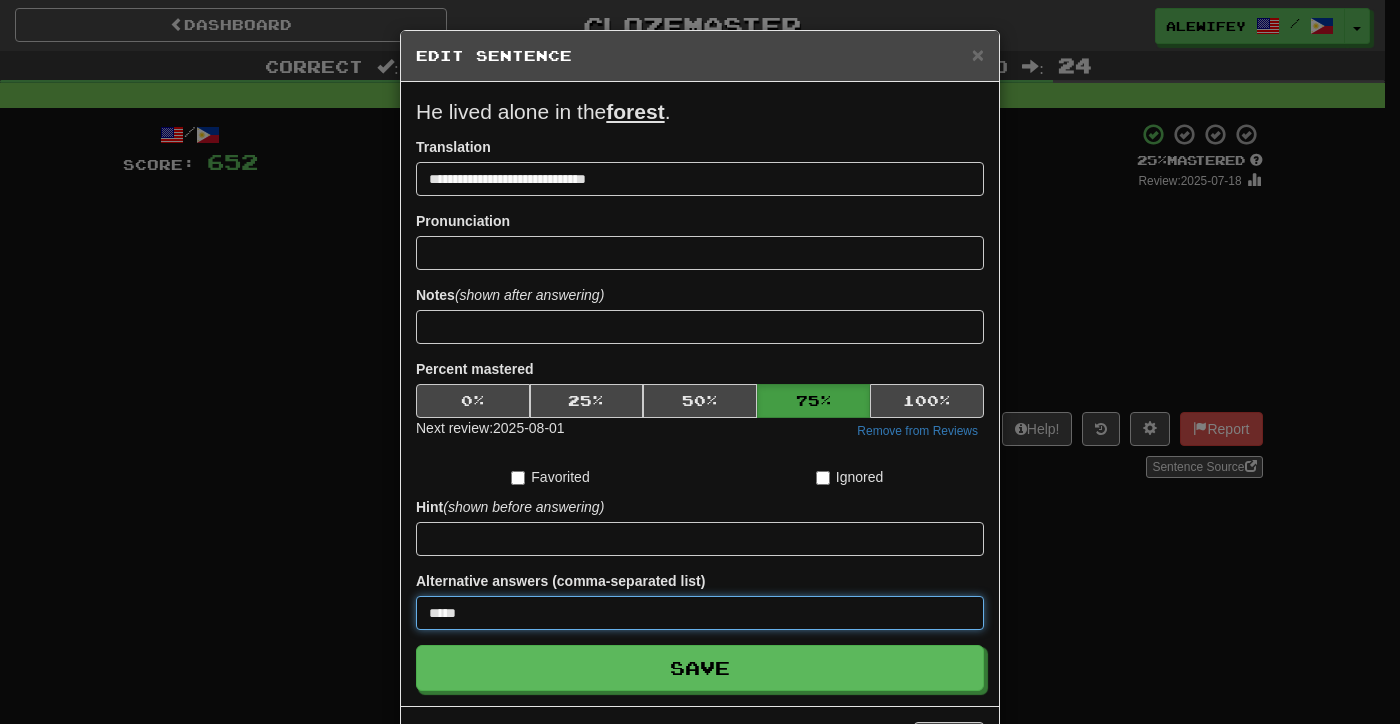 type on "*****" 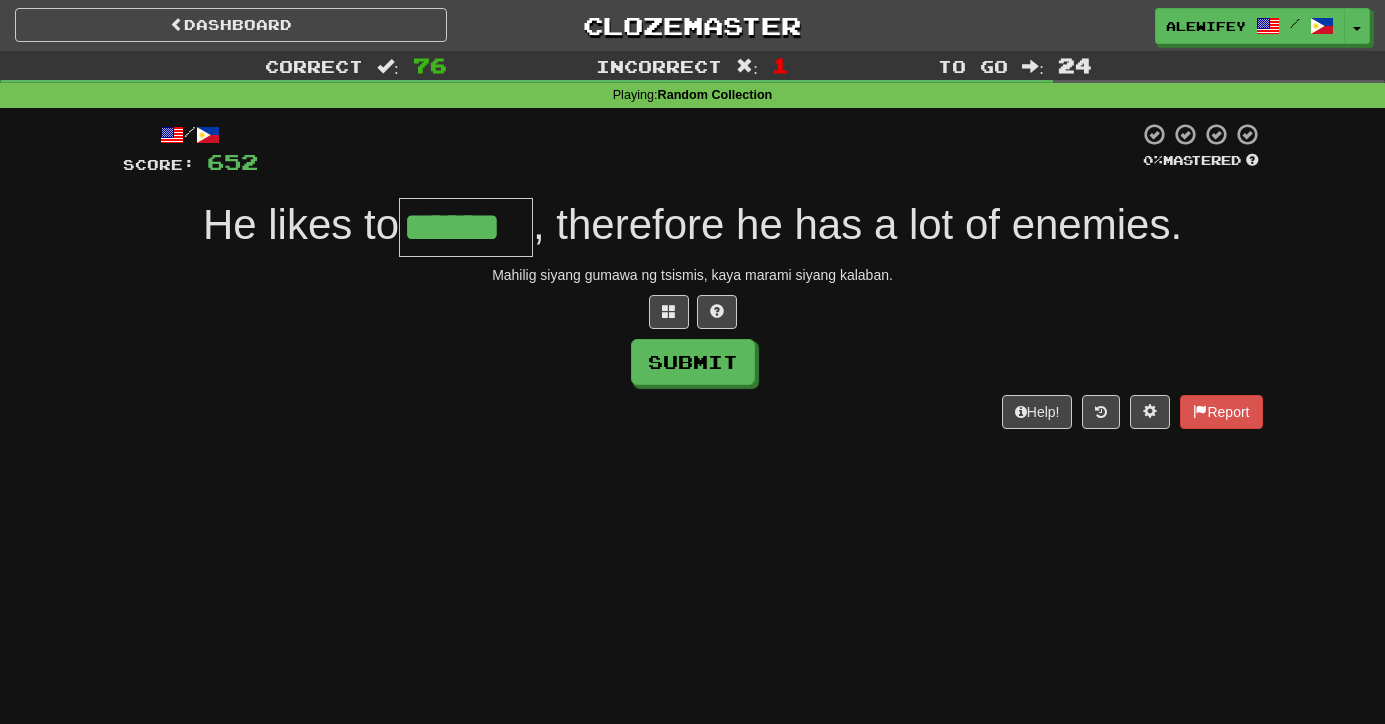 type on "******" 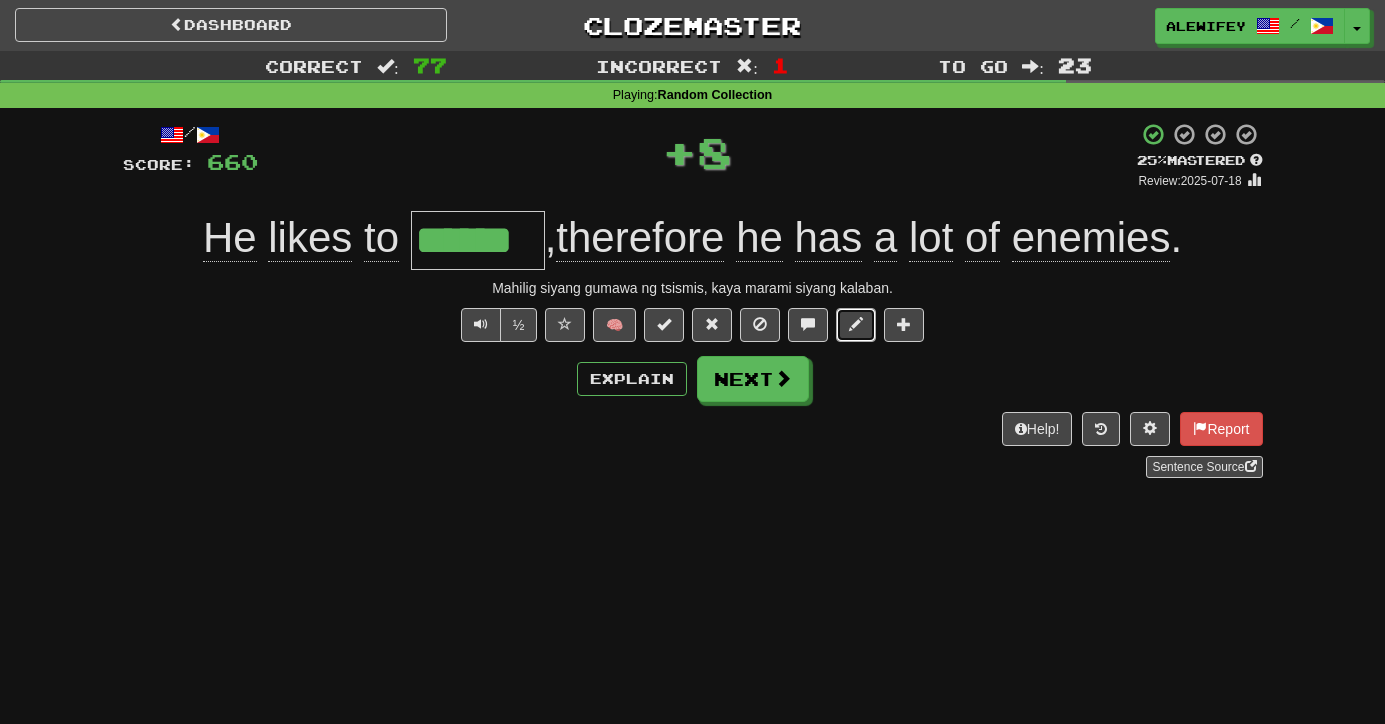 click at bounding box center [856, 325] 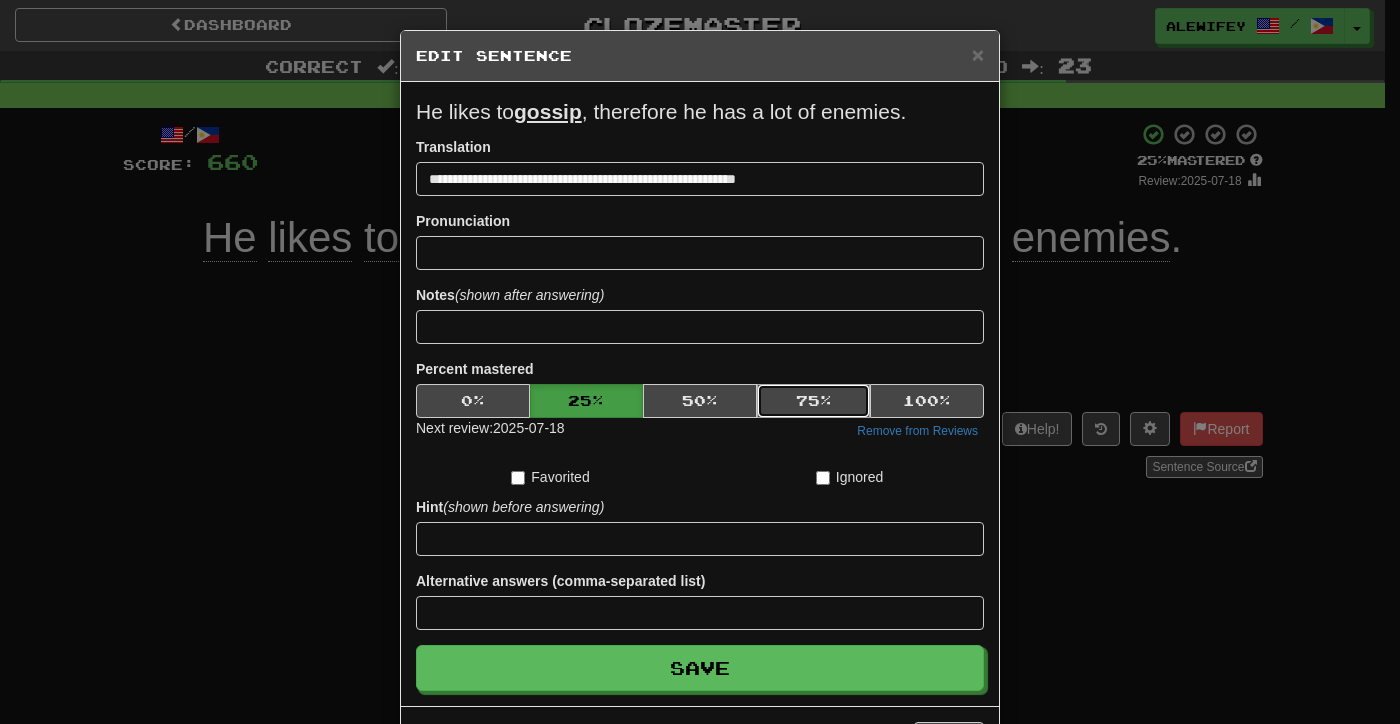 click on "75 %" at bounding box center (814, 401) 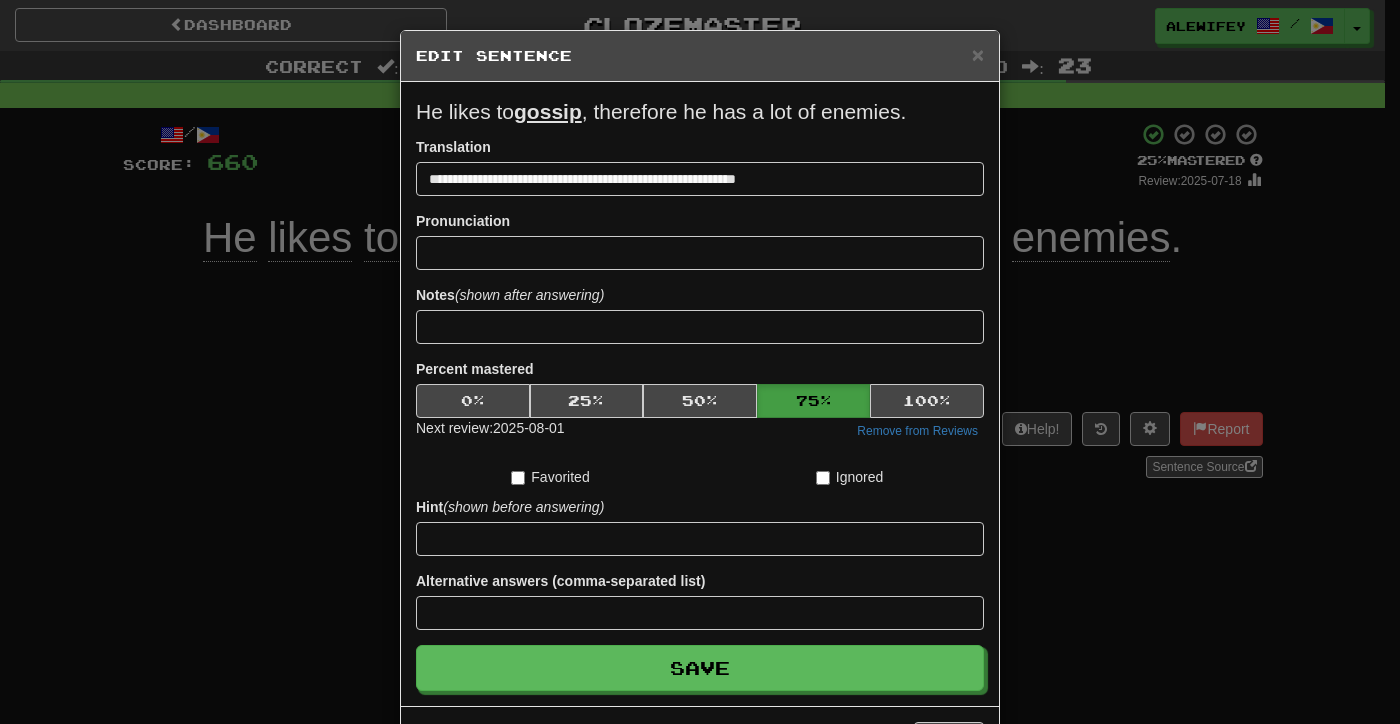 click on "**********" at bounding box center (700, 394) 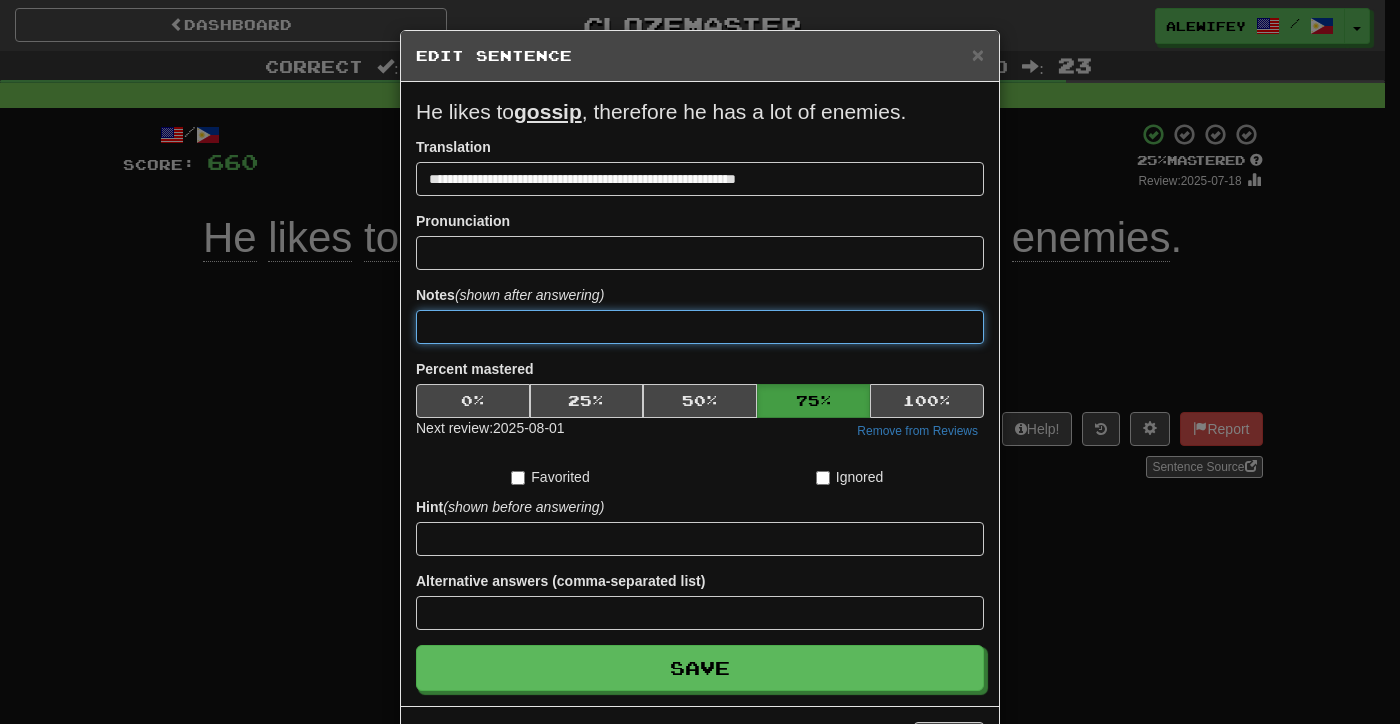 click at bounding box center [700, 327] 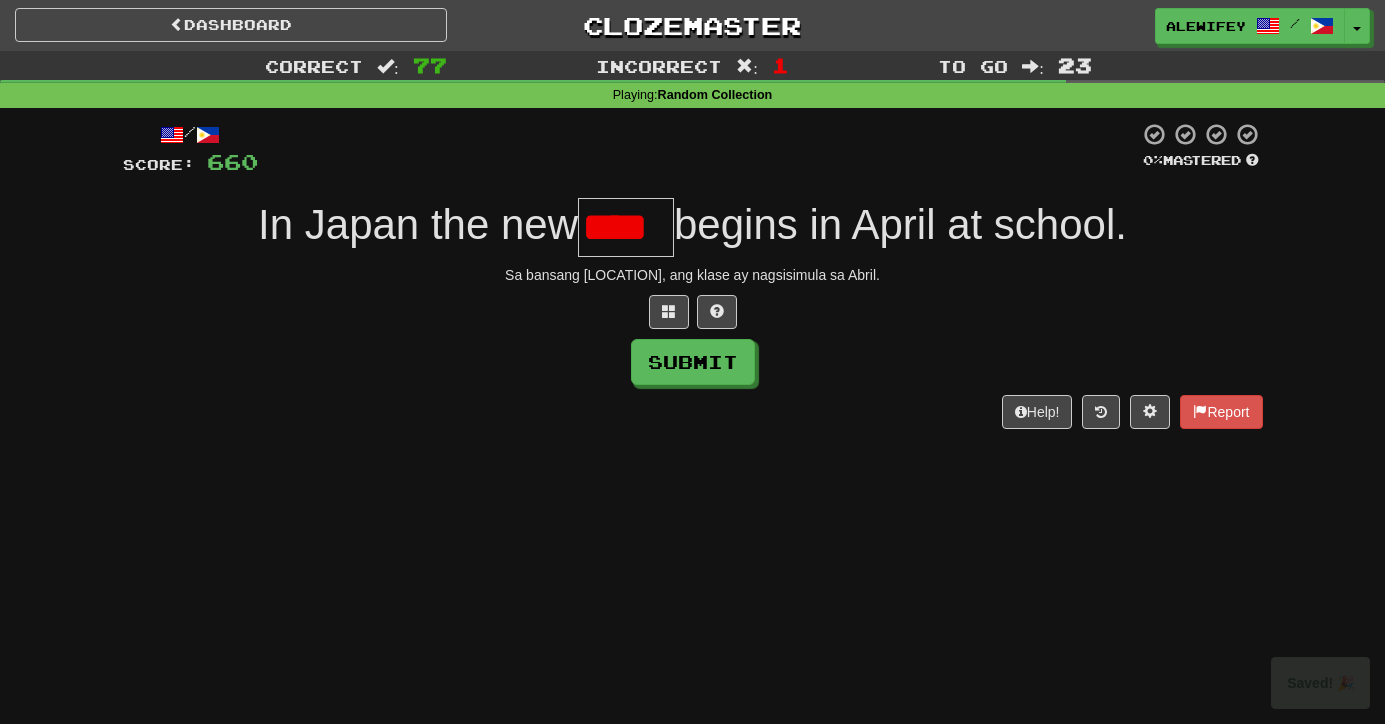 type on "****" 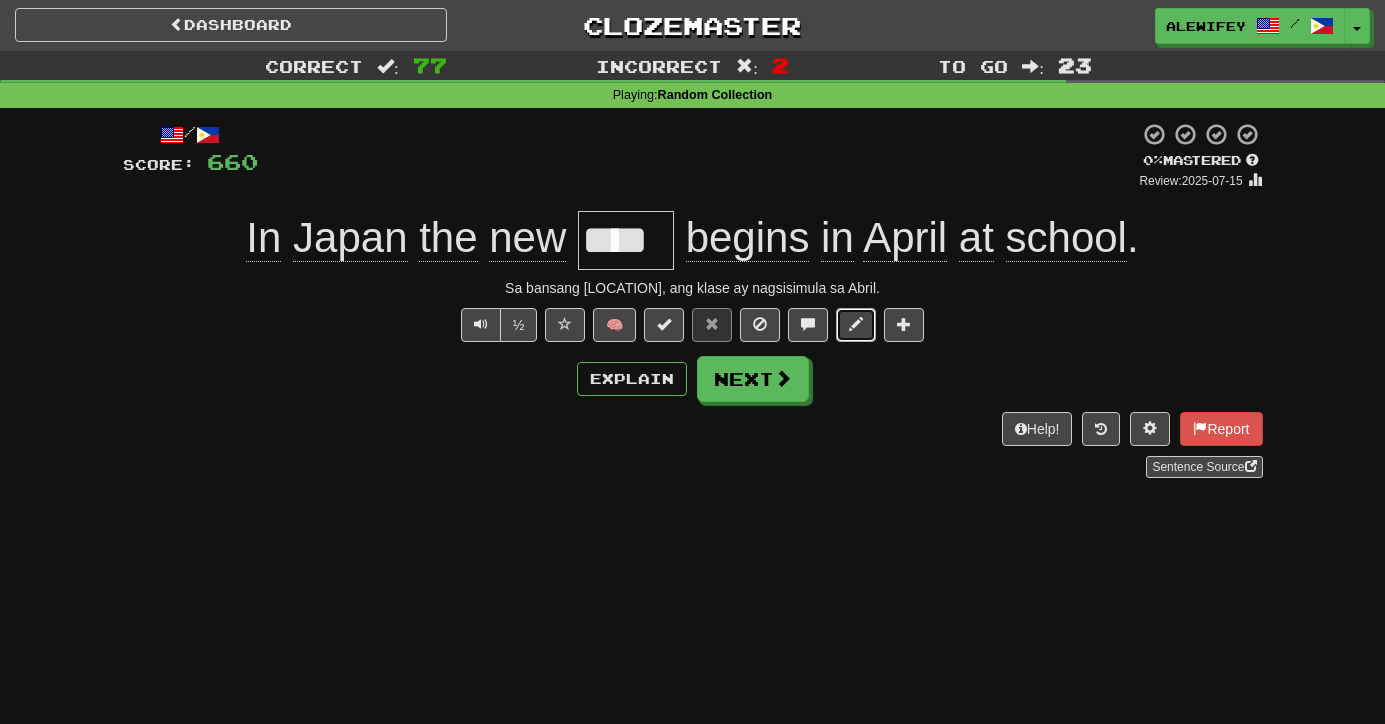 click at bounding box center [856, 324] 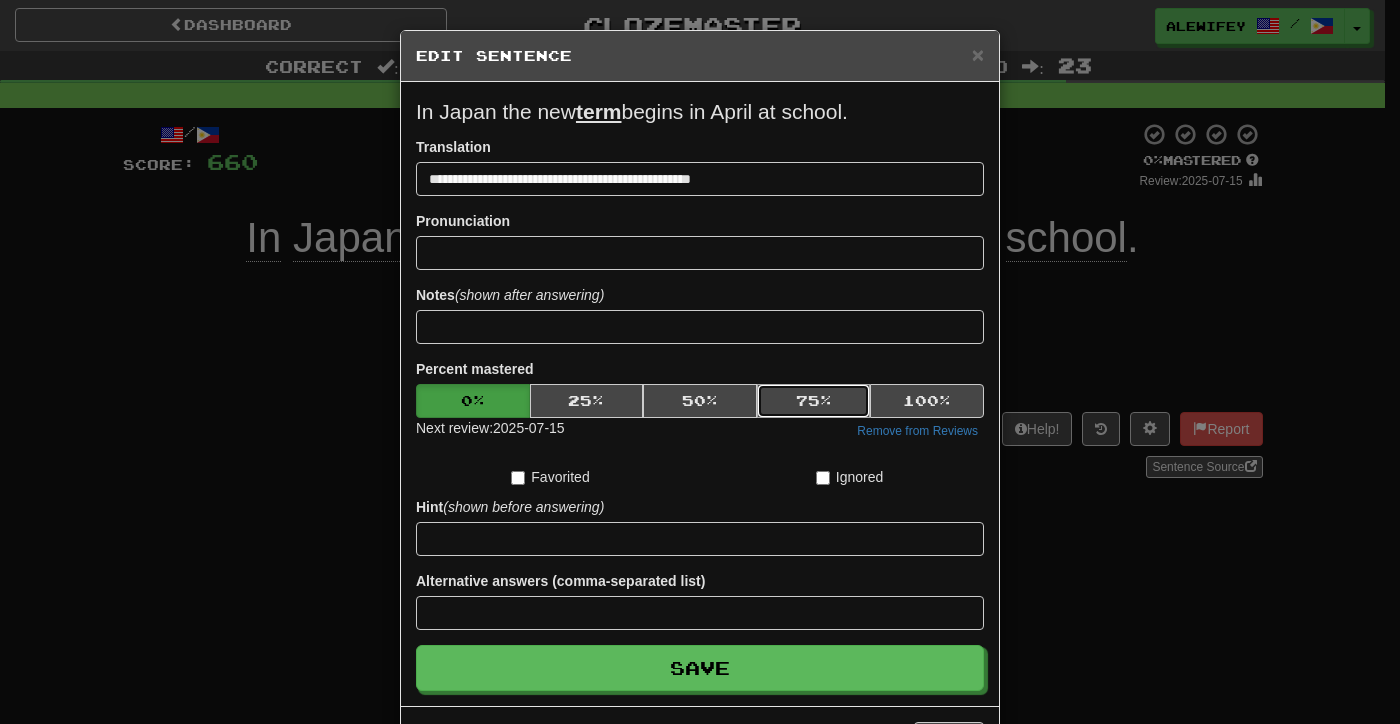 click on "75 %" at bounding box center [814, 401] 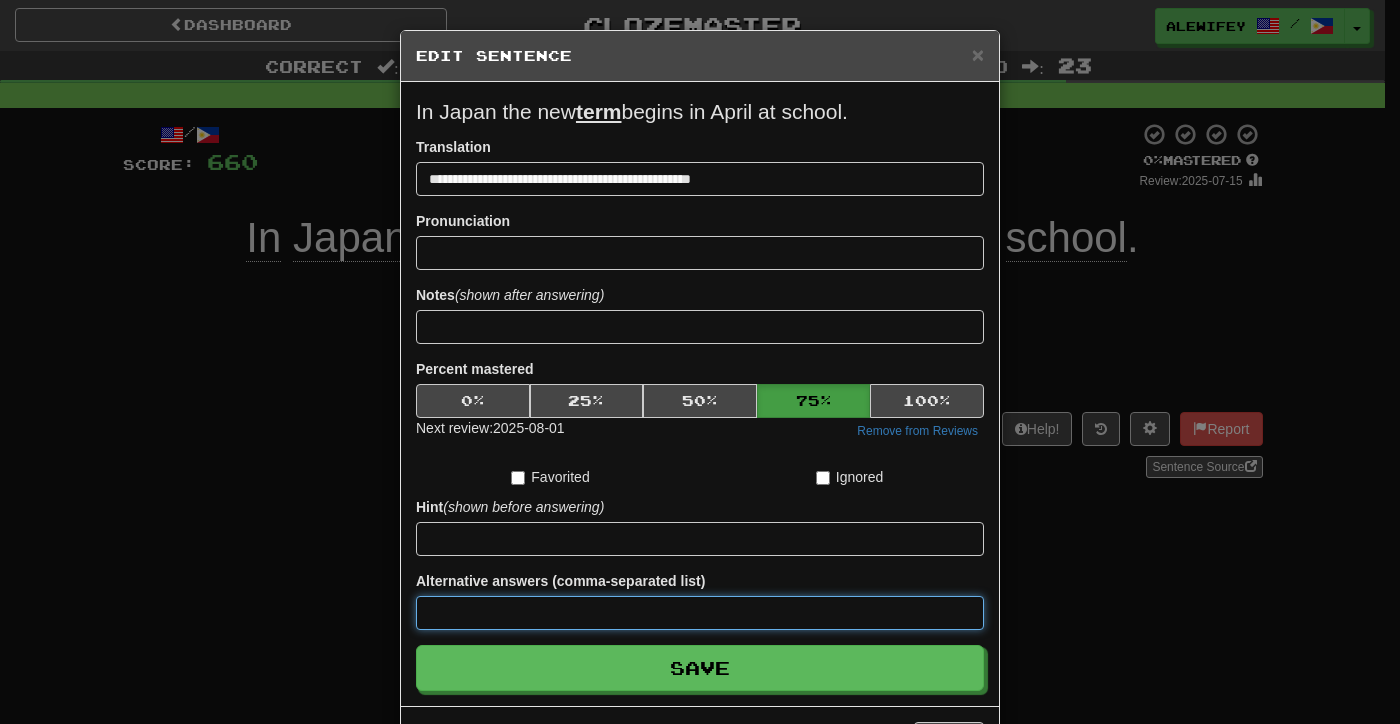 click at bounding box center [700, 613] 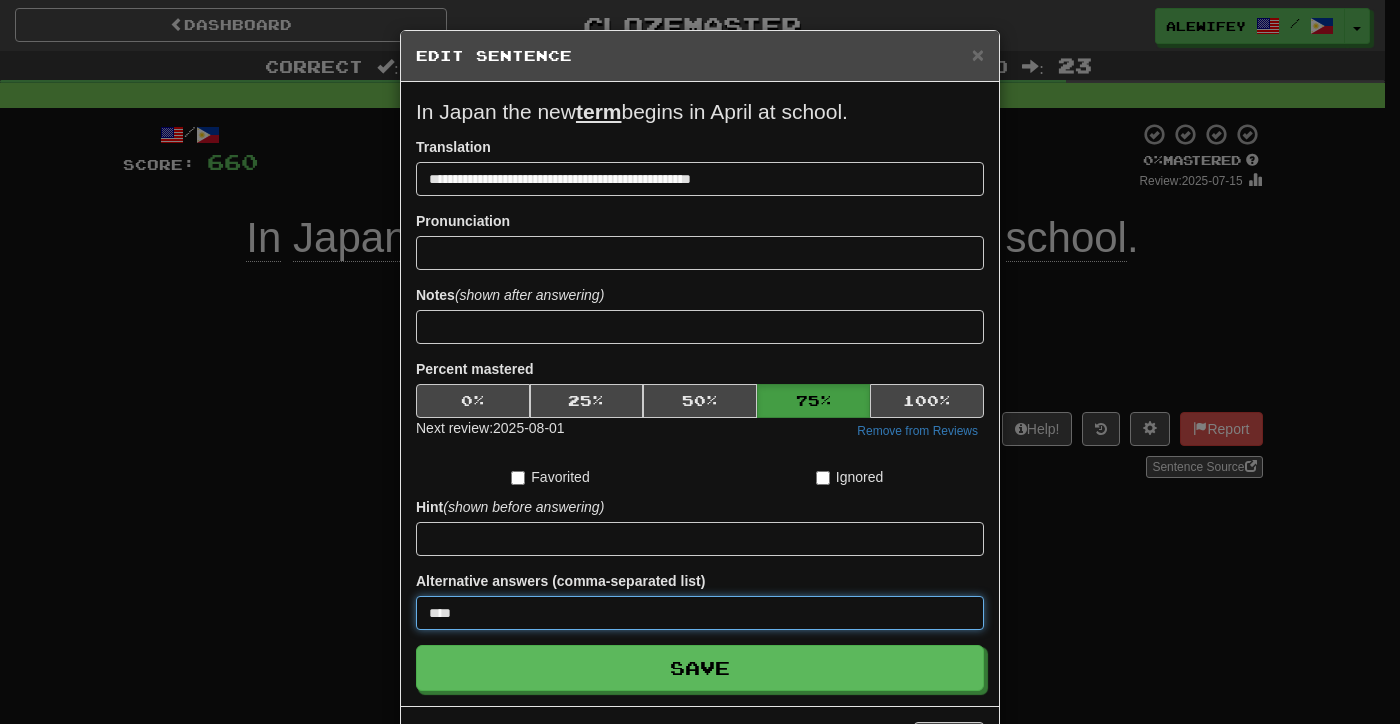 type on "****" 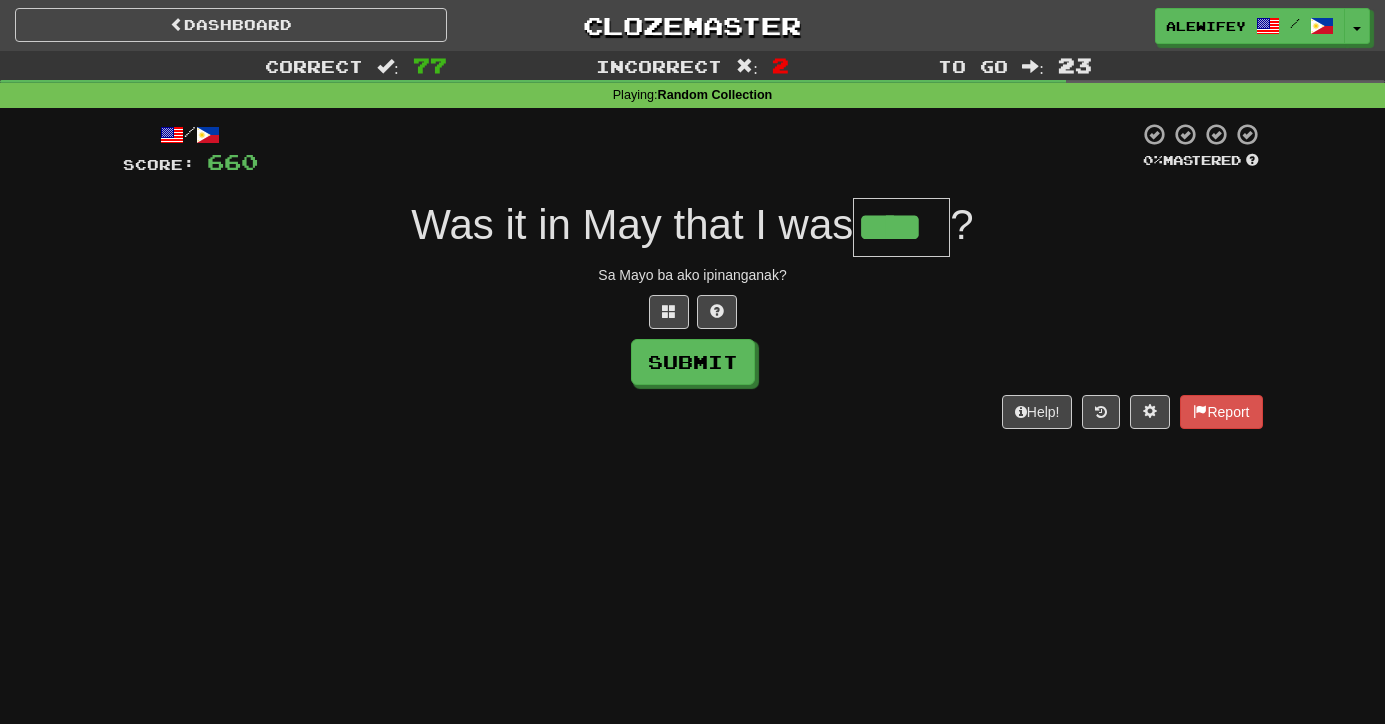 type on "****" 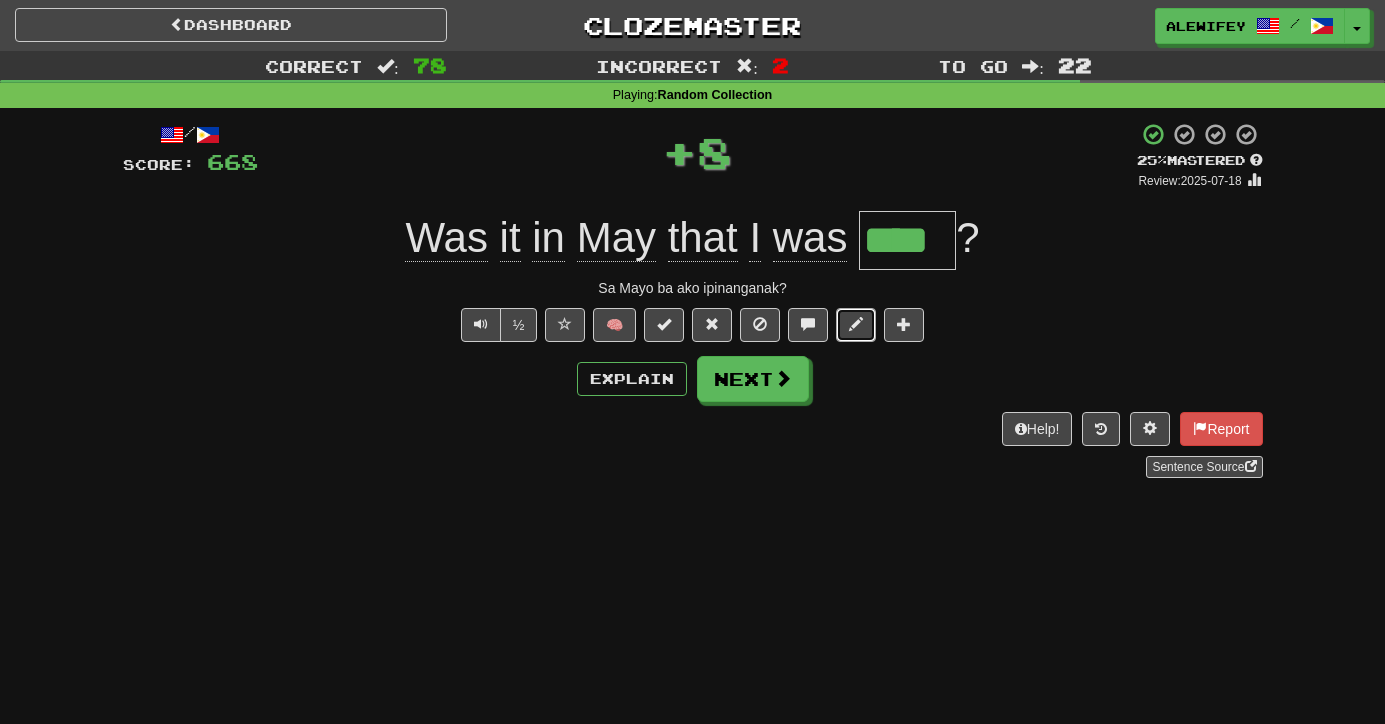 click at bounding box center (856, 325) 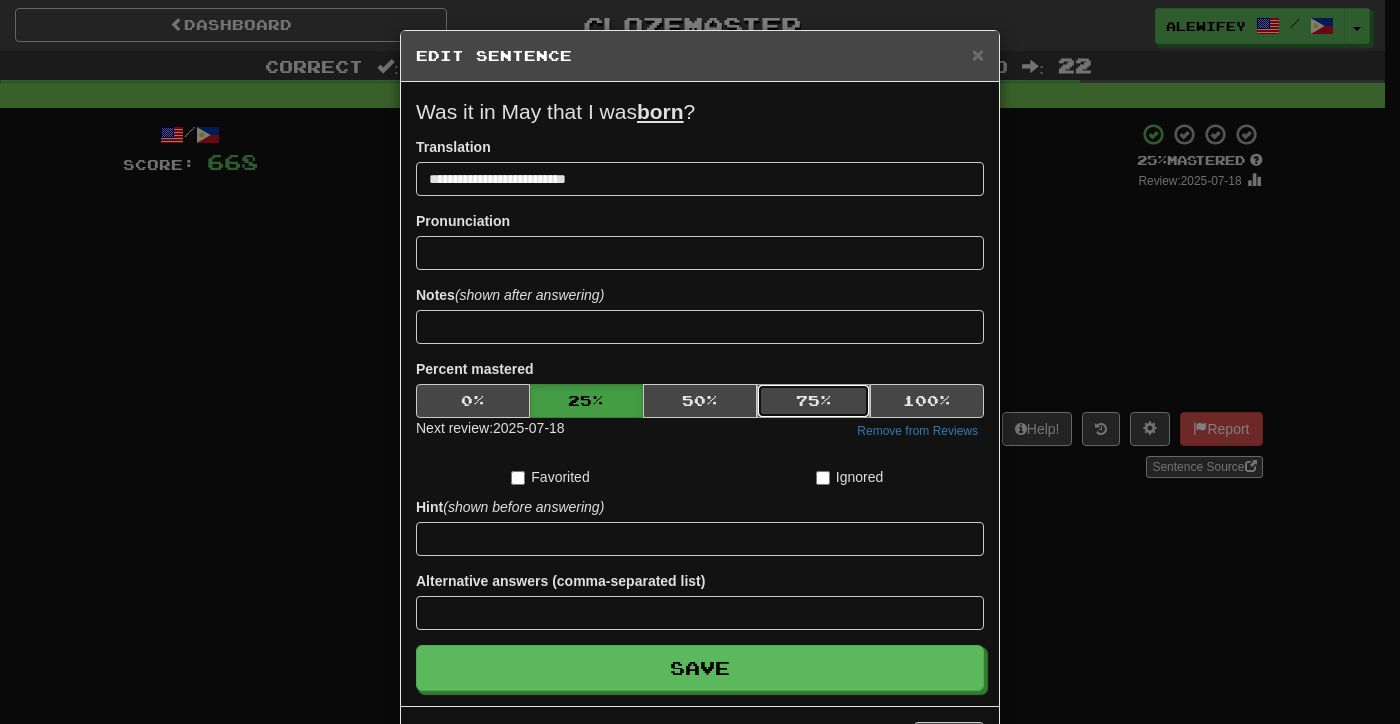 click on "75 %" at bounding box center (814, 401) 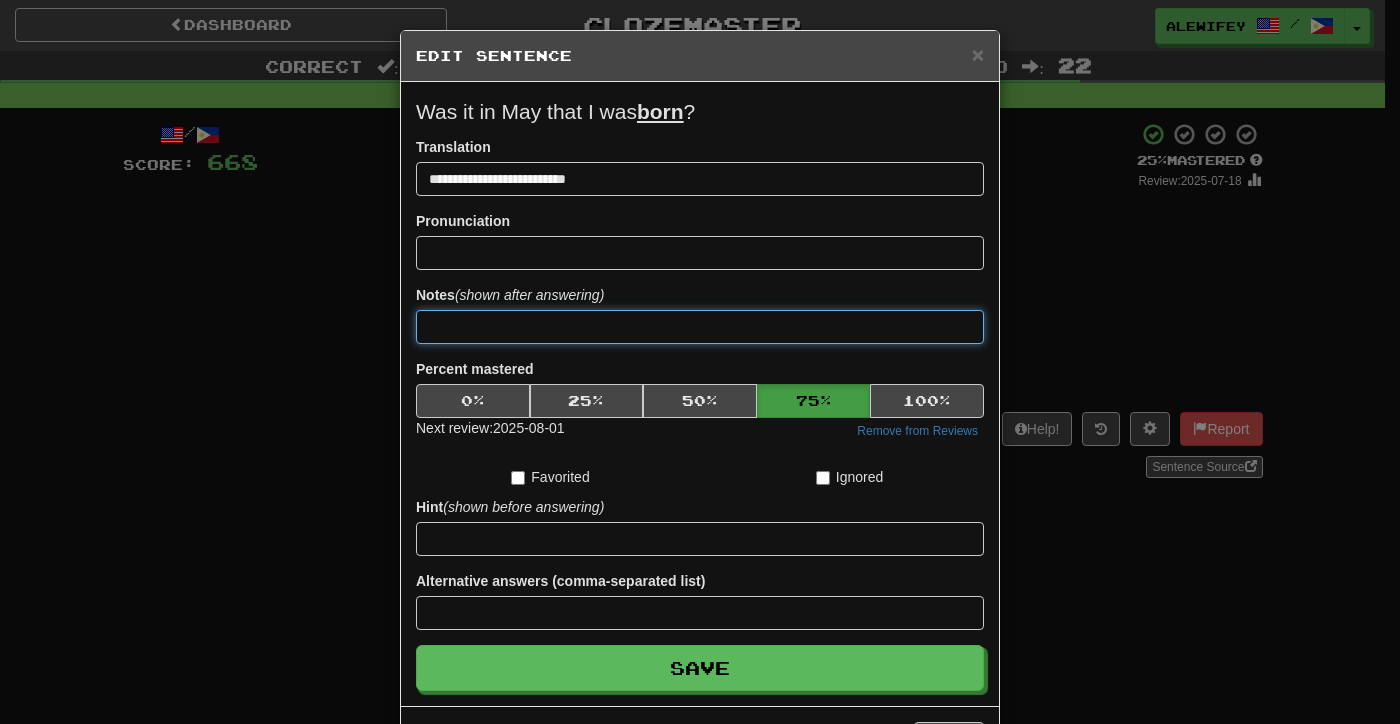 click at bounding box center [700, 327] 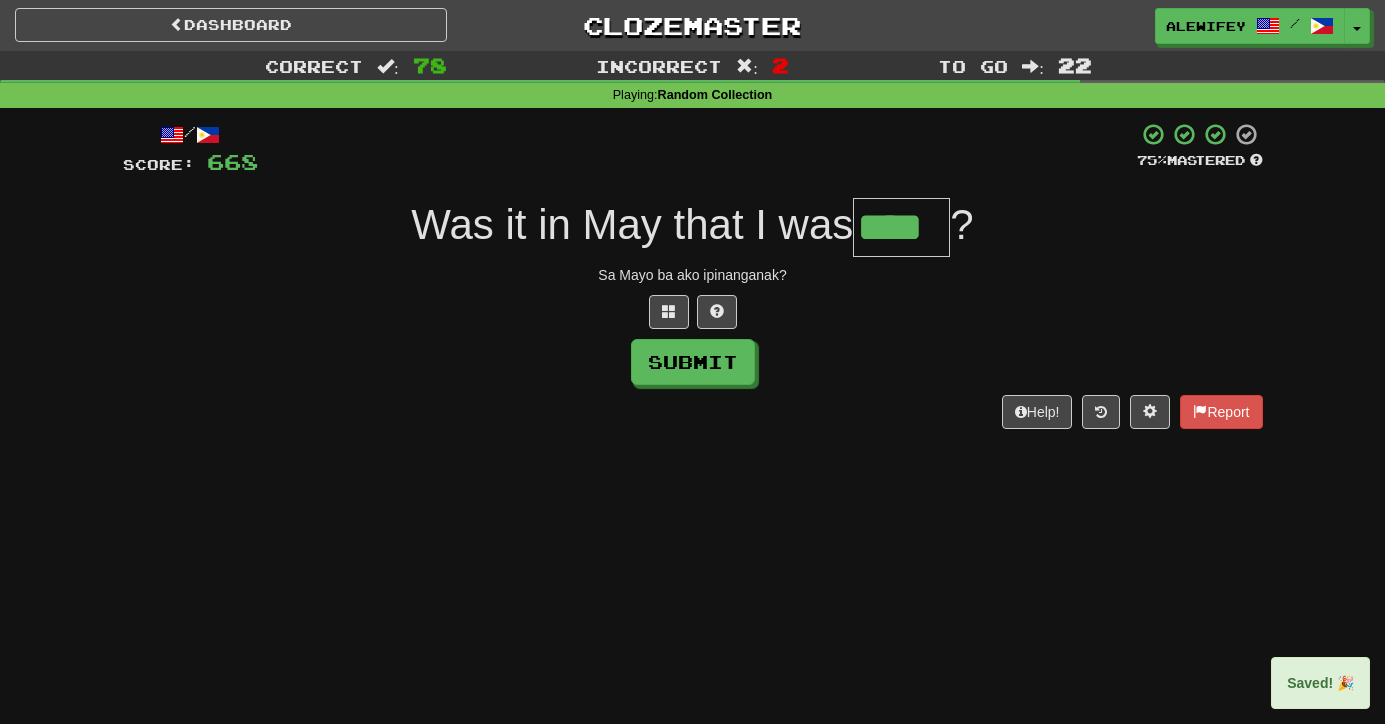 type on "****" 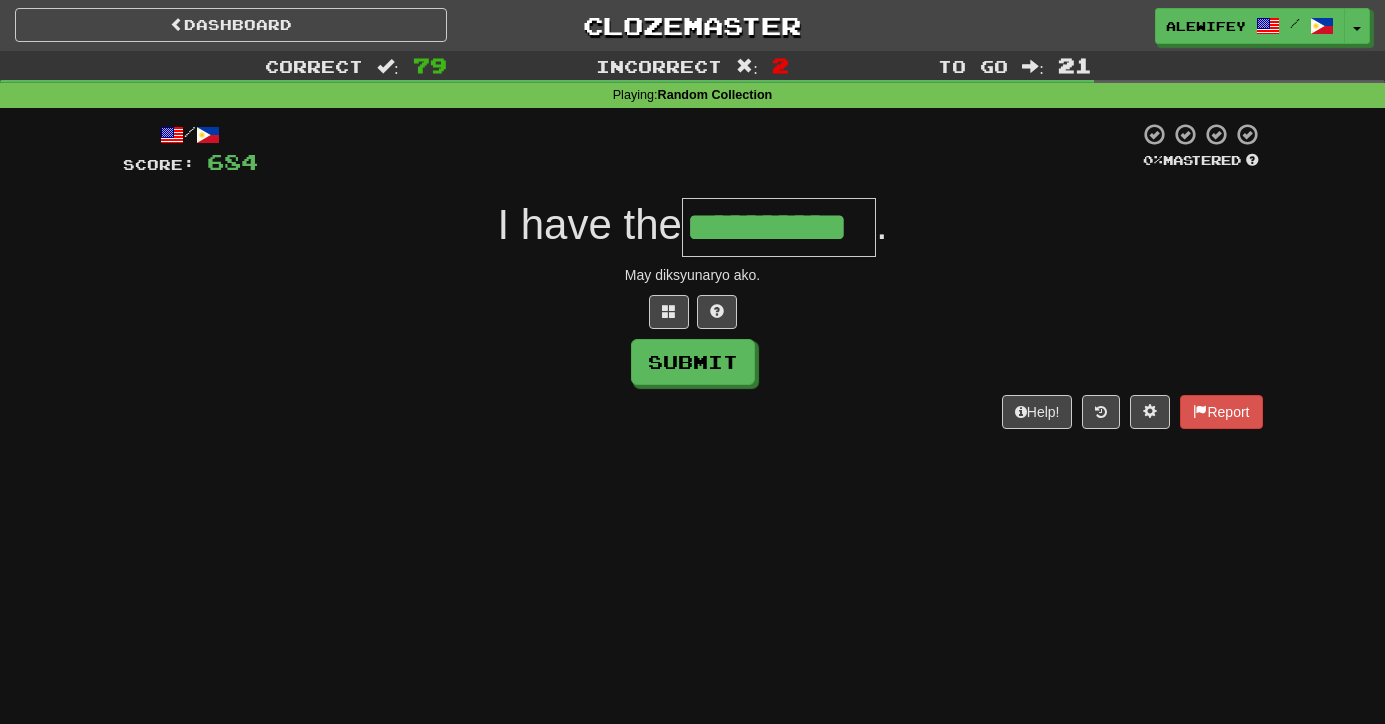 type on "**********" 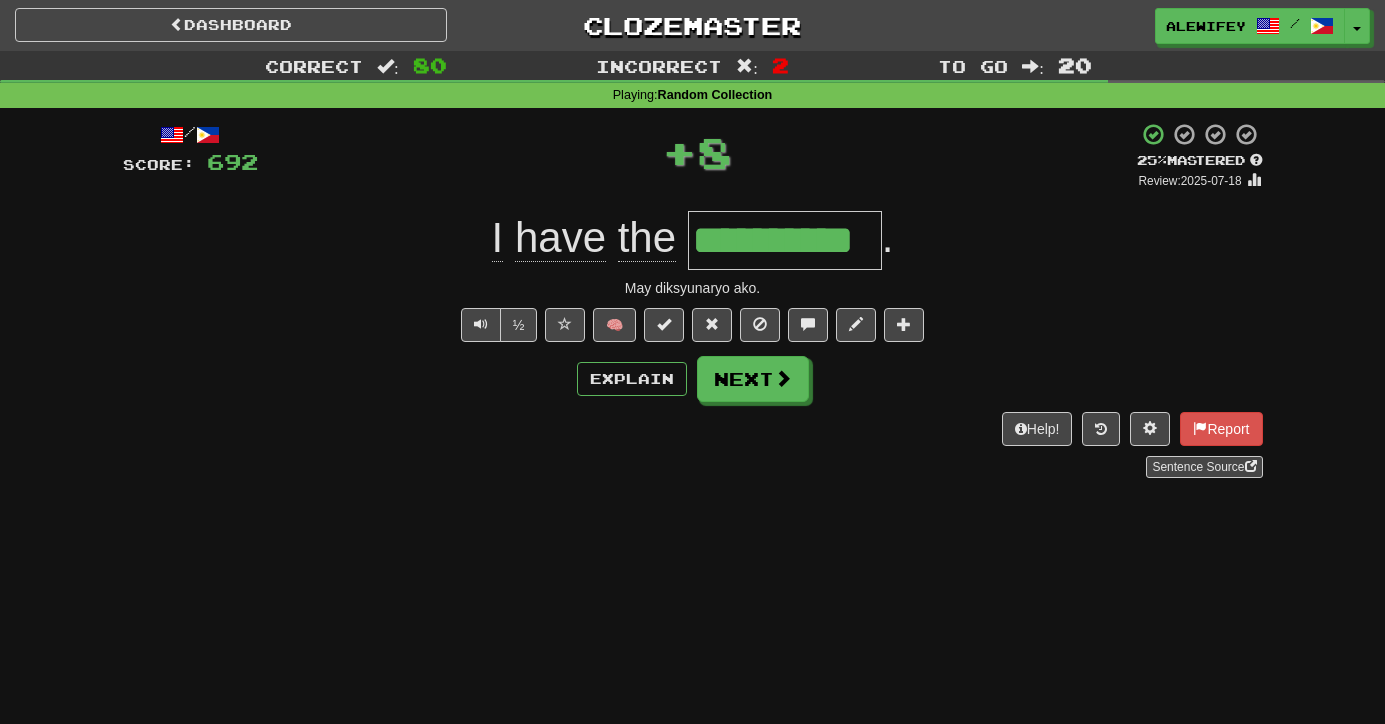 click on "🧠" at bounding box center [734, 324] 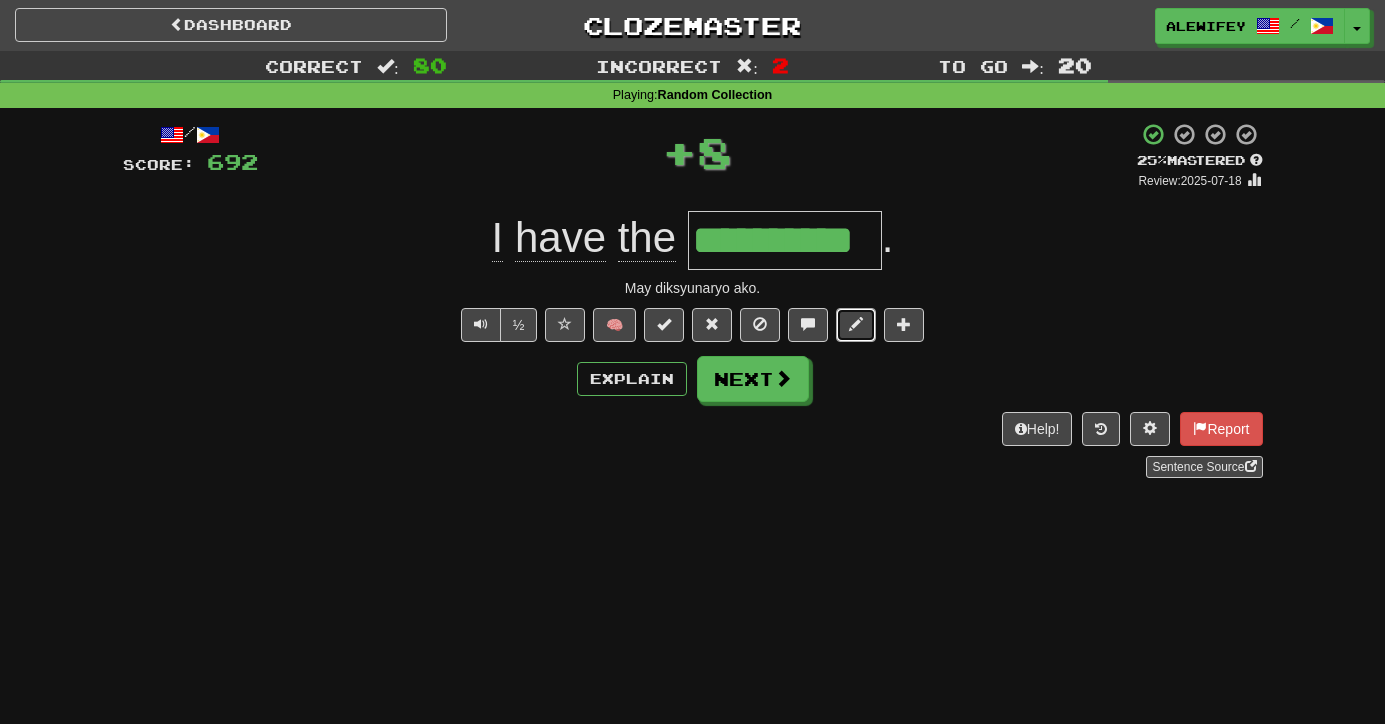 click at bounding box center (856, 325) 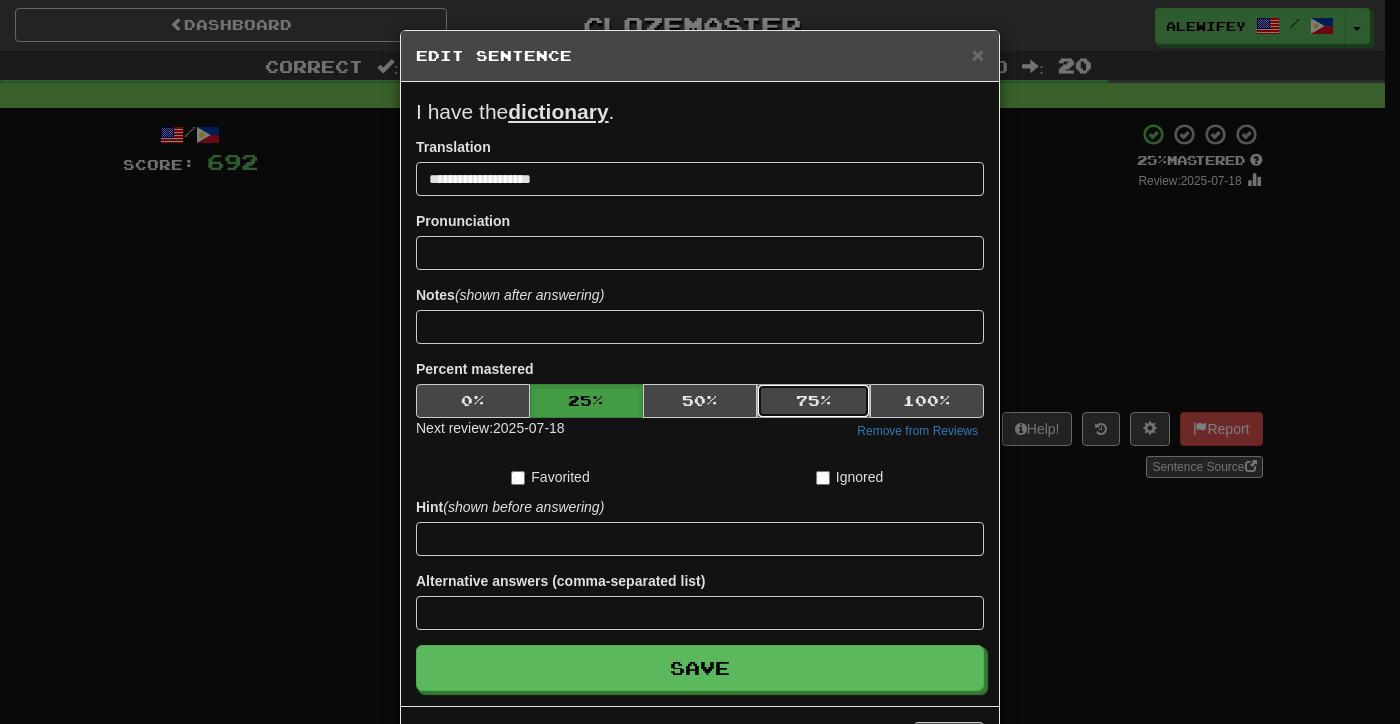 click on "75 %" at bounding box center (814, 401) 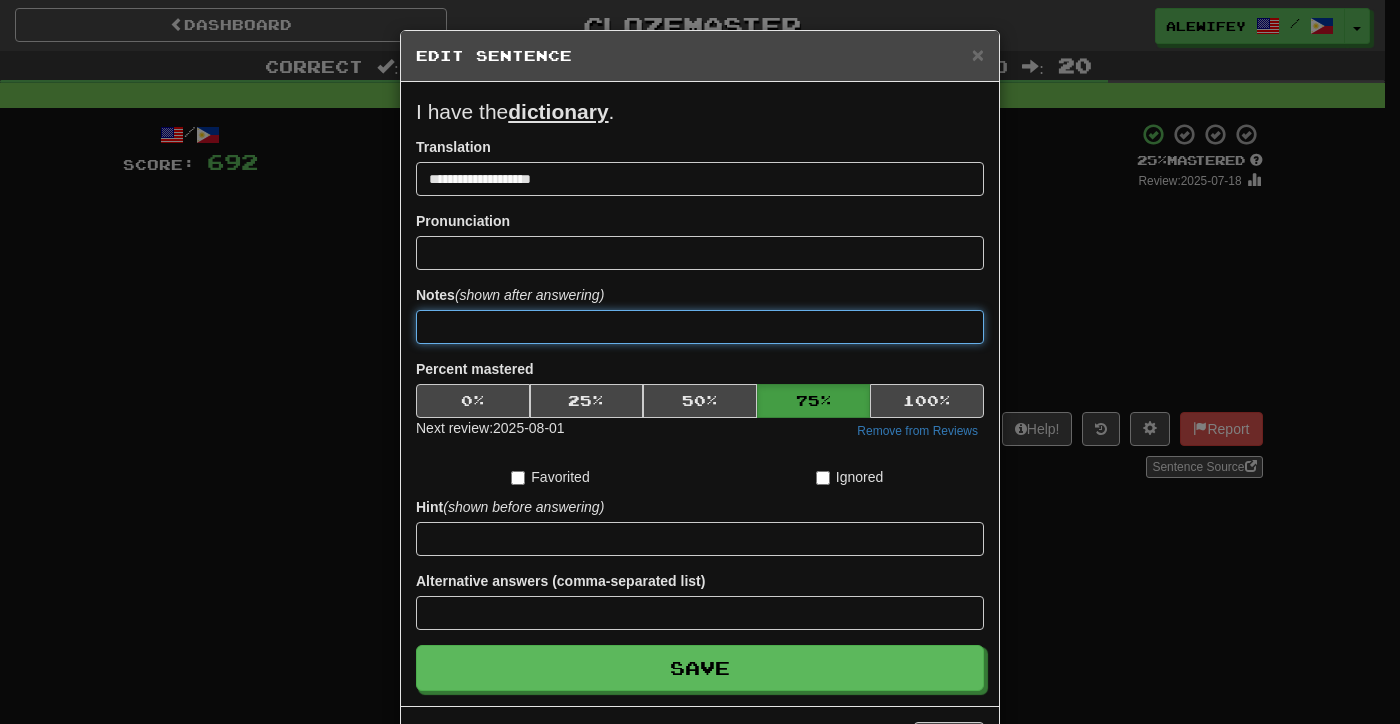 click at bounding box center [700, 327] 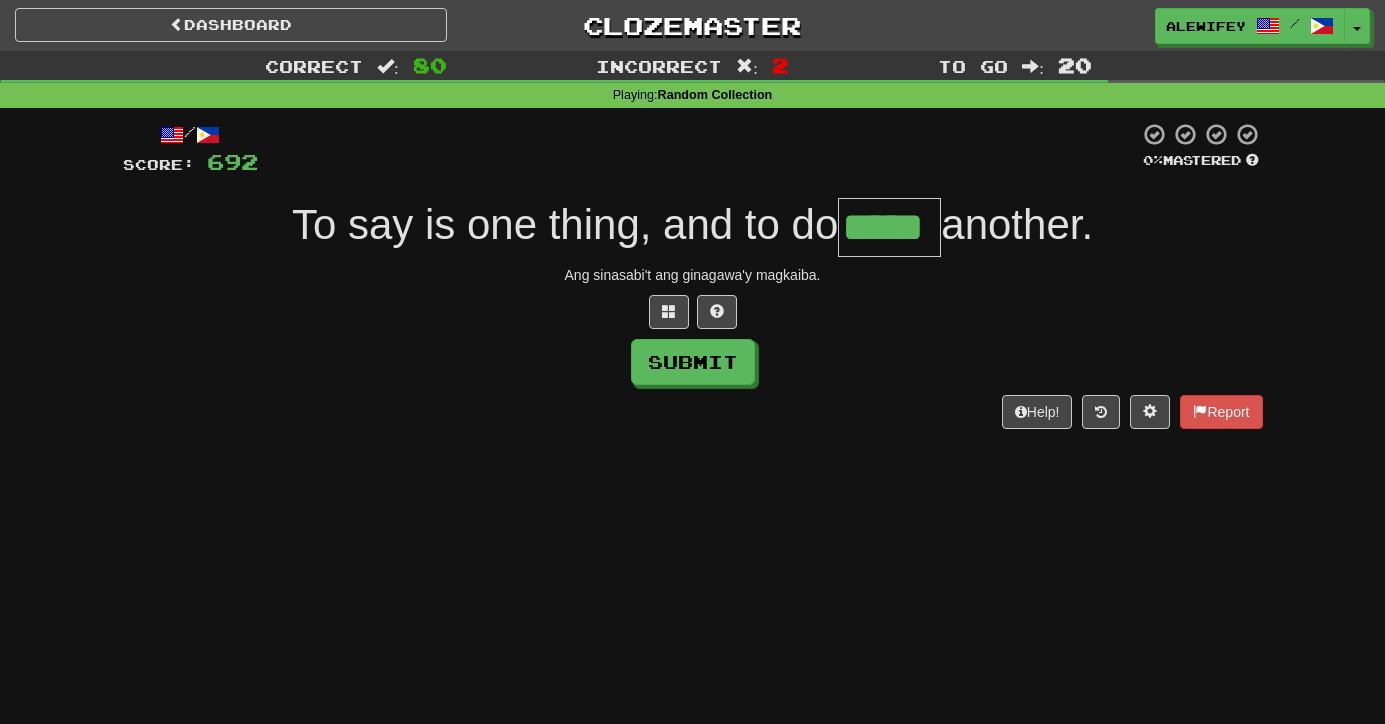 type on "*****" 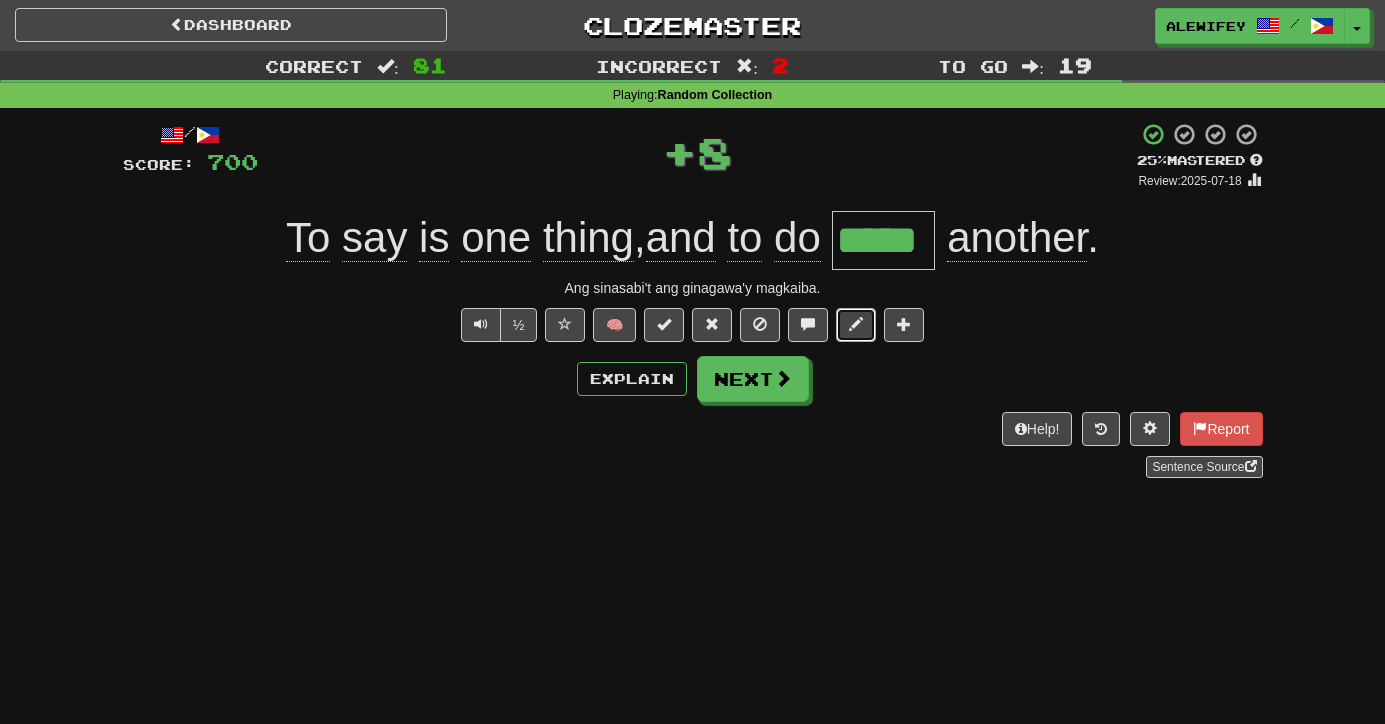 click at bounding box center (856, 324) 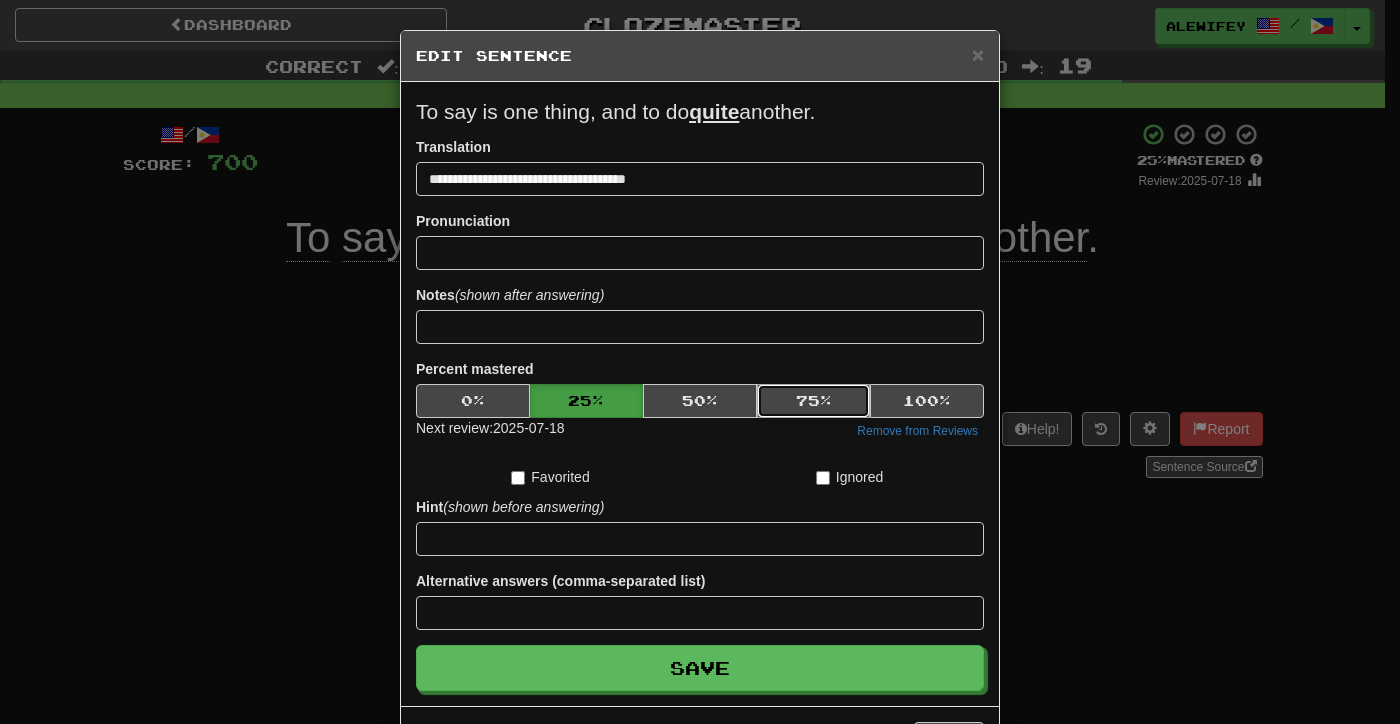 click on "75 %" at bounding box center [814, 401] 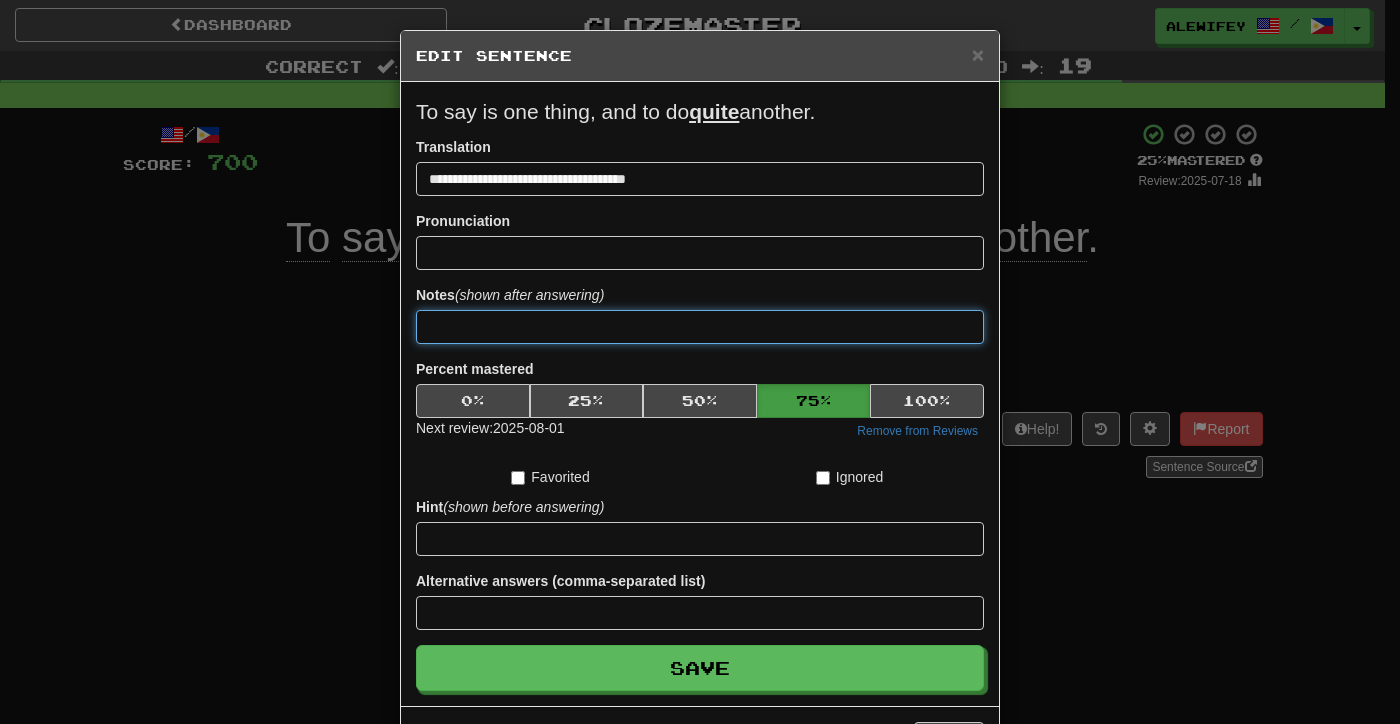 click at bounding box center (700, 327) 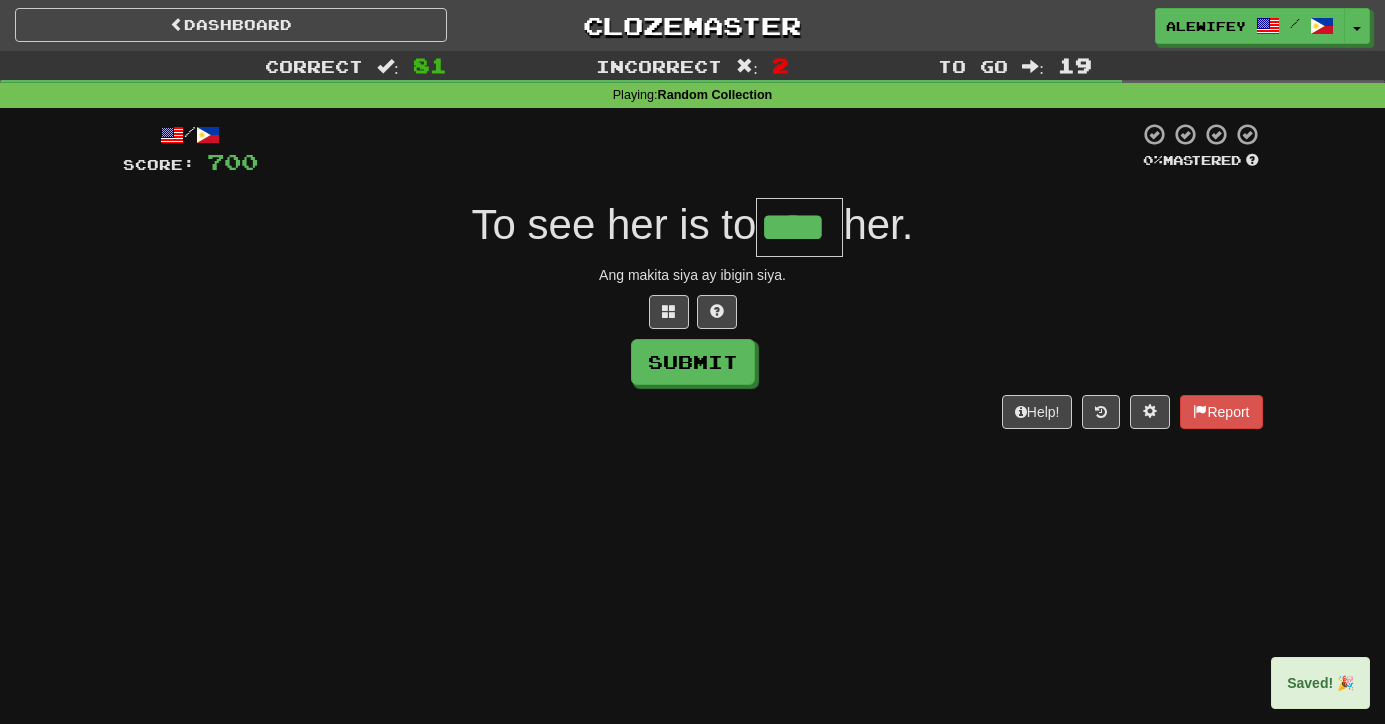 type on "****" 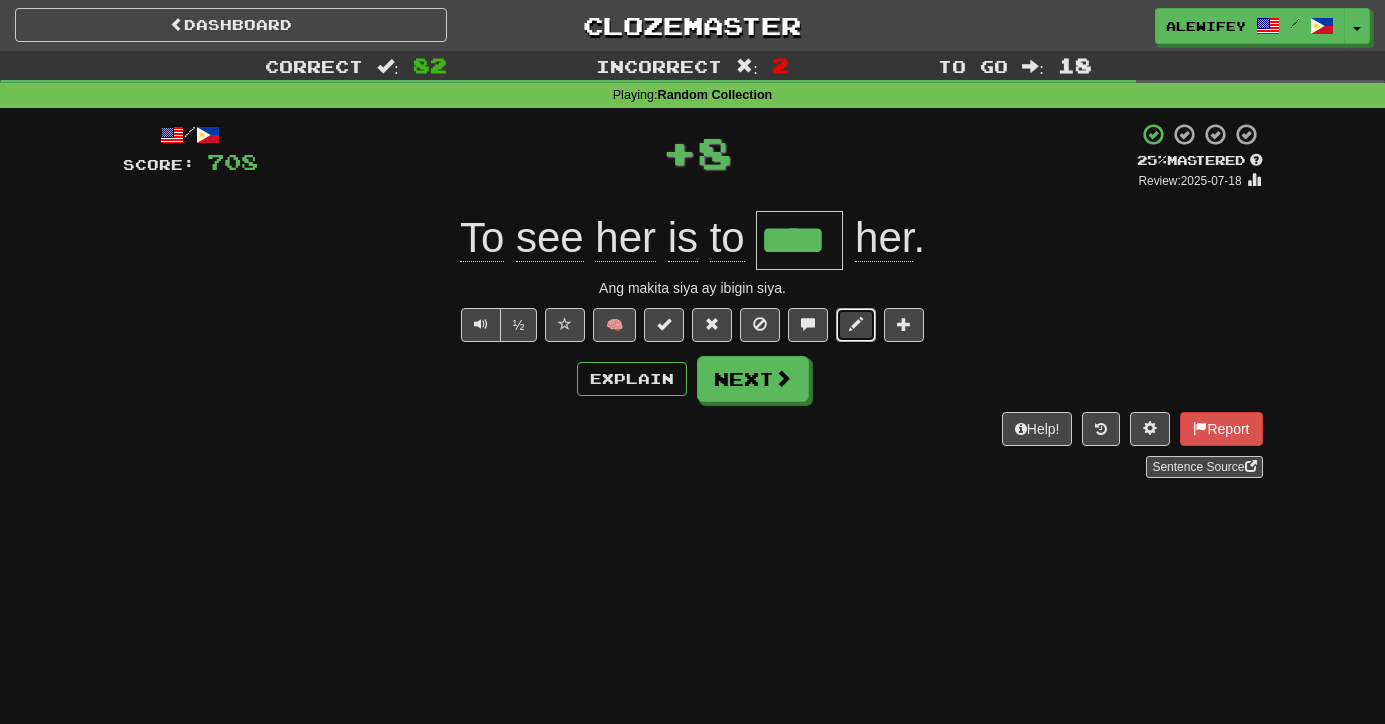 click at bounding box center [856, 325] 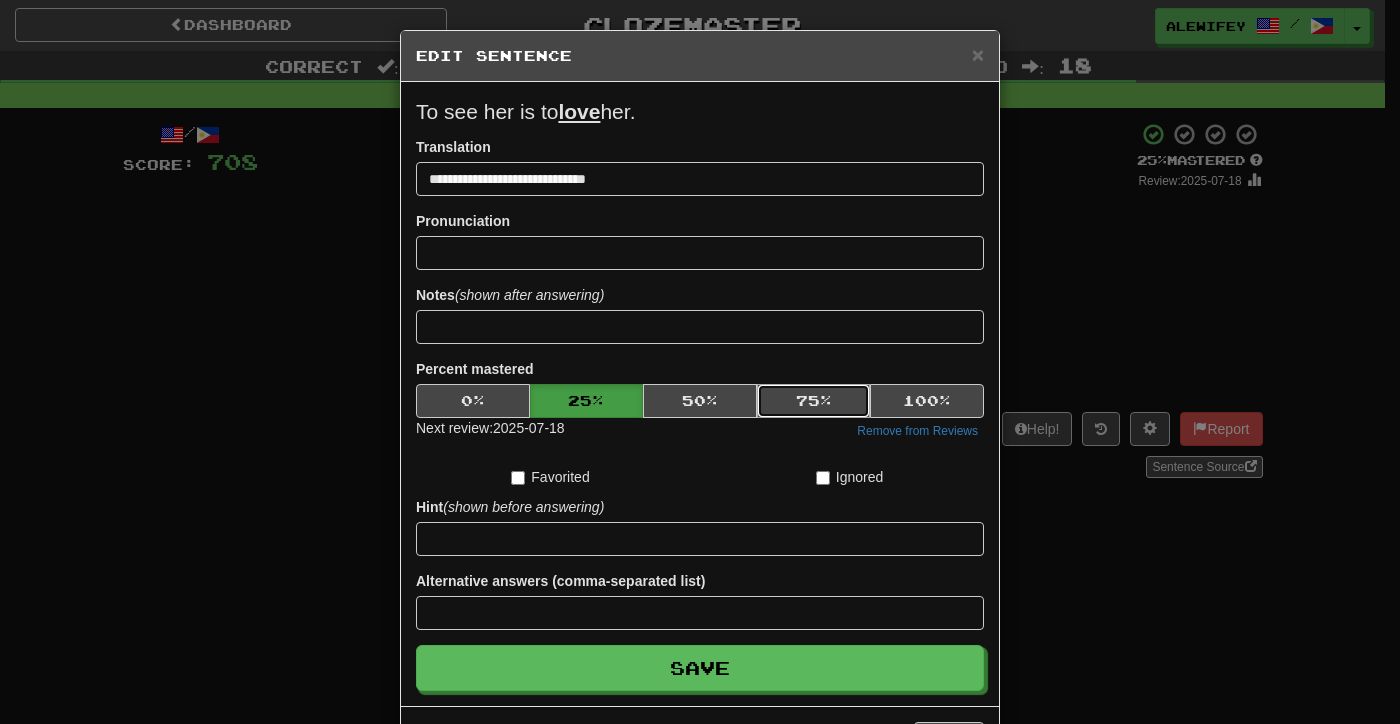 click on "75 %" at bounding box center (814, 401) 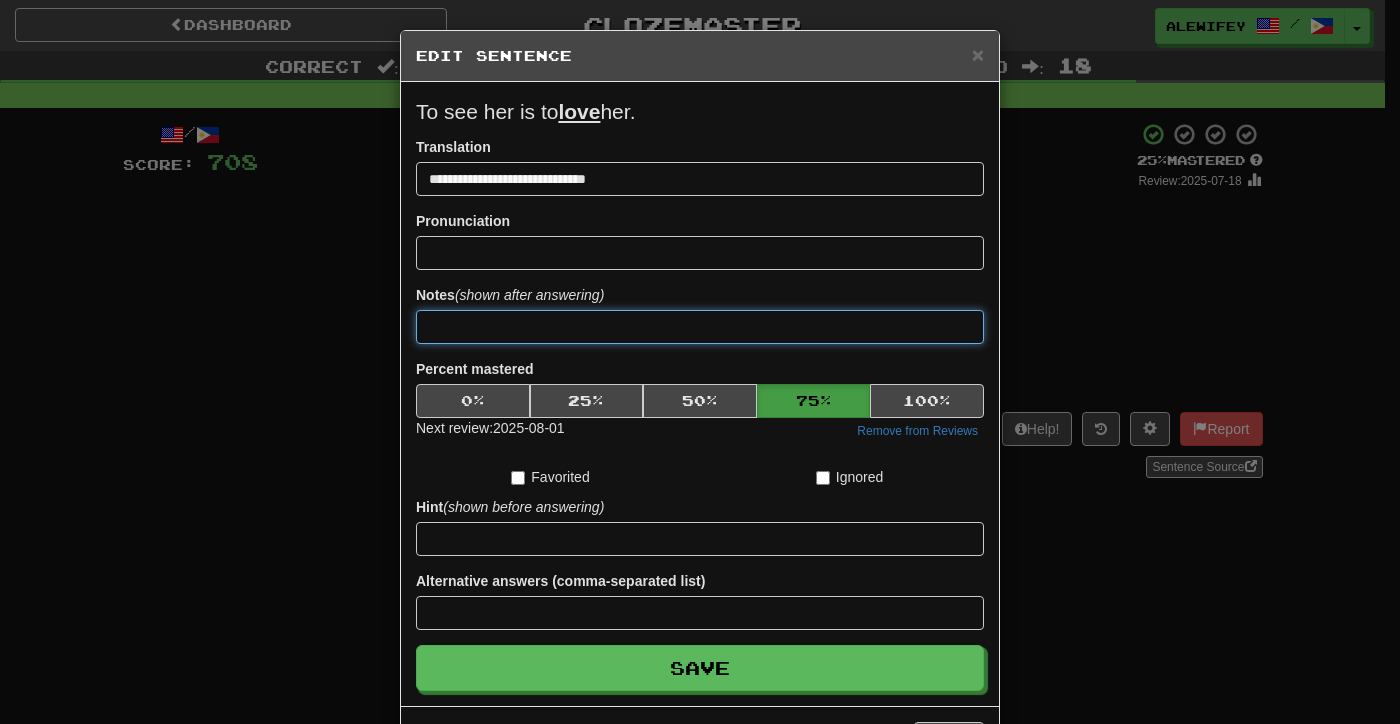 click at bounding box center (700, 327) 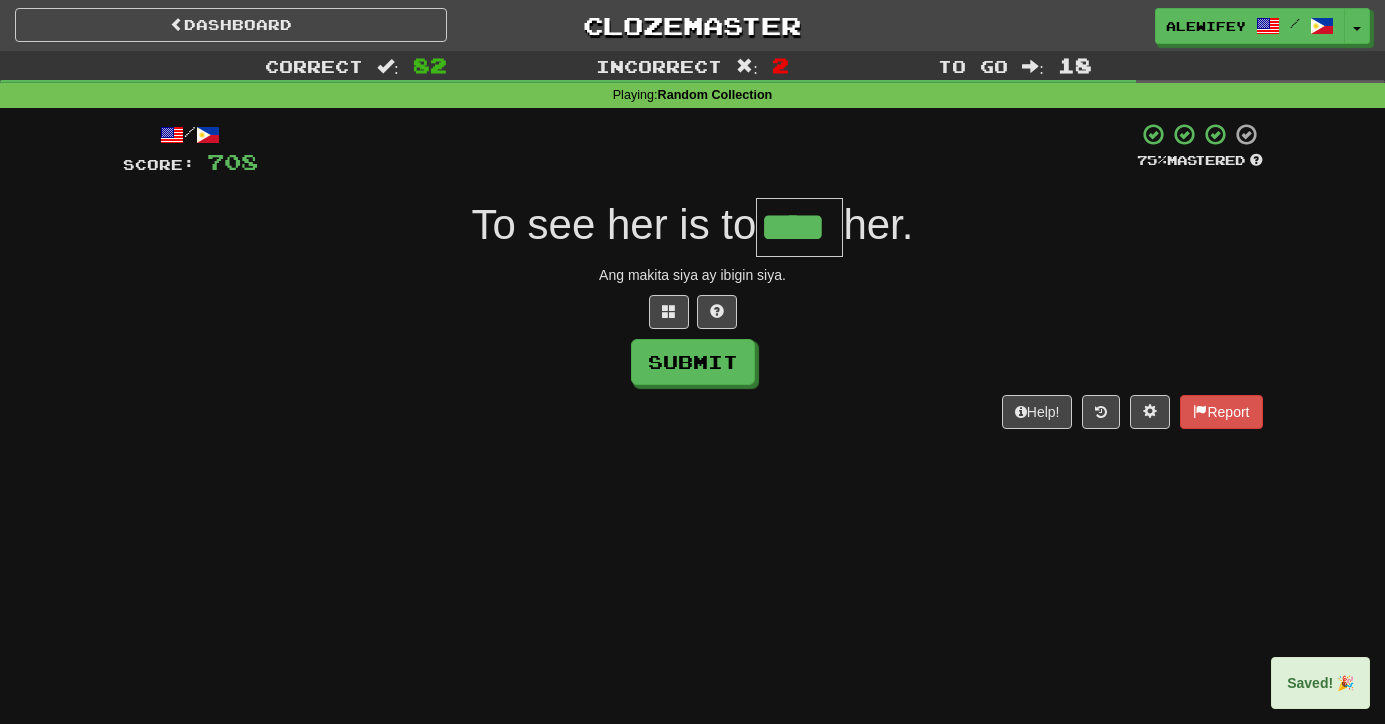 type on "****" 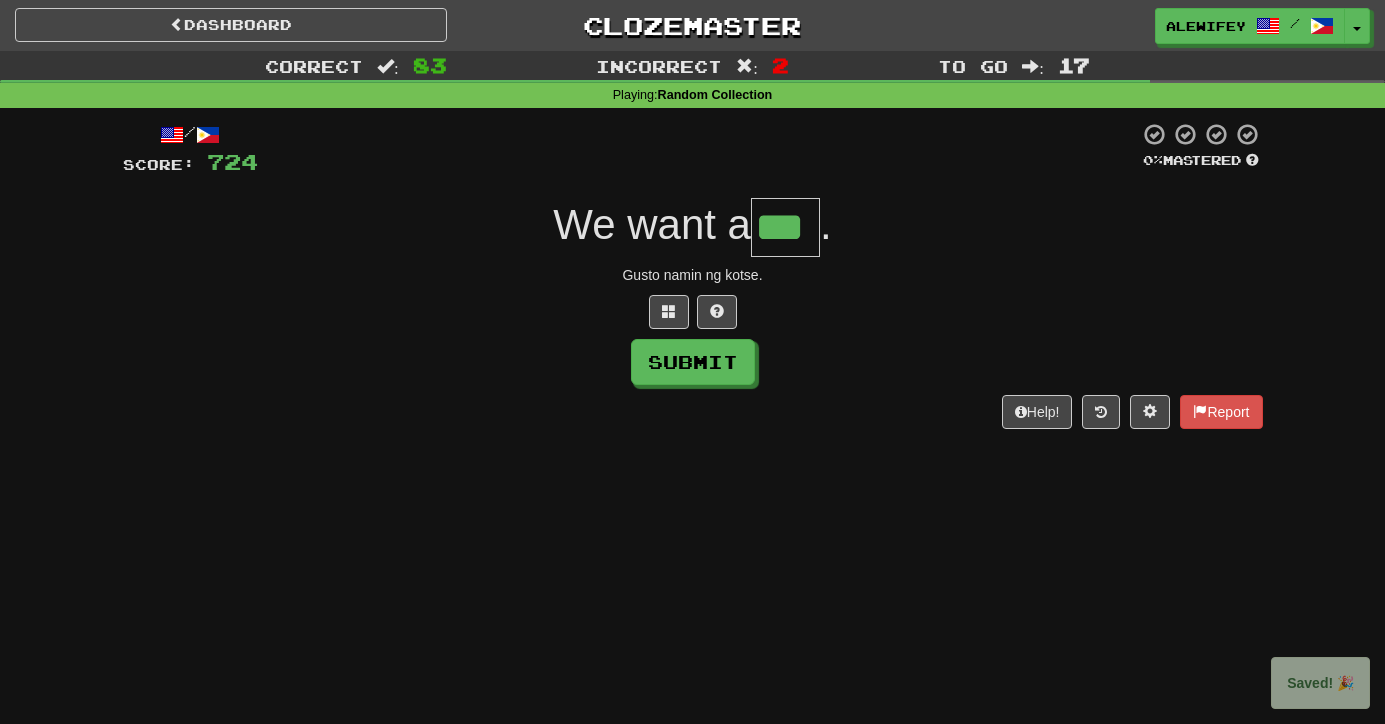 type on "***" 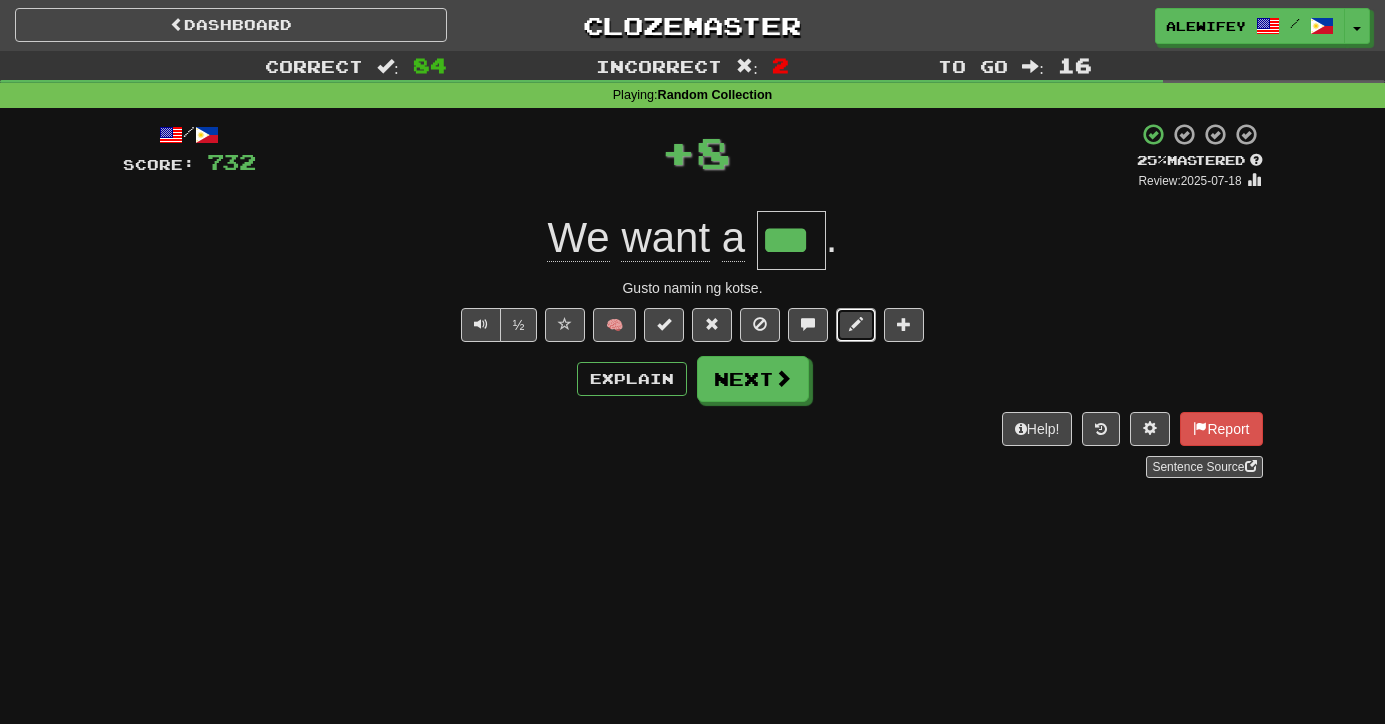 click at bounding box center (856, 325) 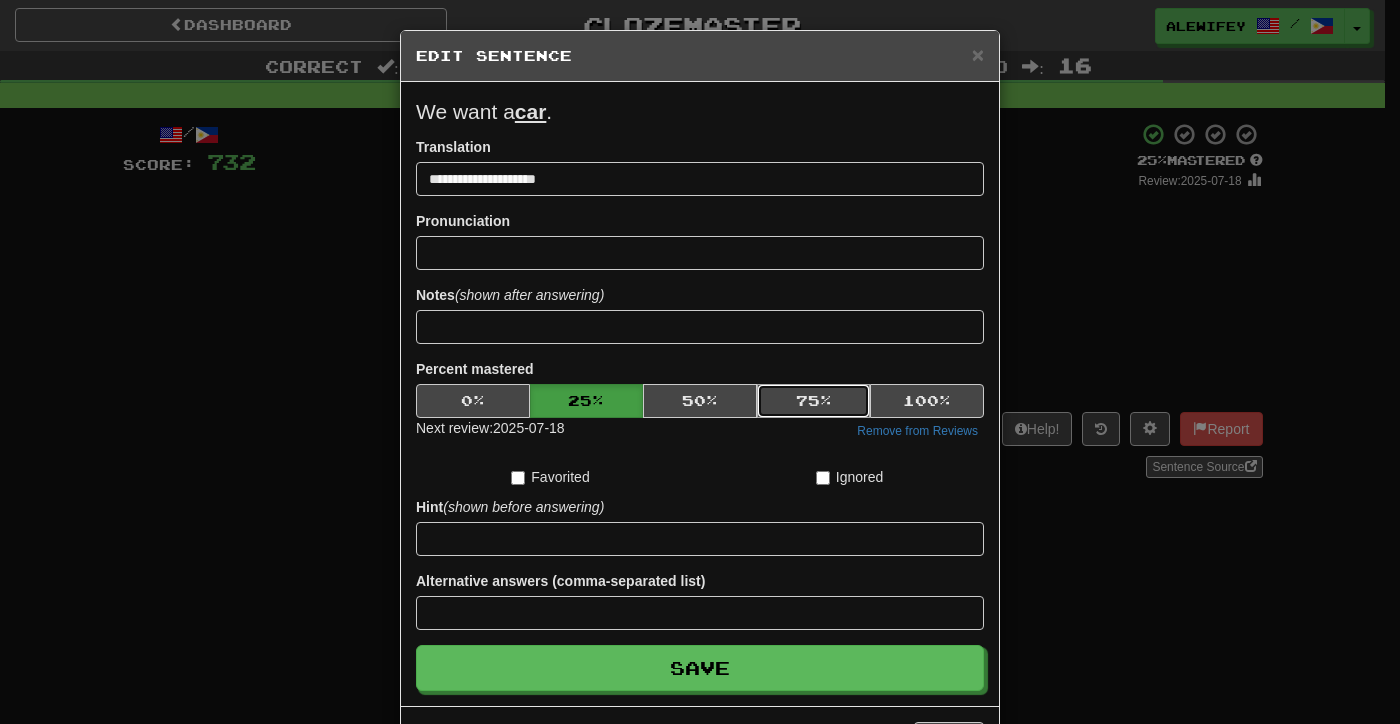 click on "75 %" at bounding box center [814, 401] 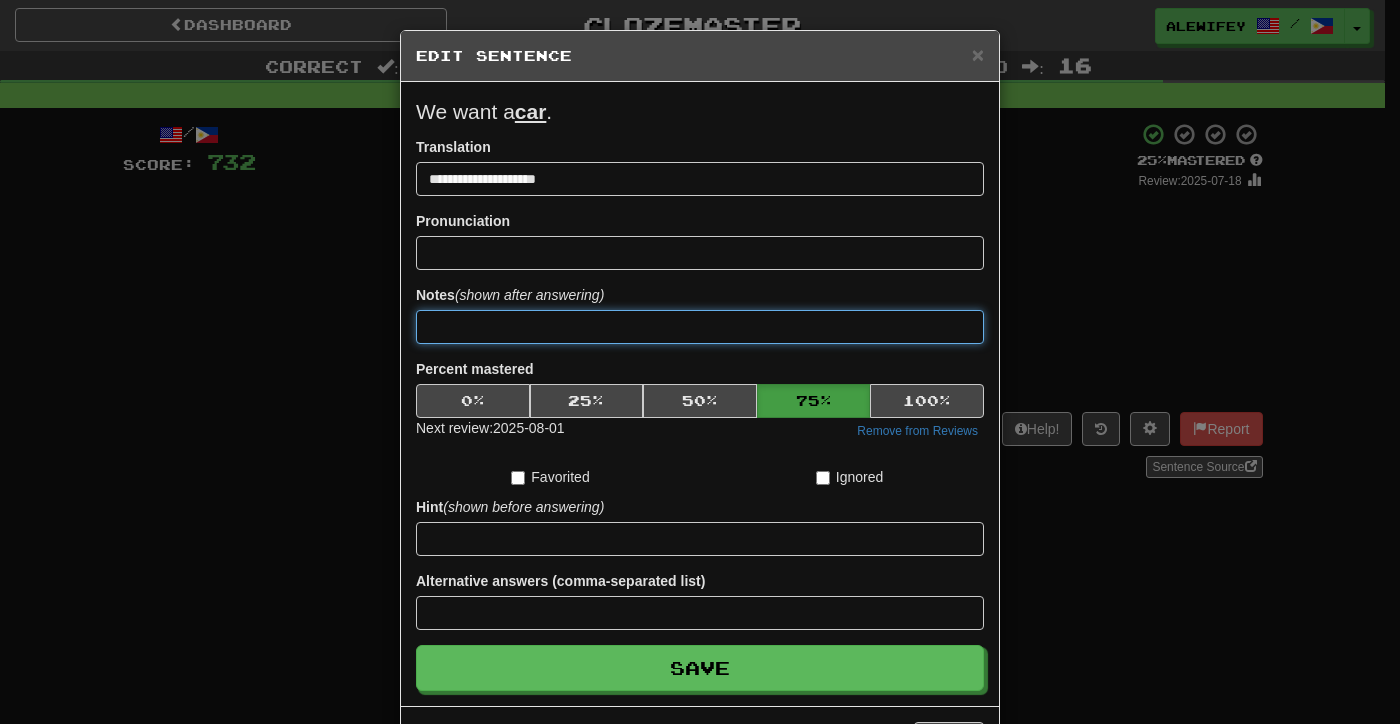 click at bounding box center (700, 327) 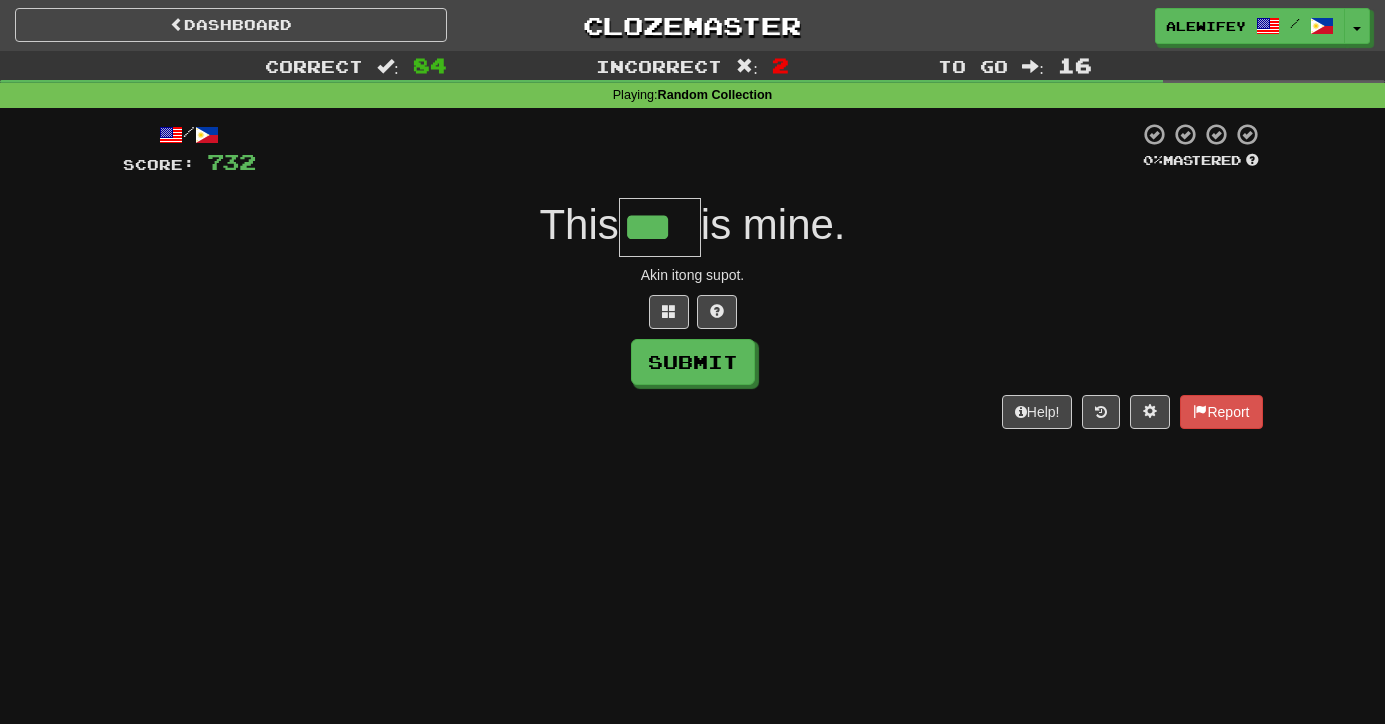 type on "***" 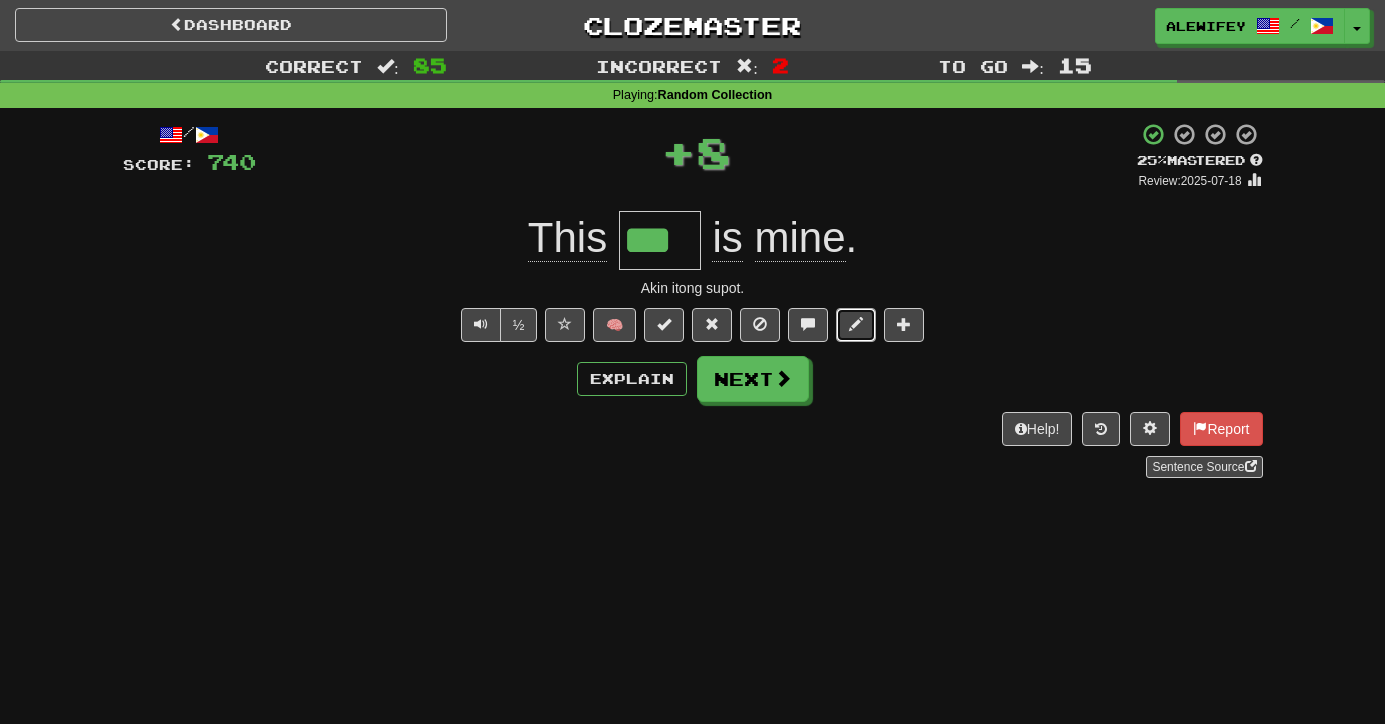 click at bounding box center [856, 325] 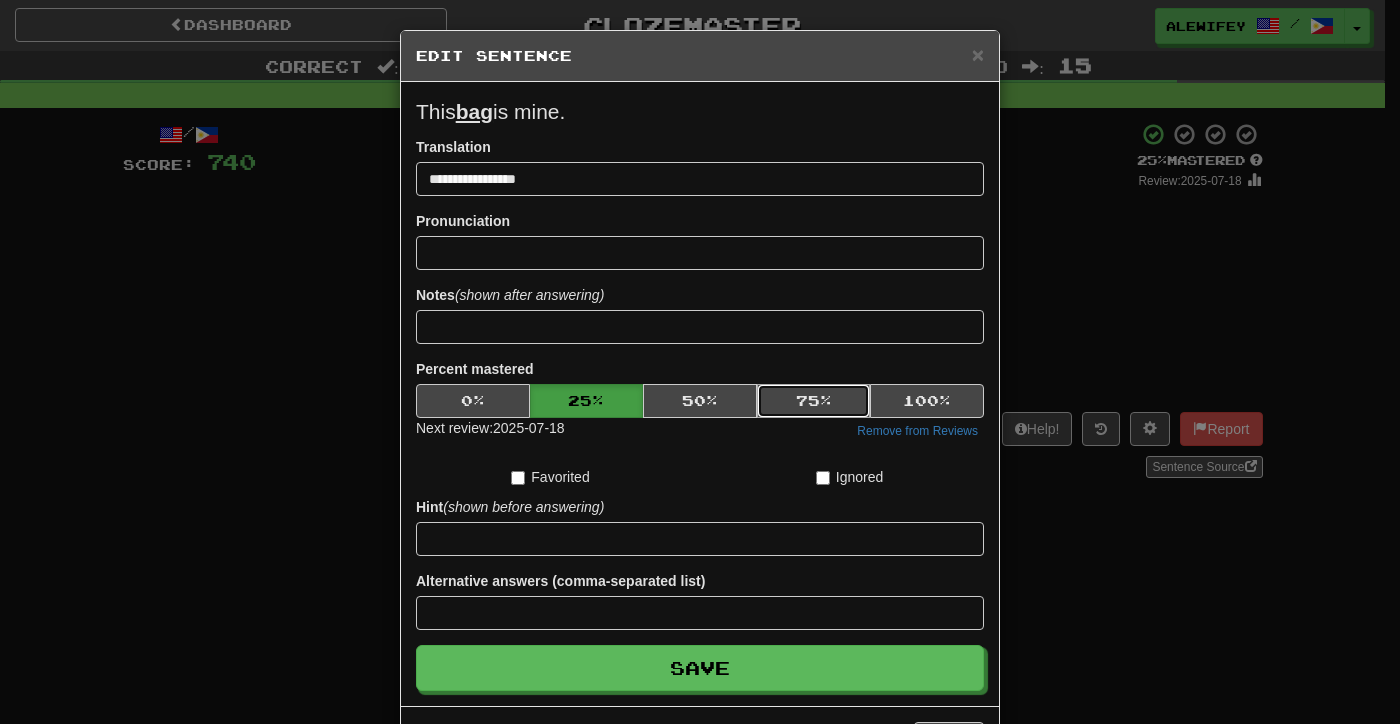 click on "75 %" at bounding box center [814, 401] 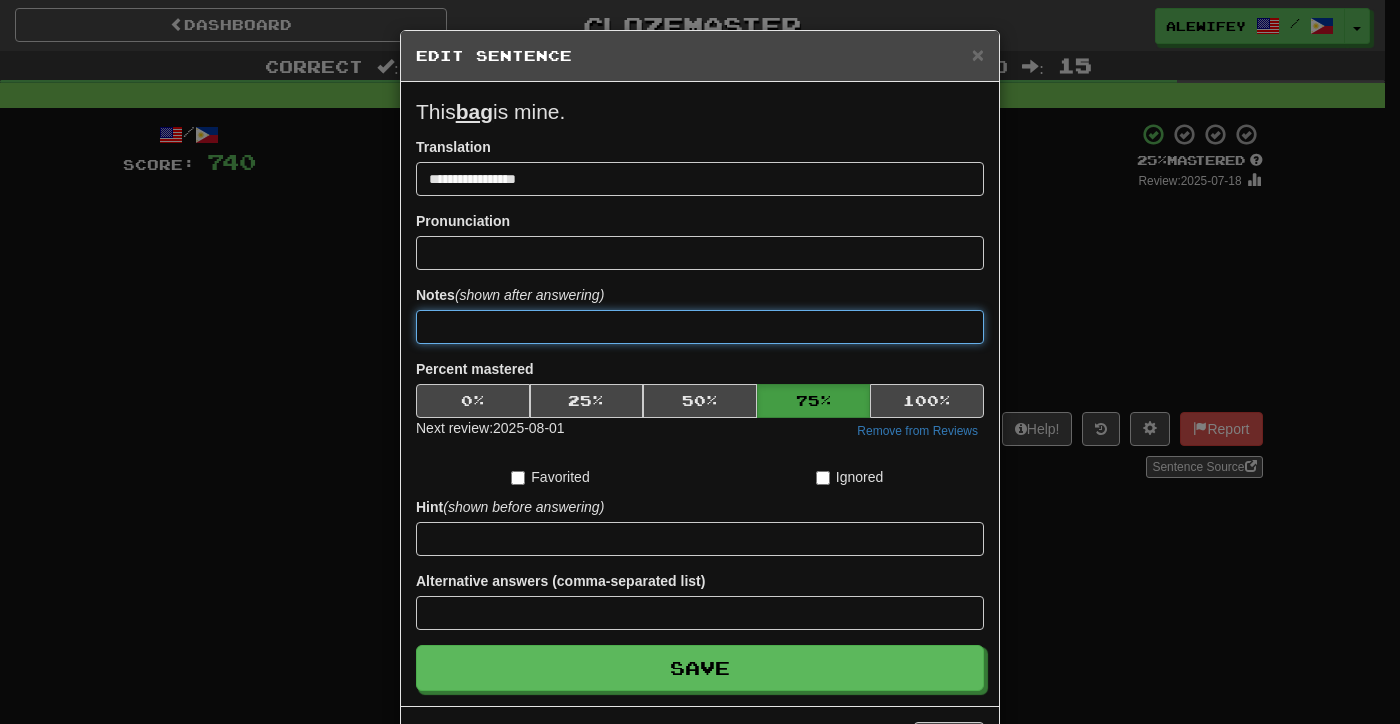 click at bounding box center (700, 327) 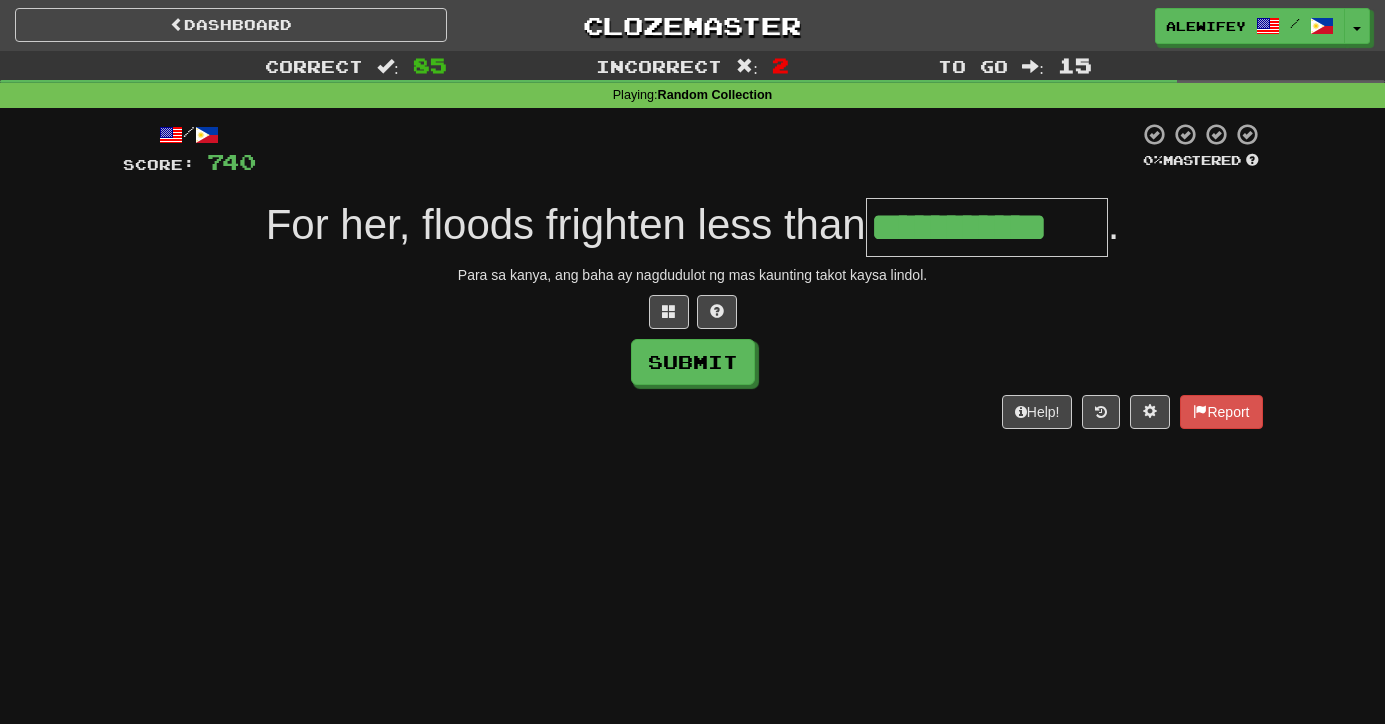 type on "**********" 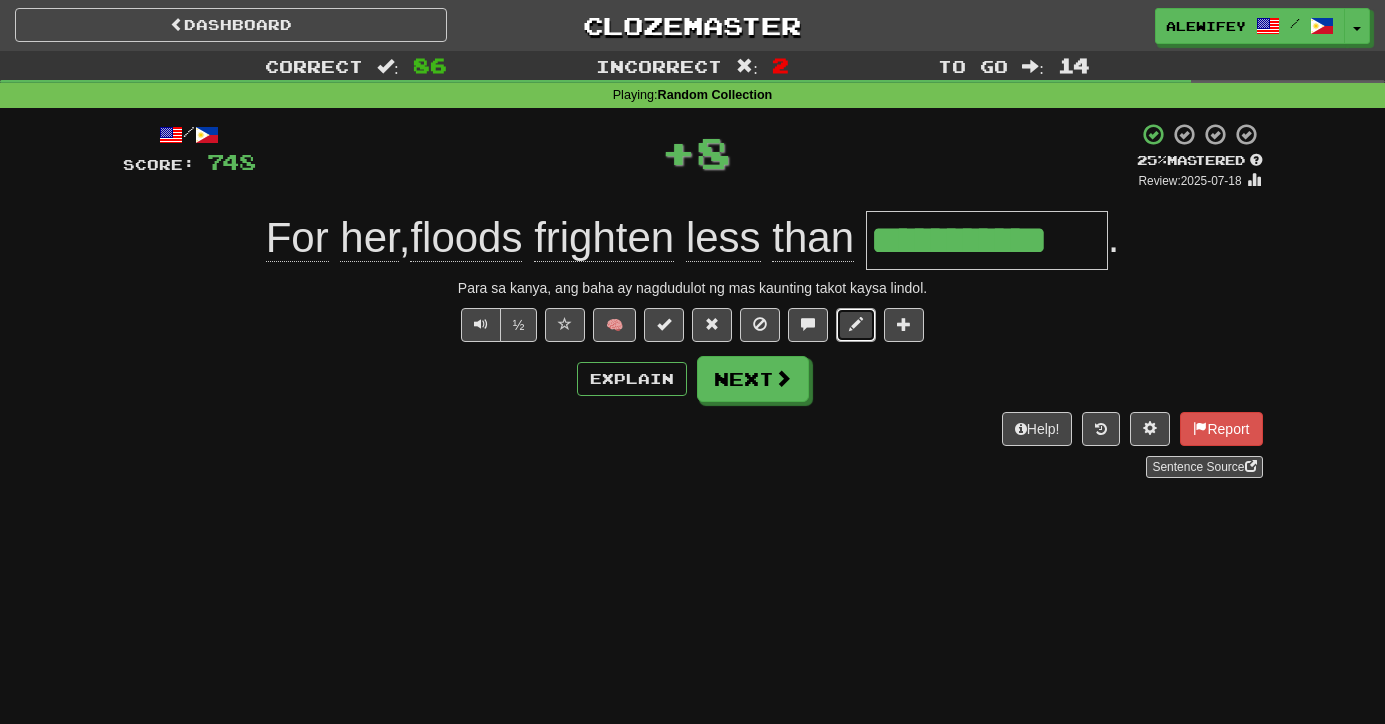 click at bounding box center (856, 325) 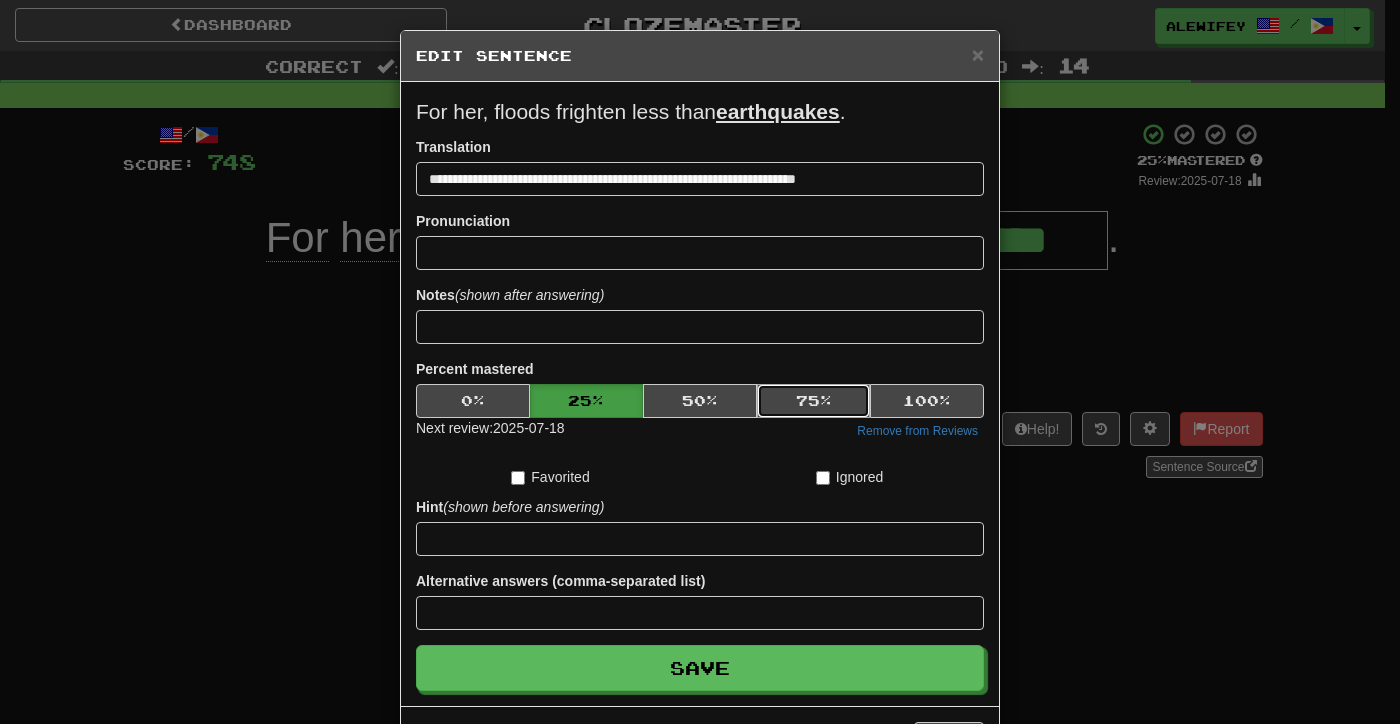 click on "75 %" at bounding box center [814, 401] 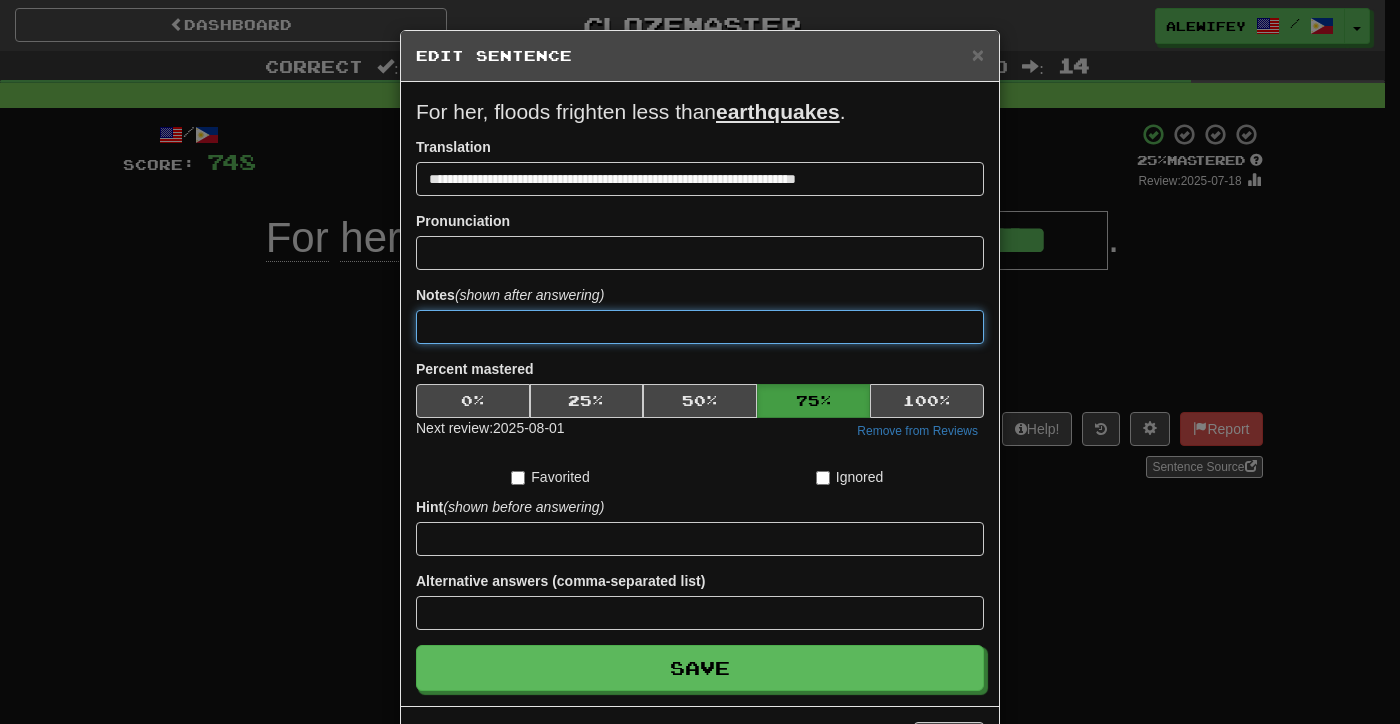 click at bounding box center (700, 327) 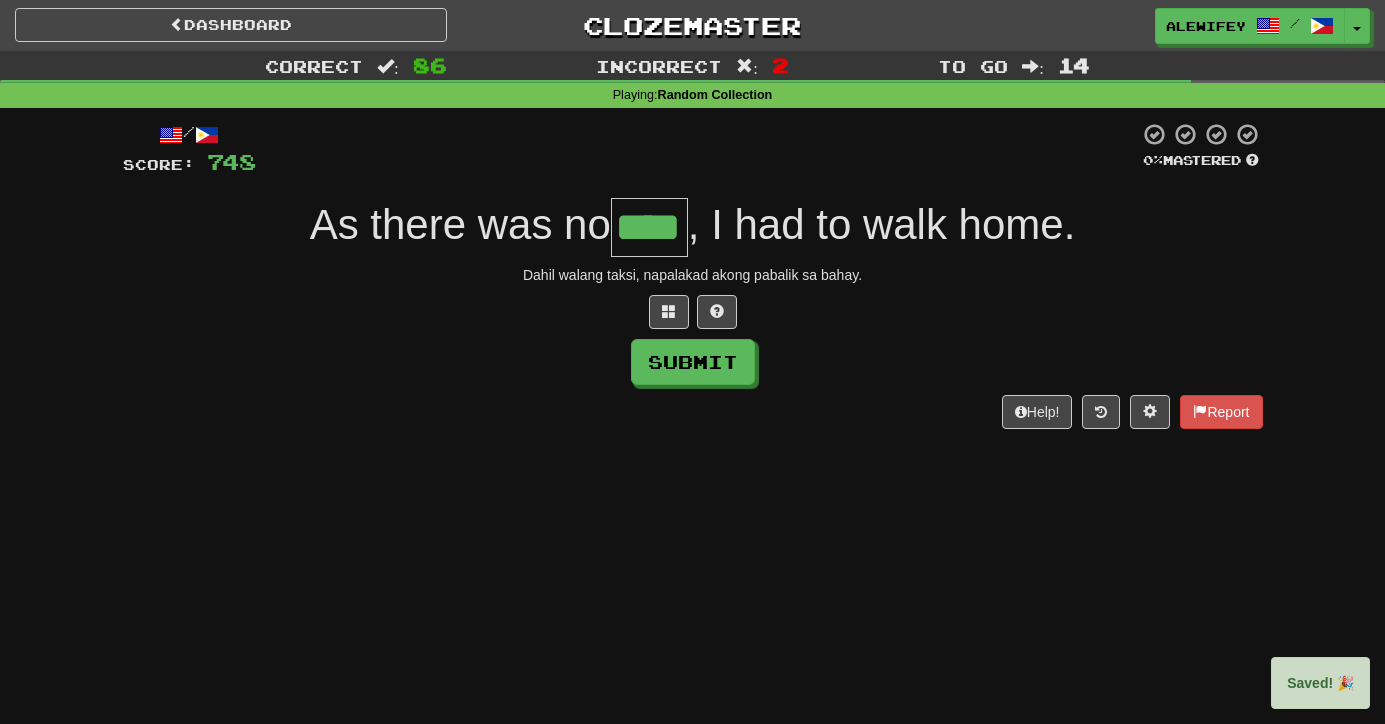 type on "****" 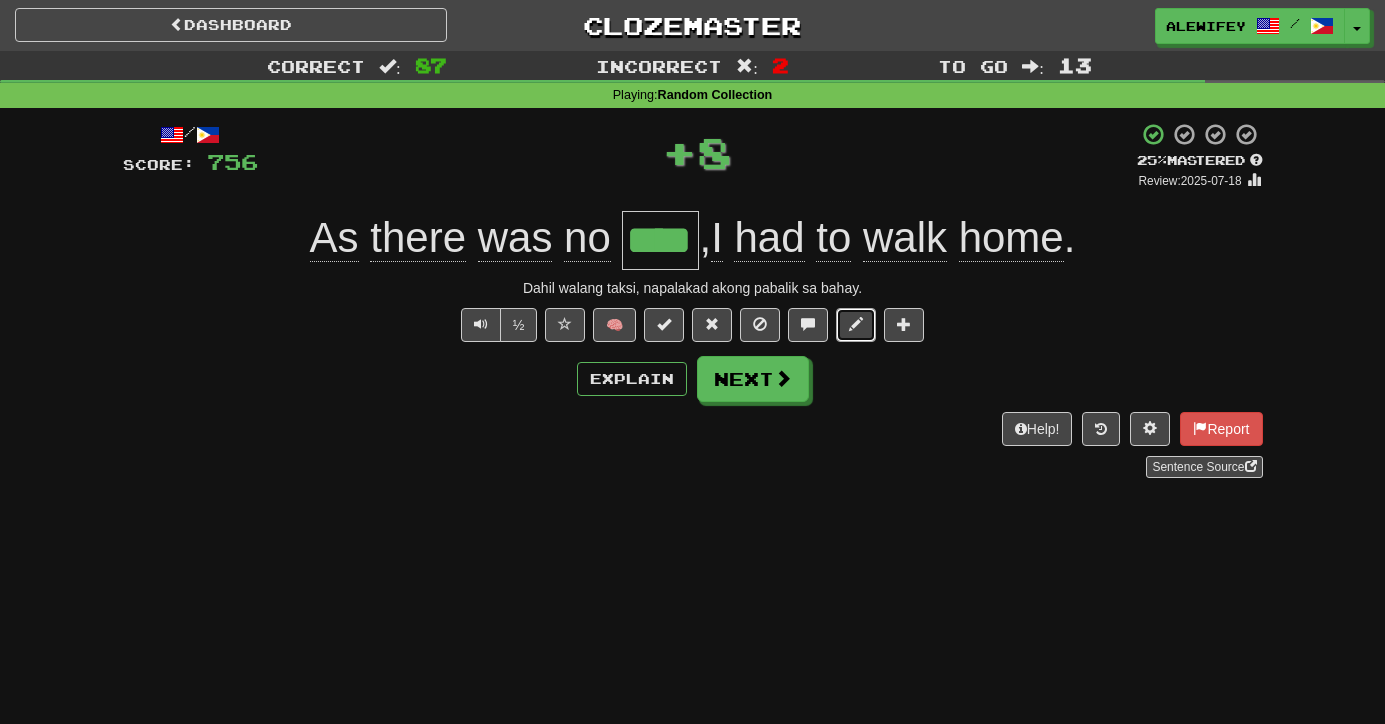click at bounding box center [856, 324] 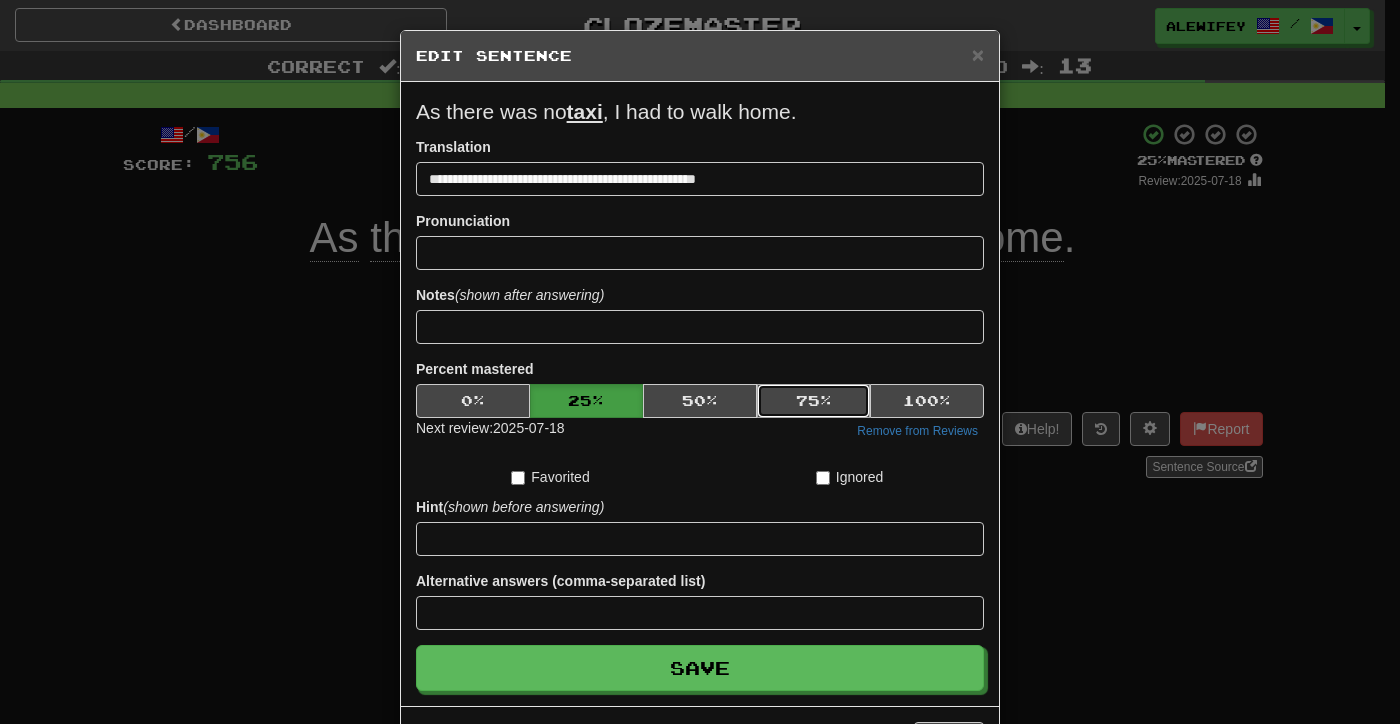 click on "75 %" at bounding box center [814, 401] 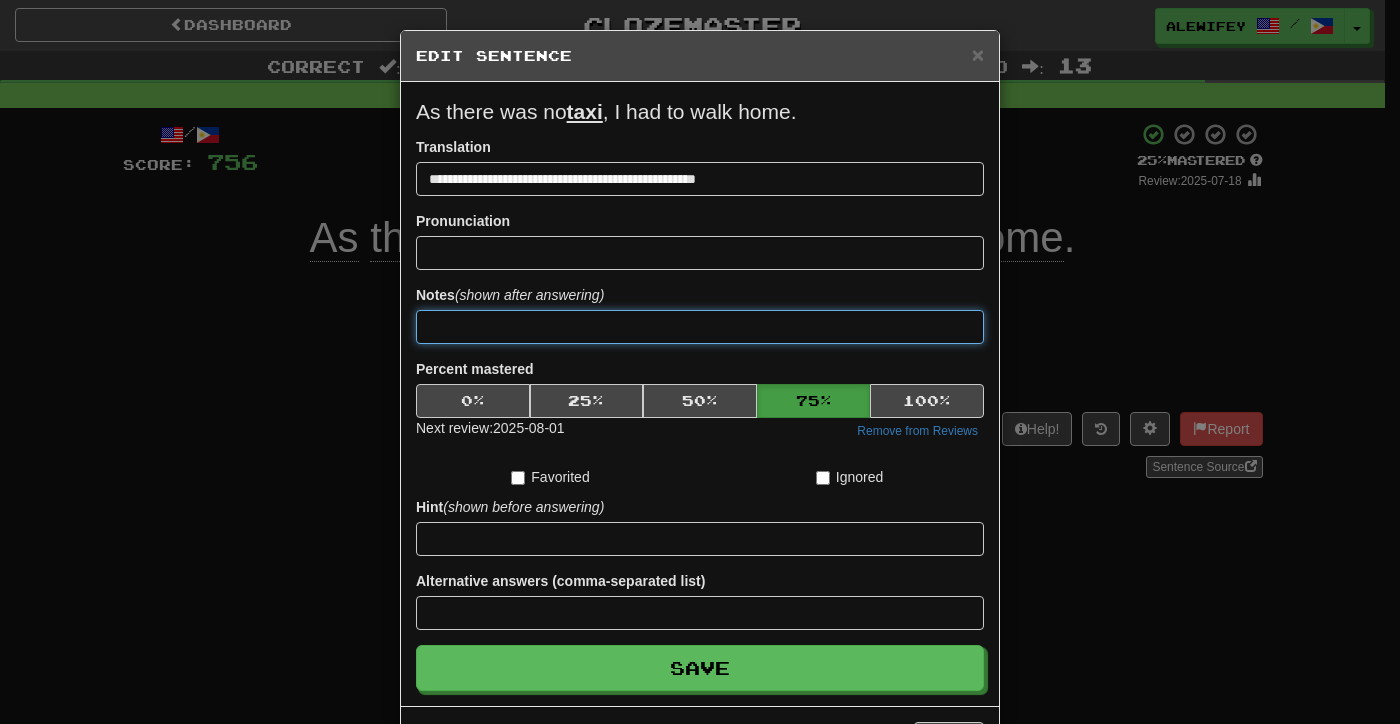 click at bounding box center (700, 327) 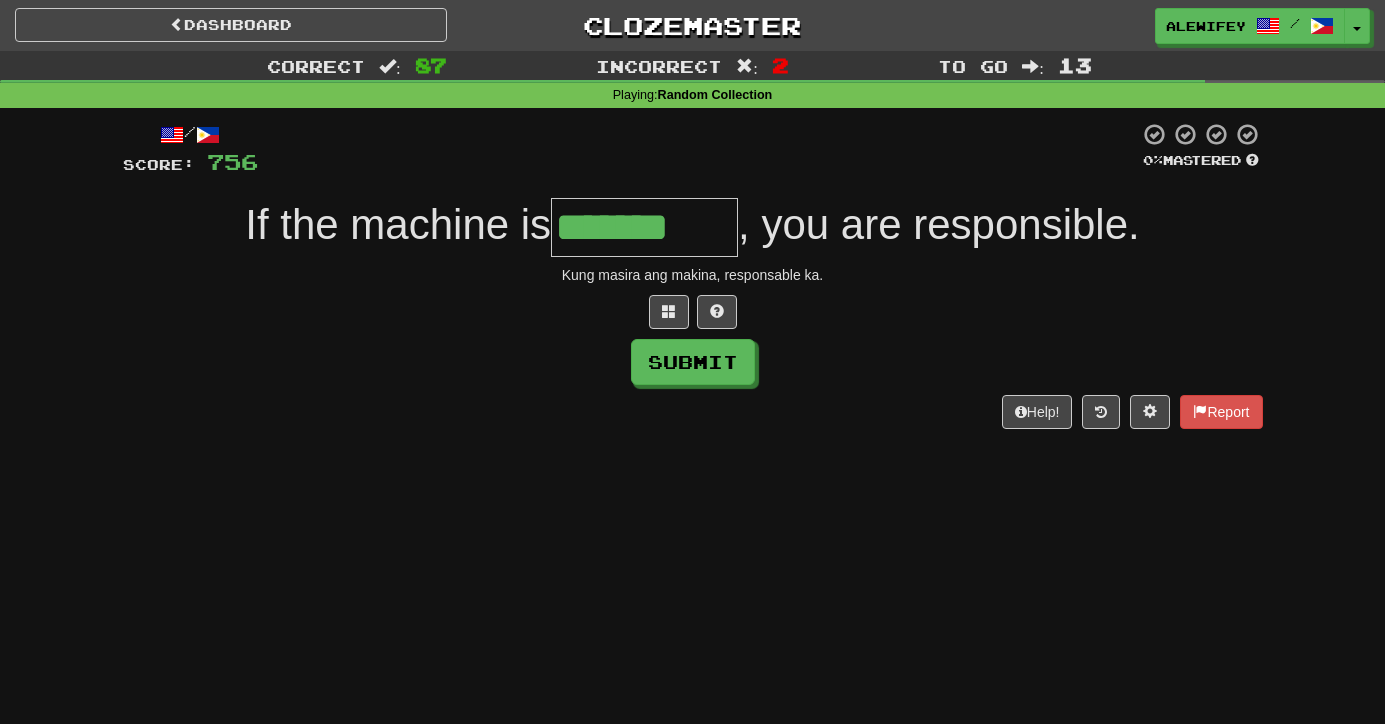 type on "*******" 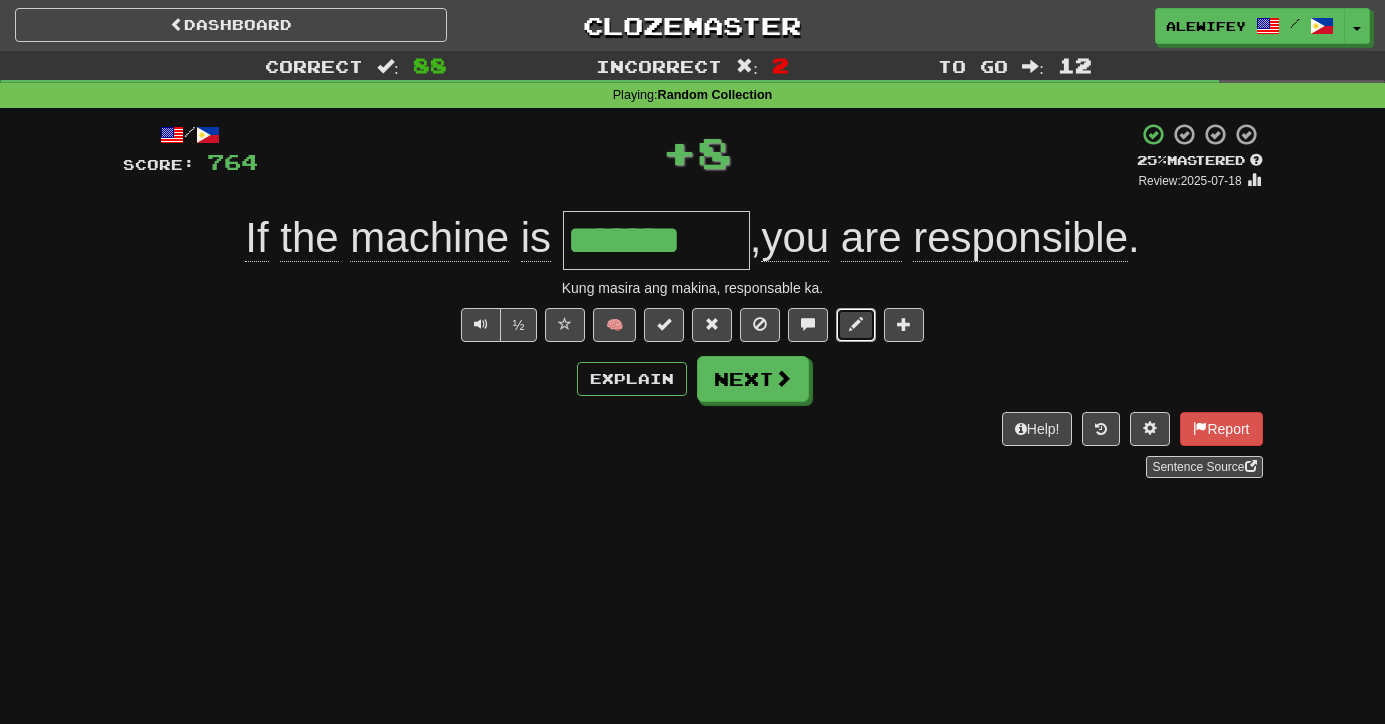 click at bounding box center [856, 325] 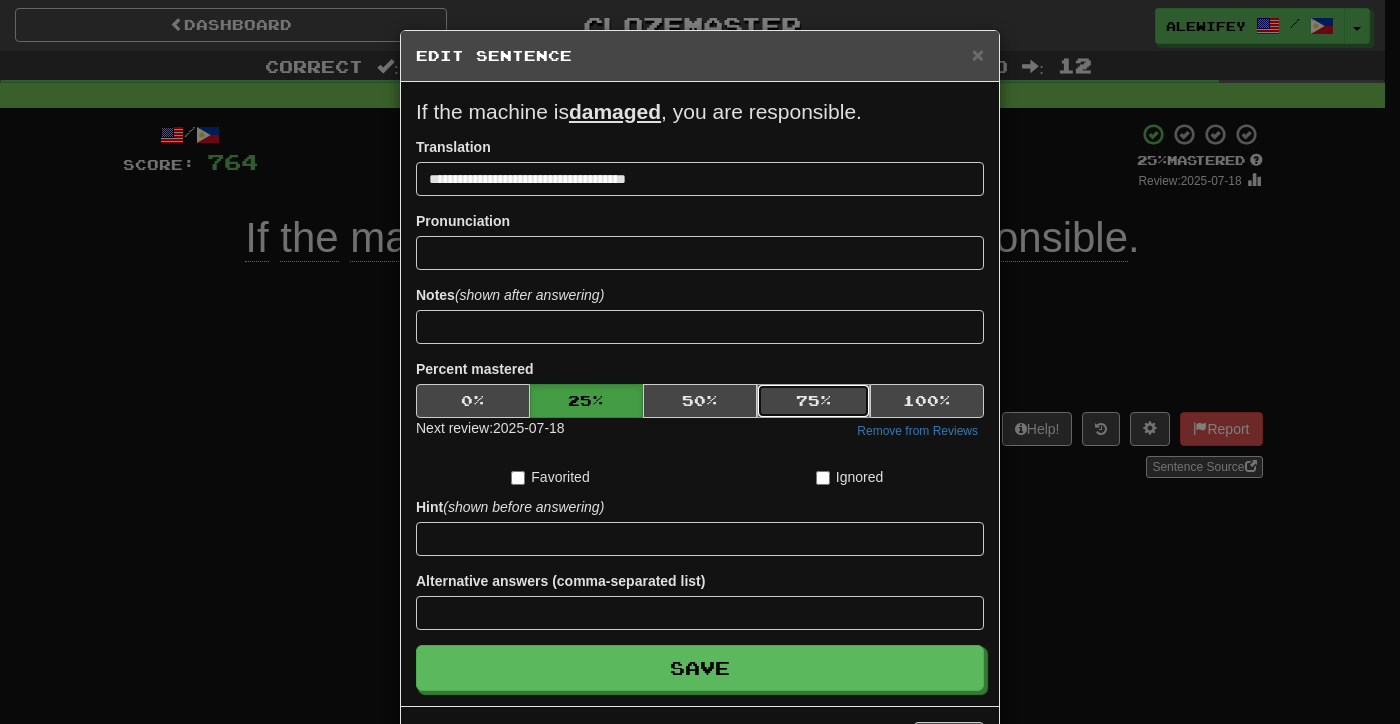 click on "75 %" at bounding box center (814, 401) 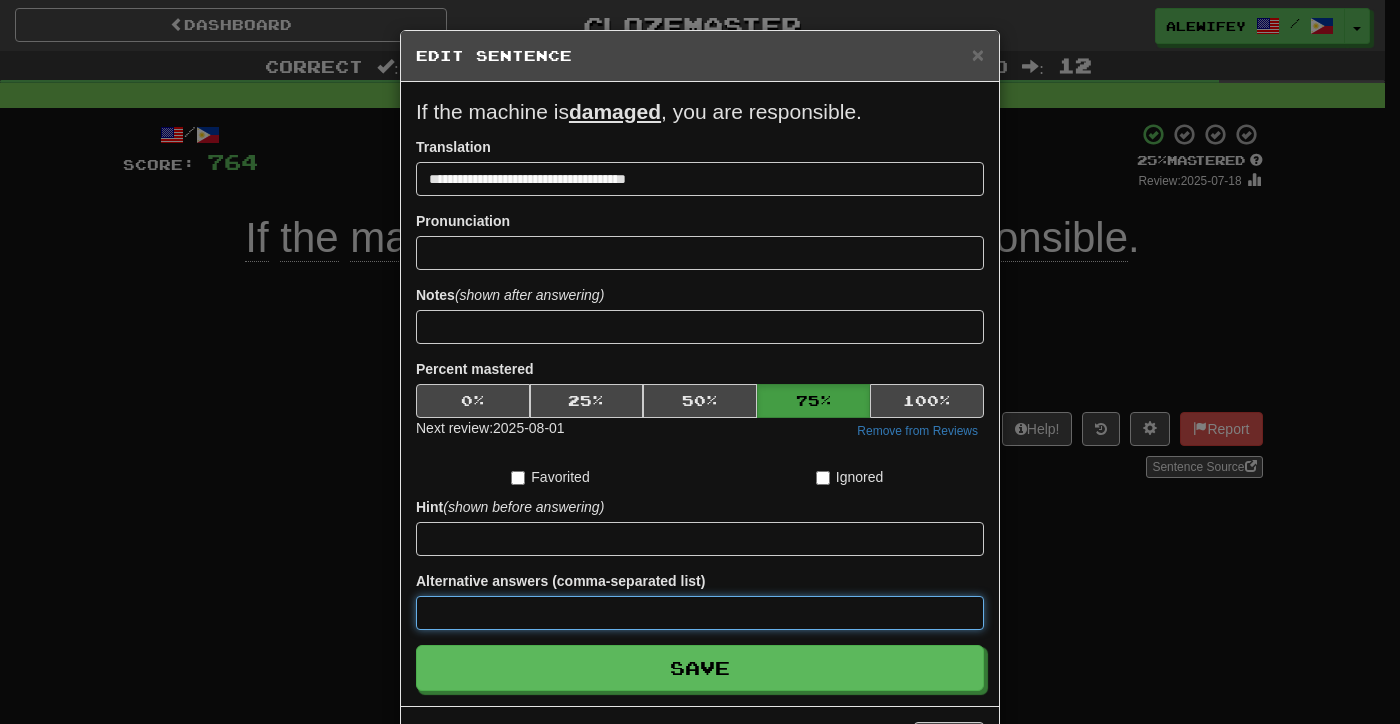 click at bounding box center [700, 613] 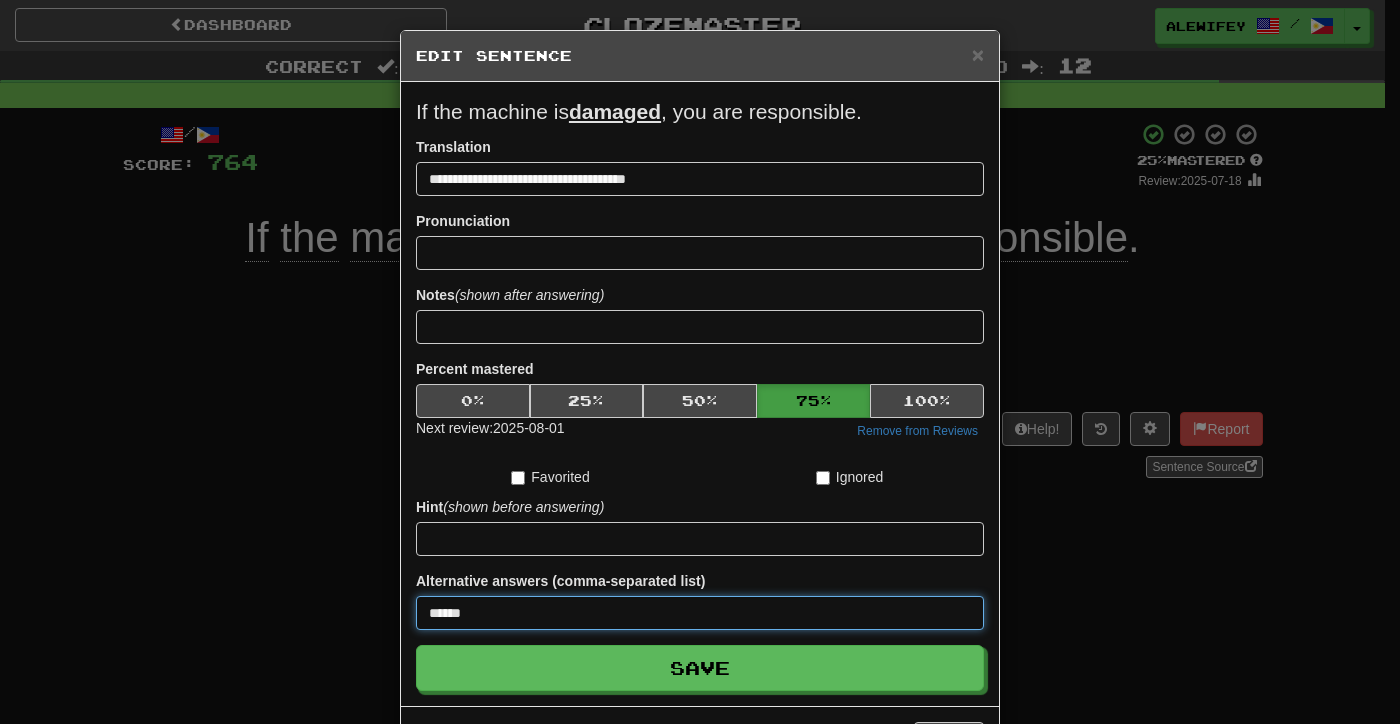 type on "******" 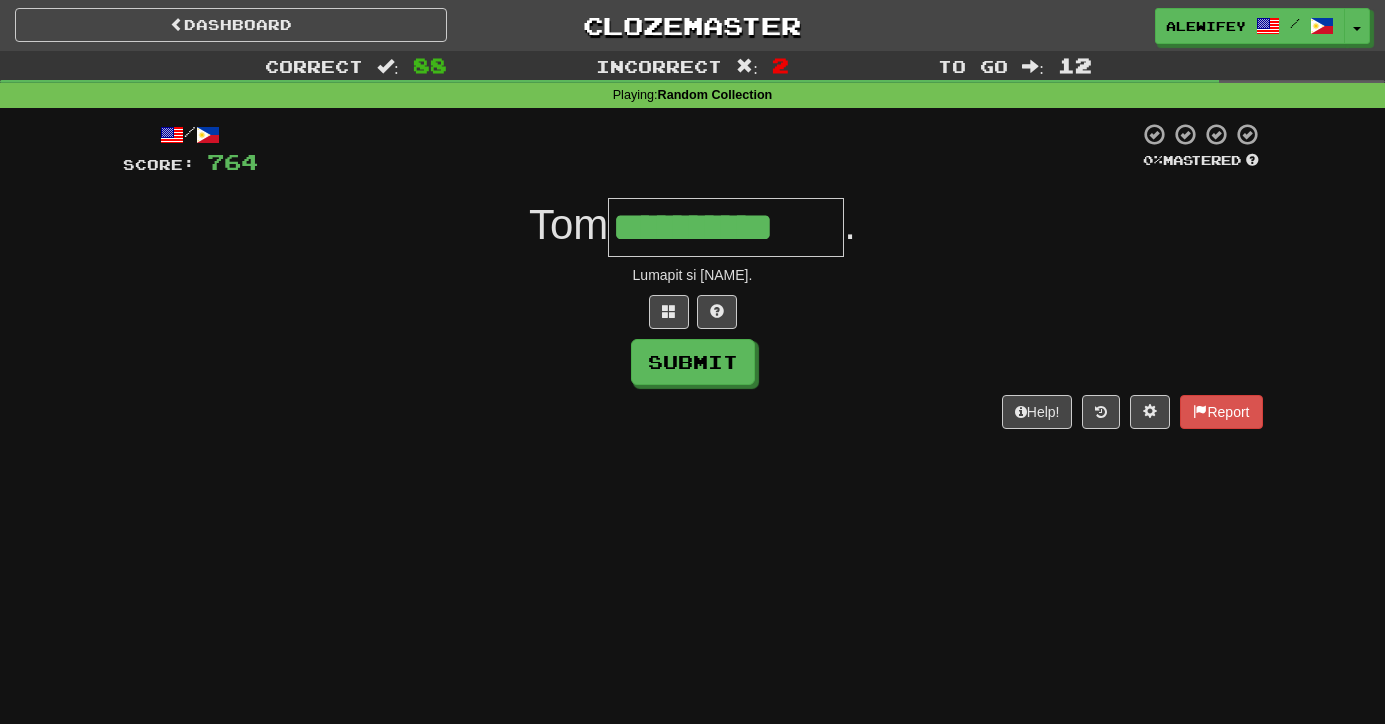 type on "**********" 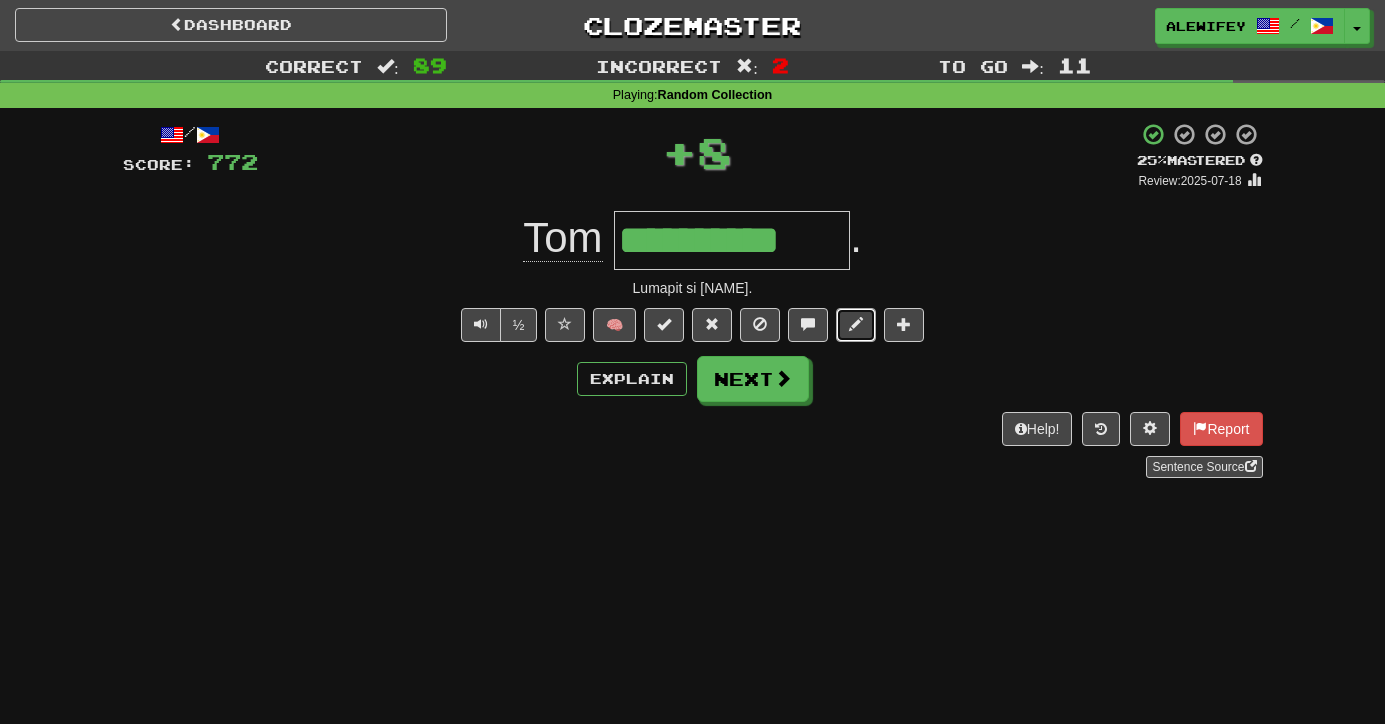 click at bounding box center [856, 325] 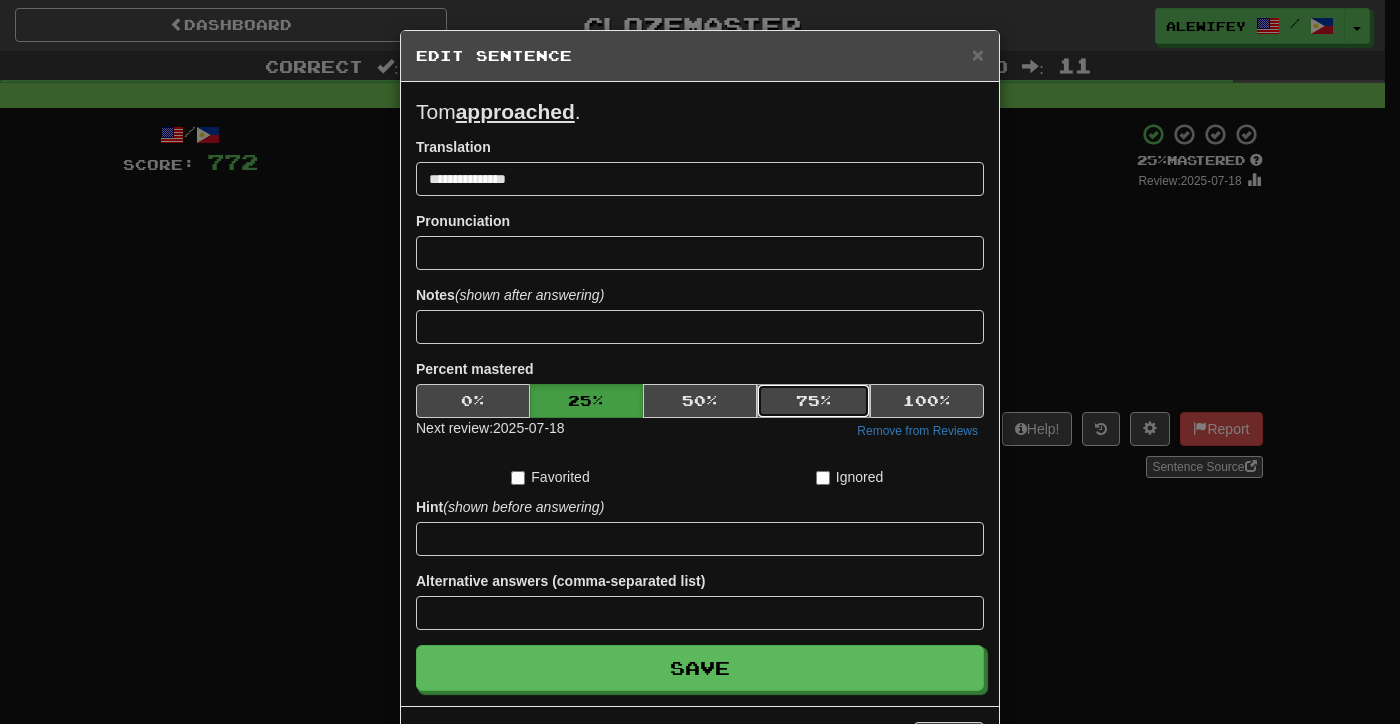click on "75 %" at bounding box center (814, 401) 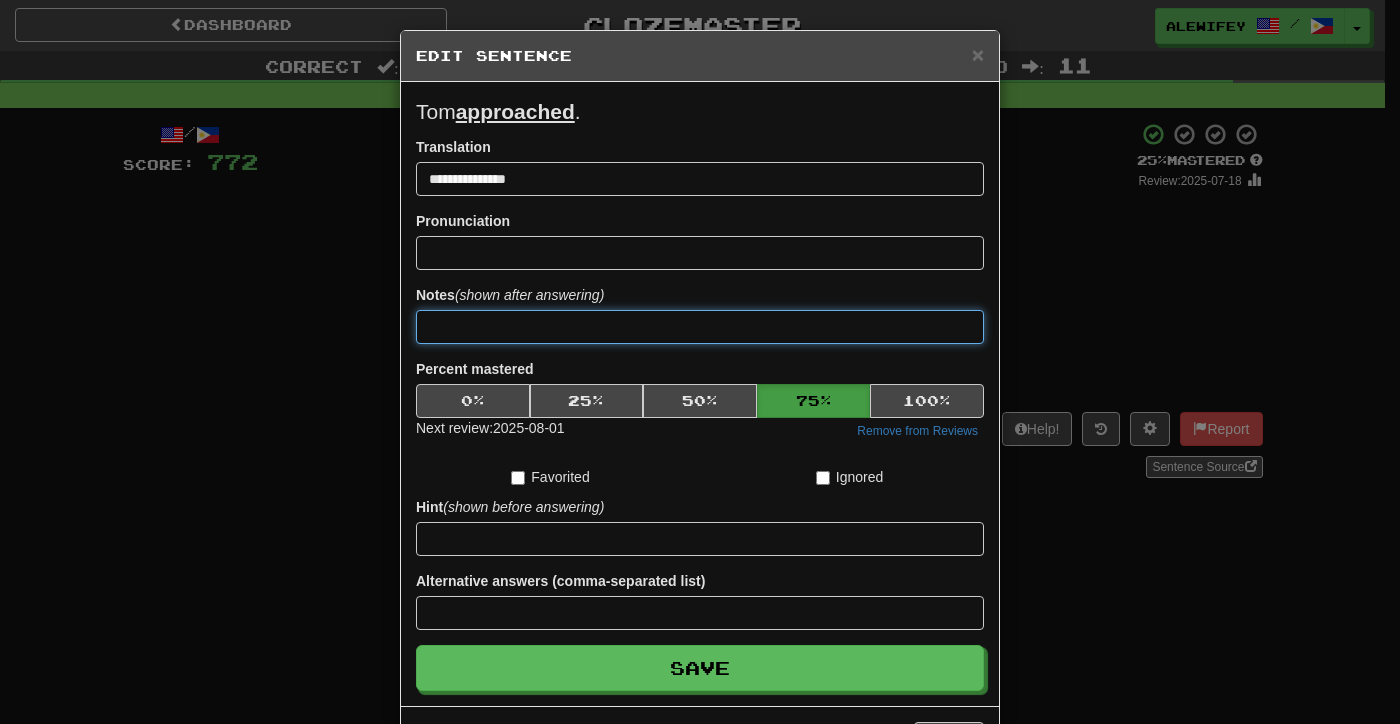 click at bounding box center [700, 327] 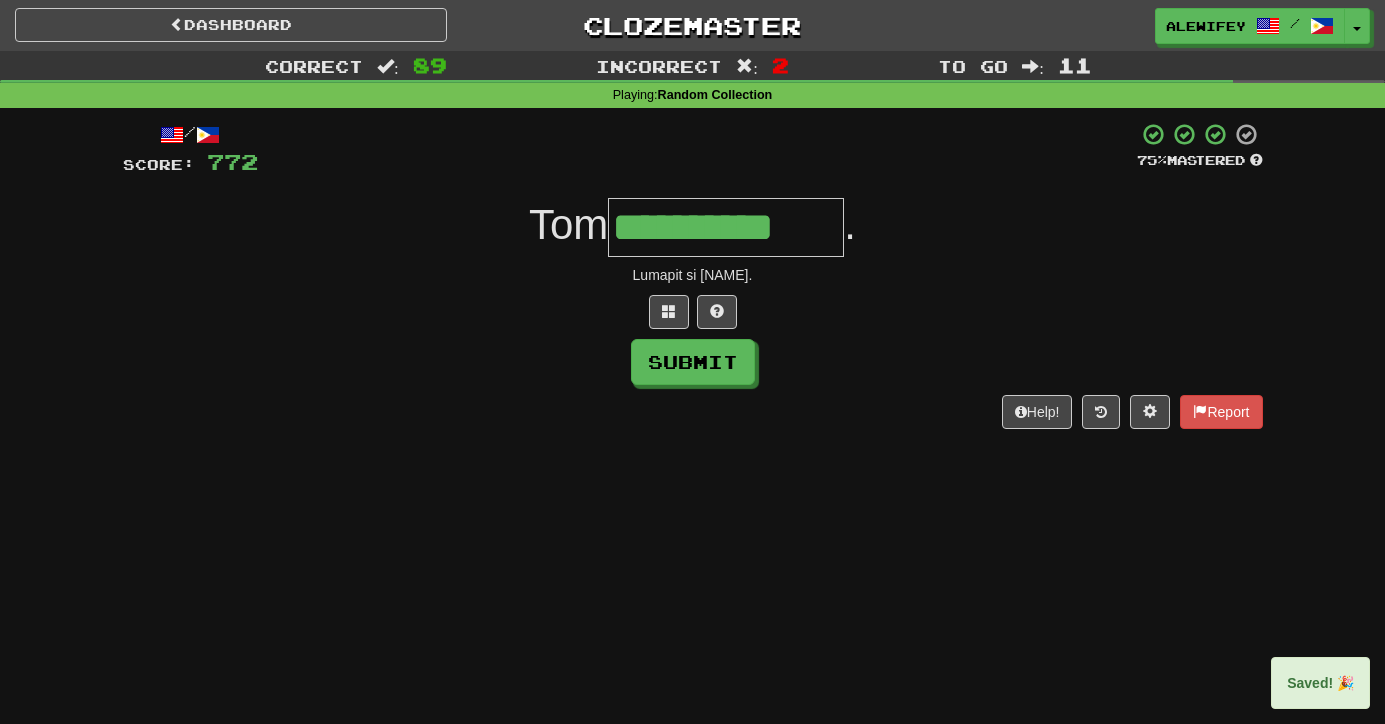 type on "**********" 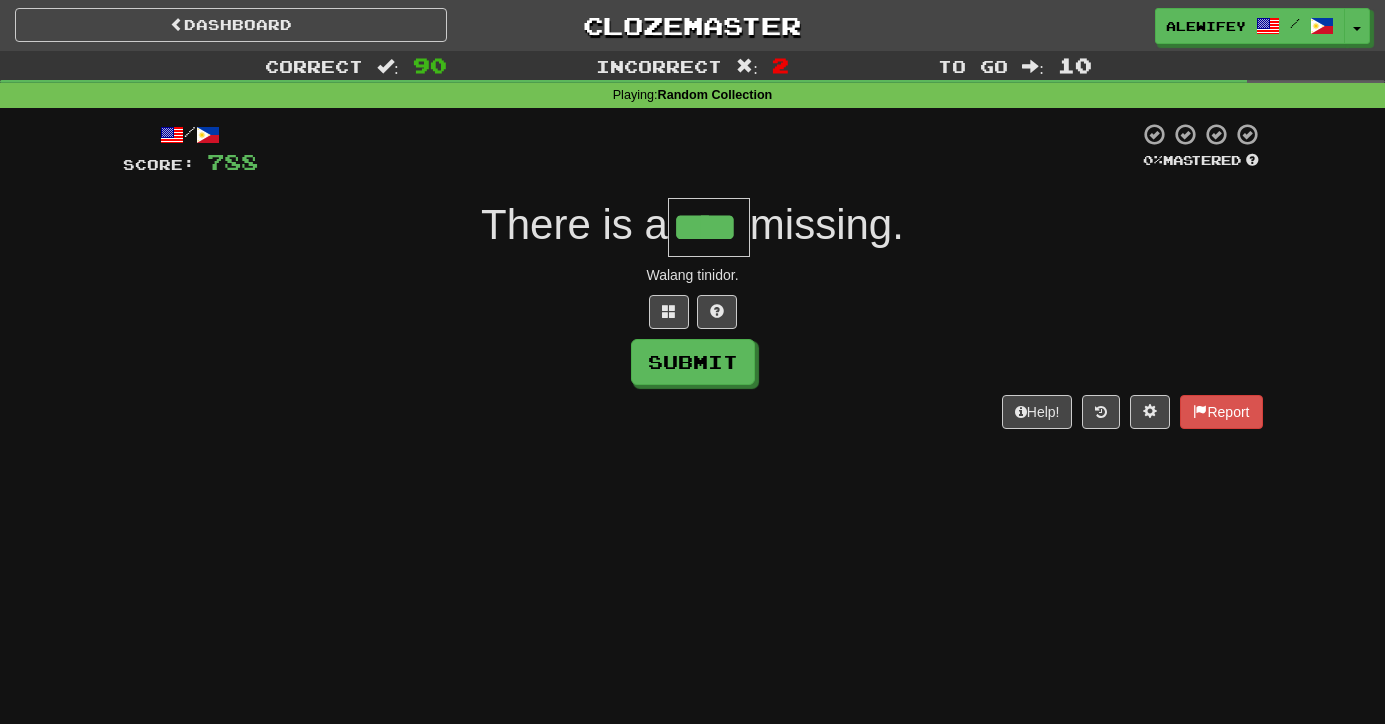 type on "****" 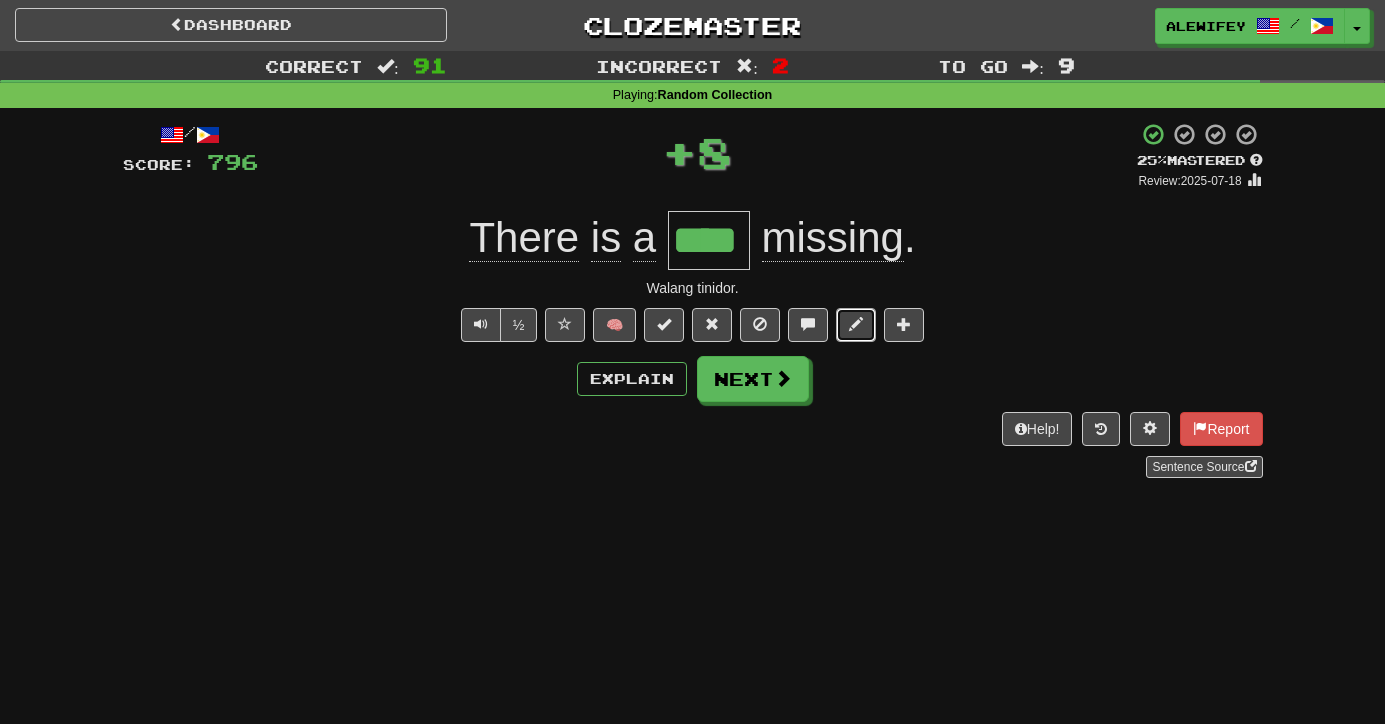 click at bounding box center (856, 324) 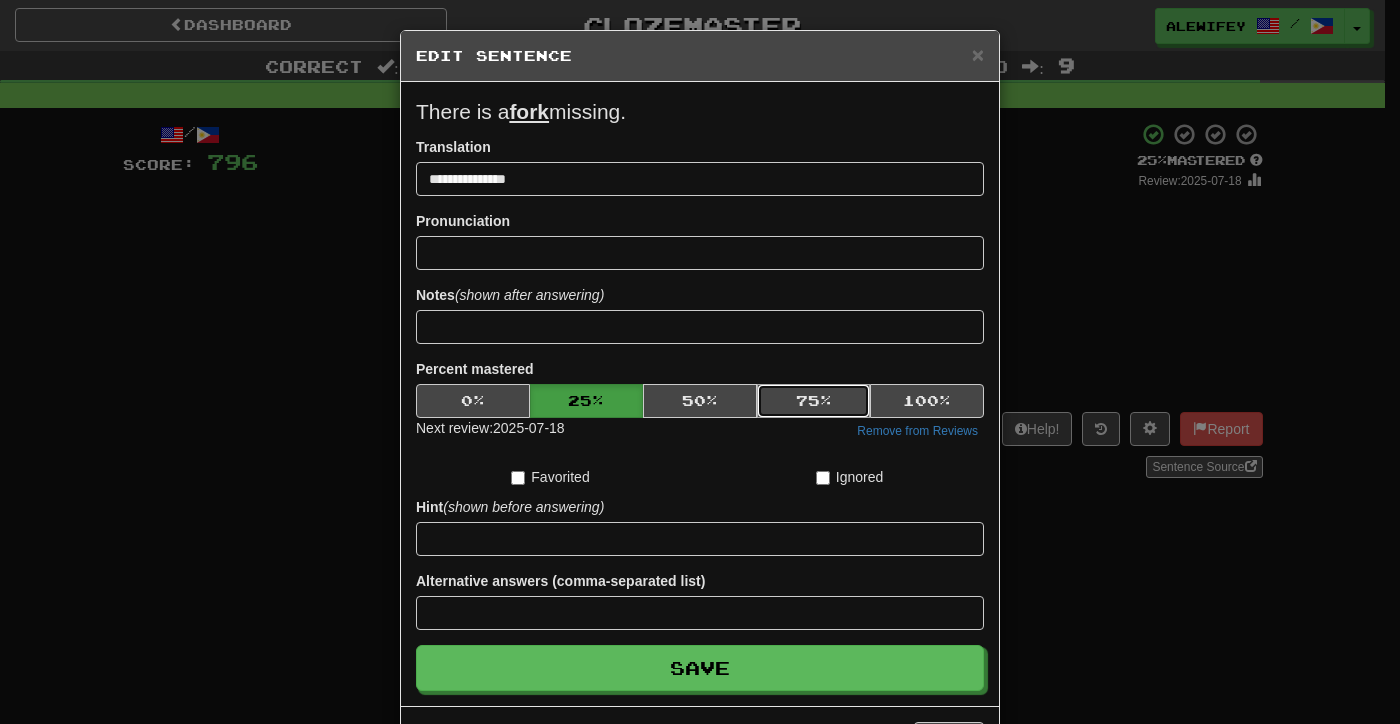 click on "75 %" at bounding box center (814, 401) 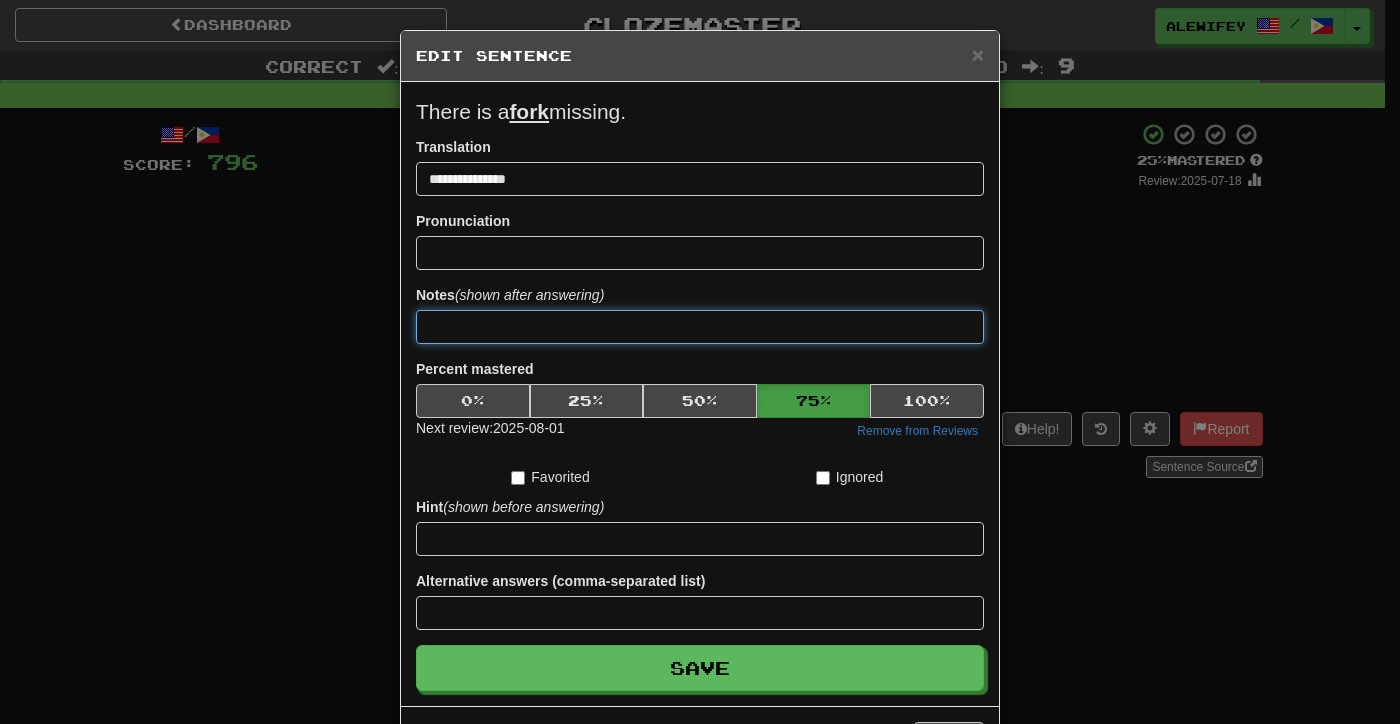 click at bounding box center (700, 327) 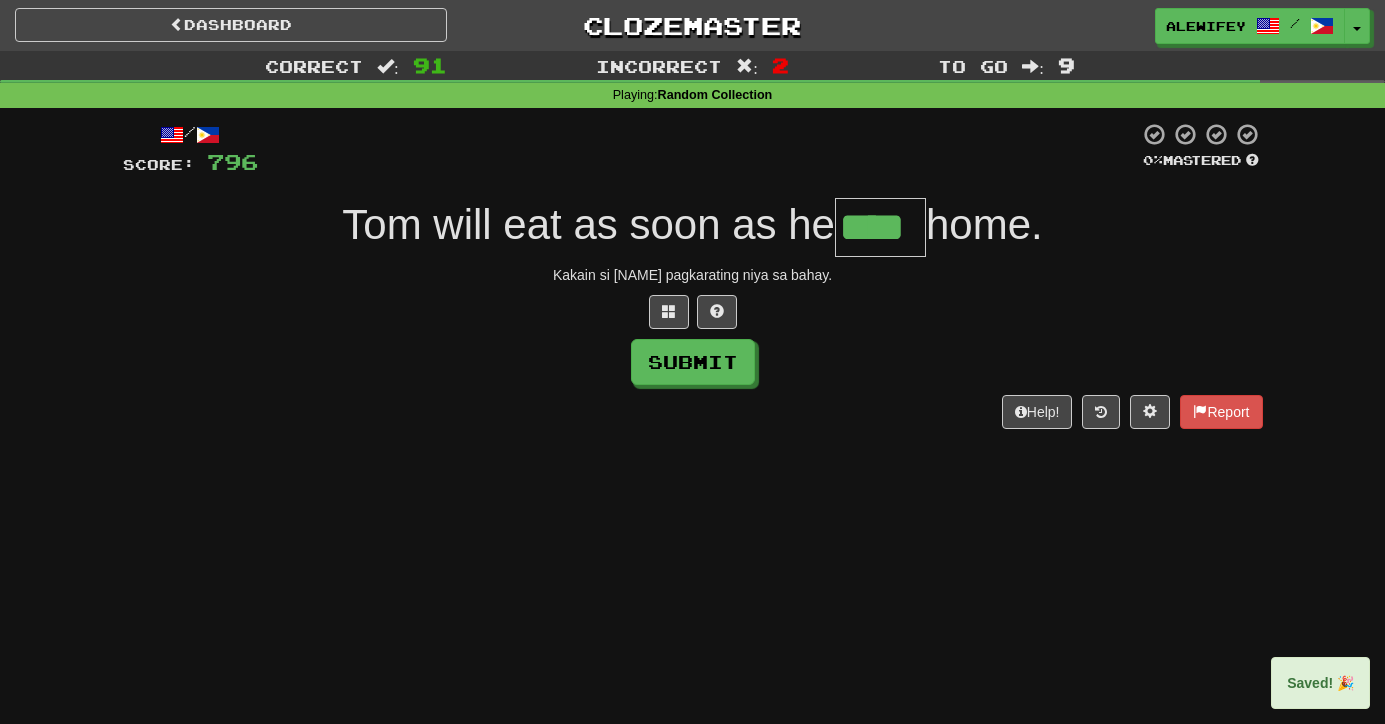type on "****" 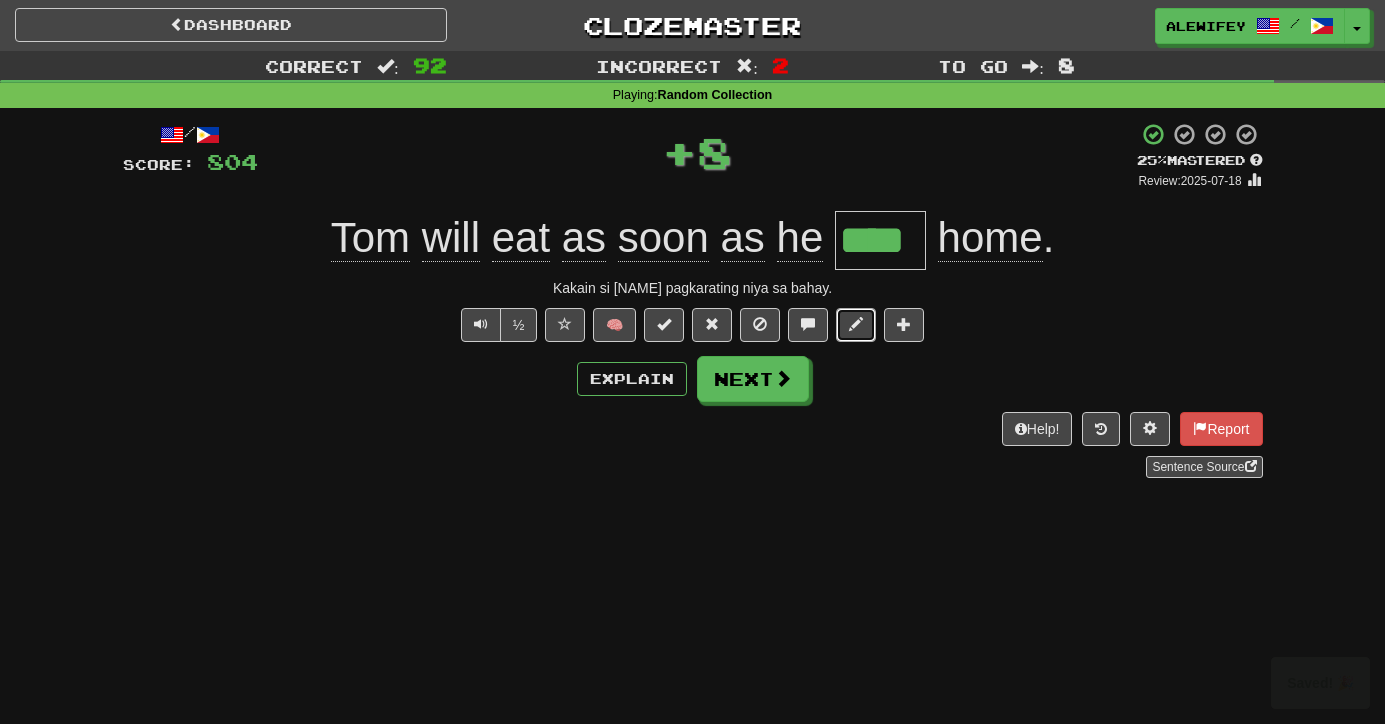 click at bounding box center (856, 325) 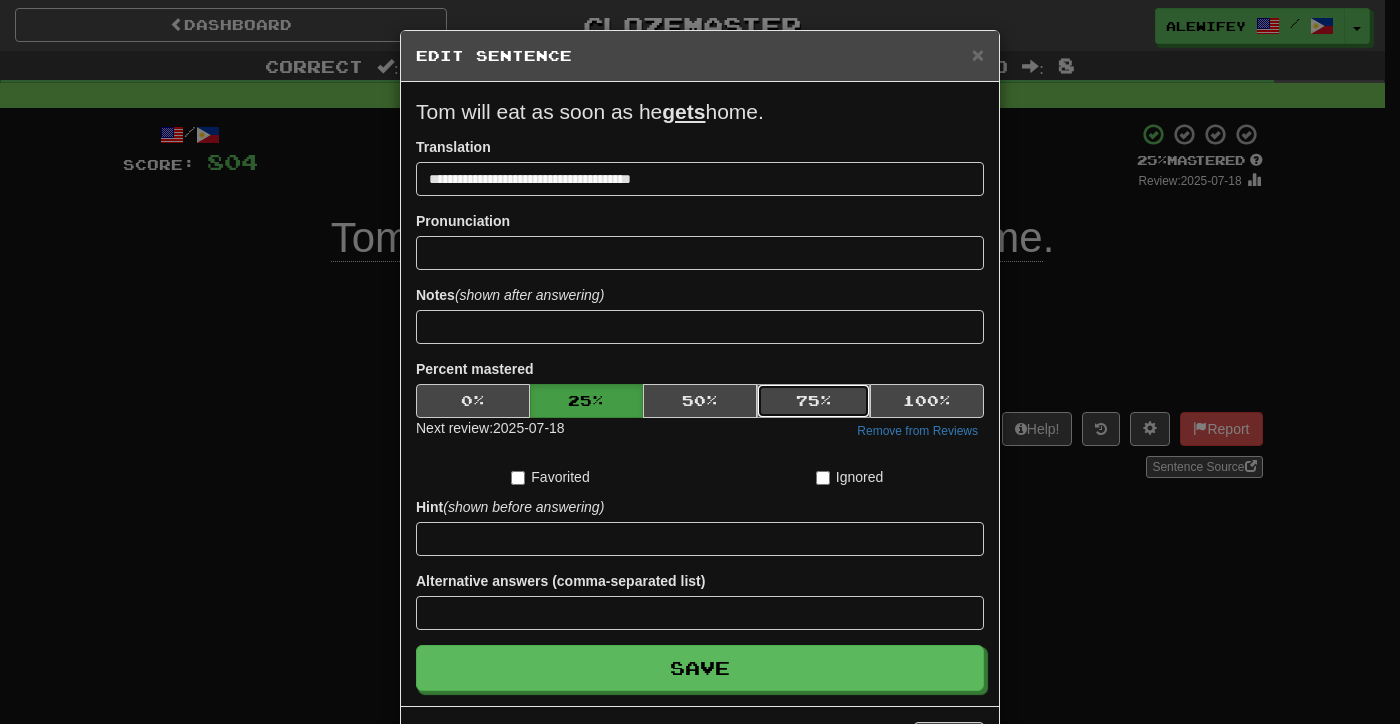 click on "75 %" at bounding box center (814, 401) 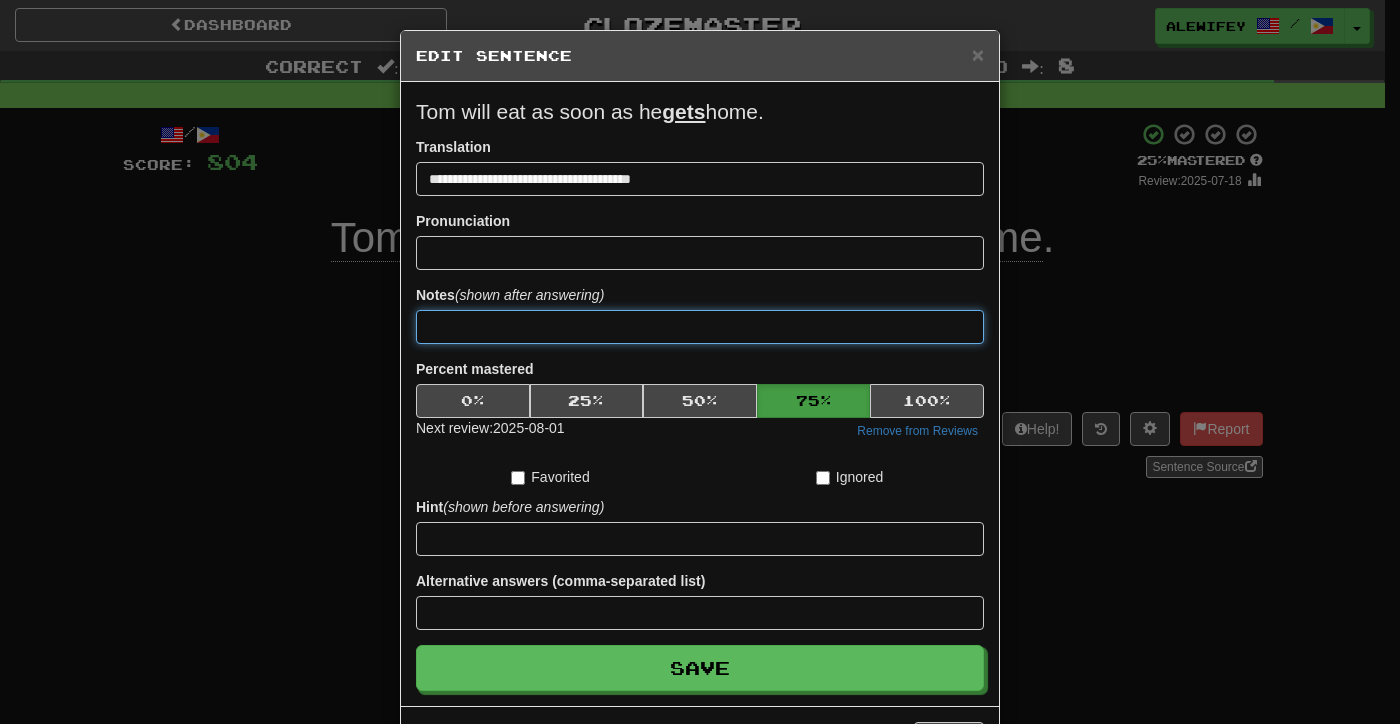 click at bounding box center [700, 327] 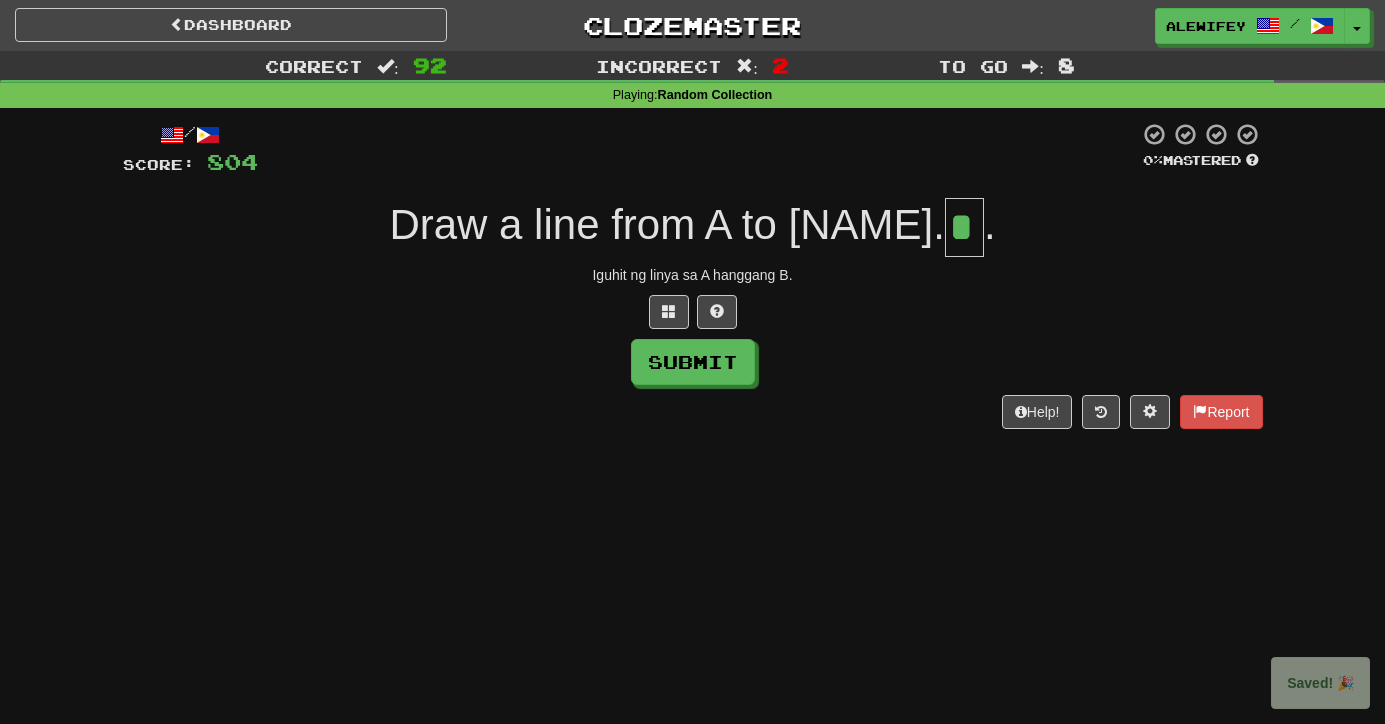type on "*" 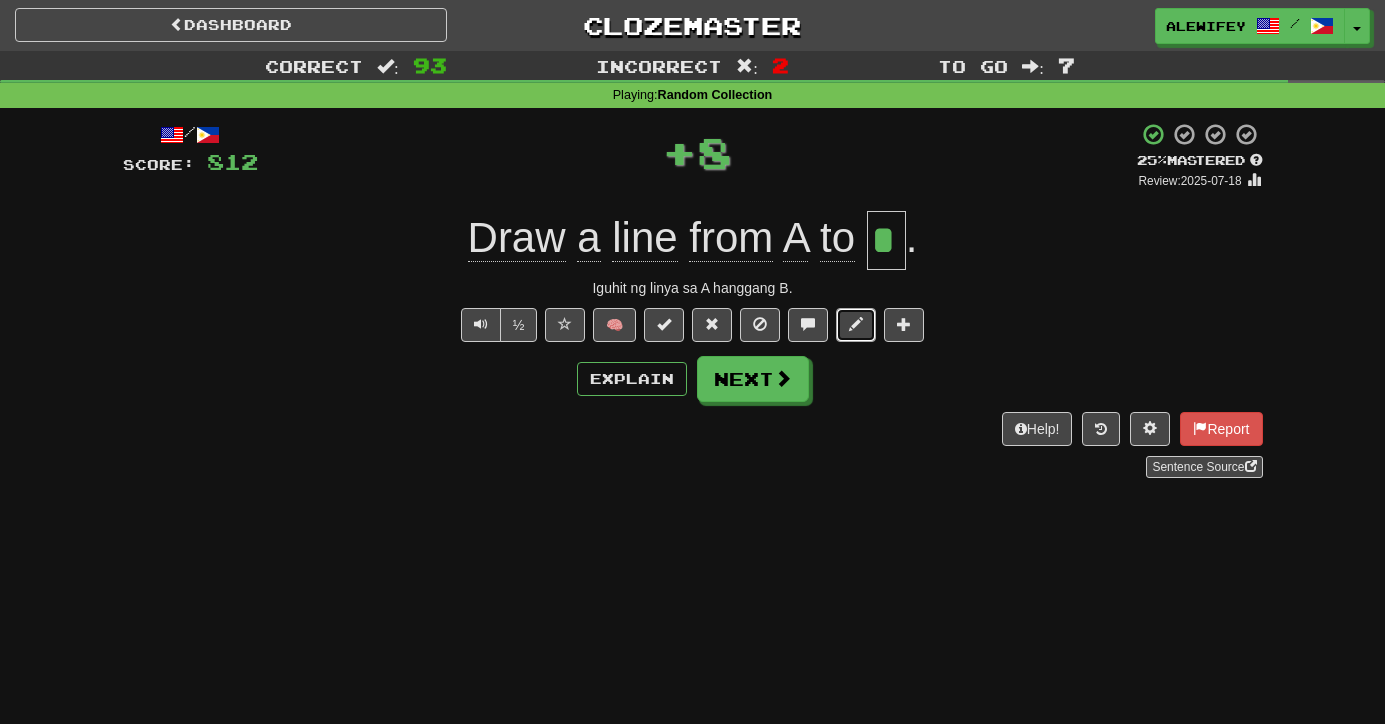 click at bounding box center [856, 324] 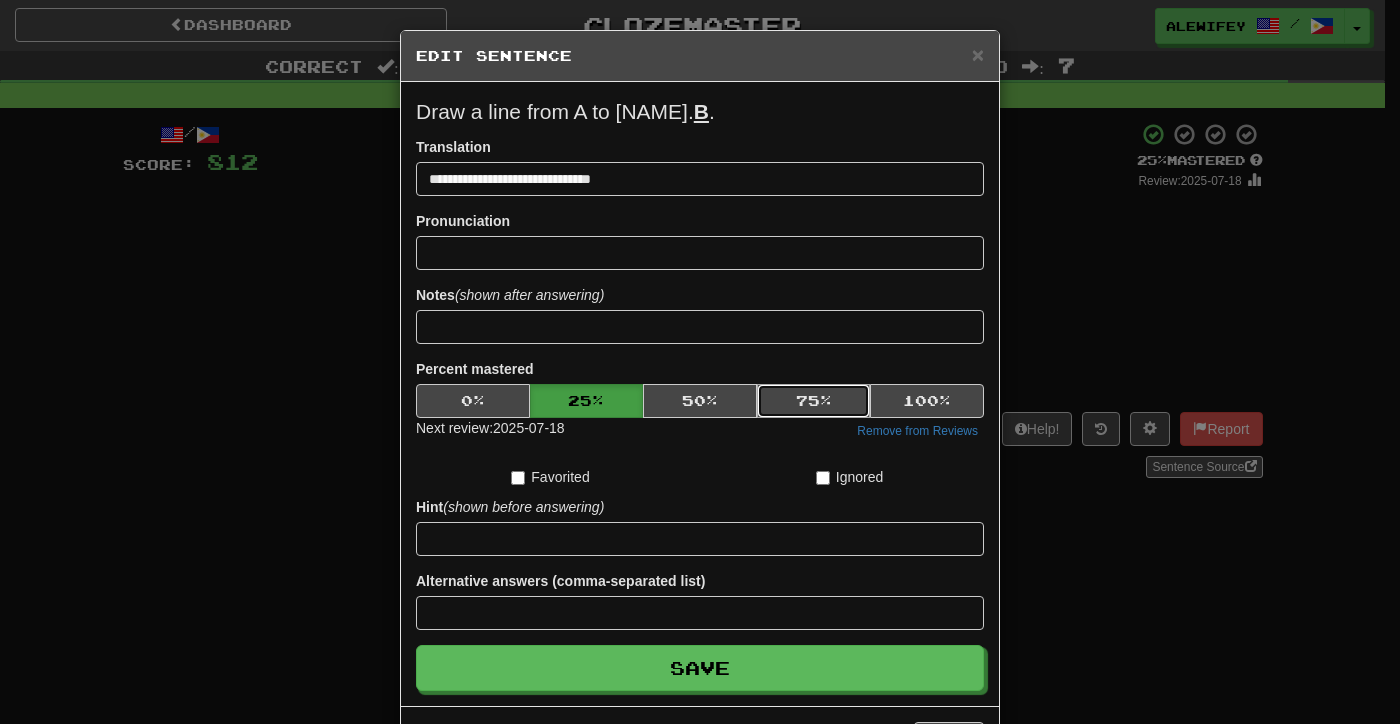 click on "75 %" at bounding box center (814, 401) 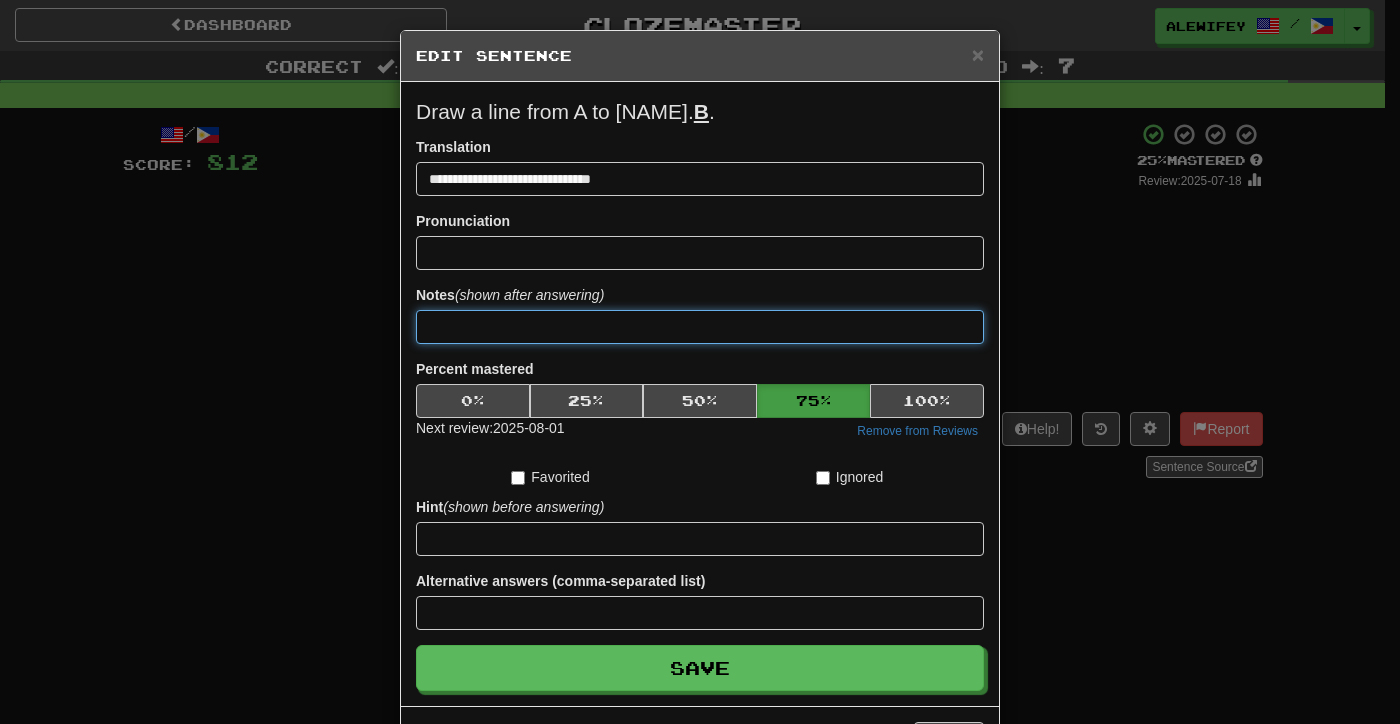click at bounding box center [700, 327] 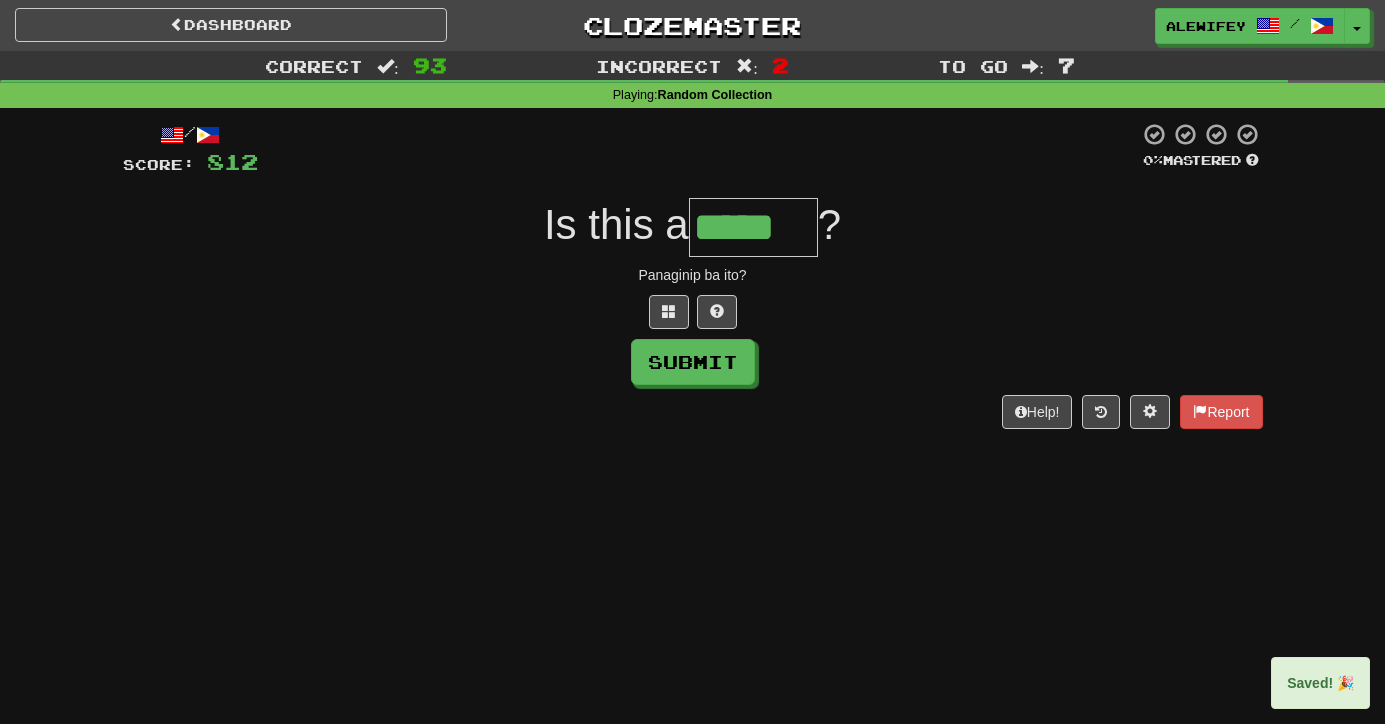 type on "*****" 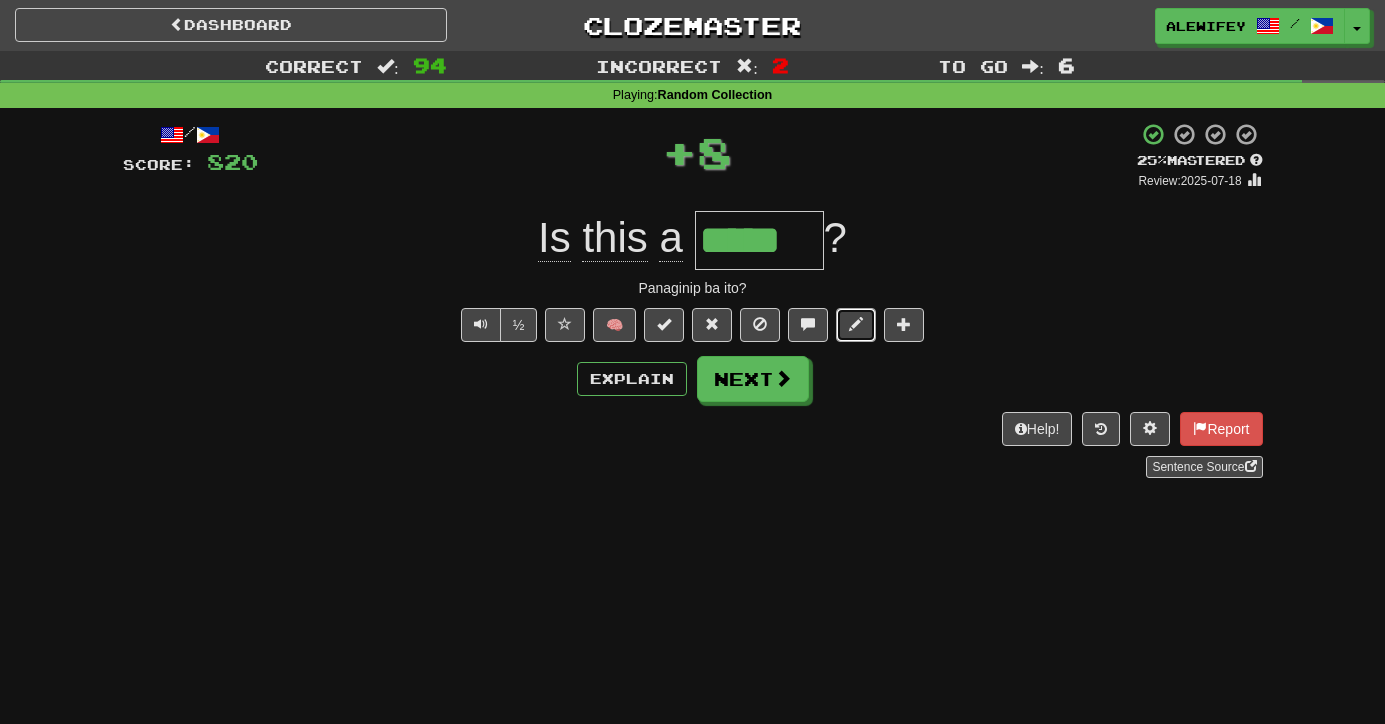 click at bounding box center [856, 324] 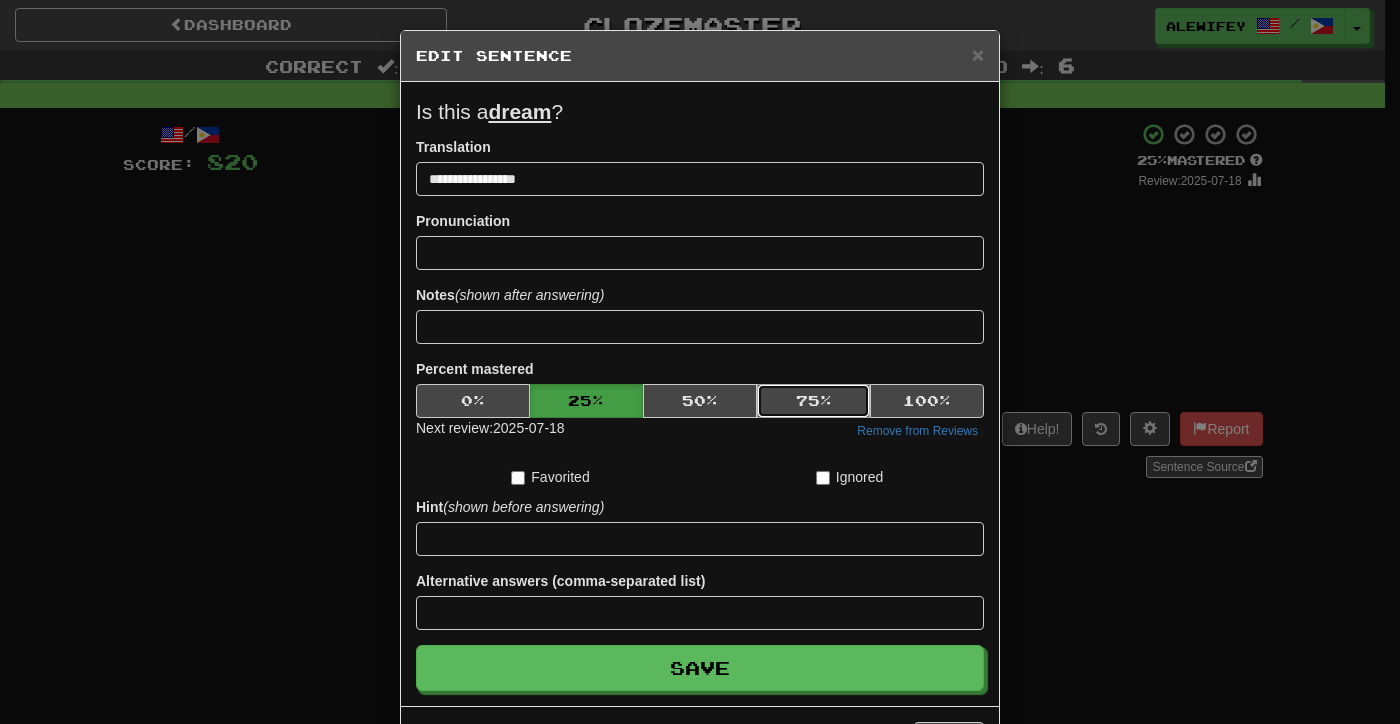 click on "75 %" at bounding box center (814, 401) 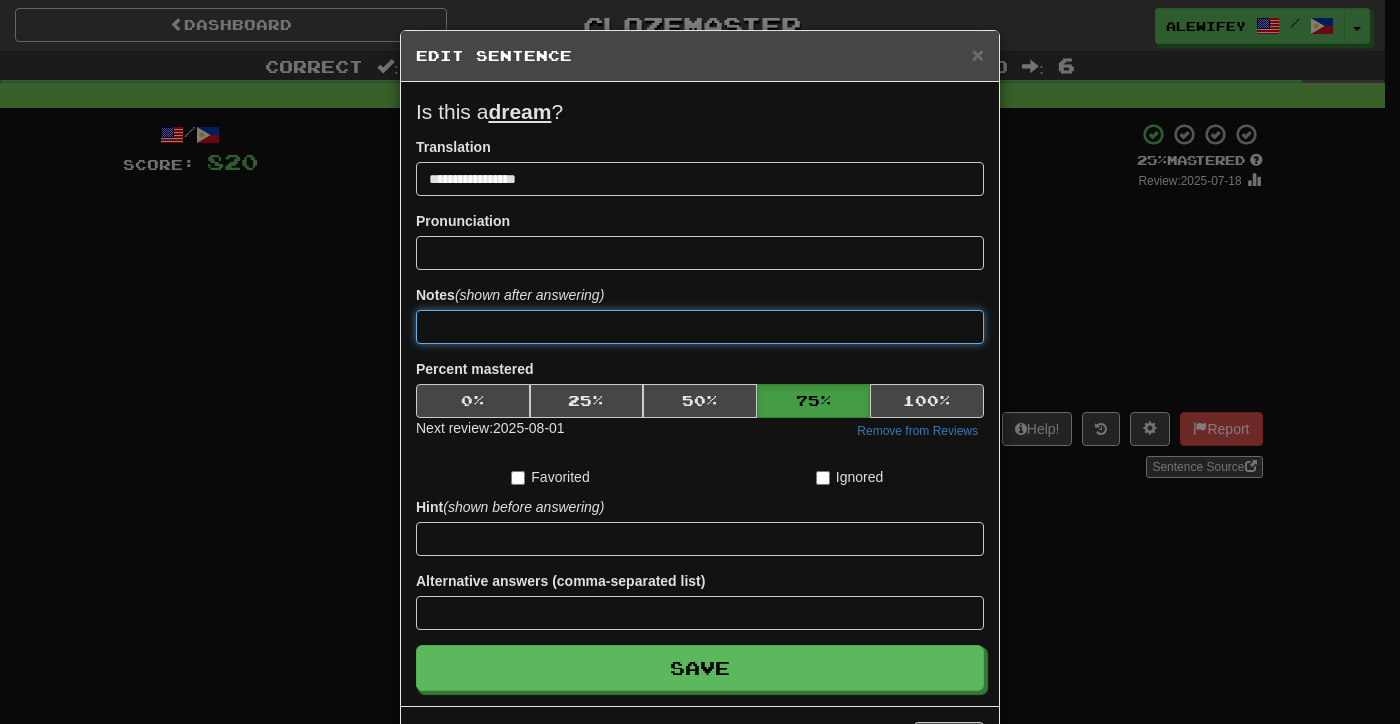 click at bounding box center (700, 327) 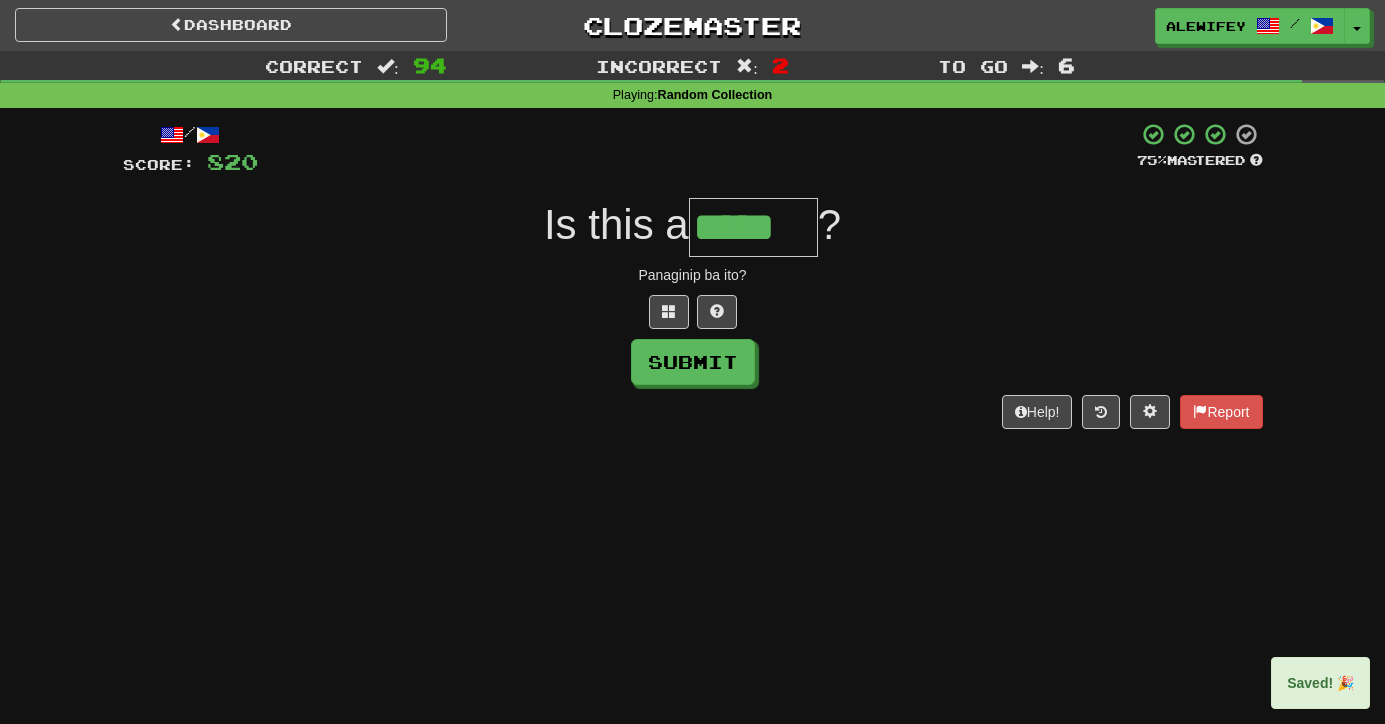 type on "*****" 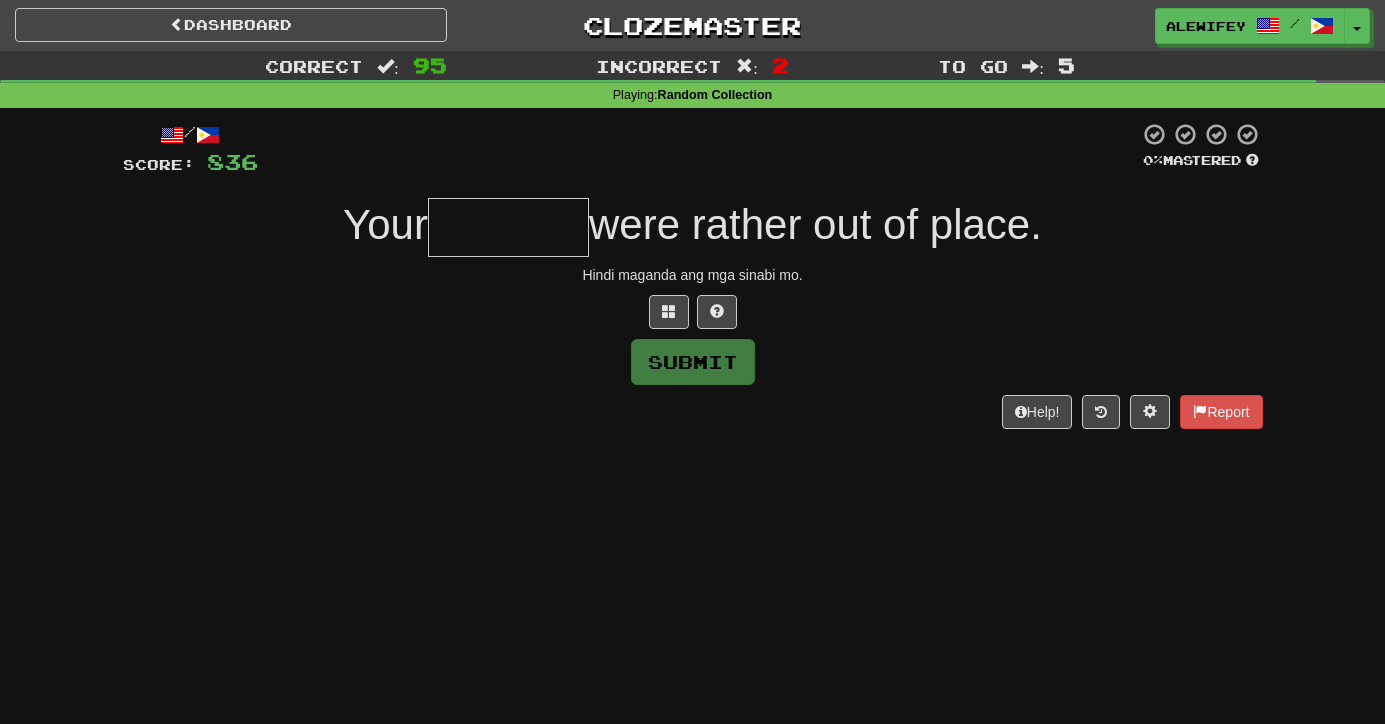 type on "*" 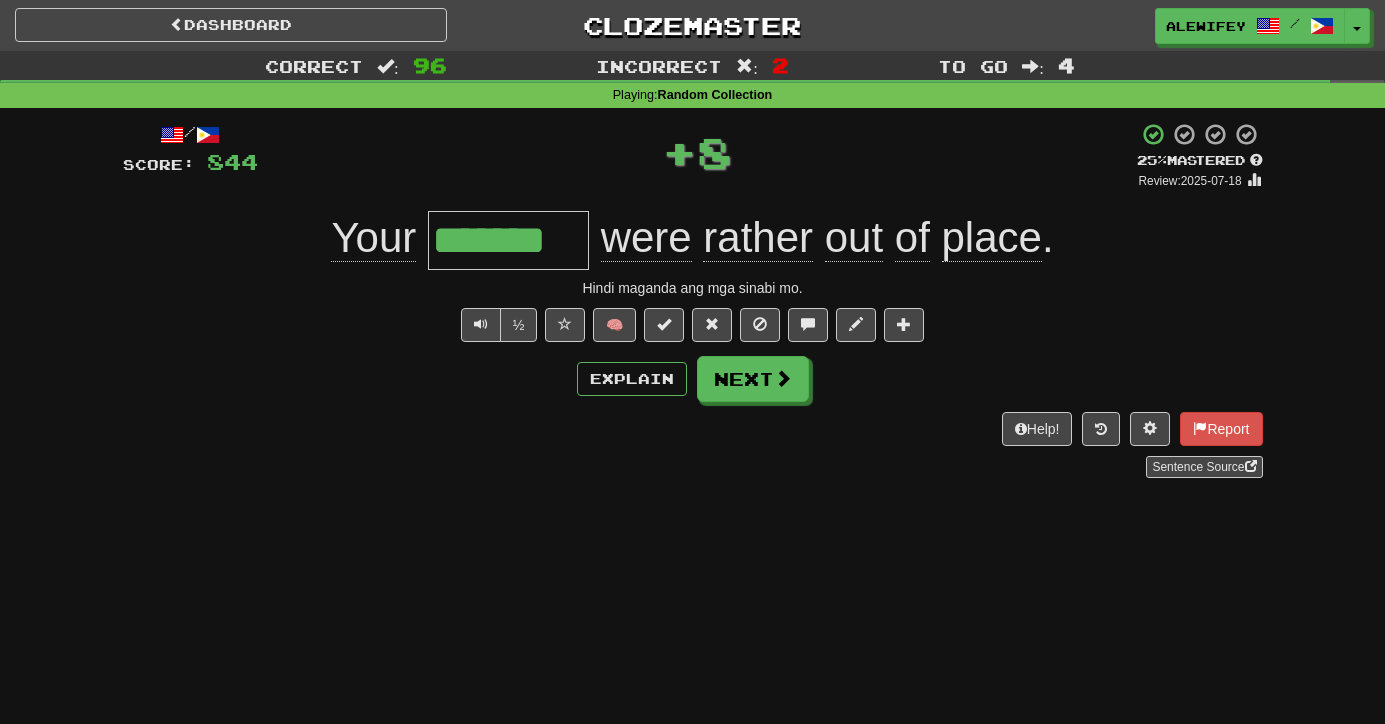 type on "*******" 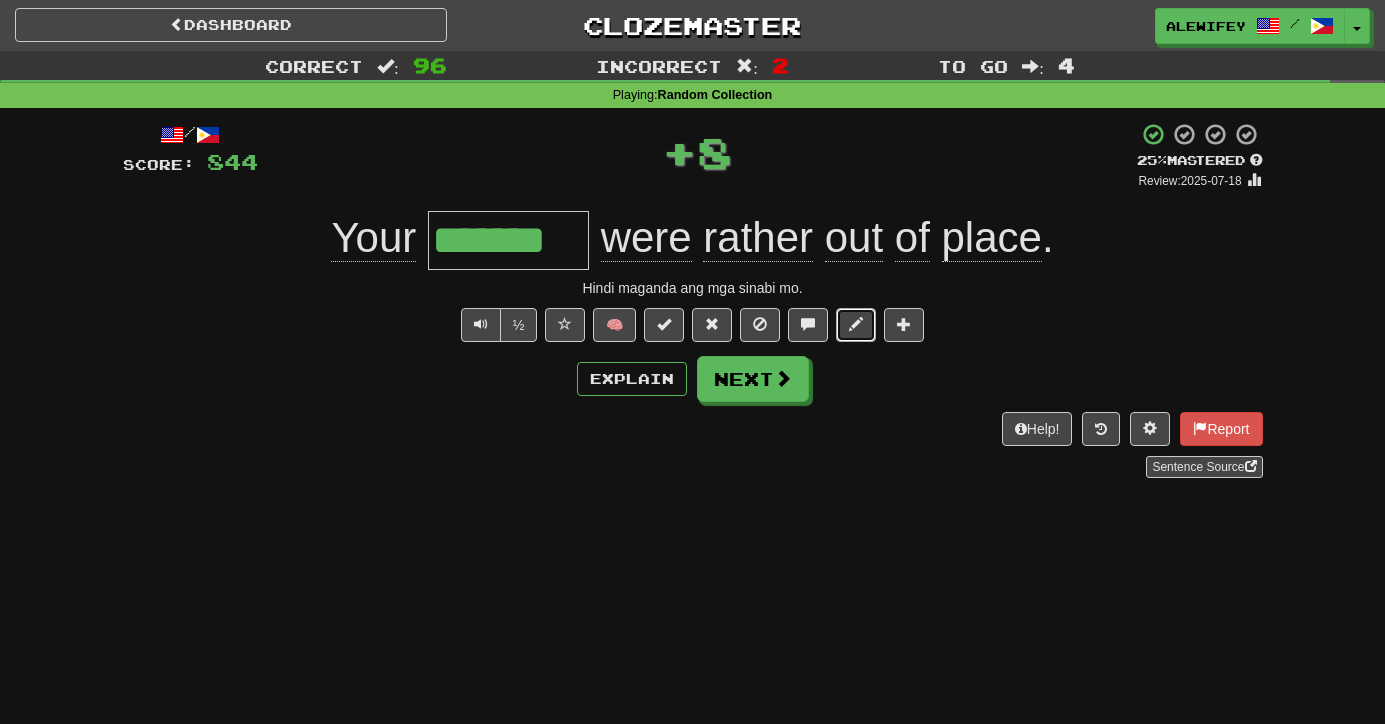 click at bounding box center (856, 325) 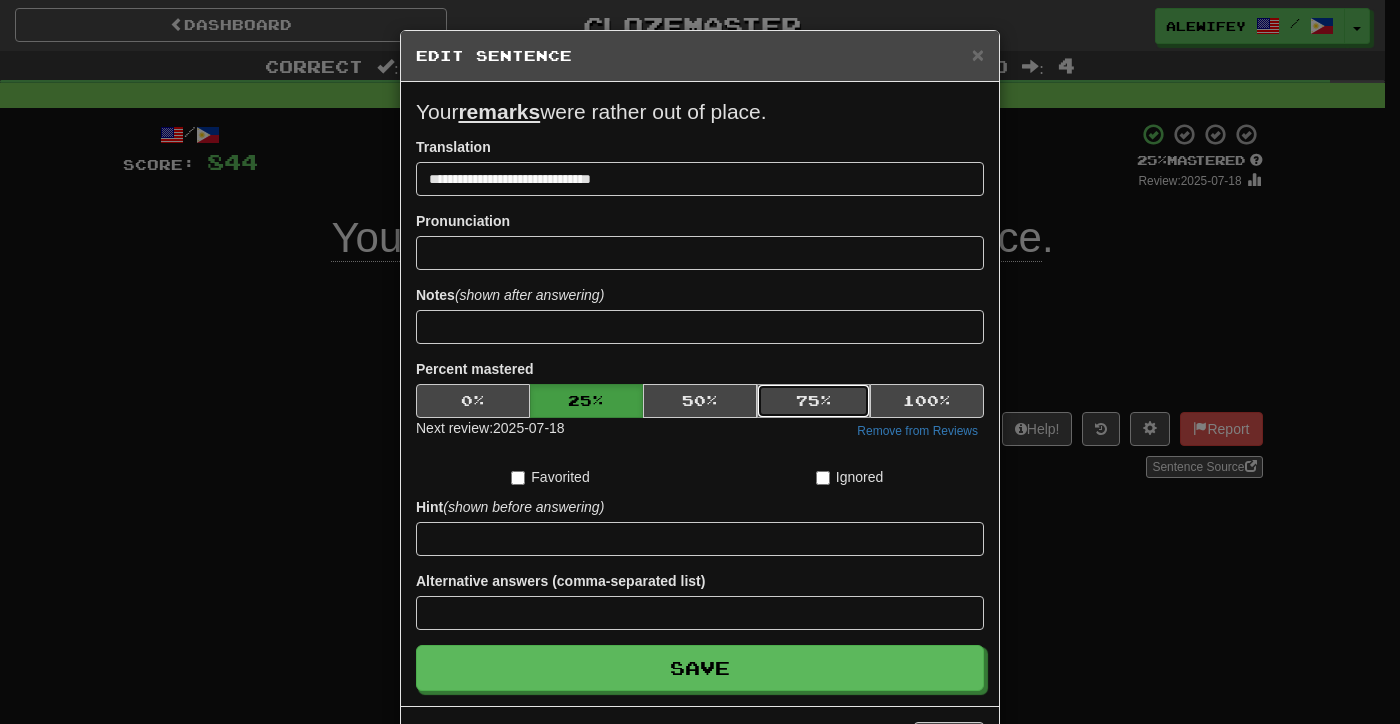 click on "75 %" at bounding box center (814, 401) 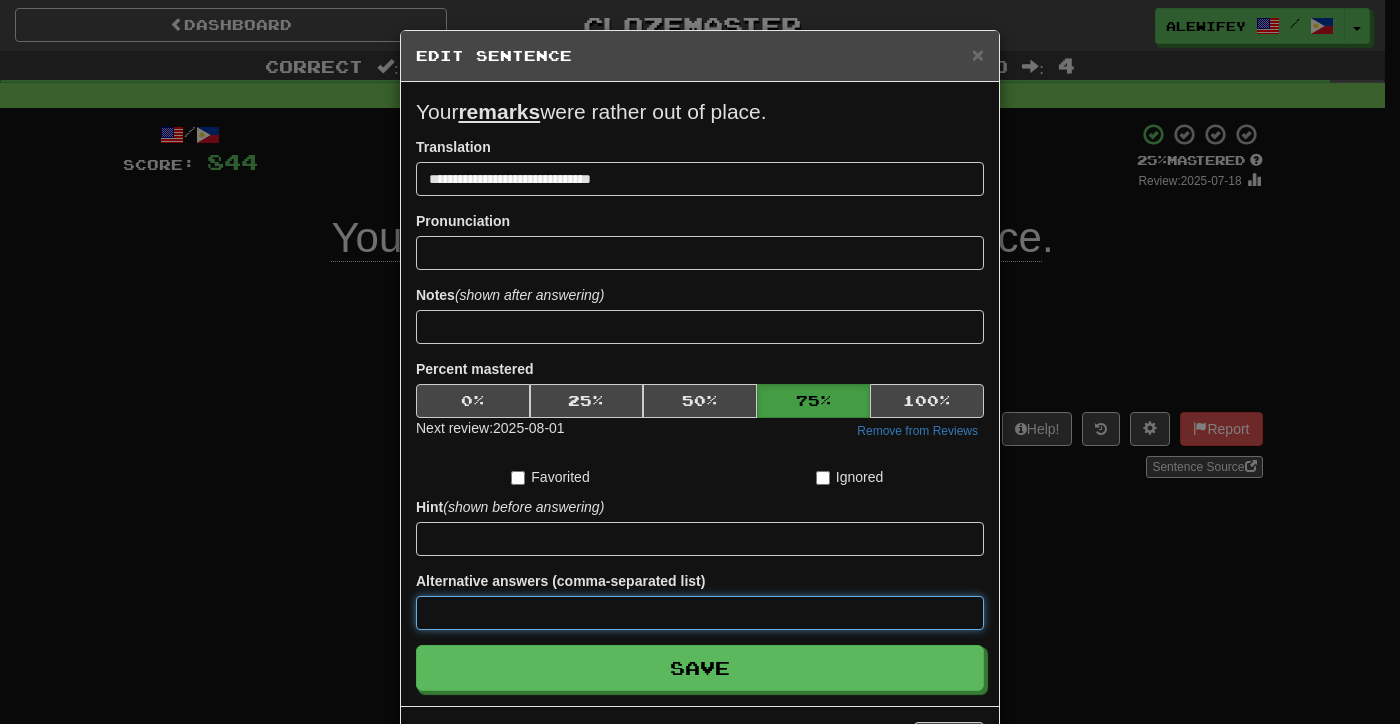 click at bounding box center [700, 613] 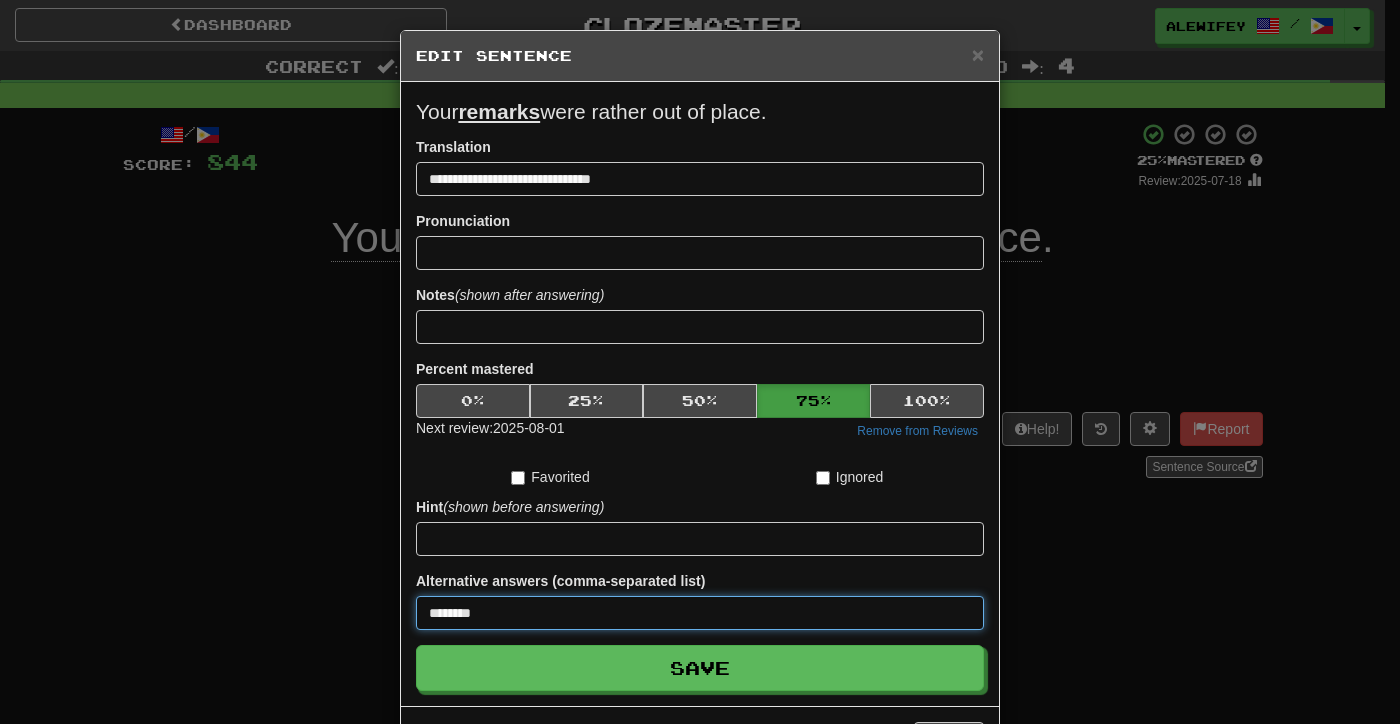 type on "********" 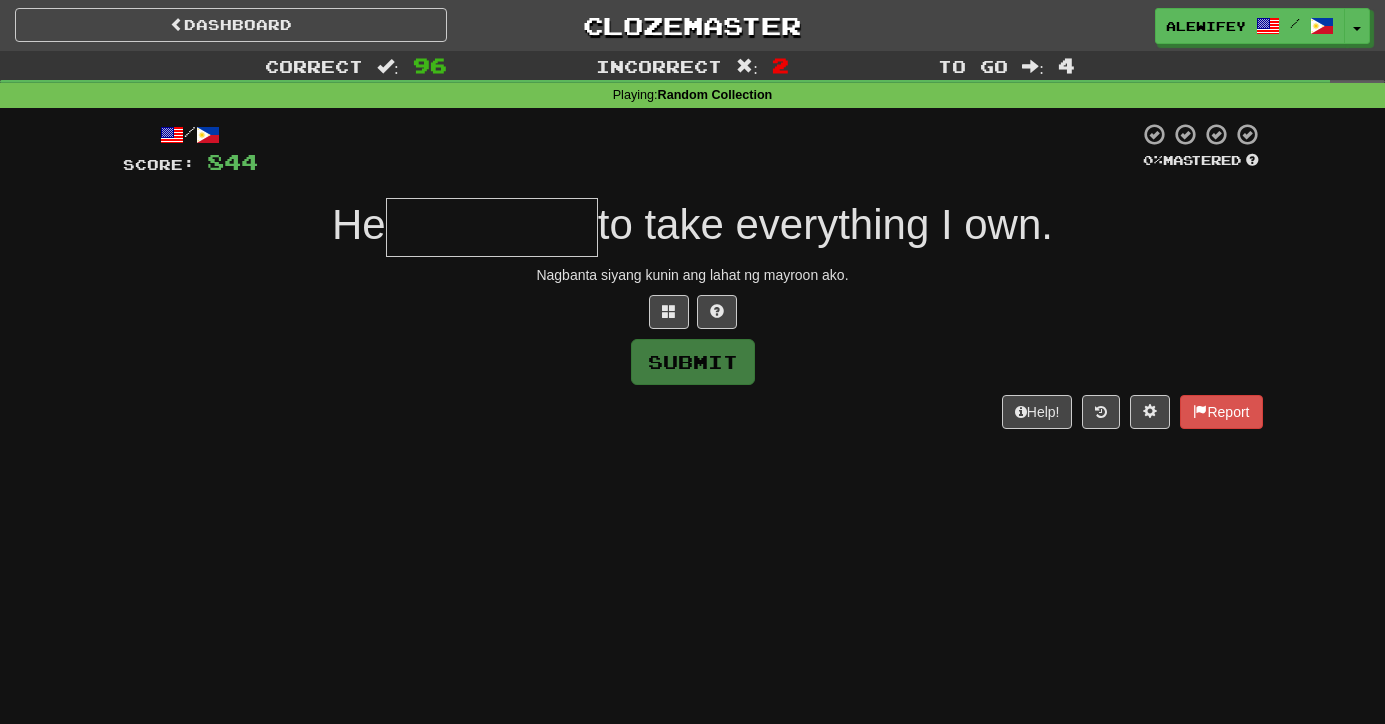type on "*" 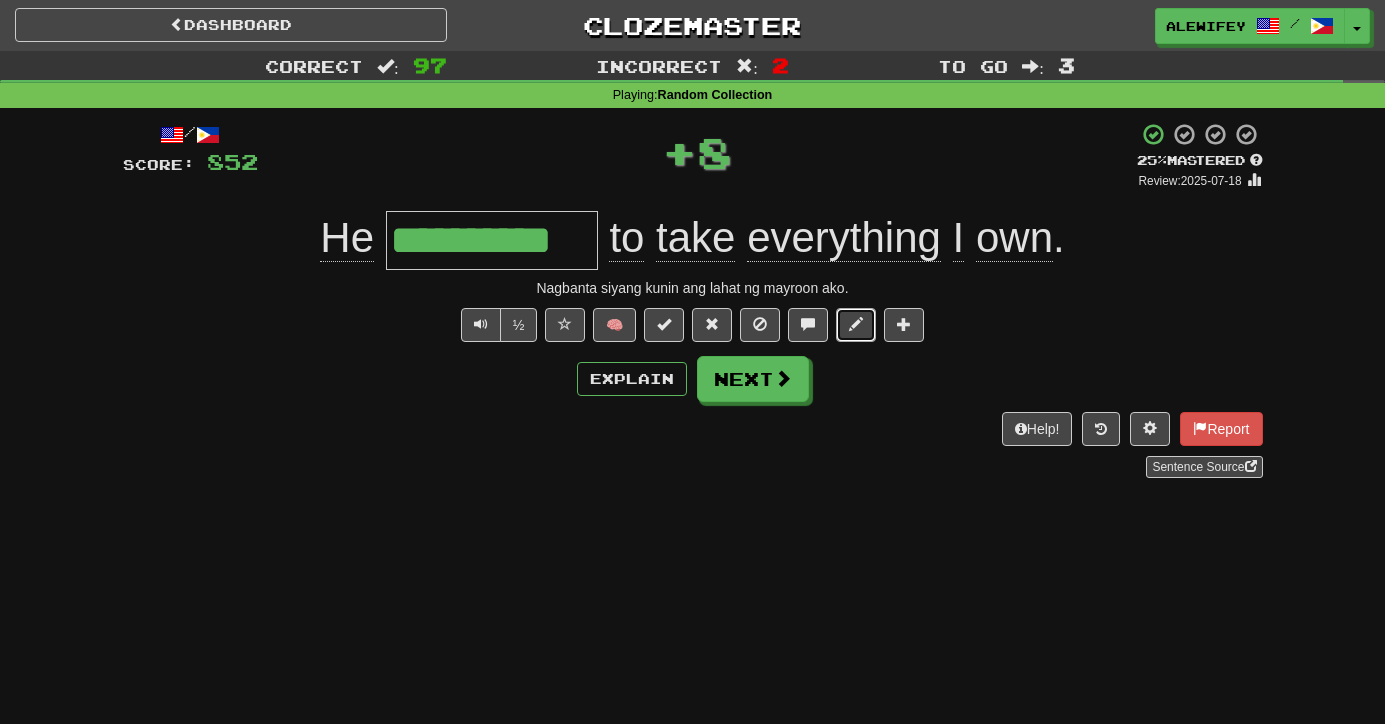 click at bounding box center [856, 324] 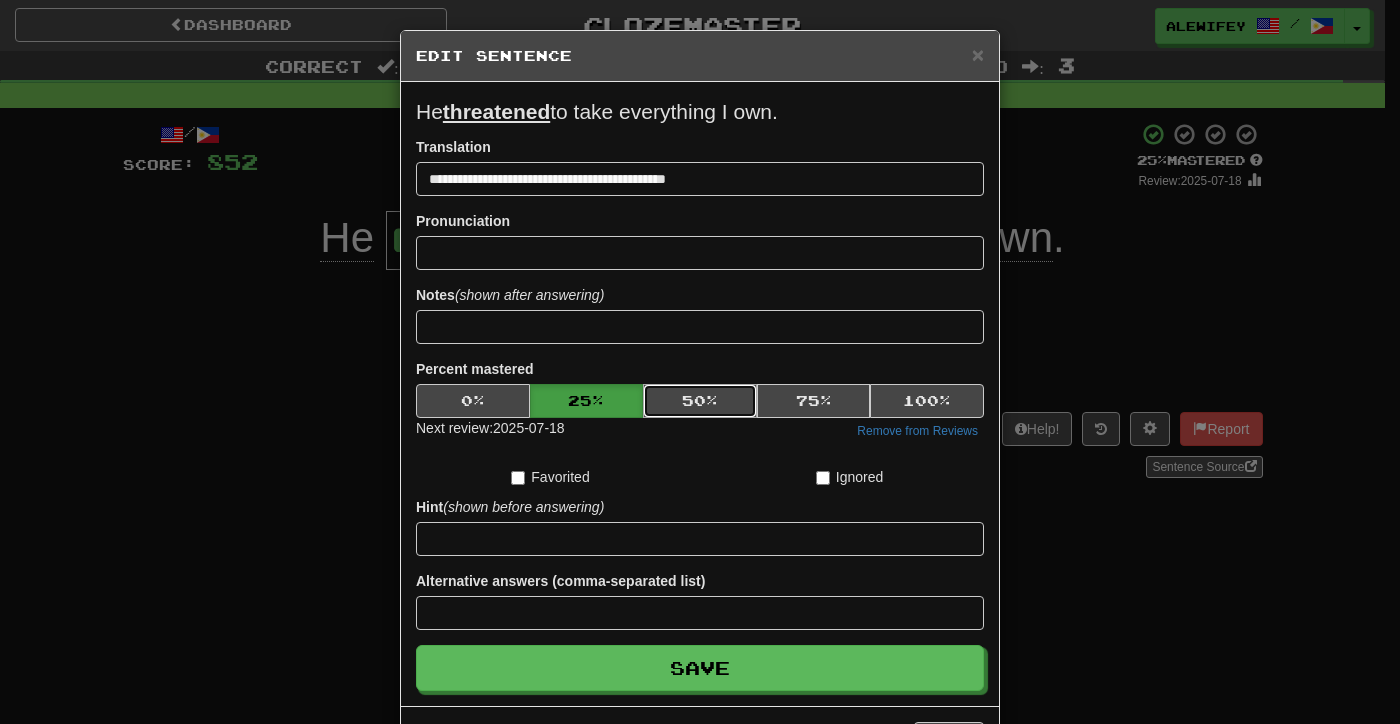 click on "50 %" at bounding box center (700, 401) 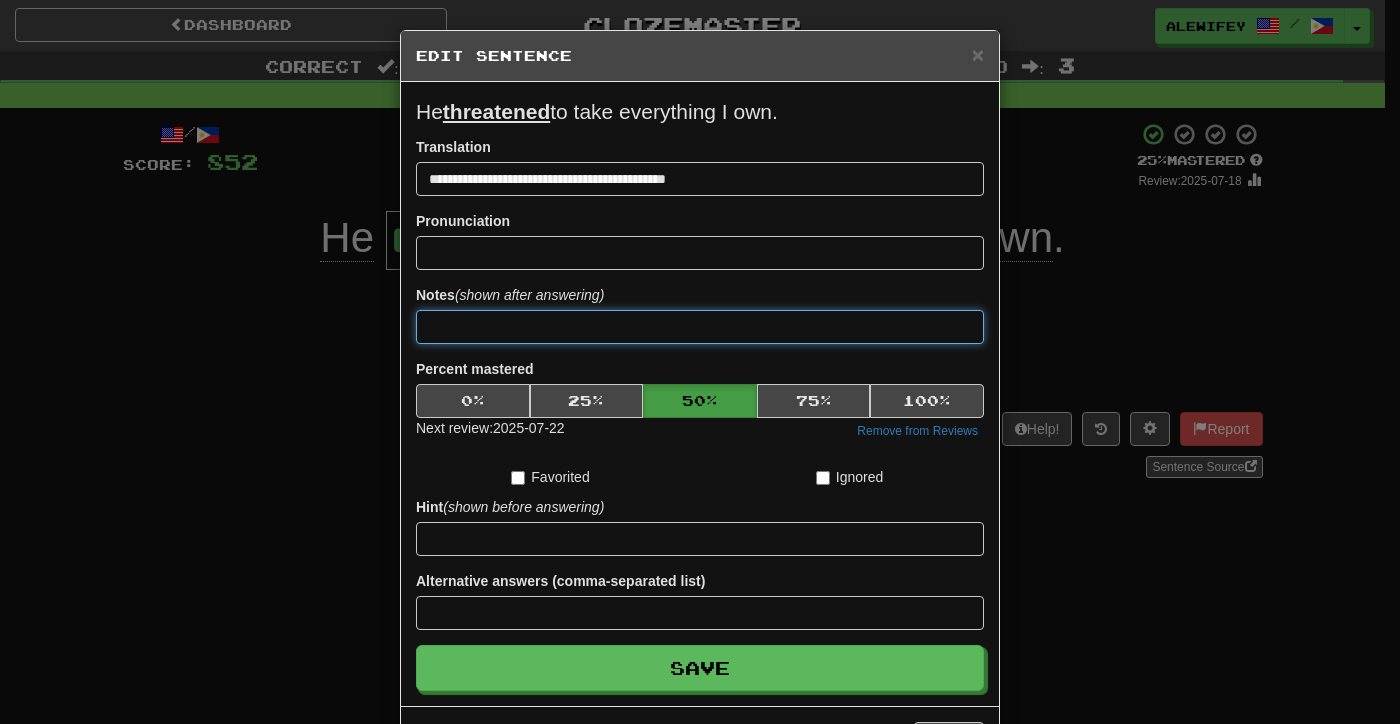 click at bounding box center [700, 327] 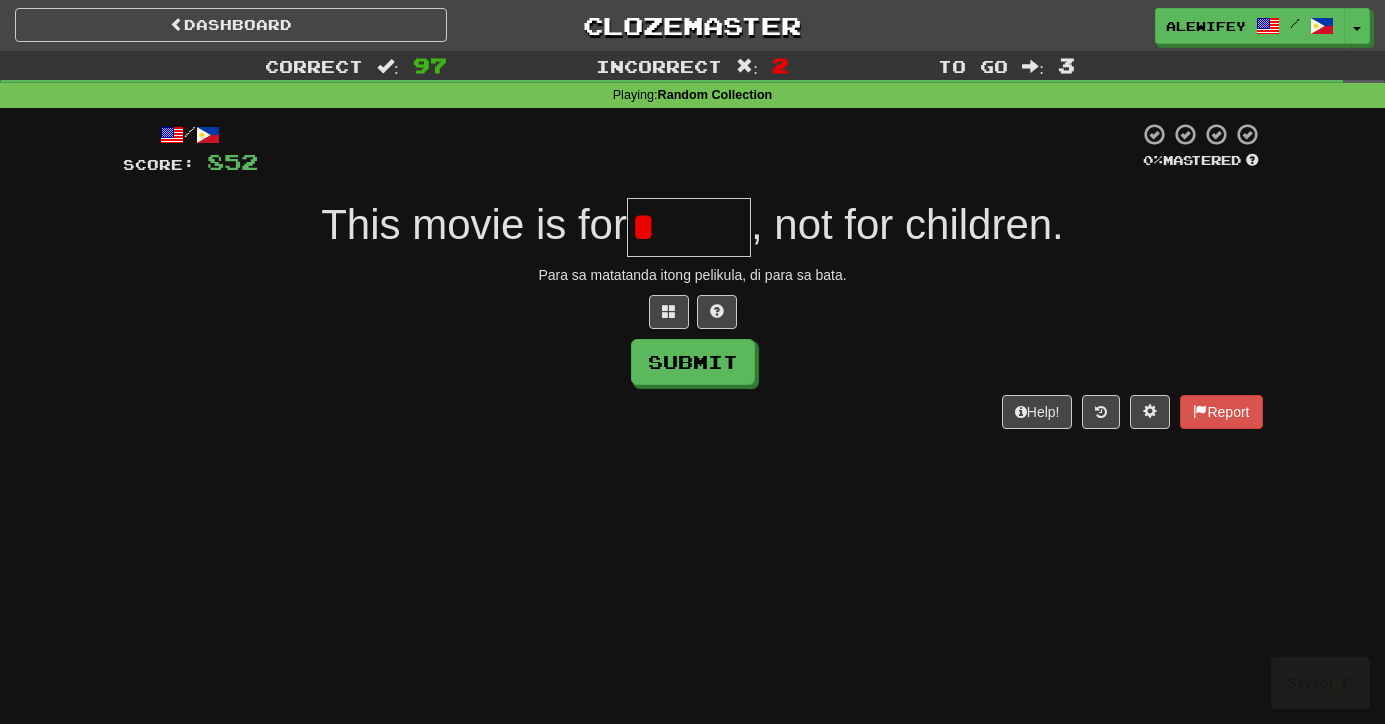scroll, scrollTop: 0, scrollLeft: 0, axis: both 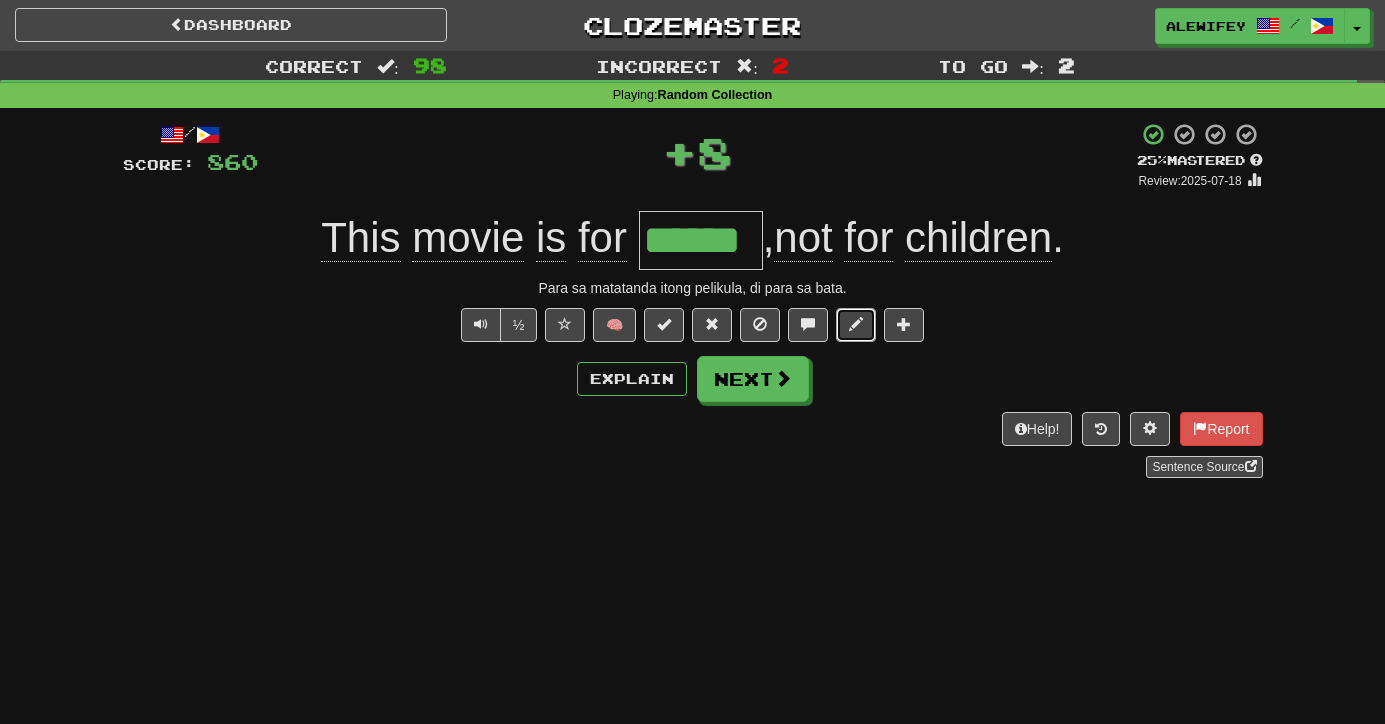 click at bounding box center [856, 324] 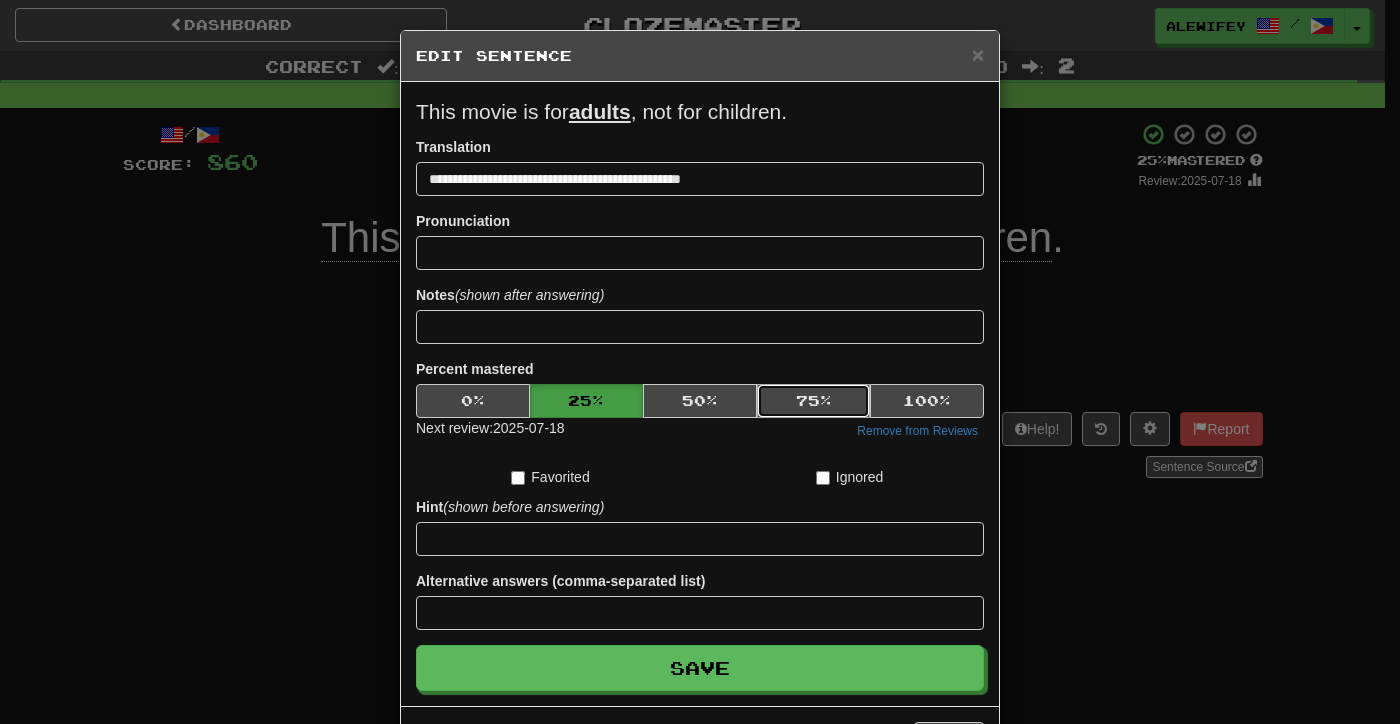 click on "75 %" at bounding box center [814, 401] 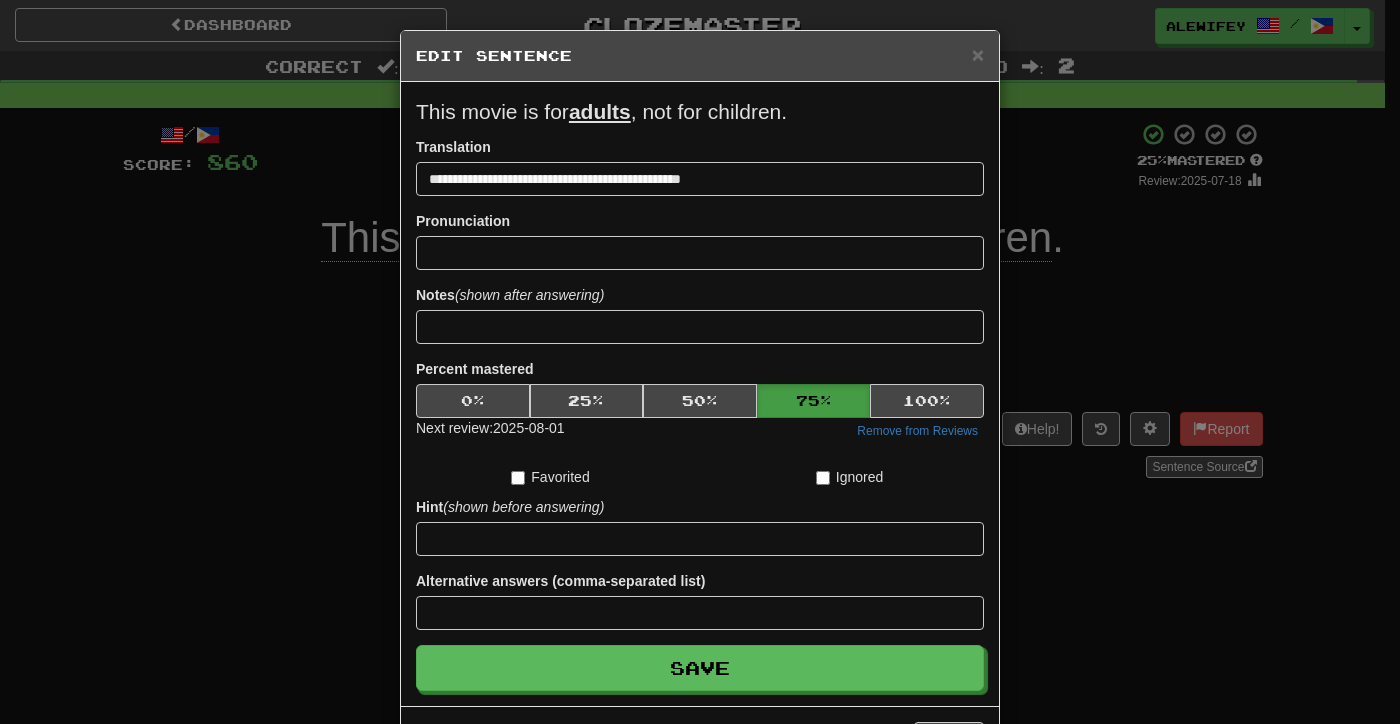 click on "**********" at bounding box center [700, 394] 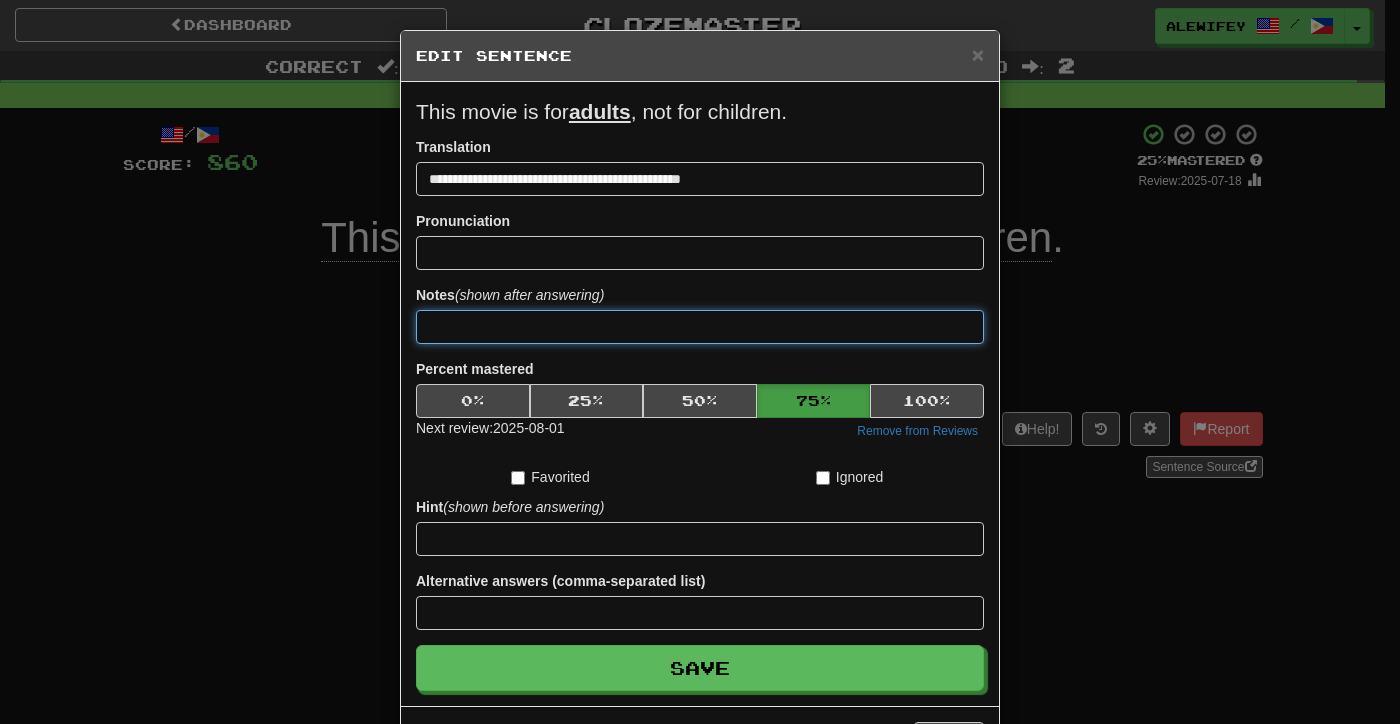 click at bounding box center [700, 327] 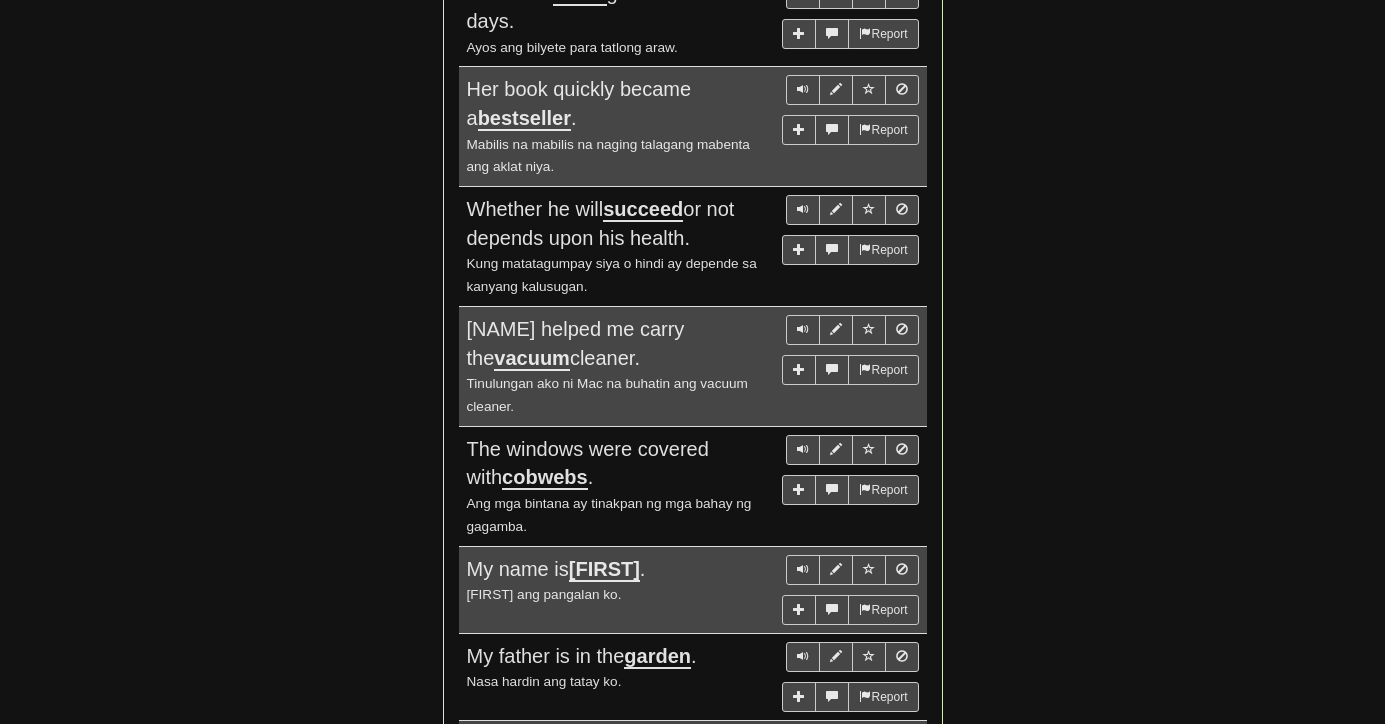 scroll, scrollTop: 2357, scrollLeft: 0, axis: vertical 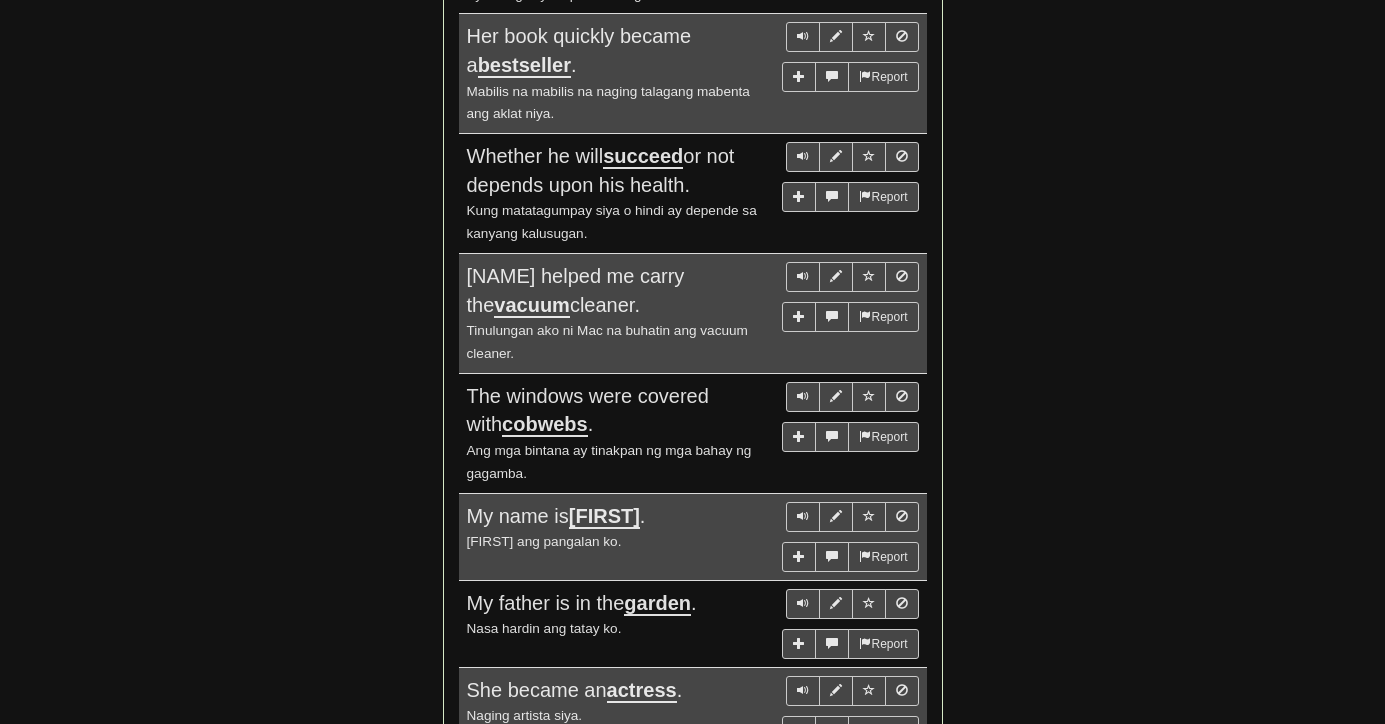 click on "Round Results Stats: Score:   + 892 Time:   9 : 35 New:   90 Review:   0 Correct:   100 Incorrect:   2 Progress: Random Collection Playing:  1.884  /  5.417 + 90 33.118% 34.779% Mastered:  1.782  /  5.417 + 16 32.601% 32.896% Ready for Review:  0  /  Level:  104 1.549  points to level  105  - keep going! Ranked:  1 st  this week 🏆 Sentences:  Report All I want is your  love . Gusto ko ang pagmamahal mo.  Report How much  longer  will I have to stay in the hospital? Gaano katagal pa ako dito sa ospital?  Report People  change . Nagiiba ang mga tao.  Report Our school is in the  middle  of the city. Aming paaralan ay nasa kalagitnaan ng siyudad.  Report I want to  sing  a song. Gusto kong kumanta.  Report This is my  book . Aklat ko ito.  Report Think before you  act ! Mag-isip bago gumawa ng kahit ano.  Report Tom and Mary took the  boat  out of the water. Inalis nina Tom at Mary ang bangka sa tubig.  Report Whatever is that  noise ? Ano bang ingay iyon?  Report Has the house got a  garage ?  Report desires" at bounding box center [693, 2623] 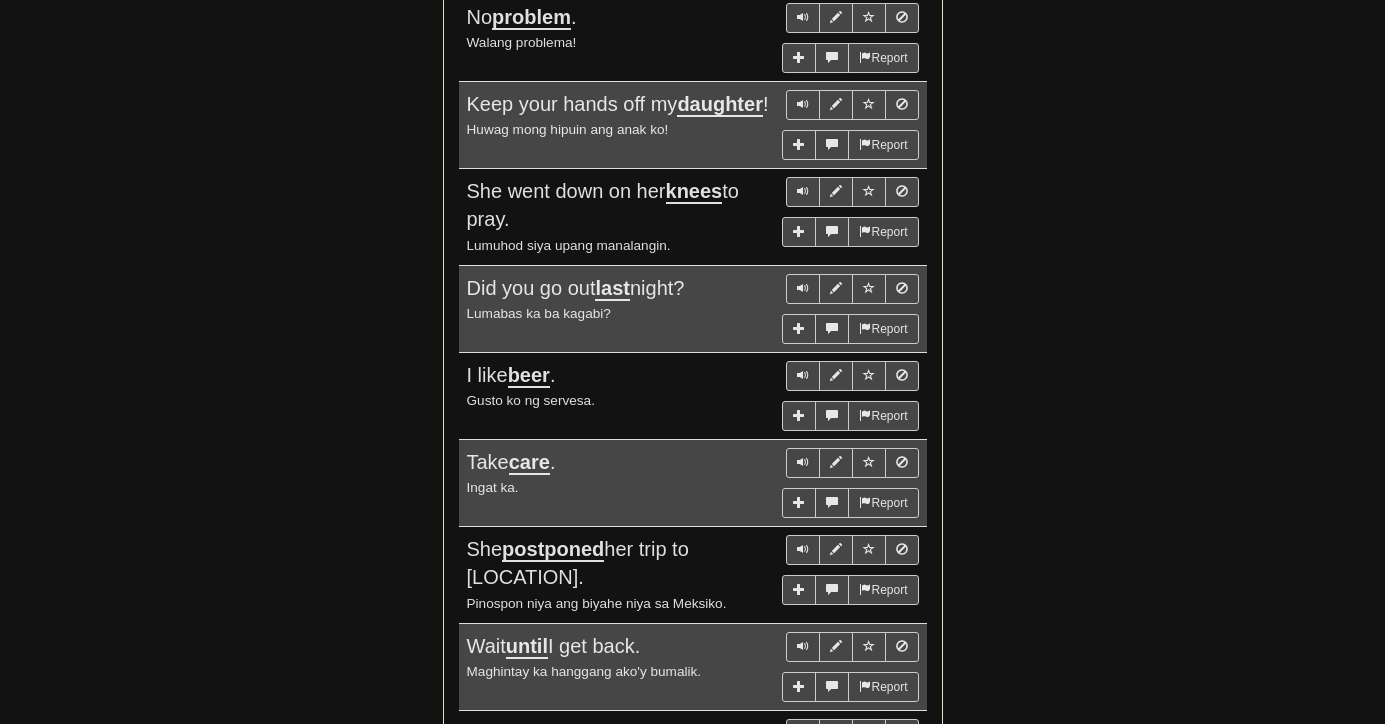 scroll, scrollTop: 3870, scrollLeft: 0, axis: vertical 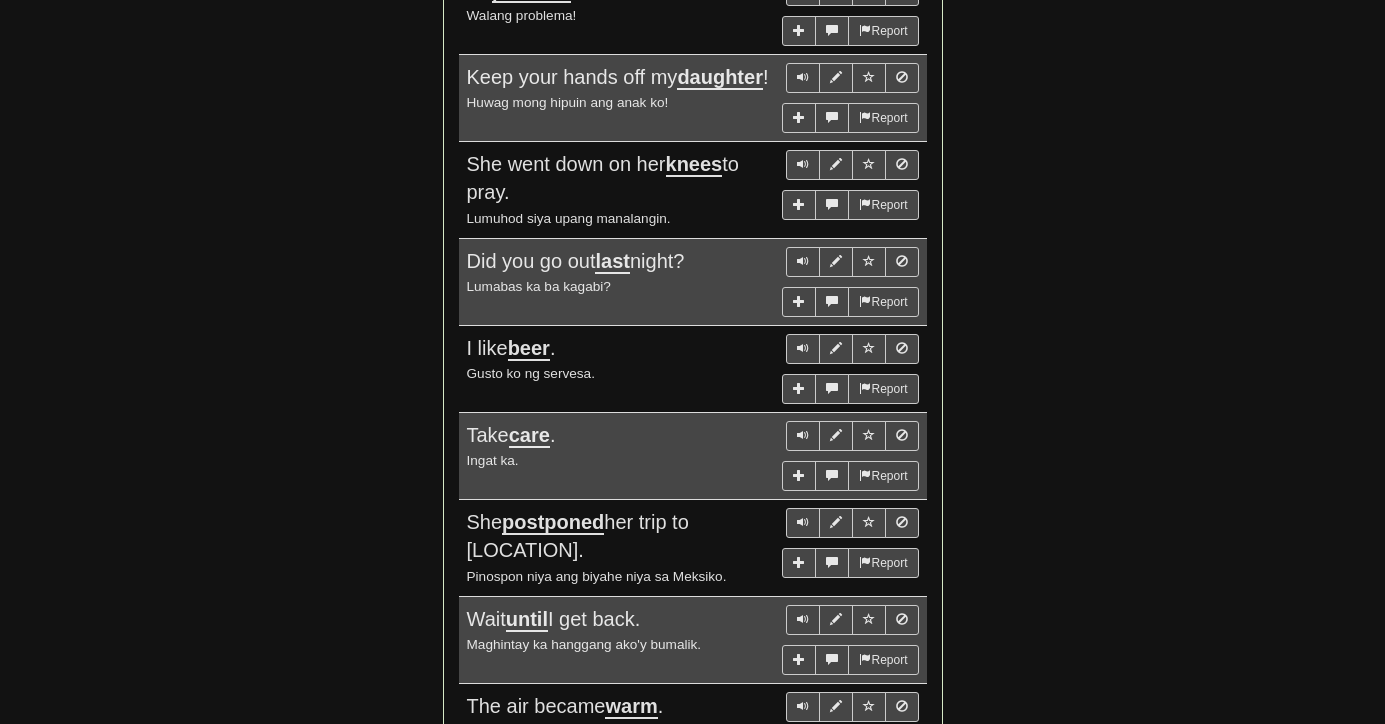 click on "Round Results Stats: Score:   + 892 Time:   9 : 35 New:   90 Review:   0 Correct:   100 Incorrect:   2 Progress: Random Collection Playing:  1.884  /  5.417 + 90 33.118% 34.779% Mastered:  1.782  /  5.417 + 16 32.601% 32.896% Ready for Review:  0  /  Level:  104 1.549  points to level  105  - keep going! Ranked:  1 st  this week 🏆 Sentences:  Report All I want is your  love . Gusto ko ang pagmamahal mo.  Report How much  longer  will I have to stay in the hospital? Gaano katagal pa ako dito sa ospital?  Report People  change . Nagiiba ang mga tao.  Report Our school is in the  middle  of the city. Aming paaralan ay nasa kalagitnaan ng siyudad.  Report I want to  sing  a song. Gusto kong kumanta.  Report This is my  book . Aklat ko ito.  Report Think before you  act ! Mag-isip bago gumawa ng kahit ano.  Report Tom and Mary took the  boat  out of the water. Inalis nina Tom at Mary ang bangka sa tubig.  Report Whatever is that  noise ? Ano bang ingay iyon?  Report Has the house got a  garage ?  Report desires" at bounding box center [693, 1110] 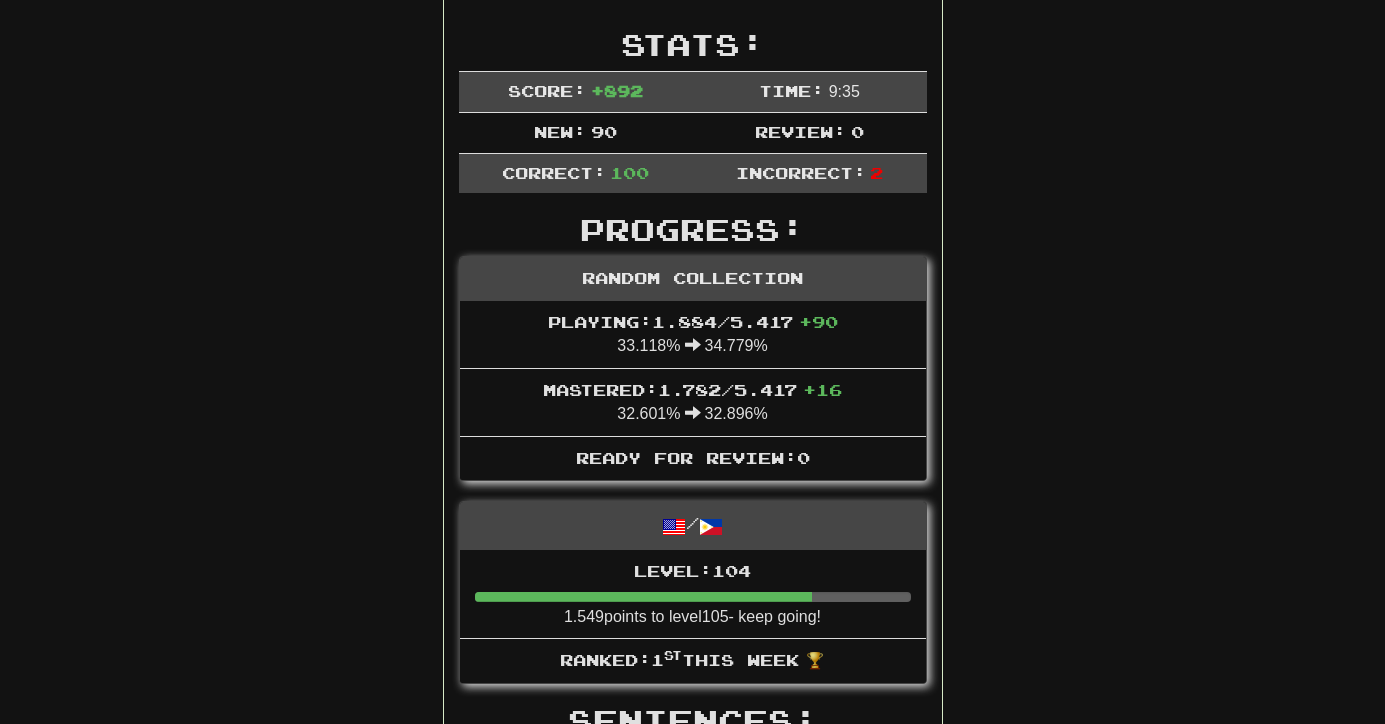 scroll, scrollTop: 0, scrollLeft: 0, axis: both 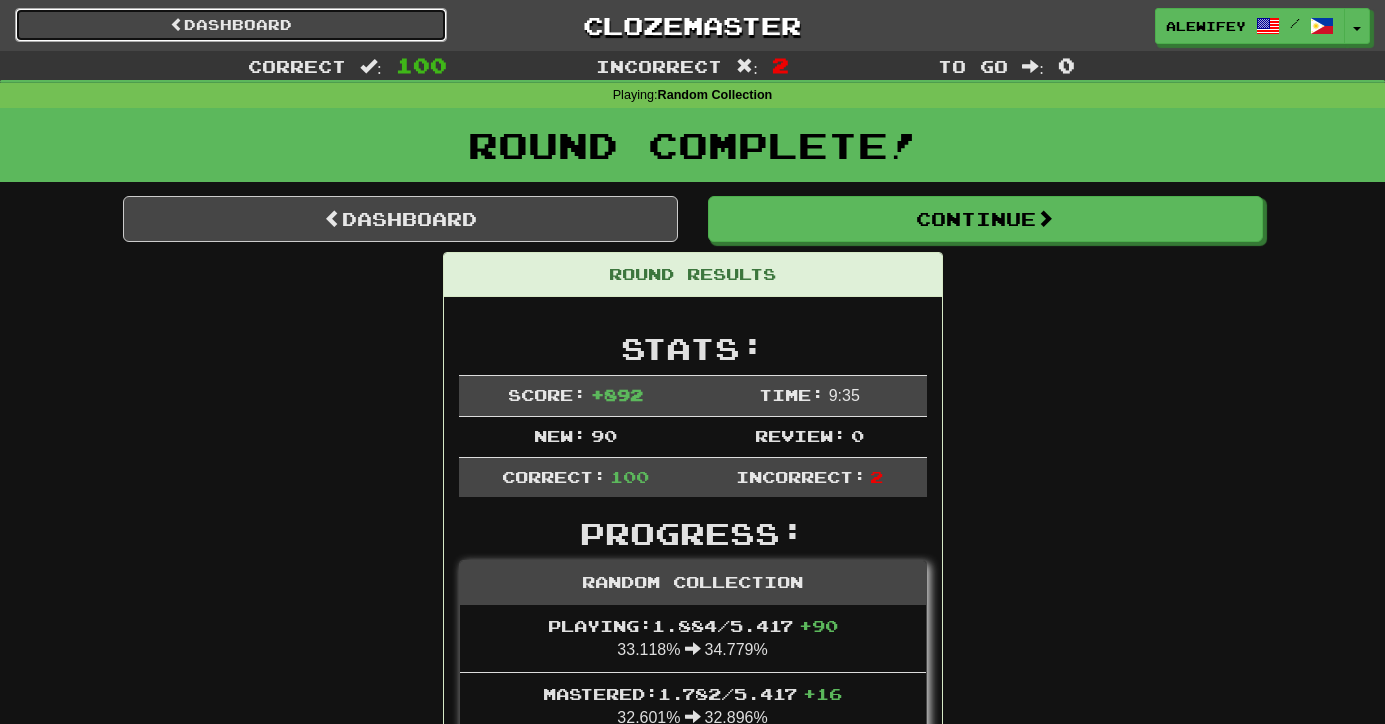 click on "Dashboard" at bounding box center [231, 25] 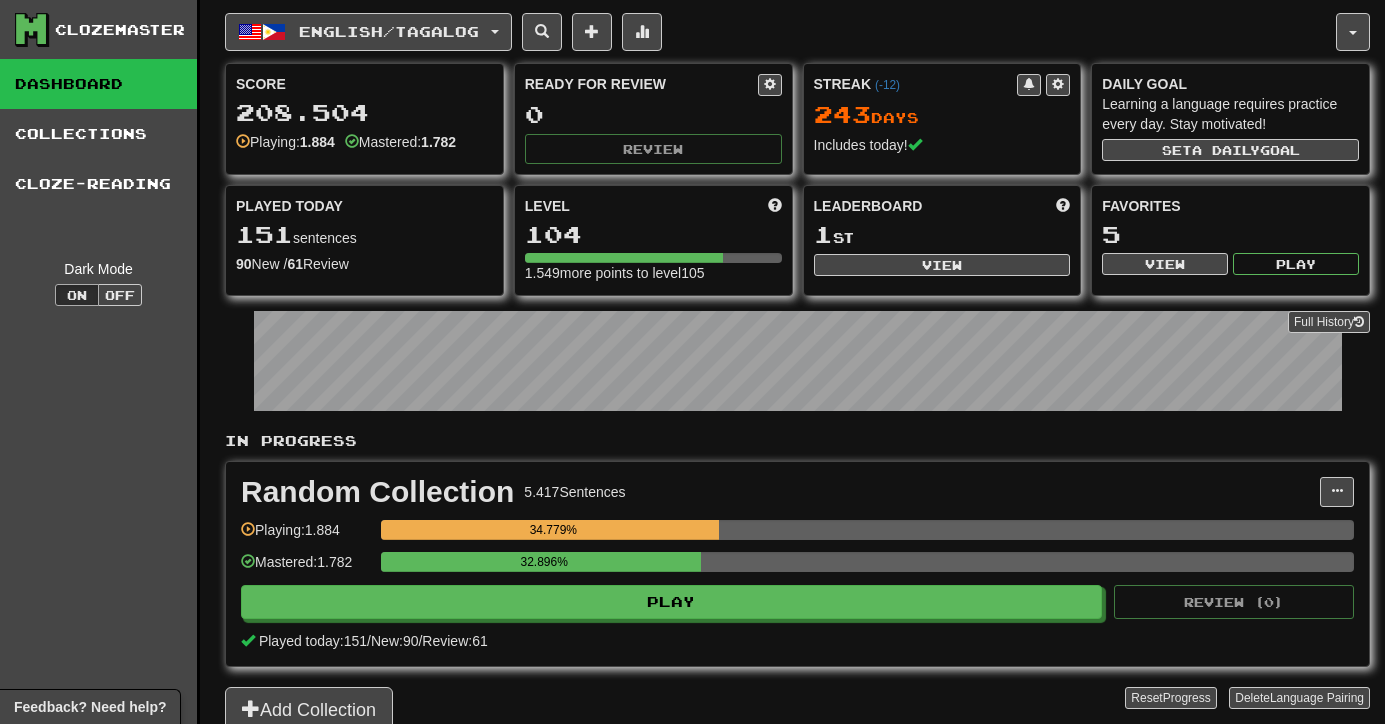 scroll, scrollTop: 0, scrollLeft: 0, axis: both 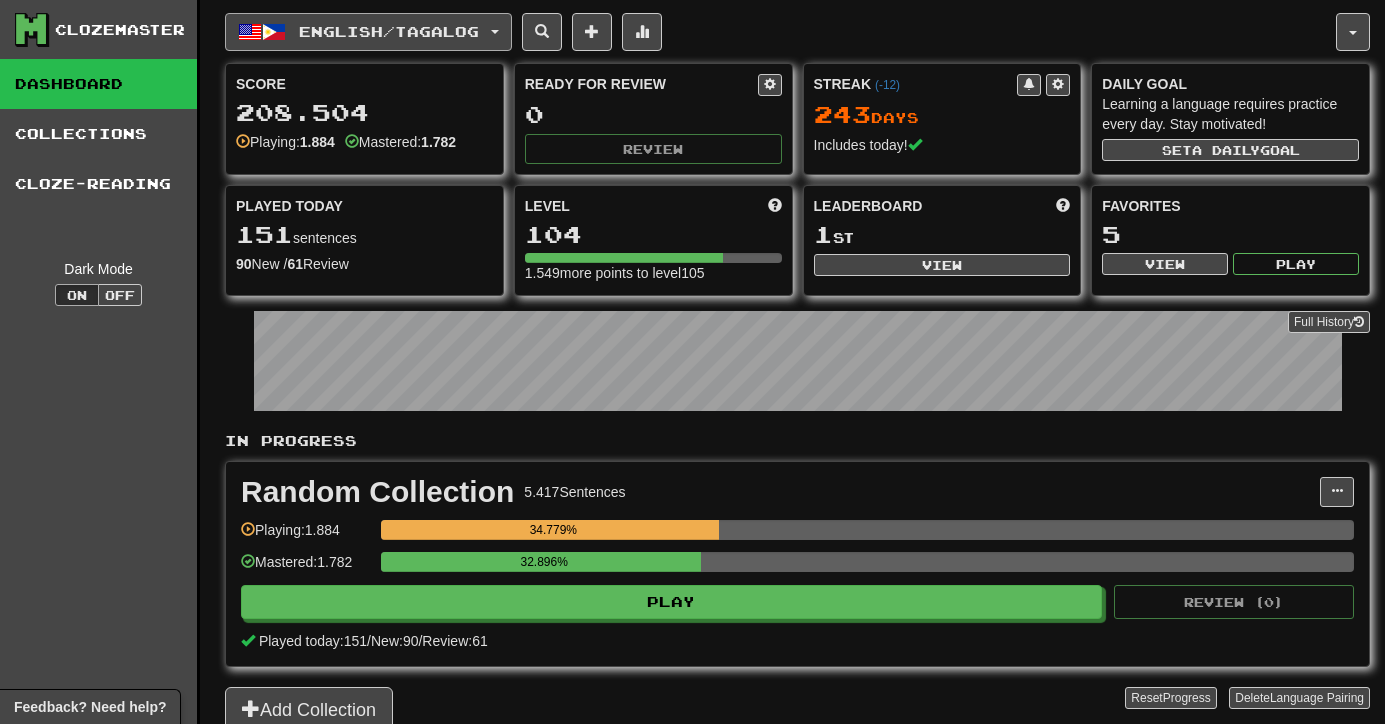 click on "English  /  Tagalog" at bounding box center (389, 31) 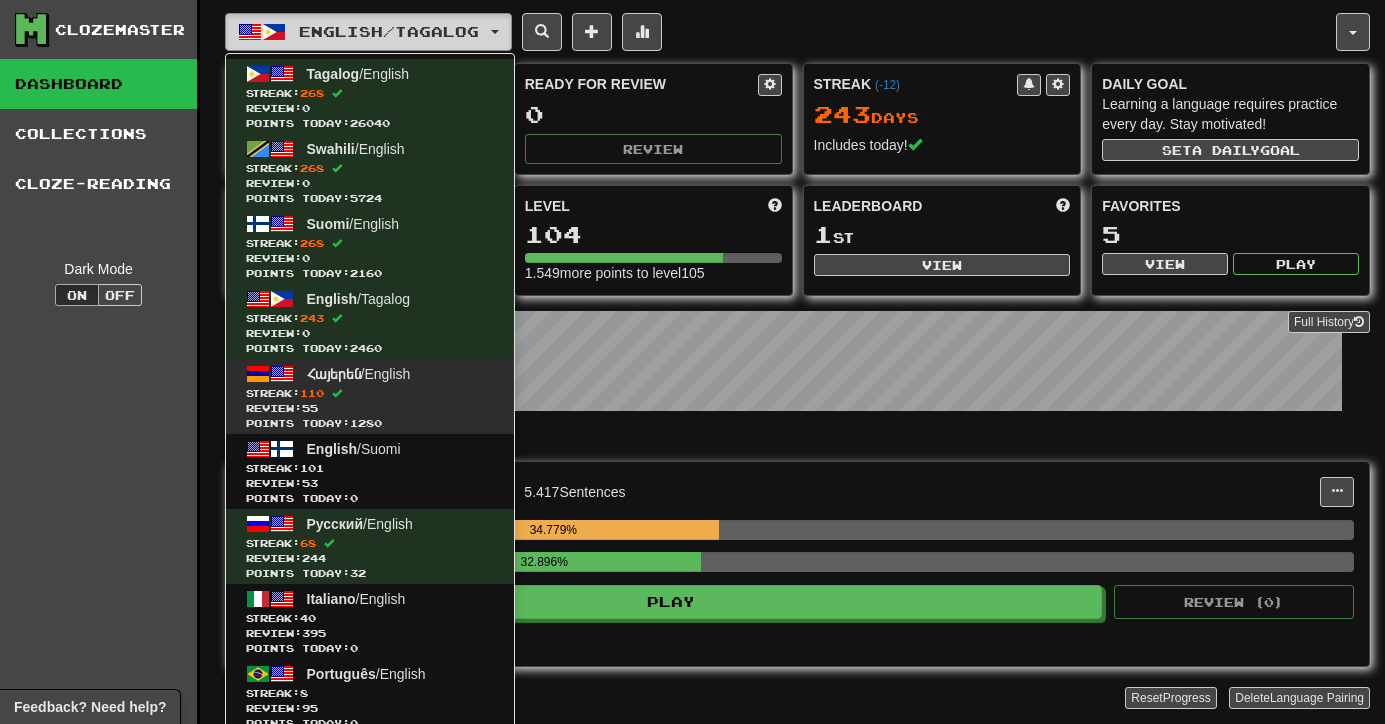 scroll, scrollTop: 182, scrollLeft: 0, axis: vertical 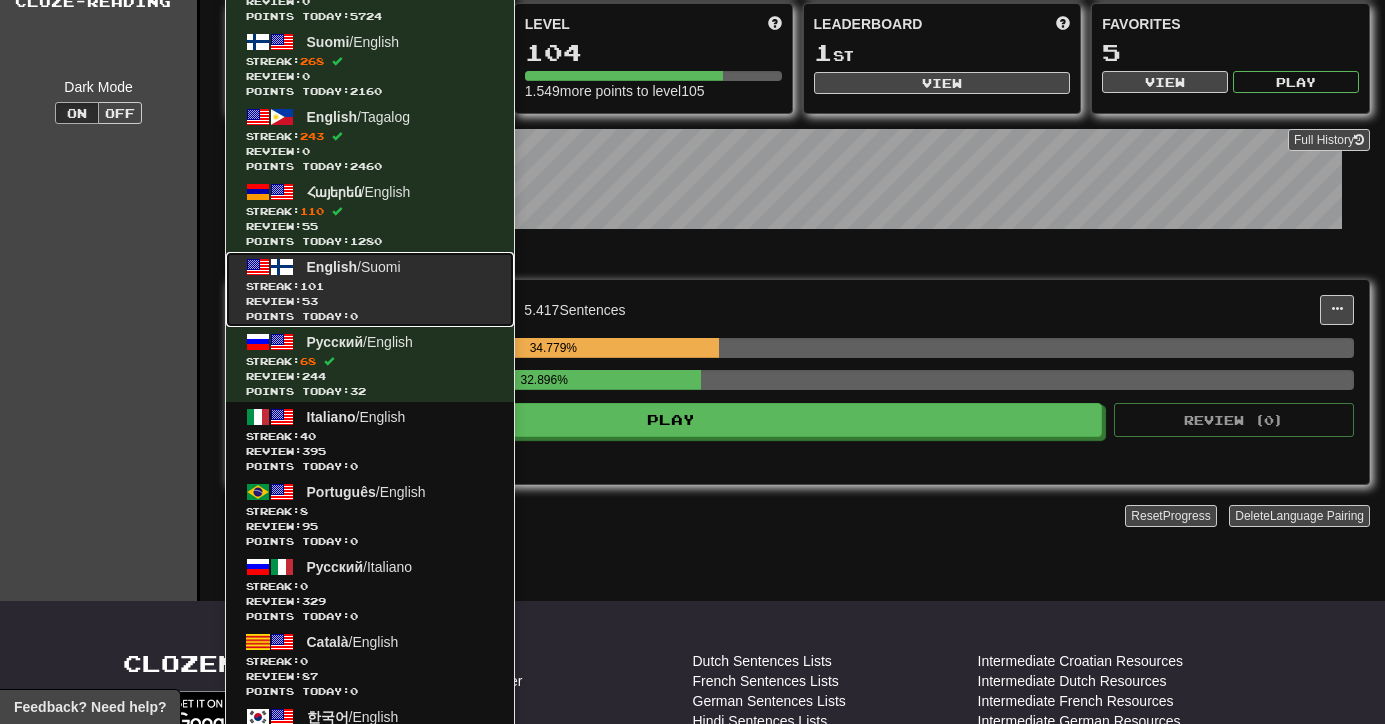 click on "Review:  [NUMBER]" at bounding box center (370, 301) 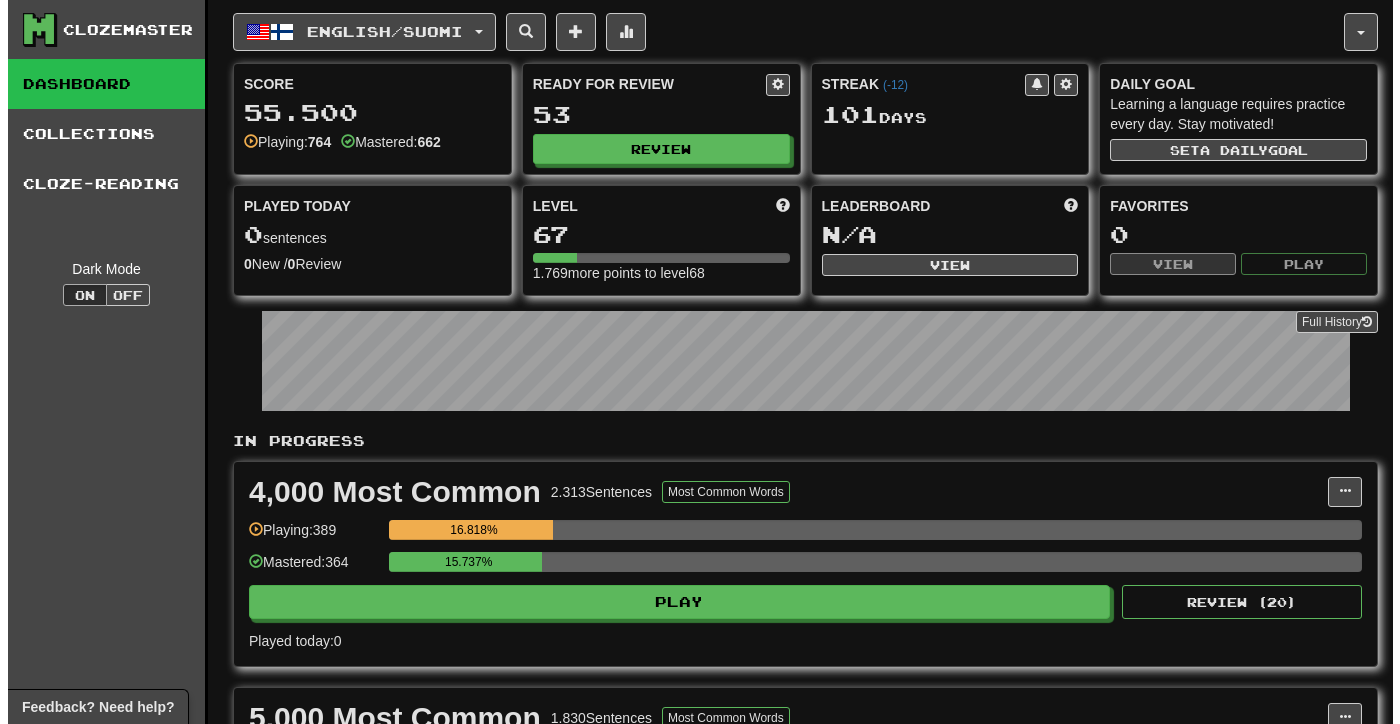 scroll, scrollTop: 0, scrollLeft: 0, axis: both 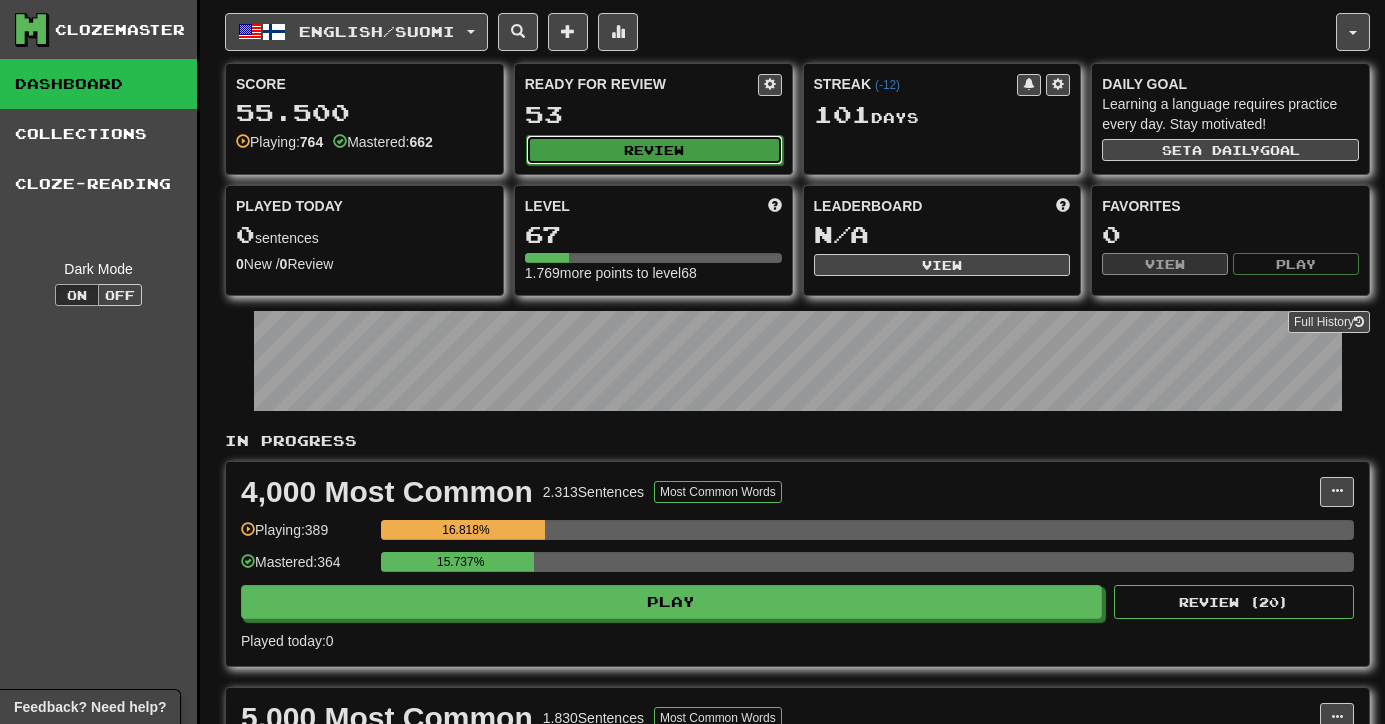 click on "Review" 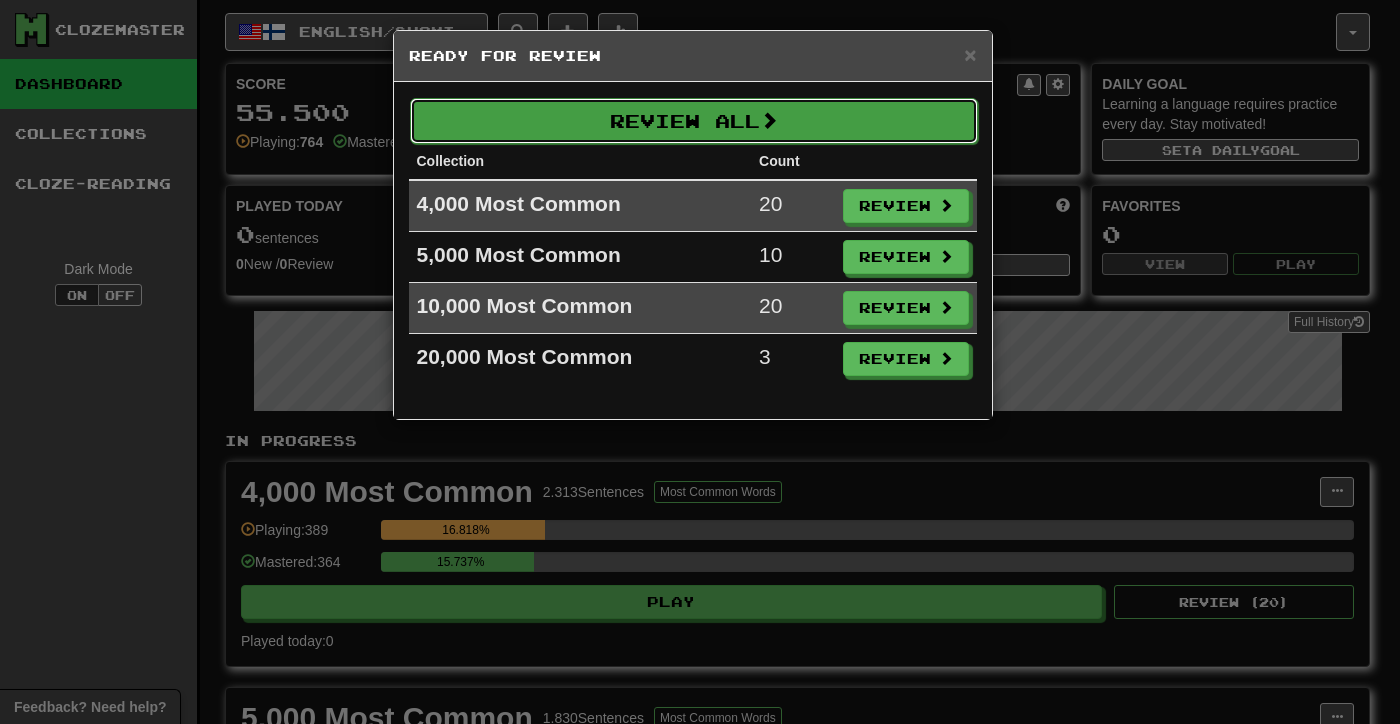 click on "Review All" at bounding box center [694, 121] 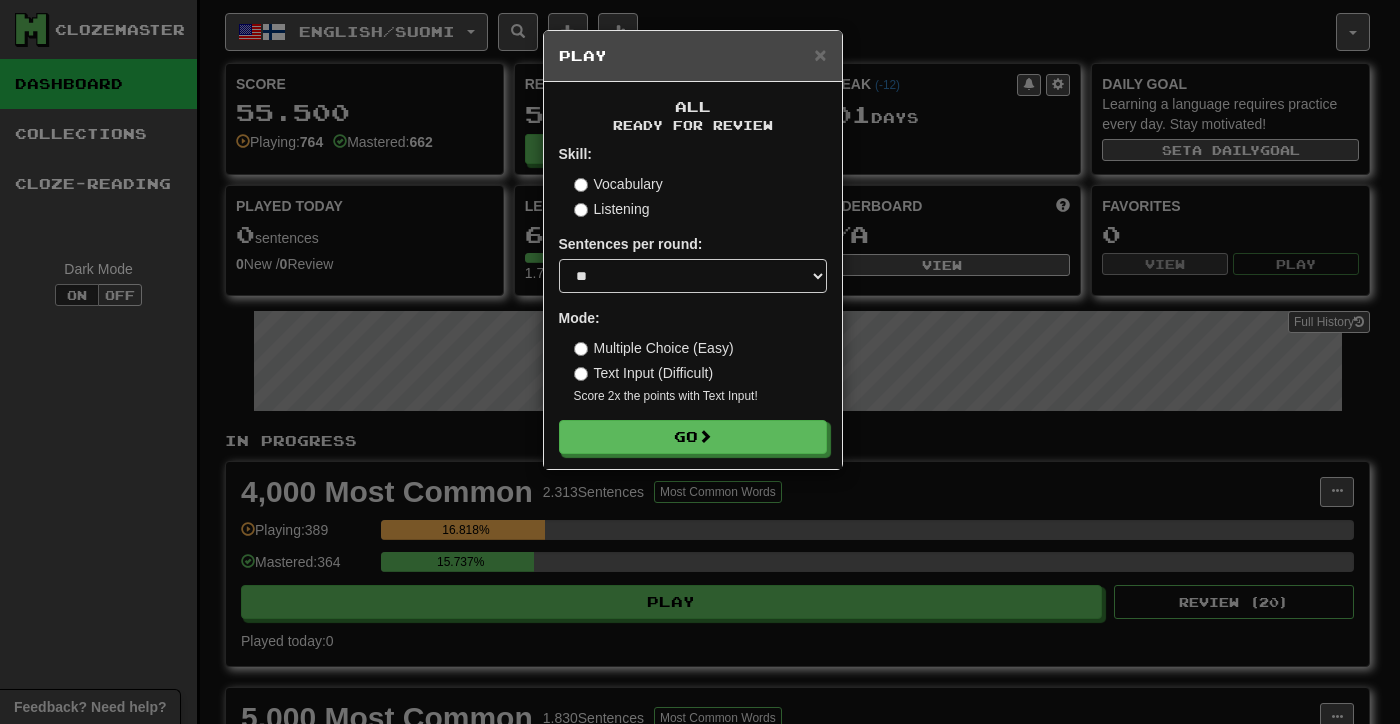 click on "Skill: Vocabulary Listening Sentences per round: * ** ** ** ** ** *** ******** Mode: Multiple Choice (Easy) Text Input (Difficult) Score 2x the points with Text Input ! Go" at bounding box center (693, 299) 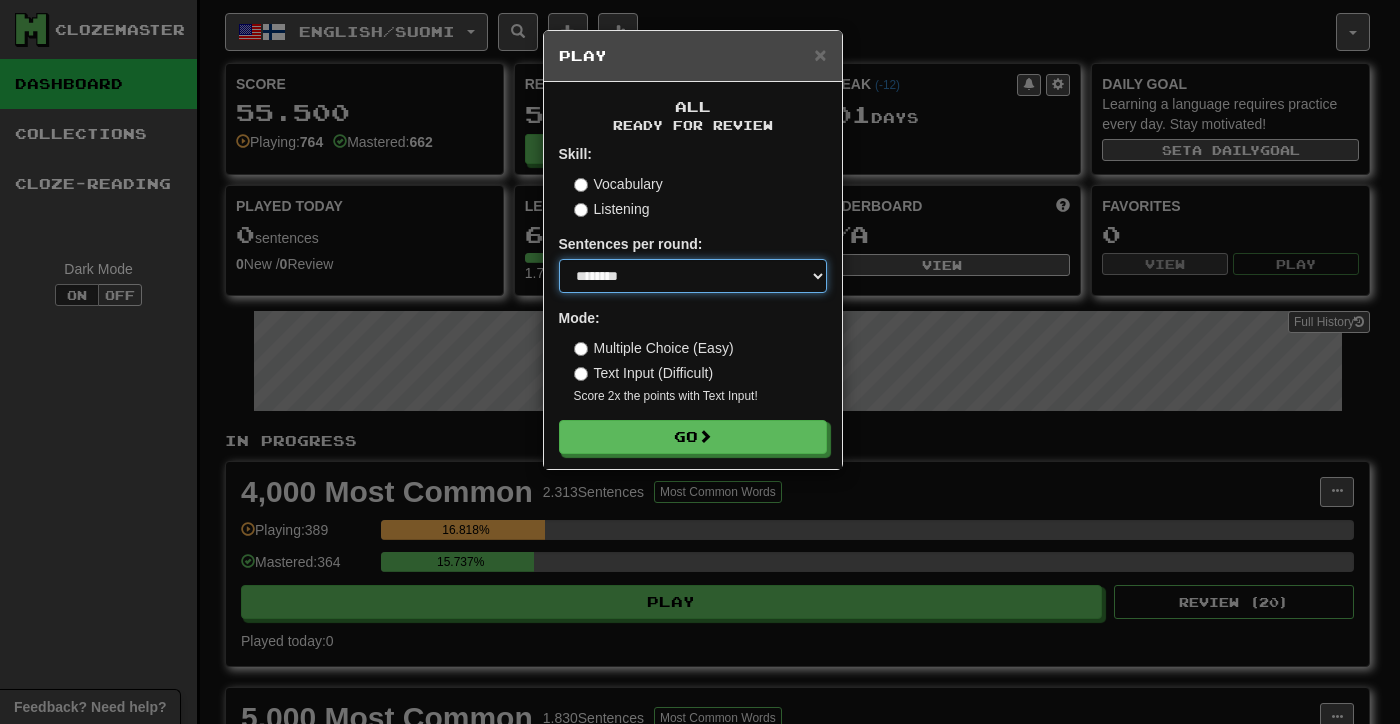 click on "********" at bounding box center (0, 0) 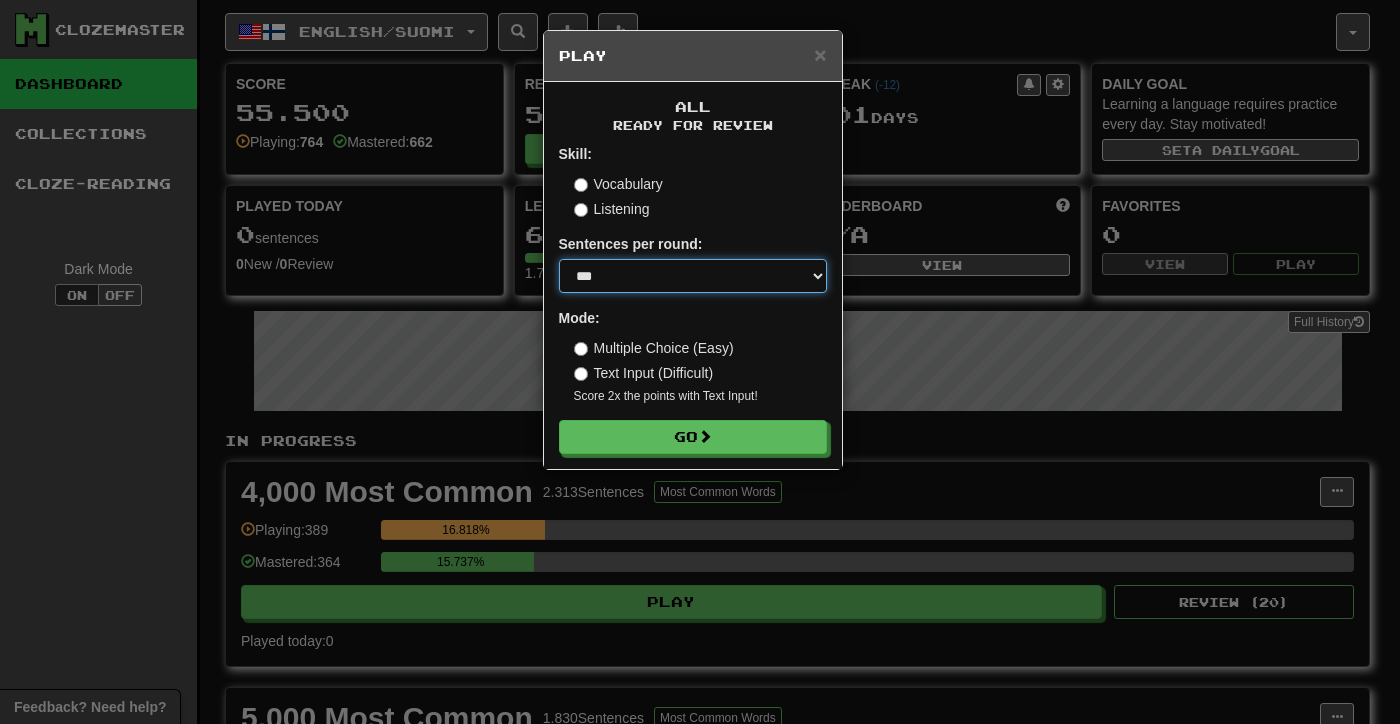 click on "***" at bounding box center (0, 0) 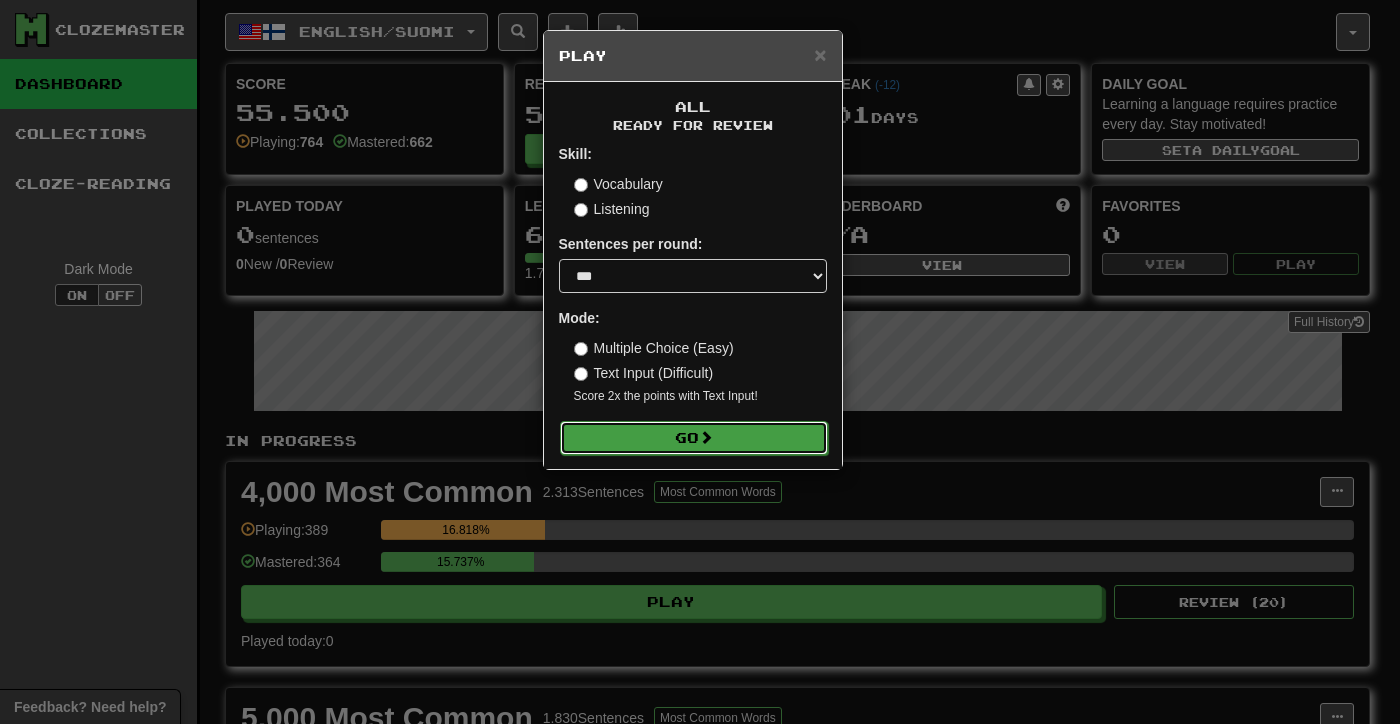click on "Go" at bounding box center [694, 438] 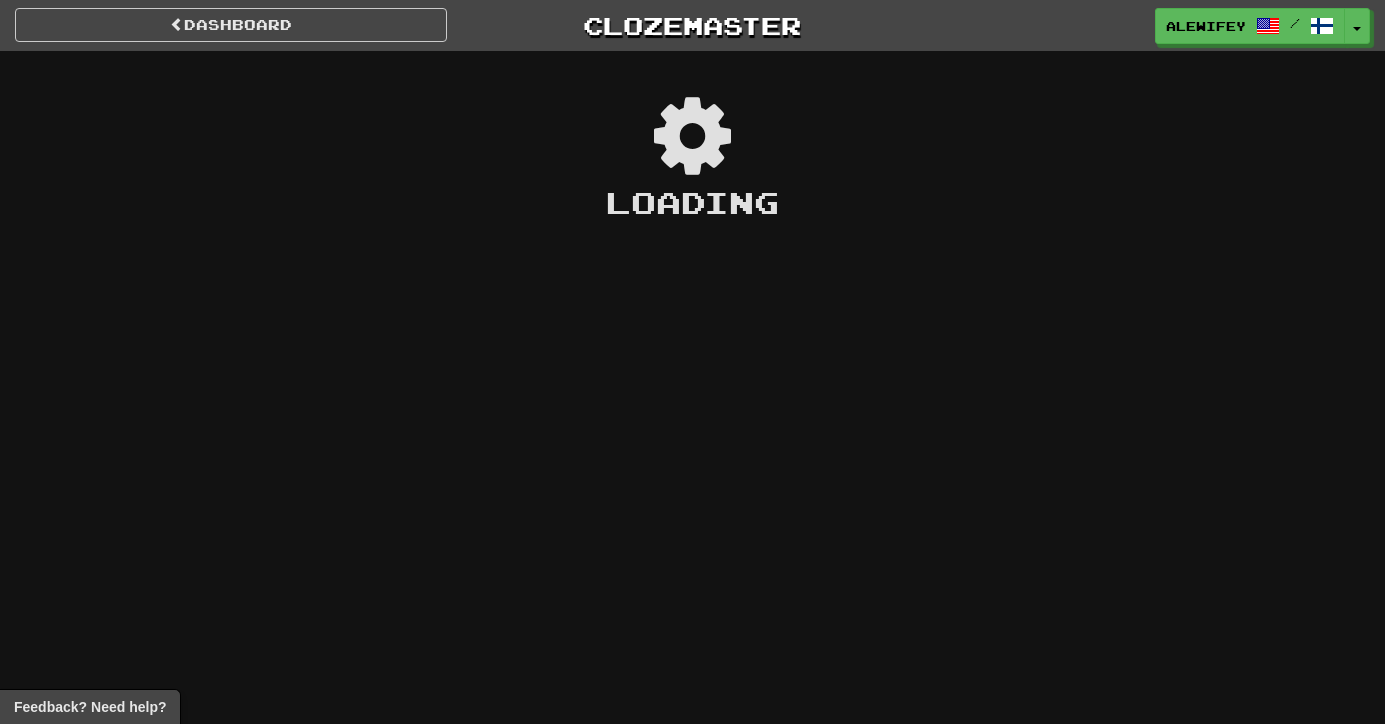 scroll, scrollTop: 0, scrollLeft: 0, axis: both 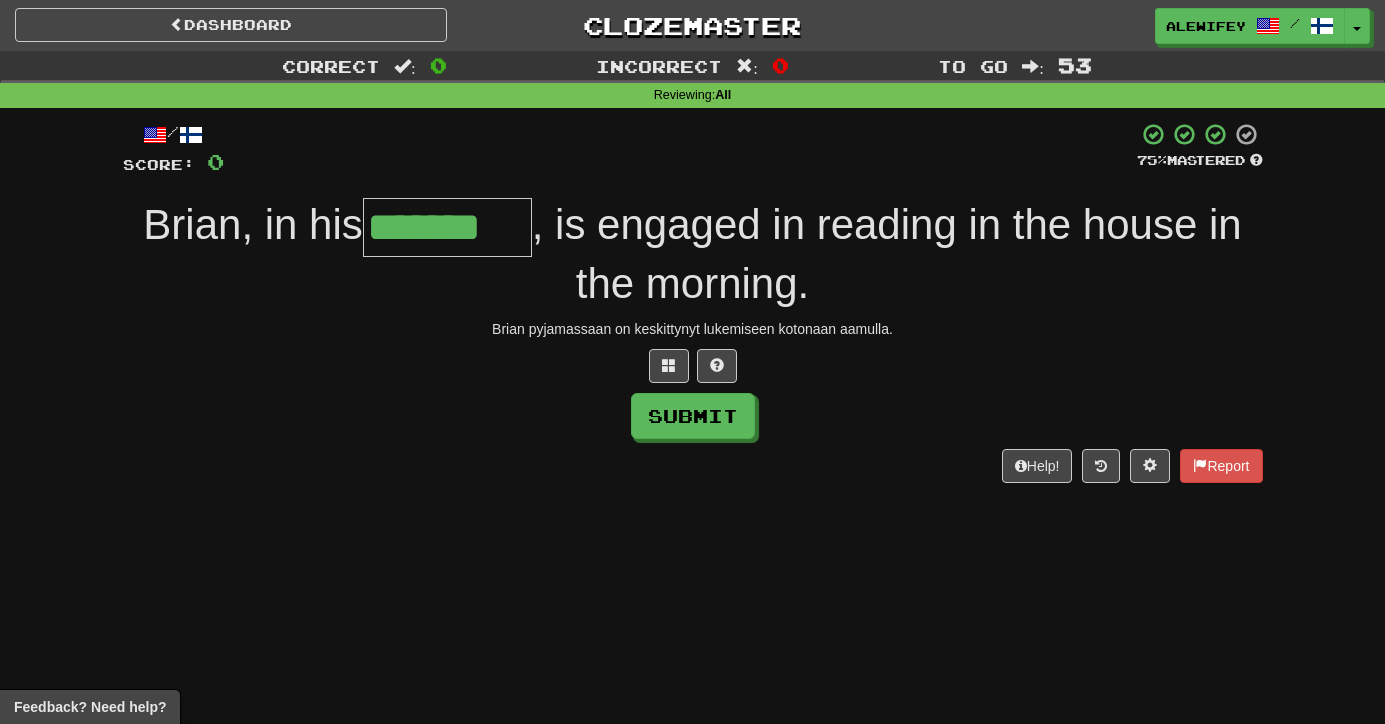 type on "*******" 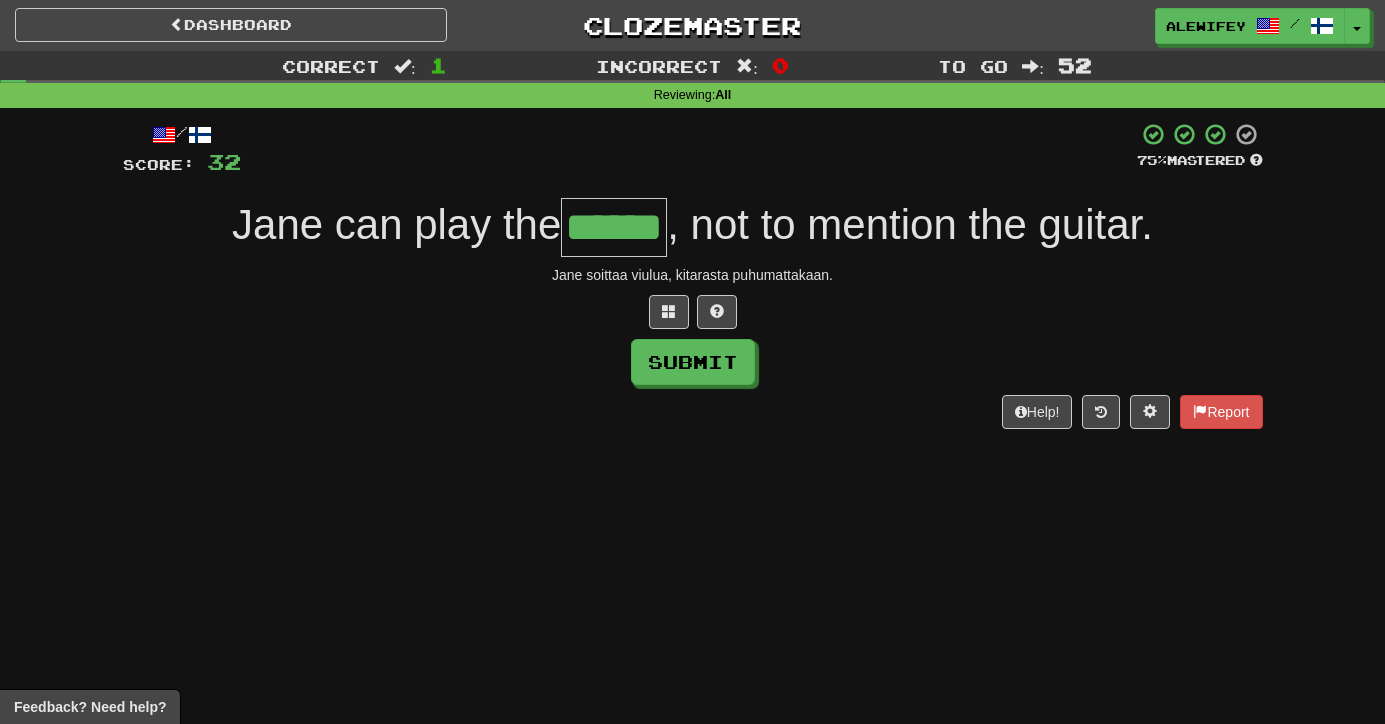 type on "******" 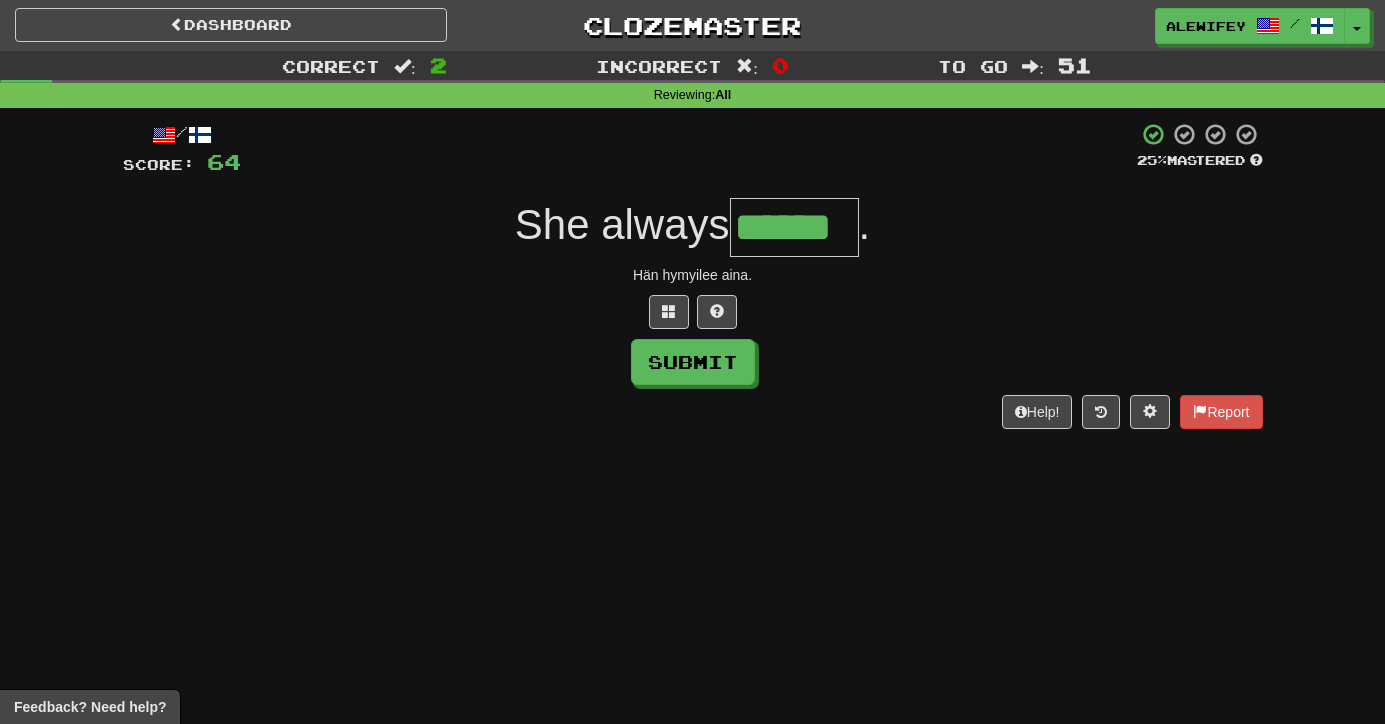 type on "******" 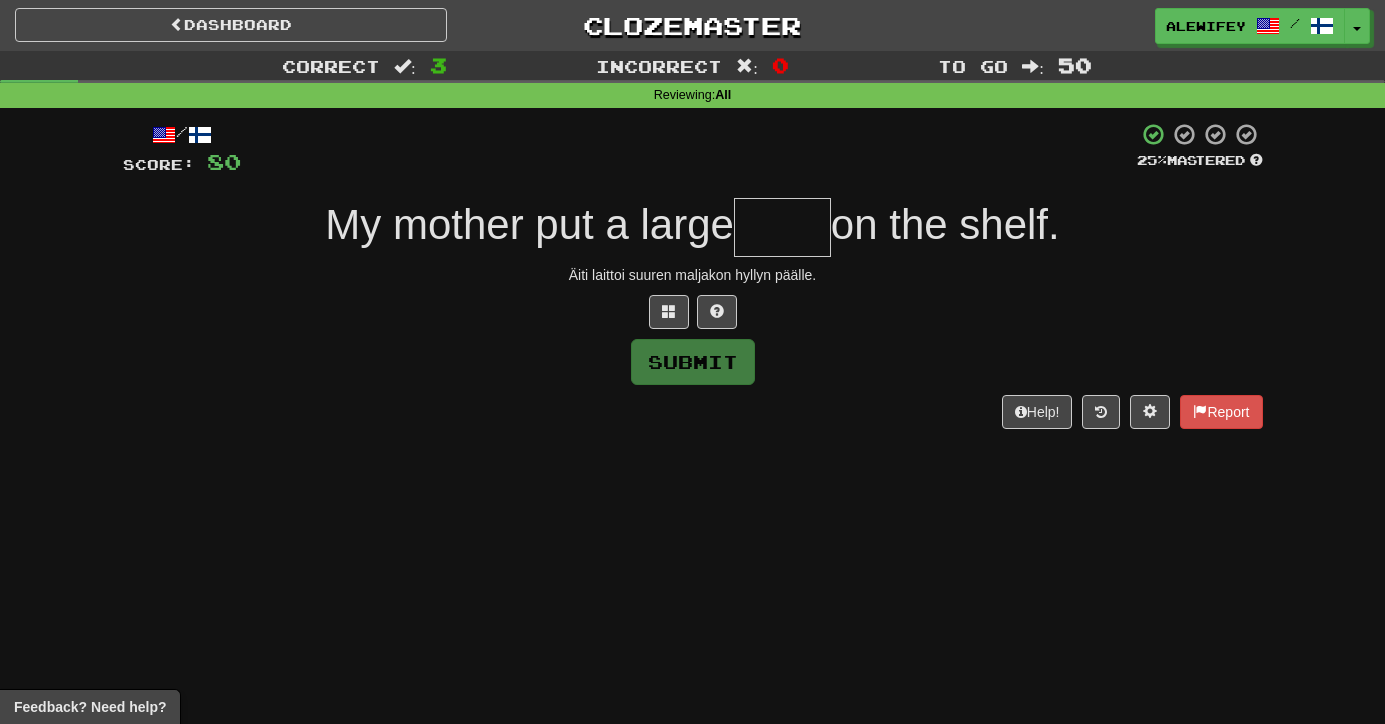 type on "*" 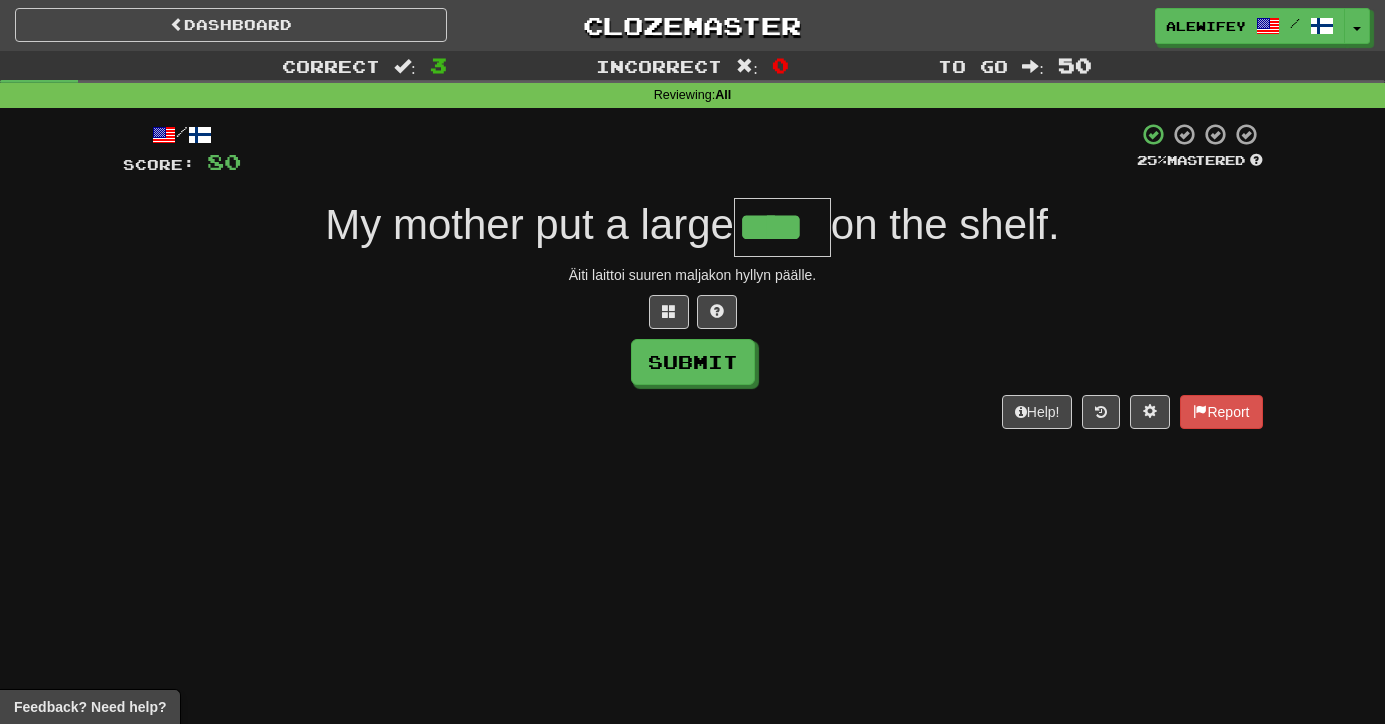 type on "****" 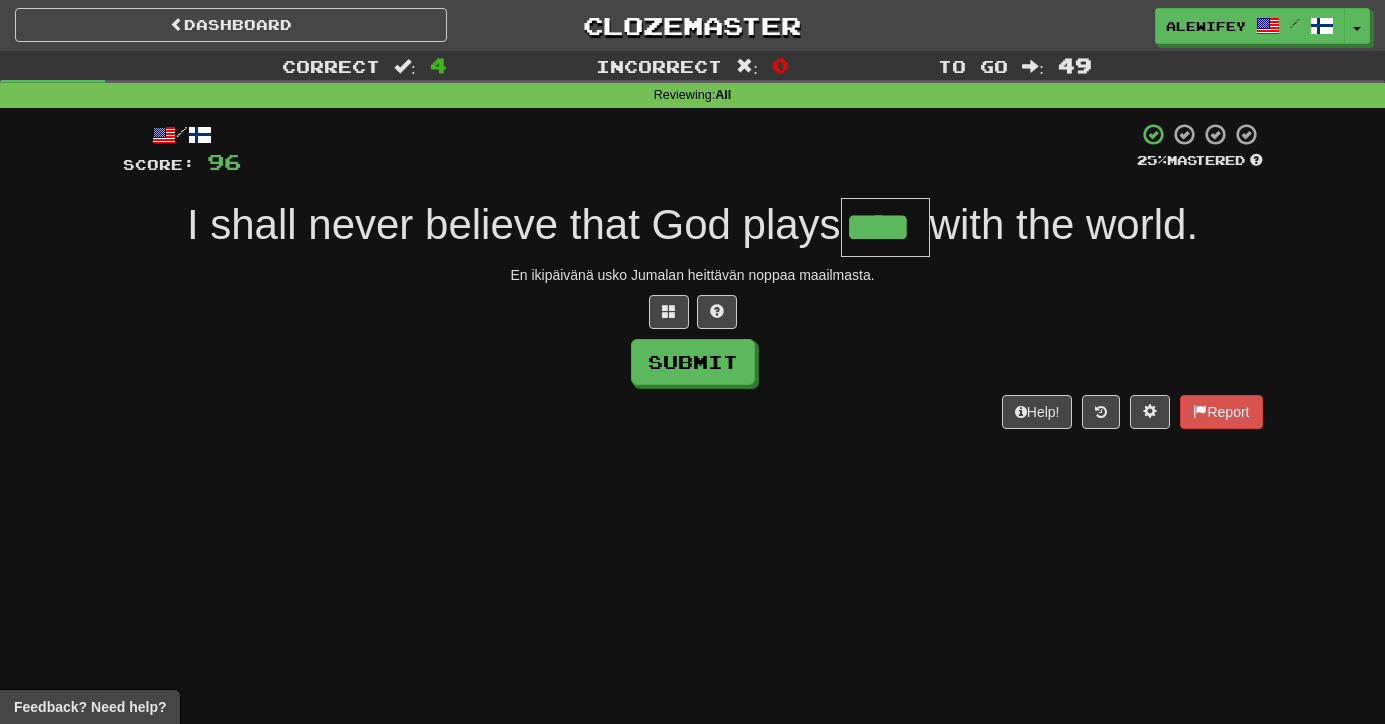 type on "****" 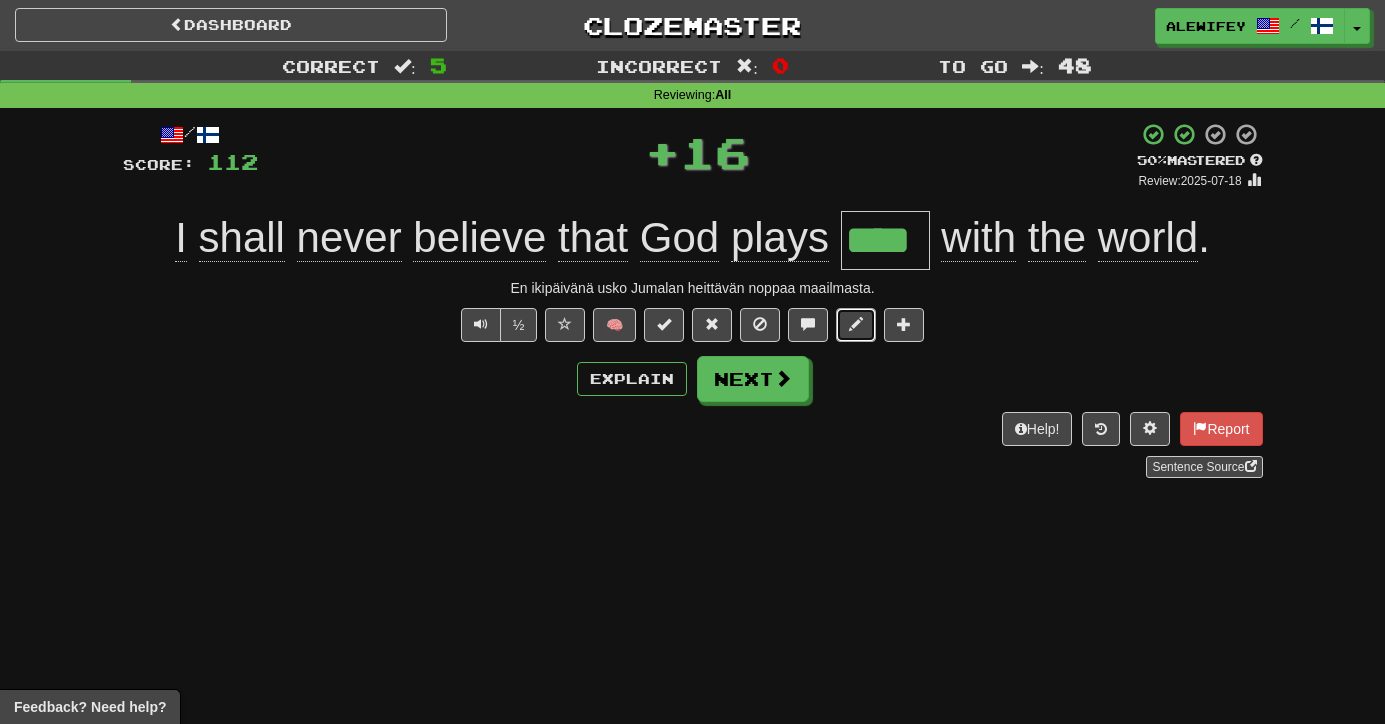 click at bounding box center [856, 324] 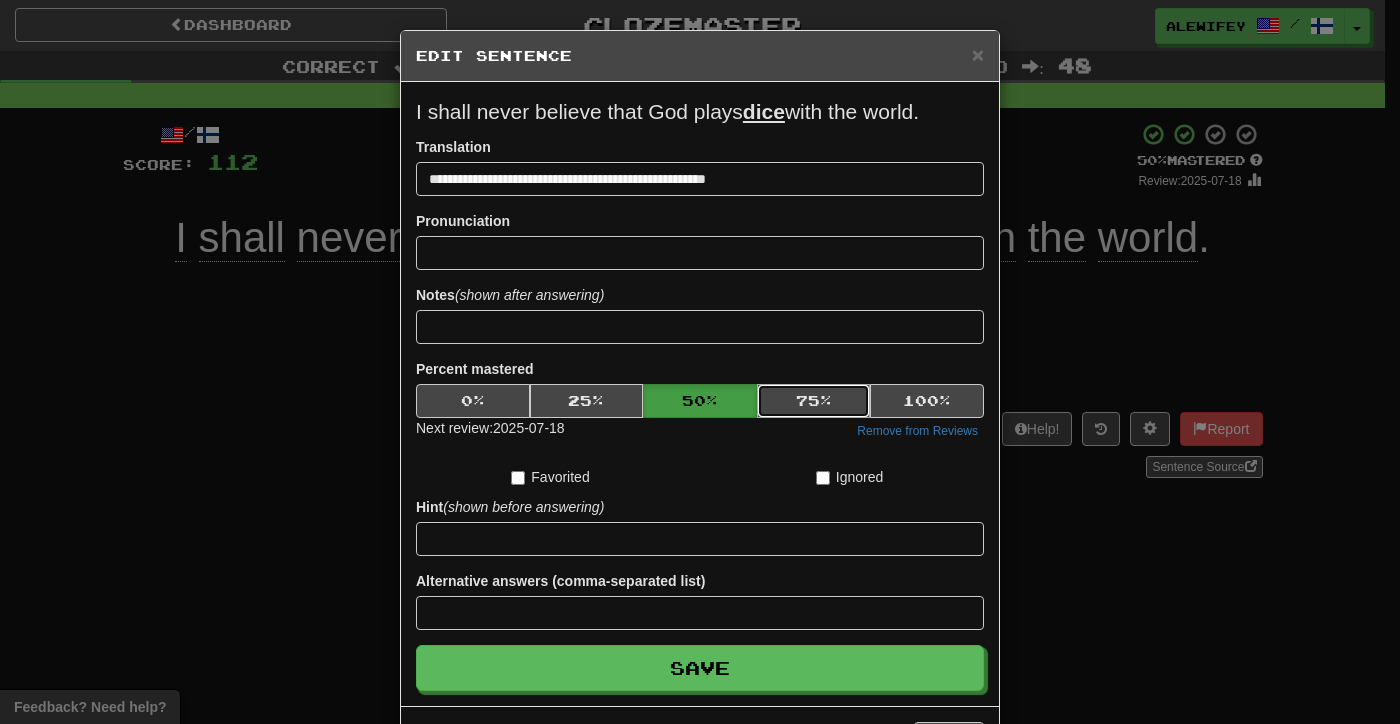 click on "75 %" at bounding box center [814, 401] 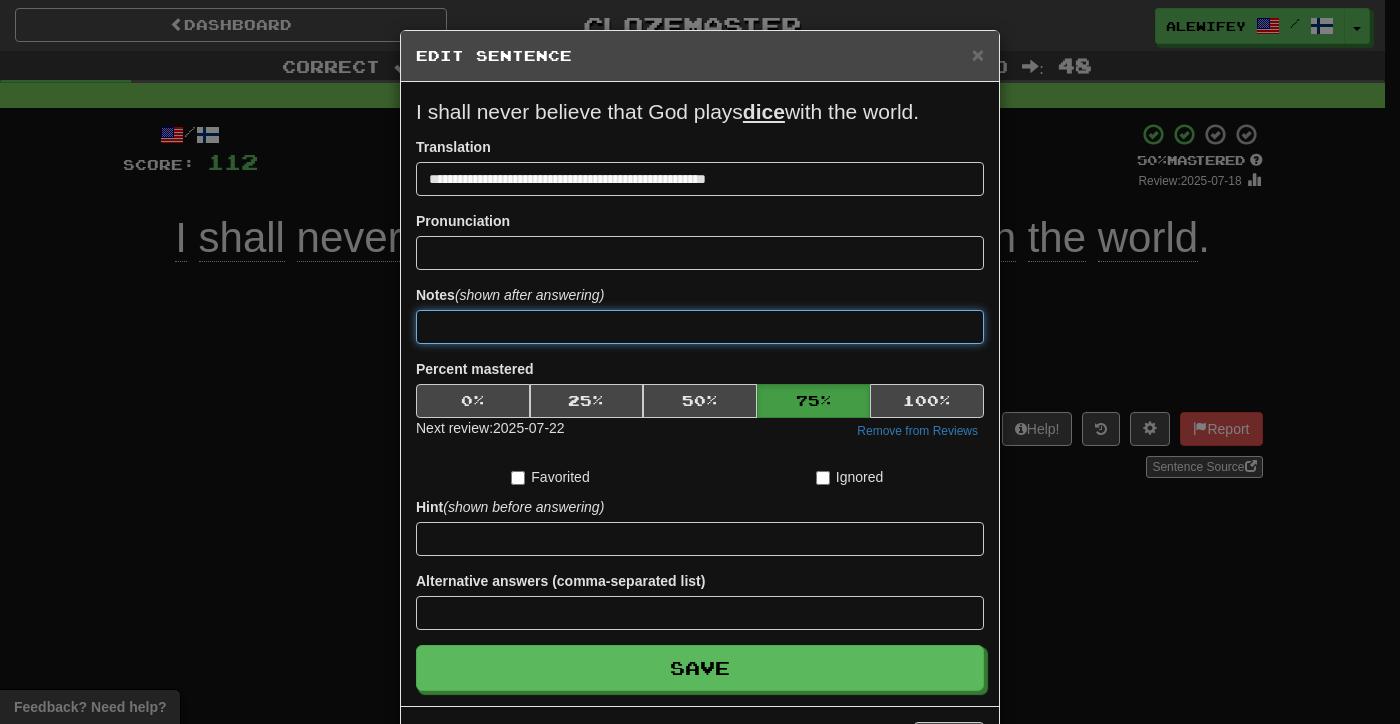 click at bounding box center [700, 327] 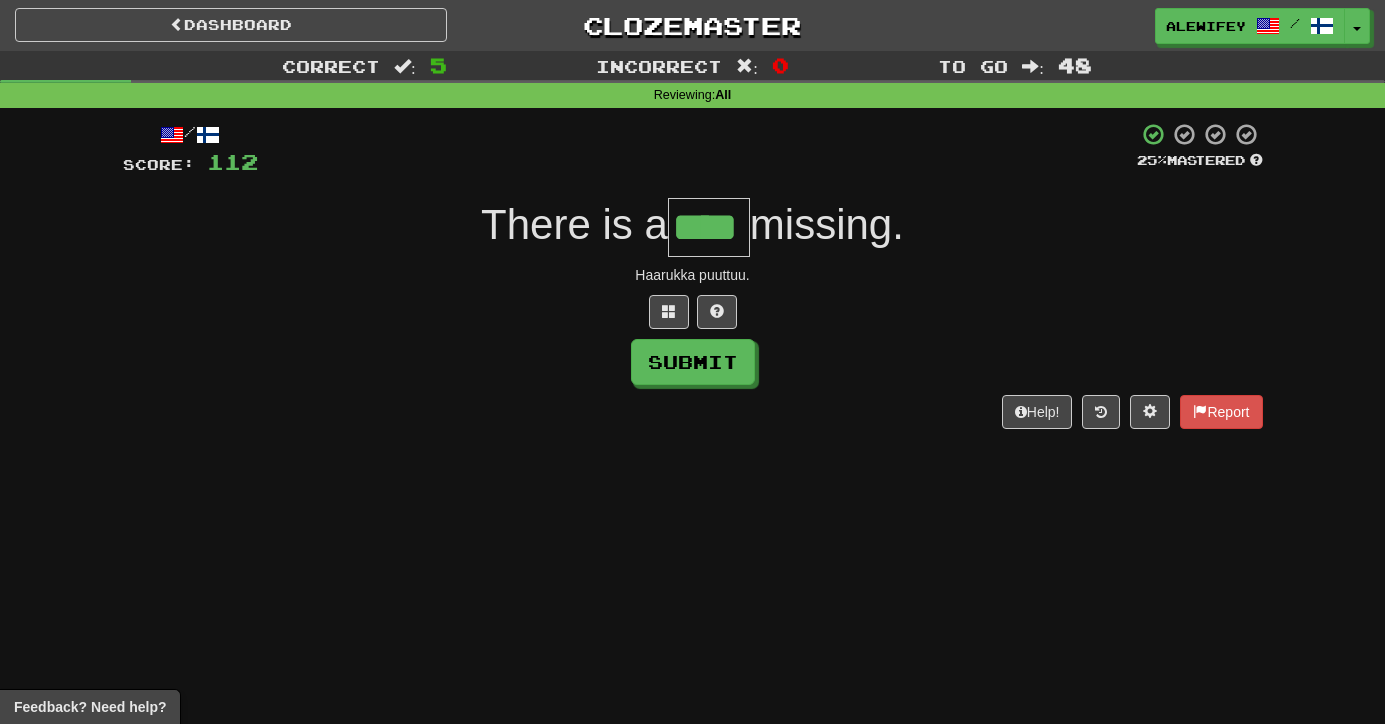 type on "****" 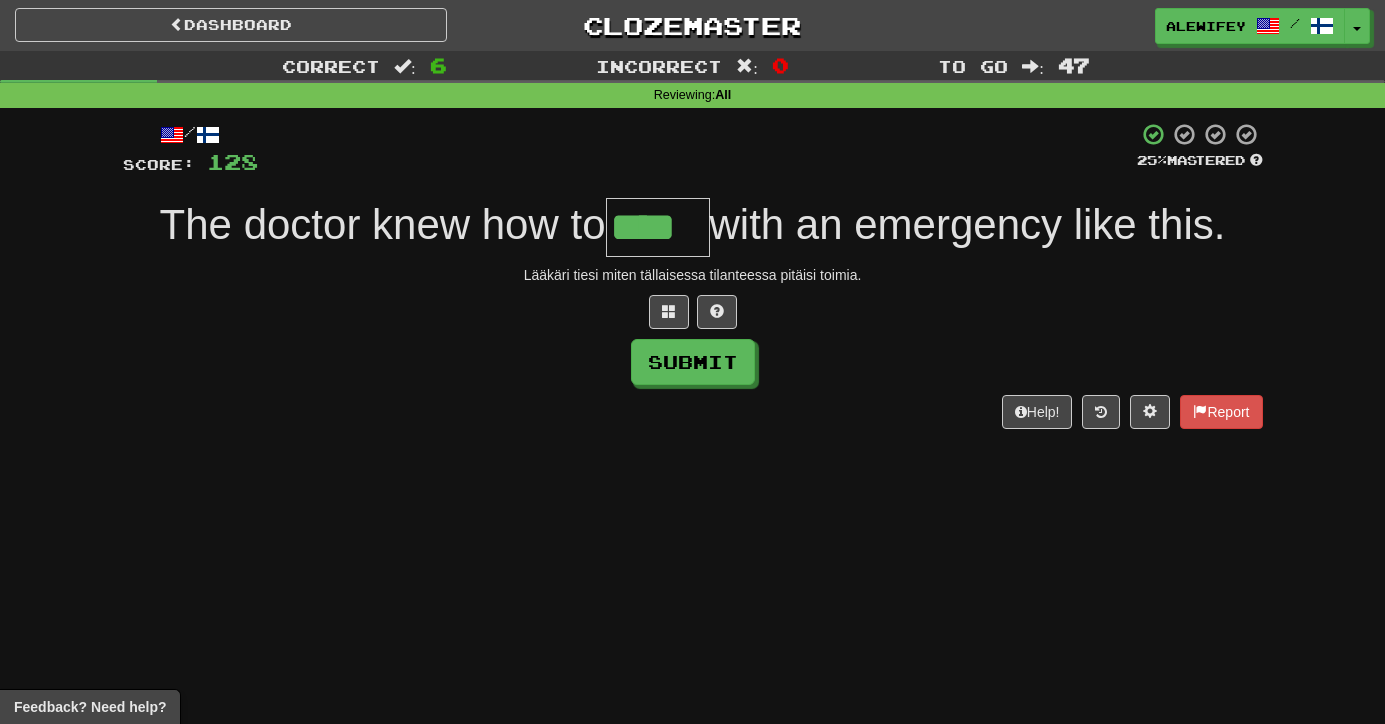 type on "****" 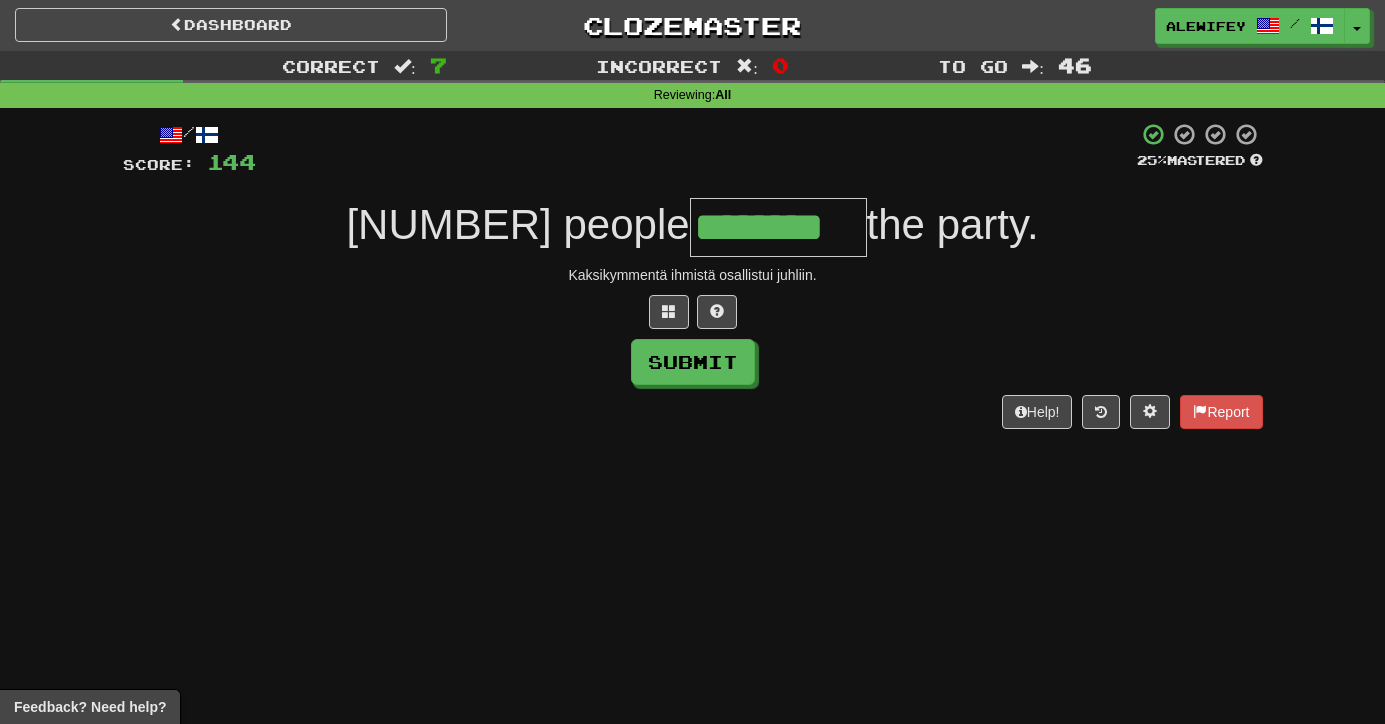 type on "********" 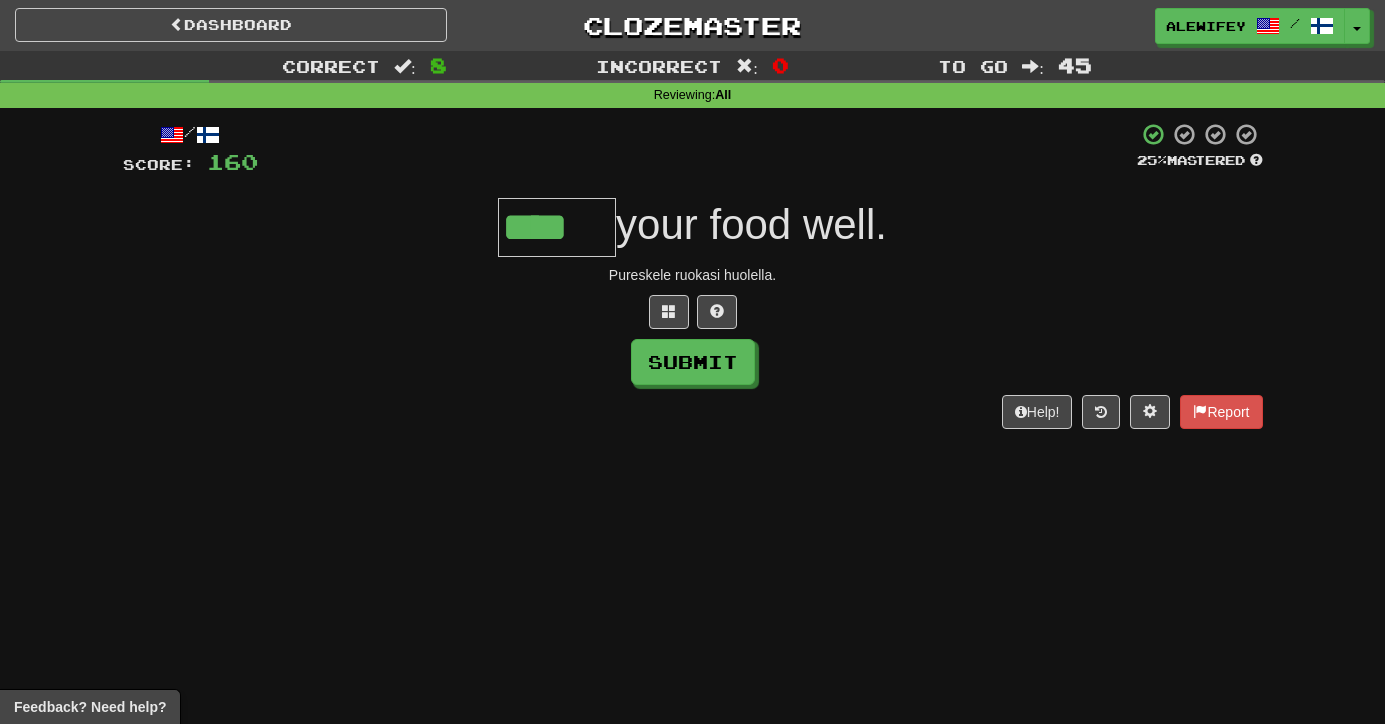 type on "****" 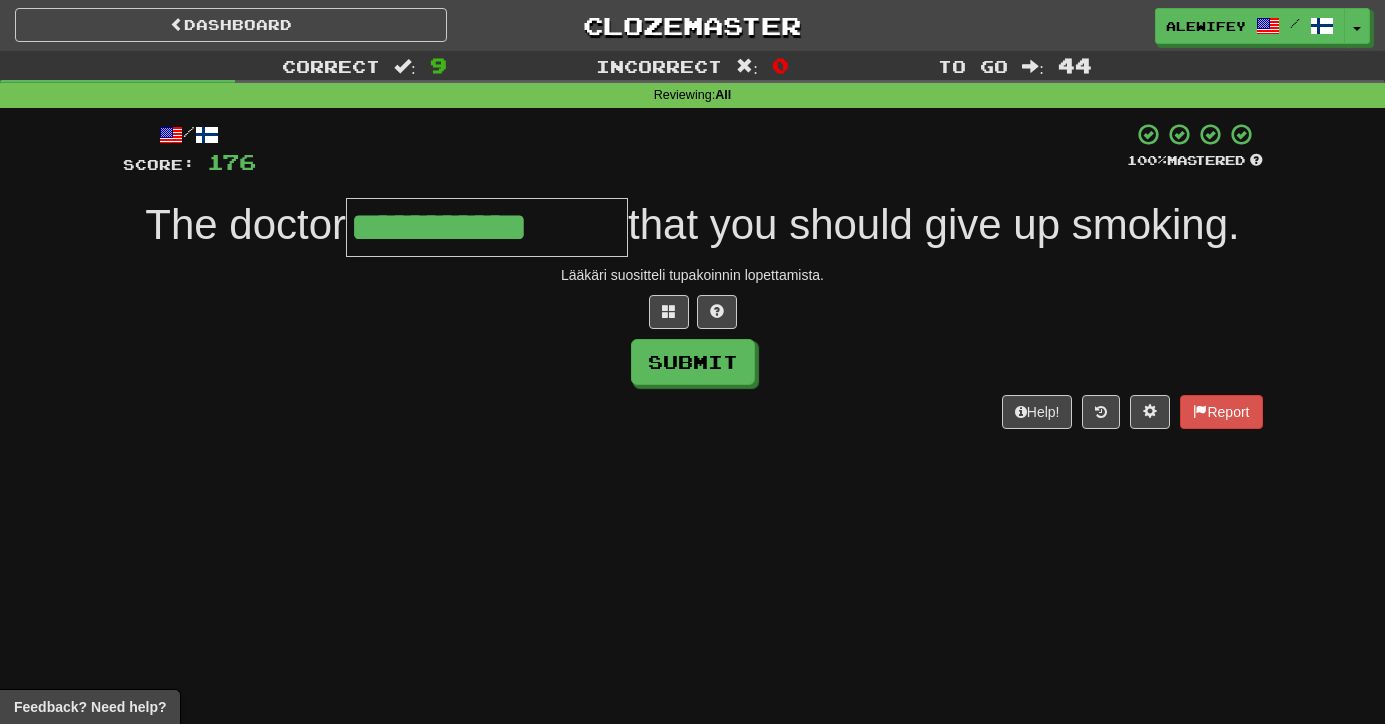 type on "**********" 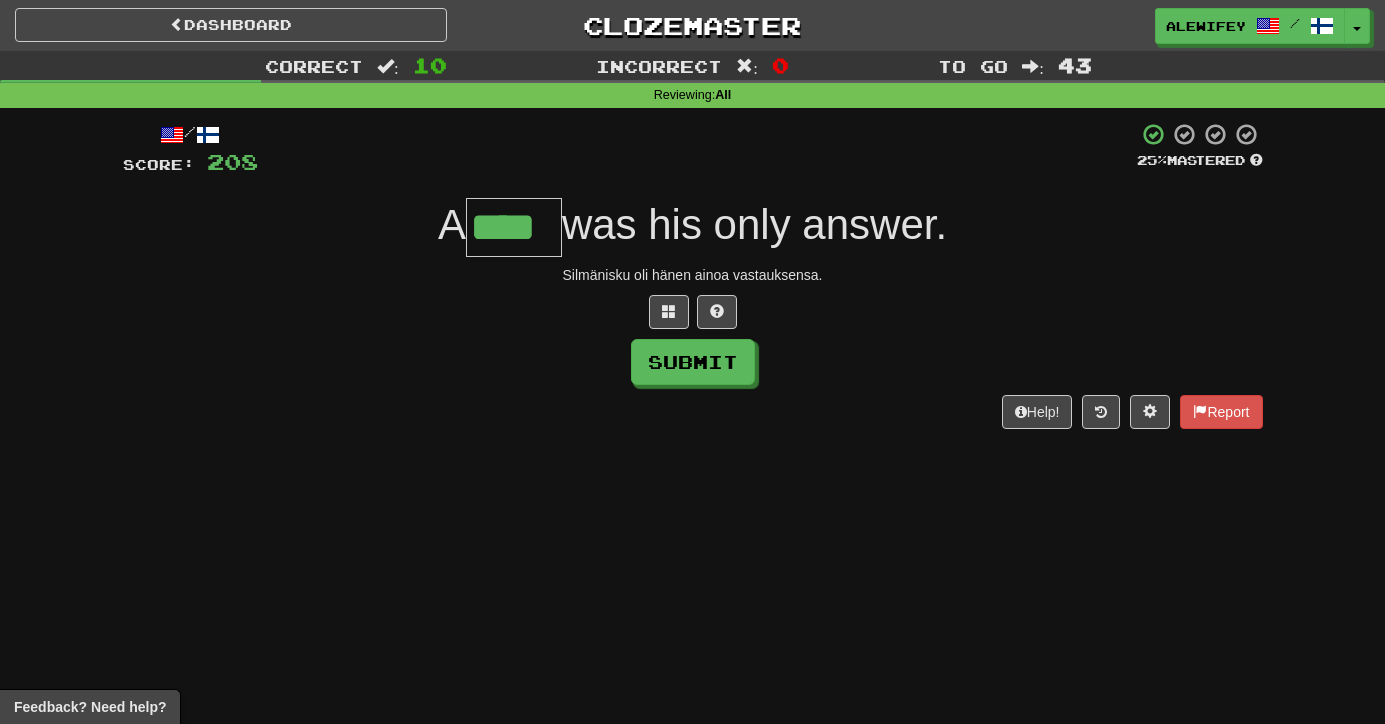 type on "****" 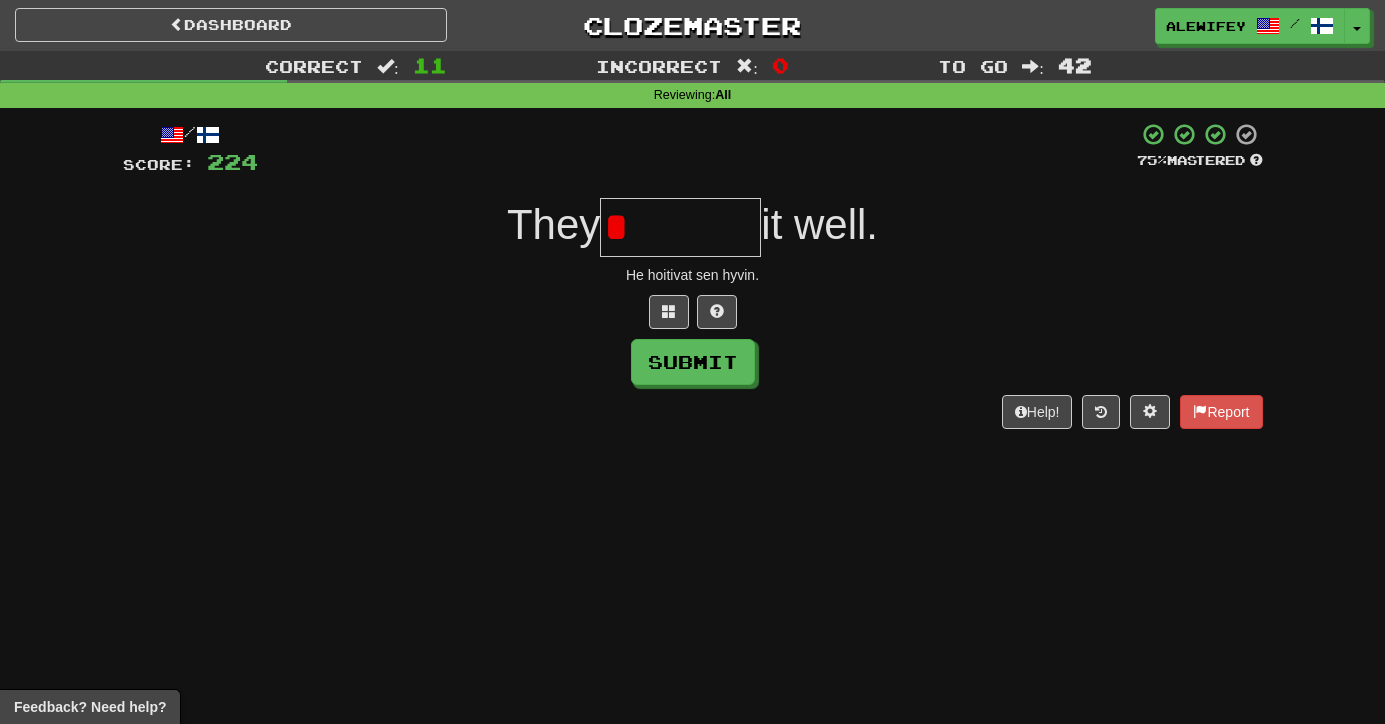 scroll, scrollTop: 0, scrollLeft: 0, axis: both 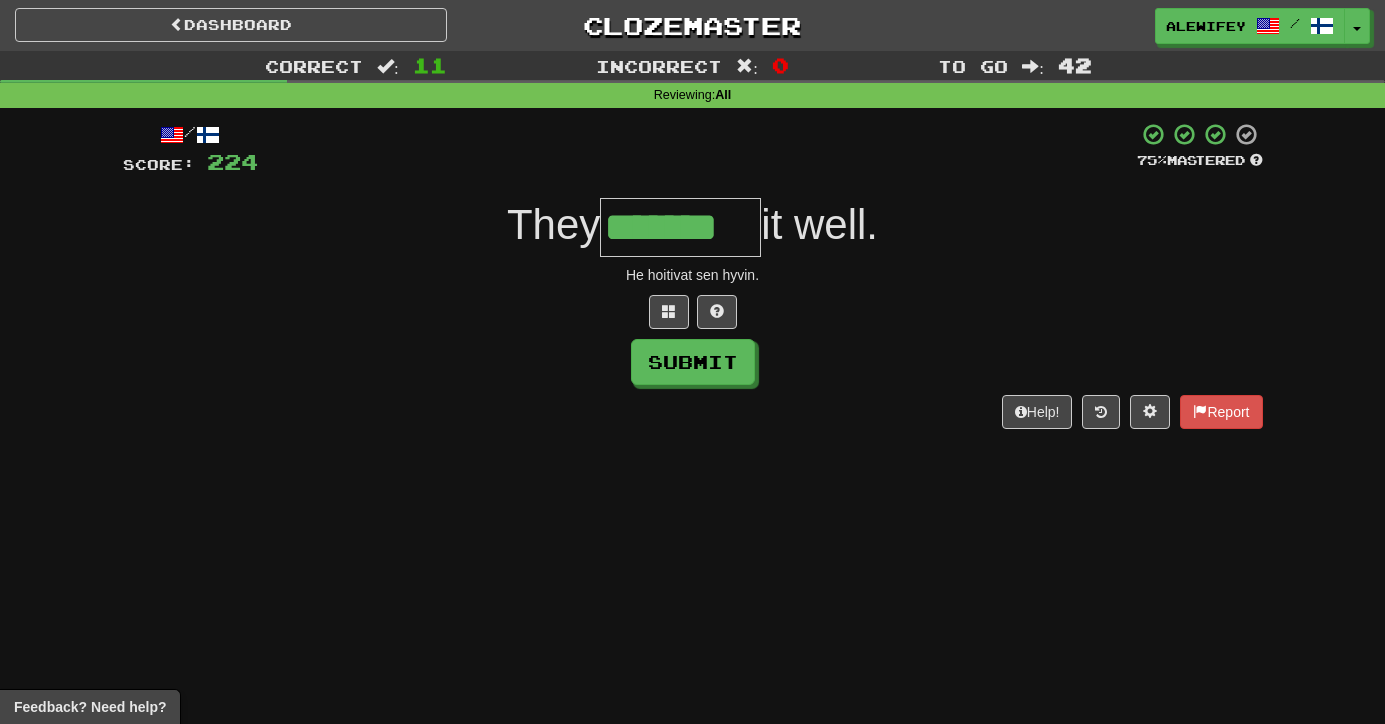 type on "*******" 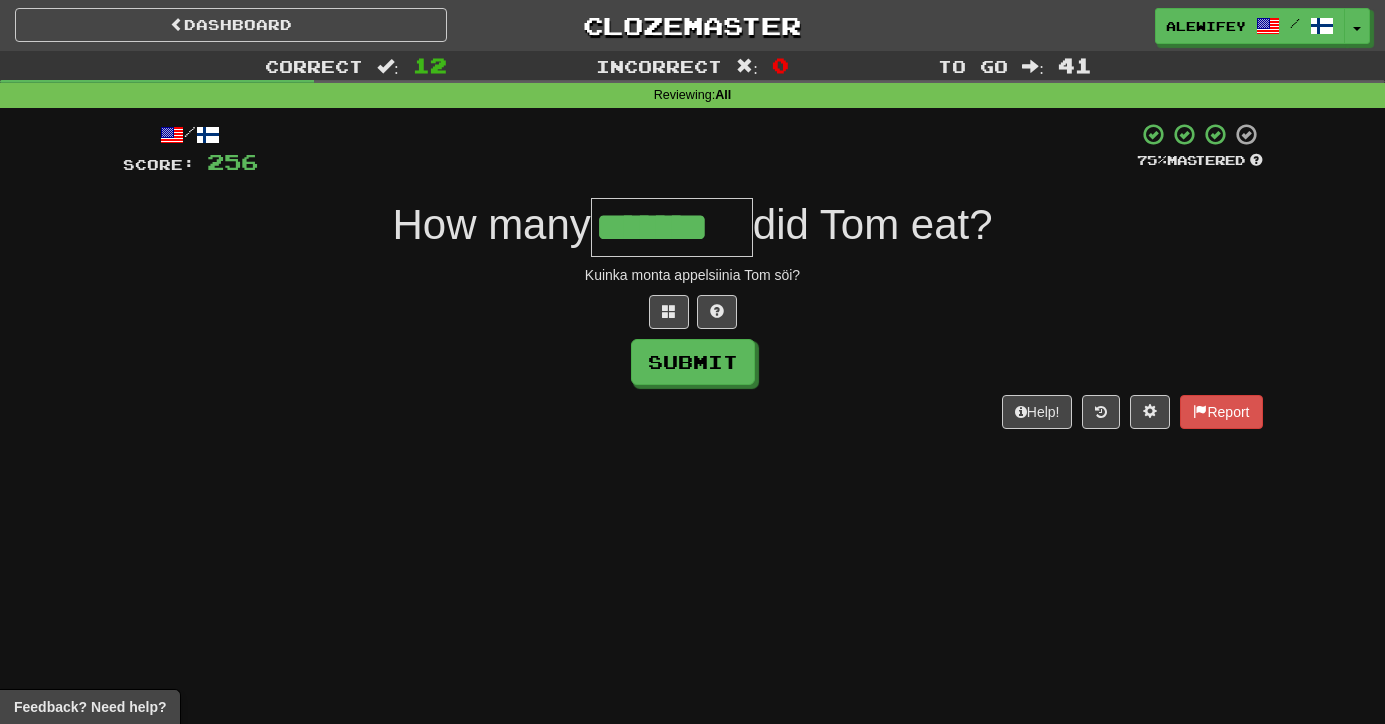 type on "*******" 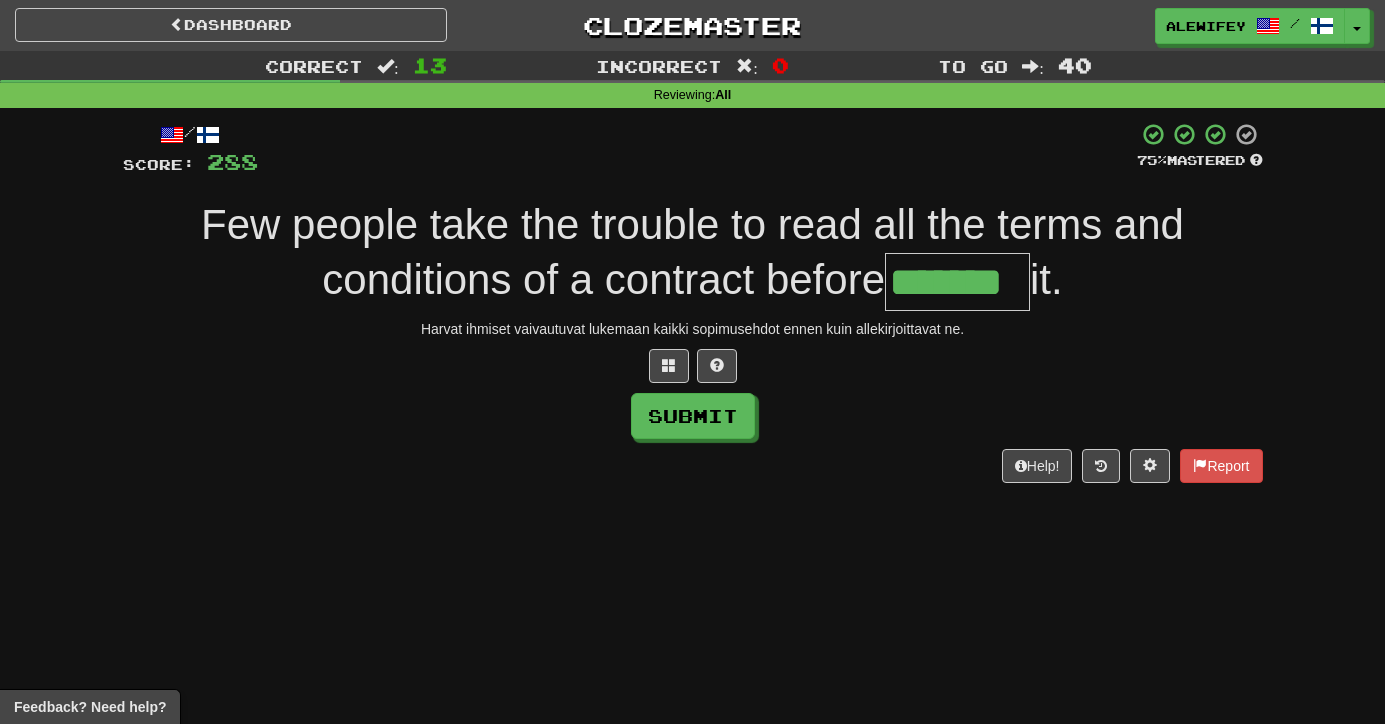 type on "*******" 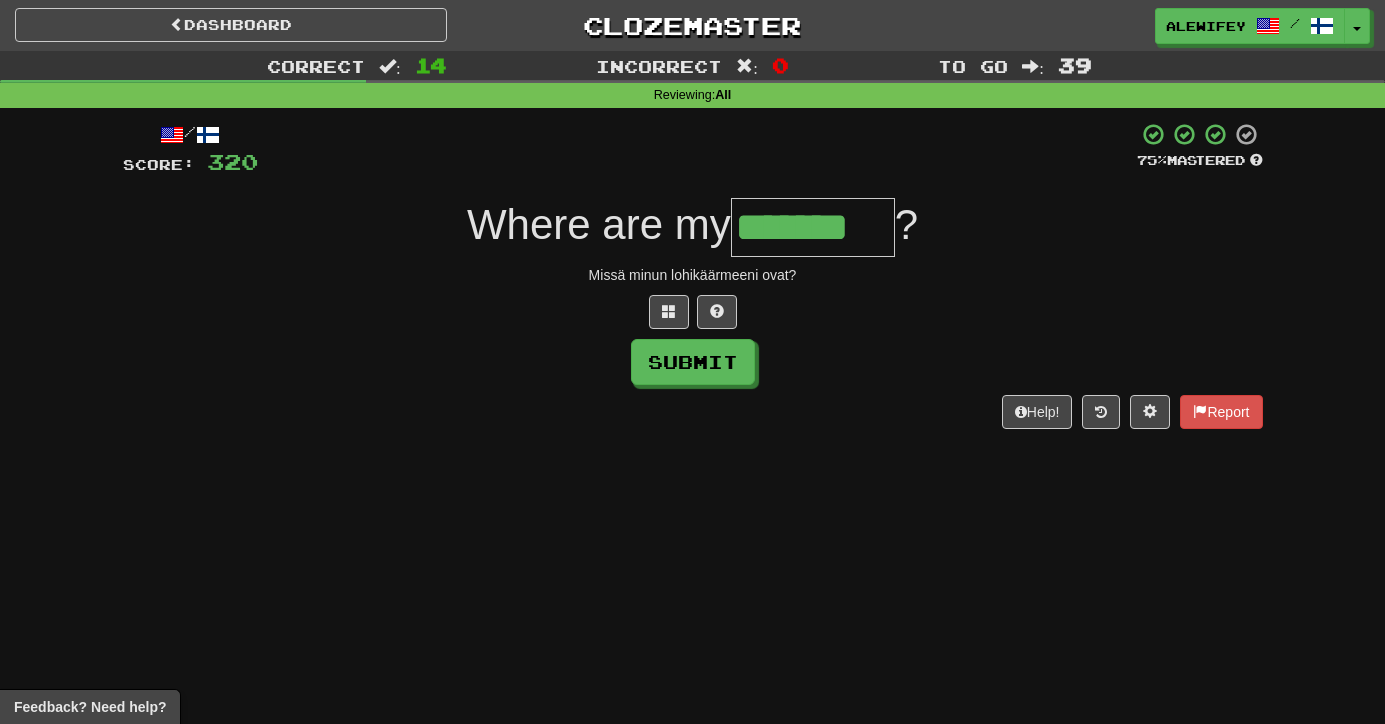 type on "*******" 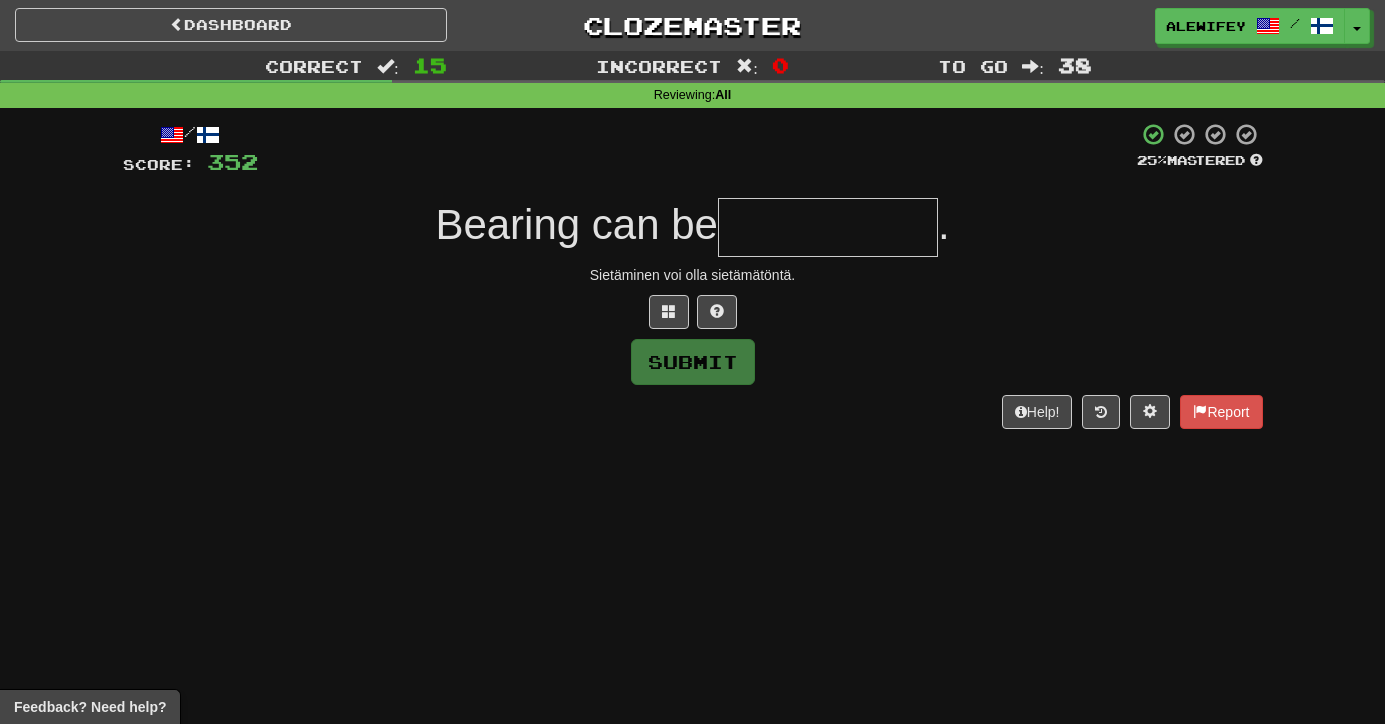type on "*" 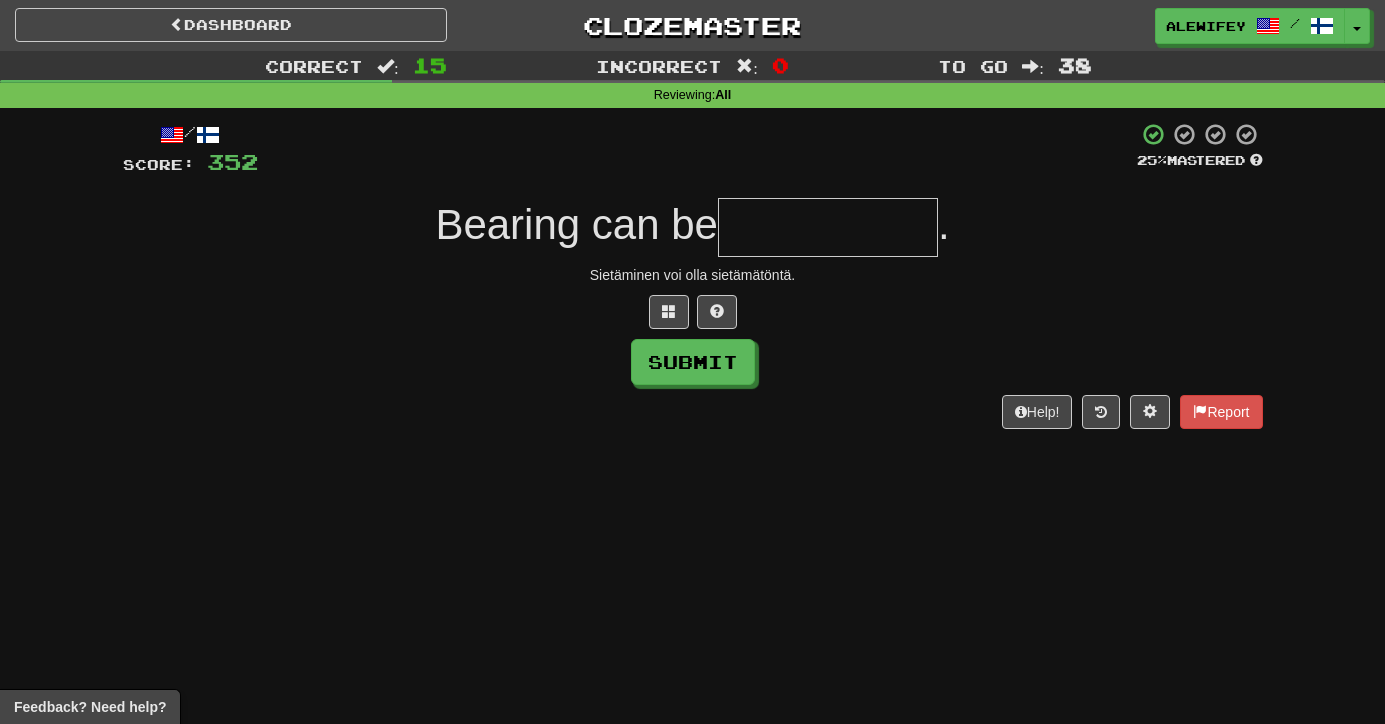 type on "*" 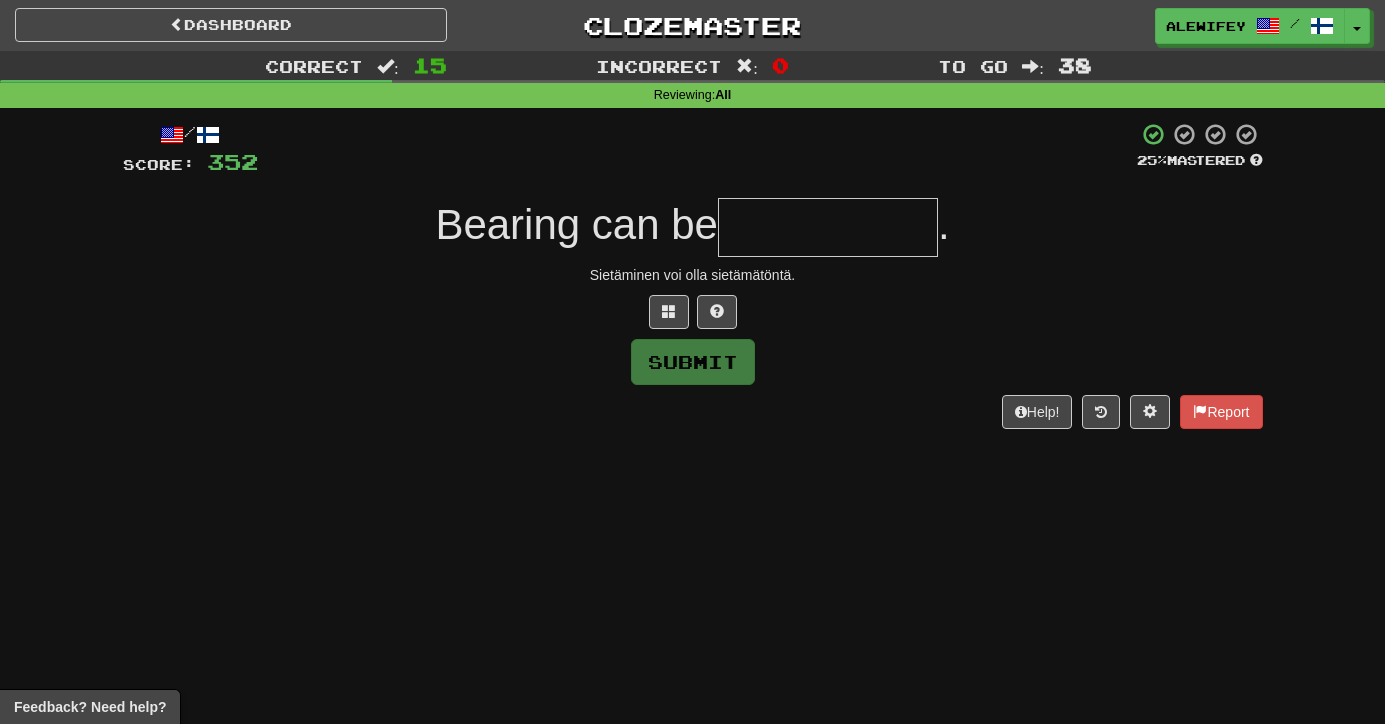 type on "*" 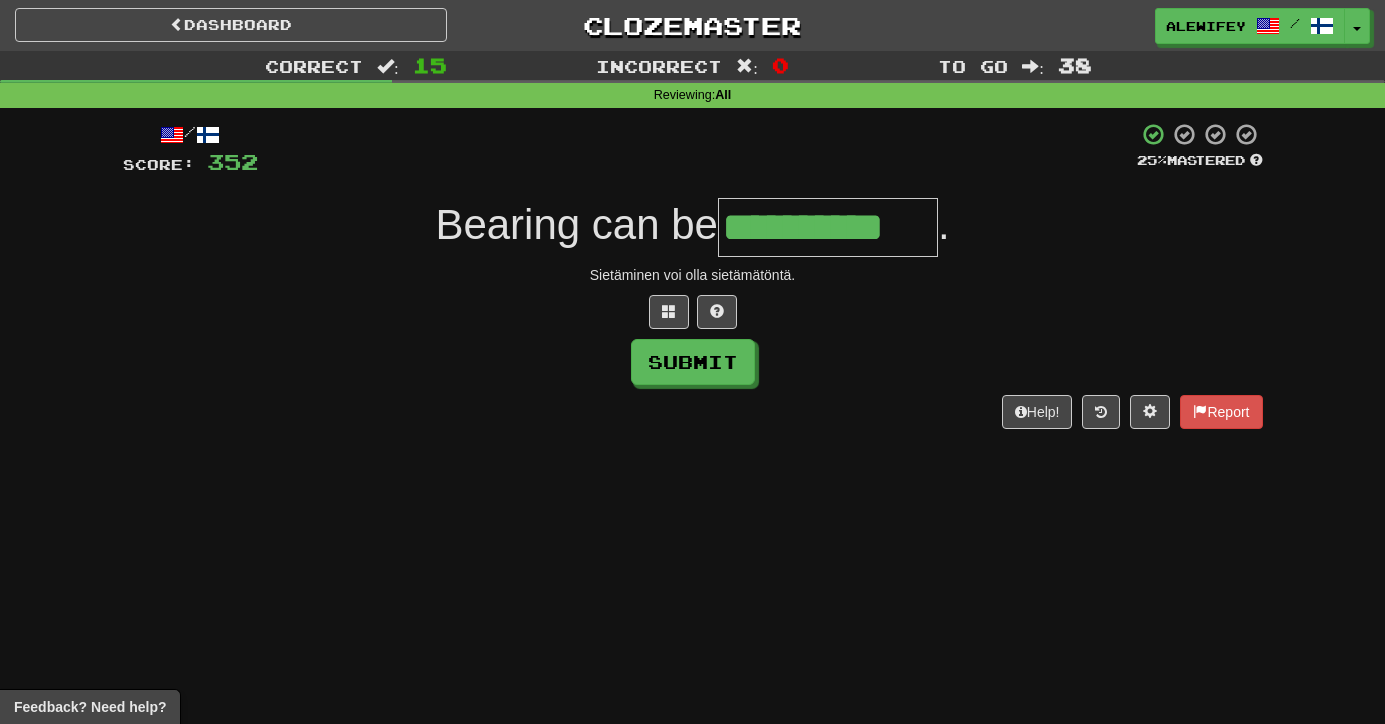 type on "**********" 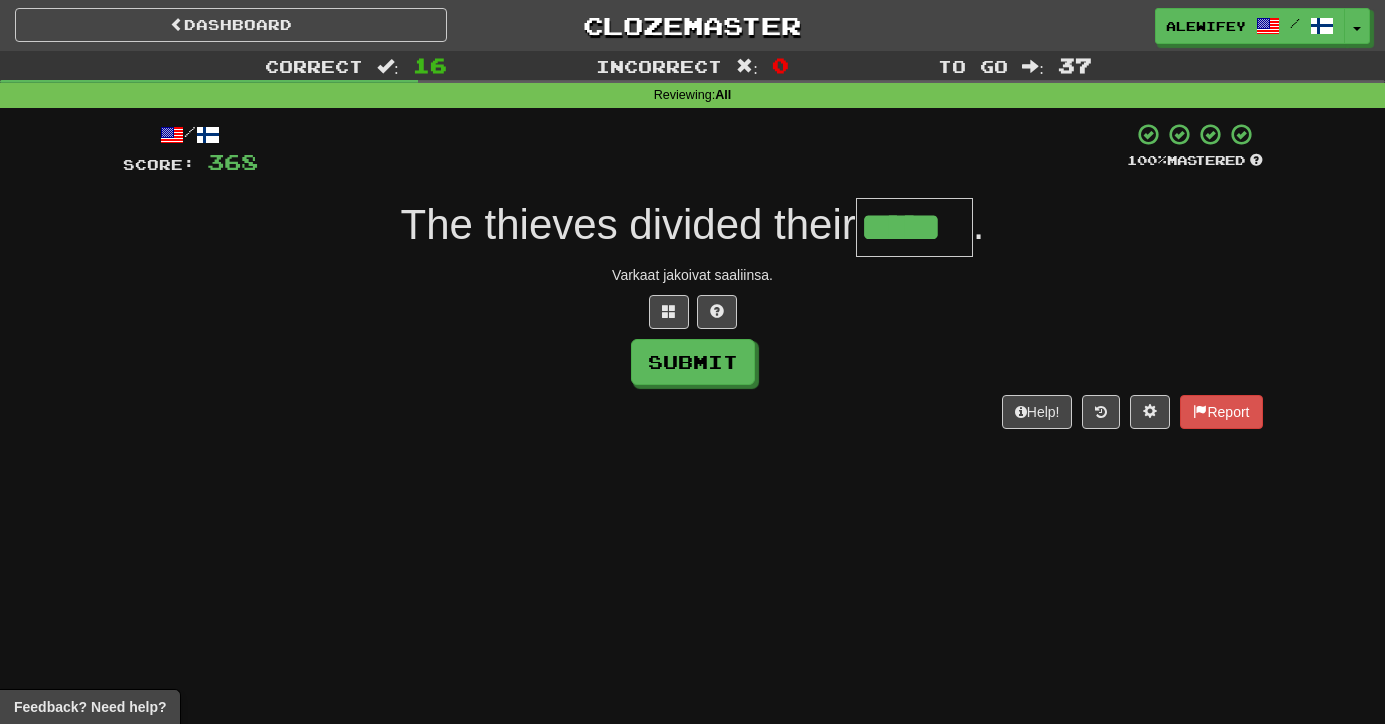 type on "*****" 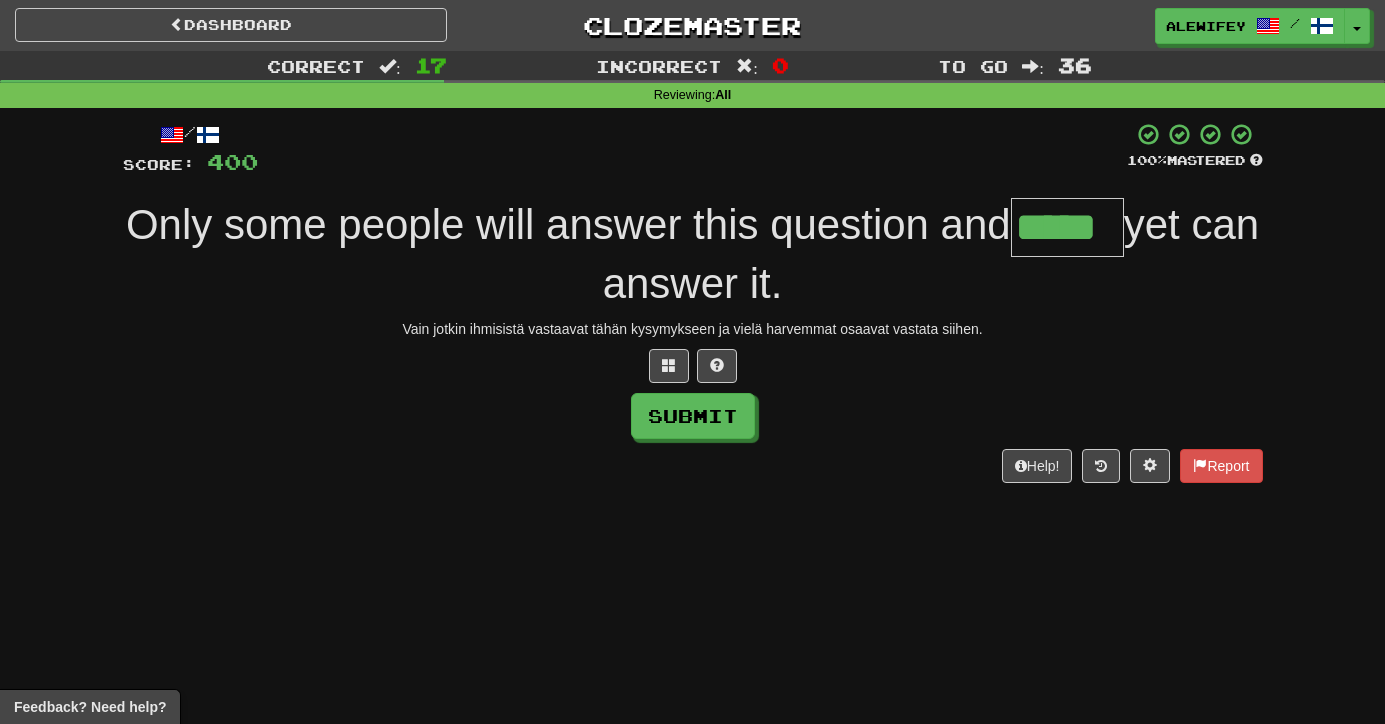 type on "*****" 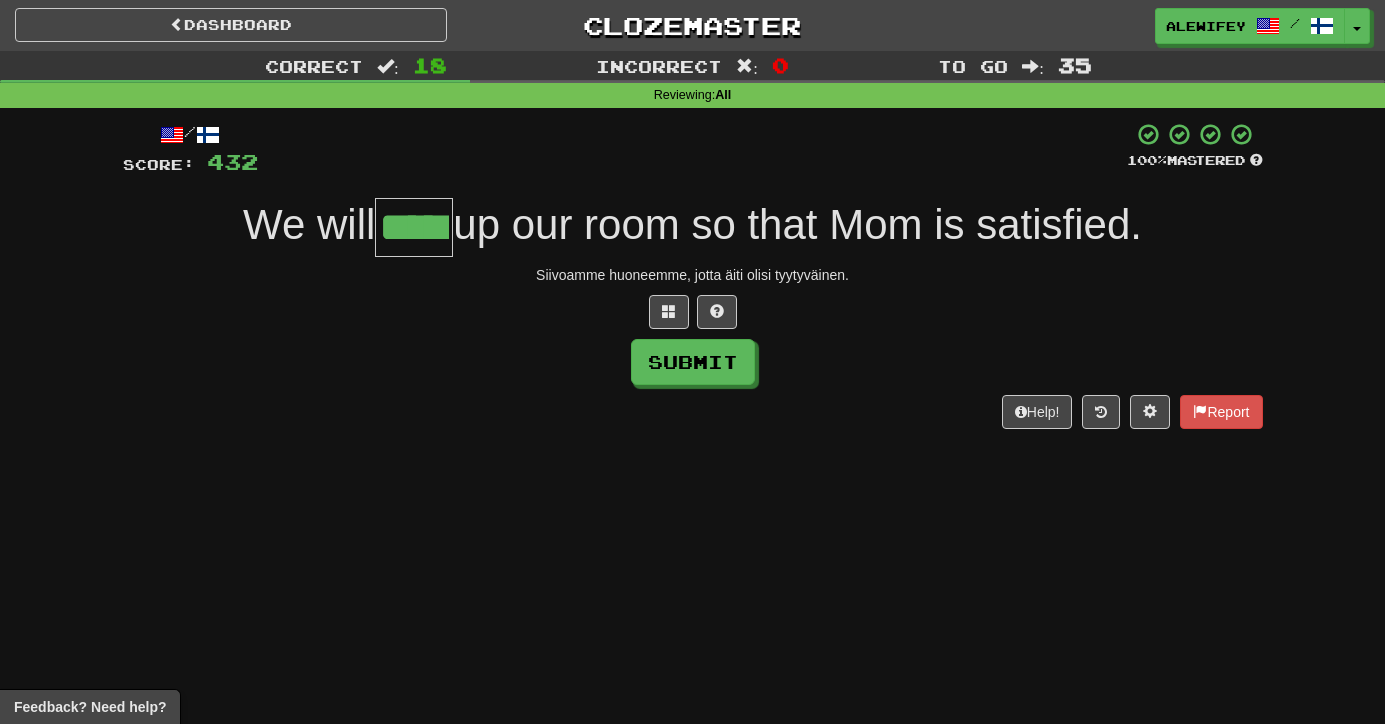 scroll, scrollTop: 0, scrollLeft: 30, axis: horizontal 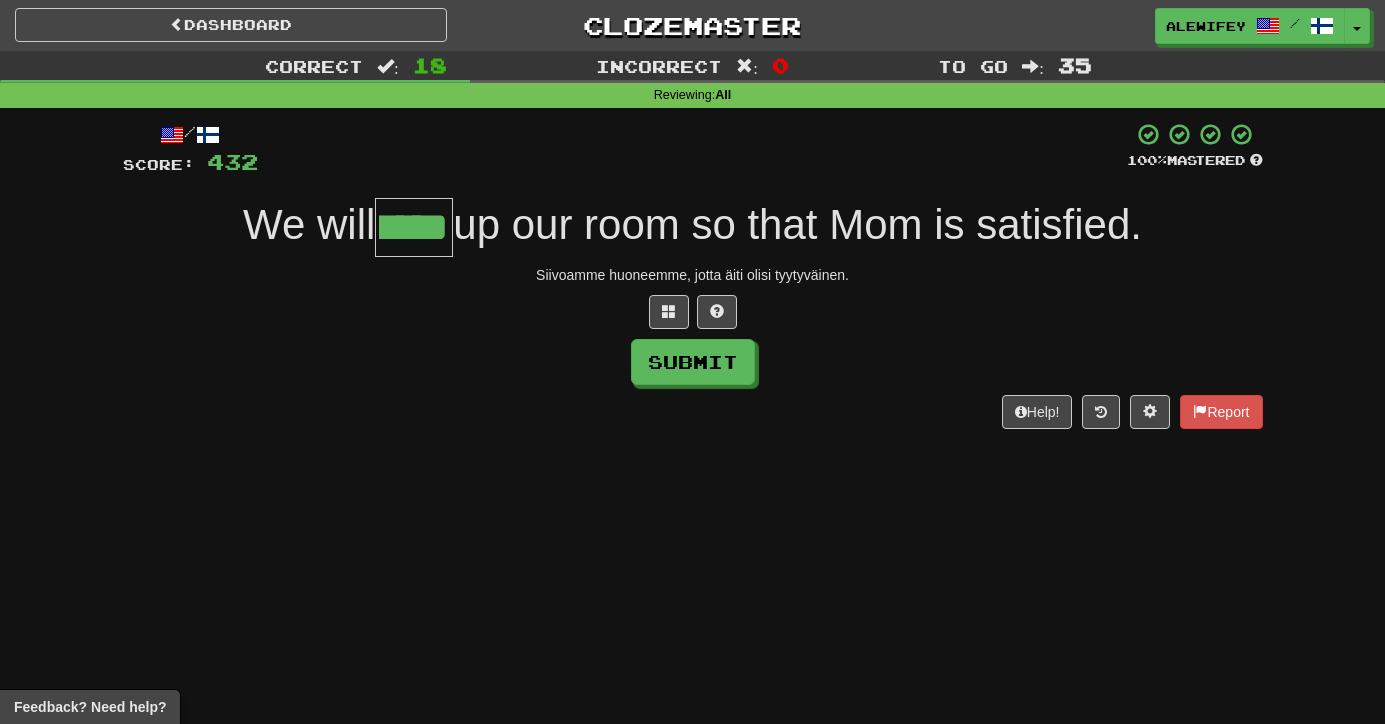 type on "****" 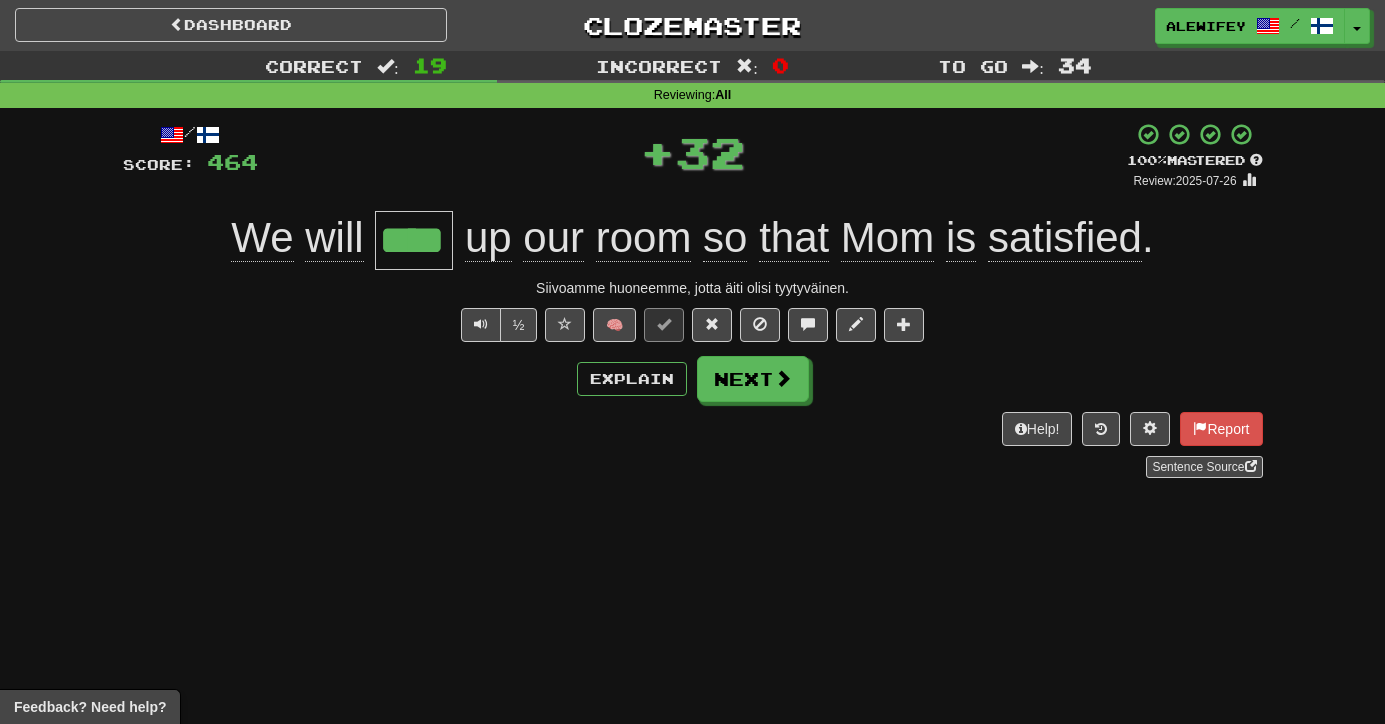 scroll, scrollTop: 0, scrollLeft: 0, axis: both 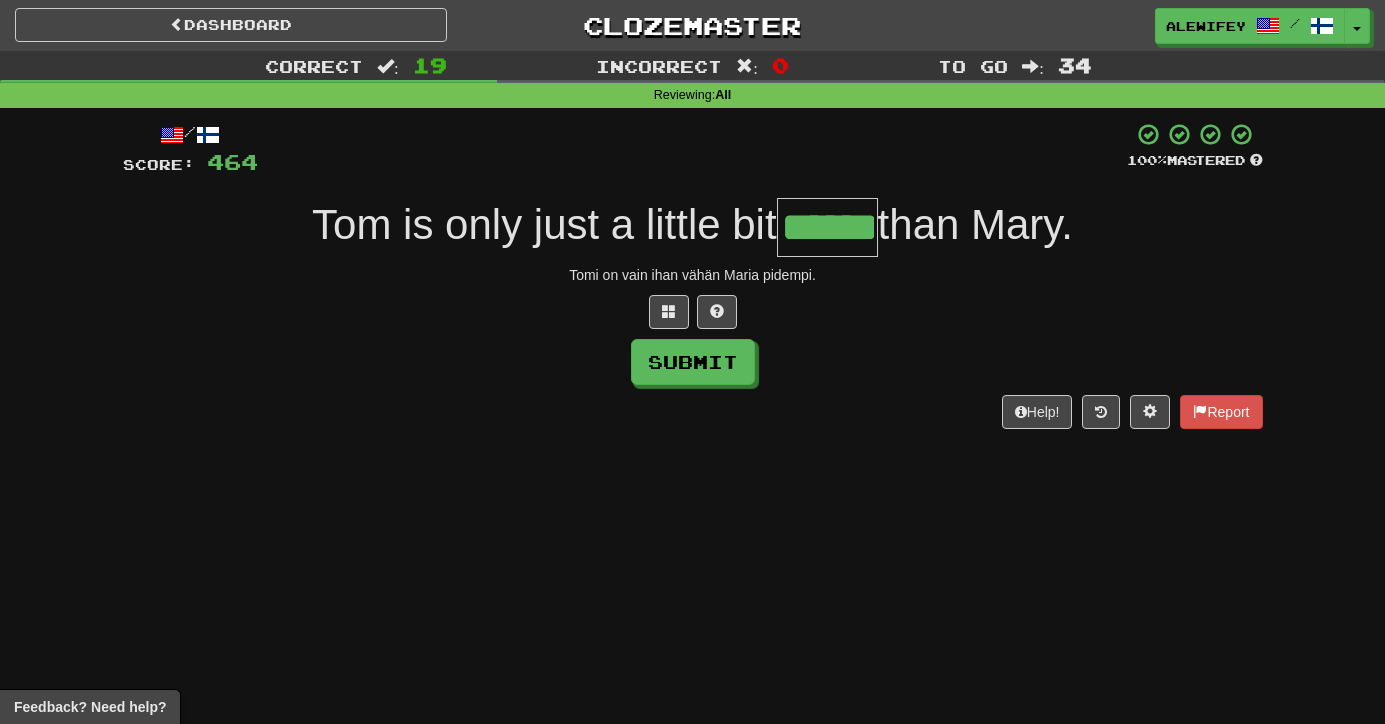 type on "******" 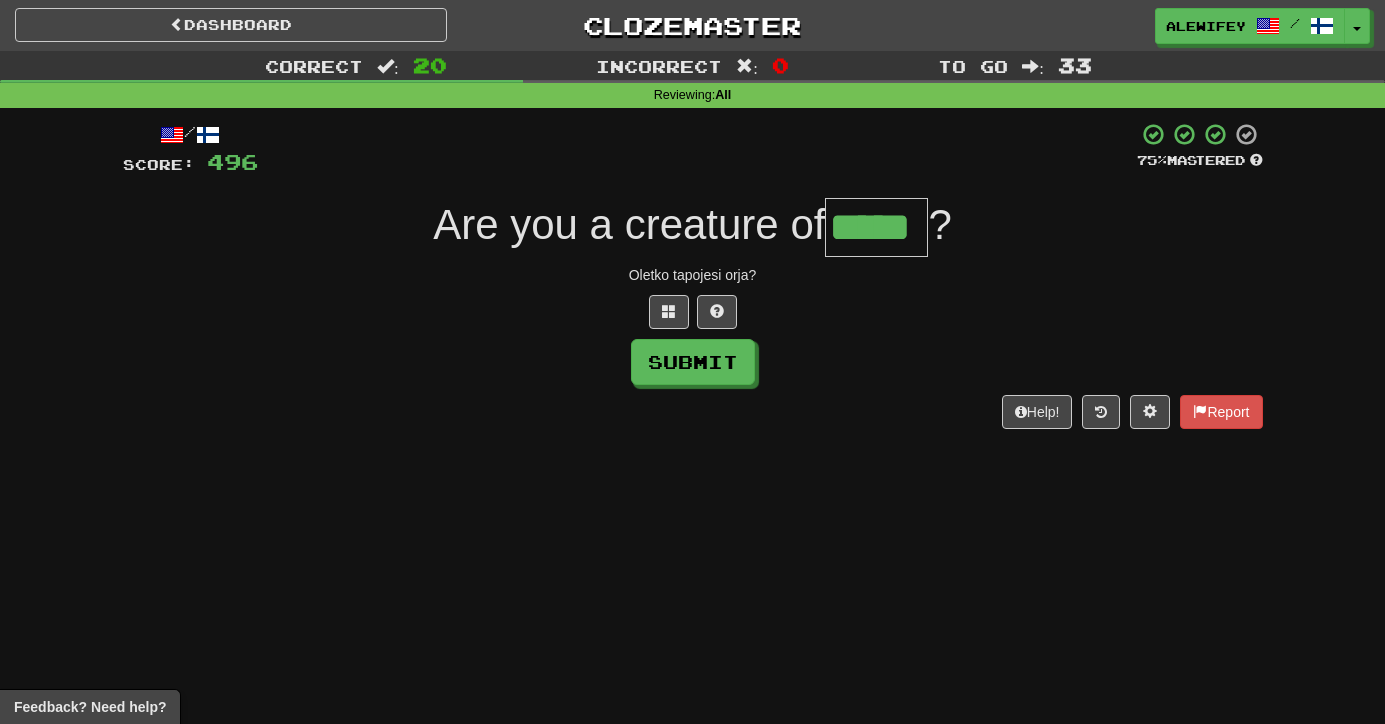 type on "*****" 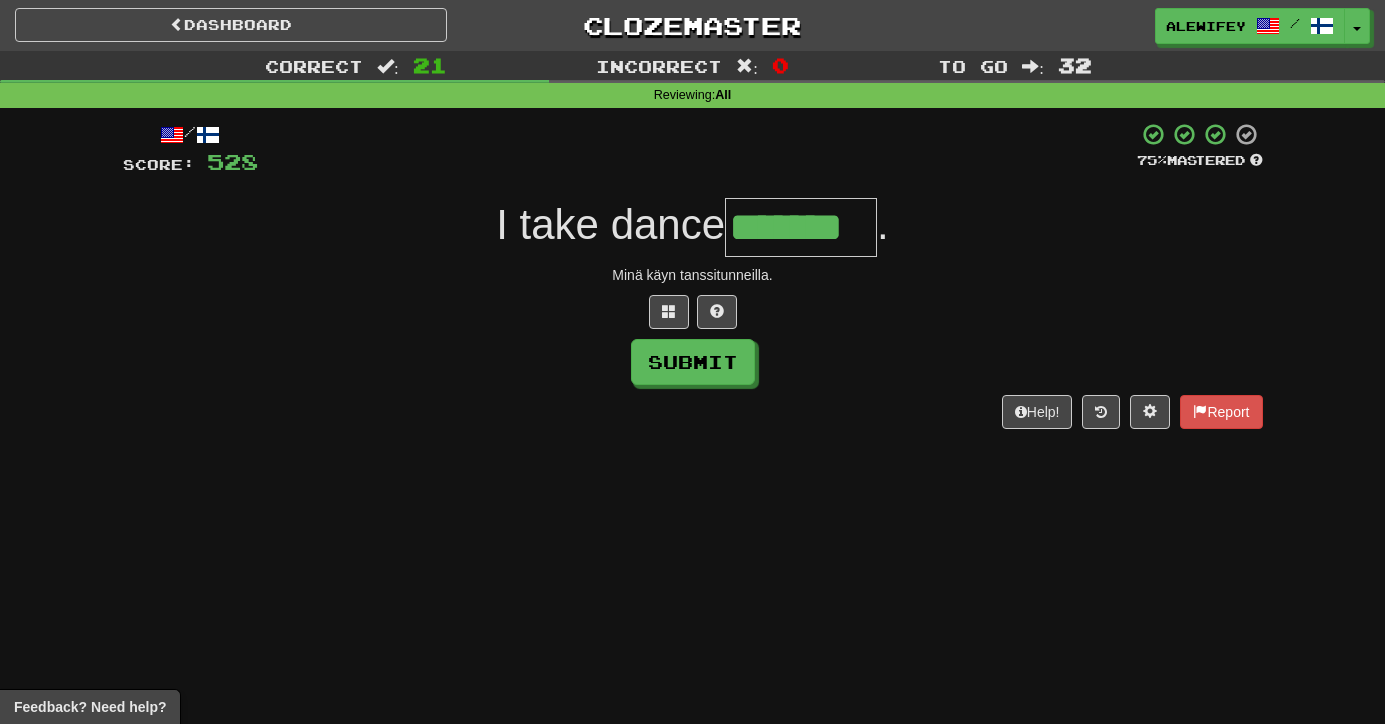 type on "*******" 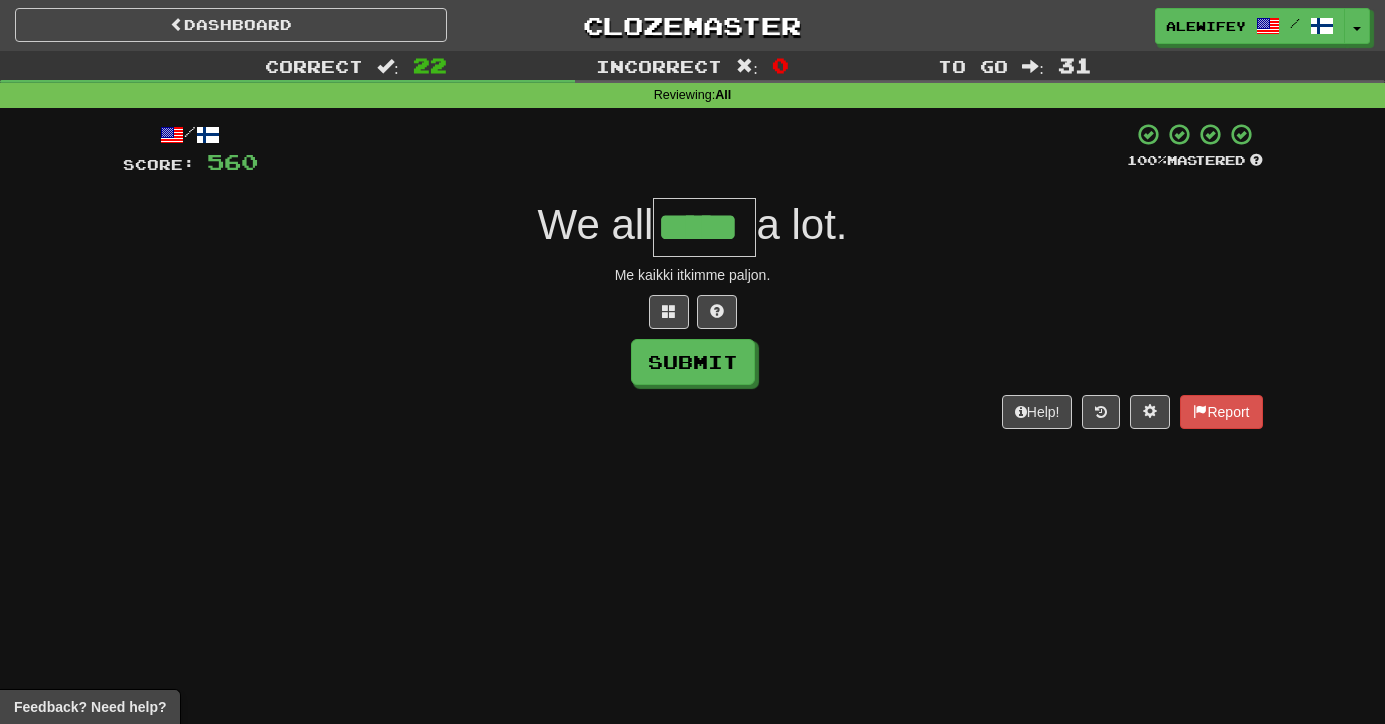 type on "*****" 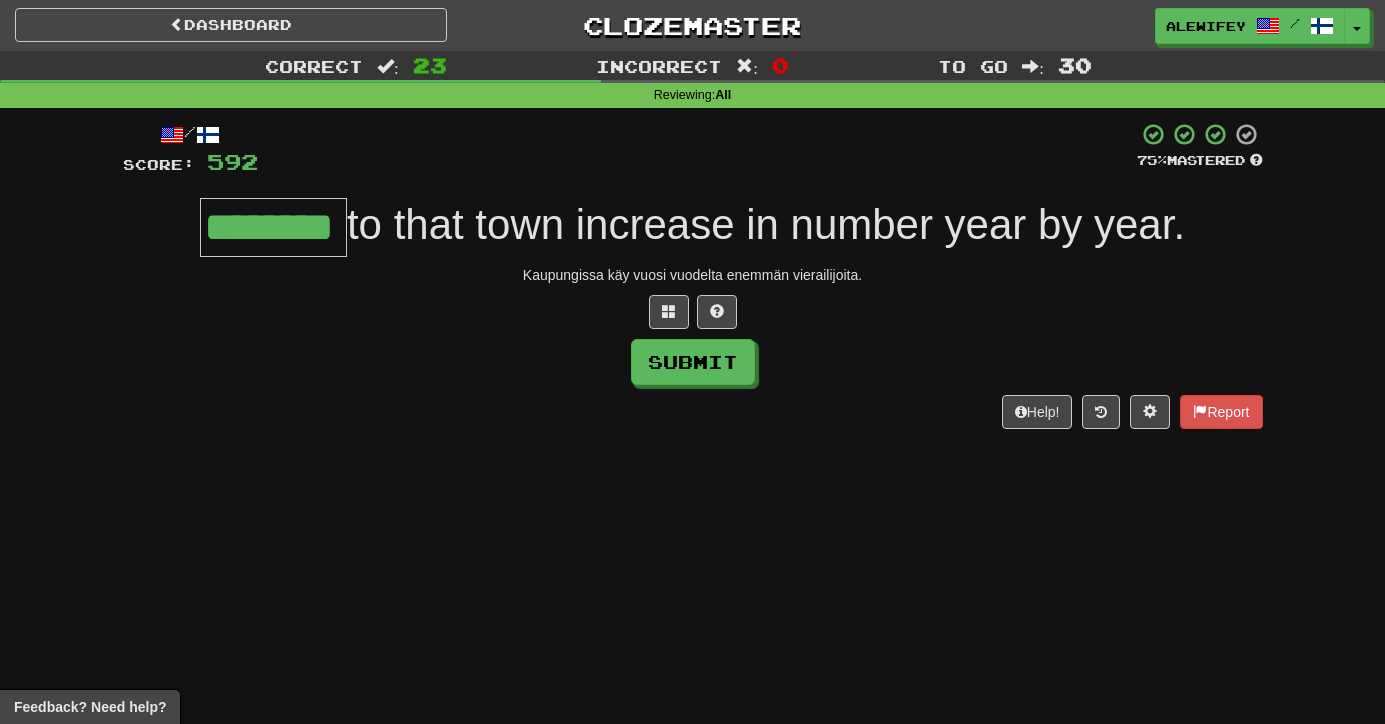 type on "********" 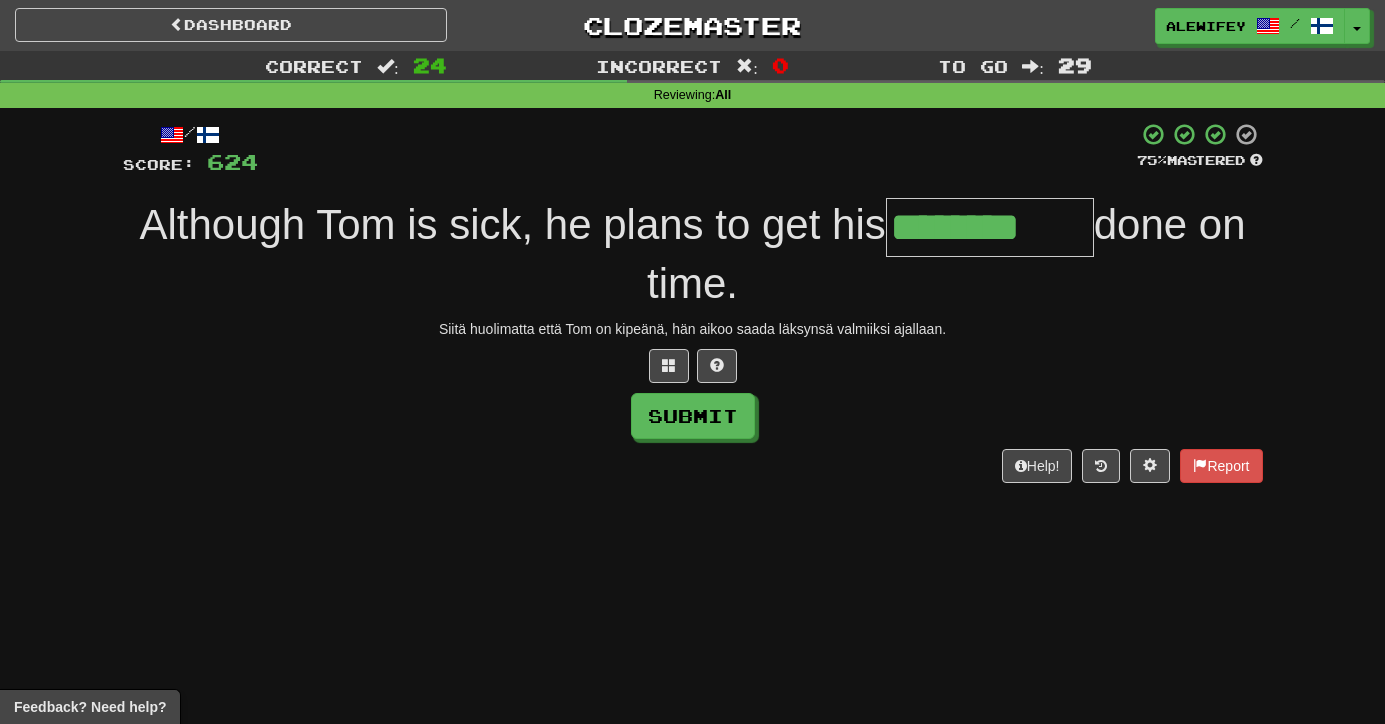 type on "********" 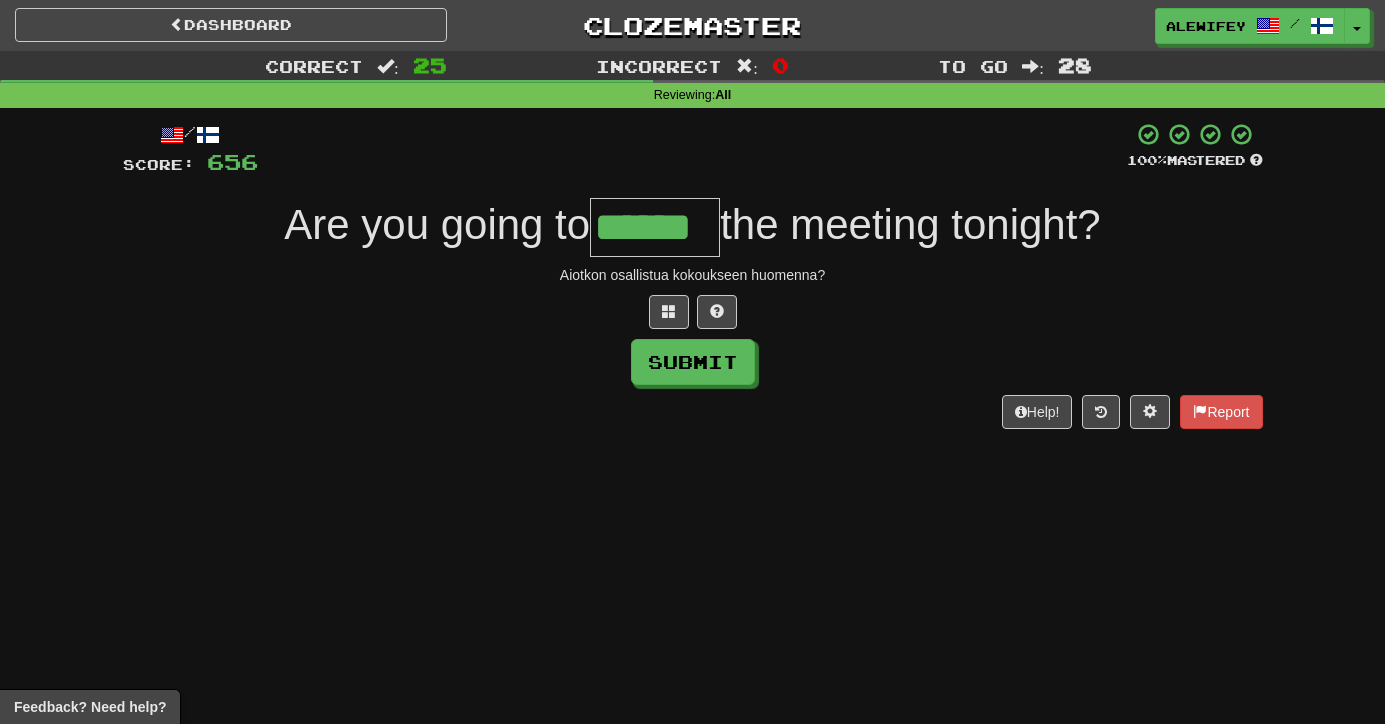 type on "******" 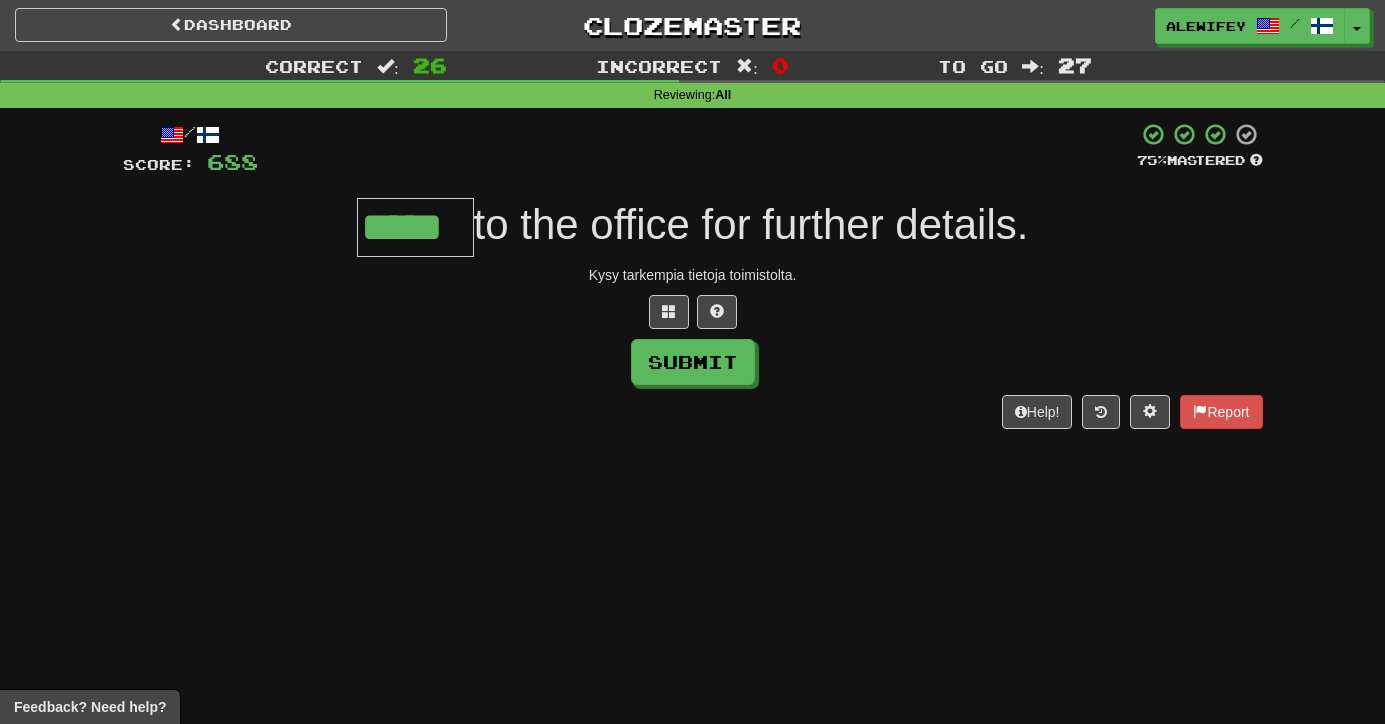 type on "*****" 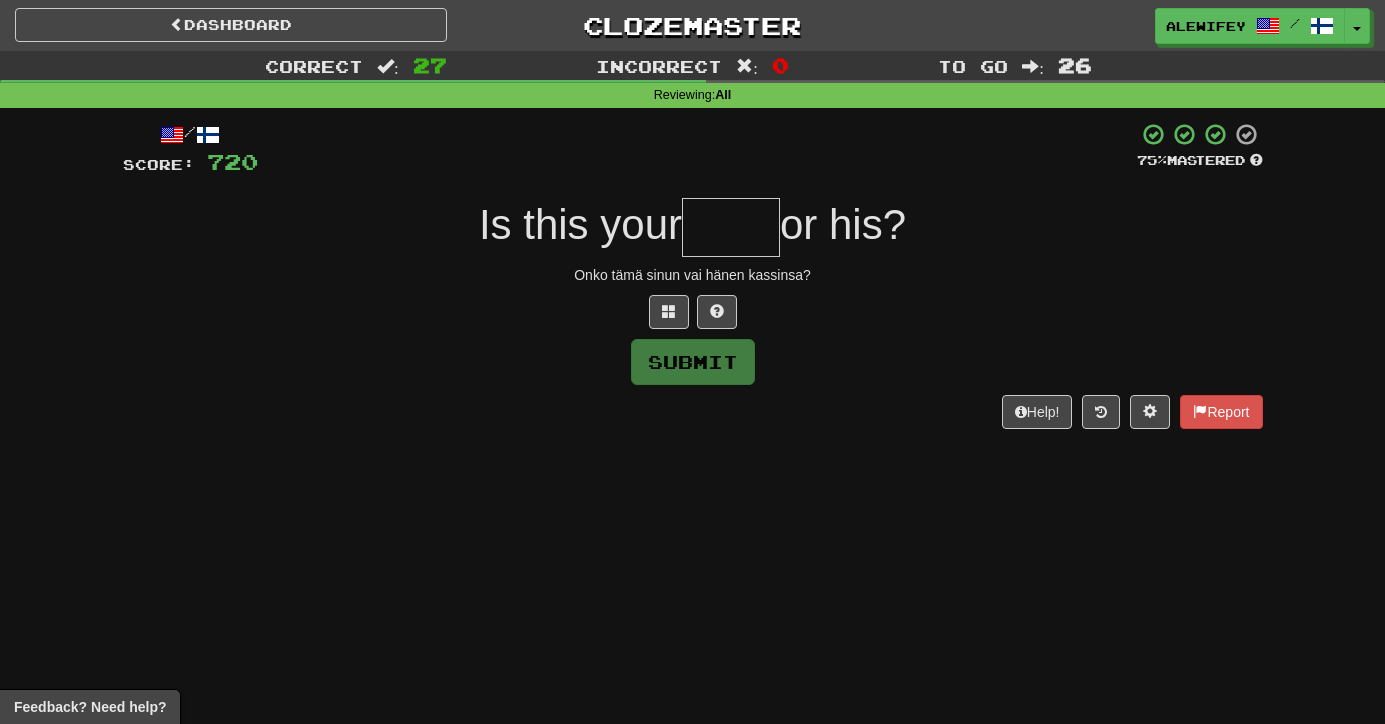 type on "*" 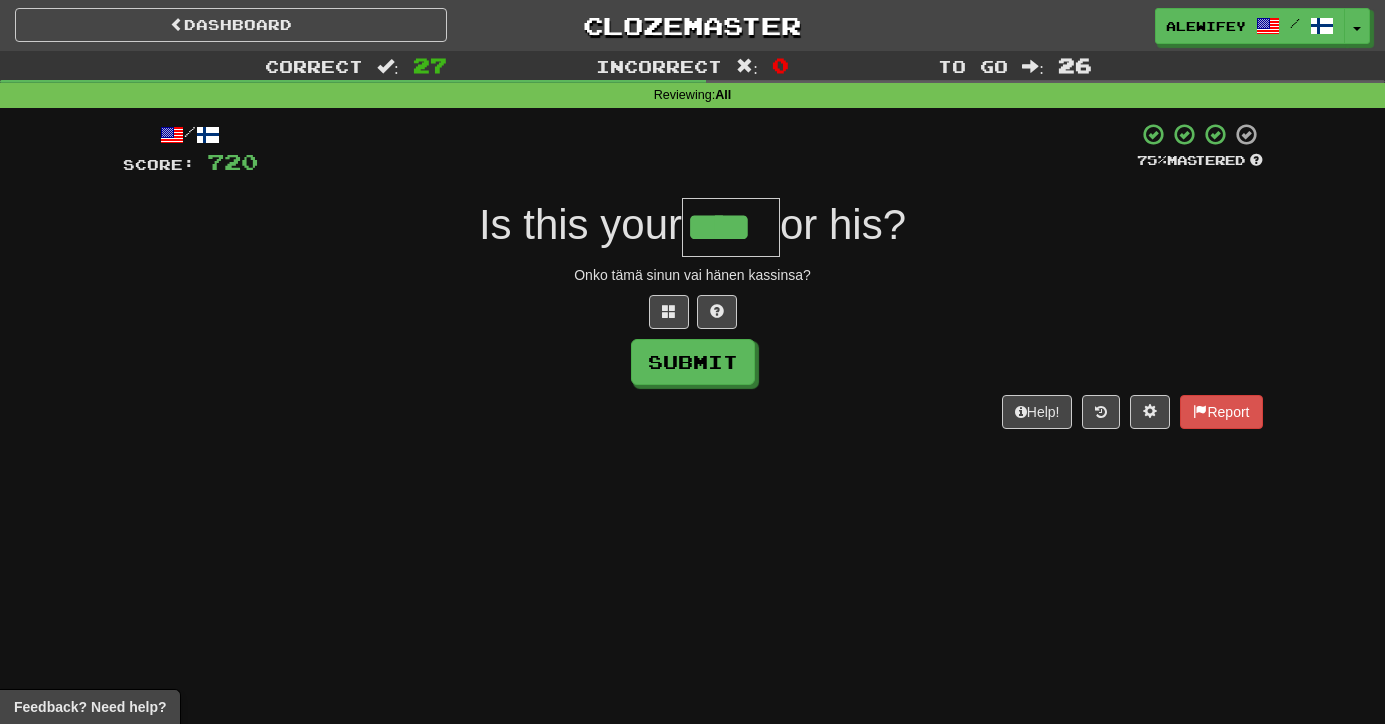 type on "****" 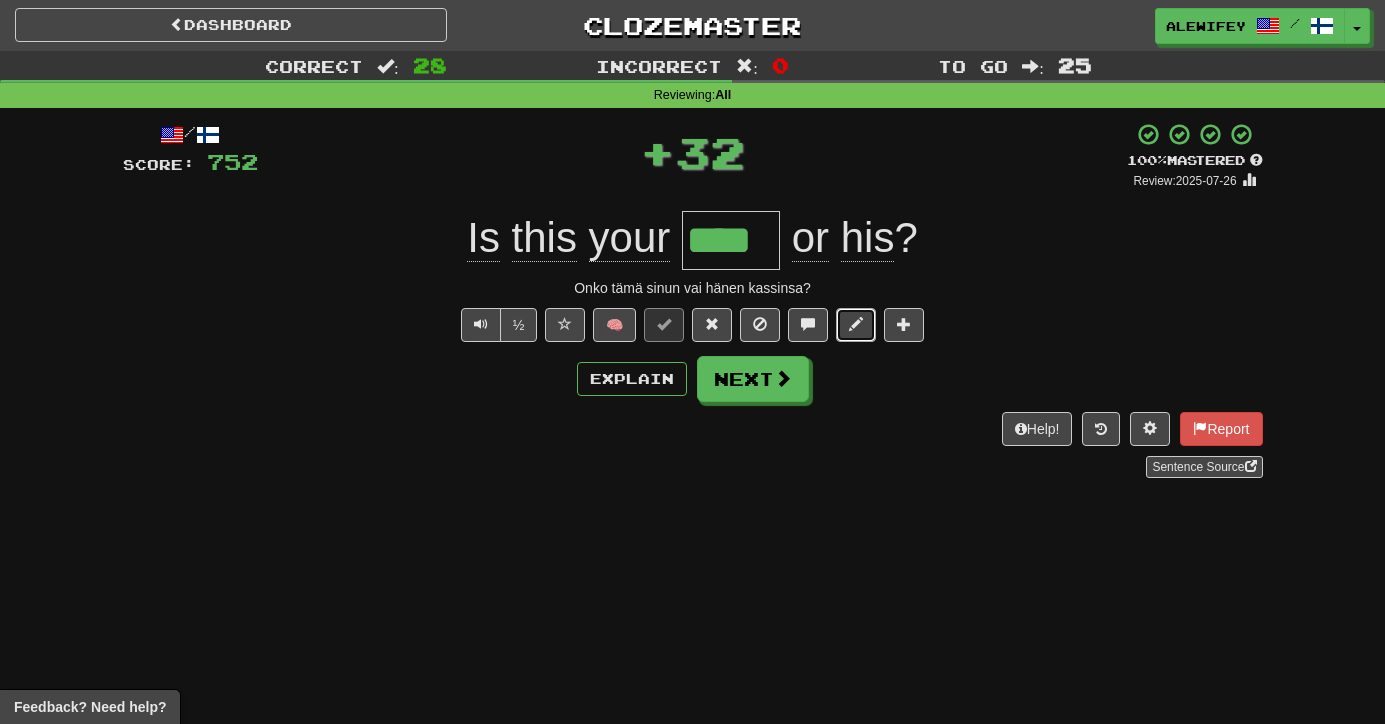 click at bounding box center (856, 324) 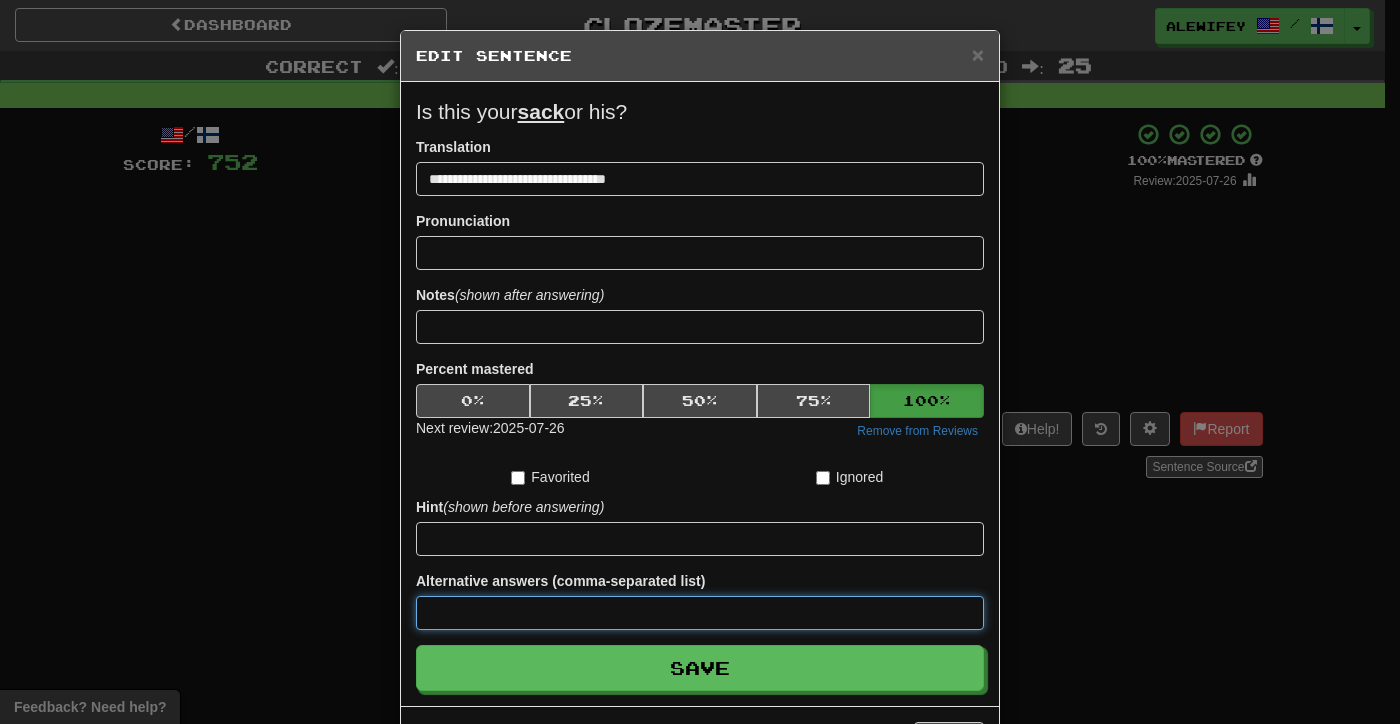 click at bounding box center [700, 613] 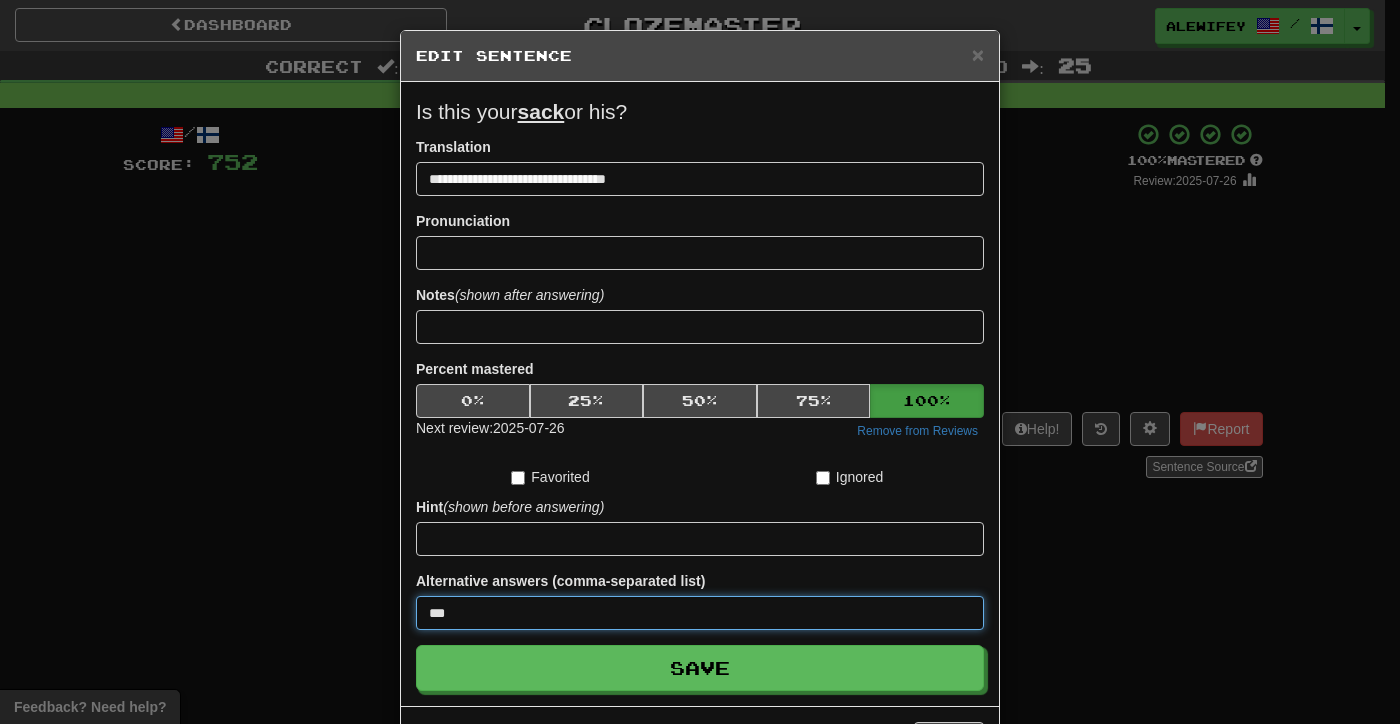 type on "***" 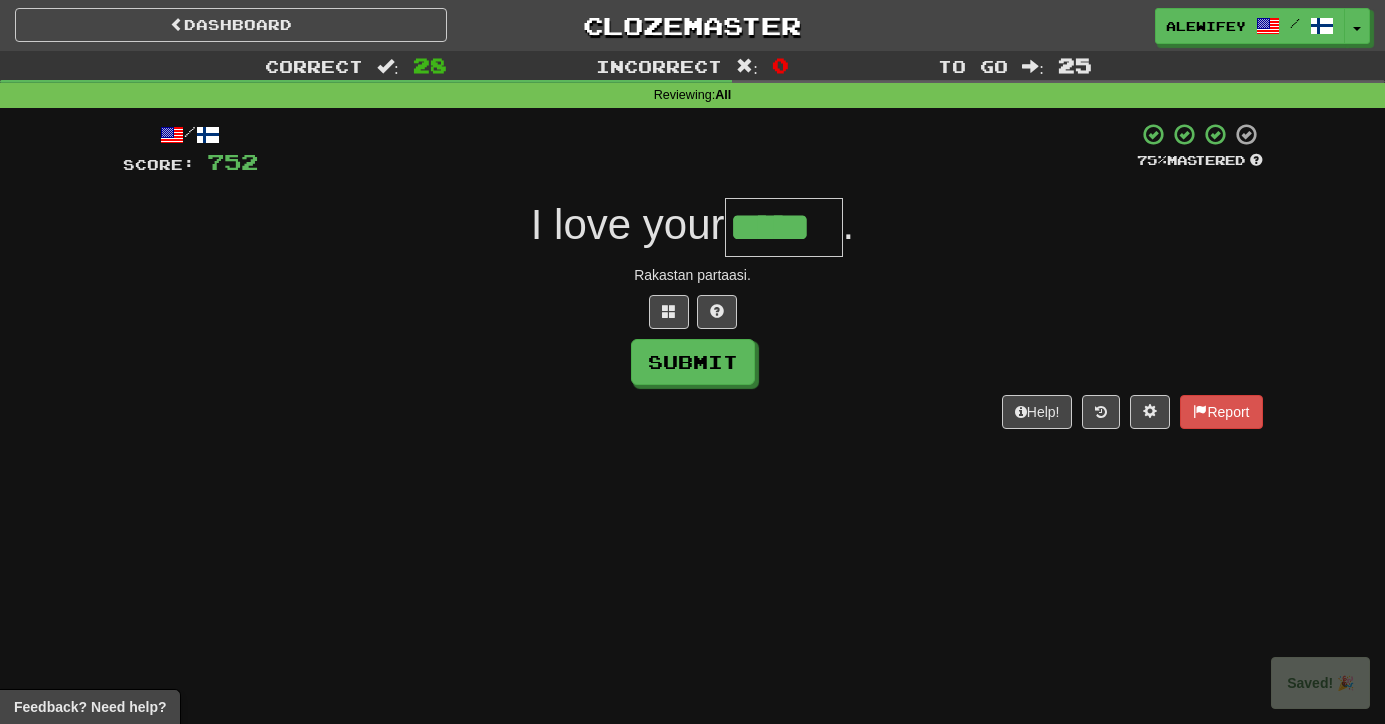 type on "*****" 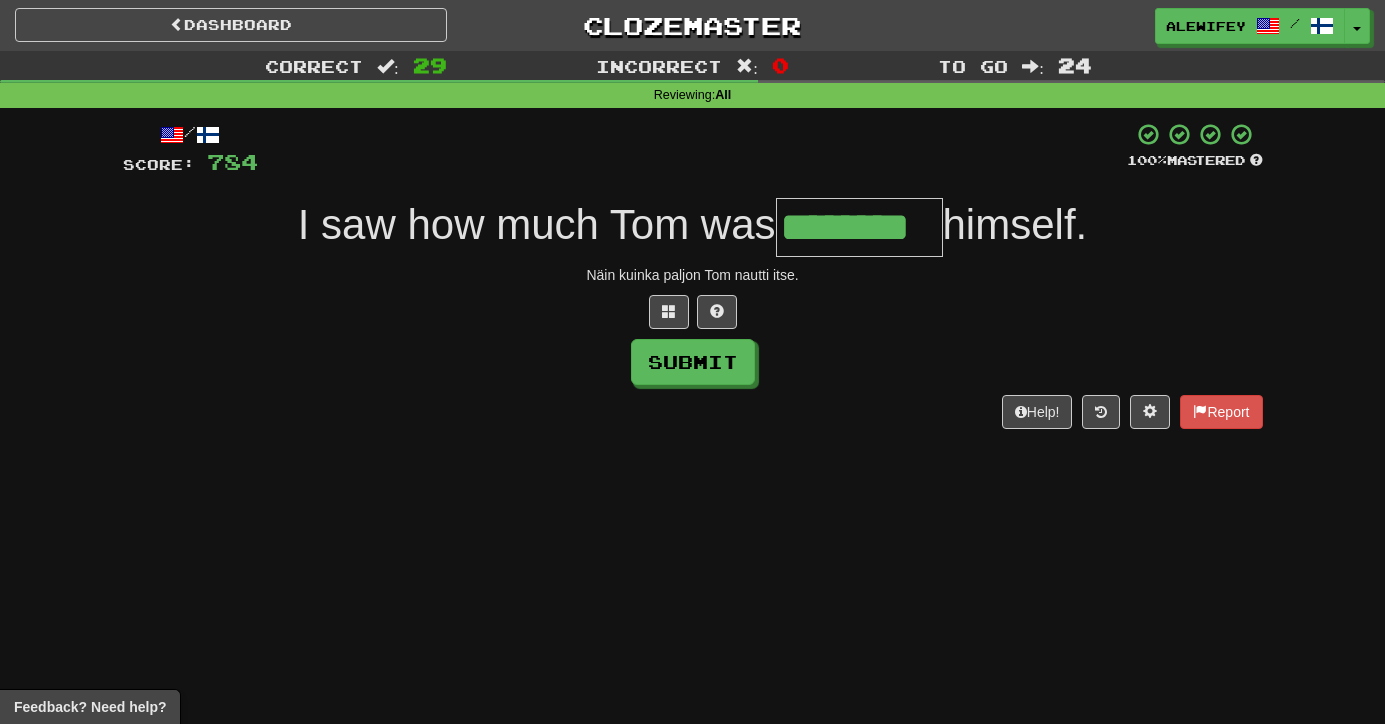 type on "********" 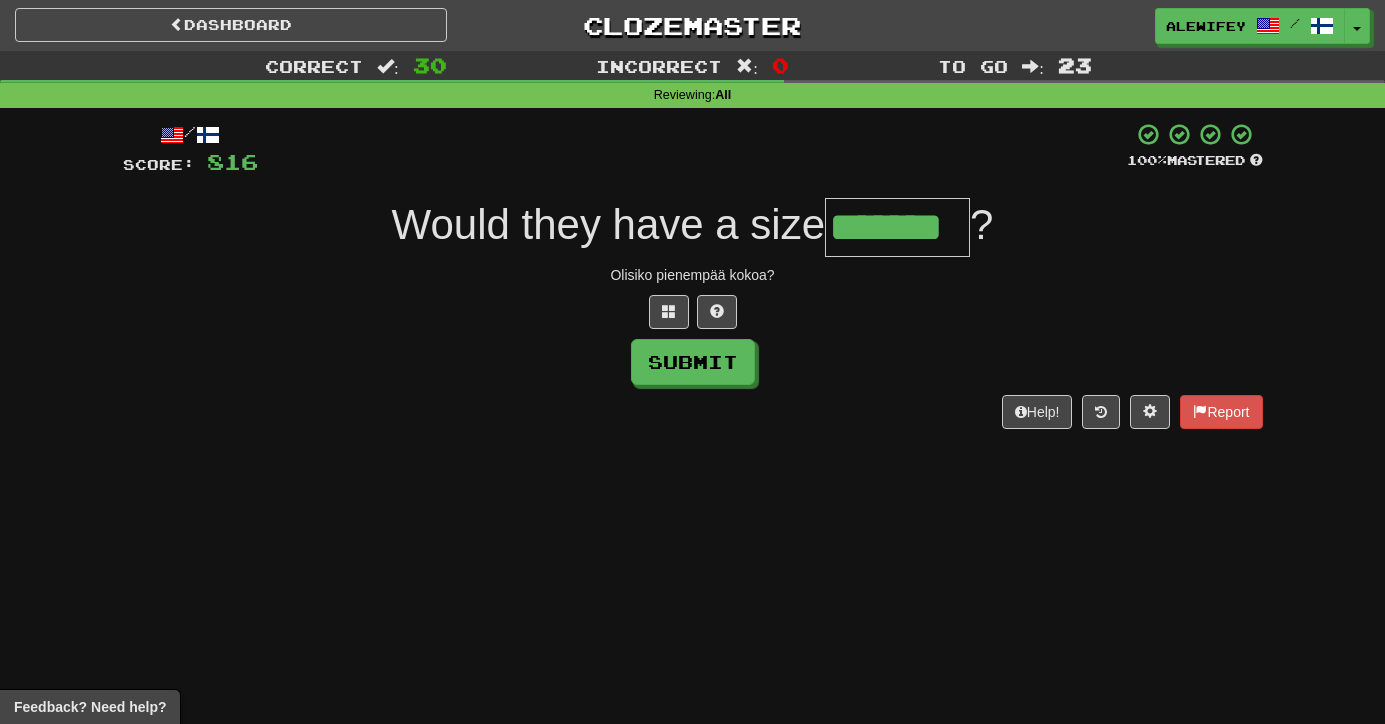 type on "*******" 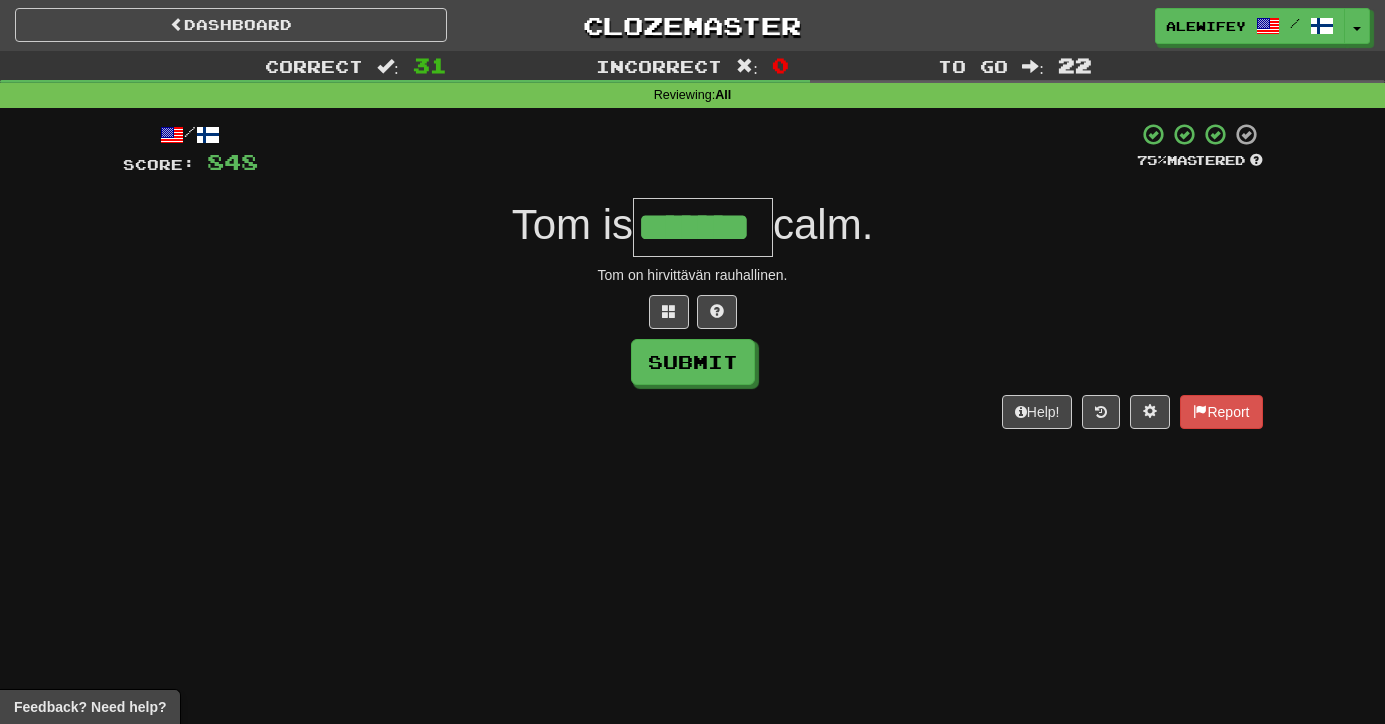 type on "*******" 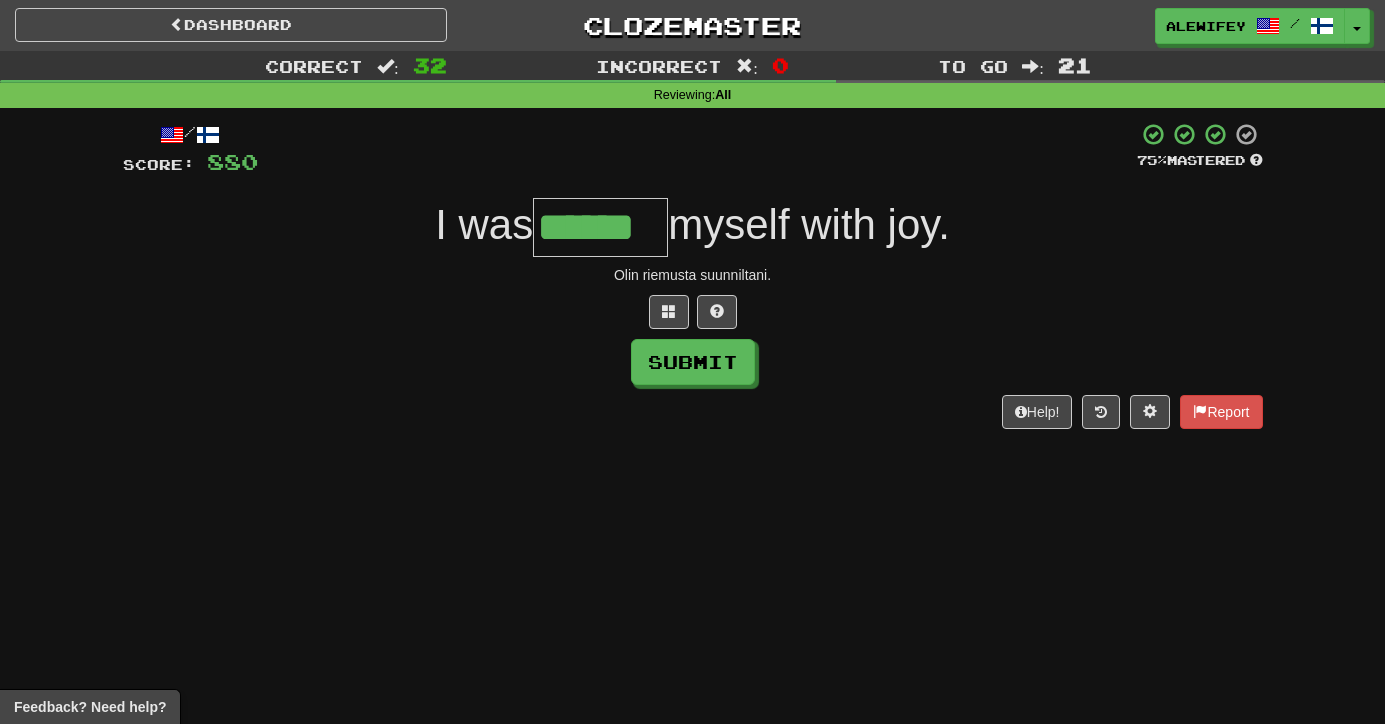 type on "******" 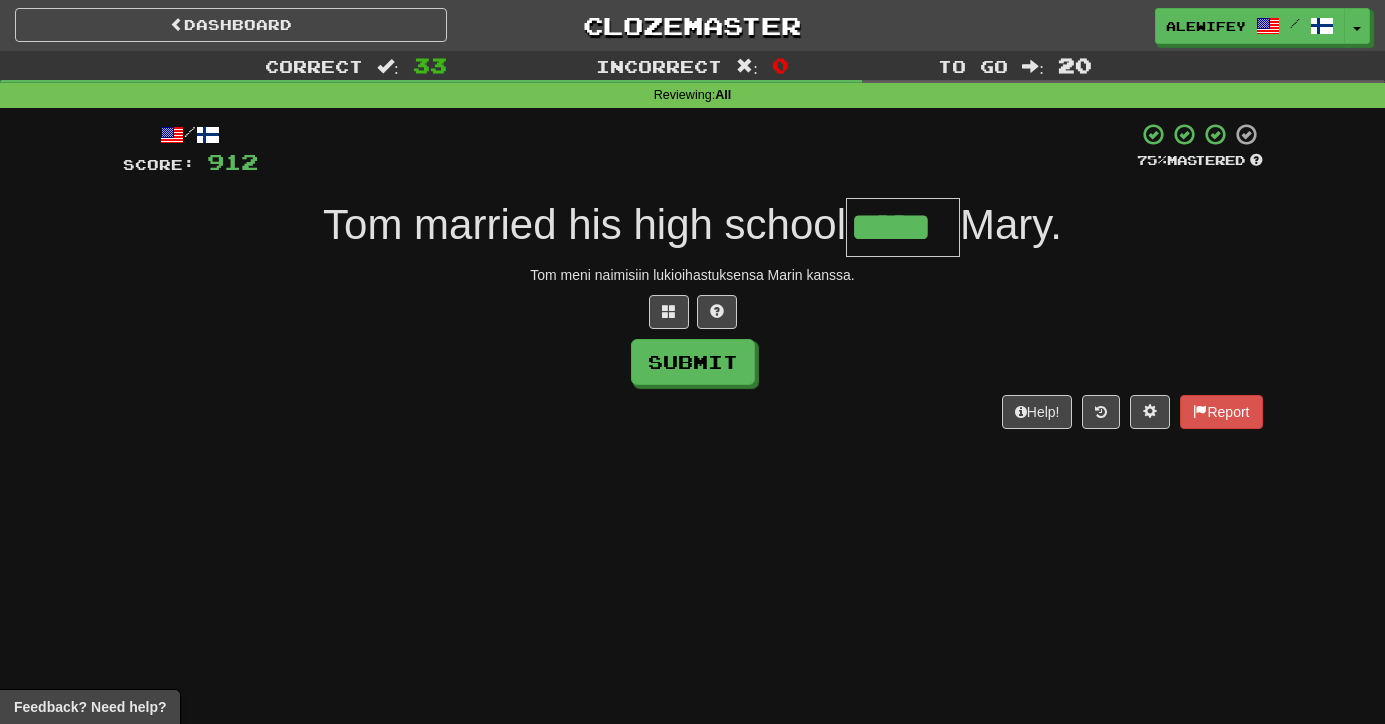 type on "*****" 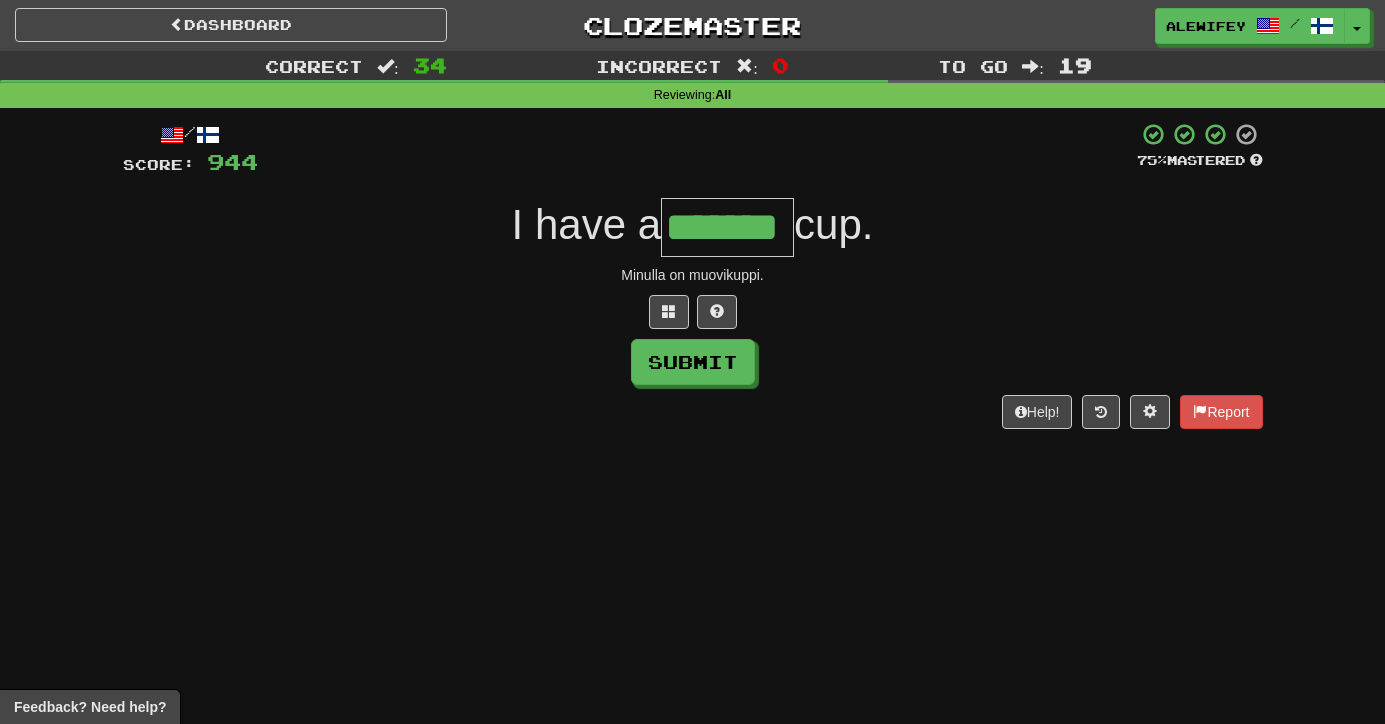 type on "*******" 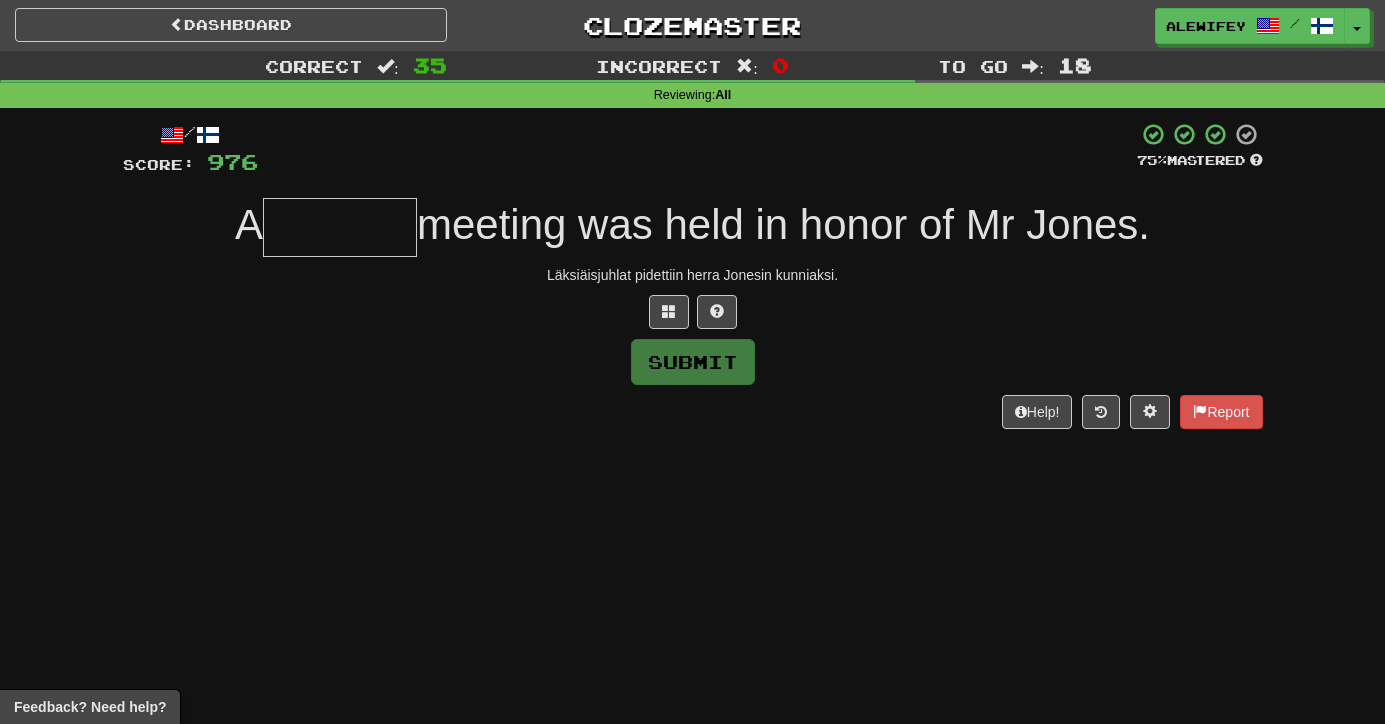 type on "*" 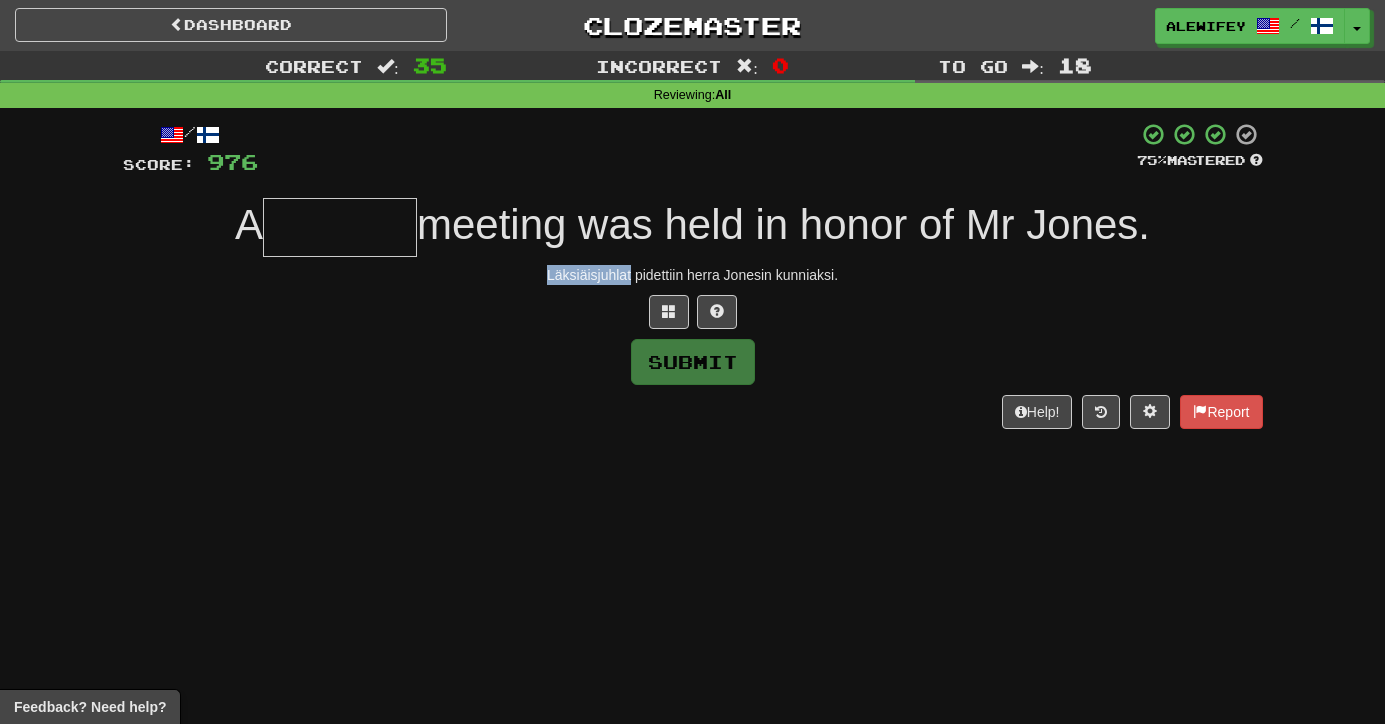 click on "Läksiäisjuhlat pidettiin herra Jonesin kunniaksi." at bounding box center [693, 275] 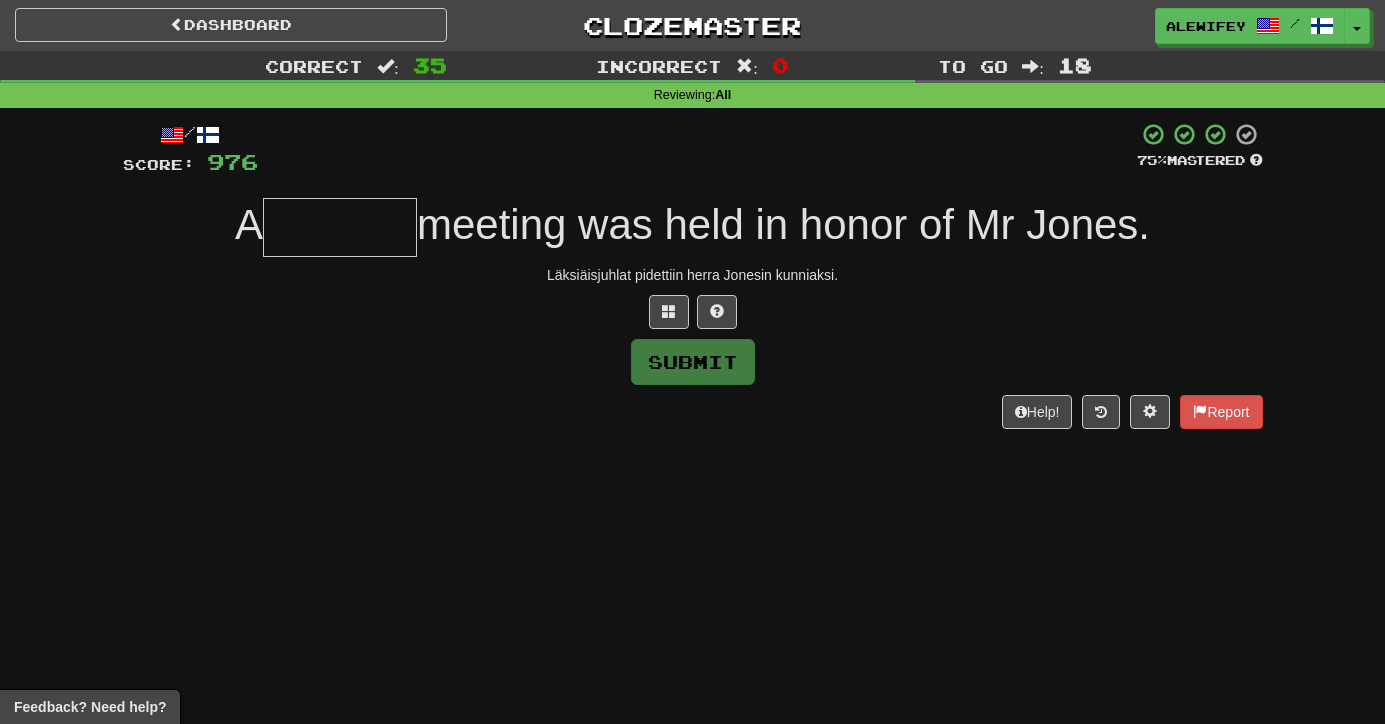 click on "Läksiäisjuhlat pidettiin herra Jonesin kunniaksi." at bounding box center (693, 275) 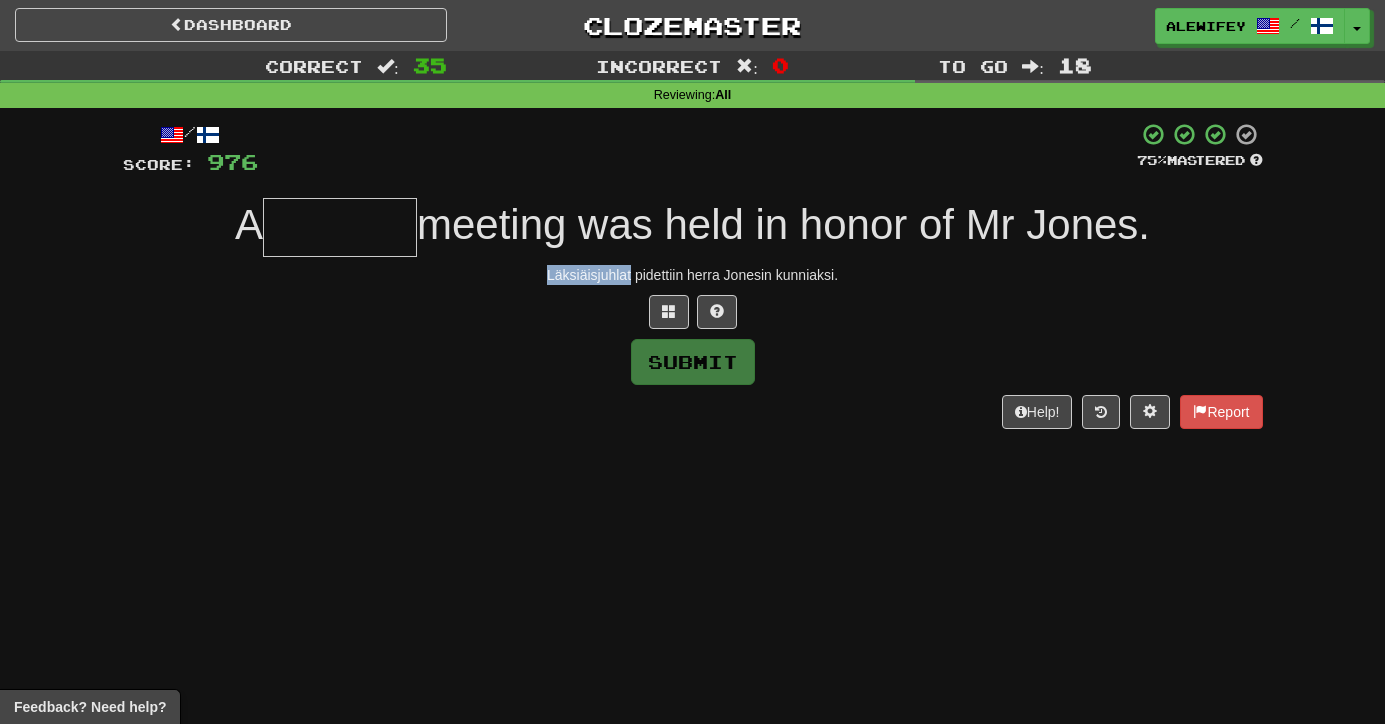 click on "Läksiäisjuhlat pidettiin herra Jonesin kunniaksi." at bounding box center (693, 275) 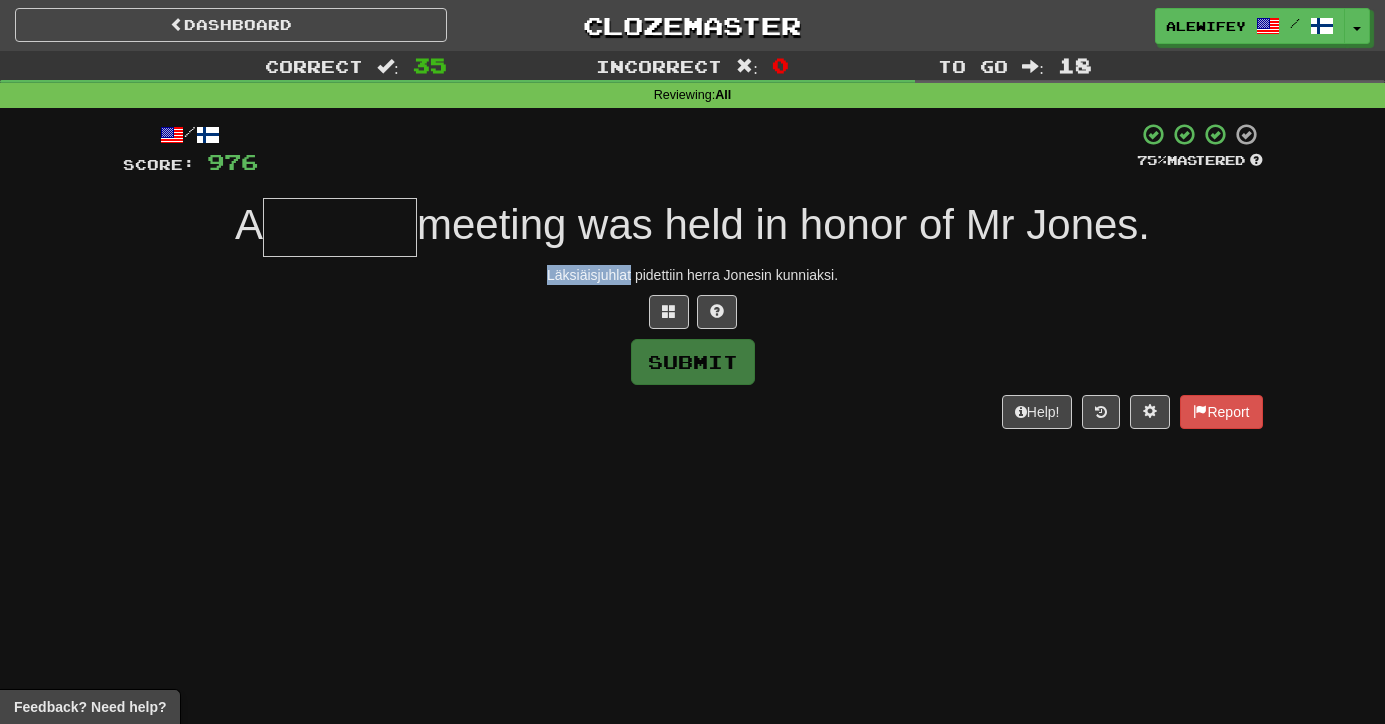 copy on "Läksiäisjuhlat" 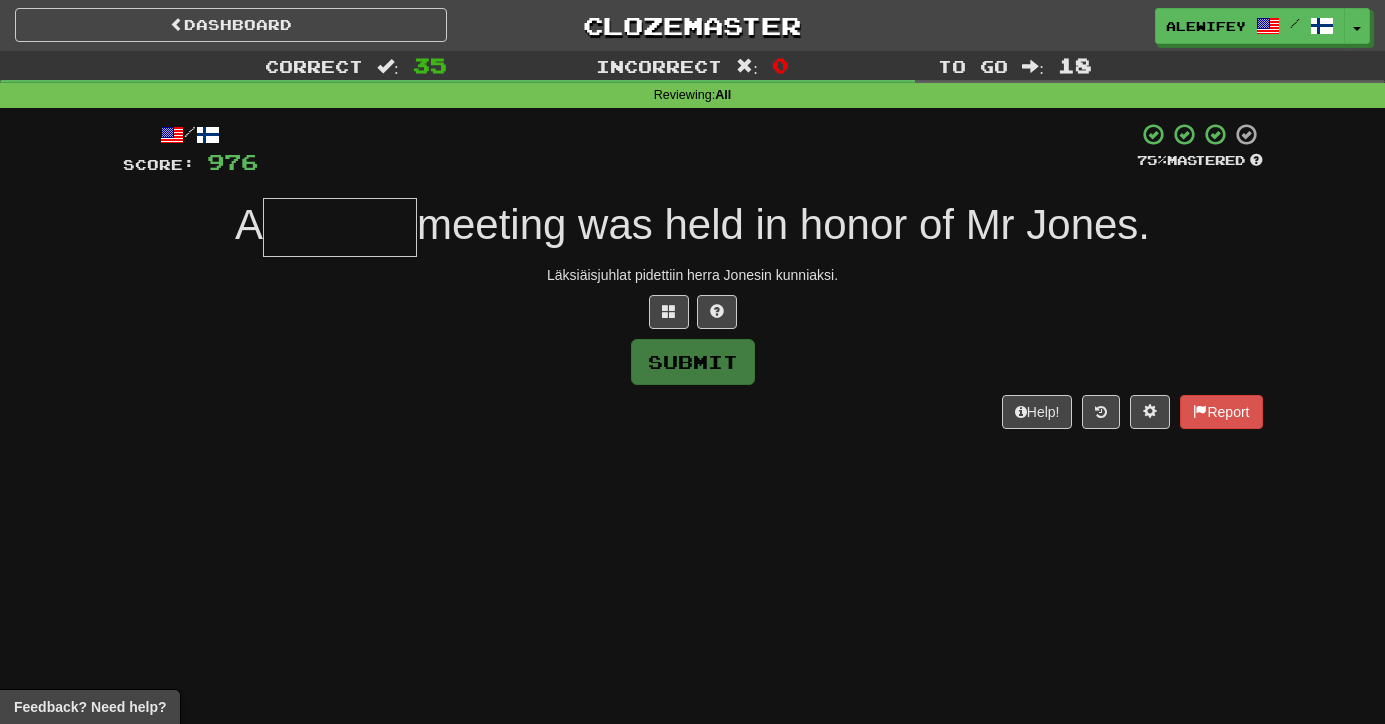click at bounding box center [340, 227] 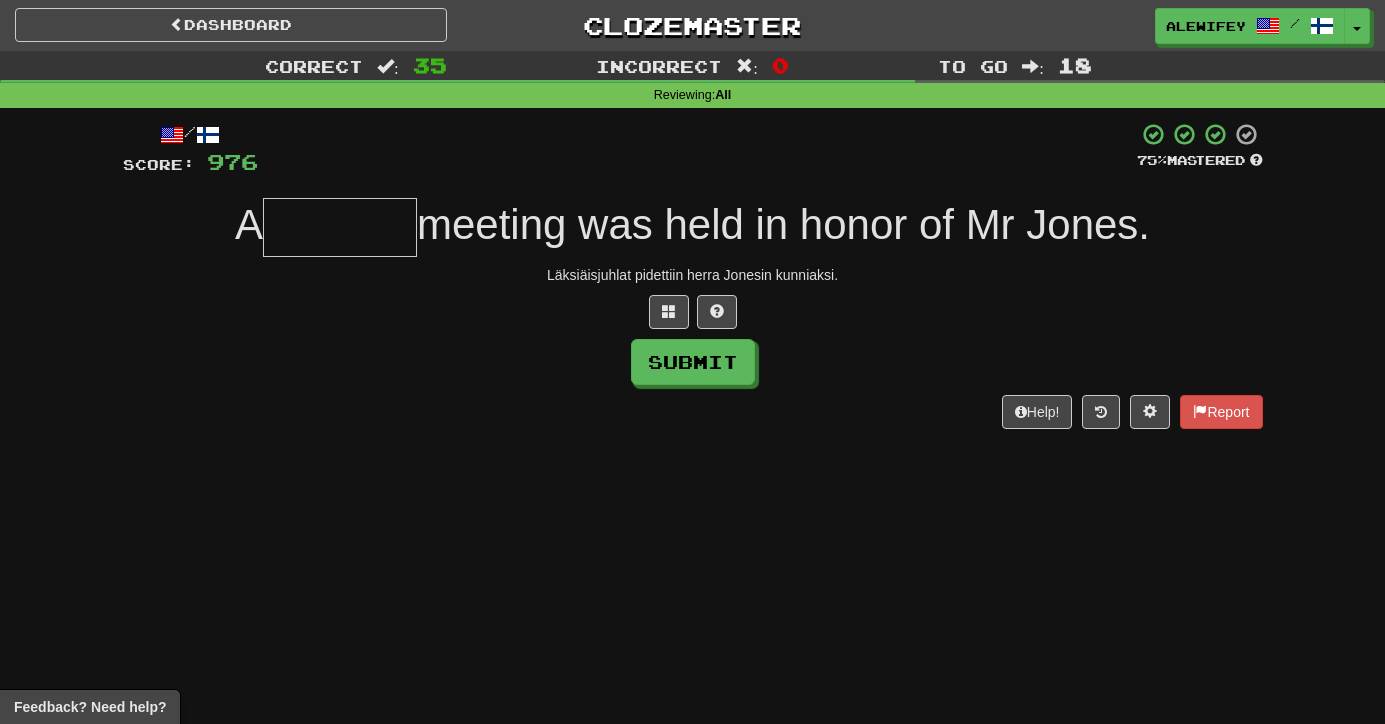 type on "*" 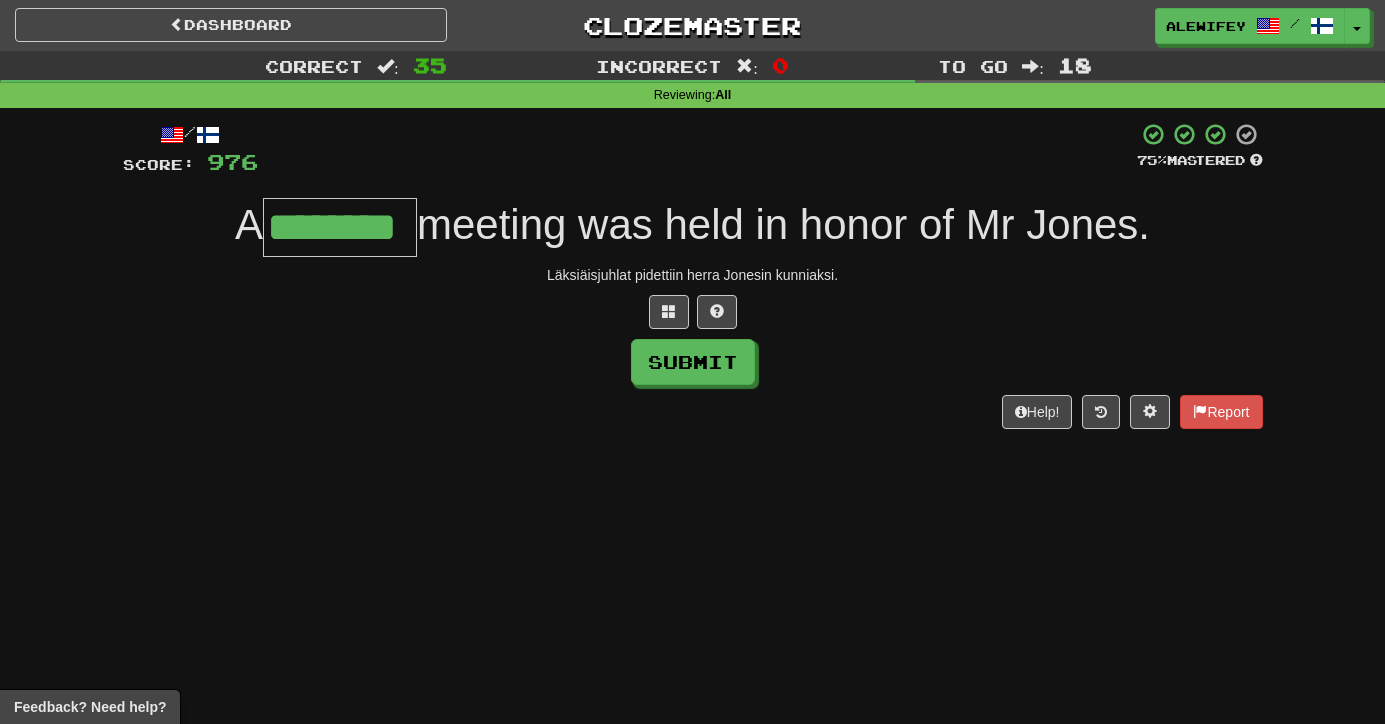 type on "********" 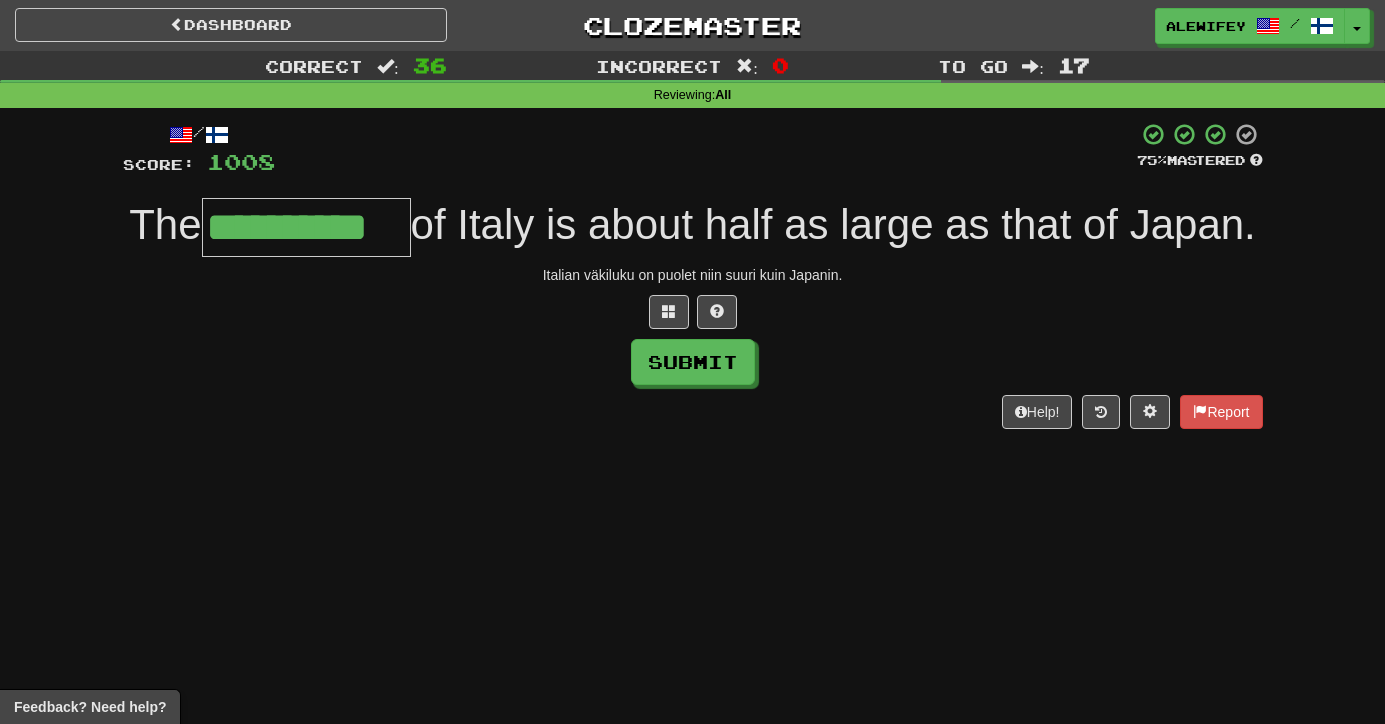 type on "**********" 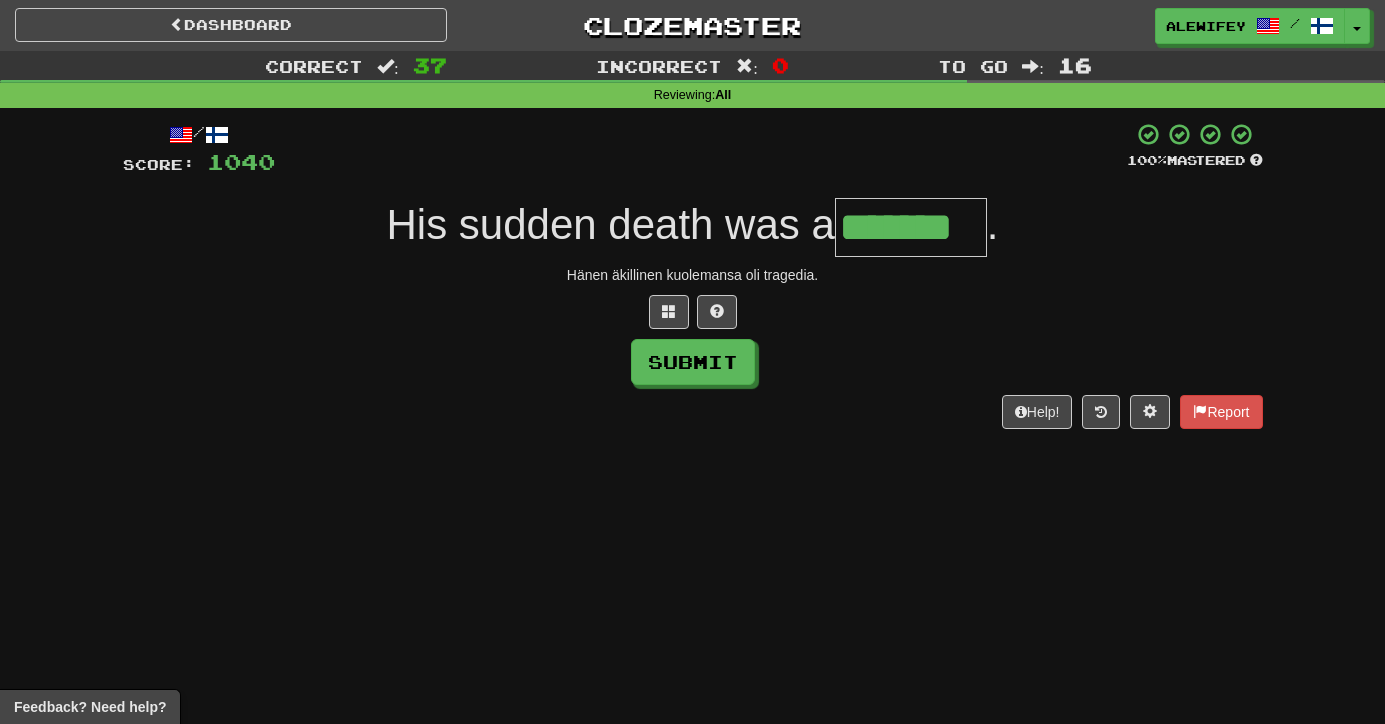 type on "*******" 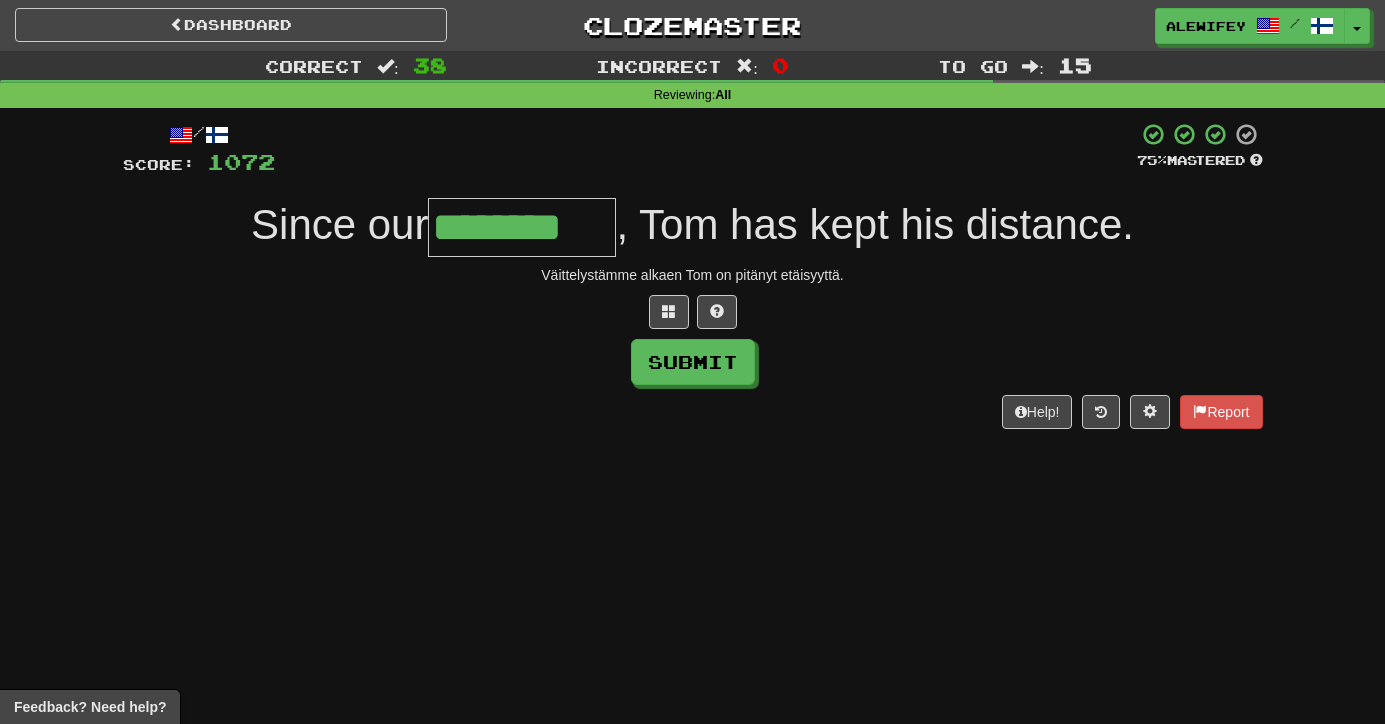 type on "********" 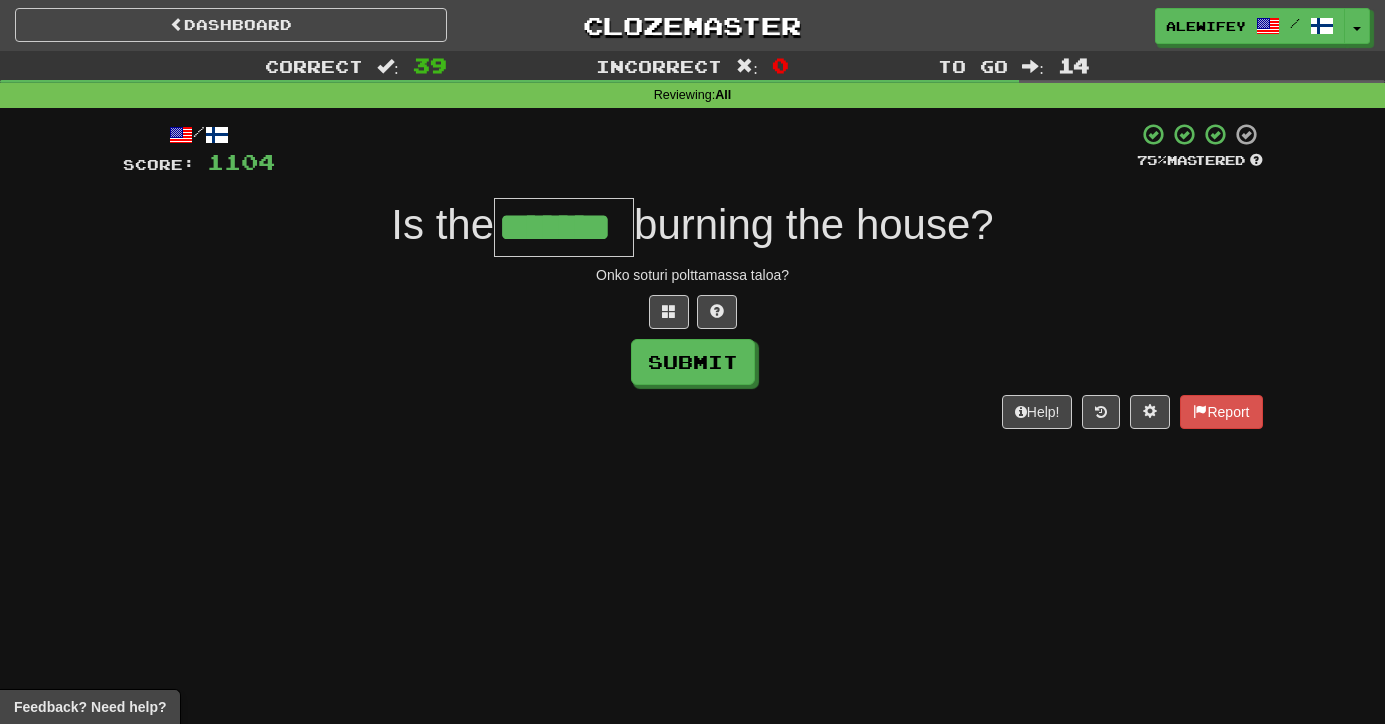 type on "*******" 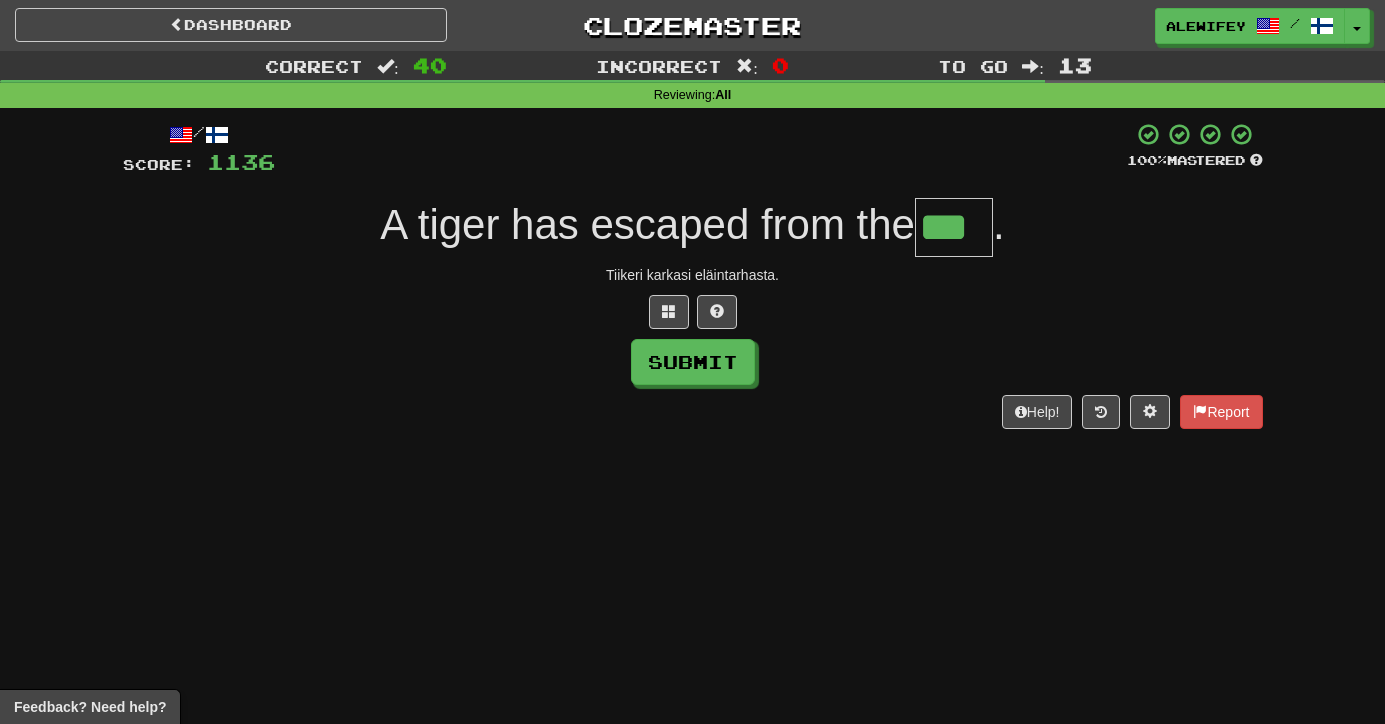type on "***" 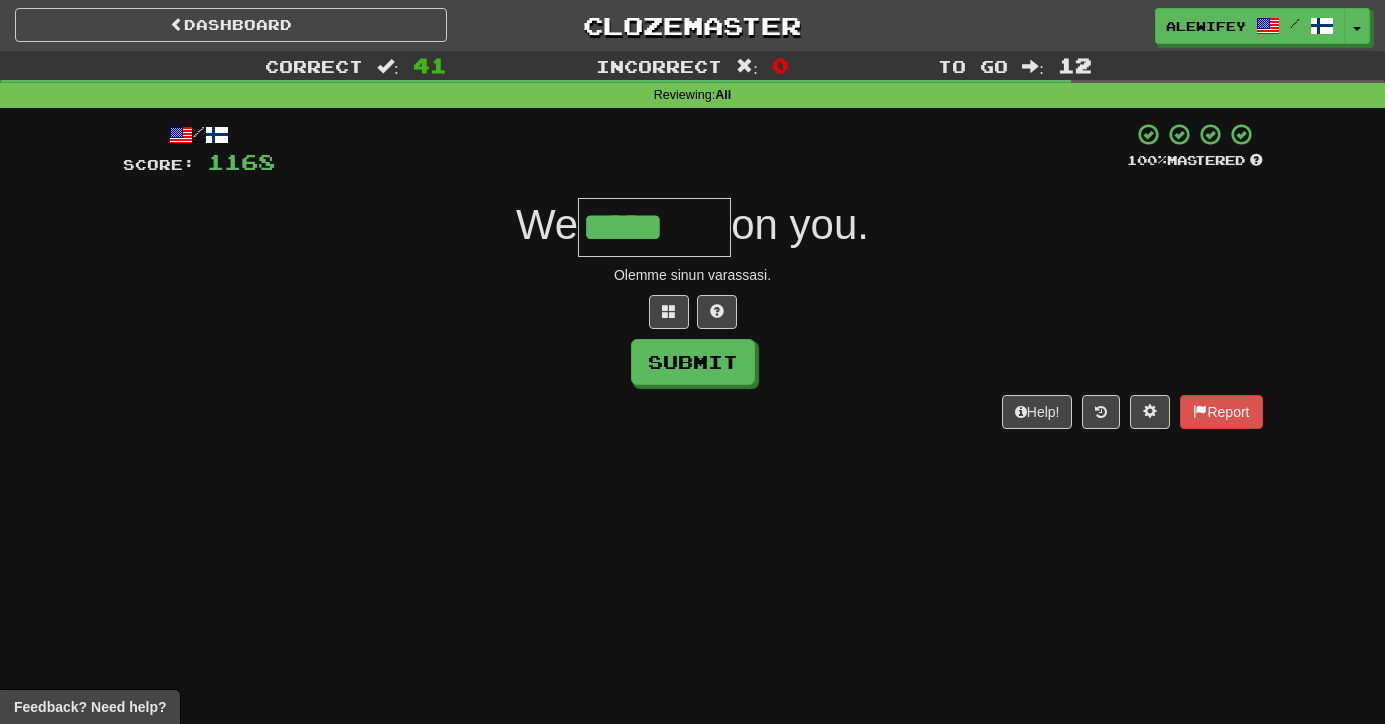 type on "******" 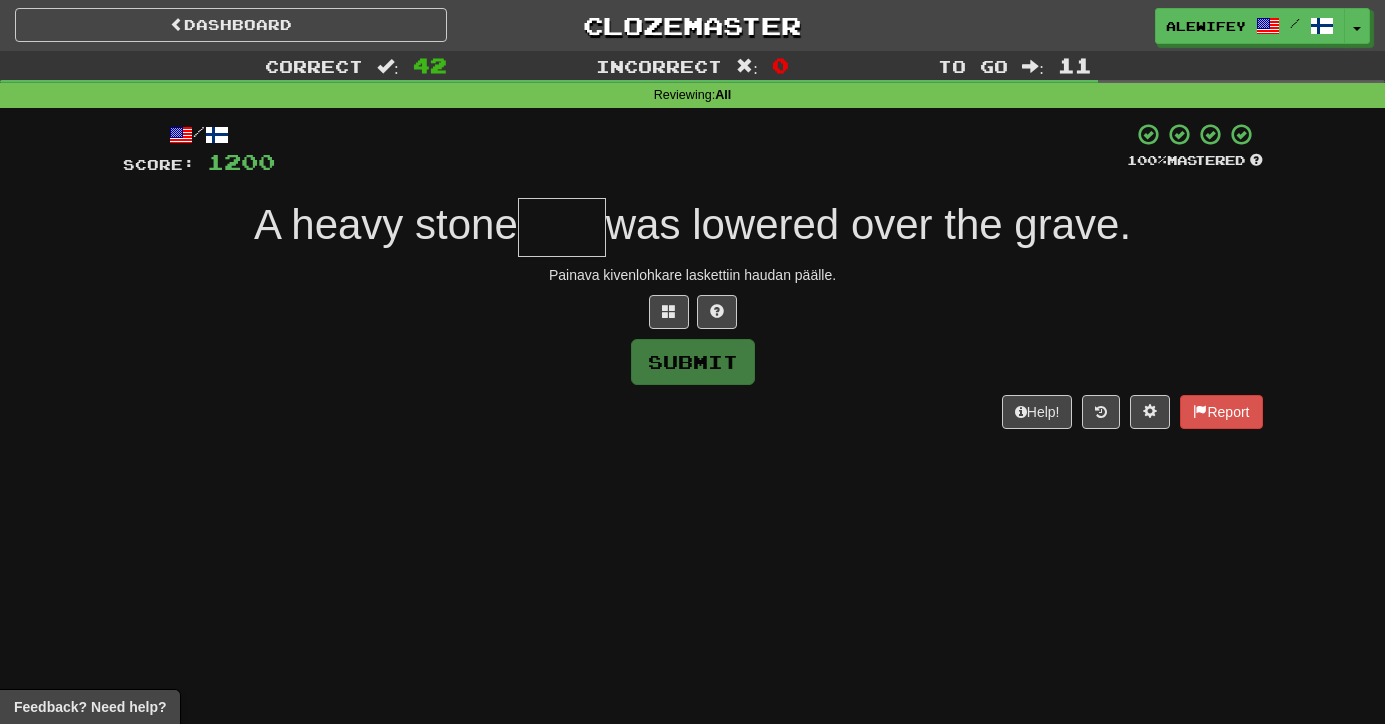 type on "*" 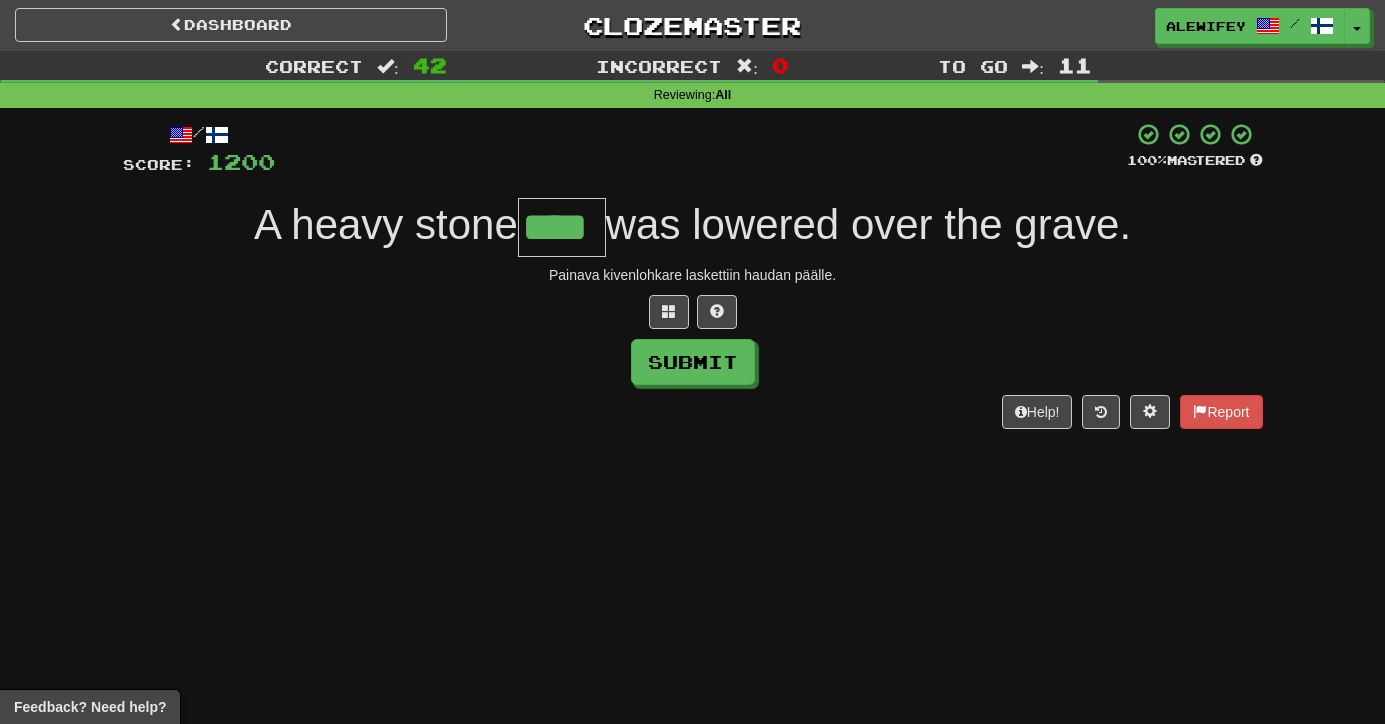 type on "****" 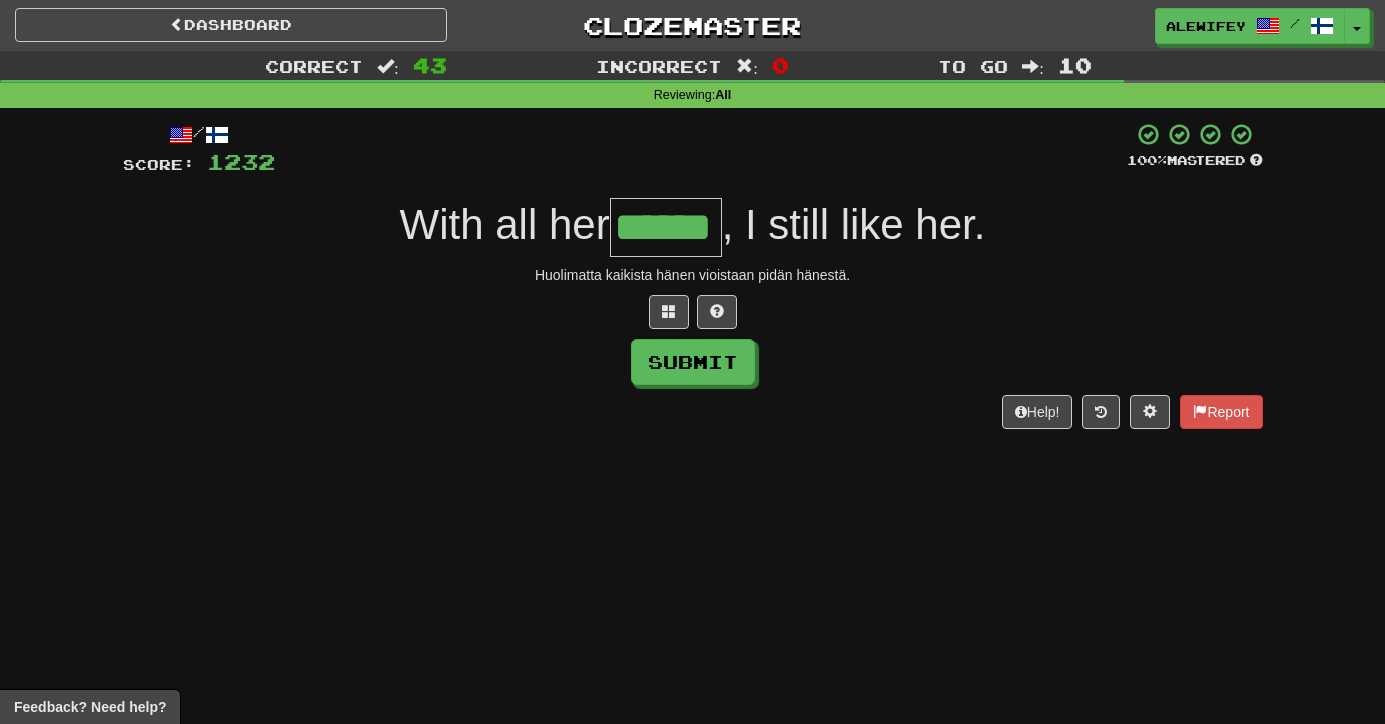 type on "******" 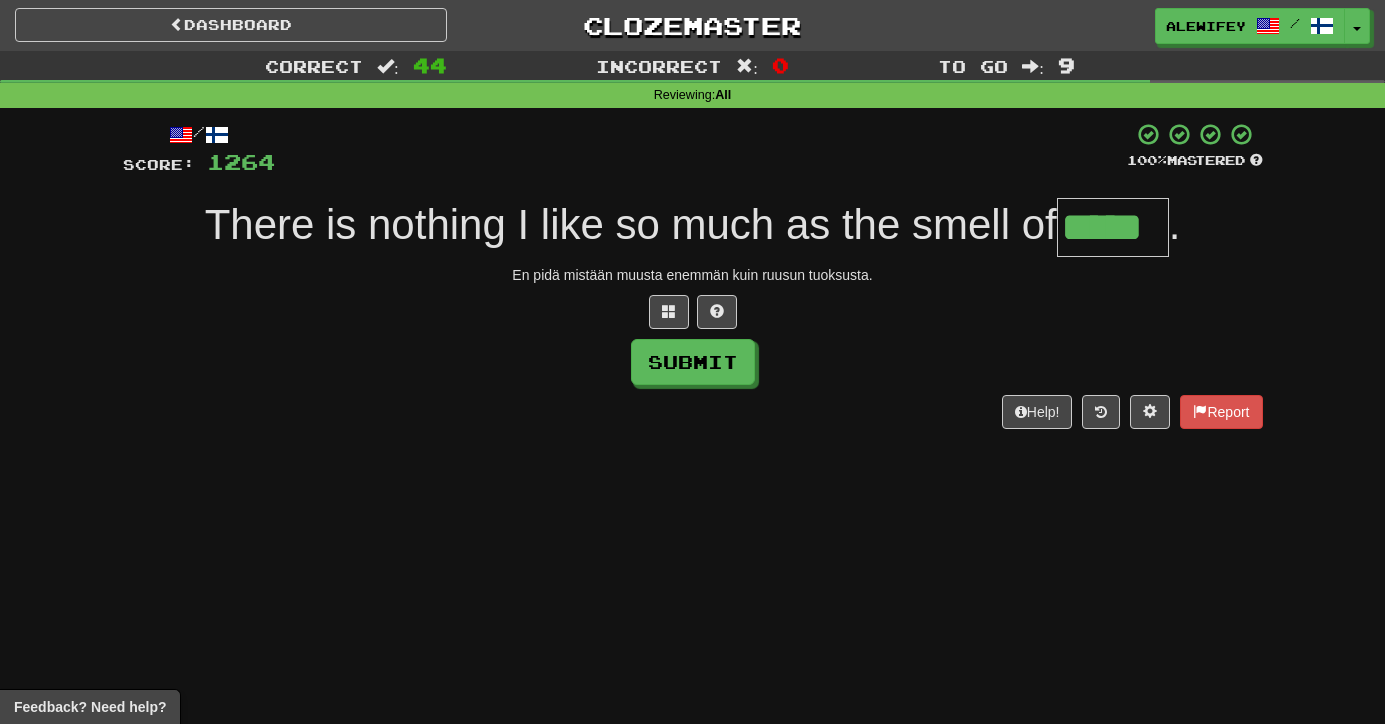 type on "*****" 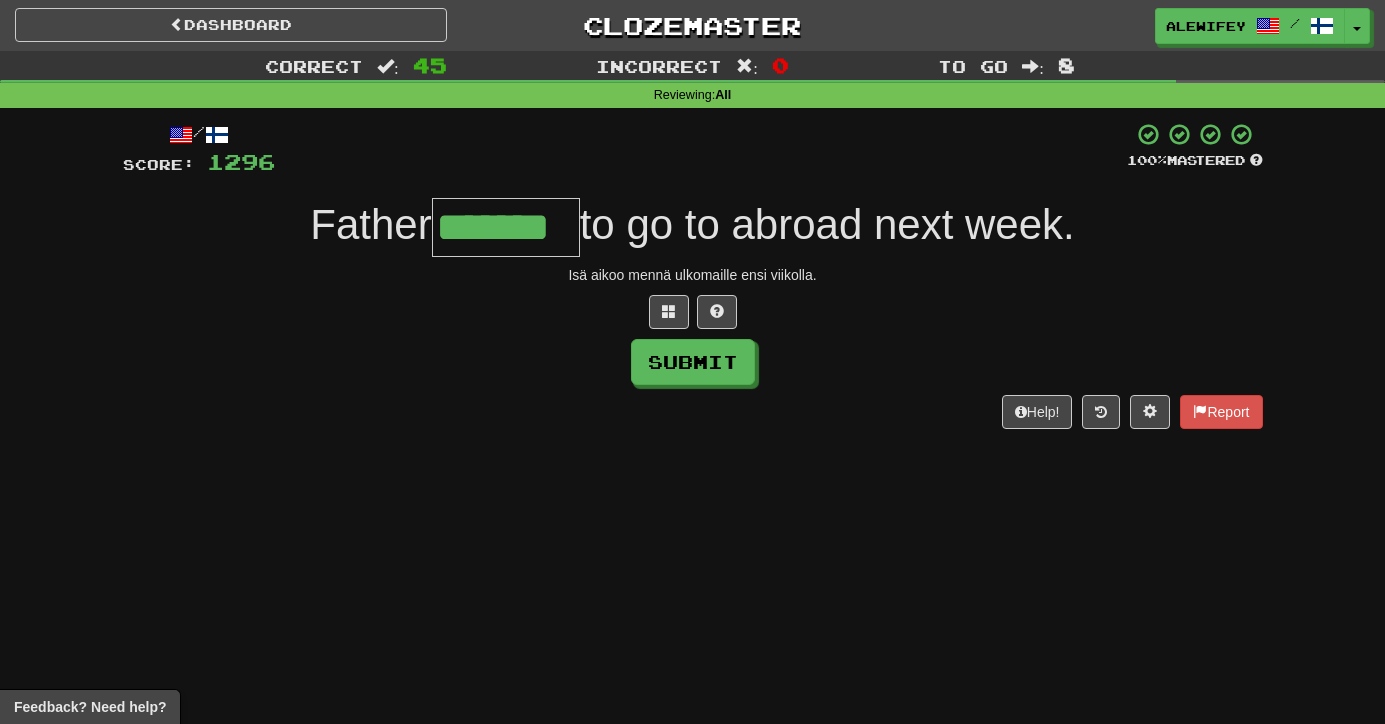 type on "*******" 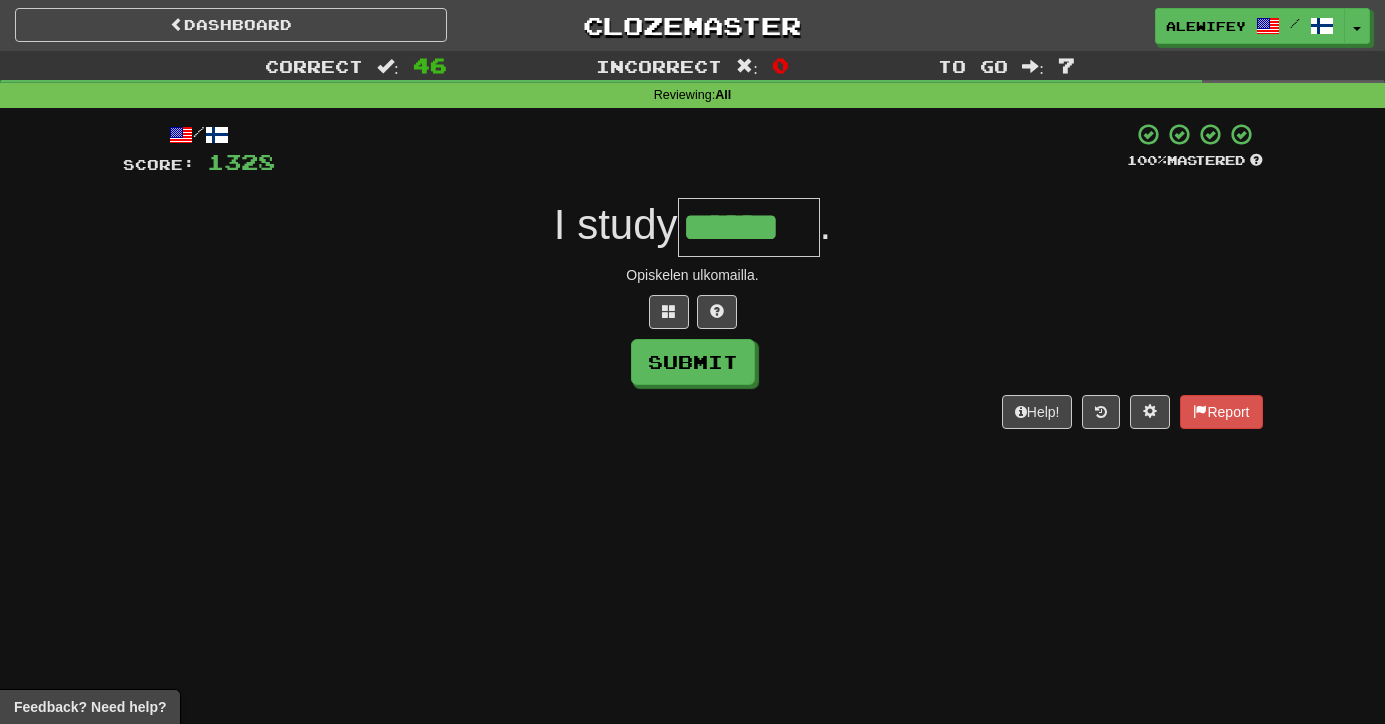 type on "******" 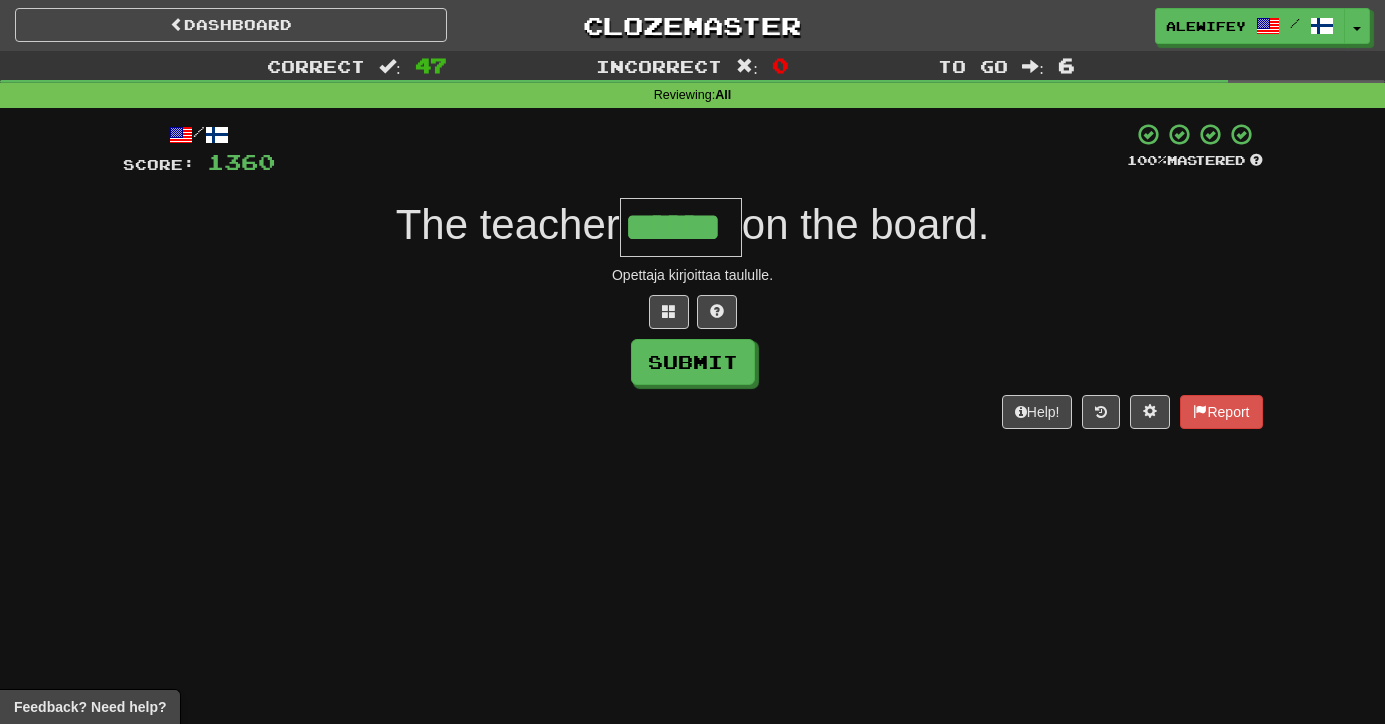 type on "******" 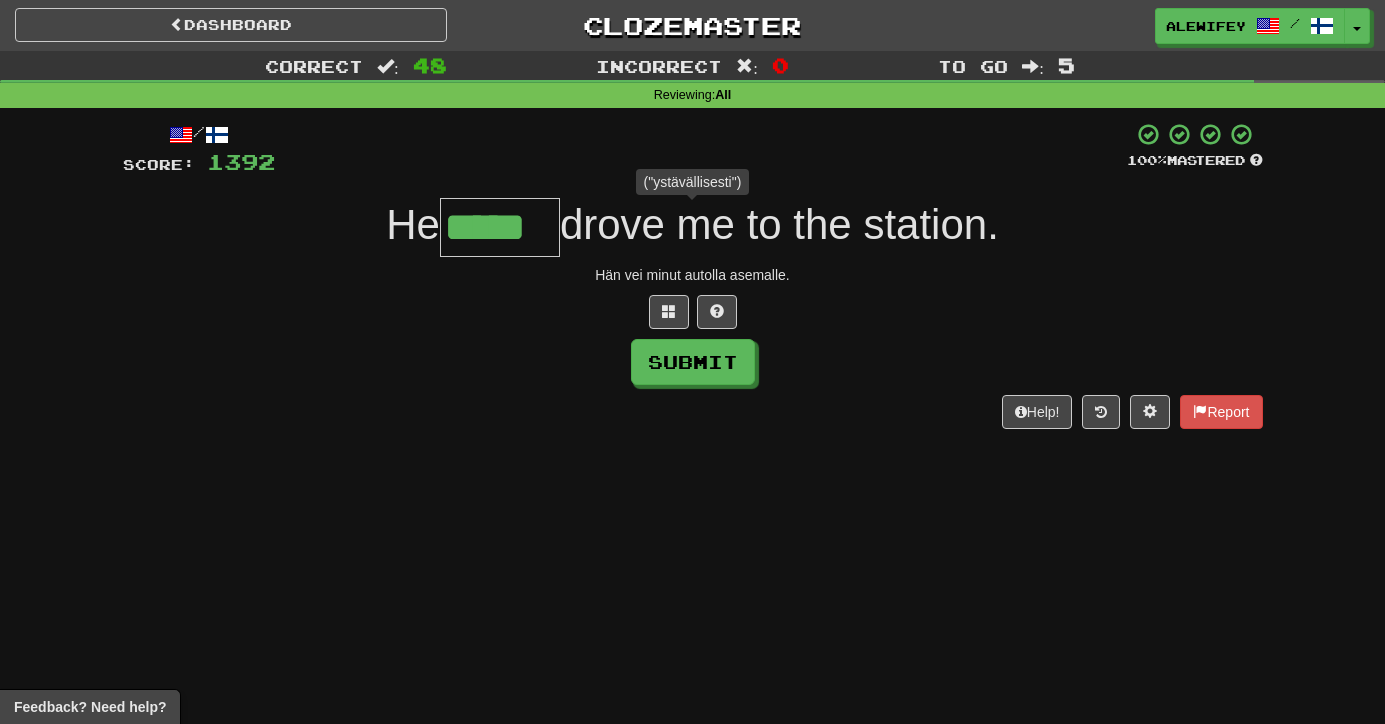 type on "******" 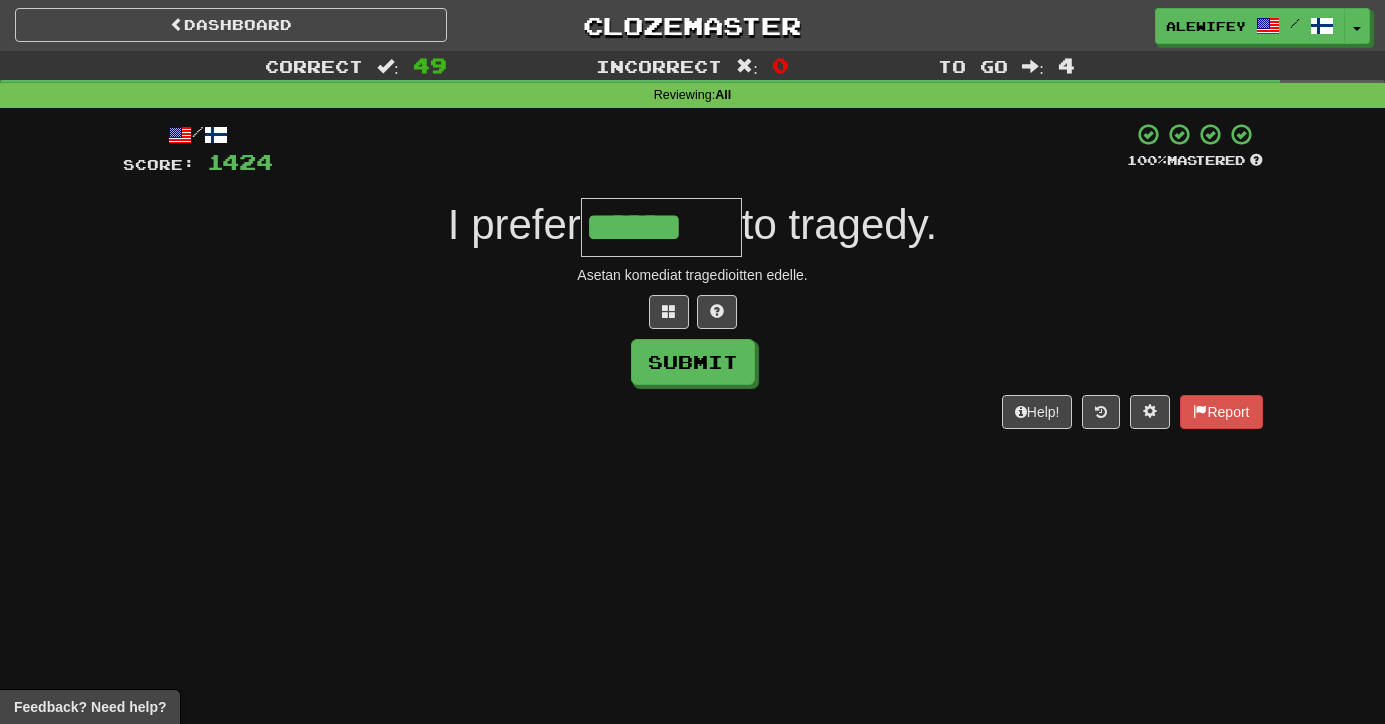 type on "******" 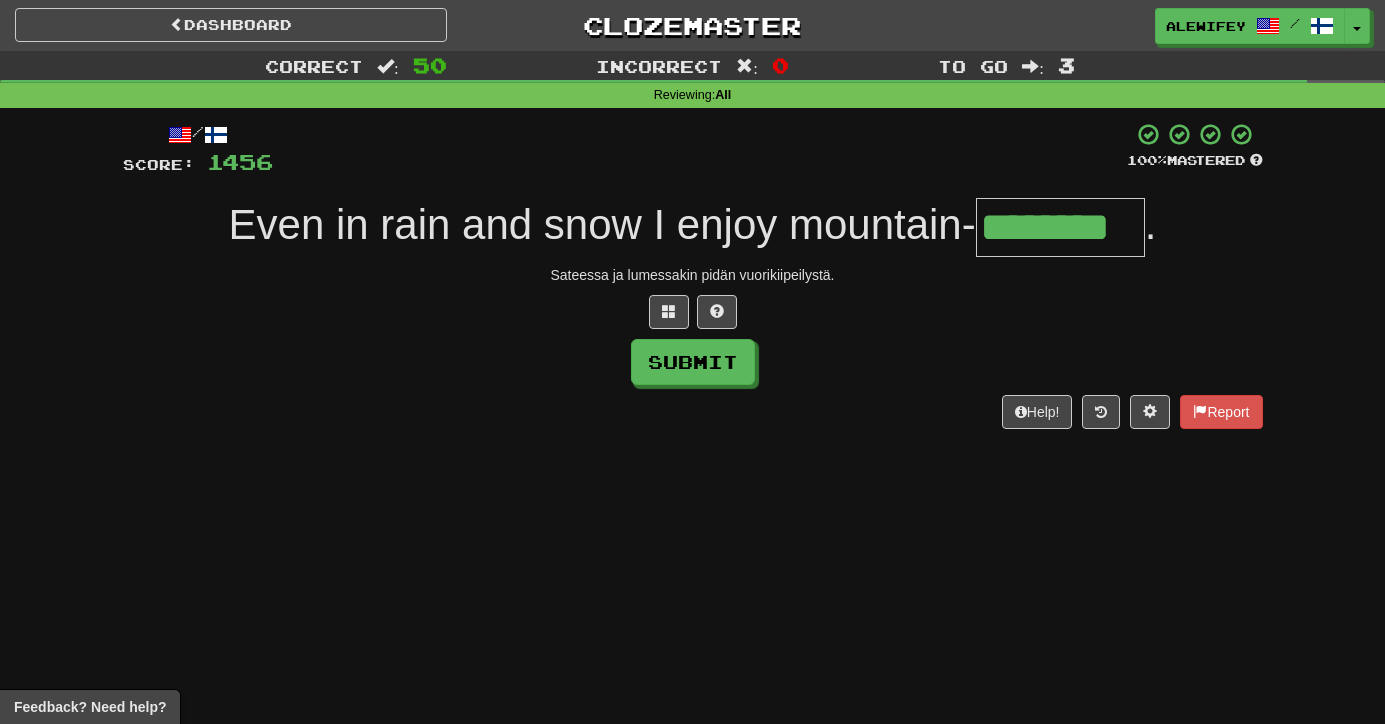 type on "********" 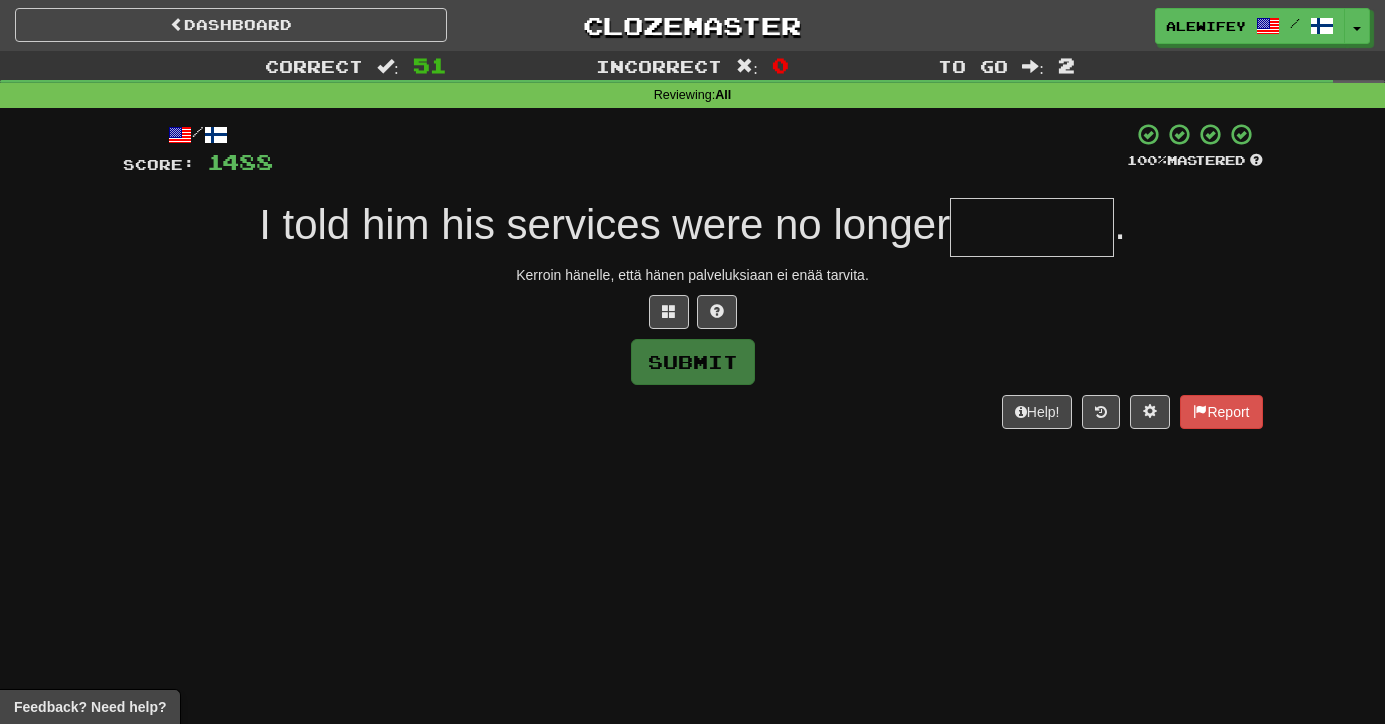 type on "*" 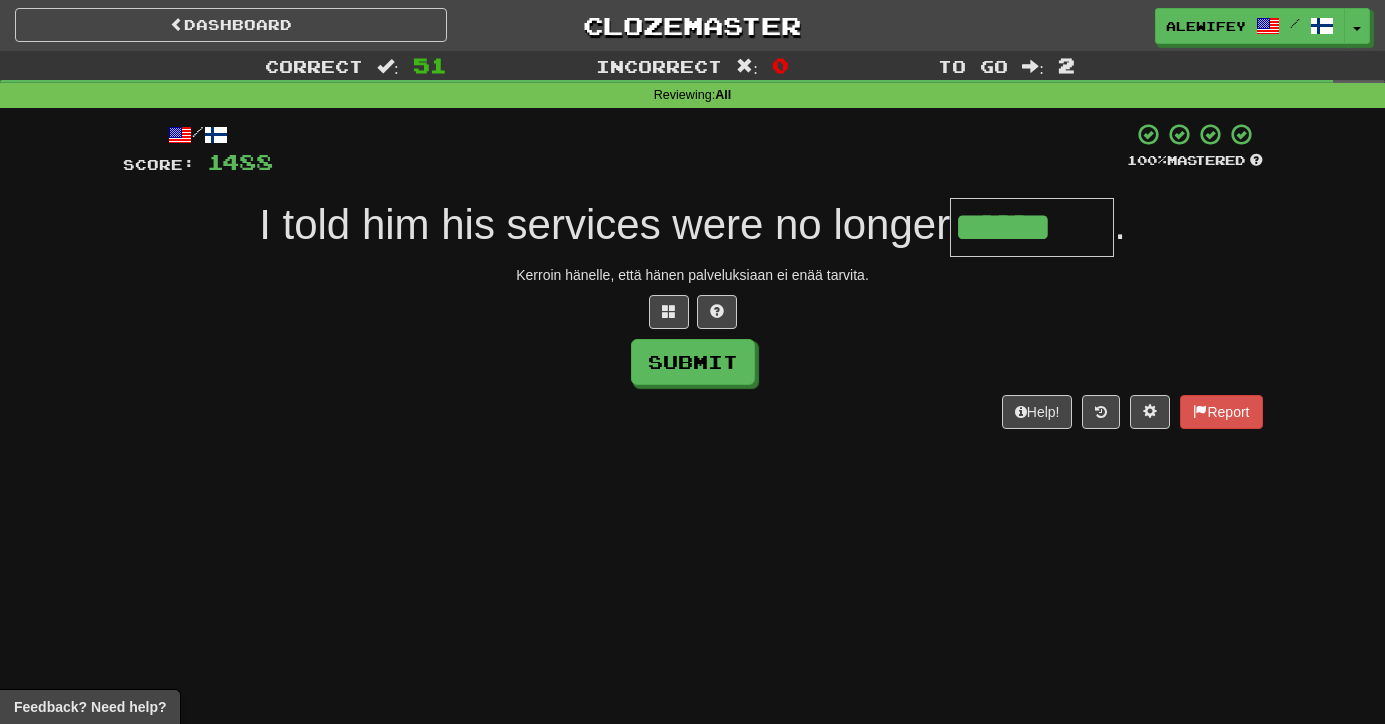 type on "********" 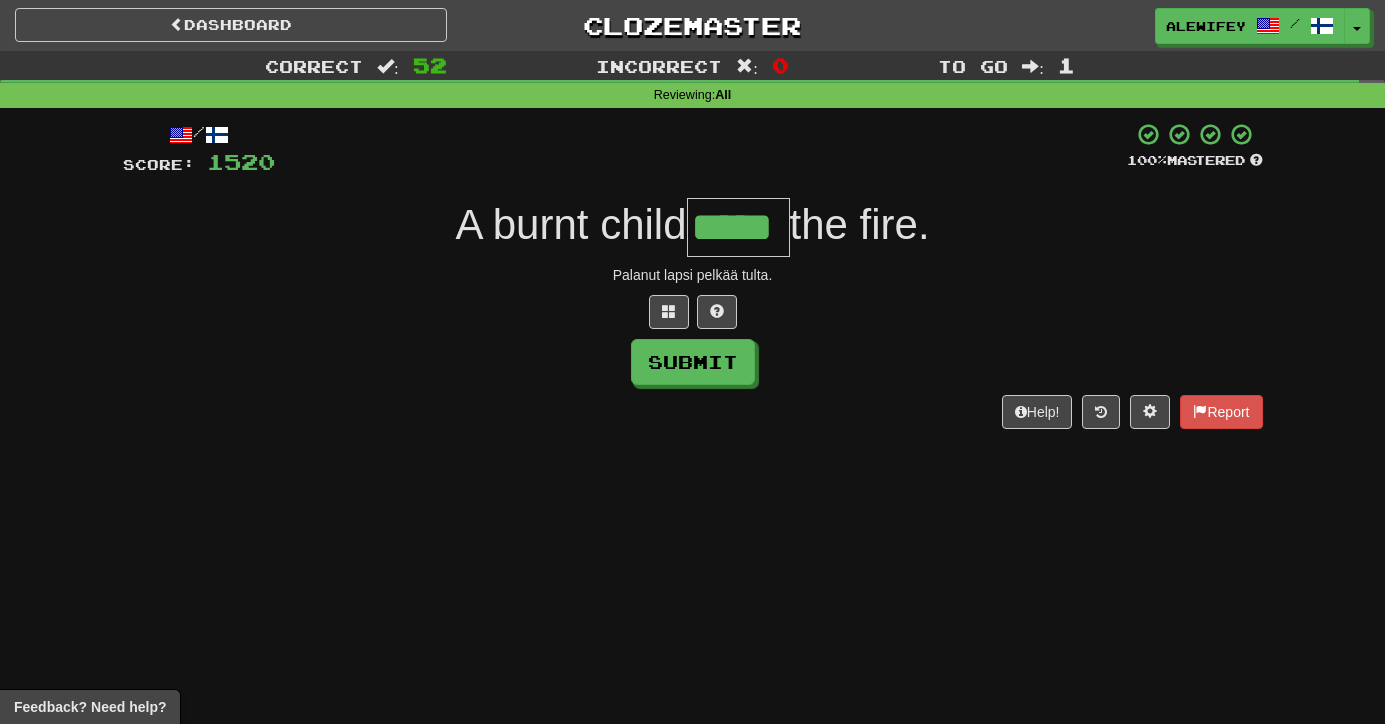 type on "*****" 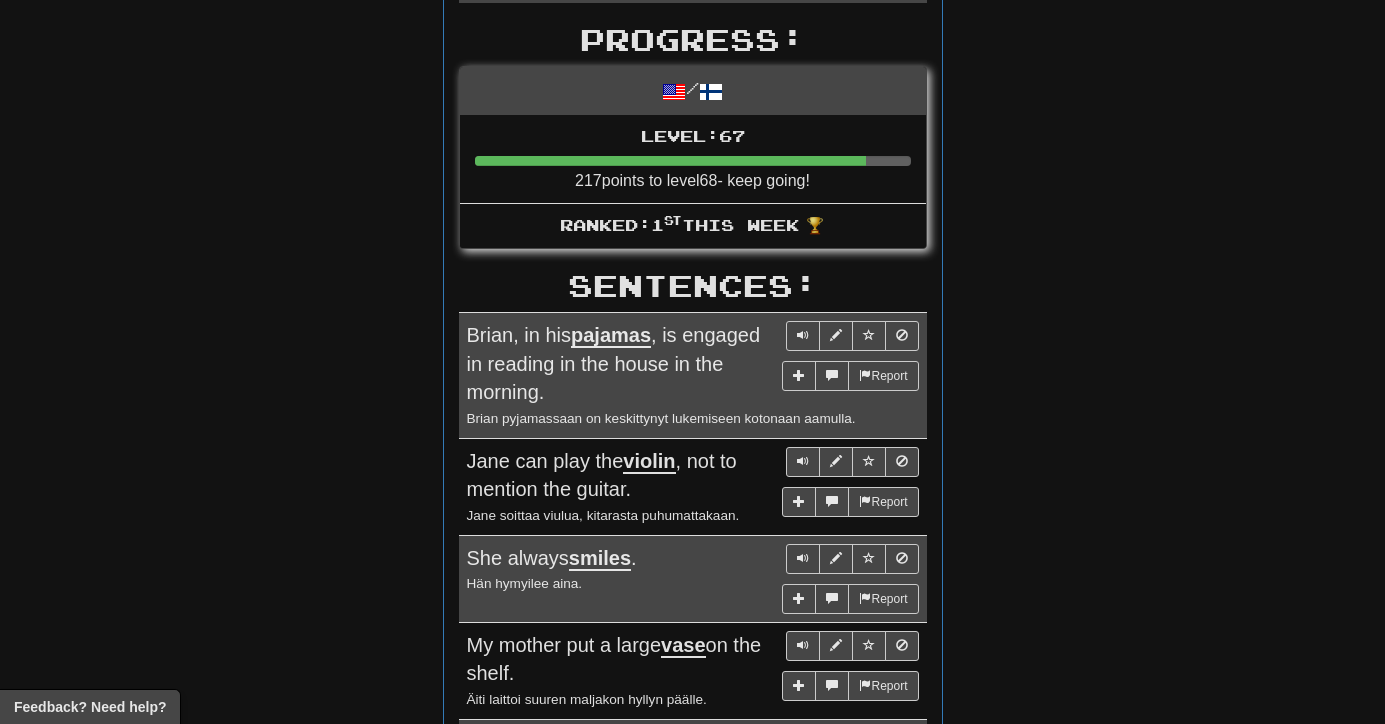 scroll, scrollTop: 0, scrollLeft: 0, axis: both 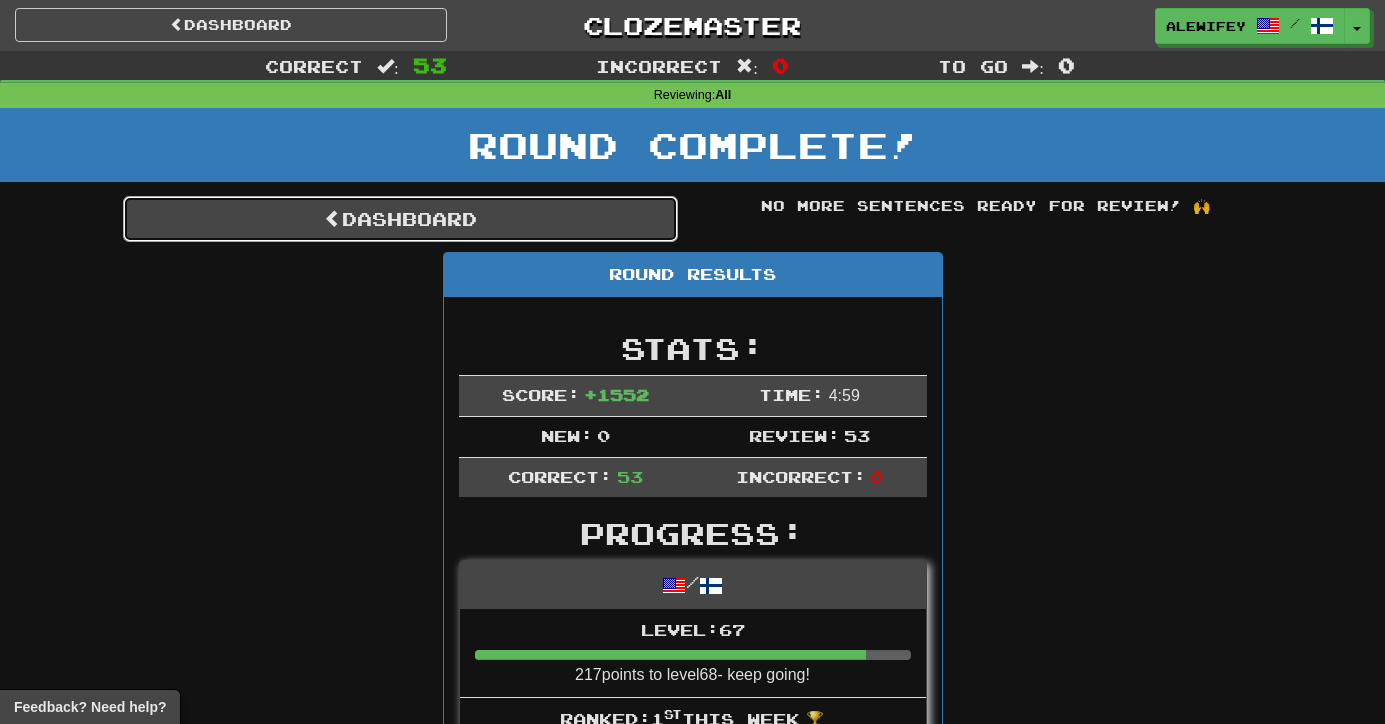 click on "Dashboard" at bounding box center (400, 219) 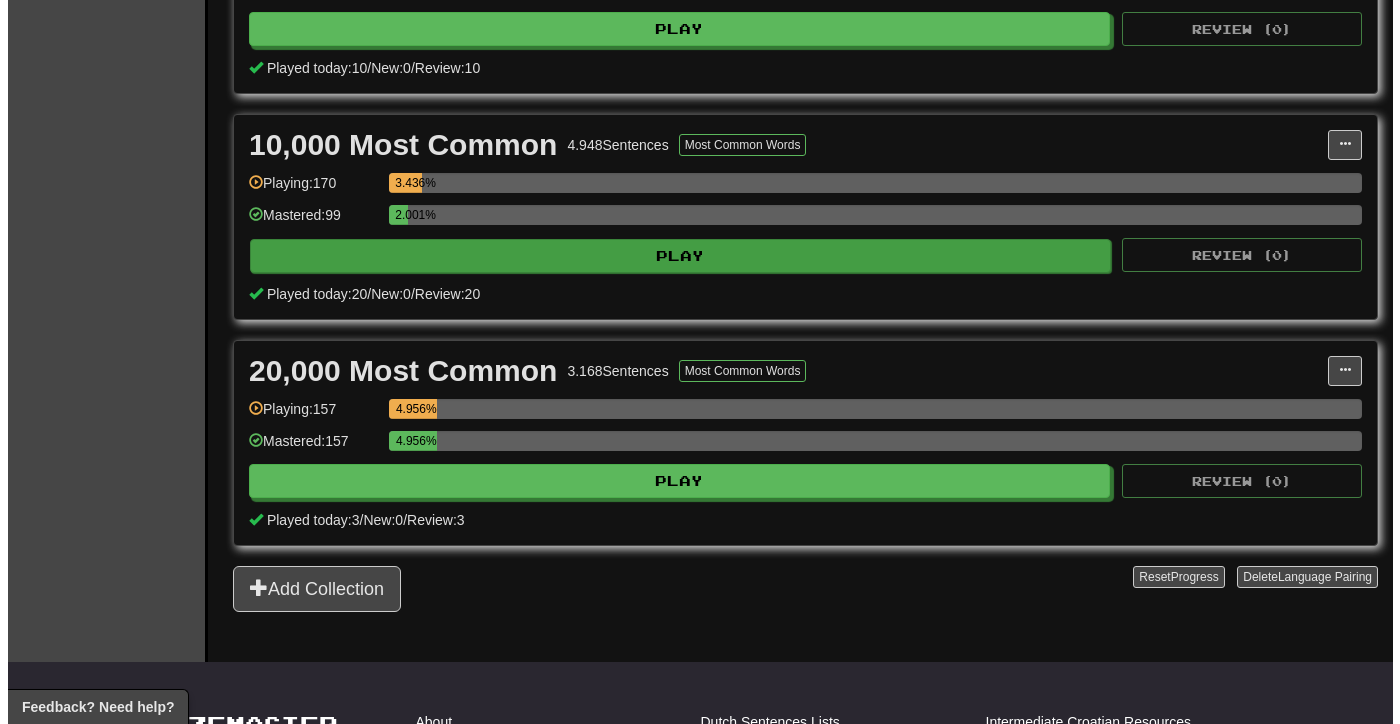 scroll, scrollTop: 805, scrollLeft: 0, axis: vertical 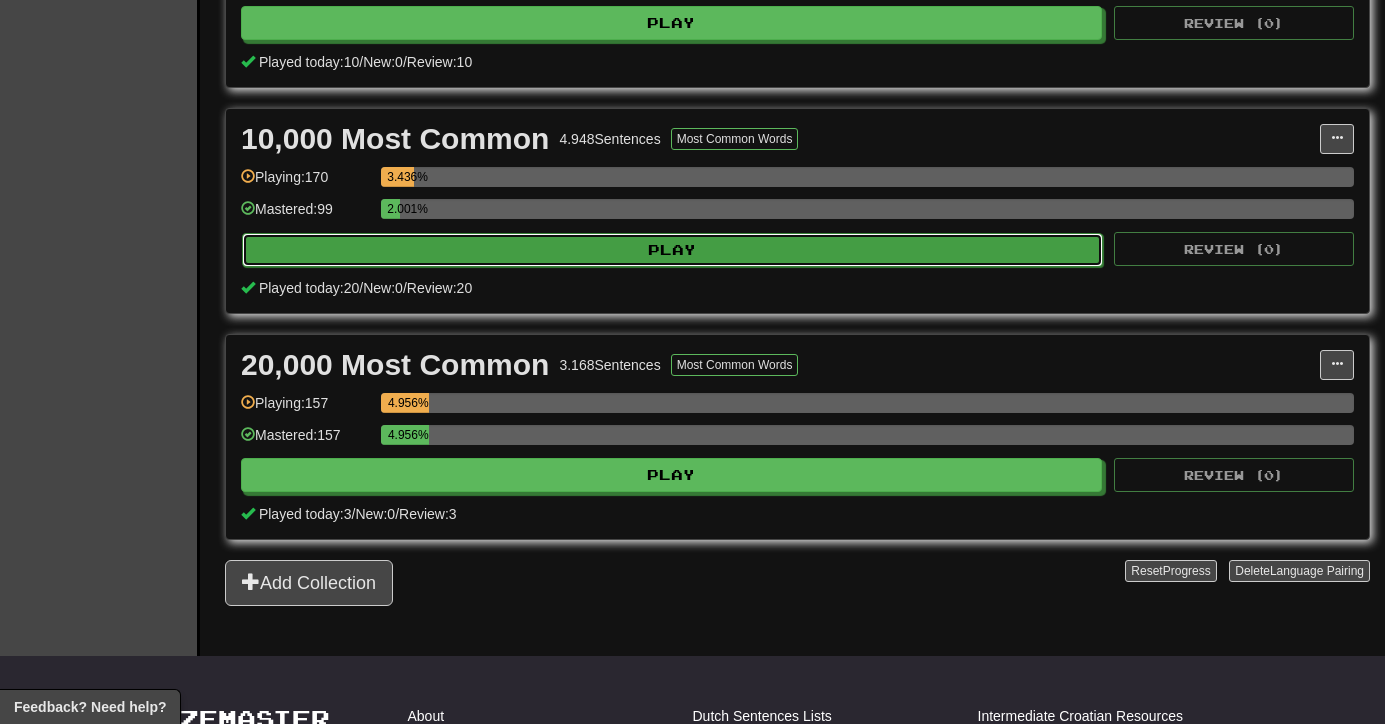 click on "Play" at bounding box center (672, 250) 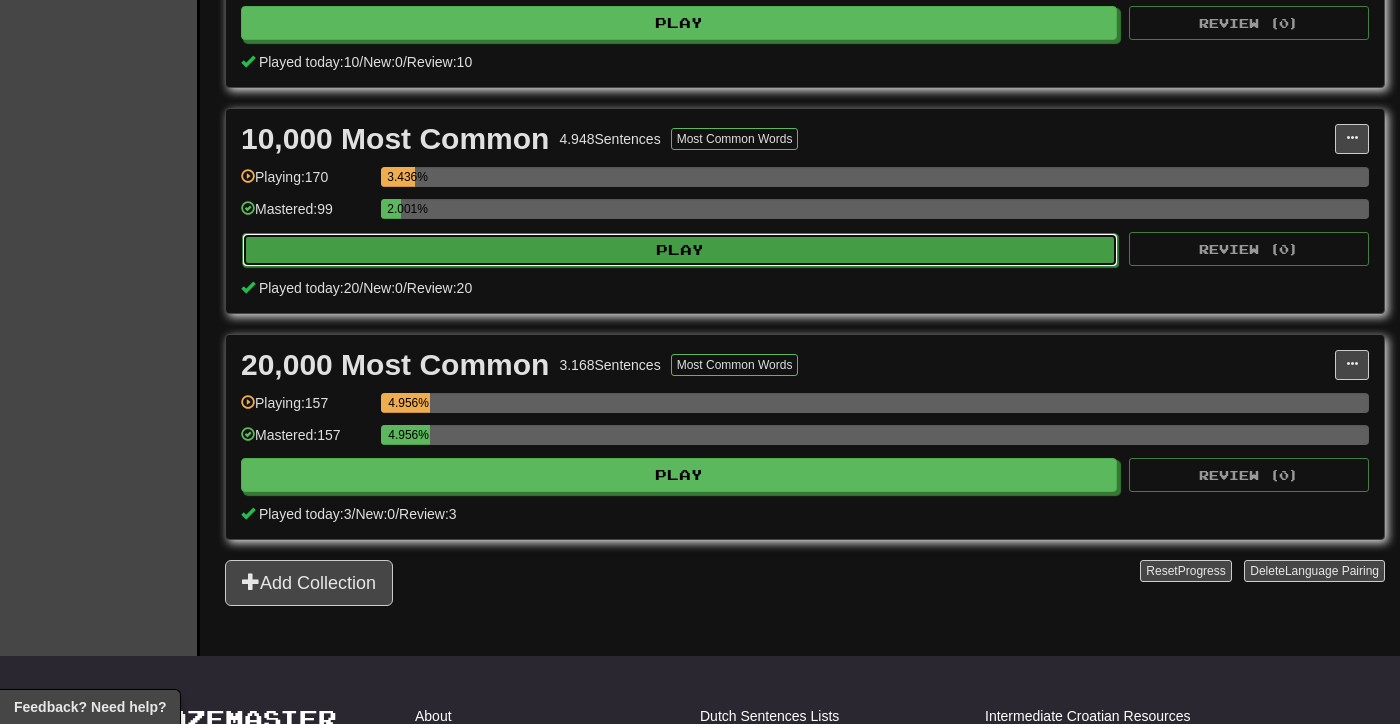 select on "***" 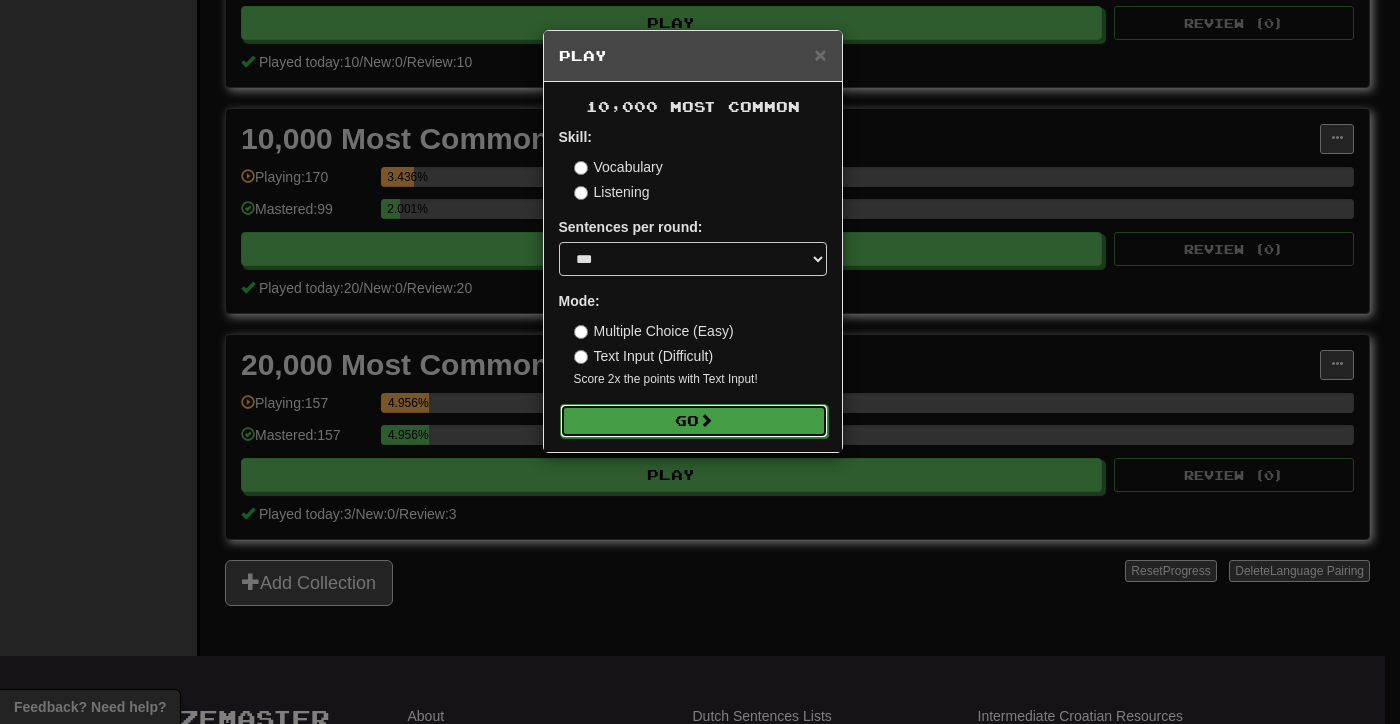 click on "Go" at bounding box center [694, 421] 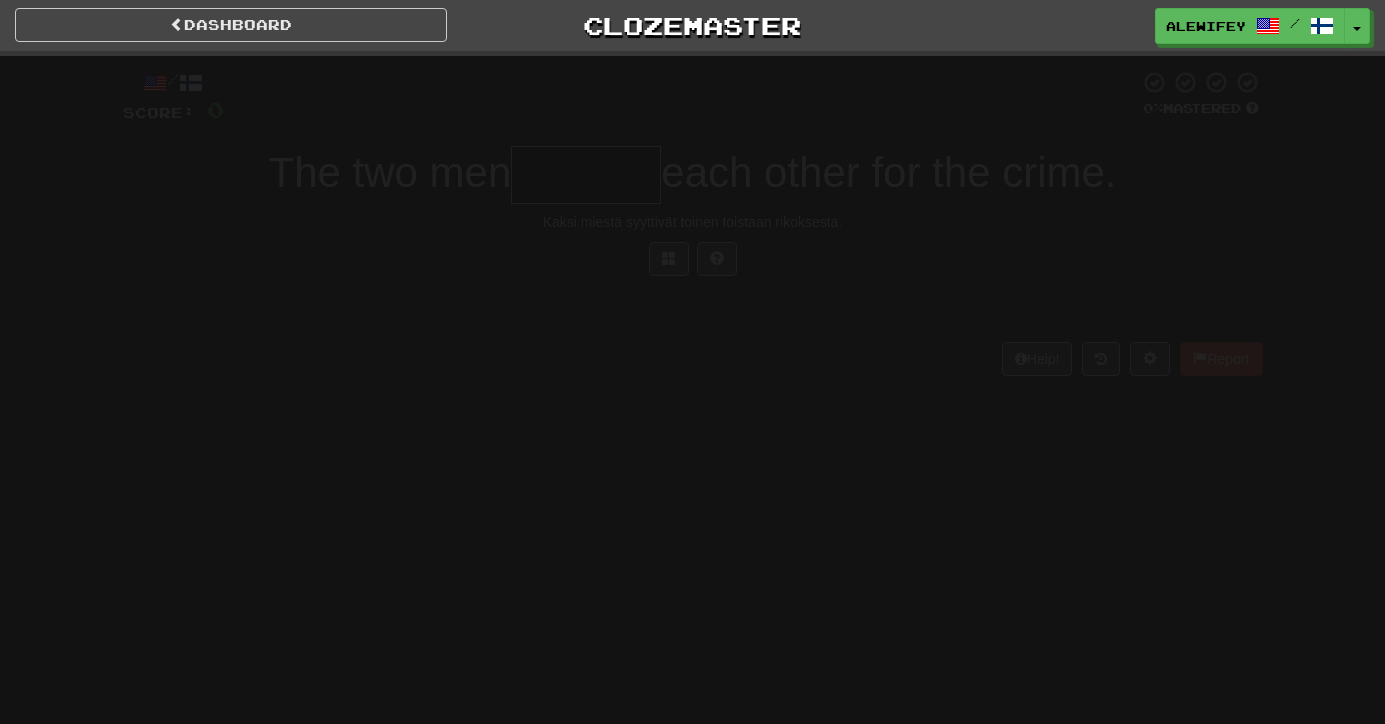 scroll, scrollTop: 0, scrollLeft: 0, axis: both 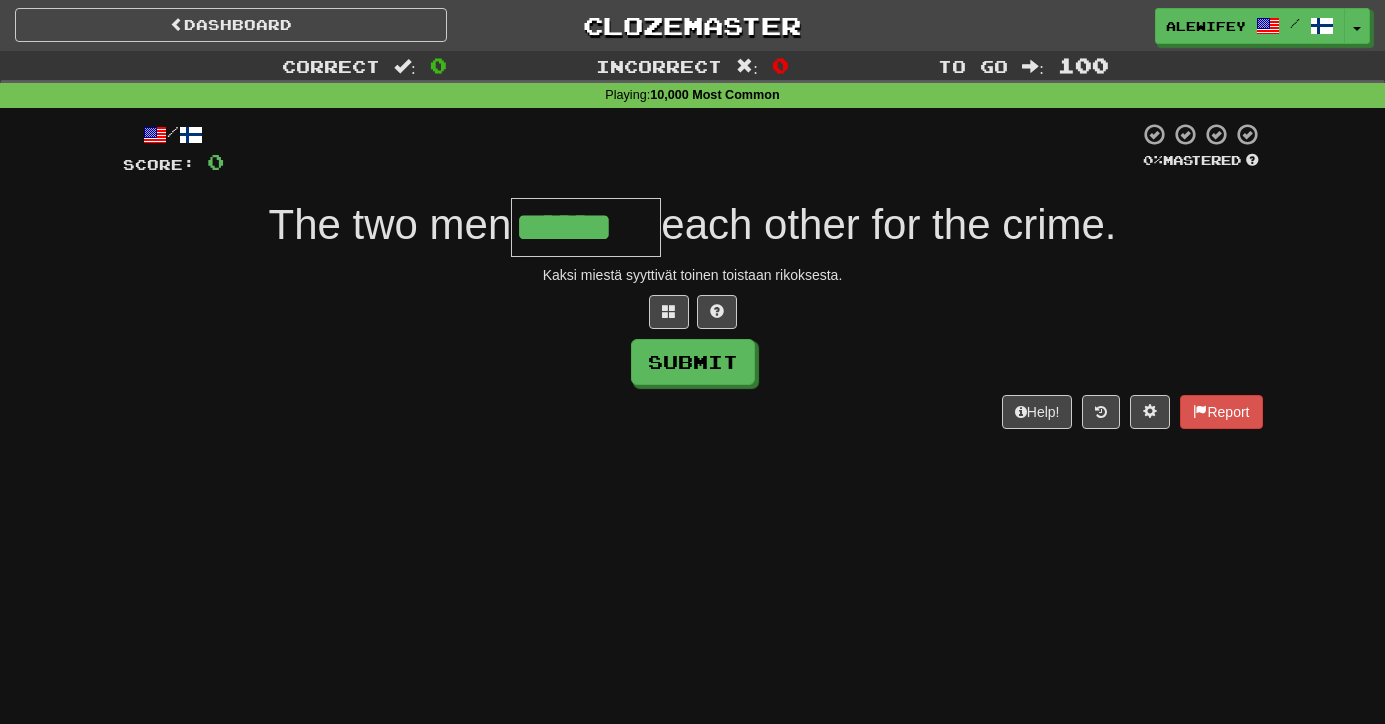 type on "******" 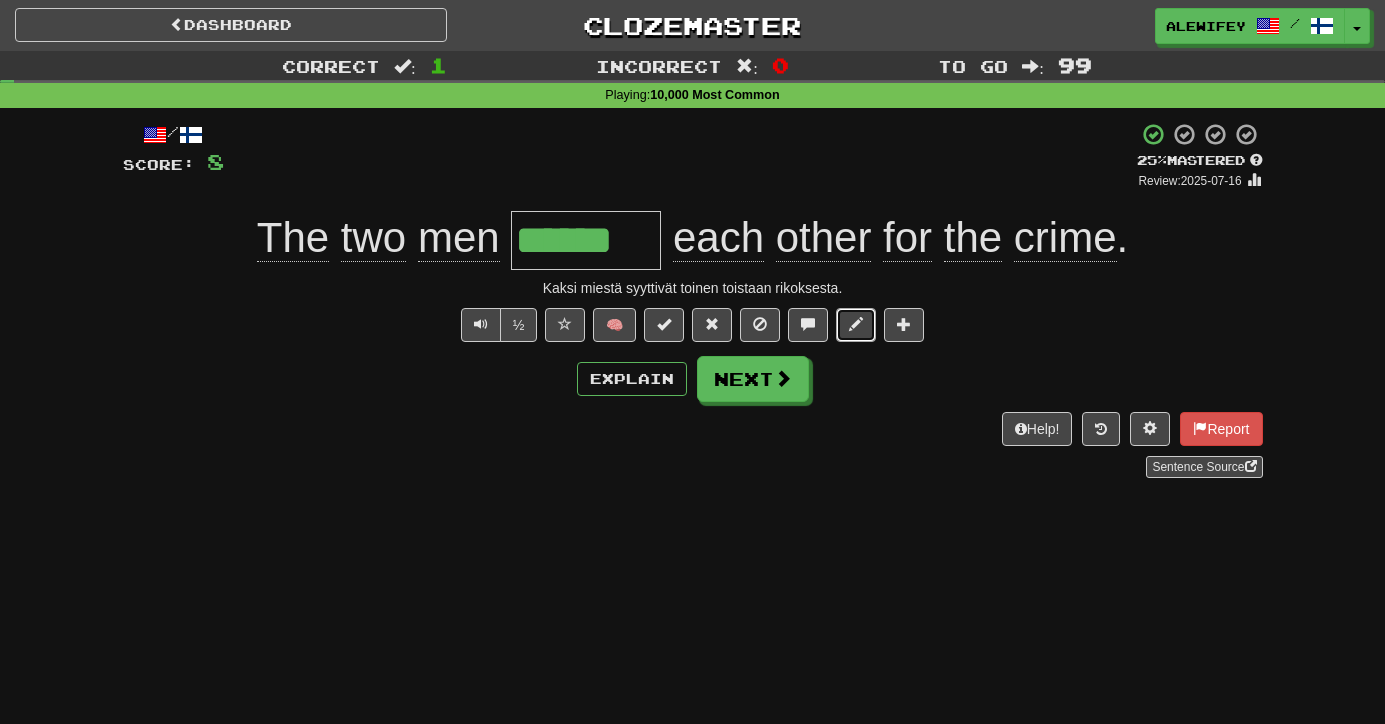 click at bounding box center [856, 325] 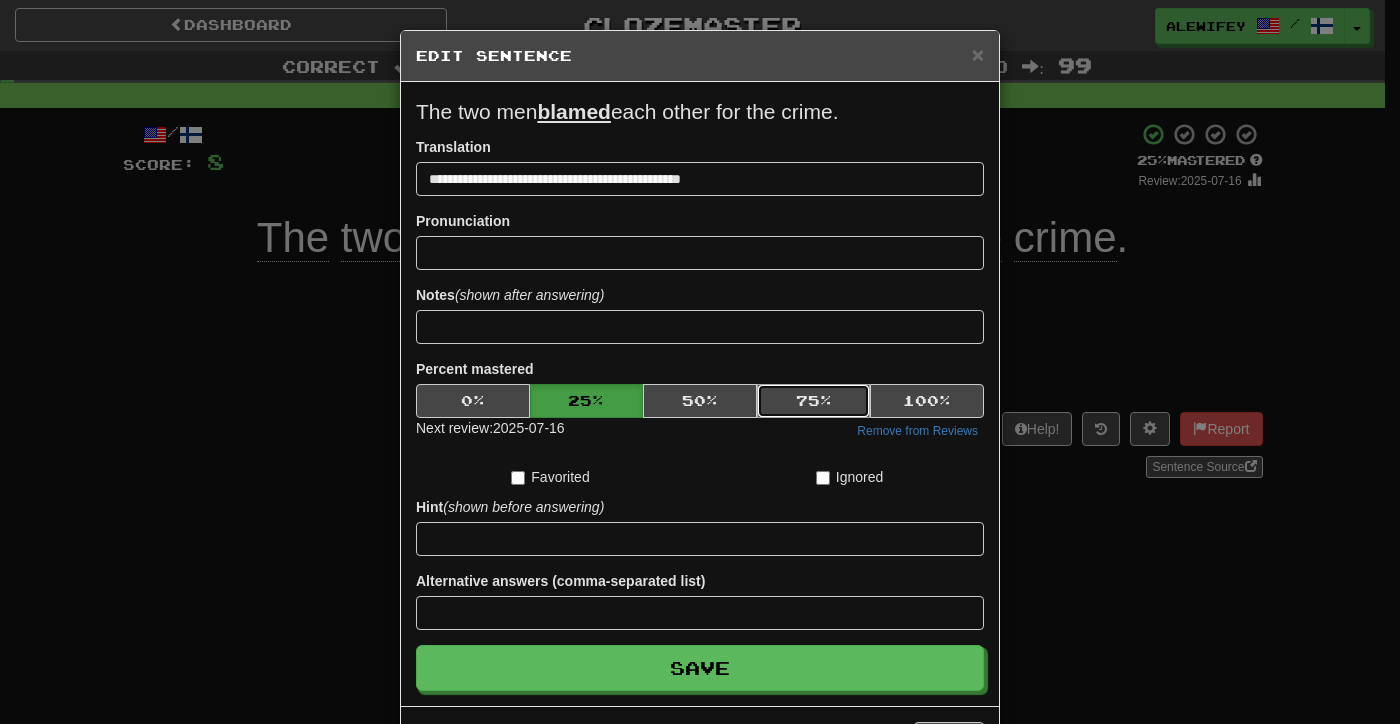 click on "75 %" at bounding box center [814, 401] 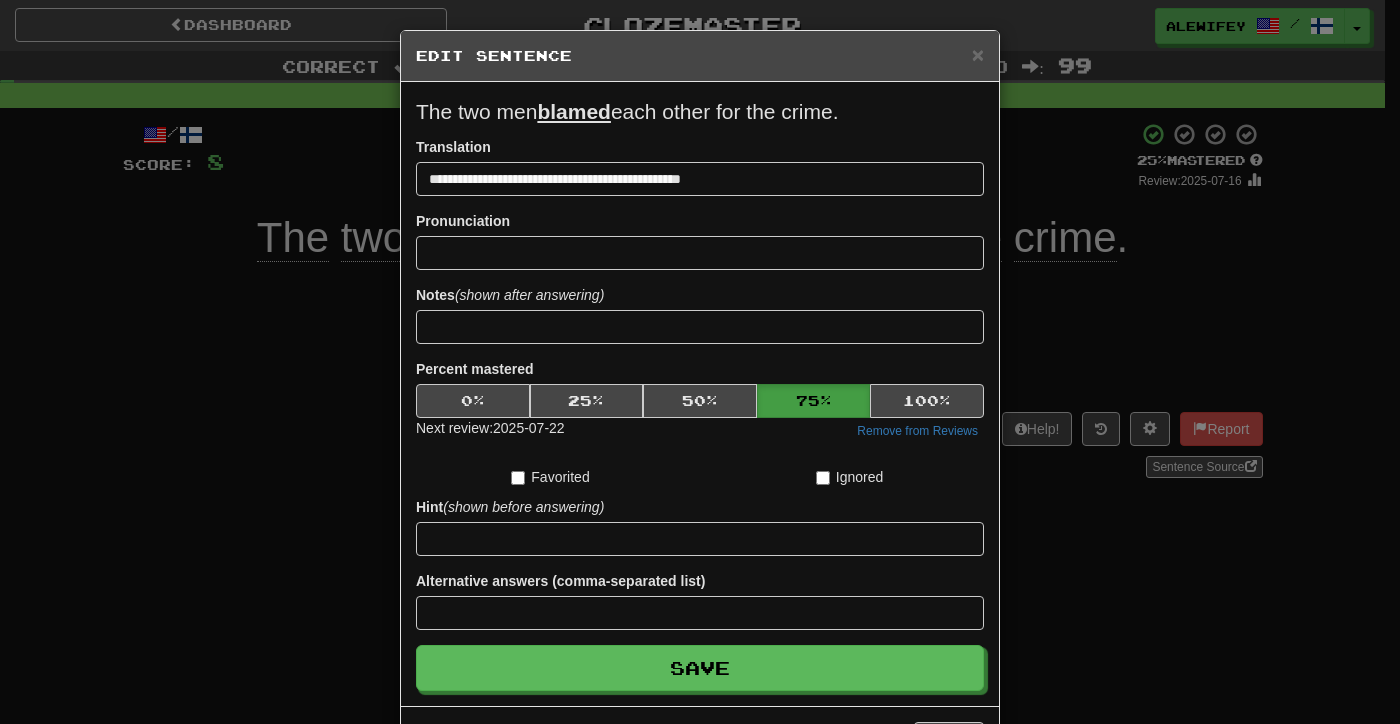 click on "**********" at bounding box center (700, 394) 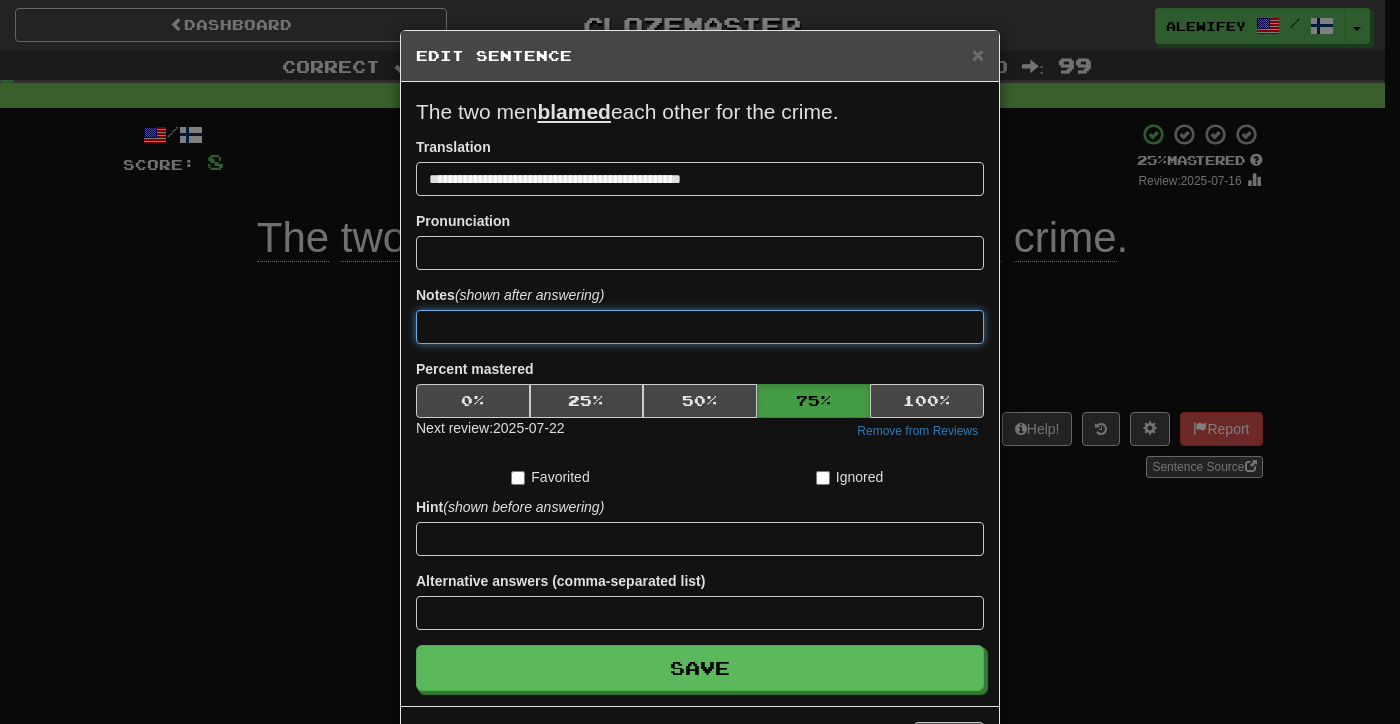 click at bounding box center (700, 327) 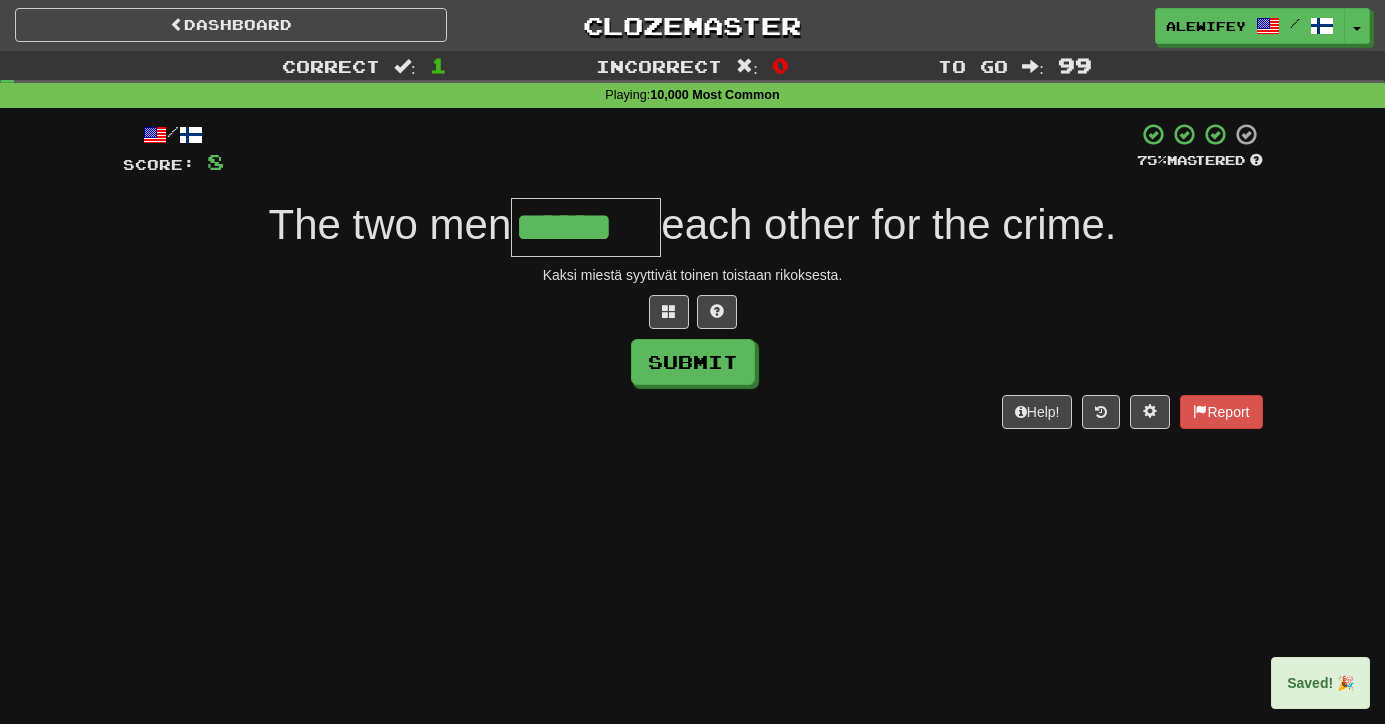 type on "******" 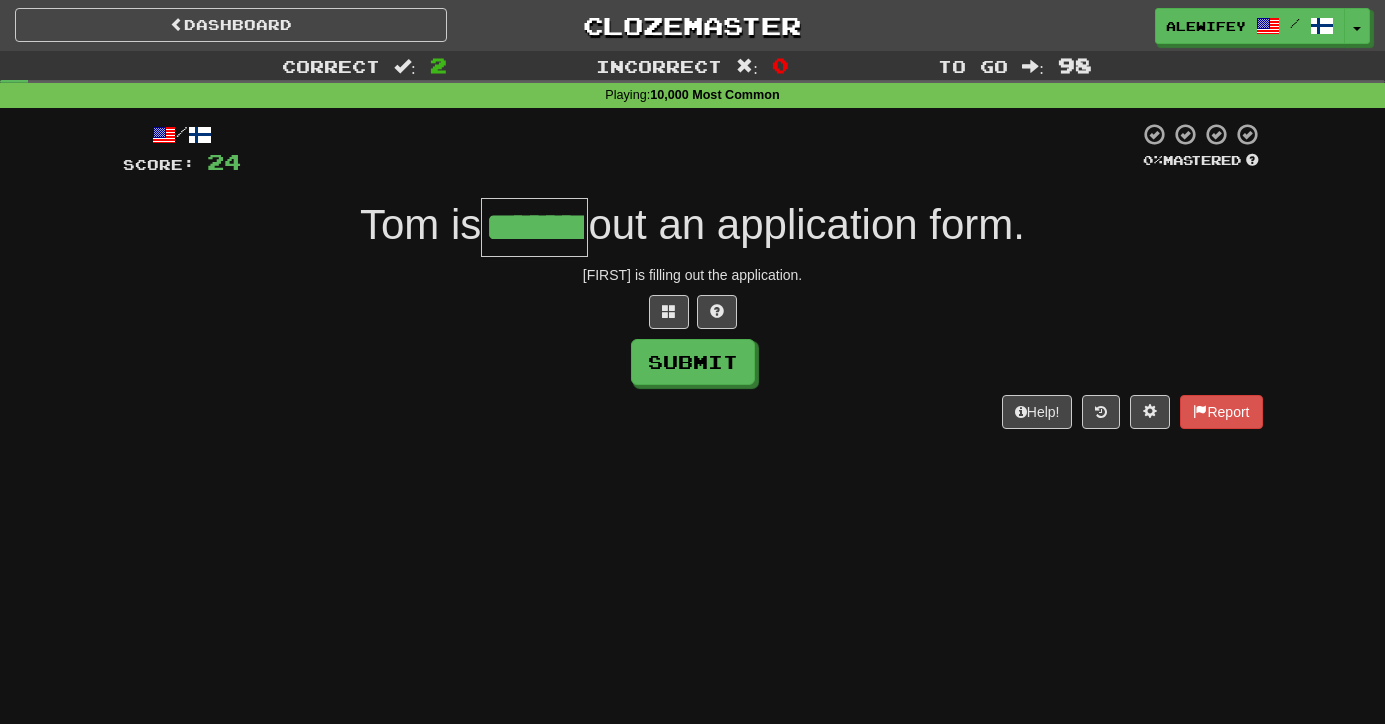 type on "*******" 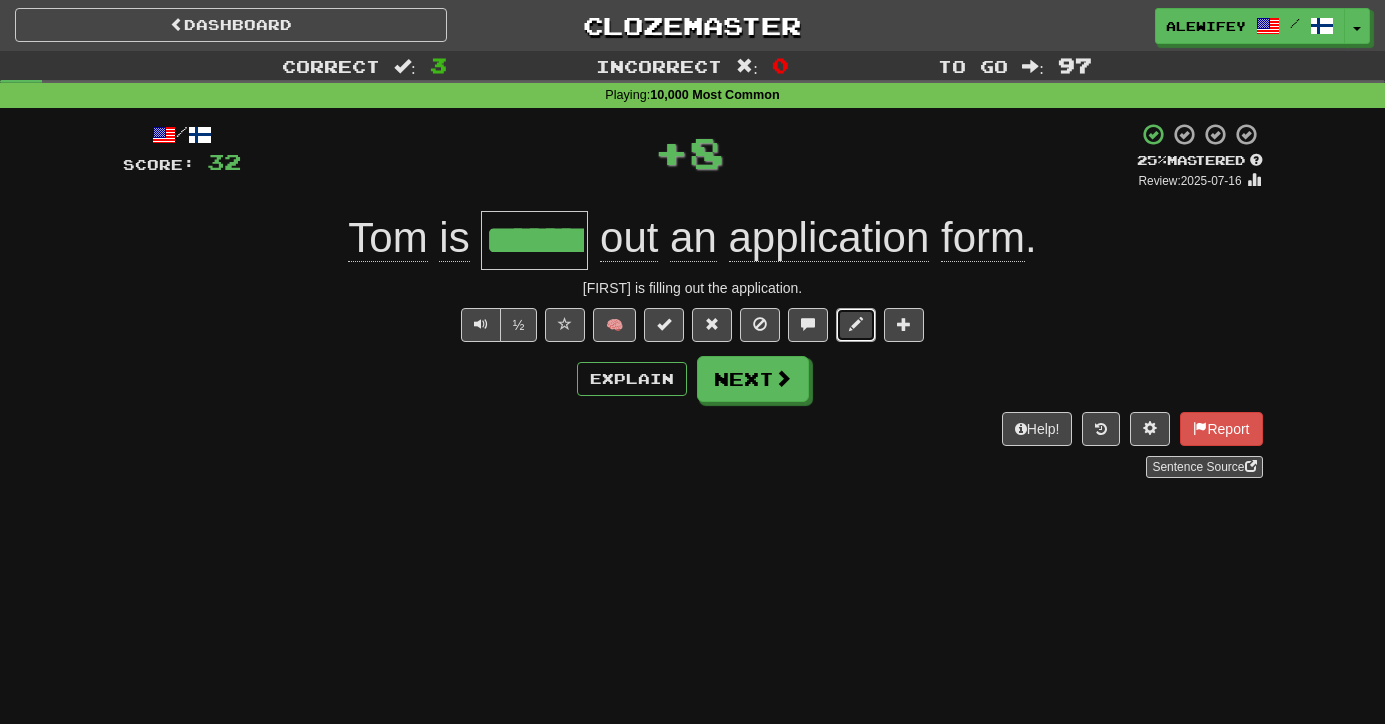 click at bounding box center (856, 325) 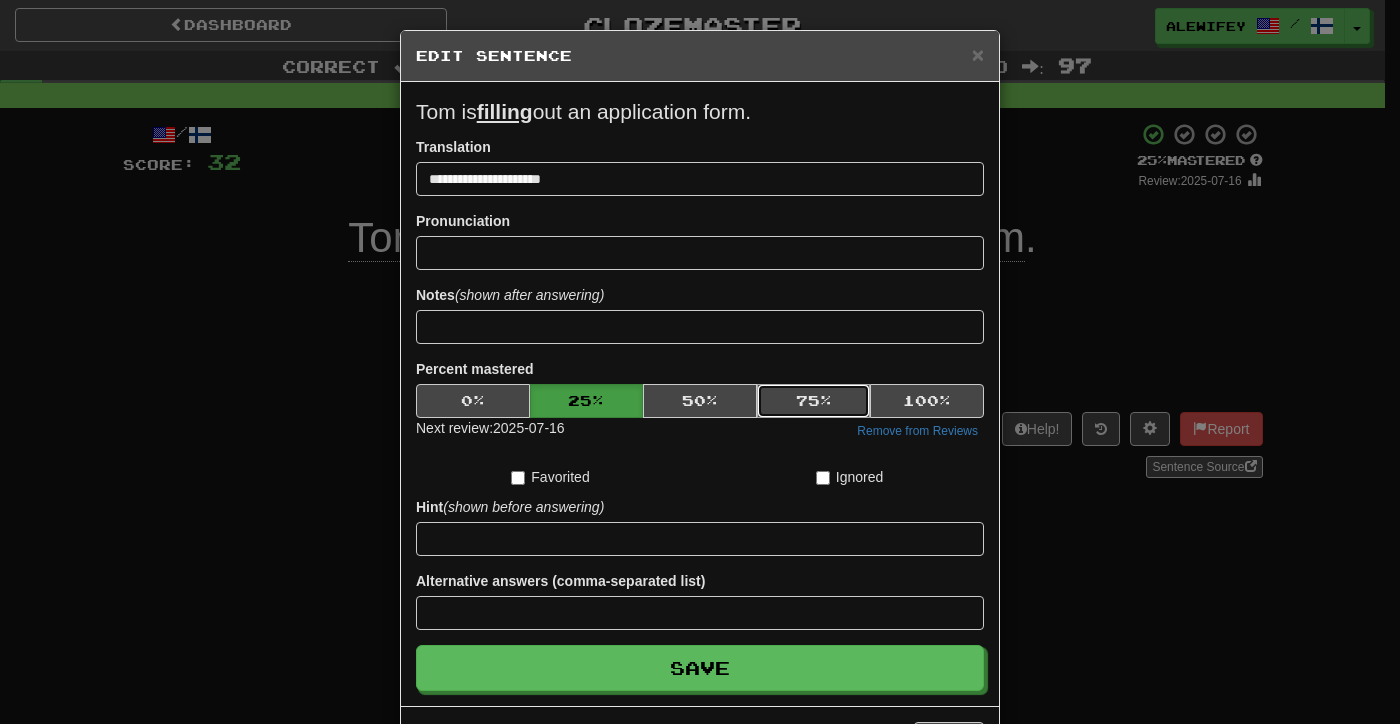 click on "75 %" at bounding box center [814, 401] 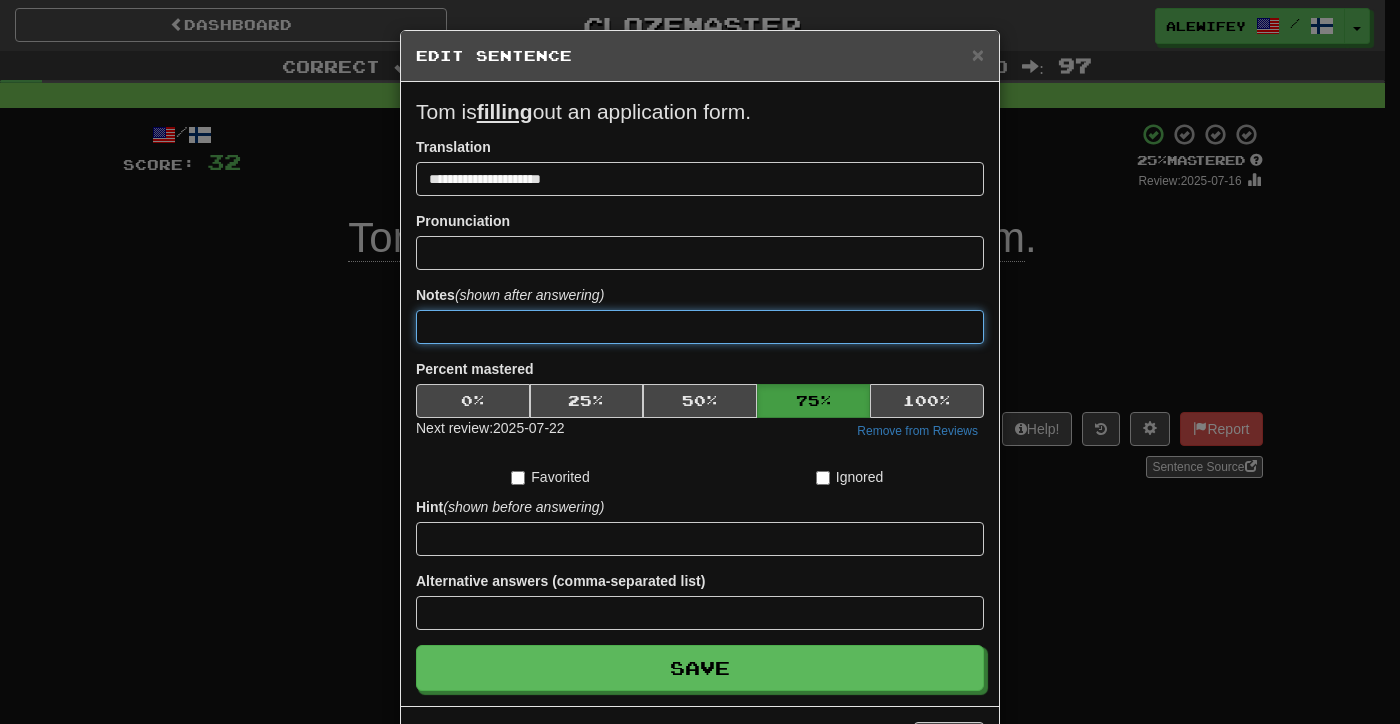 click at bounding box center (700, 327) 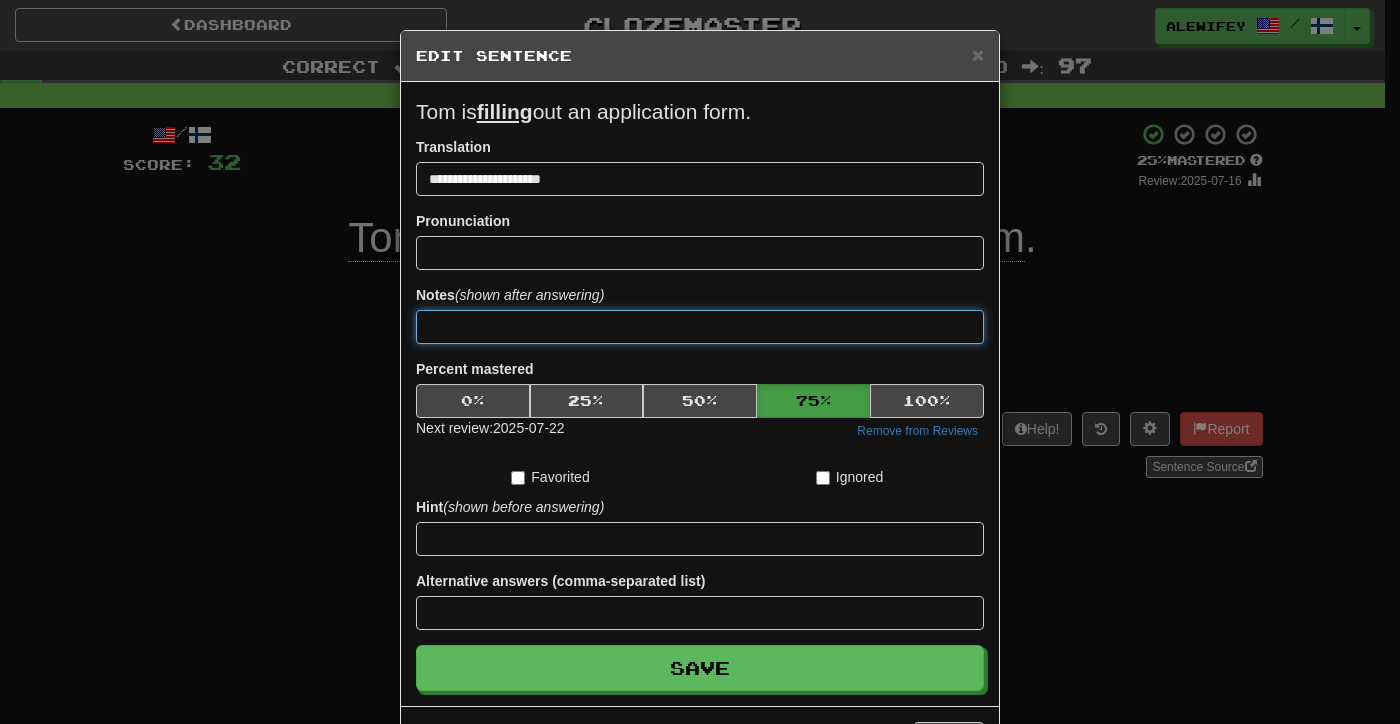 click on "Save" at bounding box center (700, 668) 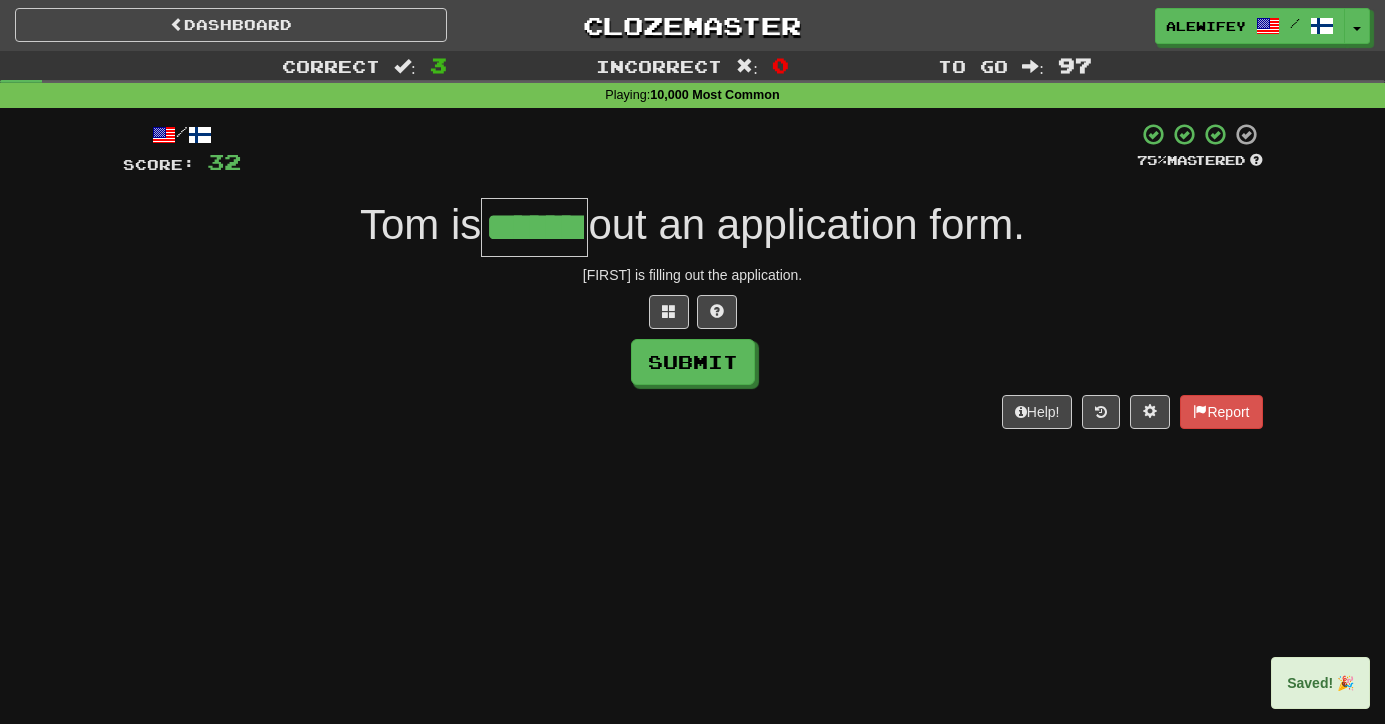 type on "*******" 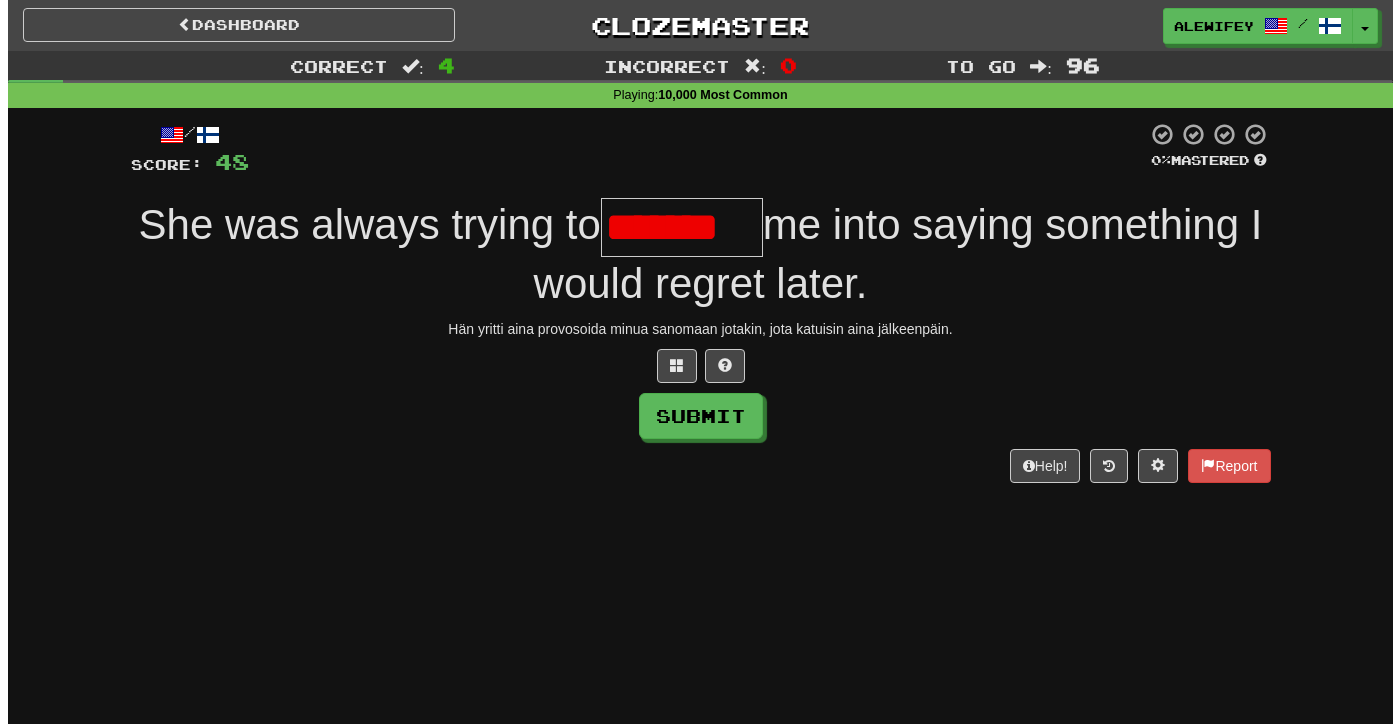 scroll, scrollTop: 0, scrollLeft: 0, axis: both 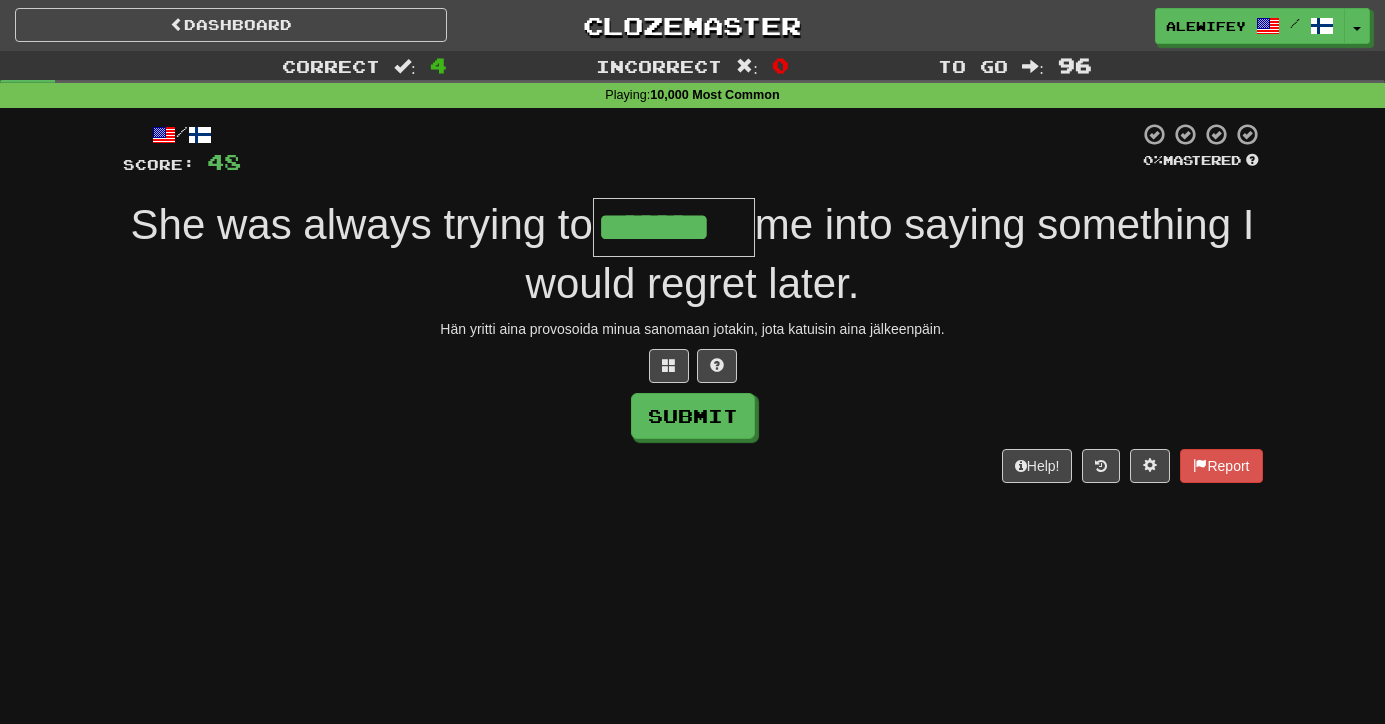 type on "*******" 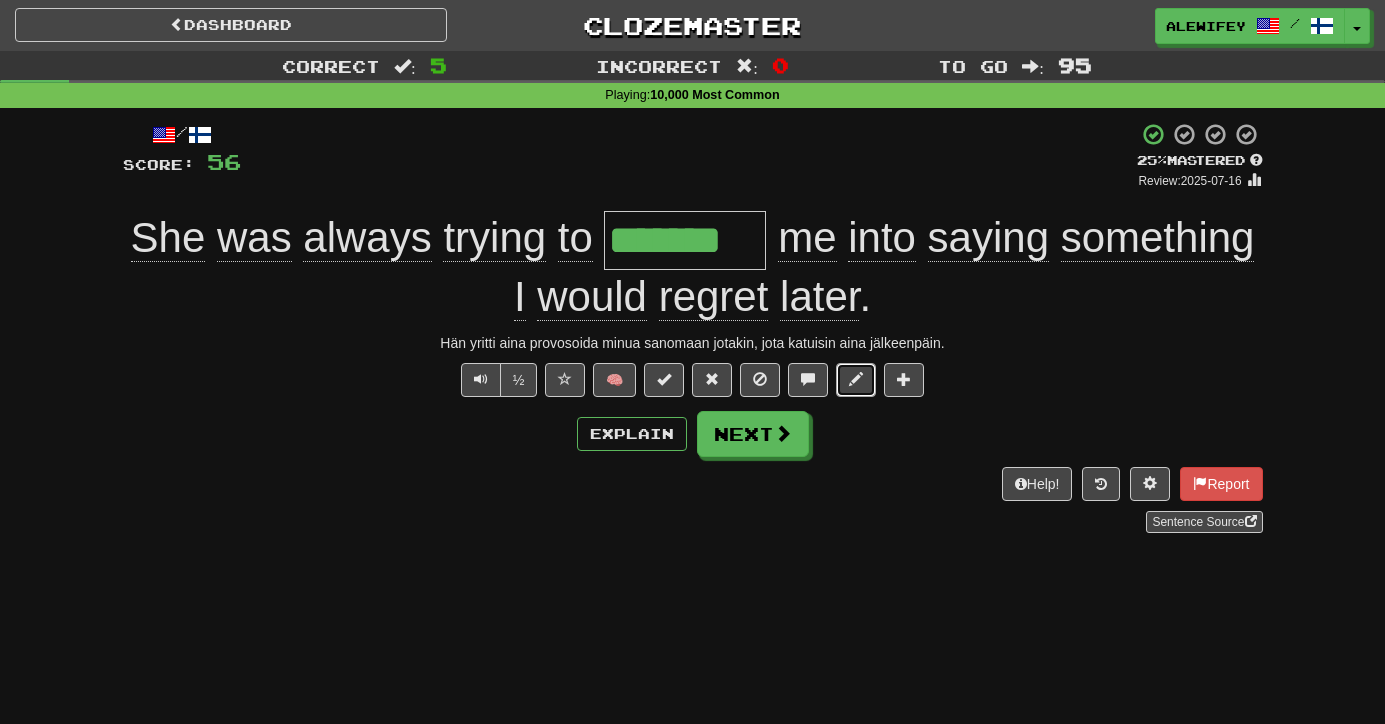 click at bounding box center (856, 380) 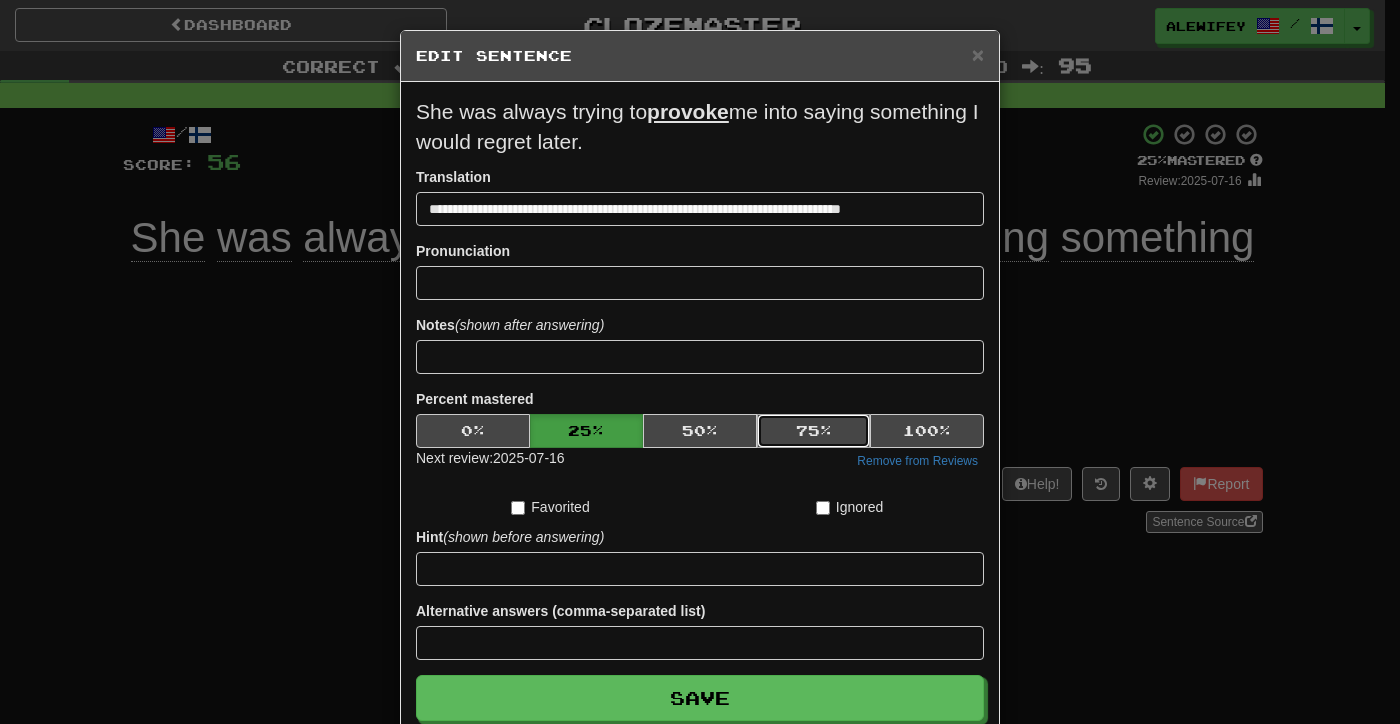 click on "75 %" at bounding box center (814, 431) 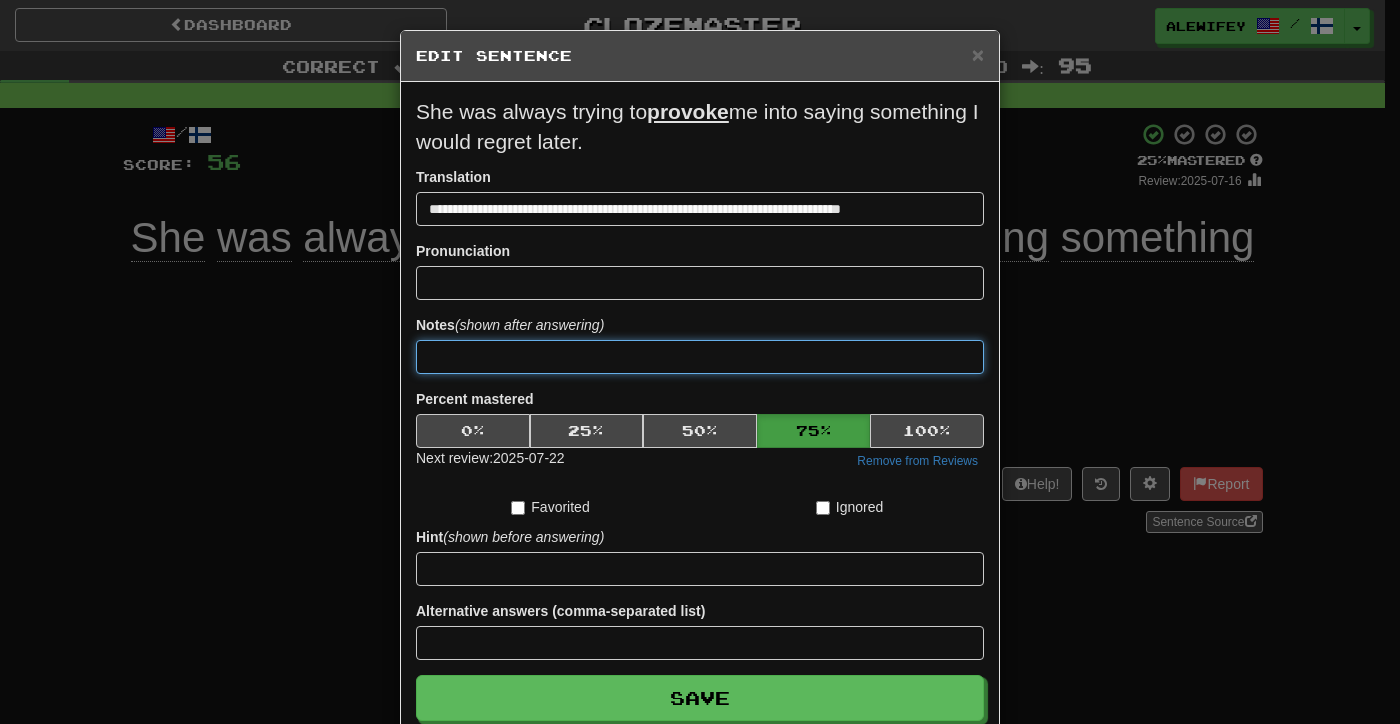 click at bounding box center [700, 357] 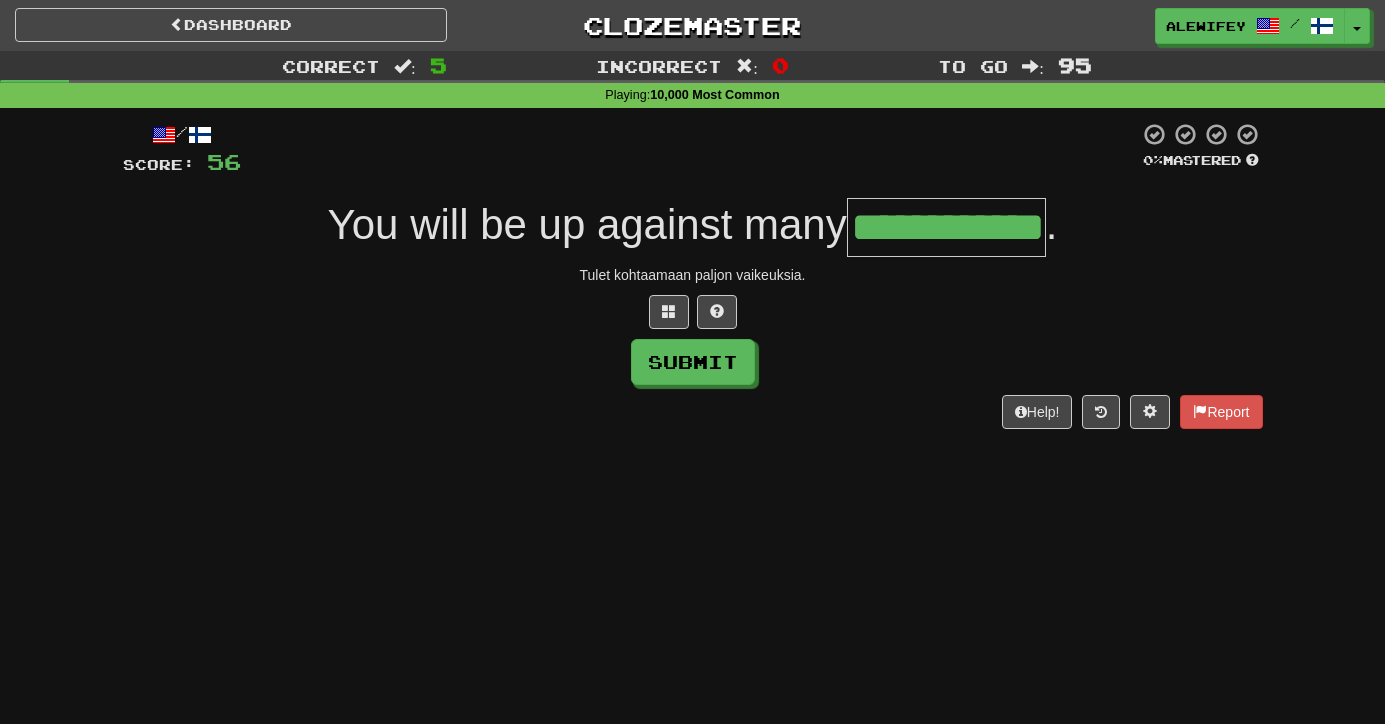 type on "**********" 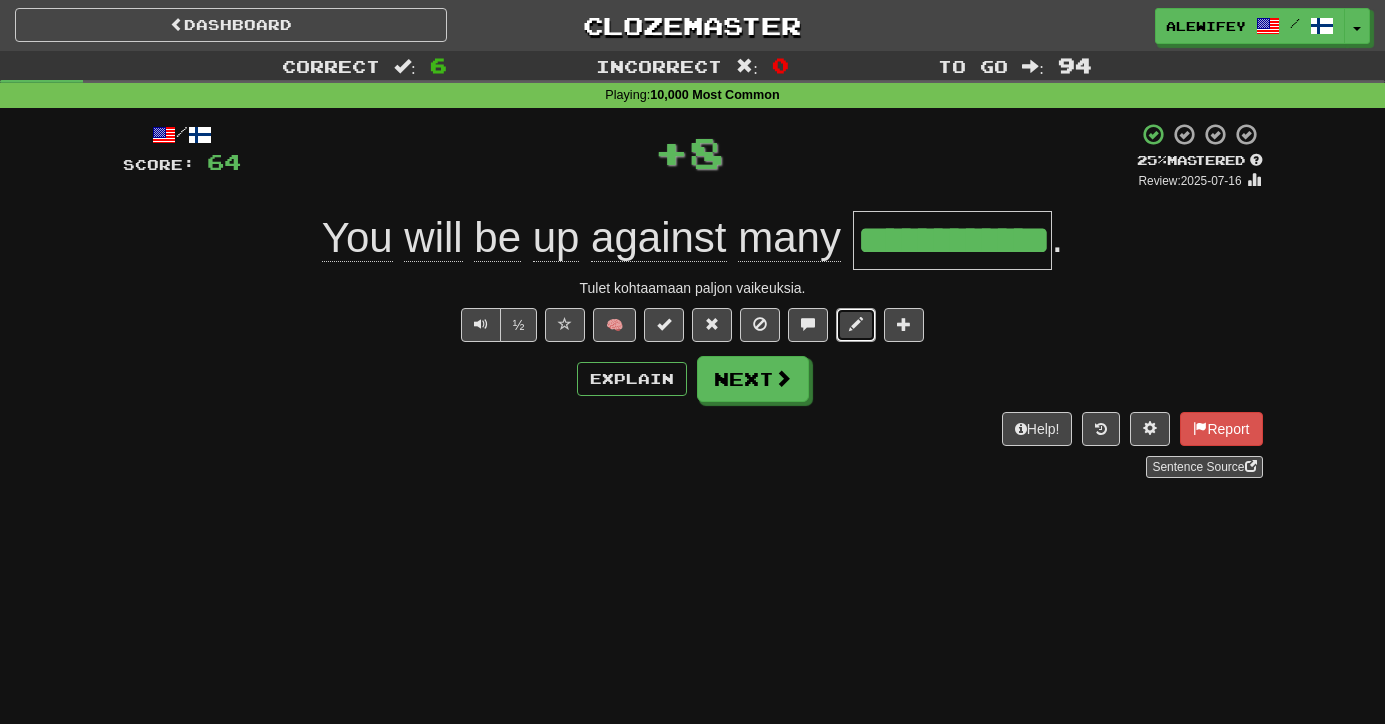 click at bounding box center (856, 325) 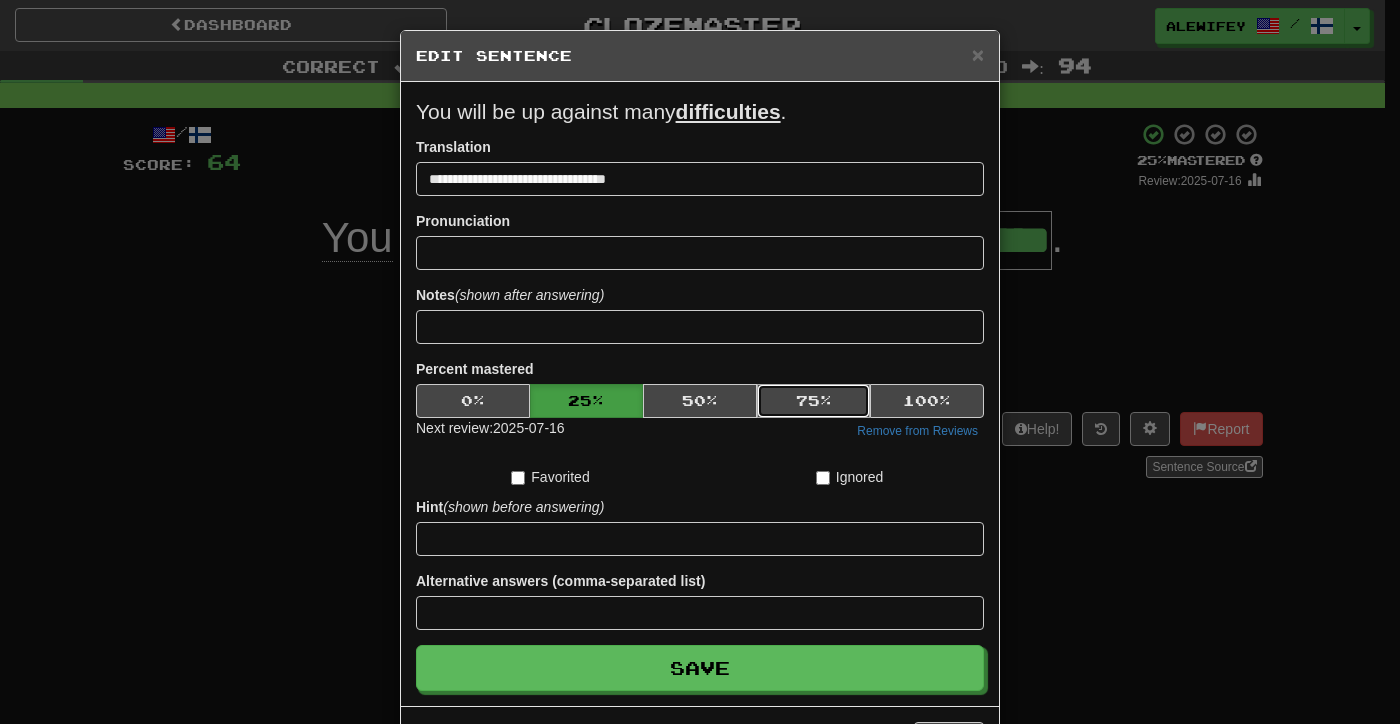 click on "75 %" at bounding box center [814, 401] 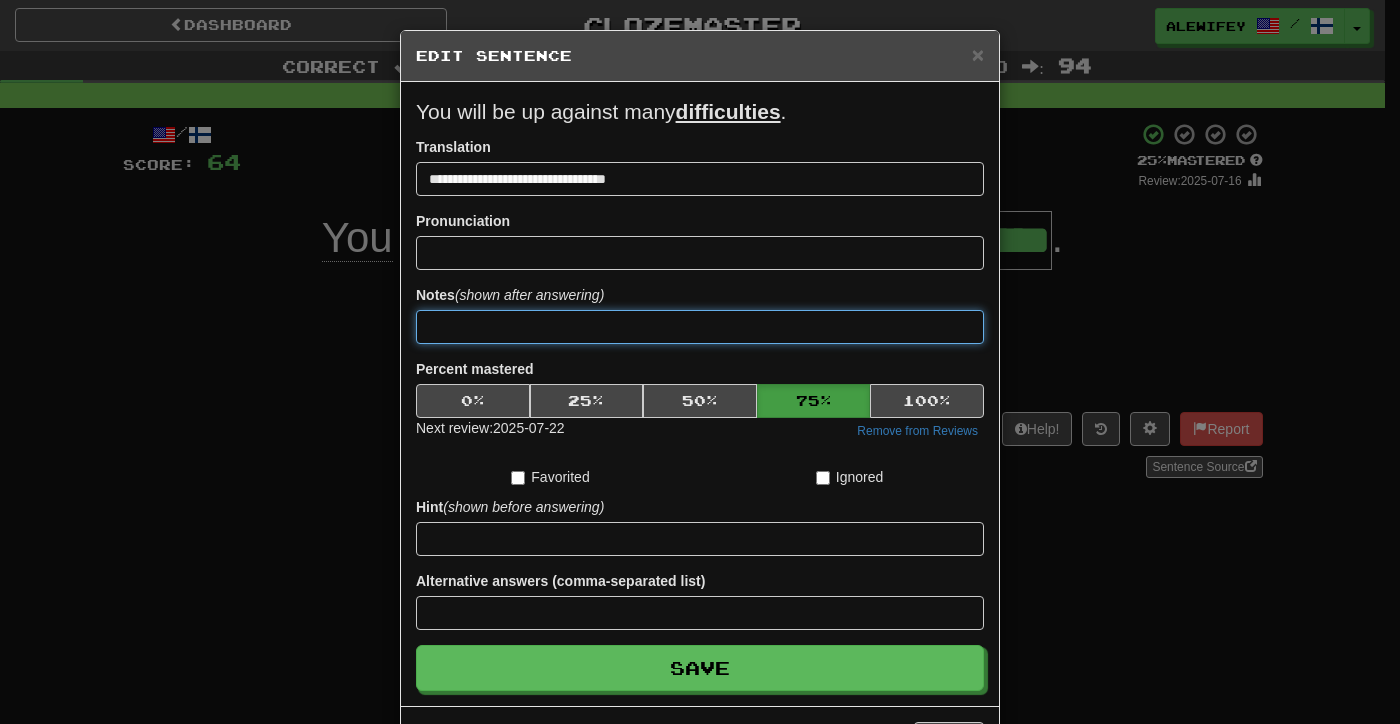 click at bounding box center [700, 327] 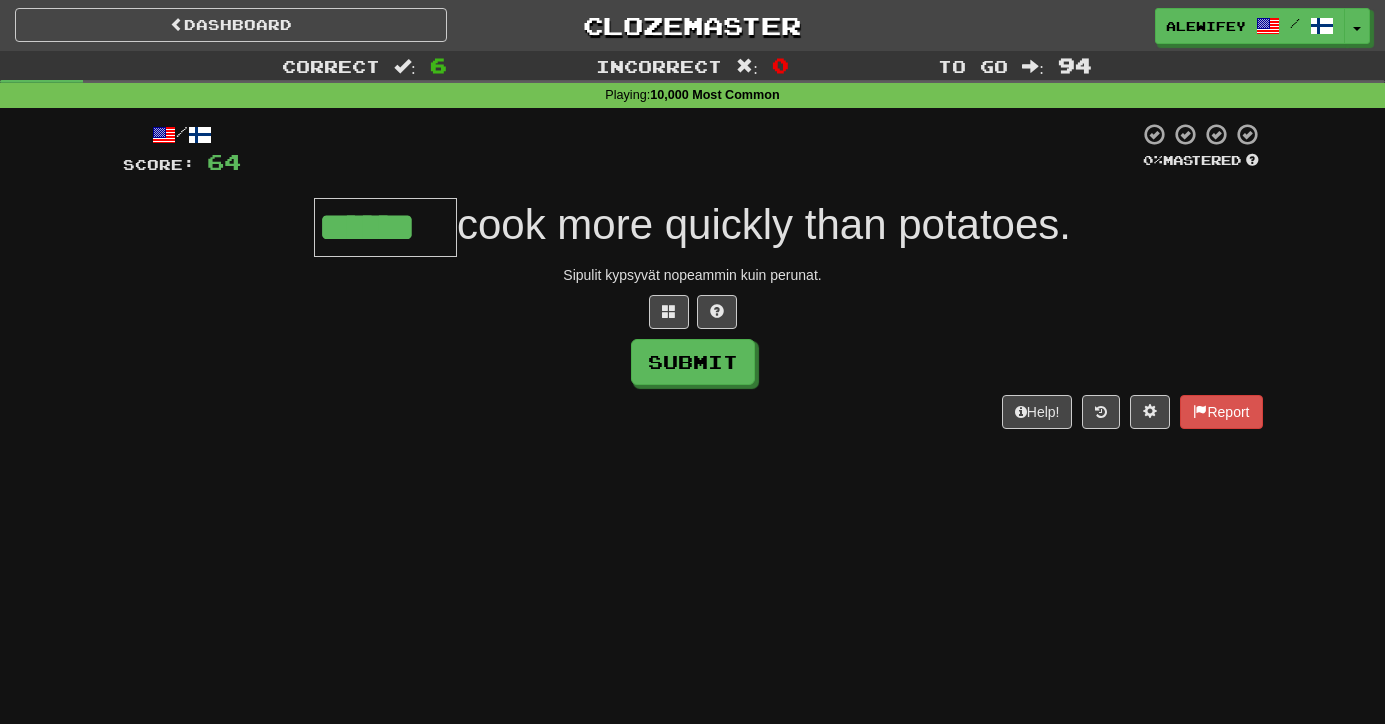 type on "******" 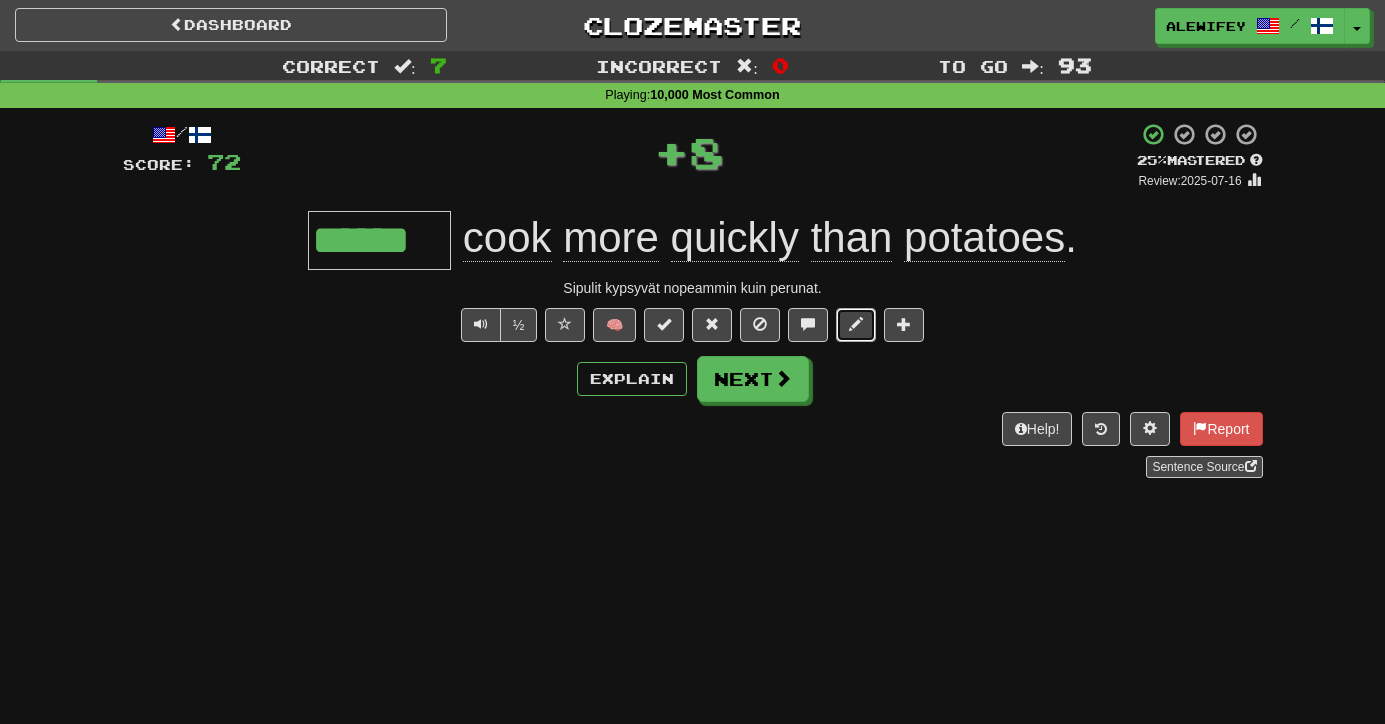 click at bounding box center [856, 324] 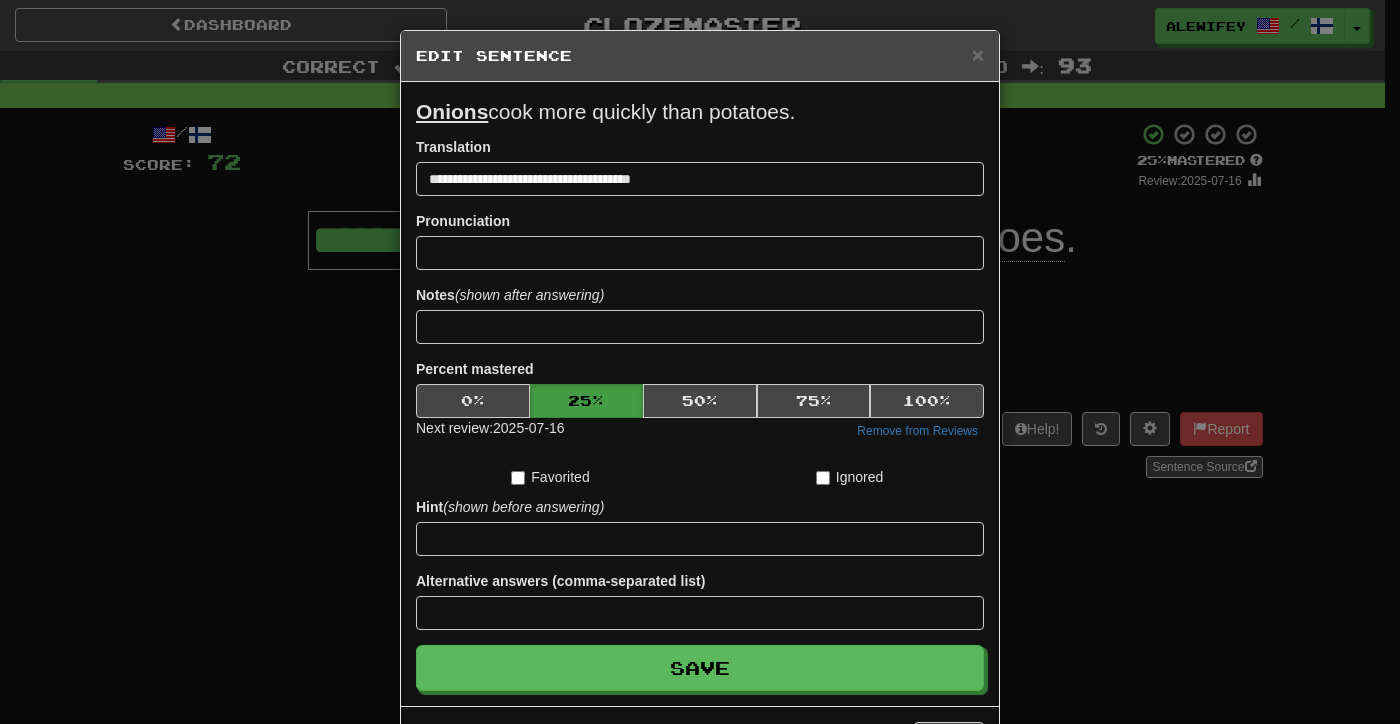 click on "Next review:  2025-07-16 Remove from Reviews" at bounding box center (700, 430) 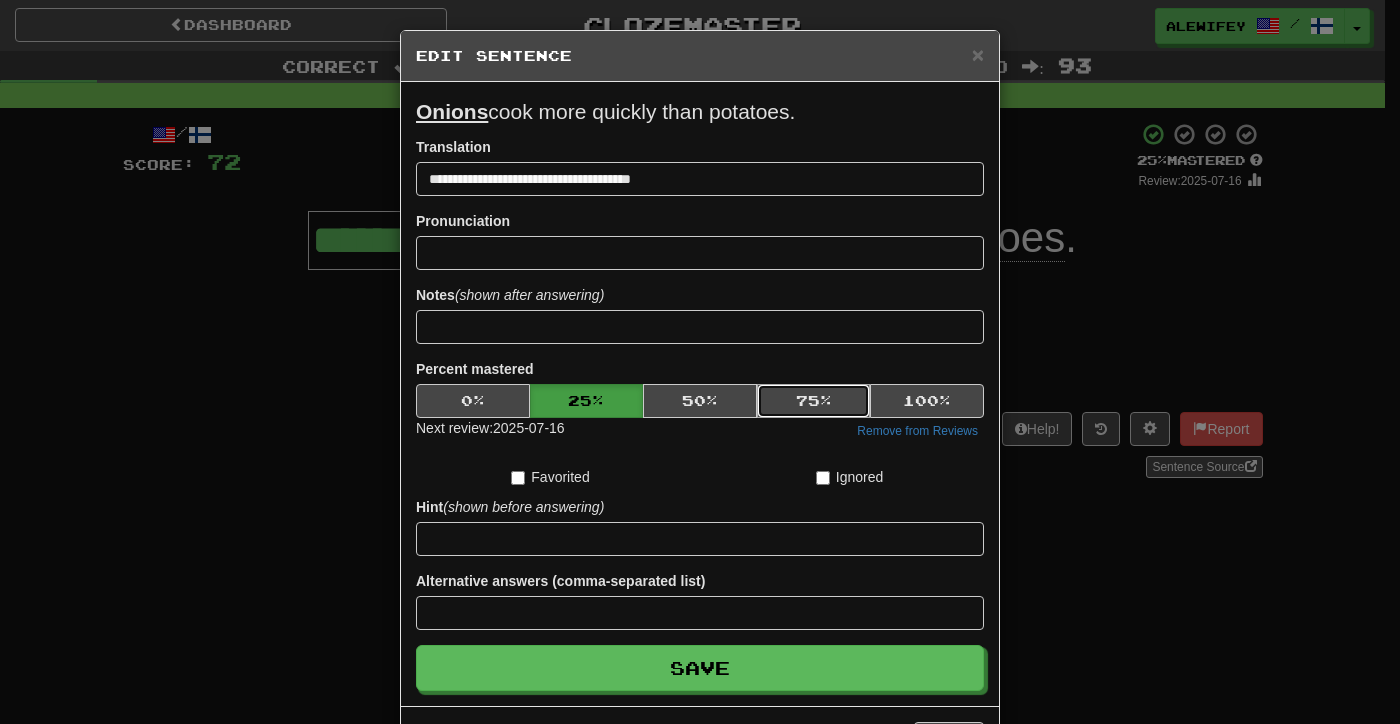 click on "75 %" at bounding box center (814, 401) 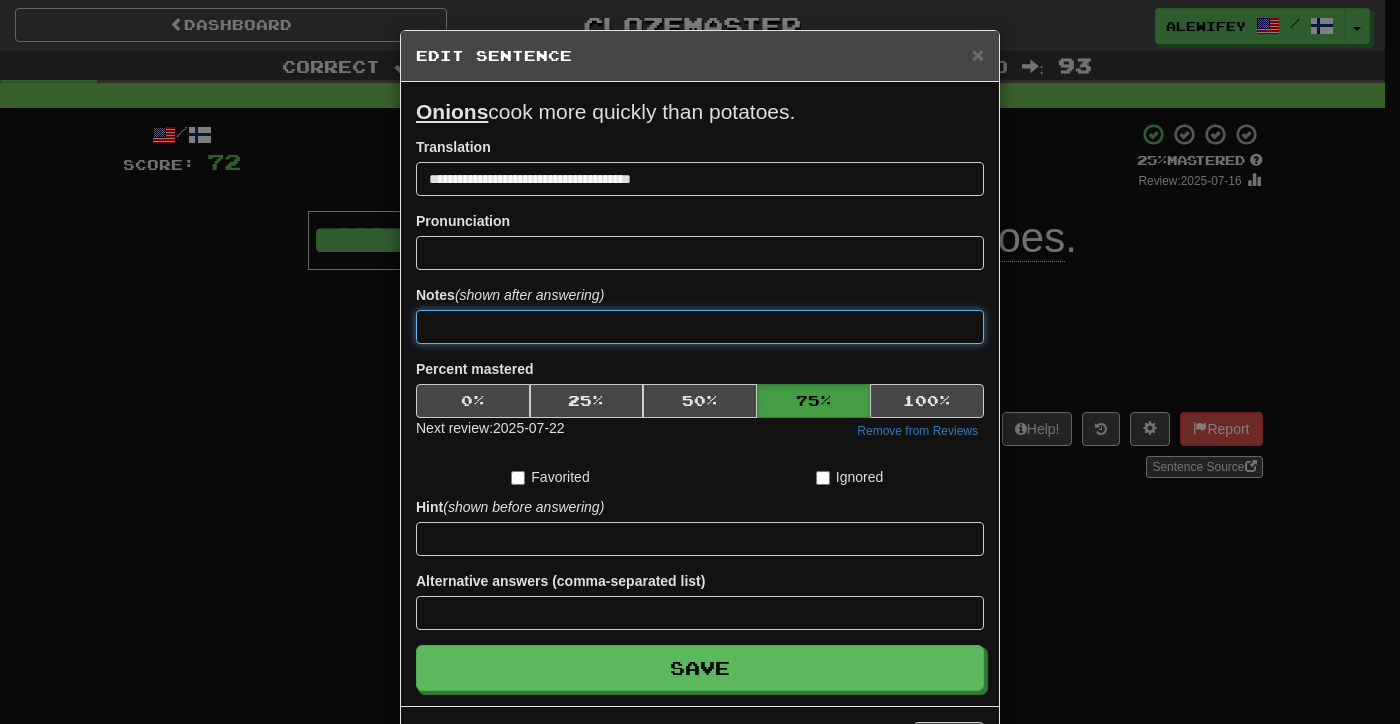 click at bounding box center [700, 327] 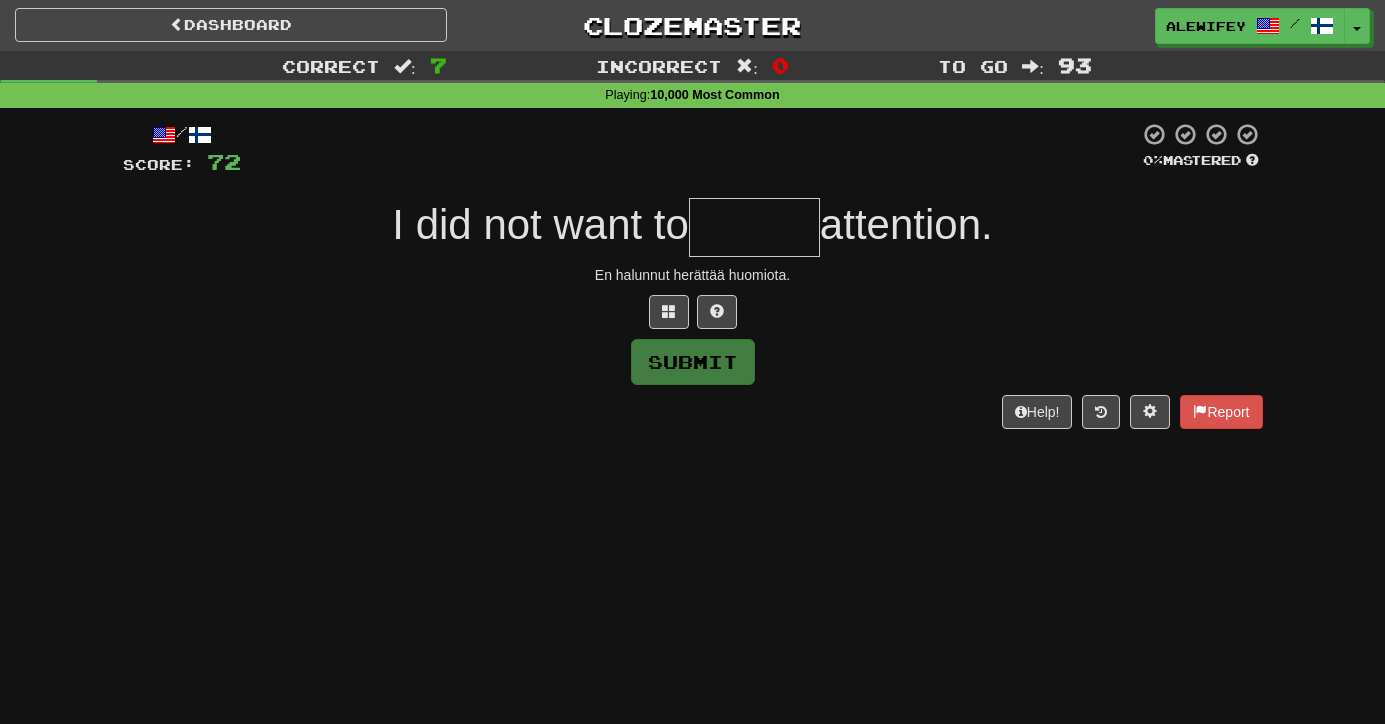 type on "*" 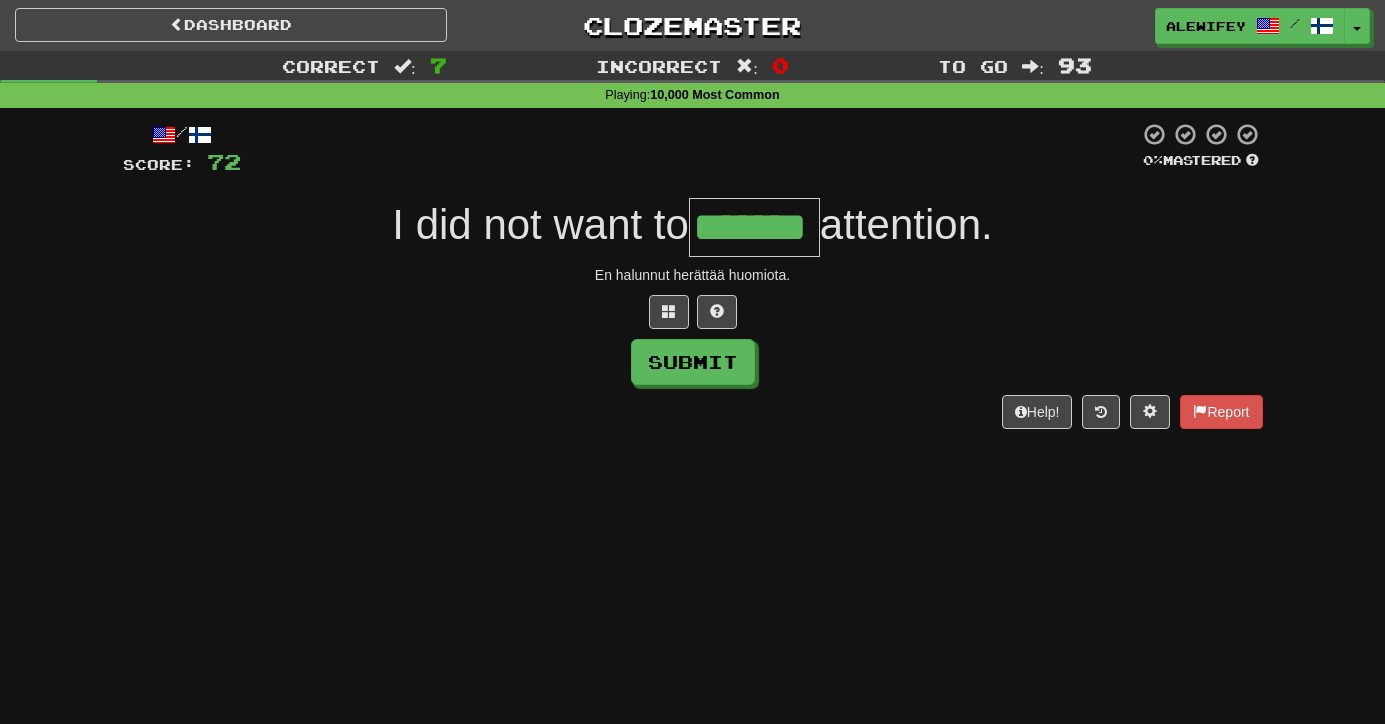 type on "*******" 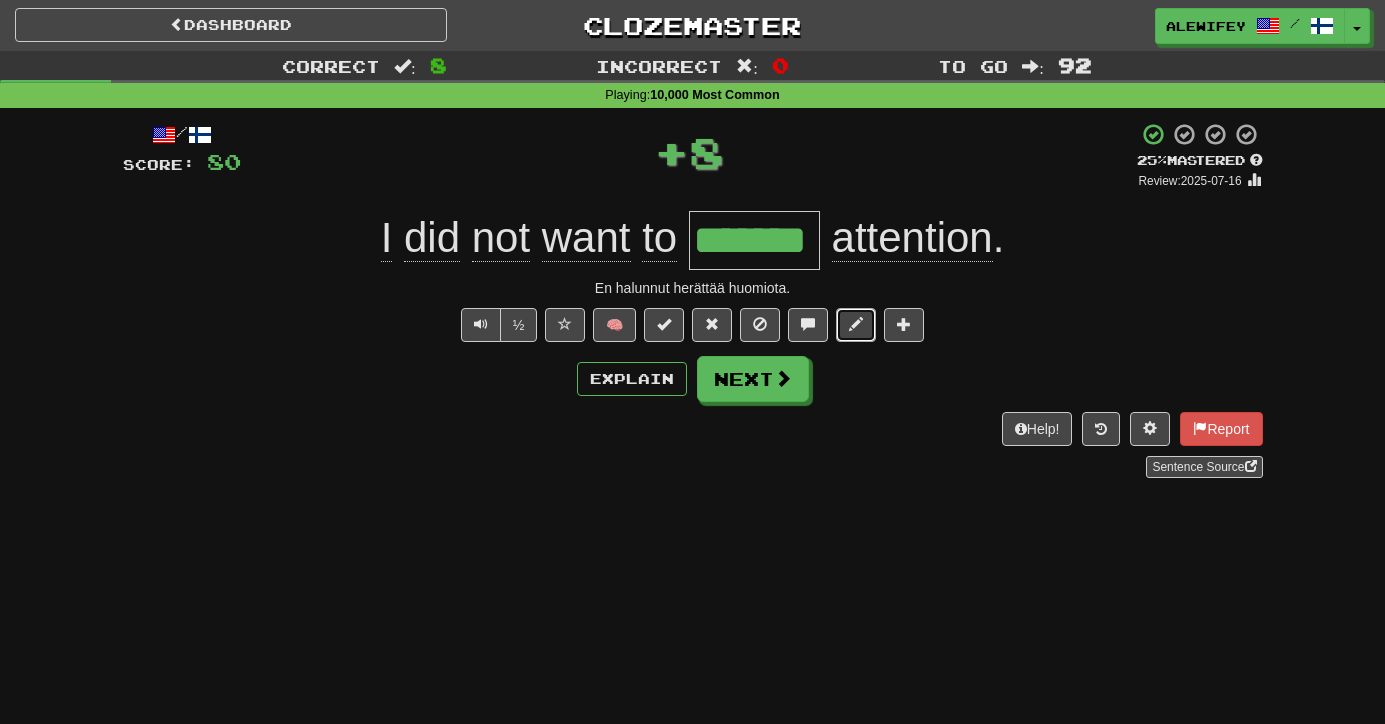 click at bounding box center (856, 324) 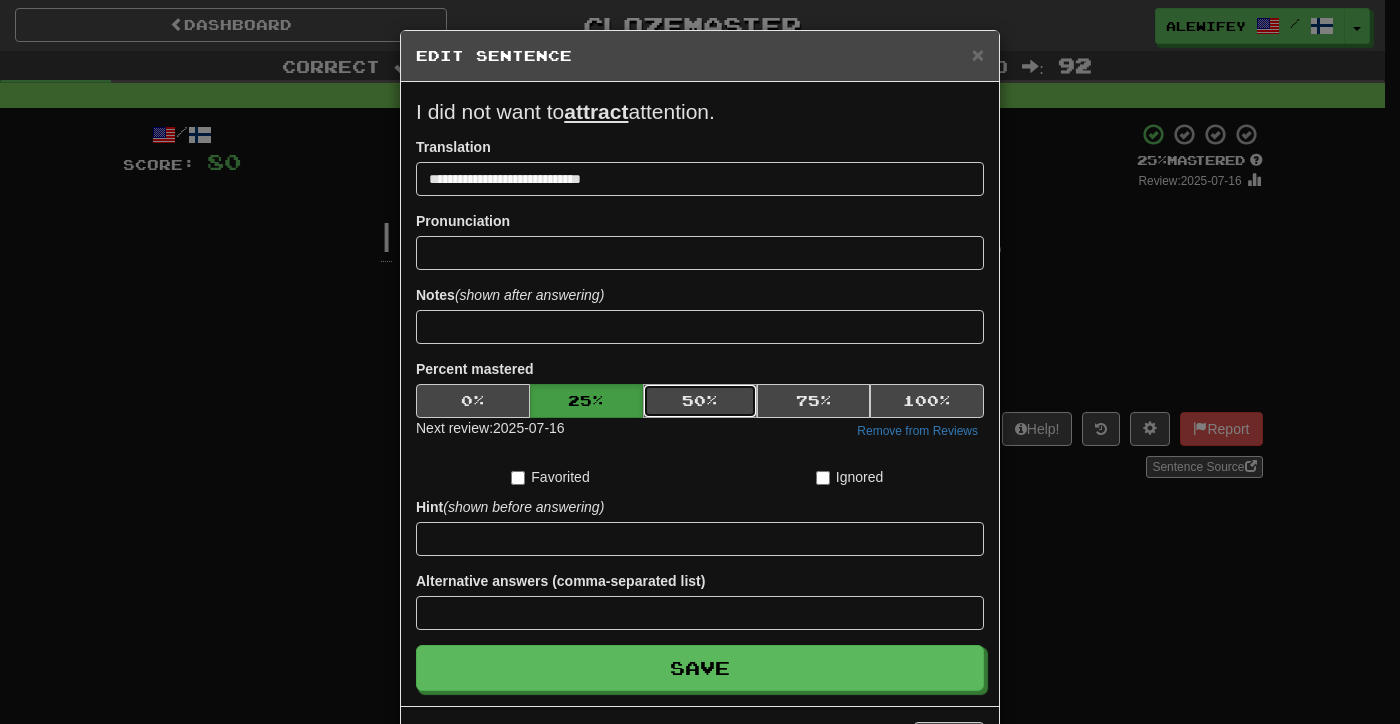 click on "50 %" at bounding box center [700, 401] 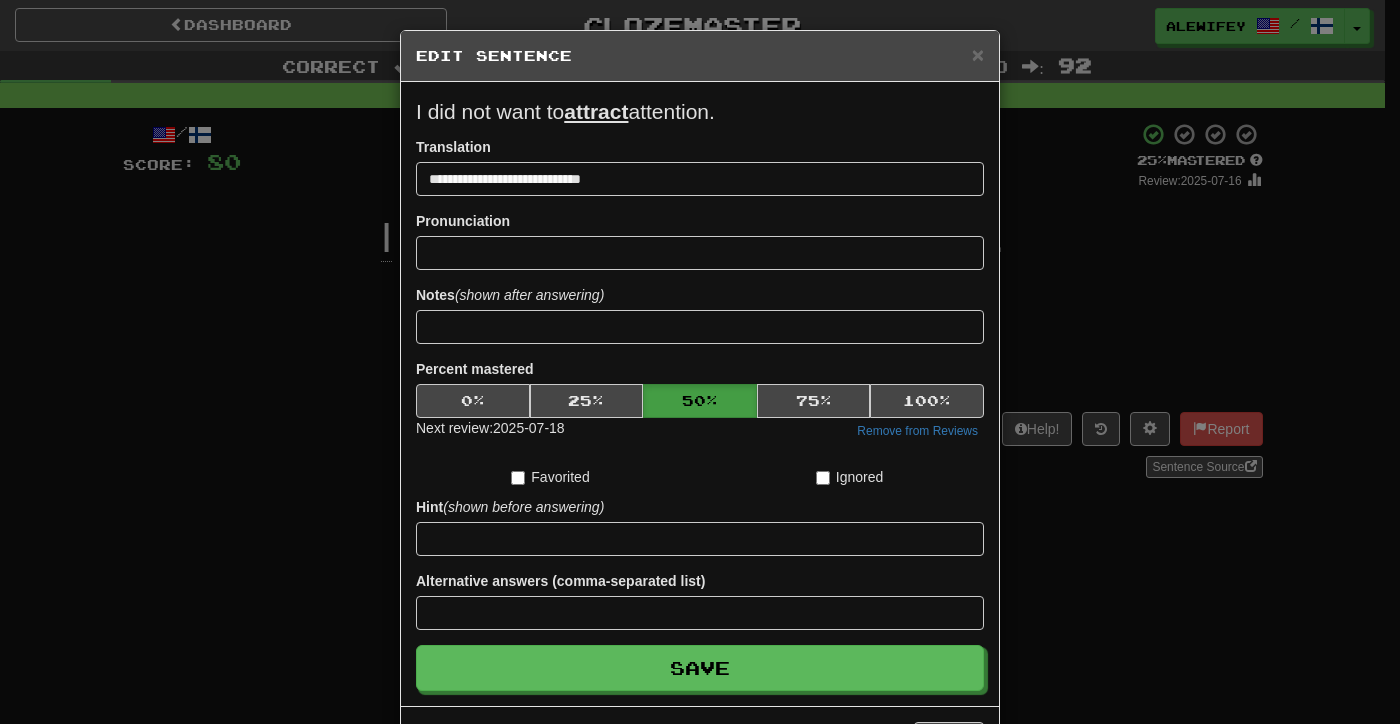 click on "**********" at bounding box center [700, 394] 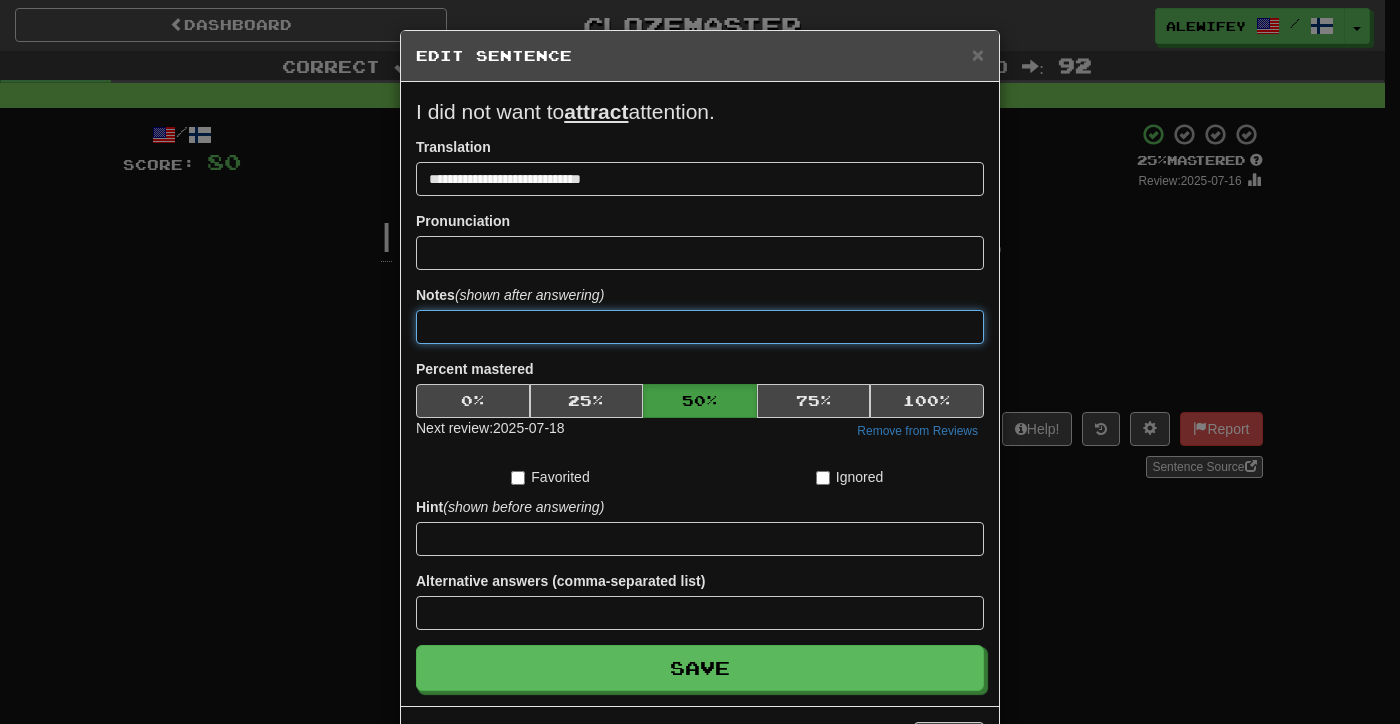 click at bounding box center [700, 327] 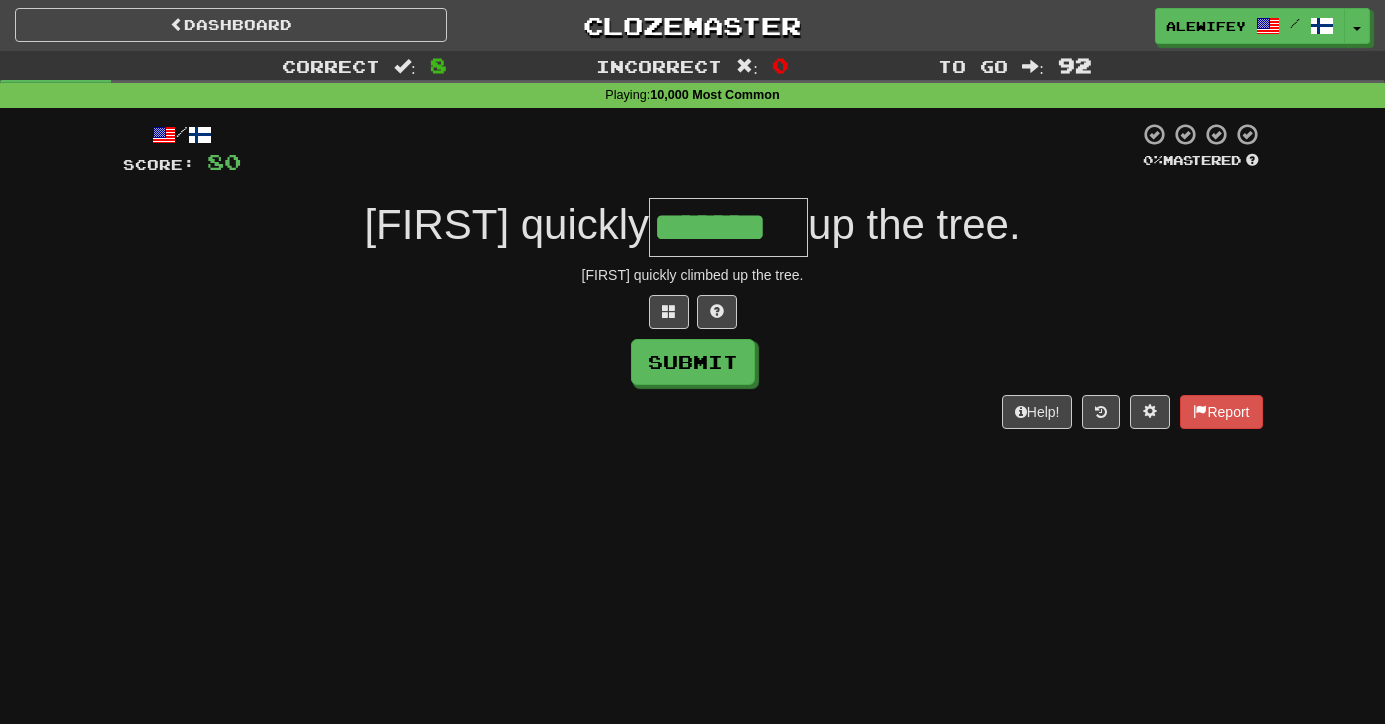 type on "*******" 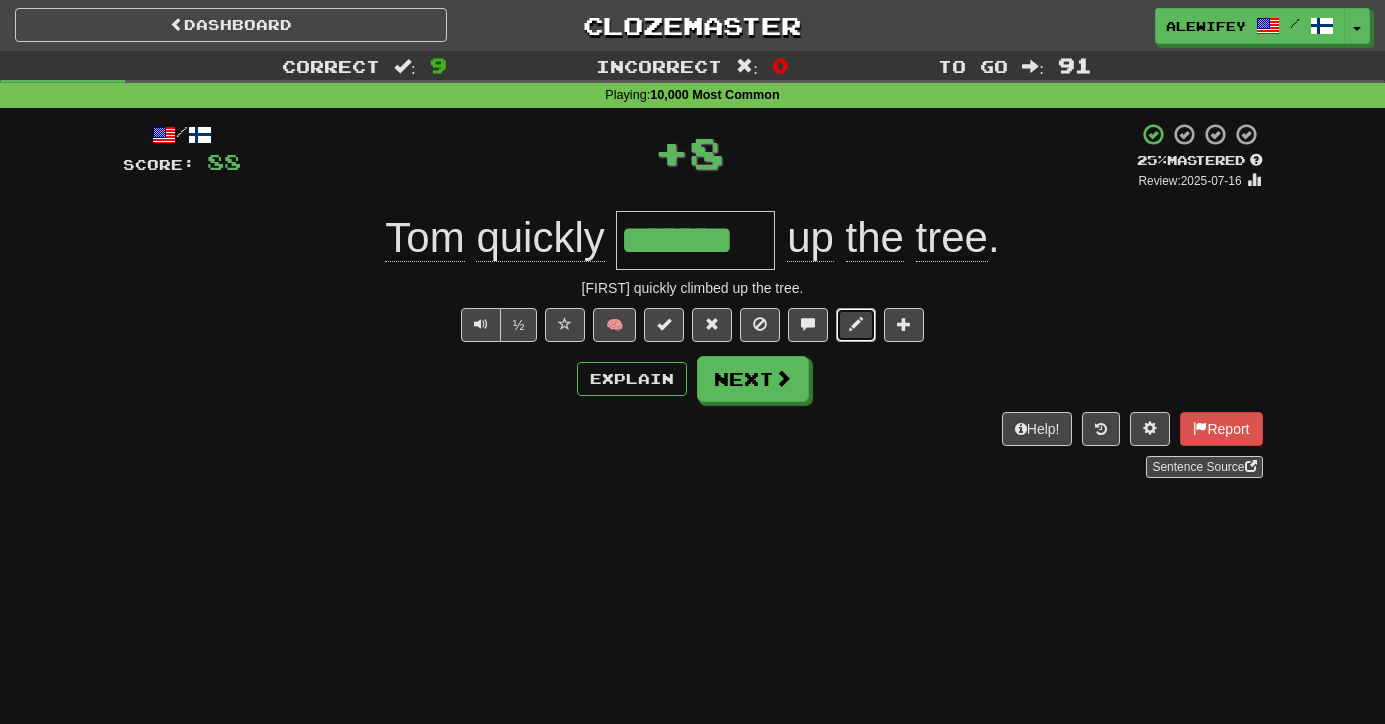 click at bounding box center (856, 325) 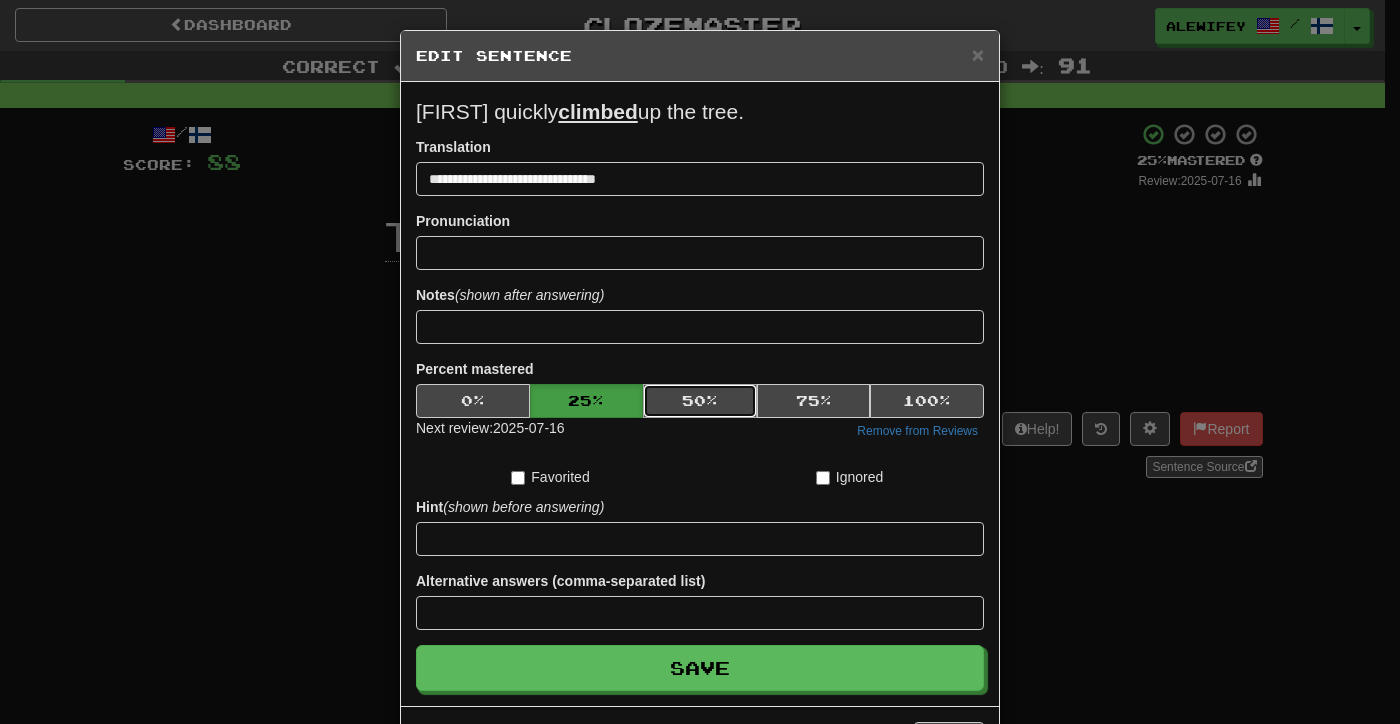 click on "50 %" at bounding box center [700, 401] 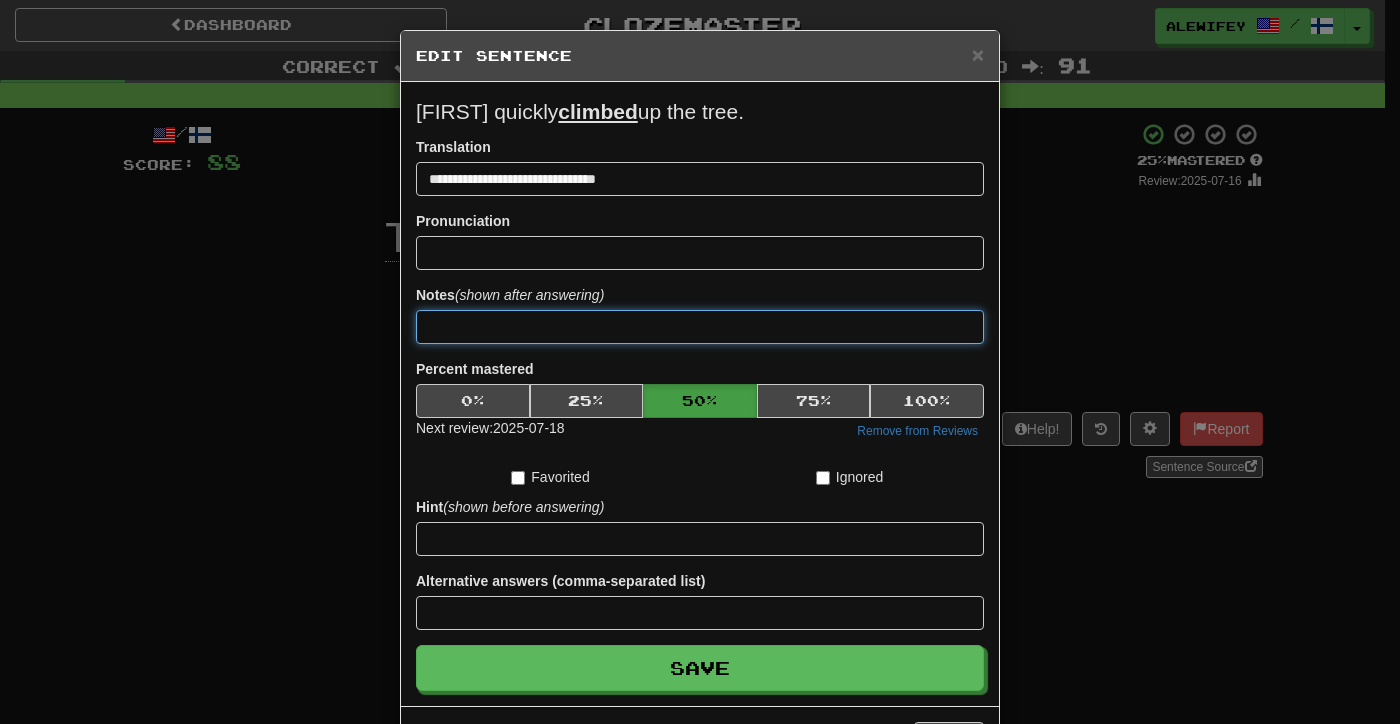 click at bounding box center [700, 327] 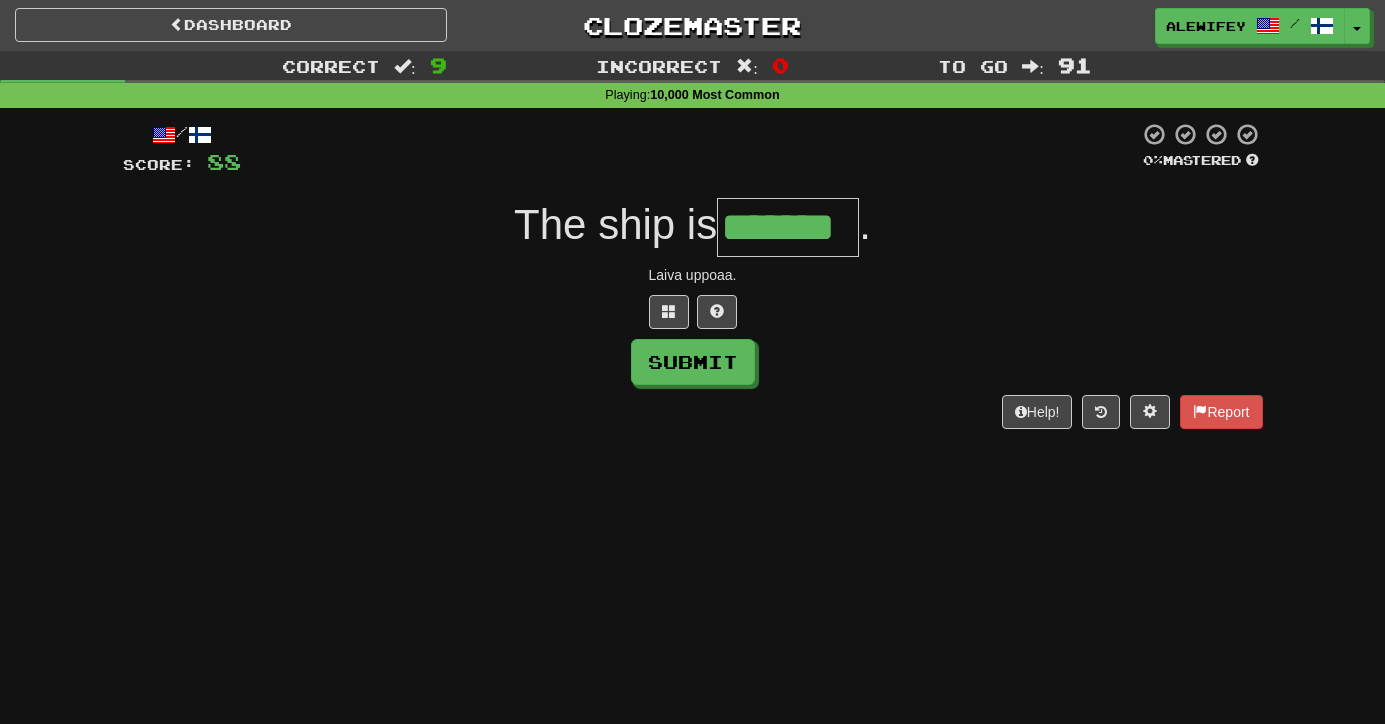 type on "*******" 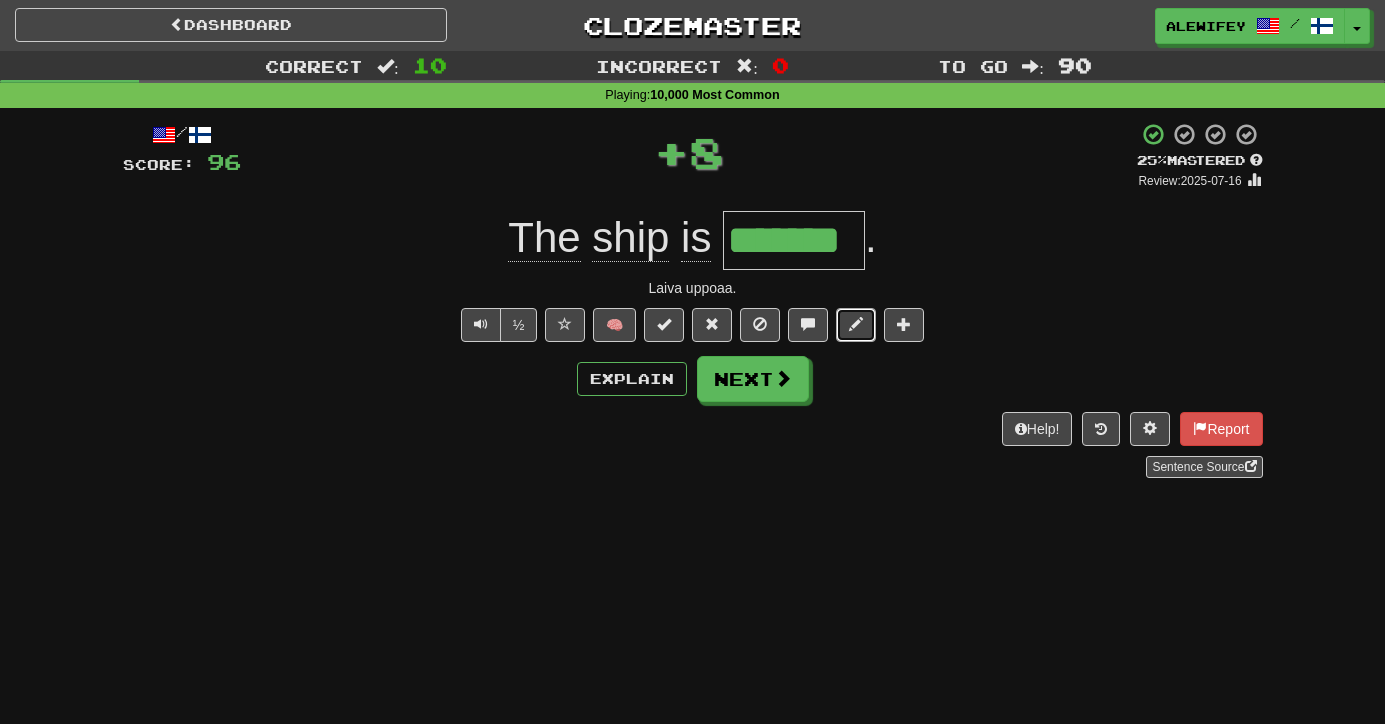 click at bounding box center (856, 325) 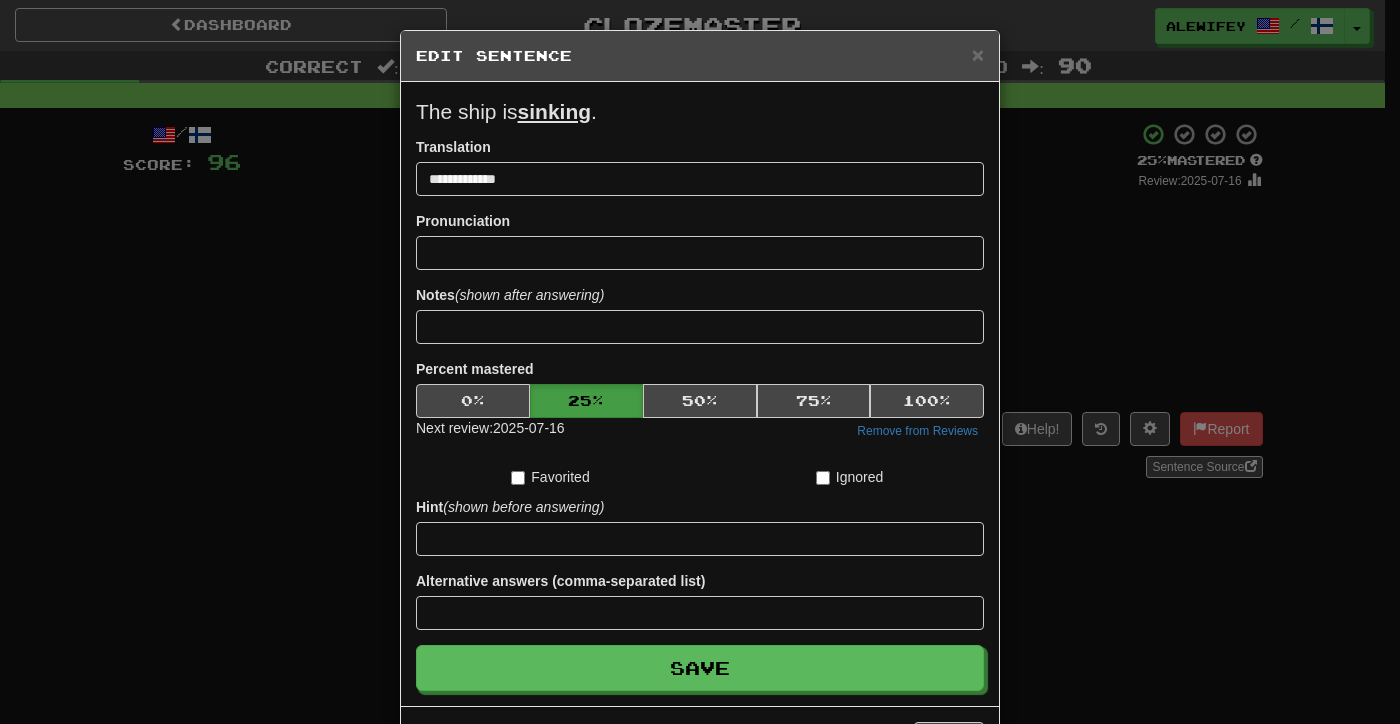 click on "Next review:  2025-07-16 Remove from Reviews" at bounding box center (700, 430) 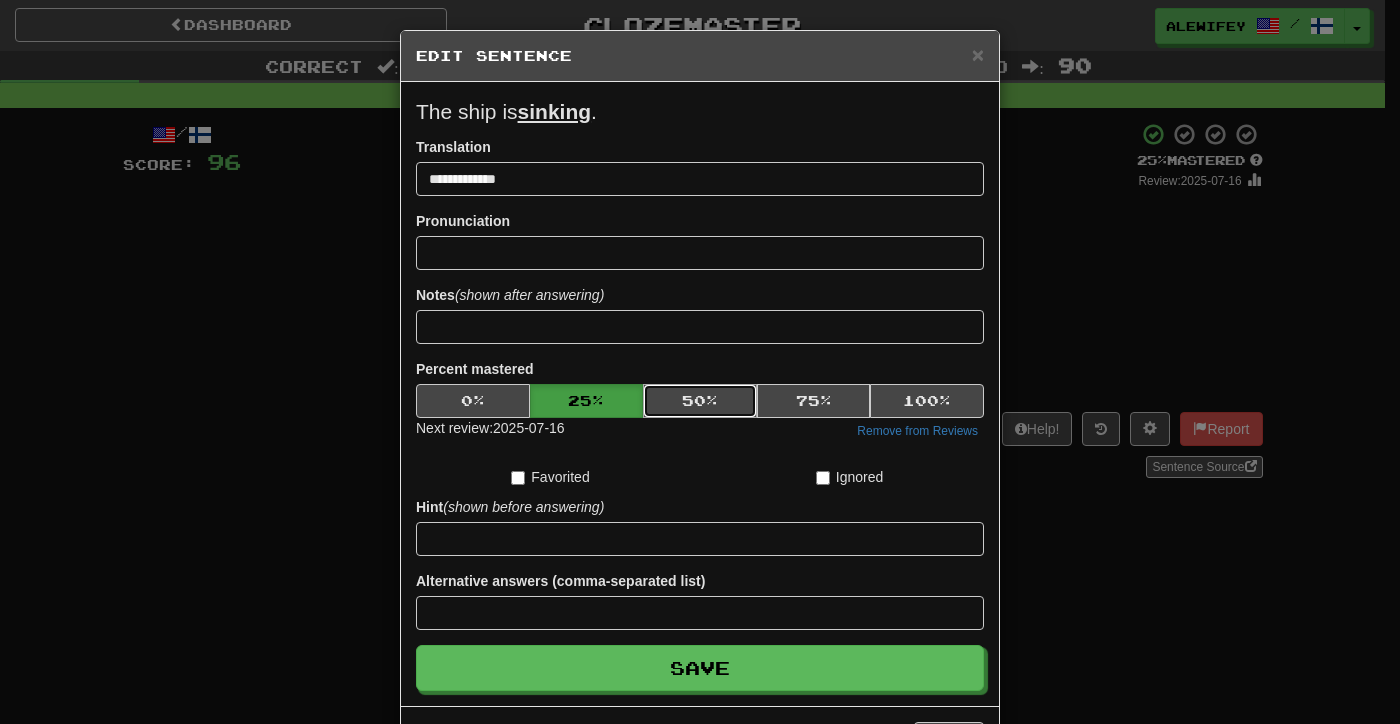 click on "50 %" at bounding box center (700, 401) 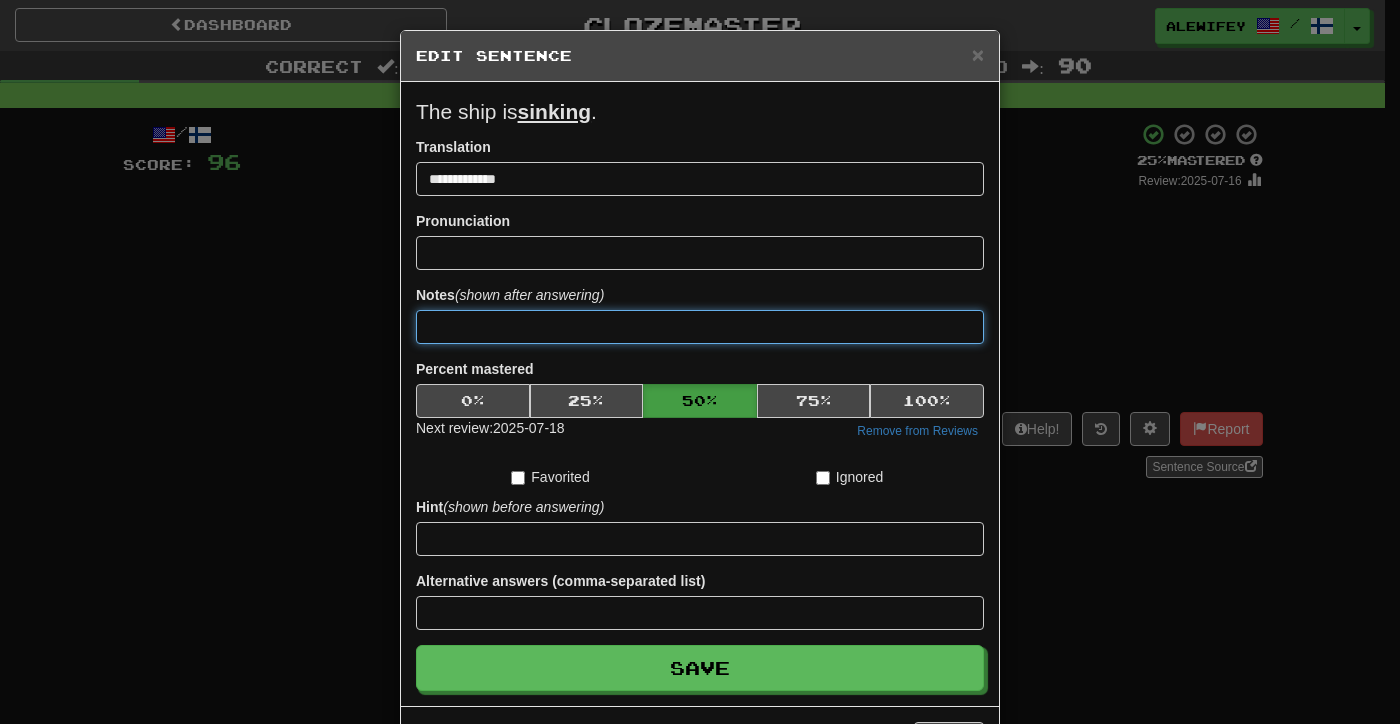 click at bounding box center (700, 327) 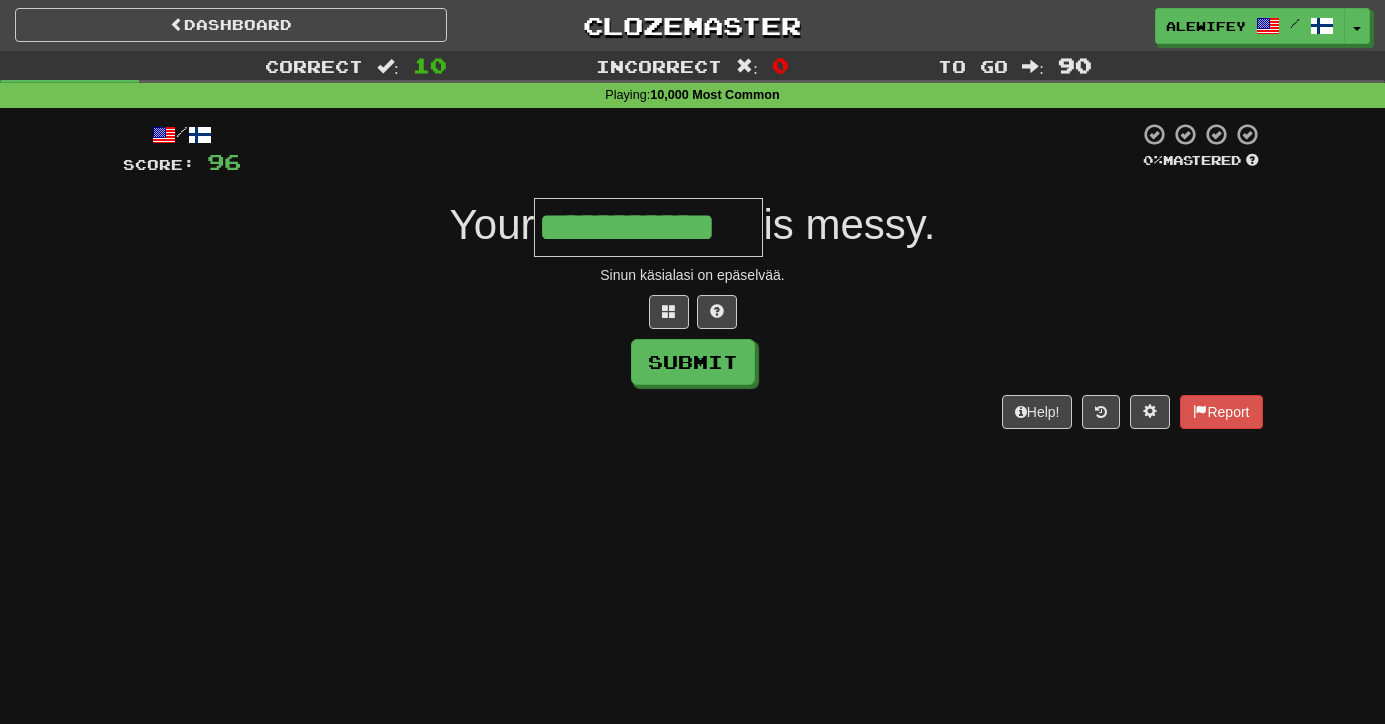 type on "**********" 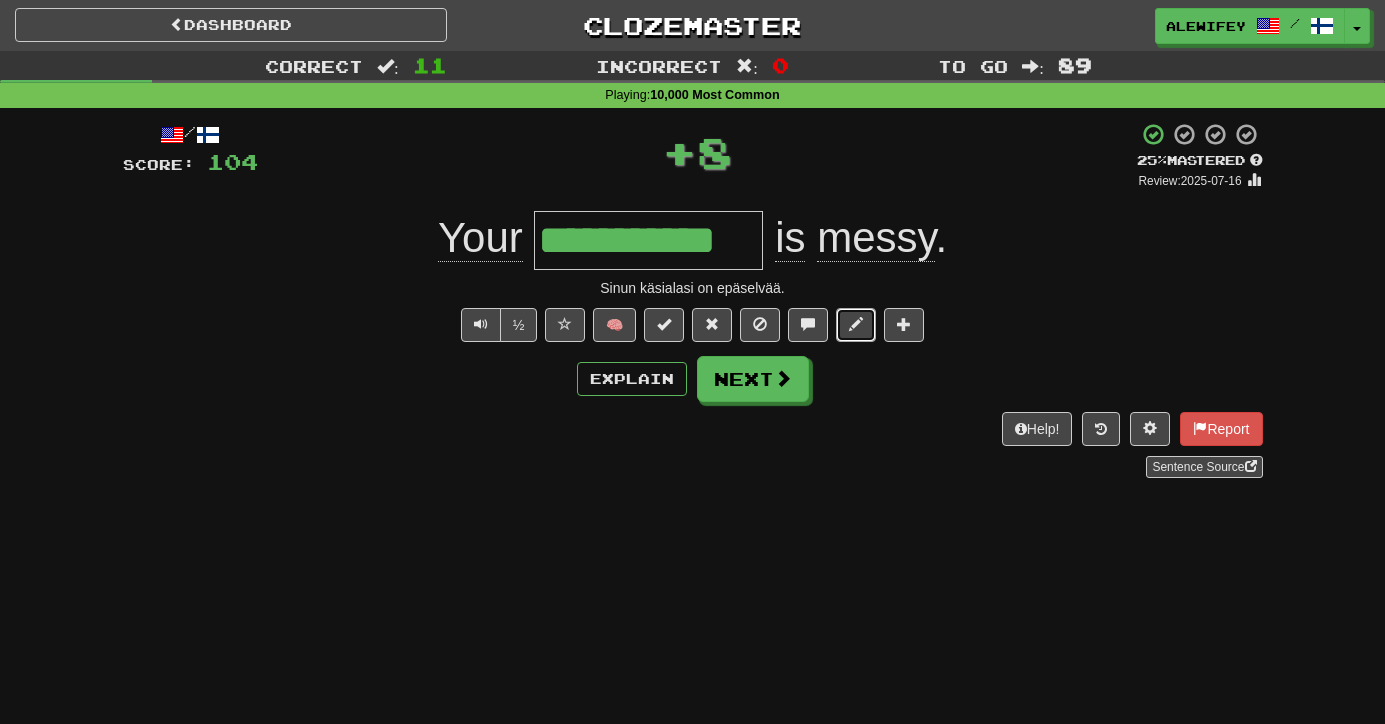 click at bounding box center (856, 325) 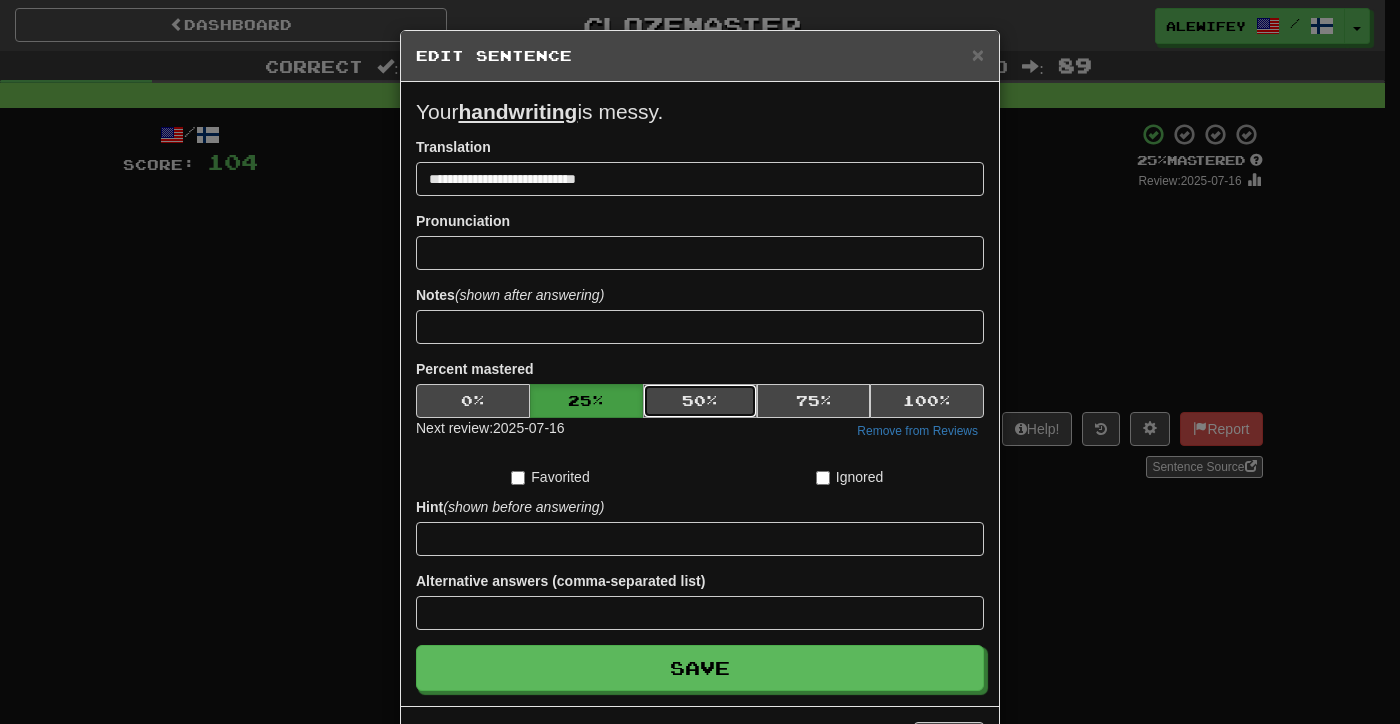 click on "50 %" at bounding box center [700, 401] 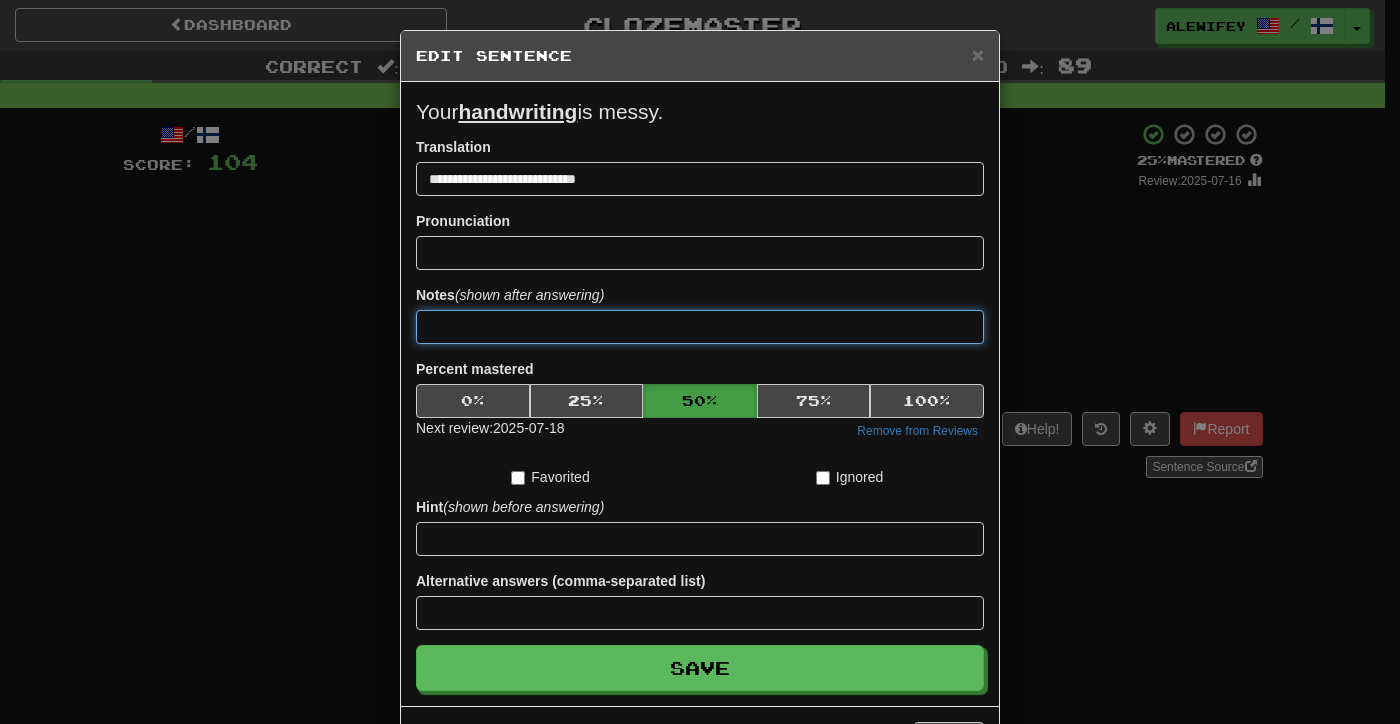 click at bounding box center (700, 327) 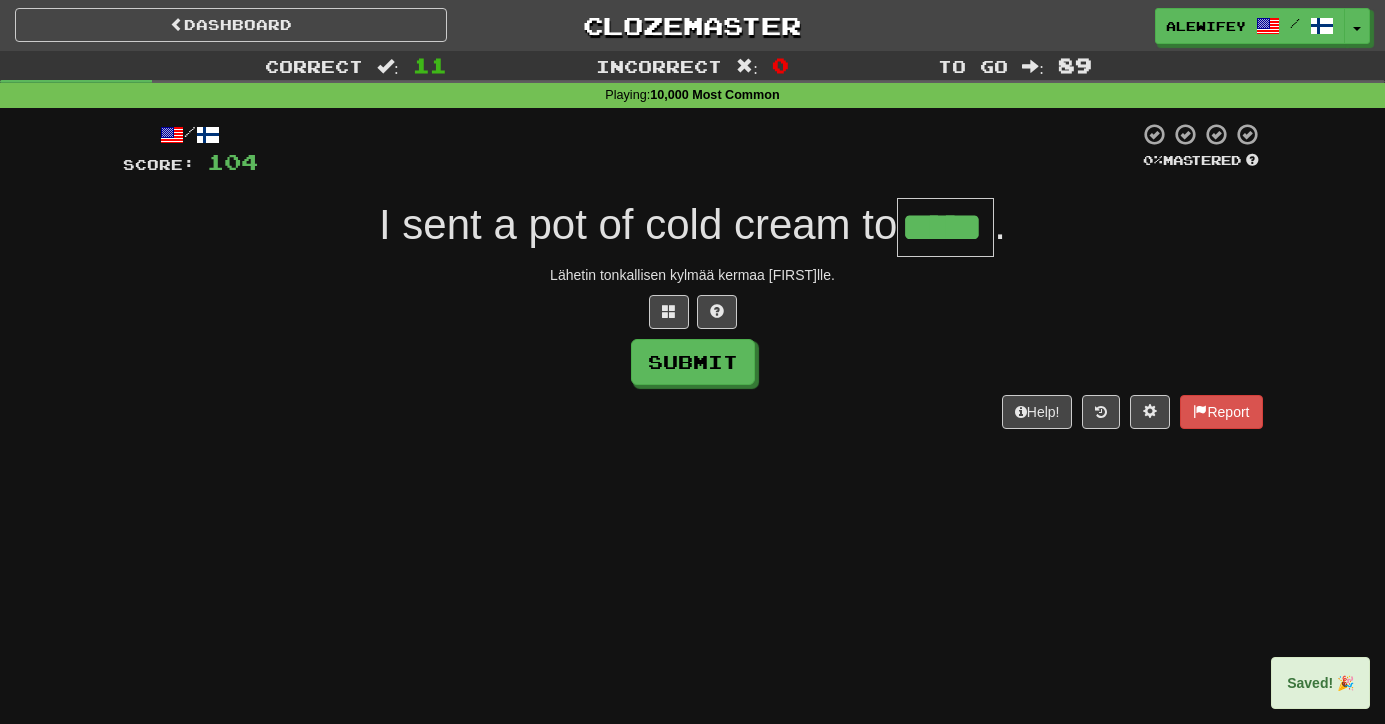 type on "*****" 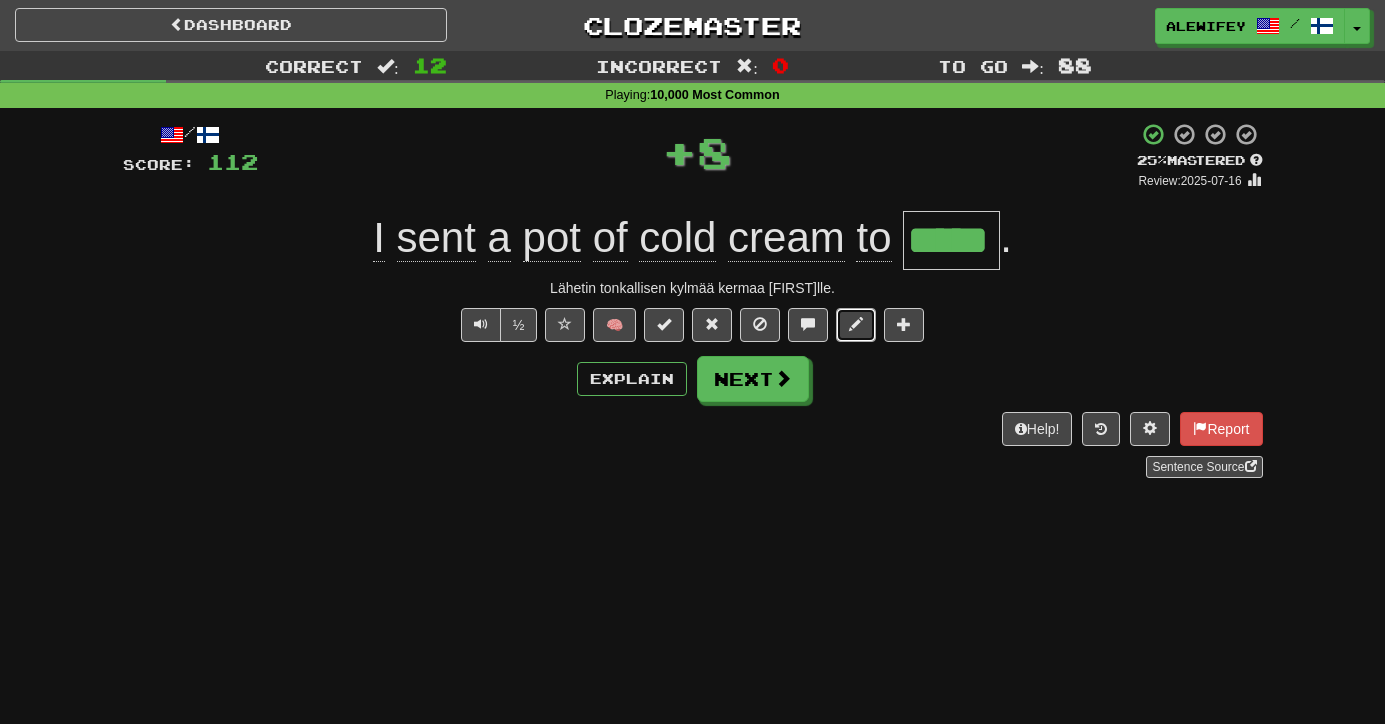 click at bounding box center (856, 325) 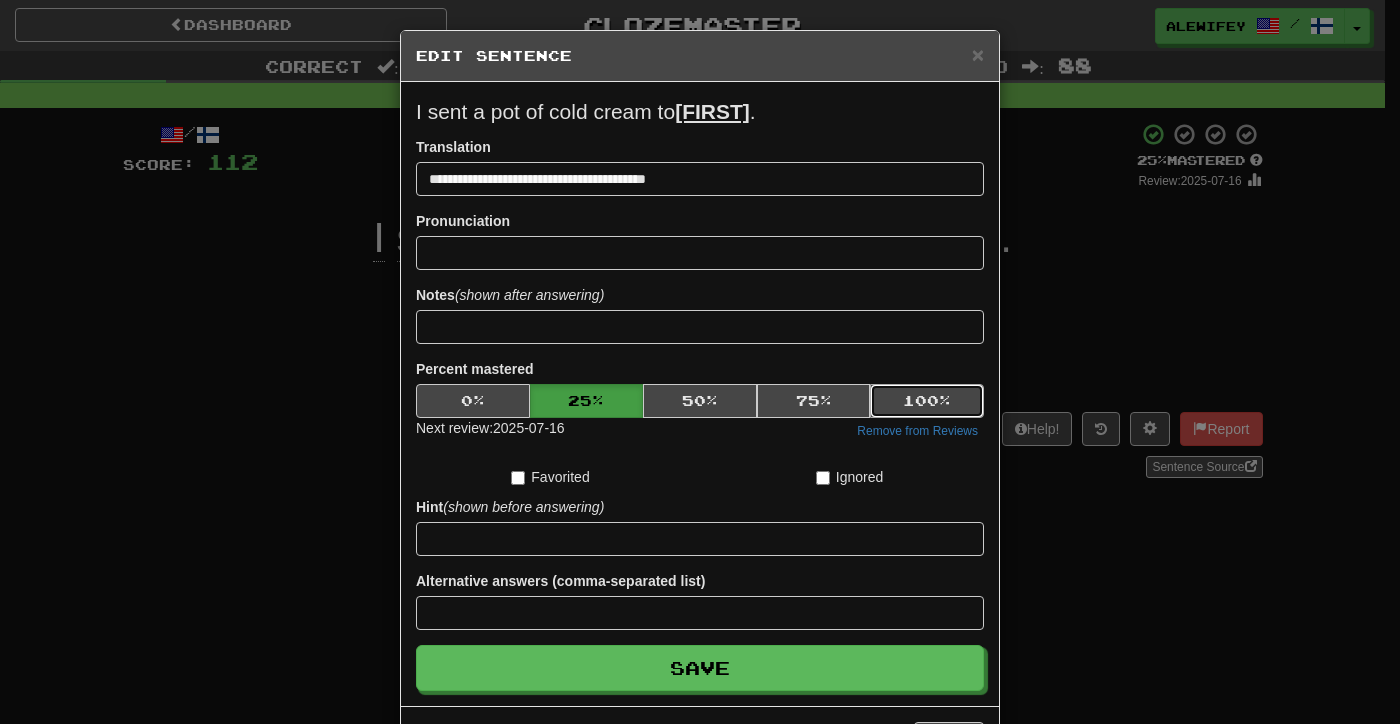 click on "100 %" at bounding box center (927, 401) 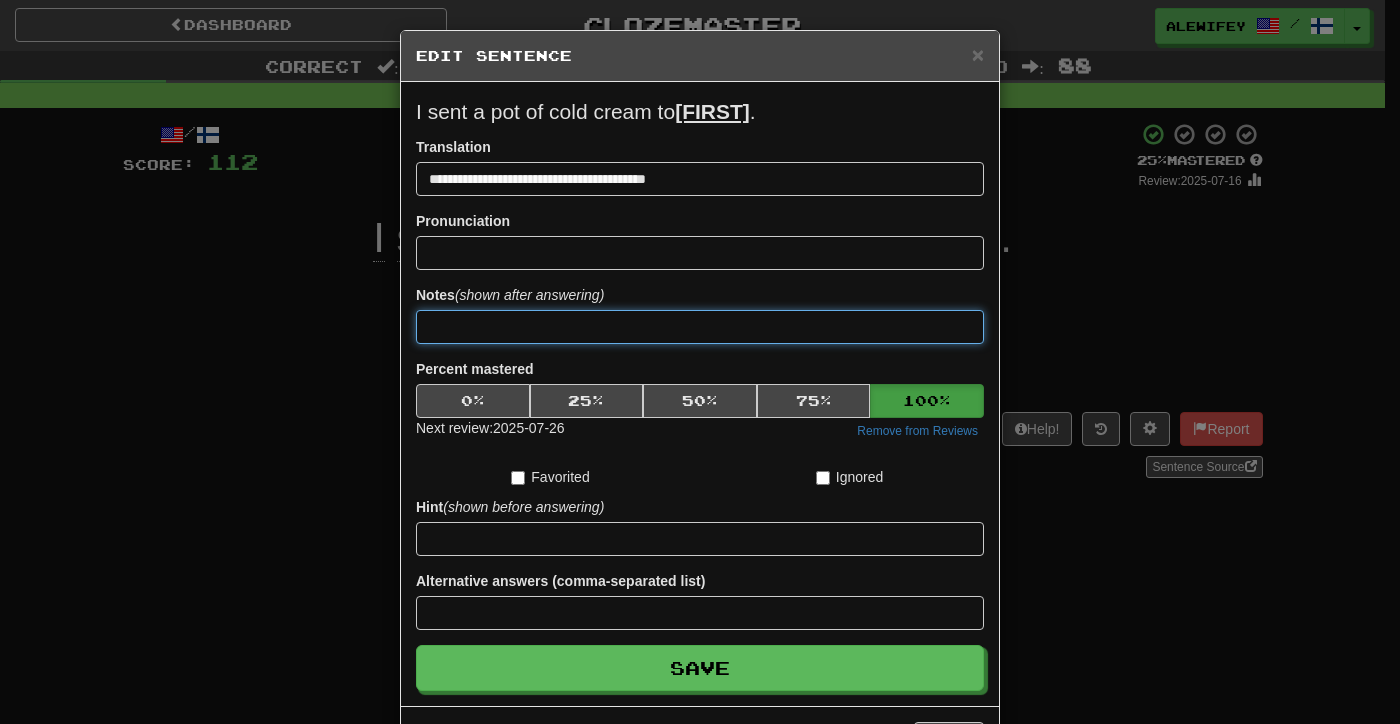 click at bounding box center [700, 327] 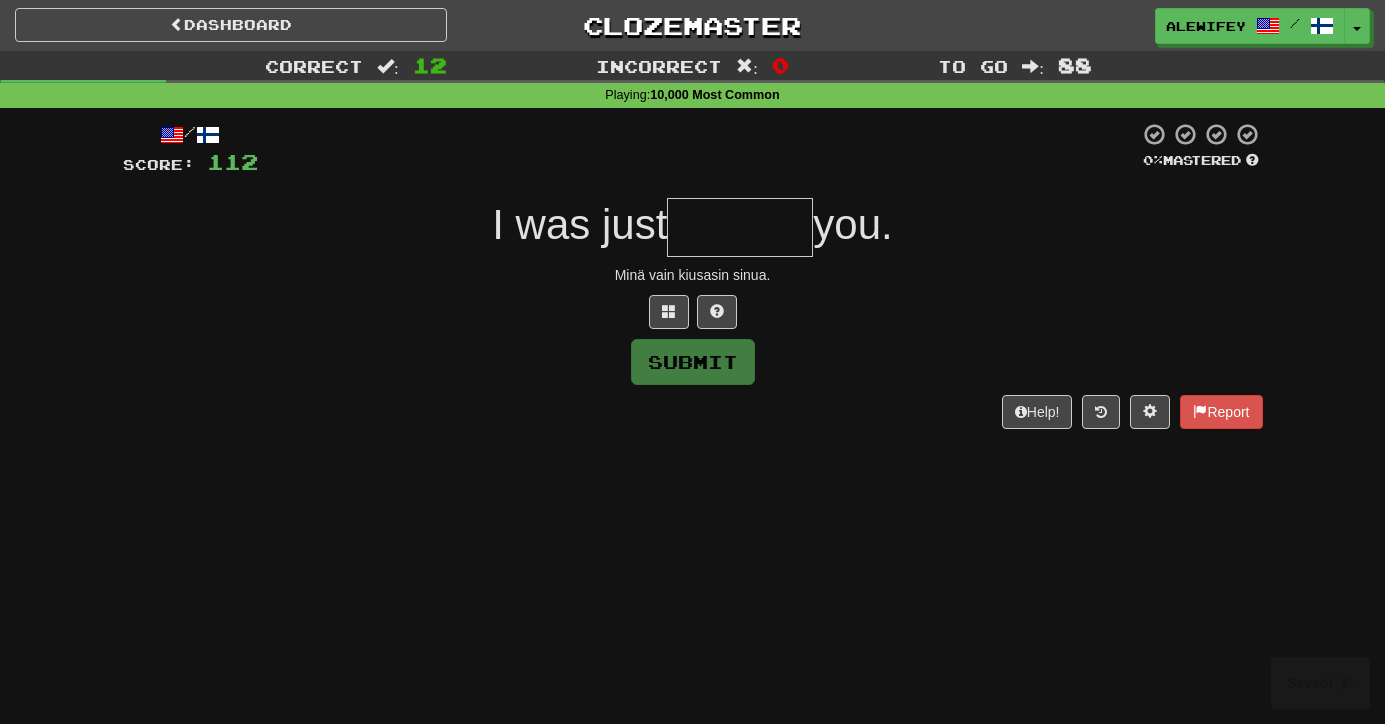 type on "*" 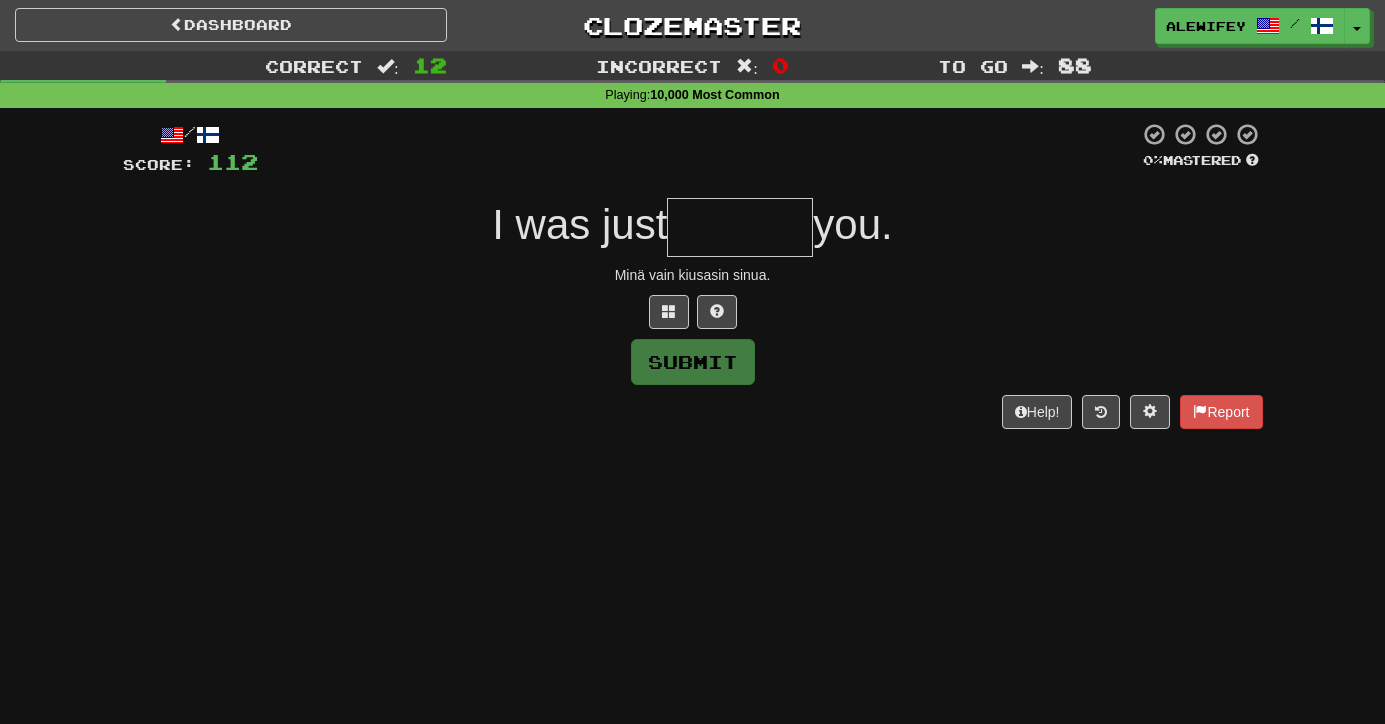 type on "*" 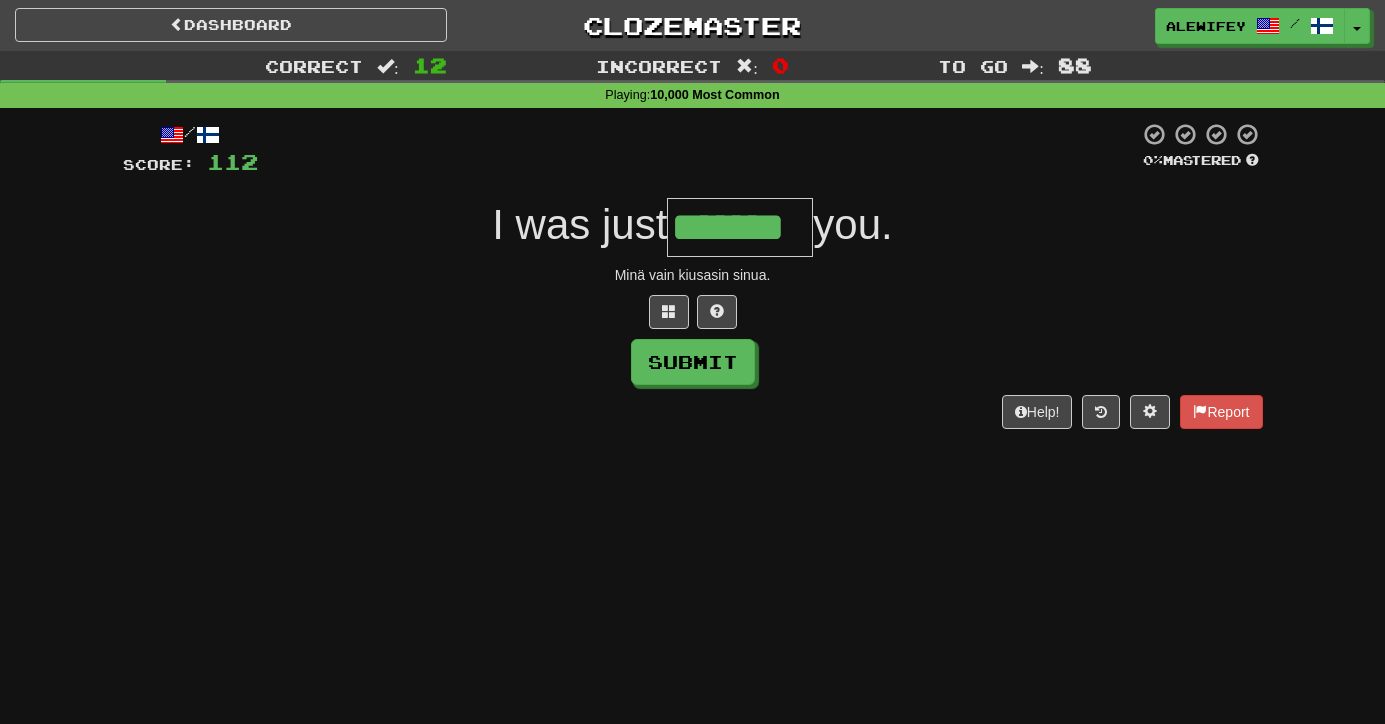 type on "*******" 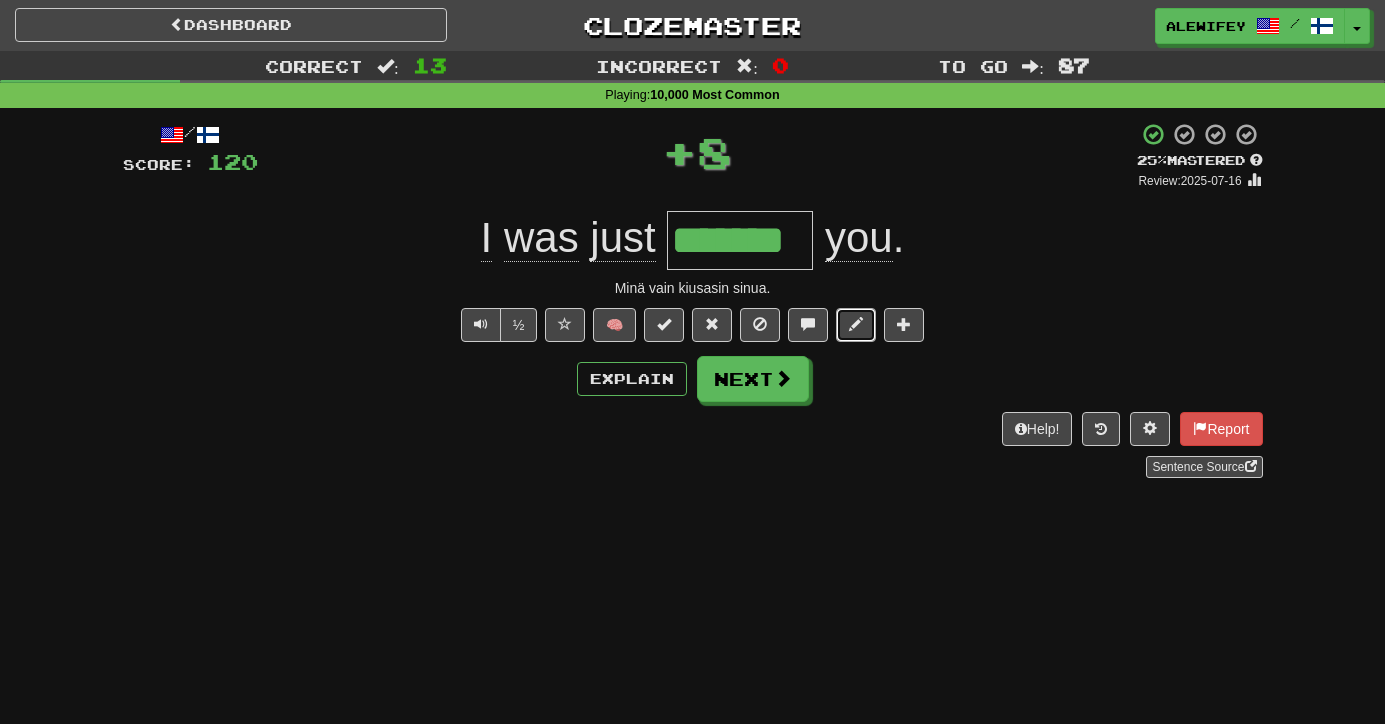 click at bounding box center [856, 325] 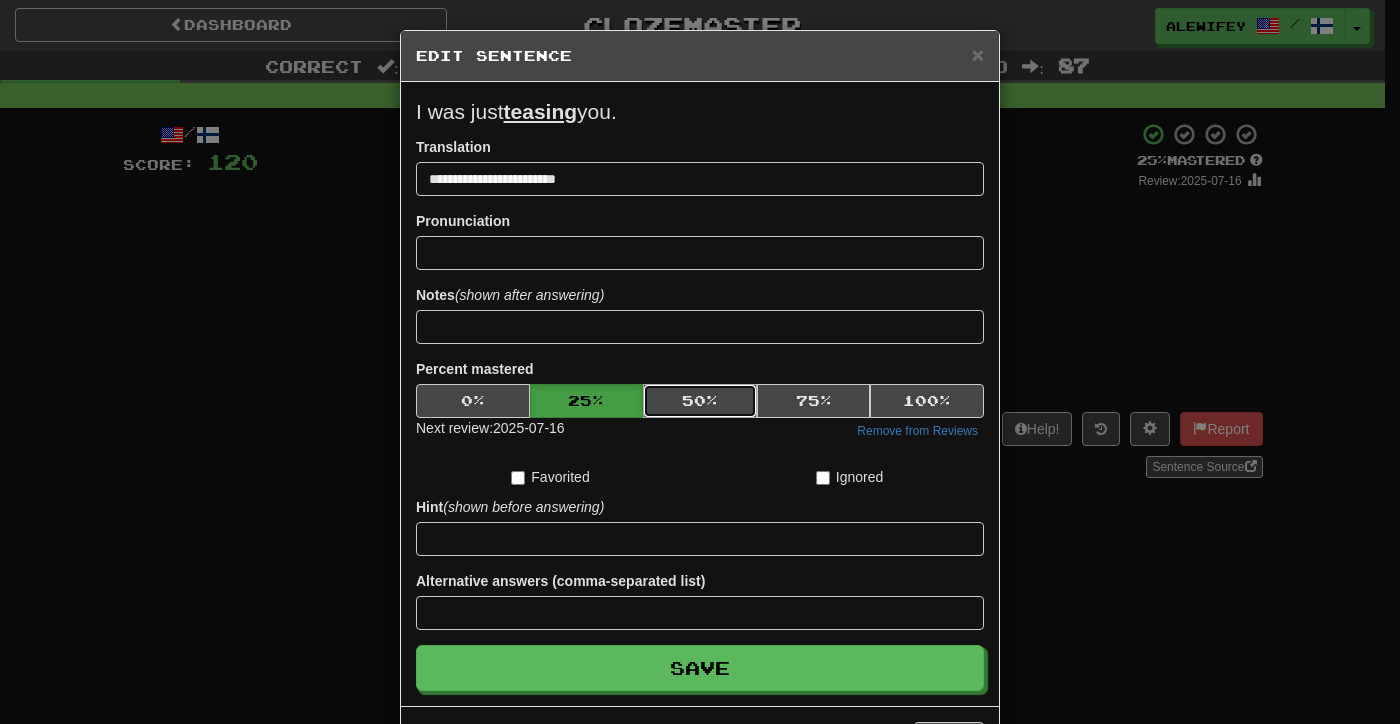 click on "50 %" at bounding box center [700, 401] 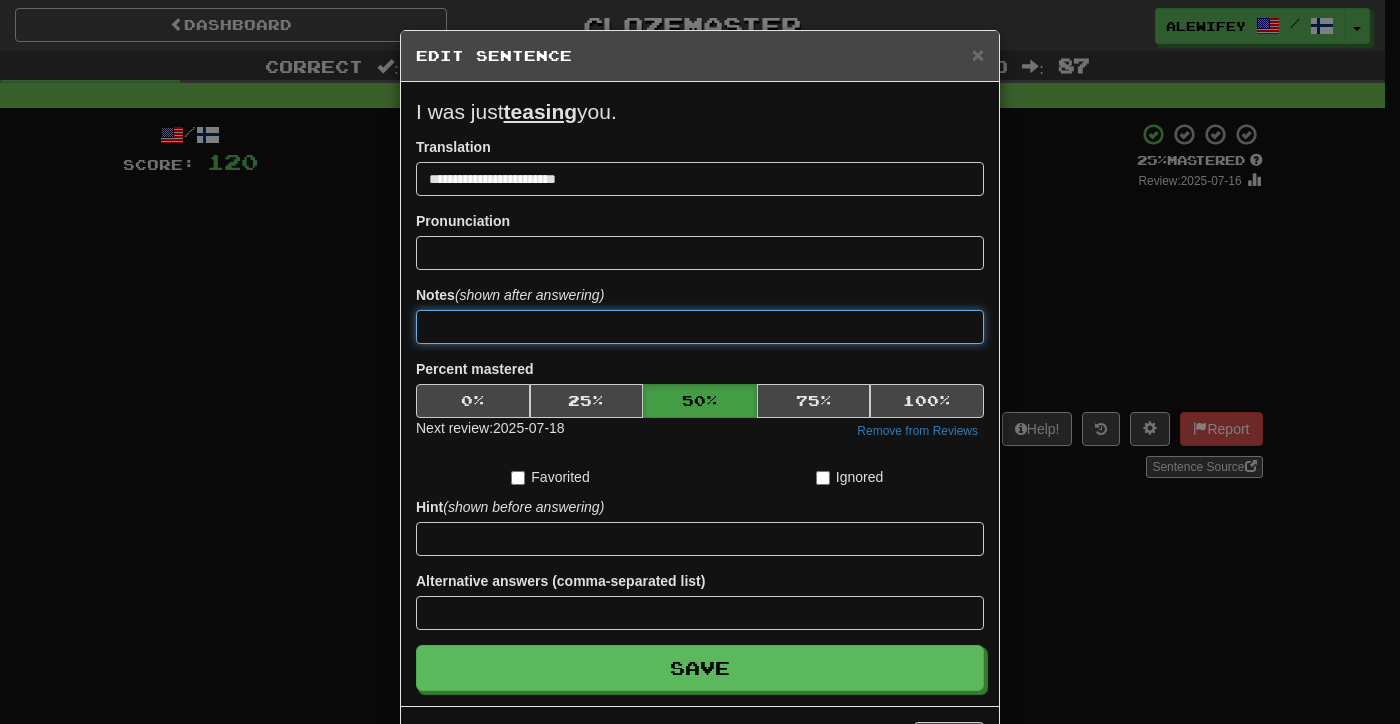 click at bounding box center (700, 327) 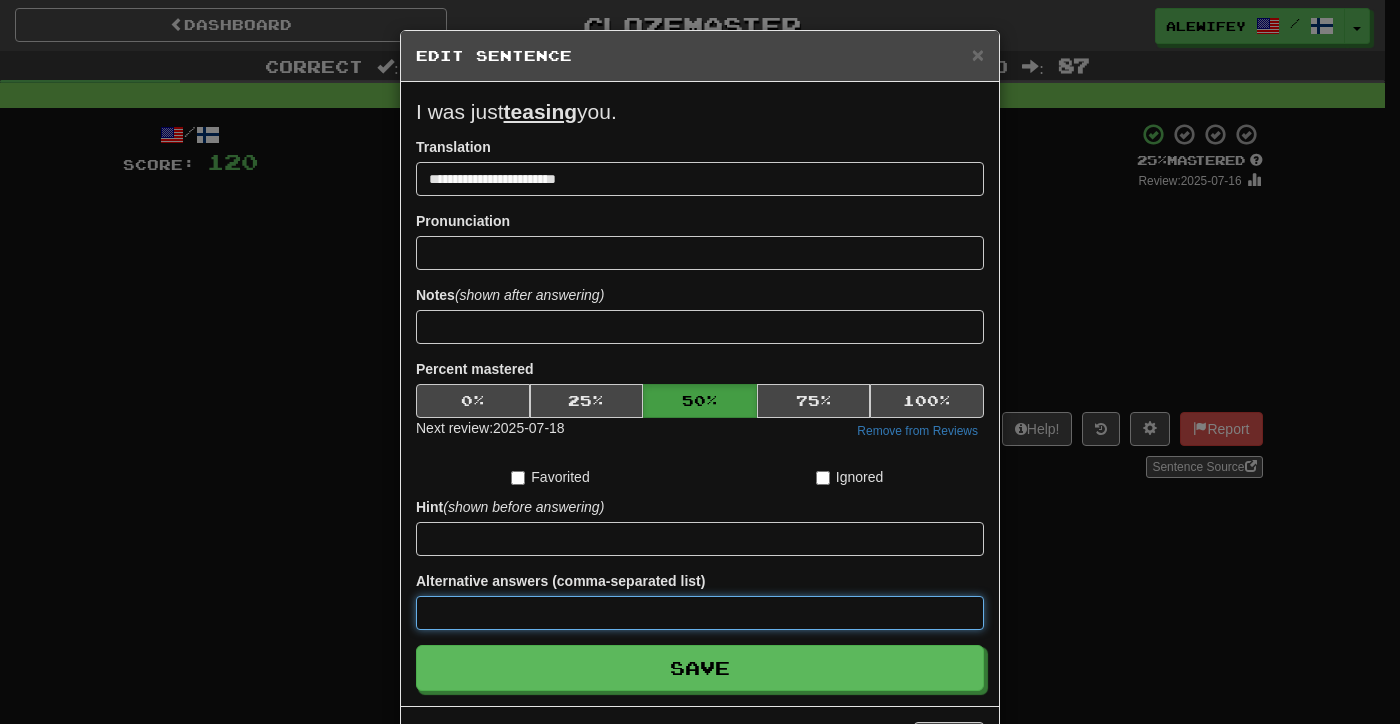 click at bounding box center (700, 613) 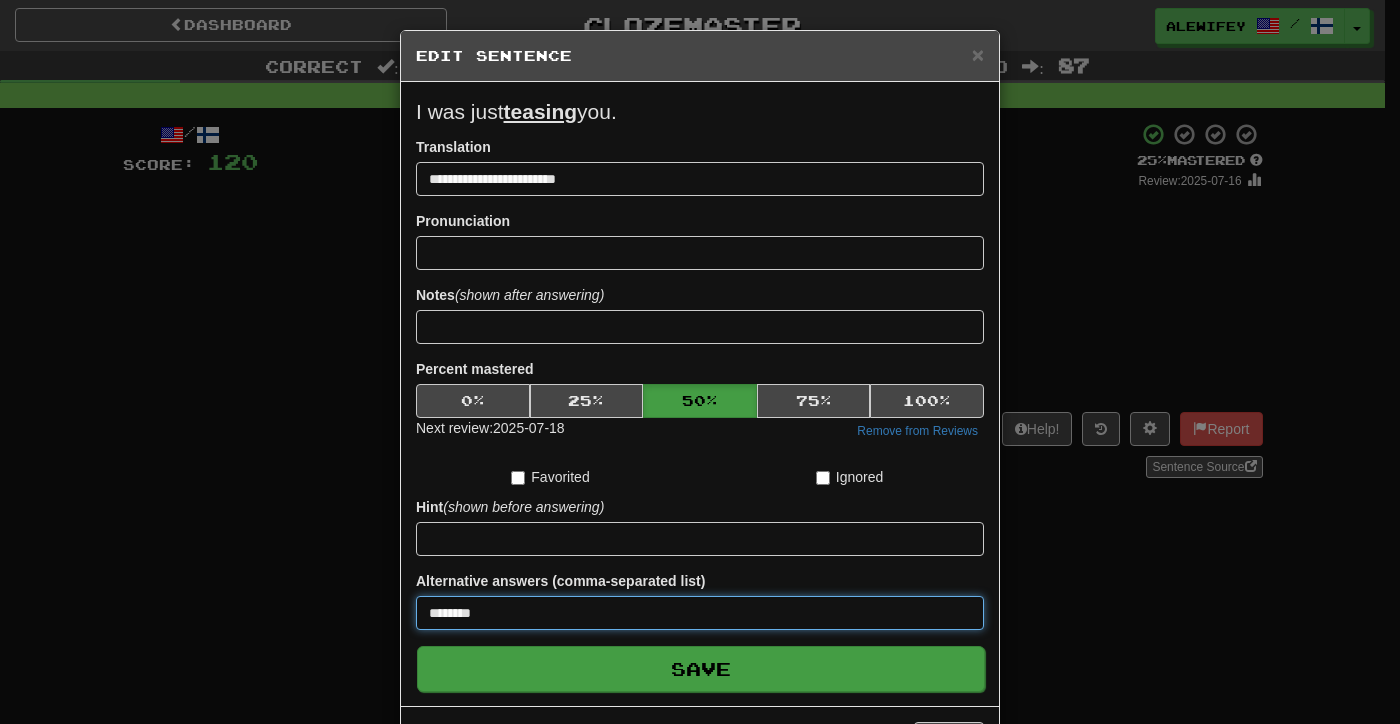 type on "********" 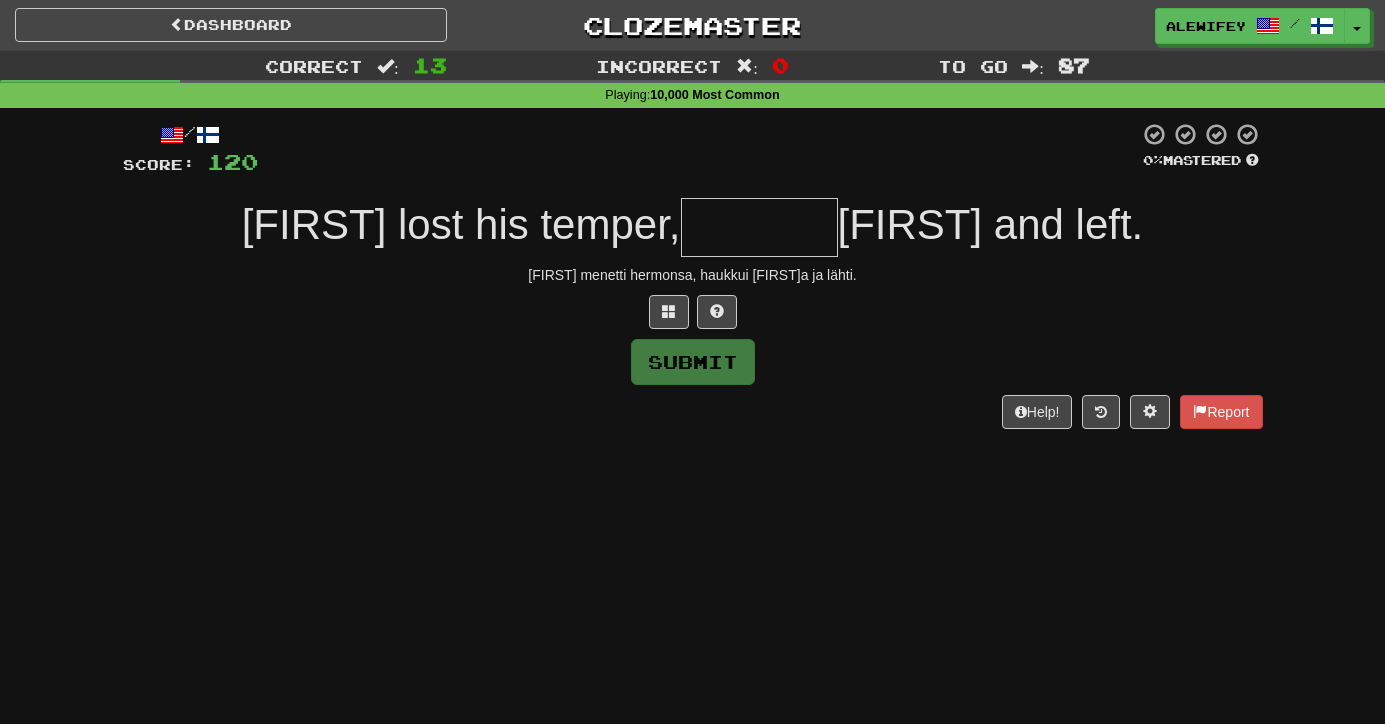 type on "*" 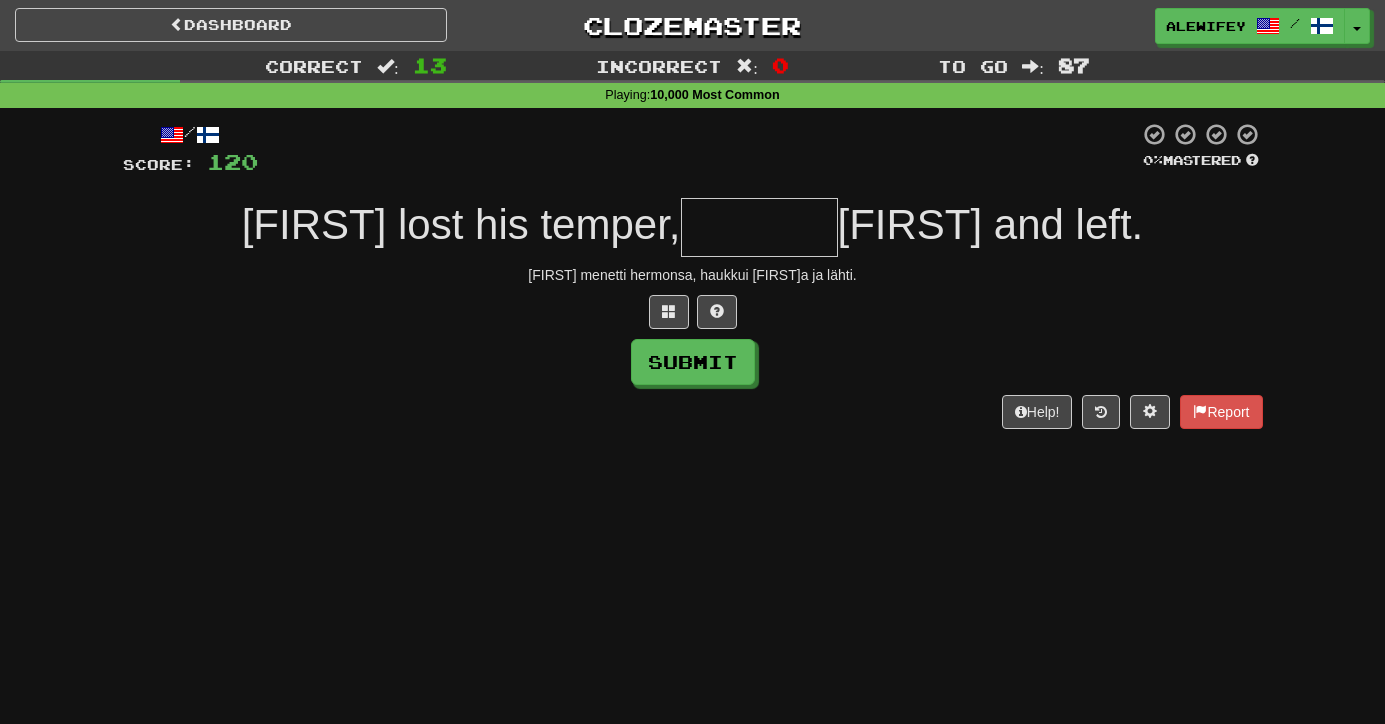 type on "*" 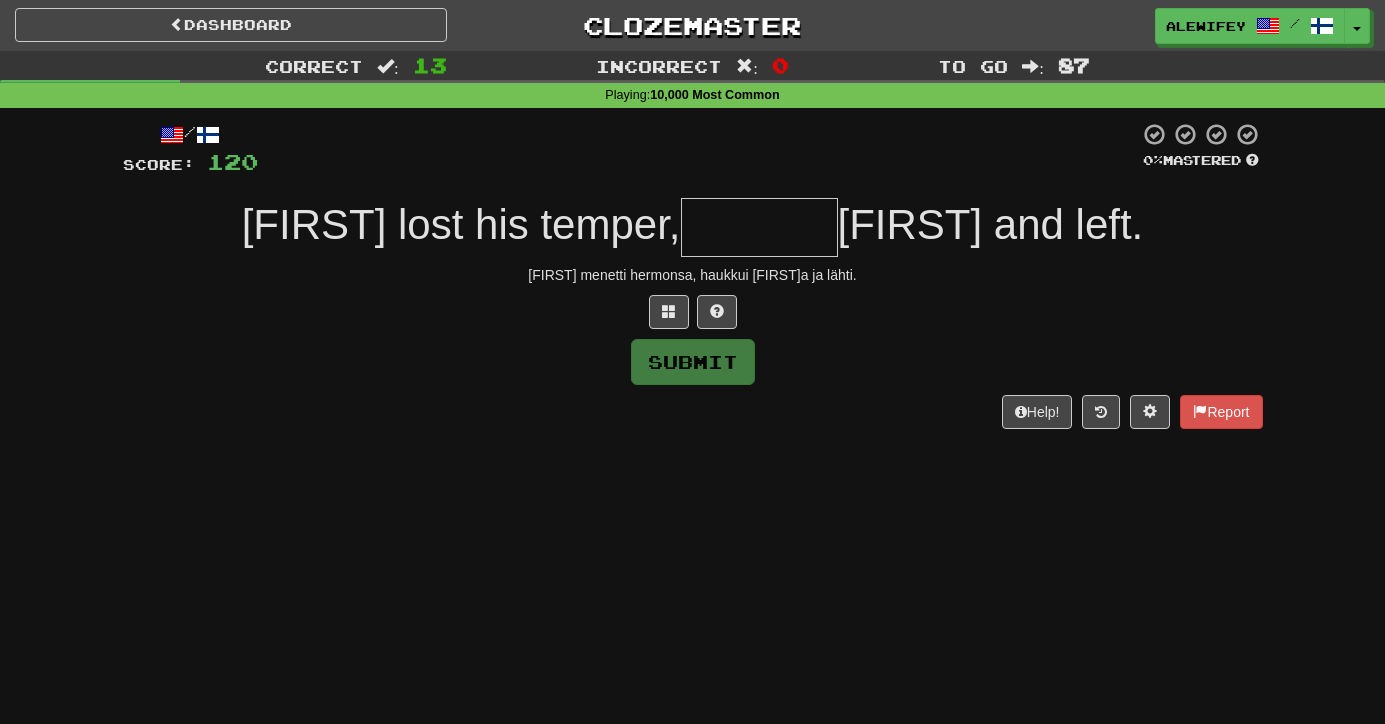 type on "*" 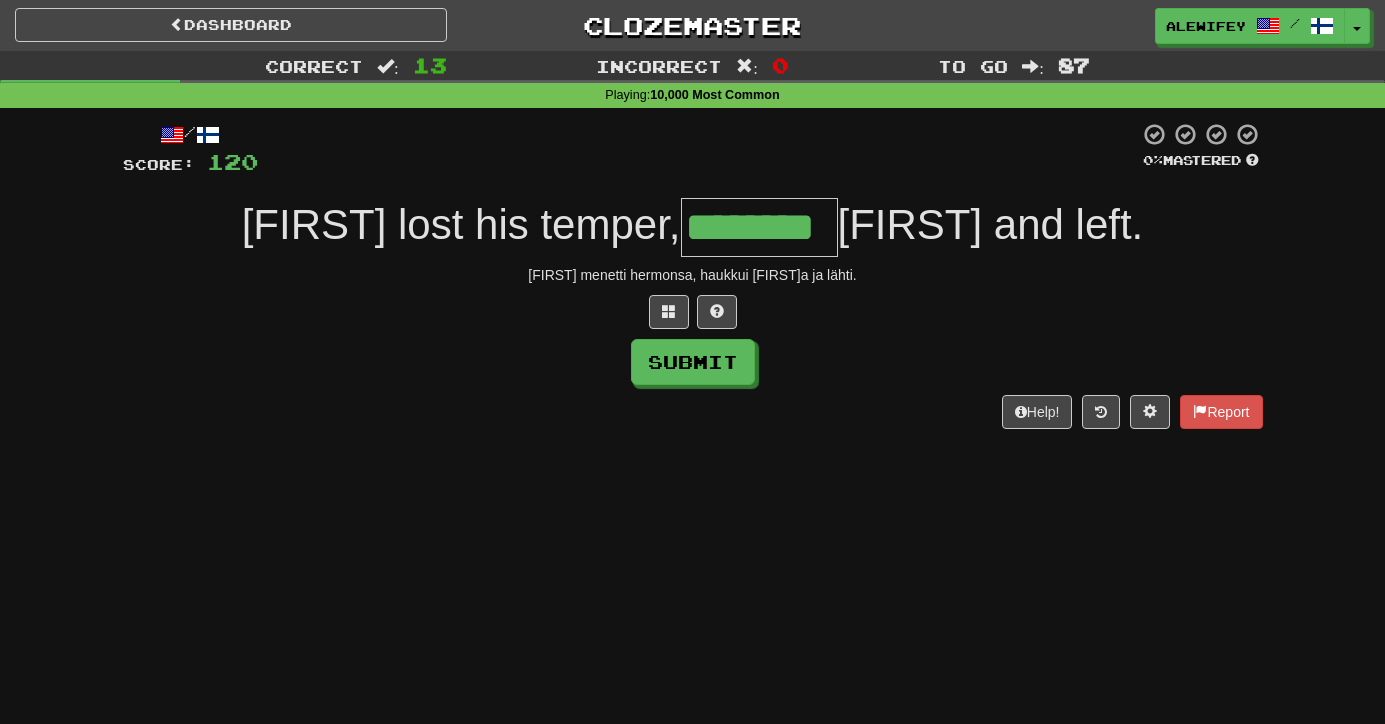 type on "********" 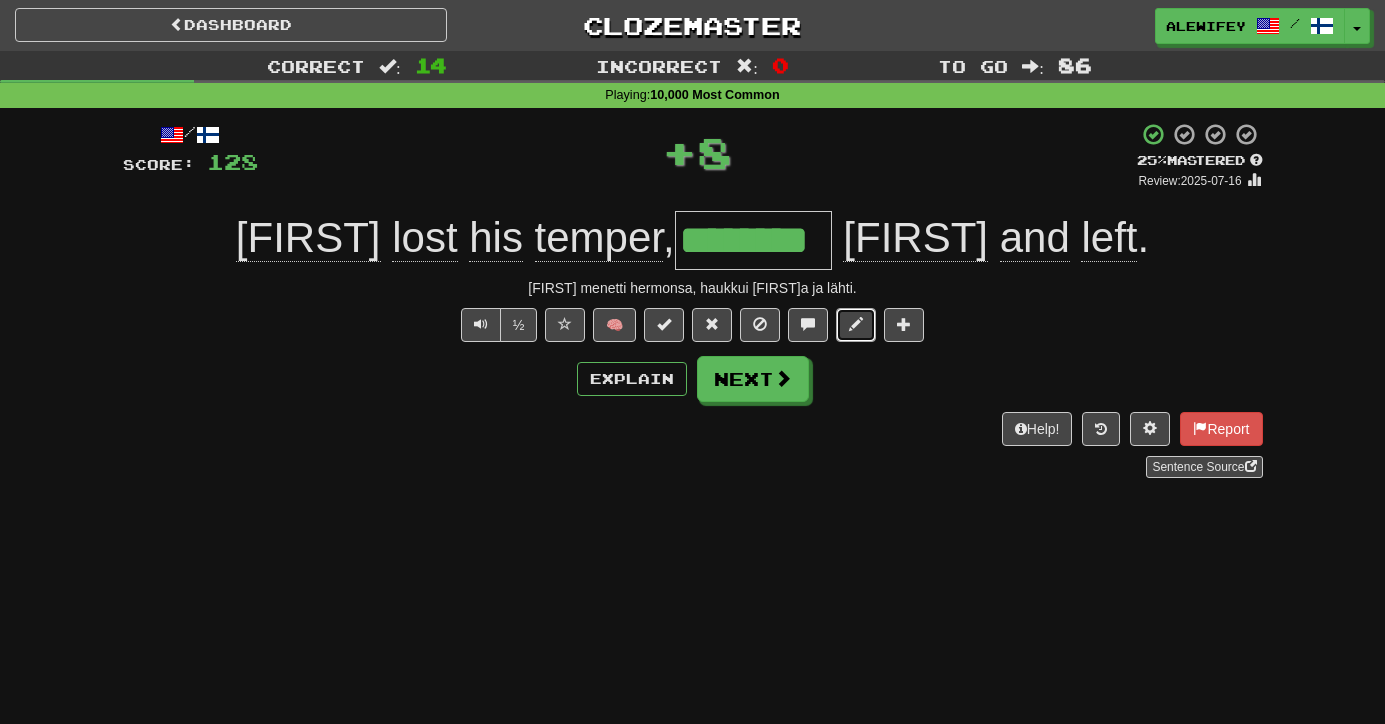 click at bounding box center (856, 325) 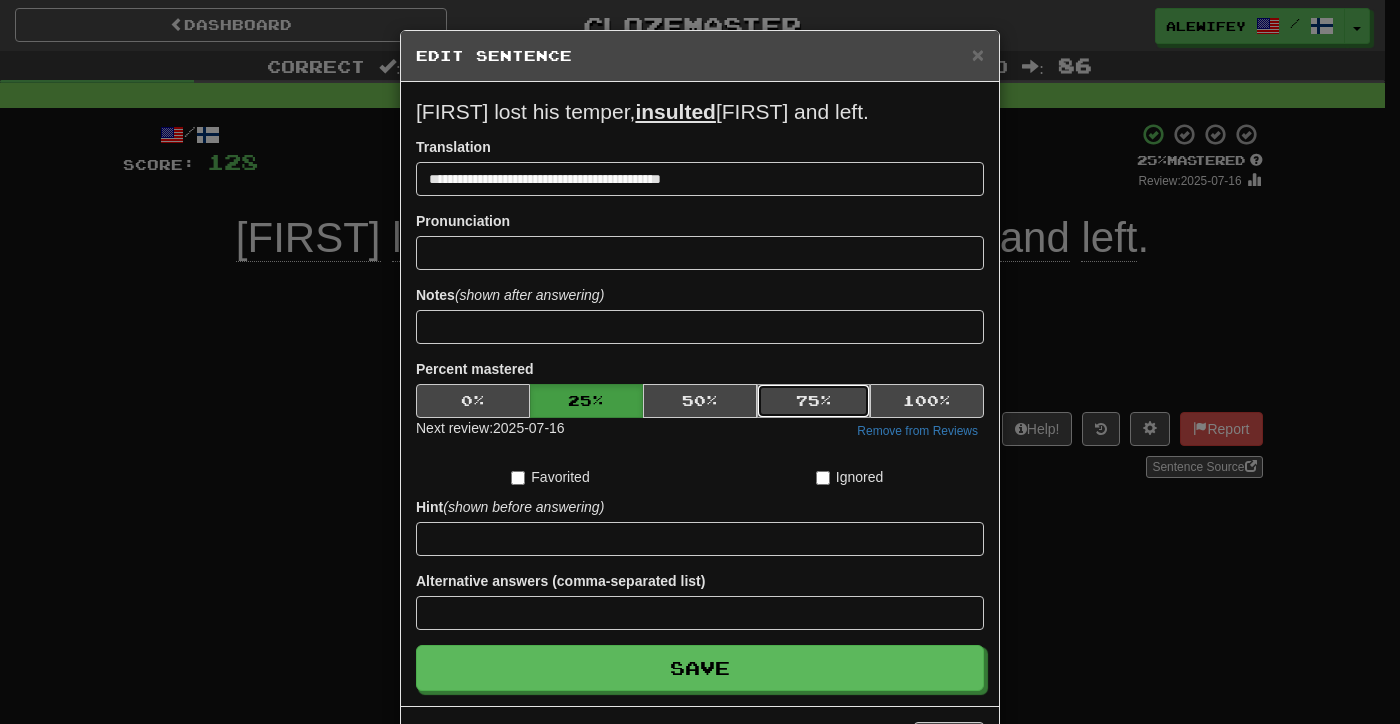 click on "75 %" at bounding box center (814, 401) 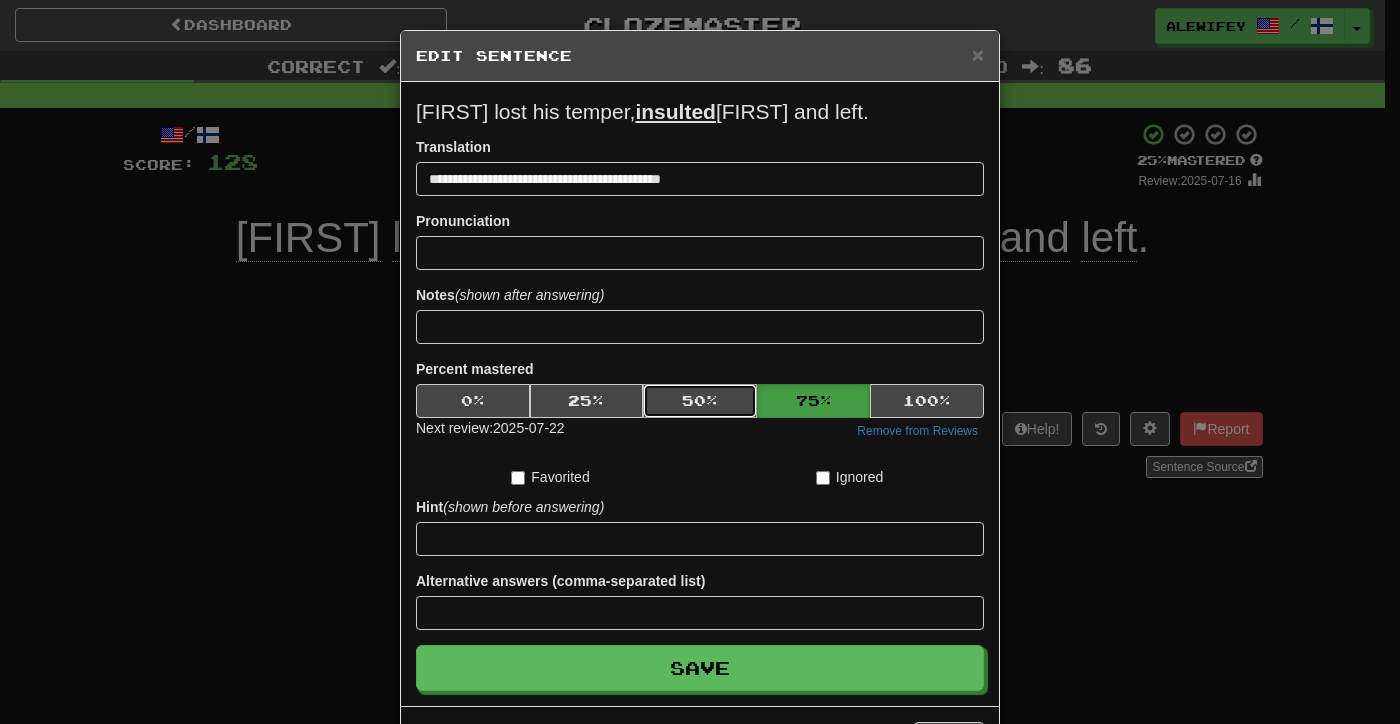 click on "50 %" at bounding box center [700, 401] 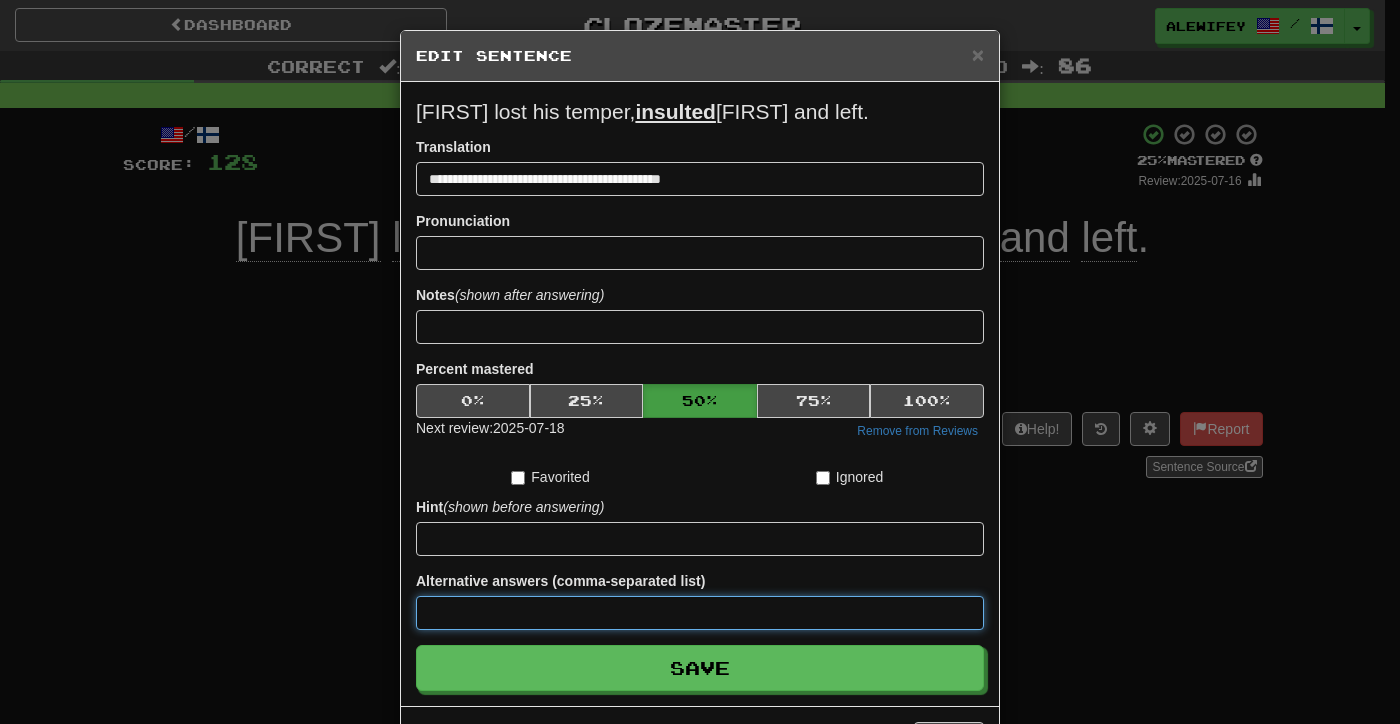 click at bounding box center [700, 613] 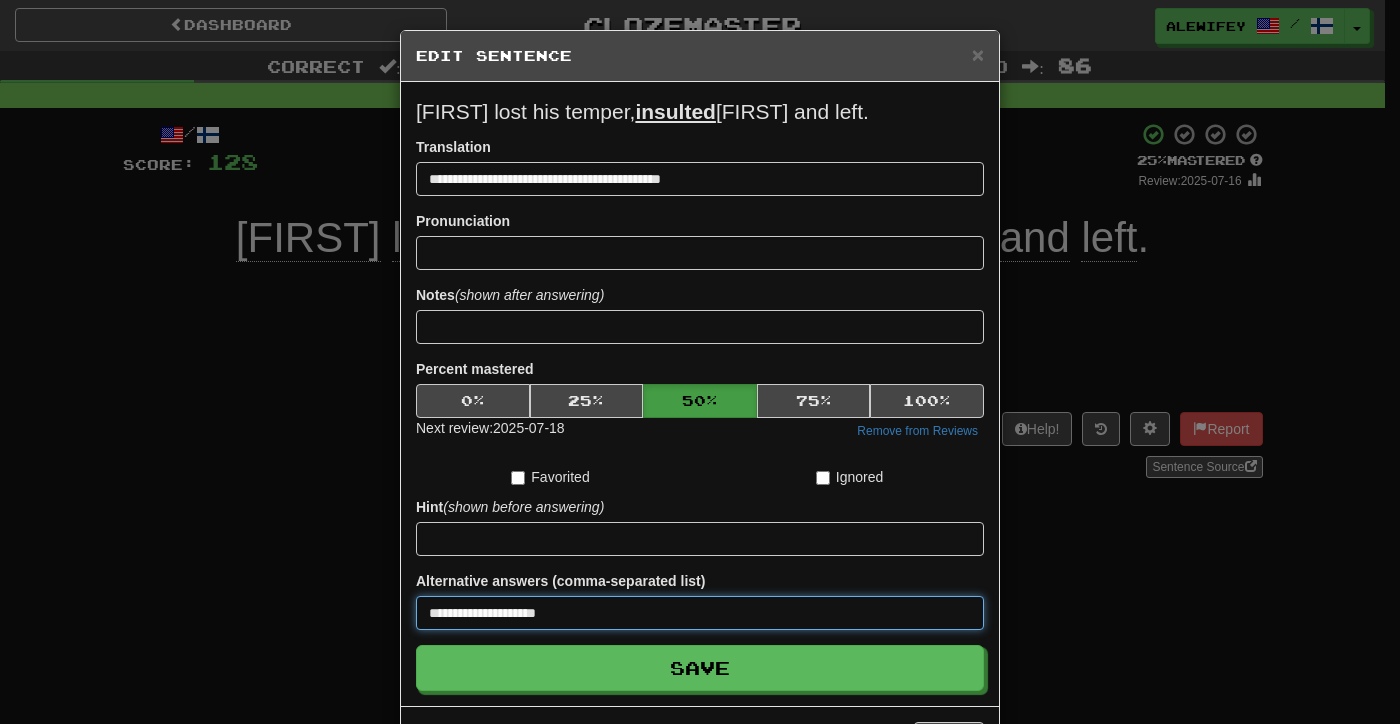 click on "Save" at bounding box center [700, 668] 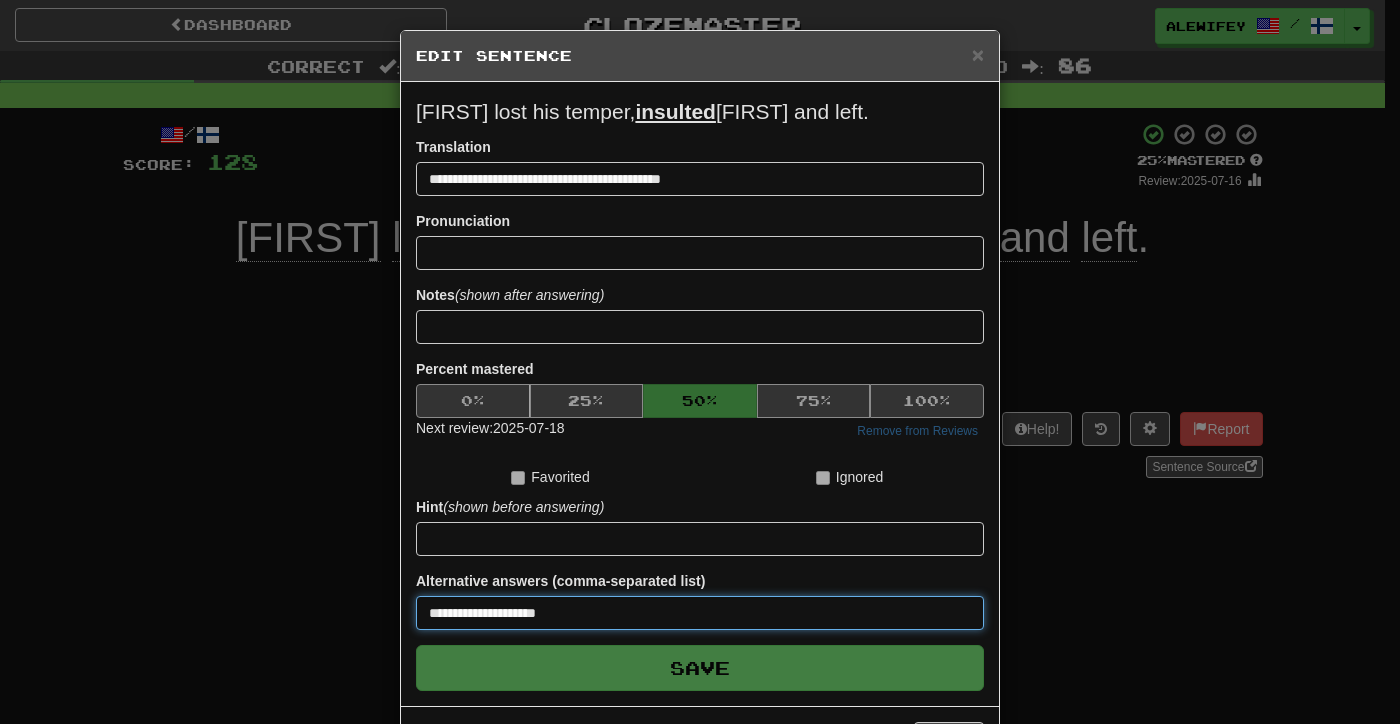 type on "**********" 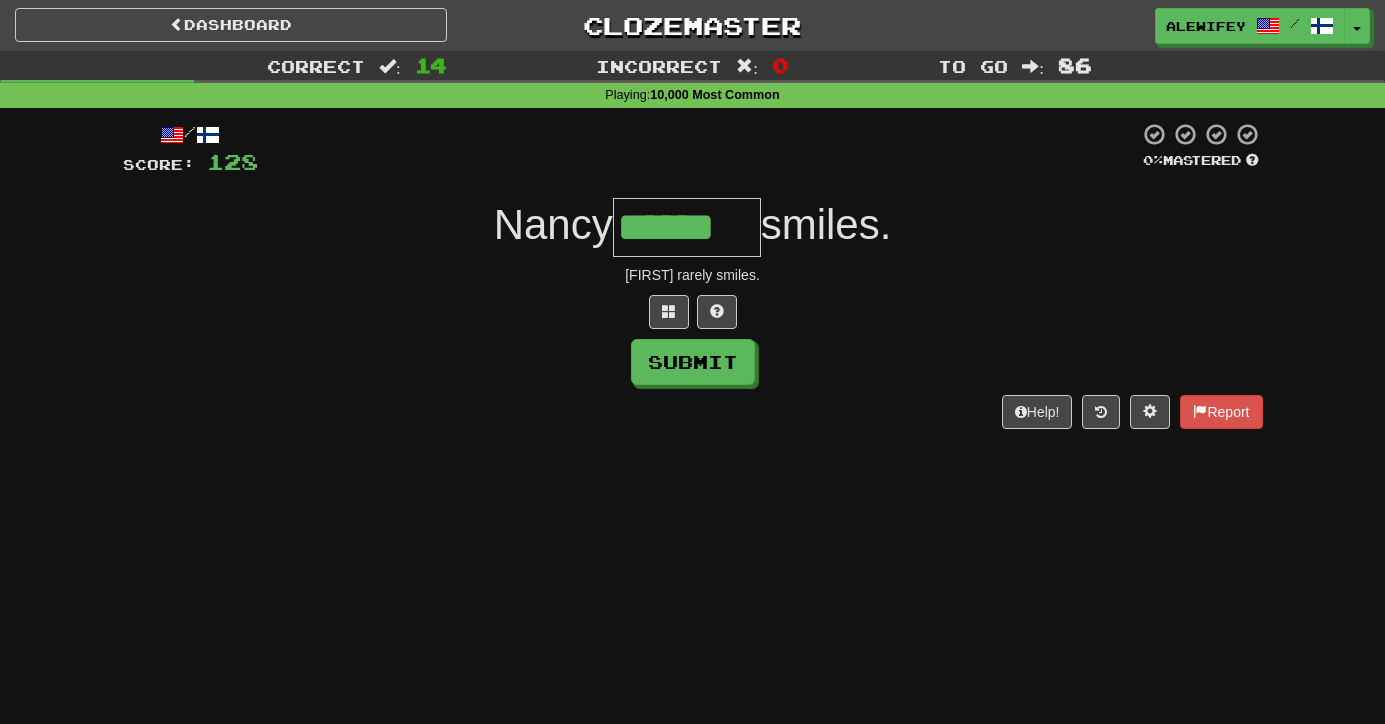 type on "******" 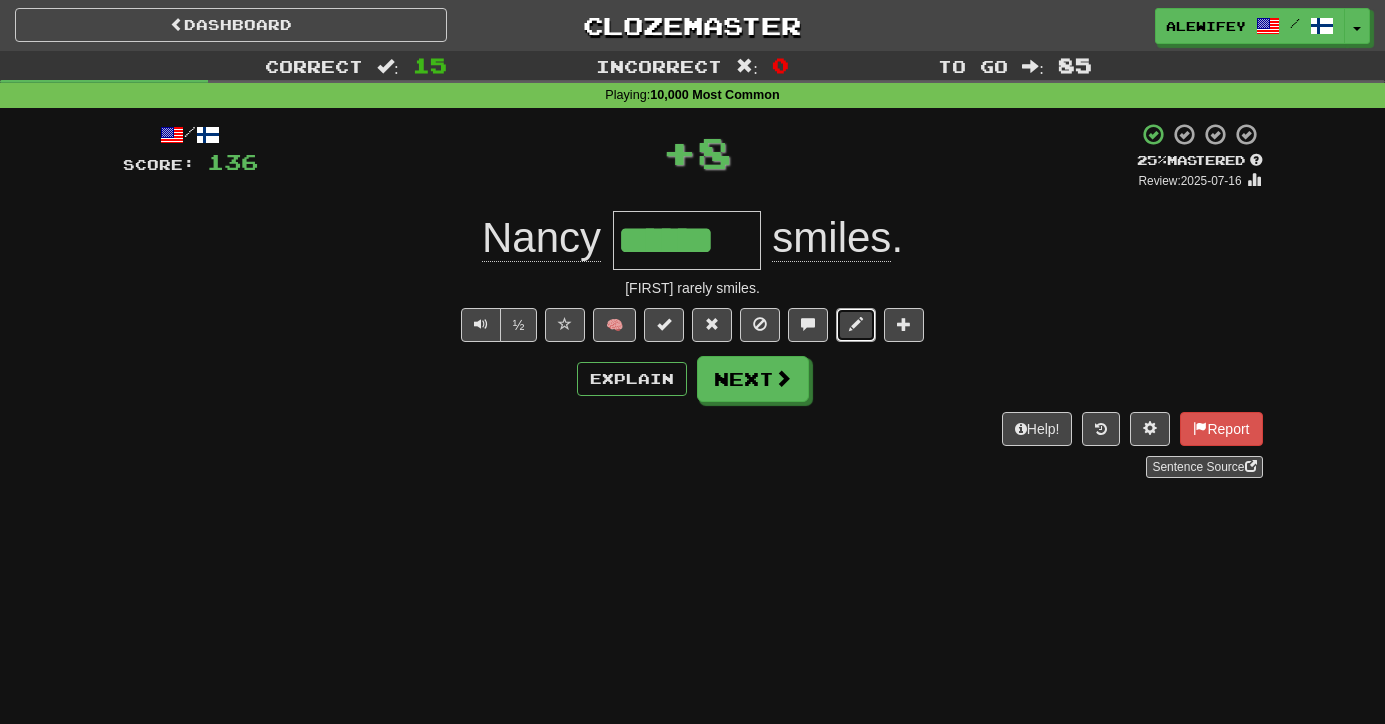 click at bounding box center (856, 325) 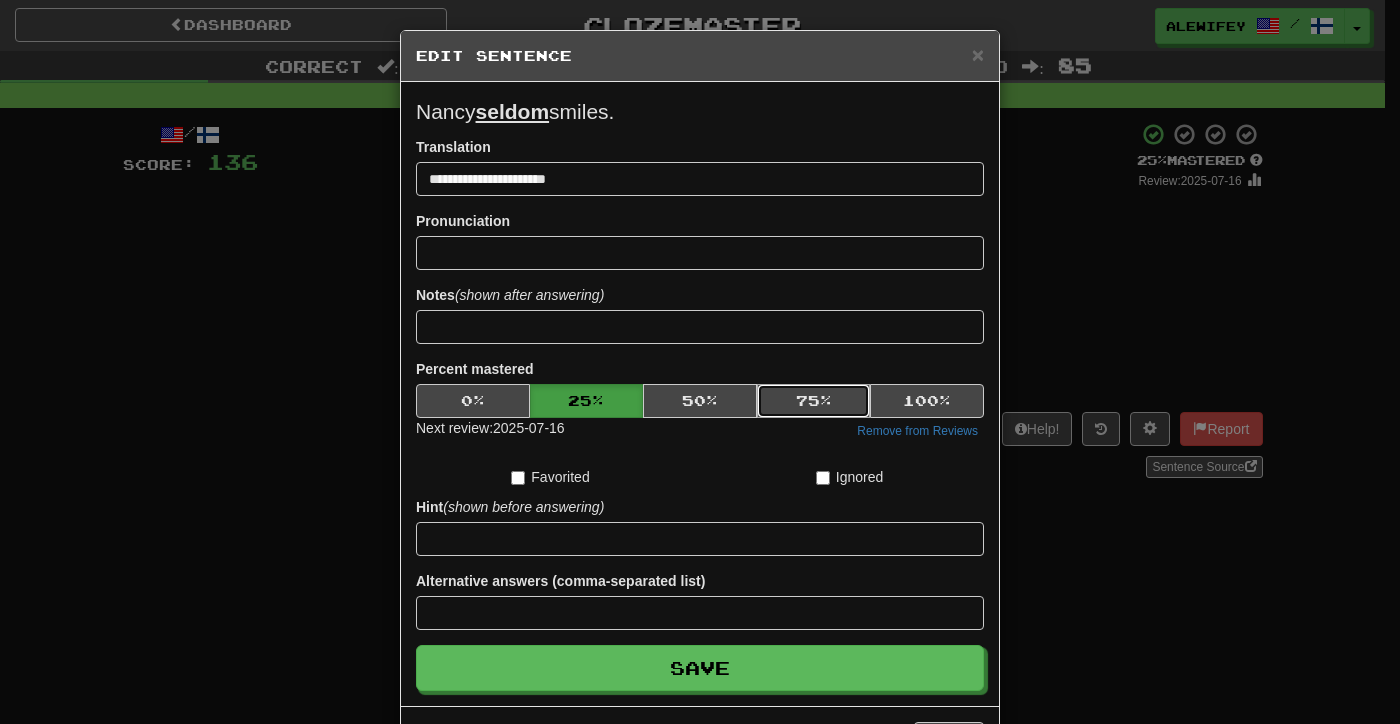 click on "75 %" at bounding box center (814, 401) 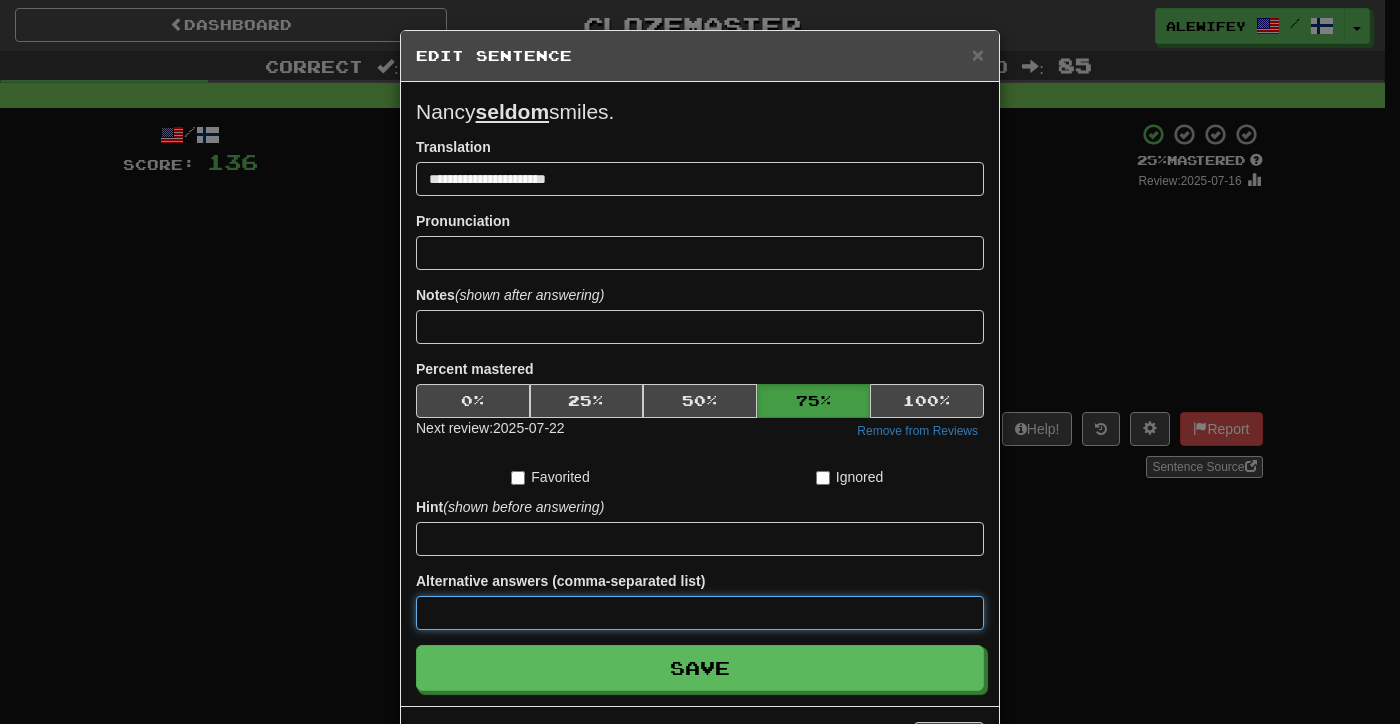 click at bounding box center (700, 613) 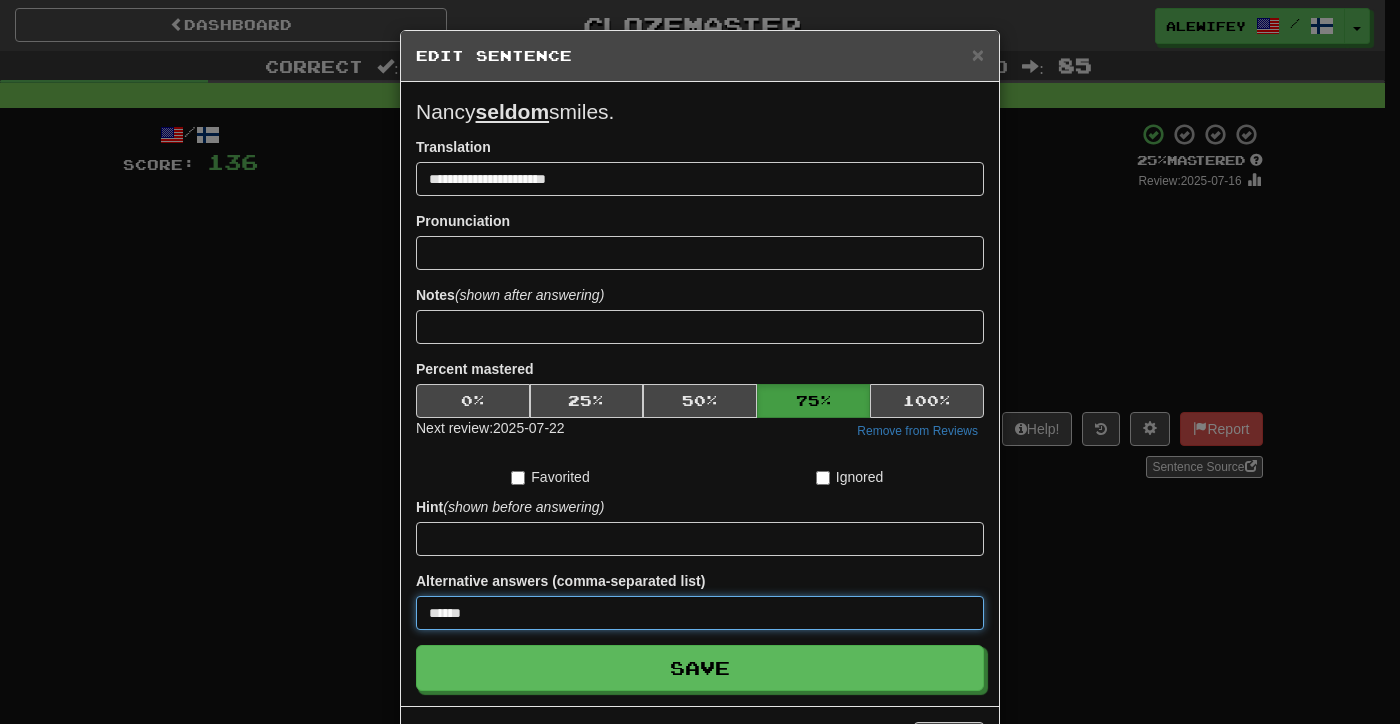 type on "******" 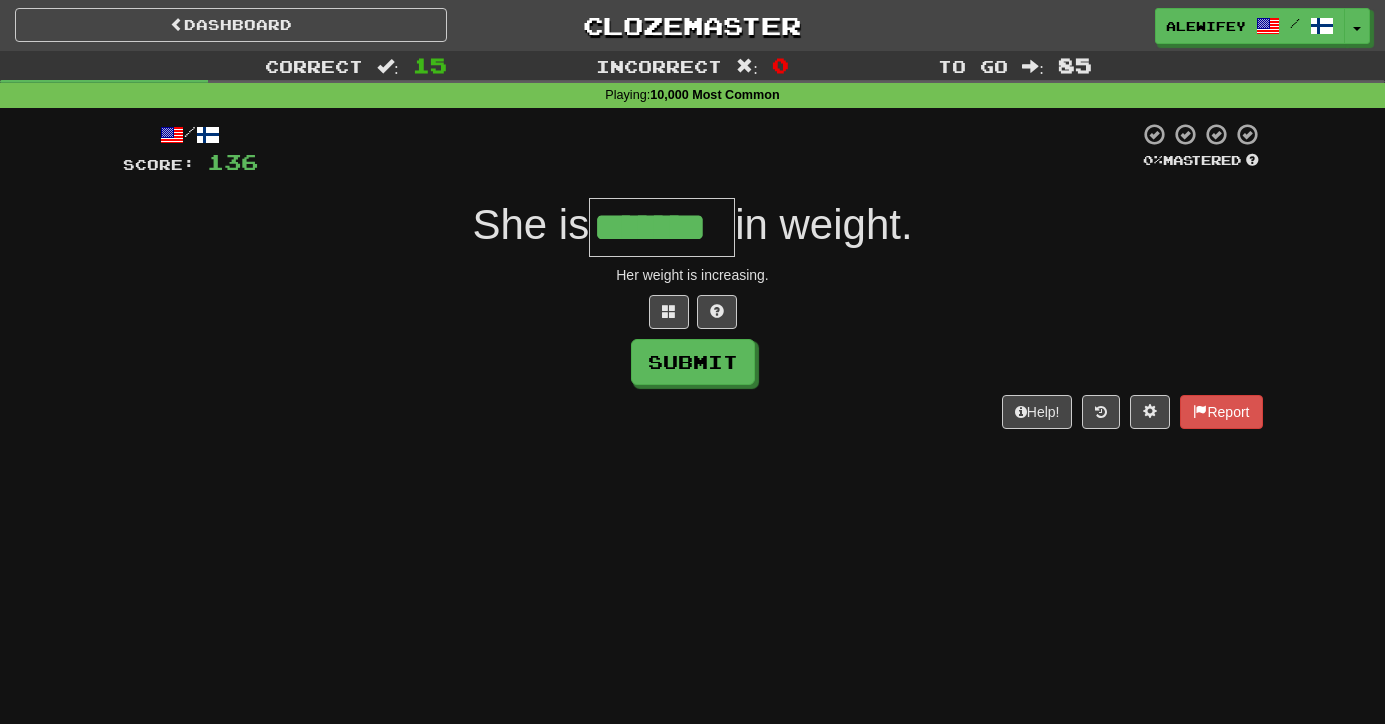 type on "*******" 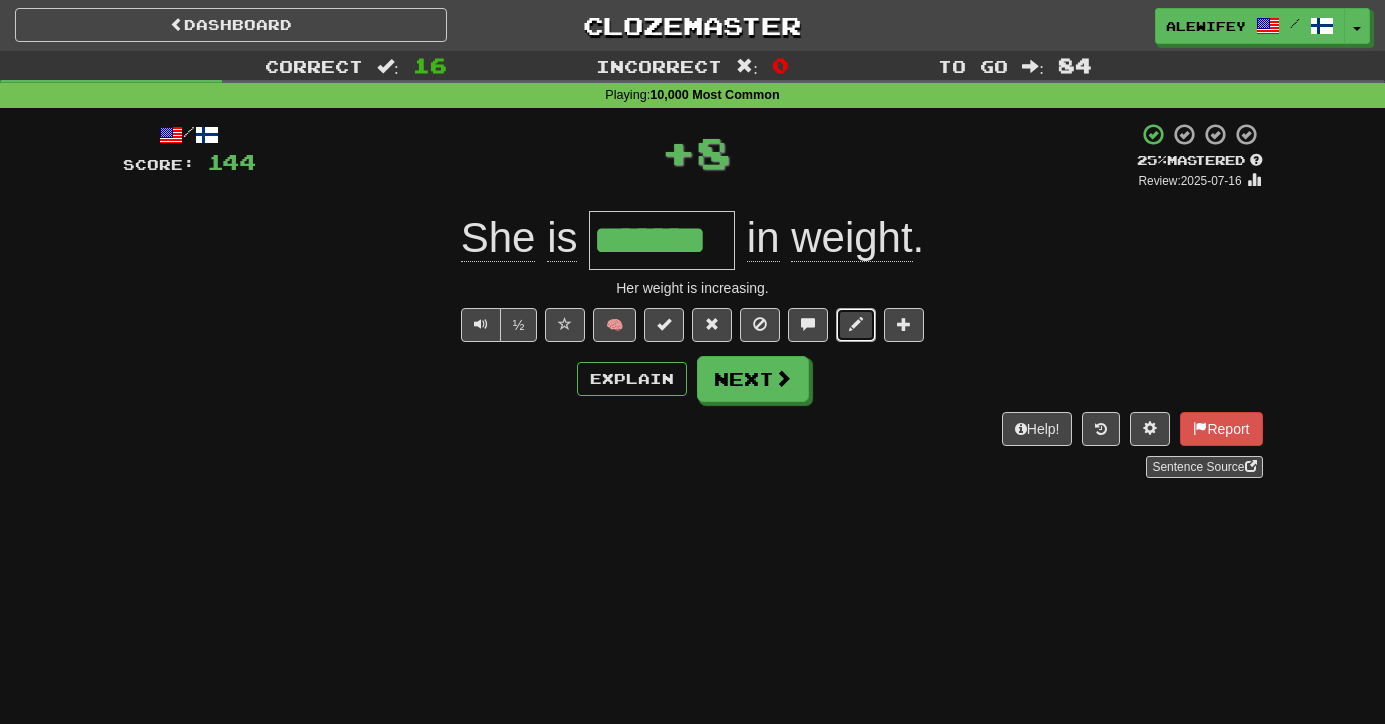 click at bounding box center [856, 325] 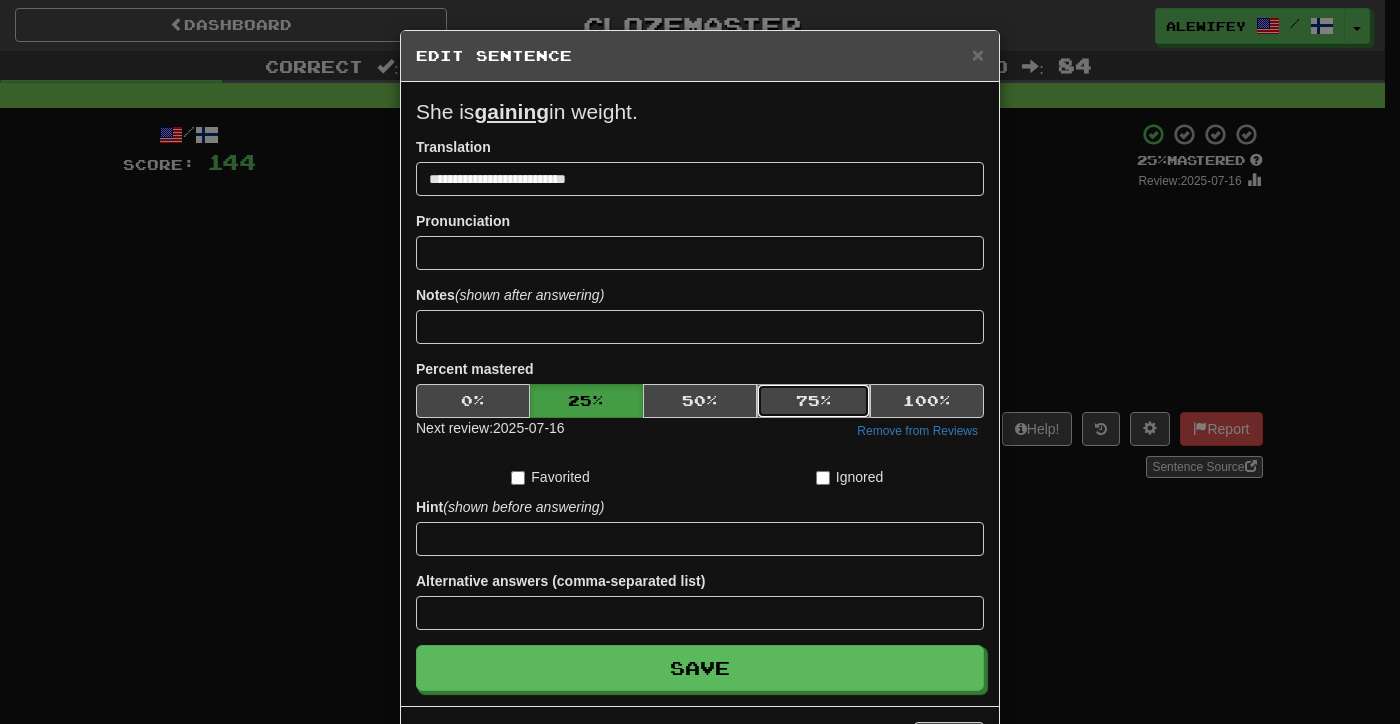 click on "75 %" at bounding box center (814, 401) 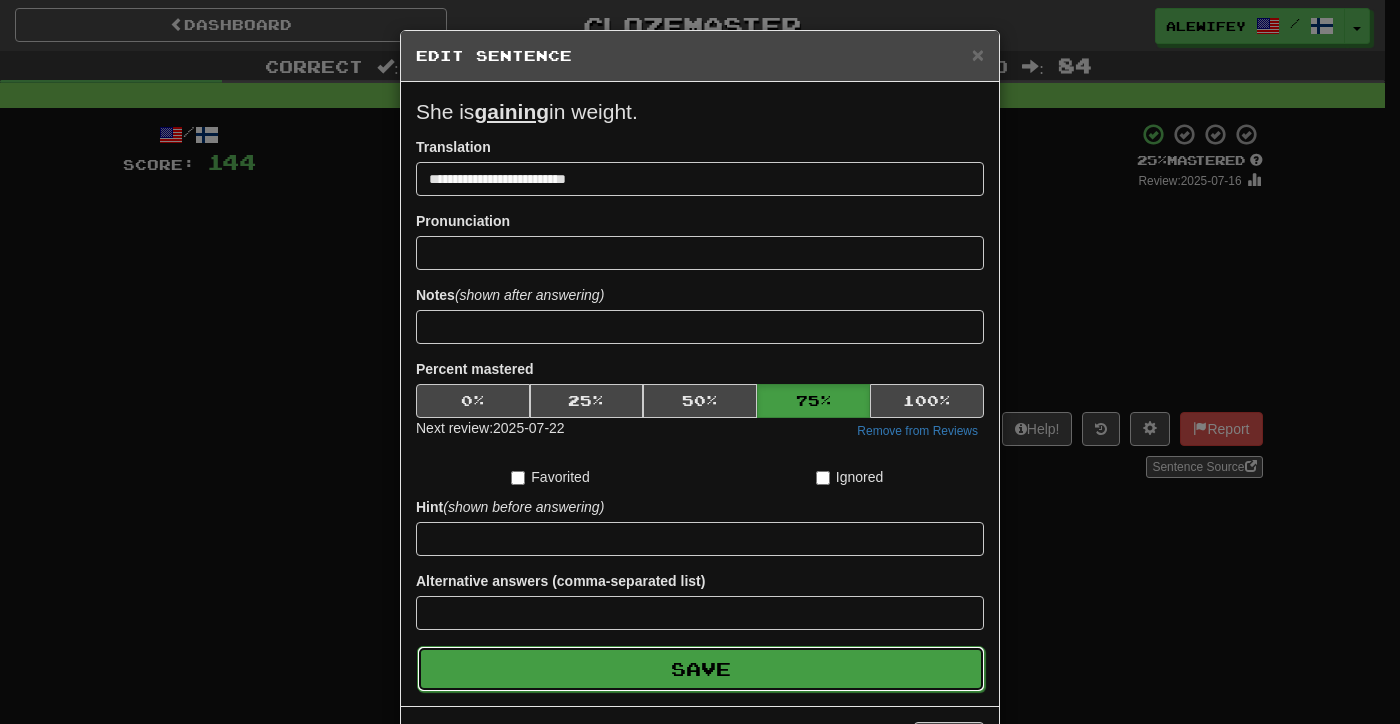 click on "Save" at bounding box center (701, 669) 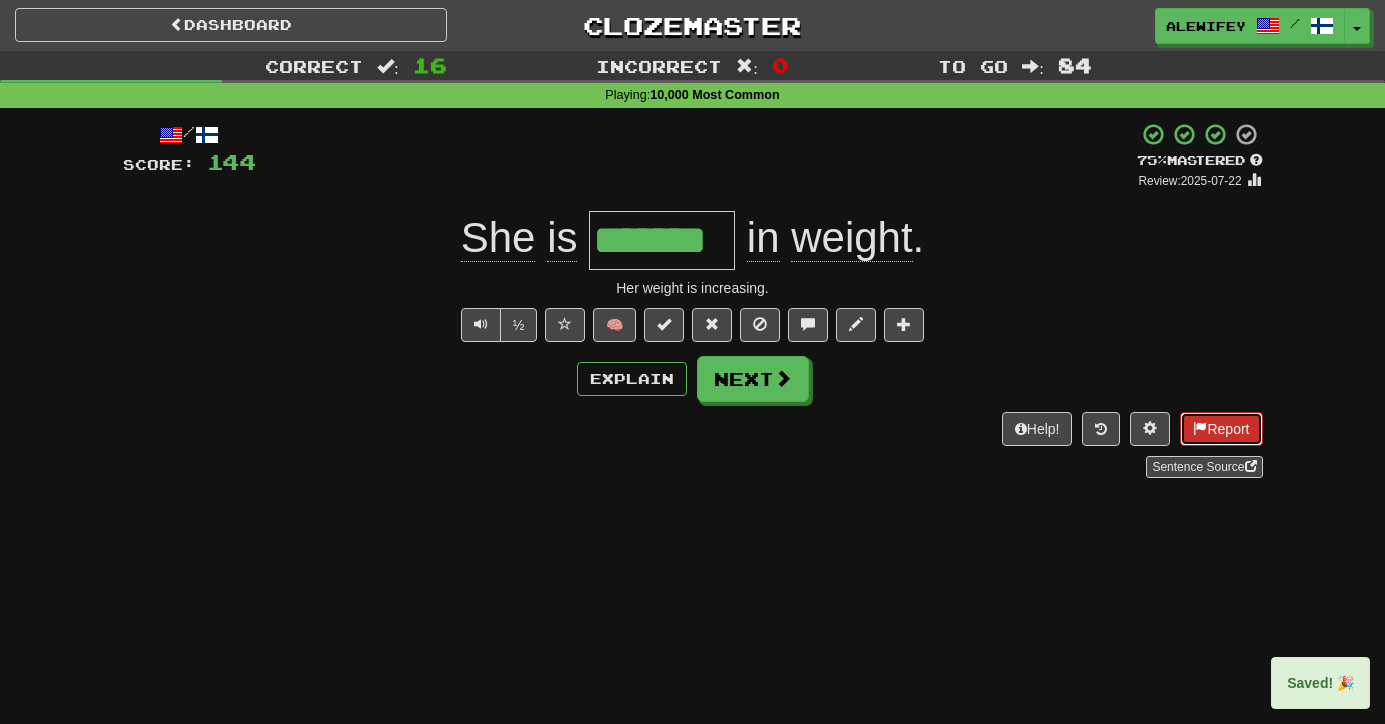 click on "Report" at bounding box center (1221, 429) 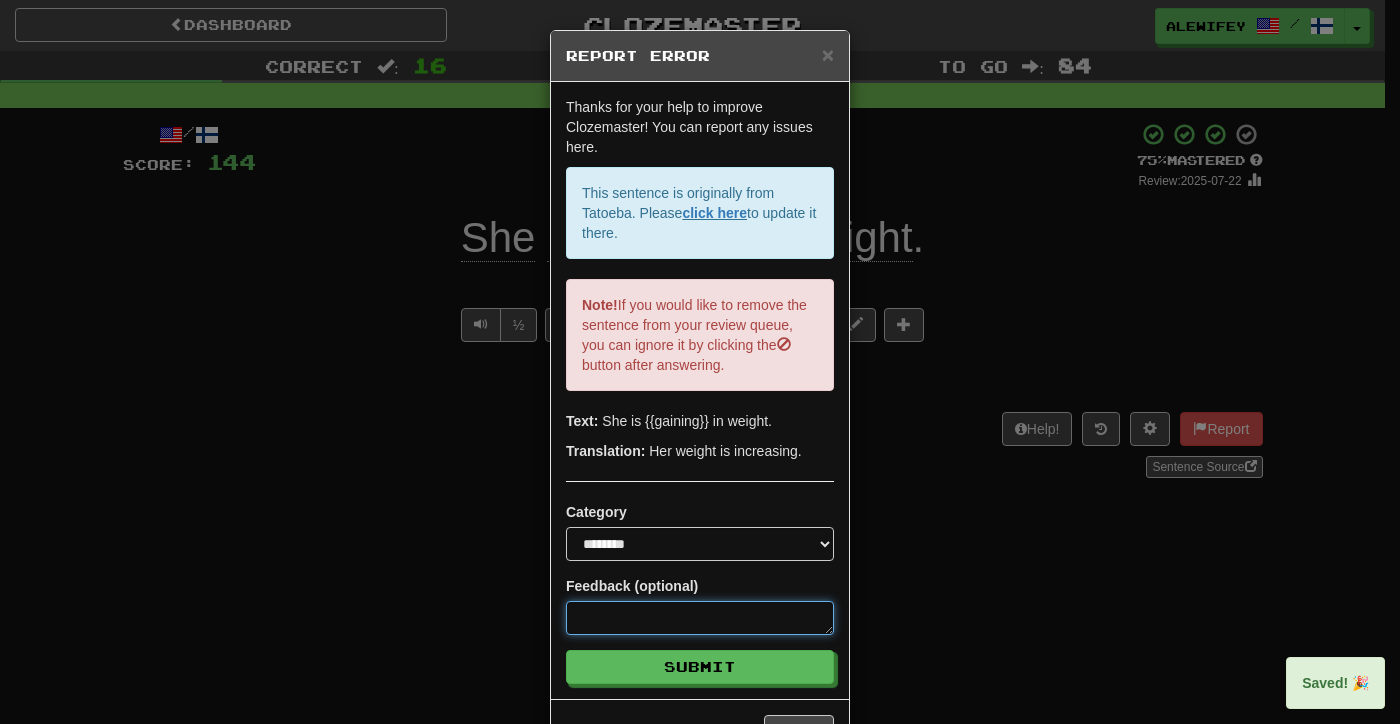 click at bounding box center (700, 618) 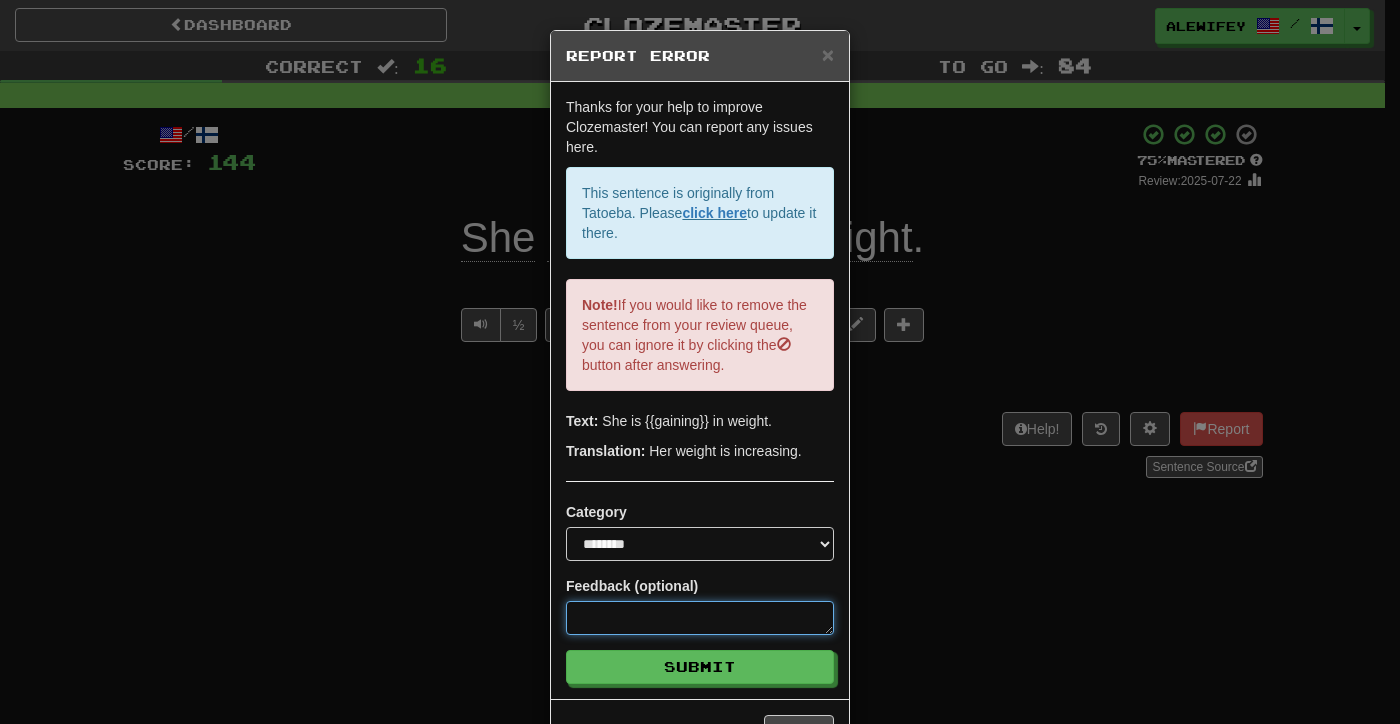 type on "*" 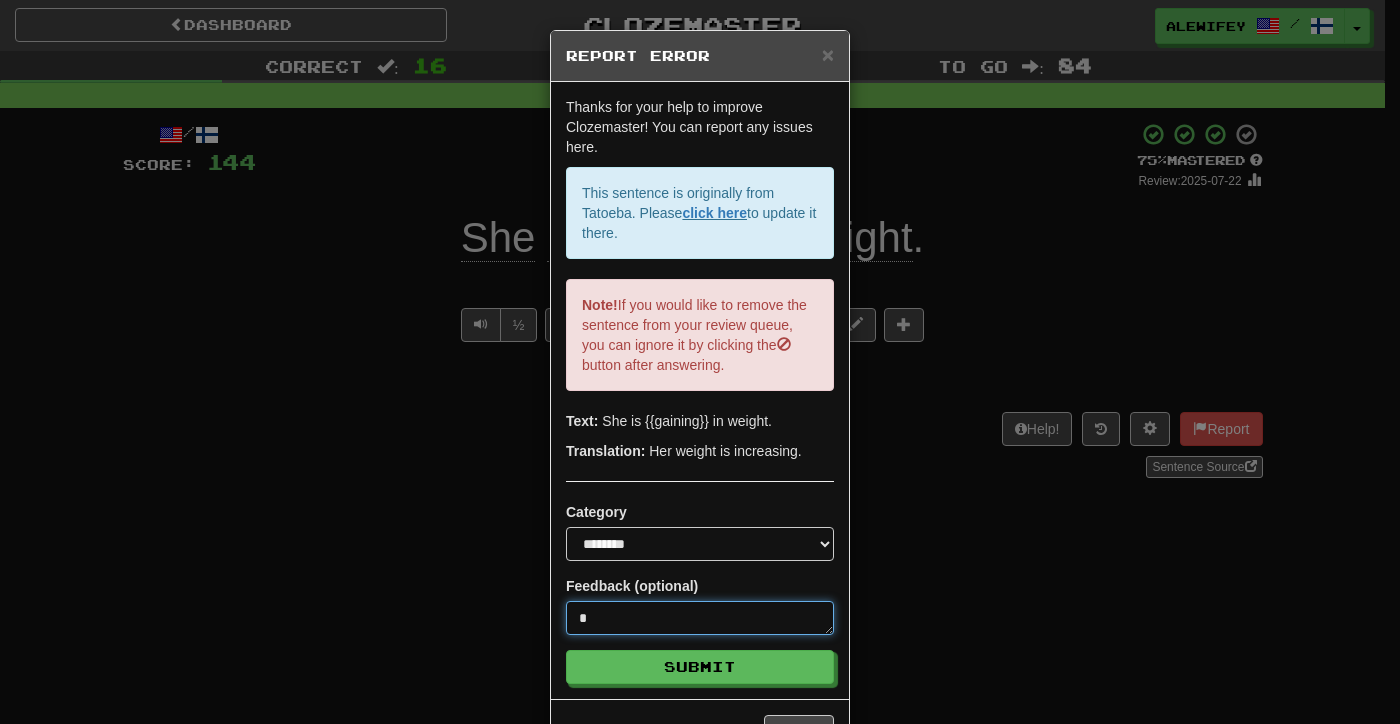 type on "**" 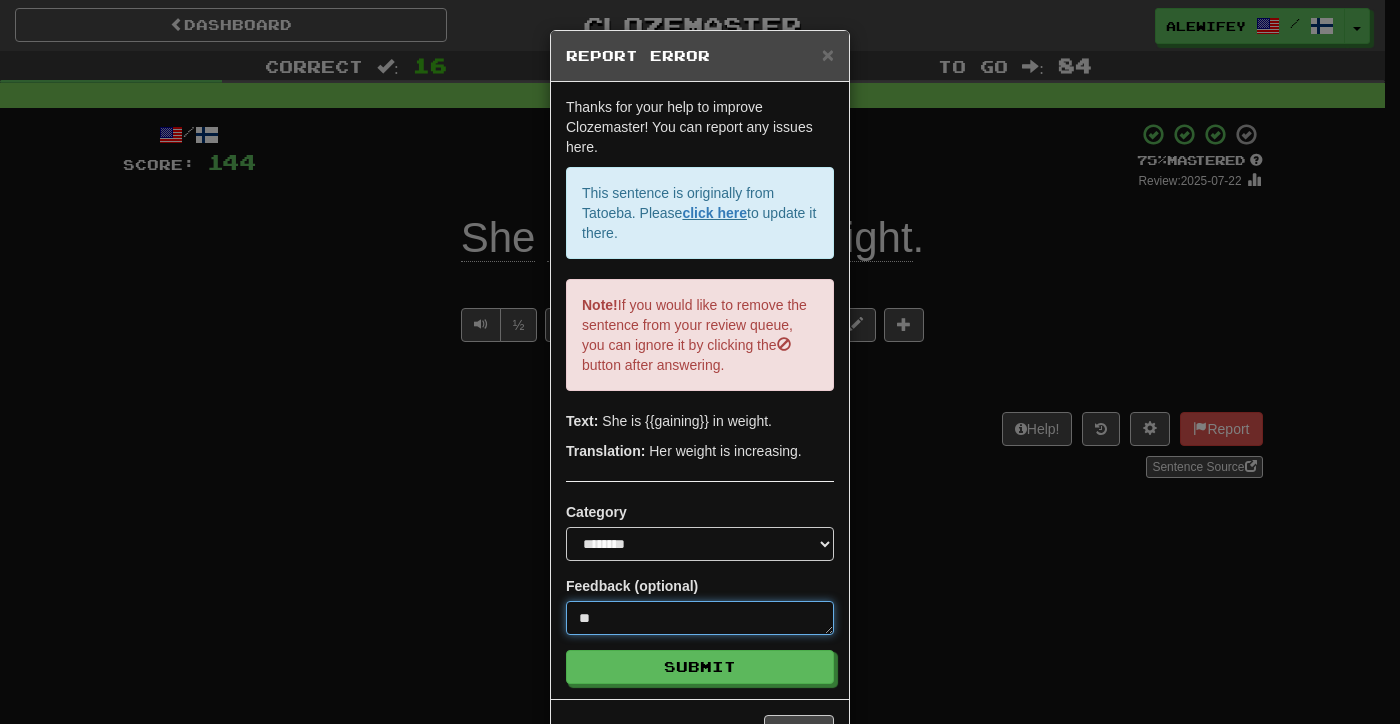 type on "**" 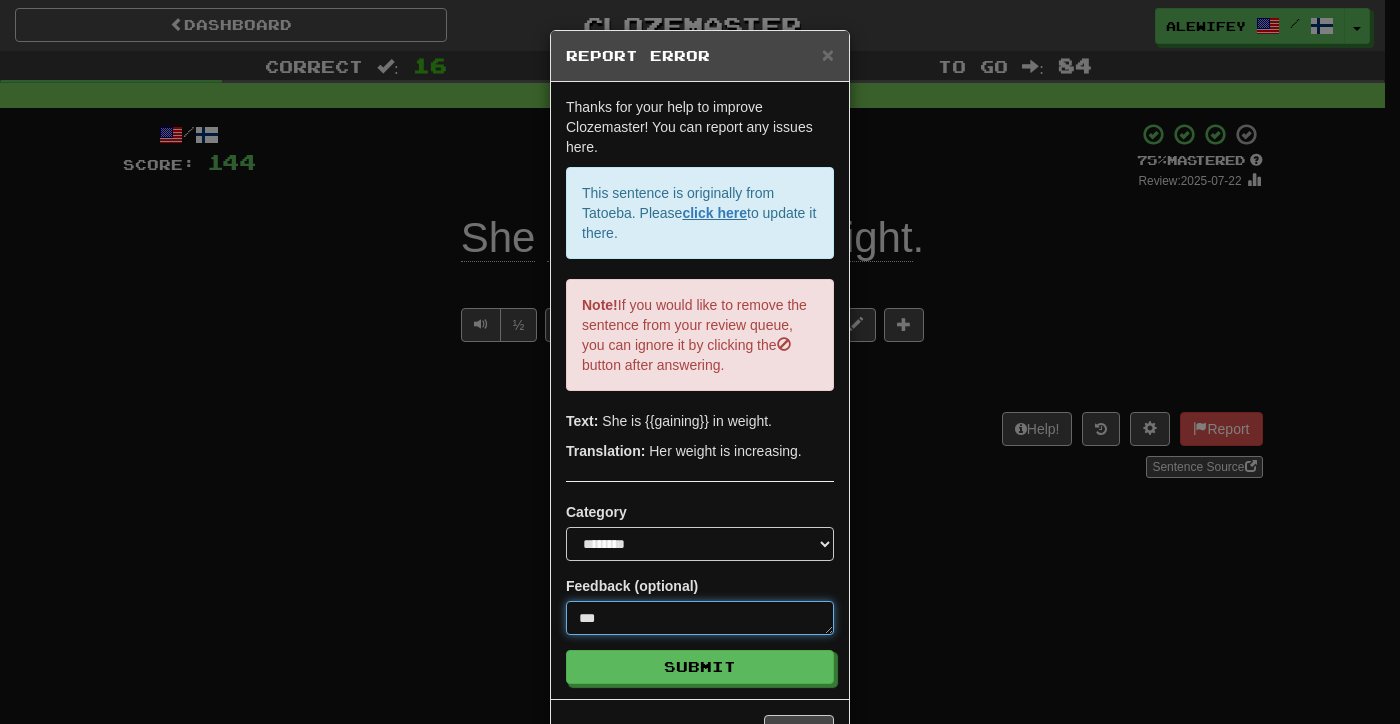 type on "****" 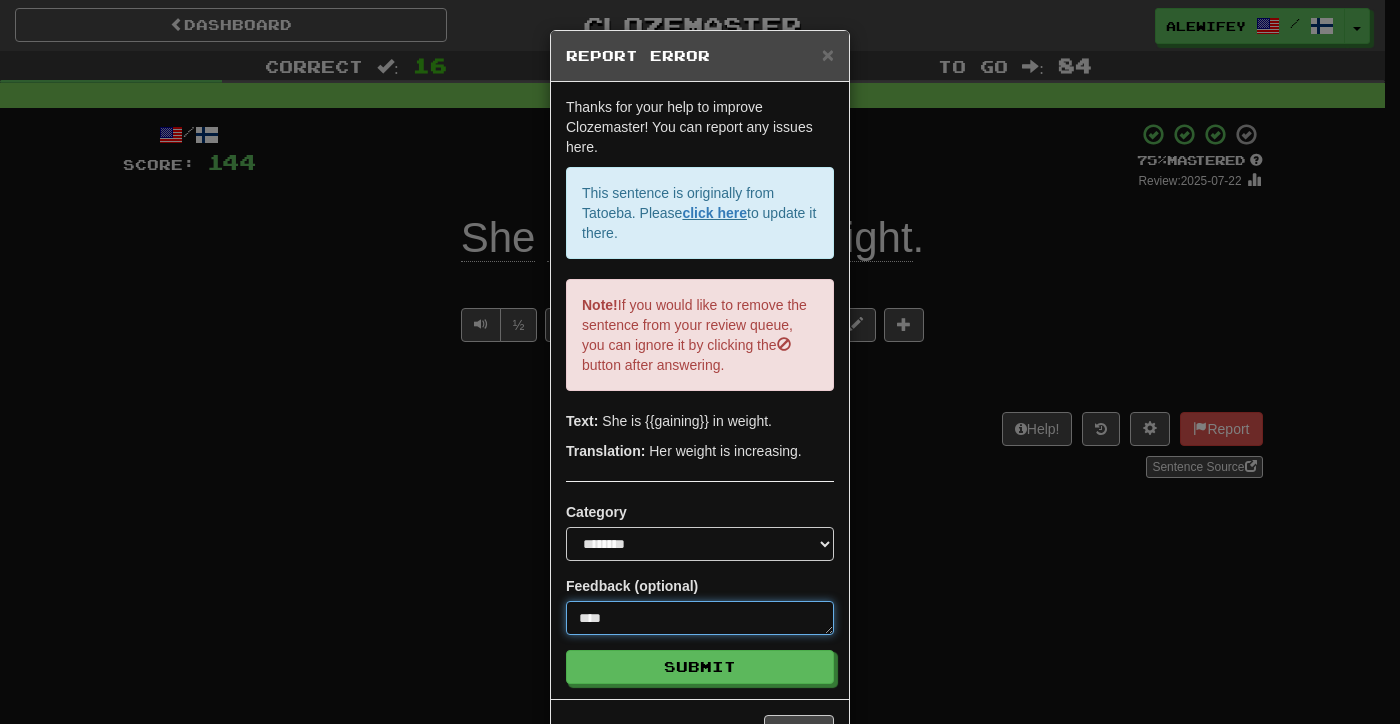 type on "*****" 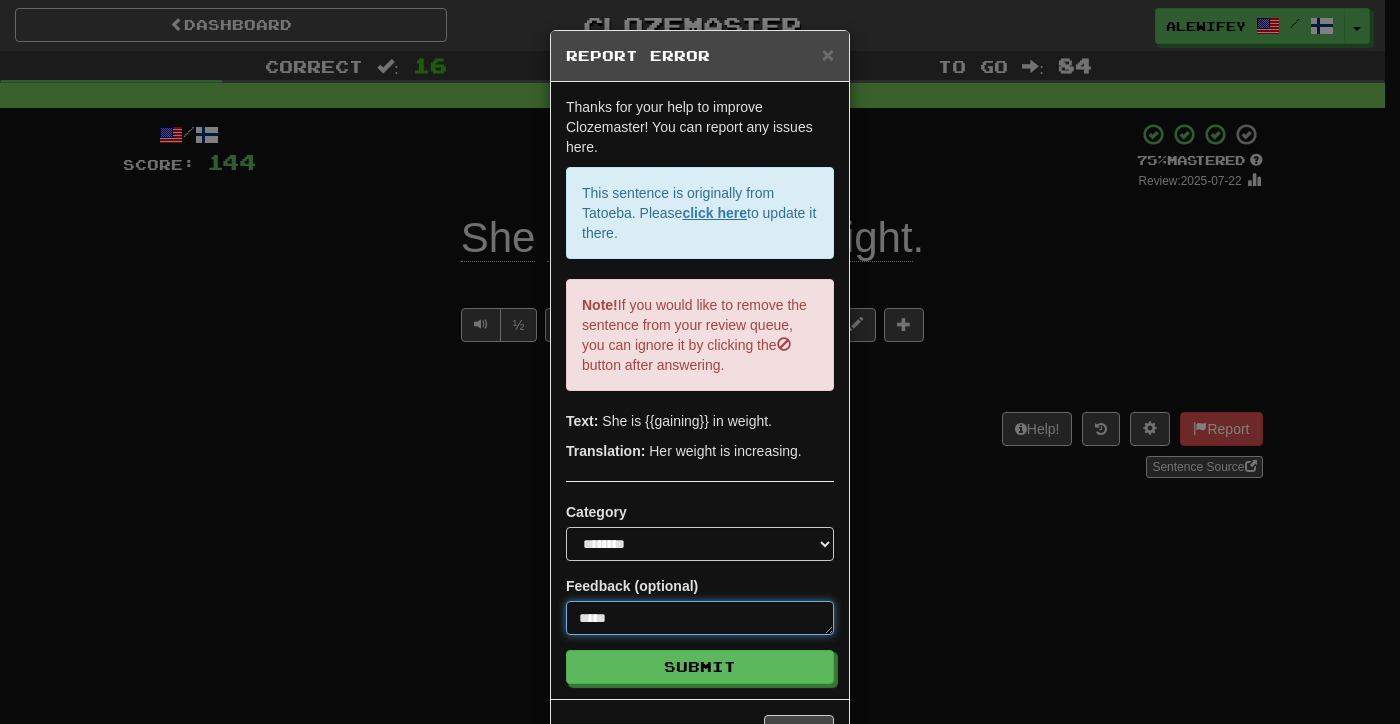 type on "******" 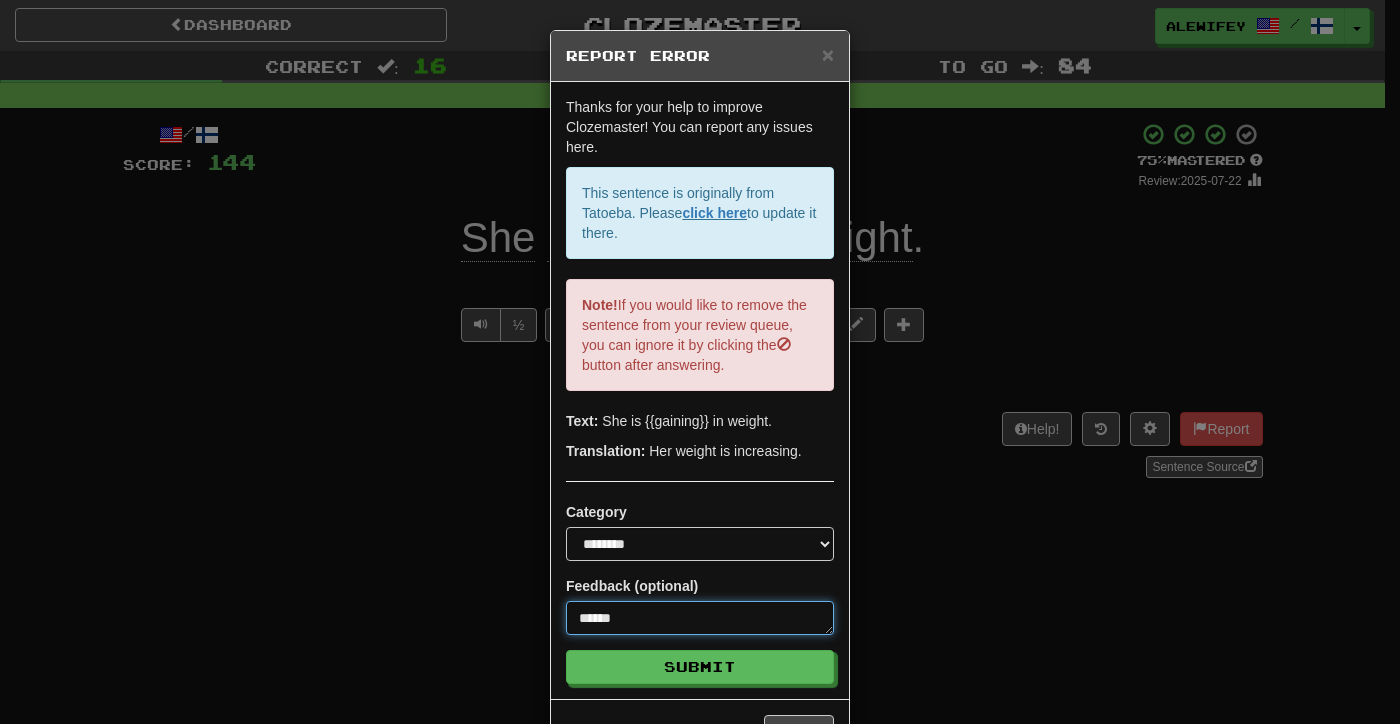 type on "*******" 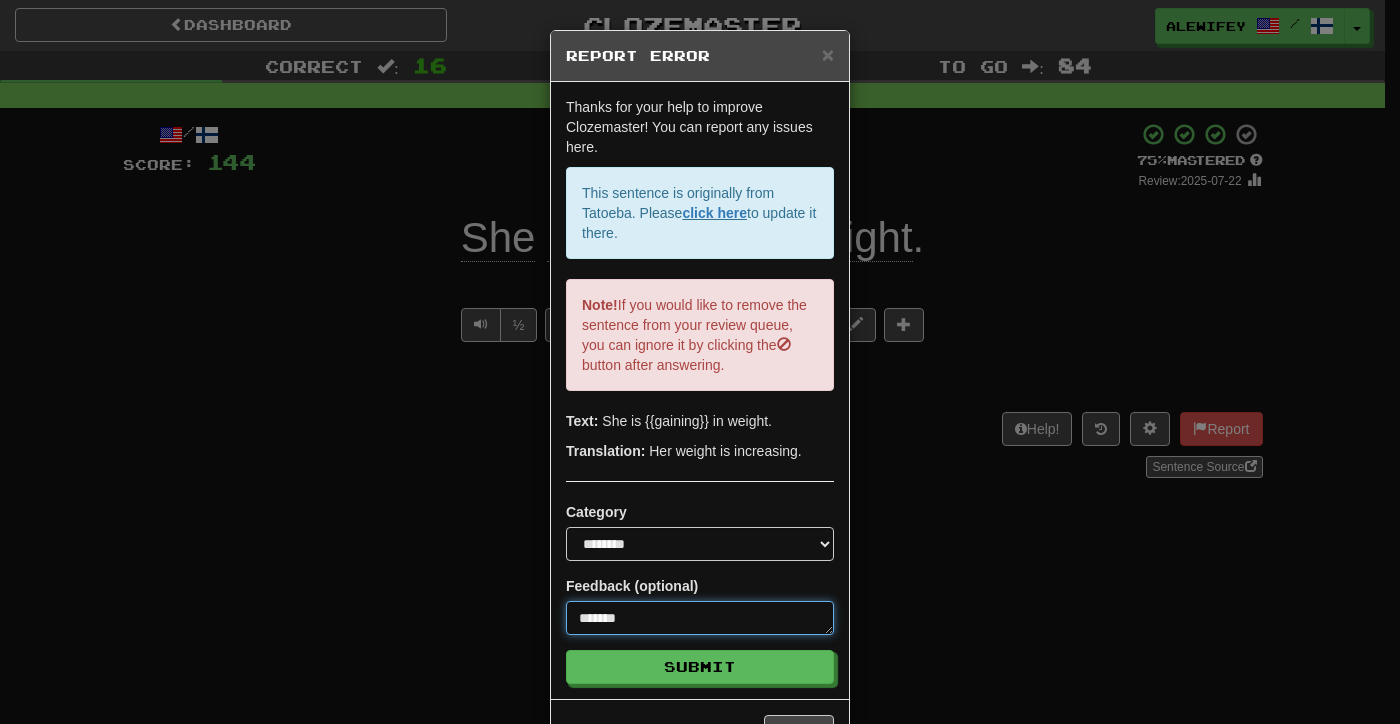 type on "********" 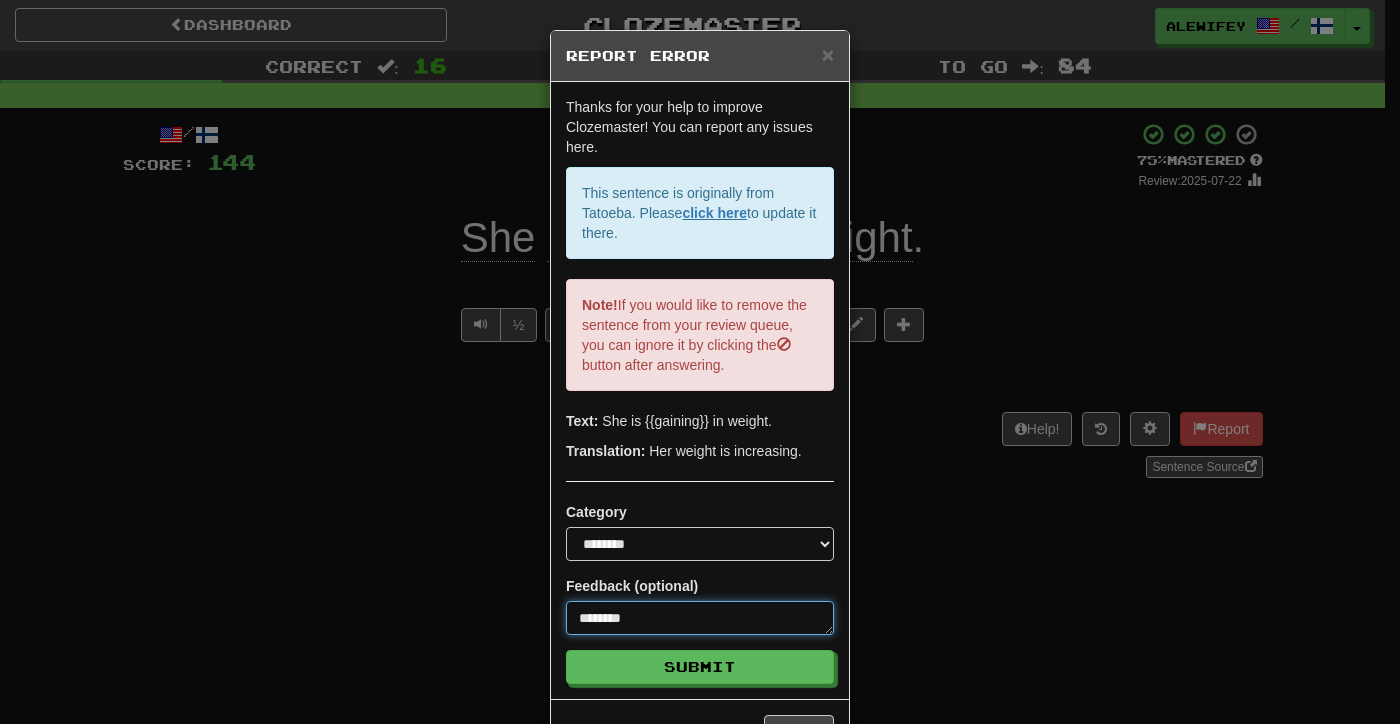 type on "*********" 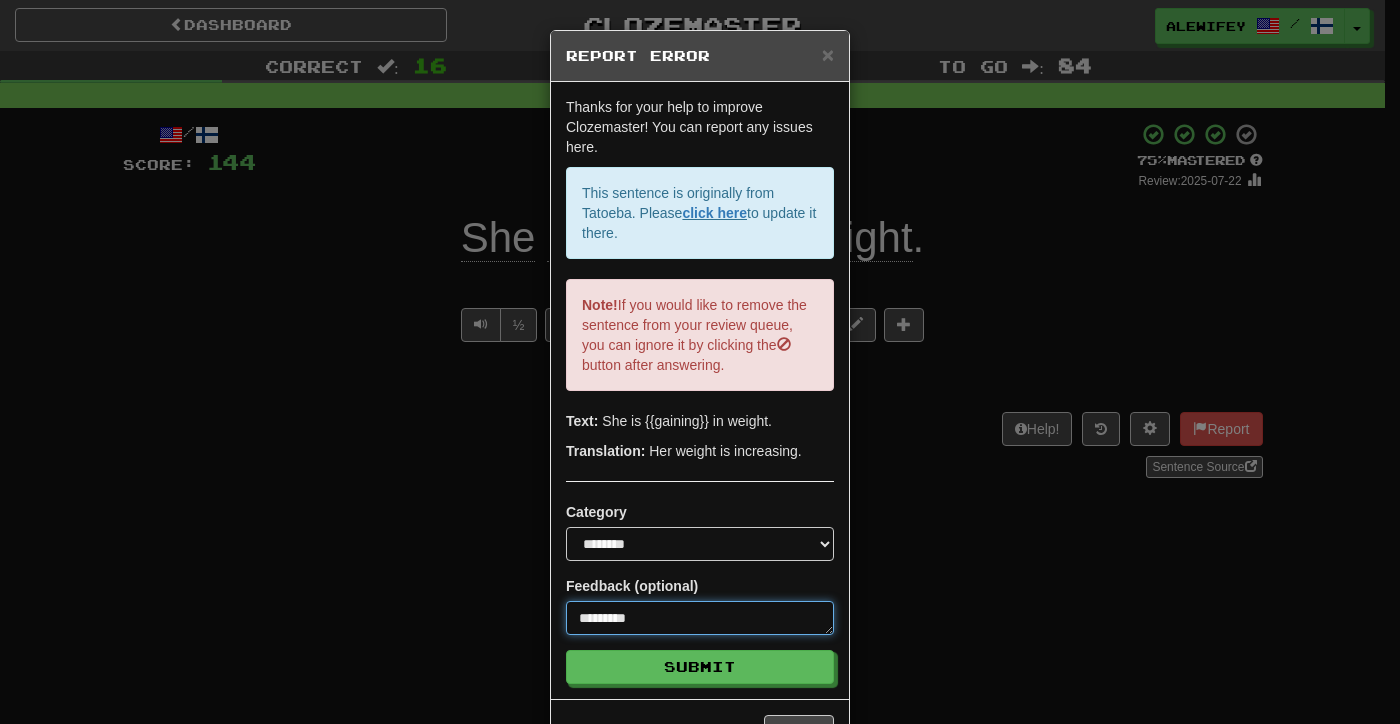 type on "**********" 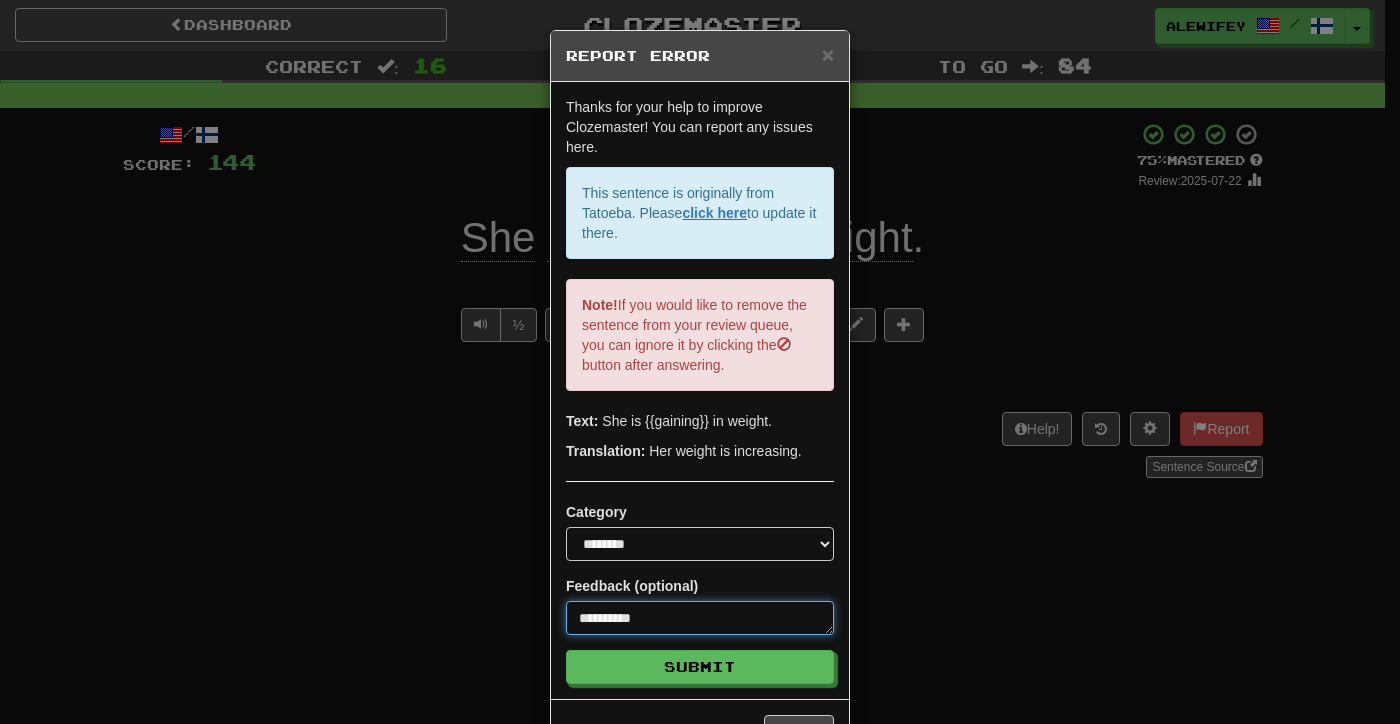 type on "**********" 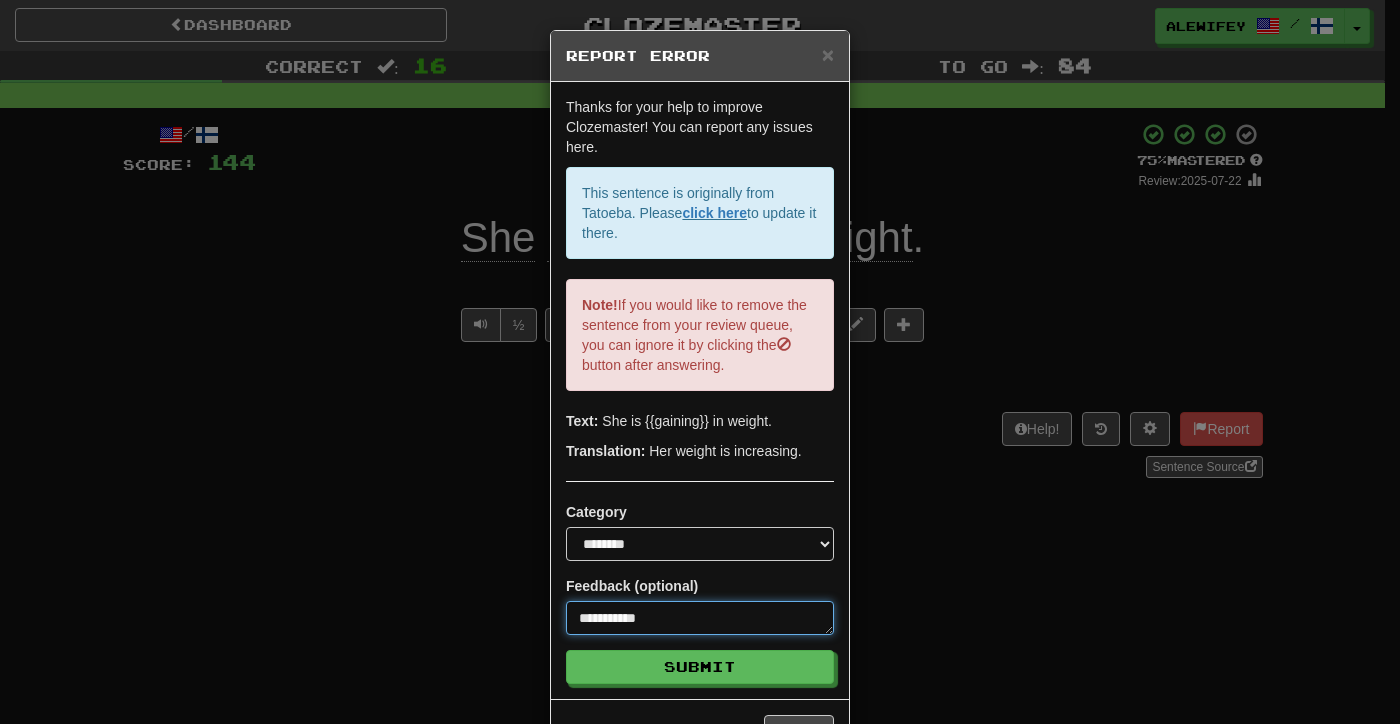 type on "**********" 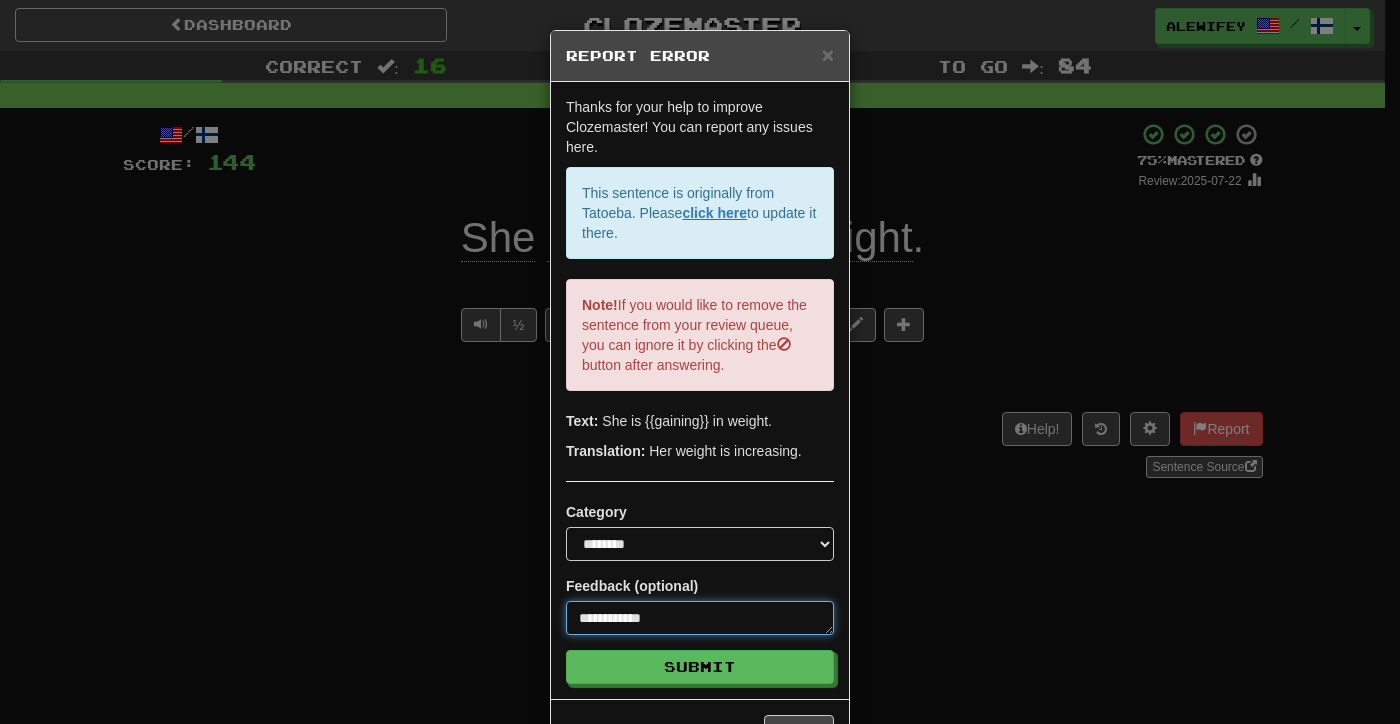 type on "**********" 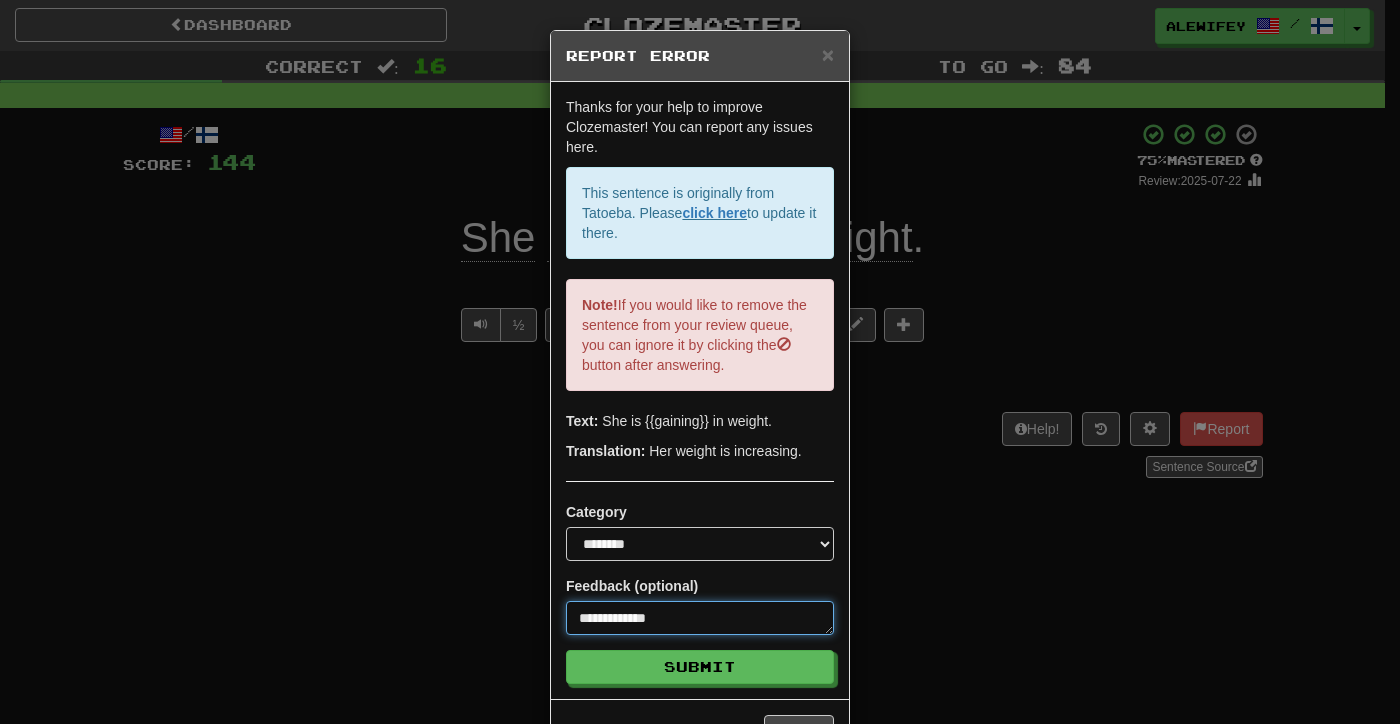 type on "**********" 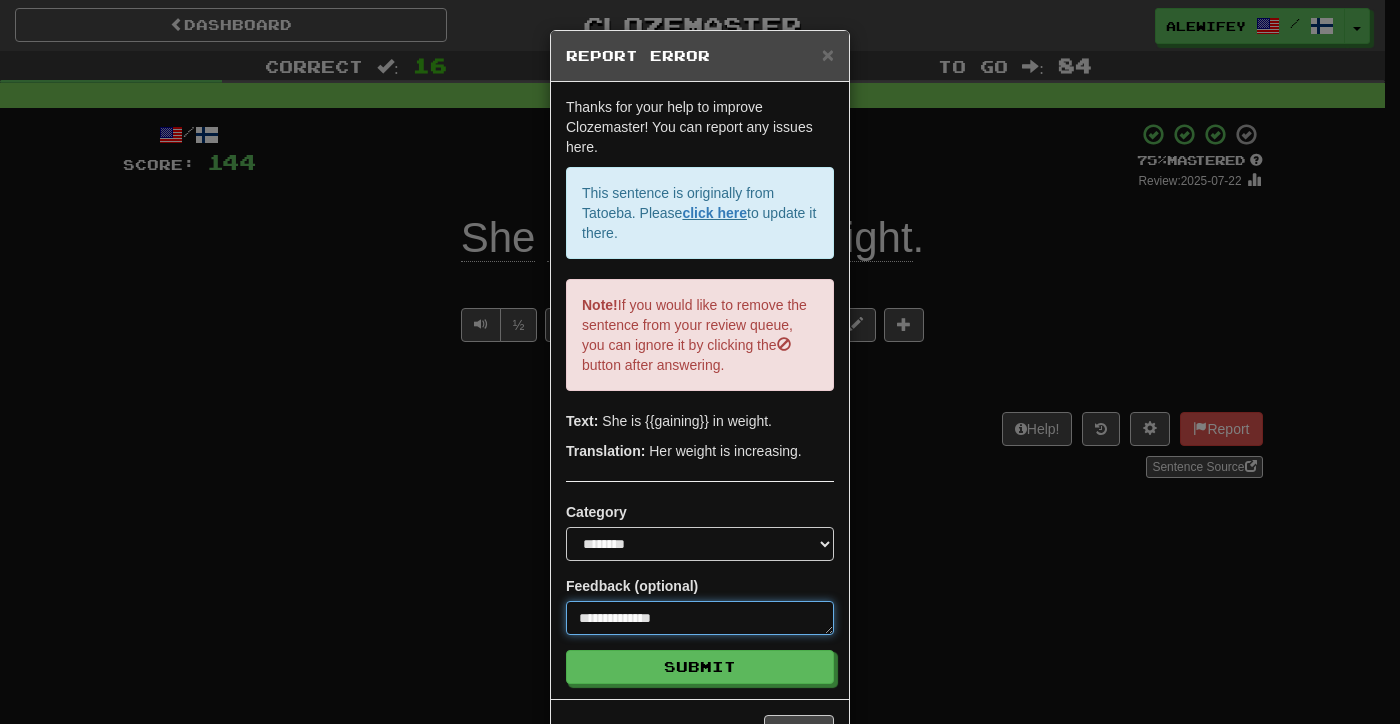 type on "**********" 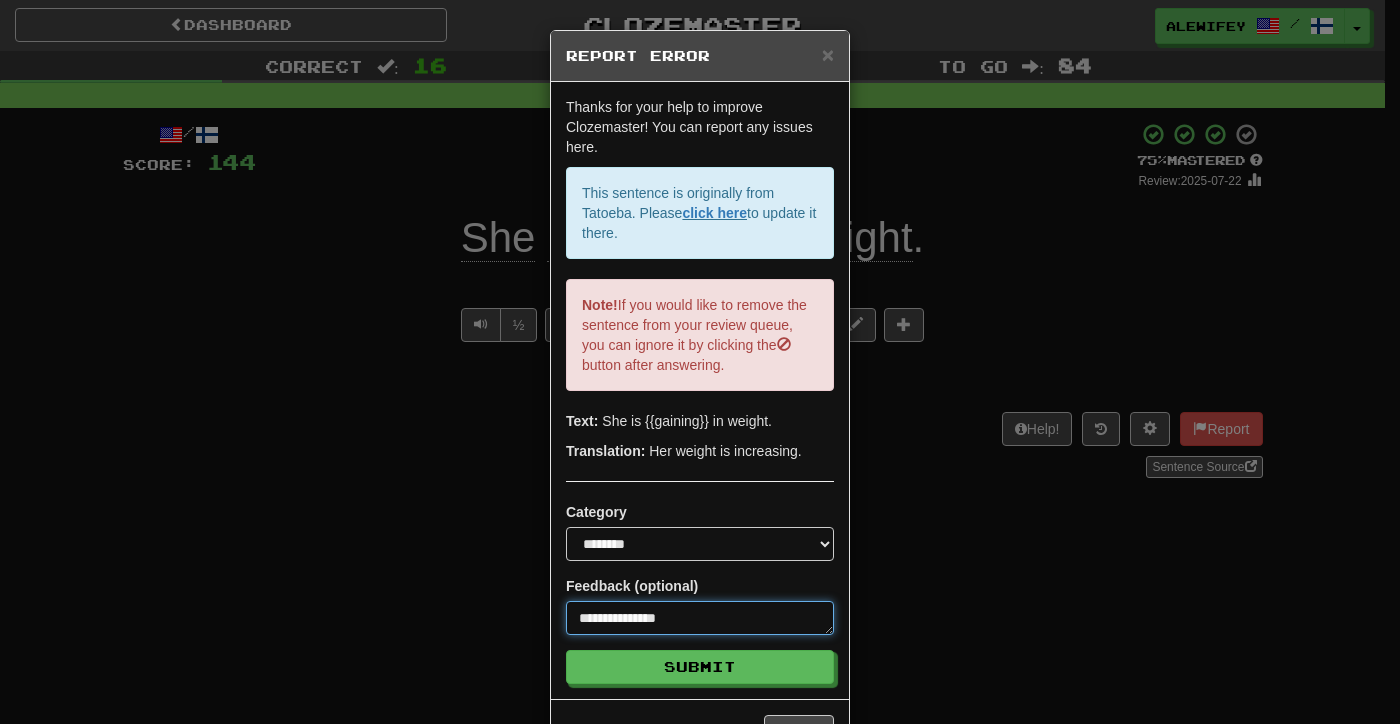 type on "**********" 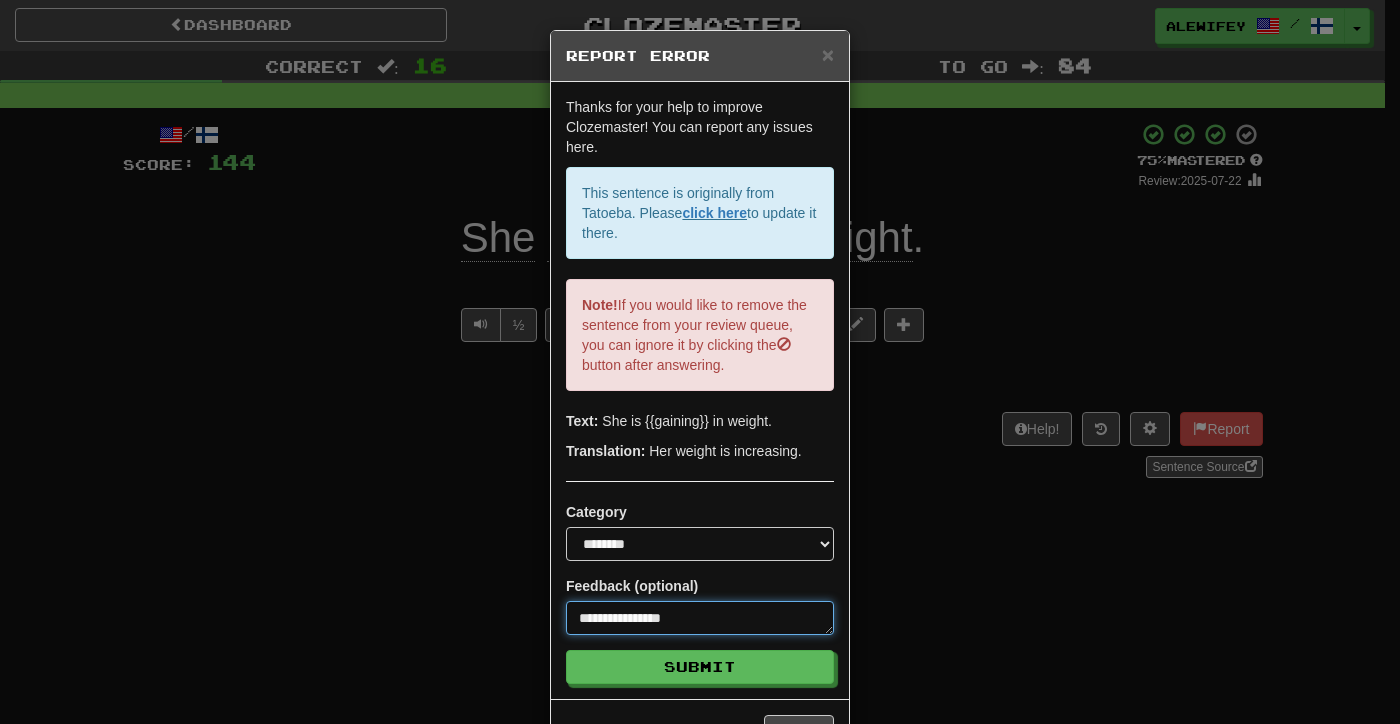 type on "**********" 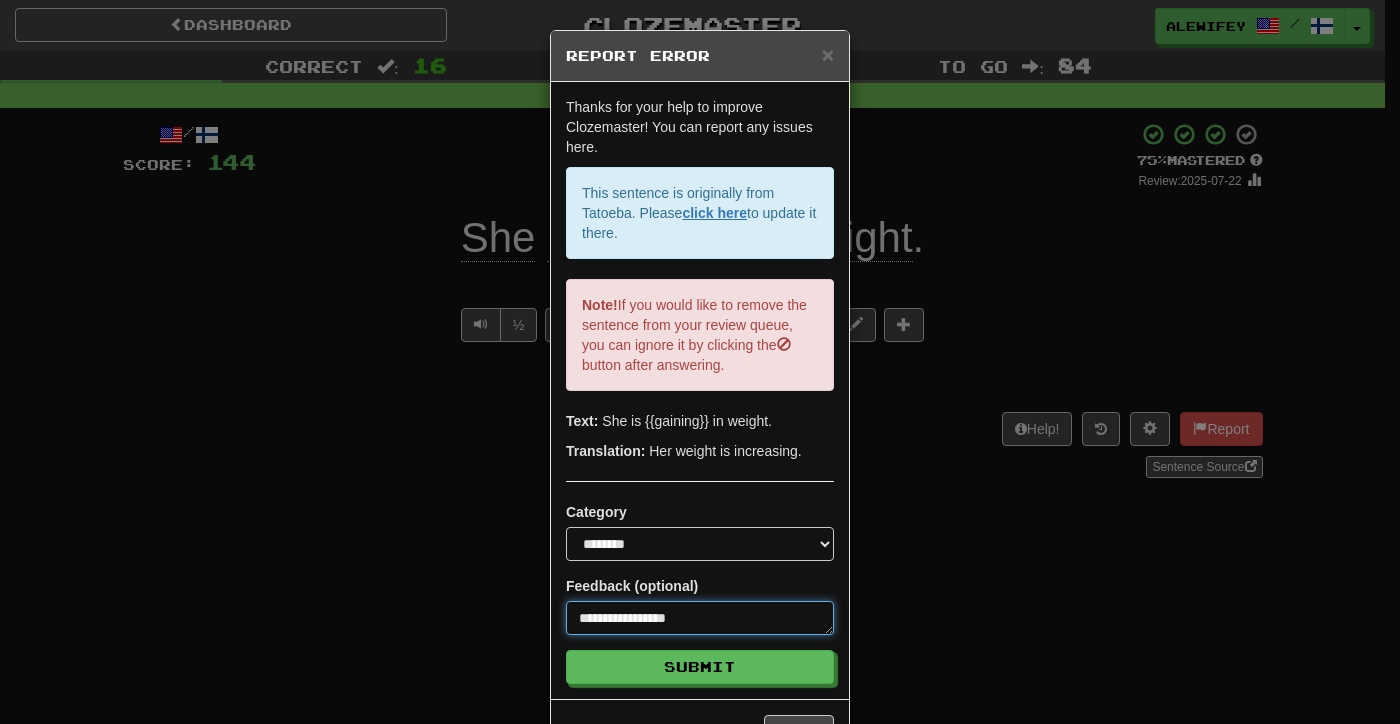type on "**********" 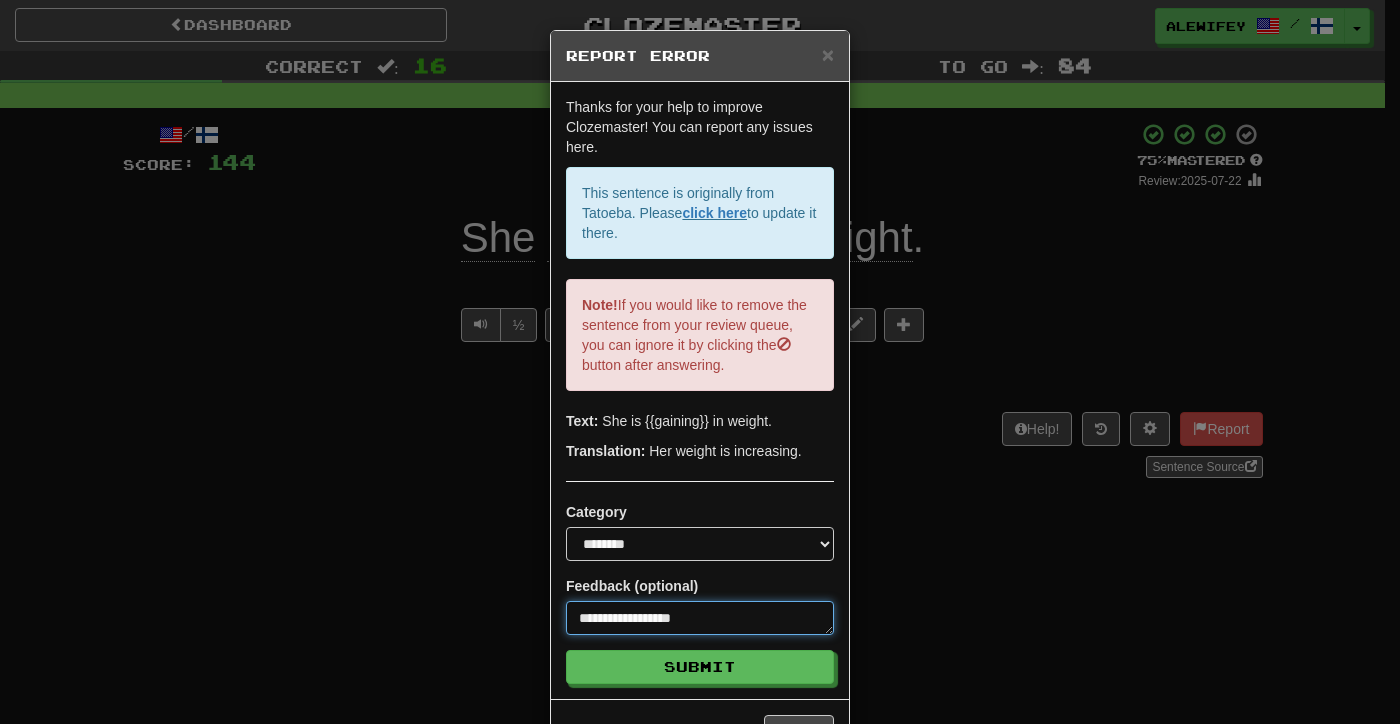 type on "**********" 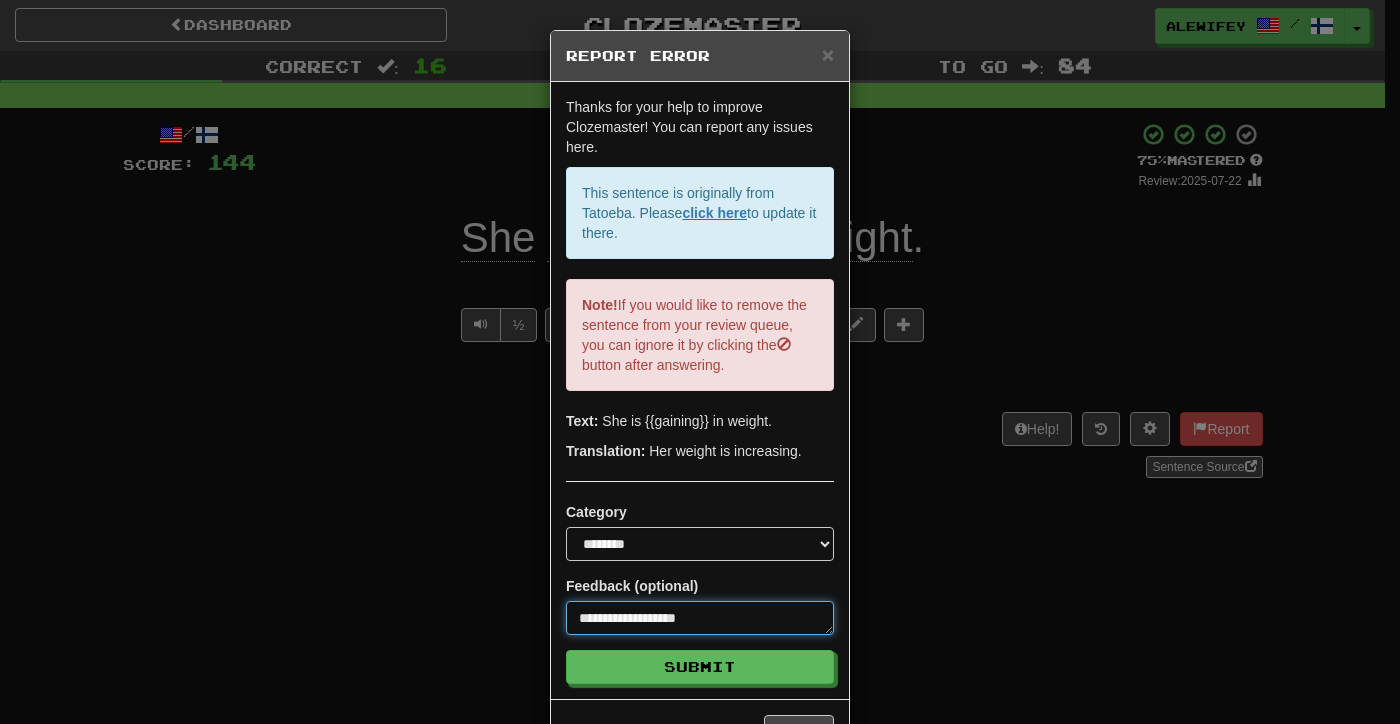 type on "**********" 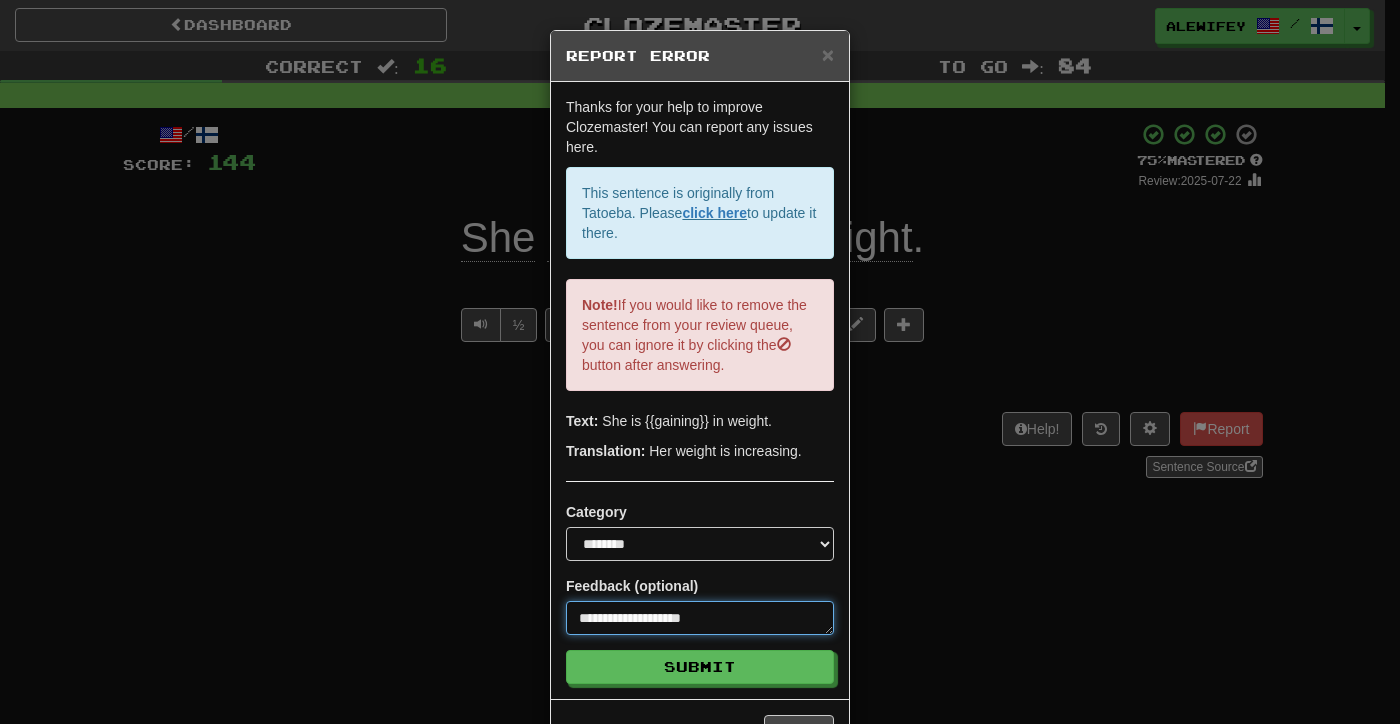 type on "**********" 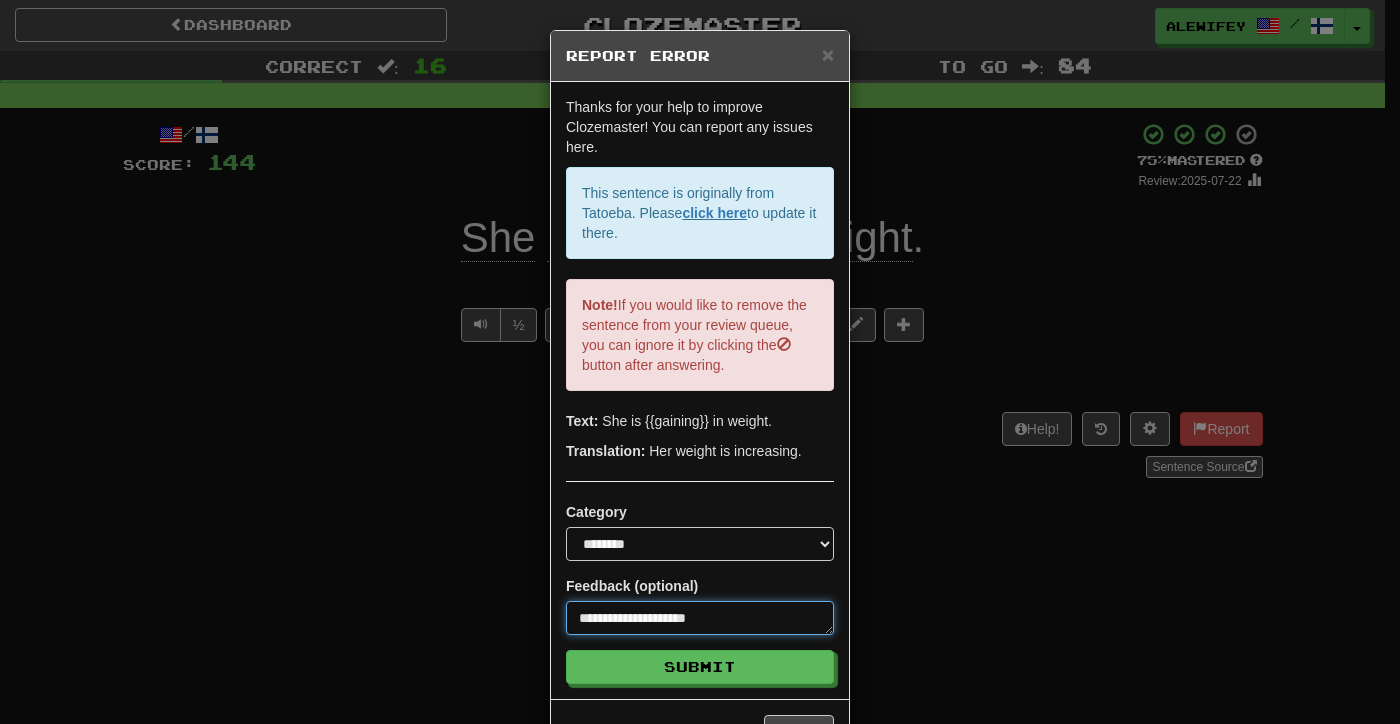type on "**********" 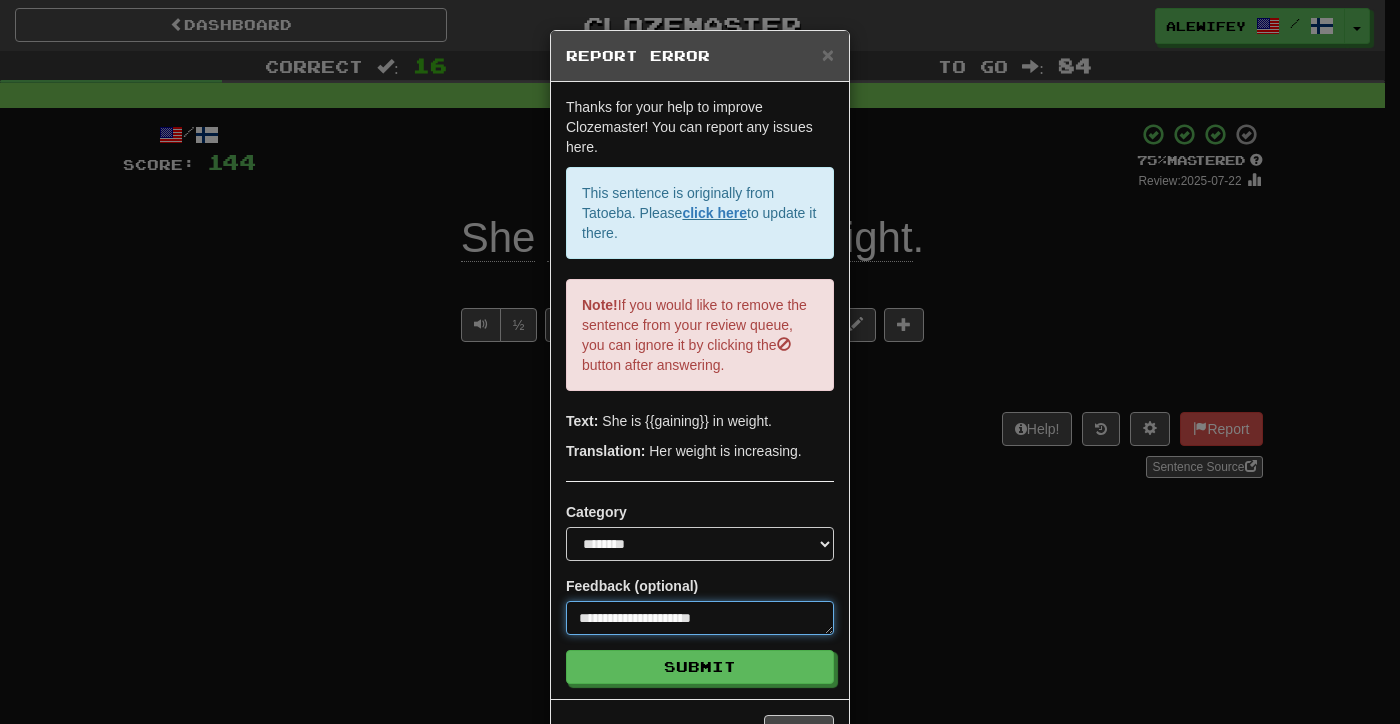 type on "**********" 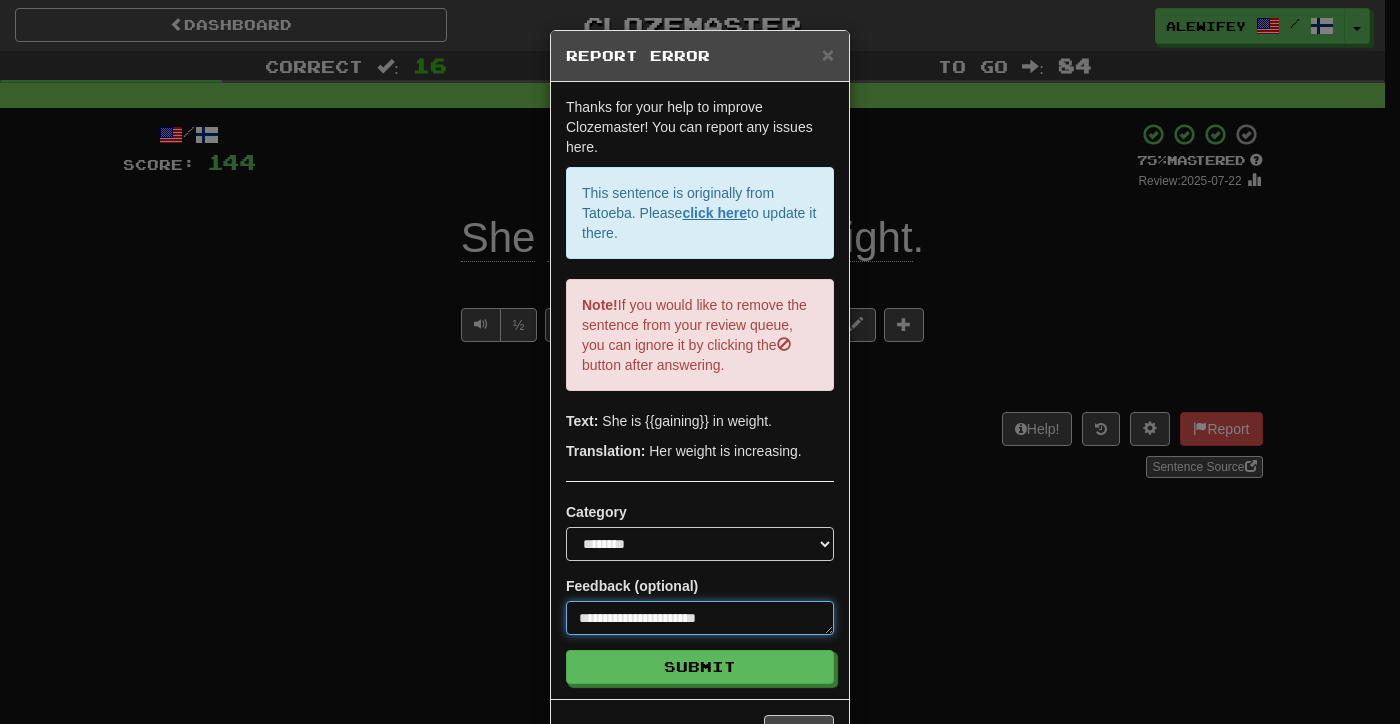 type on "**********" 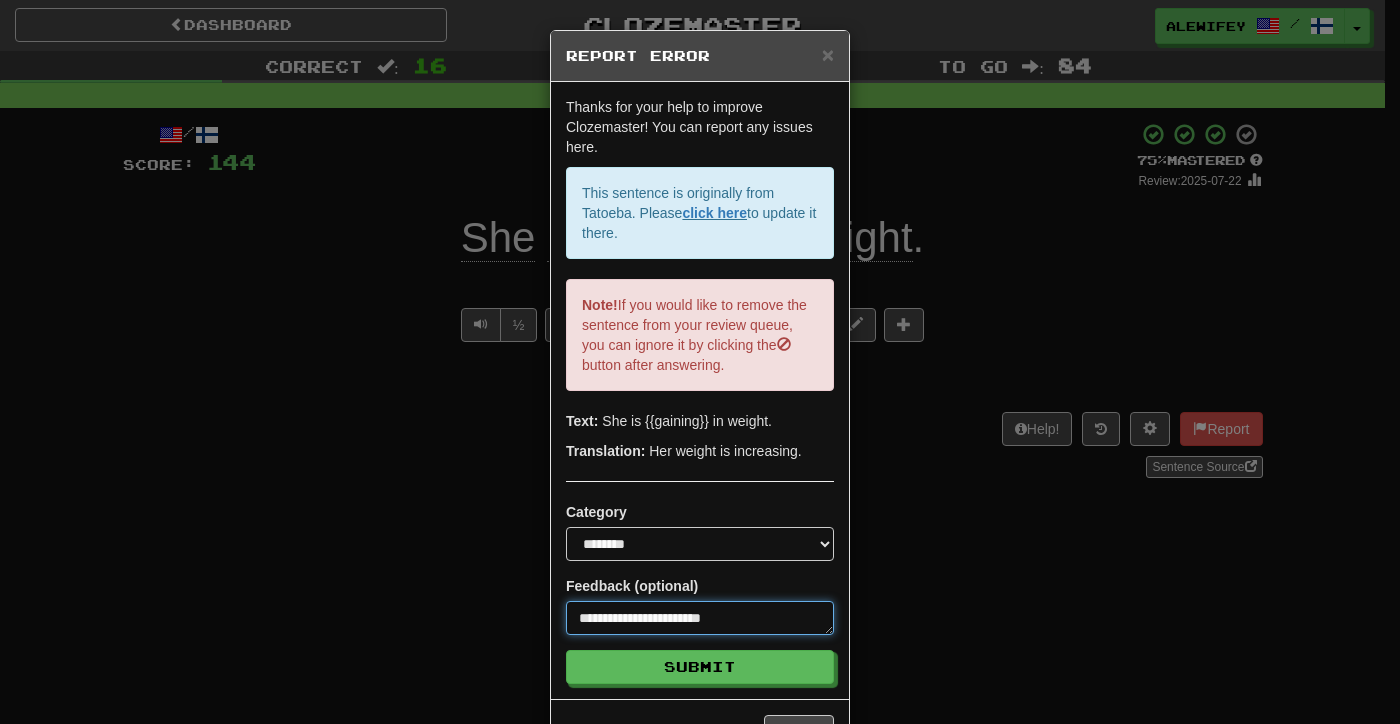 type on "**********" 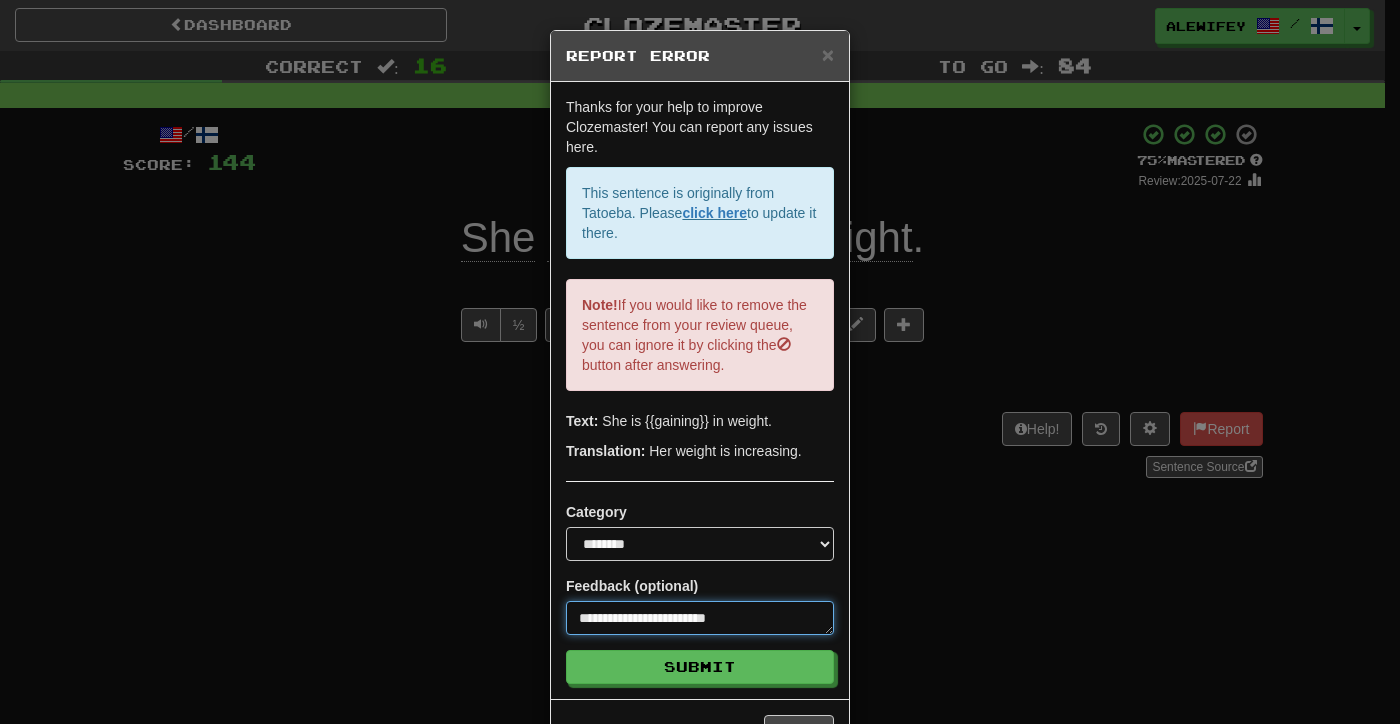 type on "**********" 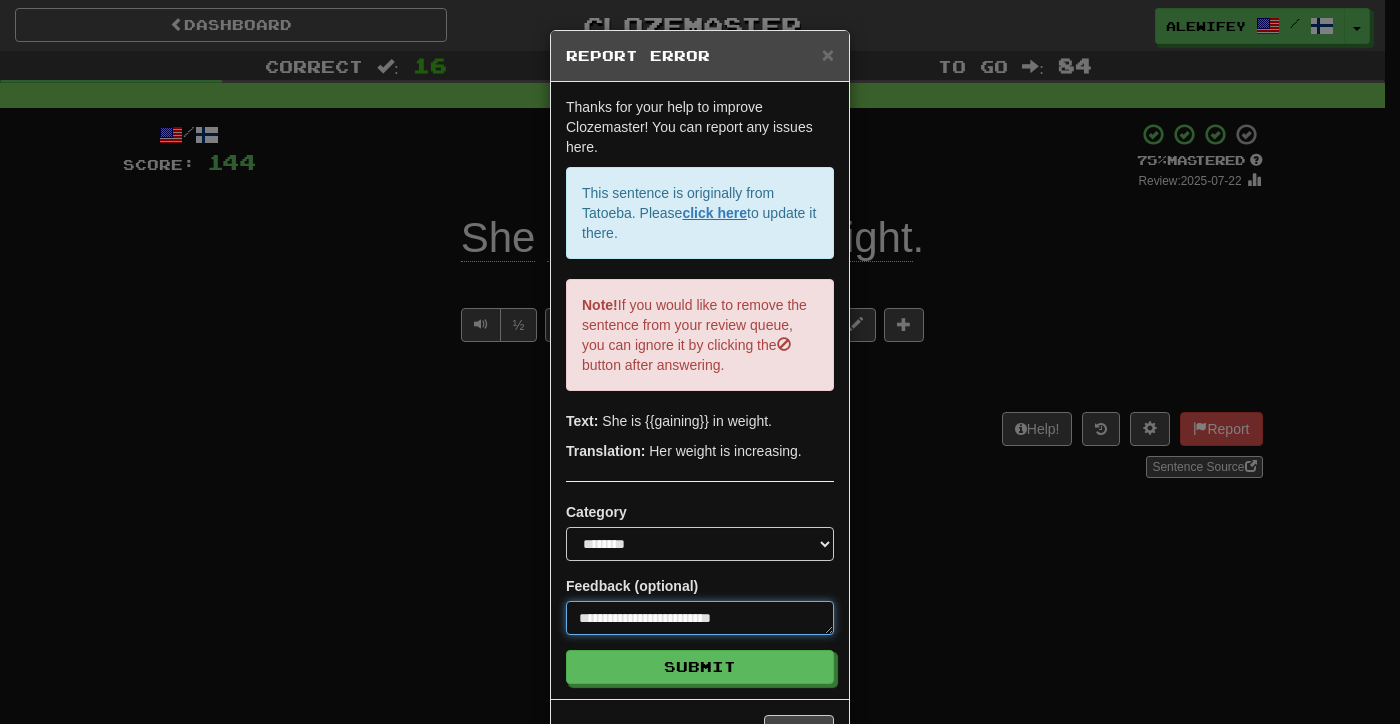 type on "**********" 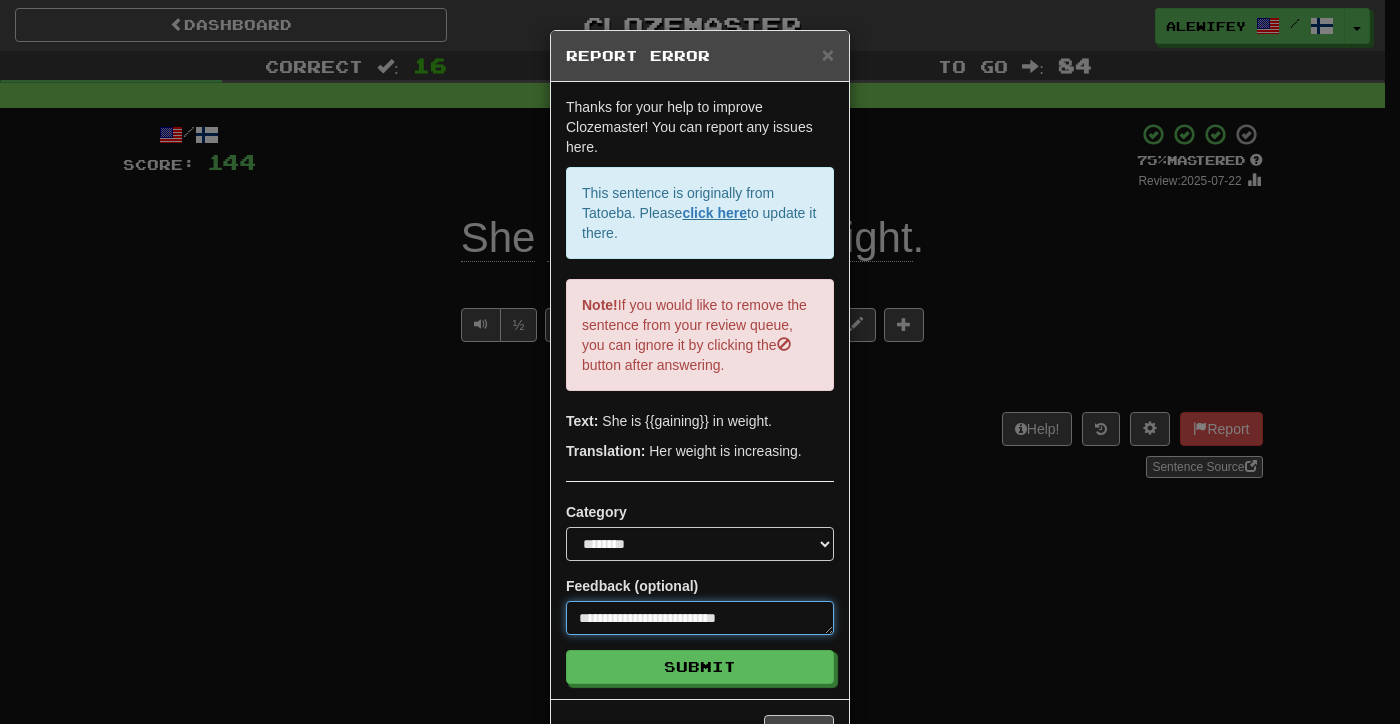 type on "**********" 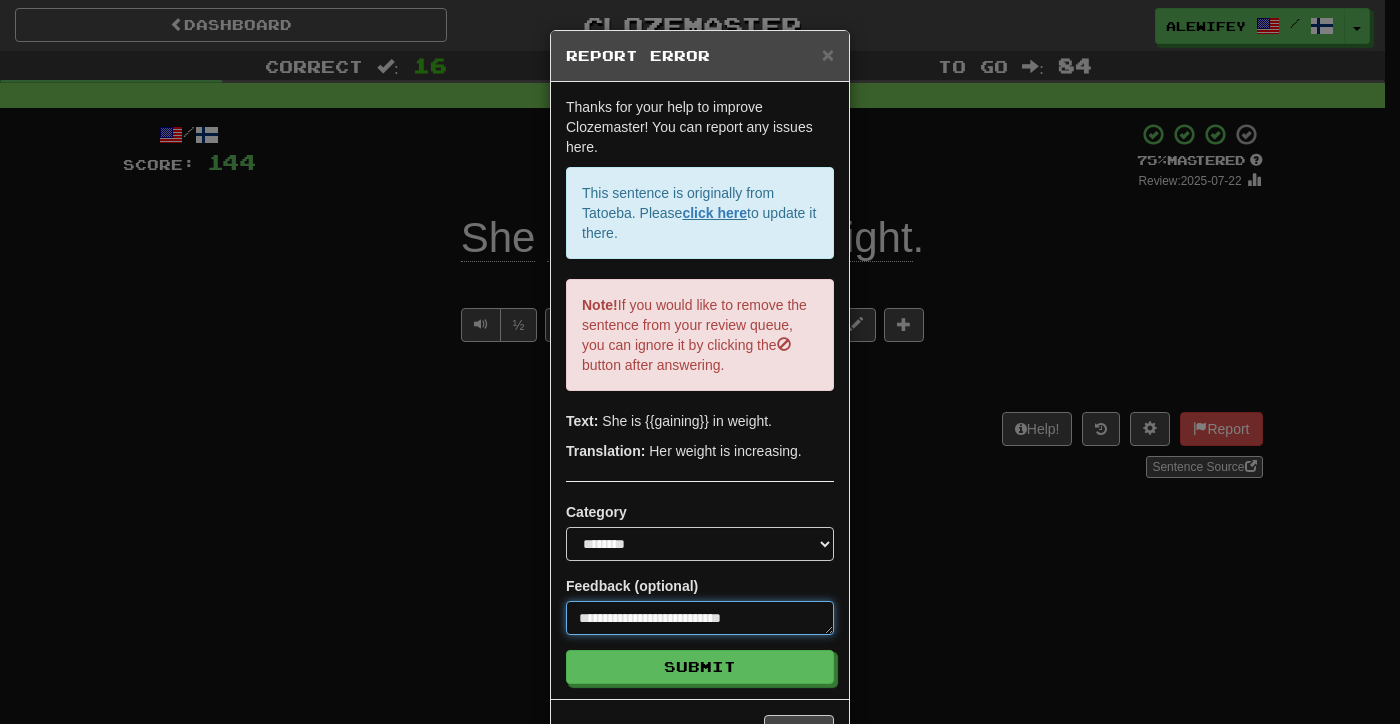 type on "**********" 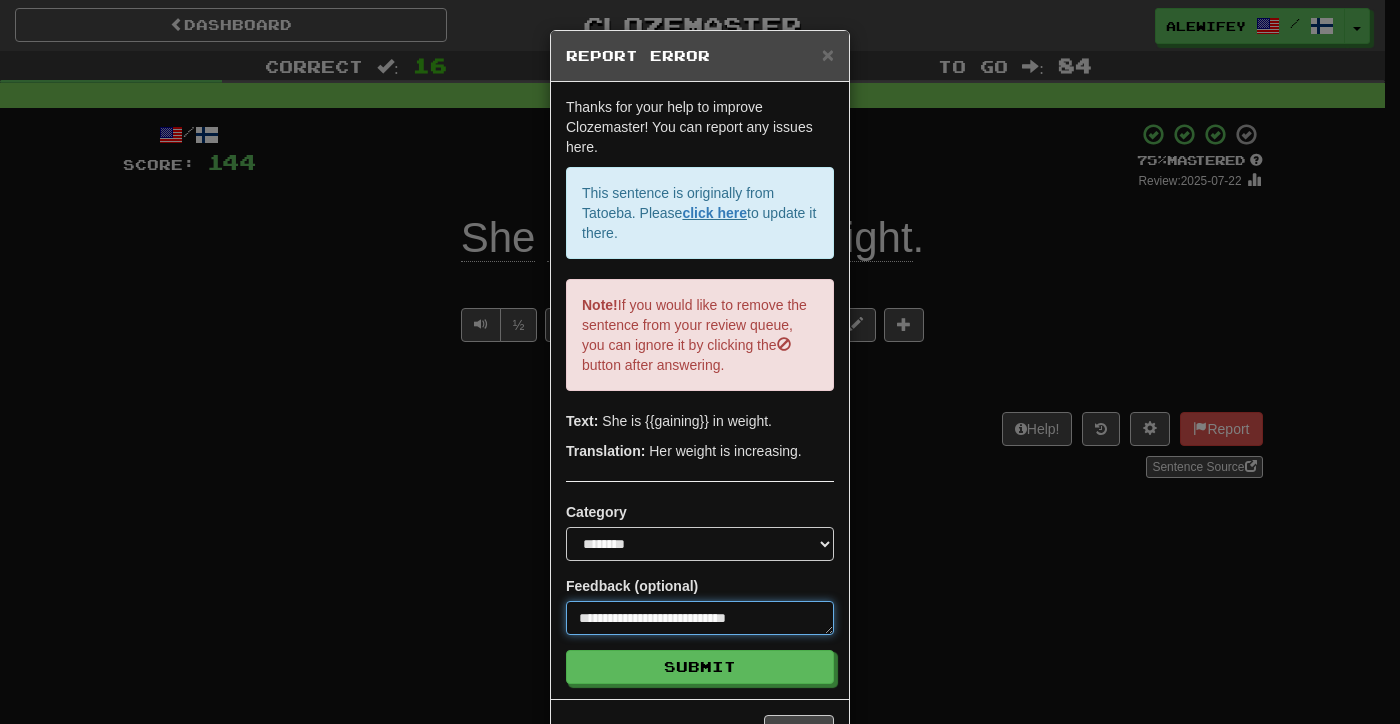 type on "**********" 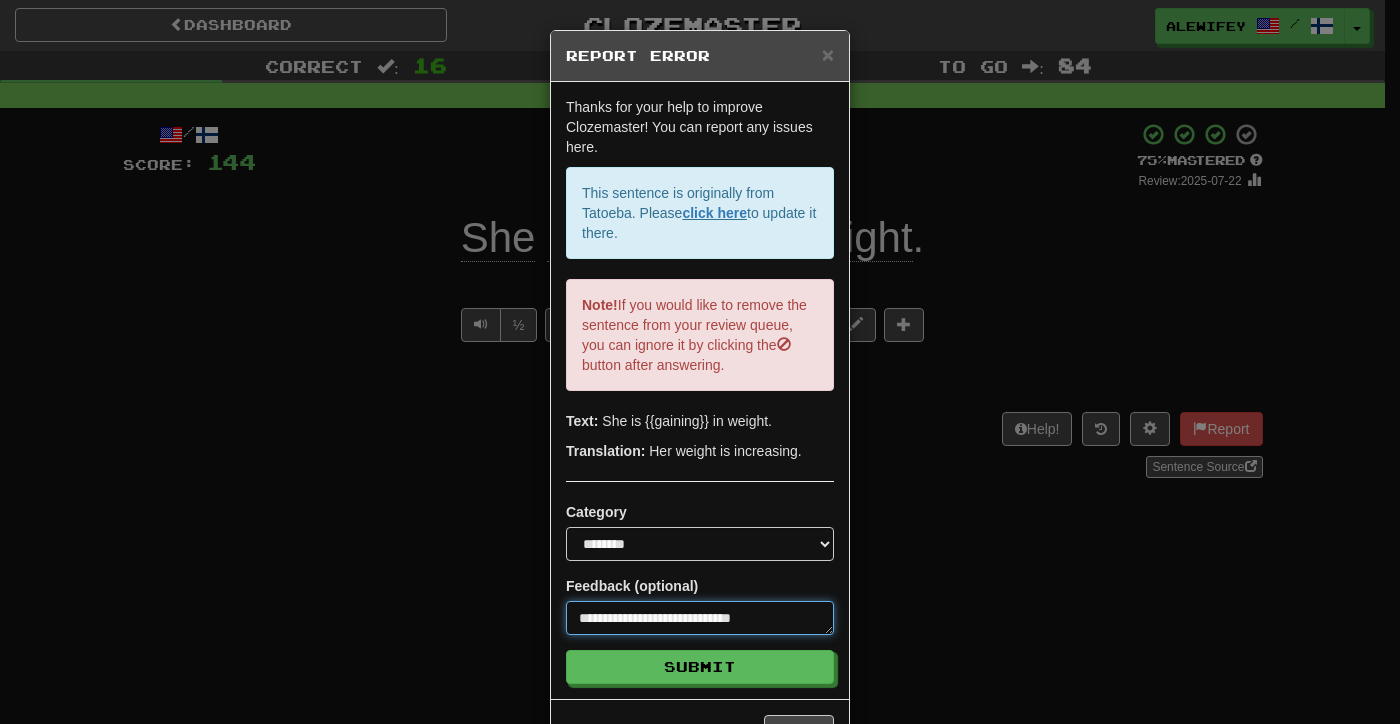 type on "**********" 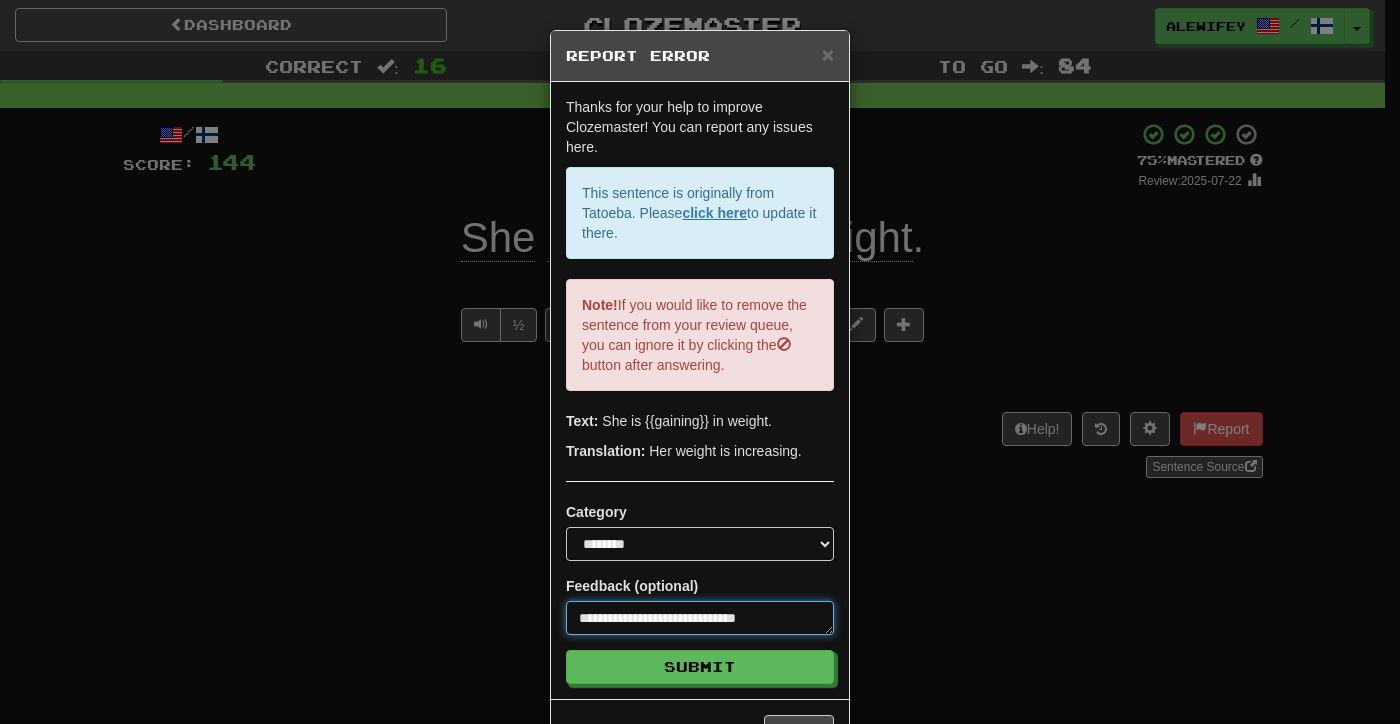 type on "**********" 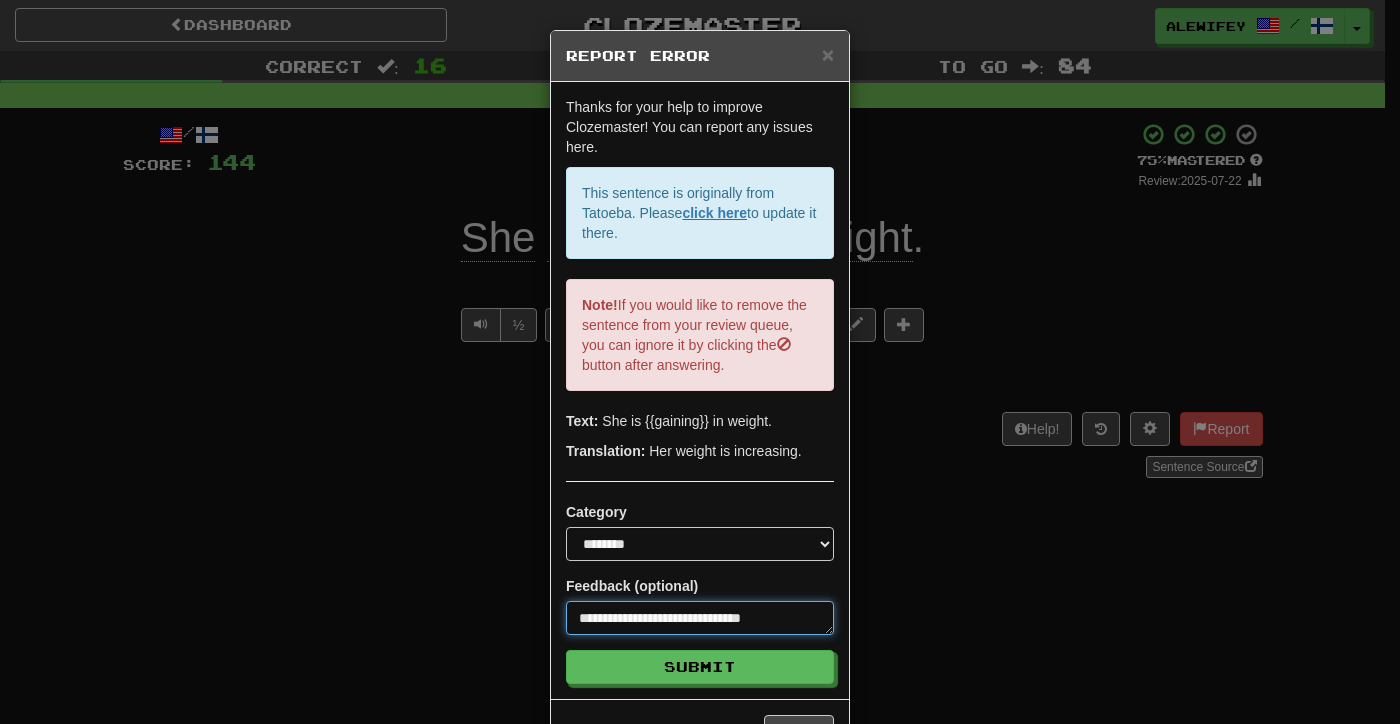 type on "**********" 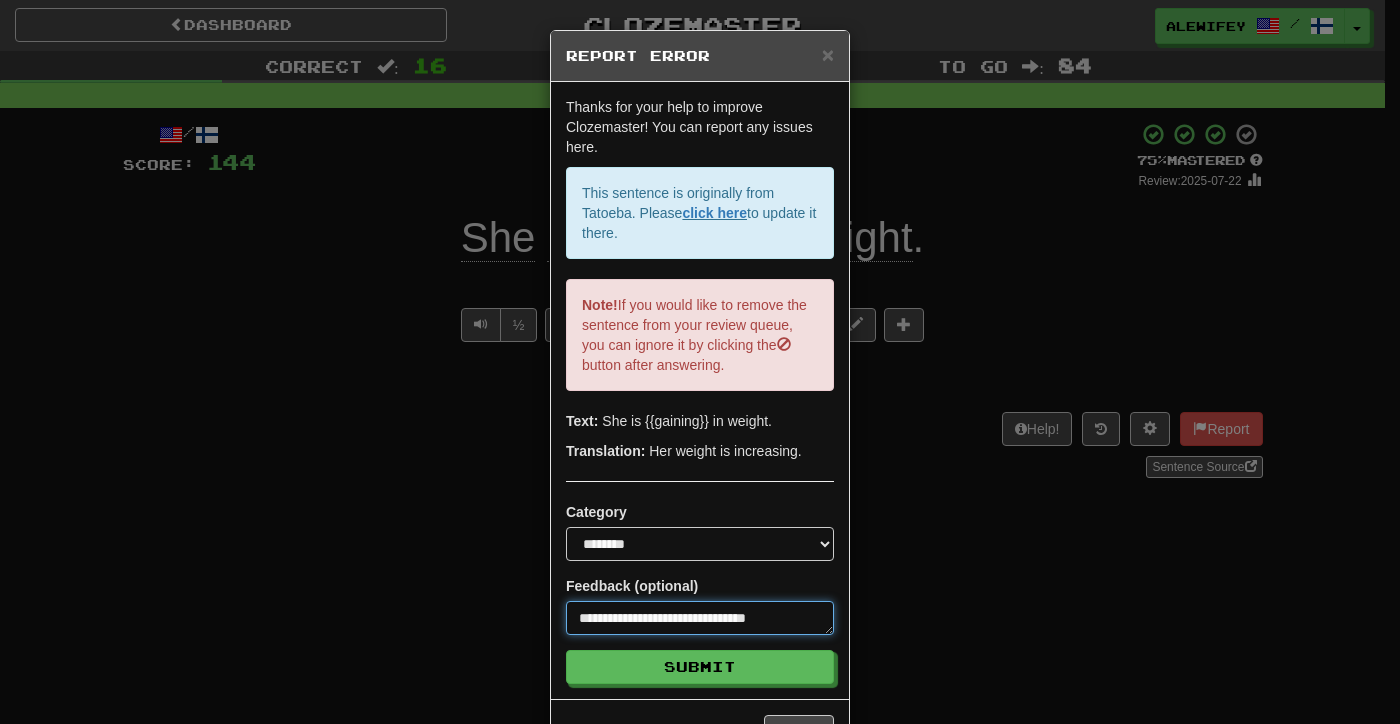 type on "**********" 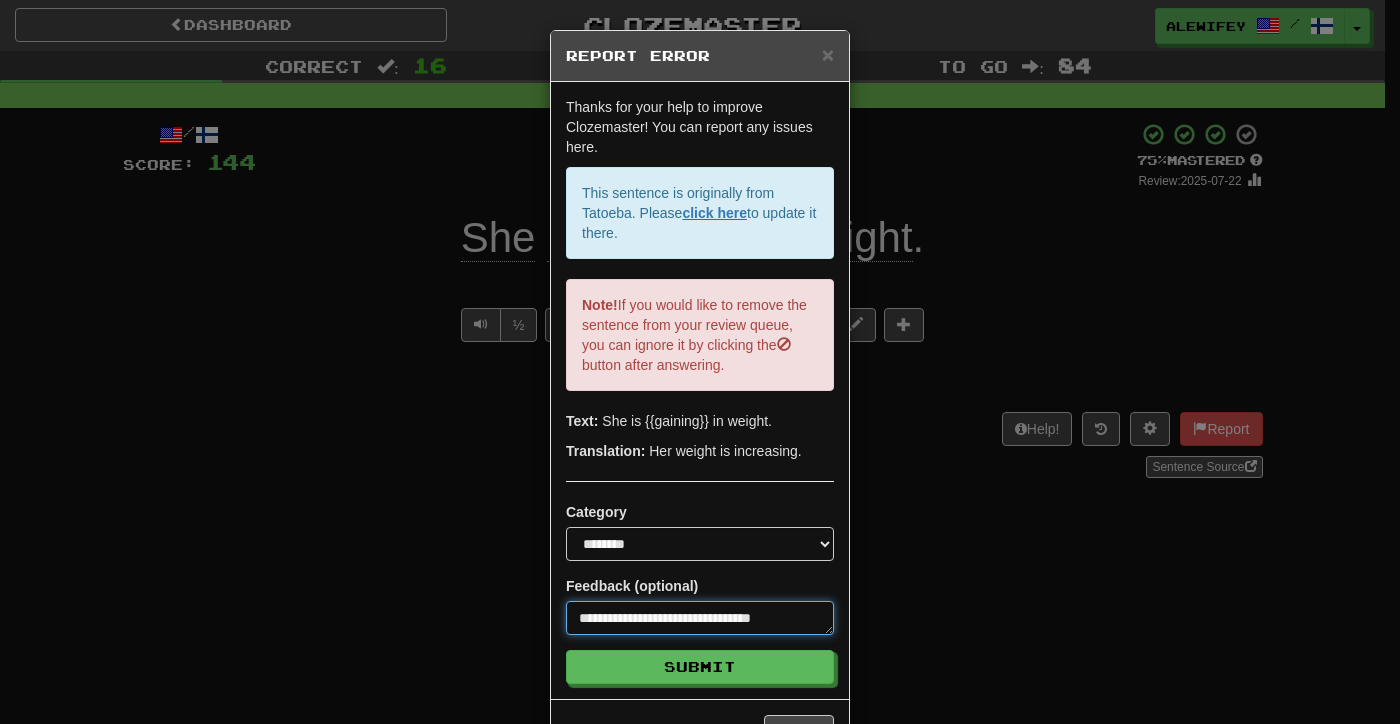 type on "**********" 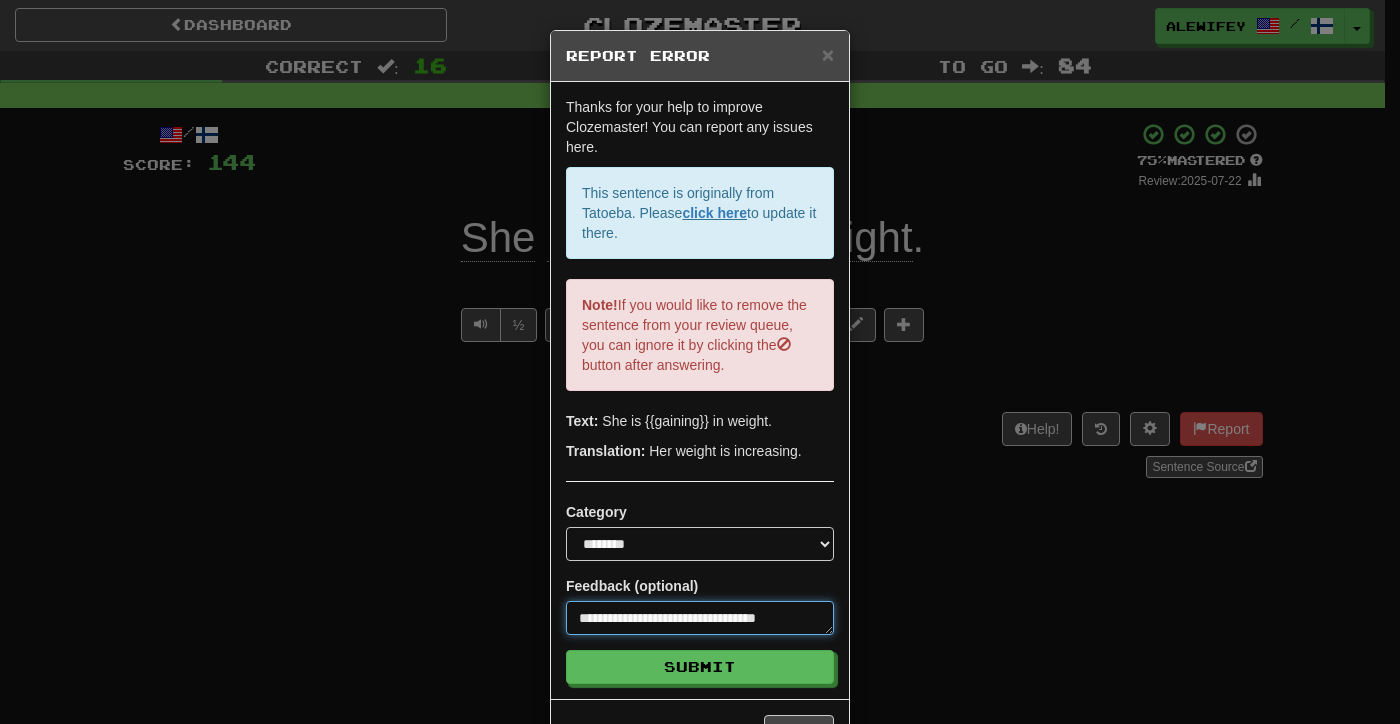 type on "**********" 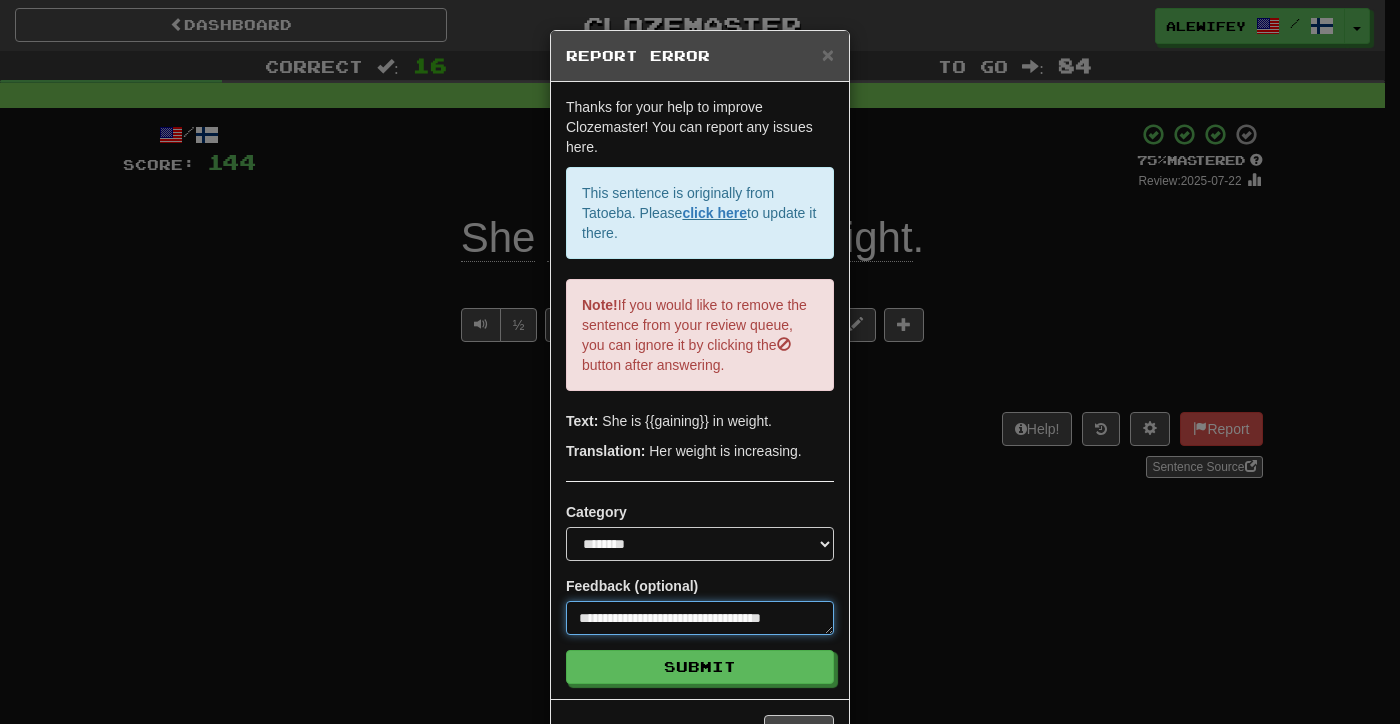 type on "**********" 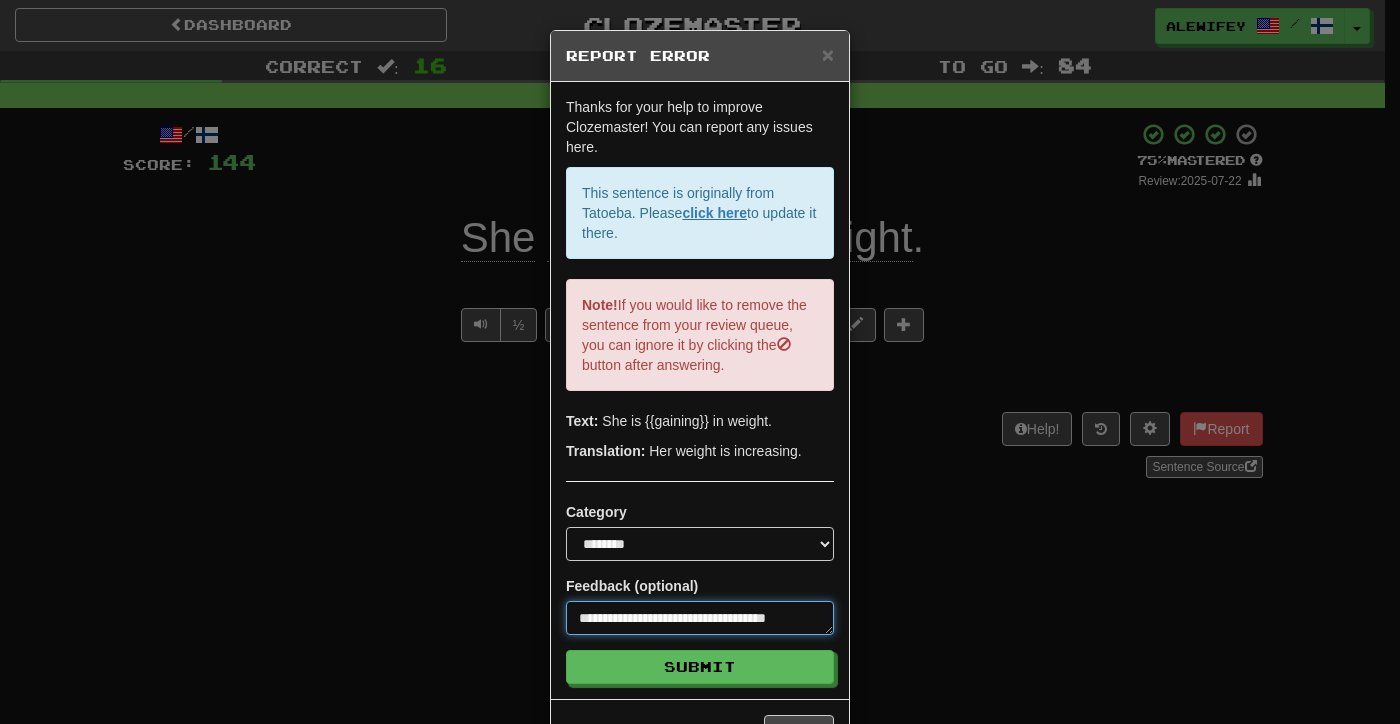type on "**********" 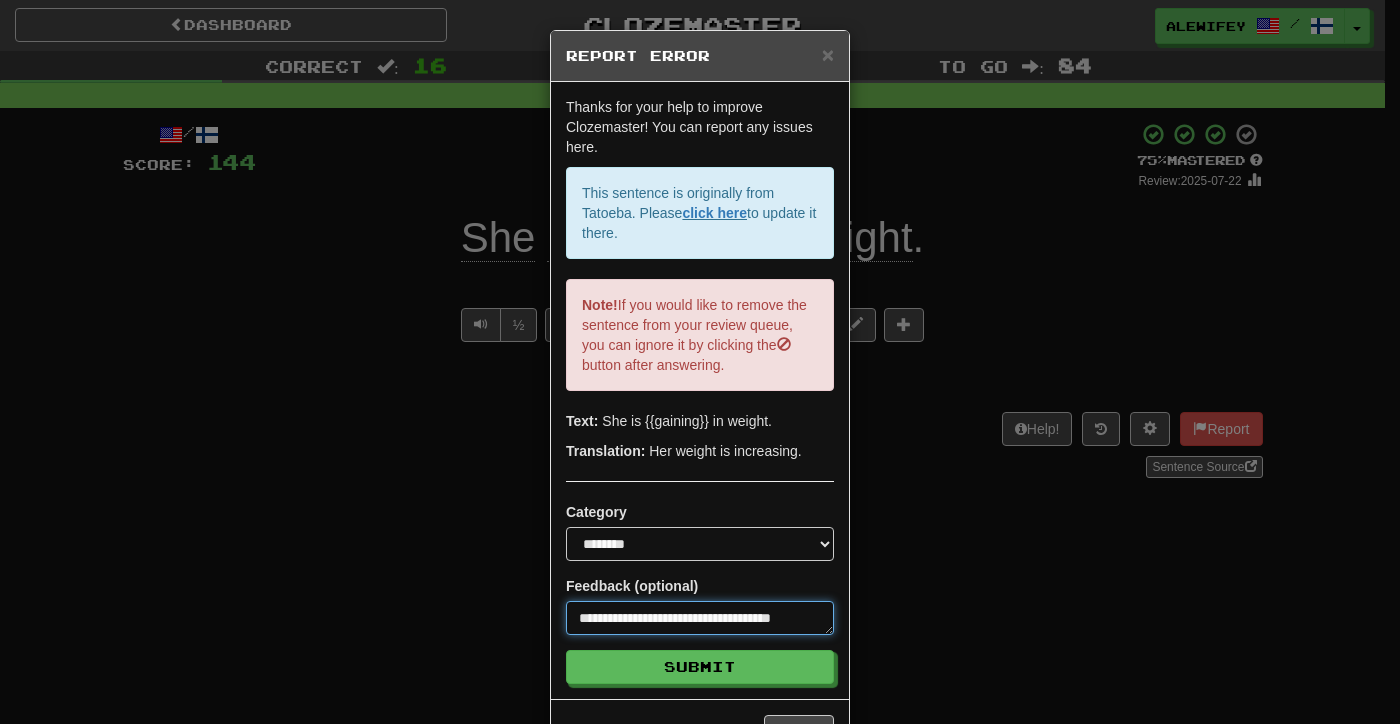 type on "**********" 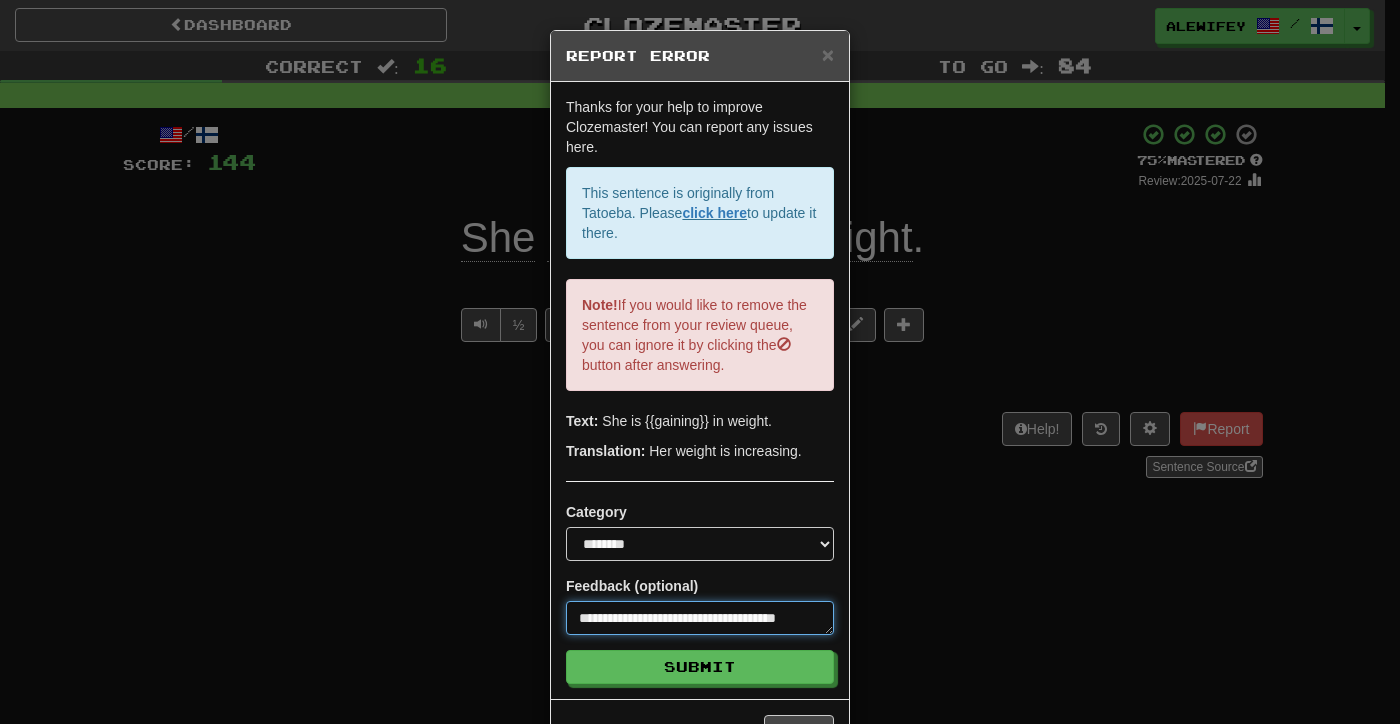 type on "**********" 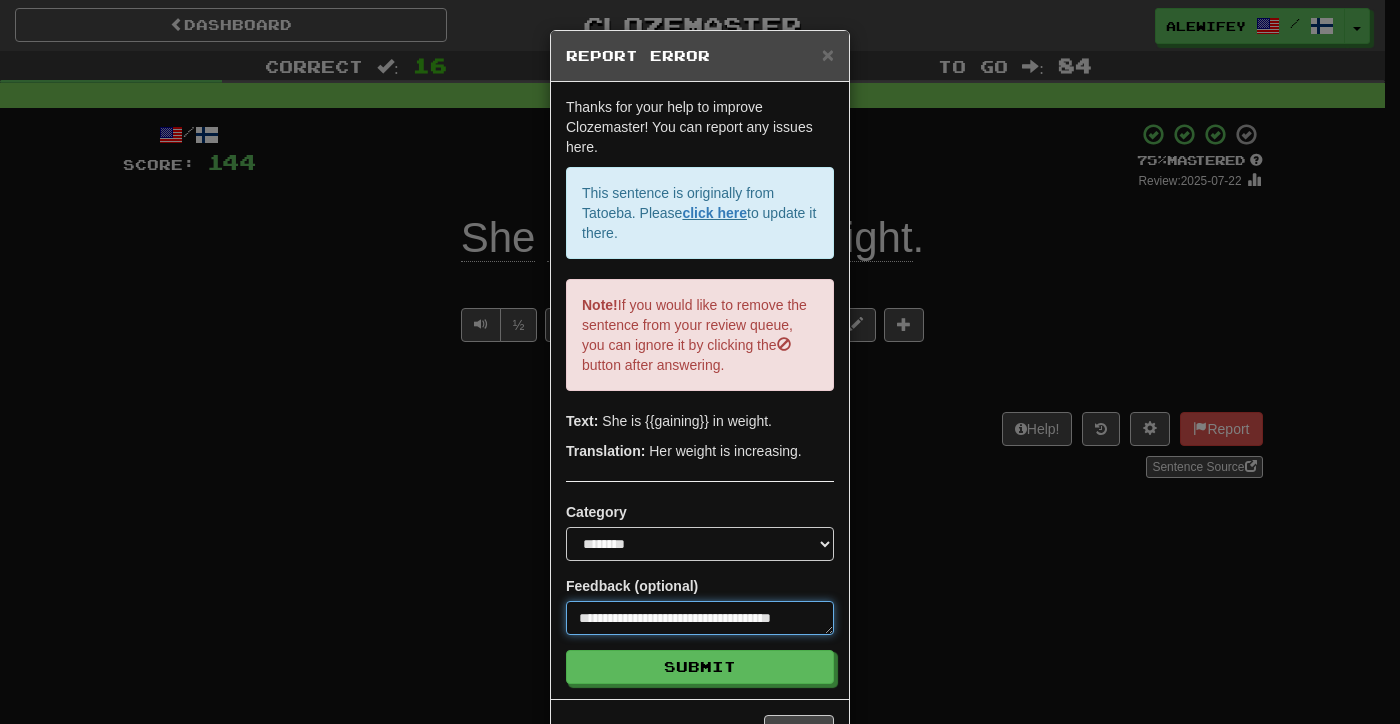 type on "**********" 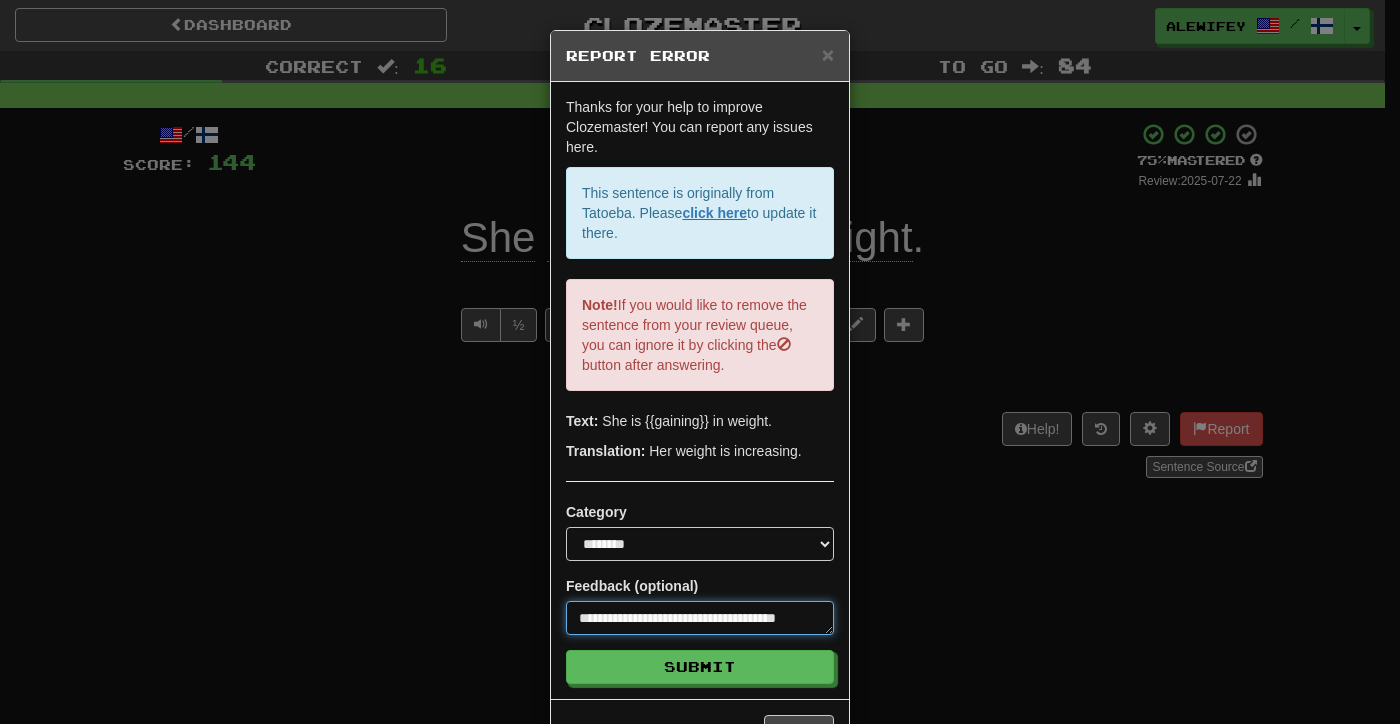 type on "**********" 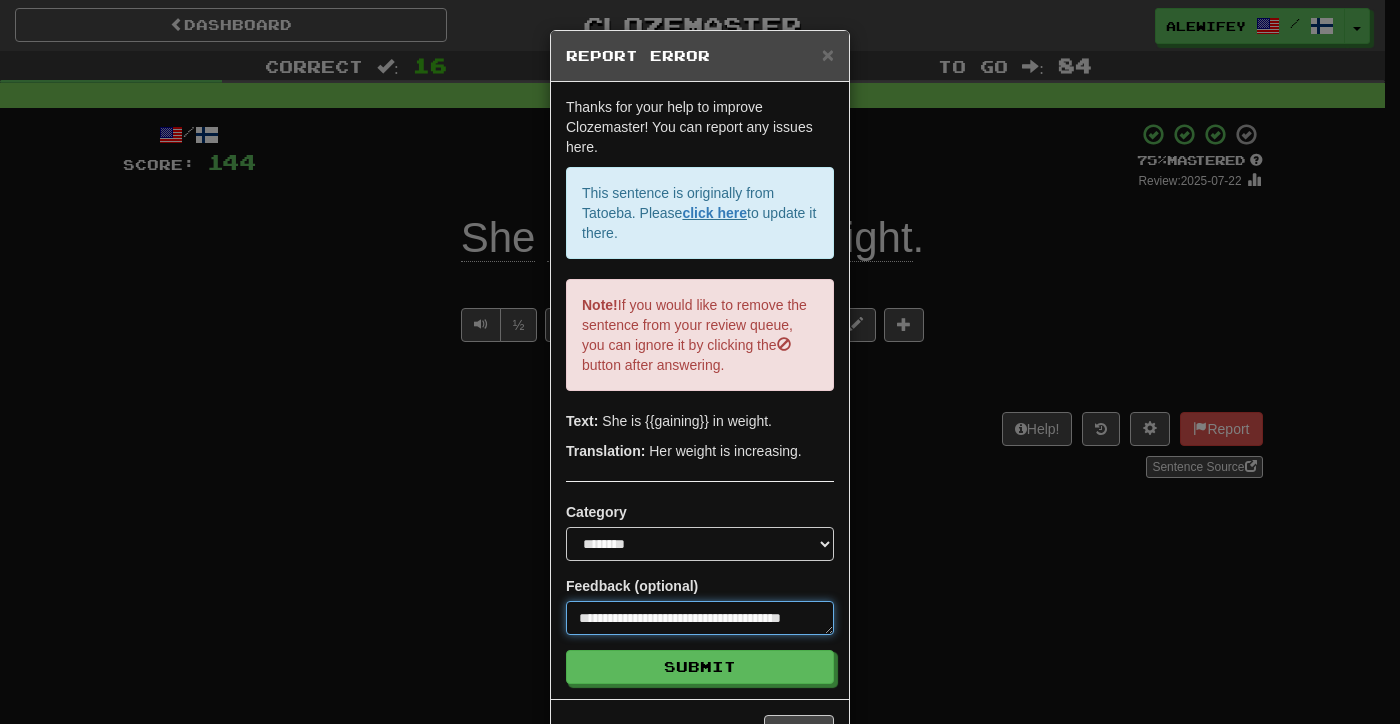 type on "**********" 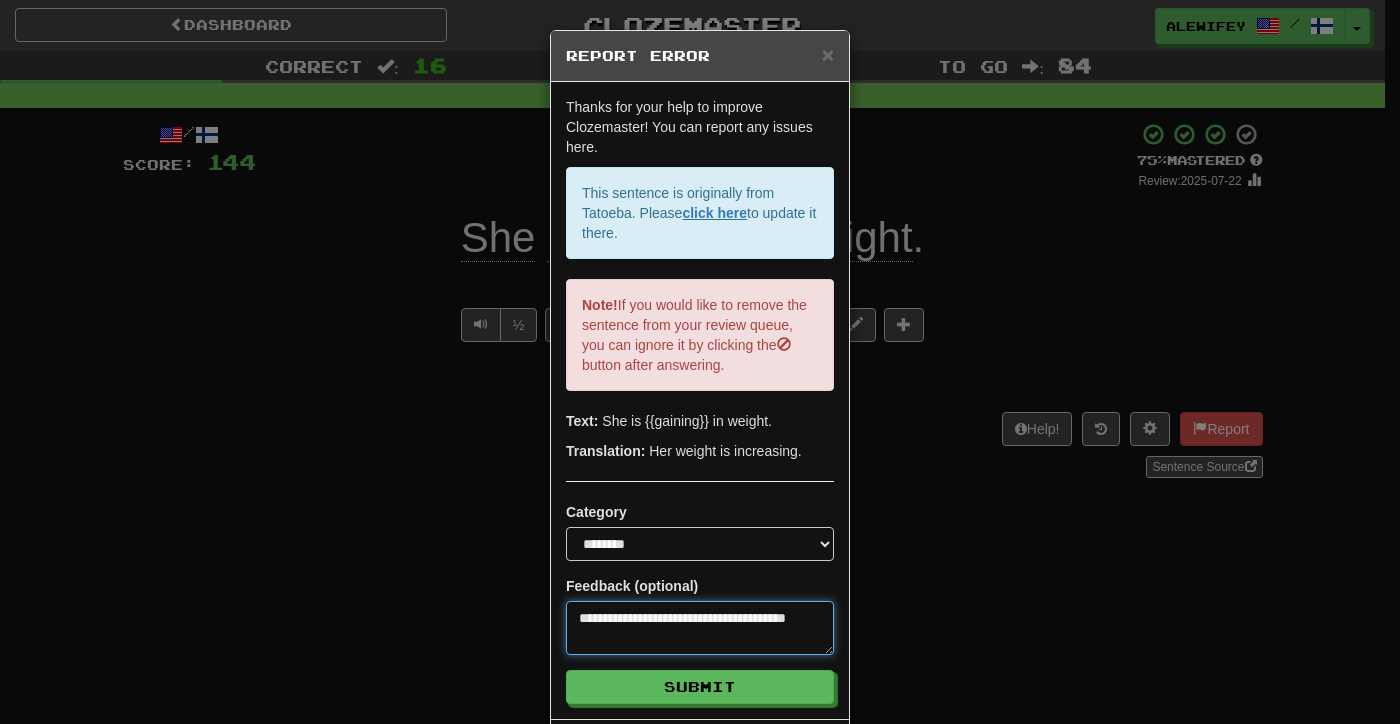 type on "**********" 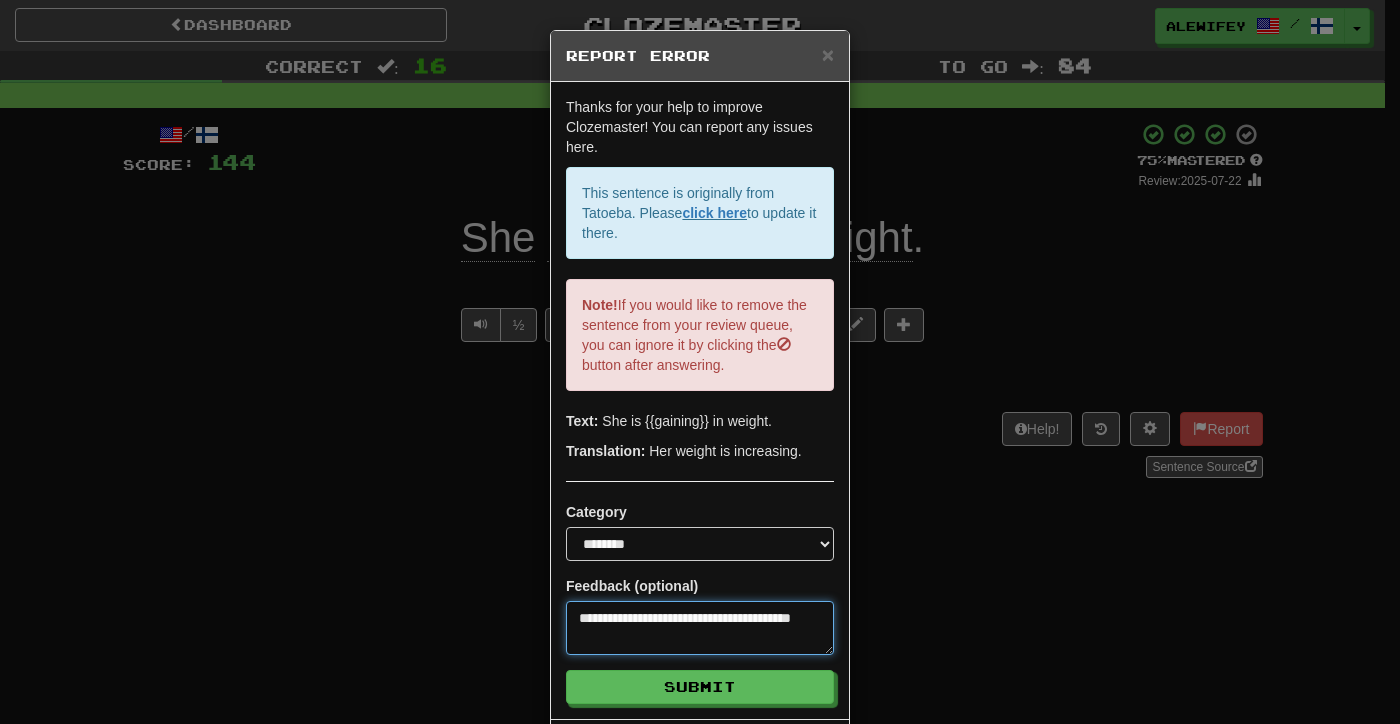 type on "**********" 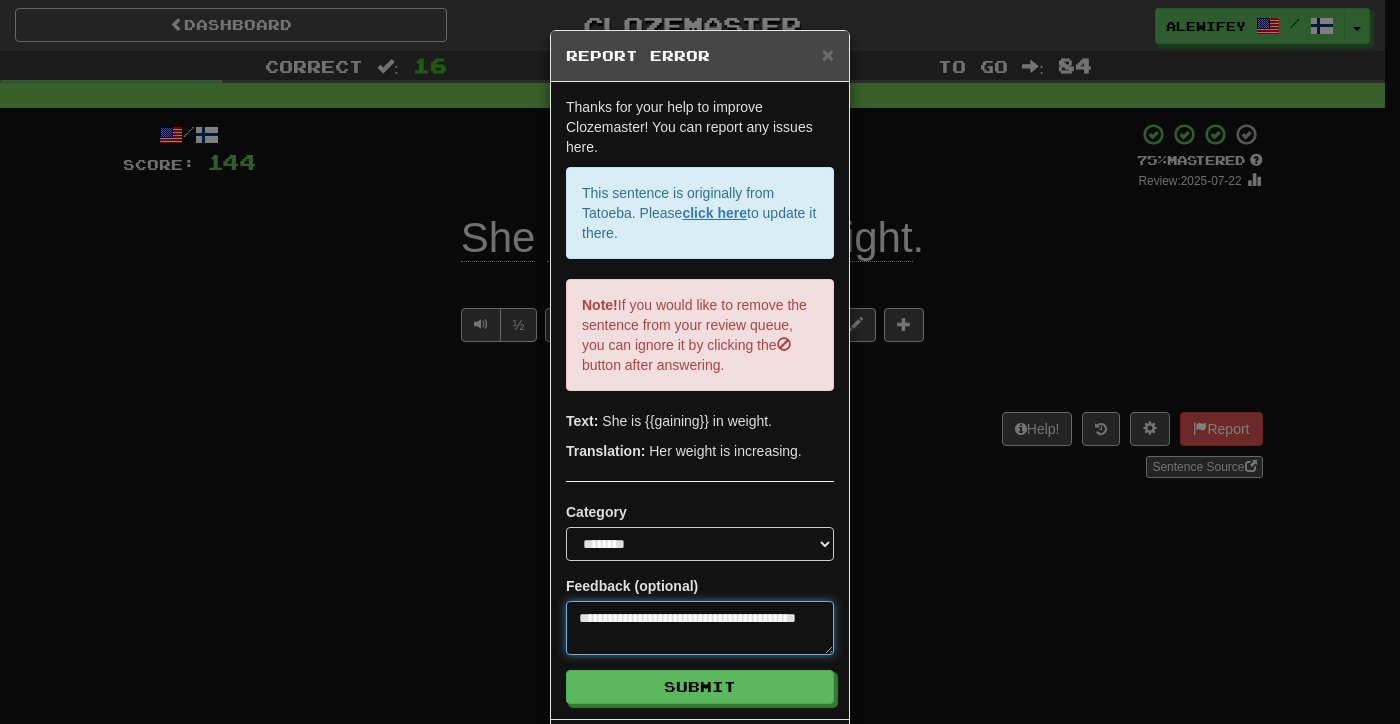 type on "**********" 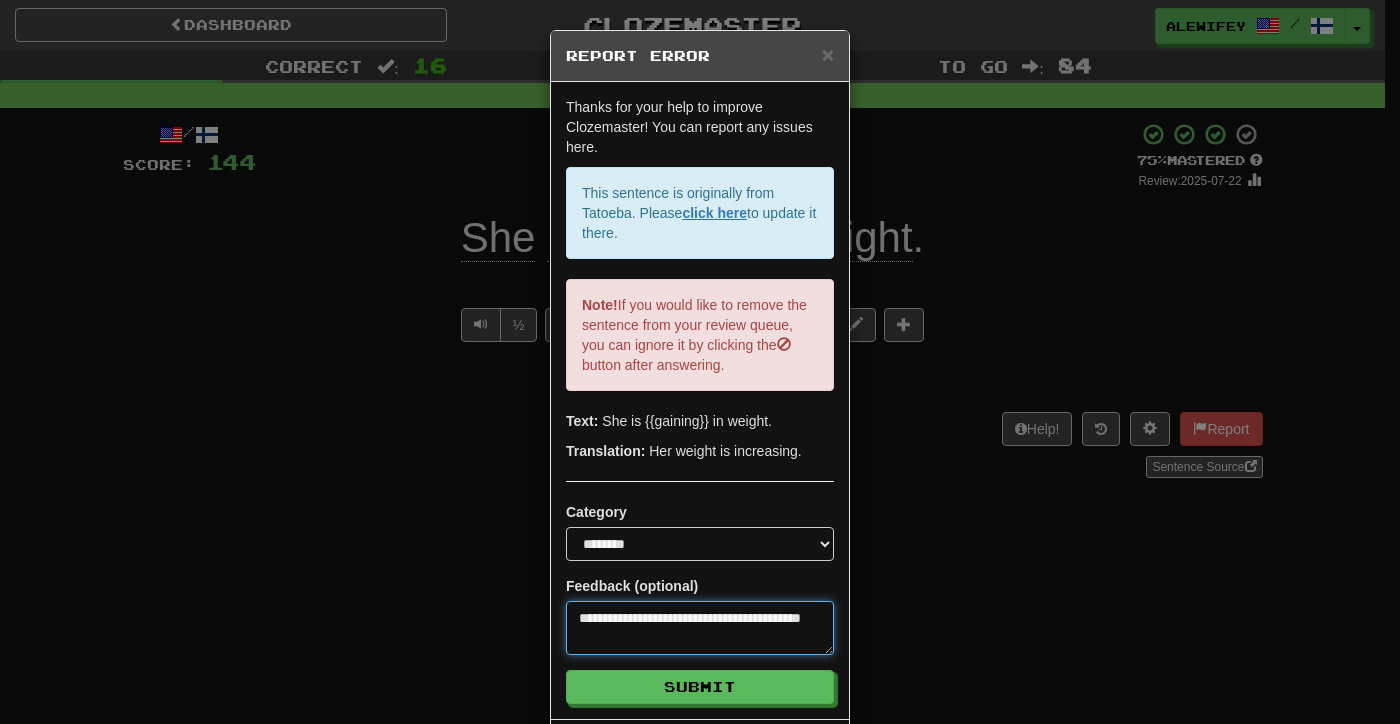 type on "**********" 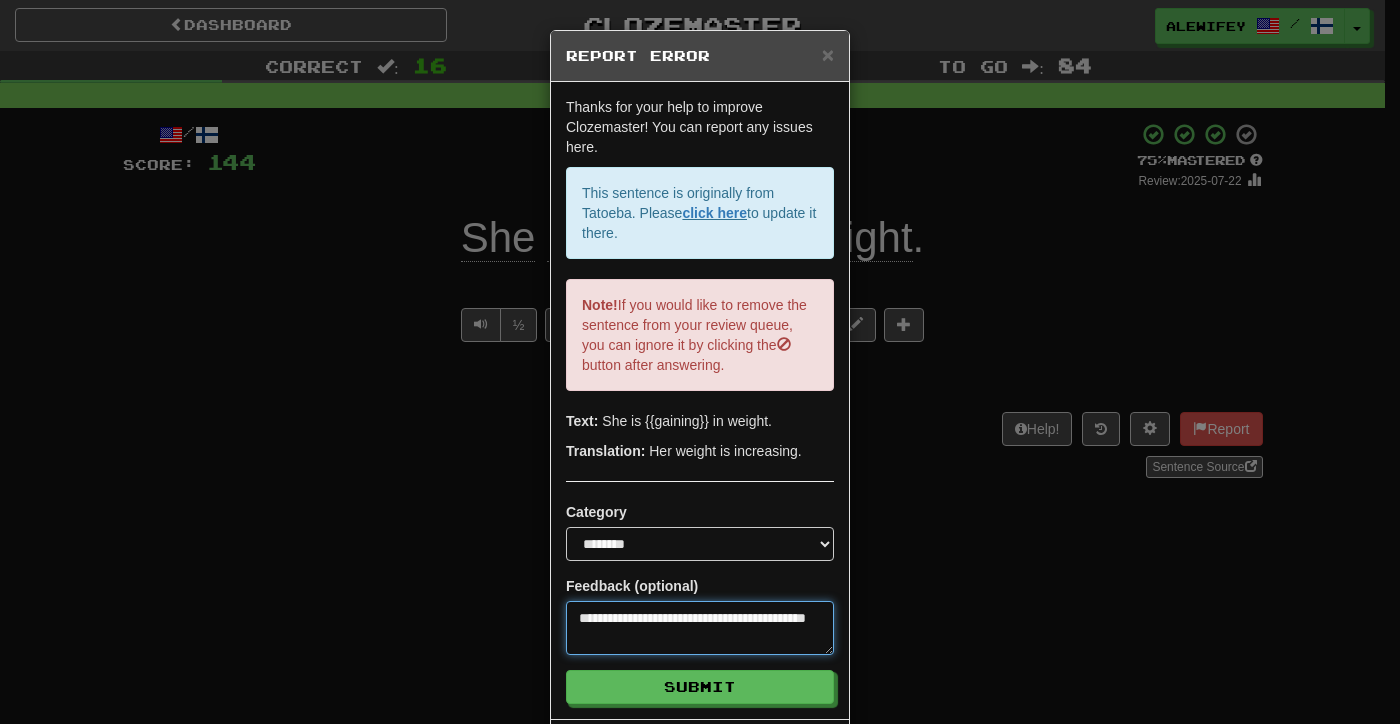 type on "**********" 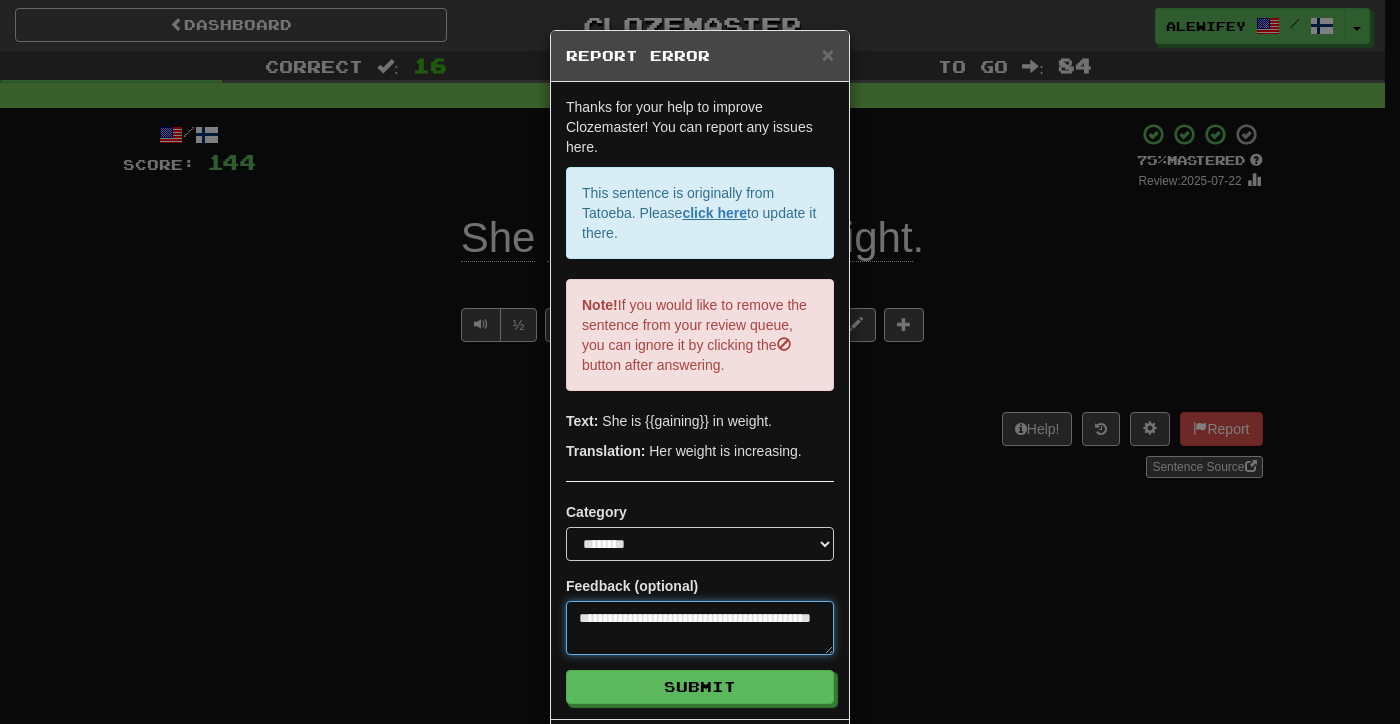 type on "**********" 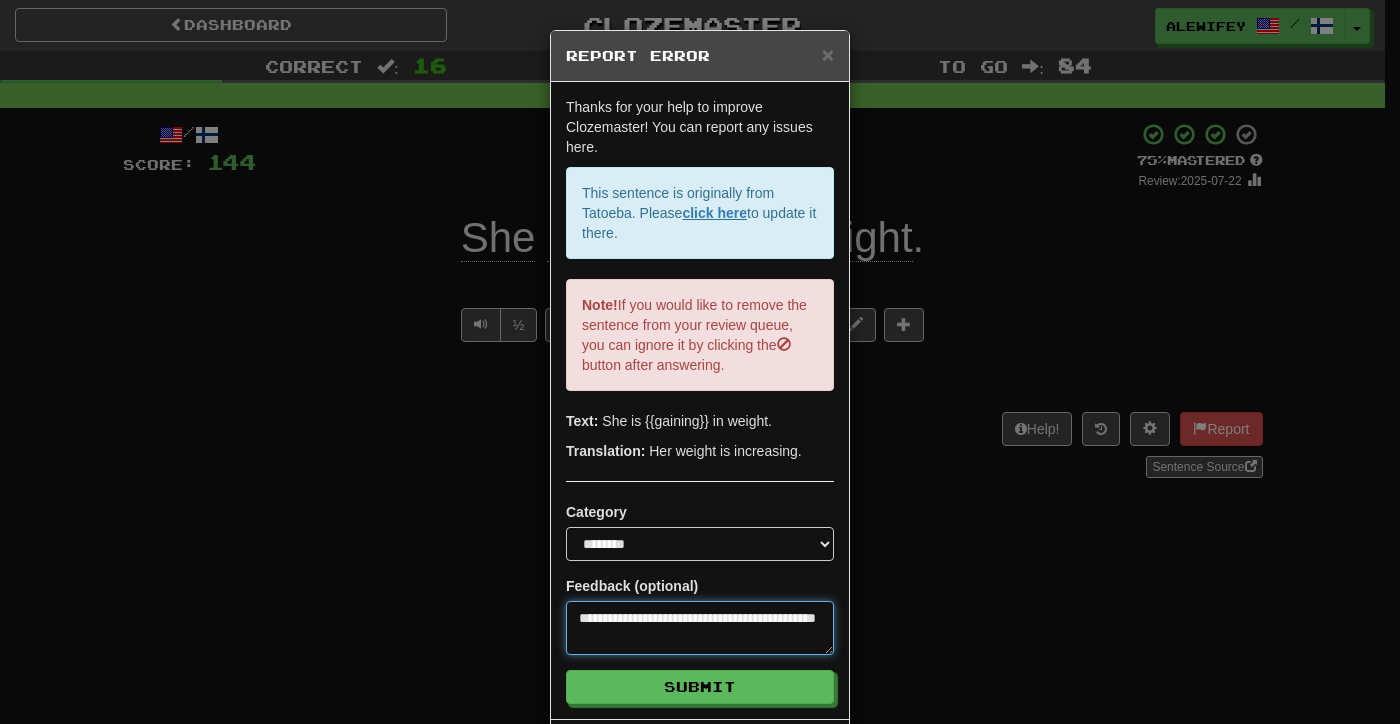 type on "**********" 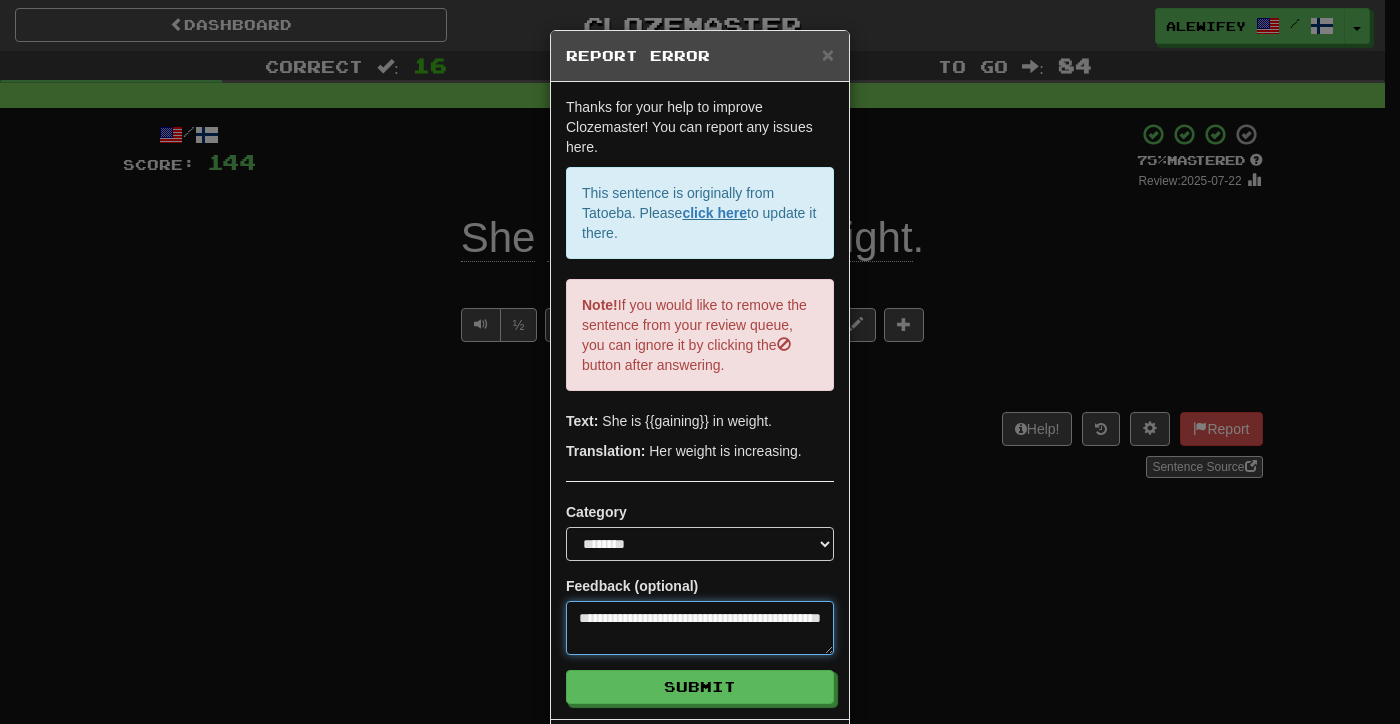 type on "**********" 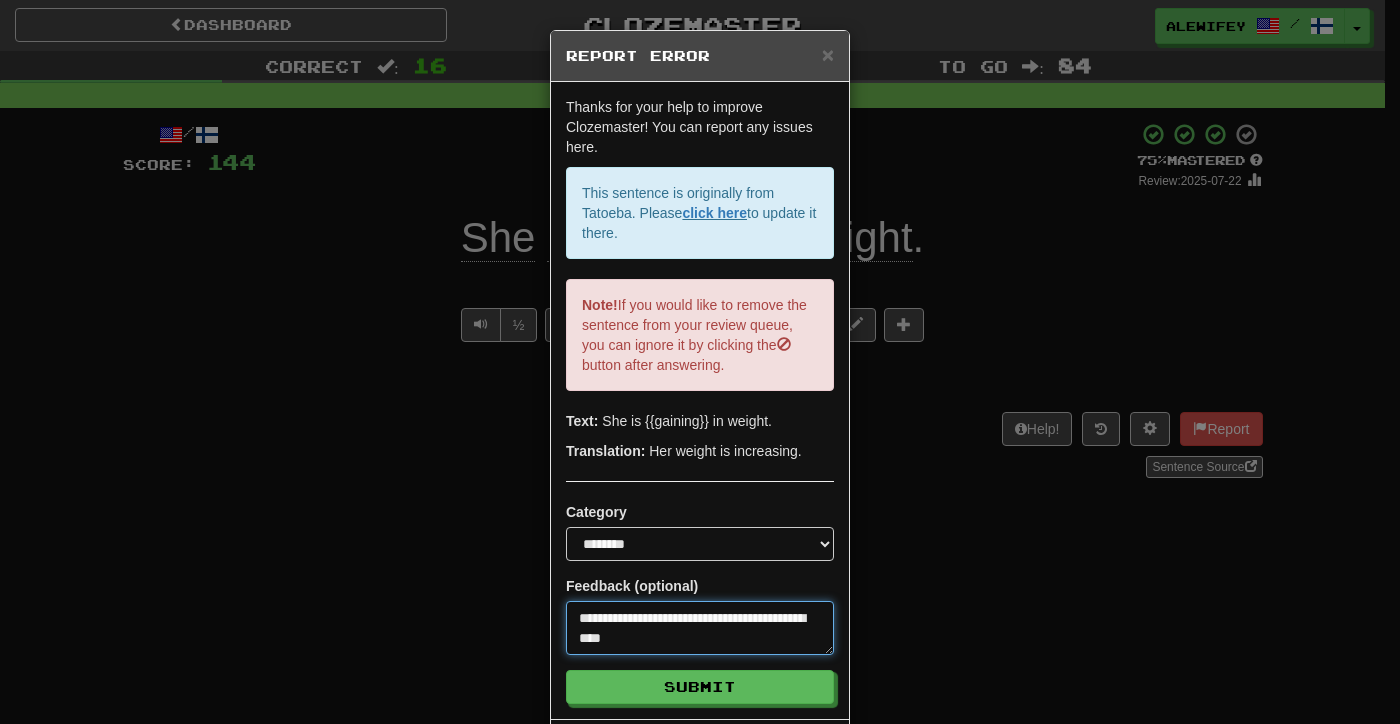 type on "**********" 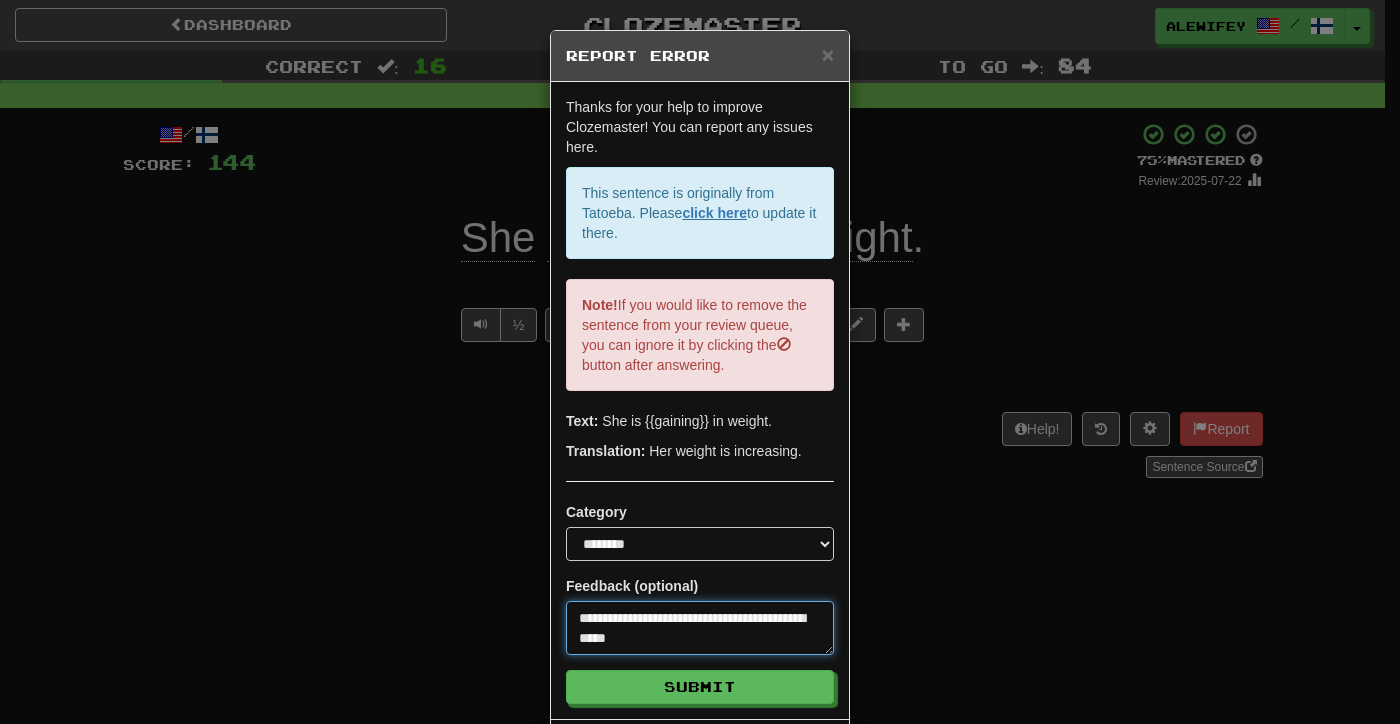 type on "**********" 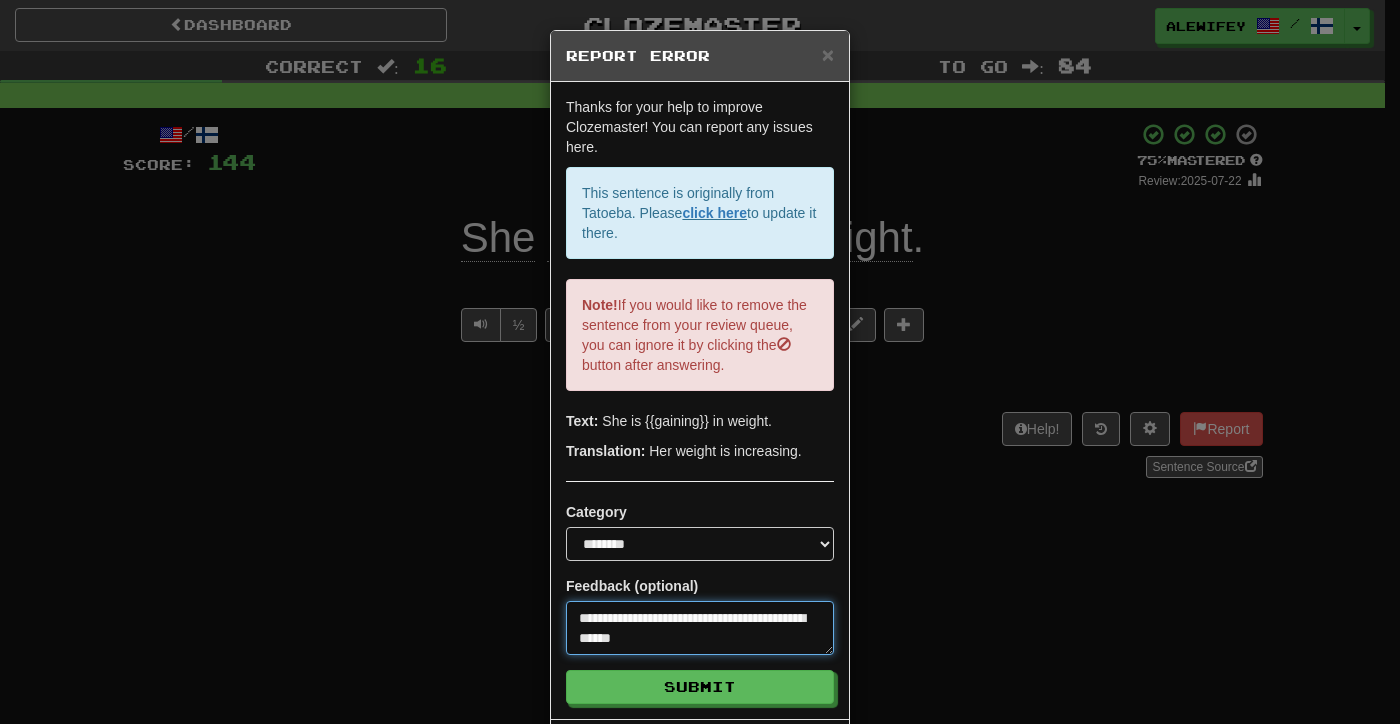 type on "**********" 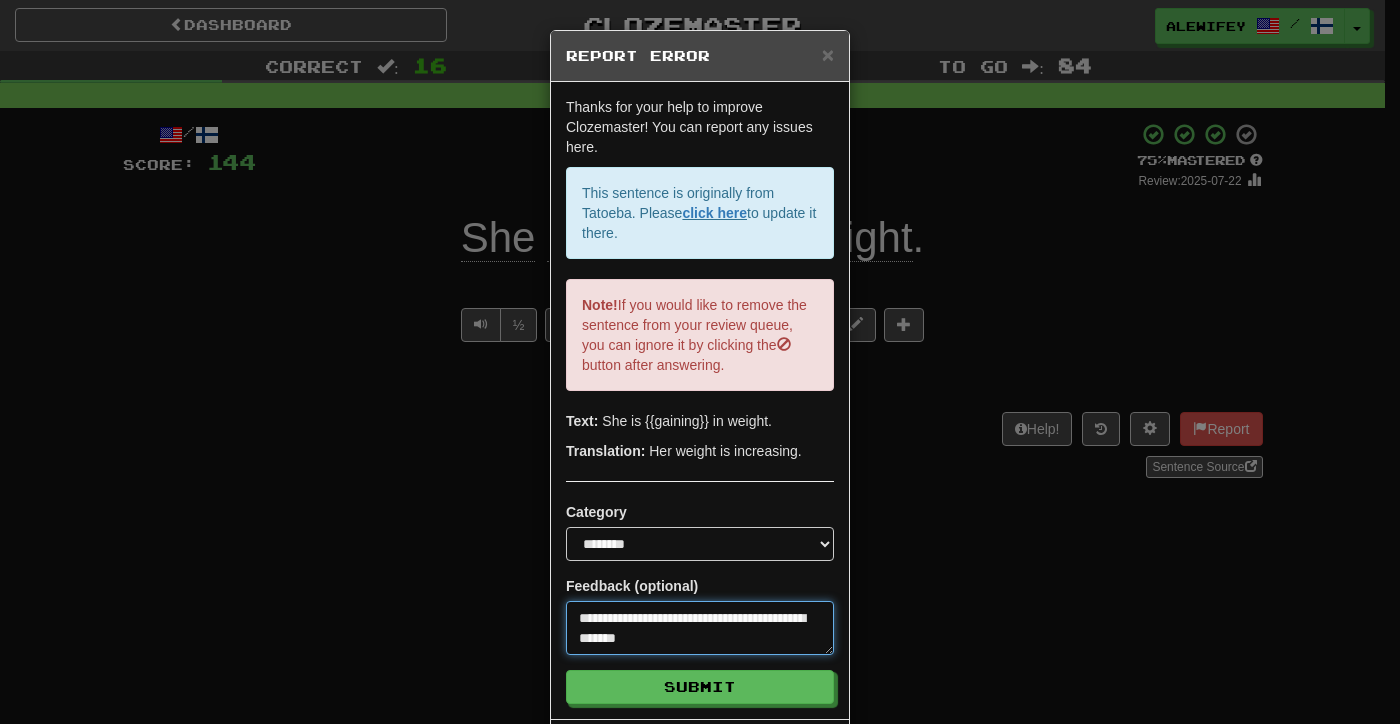 type on "**********" 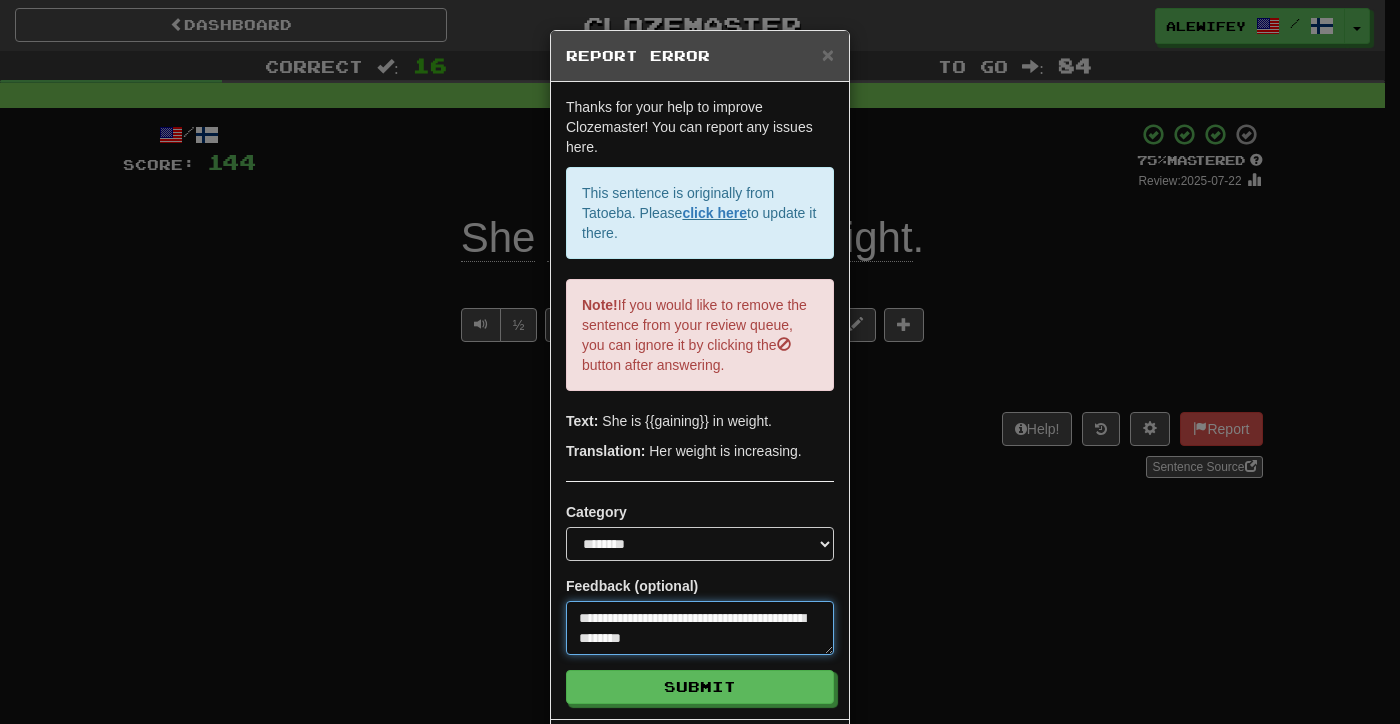 type on "**********" 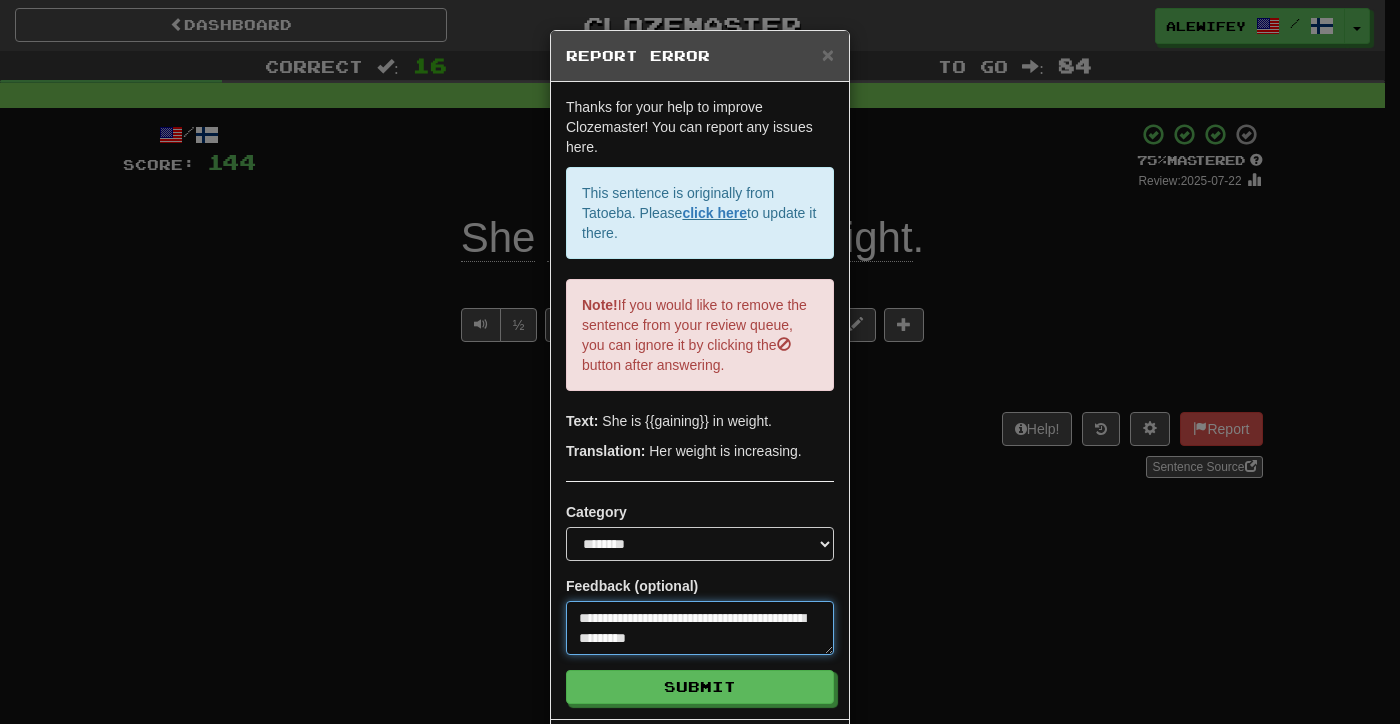 type on "**********" 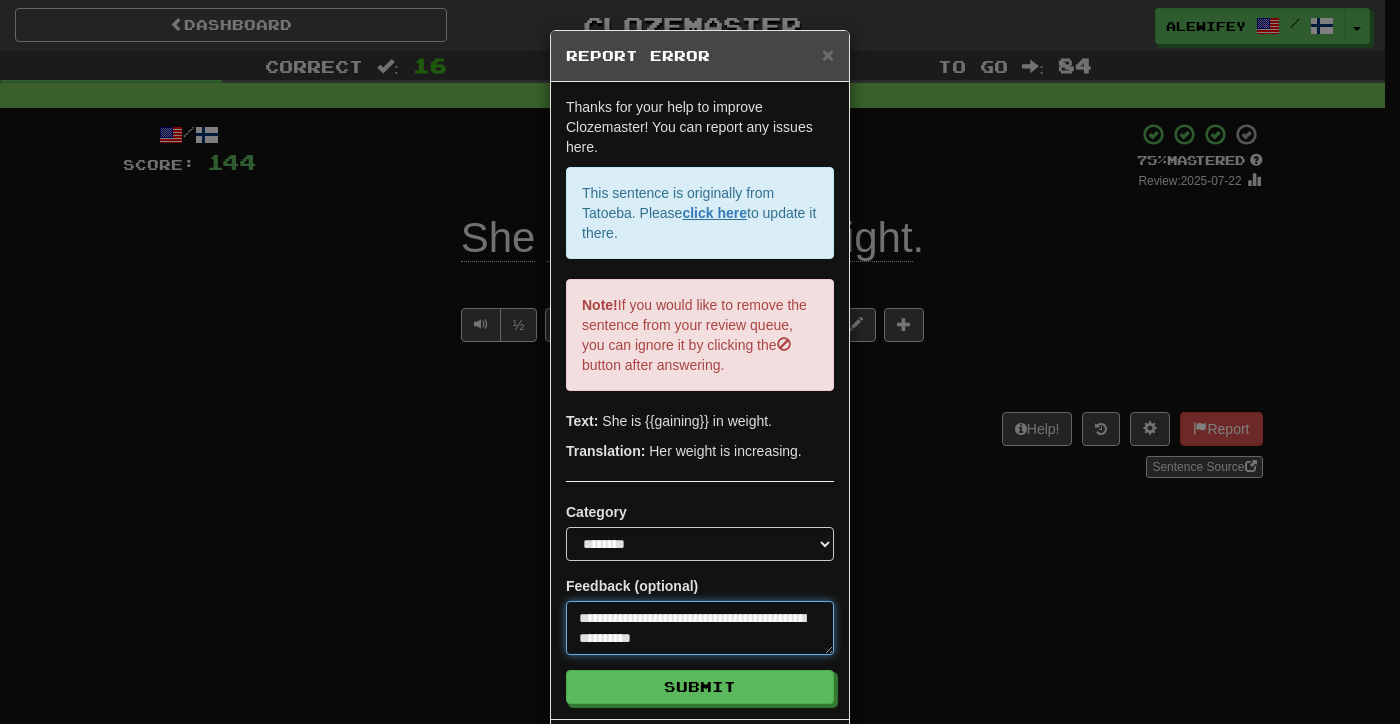 type on "**********" 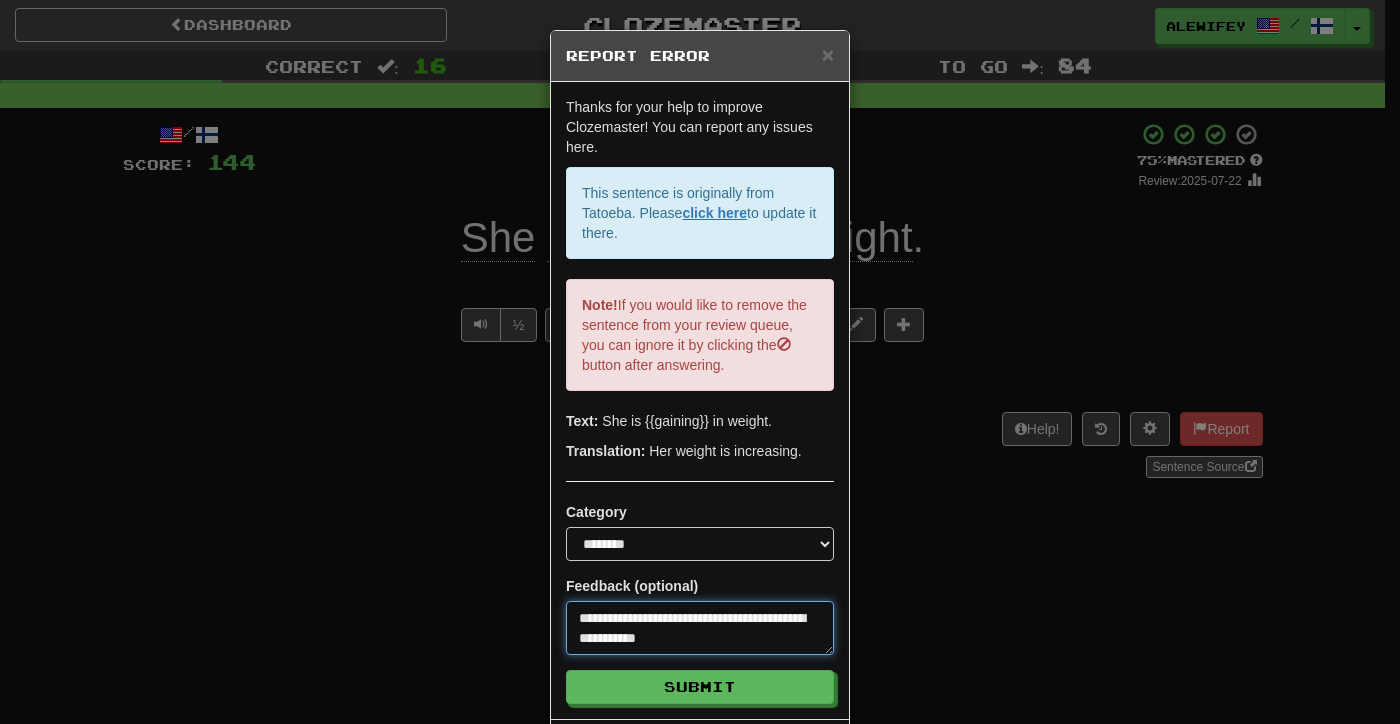type on "**********" 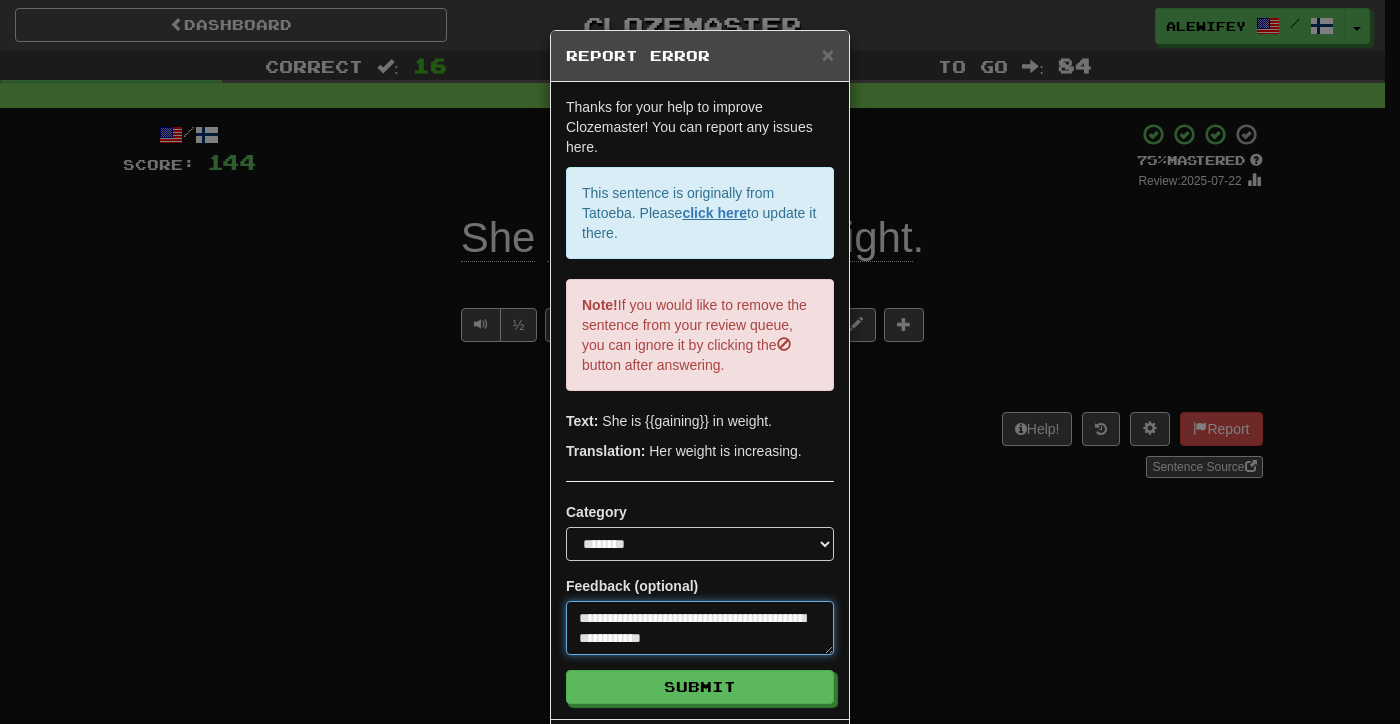 type on "**********" 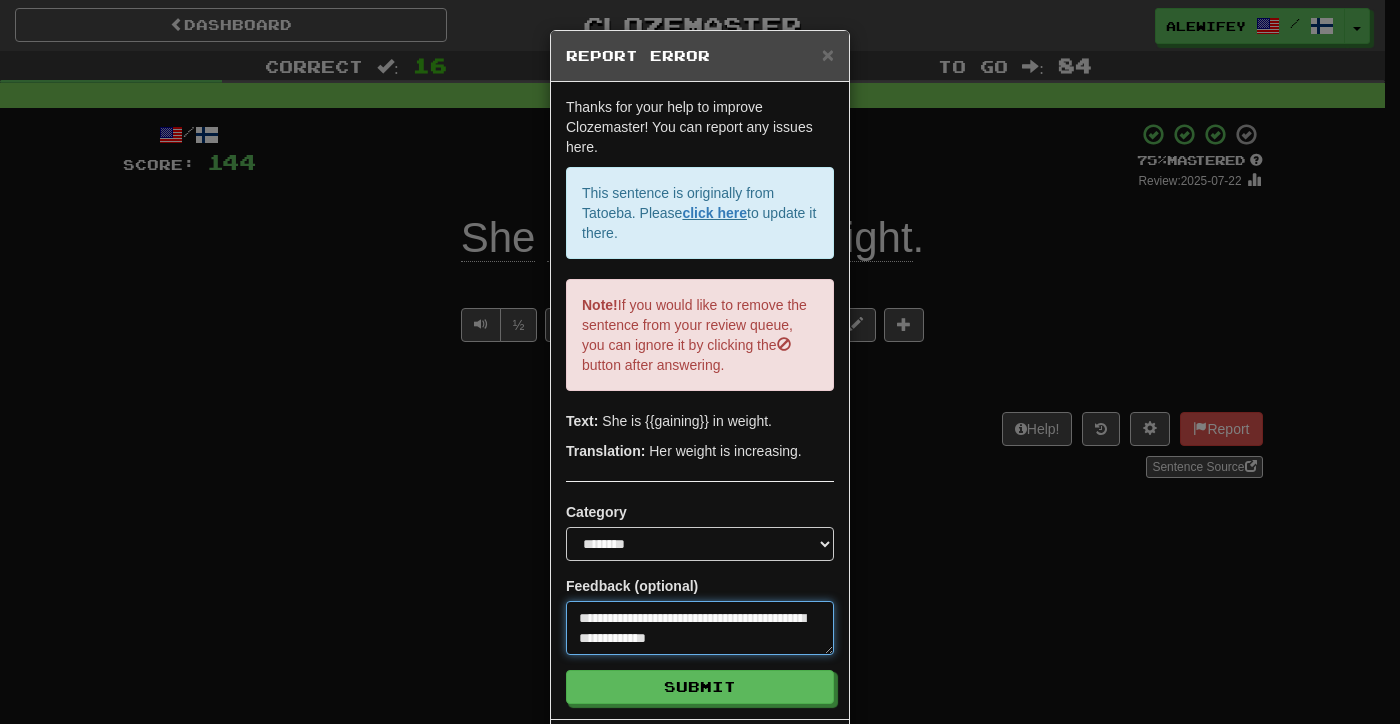 type on "**********" 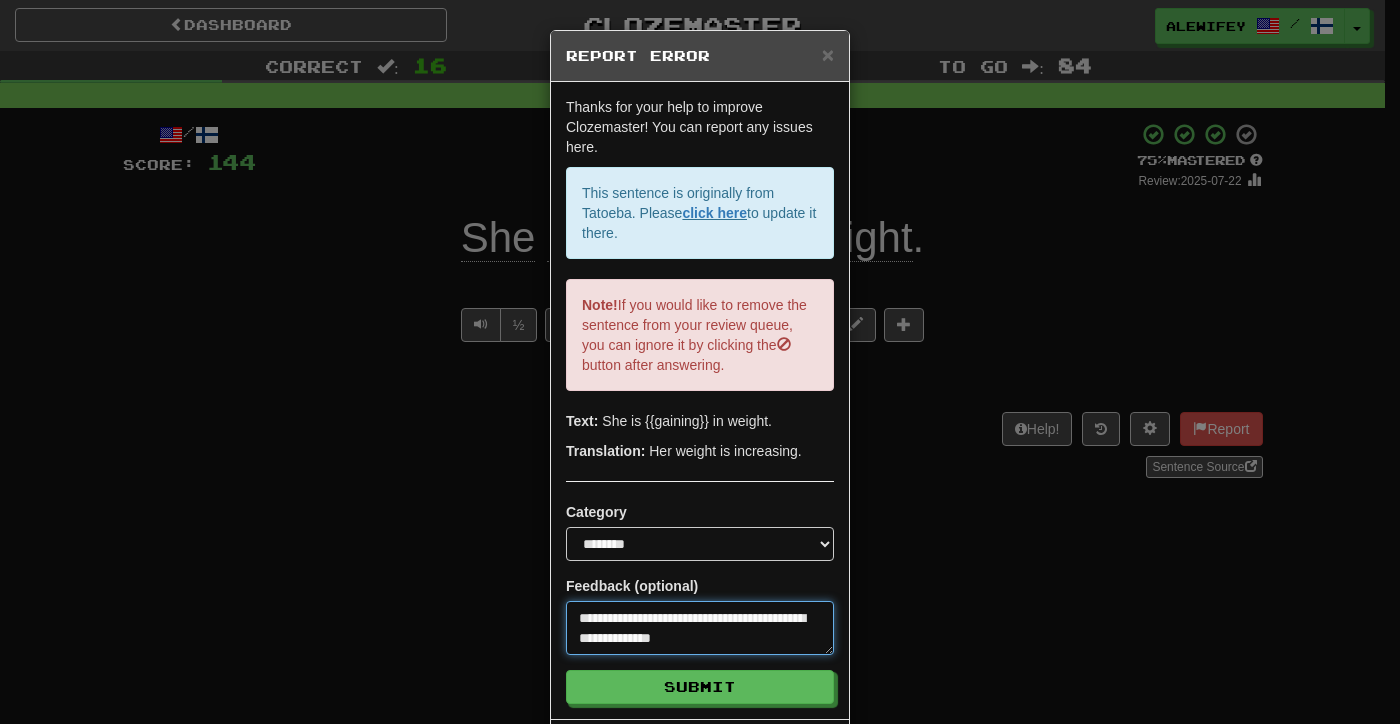 type on "**********" 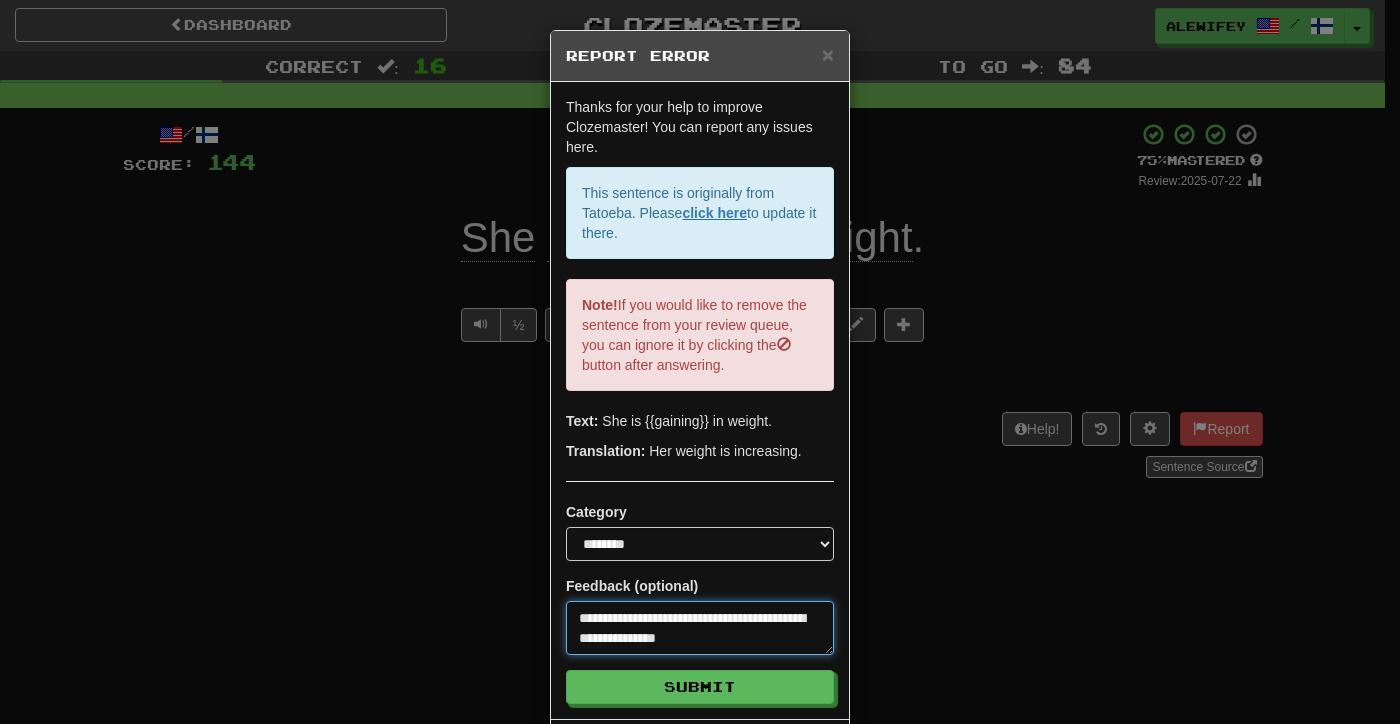 type on "**********" 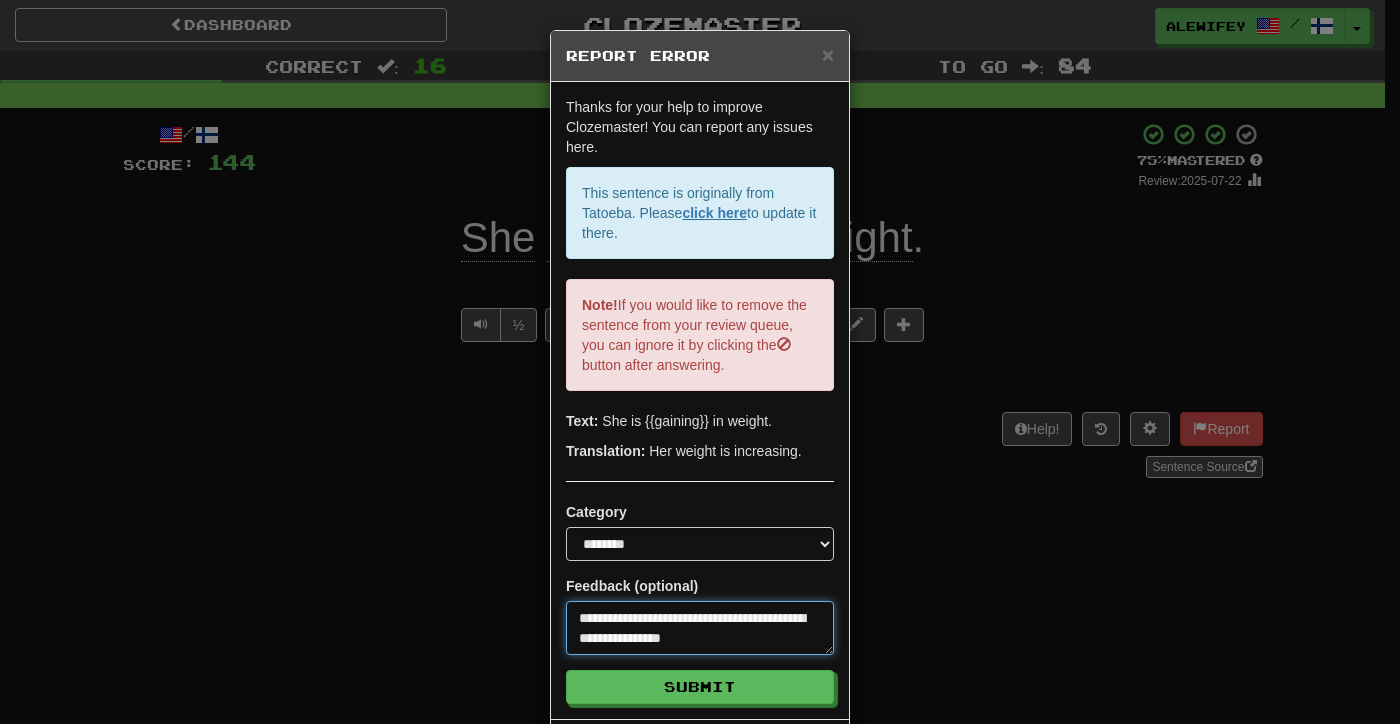 type on "**********" 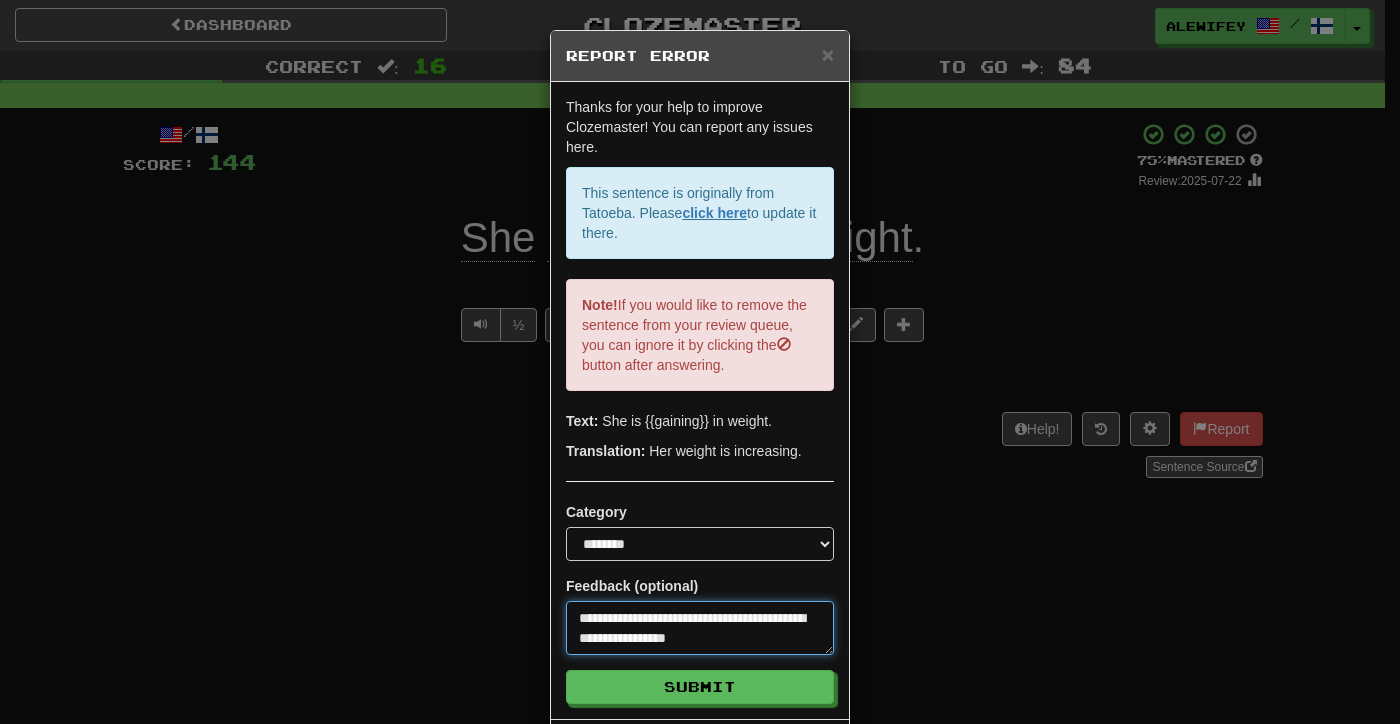 type on "**********" 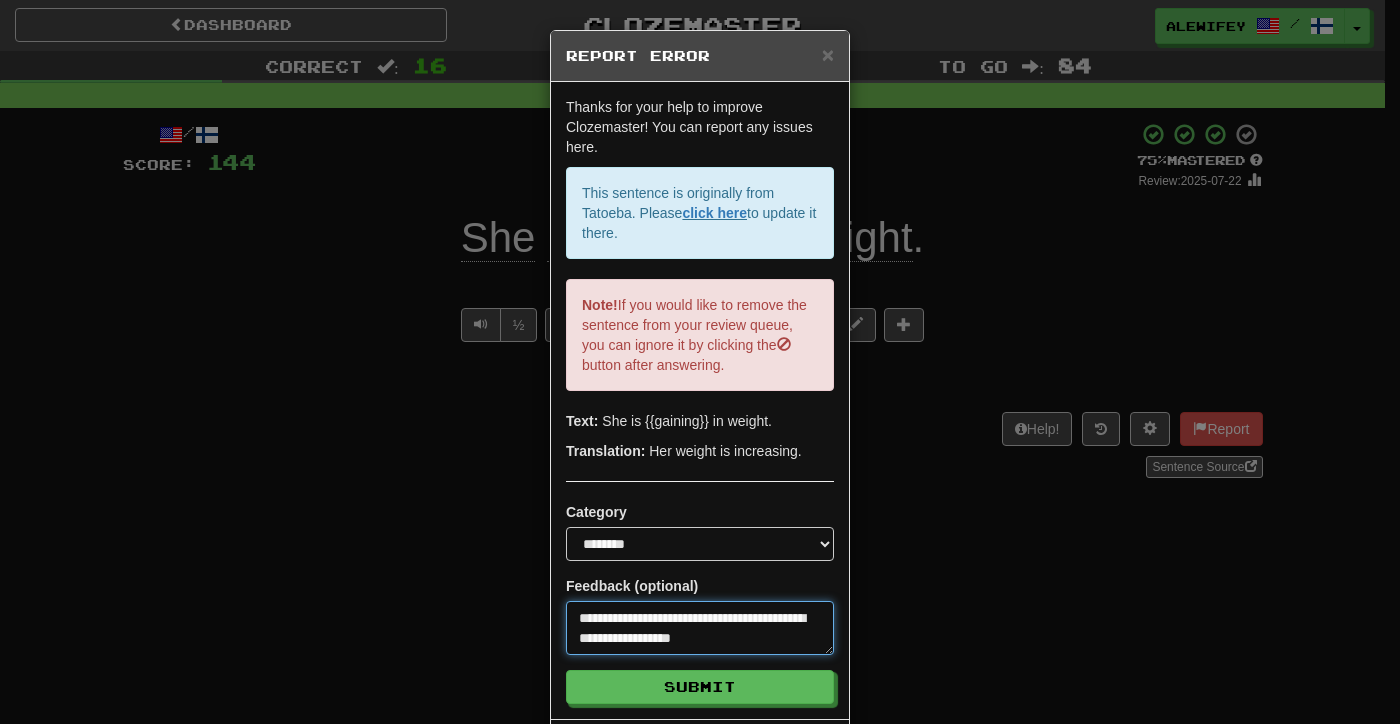 type on "**********" 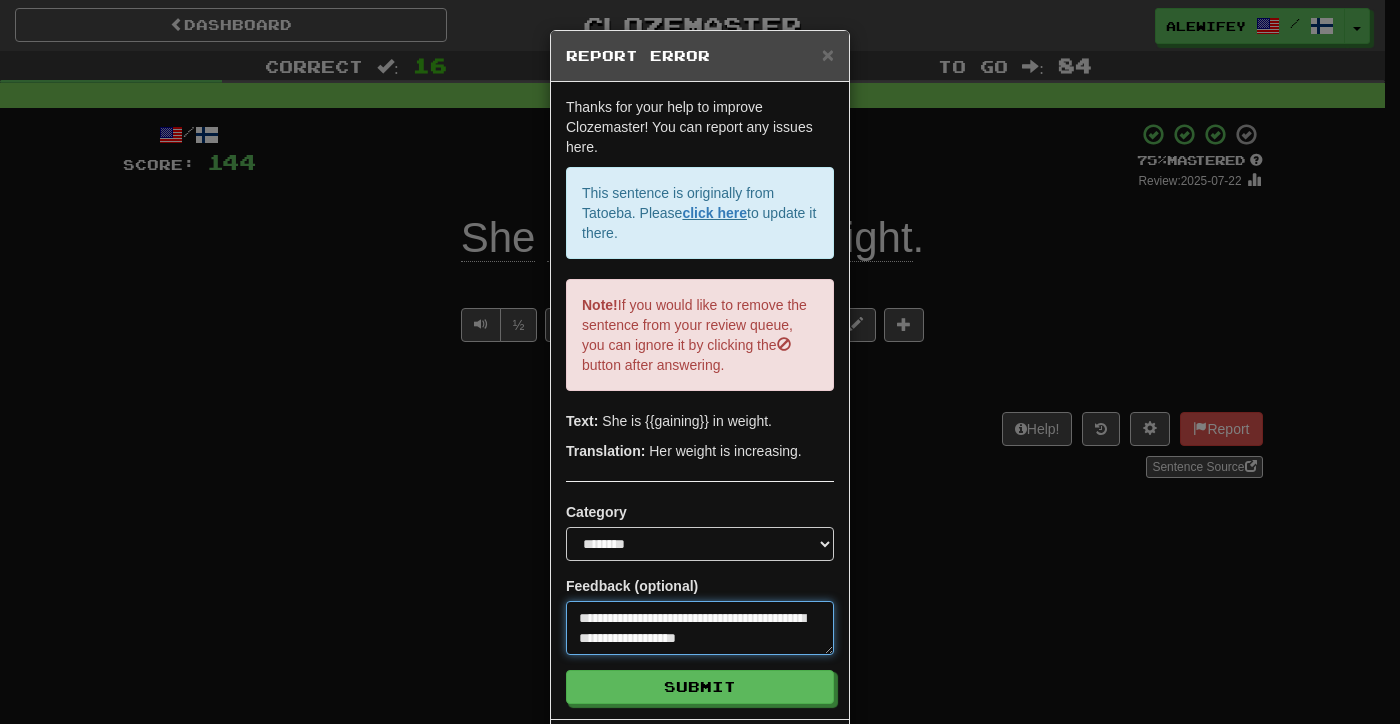 type on "**********" 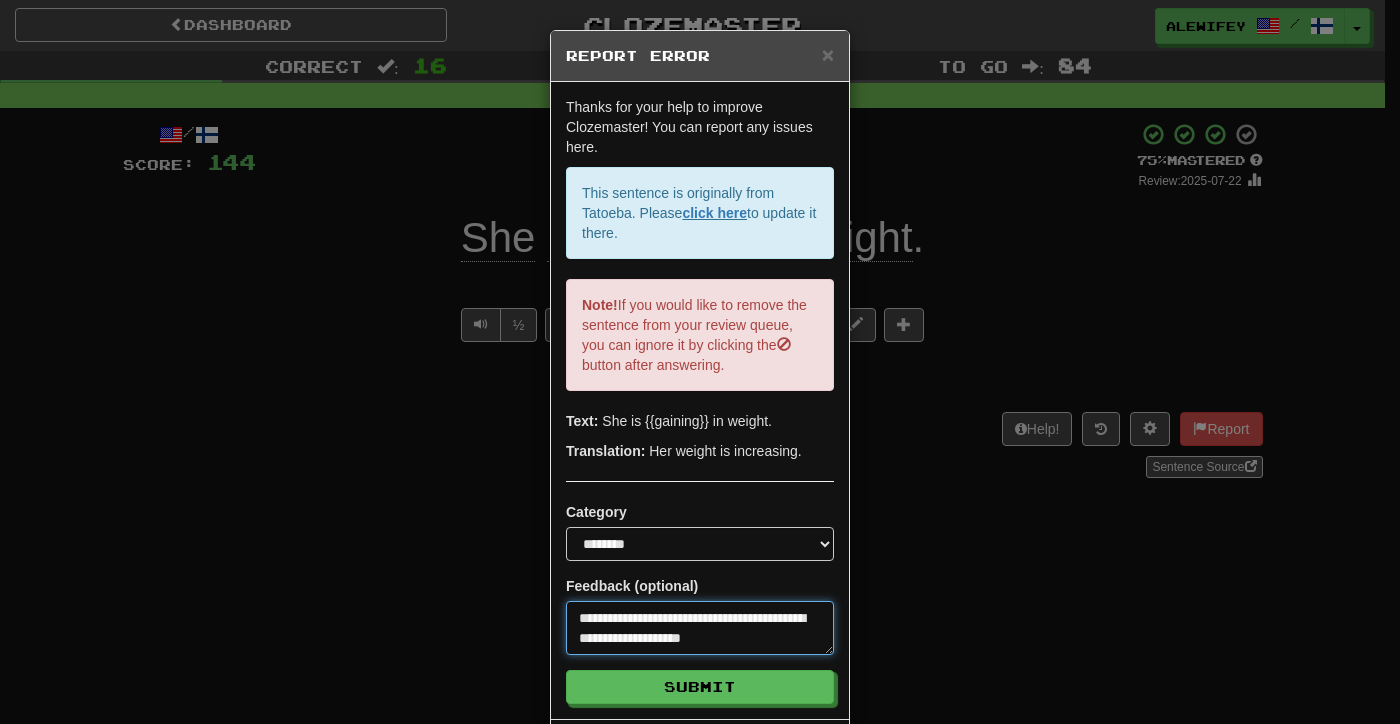 type on "**********" 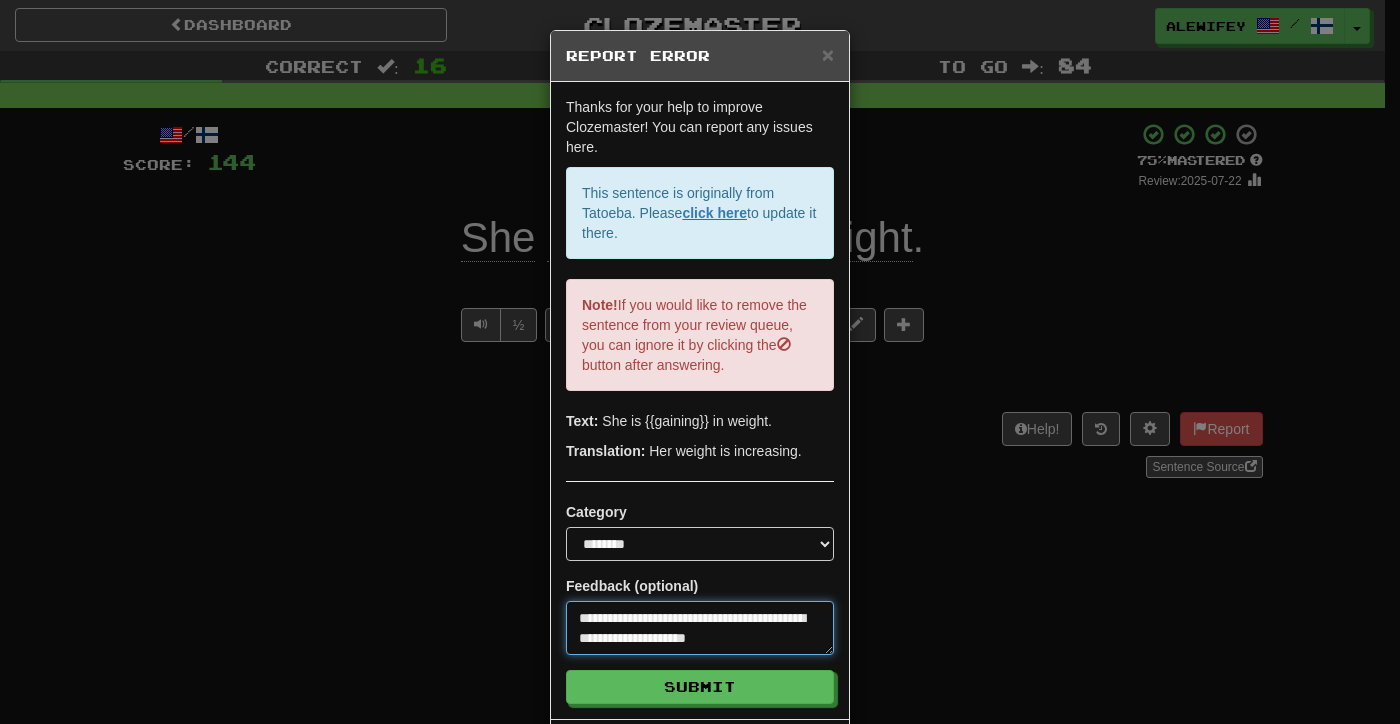 type on "**********" 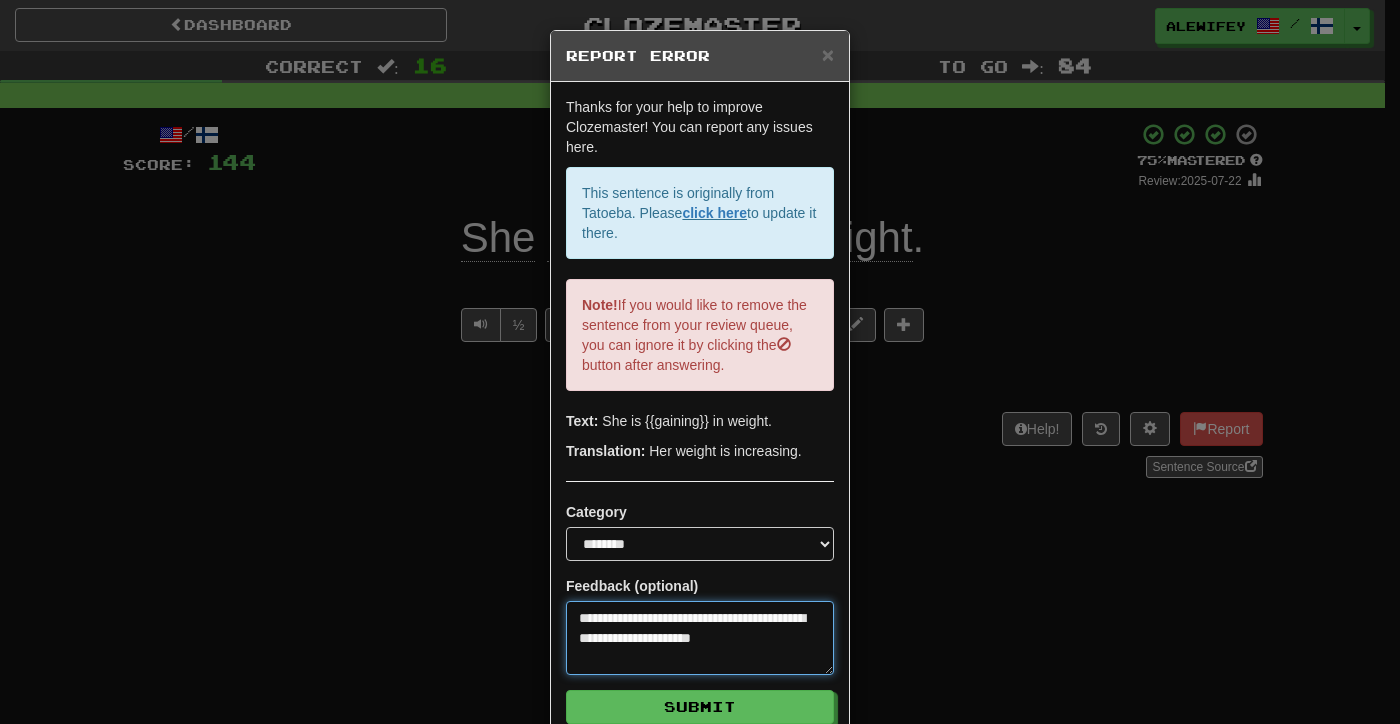scroll, scrollTop: 131, scrollLeft: 0, axis: vertical 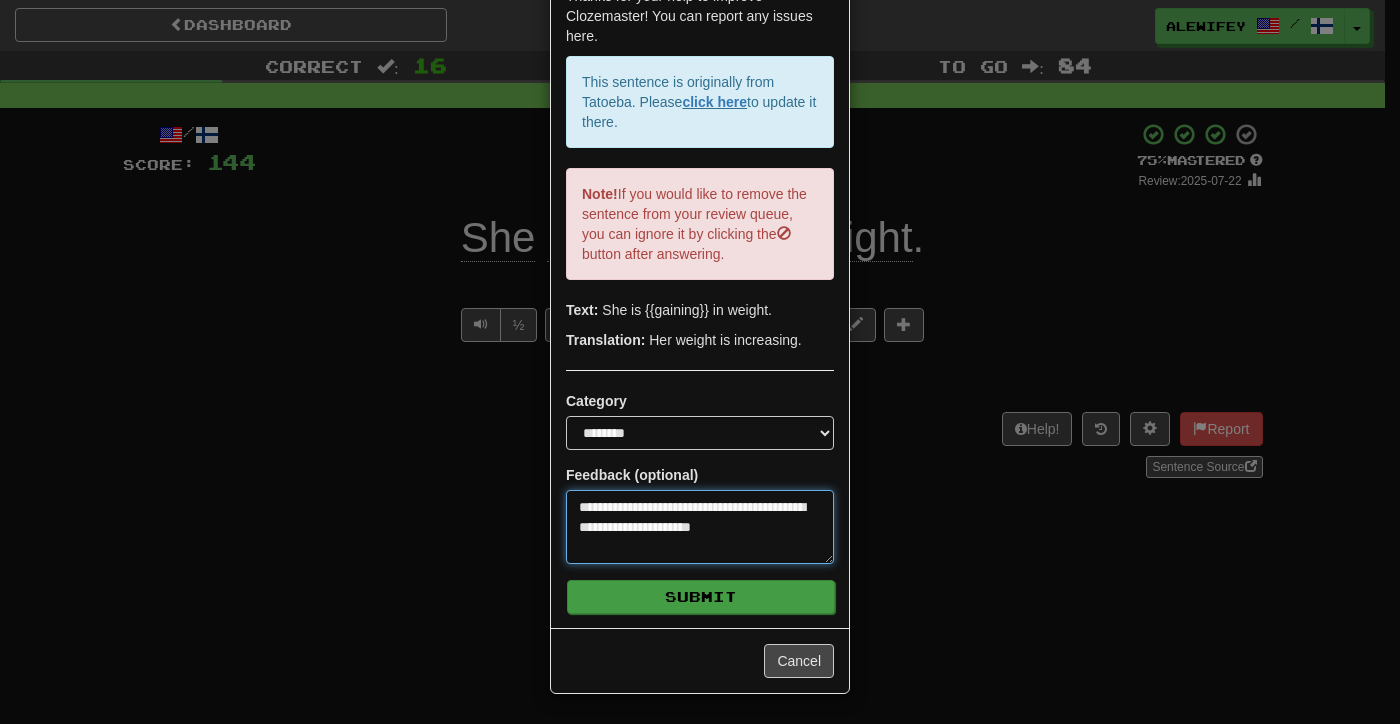 type on "**********" 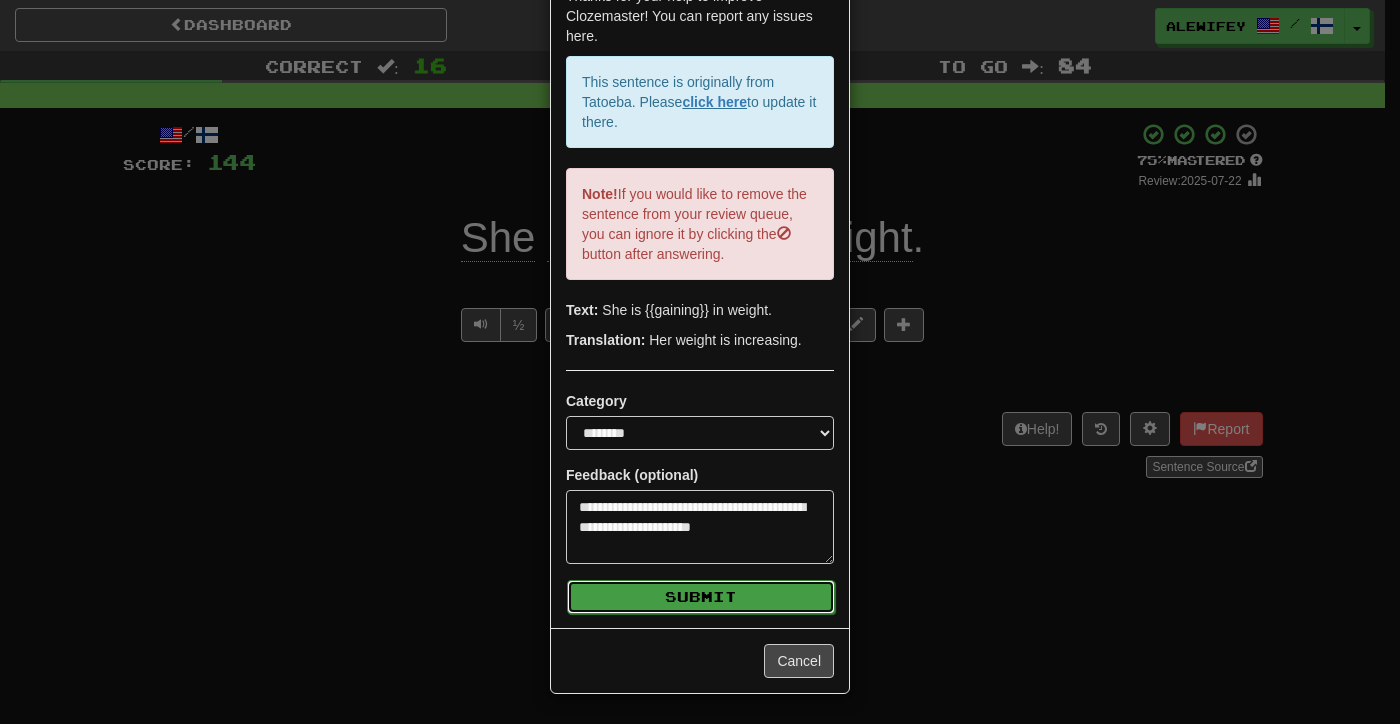 click on "Submit" at bounding box center (701, 597) 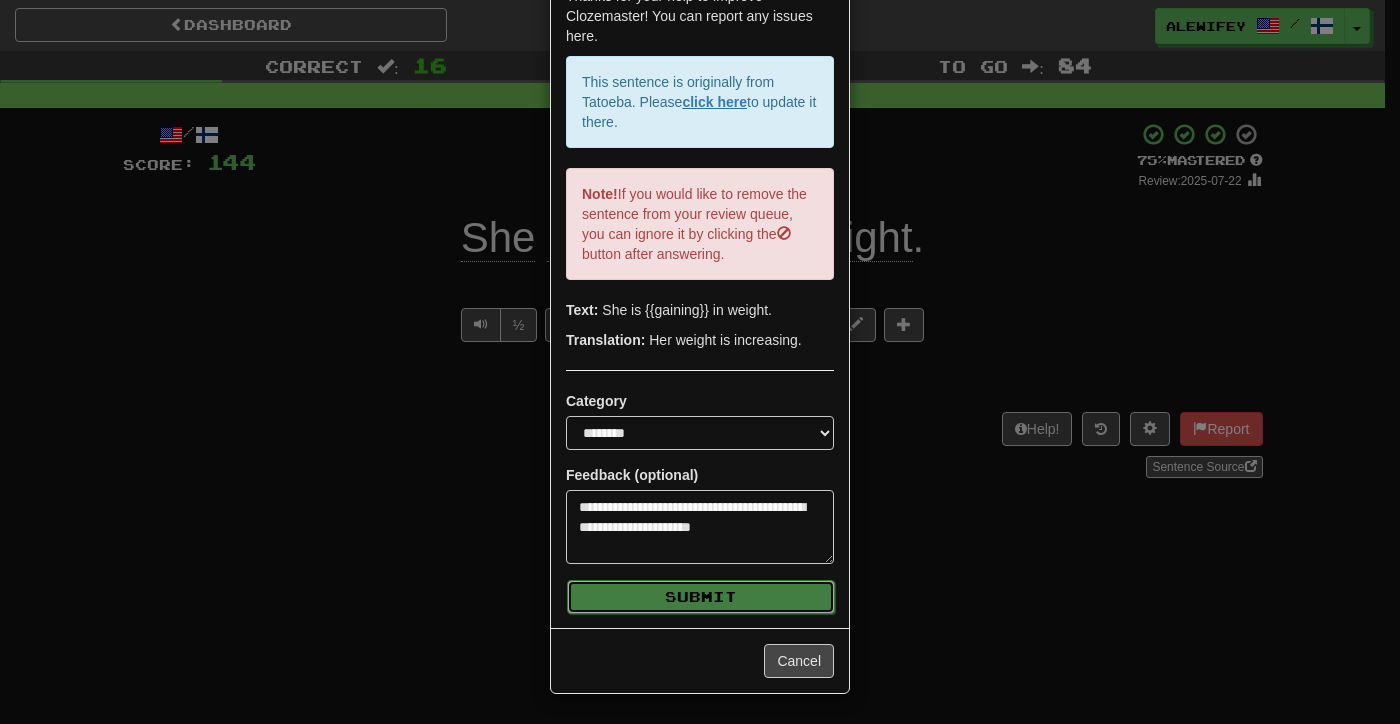 scroll, scrollTop: 0, scrollLeft: 0, axis: both 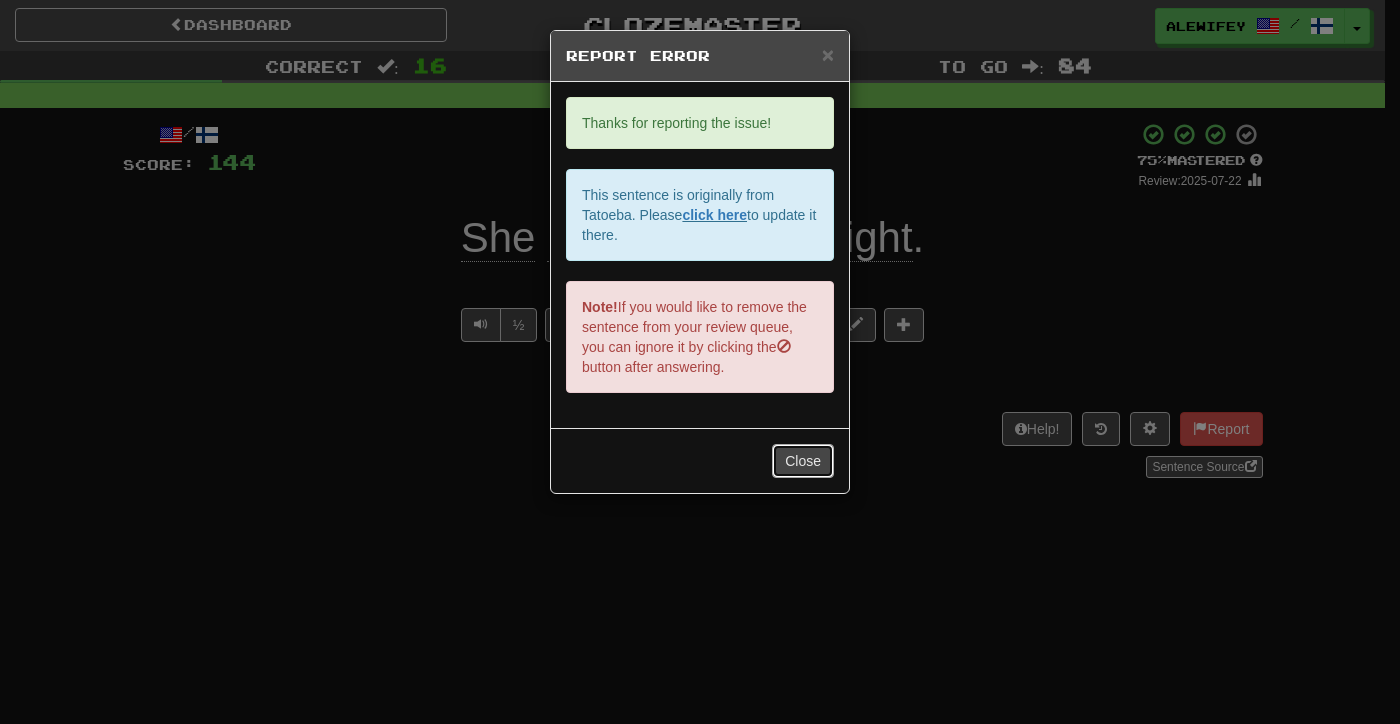 click on "Close" at bounding box center (803, 461) 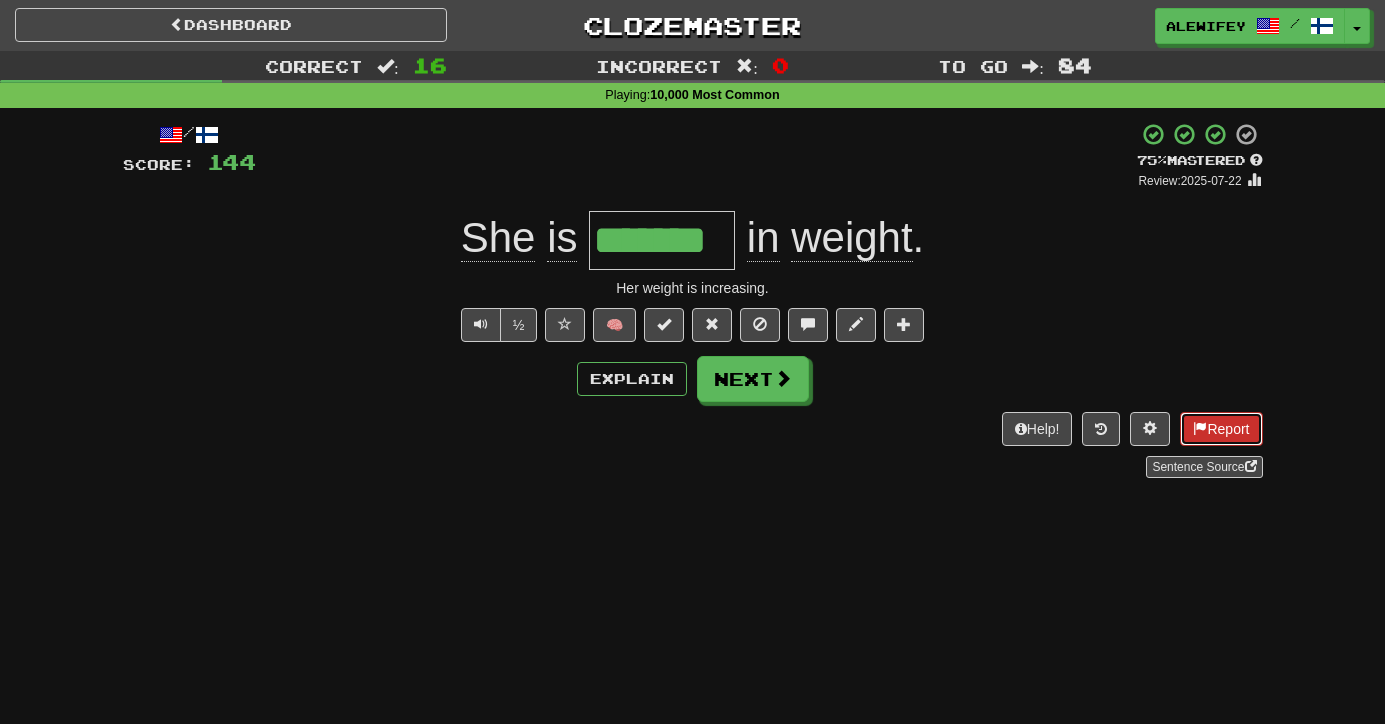click on "Report" at bounding box center (1221, 429) 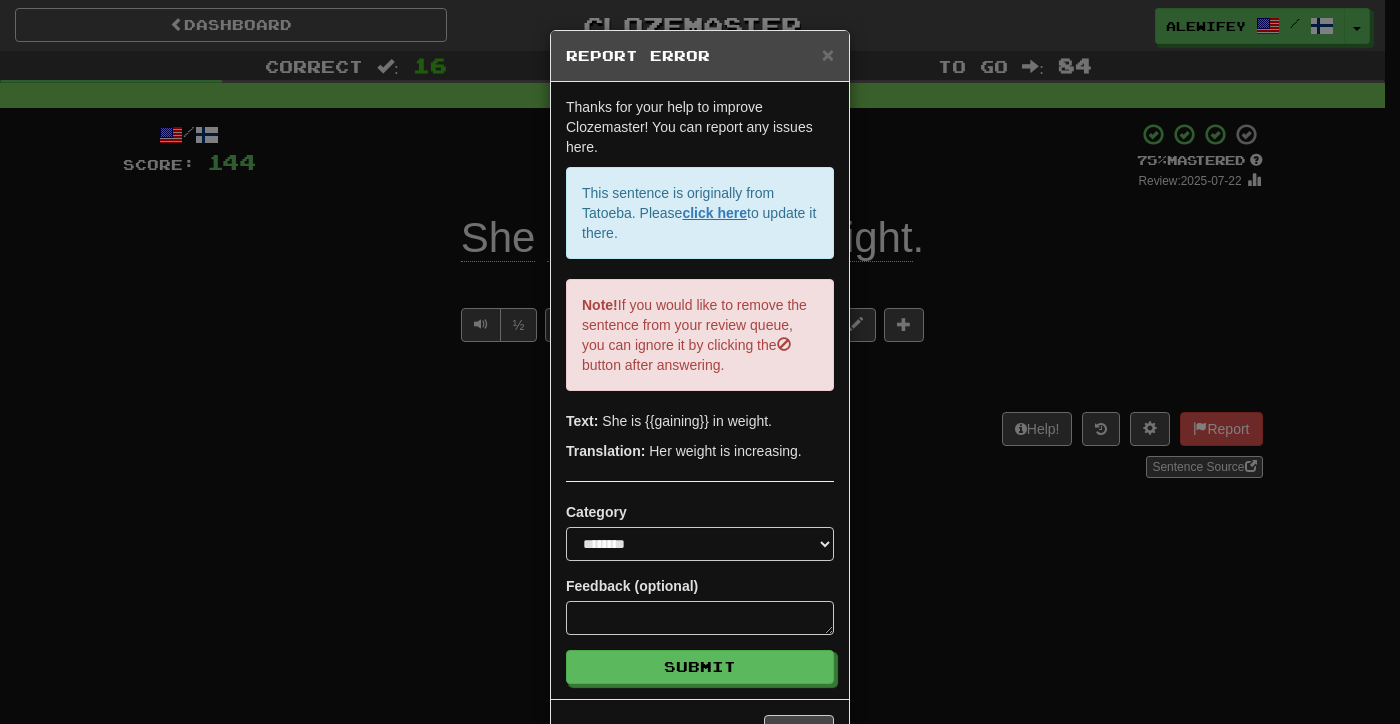 click on "This sentence is originally from Tatoeba. Please  click here  to update it there." at bounding box center [700, 213] 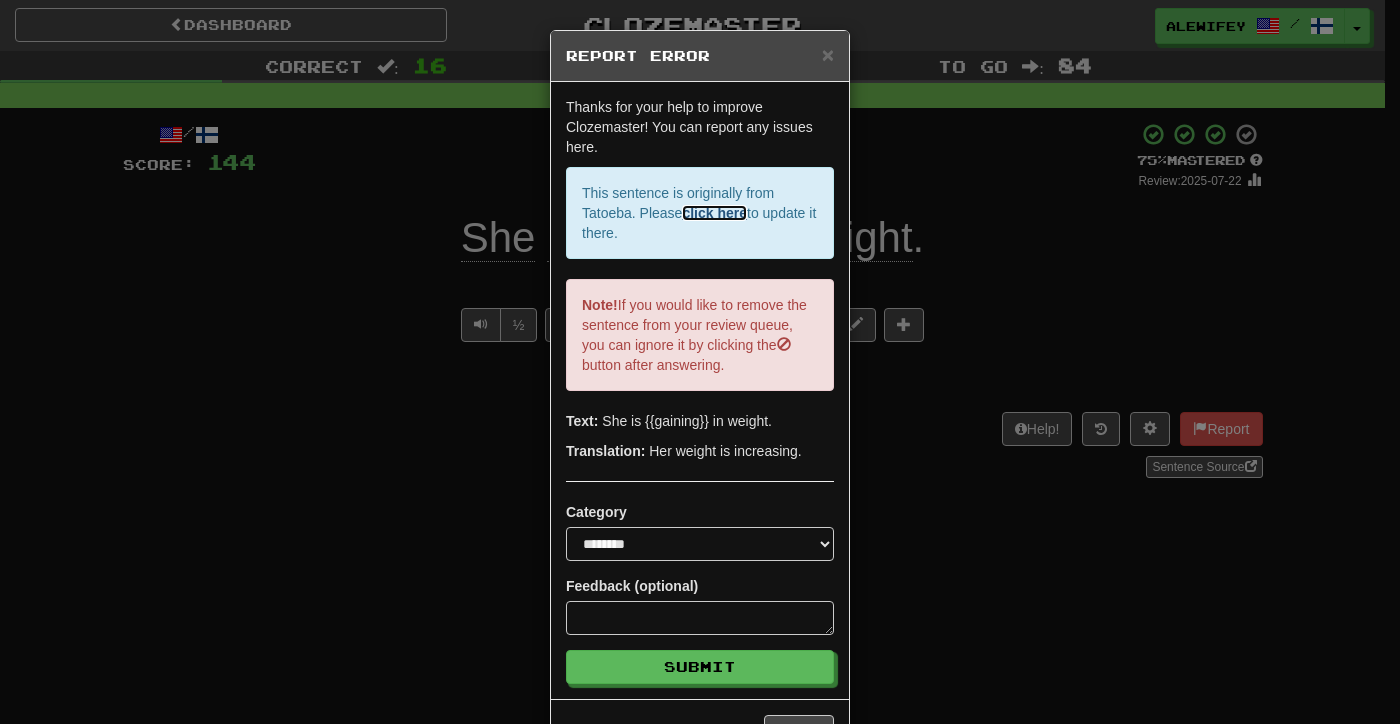 click on "click here" at bounding box center [714, 213] 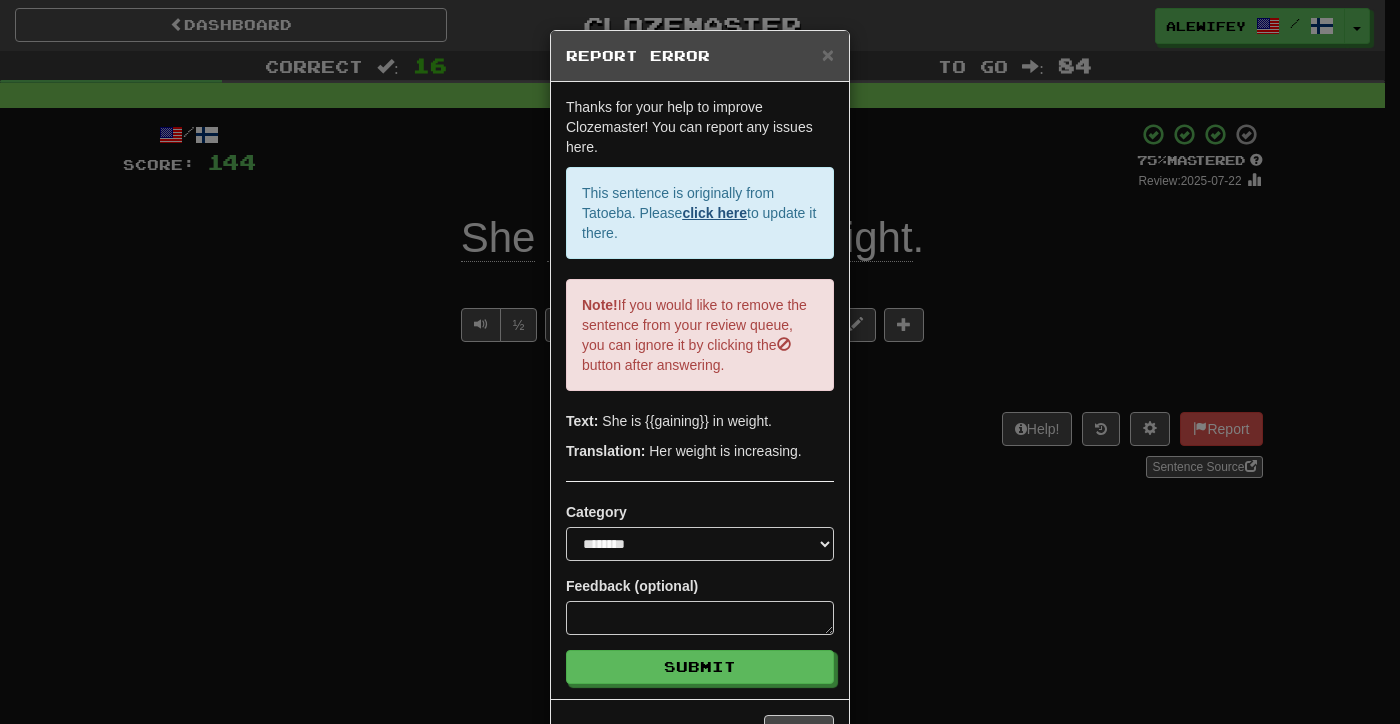 click on "**********" at bounding box center [700, 362] 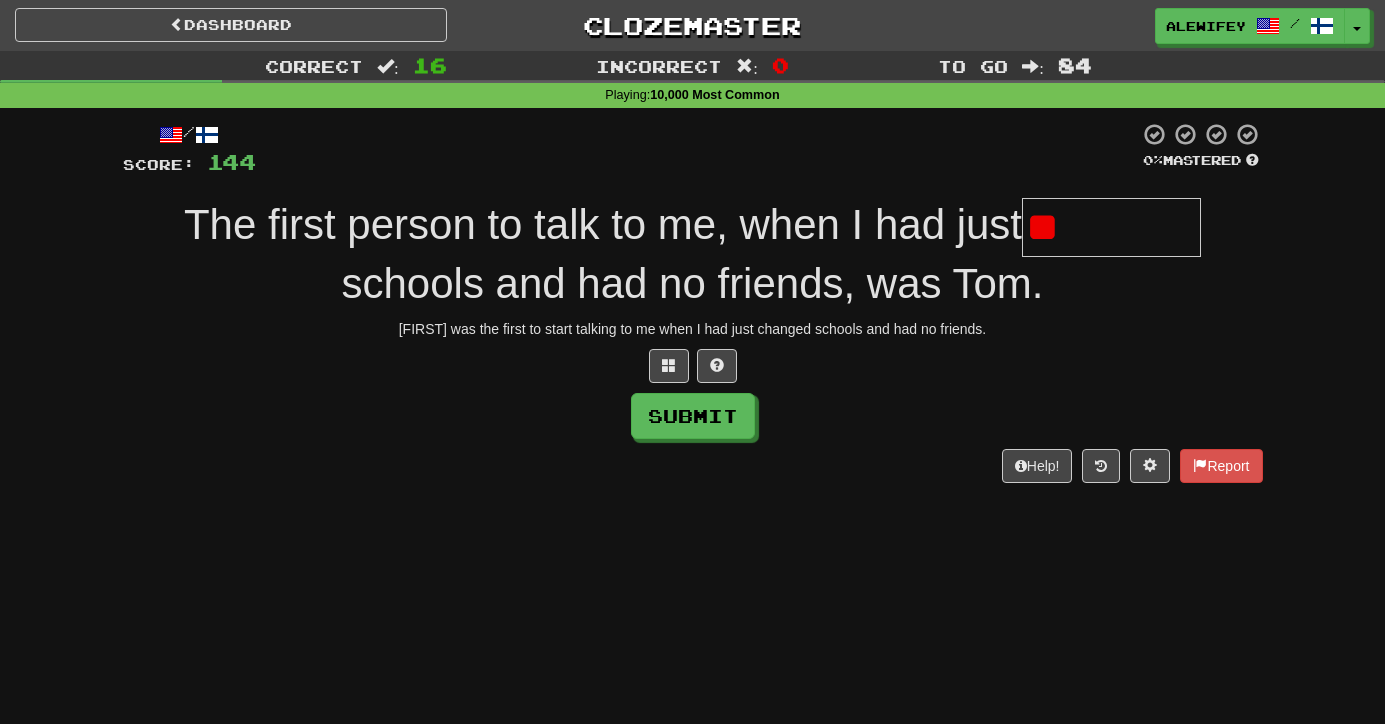 type on "*" 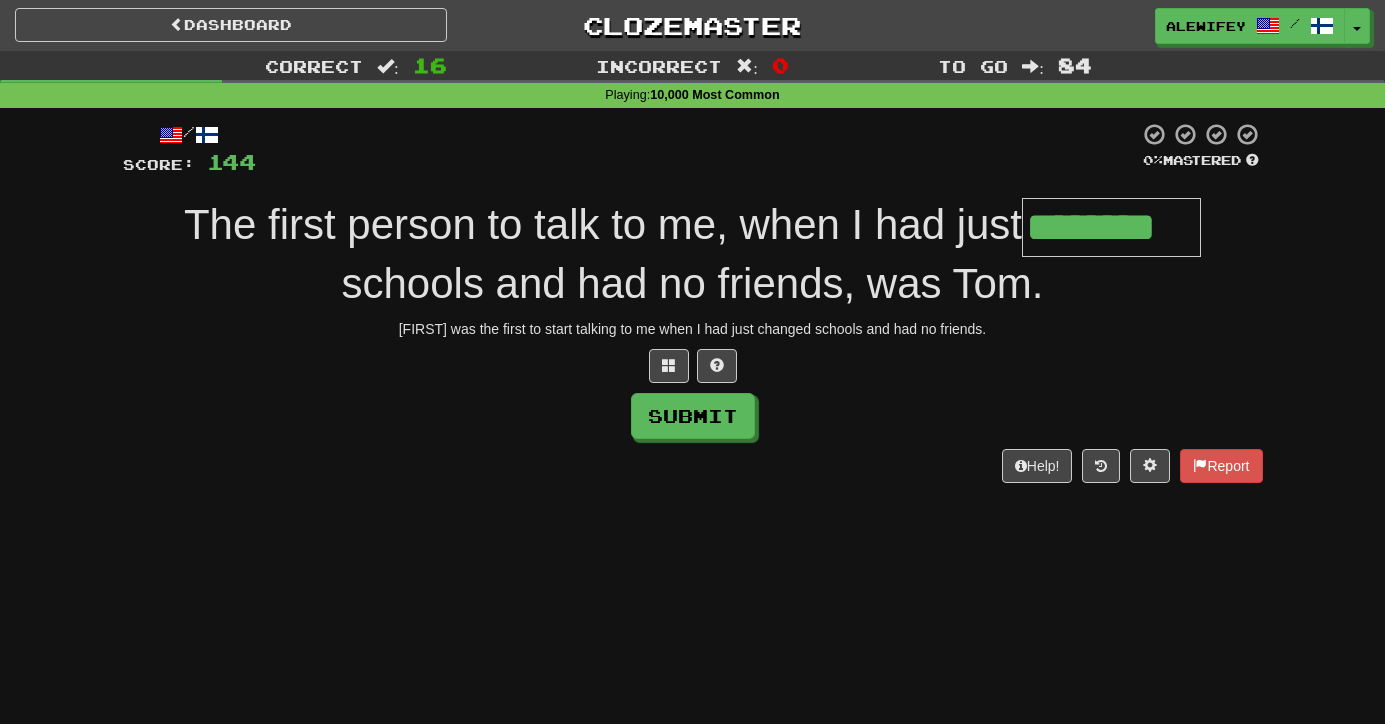 type on "********" 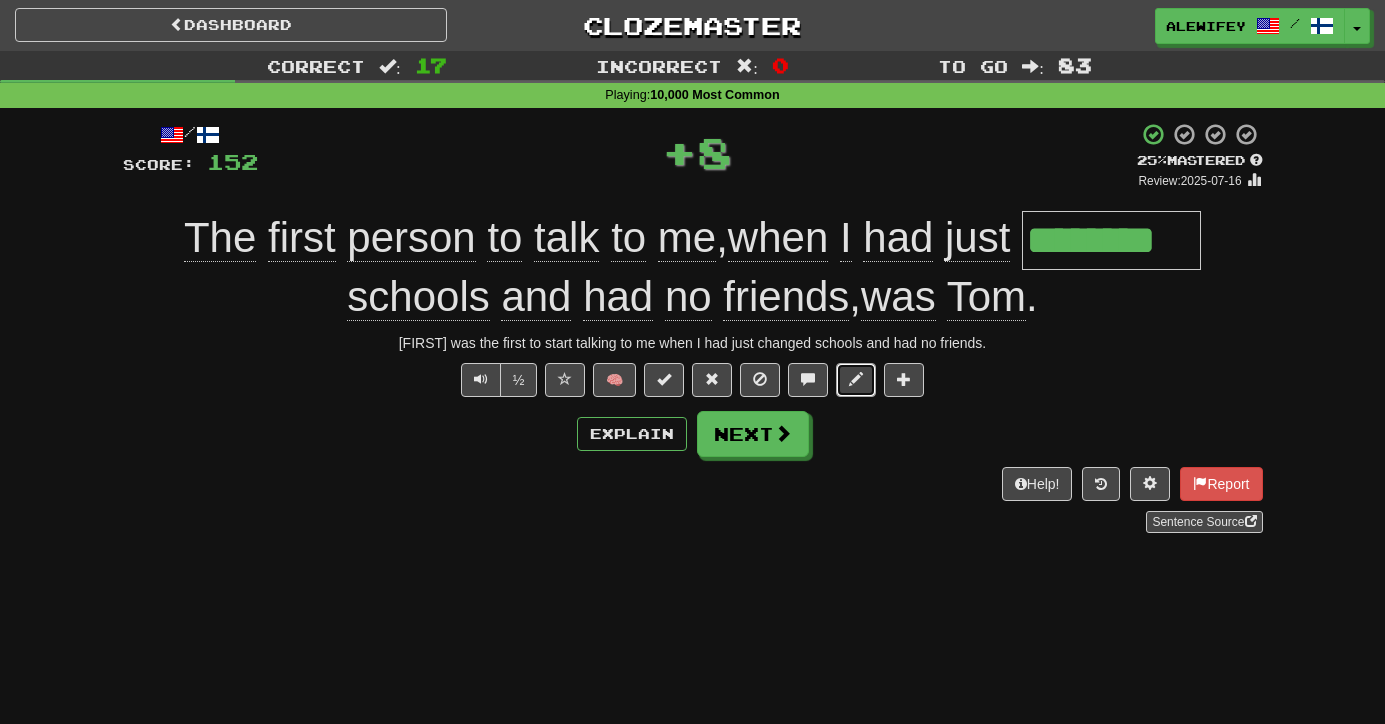 click at bounding box center (856, 380) 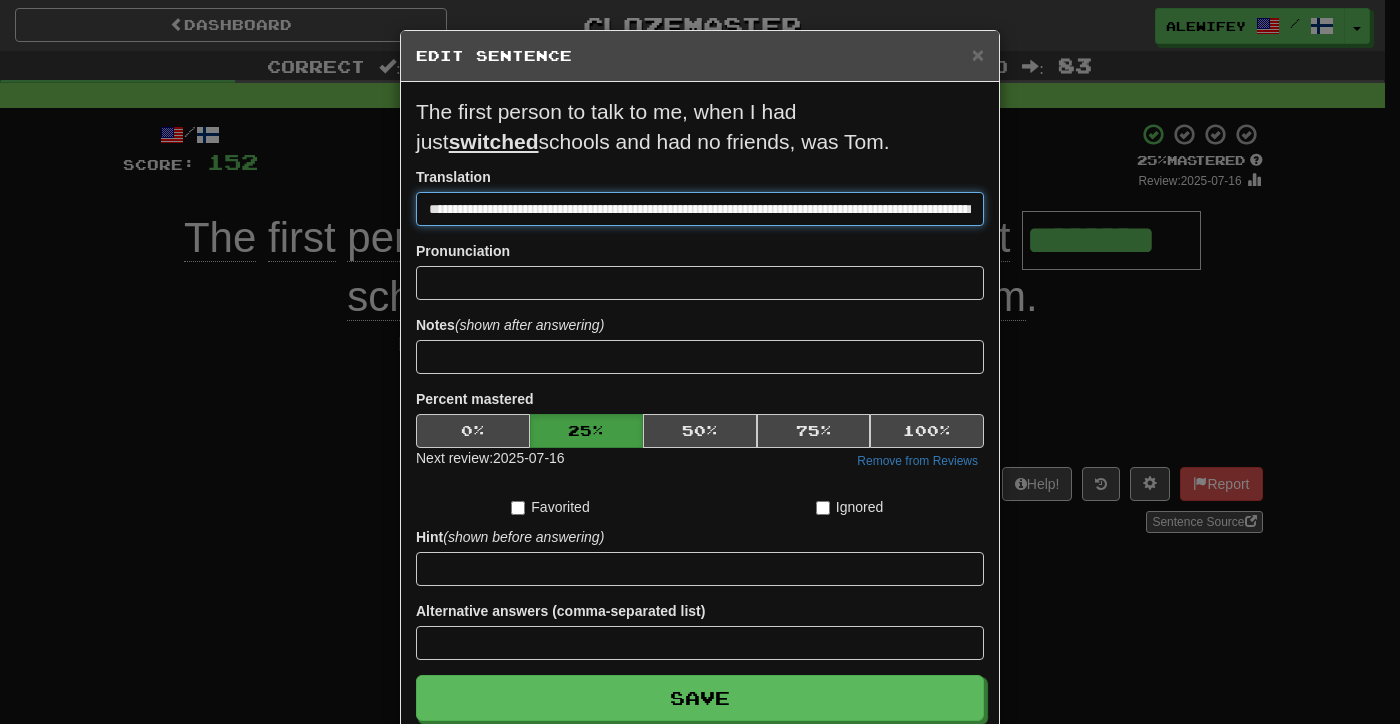 scroll, scrollTop: 0, scrollLeft: 108, axis: horizontal 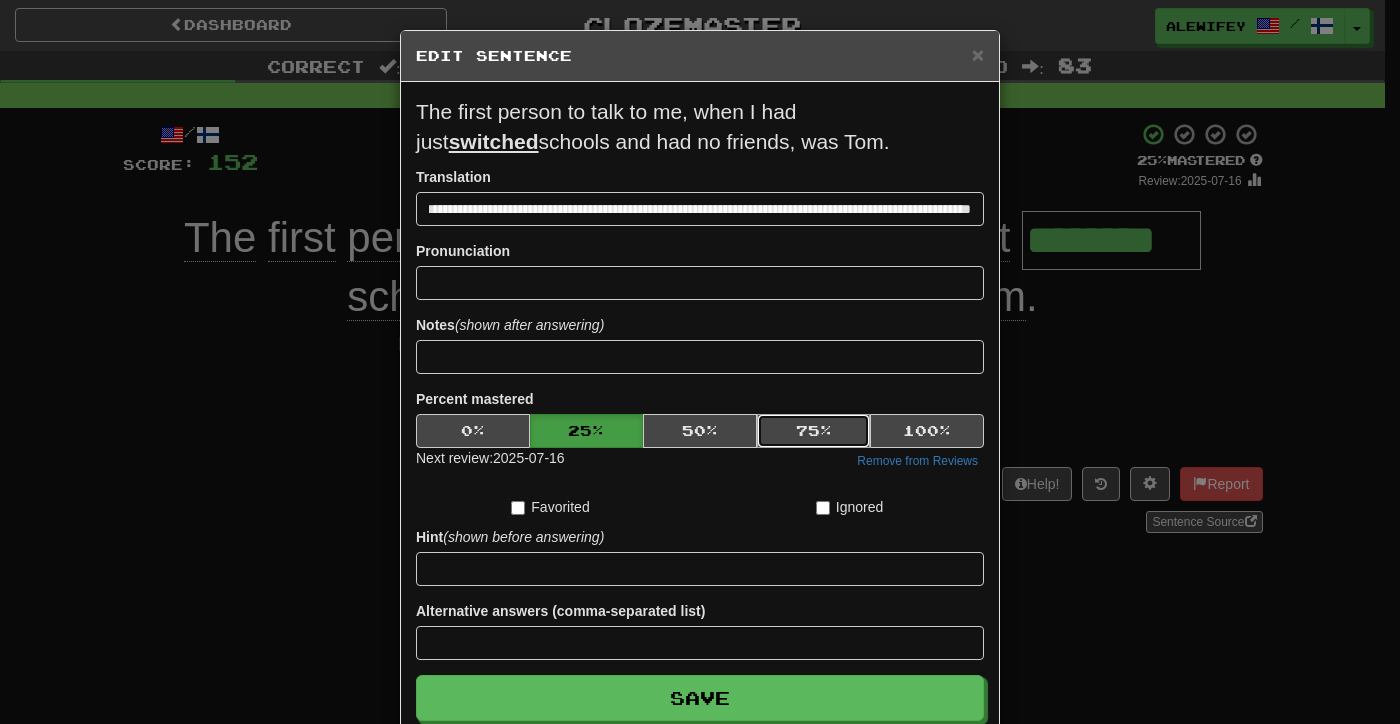 click on "75 %" at bounding box center (814, 431) 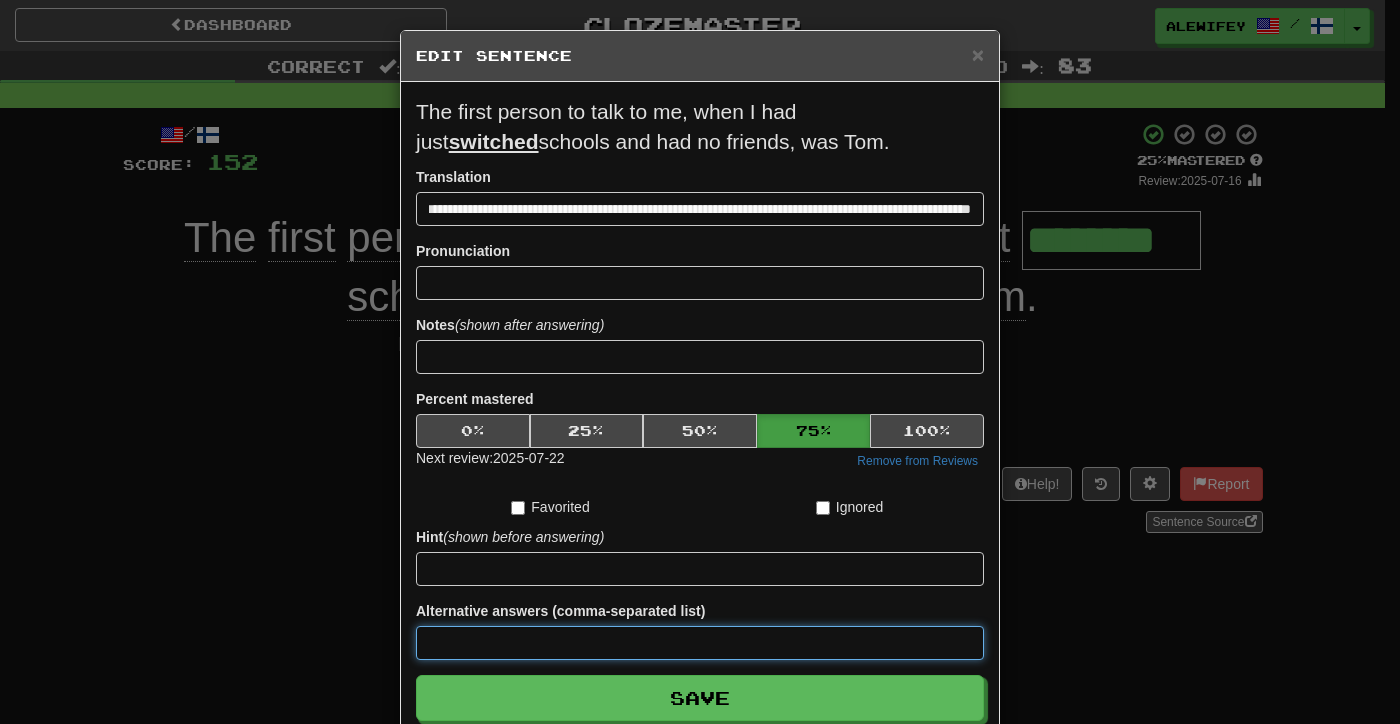 click at bounding box center (700, 643) 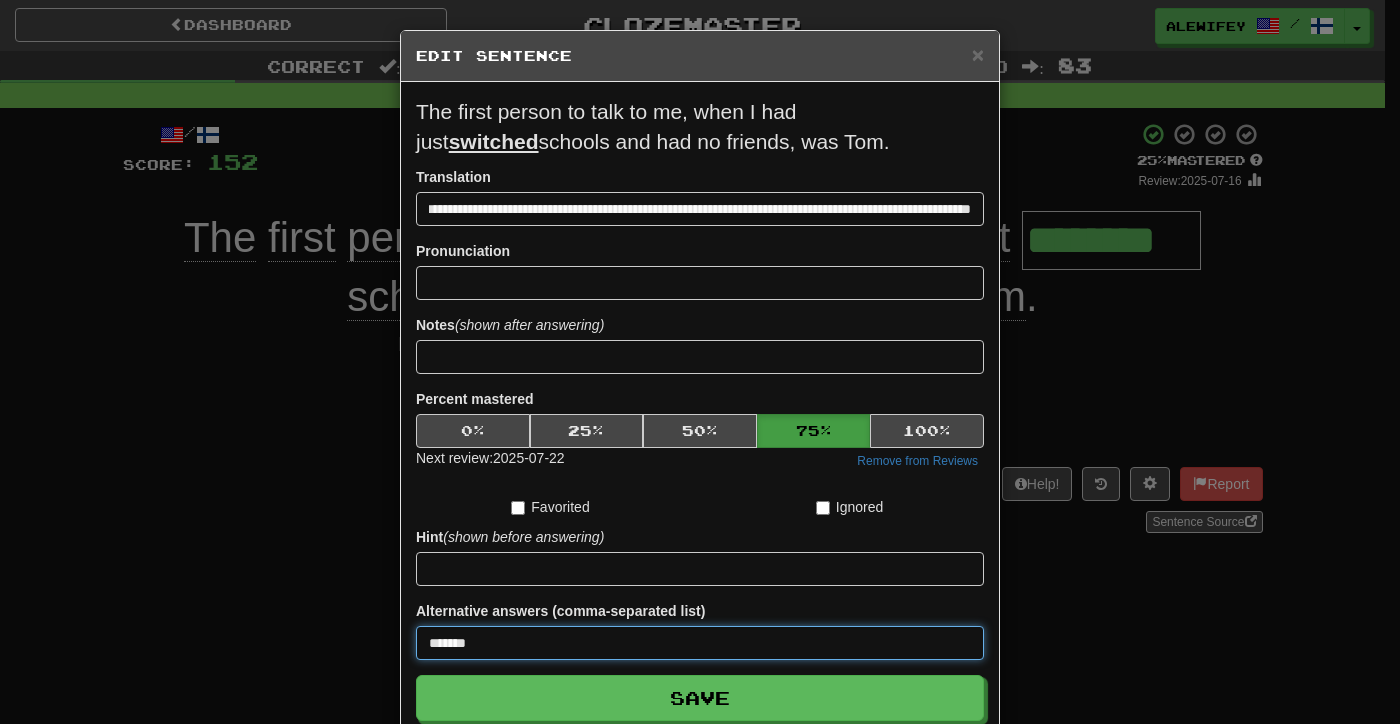 type on "*******" 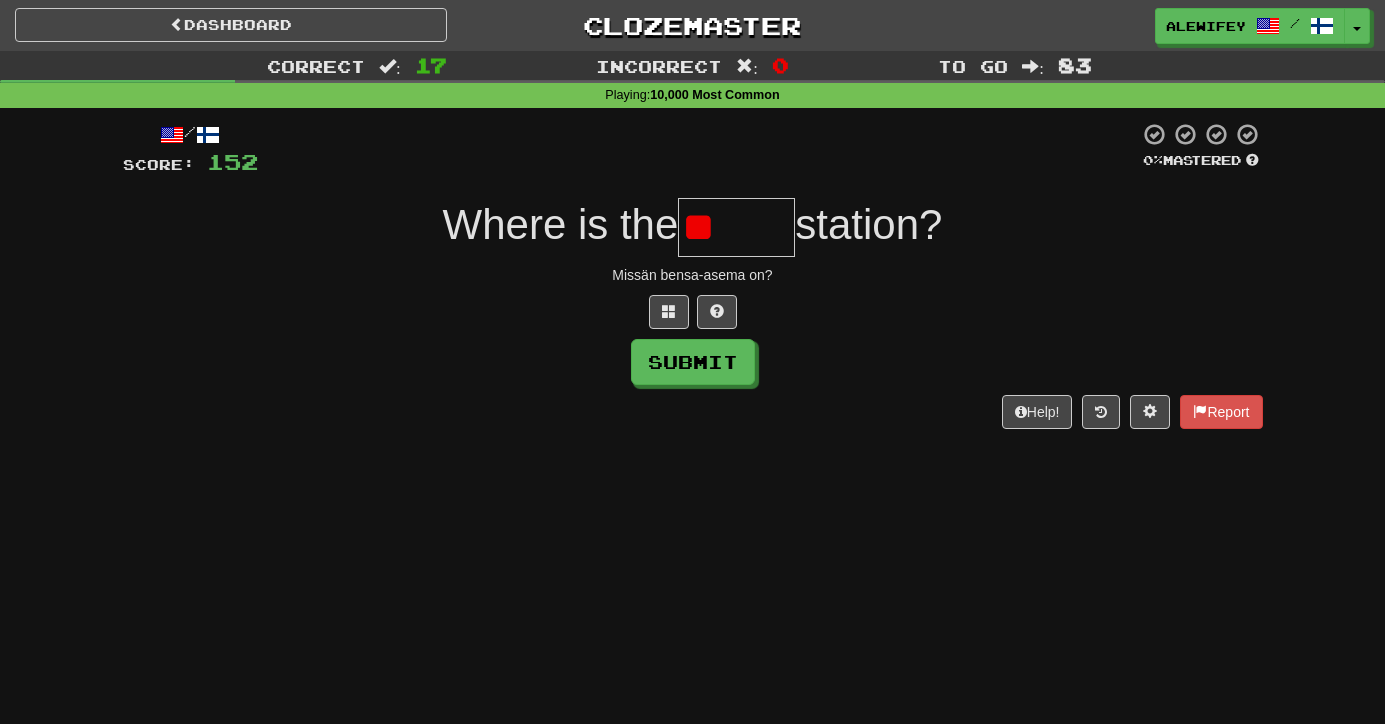 type on "*" 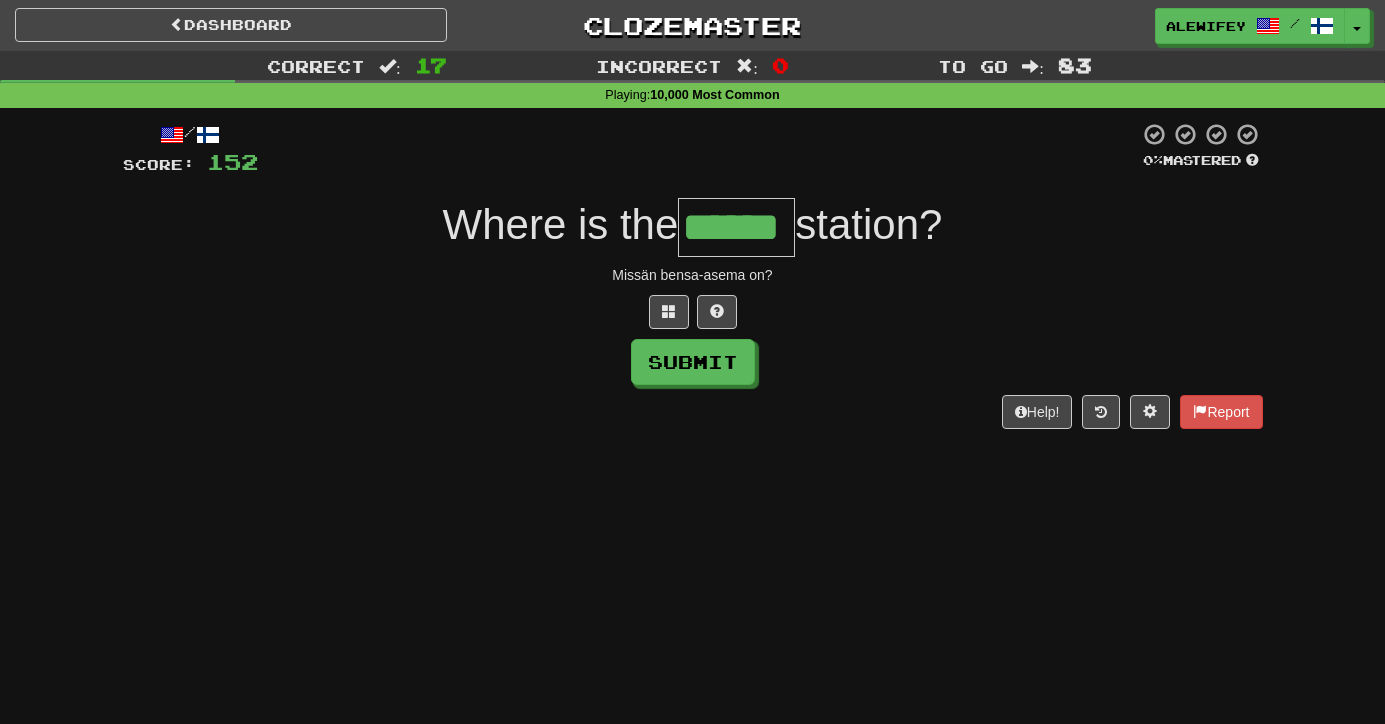 type on "******" 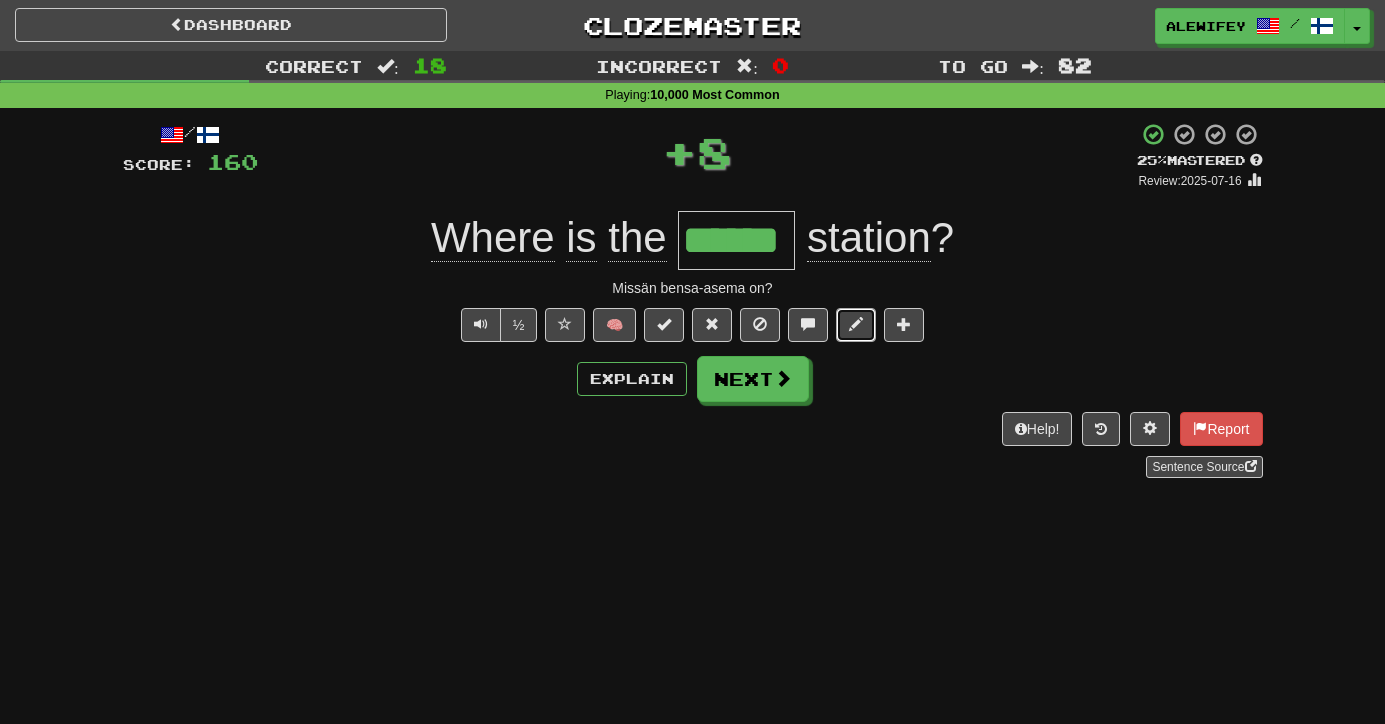 click at bounding box center (856, 324) 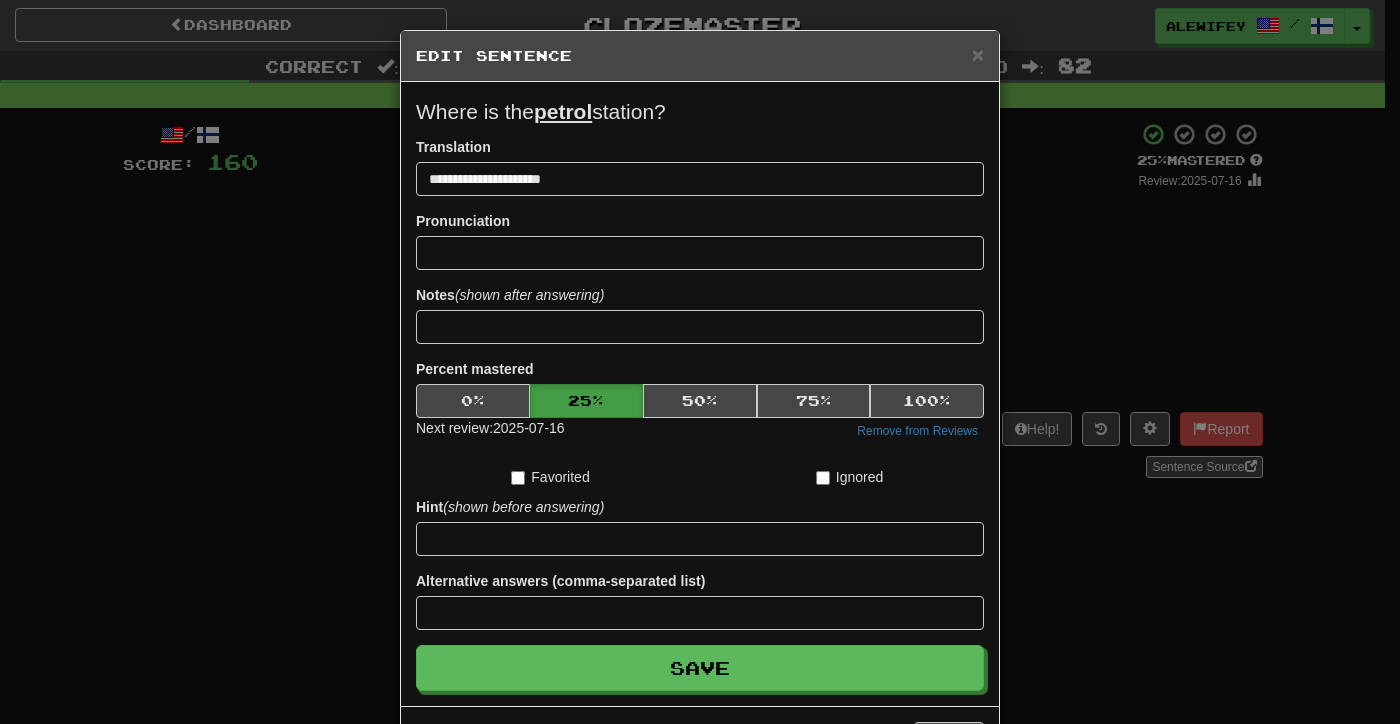 click on "Alternative answers (comma-separated list)" at bounding box center (700, 600) 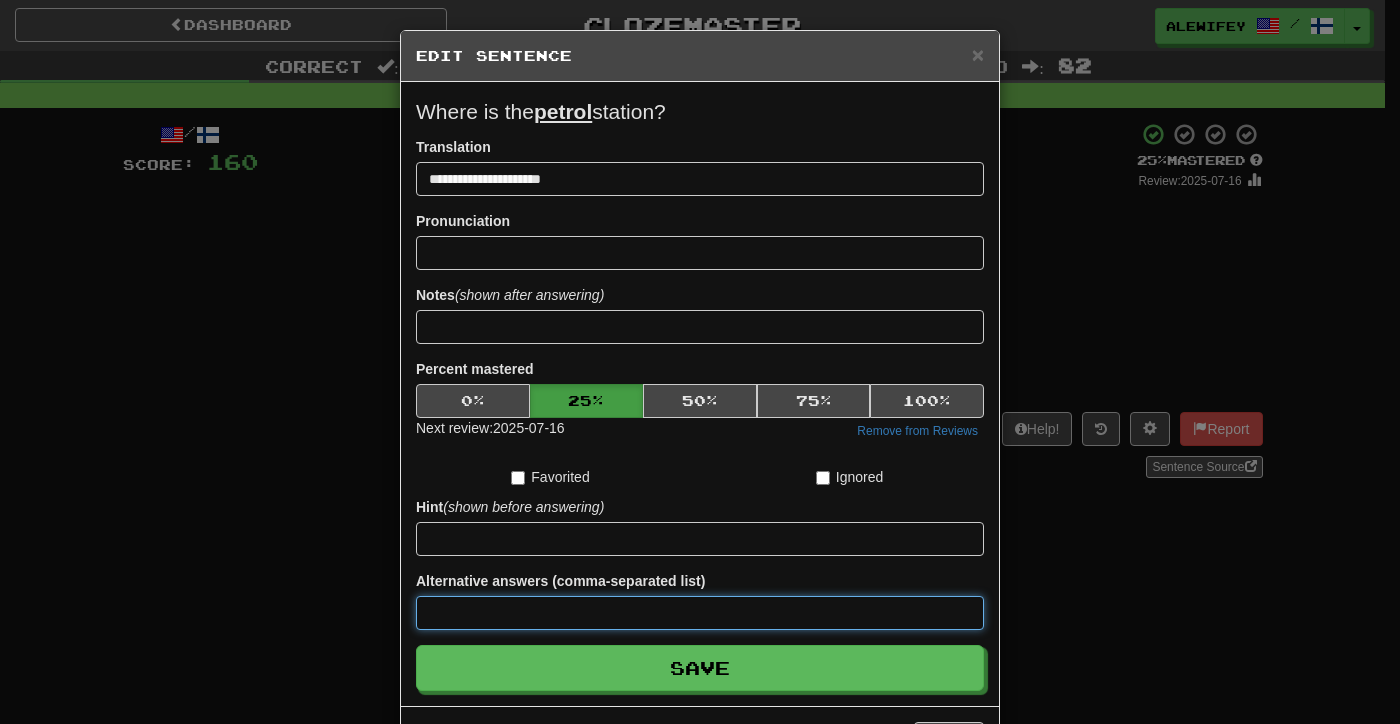 click at bounding box center [700, 613] 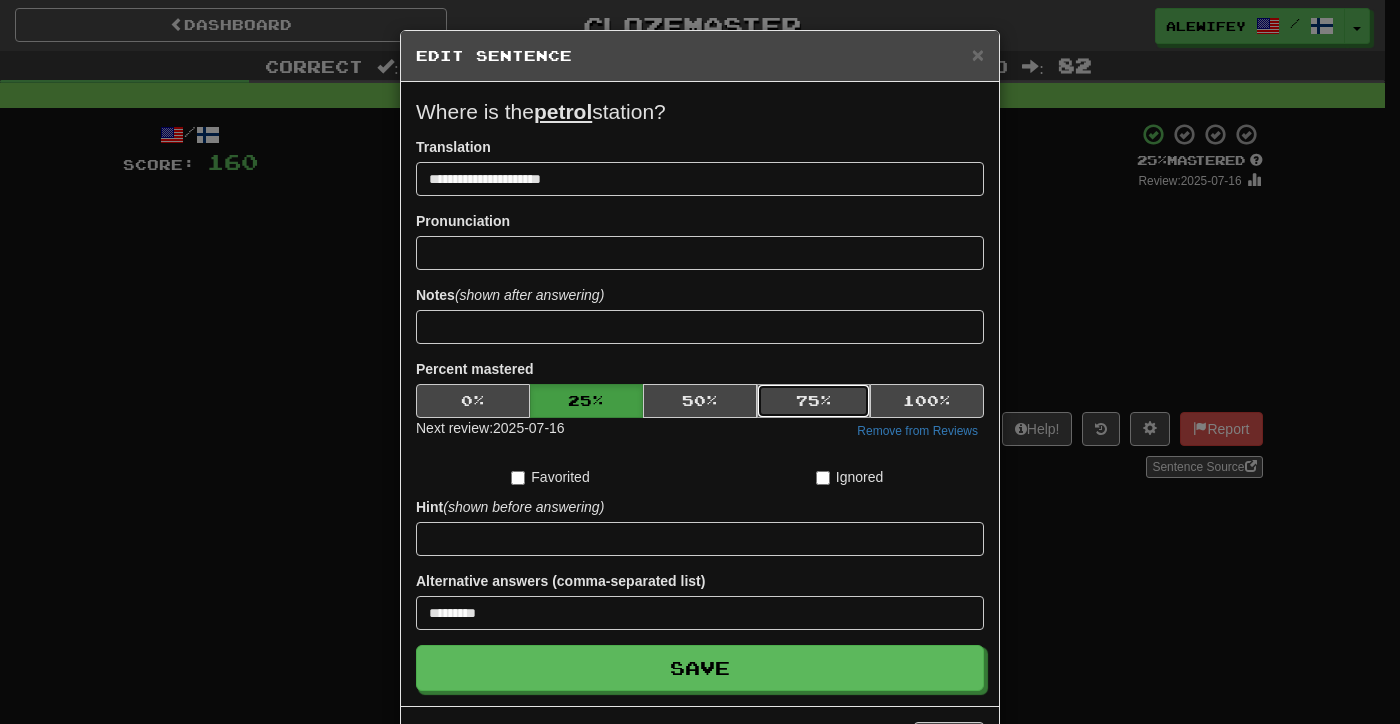 click on "75 %" at bounding box center (814, 401) 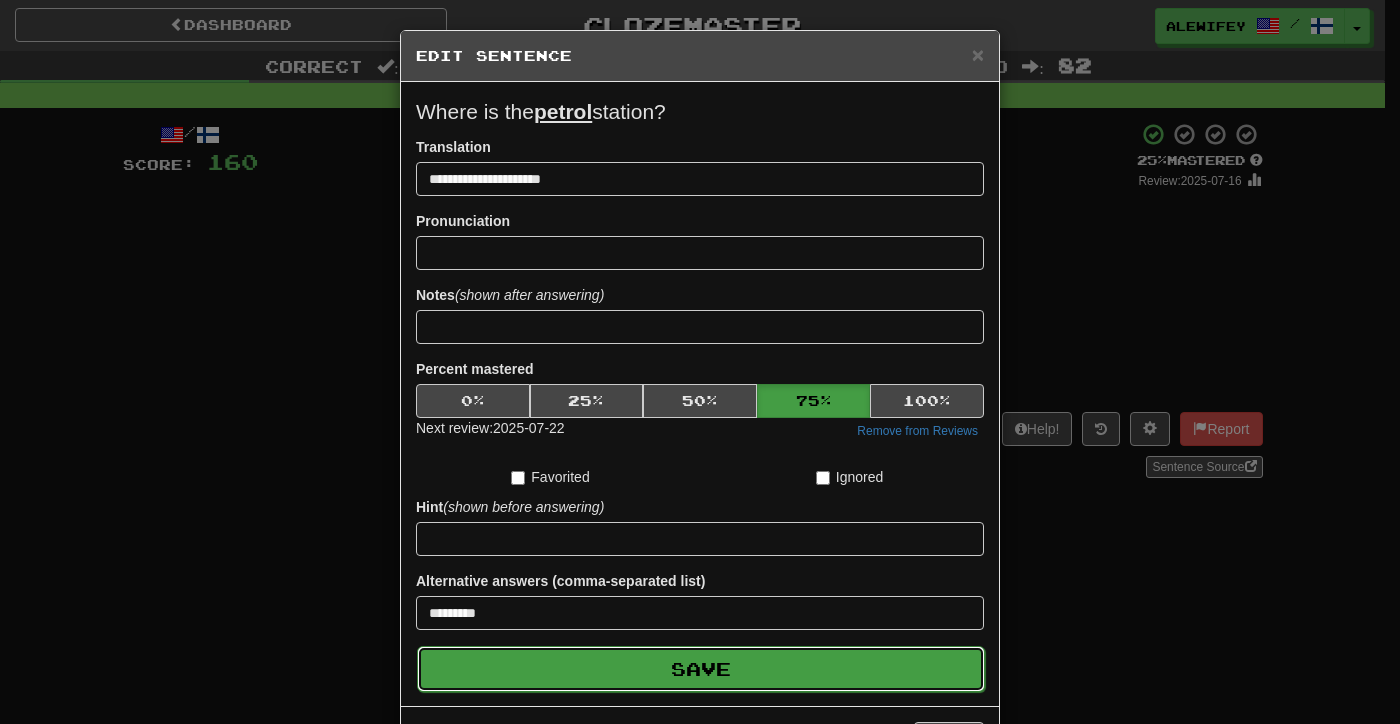 click on "Save" at bounding box center [701, 669] 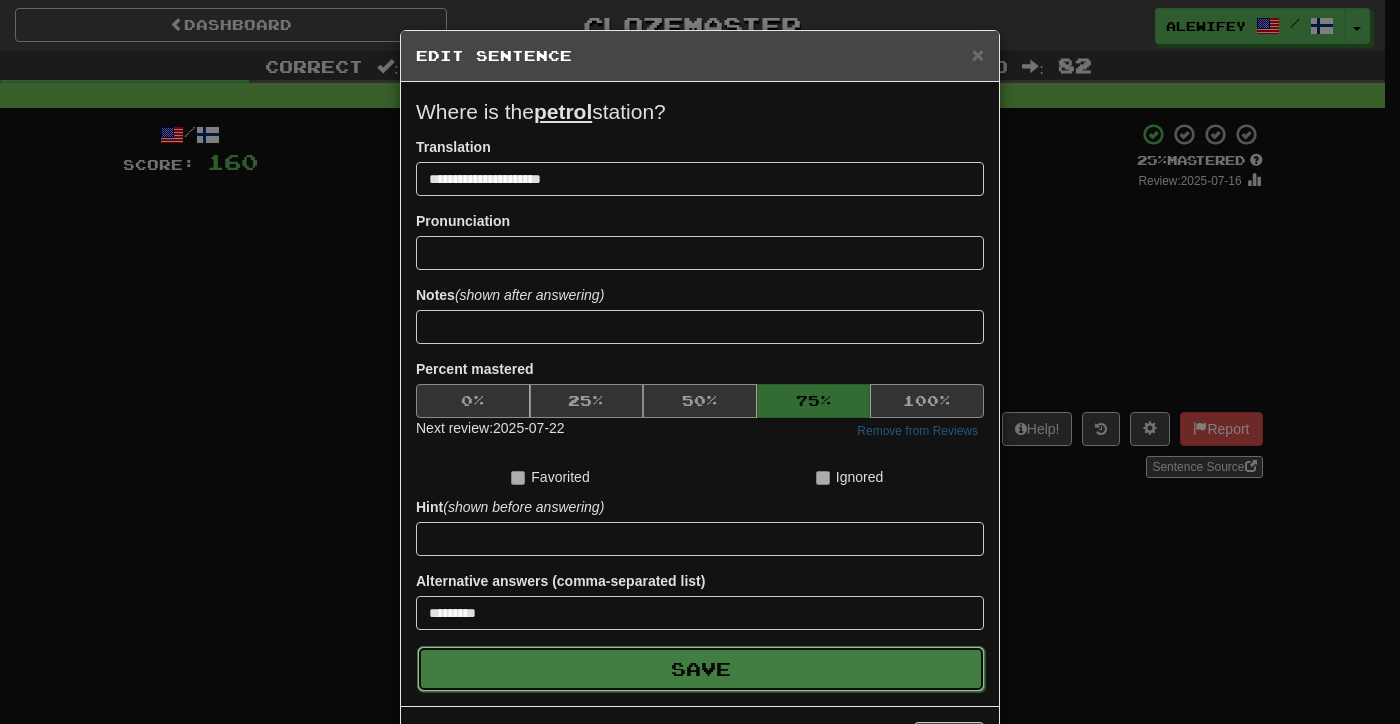 type on "********" 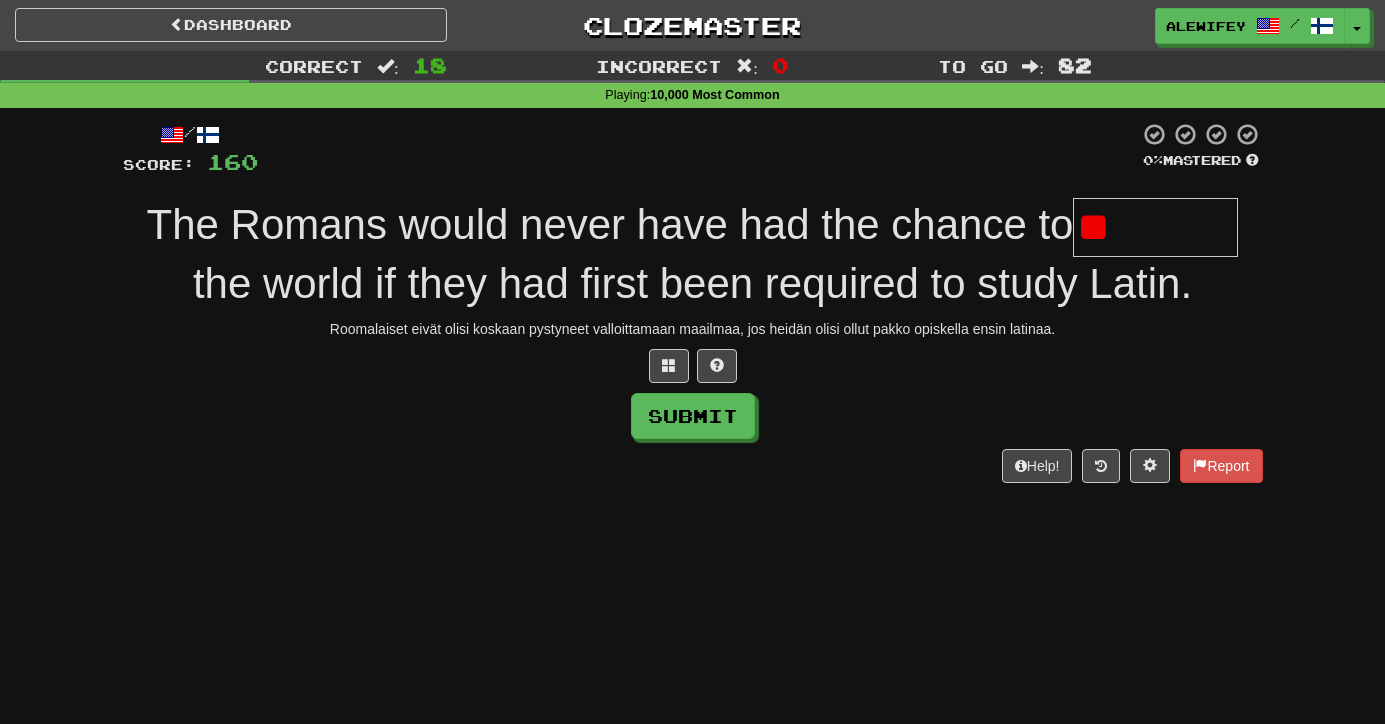 type on "*" 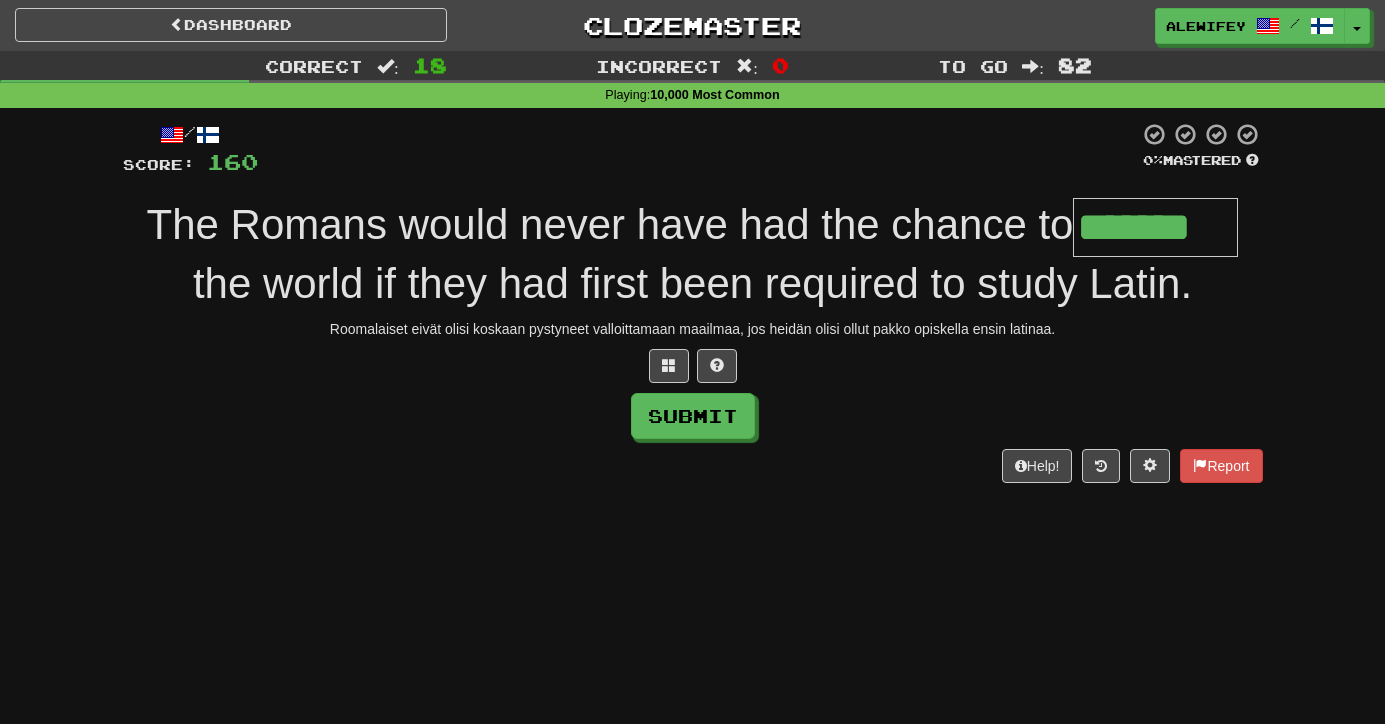 type on "*******" 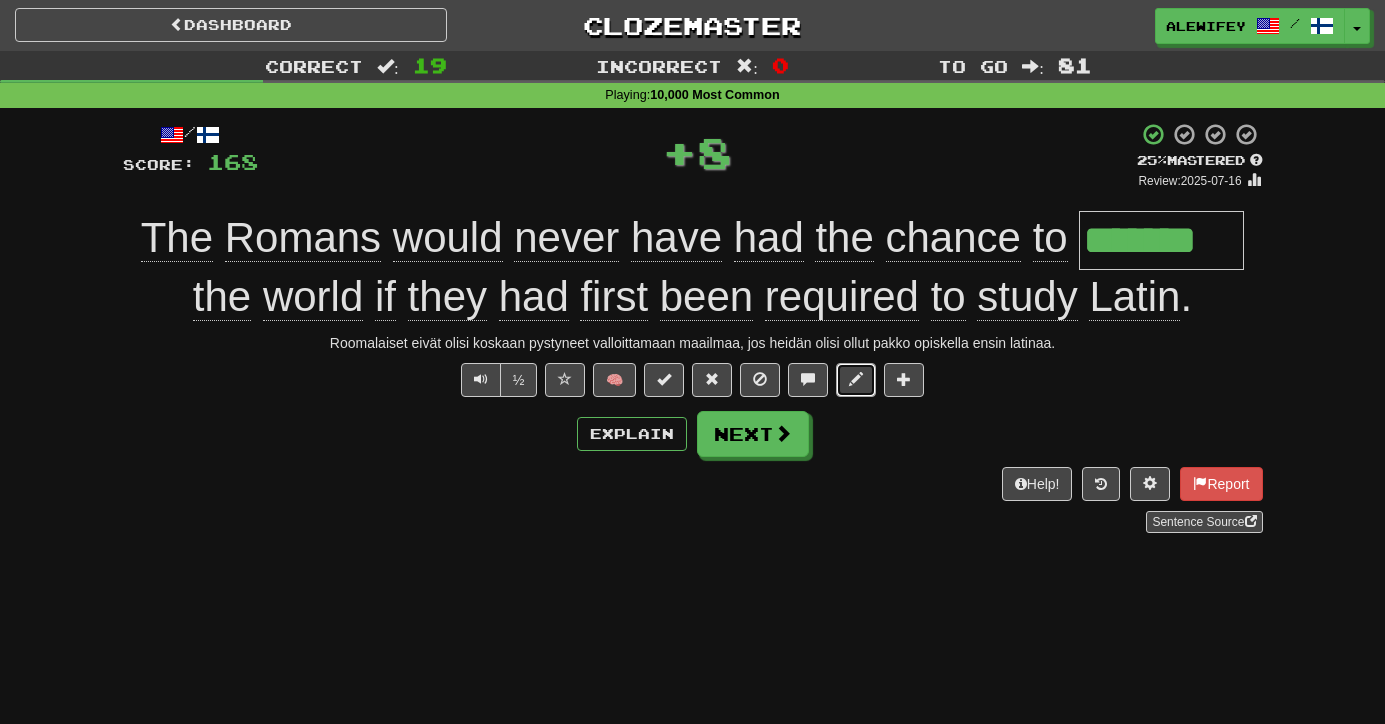 click at bounding box center [856, 380] 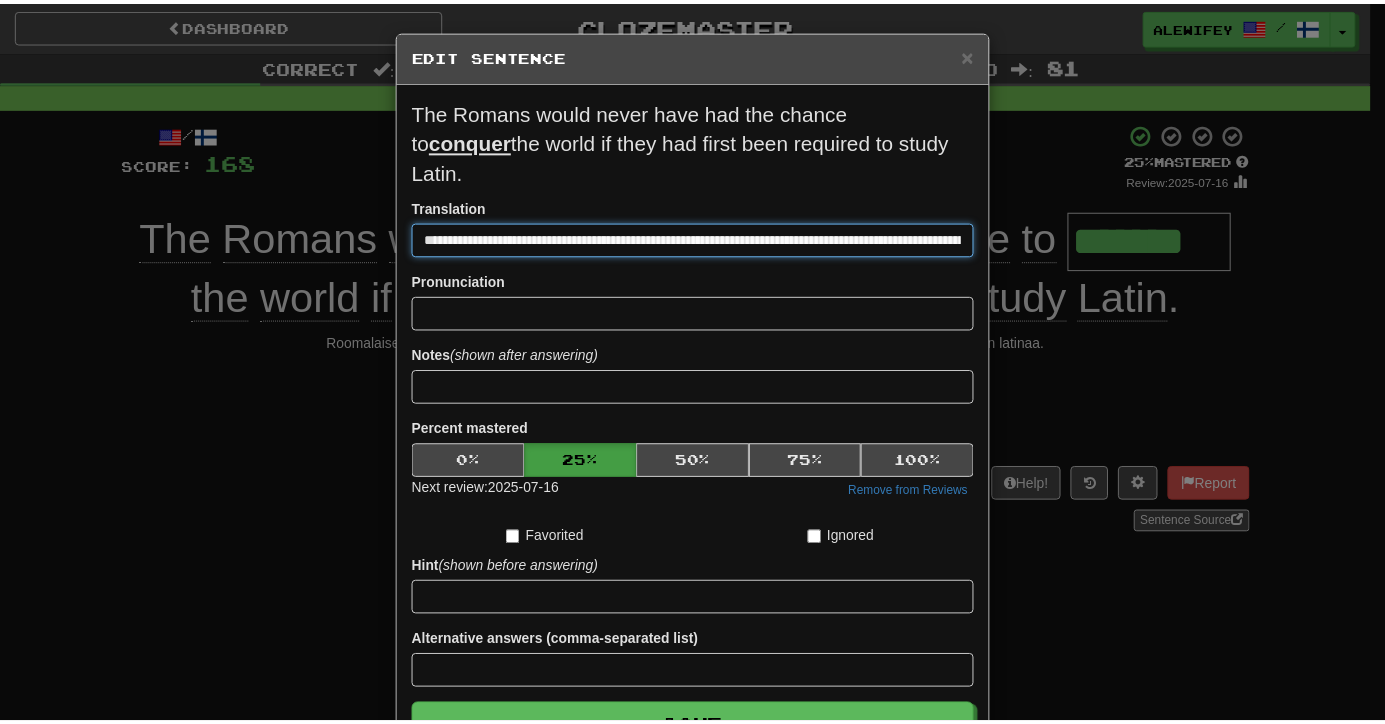 scroll, scrollTop: 0, scrollLeft: 187, axis: horizontal 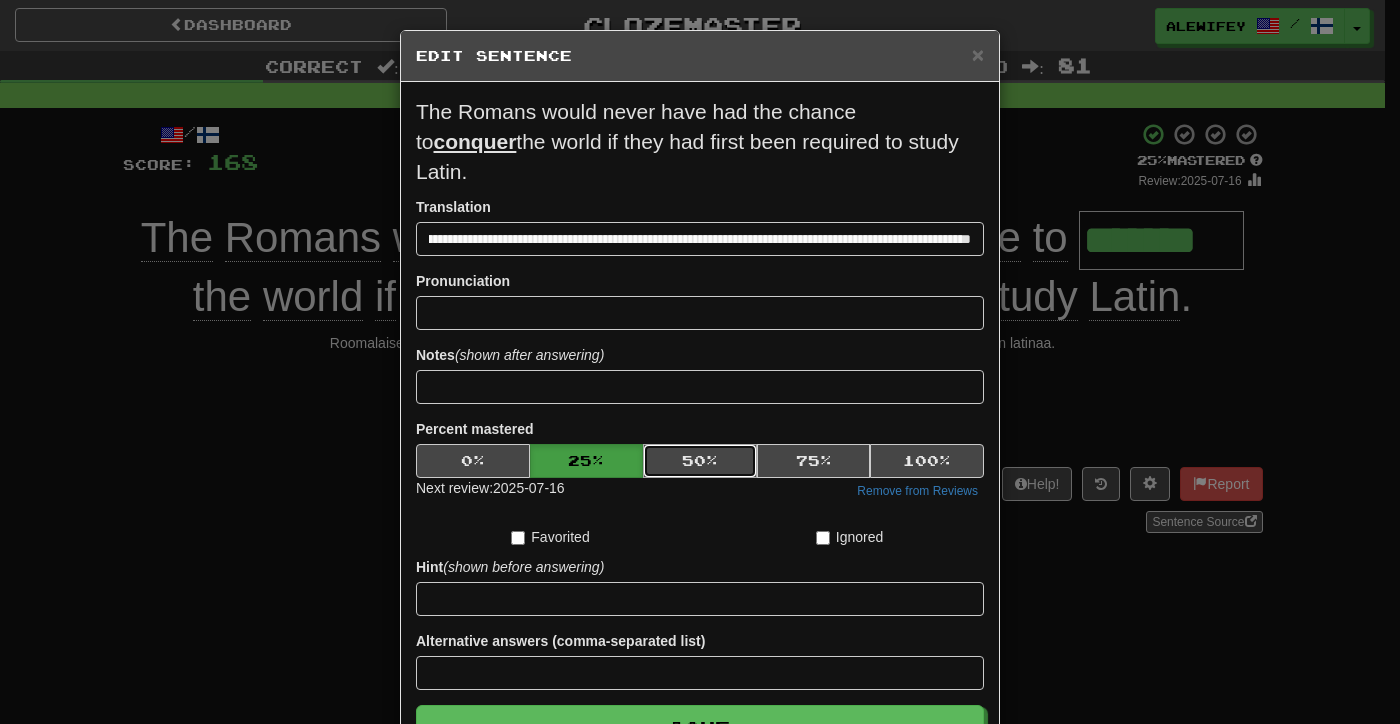 click on "50 %" at bounding box center [700, 461] 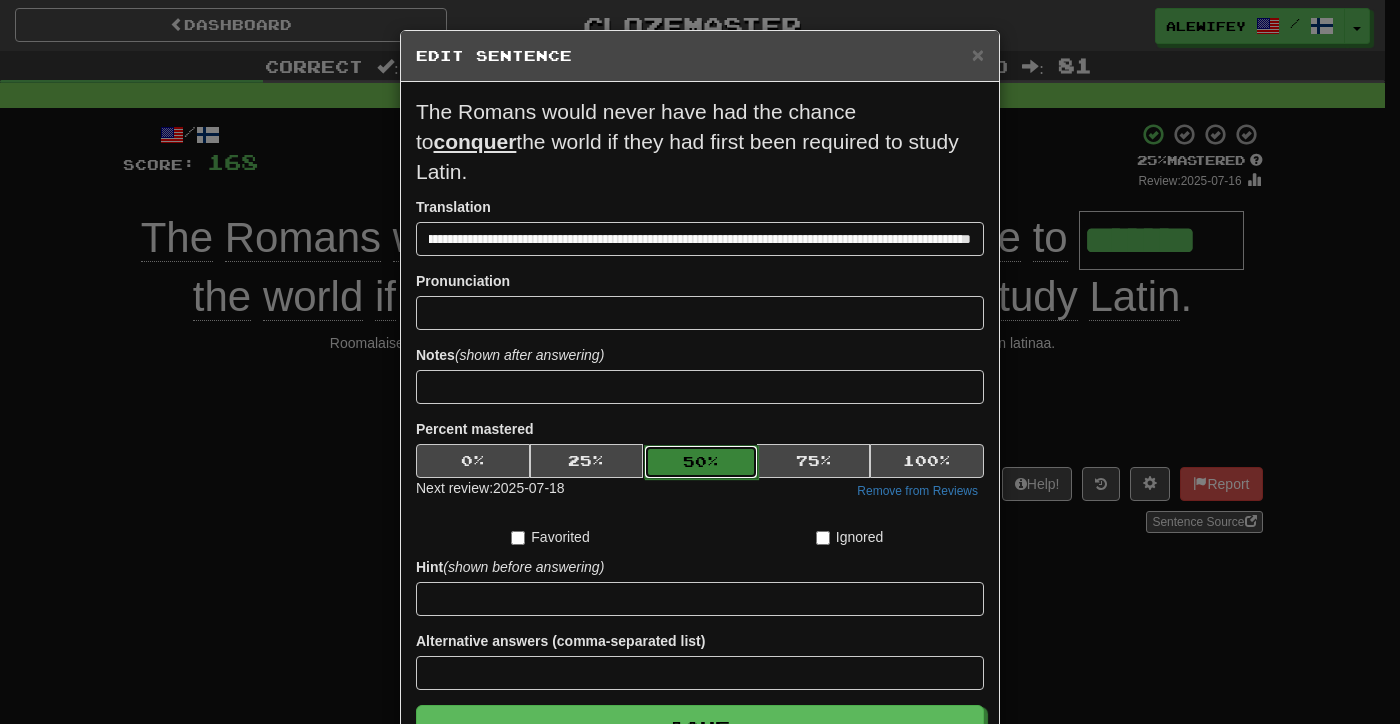 click on "50 %" at bounding box center (701, 462) 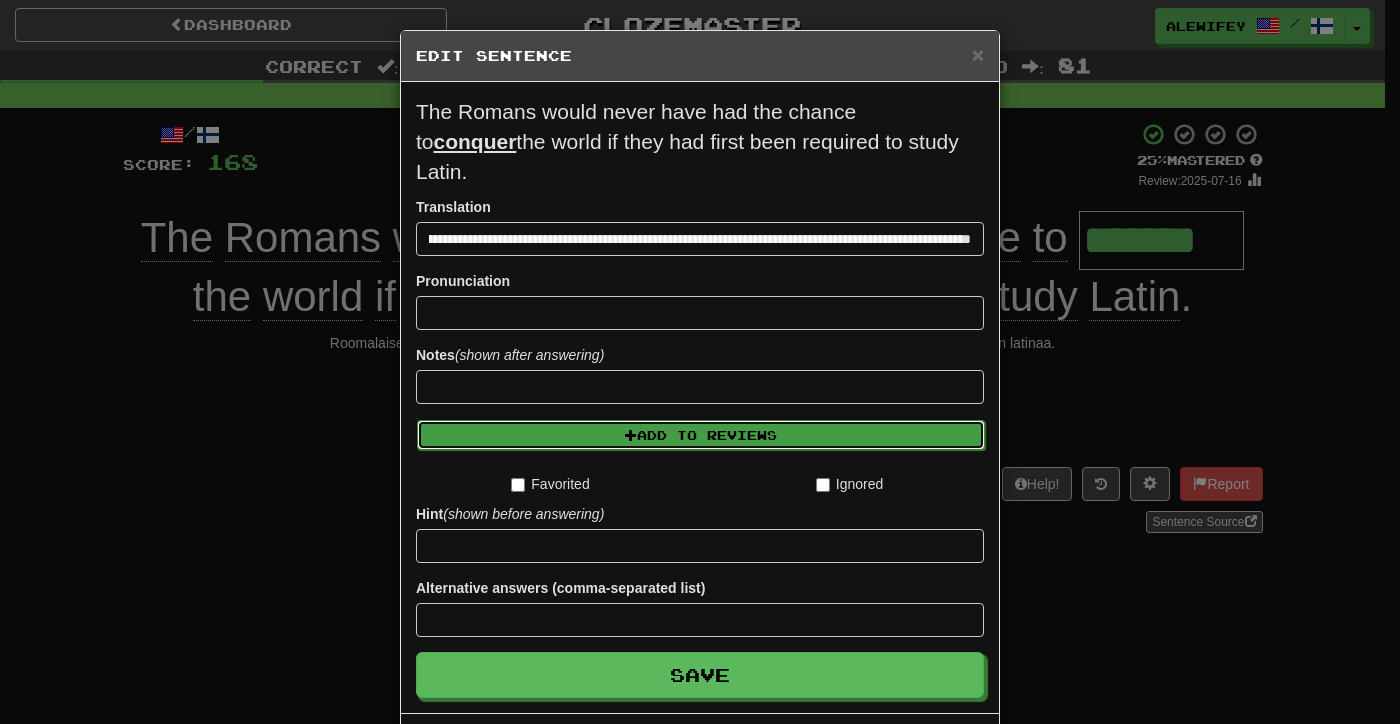 click on "Add to Reviews" at bounding box center (701, 435) 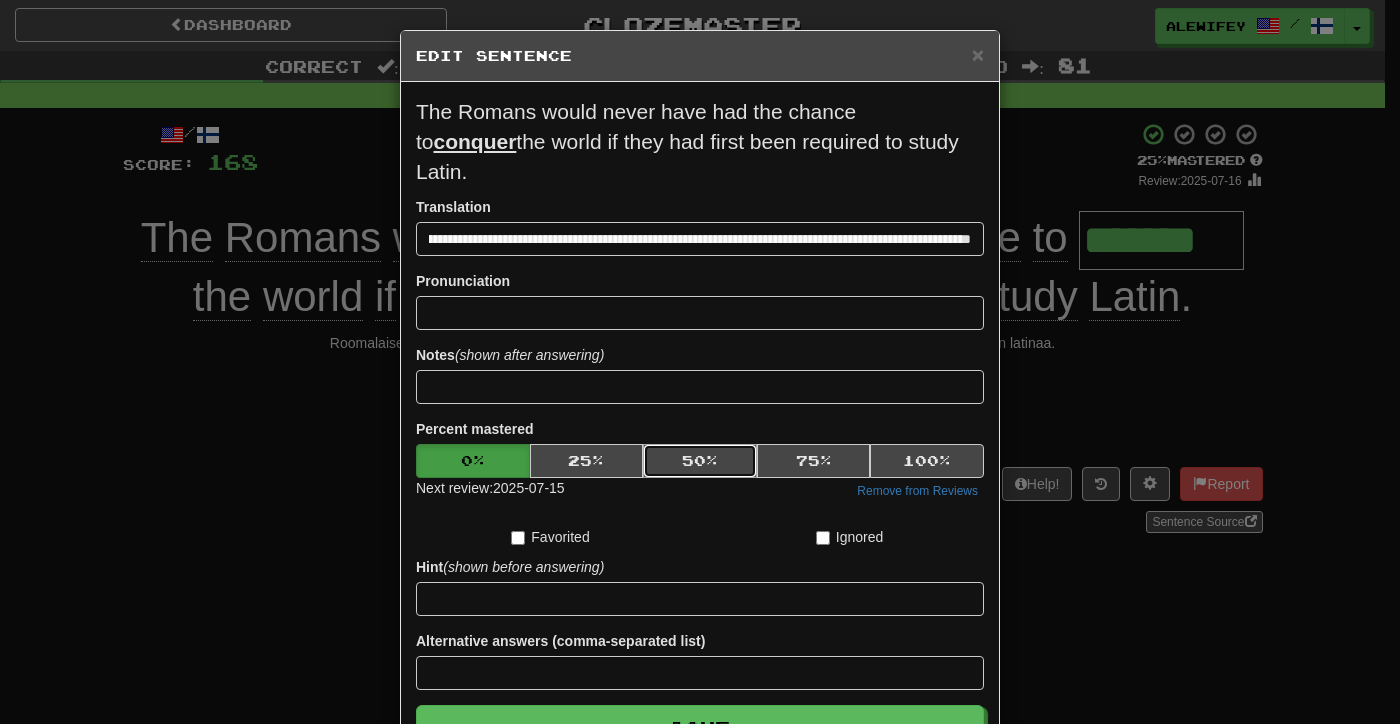 click on "50 %" at bounding box center (700, 461) 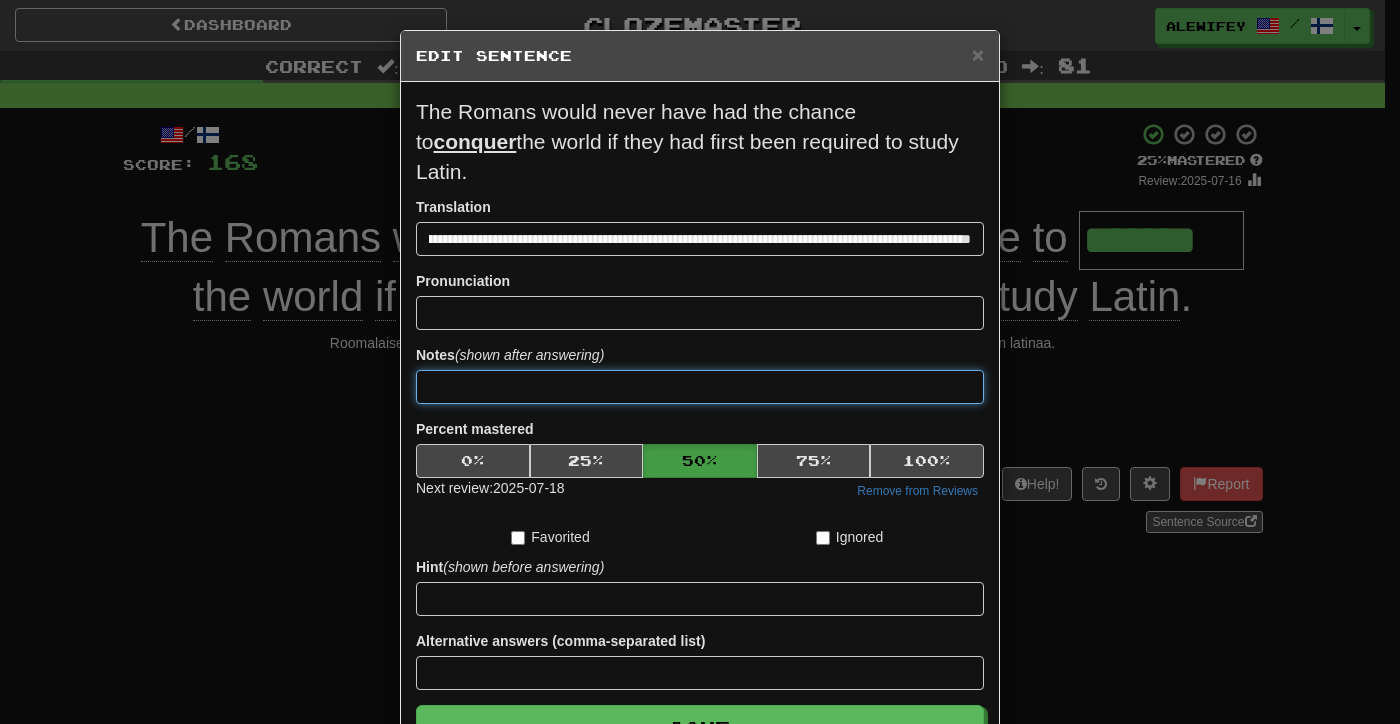 click at bounding box center [700, 387] 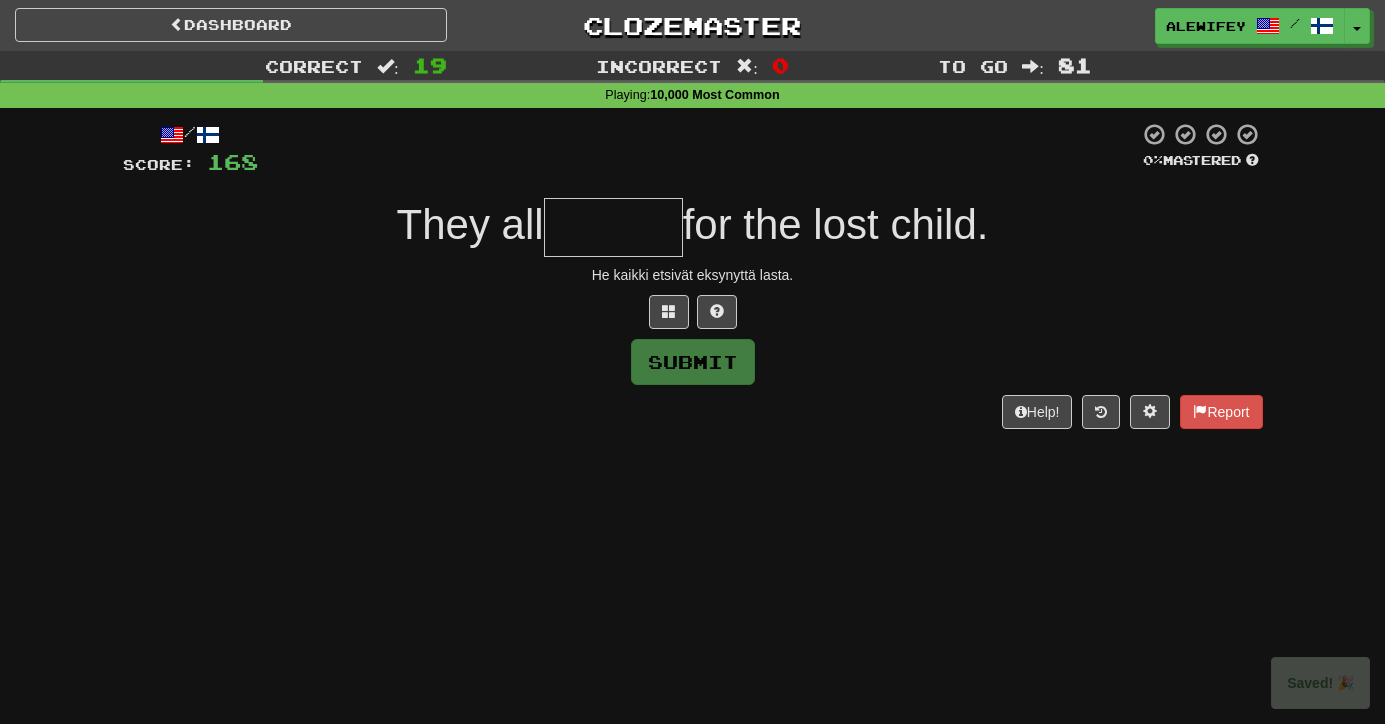 type on "*" 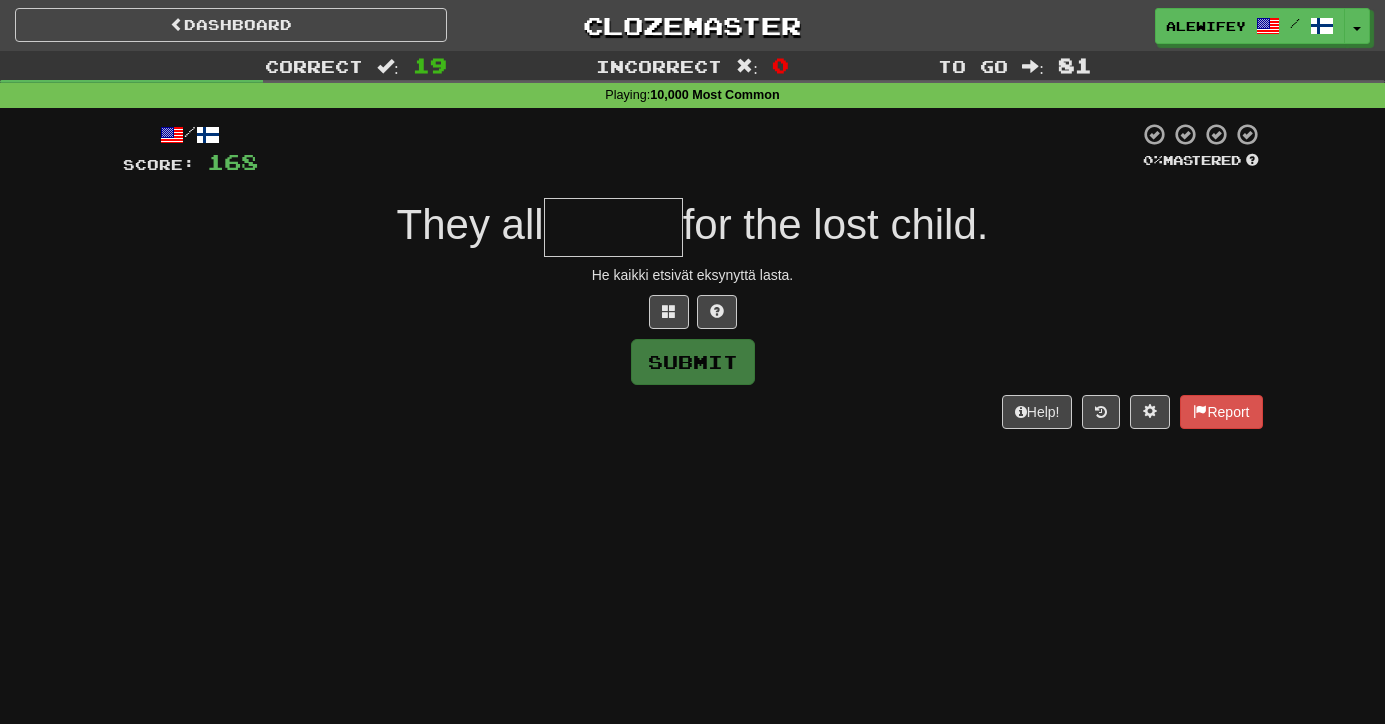 type on "*" 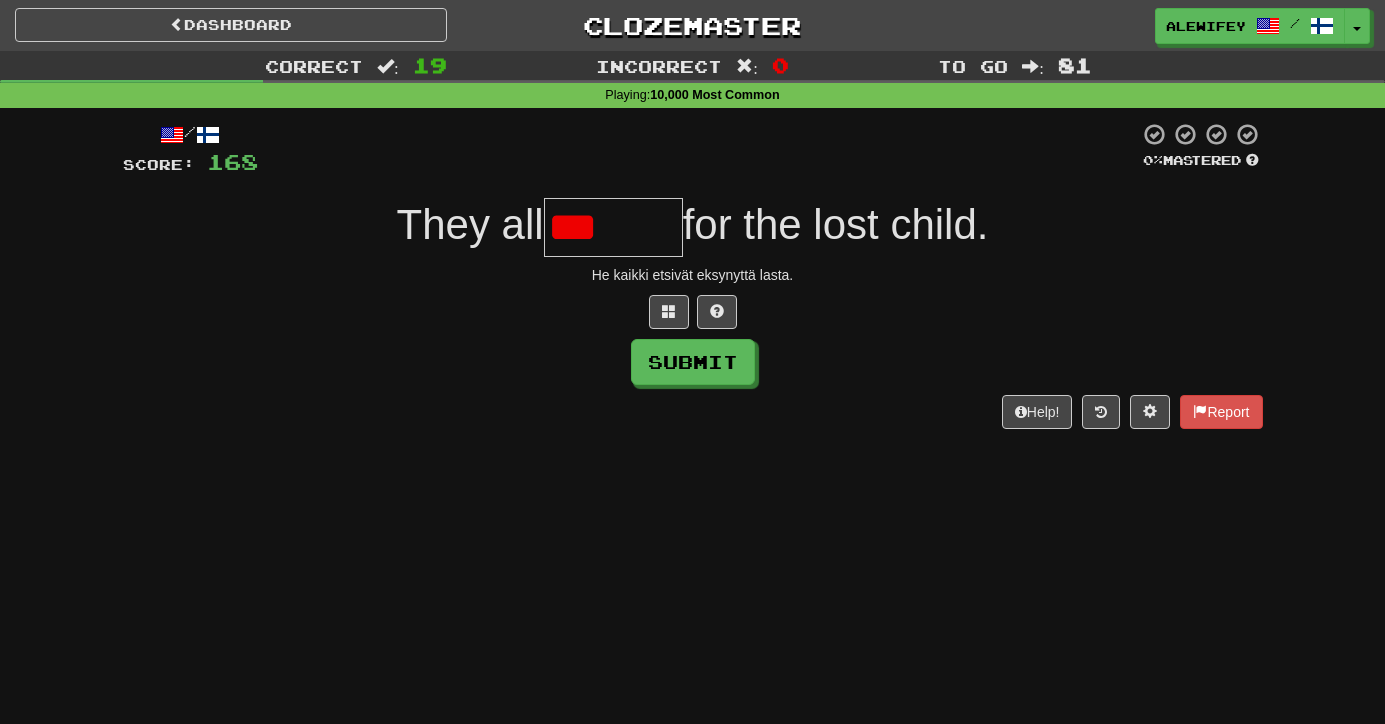 scroll, scrollTop: 0, scrollLeft: 0, axis: both 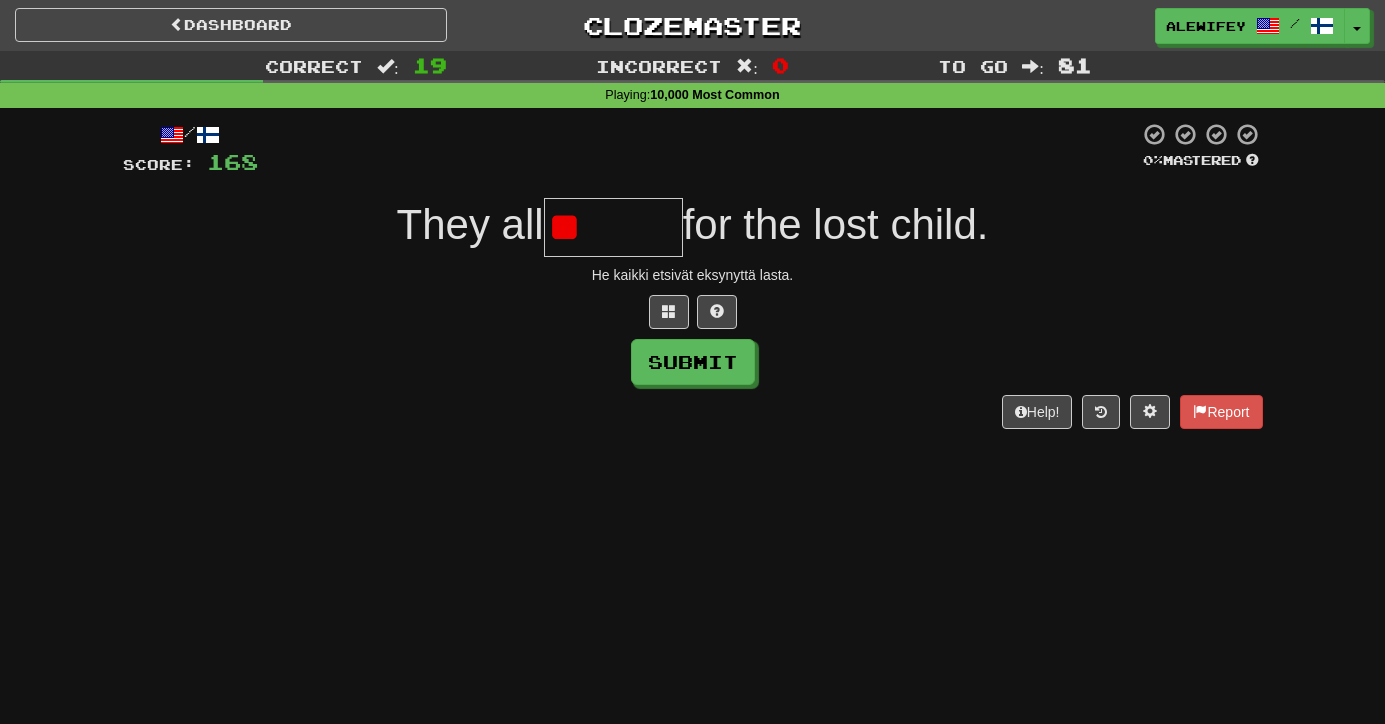 type on "*" 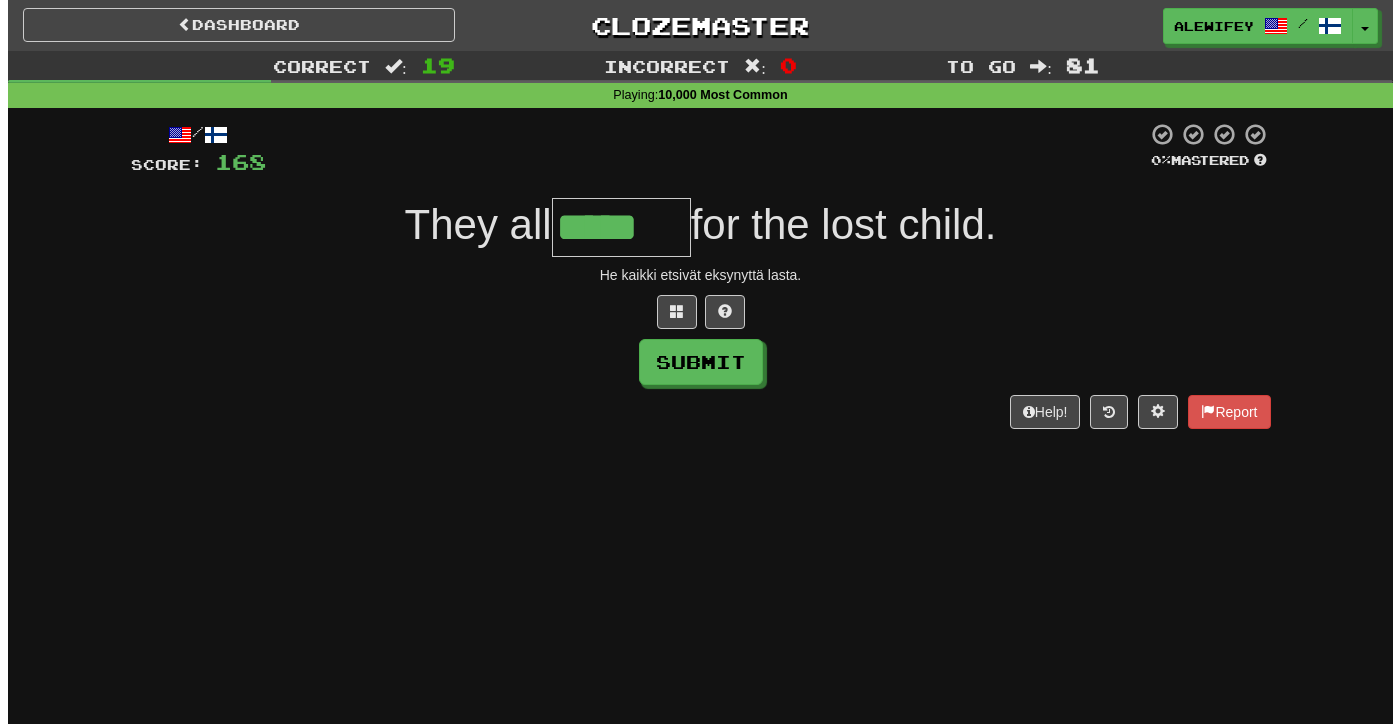scroll, scrollTop: 0, scrollLeft: 0, axis: both 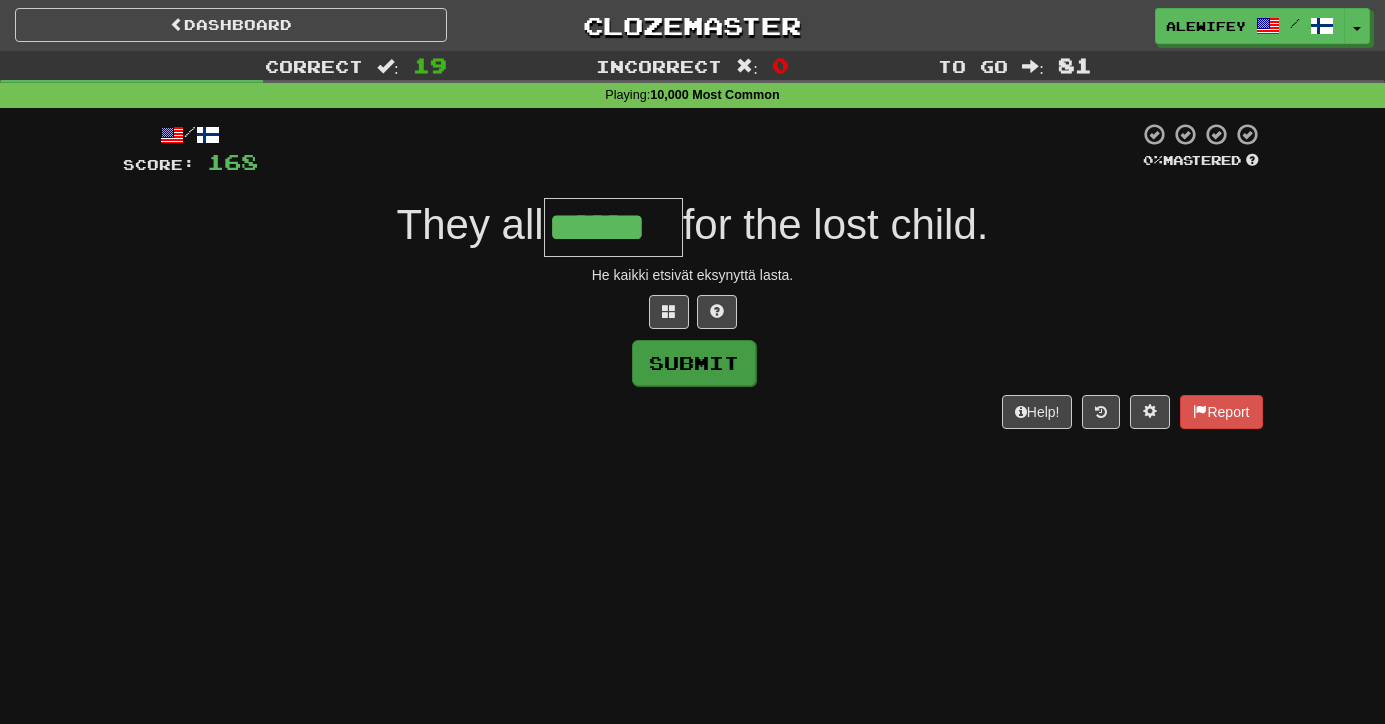 type on "******" 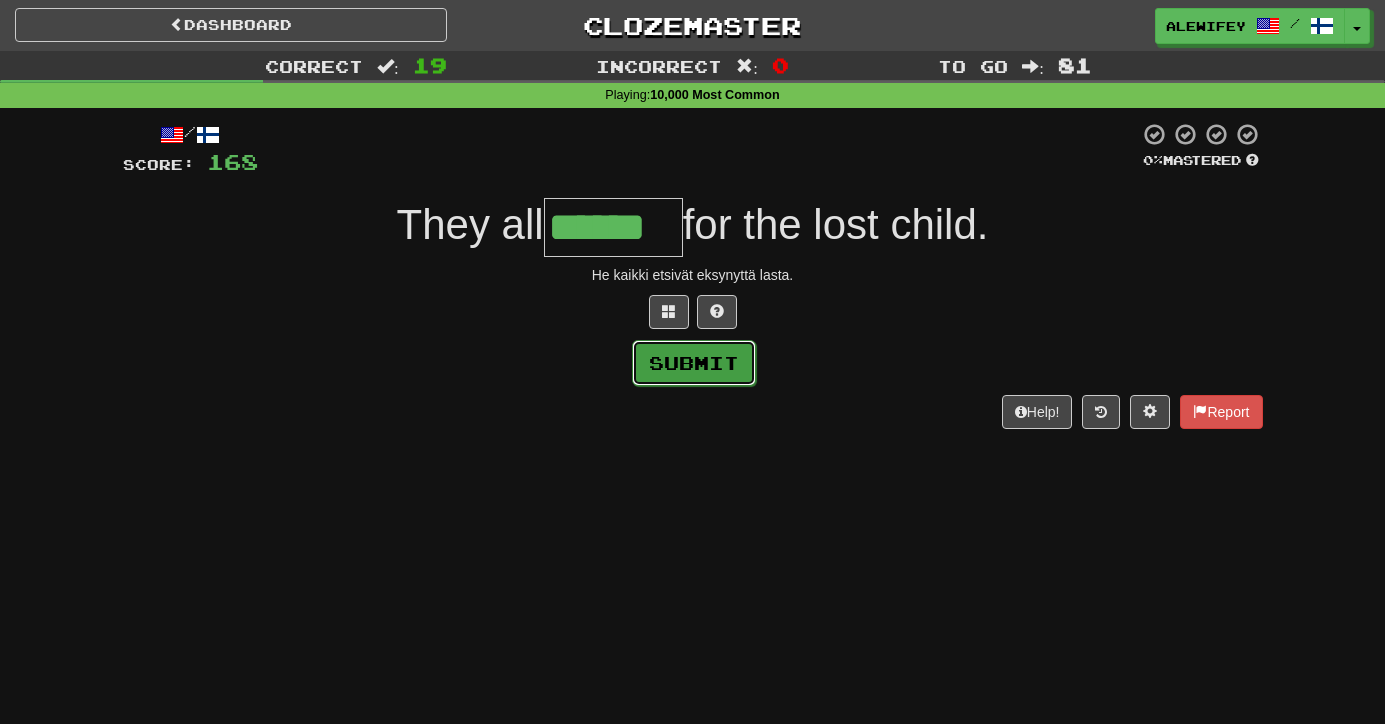 click on "Submit" at bounding box center (694, 363) 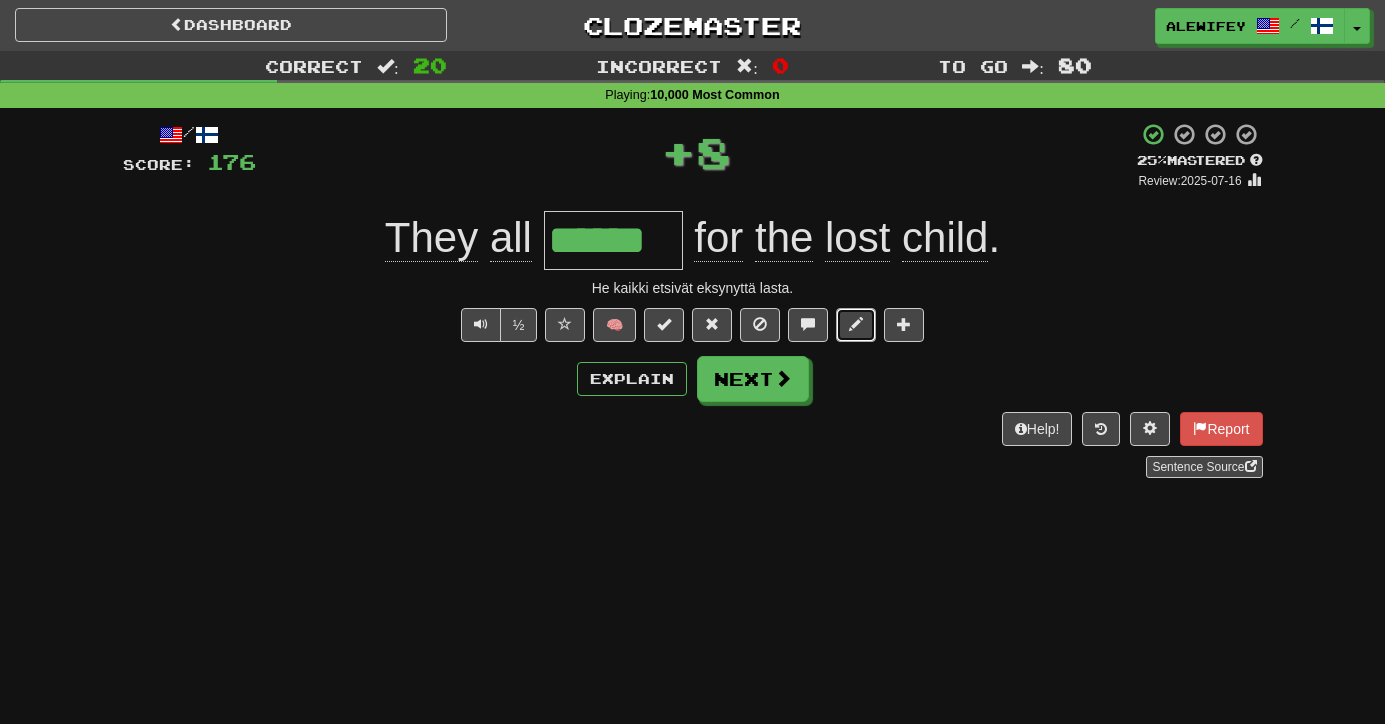click at bounding box center (856, 324) 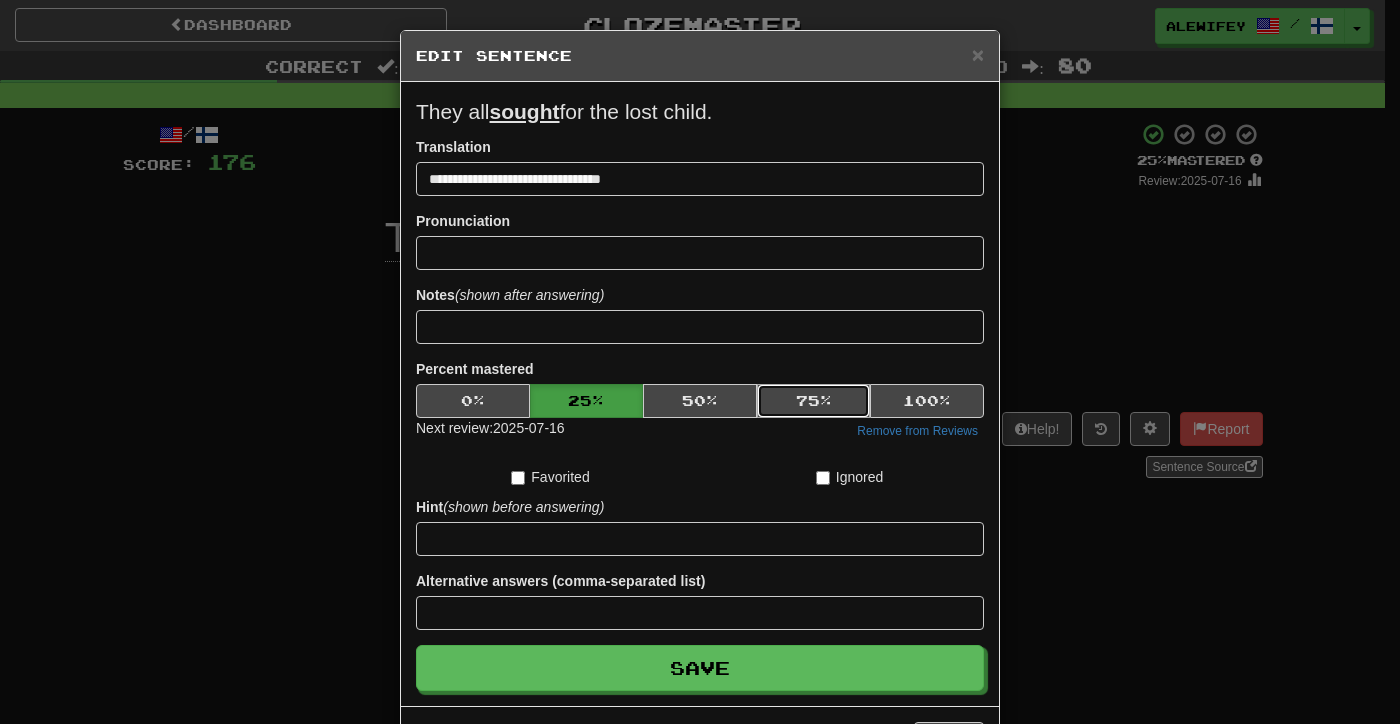 click on "75 %" at bounding box center (814, 401) 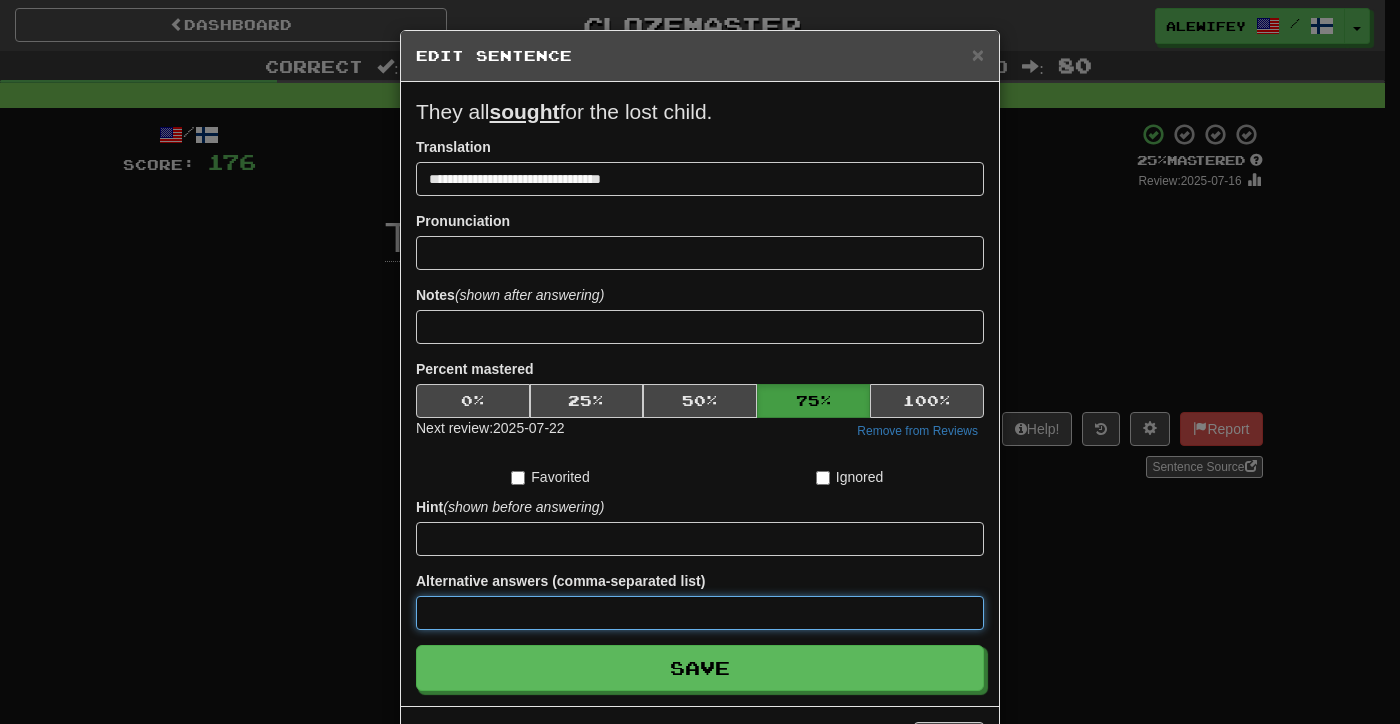 click at bounding box center (700, 613) 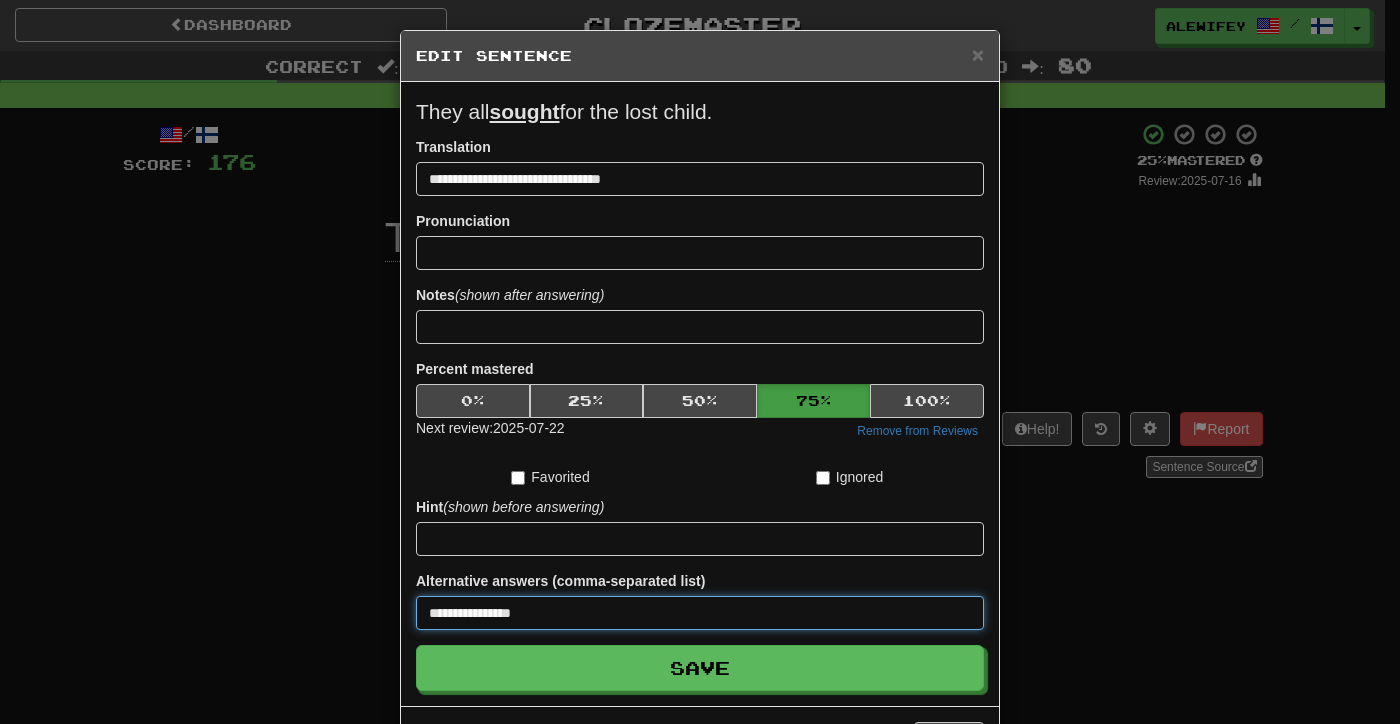 click on "Save" at bounding box center [700, 668] 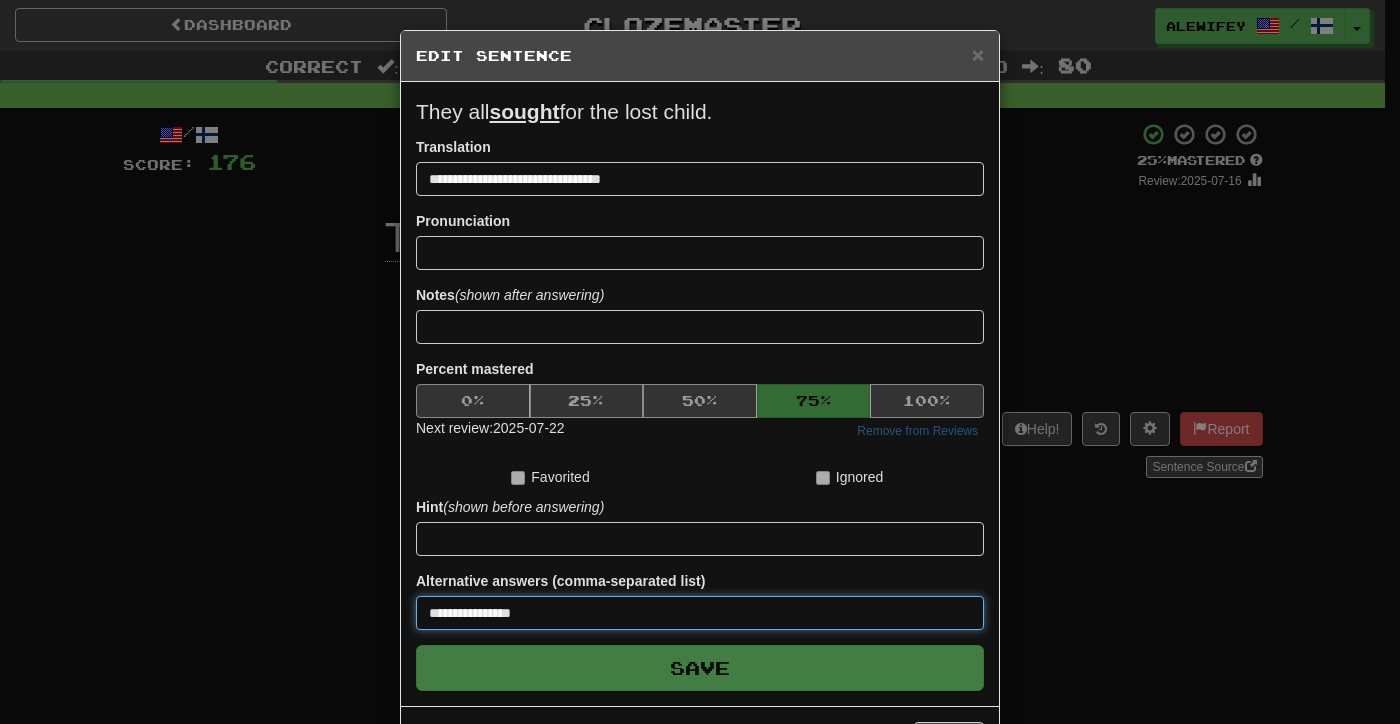 type on "**********" 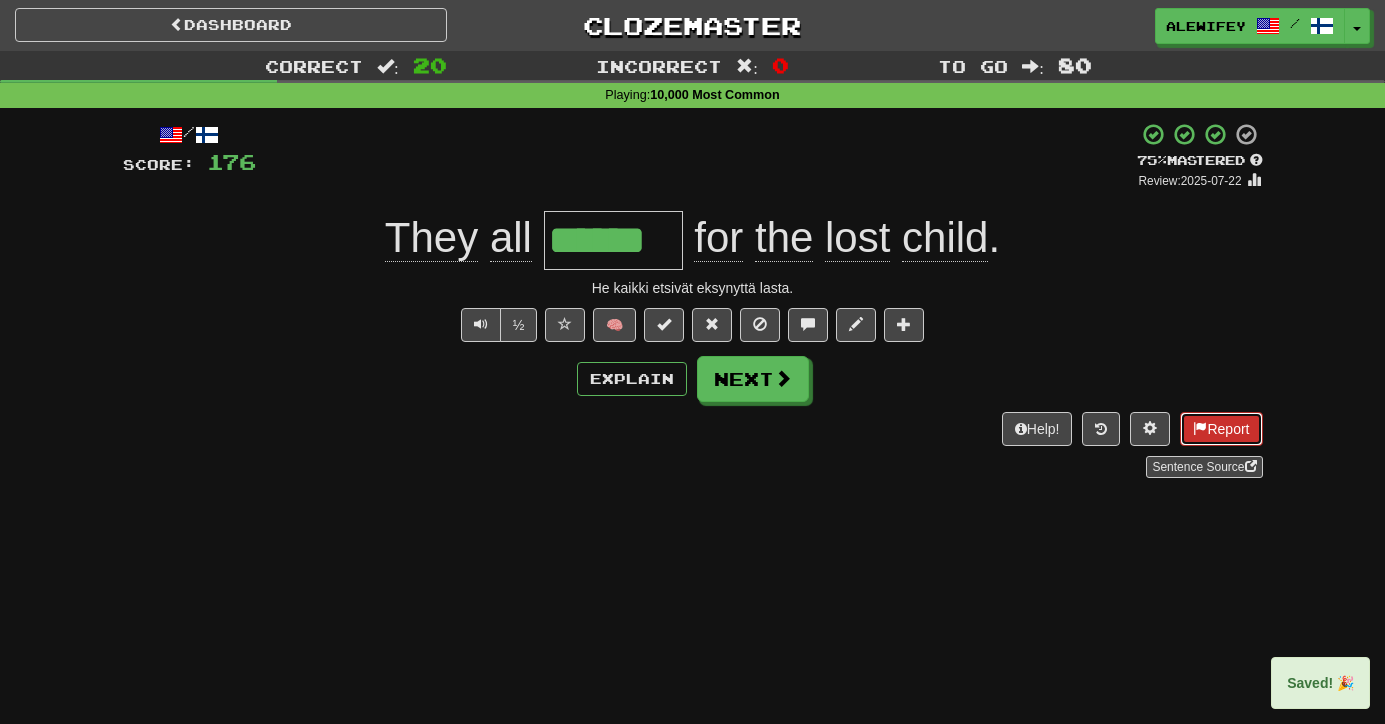 click on "Report" at bounding box center (1221, 429) 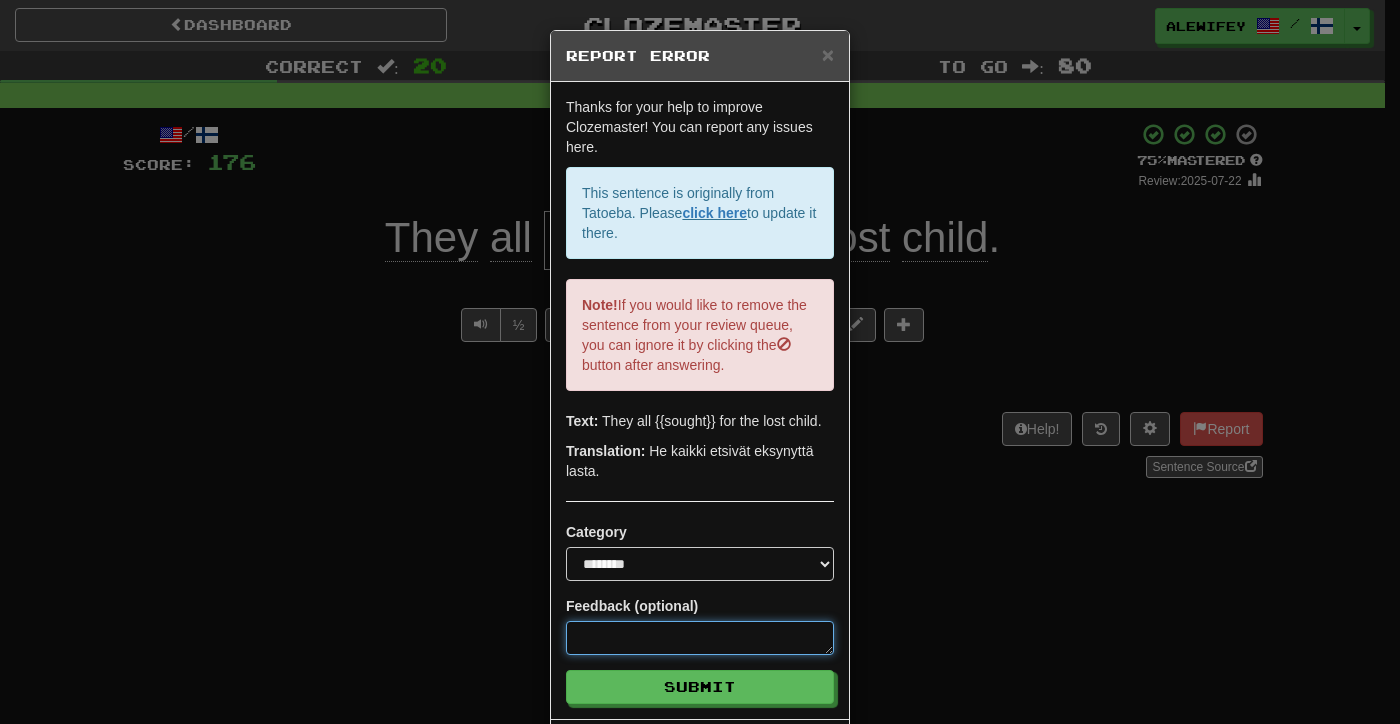 click at bounding box center (700, 638) 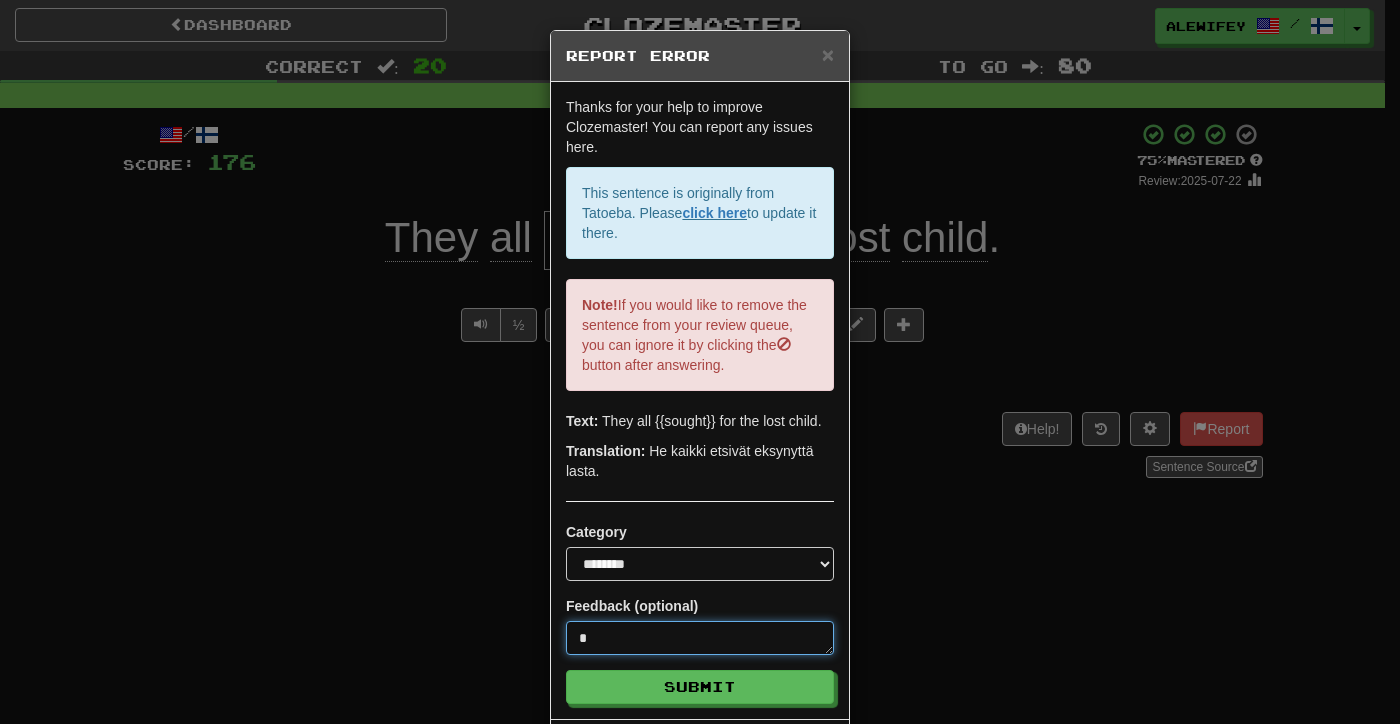 type on "*" 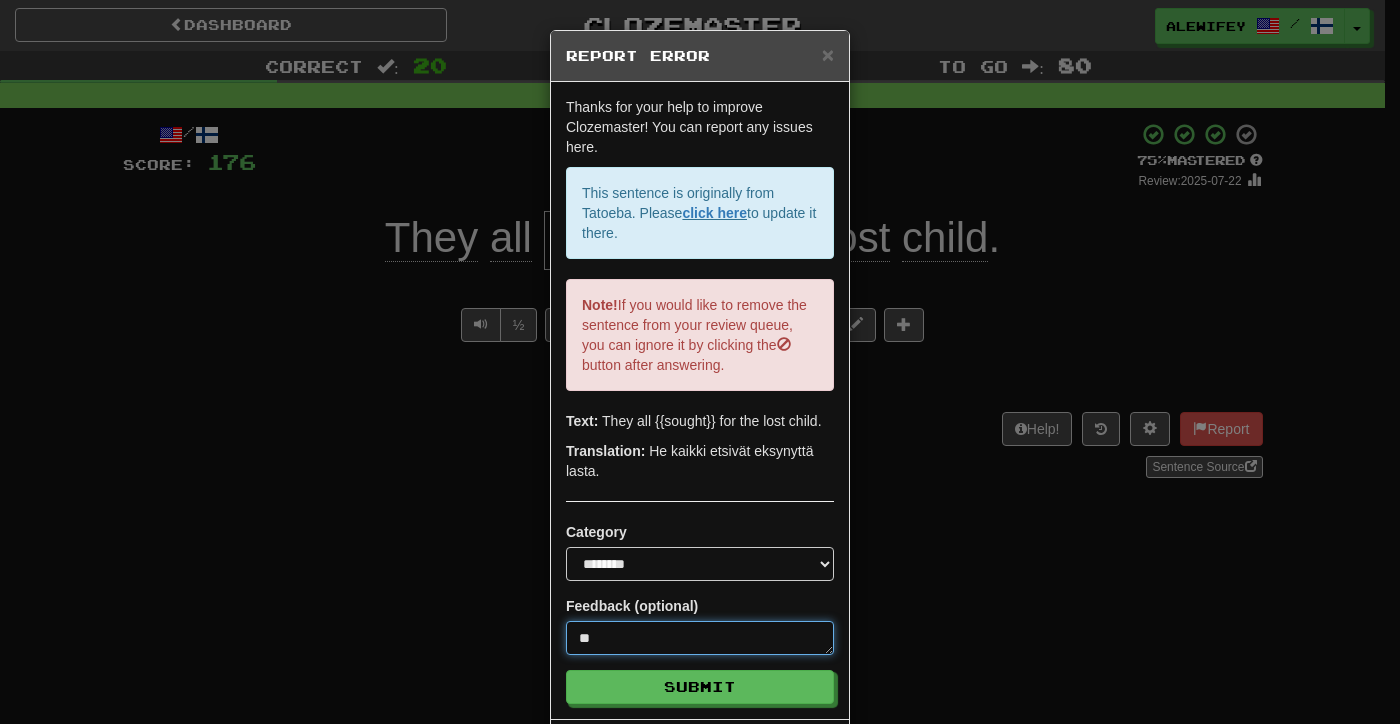type on "*" 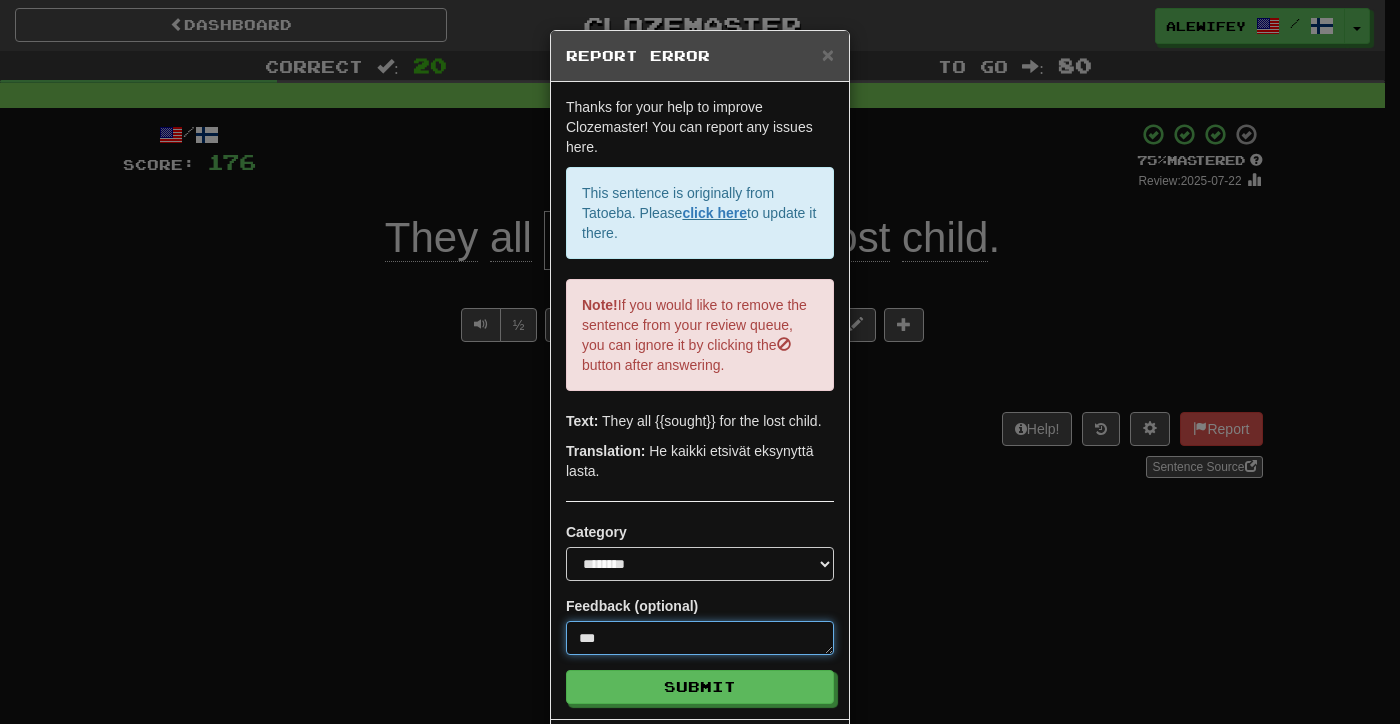 type on "*" 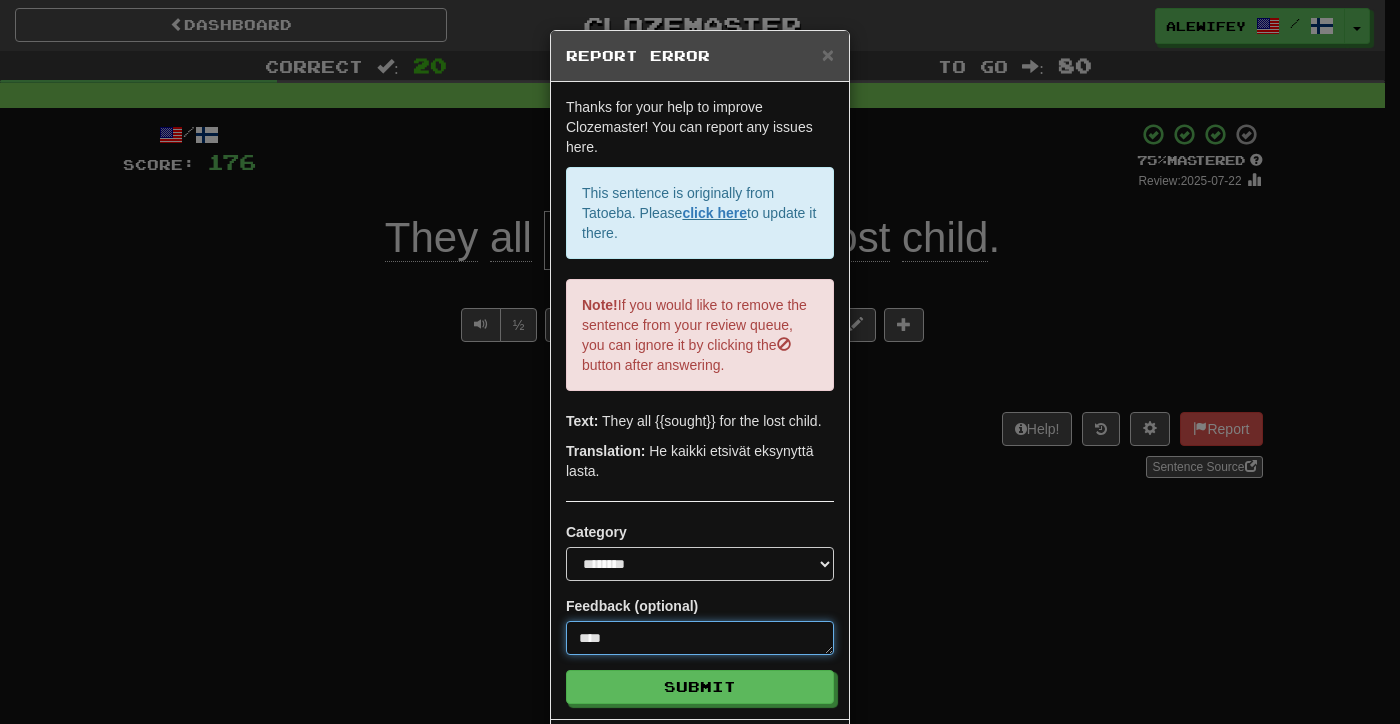 type on "*" 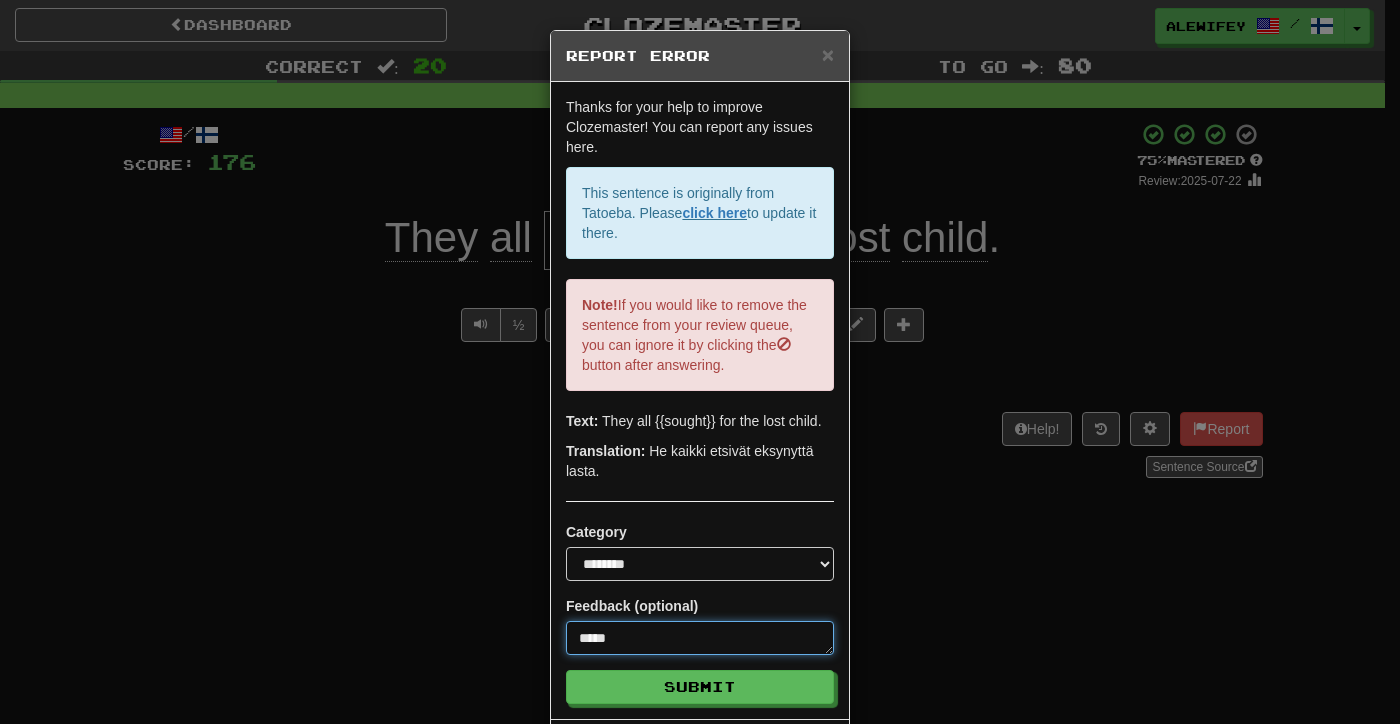 type on "*" 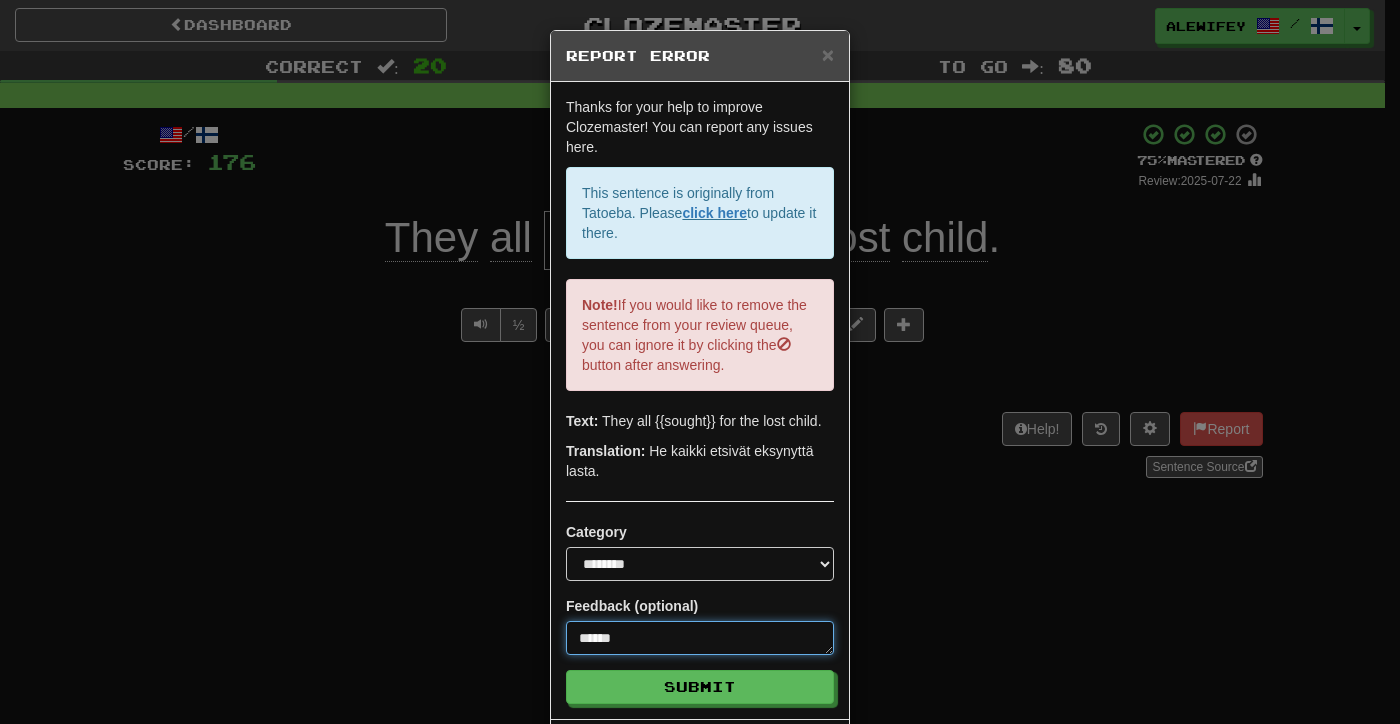type on "*" 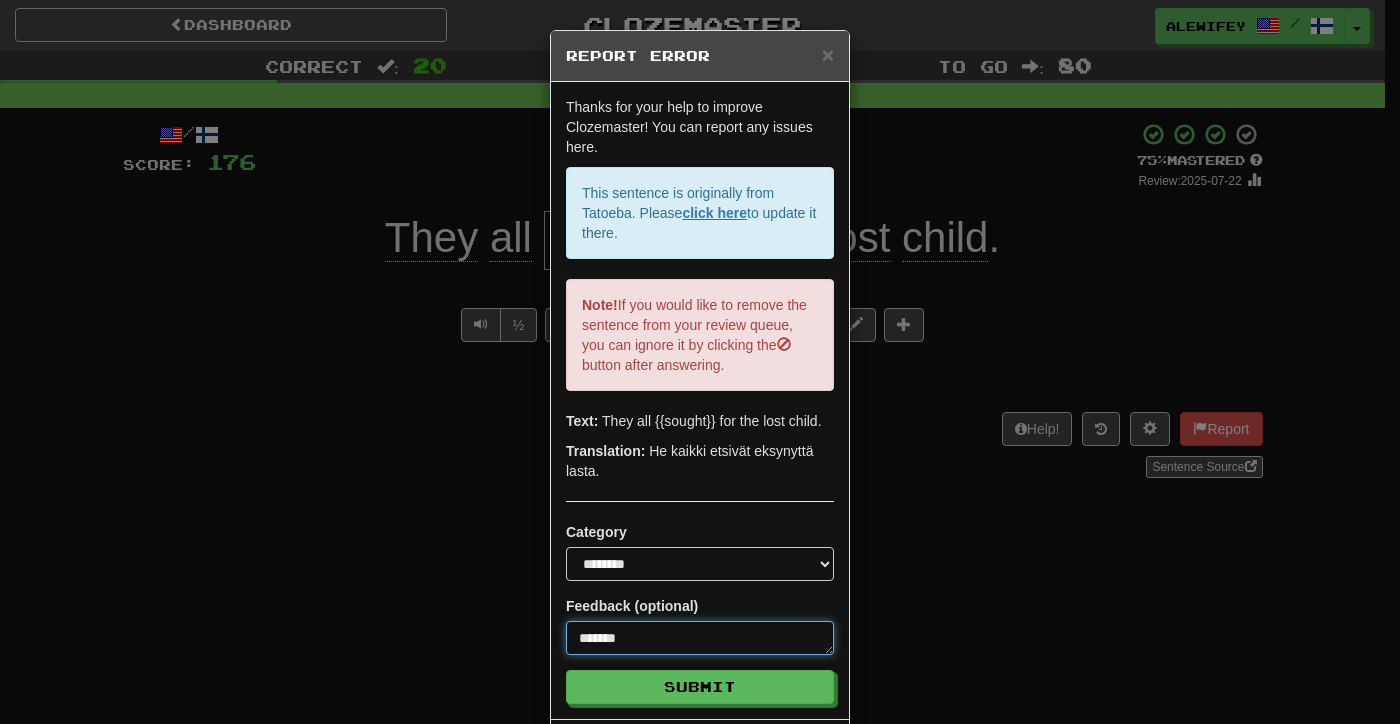 type 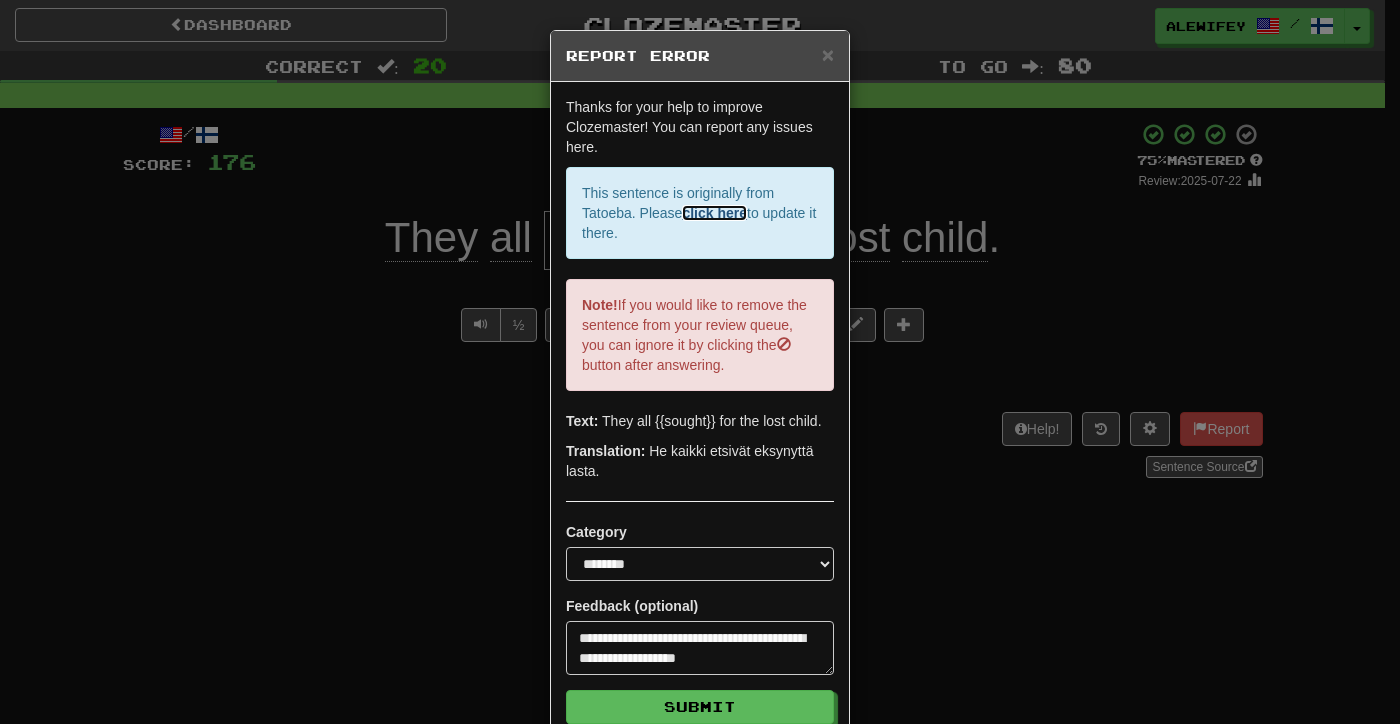 click on "click here" at bounding box center (714, 213) 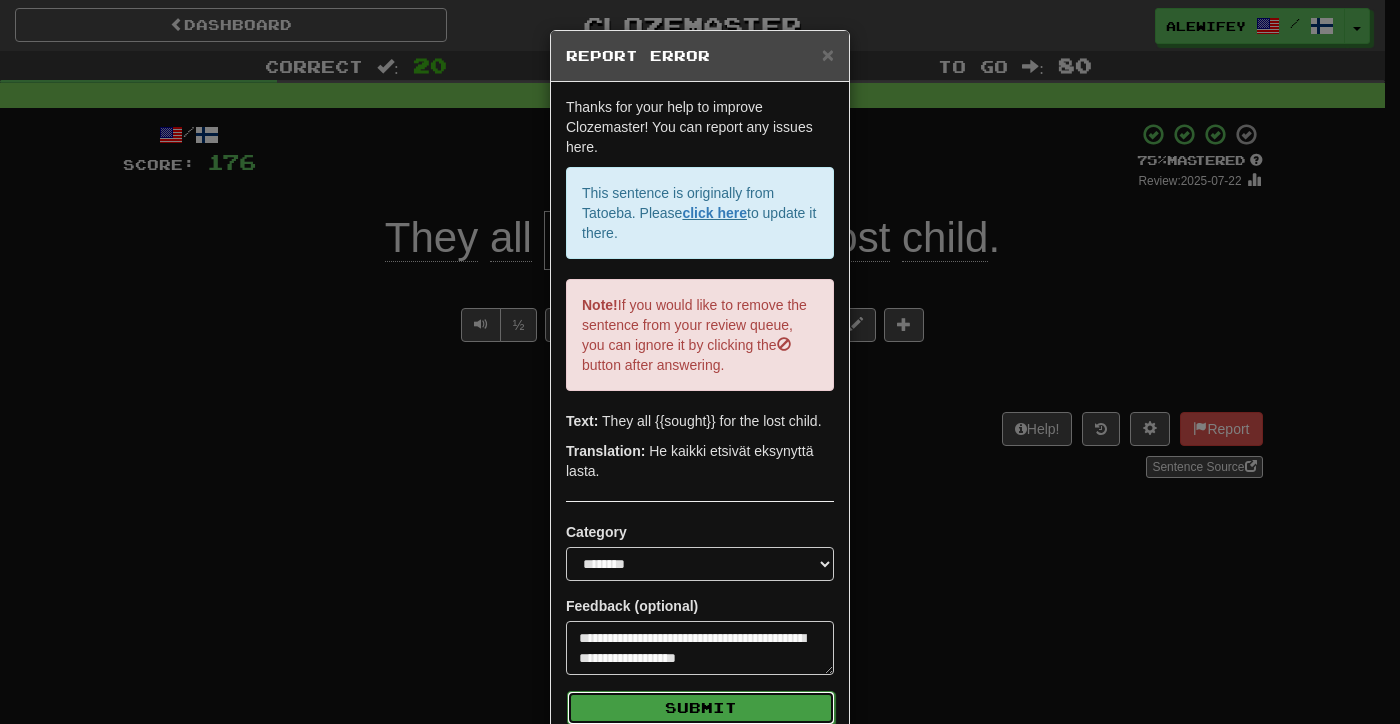 click on "Submit" at bounding box center [701, 708] 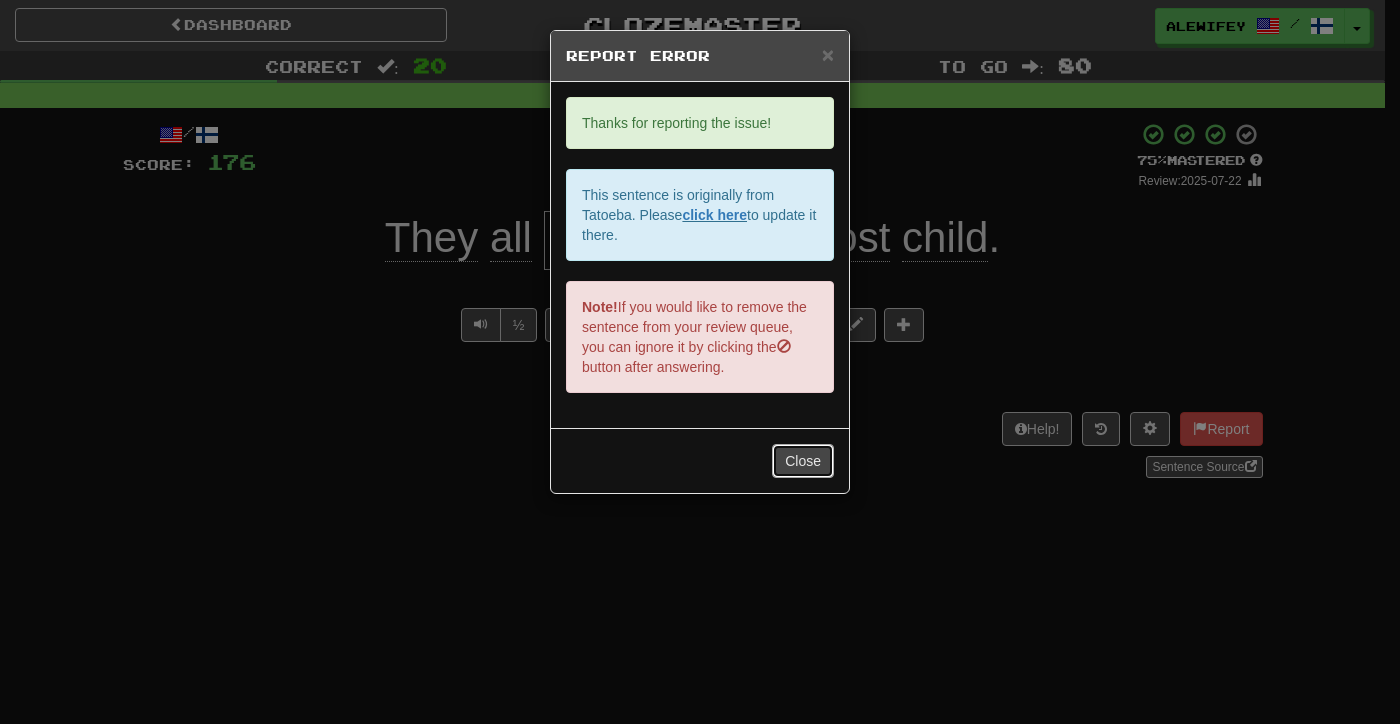 click on "Close" at bounding box center [803, 461] 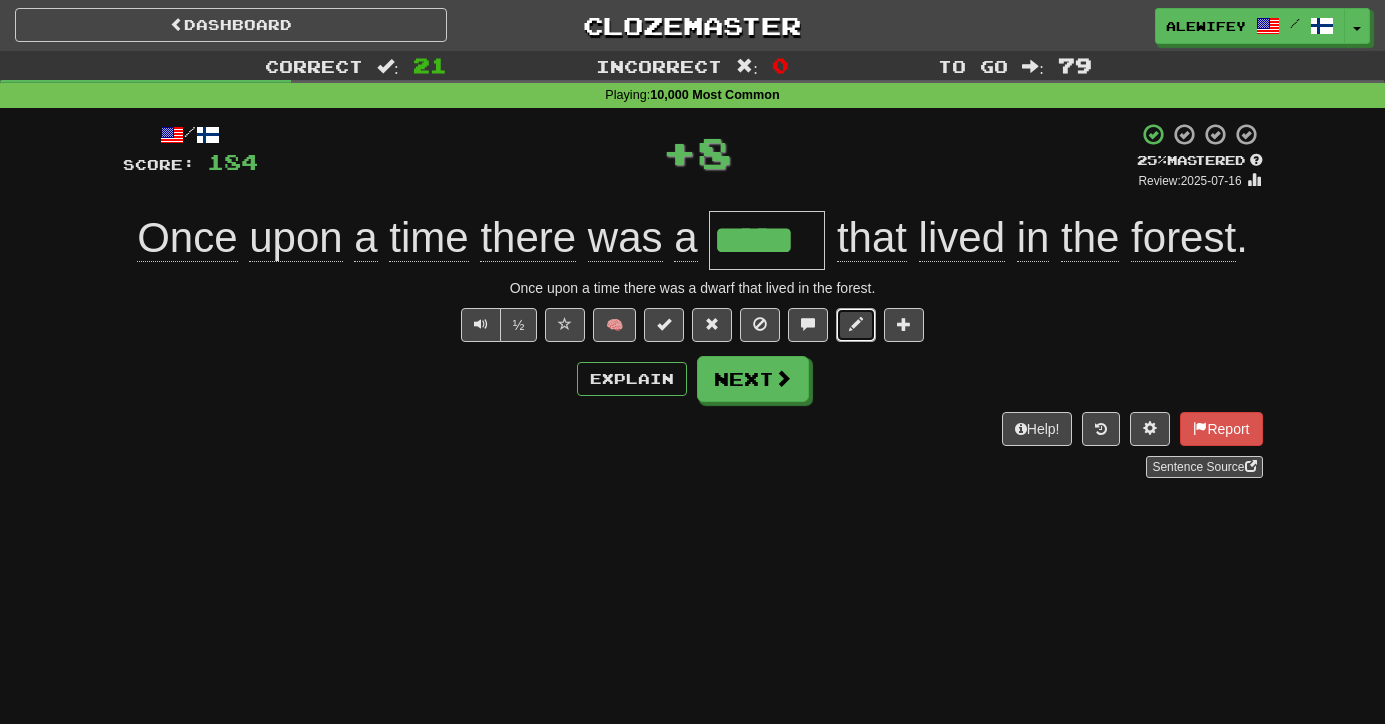 click at bounding box center (856, 325) 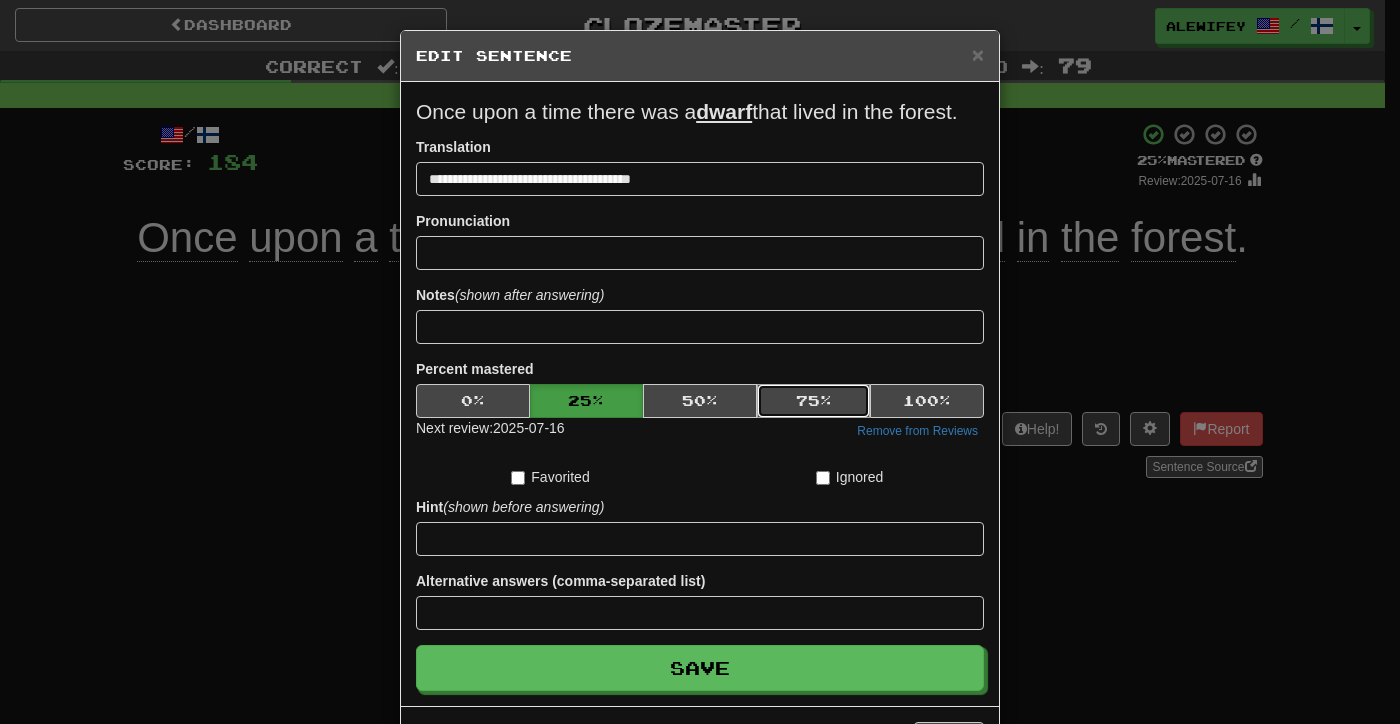 click on "75 %" at bounding box center [814, 401] 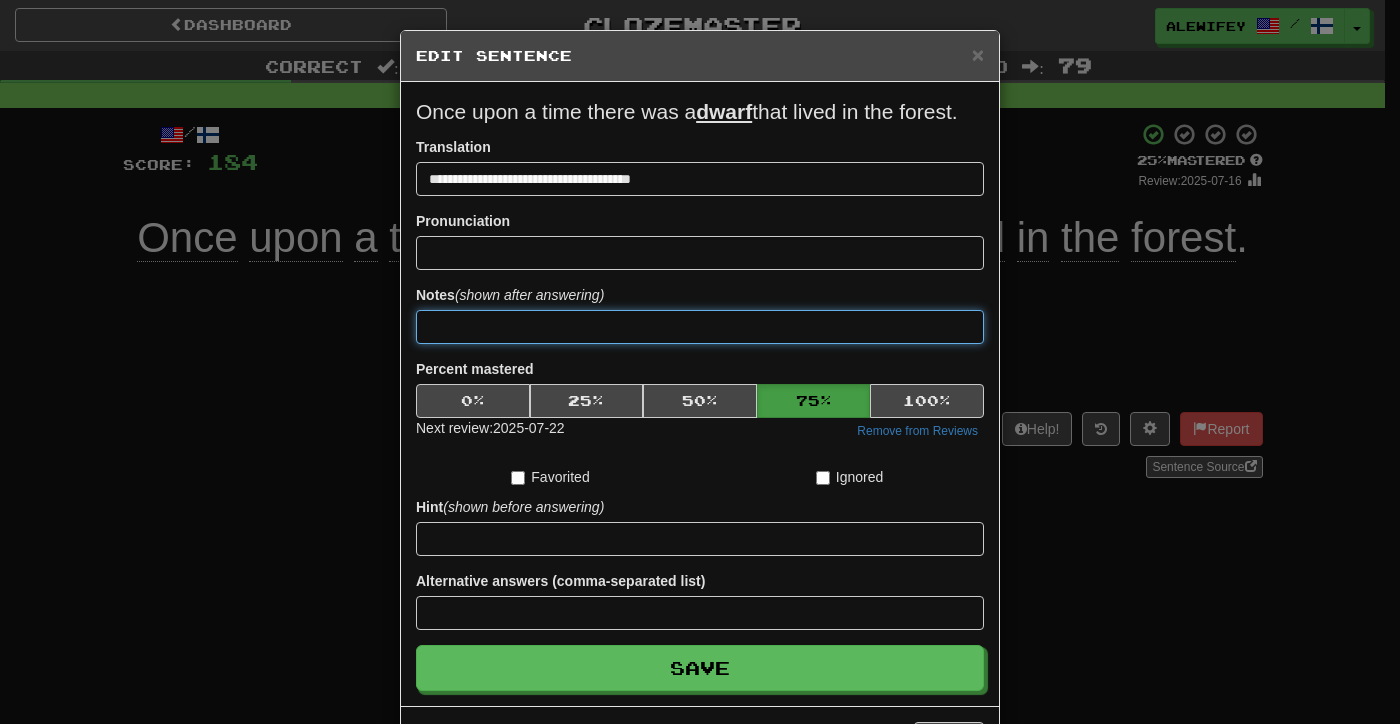 click at bounding box center (700, 327) 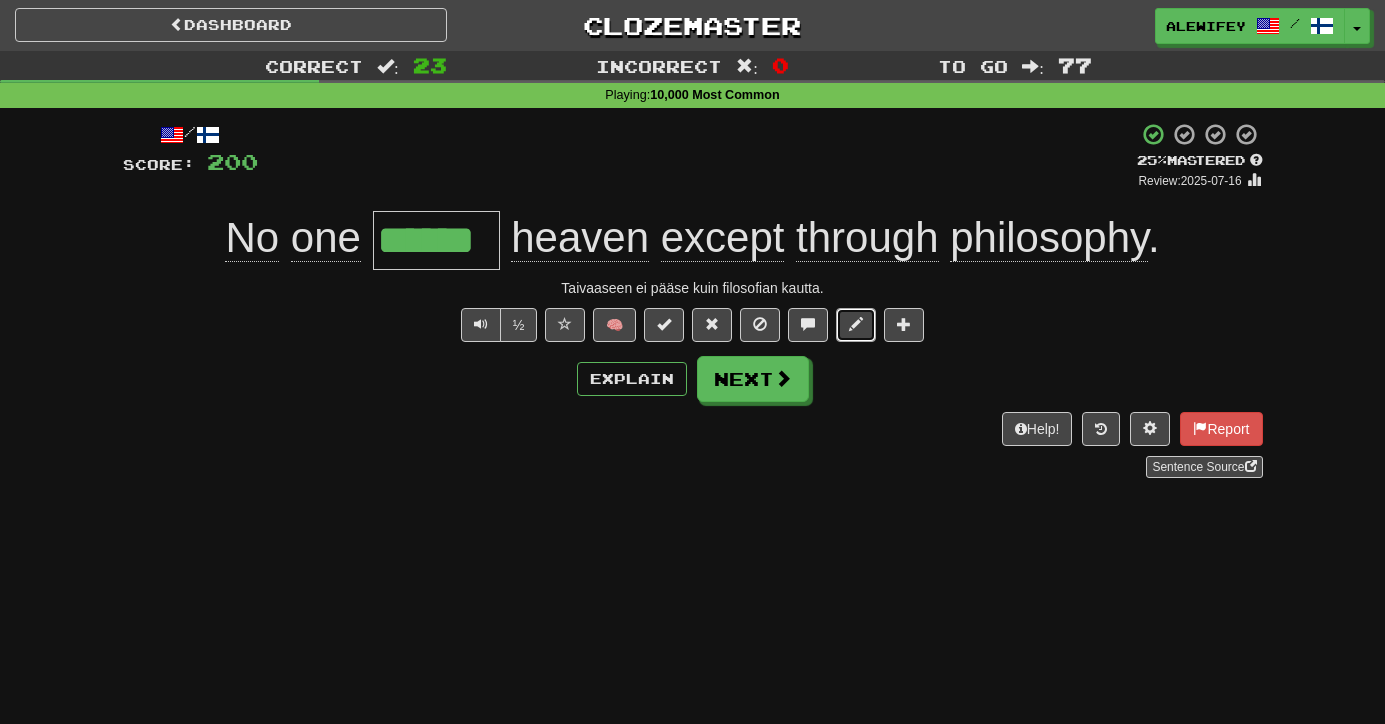 click at bounding box center (856, 325) 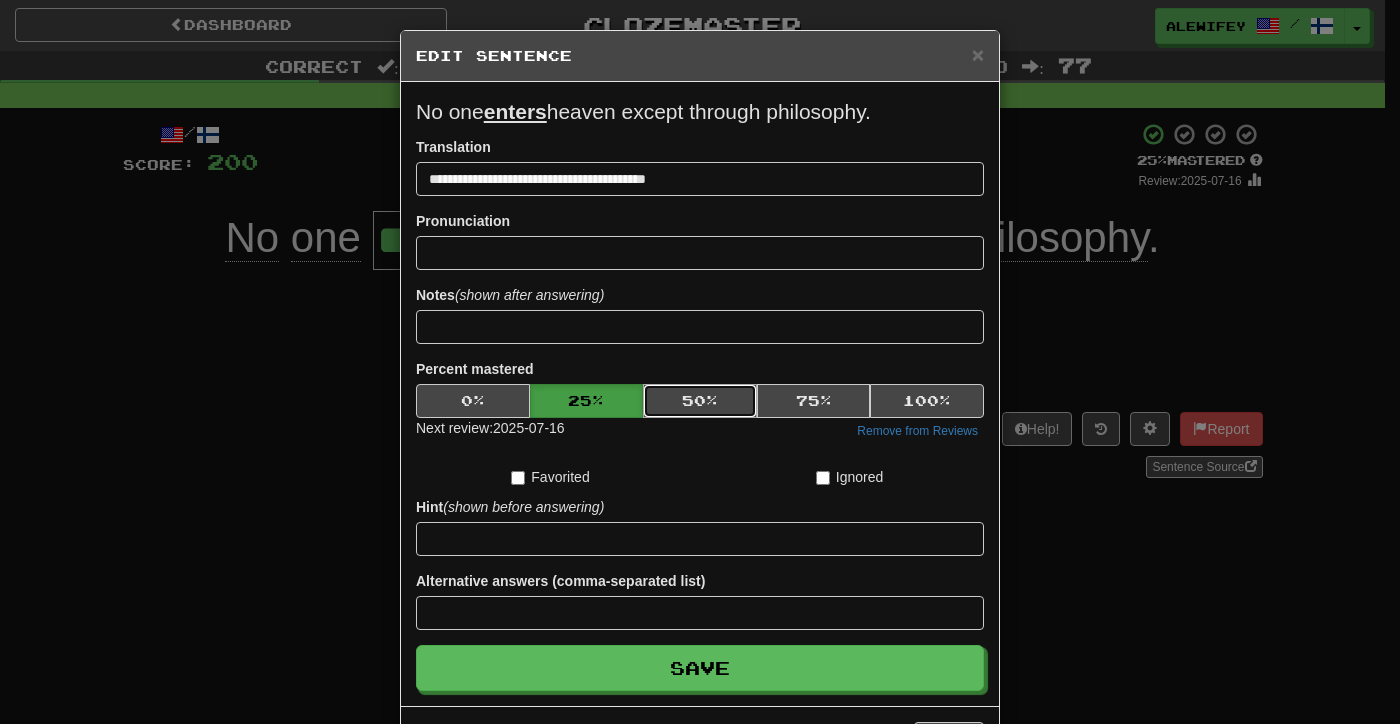 click on "50 %" at bounding box center [700, 401] 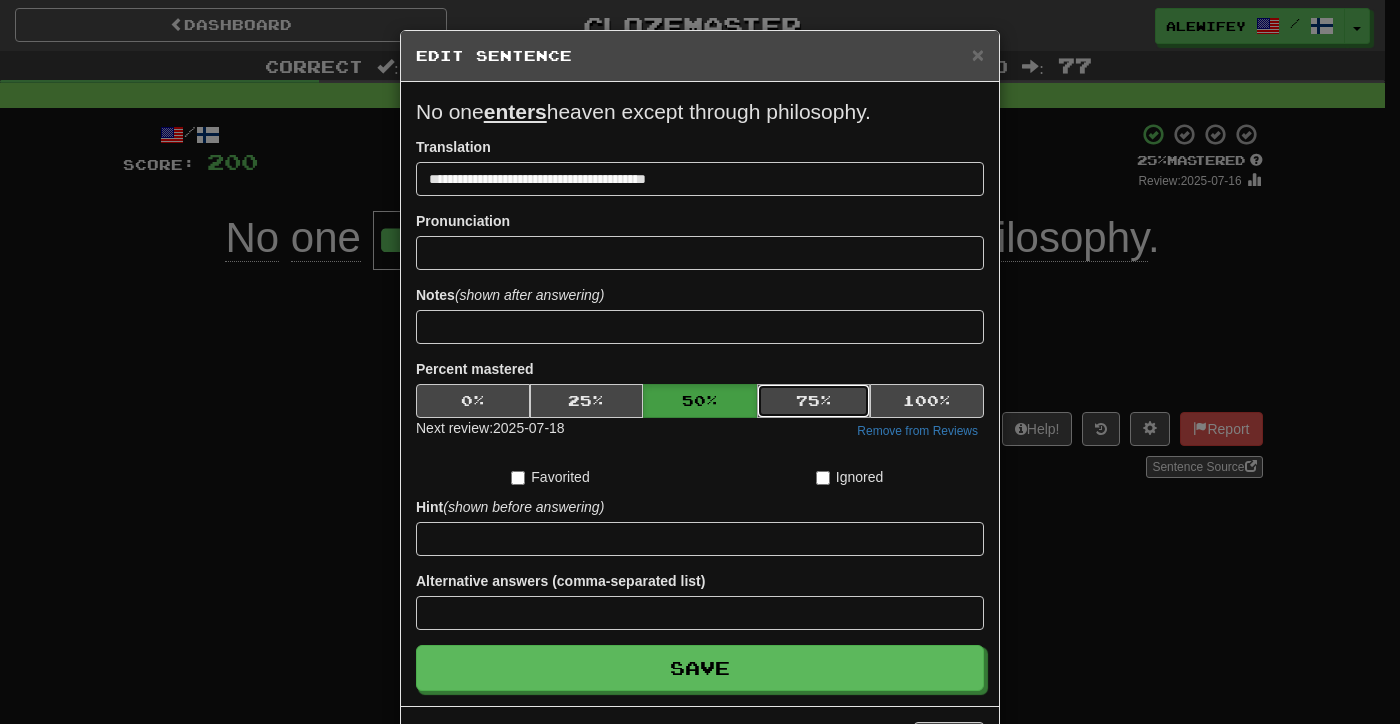 click on "75 %" at bounding box center [814, 401] 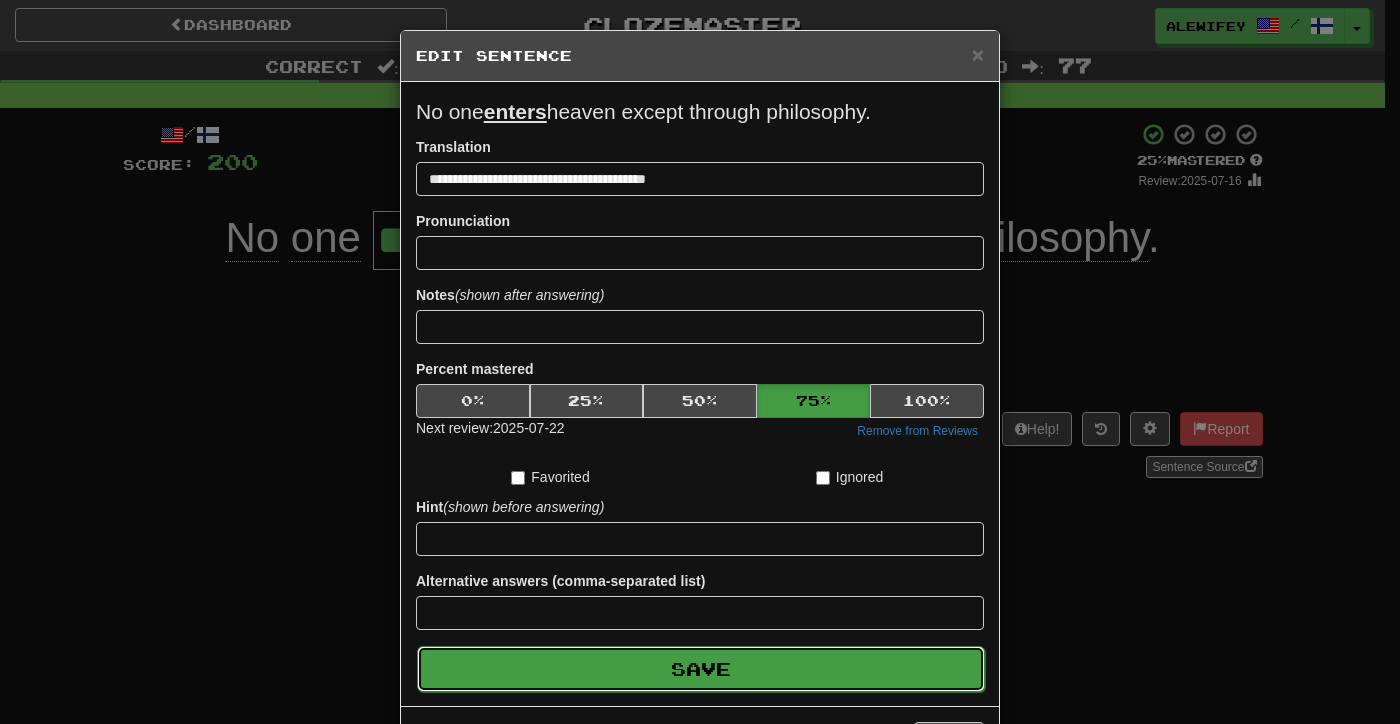 click on "Save" at bounding box center (701, 669) 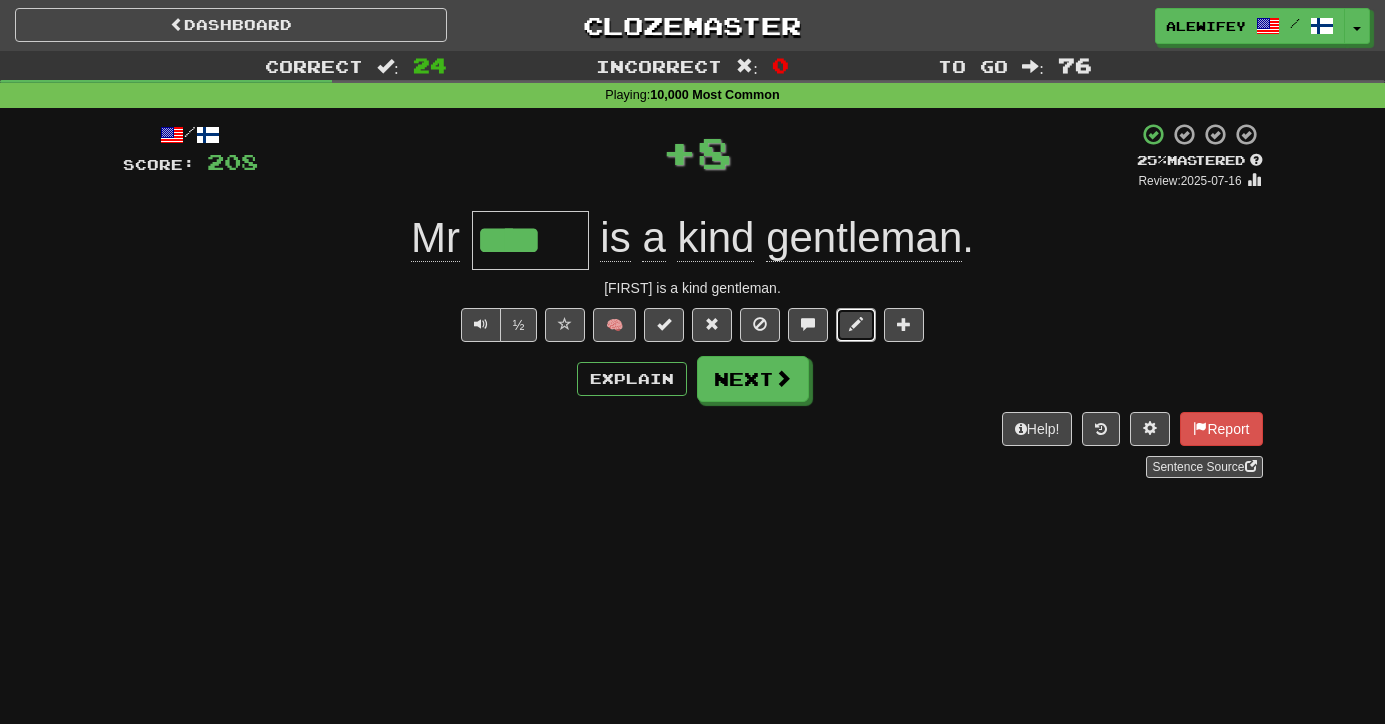 click at bounding box center (856, 324) 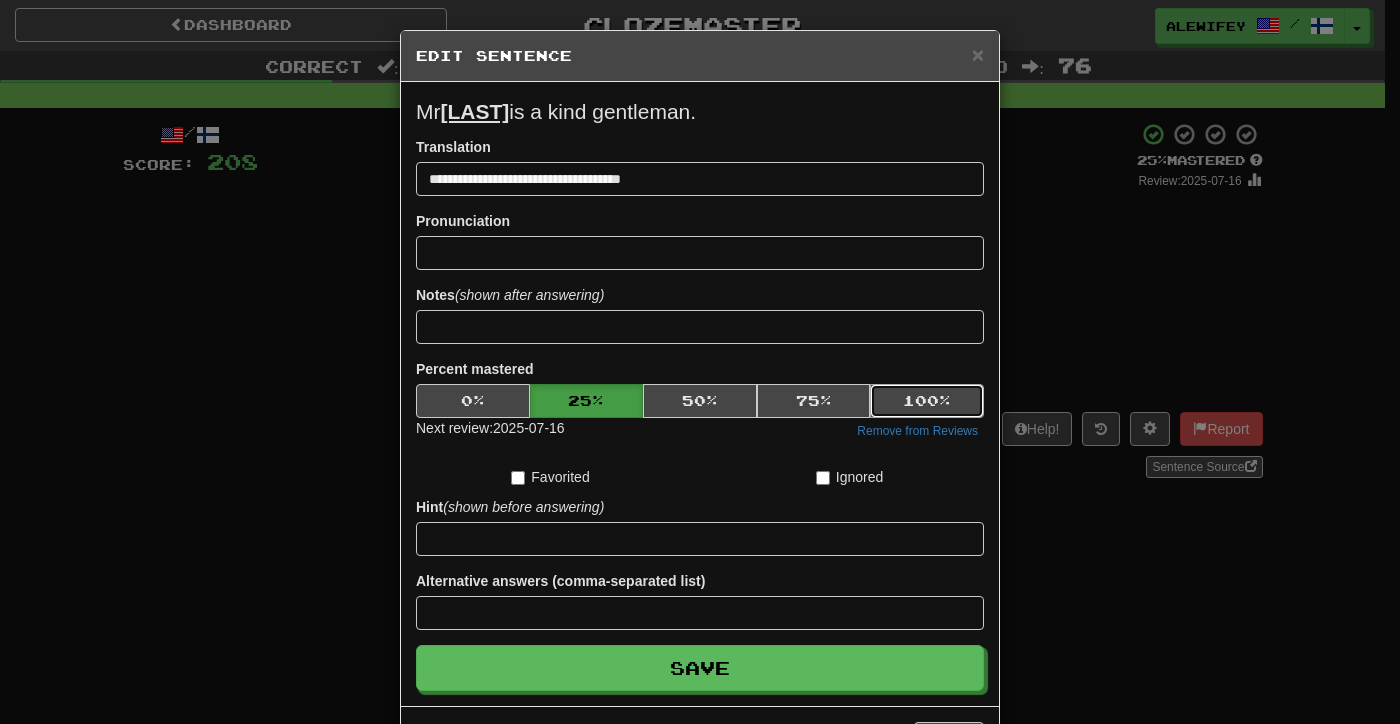 click on "100 %" at bounding box center [927, 401] 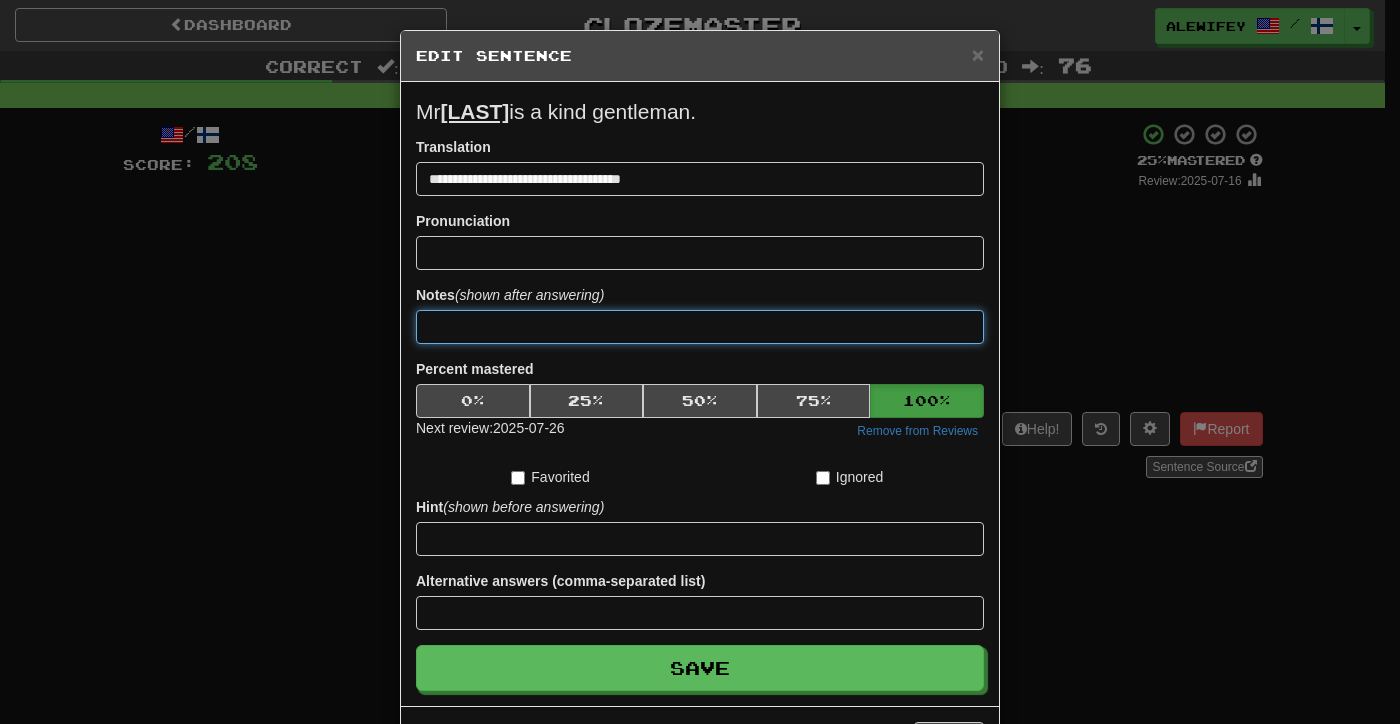 click at bounding box center (700, 327) 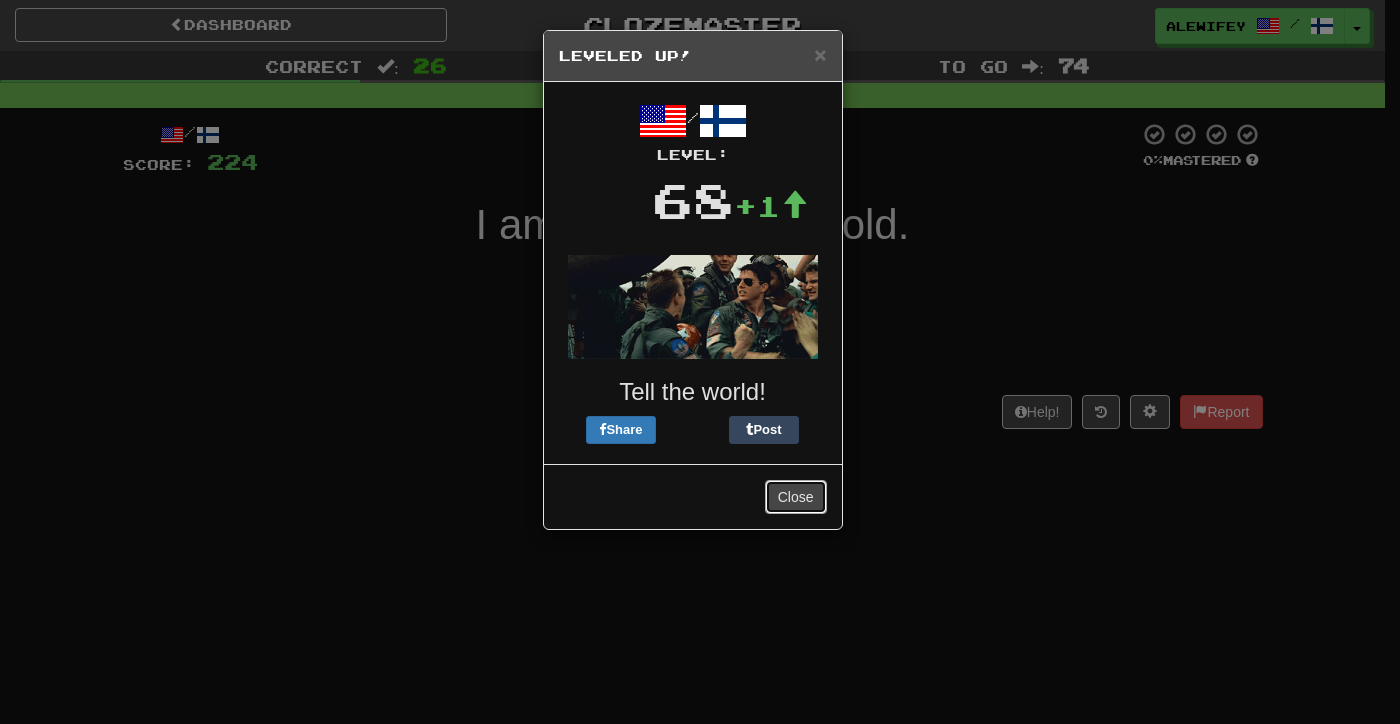 click on "Close" at bounding box center [796, 497] 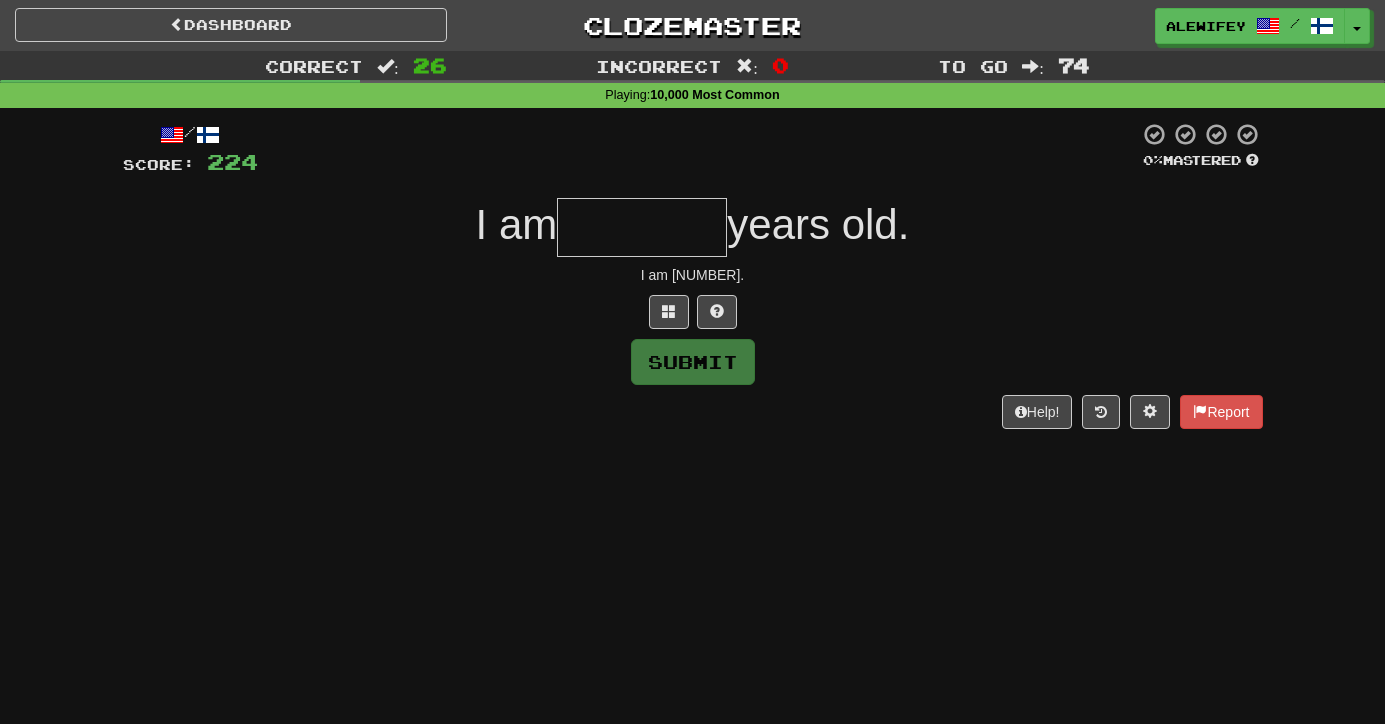 click at bounding box center (642, 227) 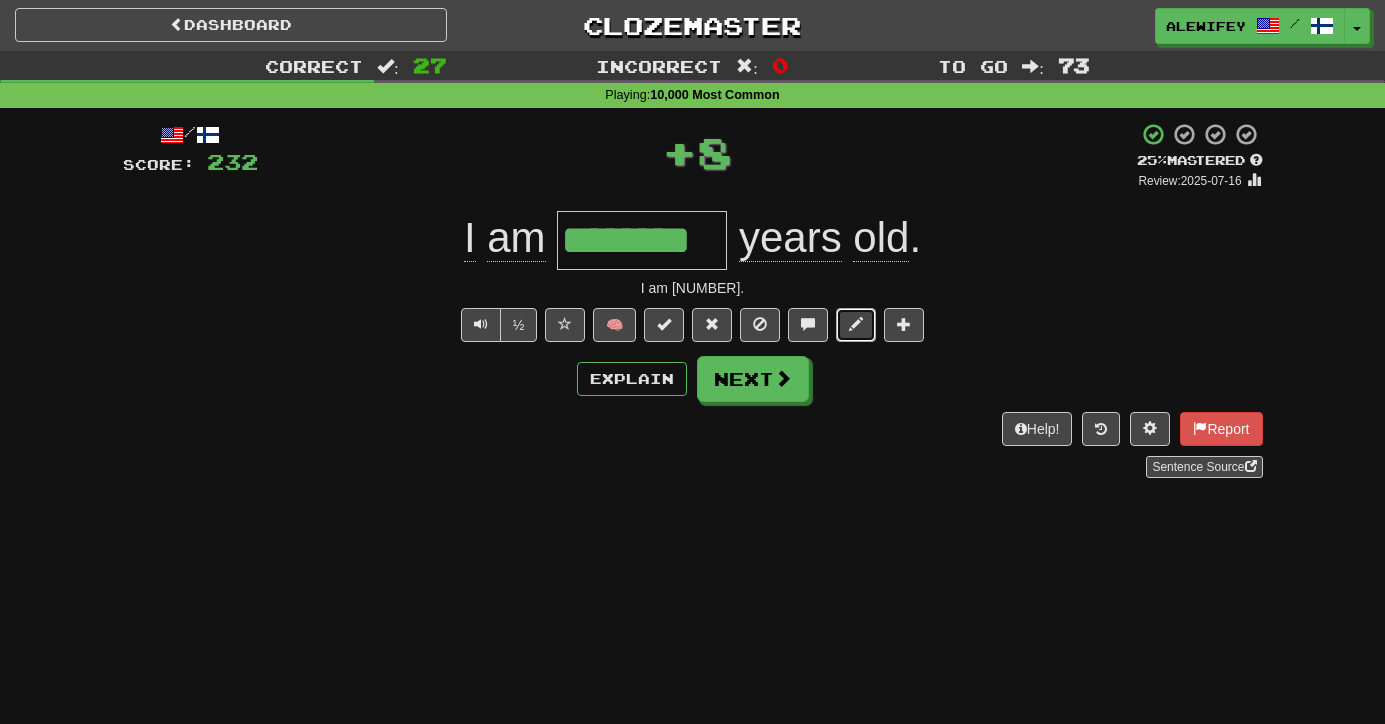 click at bounding box center (856, 325) 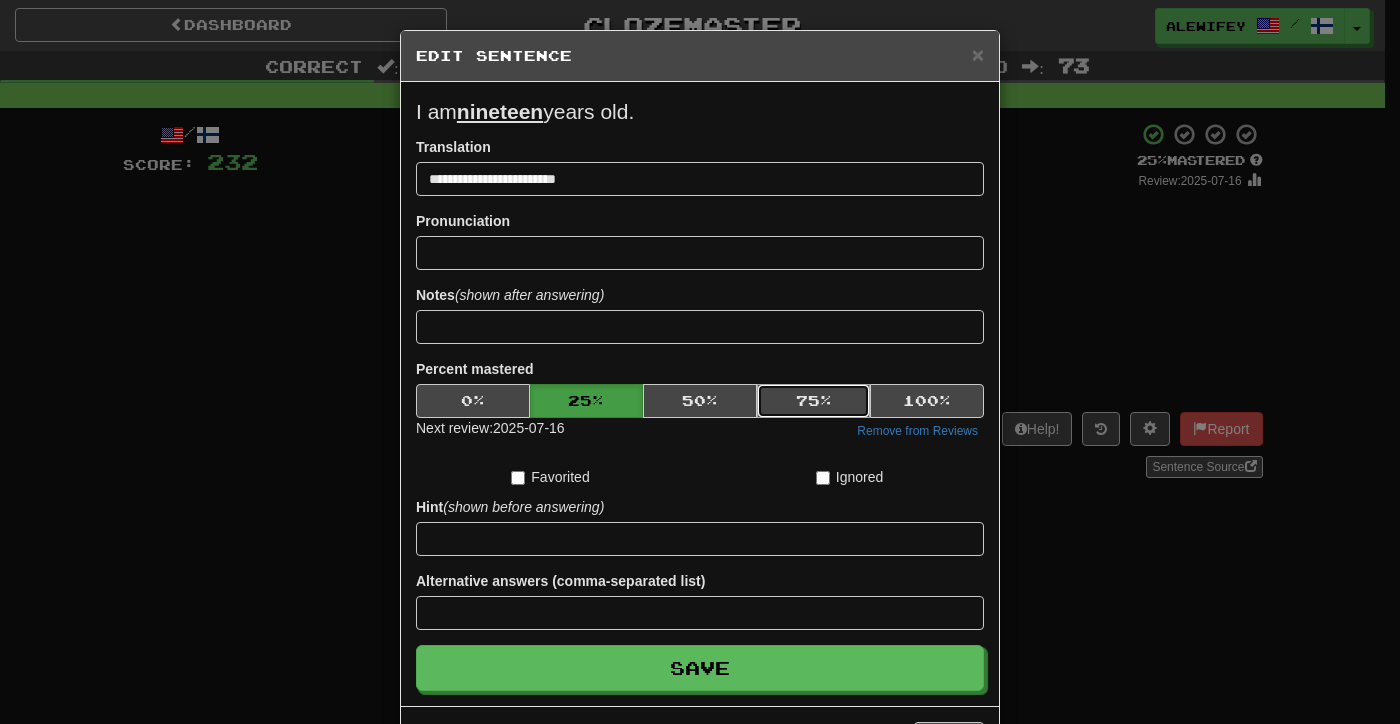 click on "75 %" at bounding box center [814, 401] 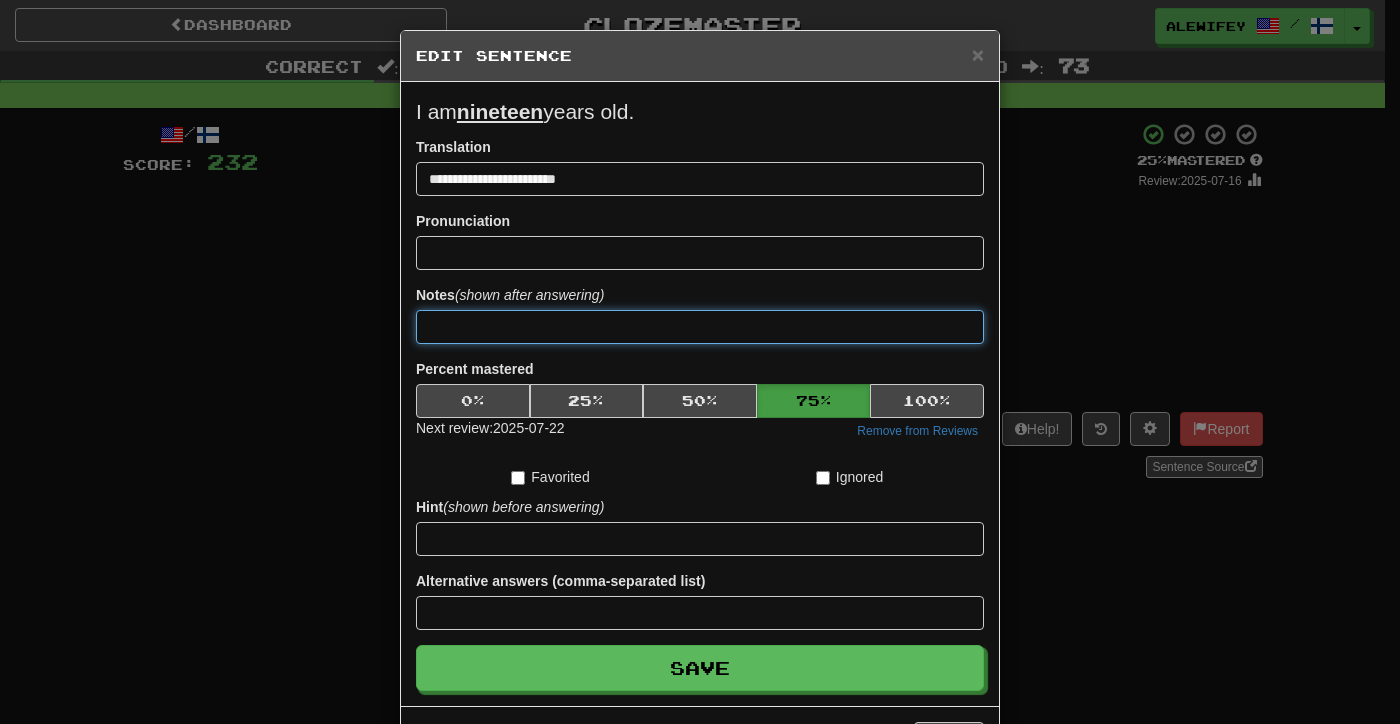click at bounding box center (700, 327) 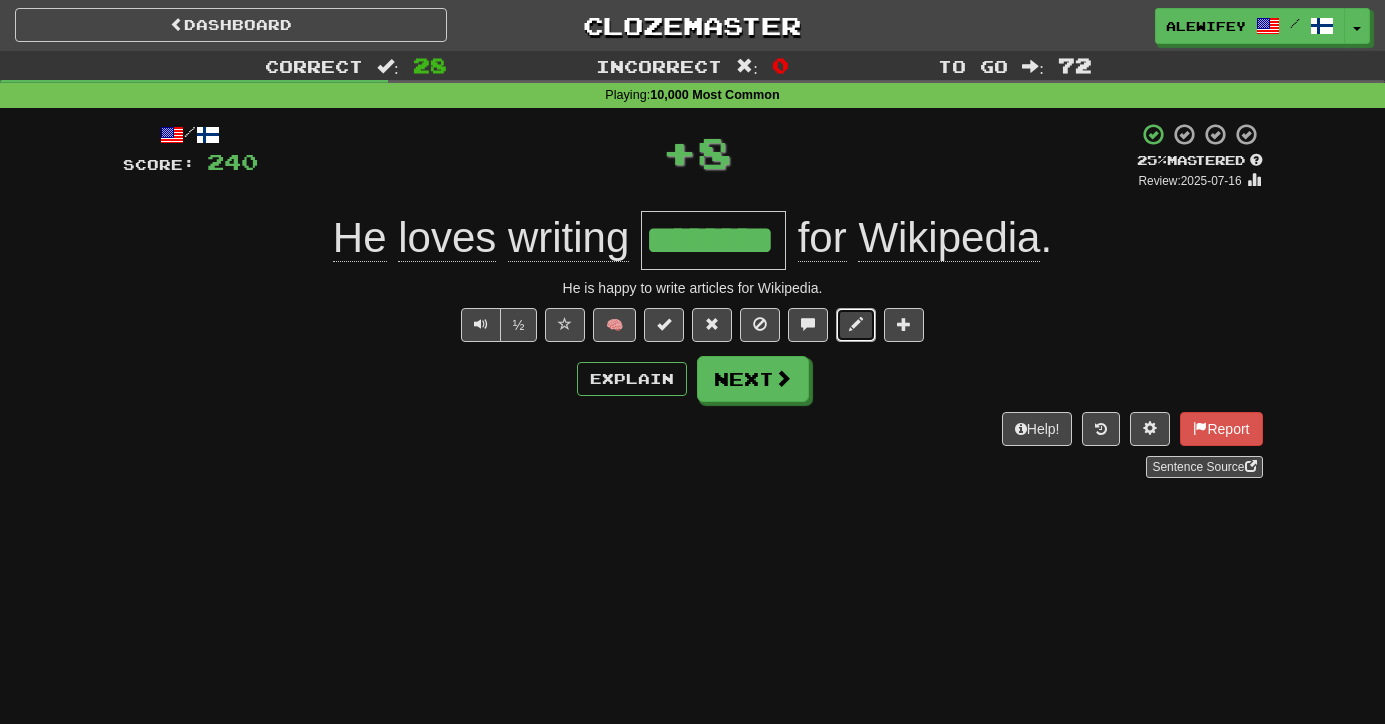 click at bounding box center [856, 324] 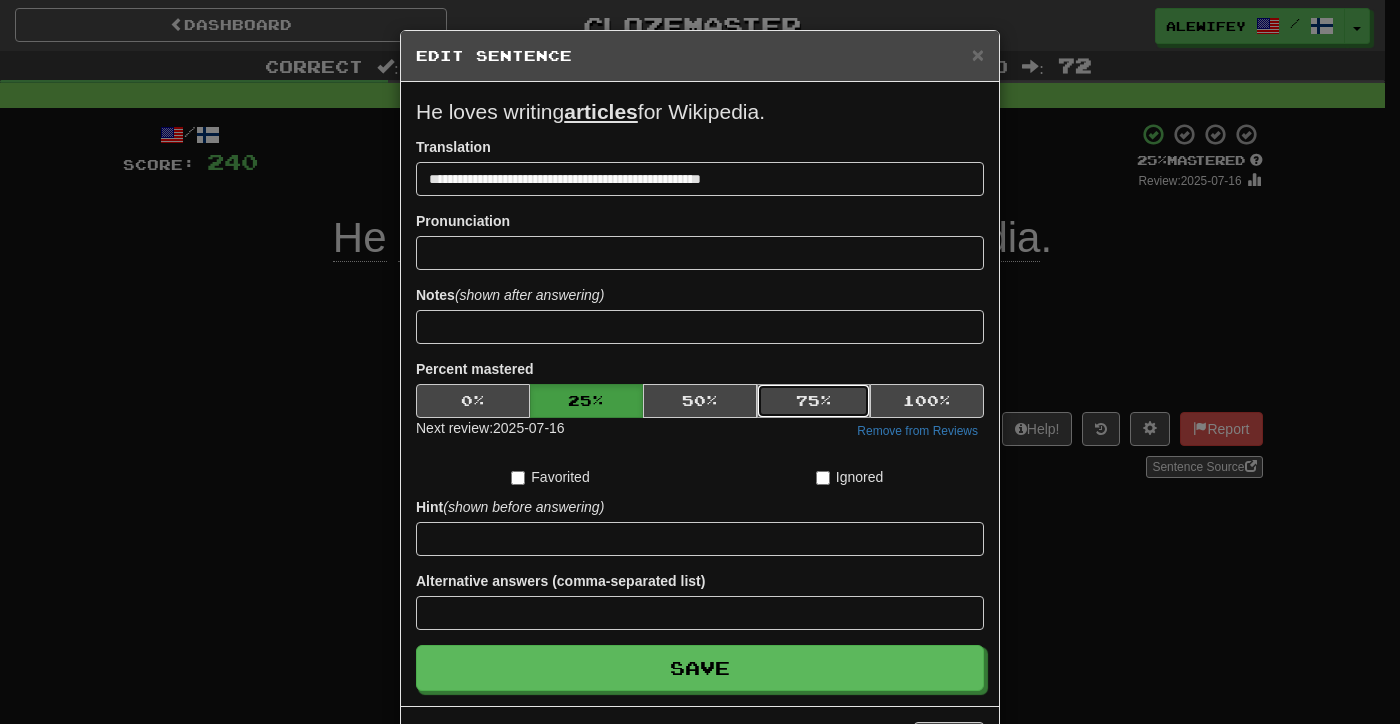 click on "75 %" at bounding box center (814, 401) 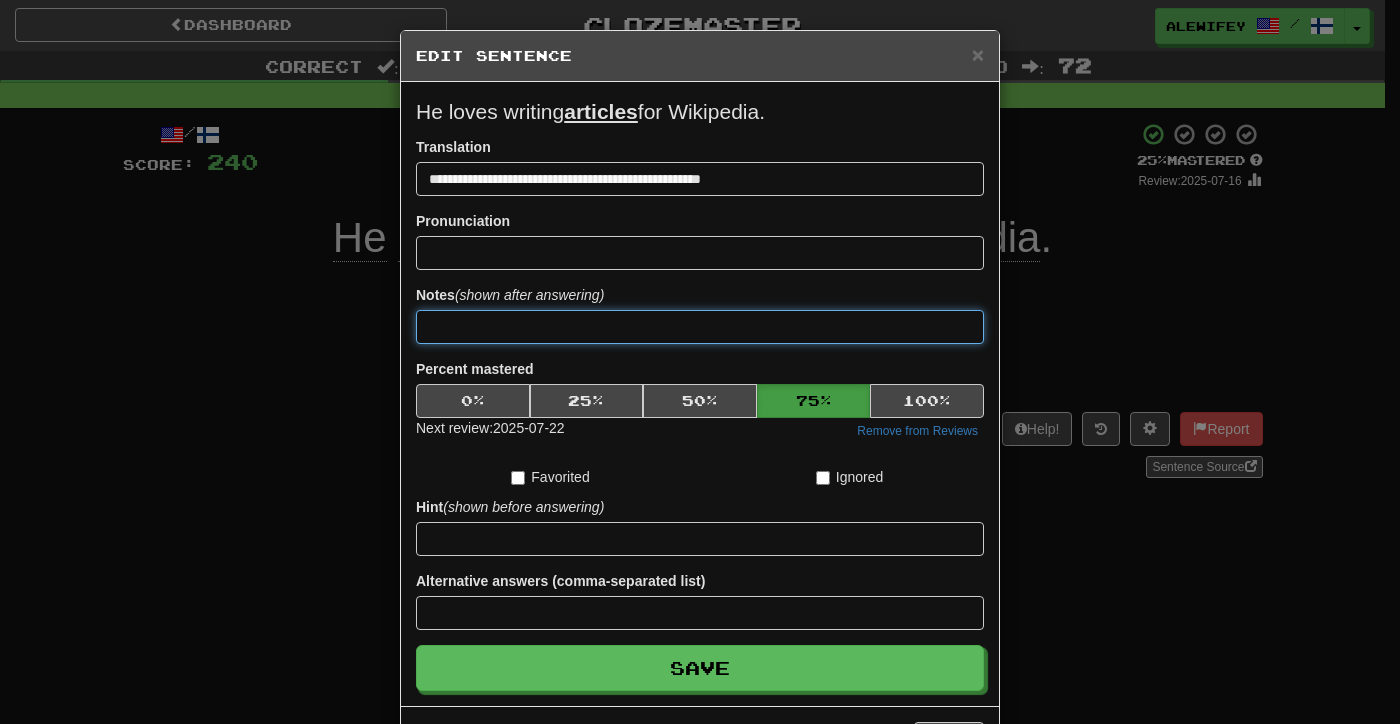 click at bounding box center [700, 327] 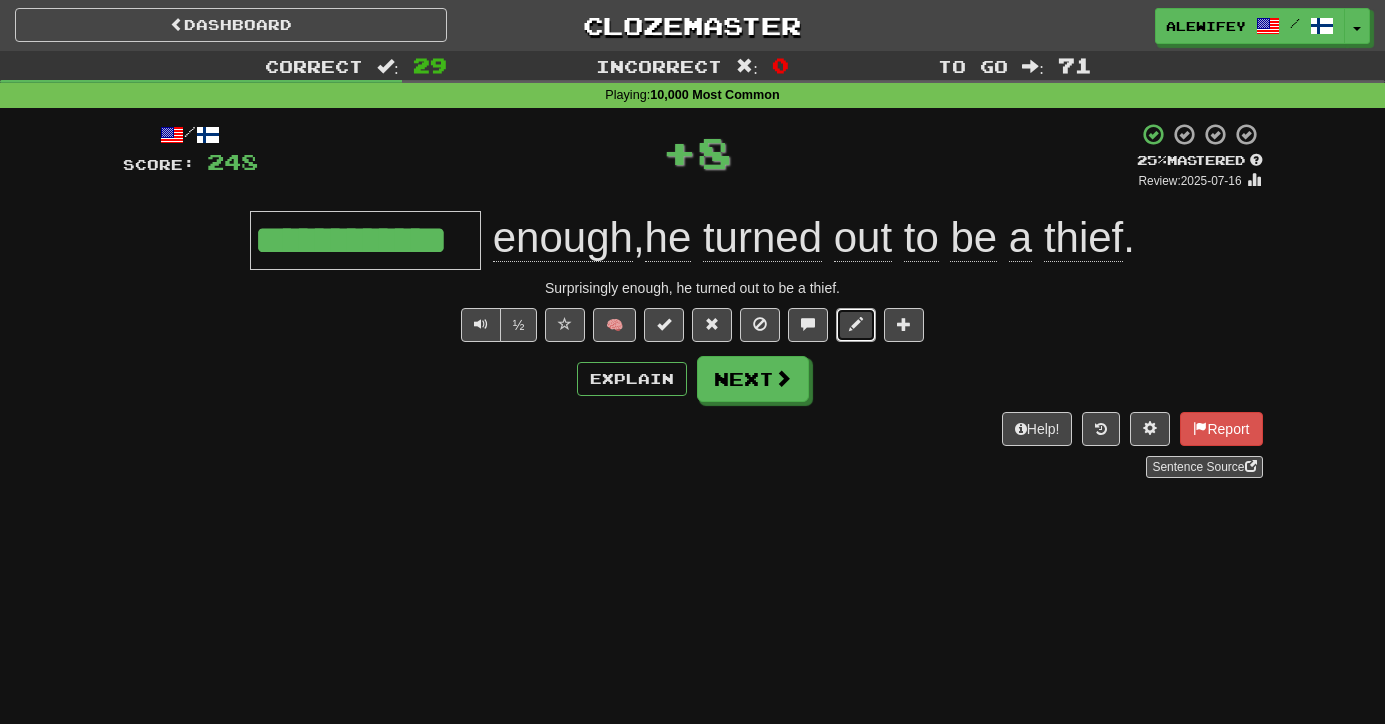 click at bounding box center [856, 325] 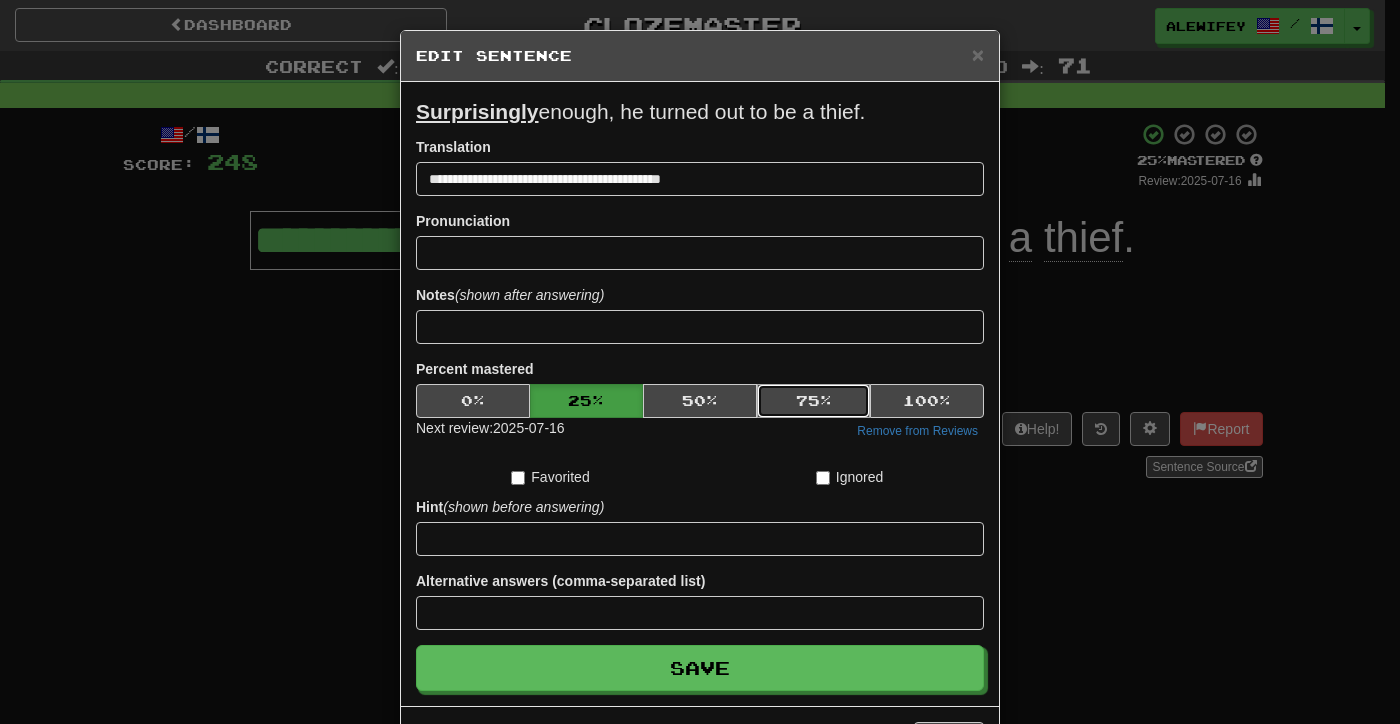 click on "75 %" at bounding box center (814, 401) 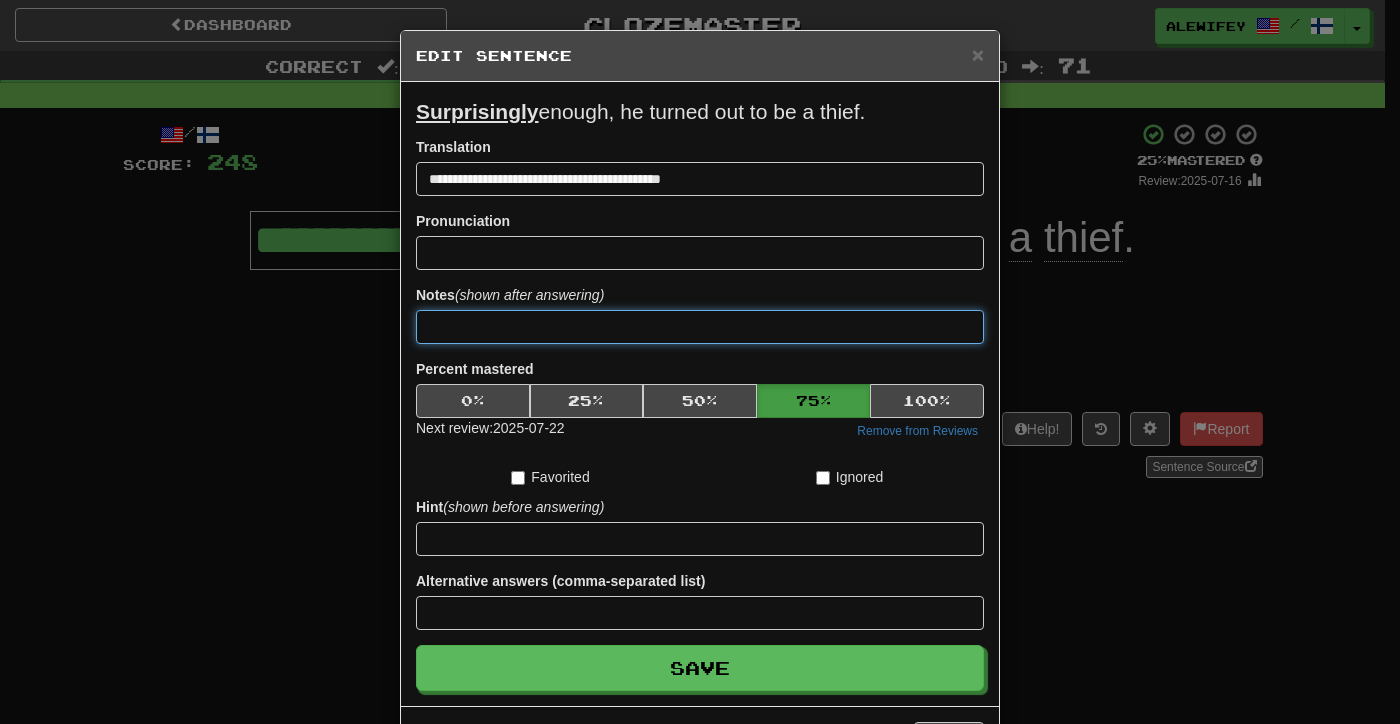 click at bounding box center [700, 327] 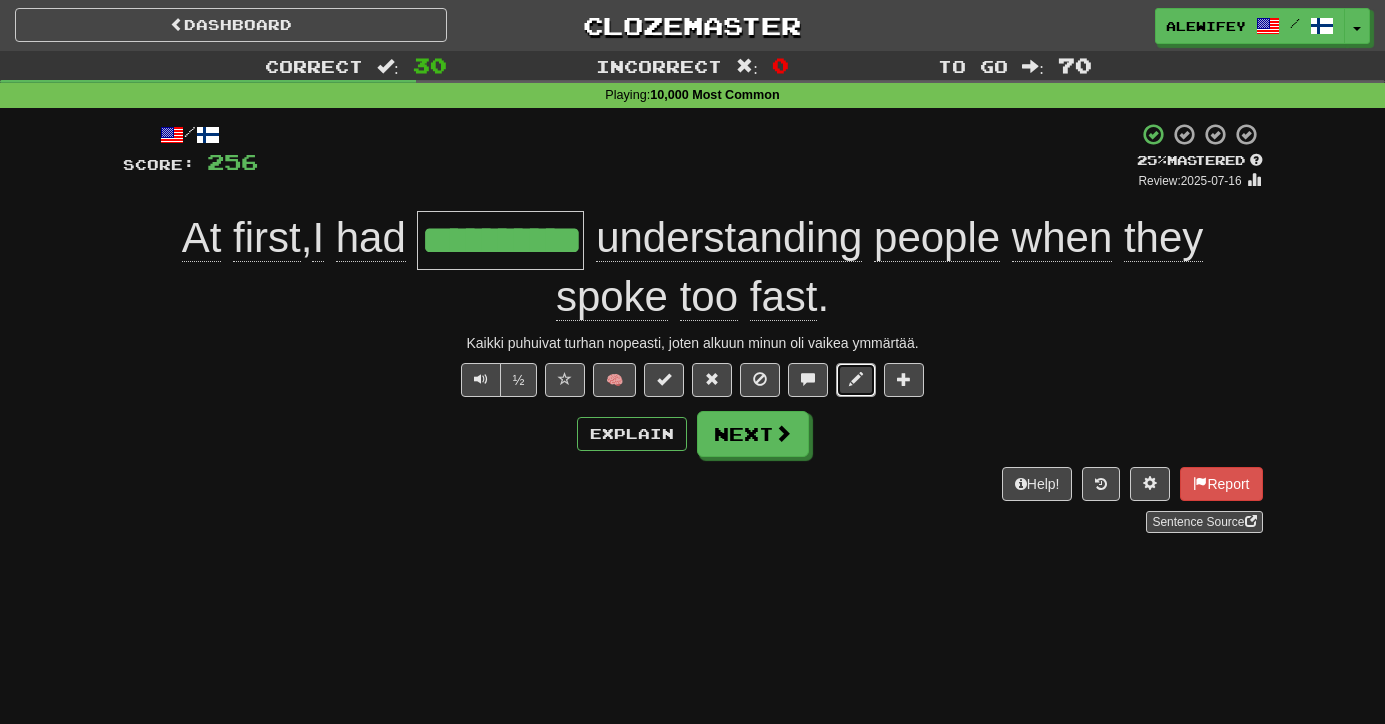click at bounding box center [856, 380] 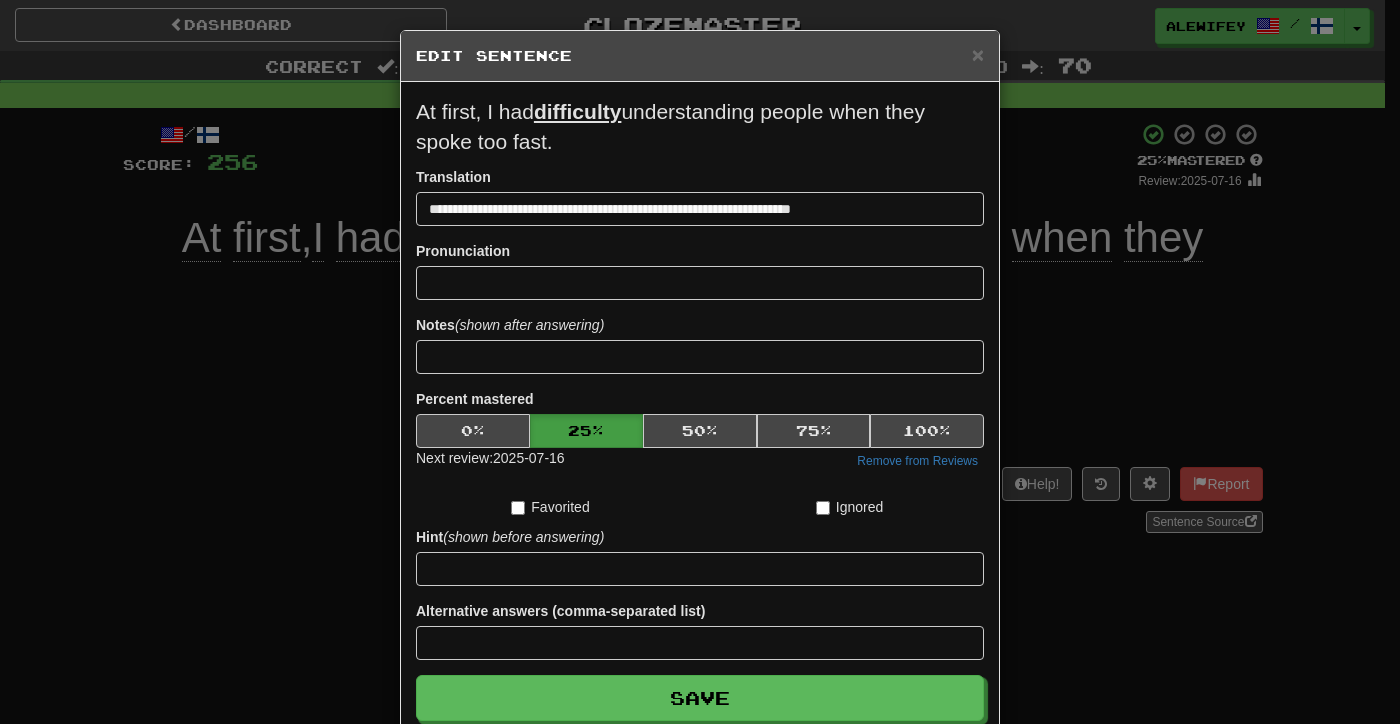 click on "Next review:  2025-07-16 Remove from Reviews" at bounding box center (700, 460) 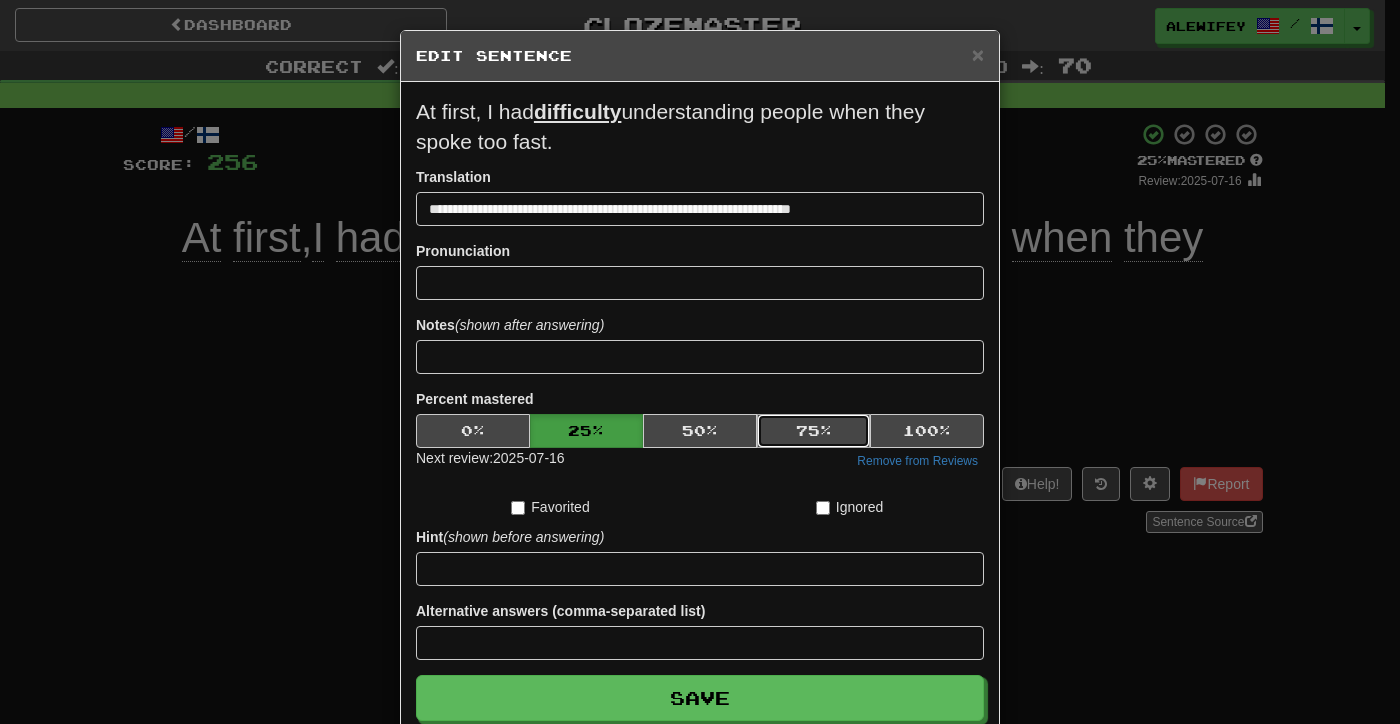 click on "75 %" at bounding box center [814, 431] 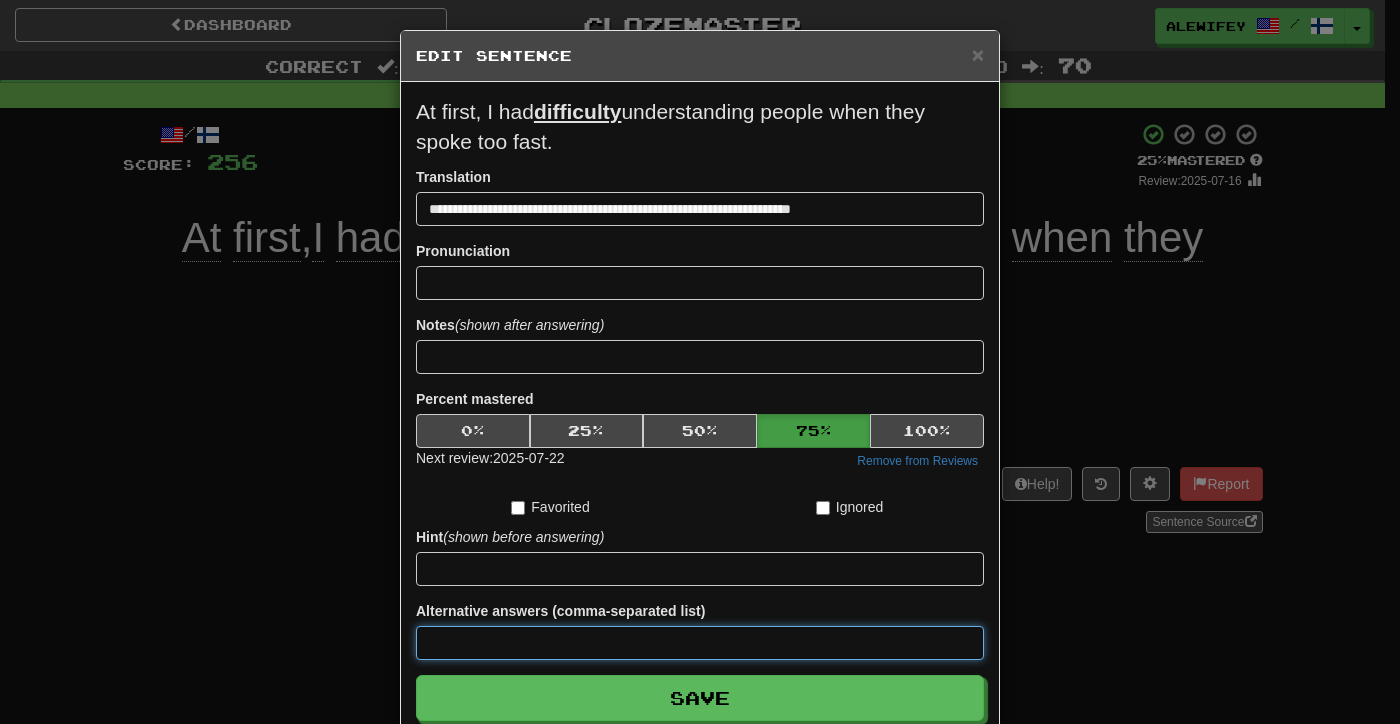 click at bounding box center (700, 643) 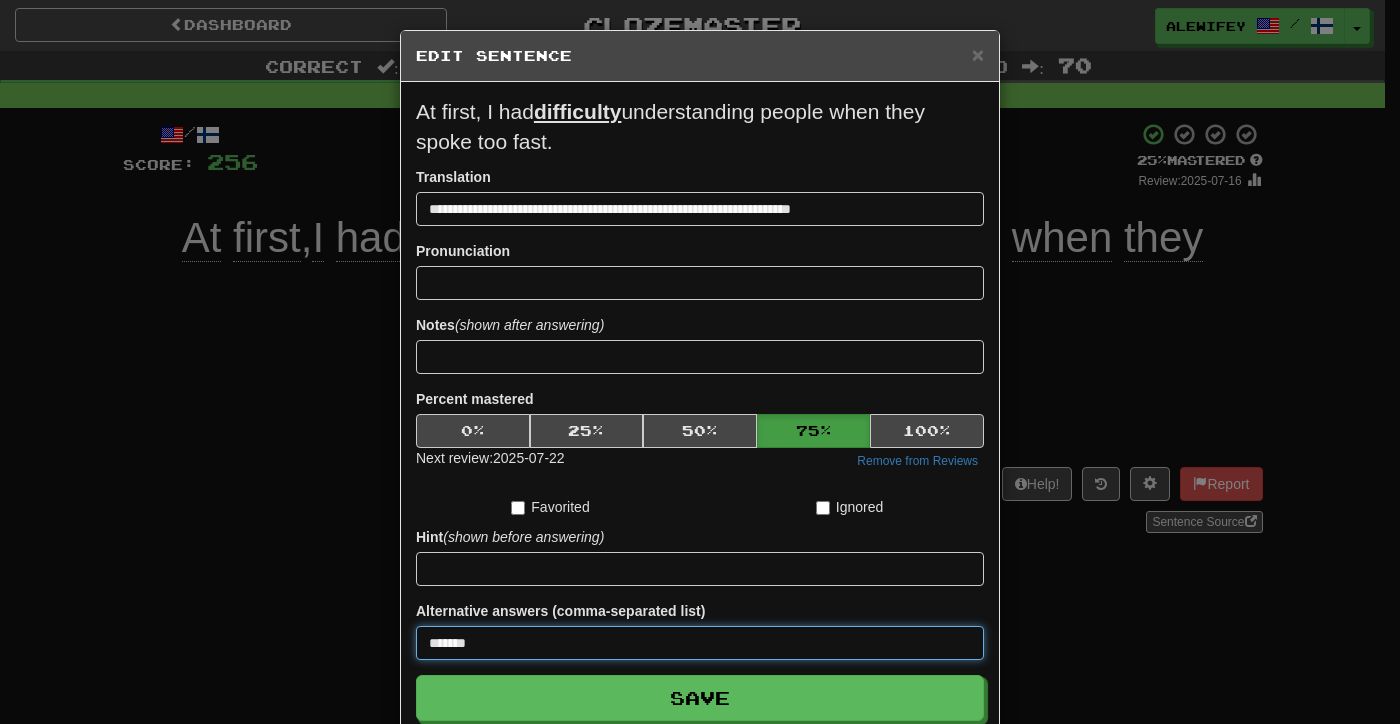 click on "Save" at bounding box center (700, 698) 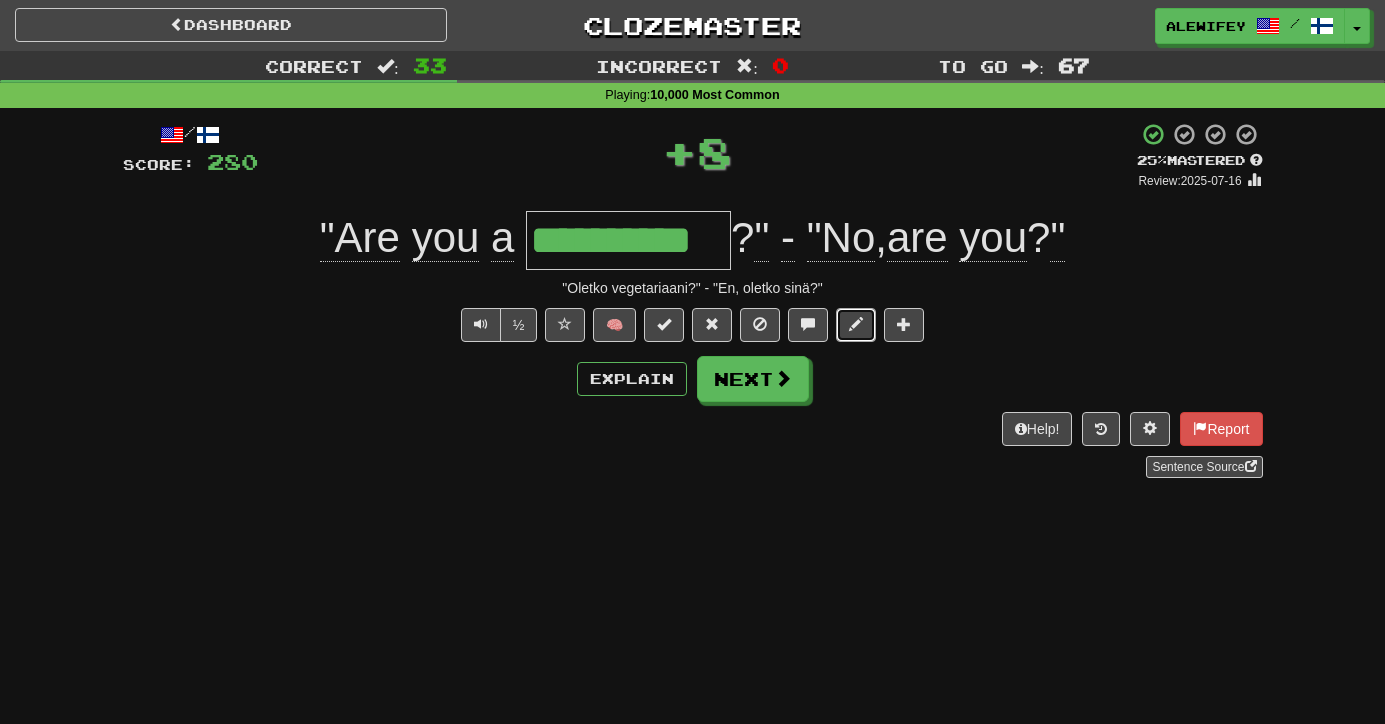 click at bounding box center [856, 325] 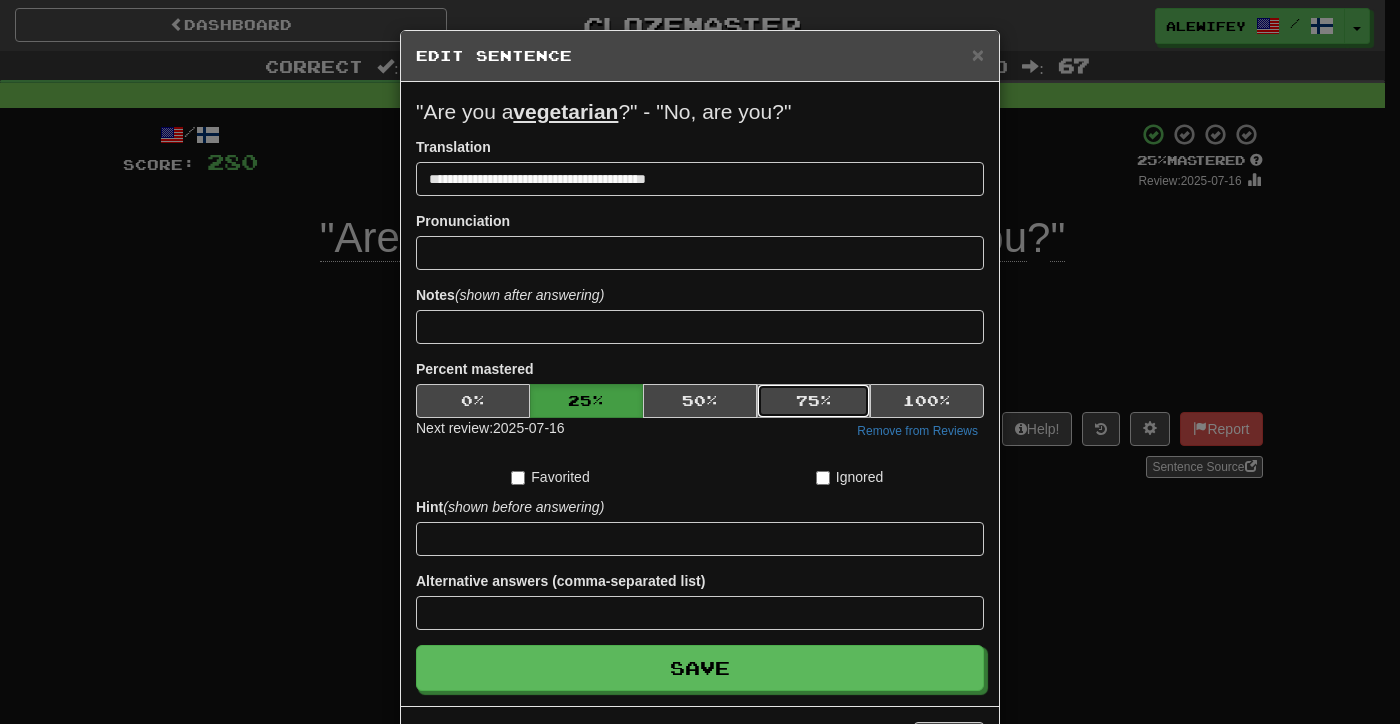 click on "75 %" at bounding box center (814, 401) 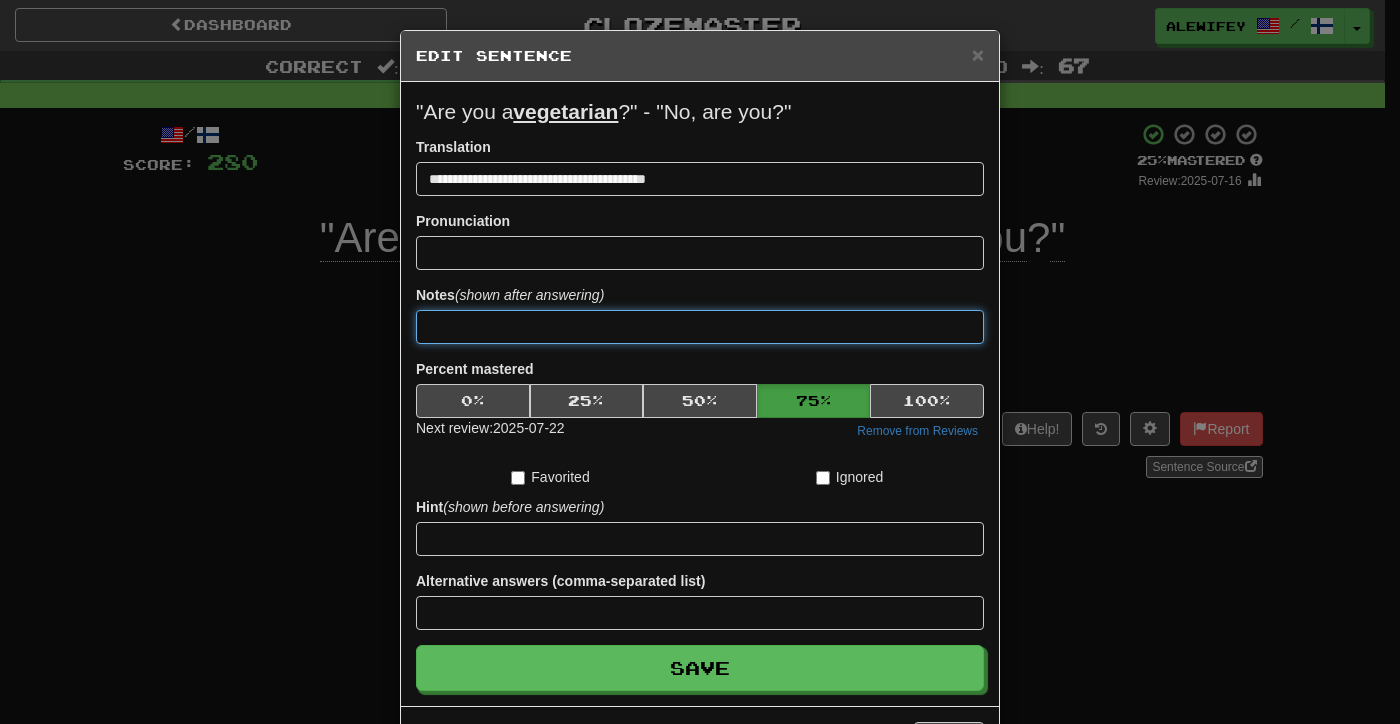 click at bounding box center [700, 327] 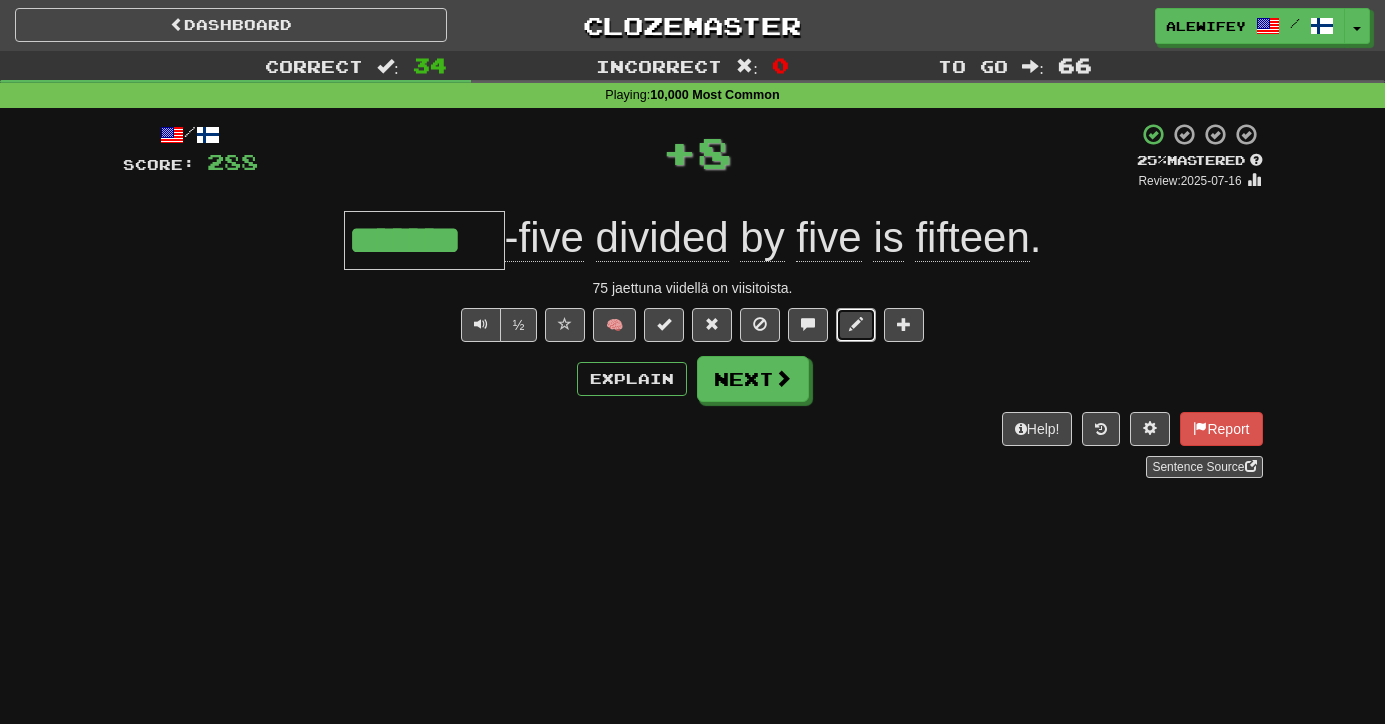 click at bounding box center [856, 325] 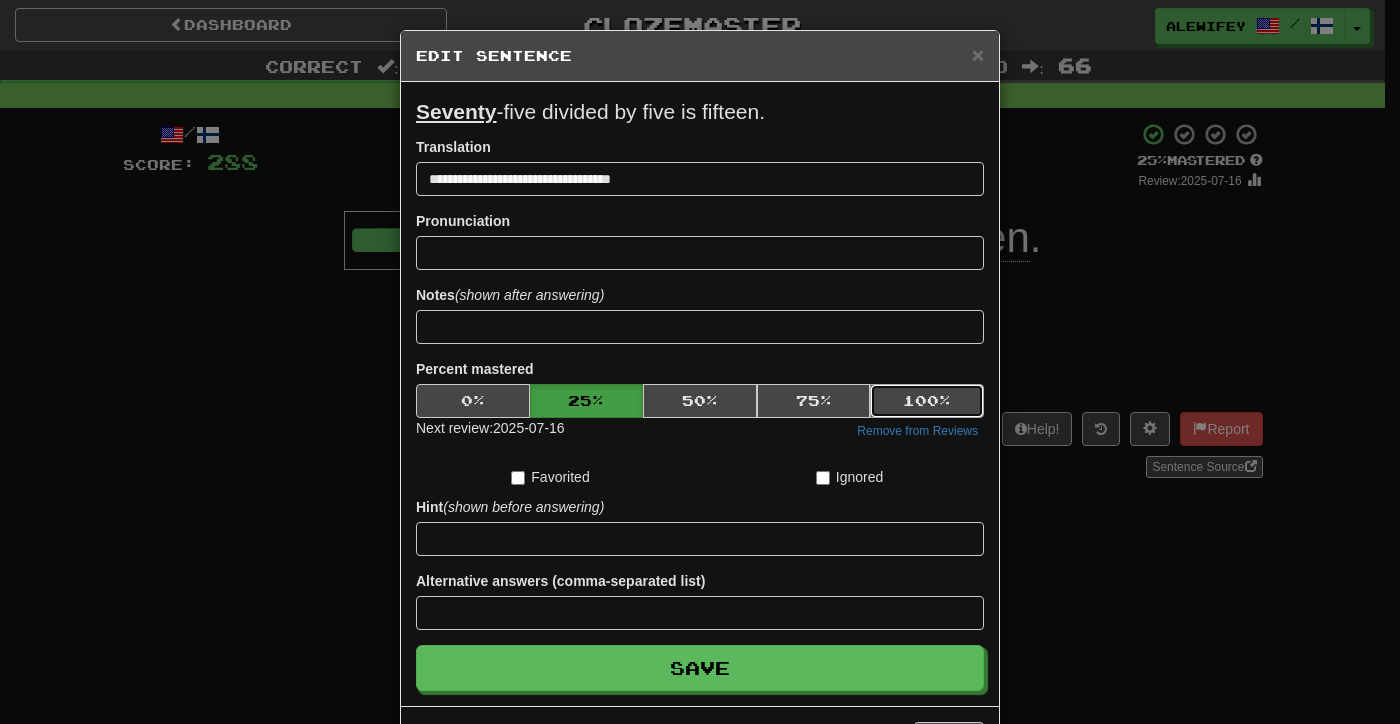 click on "100 %" at bounding box center [927, 401] 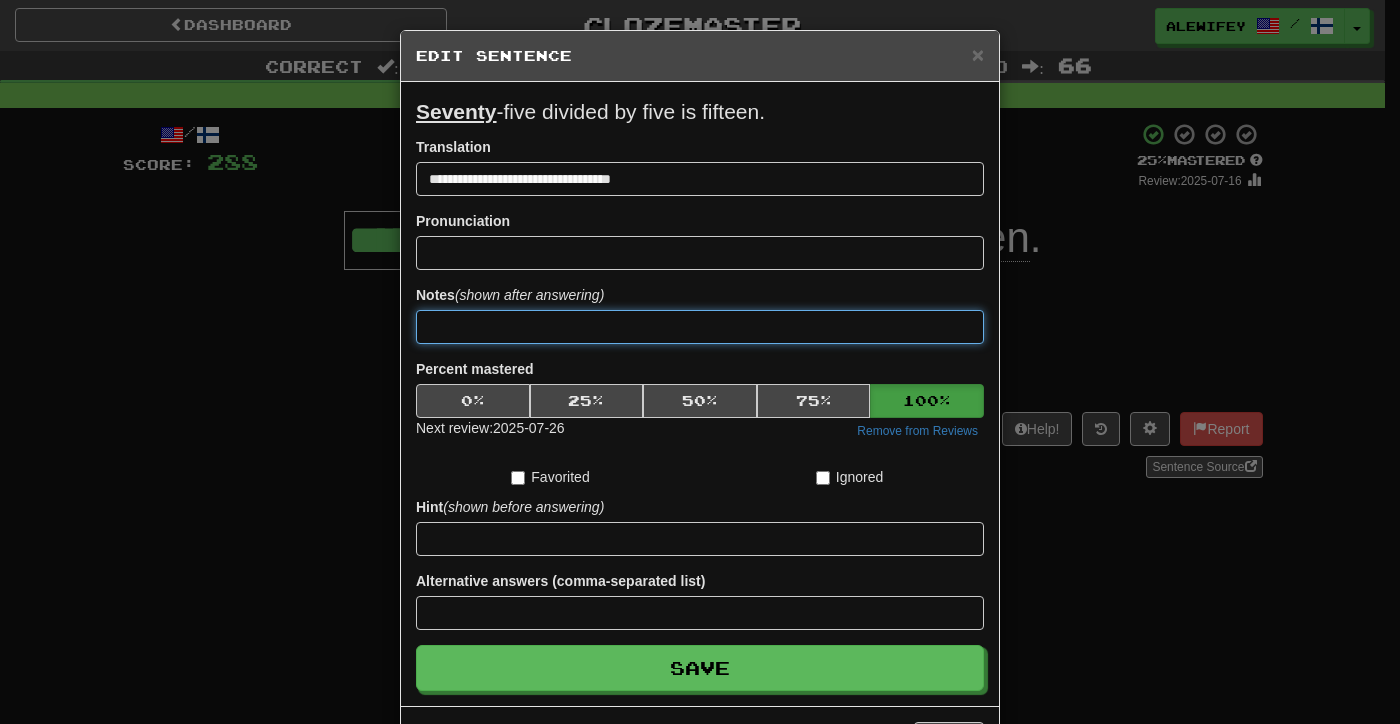 click at bounding box center [700, 327] 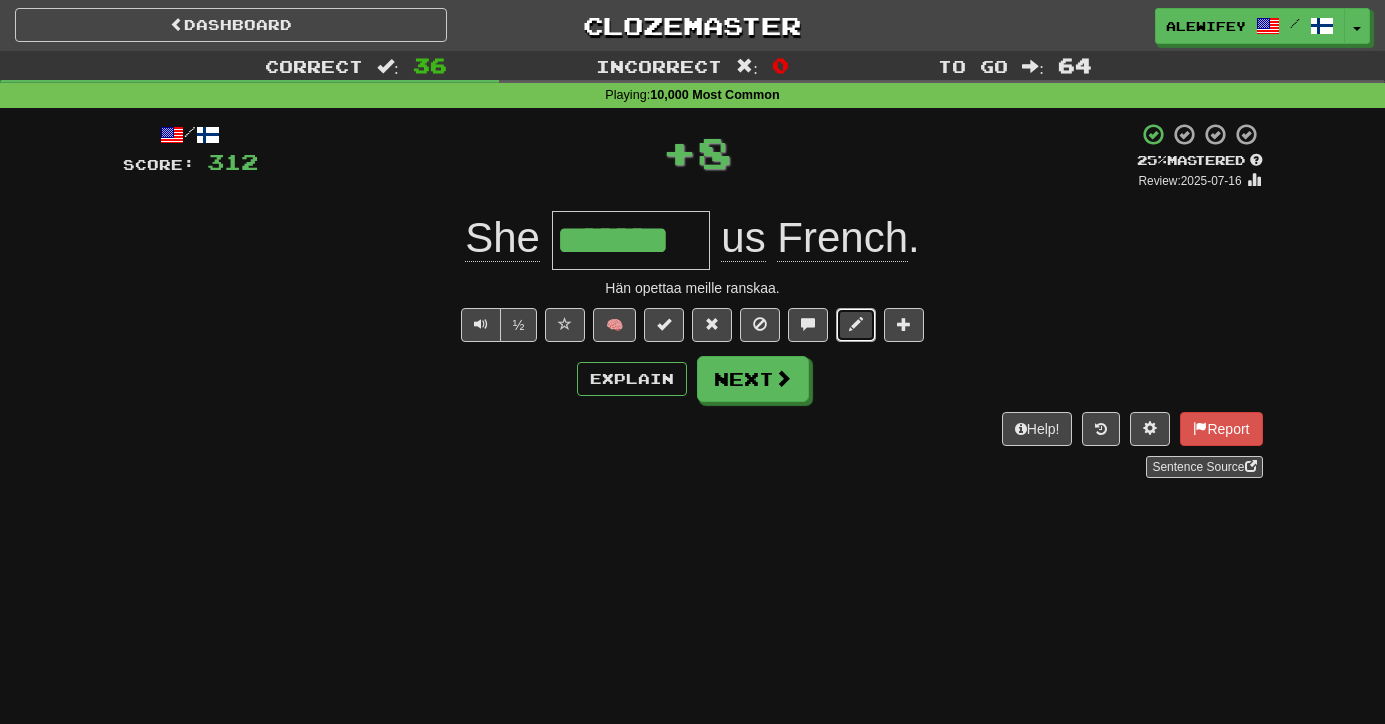 click at bounding box center [856, 324] 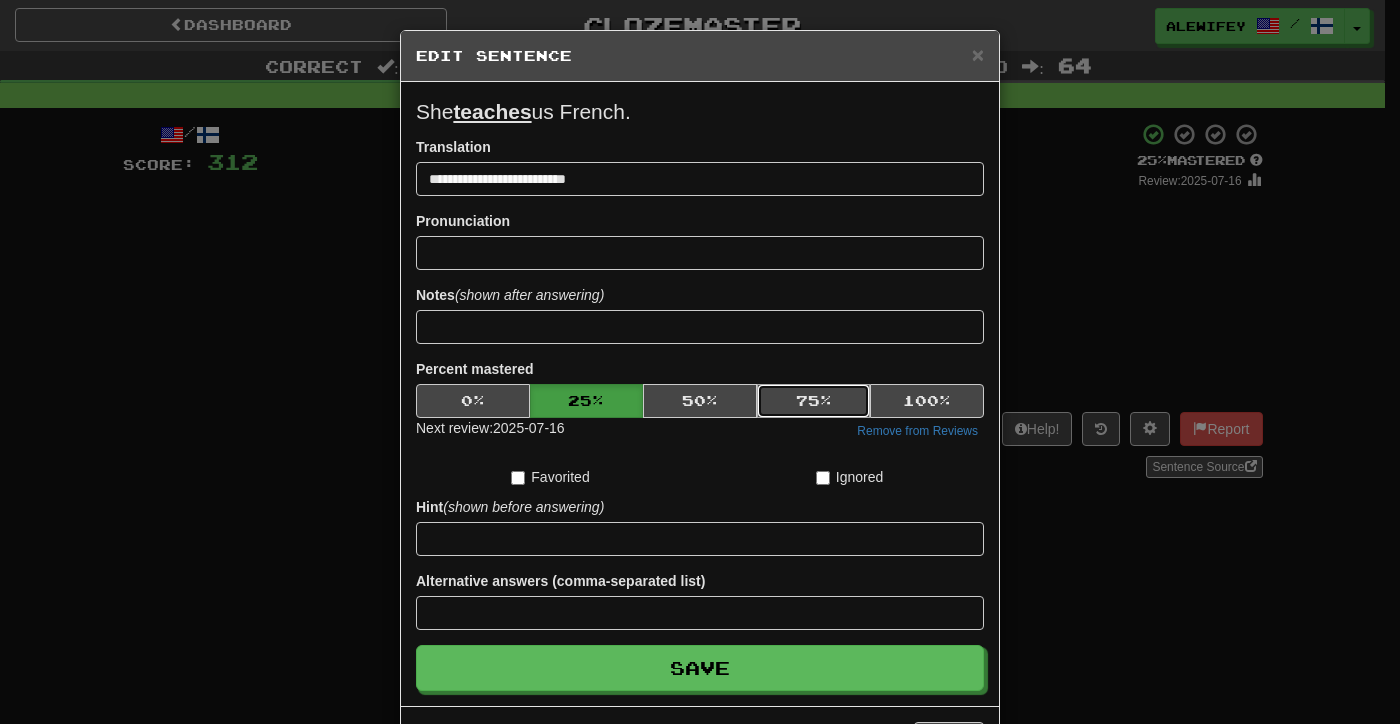 click on "75 %" at bounding box center (814, 401) 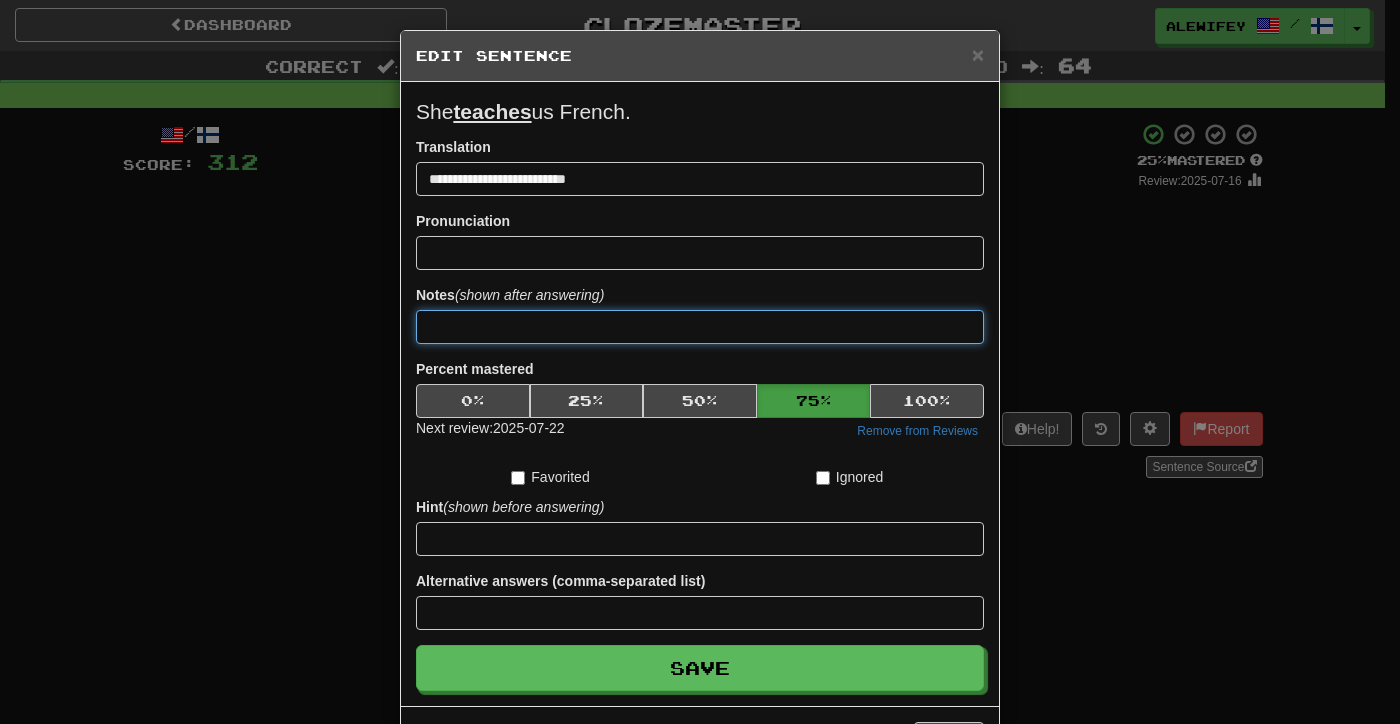click at bounding box center (700, 327) 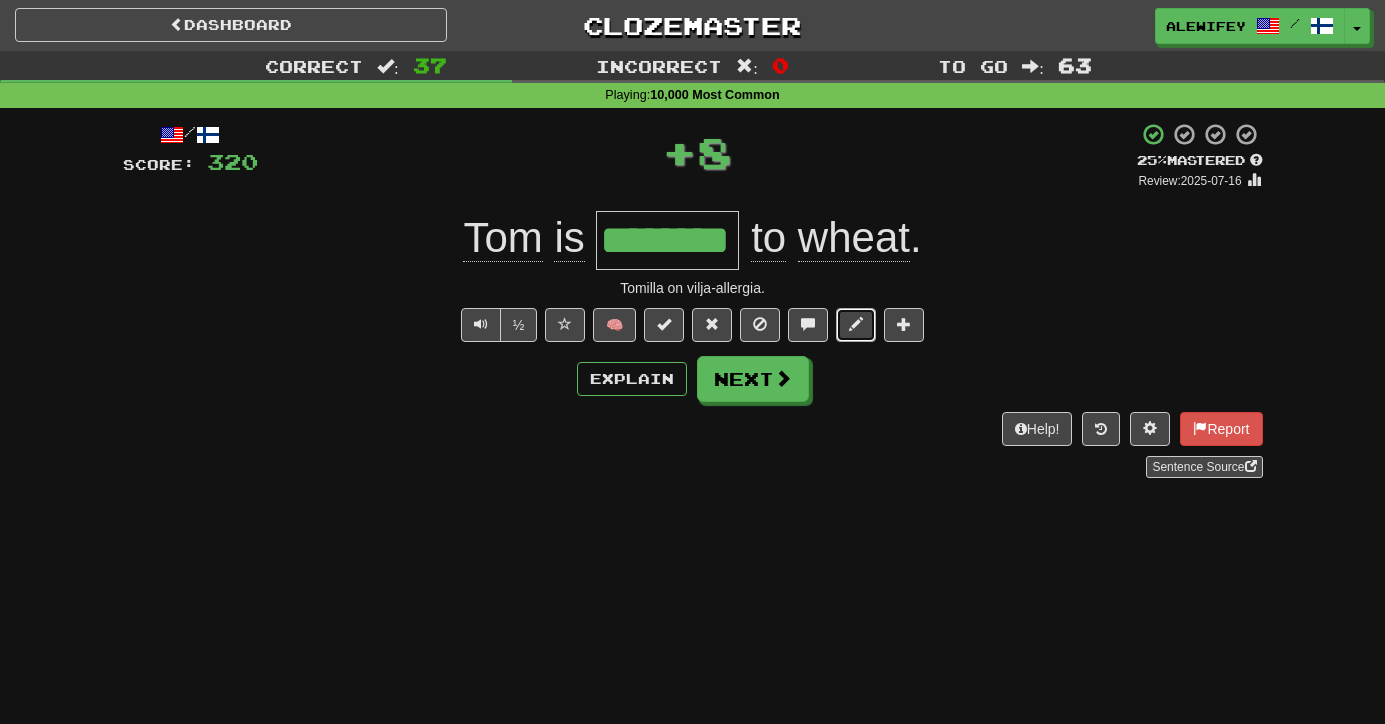 click at bounding box center (856, 324) 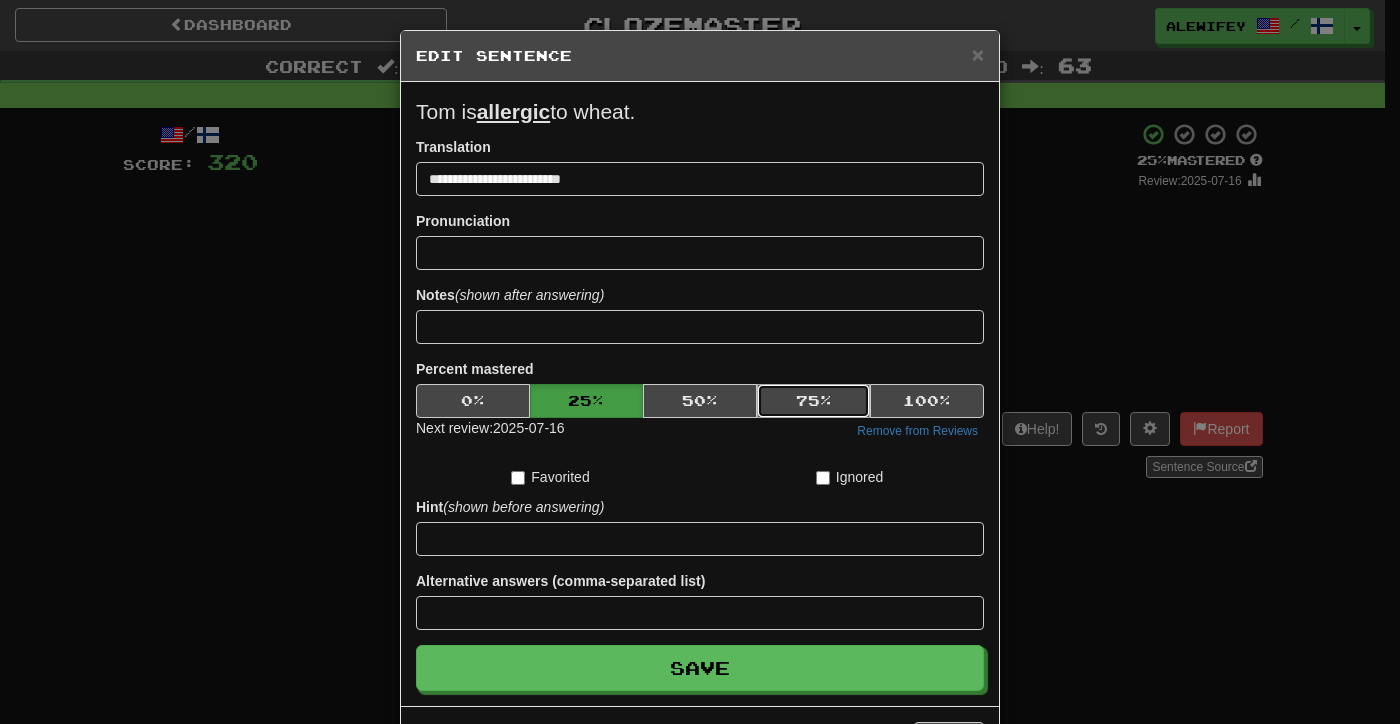 click on "75 %" at bounding box center (814, 401) 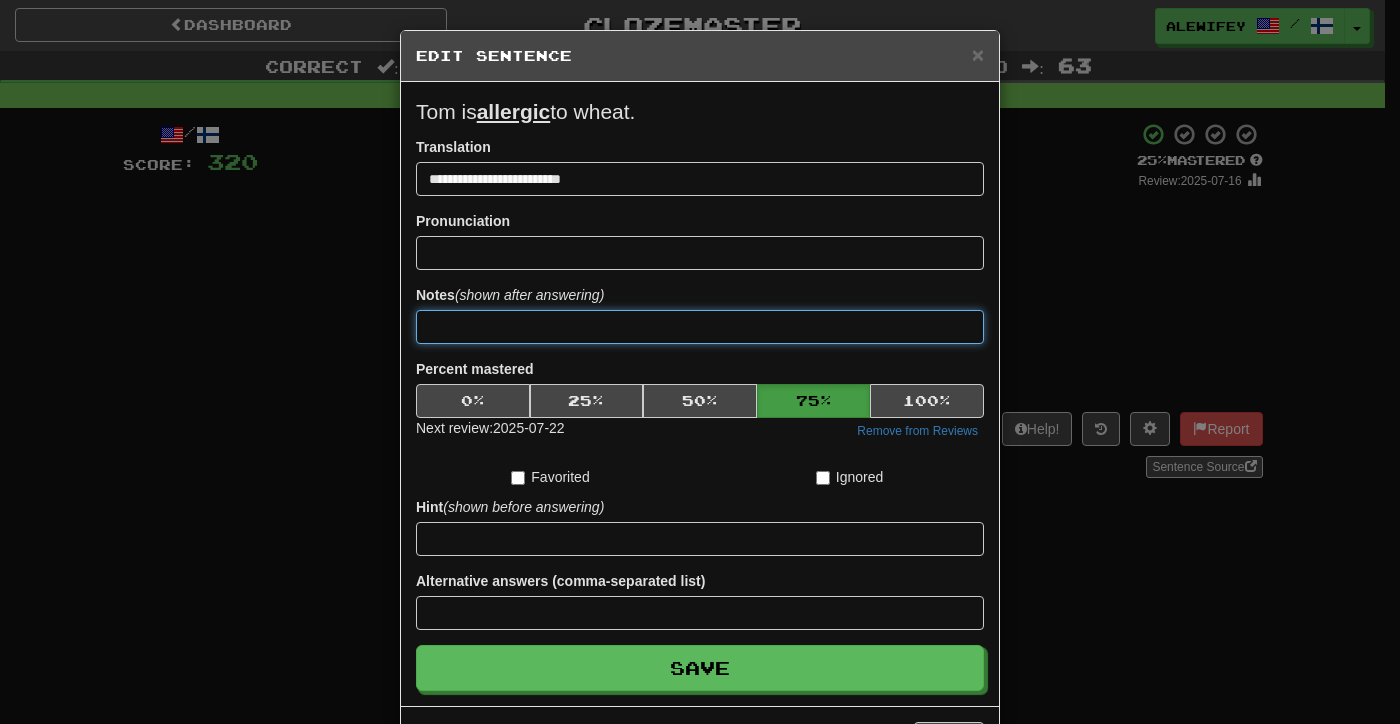 click at bounding box center [700, 327] 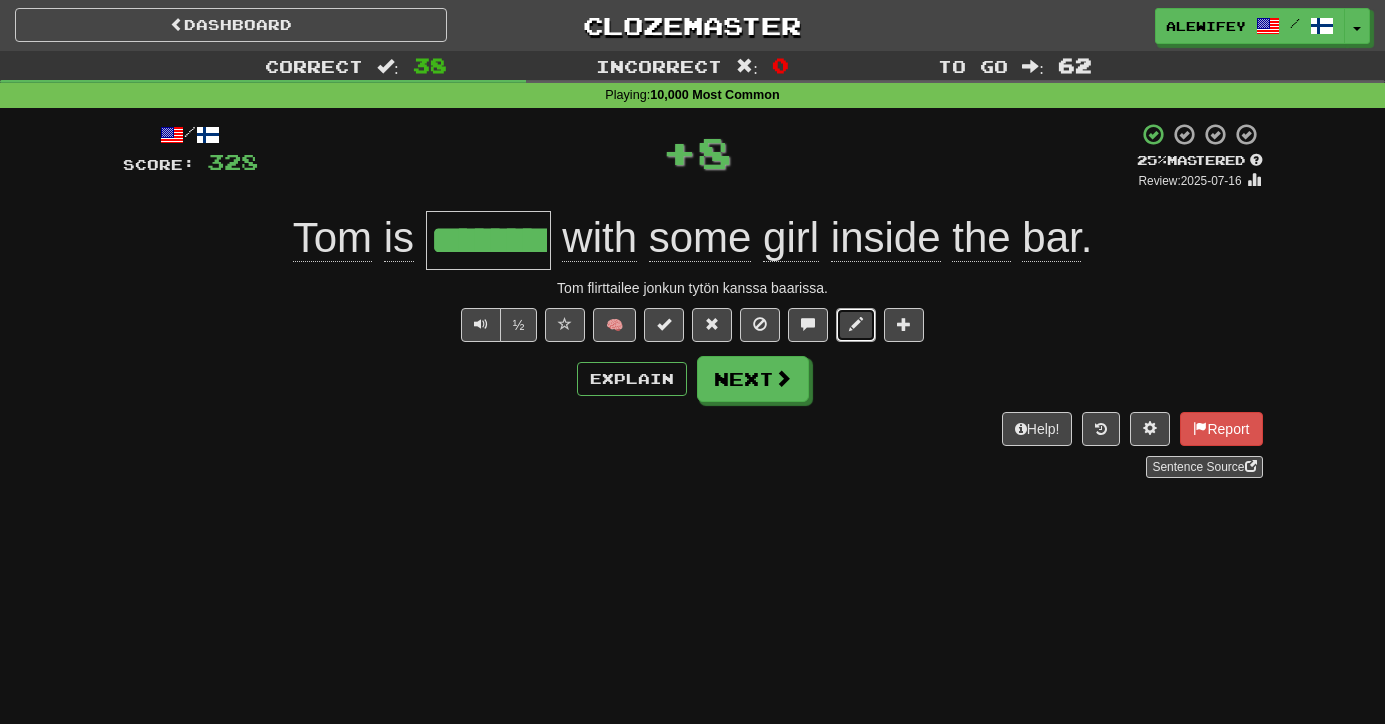 click at bounding box center [856, 324] 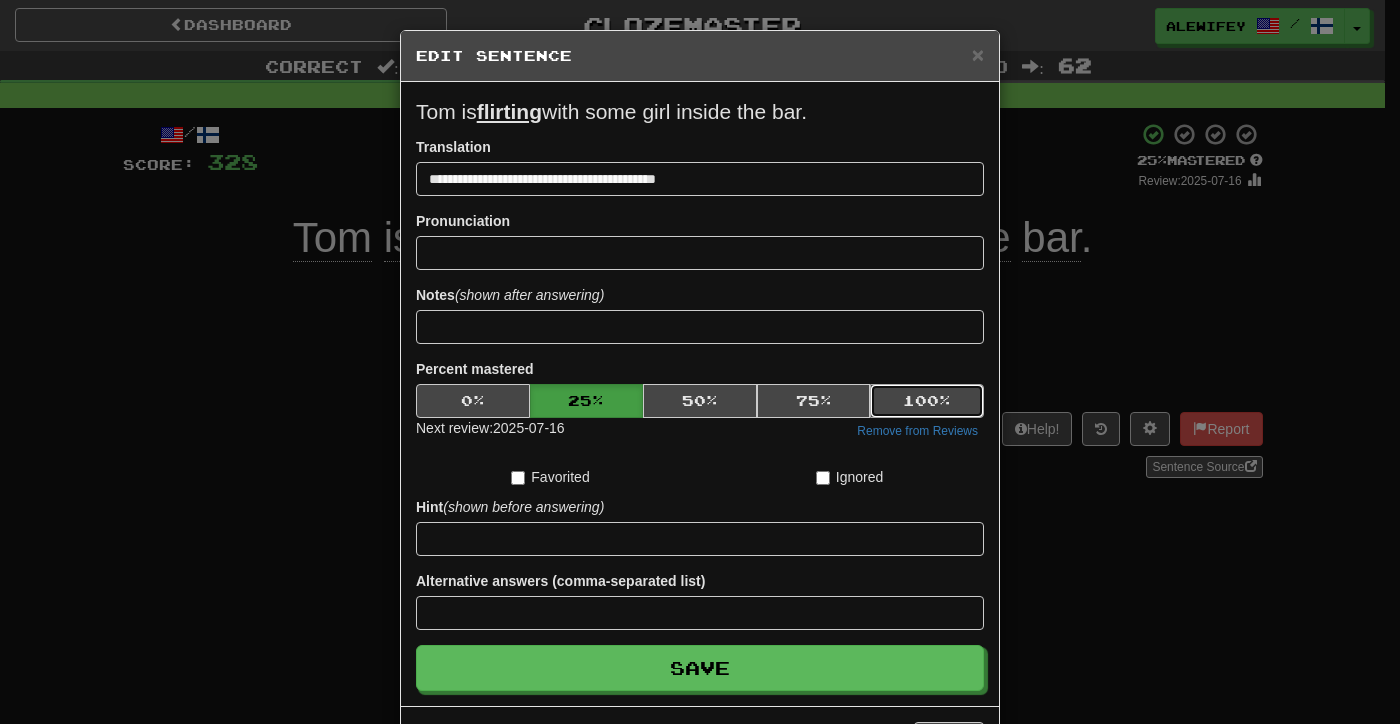 click on "100 %" at bounding box center (927, 401) 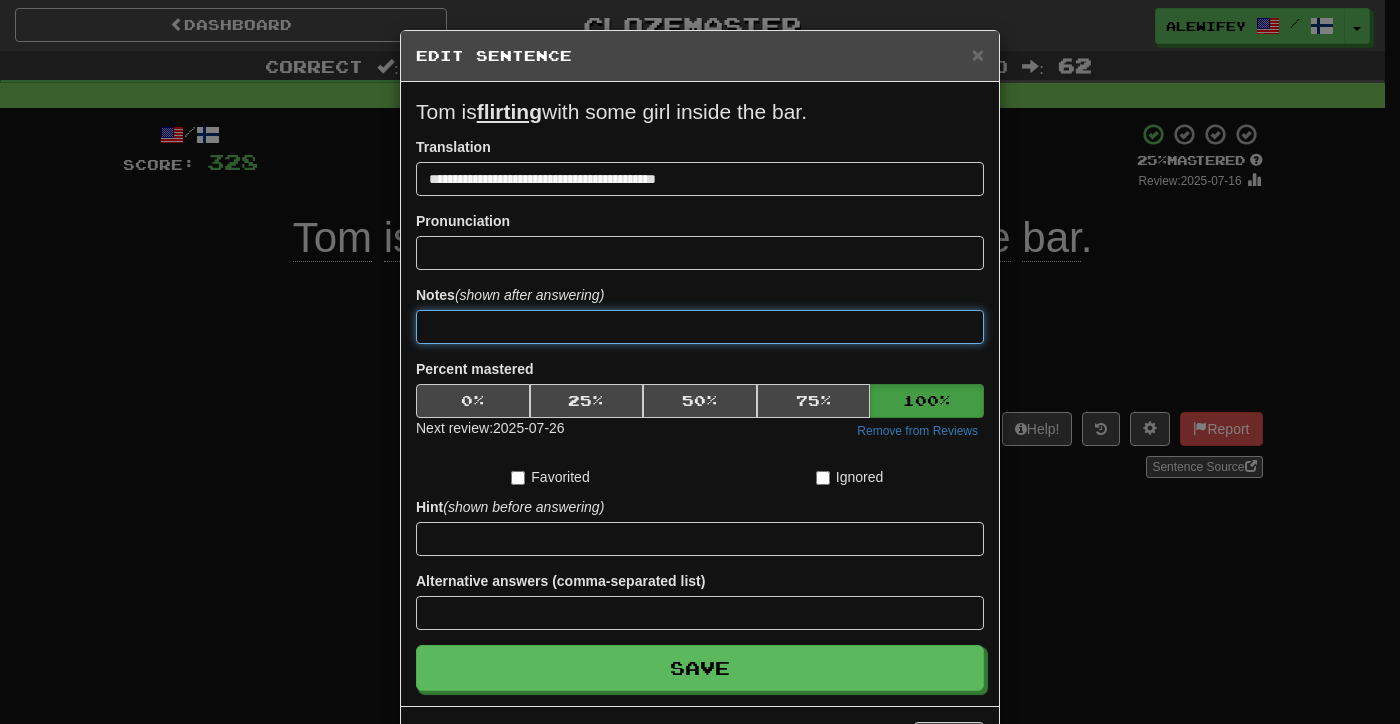 click at bounding box center [700, 327] 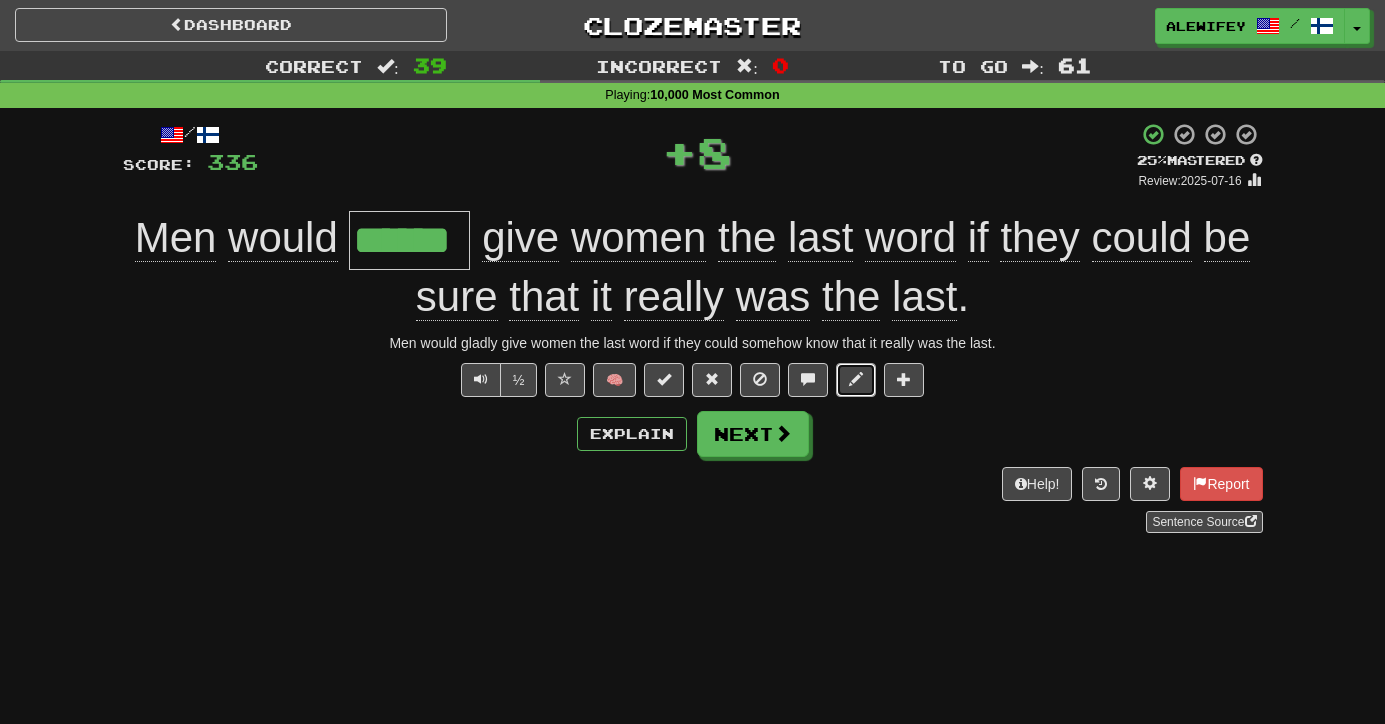 click at bounding box center (856, 380) 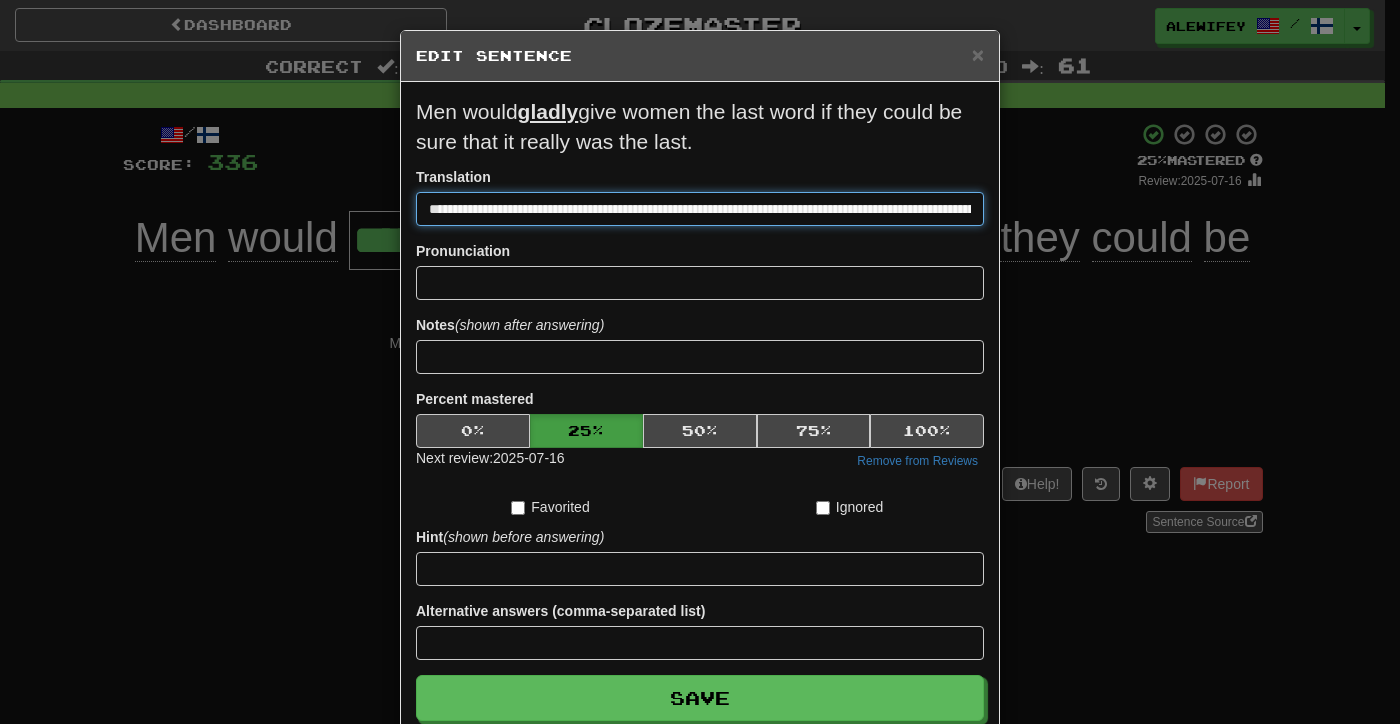 scroll, scrollTop: 0, scrollLeft: 155, axis: horizontal 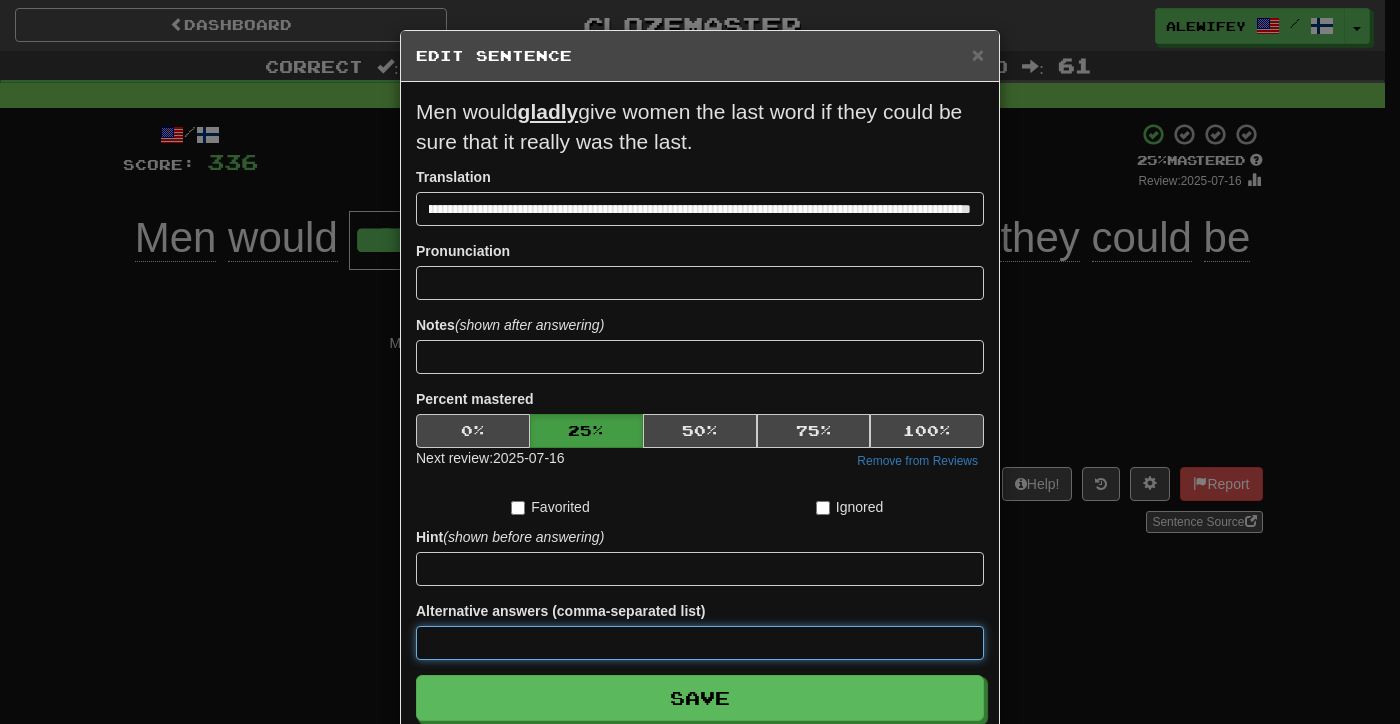 click at bounding box center [700, 643] 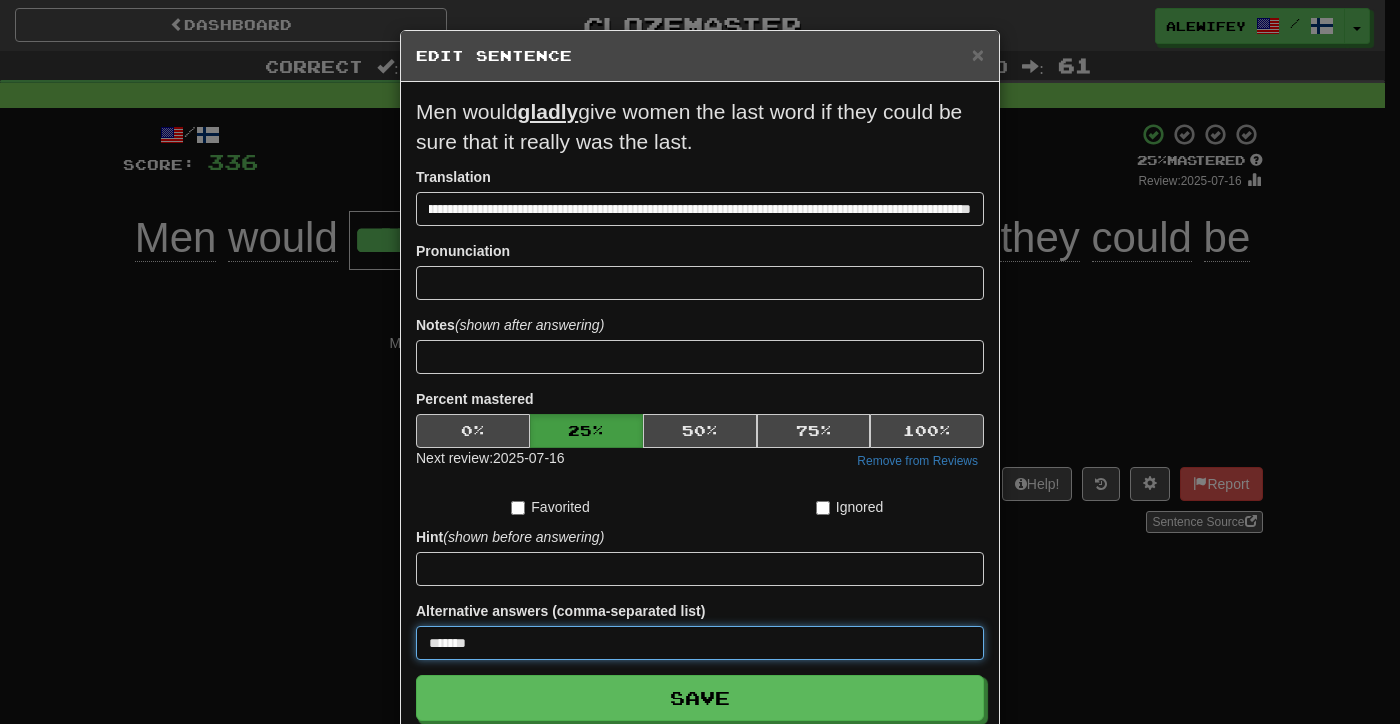 click on "Save" at bounding box center [700, 698] 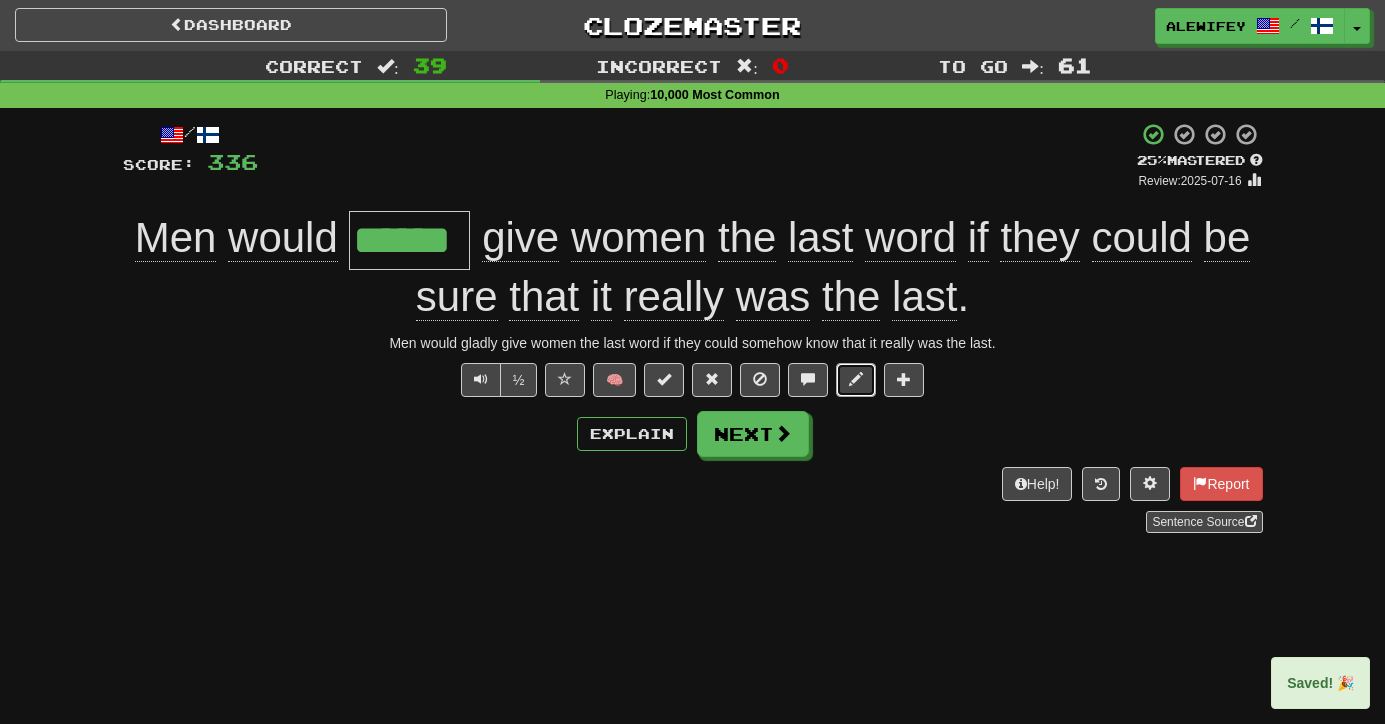 click at bounding box center (856, 379) 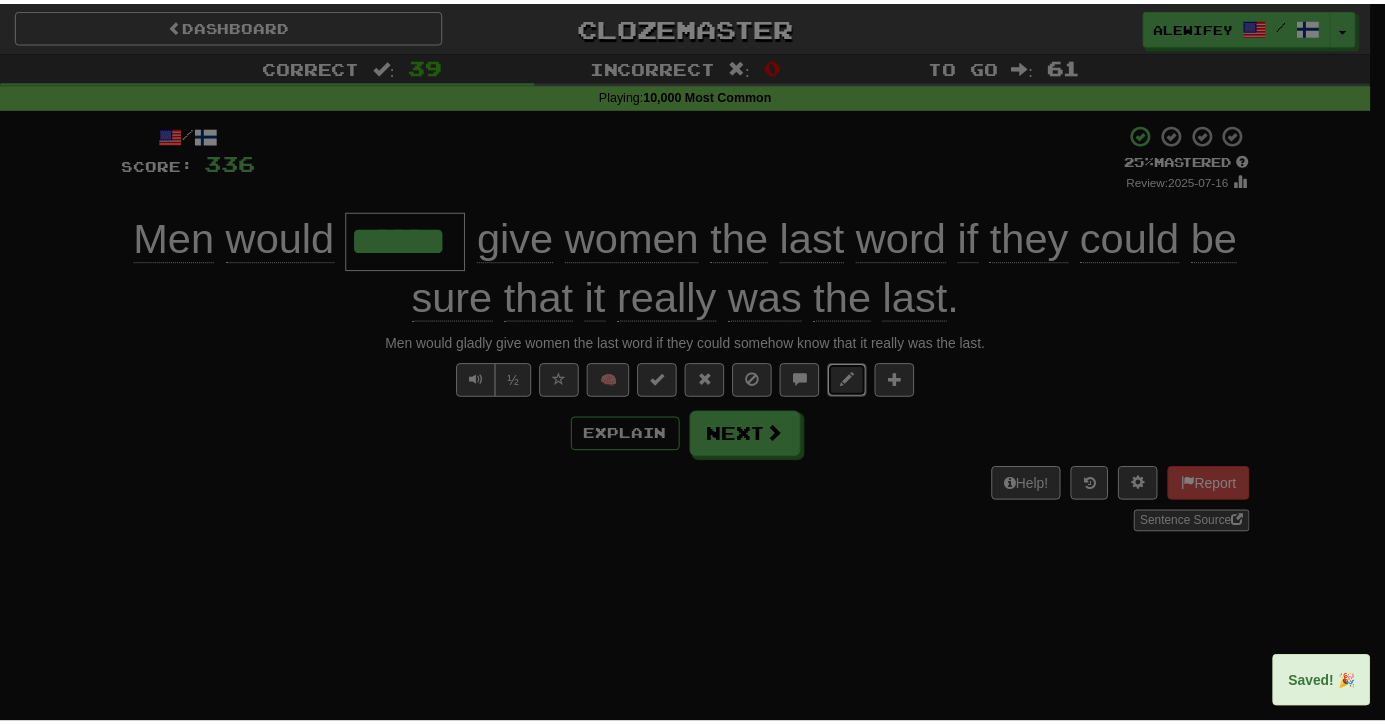 scroll, scrollTop: 0, scrollLeft: 155, axis: horizontal 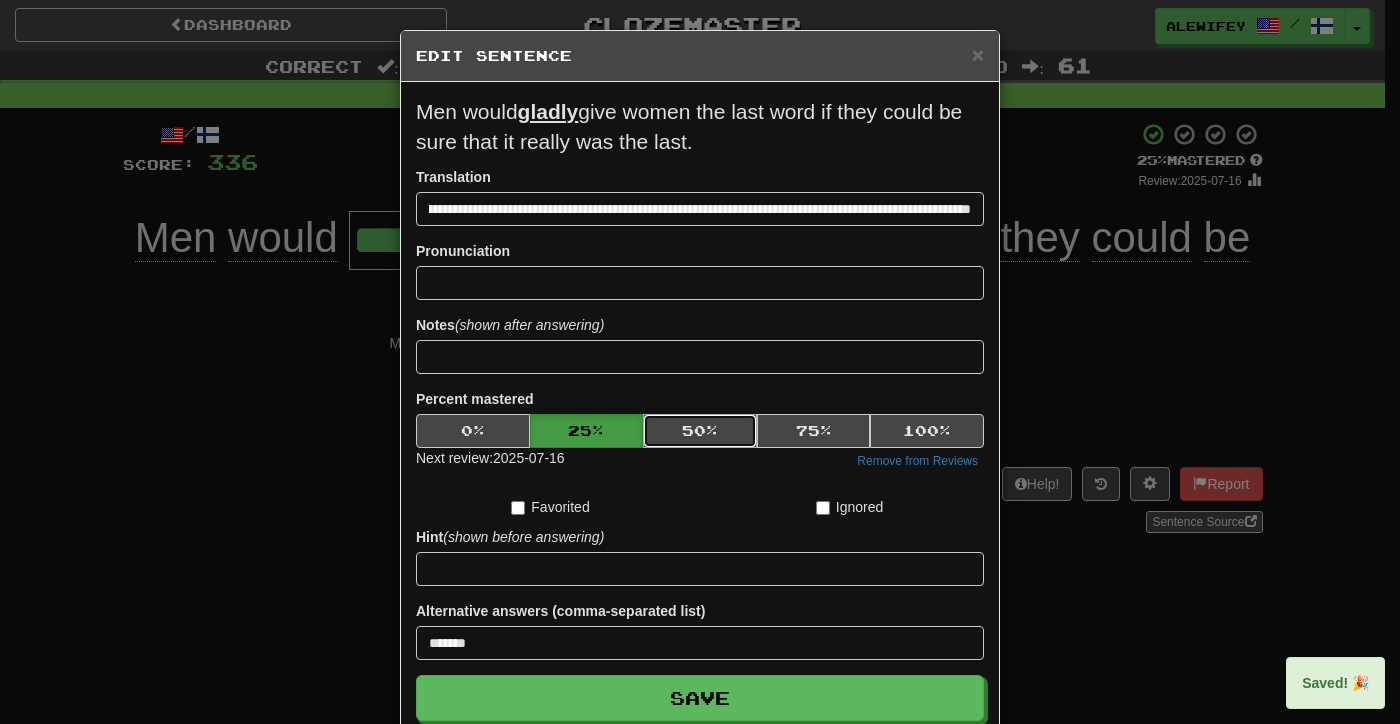 click on "50 %" at bounding box center (700, 431) 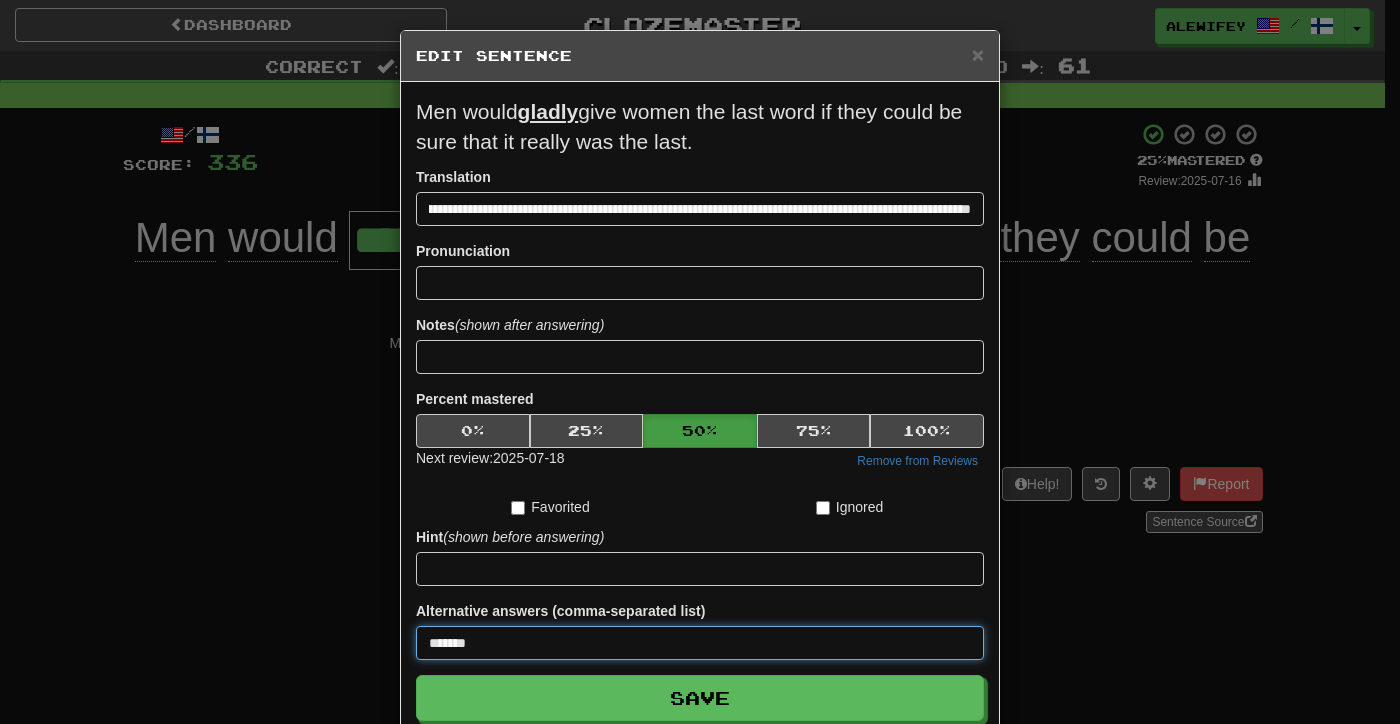 click on "*******" at bounding box center (700, 643) 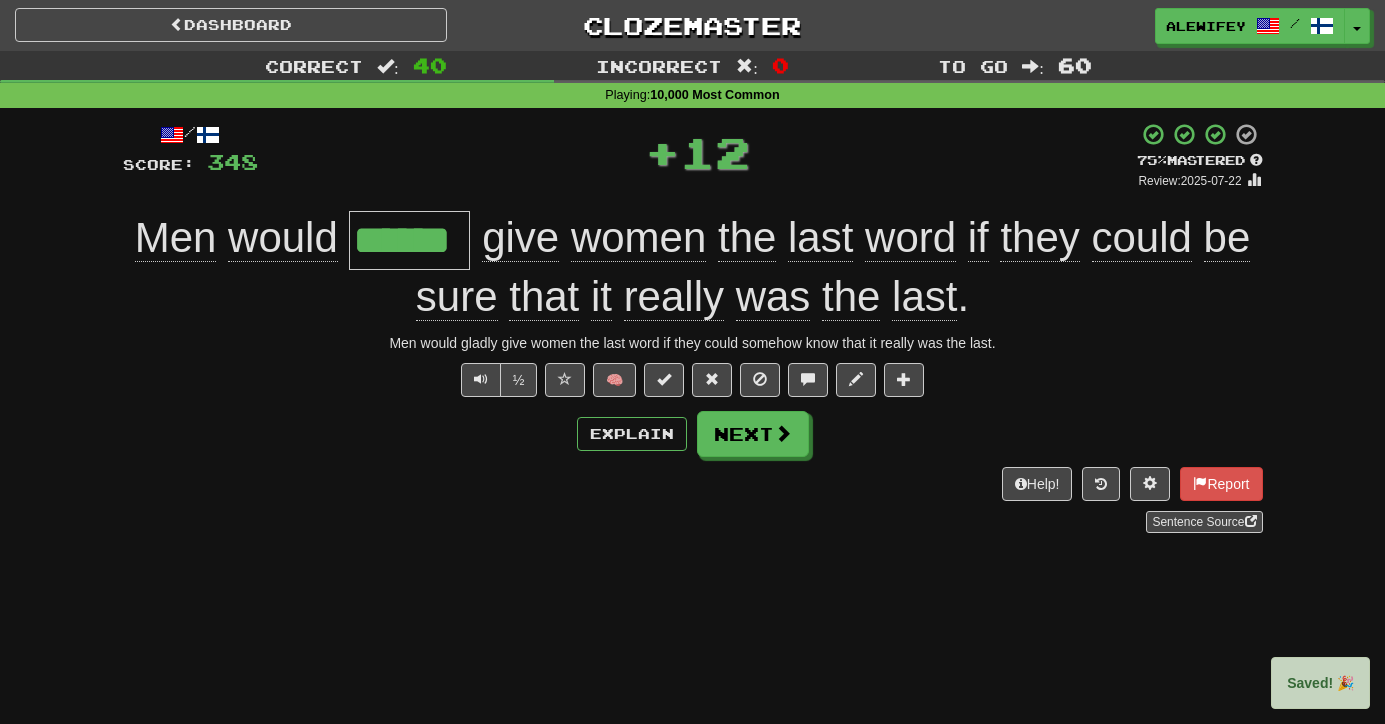 scroll, scrollTop: 0, scrollLeft: 0, axis: both 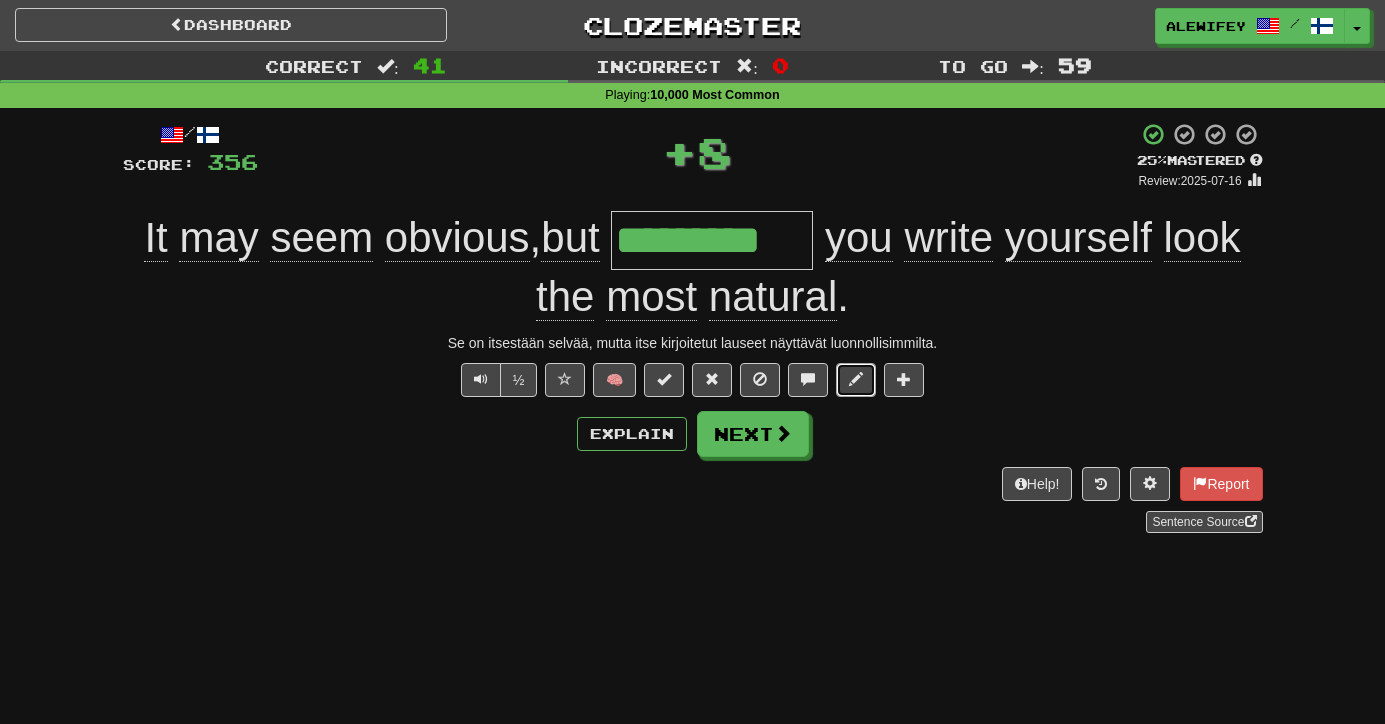 click at bounding box center (856, 380) 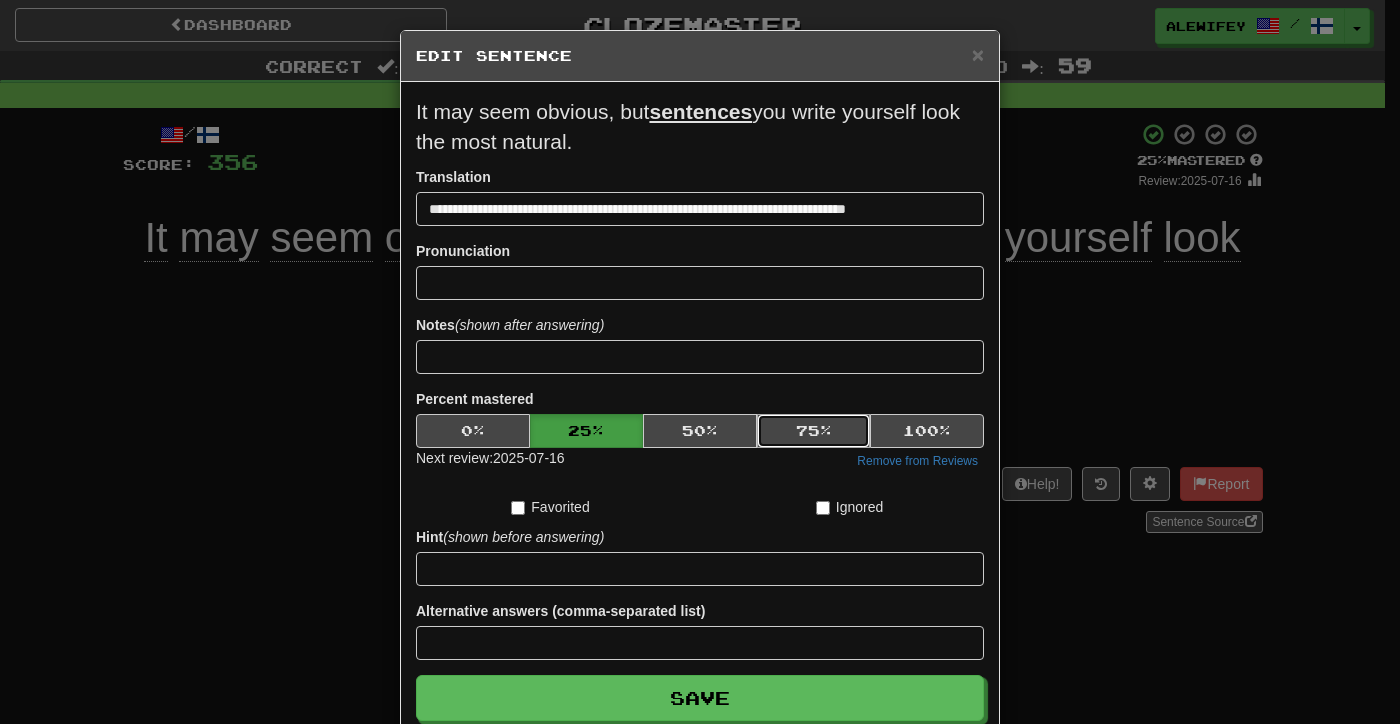 click on "75 %" at bounding box center (814, 431) 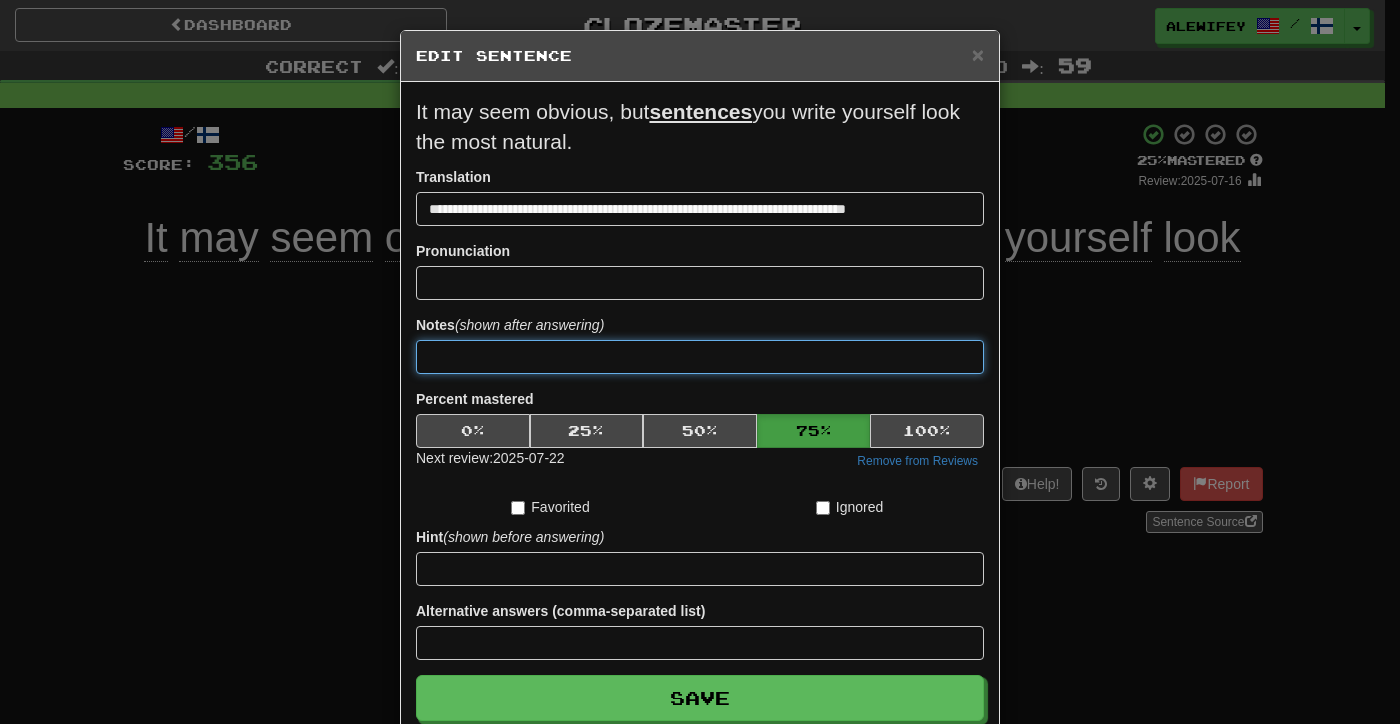 click at bounding box center (700, 357) 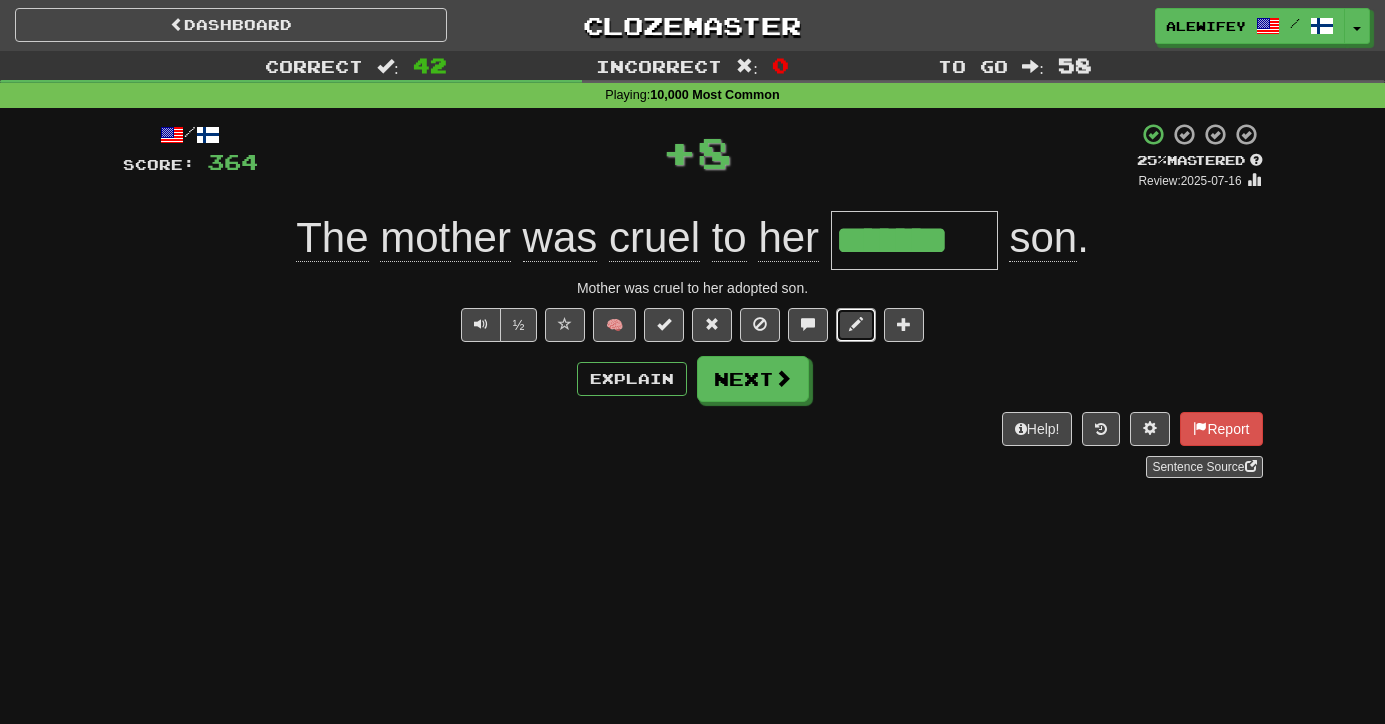 click at bounding box center [856, 324] 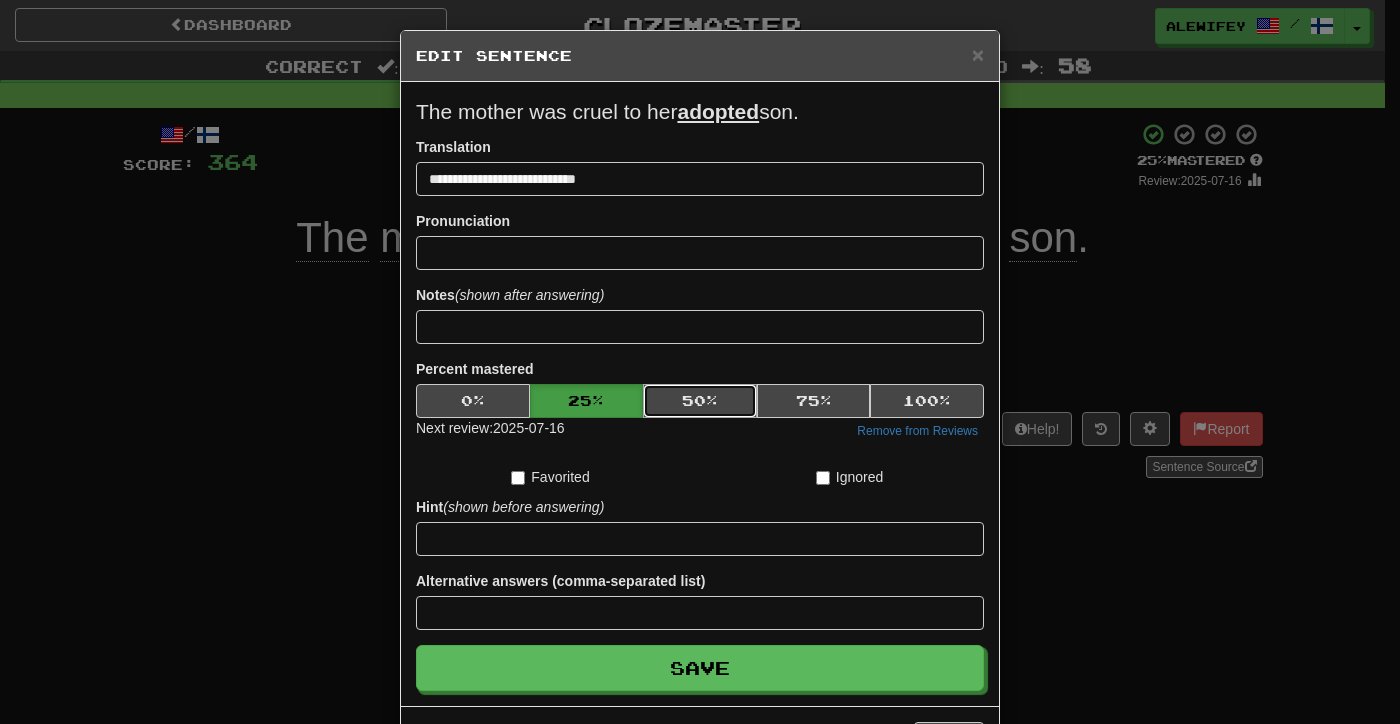 click on "50 %" at bounding box center [700, 401] 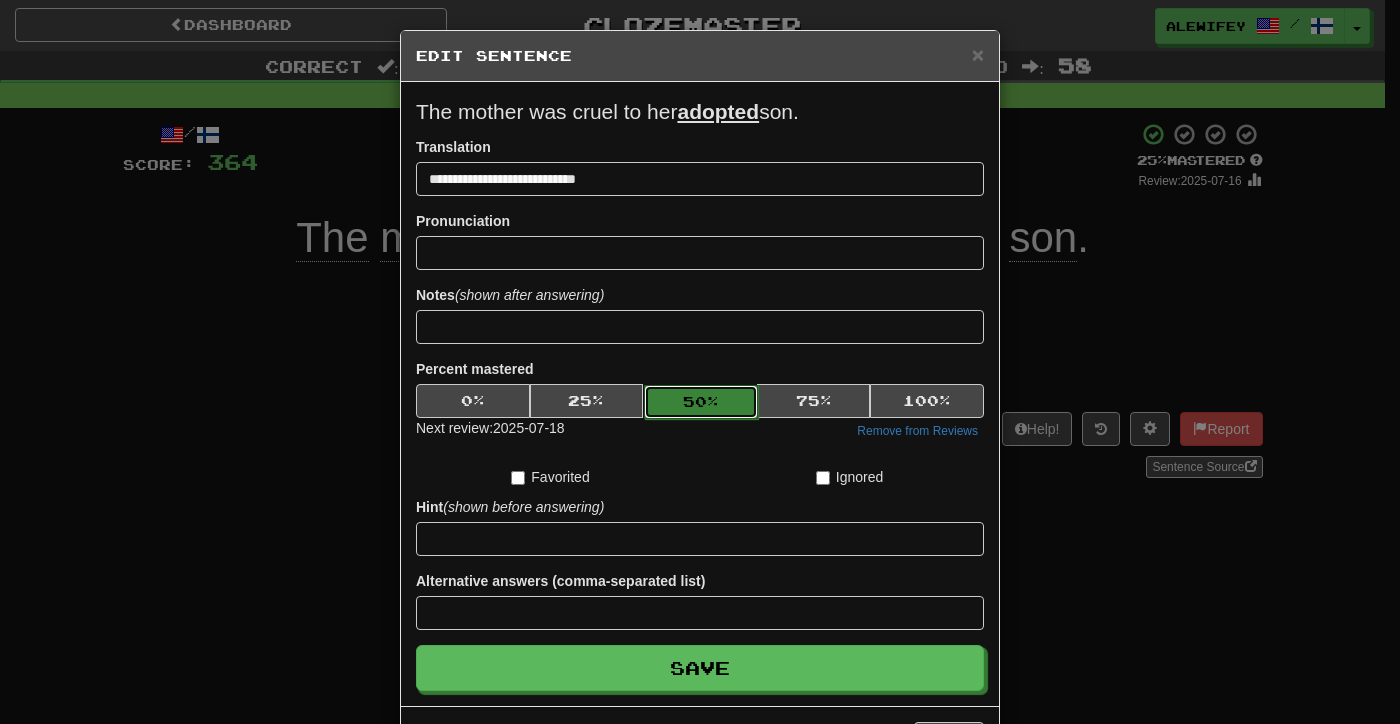 click on "50 %" at bounding box center [701, 402] 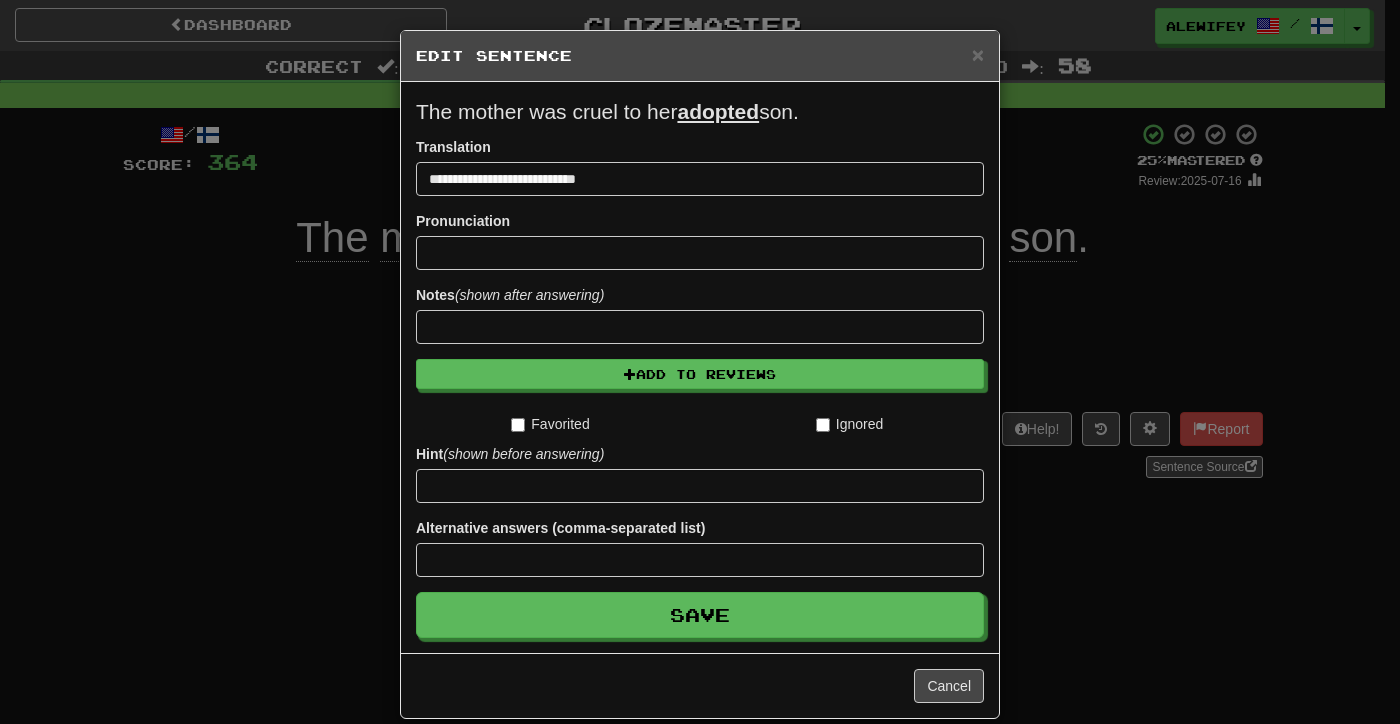 click on "**********" at bounding box center [700, 367] 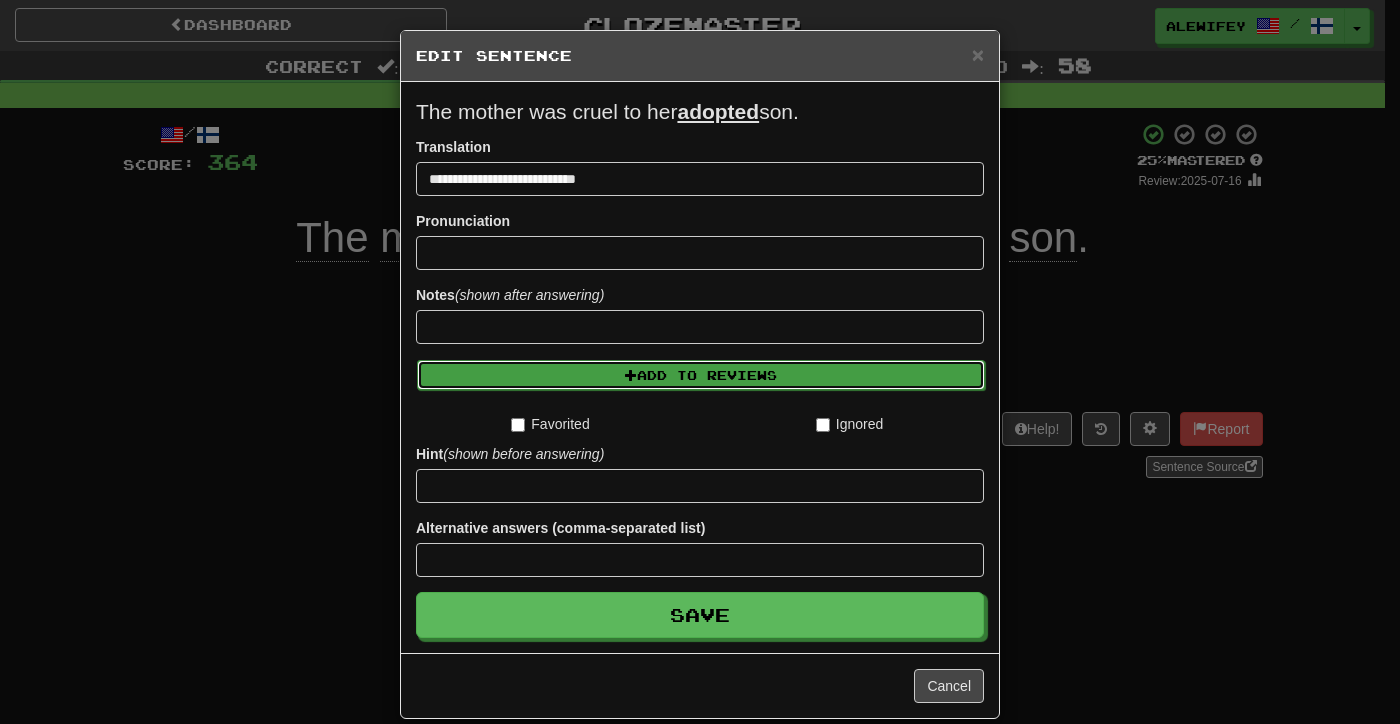 click on "Add to Reviews" at bounding box center (701, 375) 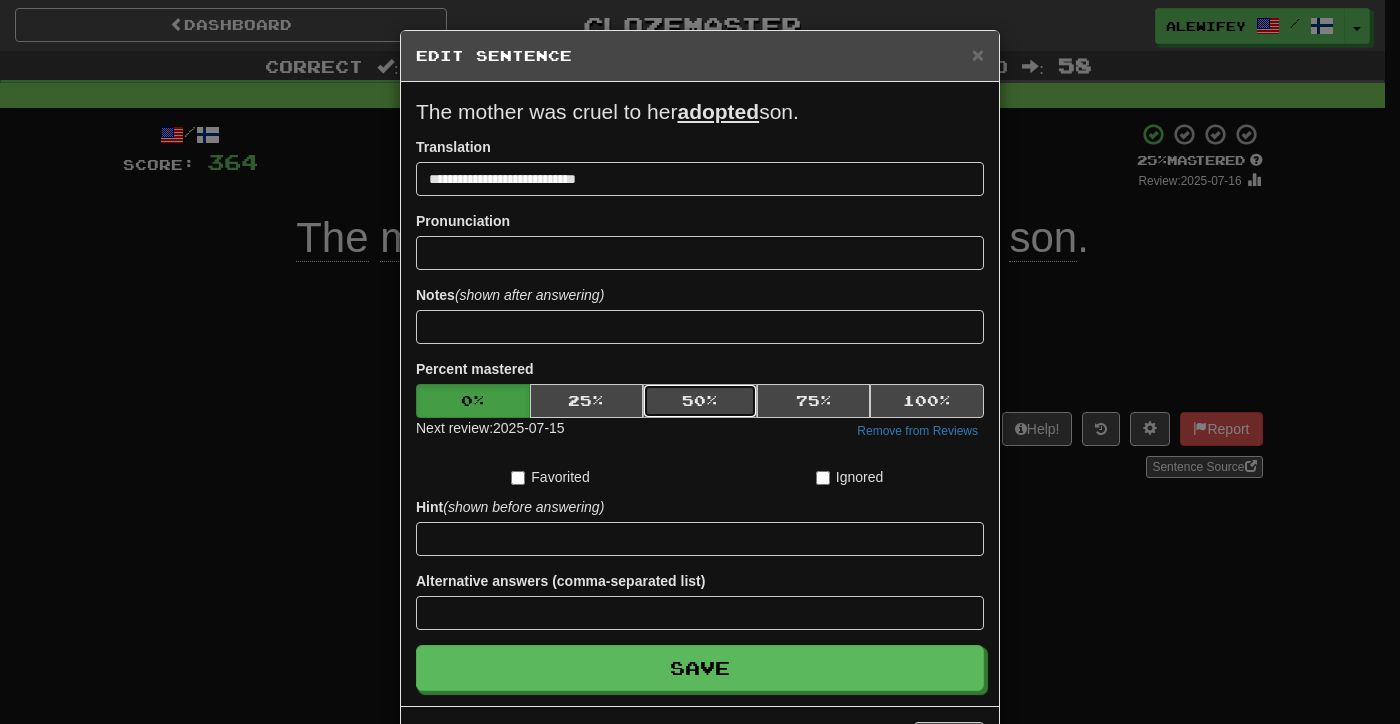 click on "50 %" at bounding box center (700, 401) 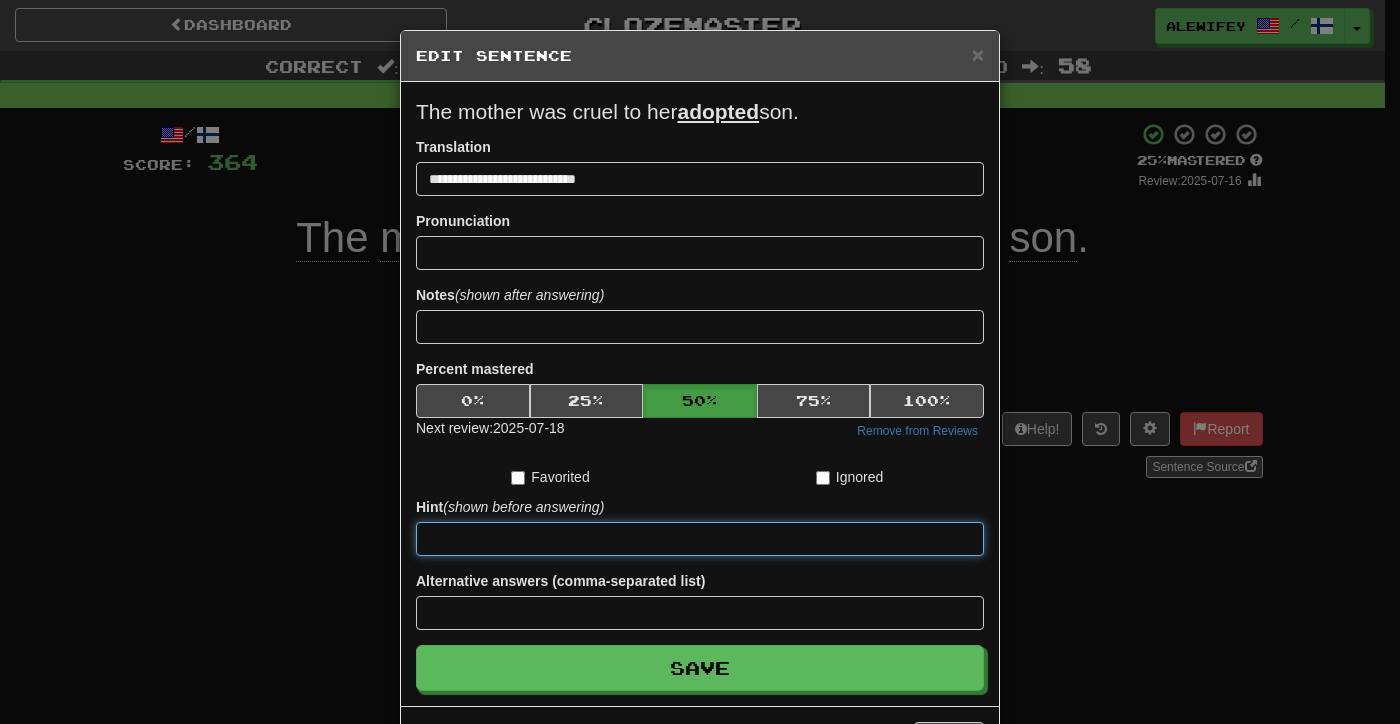 click at bounding box center (700, 539) 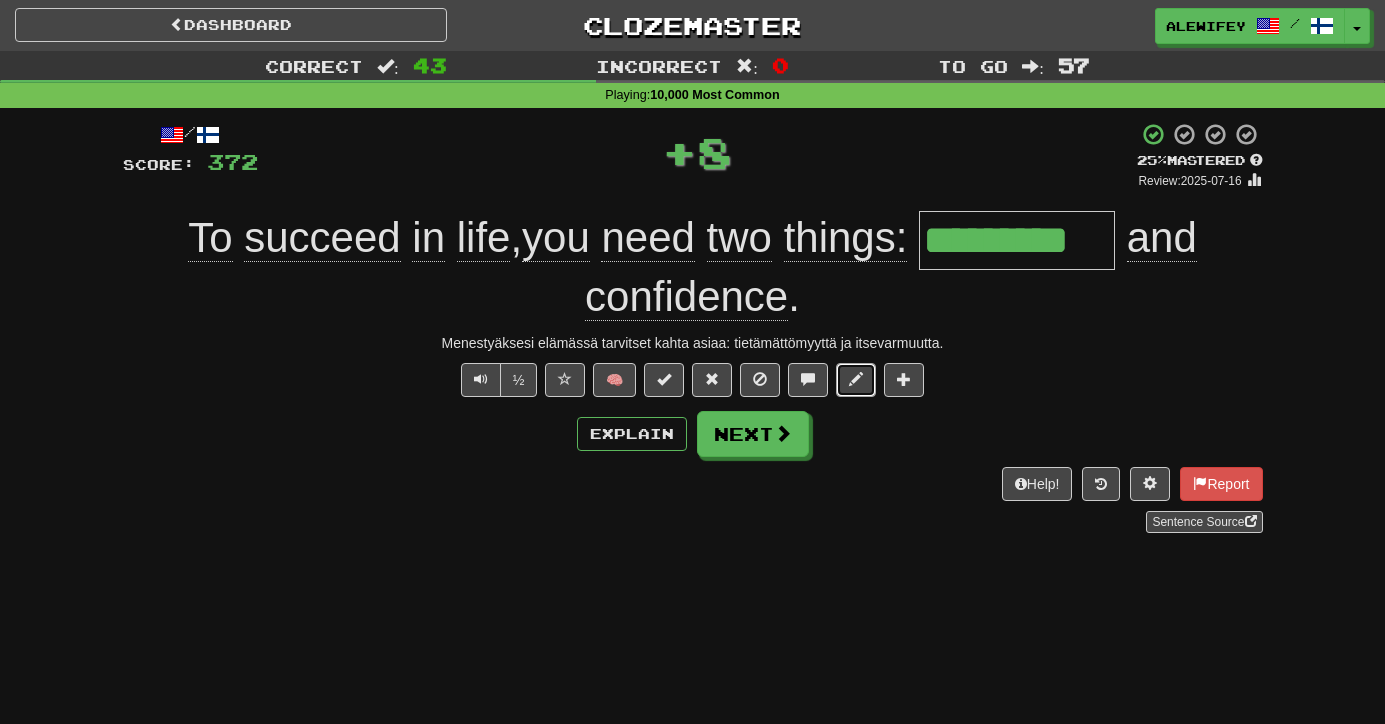click at bounding box center [856, 380] 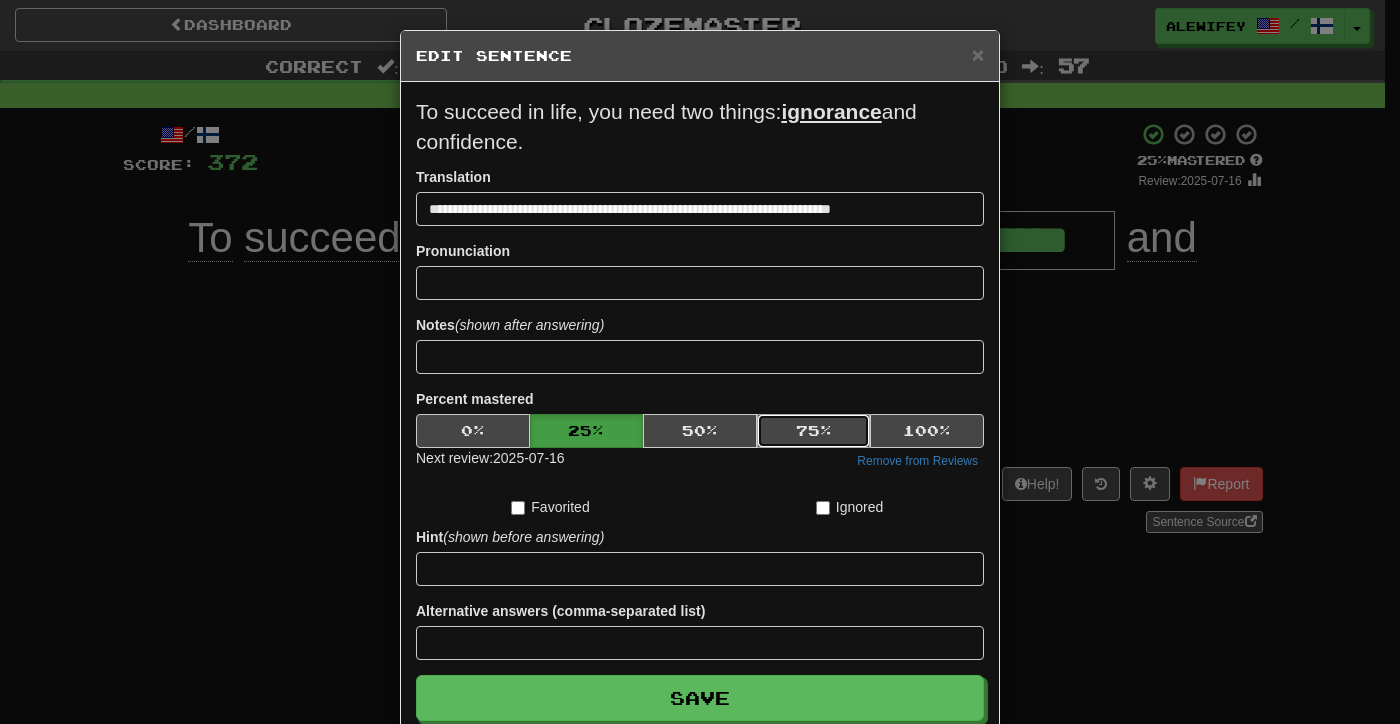 click on "75 %" at bounding box center [814, 431] 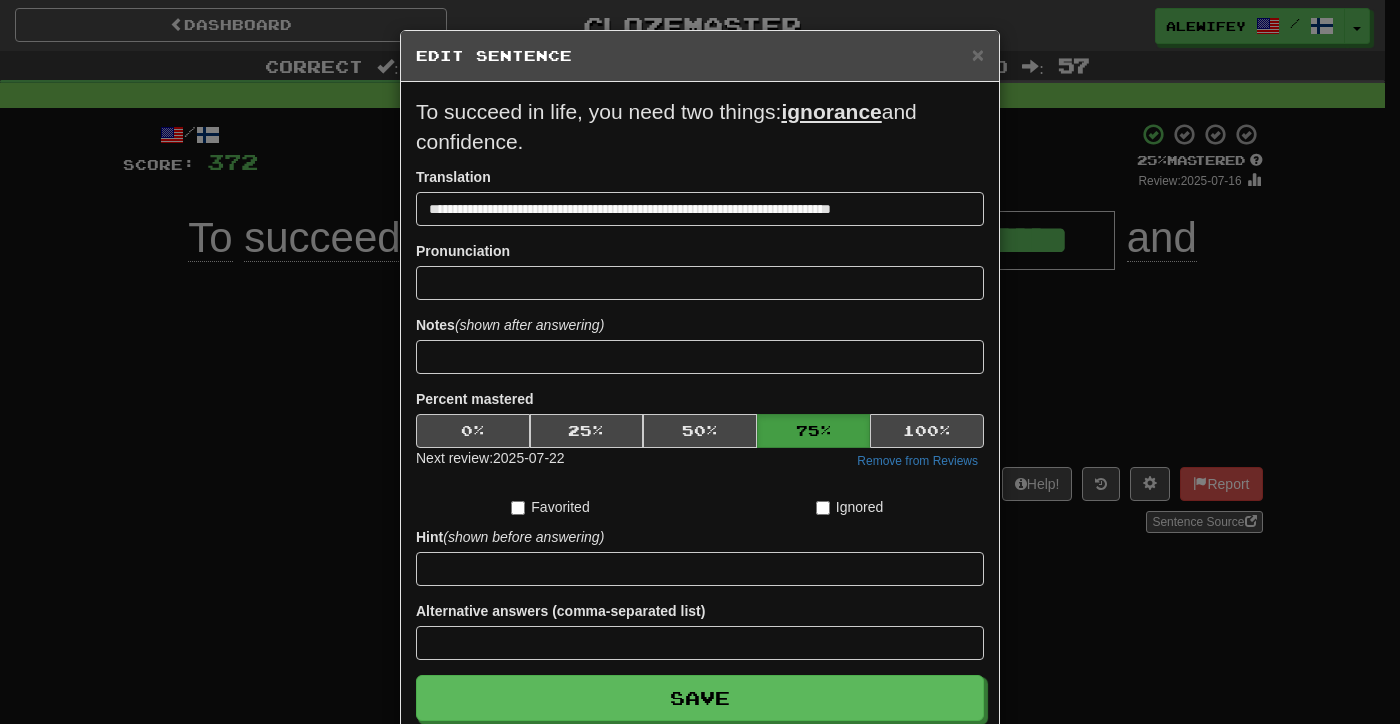 click on "**********" at bounding box center [700, 409] 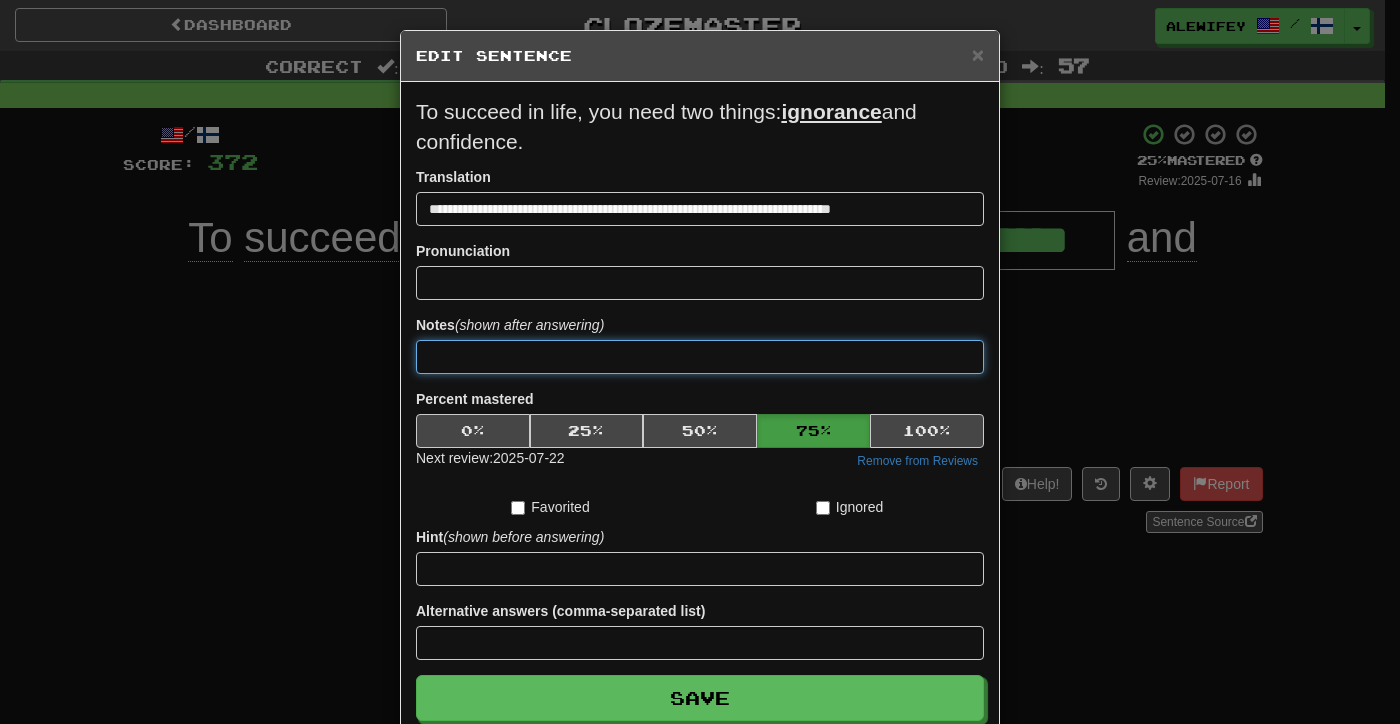 click at bounding box center (700, 357) 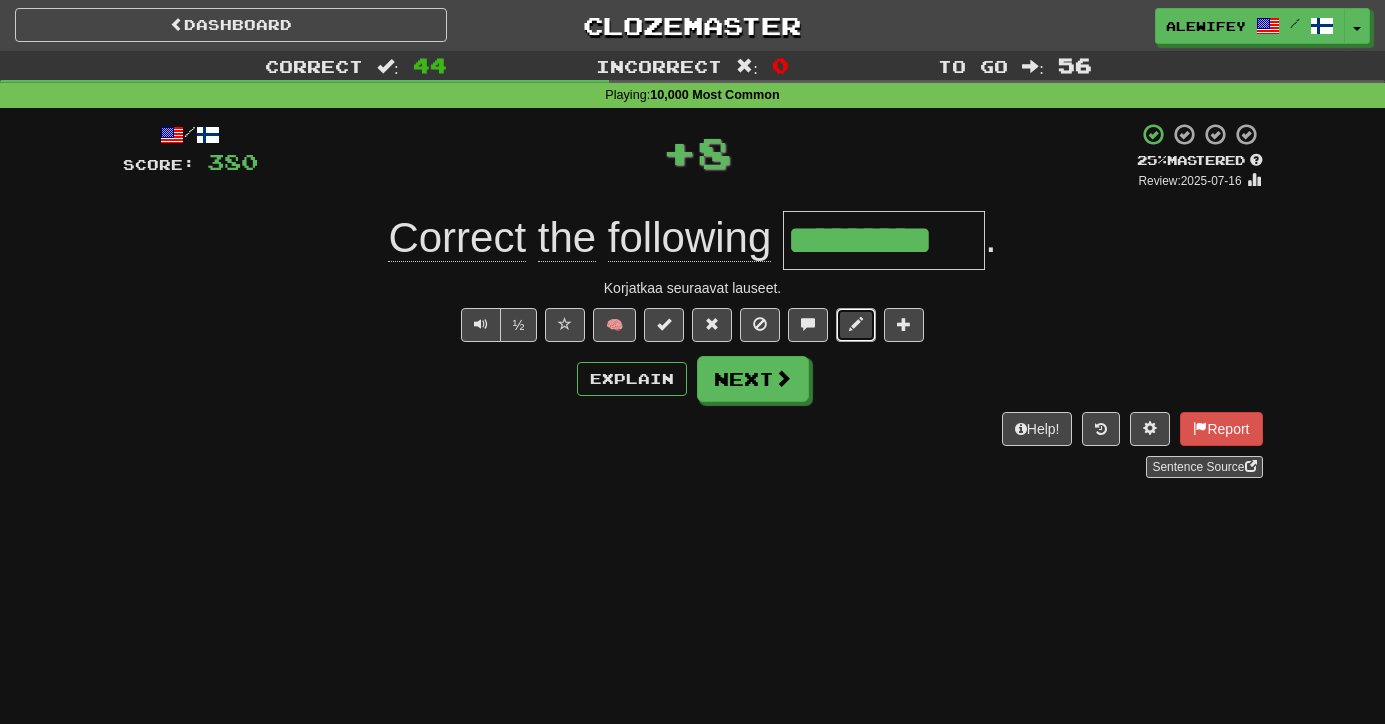 click at bounding box center [856, 325] 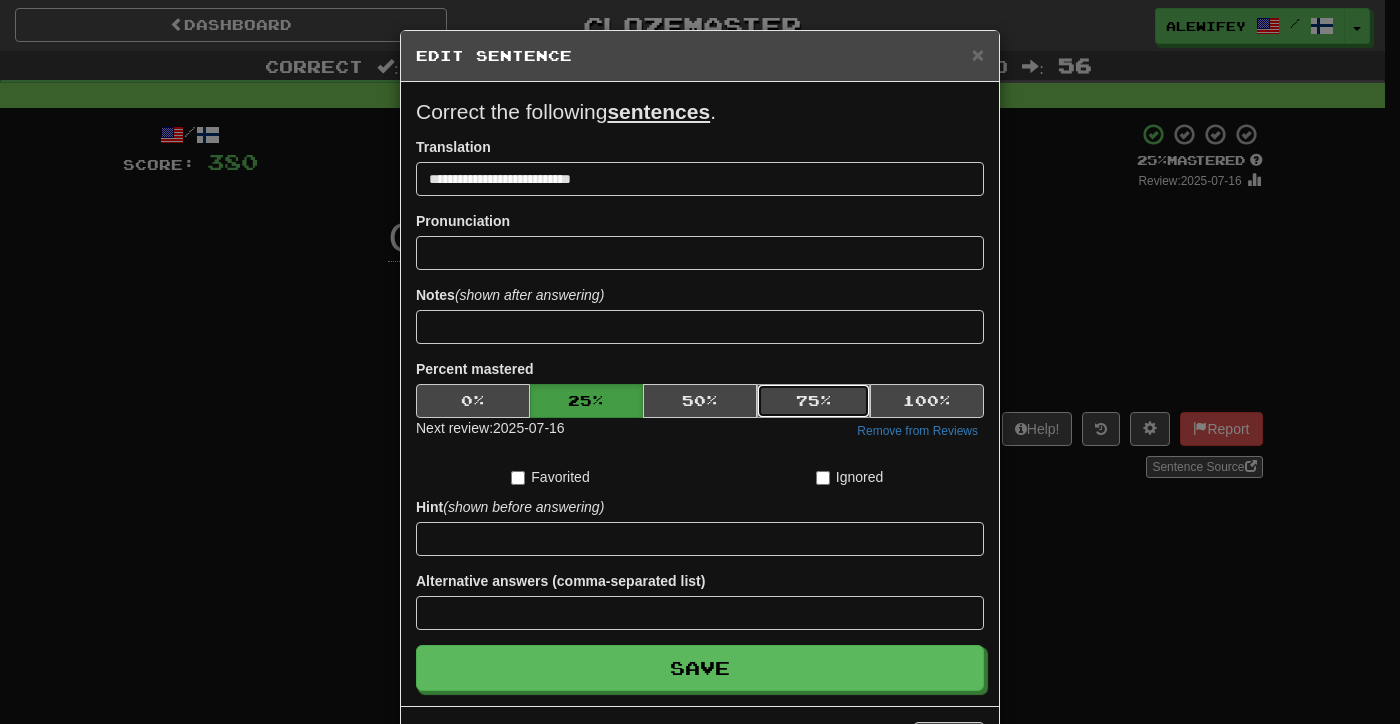 click on "75 %" at bounding box center (814, 401) 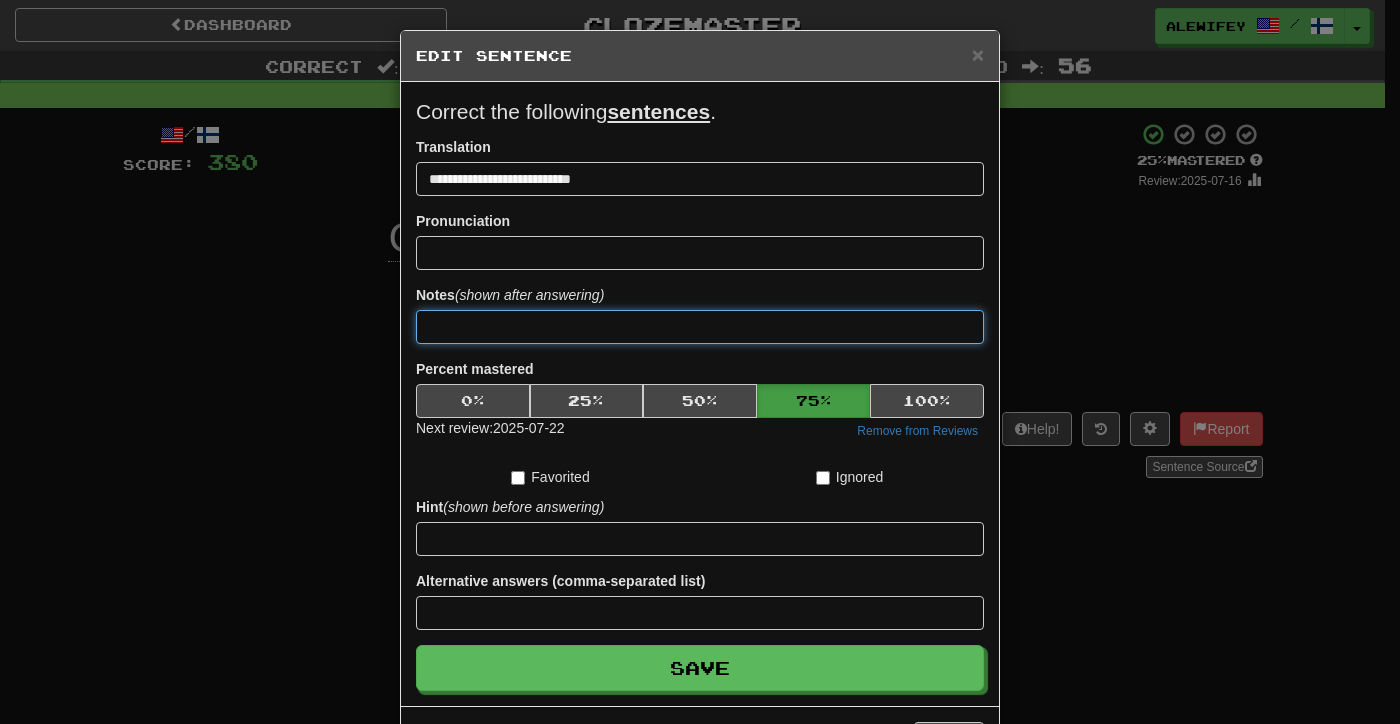 click at bounding box center (700, 327) 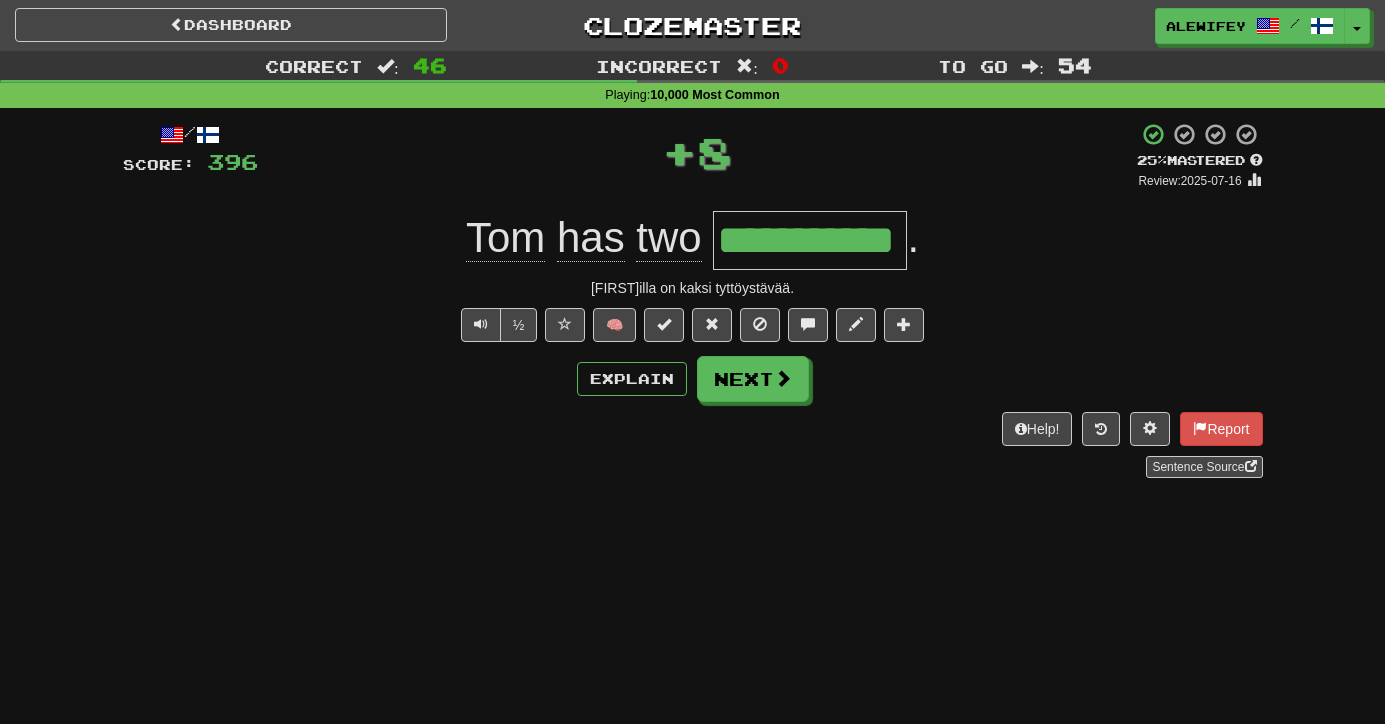 scroll, scrollTop: 0, scrollLeft: 0, axis: both 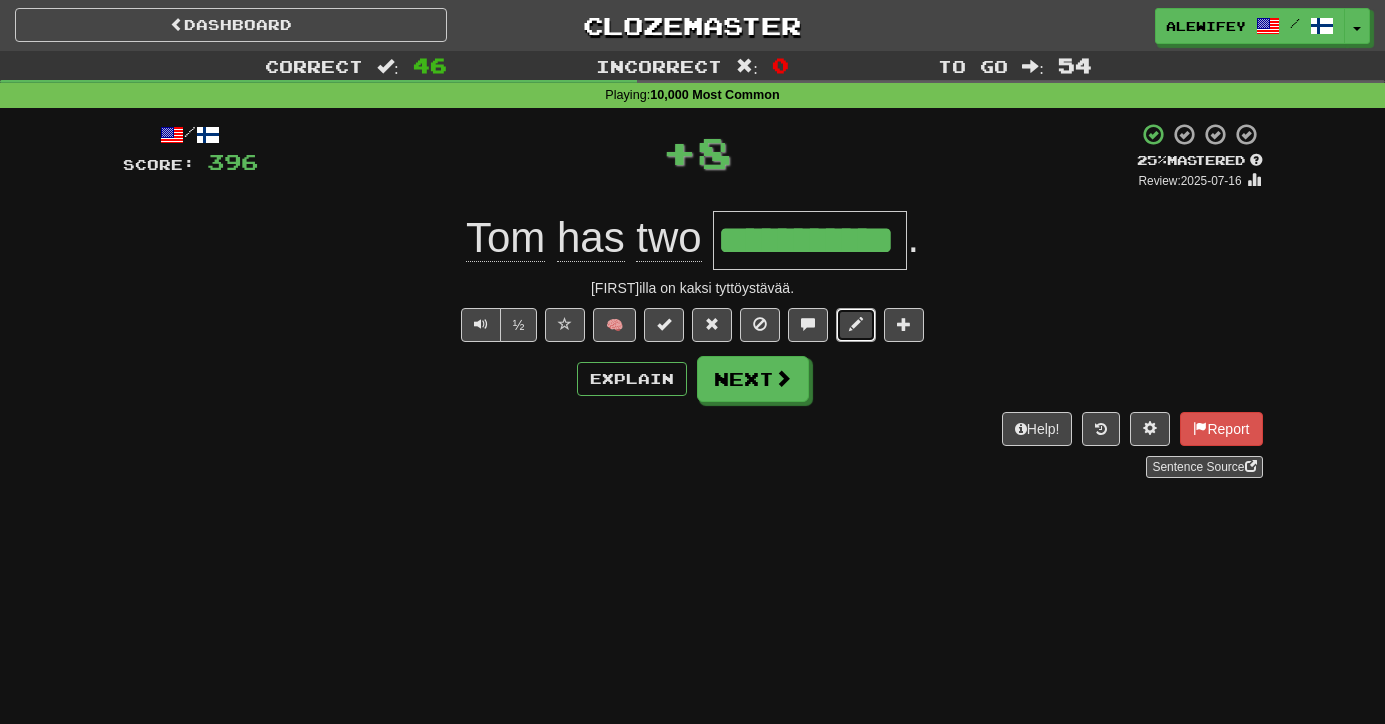click at bounding box center [856, 324] 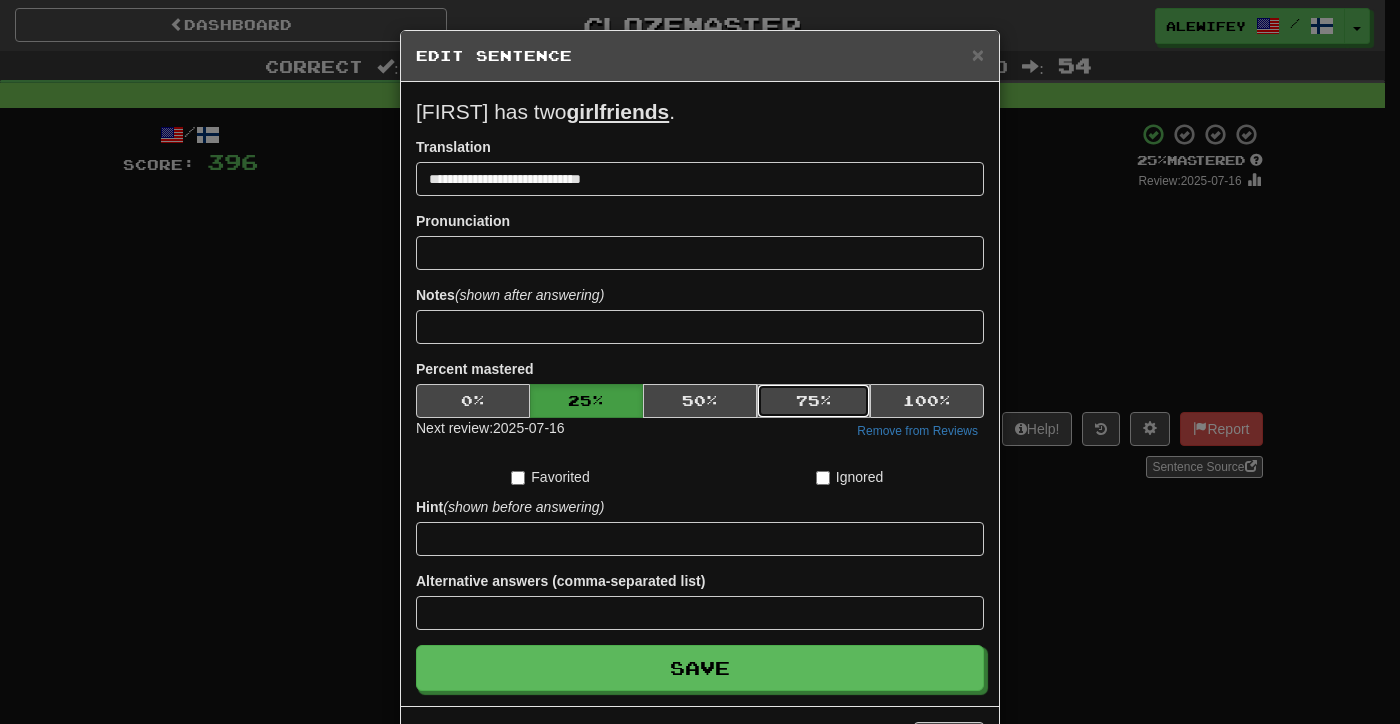click on "75 %" at bounding box center (814, 401) 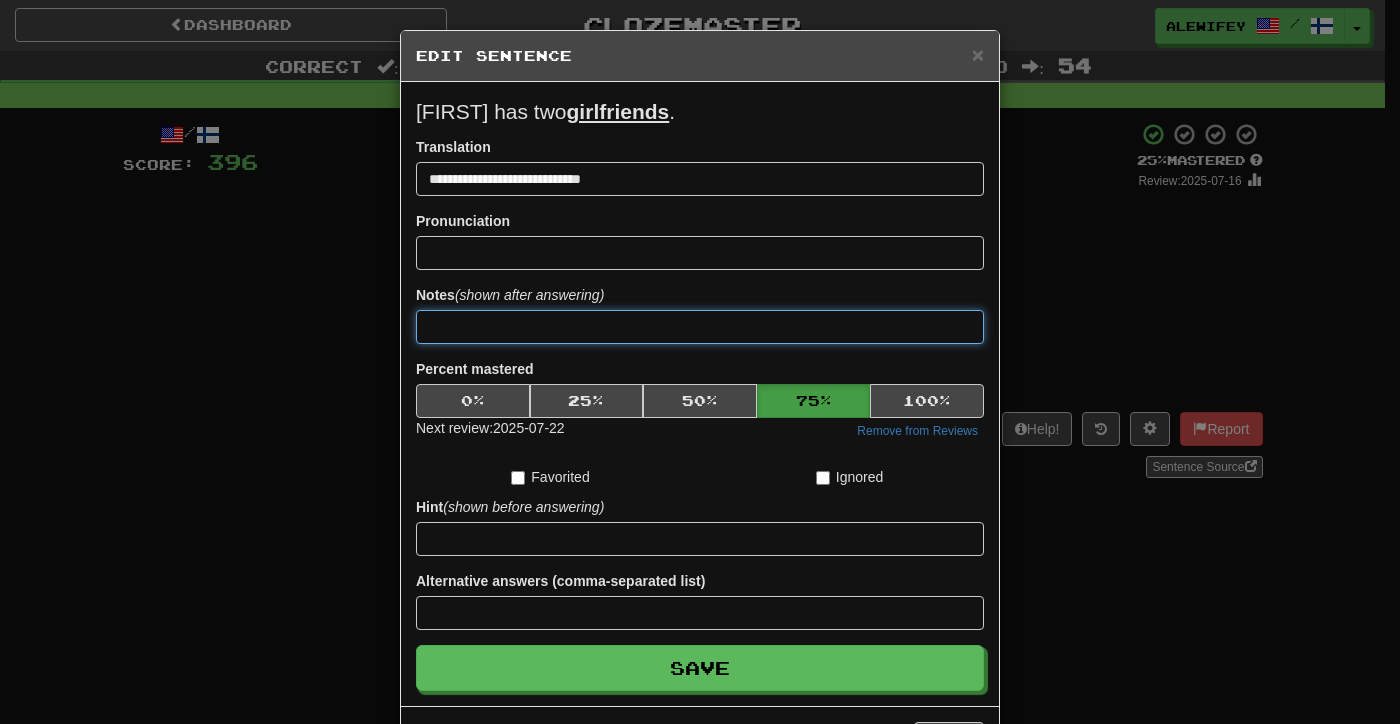 click at bounding box center [700, 327] 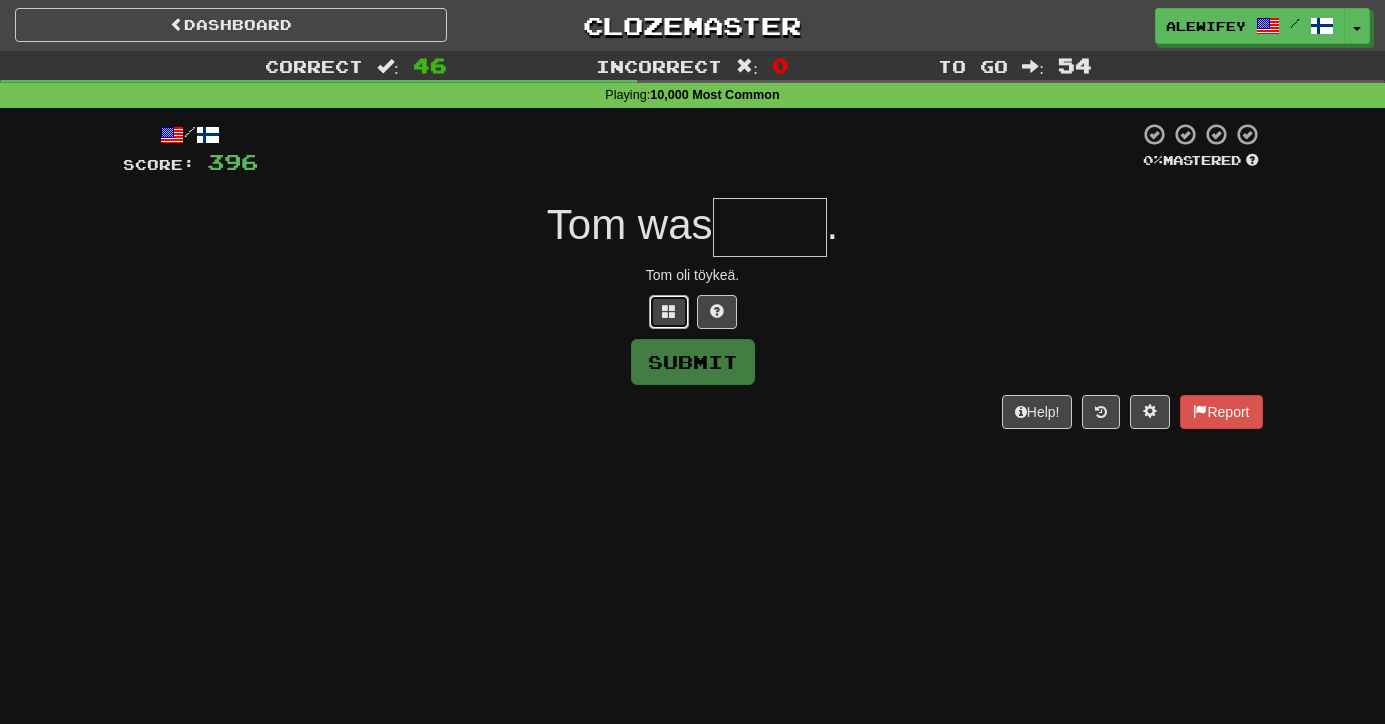 click at bounding box center (669, 311) 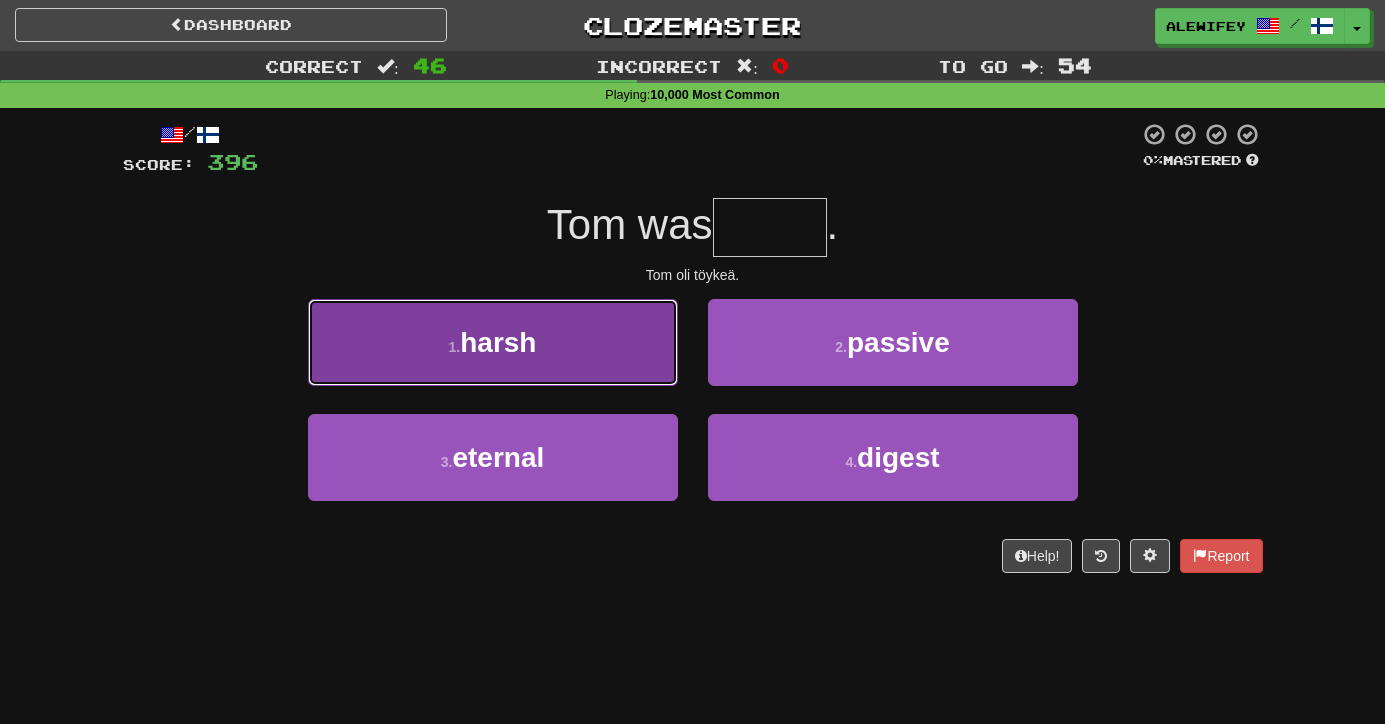 click on "1 .  harsh" at bounding box center [493, 342] 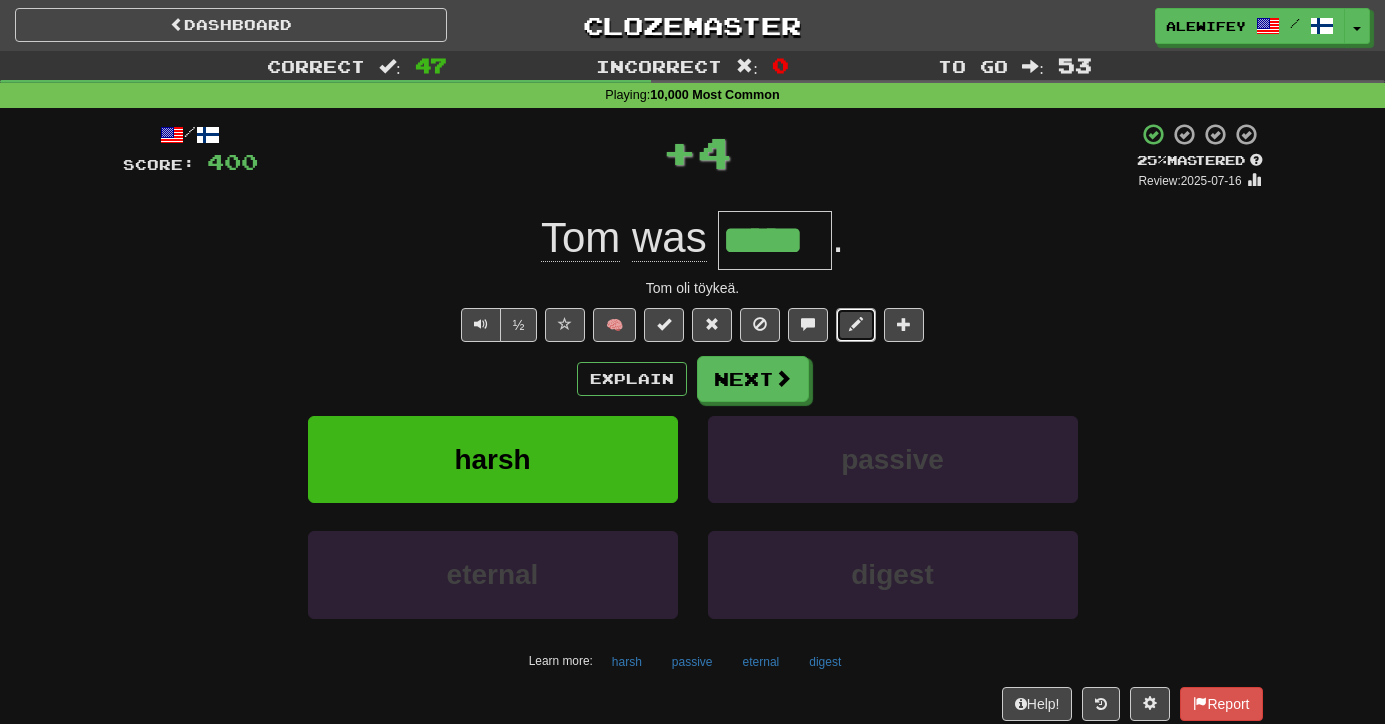 click at bounding box center (856, 325) 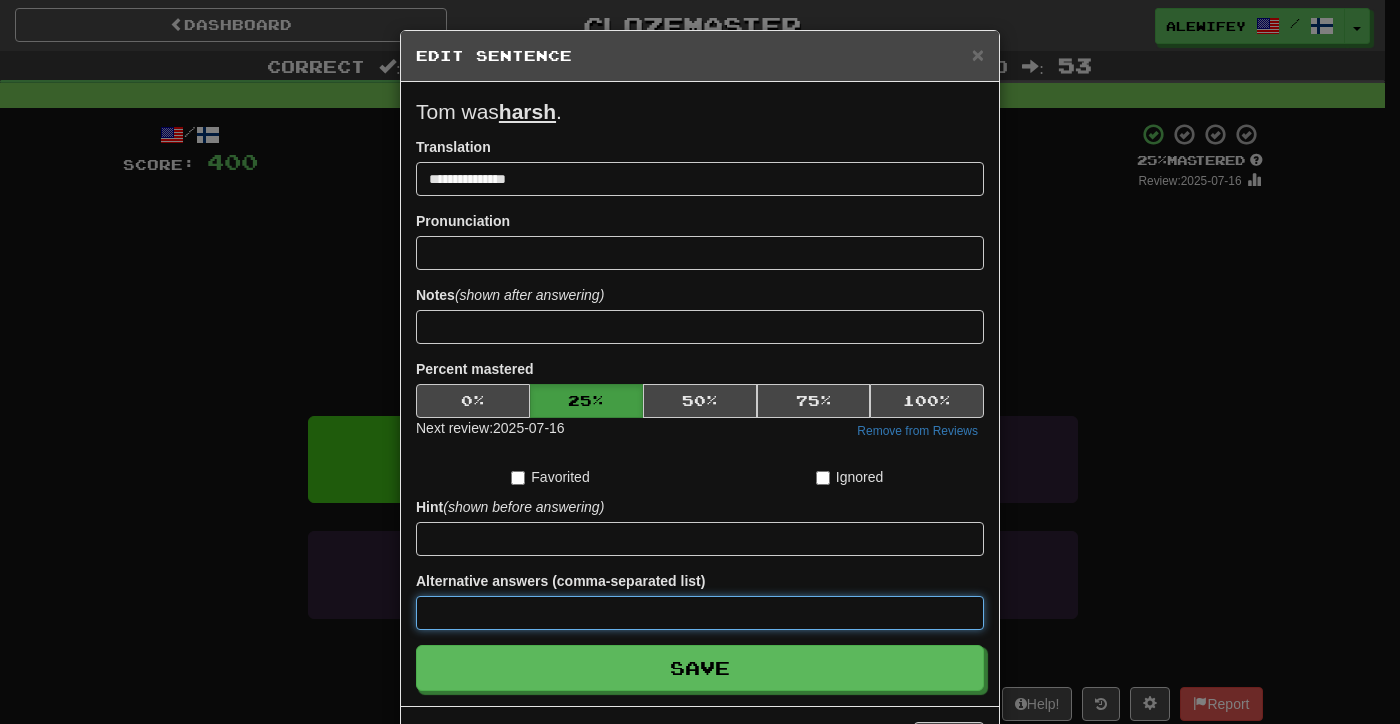 click at bounding box center [700, 613] 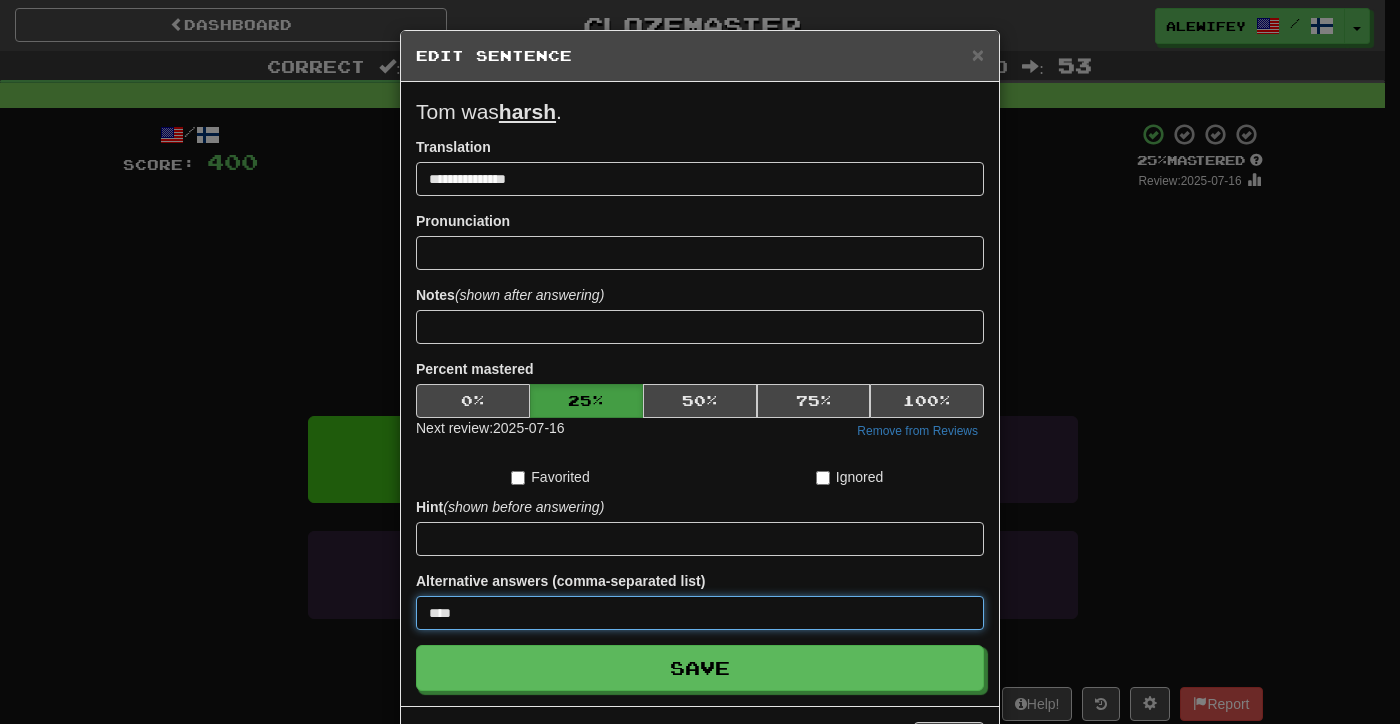 click on "Save" at bounding box center (700, 668) 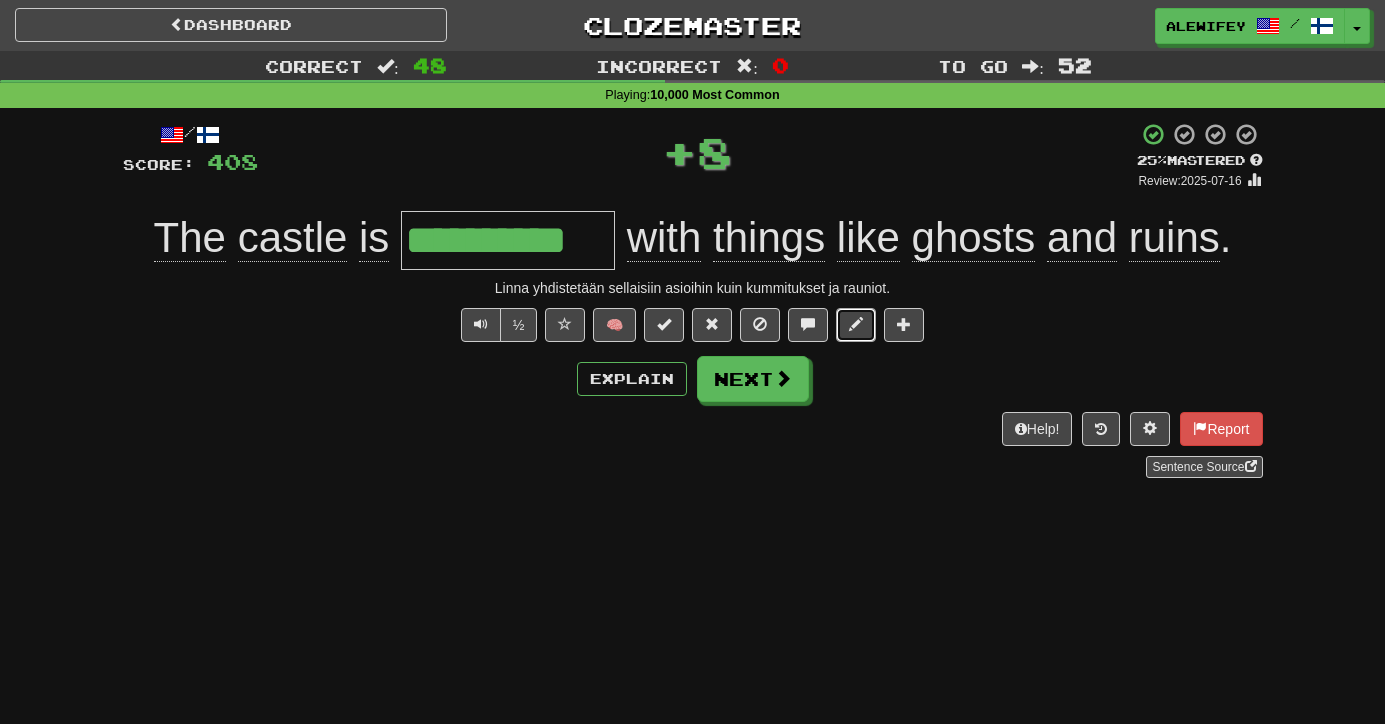click at bounding box center (856, 324) 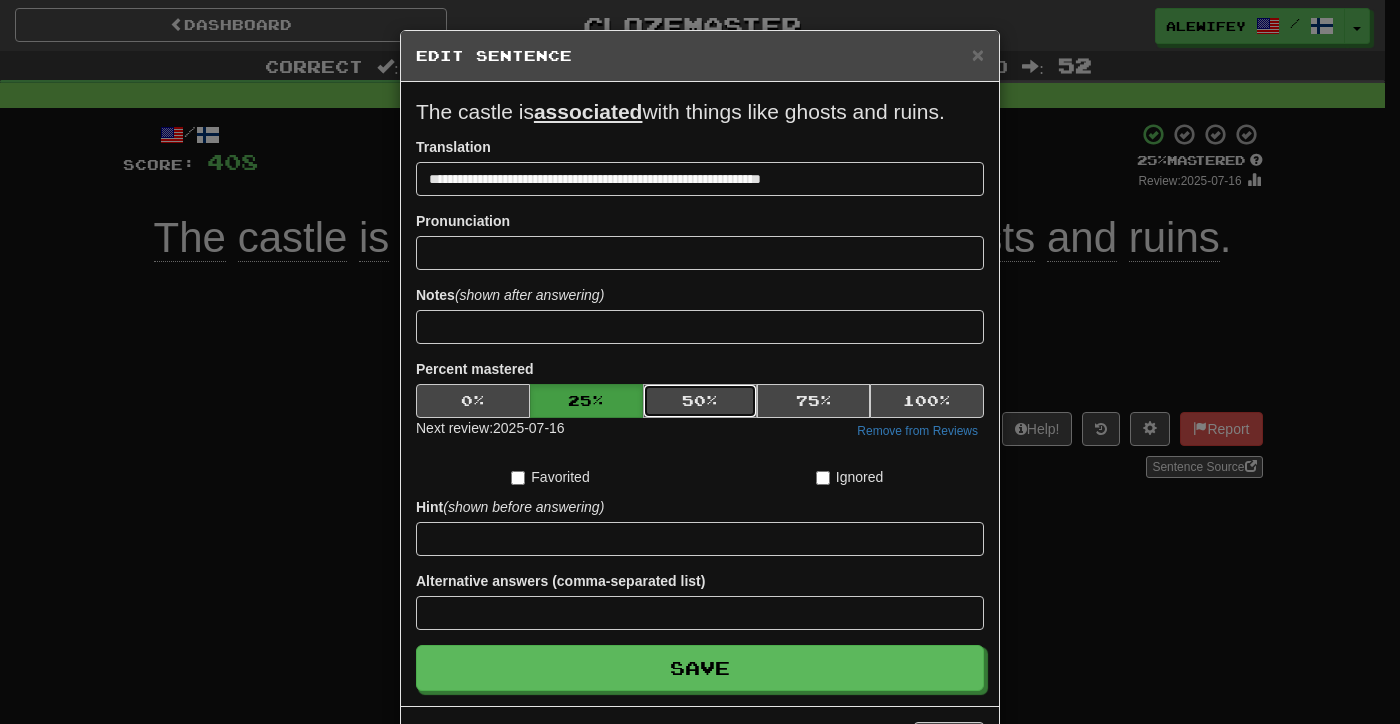 click on "50 %" at bounding box center [700, 401] 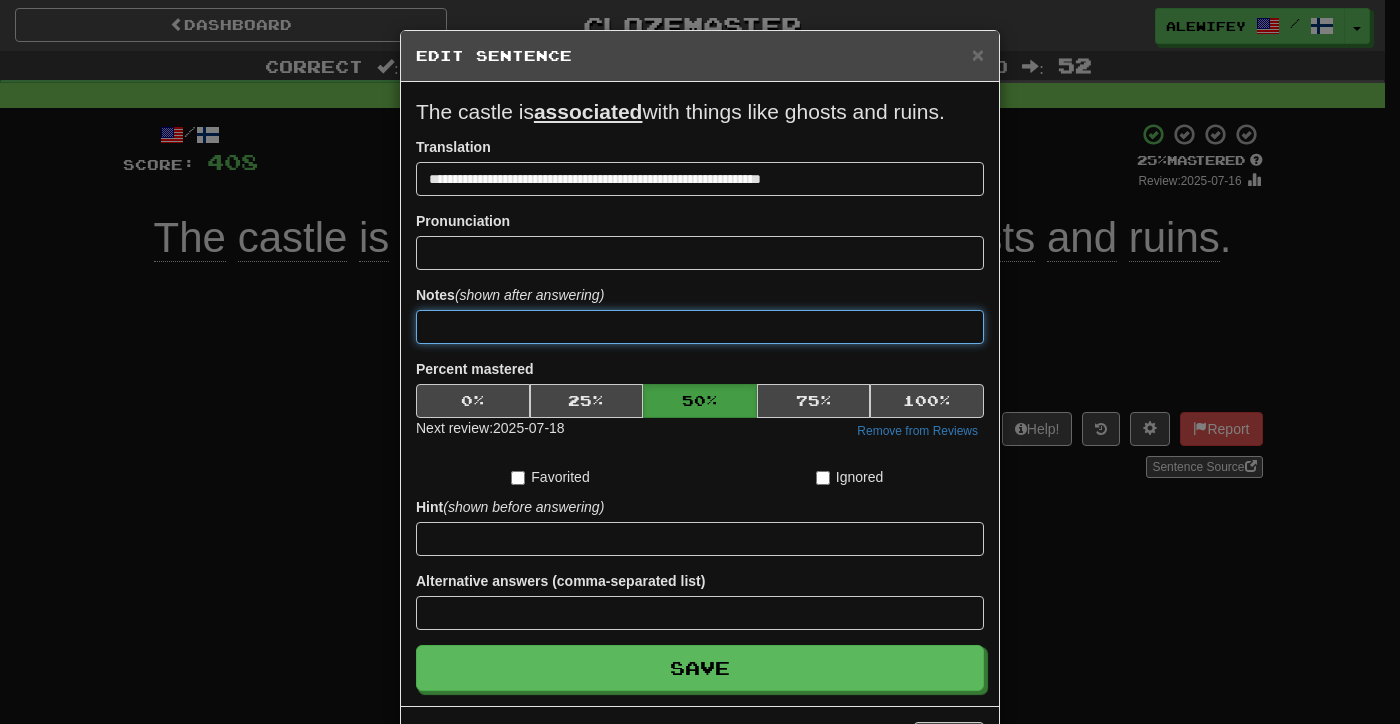click at bounding box center (700, 327) 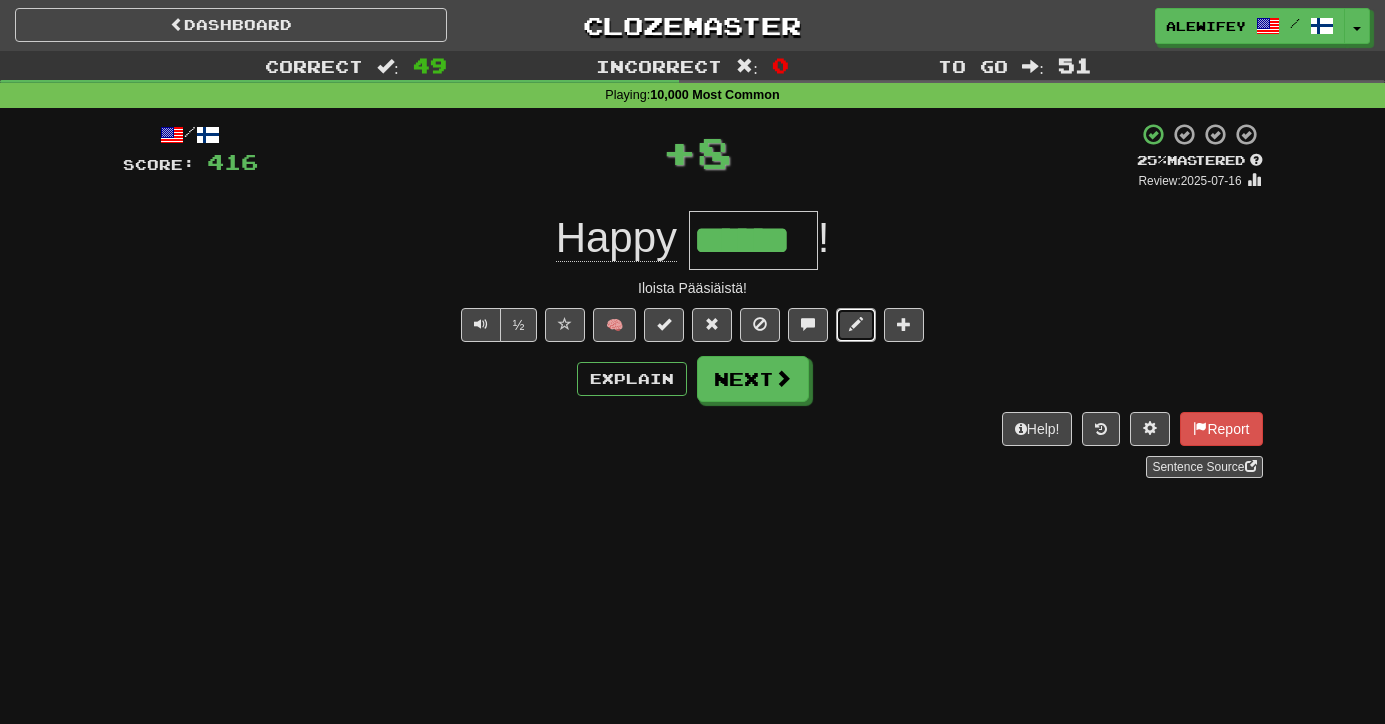click at bounding box center (856, 325) 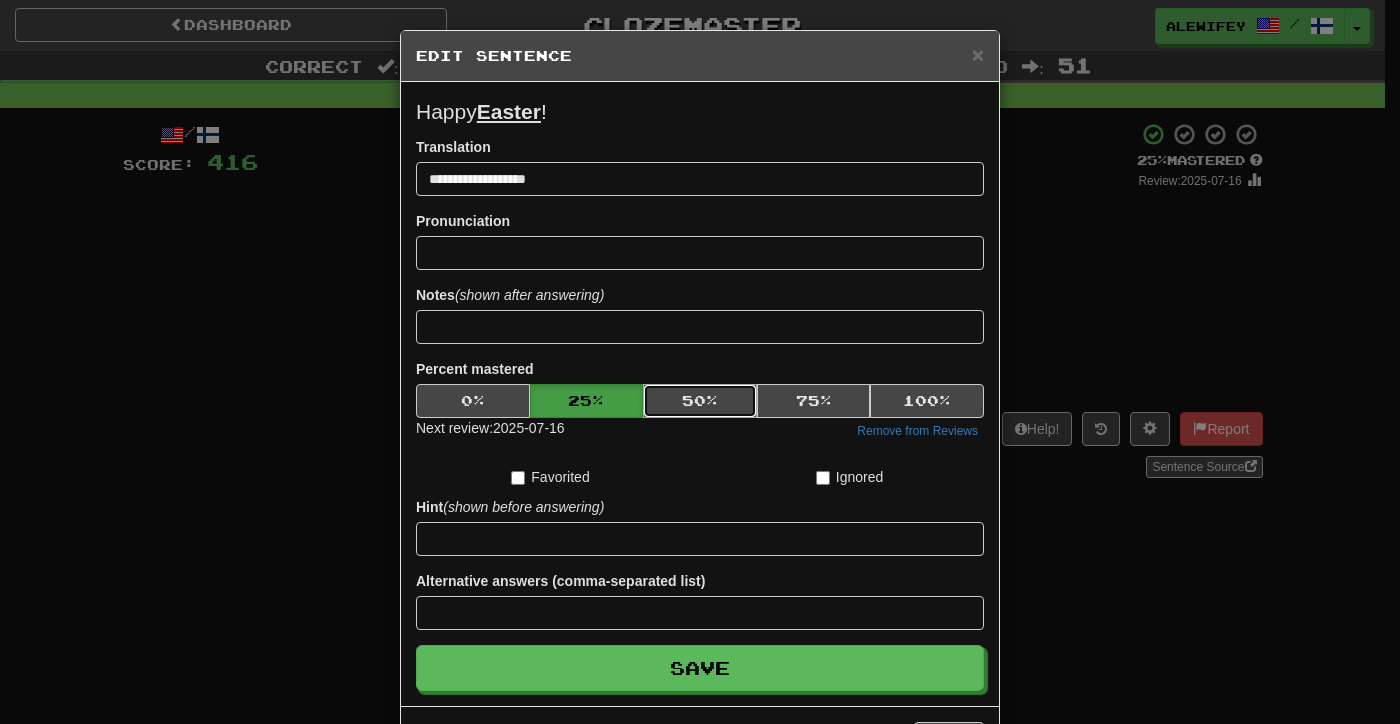 click on "50 %" at bounding box center [700, 401] 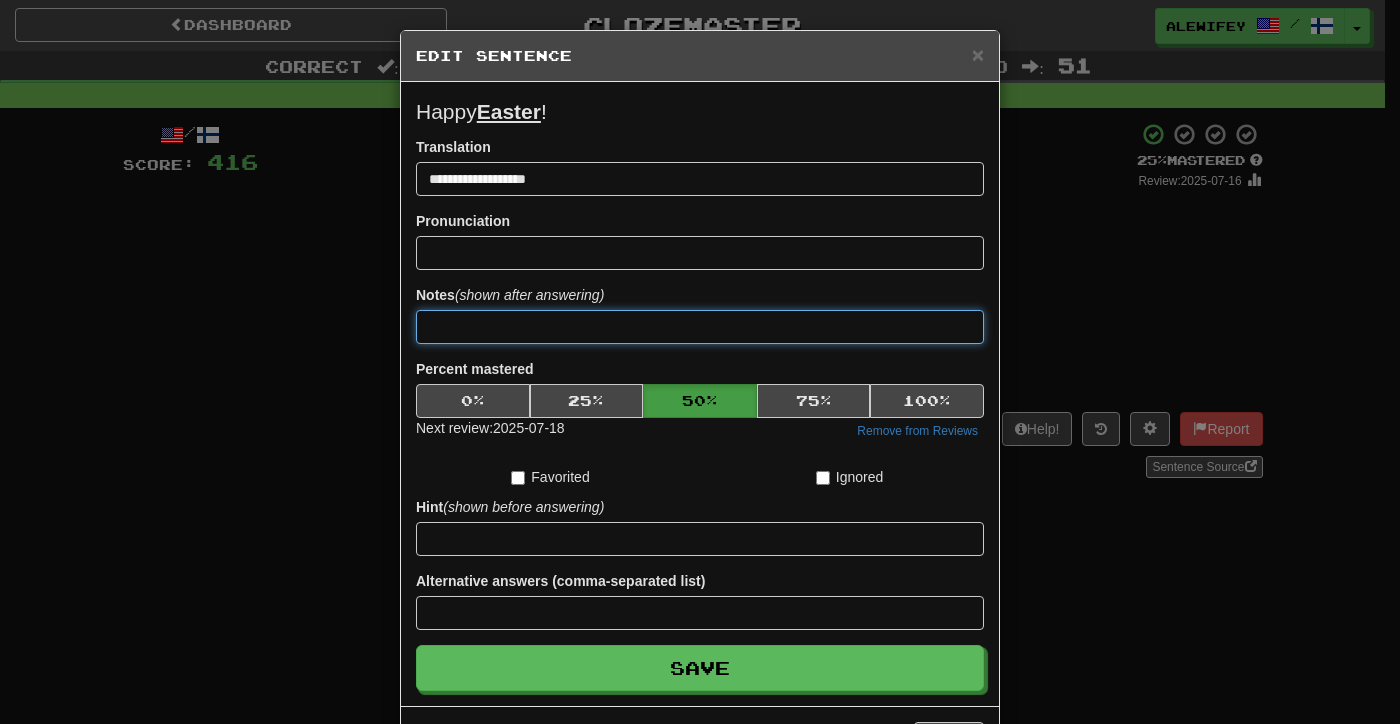 click at bounding box center [700, 327] 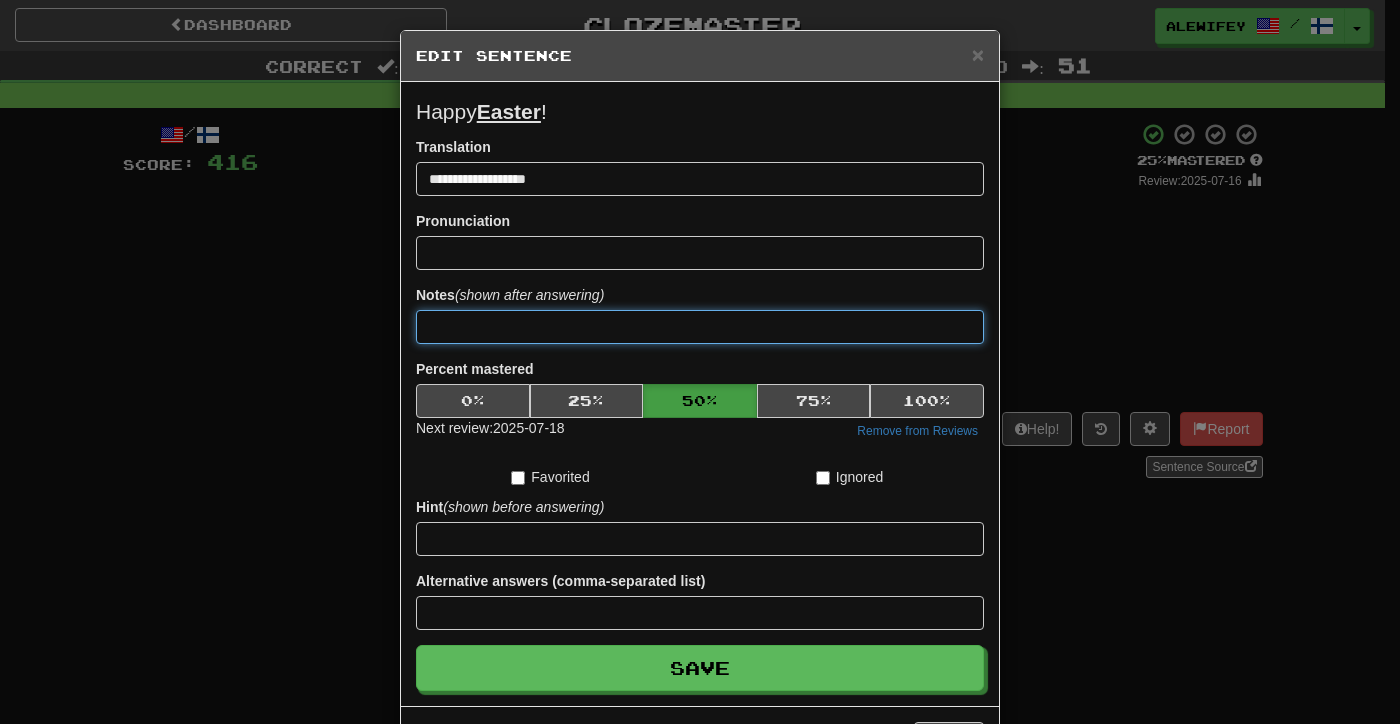 click on "Save" at bounding box center [700, 668] 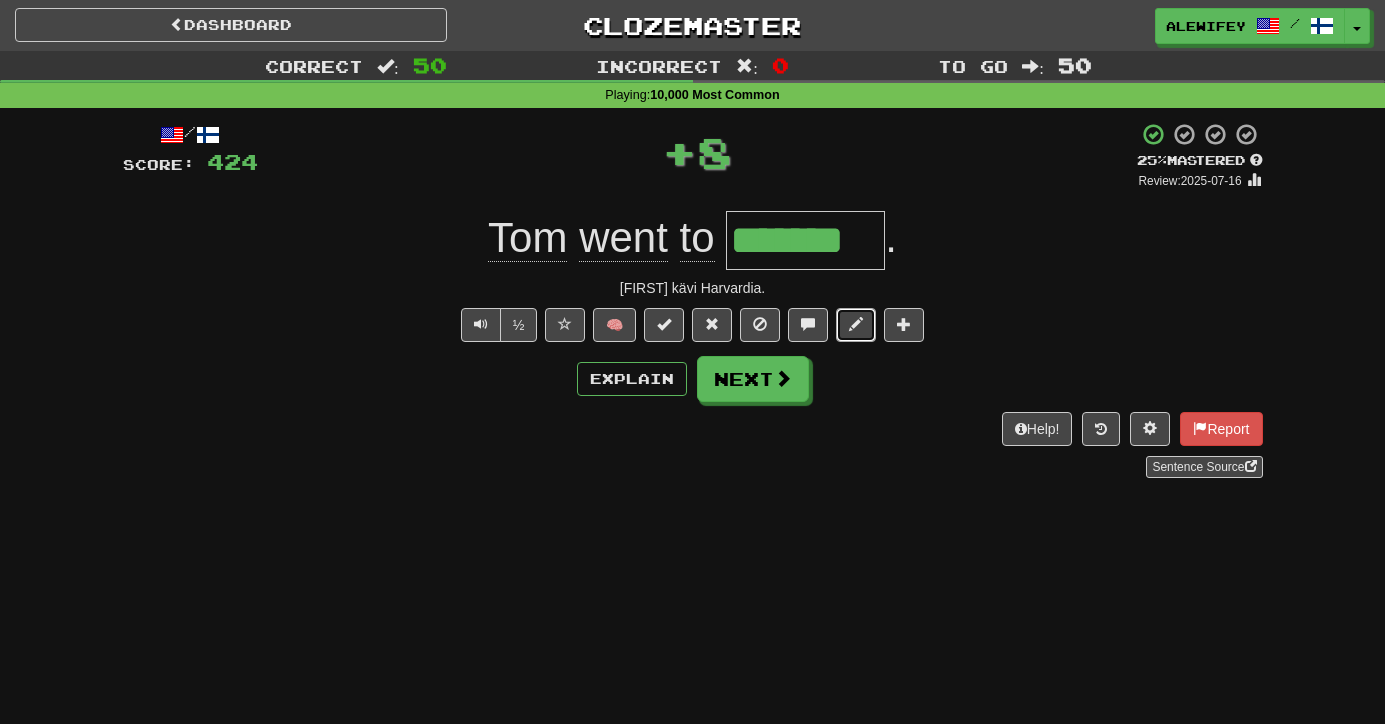 click at bounding box center [856, 325] 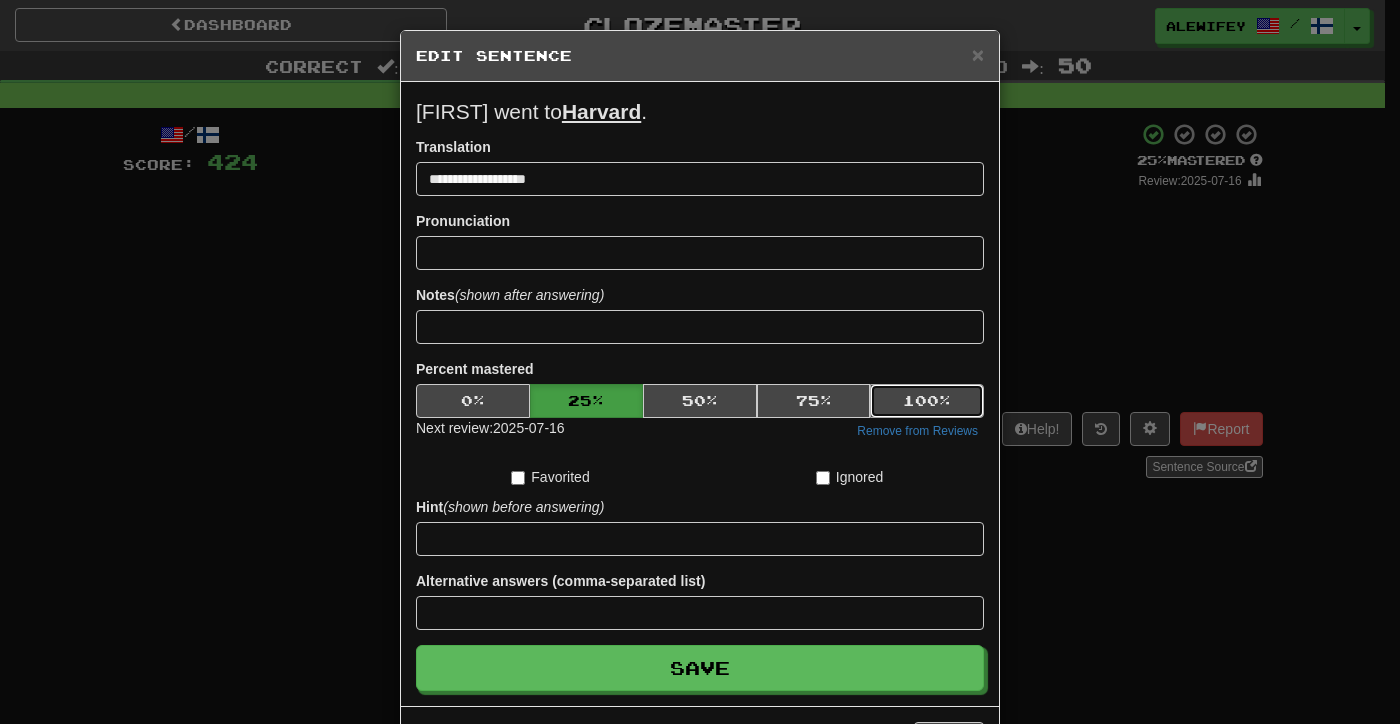 click on "100 %" at bounding box center [927, 401] 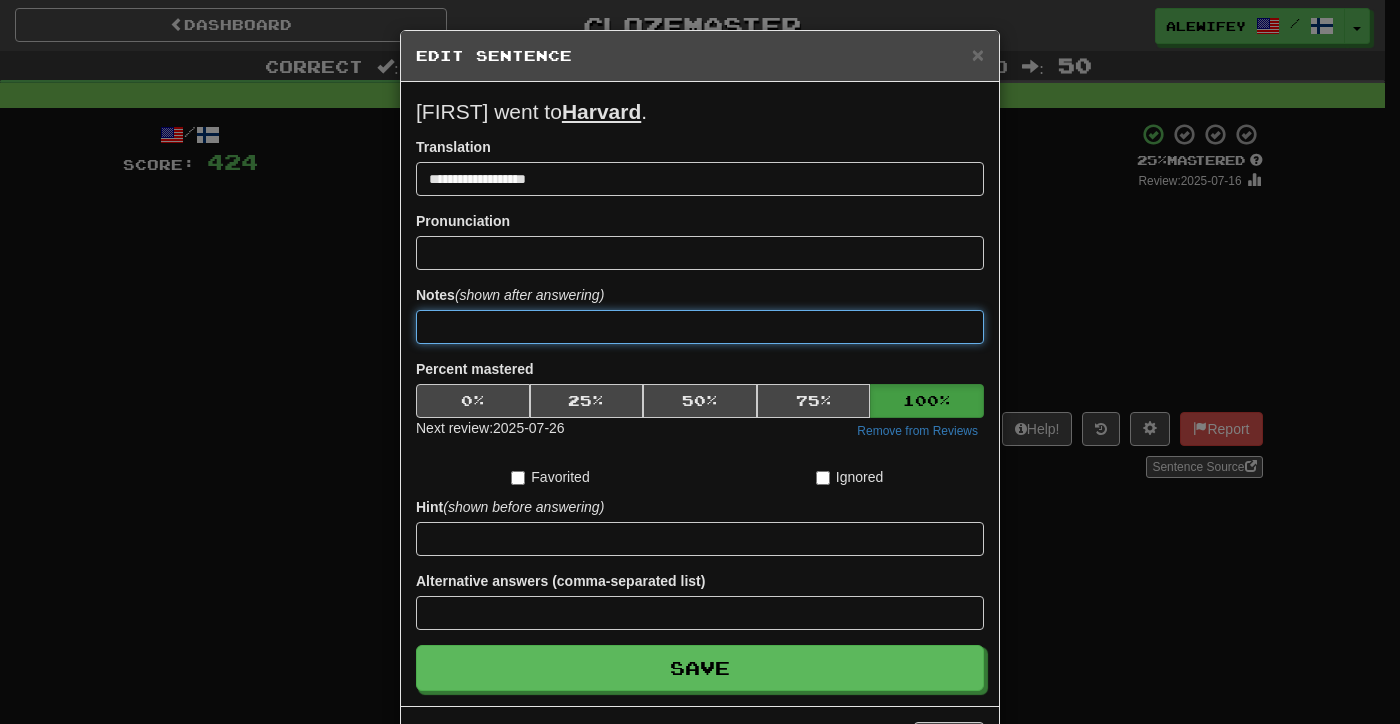 click at bounding box center [700, 327] 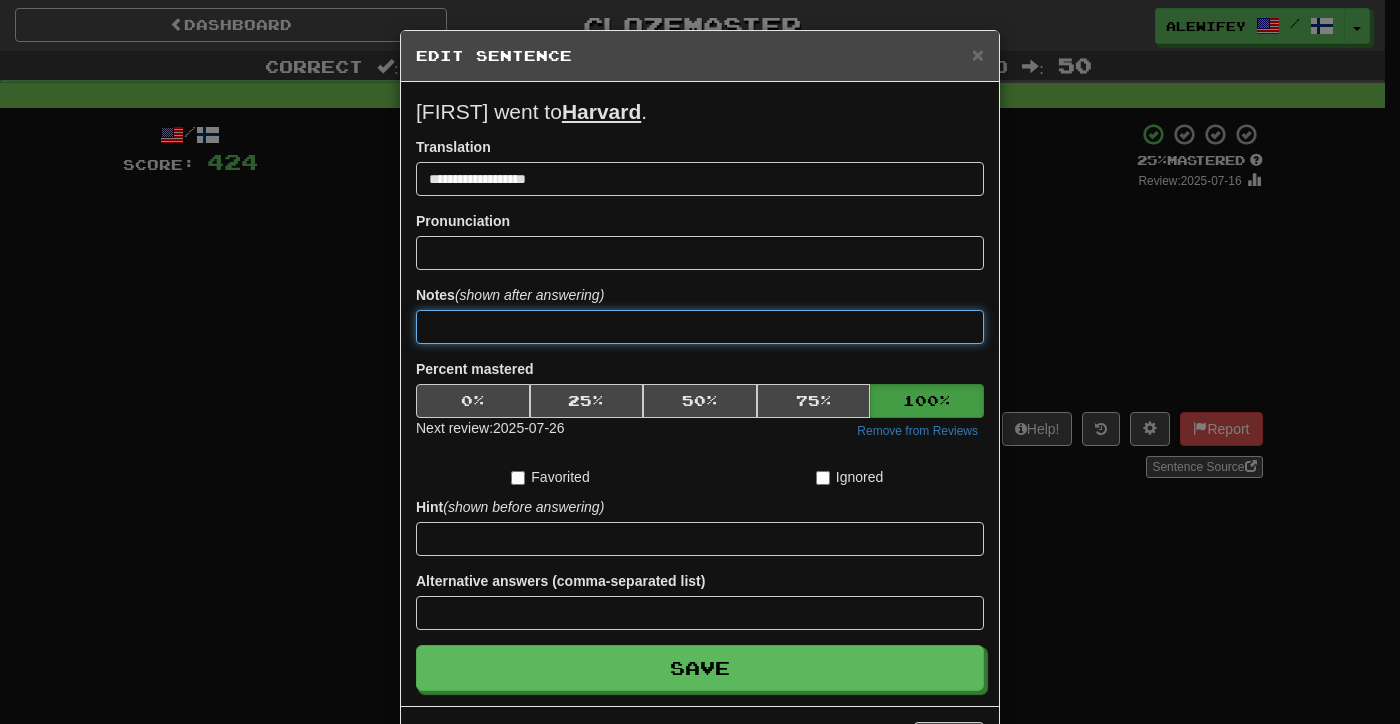 click on "Save" at bounding box center (700, 668) 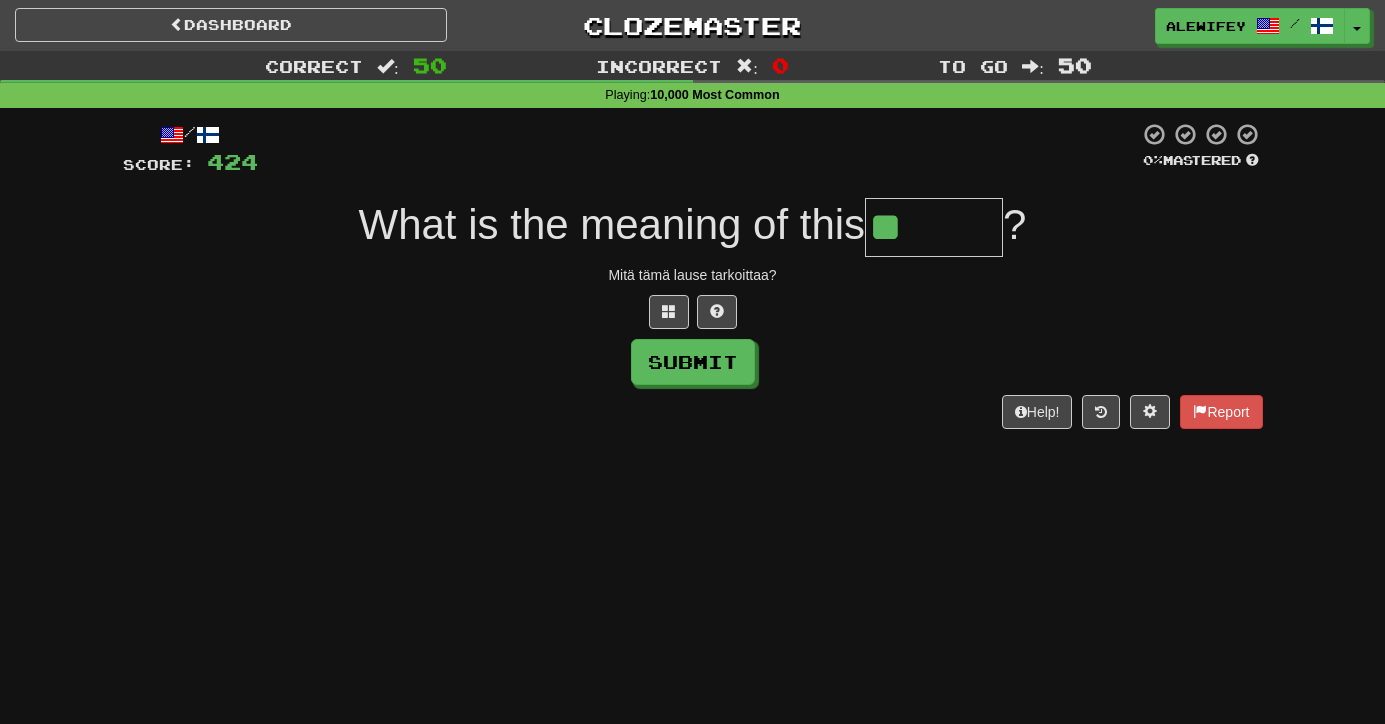 scroll, scrollTop: 0, scrollLeft: 0, axis: both 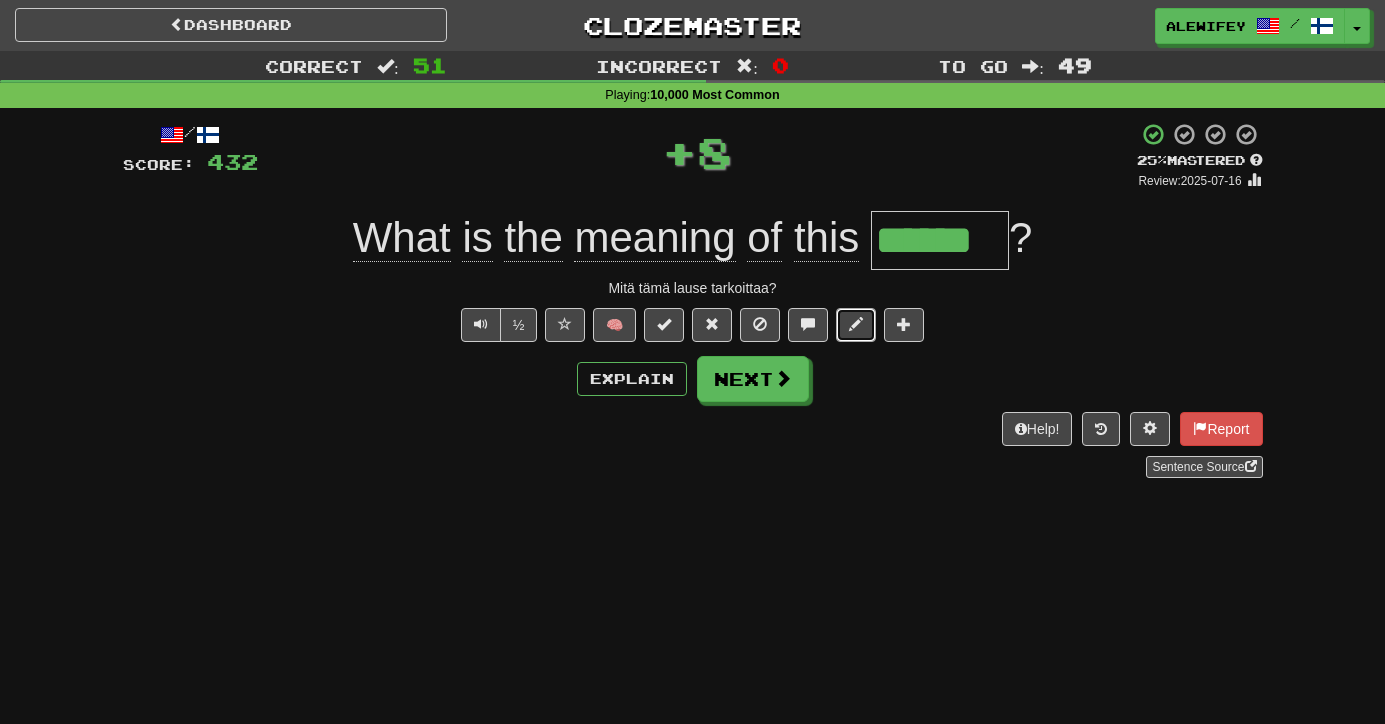 click at bounding box center [856, 325] 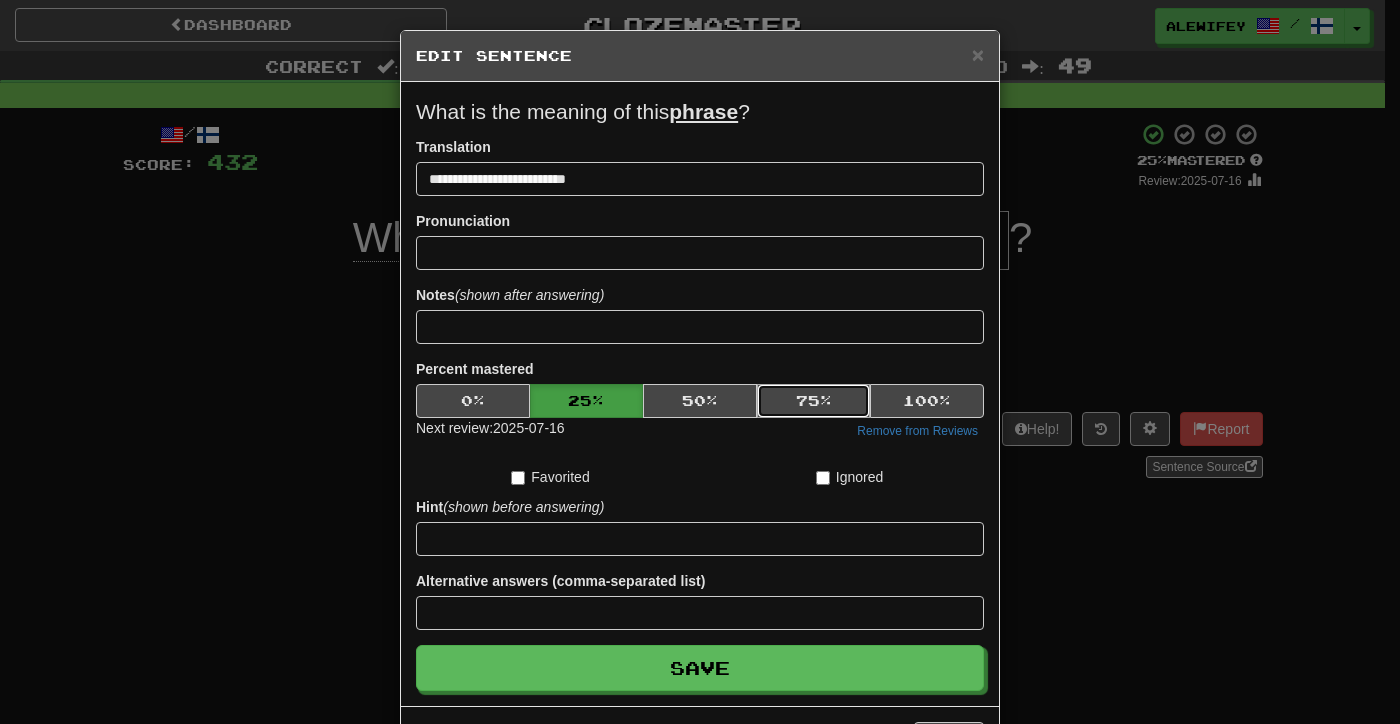 click on "75 %" at bounding box center (814, 401) 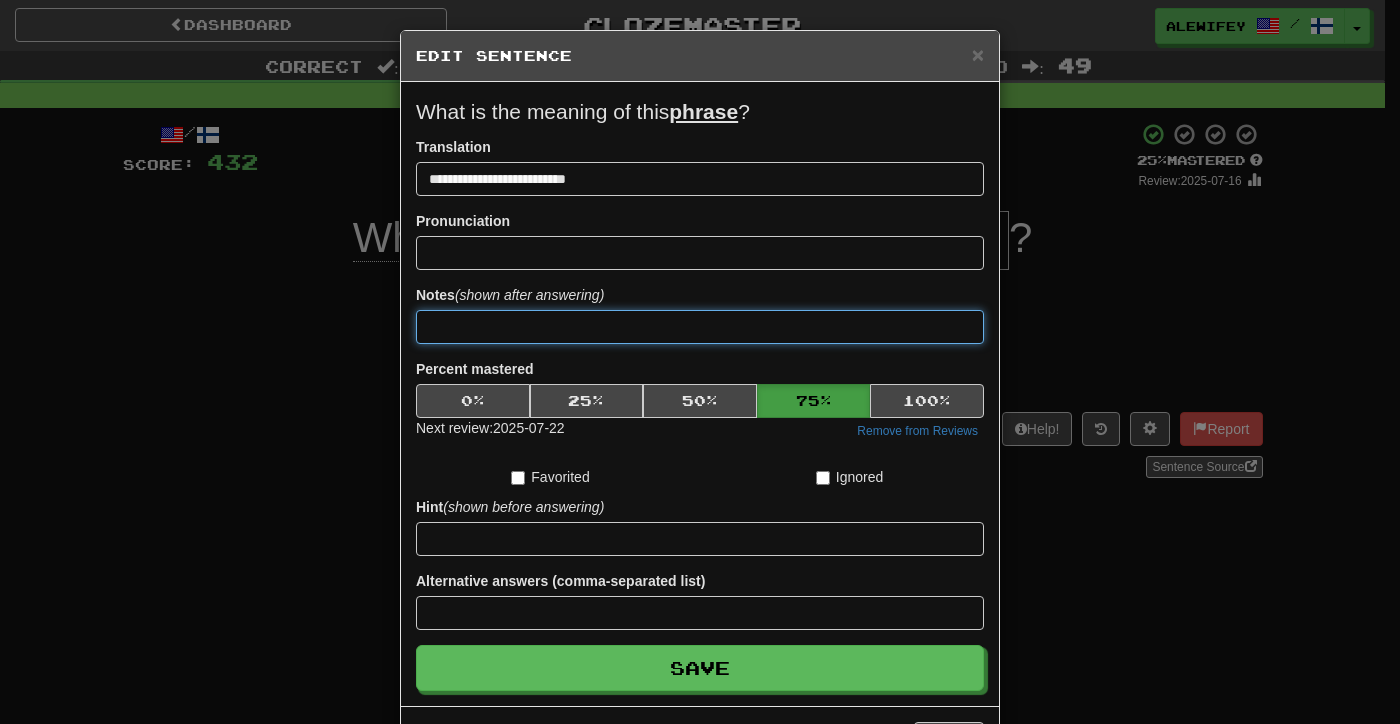 click at bounding box center [700, 327] 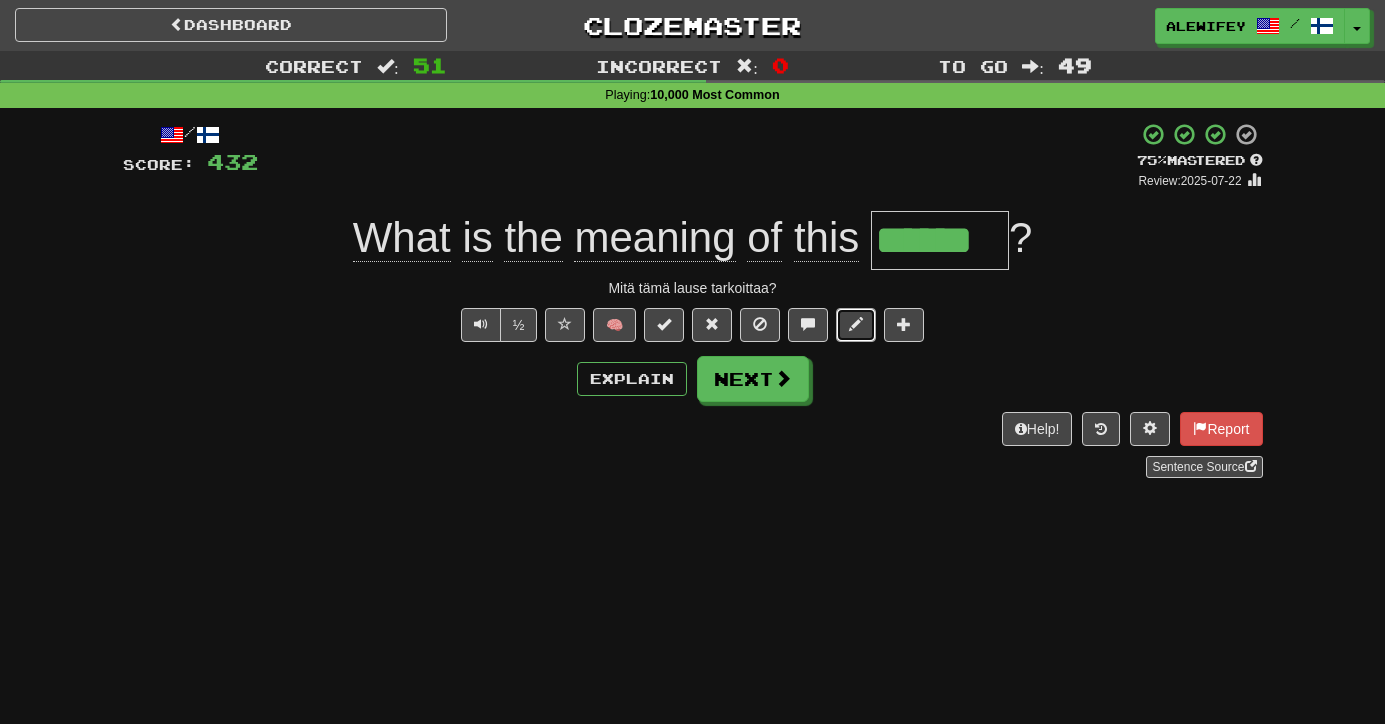click at bounding box center [856, 324] 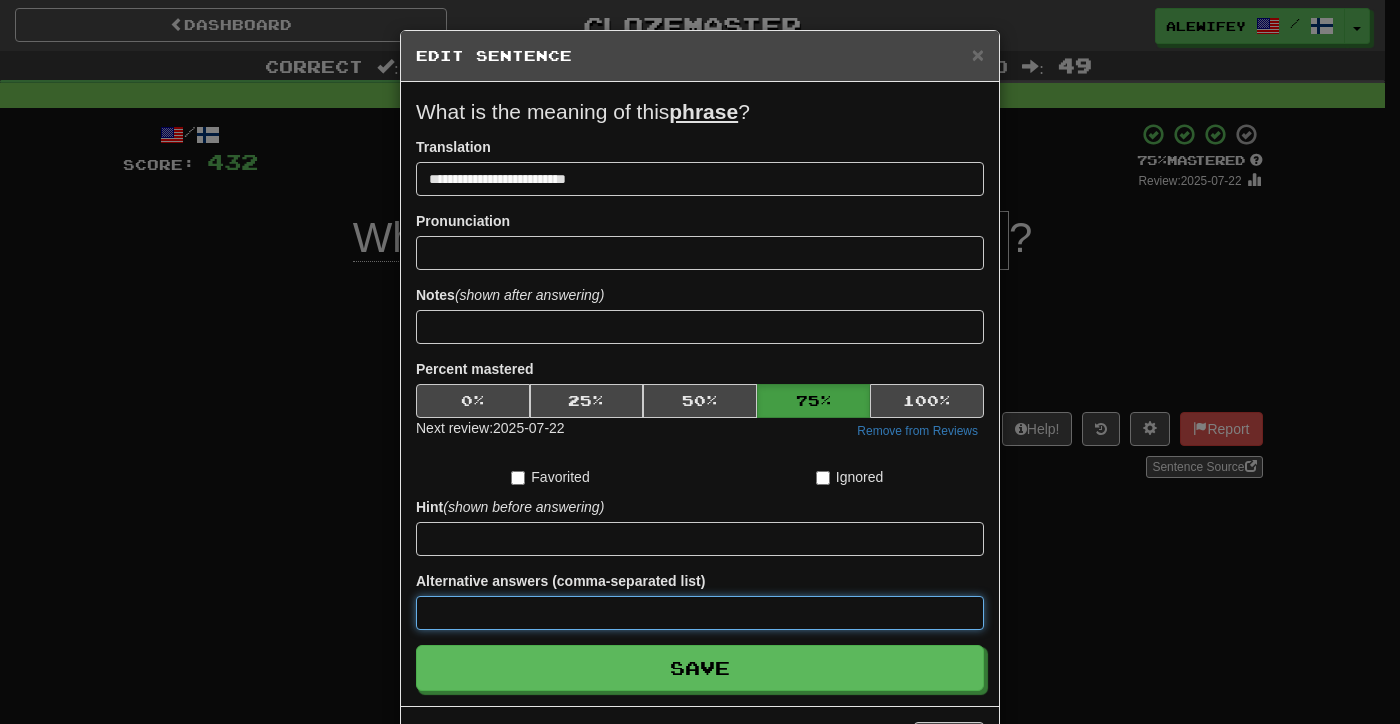 click at bounding box center (700, 613) 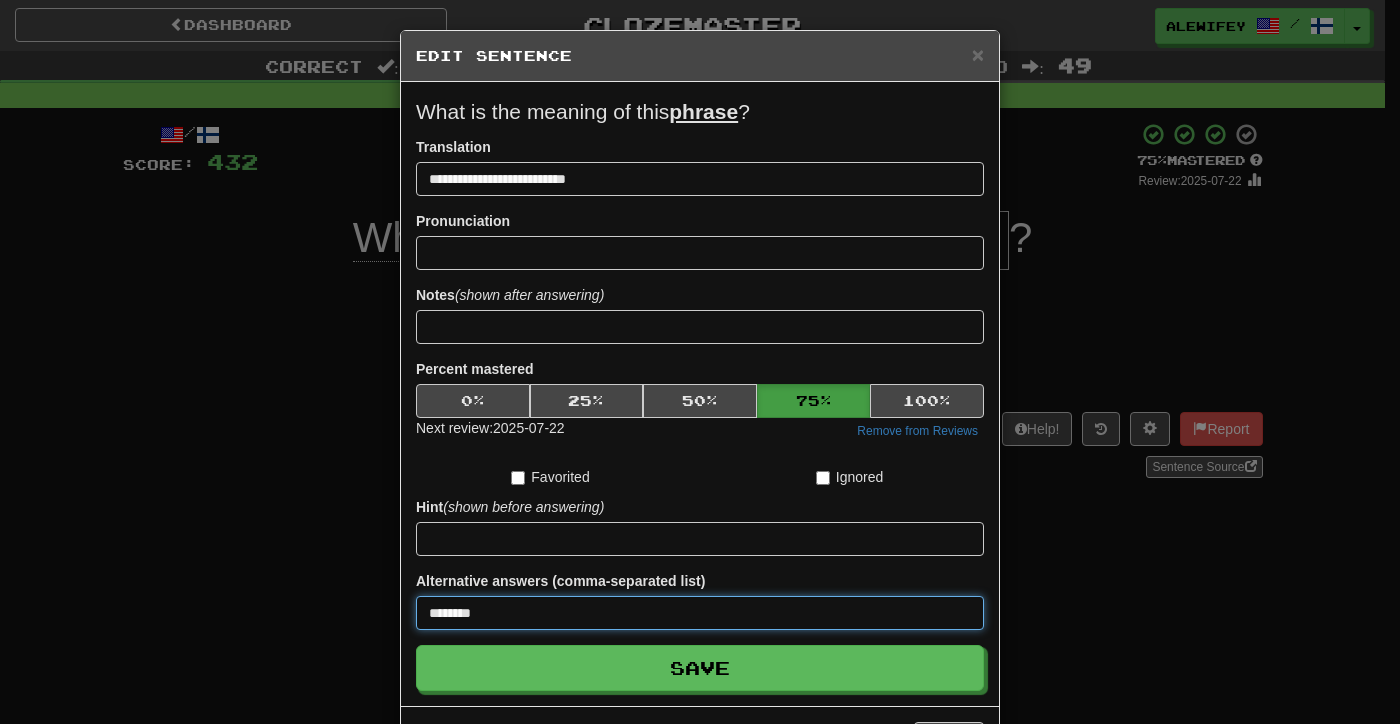 click on "Save" at bounding box center [700, 668] 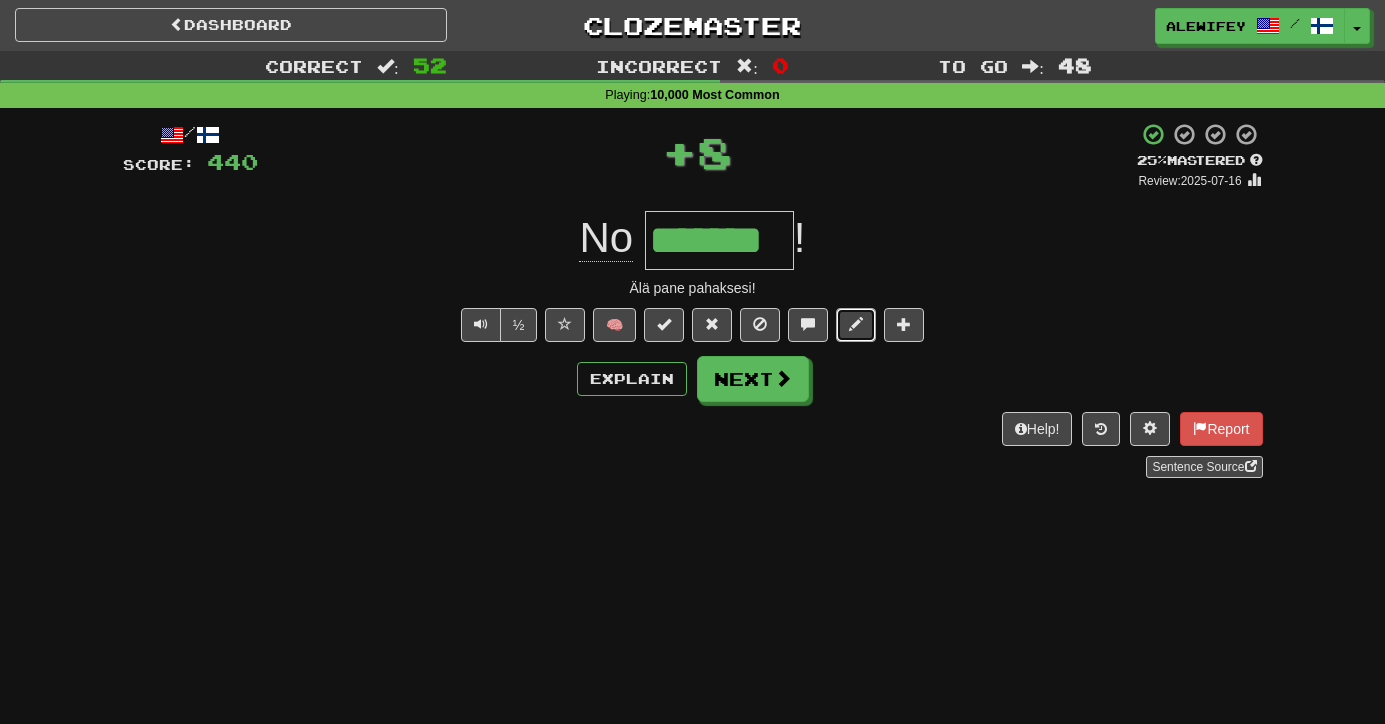 click at bounding box center [856, 325] 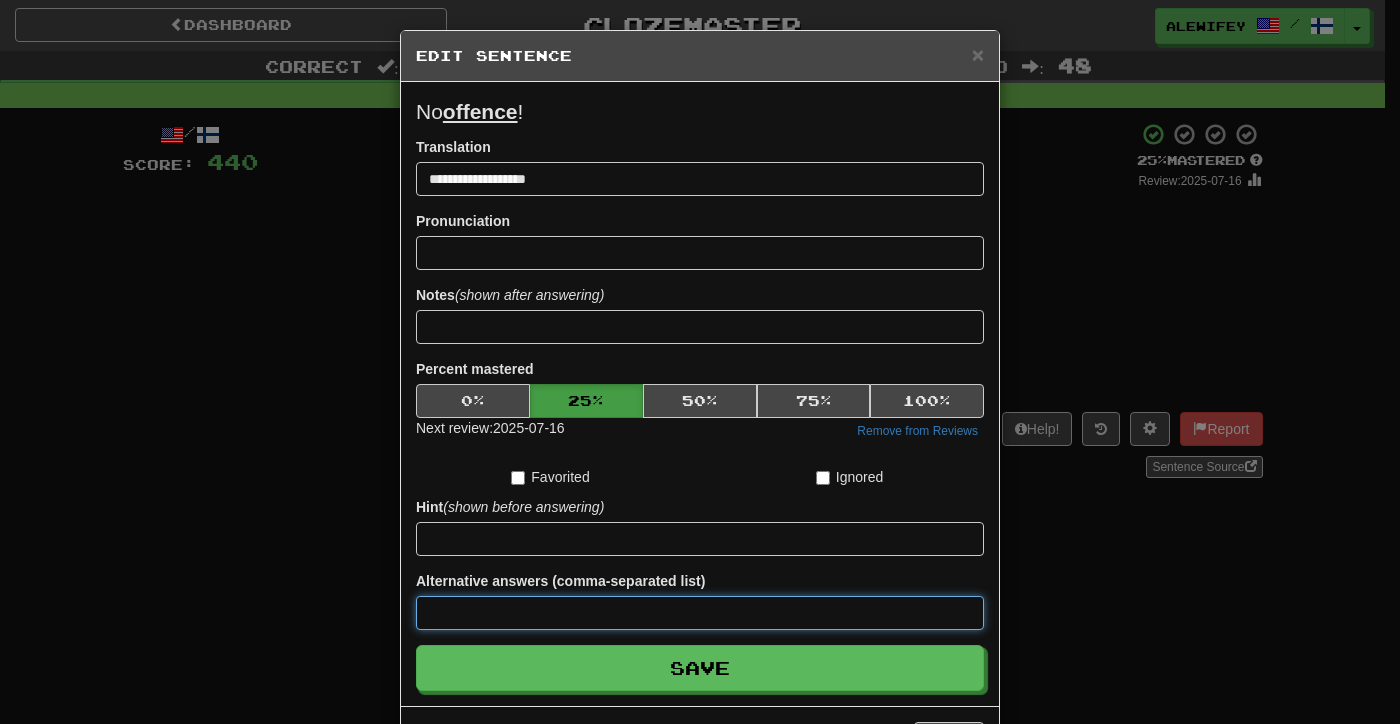 click at bounding box center (700, 613) 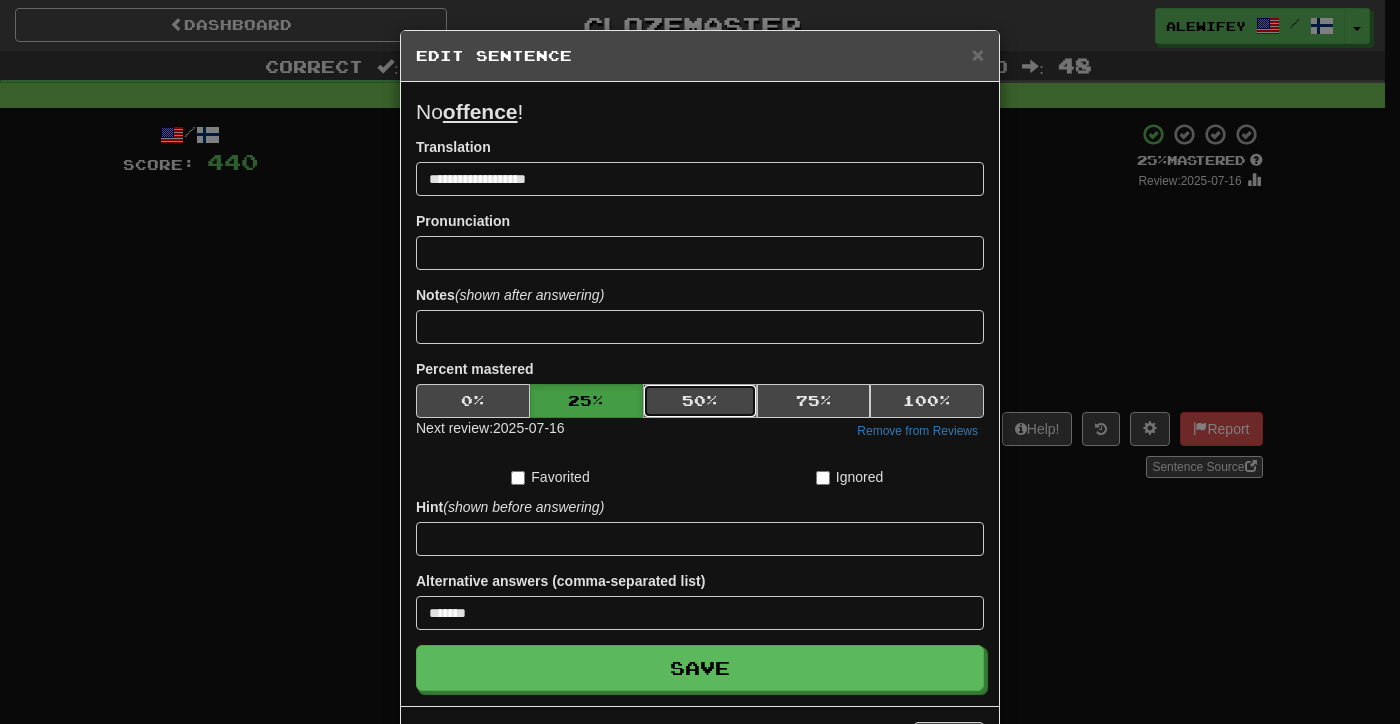 click on "50 %" at bounding box center (700, 401) 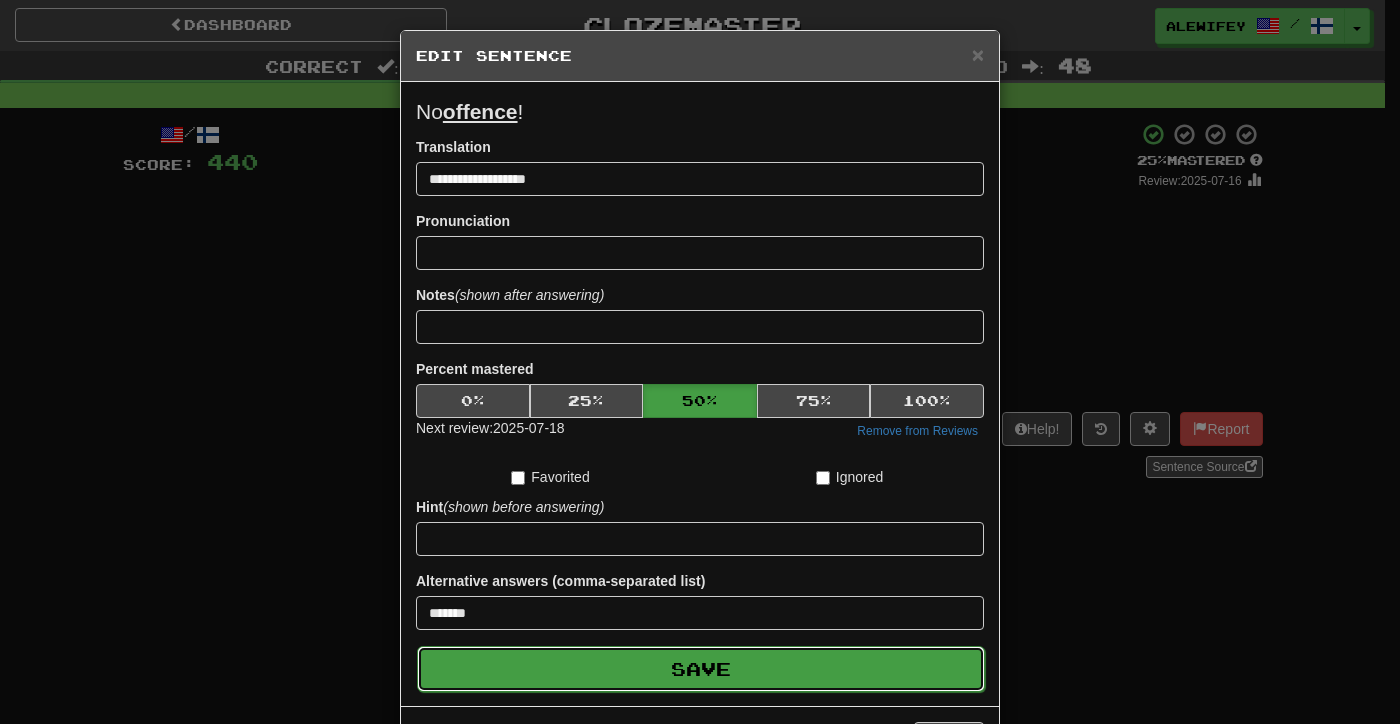 click on "Save" at bounding box center (701, 669) 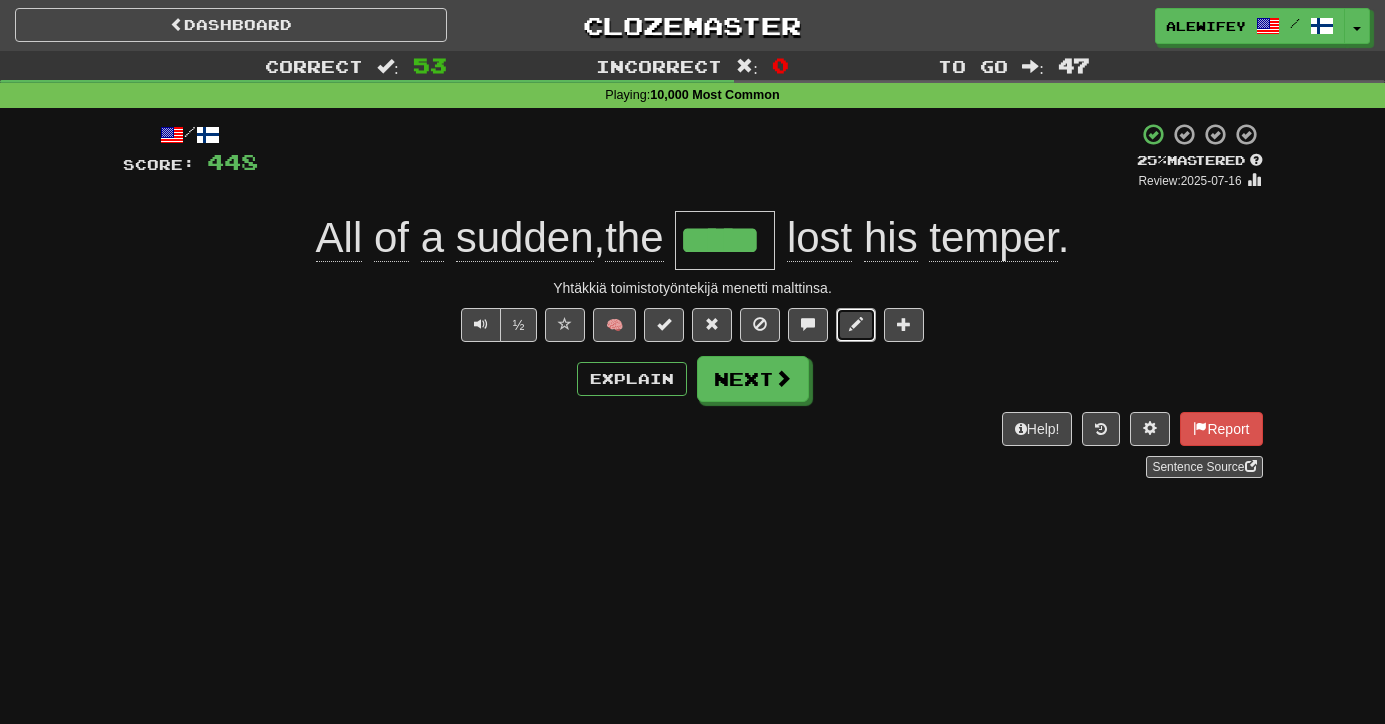 click at bounding box center [856, 324] 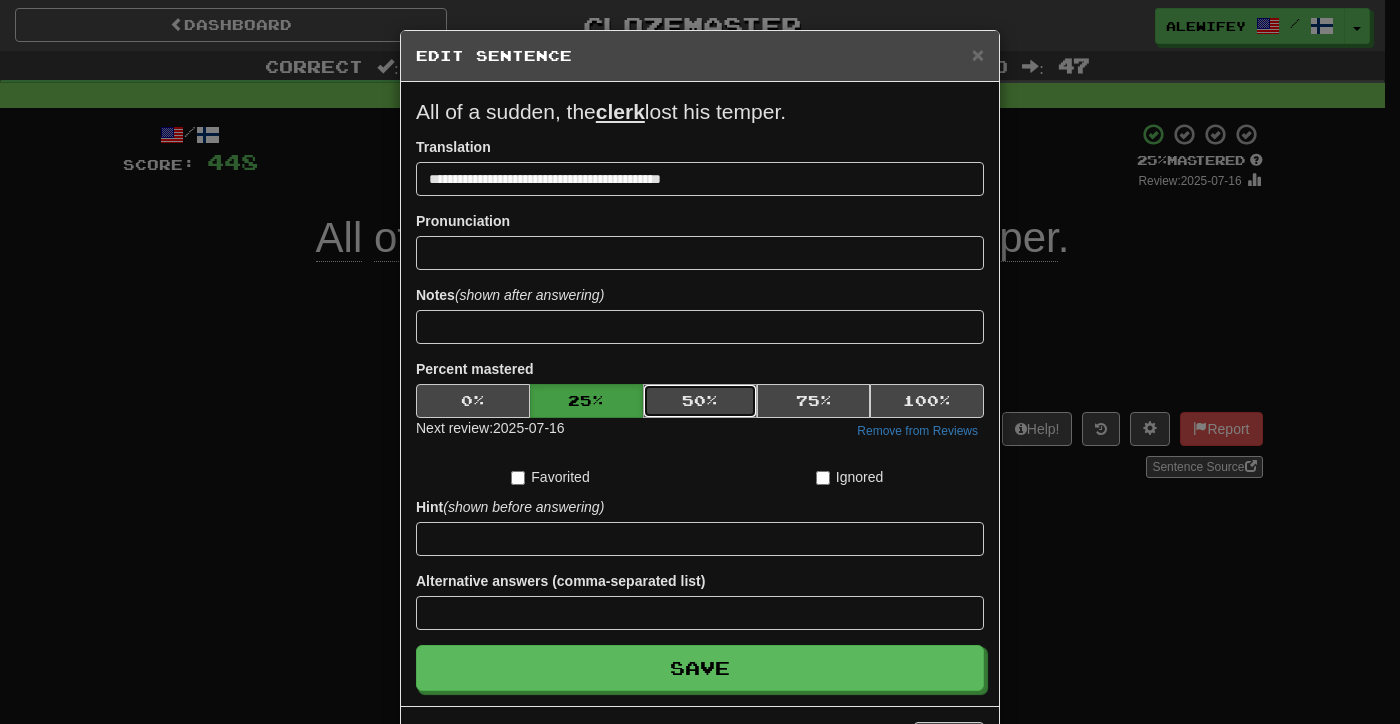 click on "50 %" at bounding box center [700, 401] 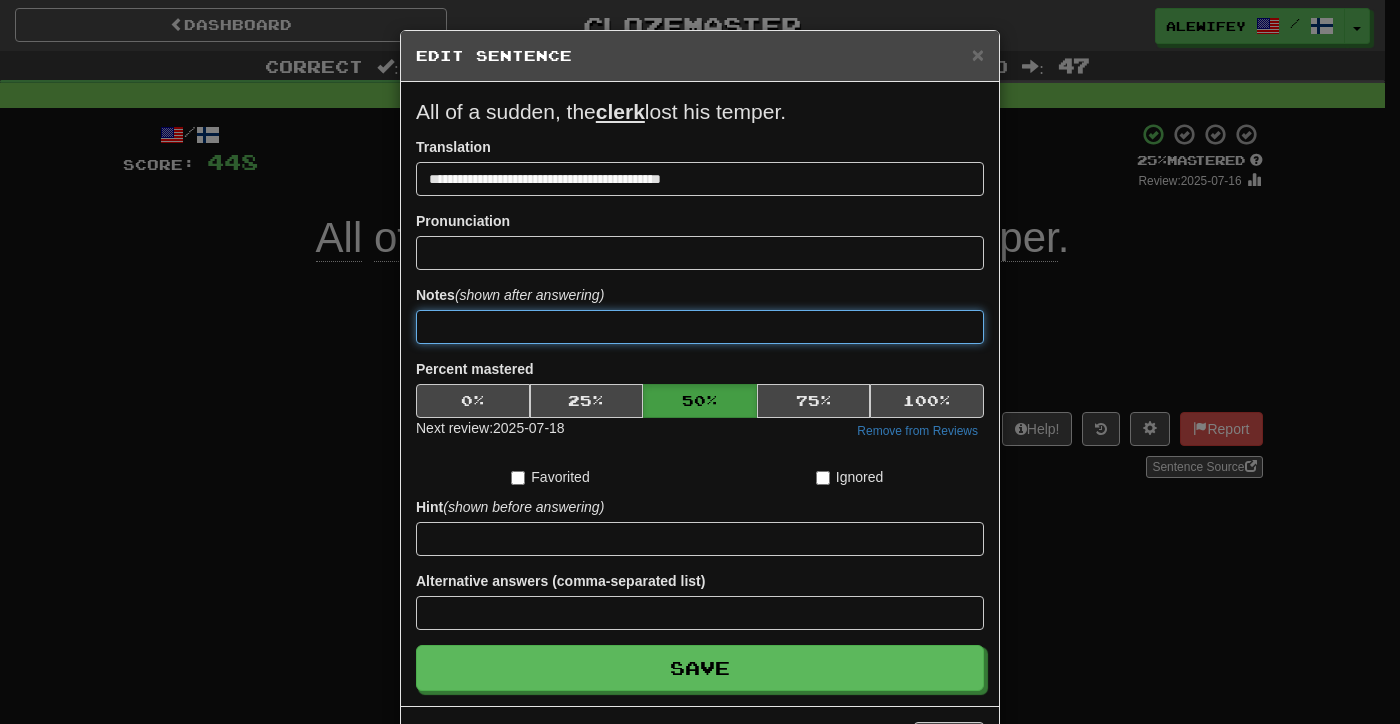 click at bounding box center (700, 327) 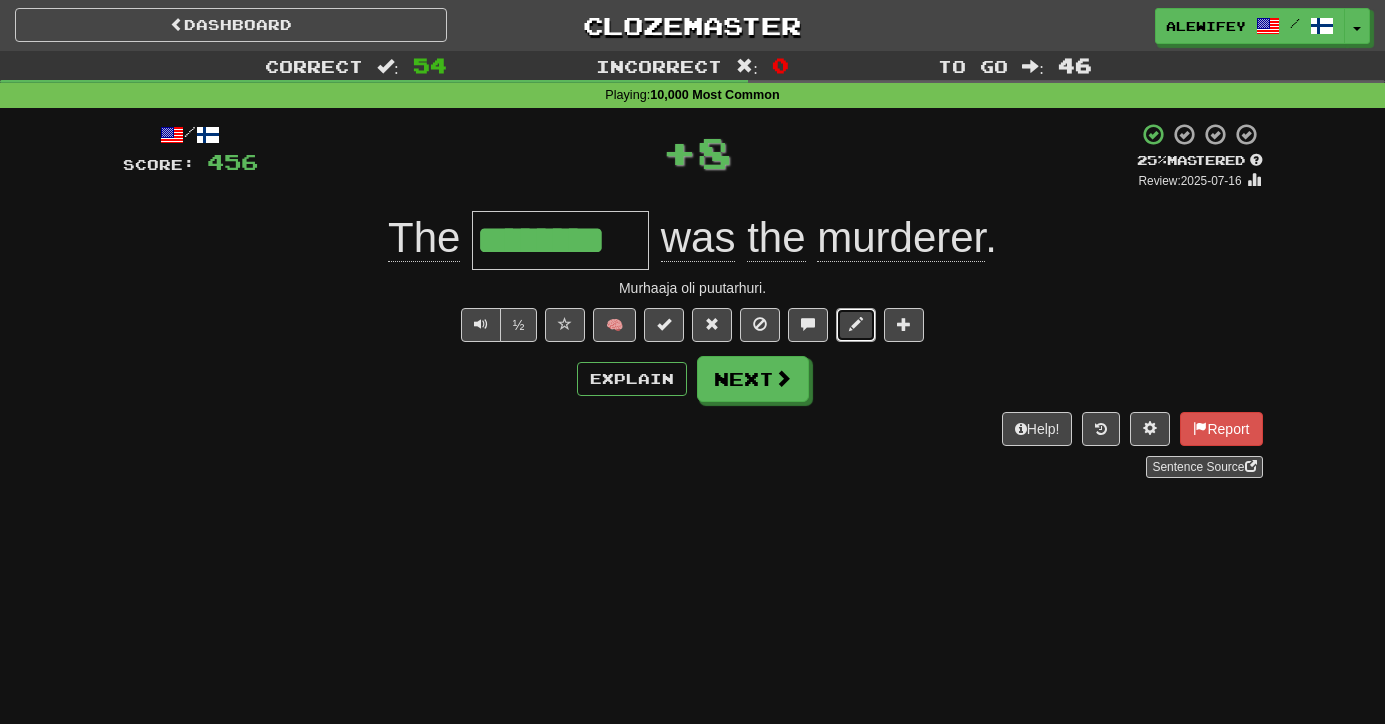 click at bounding box center [856, 325] 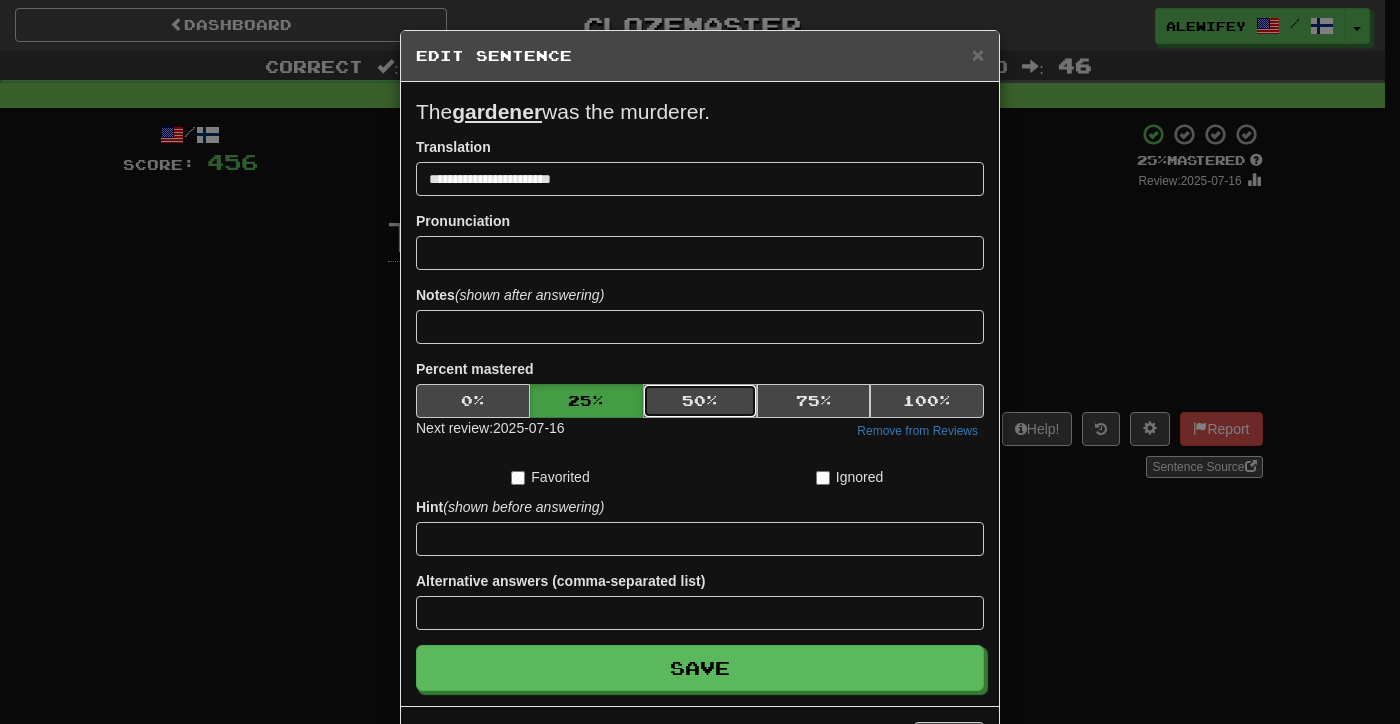 click on "50 %" at bounding box center [700, 401] 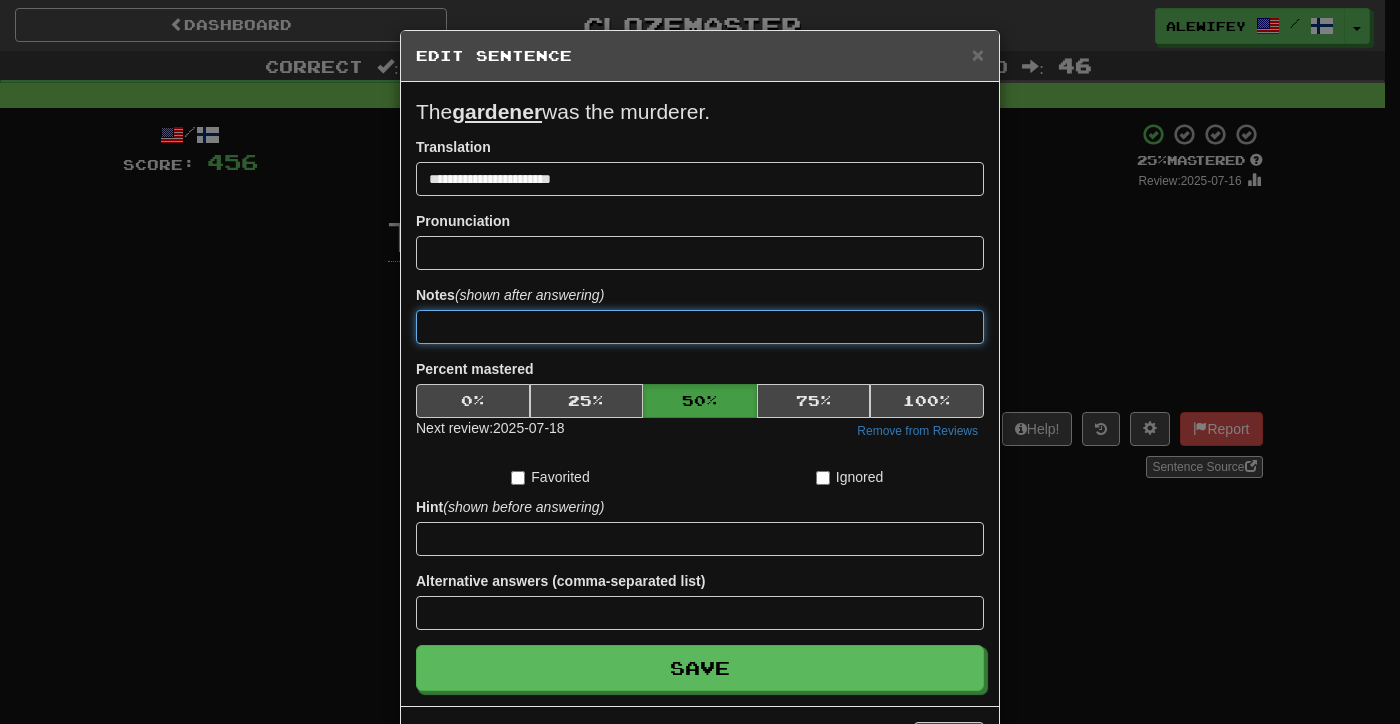 click at bounding box center (700, 327) 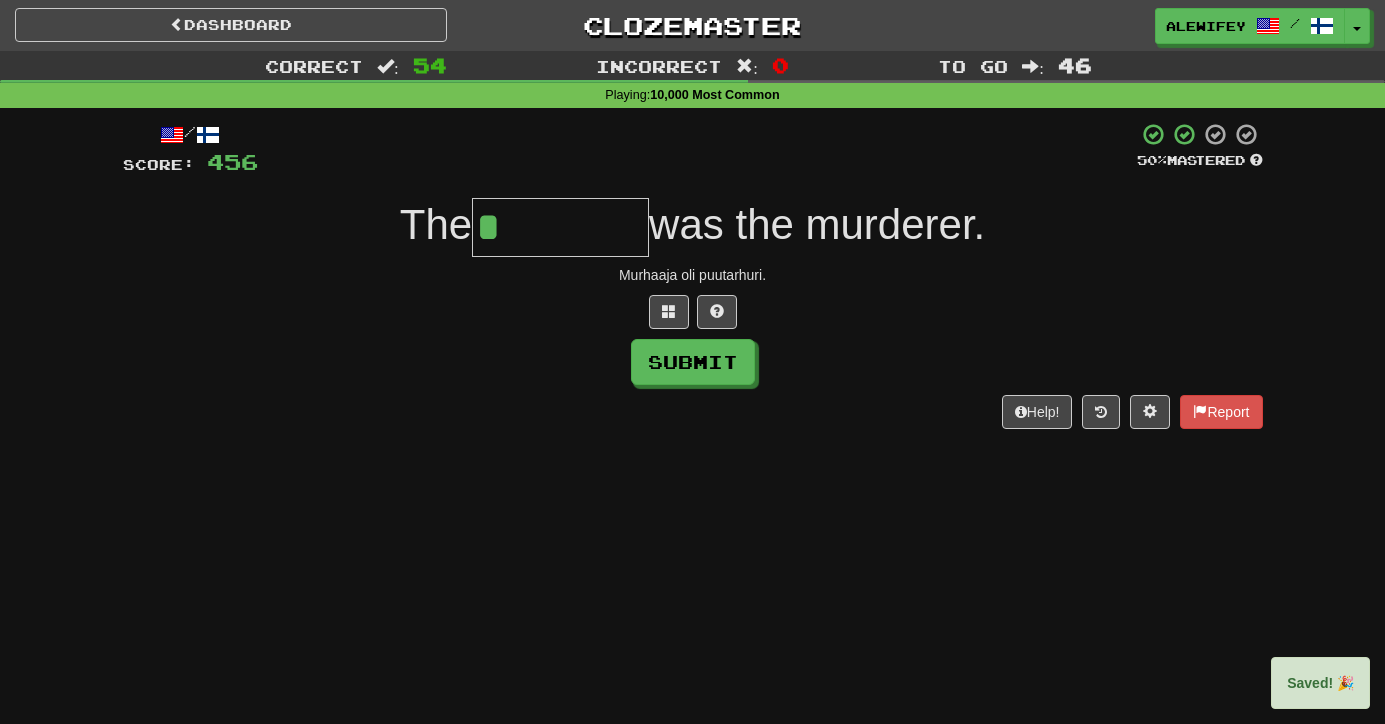 scroll, scrollTop: 0, scrollLeft: 0, axis: both 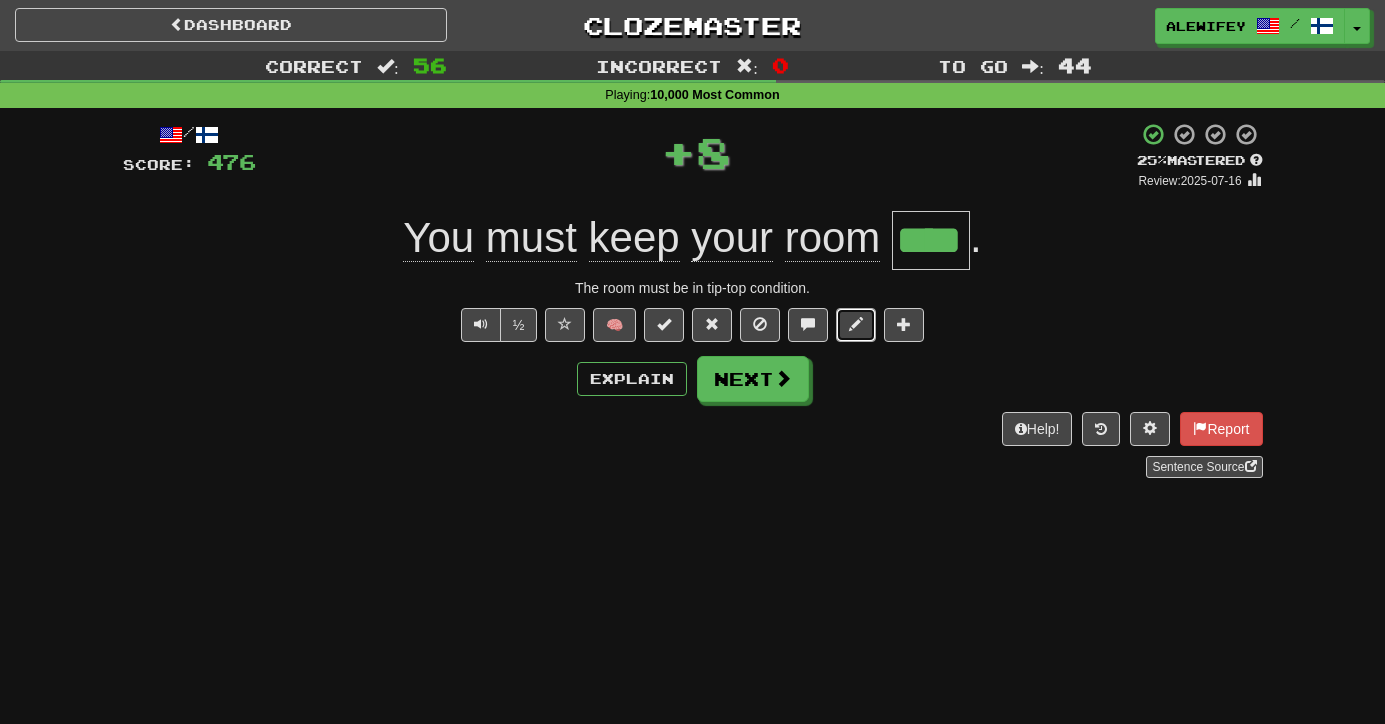 click at bounding box center (856, 325) 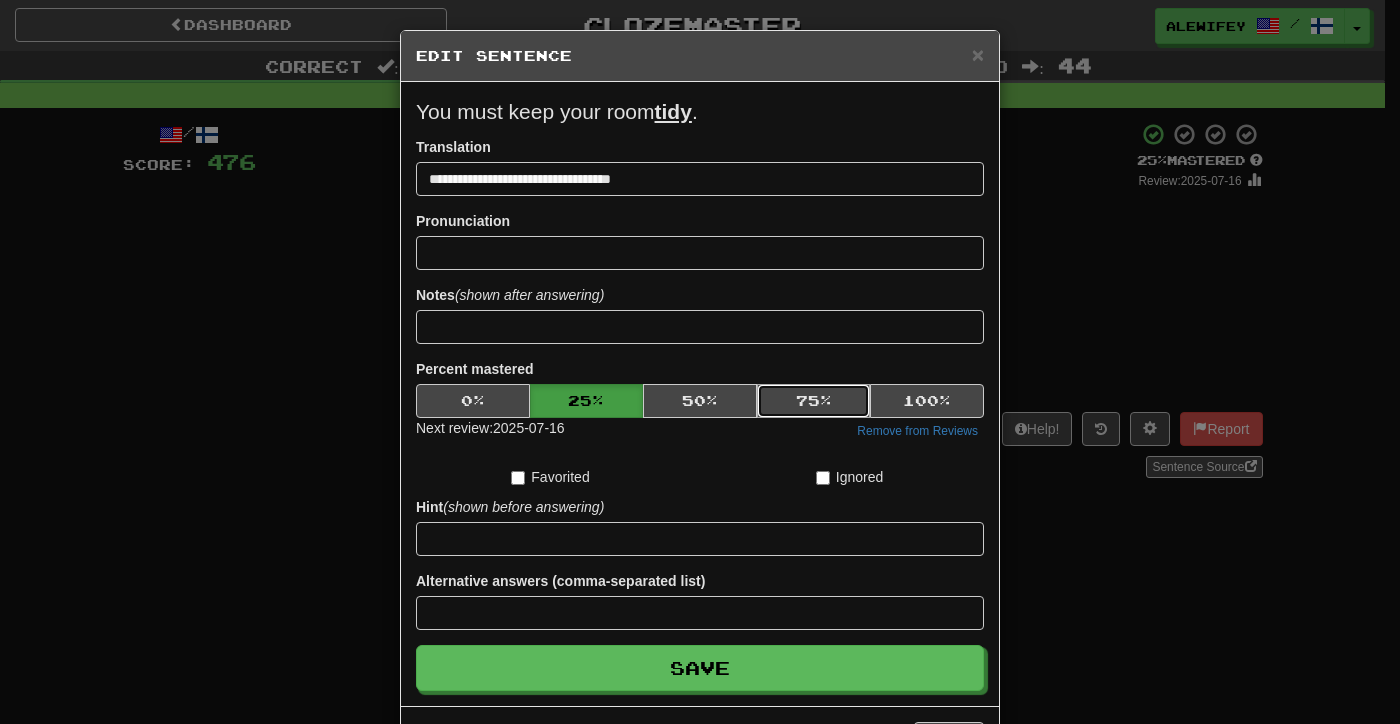 click on "75 %" at bounding box center (814, 401) 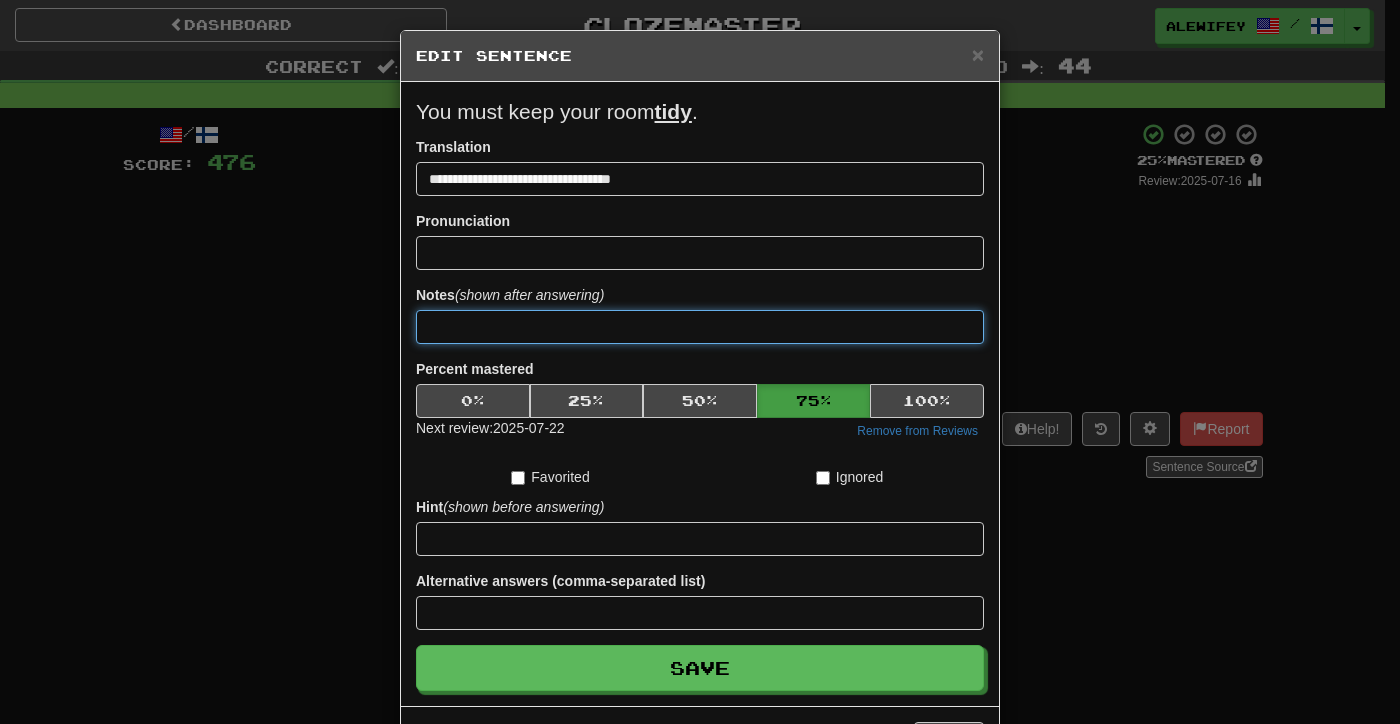 click at bounding box center [700, 327] 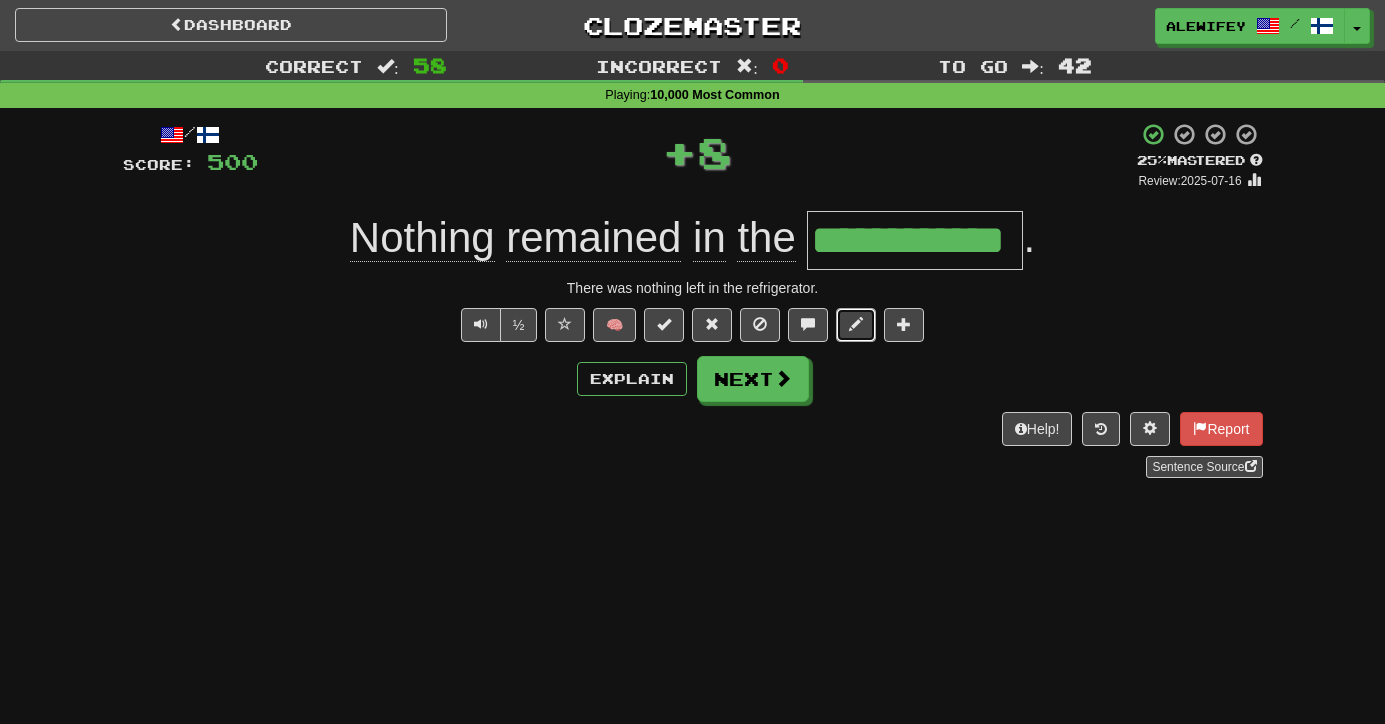 click at bounding box center [856, 324] 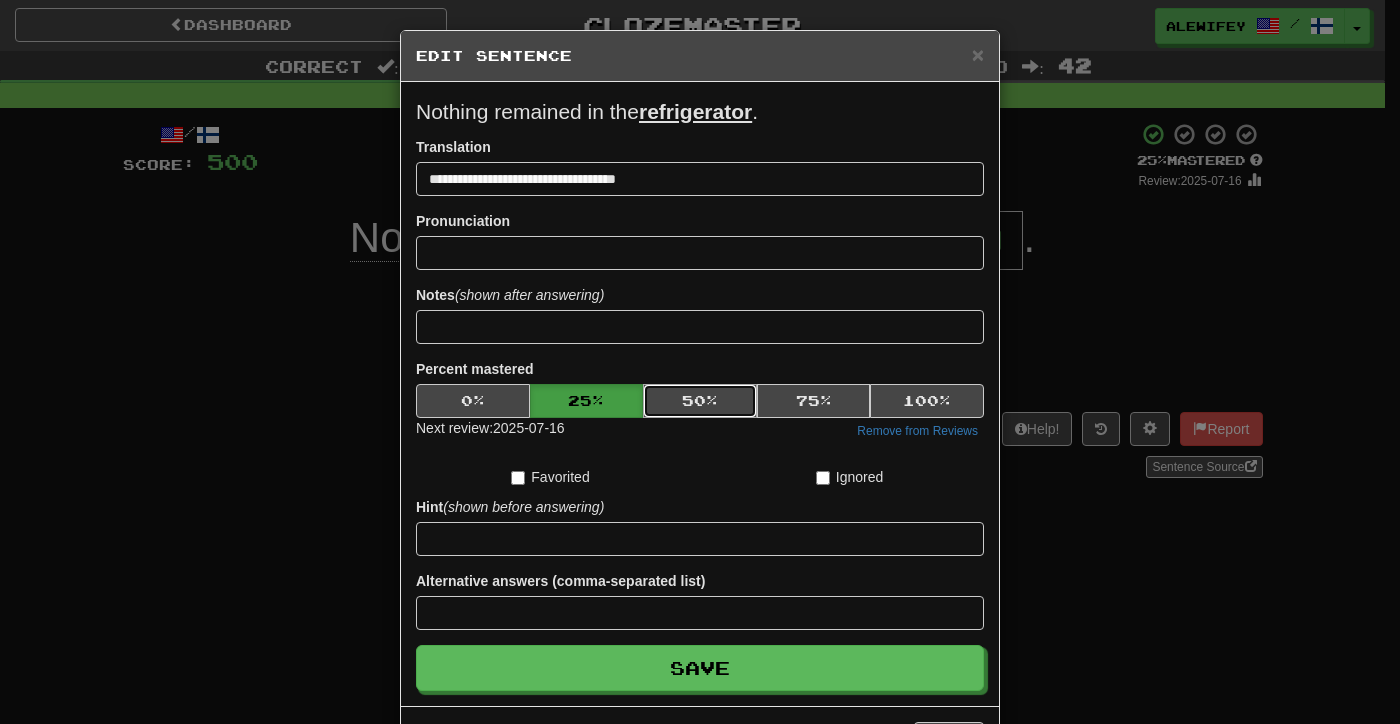 click on "50 %" at bounding box center [700, 401] 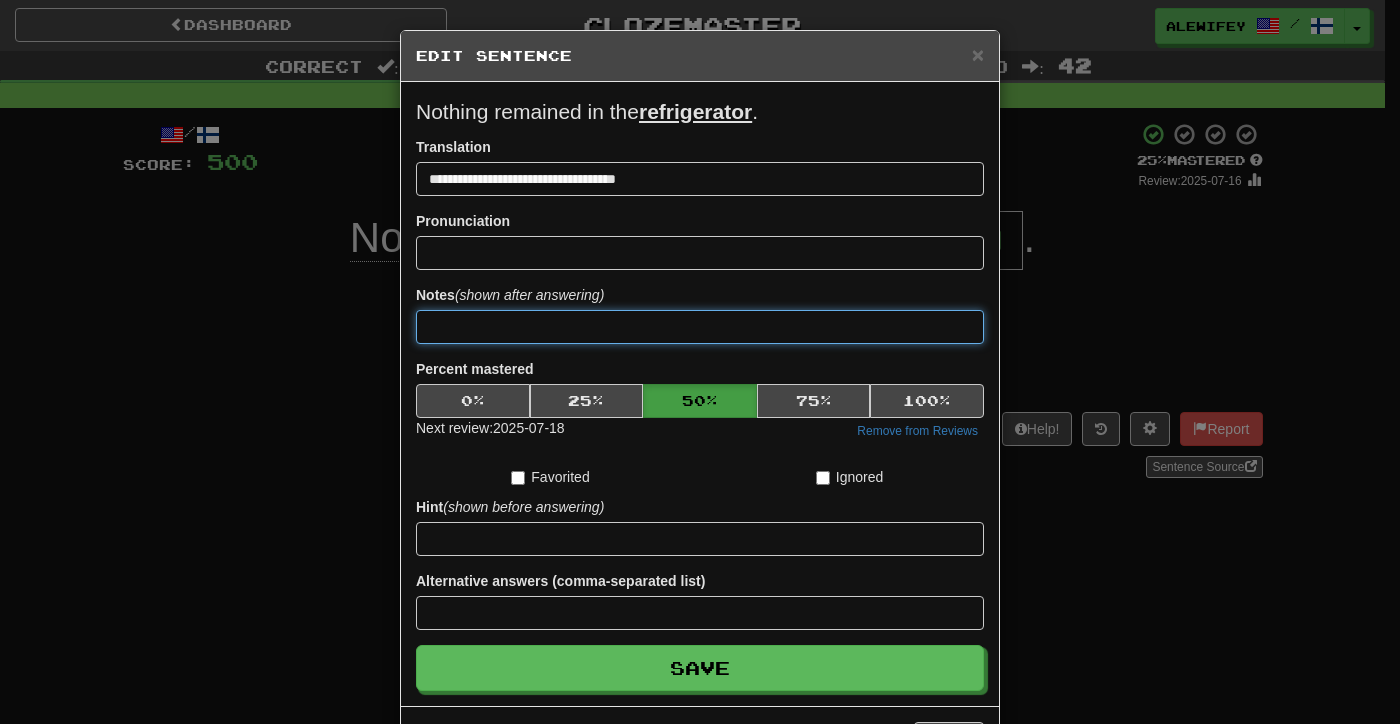 click at bounding box center (700, 327) 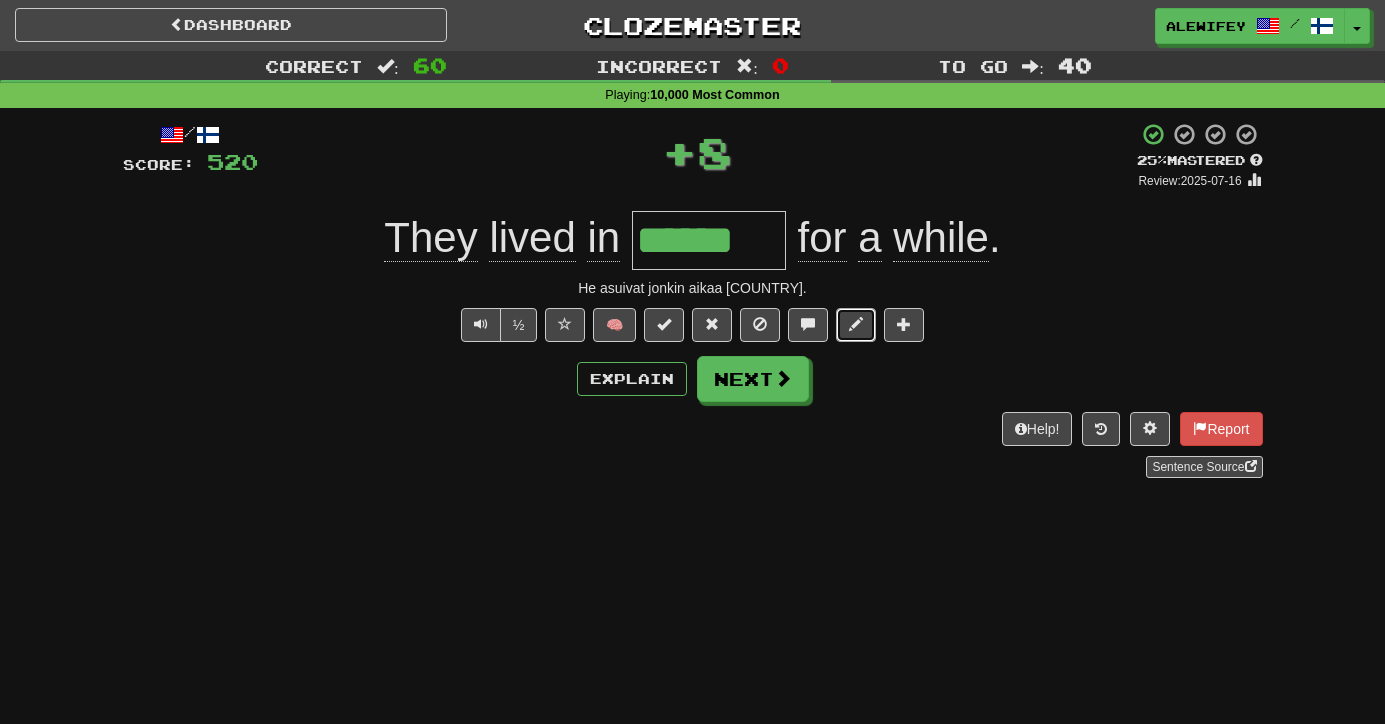 click at bounding box center [856, 325] 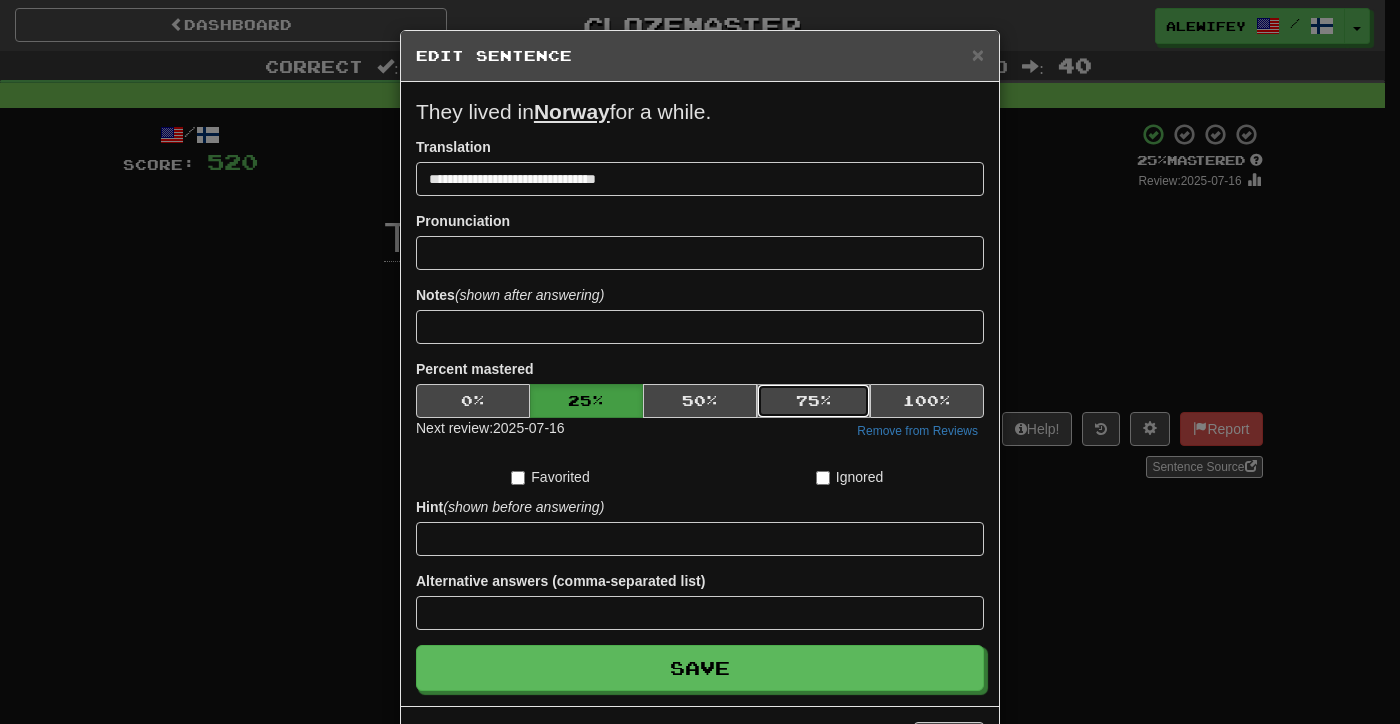 click on "75 %" at bounding box center [814, 401] 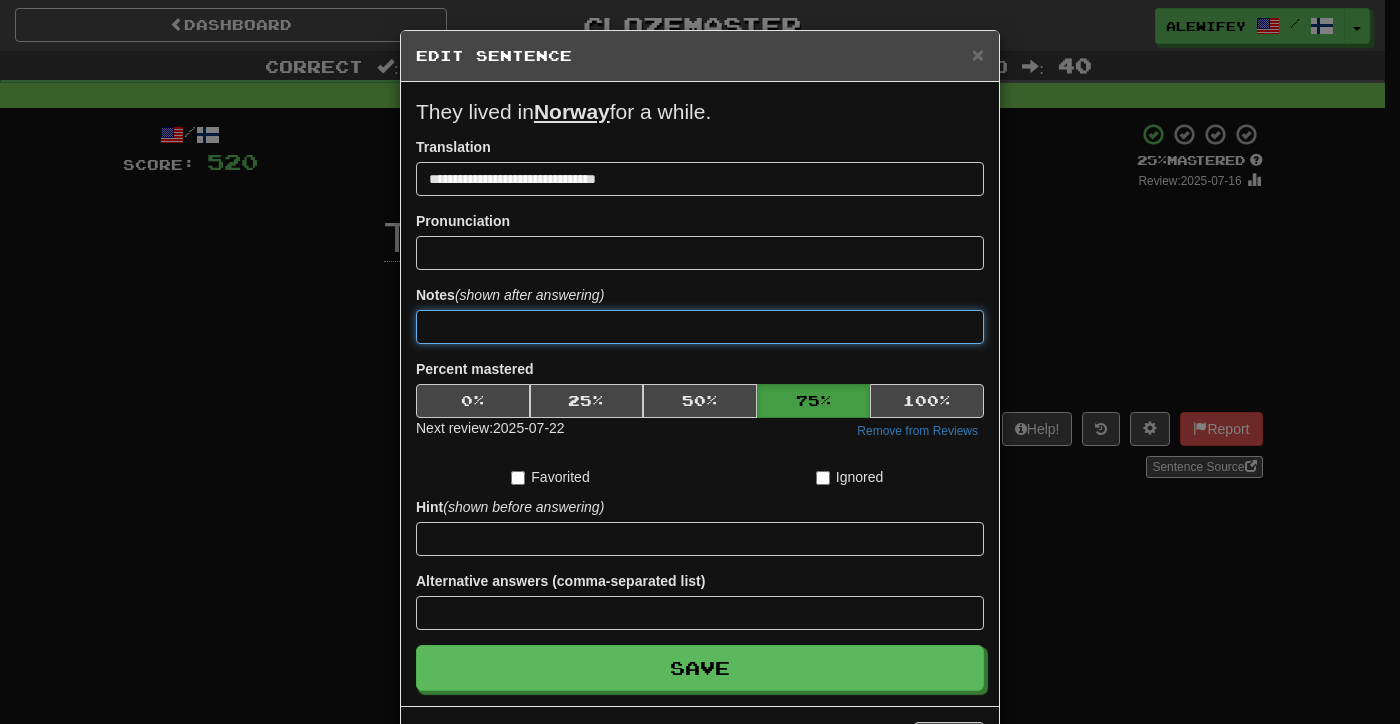 click at bounding box center [700, 327] 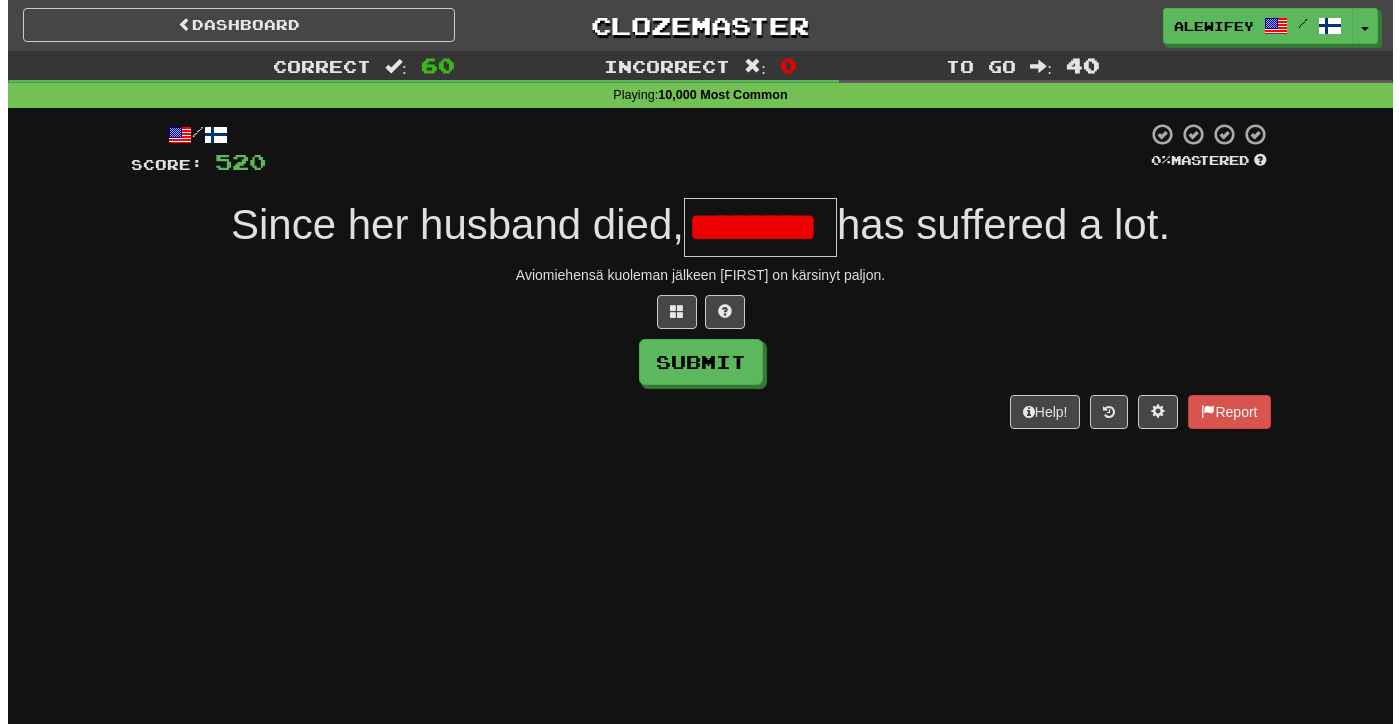 scroll, scrollTop: 0, scrollLeft: 0, axis: both 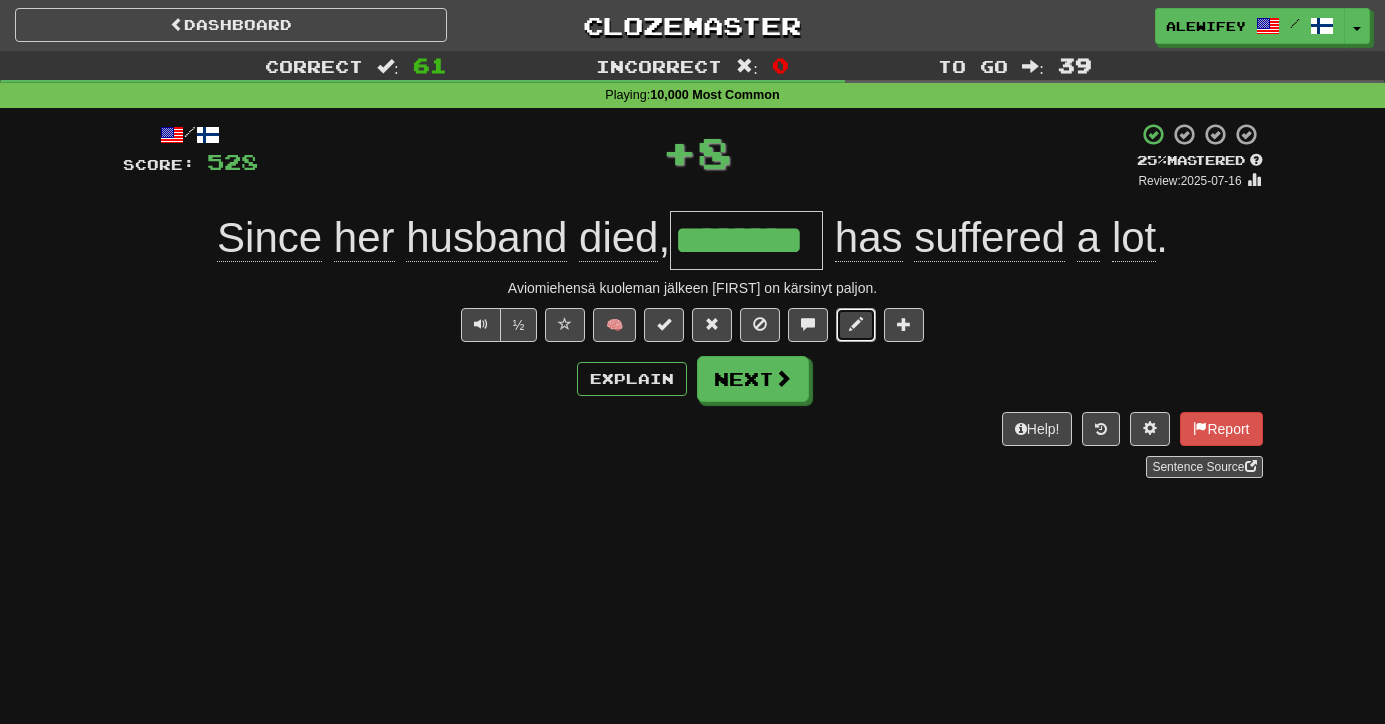 click at bounding box center [856, 324] 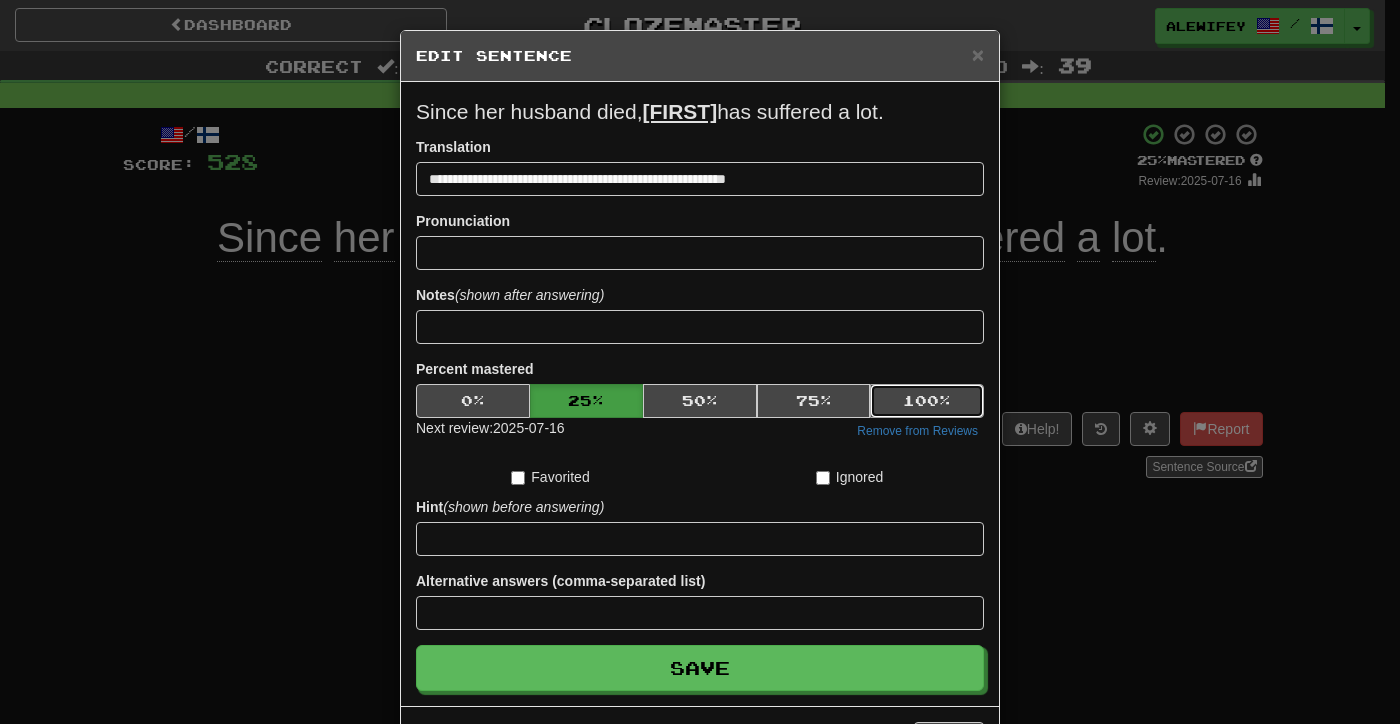 click on "100 %" at bounding box center [927, 401] 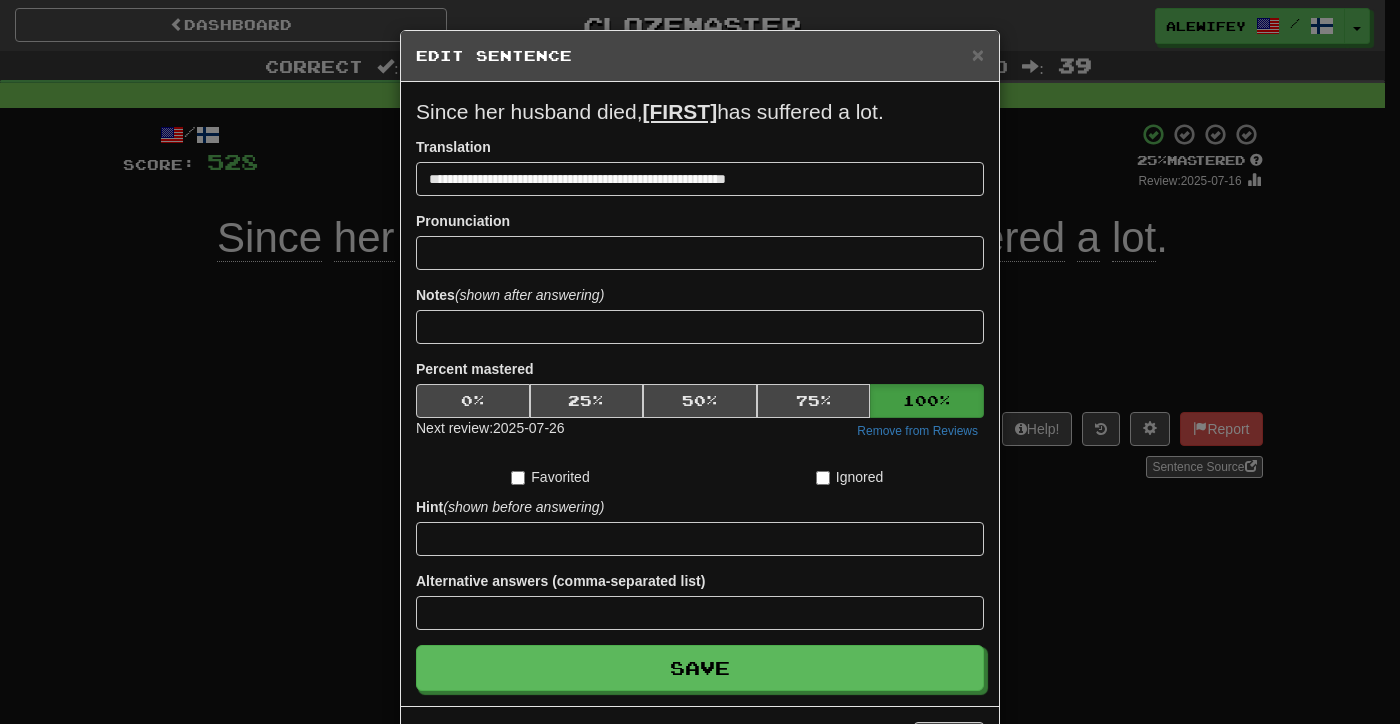 click on "**********" at bounding box center (700, 394) 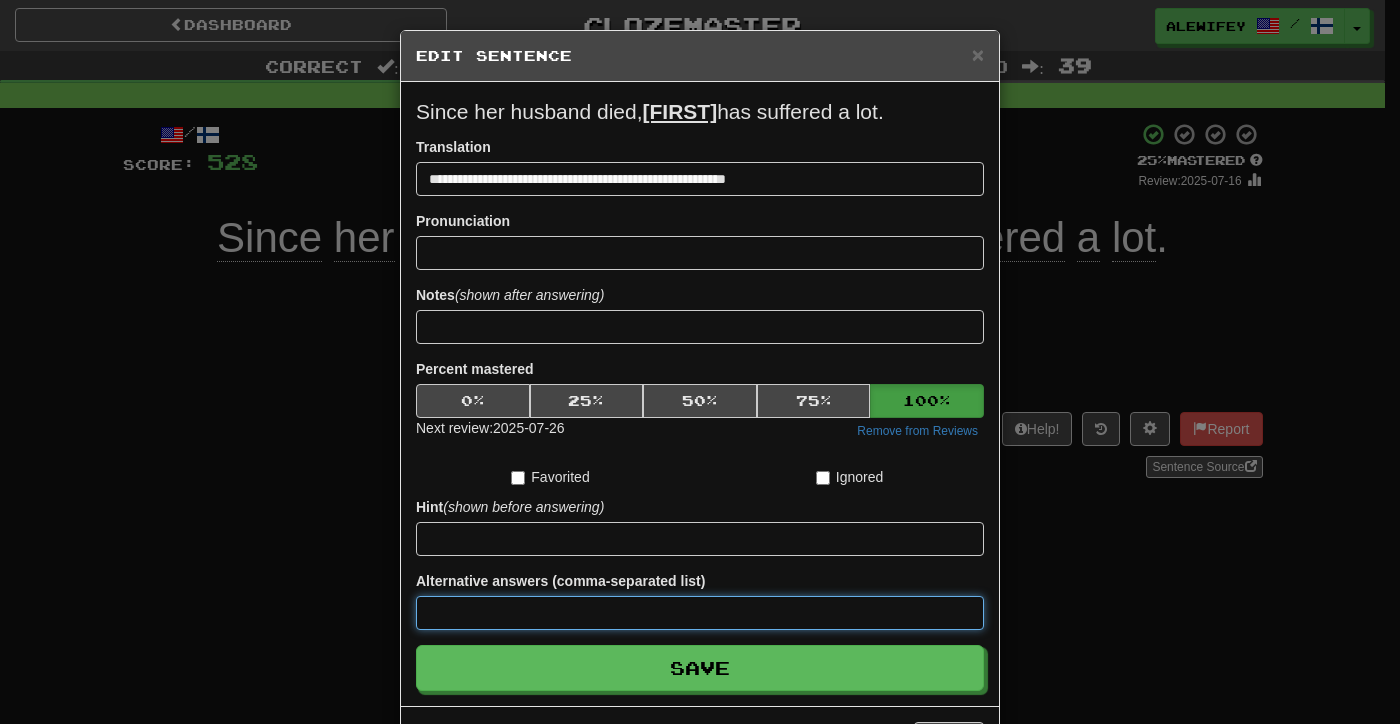 click at bounding box center [700, 613] 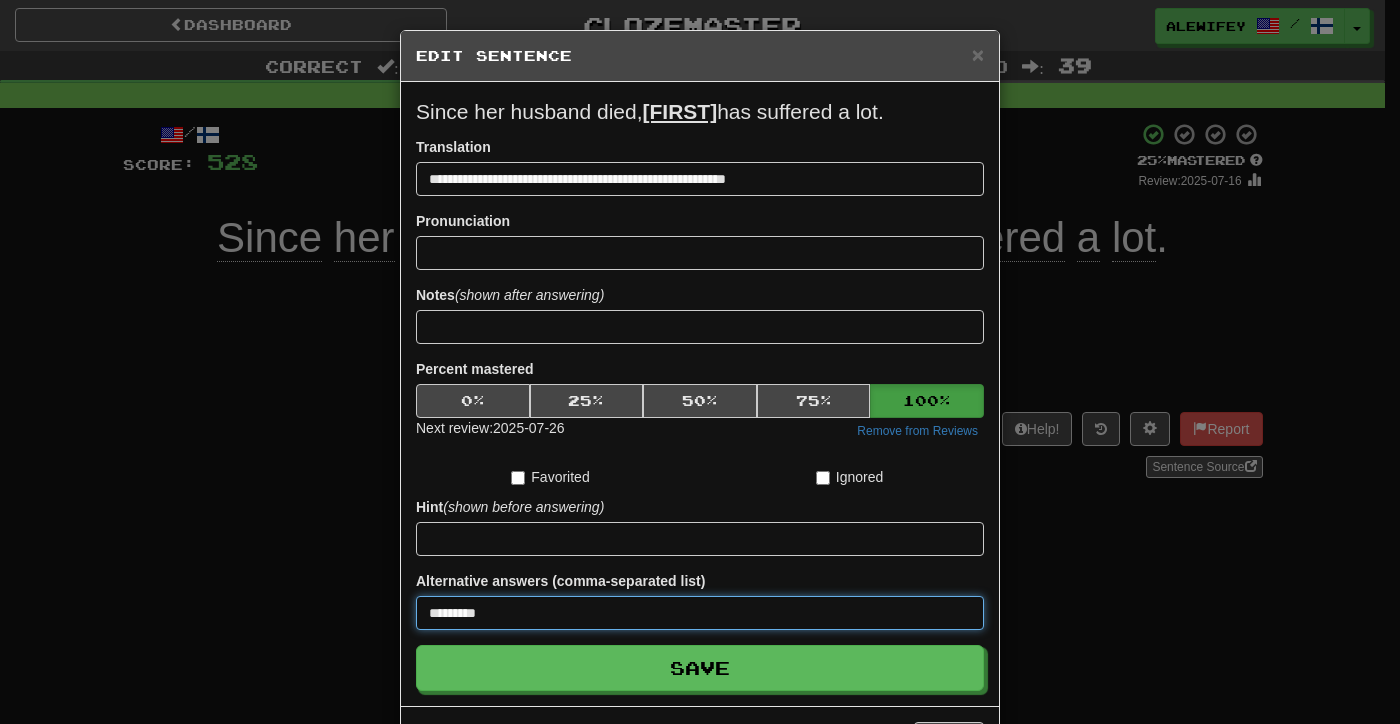 click on "Save" at bounding box center [700, 668] 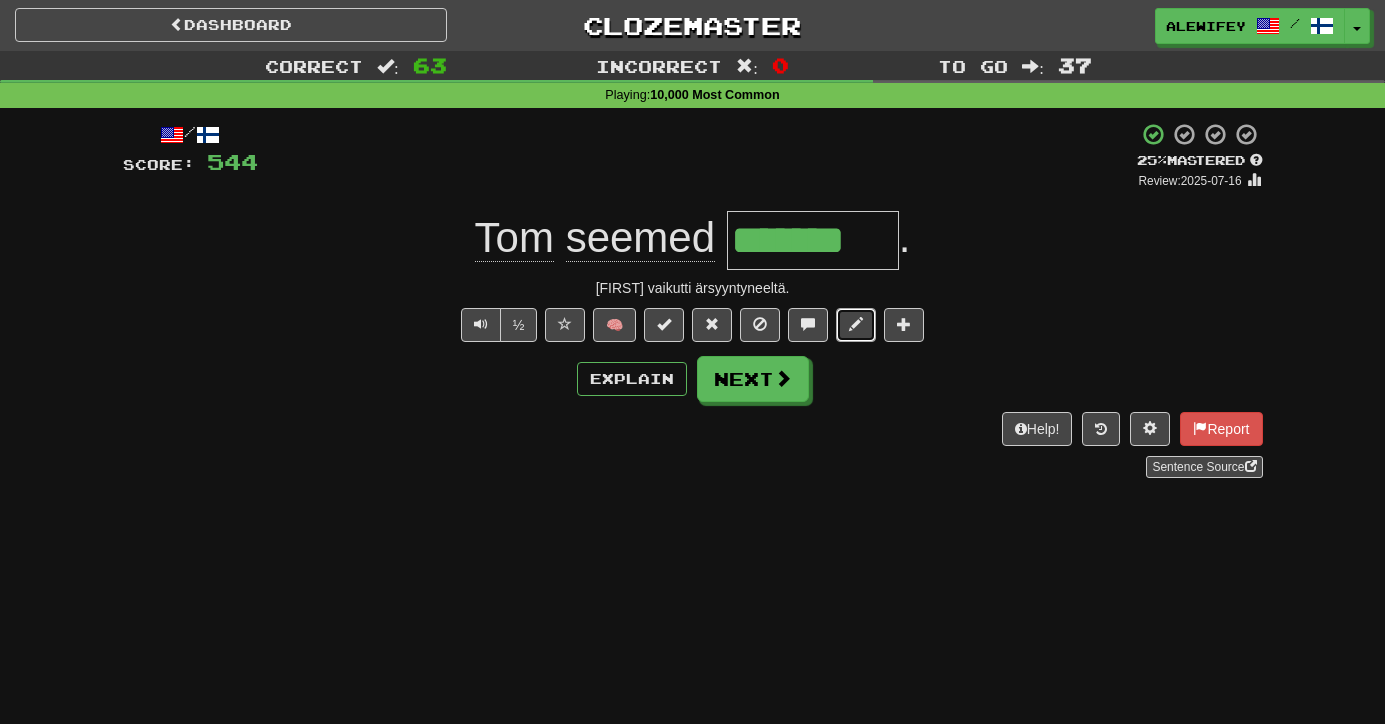 click at bounding box center (856, 325) 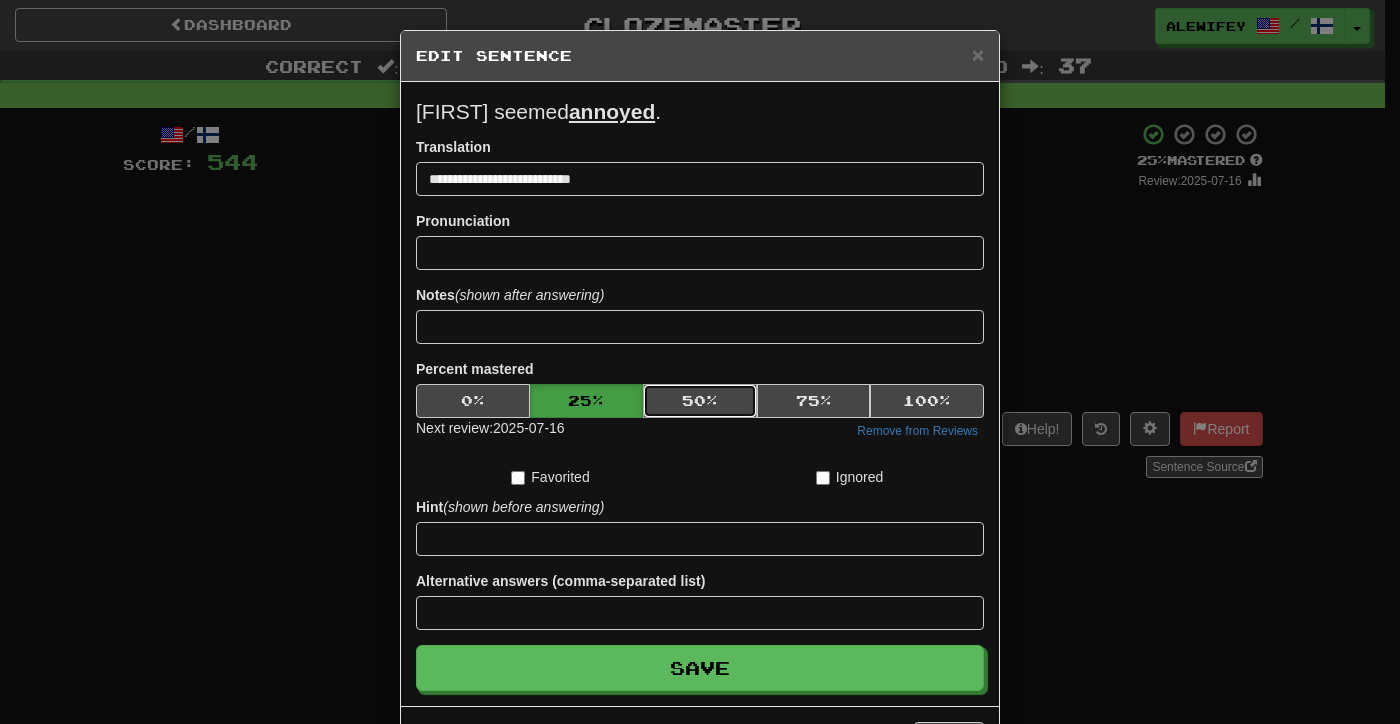 click on "50 %" at bounding box center [700, 401] 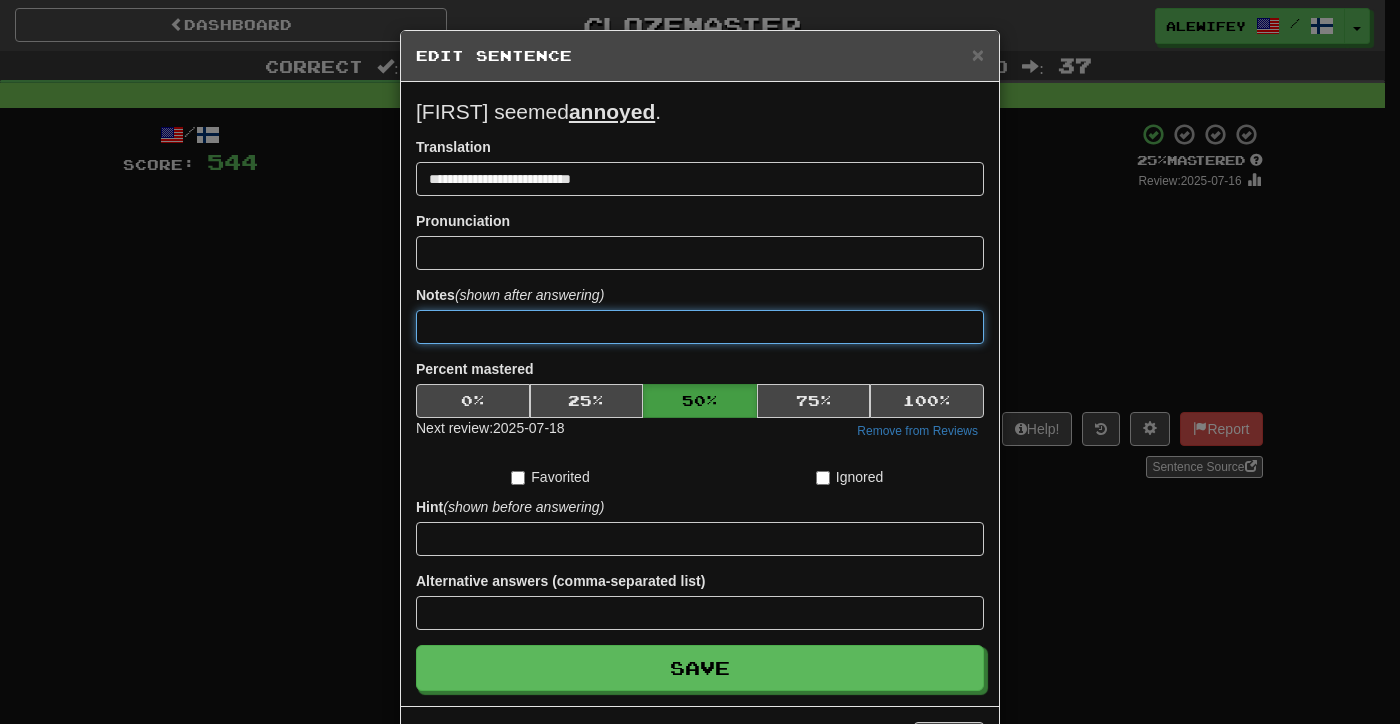 click at bounding box center [700, 327] 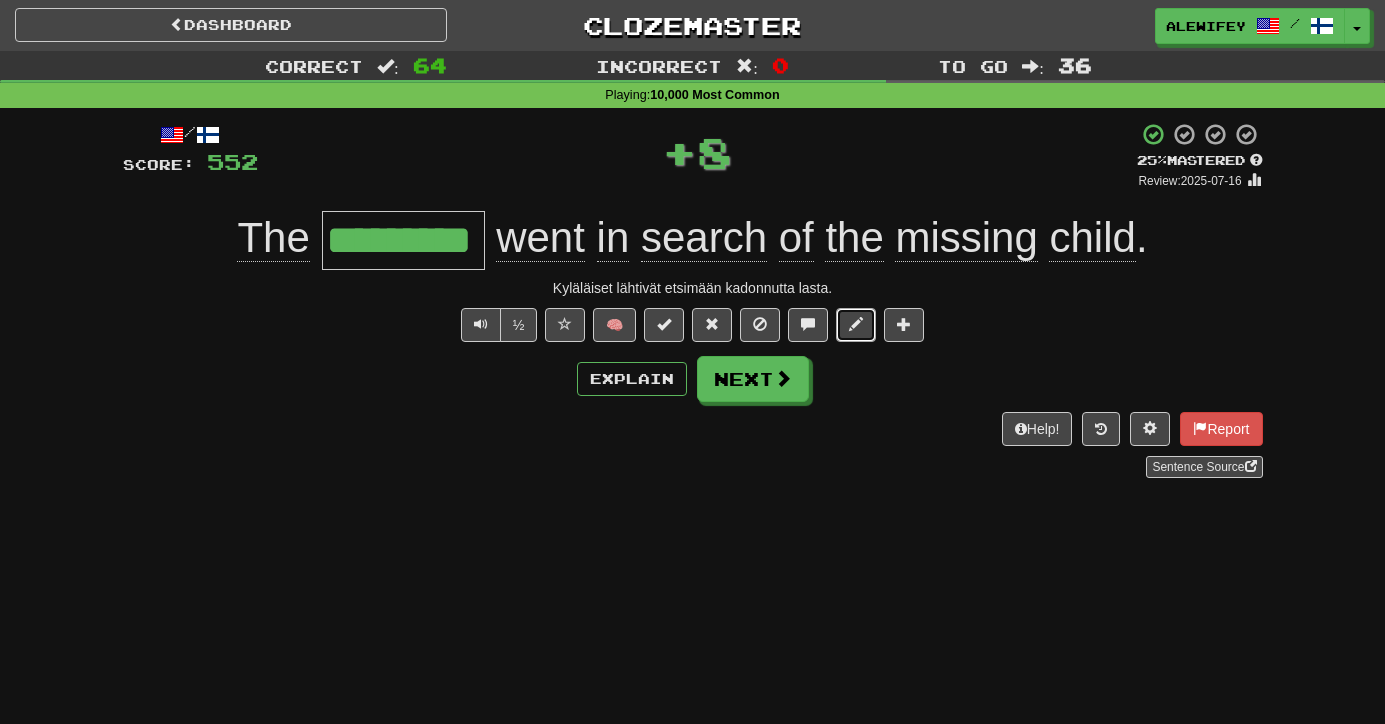 click at bounding box center [856, 324] 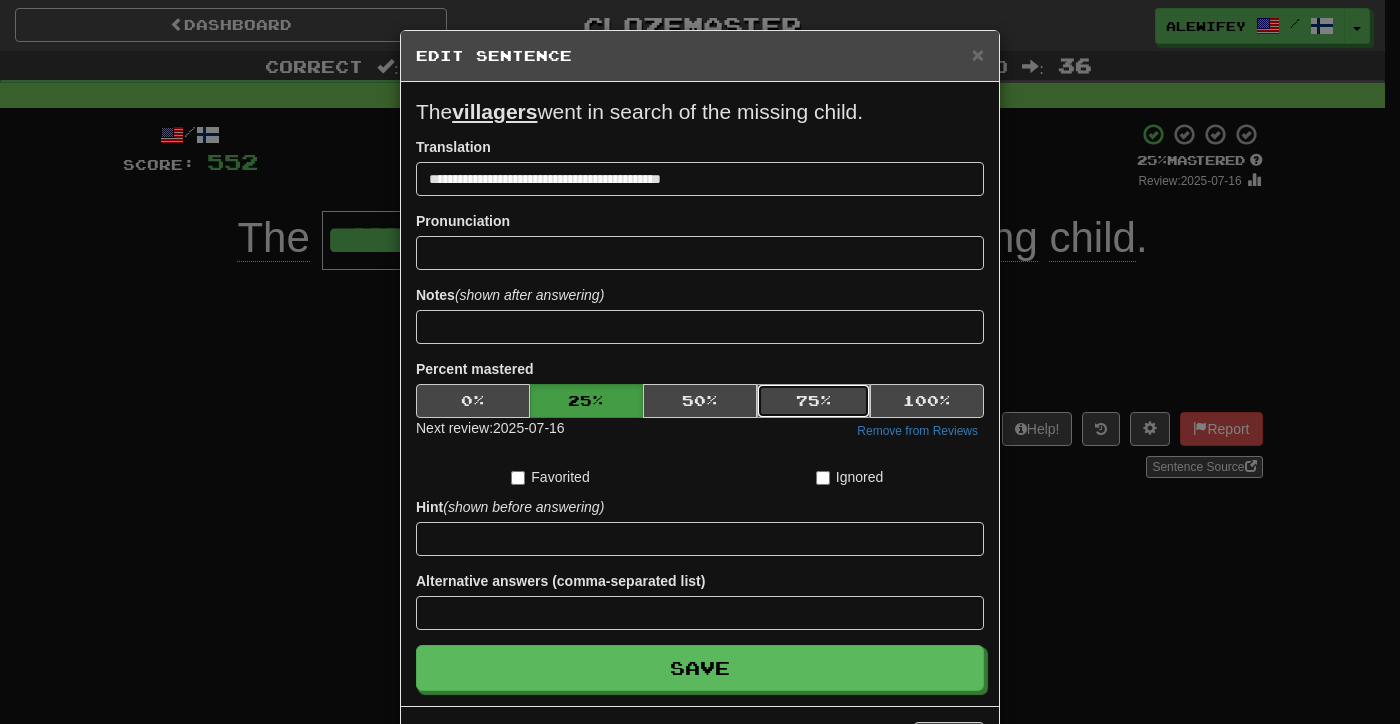 click on "75 %" at bounding box center [814, 401] 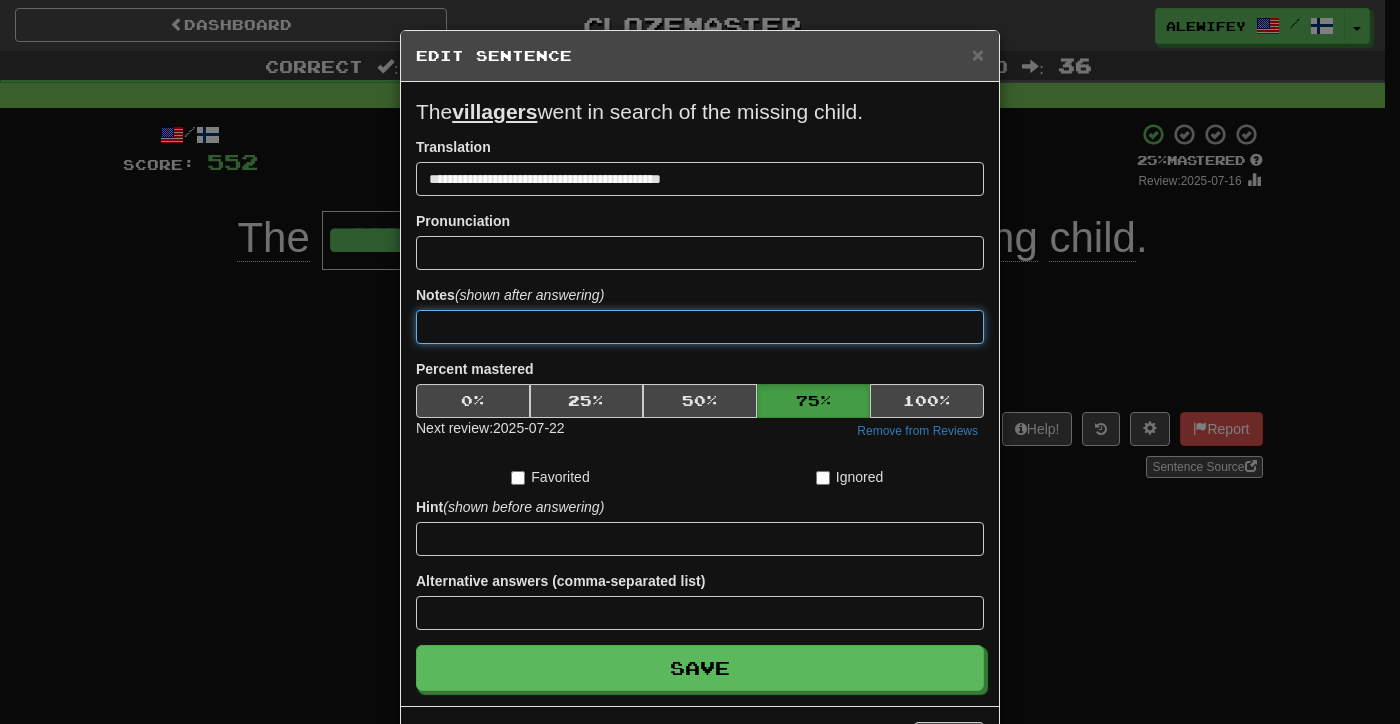 click at bounding box center [700, 327] 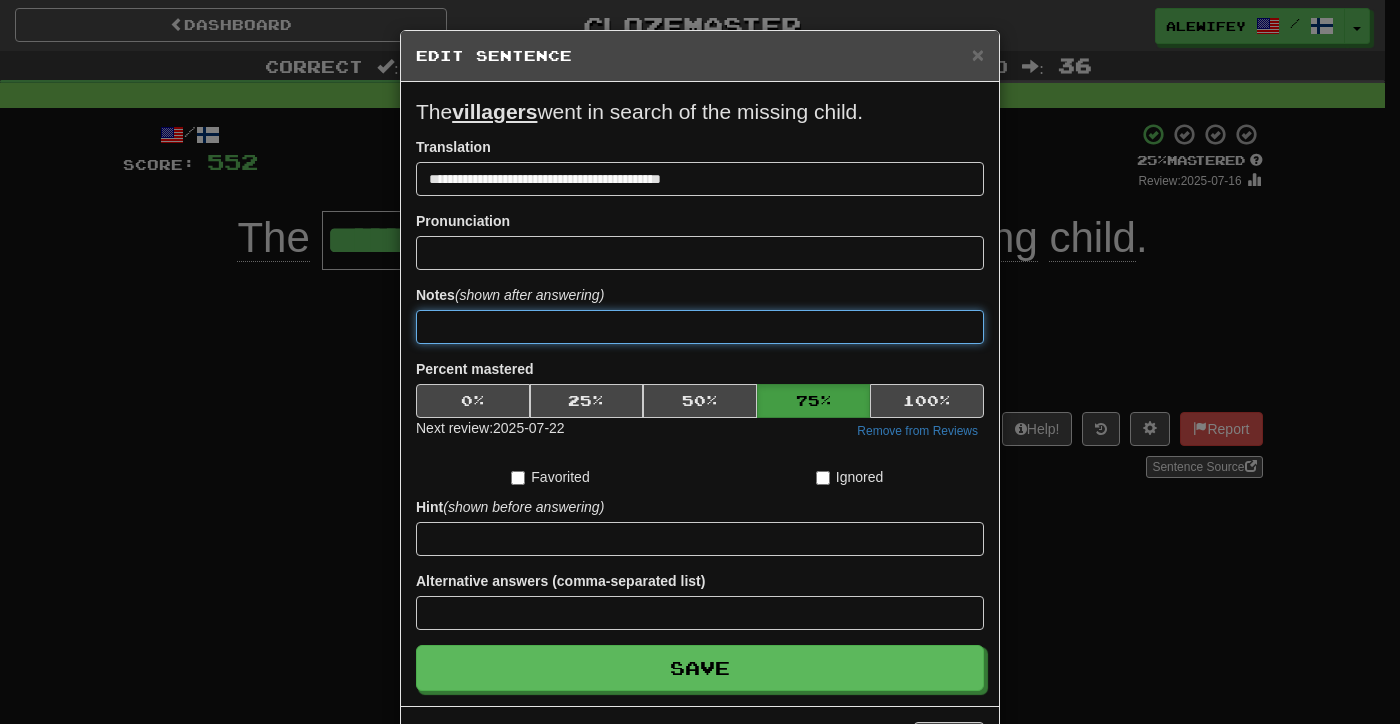 click on "Save" at bounding box center (700, 668) 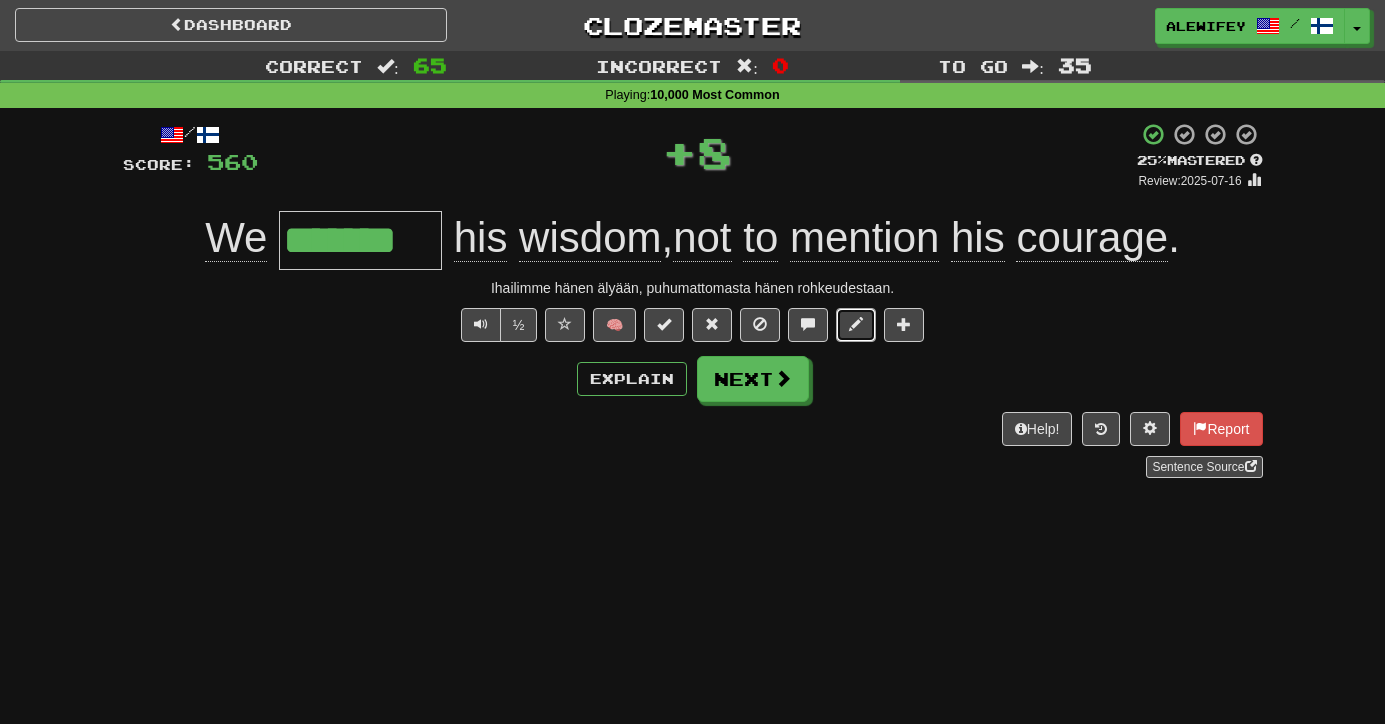 click at bounding box center (856, 325) 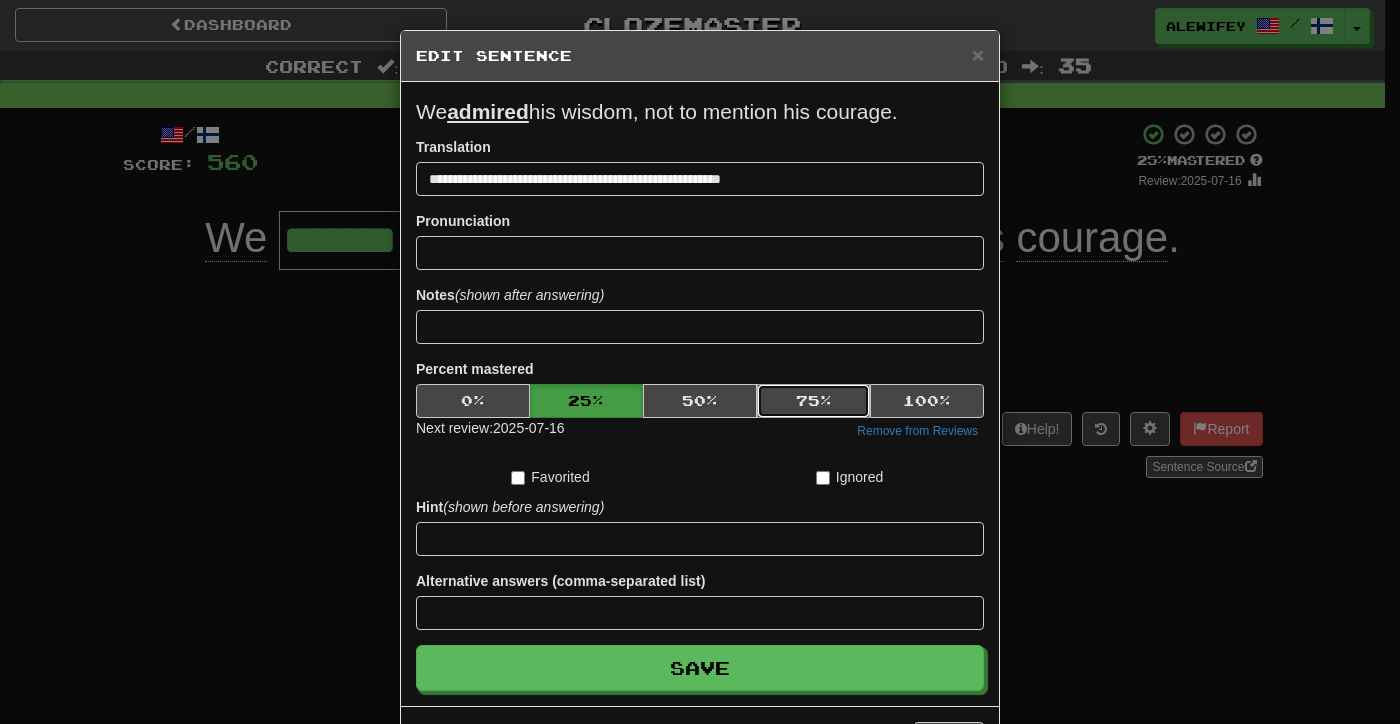 click on "75 %" at bounding box center [814, 401] 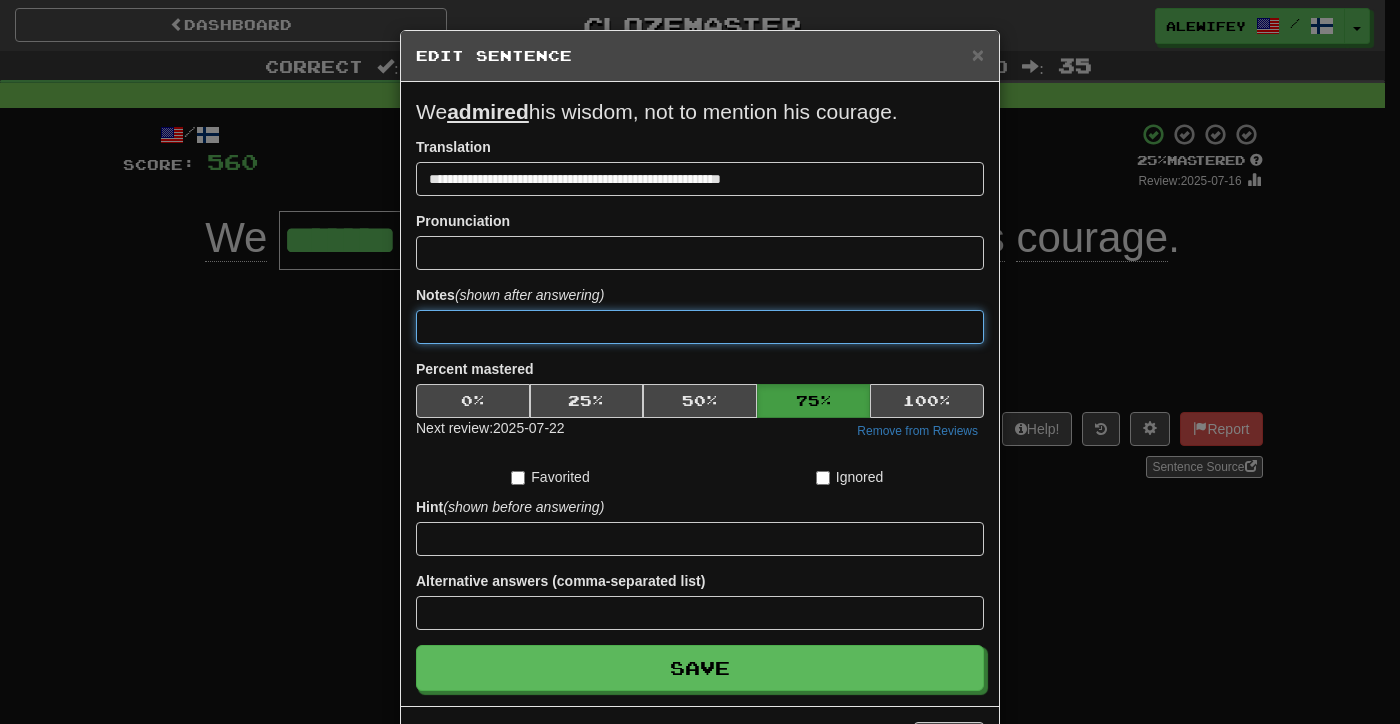 click at bounding box center [700, 327] 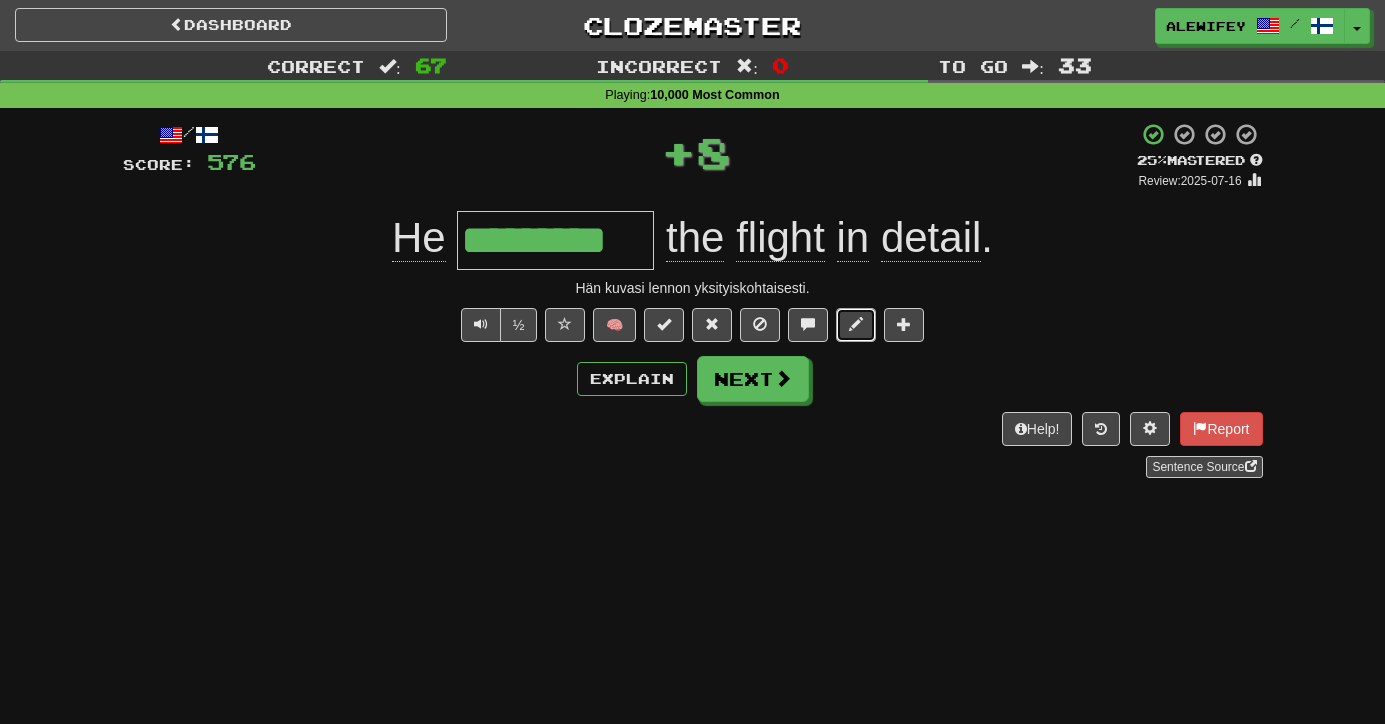 click at bounding box center [856, 325] 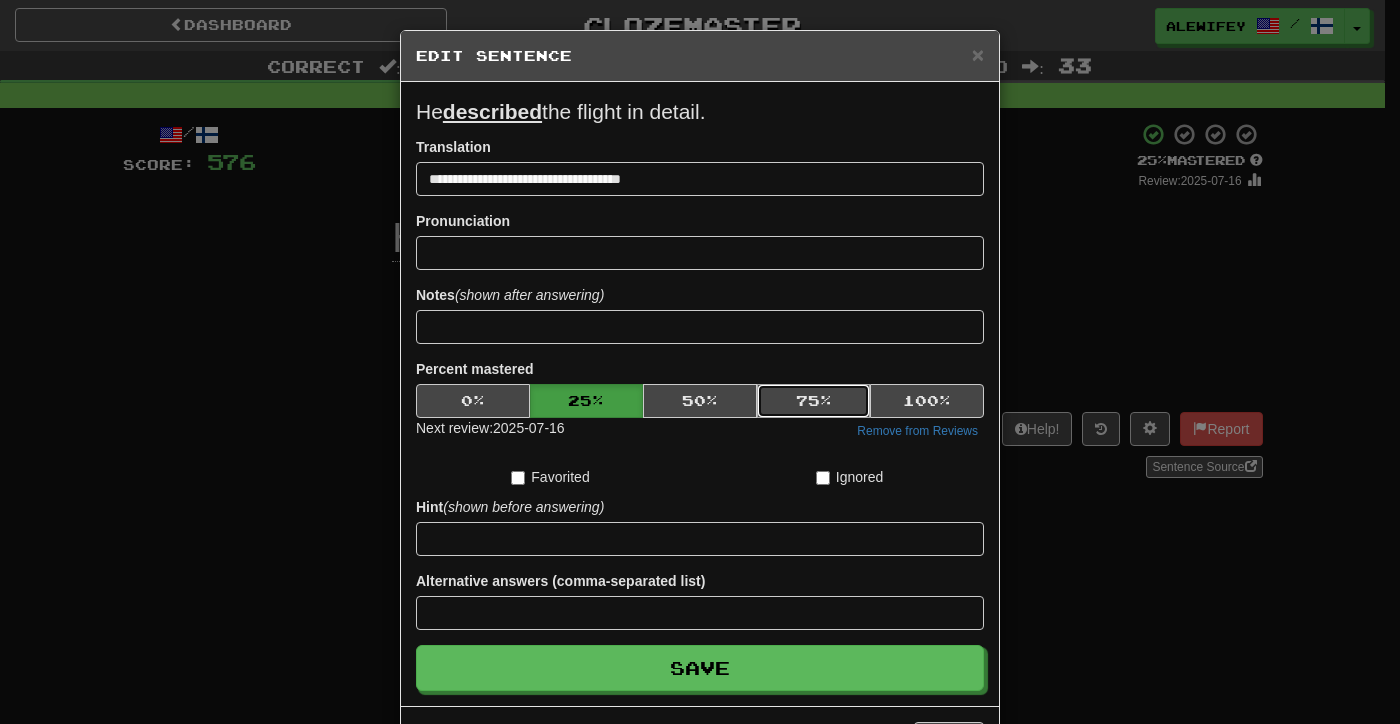 click on "75 %" at bounding box center (814, 401) 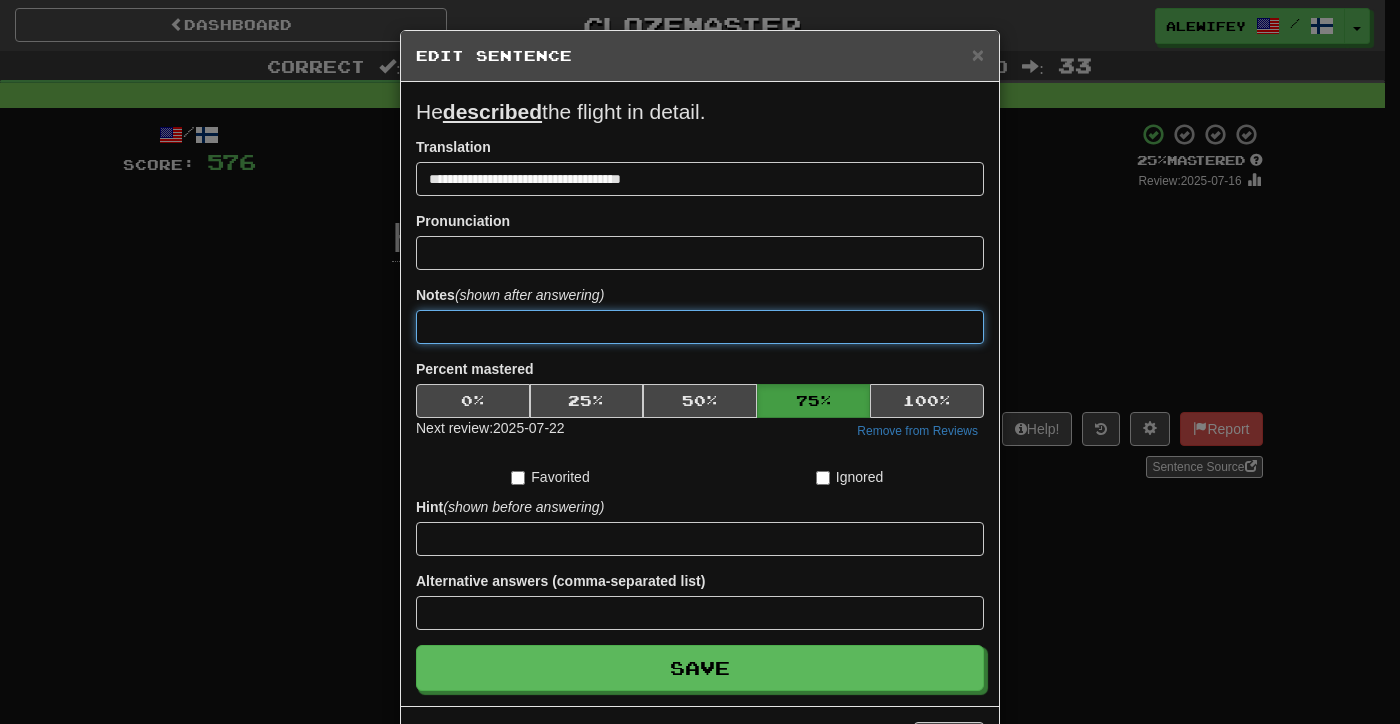 click at bounding box center [700, 327] 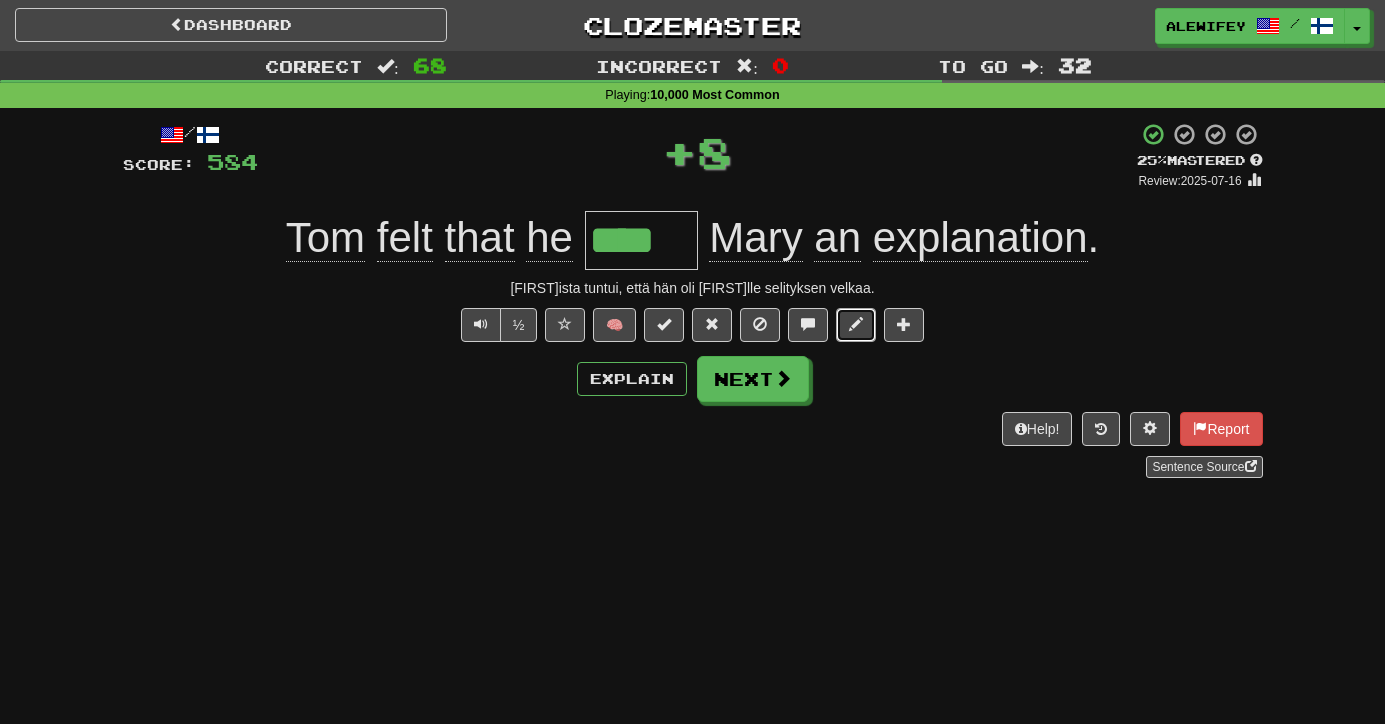 click at bounding box center [856, 324] 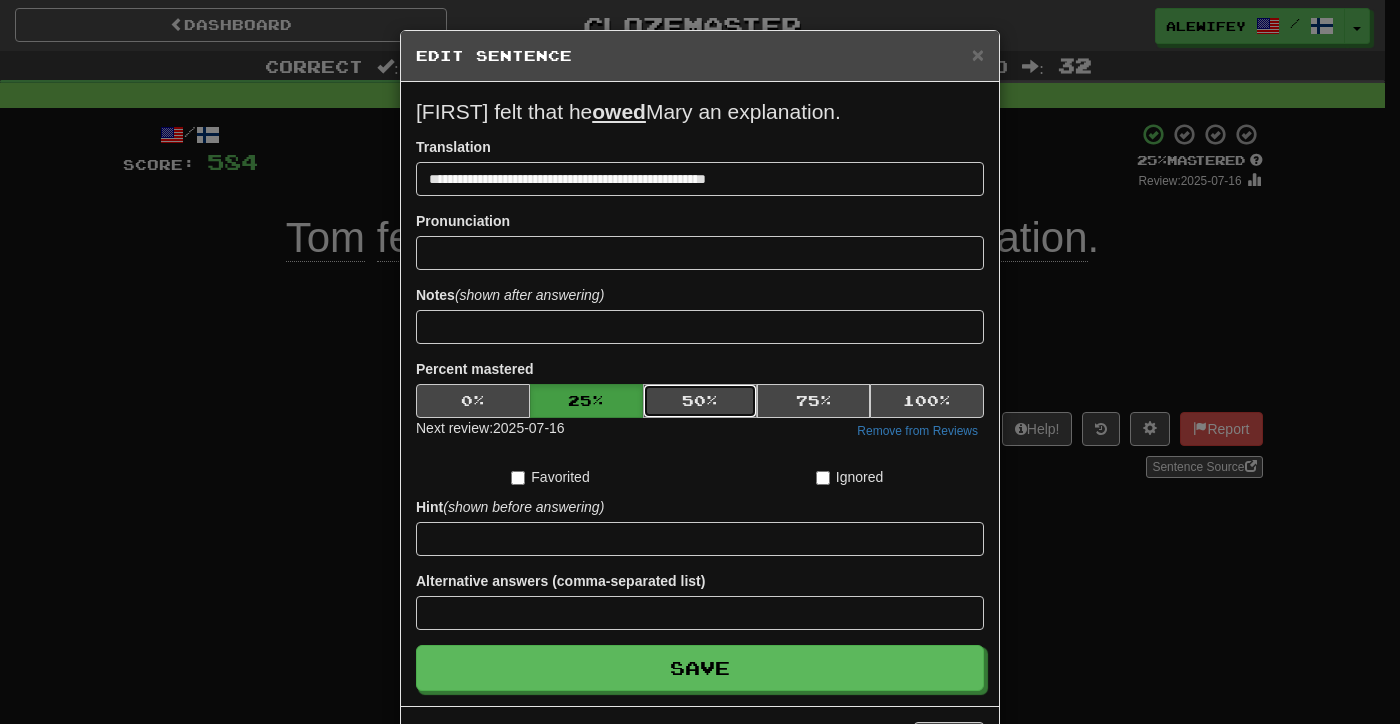click on "50 %" at bounding box center [700, 401] 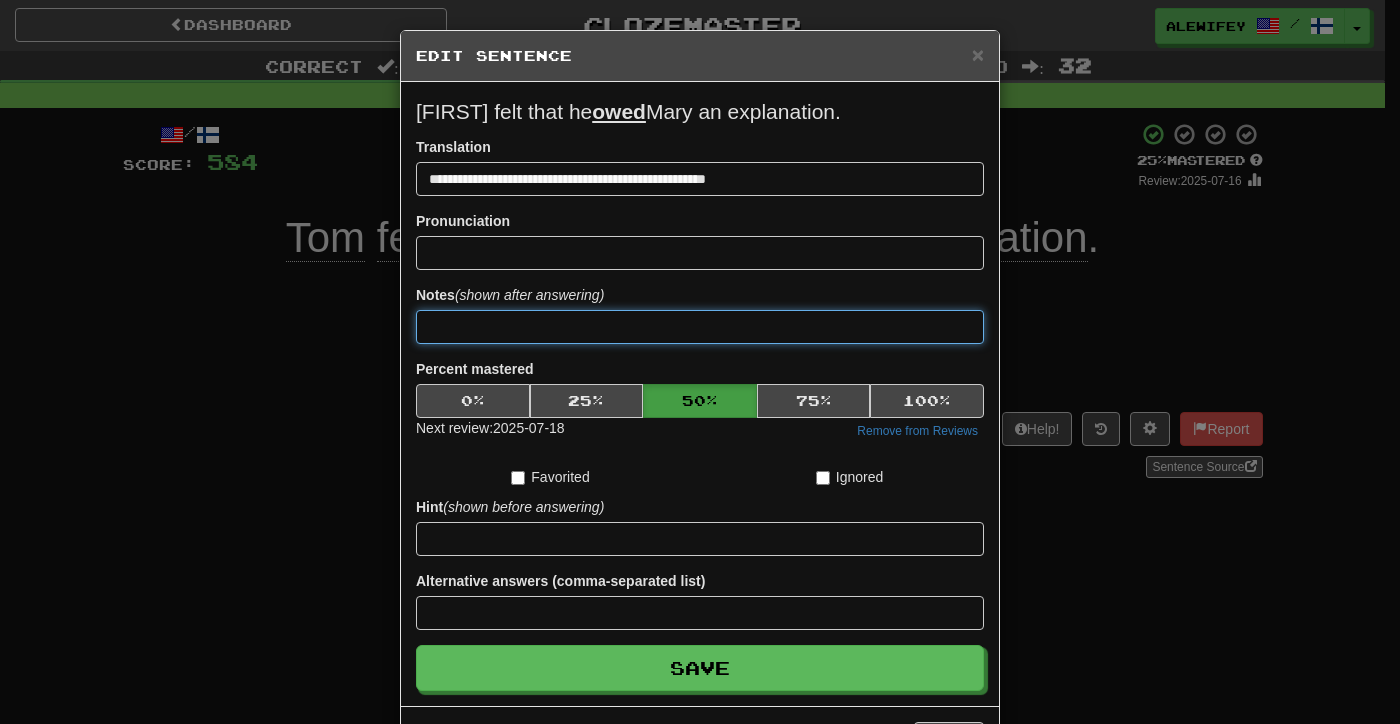 click at bounding box center (700, 327) 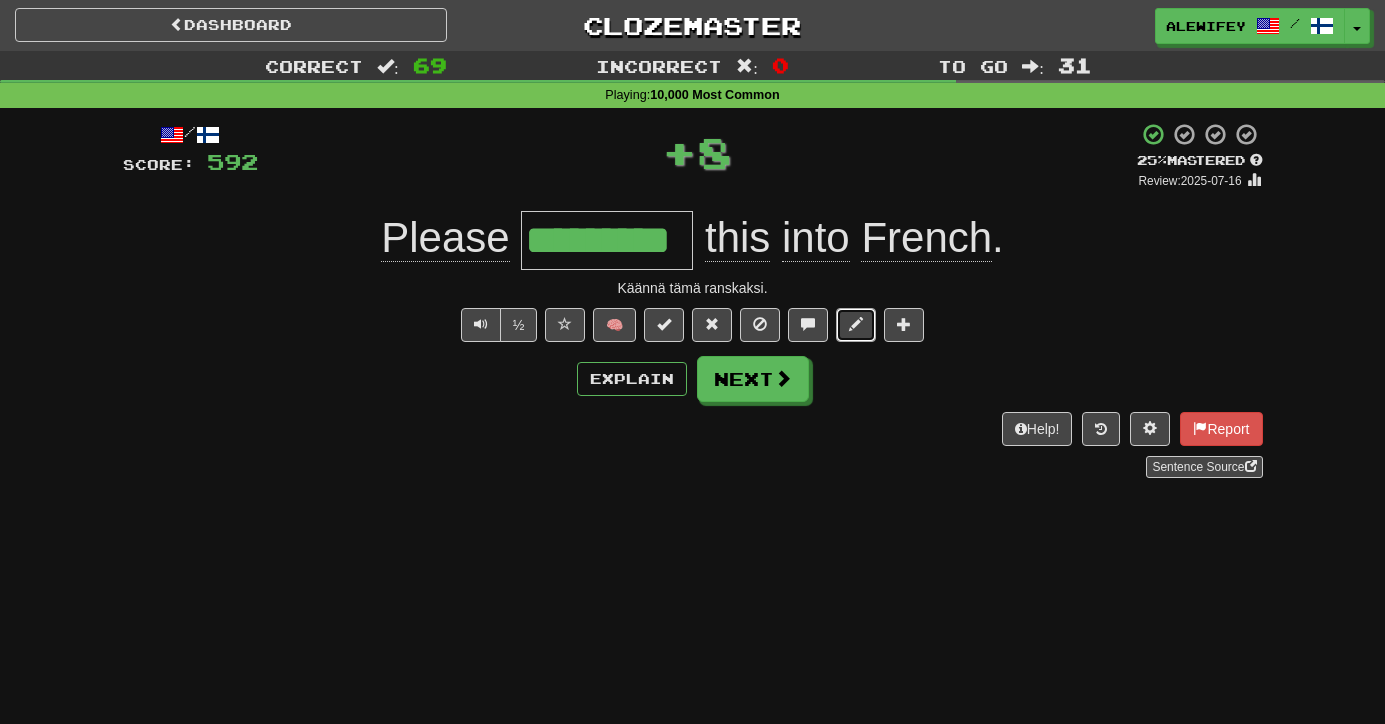 click at bounding box center (856, 324) 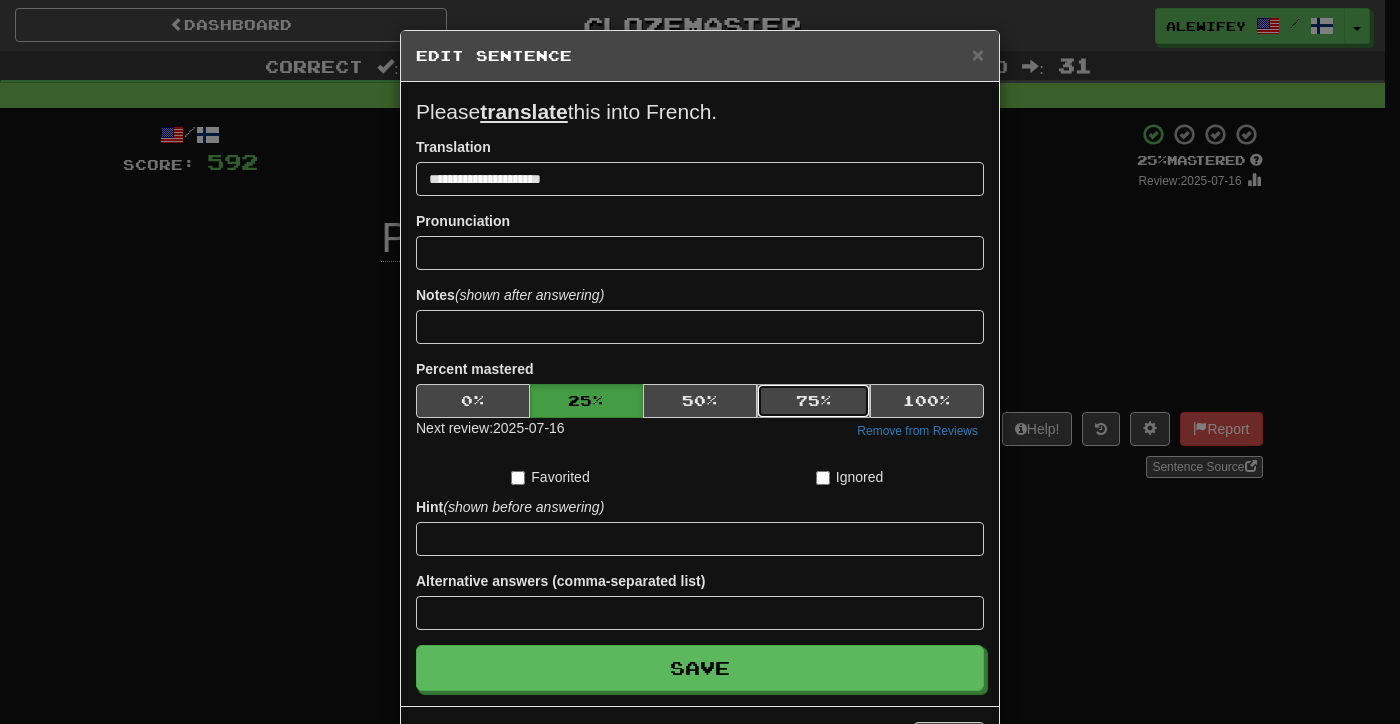 click on "75 %" at bounding box center (814, 401) 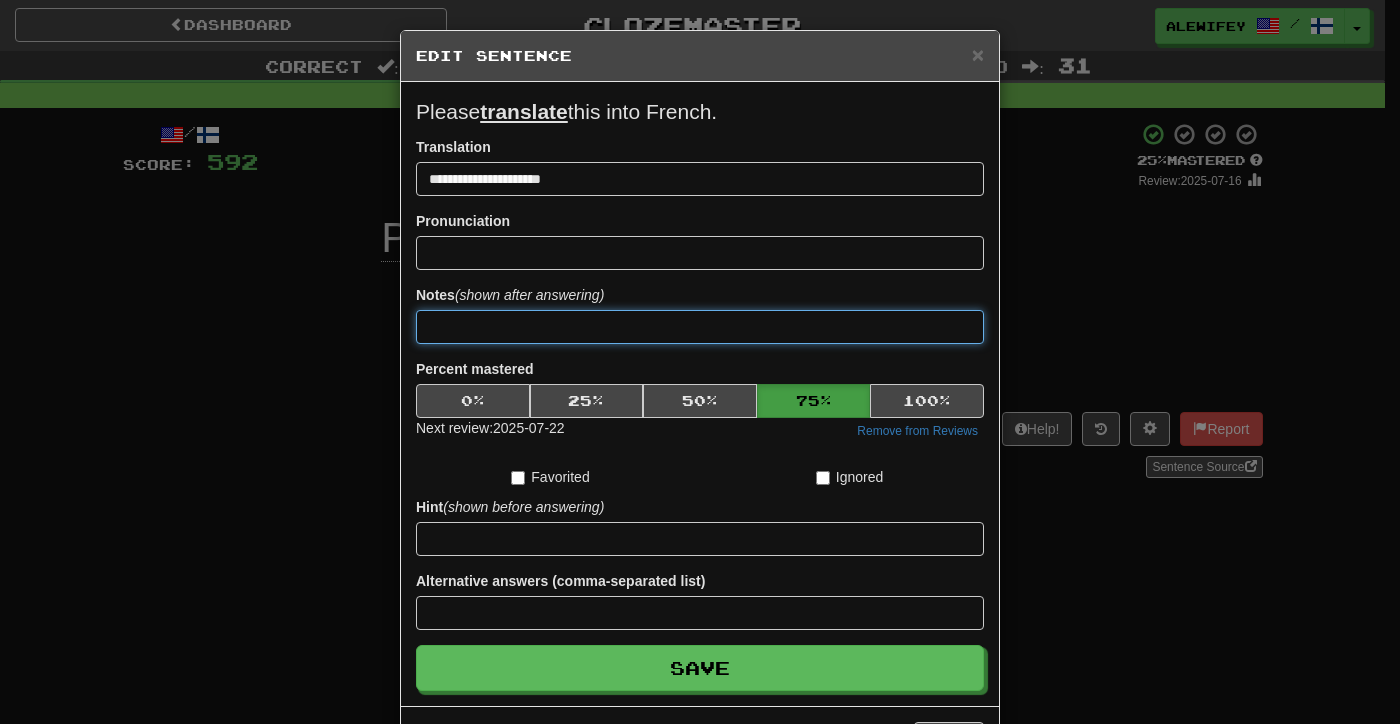 click at bounding box center [700, 327] 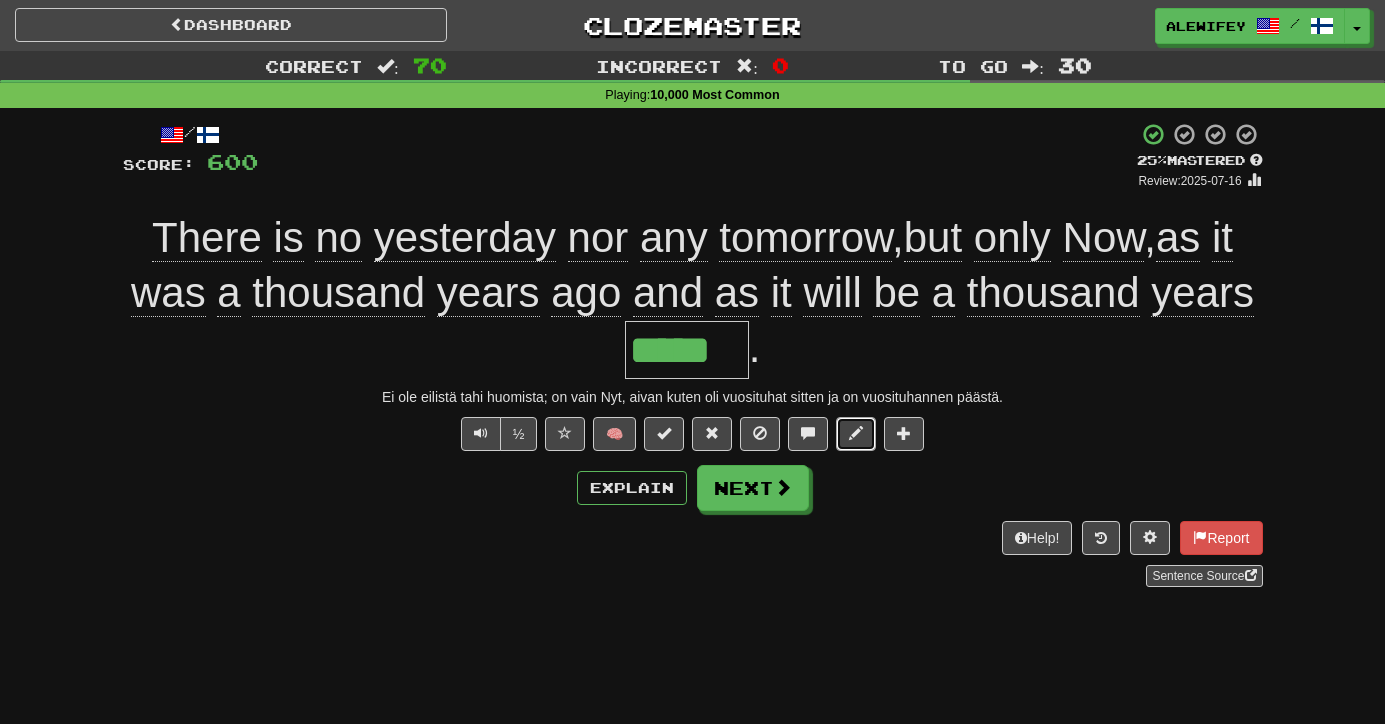 click at bounding box center [856, 433] 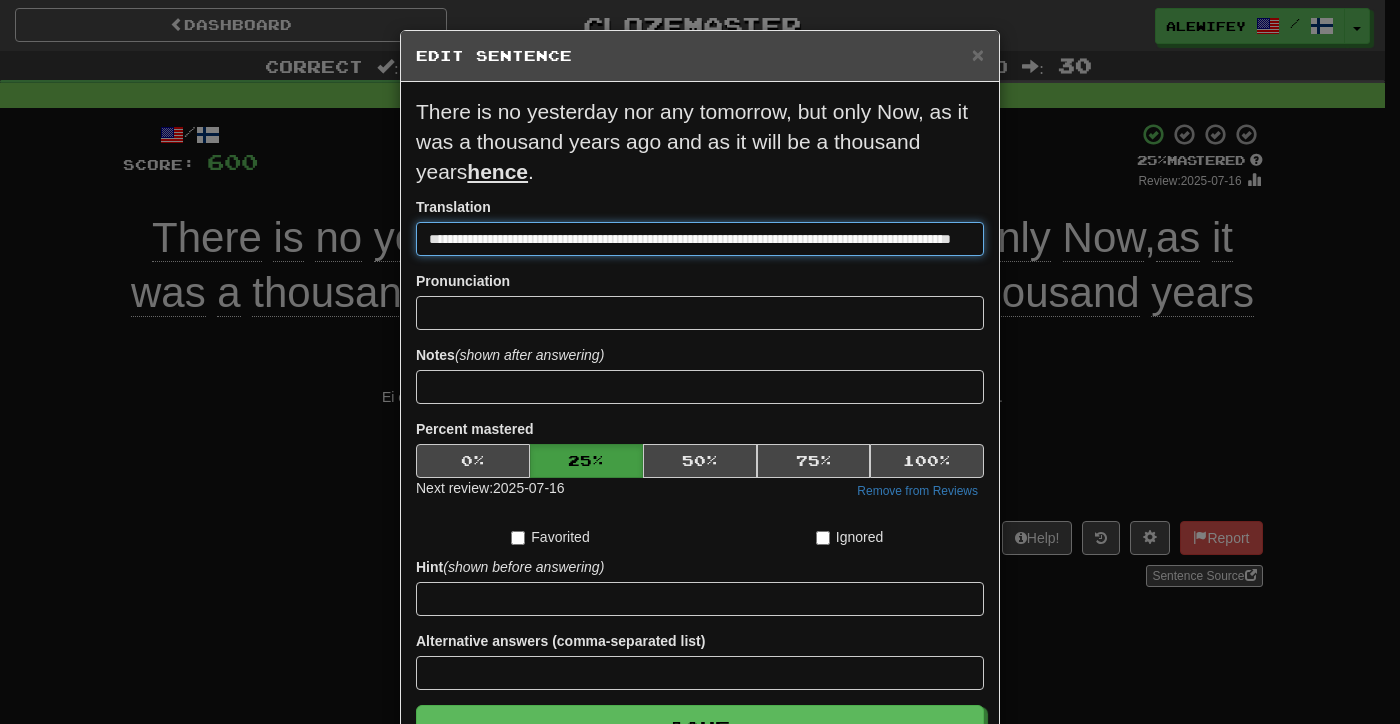 scroll, scrollTop: 0, scrollLeft: 83, axis: horizontal 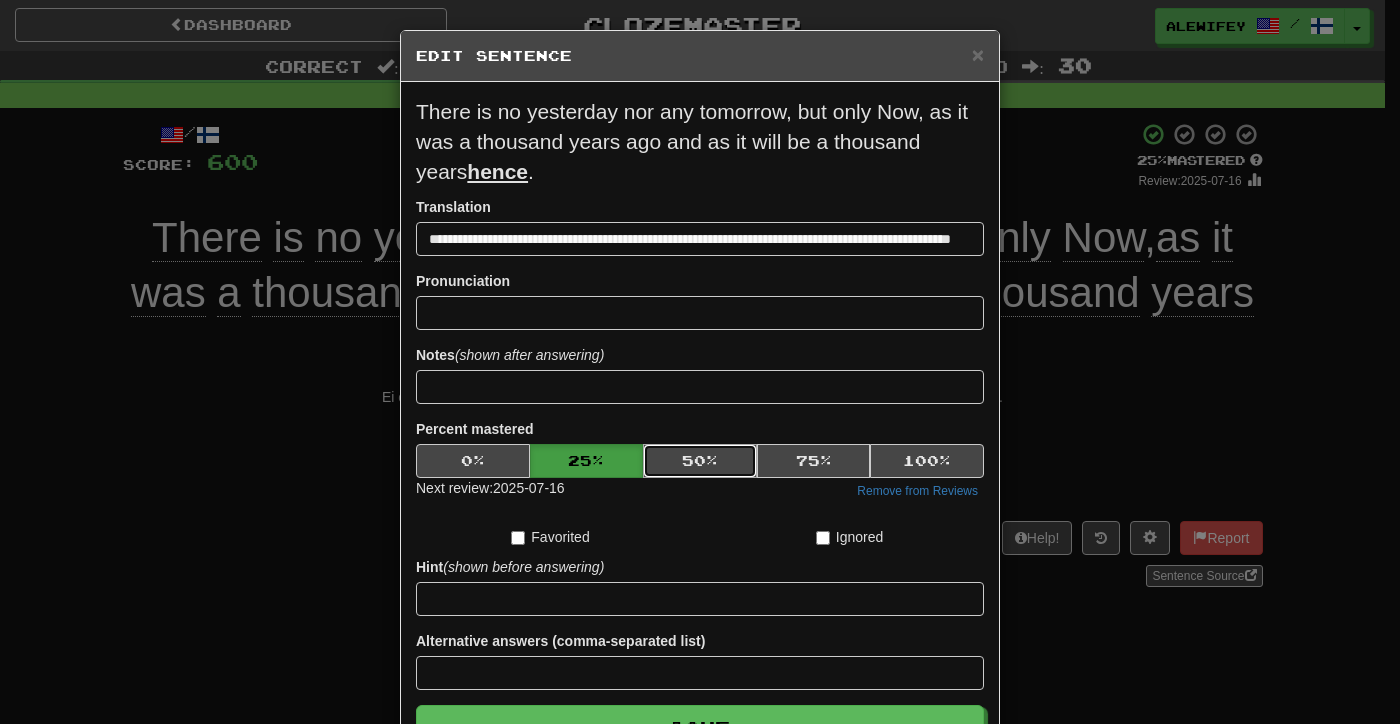 click on "50 %" at bounding box center (700, 461) 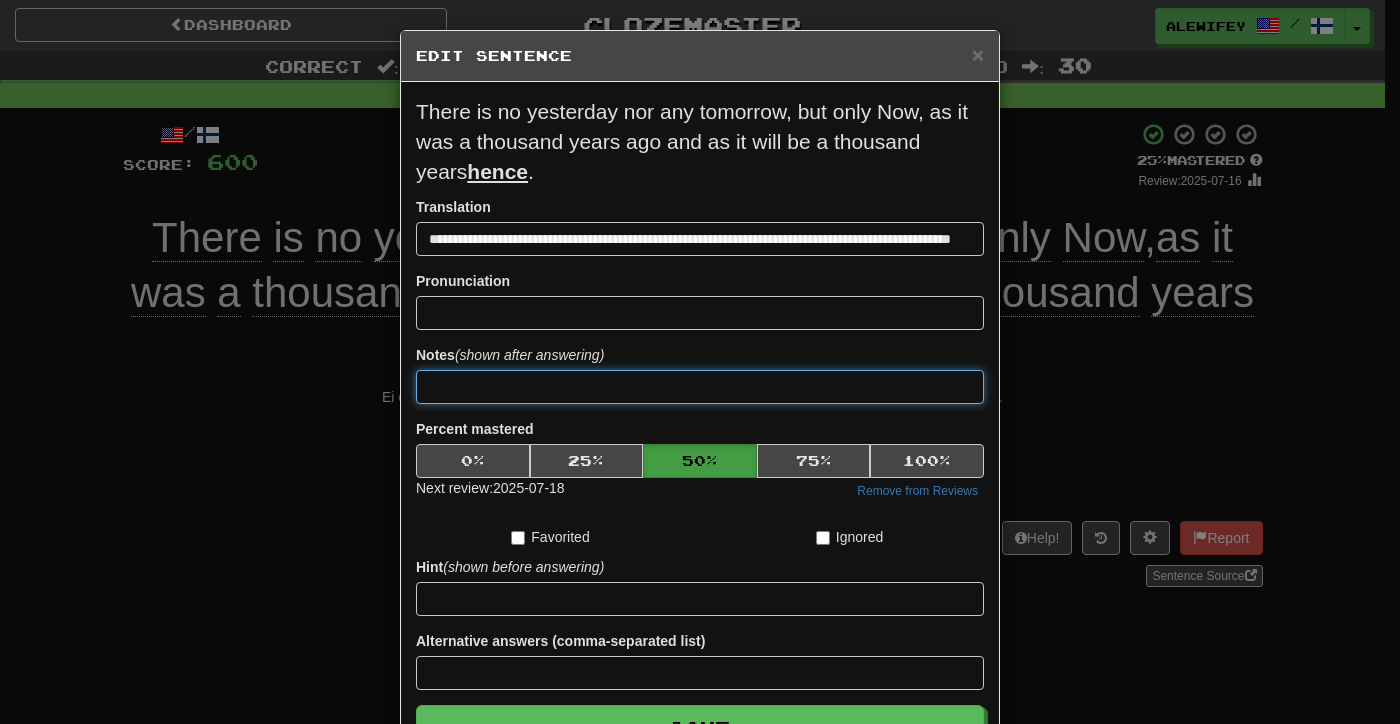 click at bounding box center (700, 387) 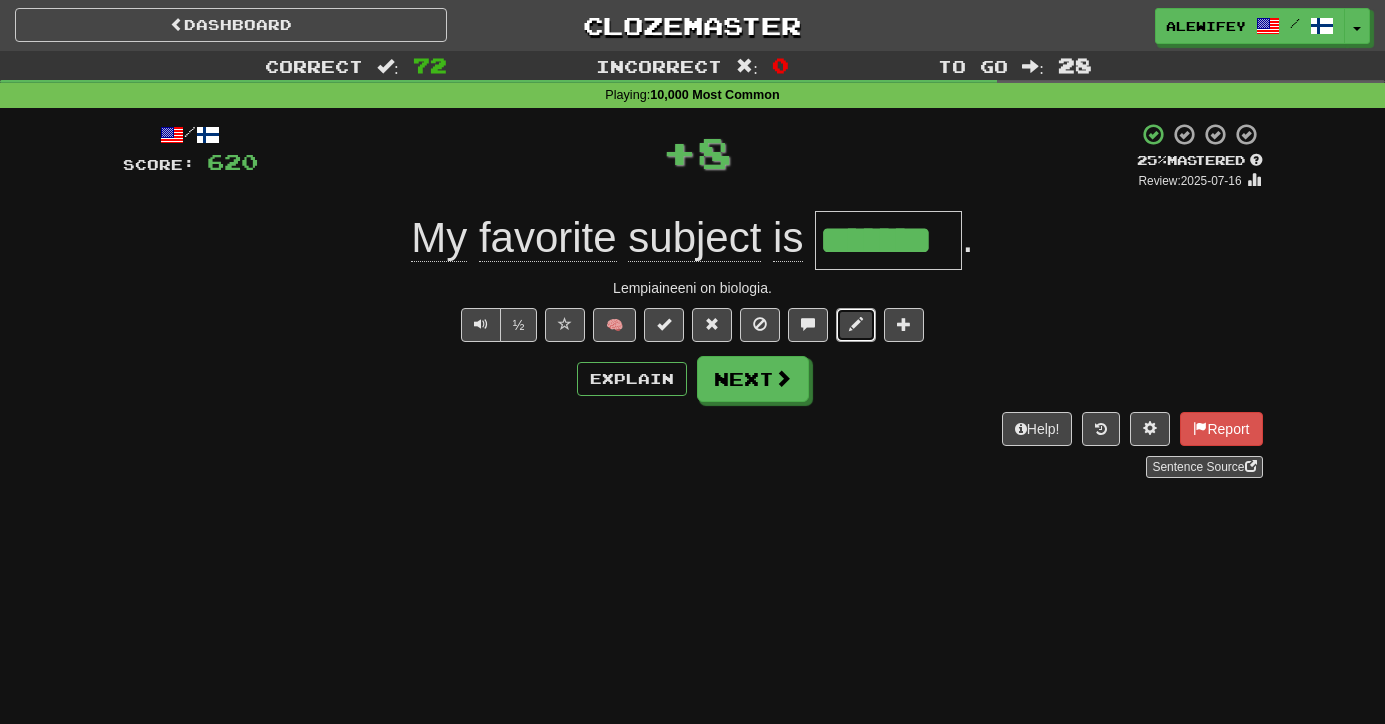 click at bounding box center [856, 324] 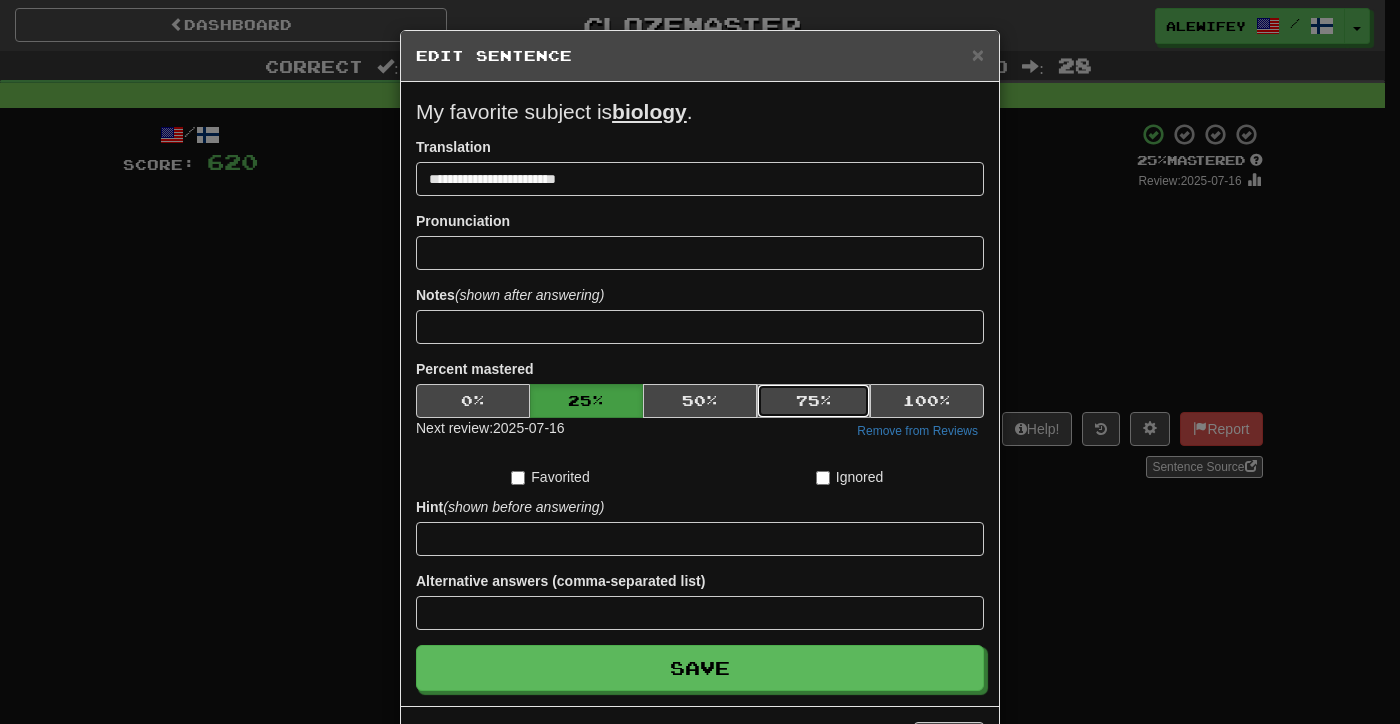 click on "75 %" at bounding box center [814, 401] 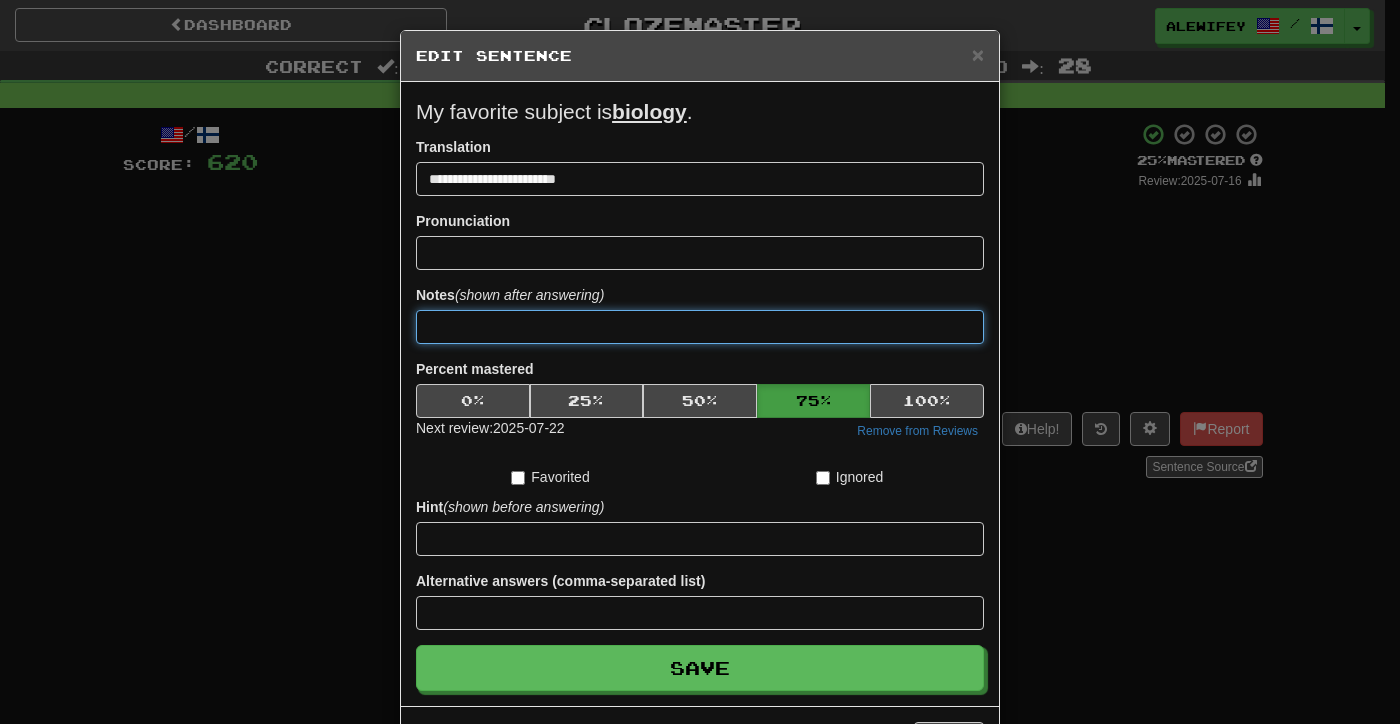 click at bounding box center [700, 327] 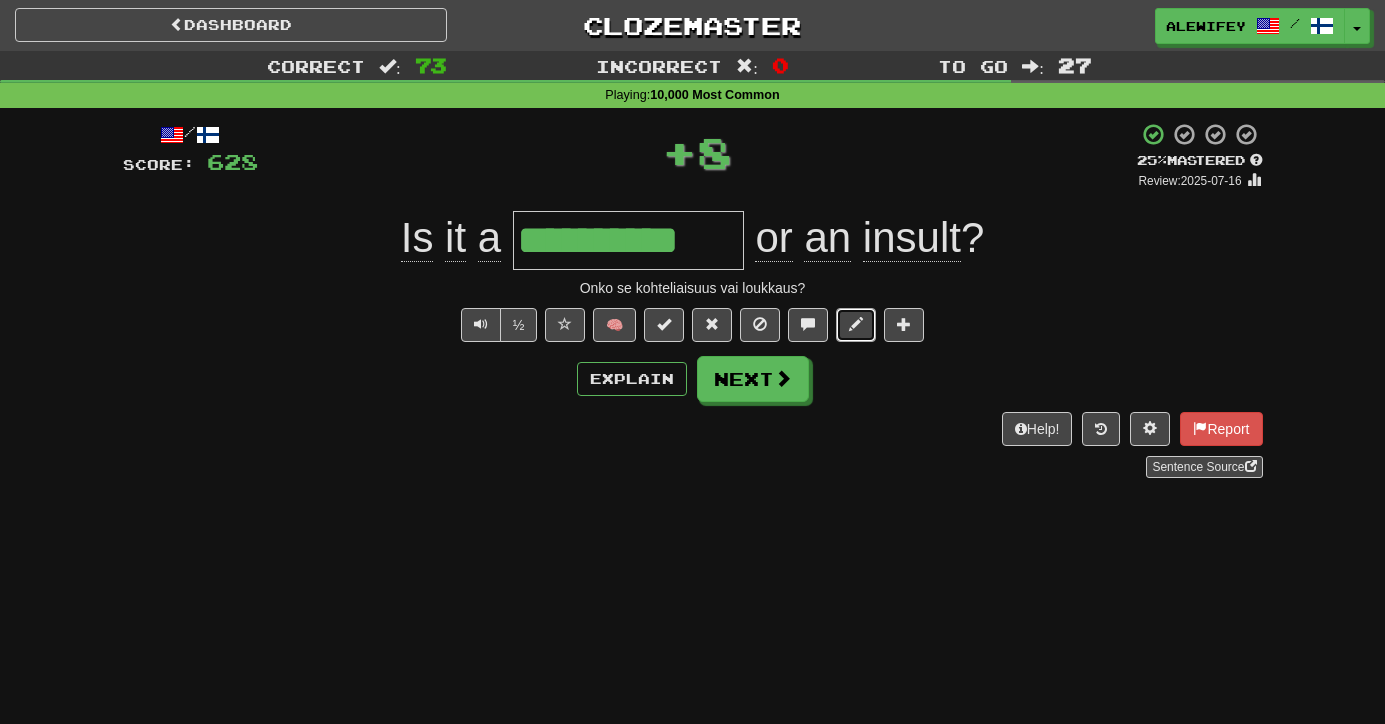 click at bounding box center [856, 325] 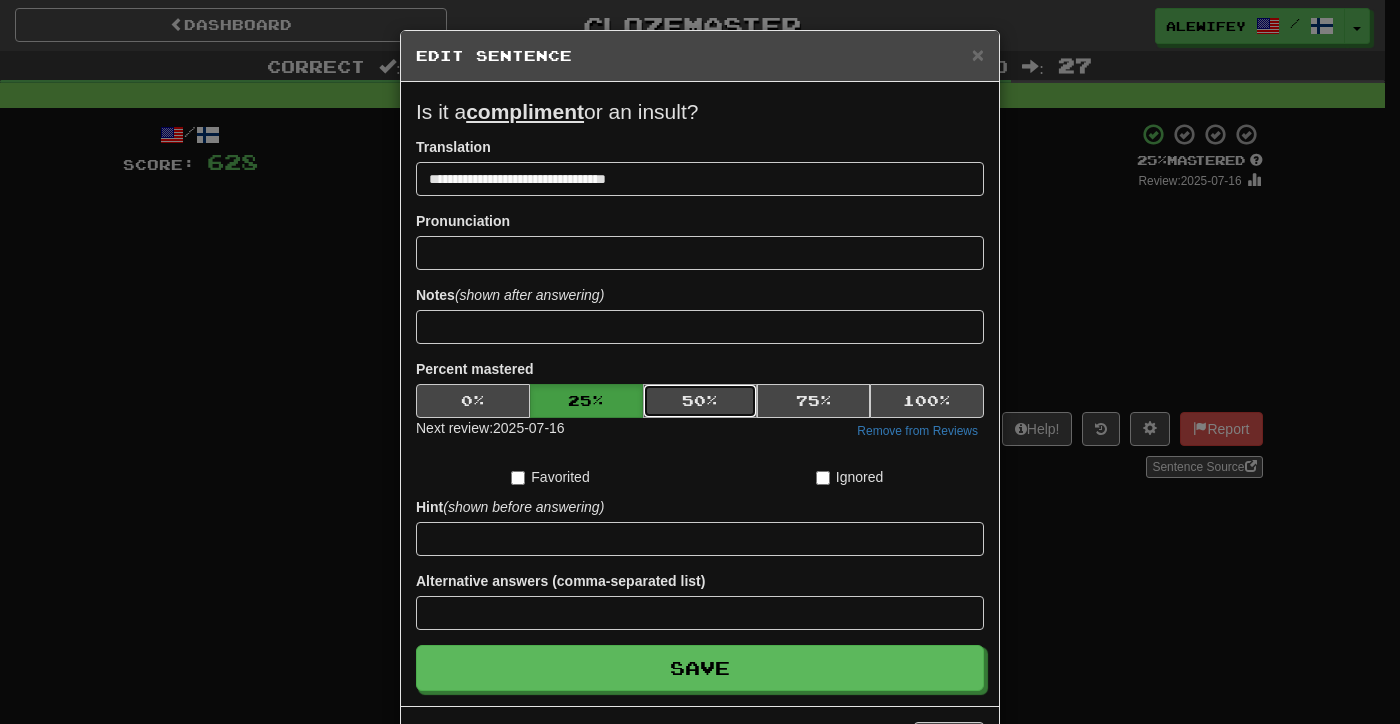 click on "50 %" at bounding box center [700, 401] 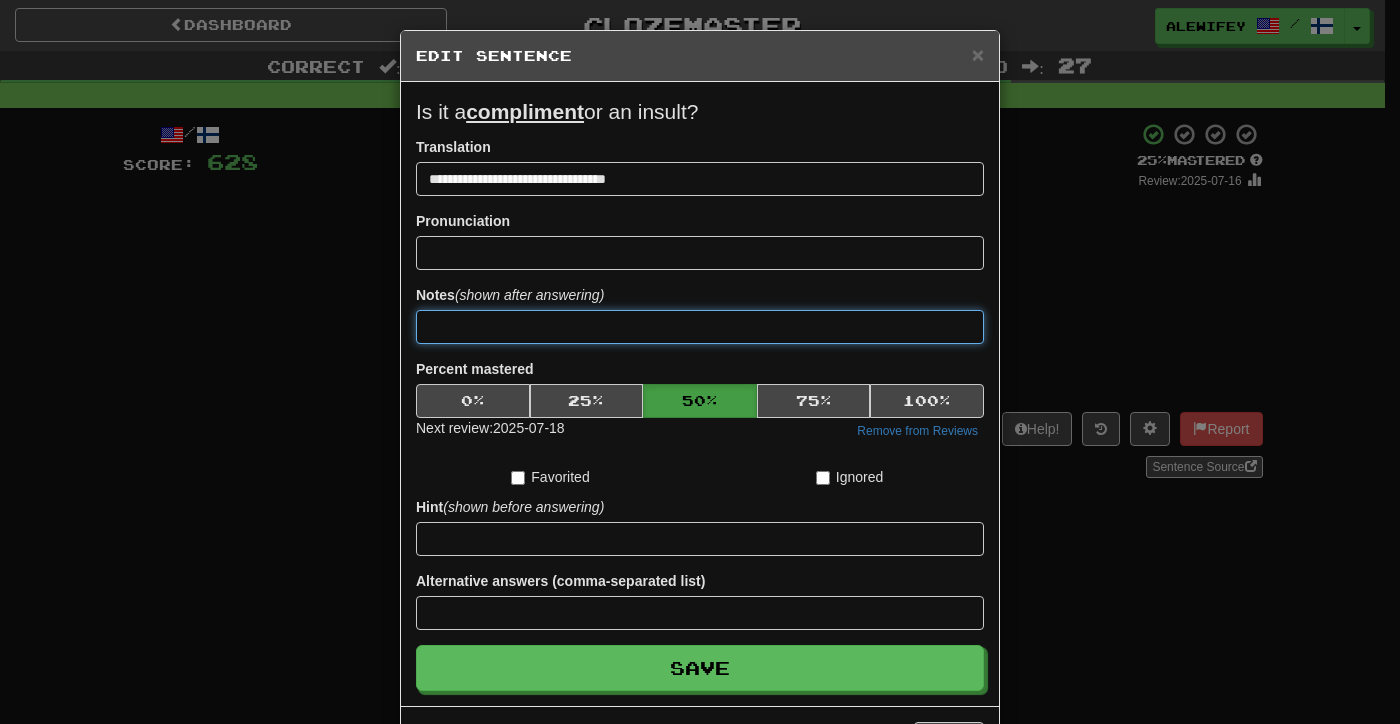 click at bounding box center (700, 327) 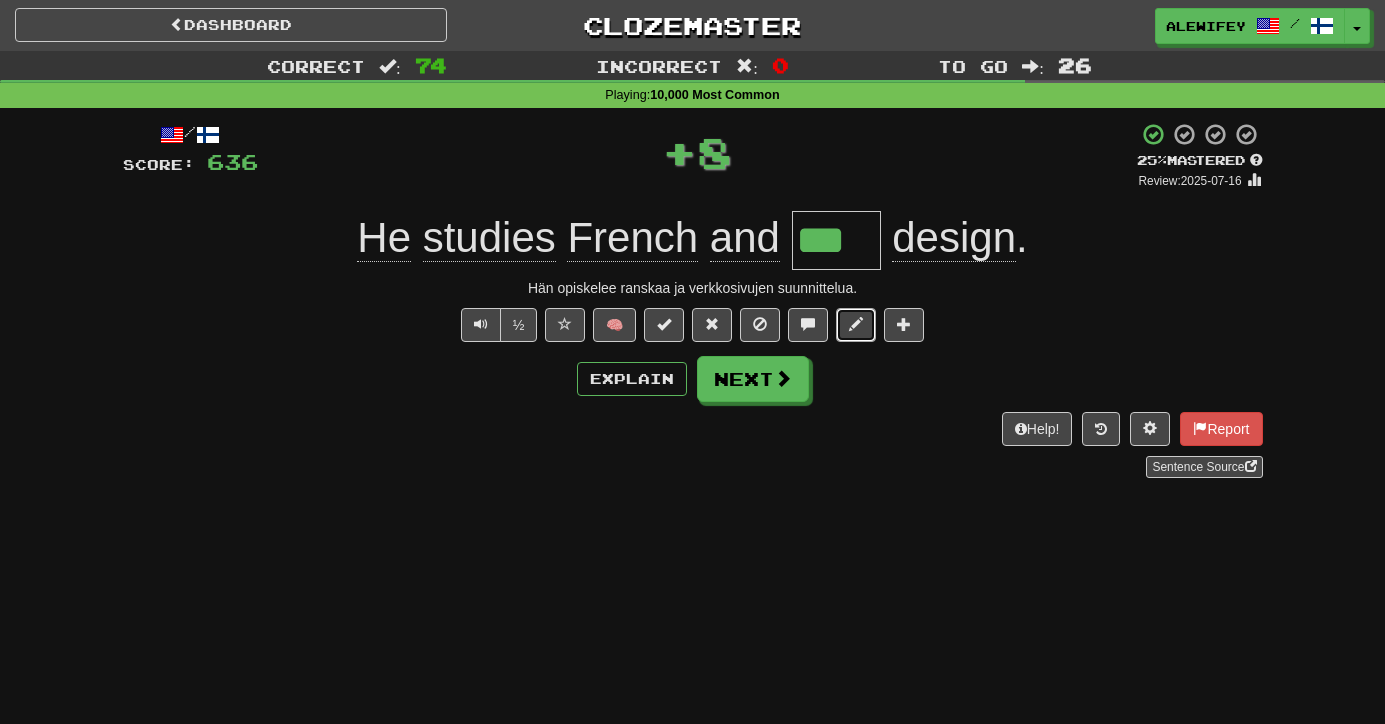 click at bounding box center (856, 324) 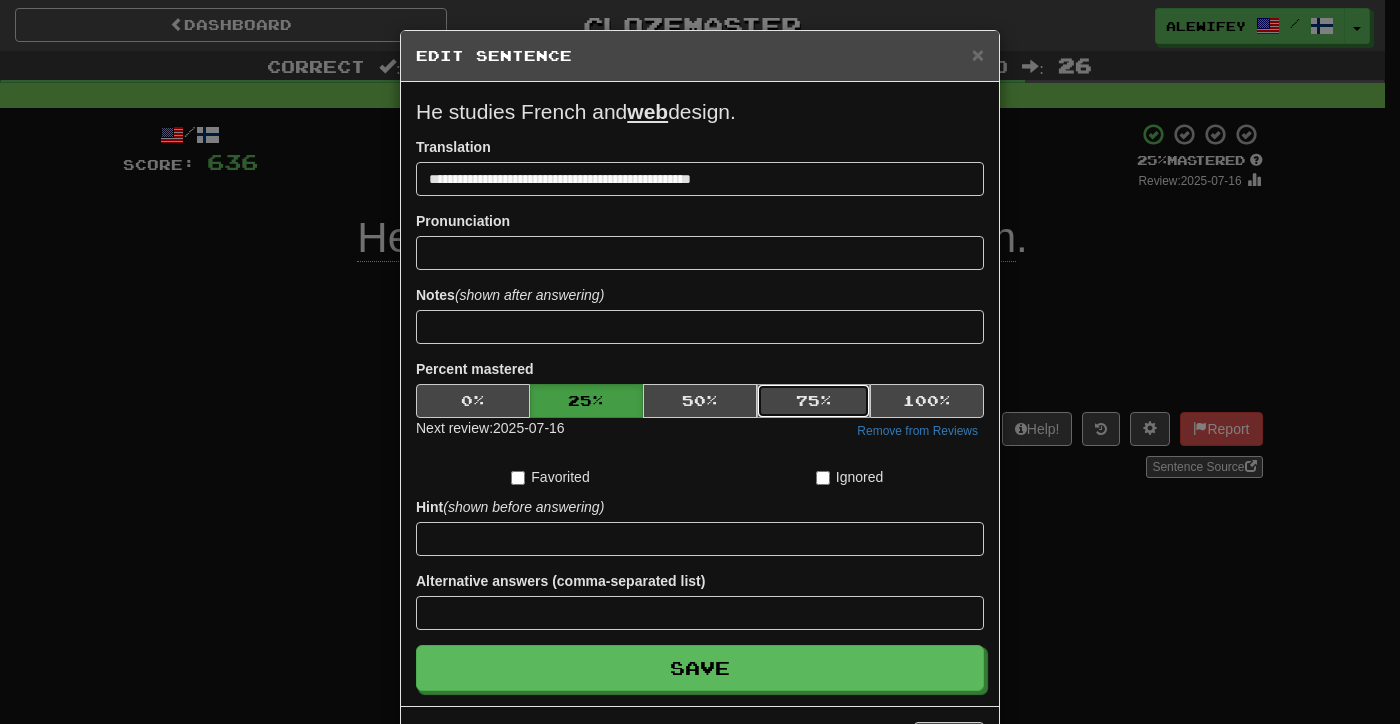 click on "75 %" at bounding box center (814, 401) 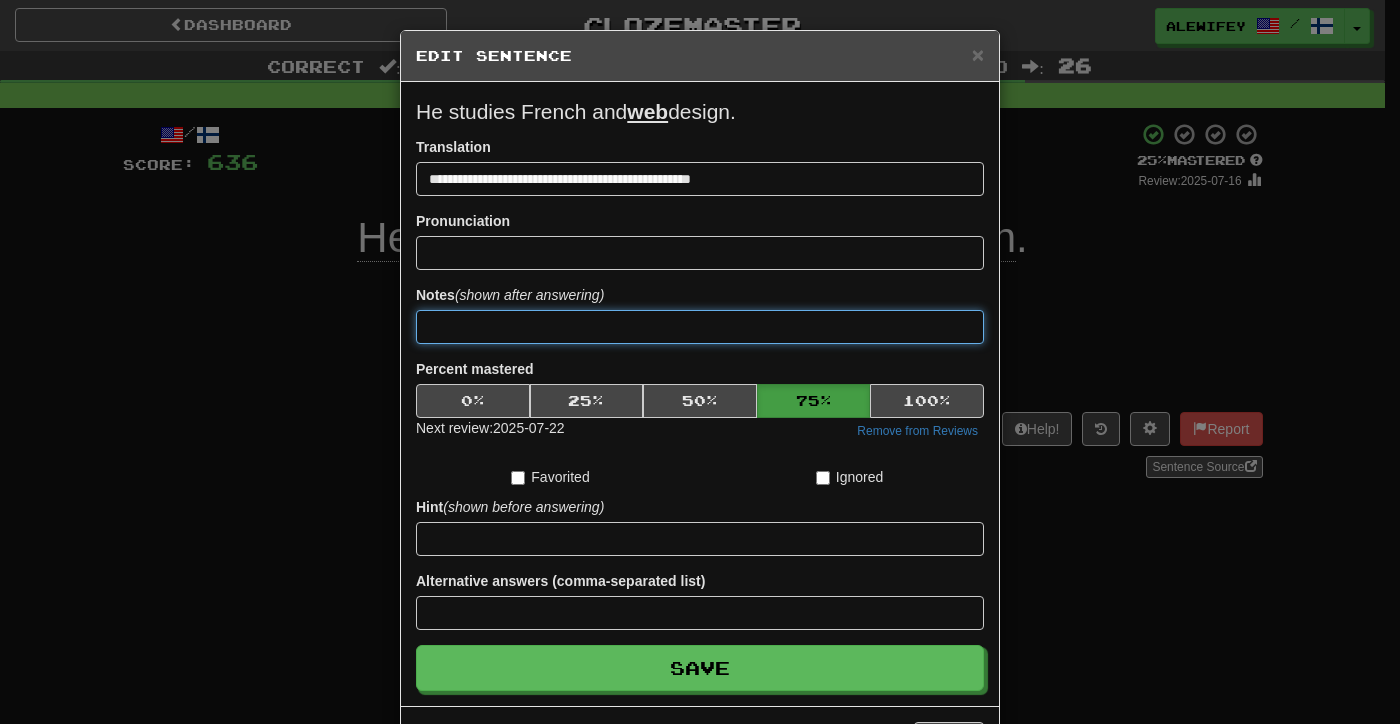 click at bounding box center [700, 327] 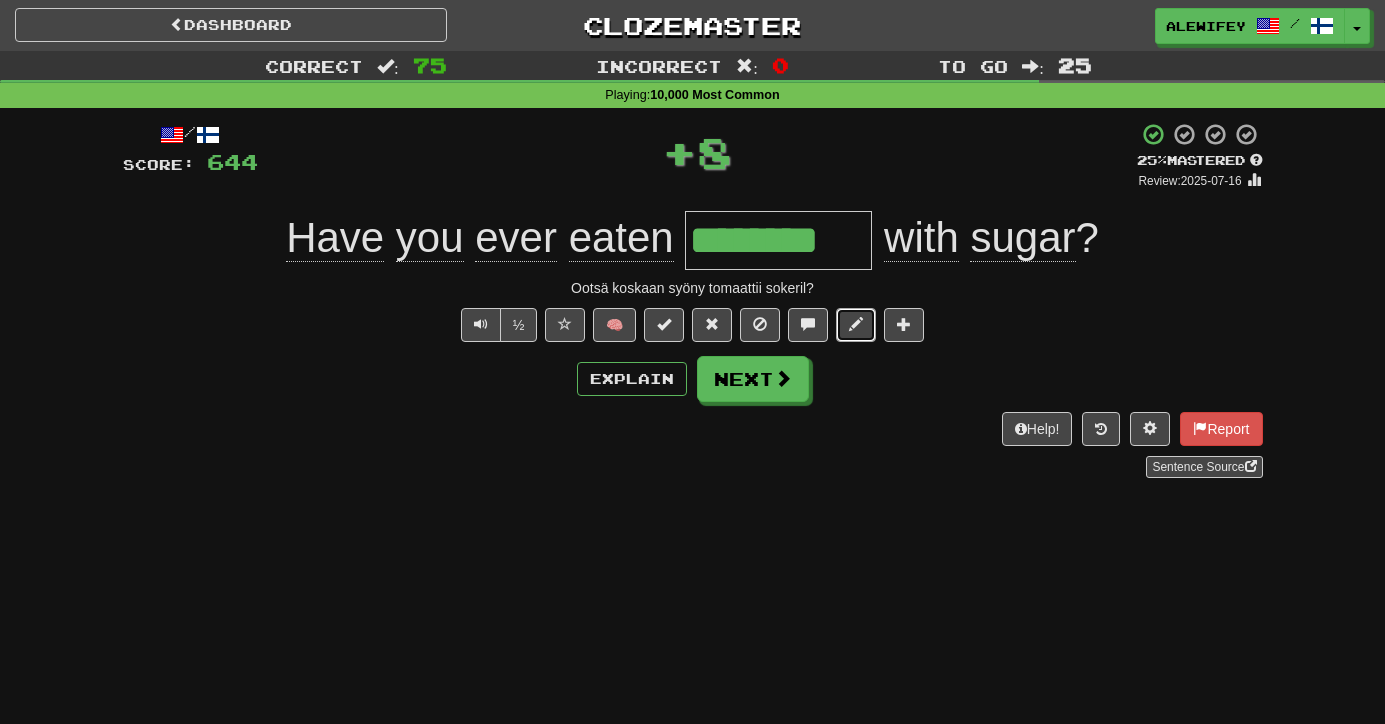 click at bounding box center [856, 325] 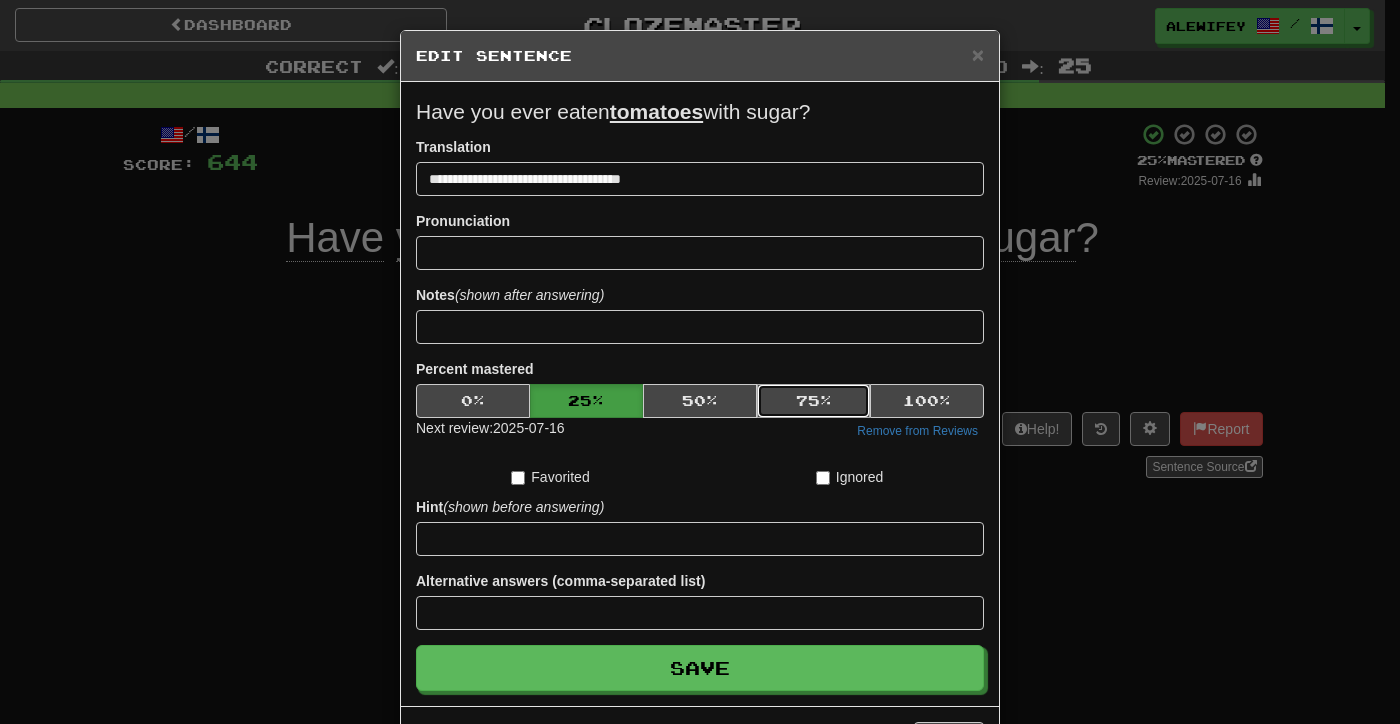 click on "75 %" at bounding box center (814, 401) 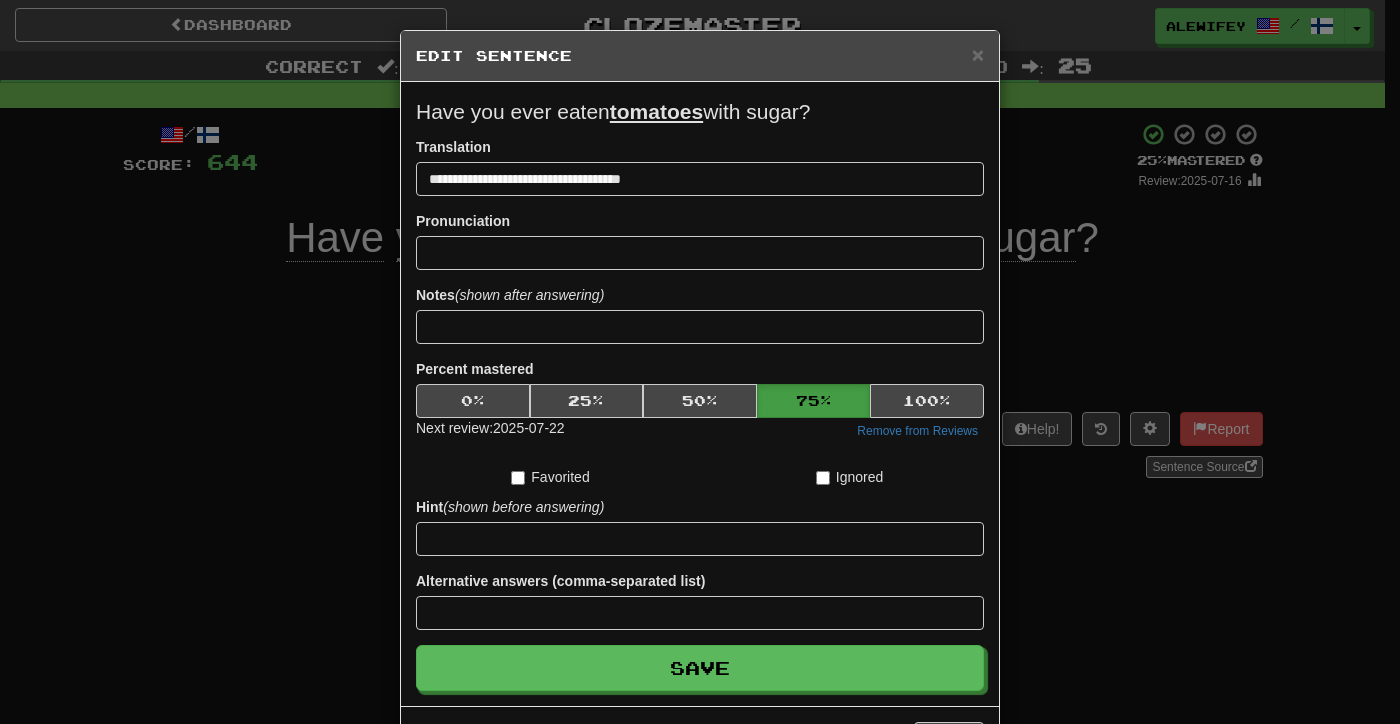 click on "**********" at bounding box center [700, 394] 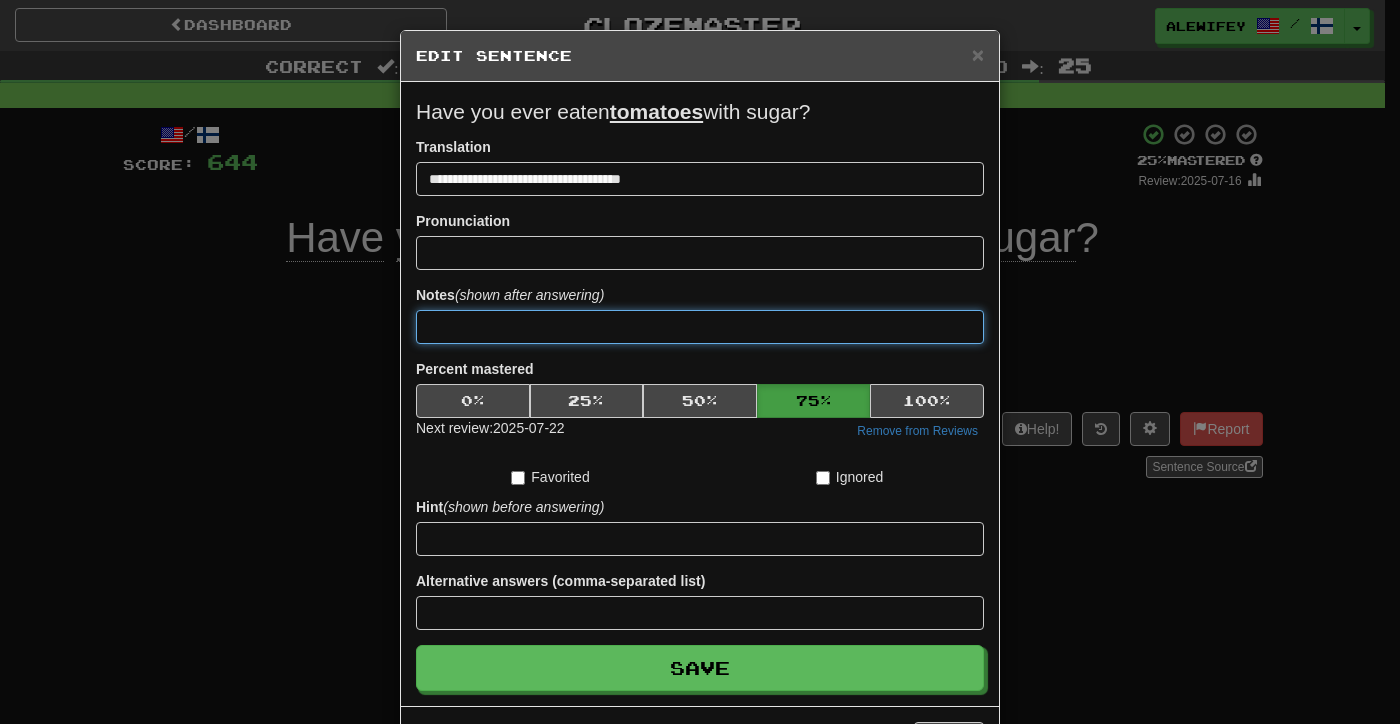 click at bounding box center [700, 327] 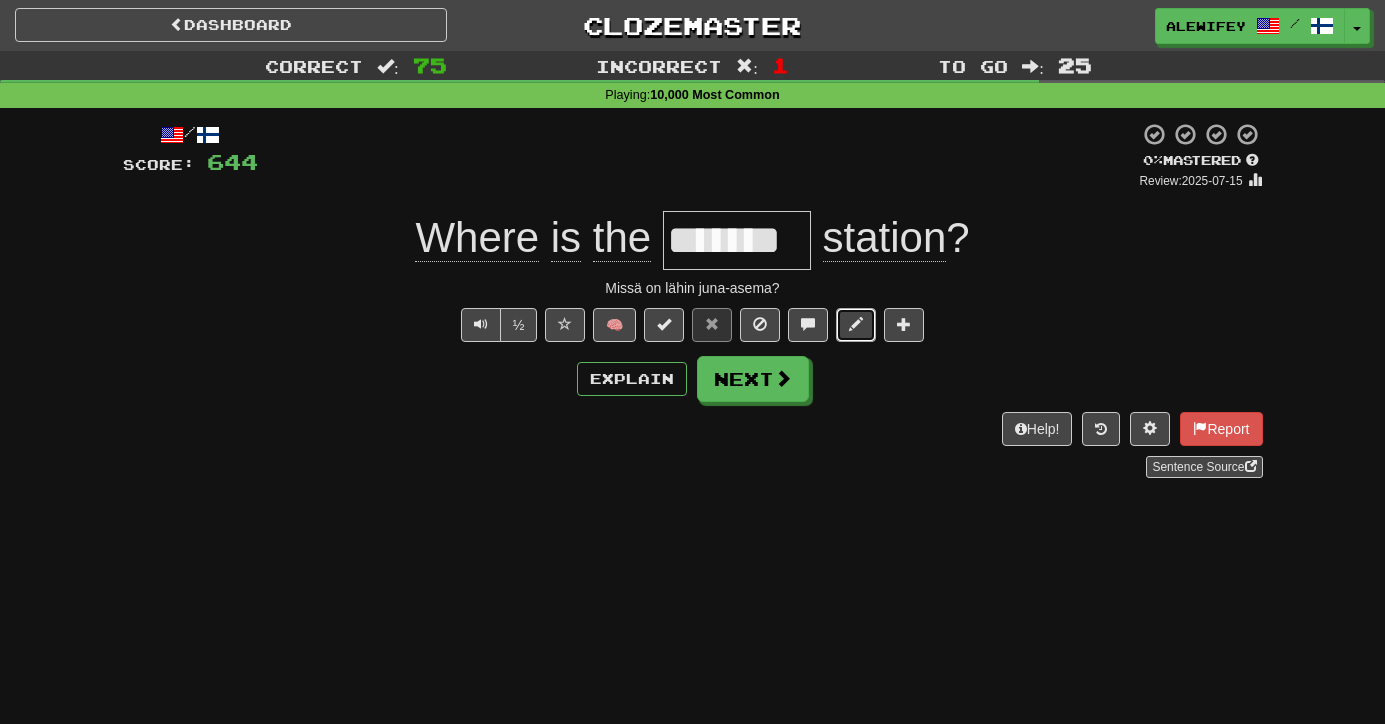 click at bounding box center [856, 325] 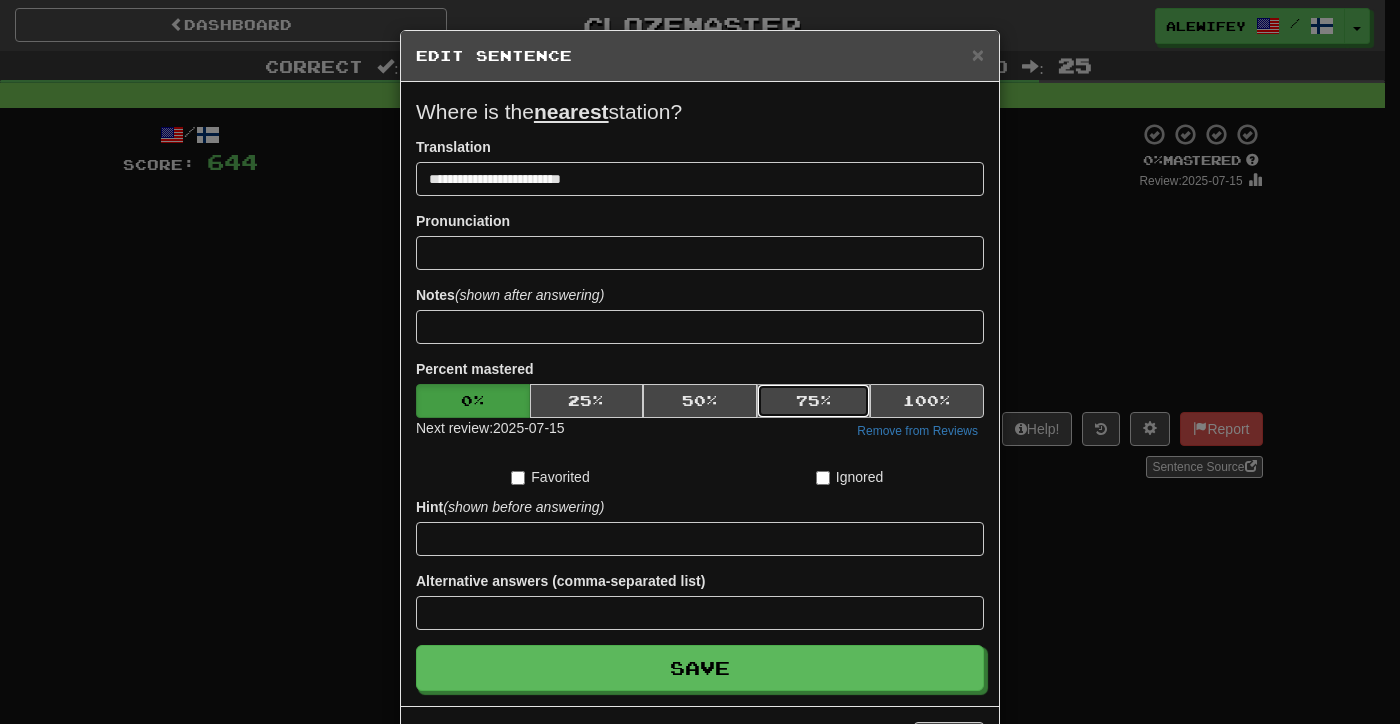 click on "75 %" at bounding box center [814, 401] 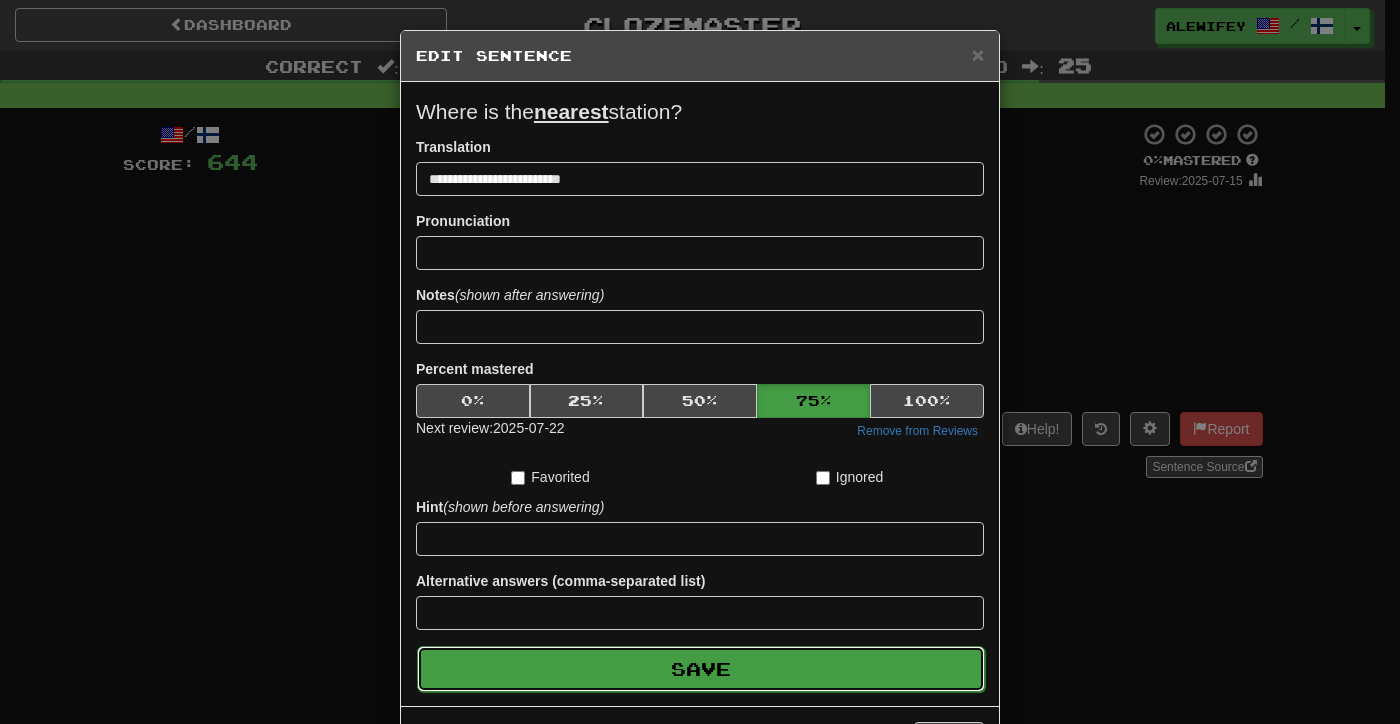 click on "Save" at bounding box center (701, 669) 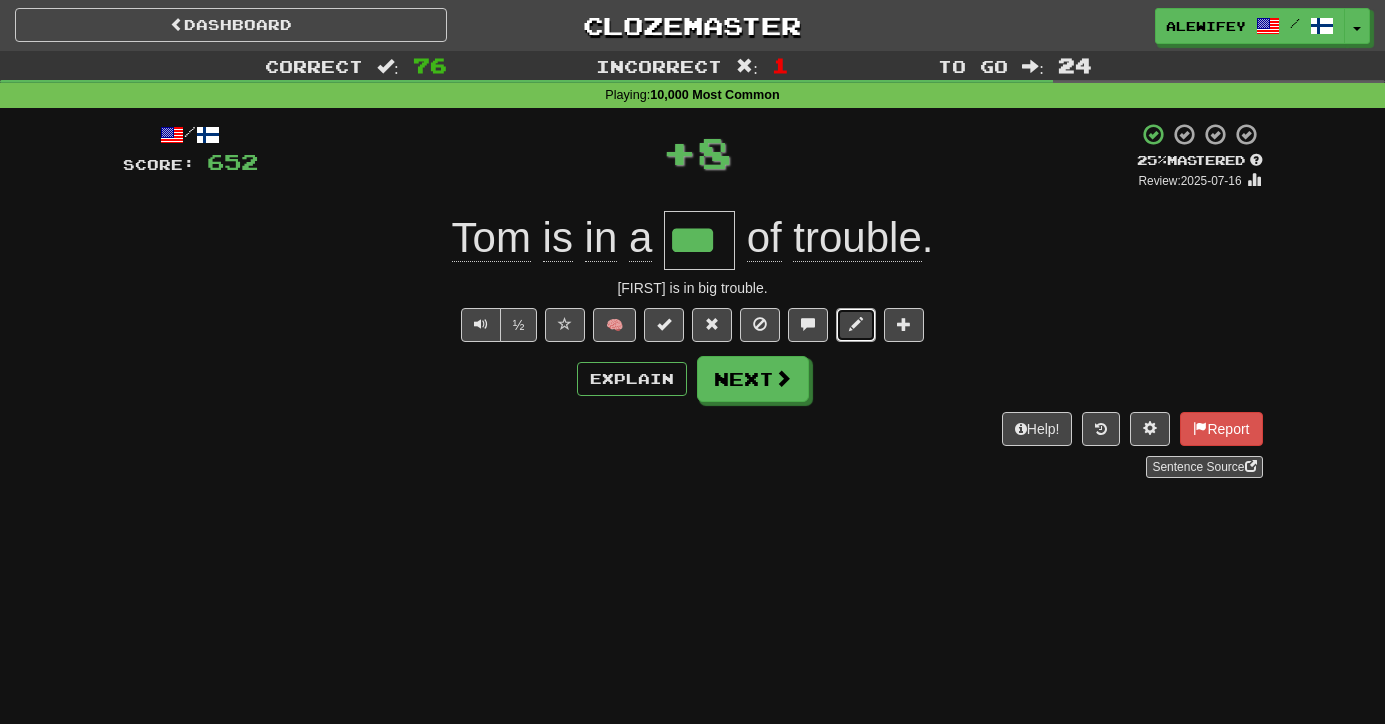 click at bounding box center (856, 325) 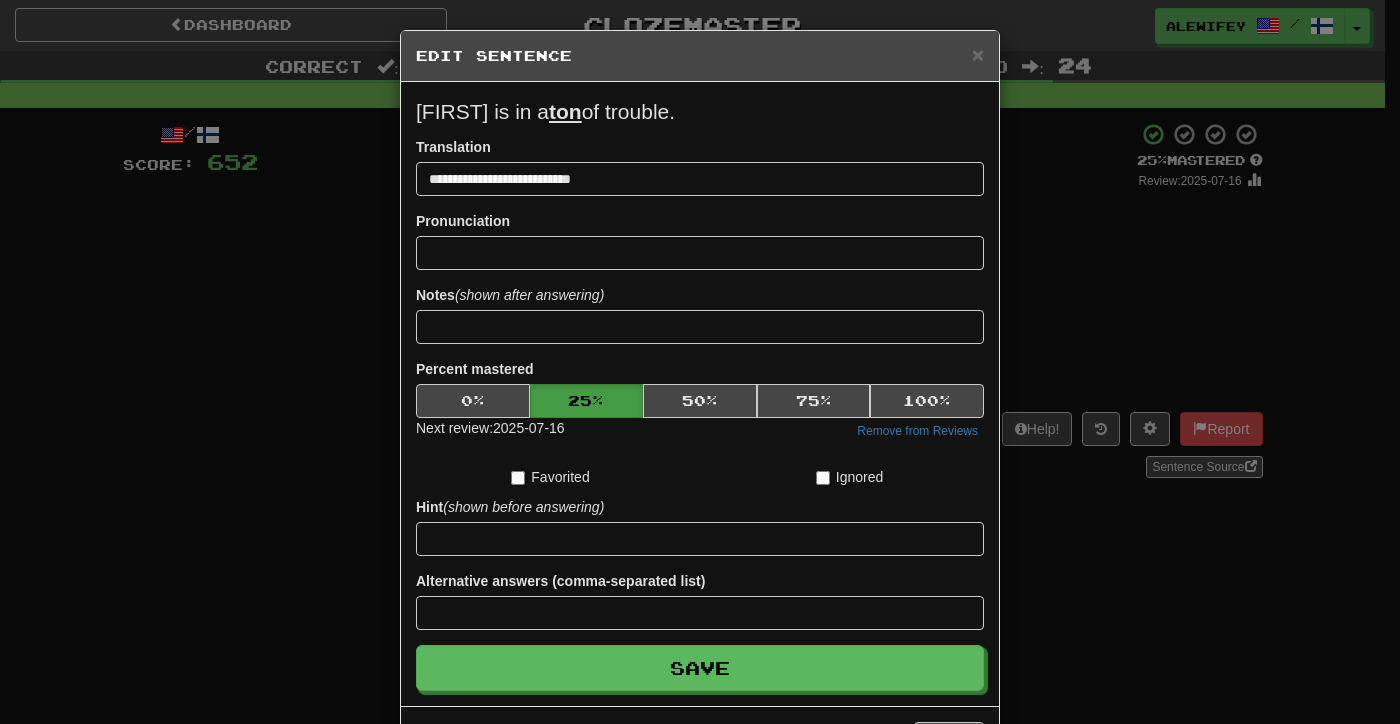 click on "Next review:  2025-07-16 Remove from Reviews" at bounding box center (700, 430) 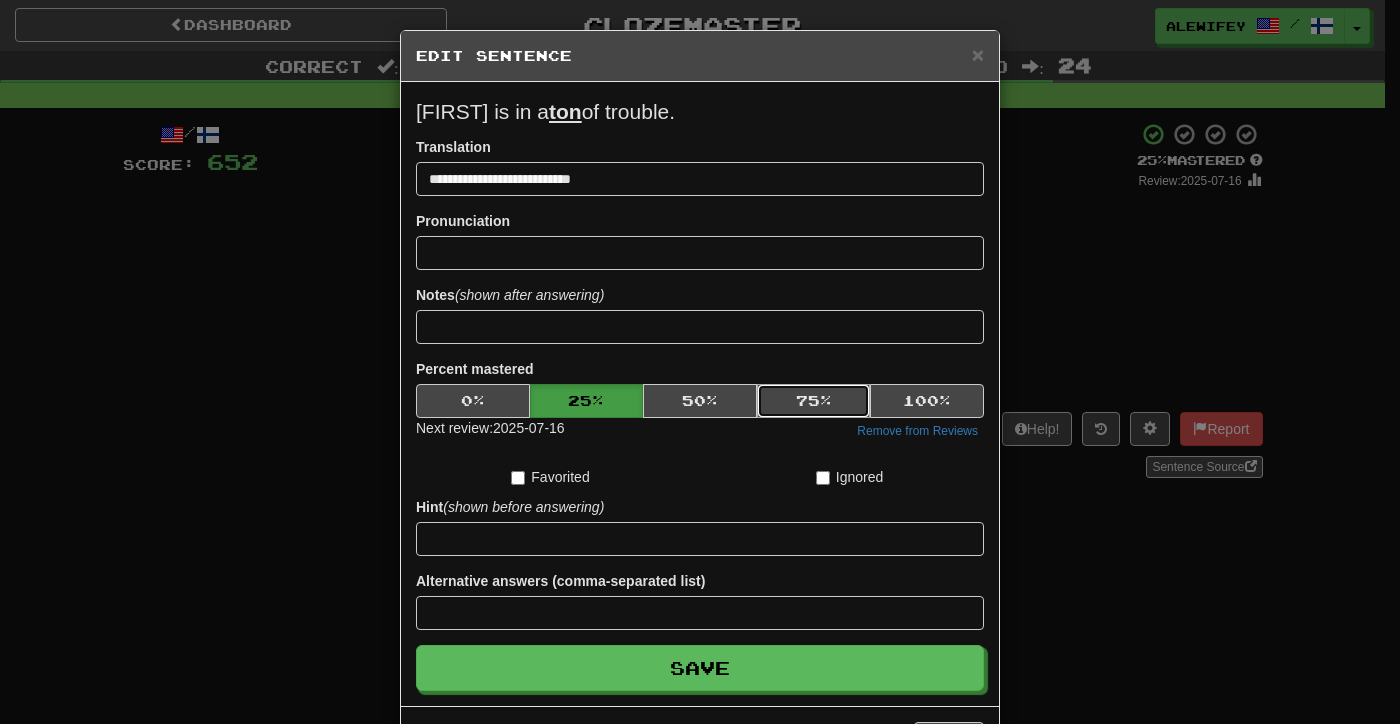 click on "75 %" at bounding box center (814, 401) 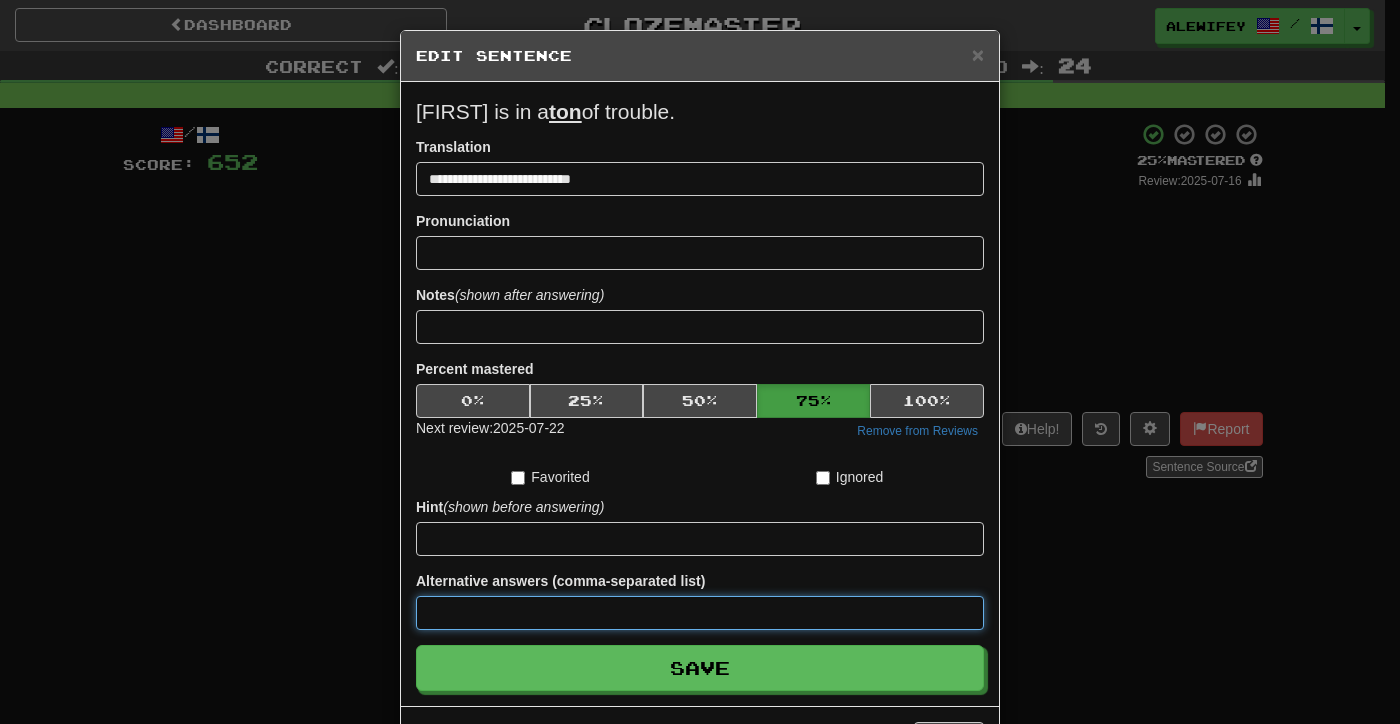 click at bounding box center [700, 613] 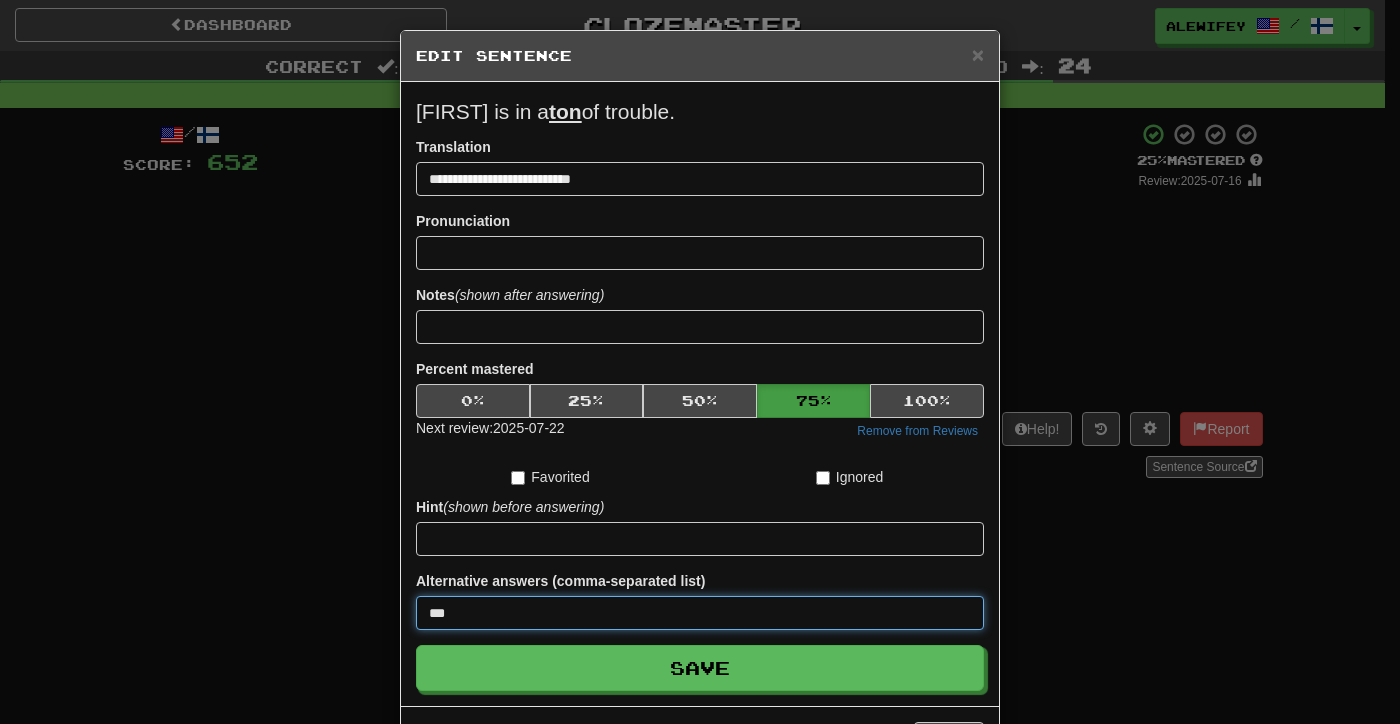 click on "Save" at bounding box center (700, 668) 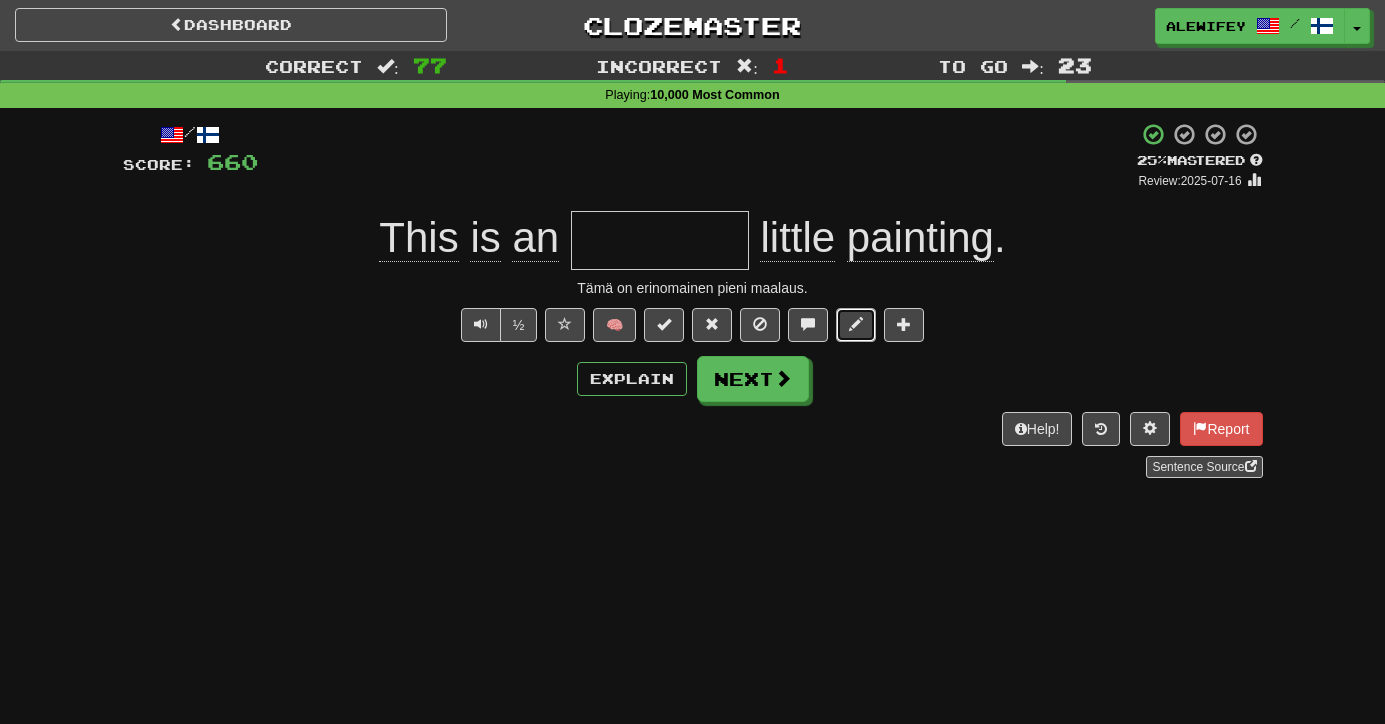 click at bounding box center [856, 325] 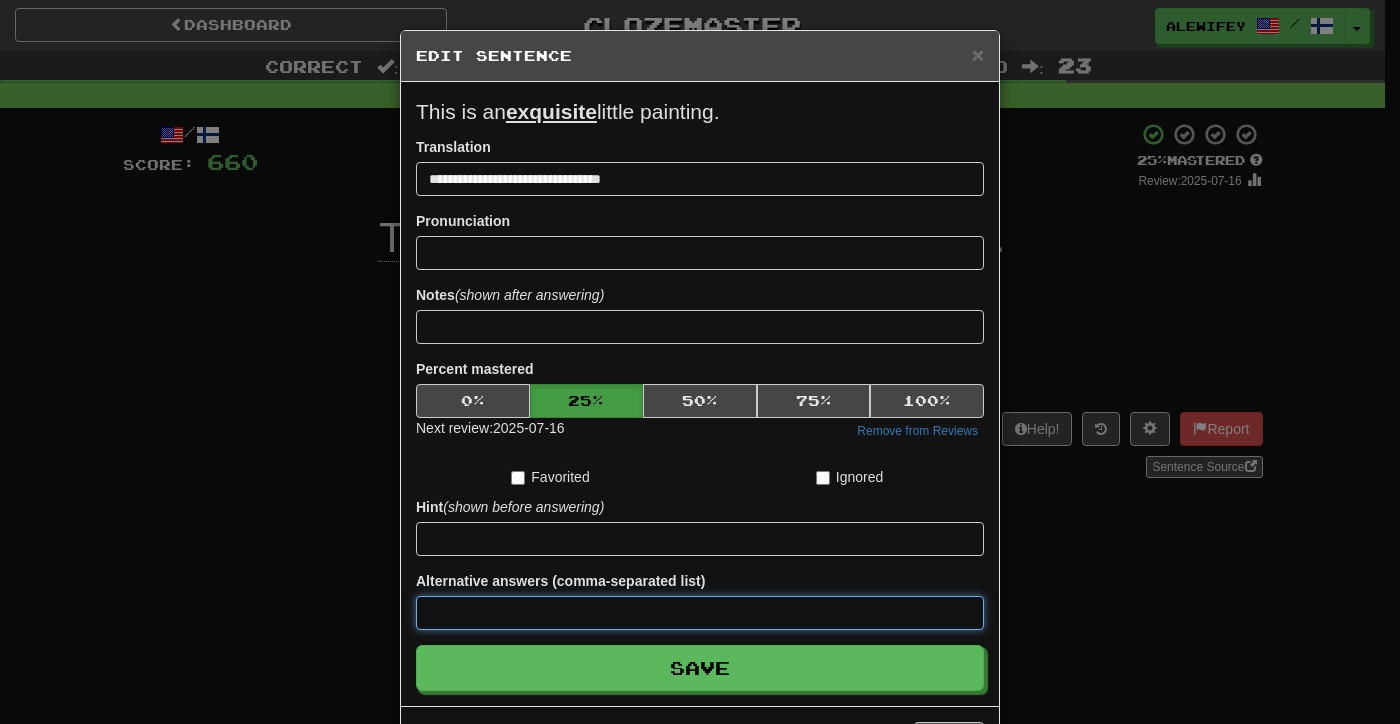 click at bounding box center [700, 613] 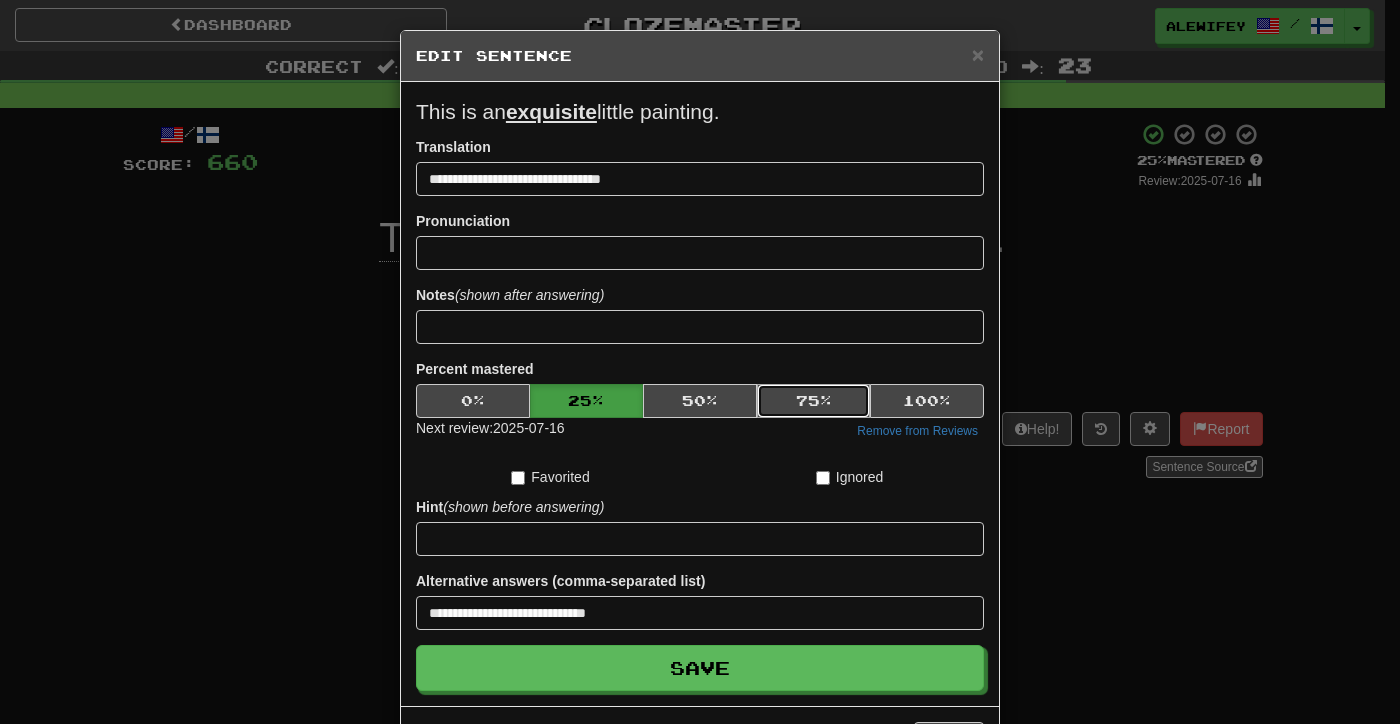 click on "75 %" at bounding box center (814, 401) 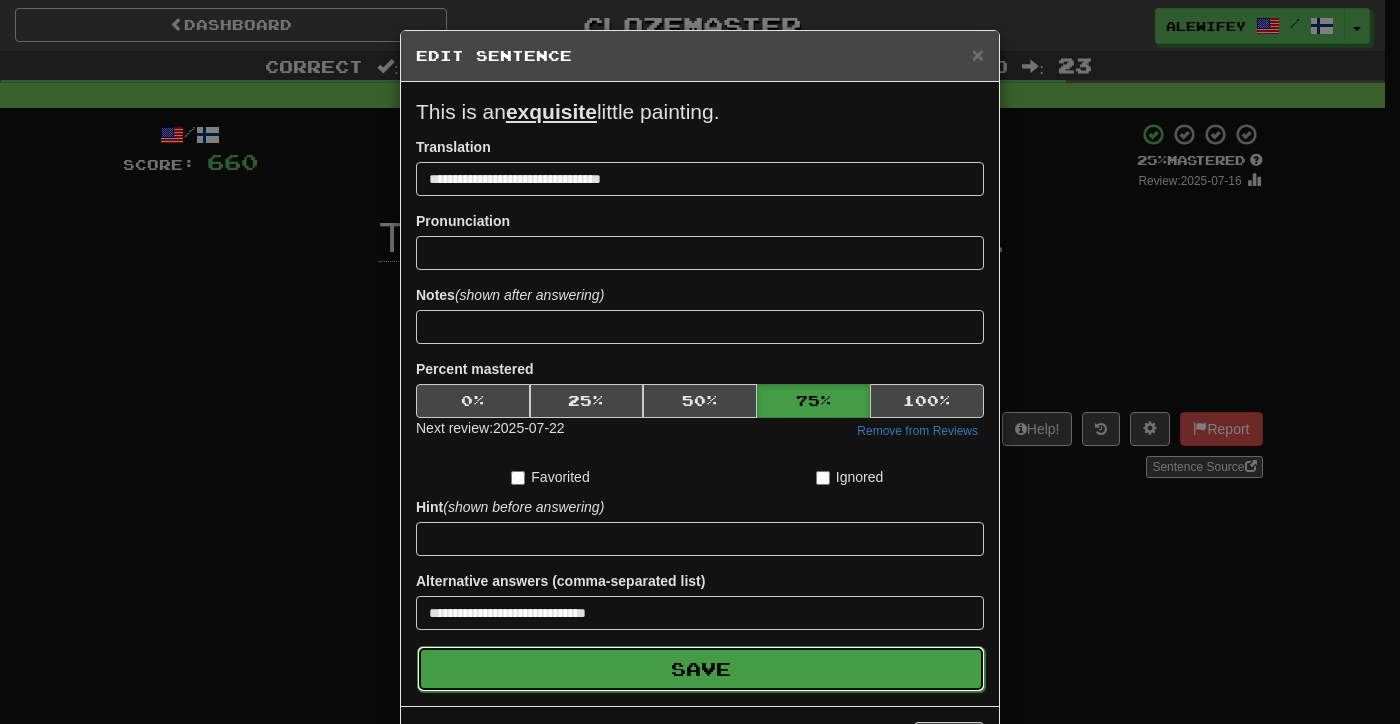 click on "Save" at bounding box center [701, 669] 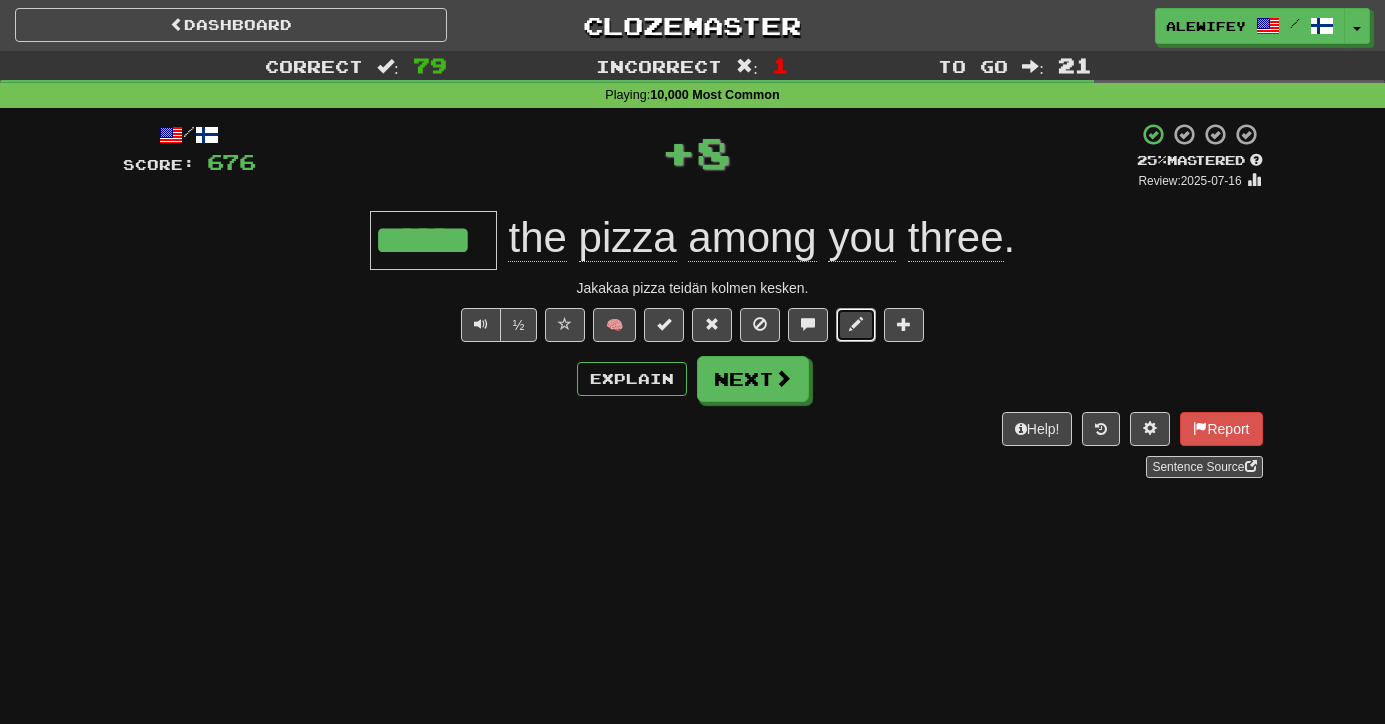 click at bounding box center [856, 324] 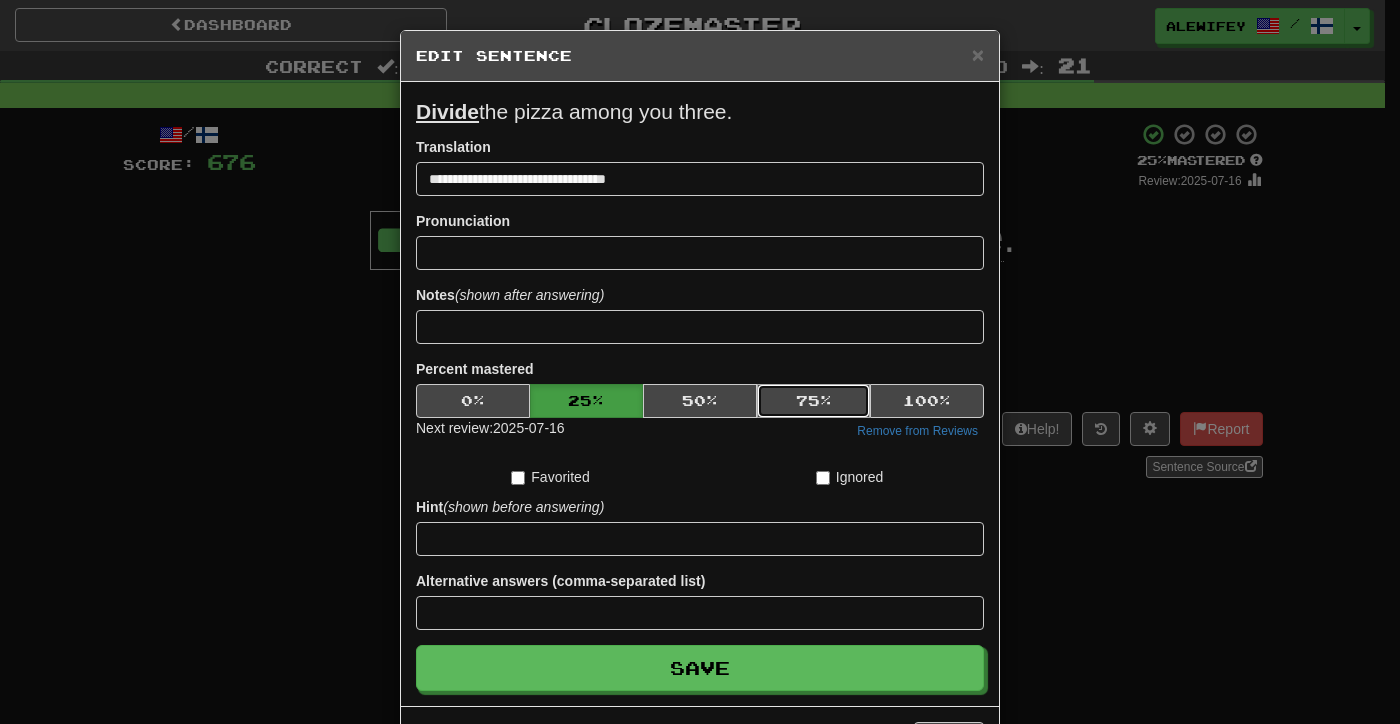 click on "75 %" at bounding box center (814, 401) 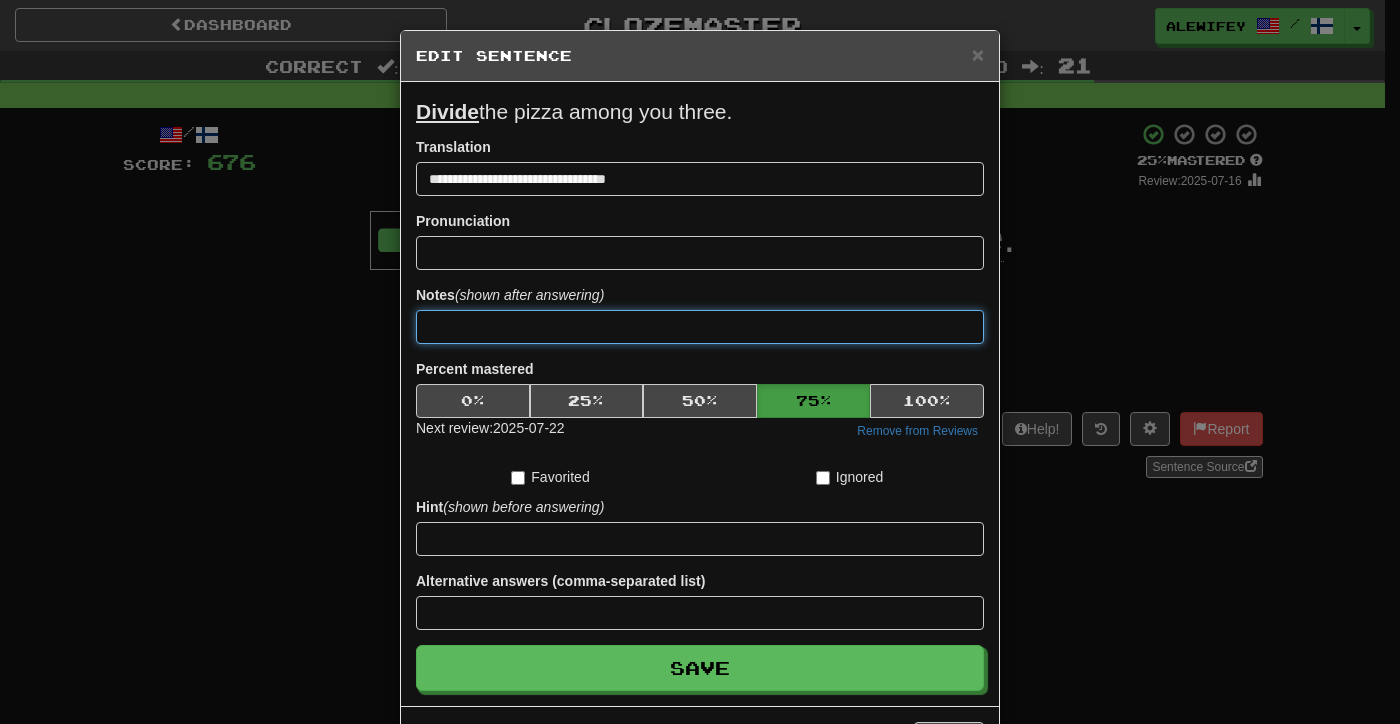 click at bounding box center [700, 327] 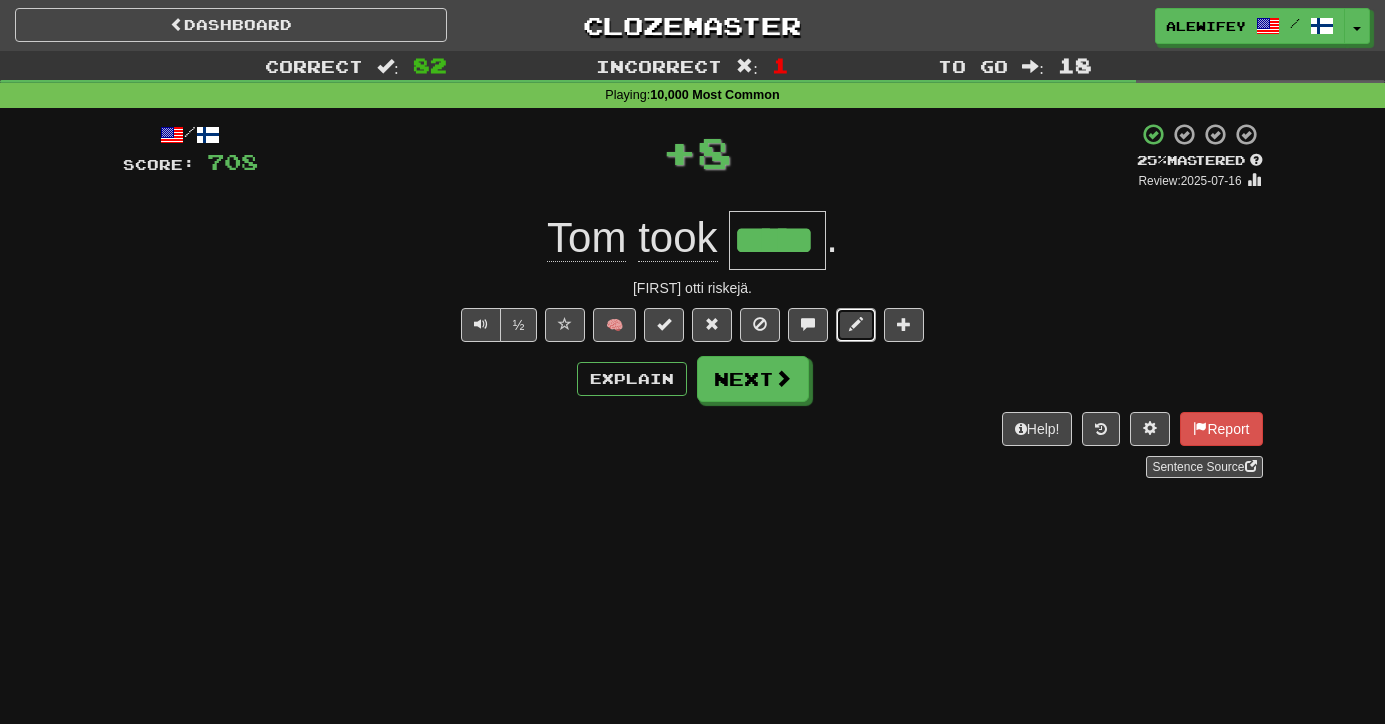 click at bounding box center (856, 325) 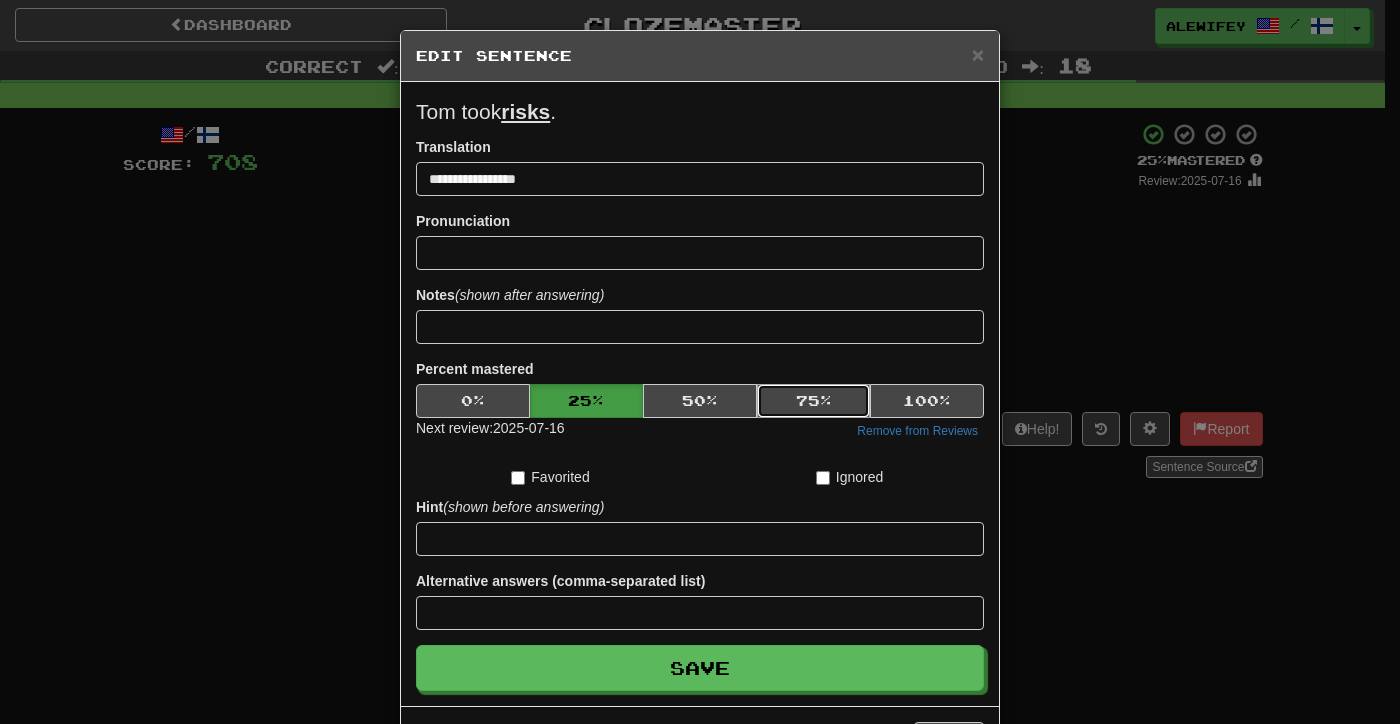 click on "75 %" at bounding box center [814, 401] 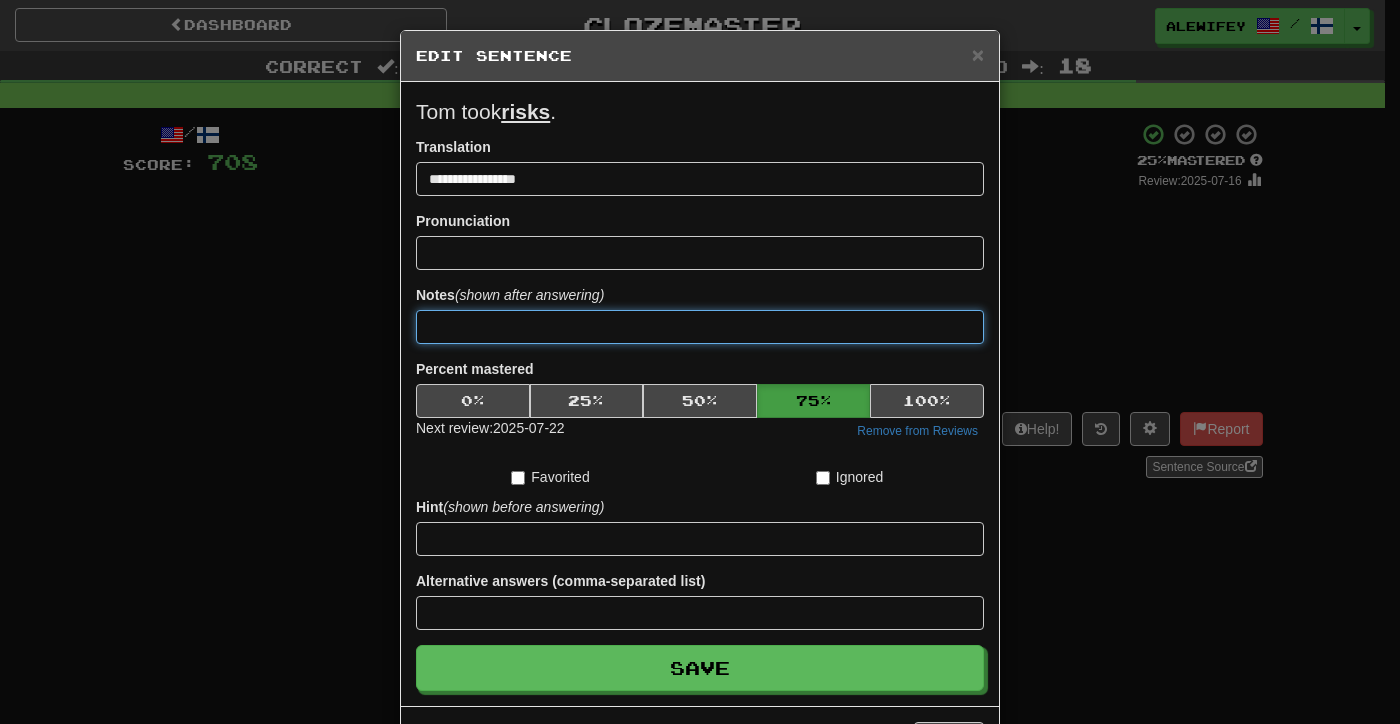 click at bounding box center (700, 327) 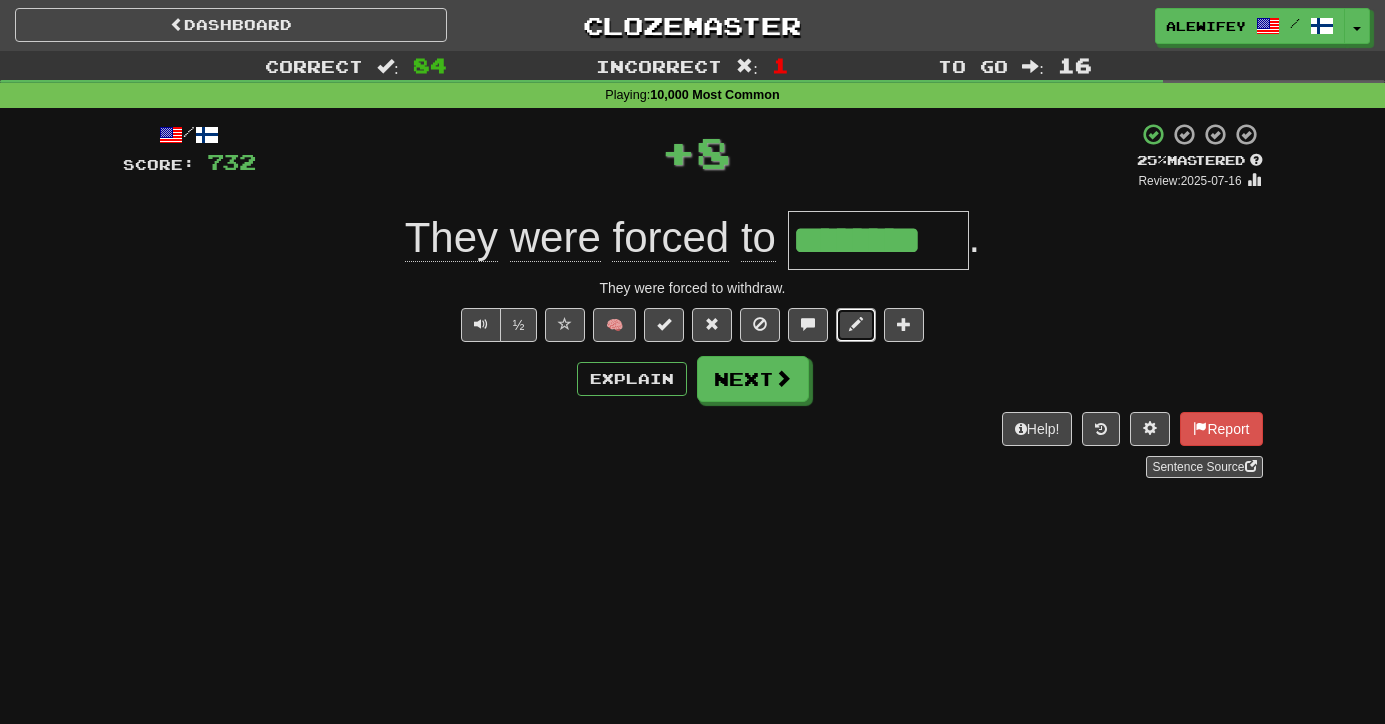 click at bounding box center (856, 325) 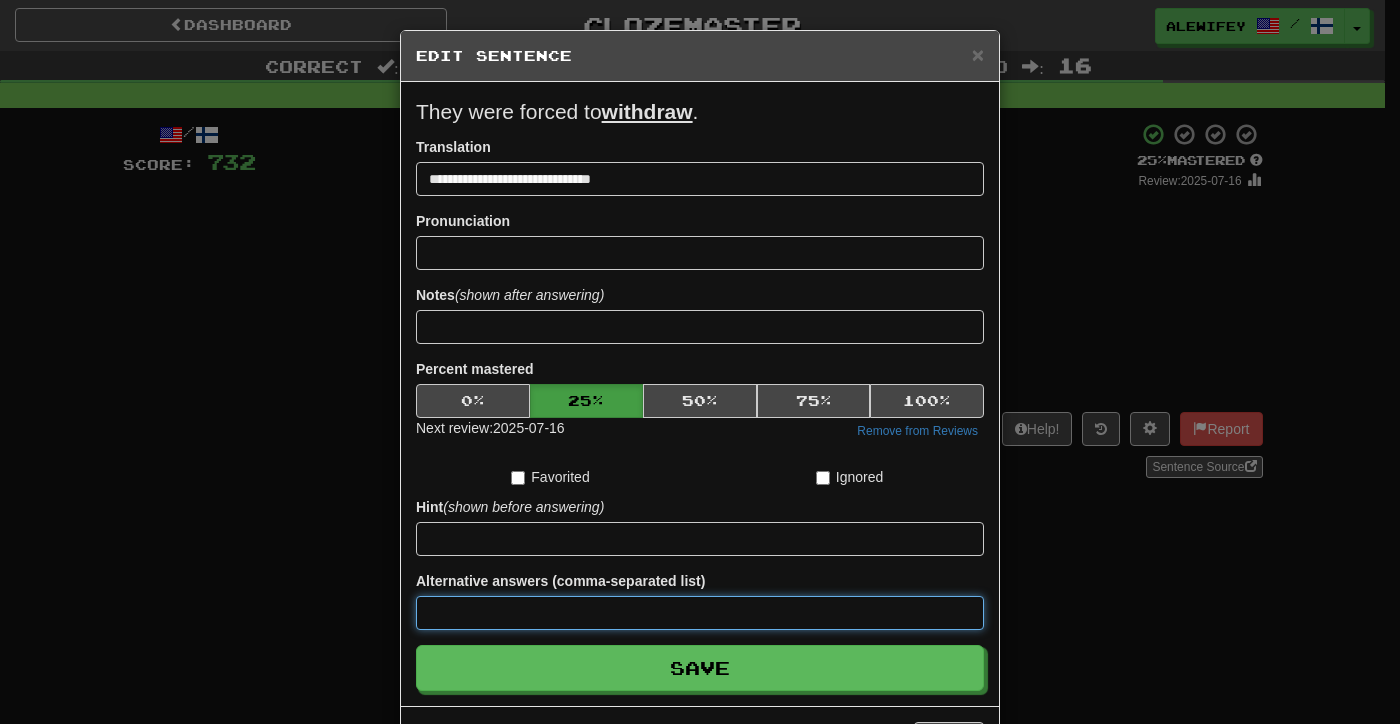 click at bounding box center [700, 613] 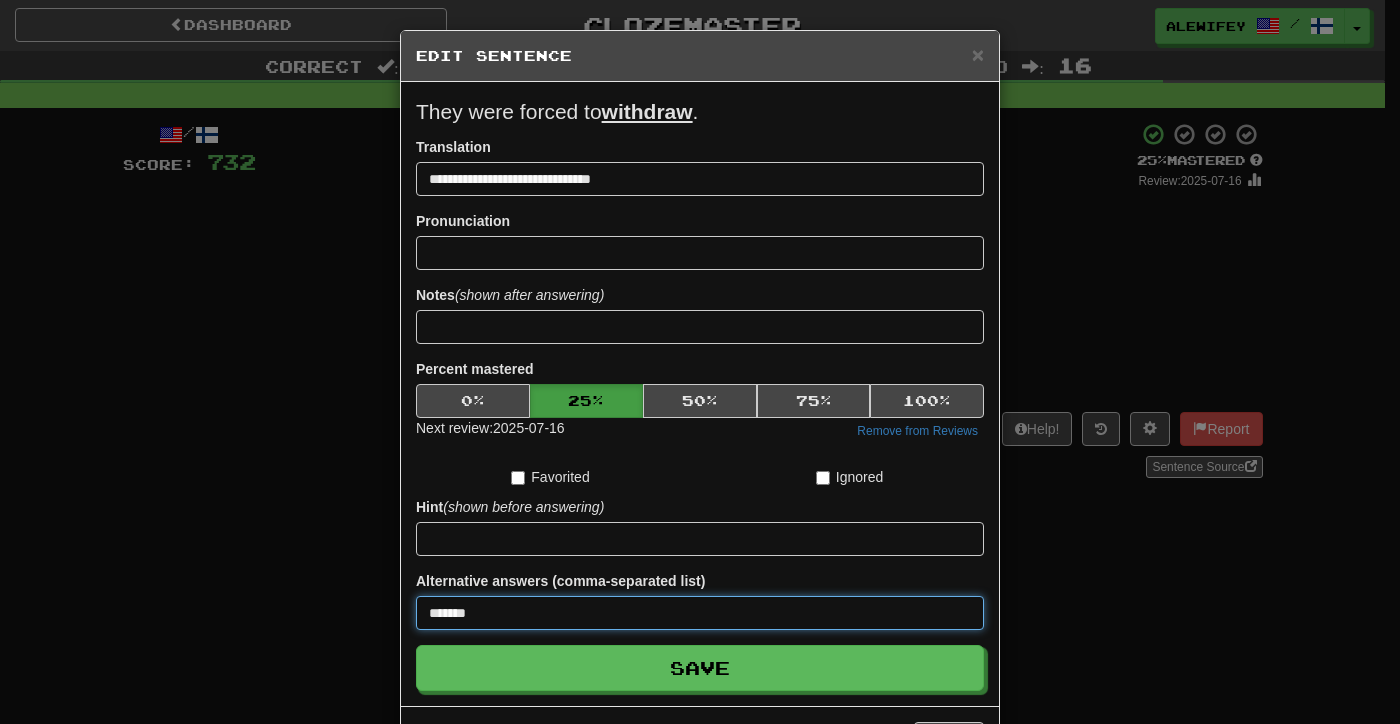 click on "Save" at bounding box center [700, 668] 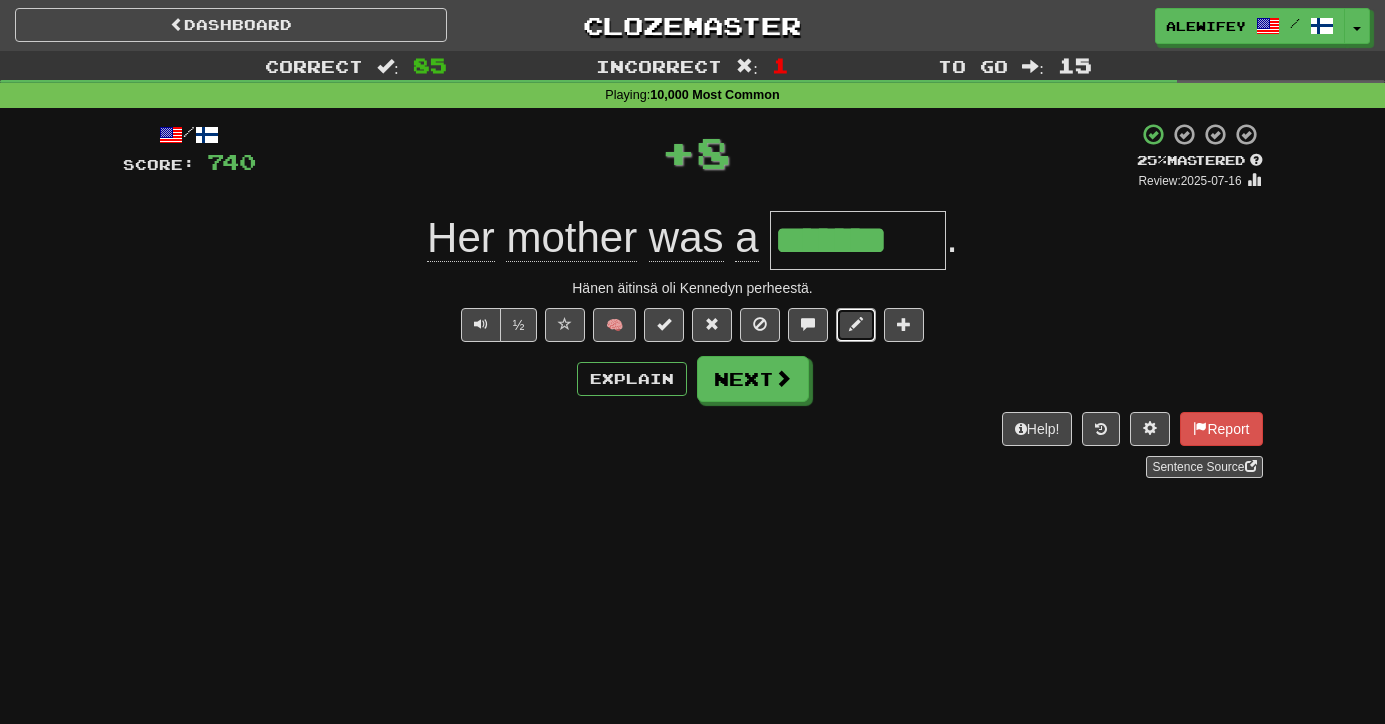 click at bounding box center [856, 325] 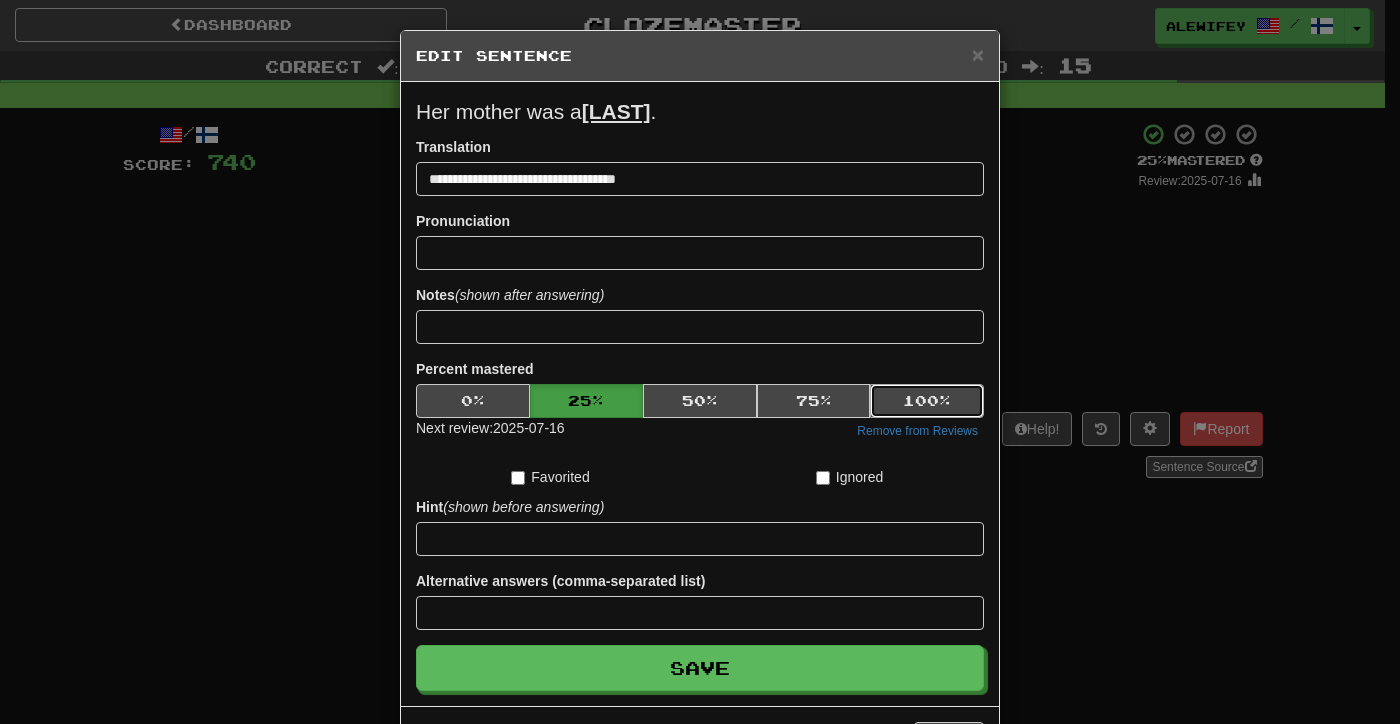 click on "100 %" at bounding box center (927, 401) 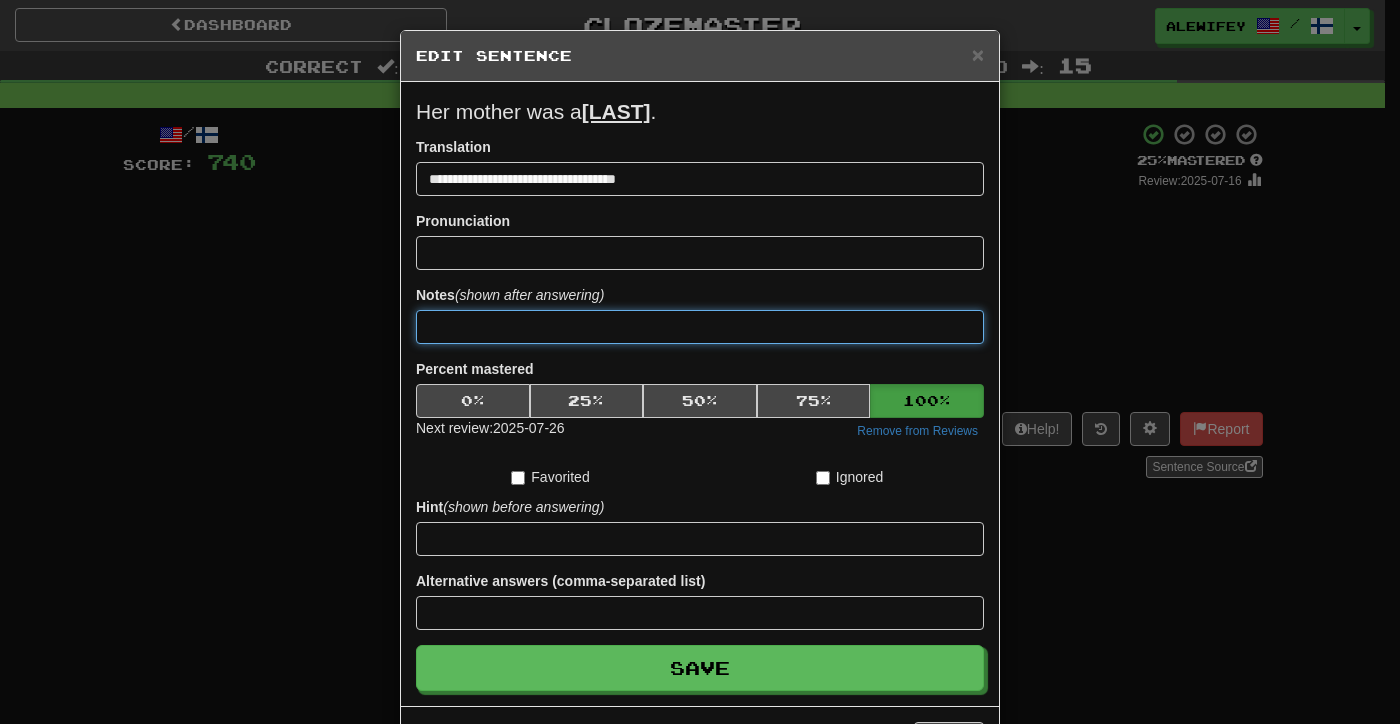 click at bounding box center [700, 327] 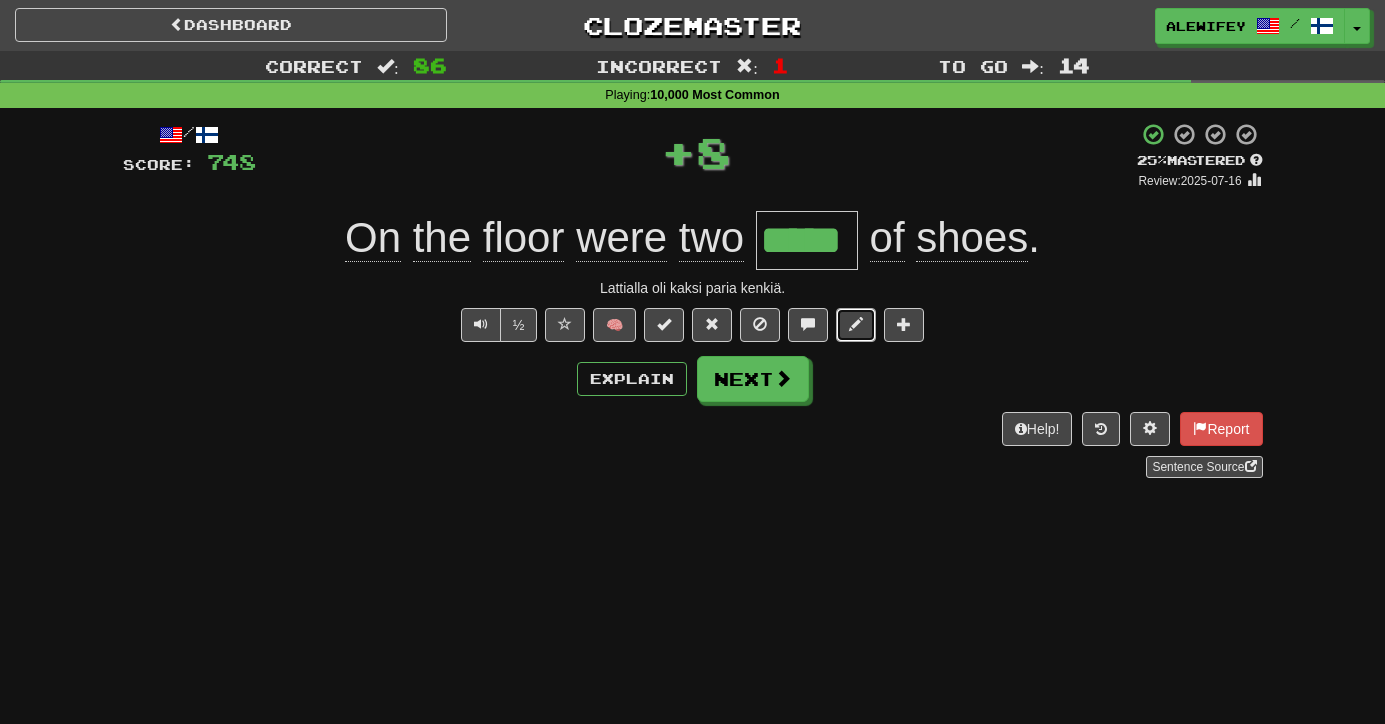 click at bounding box center [856, 325] 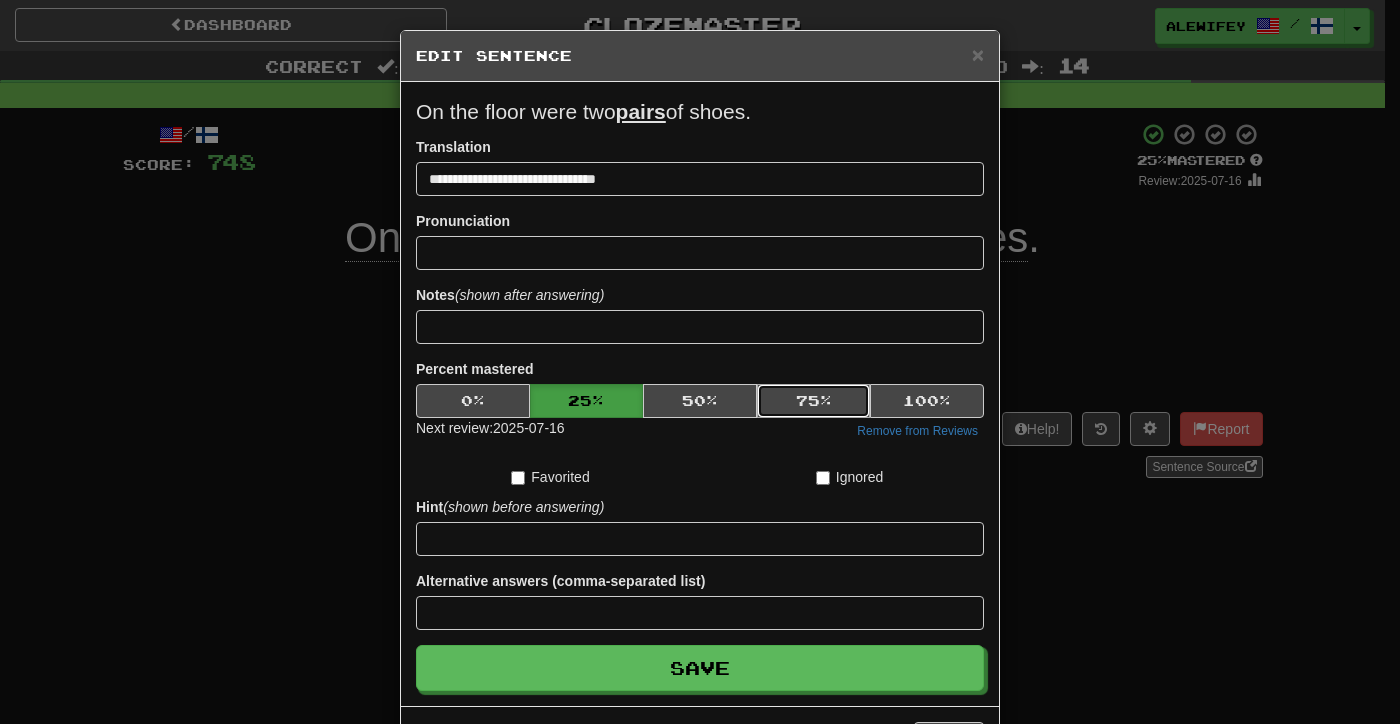 click on "75 %" at bounding box center (814, 401) 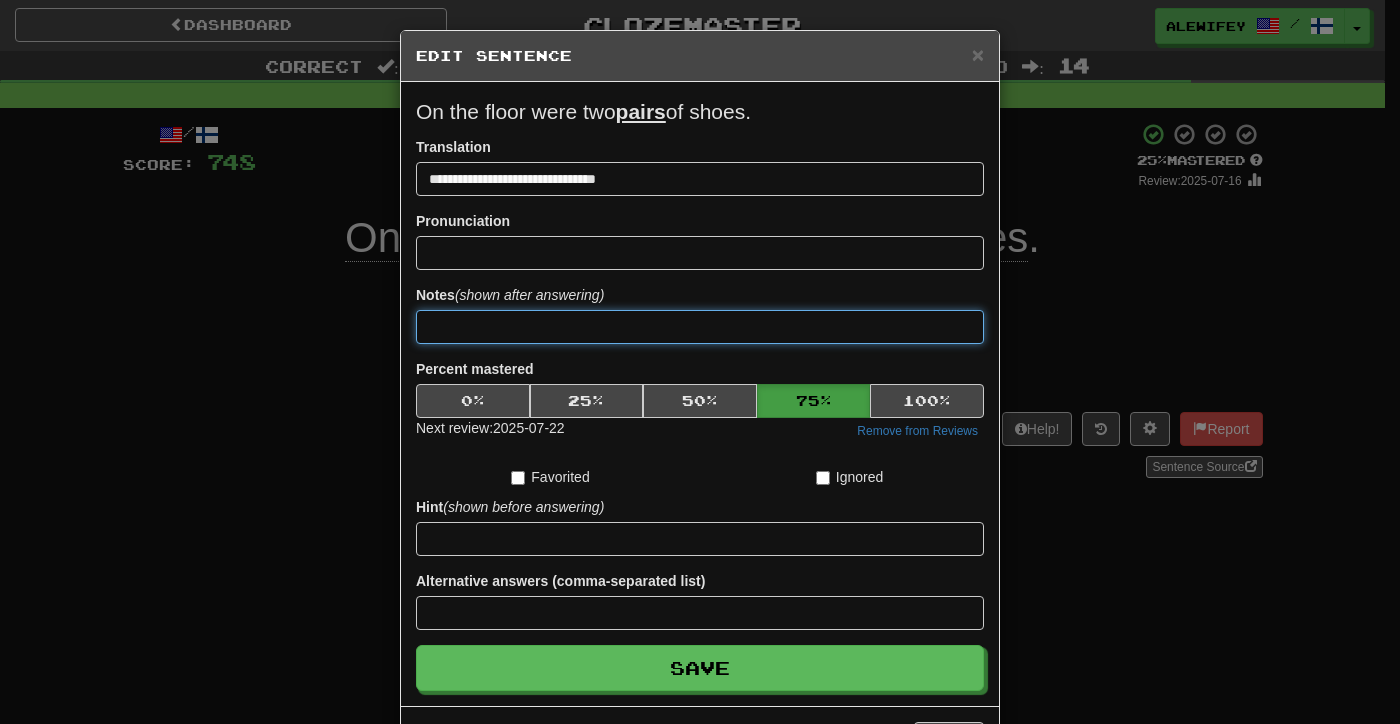 click at bounding box center [700, 327] 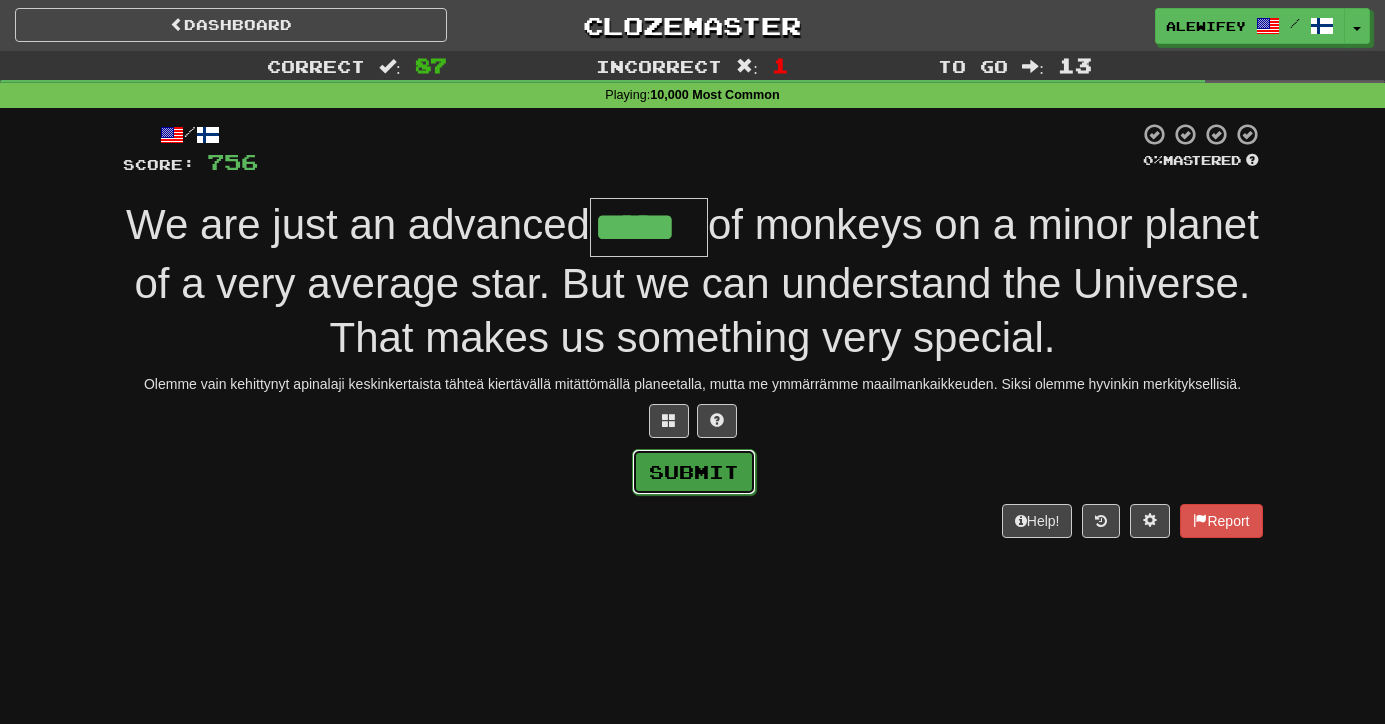 click on "Submit" at bounding box center [694, 472] 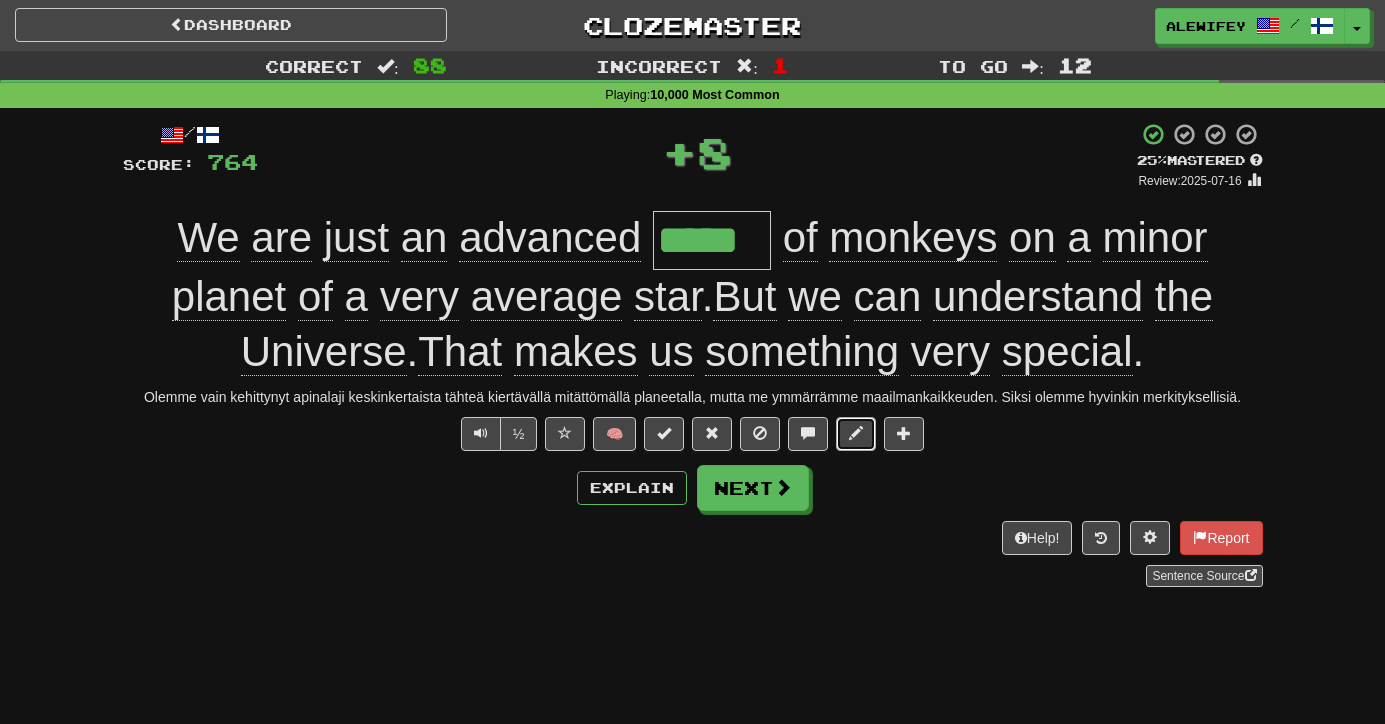 click at bounding box center [856, 434] 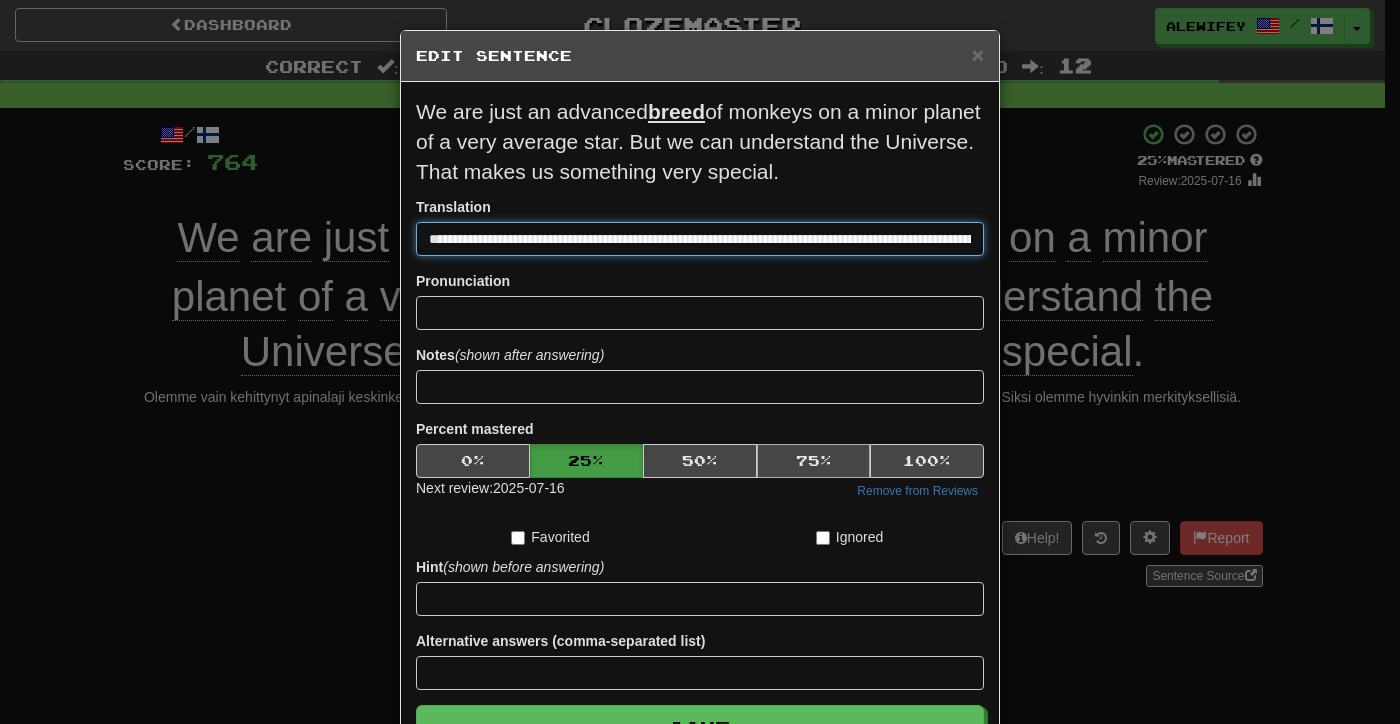 scroll, scrollTop: 0, scrollLeft: 561, axis: horizontal 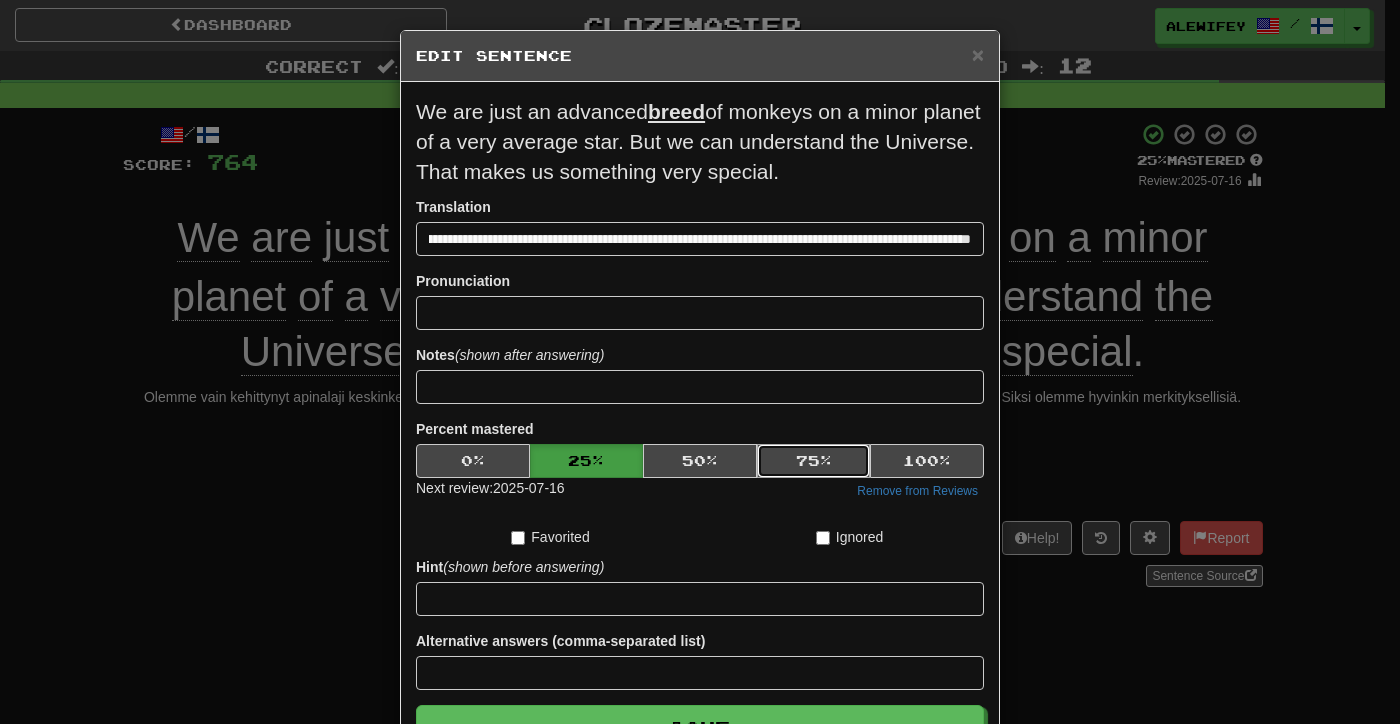 click on "75 %" at bounding box center [814, 461] 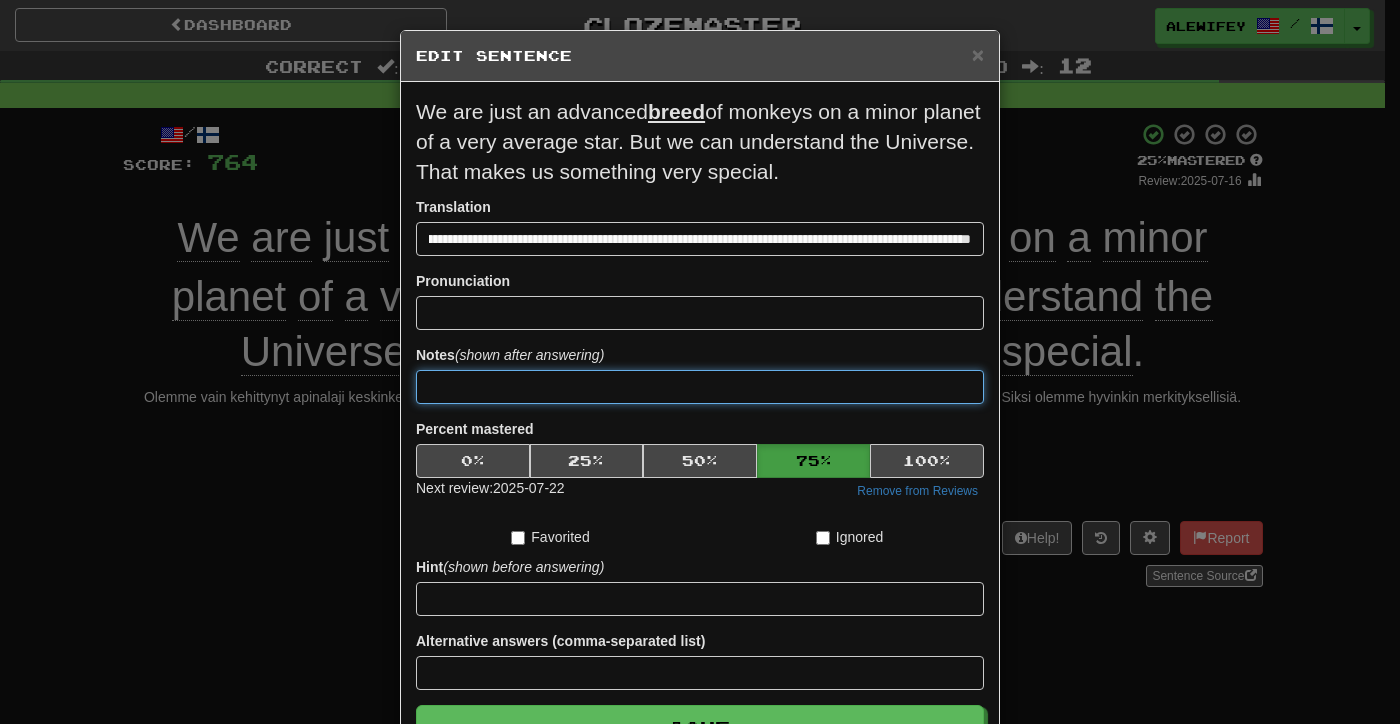 click at bounding box center (700, 387) 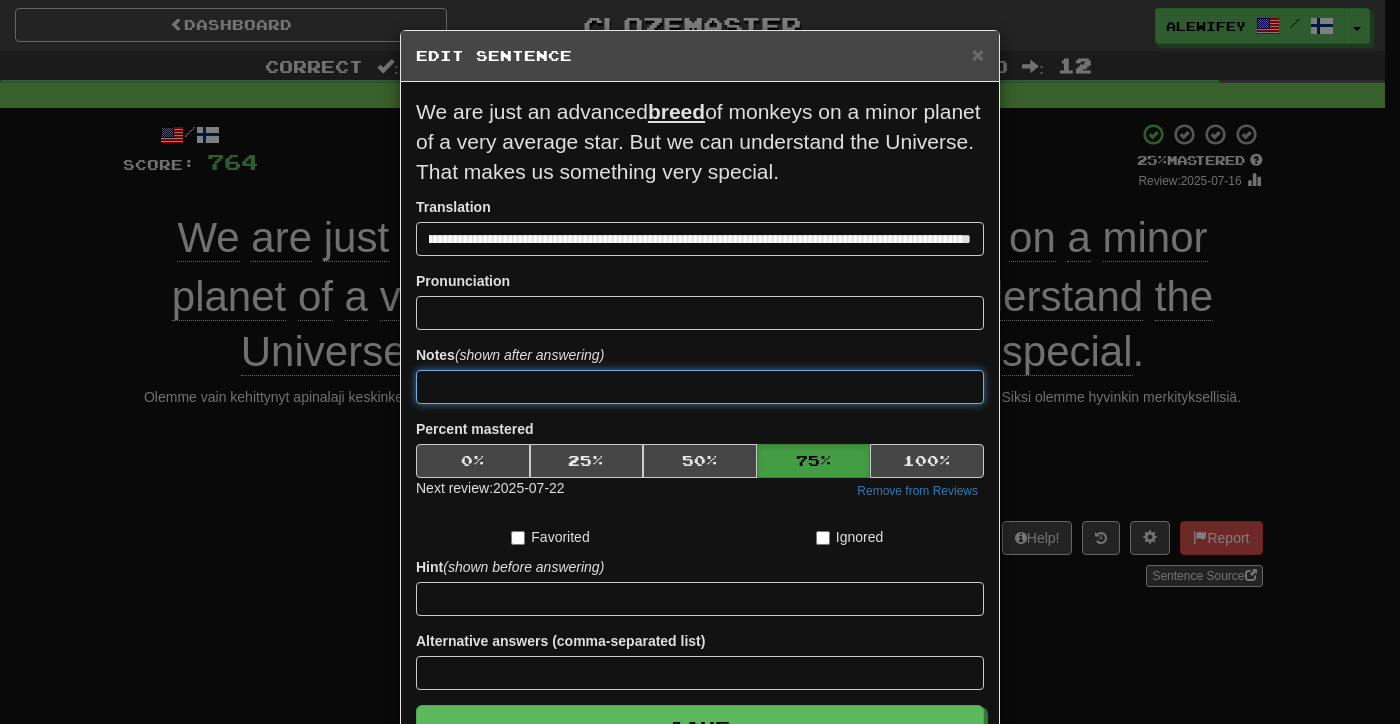 click on "Save" at bounding box center [700, 728] 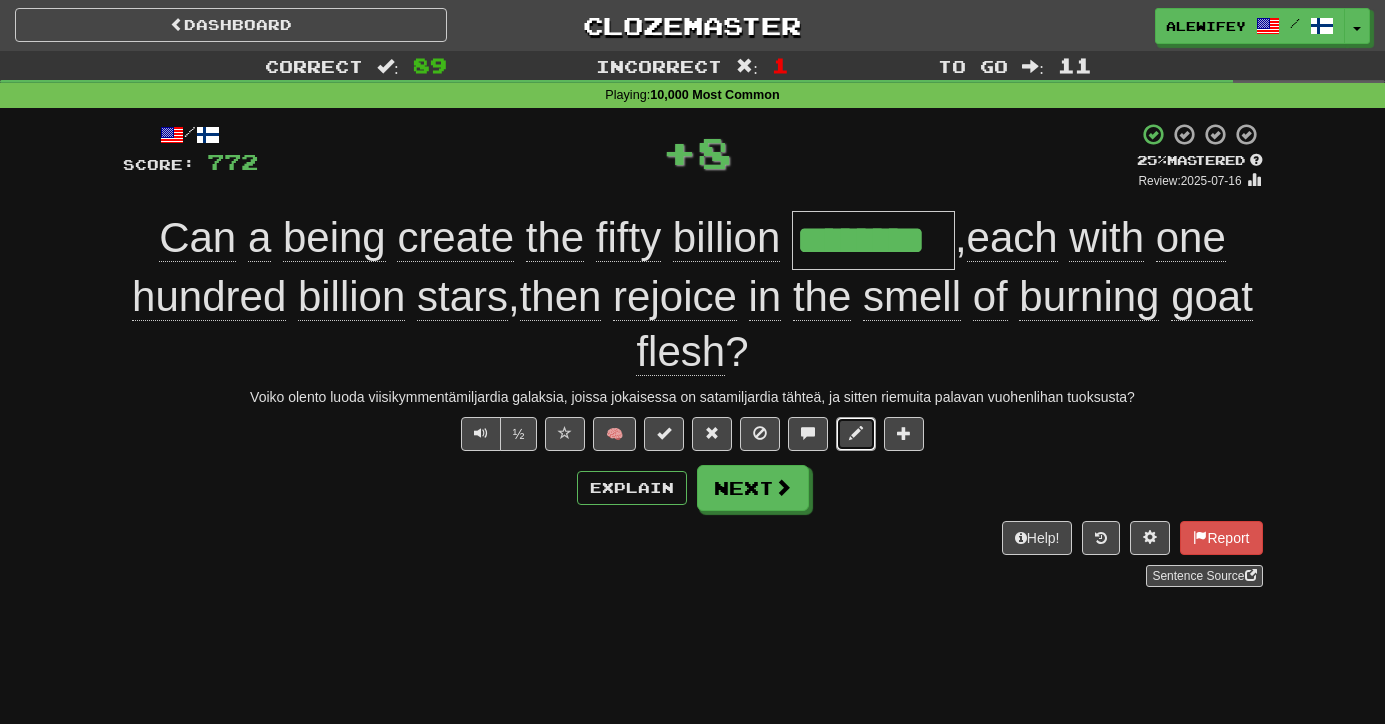 click at bounding box center [856, 434] 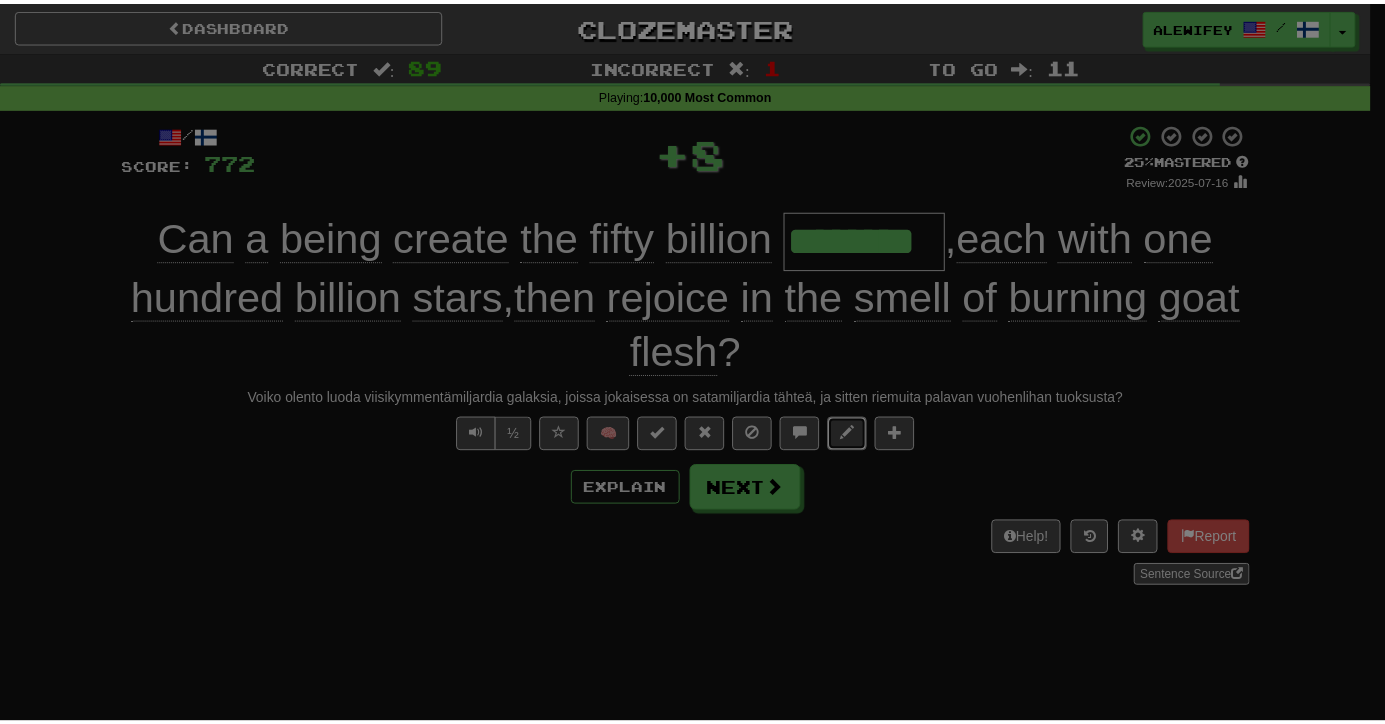 scroll, scrollTop: 0, scrollLeft: 346, axis: horizontal 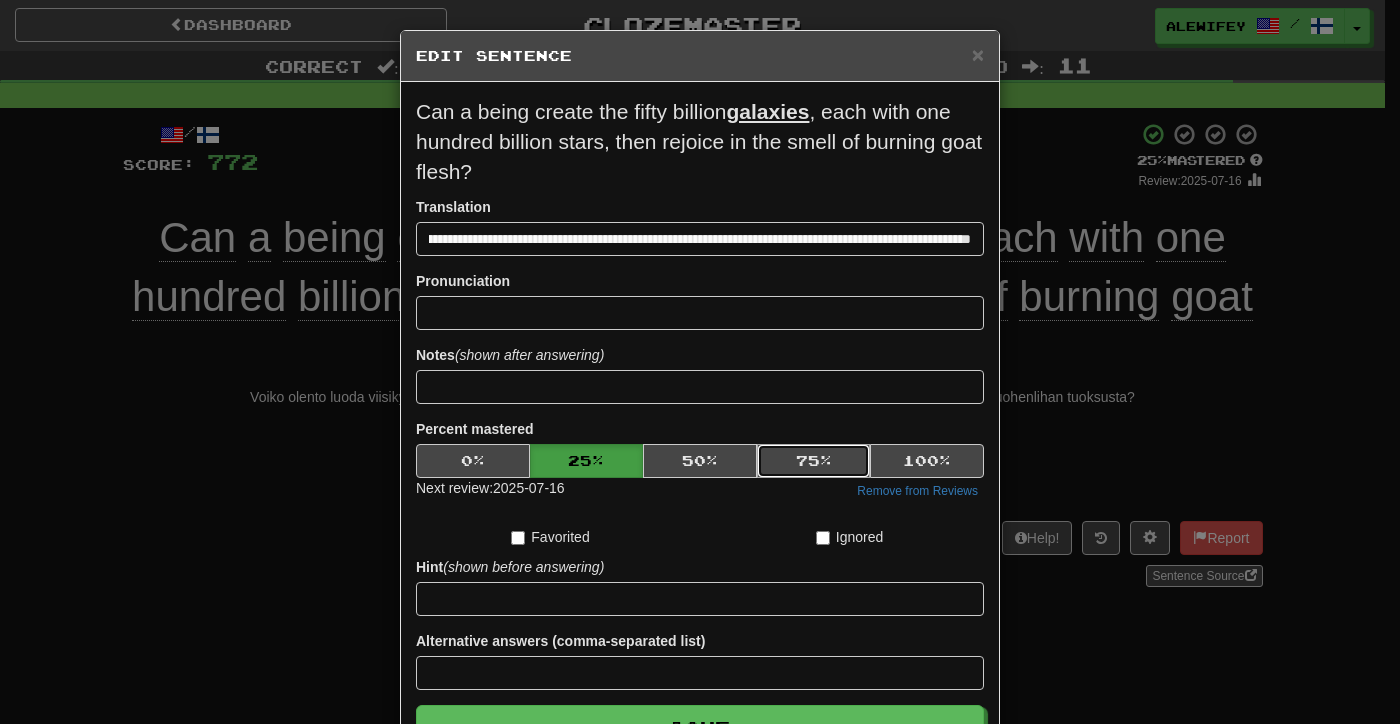 click on "75 %" at bounding box center [814, 461] 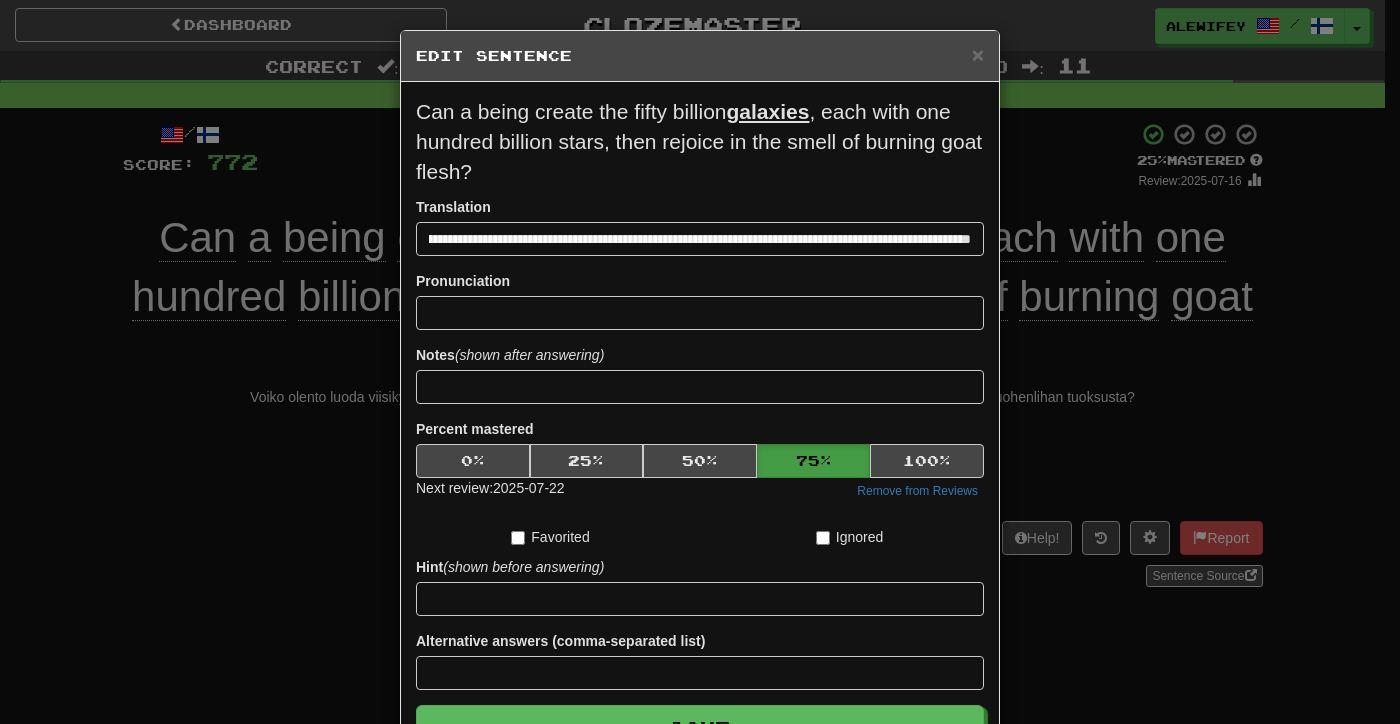 click on "**********" at bounding box center [700, 424] 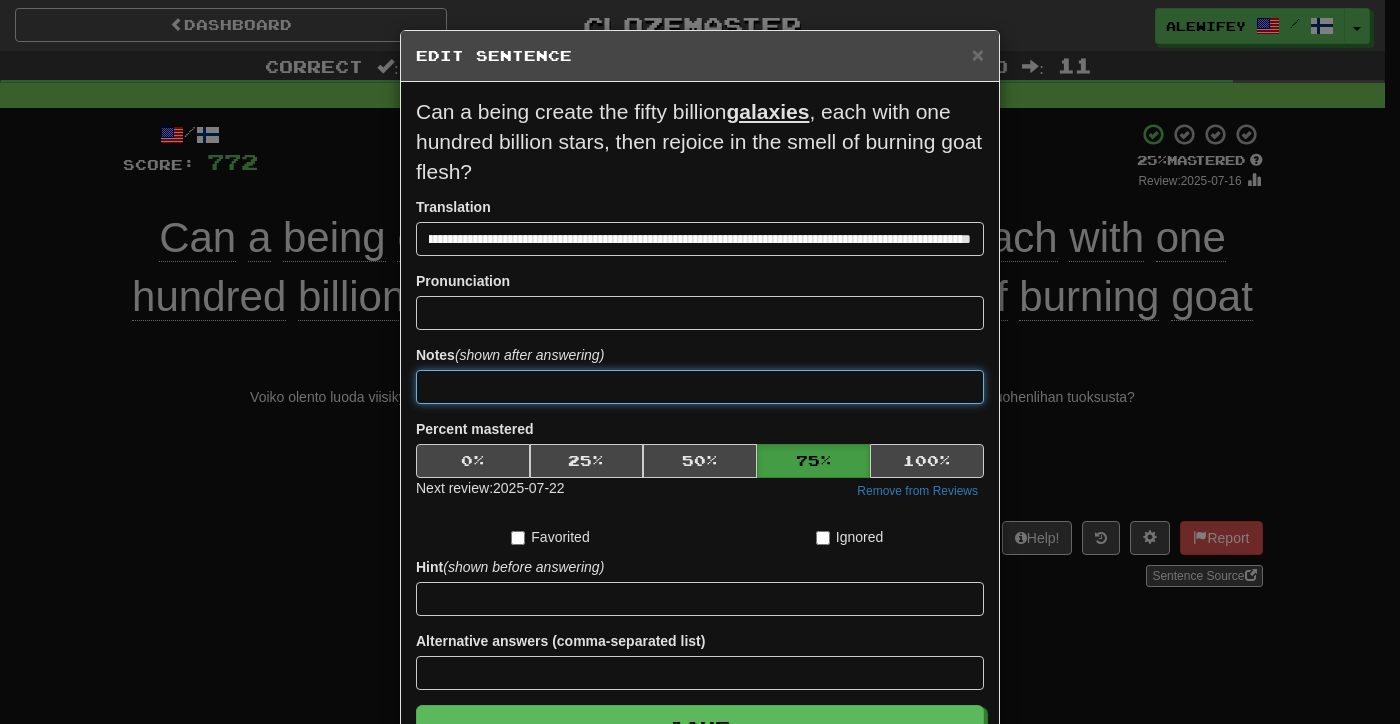 click at bounding box center [700, 387] 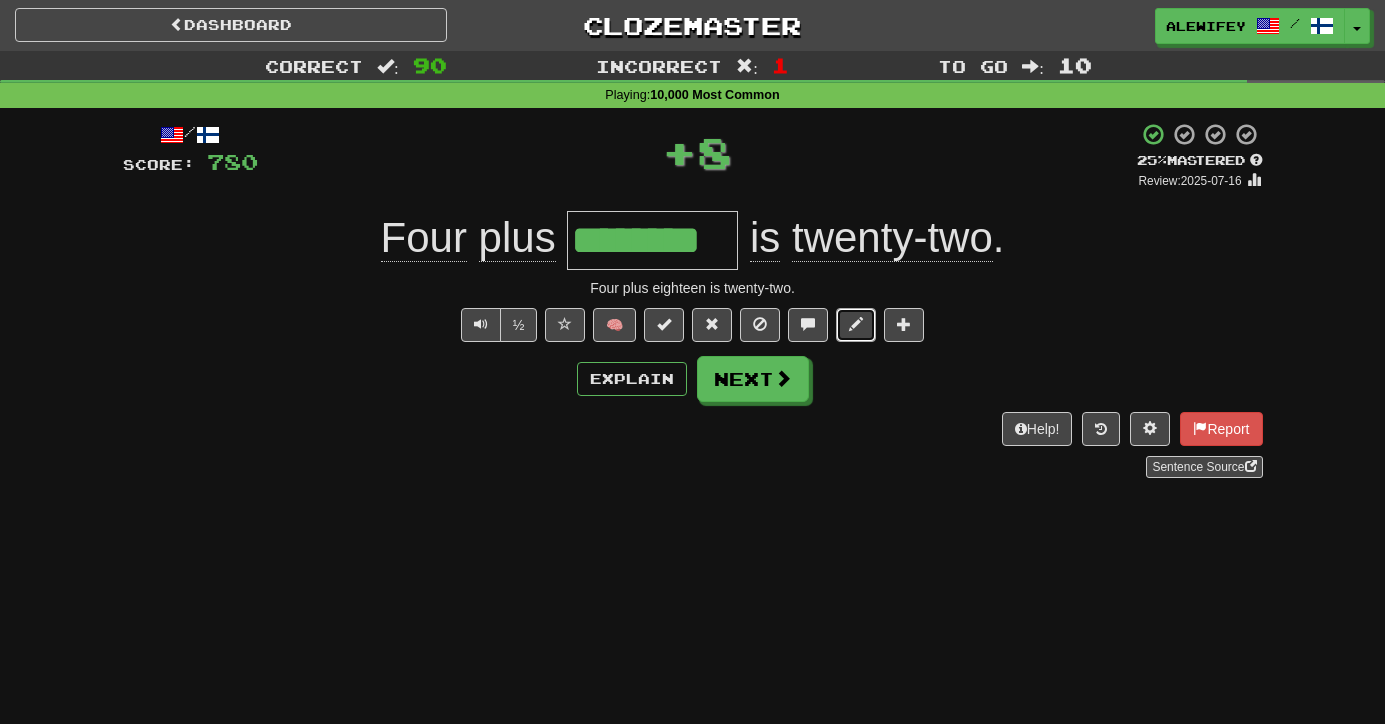 click at bounding box center [856, 325] 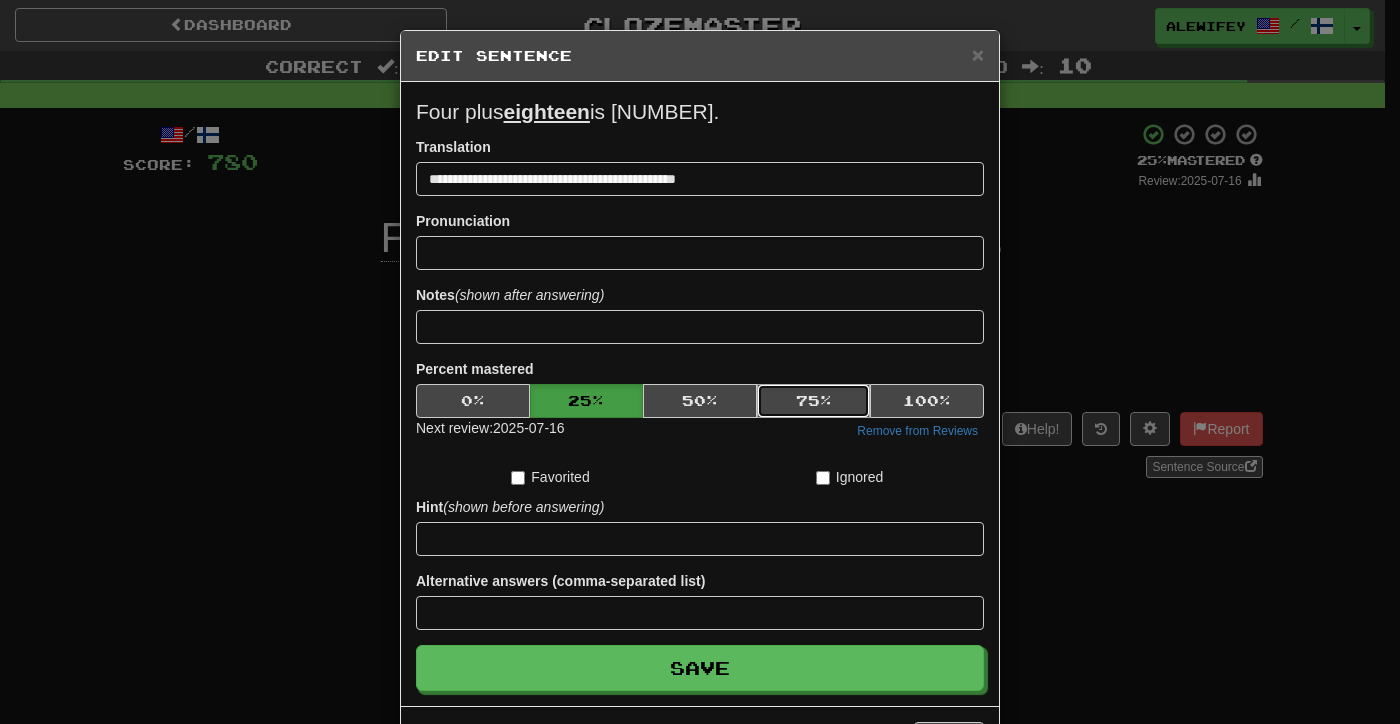 click on "75 %" at bounding box center (814, 401) 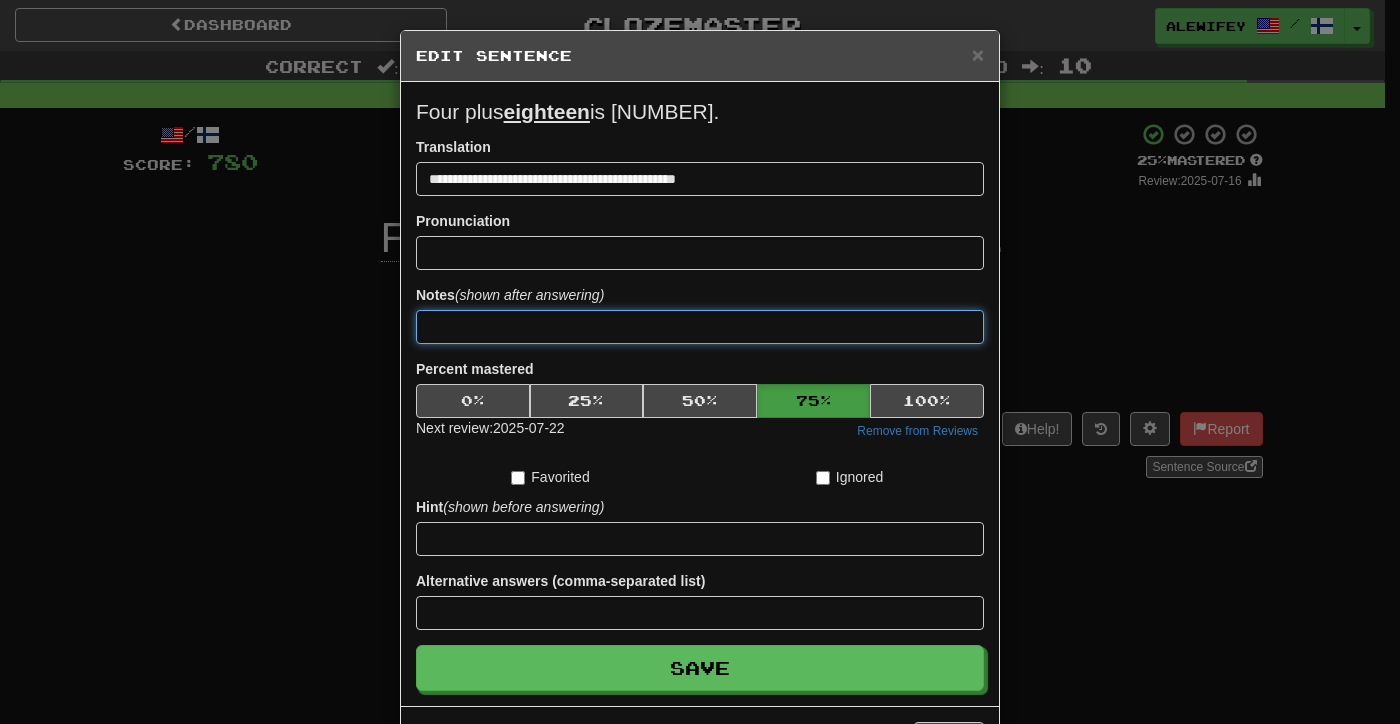 click at bounding box center (700, 327) 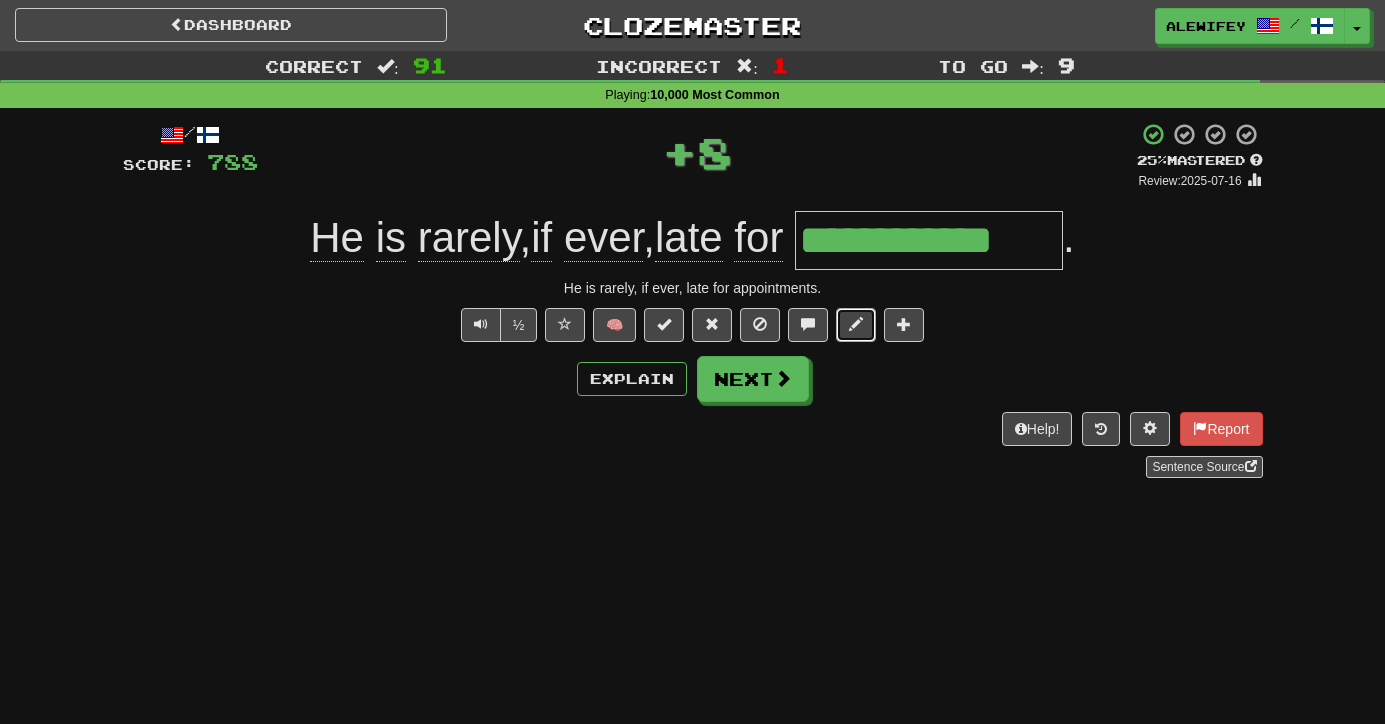 click at bounding box center [856, 324] 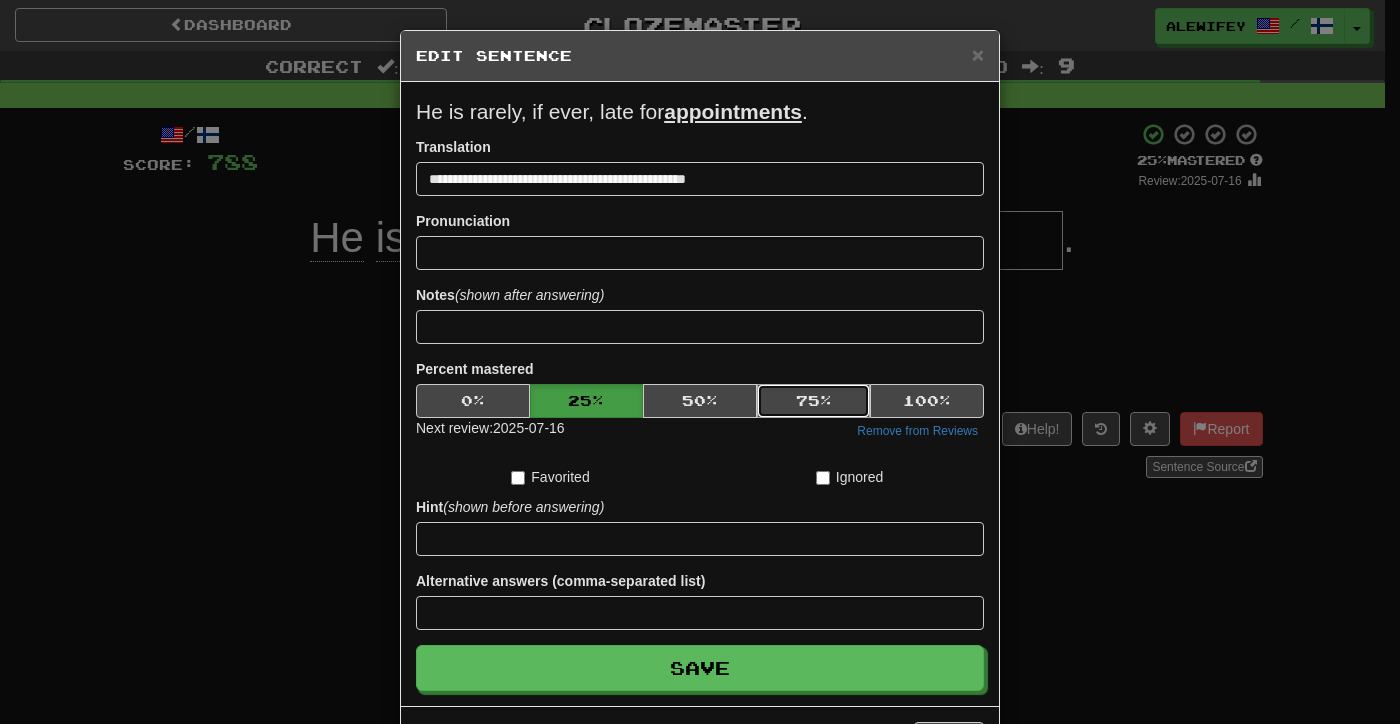click on "75 %" at bounding box center (814, 401) 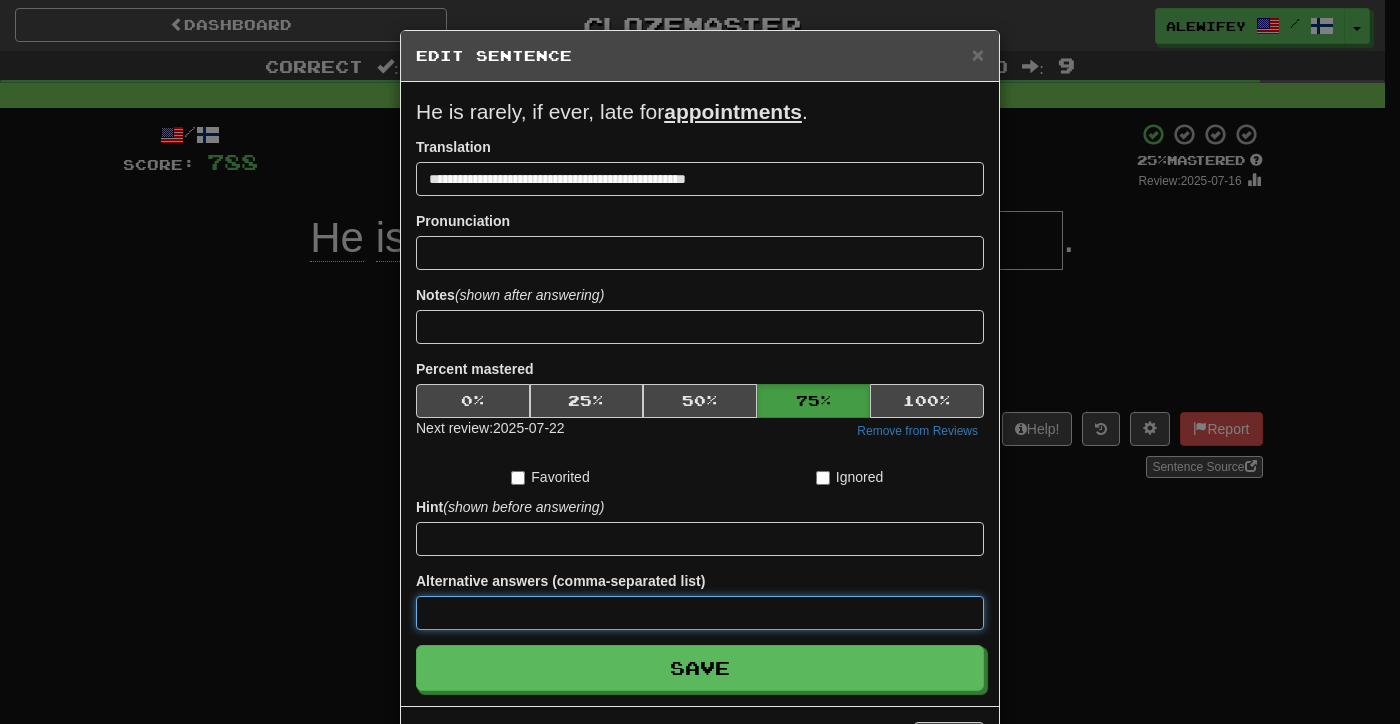 click at bounding box center [700, 613] 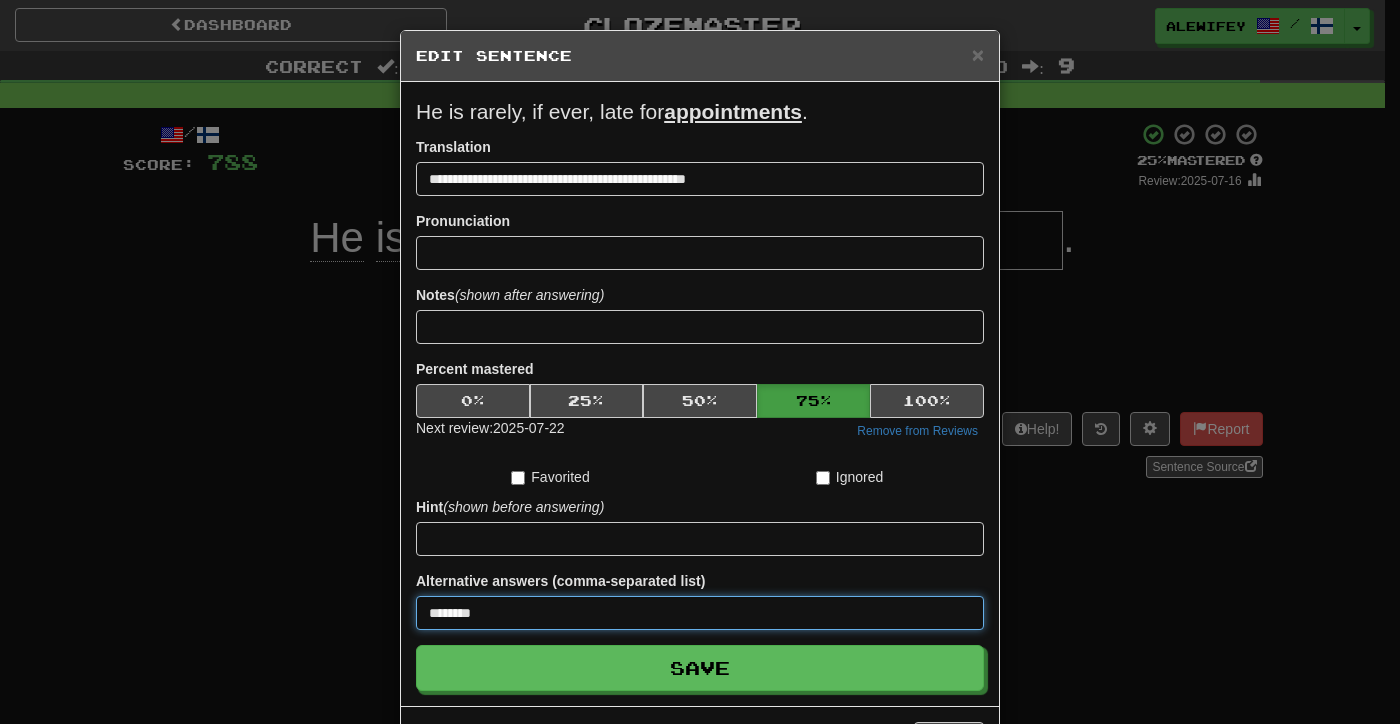 click on "Save" at bounding box center [700, 668] 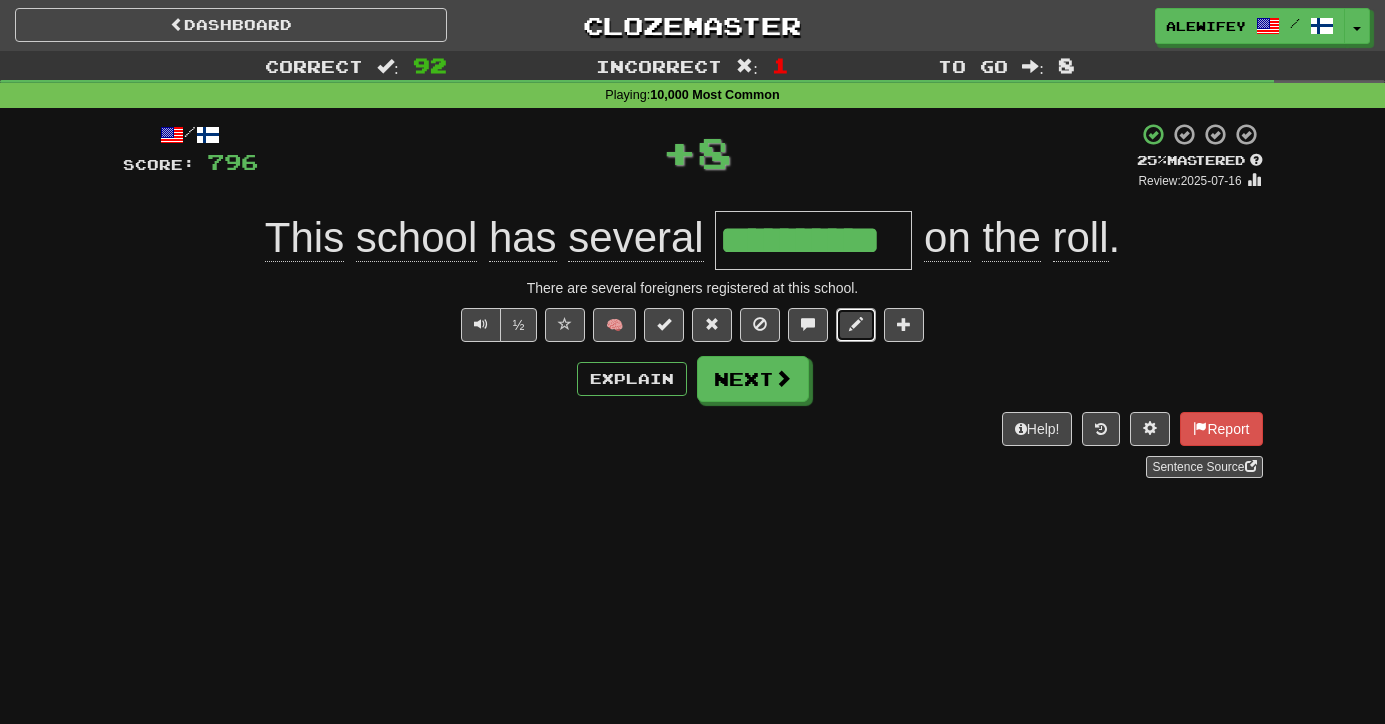 click at bounding box center (856, 325) 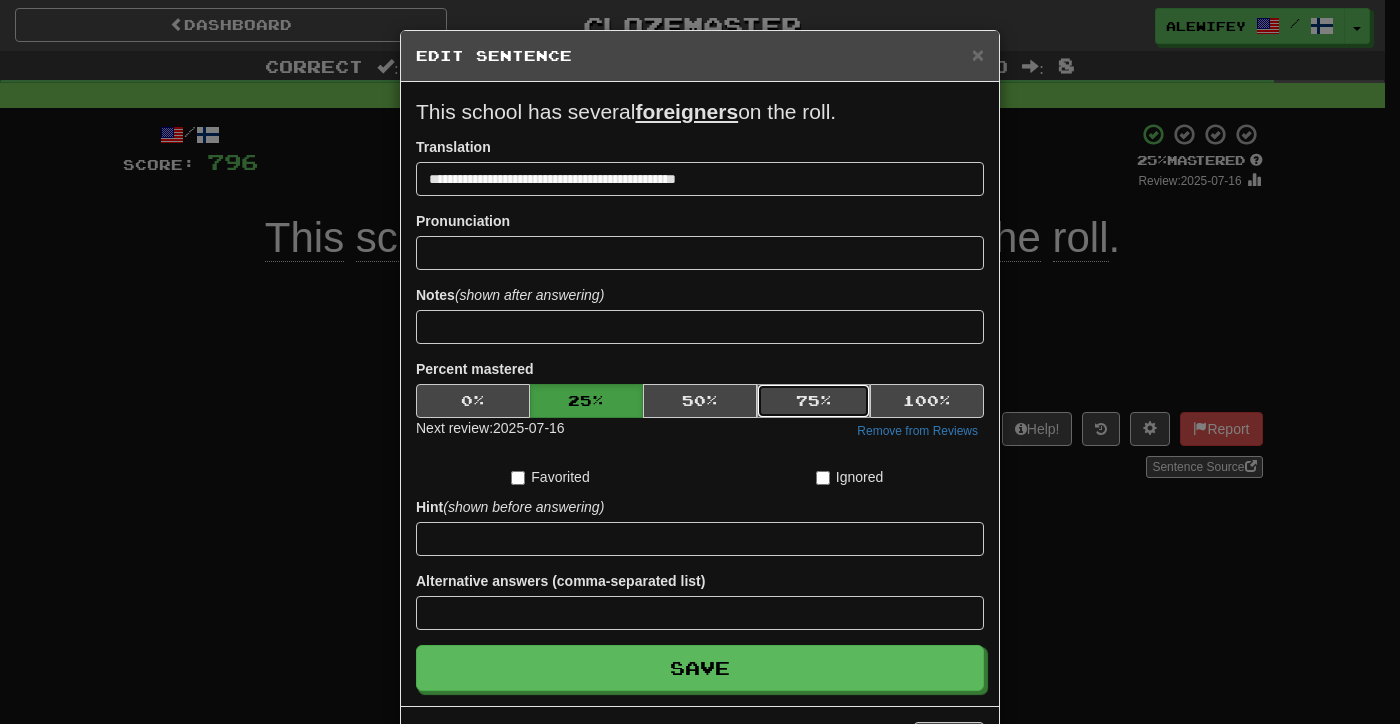 click on "75 %" at bounding box center [814, 401] 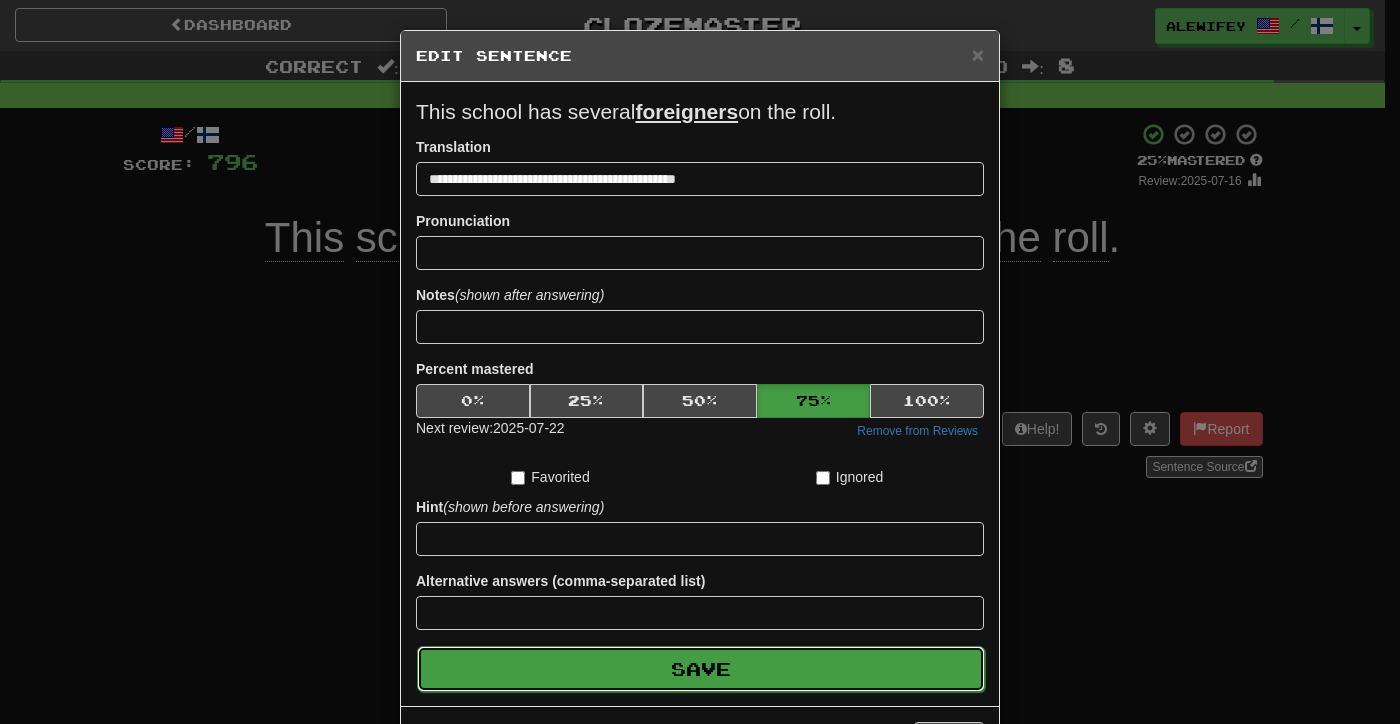 click on "Save" at bounding box center [701, 669] 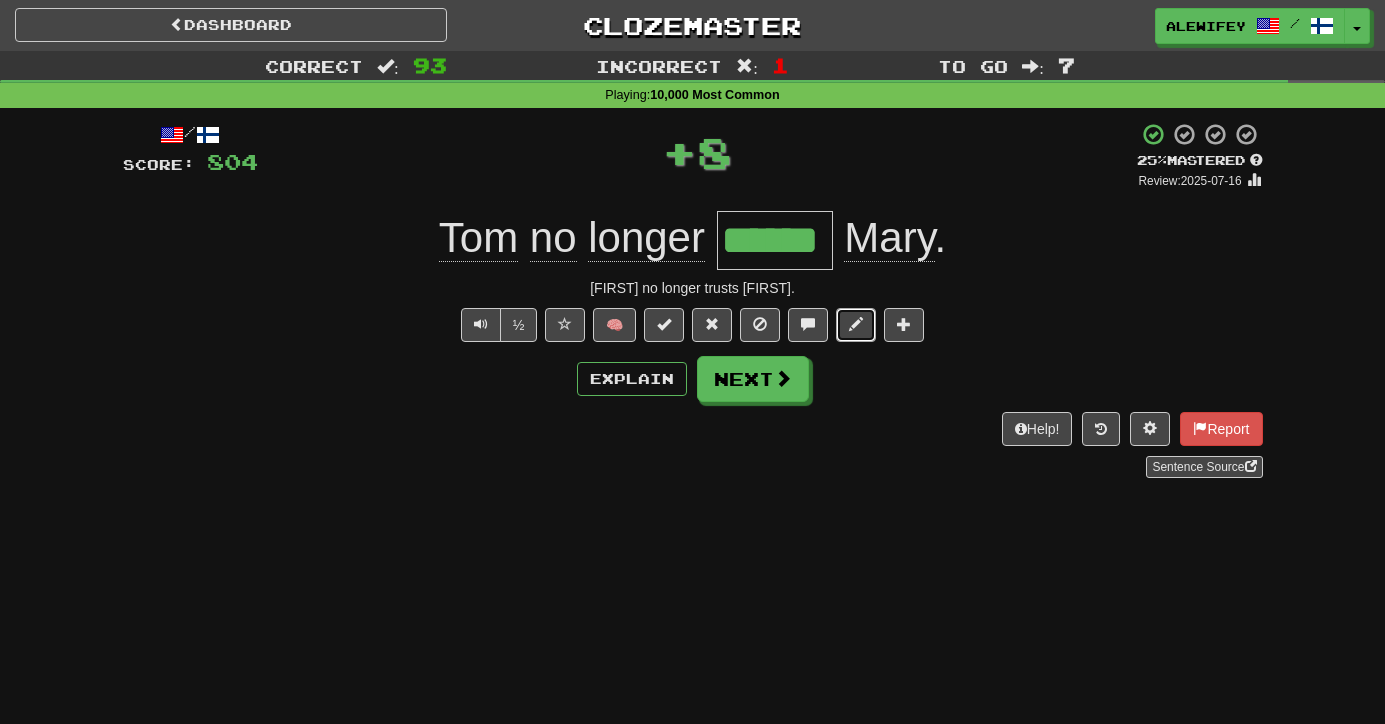 click at bounding box center [856, 324] 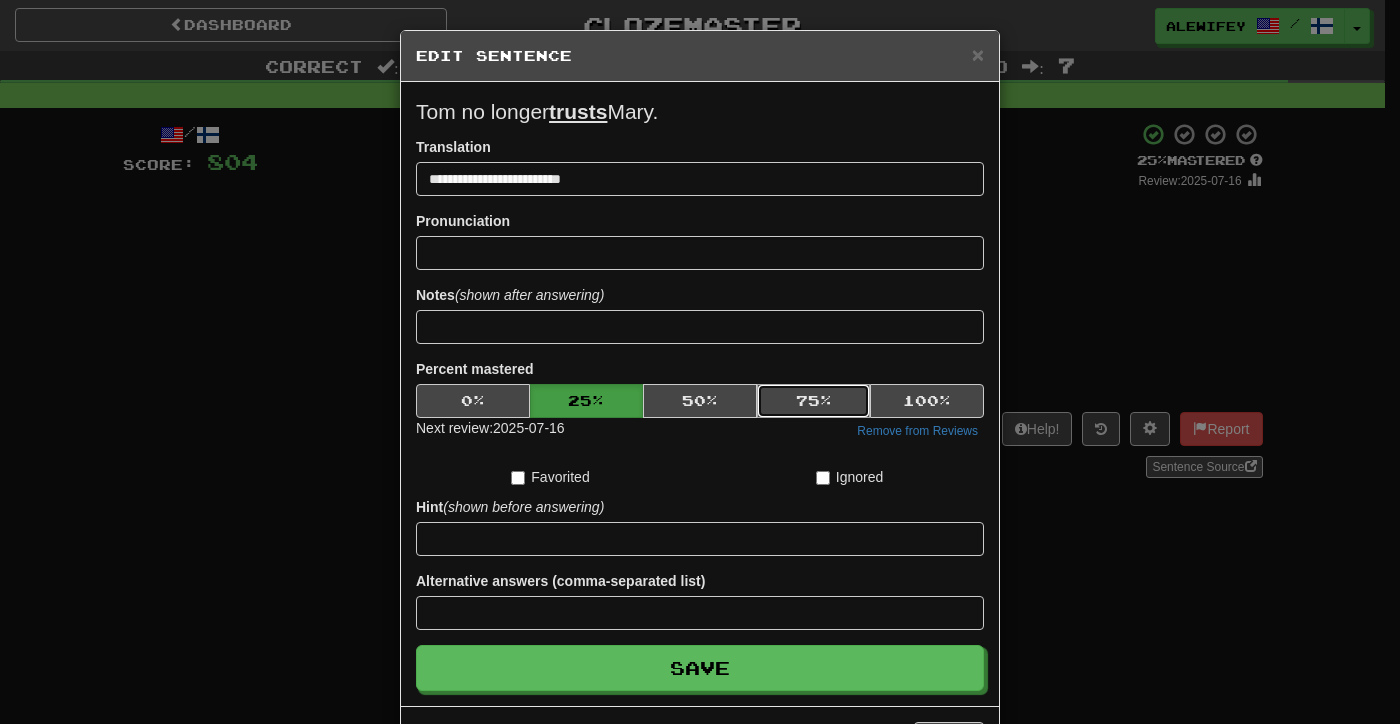 click on "75 %" at bounding box center (814, 401) 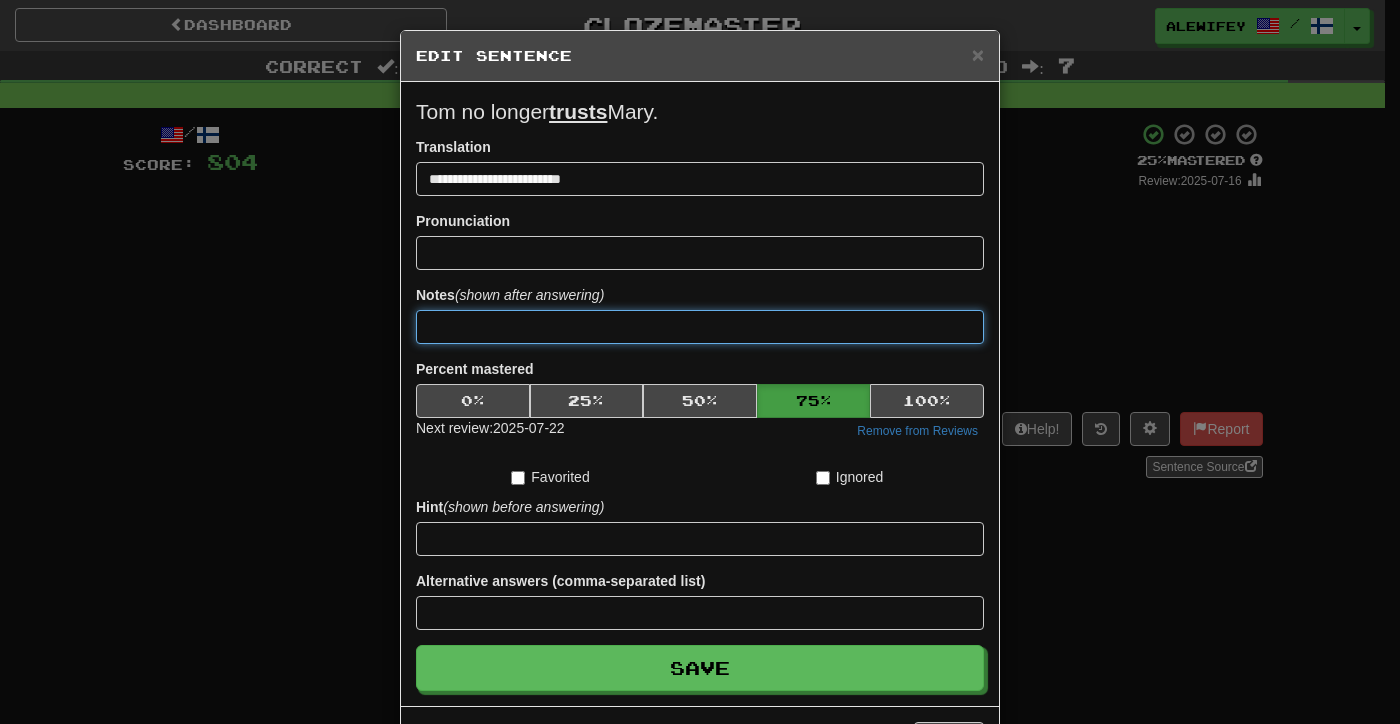 click at bounding box center (700, 327) 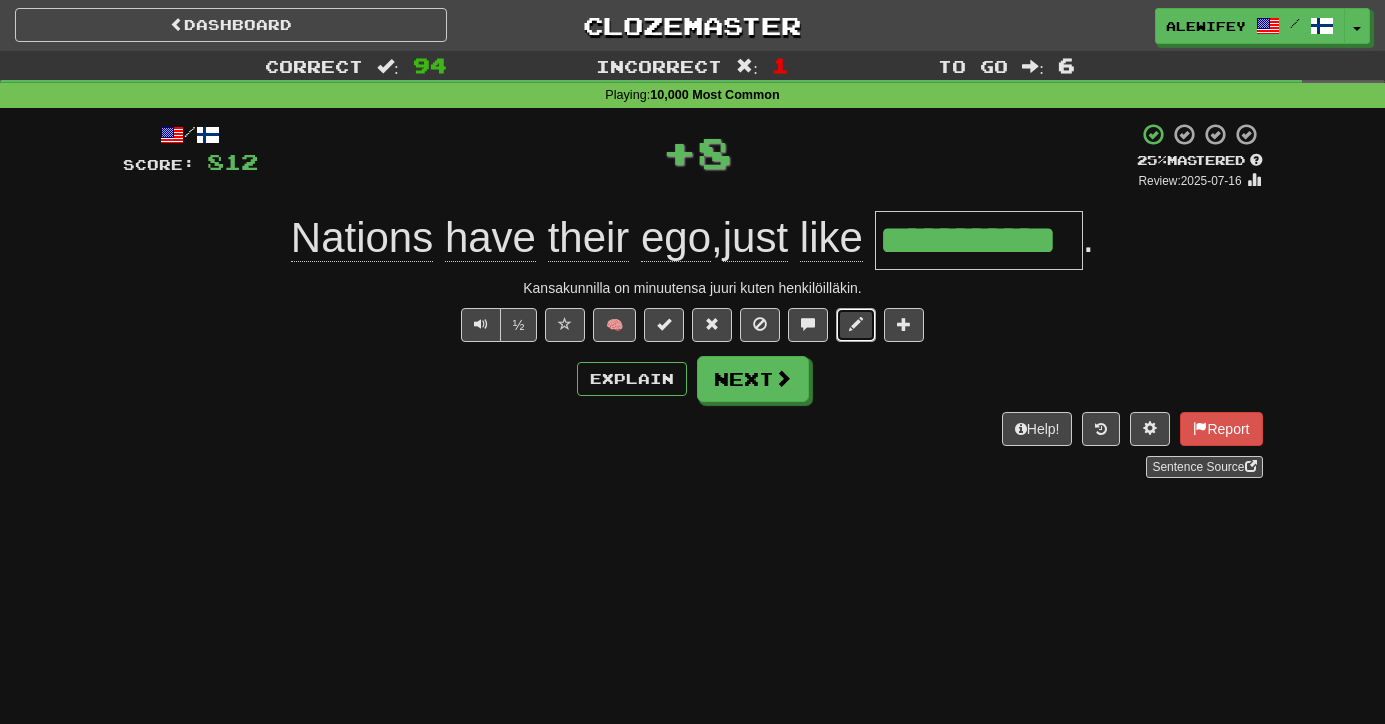 click at bounding box center (856, 325) 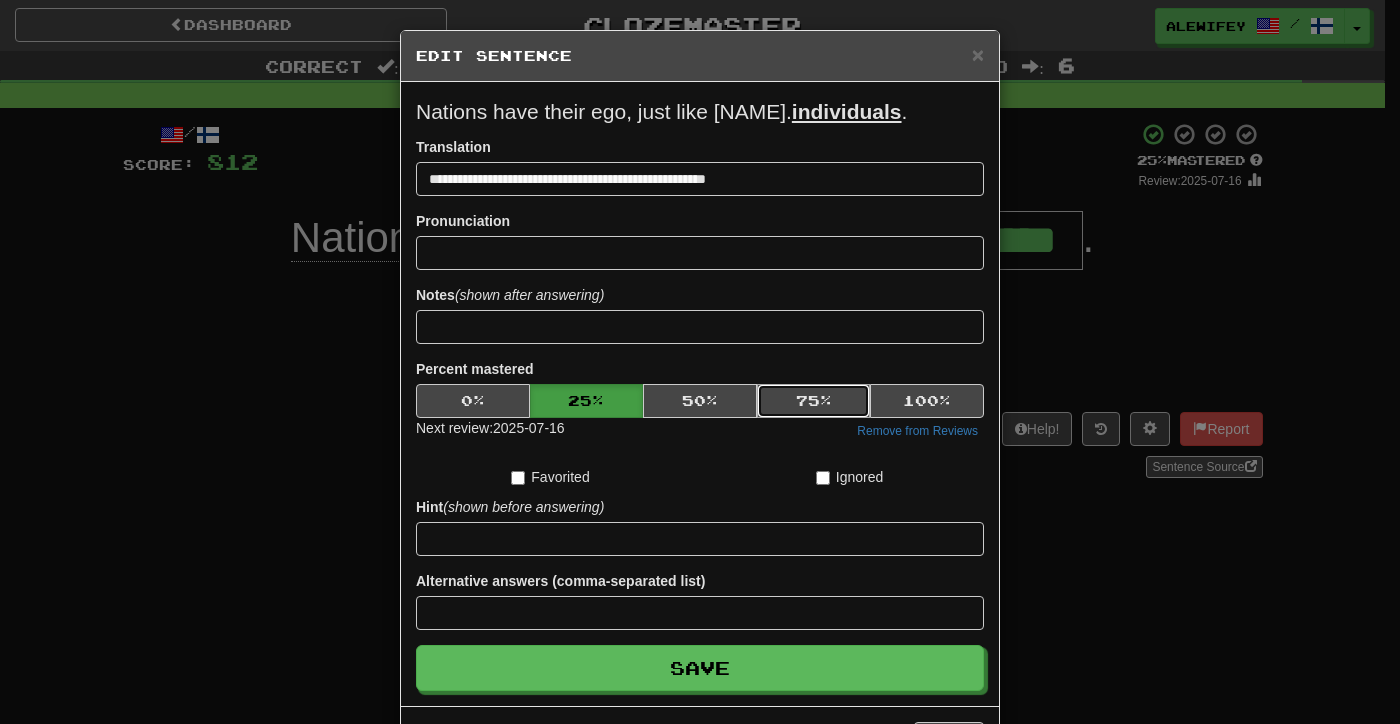 click on "75 %" at bounding box center [814, 401] 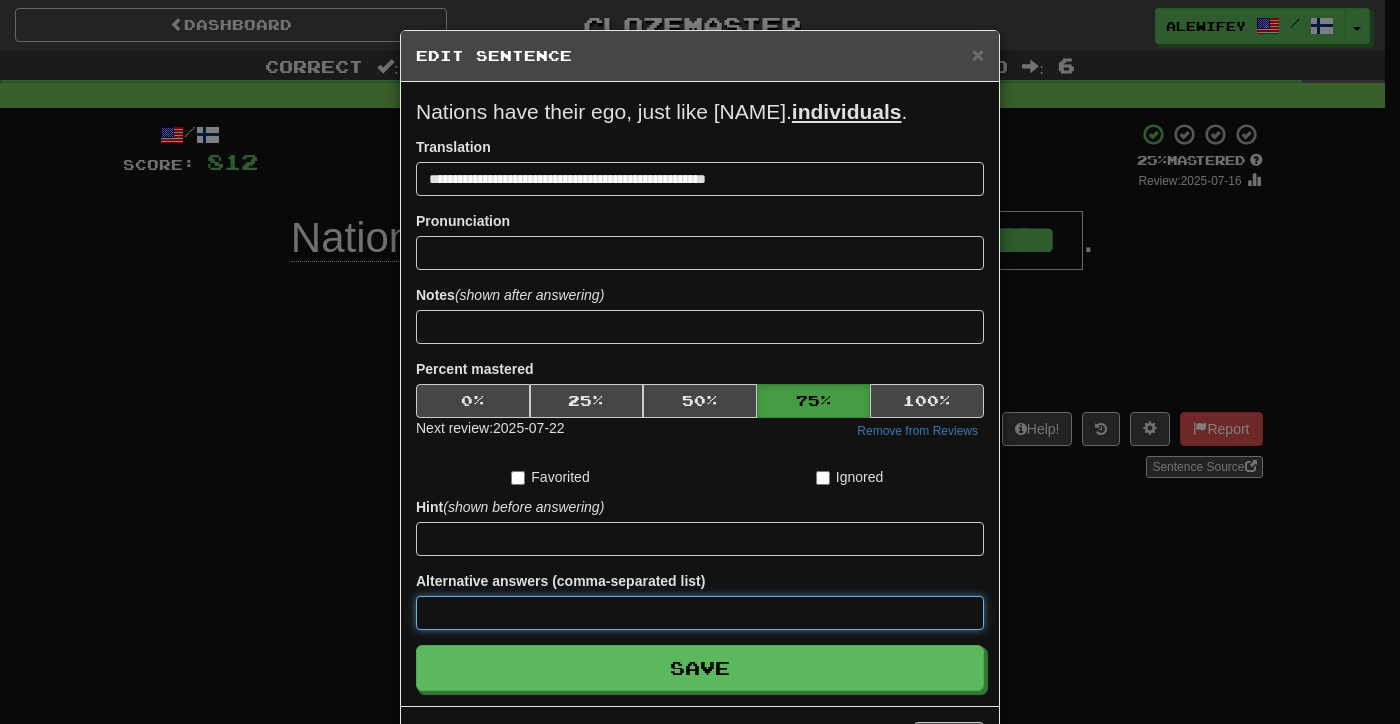click at bounding box center (700, 613) 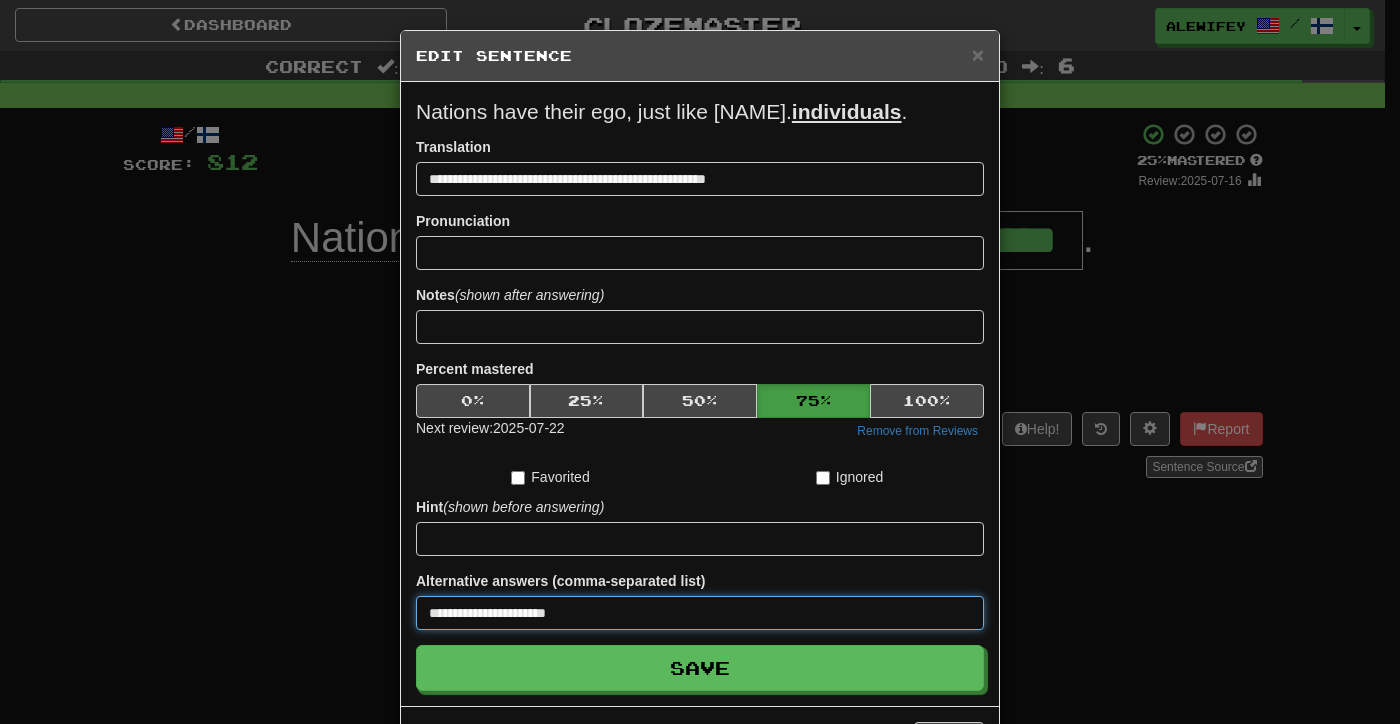 click on "Save" at bounding box center [700, 668] 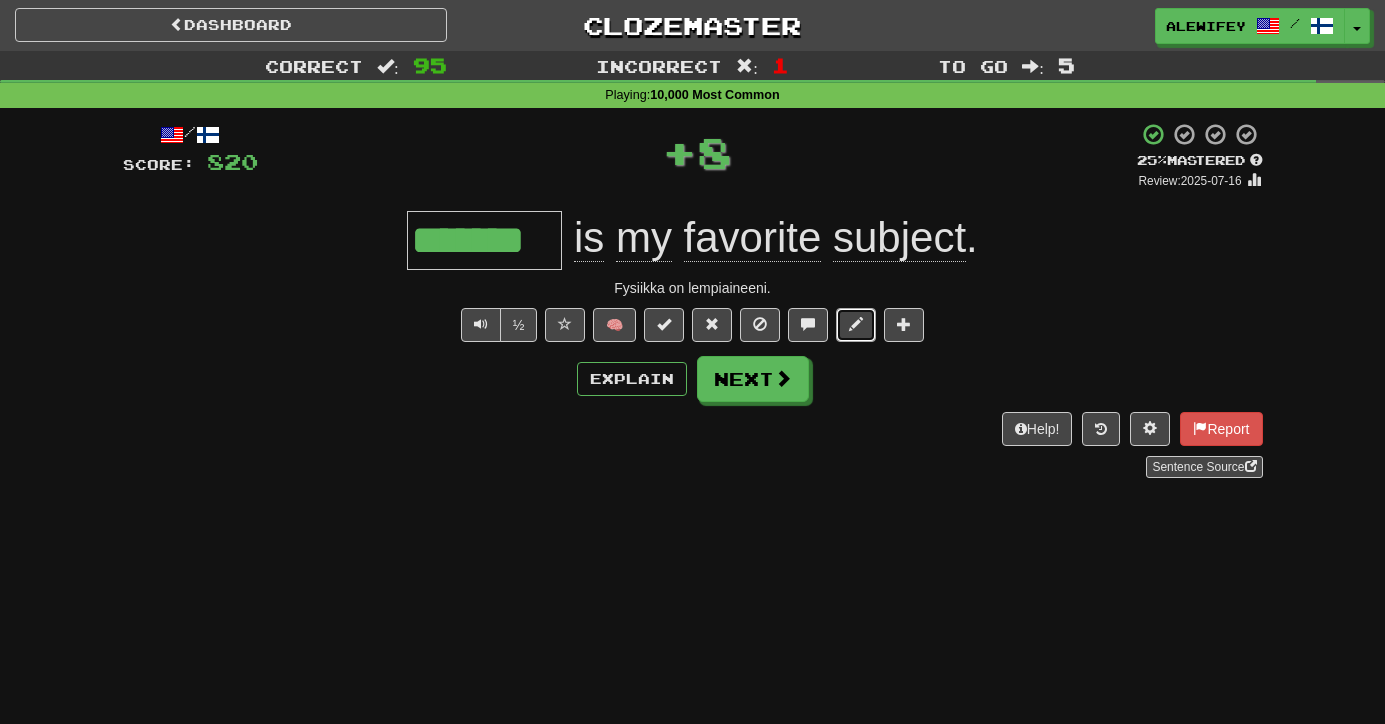 click at bounding box center [856, 325] 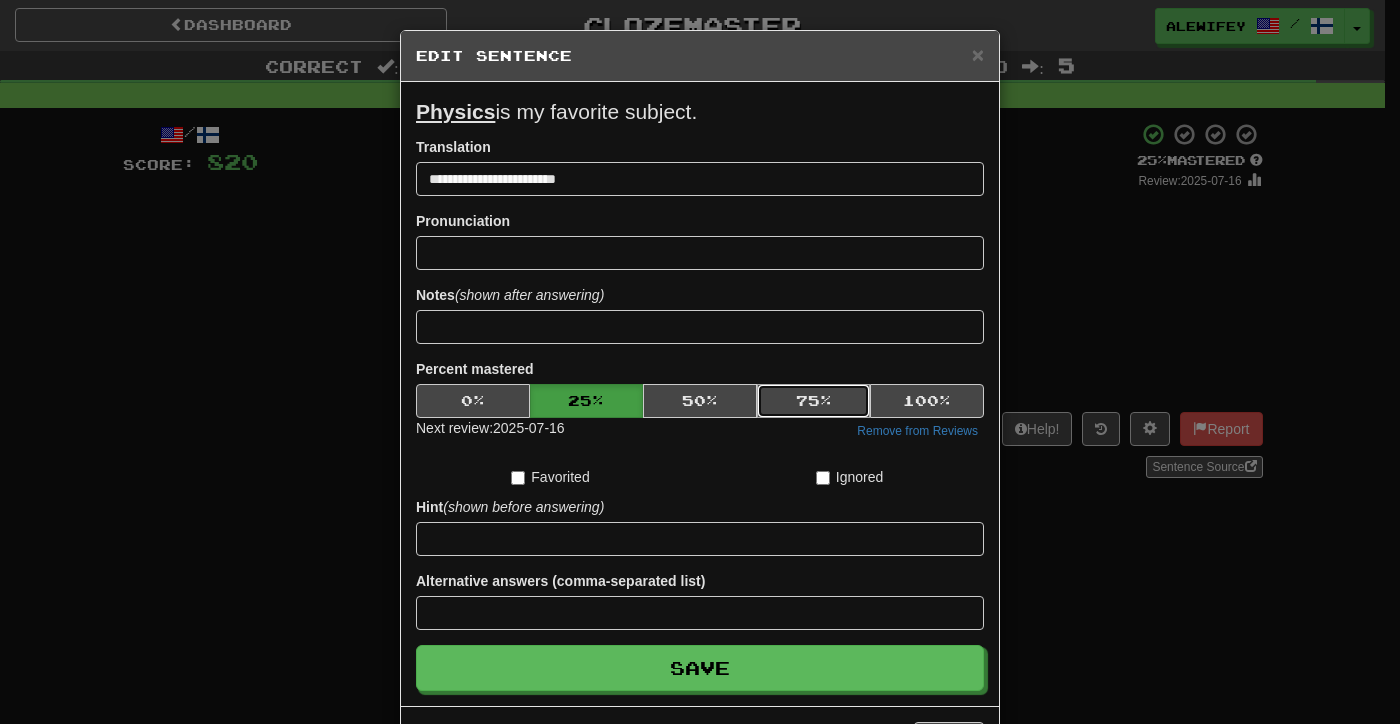 click on "75 %" at bounding box center [814, 401] 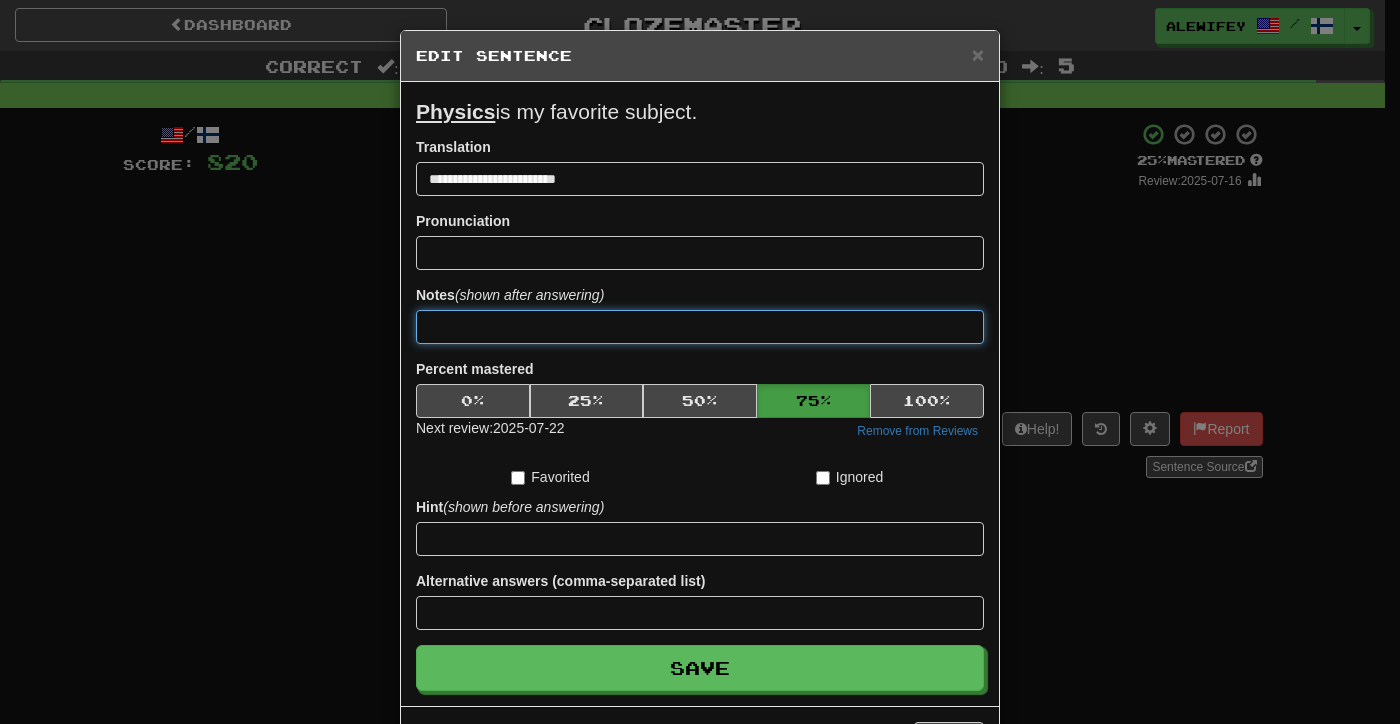 click at bounding box center [700, 327] 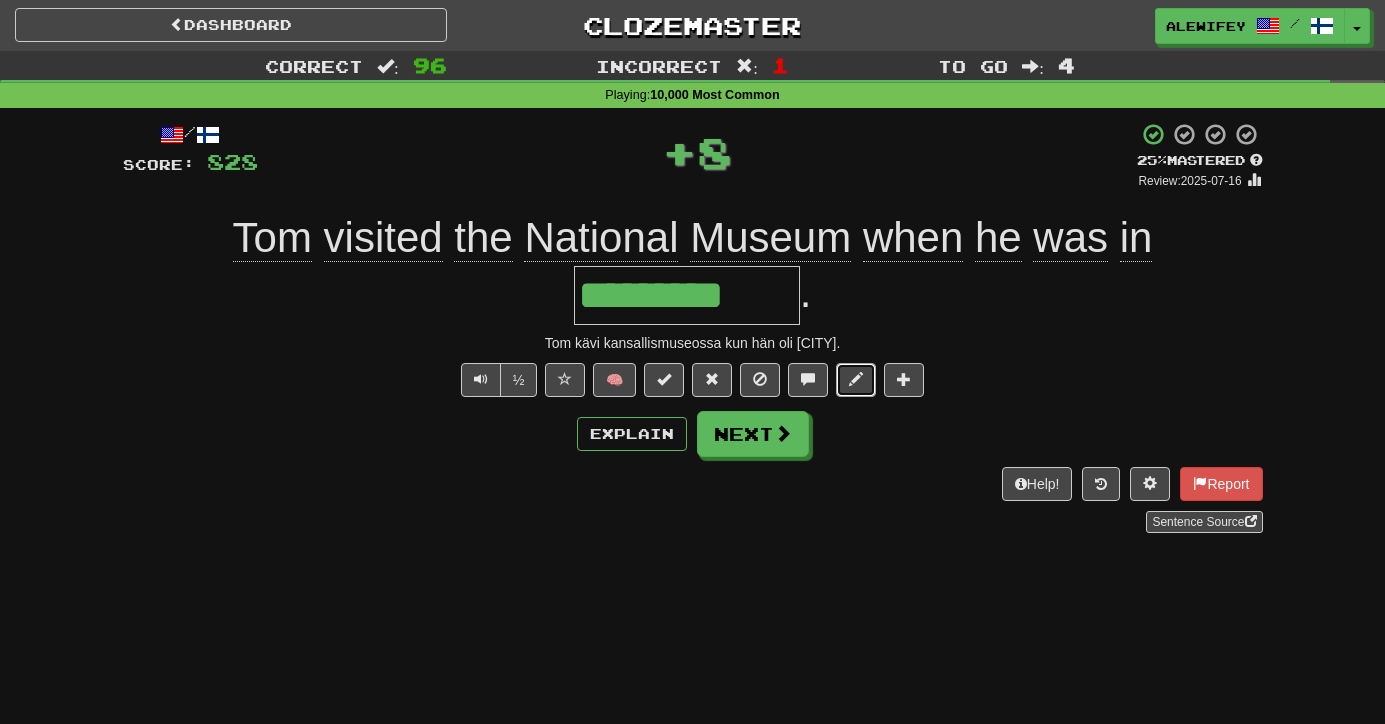 click at bounding box center [856, 380] 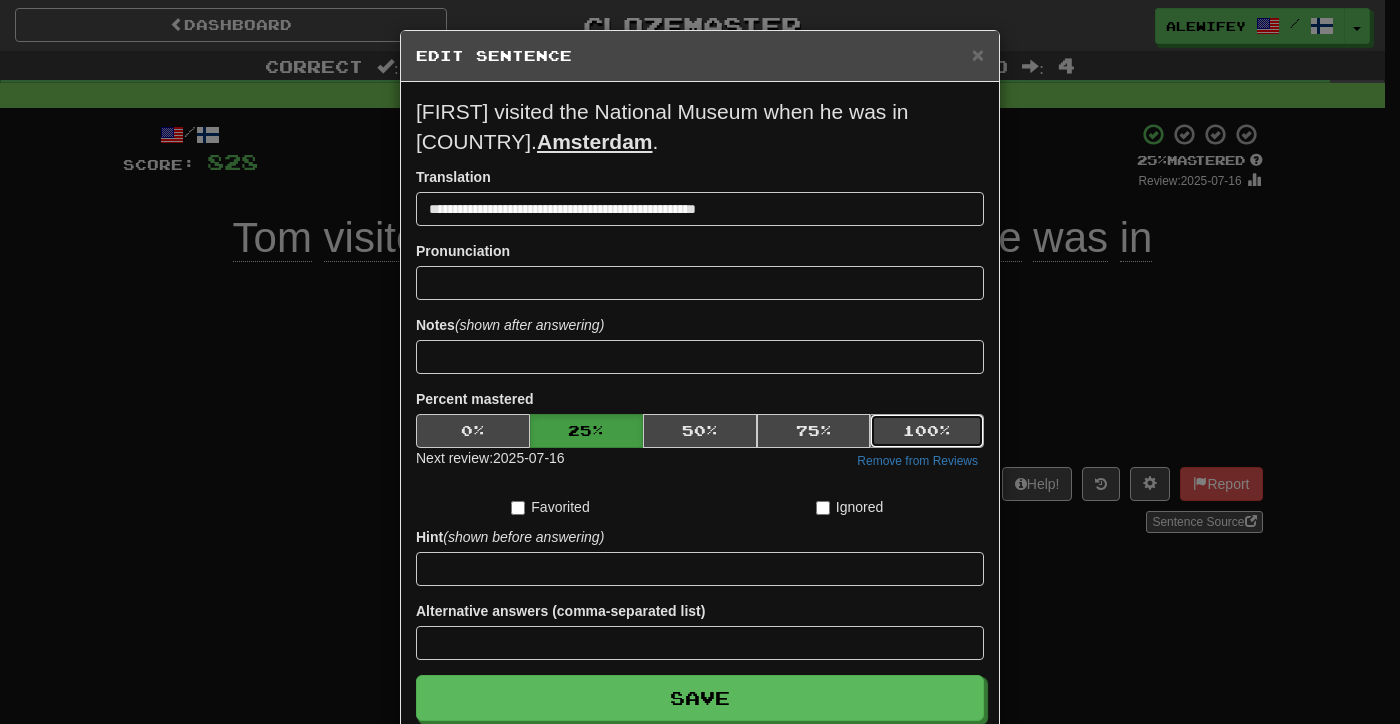 click on "100 %" at bounding box center [927, 431] 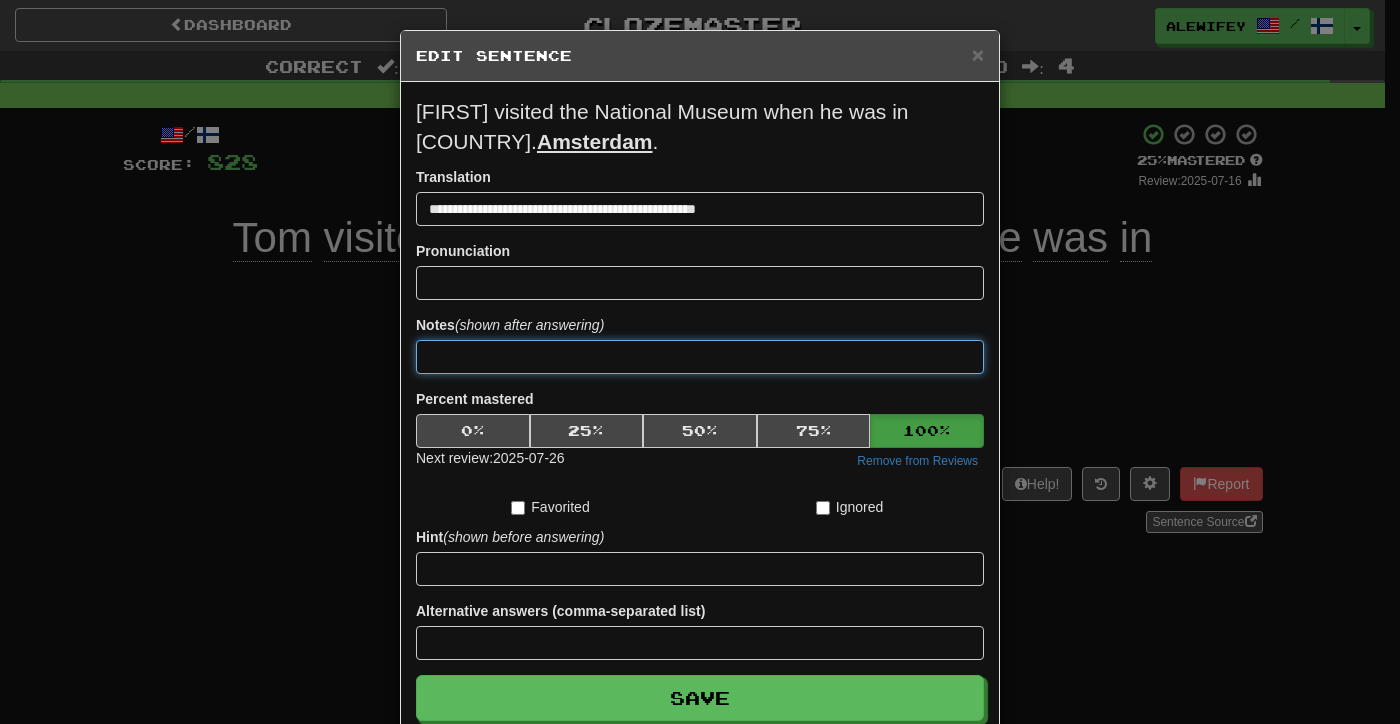 click at bounding box center [700, 357] 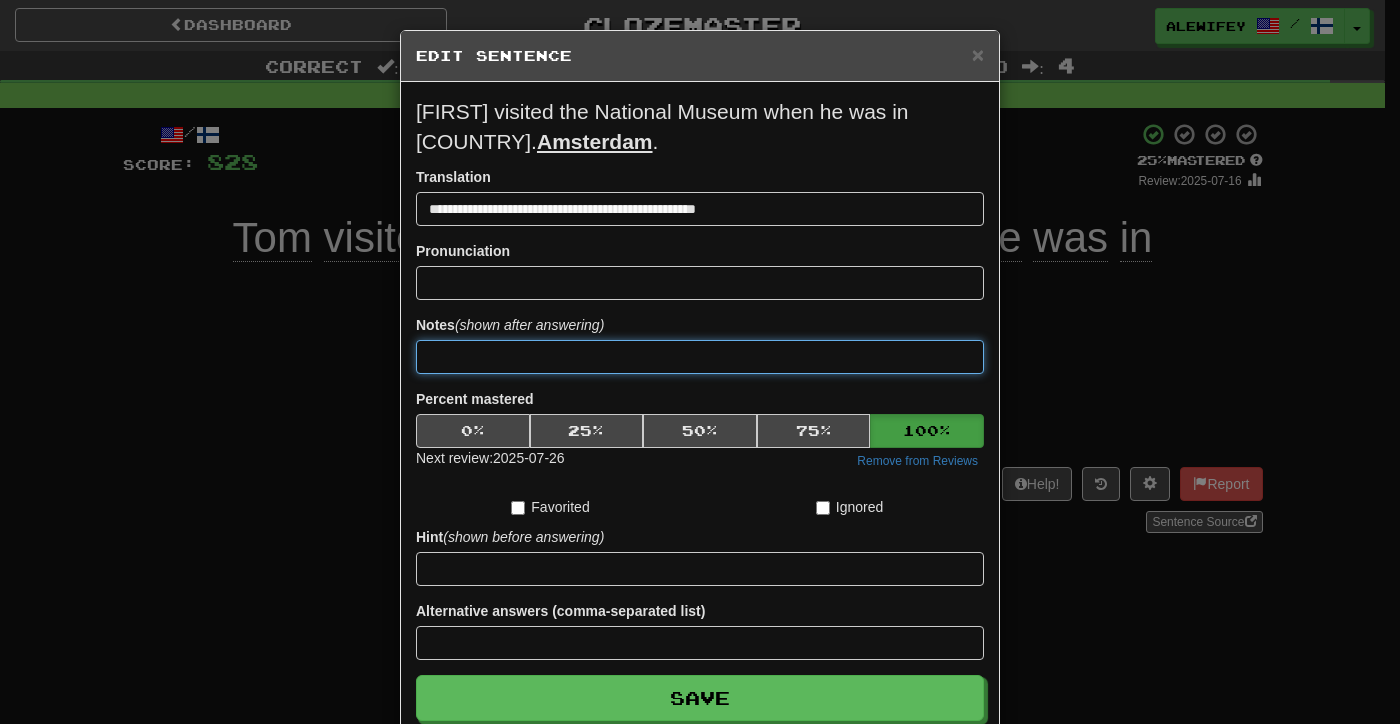 click on "Save" at bounding box center (700, 698) 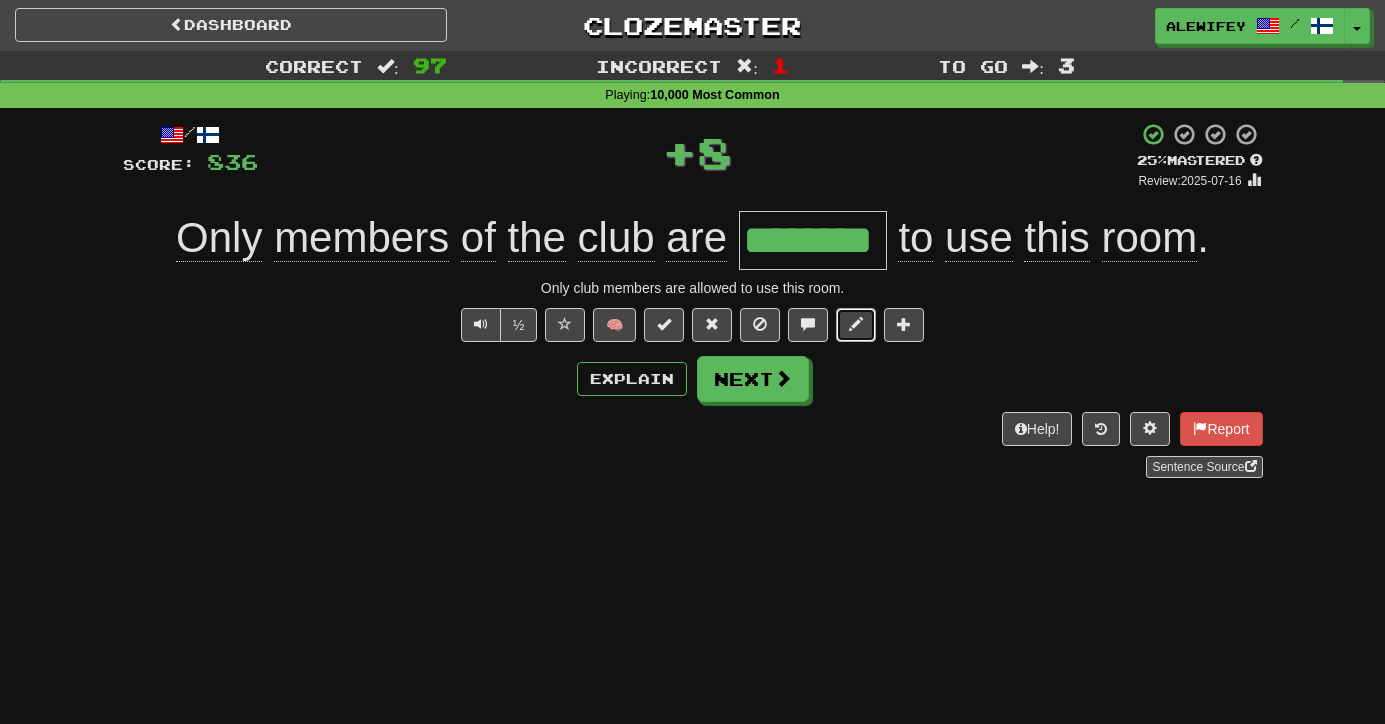 click at bounding box center (856, 325) 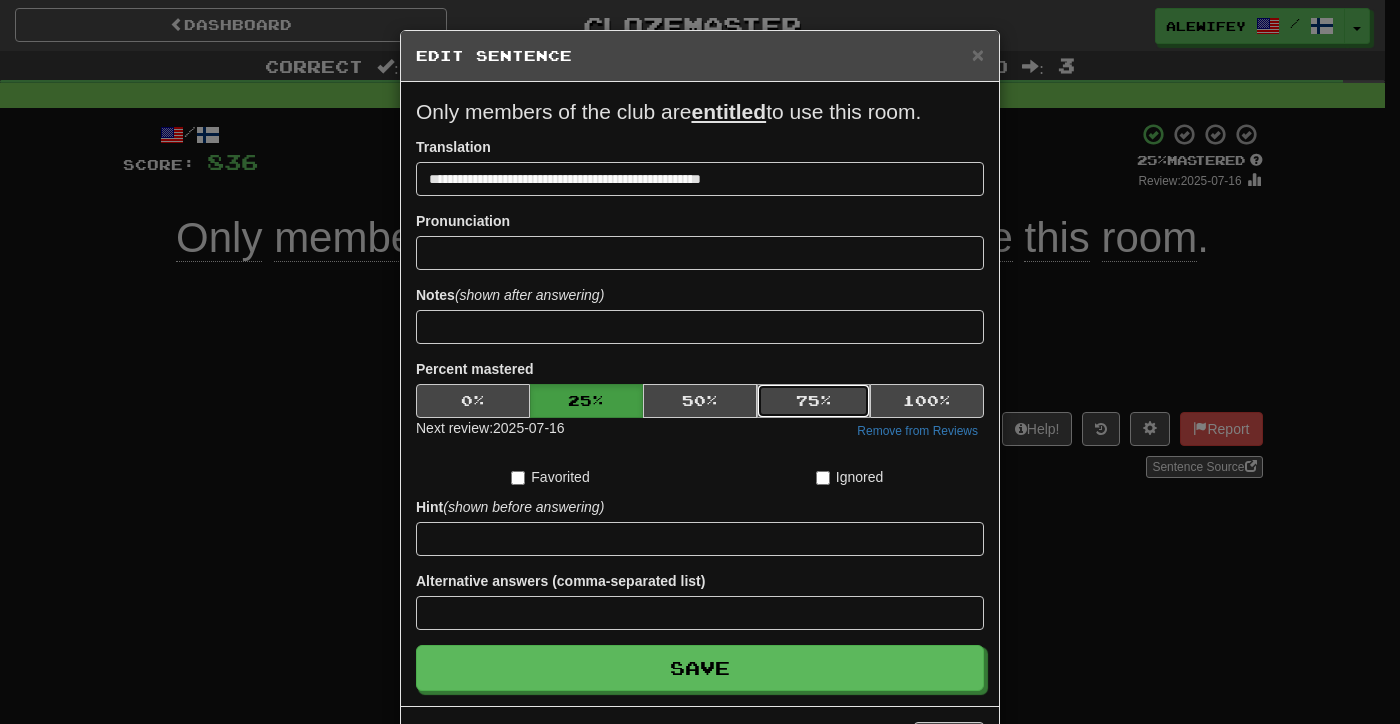 click on "75 %" at bounding box center [814, 401] 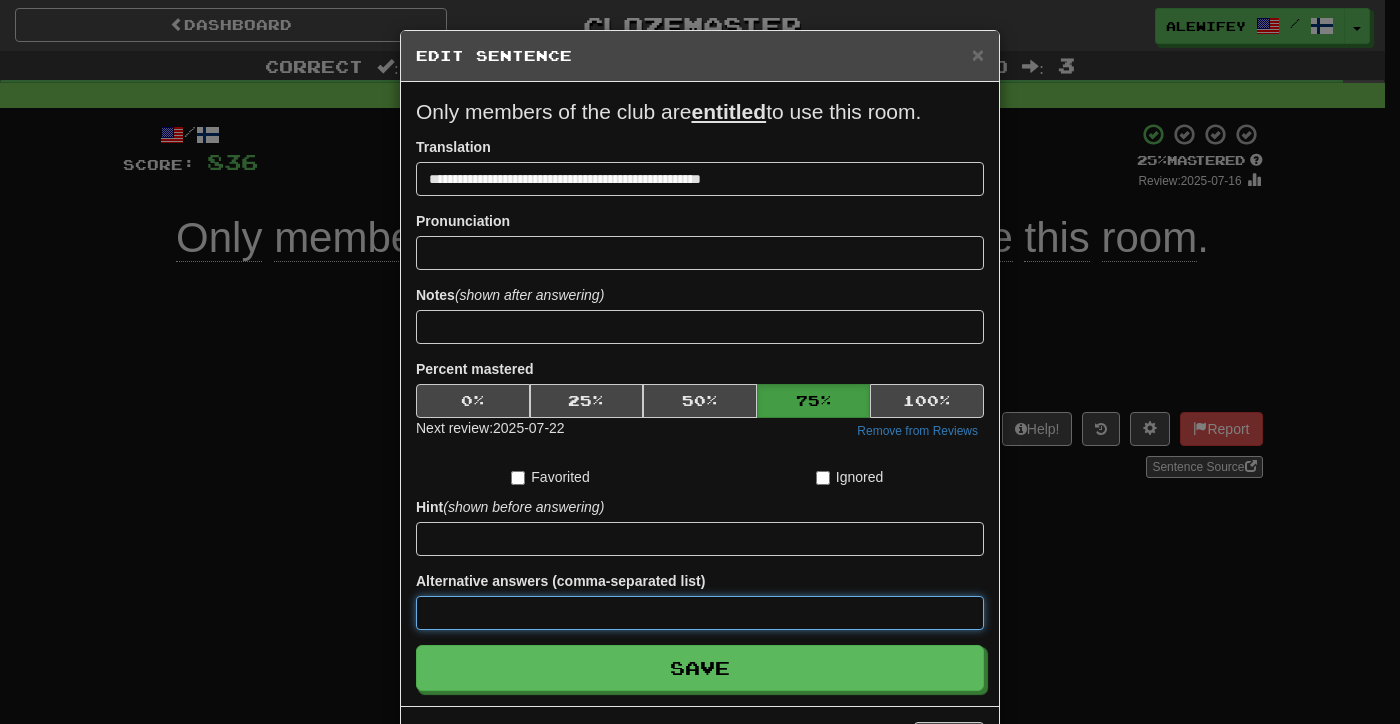 click at bounding box center [700, 613] 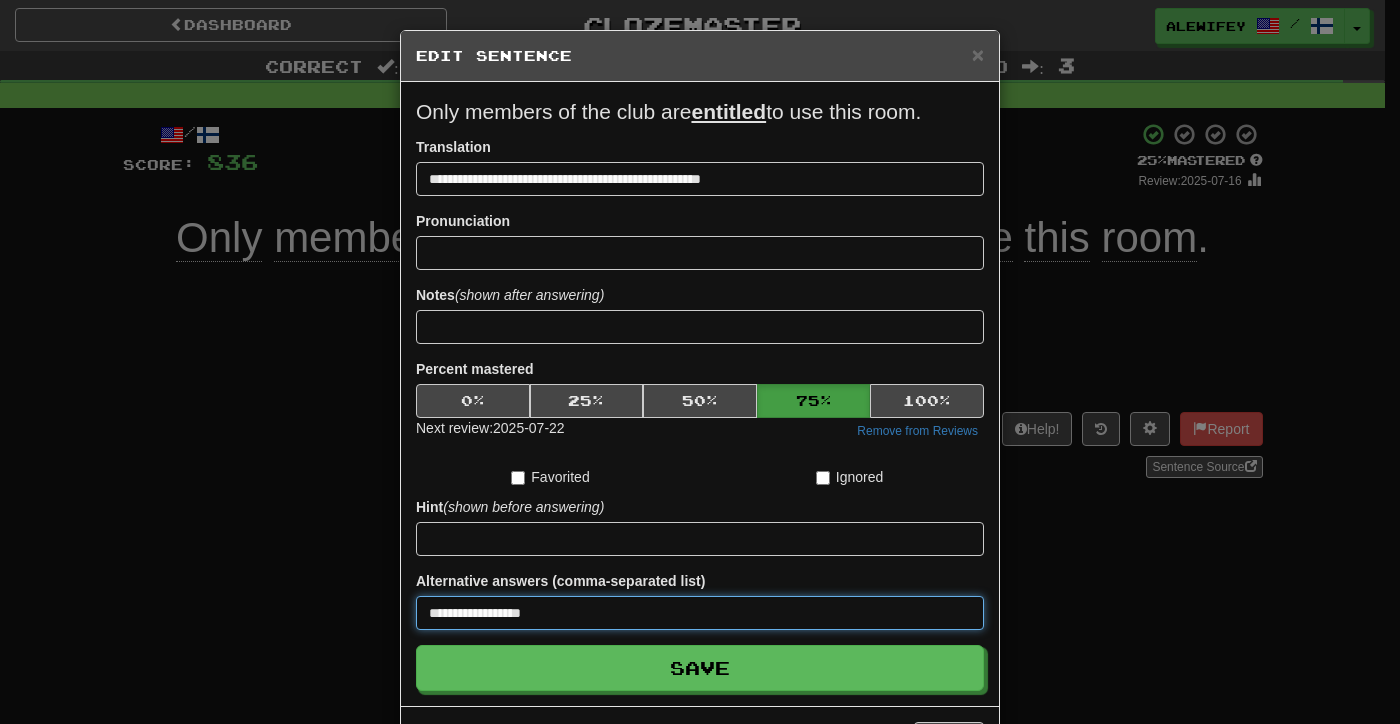 click on "Save" at bounding box center (700, 668) 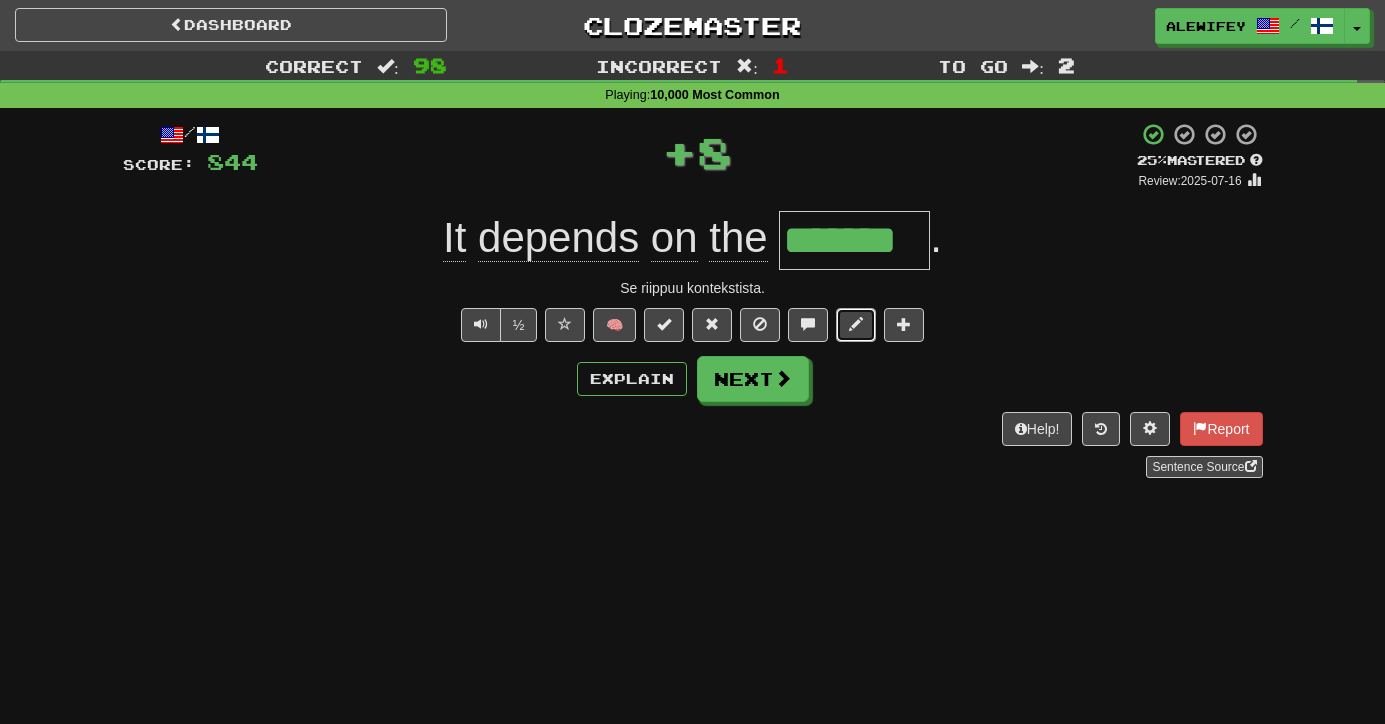 click at bounding box center (856, 325) 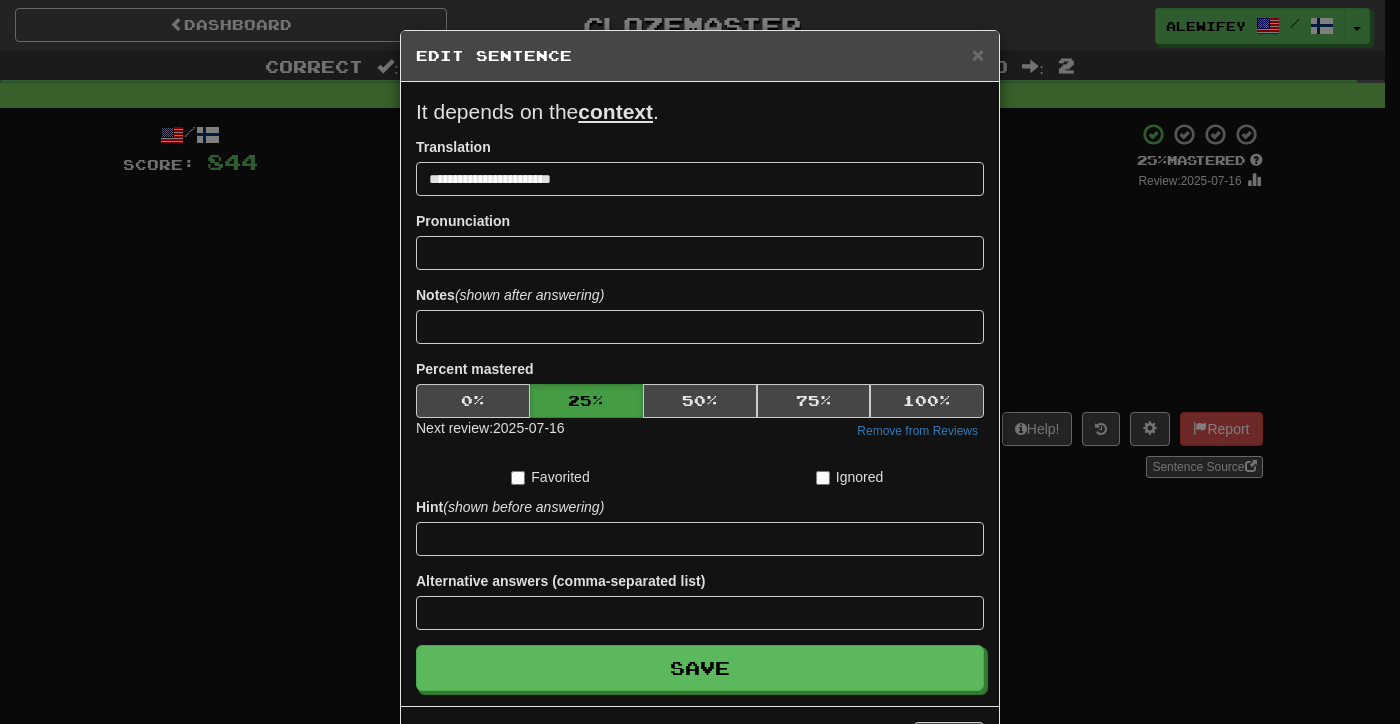 click on "Next review:  2025-07-16 Remove from Reviews" at bounding box center [700, 430] 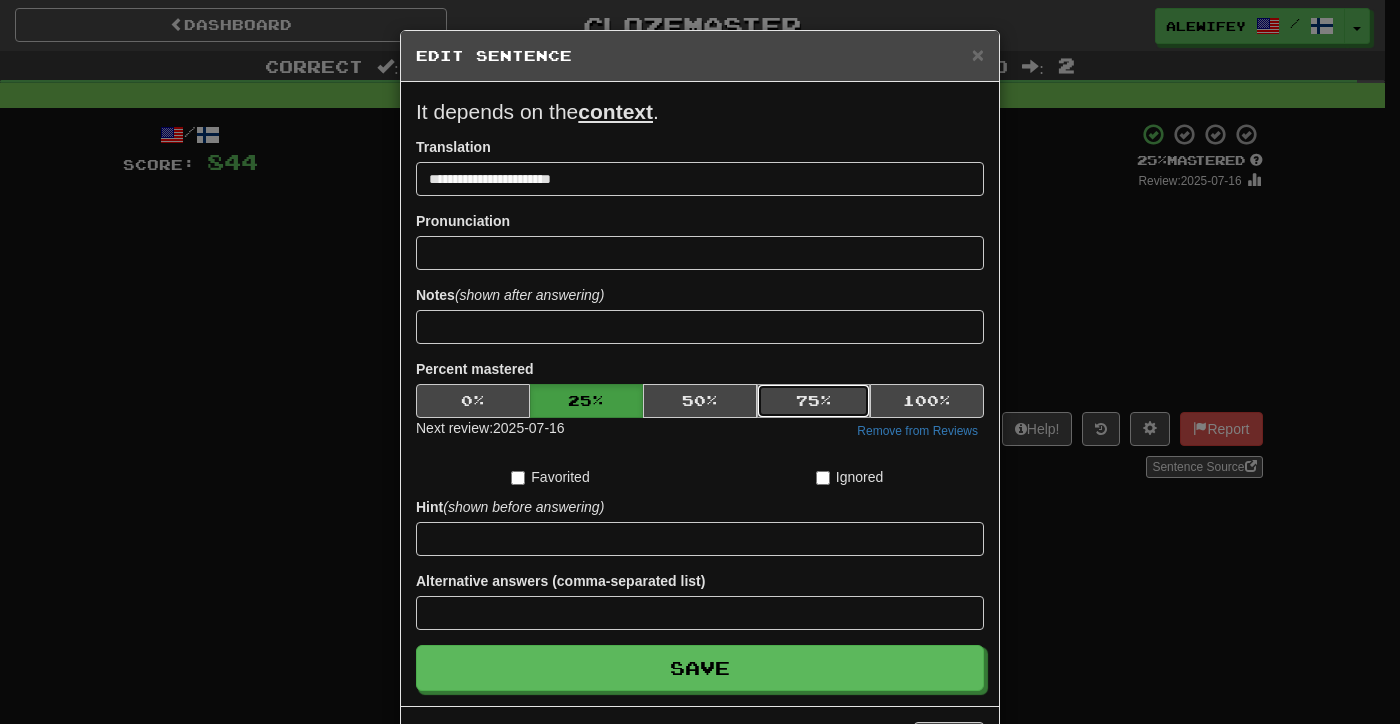 click on "75 %" at bounding box center [814, 401] 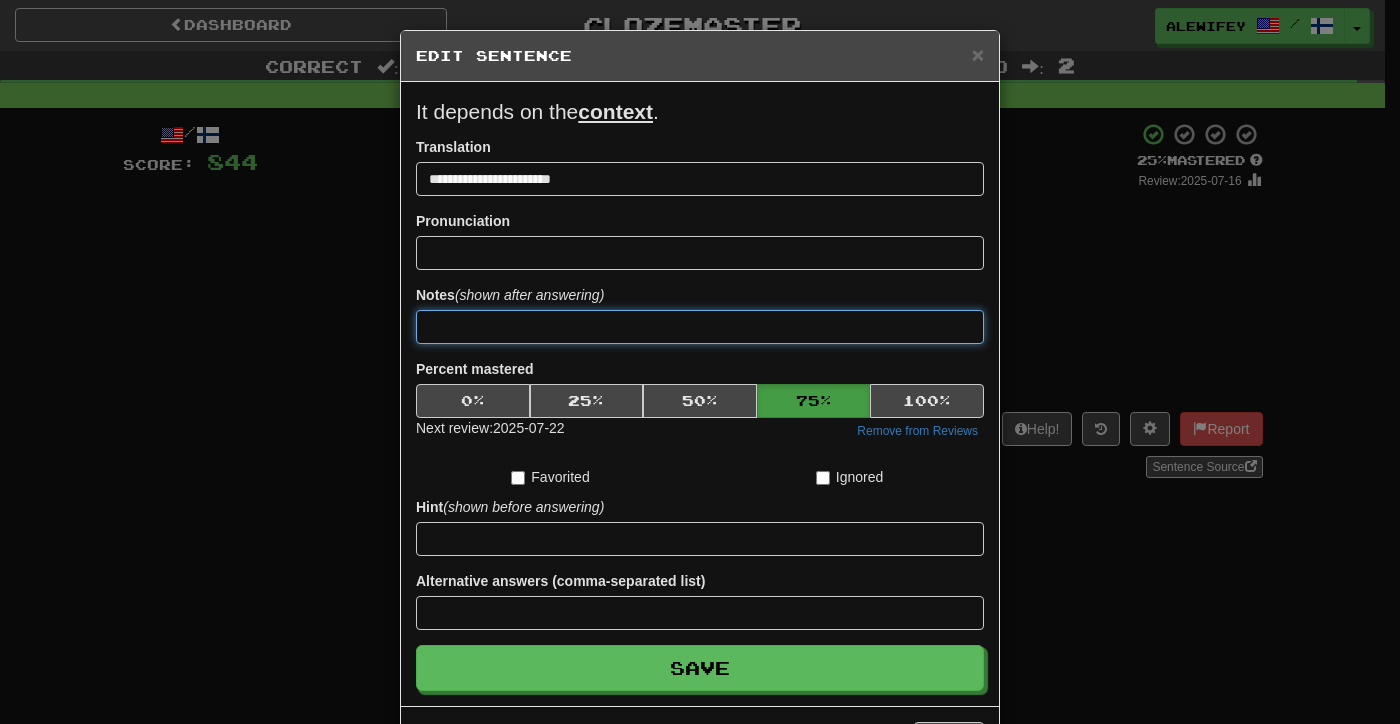 click at bounding box center (700, 327) 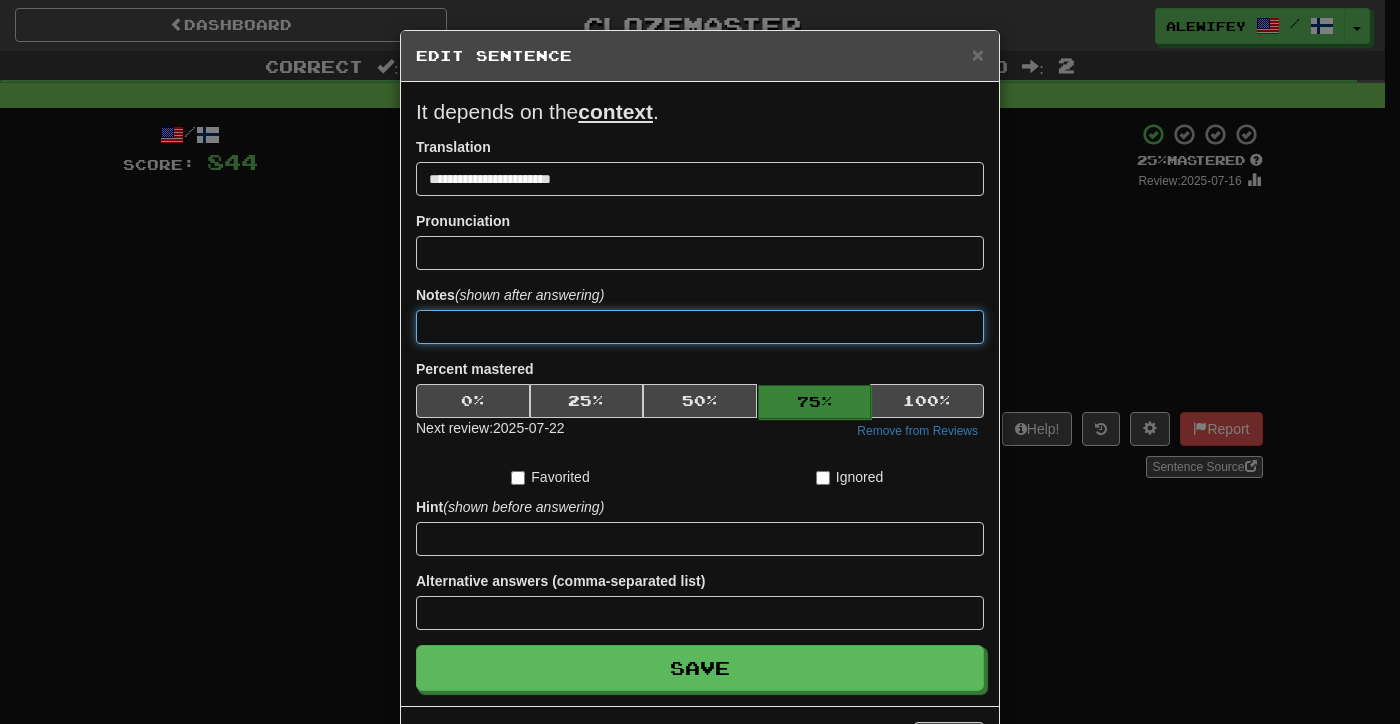 click on "Save" at bounding box center [700, 668] 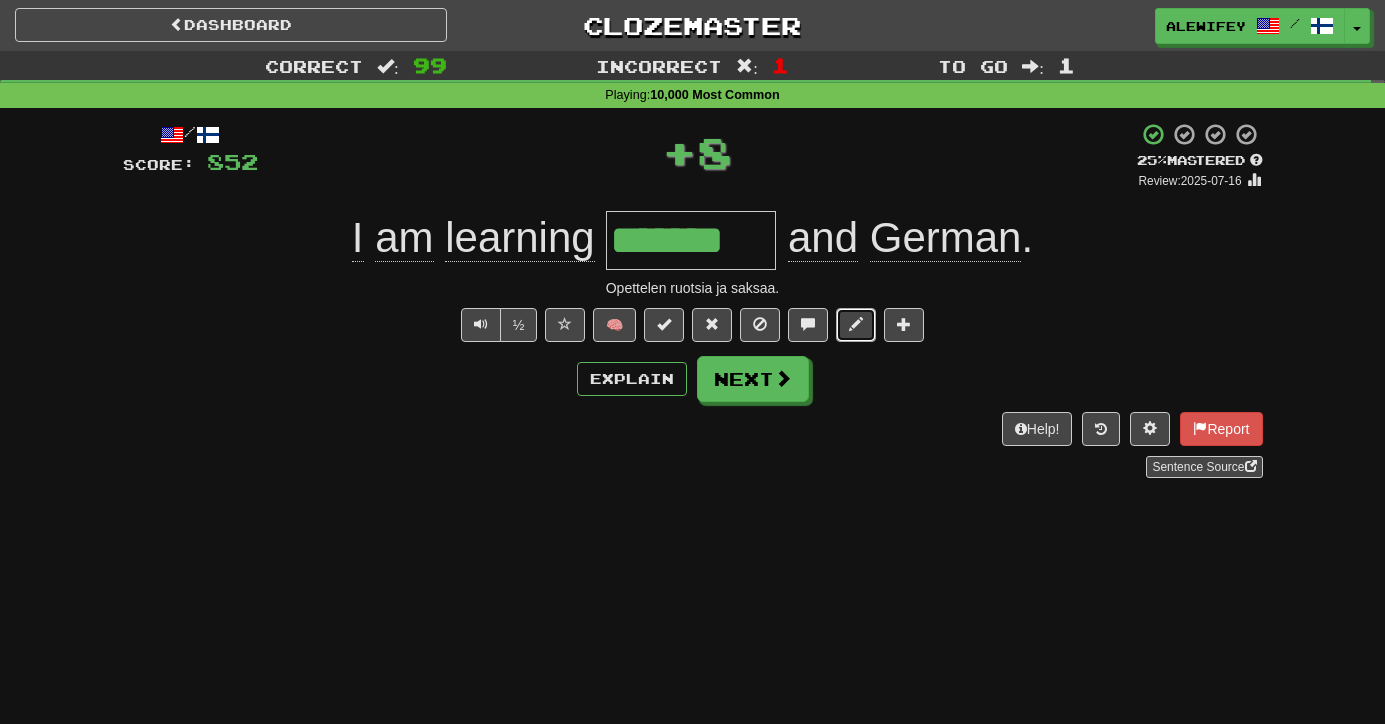 click at bounding box center (856, 325) 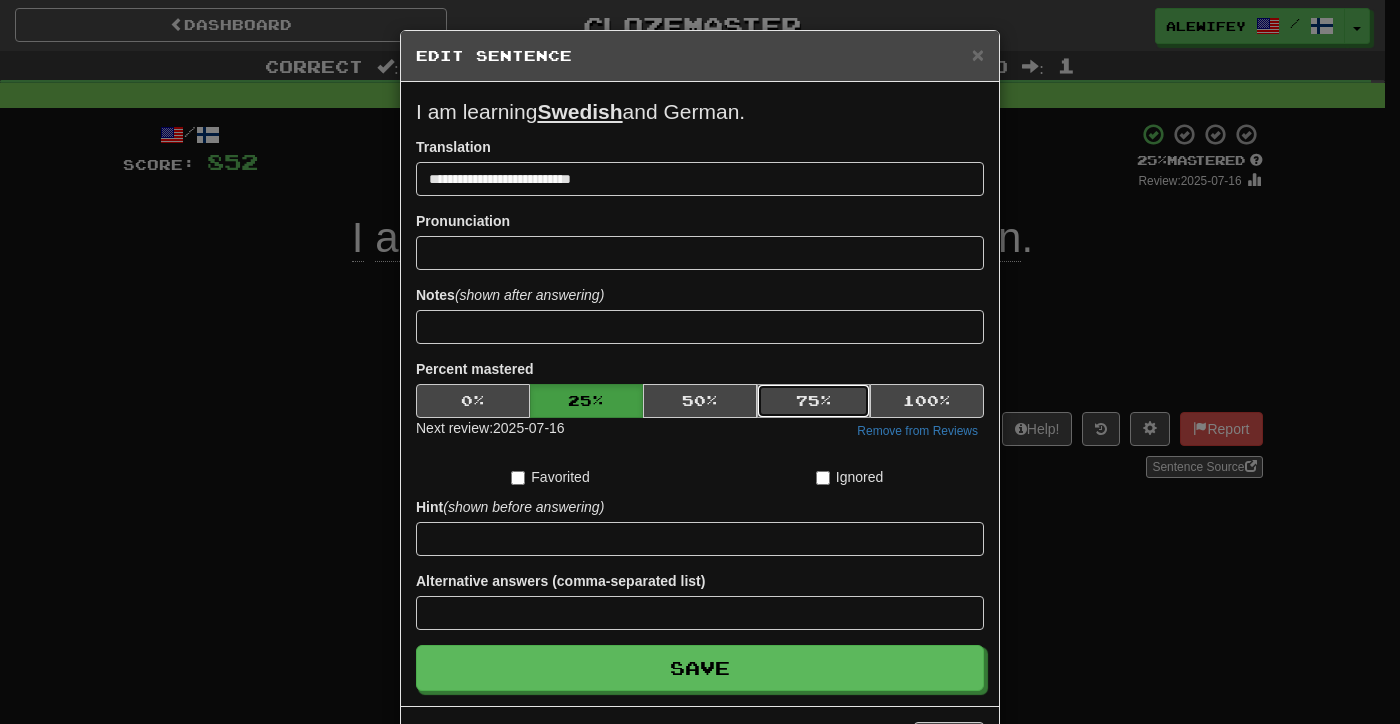 click on "75 %" at bounding box center [814, 401] 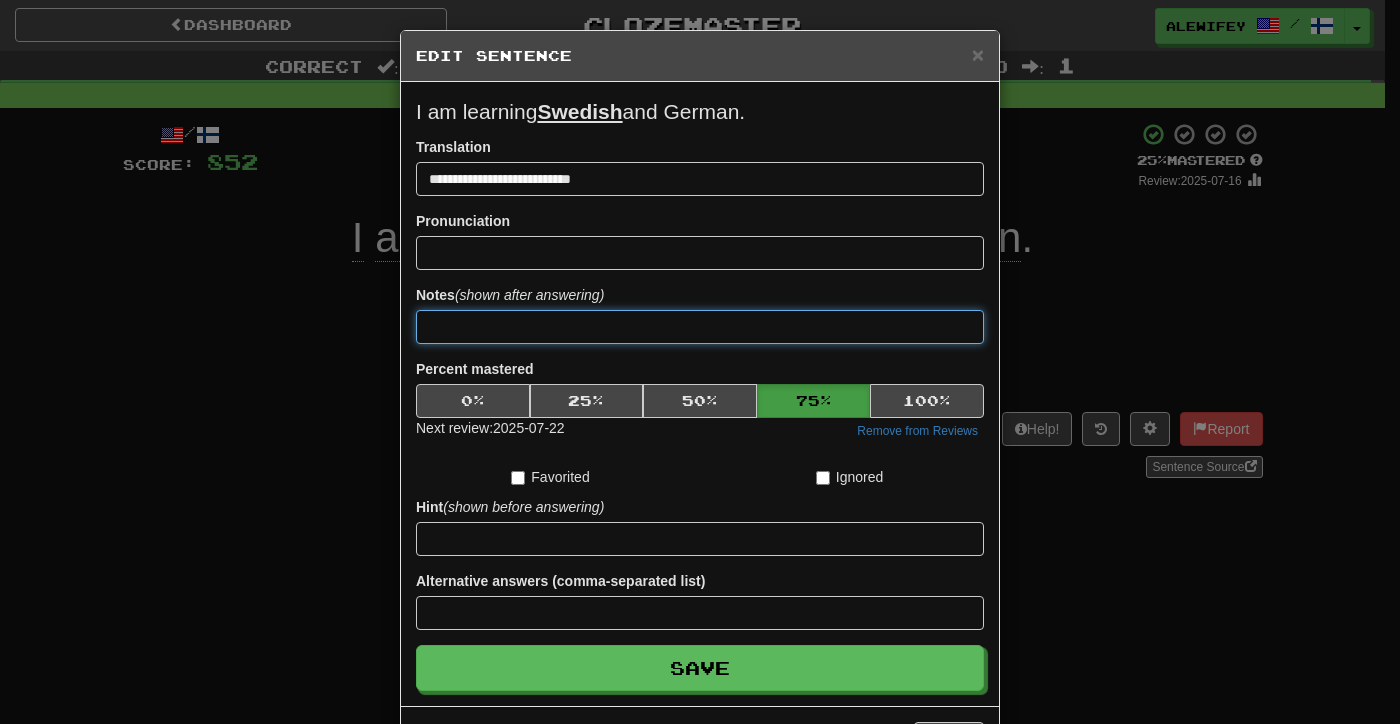 click at bounding box center [700, 327] 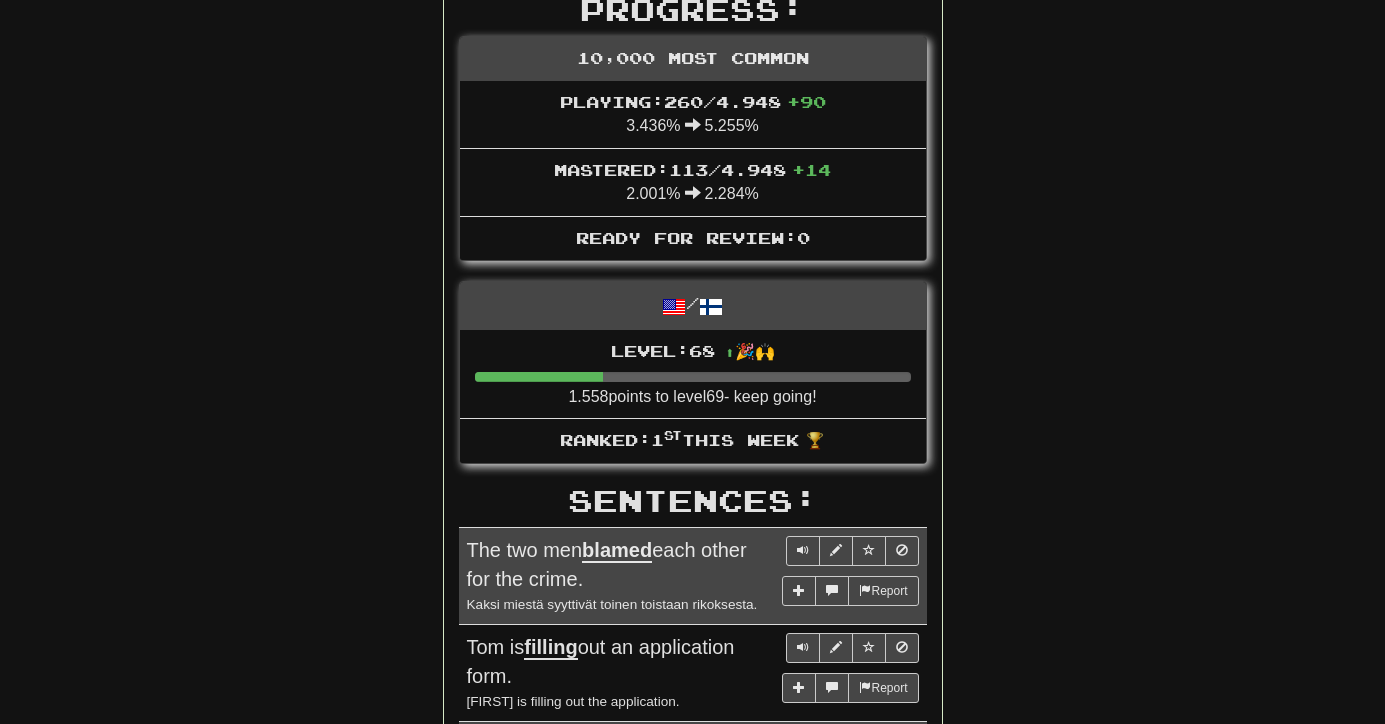 scroll, scrollTop: 0, scrollLeft: 0, axis: both 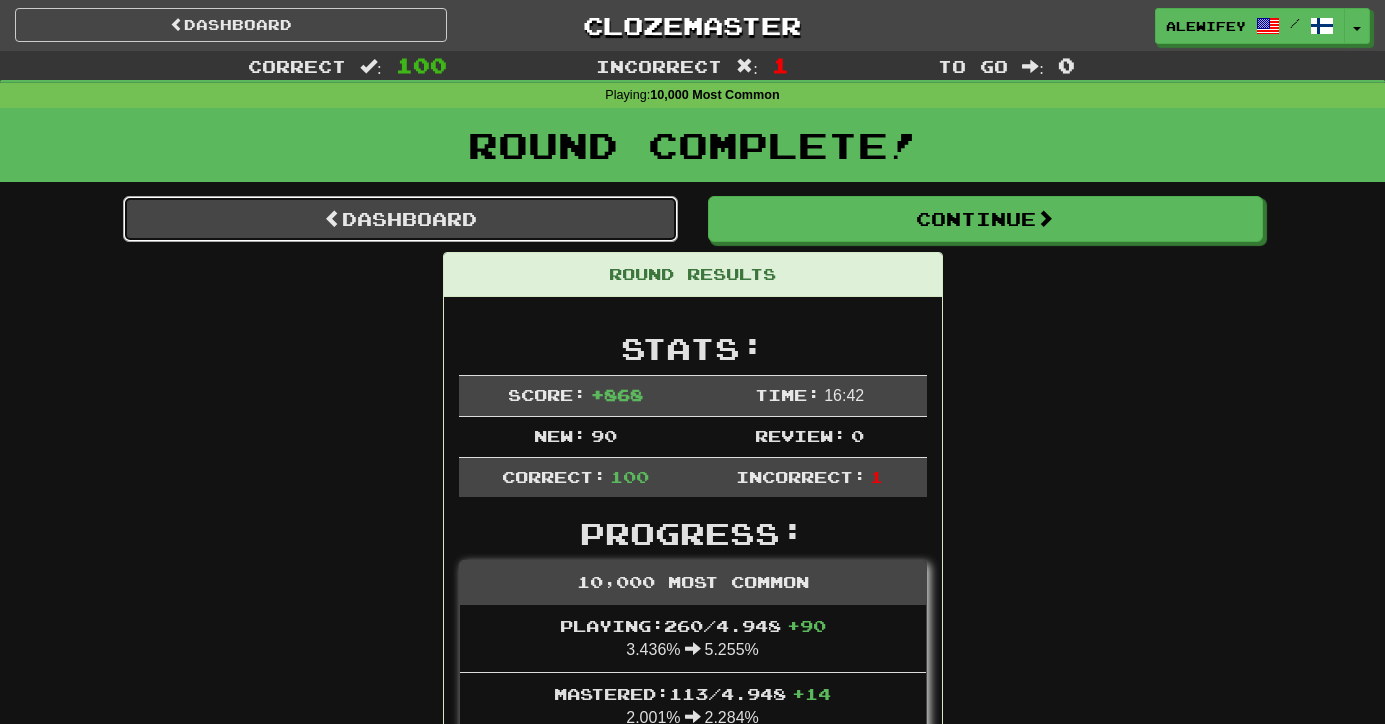 click on "Dashboard" at bounding box center (400, 219) 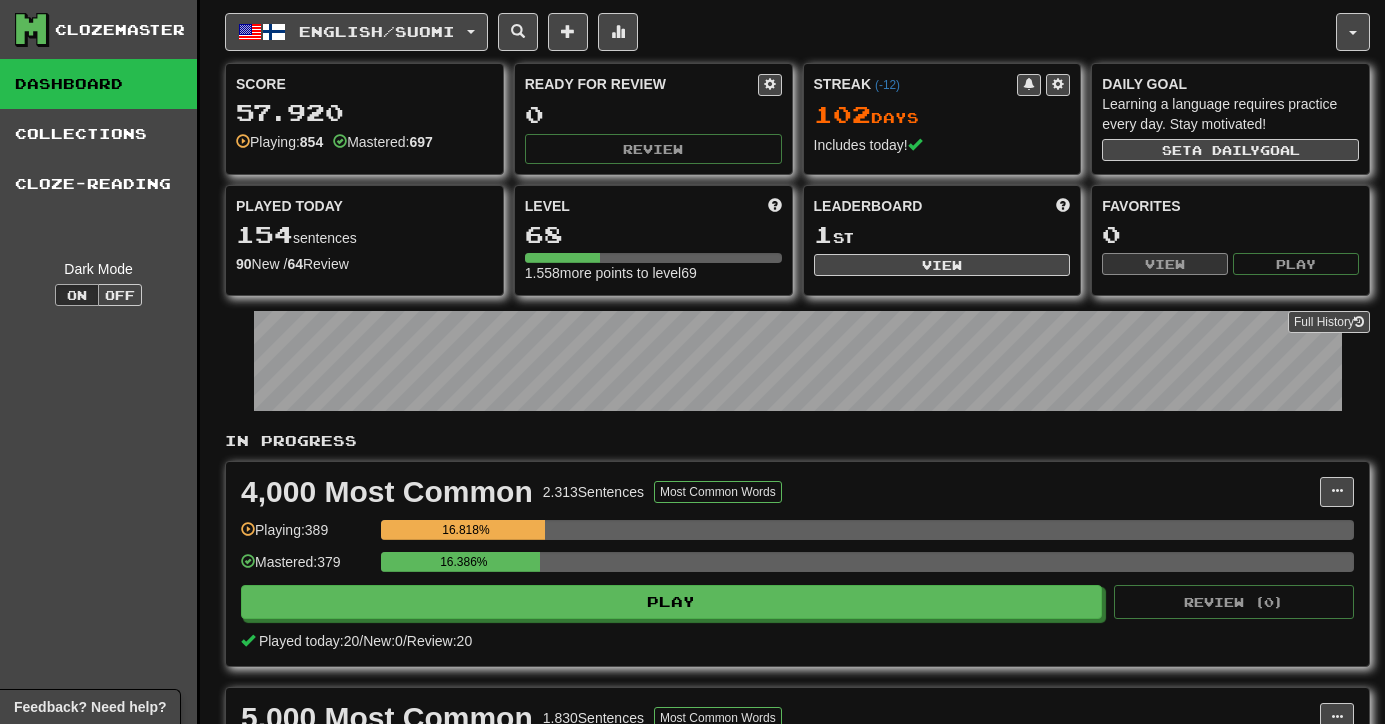 scroll, scrollTop: 0, scrollLeft: 0, axis: both 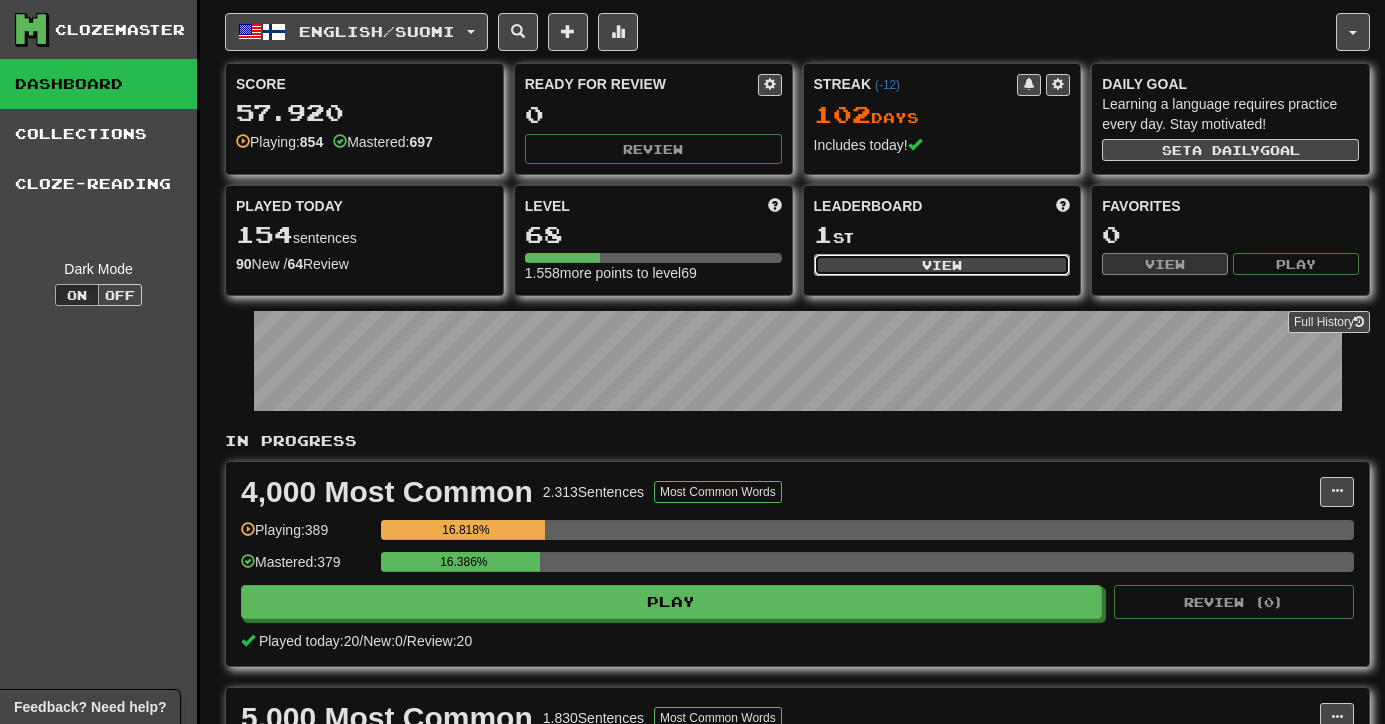 click on "View" at bounding box center (942, 265) 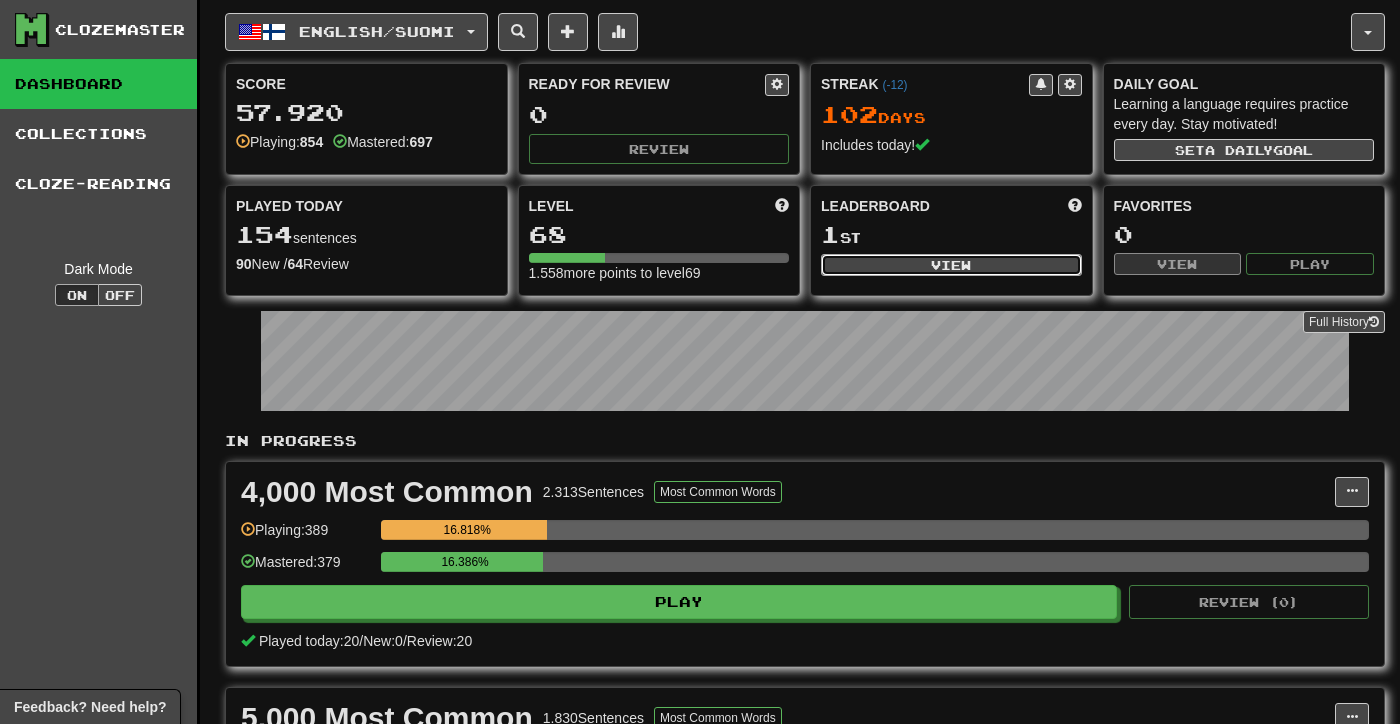 select on "**********" 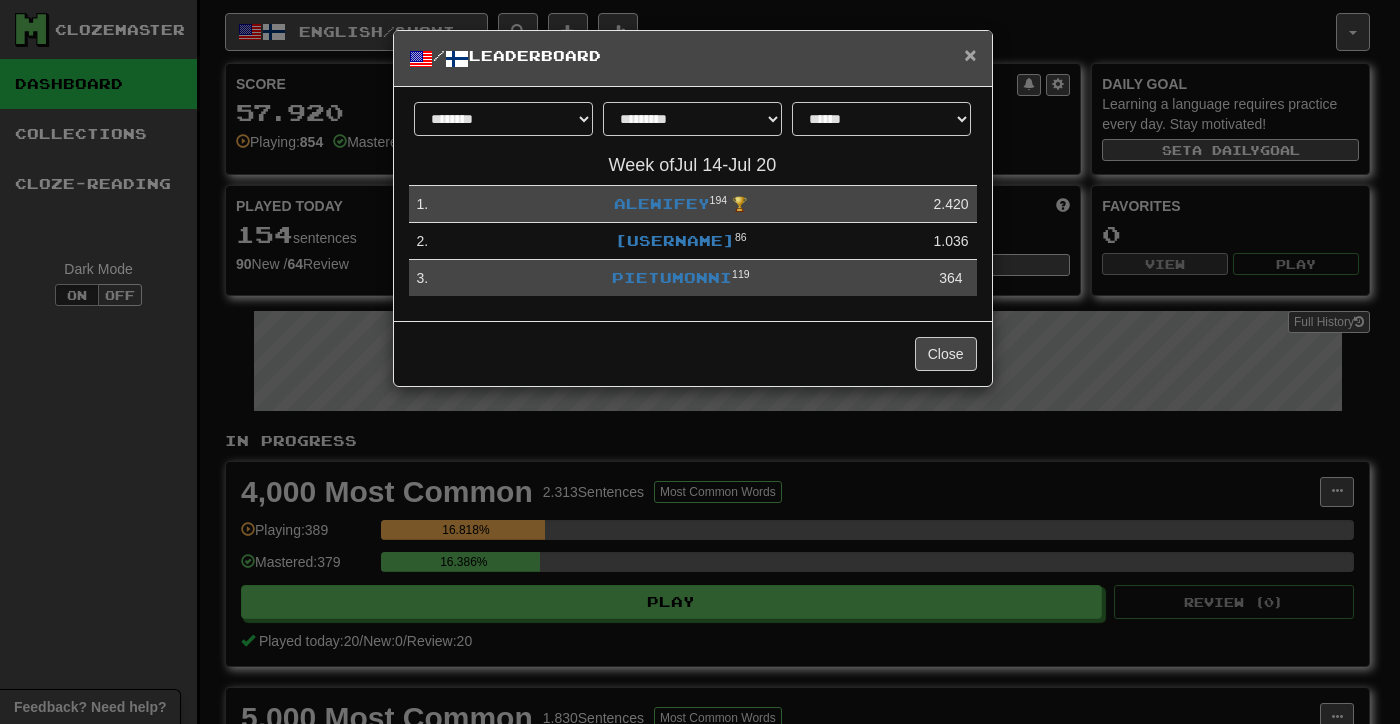 click on "×" at bounding box center [970, 54] 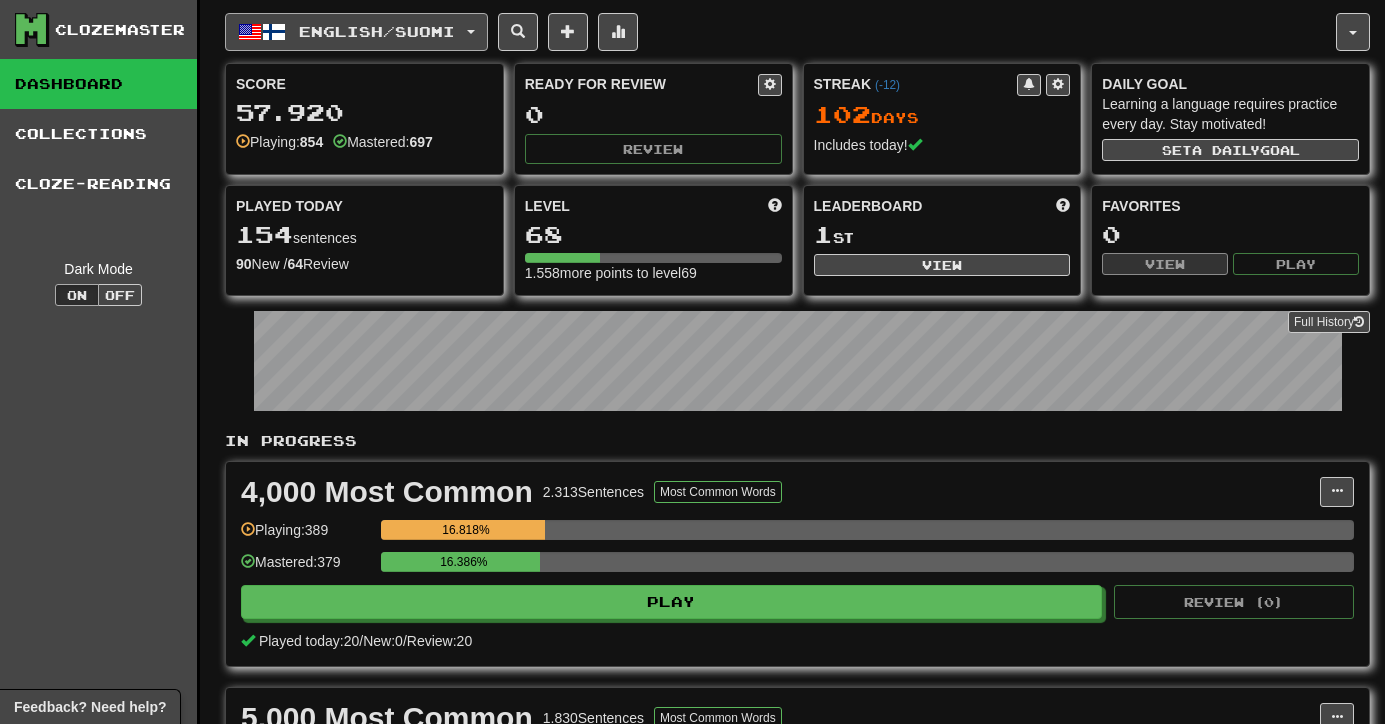 click on "English  /  Suomi" at bounding box center [377, 31] 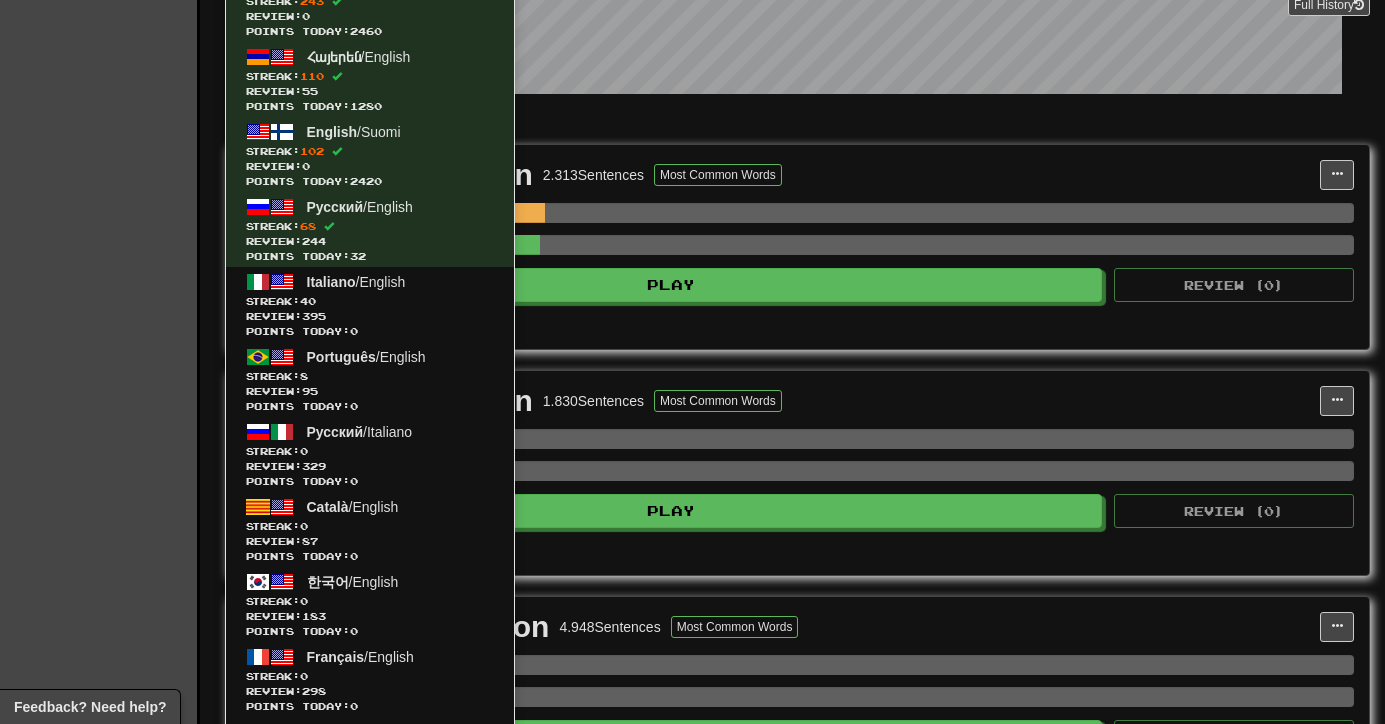 scroll, scrollTop: 363, scrollLeft: 0, axis: vertical 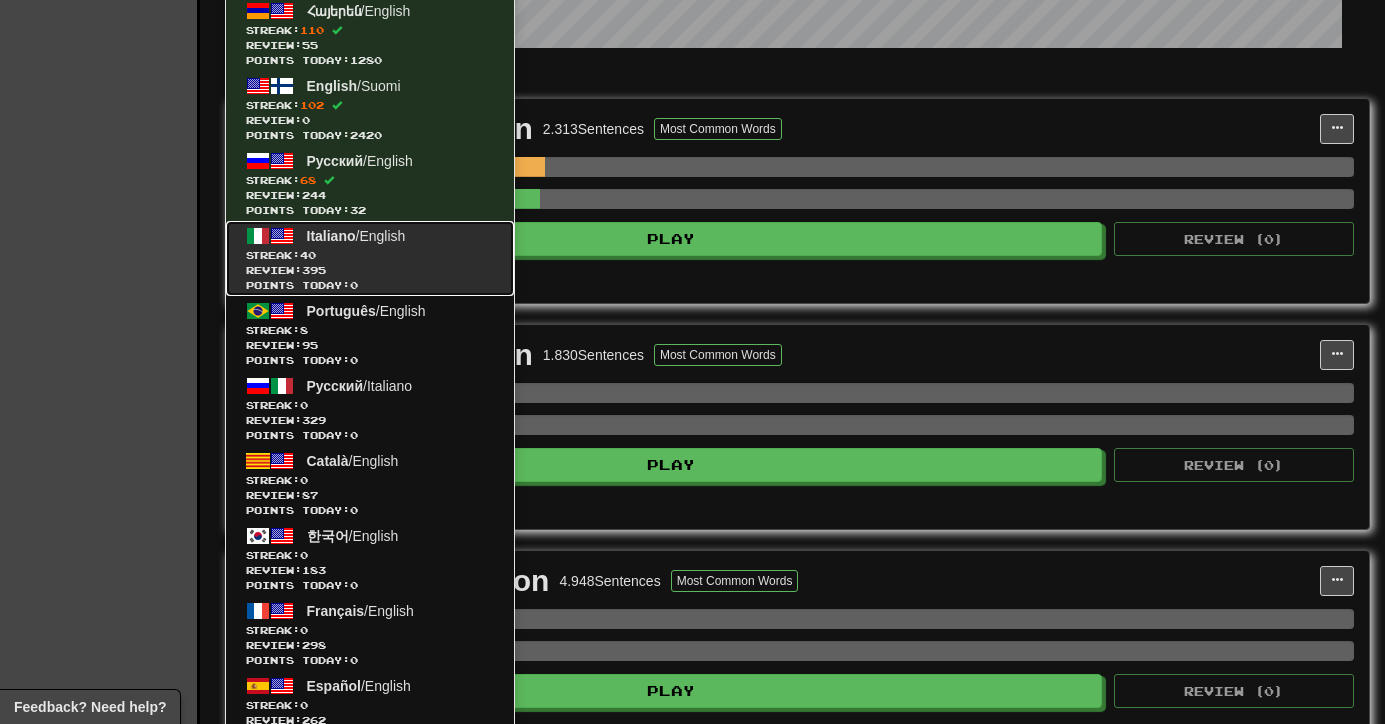 click on "Italiano  /  English Streak:  40   Review:  395 Points today:  0" at bounding box center [370, 258] 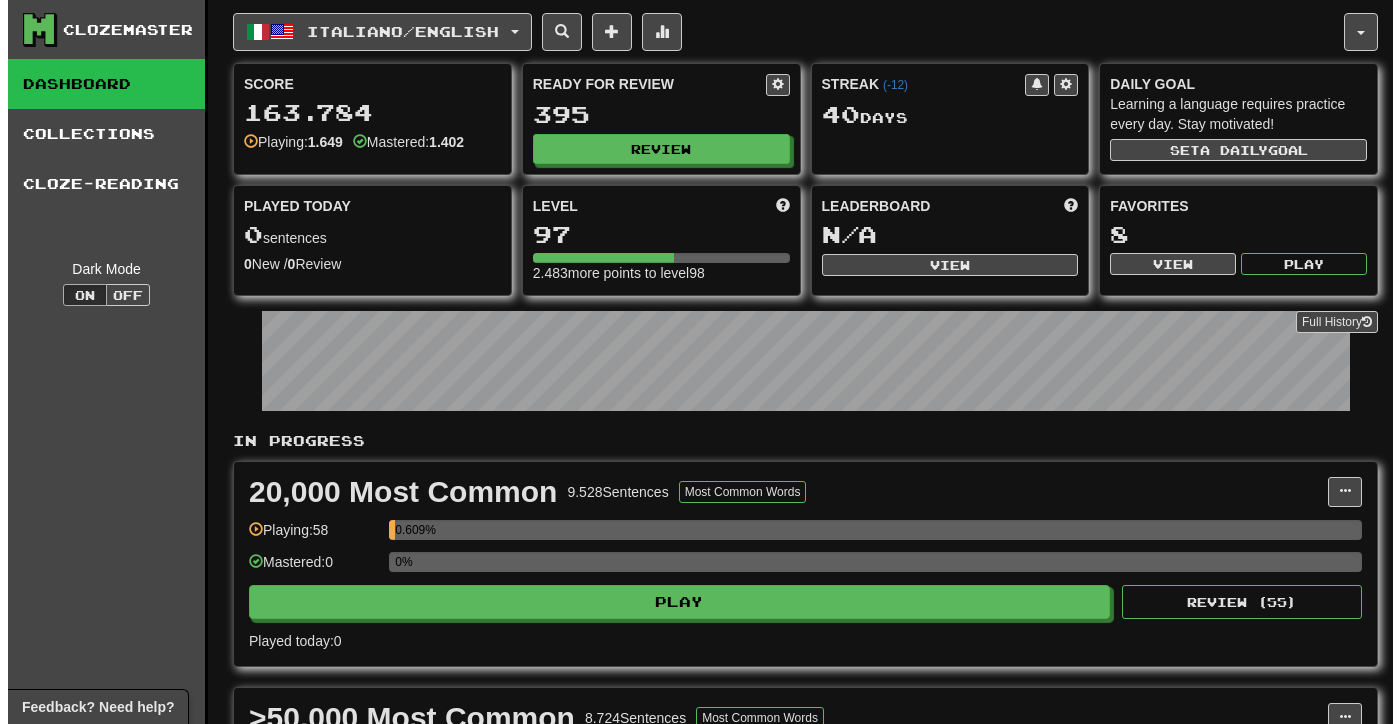 scroll, scrollTop: 0, scrollLeft: 0, axis: both 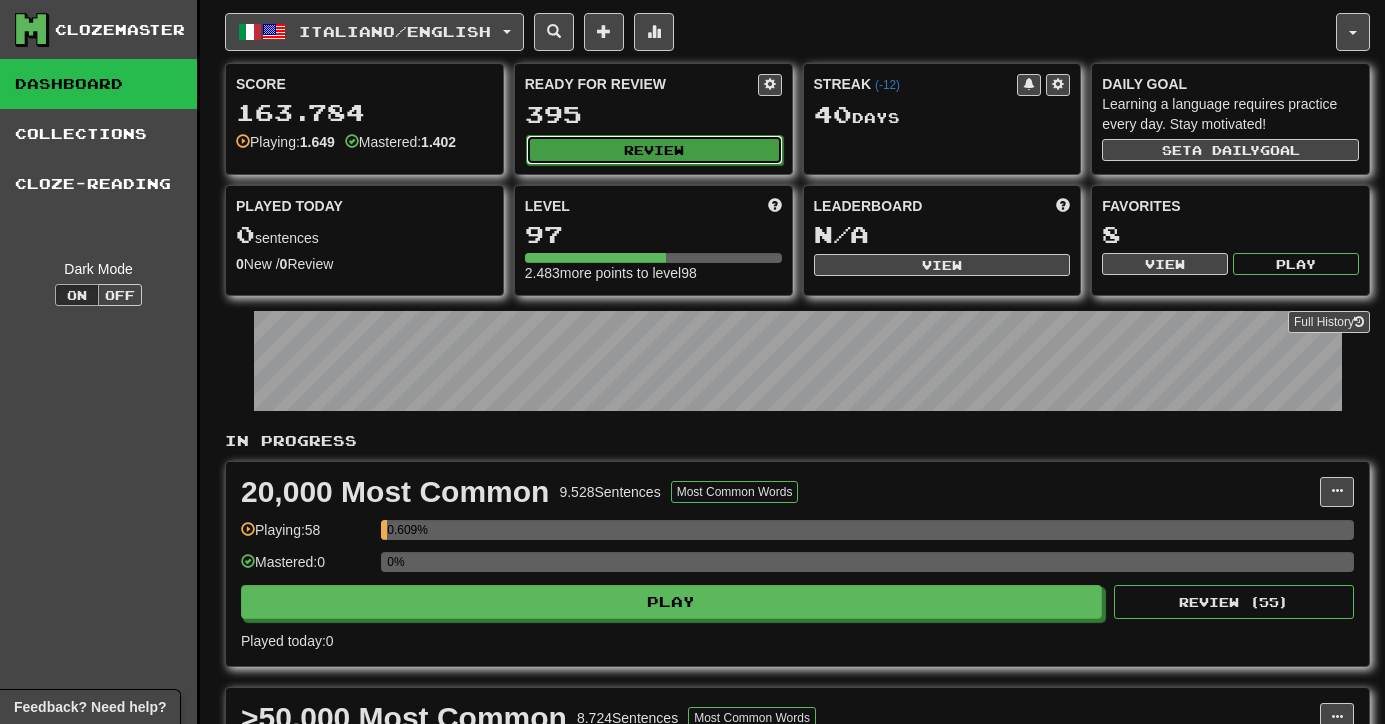 click on "Review" at bounding box center [654, 150] 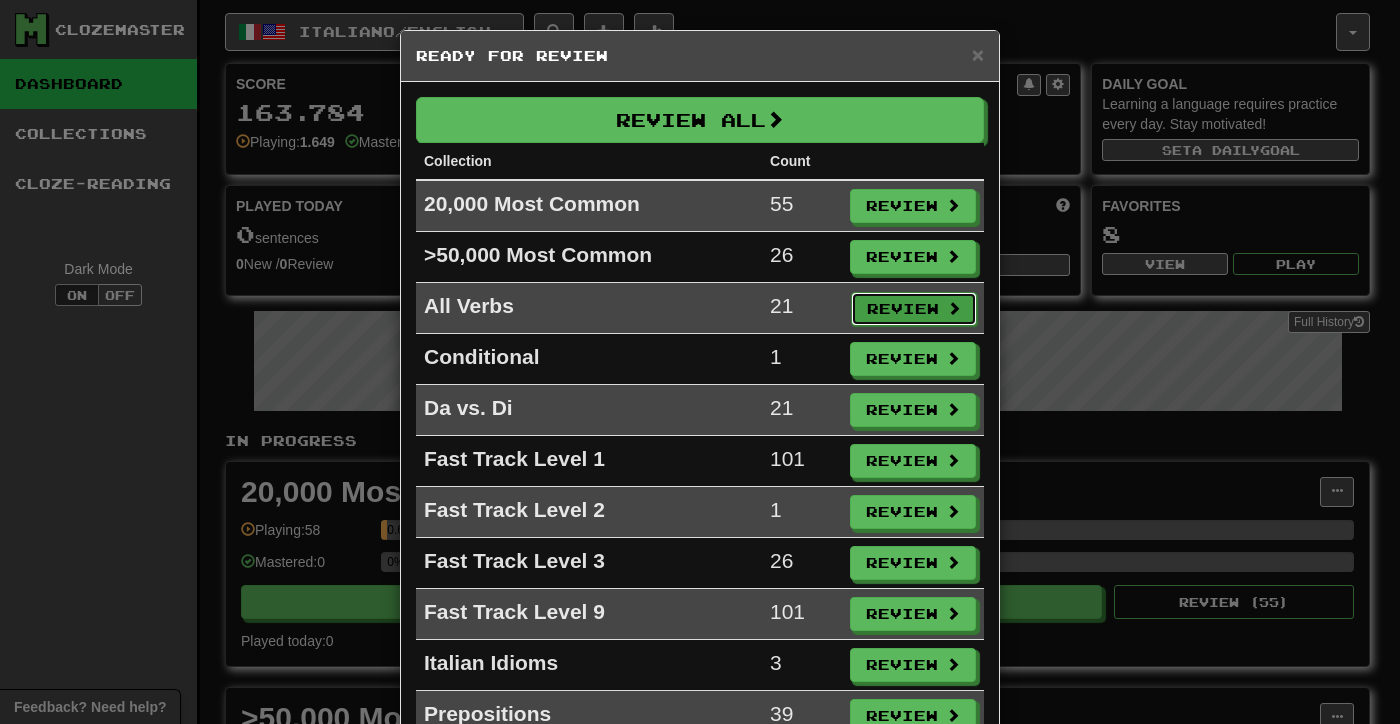 click on "Review" at bounding box center [914, 309] 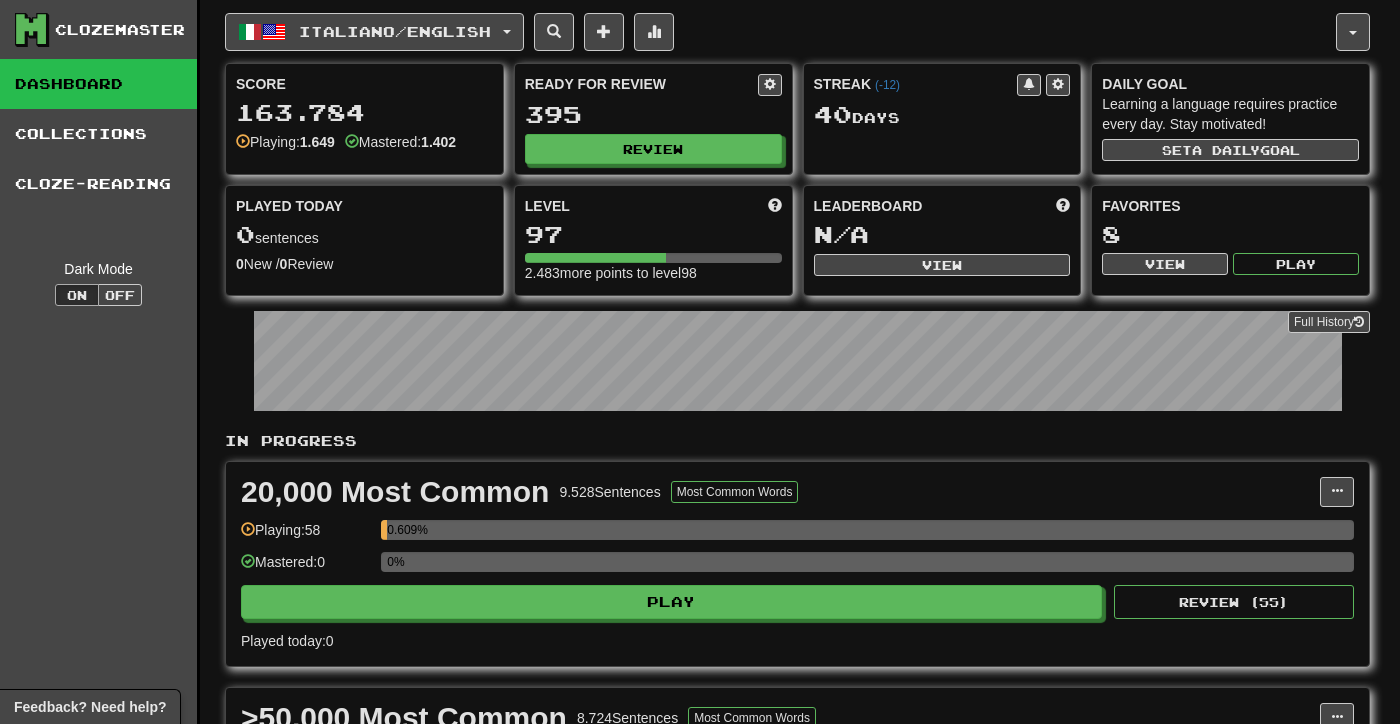 select on "**" 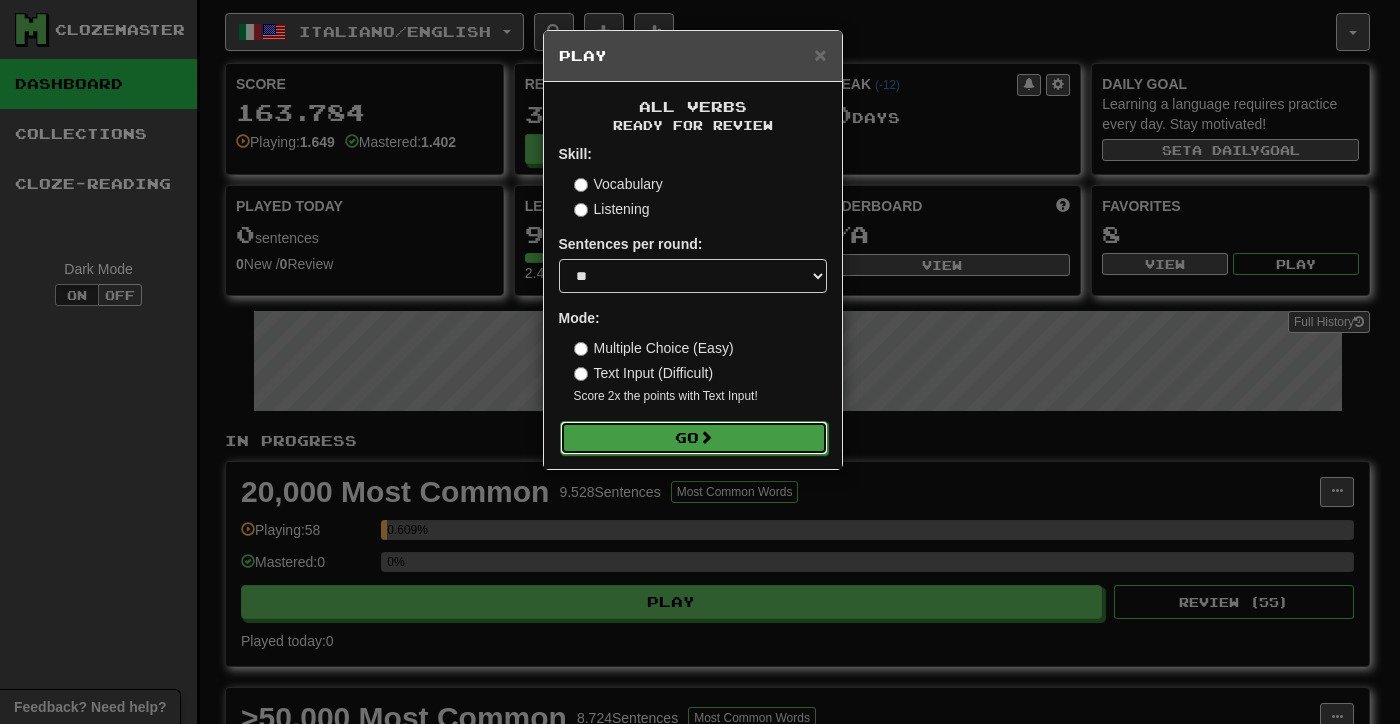 click on "Go" at bounding box center (694, 438) 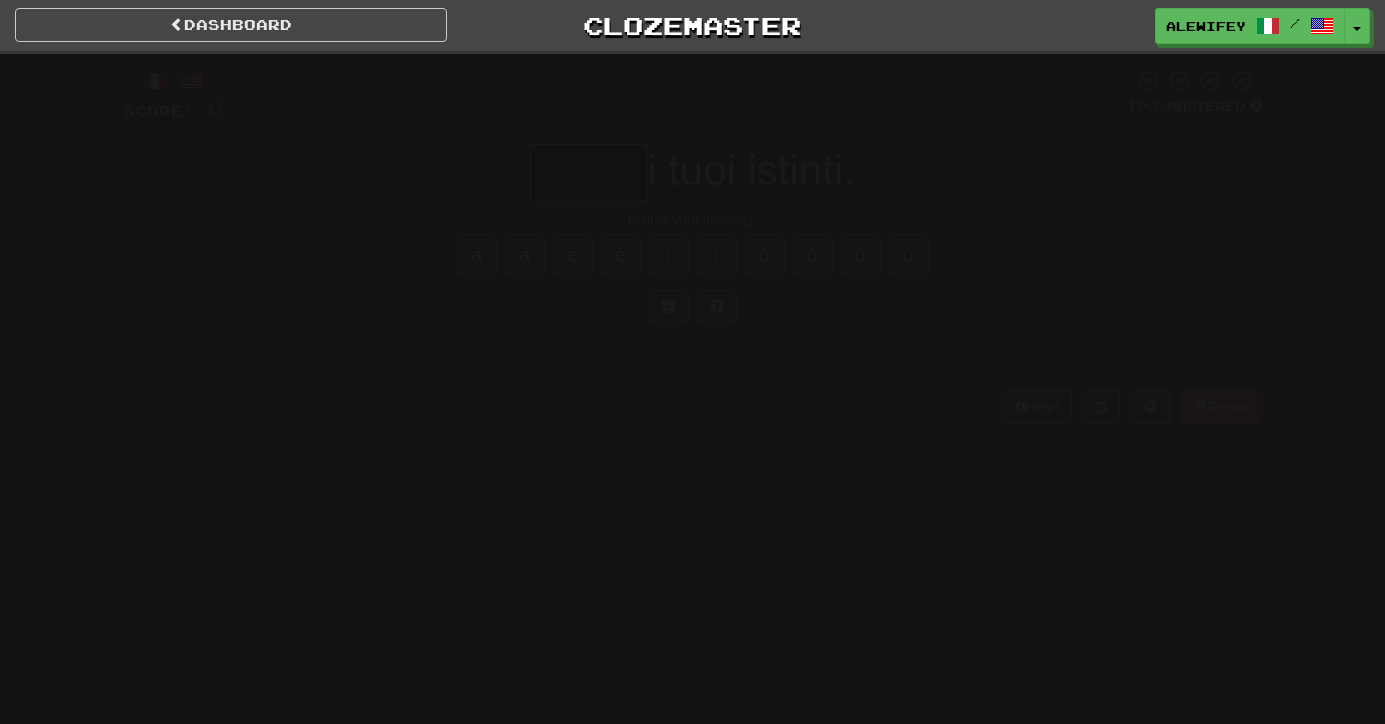scroll, scrollTop: 0, scrollLeft: 0, axis: both 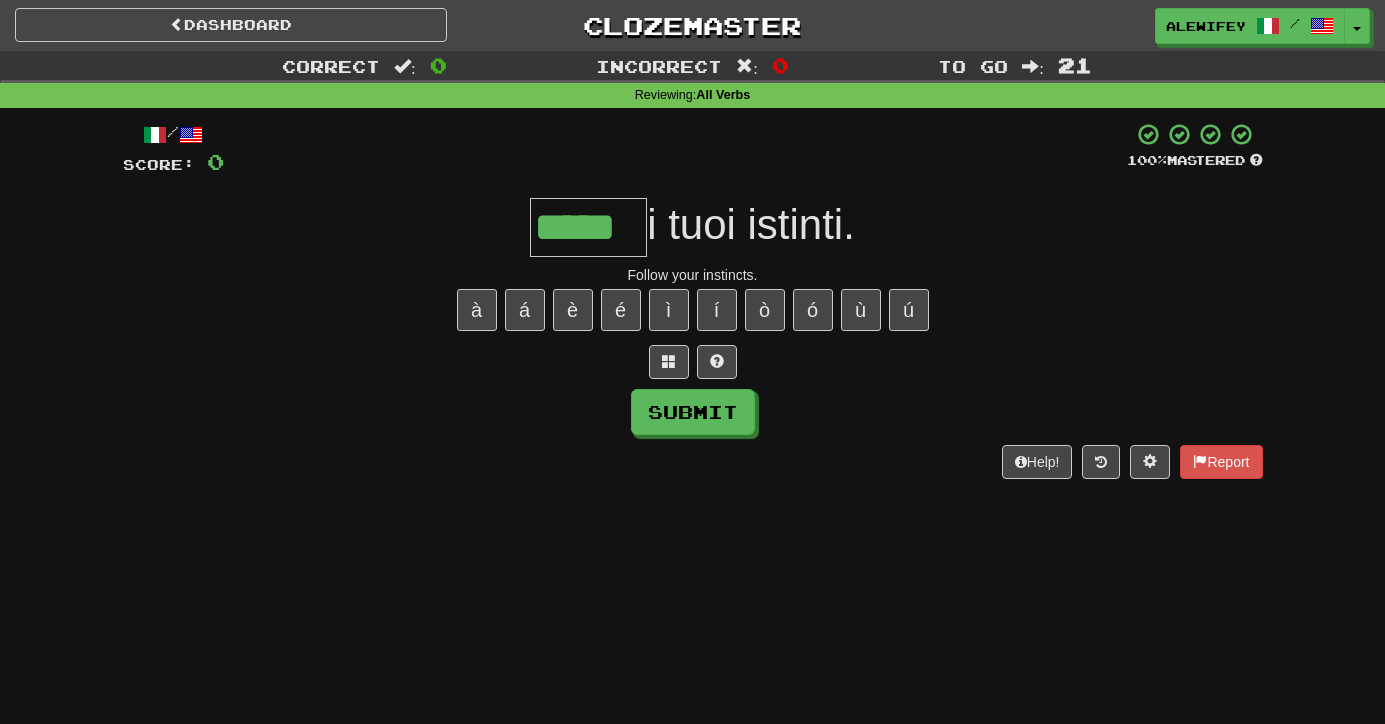 type on "*****" 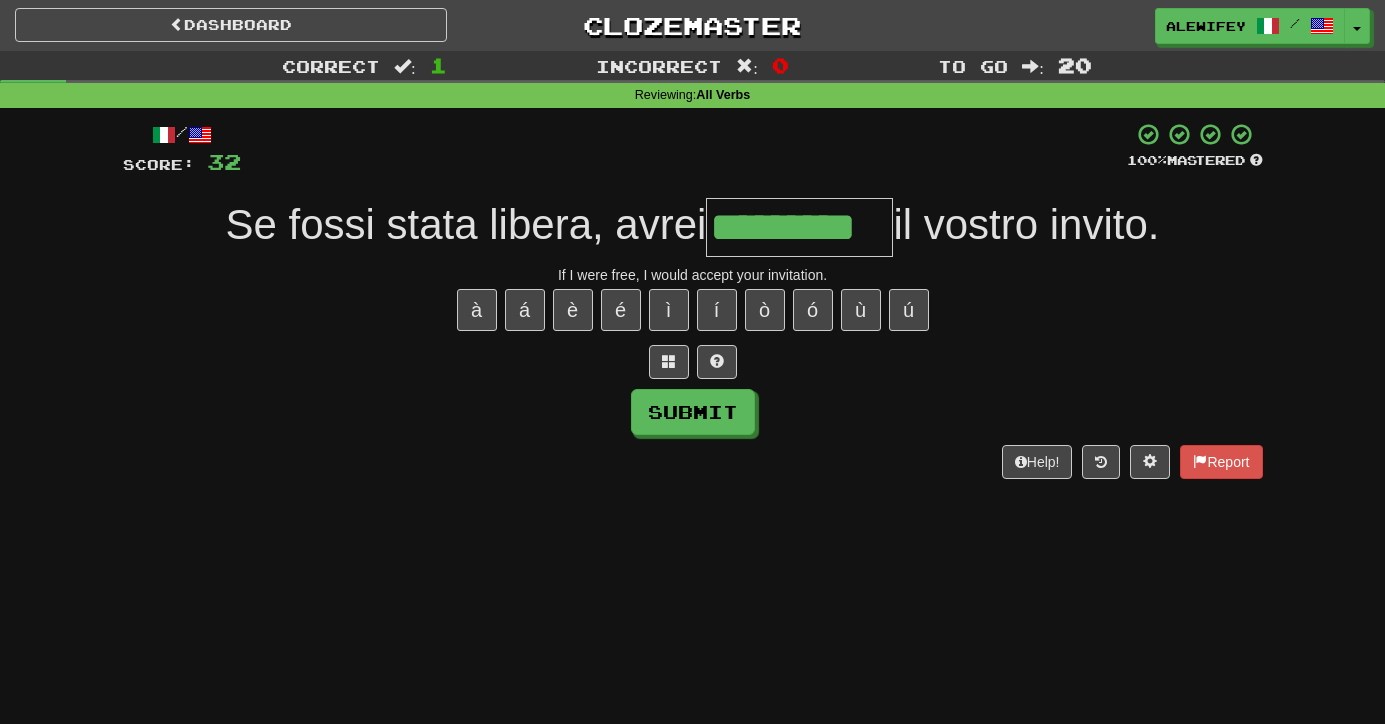 type on "*********" 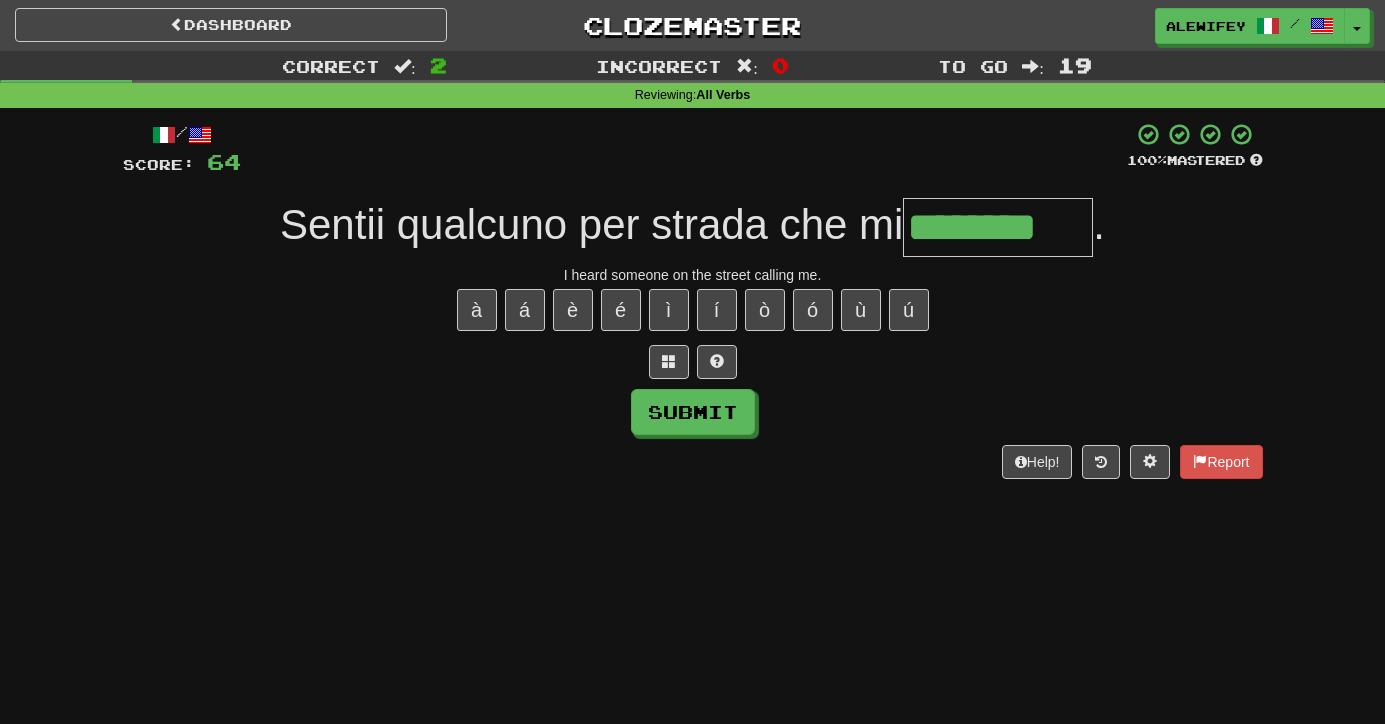 type on "********" 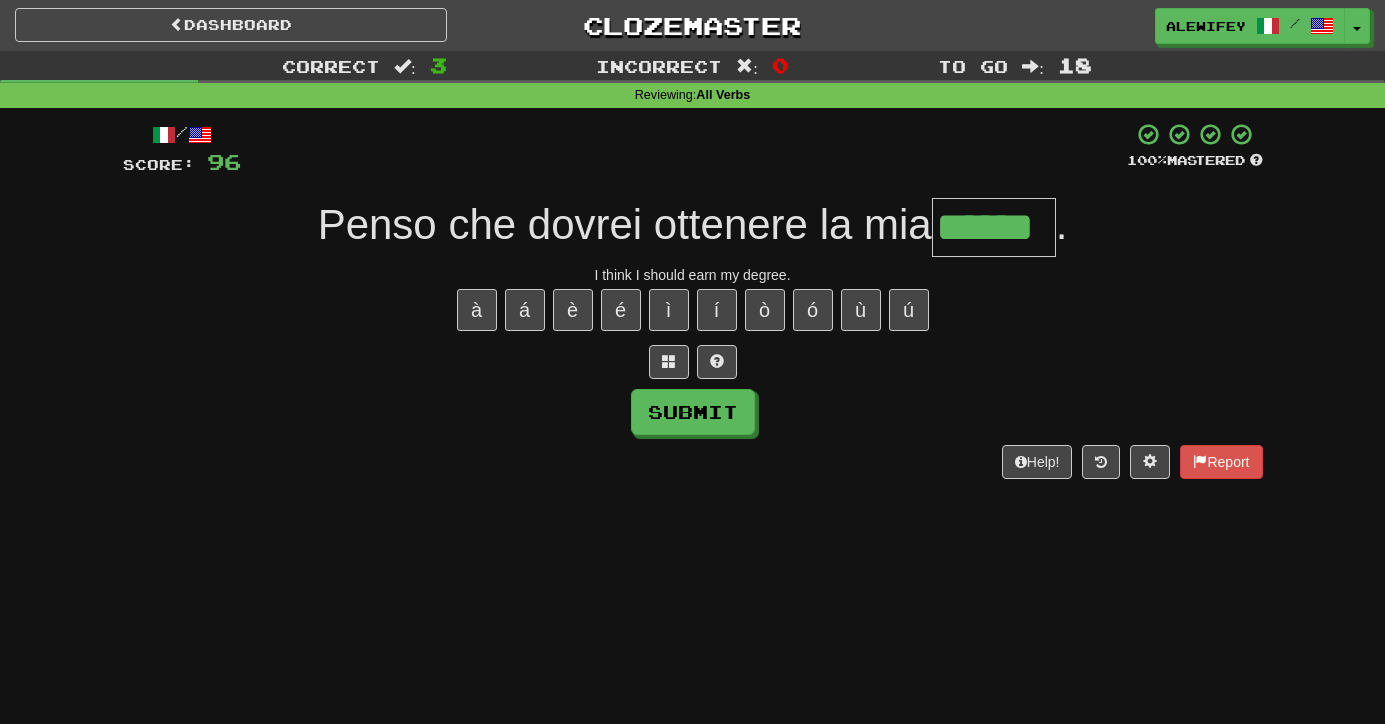 type on "******" 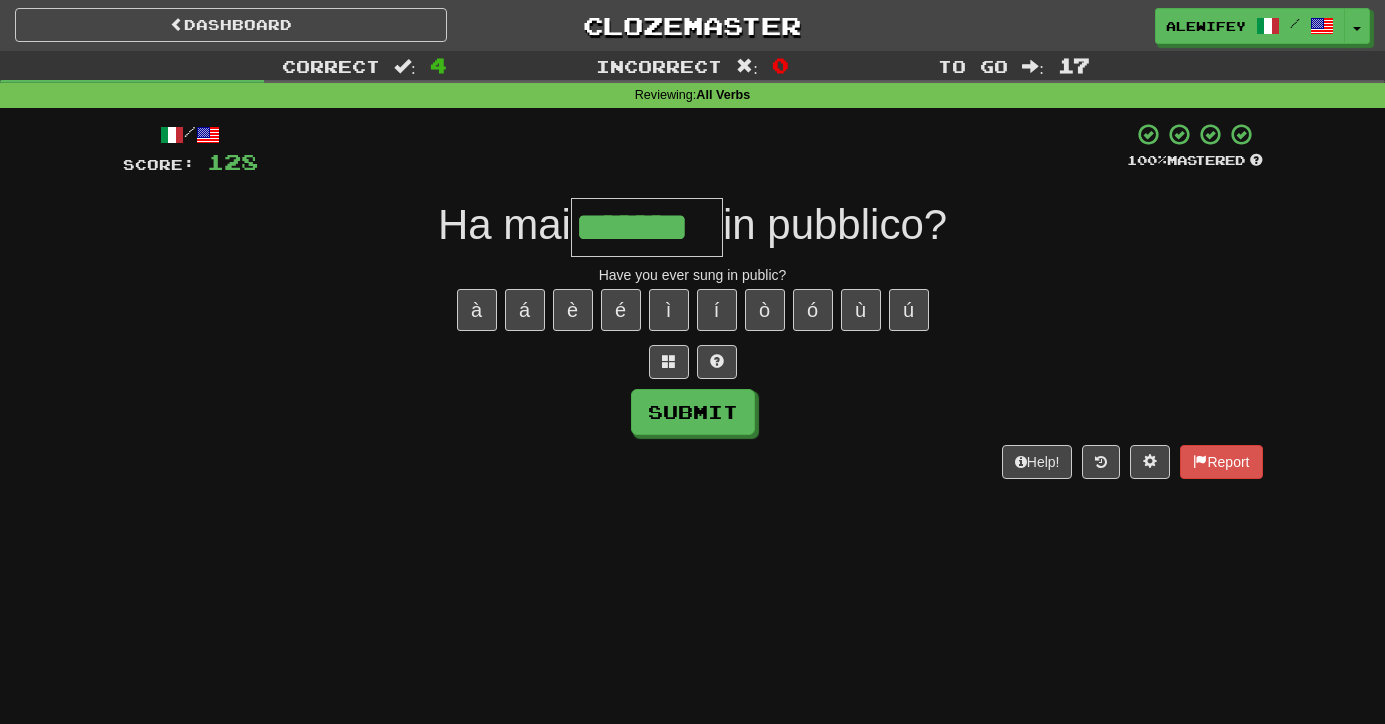 type on "*******" 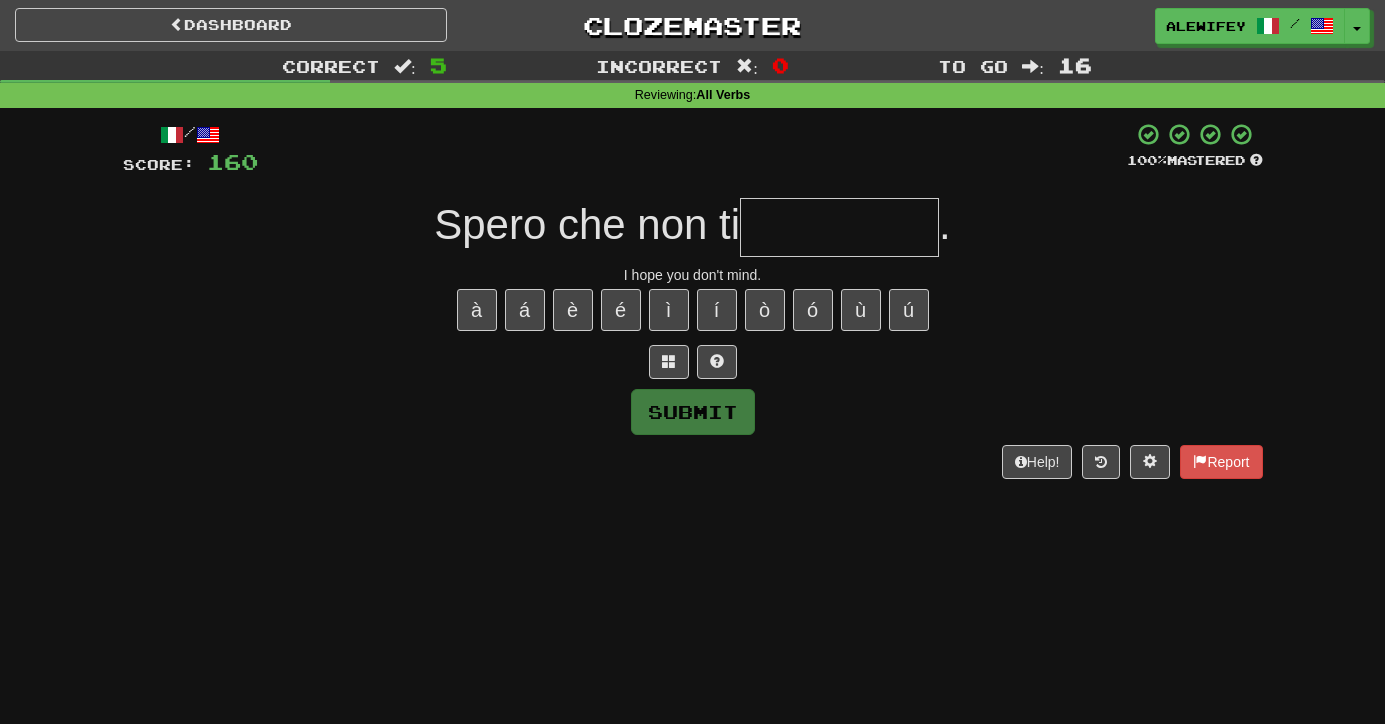 type on "*" 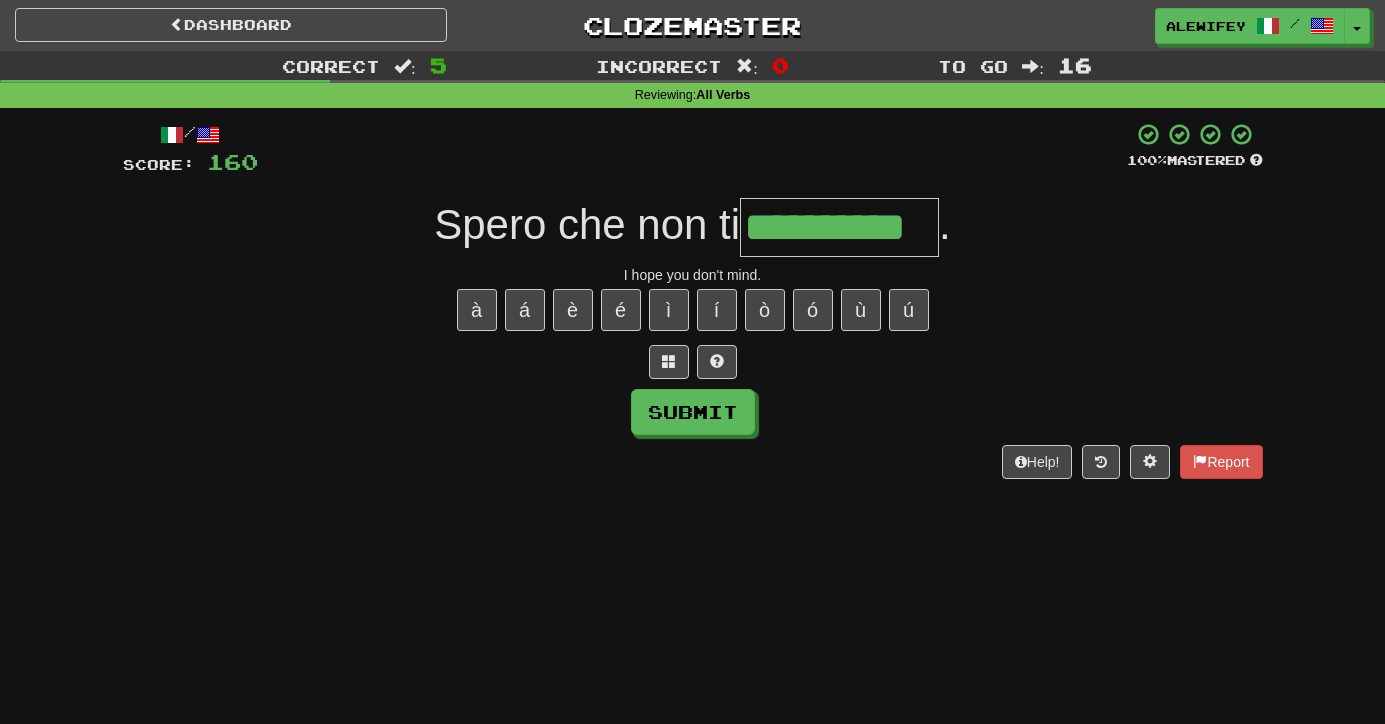 type on "**********" 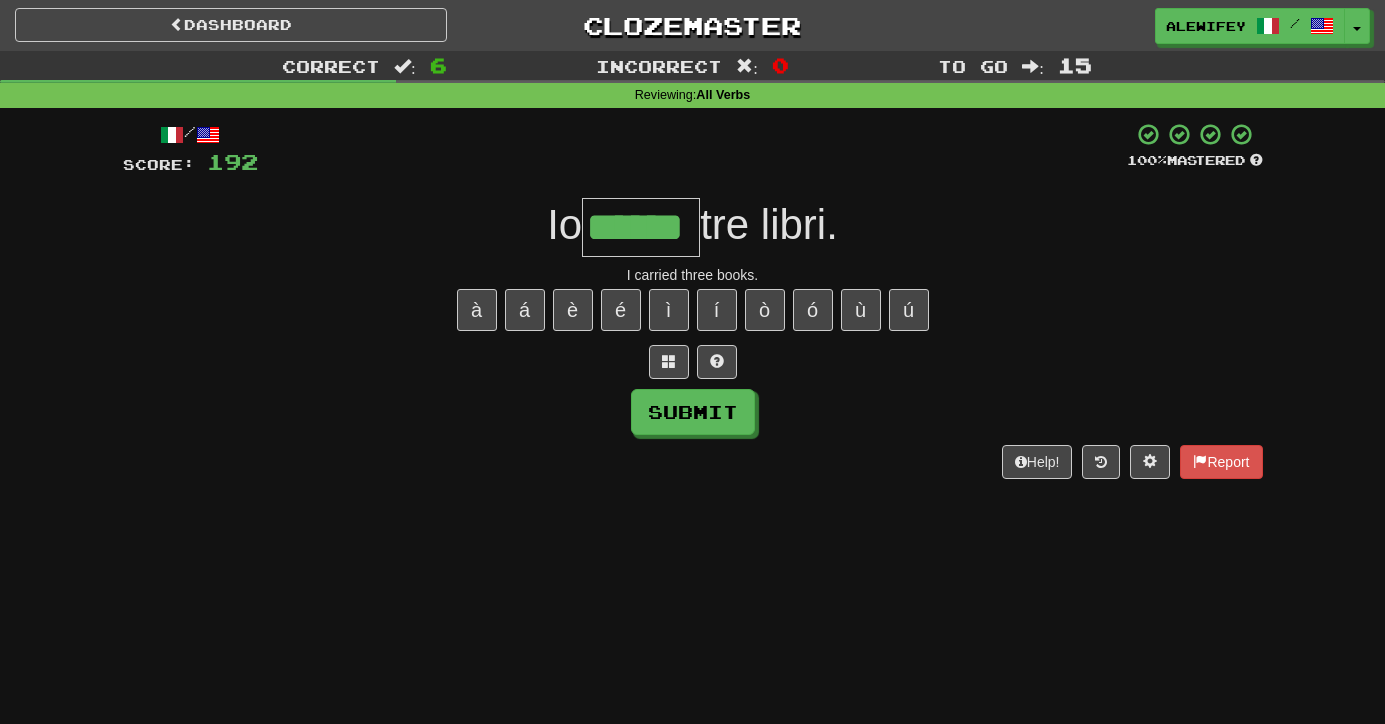 type on "******" 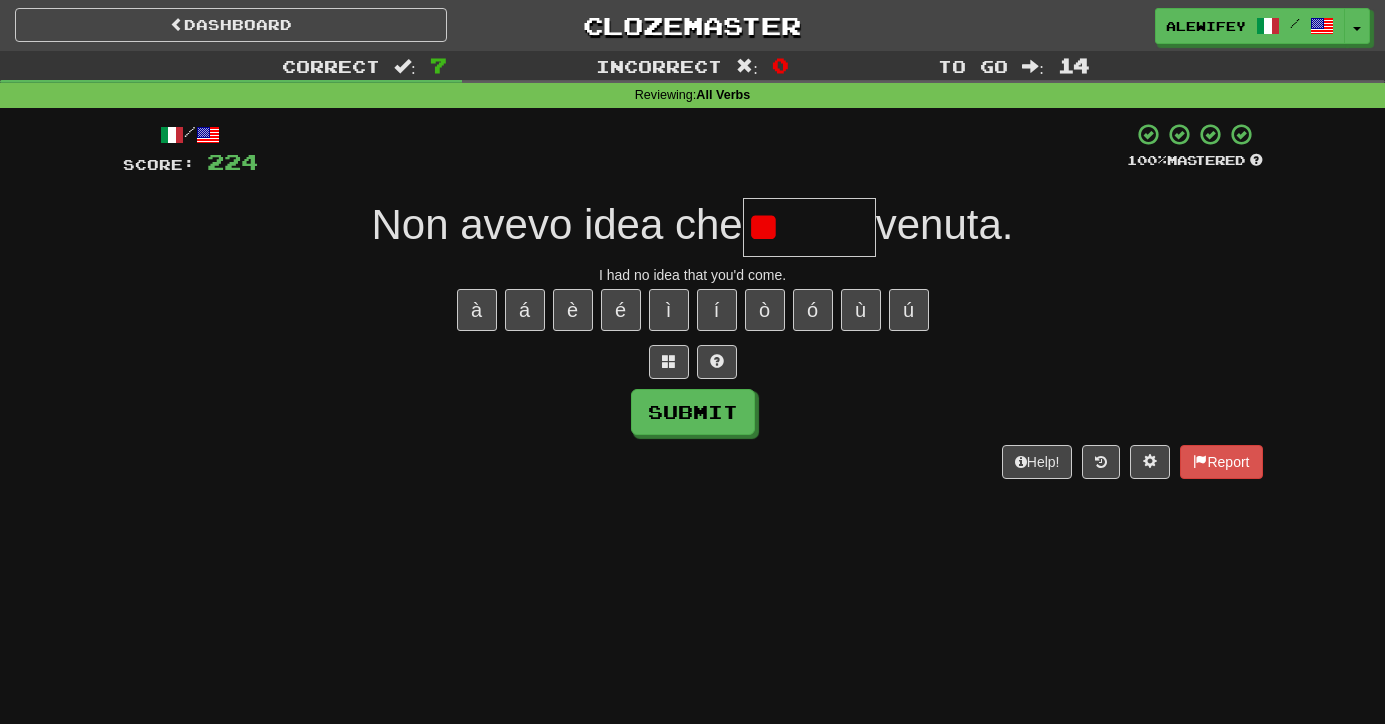 type on "*" 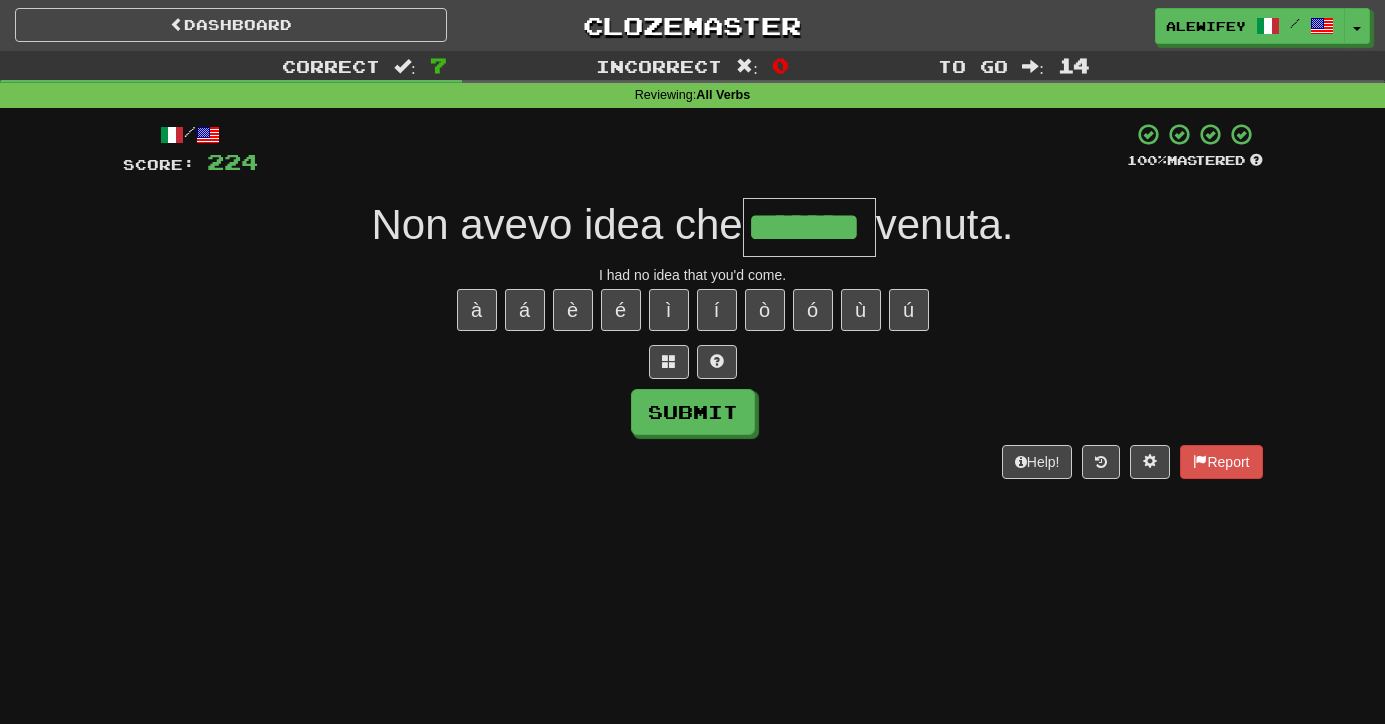 type on "*******" 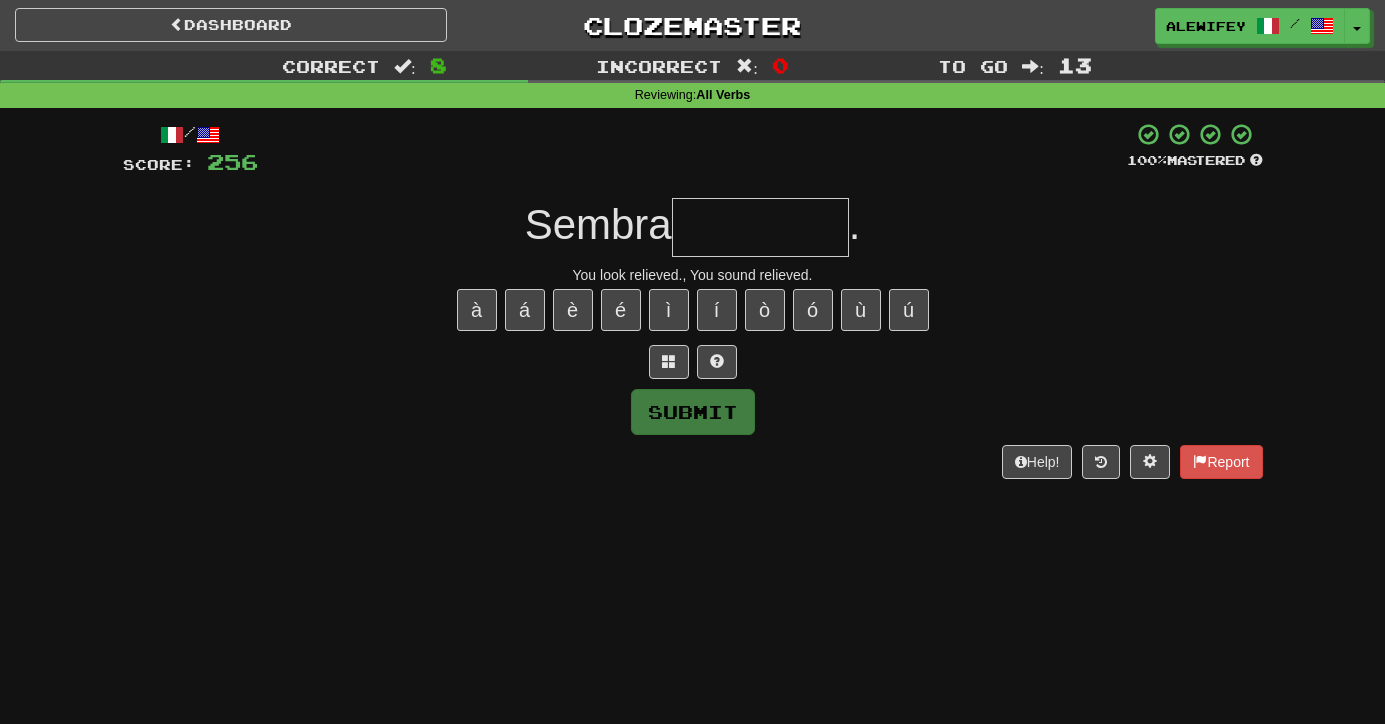 type on "*" 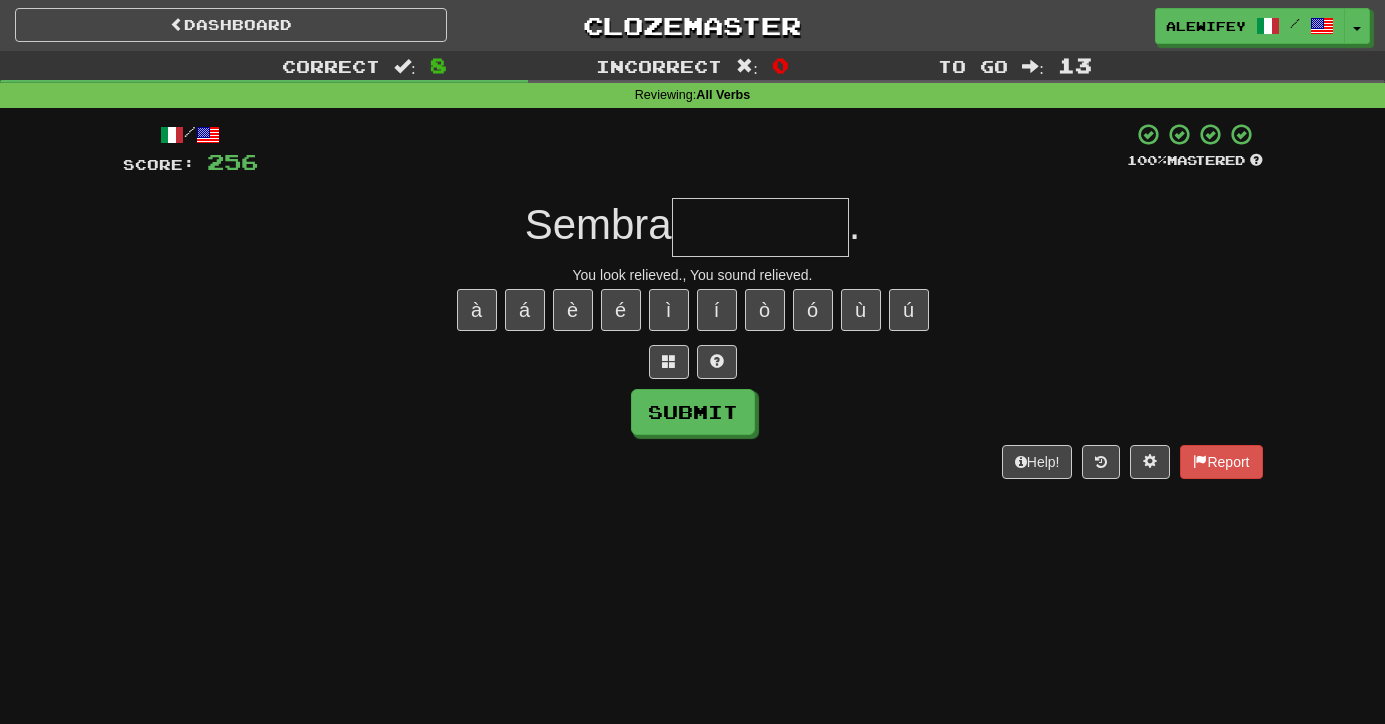 type on "*" 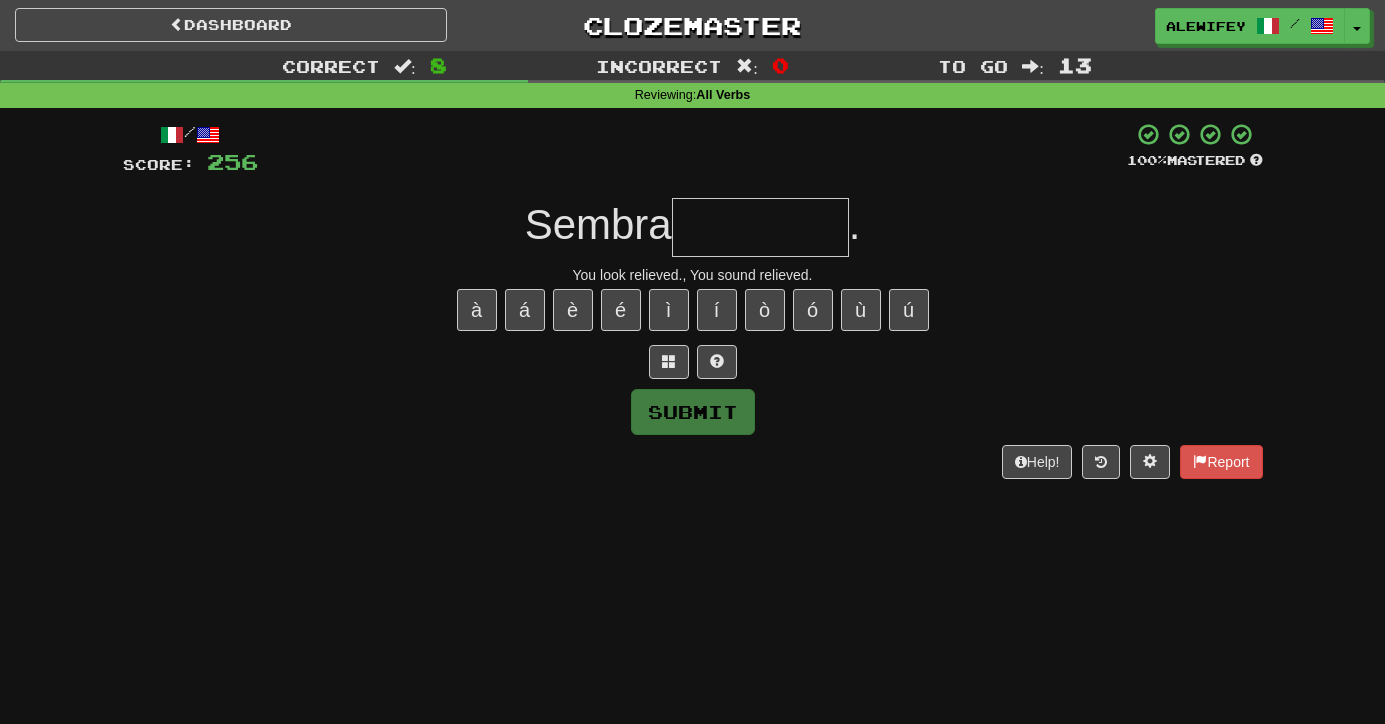 type on "*" 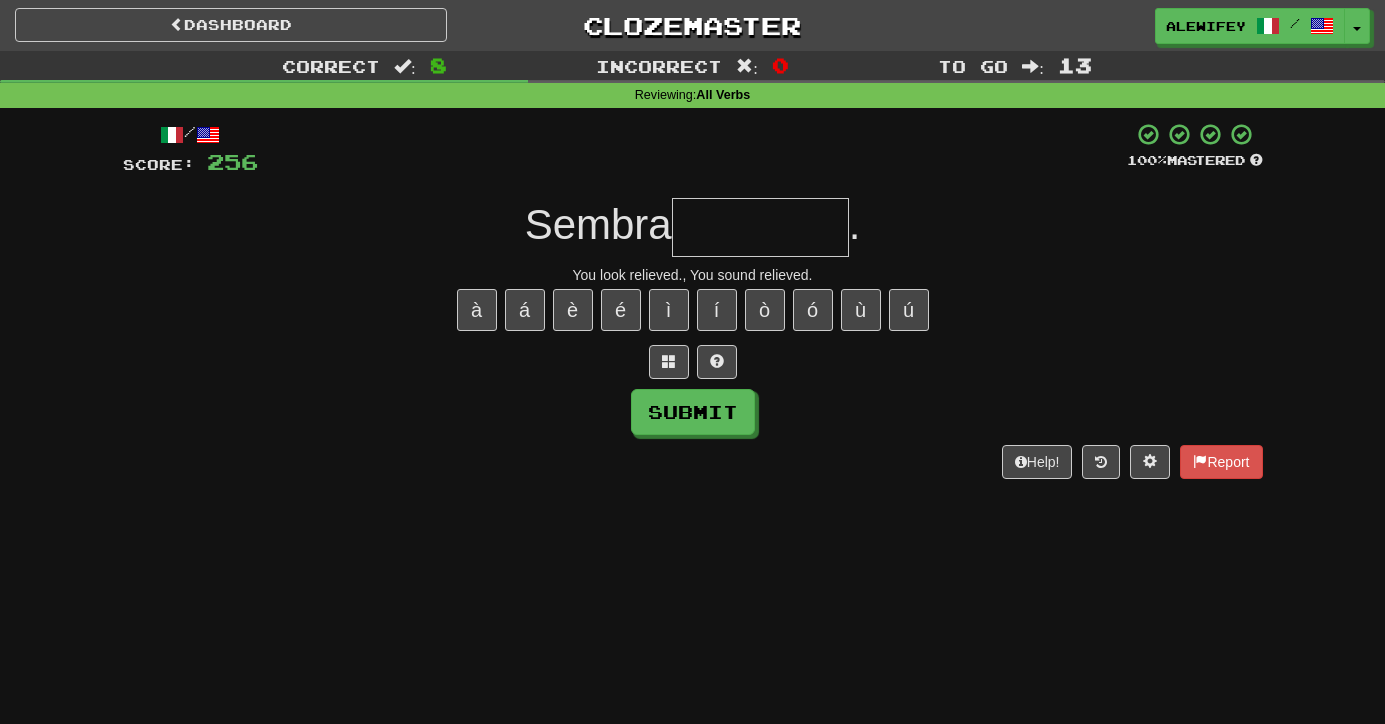 type on "*" 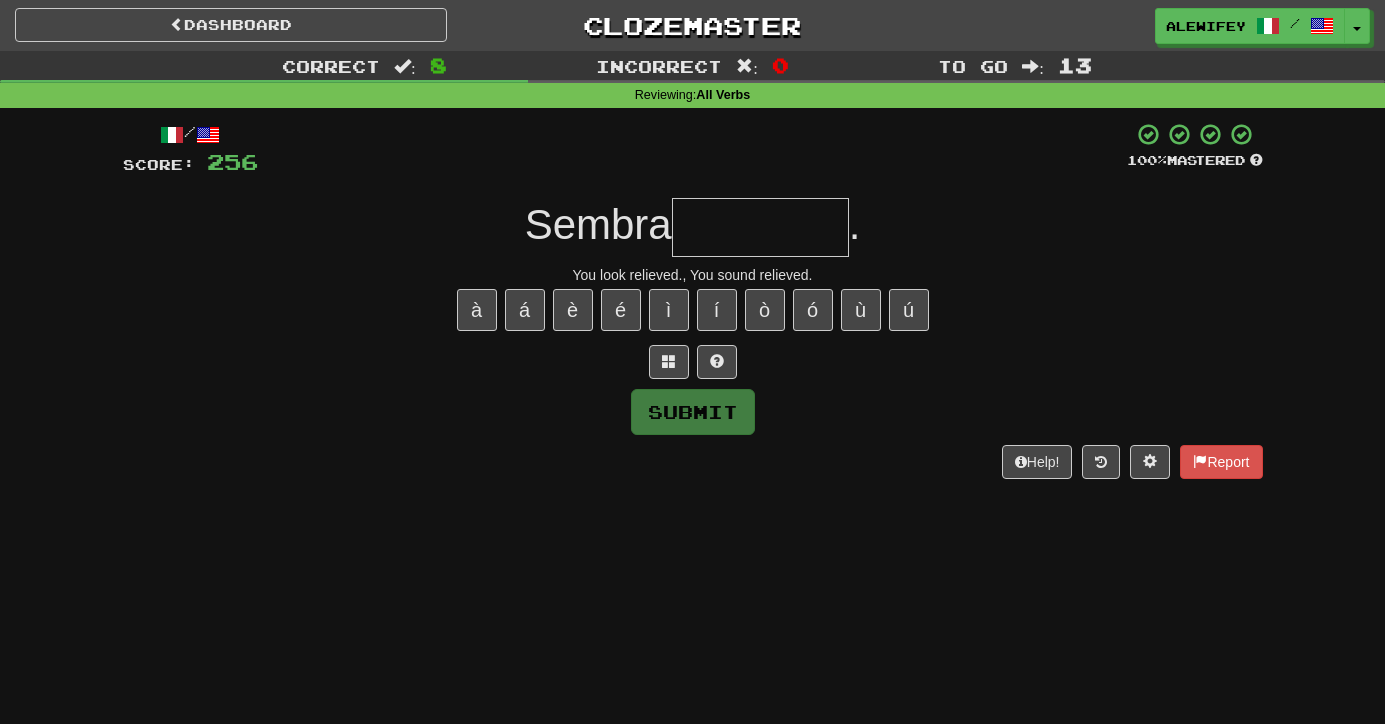 type on "*" 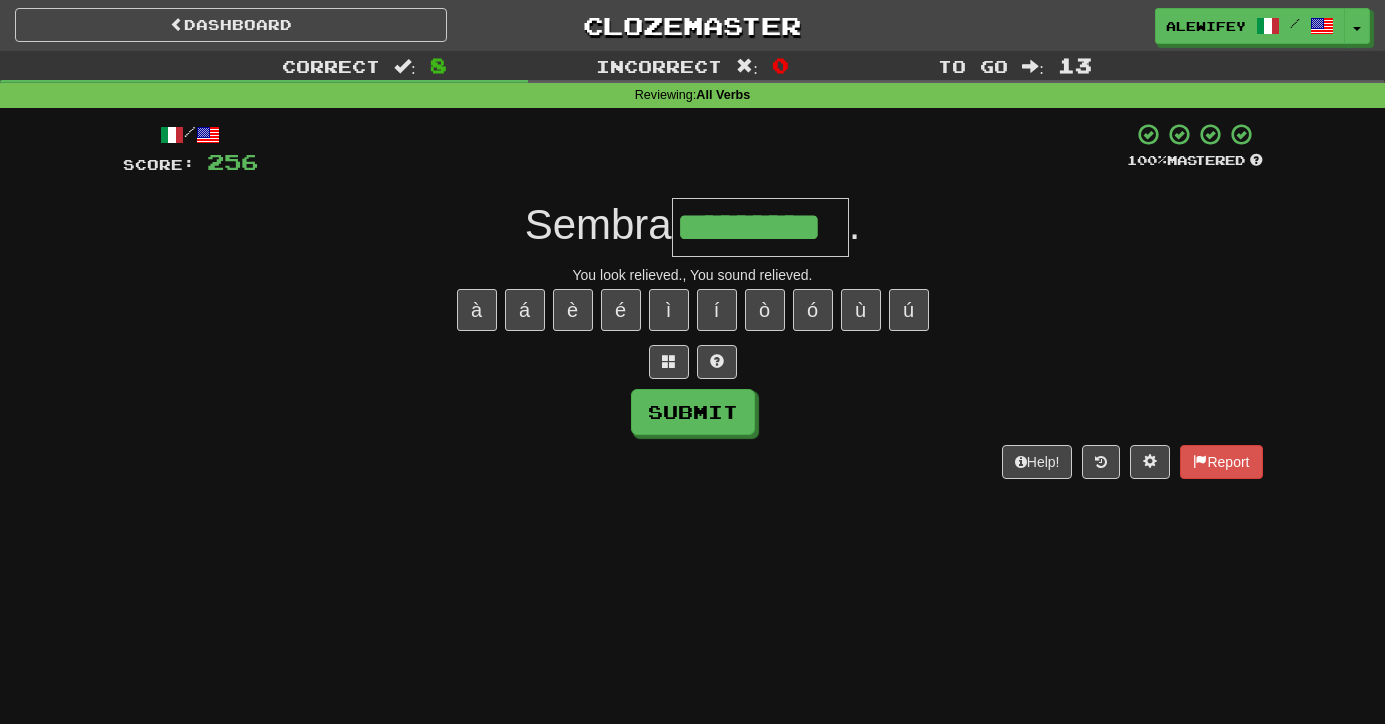 type on "*********" 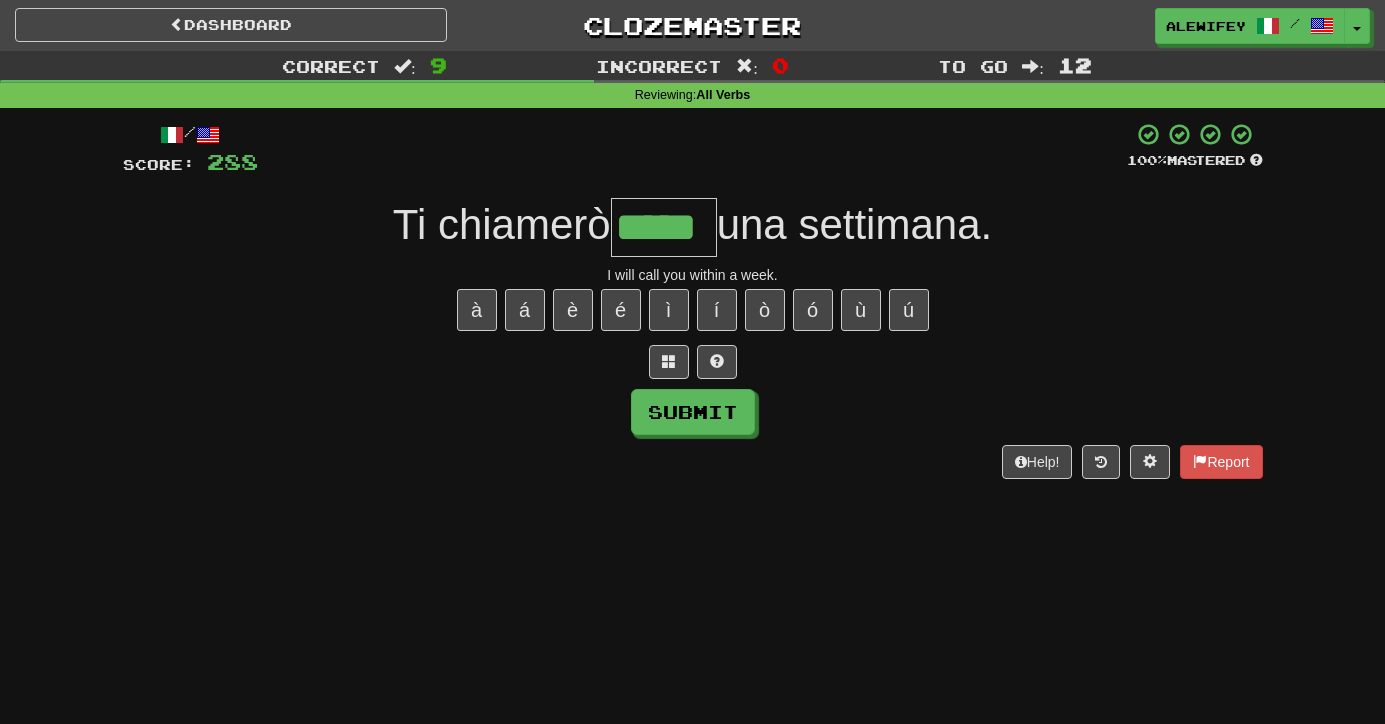 type on "*****" 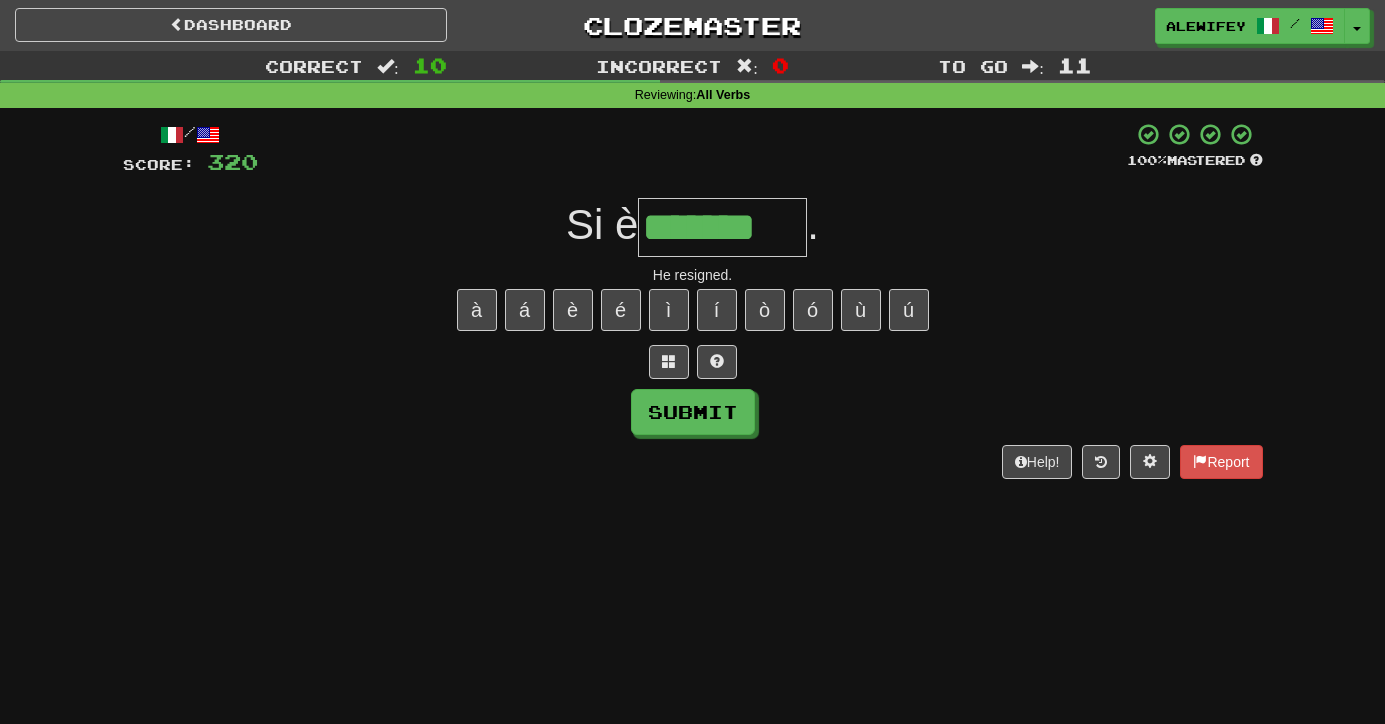 type on "*******" 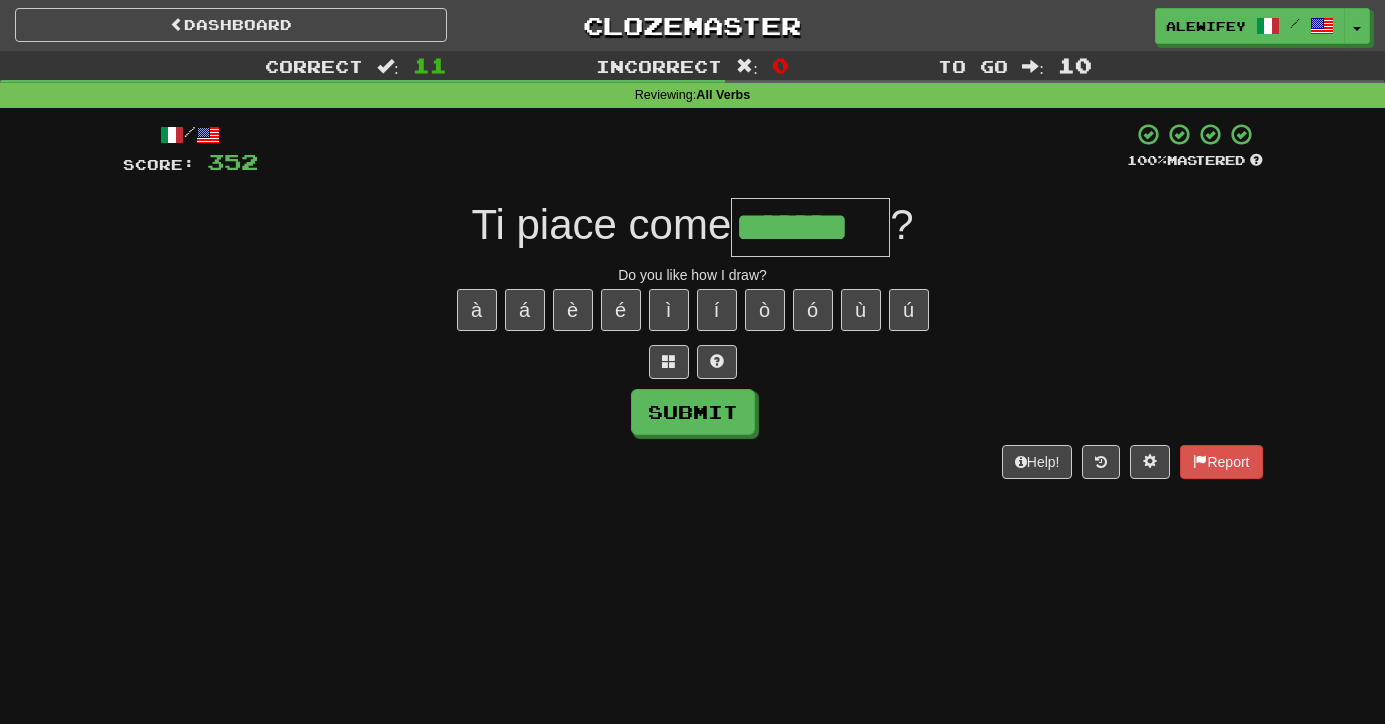 type on "*******" 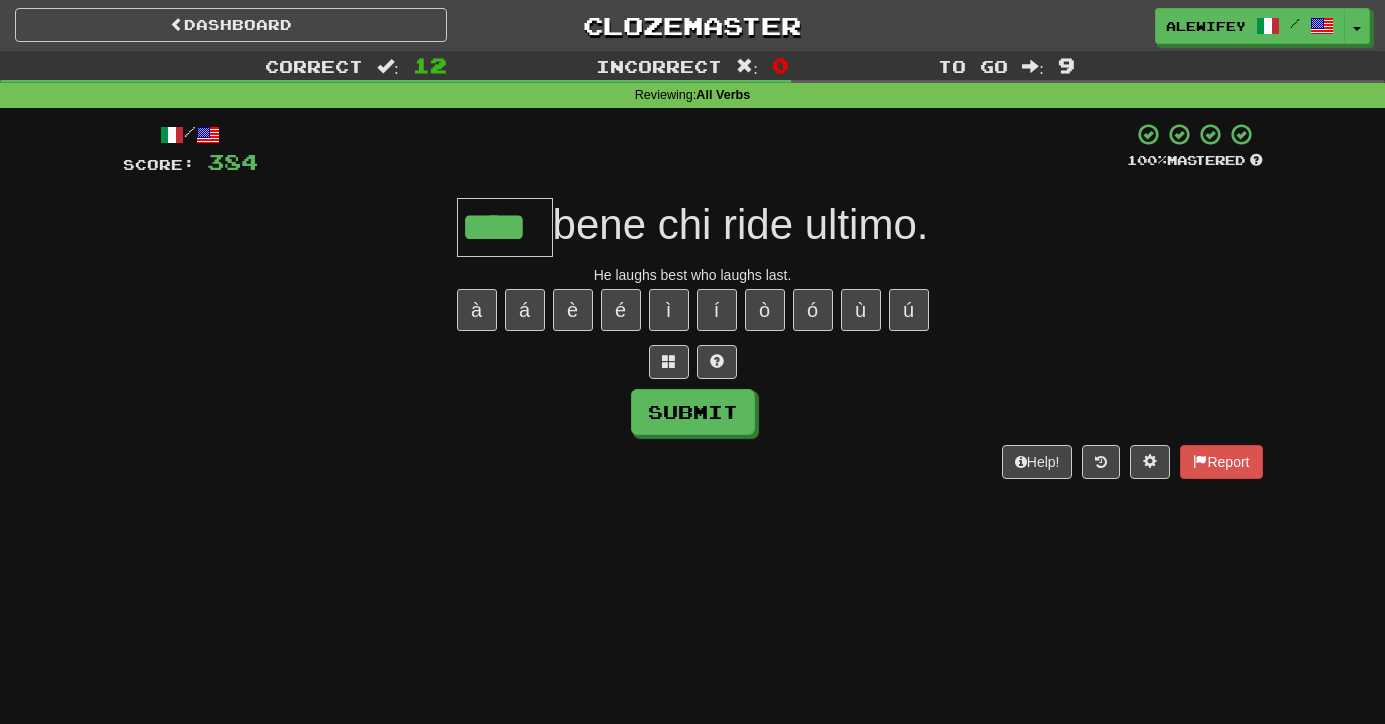 type on "****" 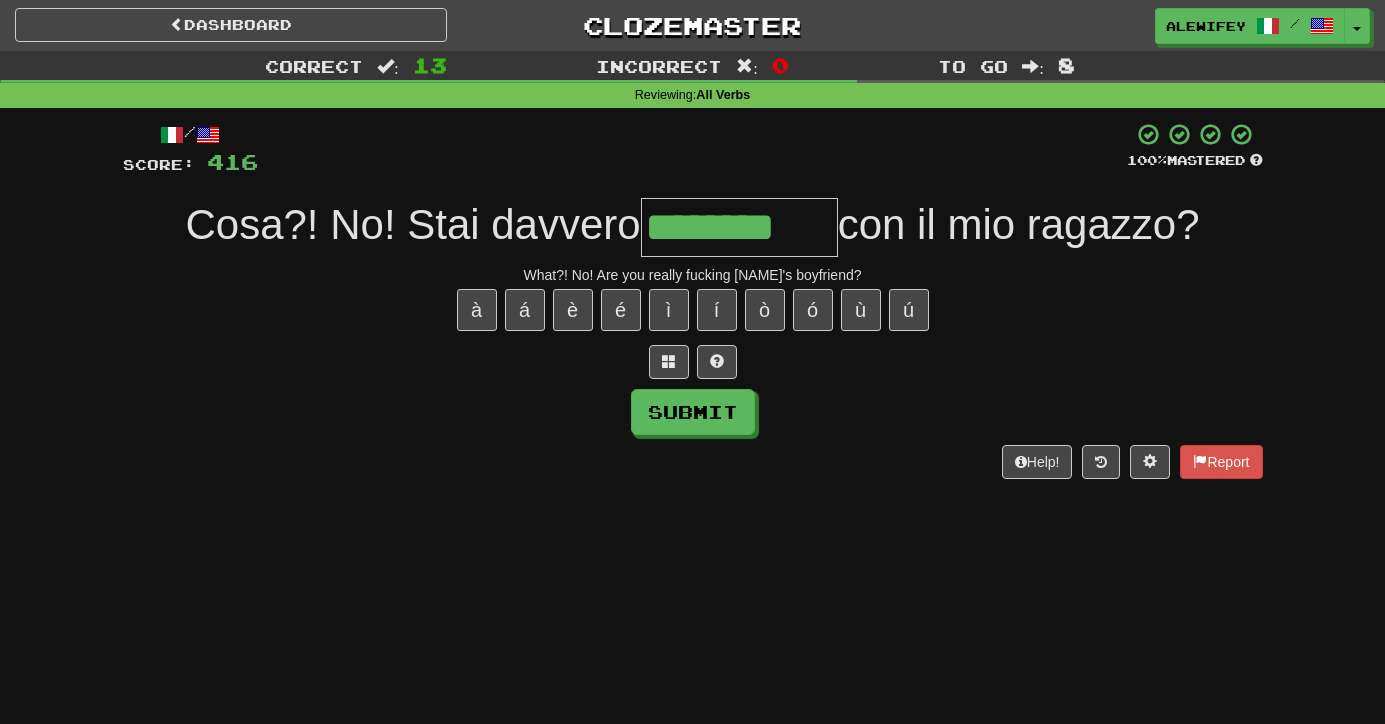 type on "********" 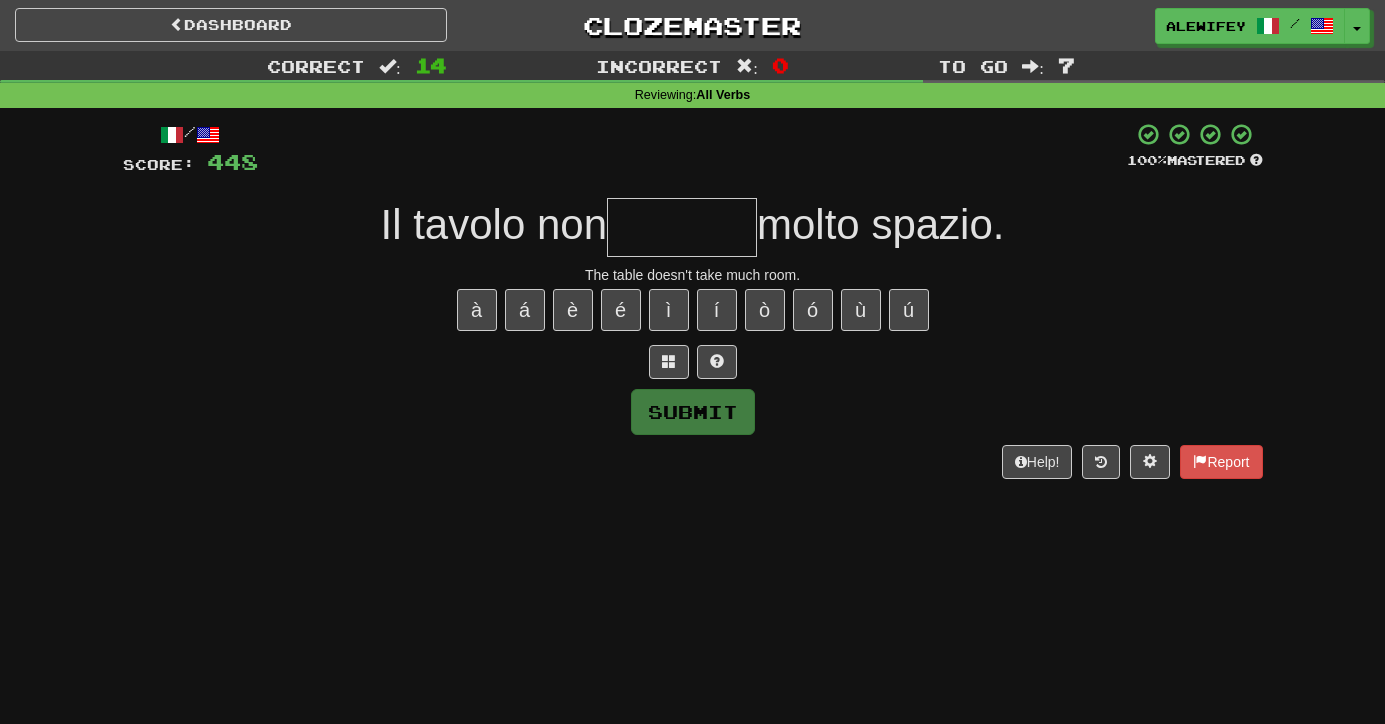 type on "*" 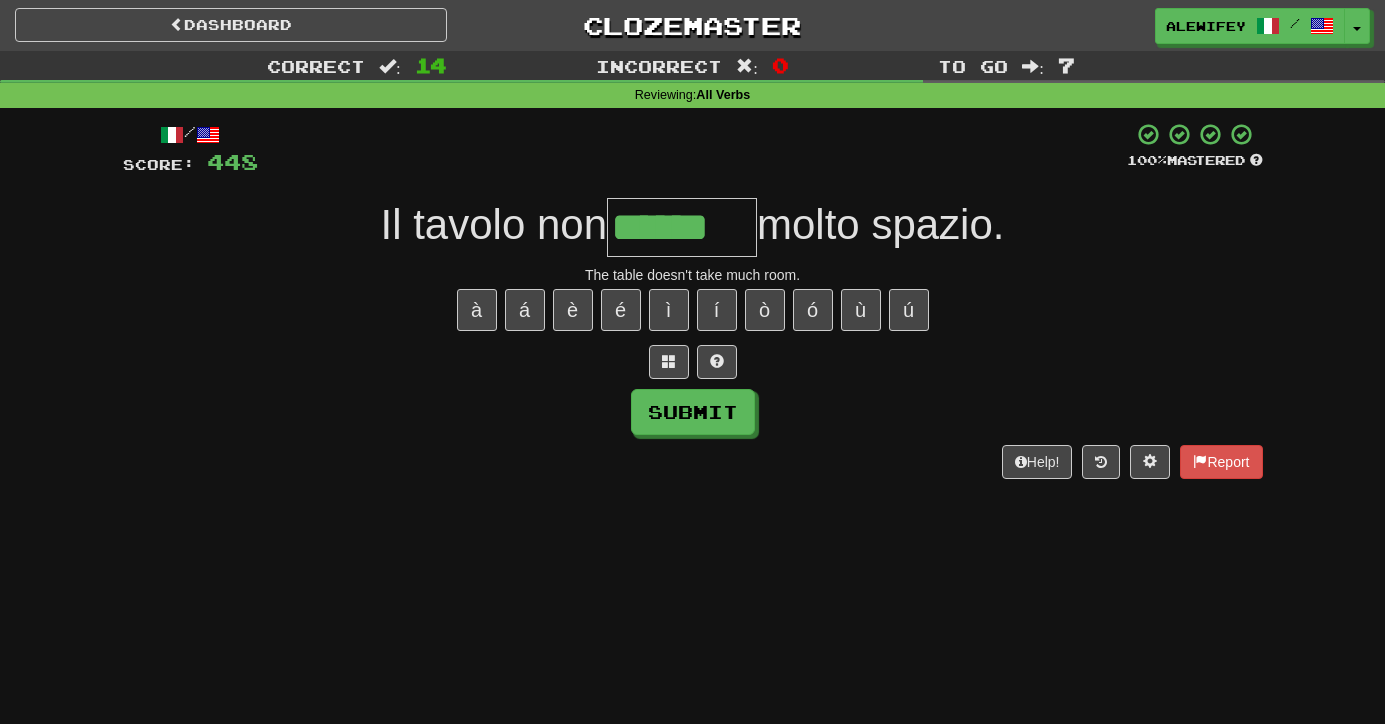 type on "******" 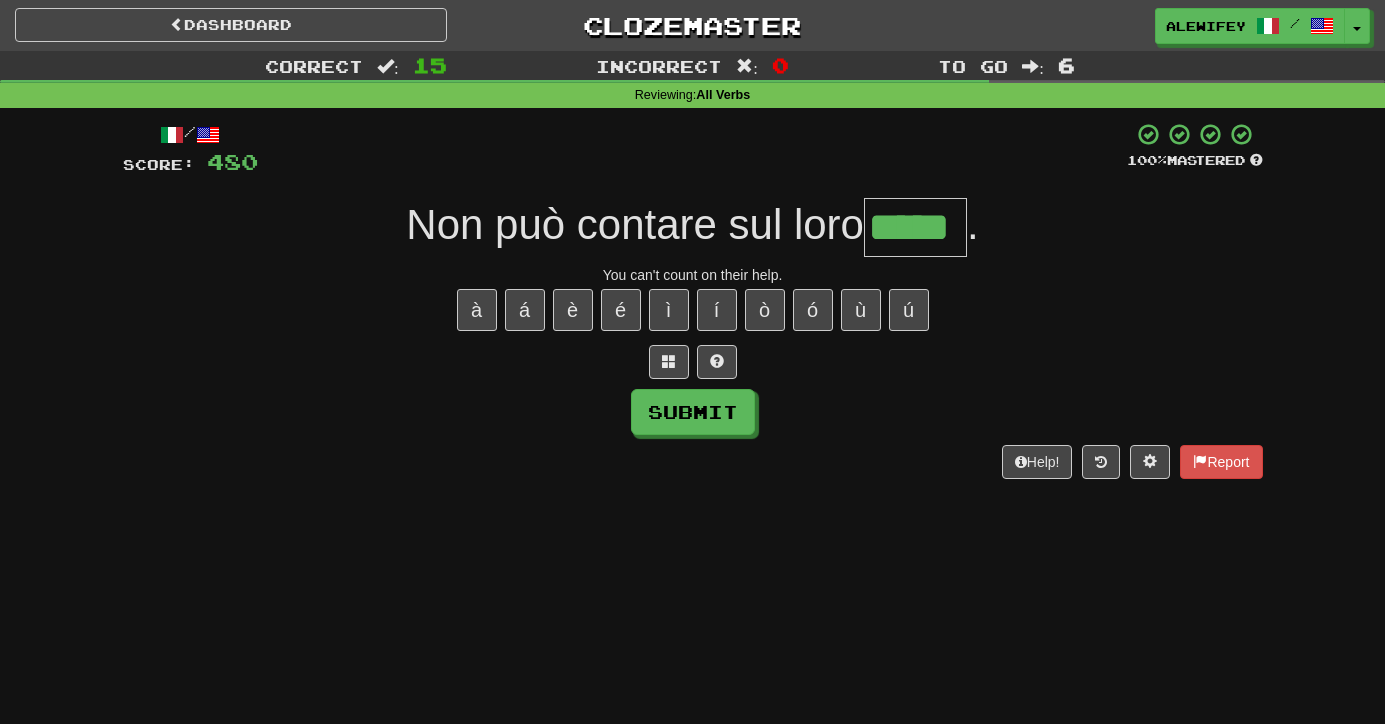 type on "*****" 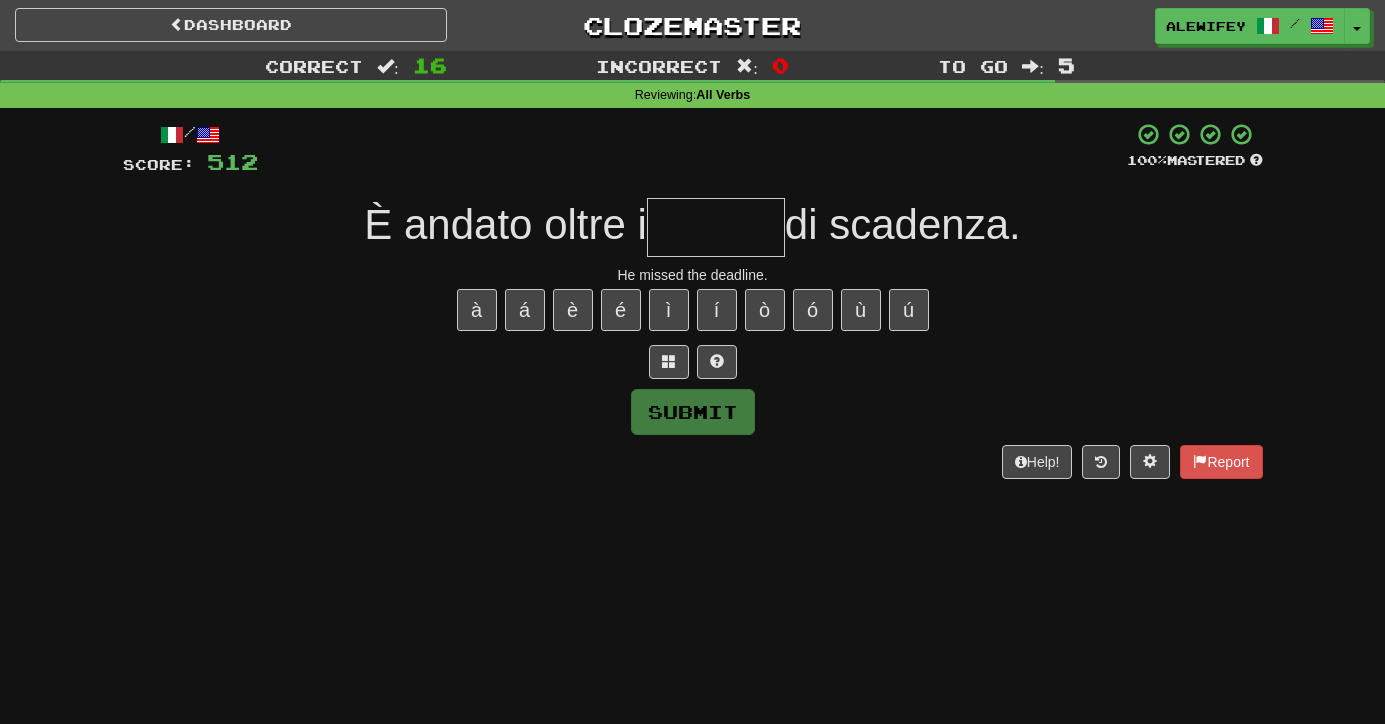 type on "*" 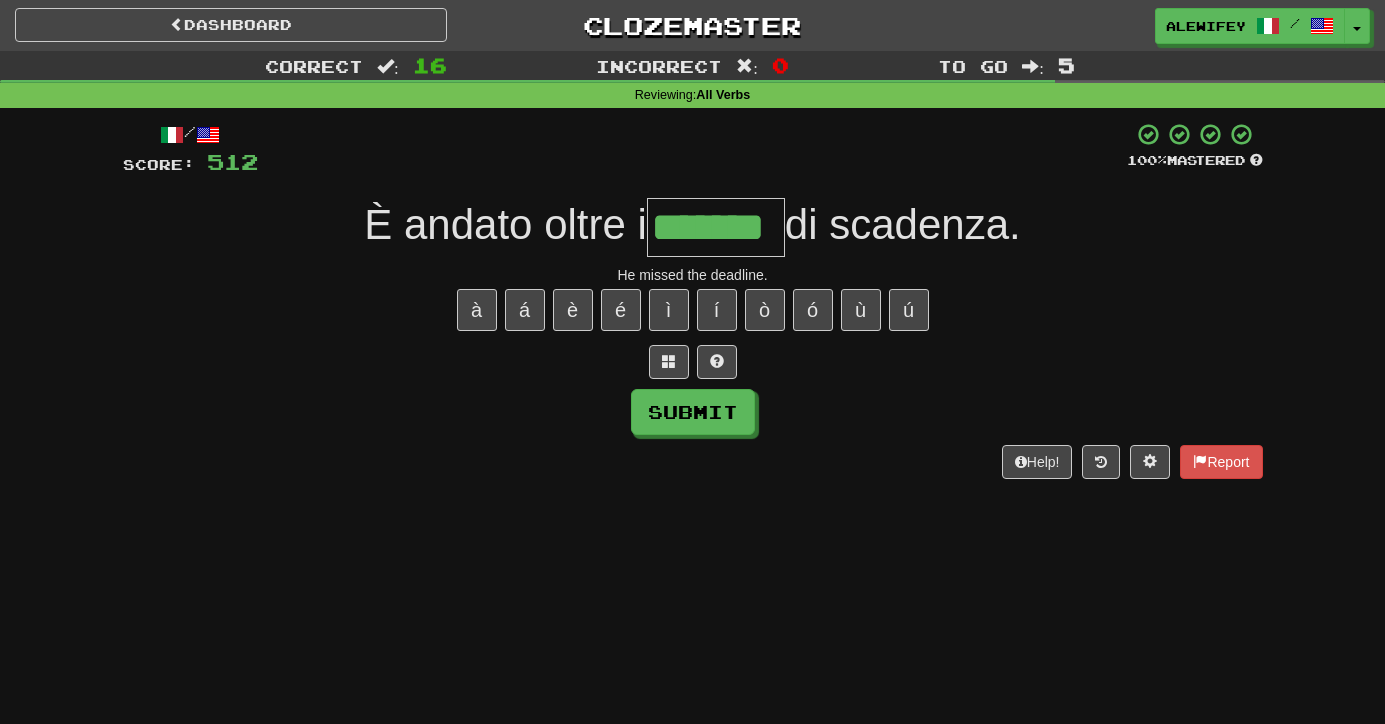 type on "*******" 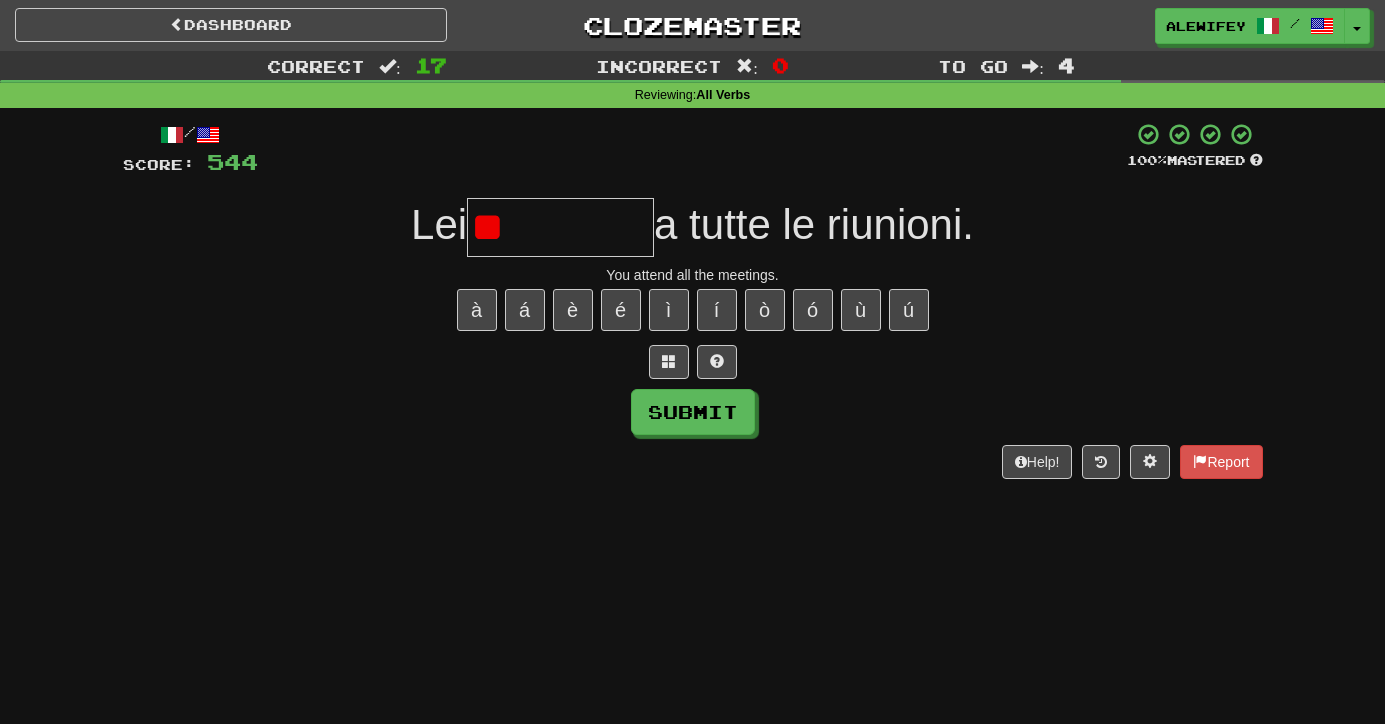 type on "*" 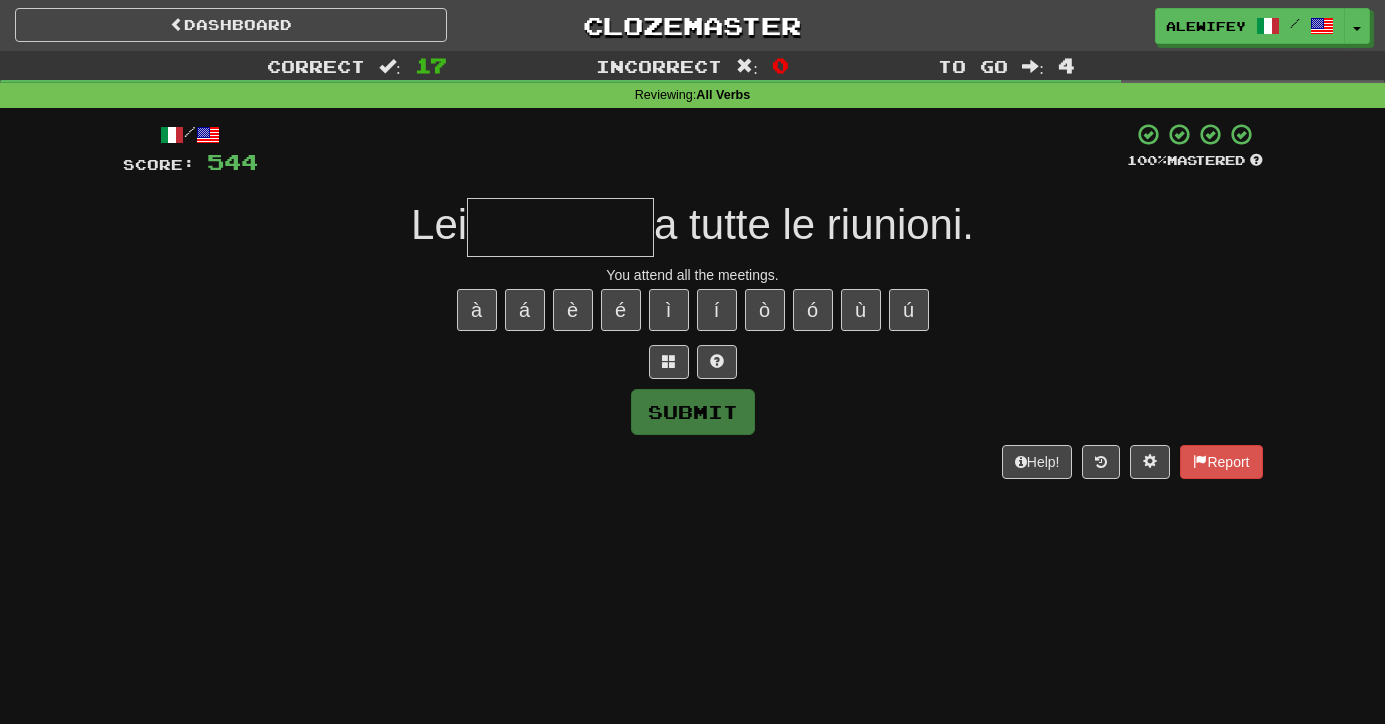 type on "*" 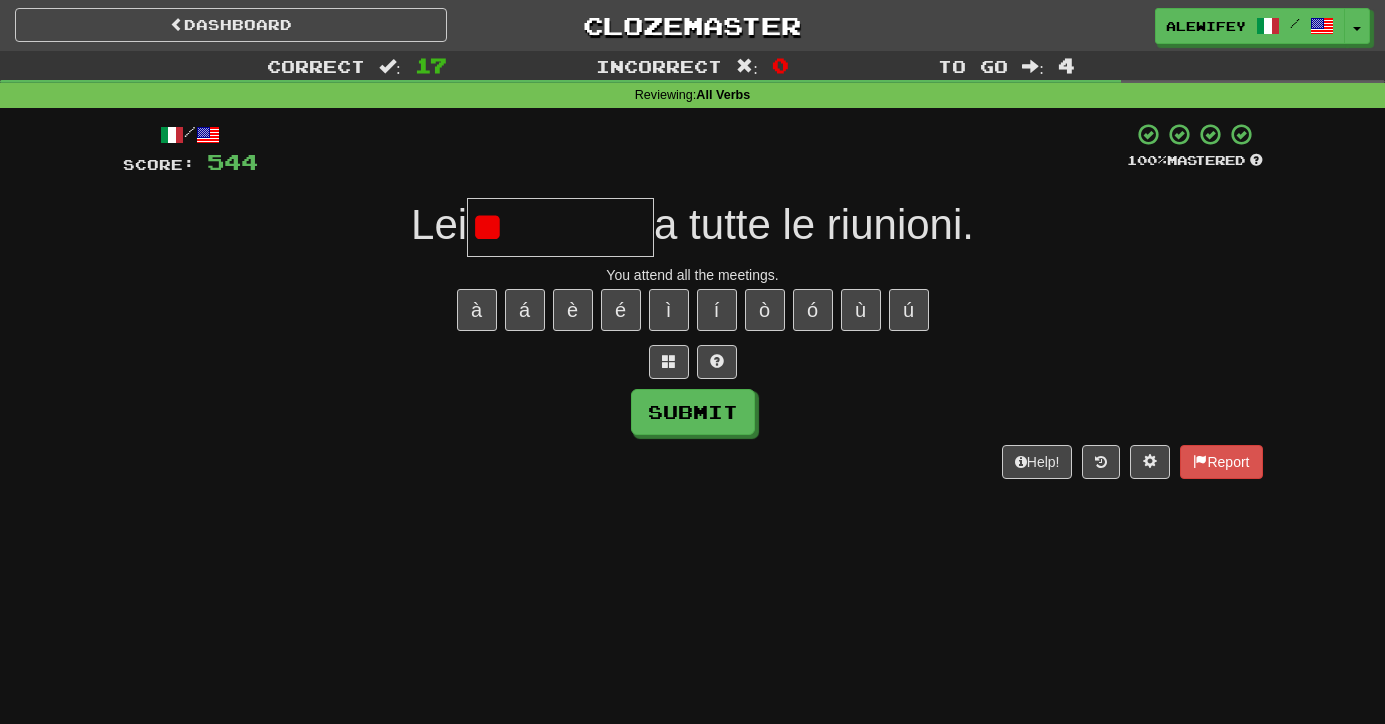 type on "*" 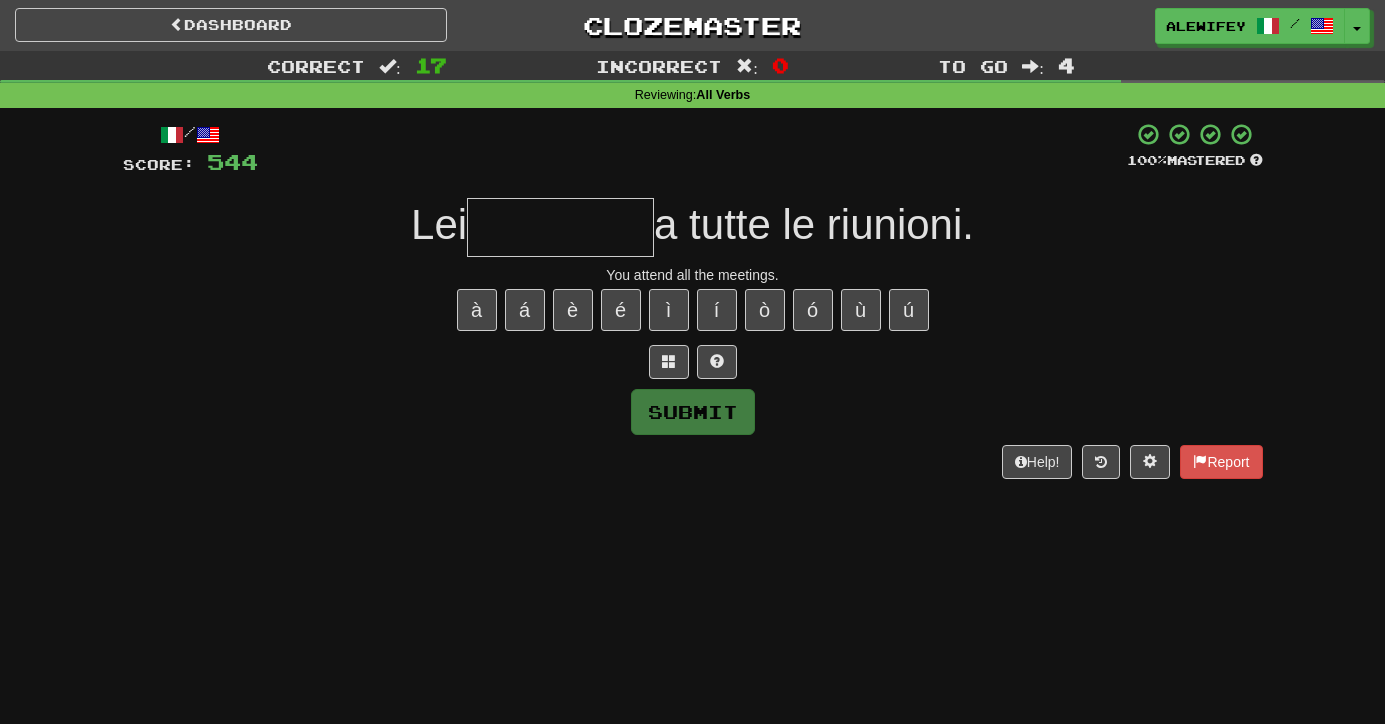 type on "*" 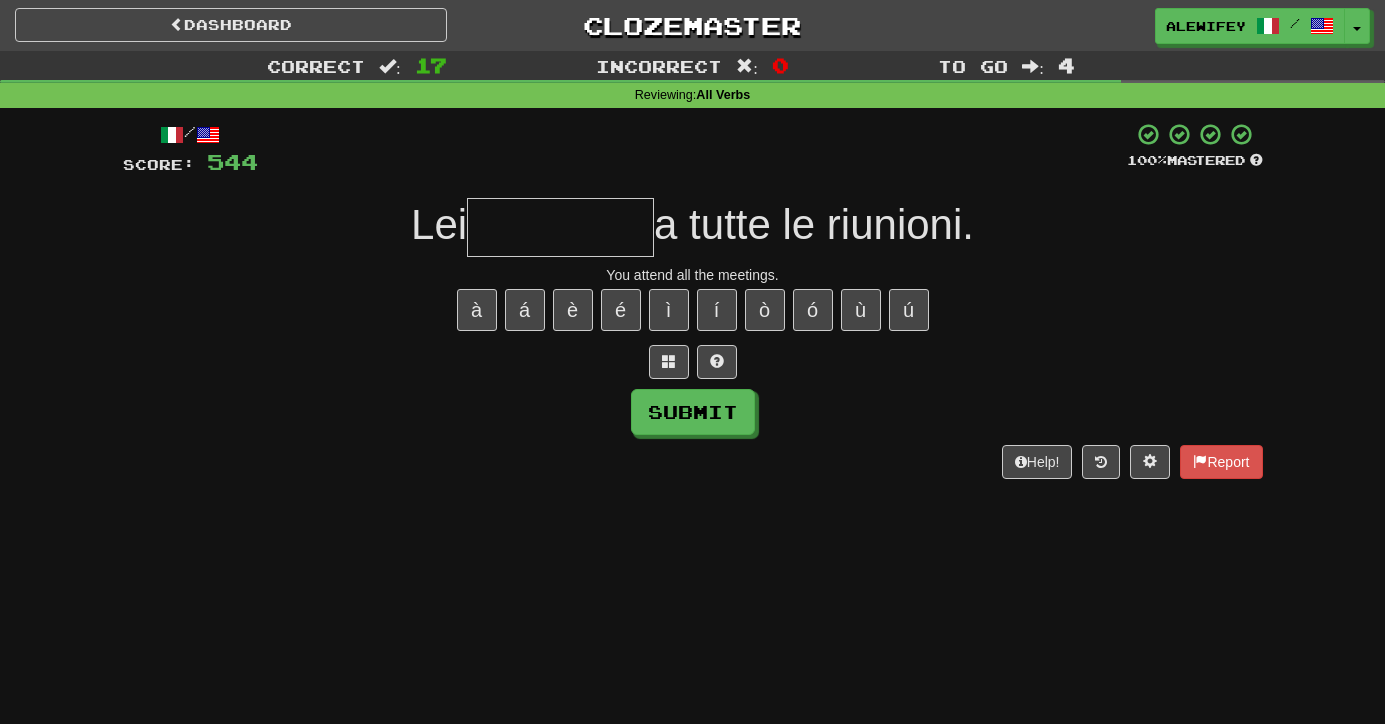 type on "*" 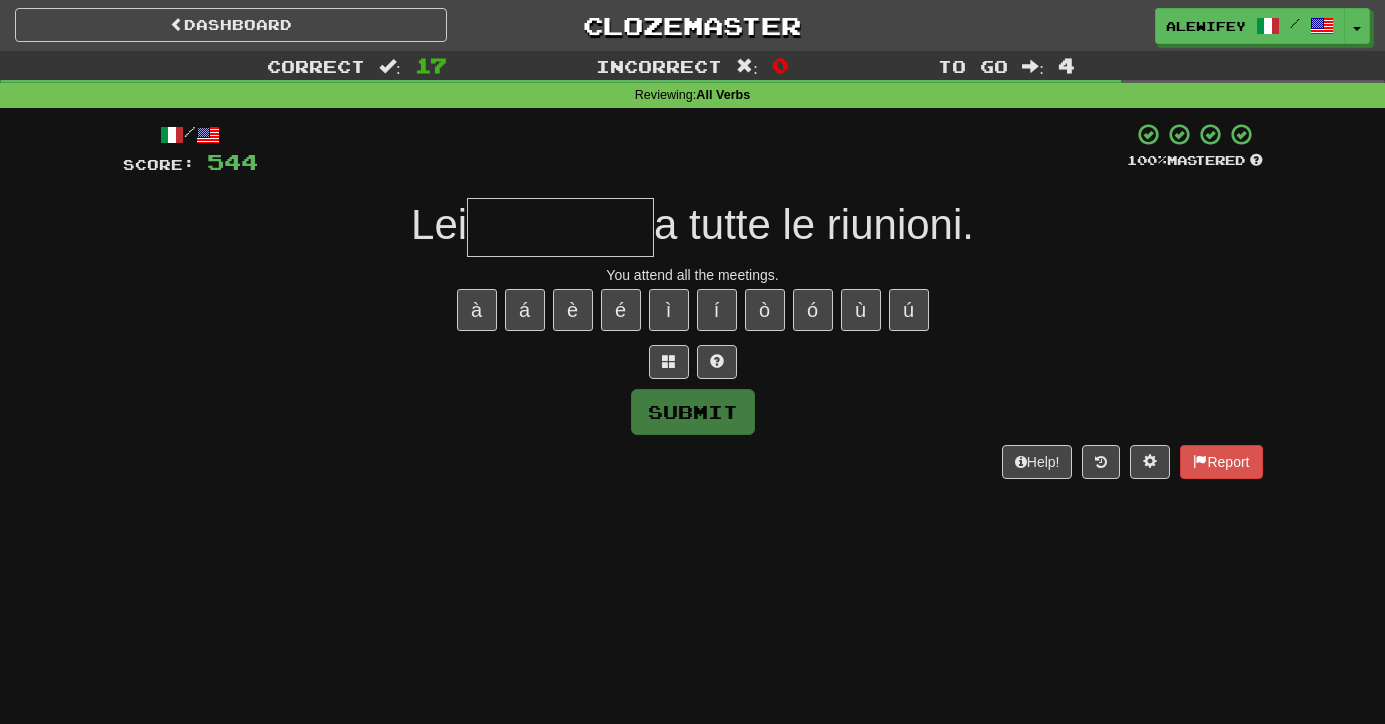 type on "*" 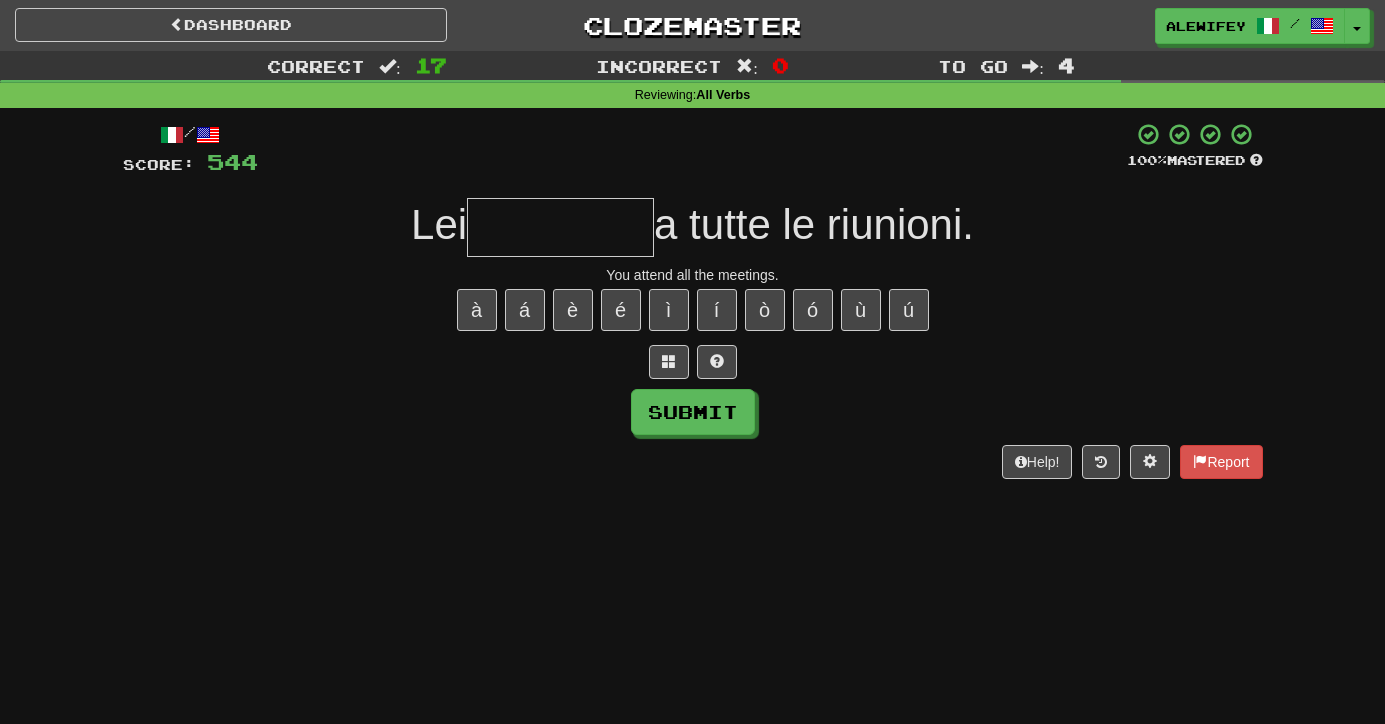 type on "*" 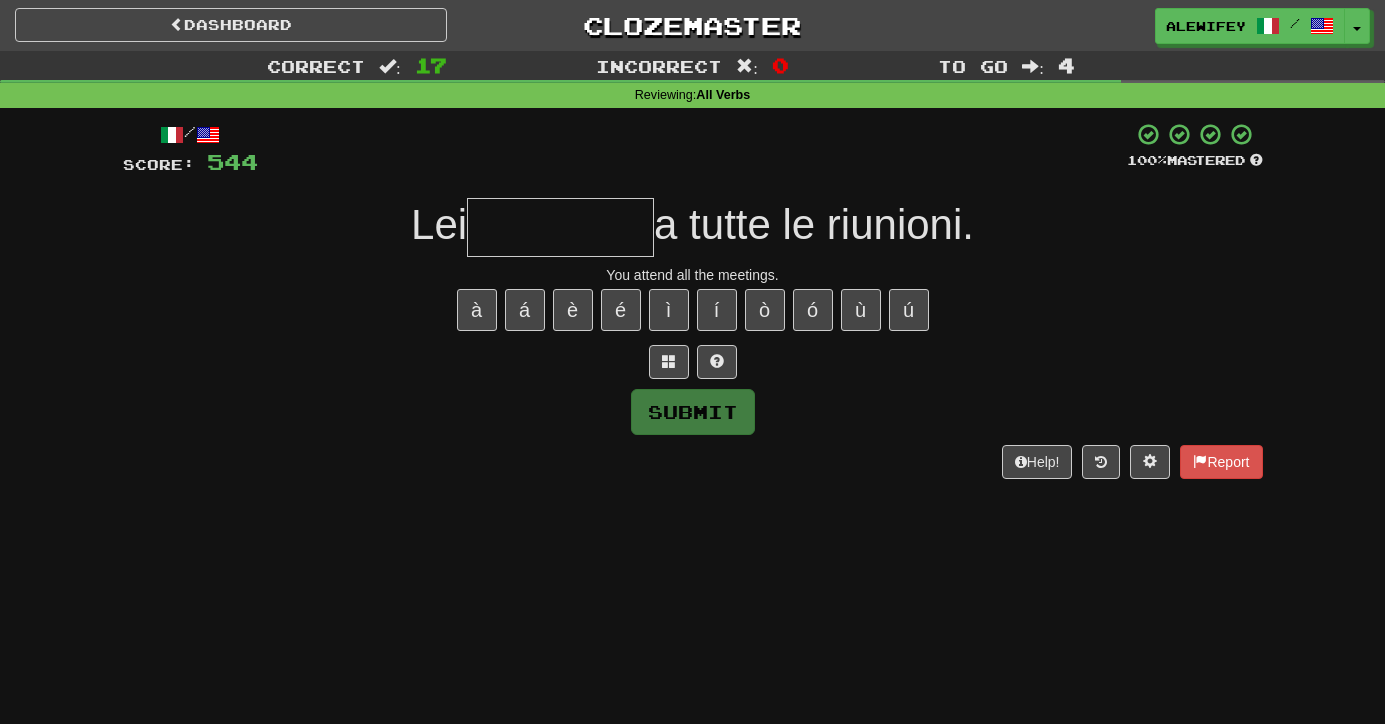 type on "*" 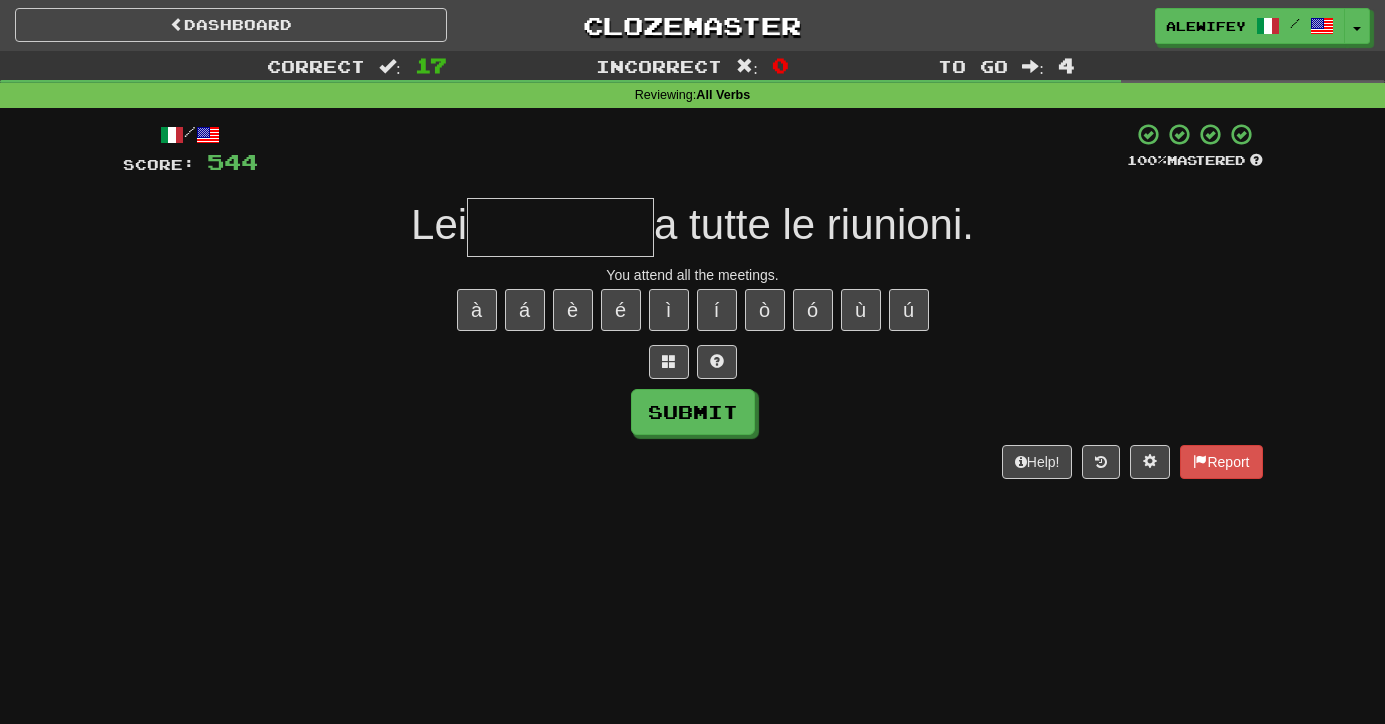 type on "*" 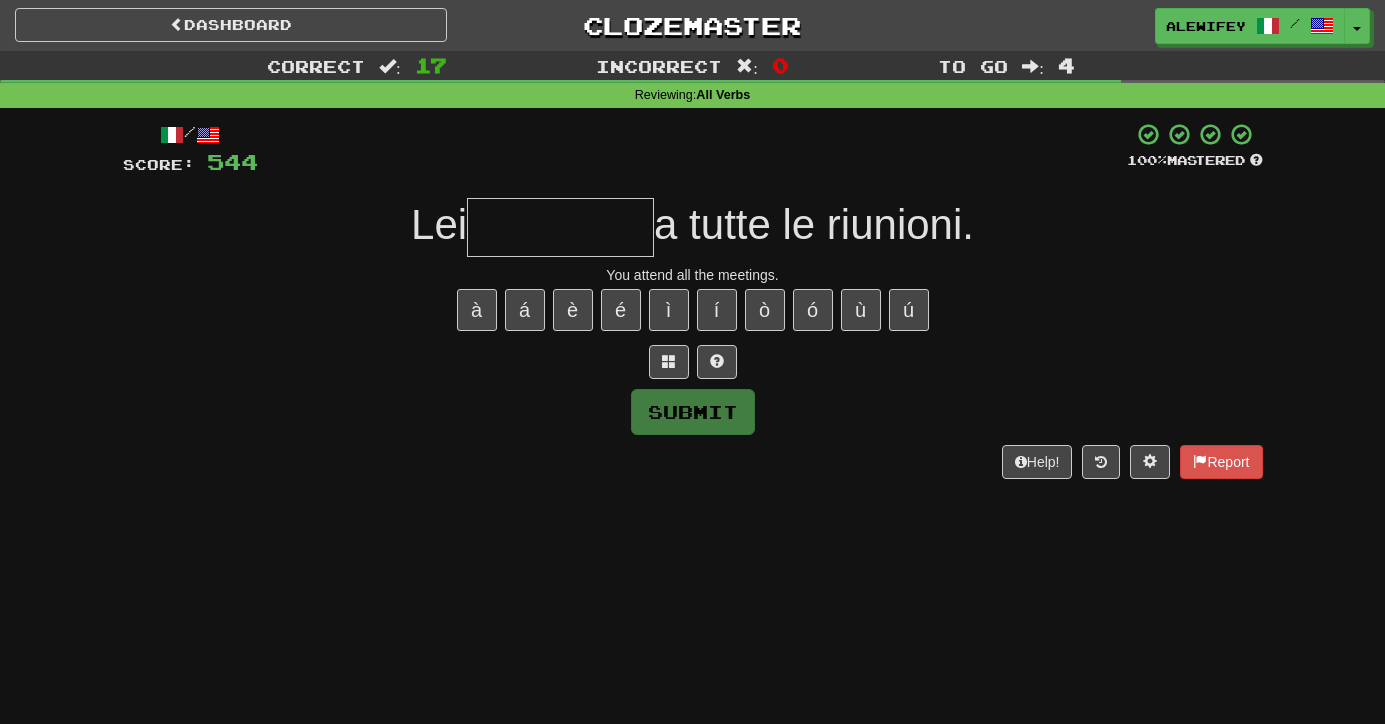 type on "*" 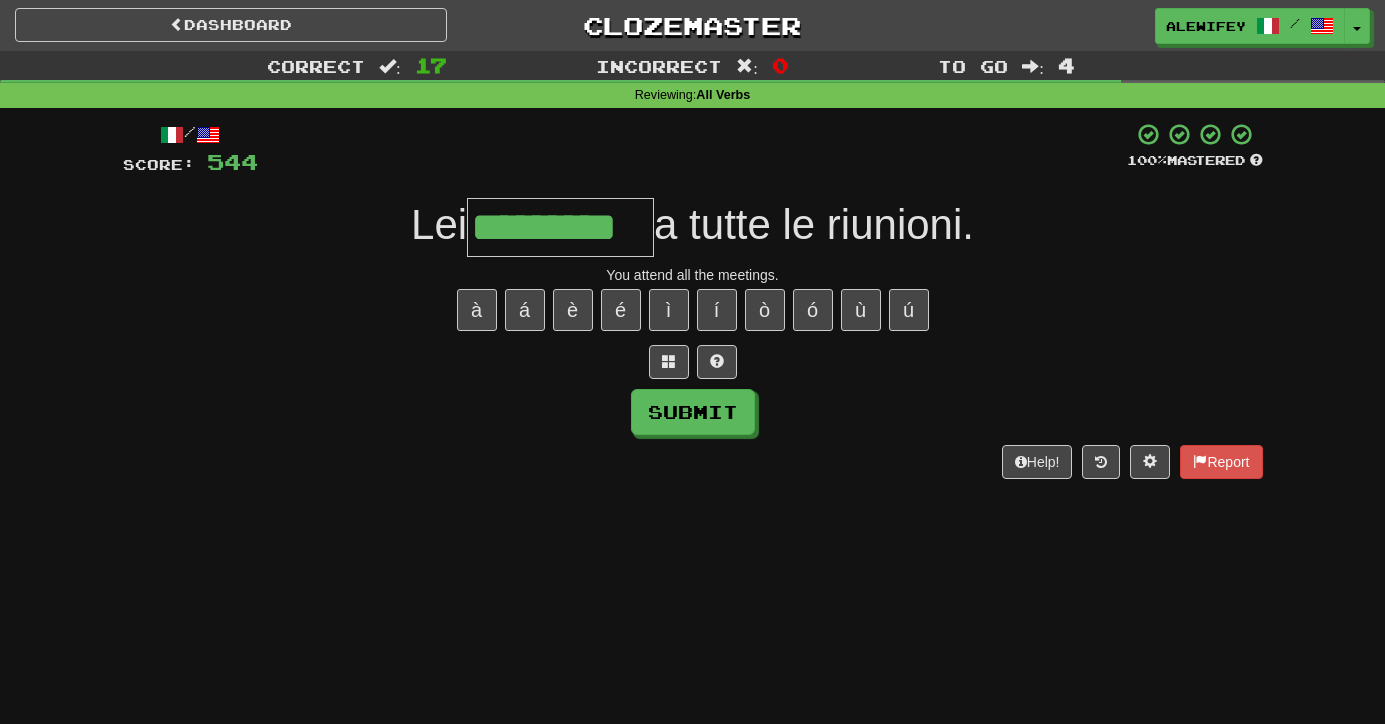 type on "*********" 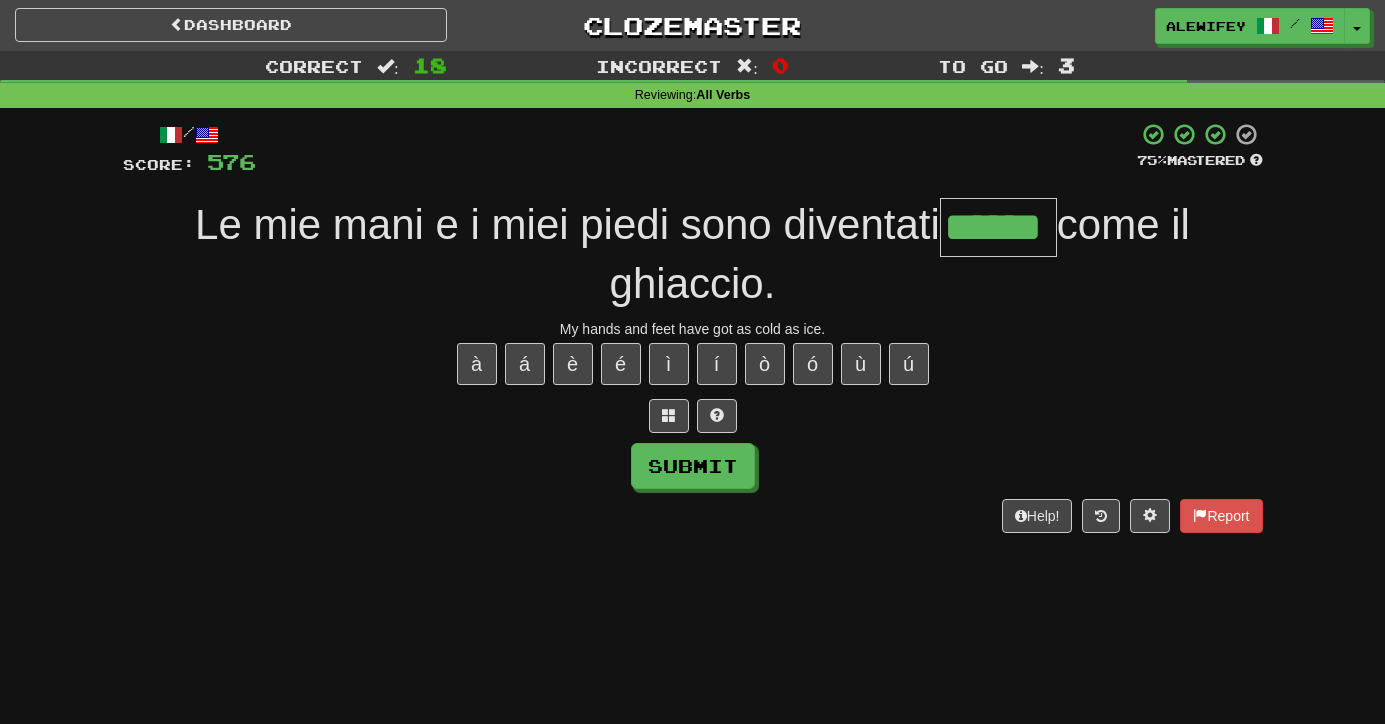 type on "******" 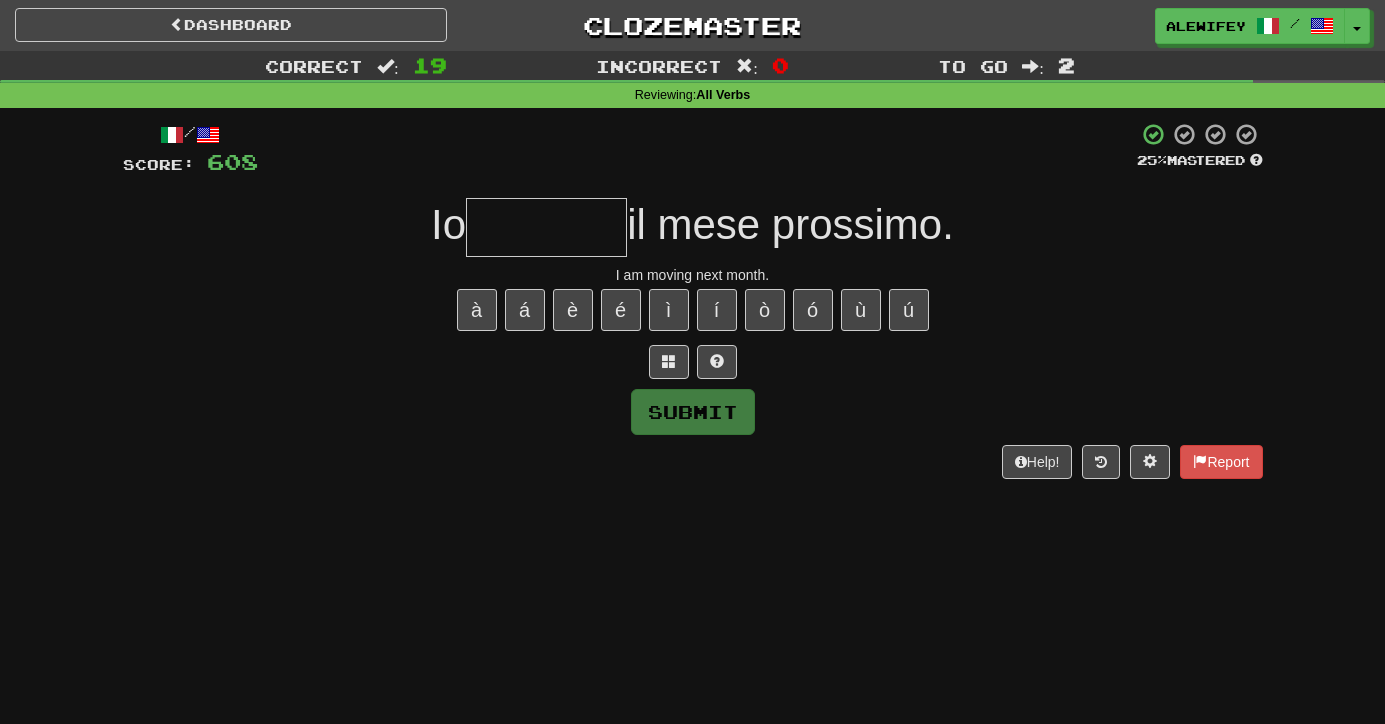 type on "*" 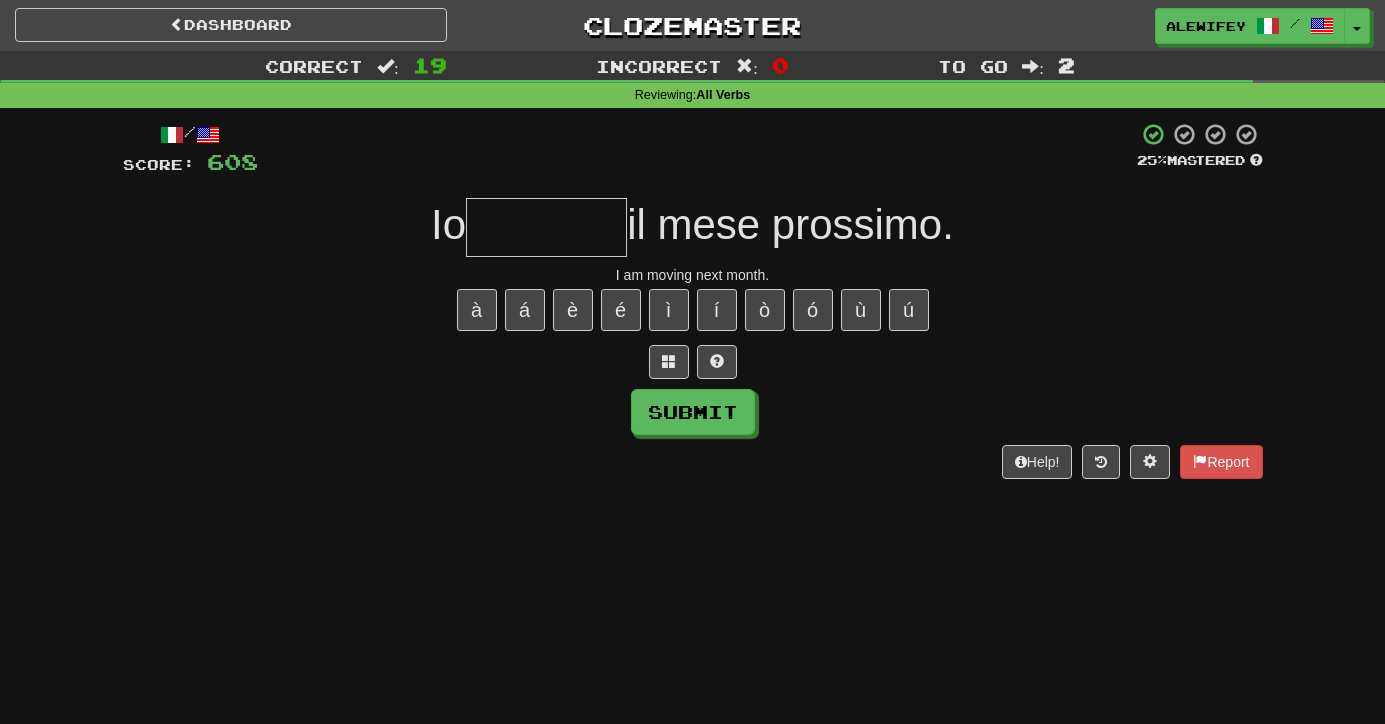 type on "*" 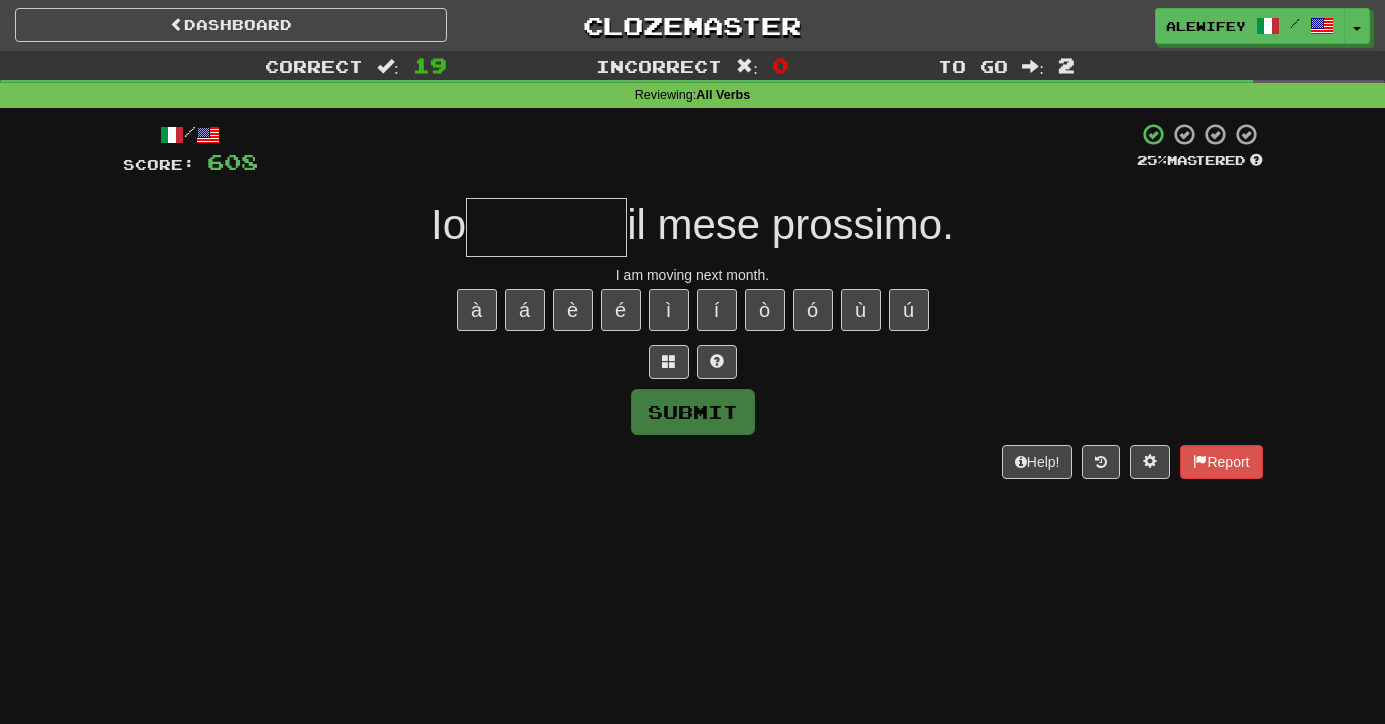 type on "*" 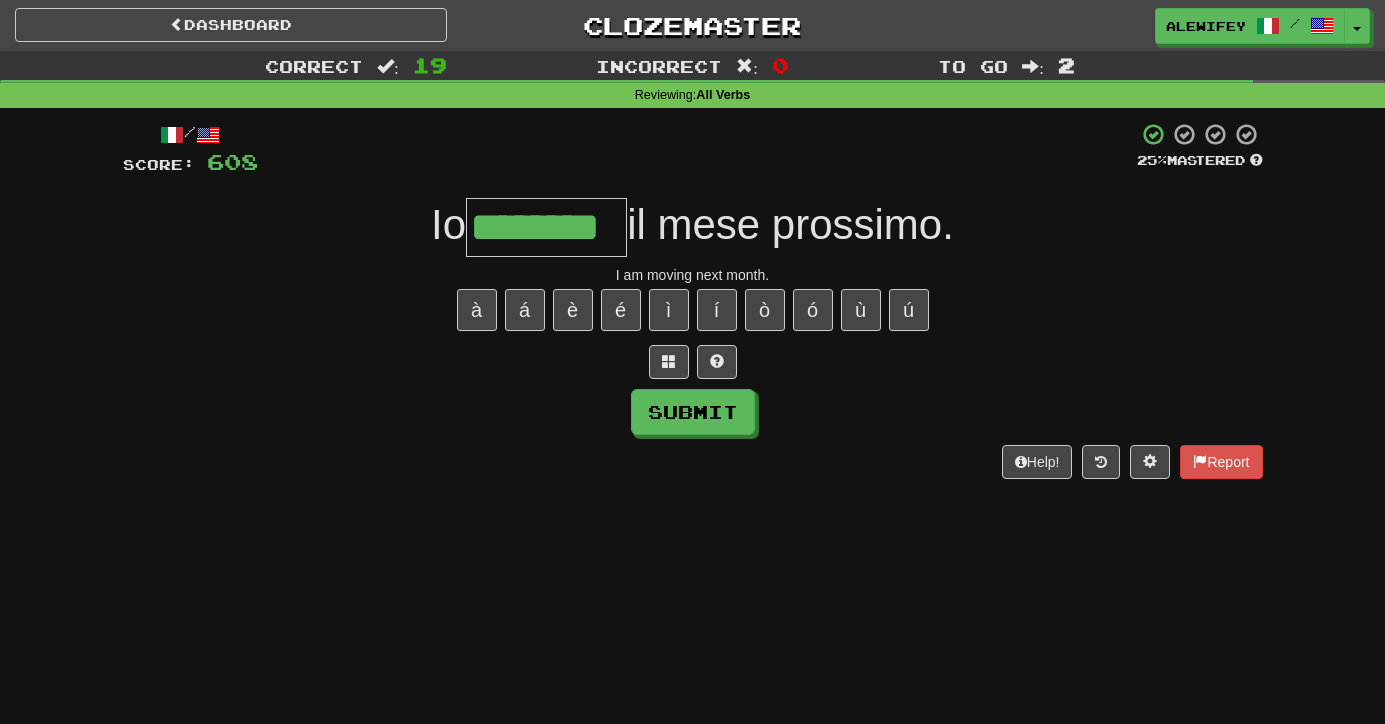 type on "********" 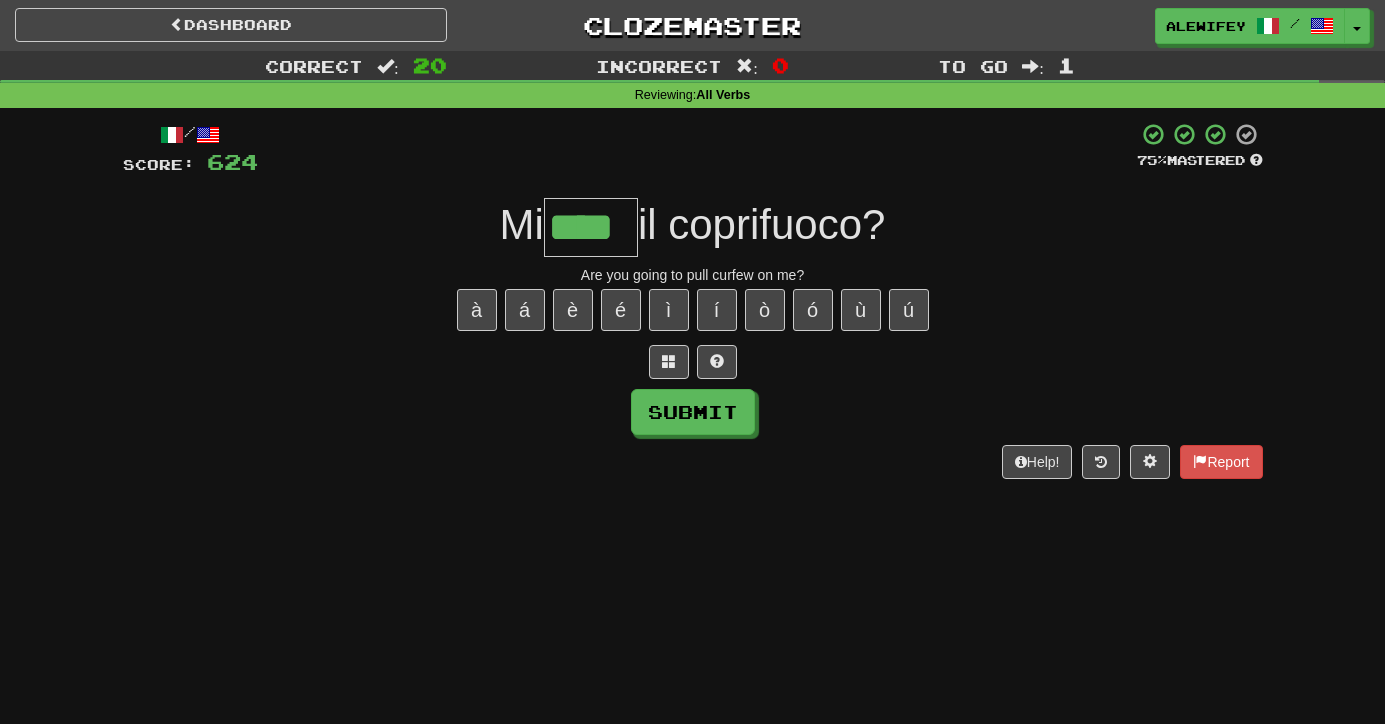 type on "****" 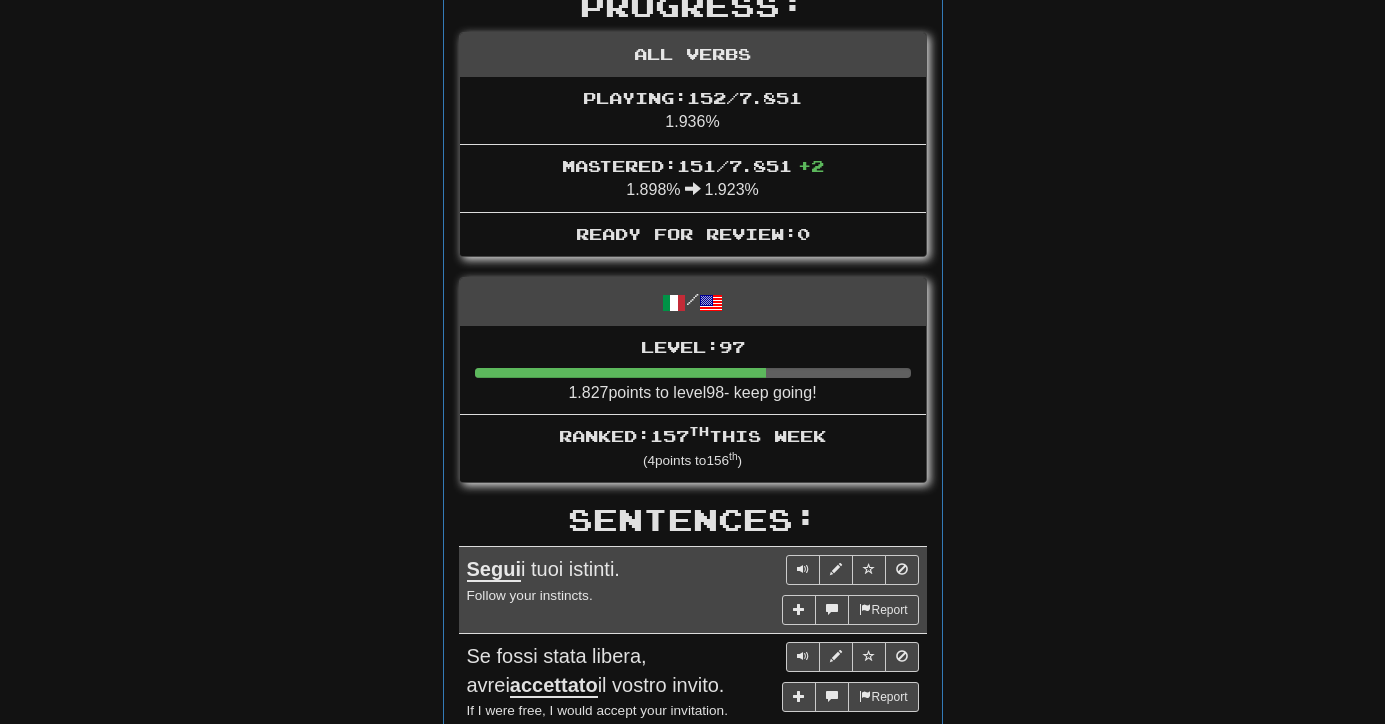 scroll, scrollTop: 0, scrollLeft: 0, axis: both 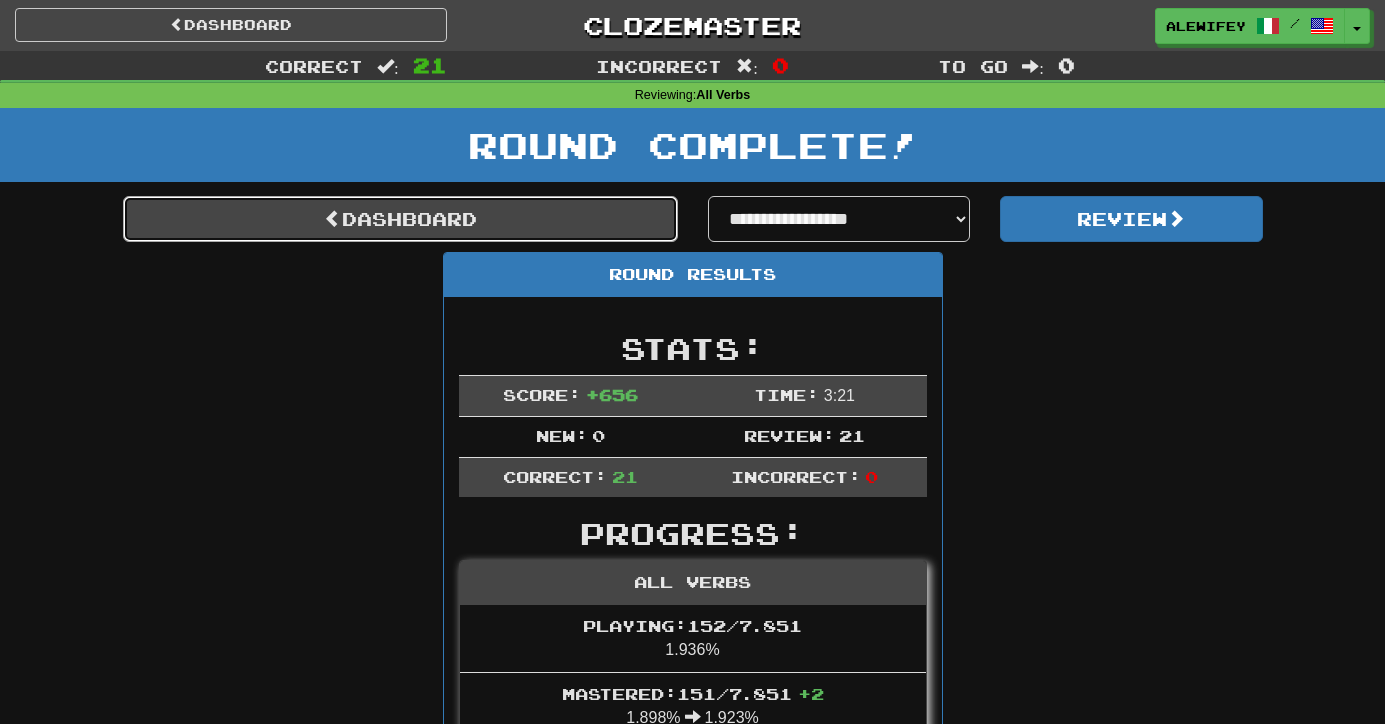 click on "Dashboard" at bounding box center (400, 219) 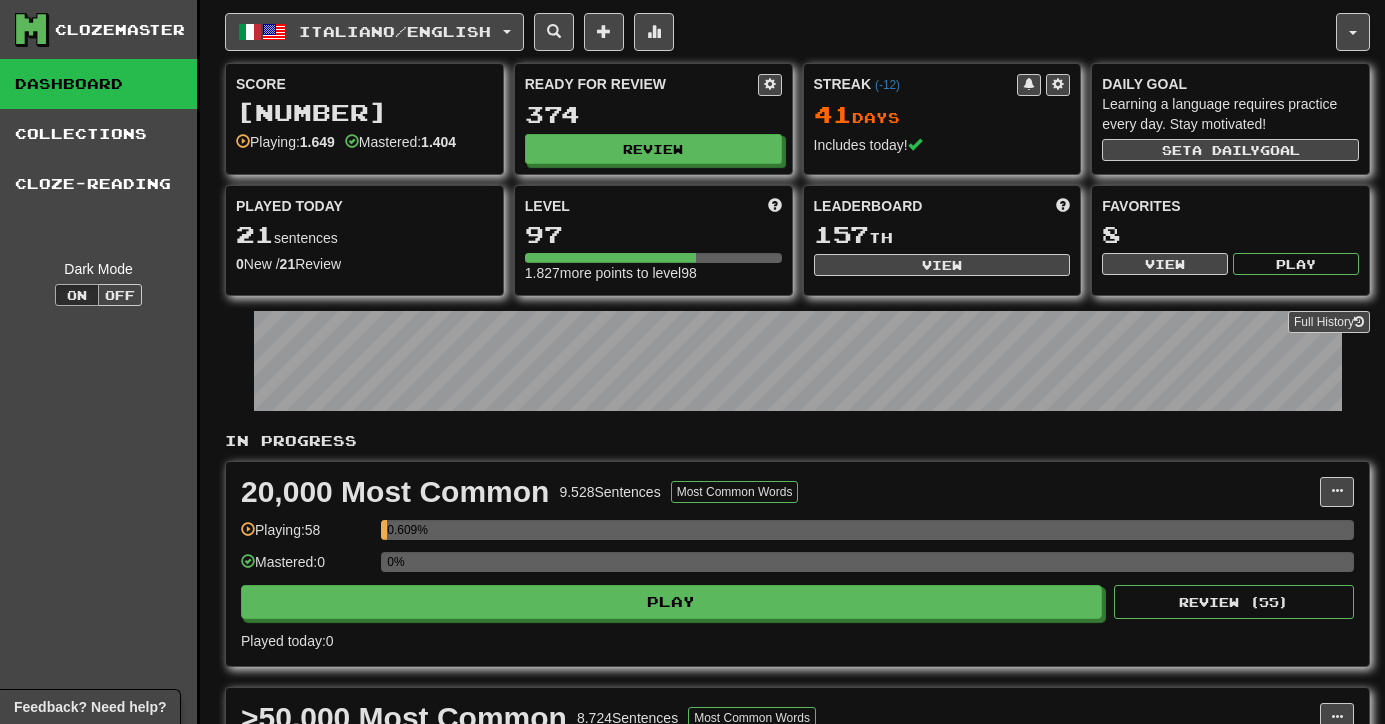scroll, scrollTop: 0, scrollLeft: 0, axis: both 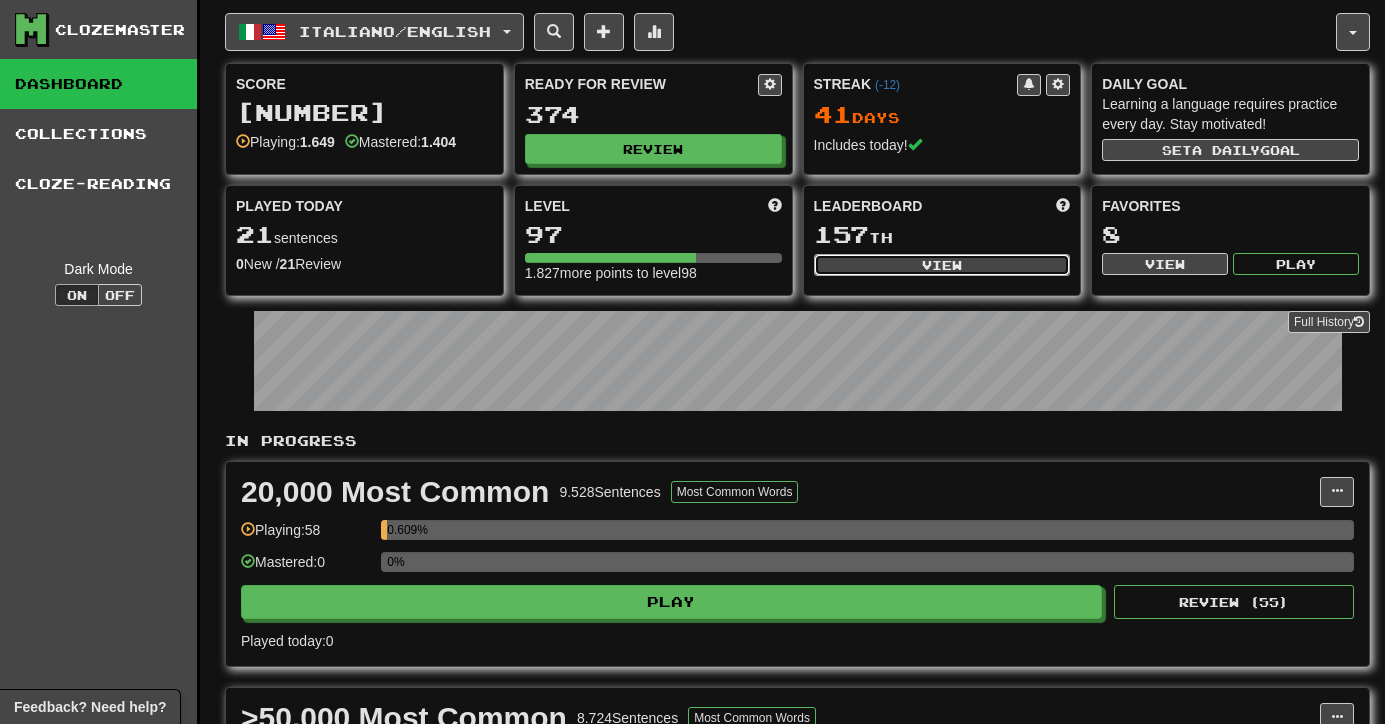click on "View" at bounding box center (942, 265) 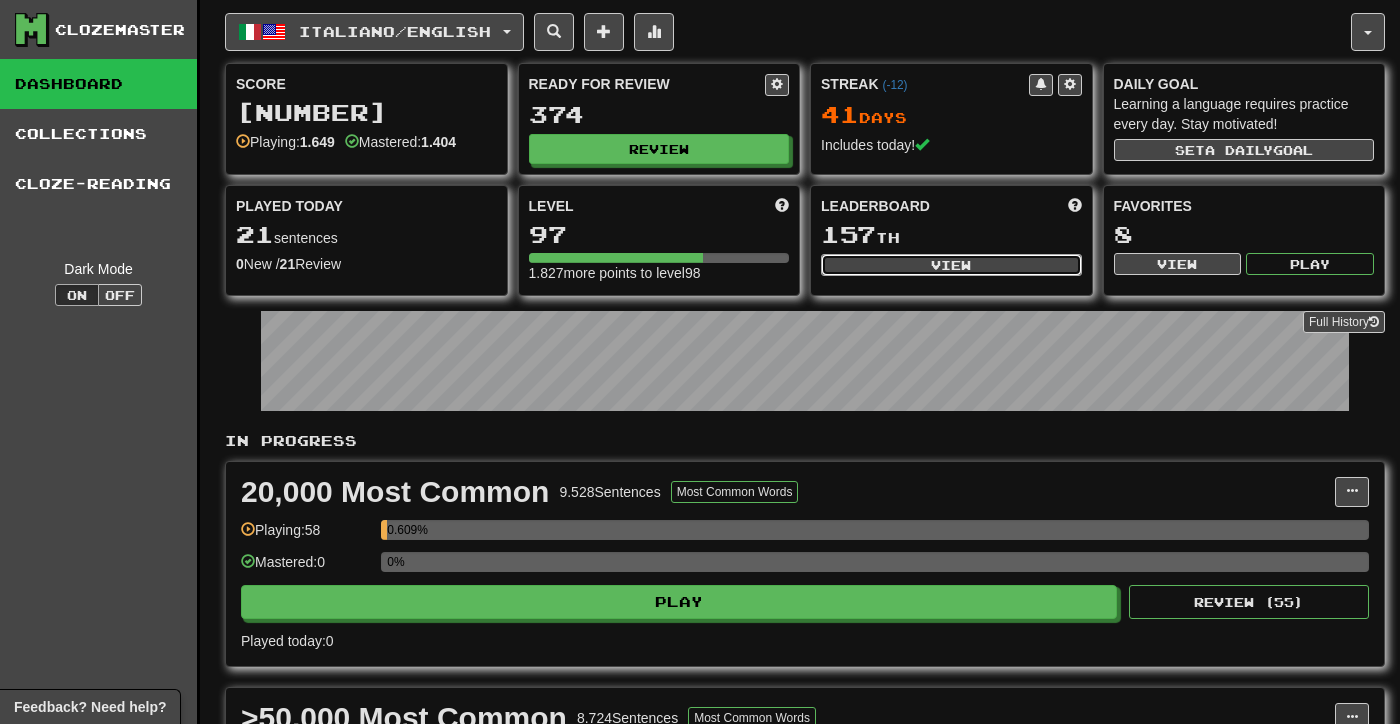 select on "**********" 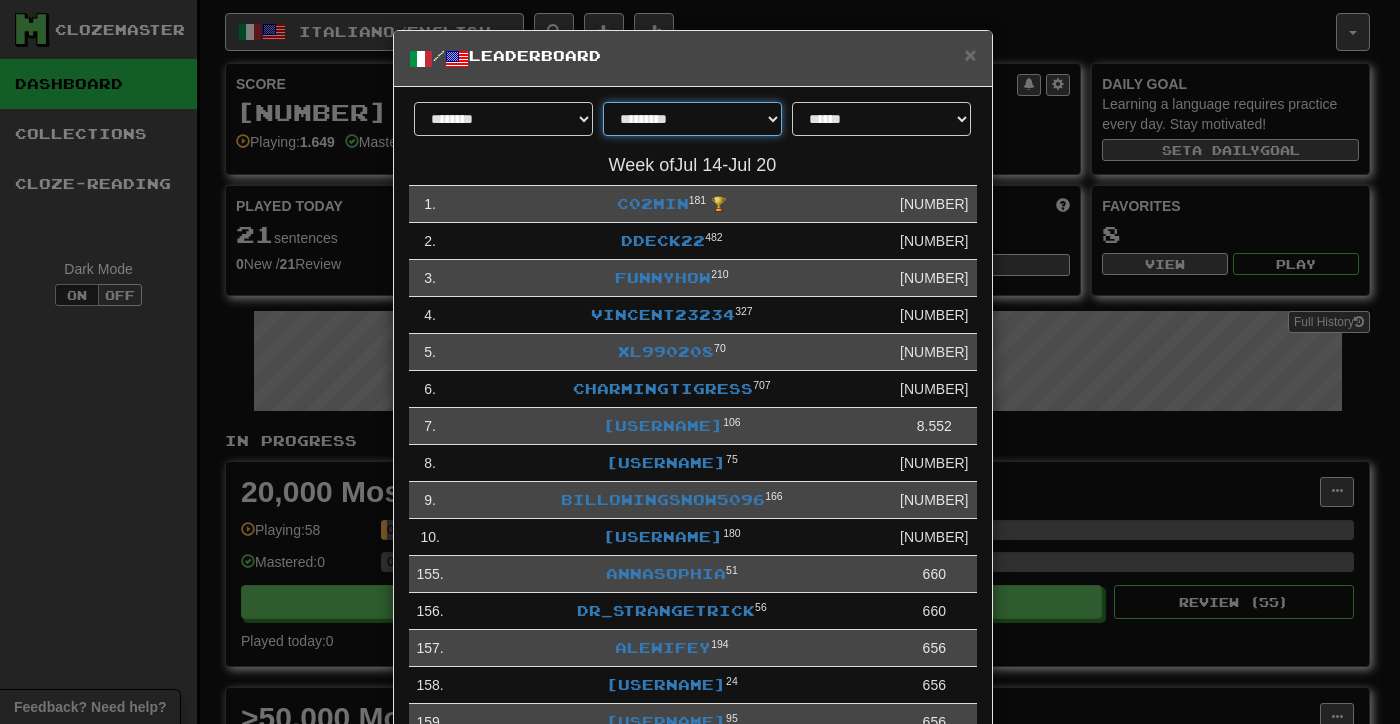select on "********" 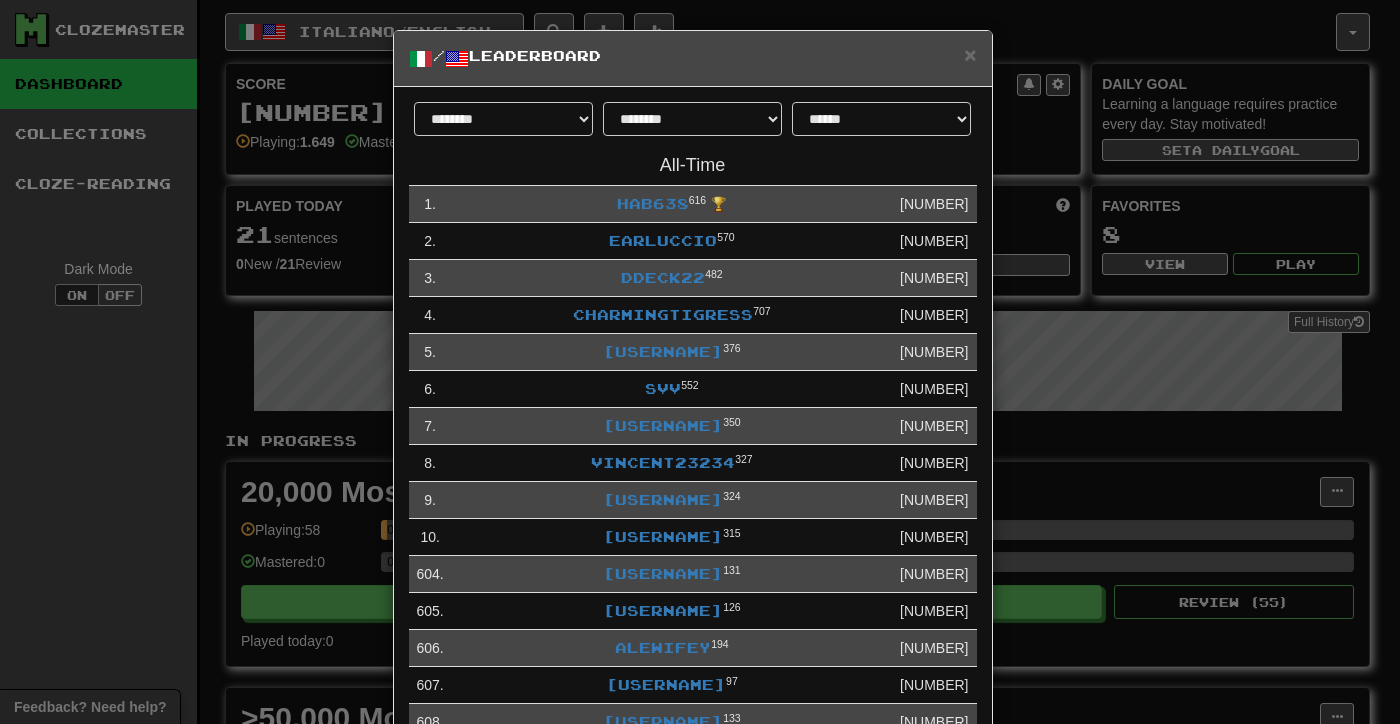 click on "1 . [USERNAME] [NUMBER] 🏆 [NUMBER] 2 . [USERNAME] [NUMBER] [NUMBER] 3 . [USERNAME] [NUMBER] [NUMBER] 4 . [USERNAME] [NUMBER] [NUMBER] 5 . [USERNAME] [NUMBER] [NUMBER] 6 . [USERNAME] [NUMBER] [NUMBER] 7 . [USERNAME] [NUMBER] [NUMBER] 8 . [USERNAME] [NUMBER] [NUMBER] 9 . [USERNAME] [NUMBER] [NUMBER] 10 . [USERNAME] [NUMBER] [NUMBER] 604 . [USERNAME] [NUMBER] [NUMBER] 605 . [USERNAME] [NUMBER] [NUMBER] 606 . [USERNAME] [NUMBER] [NUMBER] 607 . [USERNAME] [NUMBER] [NUMBER] 608 . [USERNAME] [NUMBER] [NUMBER]" at bounding box center (700, 362) 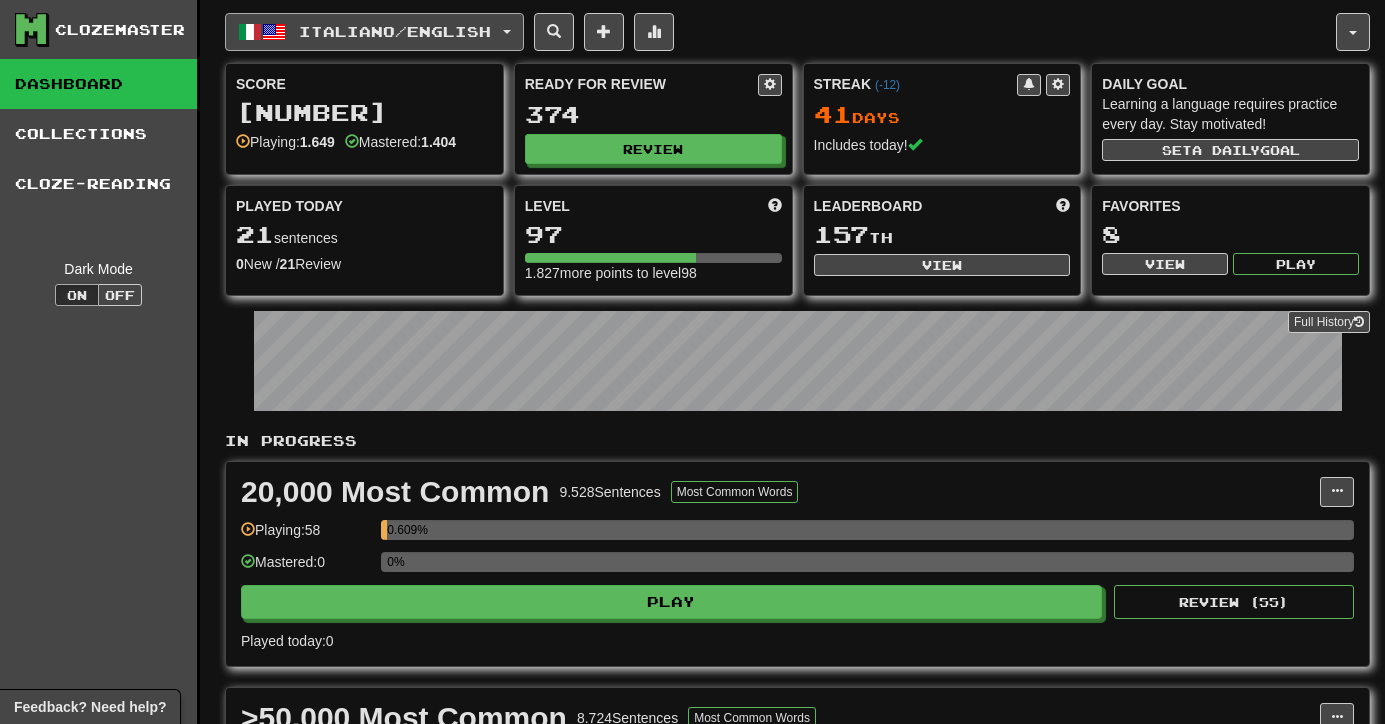 click on "Italiano  /  English" at bounding box center (395, 31) 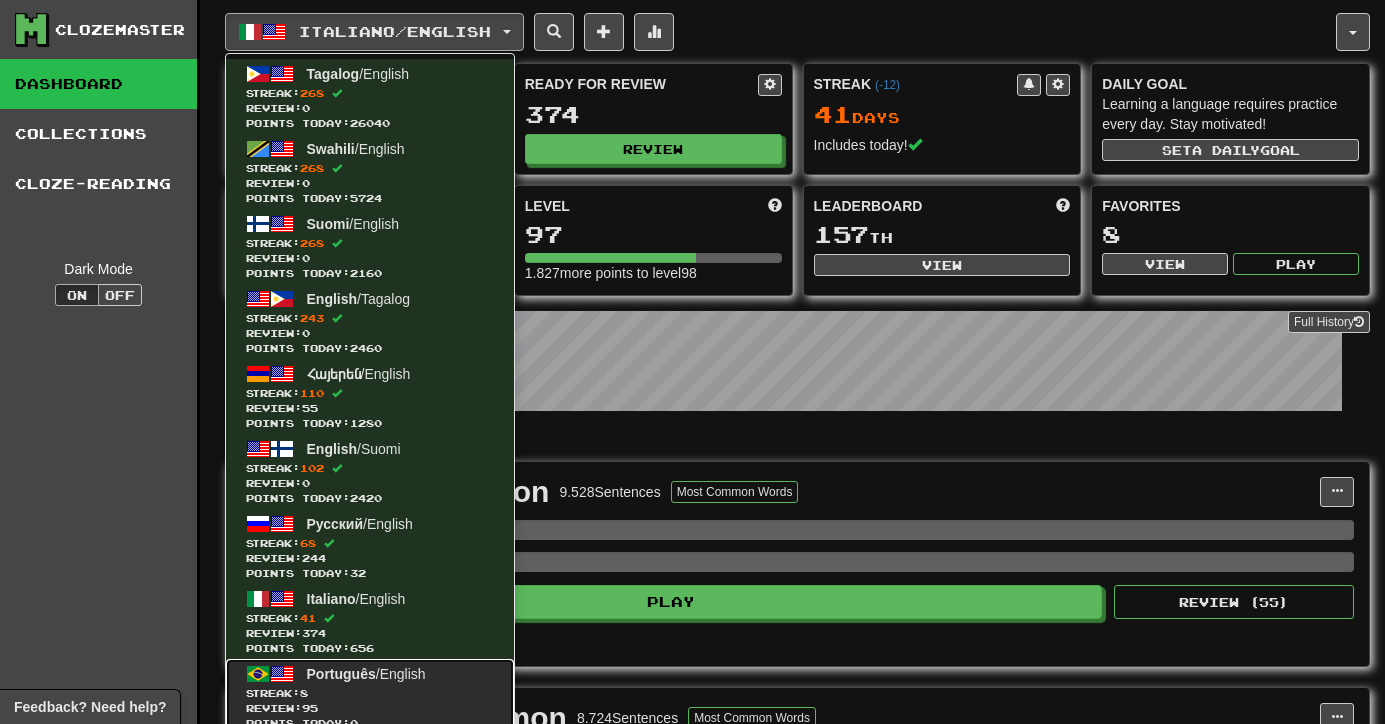 click on "Português  /  English" at bounding box center (366, 674) 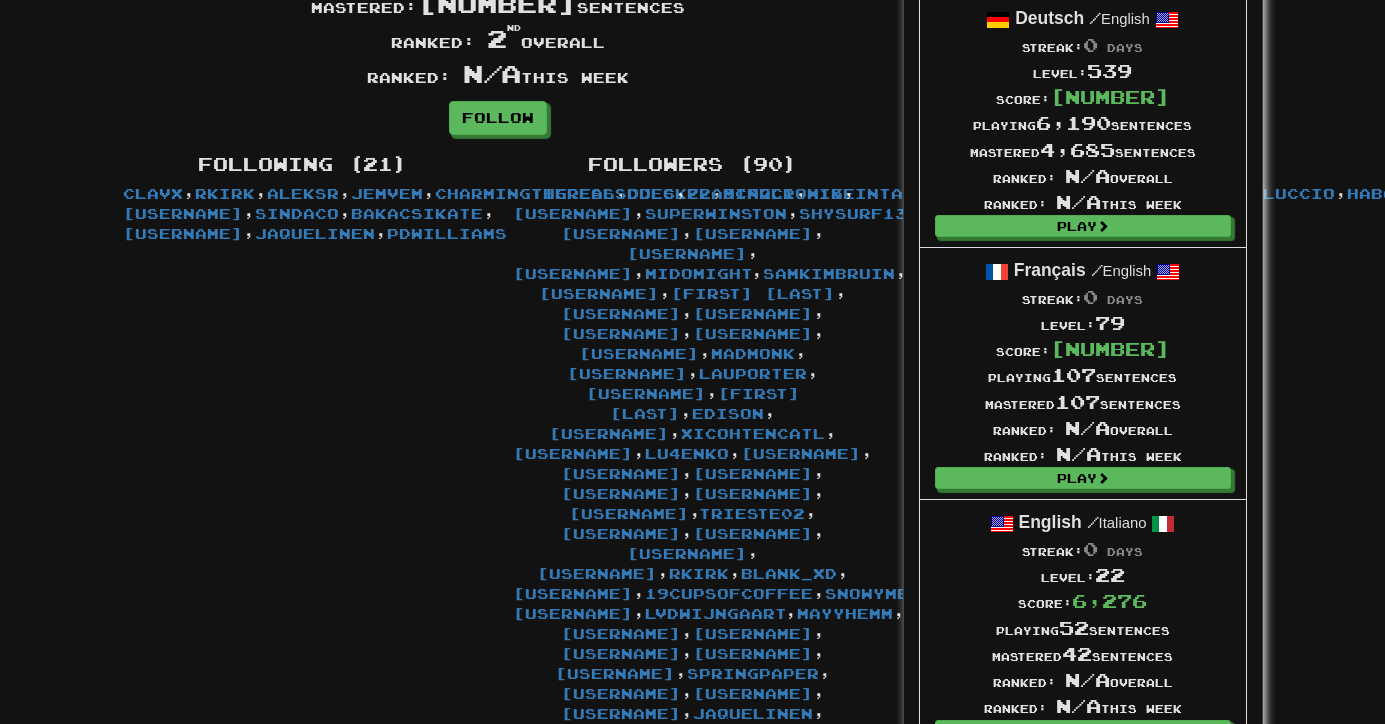 scroll, scrollTop: 384, scrollLeft: 0, axis: vertical 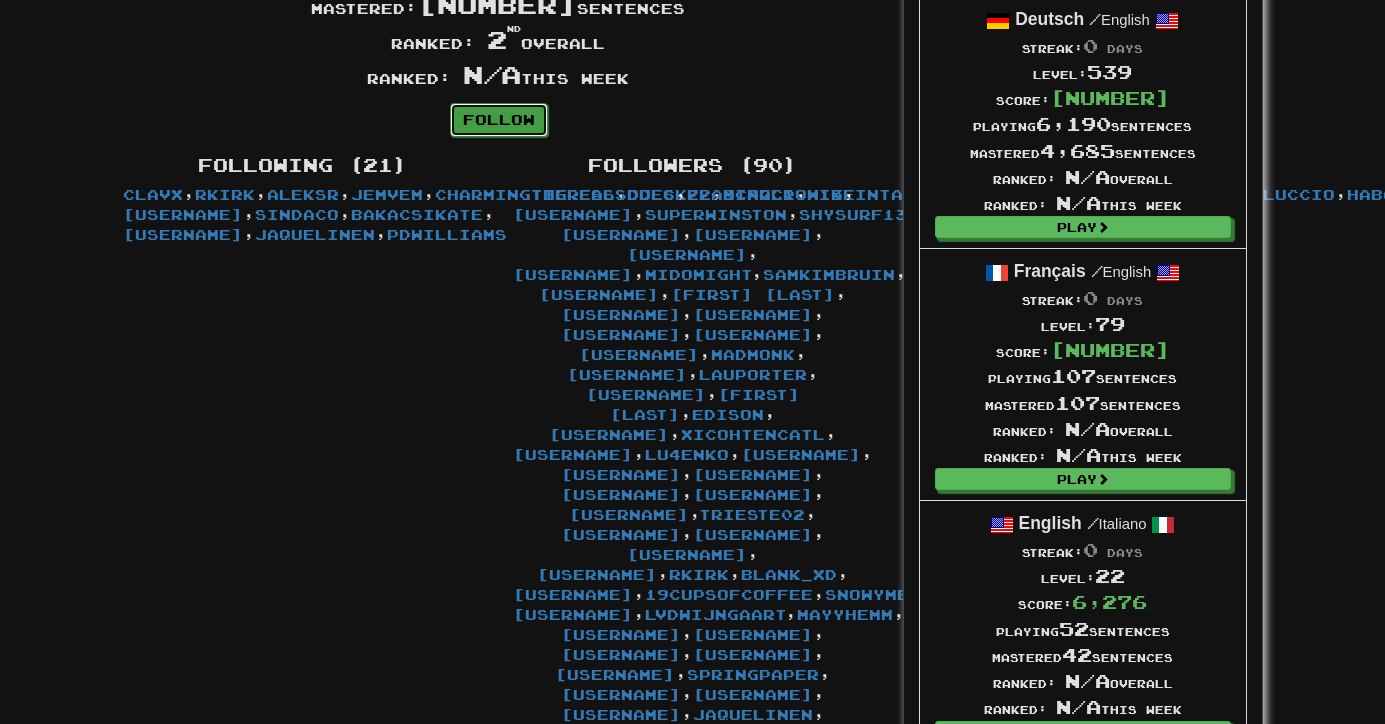 click on "Follow" at bounding box center (499, 120) 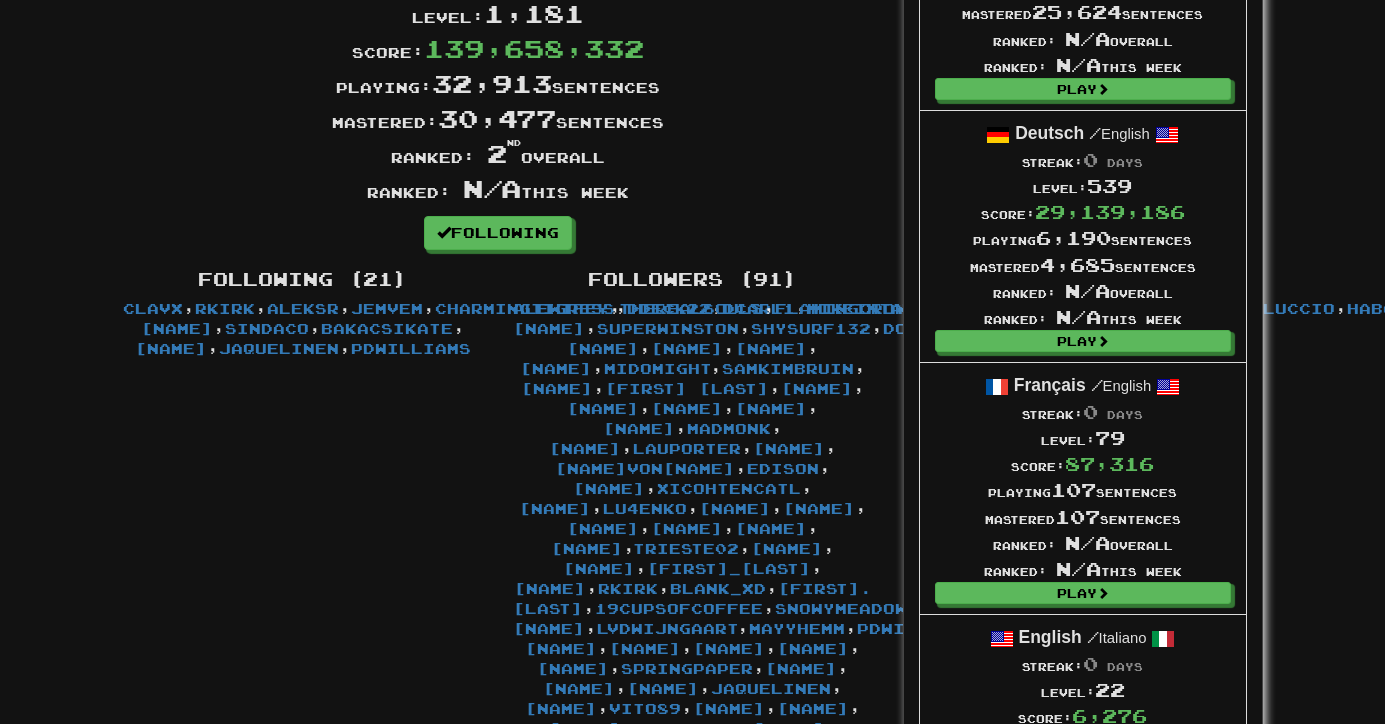 scroll, scrollTop: 0, scrollLeft: 0, axis: both 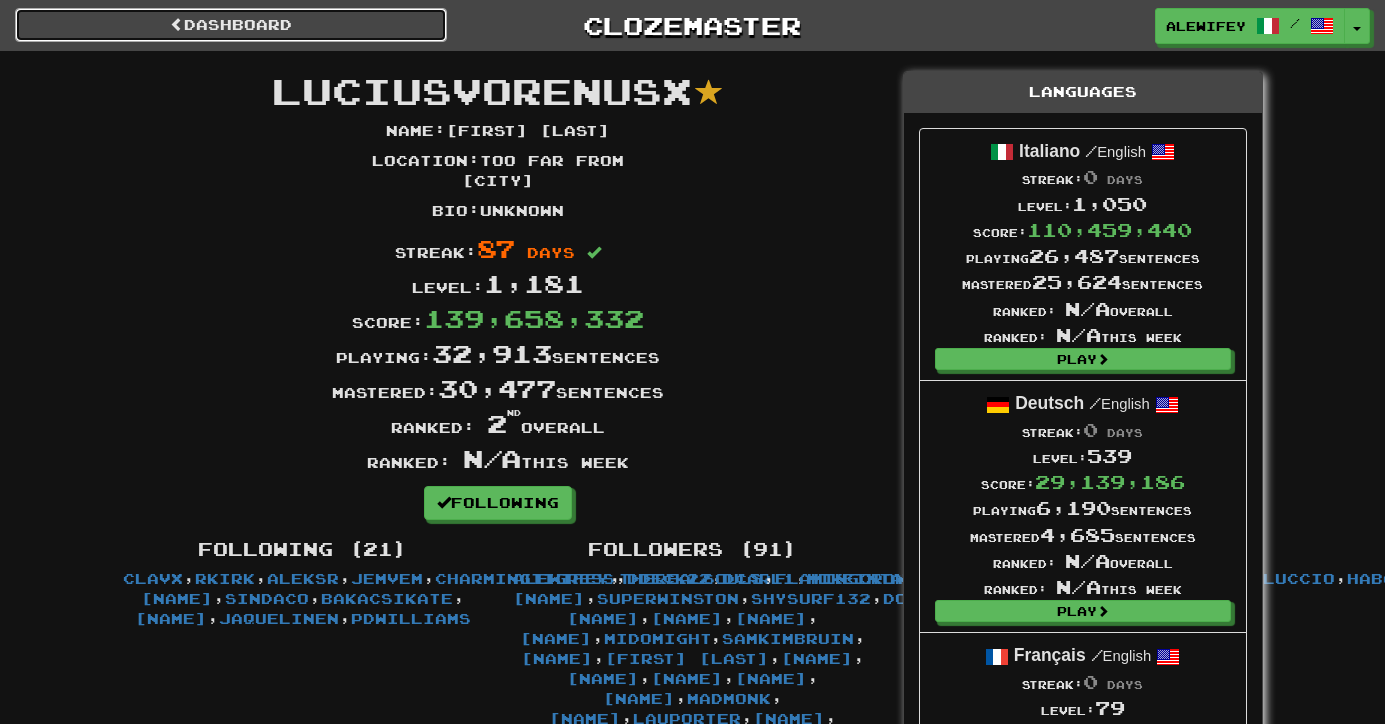 click on "Dashboard" at bounding box center [231, 25] 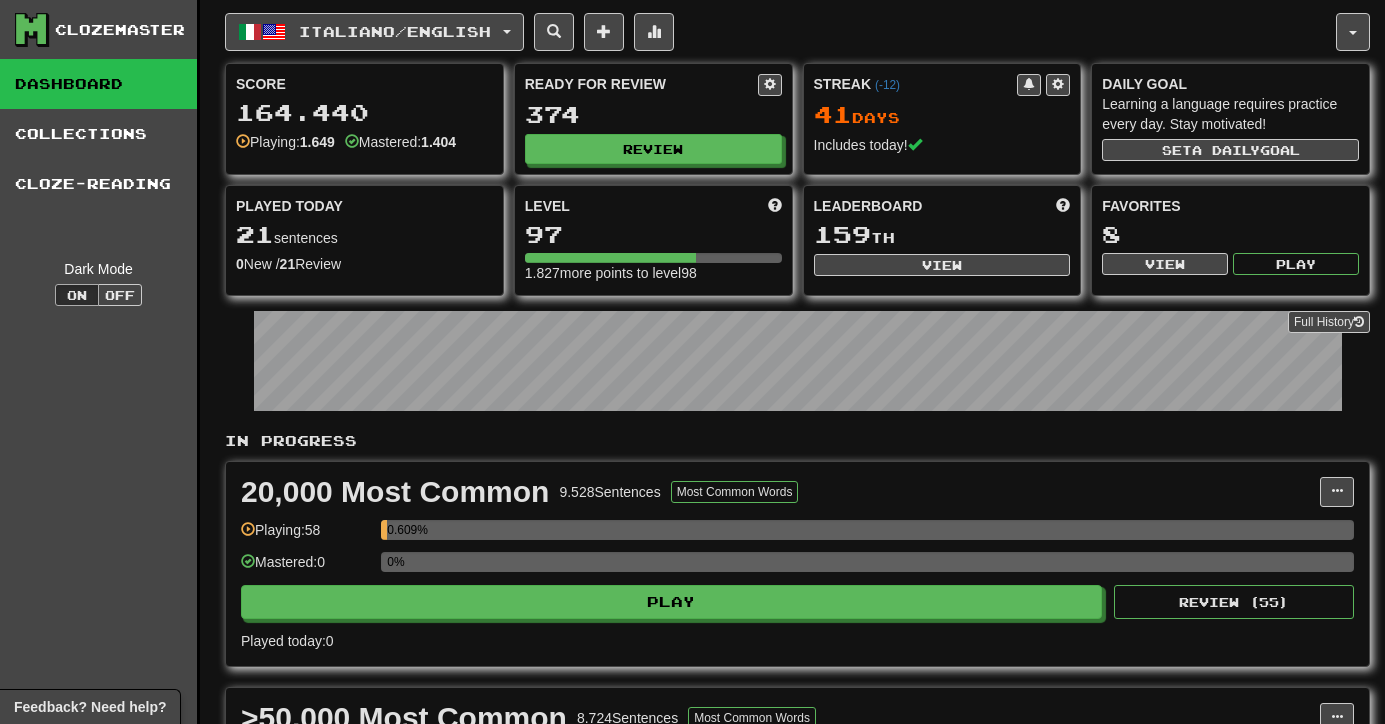 scroll, scrollTop: 0, scrollLeft: 0, axis: both 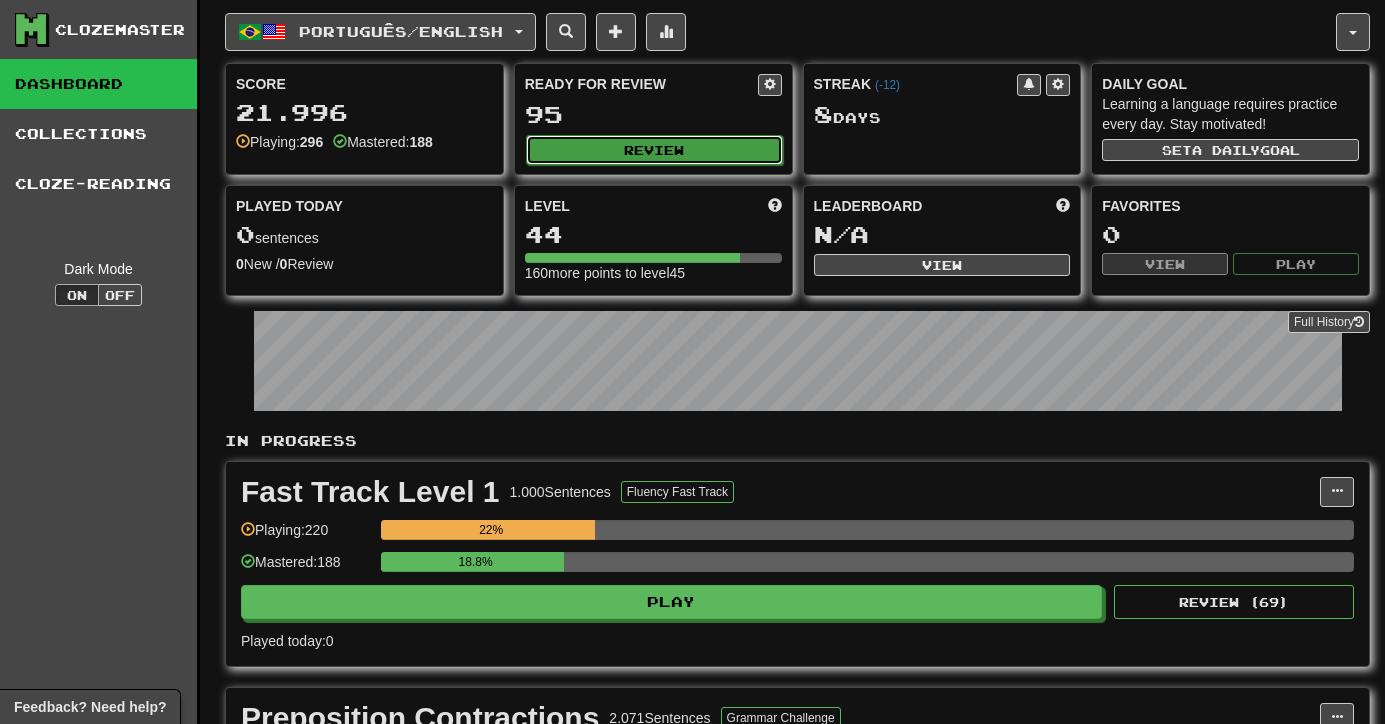 click on "Review" at bounding box center (654, 150) 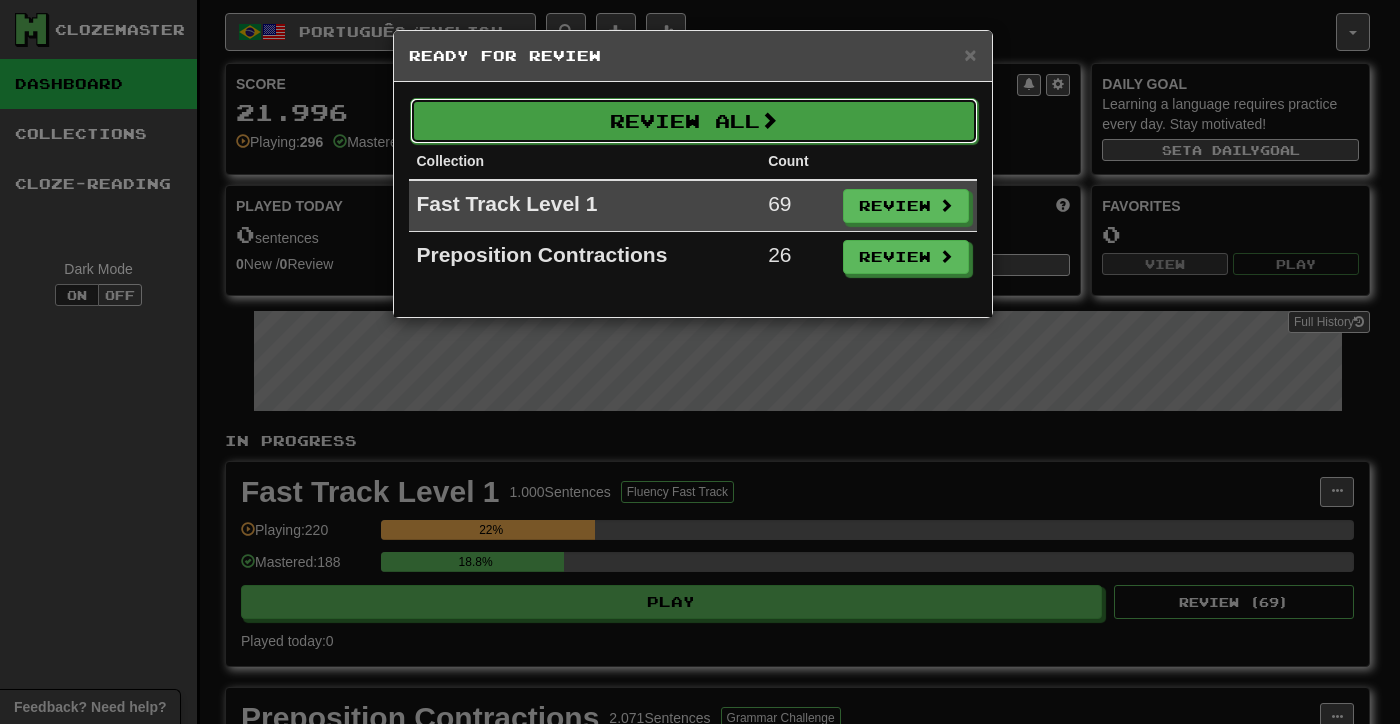 click on "Review All" at bounding box center [694, 121] 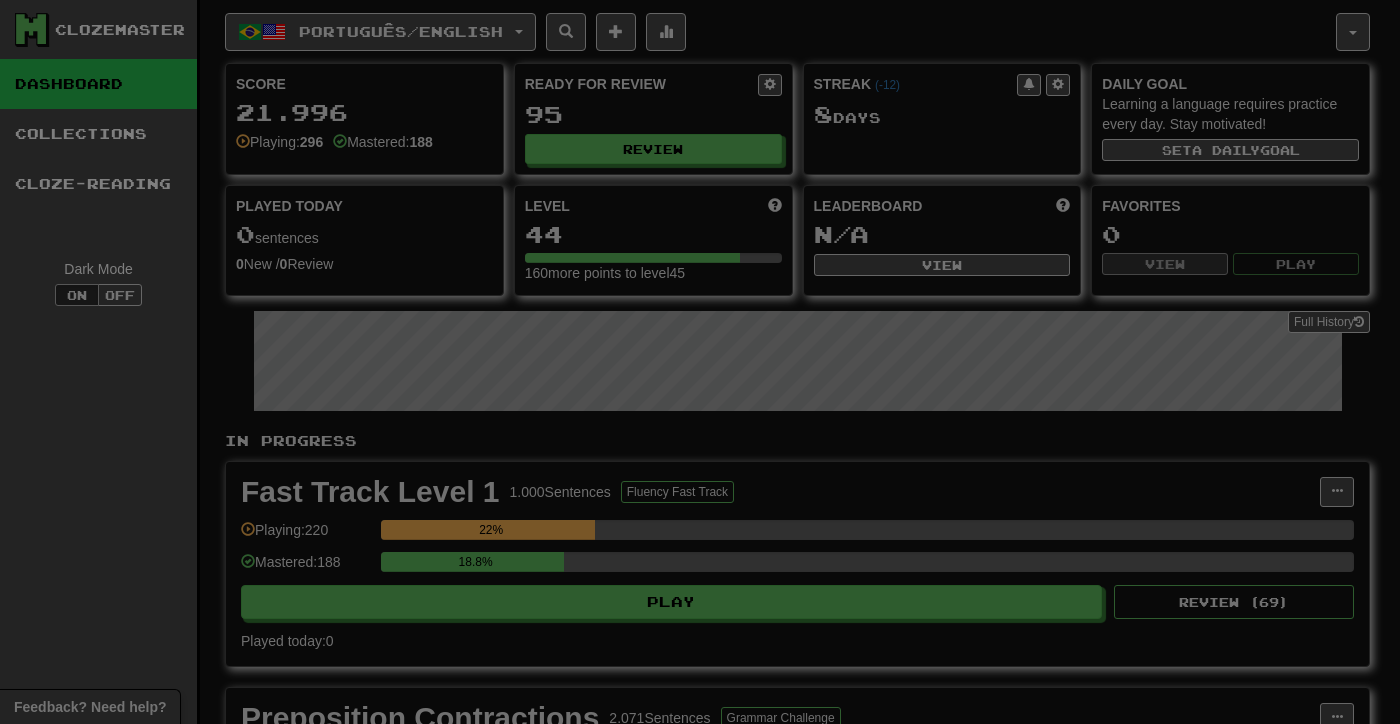 select on "**" 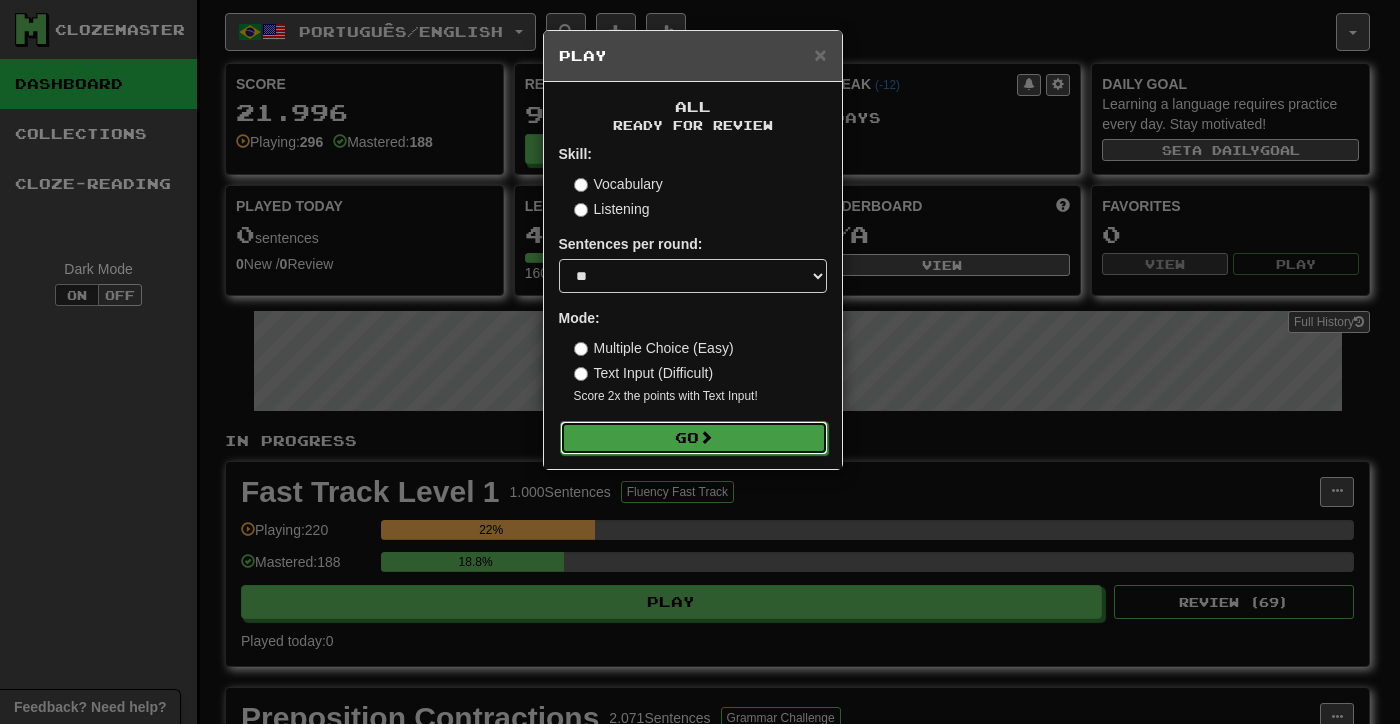 click on "Go" at bounding box center [694, 438] 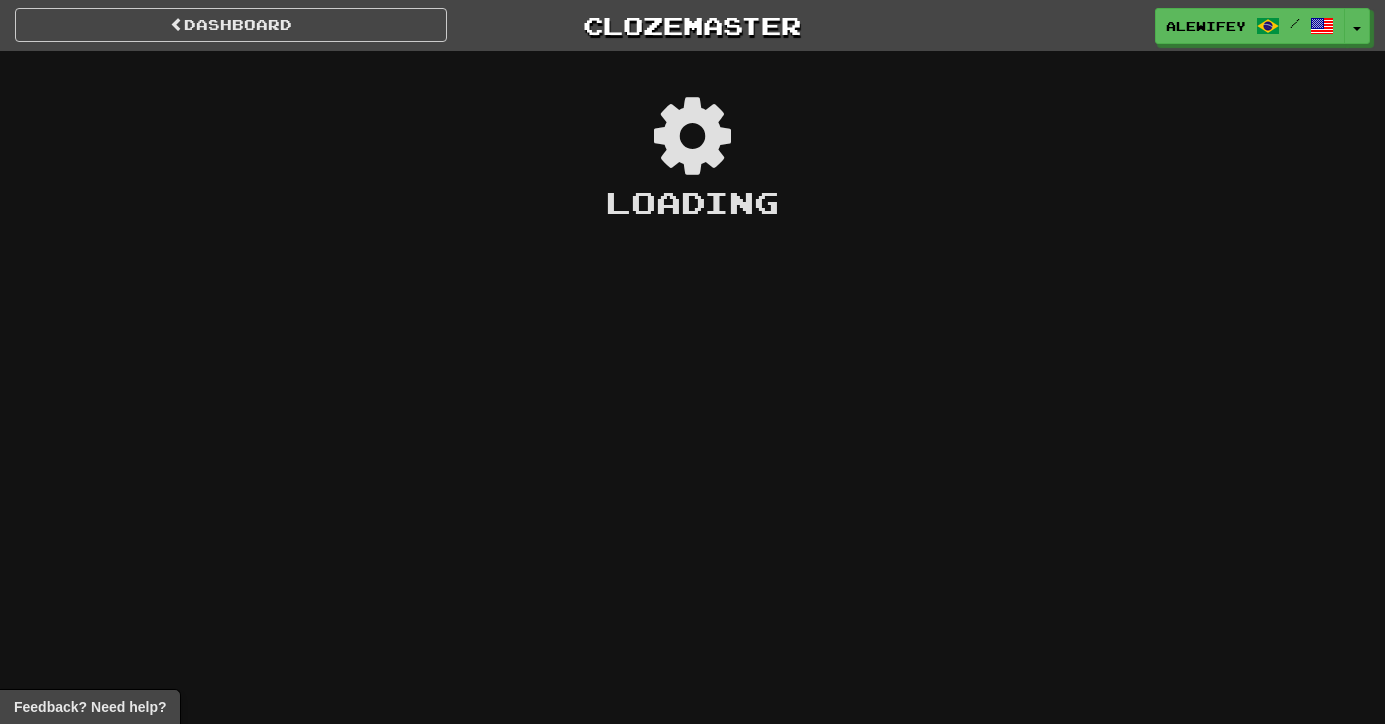 scroll, scrollTop: 0, scrollLeft: 0, axis: both 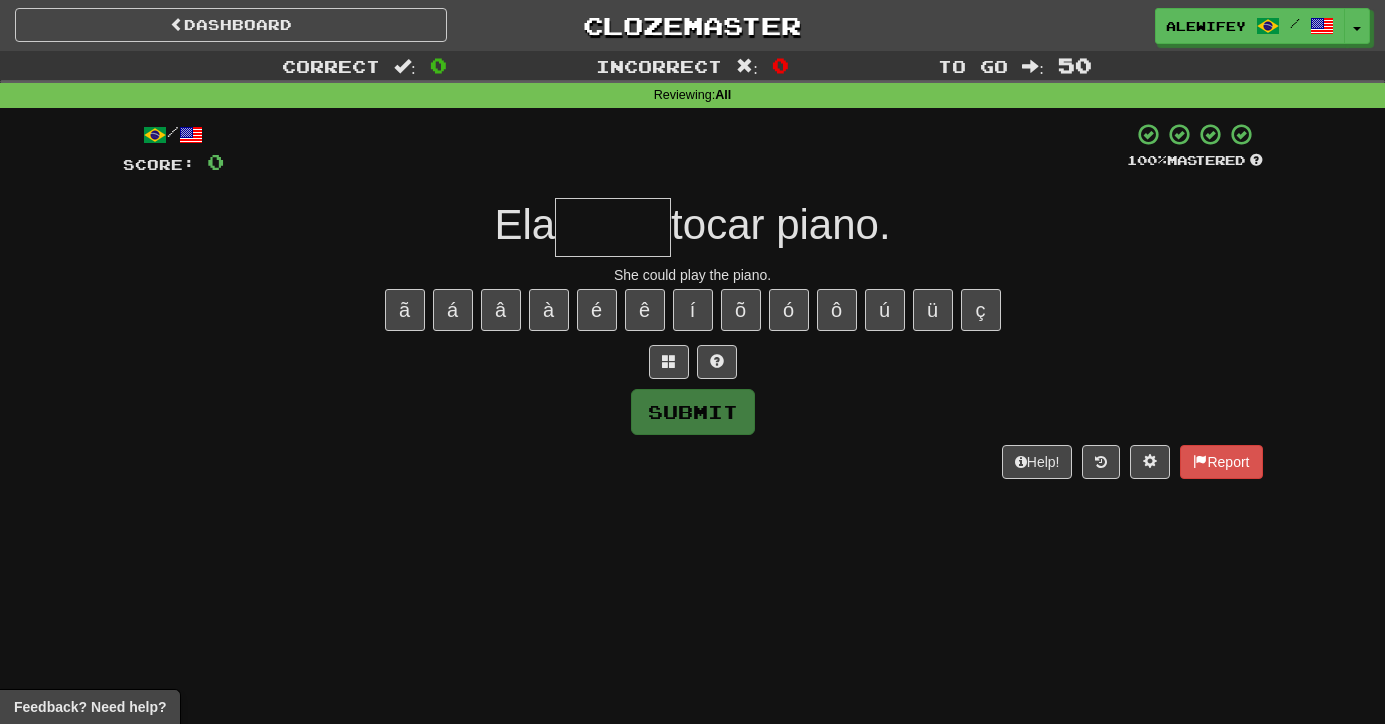 type on "*" 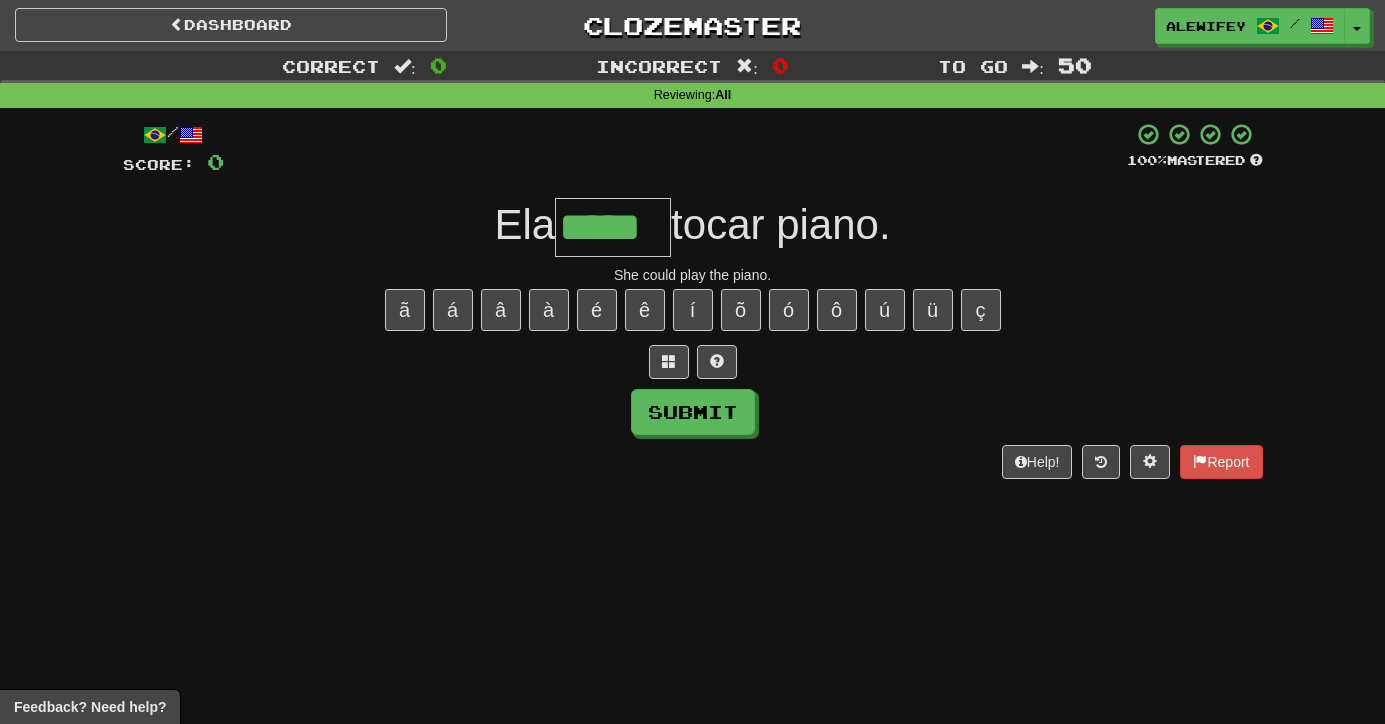 type on "*****" 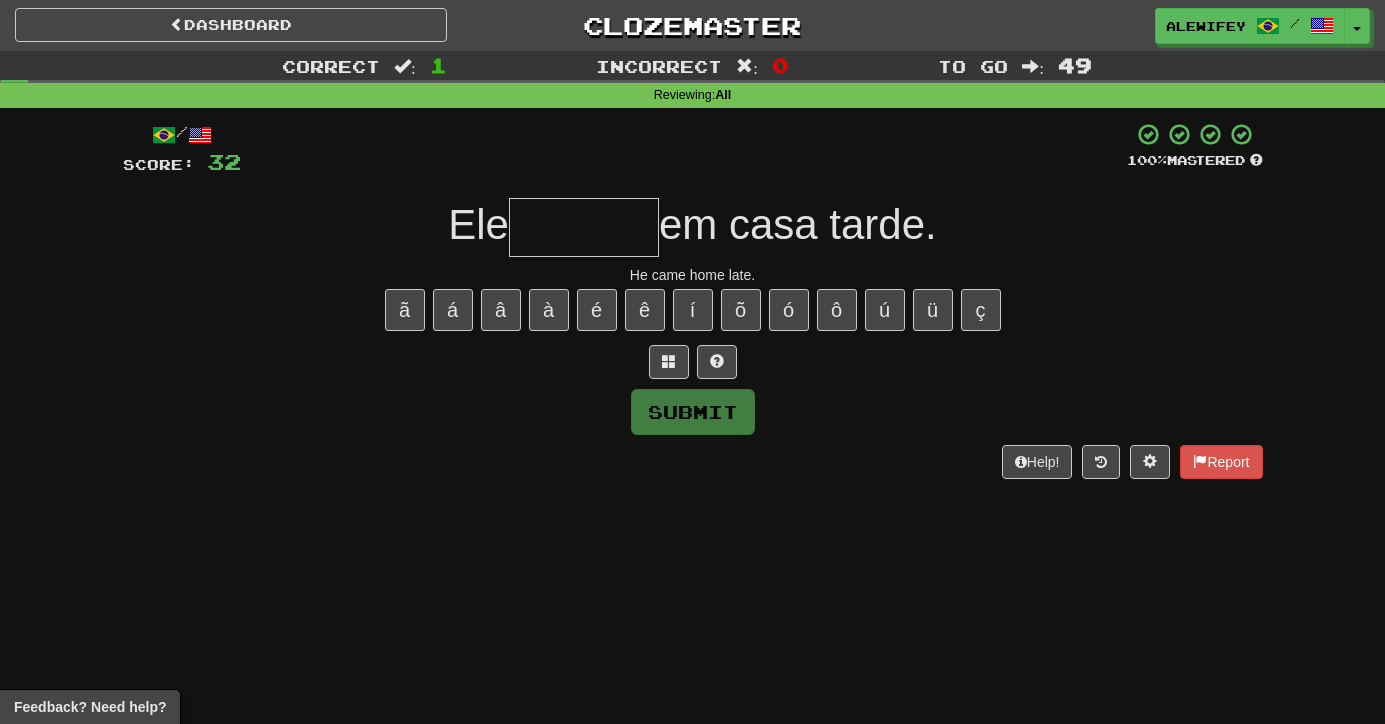 type on "*" 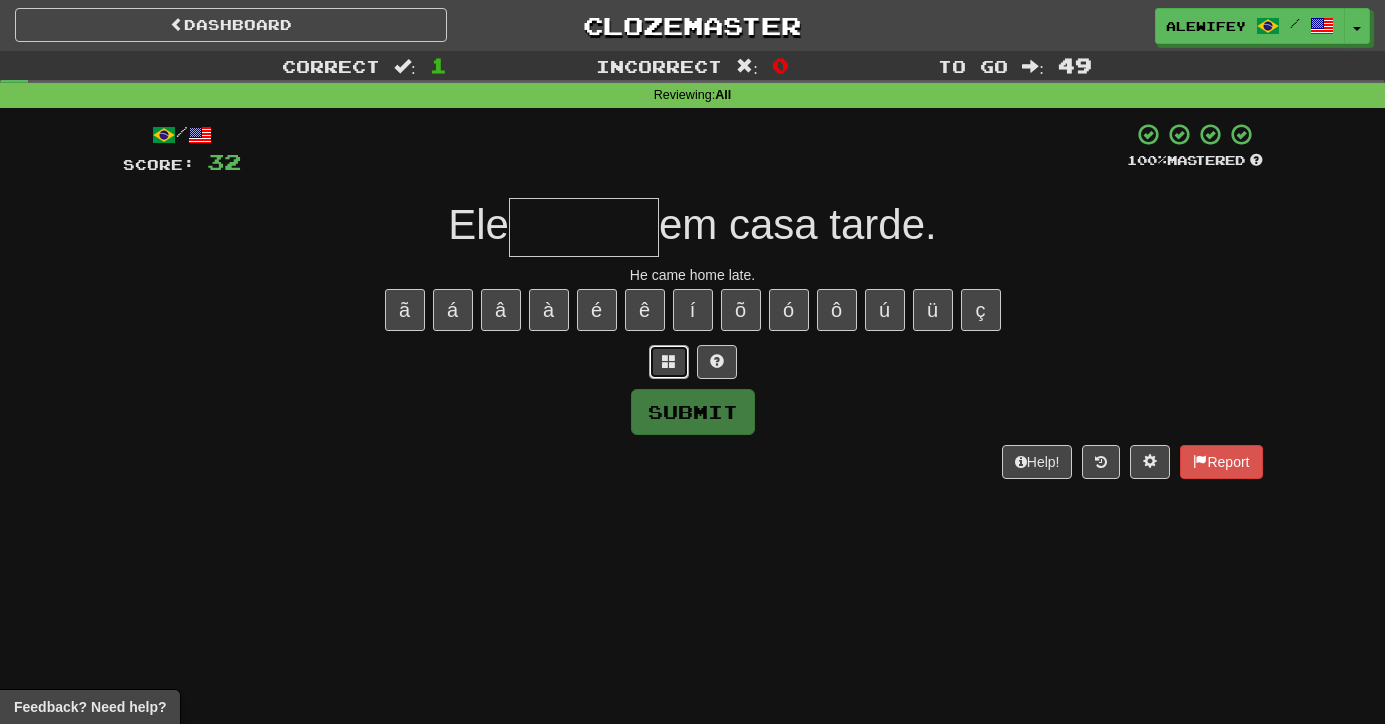 click at bounding box center [669, 362] 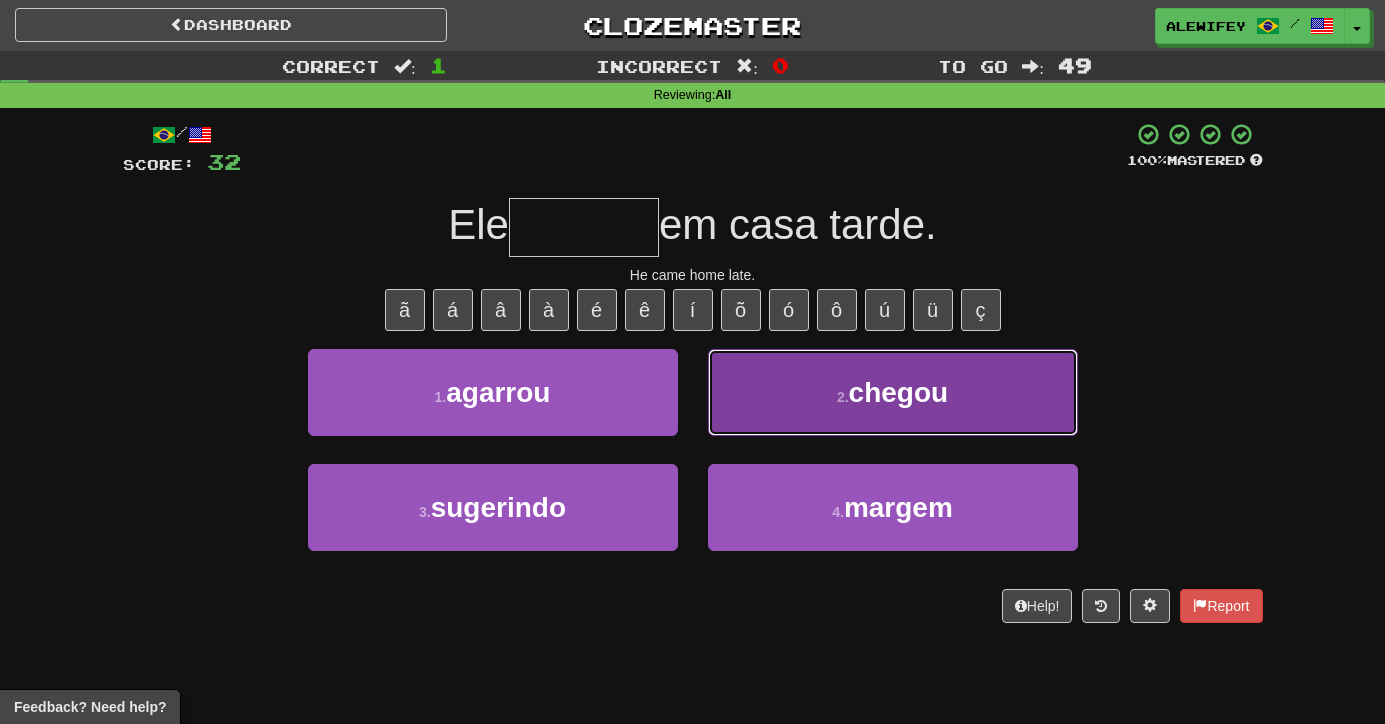 click on "2 .  chegou" at bounding box center [893, 392] 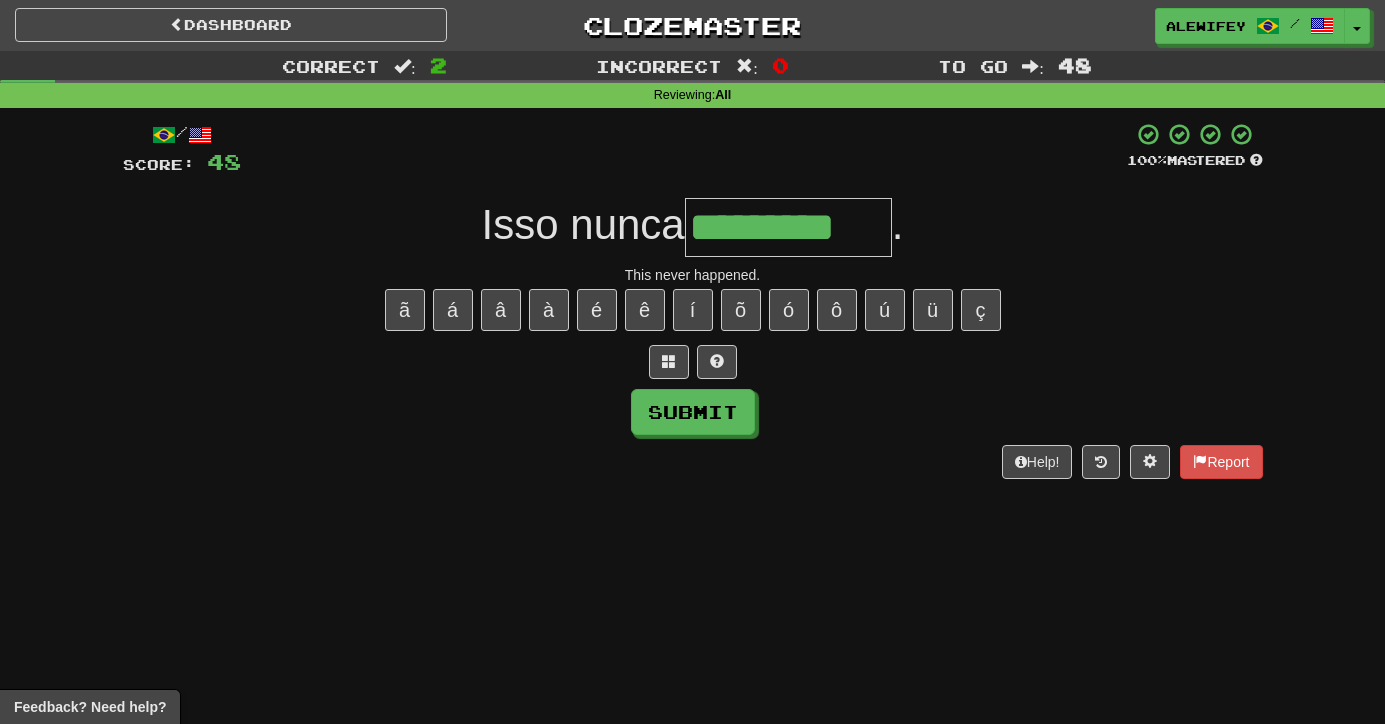 type on "*********" 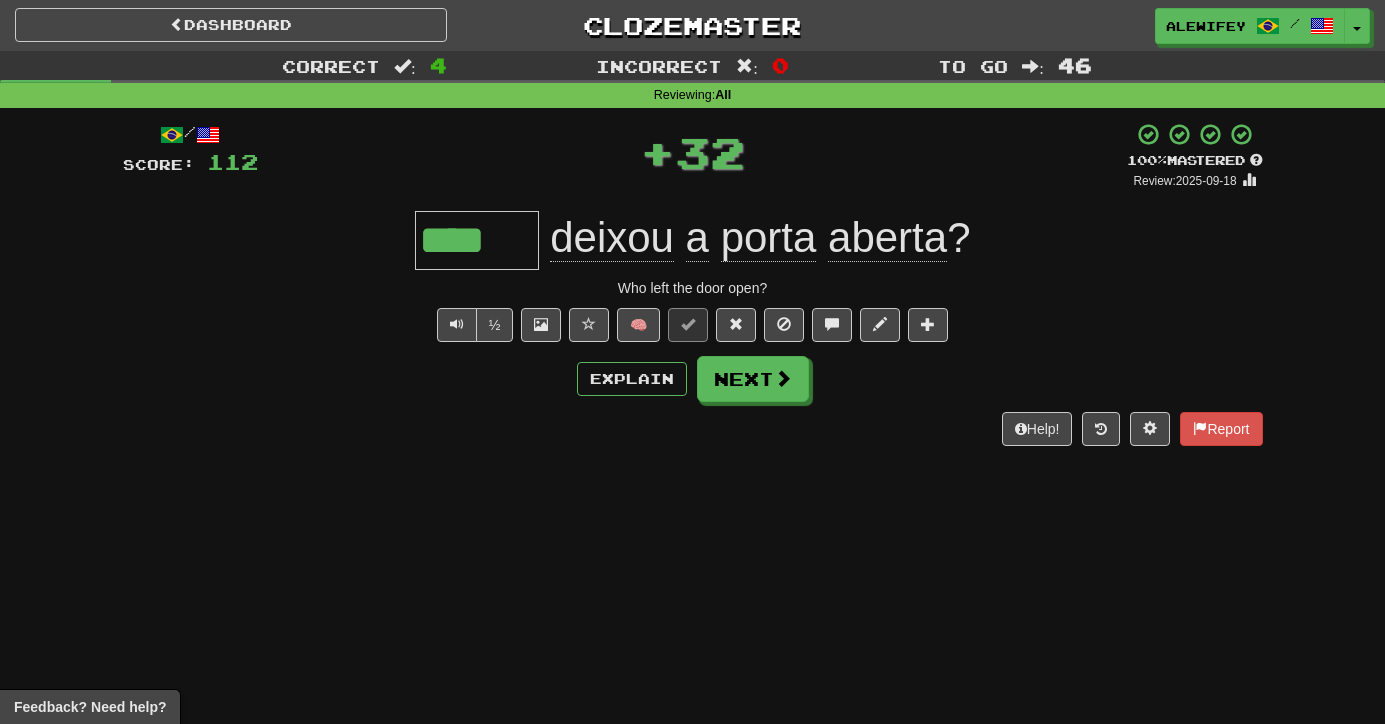 type on "****" 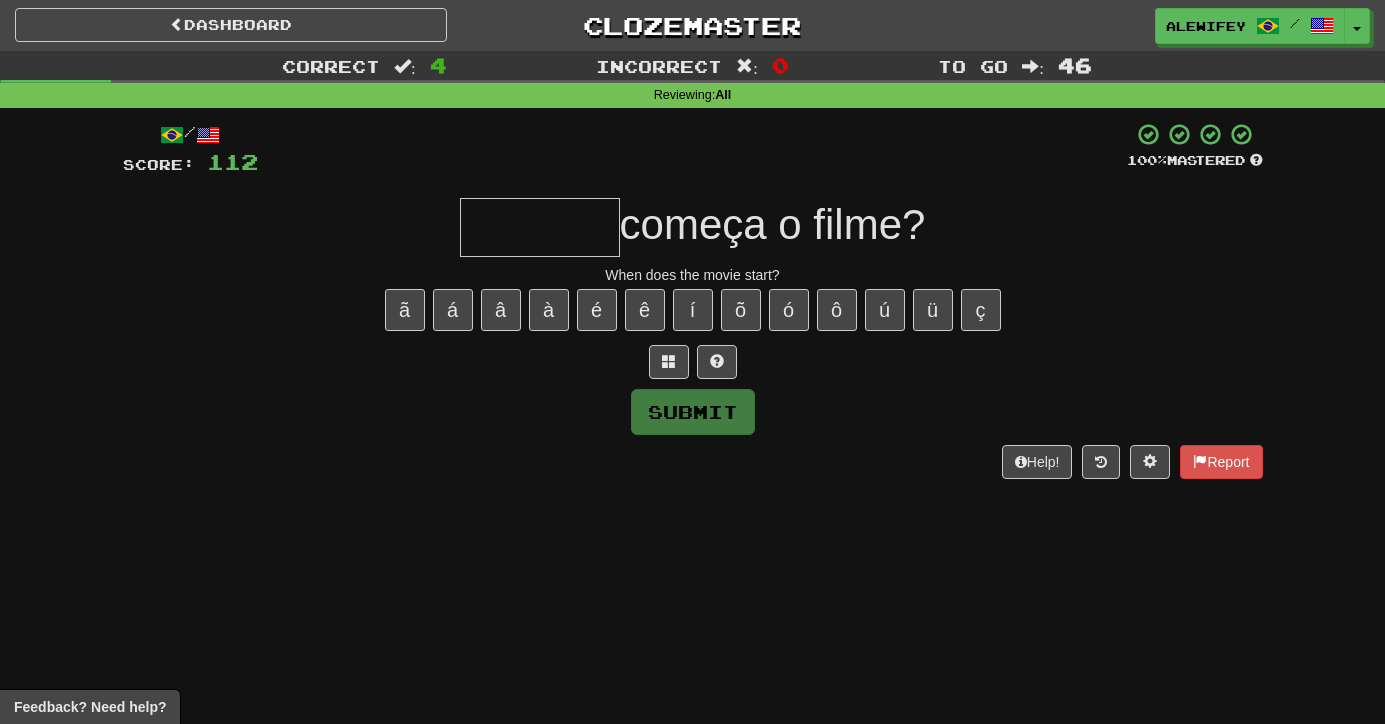 type on "*" 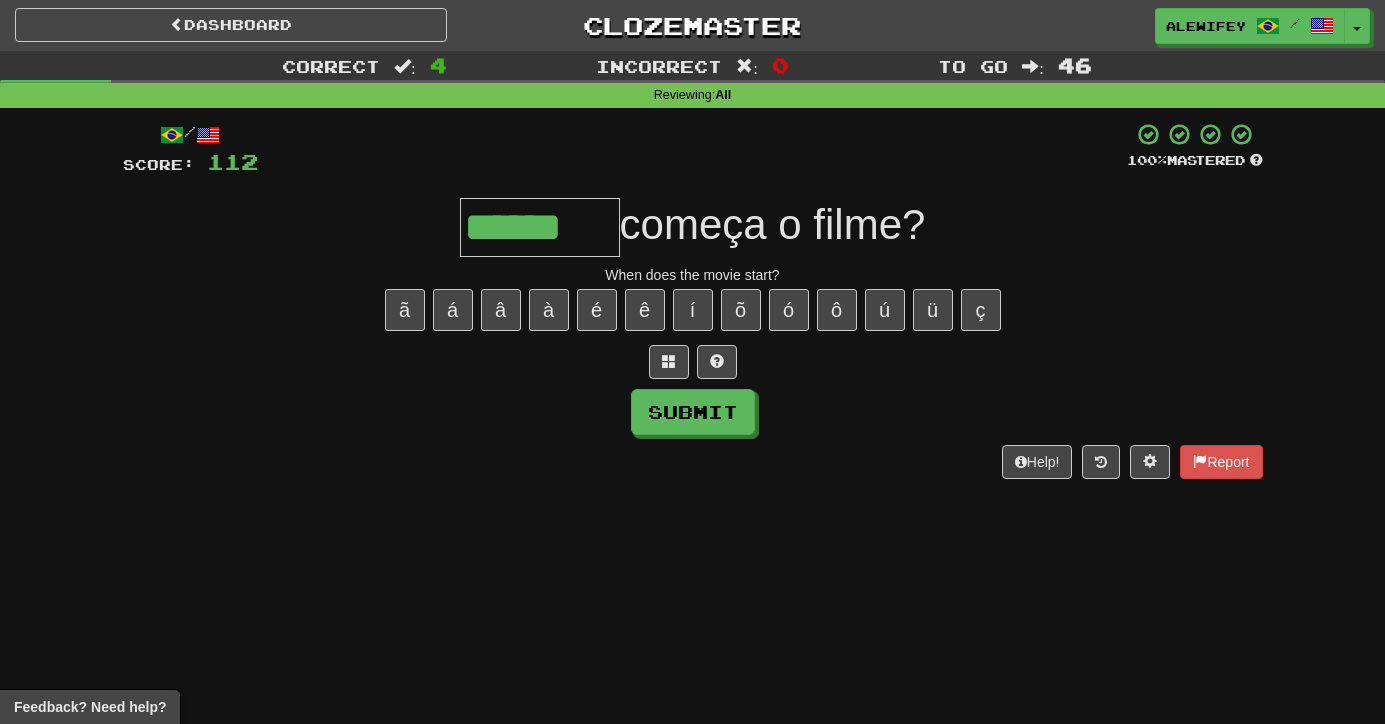type on "******" 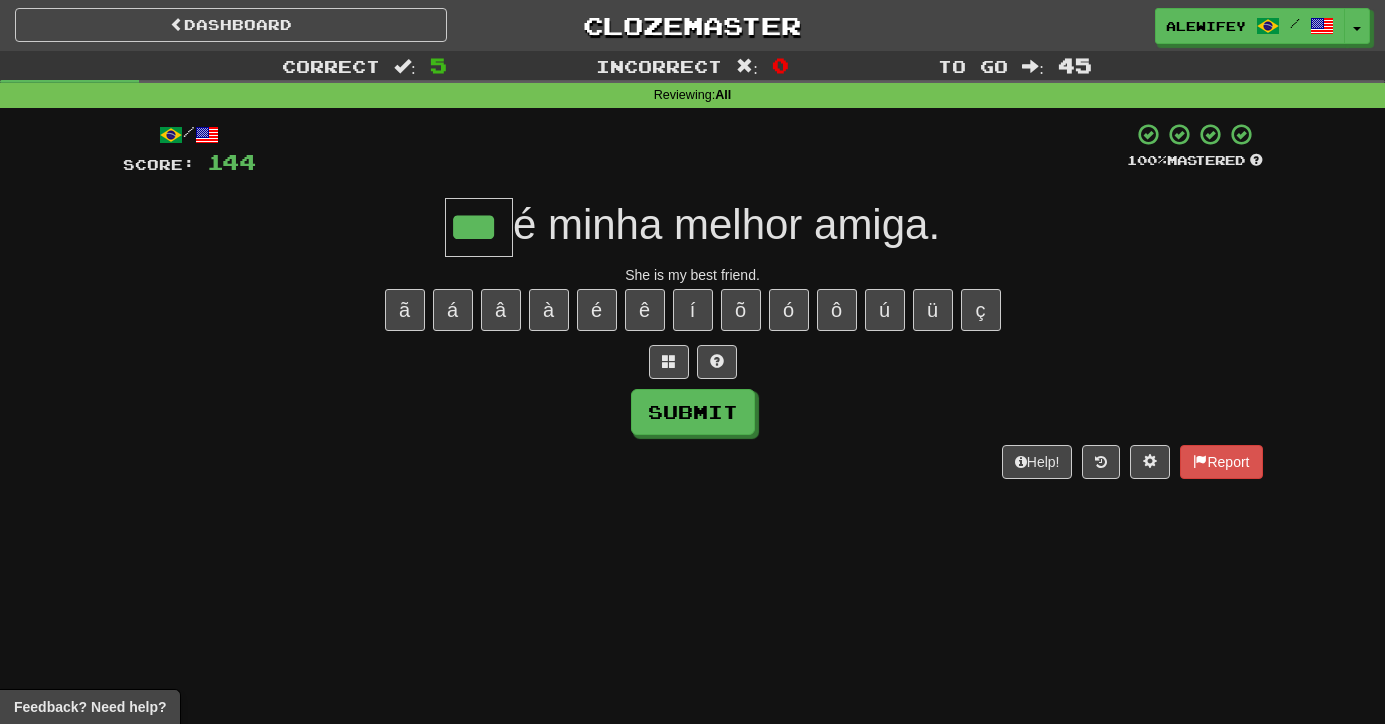 type on "***" 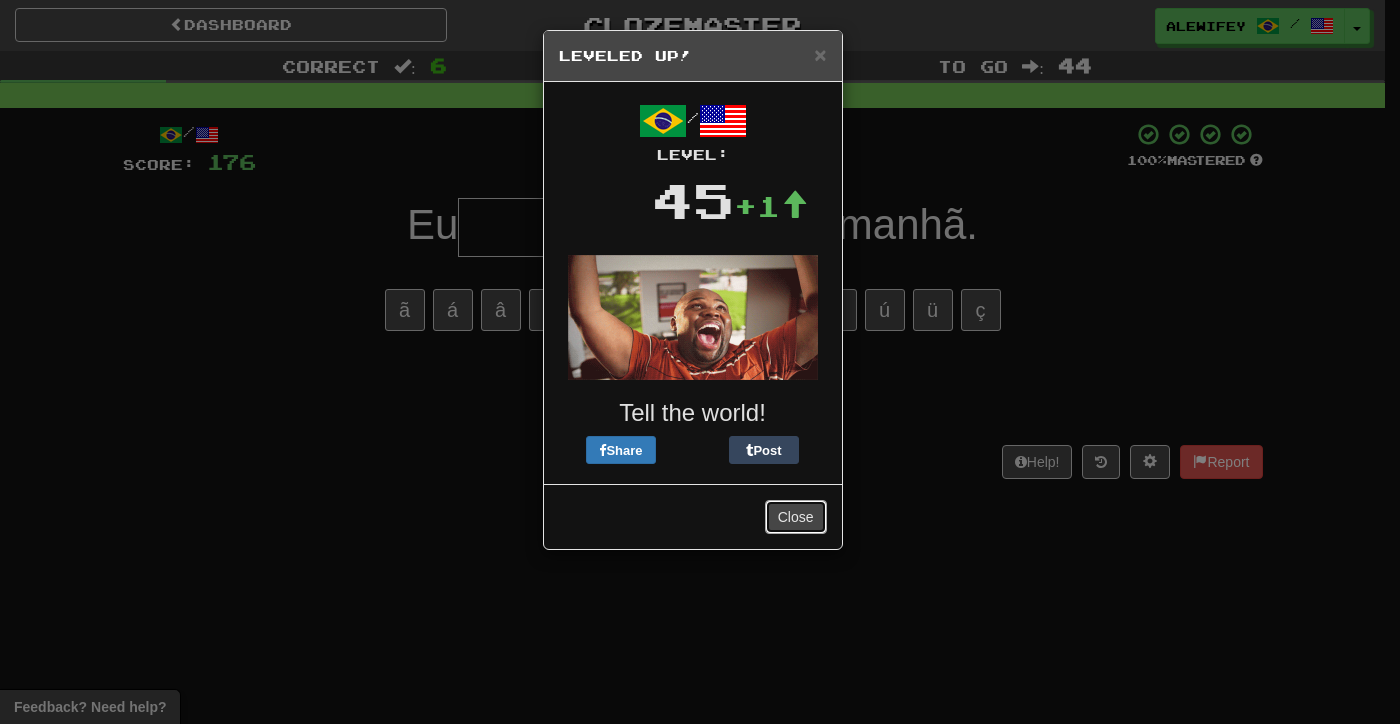 click on "Close" at bounding box center (796, 517) 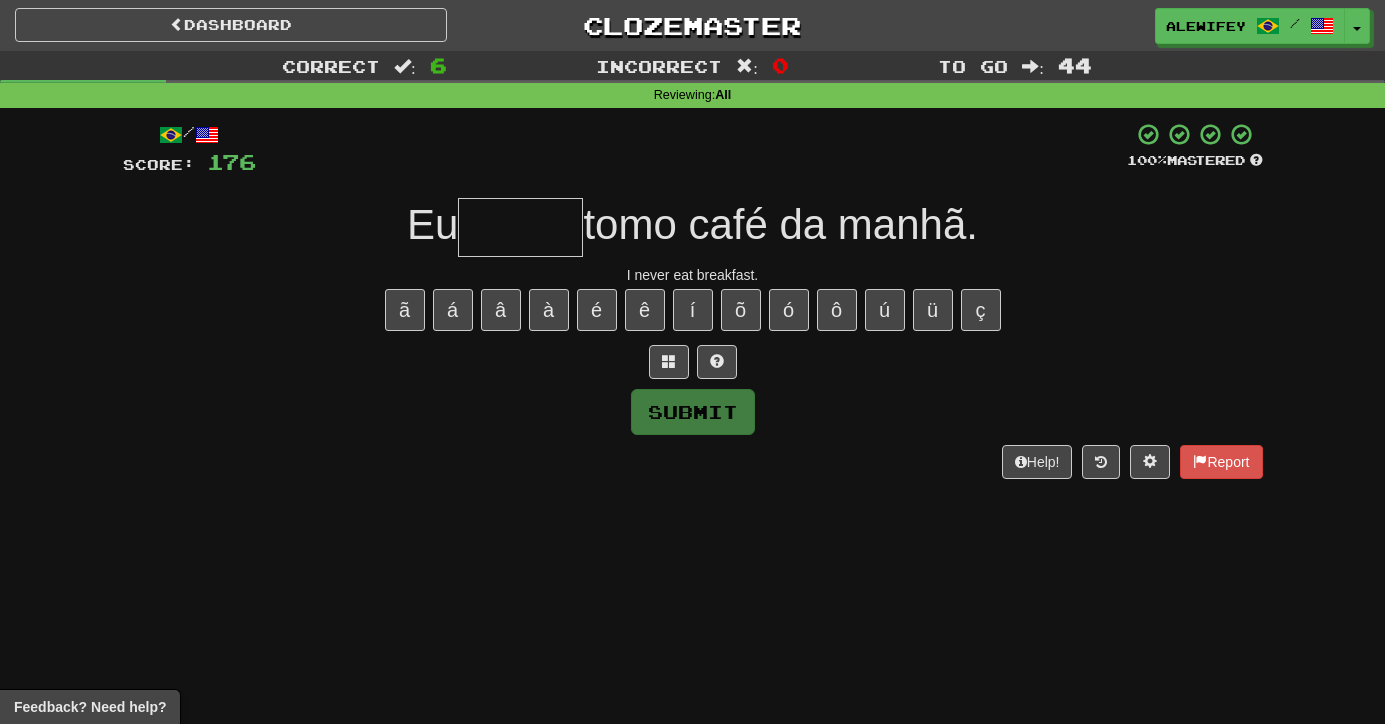 click at bounding box center (520, 227) 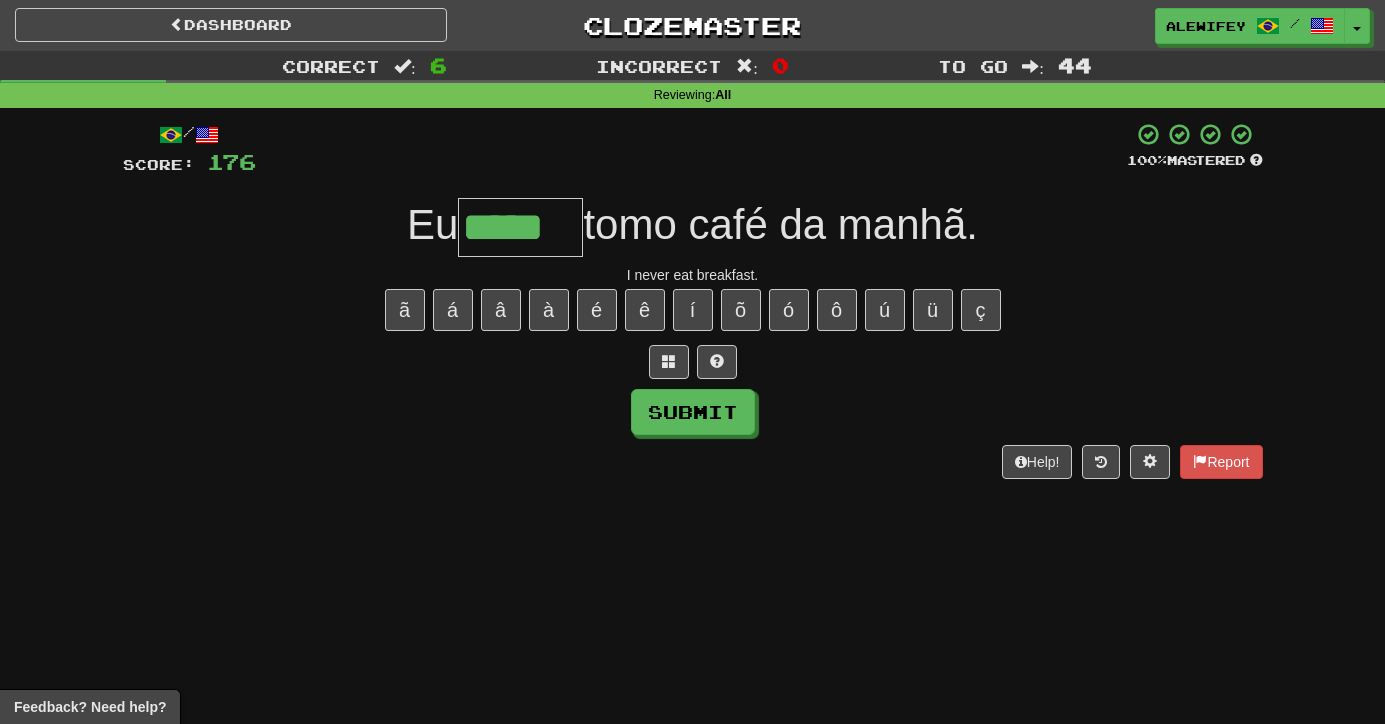 type on "*****" 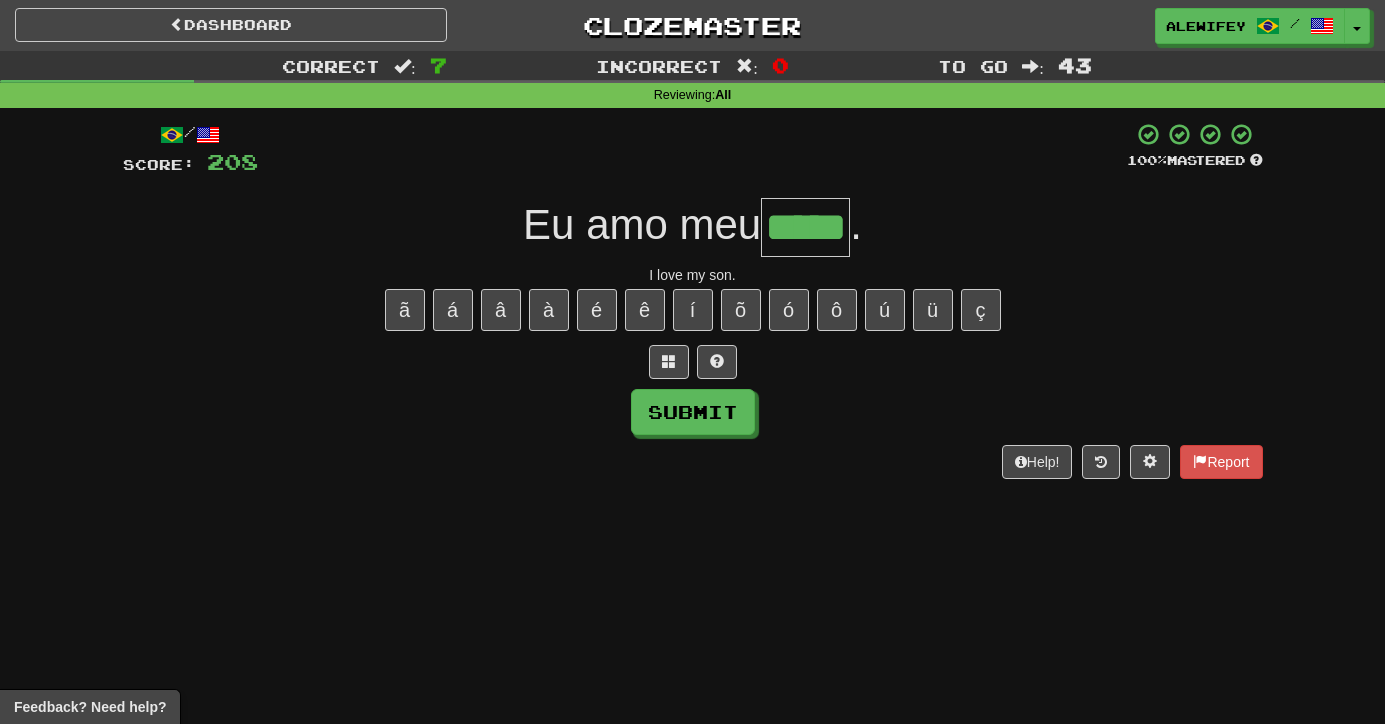 type on "*****" 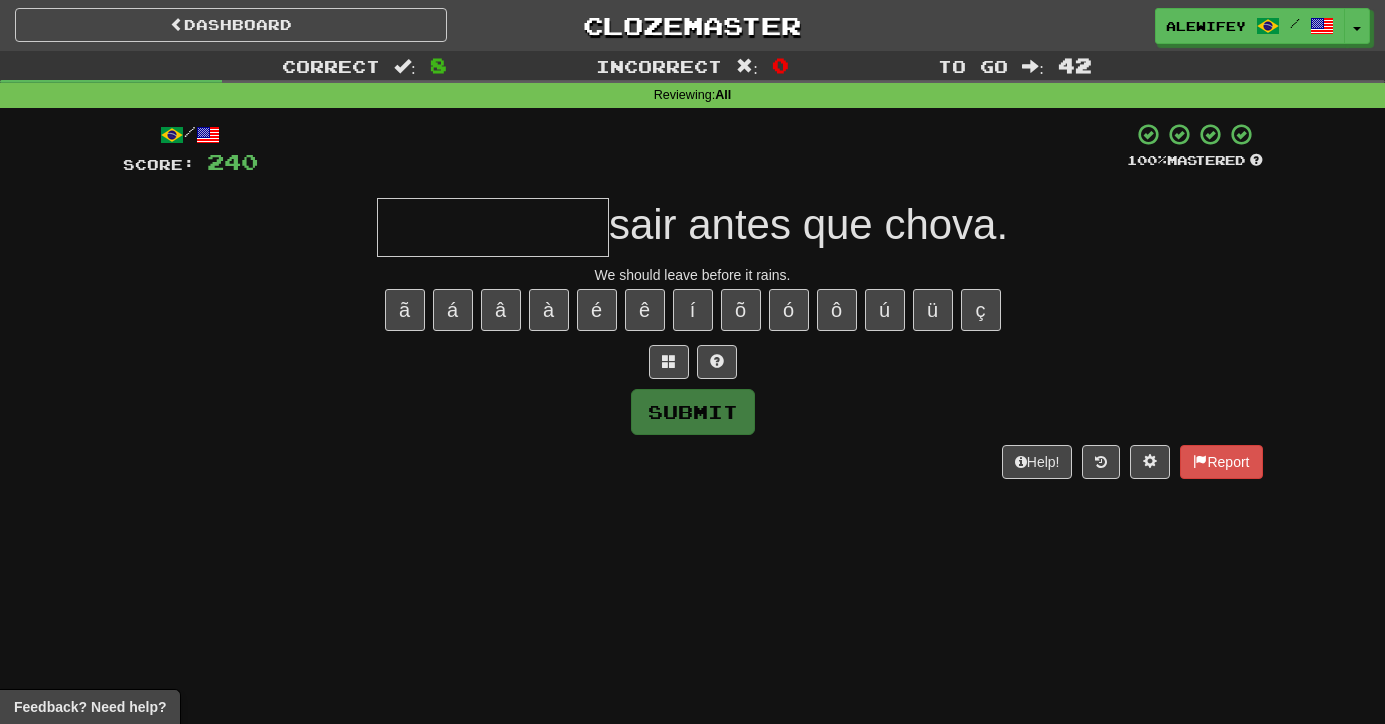 type on "*" 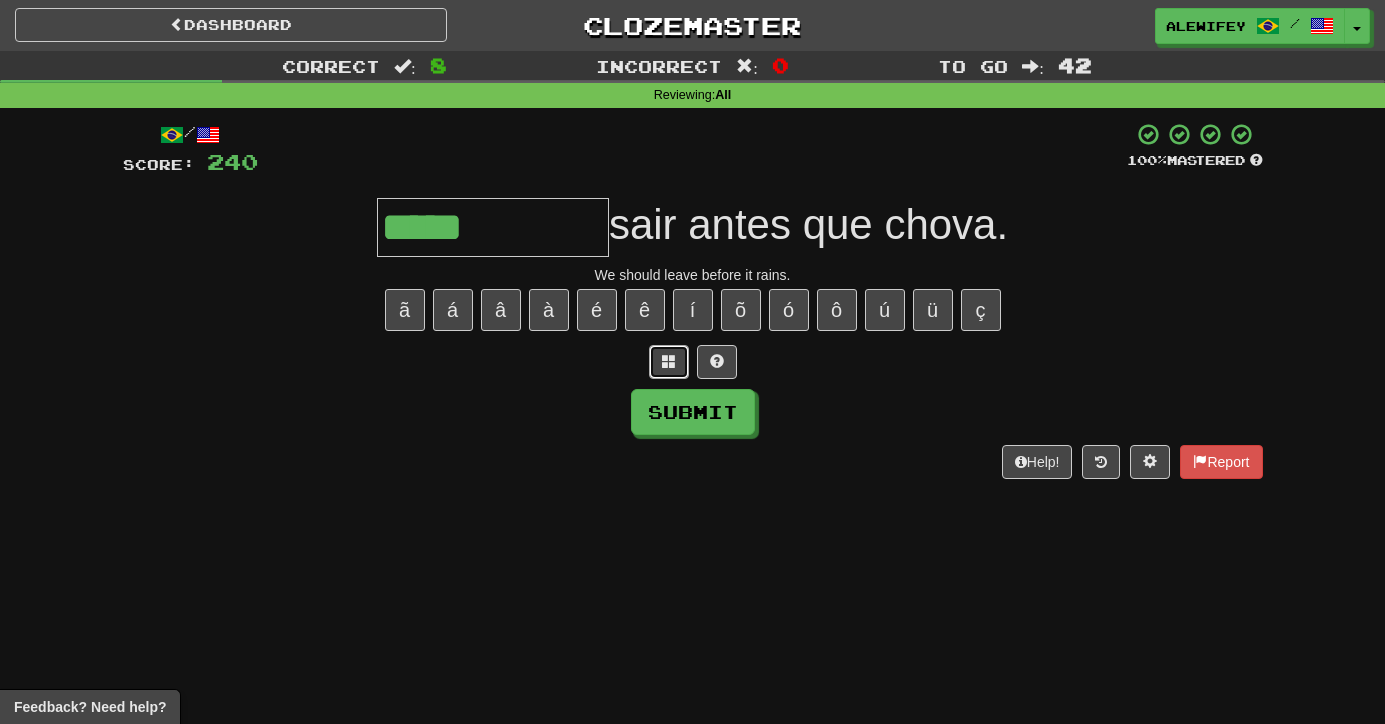 click at bounding box center [669, 362] 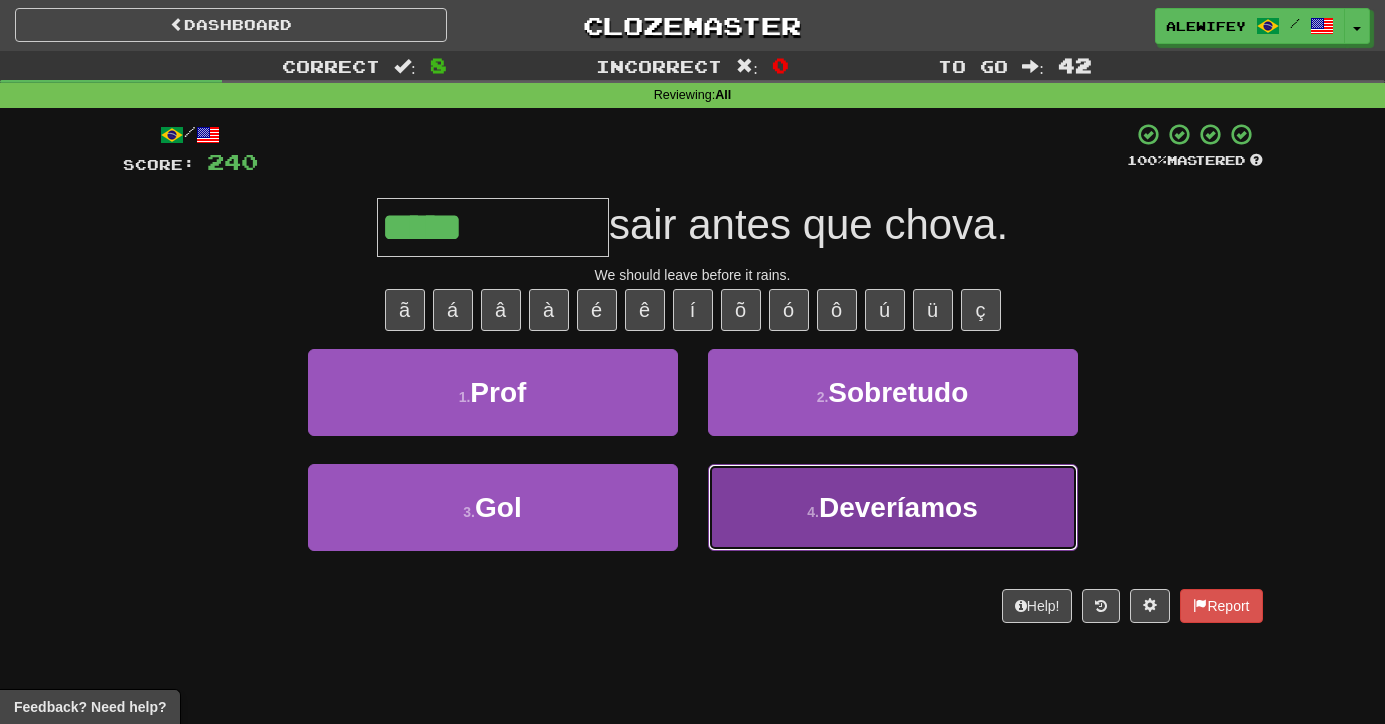 click on "4 .  Deveríamos" at bounding box center [893, 507] 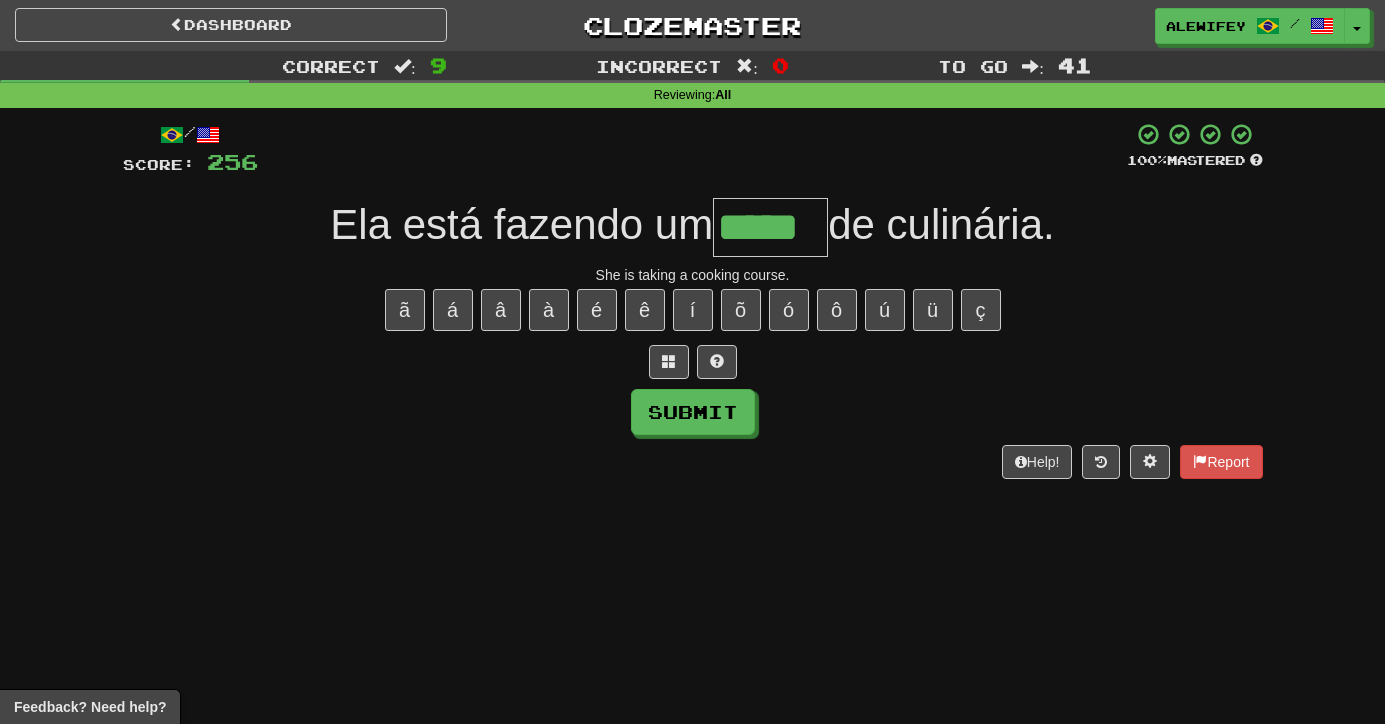 type on "*****" 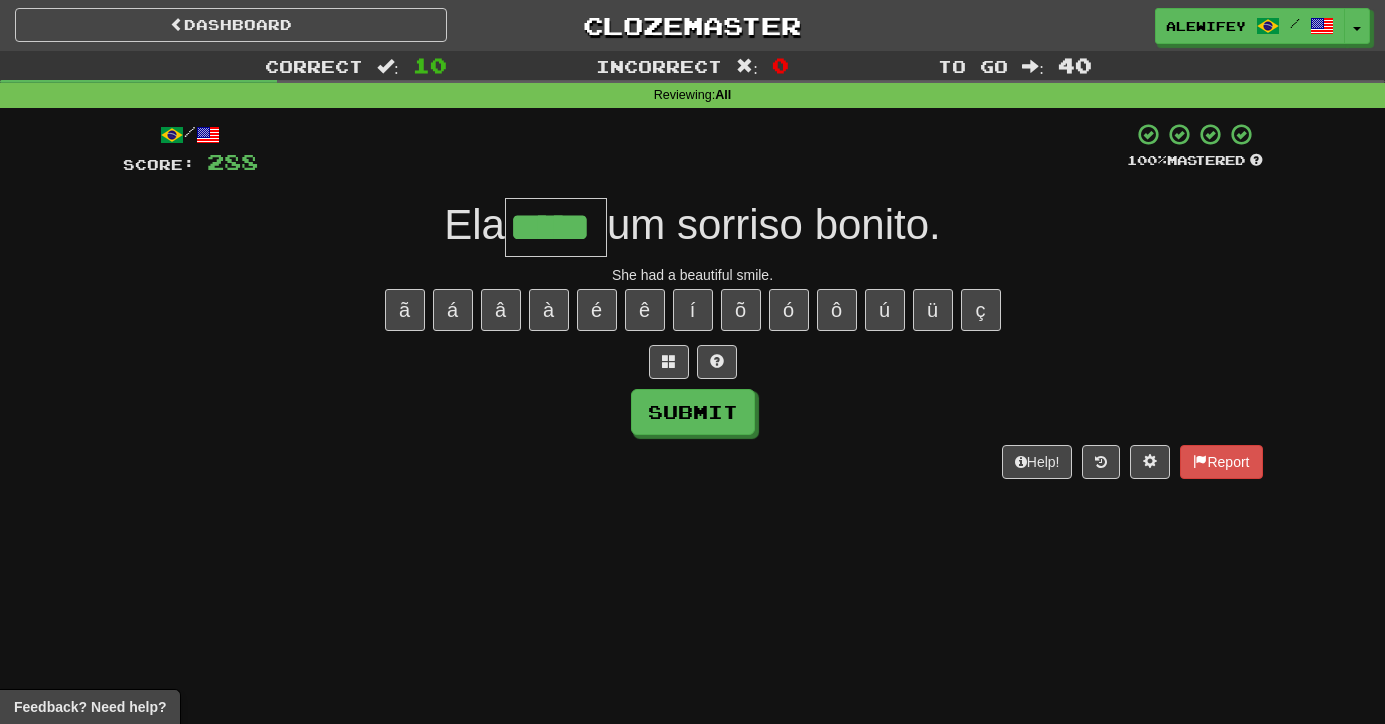 type on "*****" 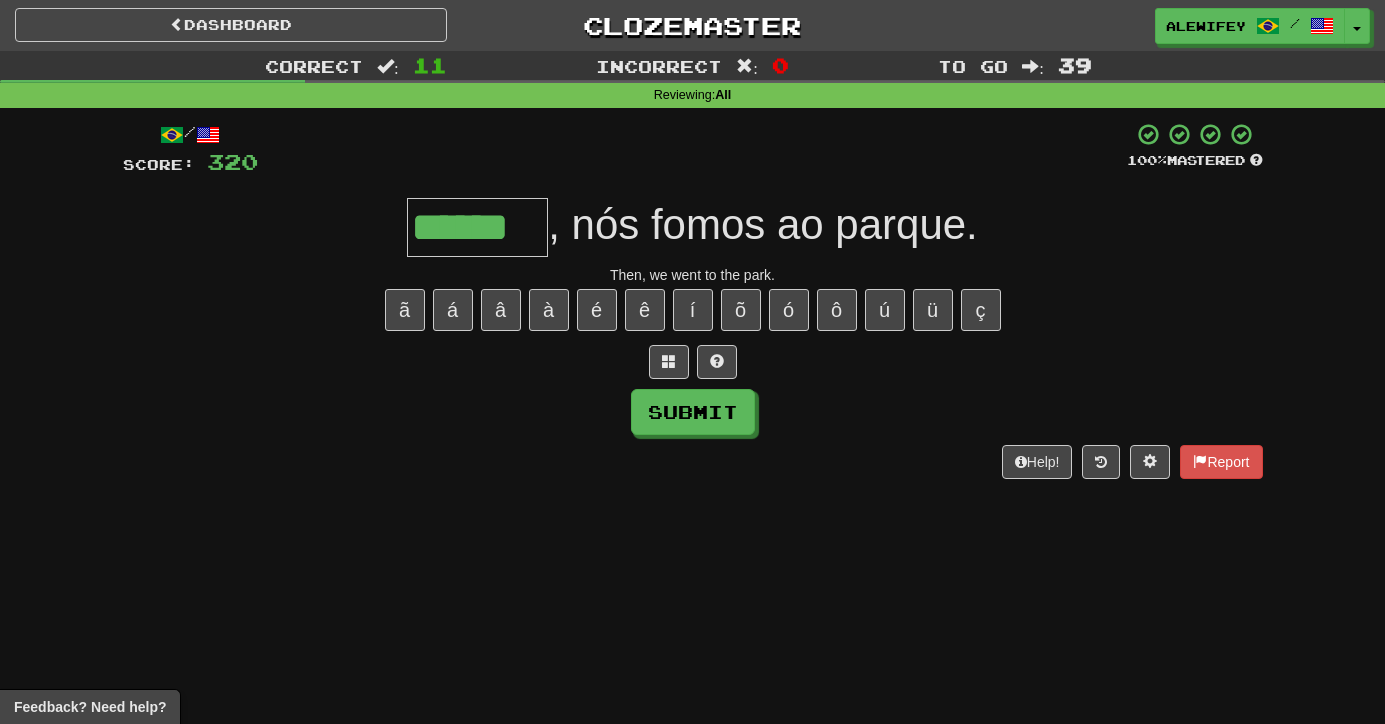 type on "******" 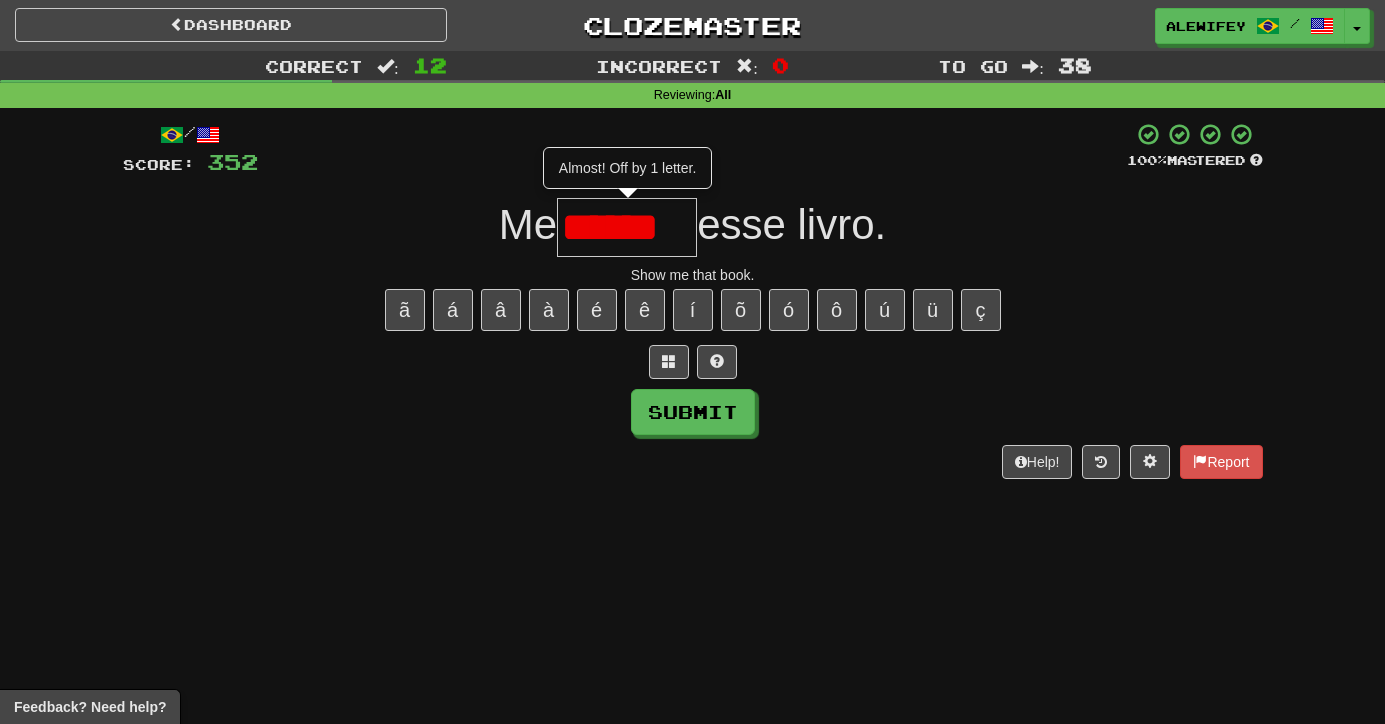 type on "******" 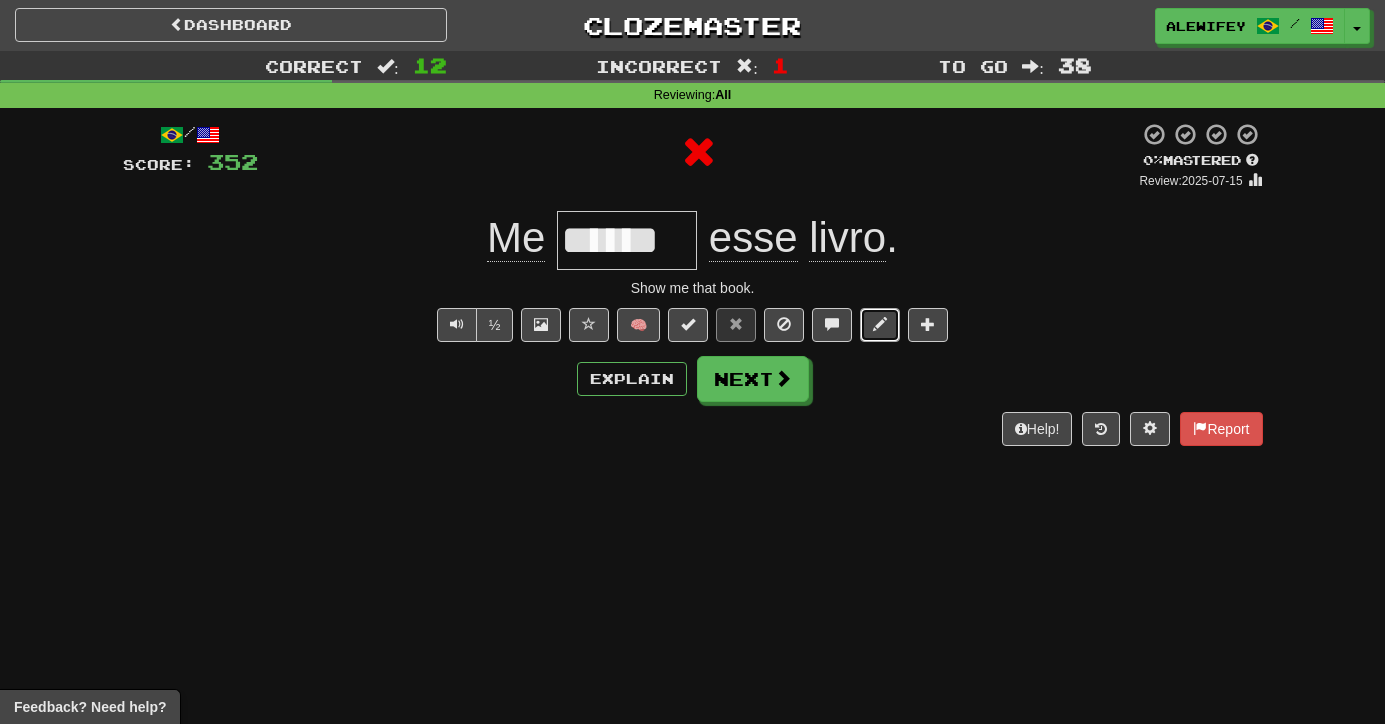 click at bounding box center [880, 324] 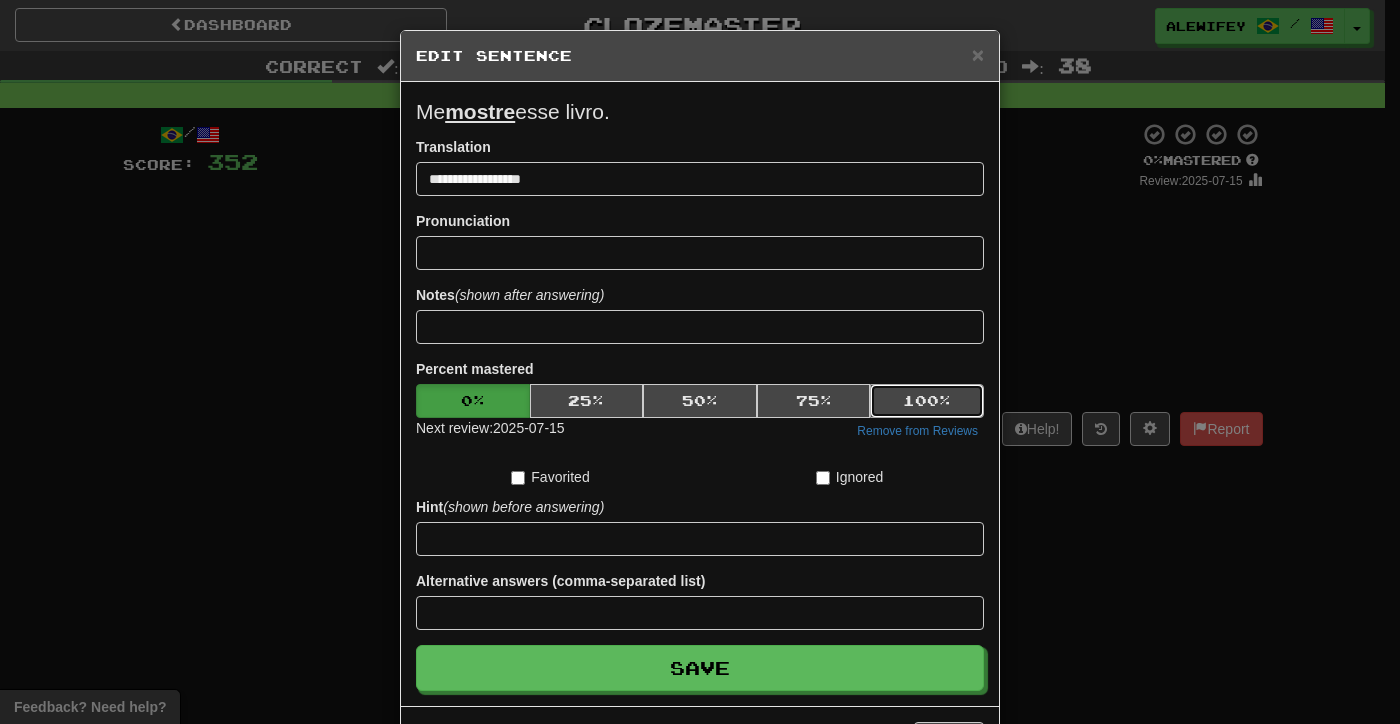 click on "100 %" at bounding box center [927, 401] 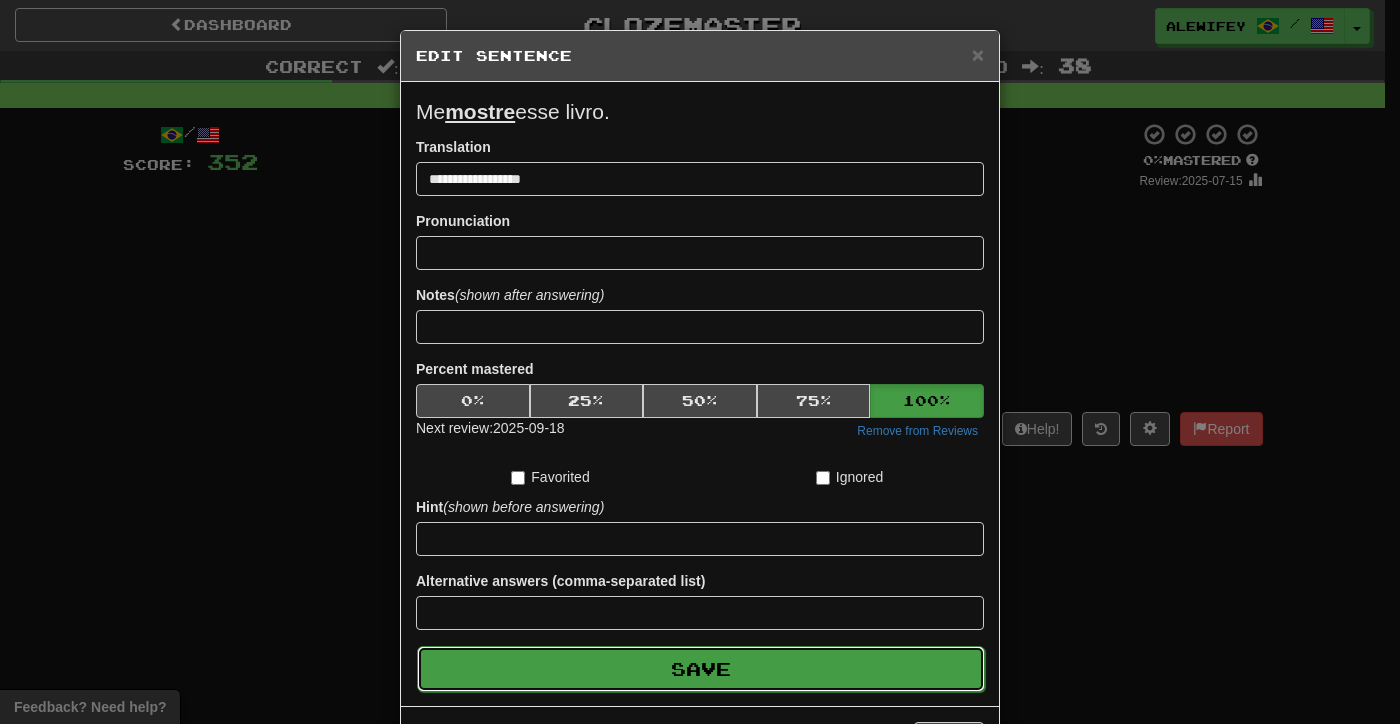 click on "Save" at bounding box center [701, 669] 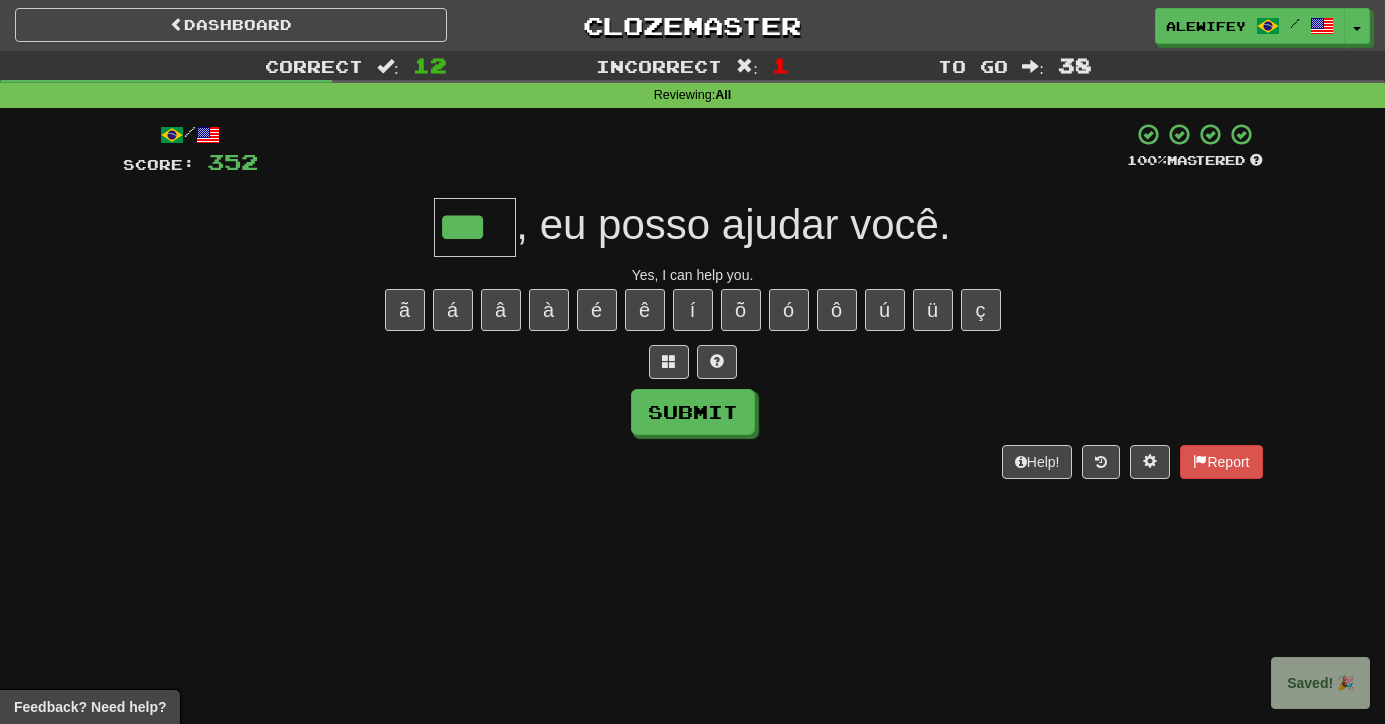 type on "***" 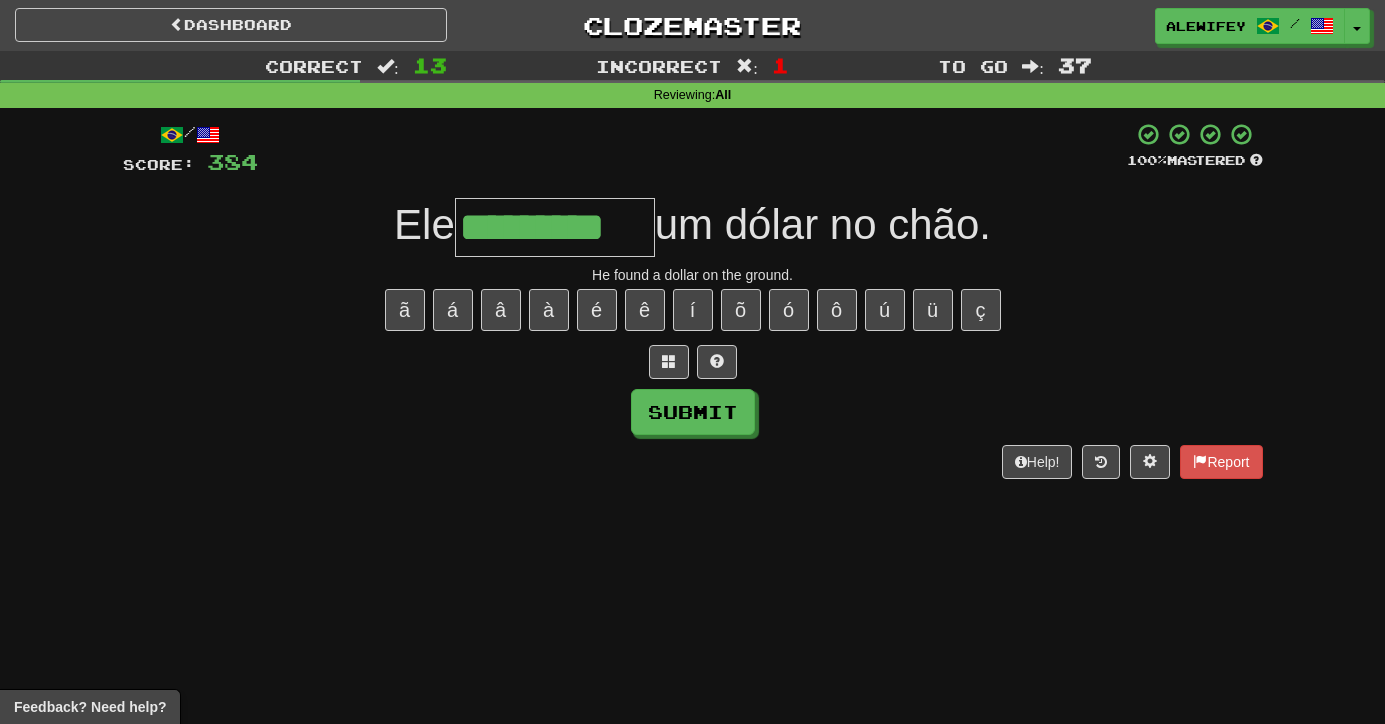 type on "*********" 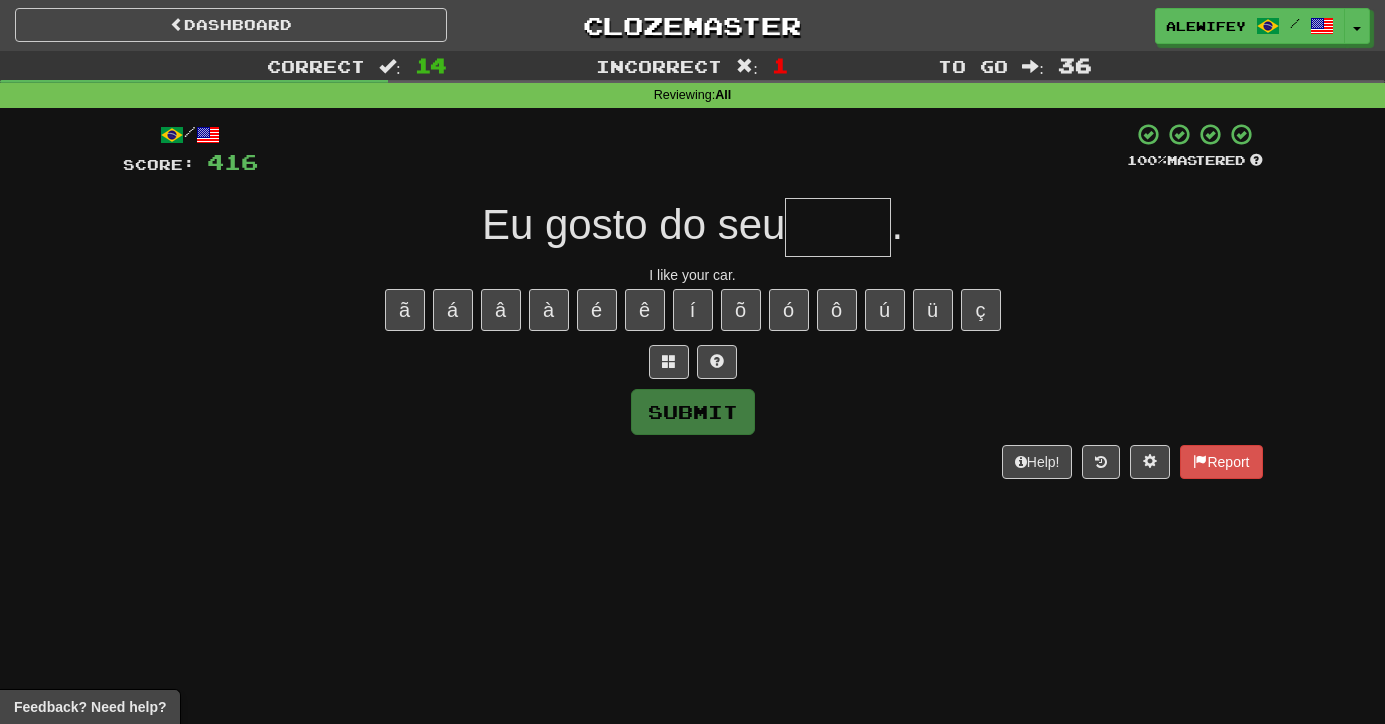 type on "*" 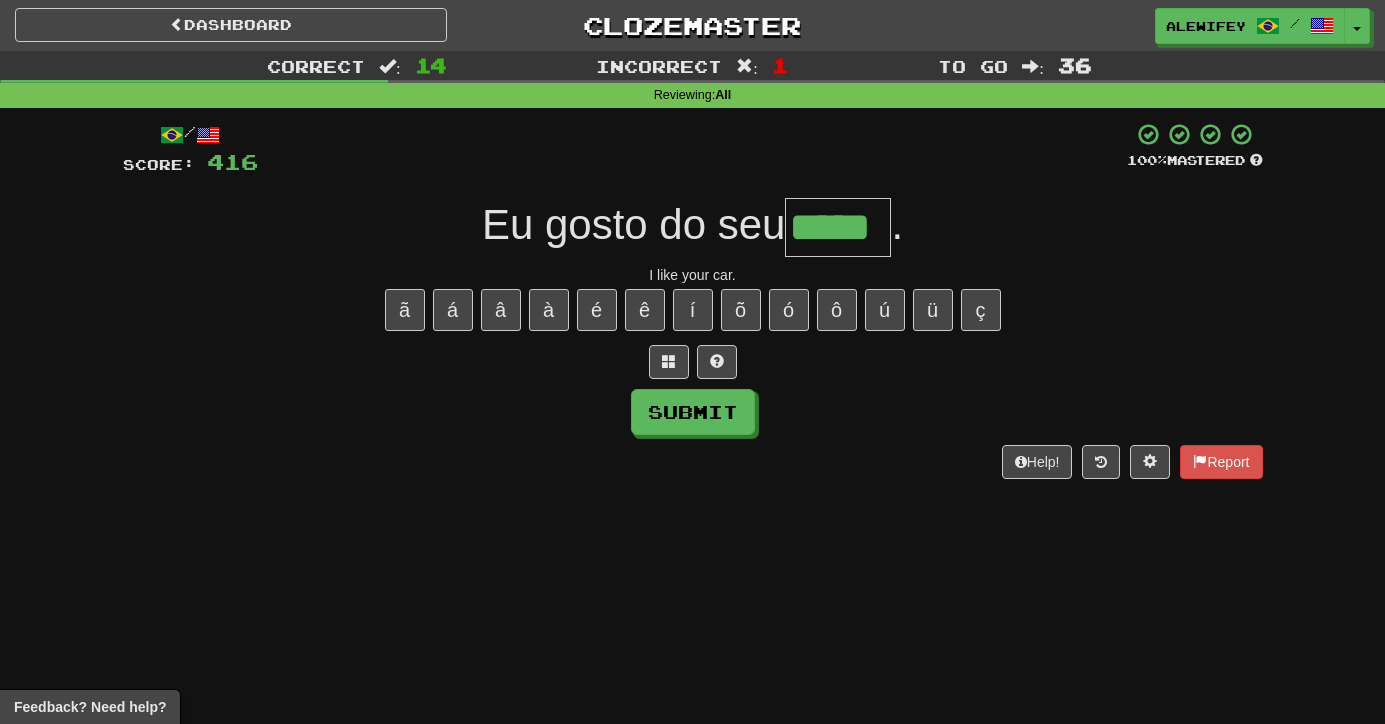 type on "*****" 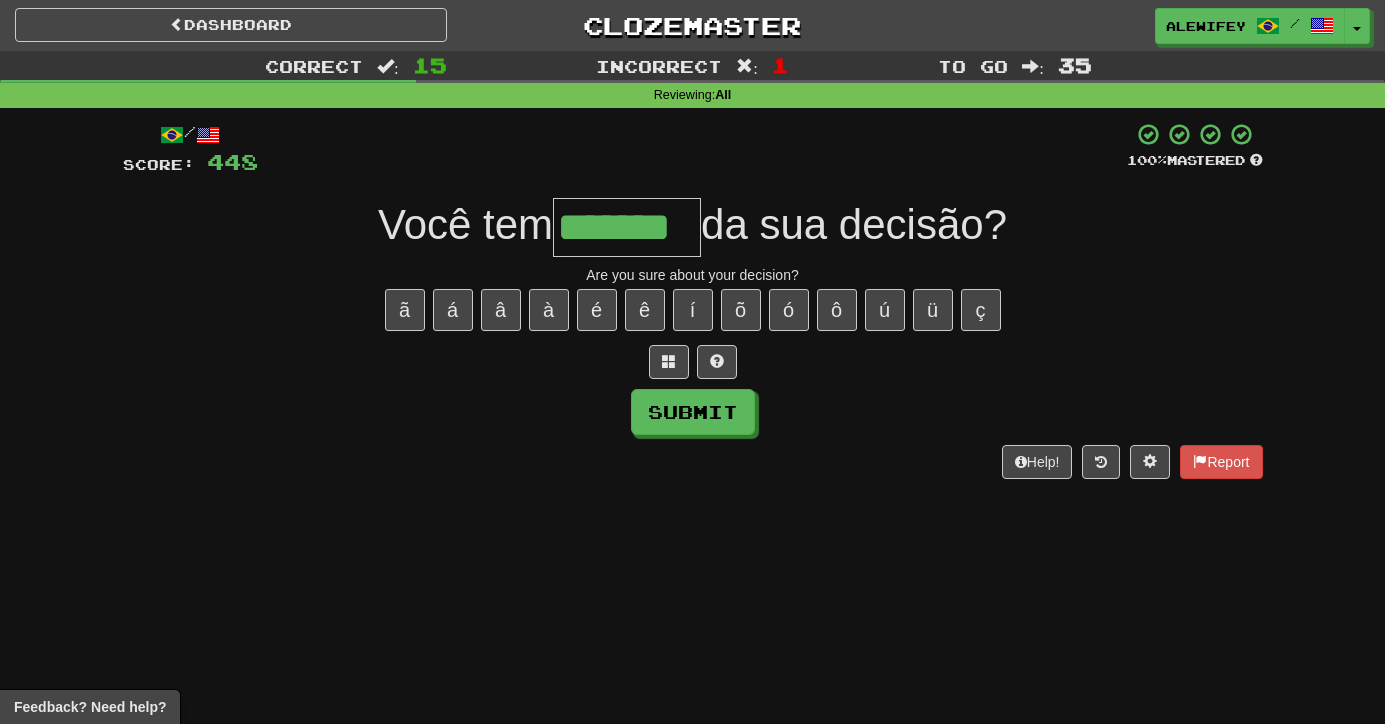 type on "*******" 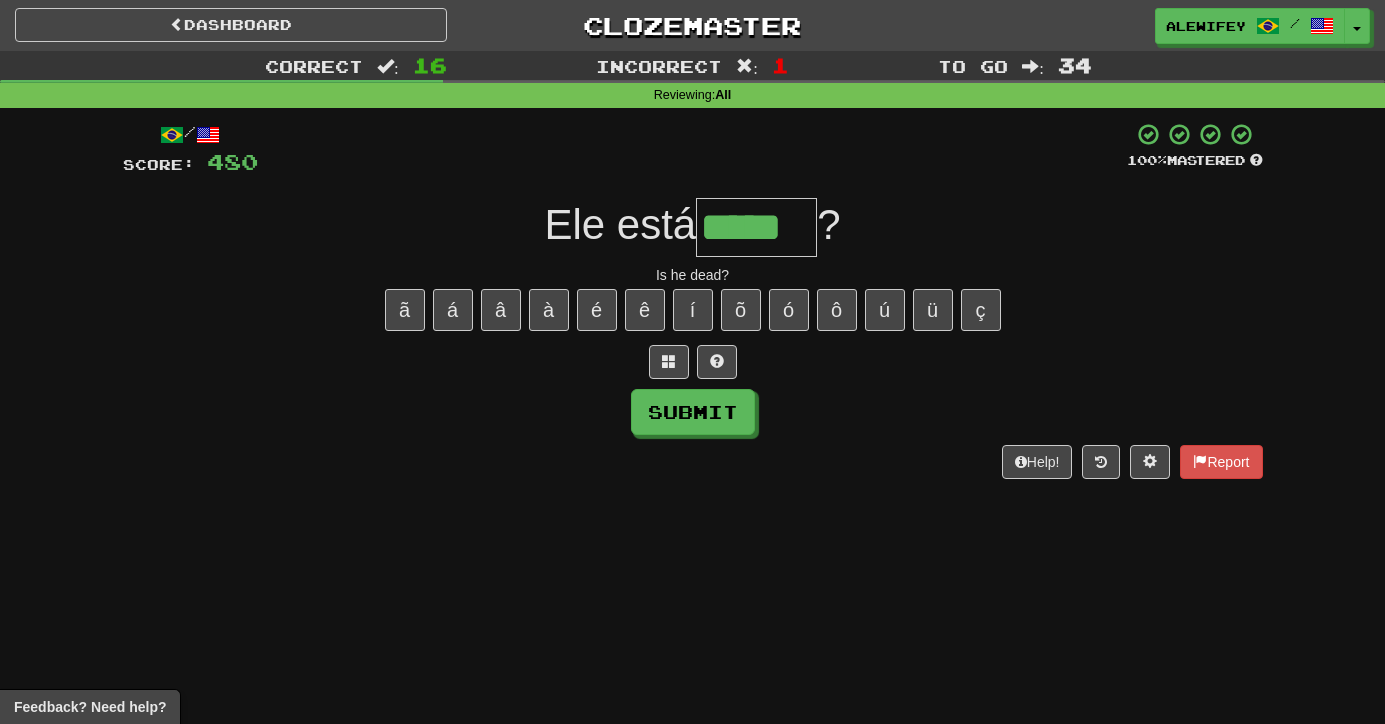 type on "*****" 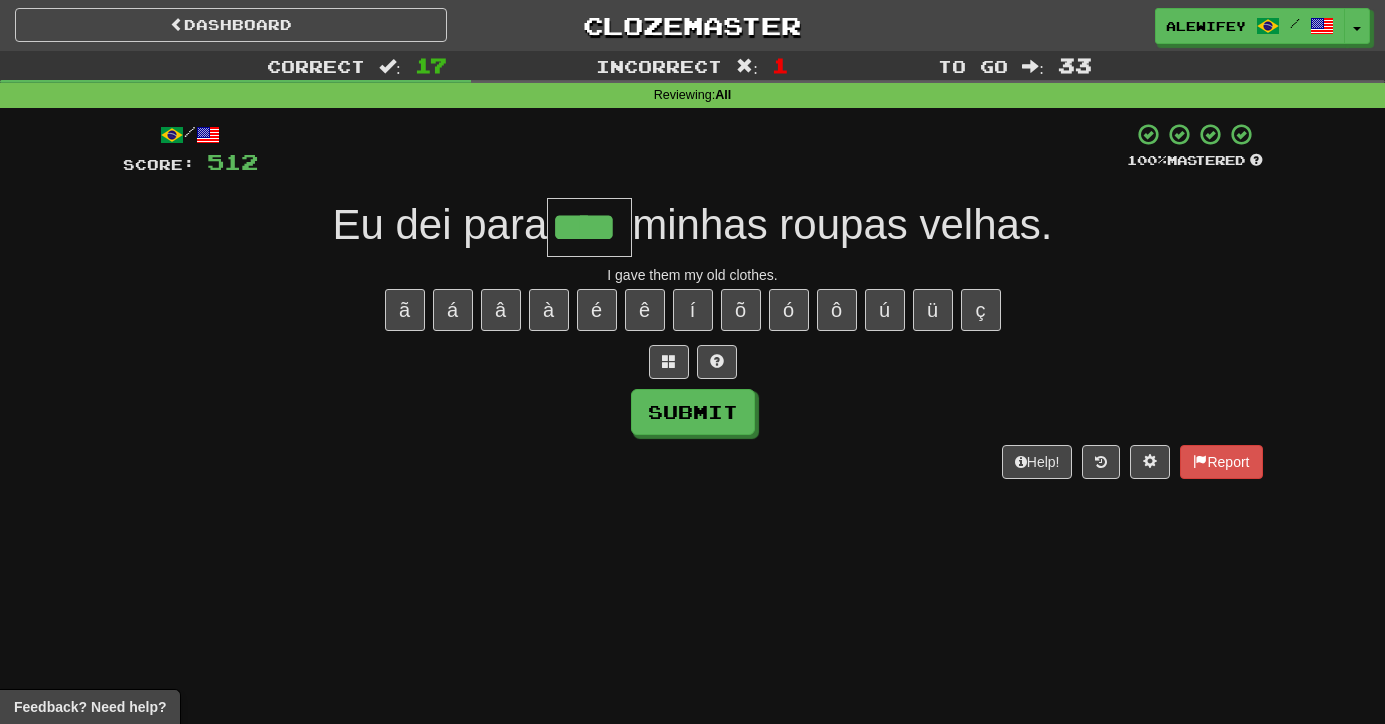 type on "****" 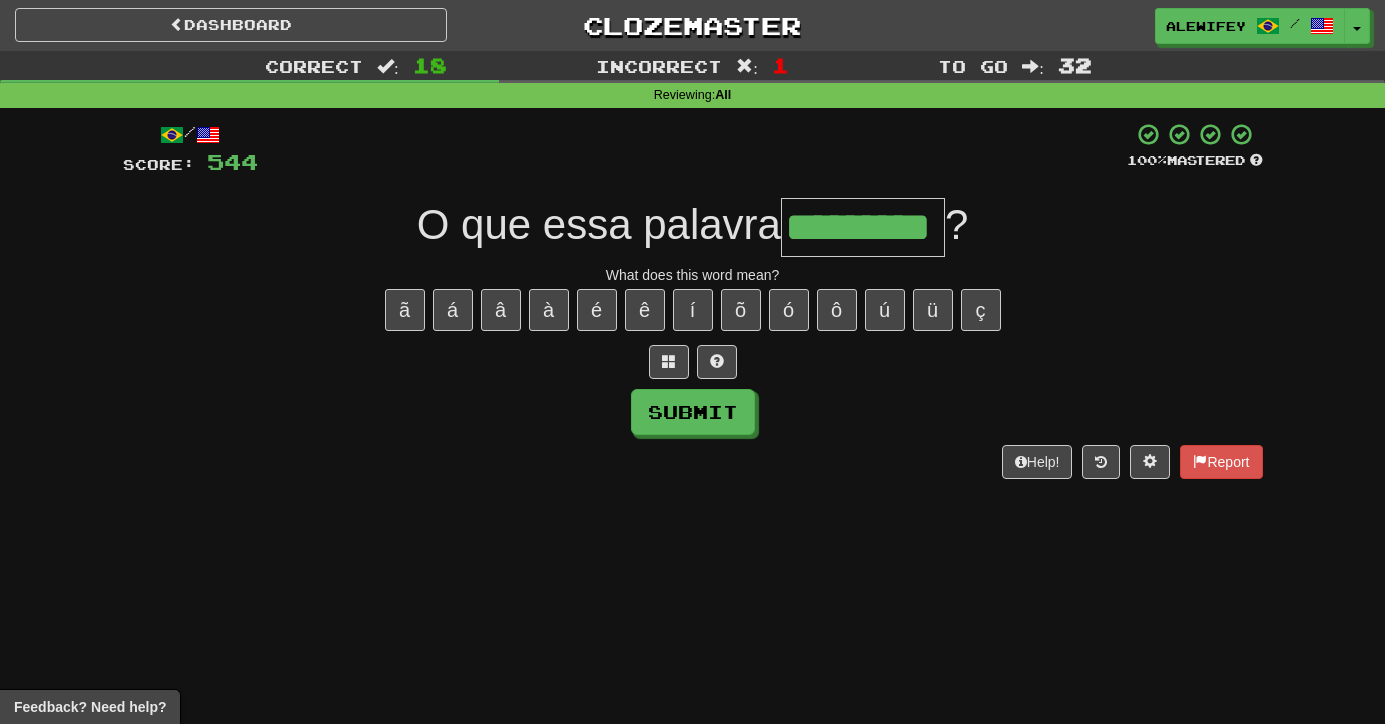 type on "*********" 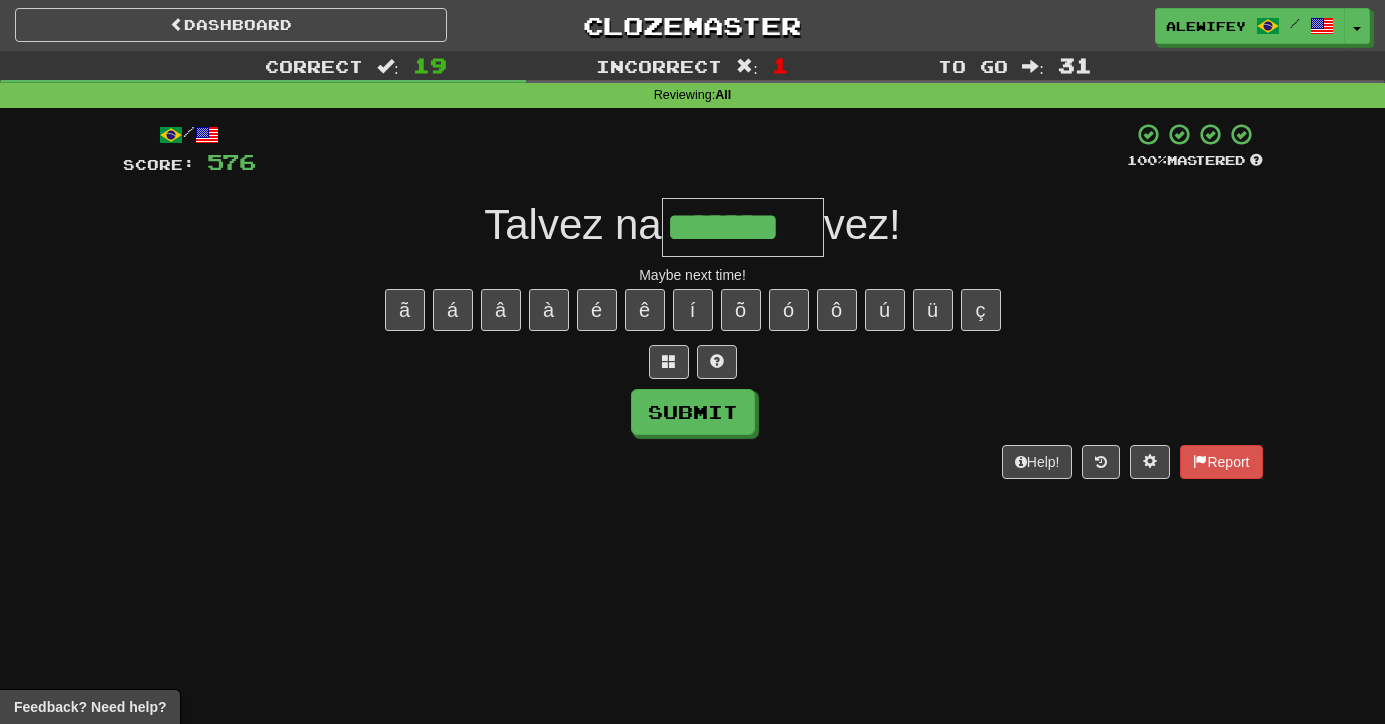 type on "*******" 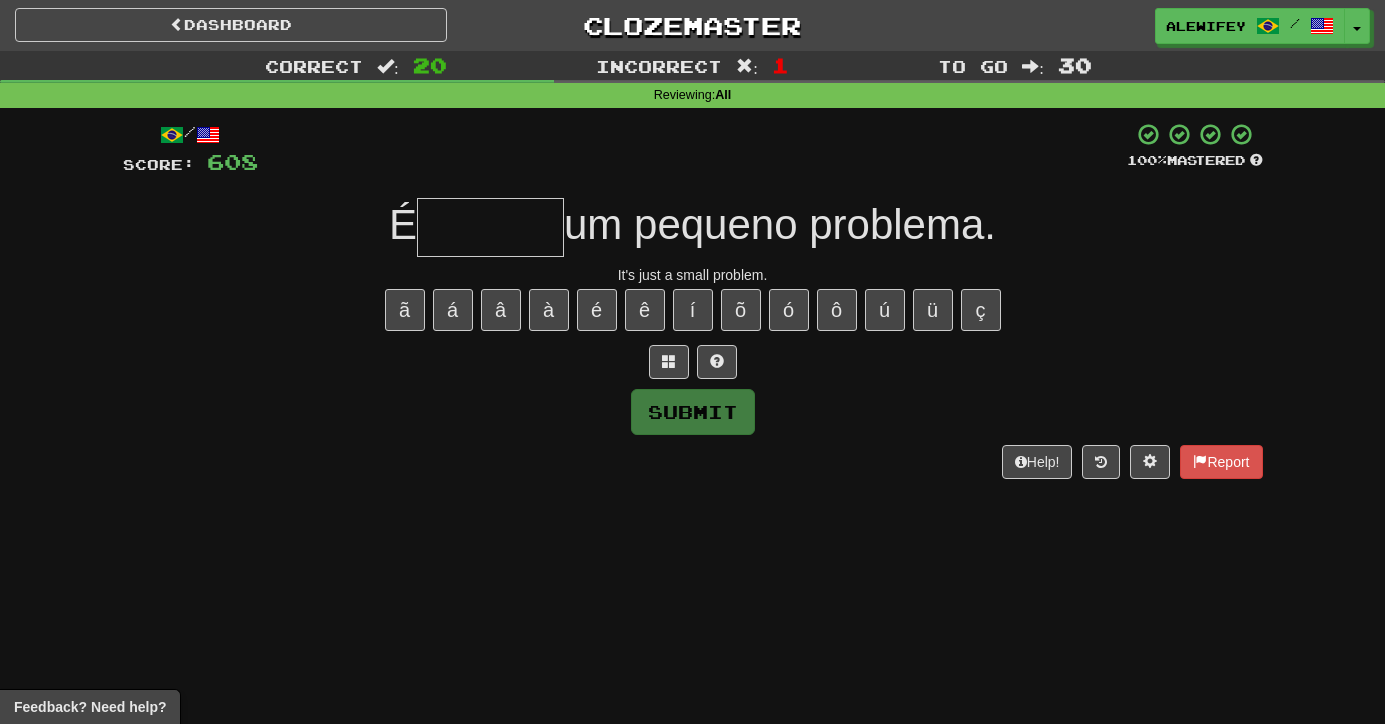 type on "*" 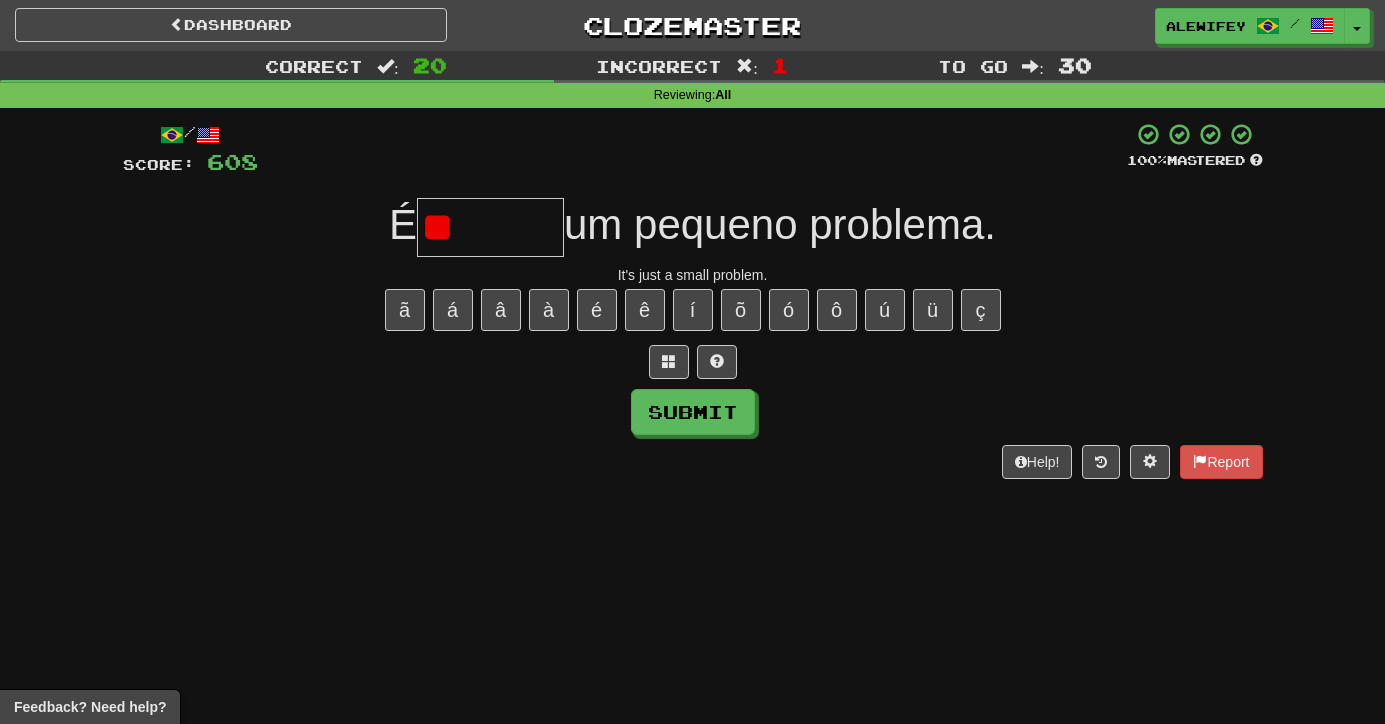 type on "*" 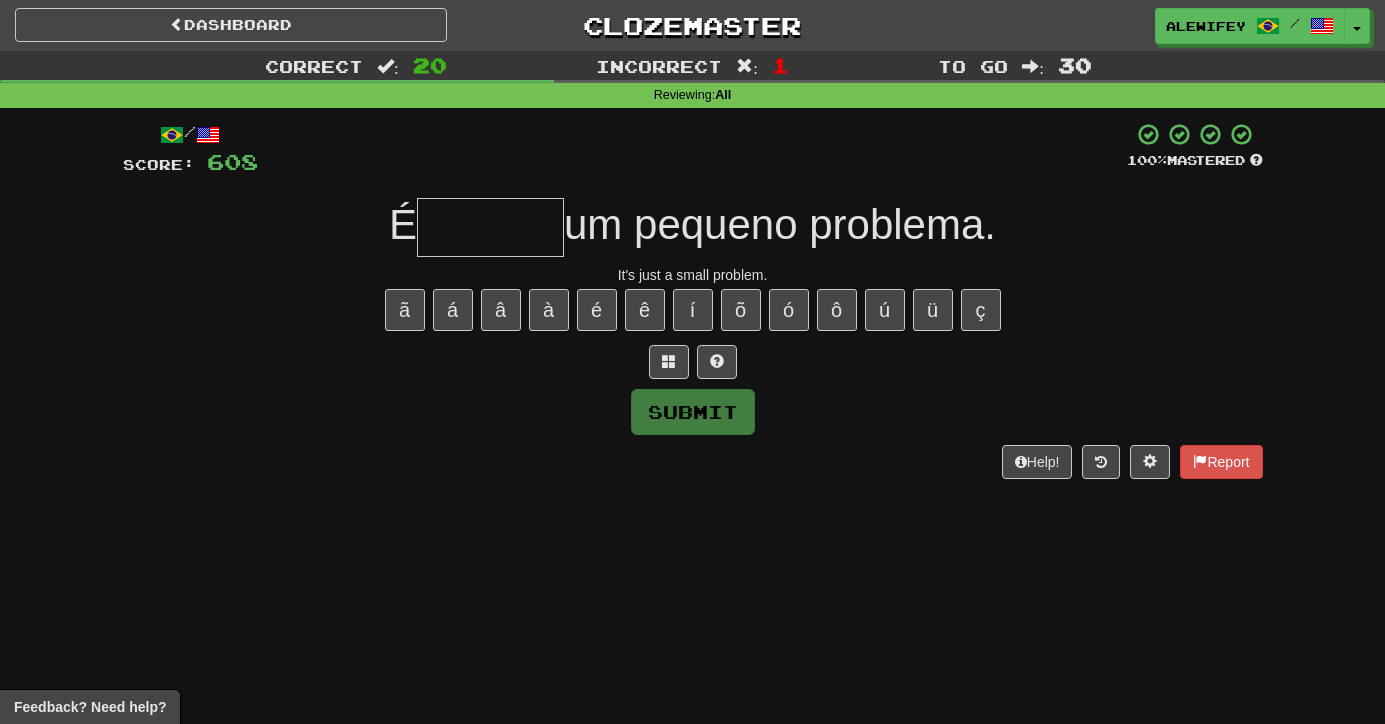 type on "*" 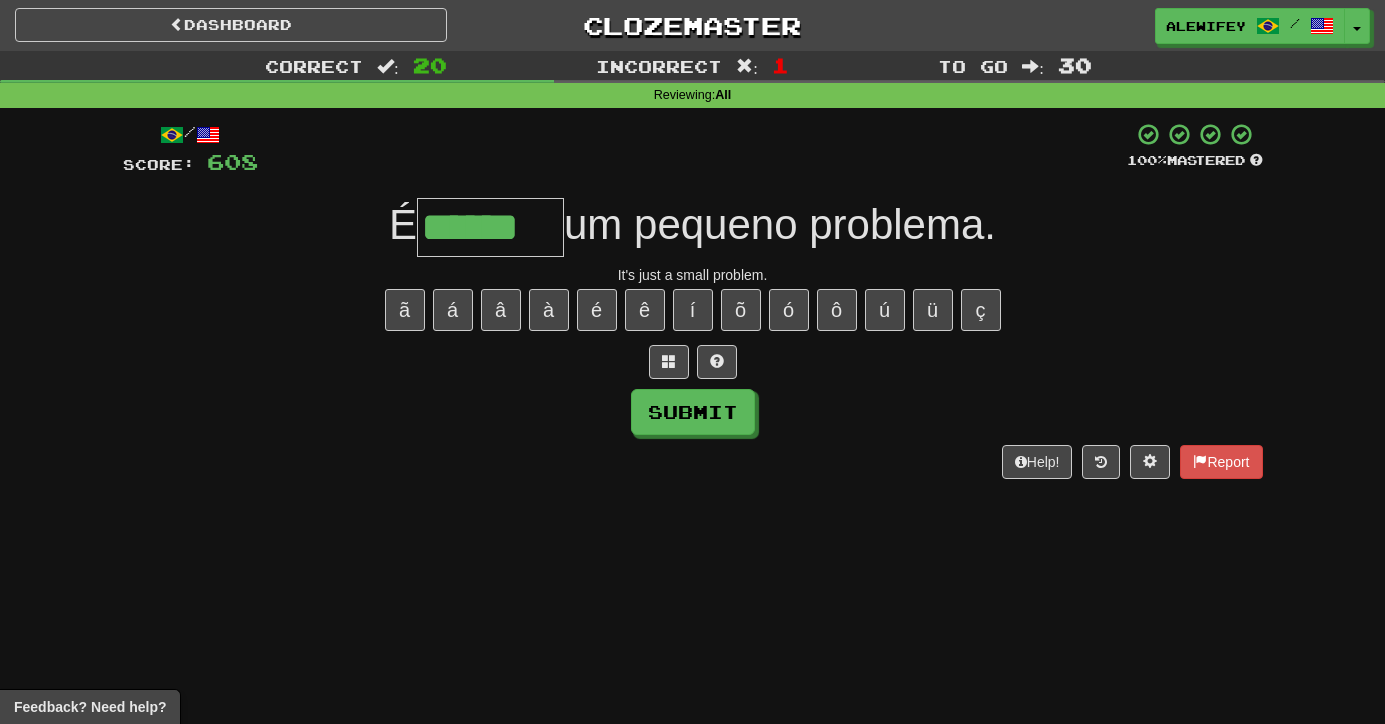 type on "******" 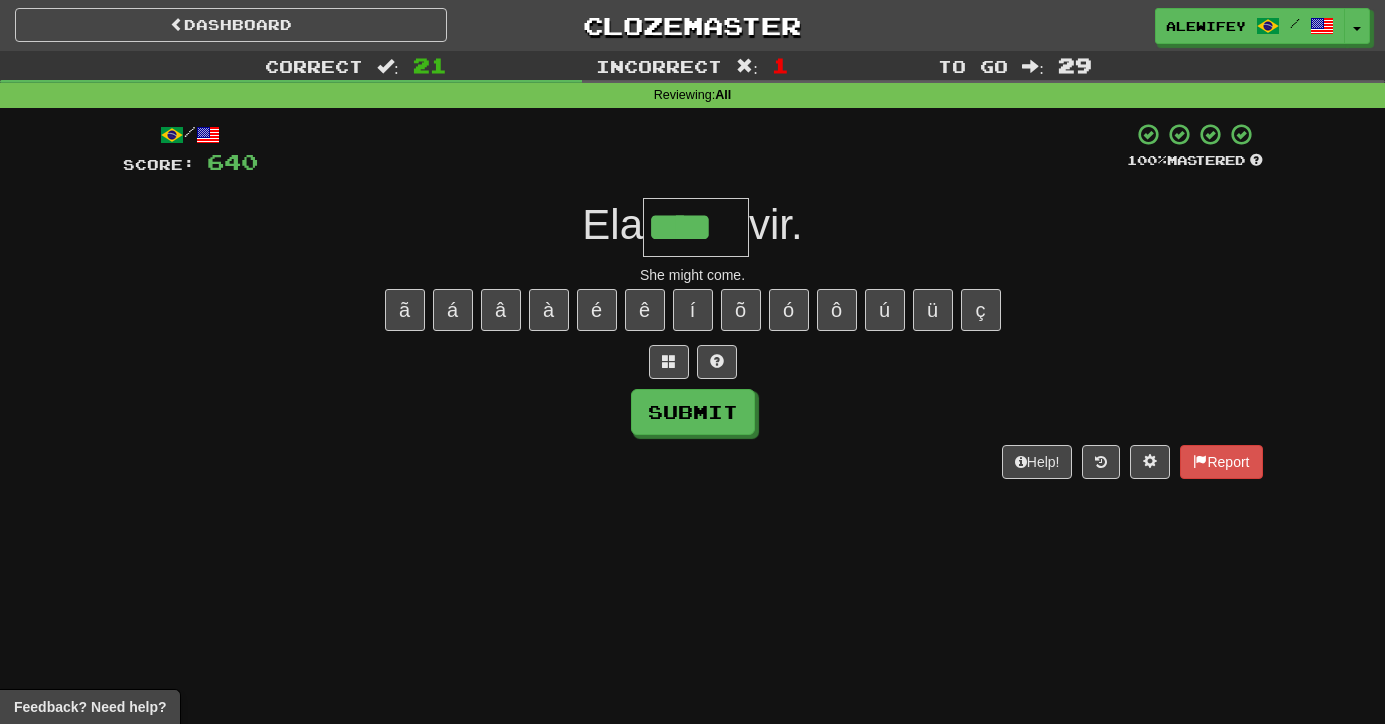 type on "****" 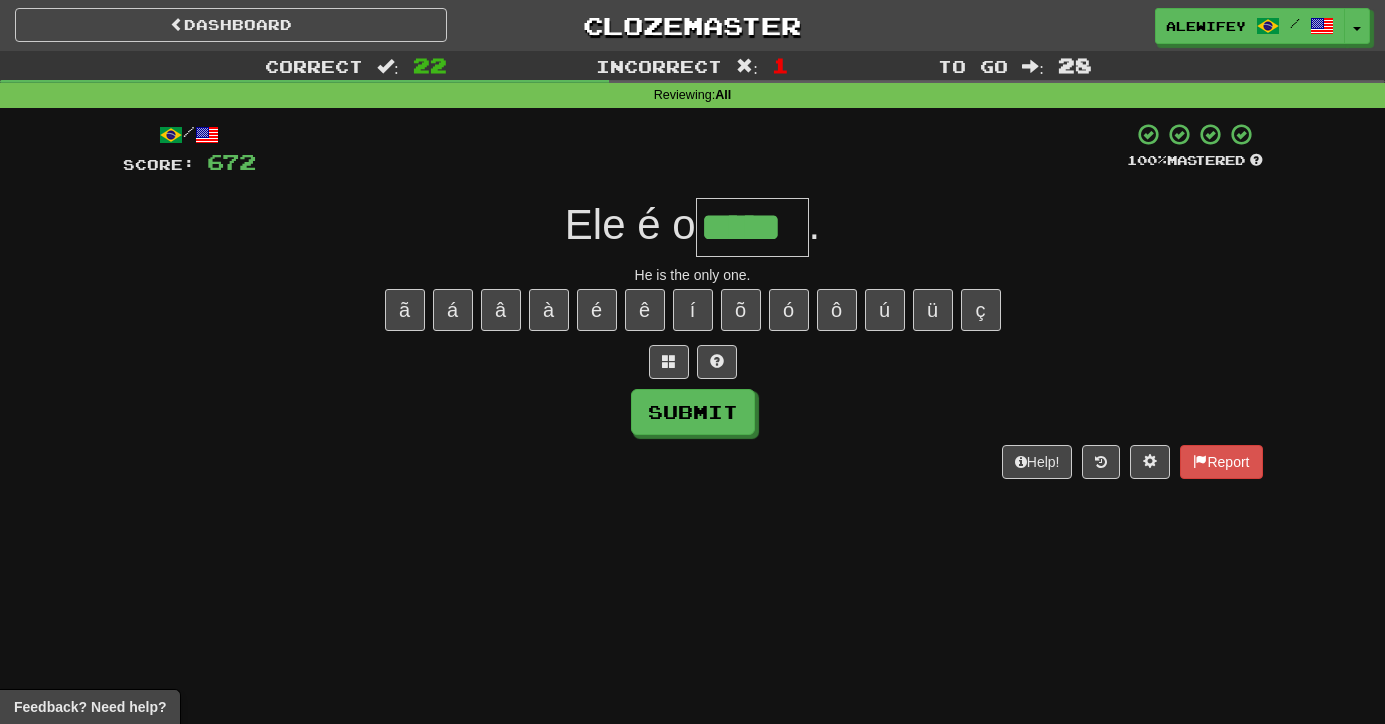 type on "*****" 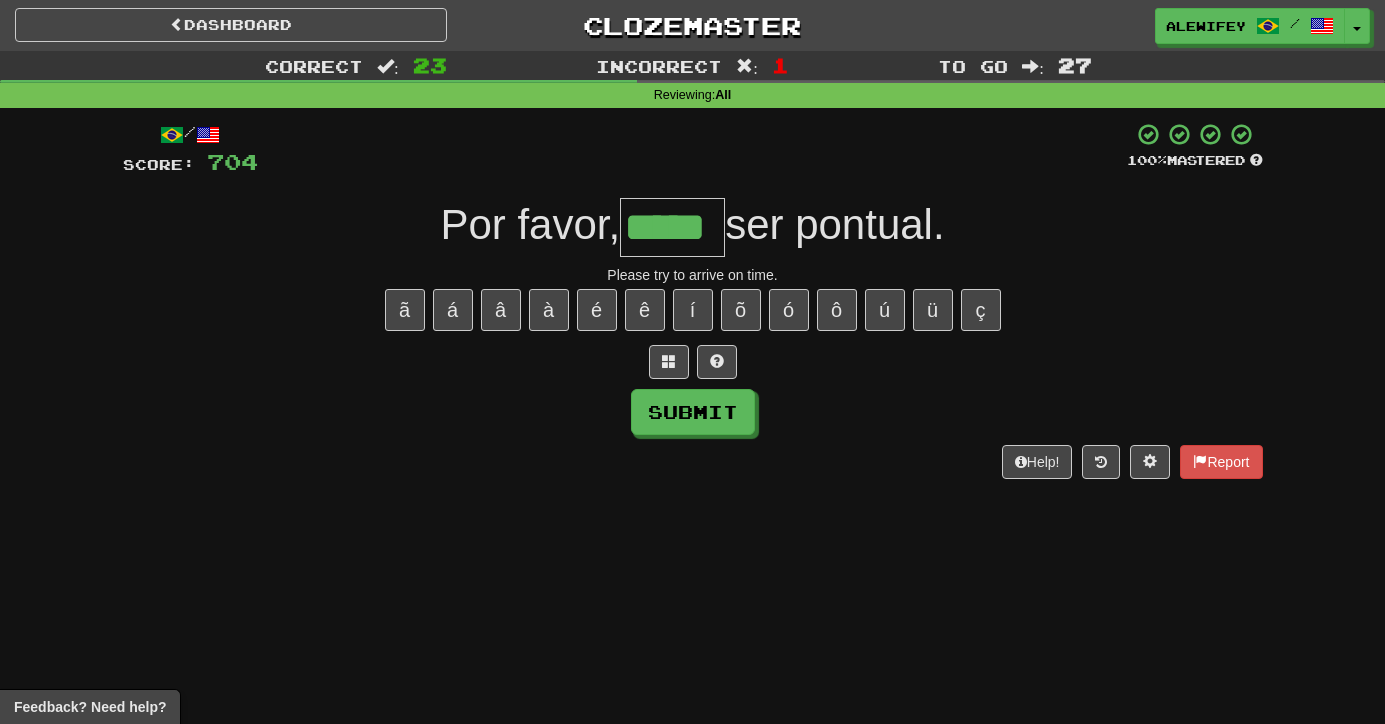 type on "*****" 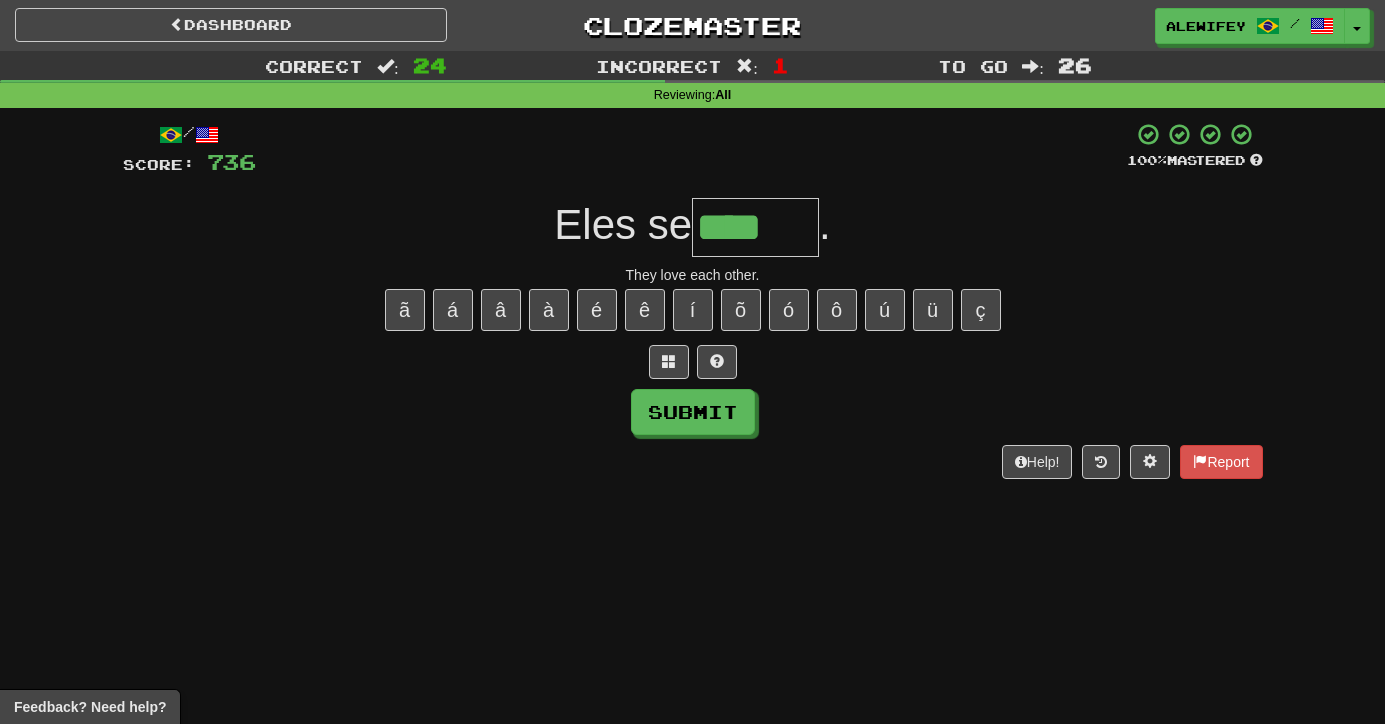 type on "****" 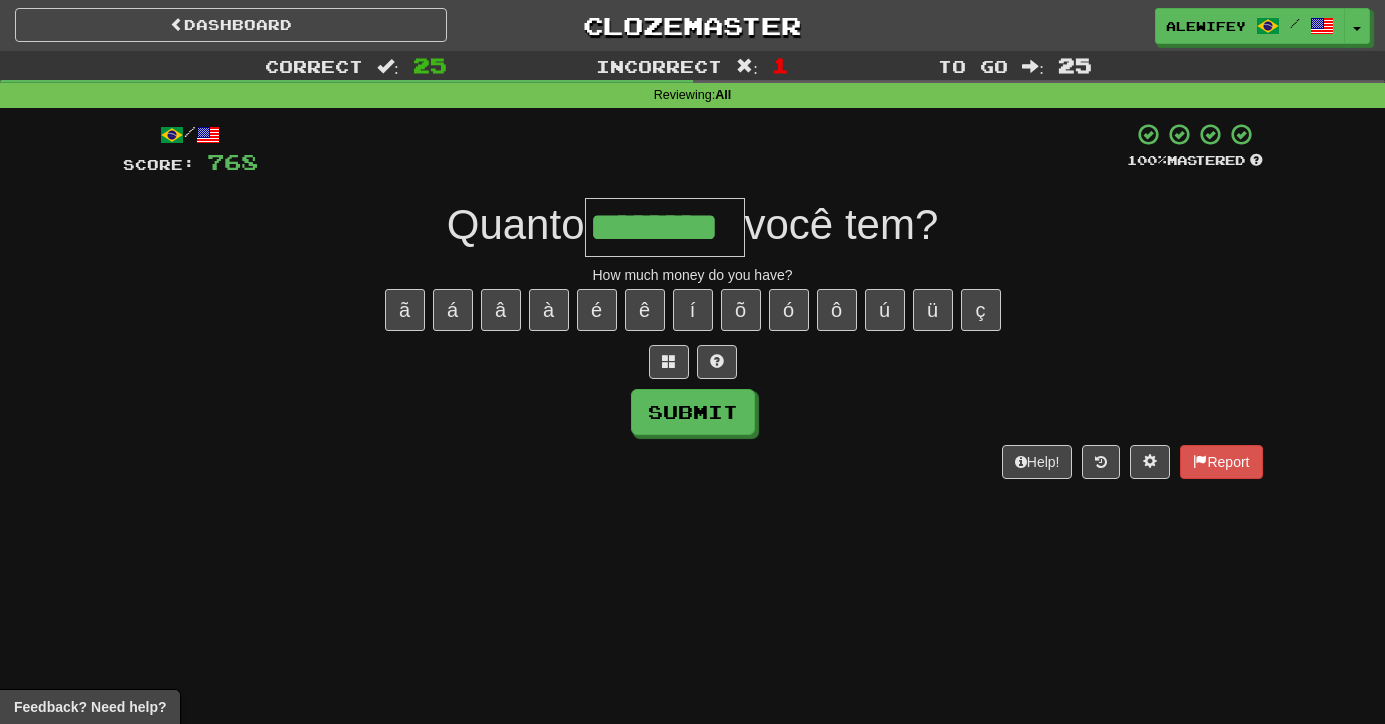 type on "********" 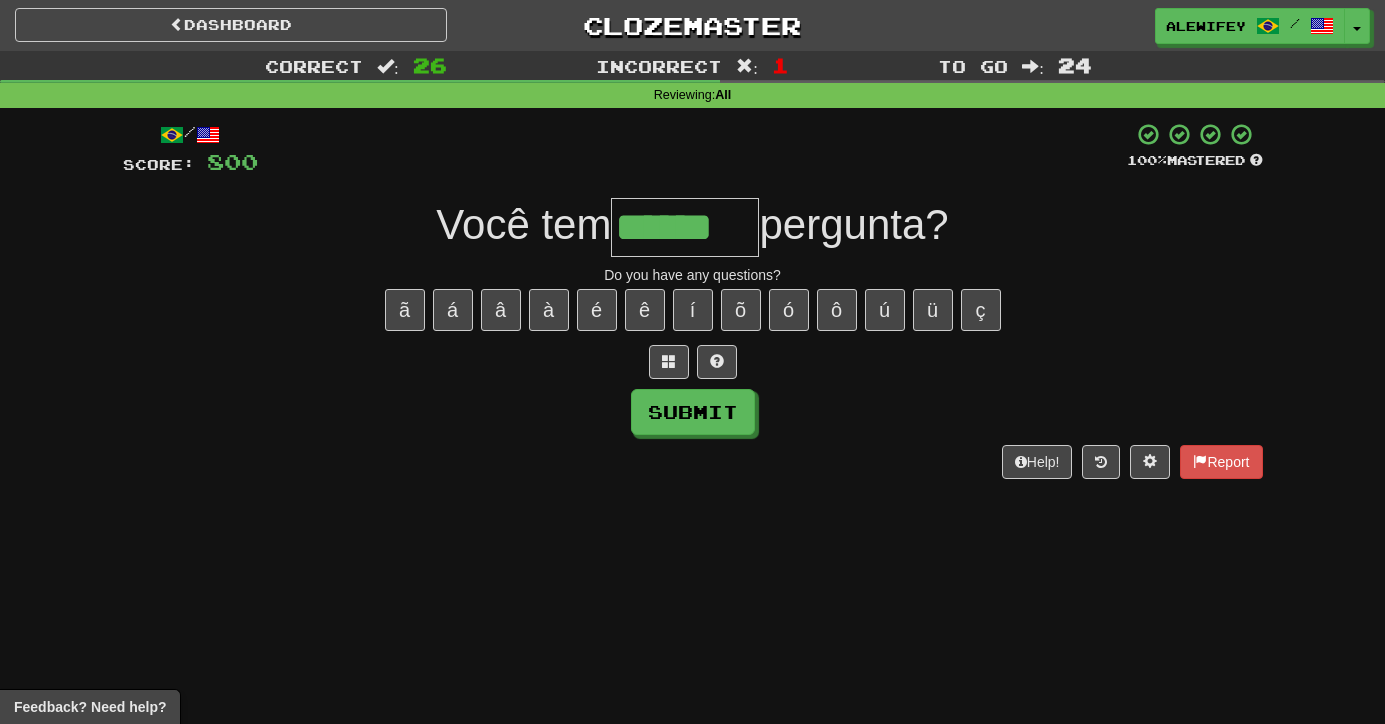 type on "******" 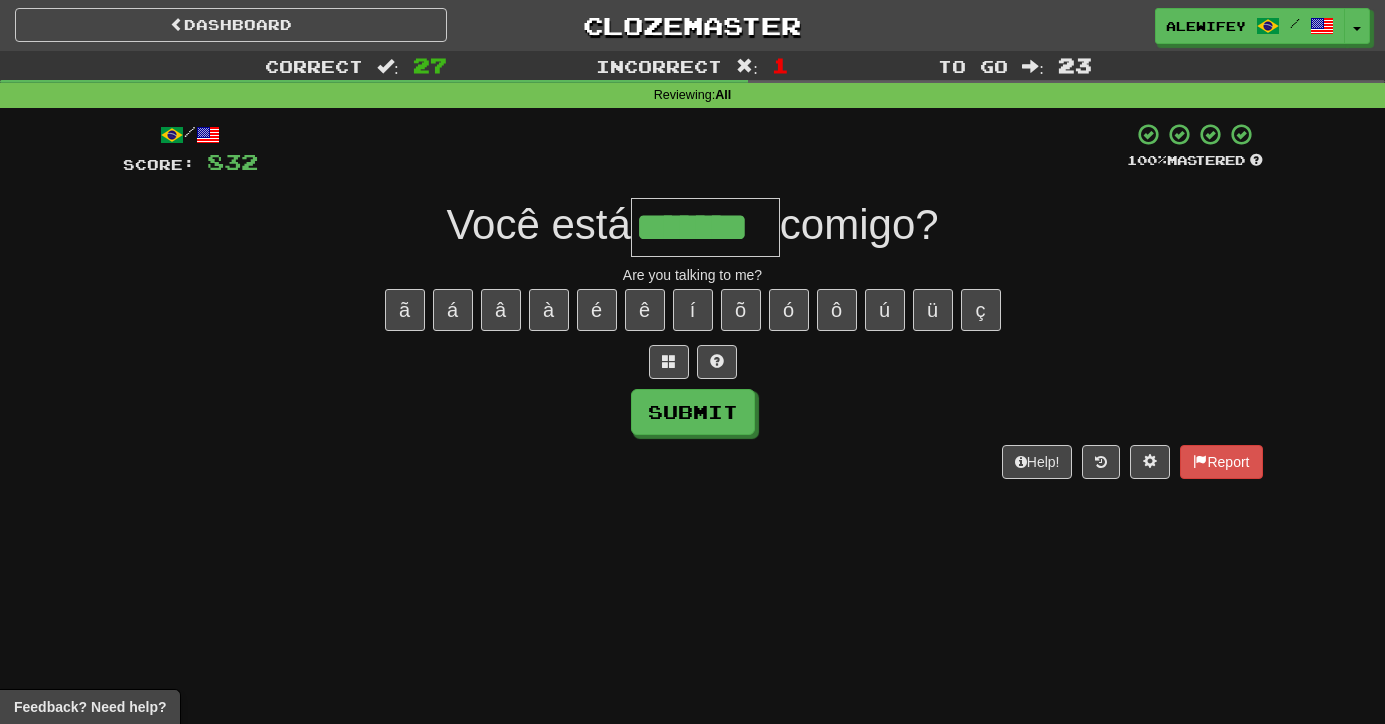 type on "*******" 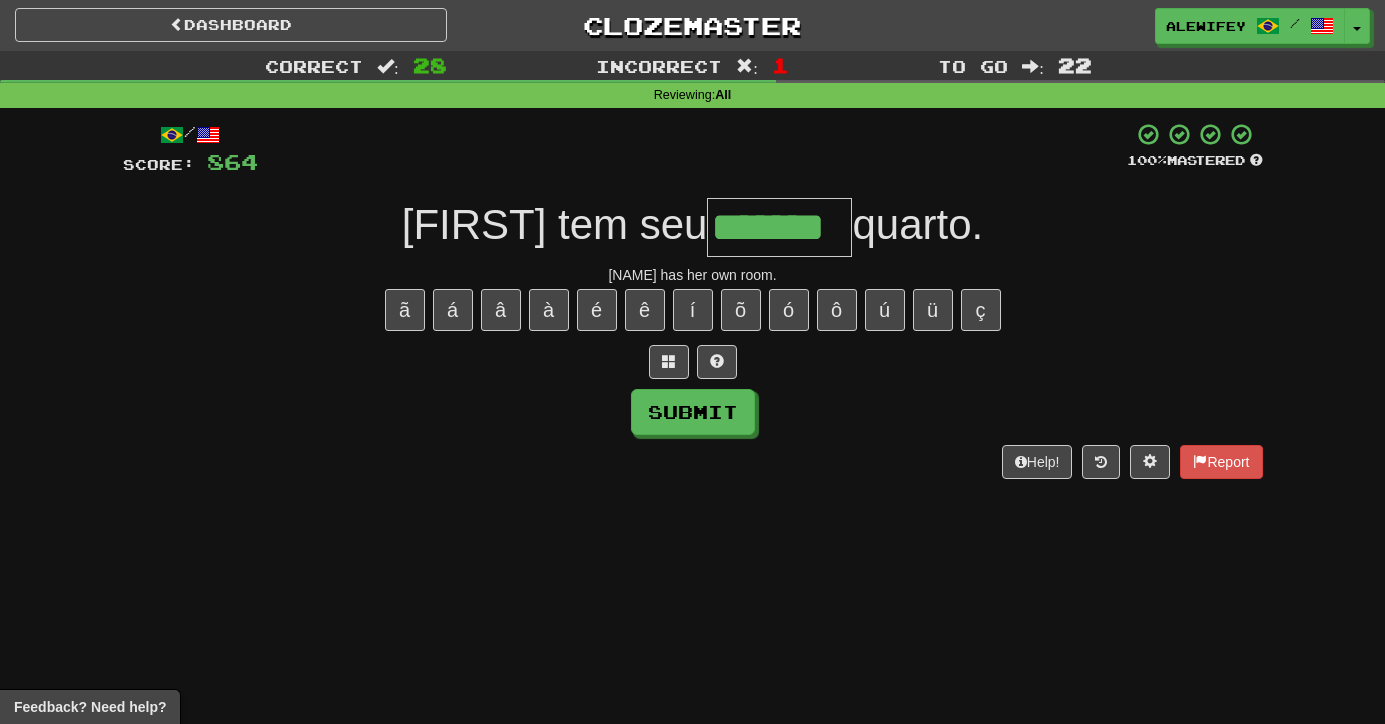 type on "*******" 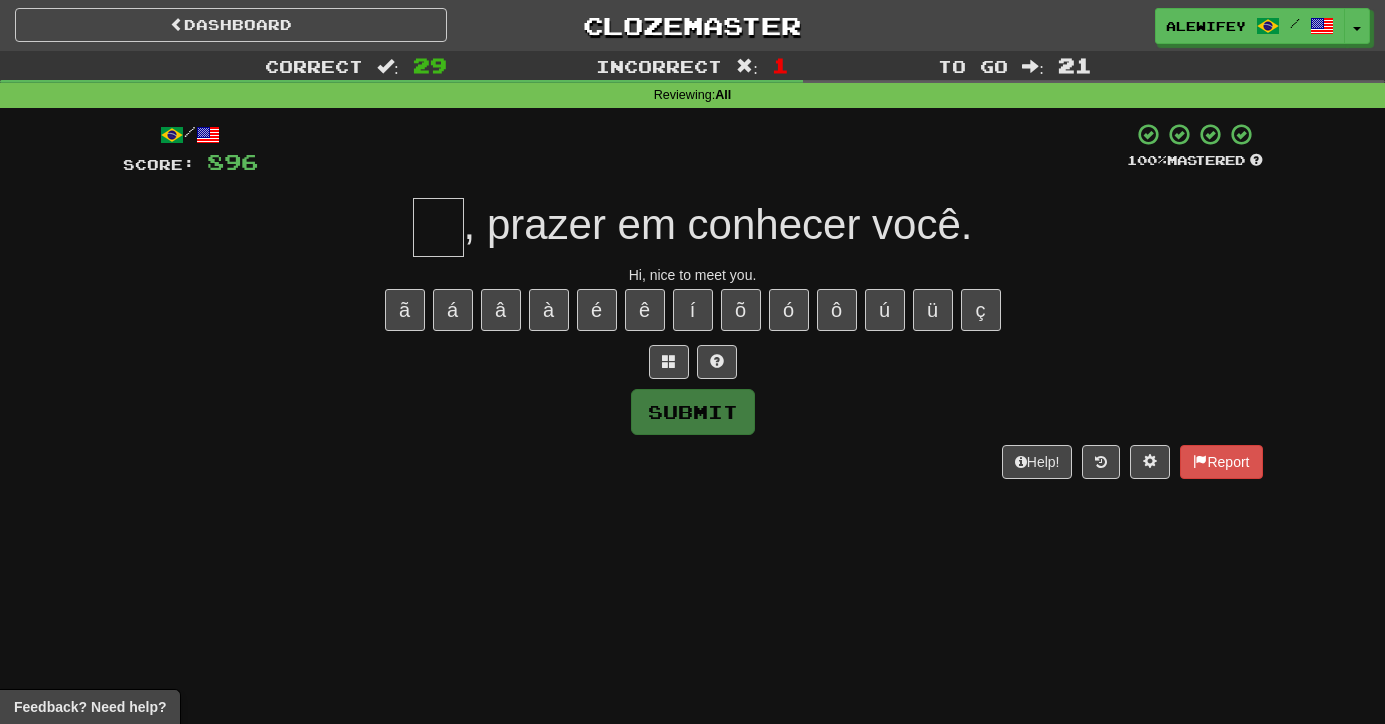 type on "*" 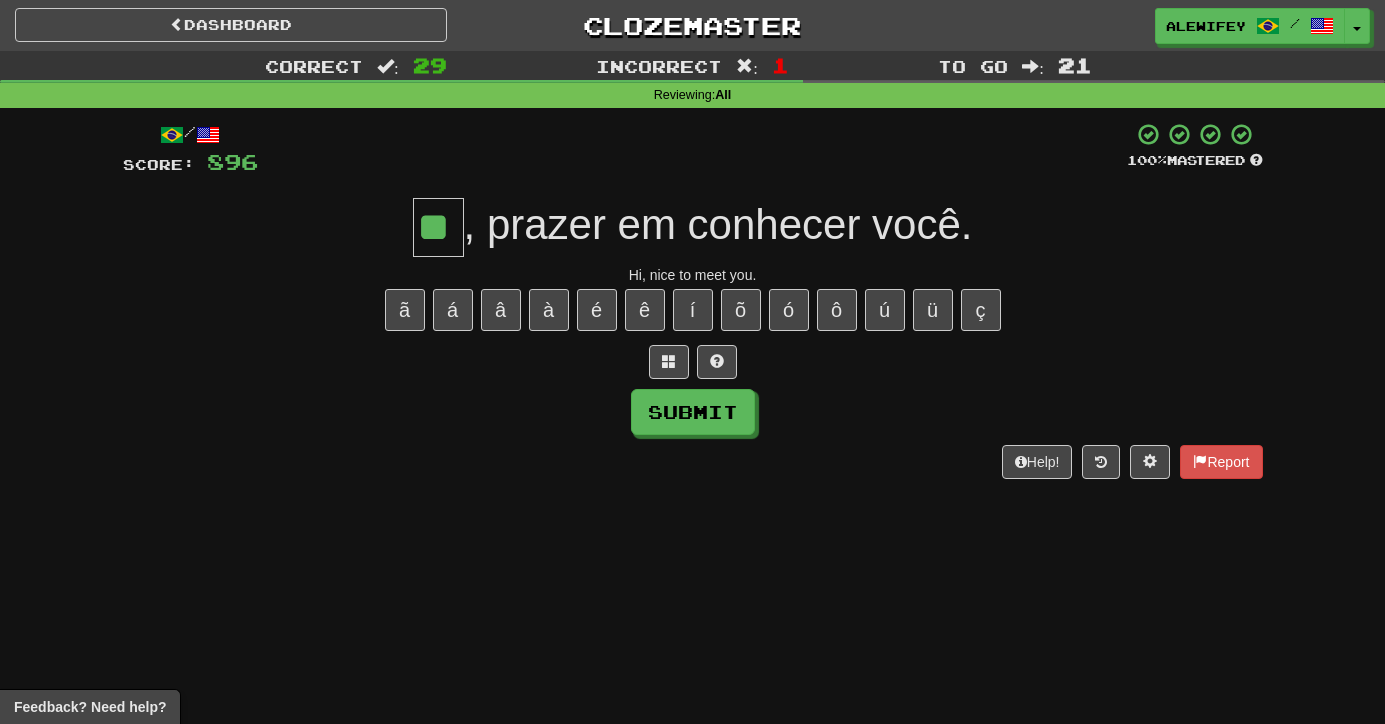 type on "**" 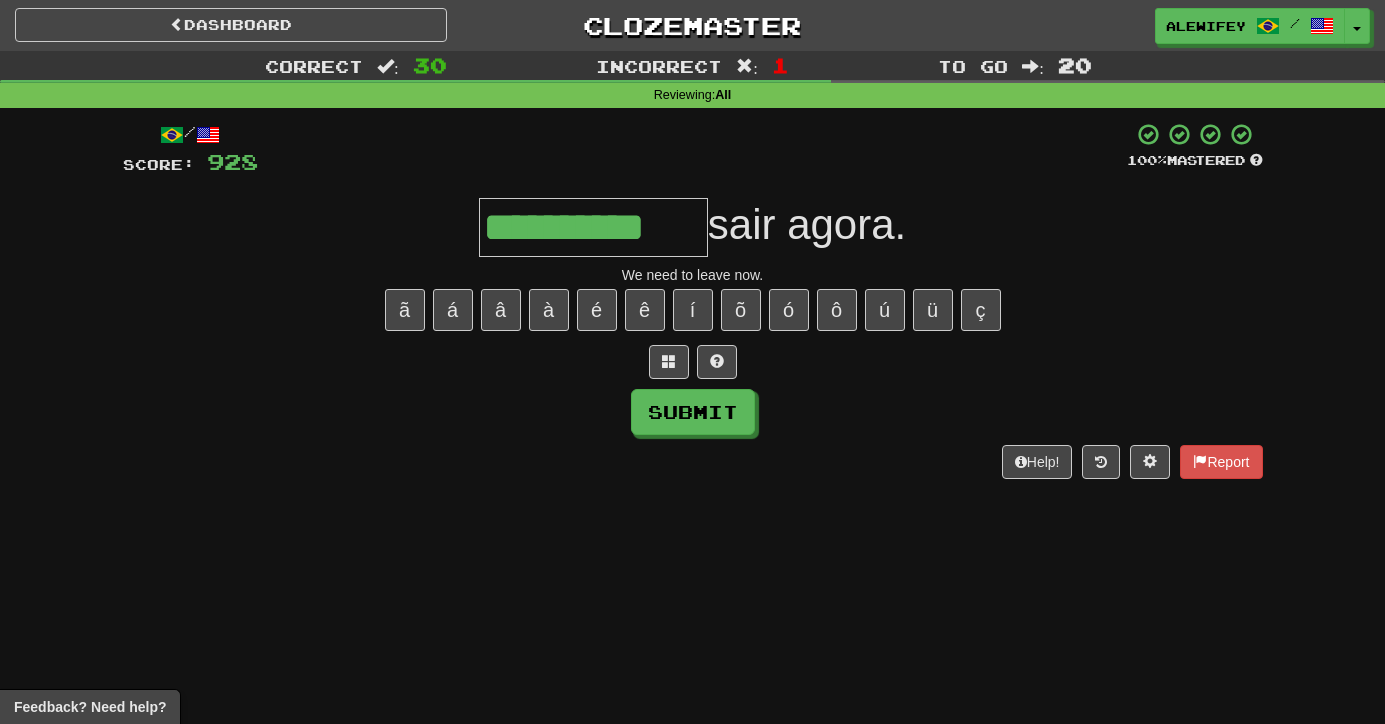 type on "**********" 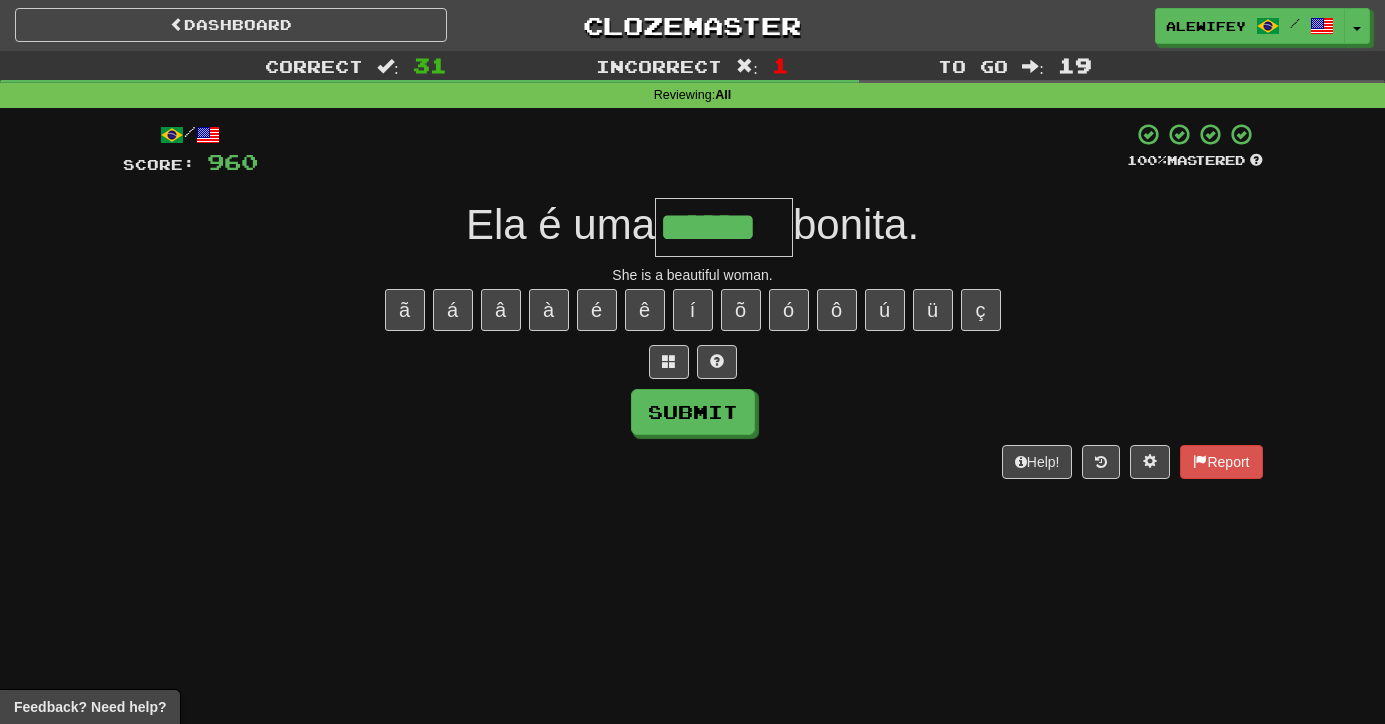type on "******" 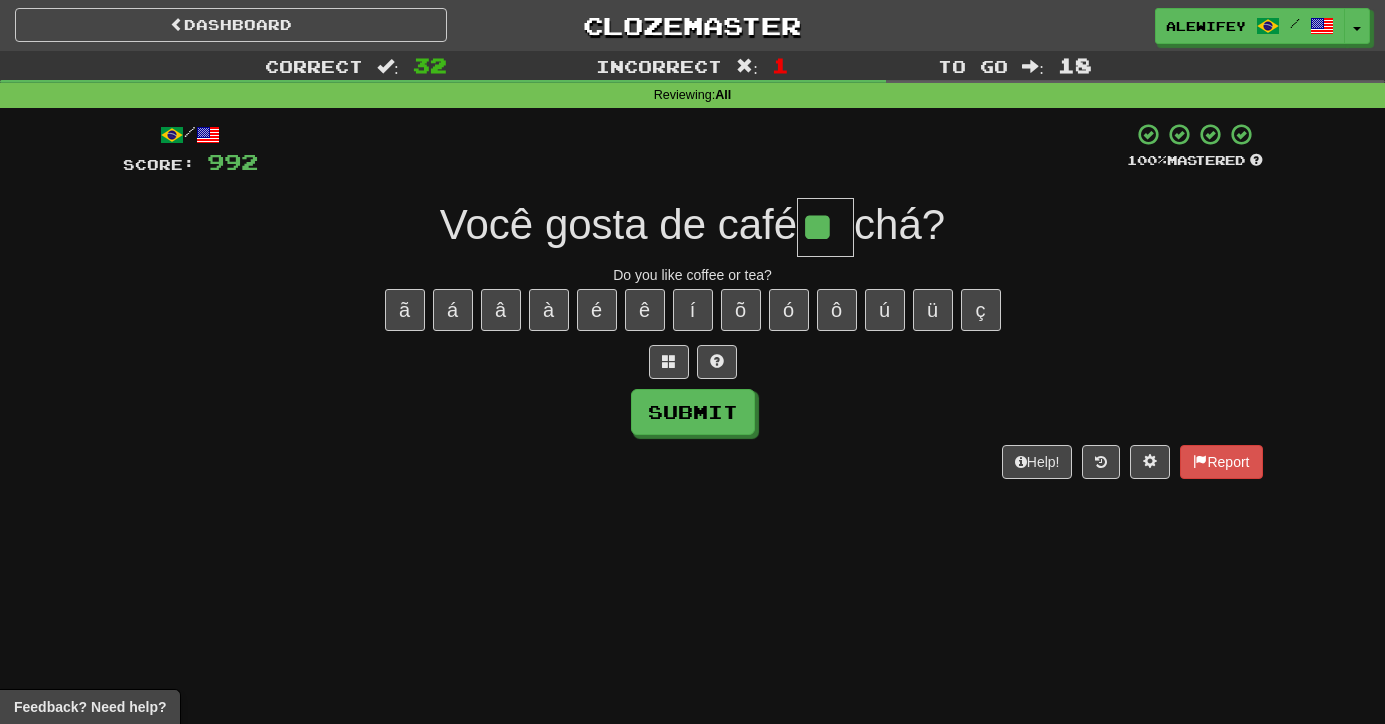 type on "**" 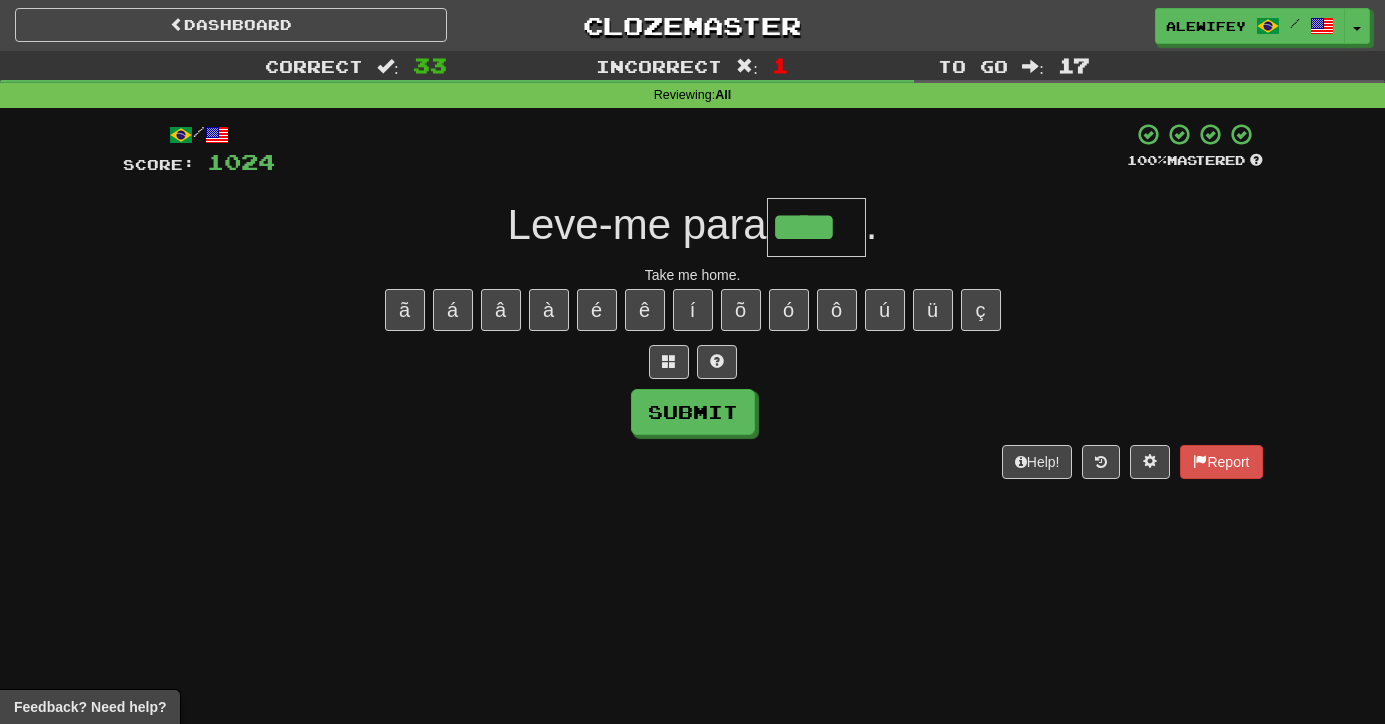 type on "****" 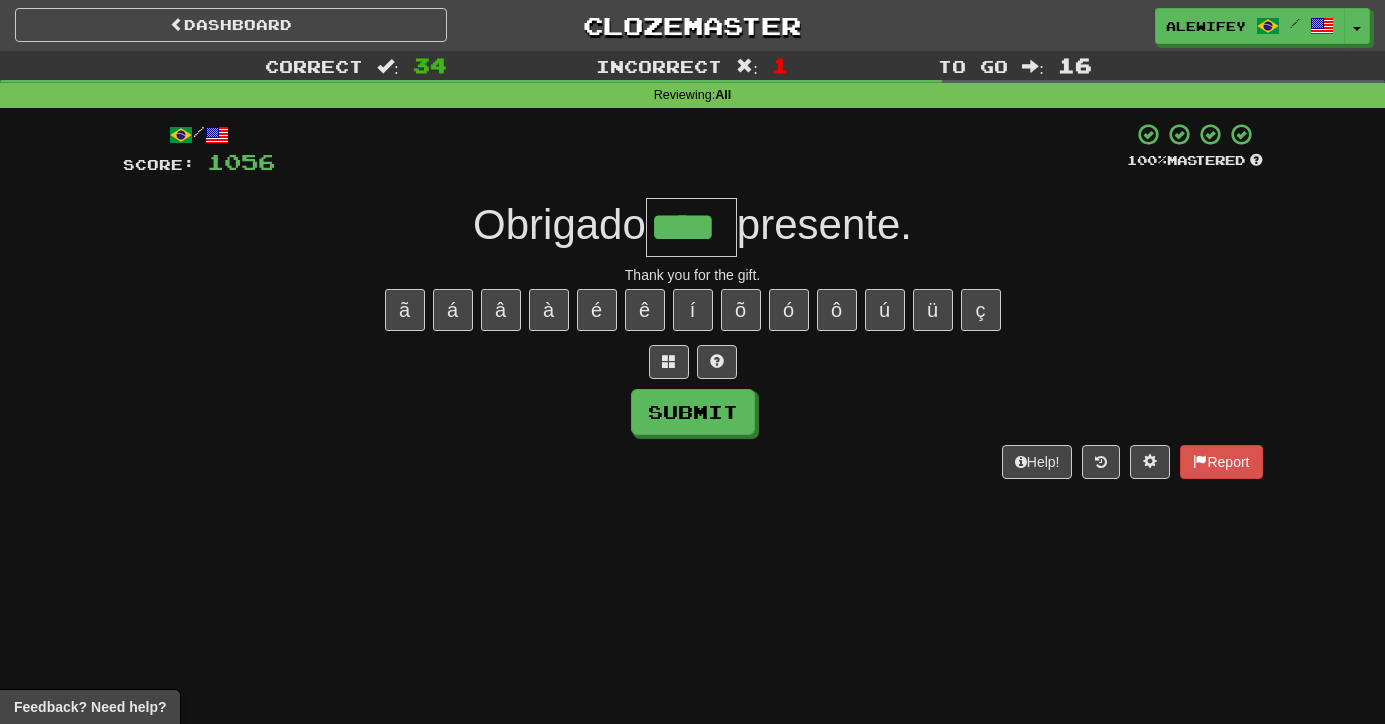 type on "****" 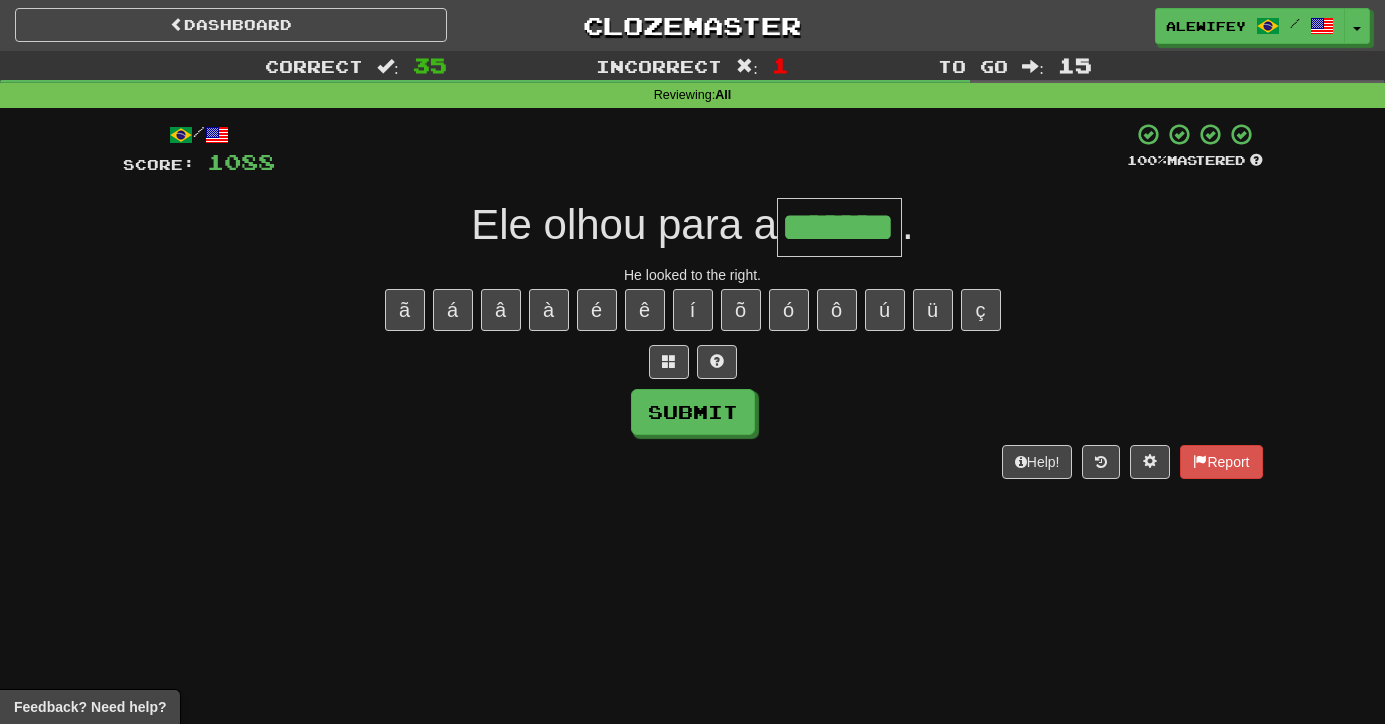 type on "*******" 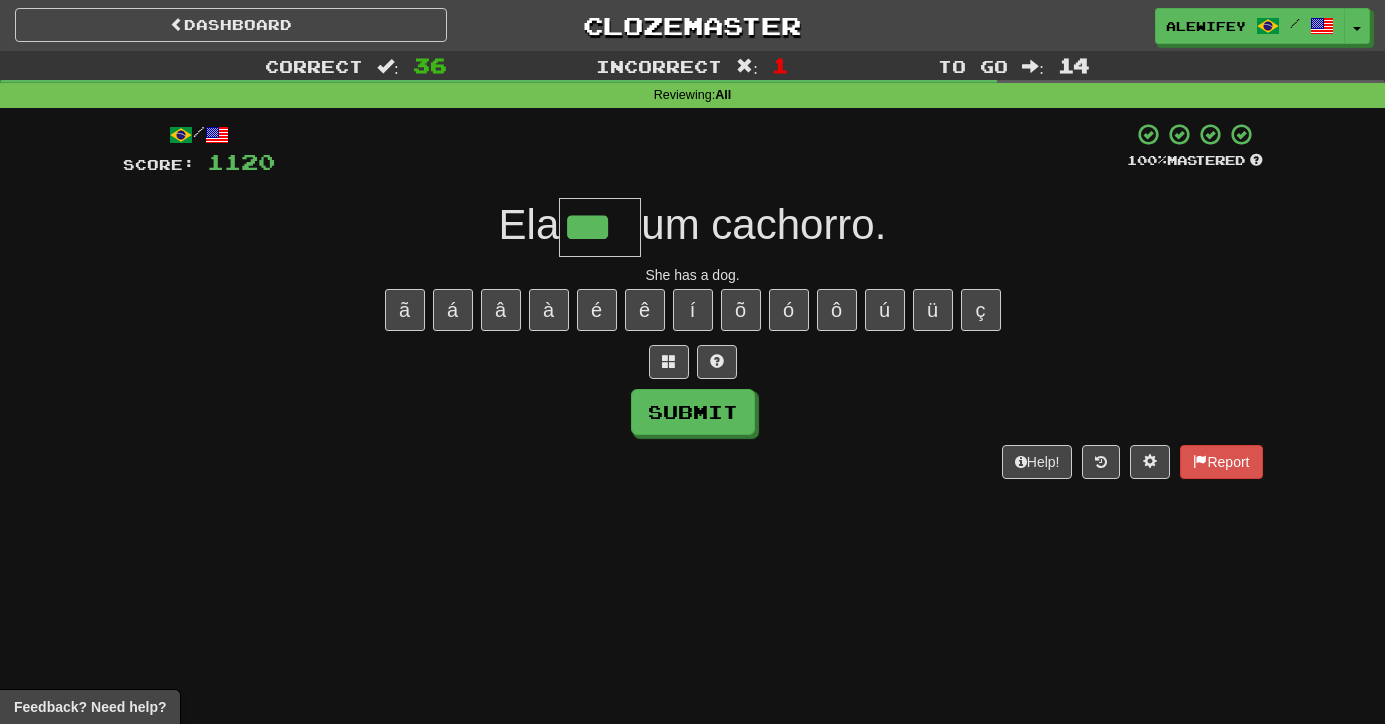 type on "***" 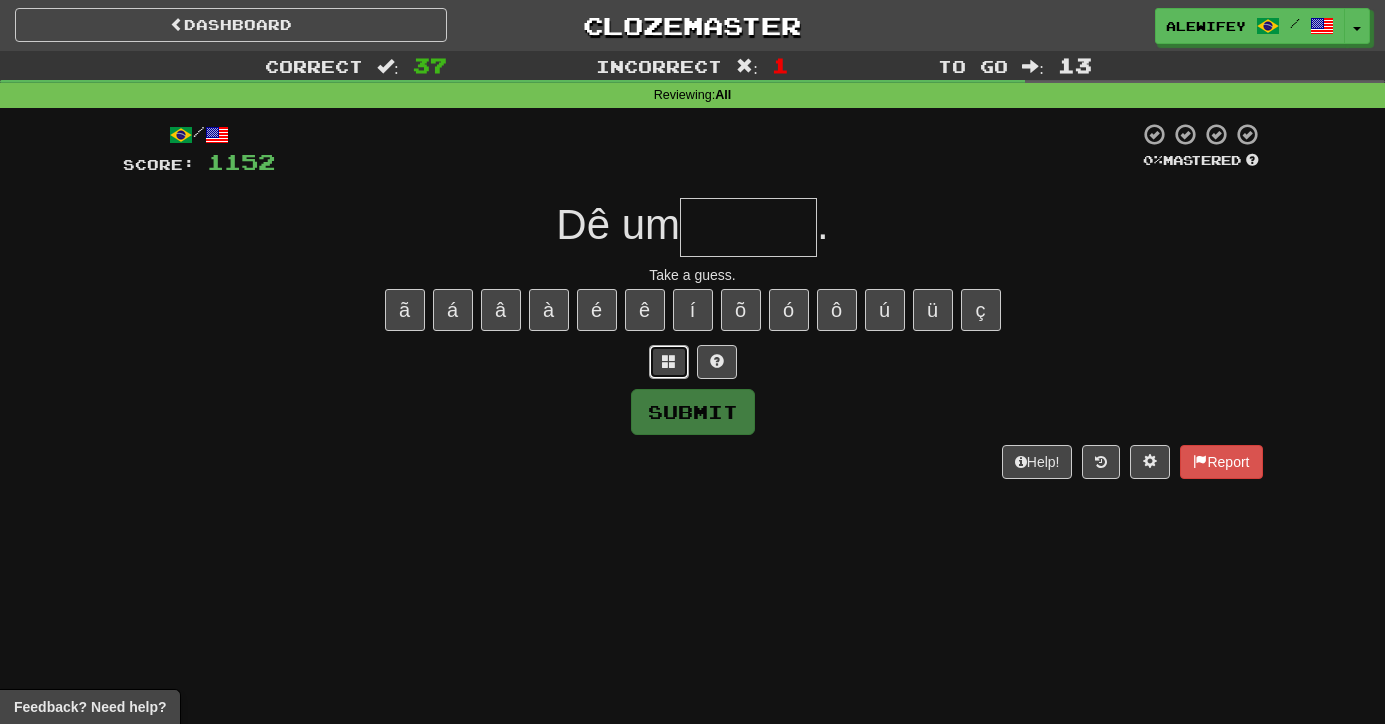 click at bounding box center (669, 361) 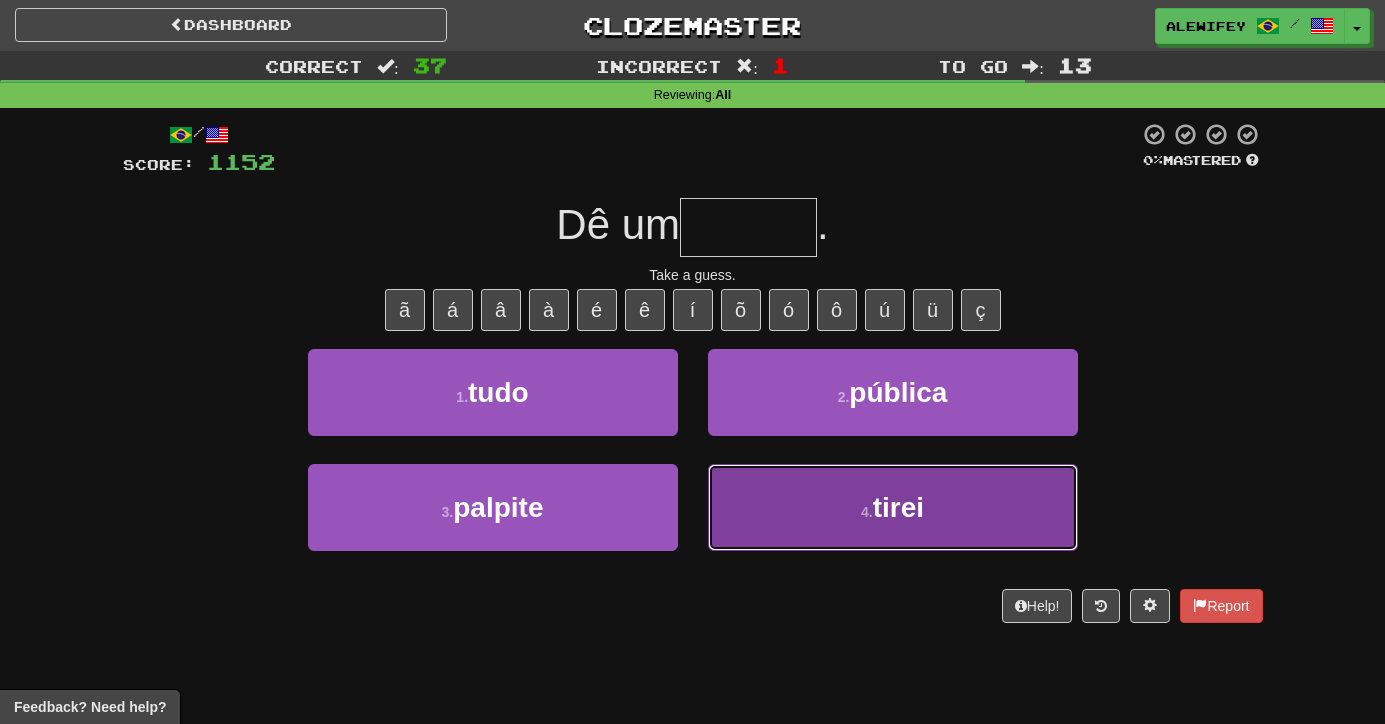 click on "4 .  tirei" at bounding box center (893, 507) 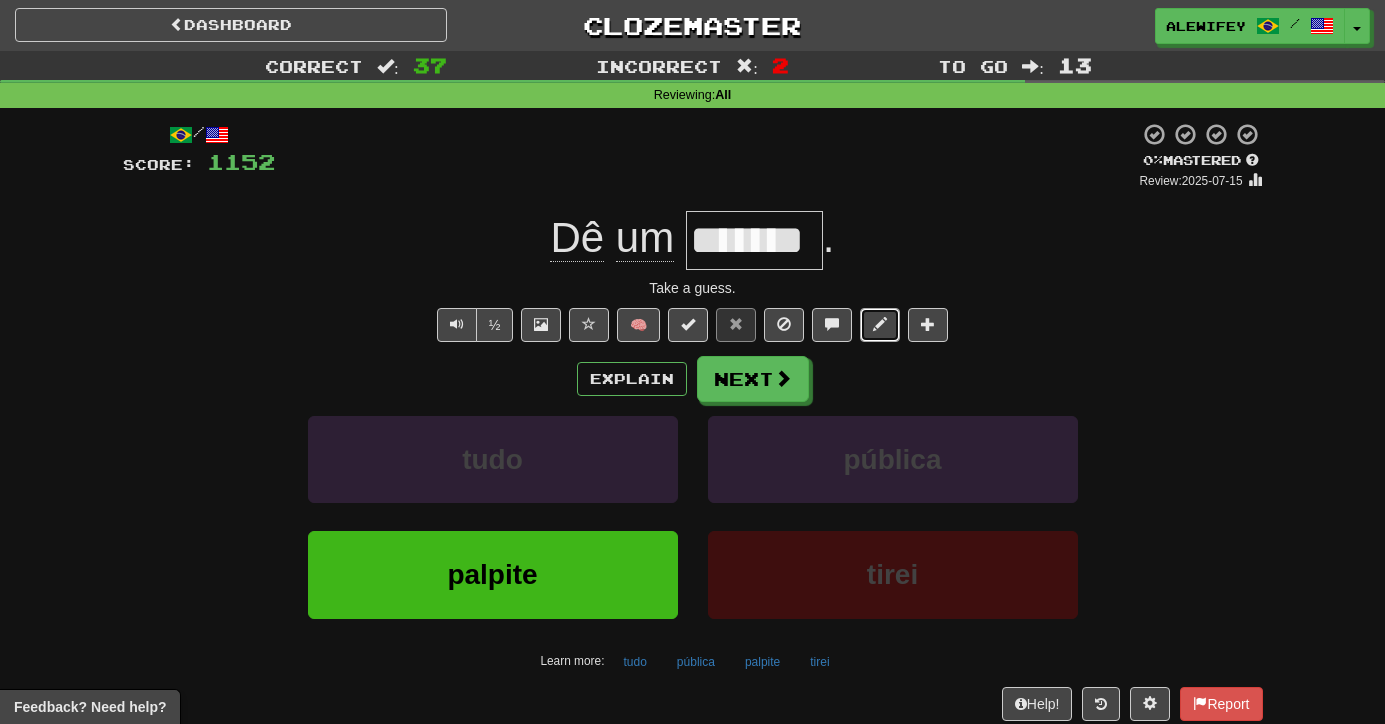 click at bounding box center [880, 325] 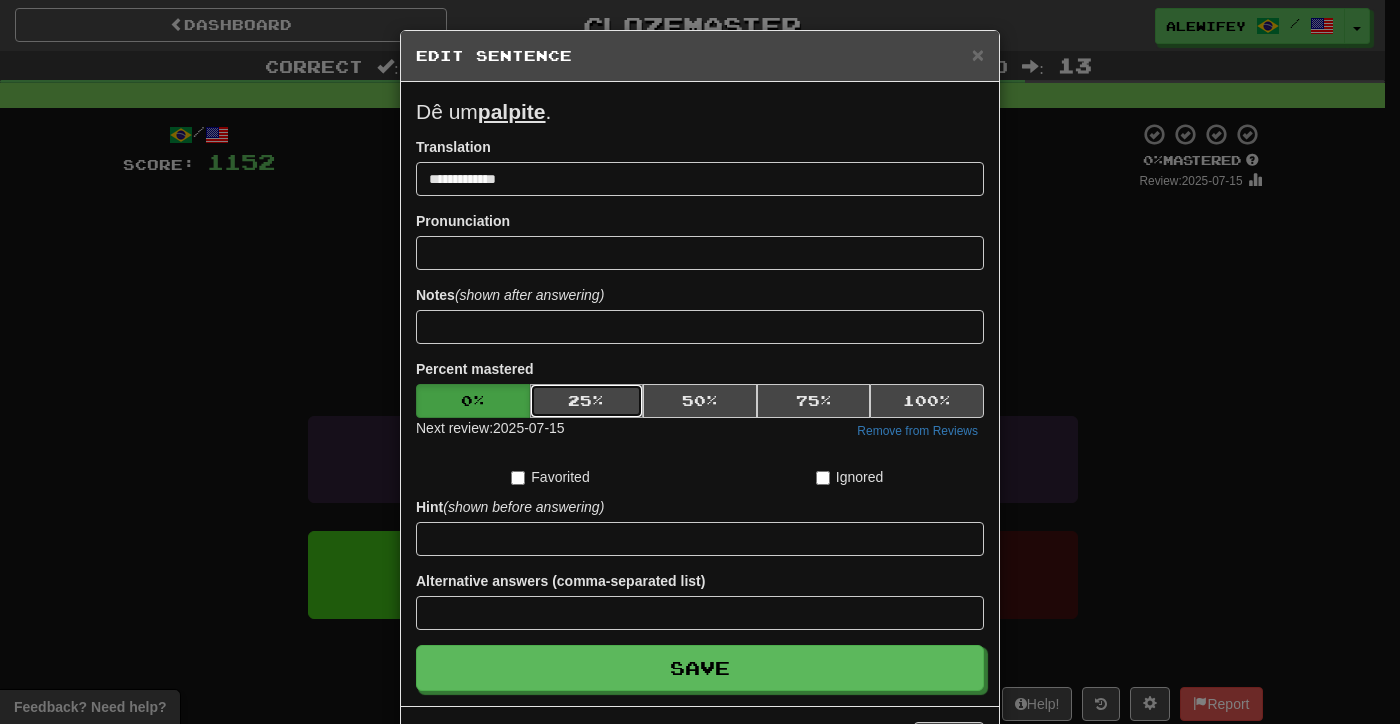 click on "25 %" at bounding box center [587, 401] 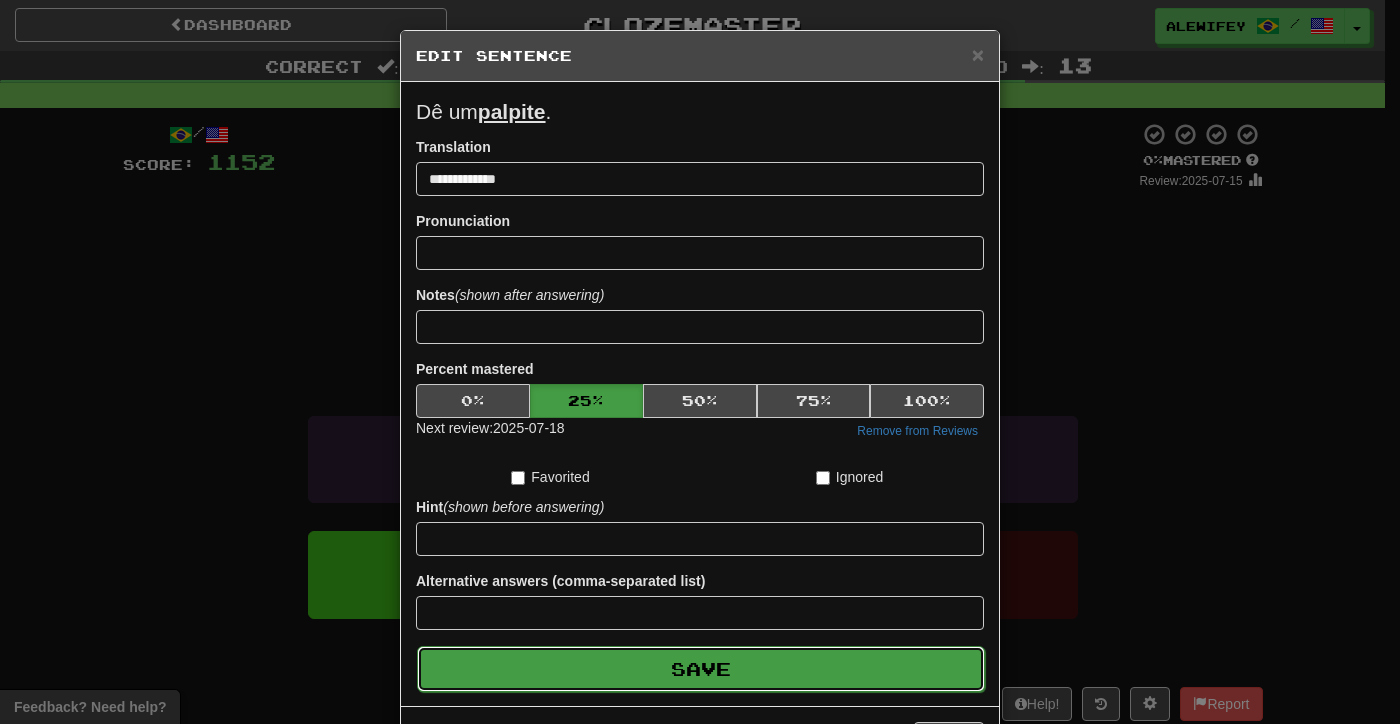 click on "Save" at bounding box center [701, 669] 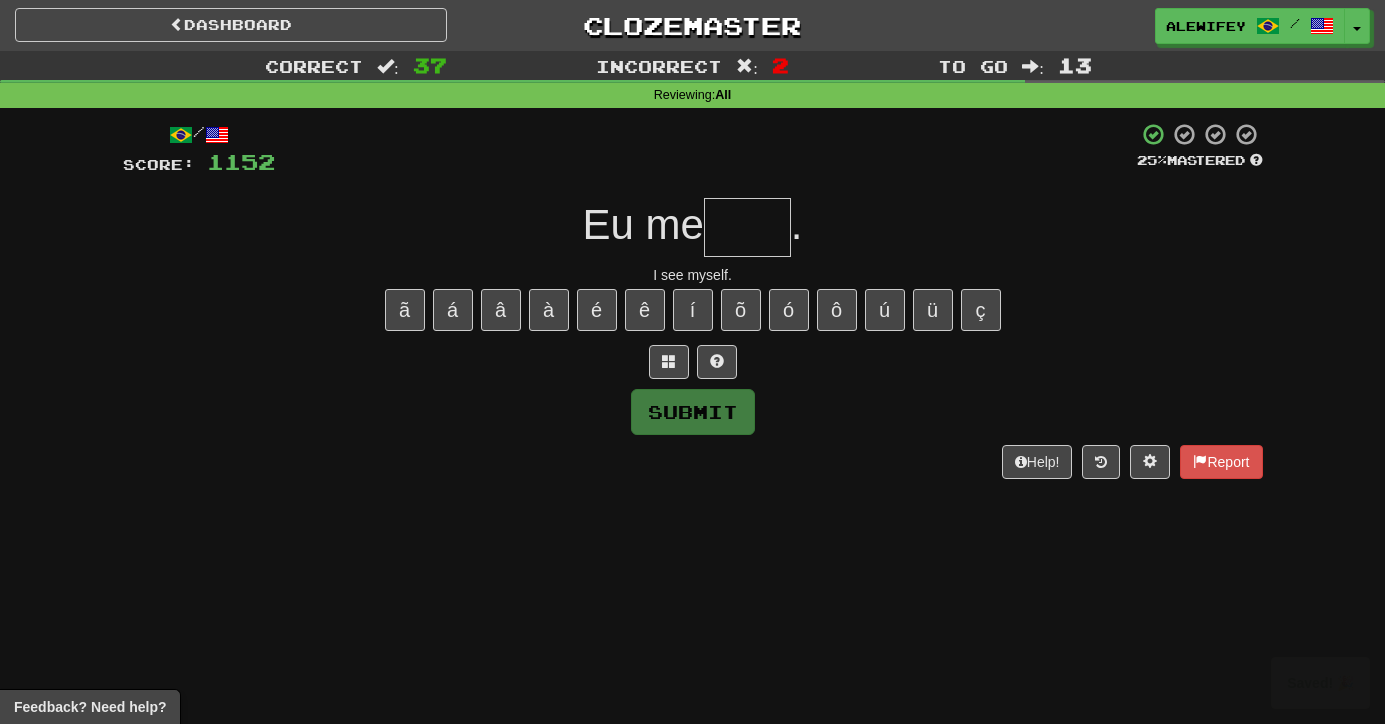 type on "*" 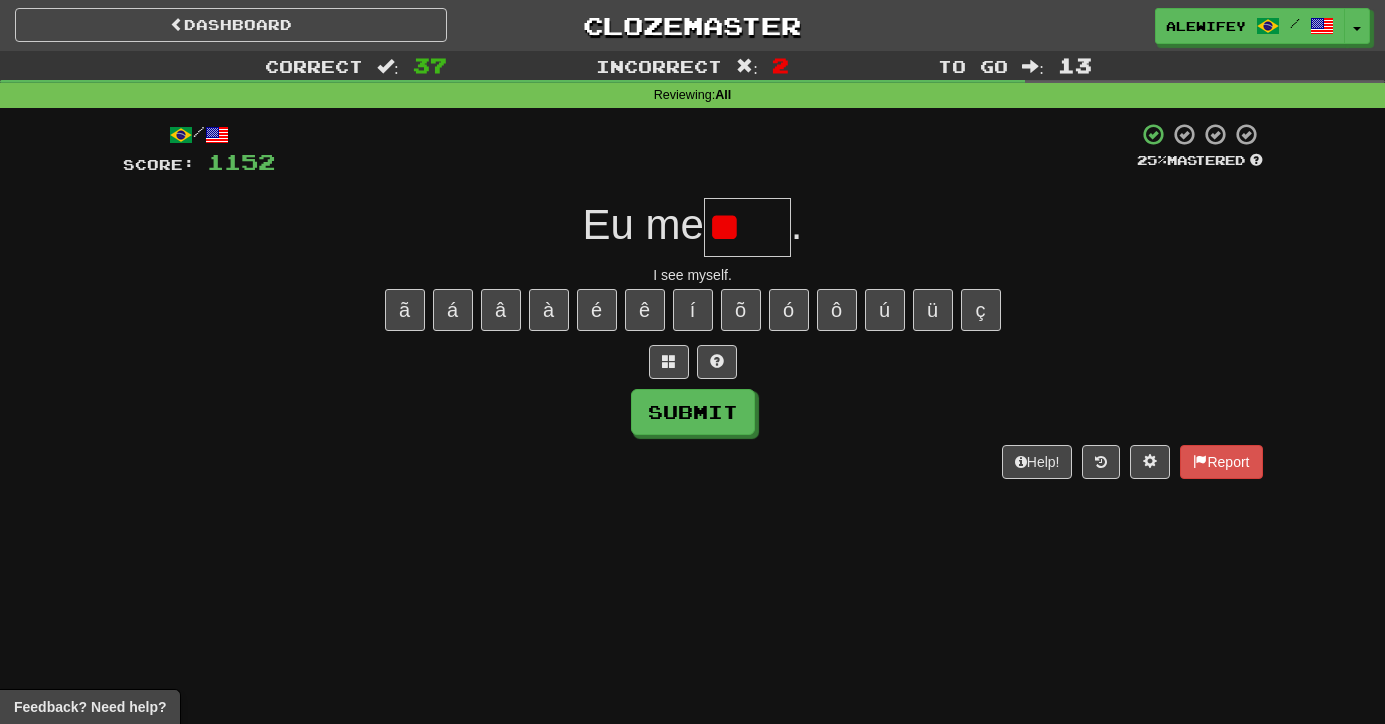 type on "*" 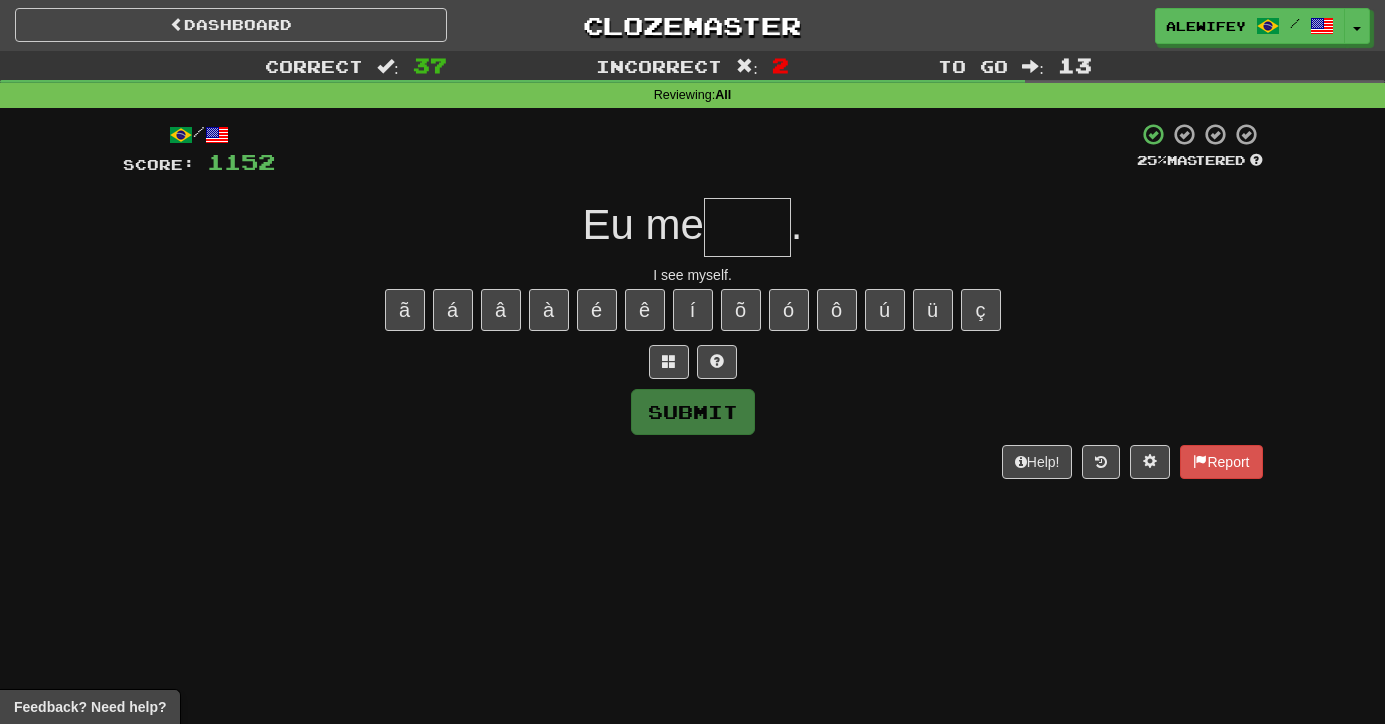 type on "*" 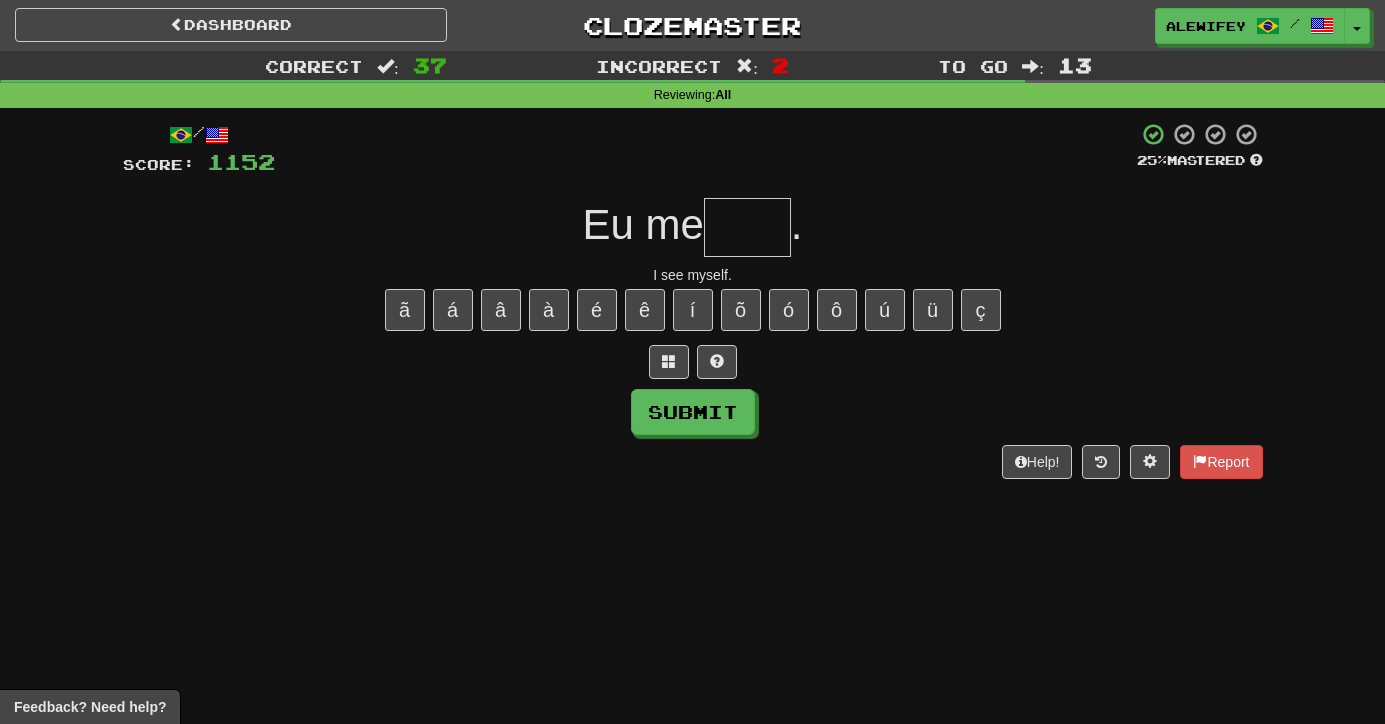 type on "*" 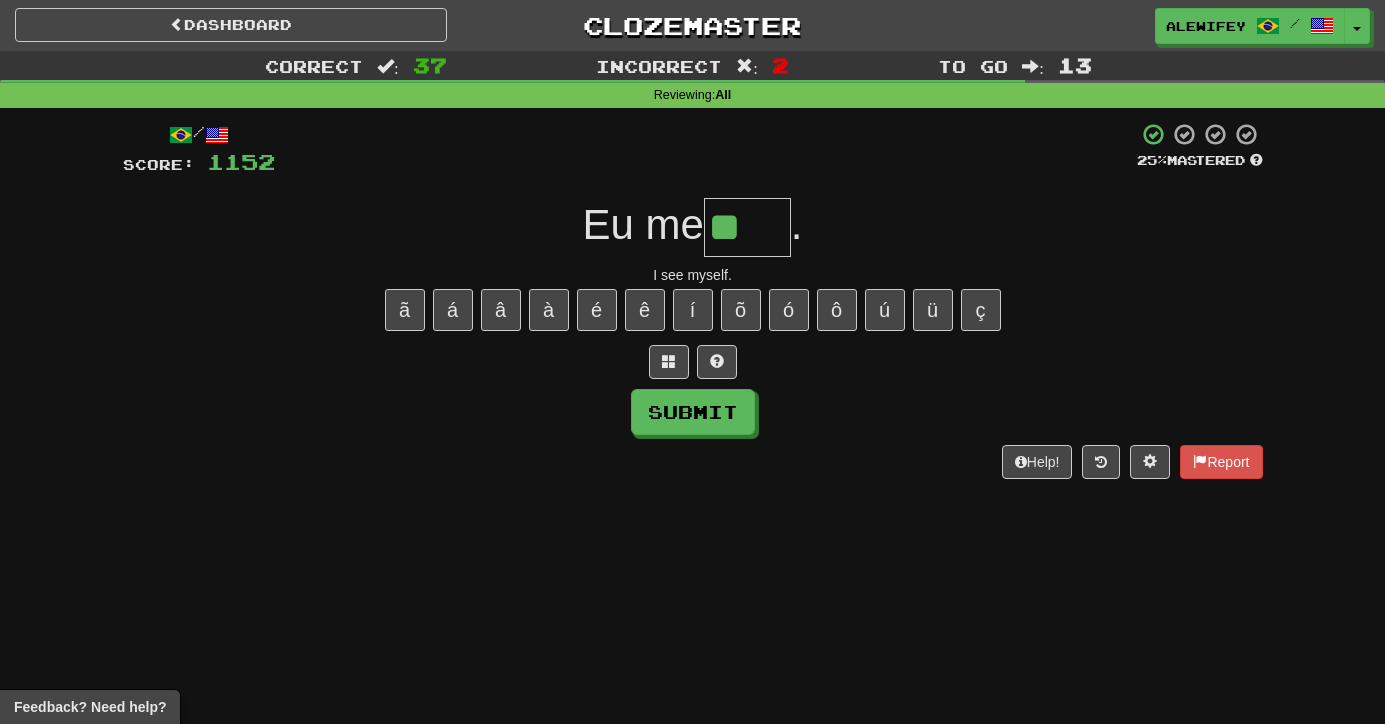 scroll, scrollTop: 0, scrollLeft: 0, axis: both 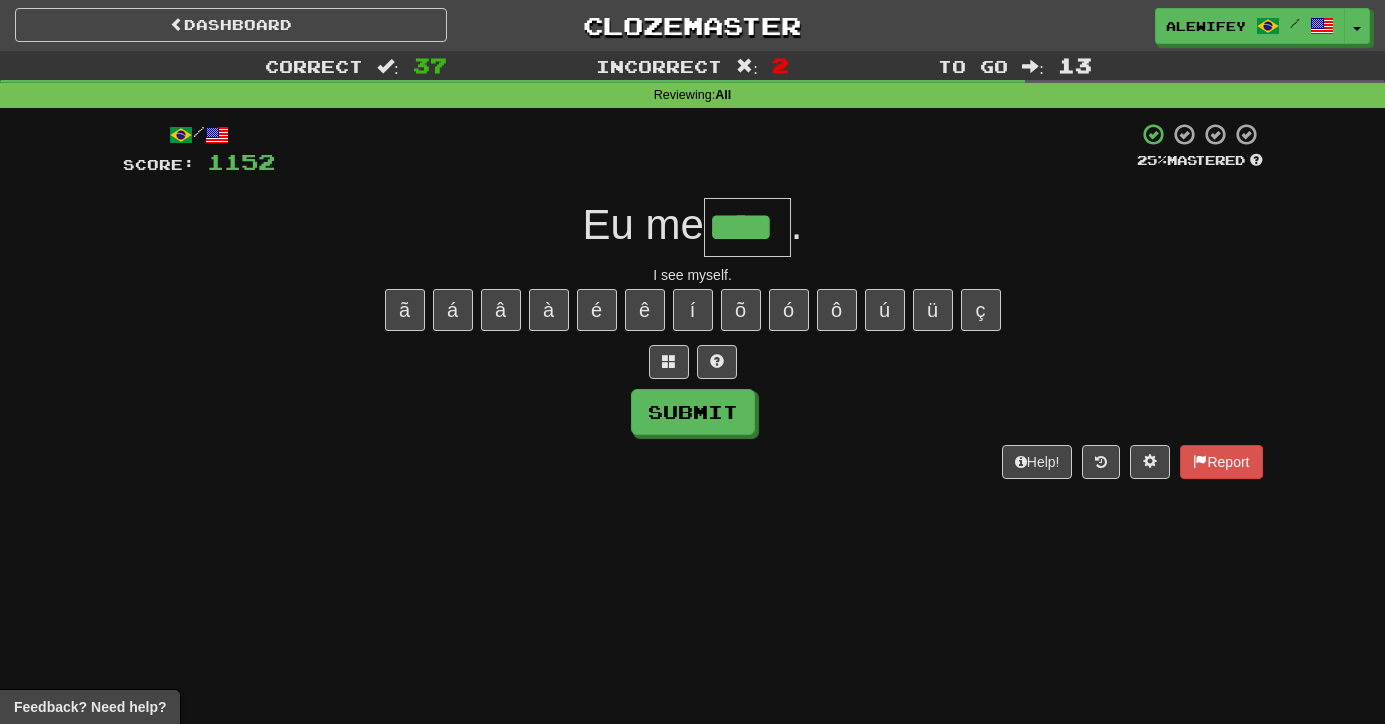 type on "****" 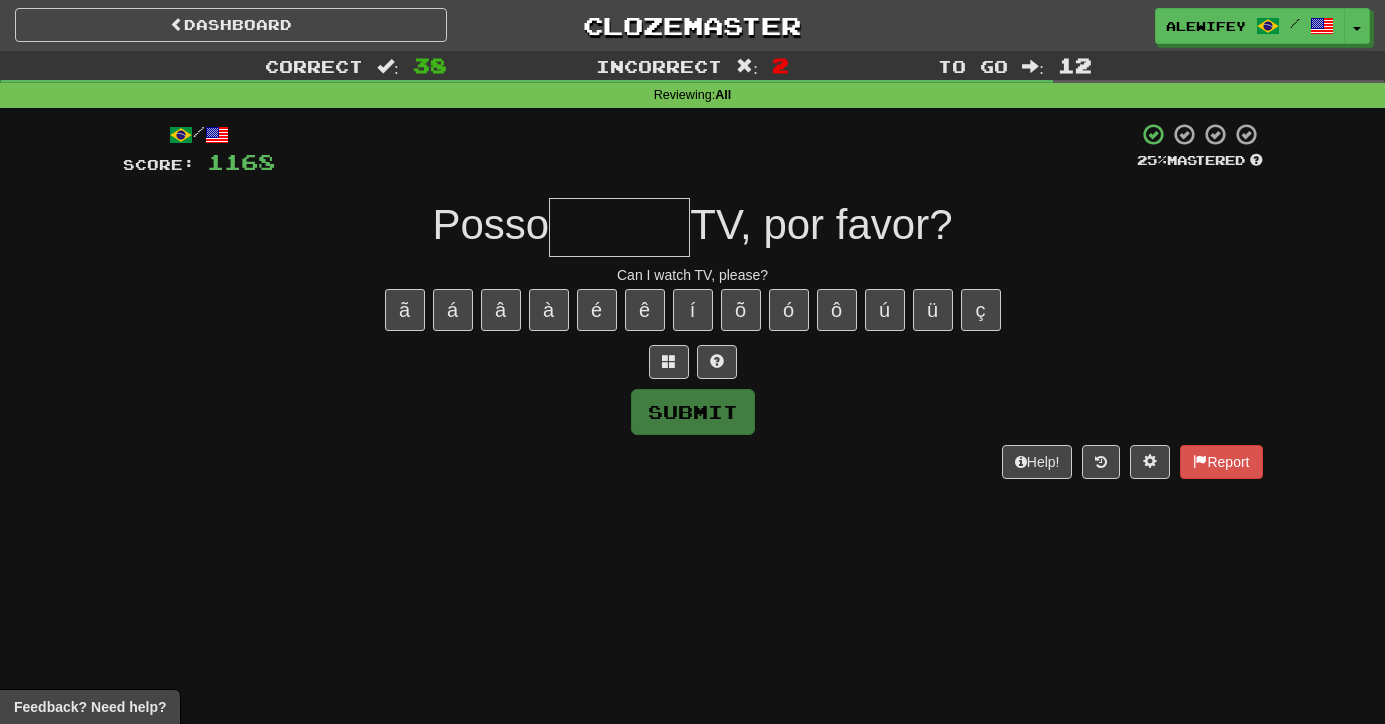 type on "*" 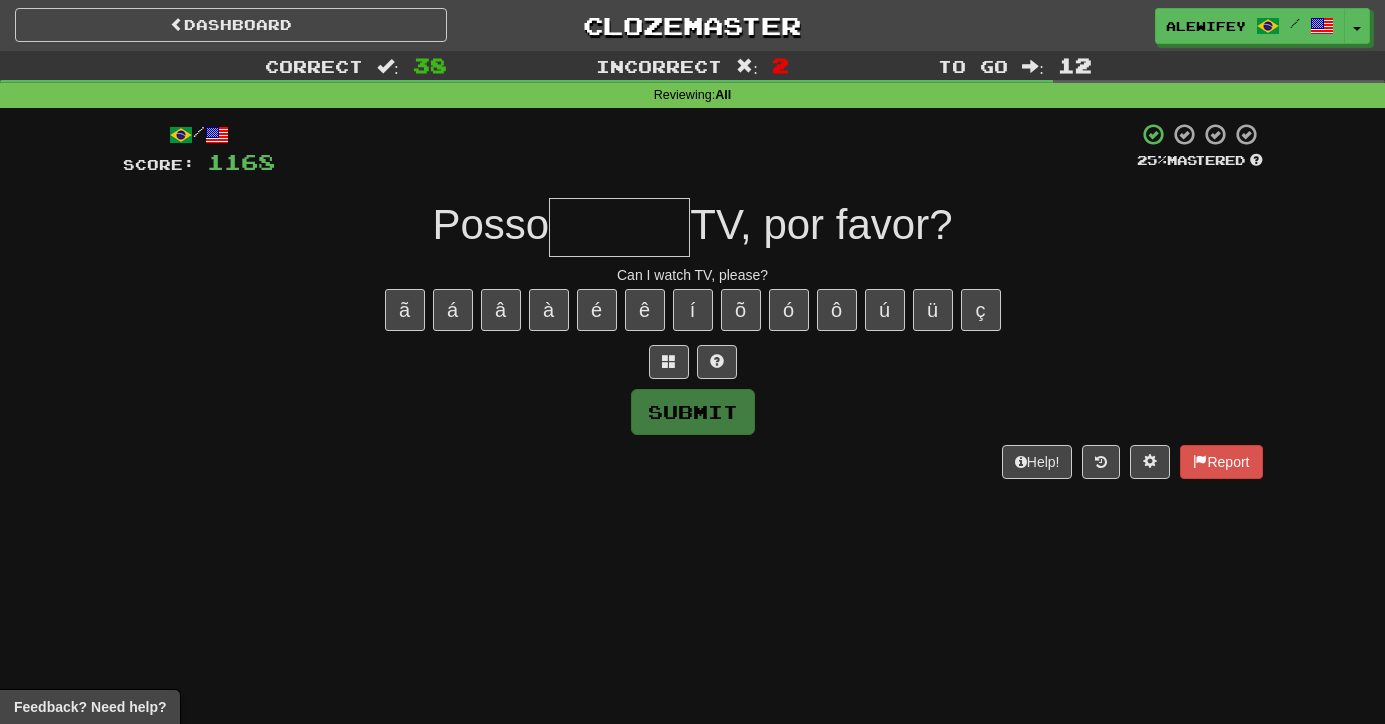 type on "*" 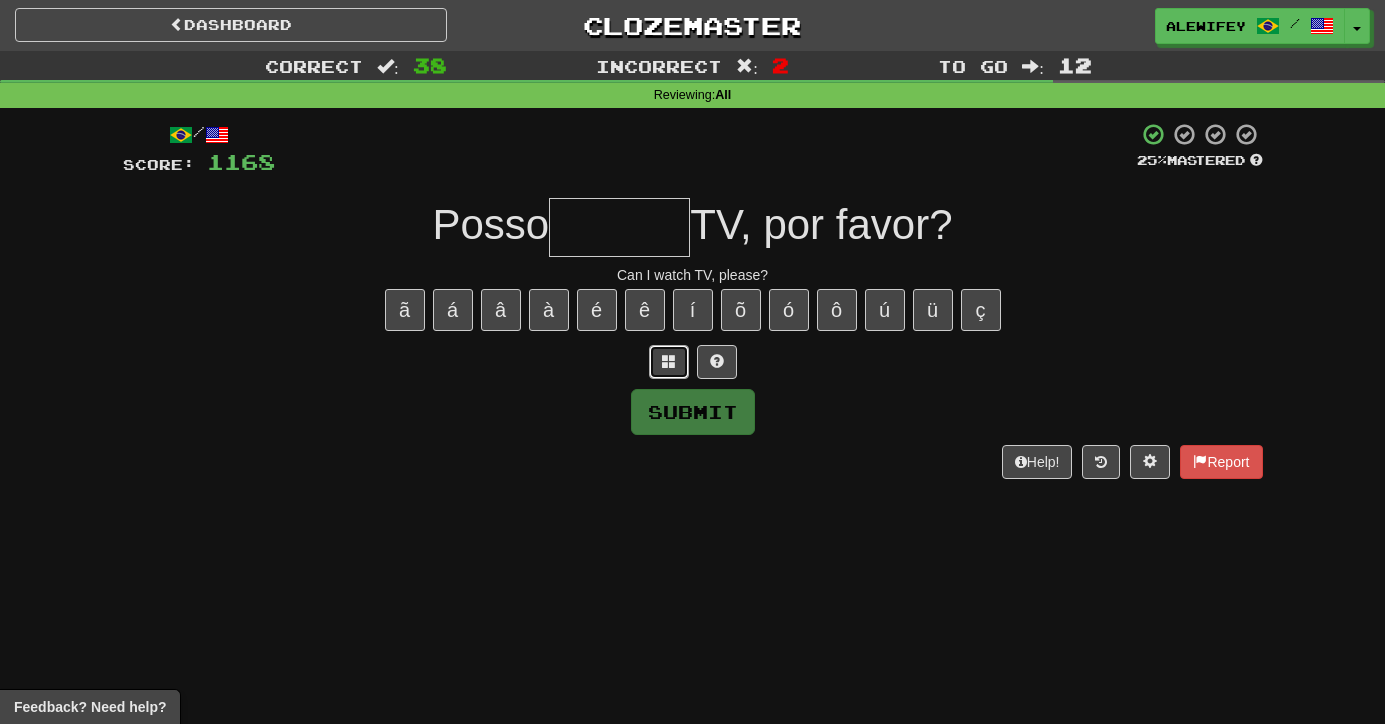 click at bounding box center (669, 361) 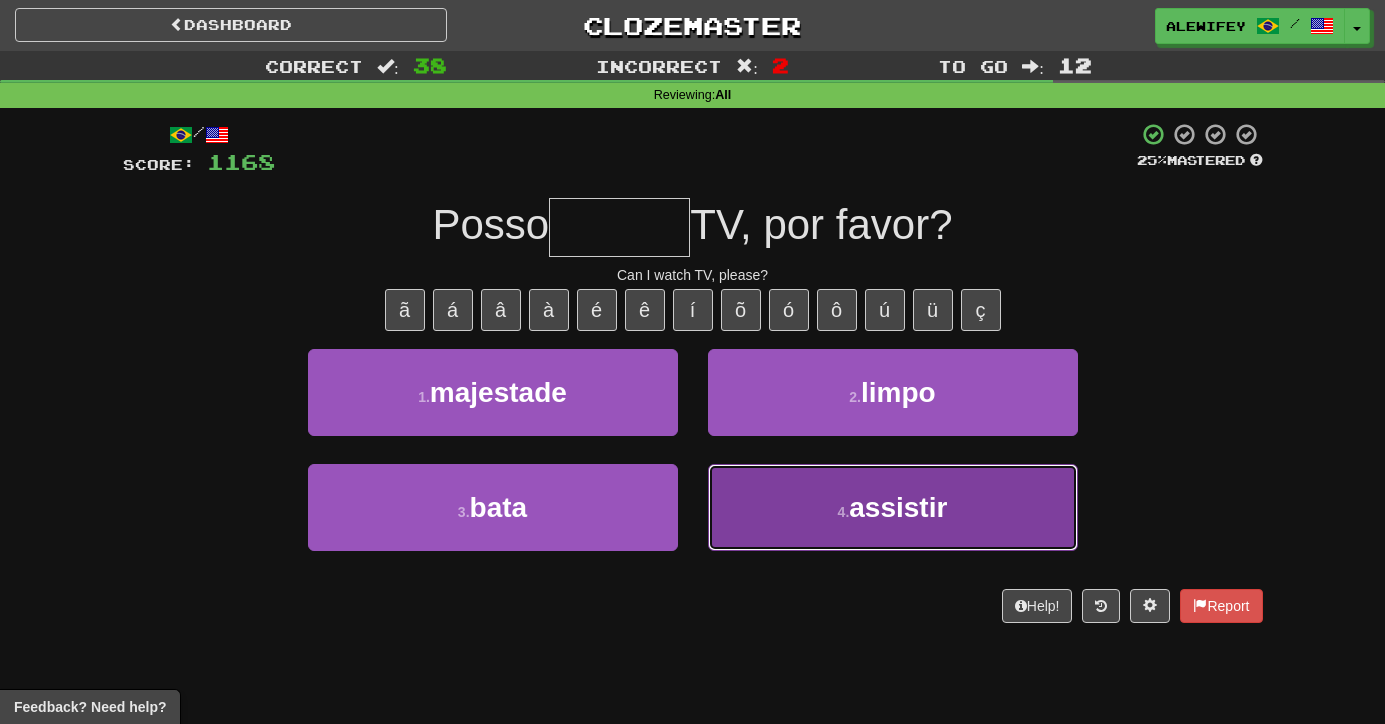 click on "4 .  assistir" at bounding box center [893, 507] 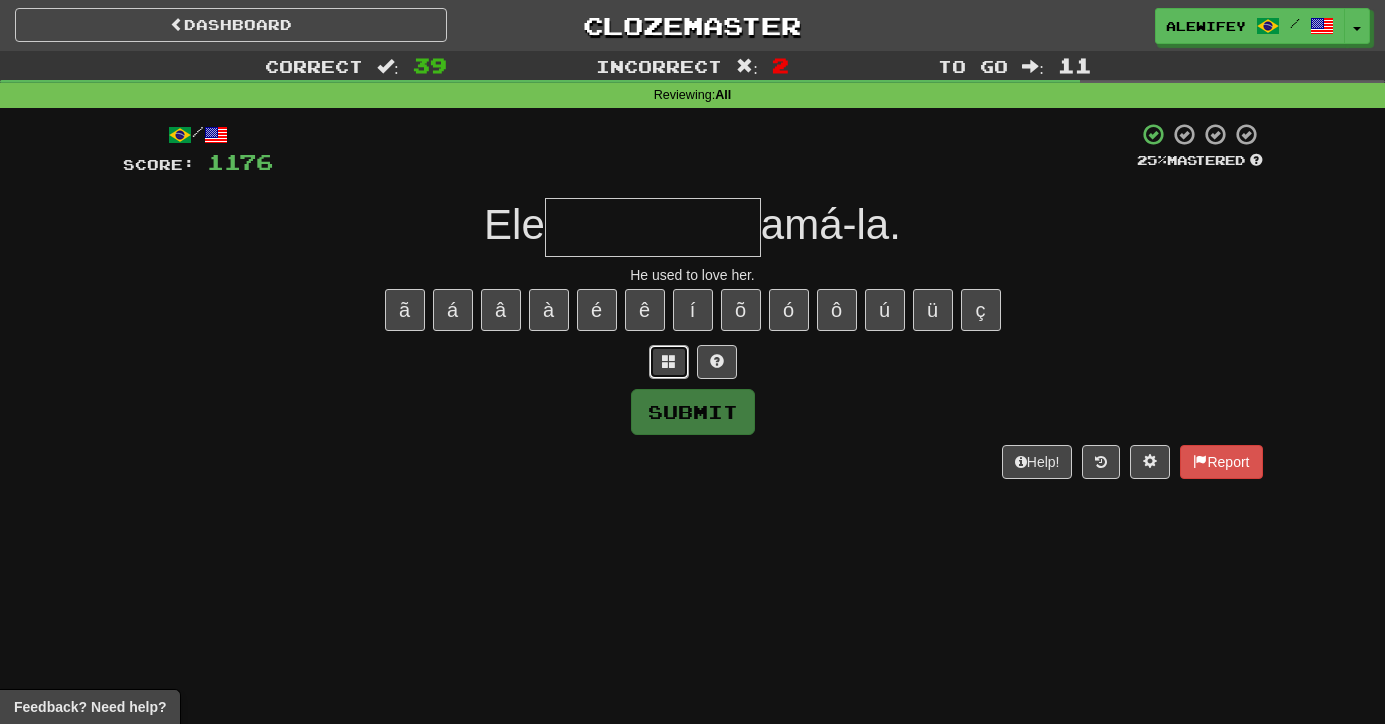 click at bounding box center (669, 362) 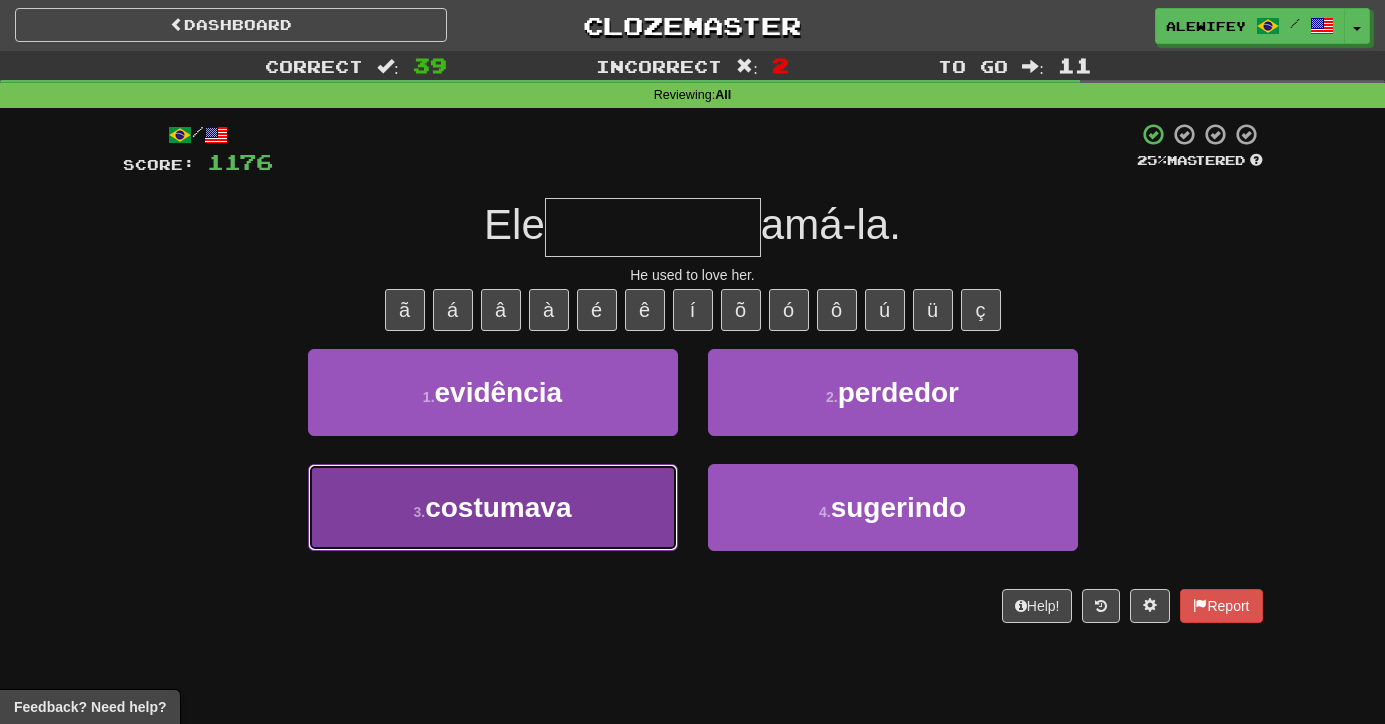 click on "costumava" at bounding box center [498, 507] 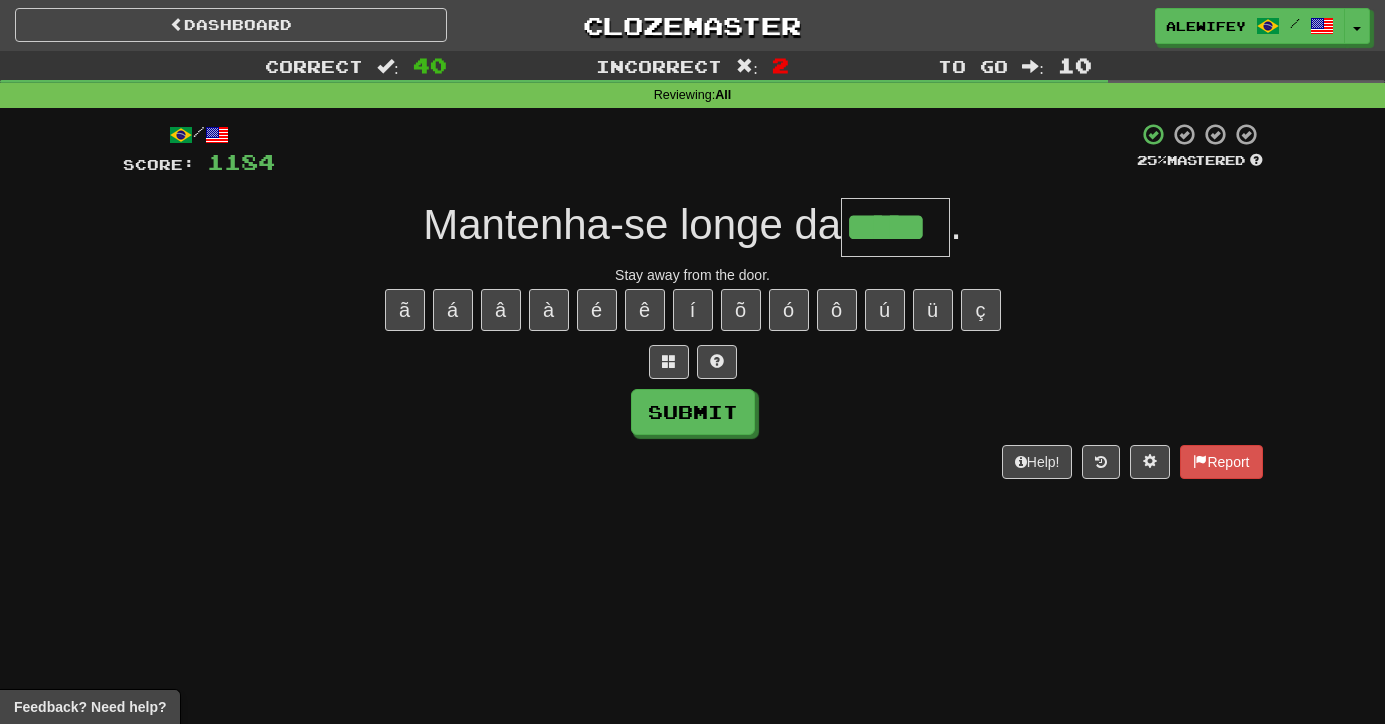 type on "*****" 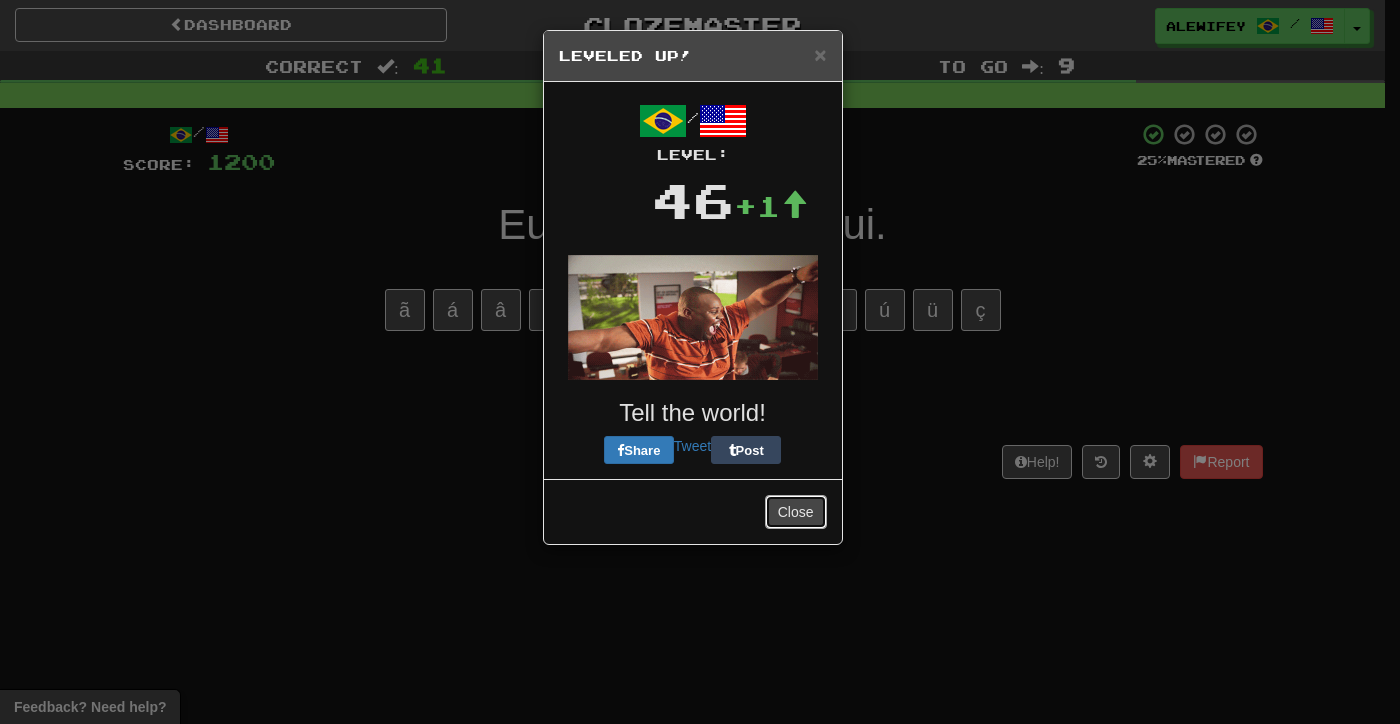 click on "Close" at bounding box center (796, 512) 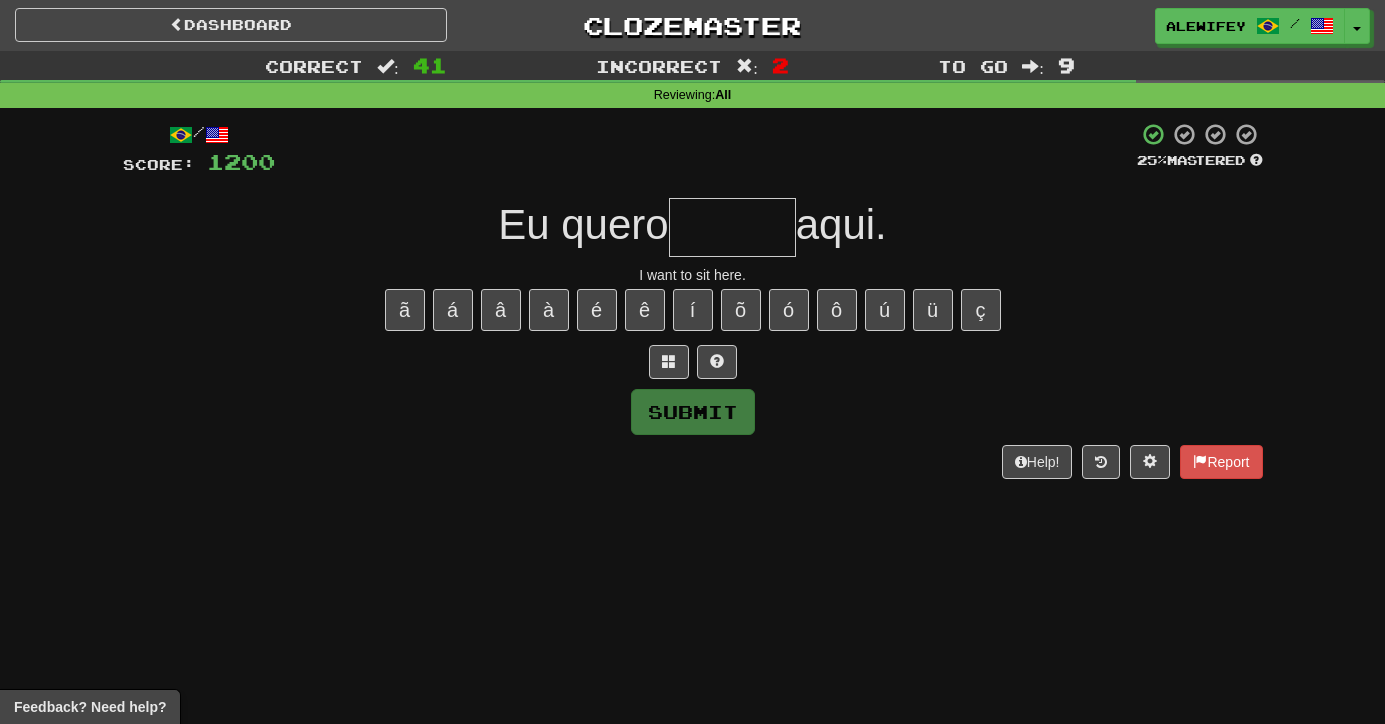 click at bounding box center (732, 227) 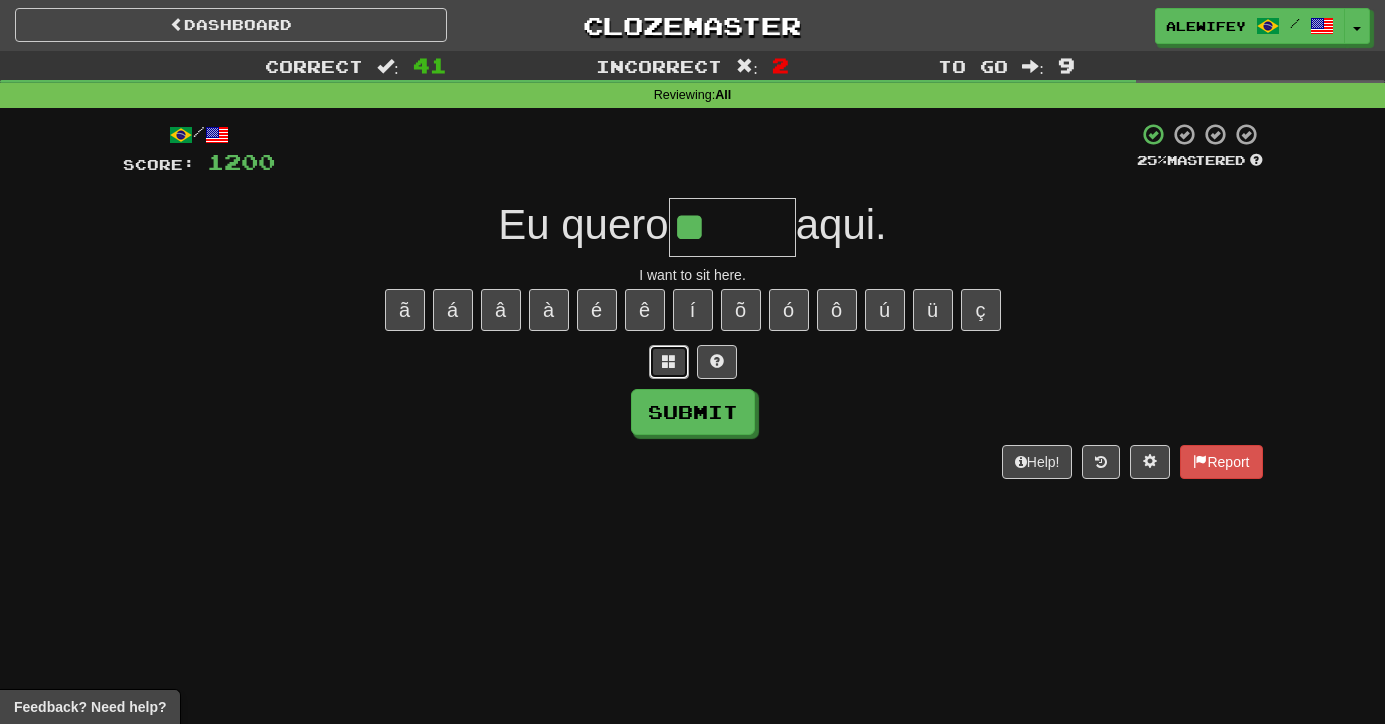 click at bounding box center [669, 361] 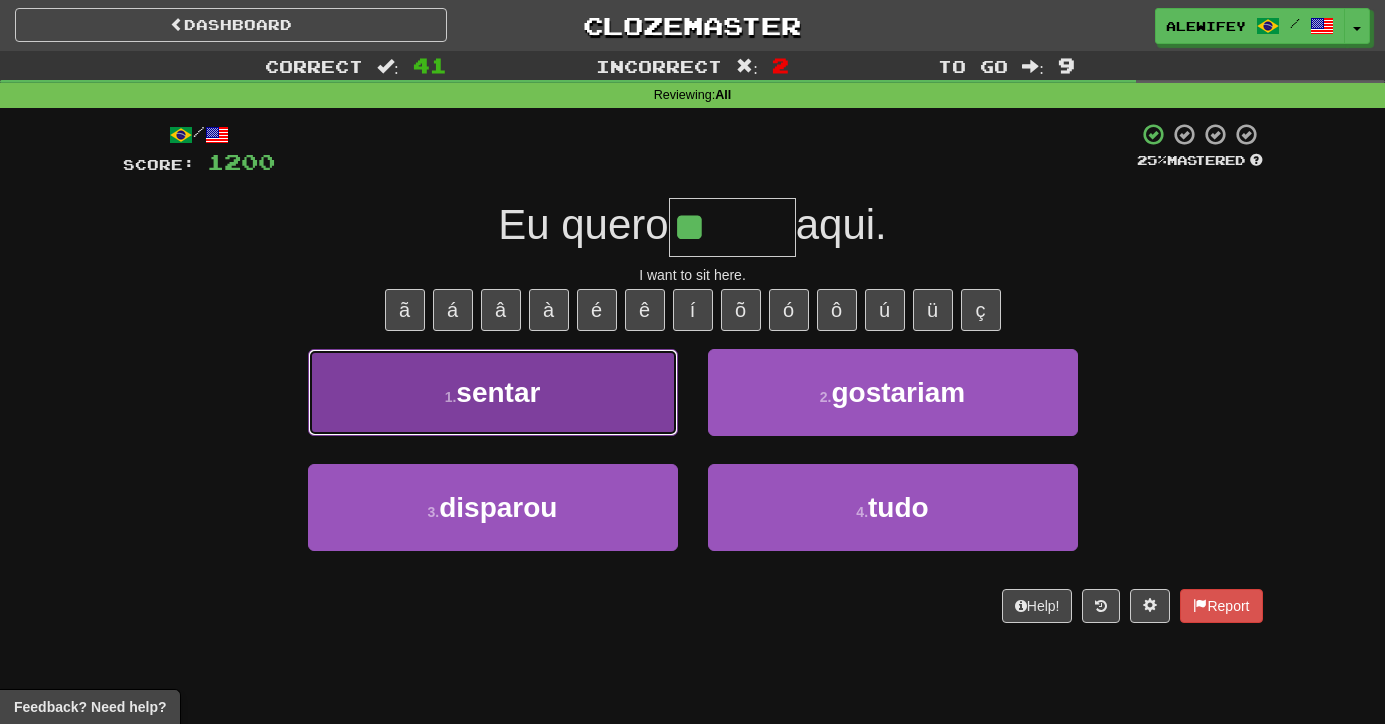 click on "1 .  sentar" at bounding box center (493, 392) 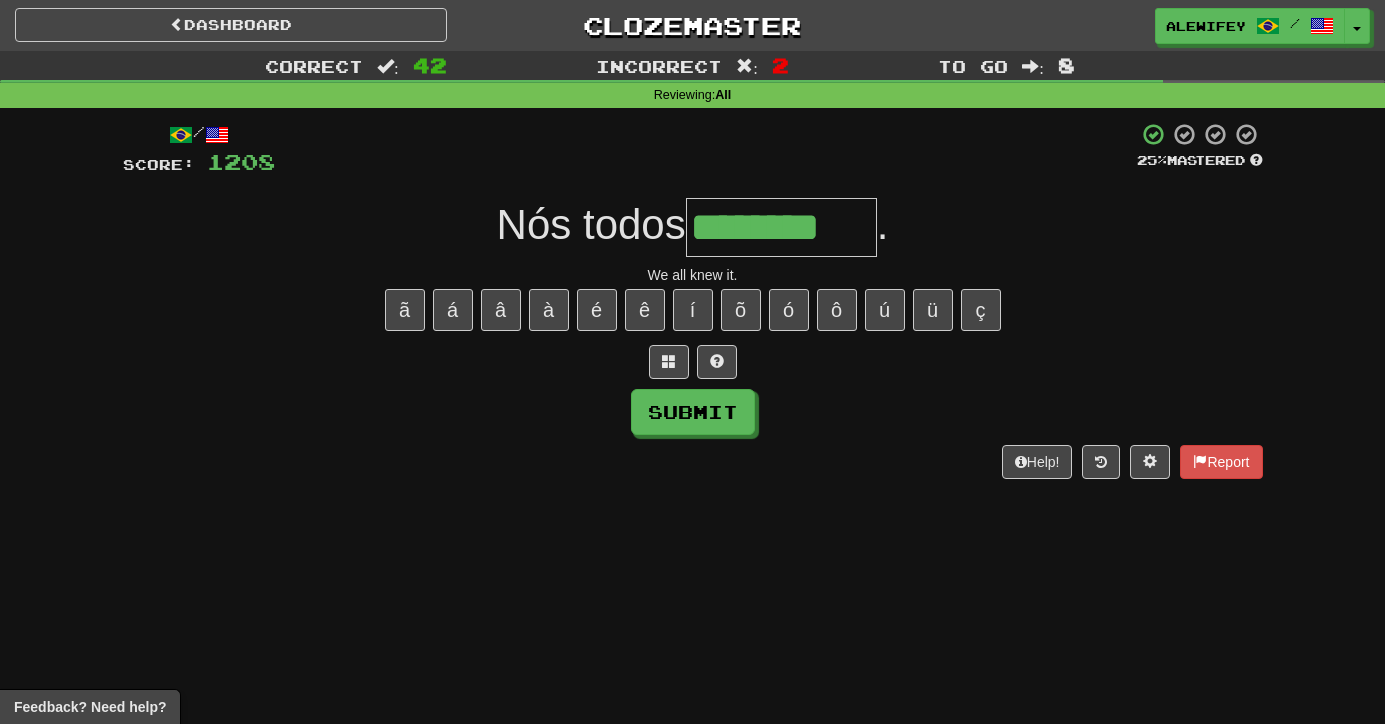 type on "********" 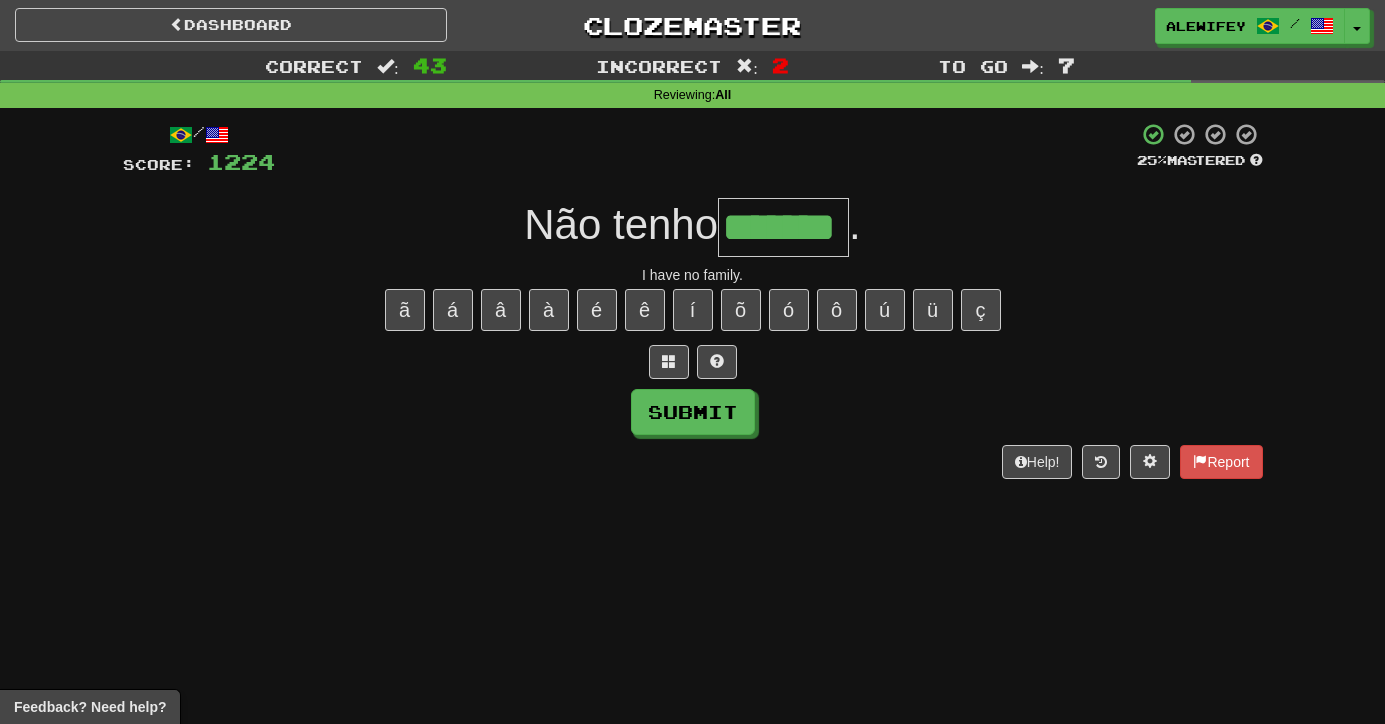 type on "*******" 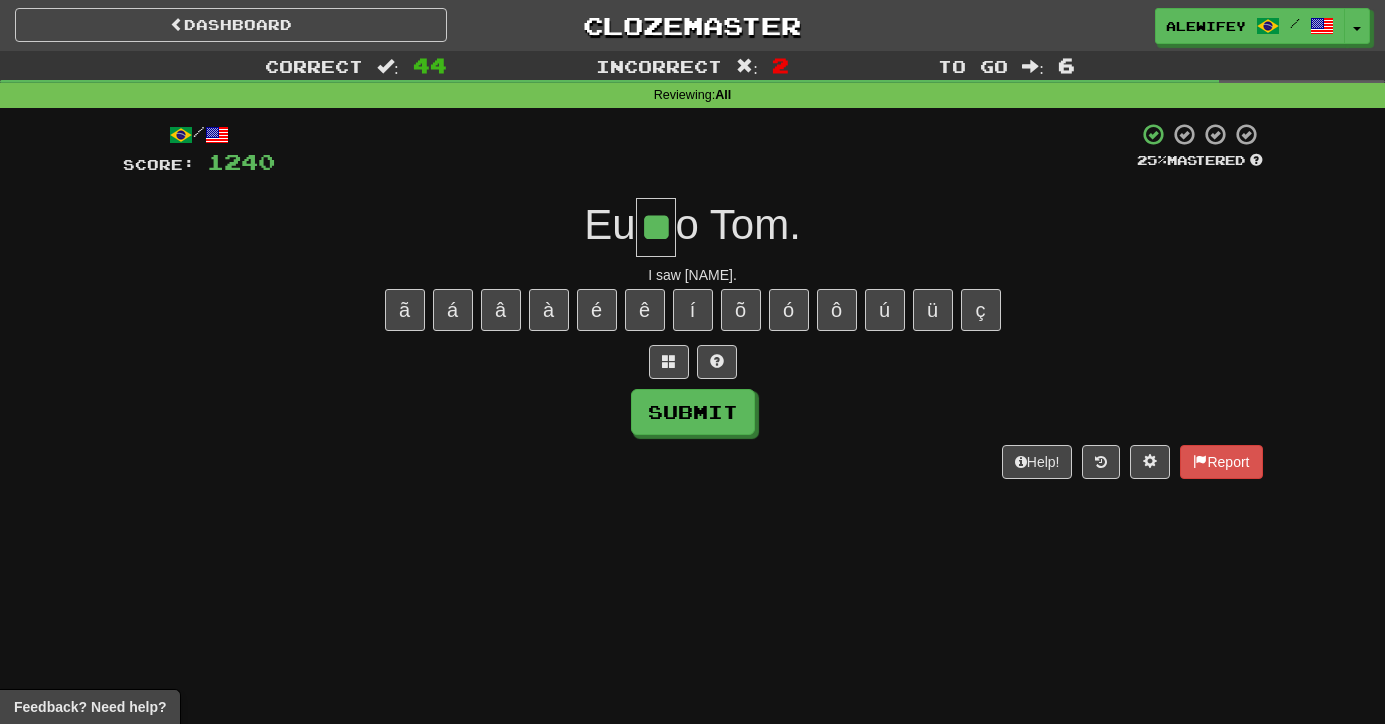 type on "**" 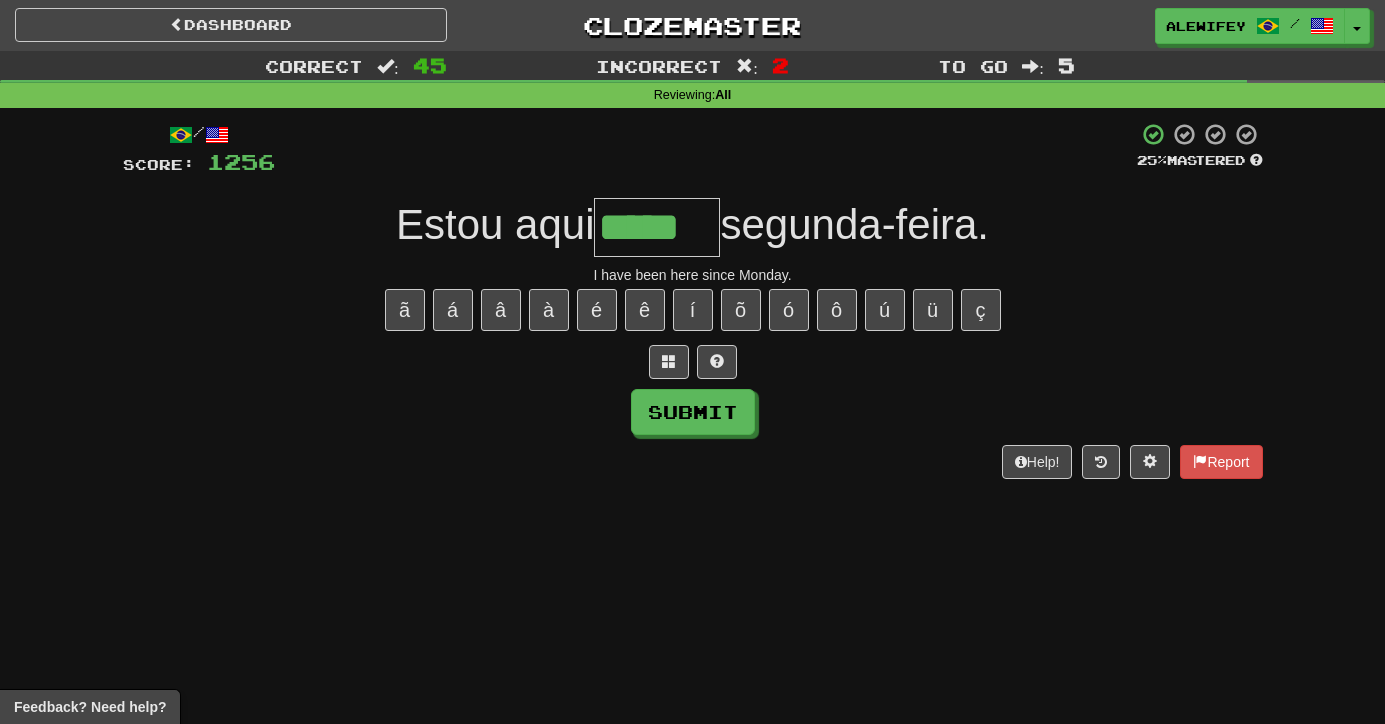 type on "*****" 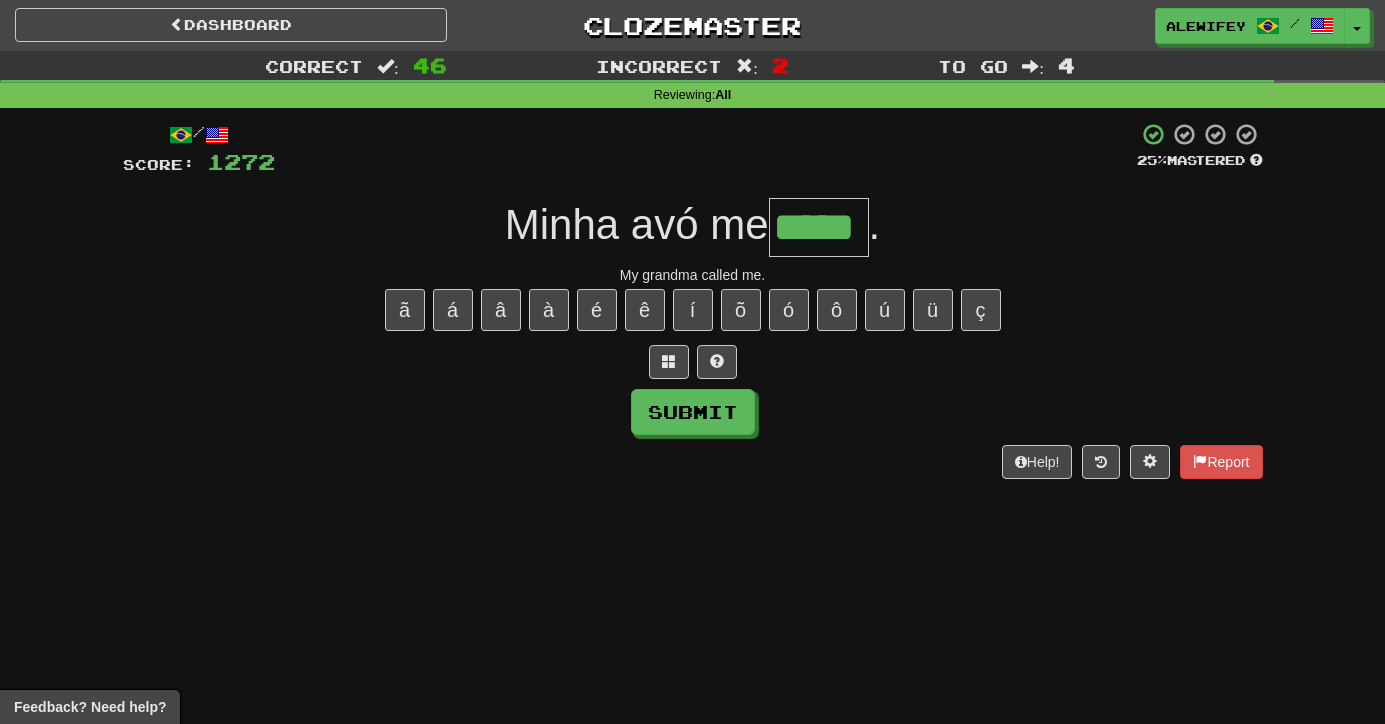 type on "*****" 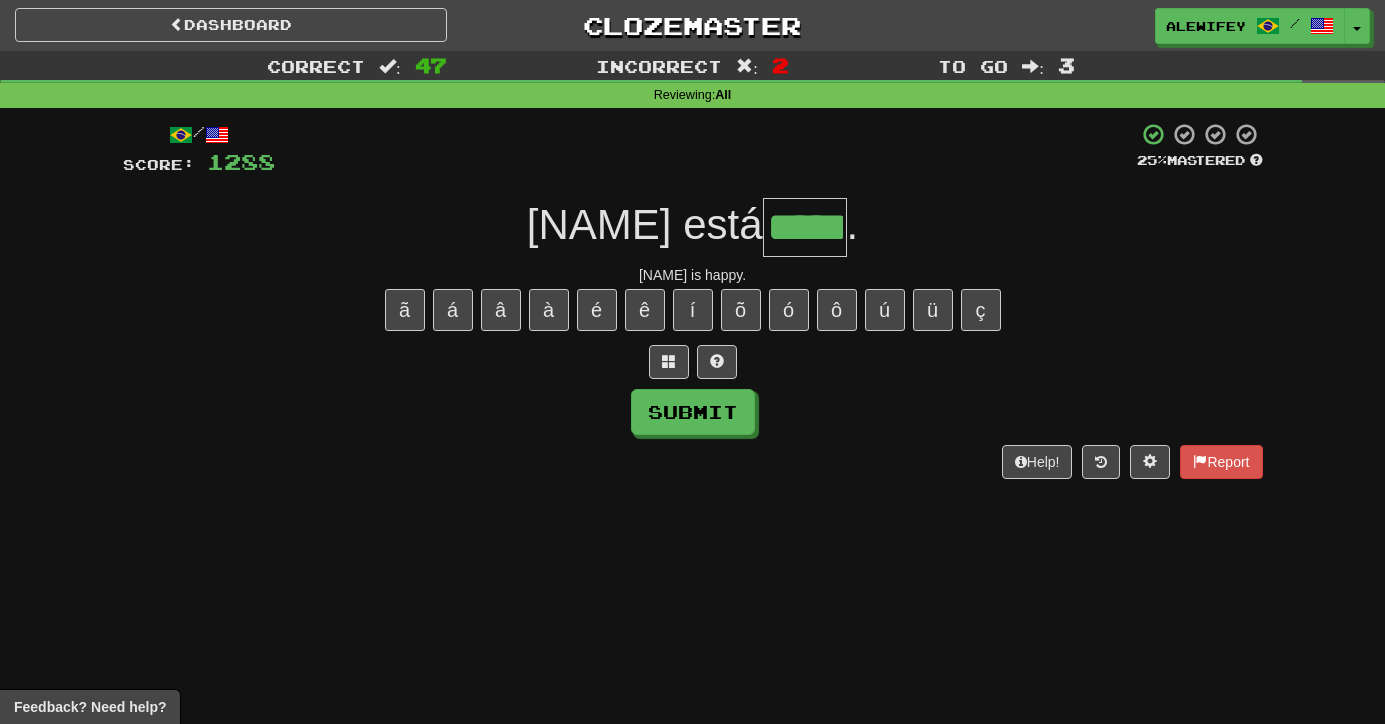 type on "*****" 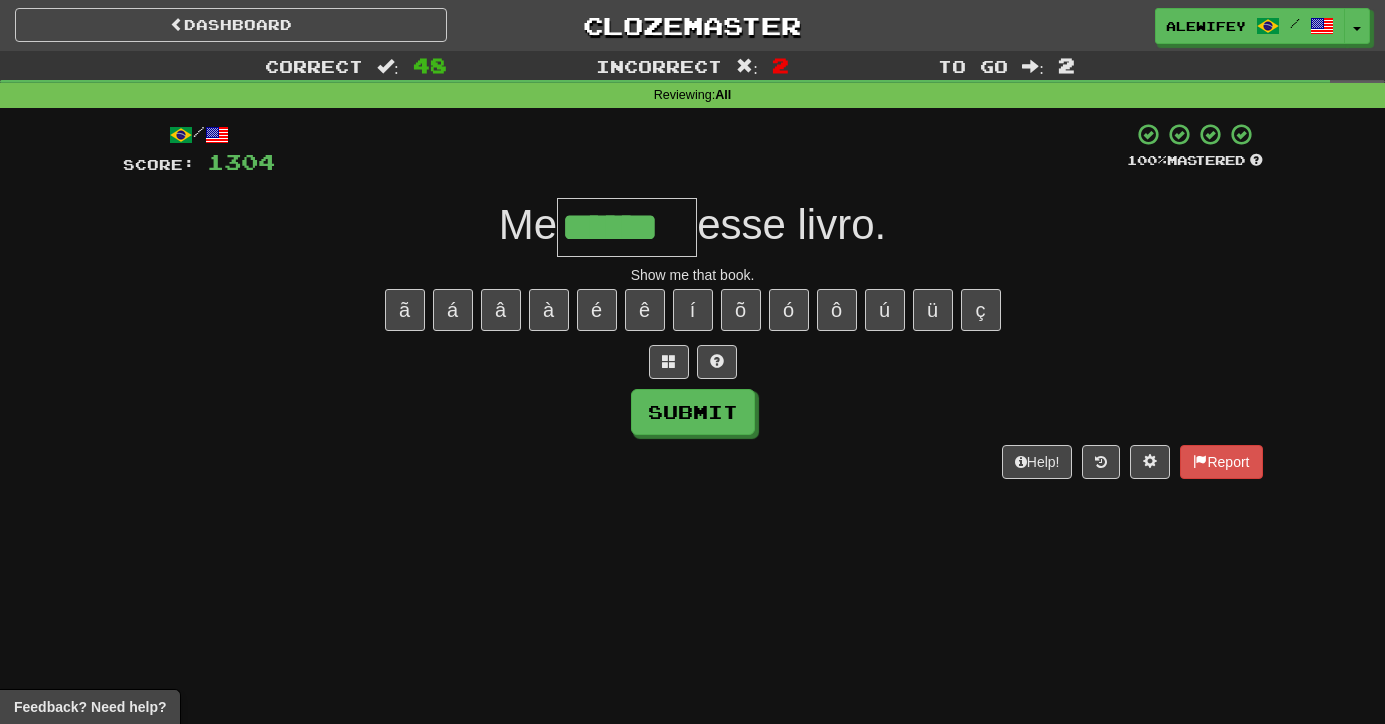 type on "******" 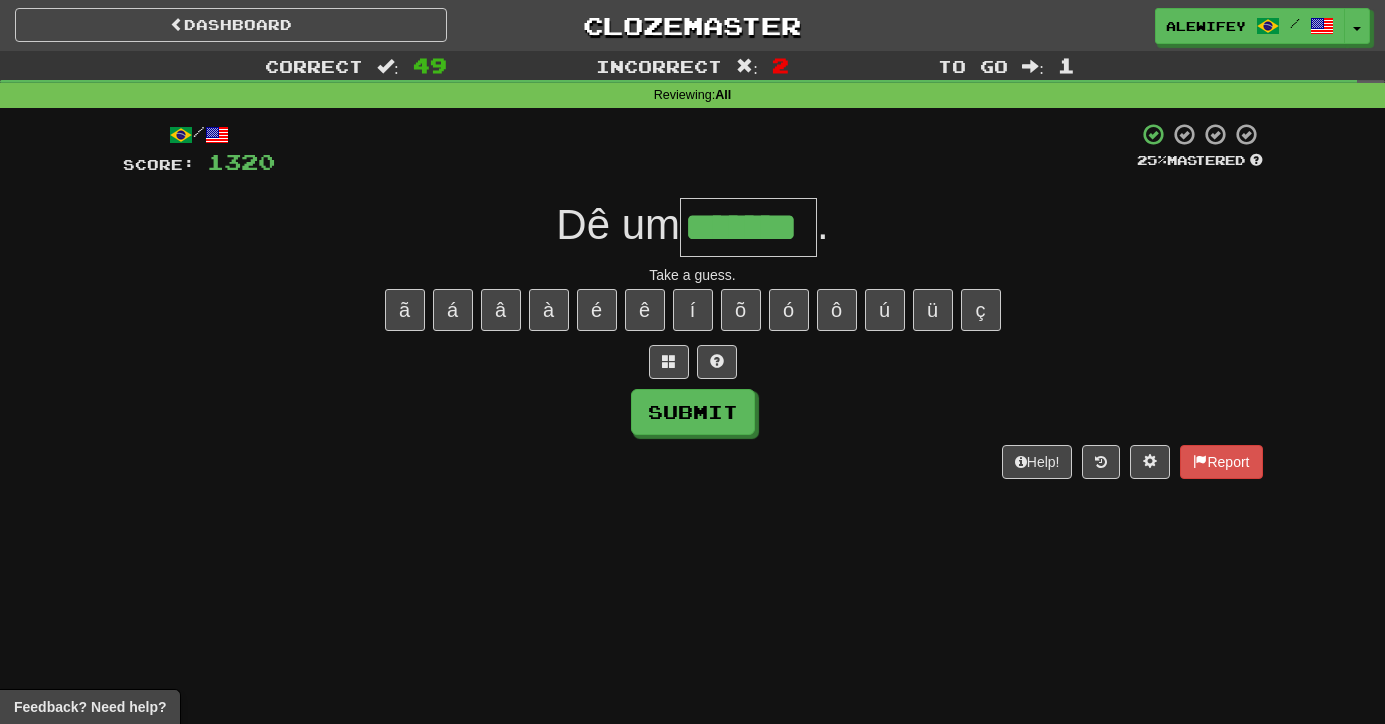 type on "*******" 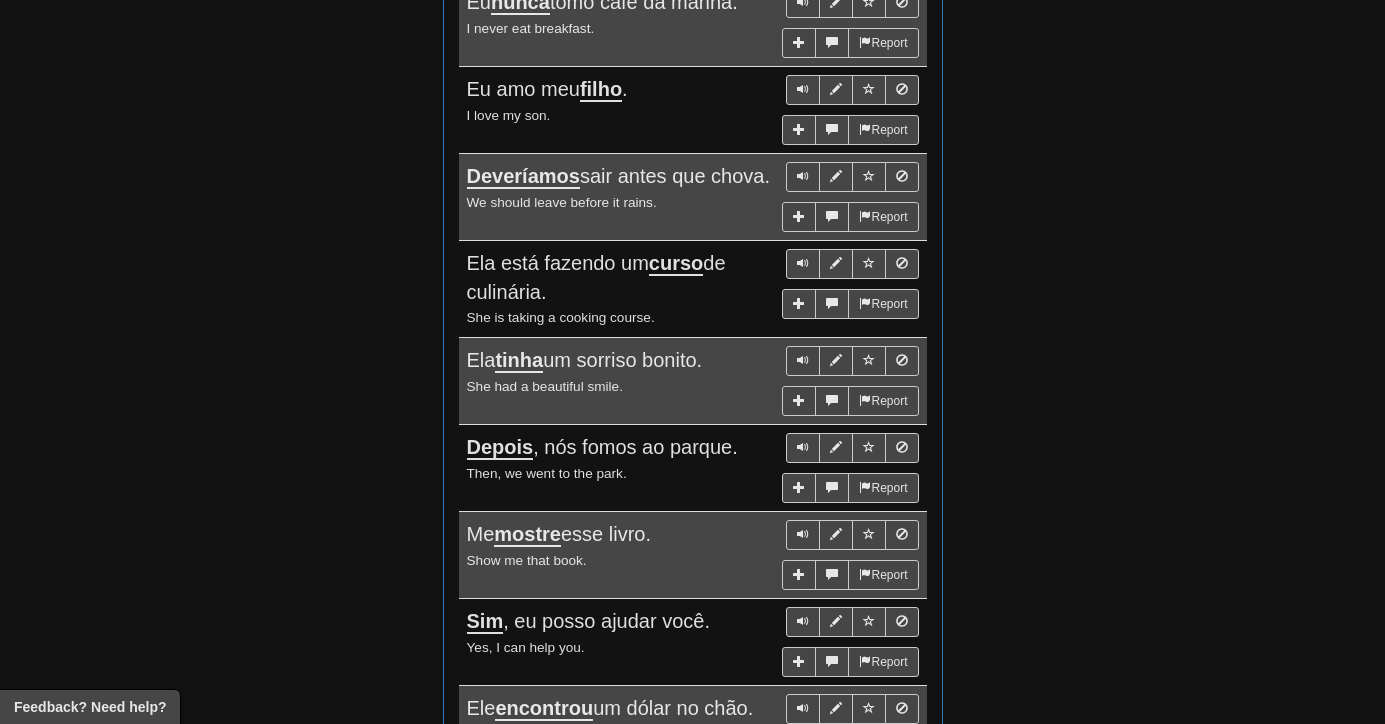 scroll, scrollTop: 0, scrollLeft: 0, axis: both 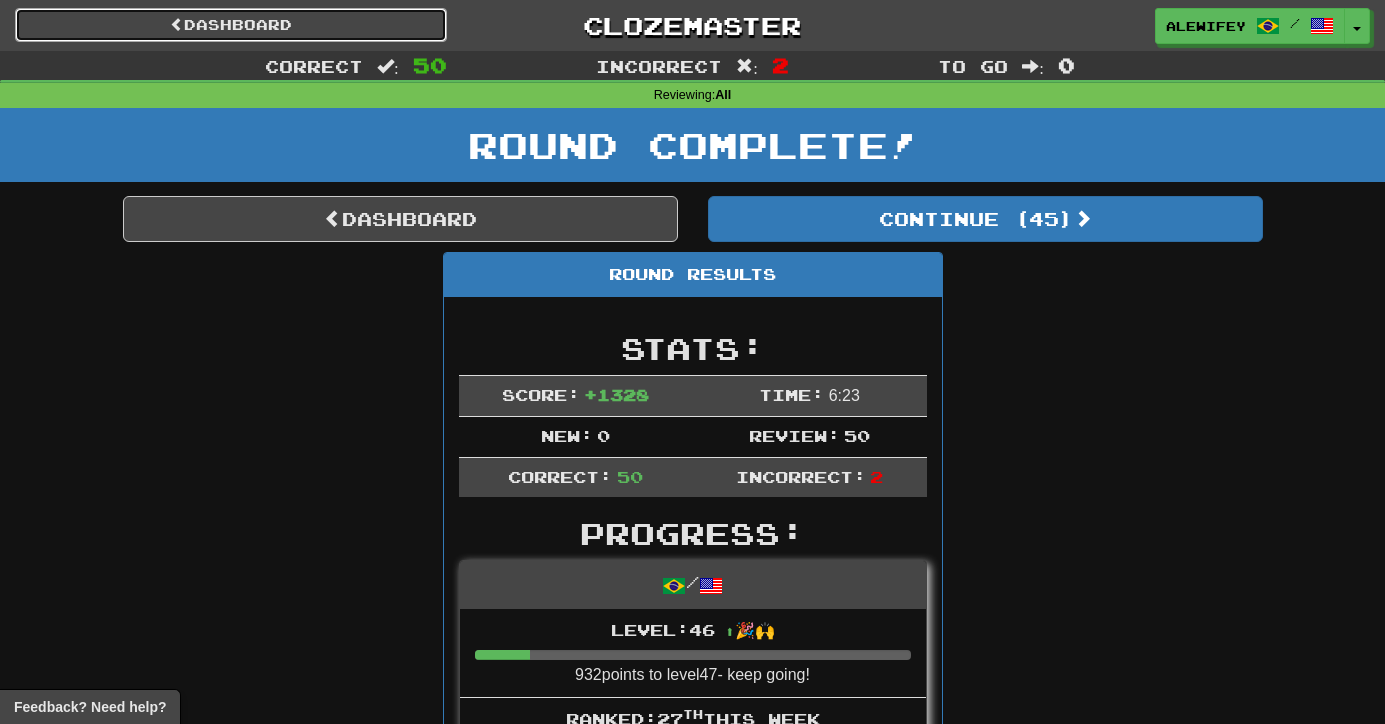 click on "Dashboard" at bounding box center (231, 25) 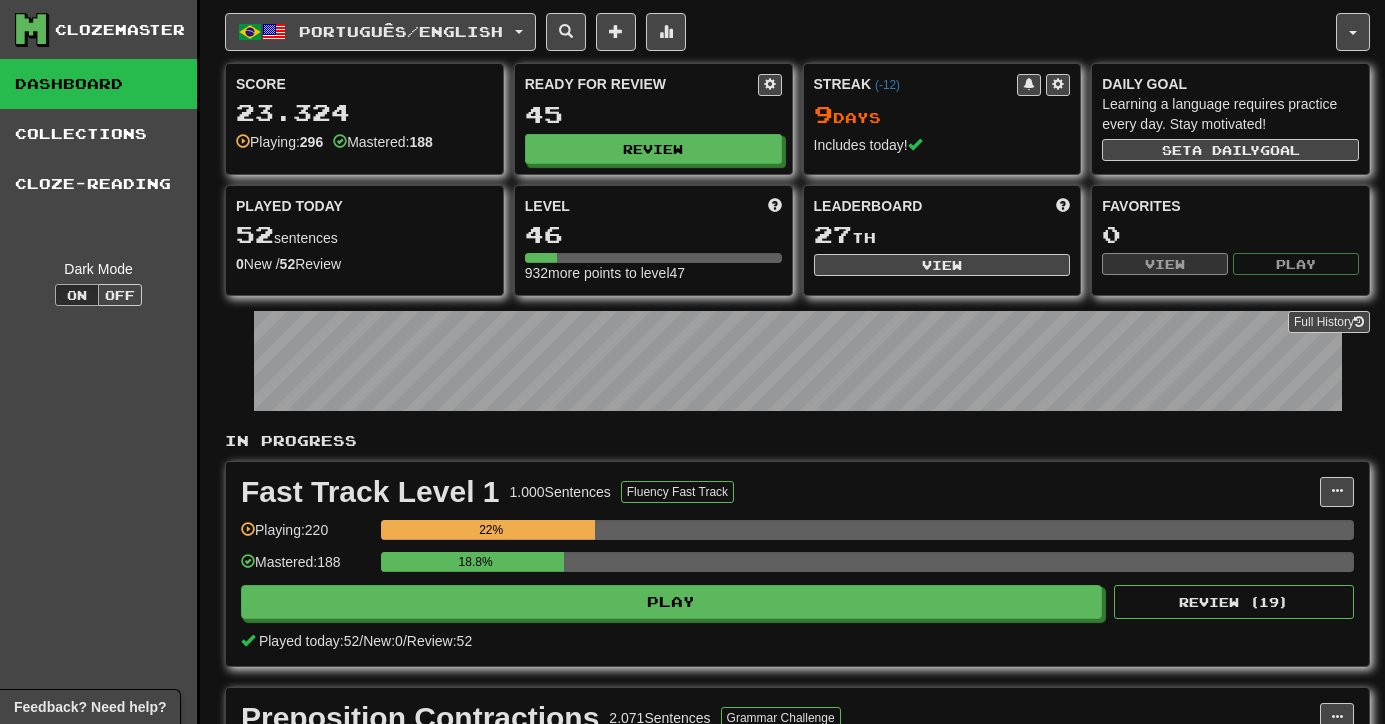 scroll, scrollTop: 0, scrollLeft: 0, axis: both 